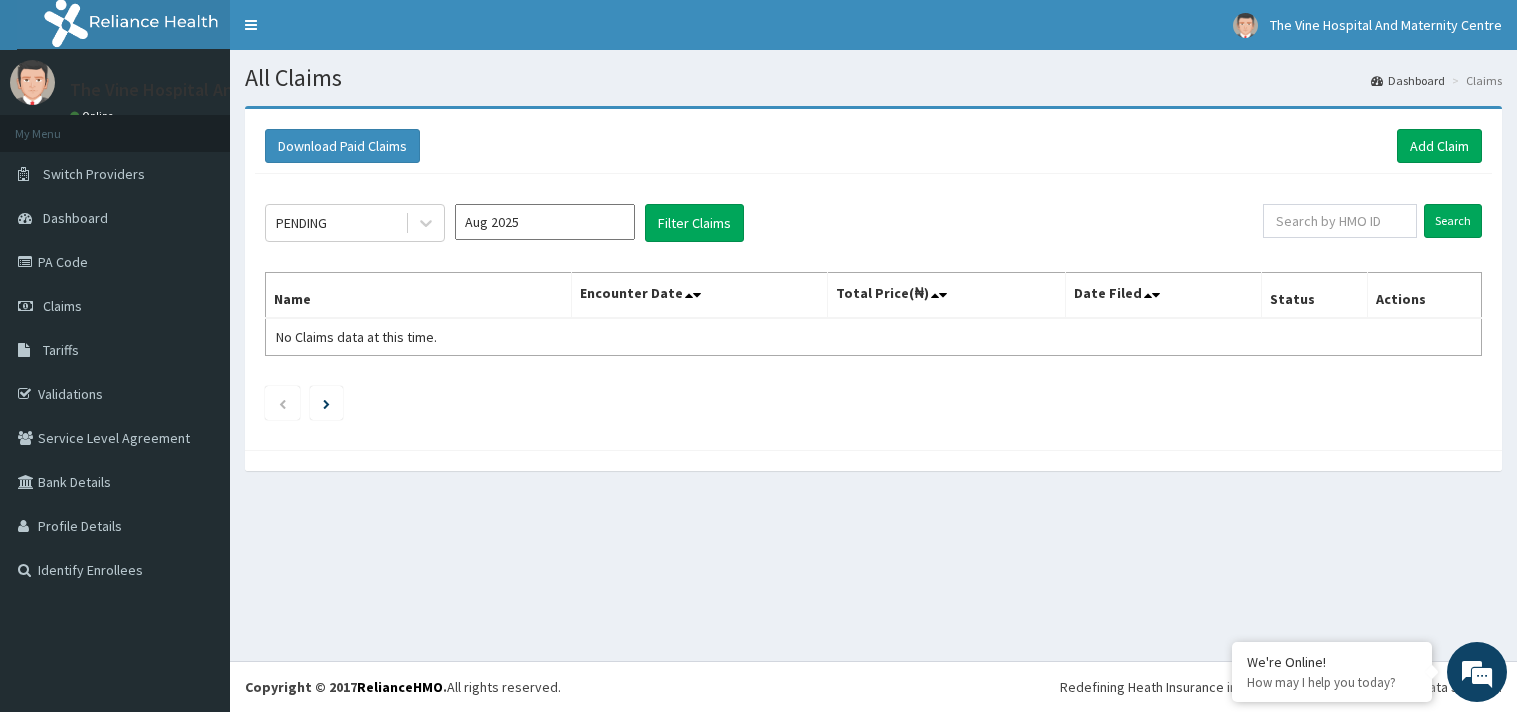 scroll, scrollTop: 0, scrollLeft: 0, axis: both 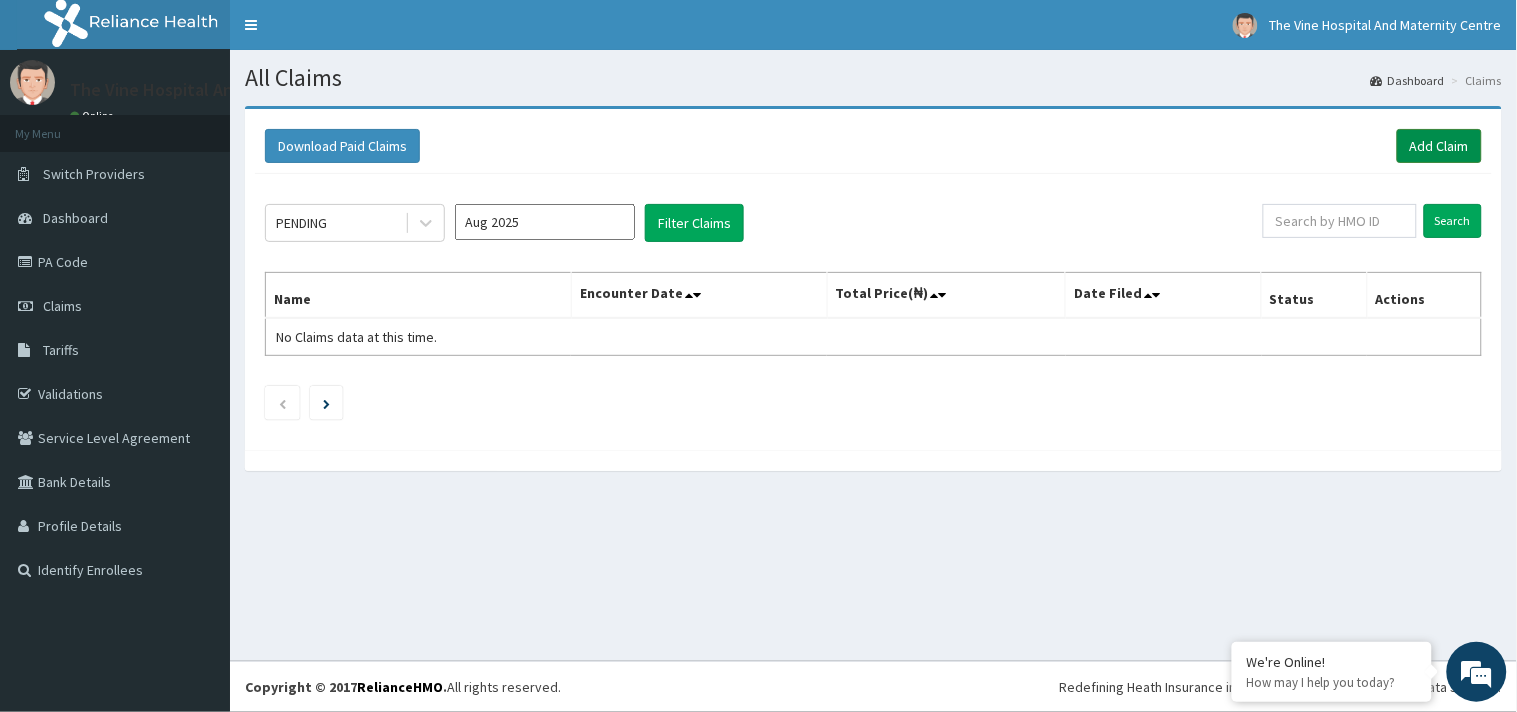 click on "Add Claim" at bounding box center (1439, 146) 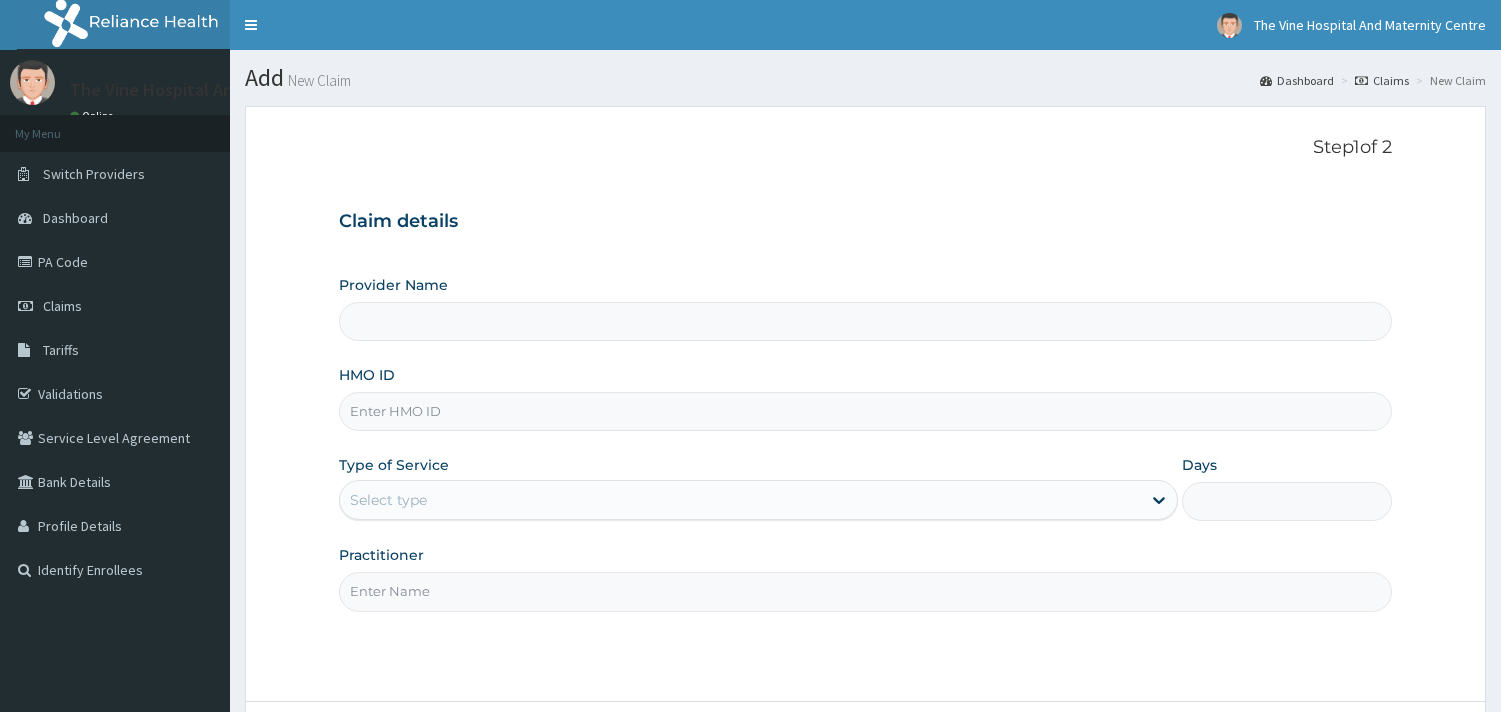 scroll, scrollTop: 0, scrollLeft: 0, axis: both 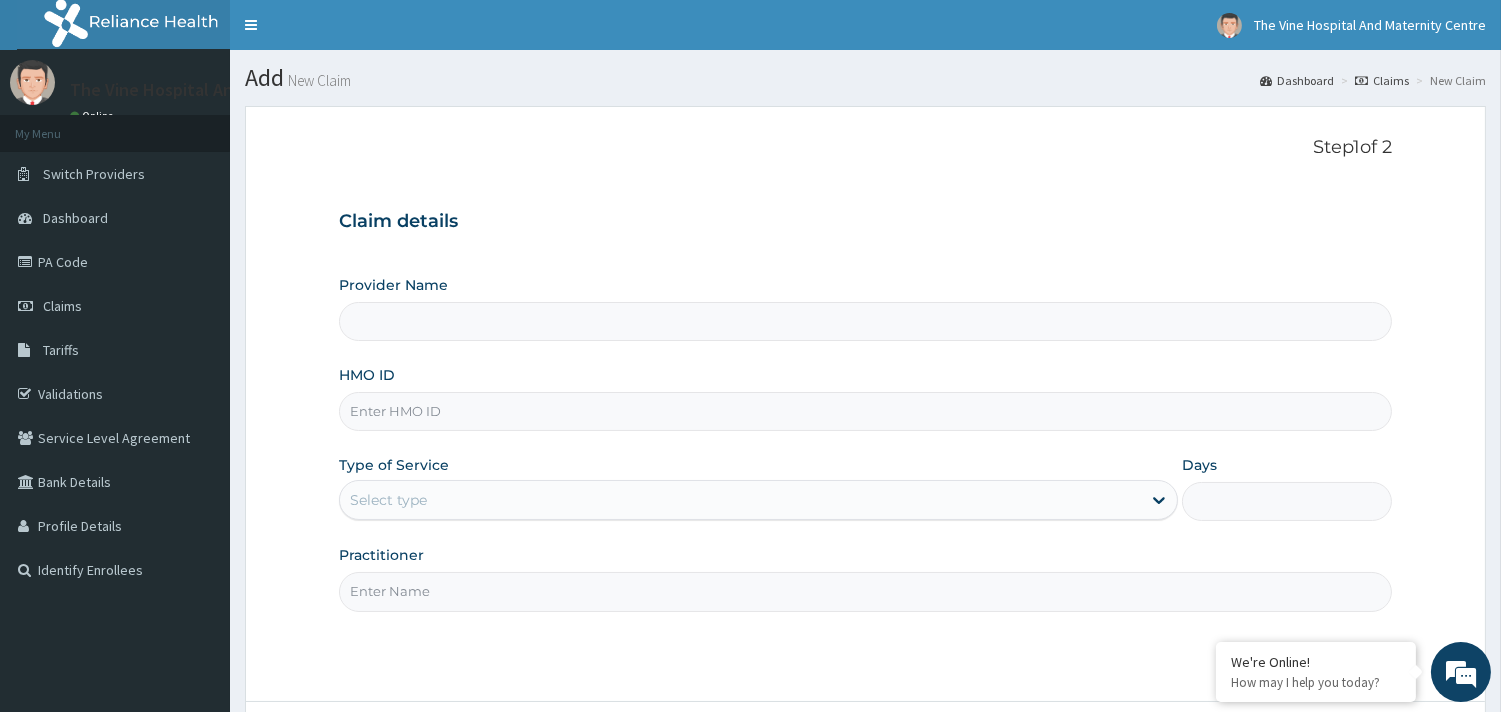type on "The Vine Hospital And Maternity Centre" 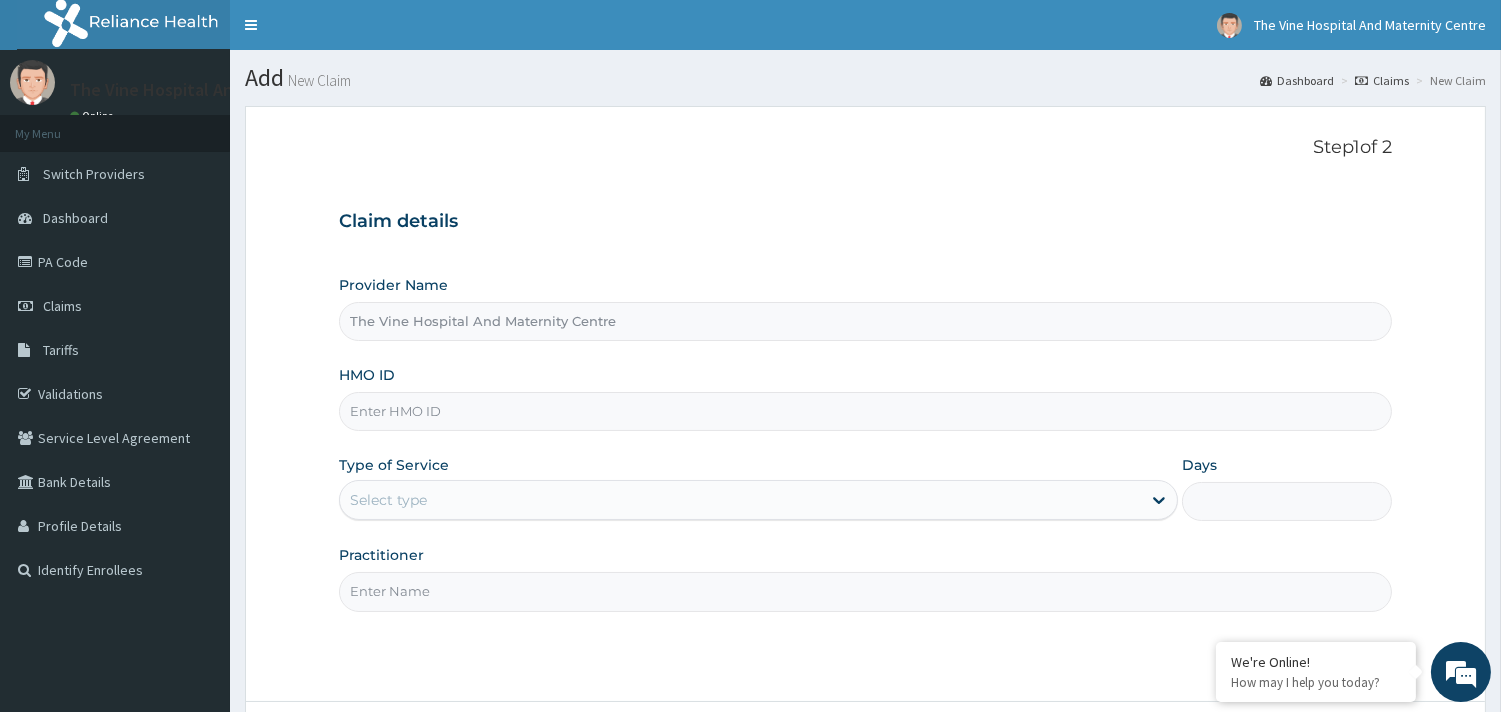 scroll, scrollTop: 0, scrollLeft: 0, axis: both 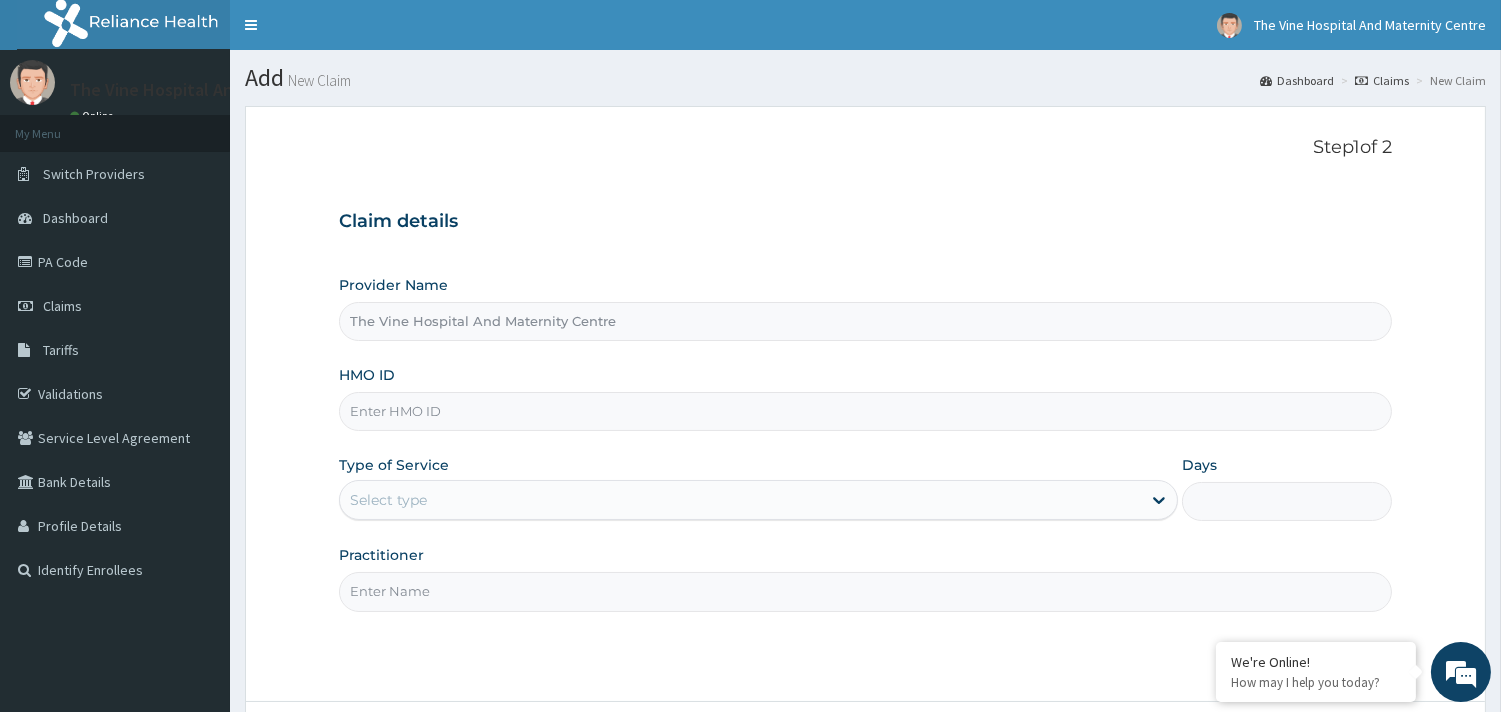 click on "HMO ID" at bounding box center [865, 411] 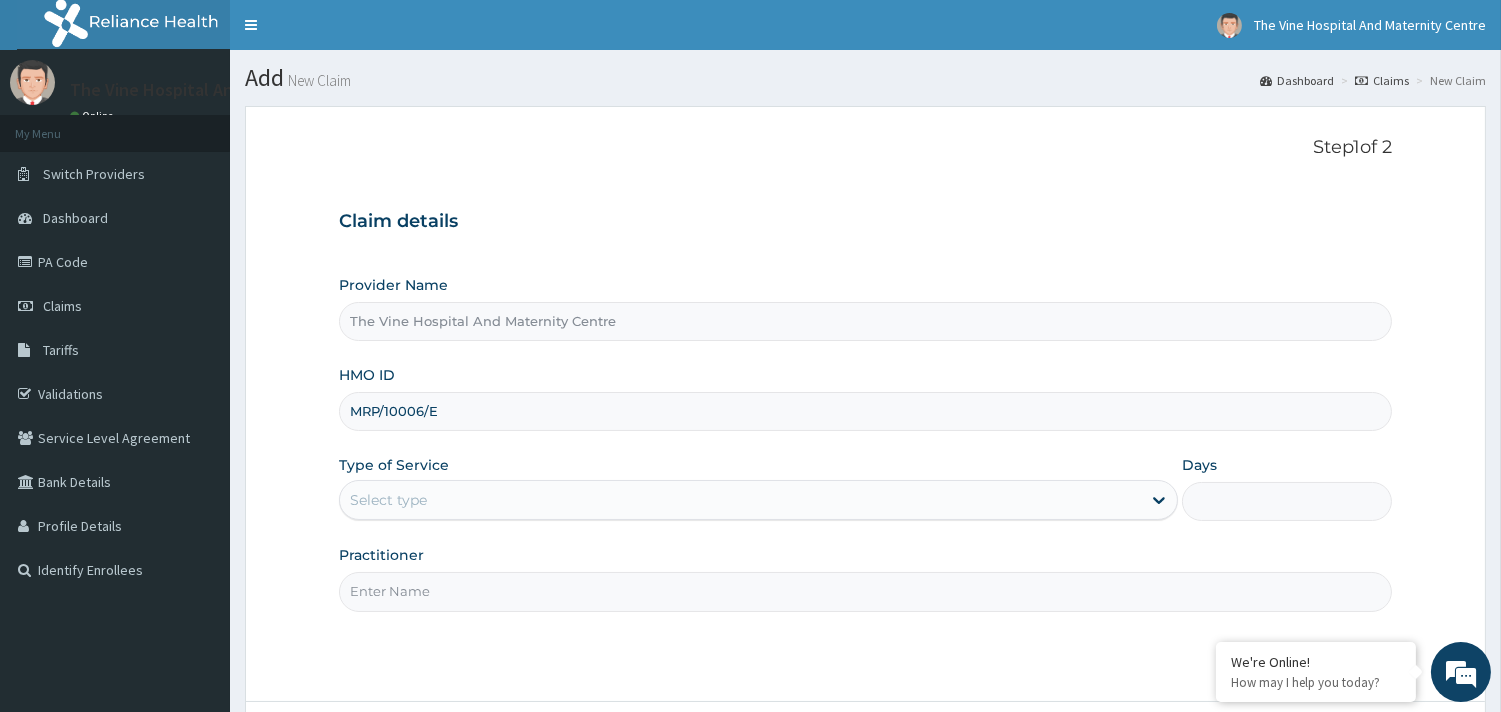 type on "MRP/10006/E" 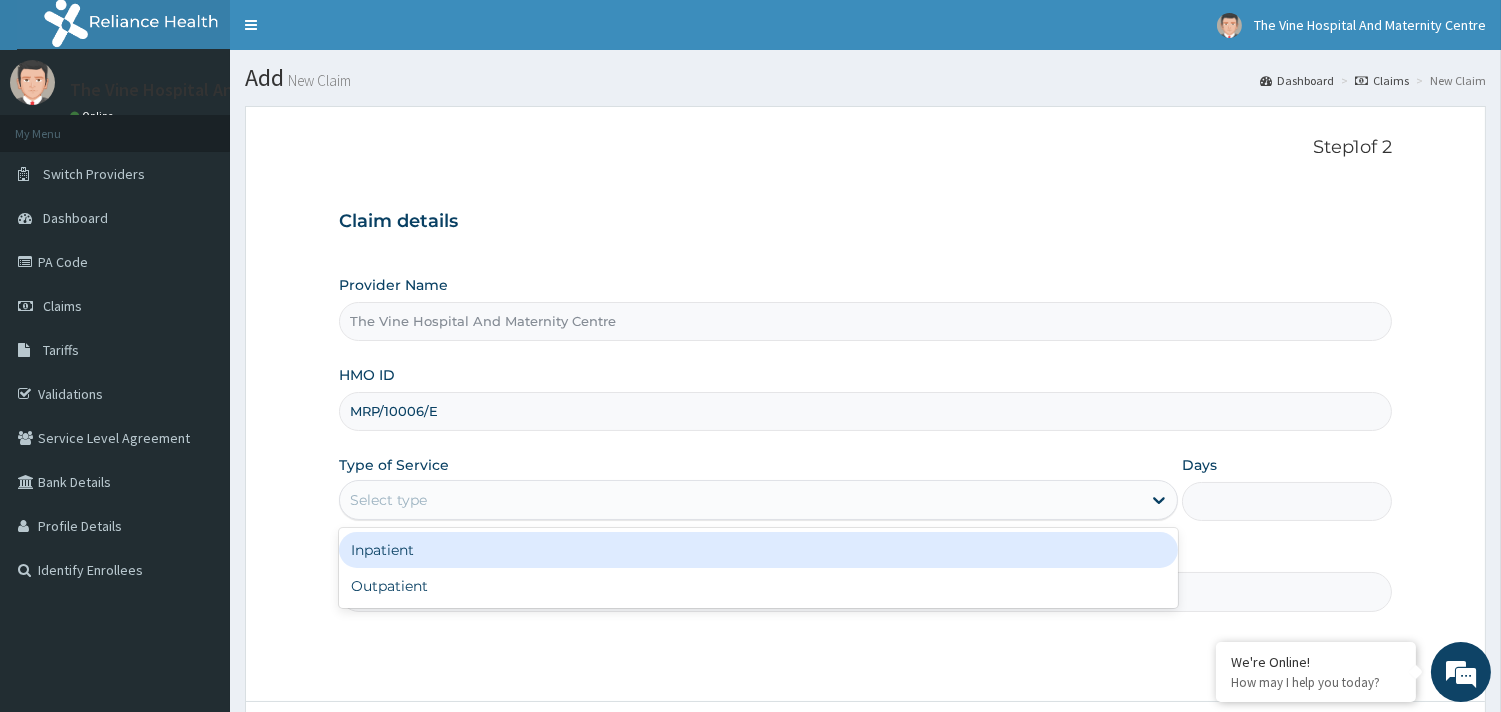 click on "Select type" at bounding box center (388, 500) 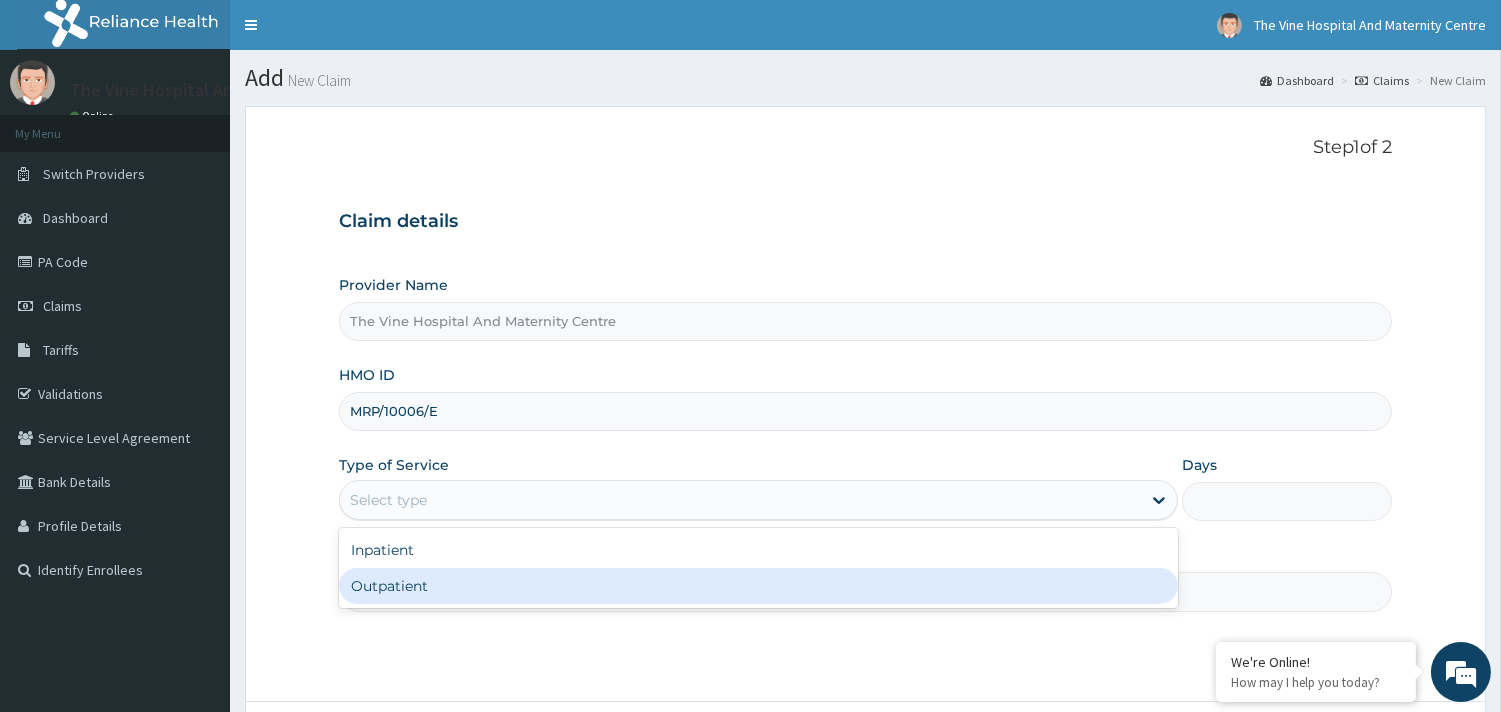 click on "Outpatient" at bounding box center [758, 586] 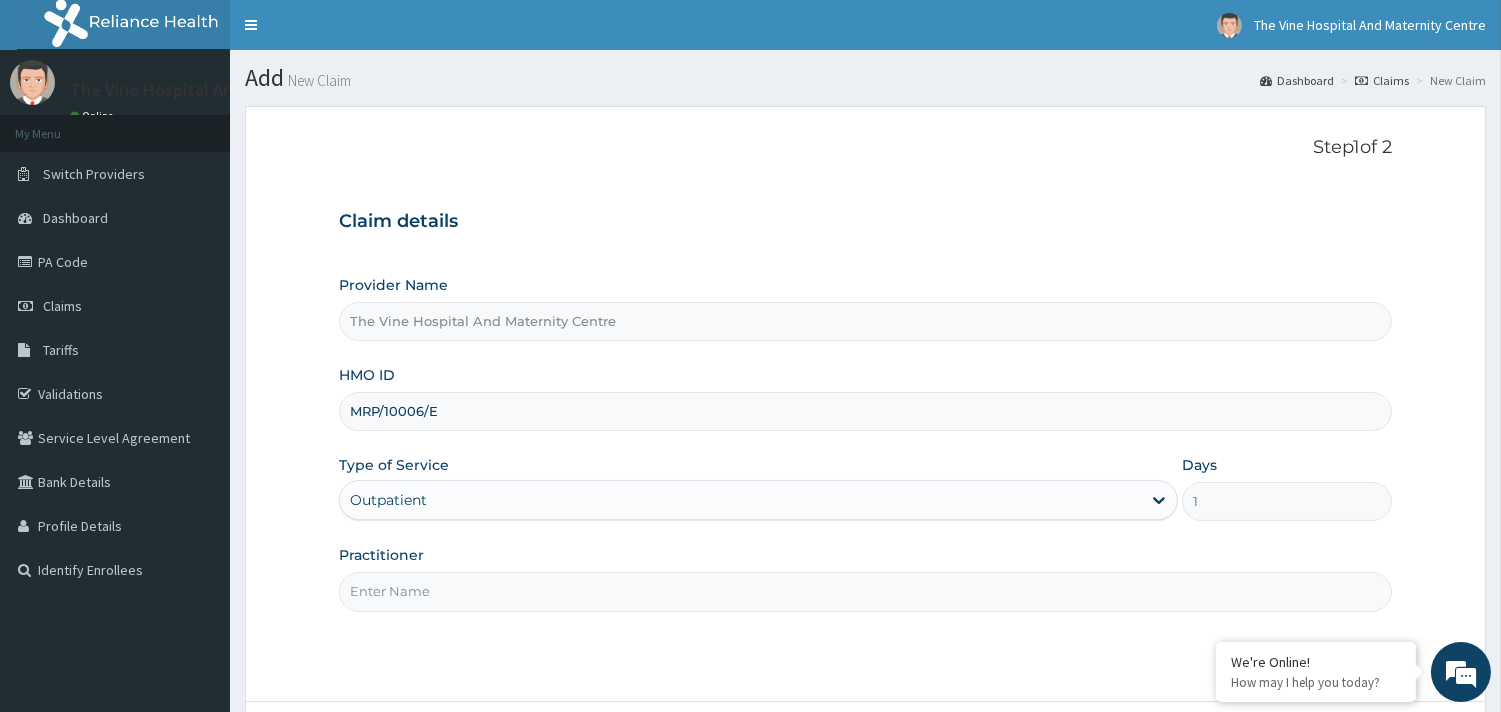 click on "Practitioner" at bounding box center [865, 591] 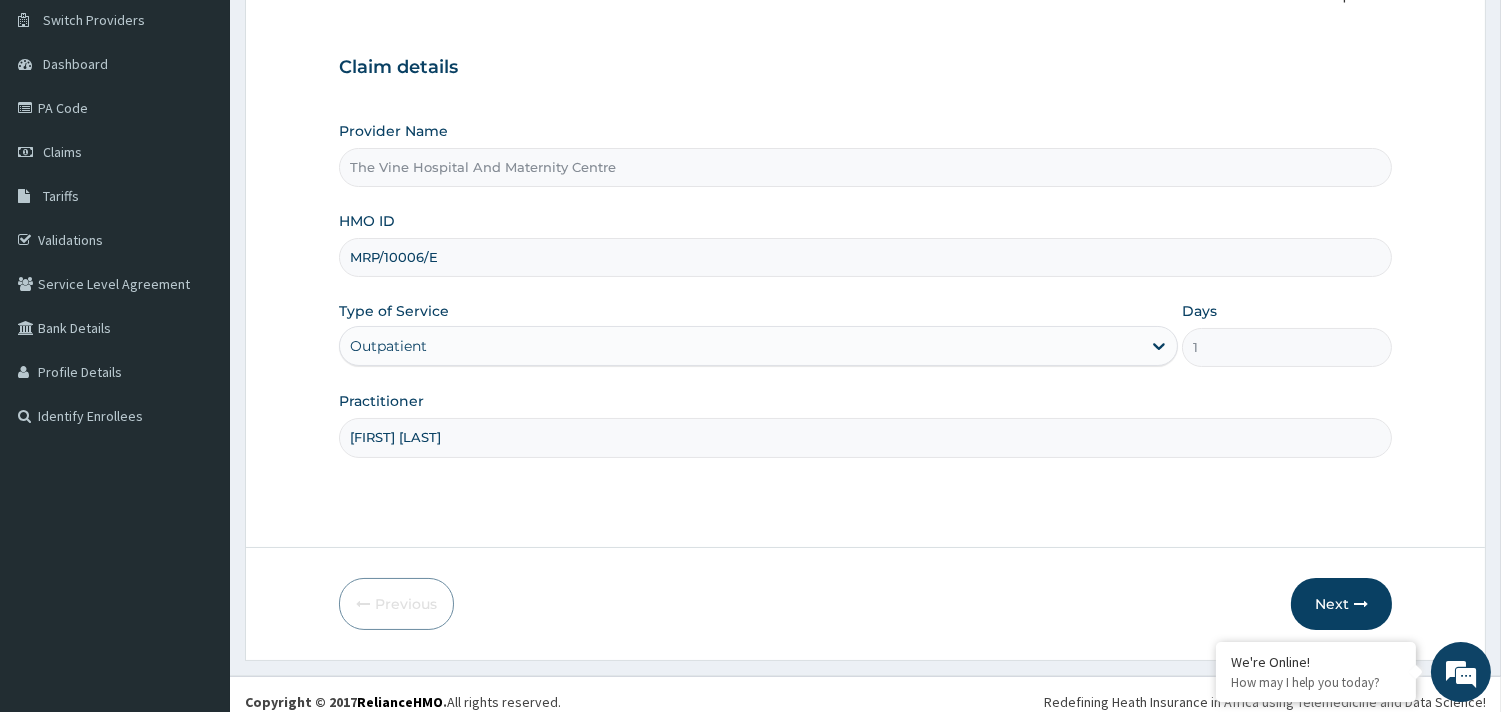scroll, scrollTop: 170, scrollLeft: 0, axis: vertical 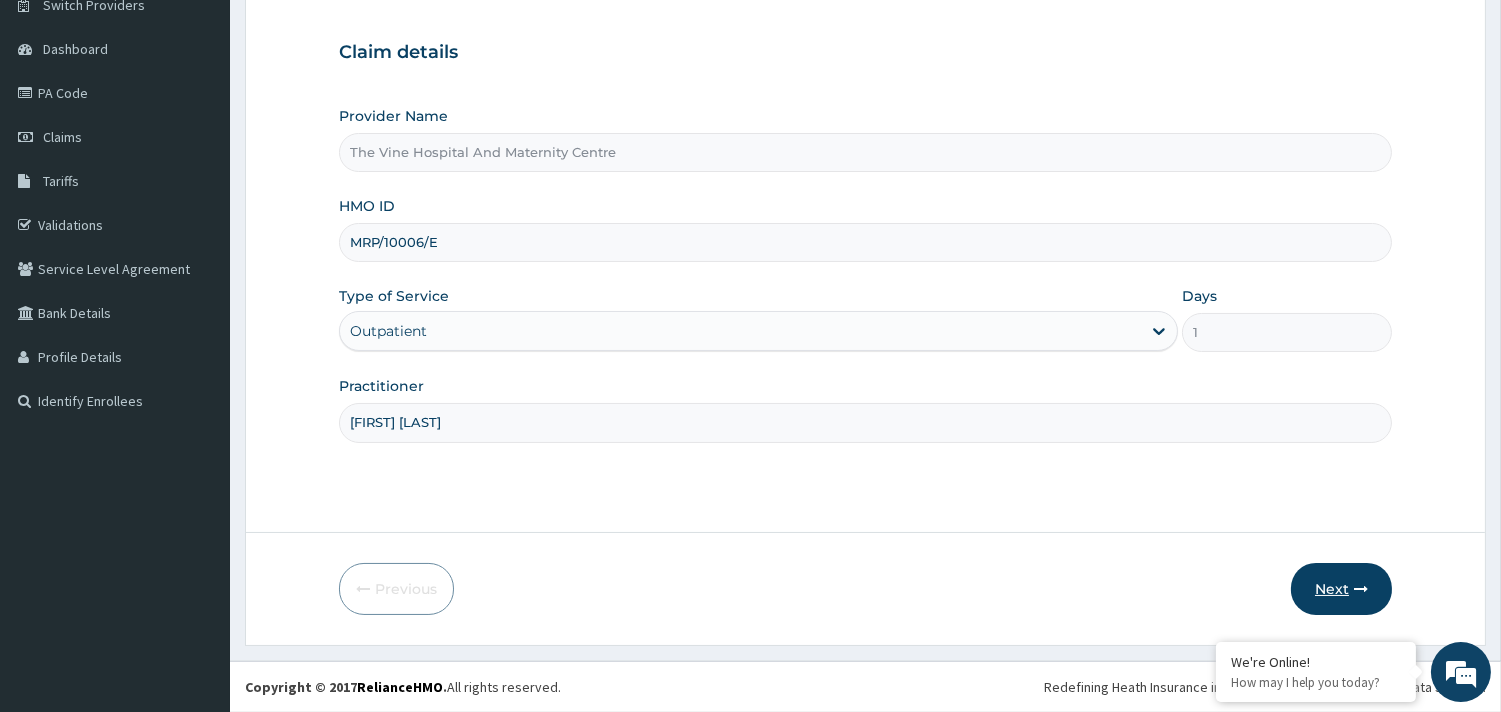 click on "Next" at bounding box center (1341, 589) 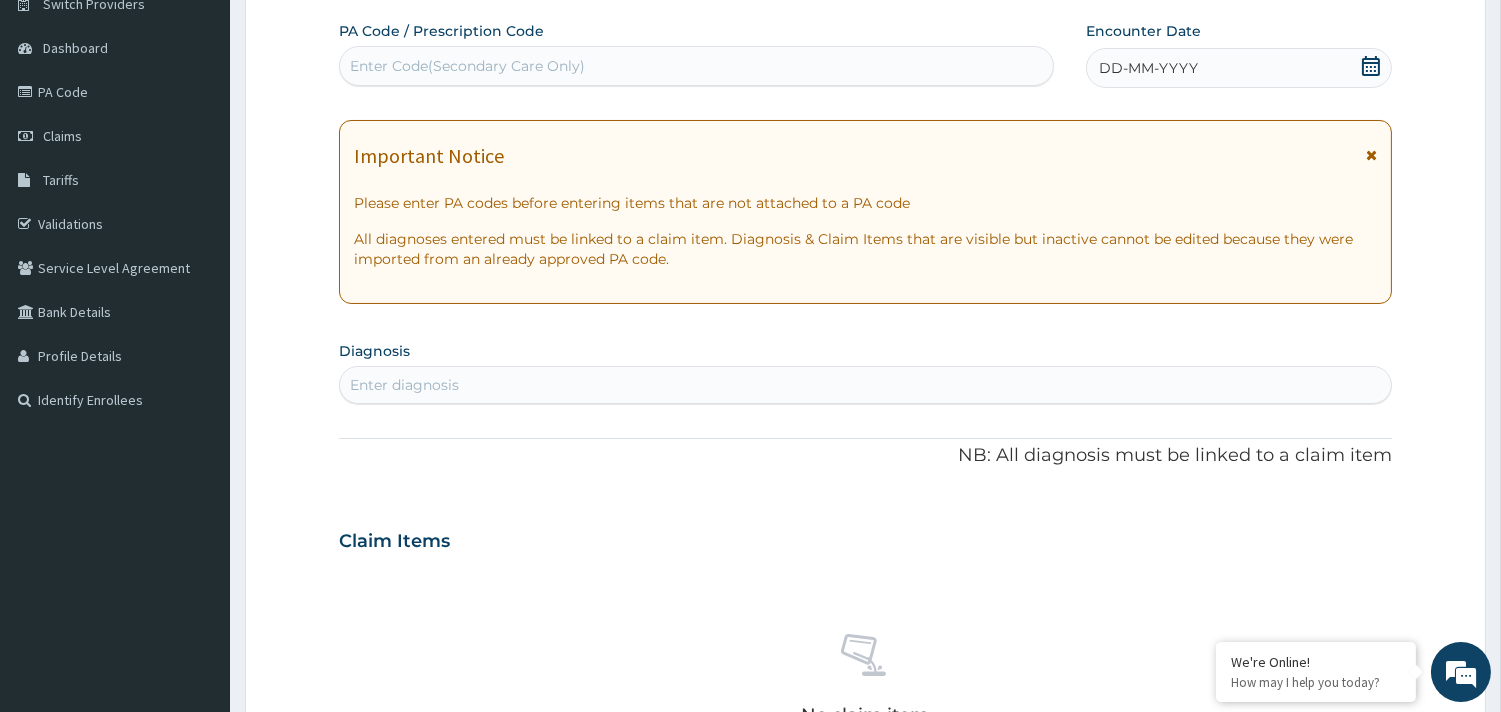 click on "Encounter Date DD-MM-YYYY" at bounding box center (1239, 54) 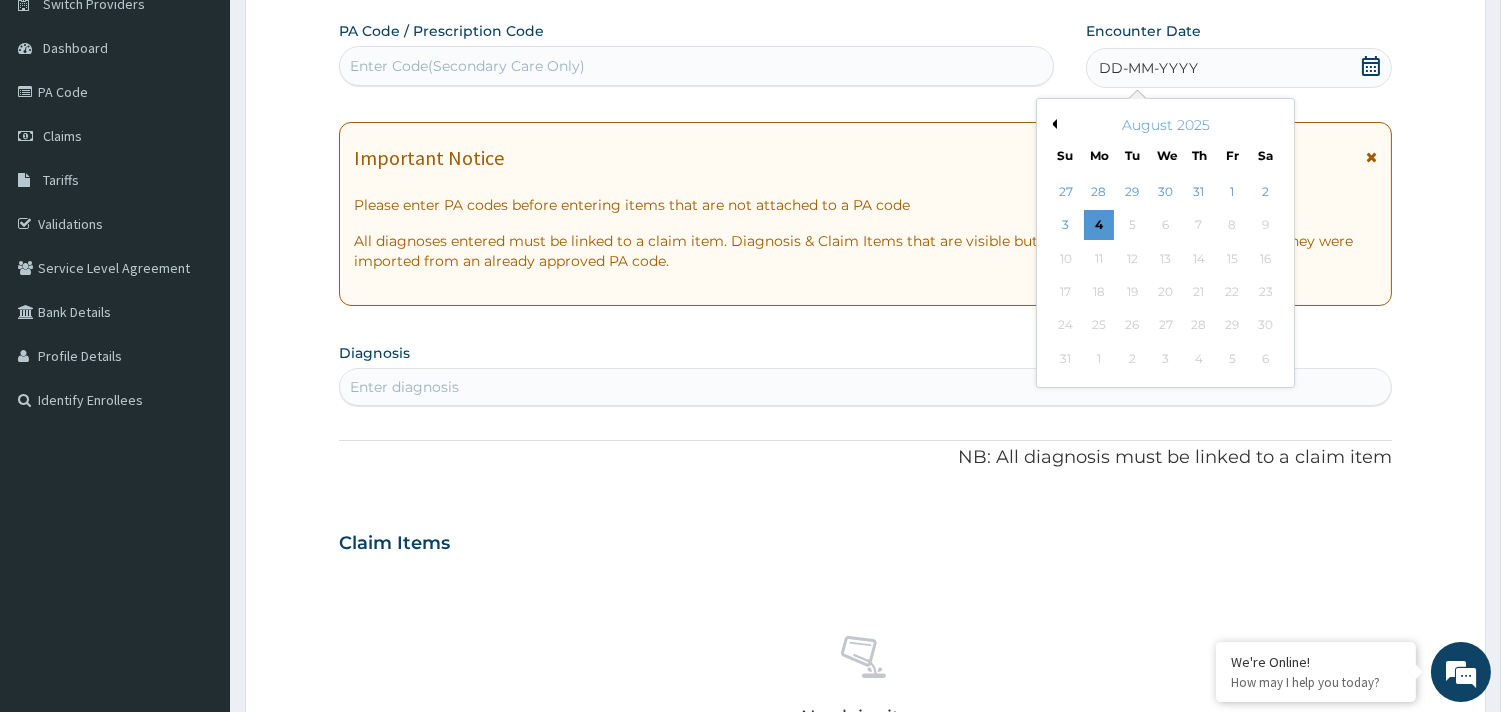 click on "Previous Month" at bounding box center [1052, 124] 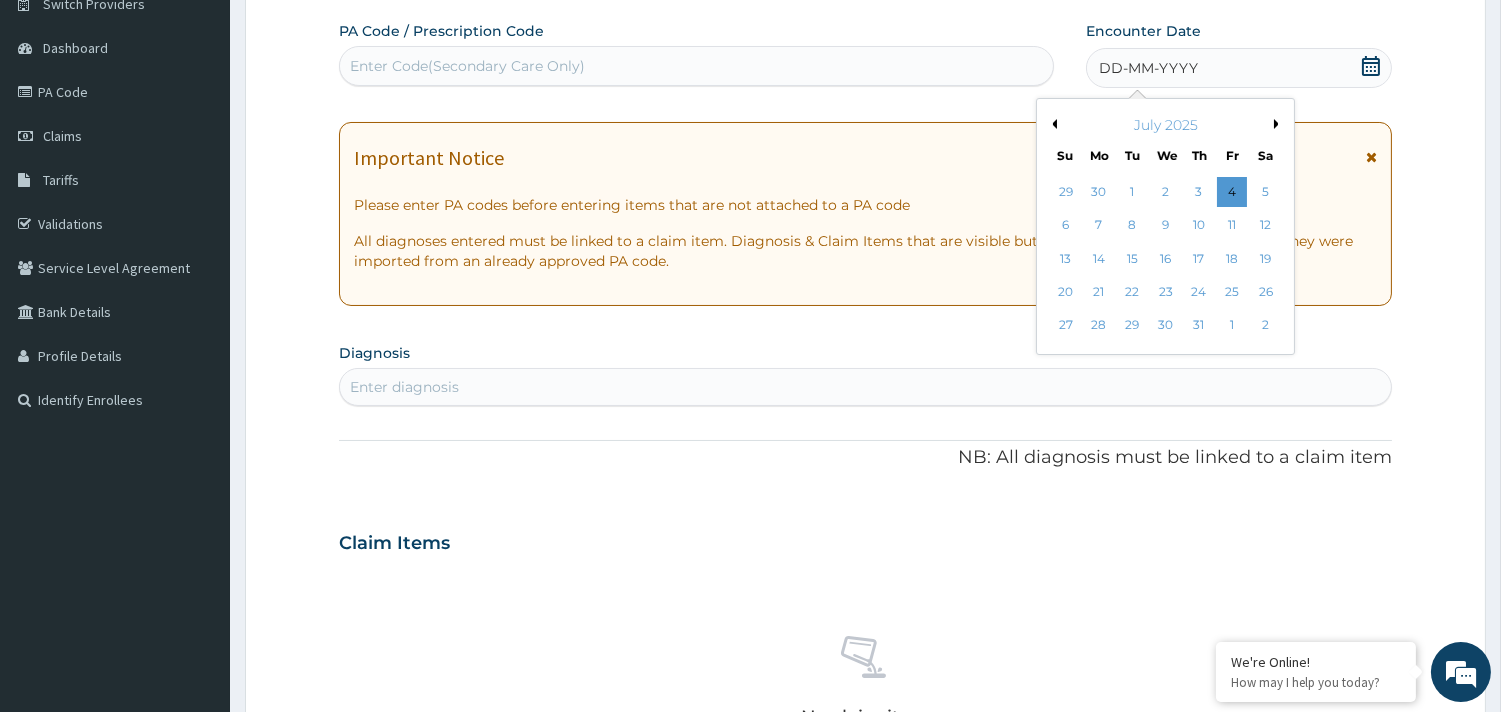 click on "Previous Month" at bounding box center [1052, 124] 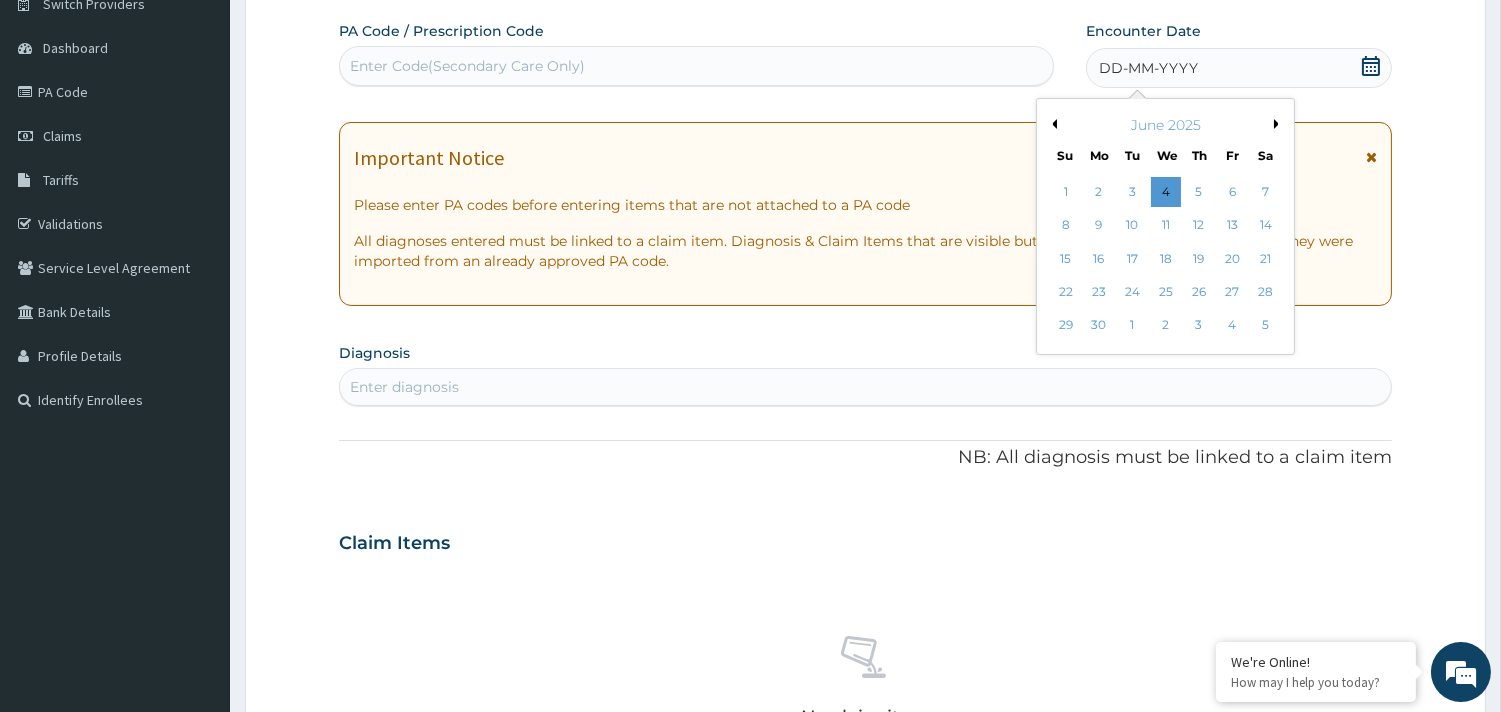 click on "Previous Month" at bounding box center (1052, 124) 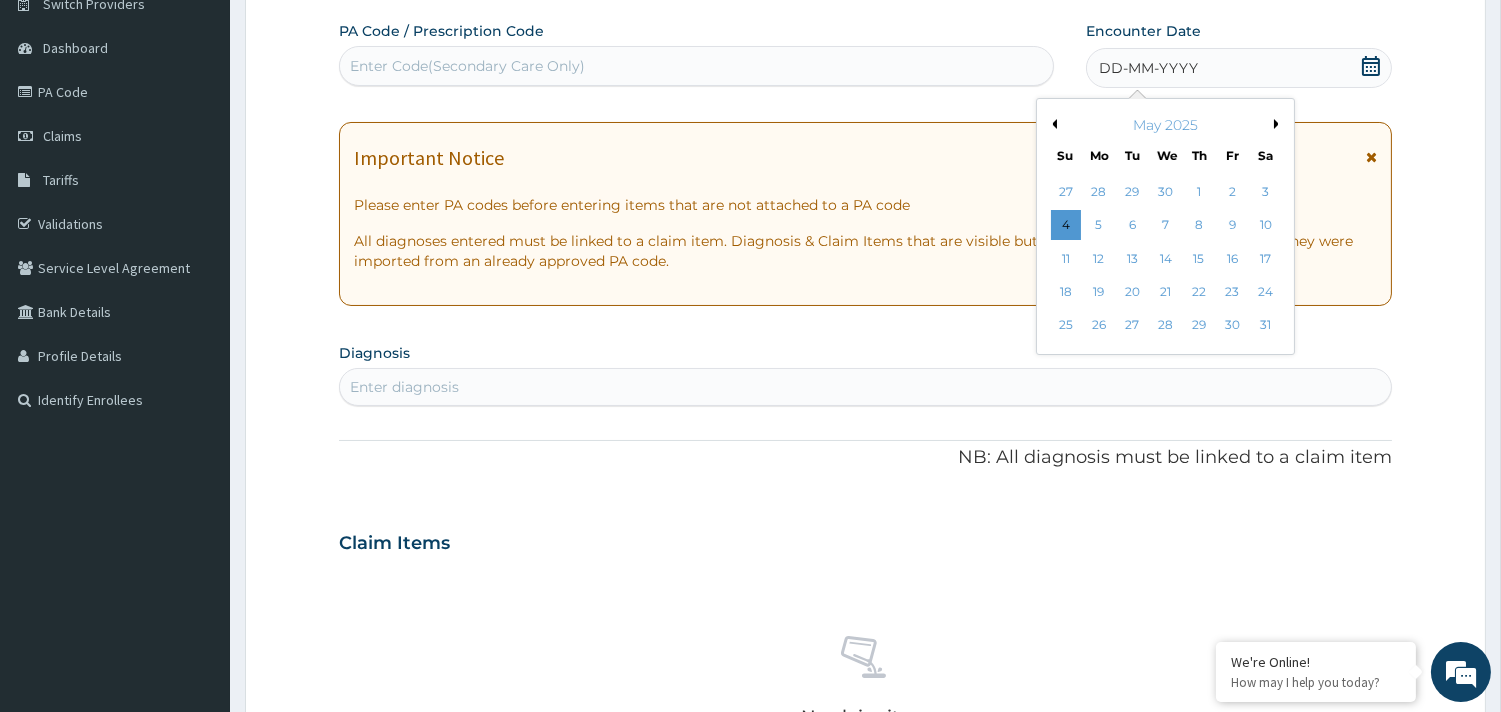 click on "Previous Month" at bounding box center [1052, 124] 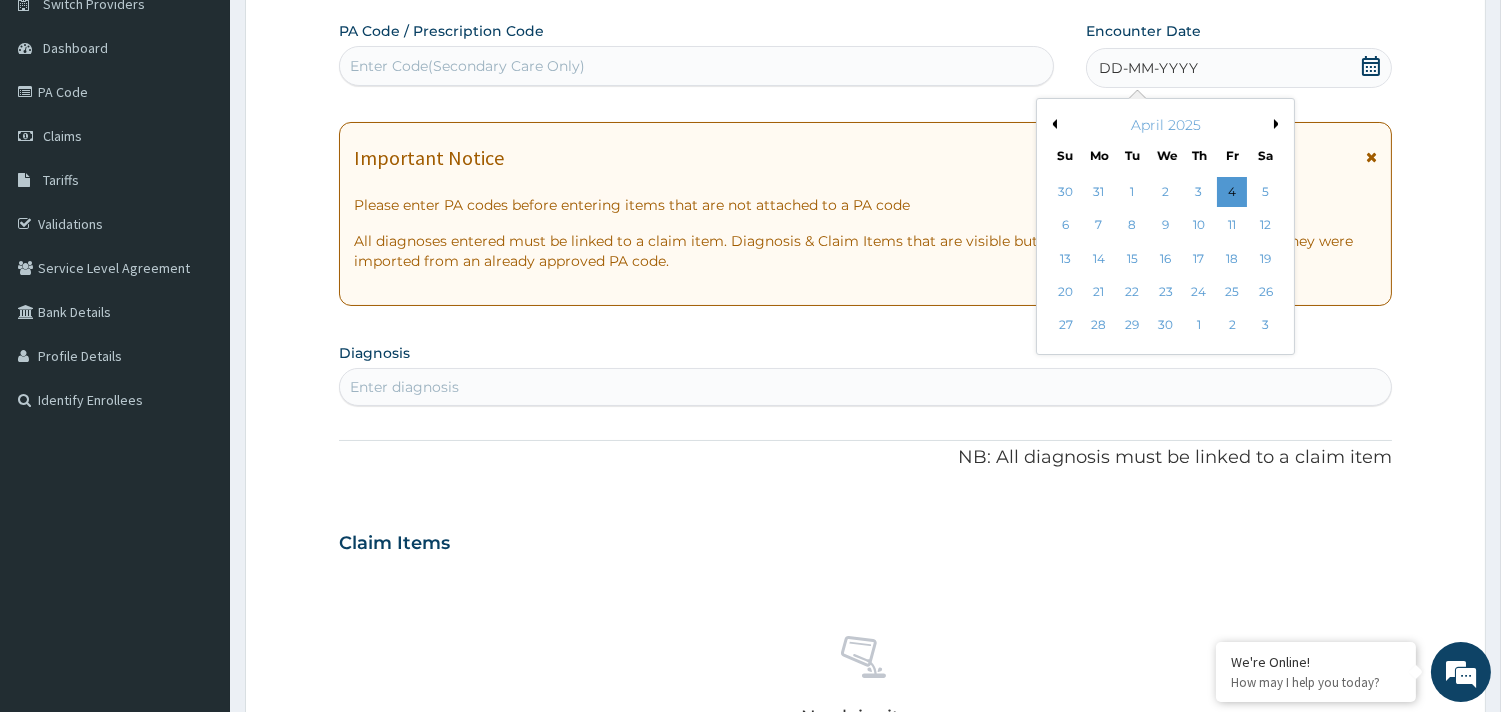 click on "Previous Month" at bounding box center [1052, 124] 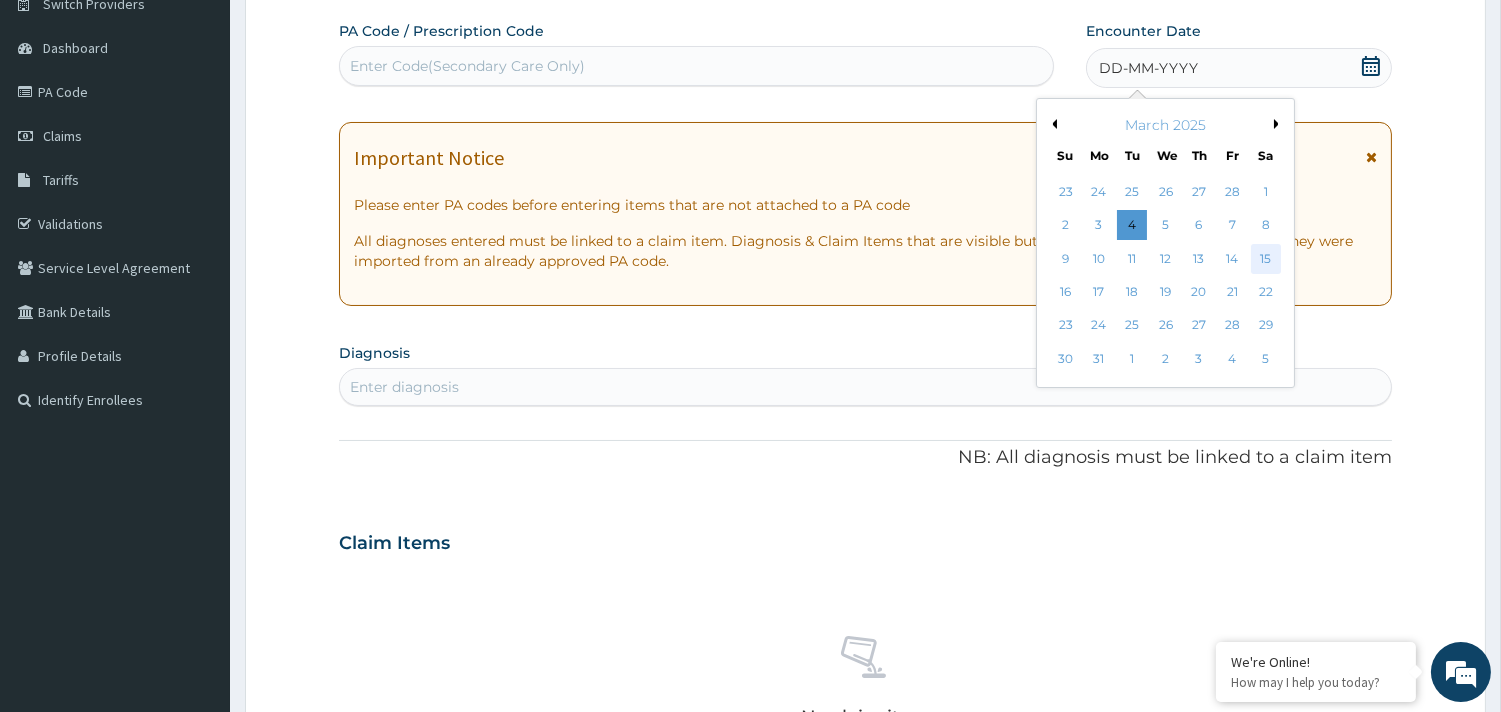 click on "15" at bounding box center [1265, 259] 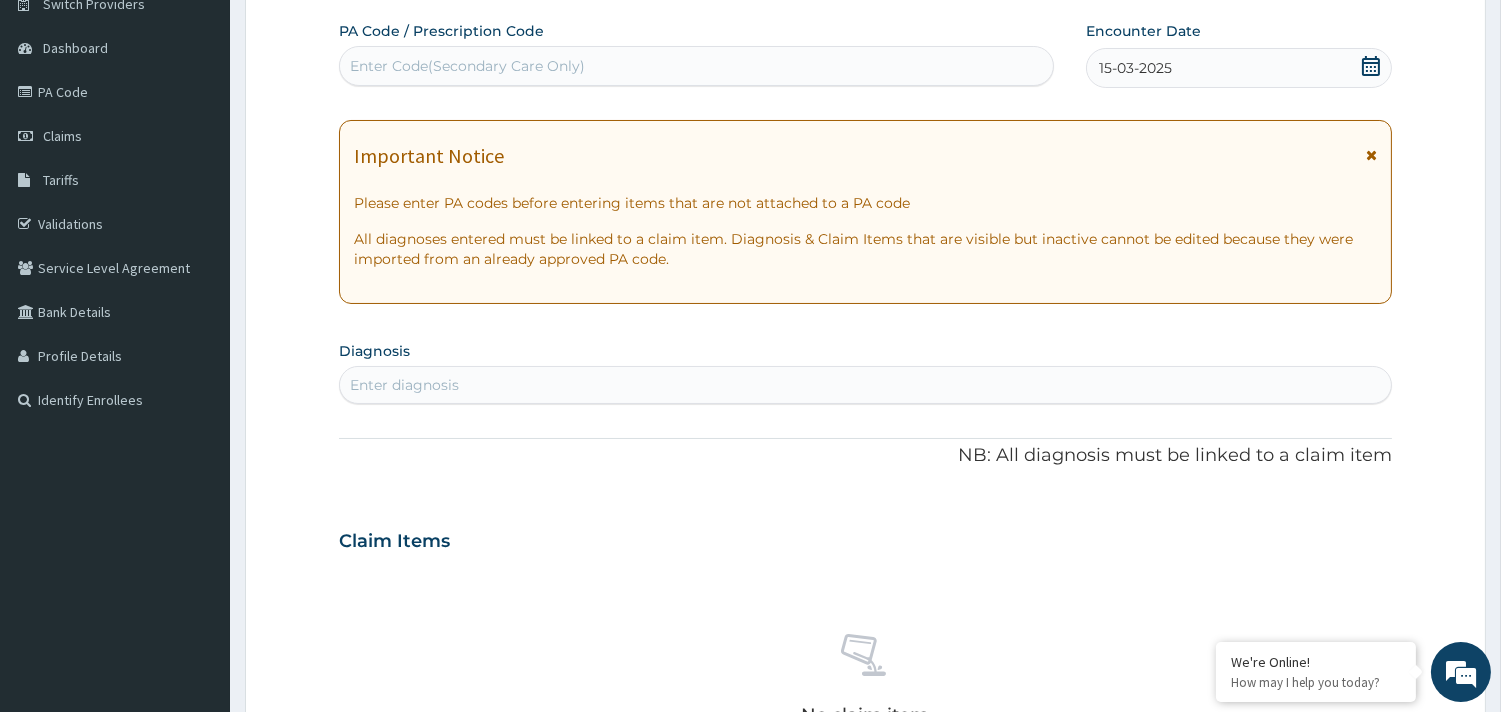 click on "Enter diagnosis" at bounding box center [404, 385] 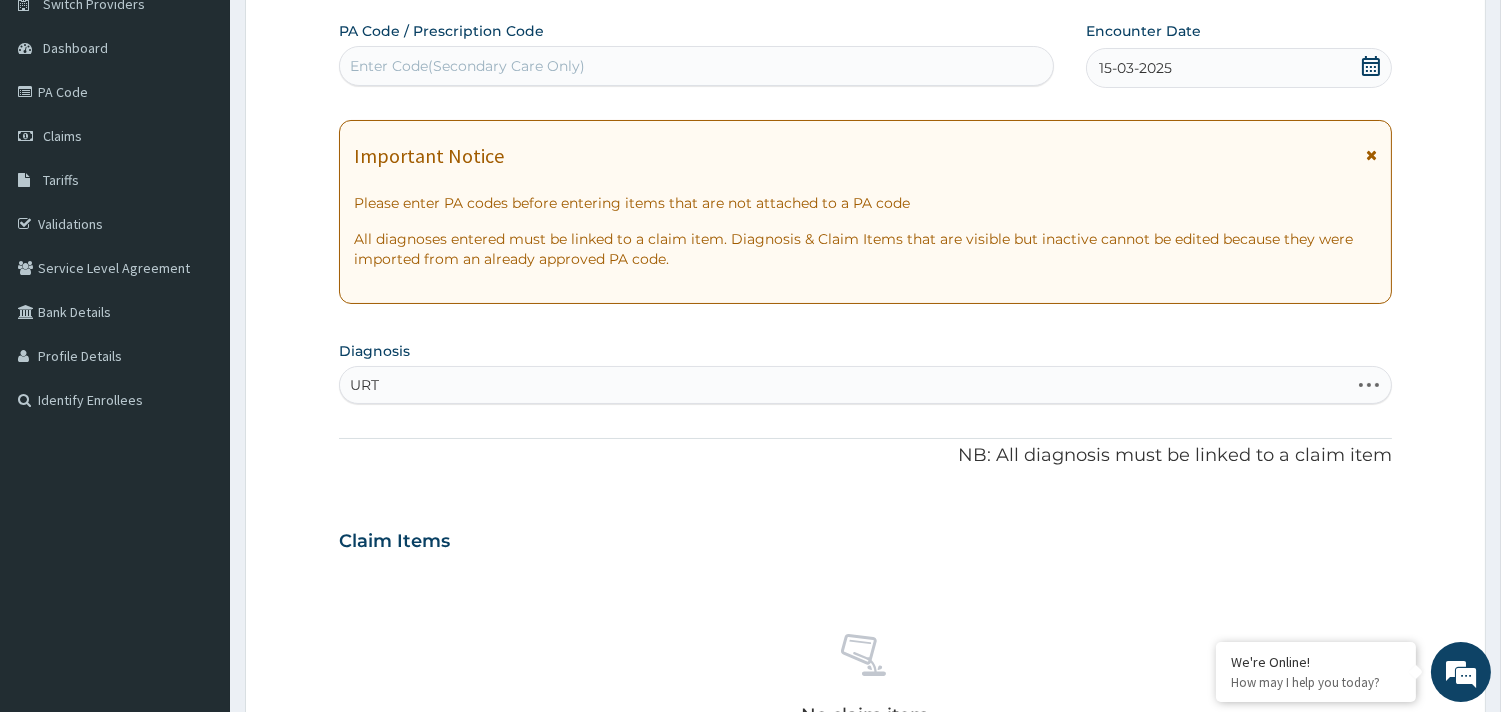 type on "URTI" 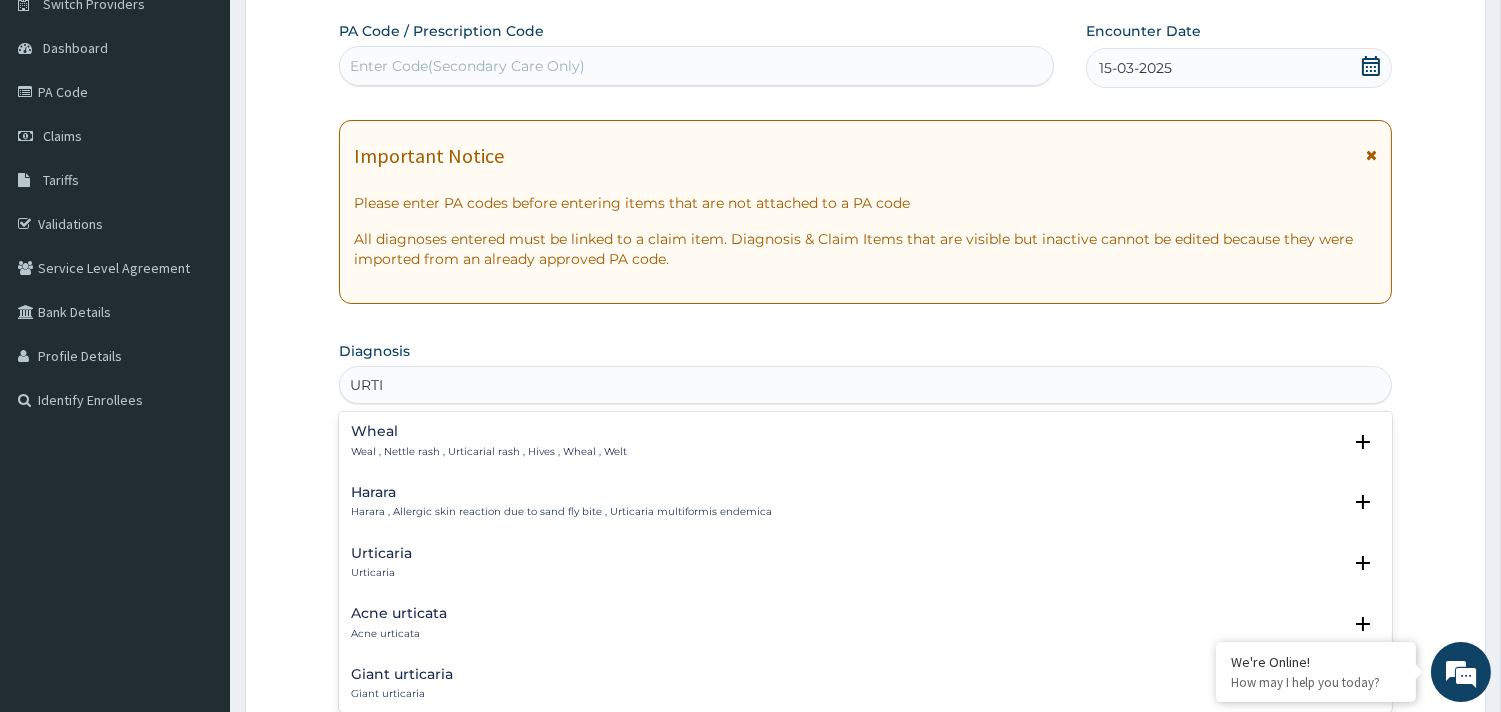 click on "Urticaria Urticaria" at bounding box center (381, 563) 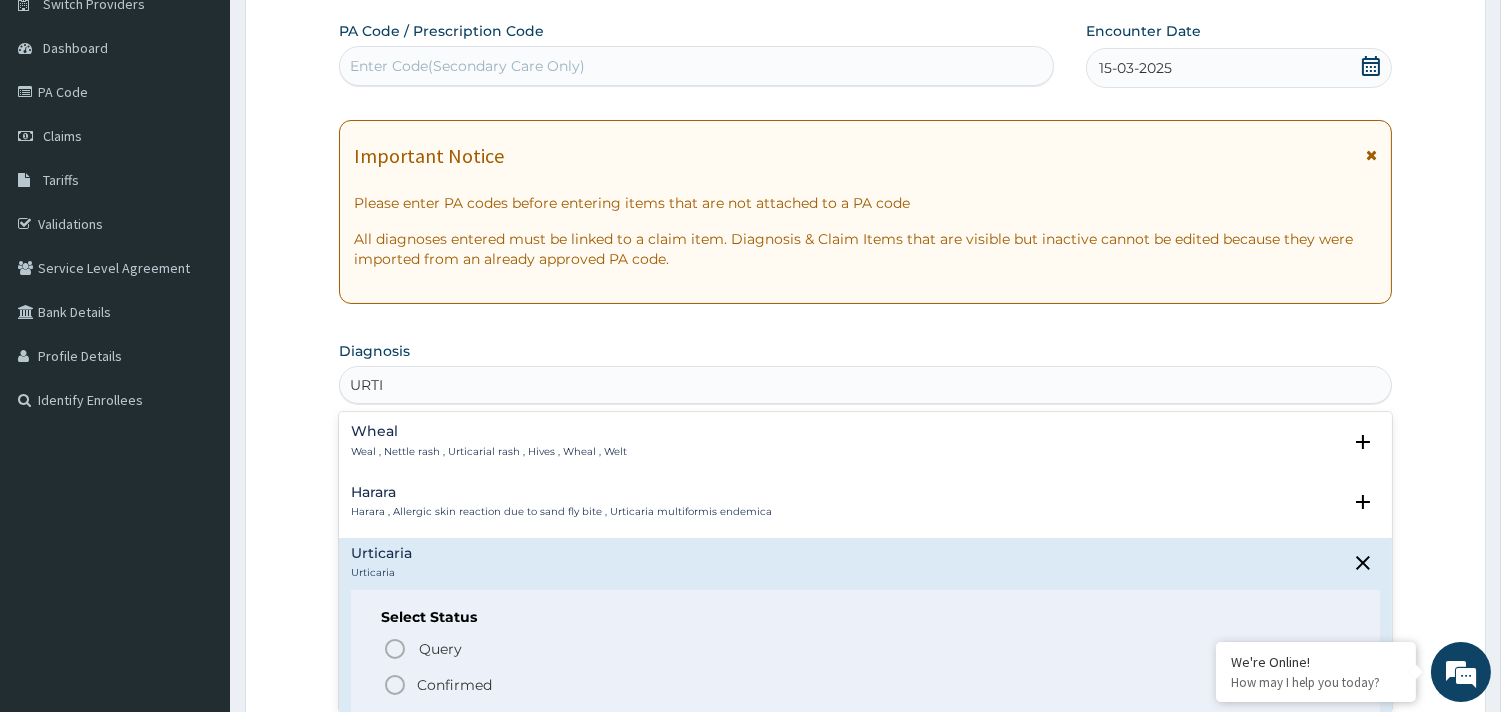 click 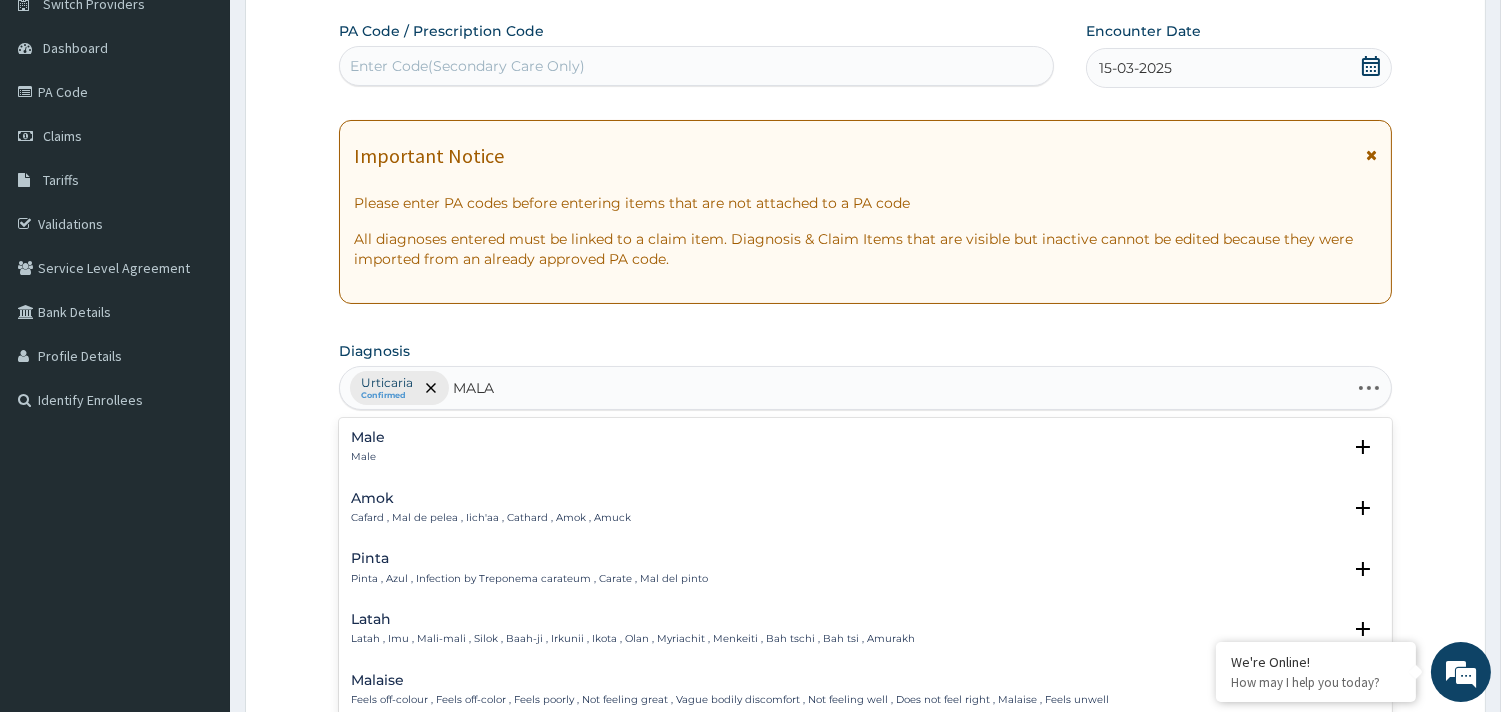 type on "MALAR" 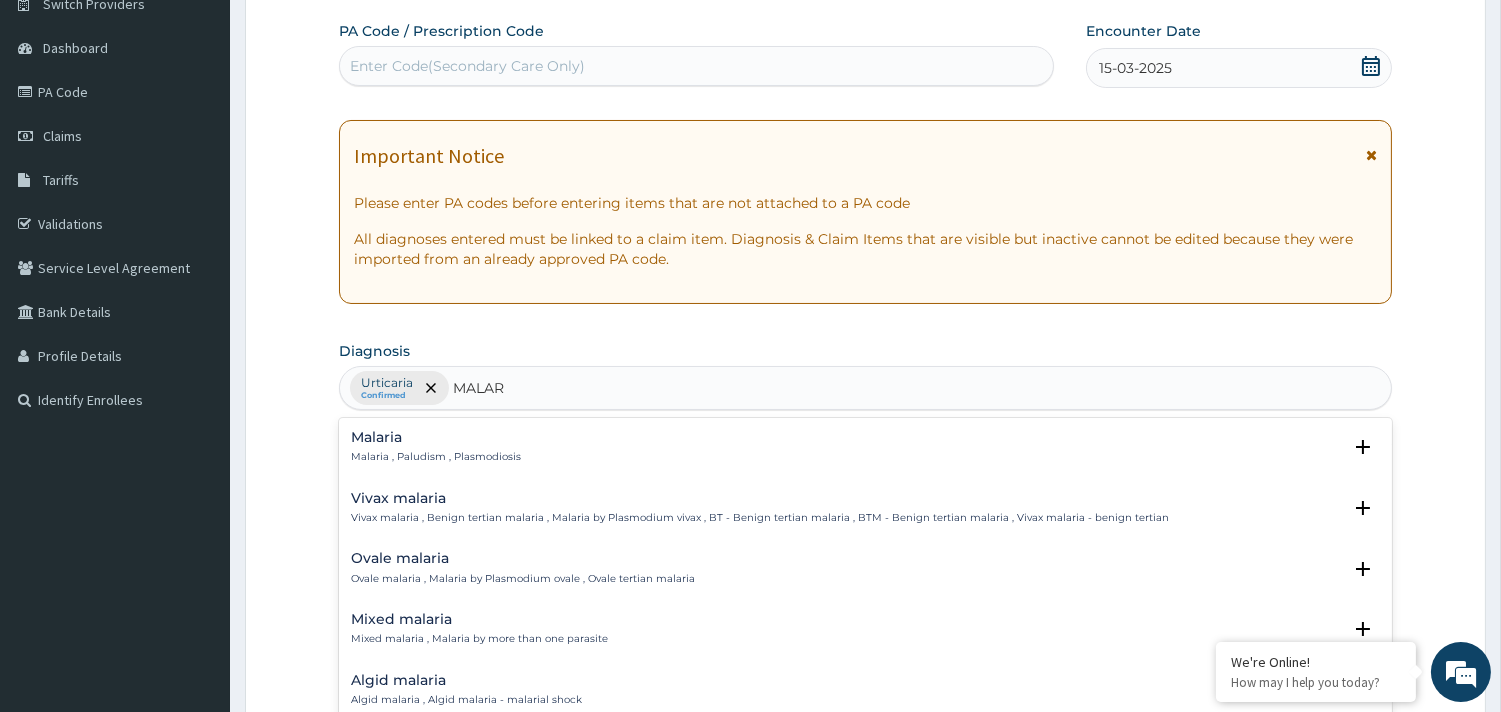 click on "Malaria" at bounding box center [436, 437] 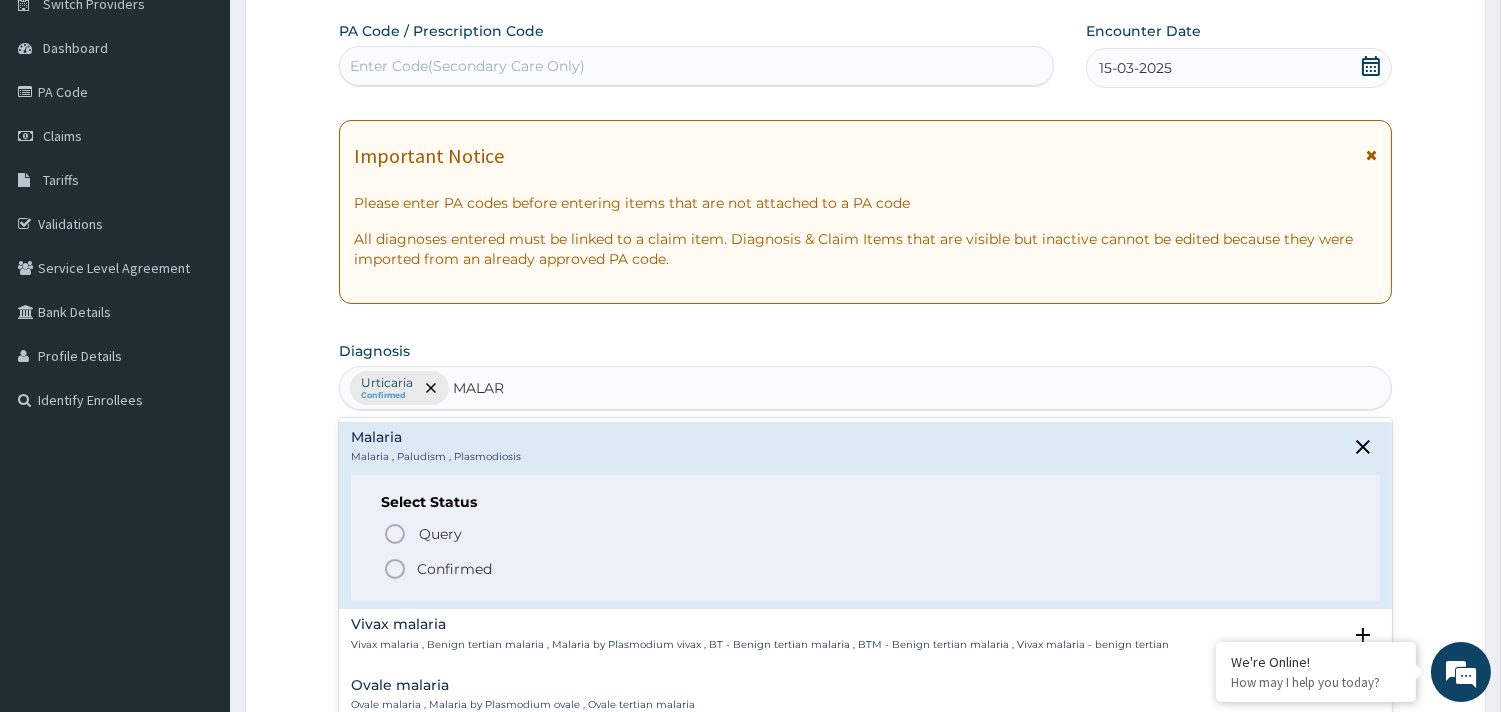 click 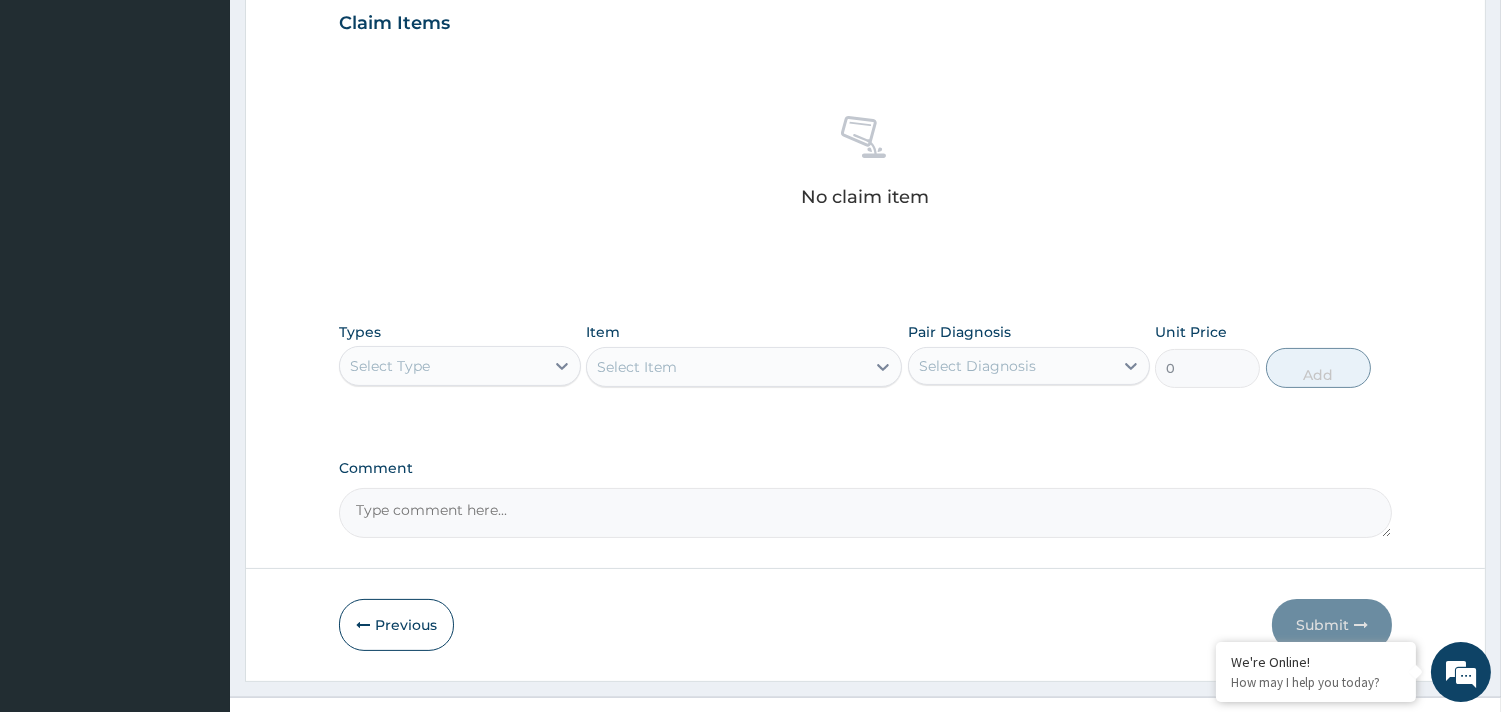 scroll, scrollTop: 725, scrollLeft: 0, axis: vertical 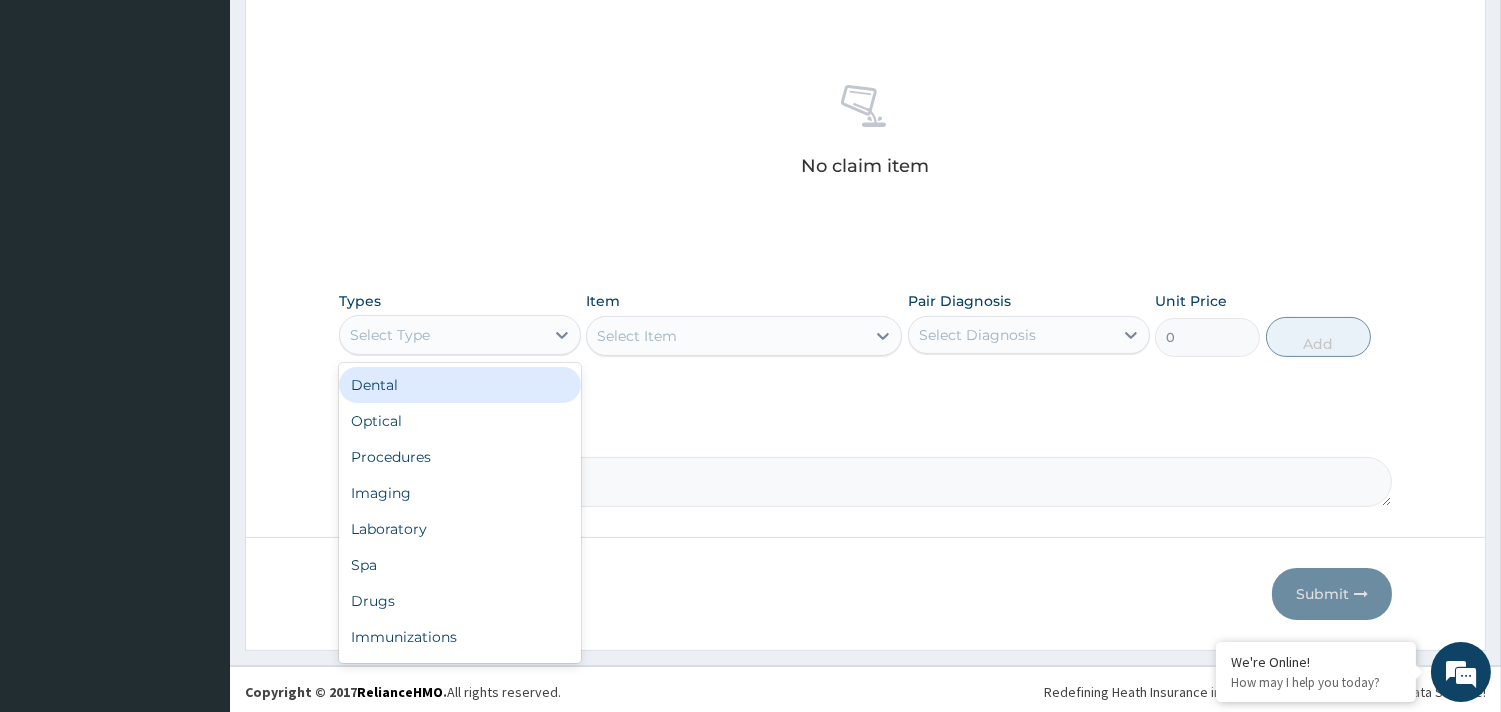click on "Select Type" at bounding box center [460, 335] 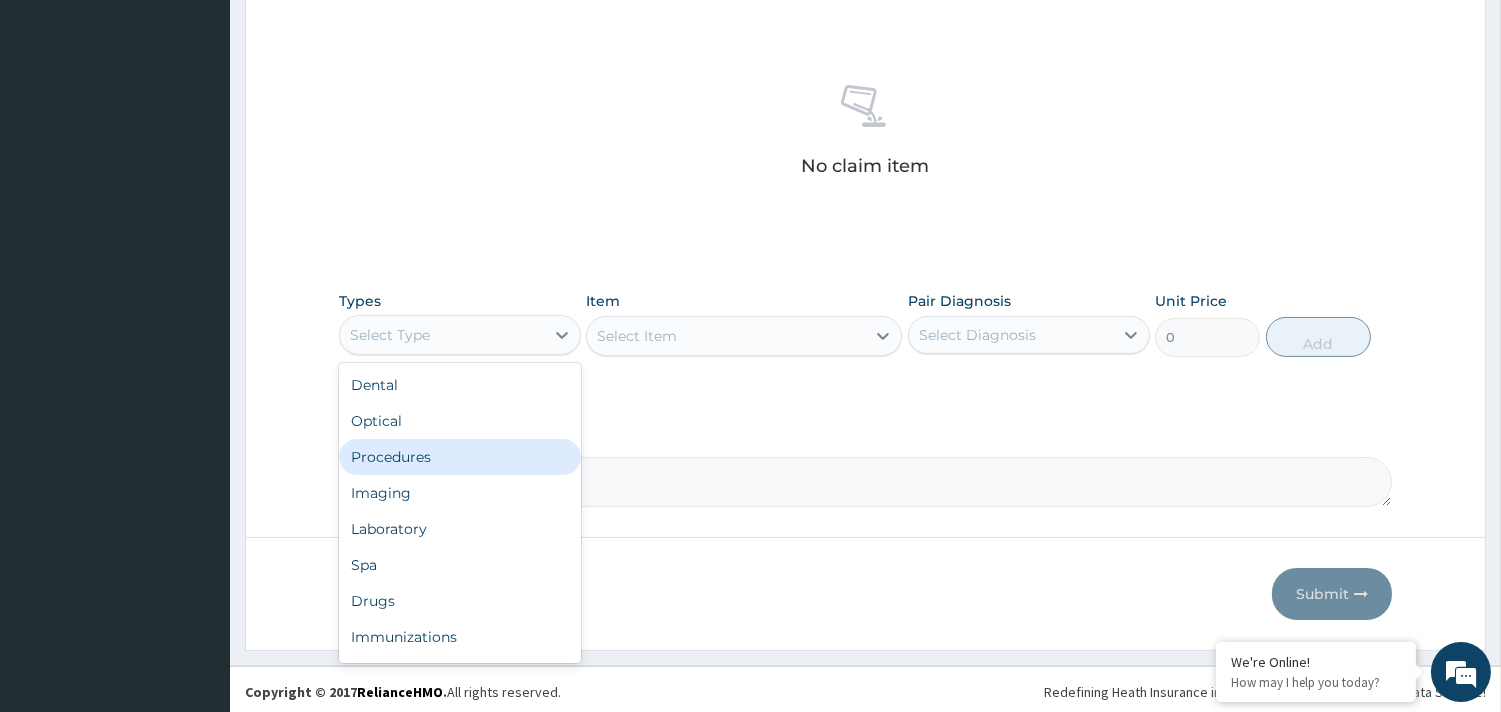 click on "Procedures" at bounding box center (460, 457) 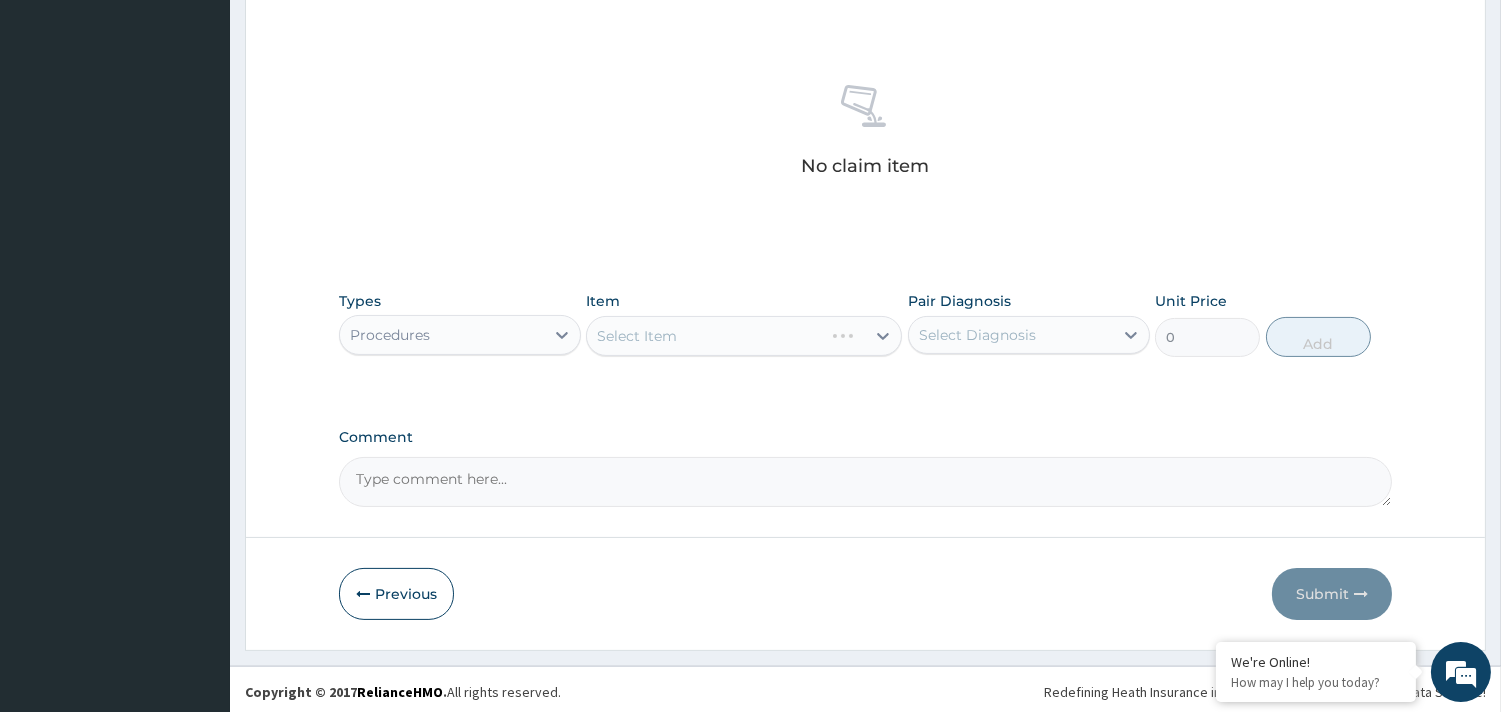 click on "Select Item" at bounding box center [744, 336] 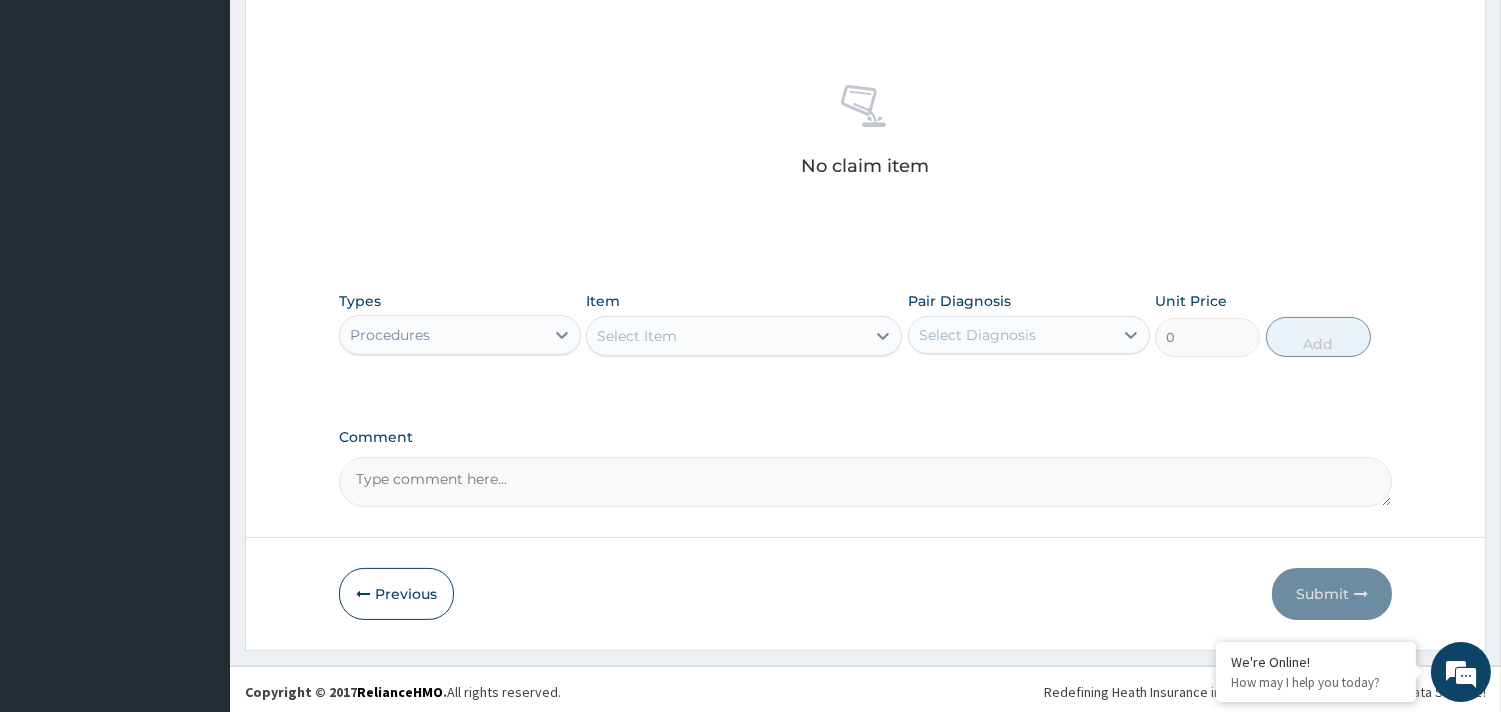 click on "Select Item" at bounding box center (744, 336) 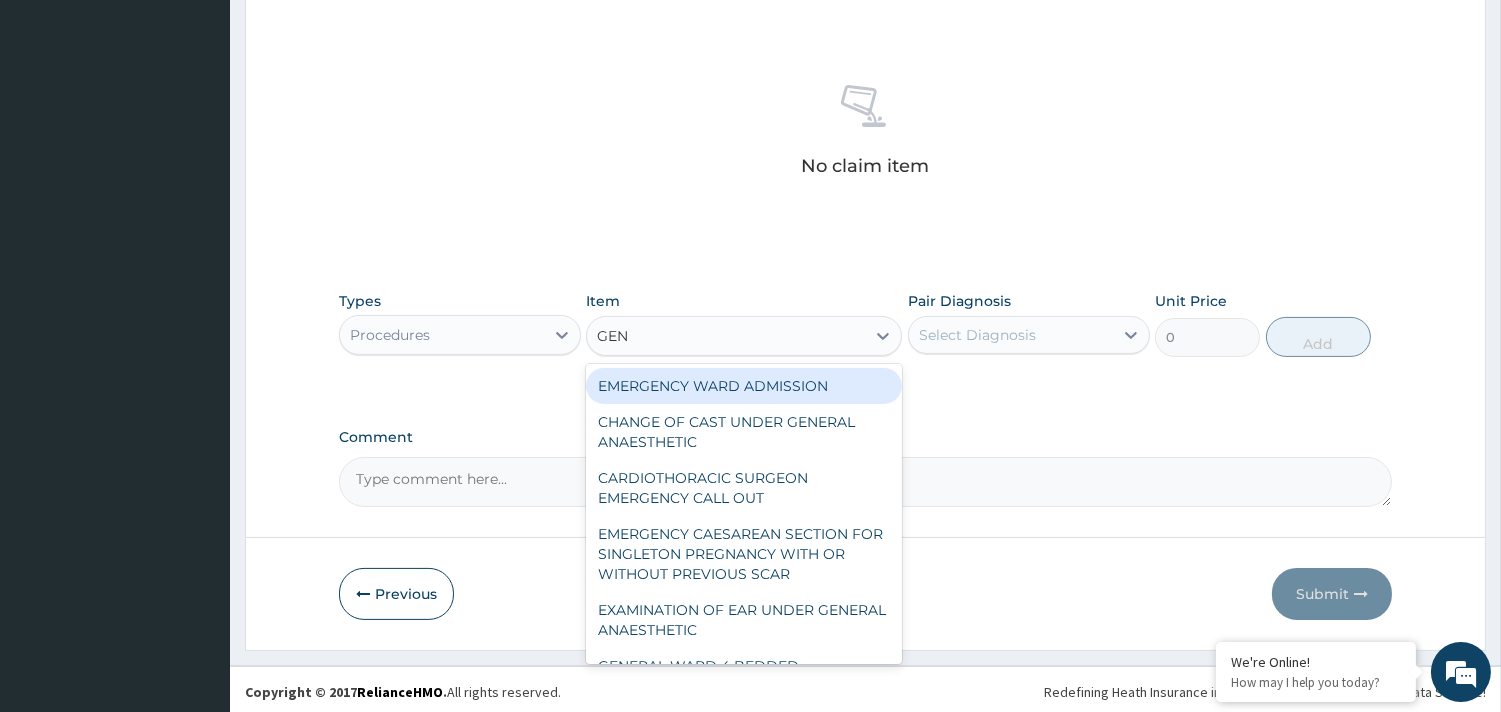 type on "GENE" 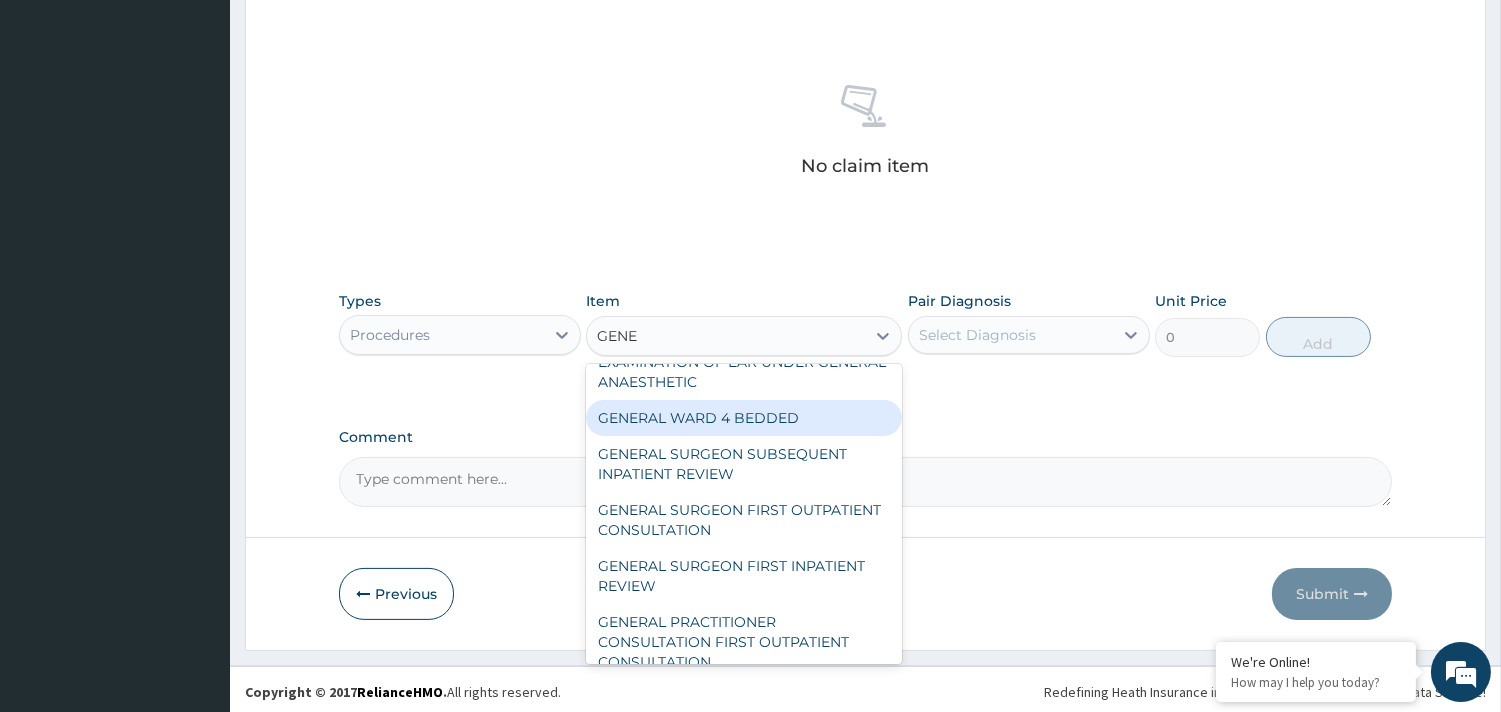 scroll, scrollTop: 222, scrollLeft: 0, axis: vertical 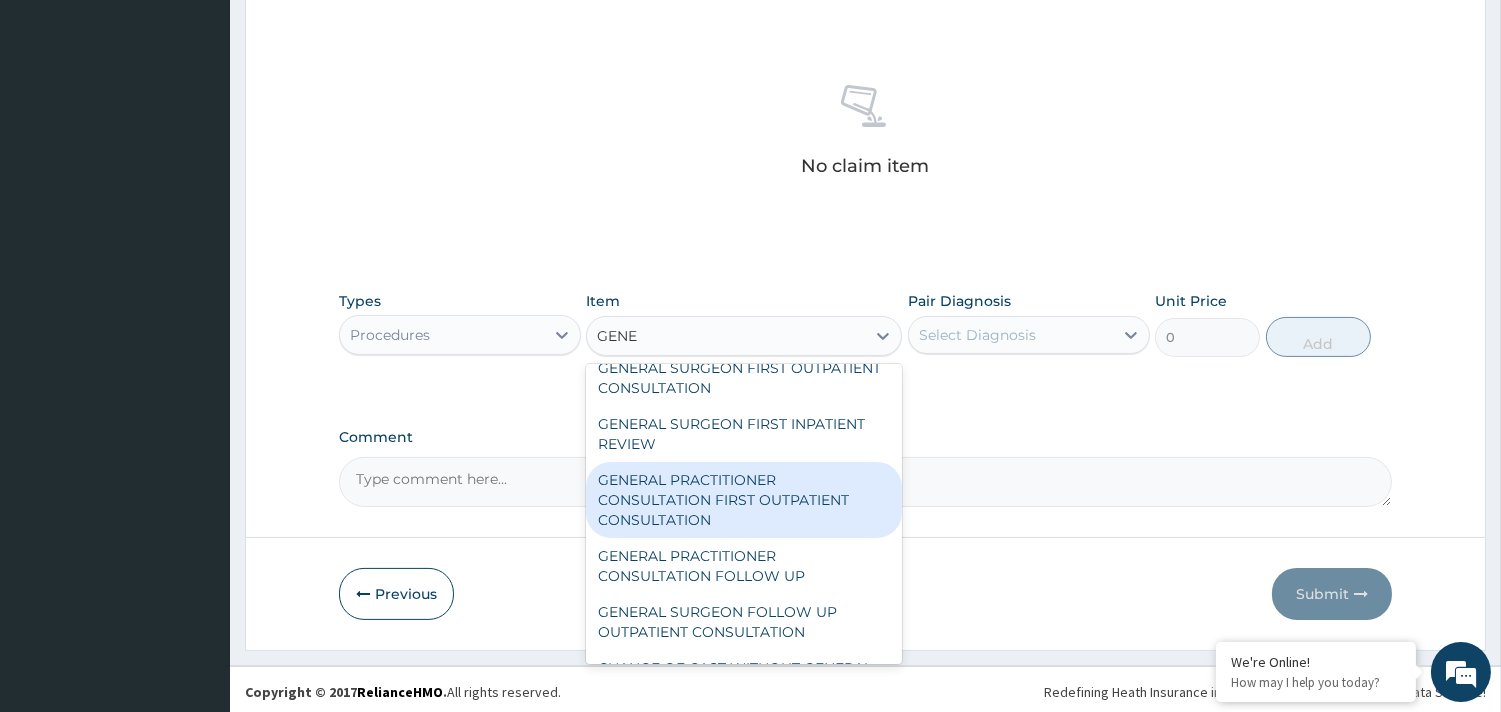 click on "GENERAL PRACTITIONER CONSULTATION FIRST OUTPATIENT CONSULTATION" at bounding box center (744, 500) 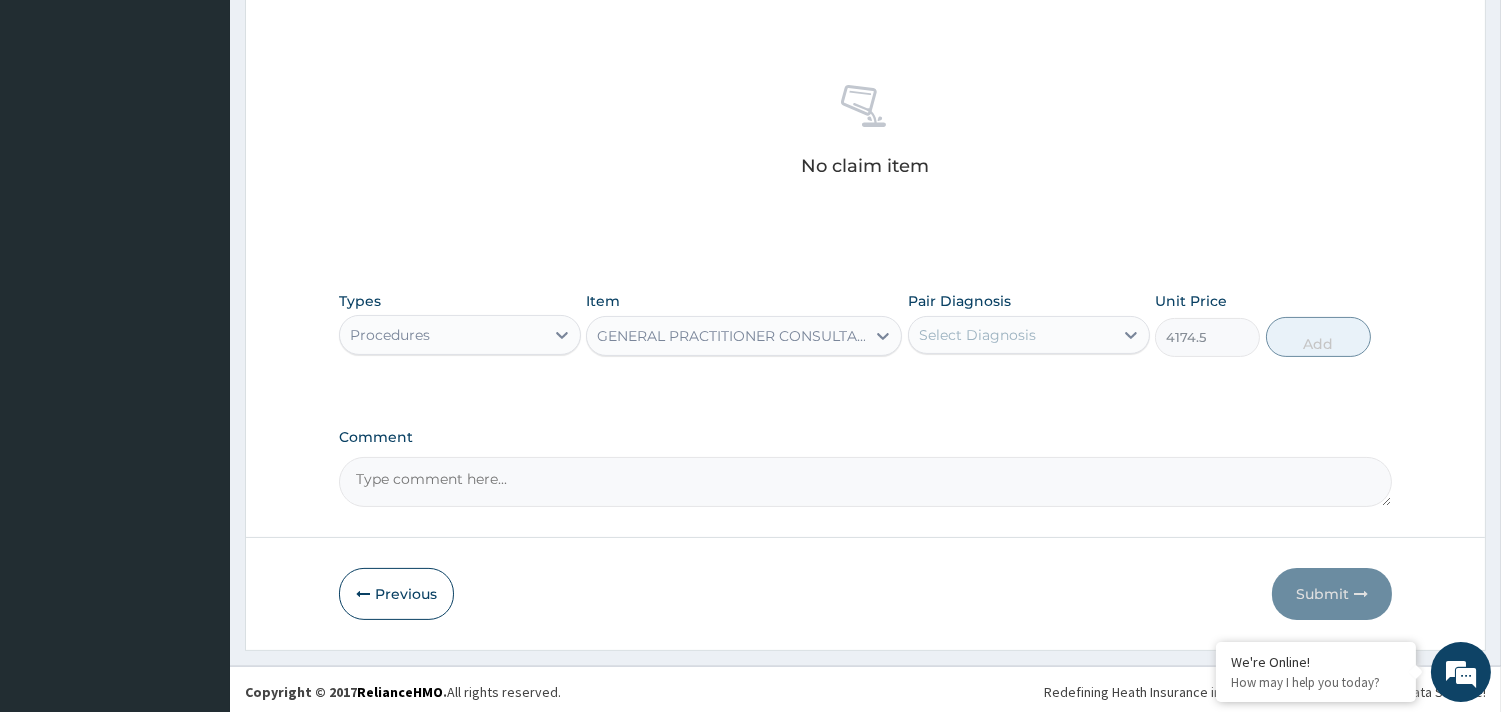 click on "Select Diagnosis" at bounding box center (977, 335) 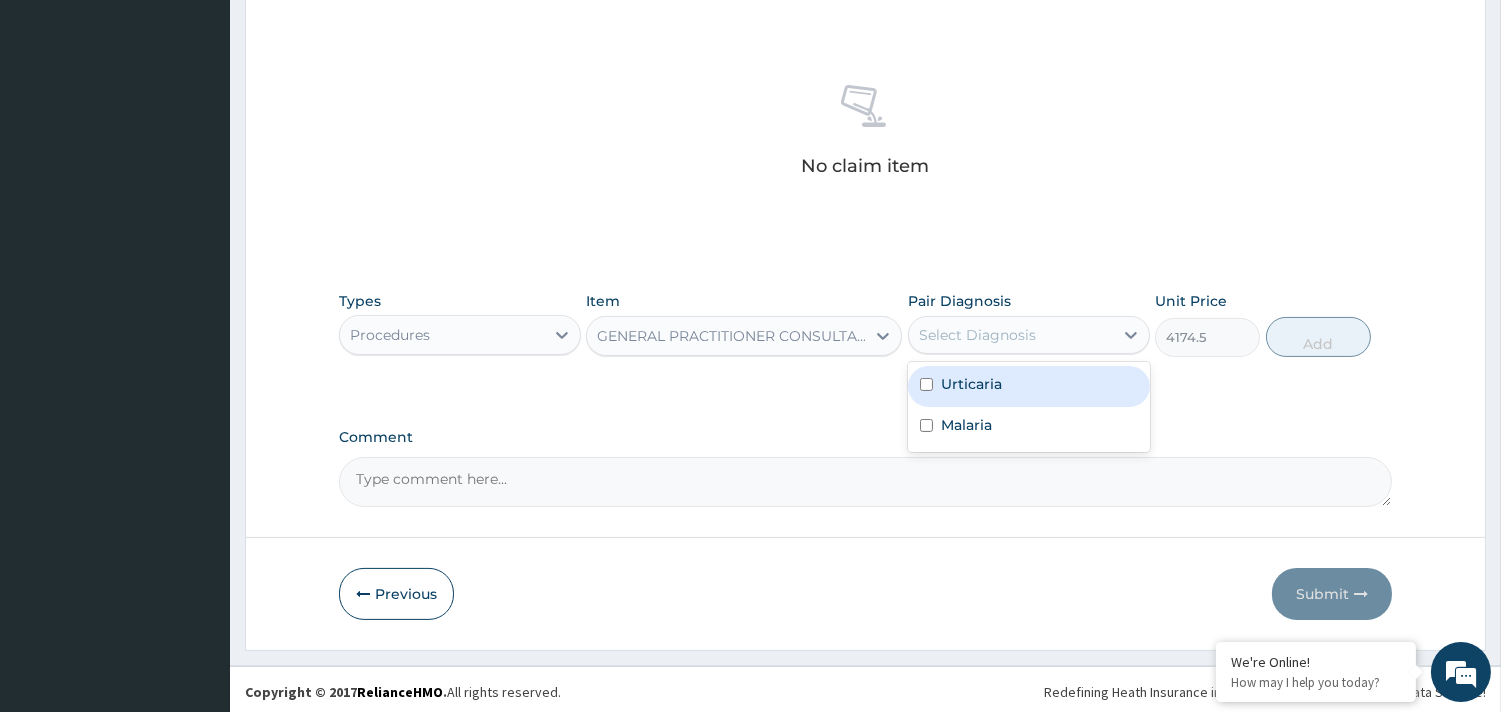 click on "Urticaria" at bounding box center [1029, 386] 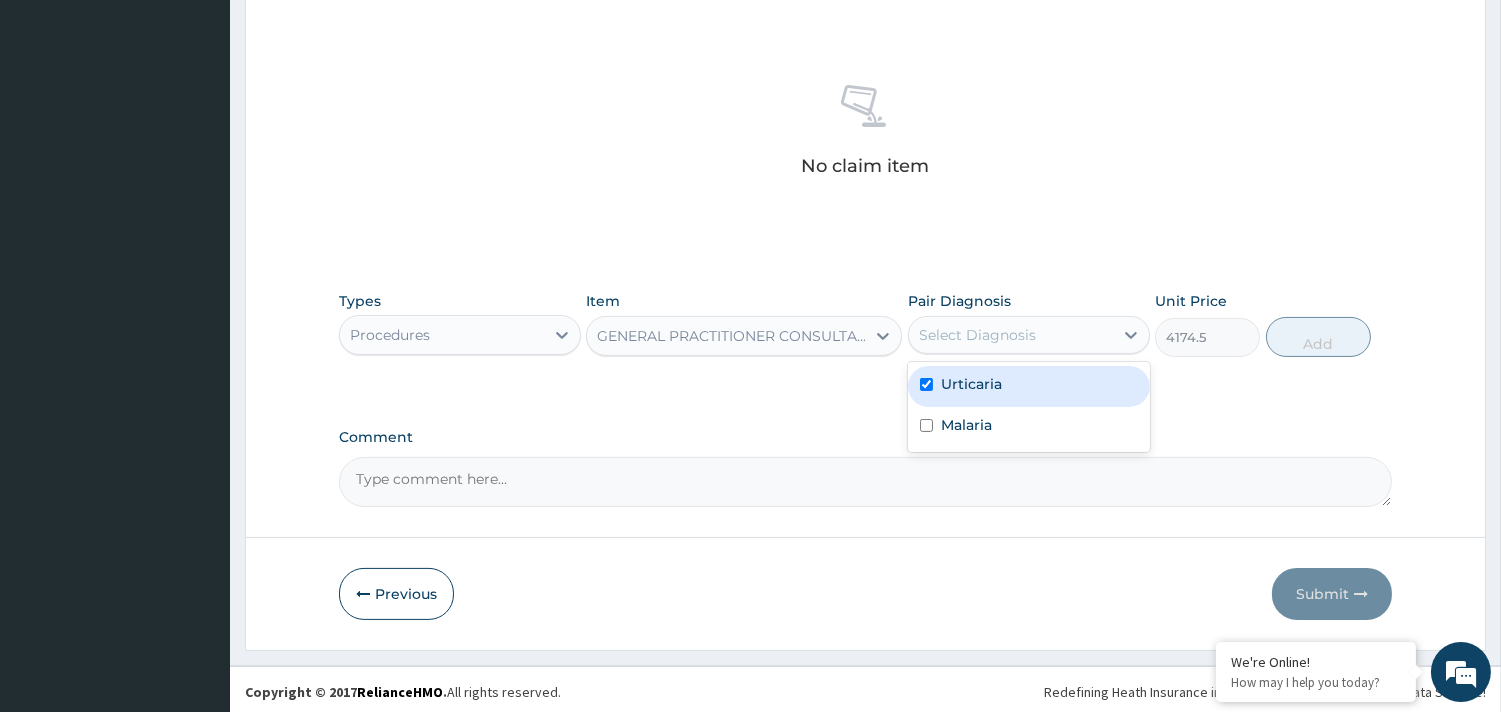 checkbox on "true" 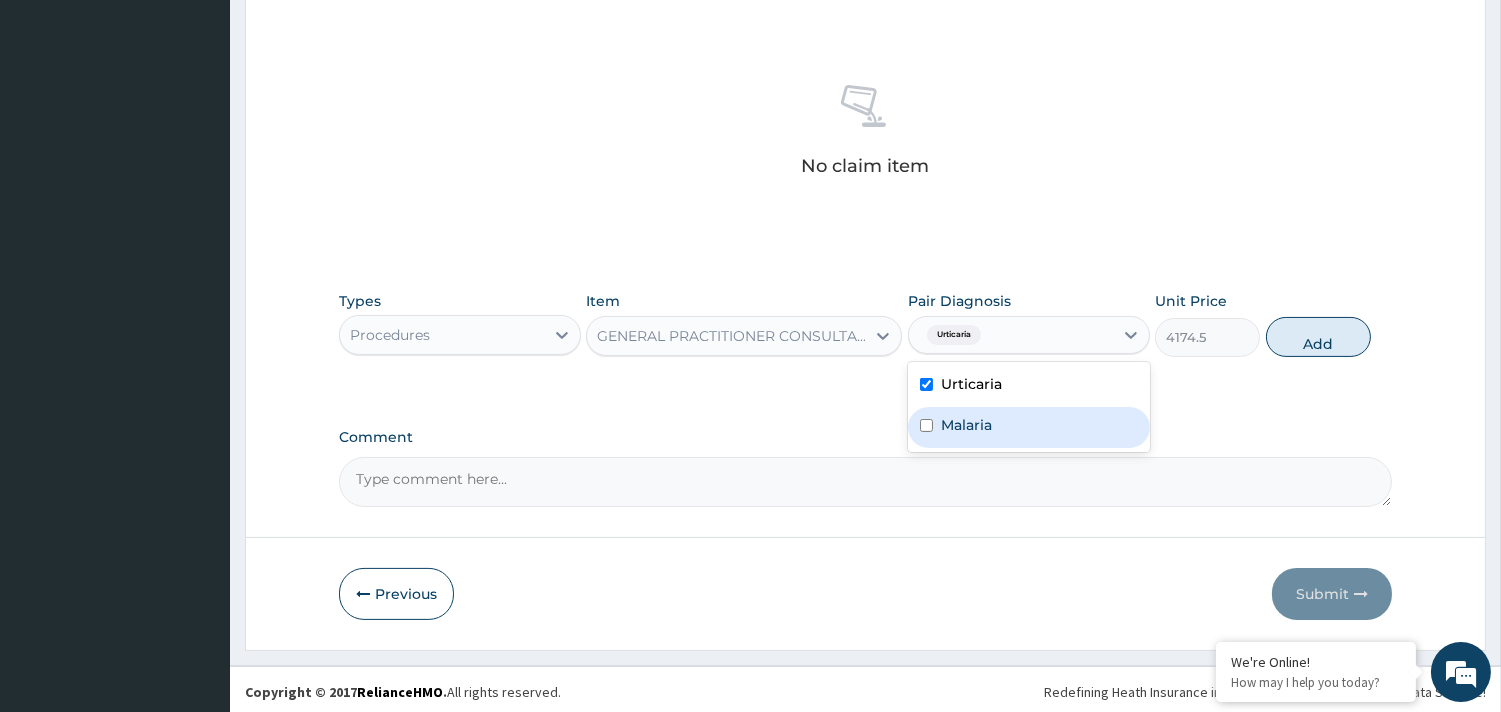 click on "Malaria" at bounding box center (966, 425) 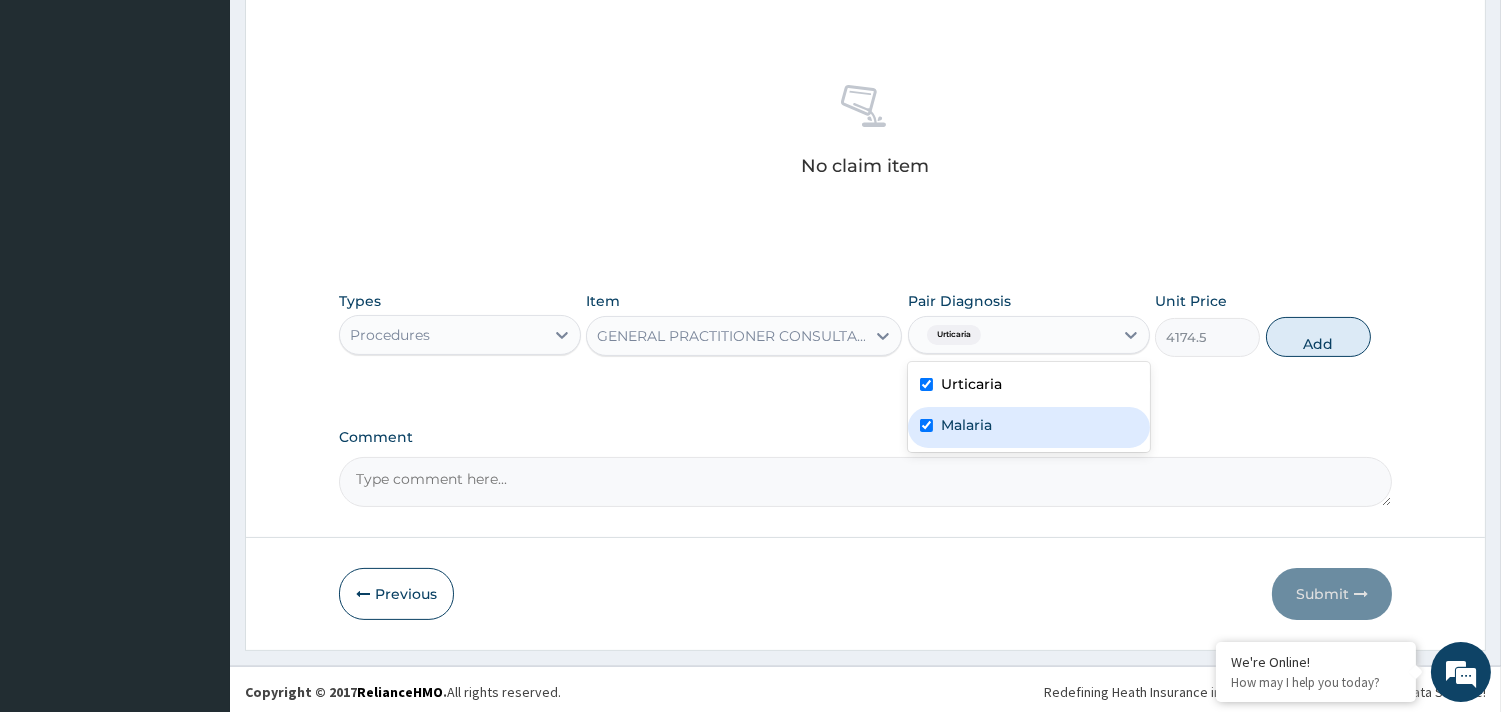 checkbox on "true" 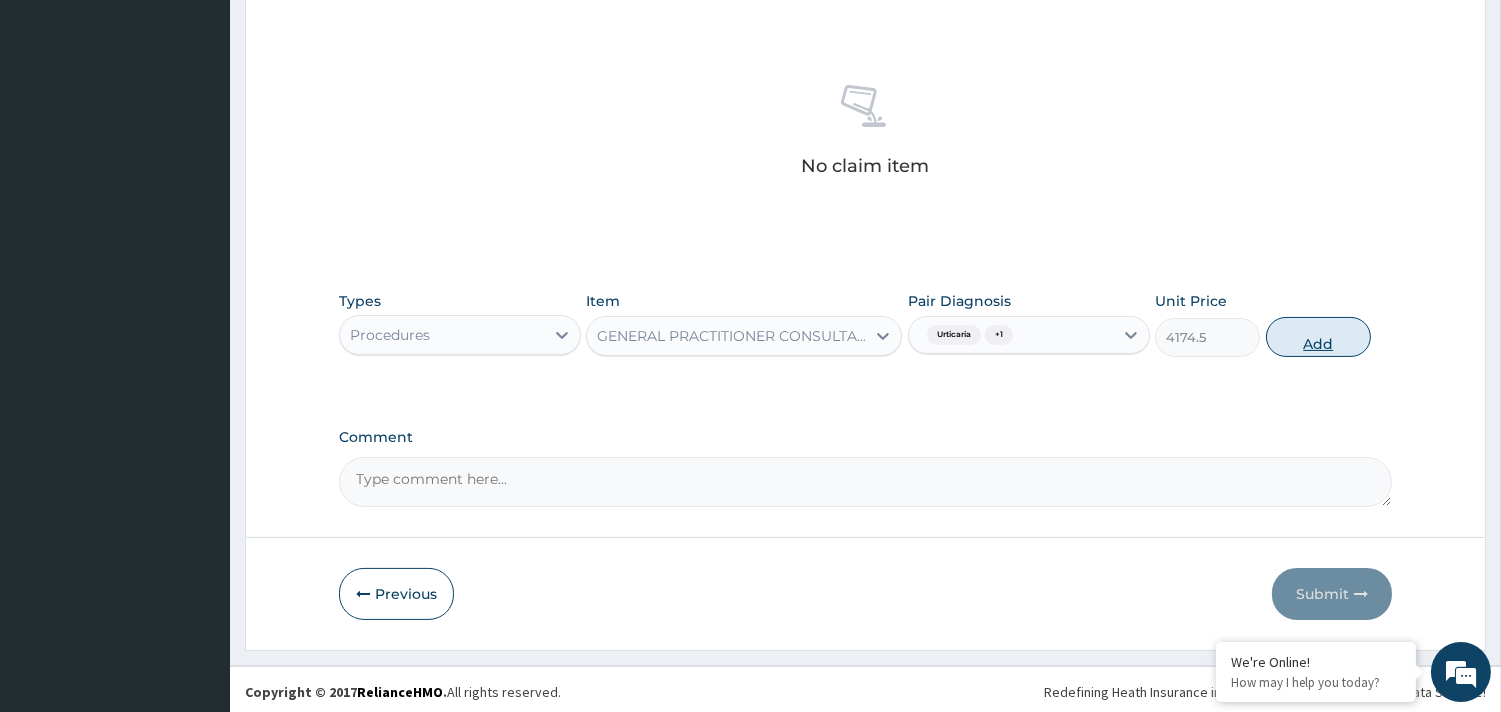 click on "Add" at bounding box center (1318, 337) 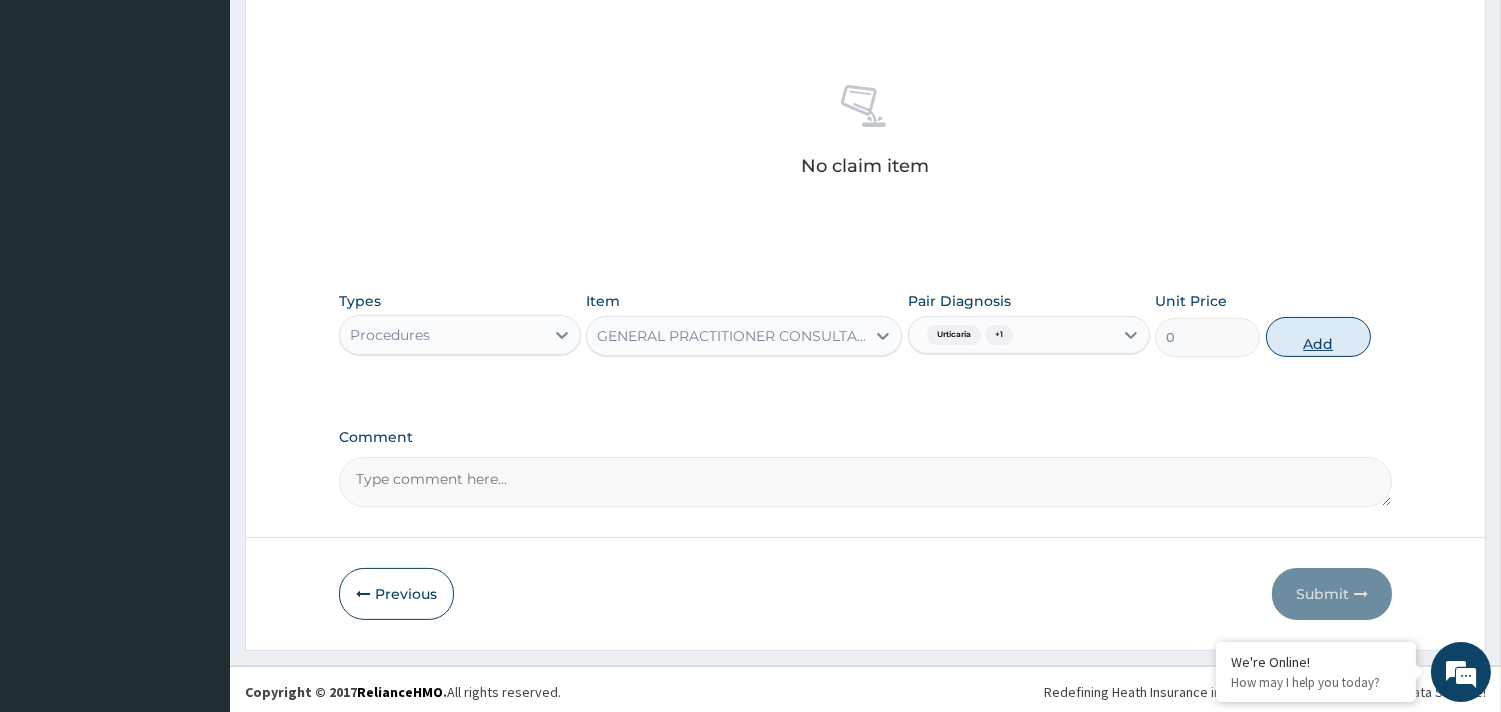 scroll, scrollTop: 643, scrollLeft: 0, axis: vertical 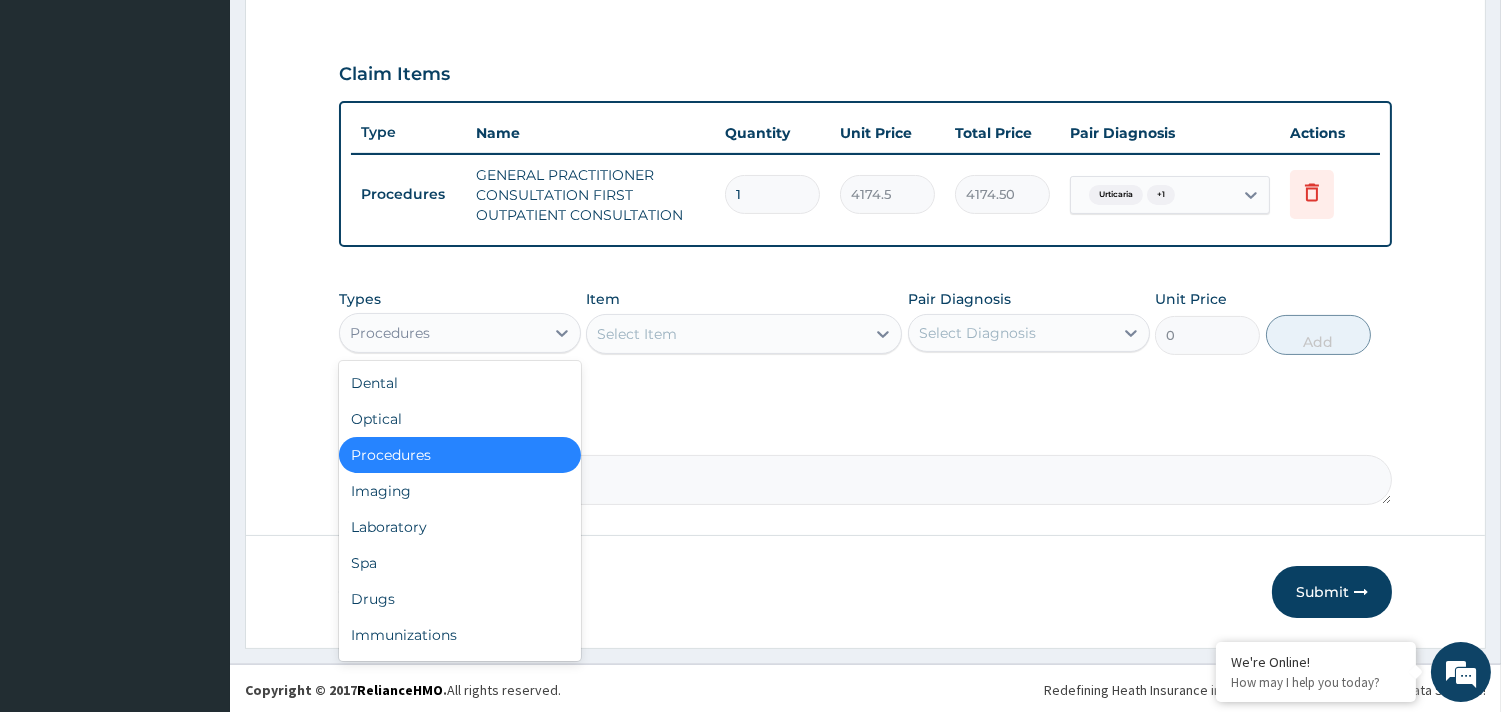 click on "Procedures" at bounding box center (442, 333) 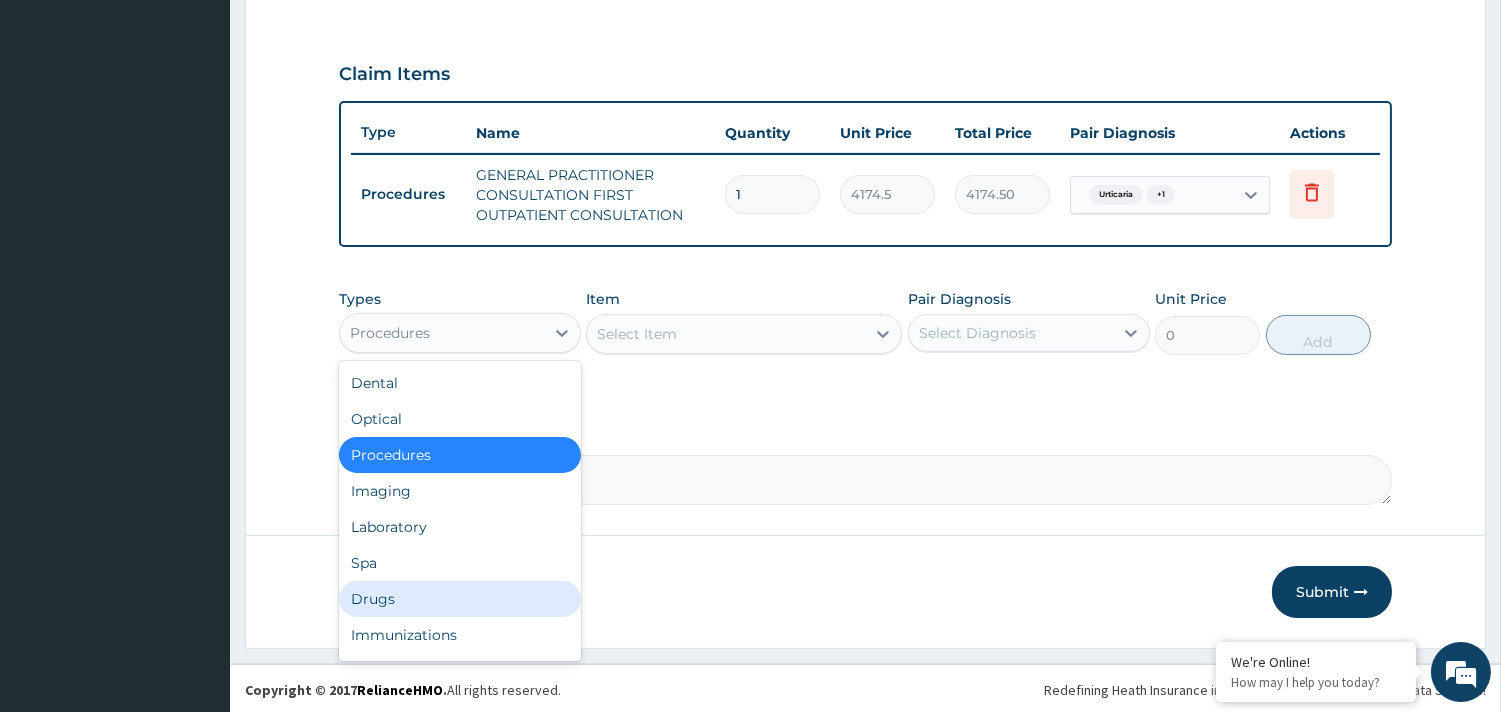 click on "Drugs" at bounding box center [460, 599] 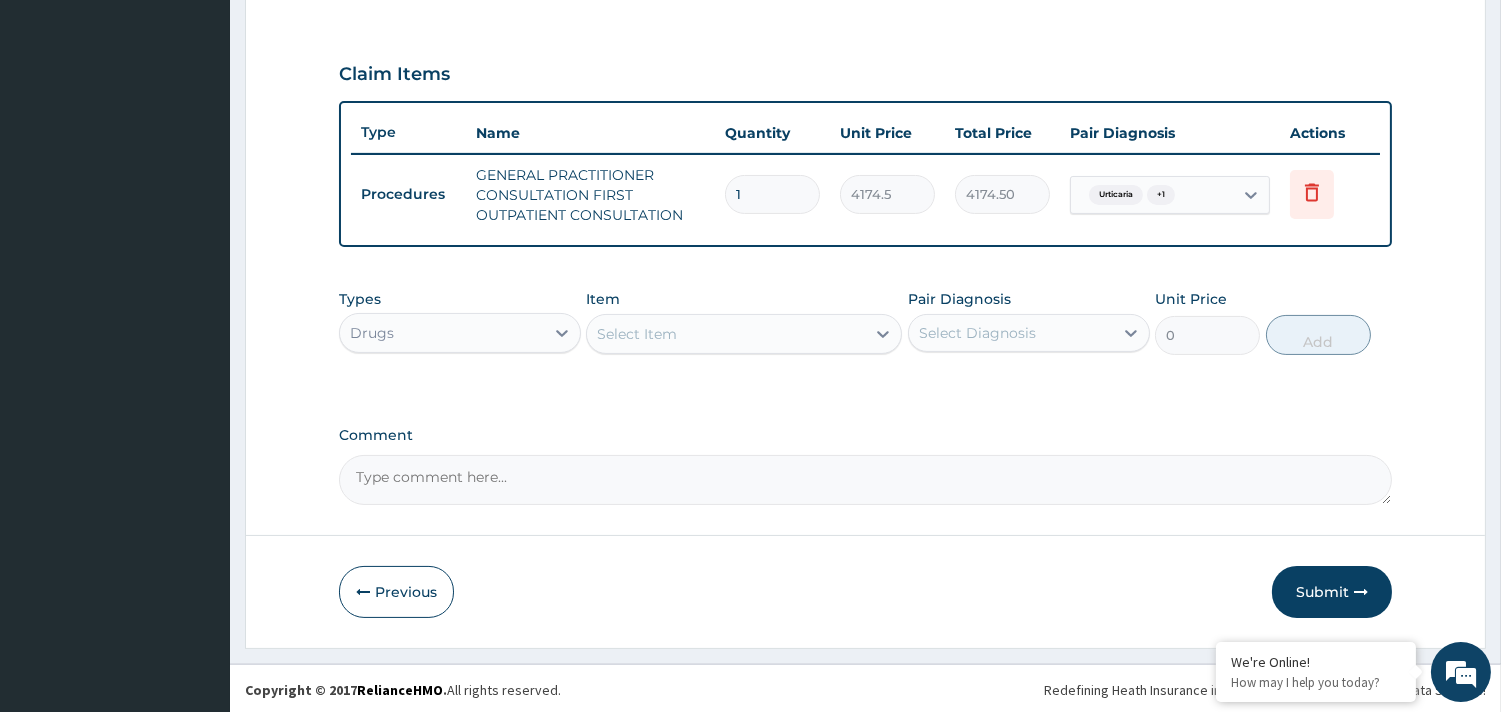 click on "Select Item" at bounding box center [726, 334] 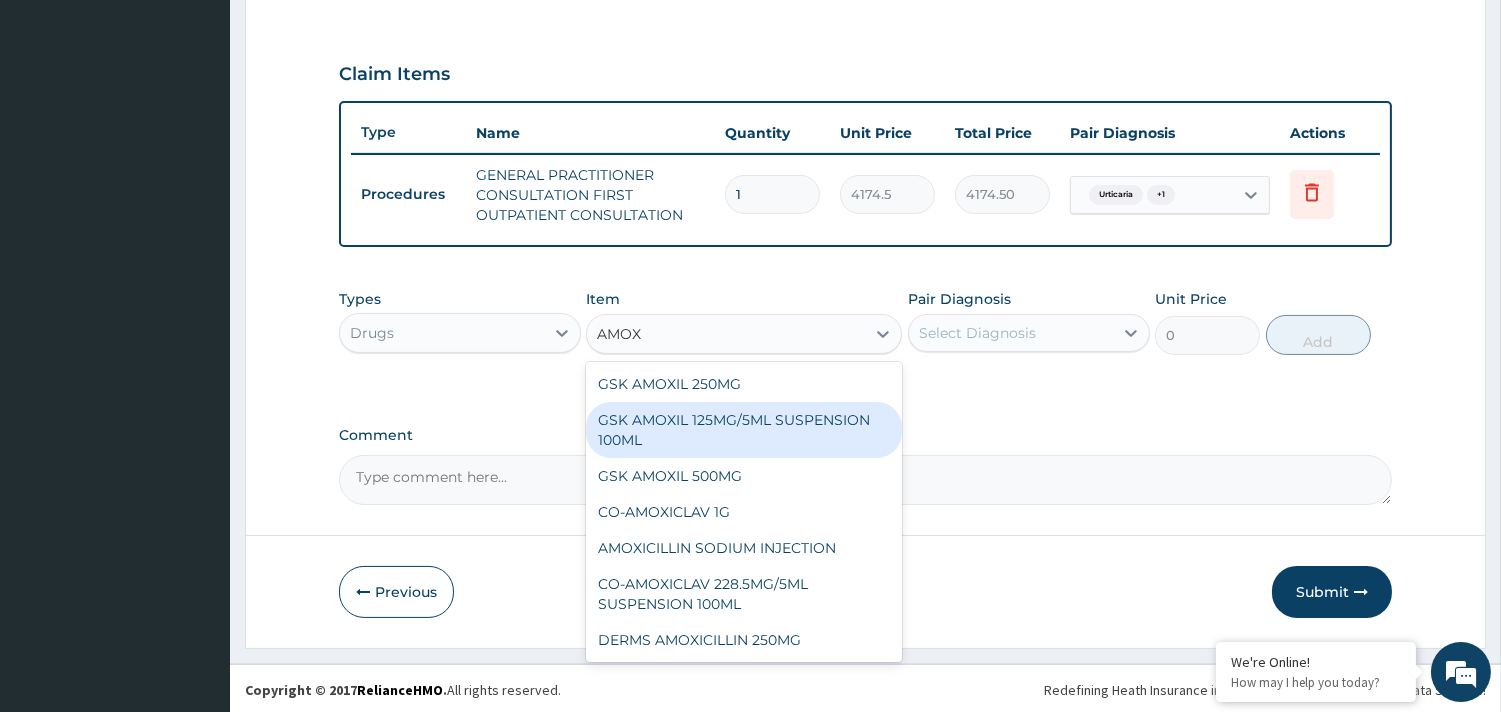 scroll, scrollTop: 35, scrollLeft: 0, axis: vertical 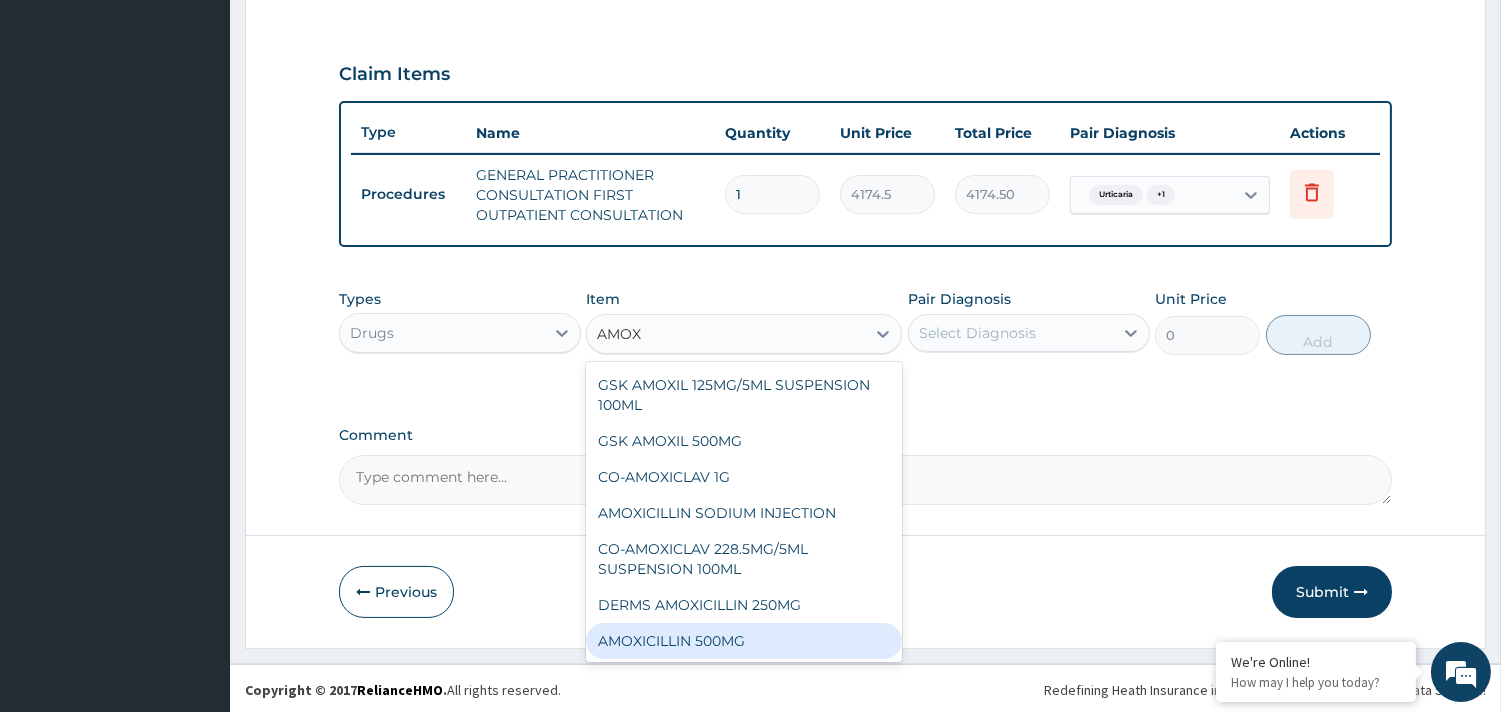 type on "AMOX" 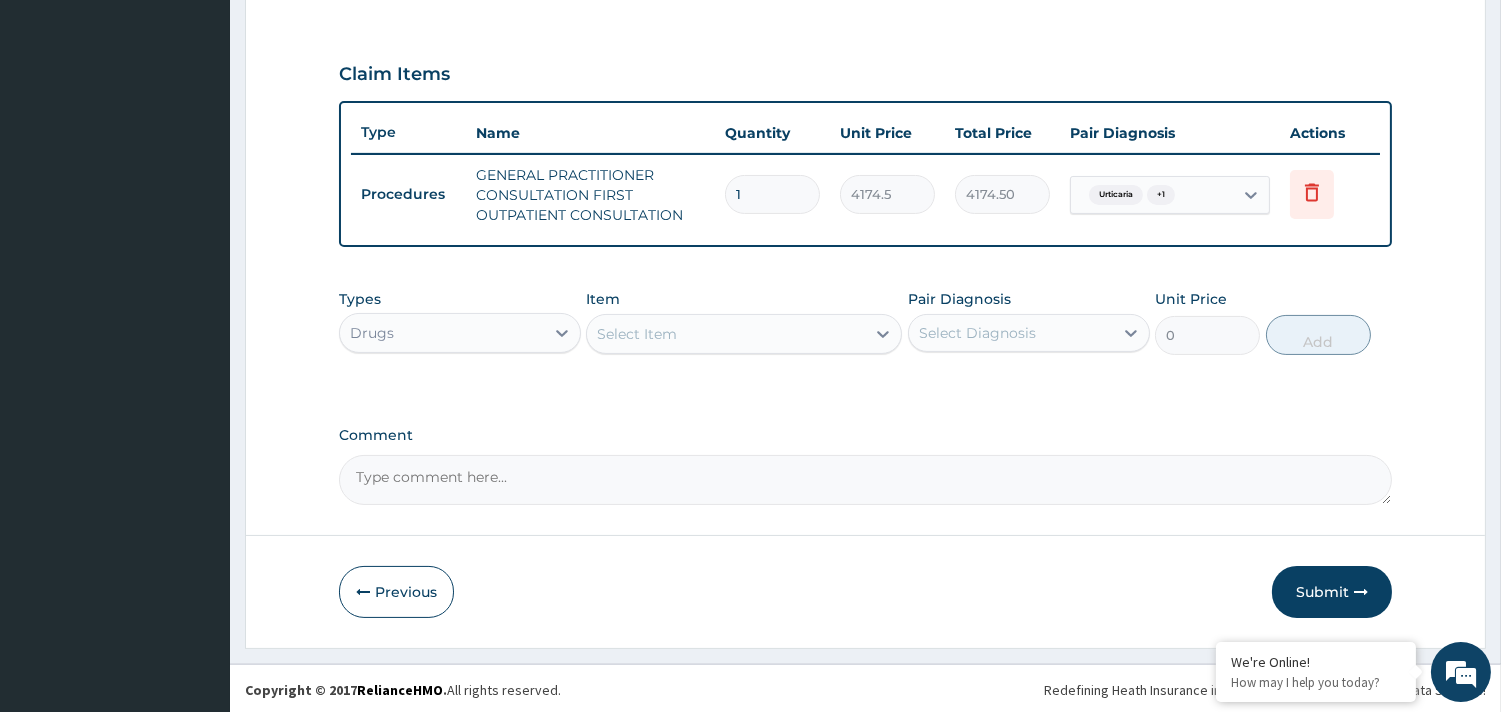 drag, startPoint x: 656, startPoint y: 656, endPoint x: 591, endPoint y: 572, distance: 106.21205 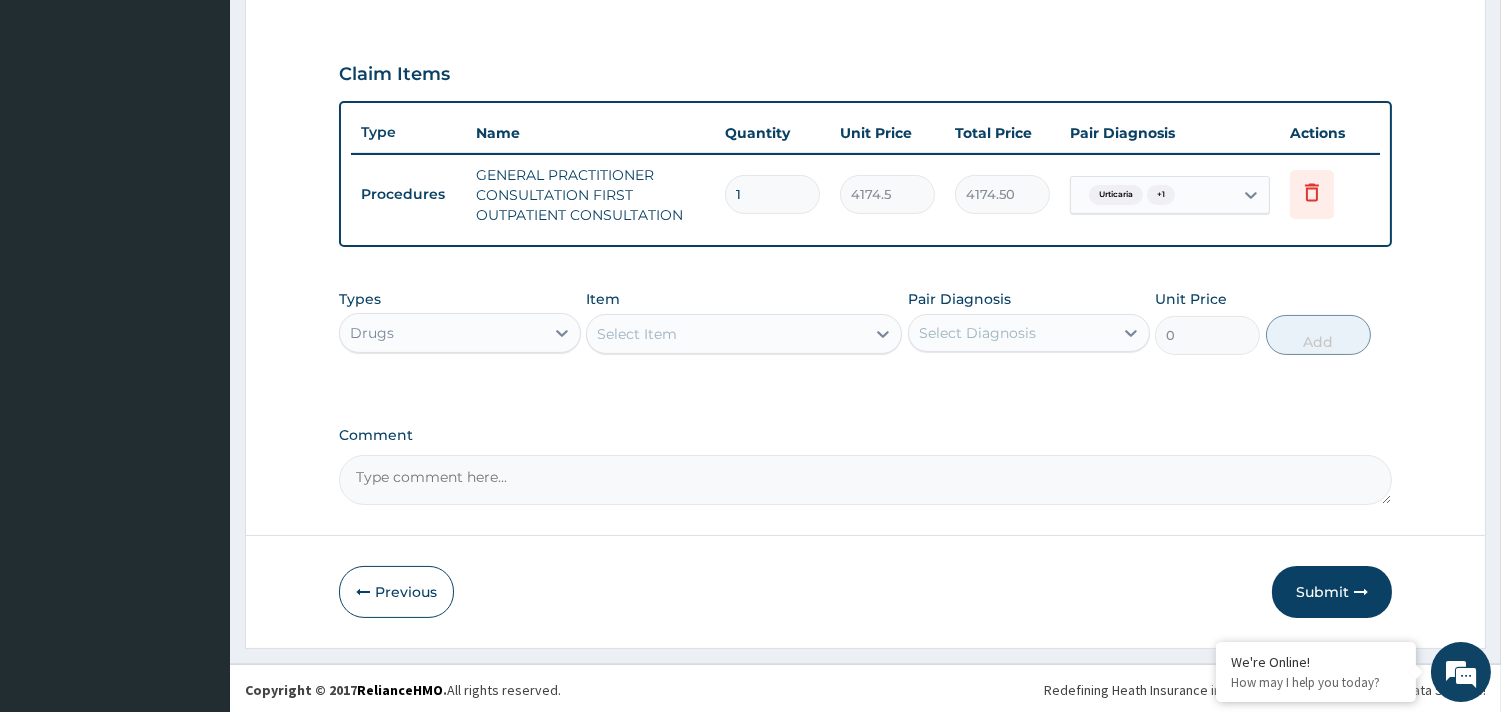 click on "Previous   Submit" at bounding box center (865, 592) 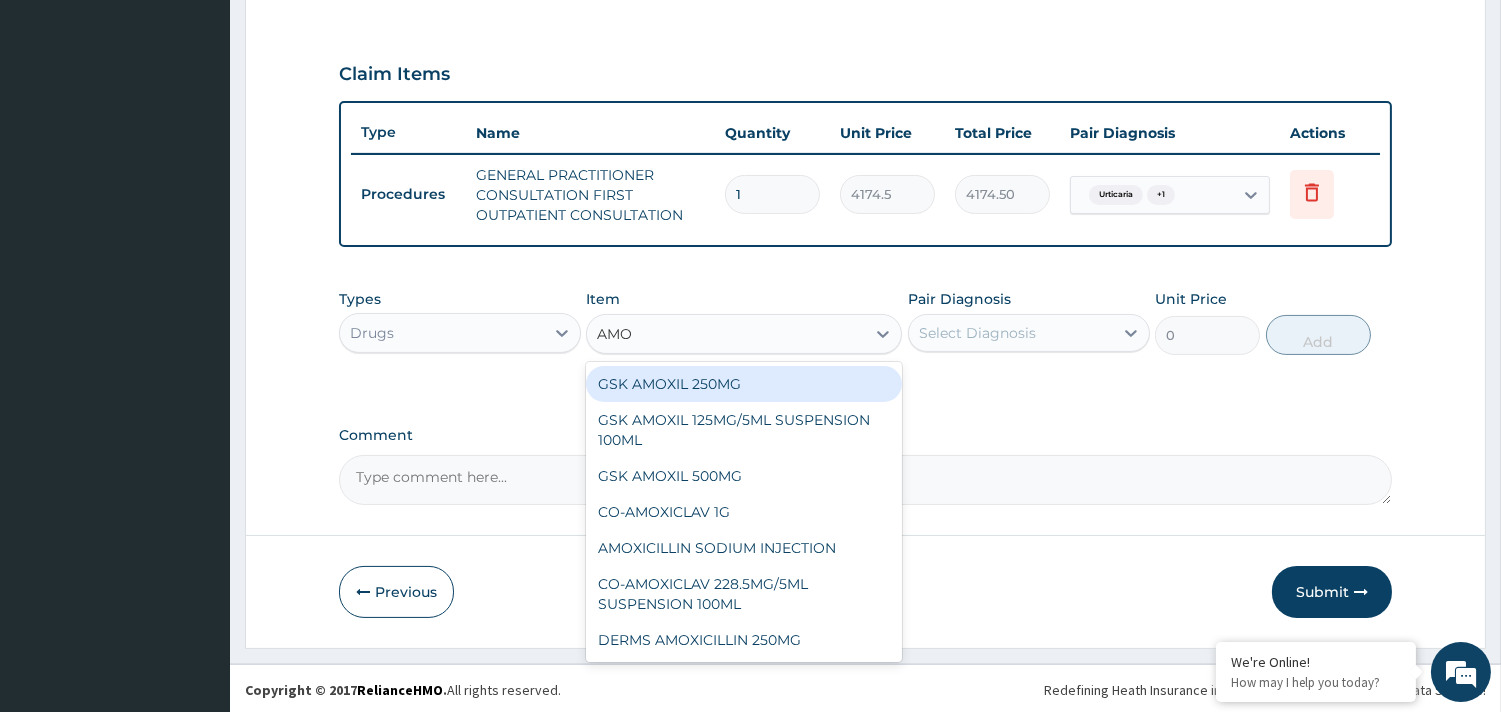 type on "AMOX" 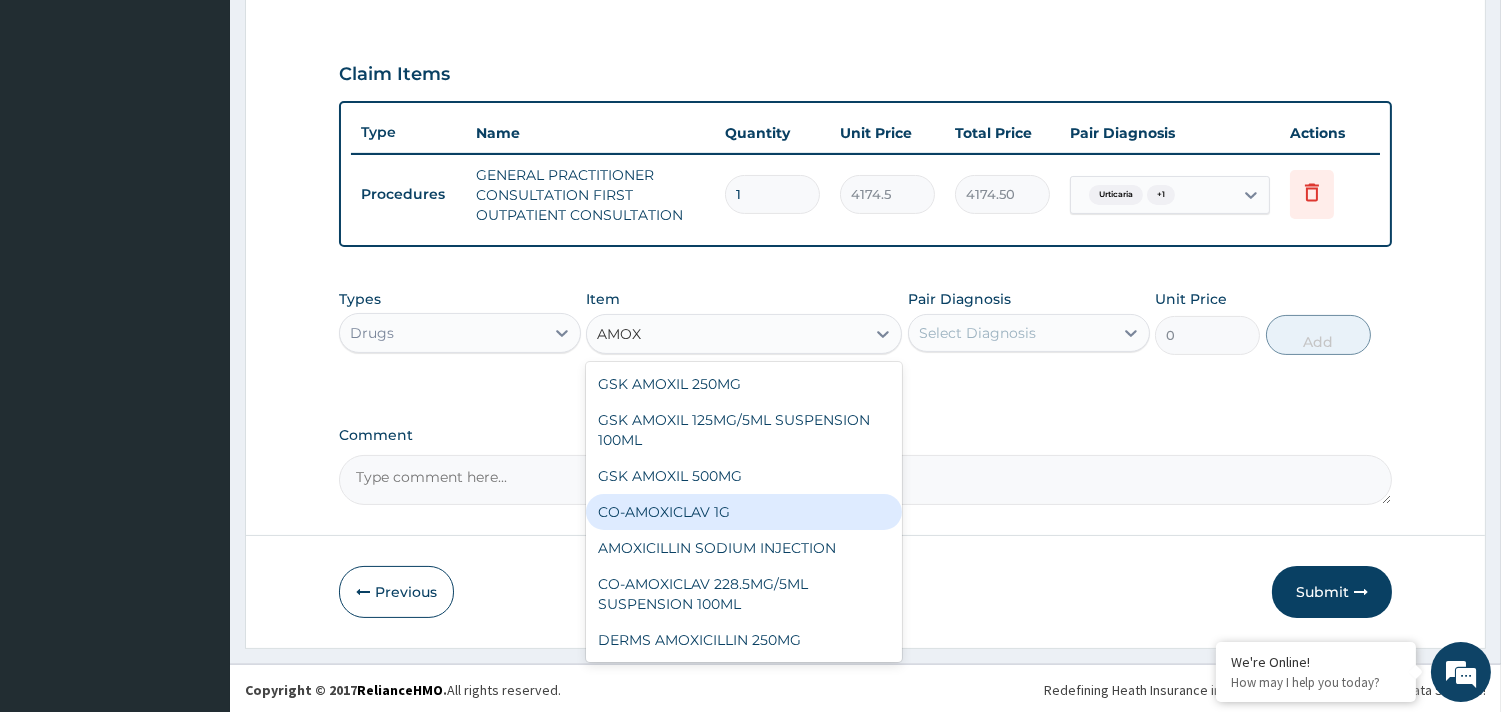 scroll, scrollTop: 35, scrollLeft: 0, axis: vertical 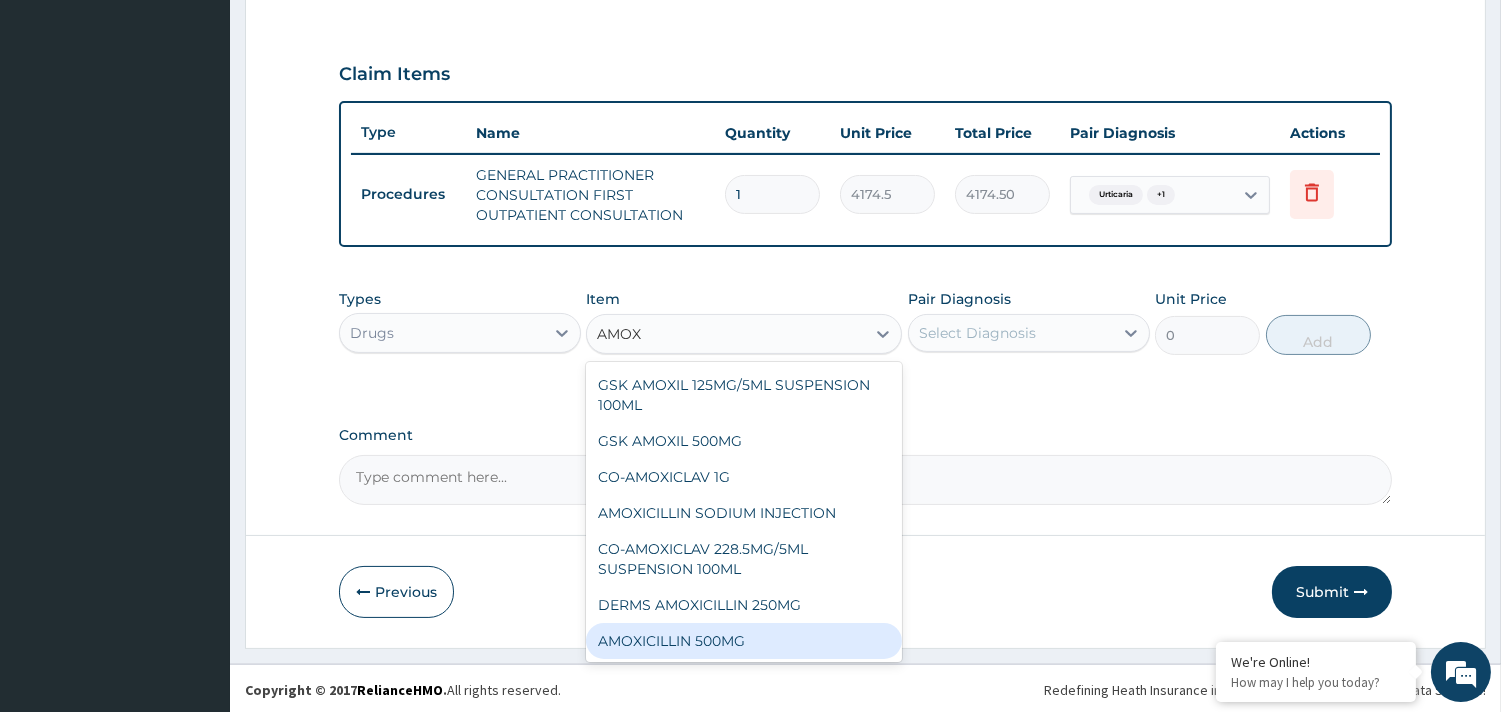 click on "AMOXICILLIN 500MG" at bounding box center [744, 641] 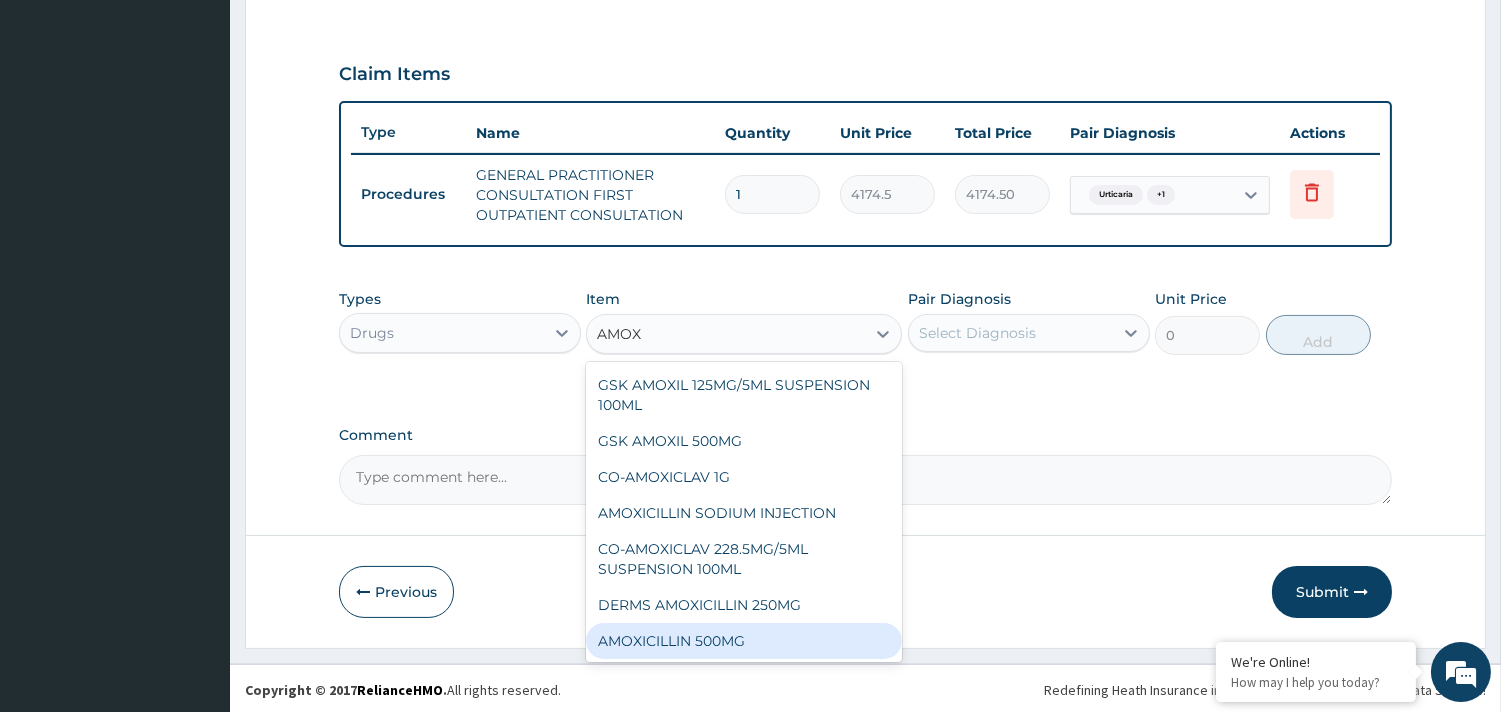 type 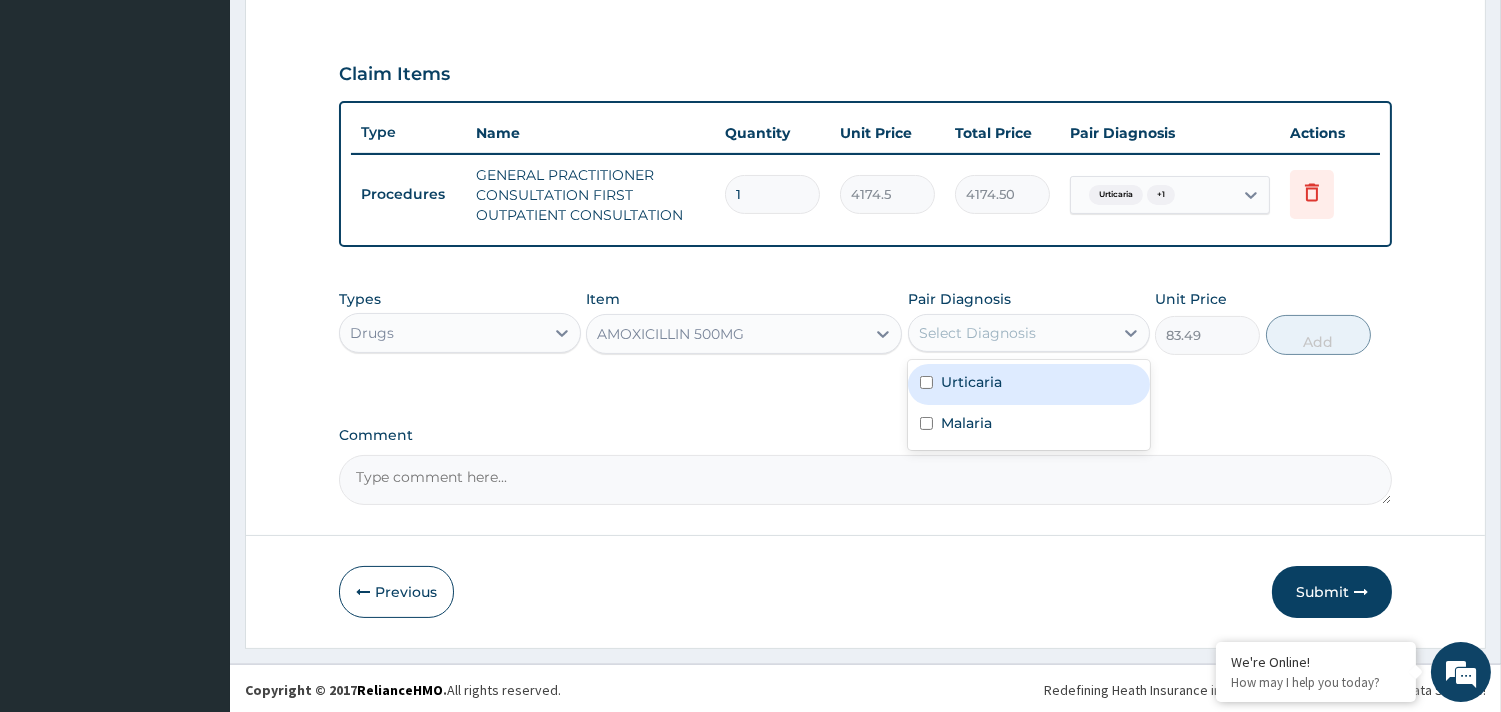click on "Select Diagnosis" at bounding box center [977, 333] 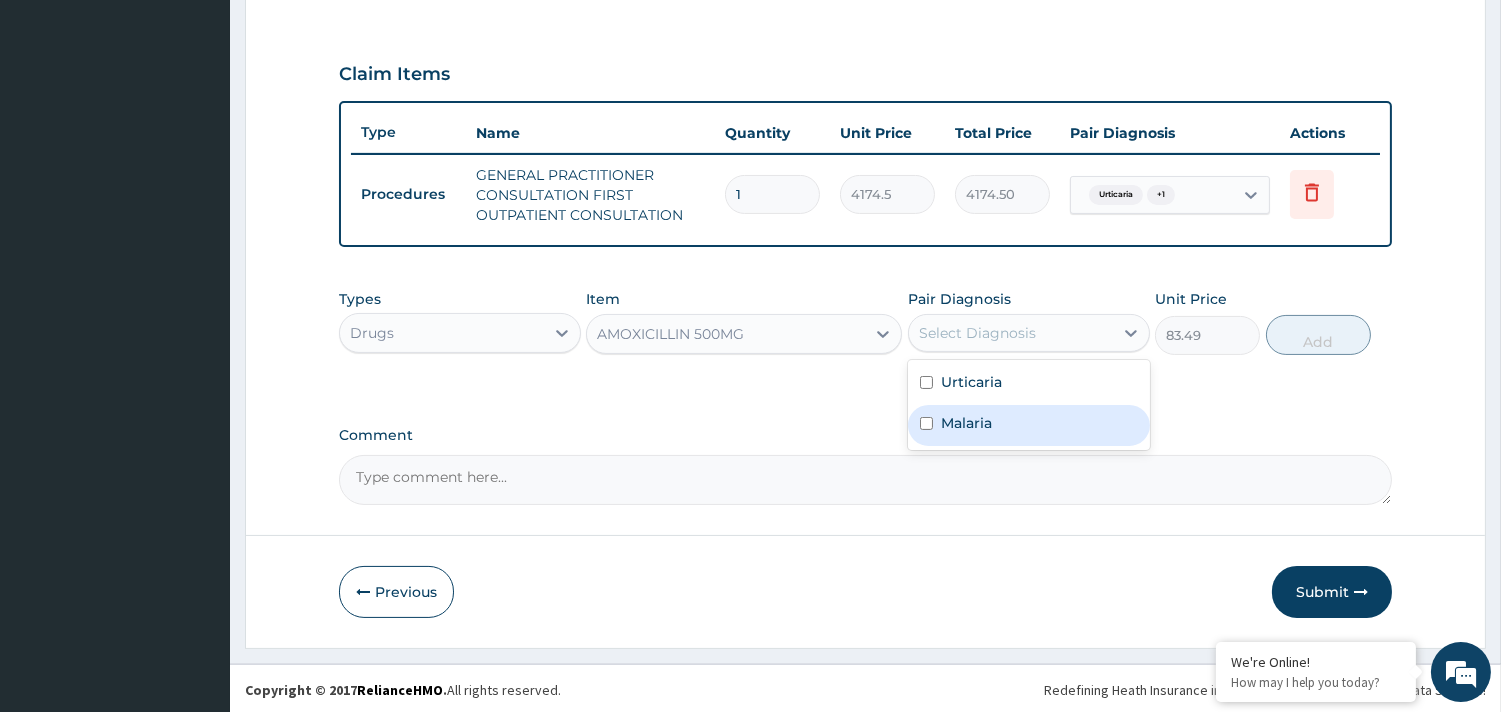 click on "Malaria" at bounding box center [966, 423] 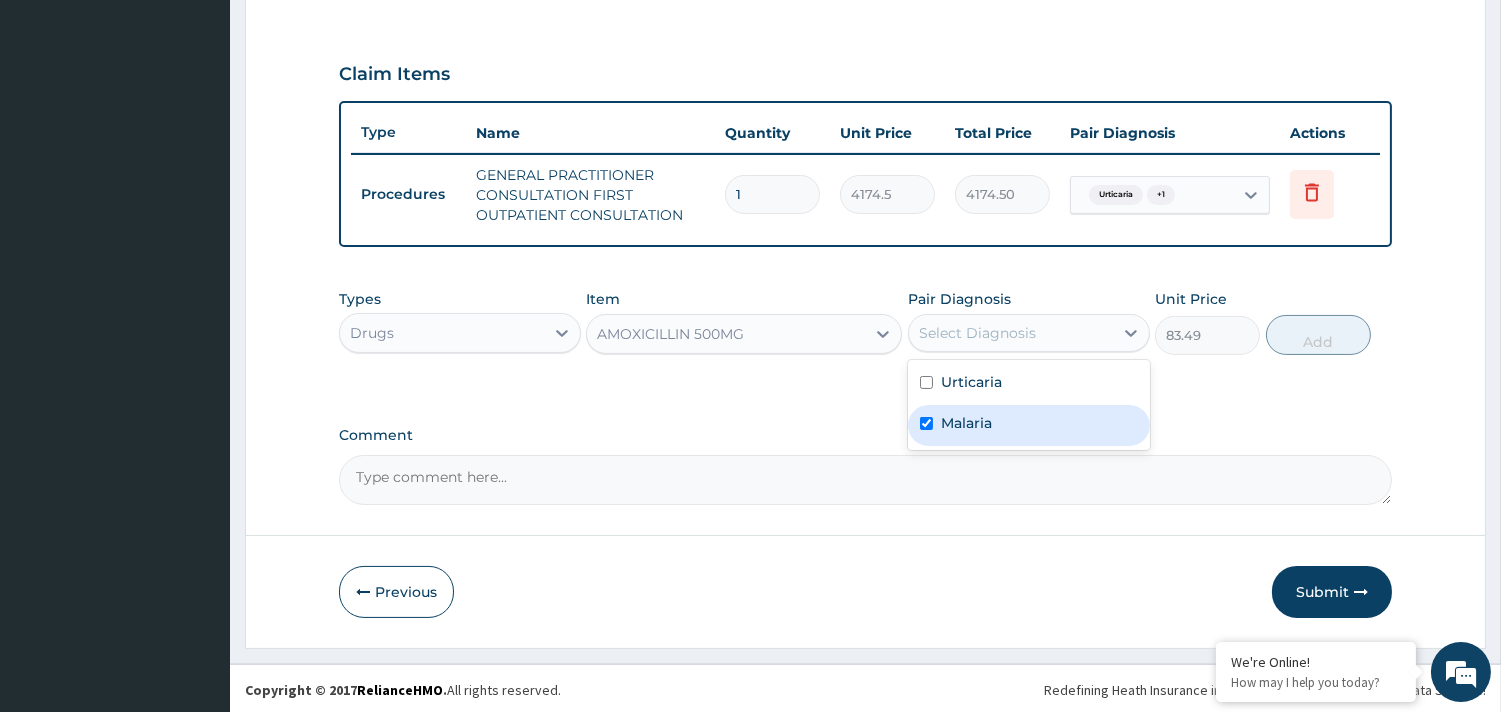 checkbox on "true" 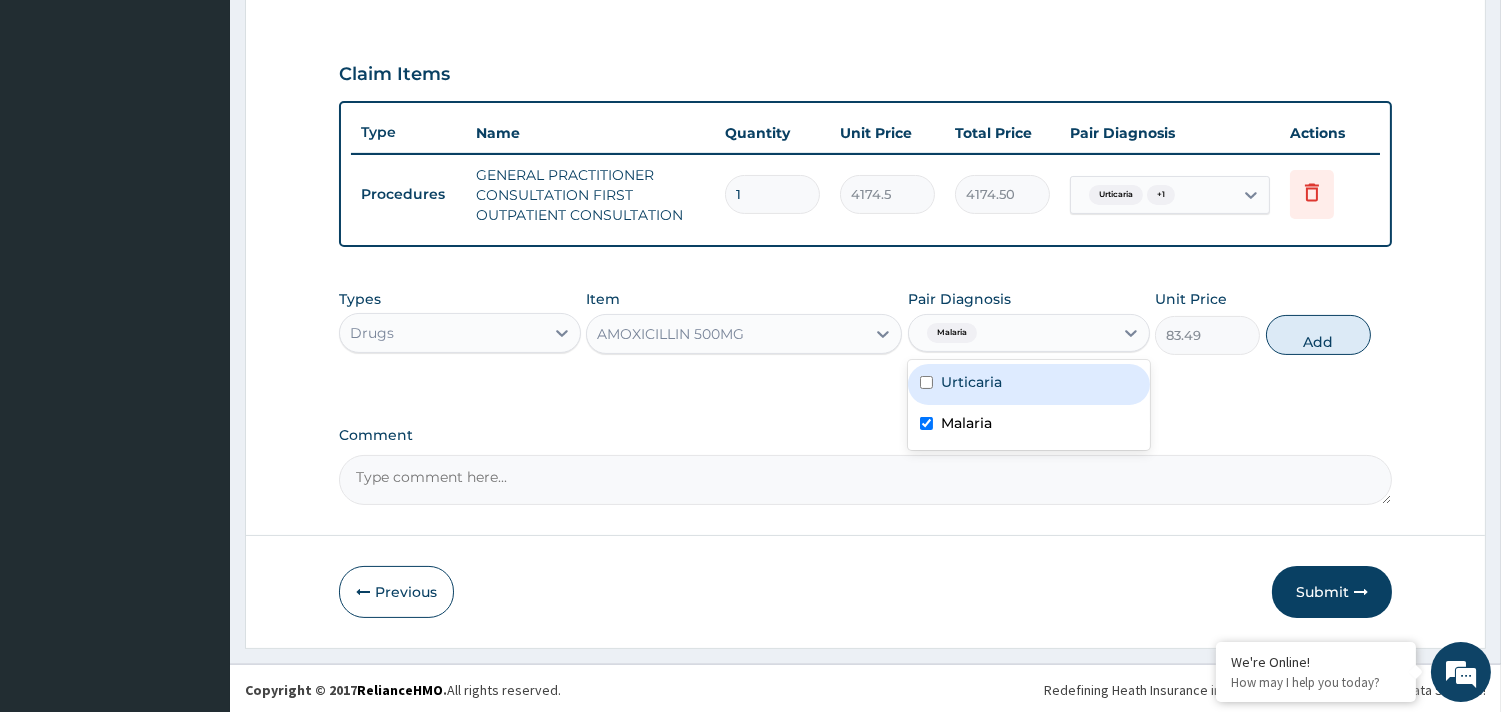 click on "Urticaria" at bounding box center [1029, 384] 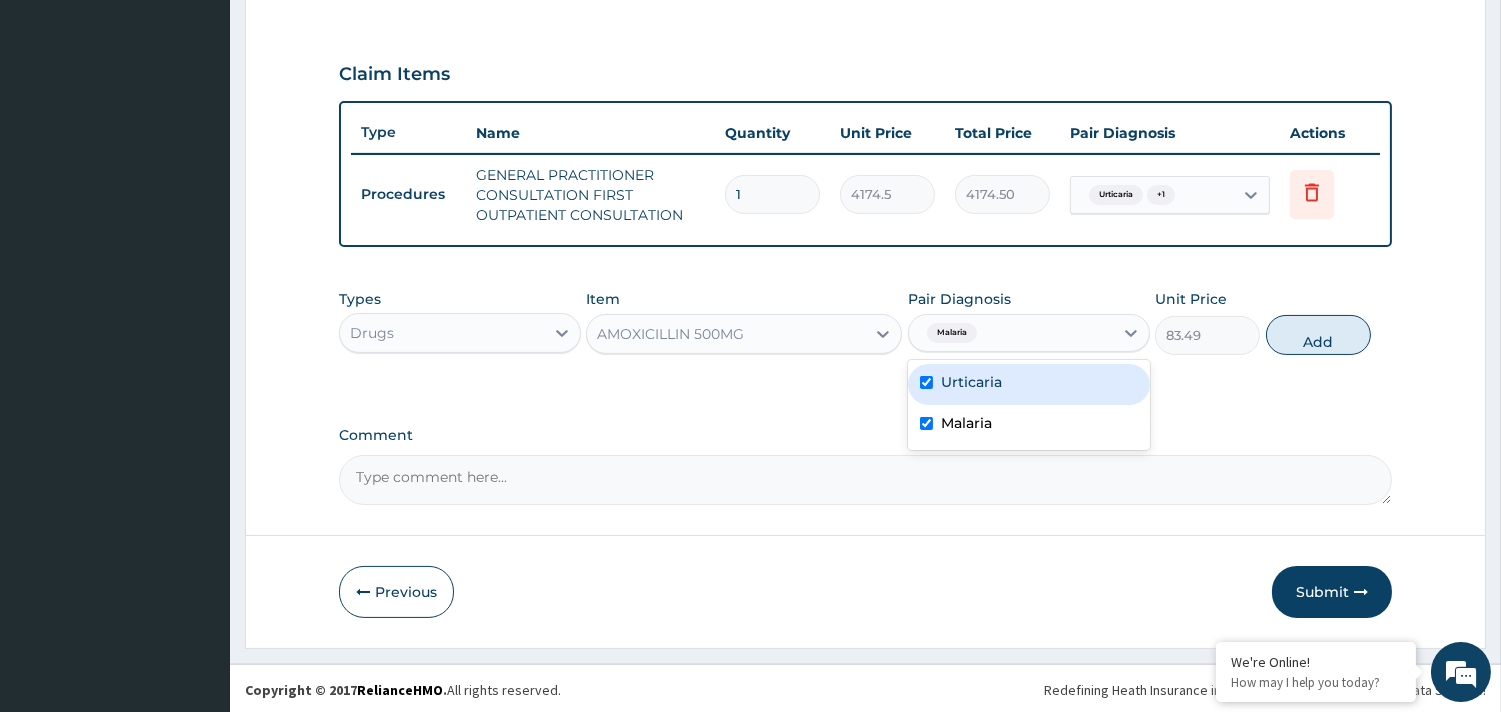 checkbox on "true" 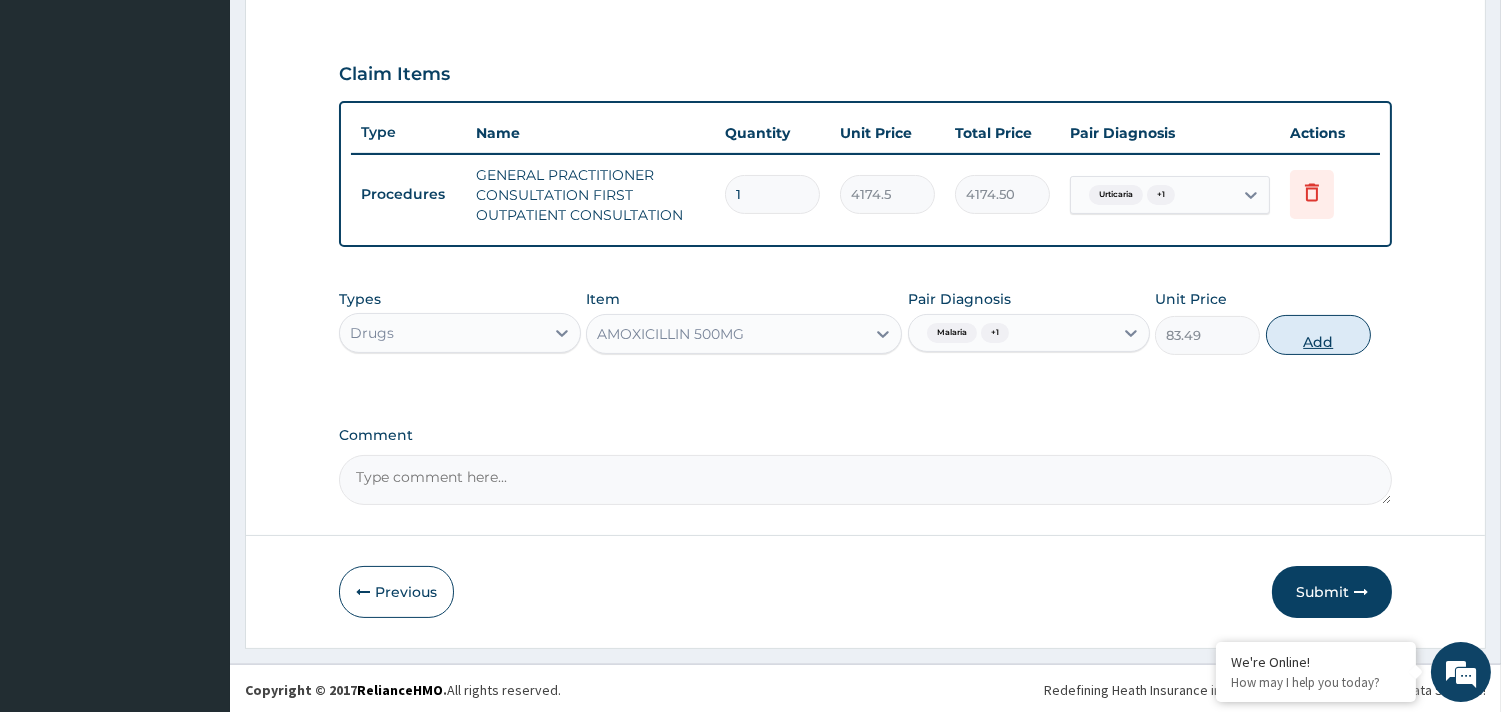 click on "Add" at bounding box center [1318, 335] 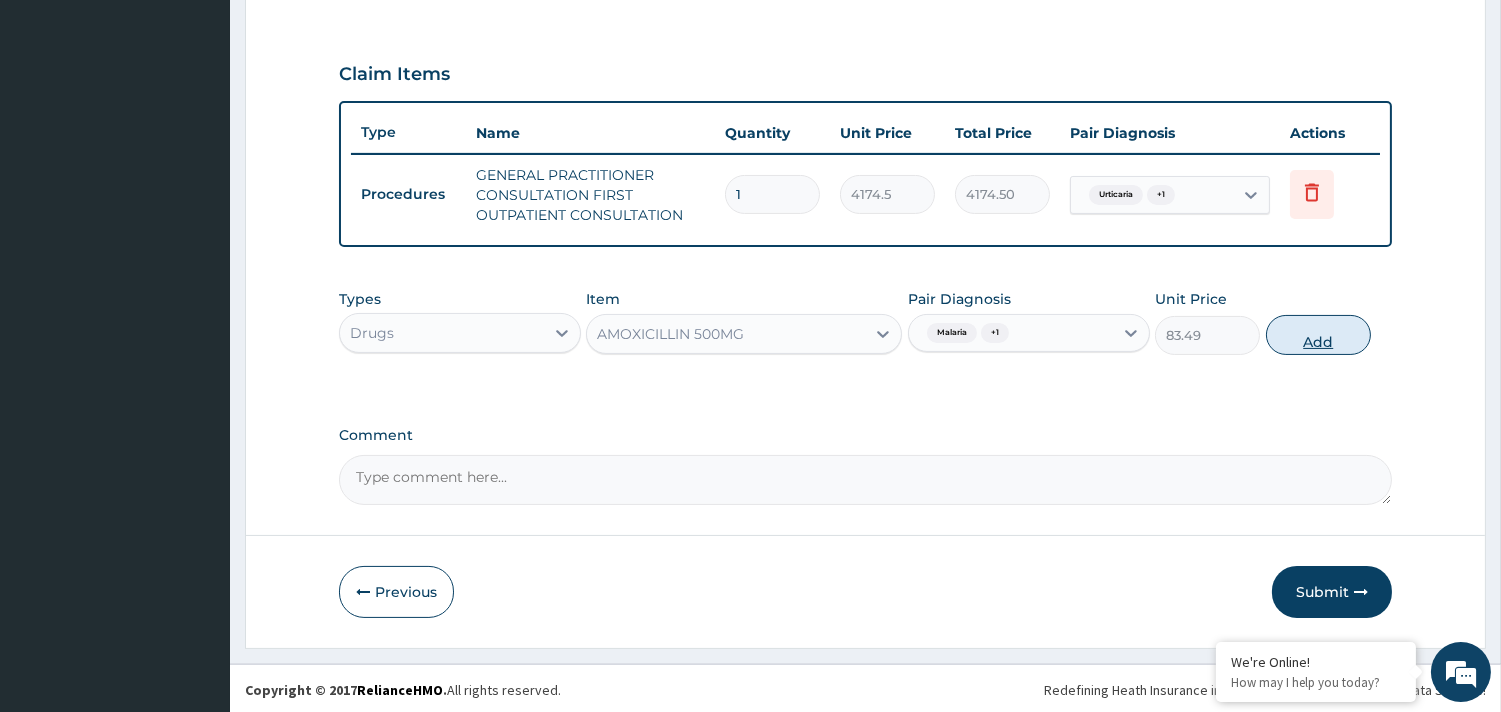 type on "0" 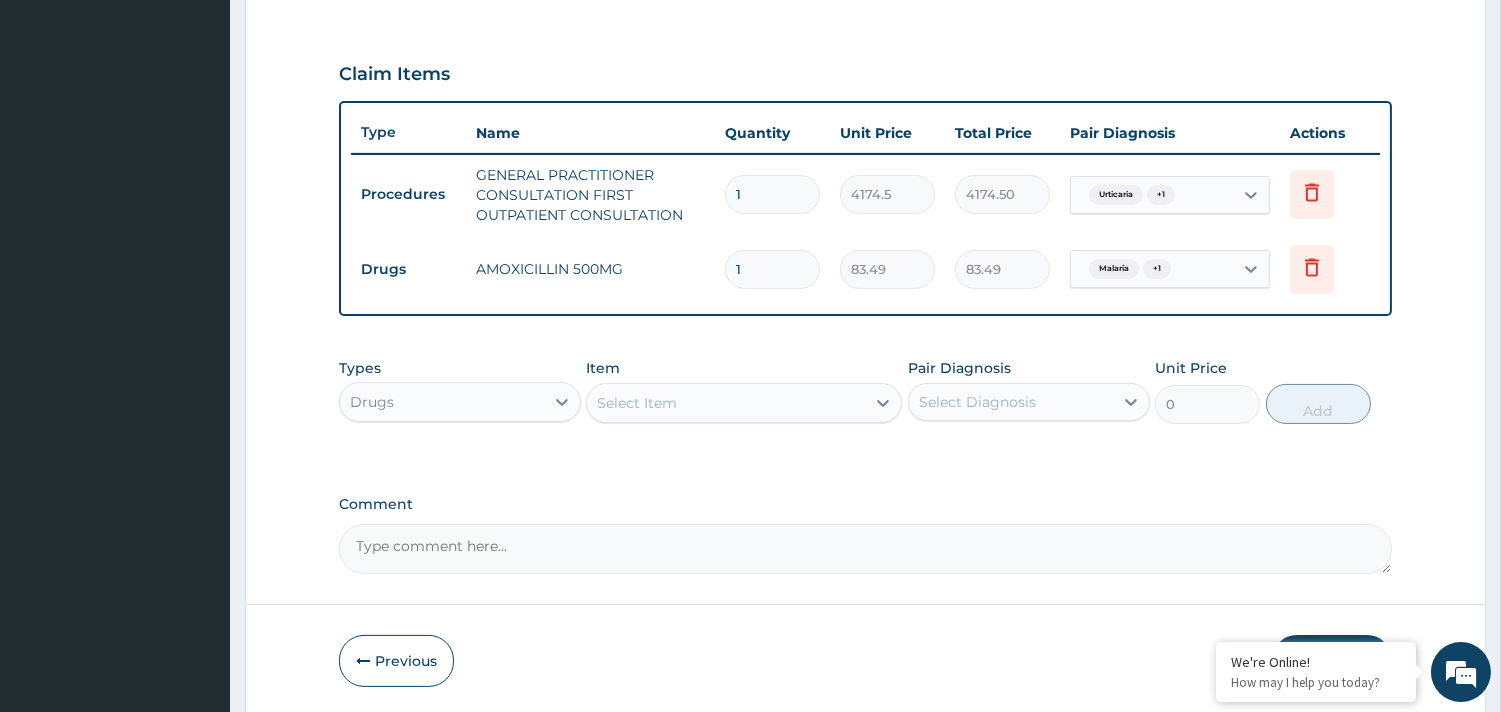 type on "15" 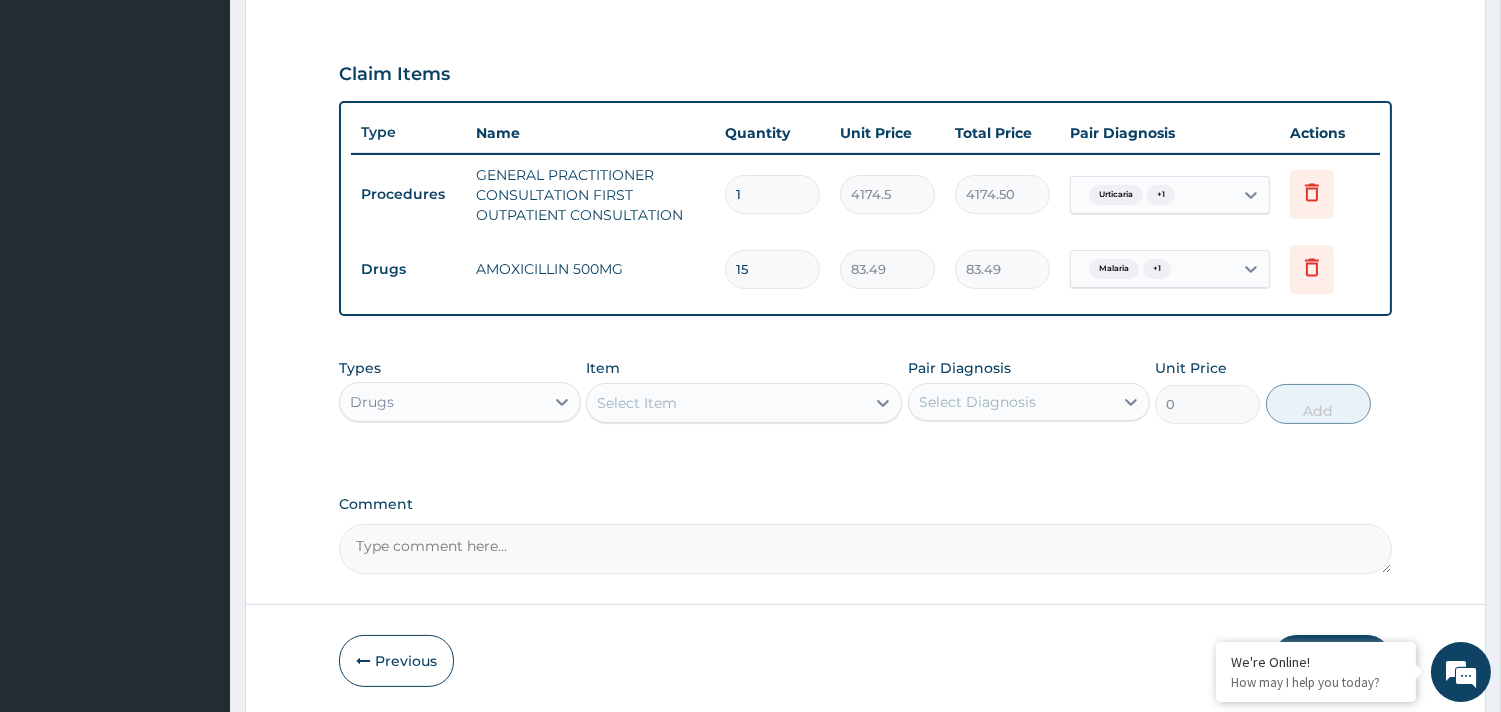 type on "1252.35" 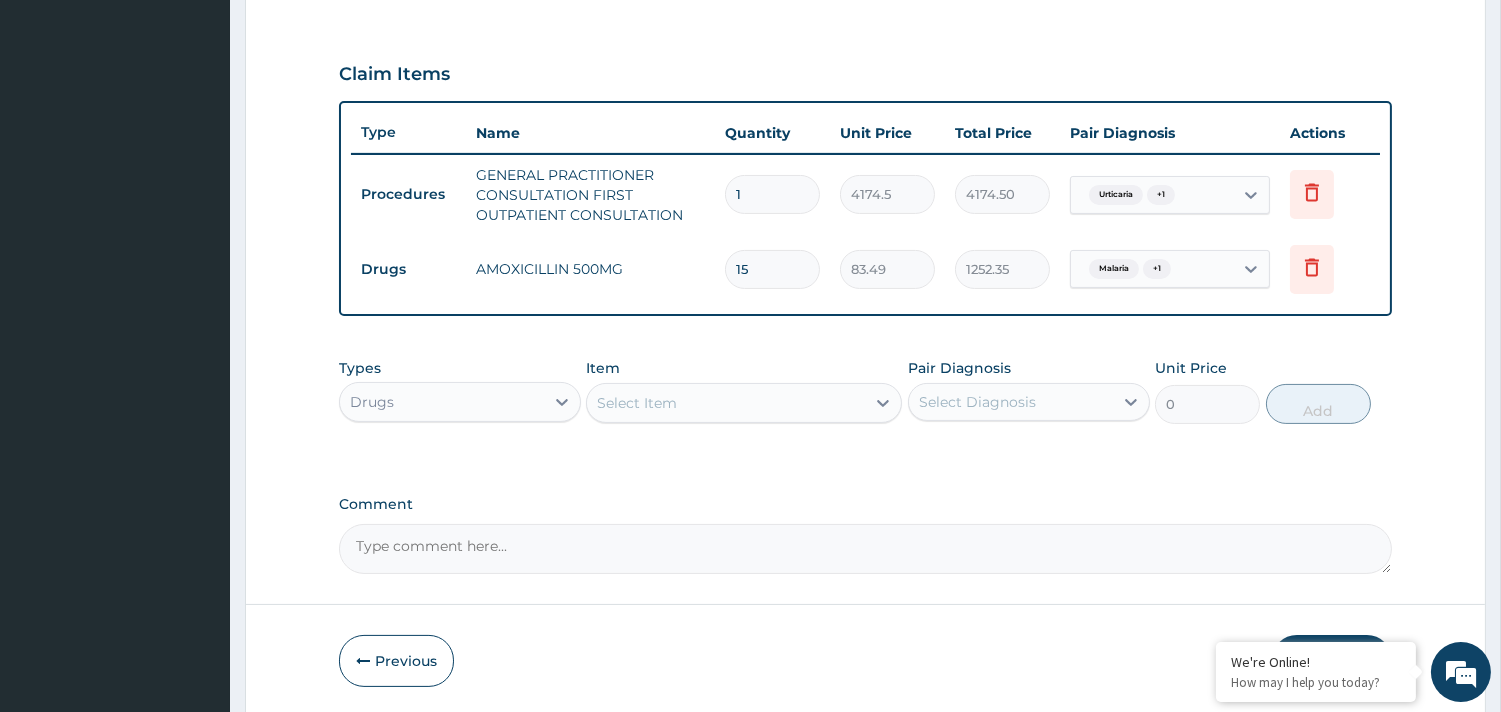 type on "15" 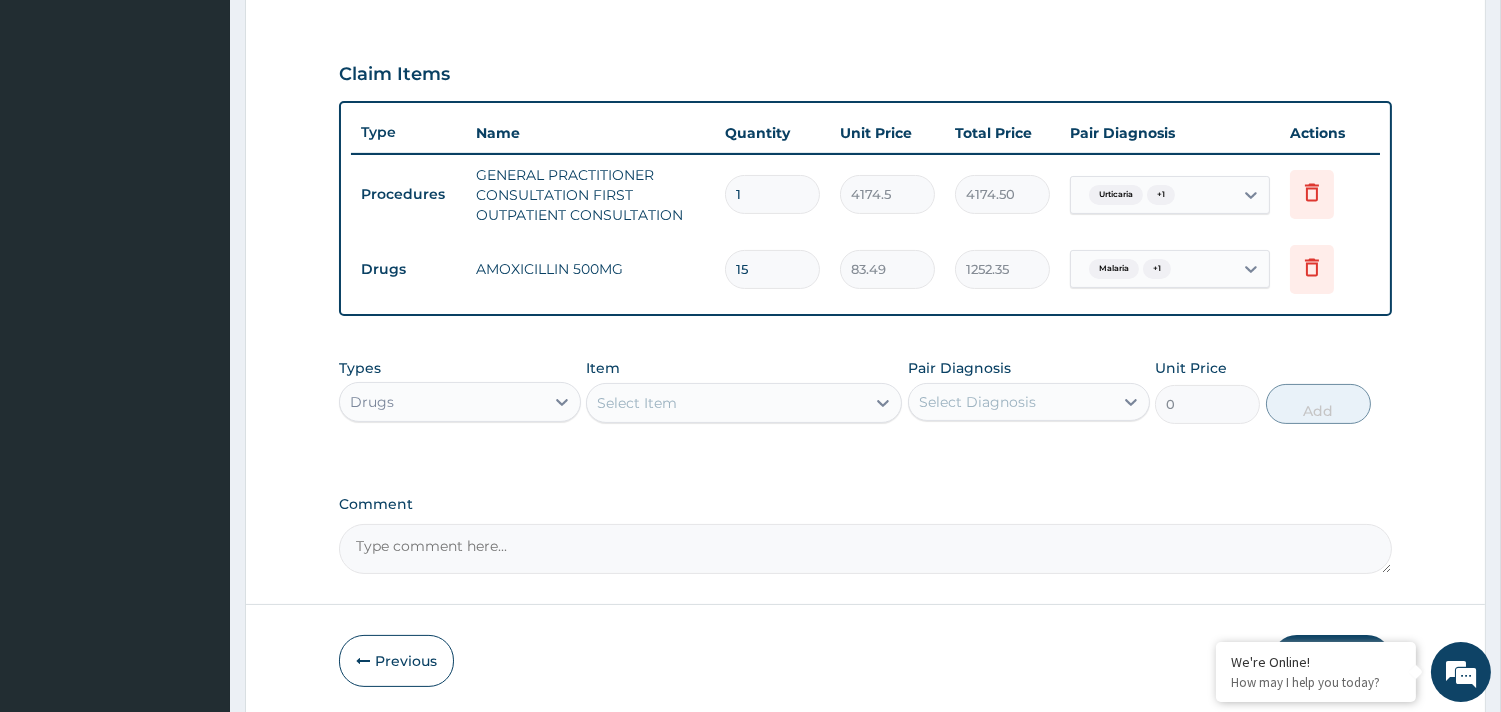 click on "Select Item" at bounding box center [637, 403] 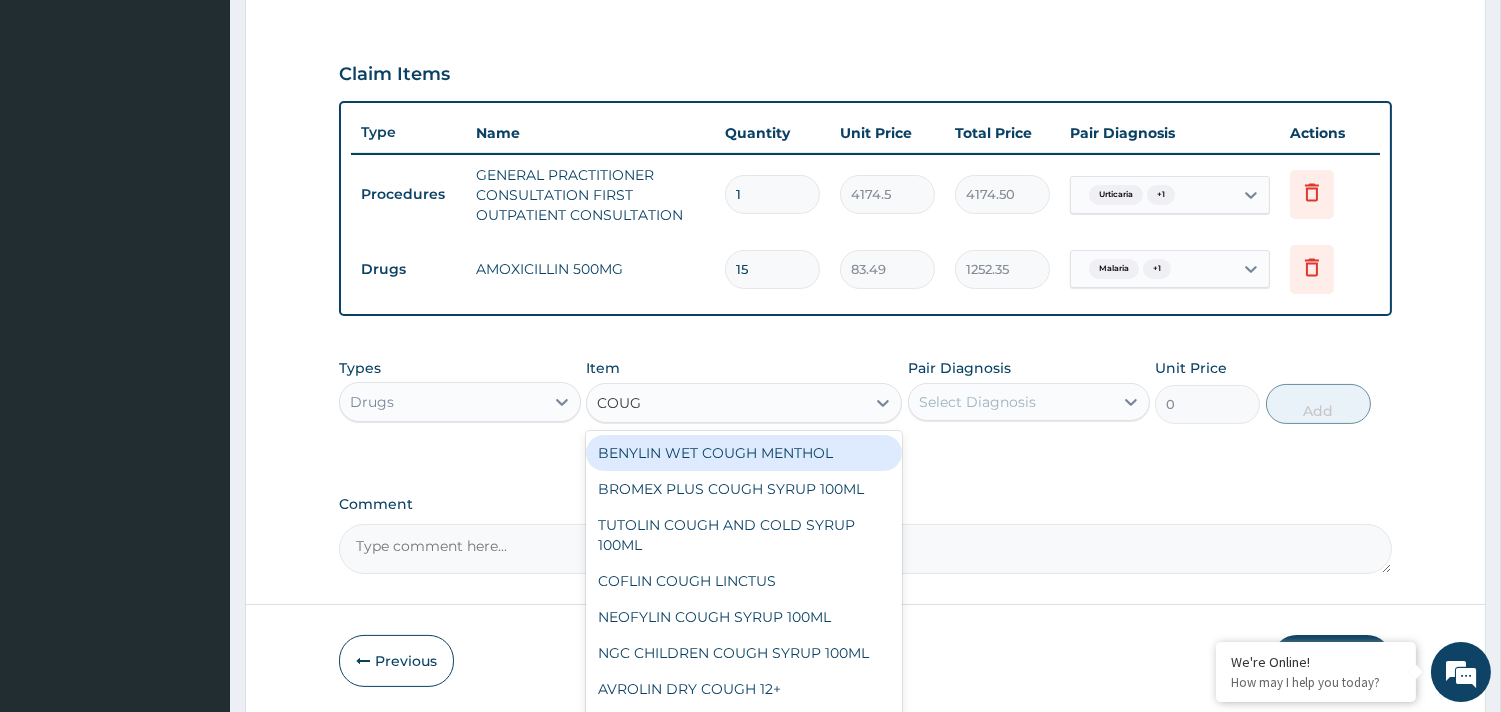 type on "COUGH" 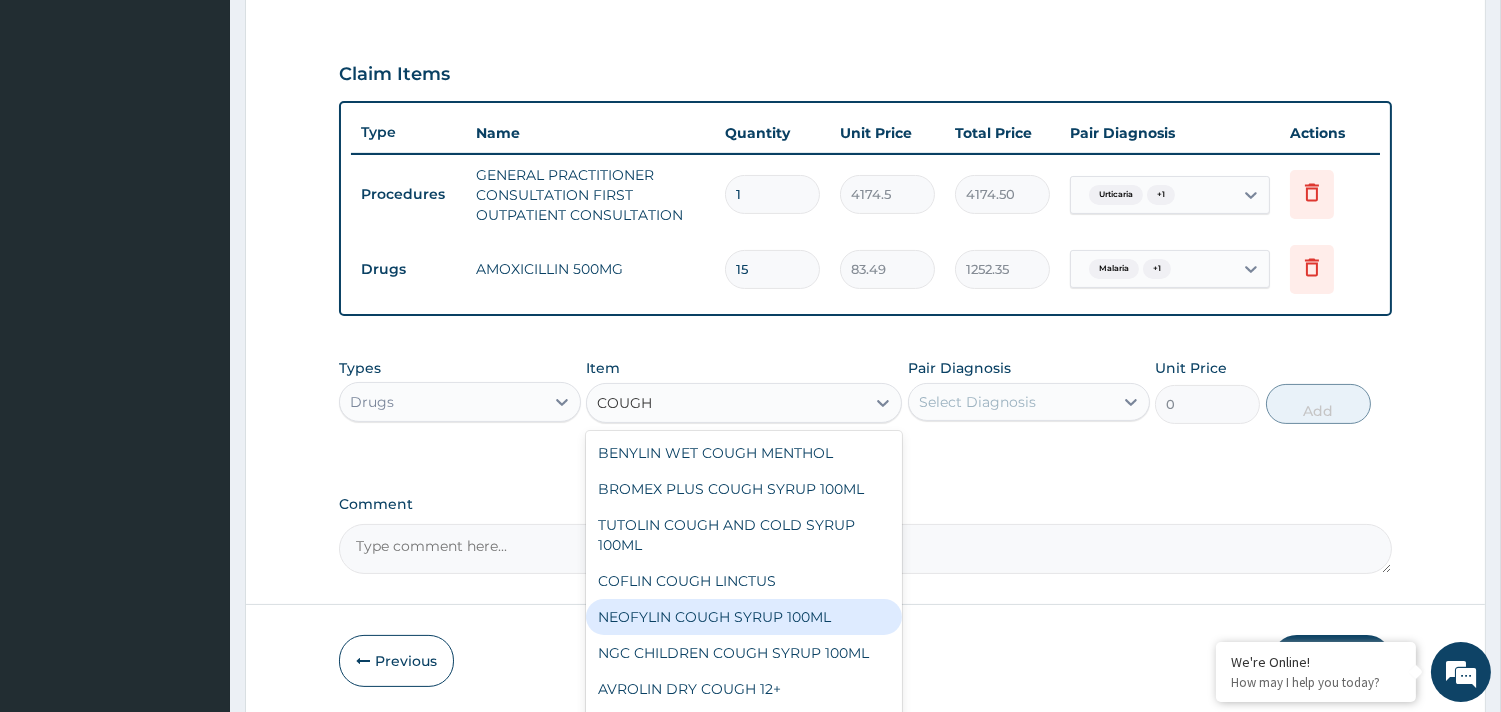 click on "NEOFYLIN COUGH SYRUP 100ML" at bounding box center (744, 617) 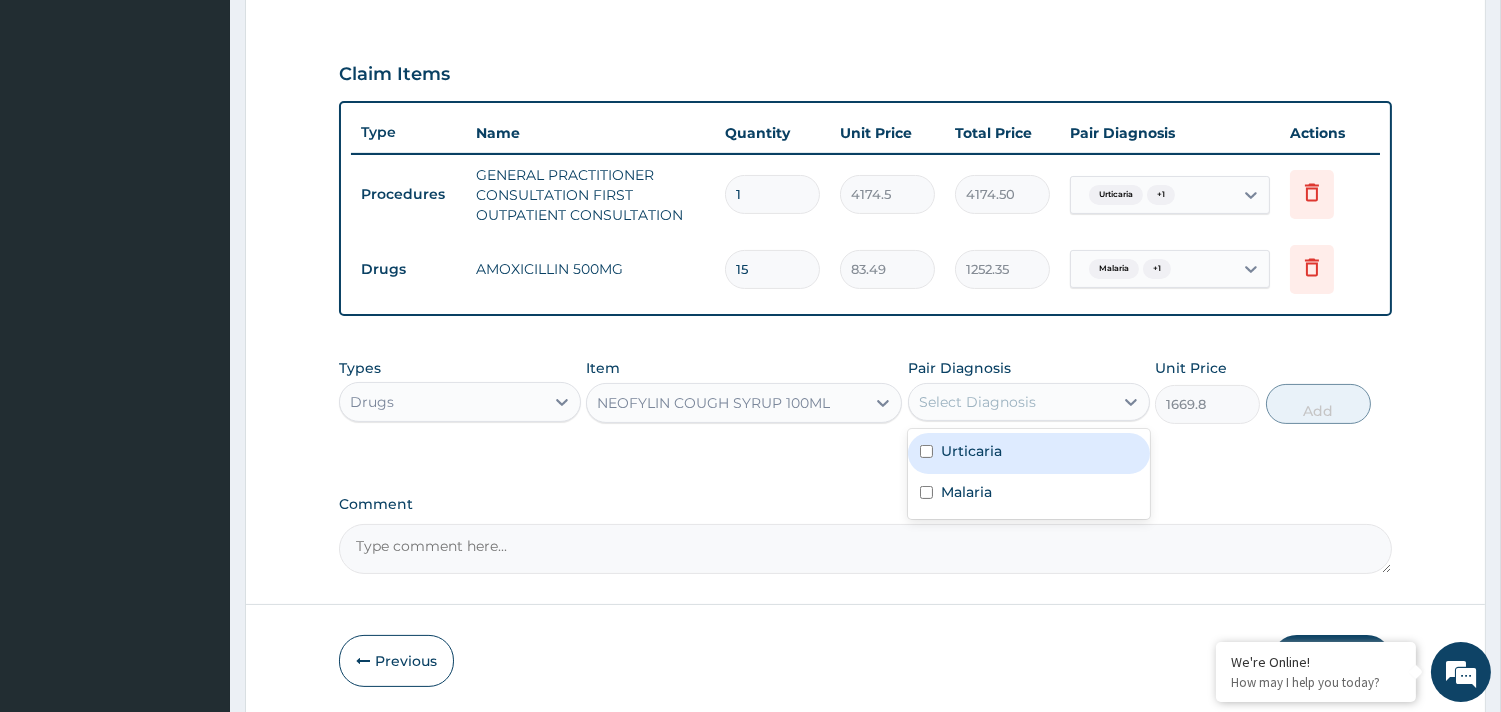 click on "Select Diagnosis" at bounding box center [1011, 402] 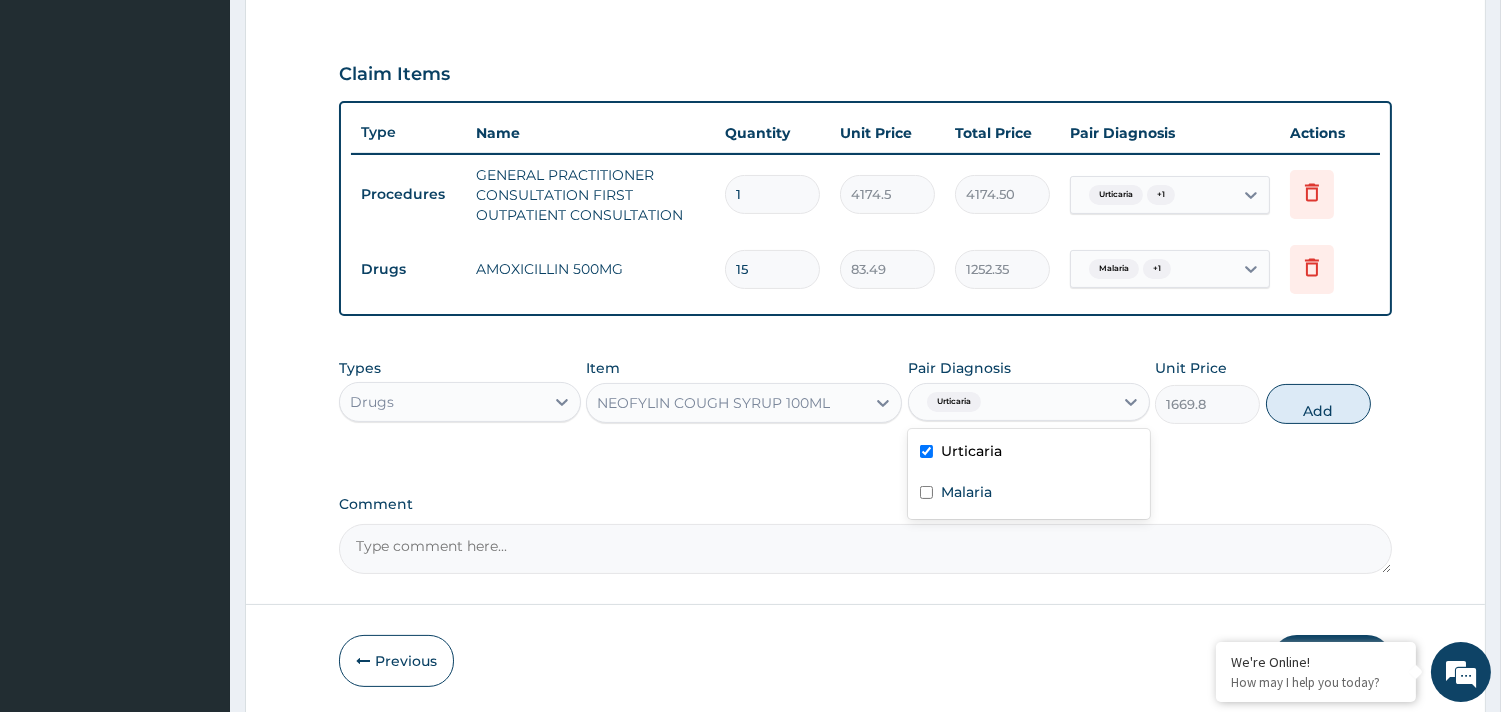 checkbox on "true" 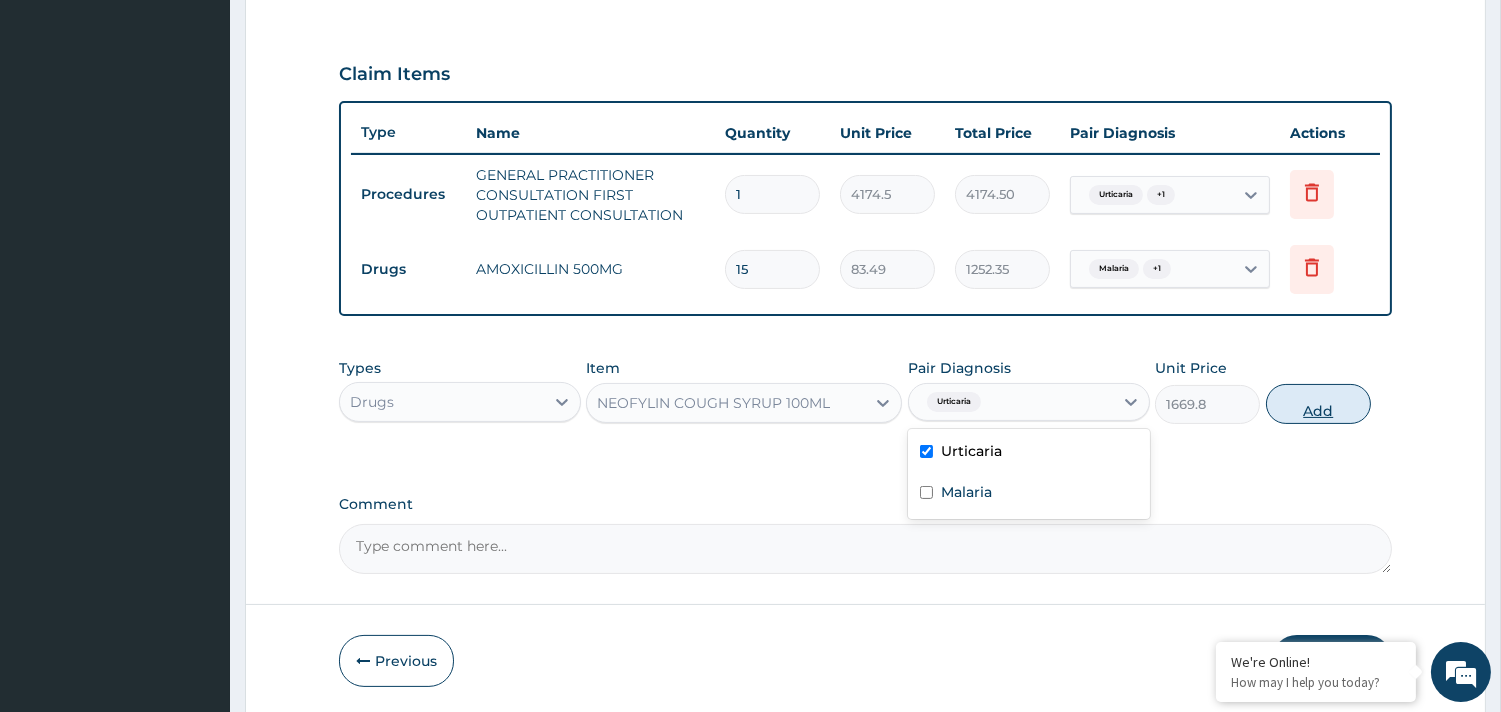 click on "Add" at bounding box center [1318, 404] 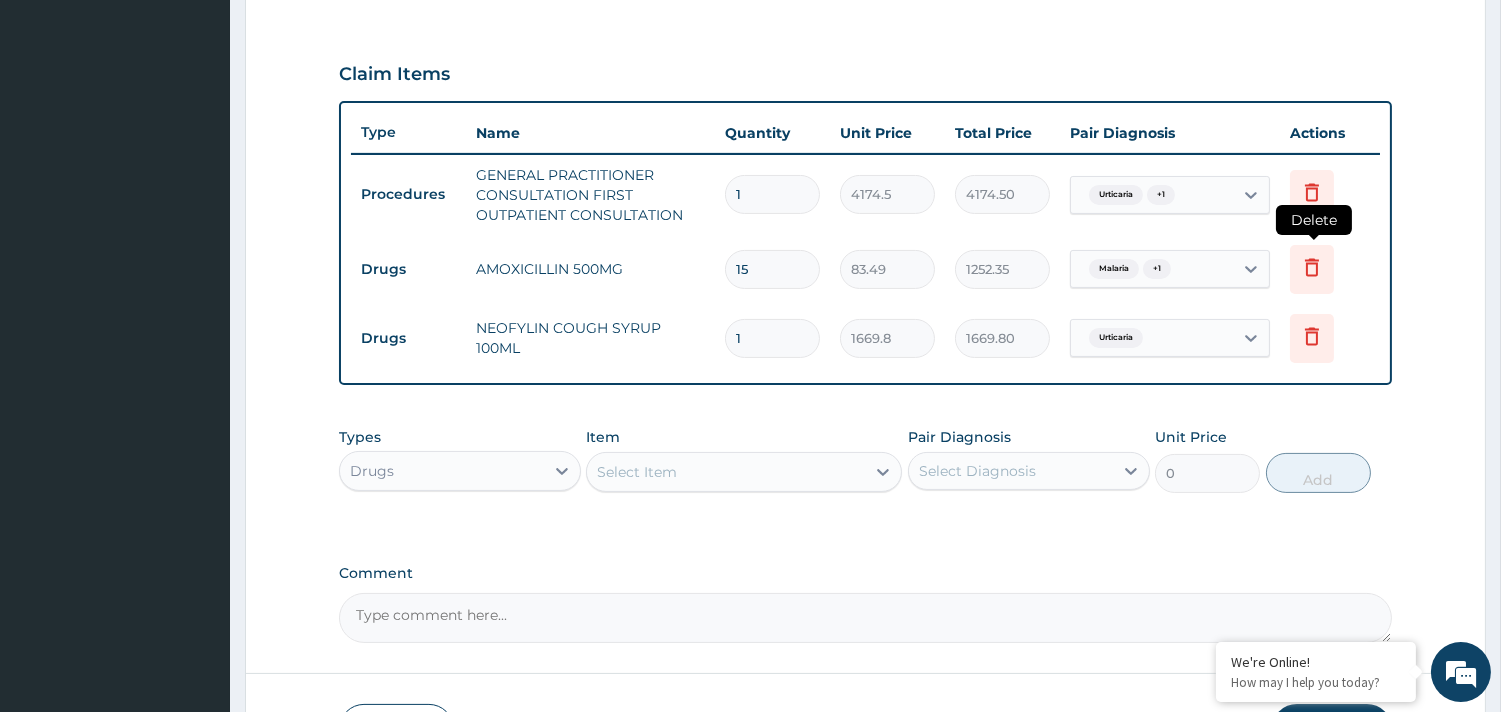click 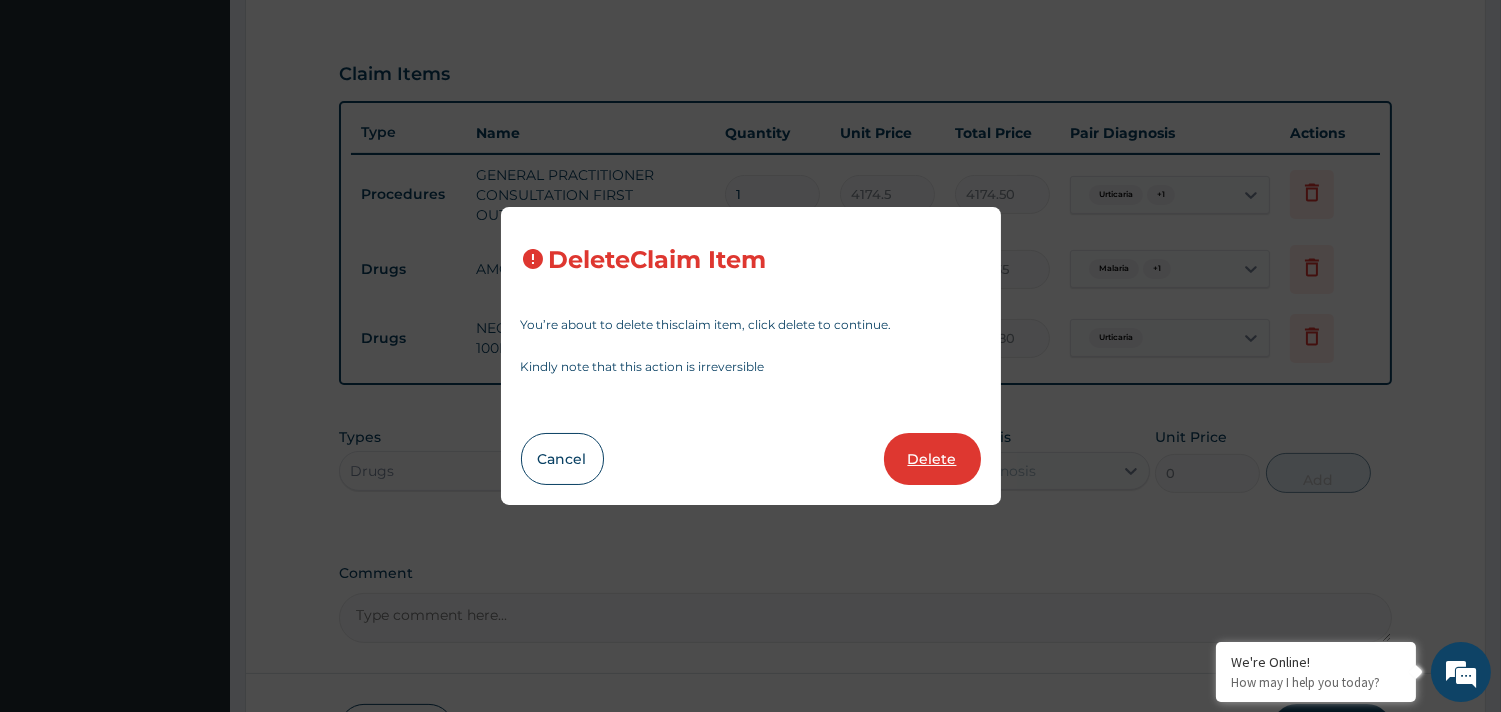 click on "Delete" at bounding box center (932, 459) 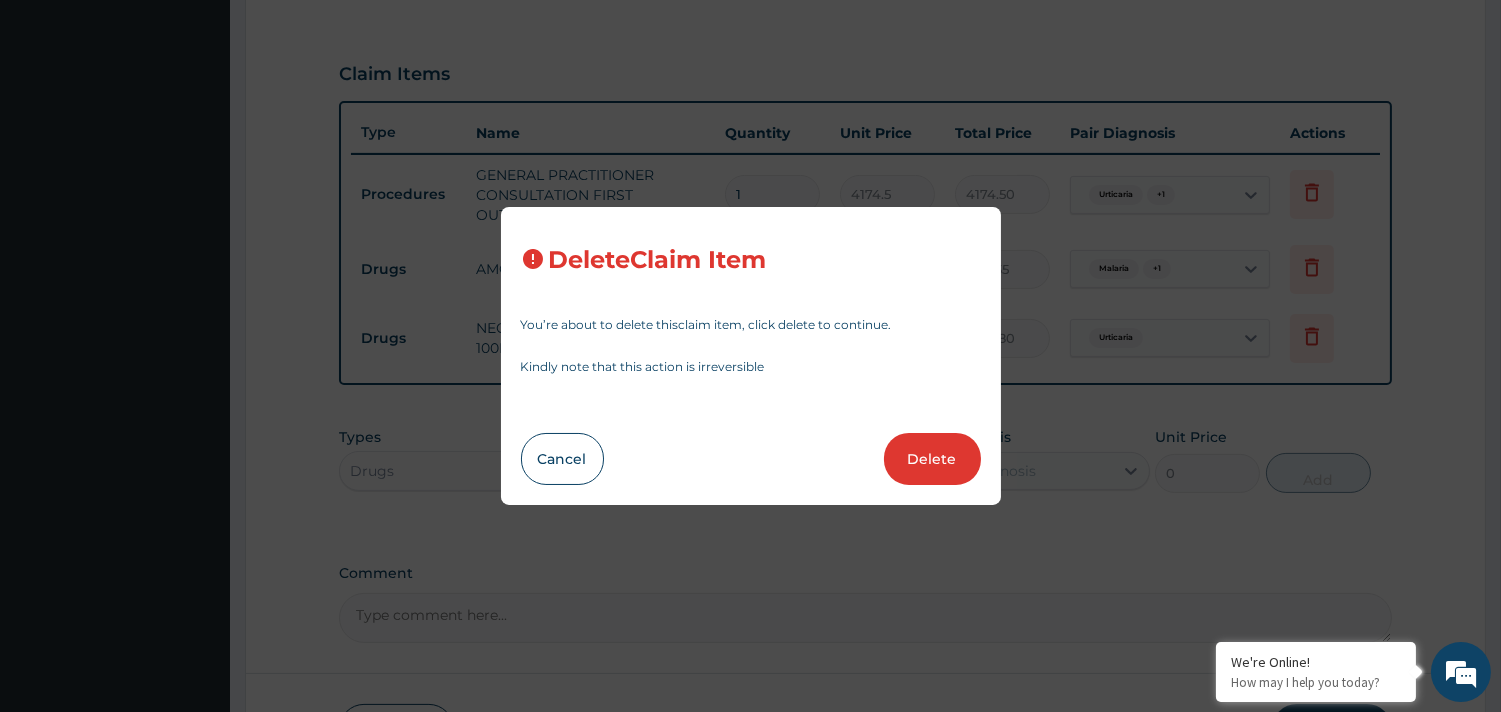 type on "1" 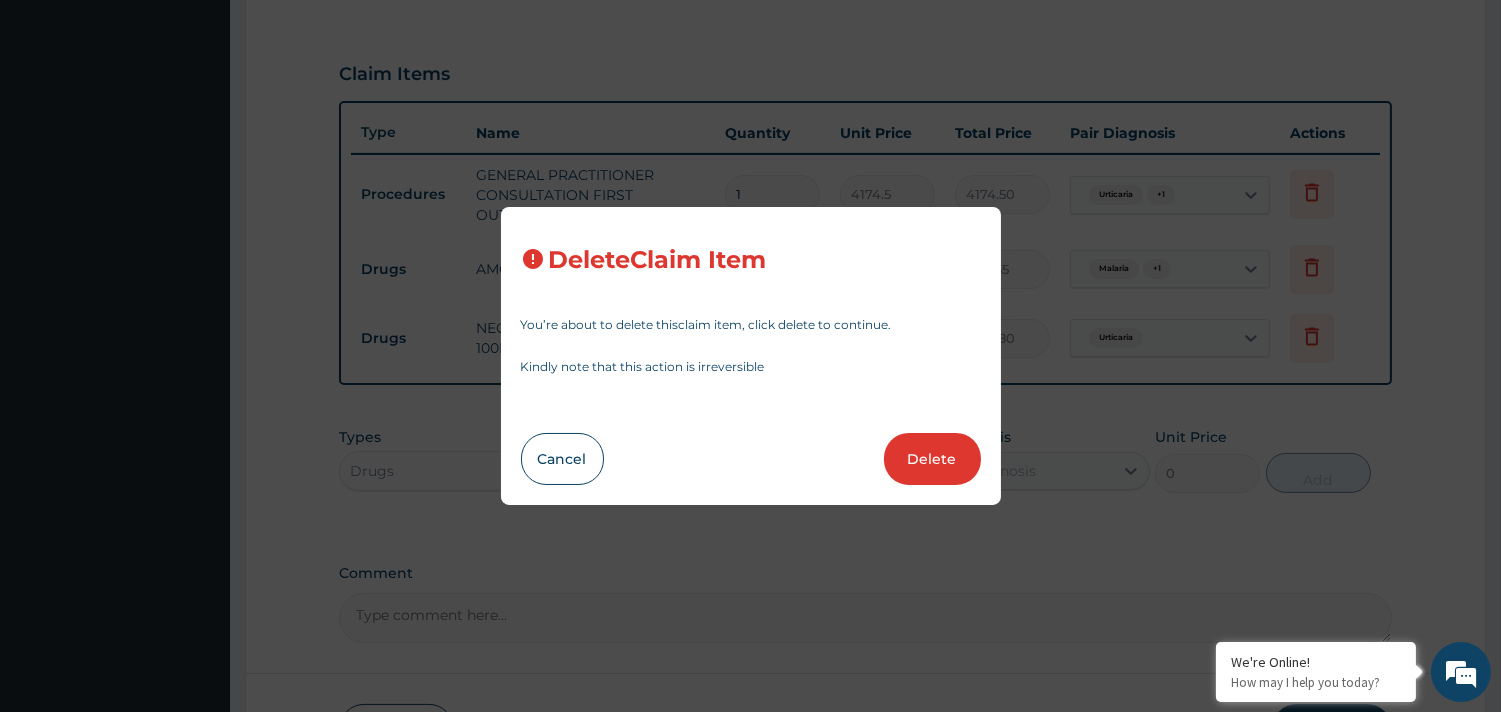 type on "1669.8" 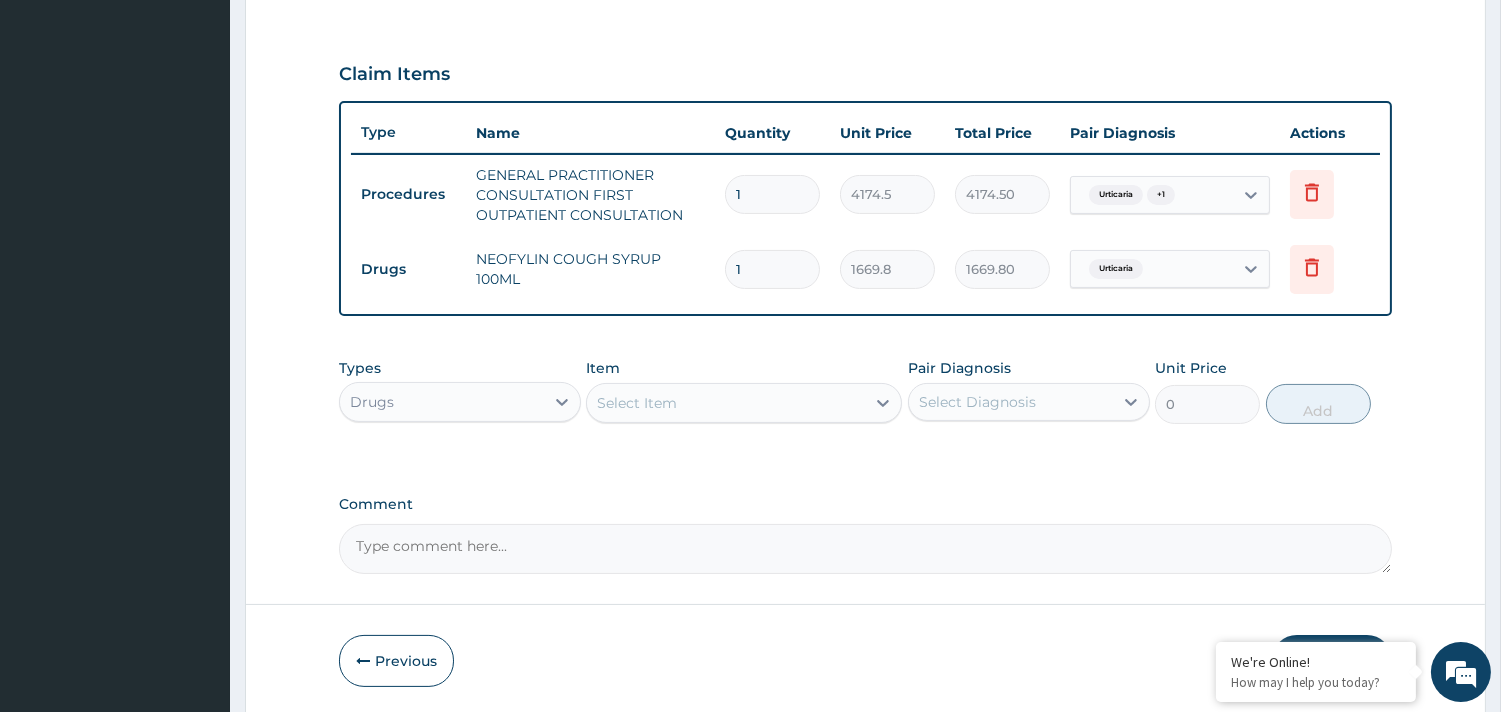 click on "Select Item" at bounding box center (726, 403) 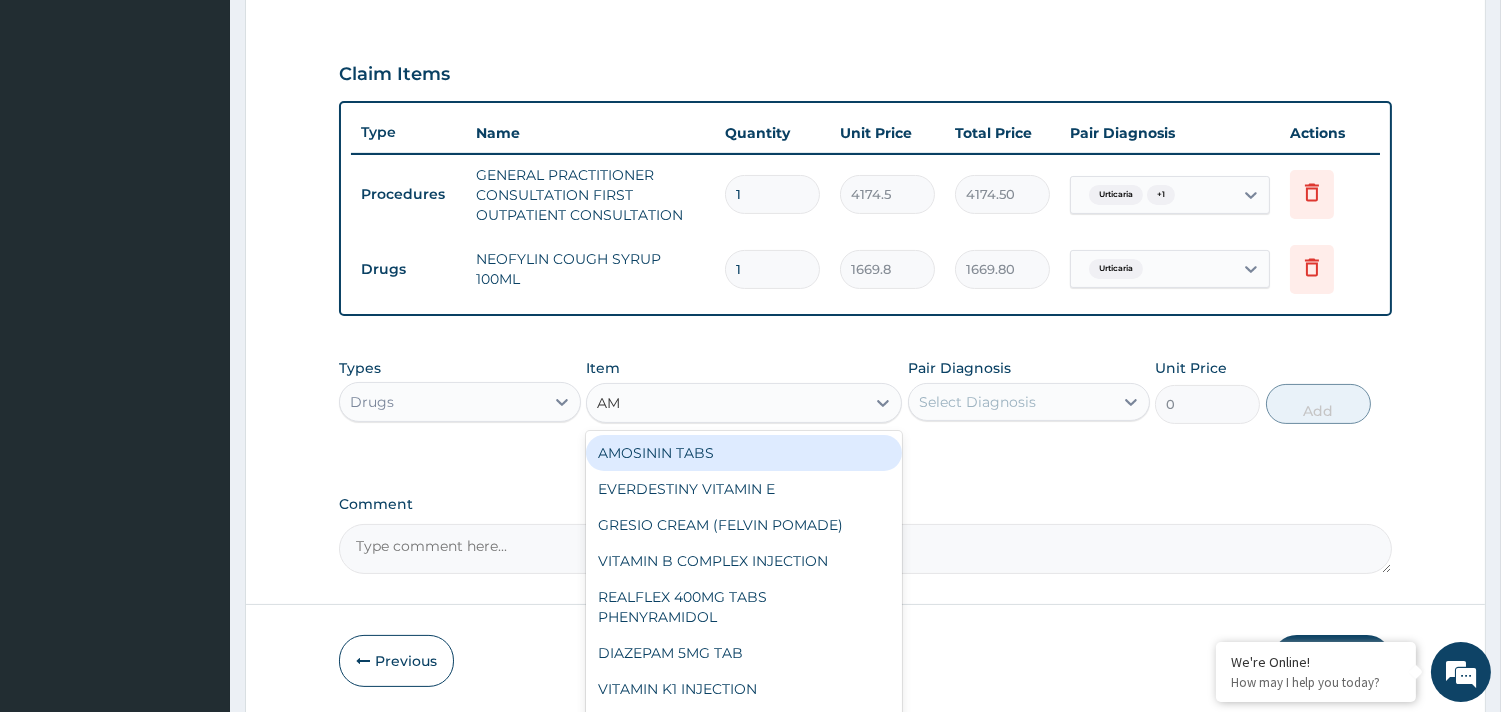type on "AMO" 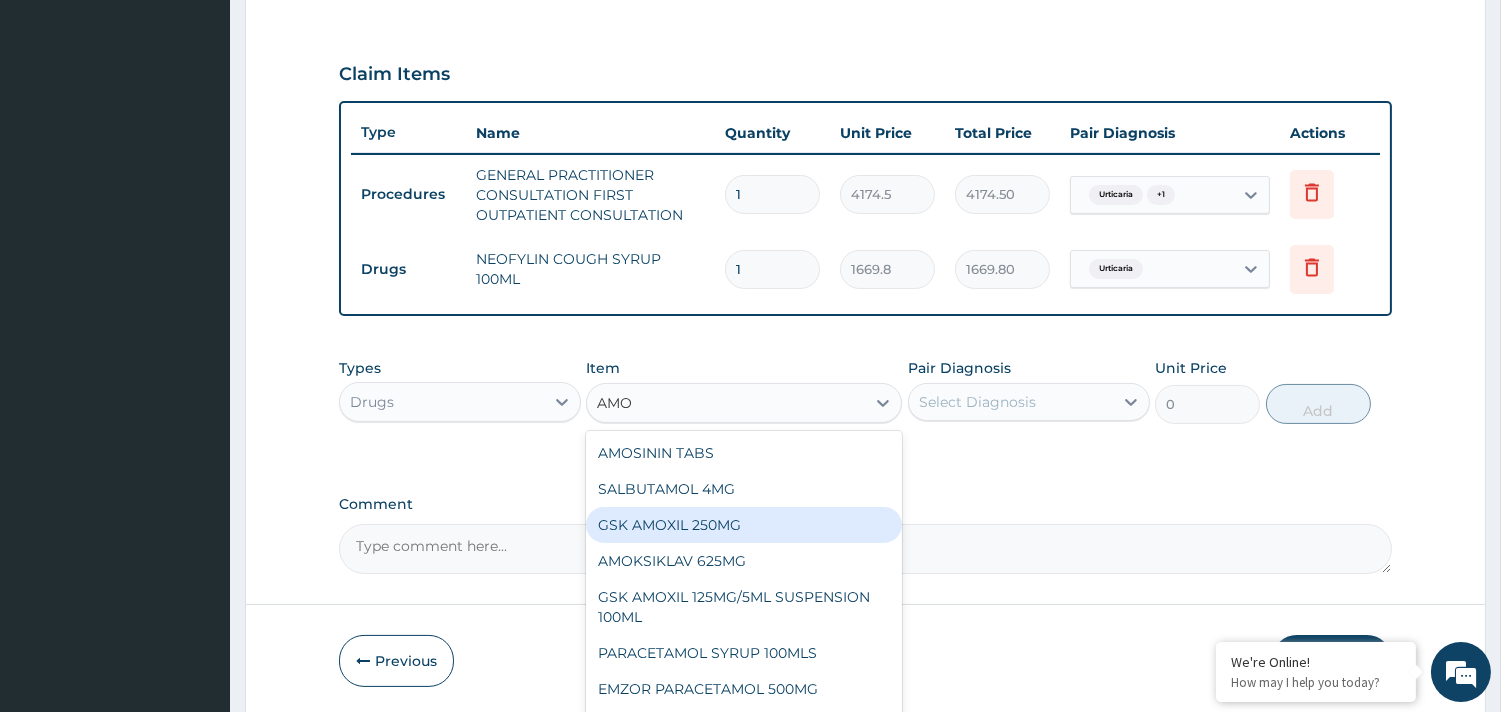 click on "GSK AMOXIL 250MG" at bounding box center (744, 525) 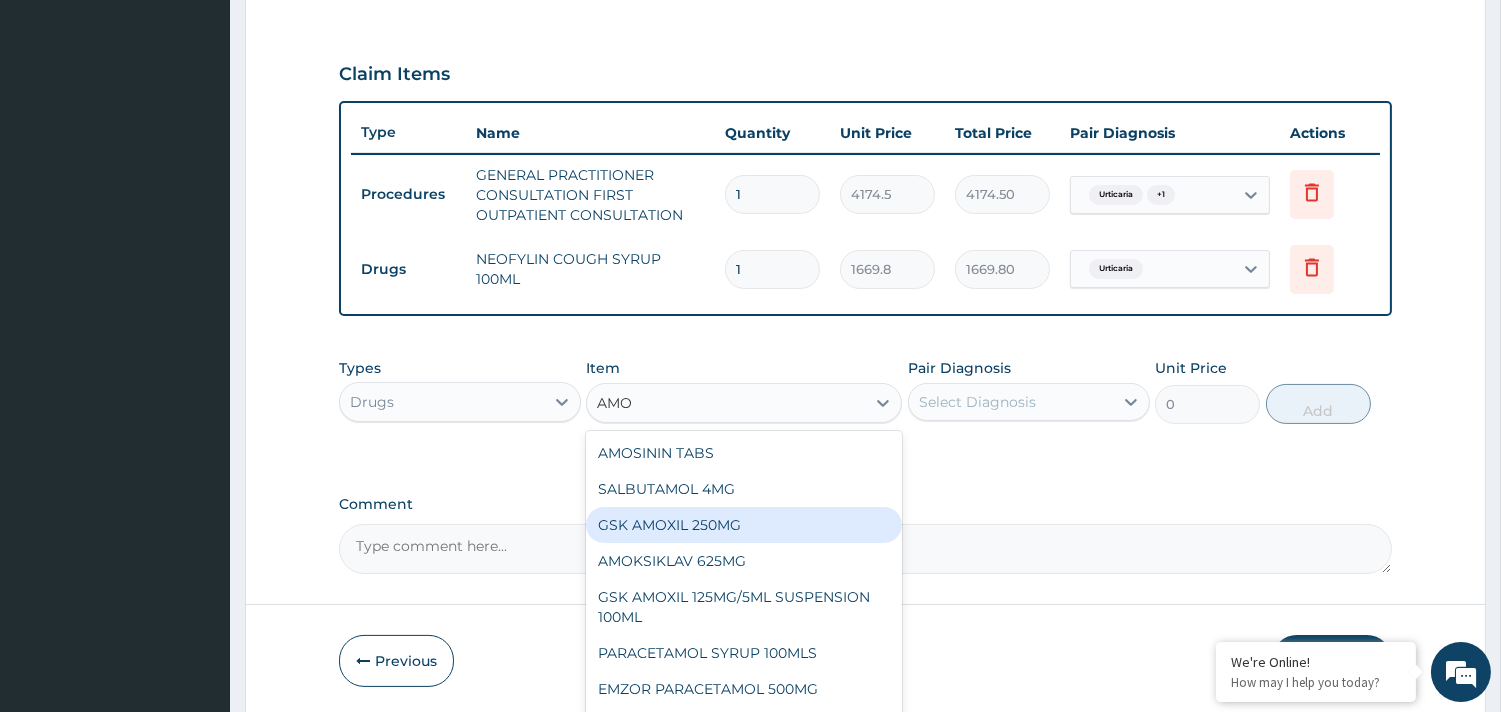 type 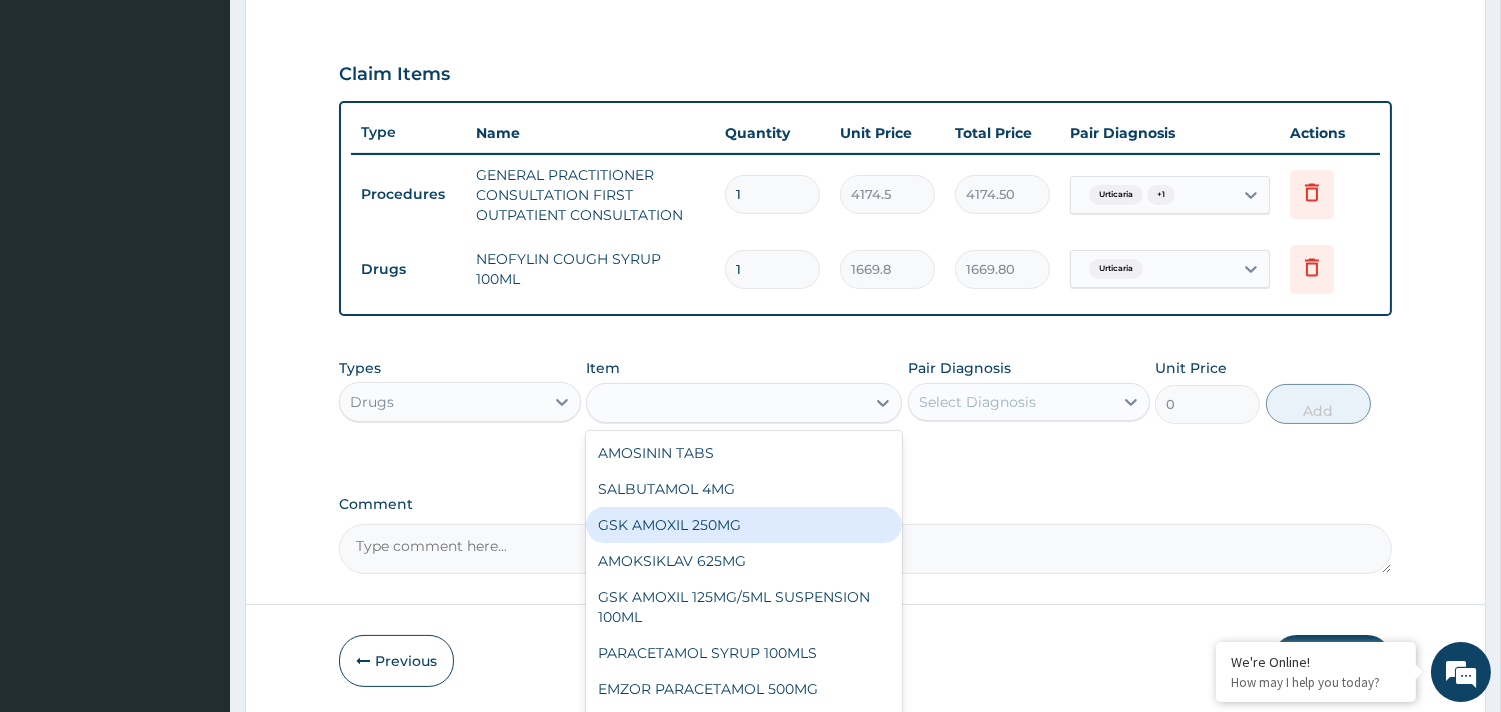 type on "34.7875" 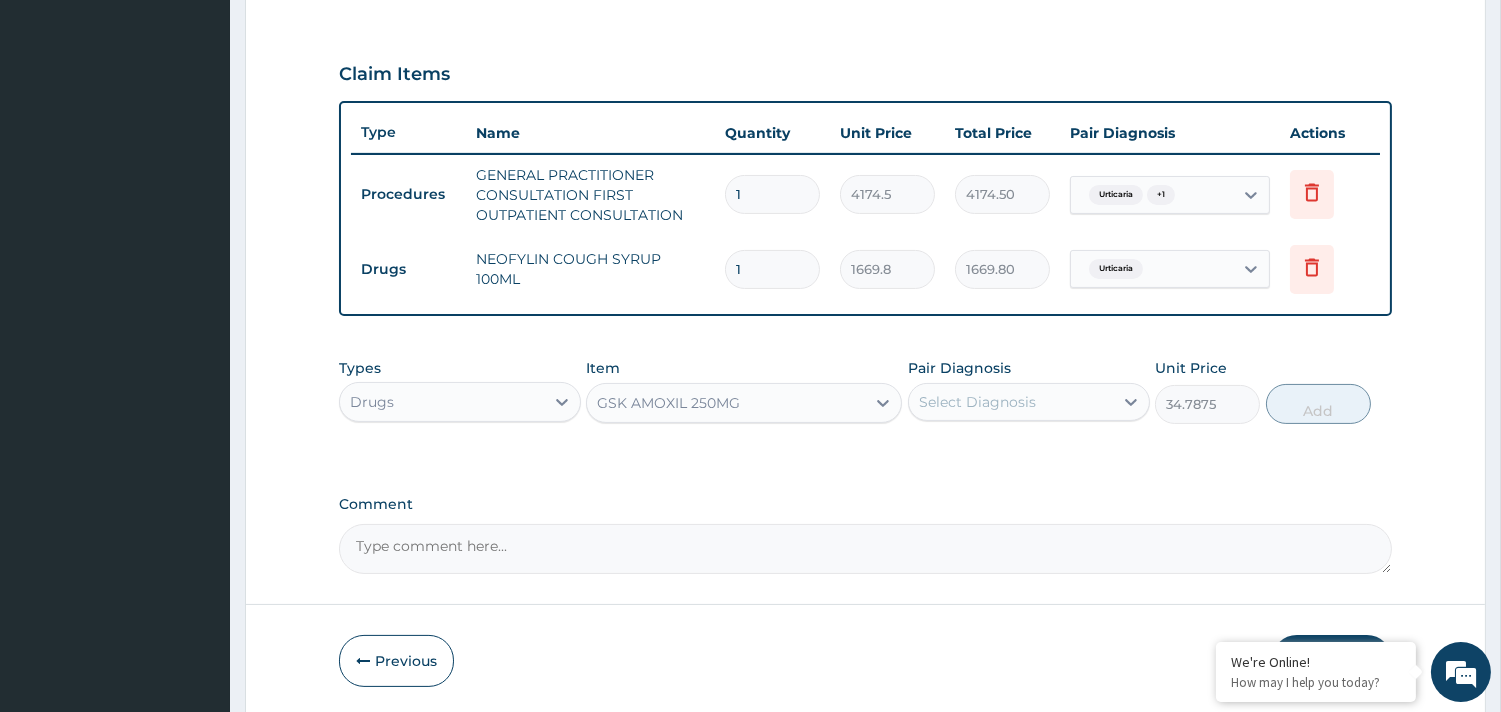 click on "GSK AMOXIL 250MG" at bounding box center [726, 403] 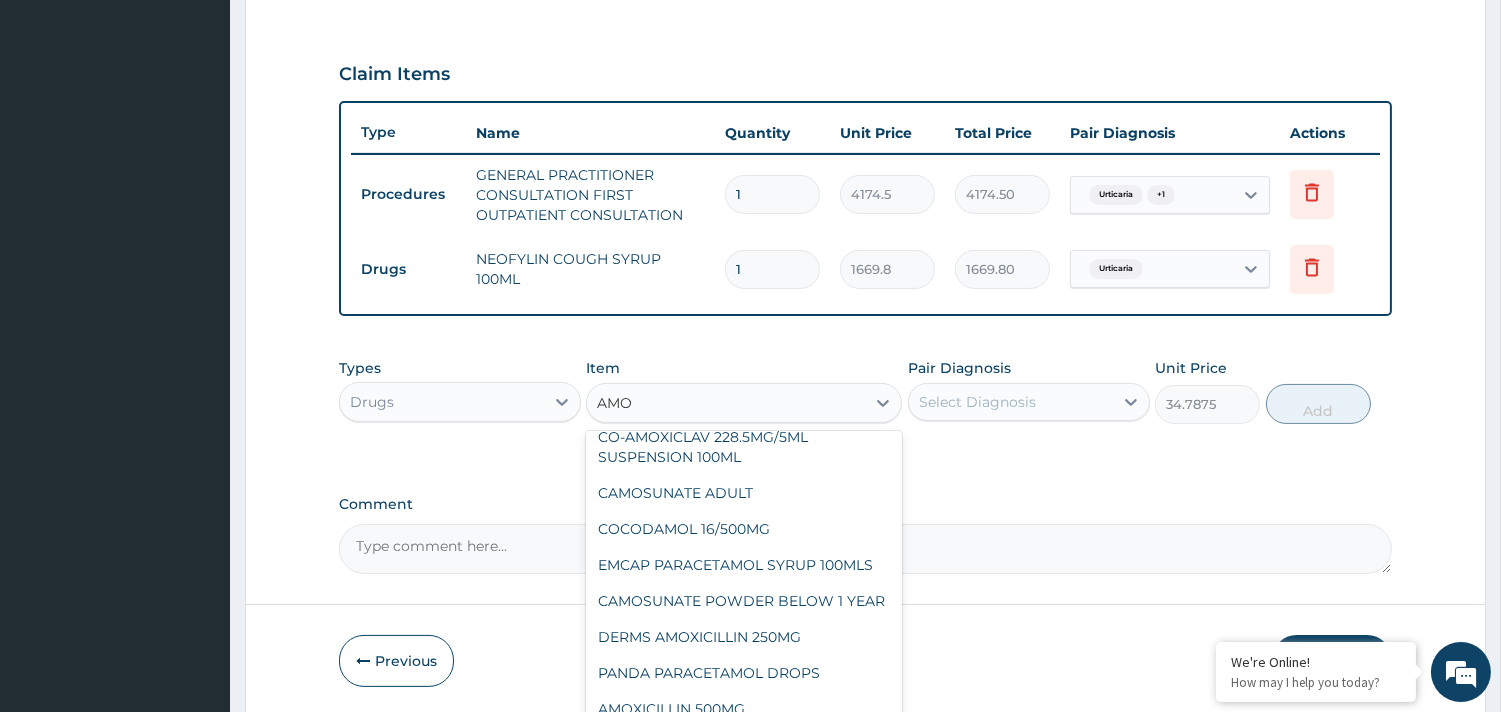 scroll, scrollTop: 40, scrollLeft: 0, axis: vertical 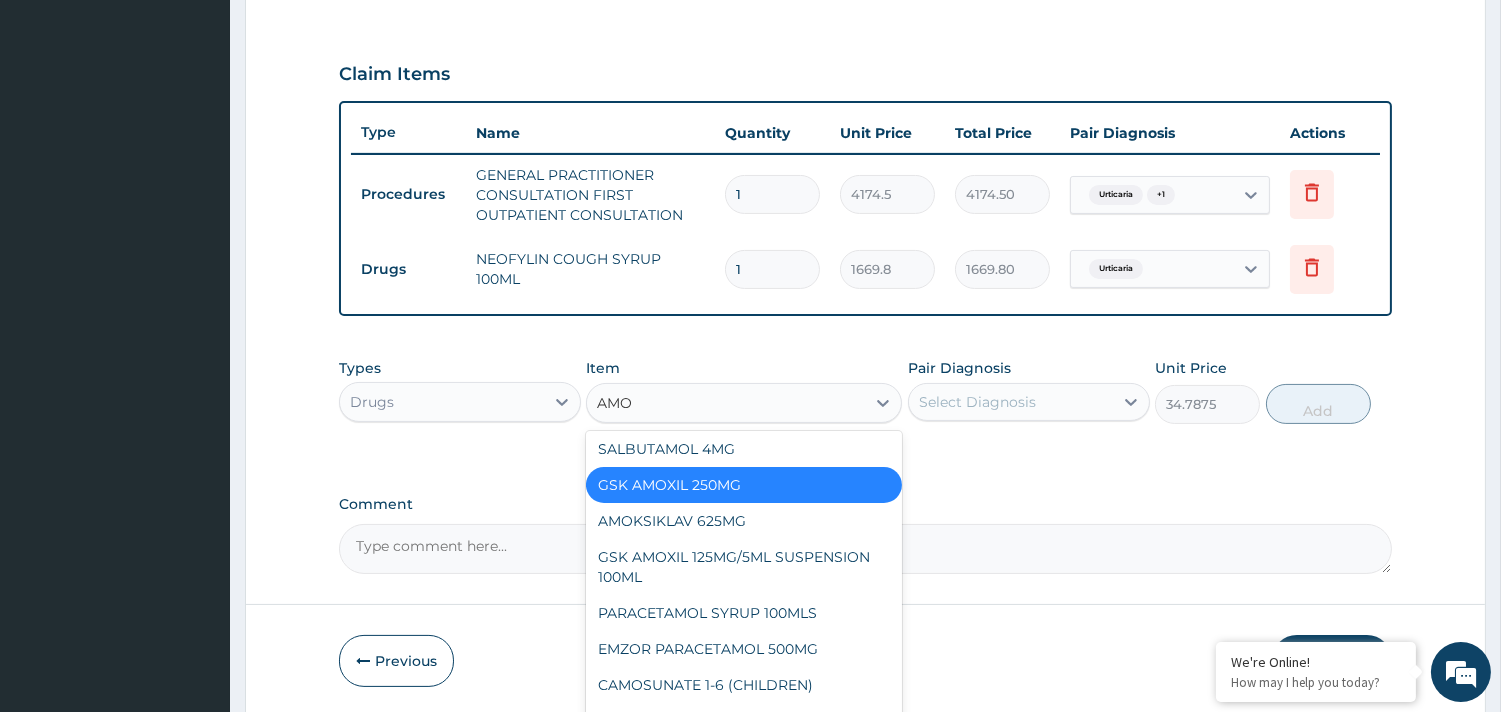 type on "AMOX" 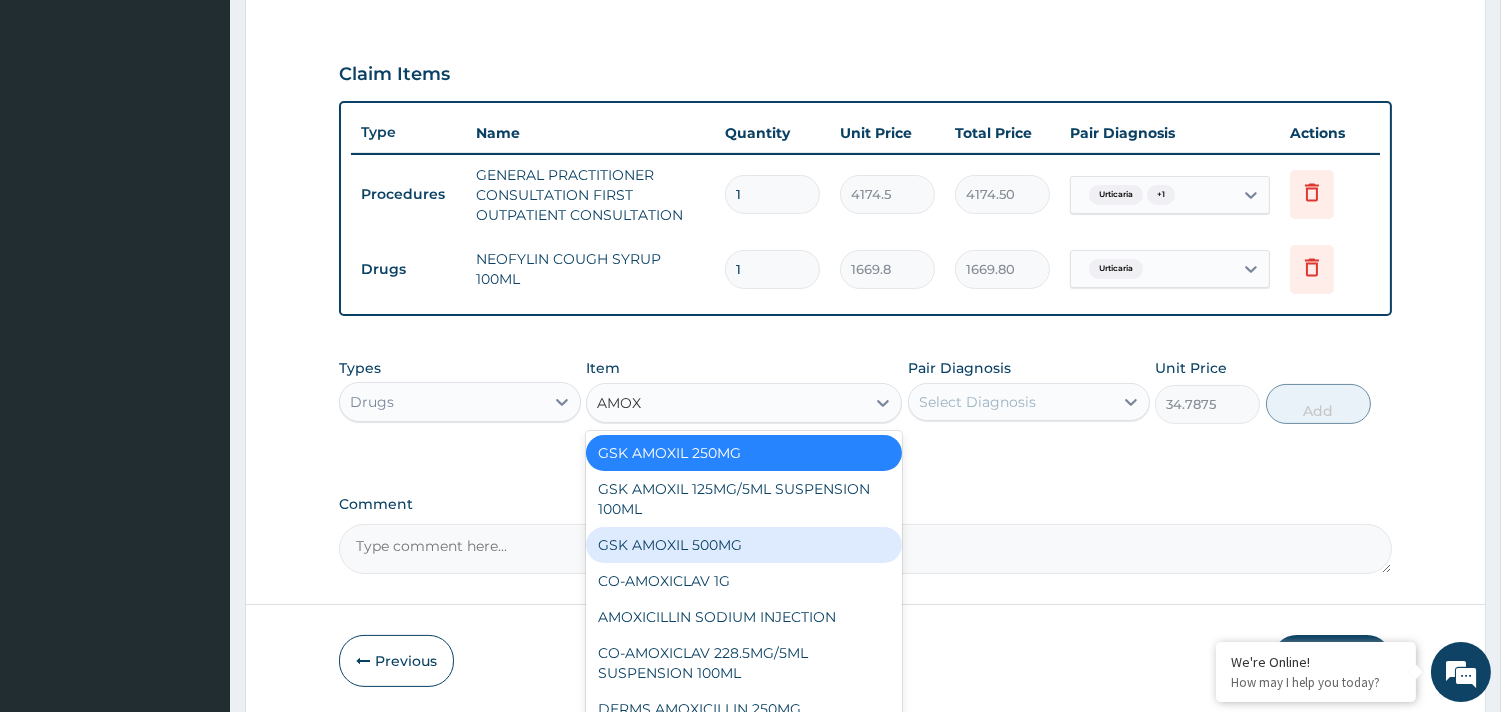 scroll, scrollTop: 35, scrollLeft: 0, axis: vertical 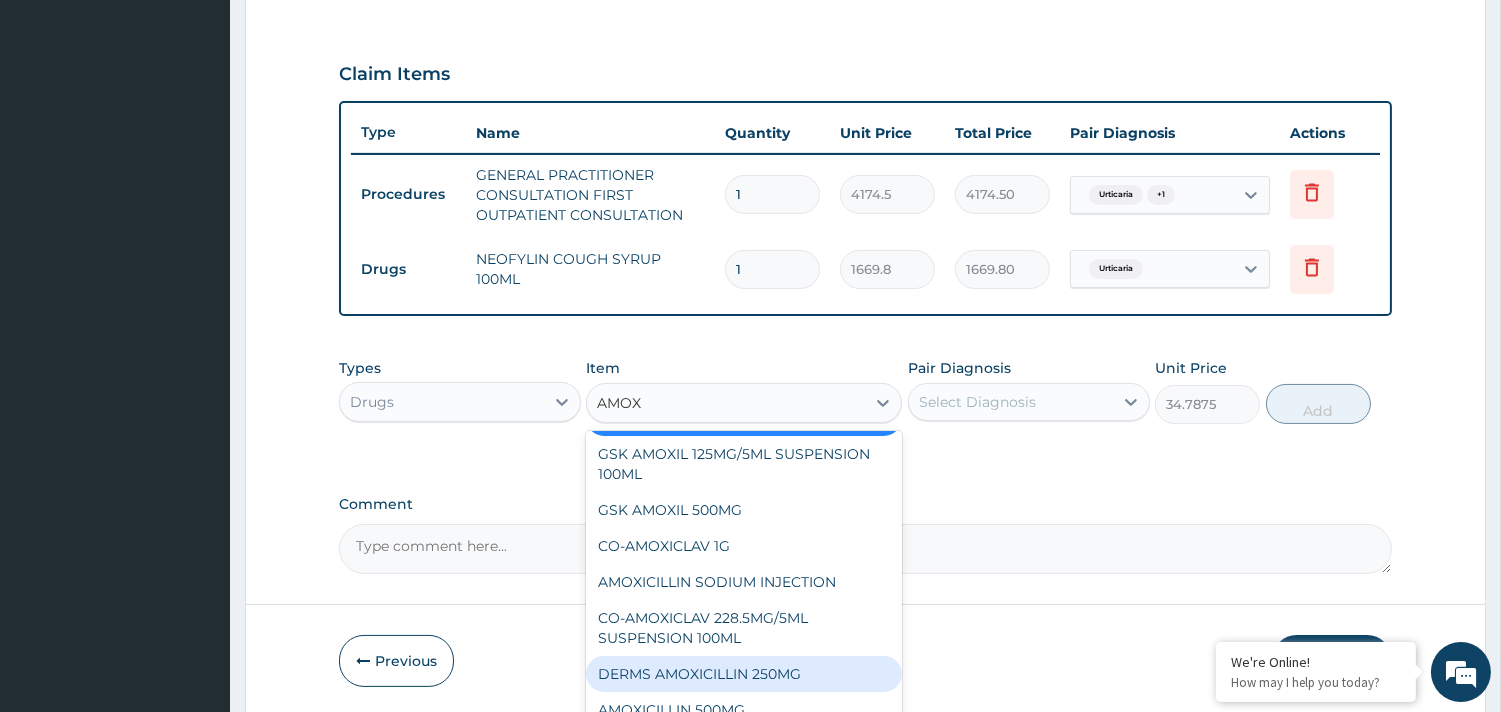 click on "DERMS AMOXICILLIN 250MG" at bounding box center (744, 674) 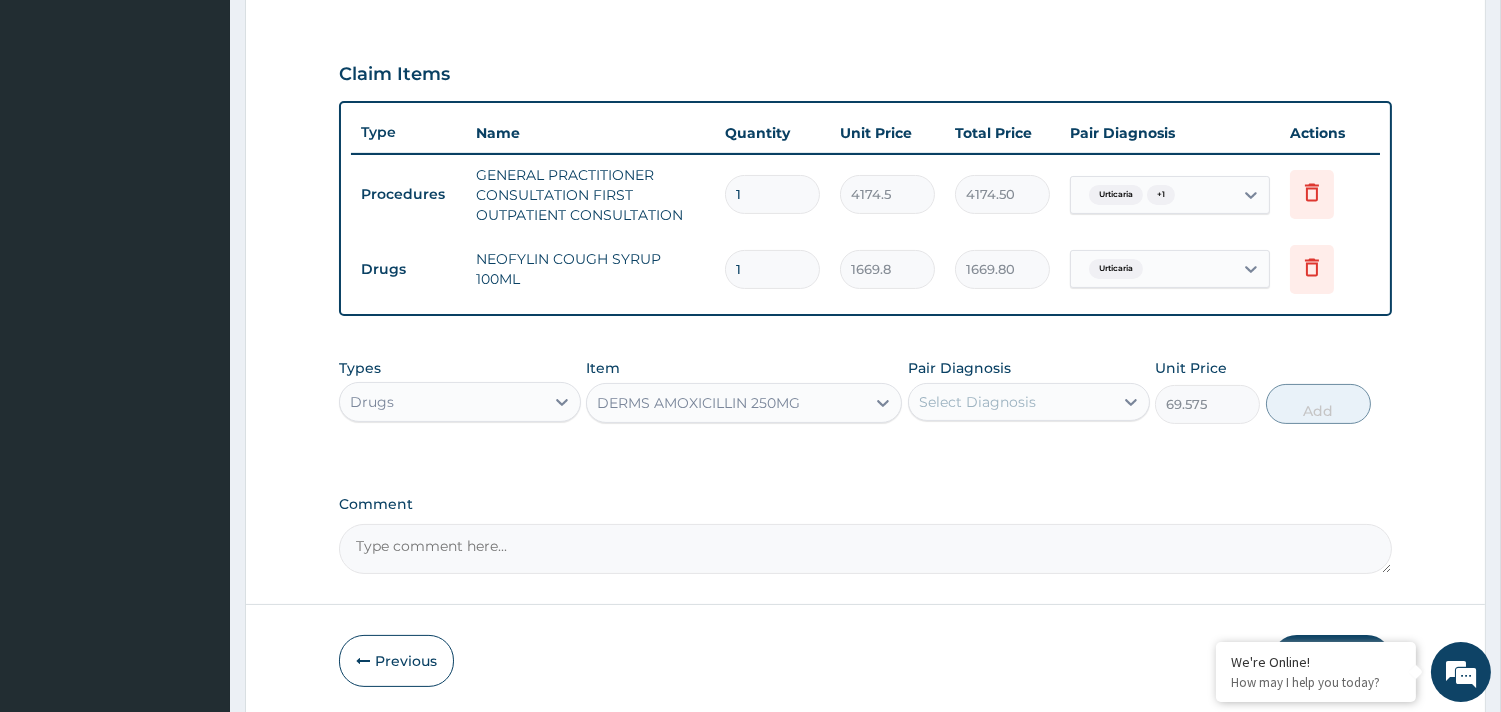 click on "Select Diagnosis" at bounding box center (977, 402) 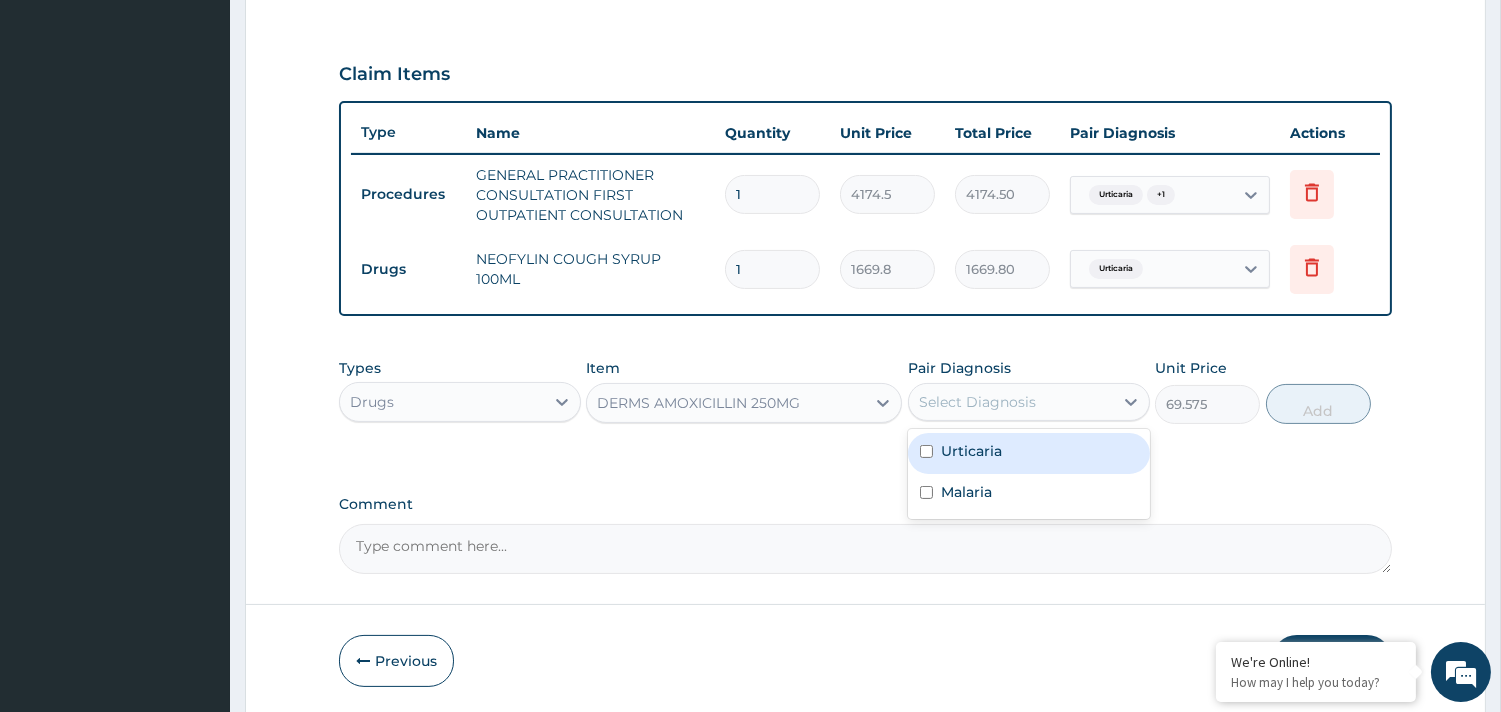 click on "Urticaria" at bounding box center (1029, 453) 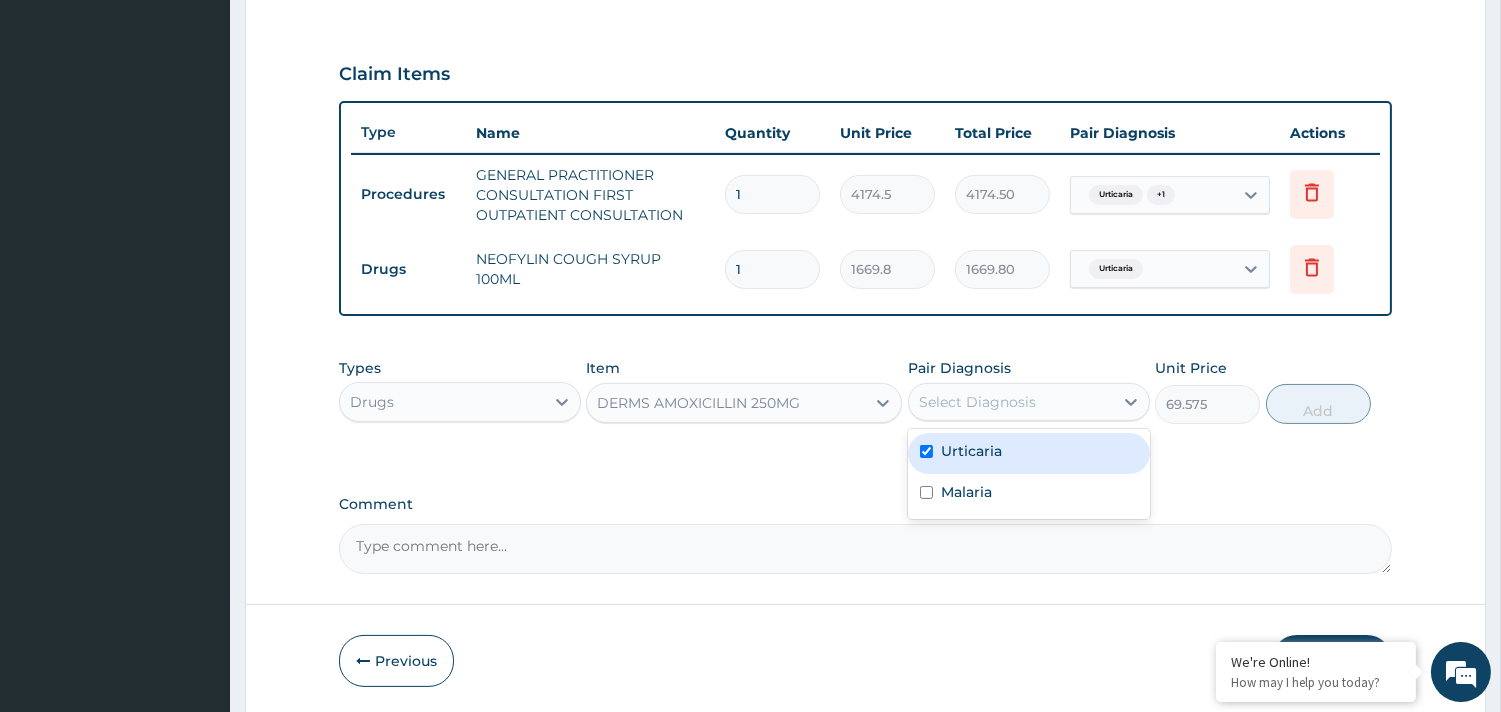 checkbox on "true" 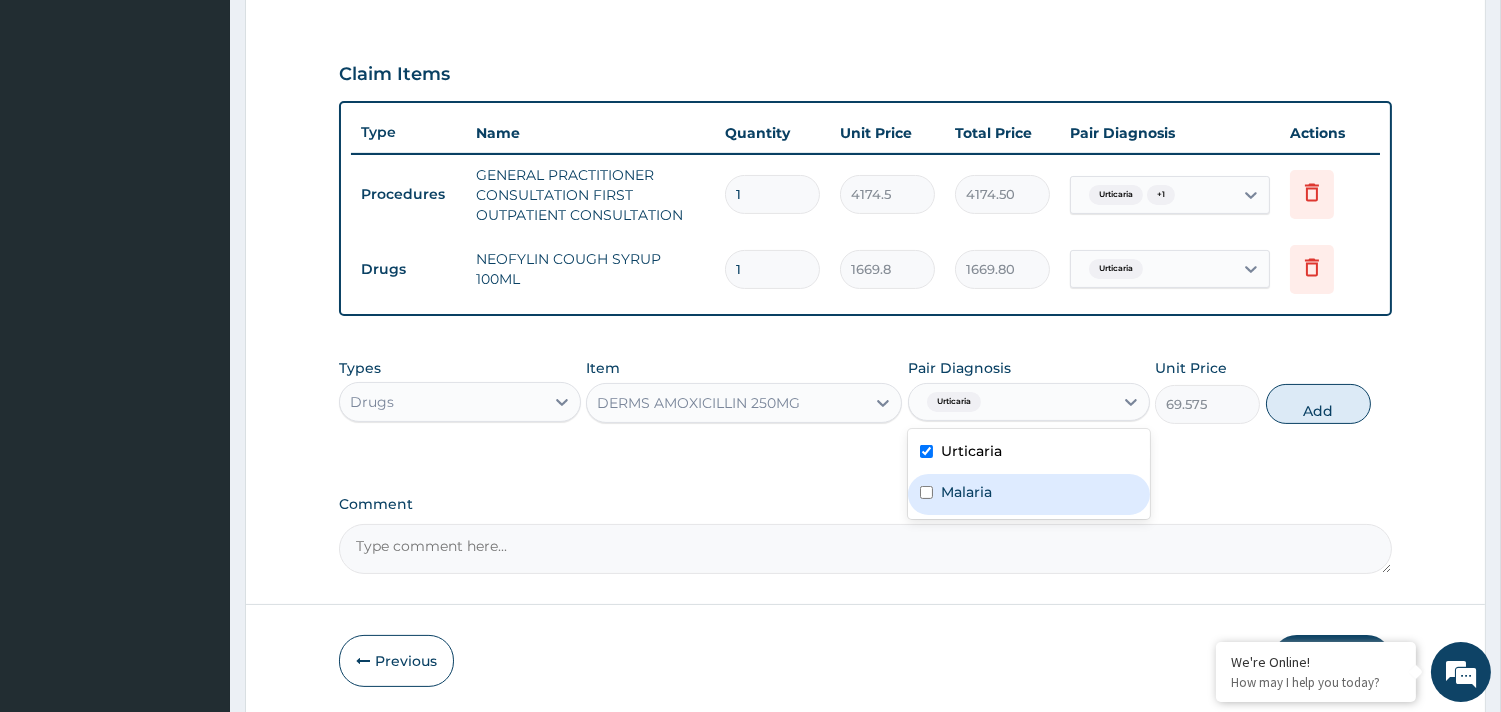 click on "Malaria" at bounding box center [966, 492] 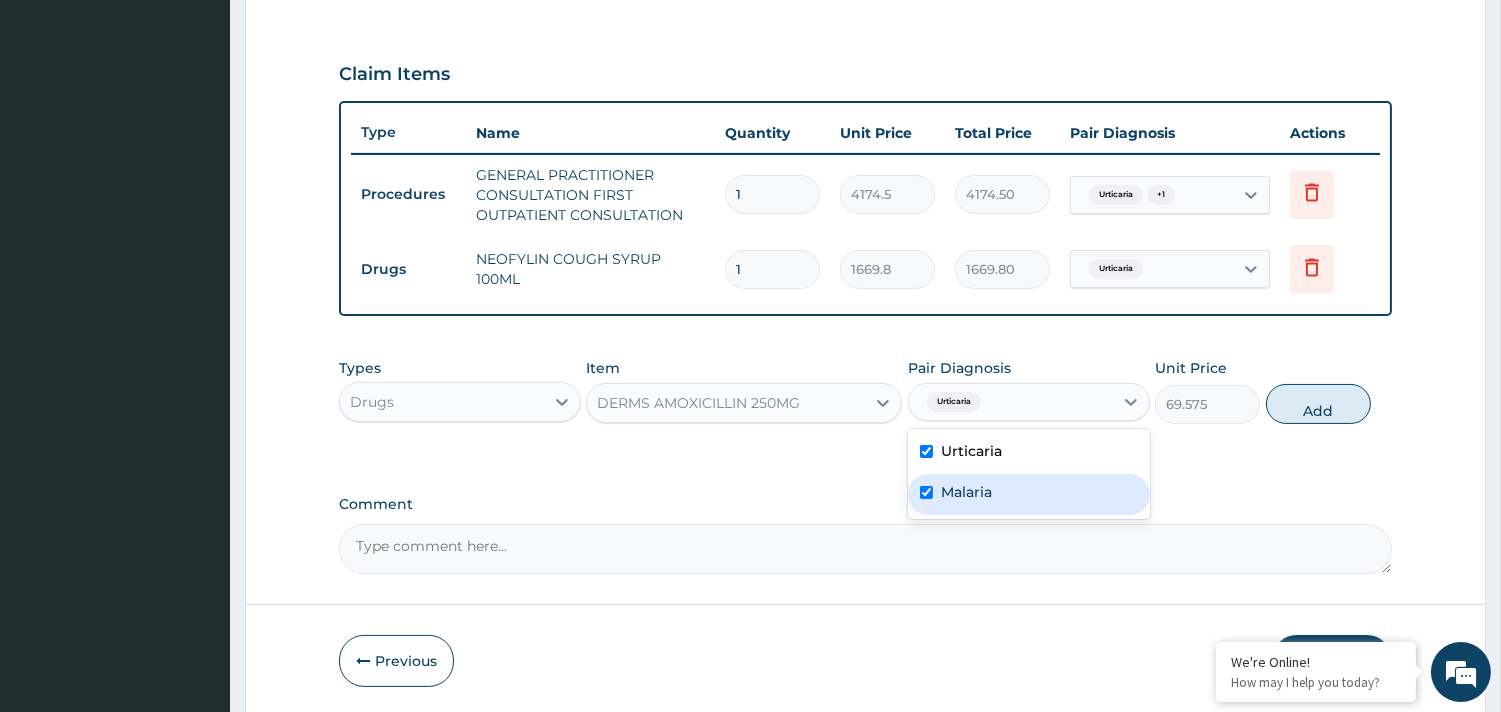 checkbox on "true" 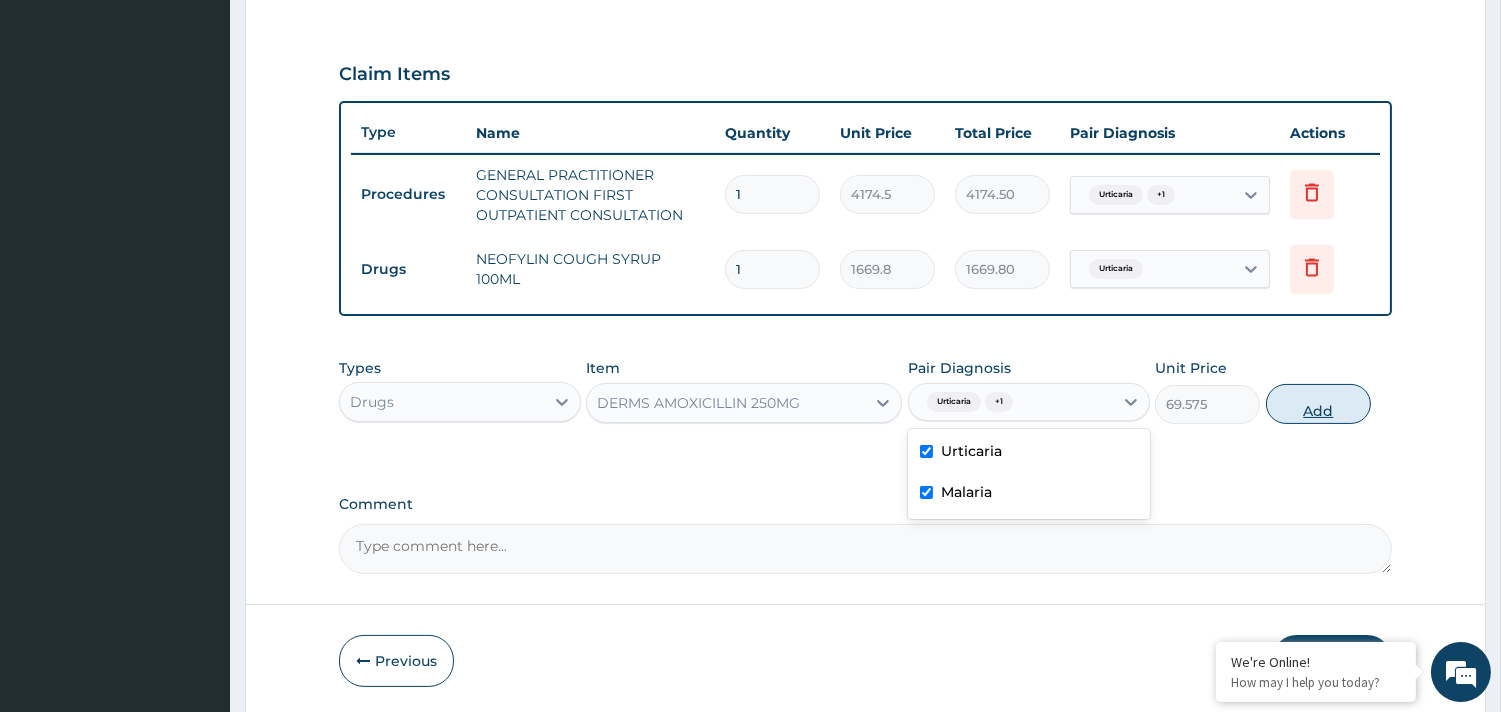 click on "Add" at bounding box center [1318, 404] 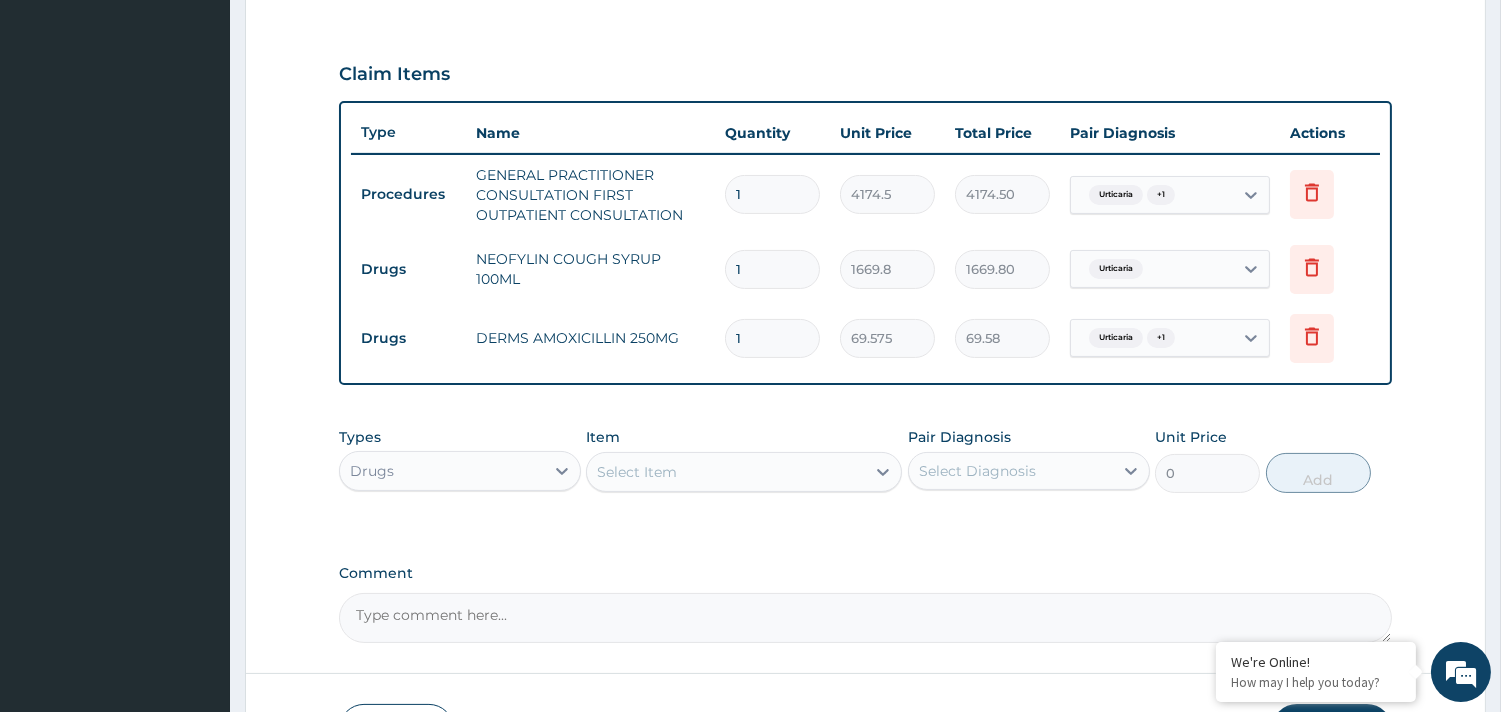 click on "1" at bounding box center [772, 338] 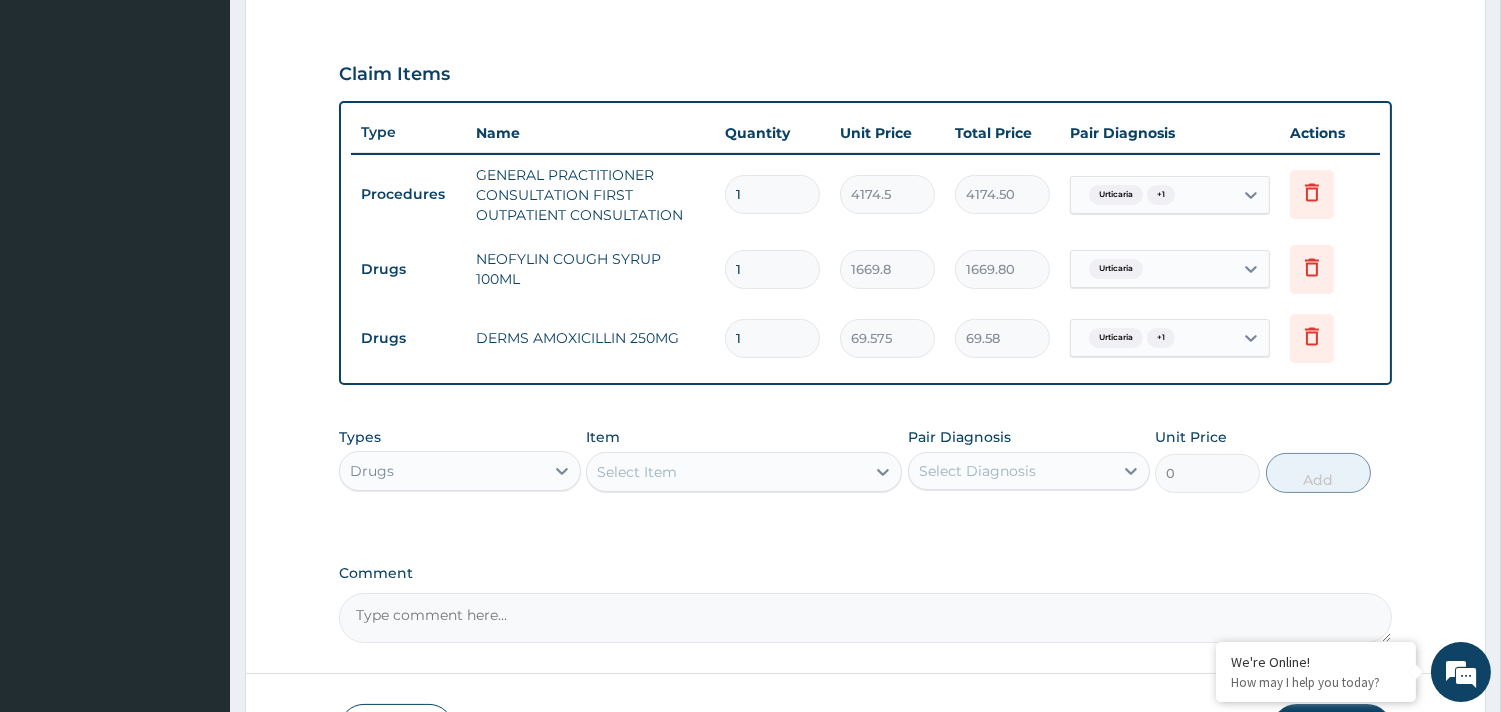 type on "1043.63" 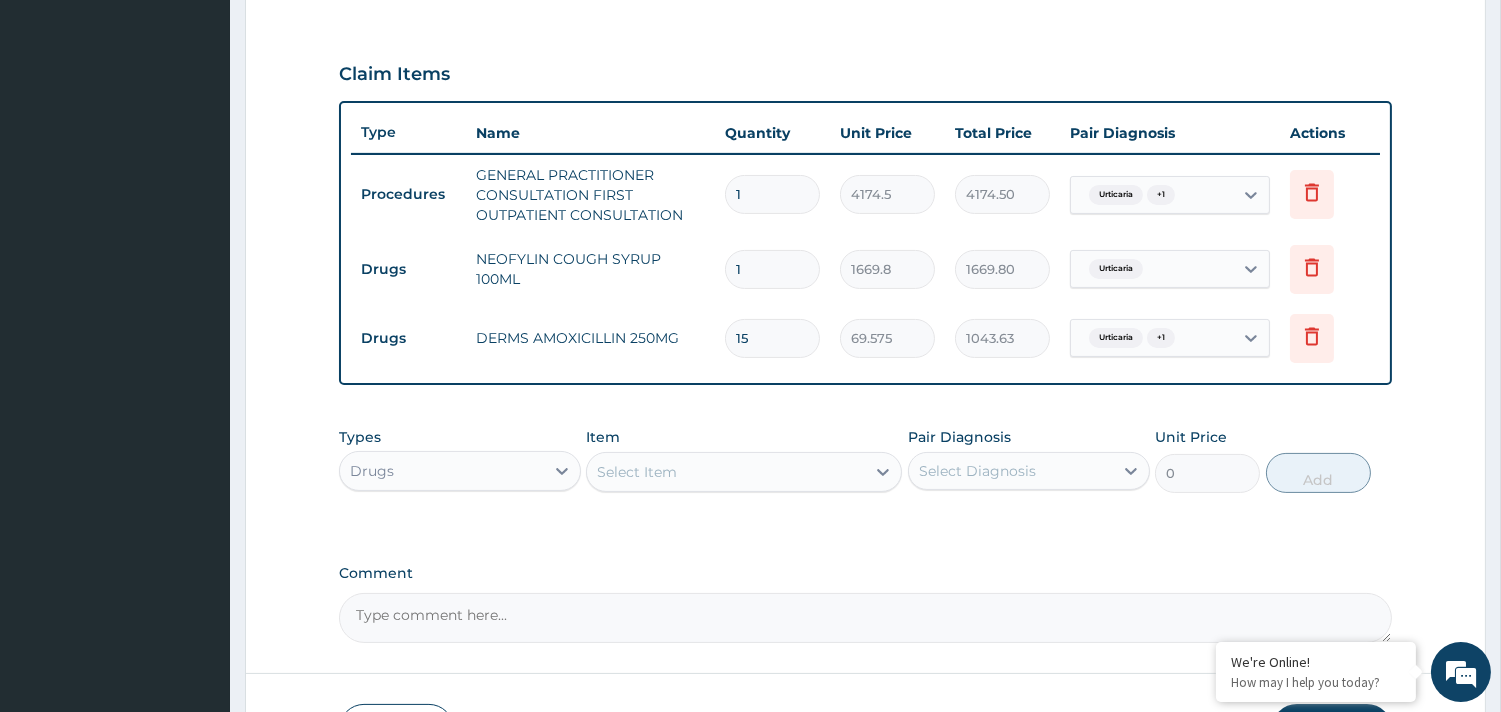 type on "15" 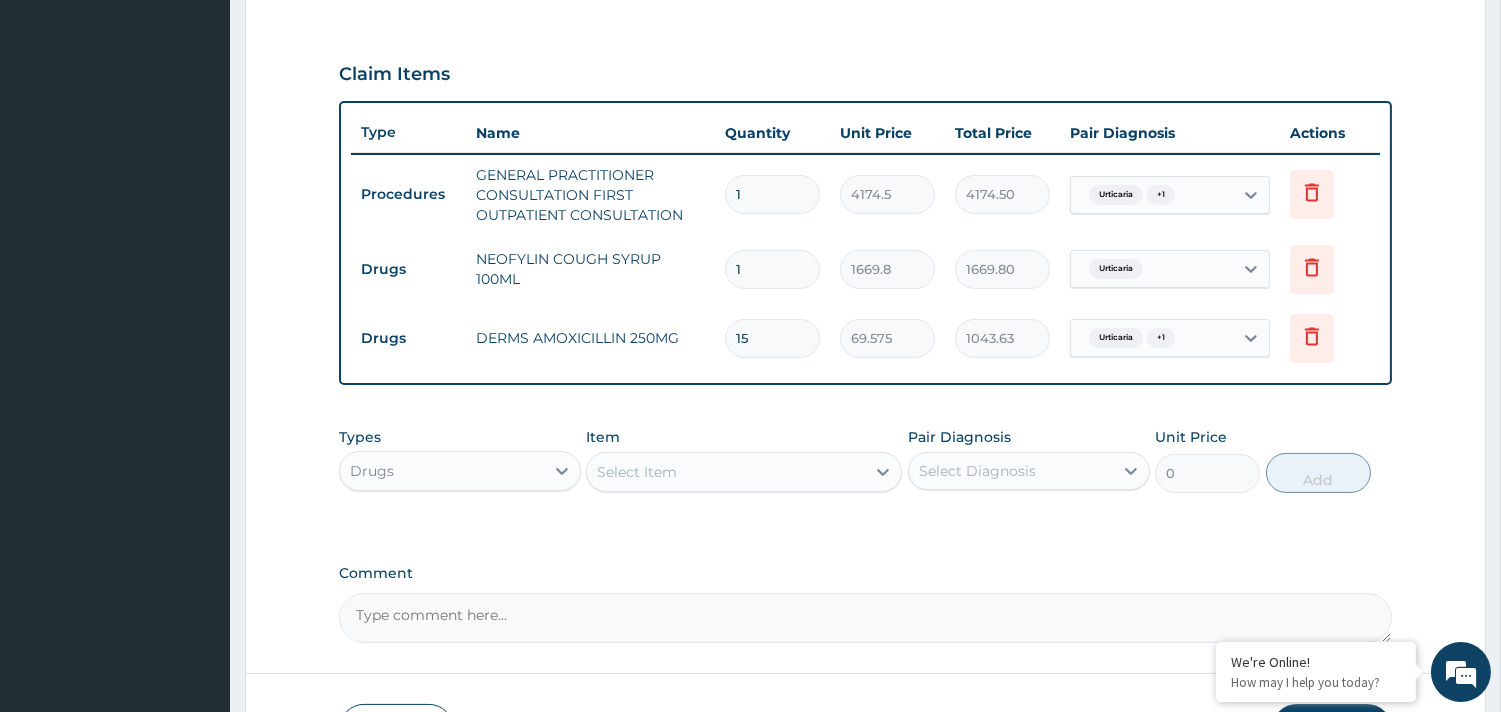 drag, startPoint x: 622, startPoint y: 472, endPoint x: 597, endPoint y: 484, distance: 27.730848 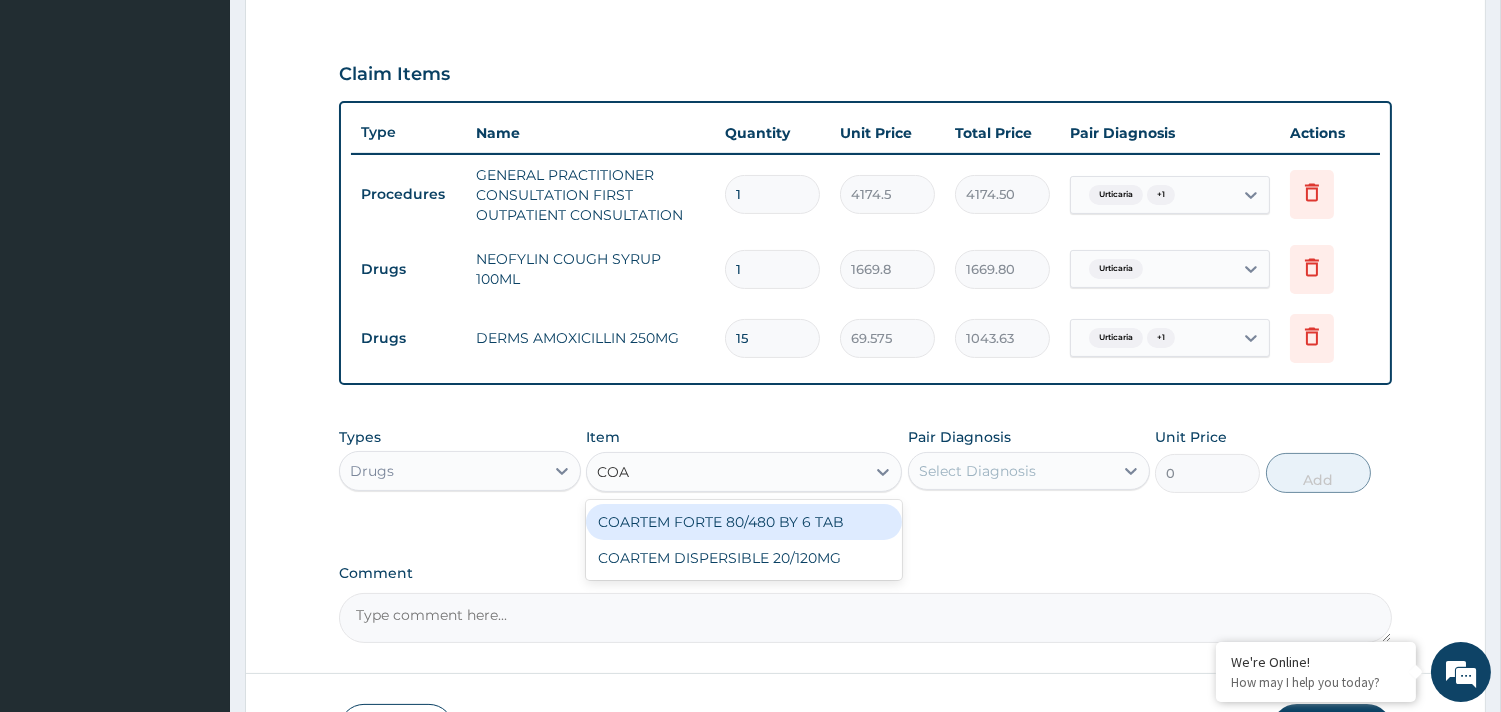 type on "COAR" 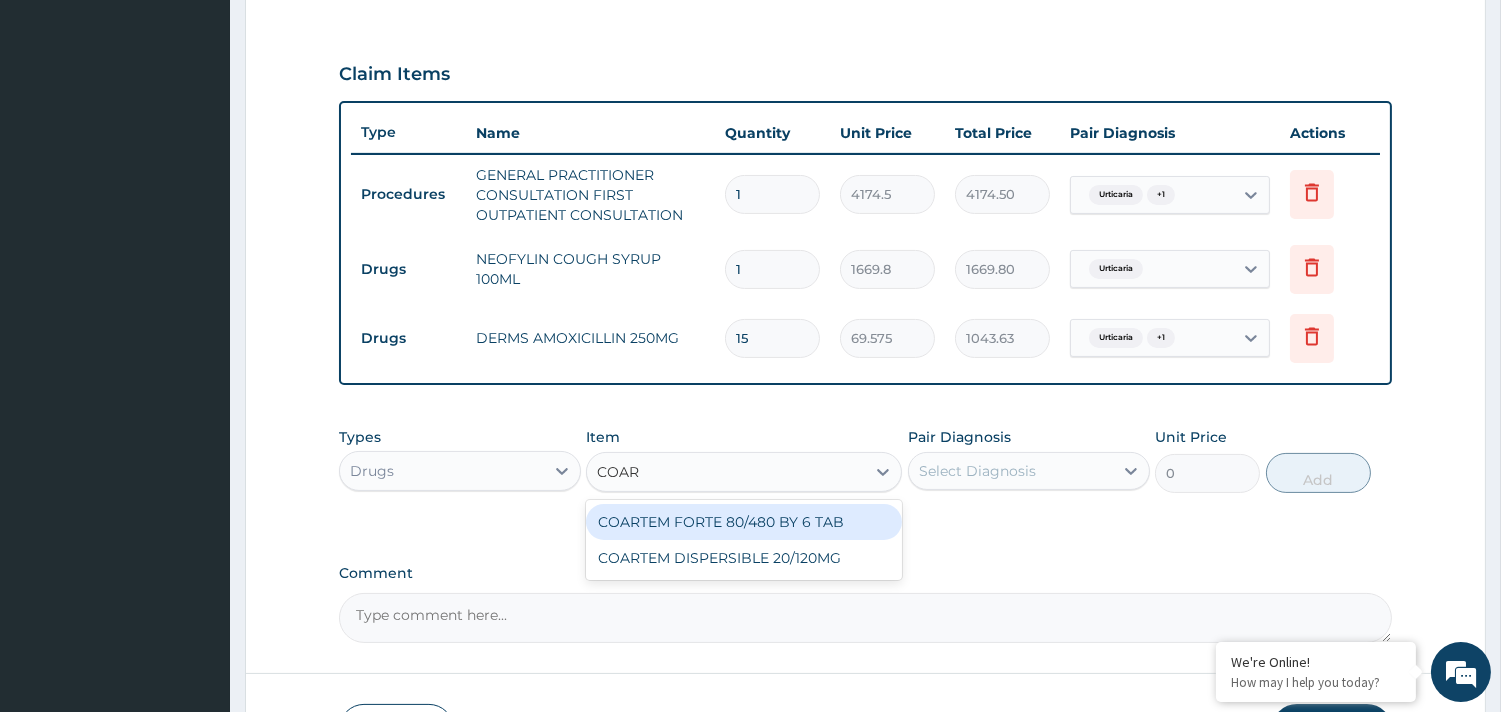 click on "COARTEM FORTE 80/480 BY 6 TAB" at bounding box center [744, 522] 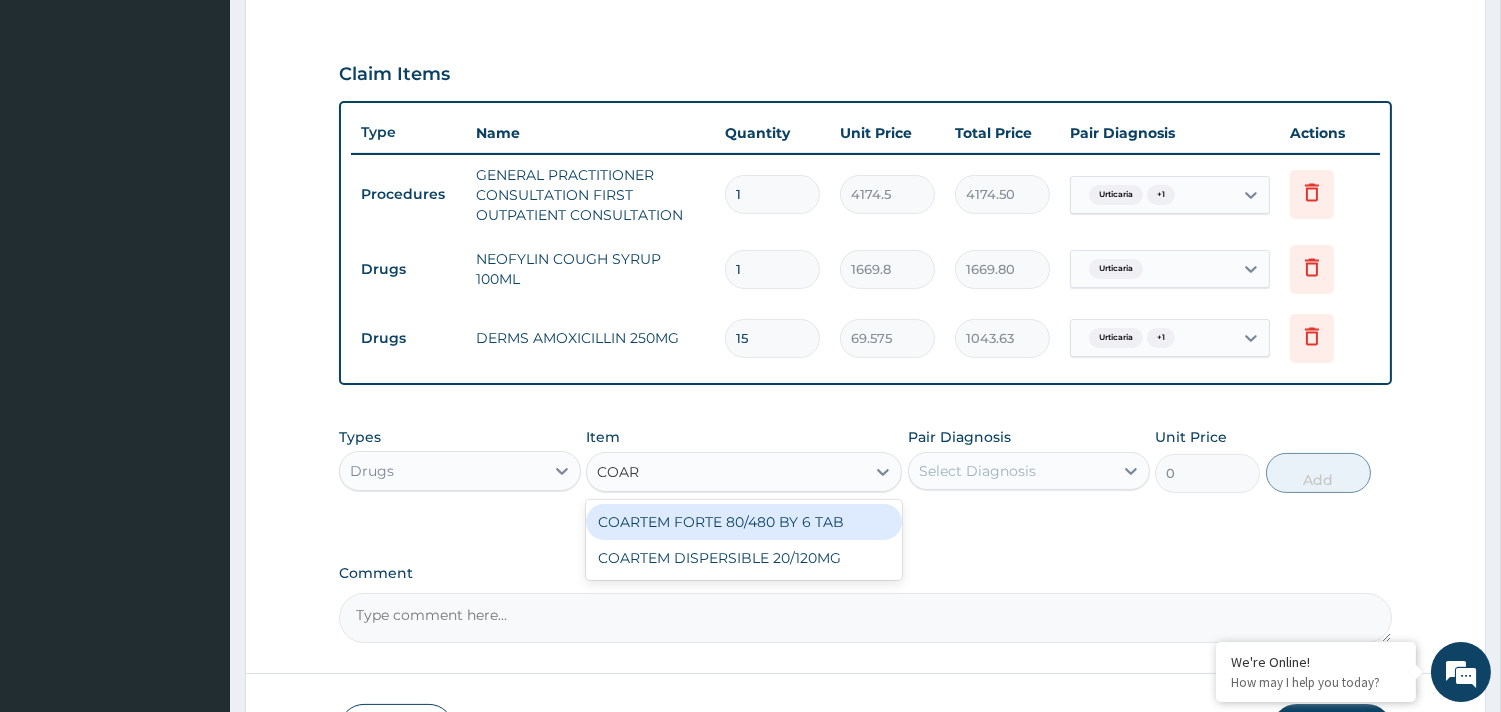 type 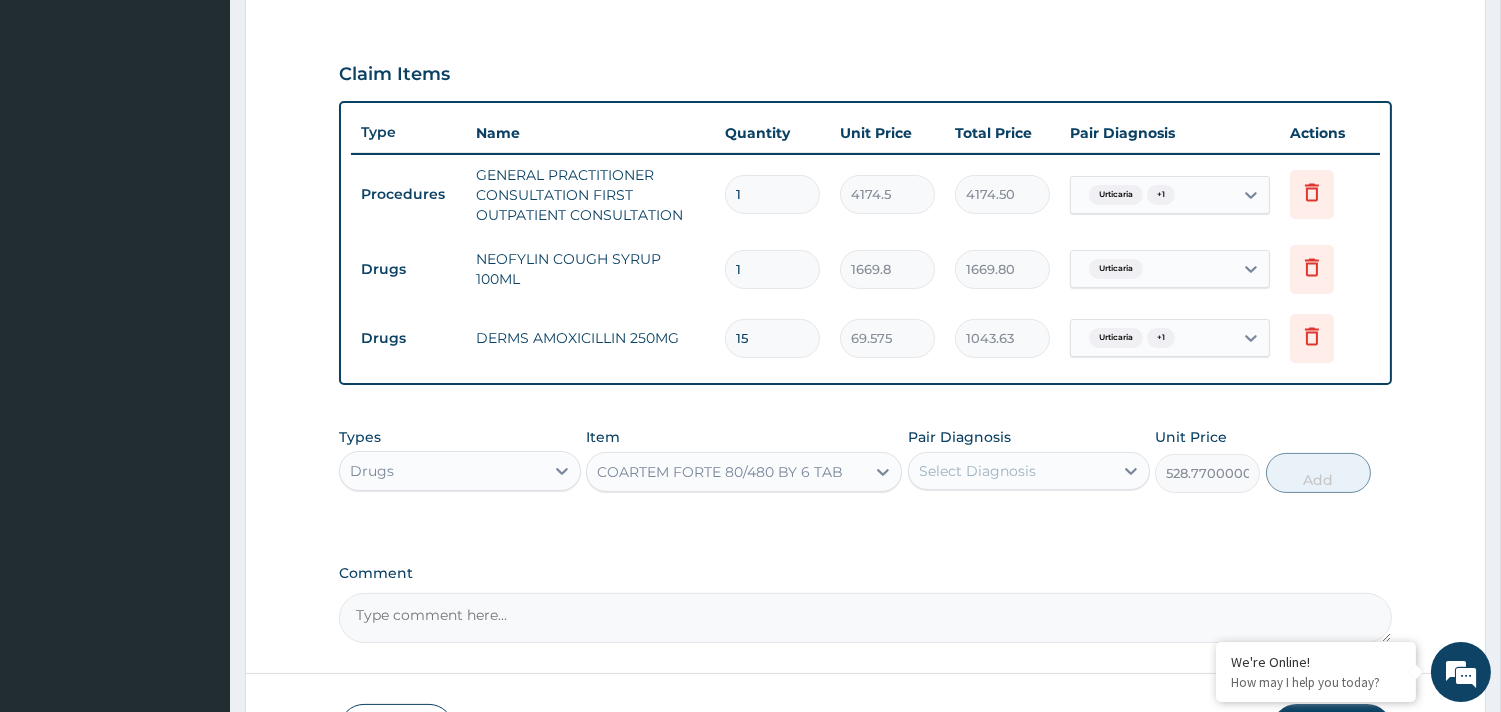 click on "Select Diagnosis" at bounding box center (1011, 471) 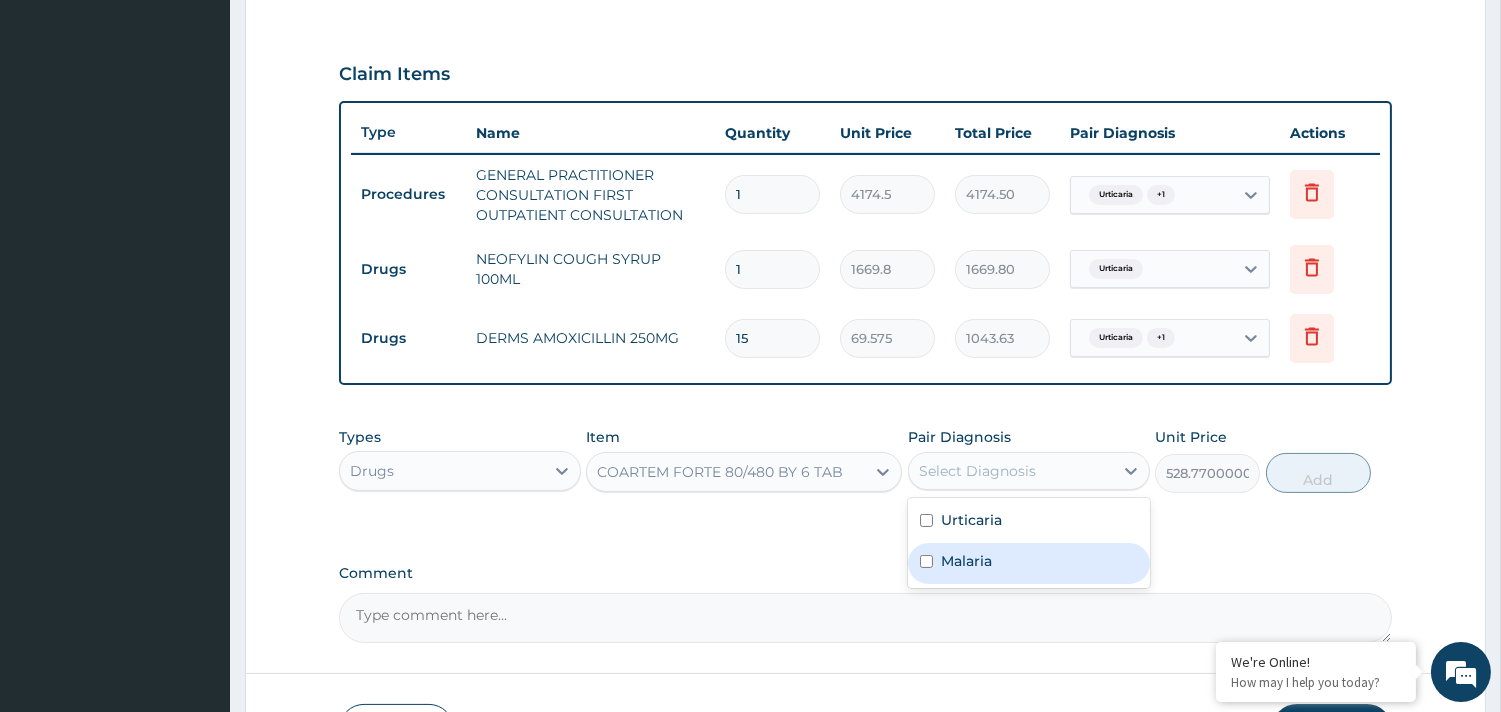 click on "Malaria" at bounding box center (966, 561) 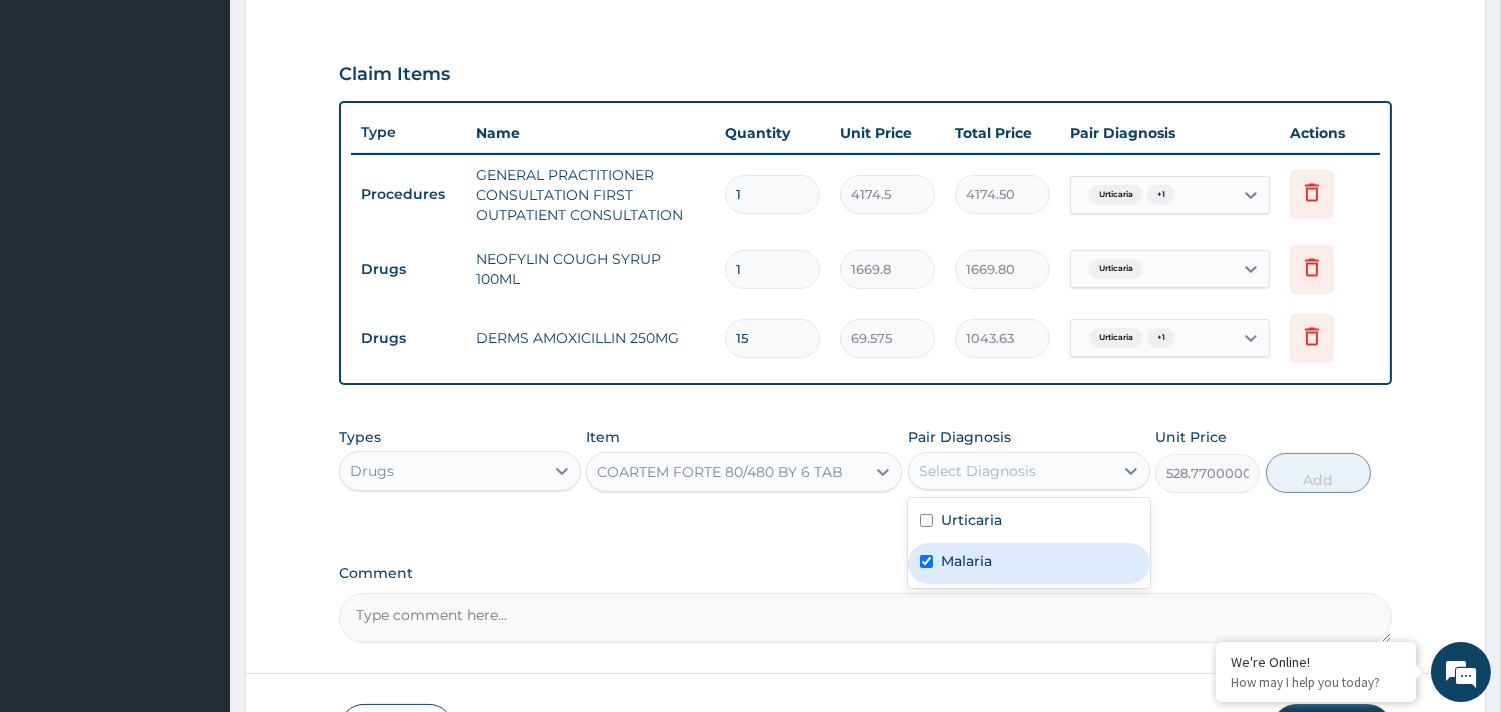 checkbox on "true" 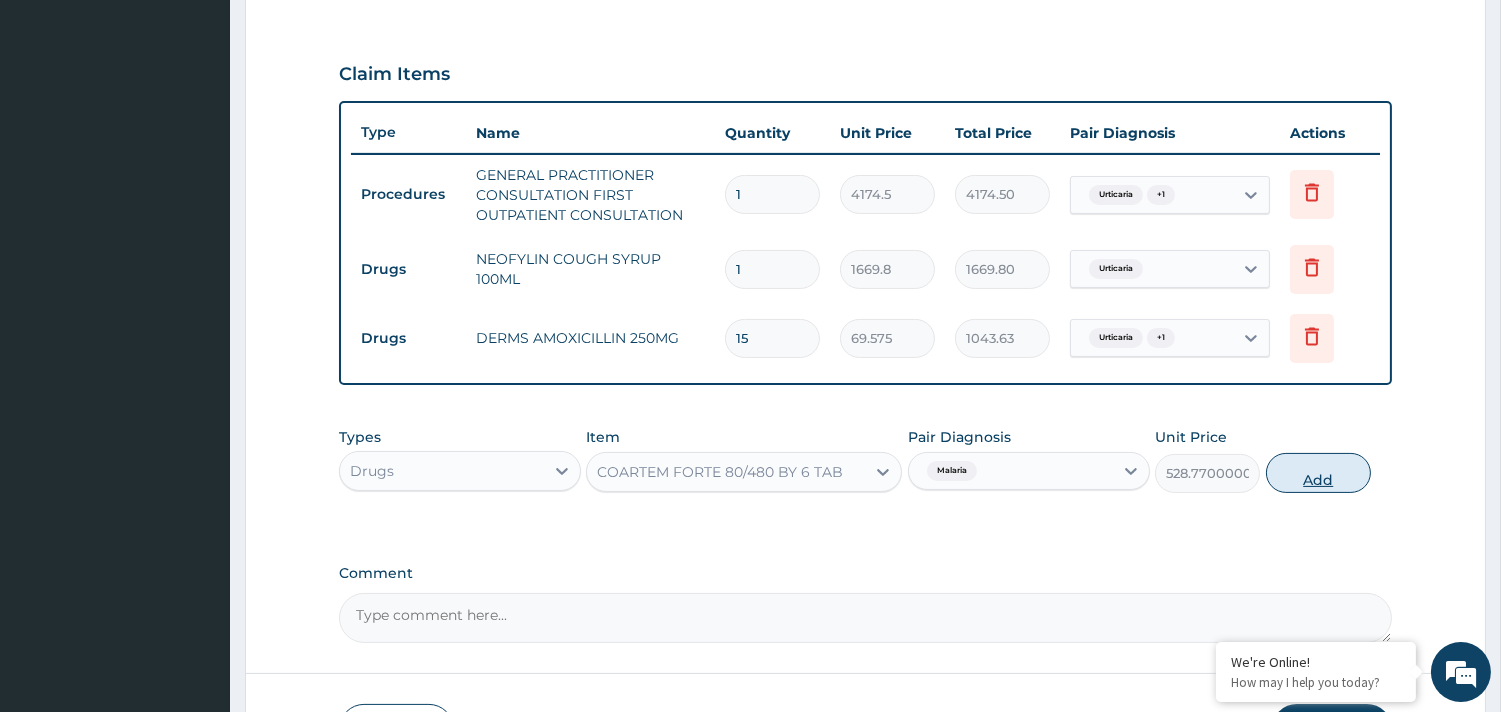 click on "Add" at bounding box center [1318, 473] 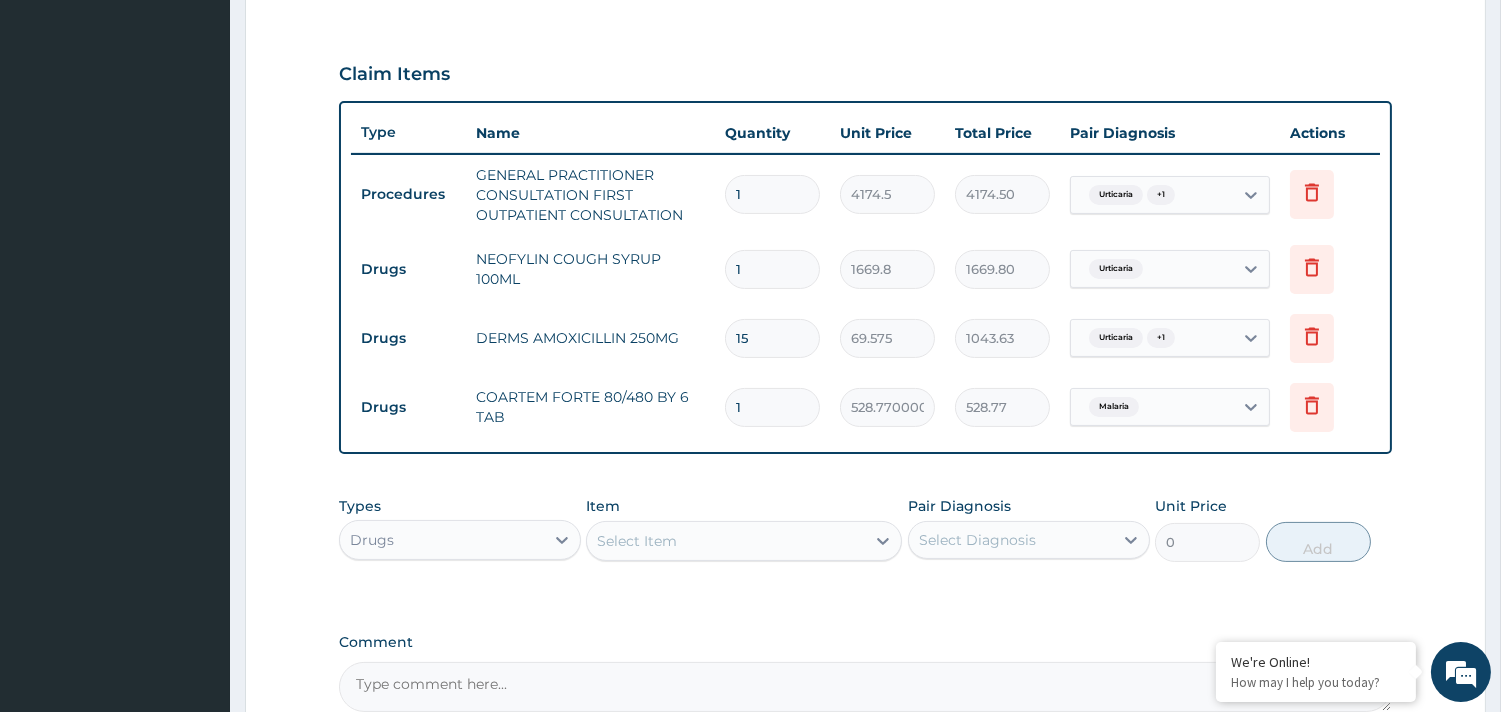 type 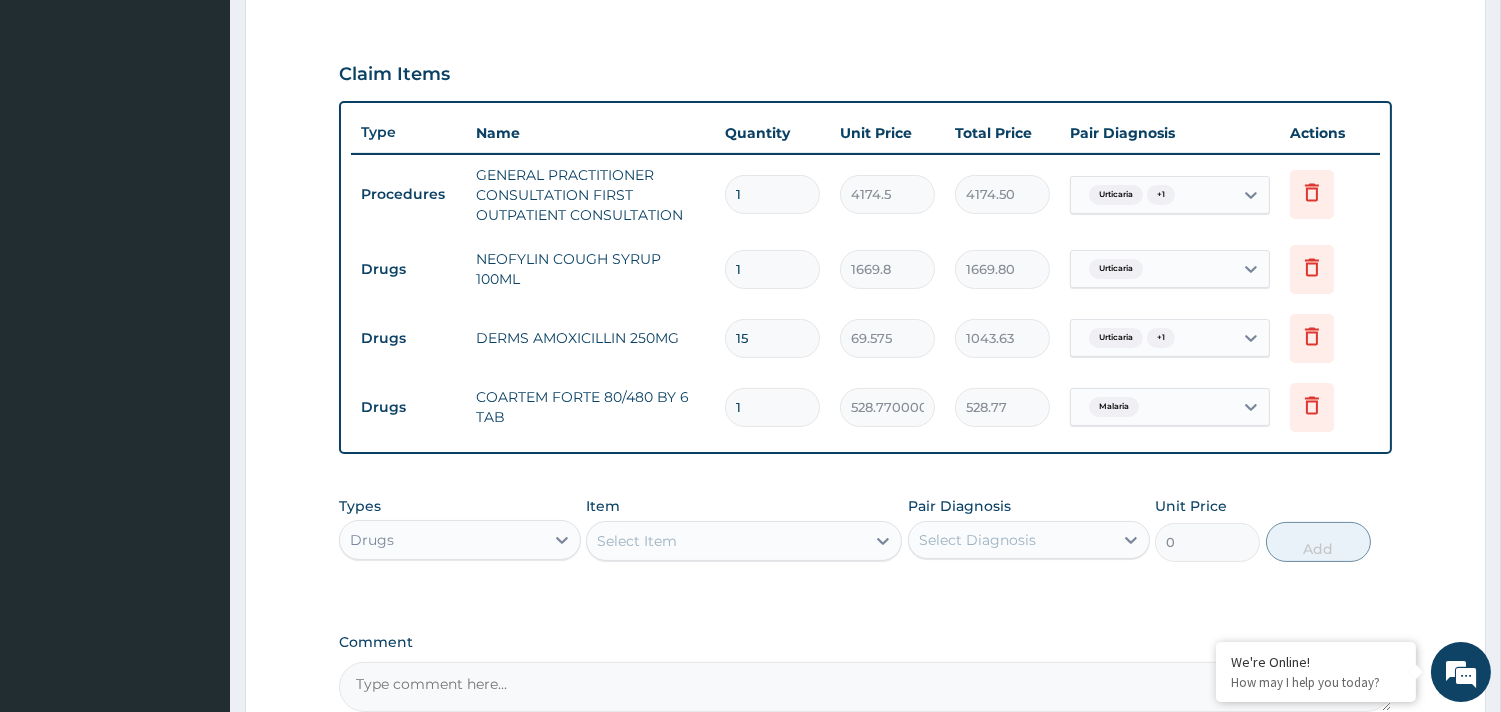 type on "0.00" 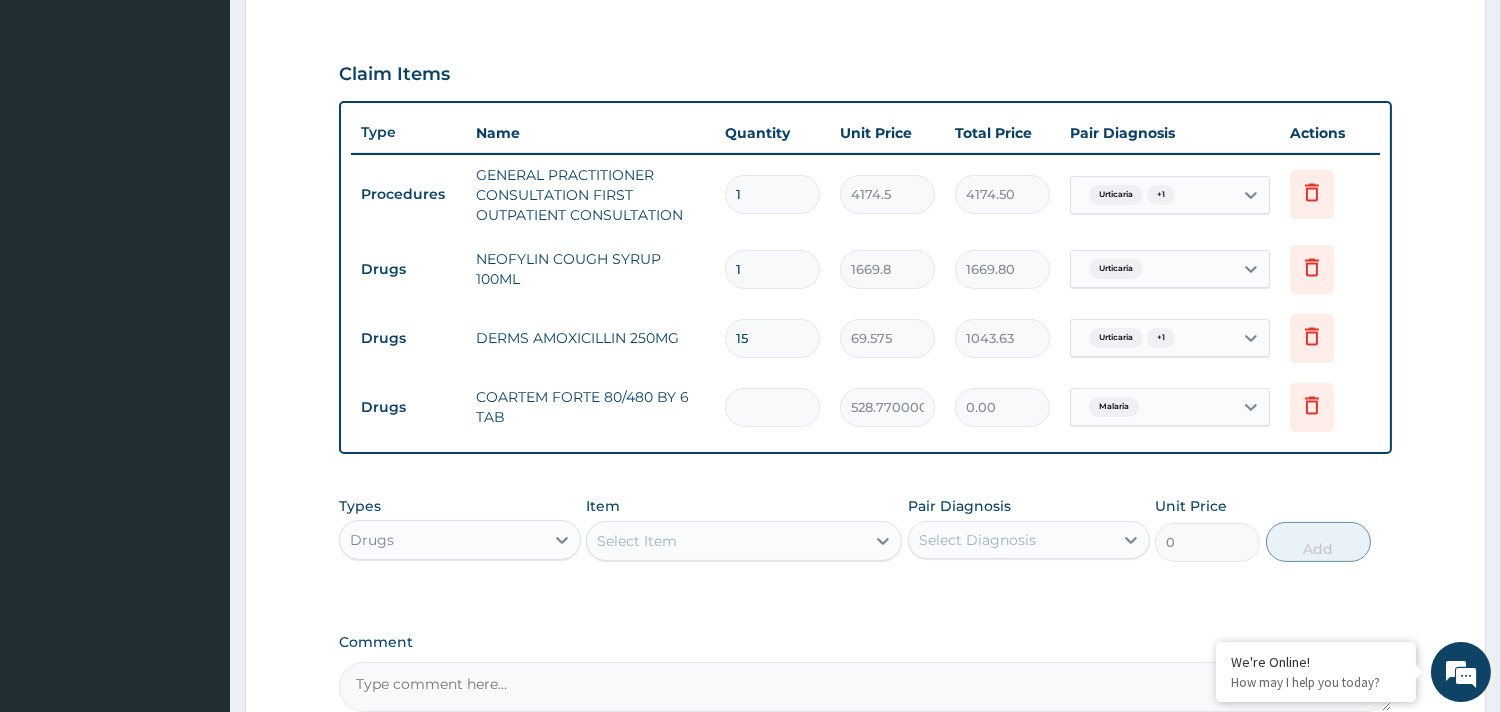 type on "6" 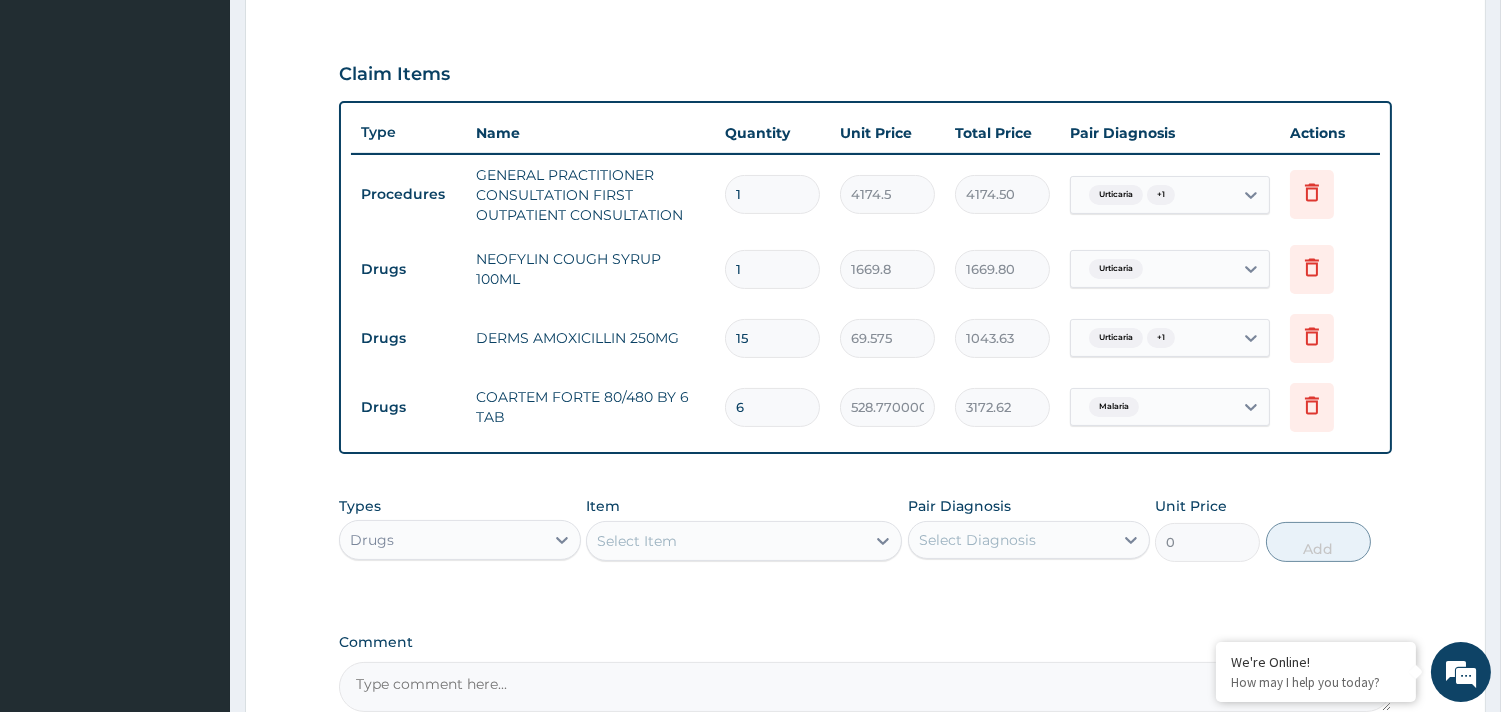 type on "6" 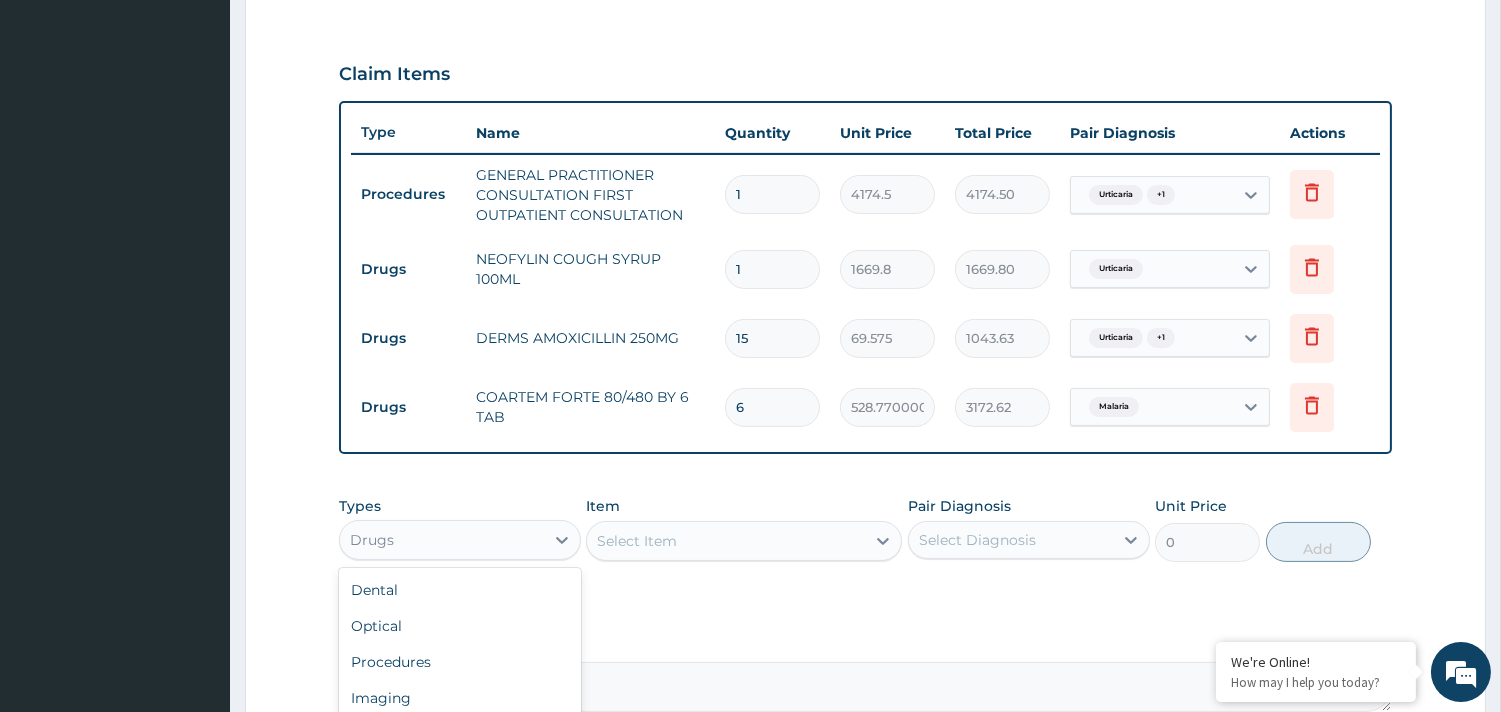 click on "Drugs" at bounding box center [442, 540] 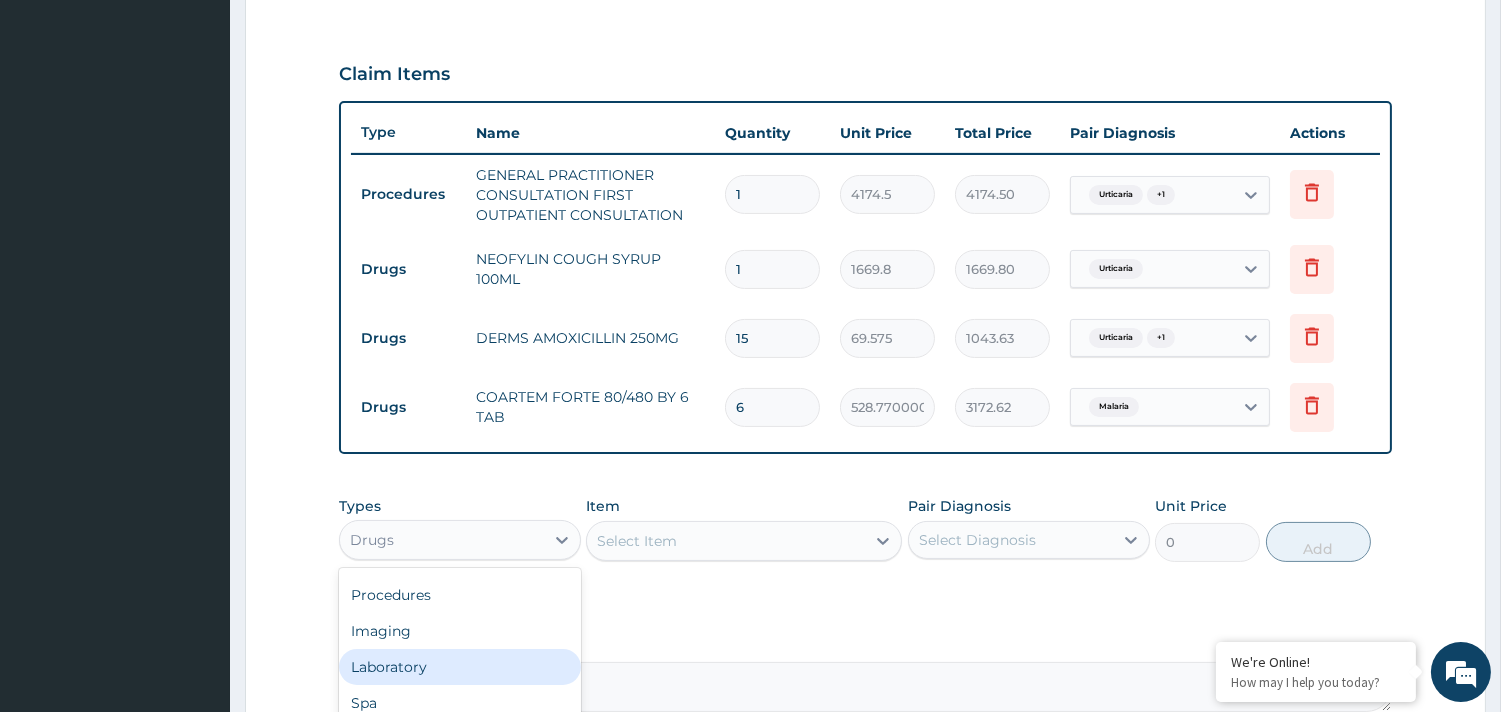 click on "Laboratory" at bounding box center (460, 667) 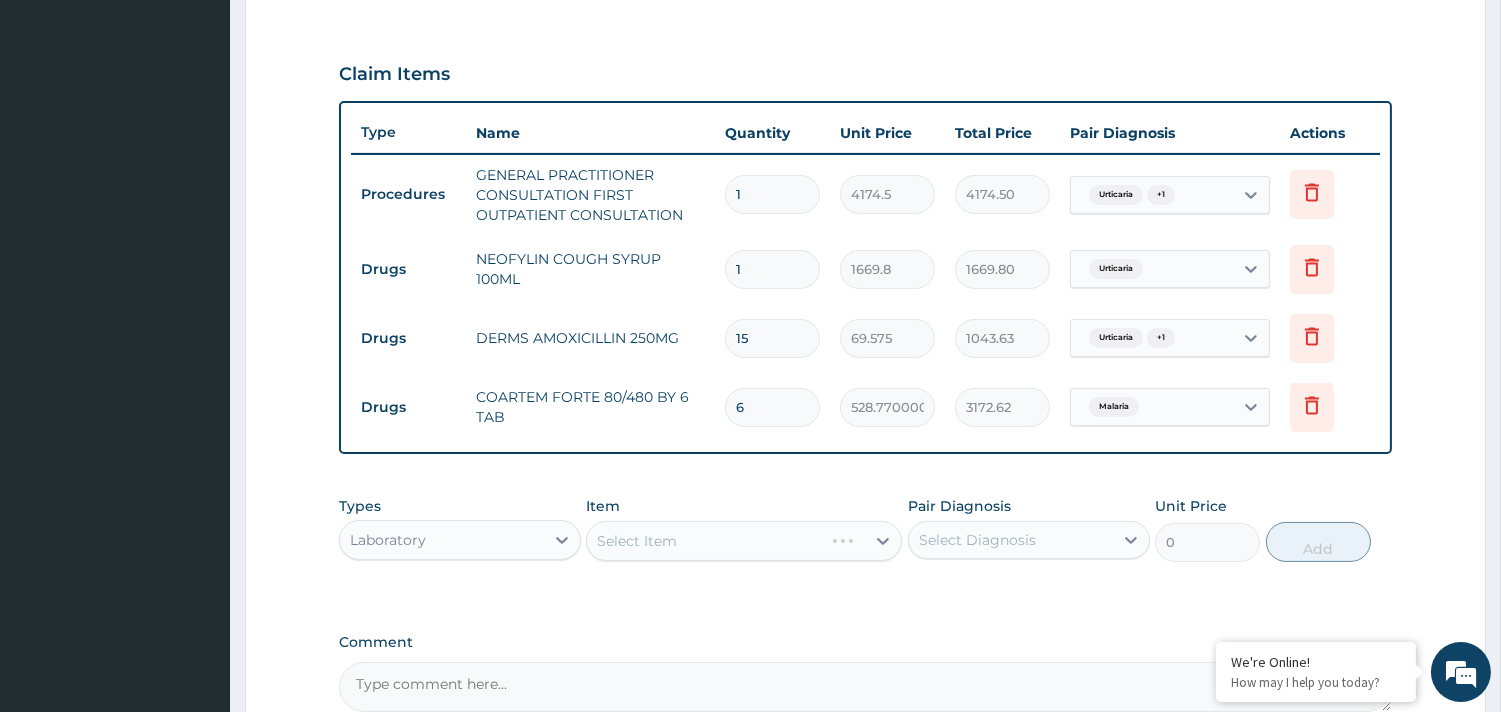click on "Select Item" at bounding box center [744, 541] 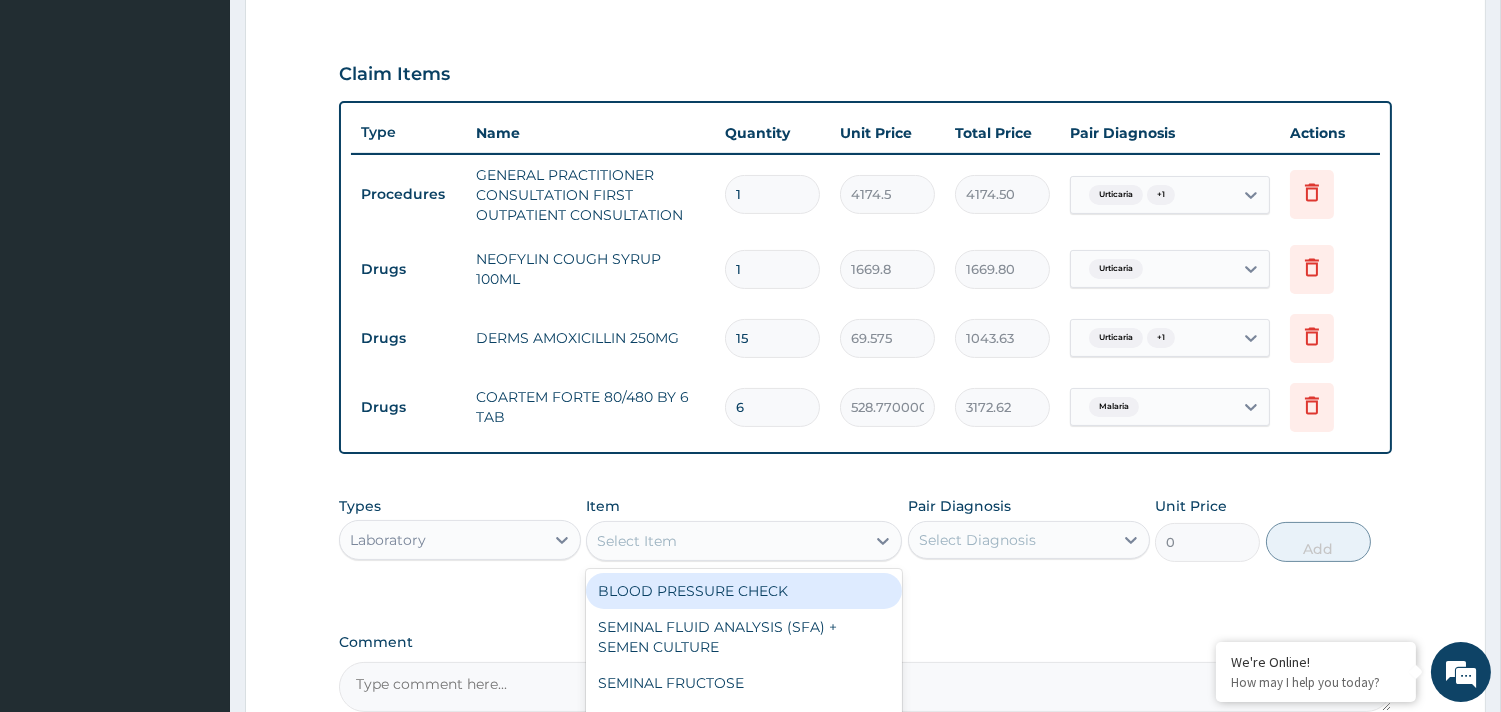 click on "Select Item" at bounding box center [637, 541] 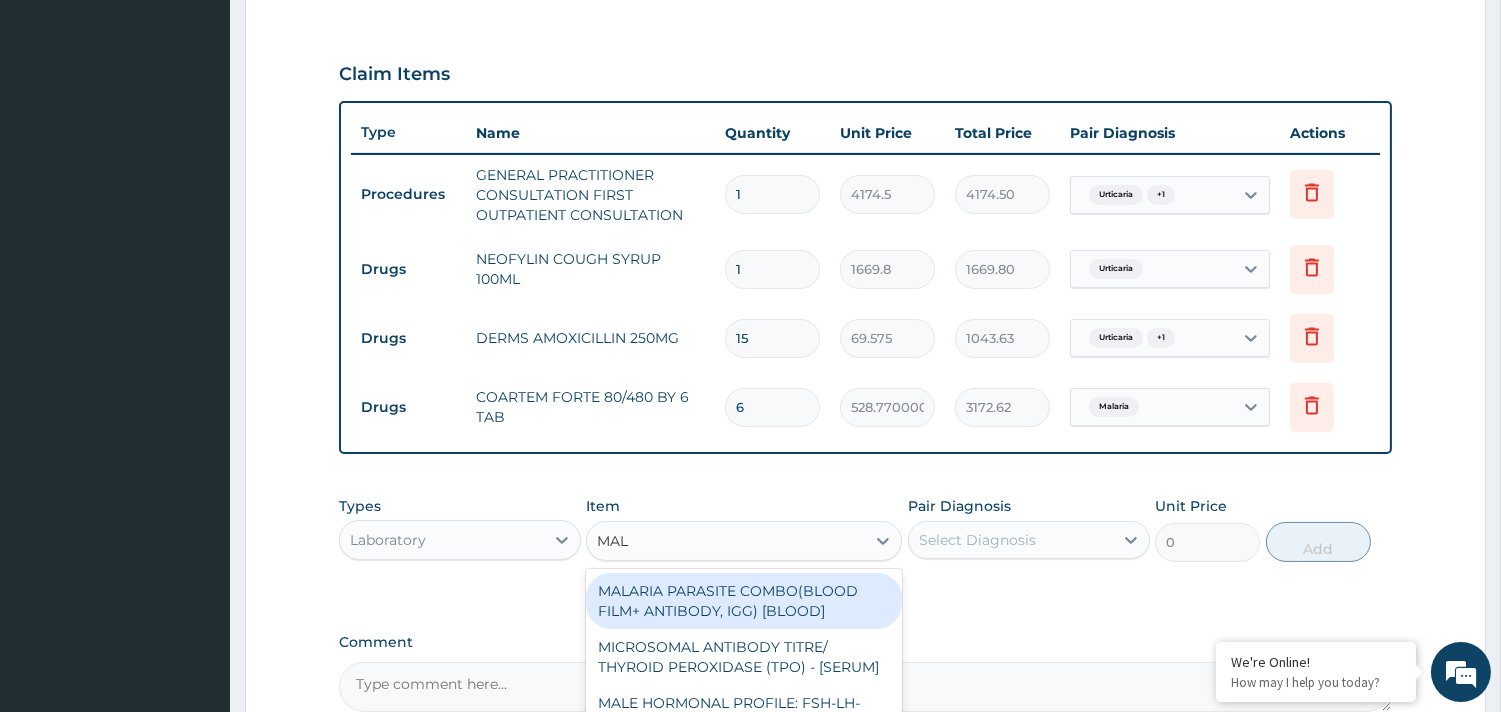 type on "MALA" 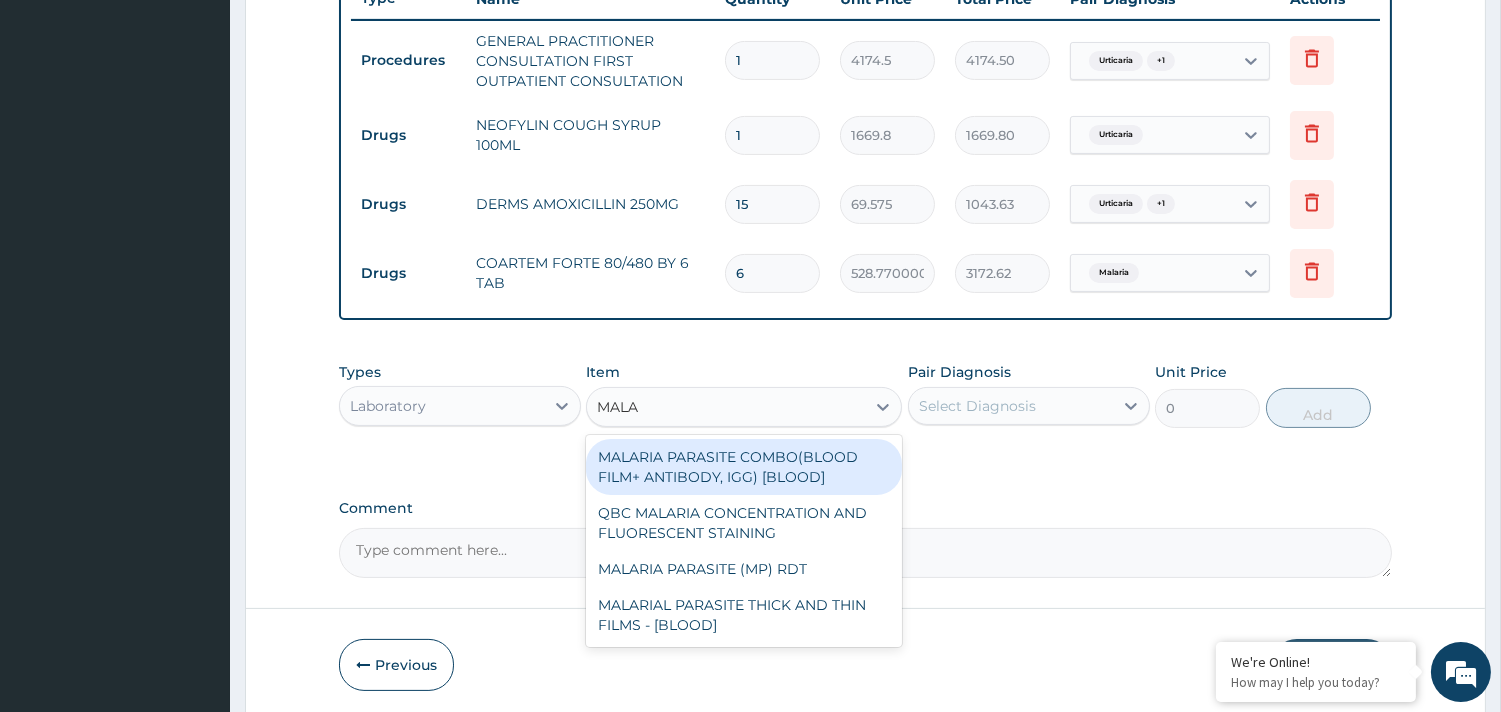 scroll, scrollTop: 821, scrollLeft: 0, axis: vertical 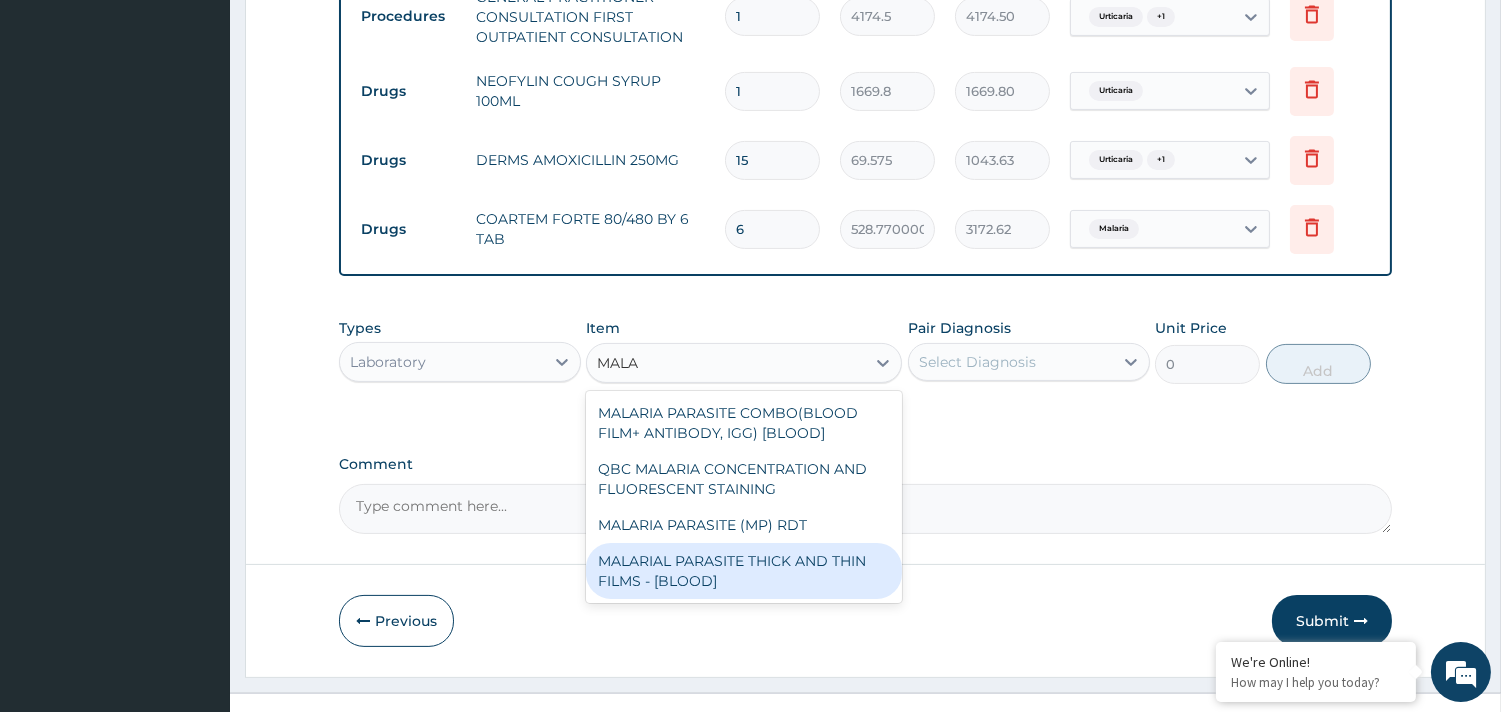 click on "MALARIAL PARASITE THICK AND THIN FILMS - [BLOOD]" at bounding box center (744, 571) 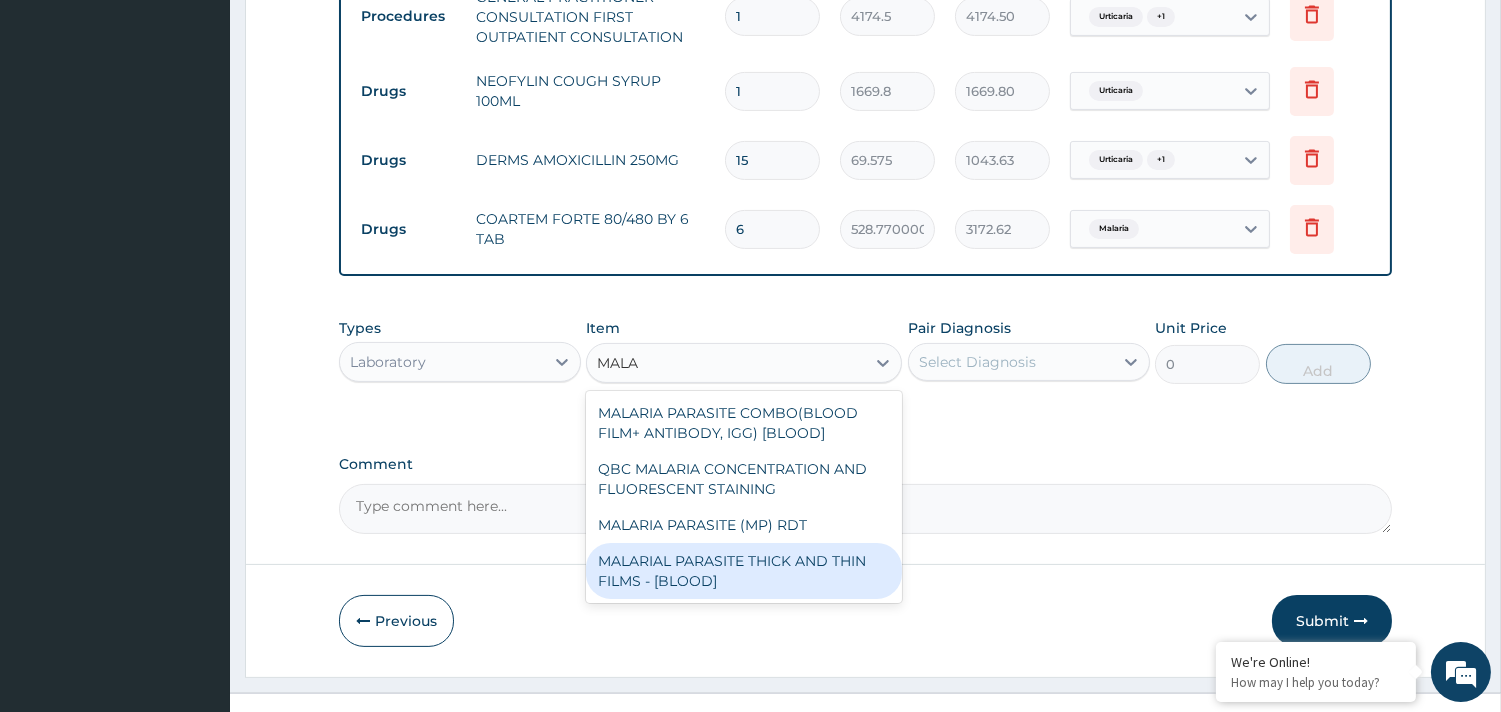 type 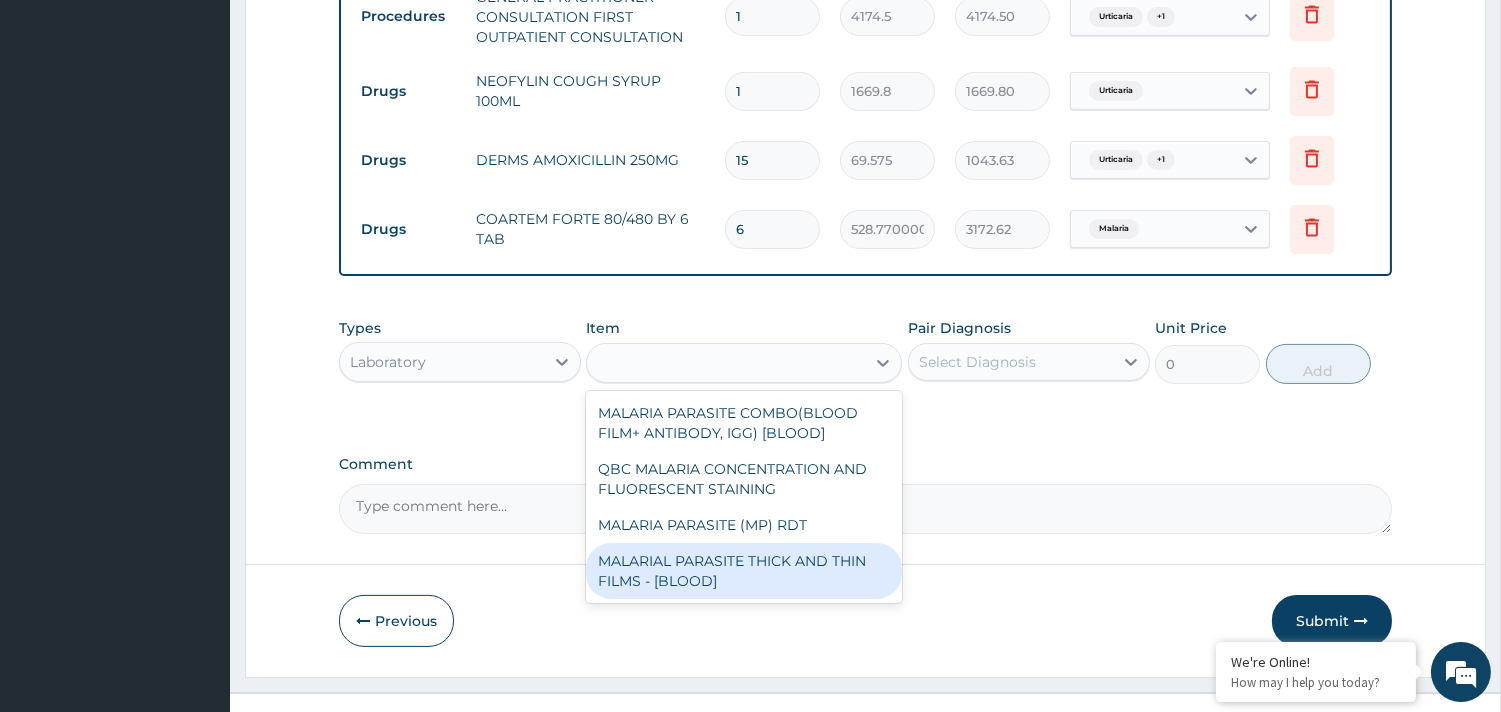 type on "1897.5" 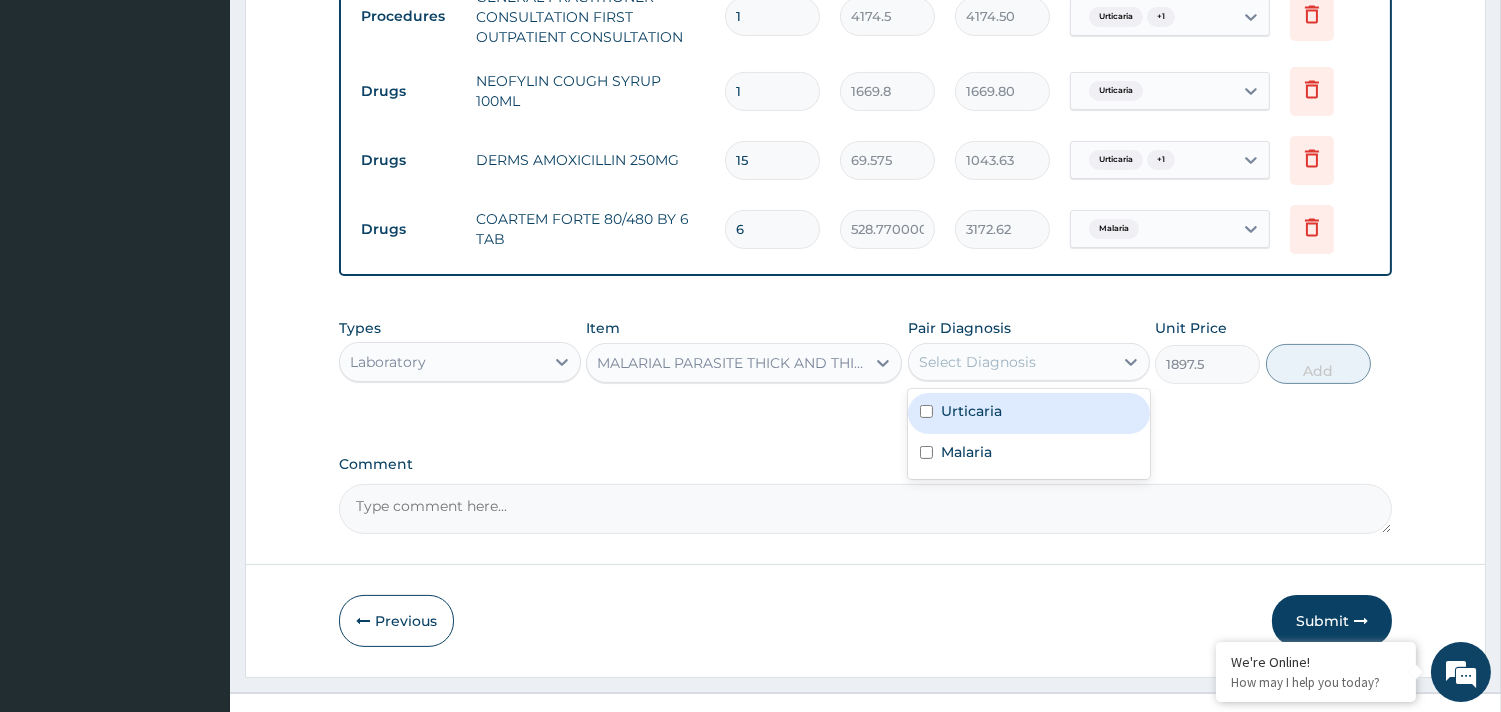 click on "Select Diagnosis" at bounding box center (977, 362) 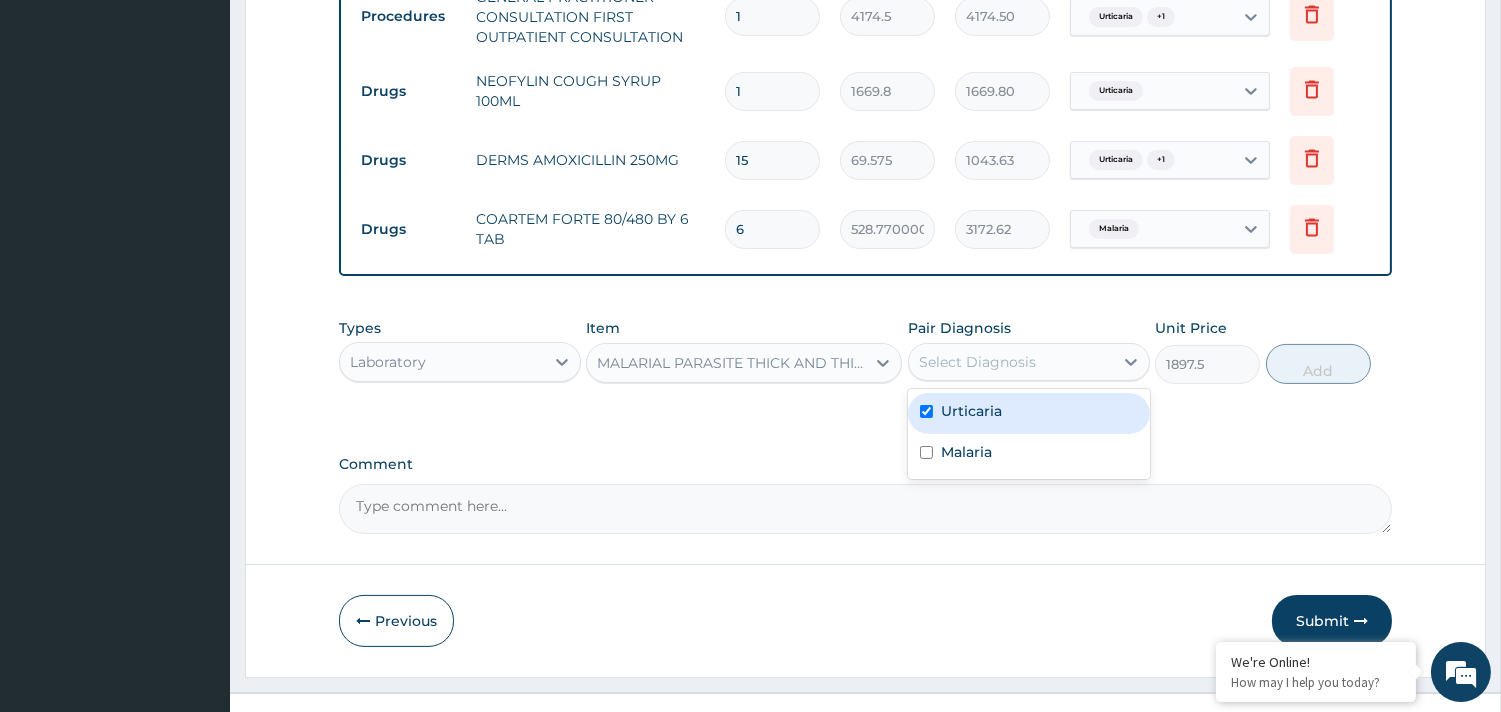 checkbox on "true" 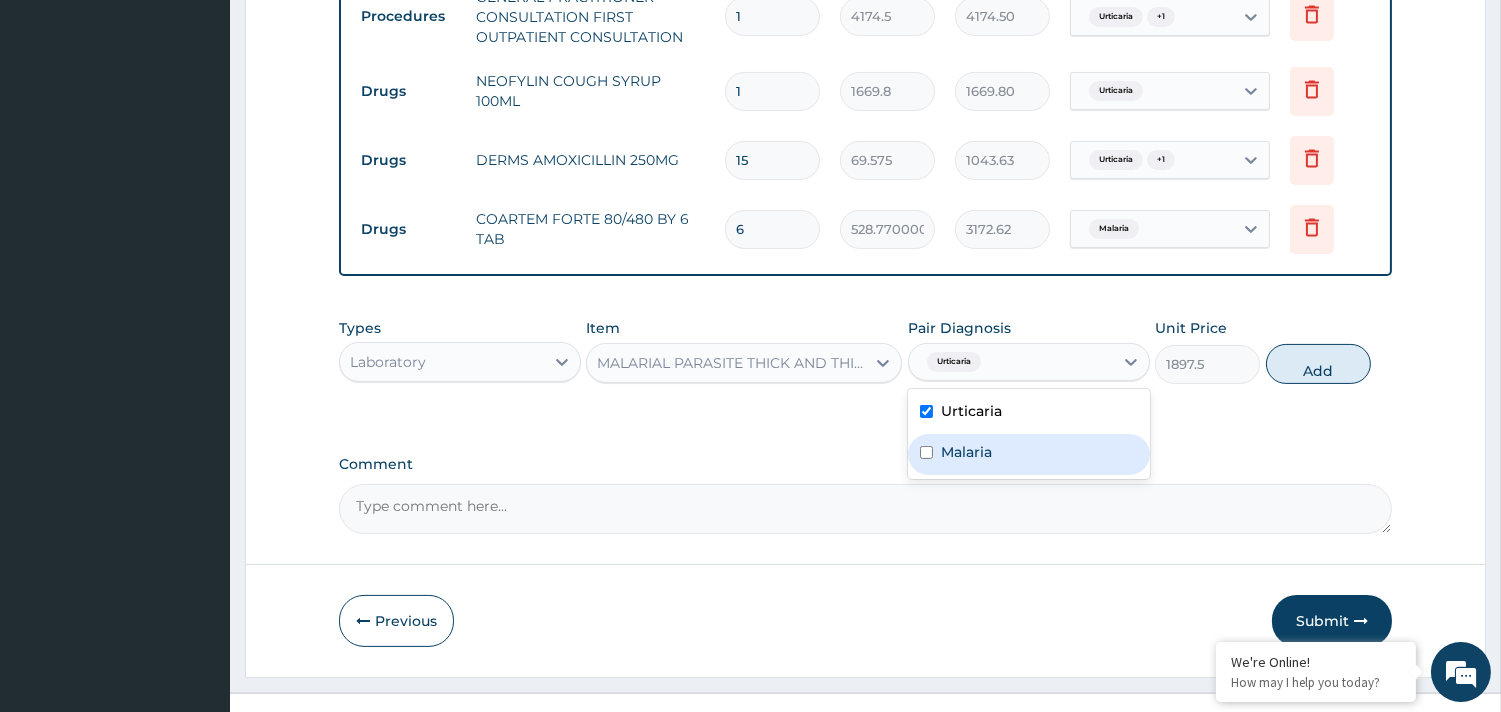 click on "Malaria" at bounding box center (966, 452) 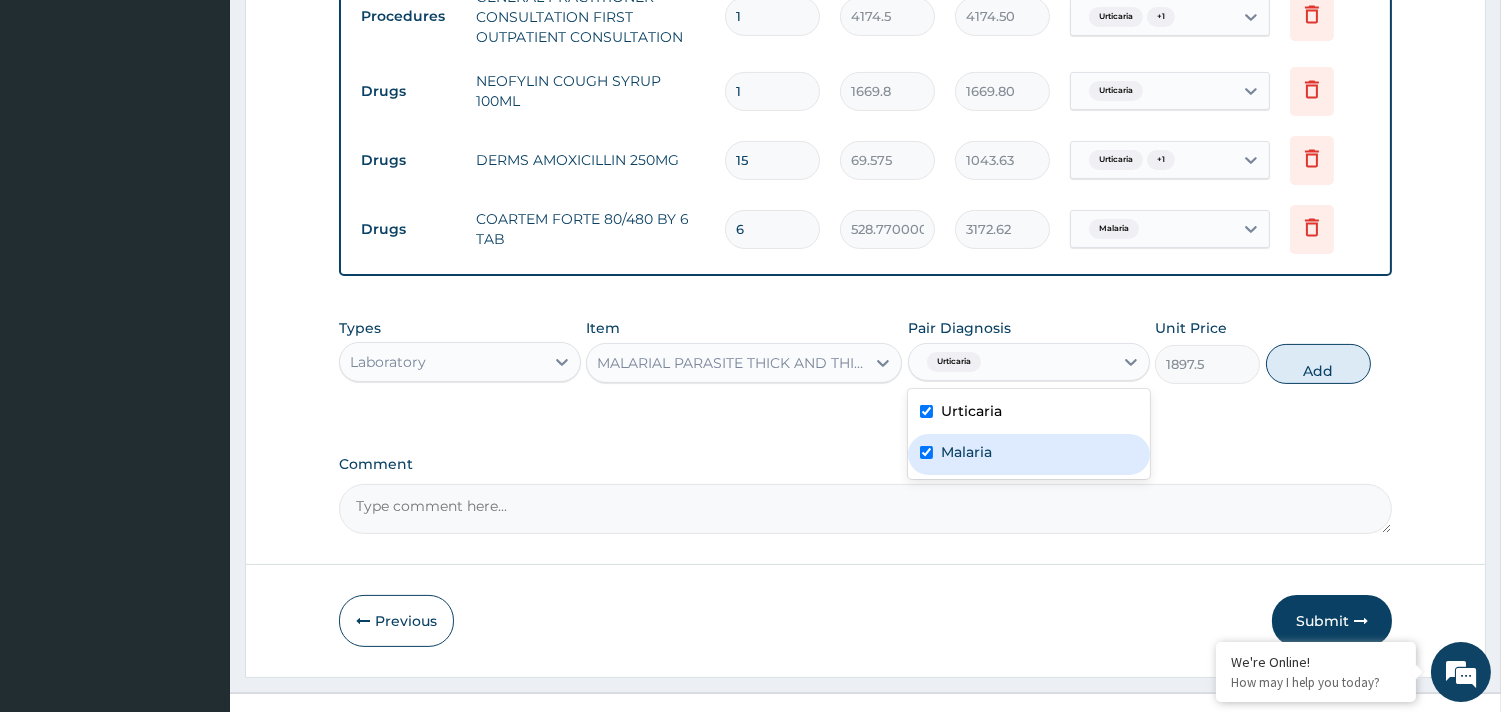 checkbox on "true" 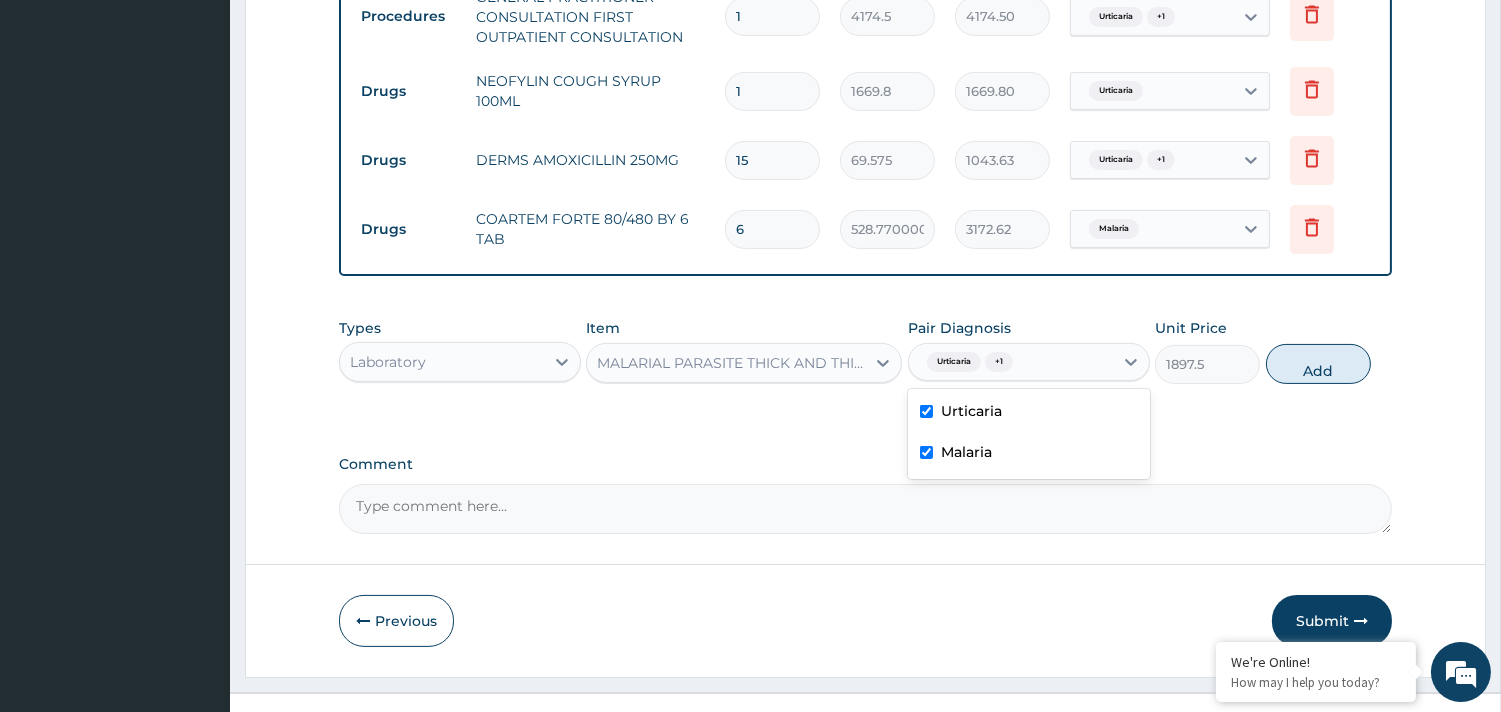 click on "Urticaria" at bounding box center [971, 411] 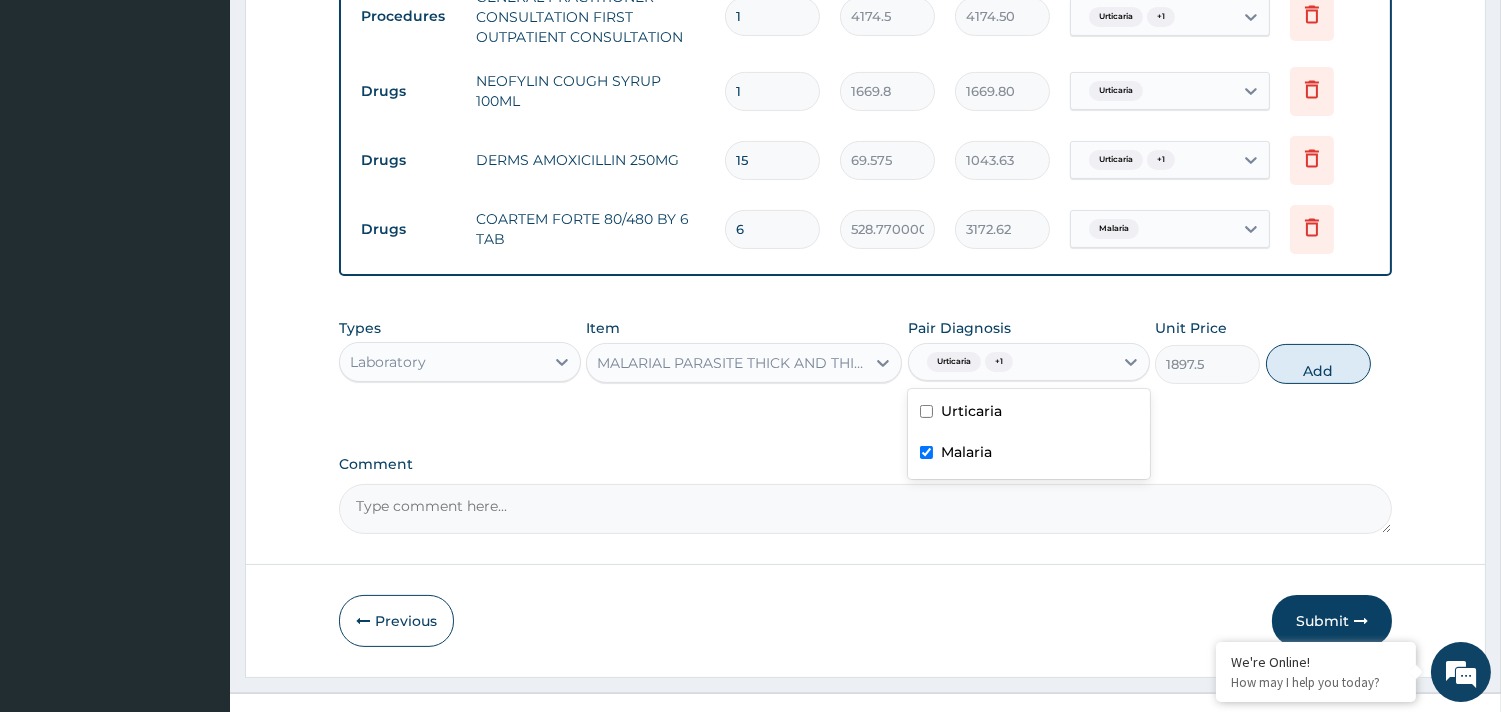 checkbox on "false" 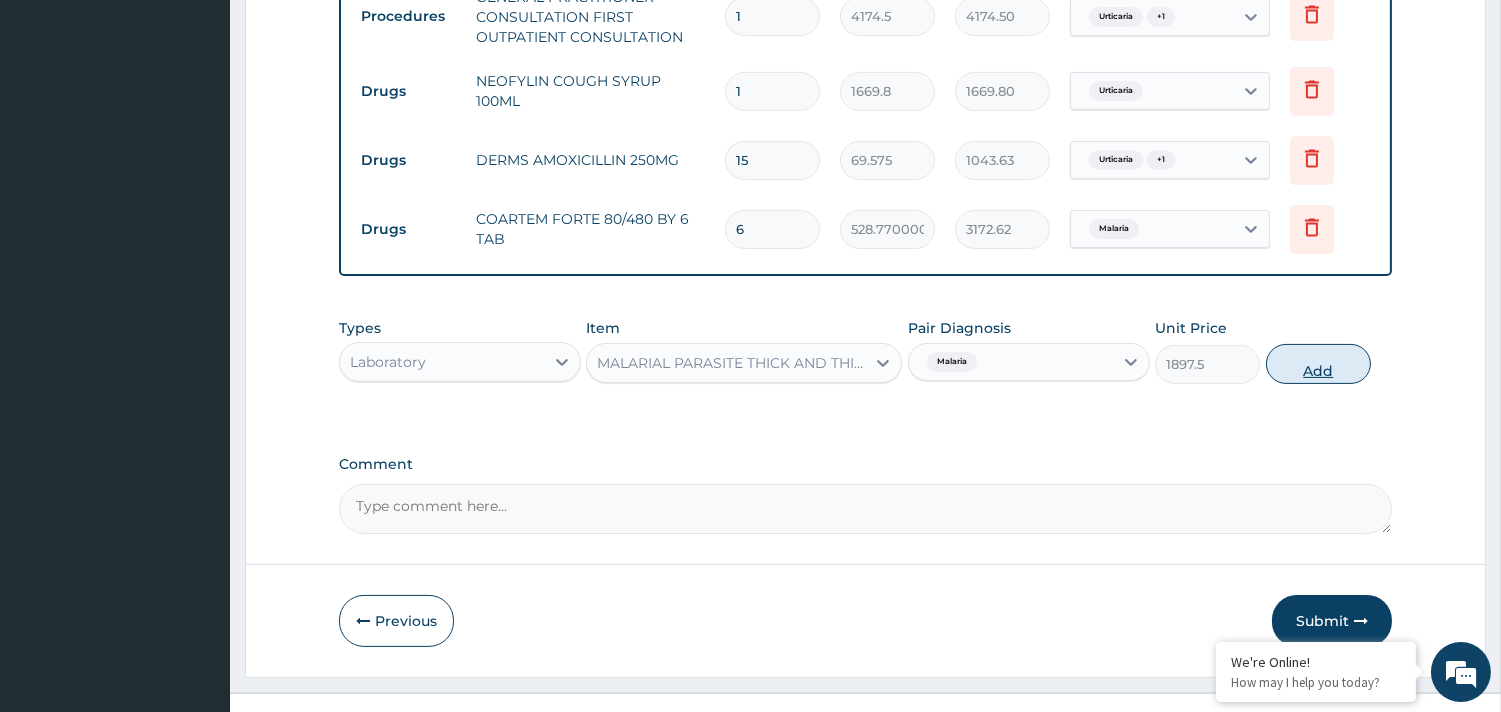 click on "Add" at bounding box center (1318, 364) 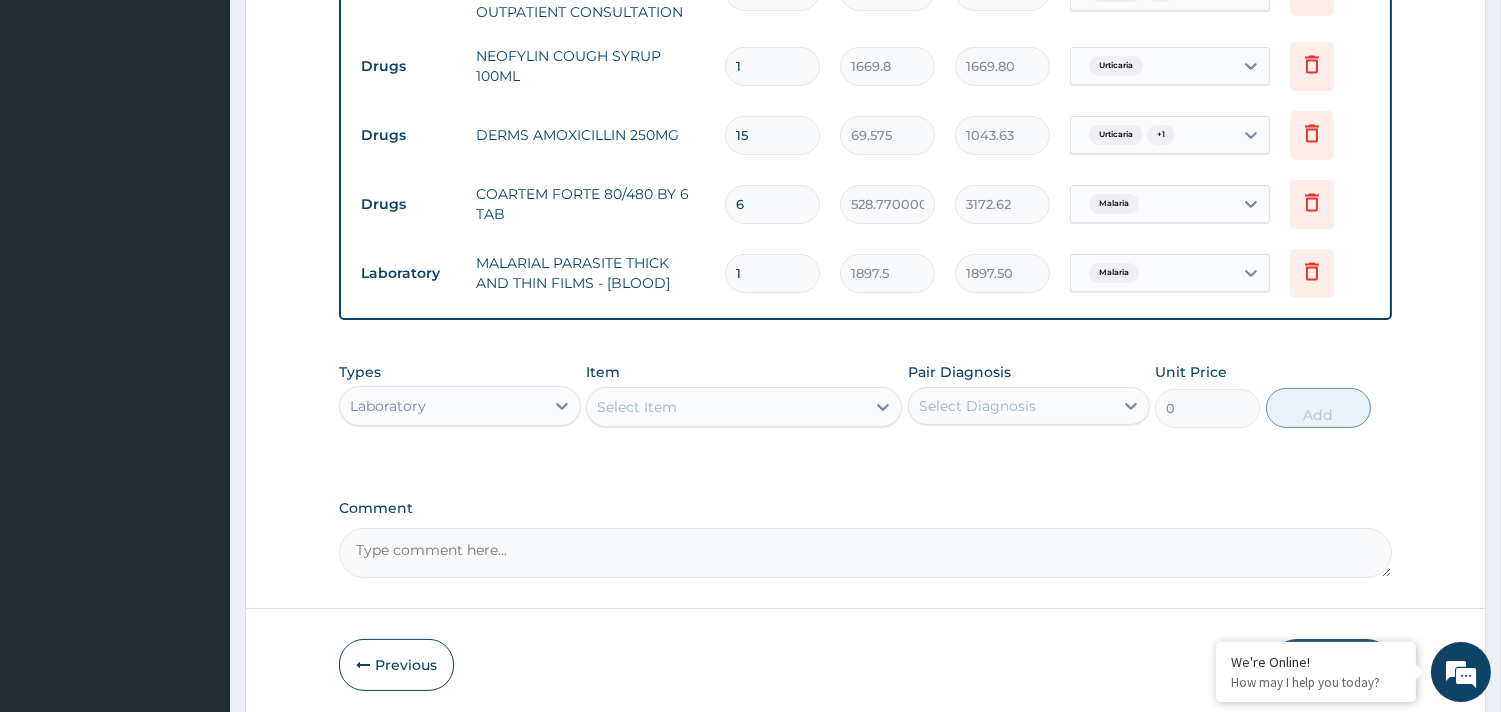 scroll, scrollTop: 922, scrollLeft: 0, axis: vertical 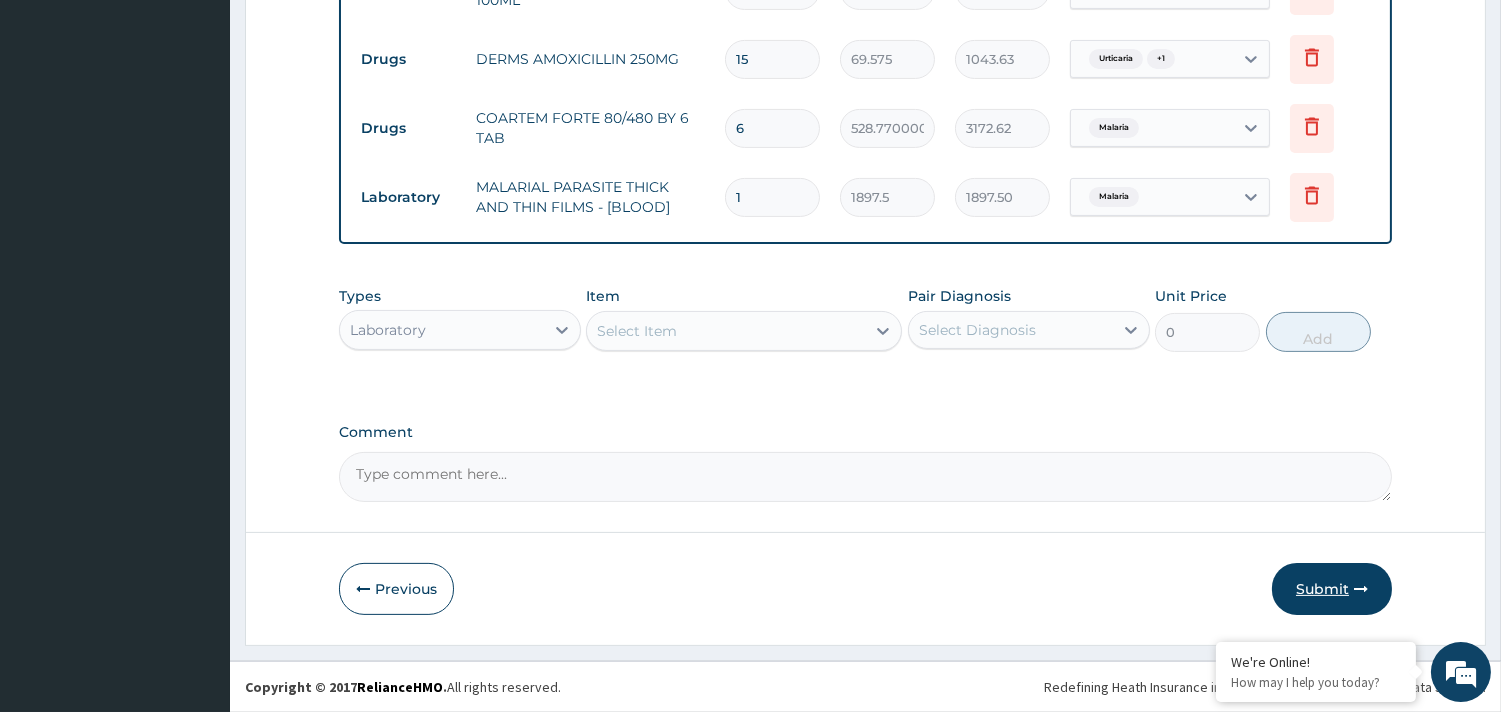 click on "Submit" at bounding box center (1332, 589) 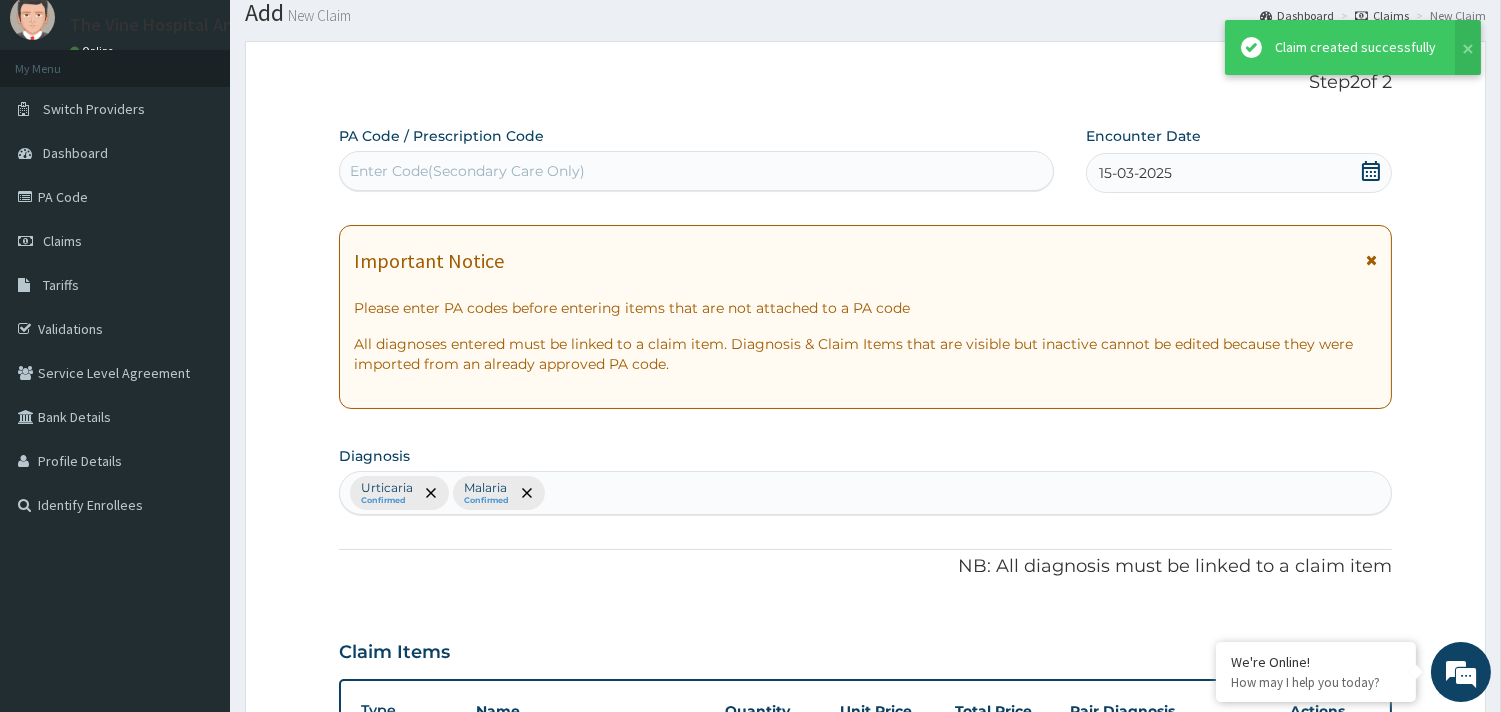 scroll, scrollTop: 922, scrollLeft: 0, axis: vertical 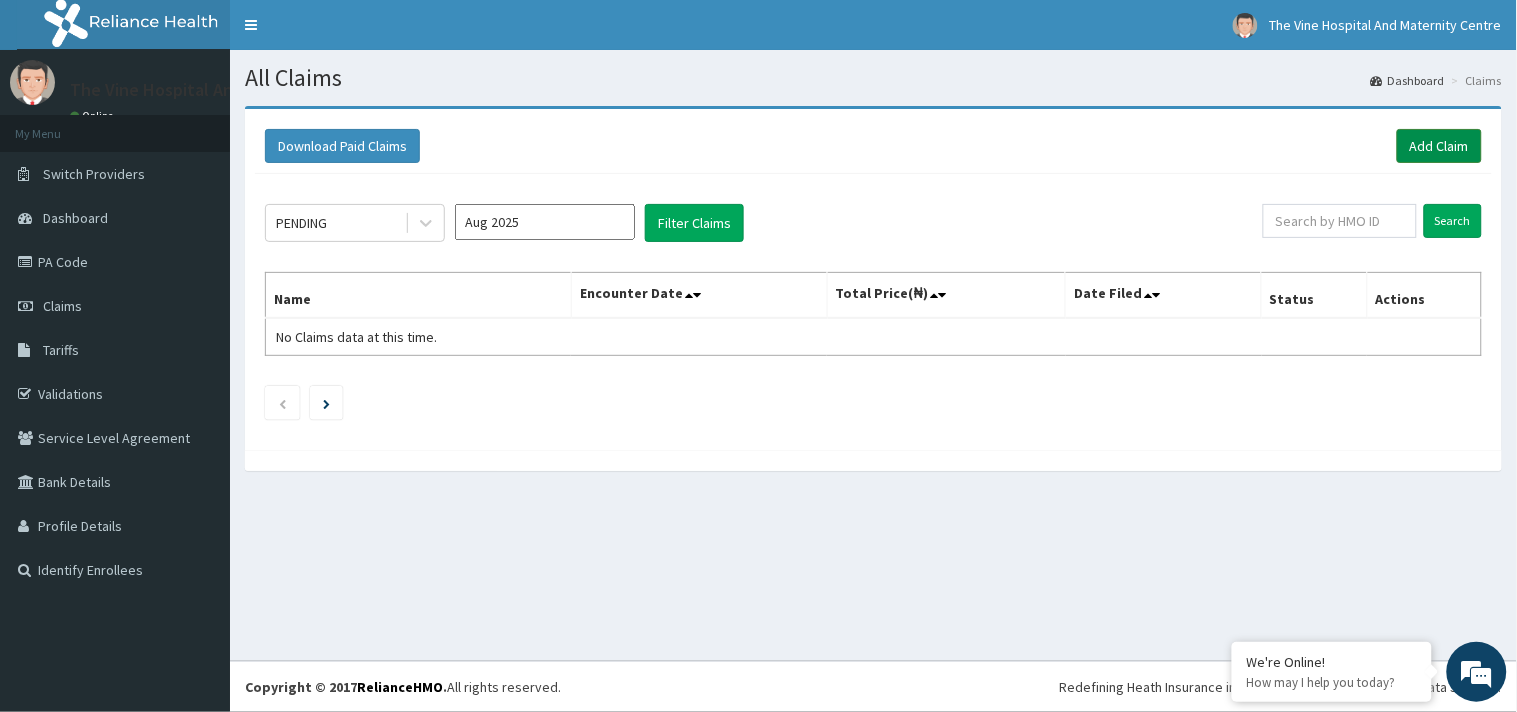click on "Add Claim" at bounding box center (1439, 146) 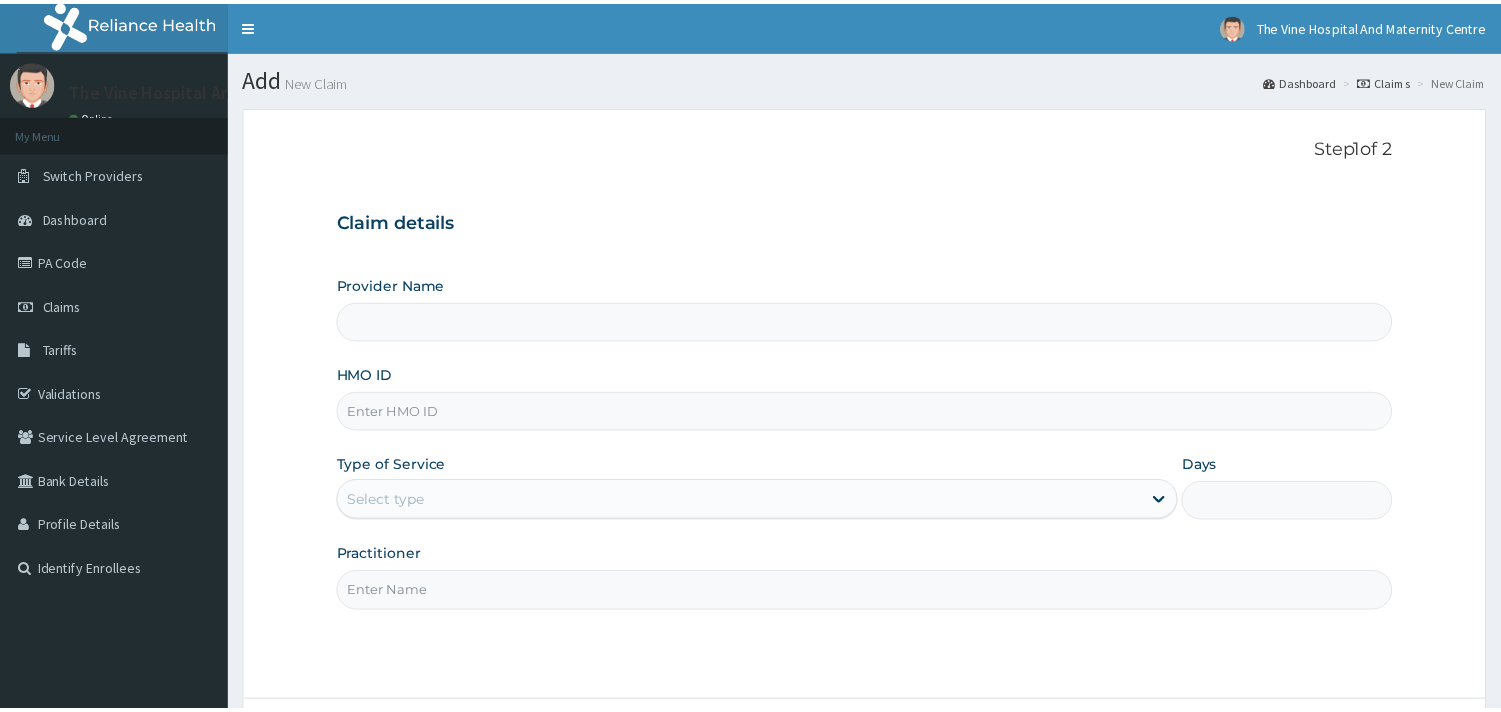 scroll, scrollTop: 0, scrollLeft: 0, axis: both 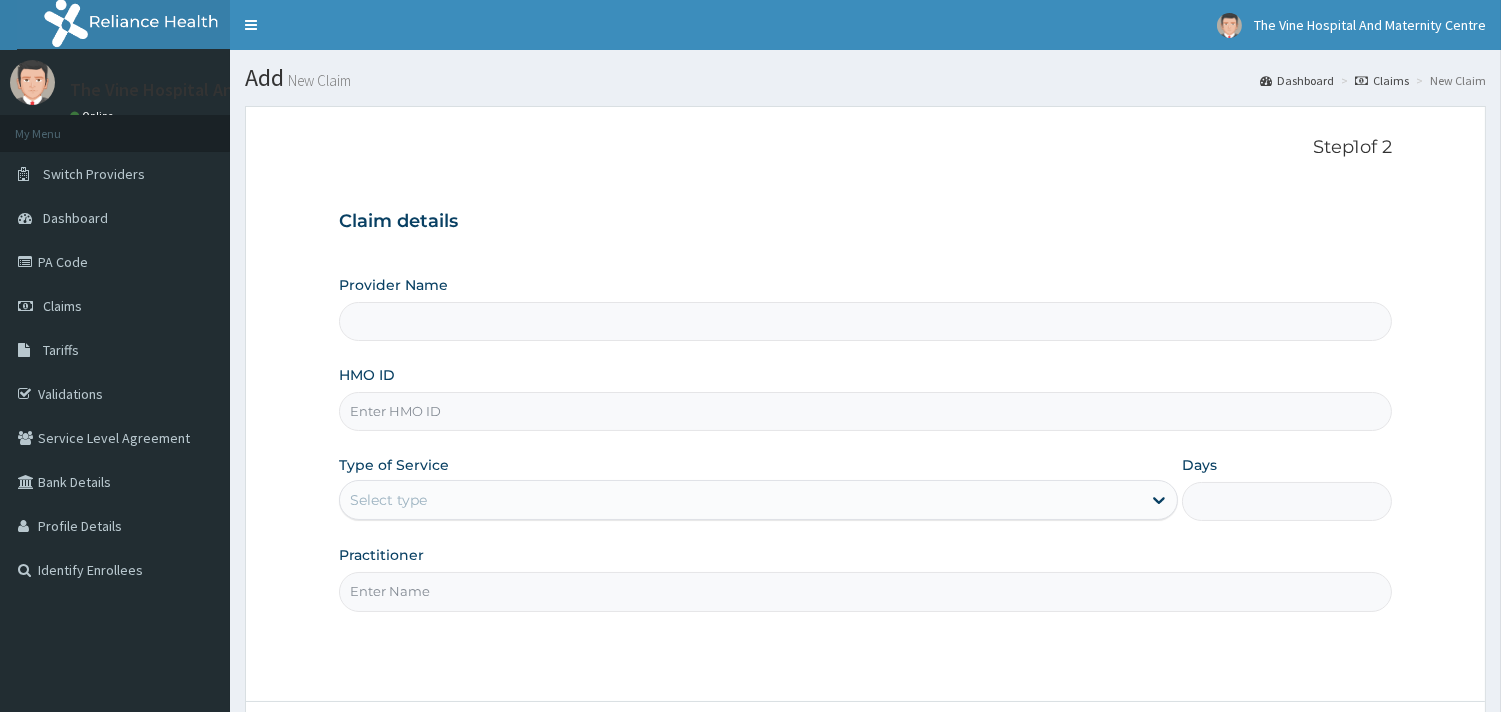 type on "The Vine Hospital And Maternity Centre" 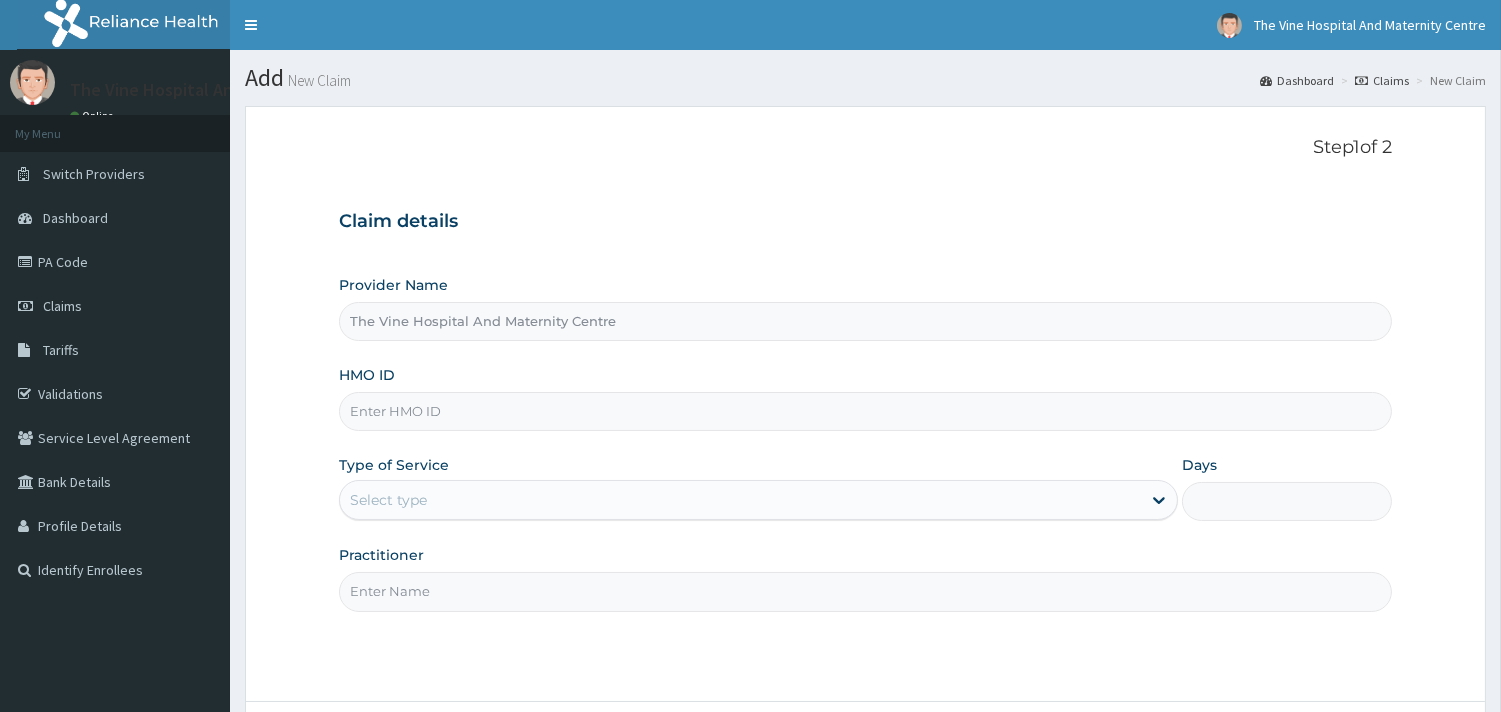 scroll, scrollTop: 0, scrollLeft: 0, axis: both 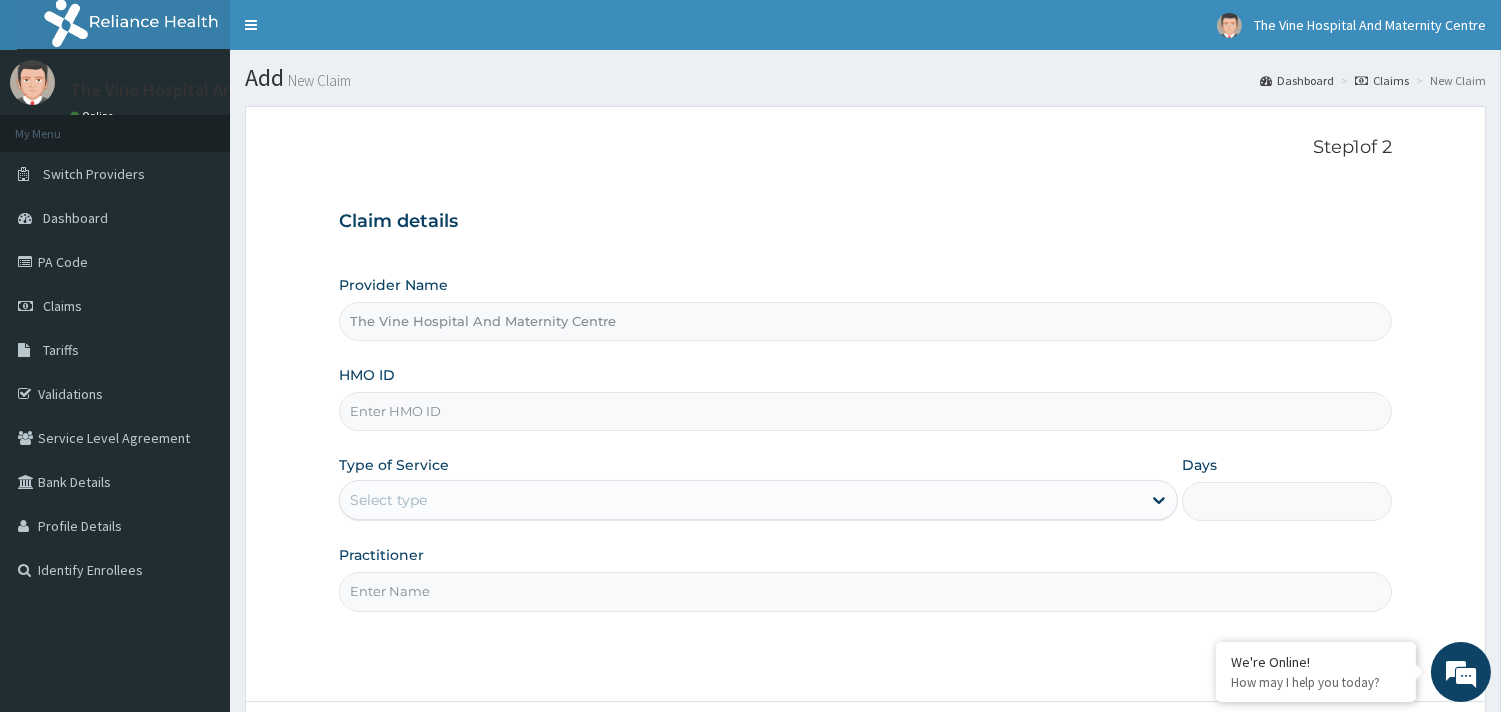 click on "HMO ID" at bounding box center [865, 411] 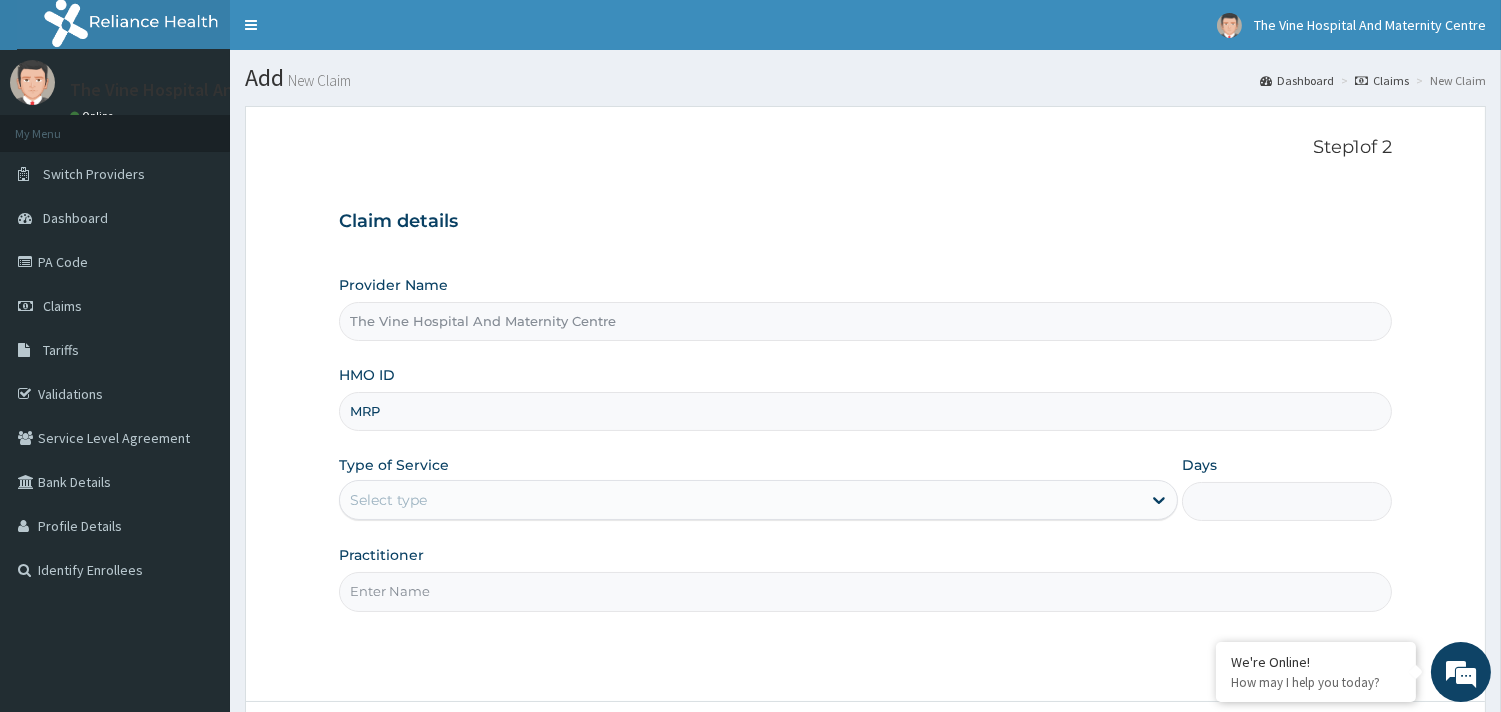 scroll, scrollTop: 0, scrollLeft: 0, axis: both 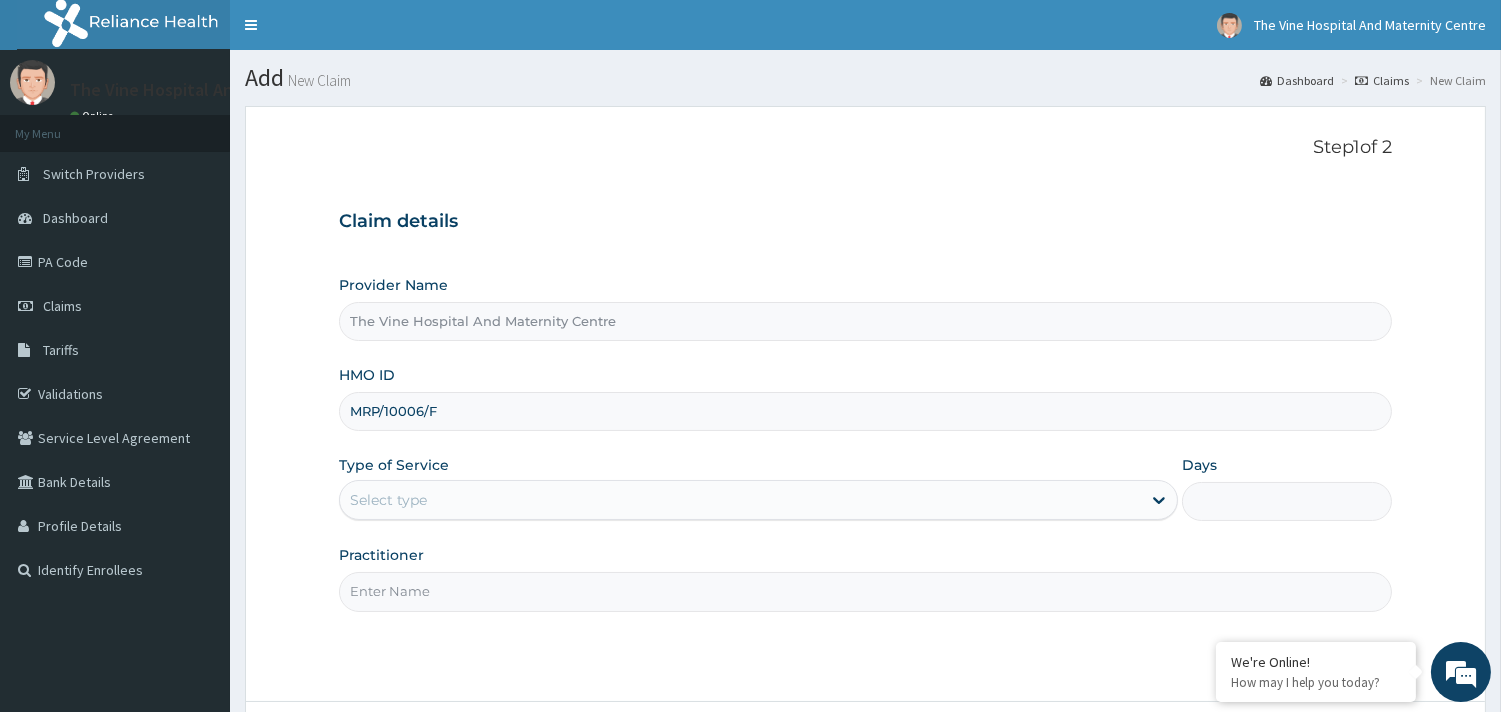 type on "MRP/10006/F" 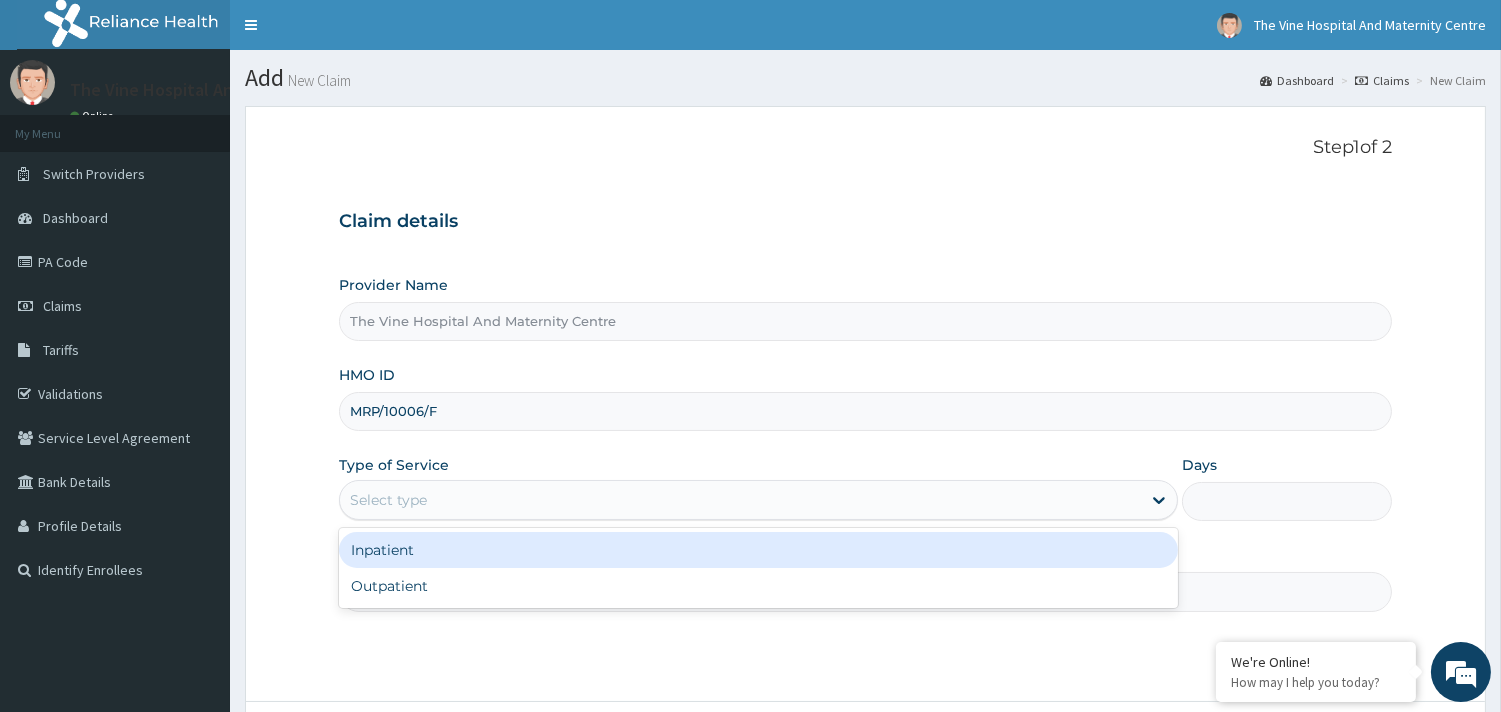 click on "Select type" at bounding box center [388, 500] 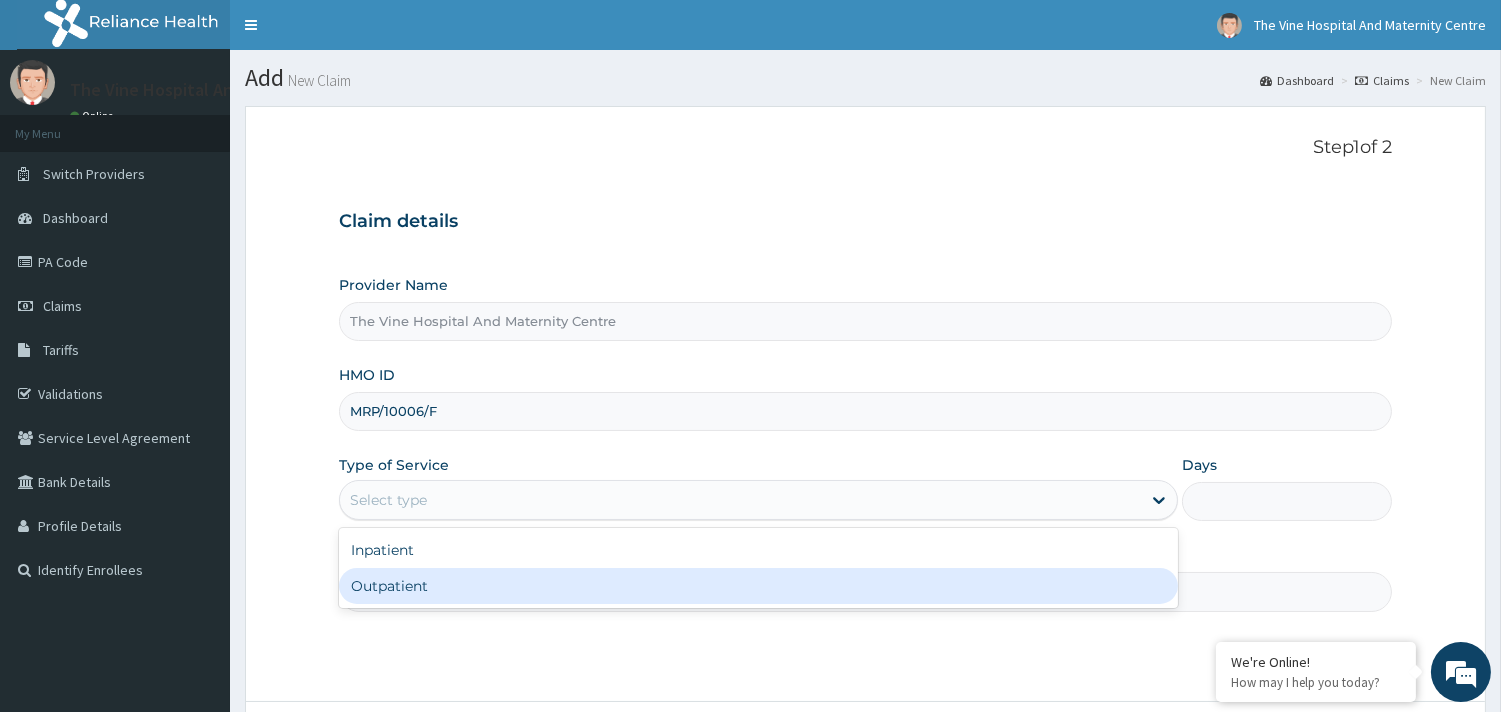 click on "Outpatient" at bounding box center (758, 586) 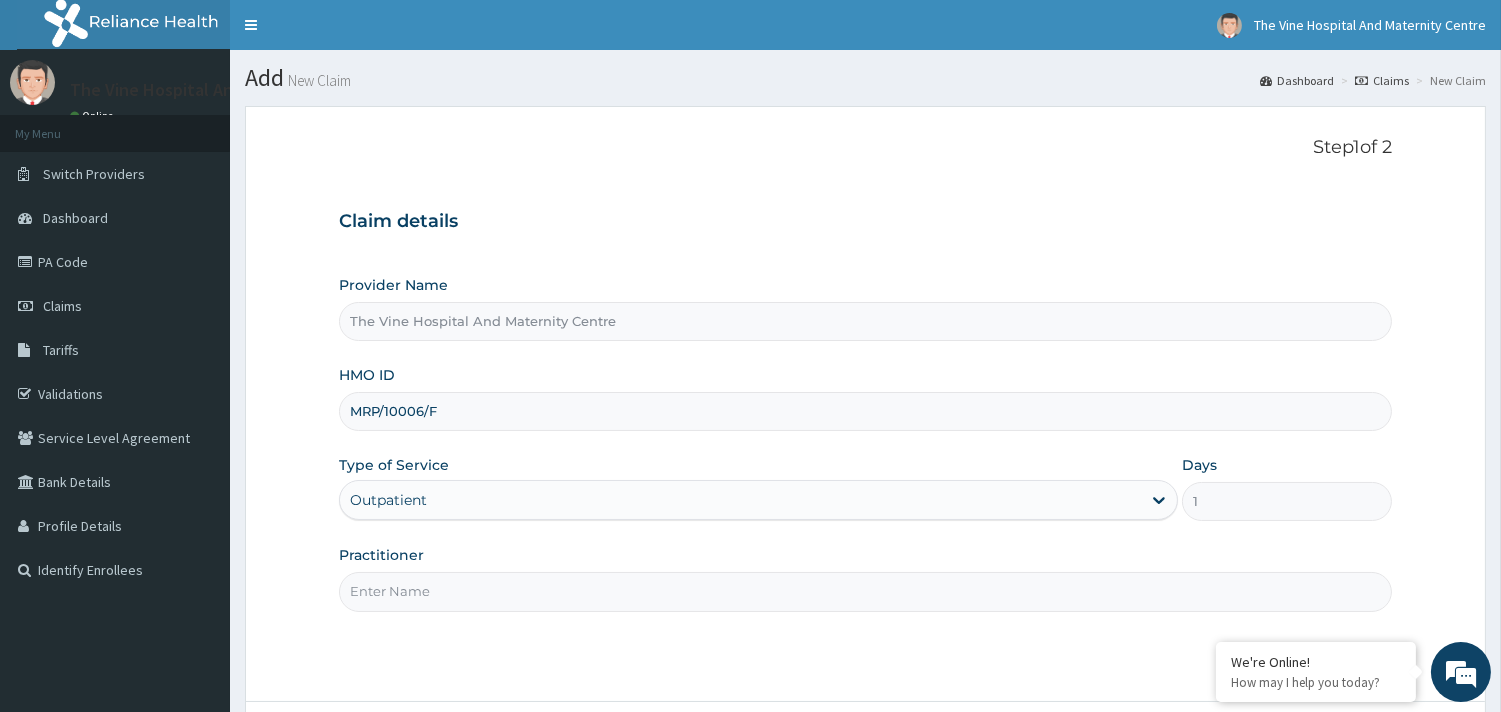click on "Practitioner" at bounding box center (865, 591) 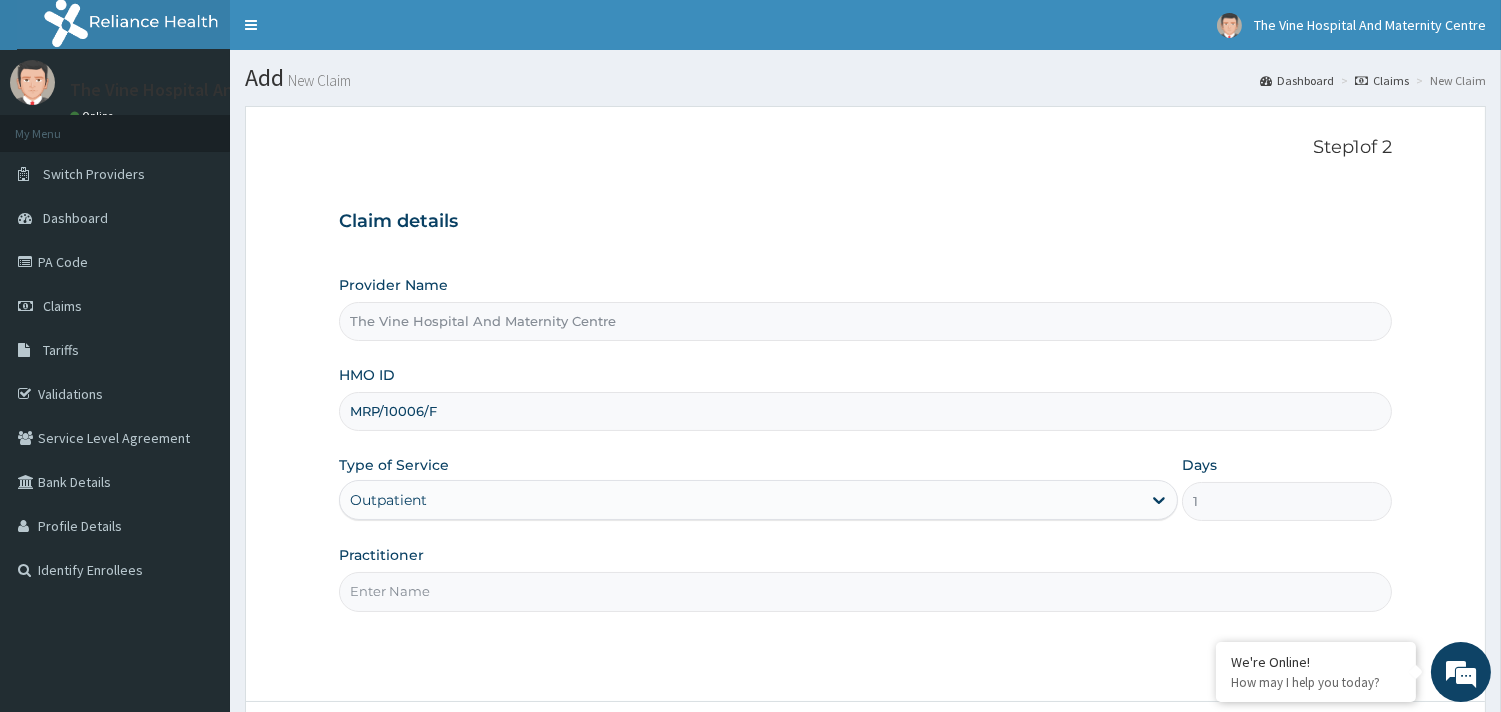 type on "[LAST]" 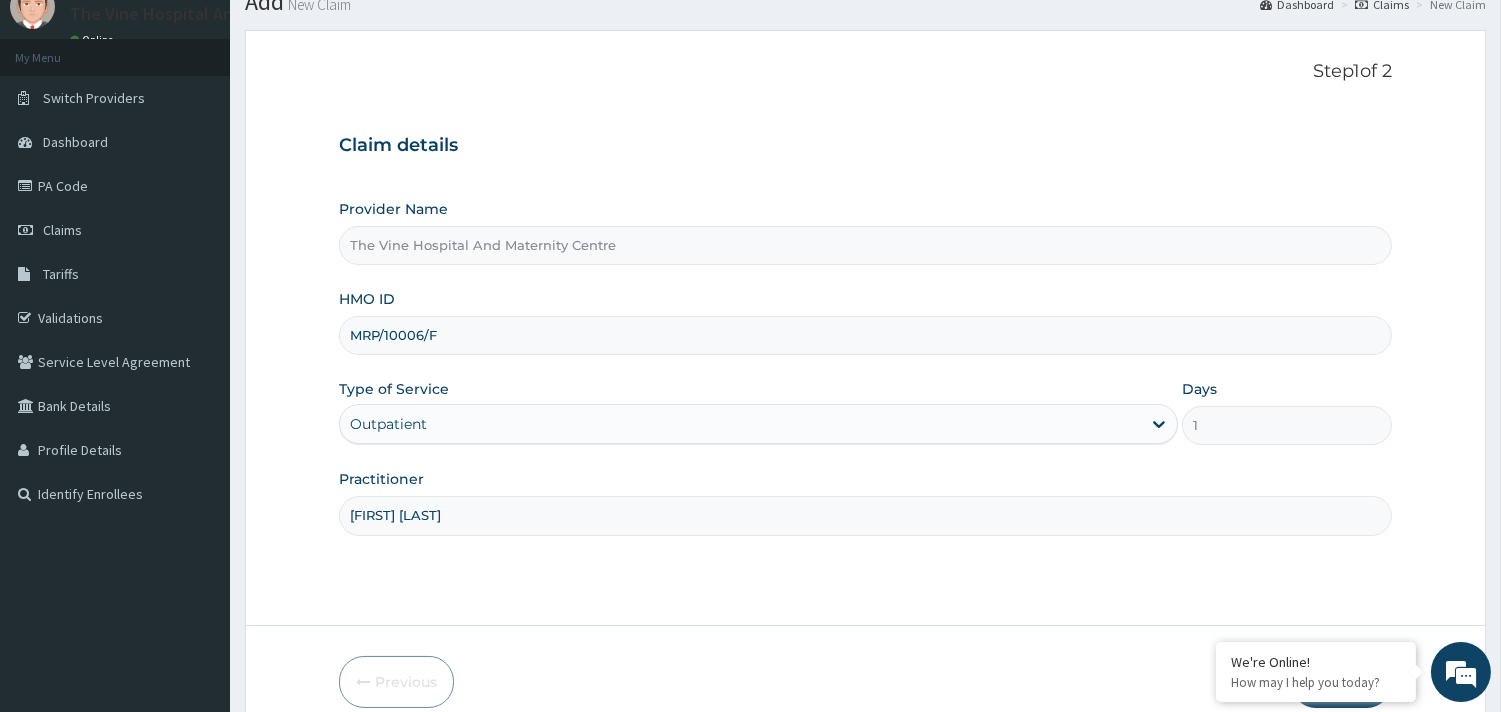 scroll, scrollTop: 170, scrollLeft: 0, axis: vertical 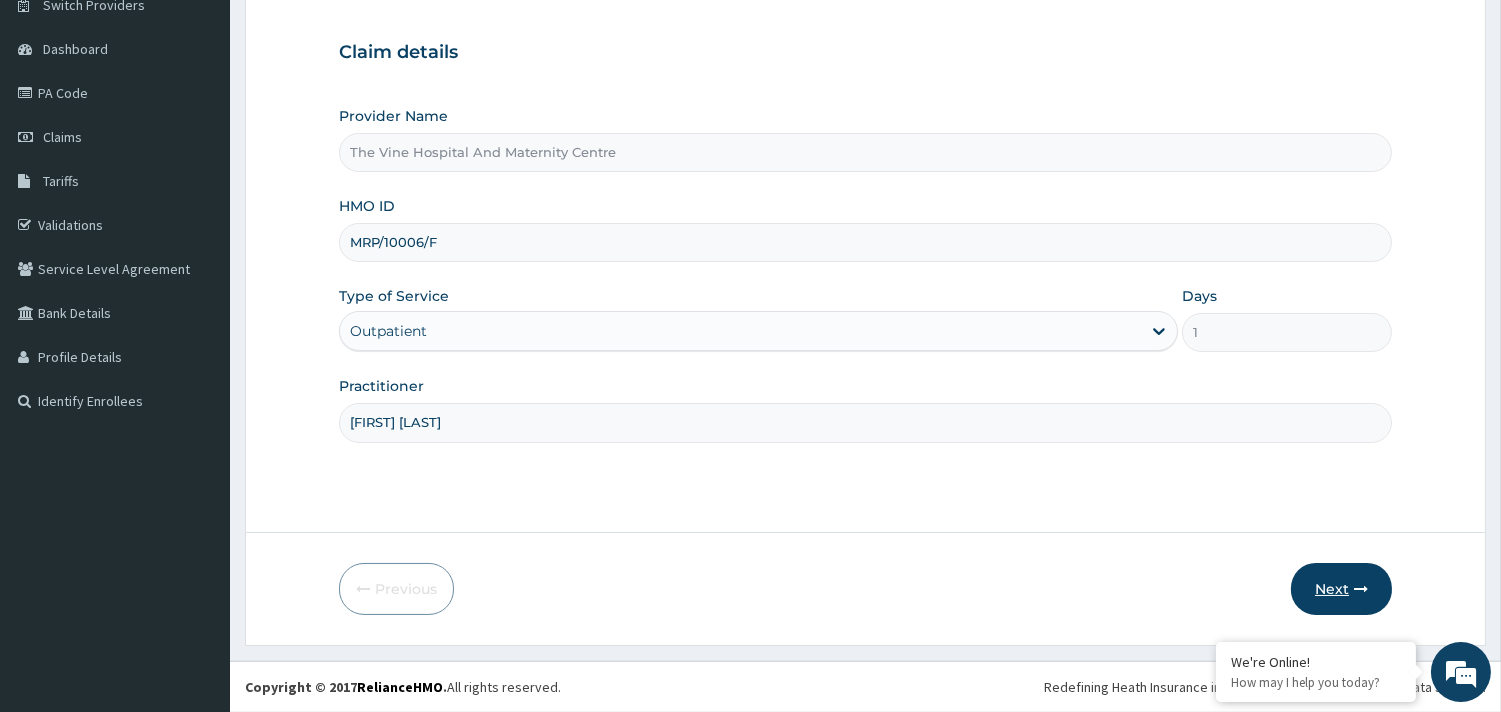 click on "Next" at bounding box center (1341, 589) 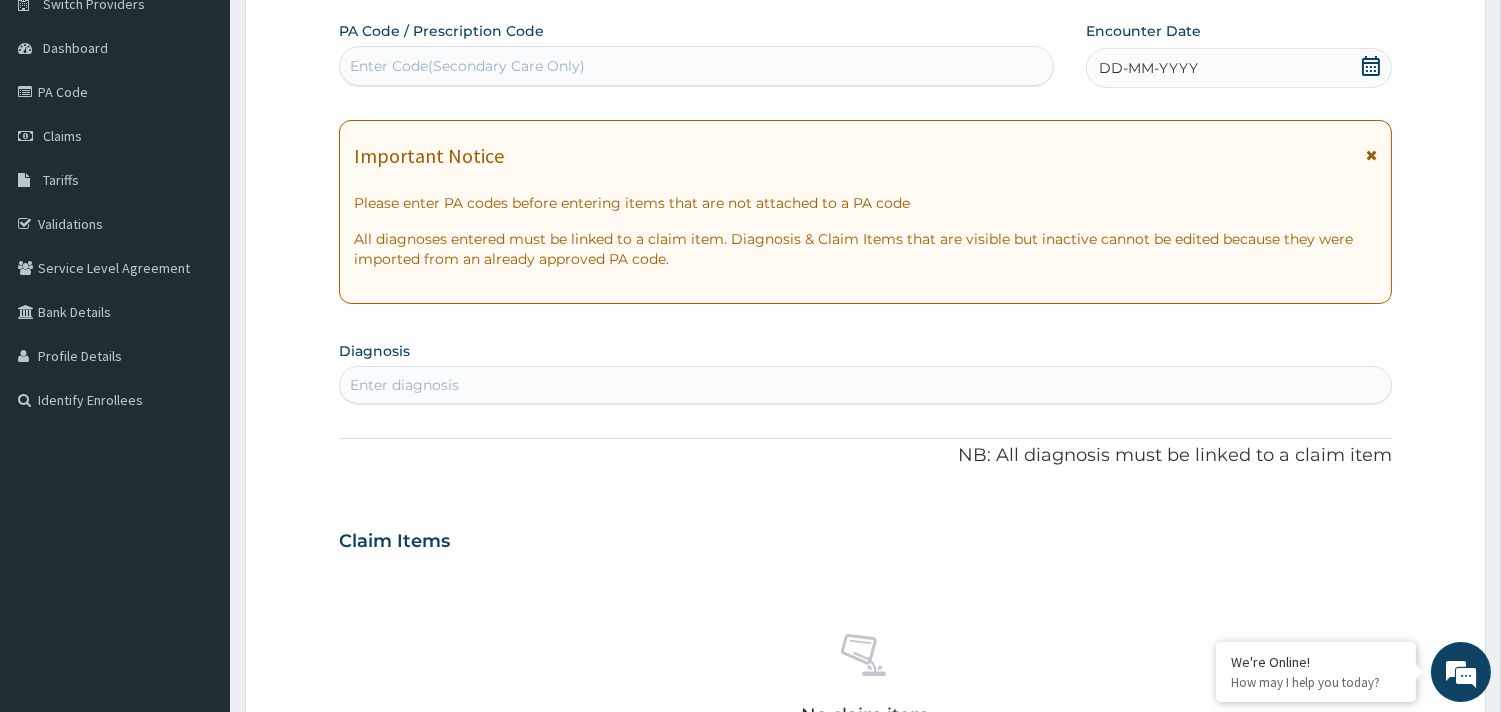 click 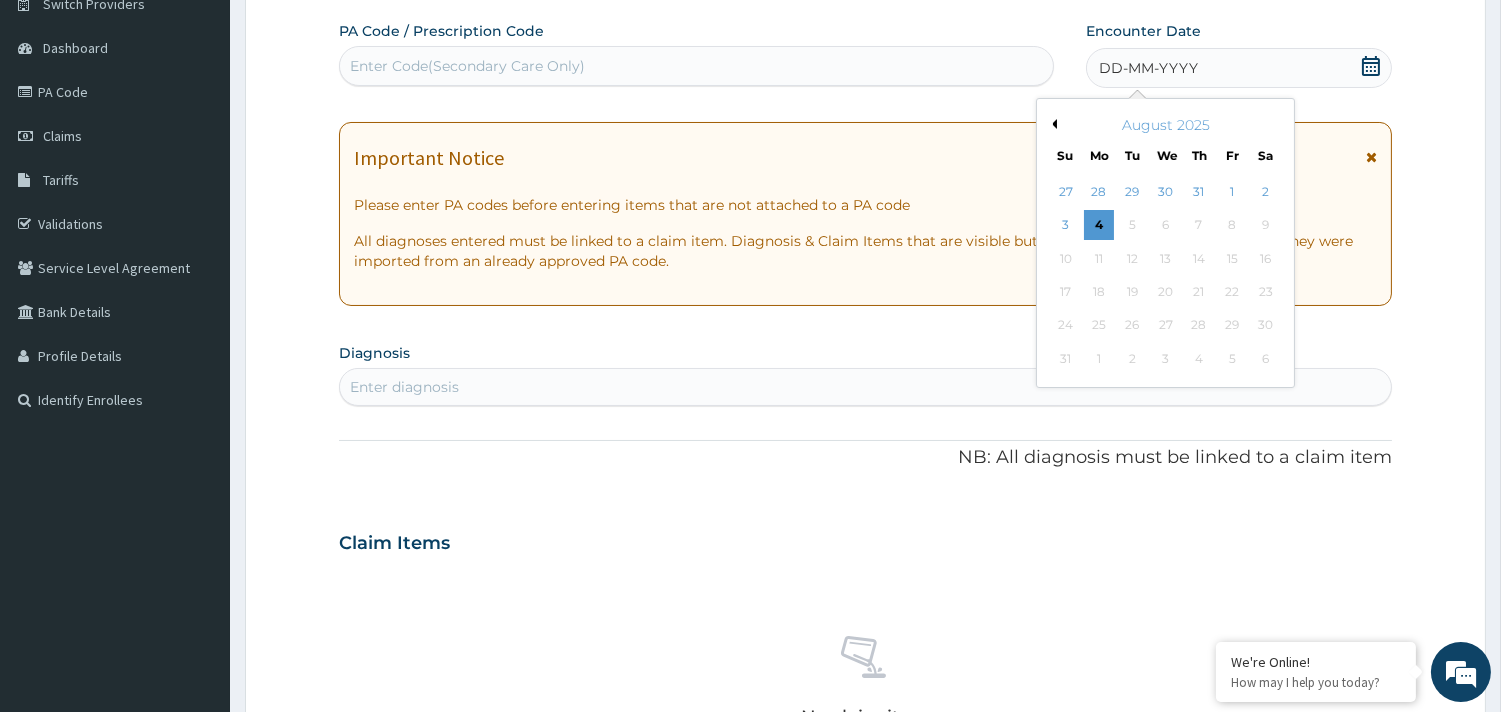 click on "Previous Month" at bounding box center (1052, 124) 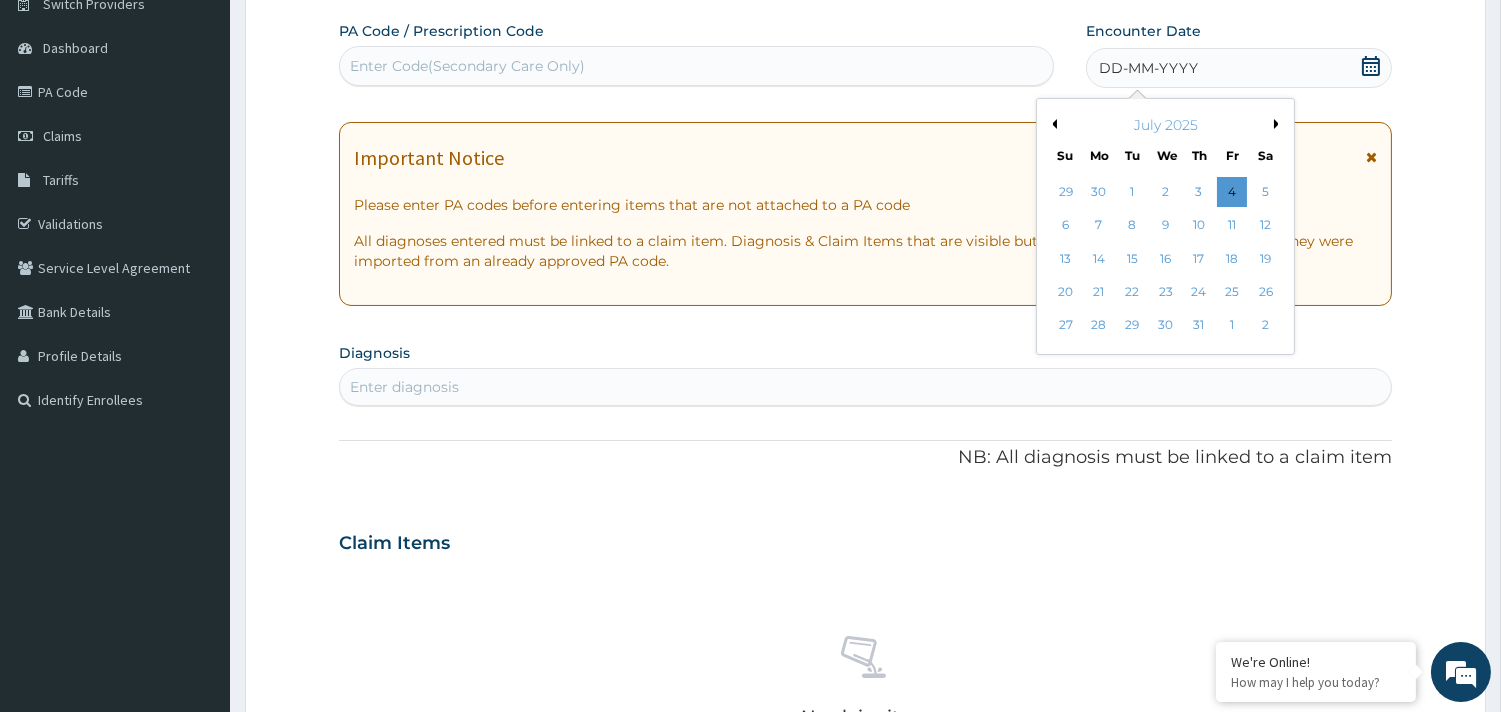 click on "Previous Month" at bounding box center (1052, 124) 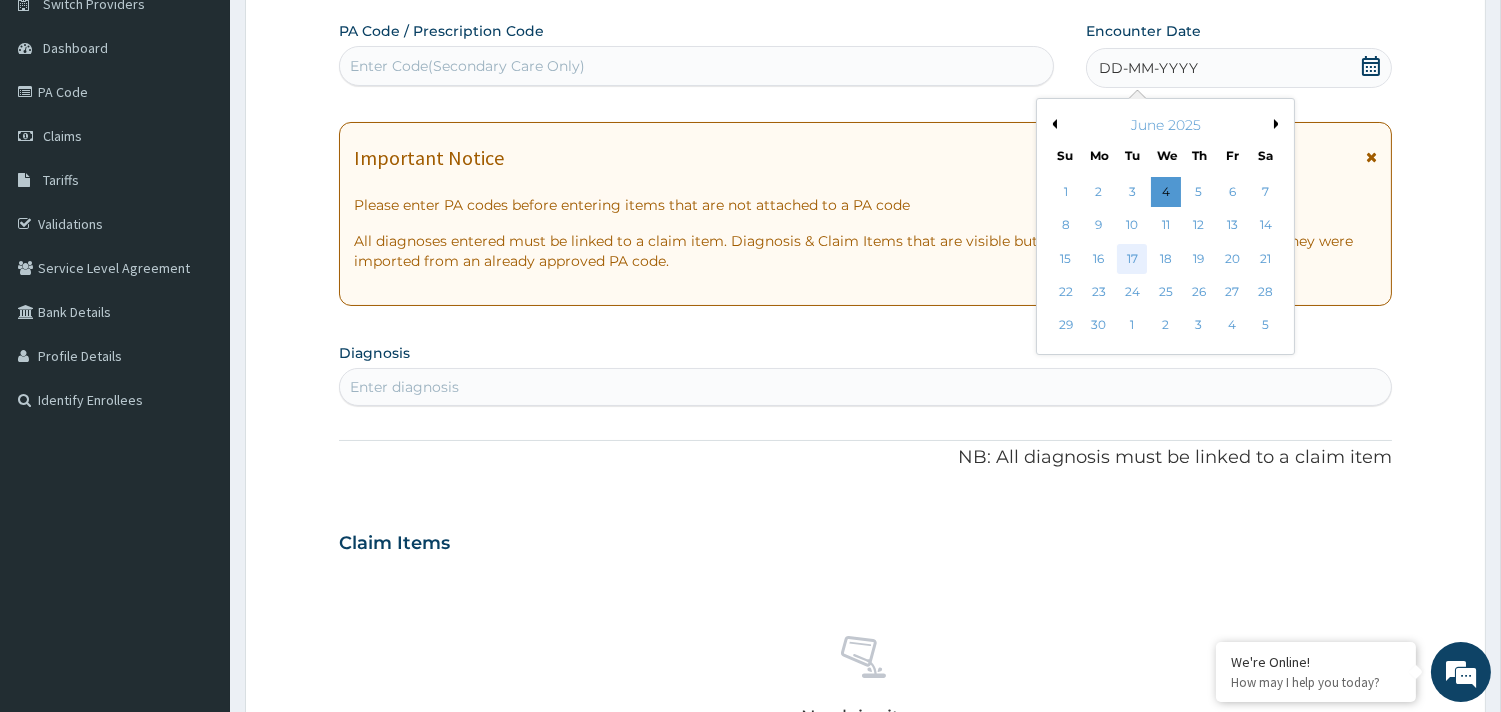 click on "17" at bounding box center [1132, 259] 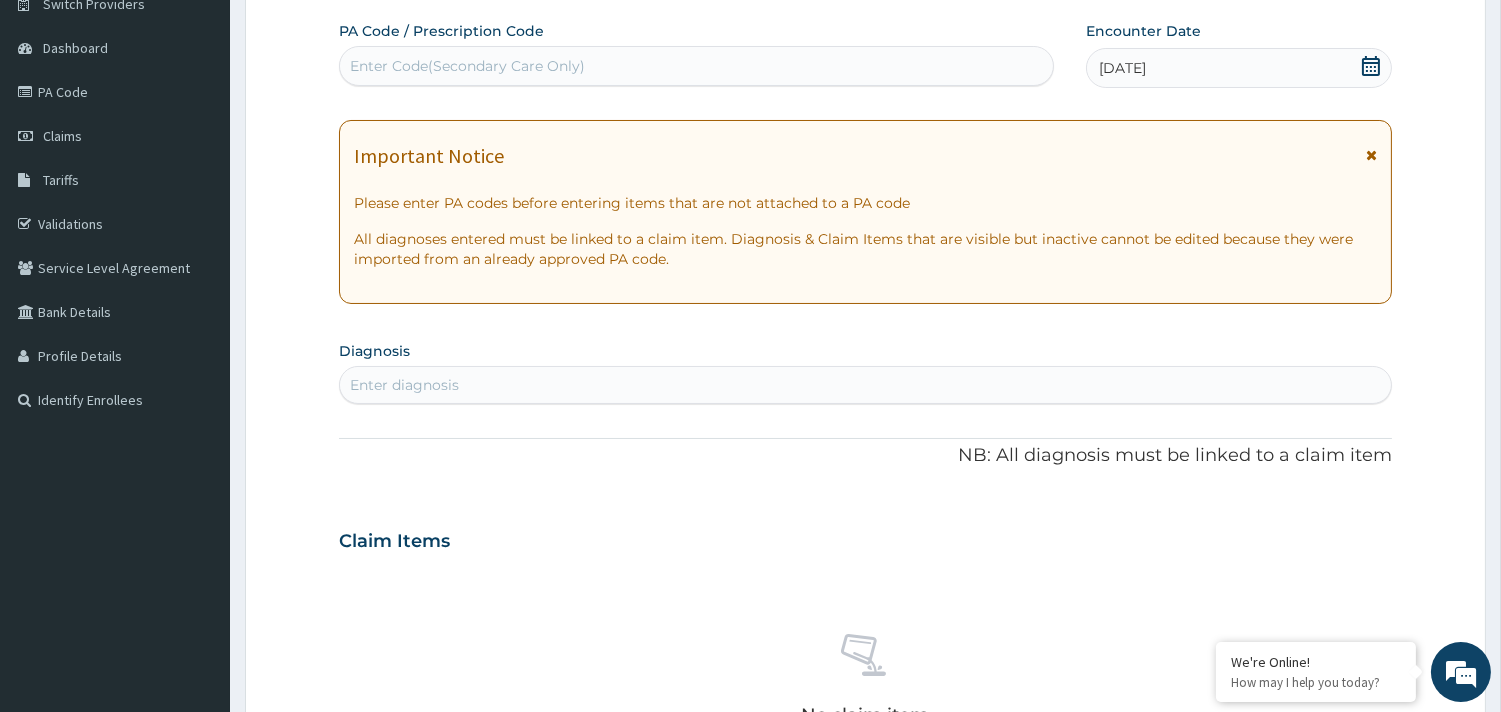 click on "Enter diagnosis" at bounding box center (404, 385) 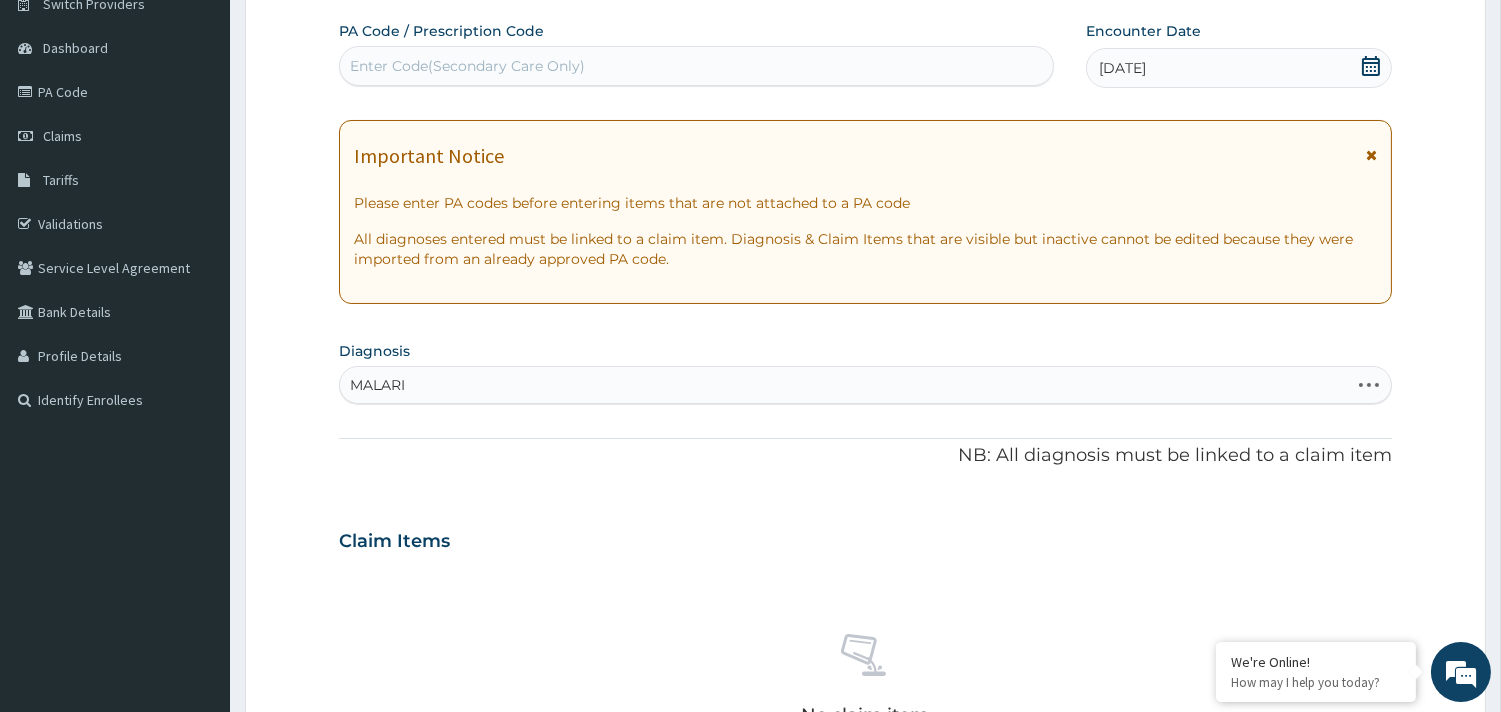 type on "MALARIA" 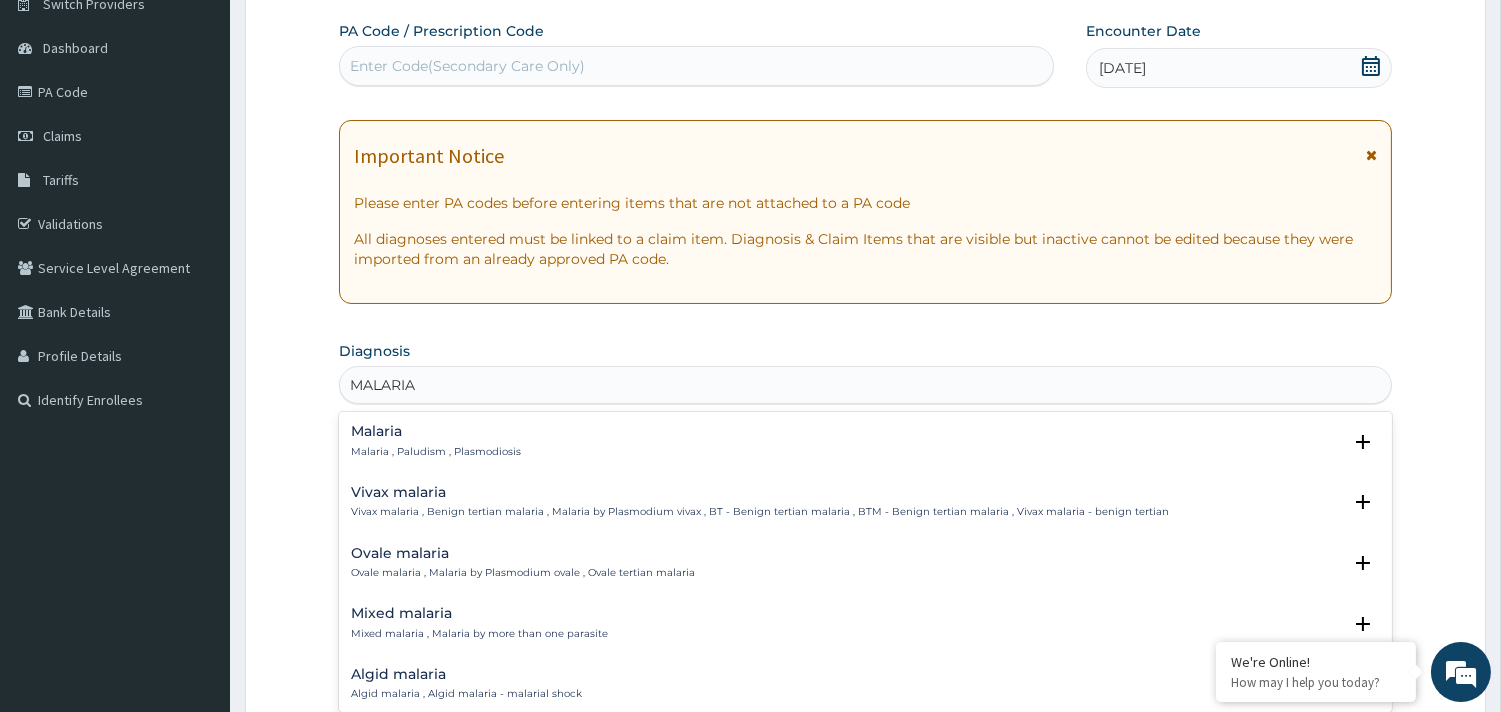 click on "Malaria Malaria , Paludism , Plasmodiosis" at bounding box center [436, 441] 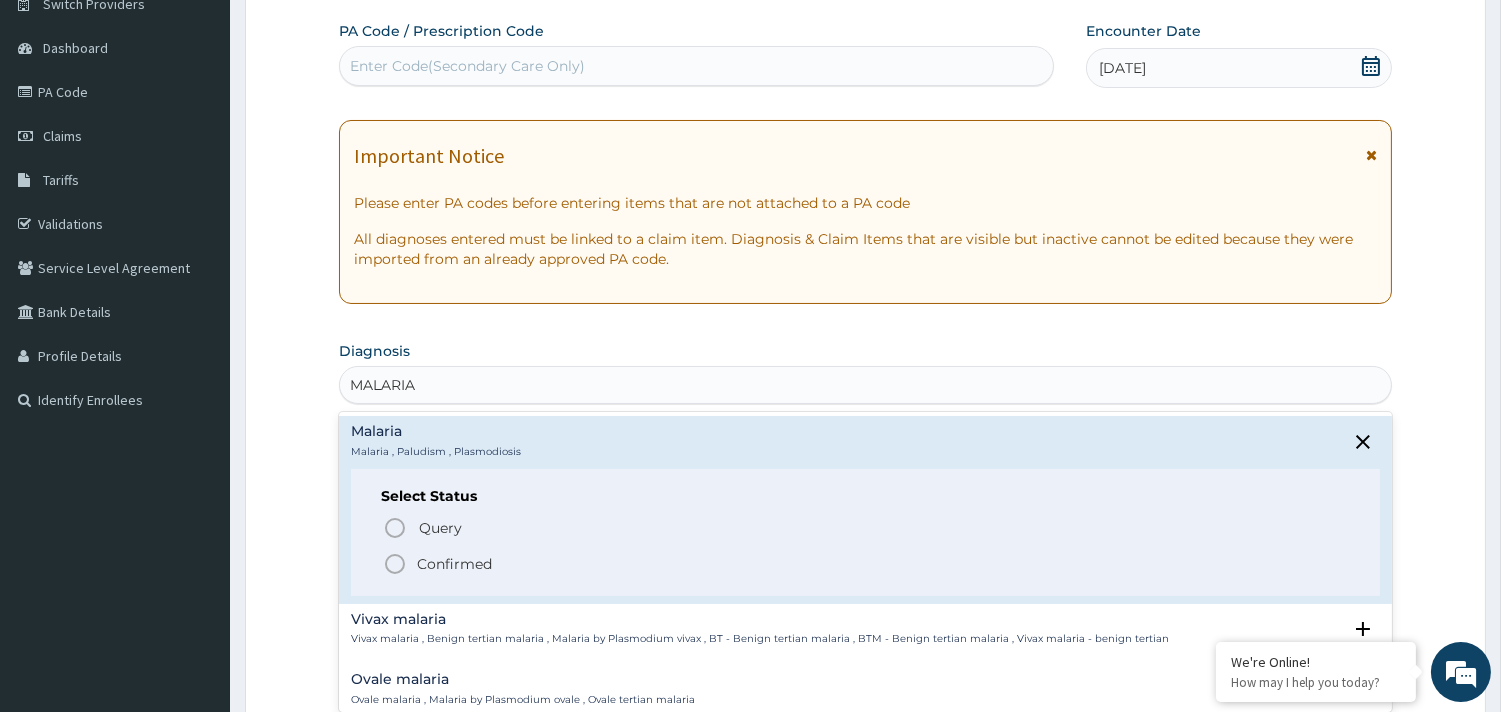 click 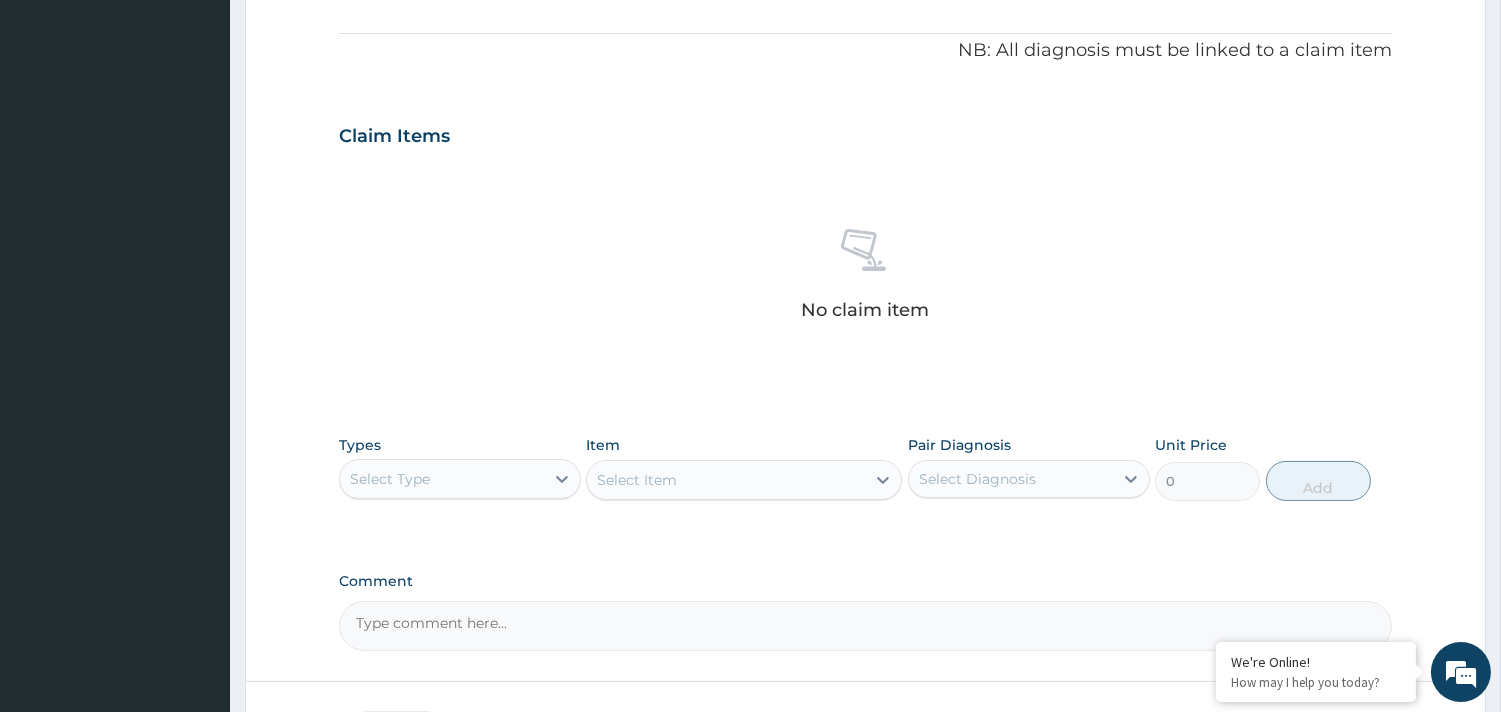 scroll, scrollTop: 614, scrollLeft: 0, axis: vertical 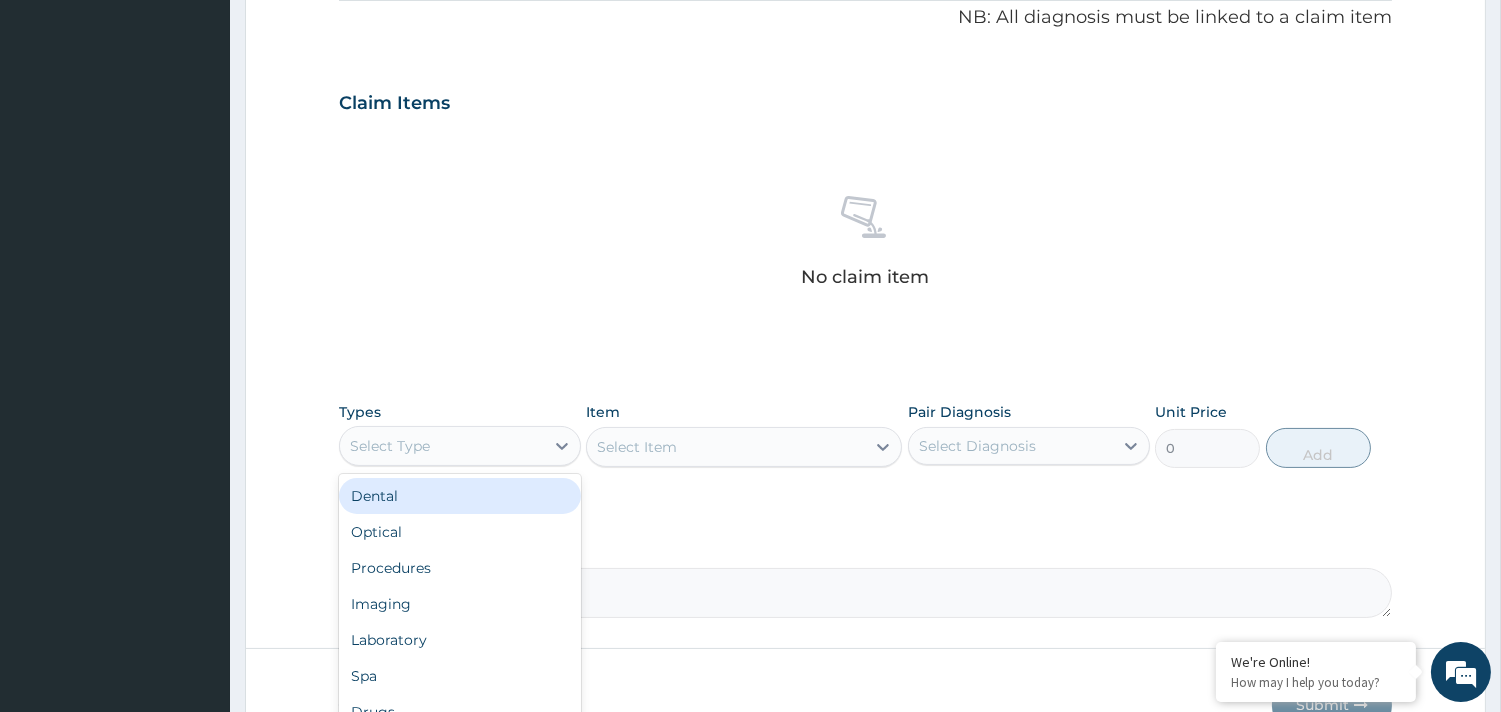 click on "Select Type" at bounding box center (442, 446) 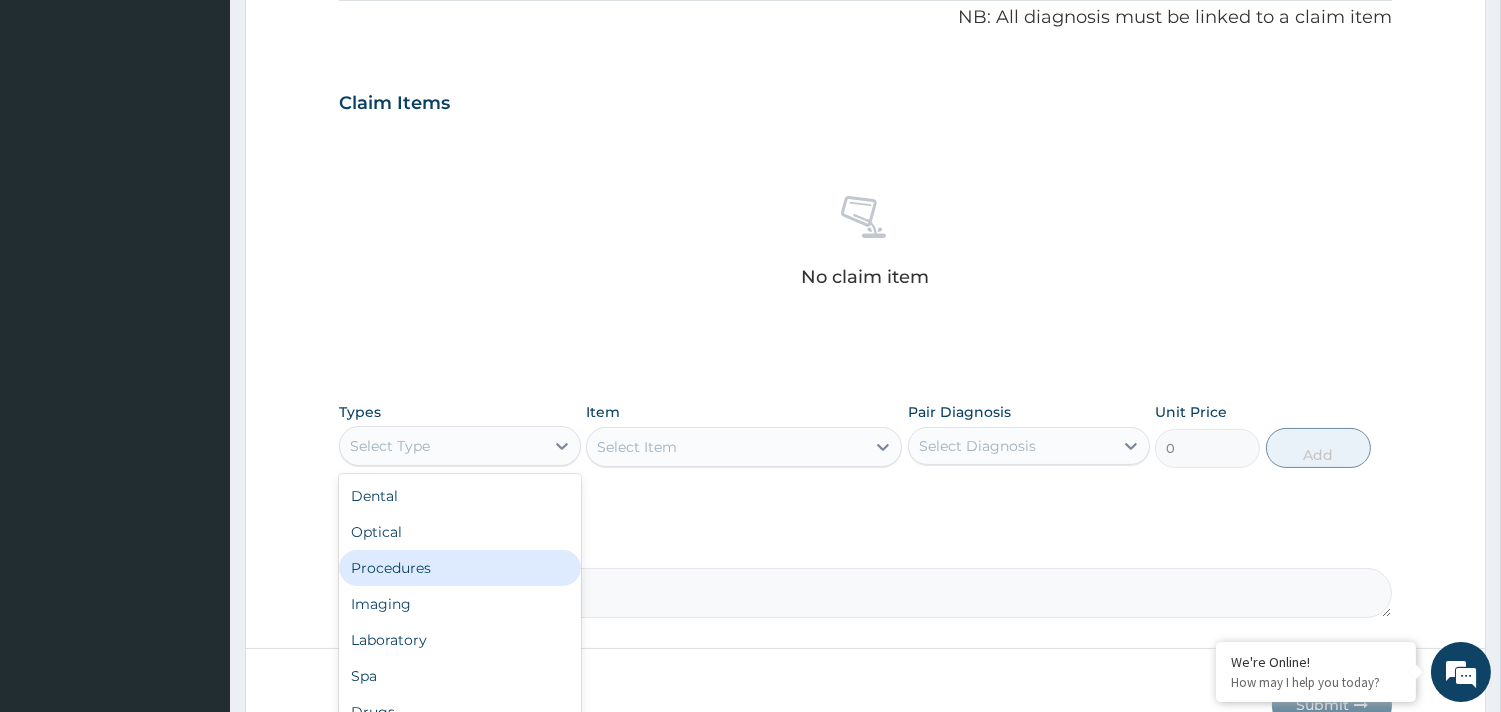 click on "Procedures" at bounding box center (460, 568) 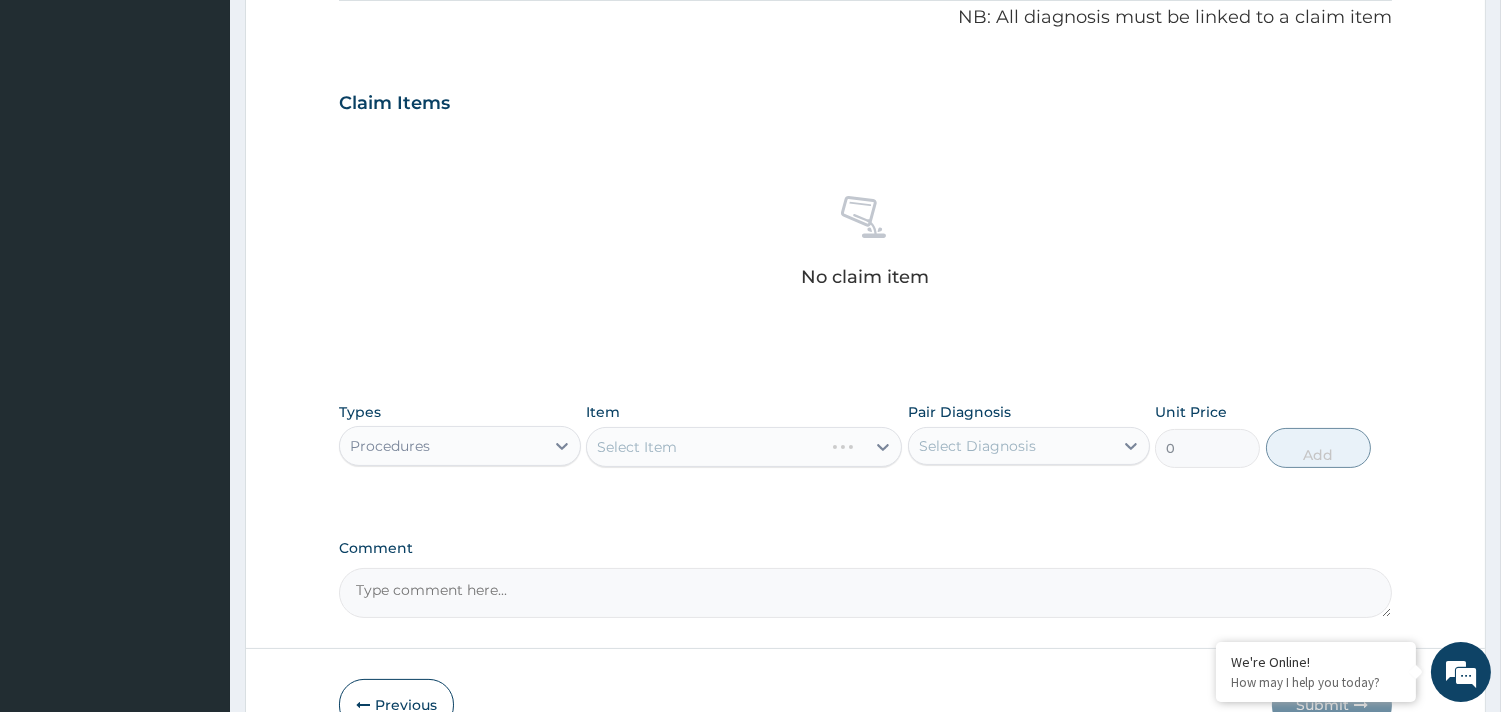click on "Select Item" at bounding box center [744, 447] 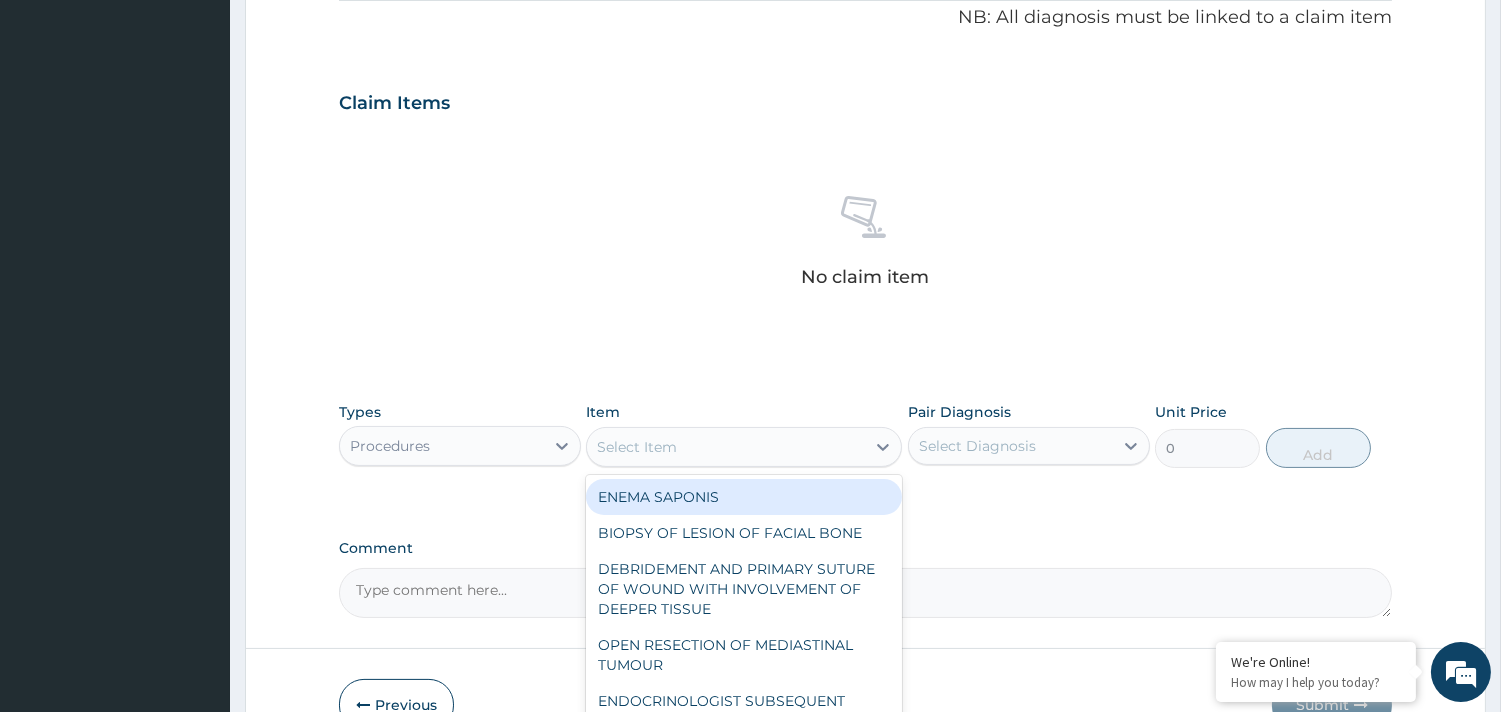click on "Select Item" at bounding box center [726, 447] 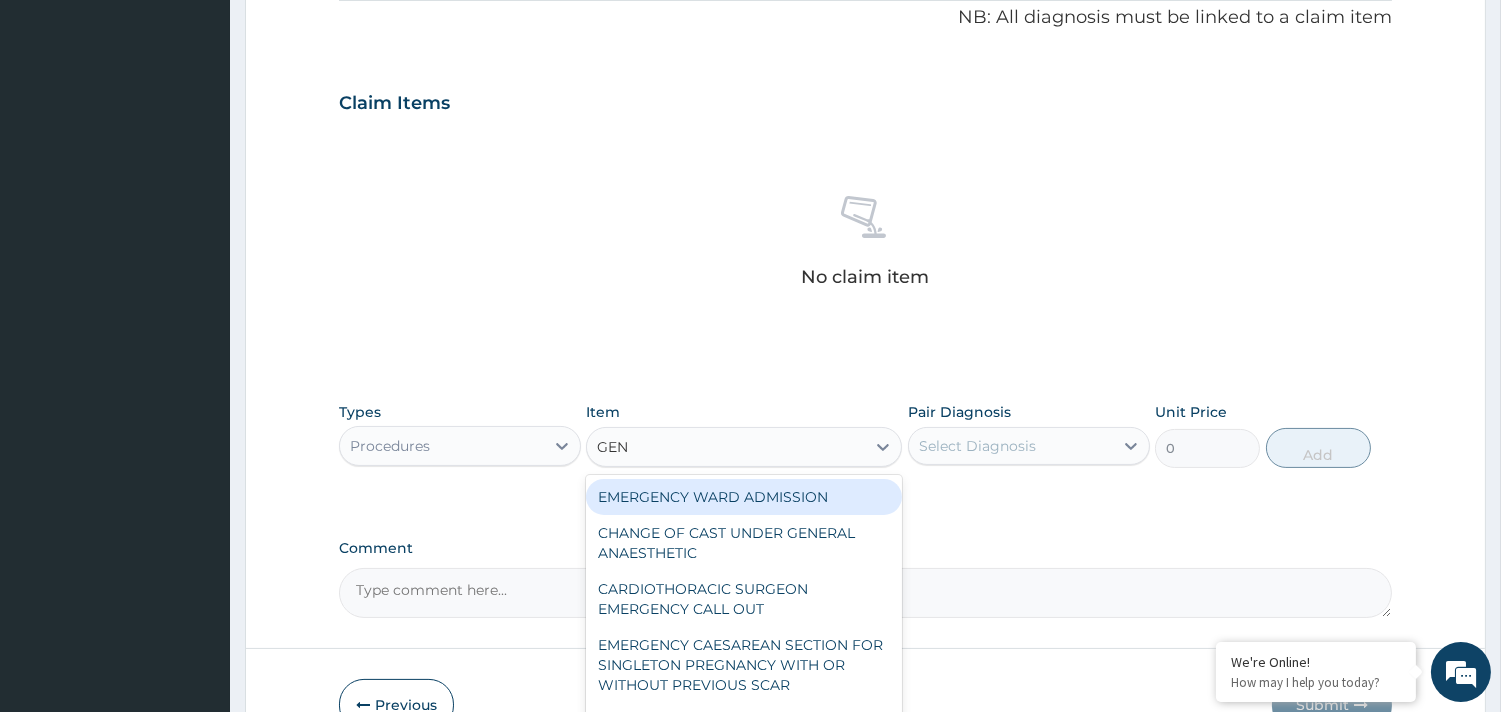 type on "GENE" 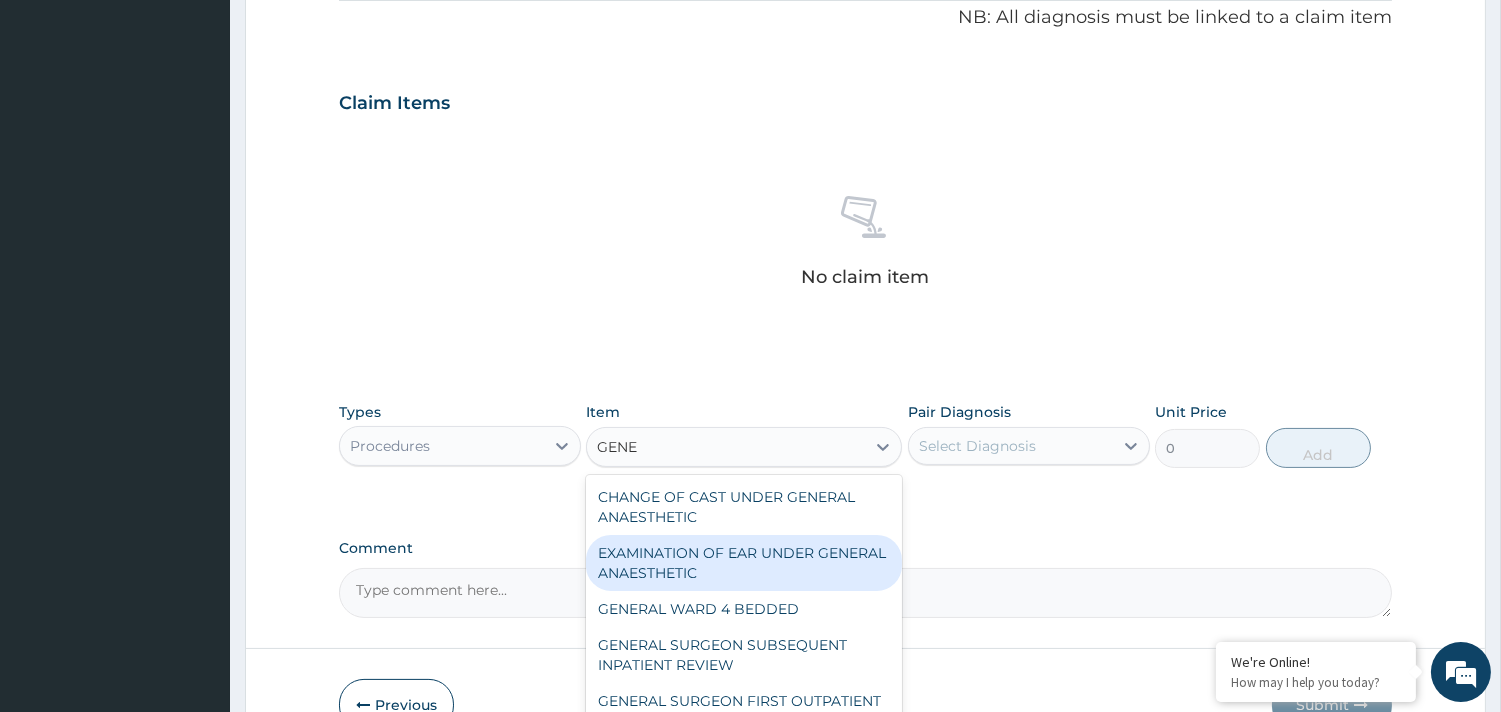 scroll, scrollTop: 111, scrollLeft: 0, axis: vertical 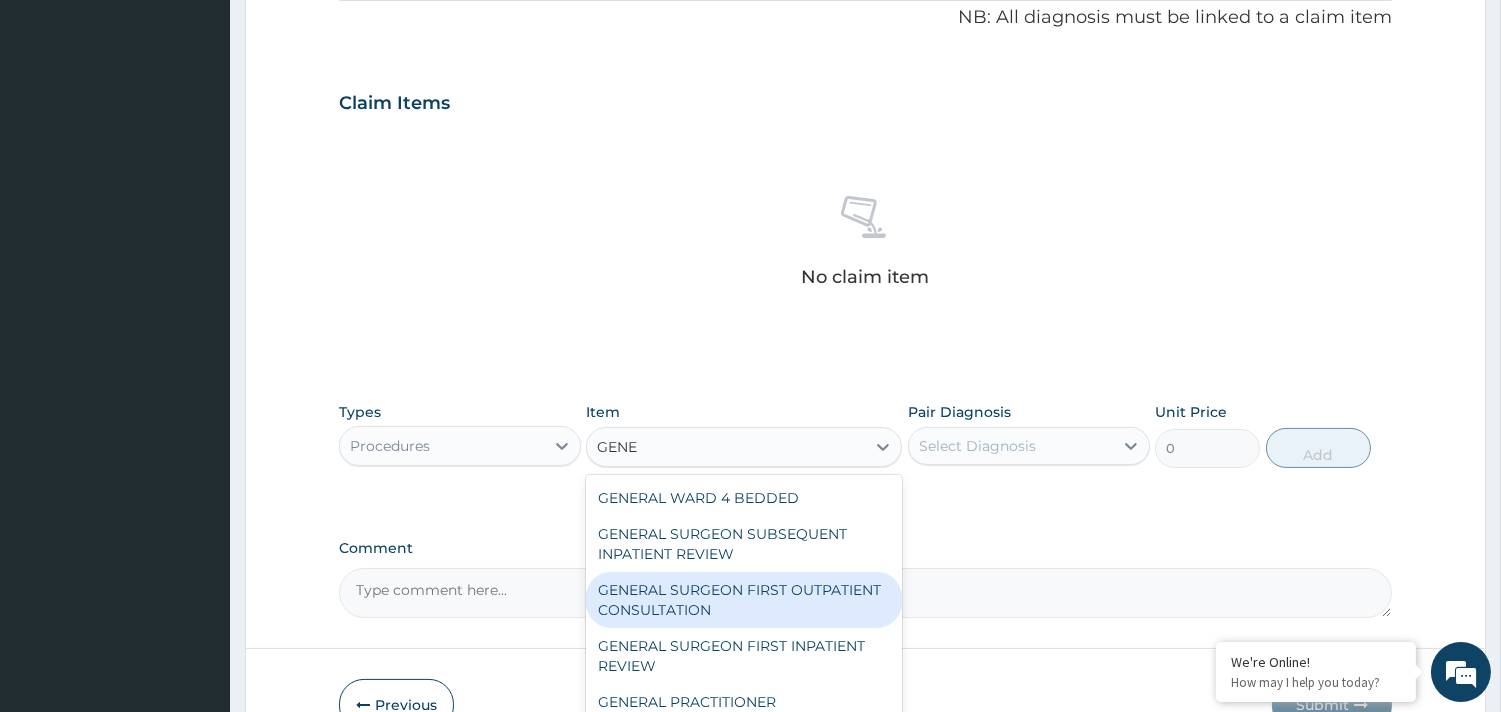 click on "GENERAL SURGEON FIRST OUTPATIENT CONSULTATION" at bounding box center (744, 600) 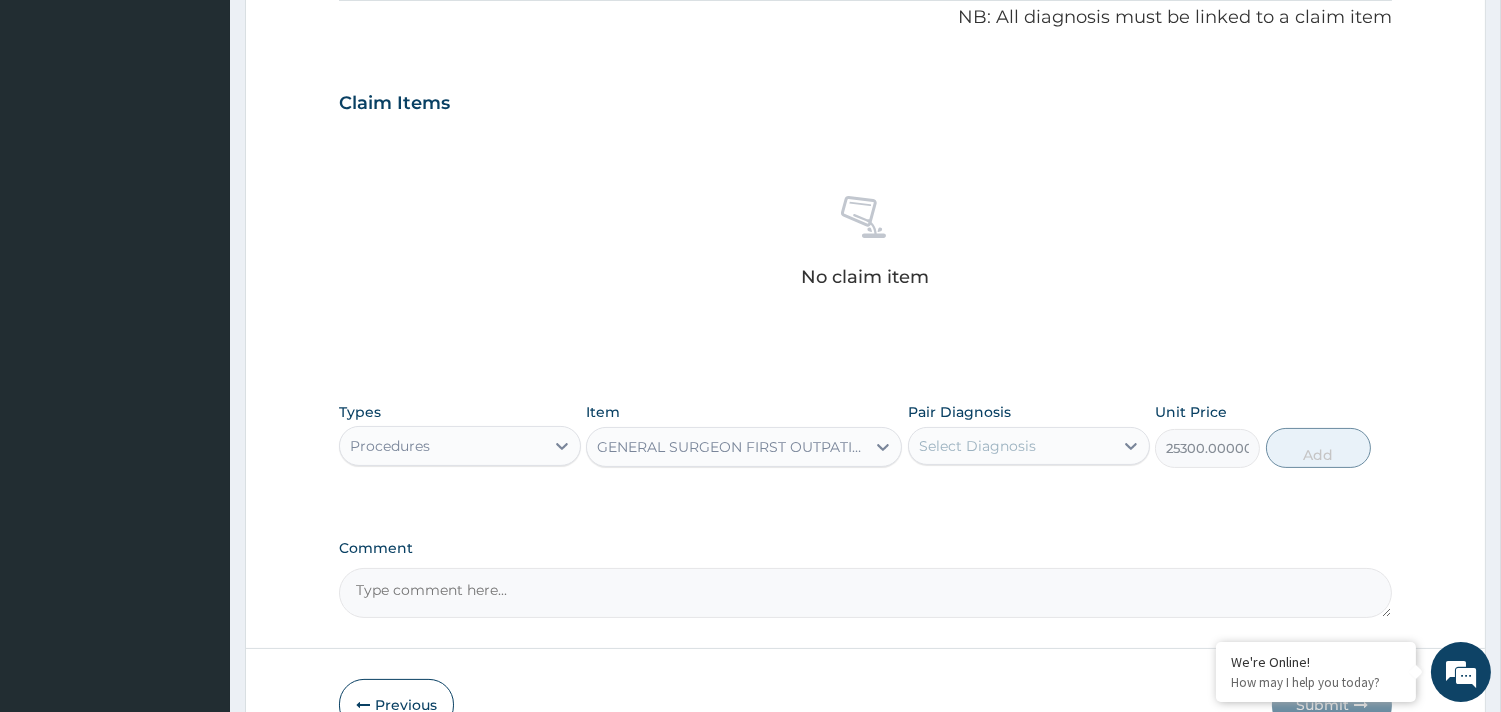 click on "GENERAL SURGEON FIRST OUTPATIENT CONSULTATION" at bounding box center (732, 447) 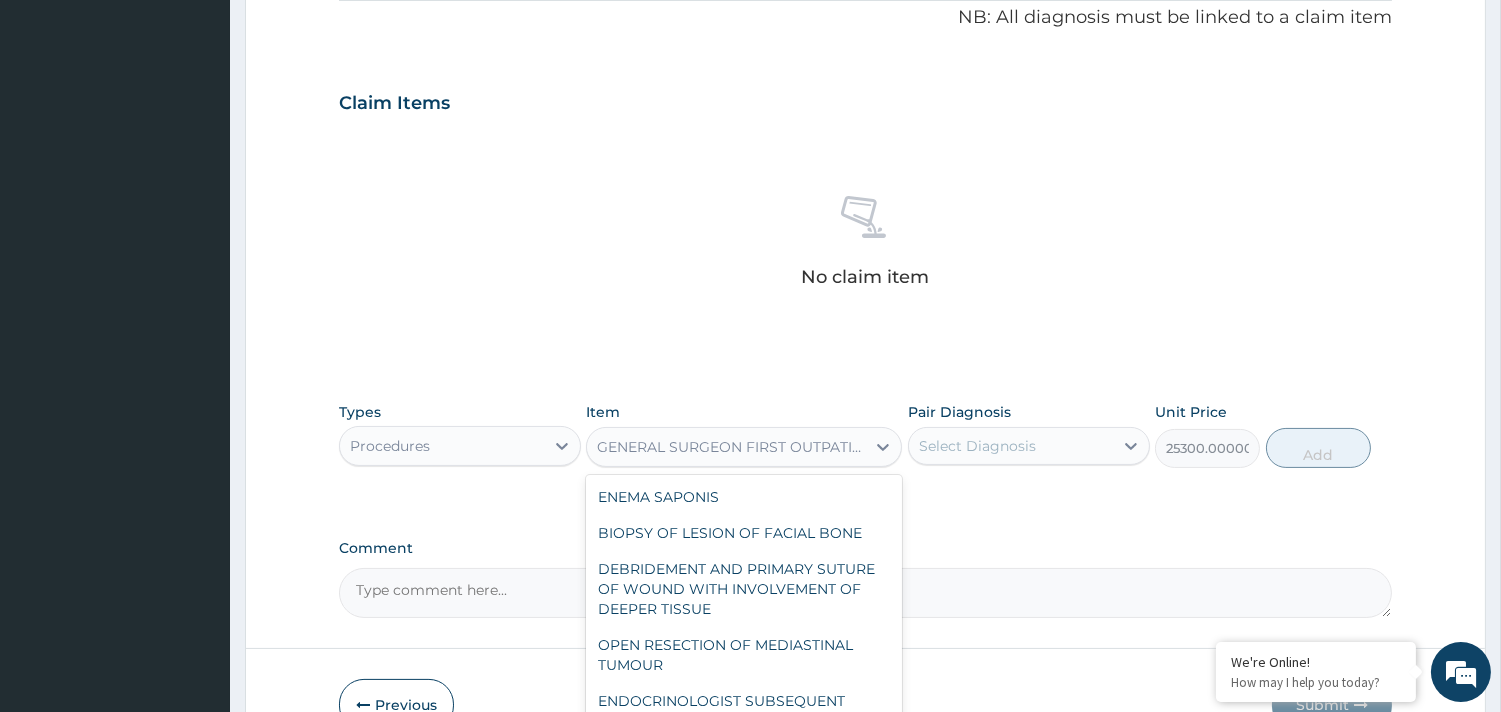 scroll, scrollTop: 12301, scrollLeft: 0, axis: vertical 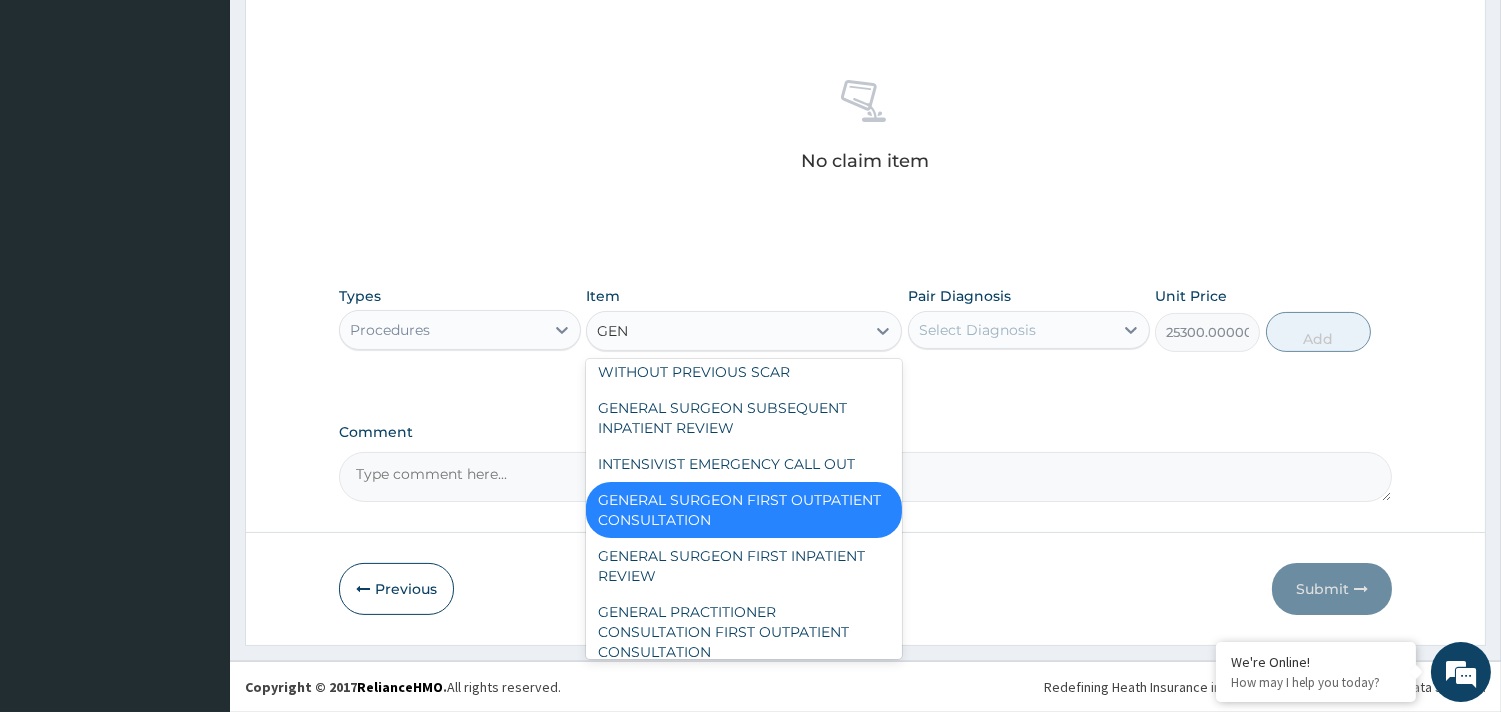 type on "GENE" 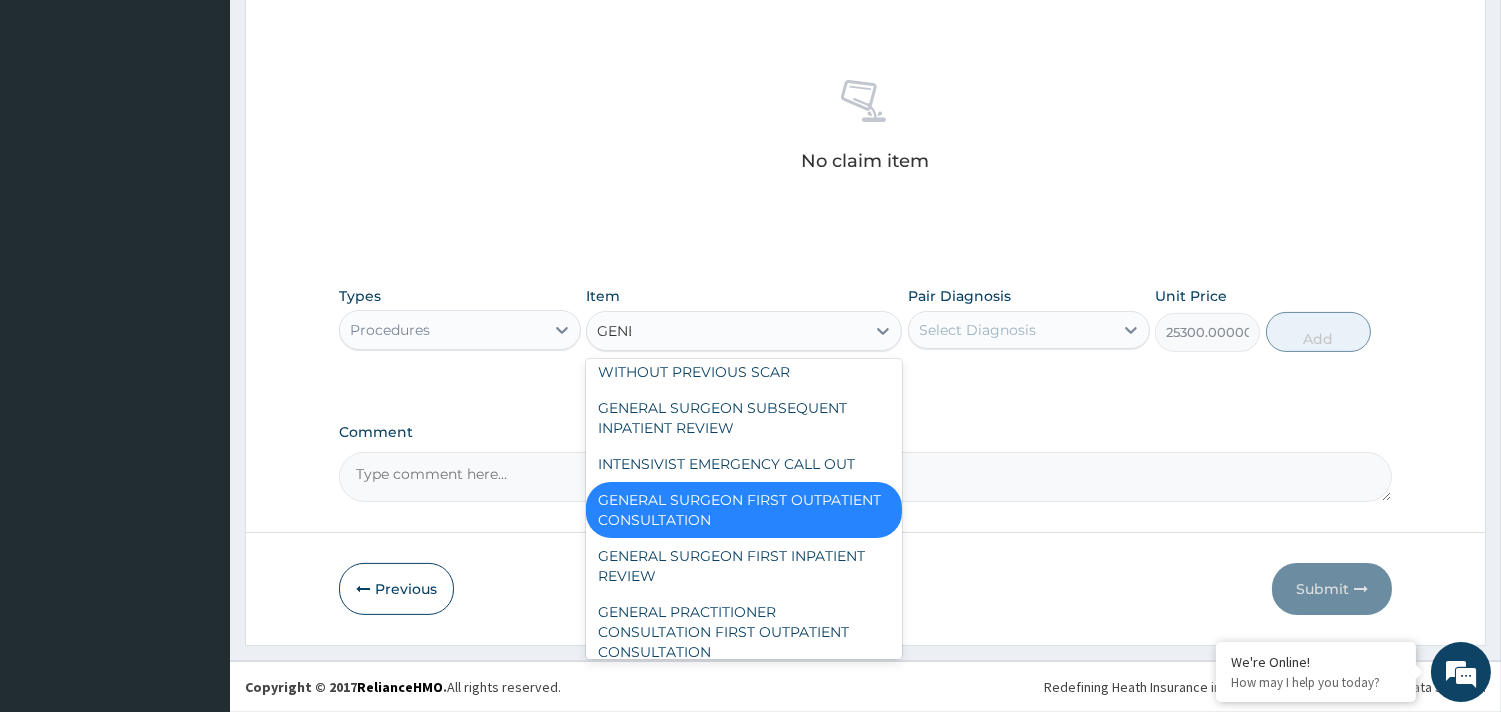 scroll, scrollTop: 85, scrollLeft: 0, axis: vertical 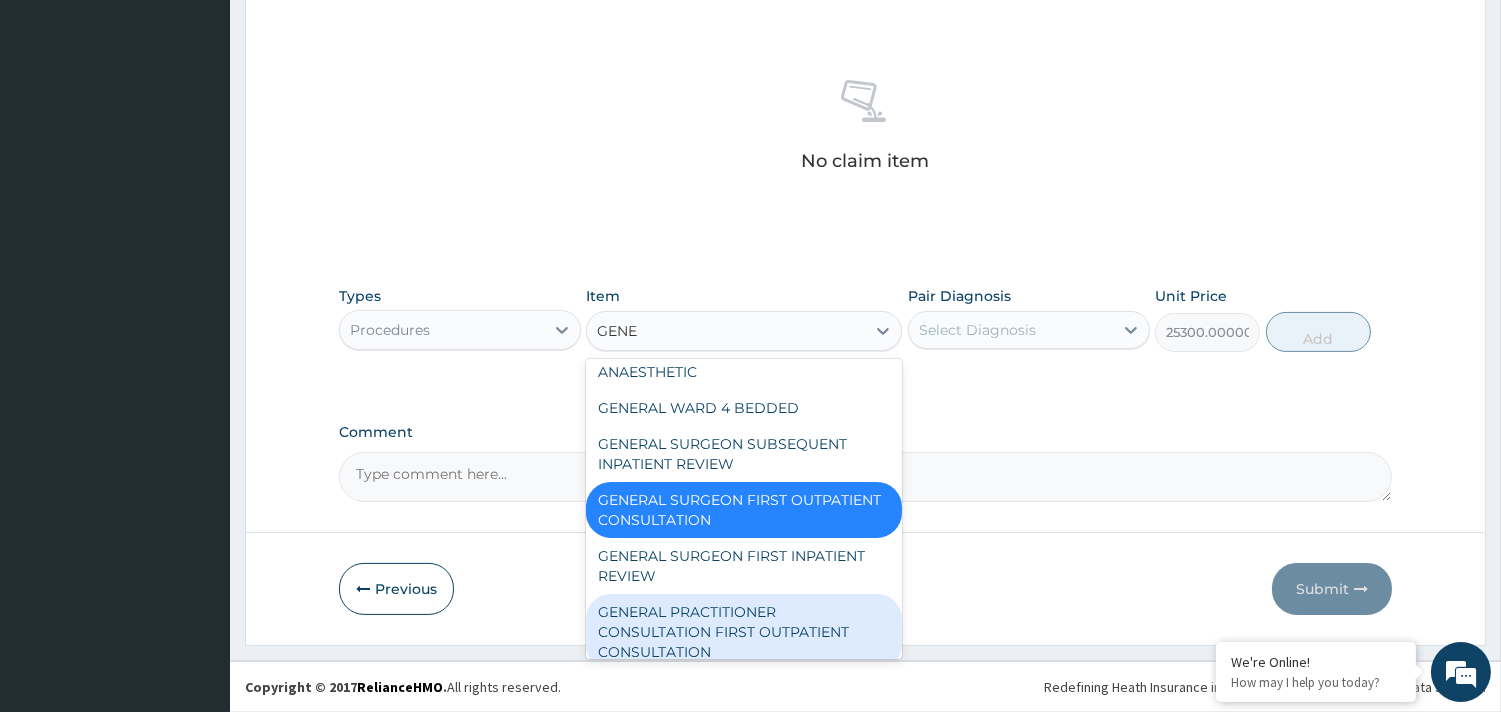 click on "GENERAL PRACTITIONER CONSULTATION FIRST OUTPATIENT CONSULTATION" at bounding box center (744, 632) 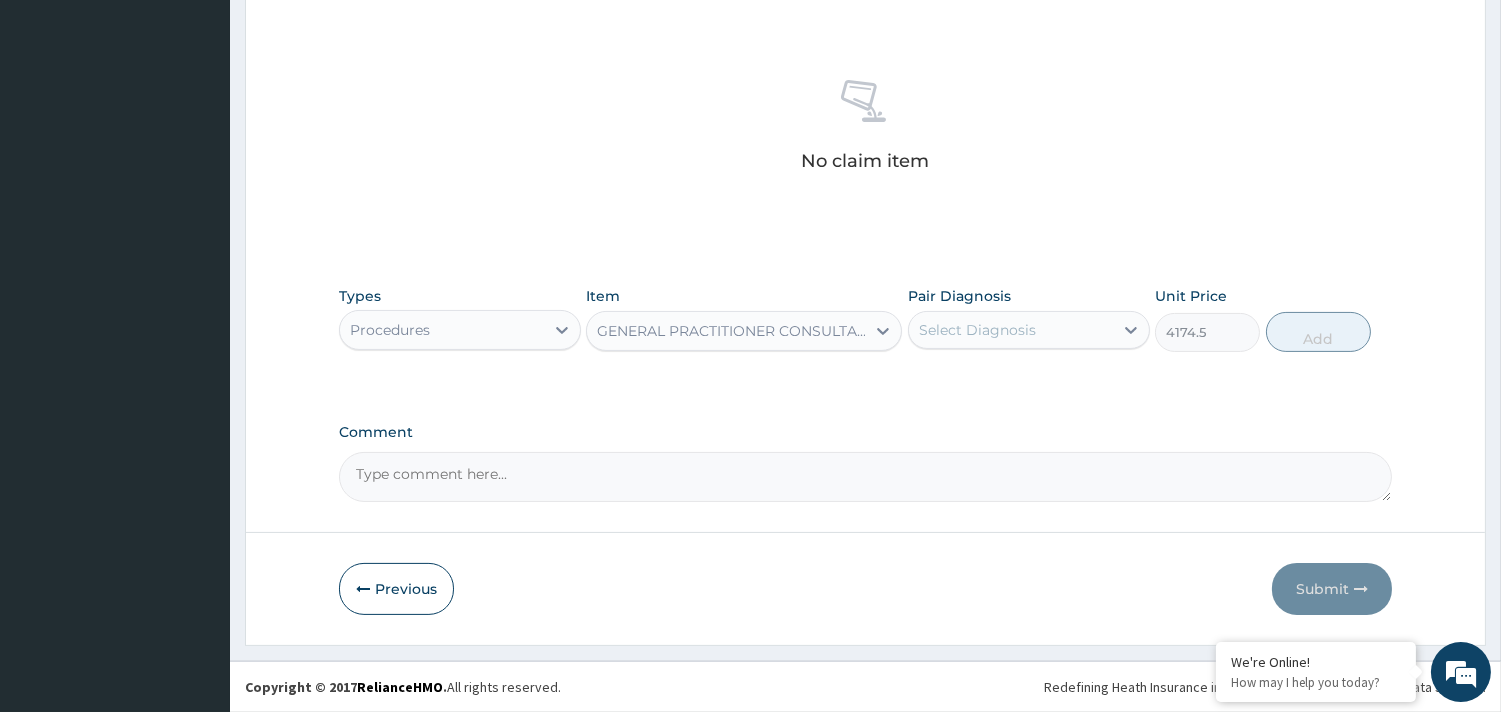 click on "Select Diagnosis" at bounding box center (977, 330) 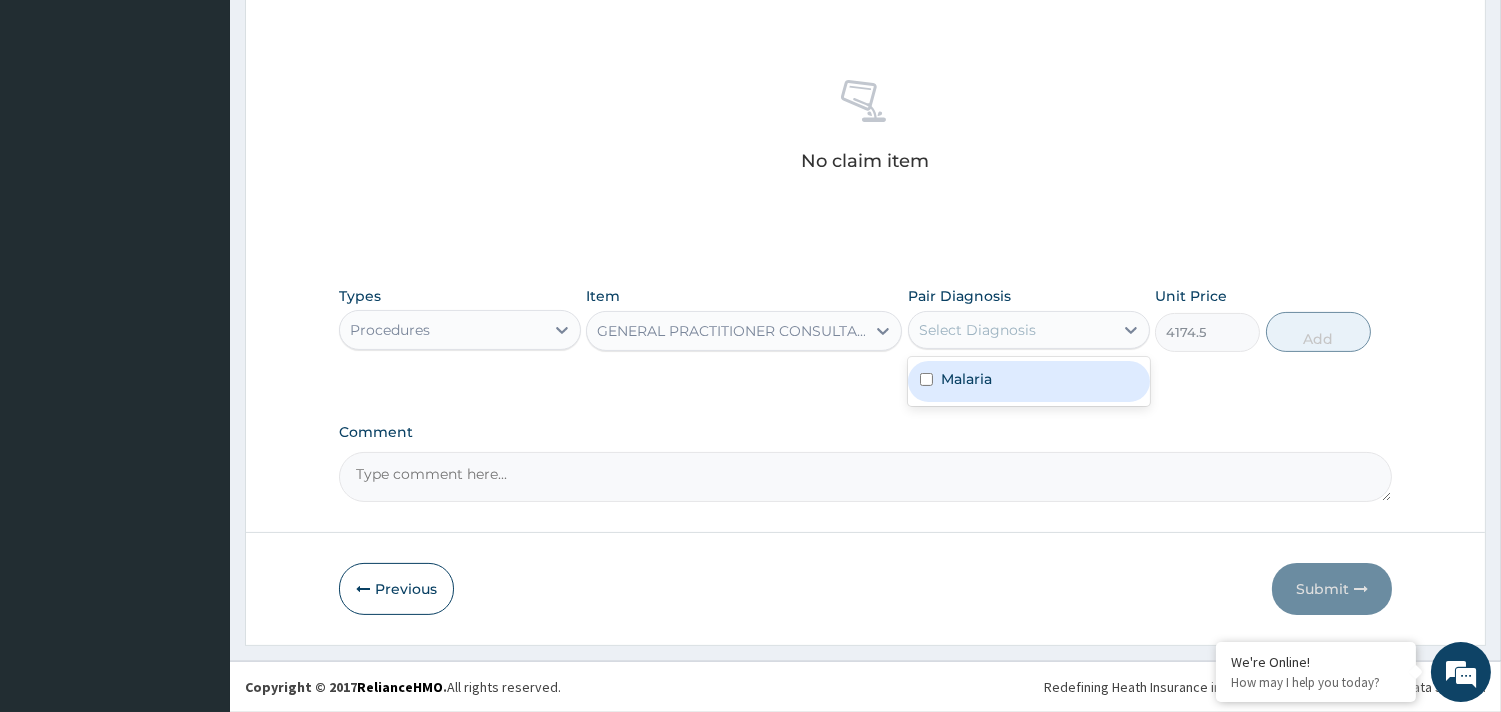 click on "Malaria" at bounding box center (966, 379) 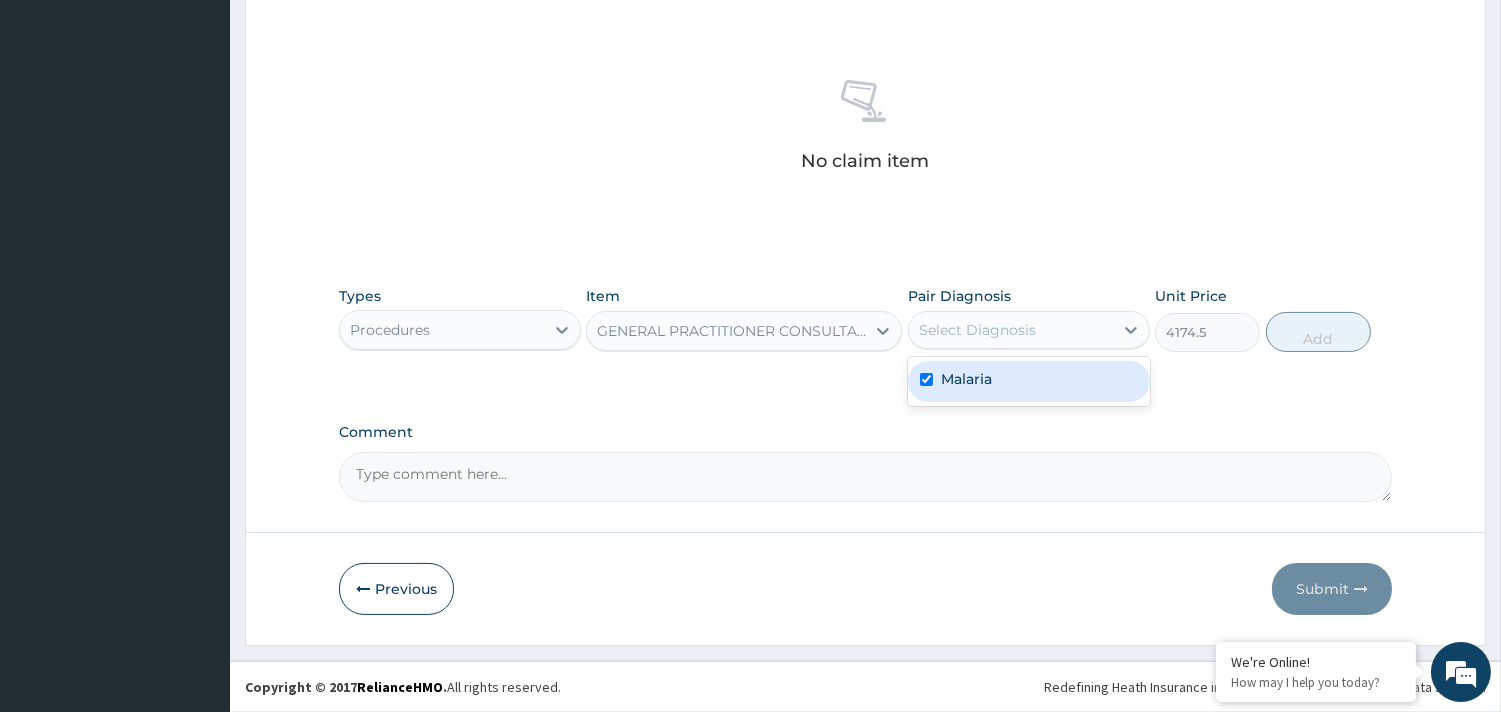 checkbox on "true" 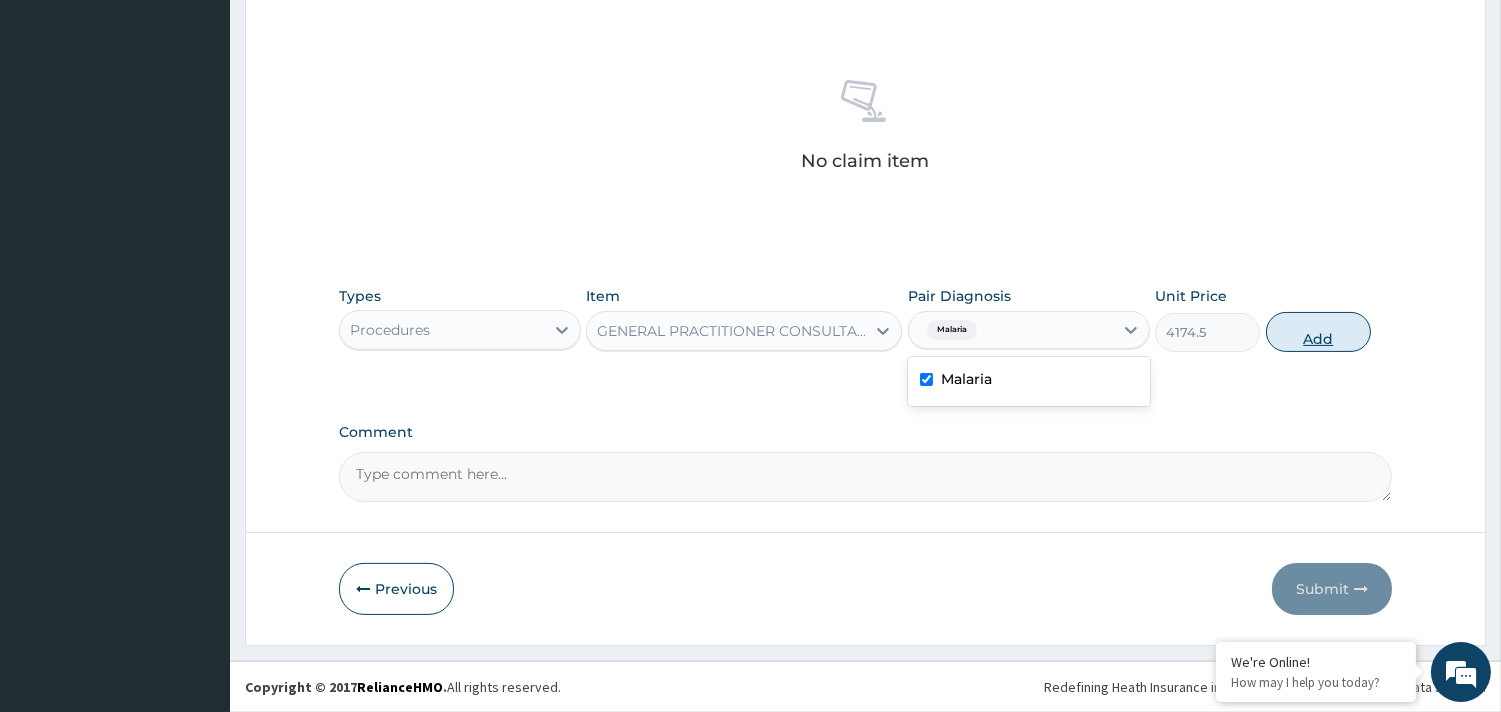 click on "Add" at bounding box center (1318, 332) 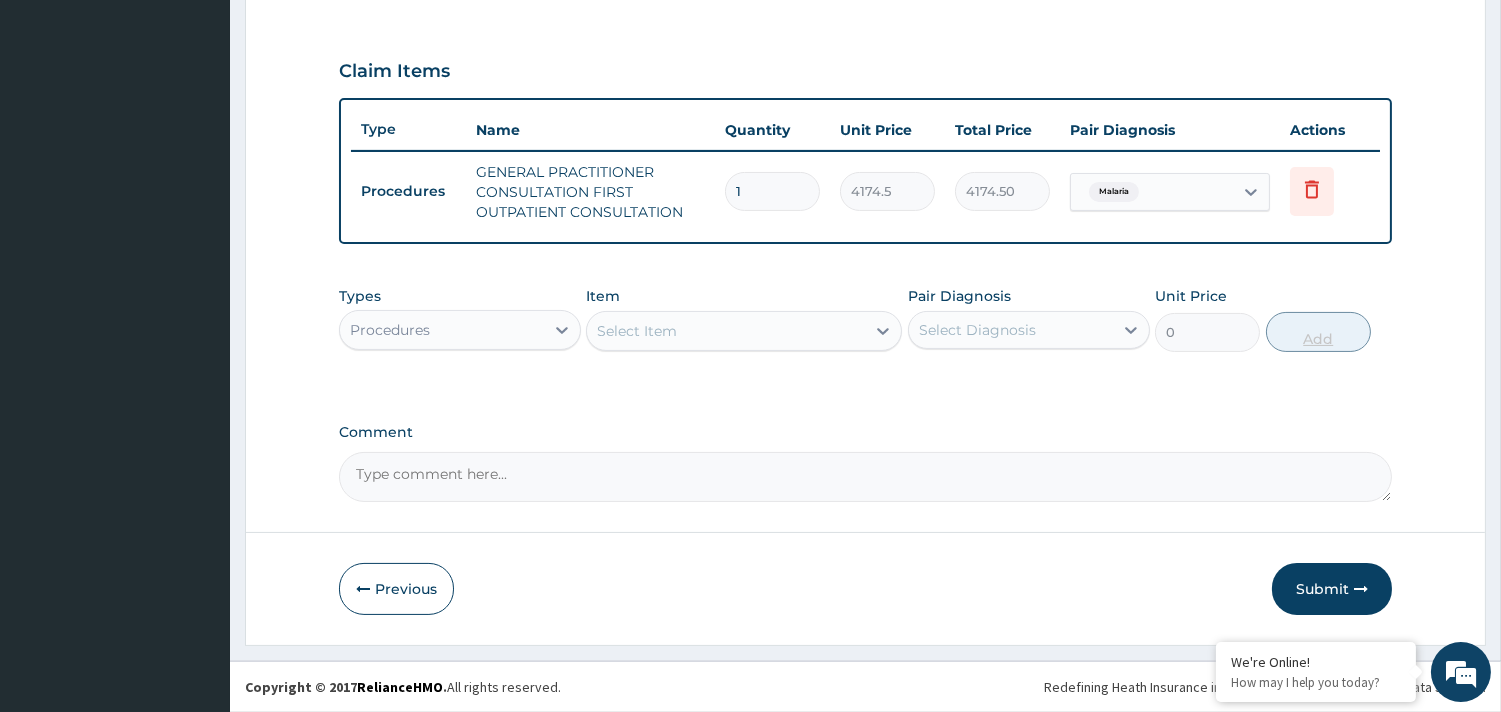 scroll, scrollTop: 643, scrollLeft: 0, axis: vertical 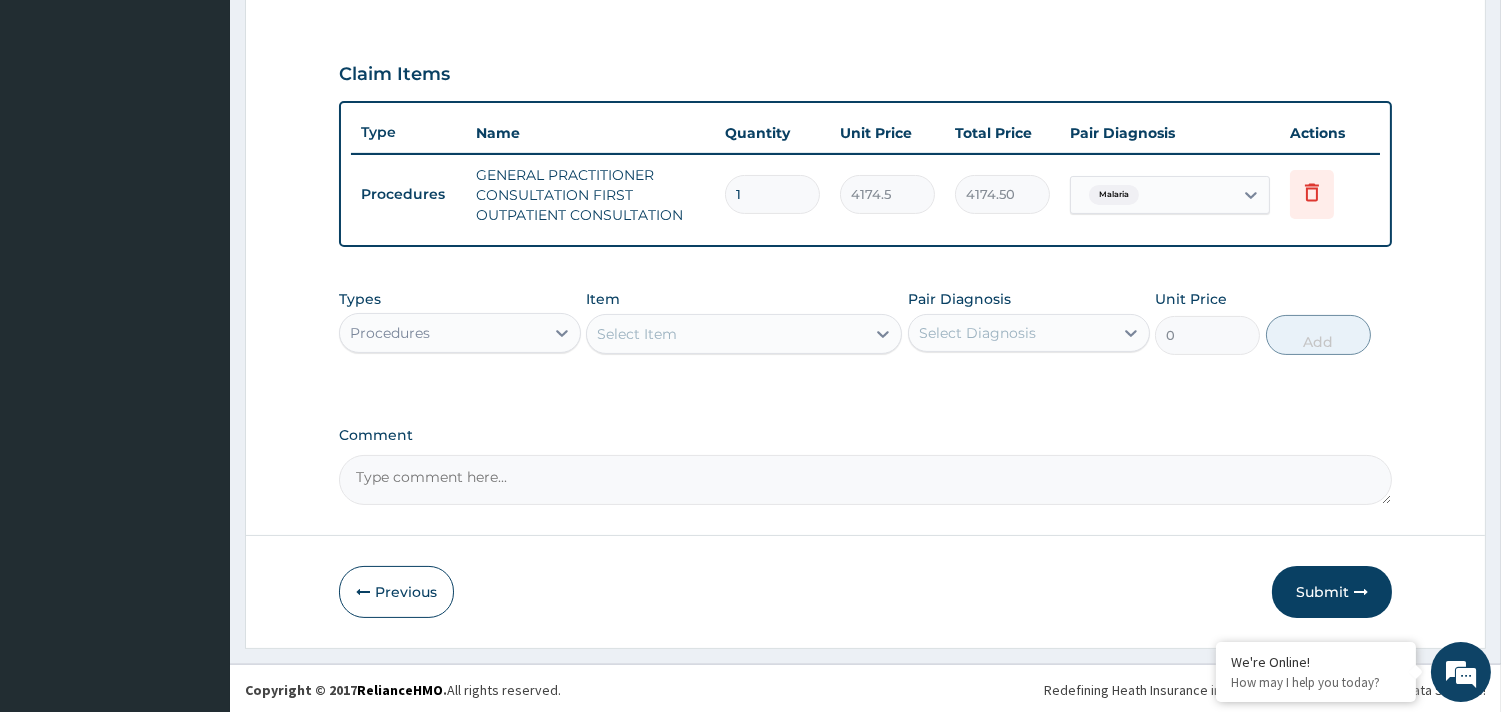 click on "Select Item" at bounding box center (726, 334) 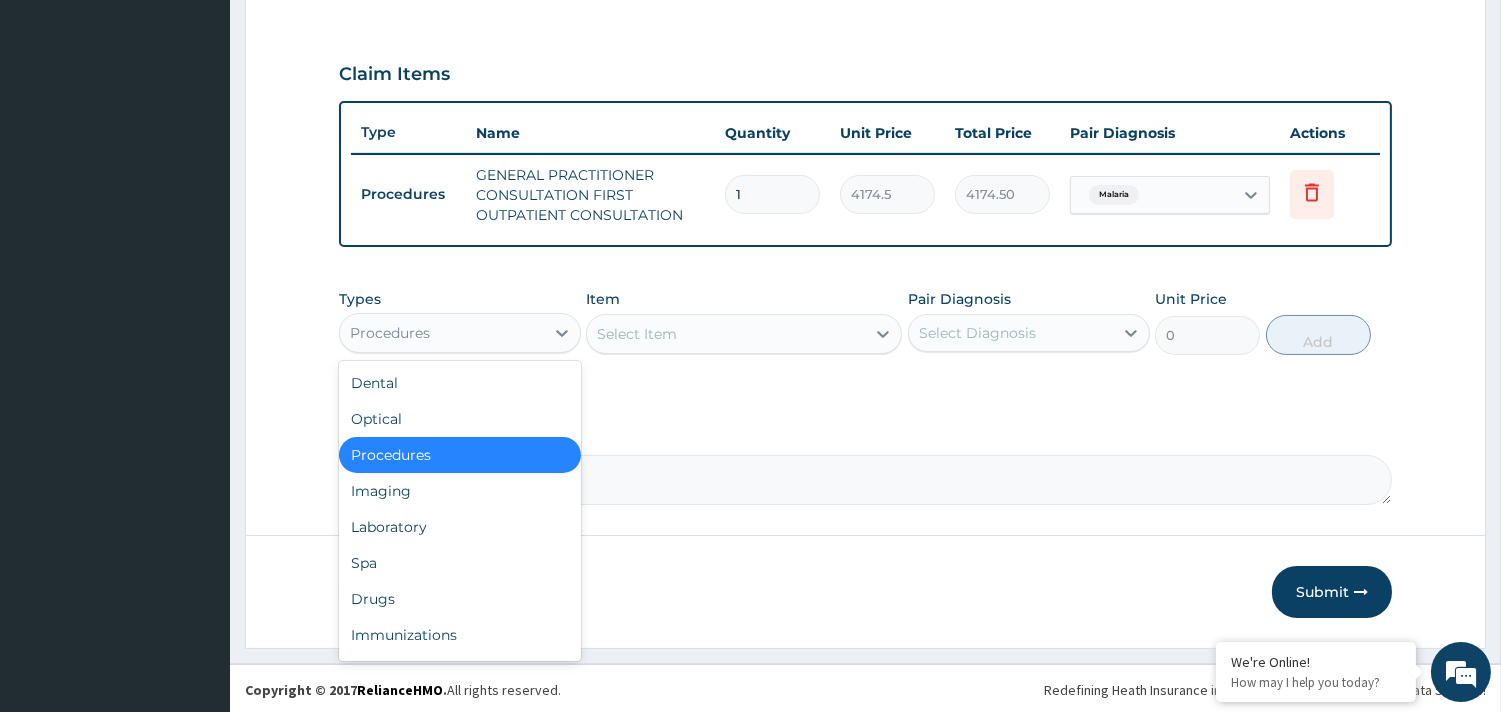 click on "Procedures" at bounding box center [442, 333] 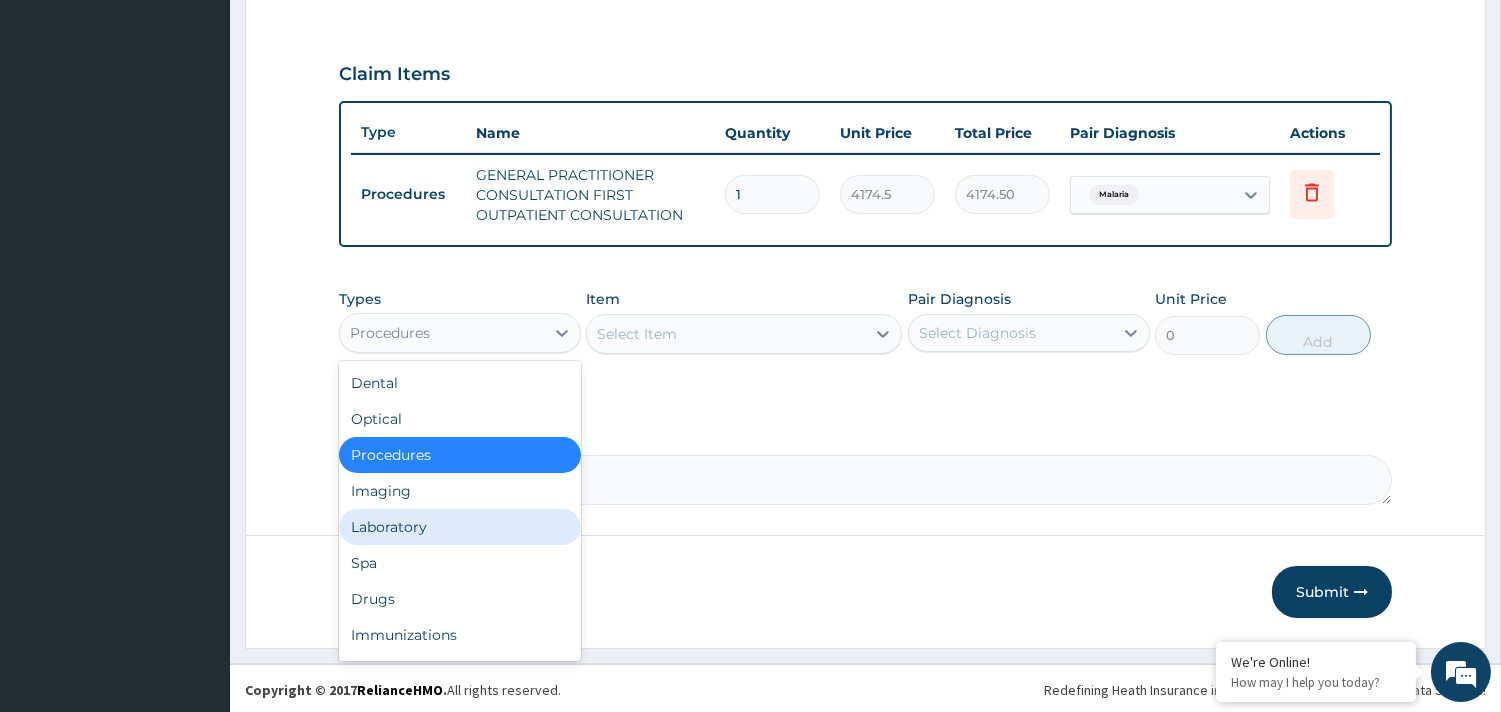 click on "Laboratory" at bounding box center (460, 527) 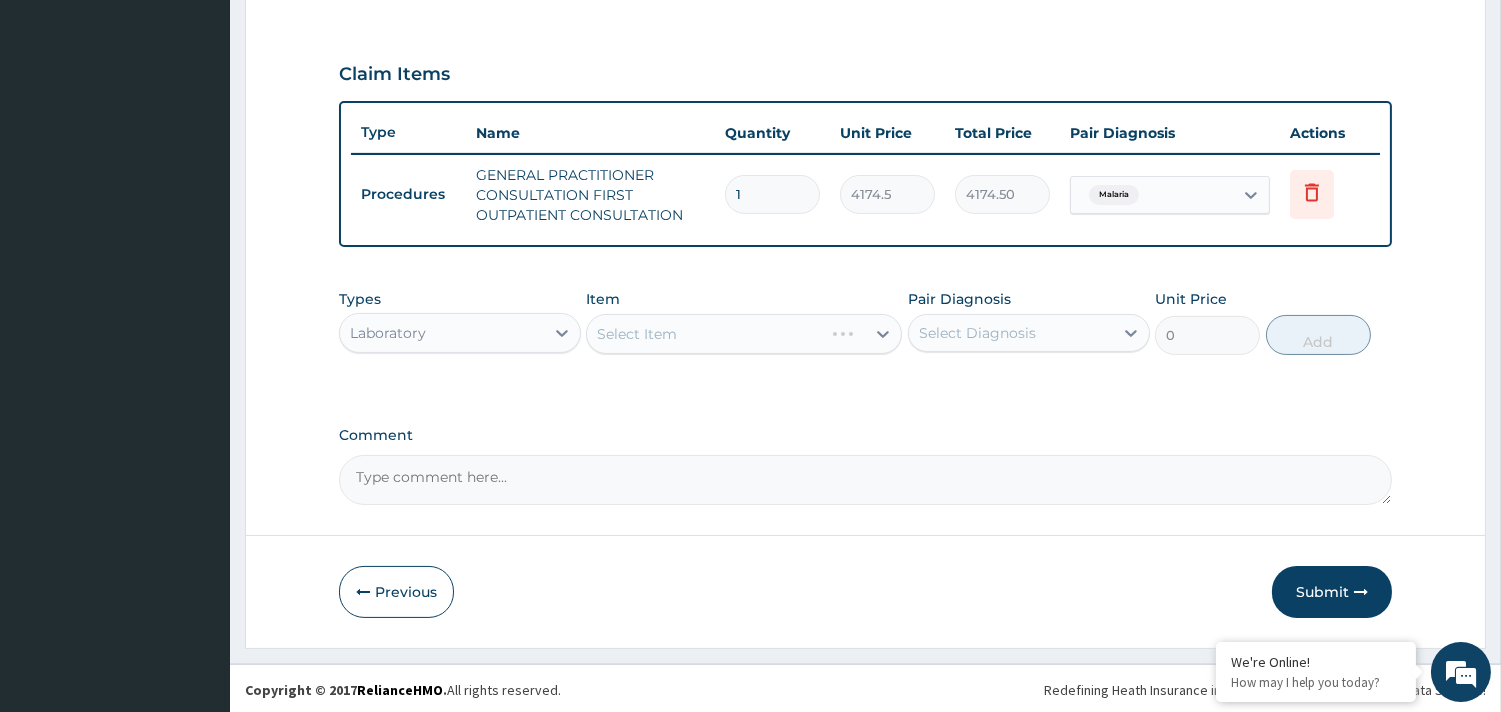 drag, startPoint x: 663, startPoint y: 310, endPoint x: 658, endPoint y: 341, distance: 31.400637 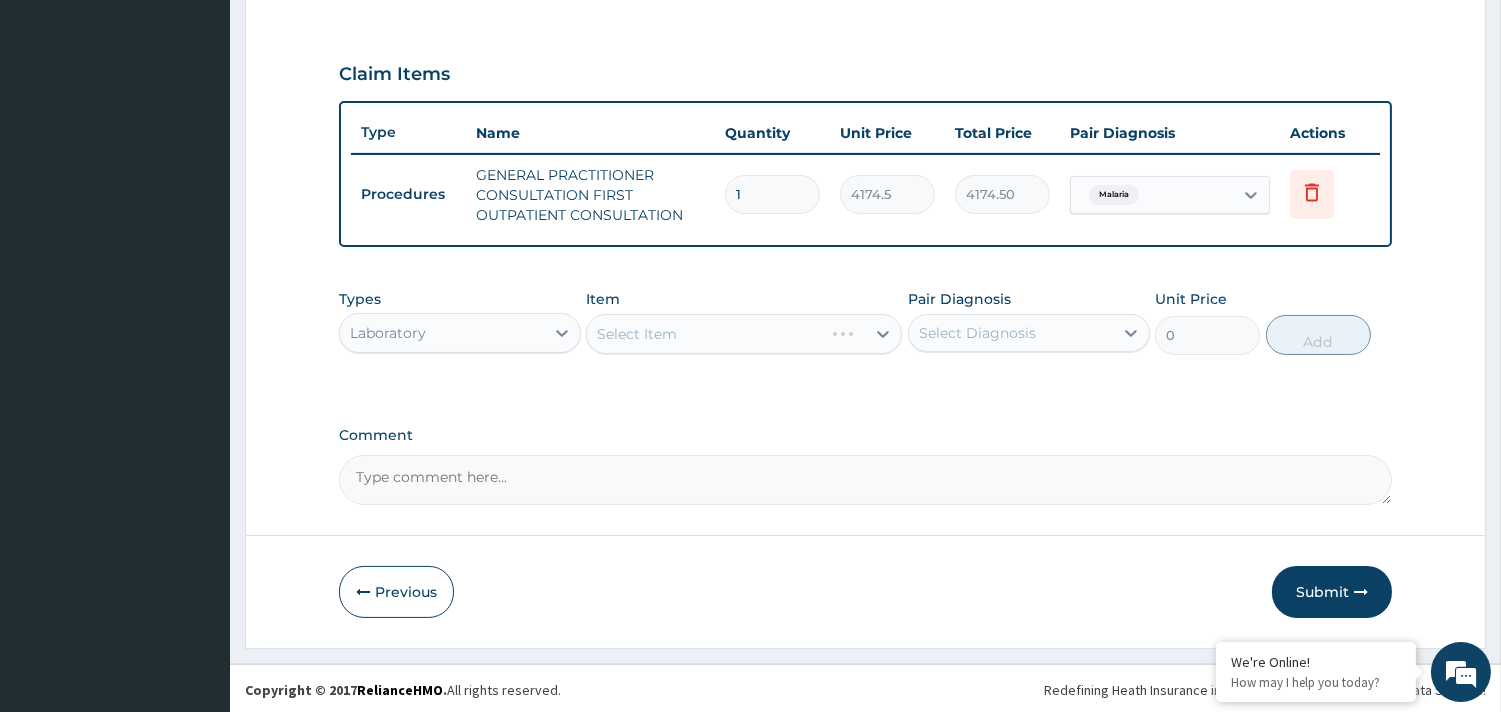 click on "Select Item" at bounding box center [744, 334] 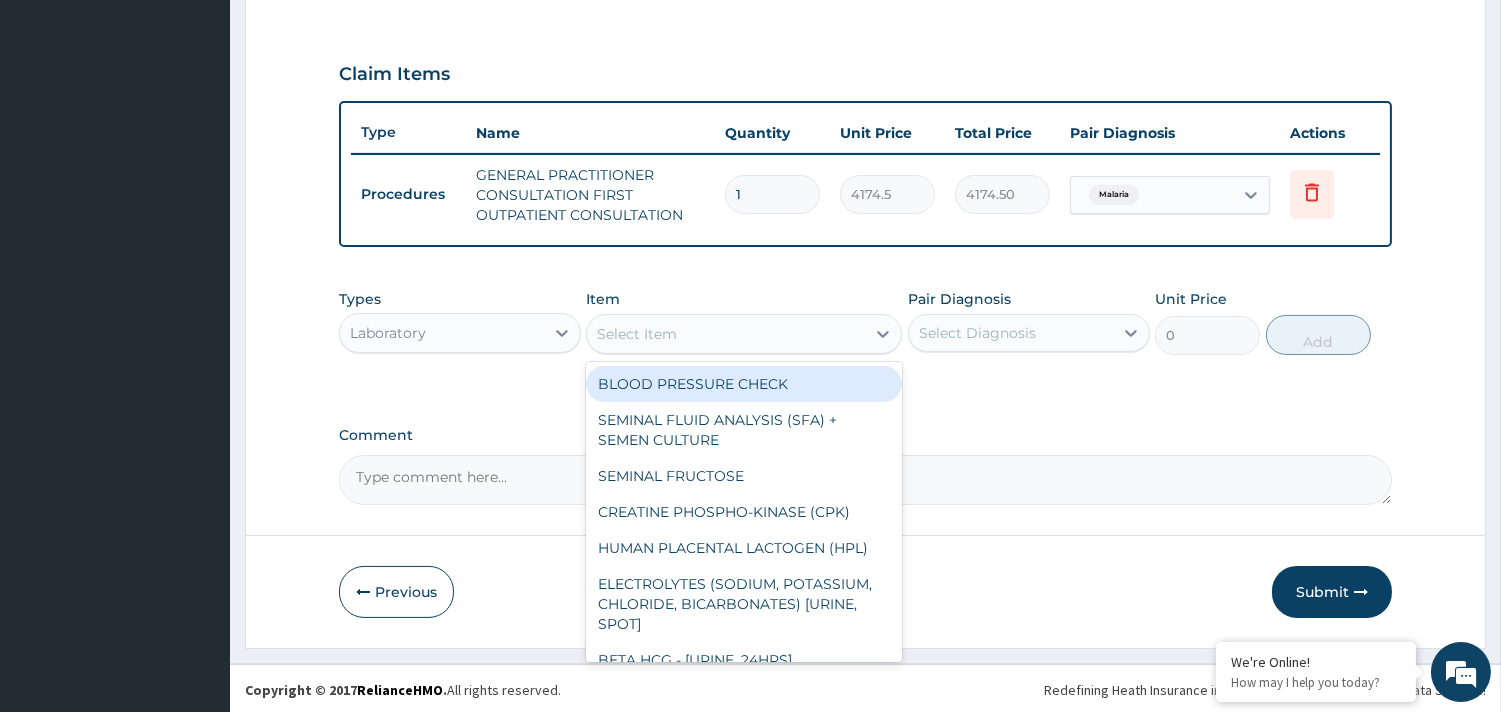 click on "Select Item" at bounding box center [637, 334] 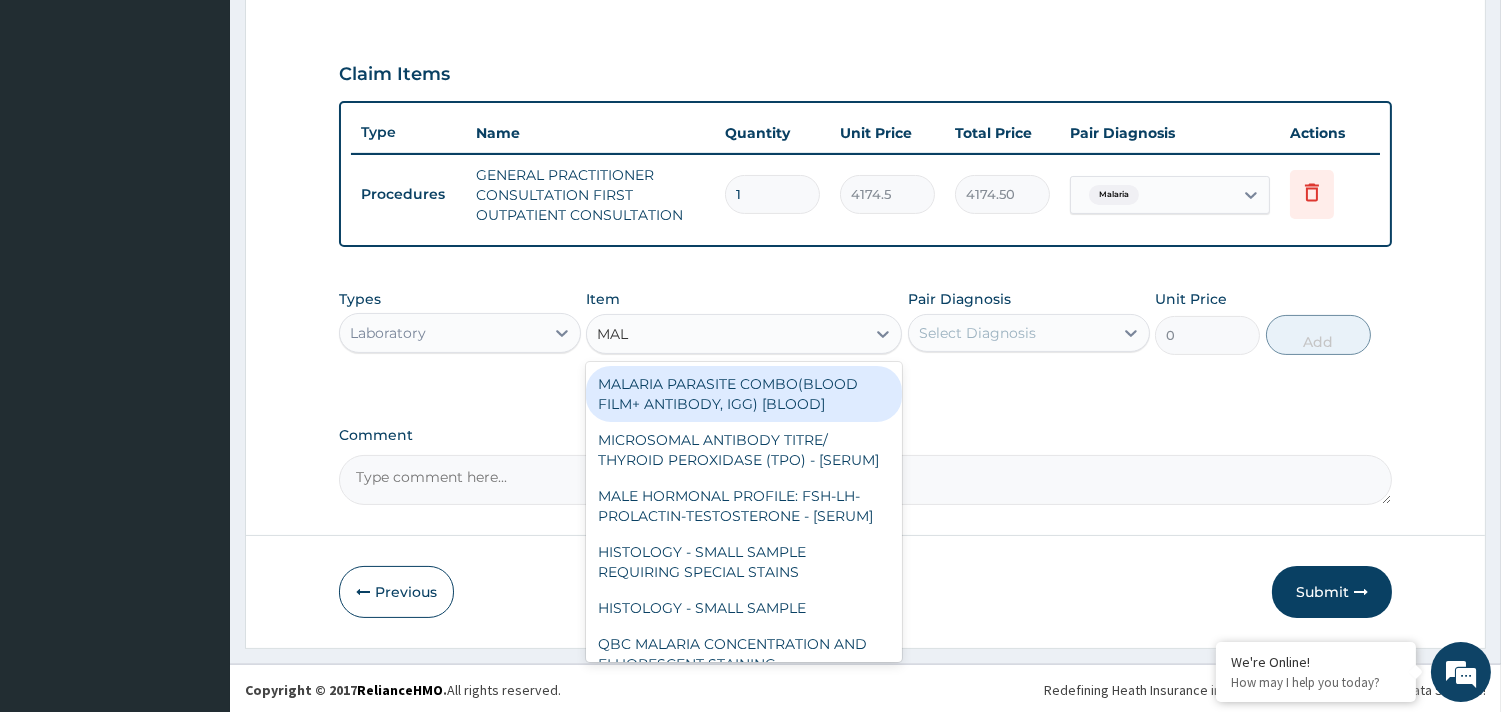 type on "MALA" 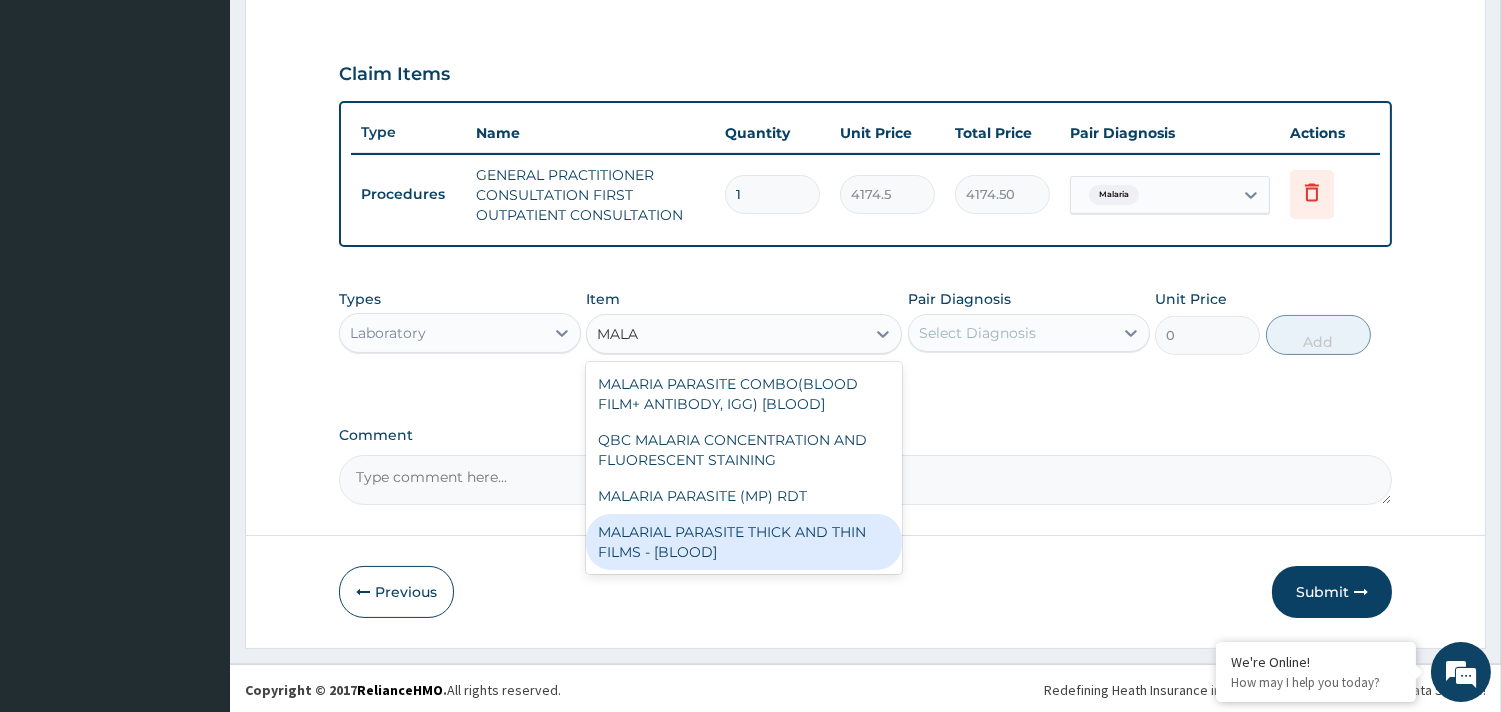 click on "MALARIAL PARASITE THICK AND THIN FILMS - [BLOOD]" at bounding box center (744, 542) 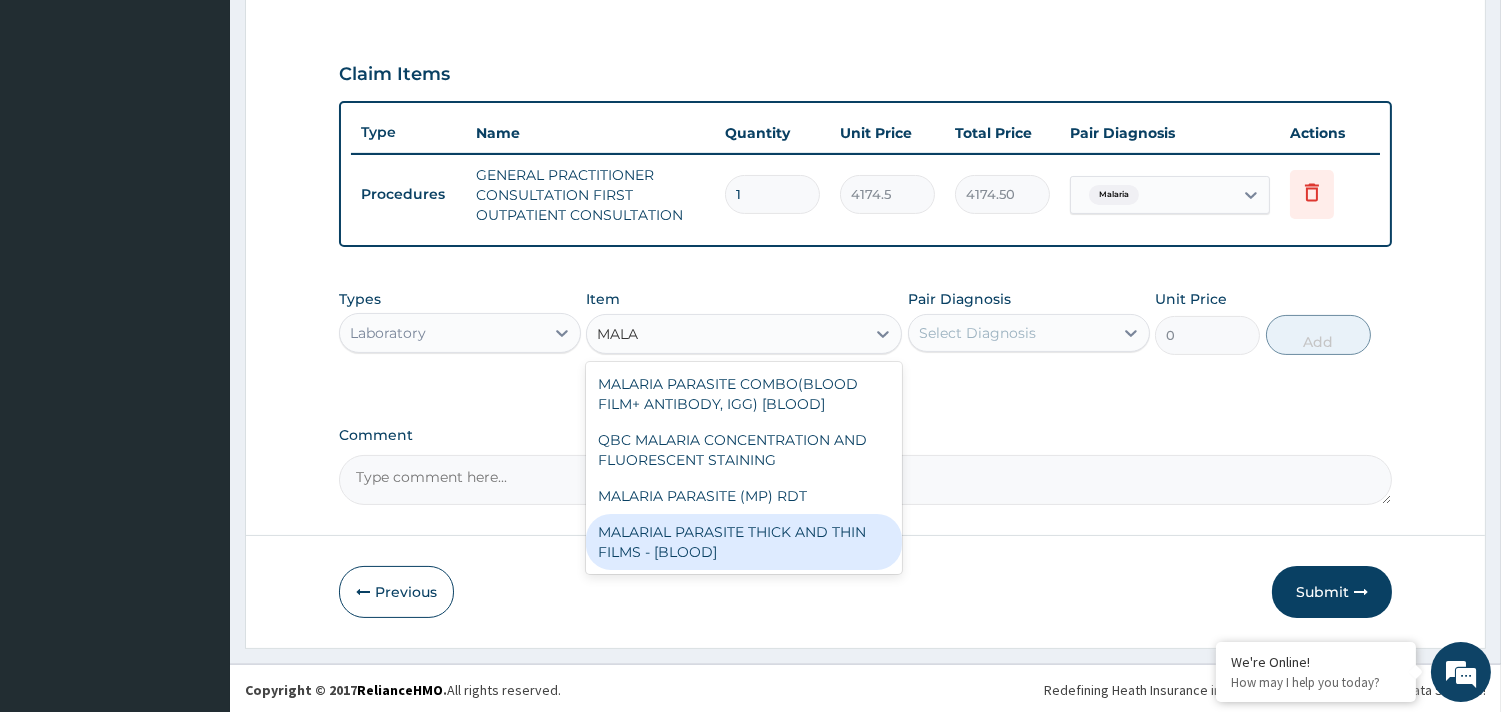 type 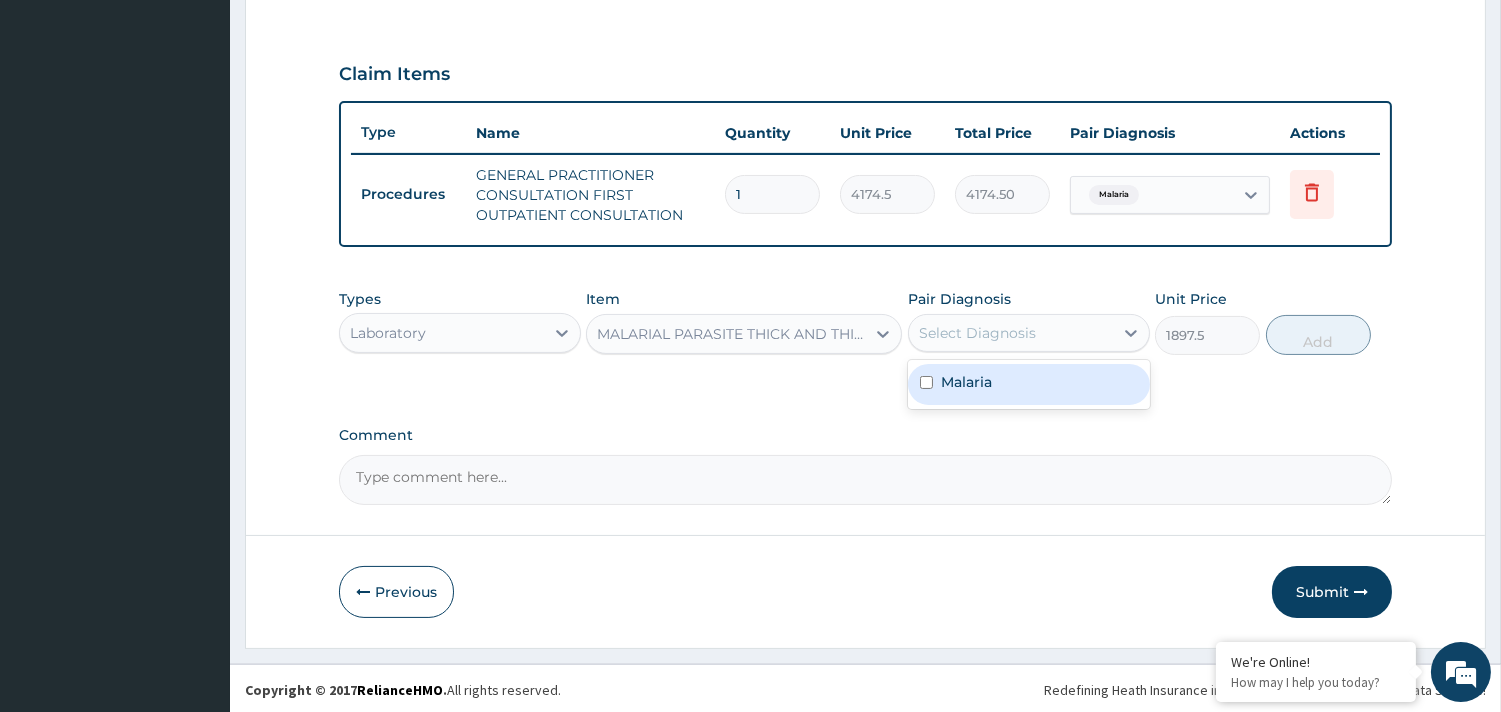 click on "Select Diagnosis" at bounding box center (977, 333) 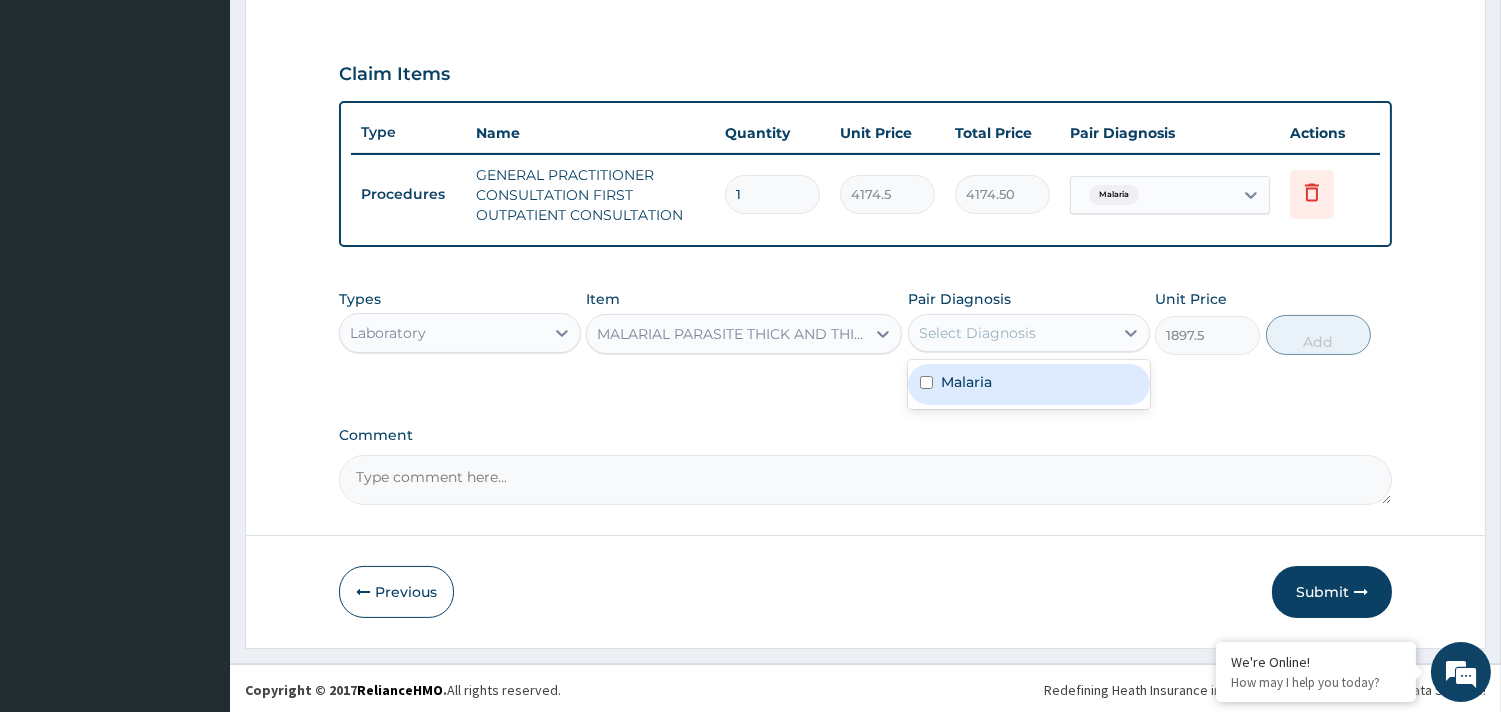 click on "Malaria" at bounding box center (1029, 384) 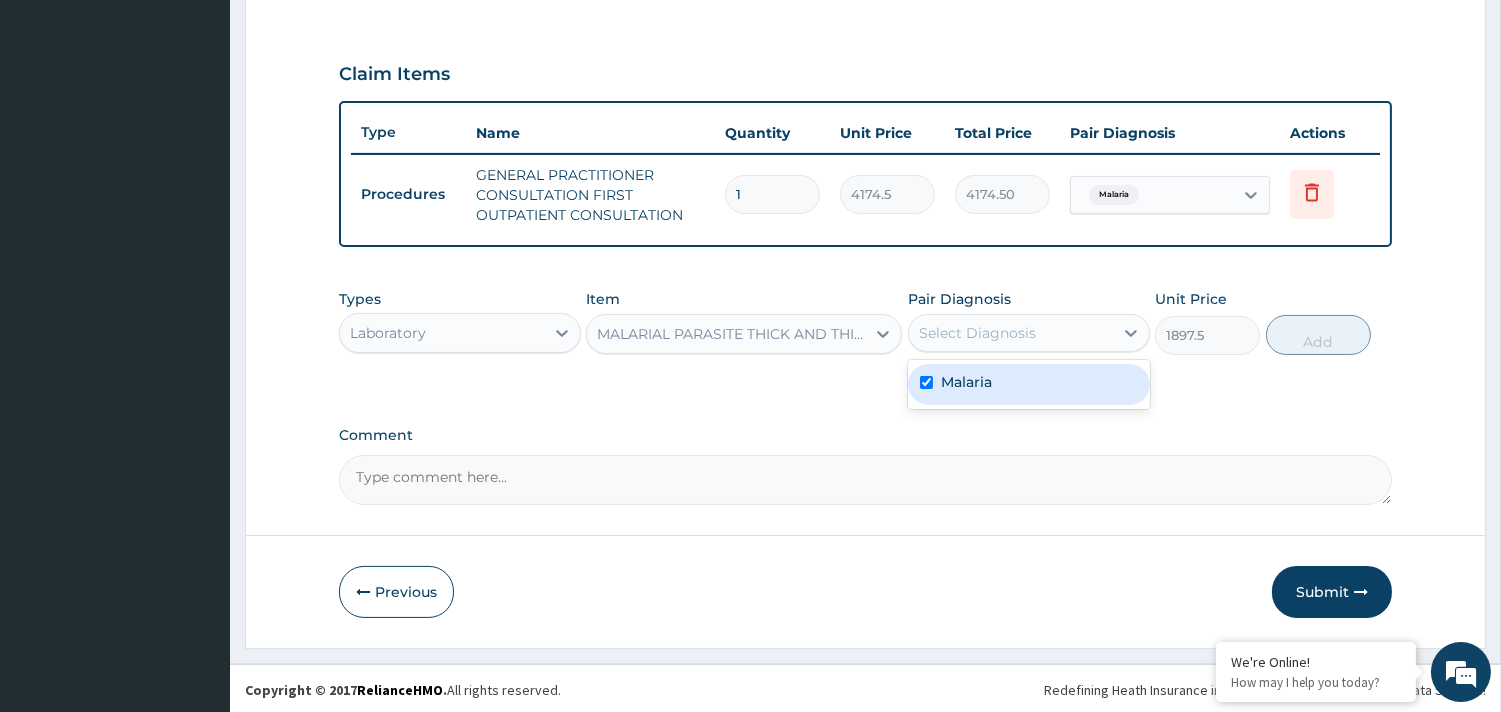 checkbox on "true" 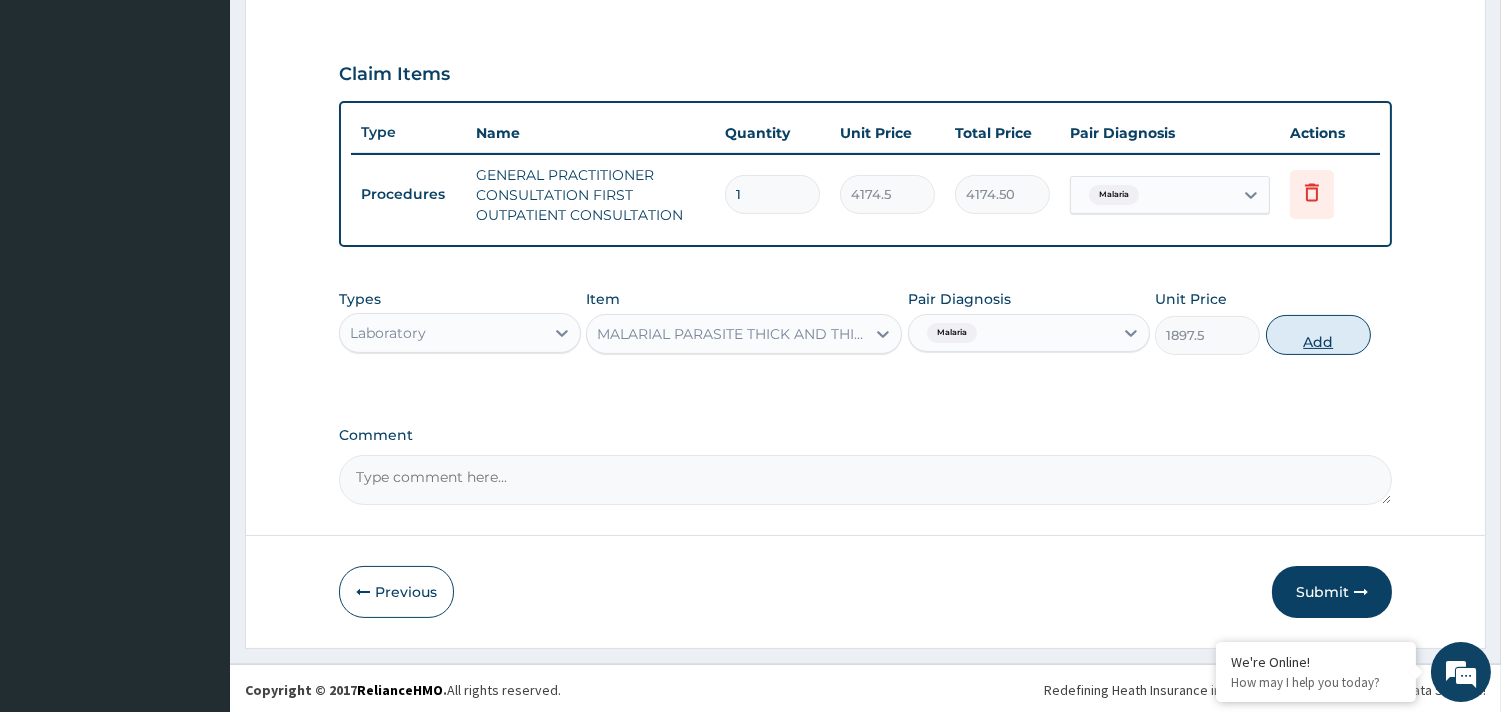 click on "Add" at bounding box center (1318, 335) 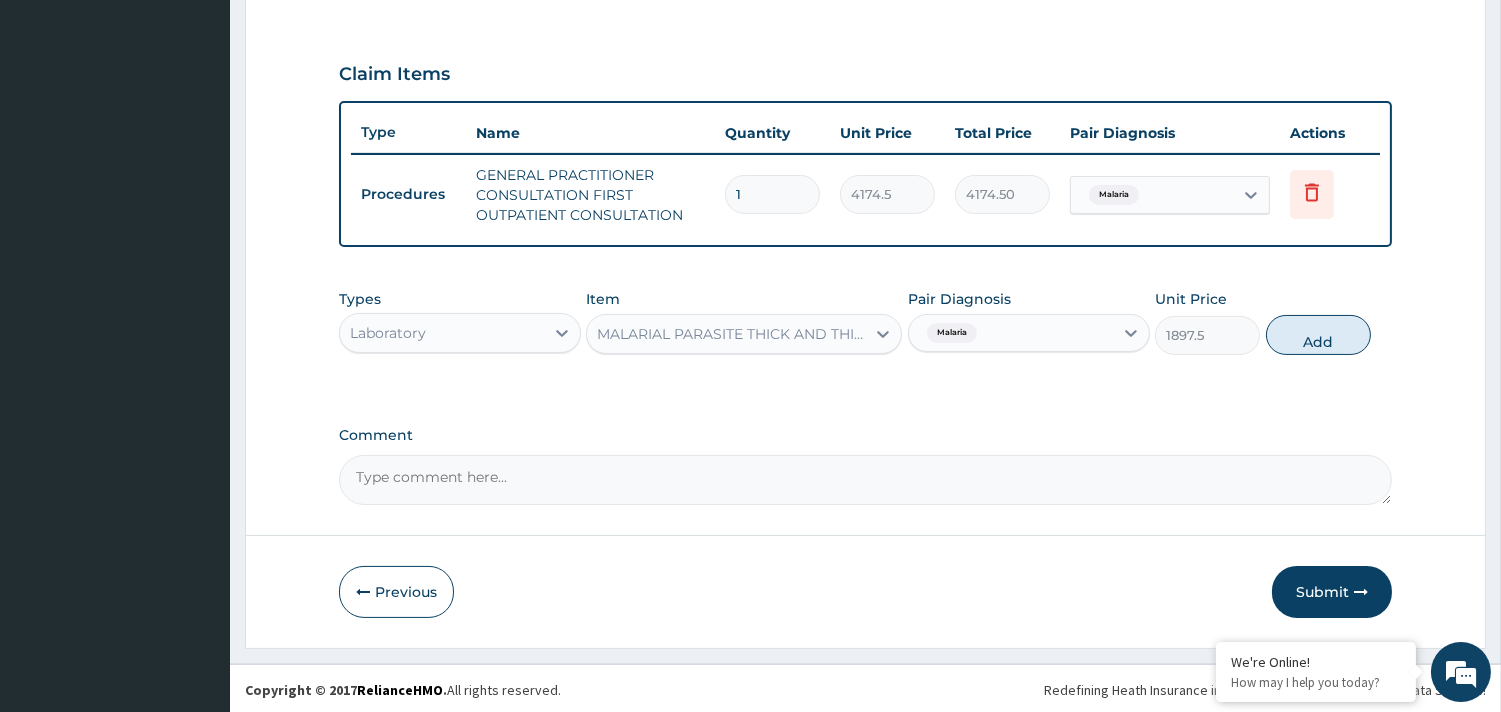 type on "0" 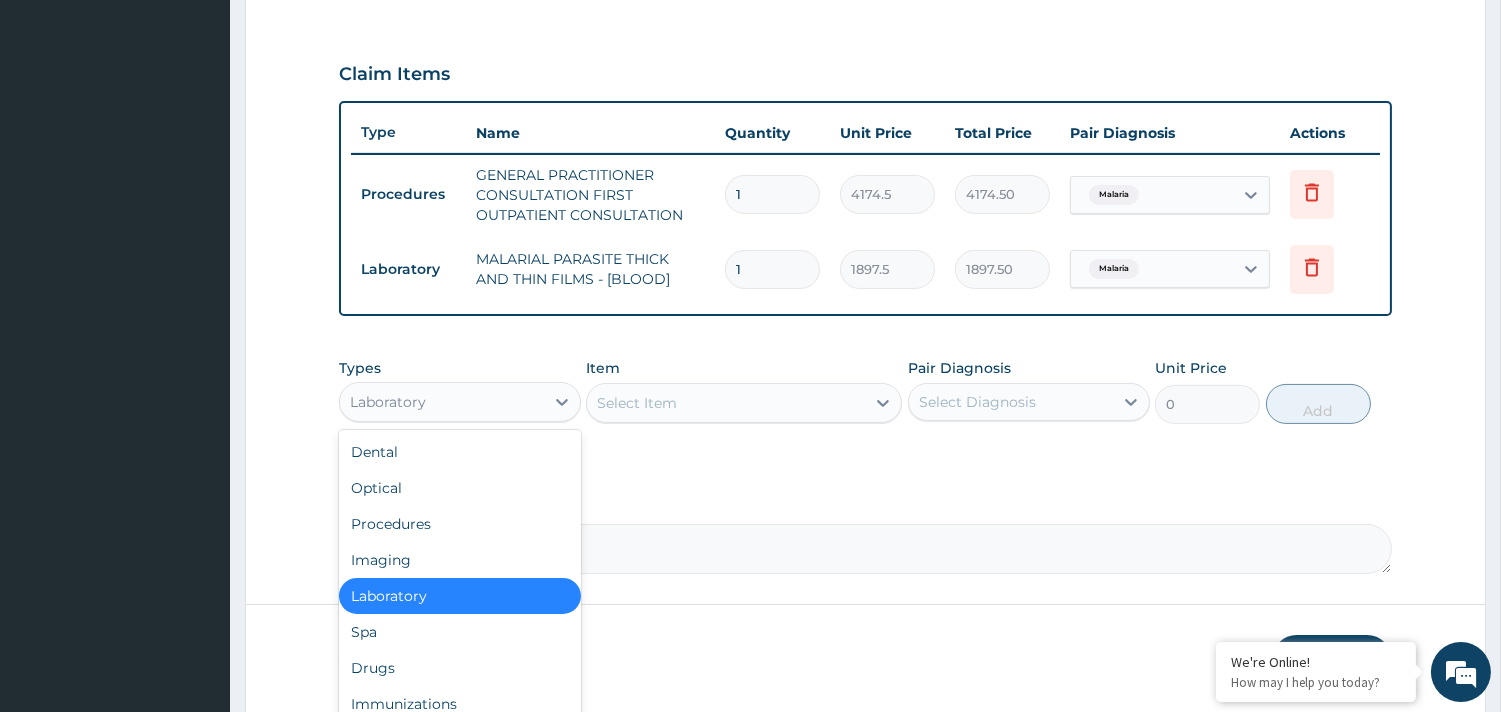 click on "Laboratory" at bounding box center [388, 402] 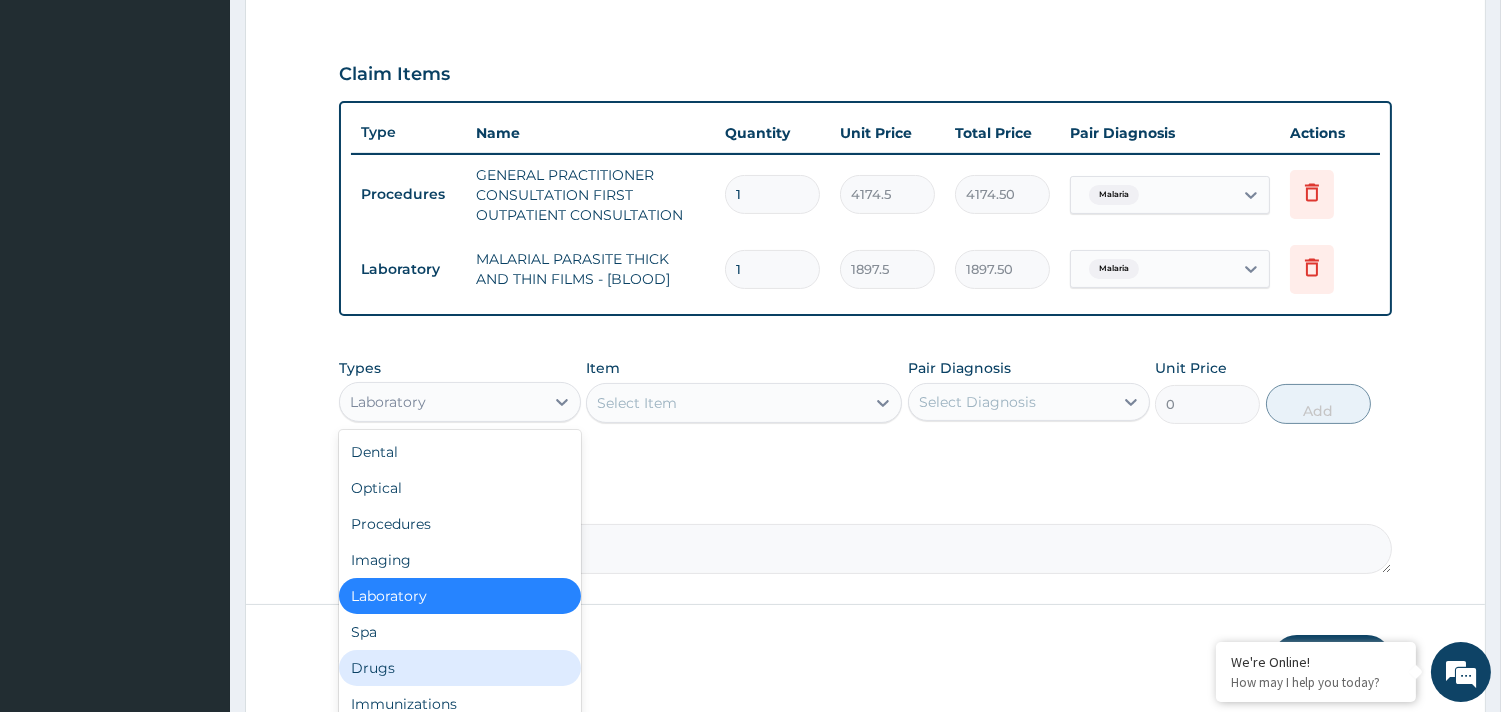 click on "Drugs" at bounding box center (460, 668) 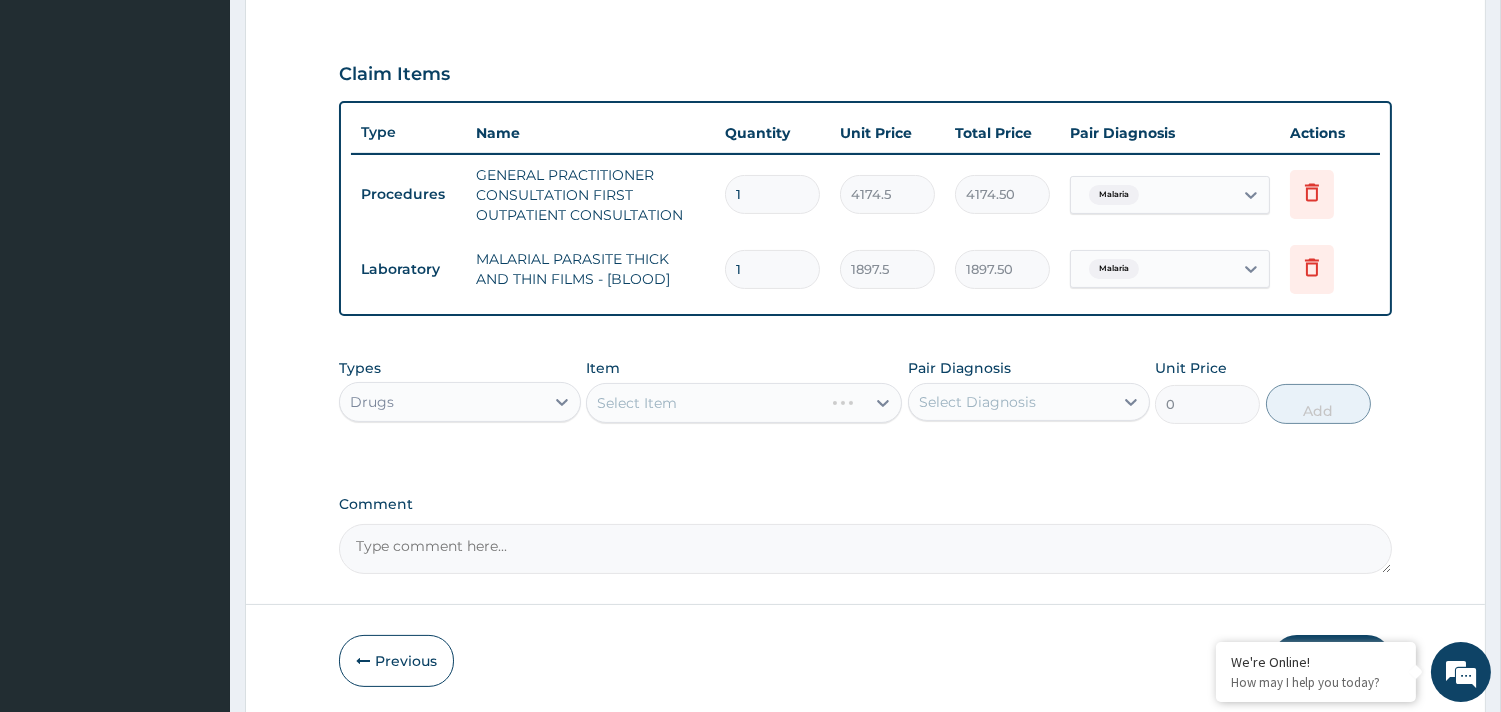 click on "Select Item" at bounding box center (744, 403) 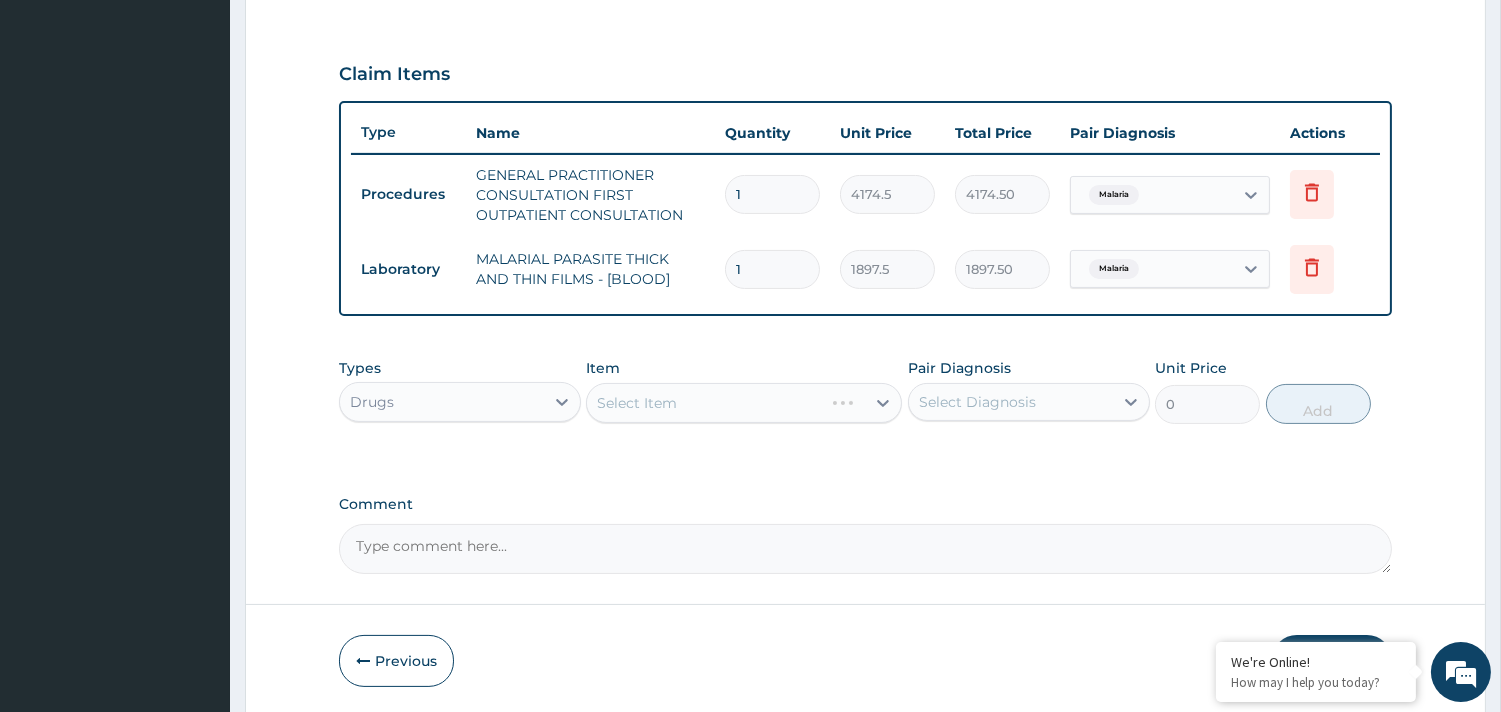 click on "Select Item" at bounding box center [744, 403] 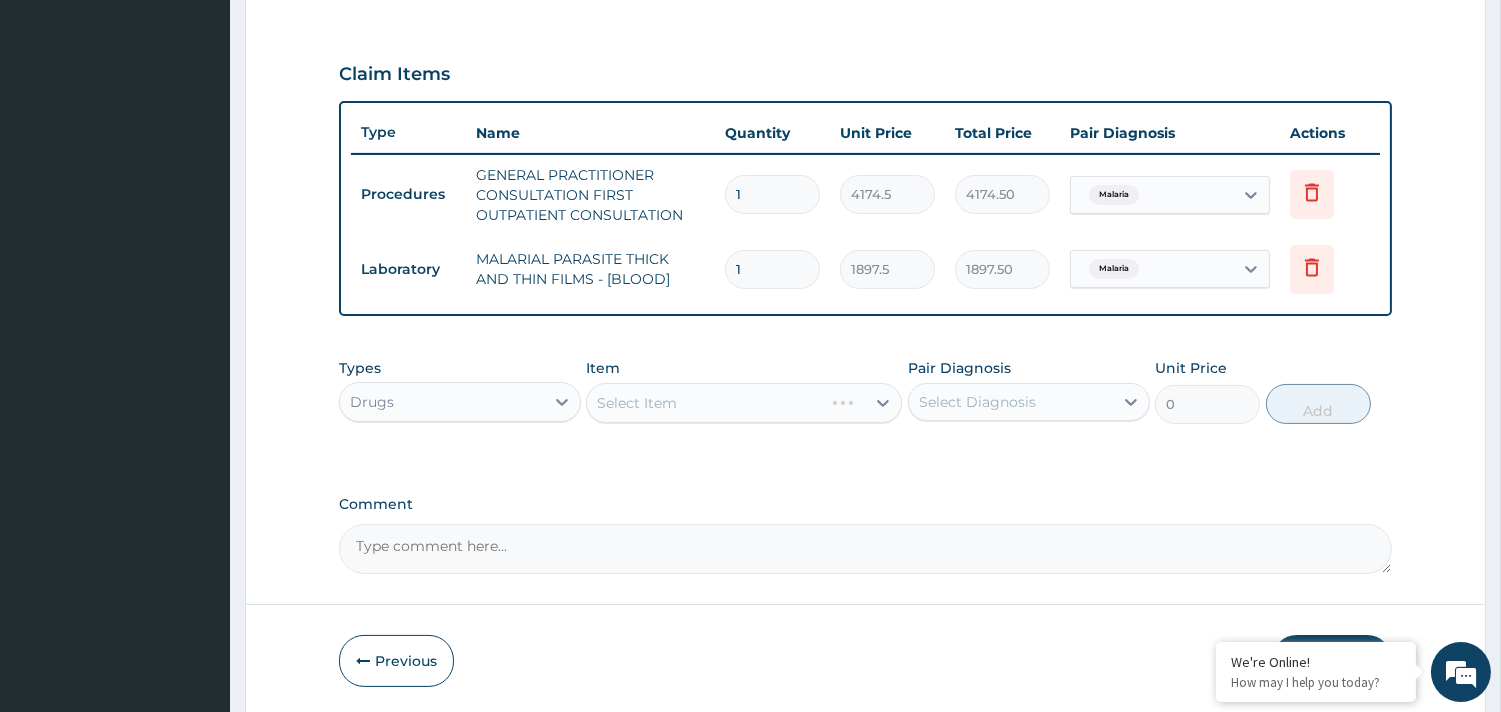 click on "Select Item" at bounding box center (744, 403) 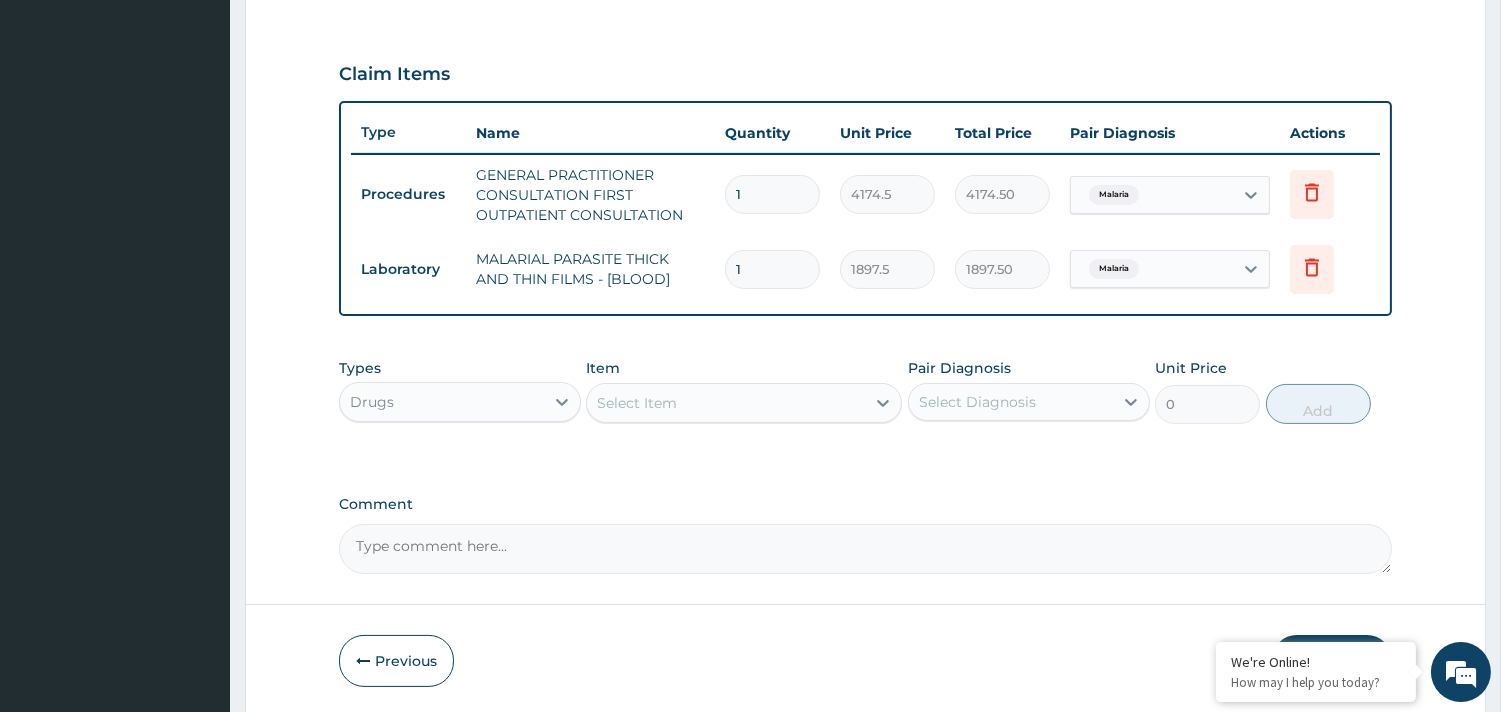 click on "Select Item" at bounding box center [637, 403] 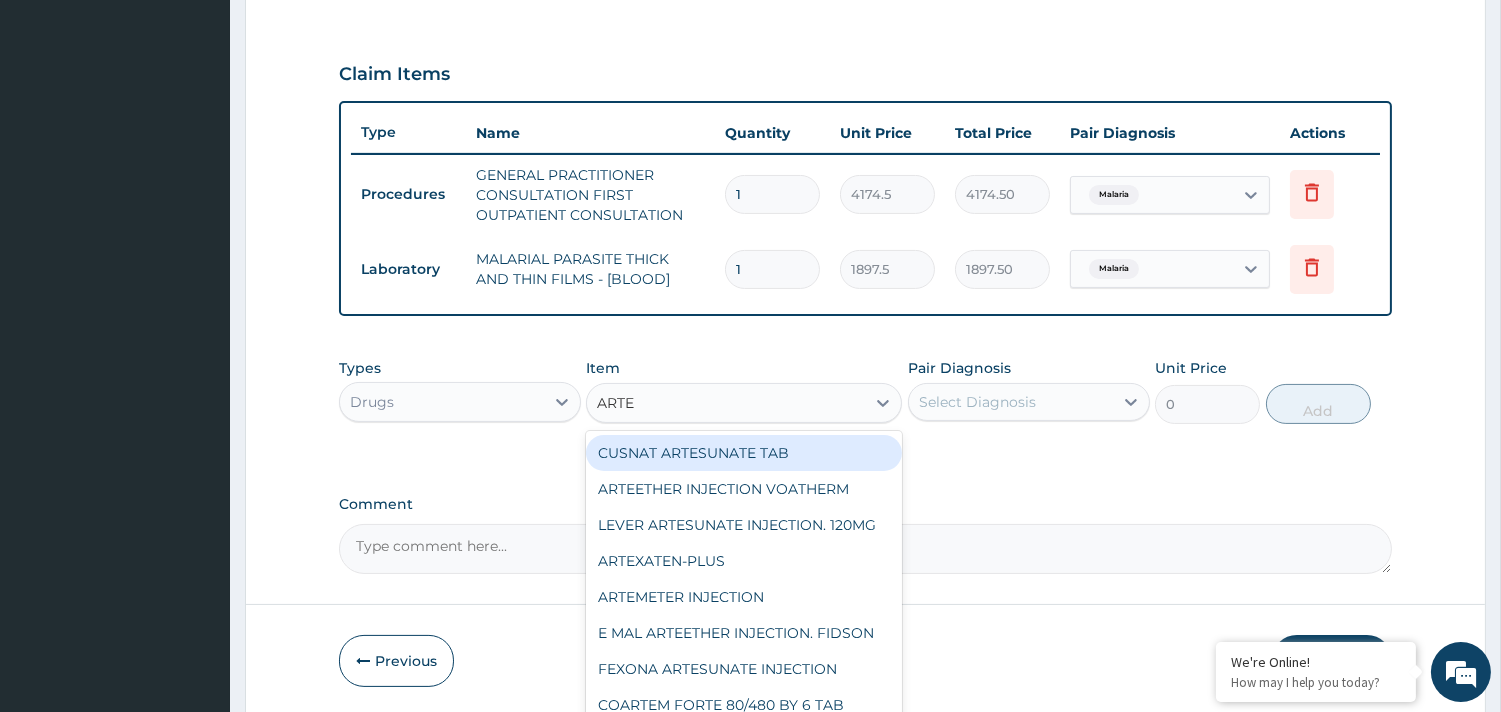 type on "ARTEM" 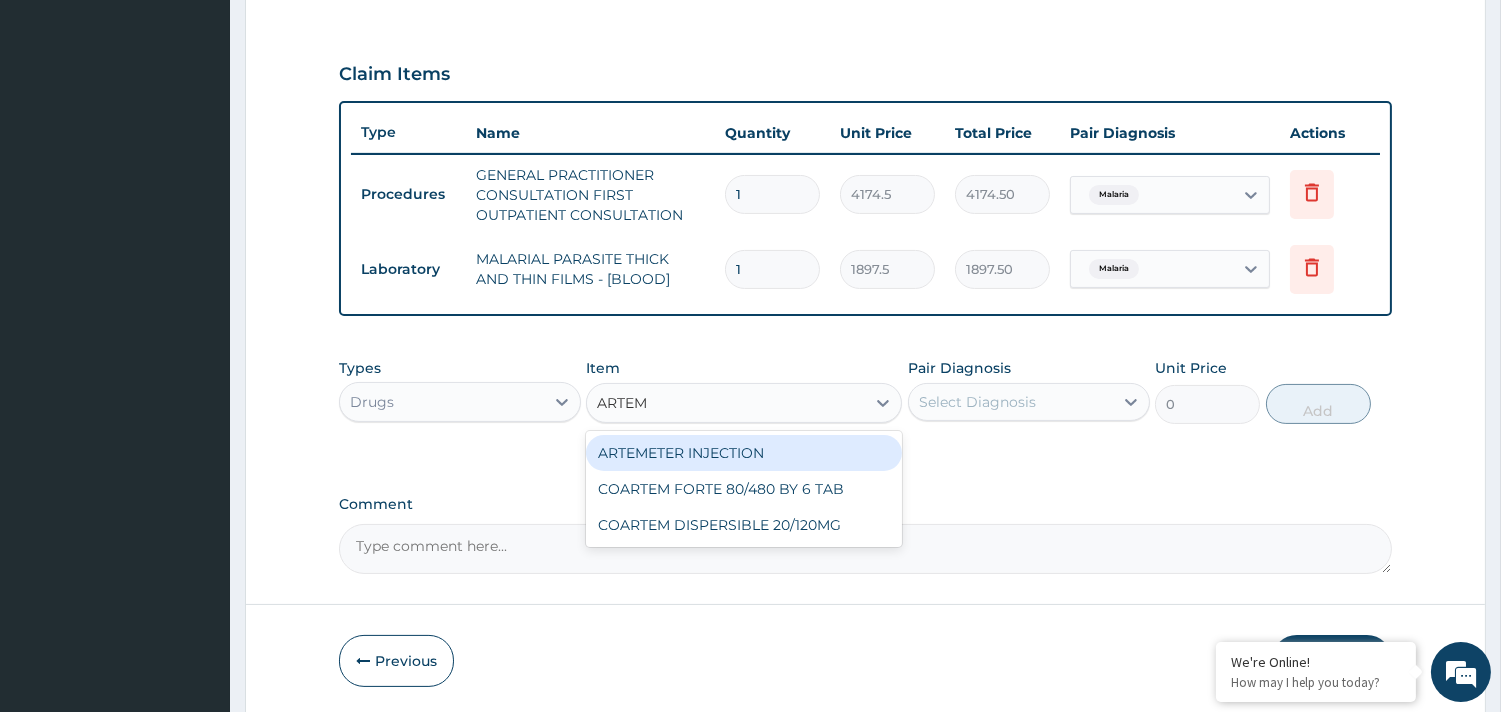 click on "ARTEMETER INJECTION" at bounding box center (744, 453) 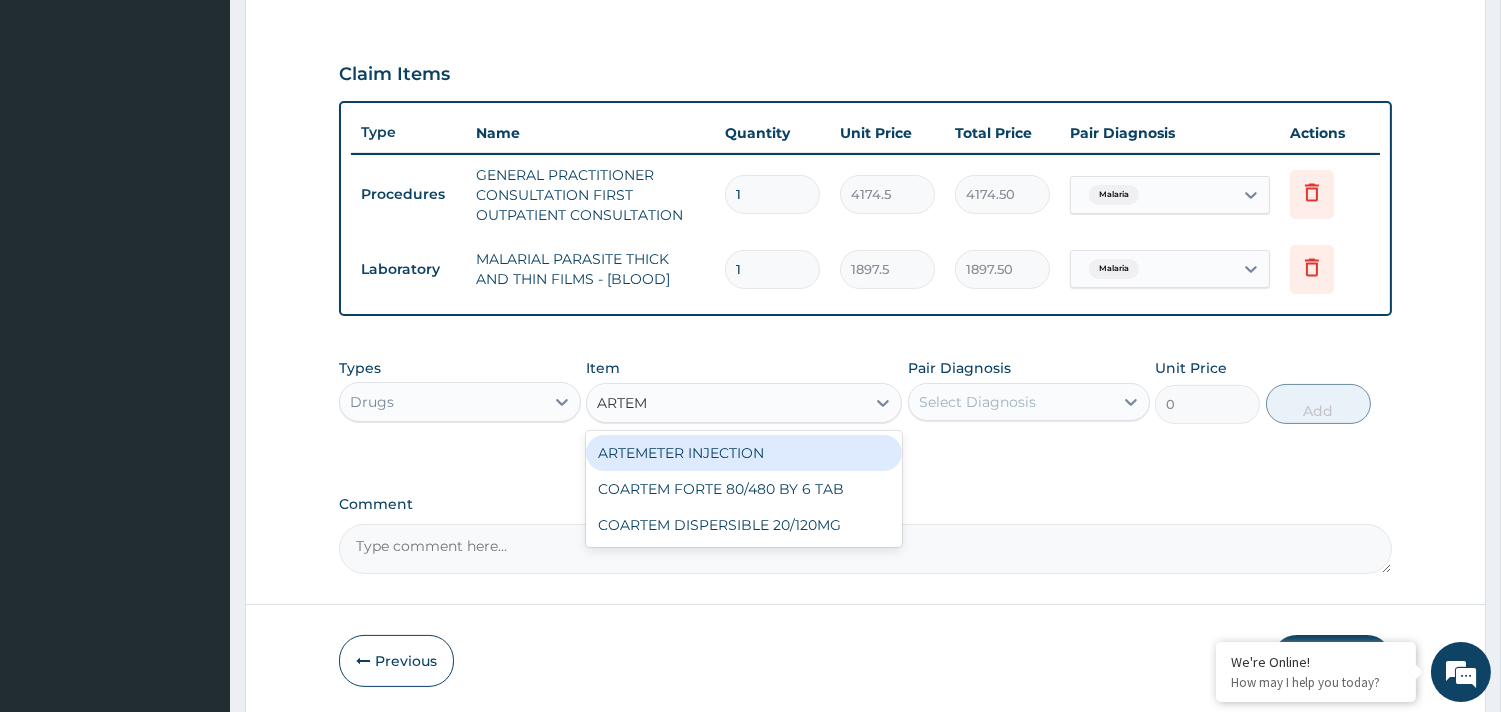type 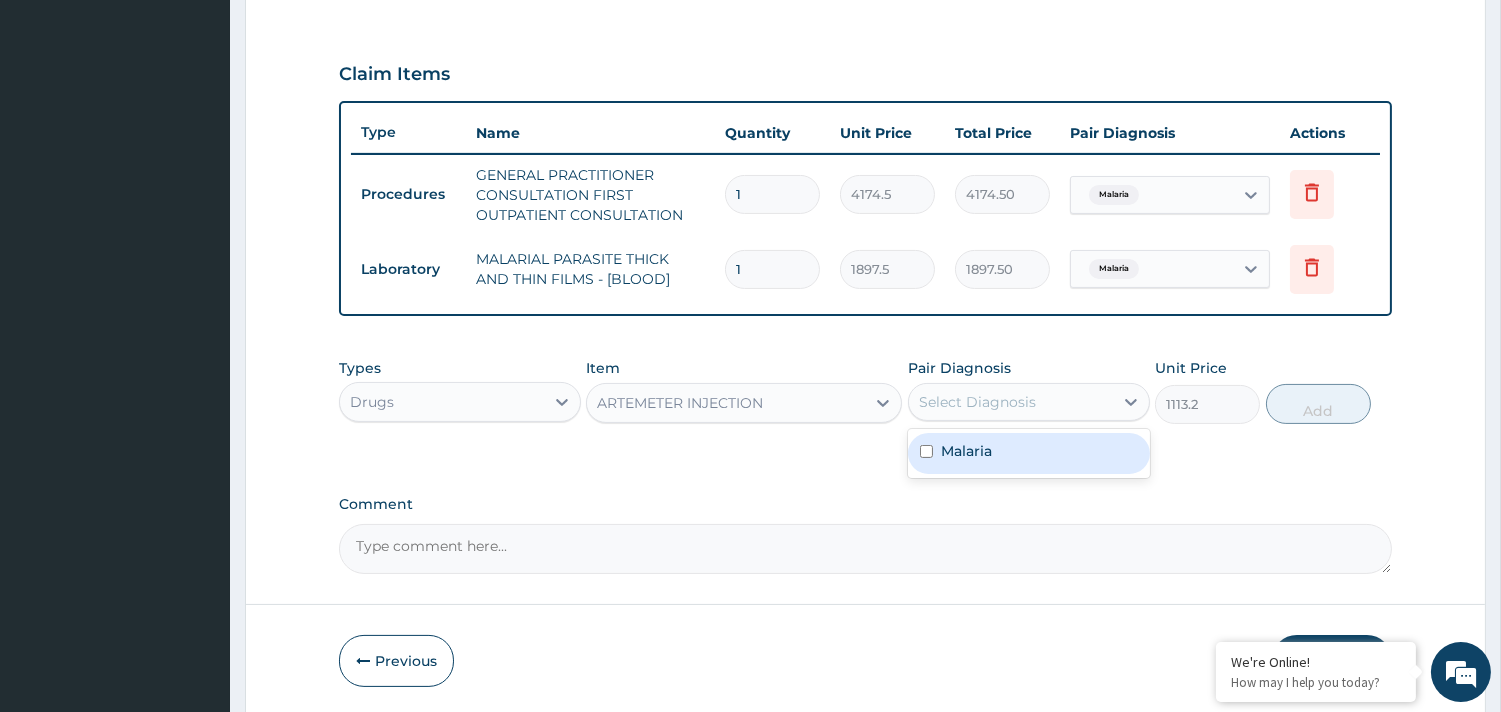 click on "Select Diagnosis" at bounding box center [977, 402] 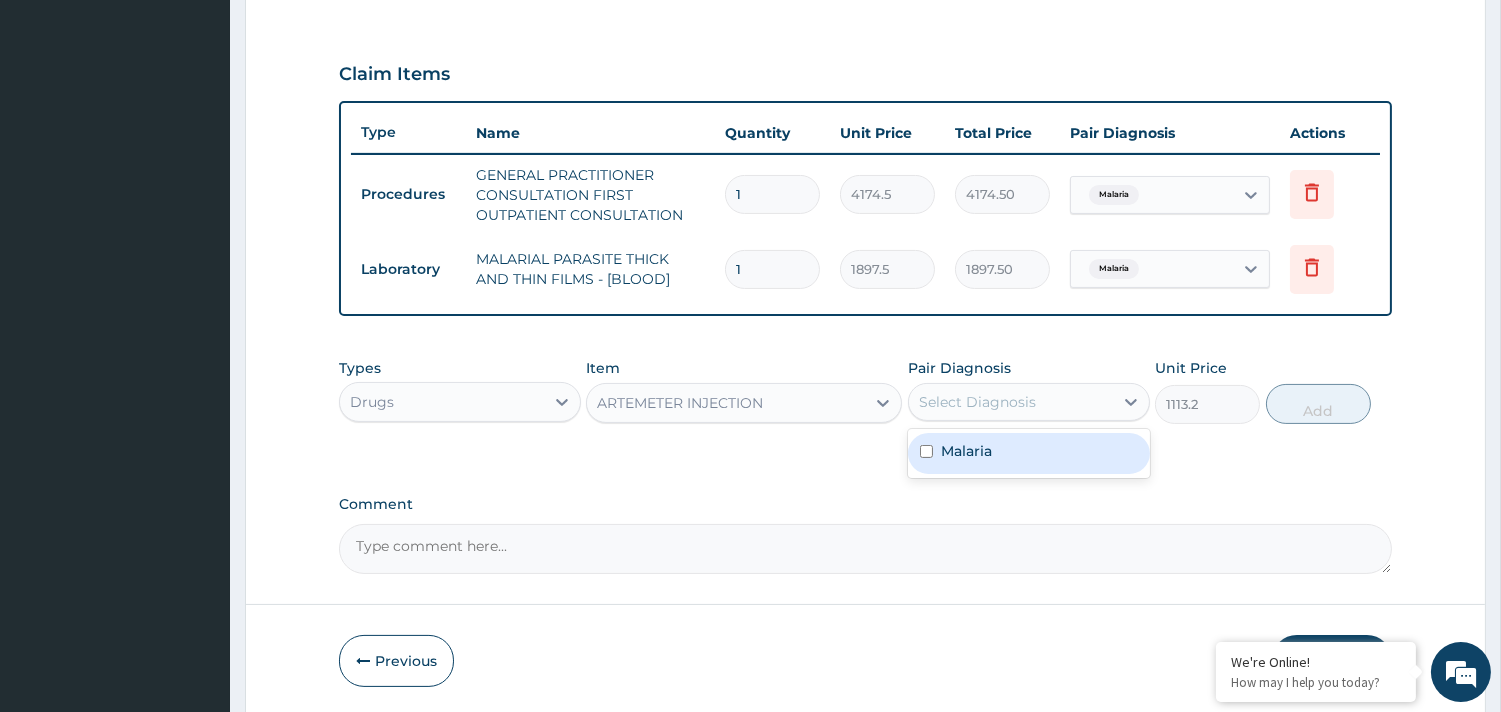 click on "Malaria" at bounding box center (1029, 453) 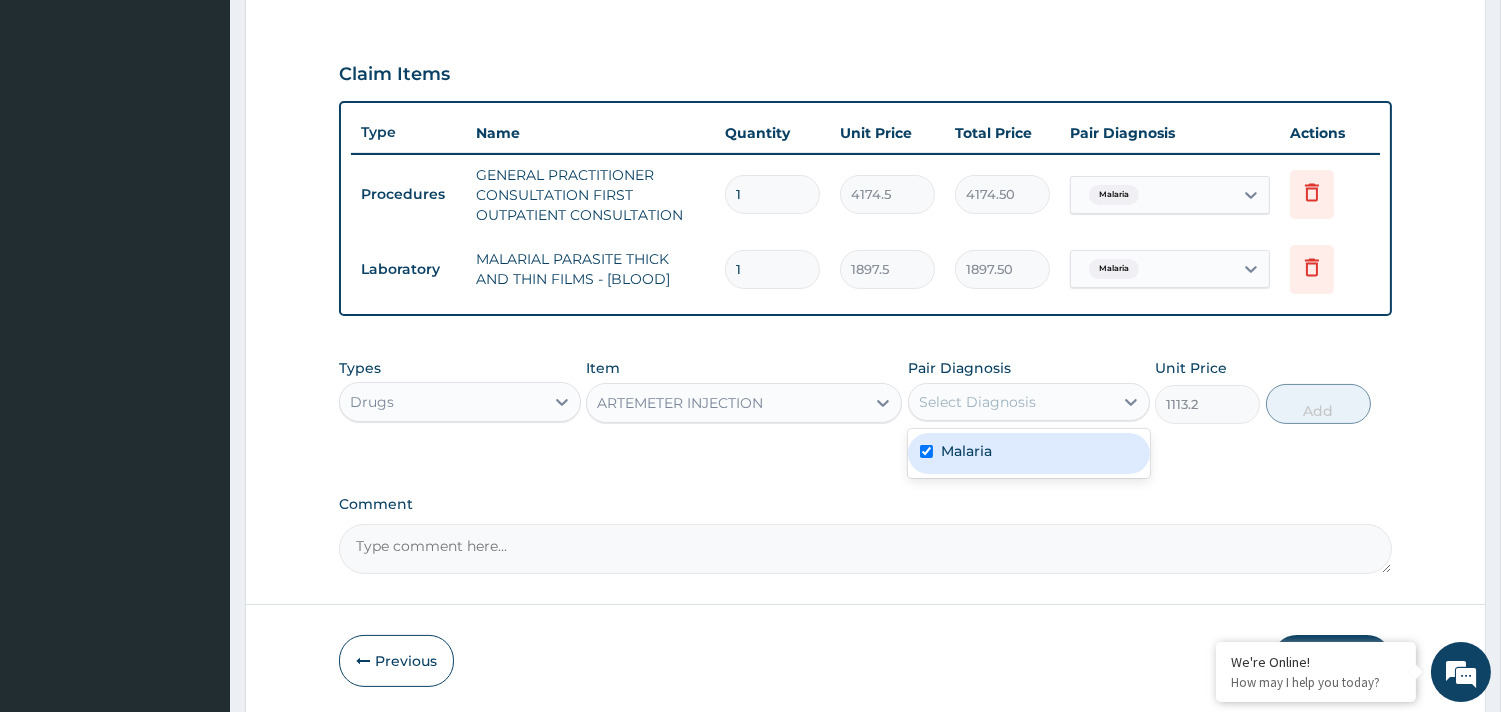 click on "Malaria" at bounding box center [1029, 453] 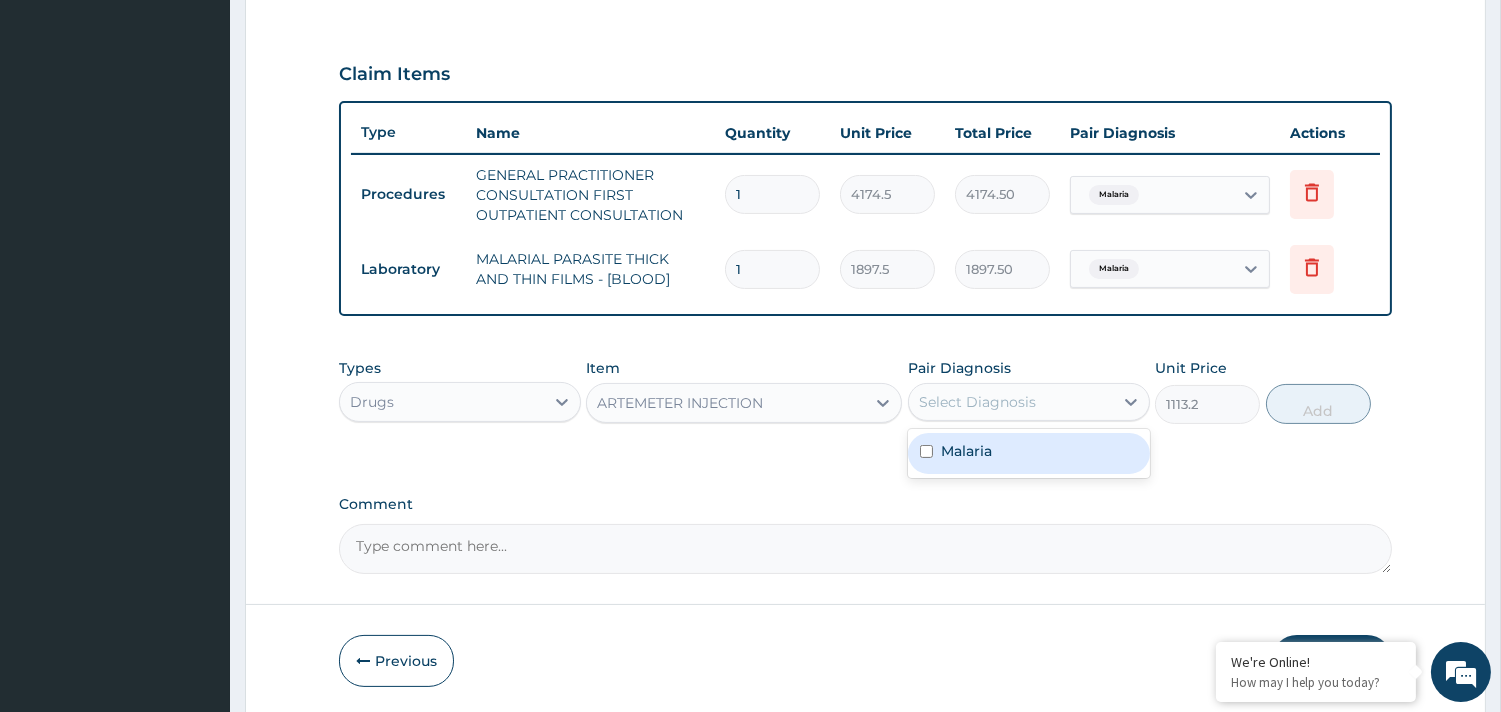 click on "Malaria" at bounding box center [1029, 453] 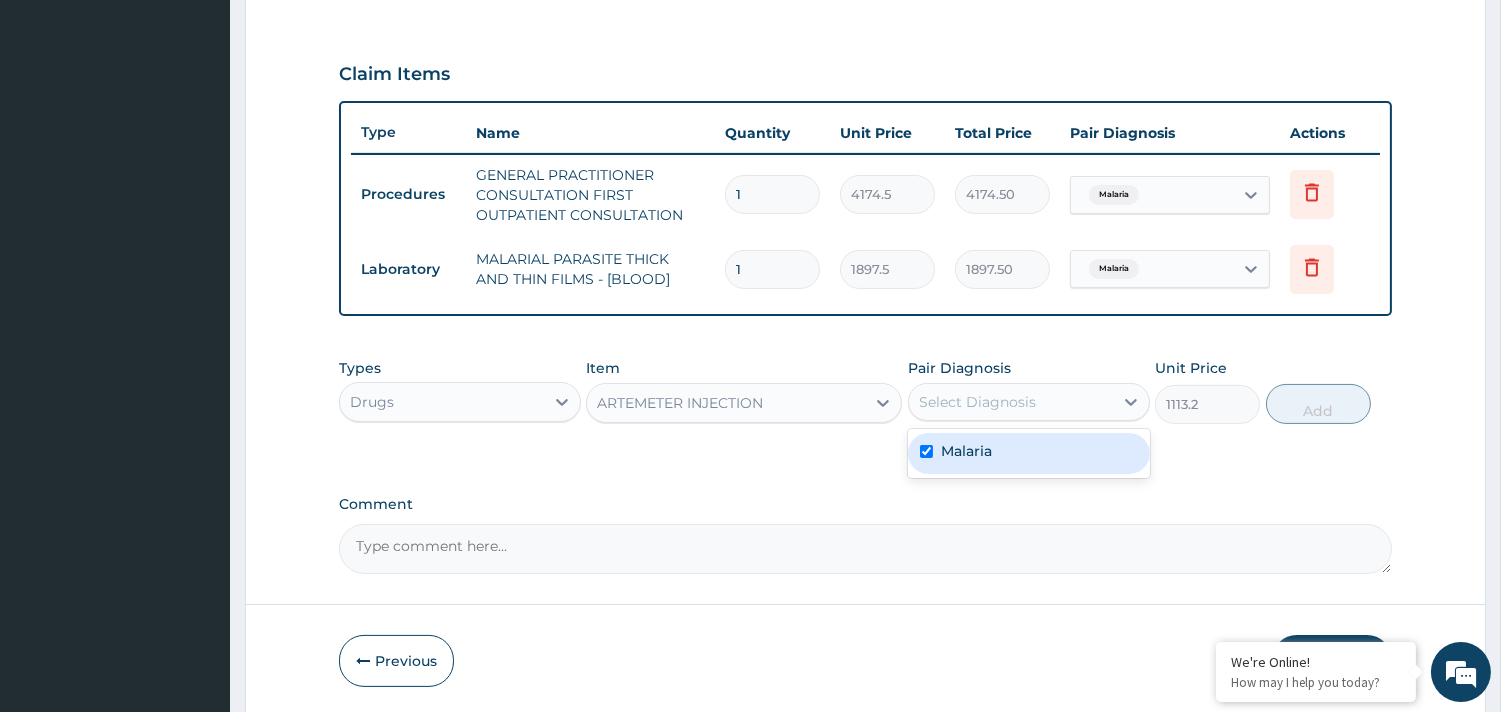 checkbox on "true" 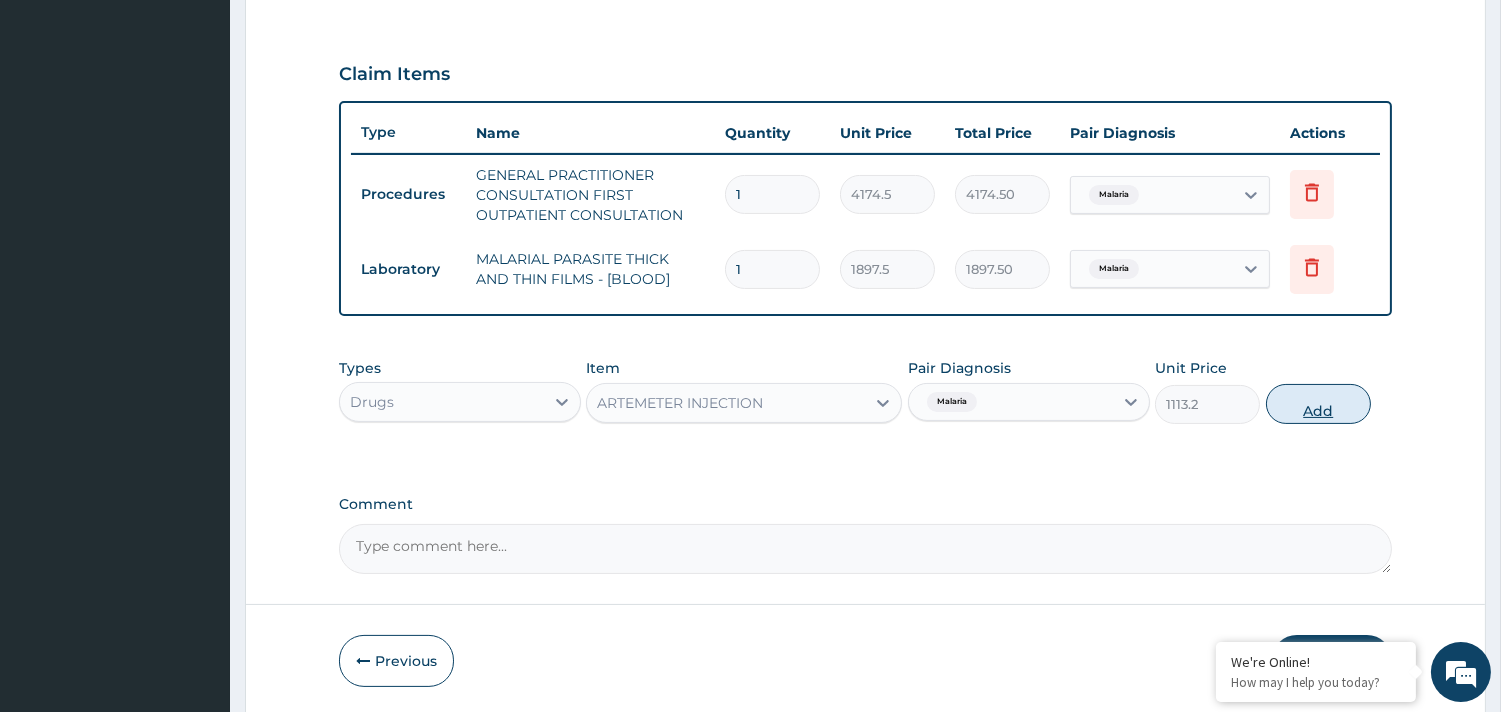 click on "Add" at bounding box center [1318, 404] 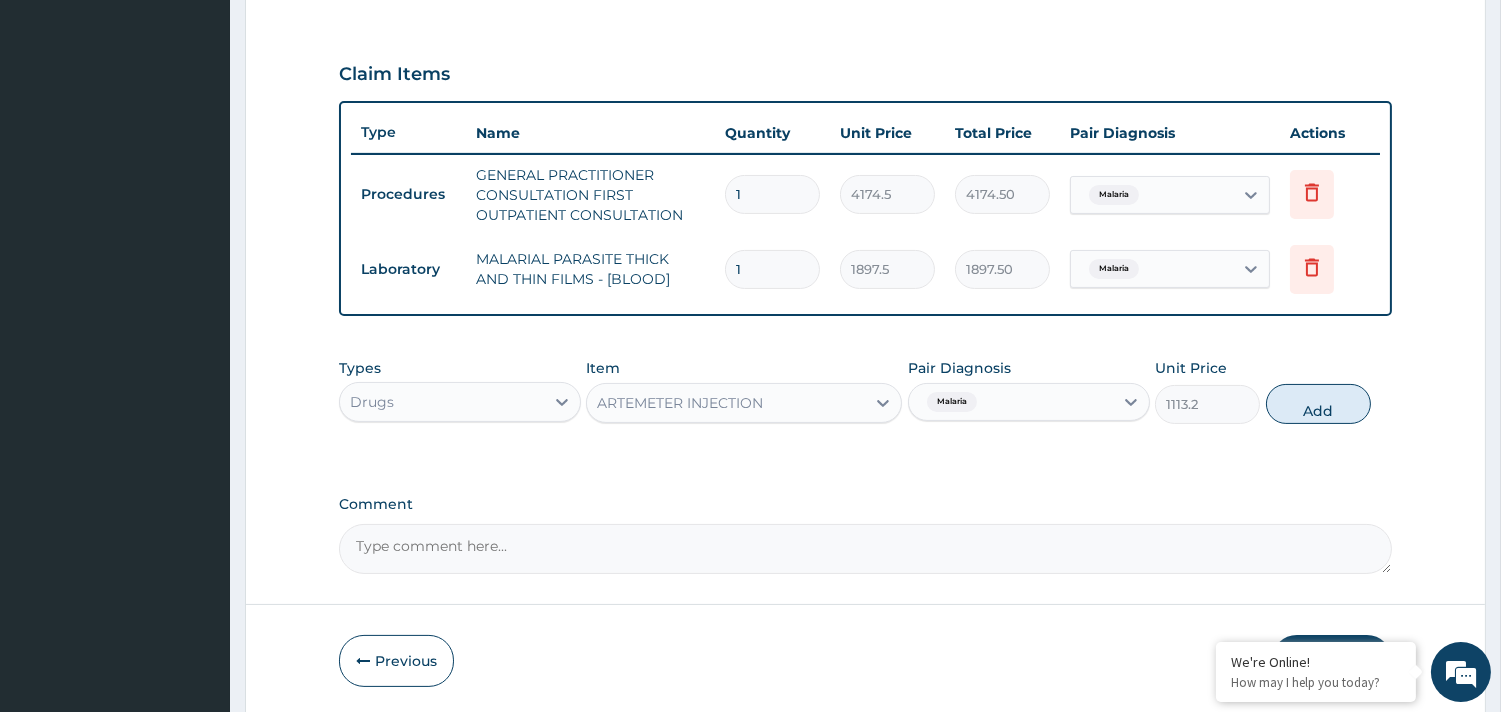 type on "0" 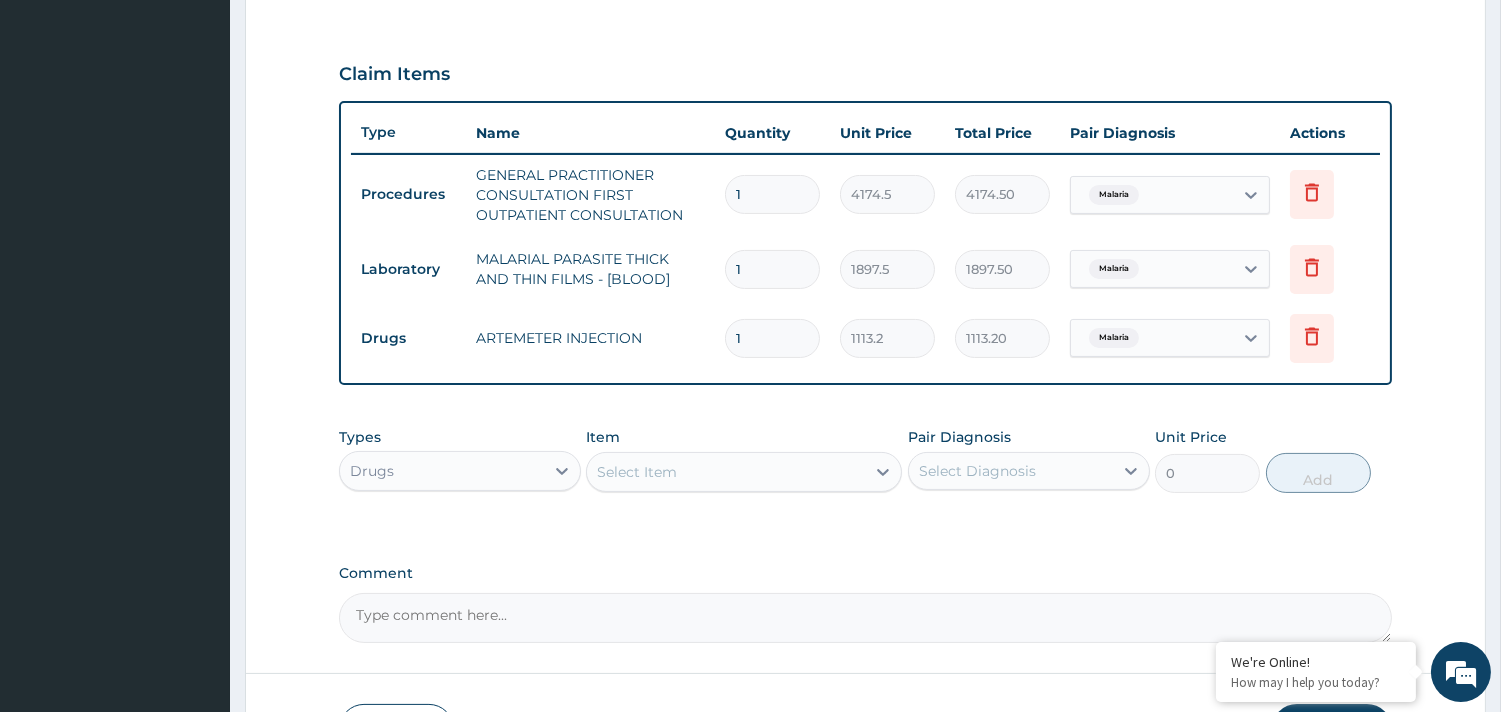 click on "1" at bounding box center (772, 338) 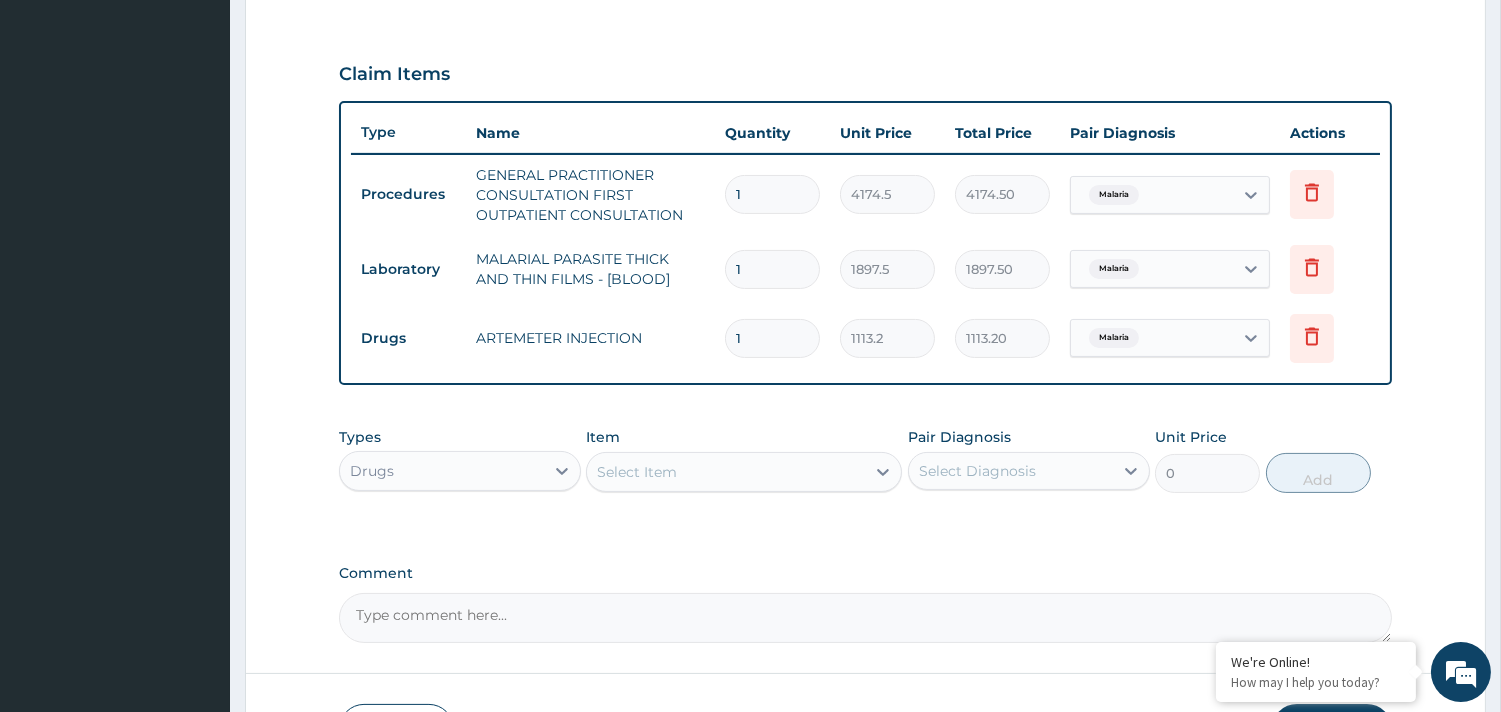 type 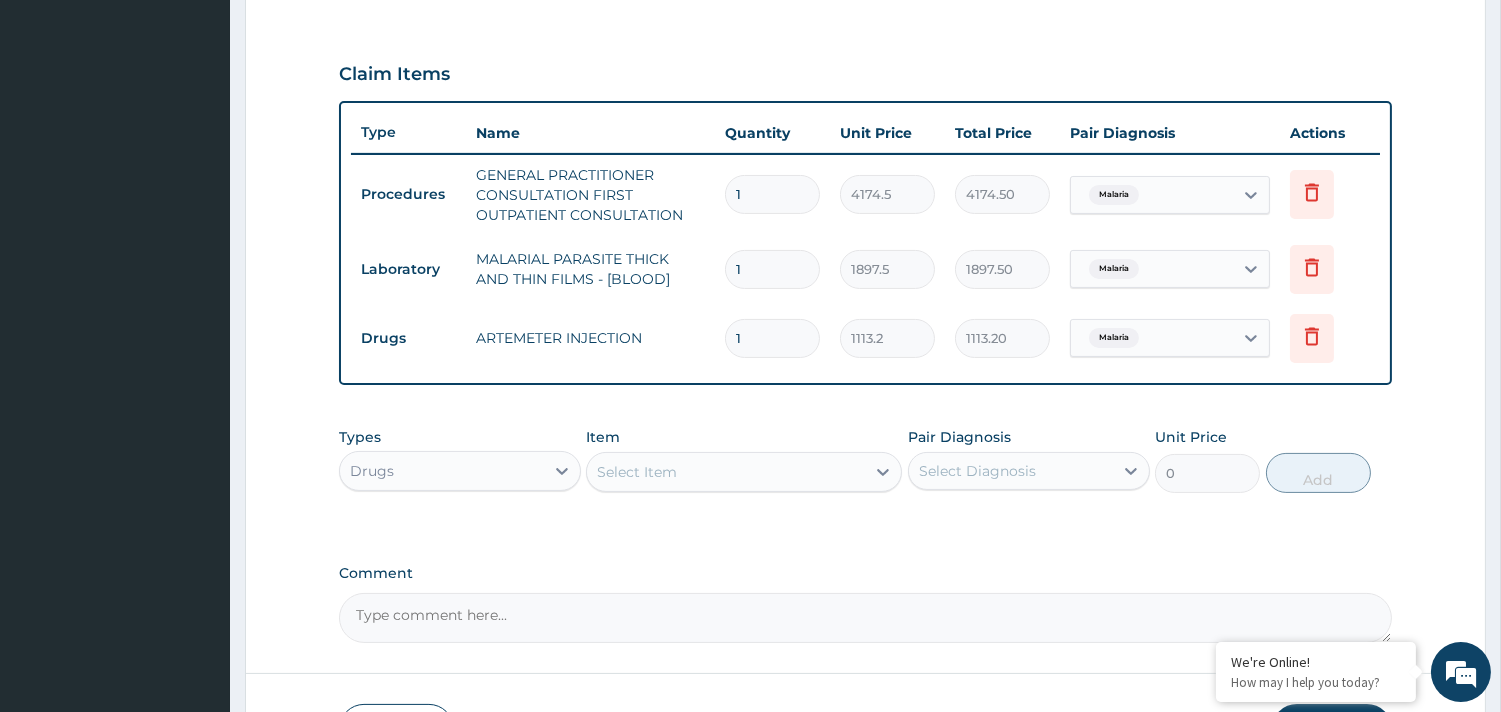 type on "0.00" 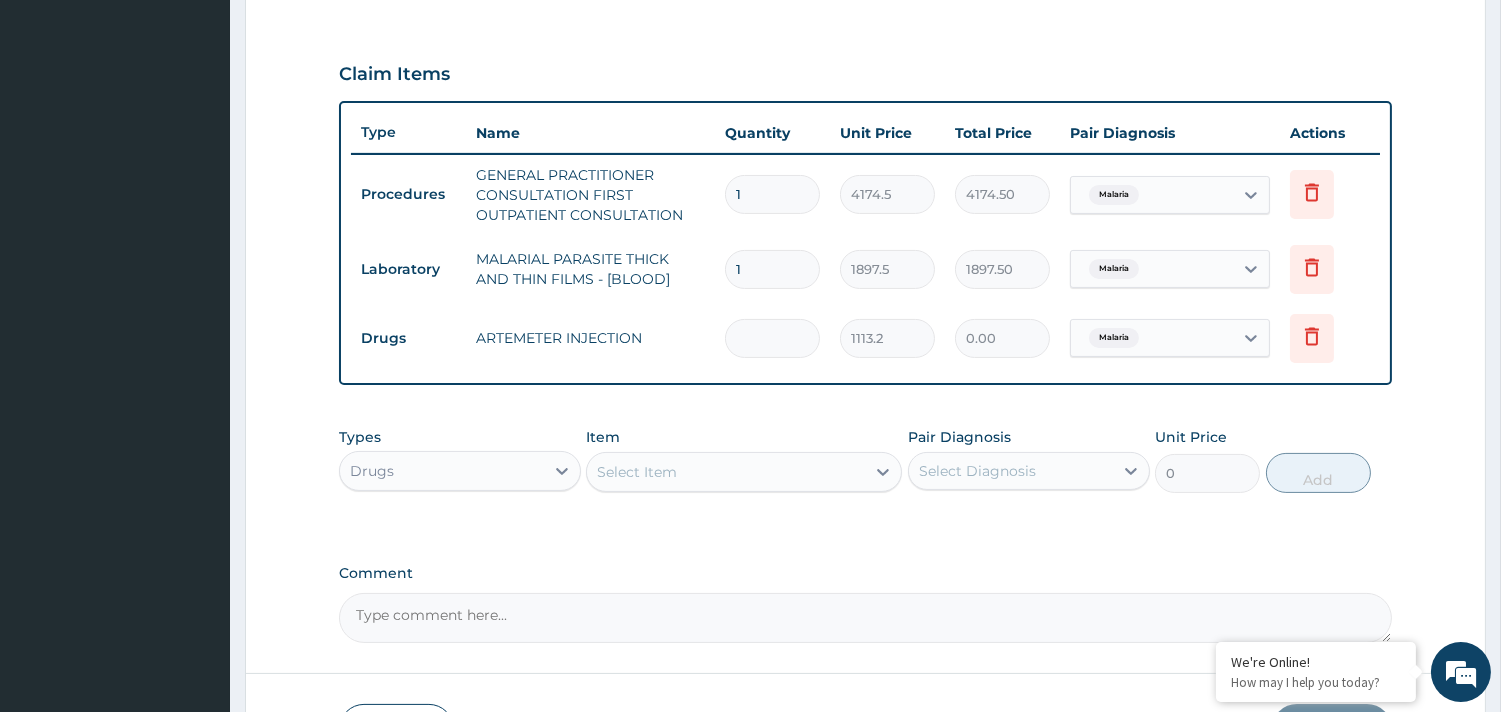 type on "4" 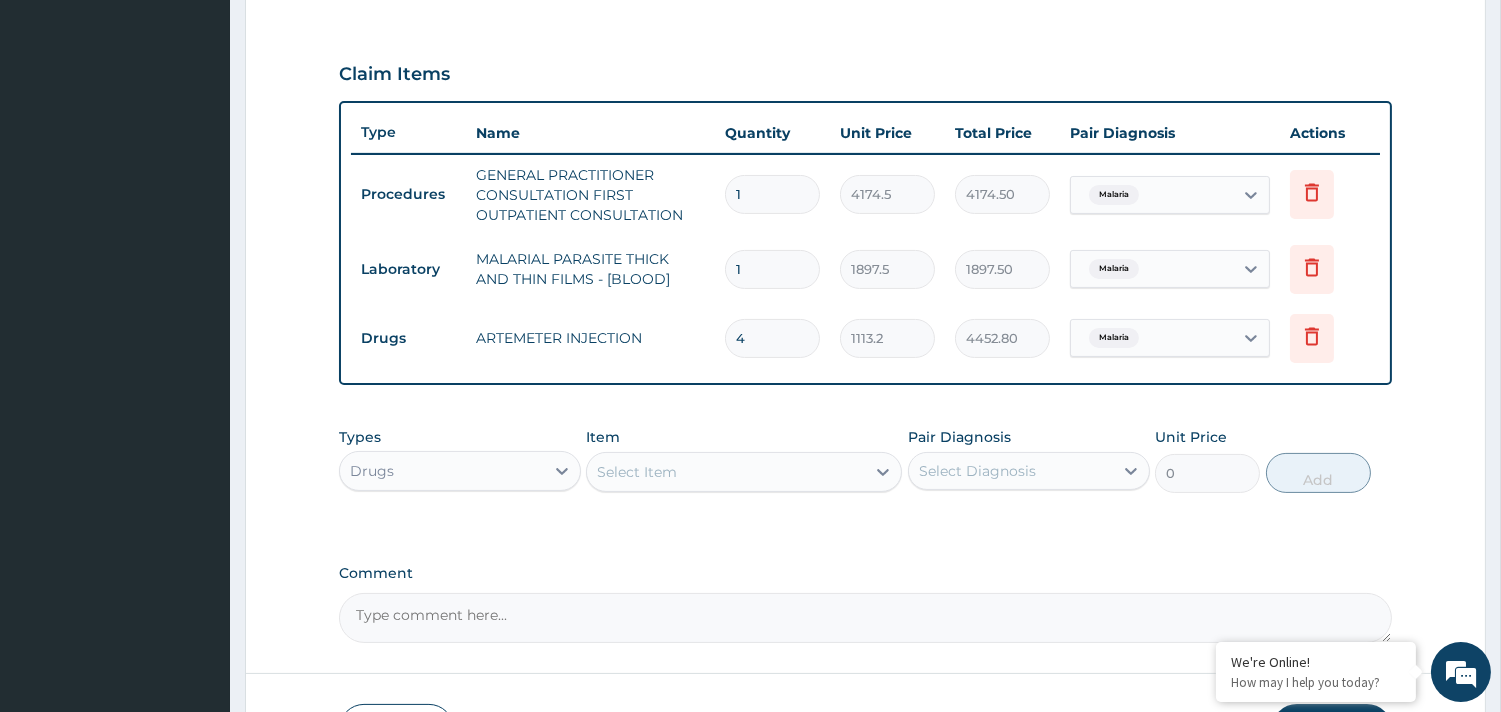 type on "4" 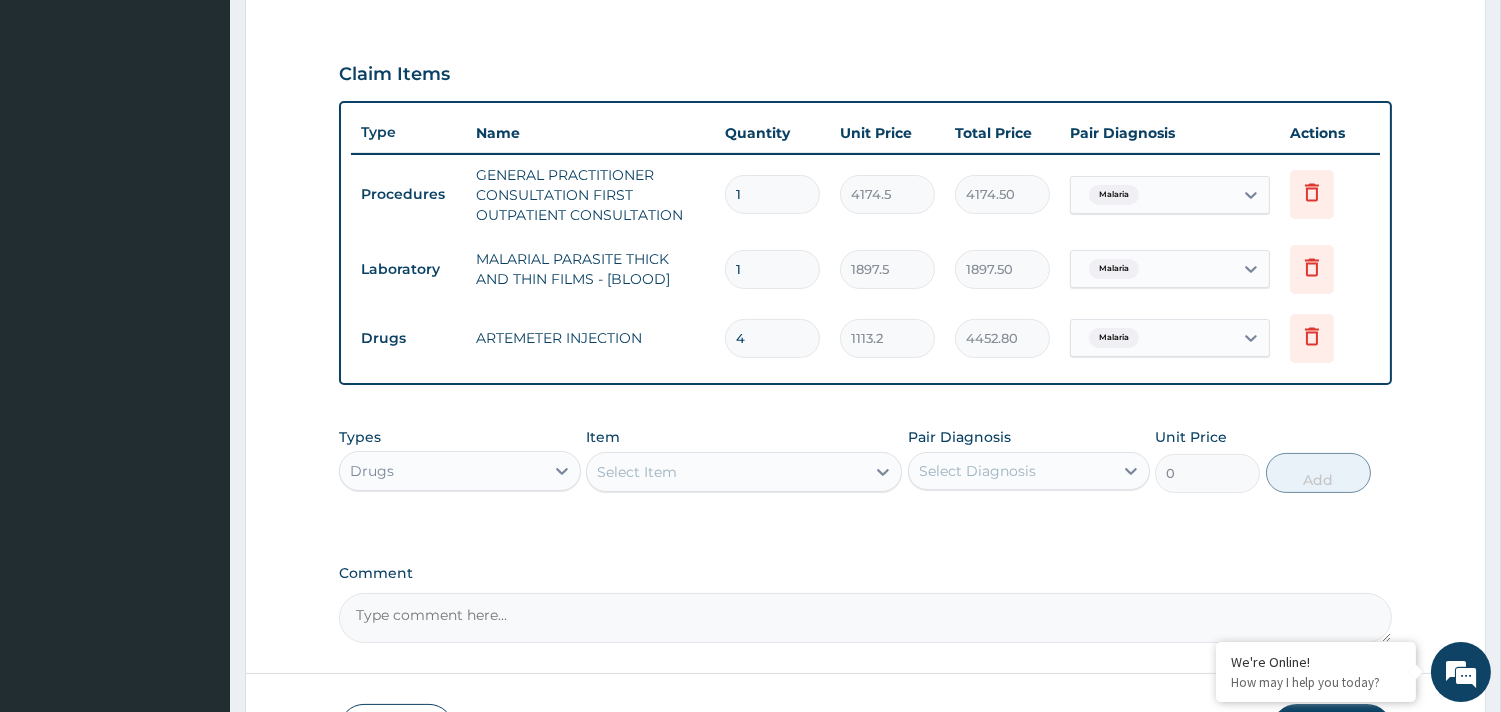 click on "Select Item" at bounding box center (726, 472) 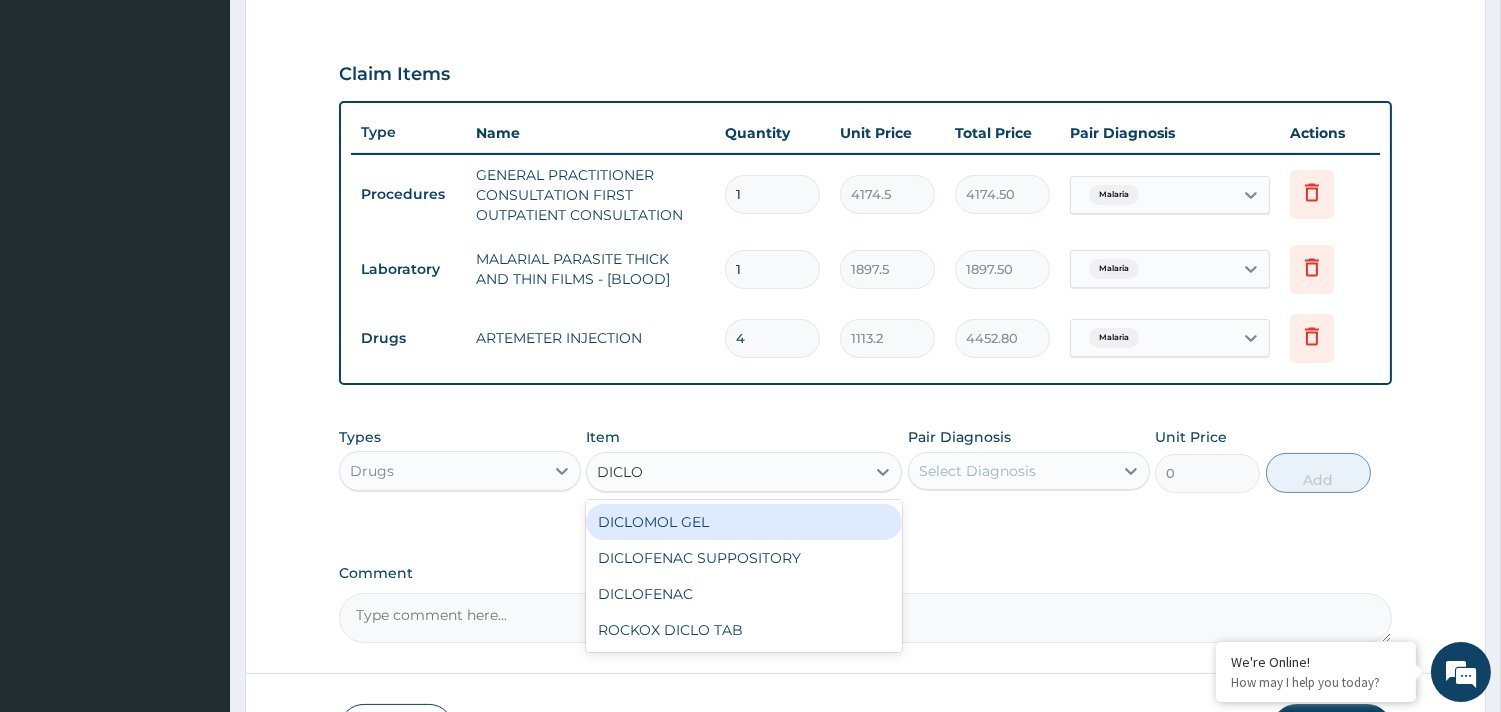 type on "DICLOF" 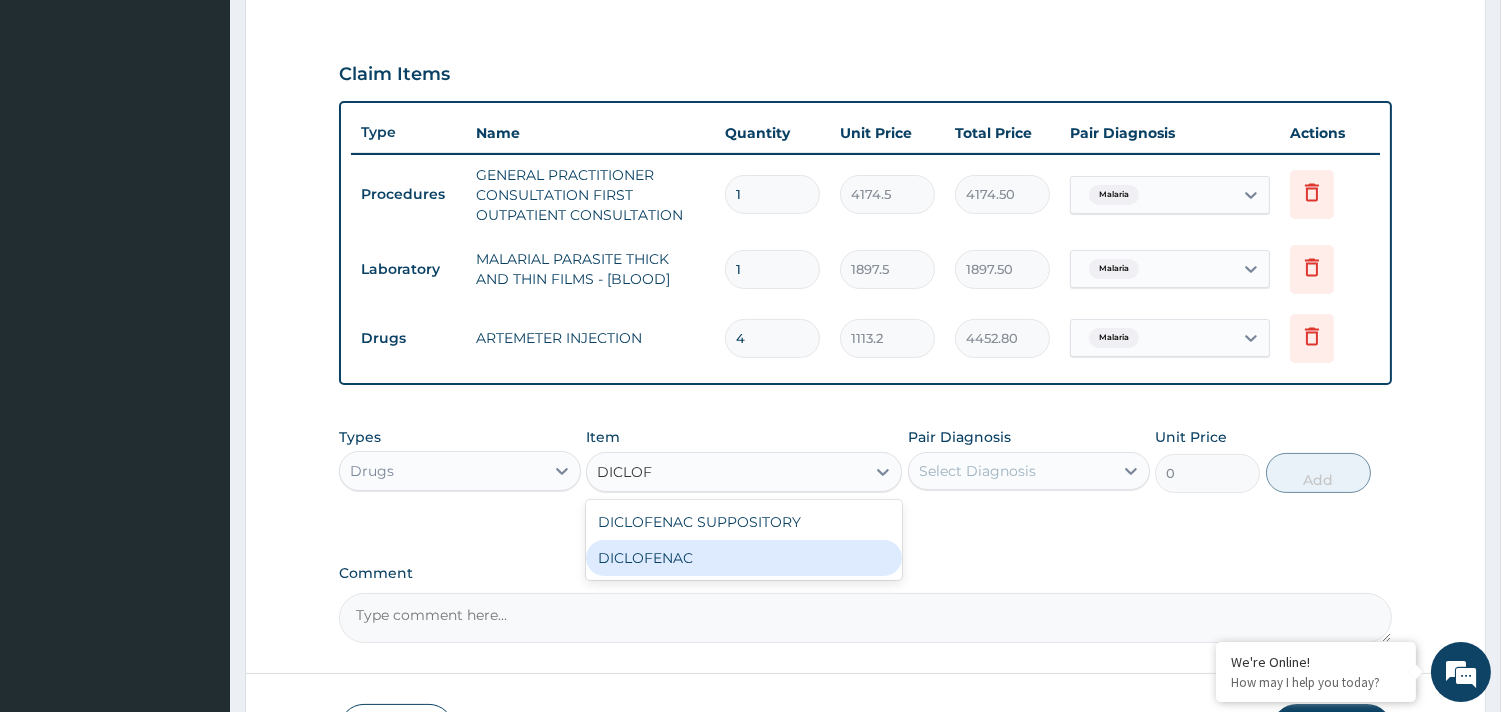 click on "DICLOFENAC" at bounding box center [744, 558] 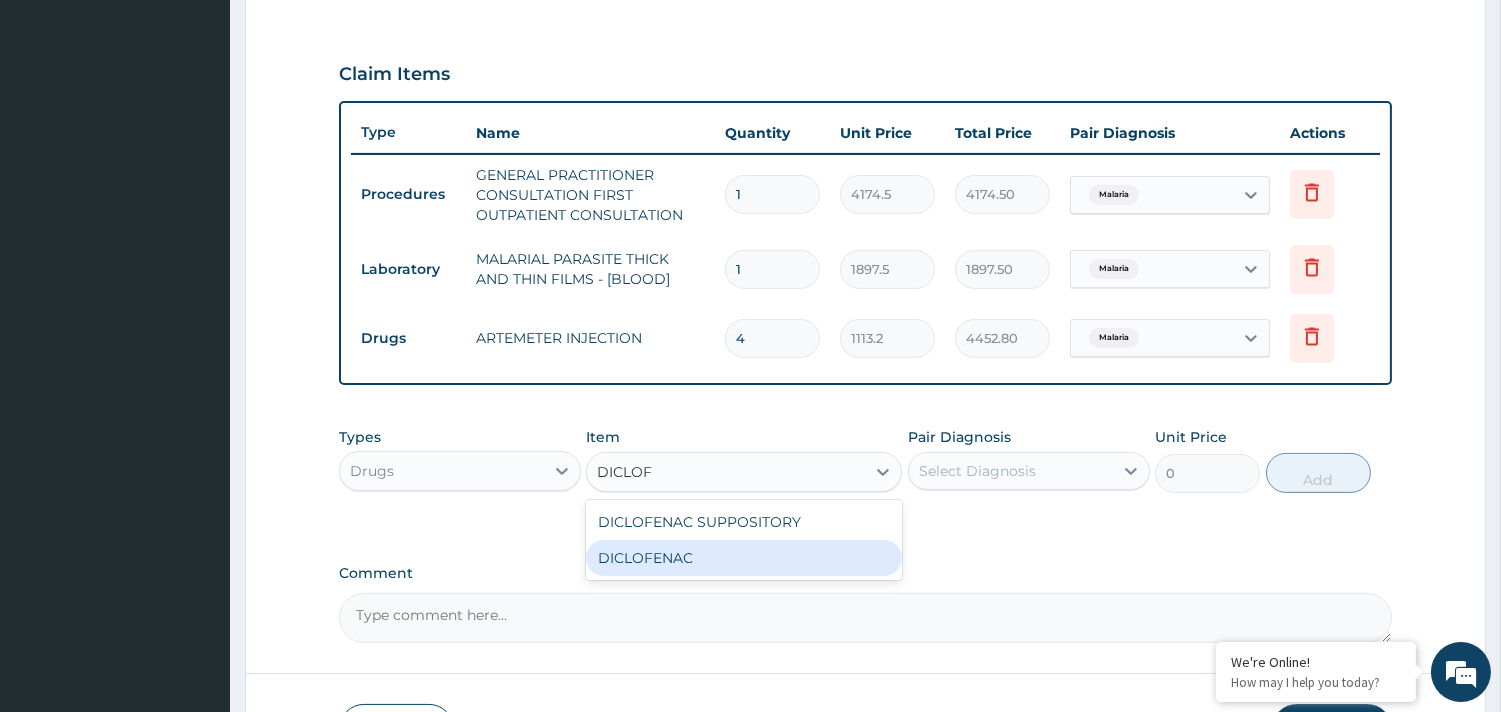 type 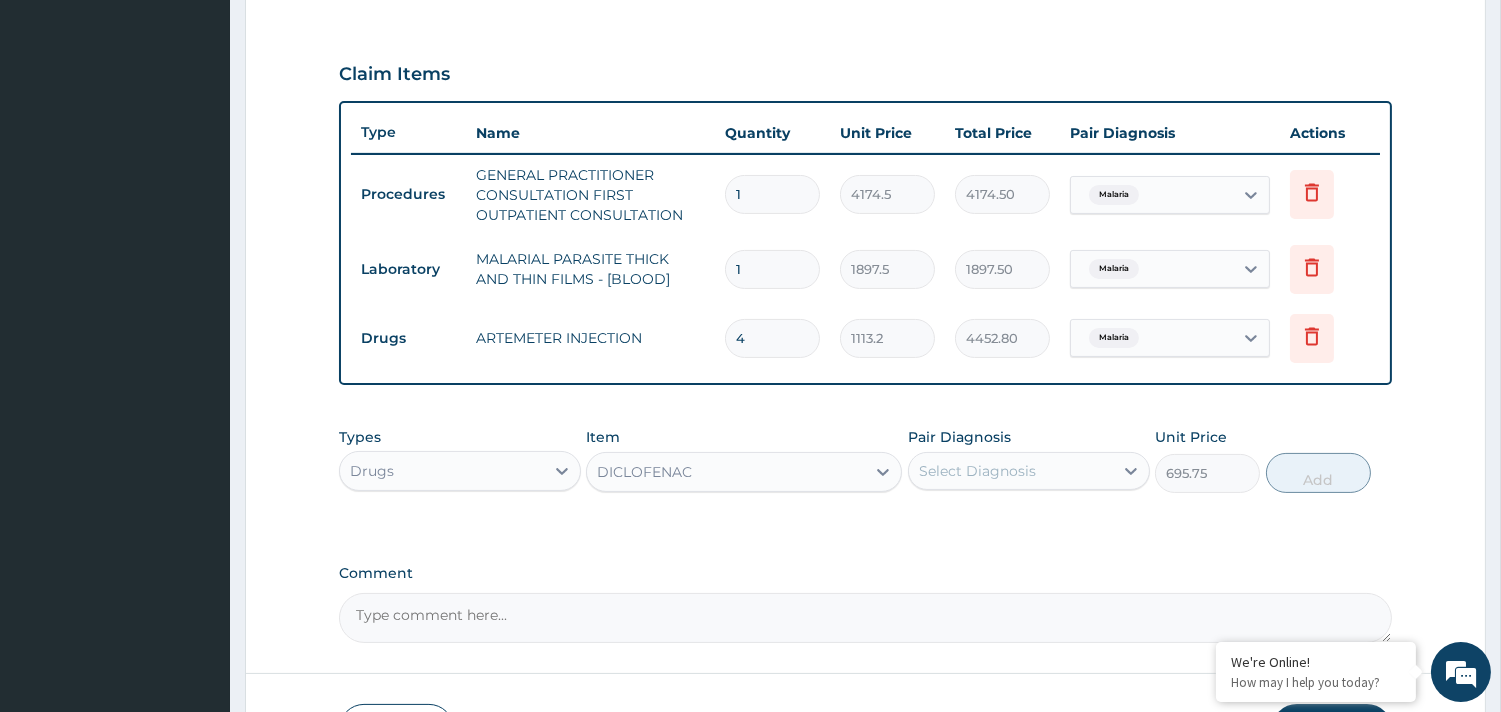 click on "Select Diagnosis" at bounding box center (977, 471) 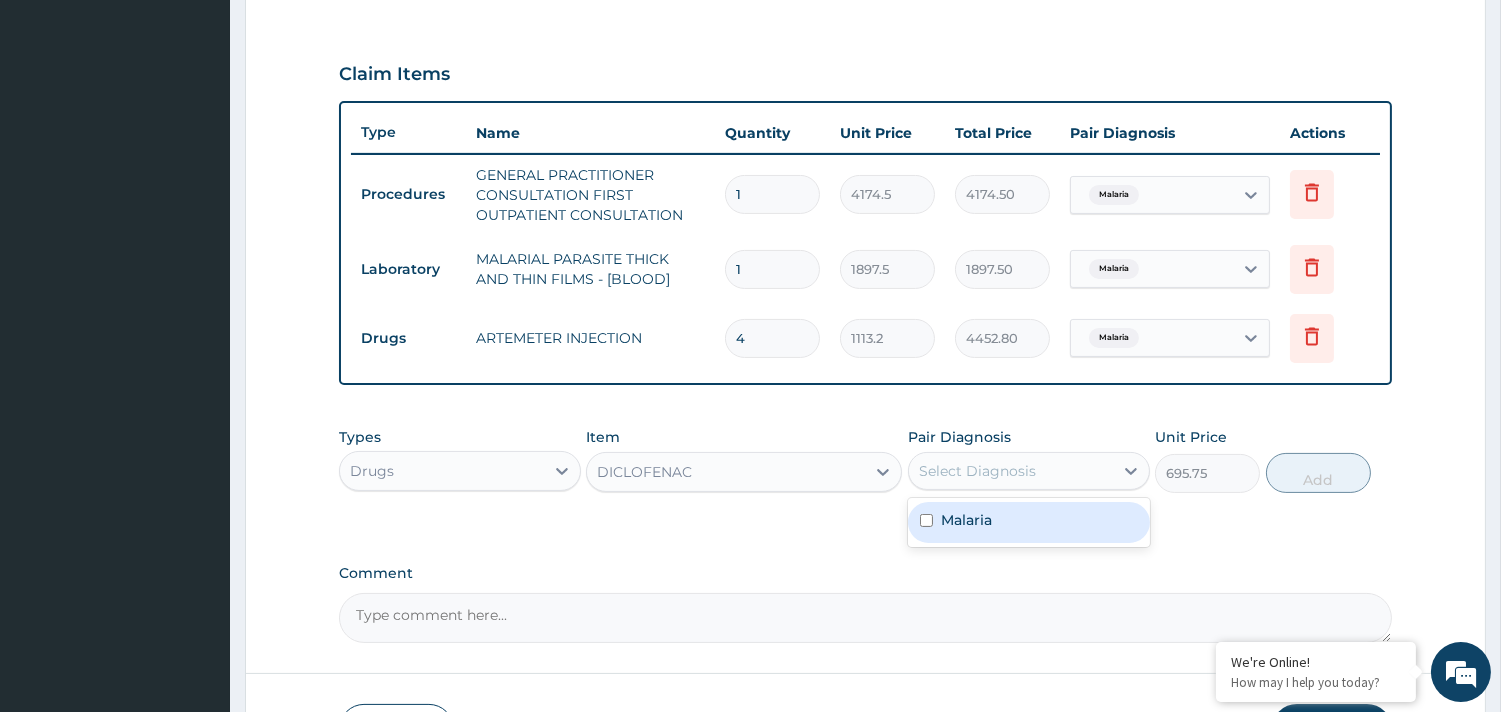 click on "Malaria" at bounding box center [966, 520] 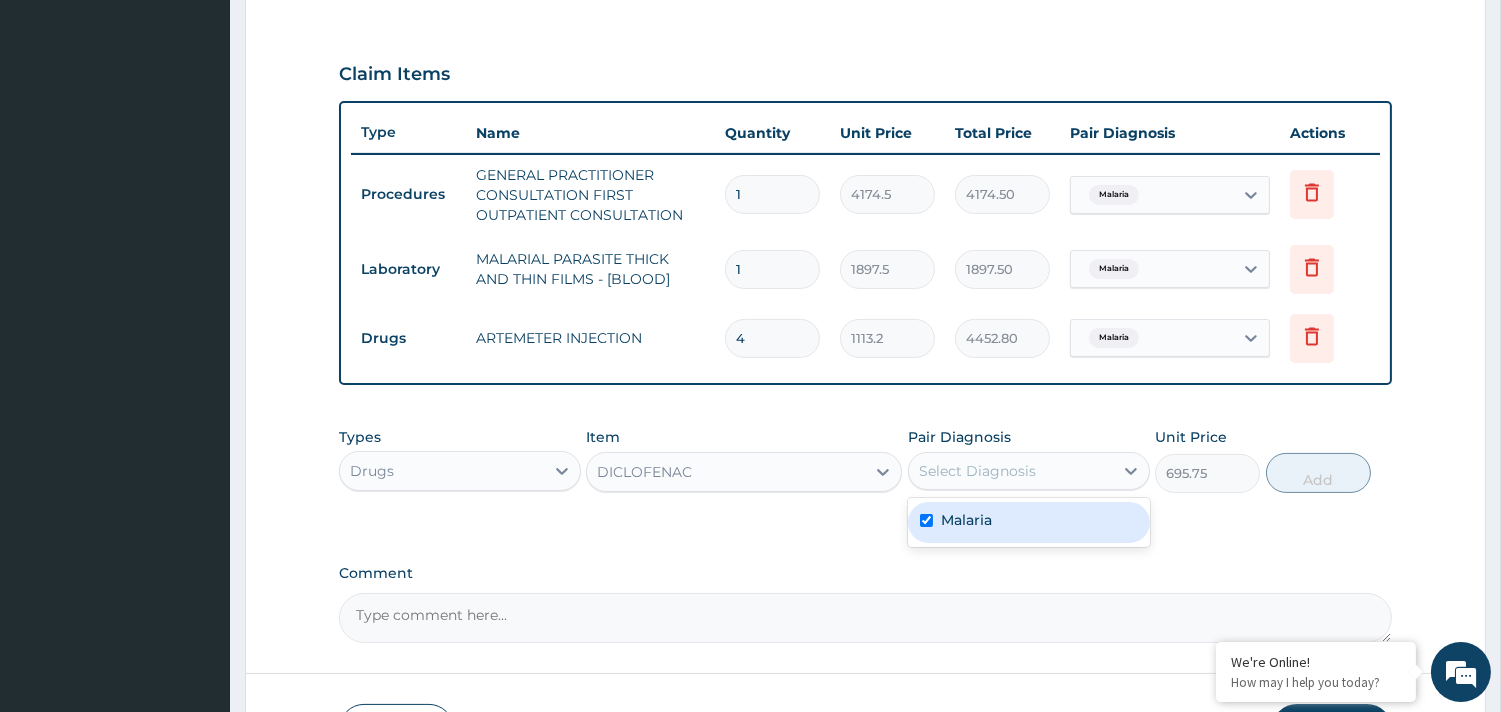 checkbox on "true" 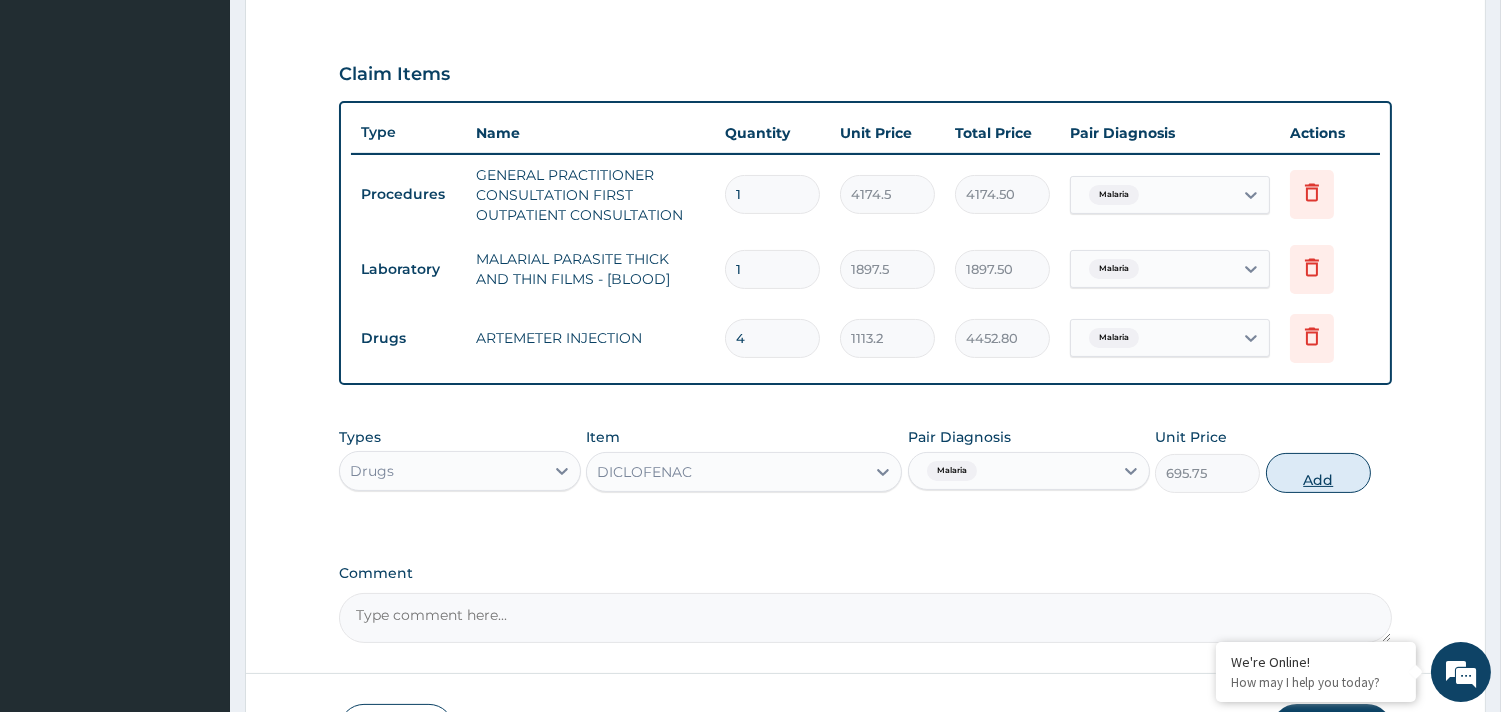 click on "Add" at bounding box center [1318, 473] 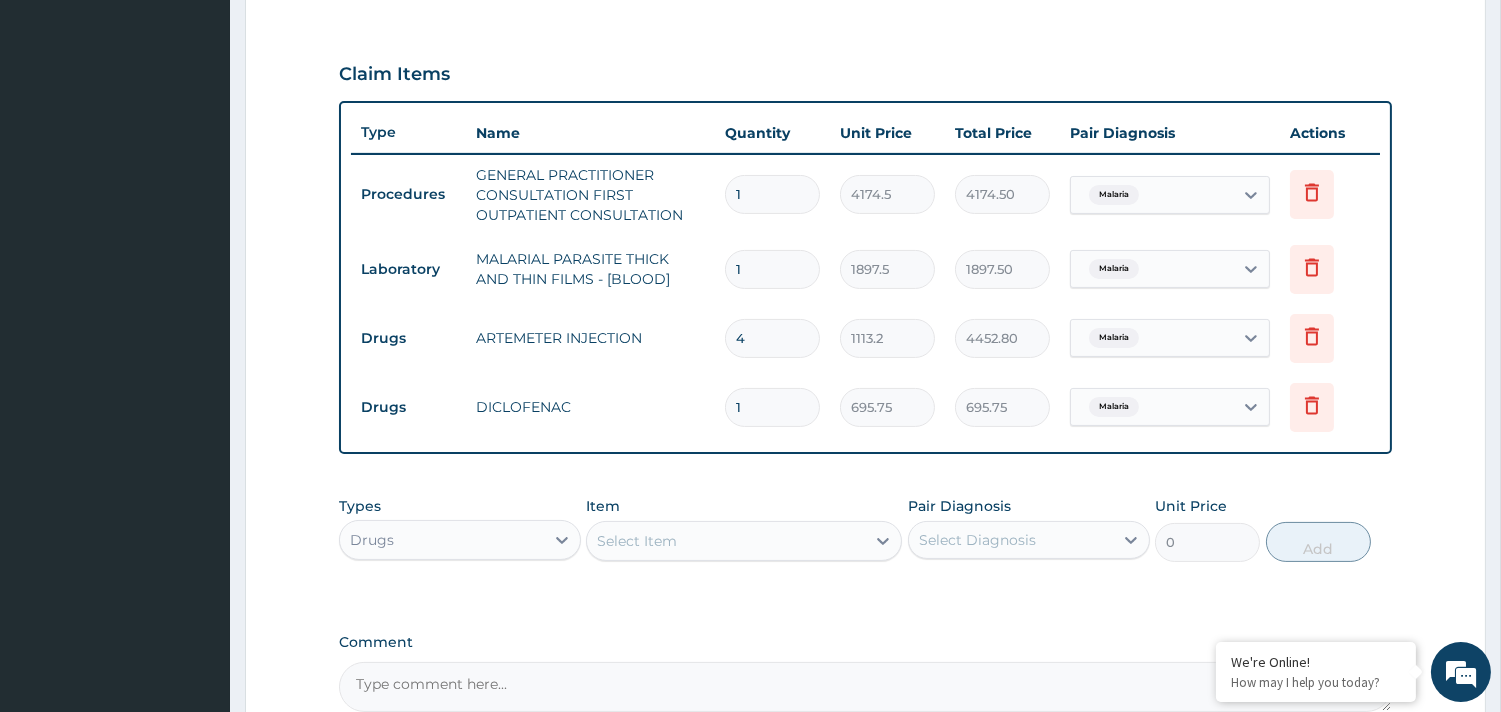 click on "Select Item" at bounding box center (744, 541) 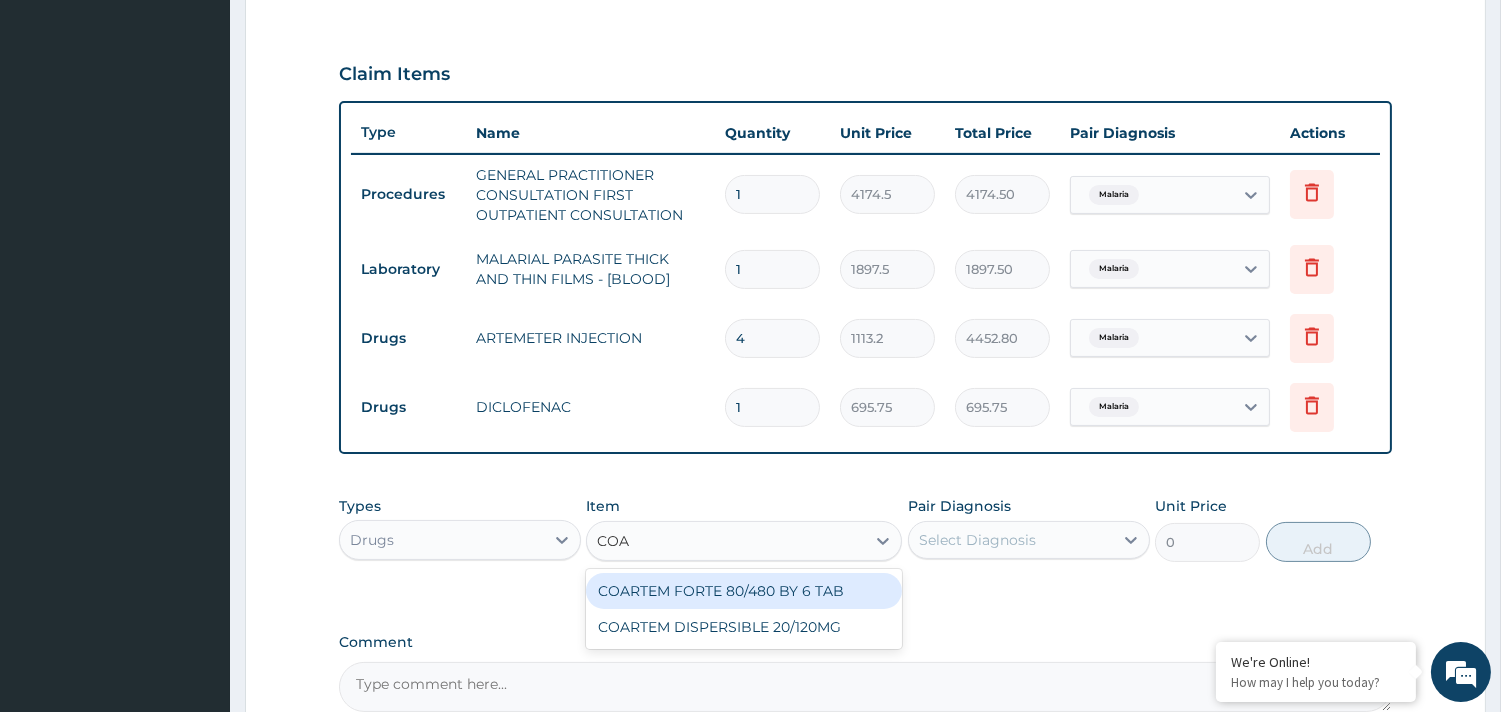 type on "COAR" 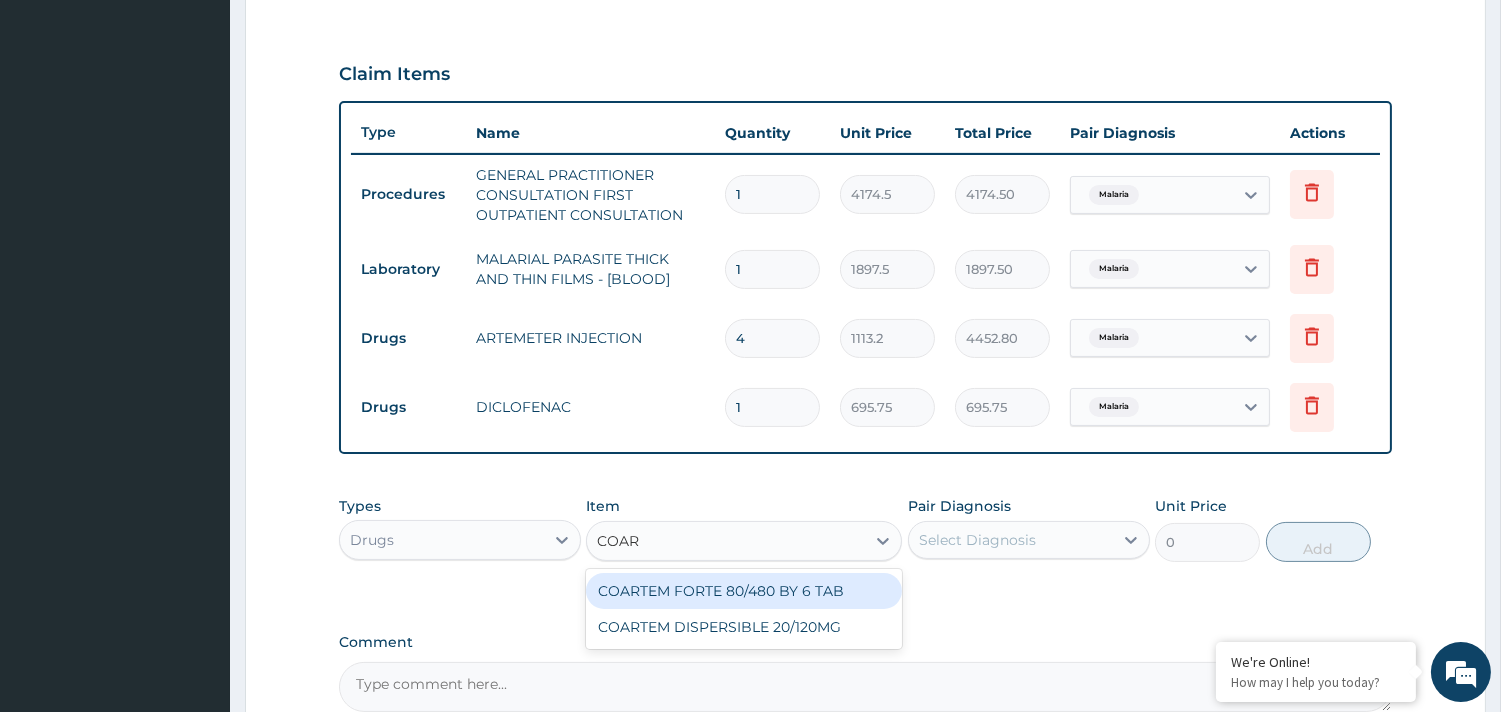 click on "COARTEM FORTE 80/480 BY 6 TAB" at bounding box center [744, 591] 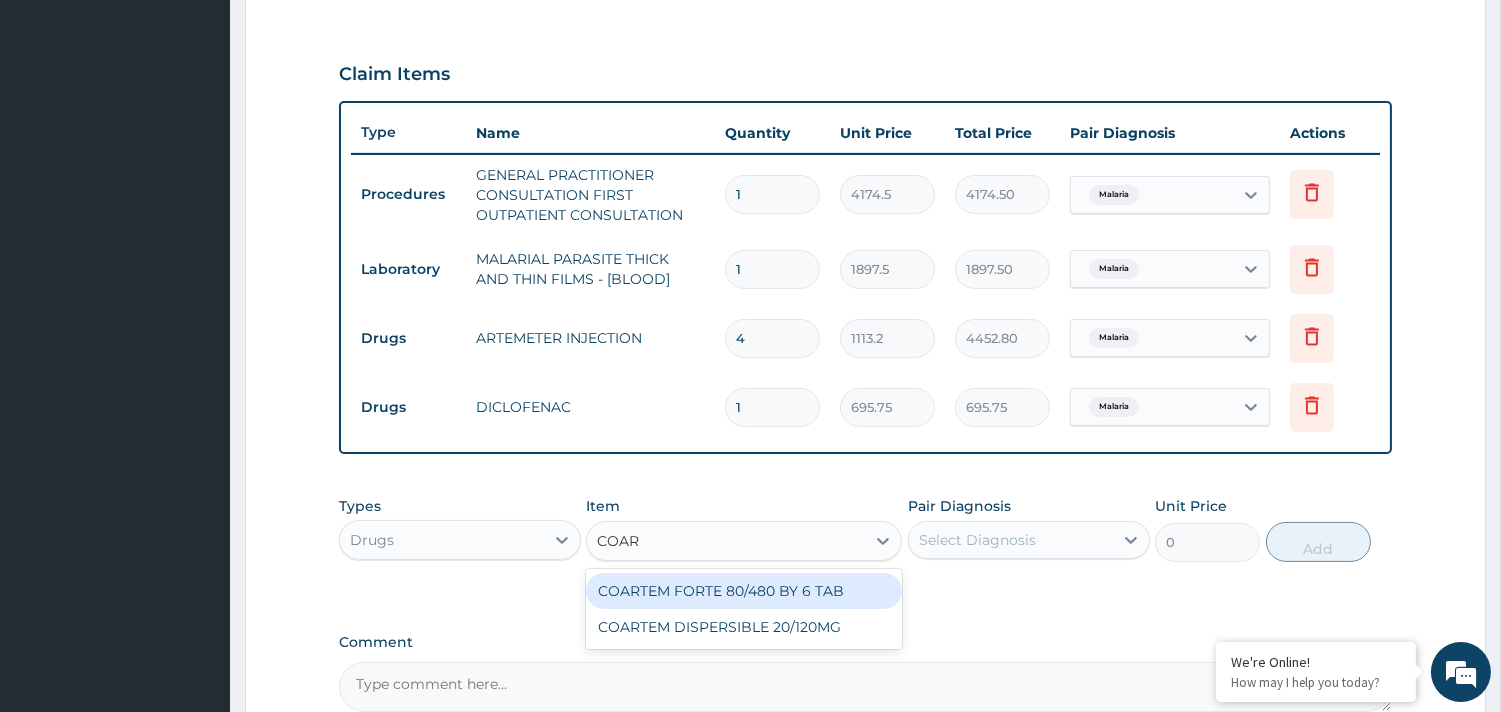 type 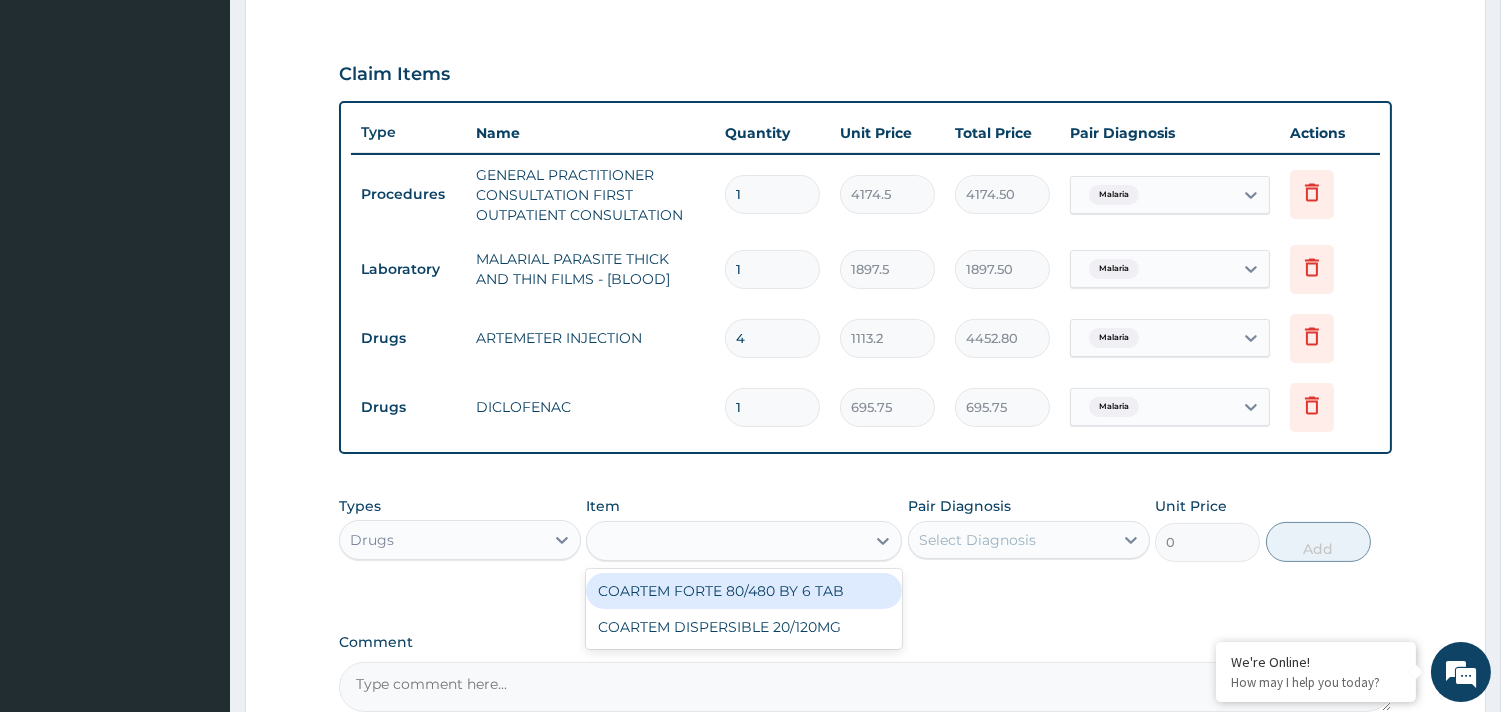 type on "528.7700000000001" 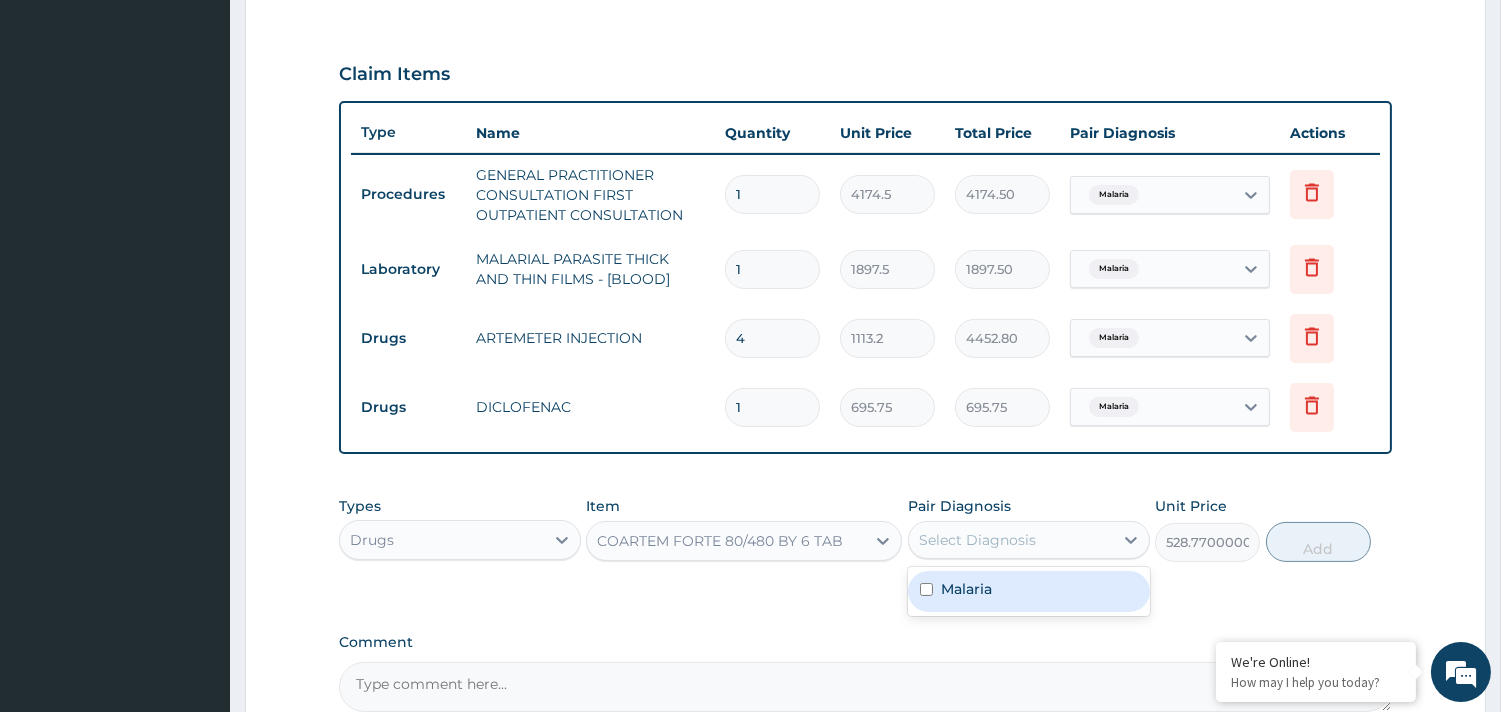 click on "Select Diagnosis" at bounding box center [977, 540] 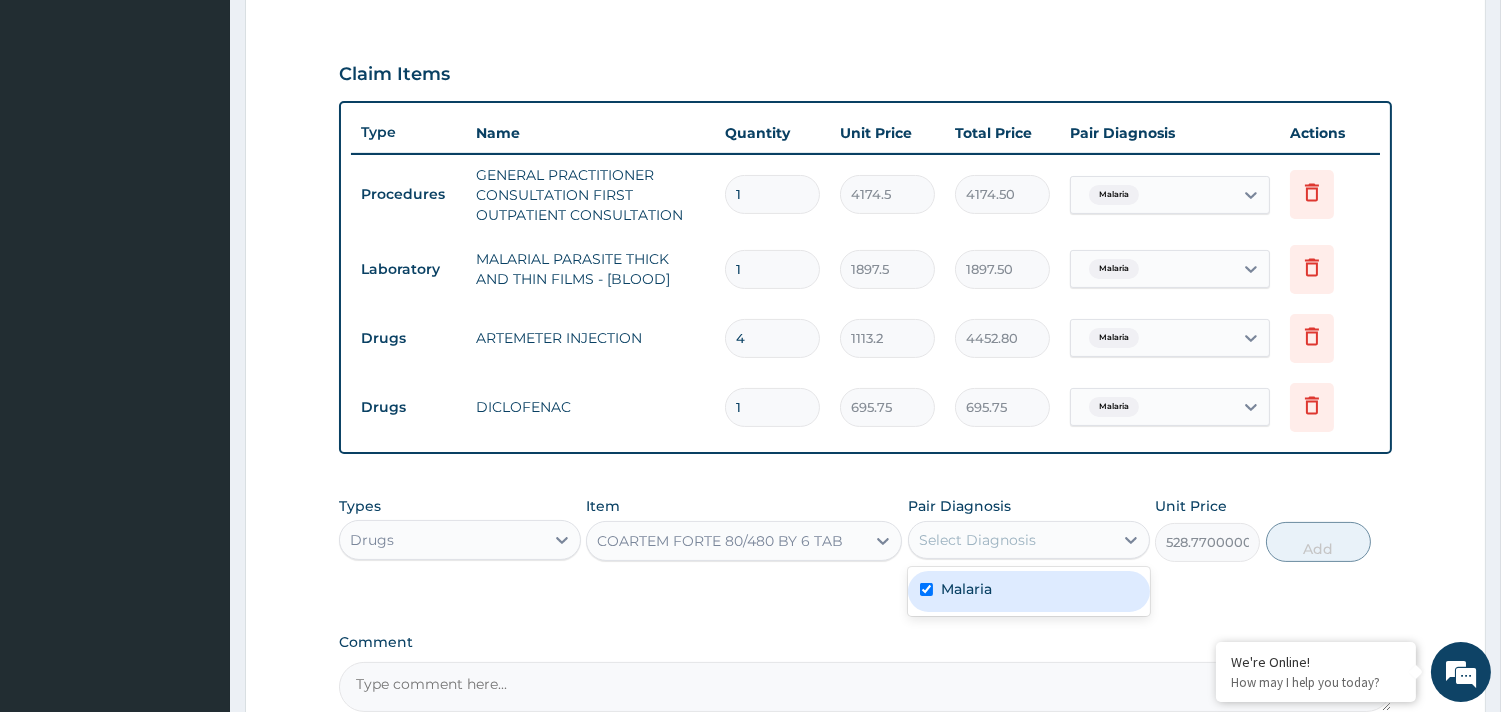 checkbox on "true" 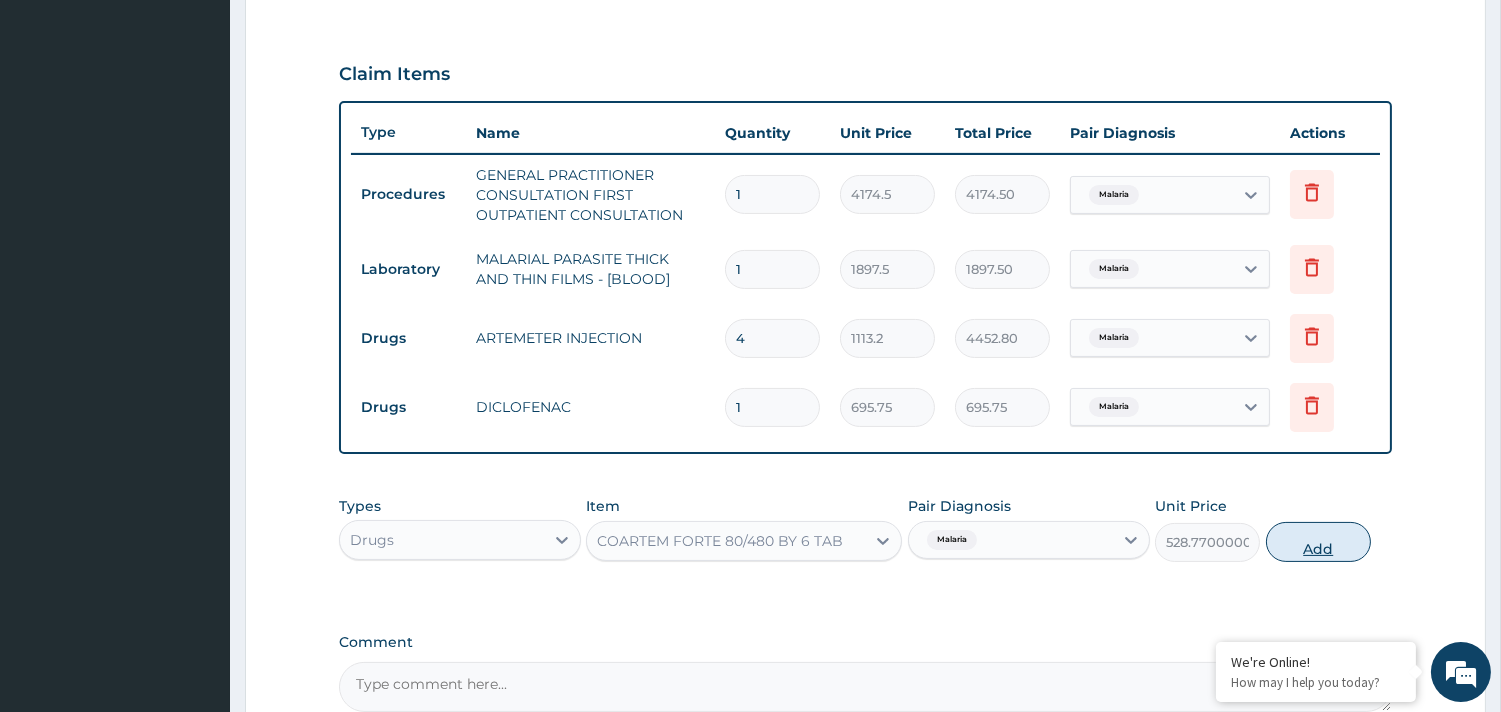 click on "Add" at bounding box center [1318, 542] 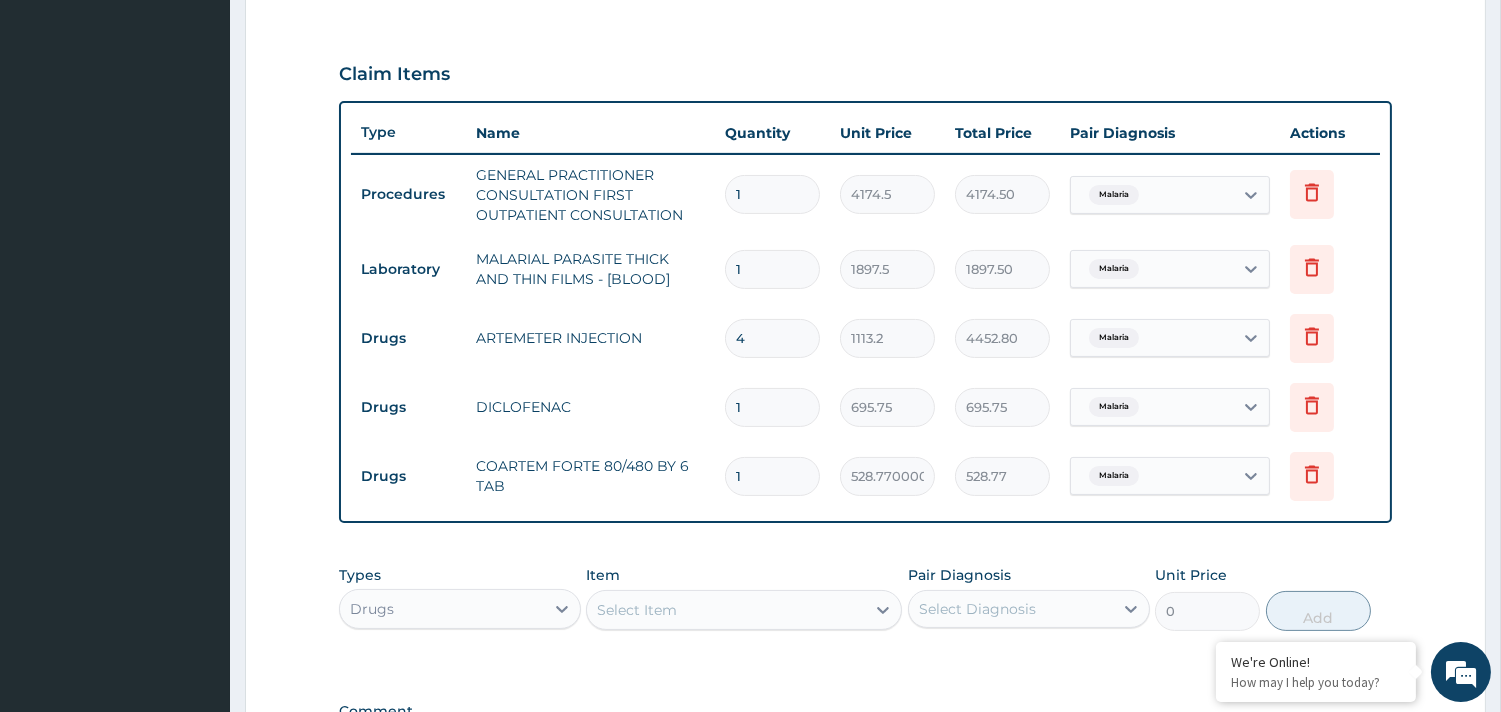 click on "1" at bounding box center (772, 476) 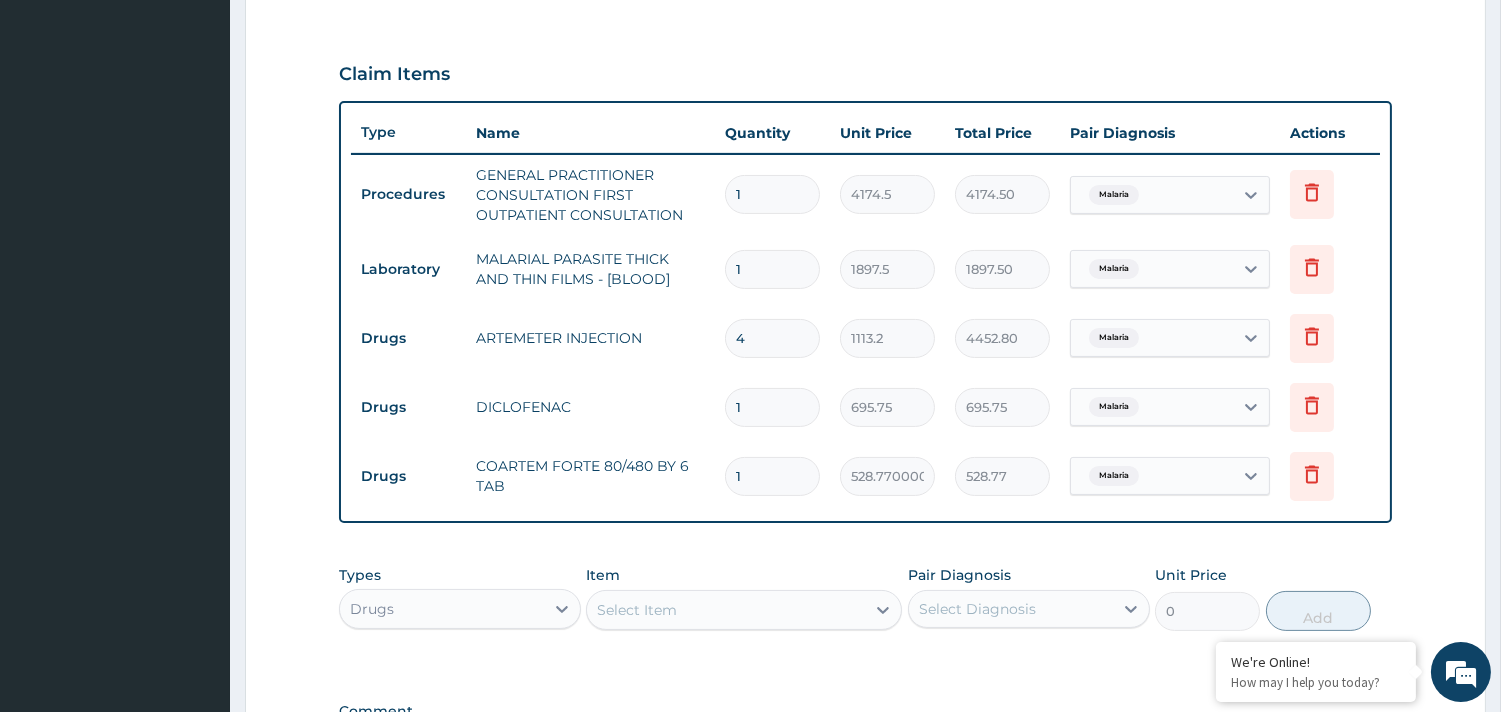 type on "0.00" 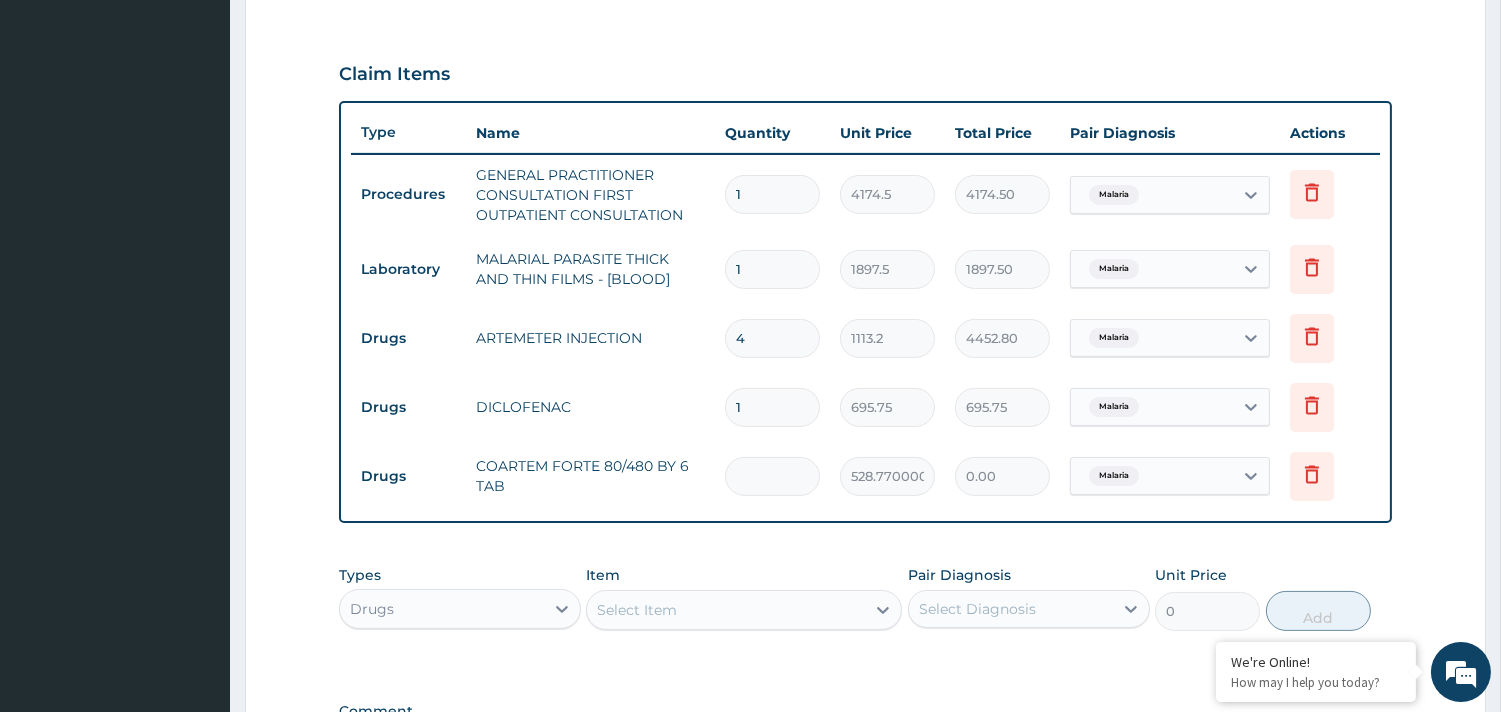 type on "6" 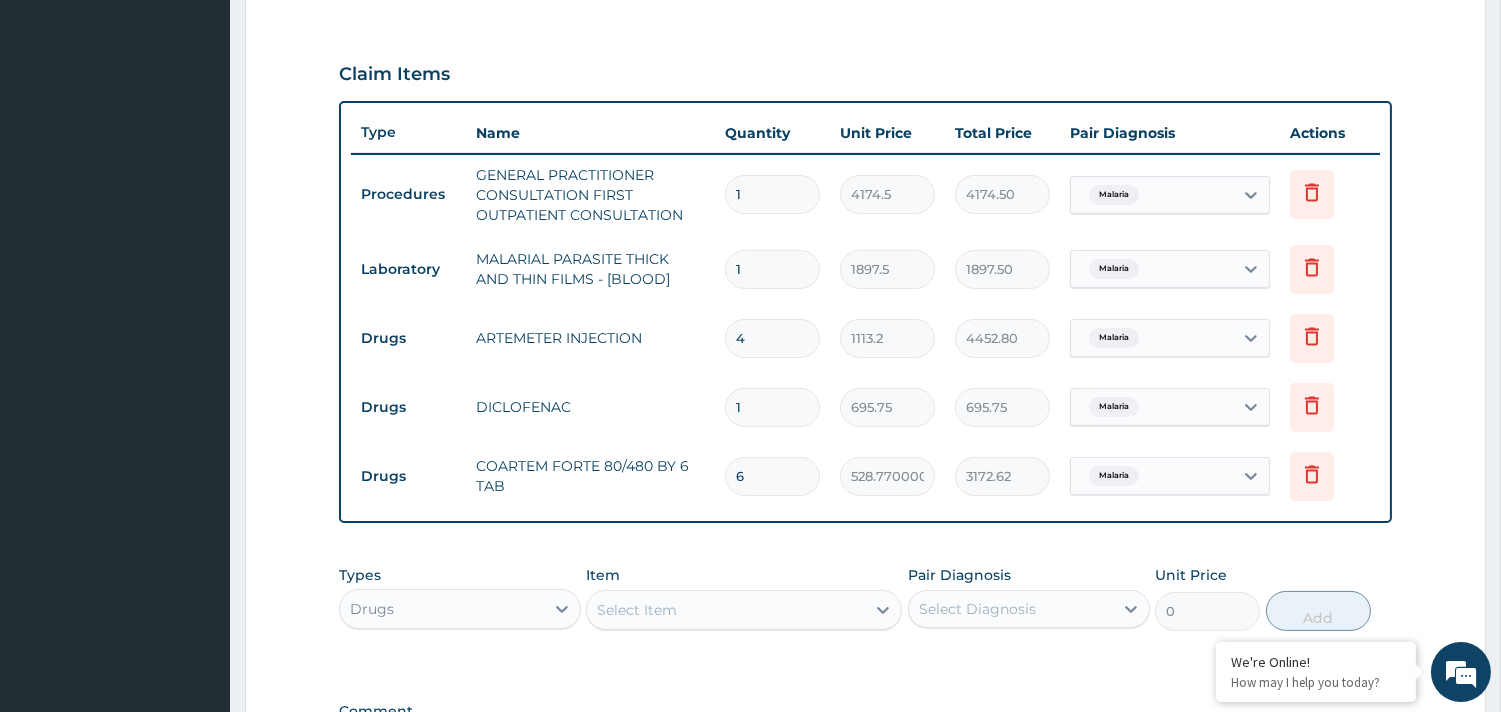 type on "6" 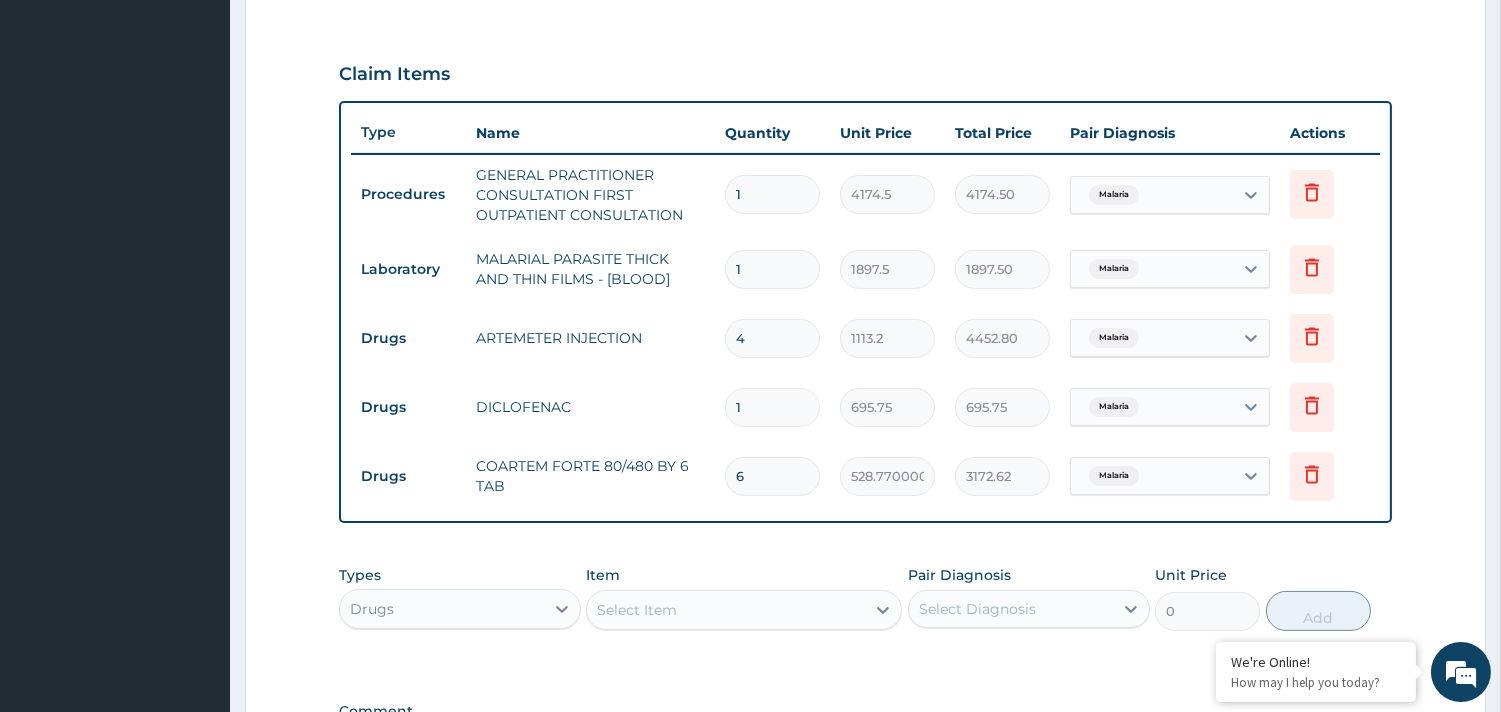 click on "Select Item" at bounding box center [637, 610] 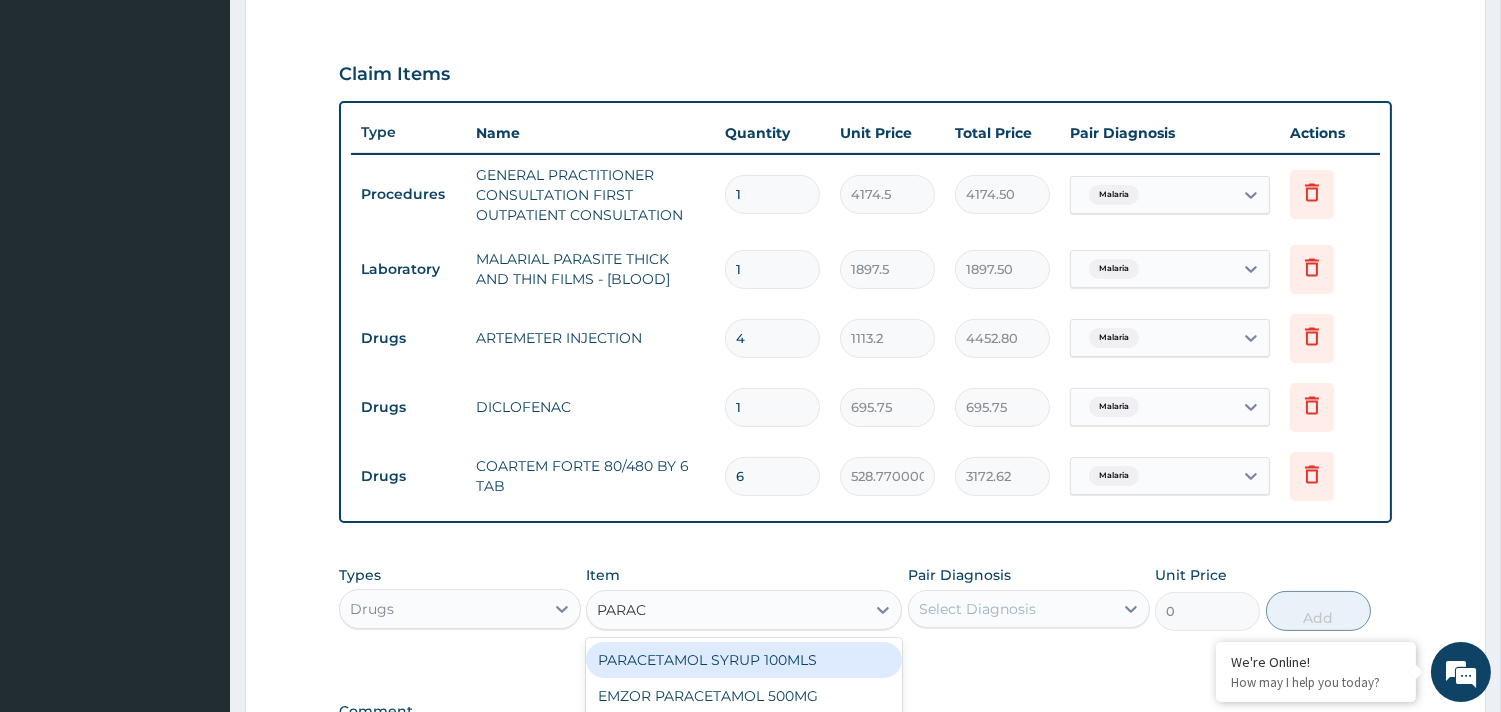type on "PARACE" 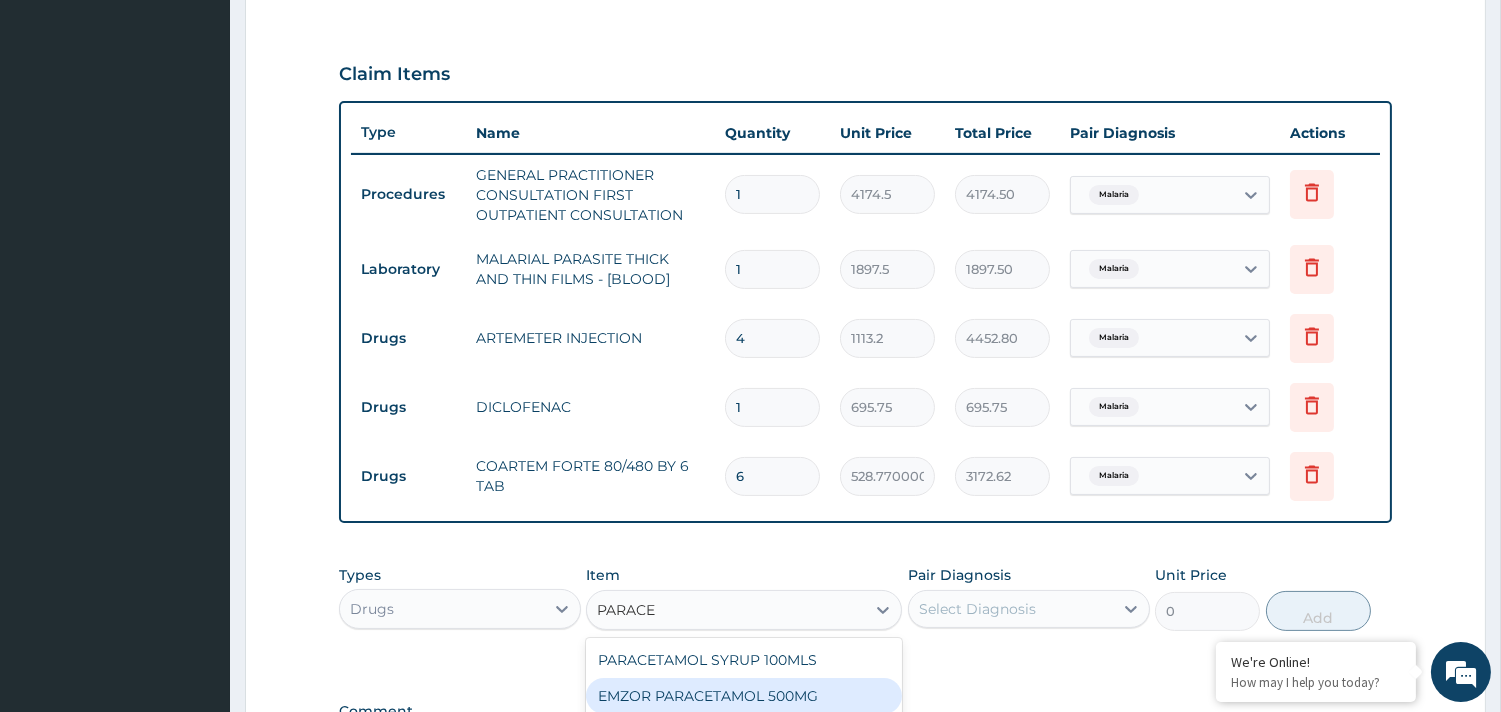 click on "EMZOR PARACETAMOL 500MG" at bounding box center (744, 696) 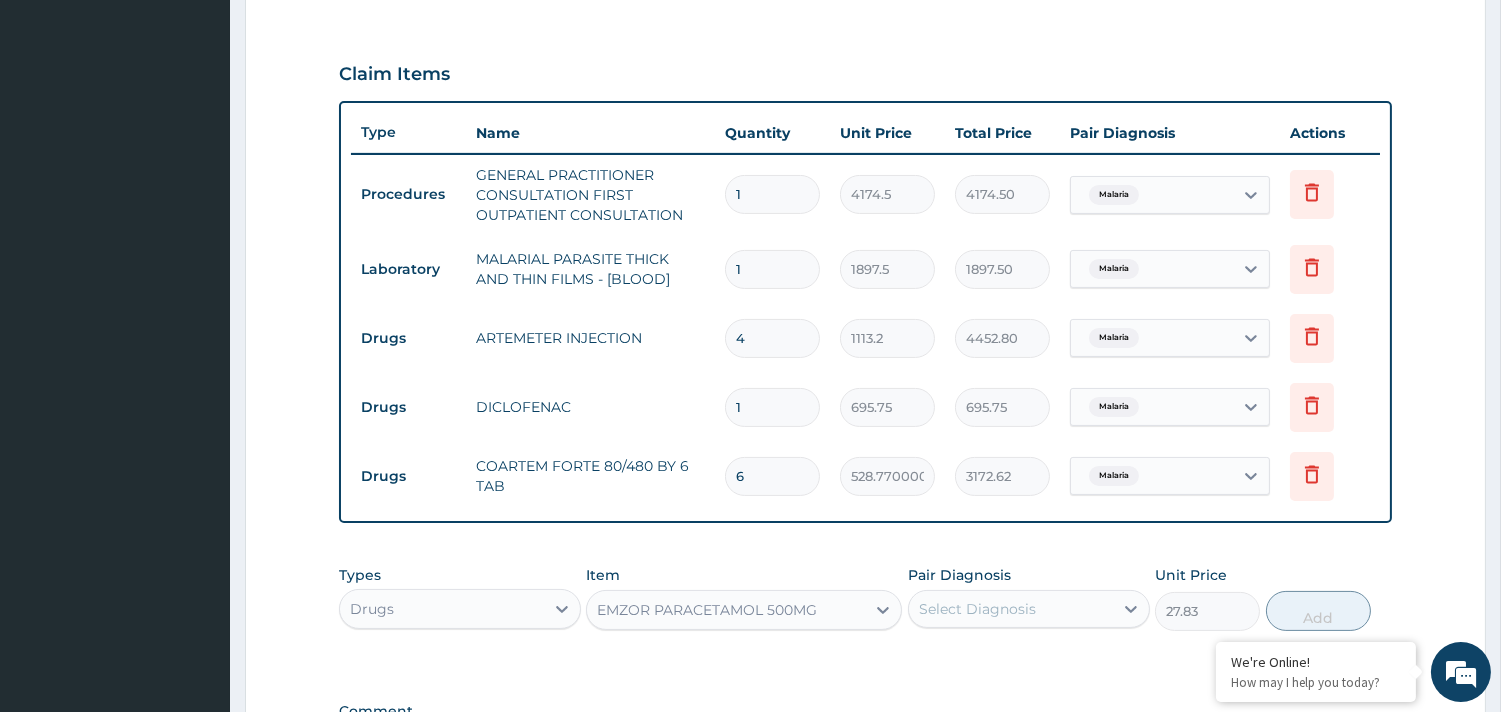 click on "Select Diagnosis" at bounding box center (977, 609) 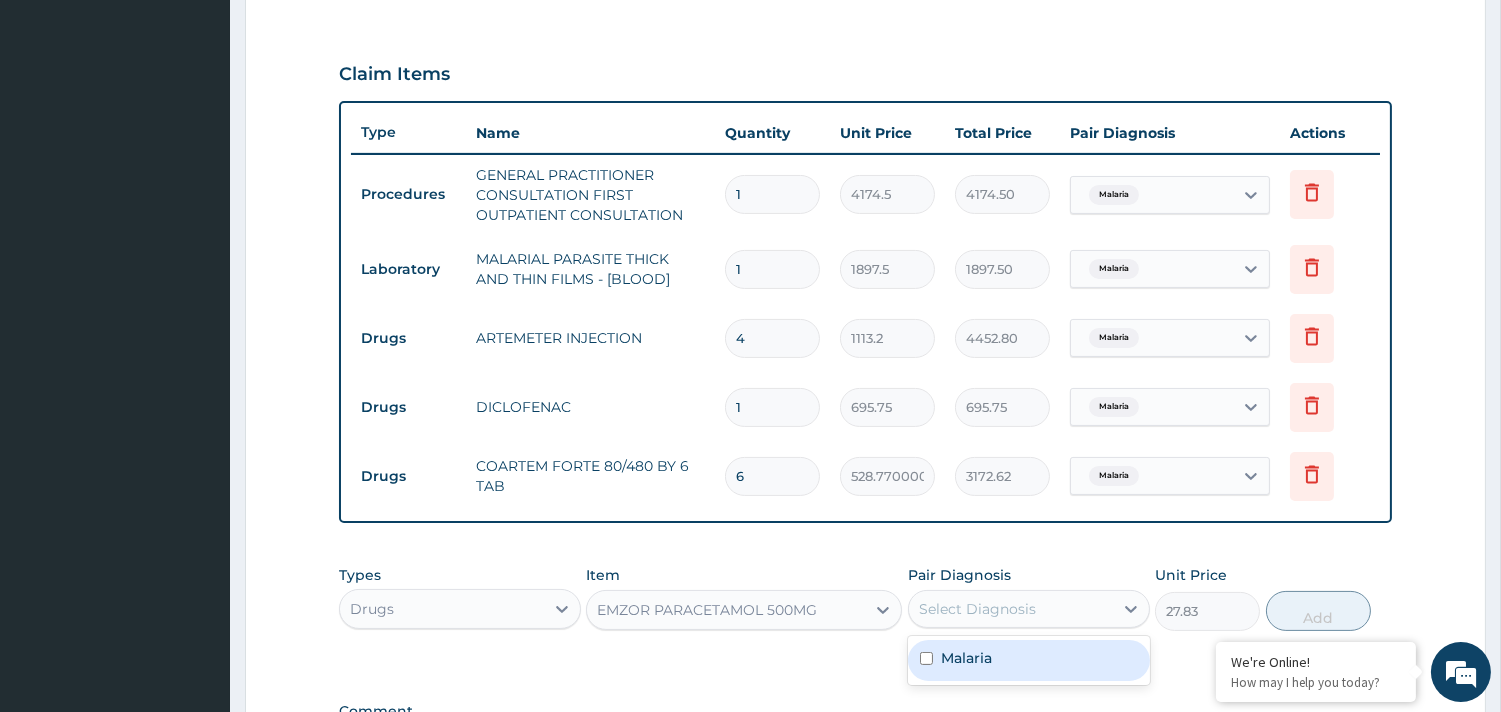 drag, startPoint x: 1010, startPoint y: 656, endPoint x: 1031, endPoint y: 647, distance: 22.847319 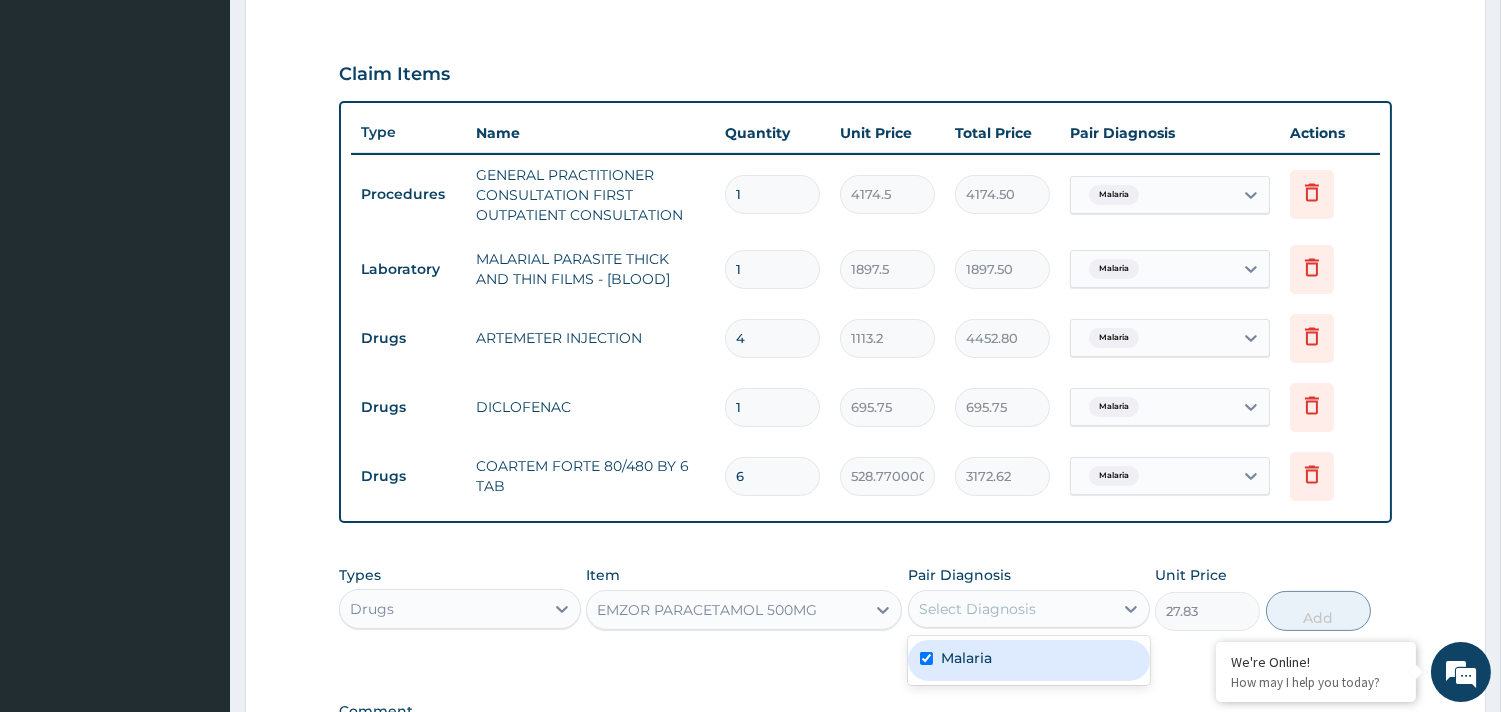 checkbox on "true" 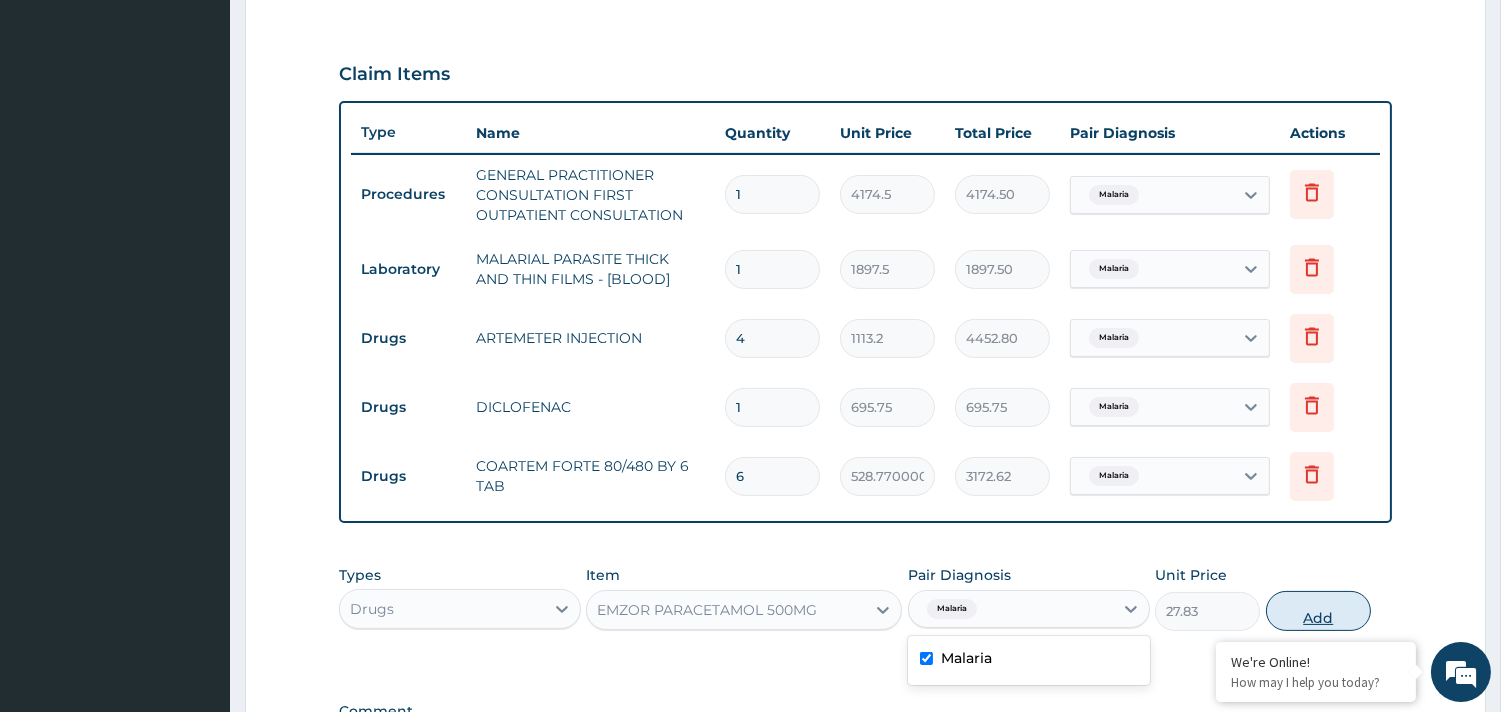 click on "Add" at bounding box center (1318, 611) 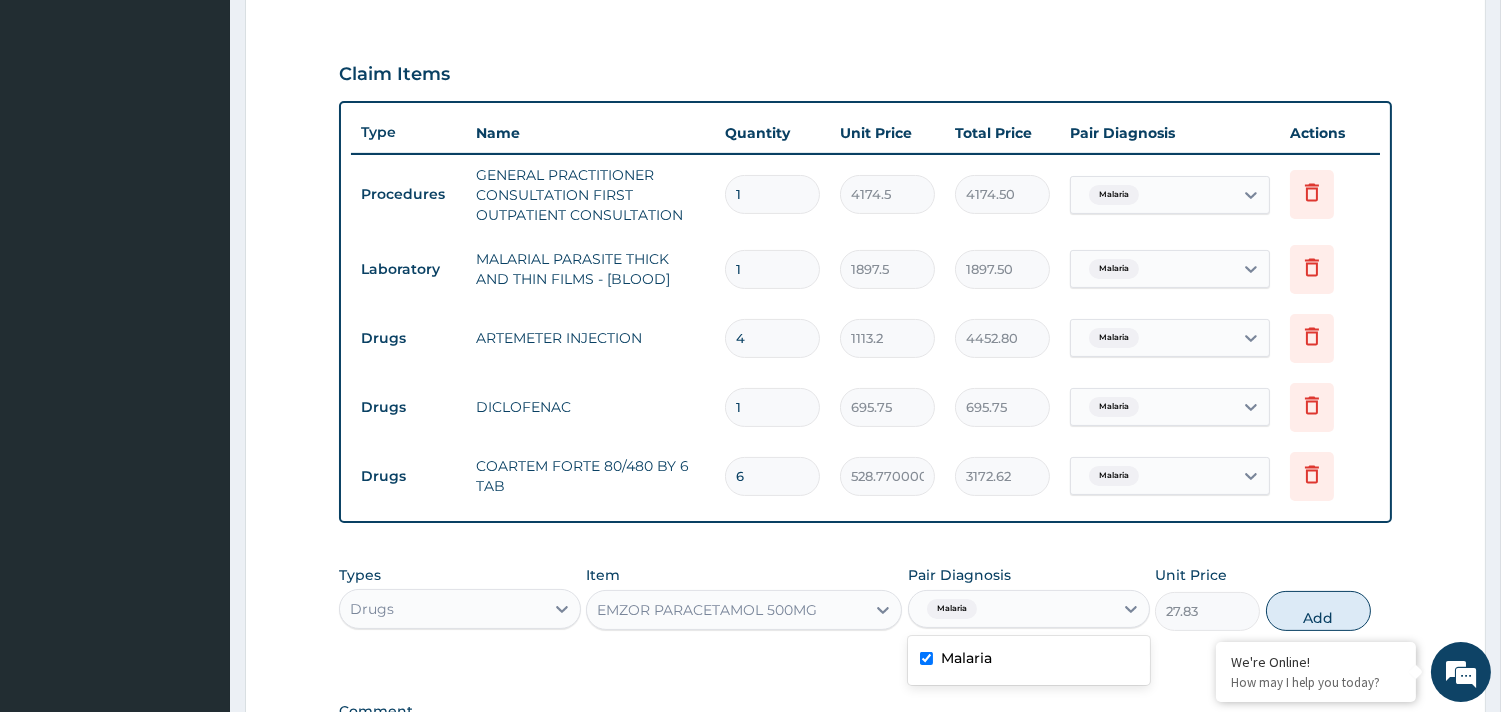 type on "0" 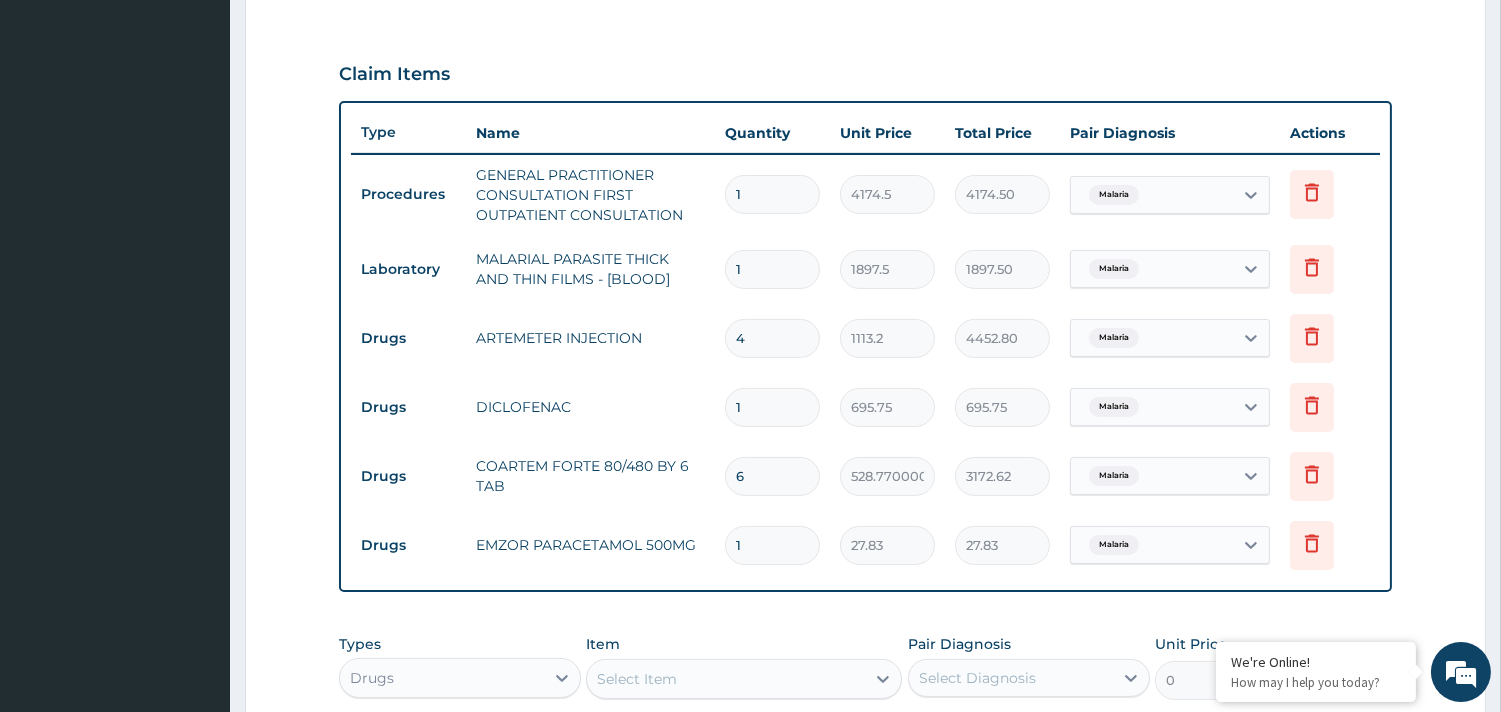click on "1" at bounding box center [772, 545] 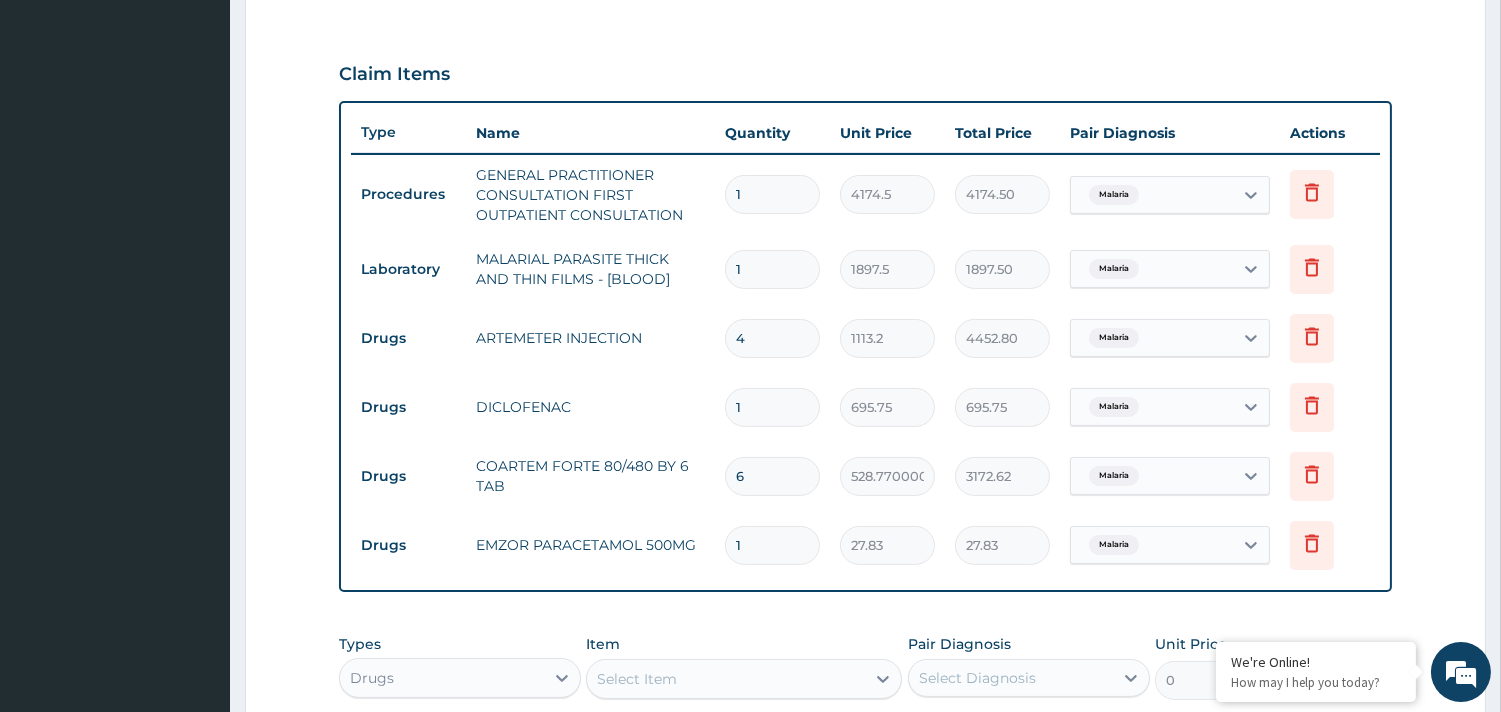 type 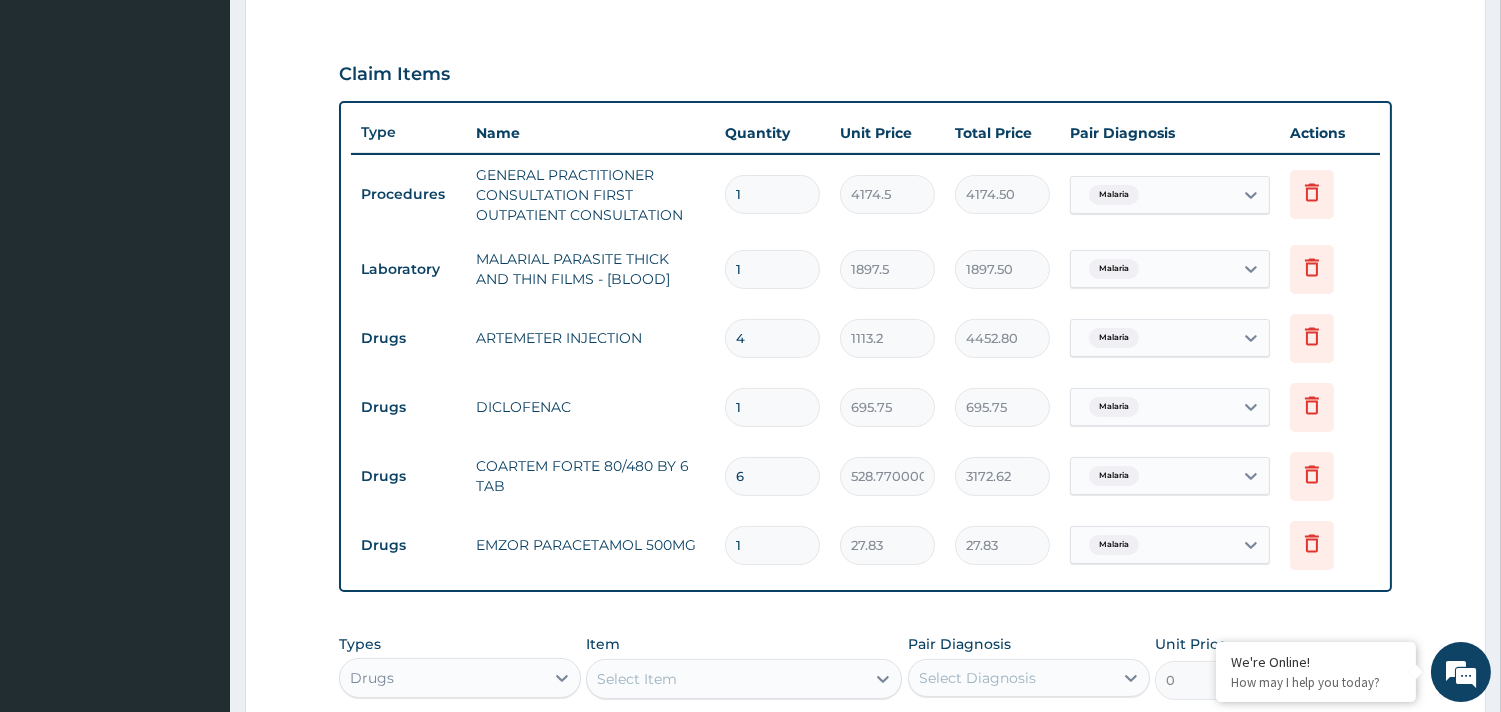 type on "0.00" 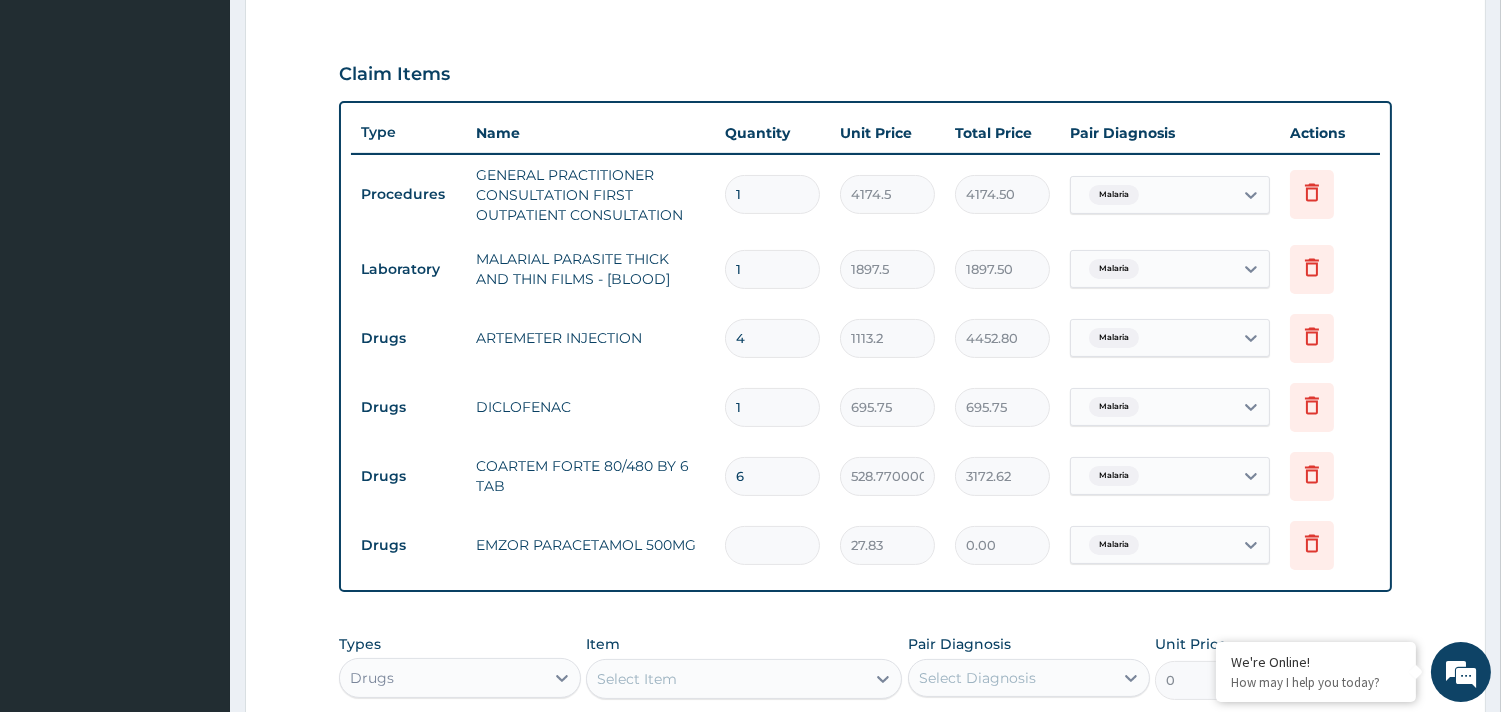 type on "2" 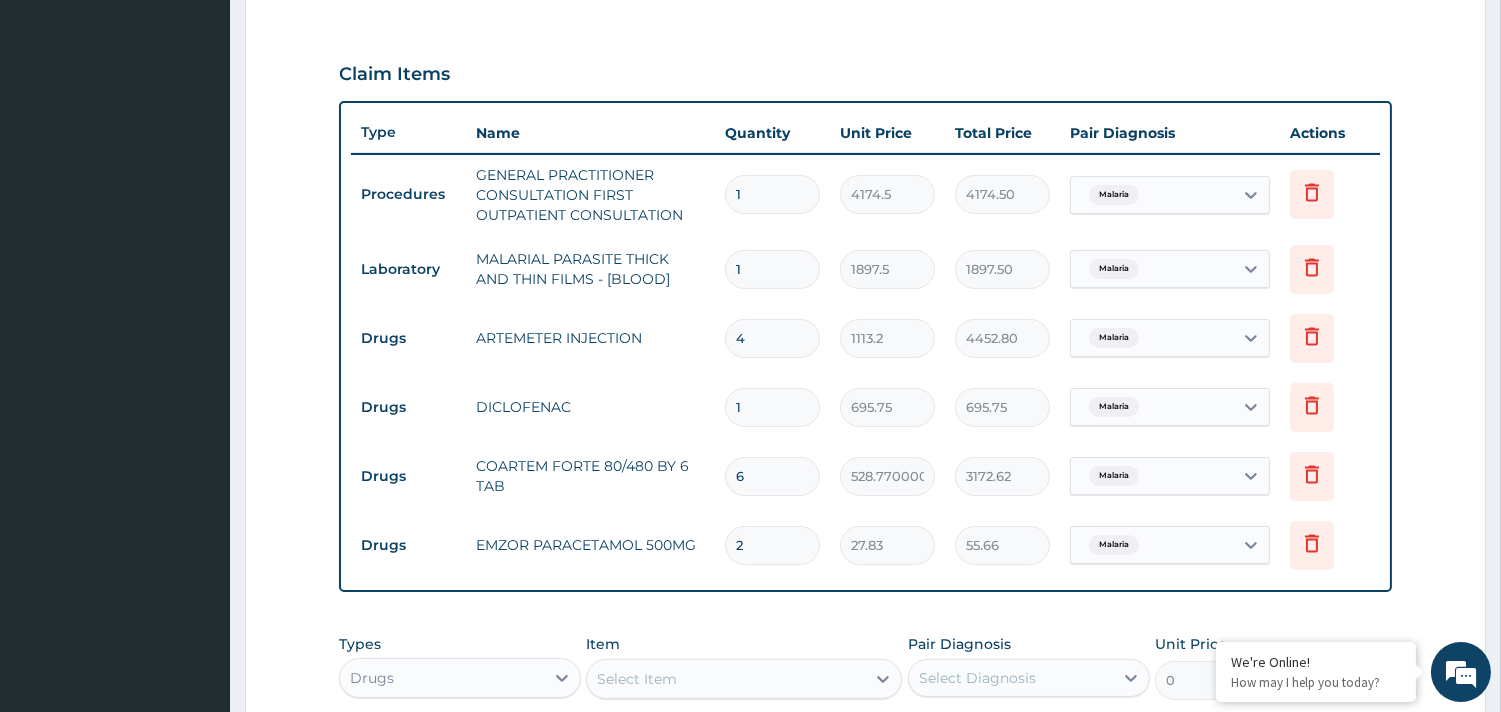 type on "20" 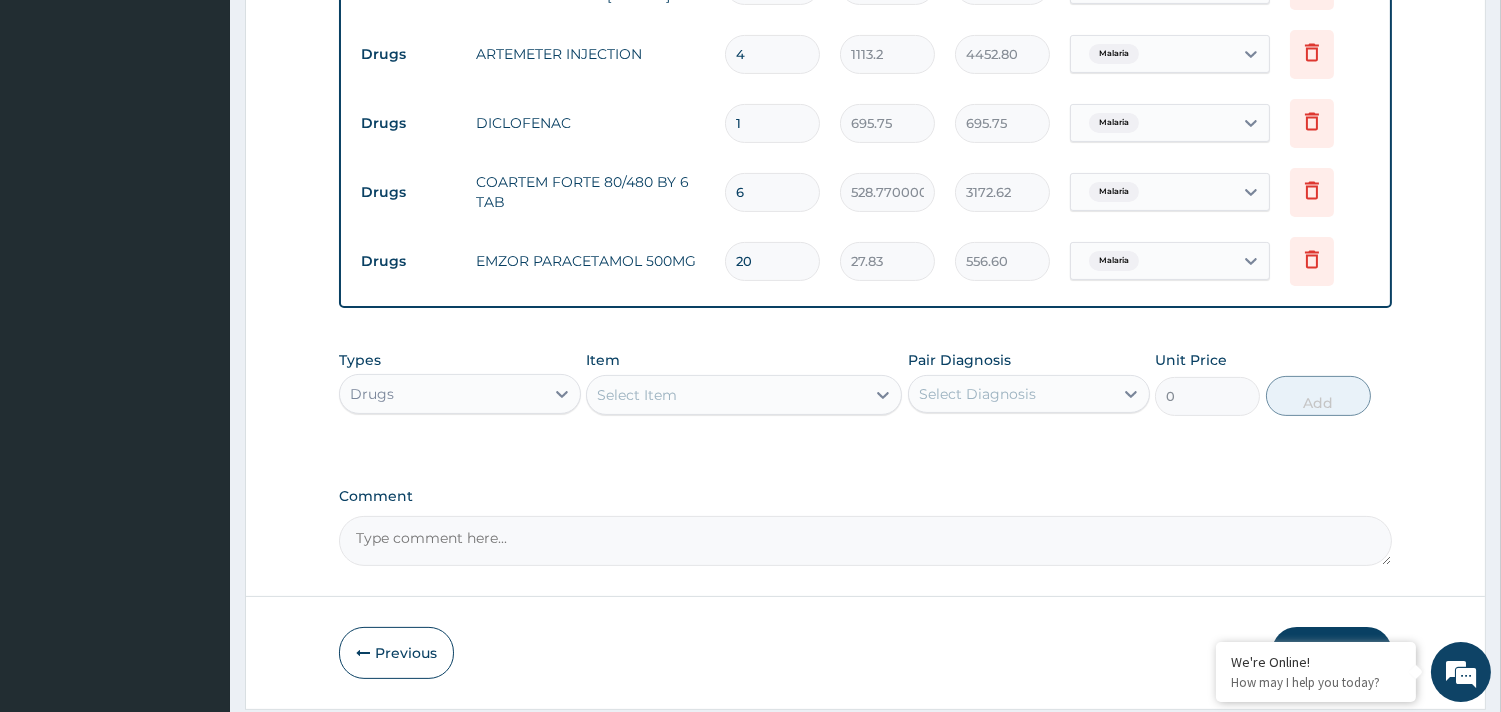 scroll, scrollTop: 976, scrollLeft: 0, axis: vertical 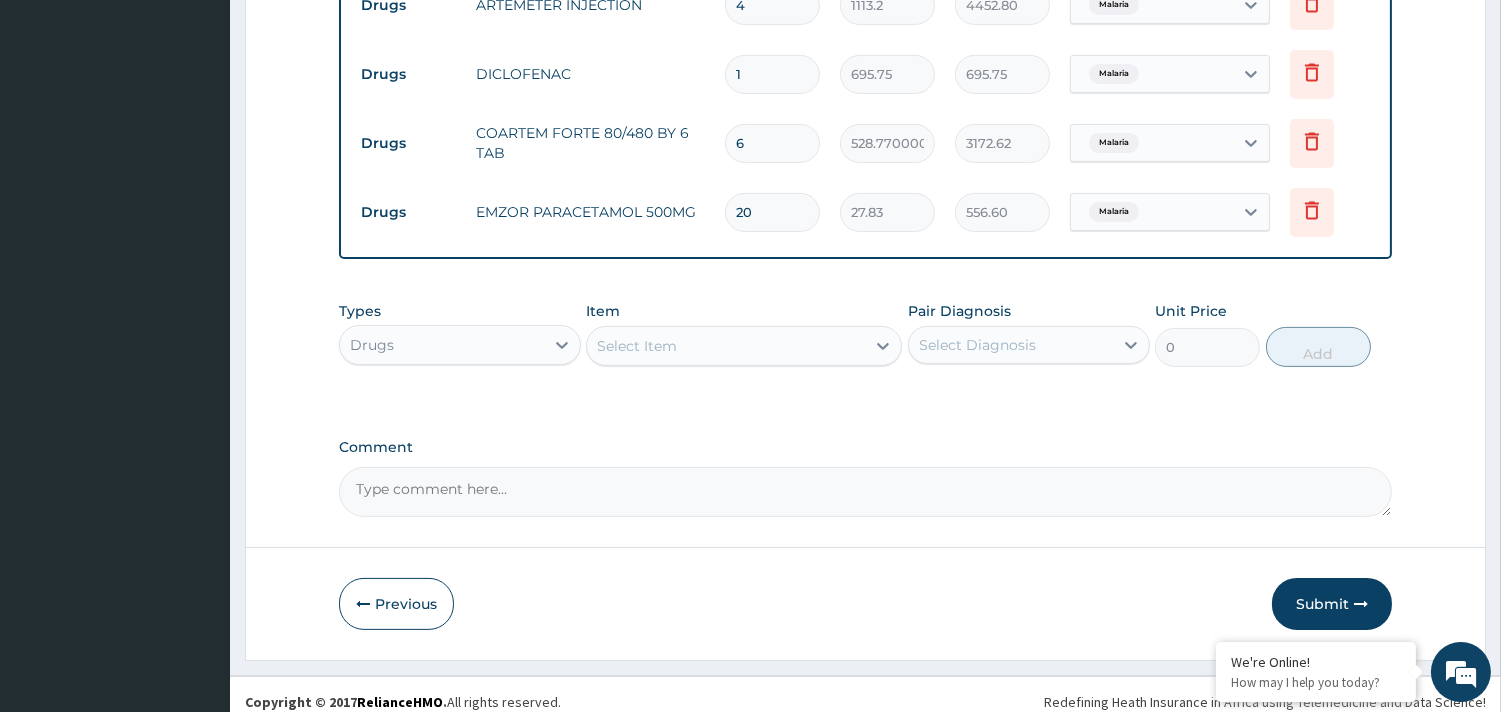 type on "20" 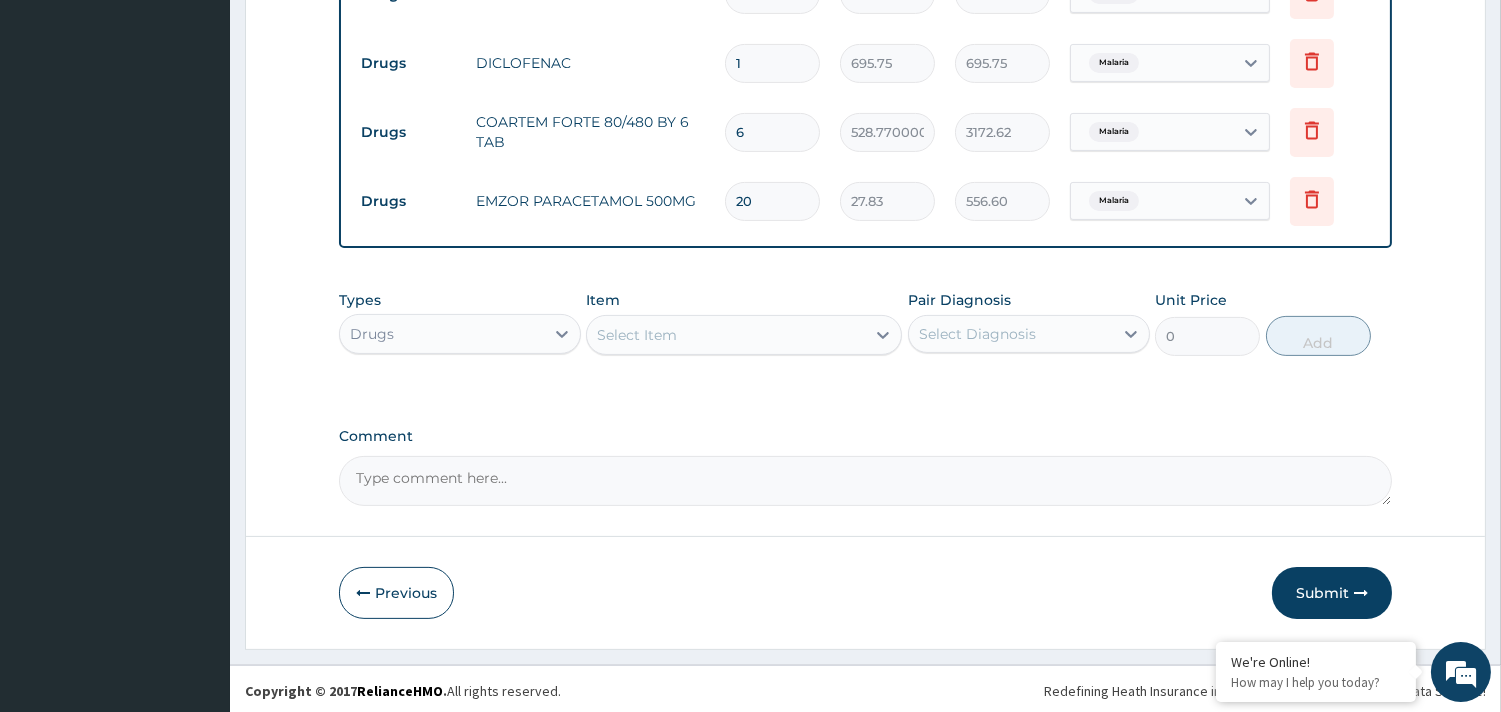 scroll, scrollTop: 991, scrollLeft: 0, axis: vertical 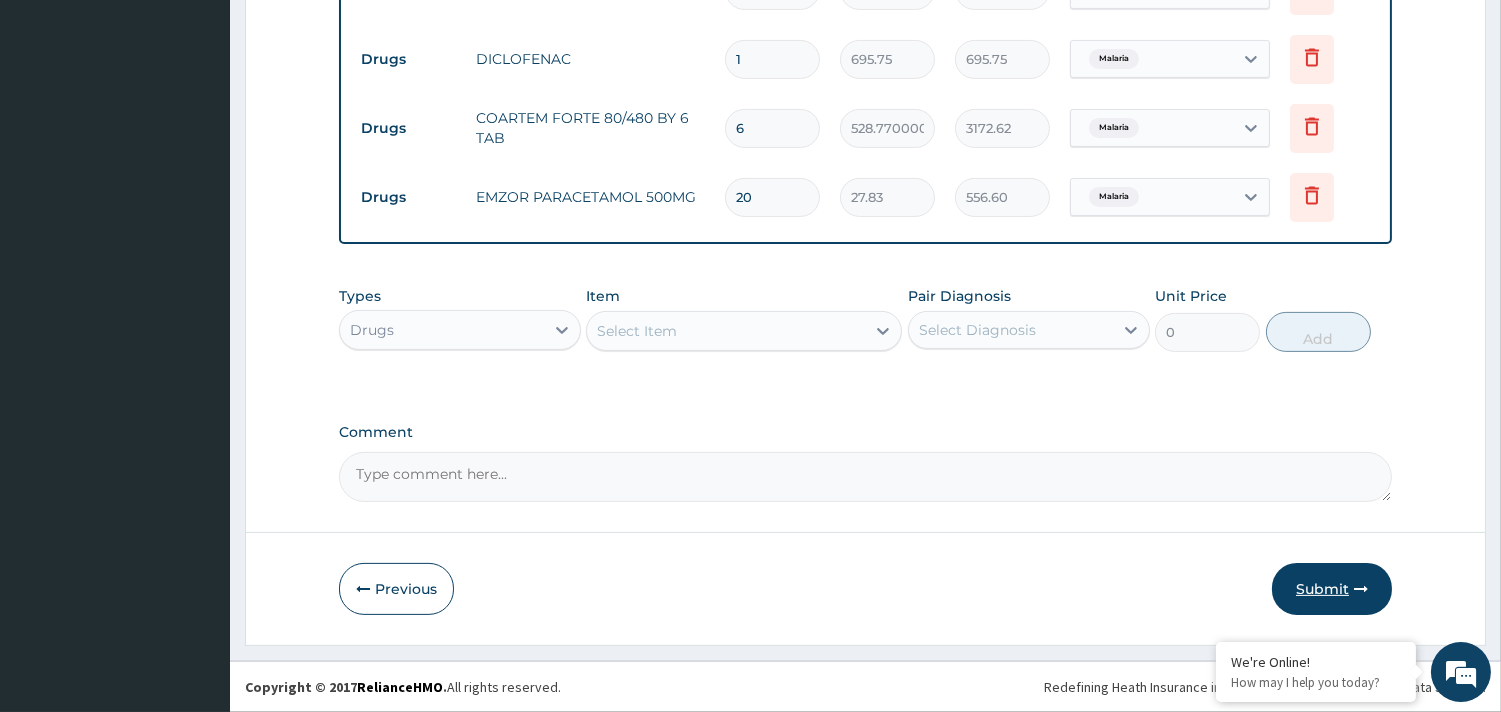 click on "Submit" at bounding box center (1332, 589) 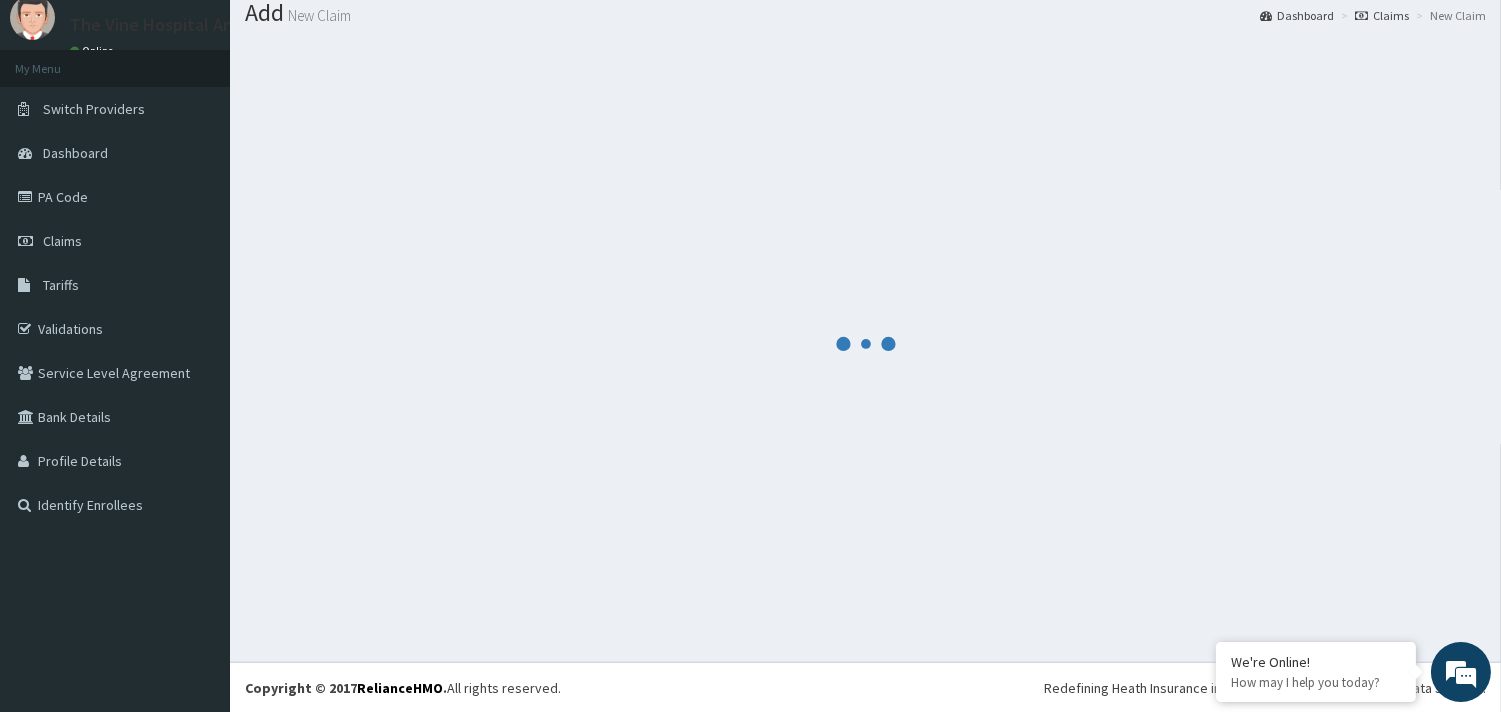 scroll, scrollTop: 991, scrollLeft: 0, axis: vertical 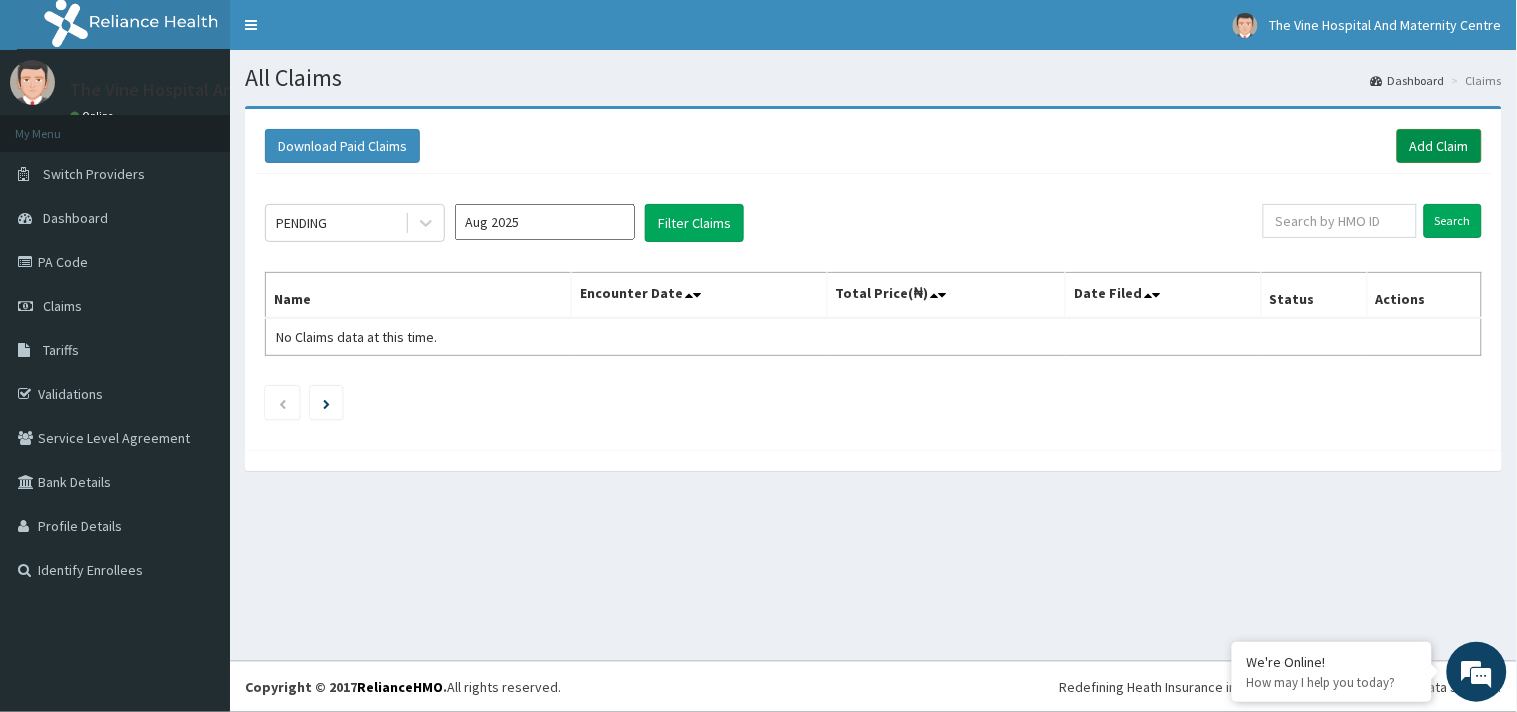 click on "Add Claim" at bounding box center (1439, 146) 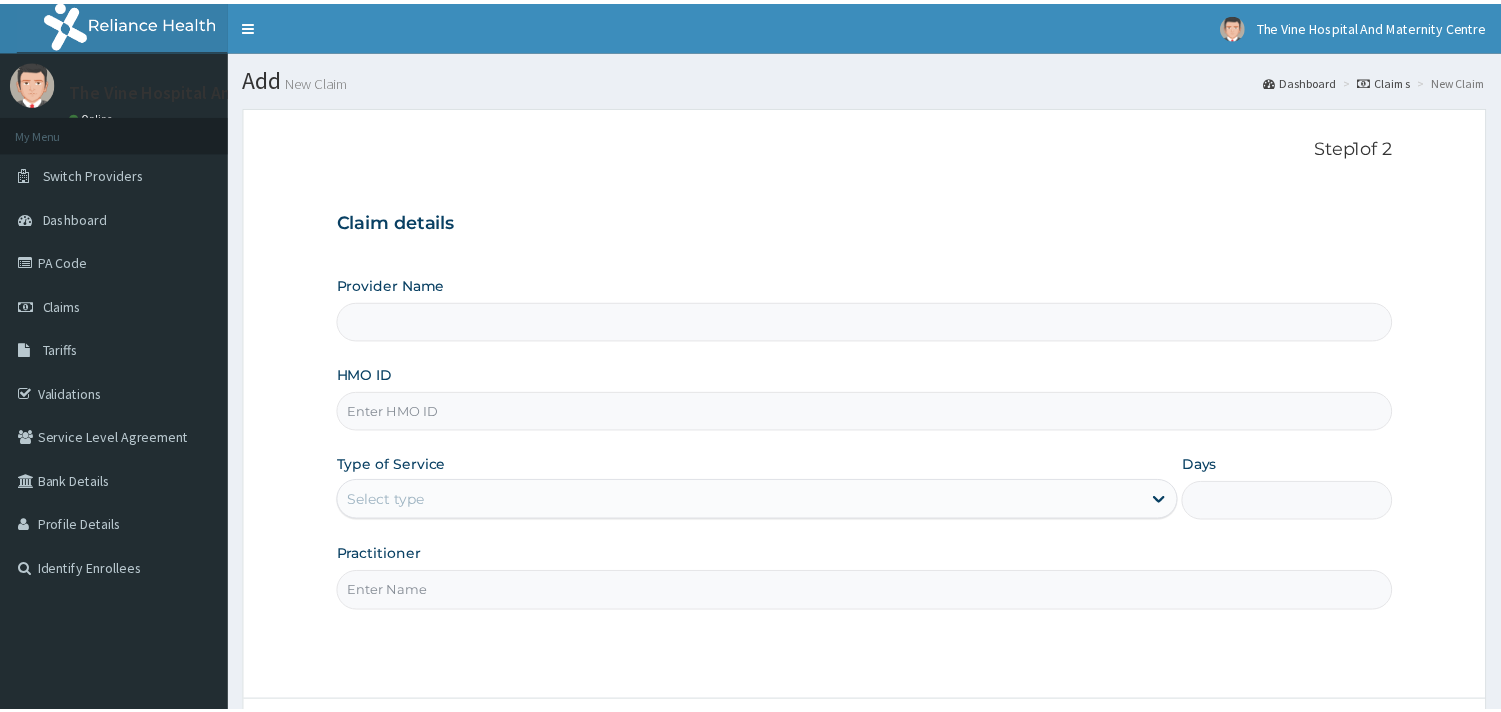 scroll, scrollTop: 0, scrollLeft: 0, axis: both 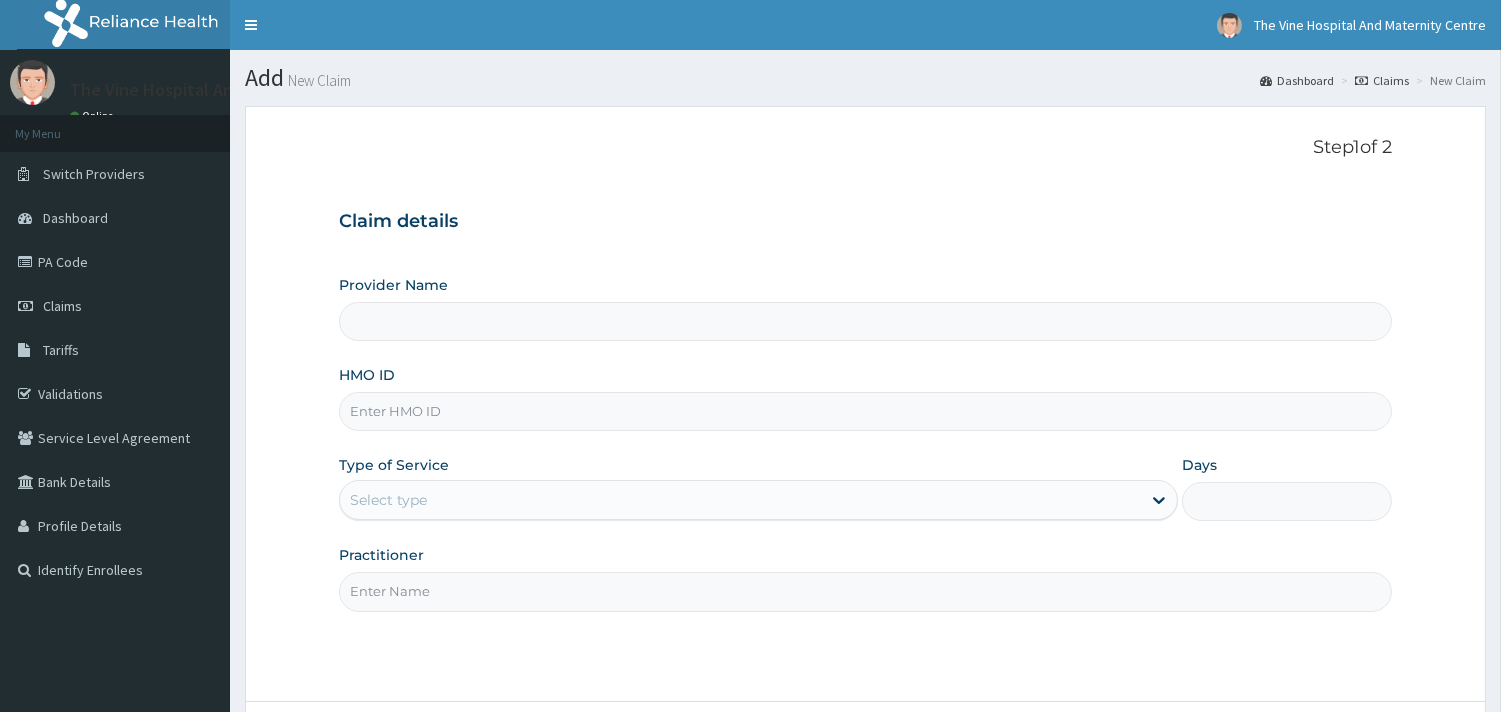 type on "The Vine Hospital And Maternity Centre" 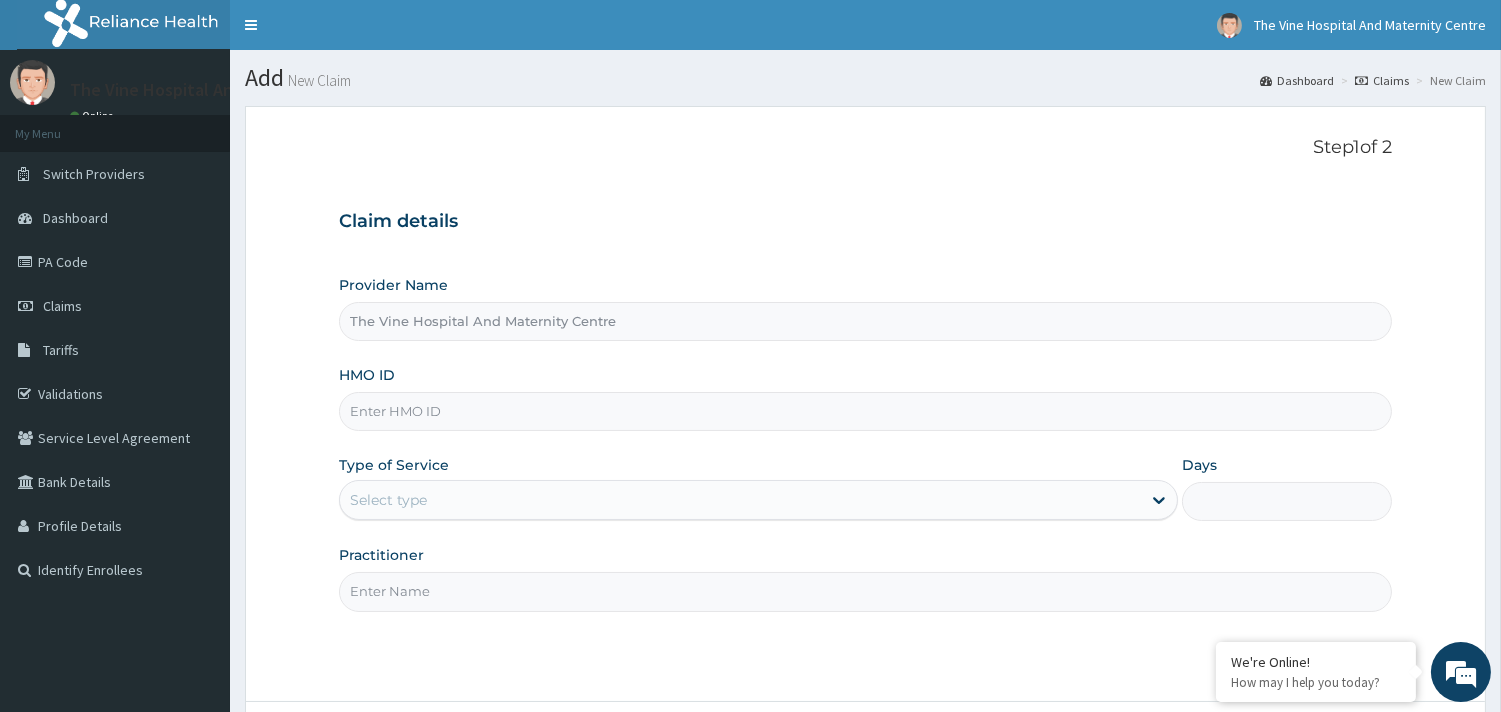 scroll, scrollTop: 0, scrollLeft: 0, axis: both 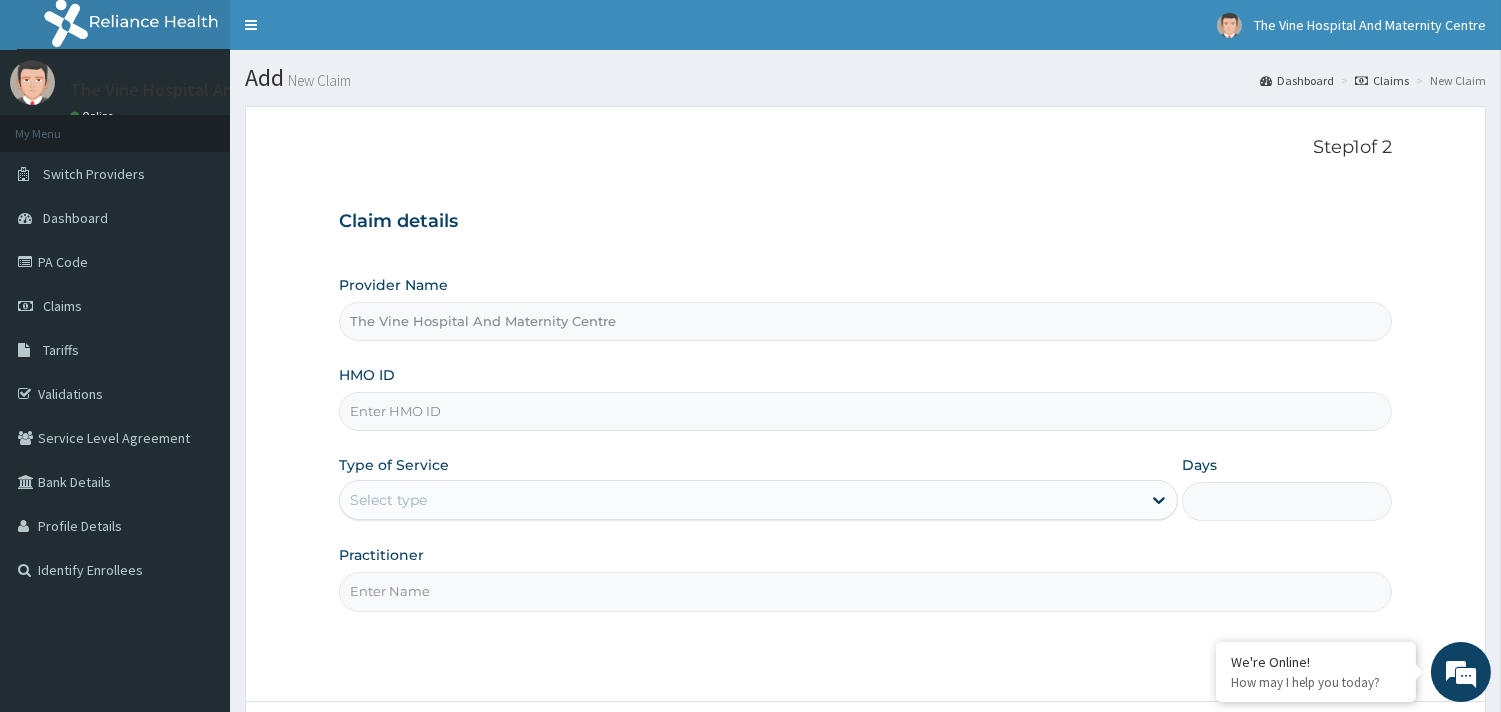 click on "HMO ID" at bounding box center (865, 411) 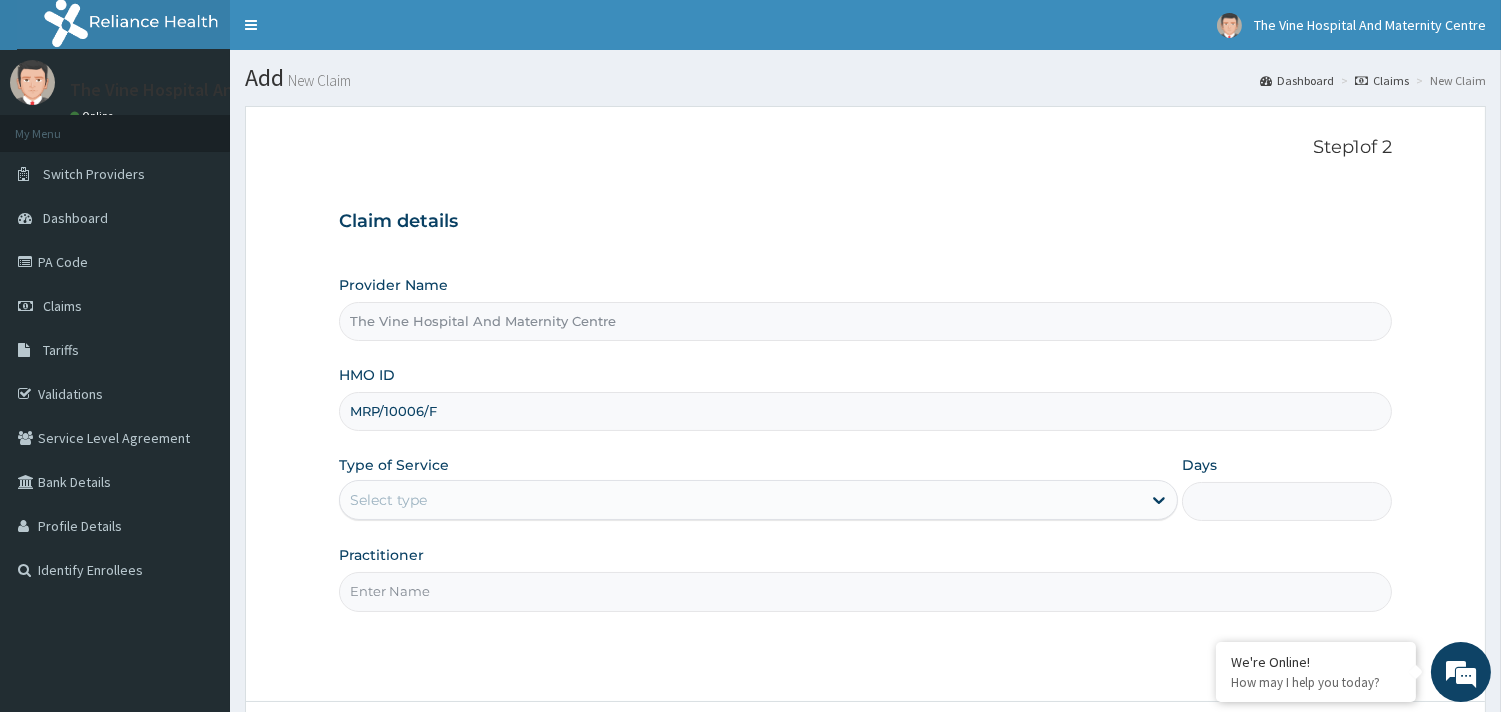 type on "MRP/10006/F" 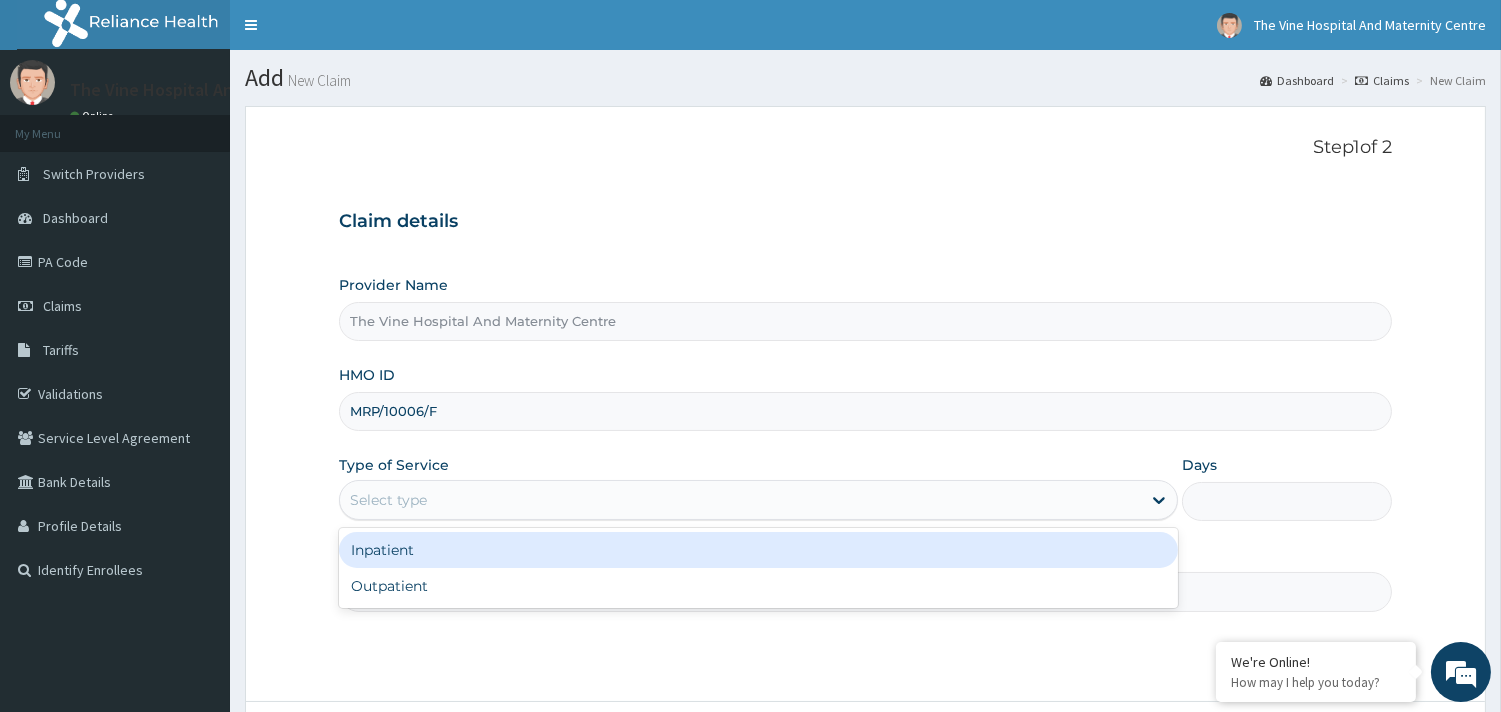 click on "Select type" at bounding box center [758, 500] 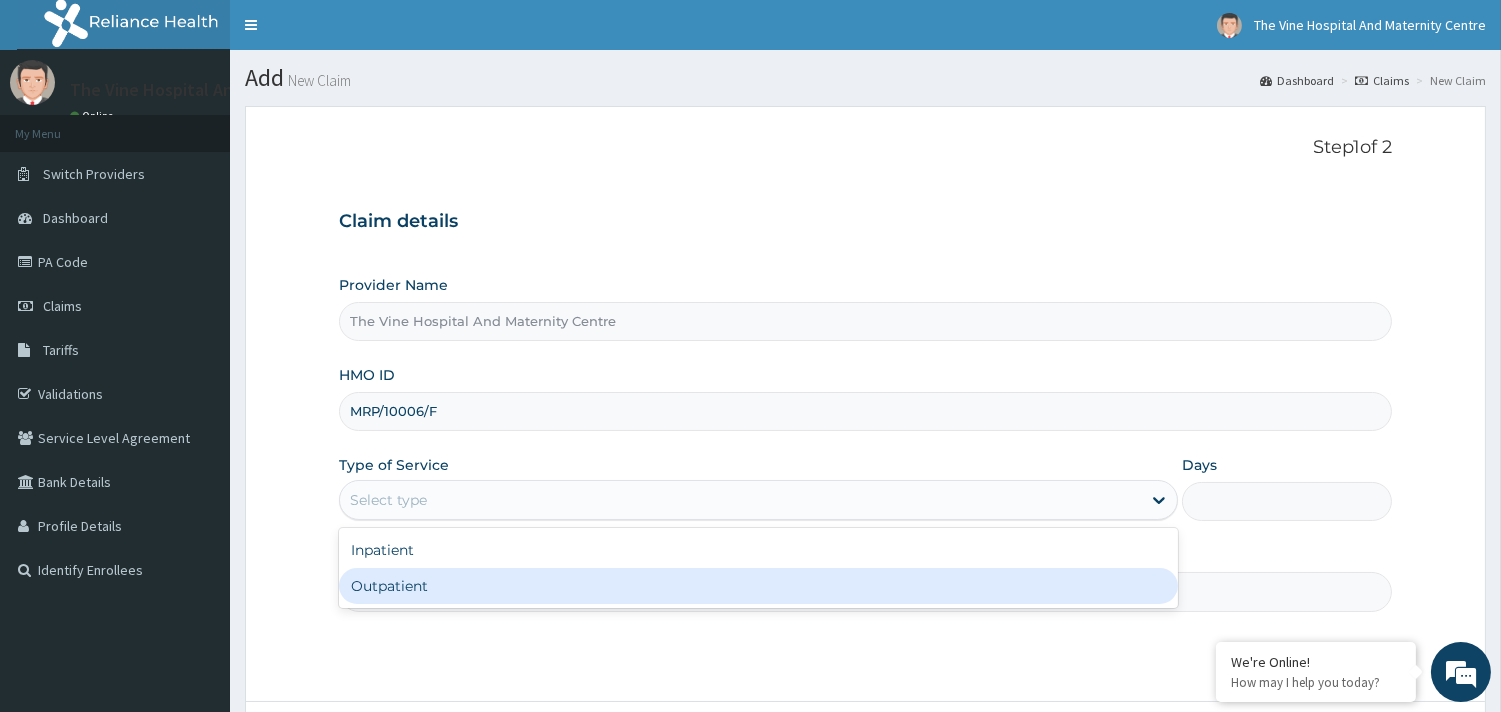 click on "Outpatient" at bounding box center (758, 586) 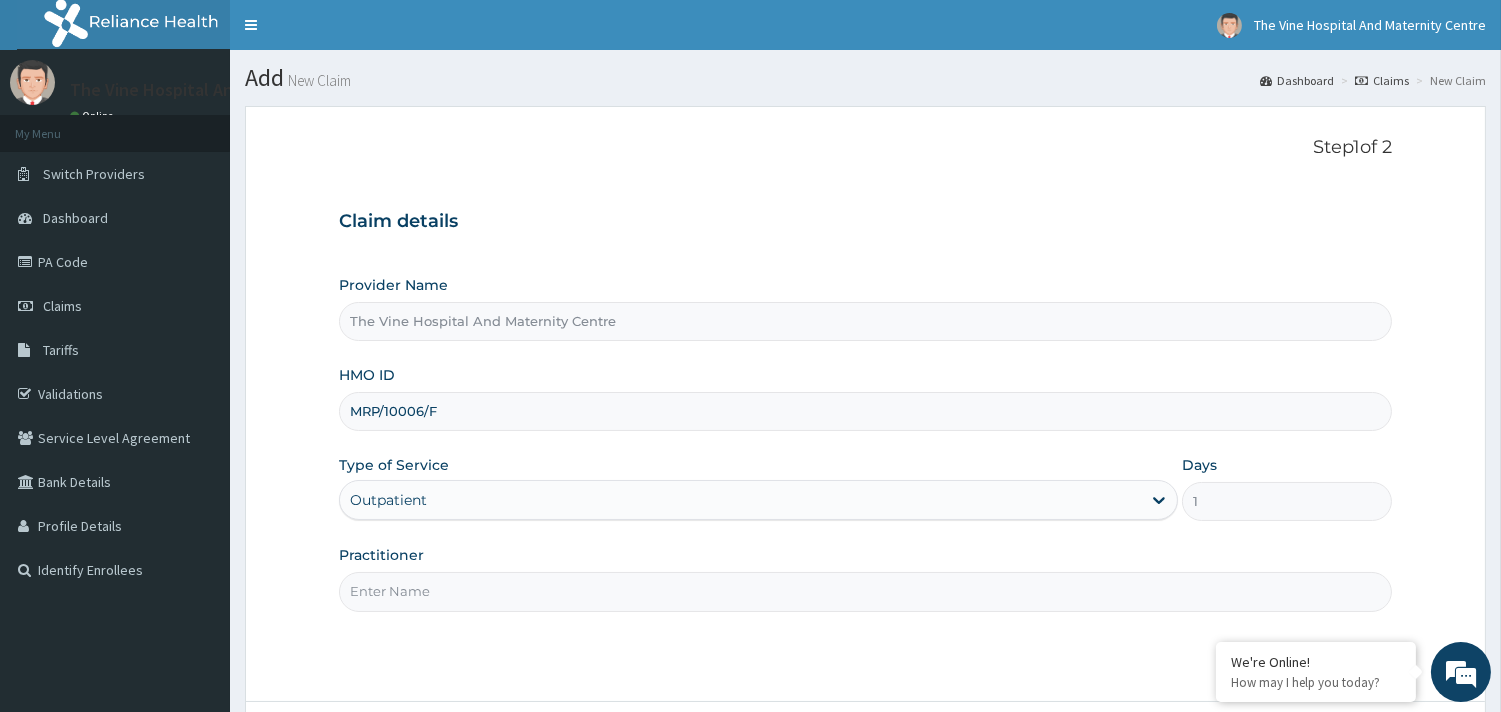 click on "Practitioner" at bounding box center [865, 591] 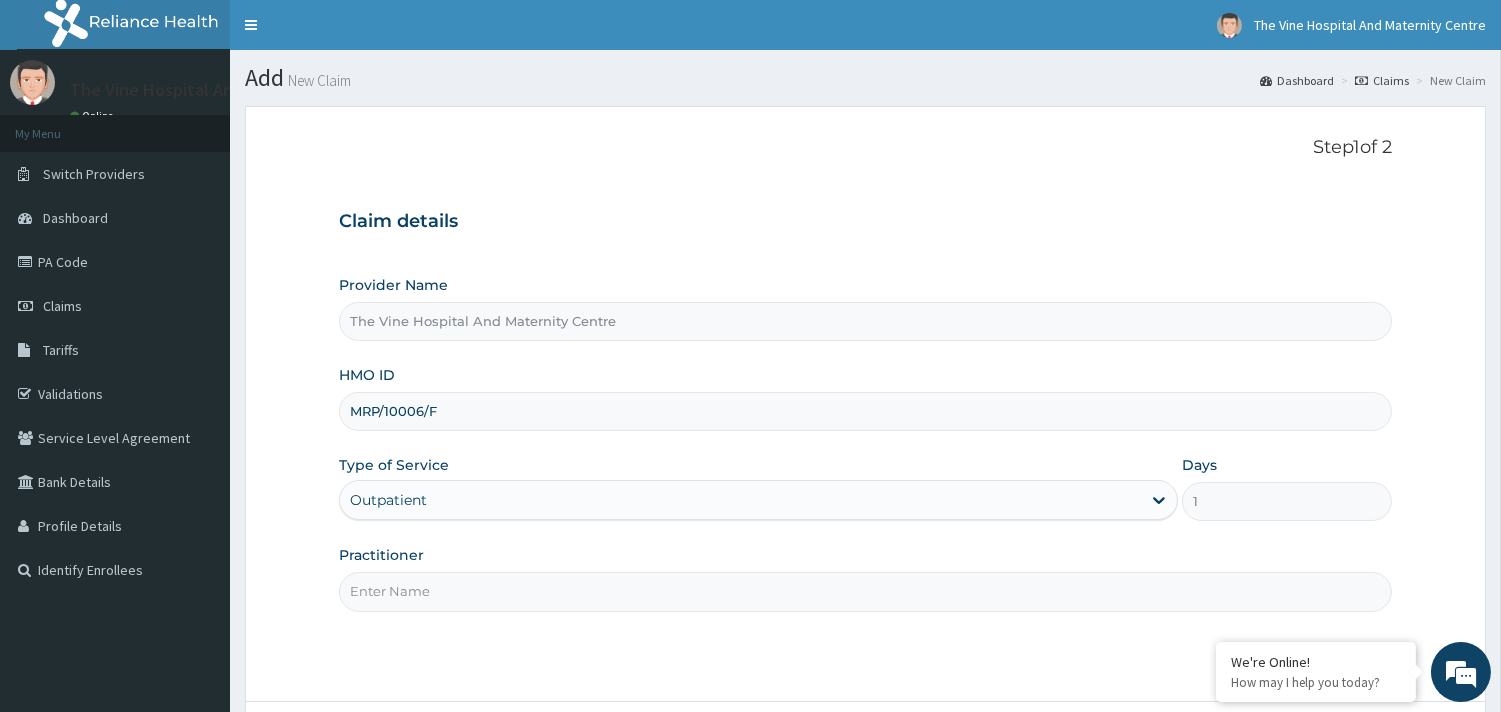 type on "DR PHILLIPS" 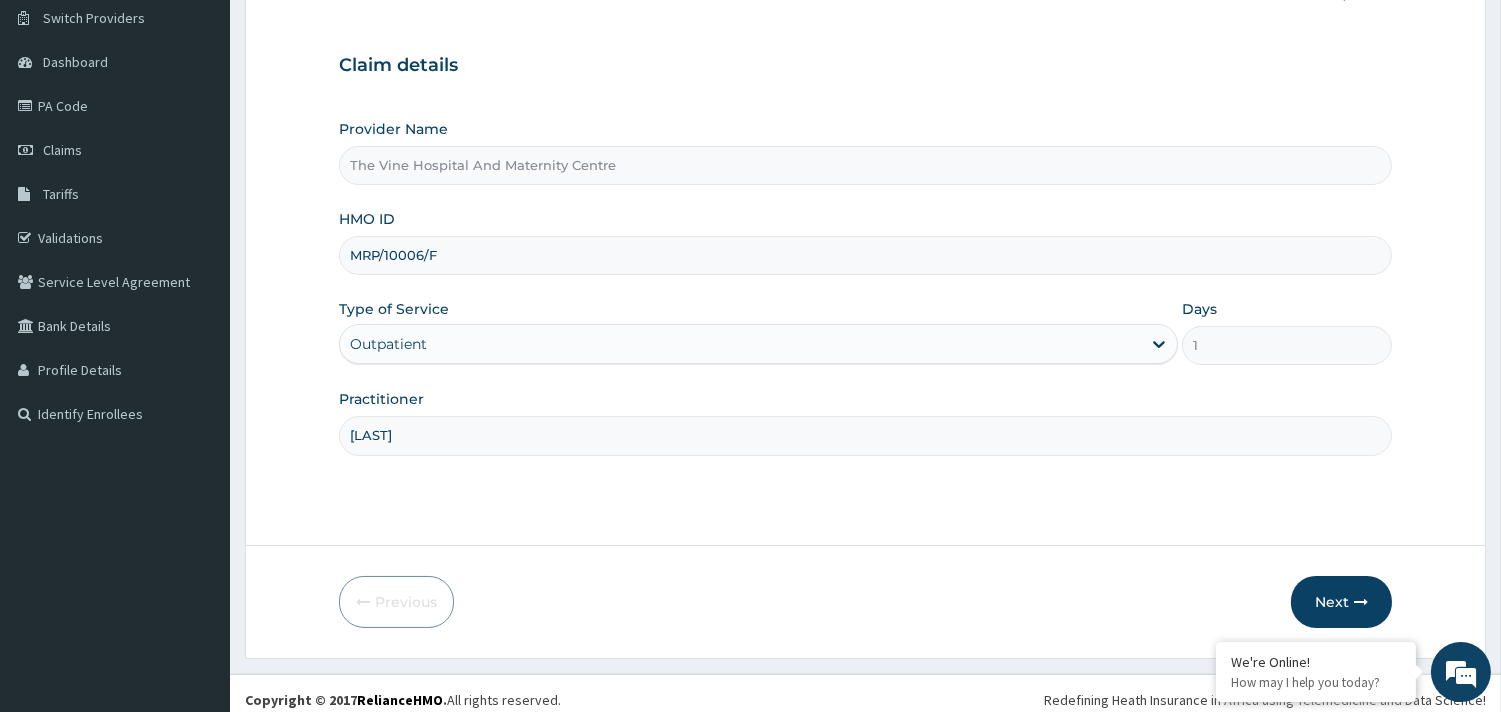 scroll, scrollTop: 170, scrollLeft: 0, axis: vertical 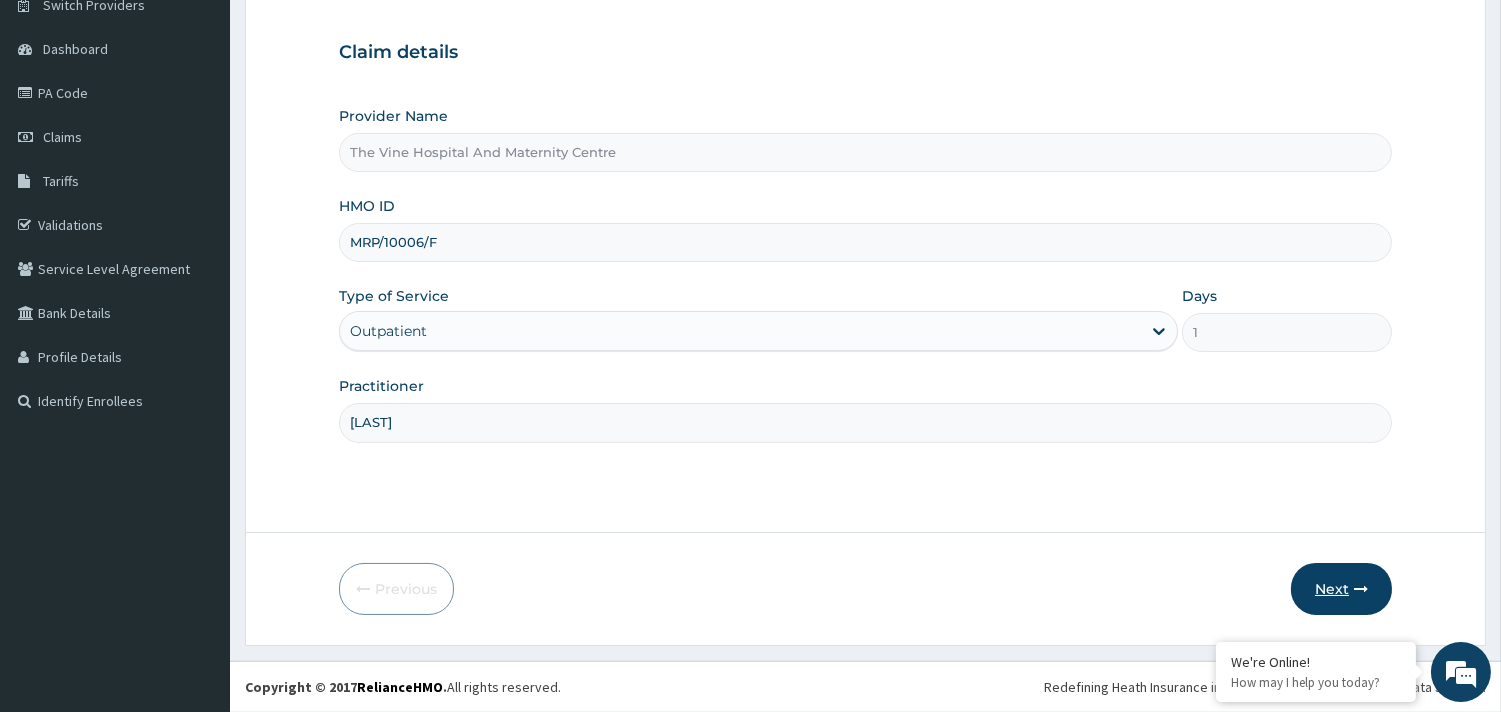 click on "Next" at bounding box center [1341, 589] 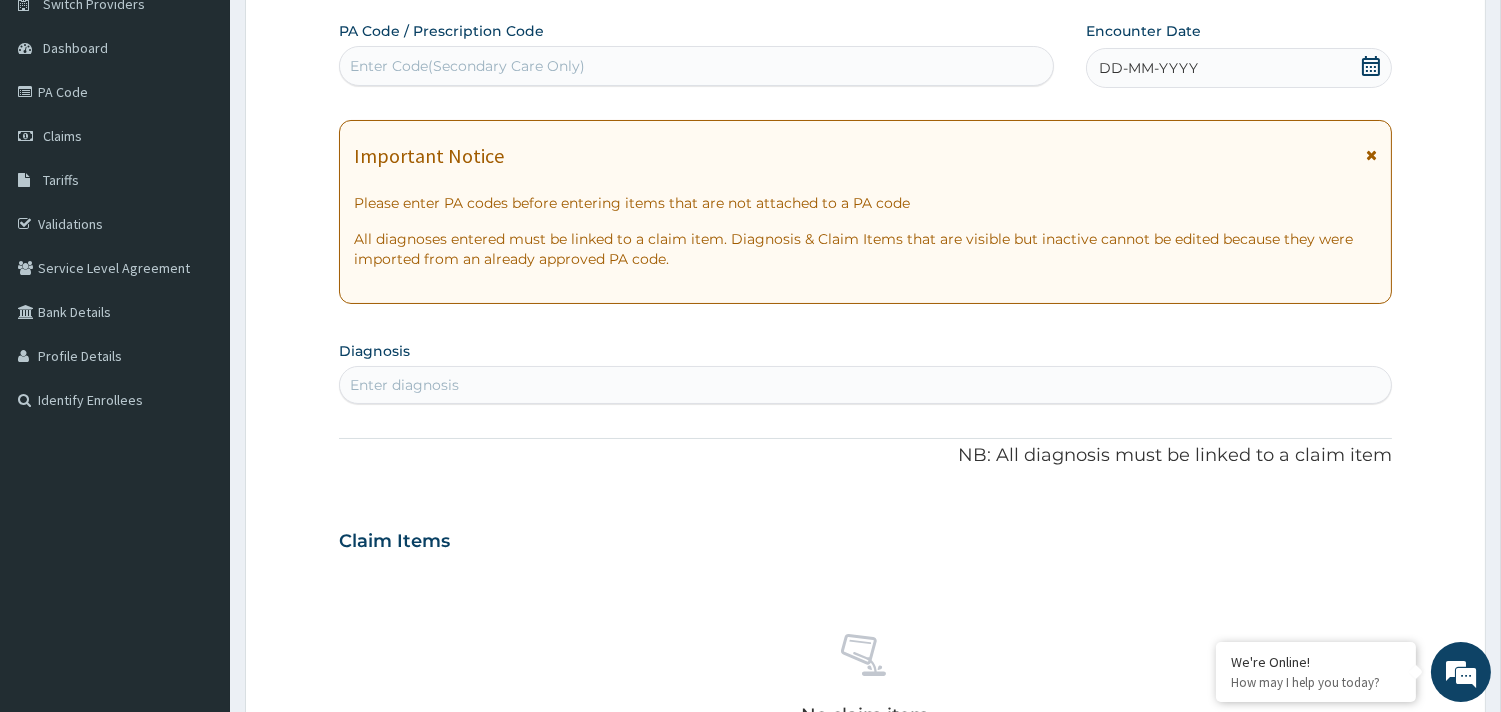 click 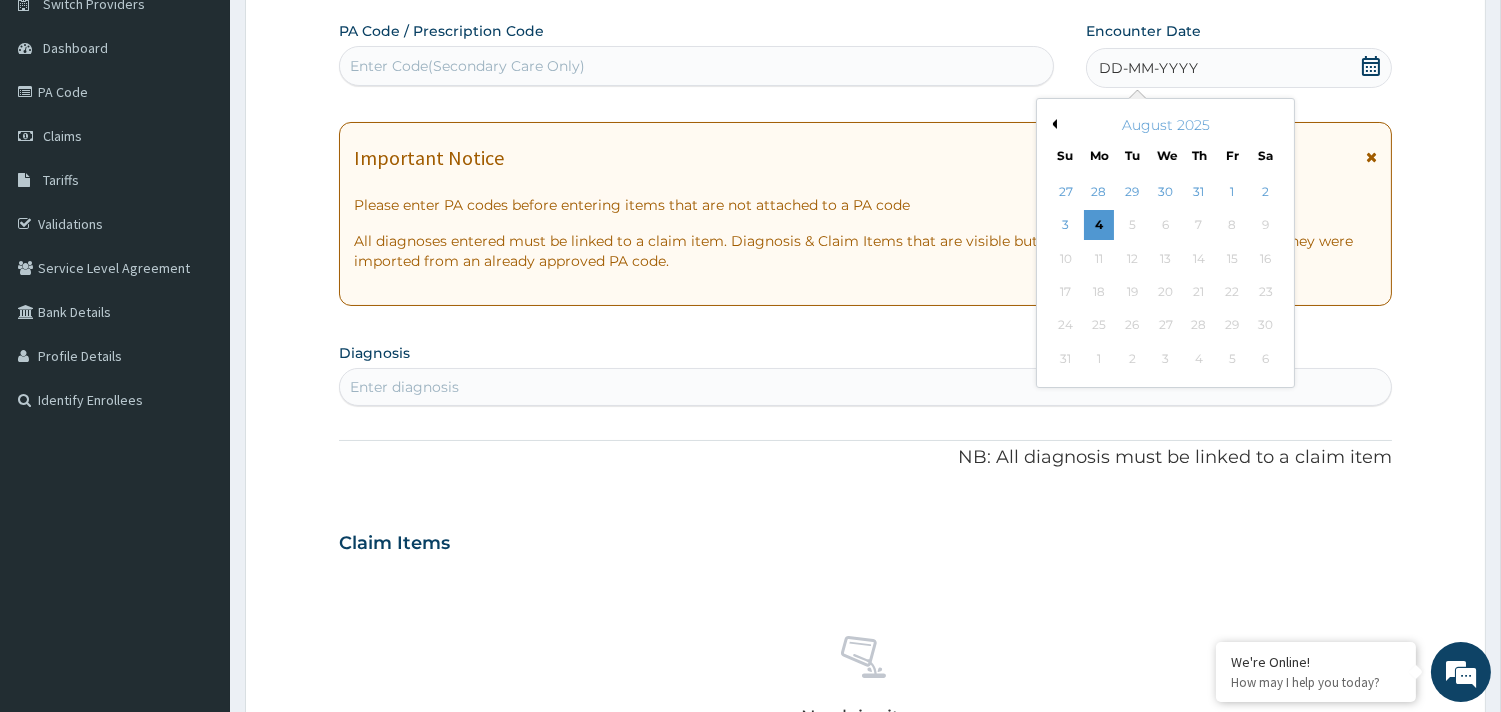 click on "Previous Month" at bounding box center [1052, 124] 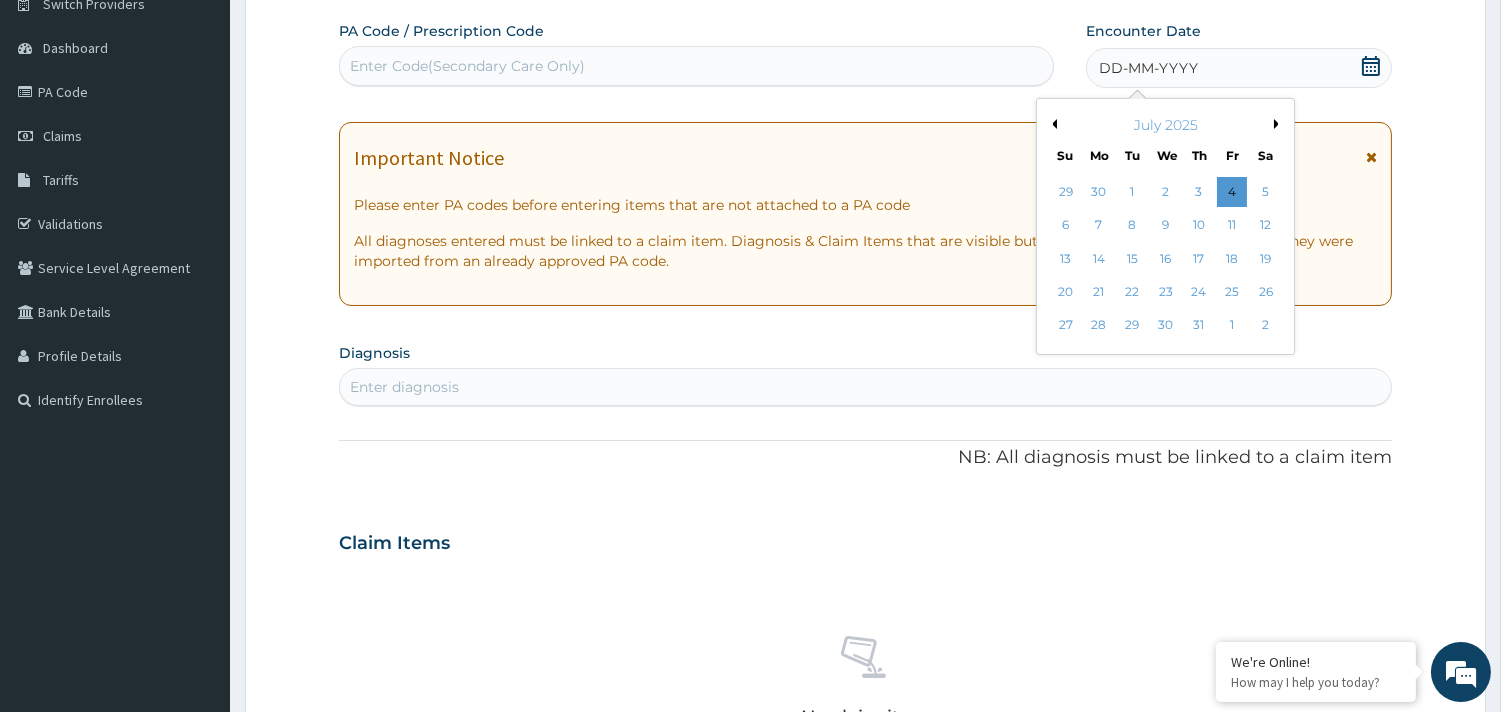 click on "Previous Month" at bounding box center [1052, 124] 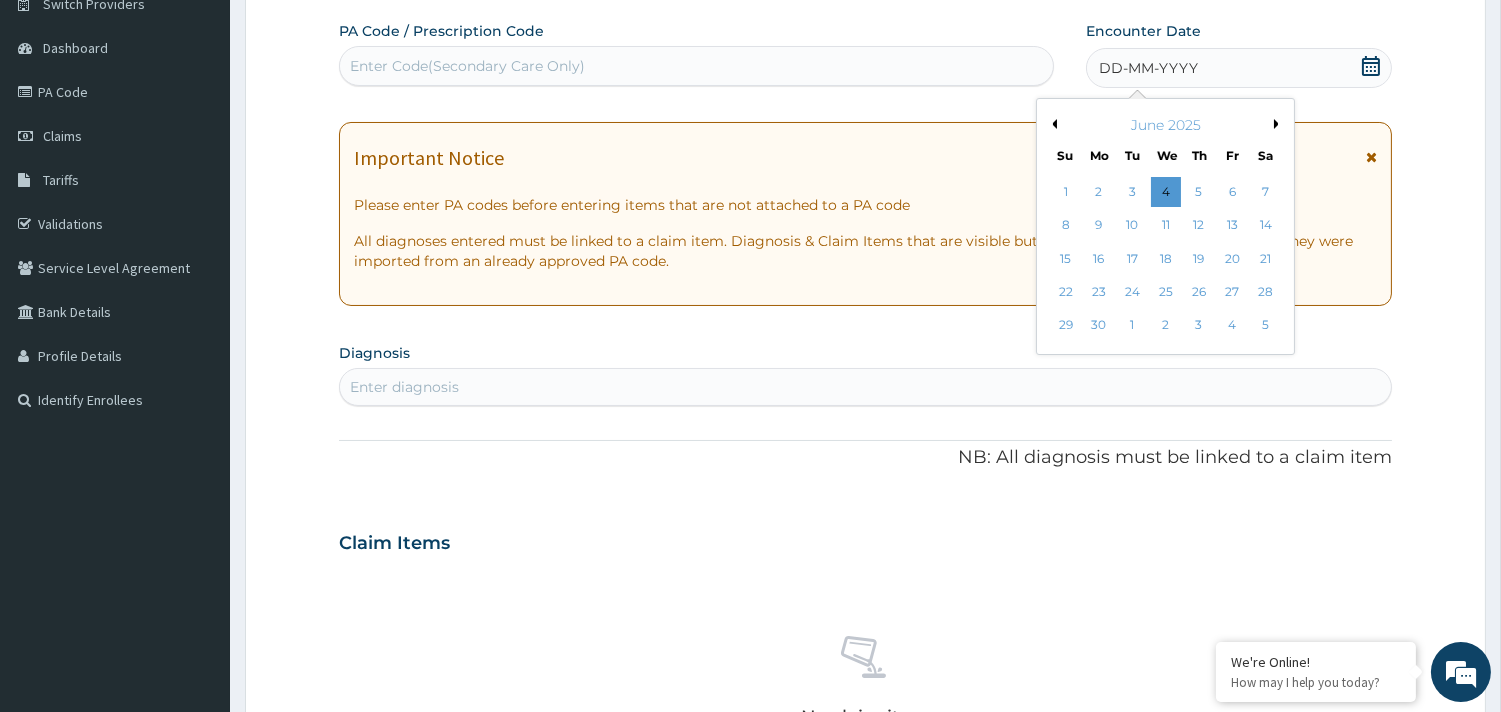 click on "22" at bounding box center [1065, 292] 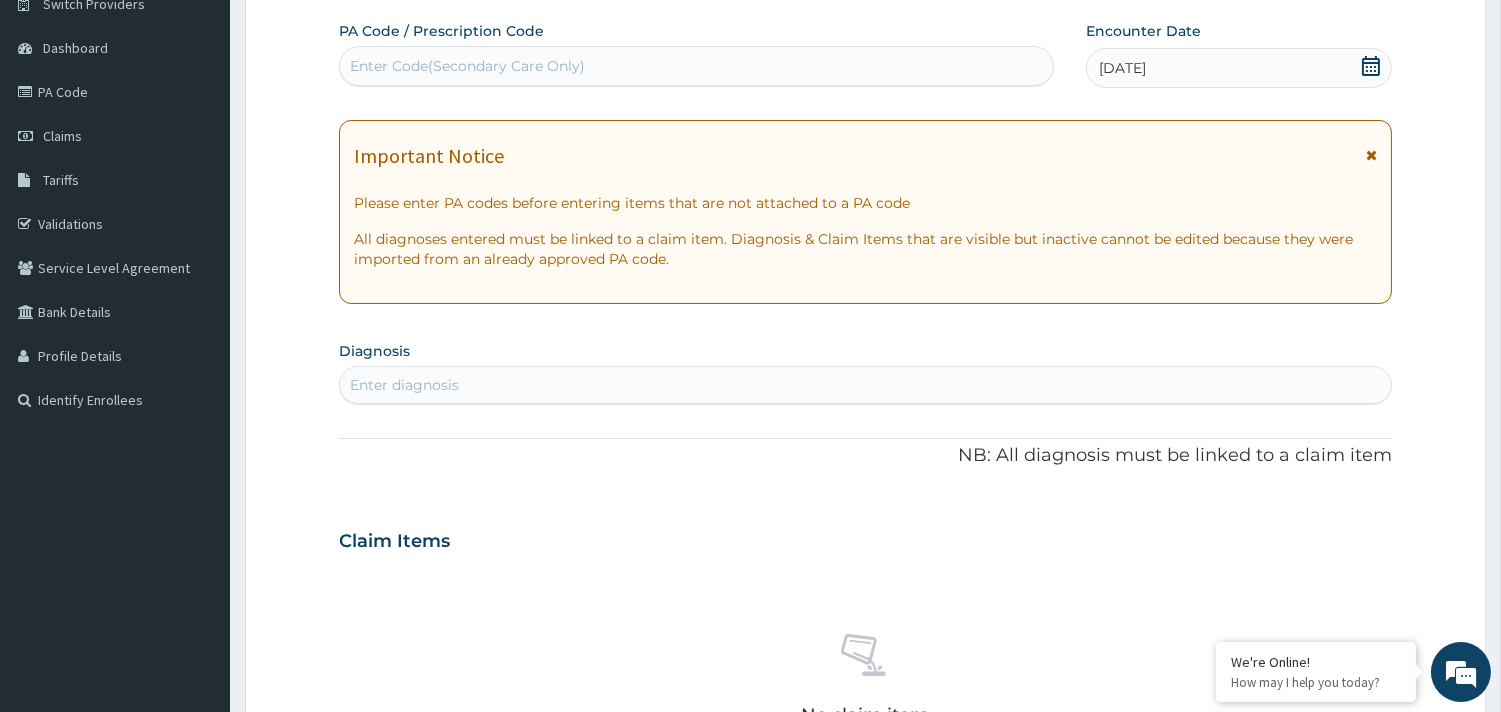 click on "Enter diagnosis" at bounding box center [404, 385] 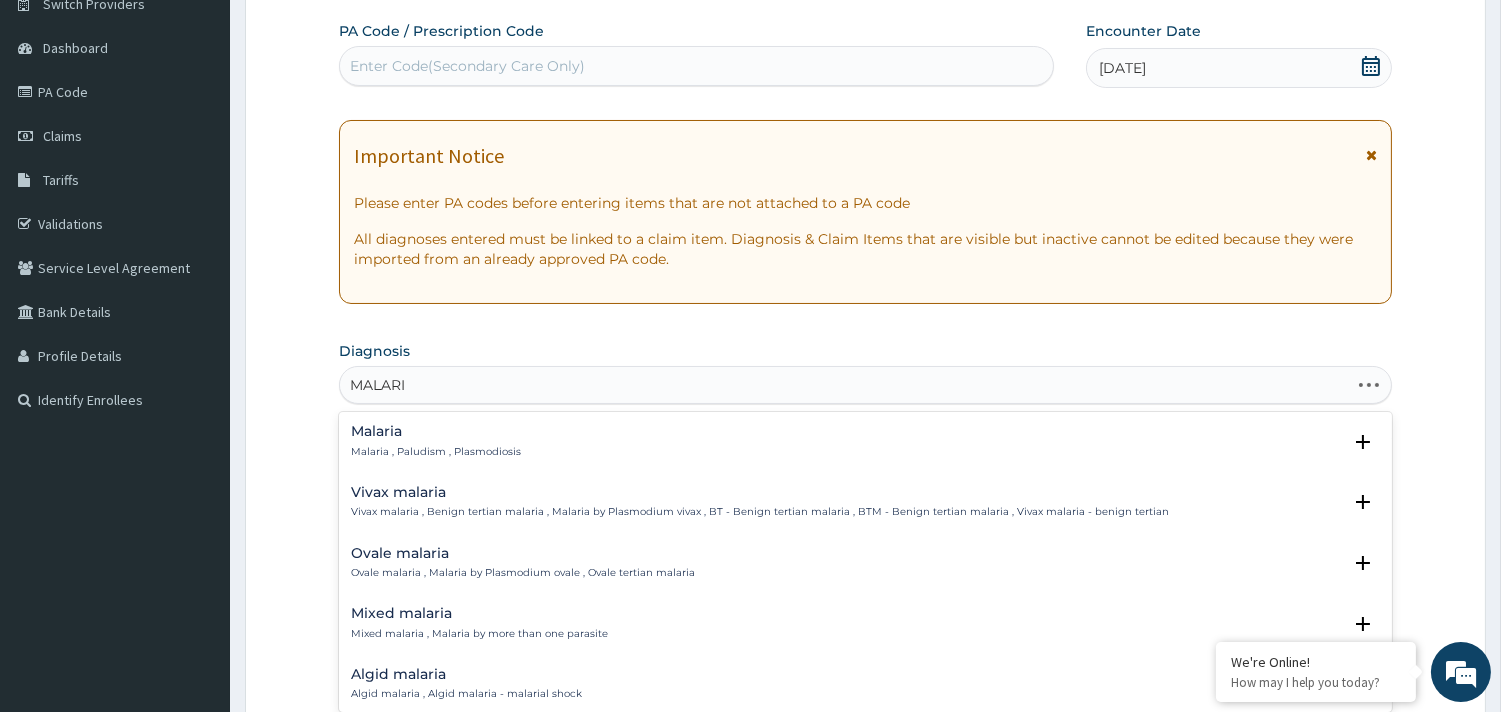 type on "MALARIA" 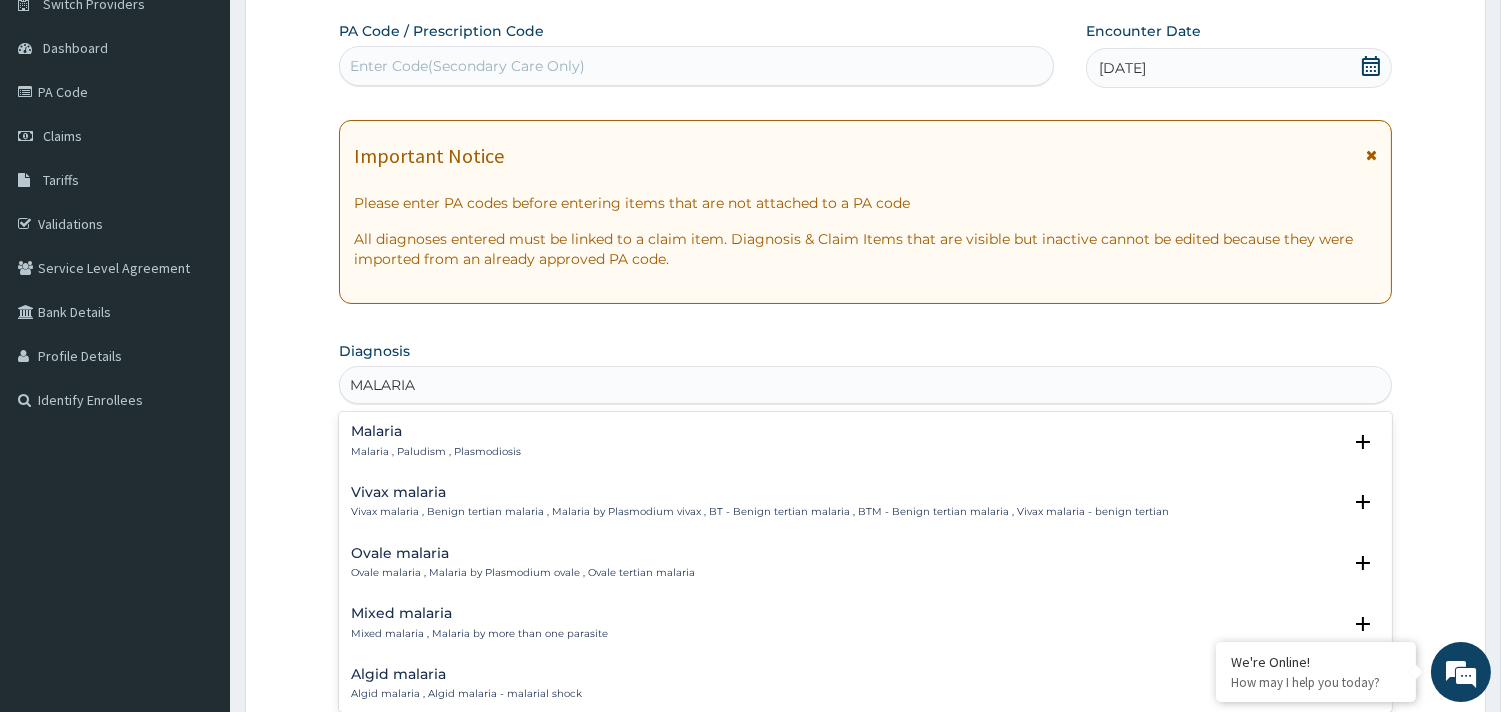 click on "Malaria" at bounding box center (436, 431) 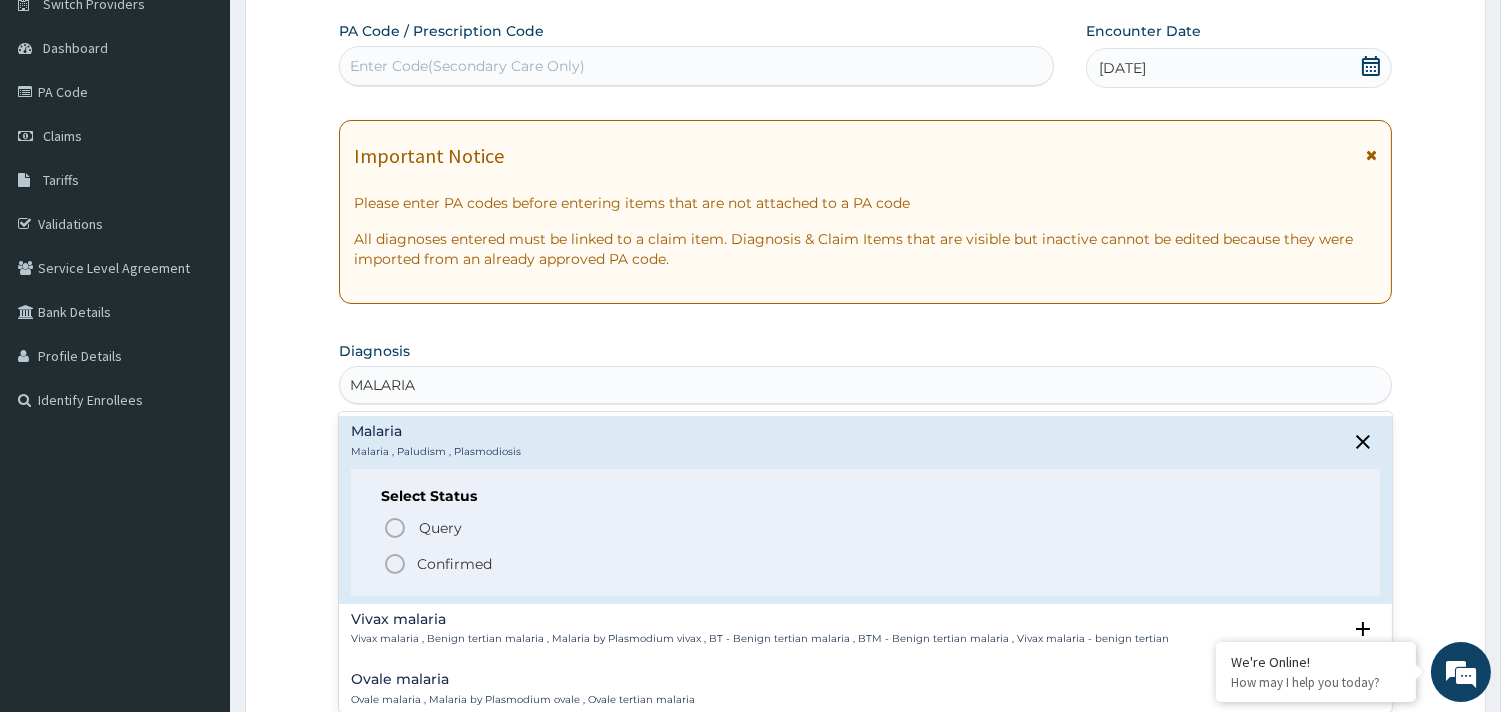 click 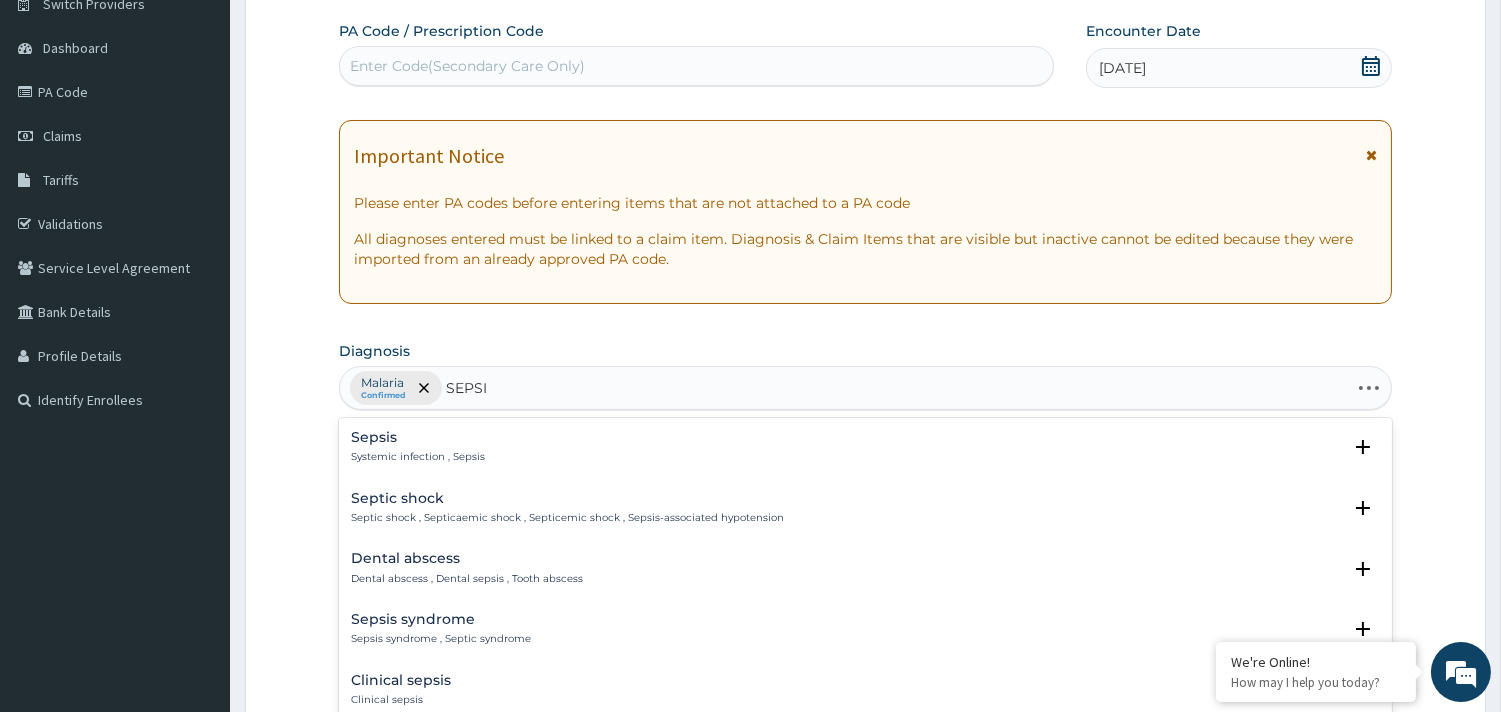 type on "SEPSIS" 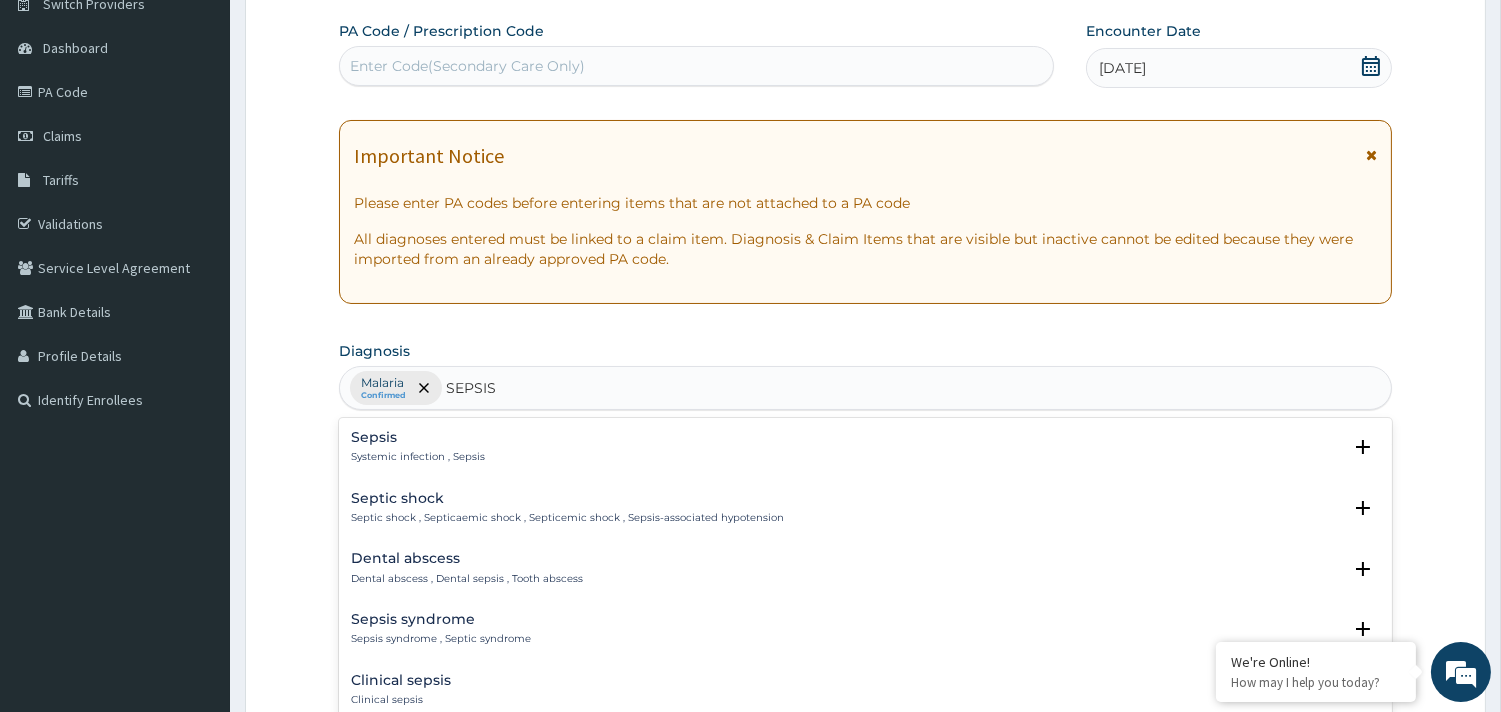 click on "Systemic infection , Sepsis" at bounding box center (418, 457) 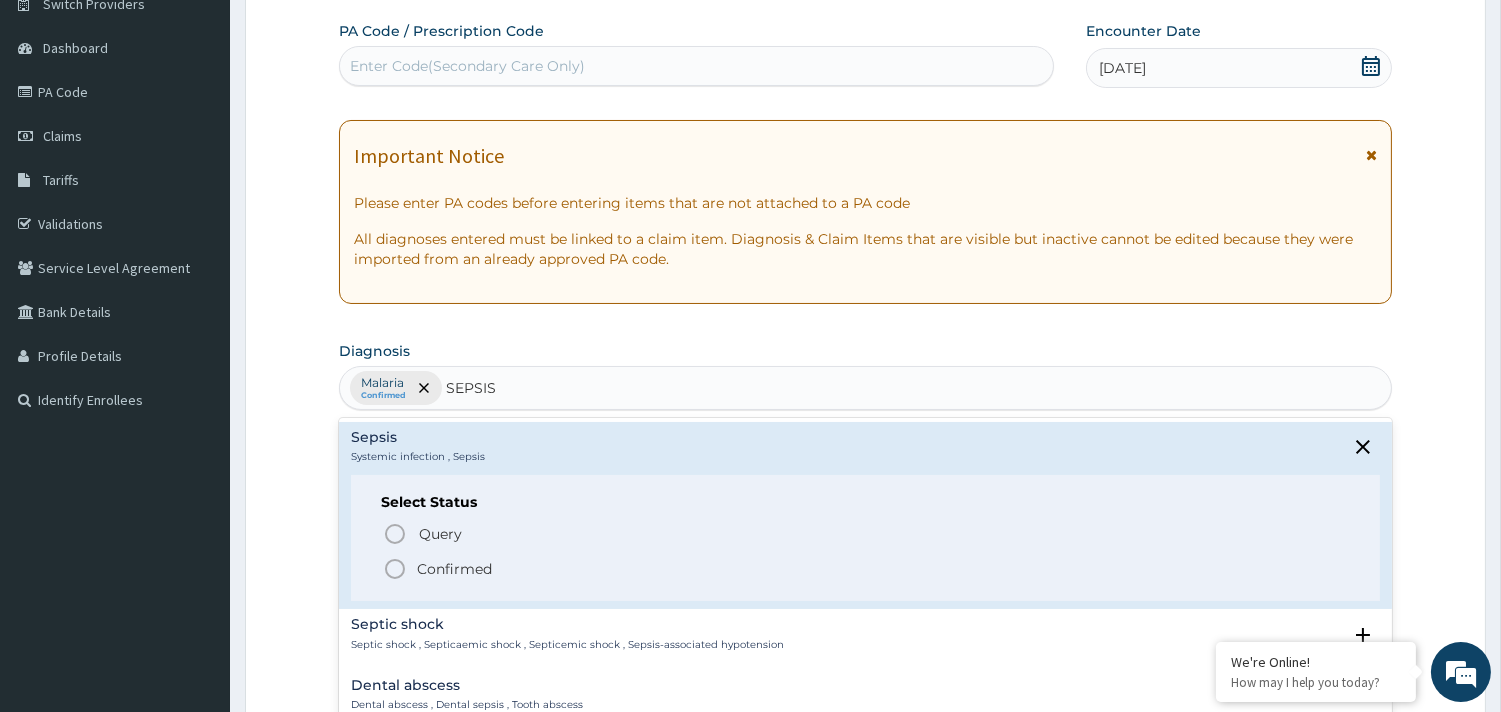 click 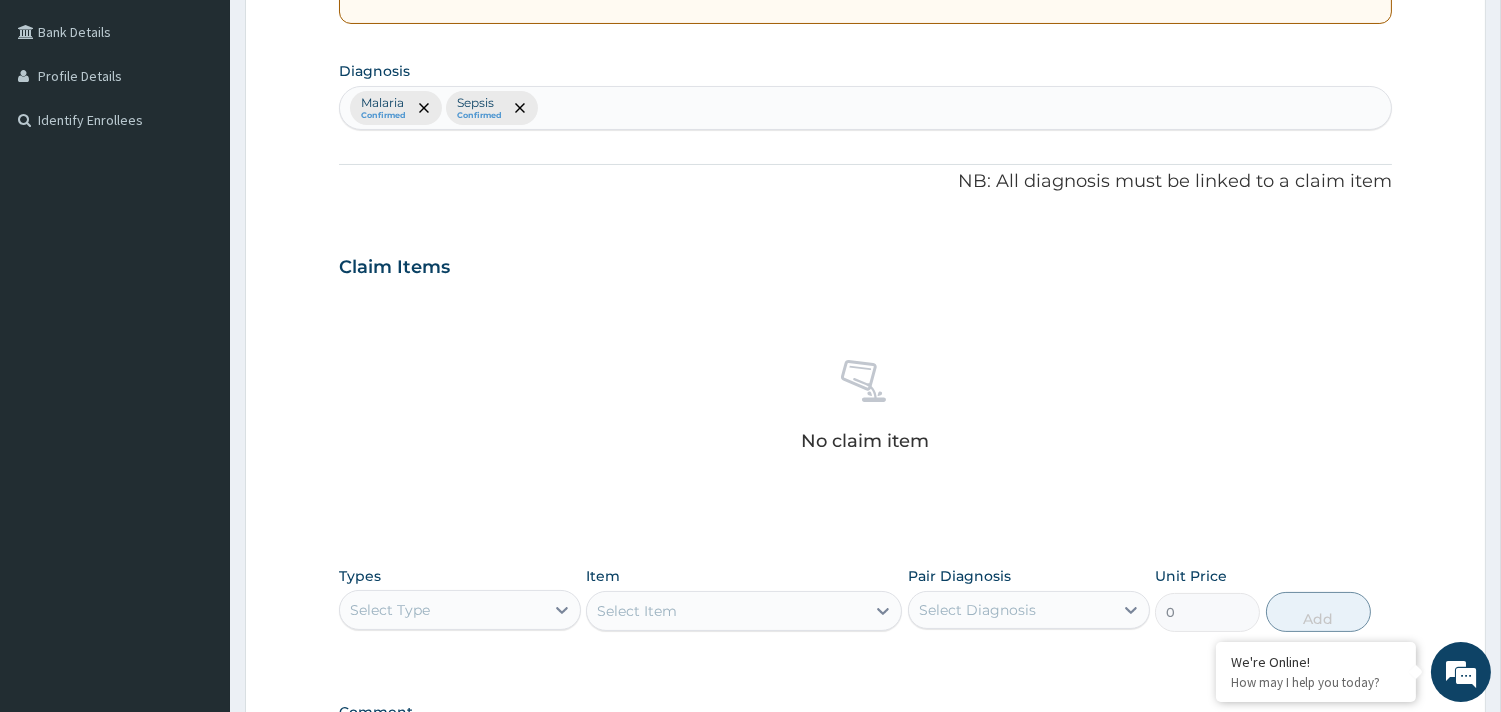 scroll, scrollTop: 503, scrollLeft: 0, axis: vertical 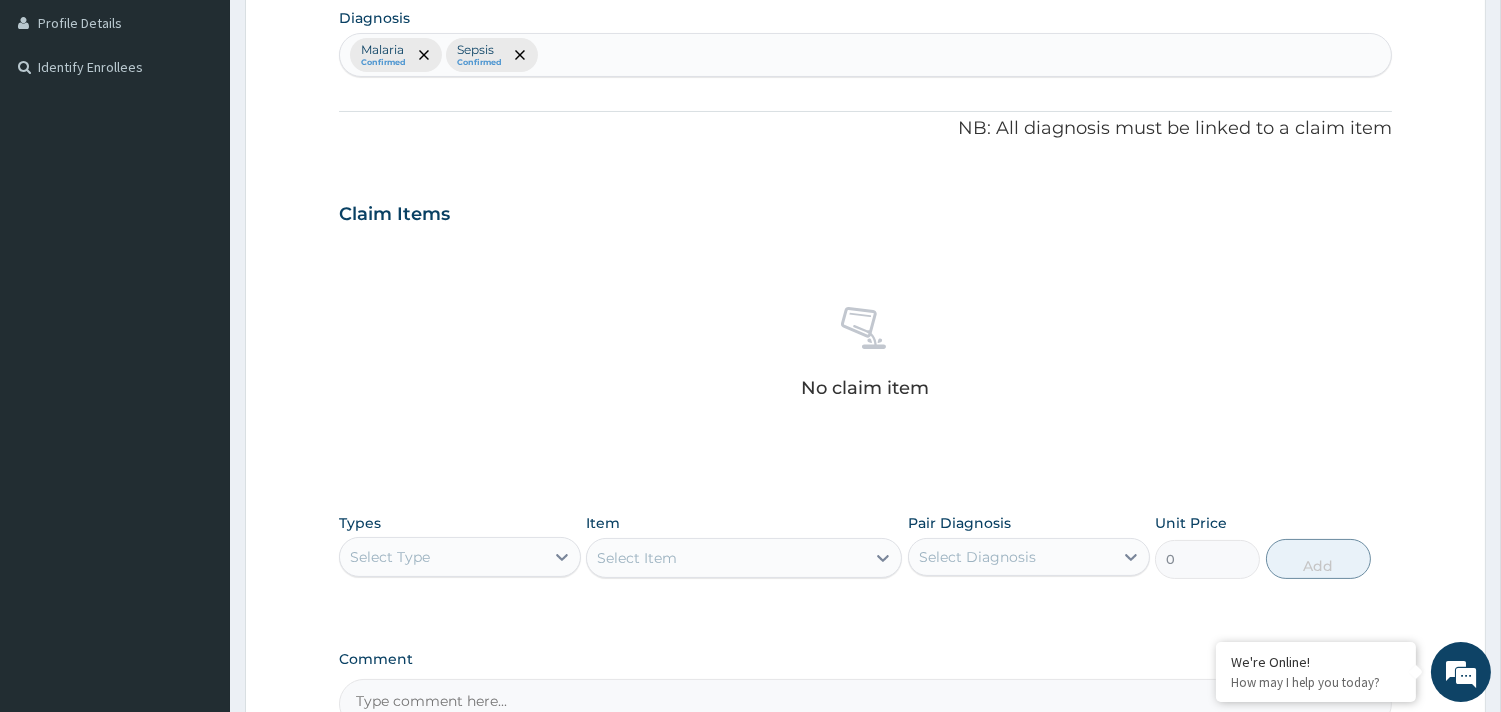 click on "Select Type" at bounding box center (442, 557) 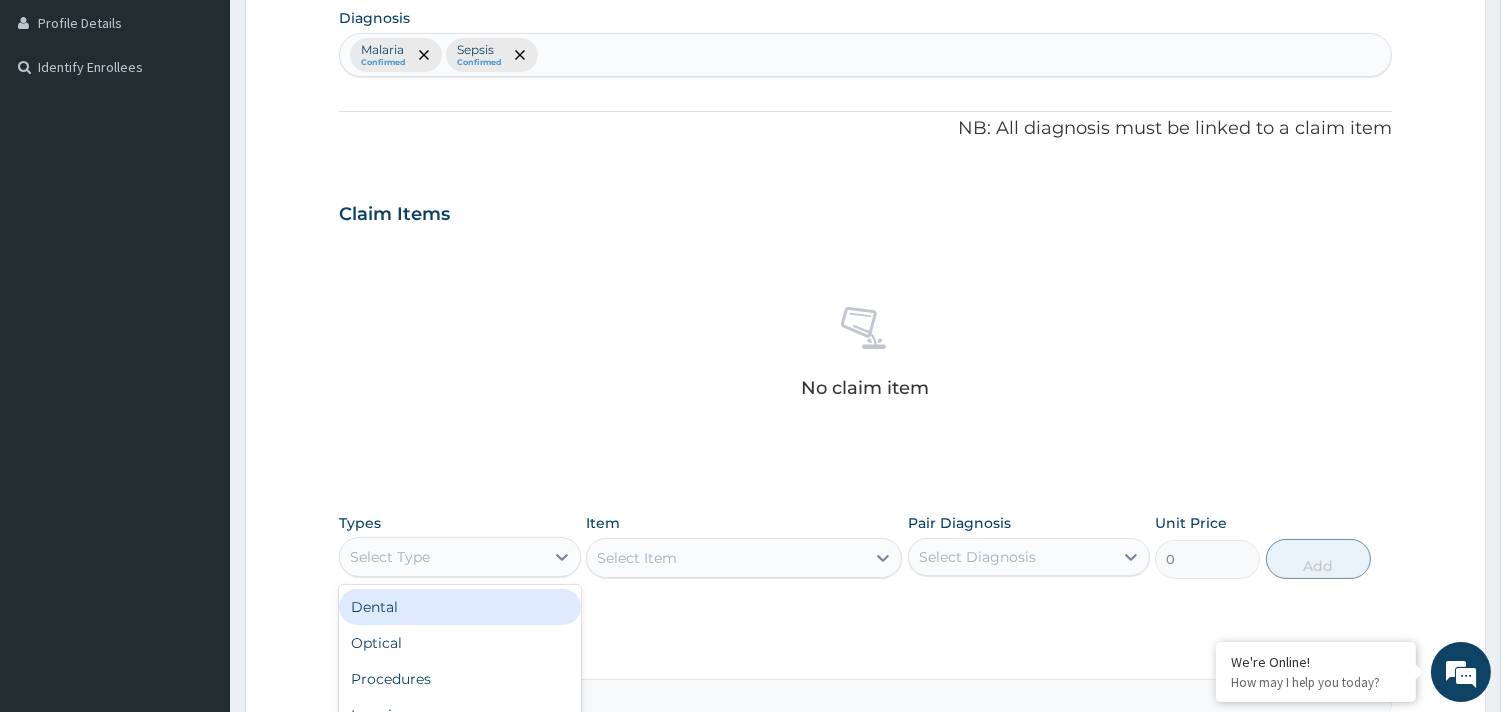 scroll, scrollTop: 67, scrollLeft: 0, axis: vertical 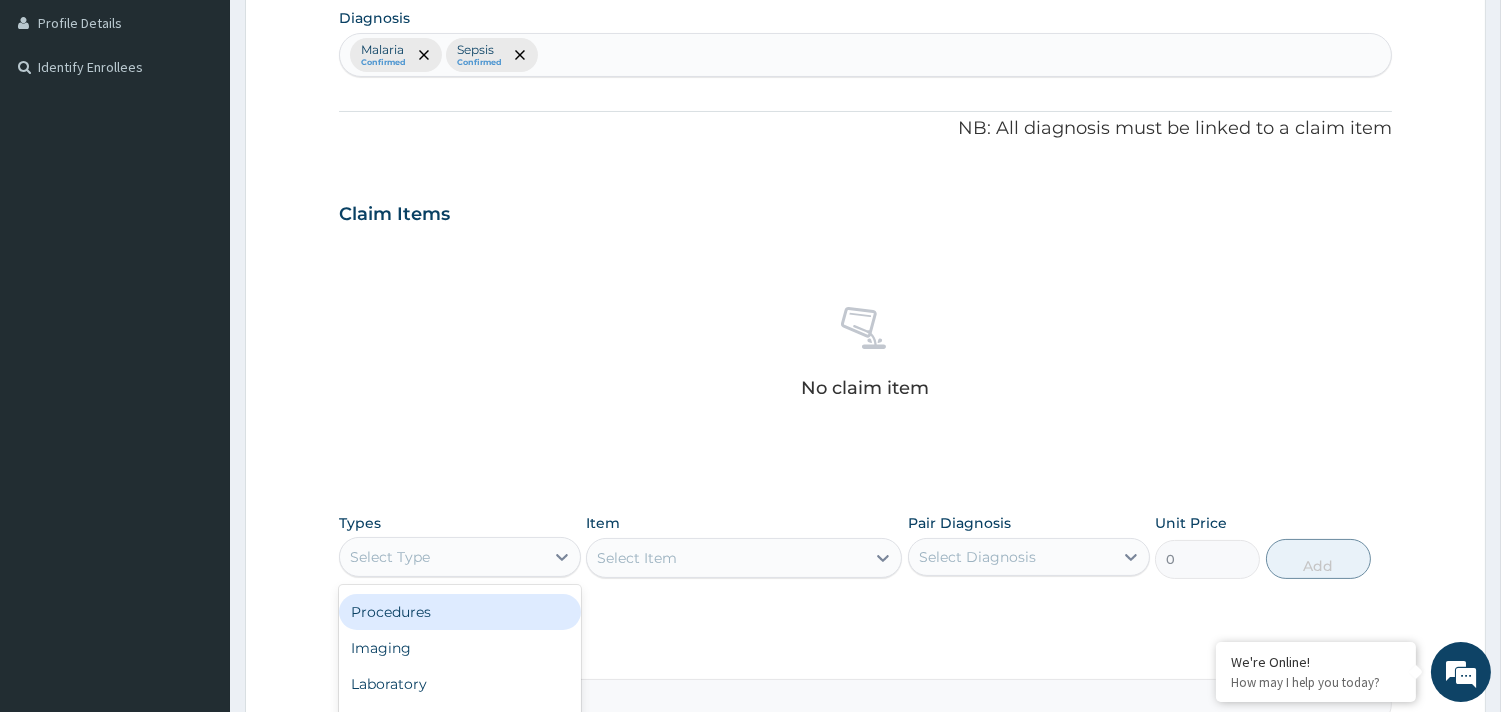 click on "Procedures" at bounding box center [460, 612] 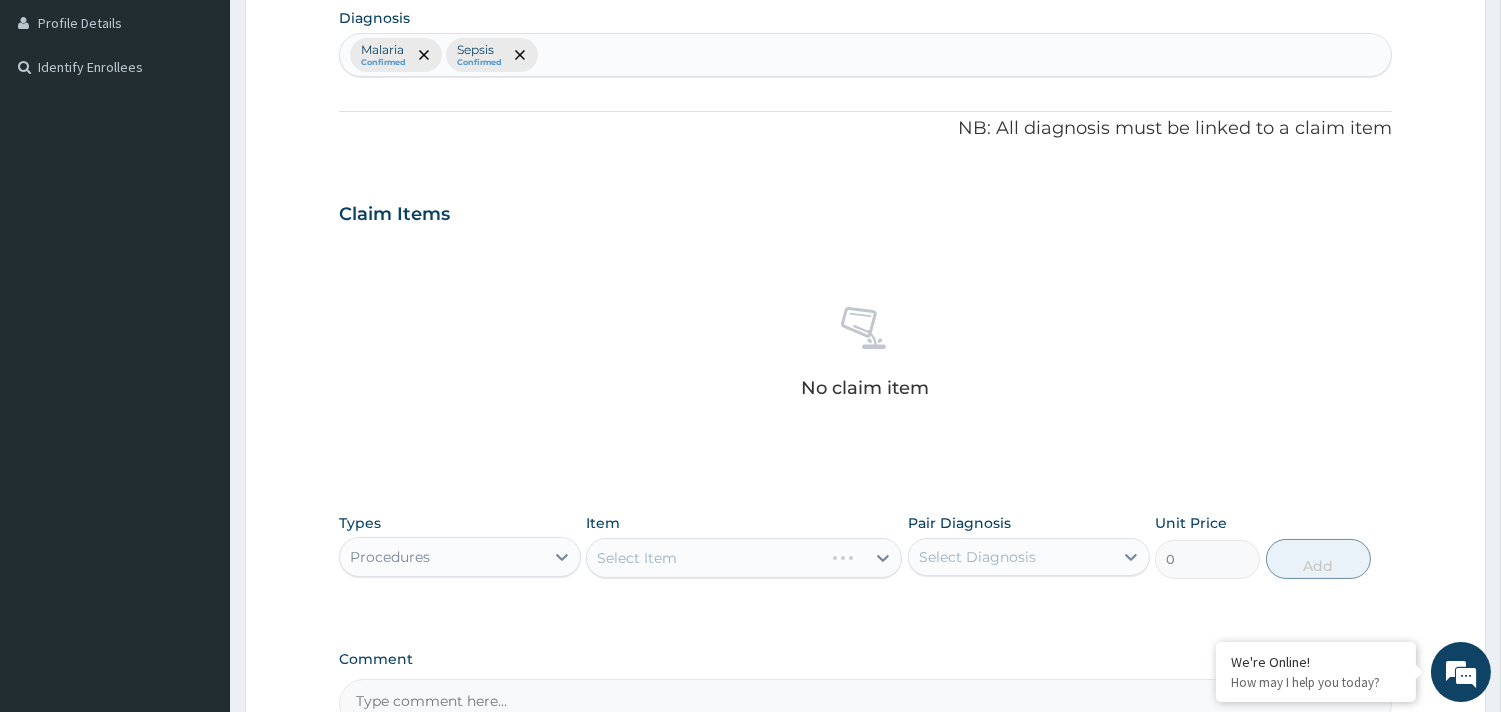 drag, startPoint x: 651, startPoint y: 557, endPoint x: 652, endPoint y: 568, distance: 11.045361 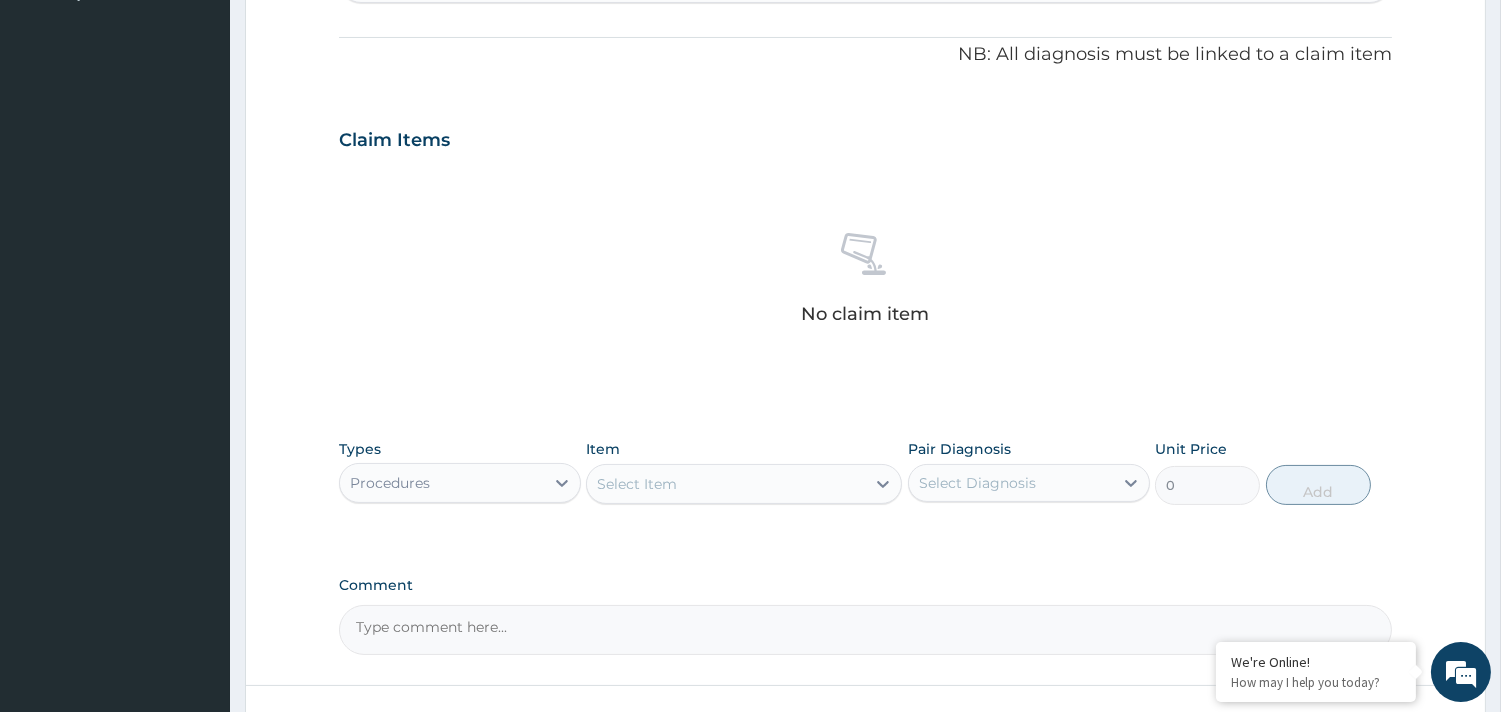 scroll, scrollTop: 614, scrollLeft: 0, axis: vertical 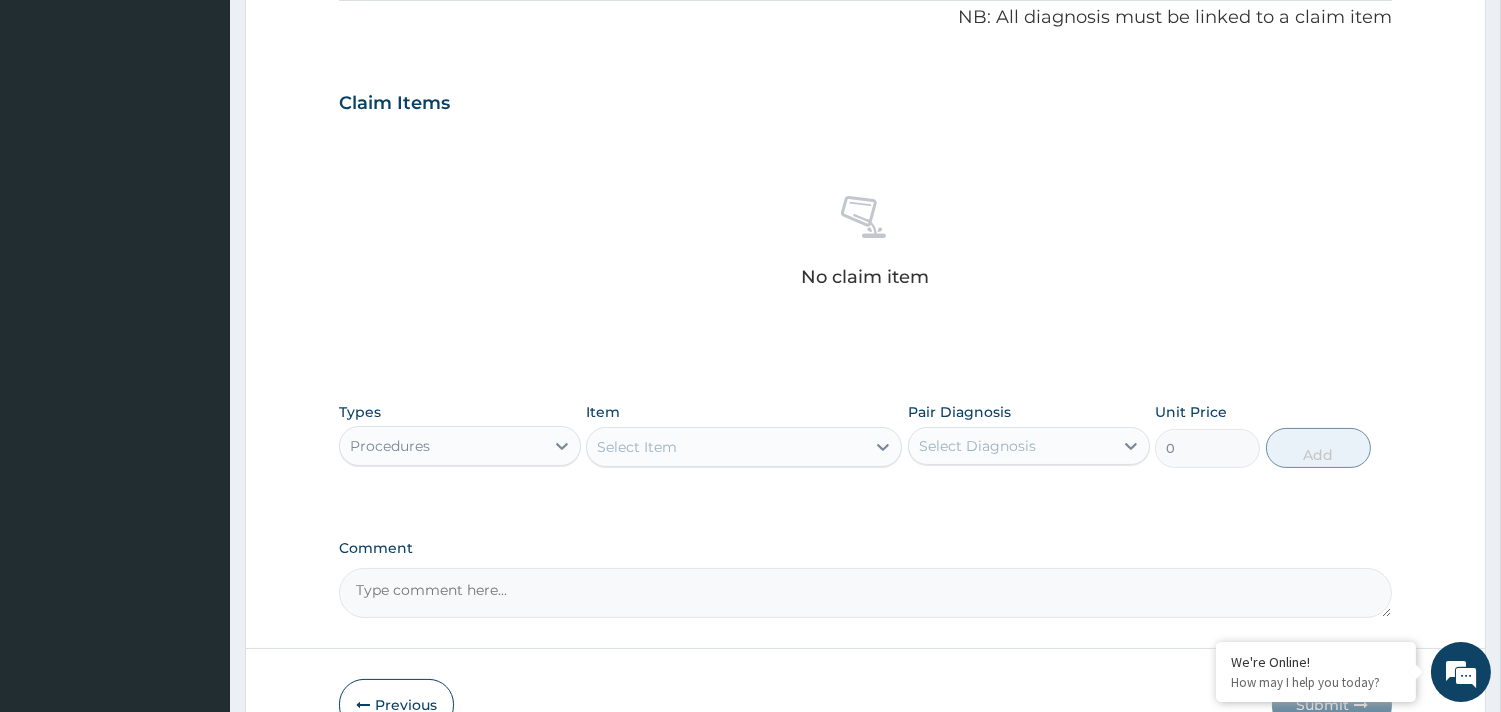 click on "Select Item" at bounding box center (637, 447) 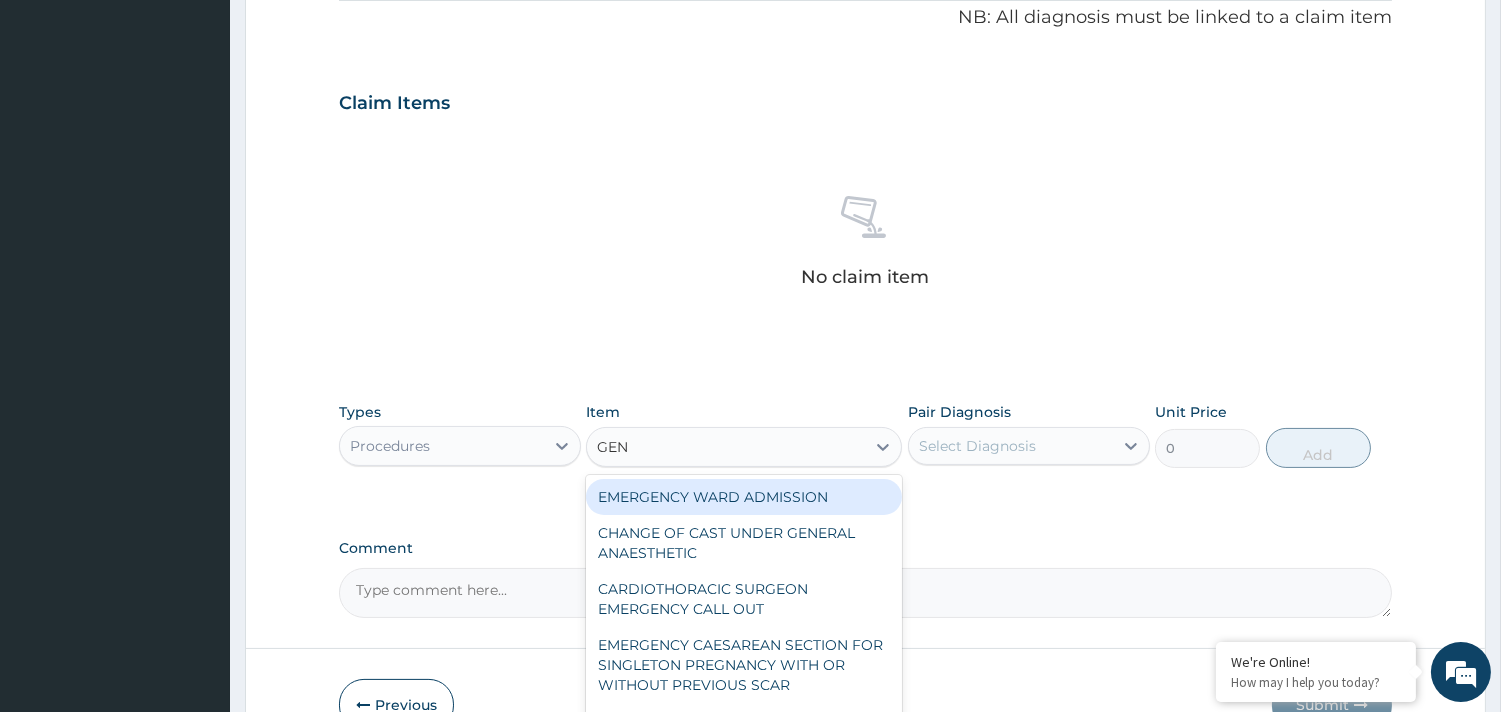 type on "GENE" 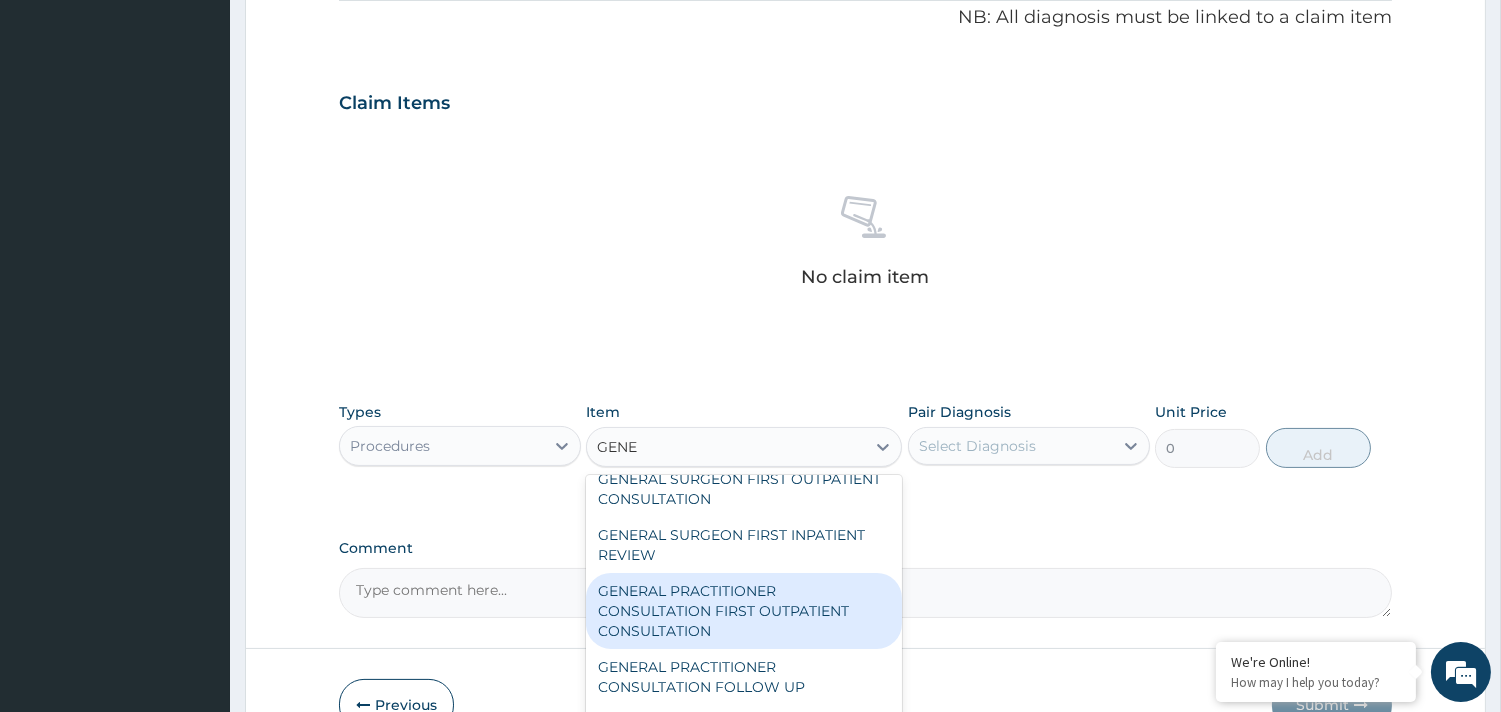 scroll, scrollTop: 267, scrollLeft: 0, axis: vertical 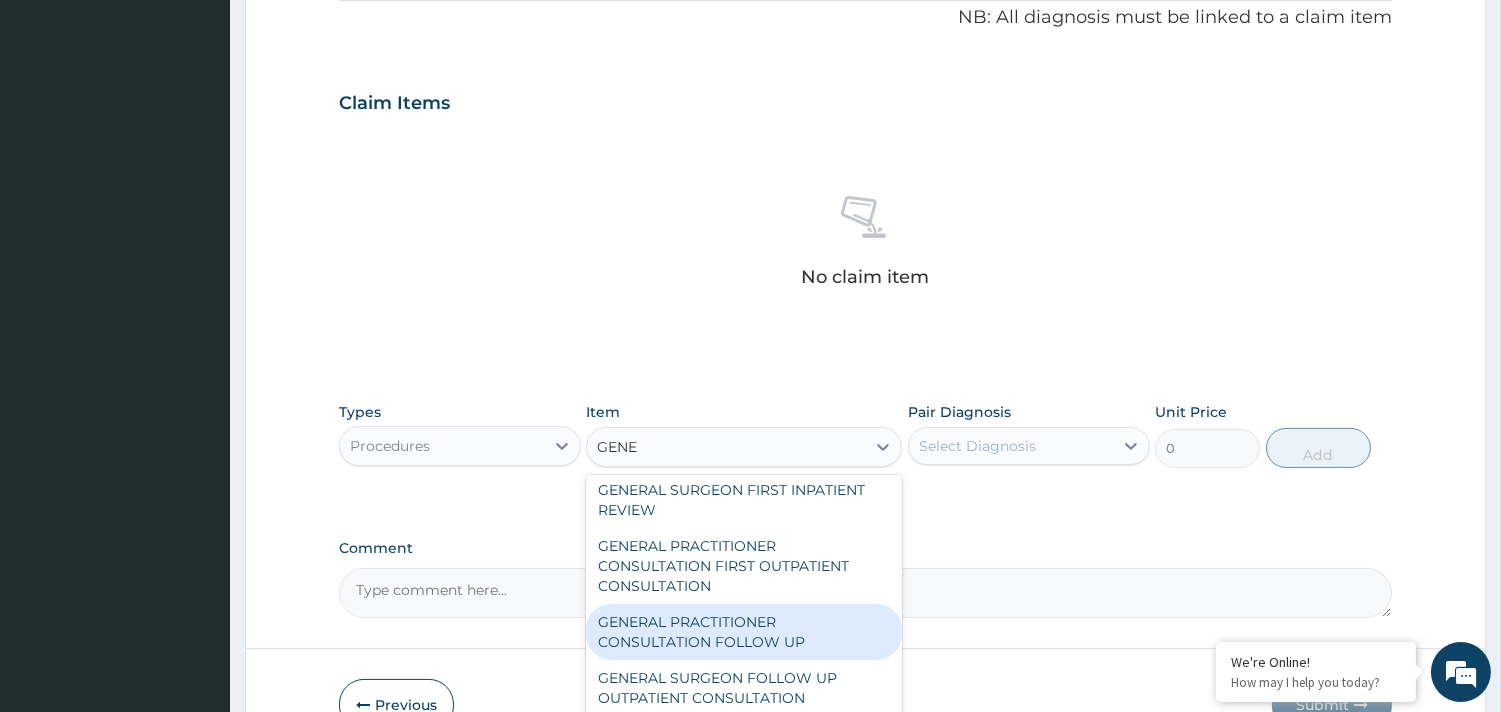 click on "GENERAL PRACTITIONER CONSULTATION FOLLOW UP" at bounding box center (744, 632) 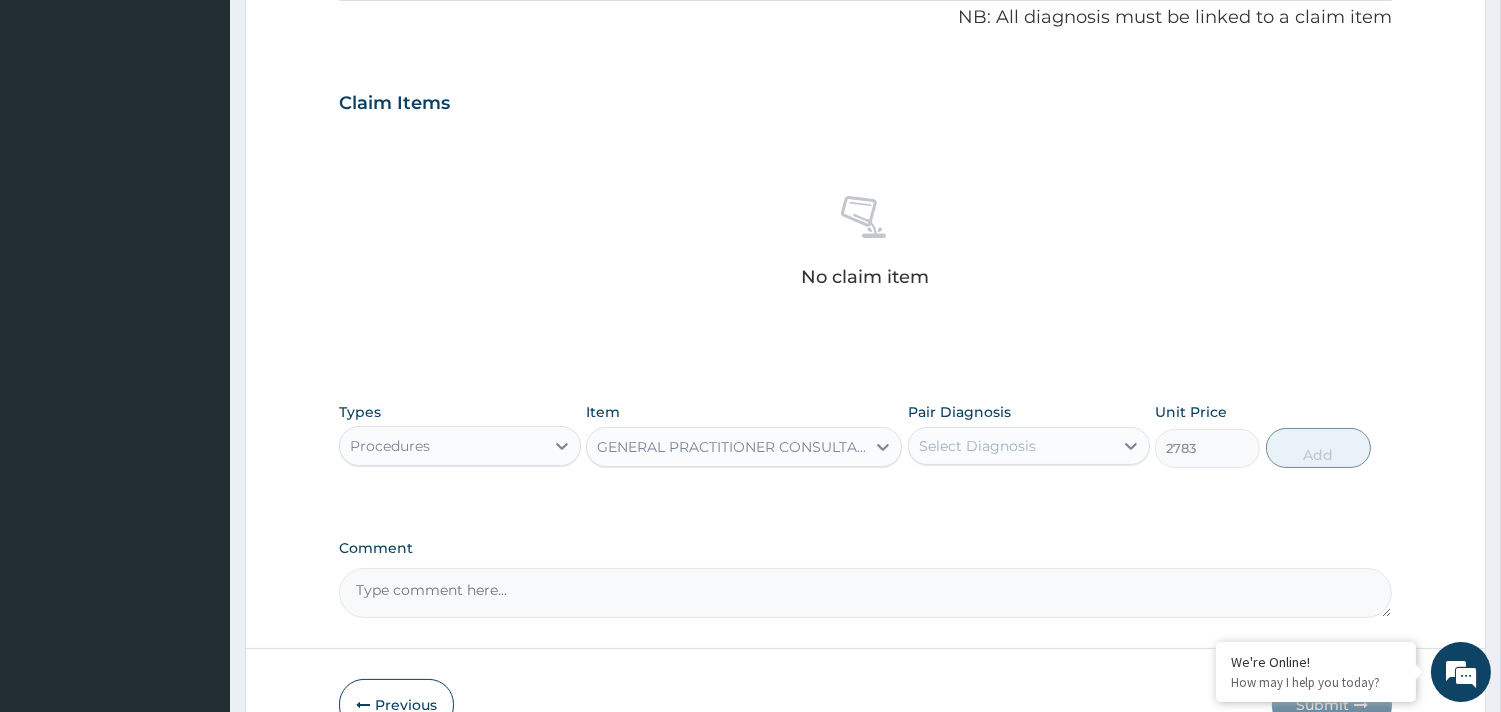 click on "Select Diagnosis" at bounding box center (977, 446) 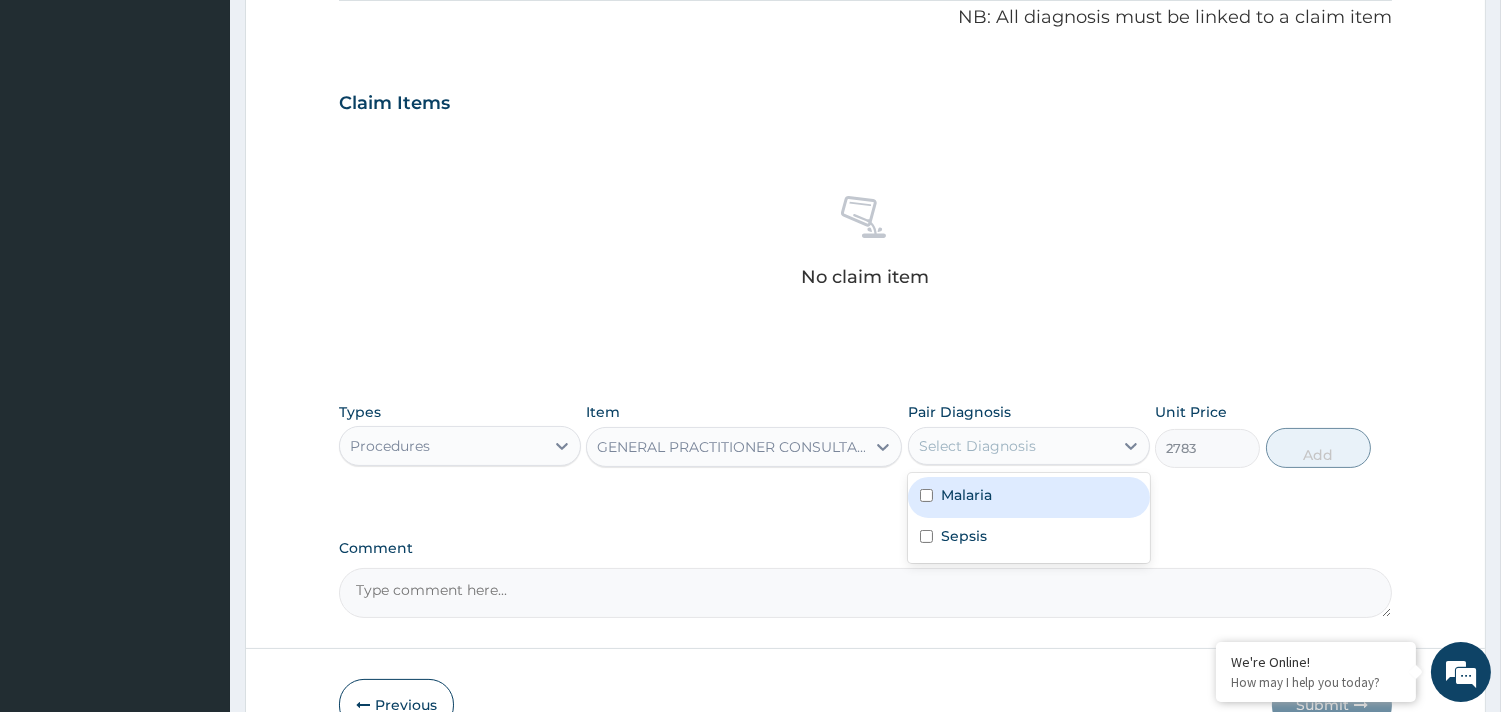 click on "Malaria" at bounding box center (1029, 497) 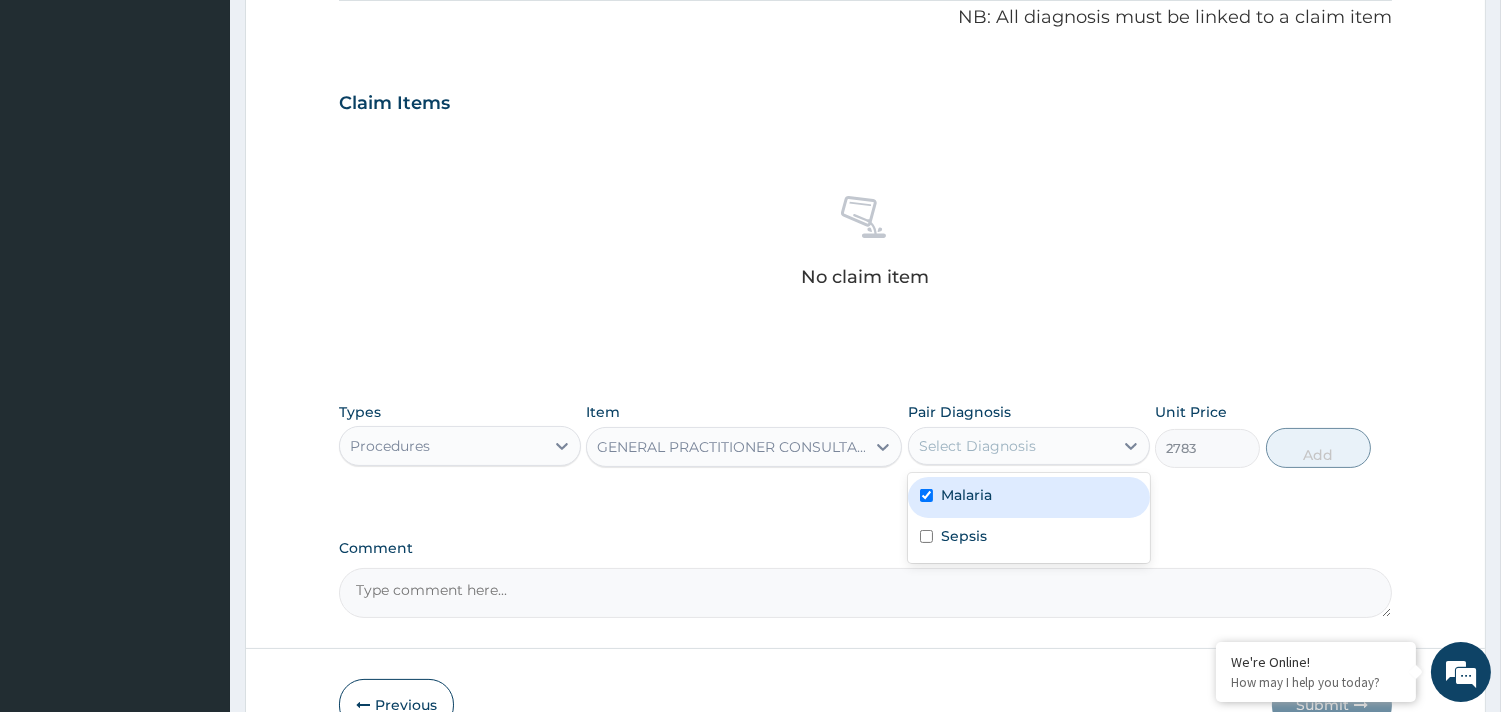 checkbox on "true" 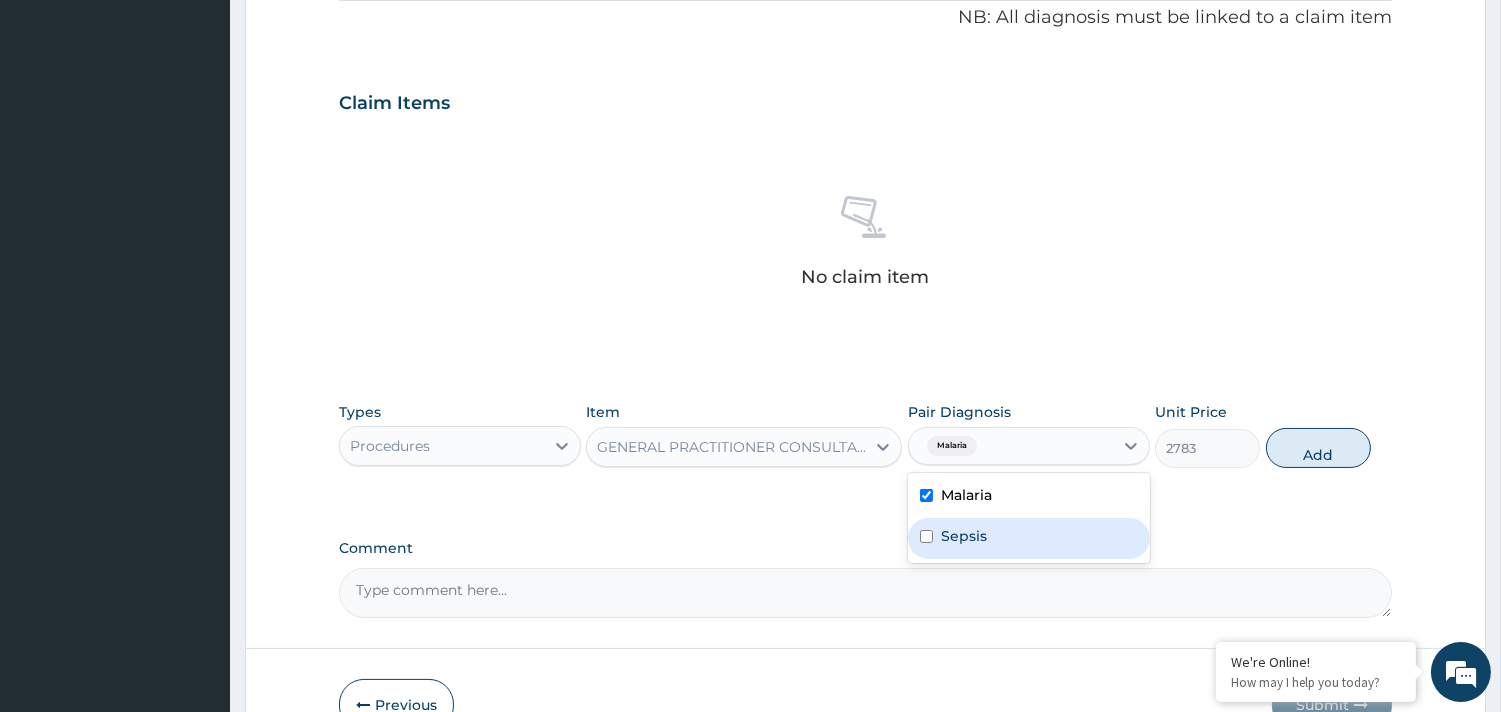 click on "Sepsis" at bounding box center [964, 536] 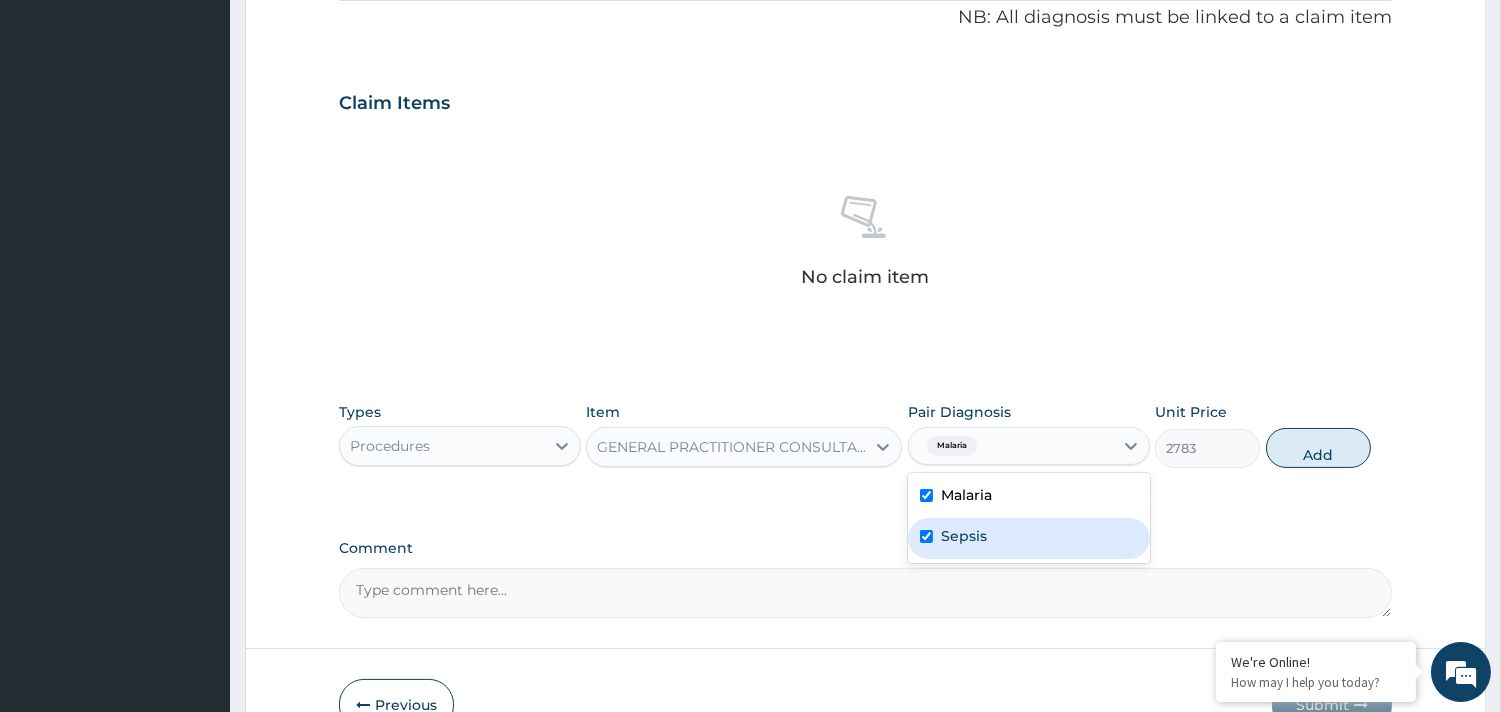 checkbox on "true" 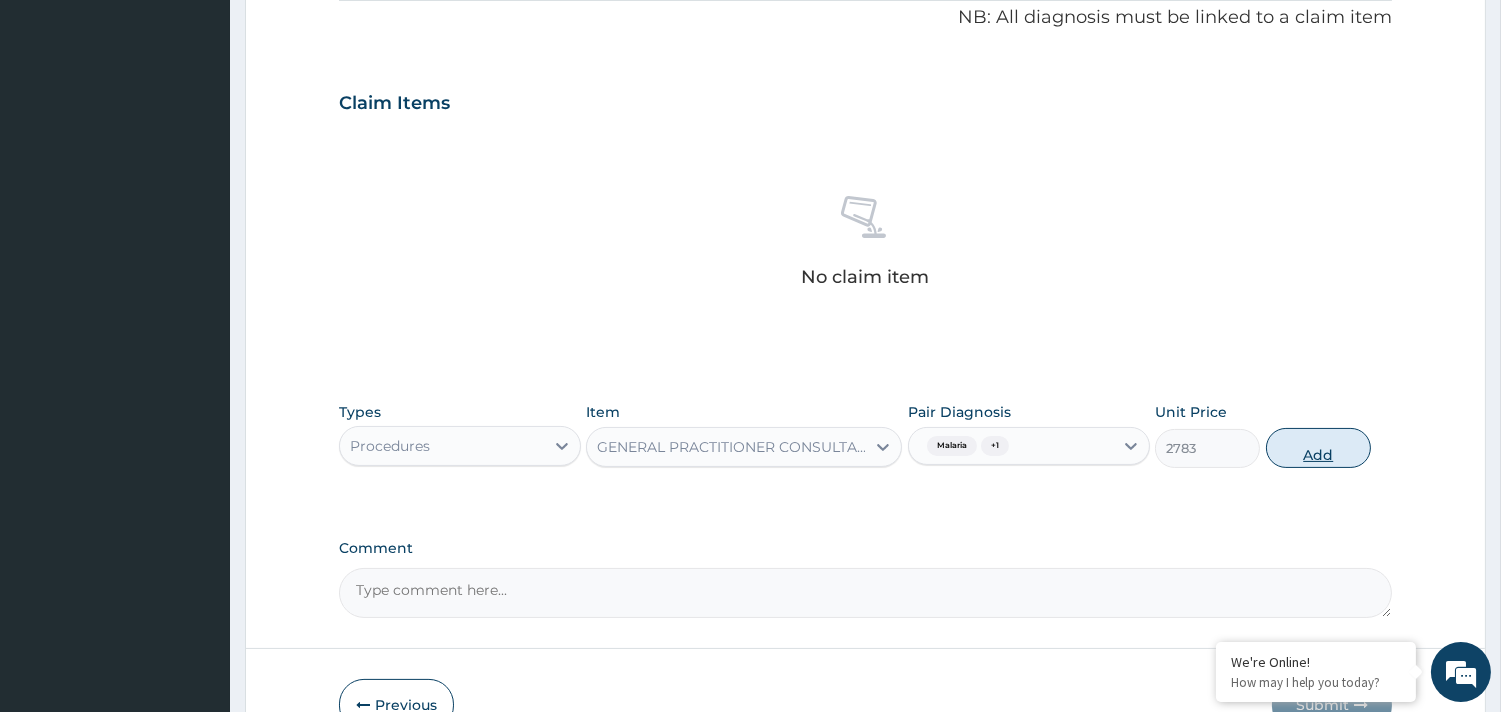 click on "Add" at bounding box center [1318, 448] 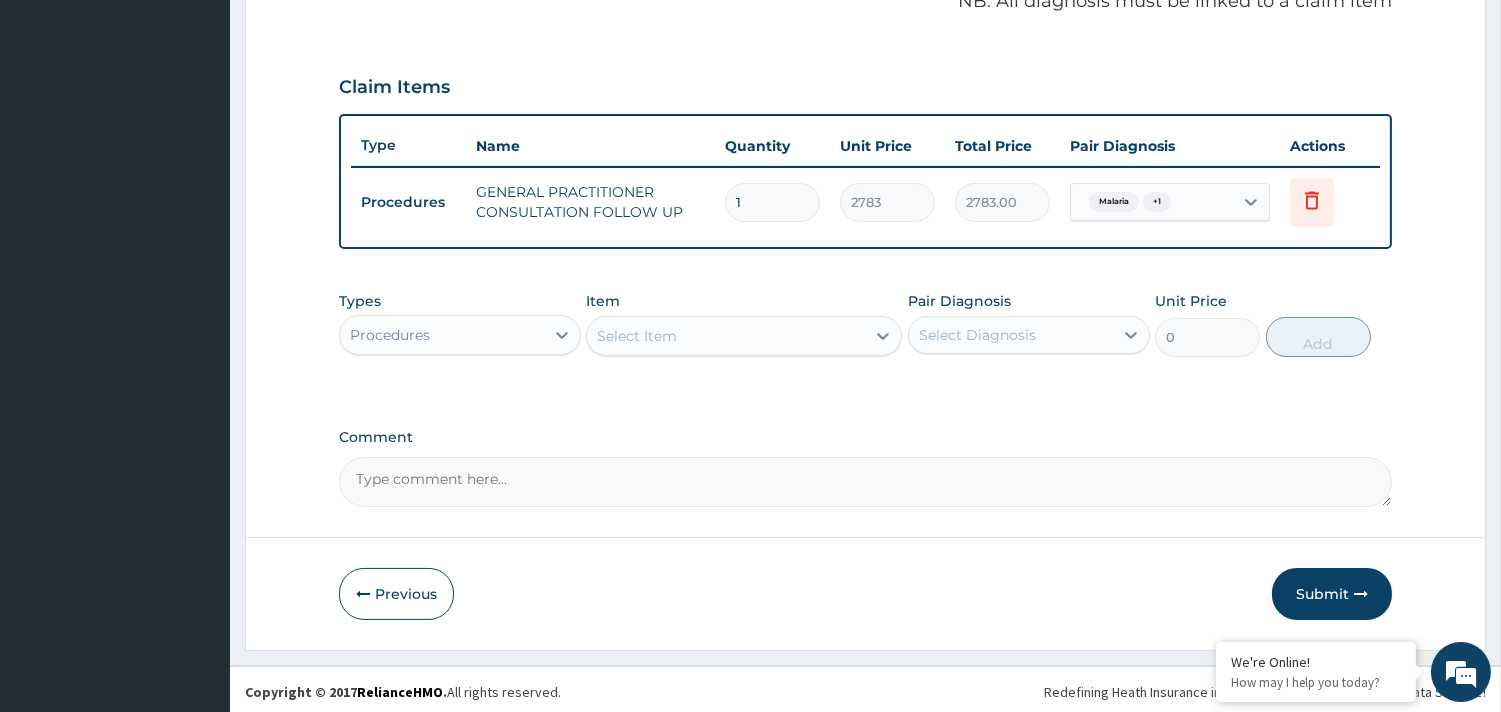 scroll, scrollTop: 633, scrollLeft: 0, axis: vertical 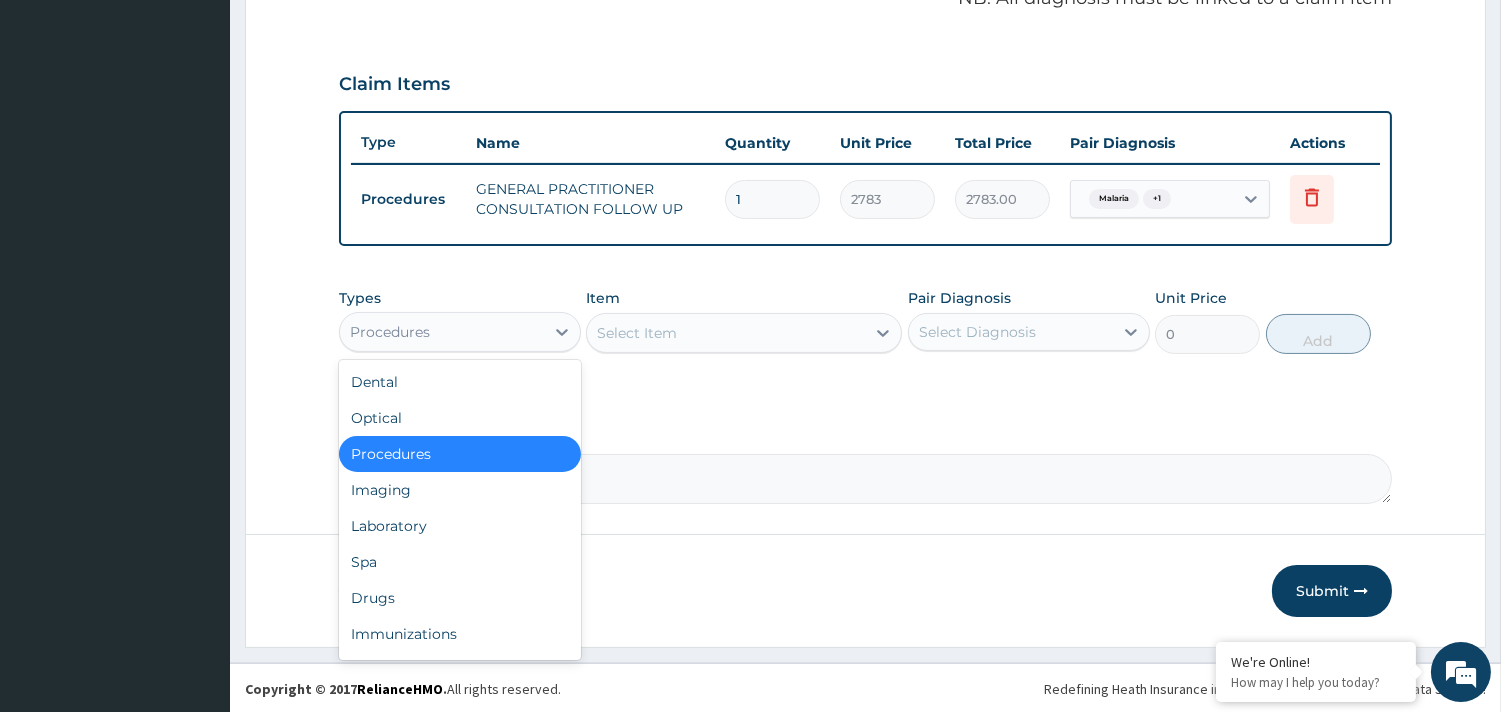 click on "Procedures" at bounding box center [442, 332] 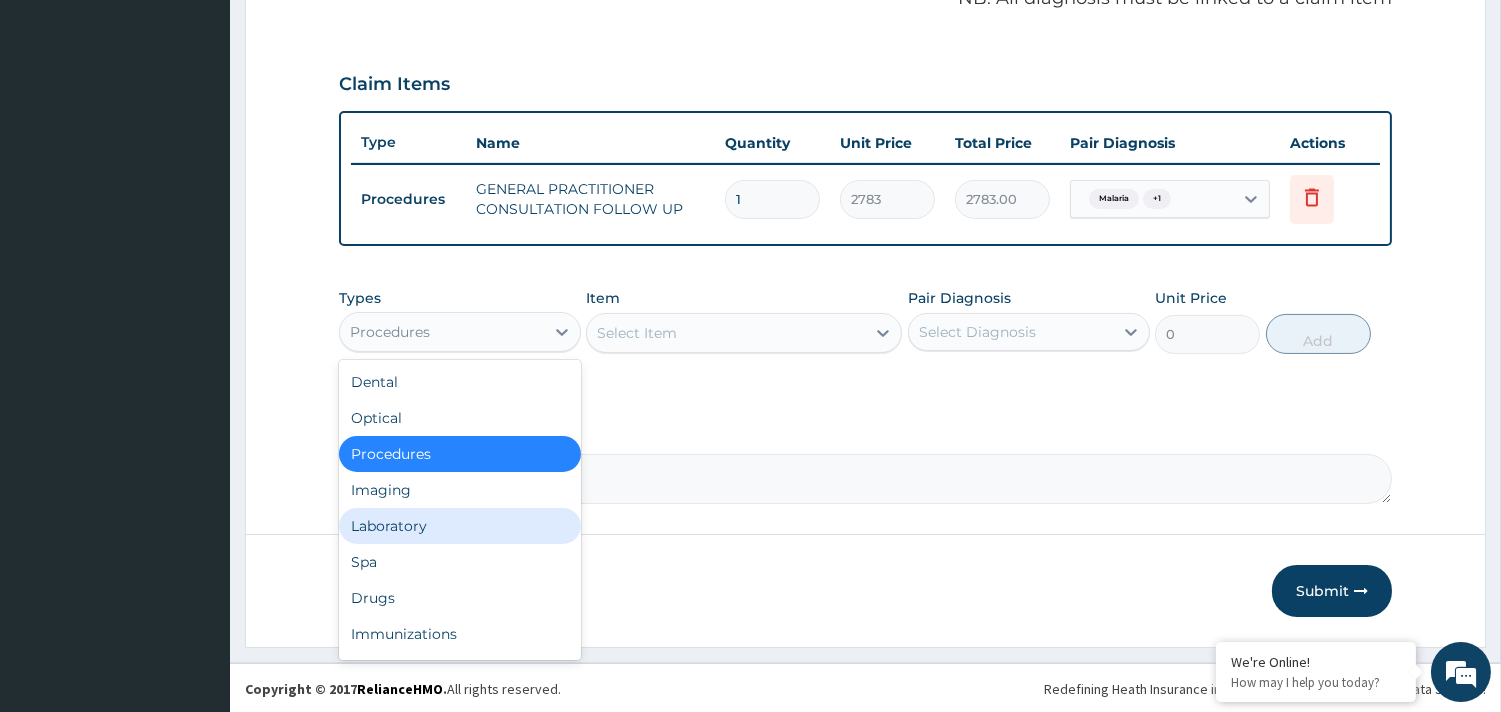 click on "Laboratory" at bounding box center [460, 526] 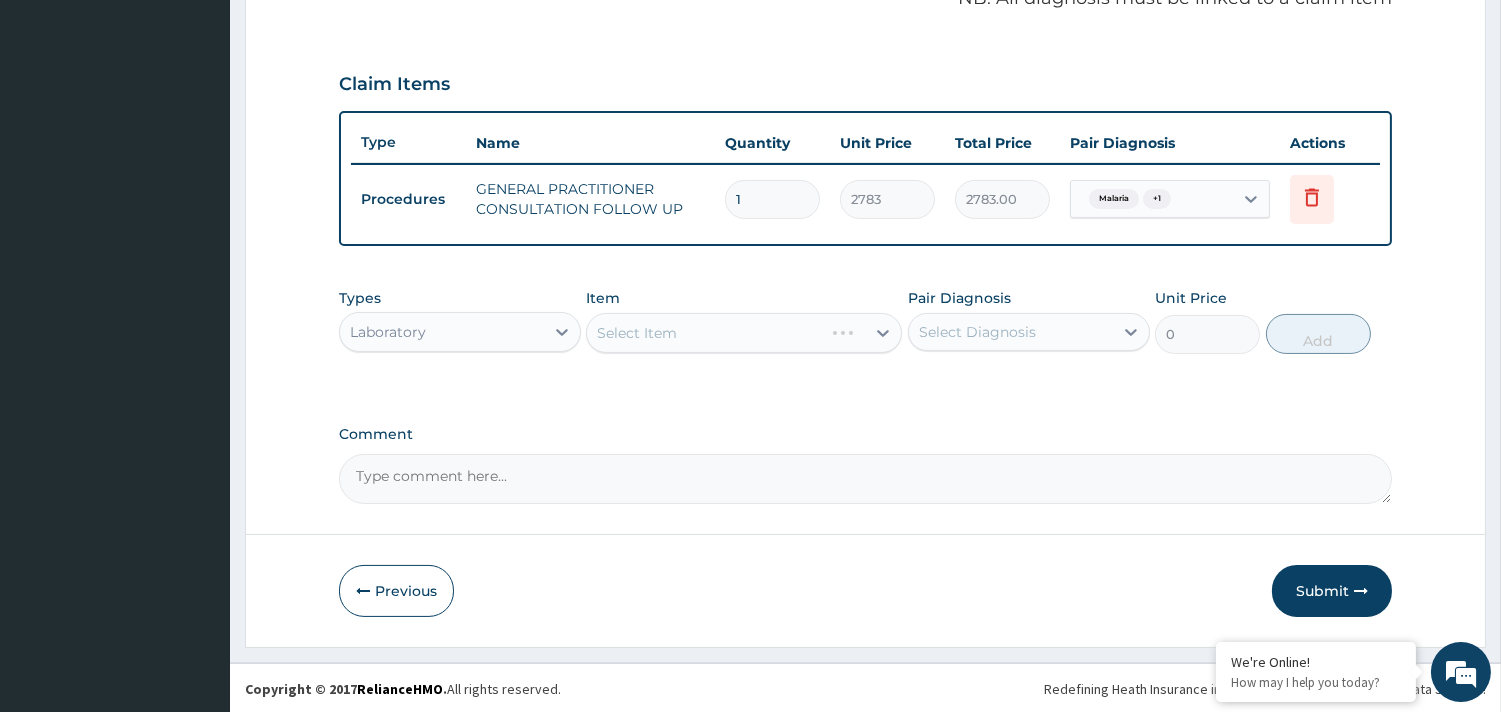 click on "Select Item" at bounding box center [744, 333] 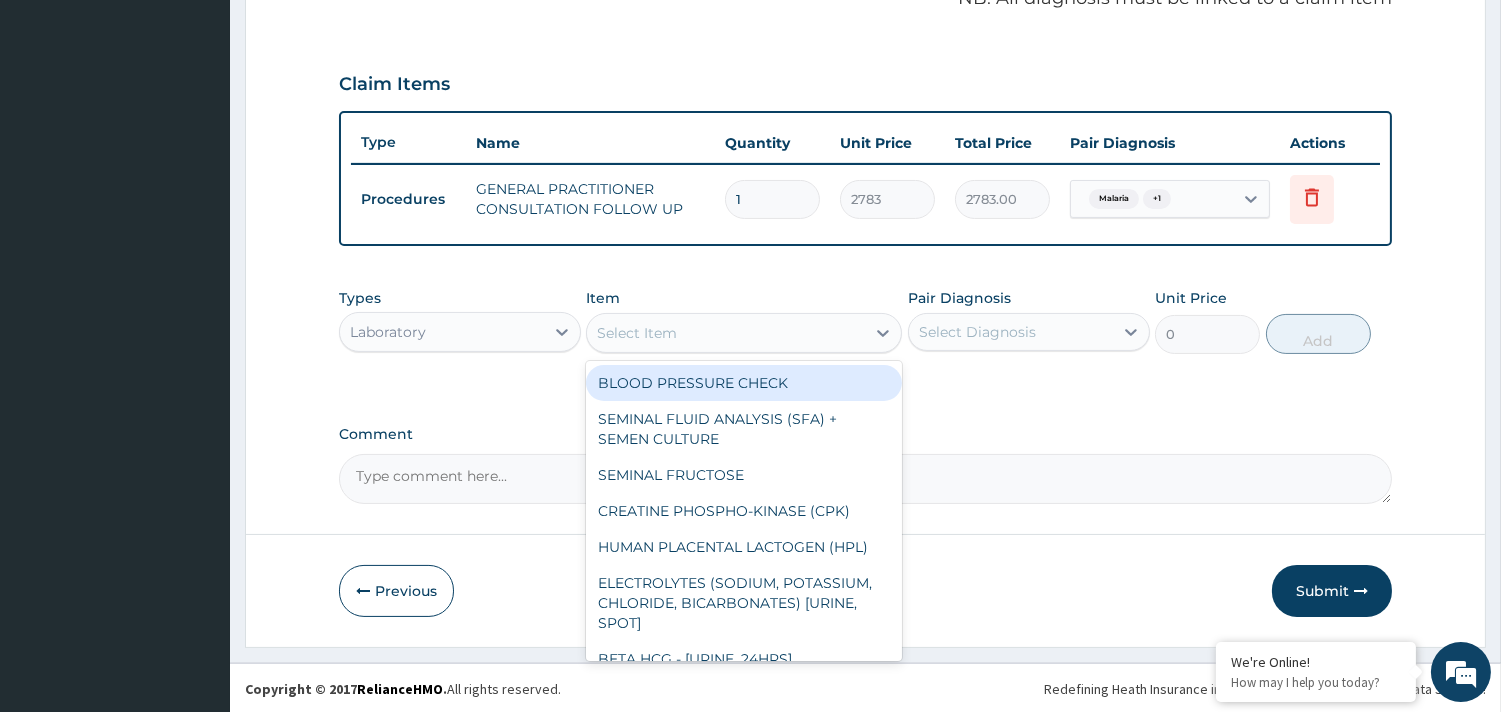 click on "Select Item" at bounding box center [637, 333] 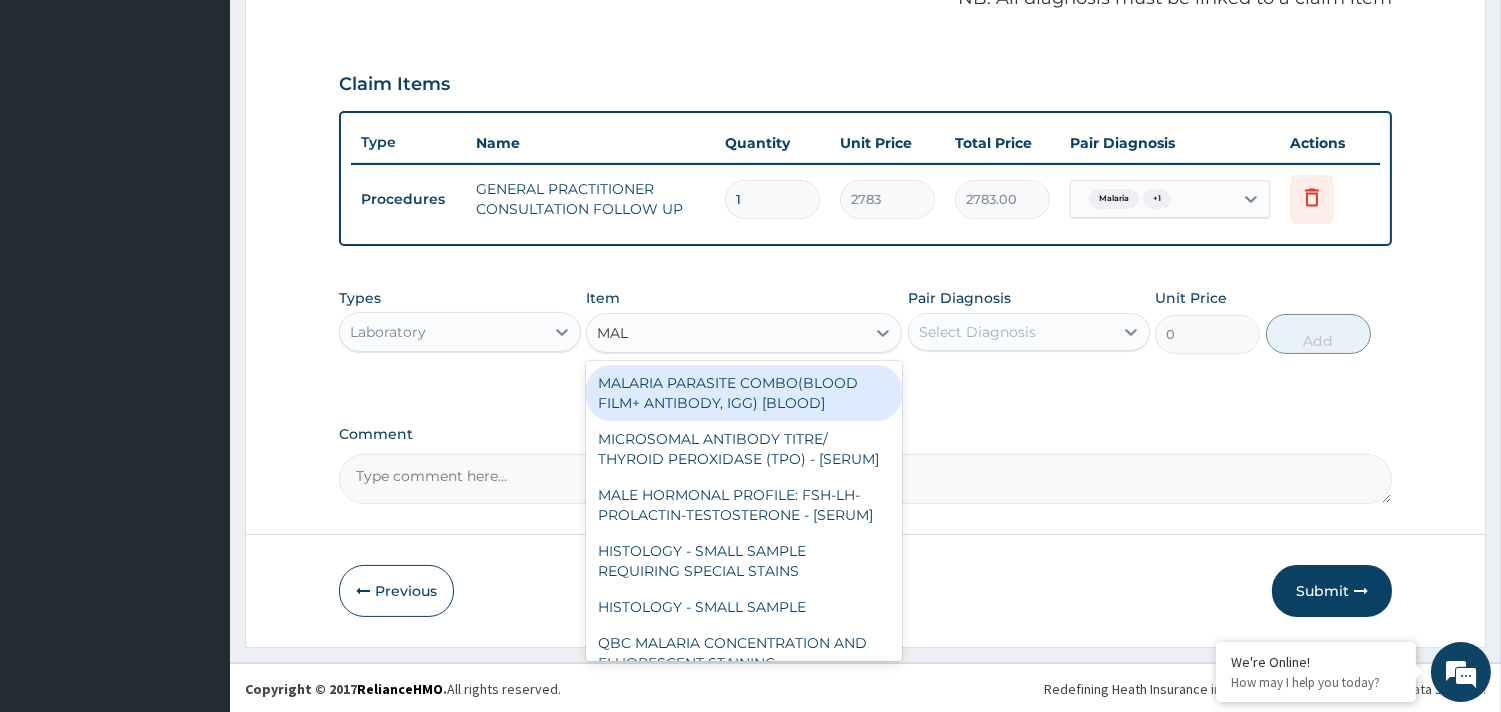 type on "MALA" 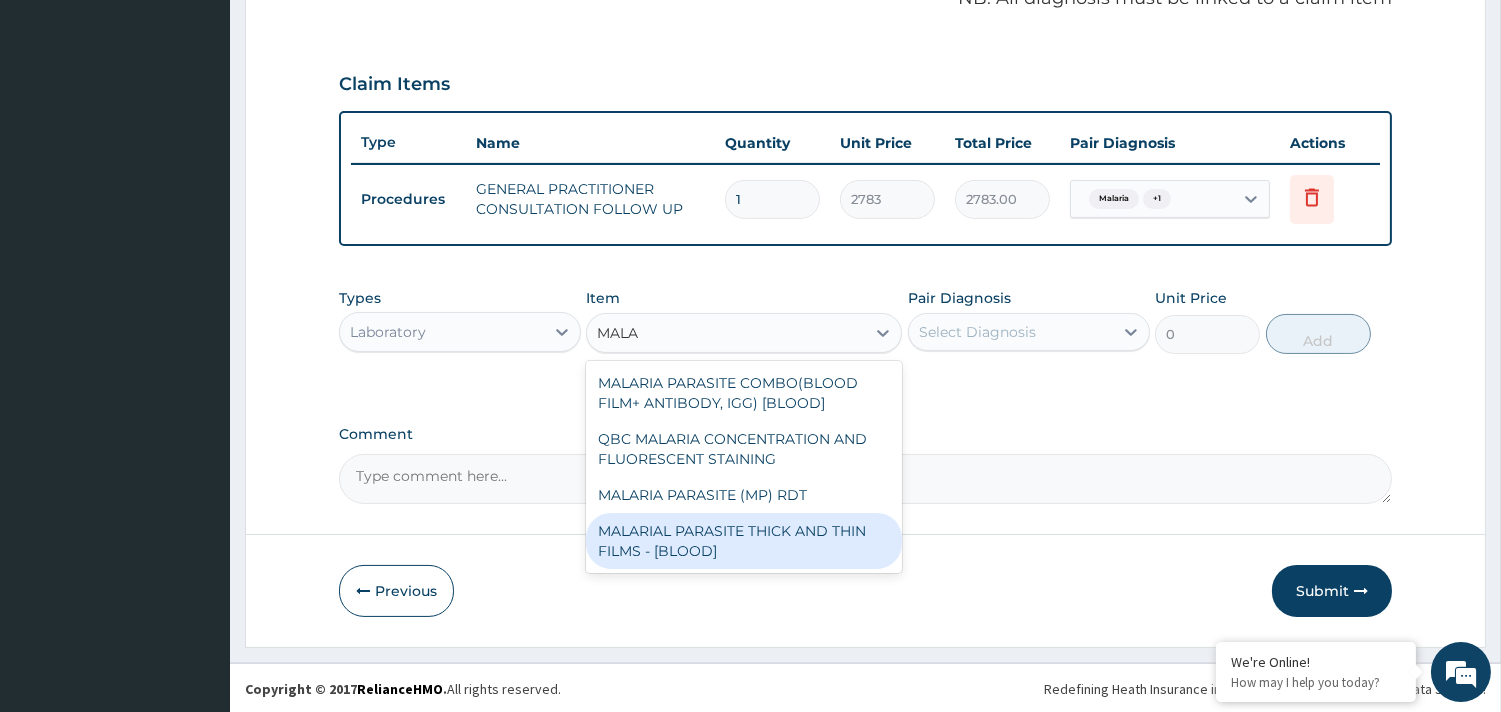 click on "MALARIAL PARASITE THICK AND THIN FILMS - [BLOOD]" at bounding box center [744, 541] 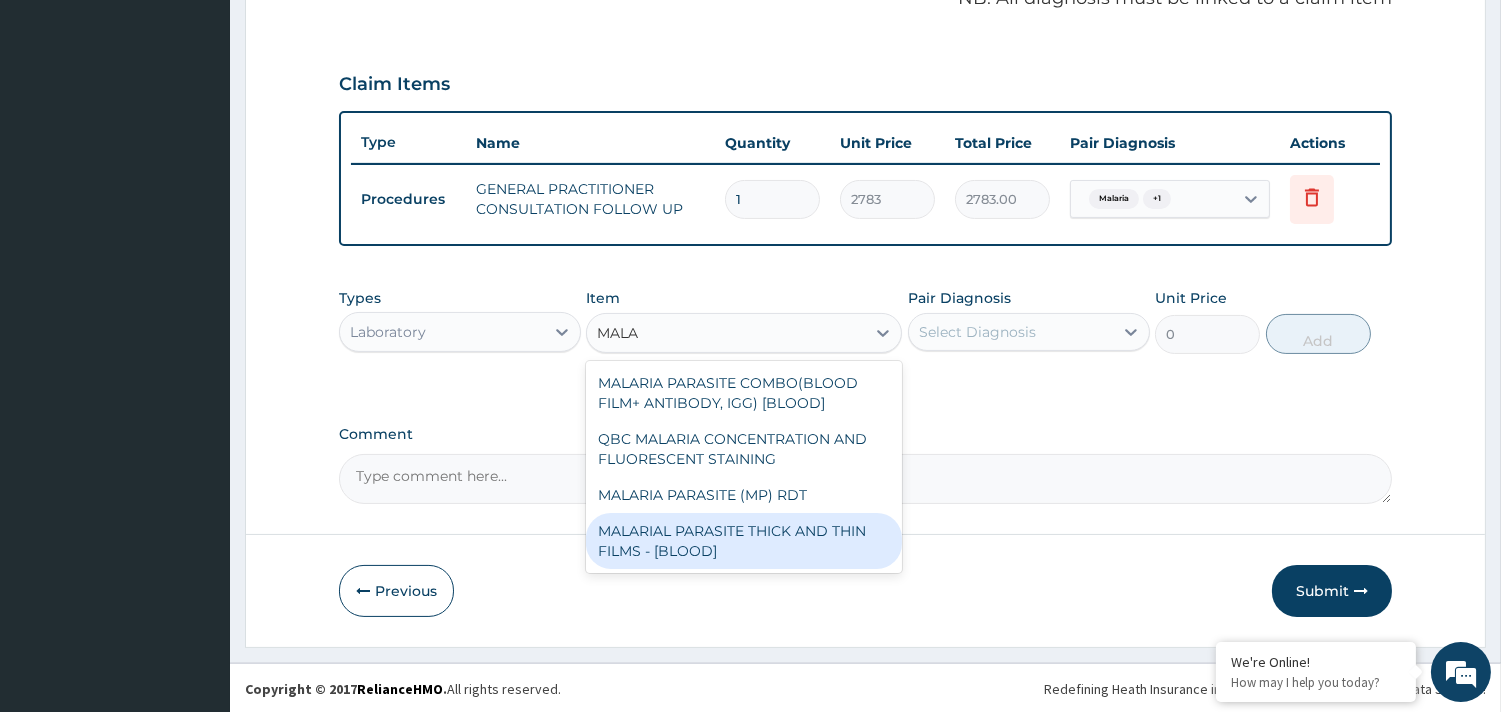 type 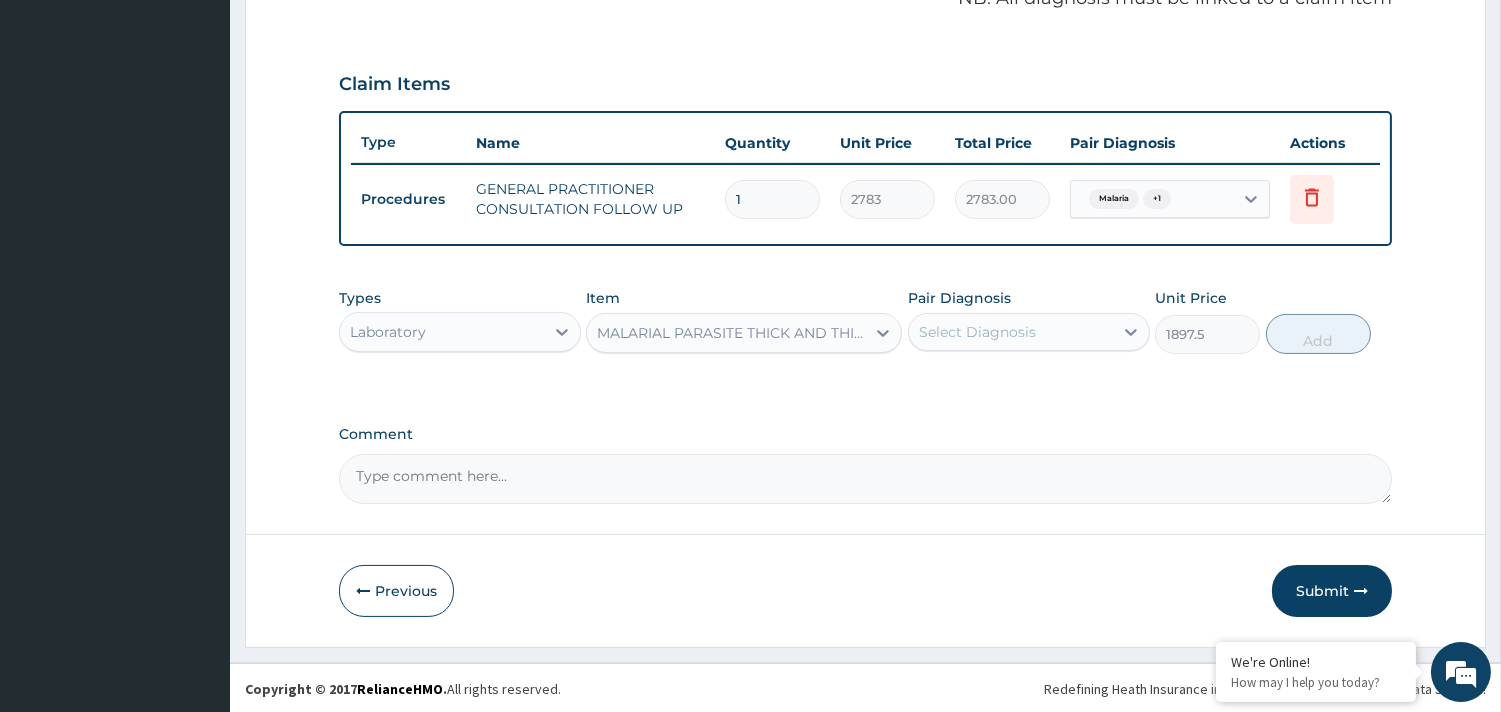 click on "Select Diagnosis" at bounding box center (1011, 332) 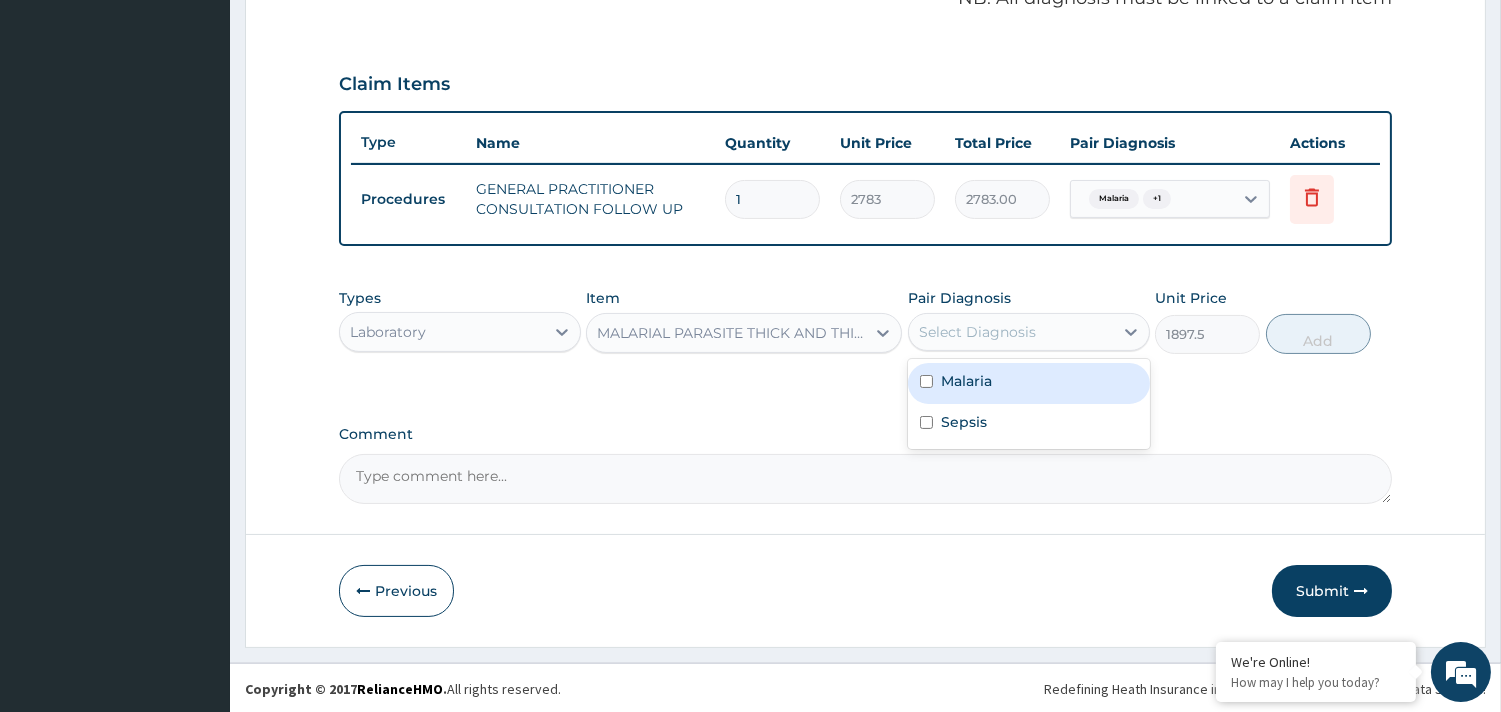 drag, startPoint x: 1031, startPoint y: 361, endPoint x: 1060, endPoint y: 357, distance: 29.274563 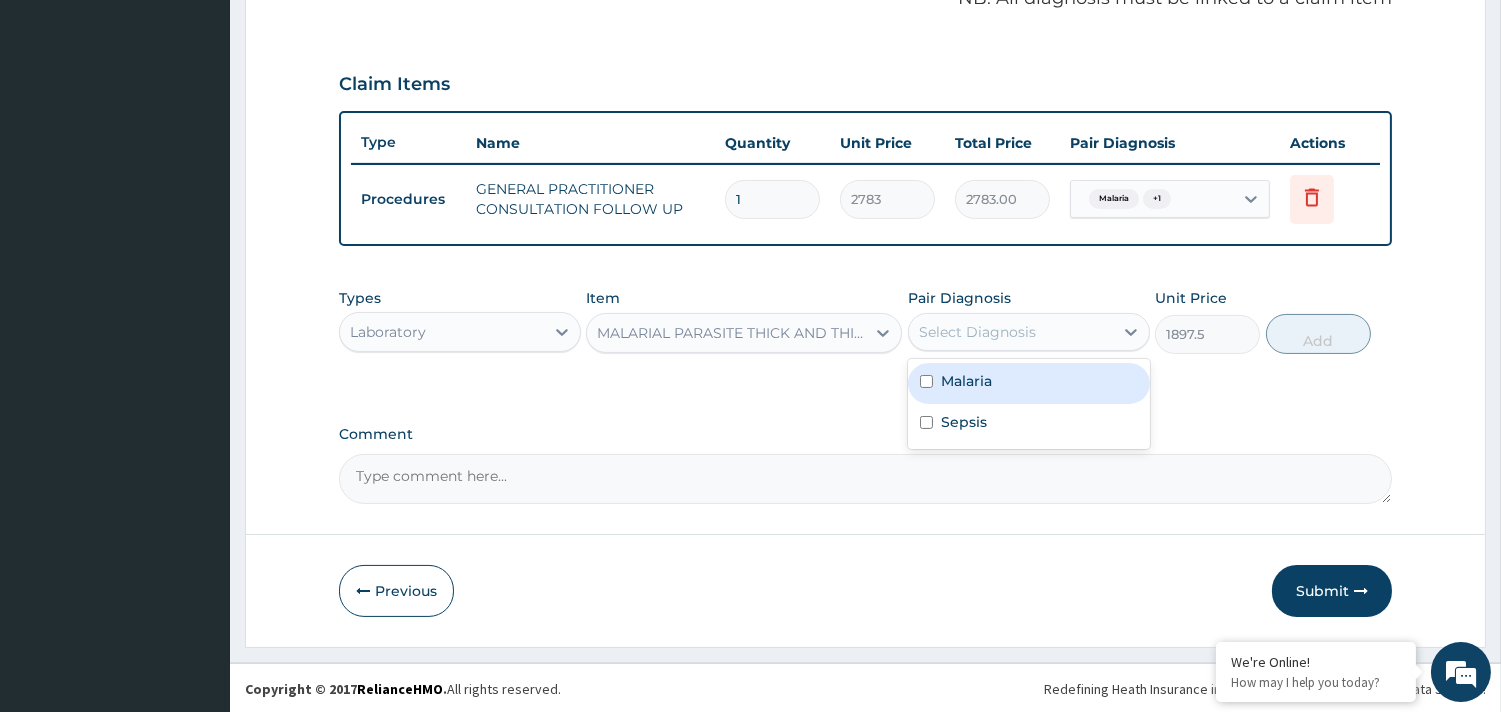 click on "Malaria" at bounding box center (1029, 383) 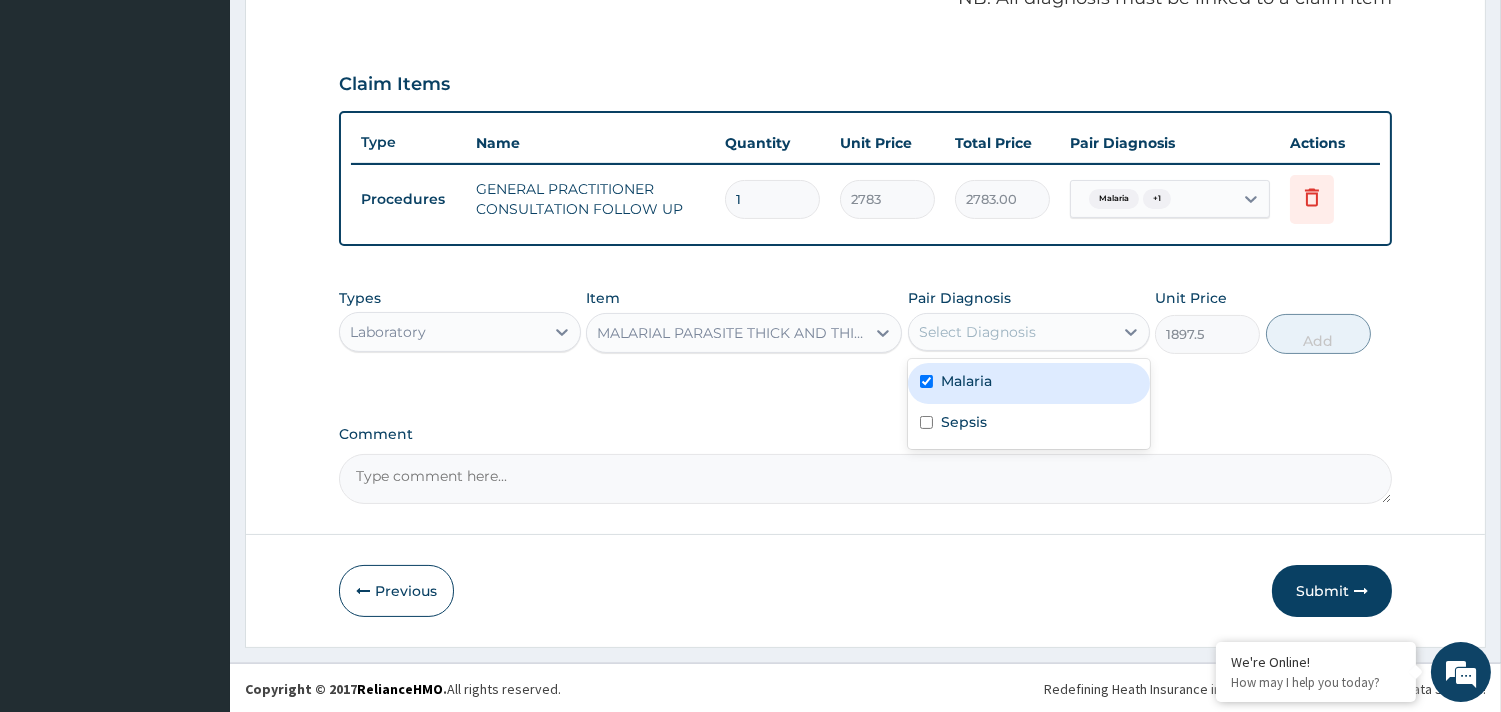 checkbox on "true" 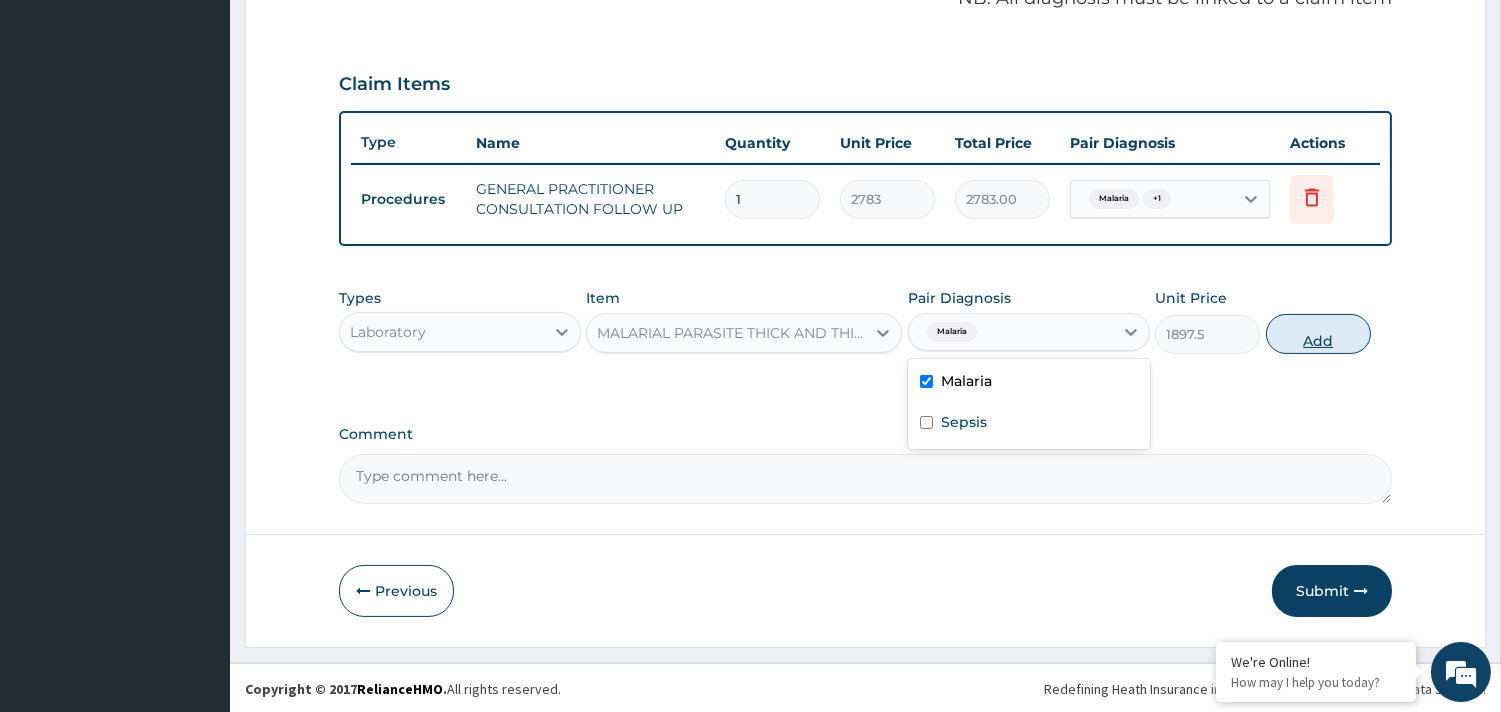 click on "Add" at bounding box center (1318, 334) 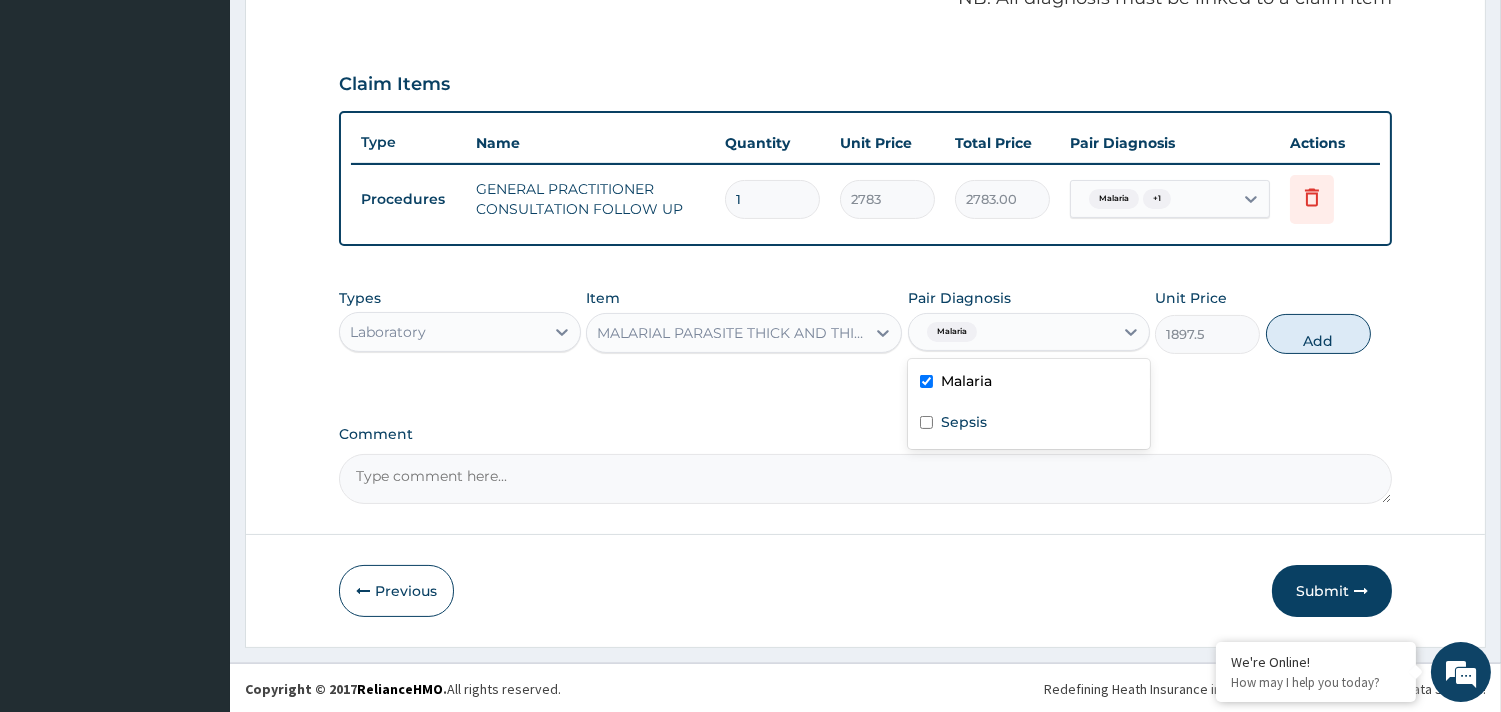 type on "0" 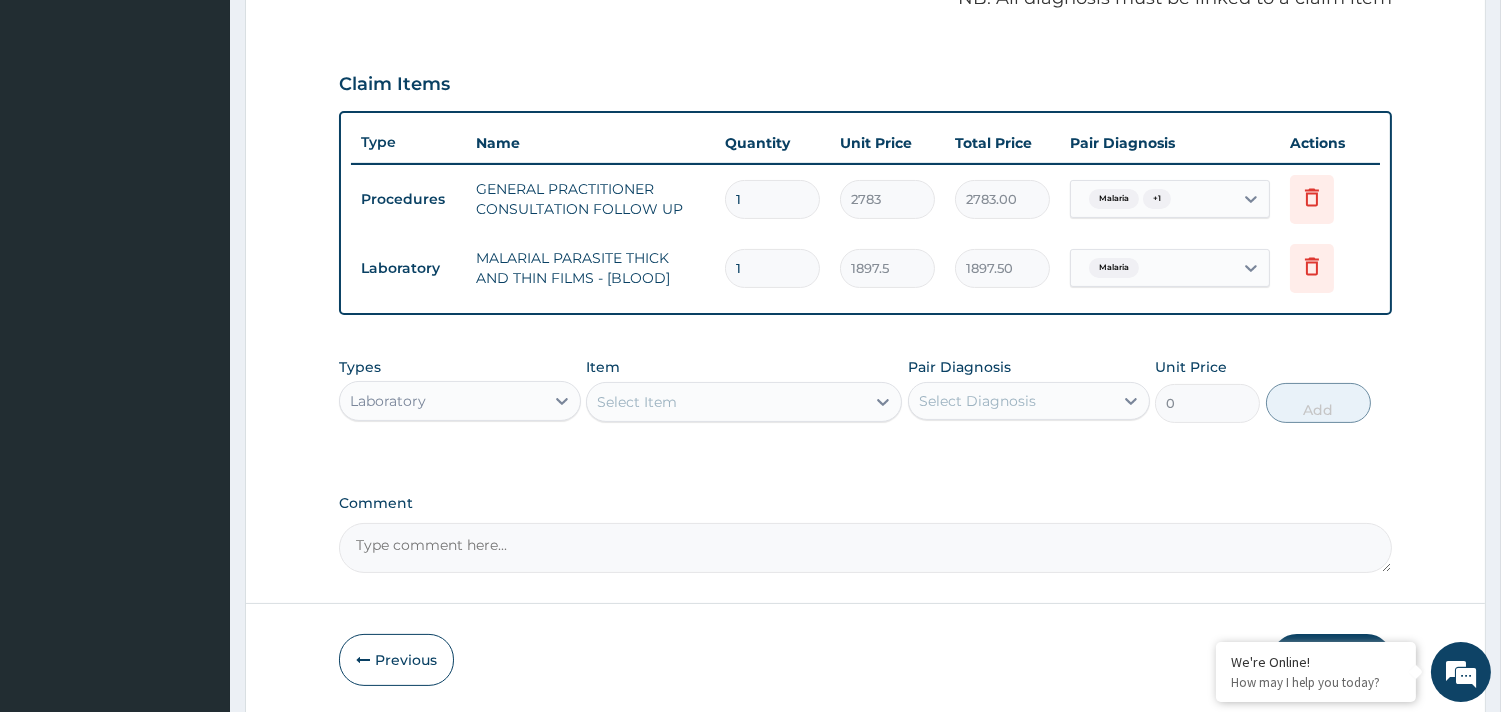 click on "Select Item" at bounding box center (637, 402) 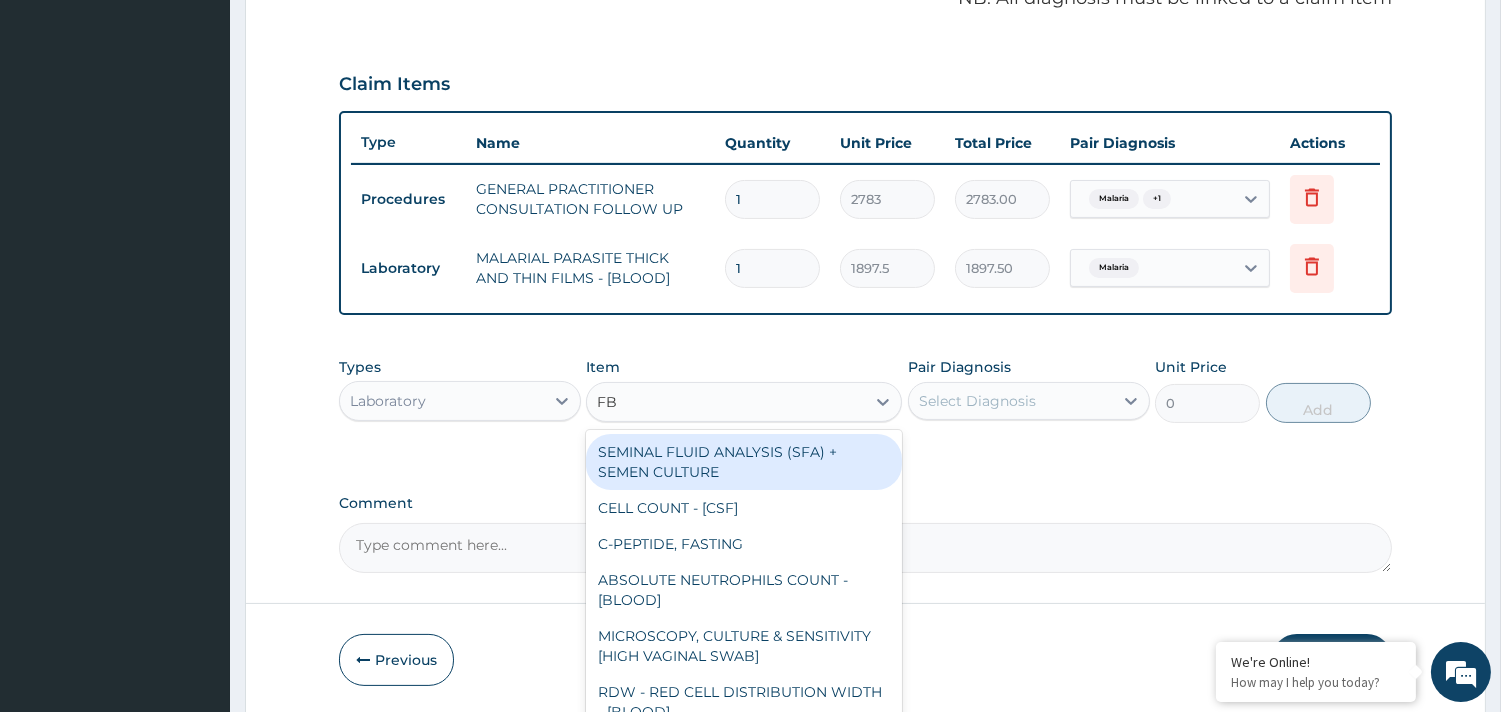 type on "FBC" 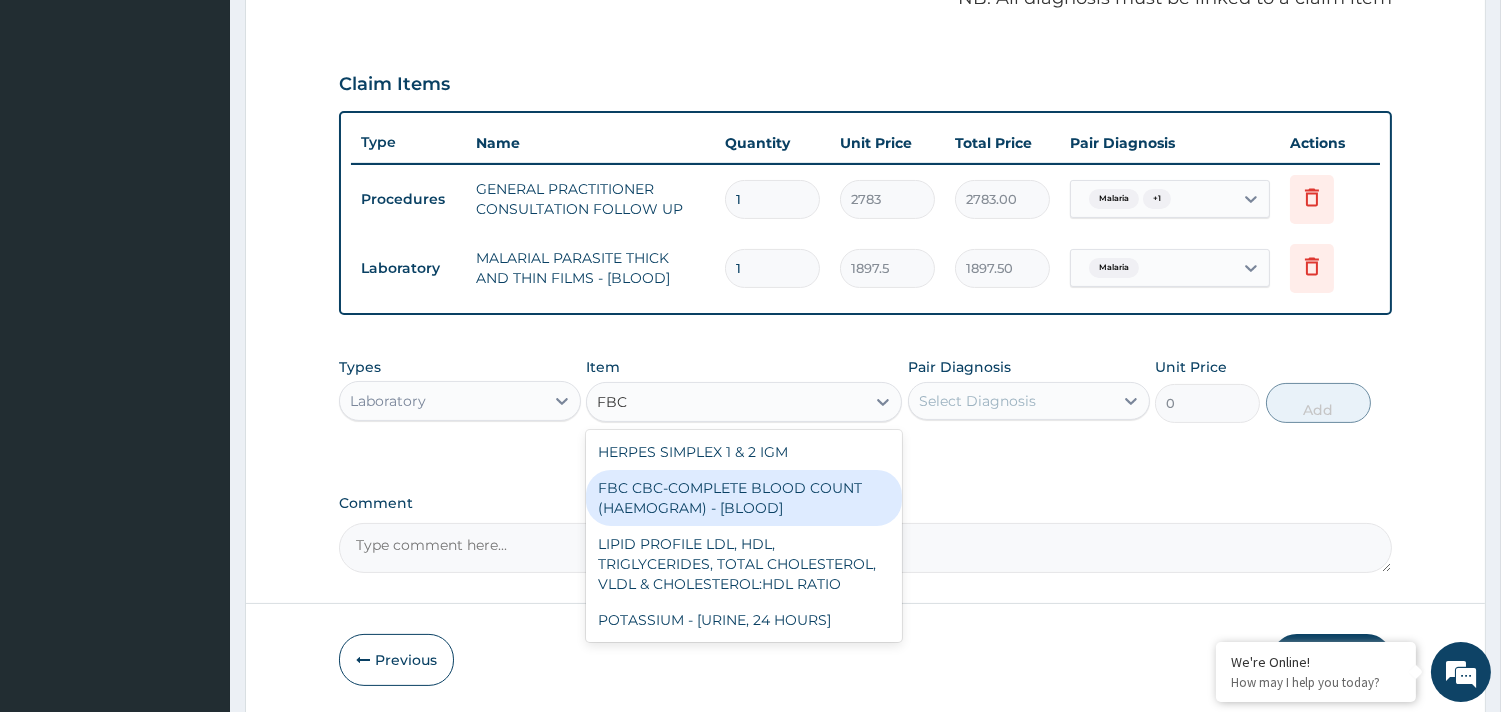 drag, startPoint x: 723, startPoint y: 485, endPoint x: 688, endPoint y: 466, distance: 39.824615 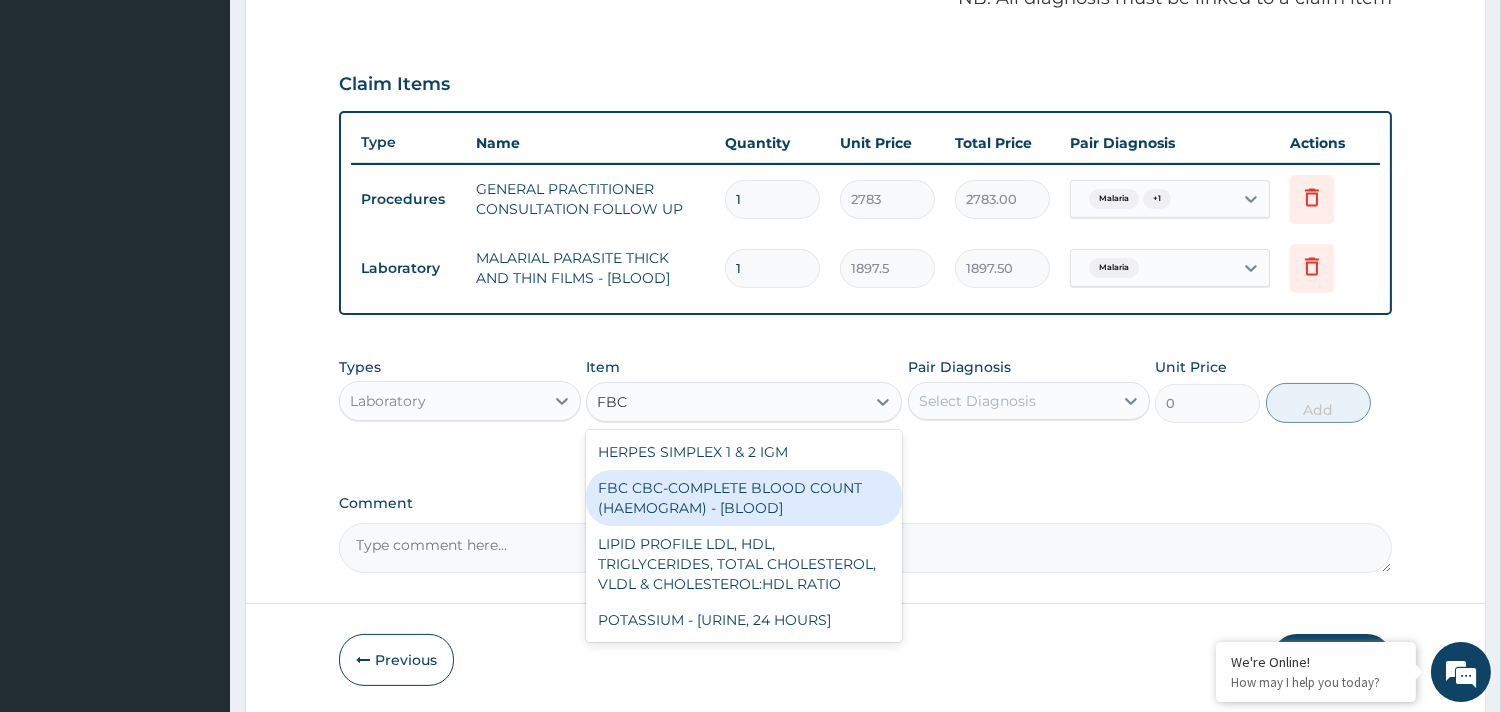 click on "FBC CBC-COMPLETE BLOOD COUNT (HAEMOGRAM) - [BLOOD]" at bounding box center [744, 498] 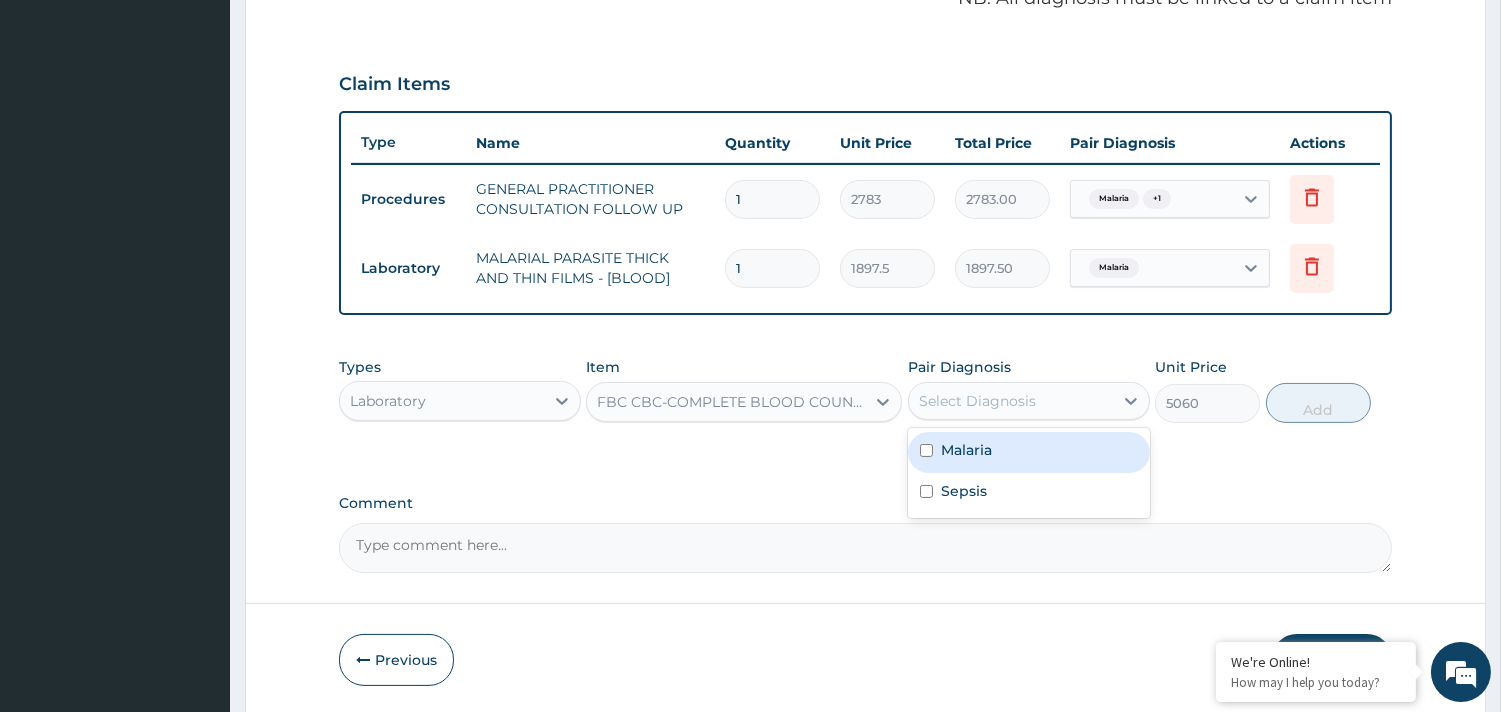 click on "Select Diagnosis" at bounding box center (977, 401) 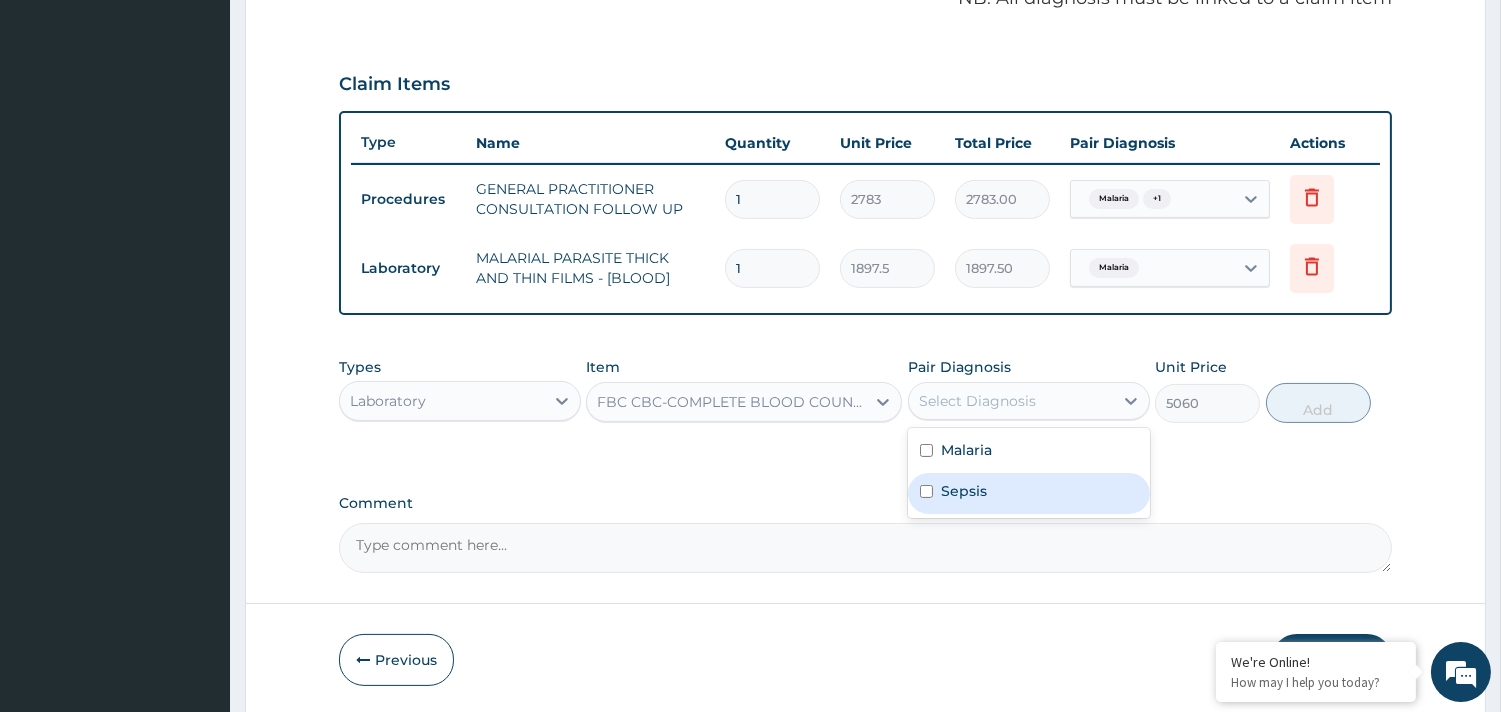 click on "Sepsis" at bounding box center (964, 491) 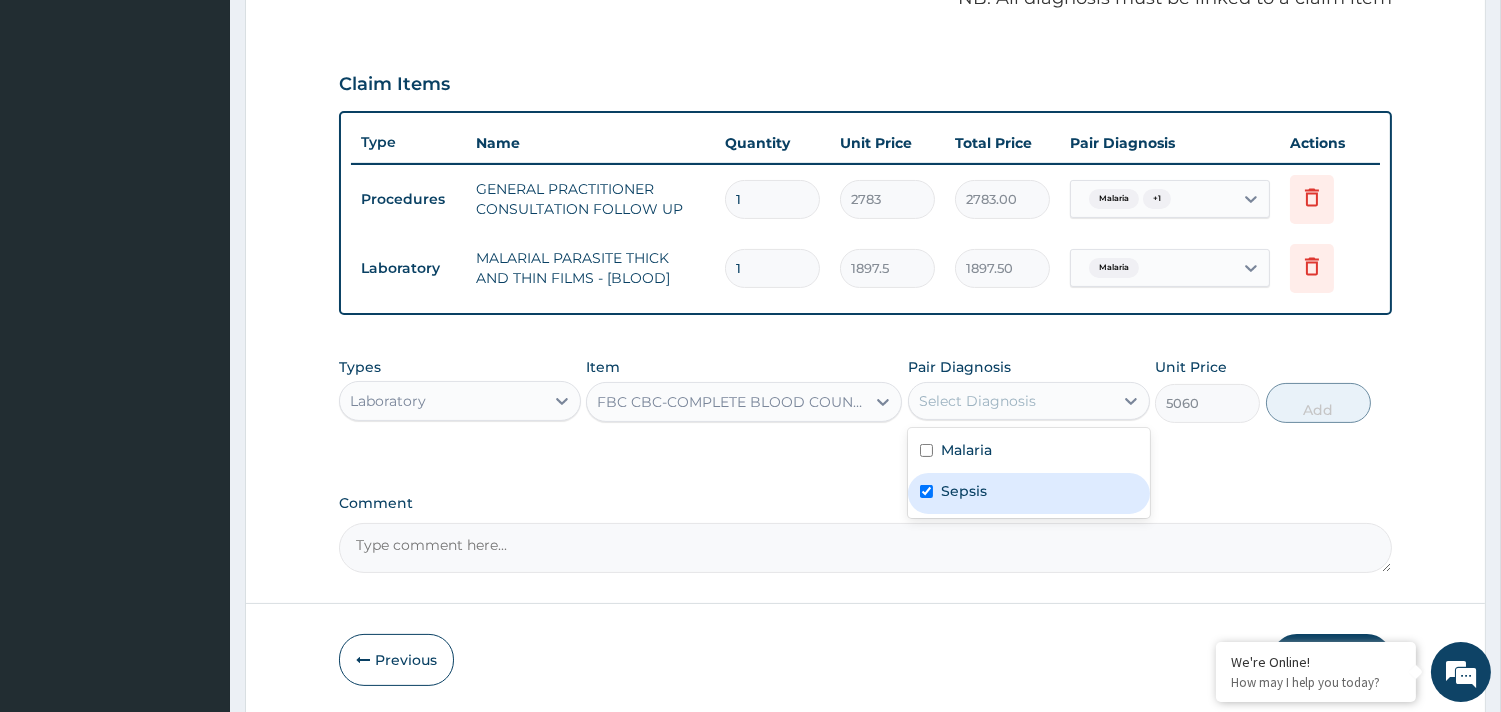 checkbox on "true" 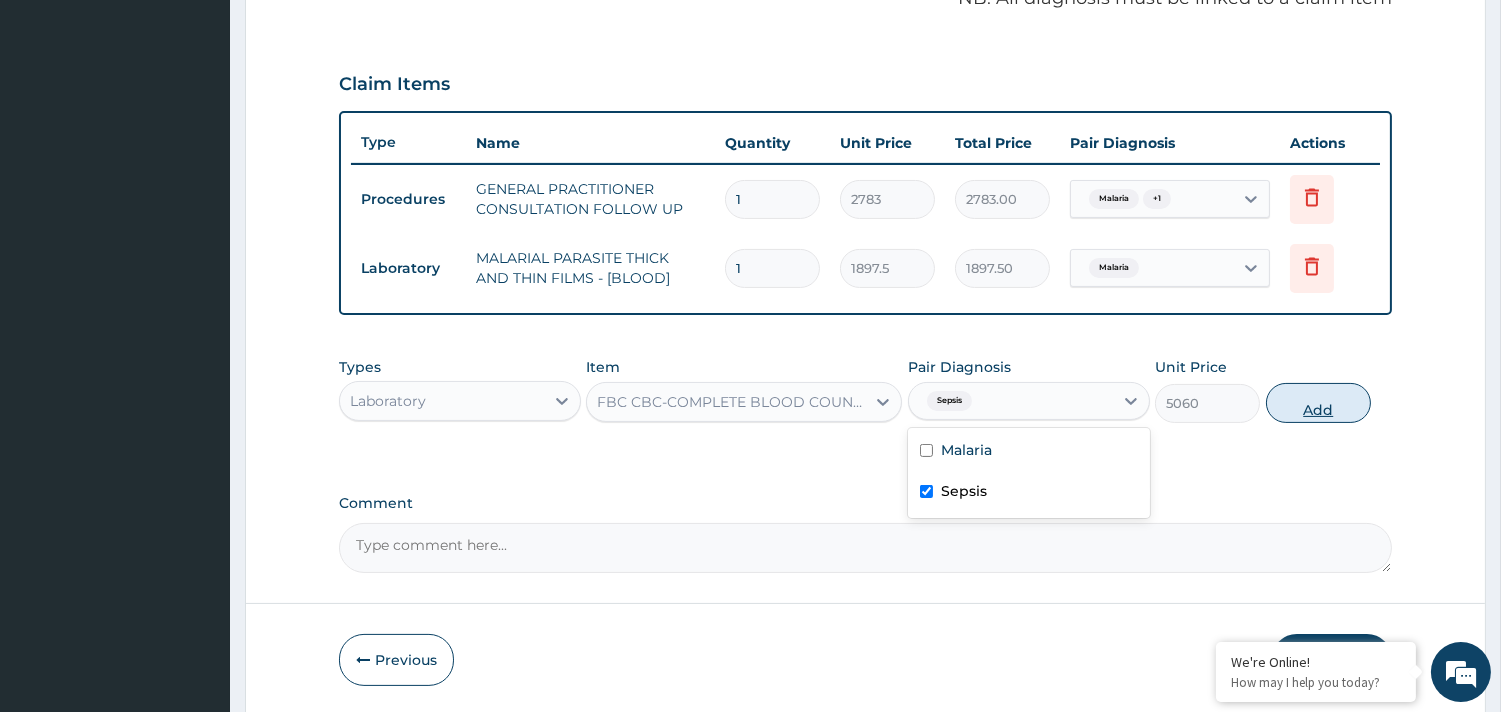 click on "Add" at bounding box center [1318, 403] 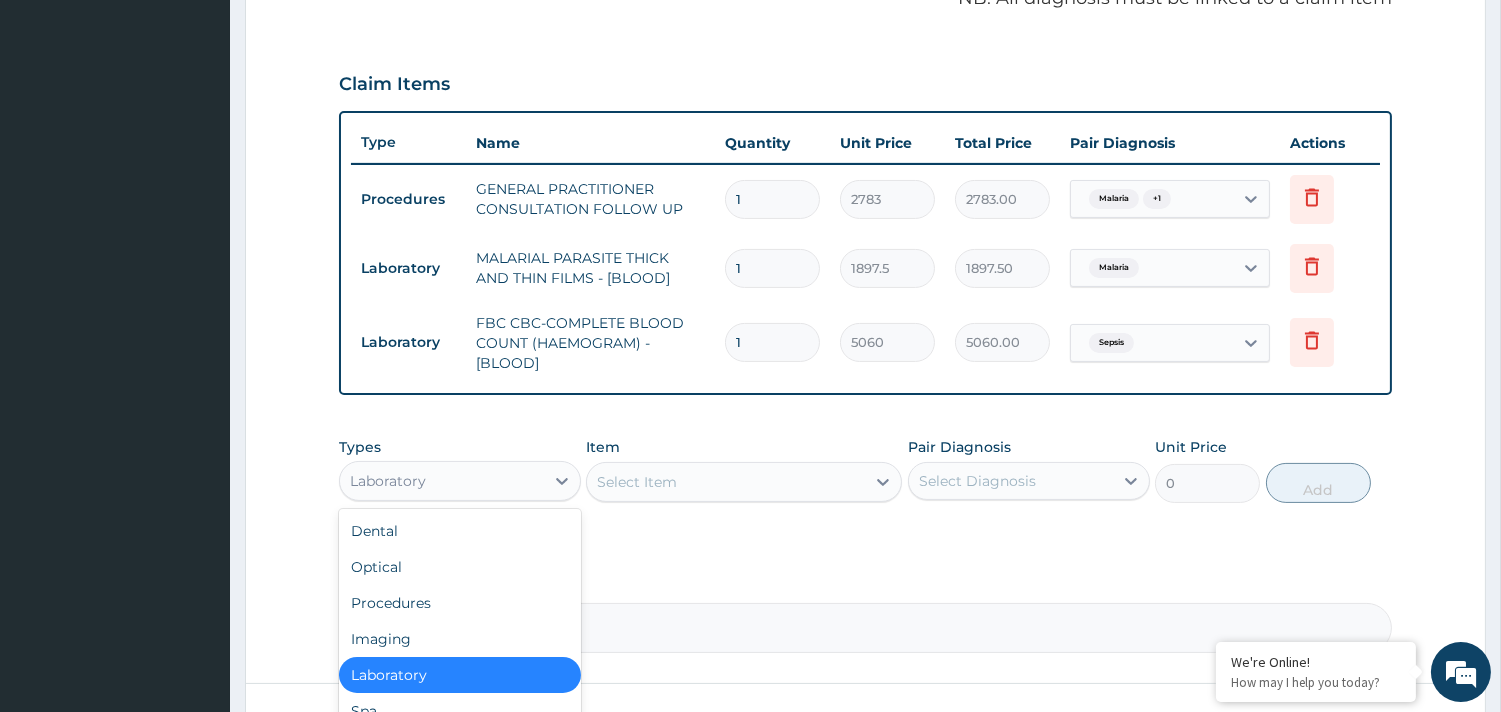 click on "Laboratory" at bounding box center [442, 481] 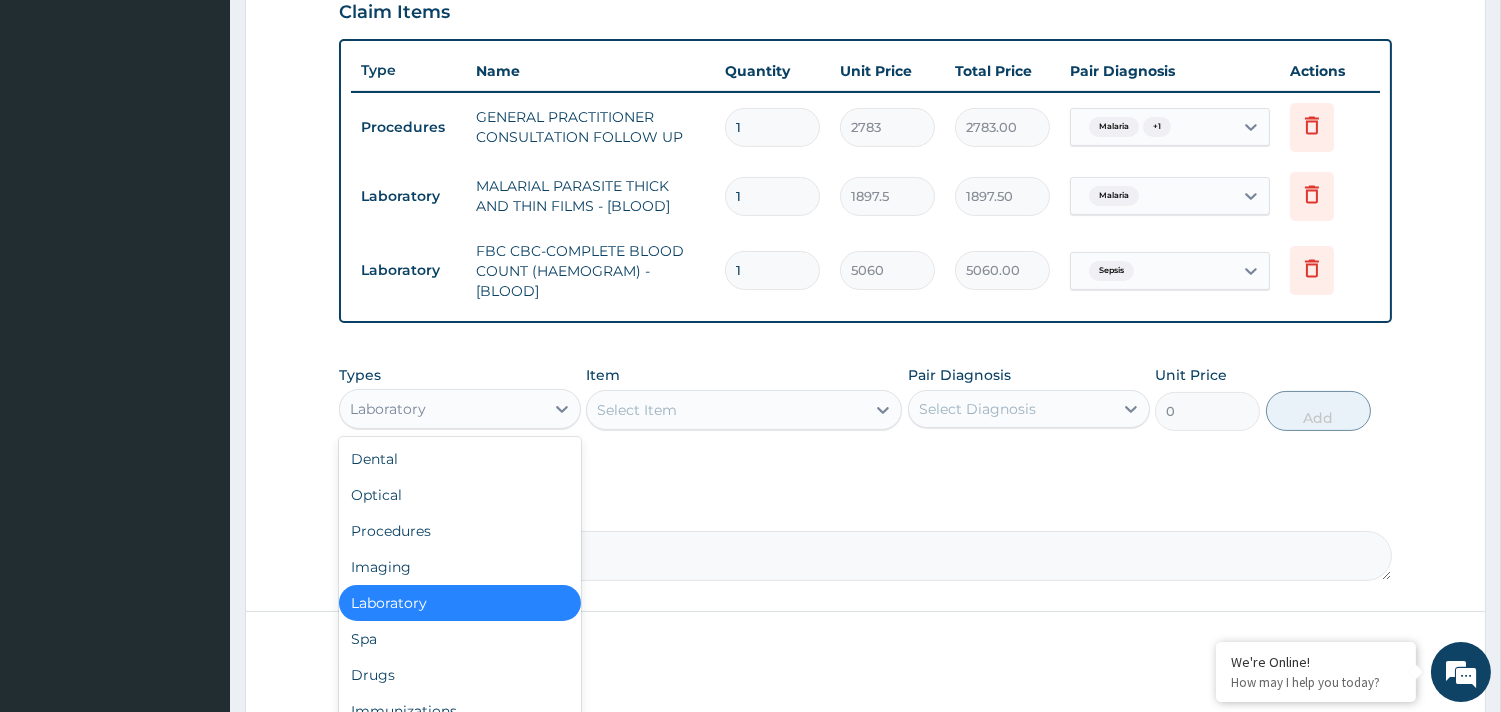 scroll, scrollTop: 744, scrollLeft: 0, axis: vertical 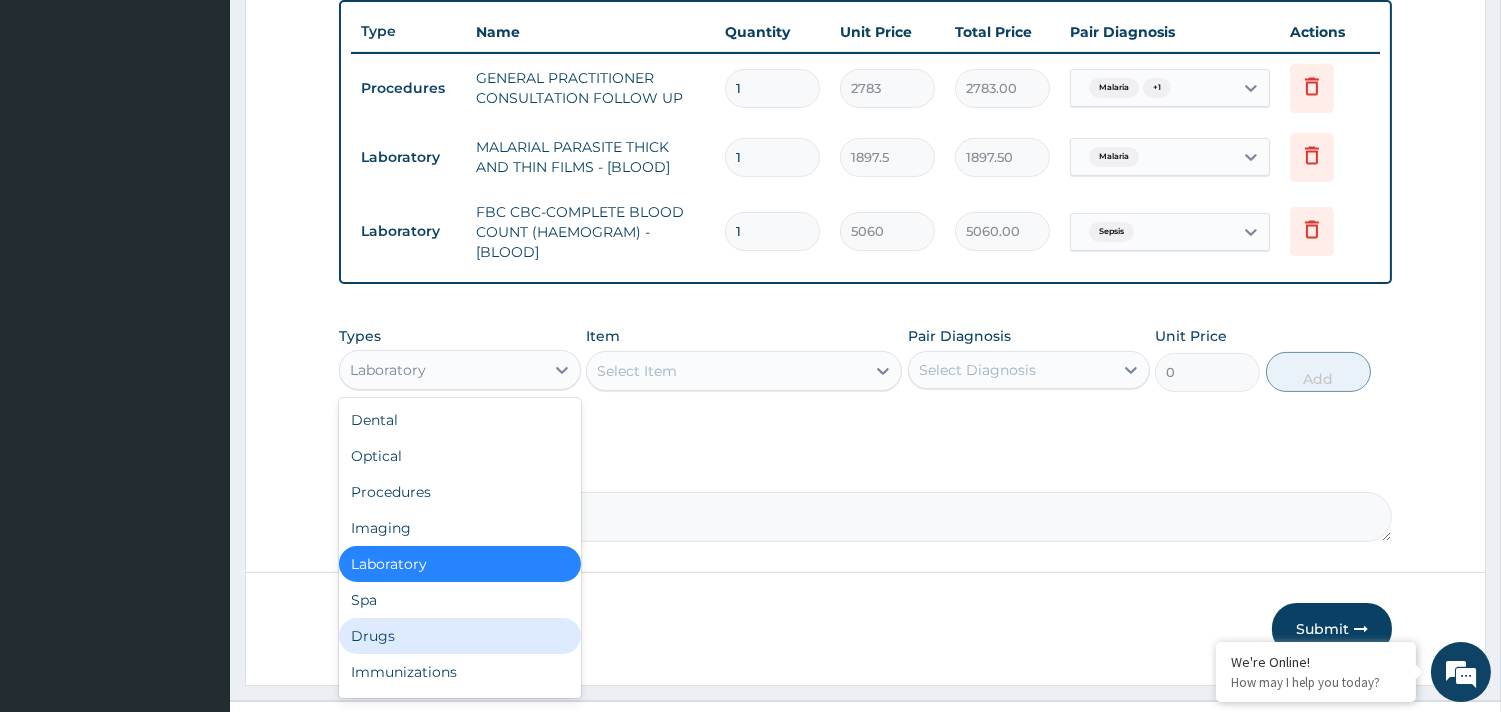 click on "Drugs" at bounding box center (460, 636) 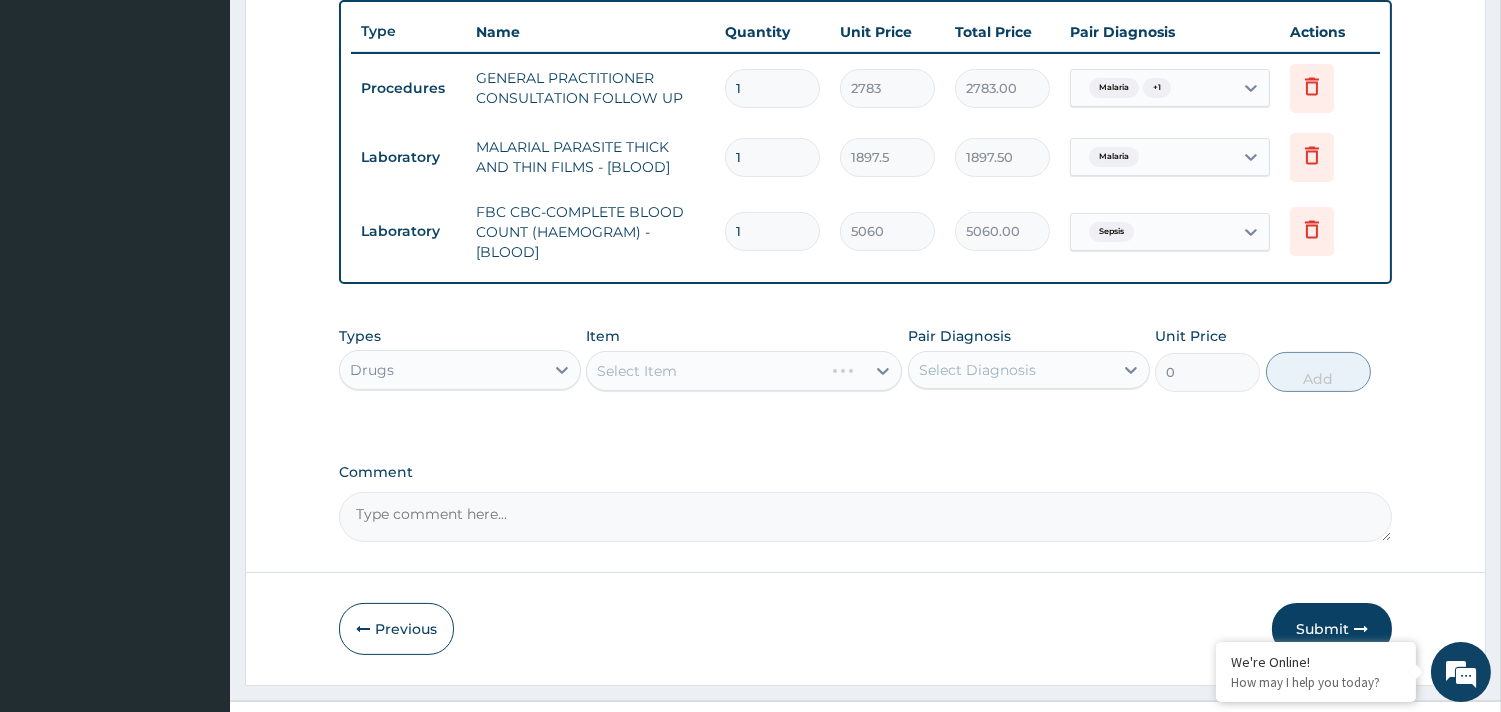 click on "Select Item" at bounding box center (744, 371) 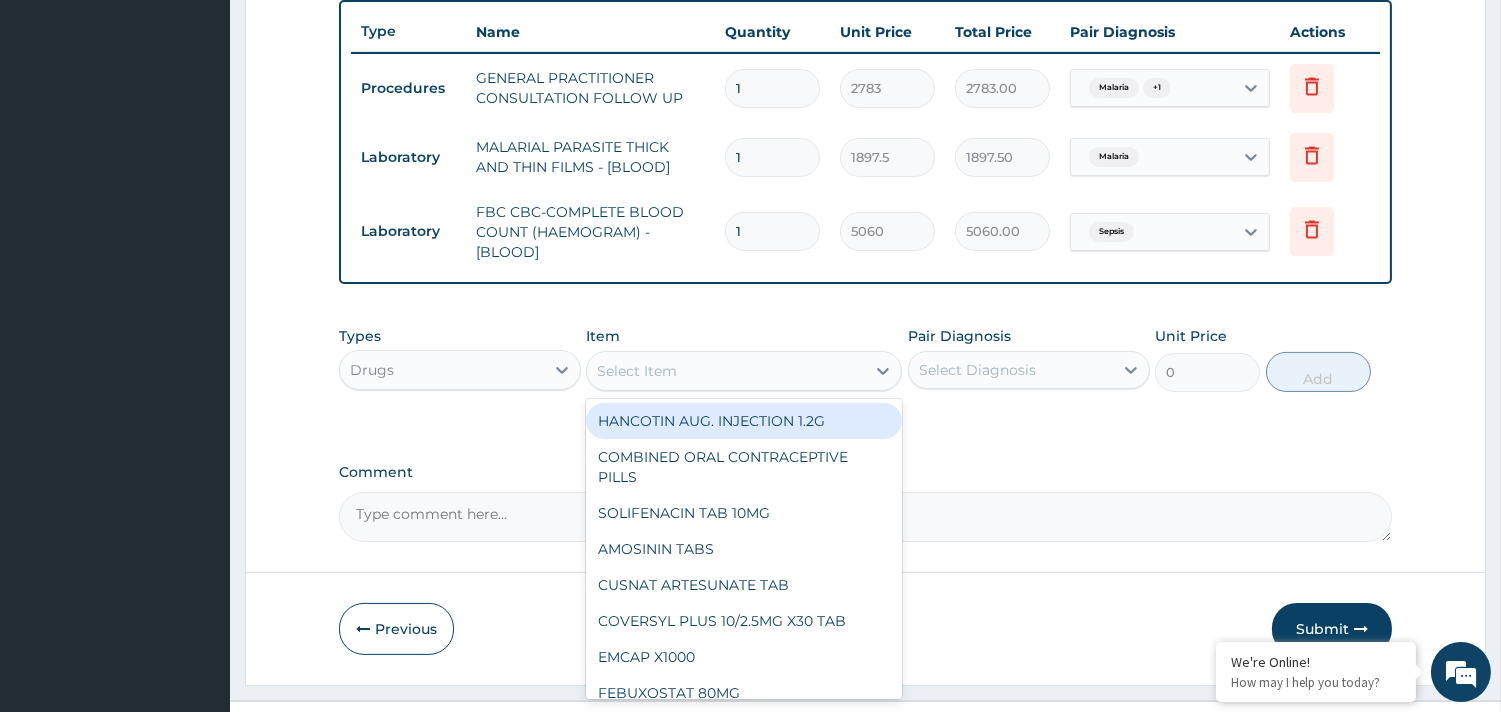 click on "Select Item" at bounding box center (637, 371) 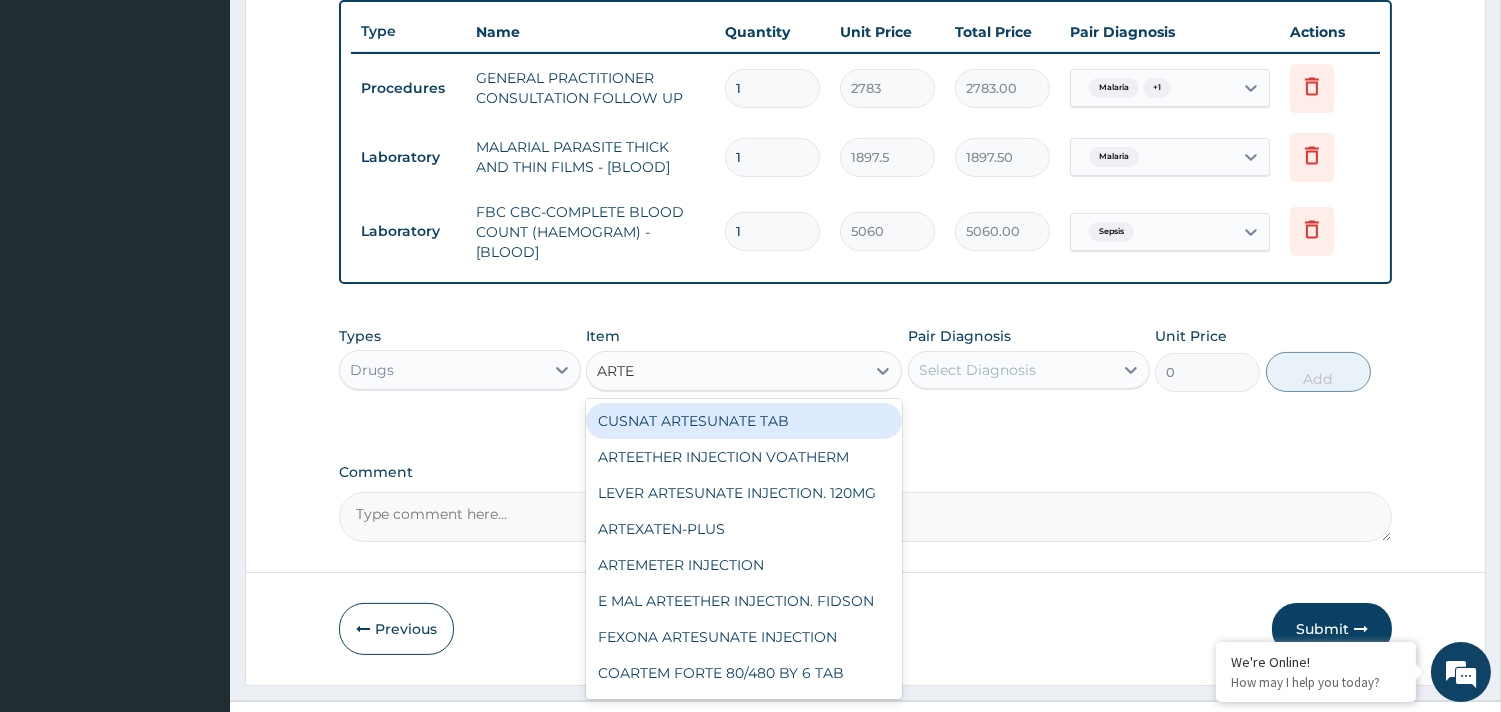 type on "ARTEM" 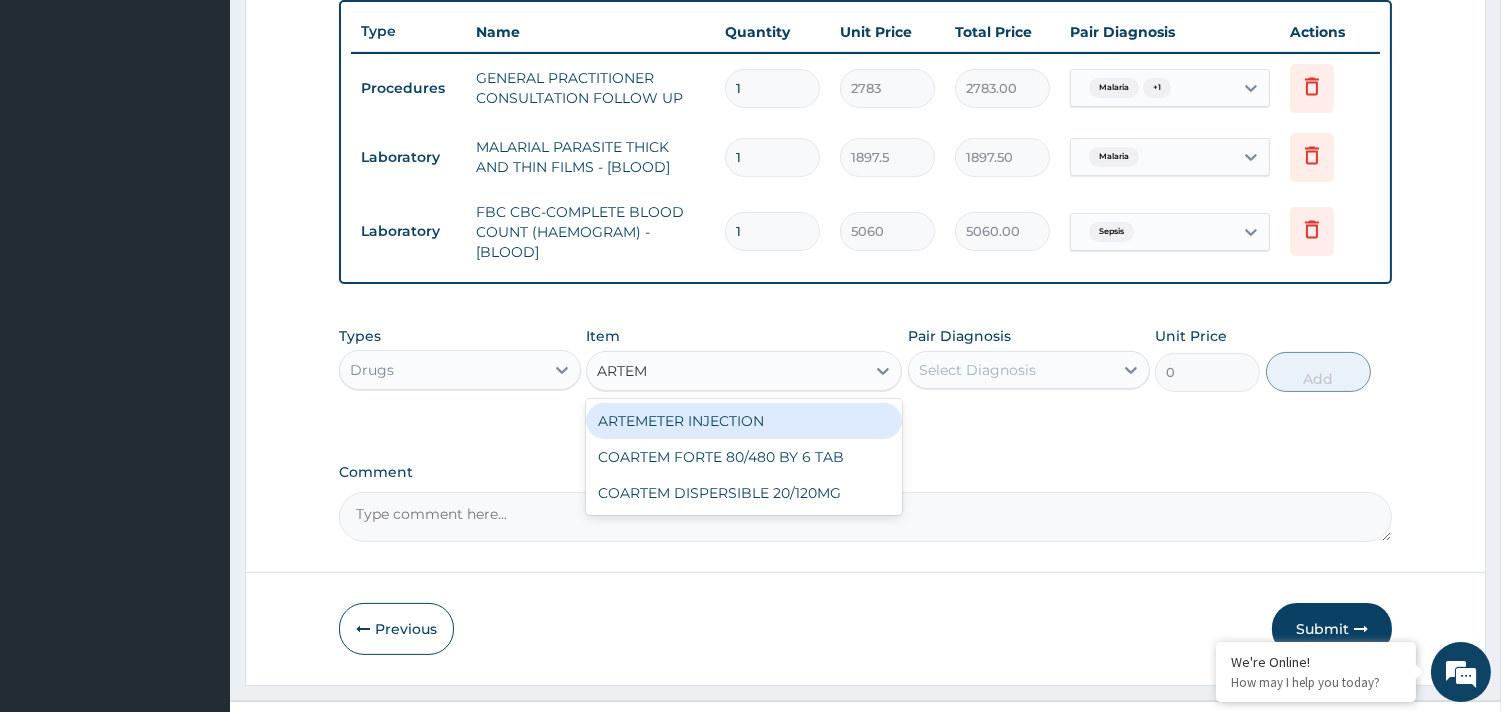 click on "ARTEMETER INJECTION" at bounding box center (744, 421) 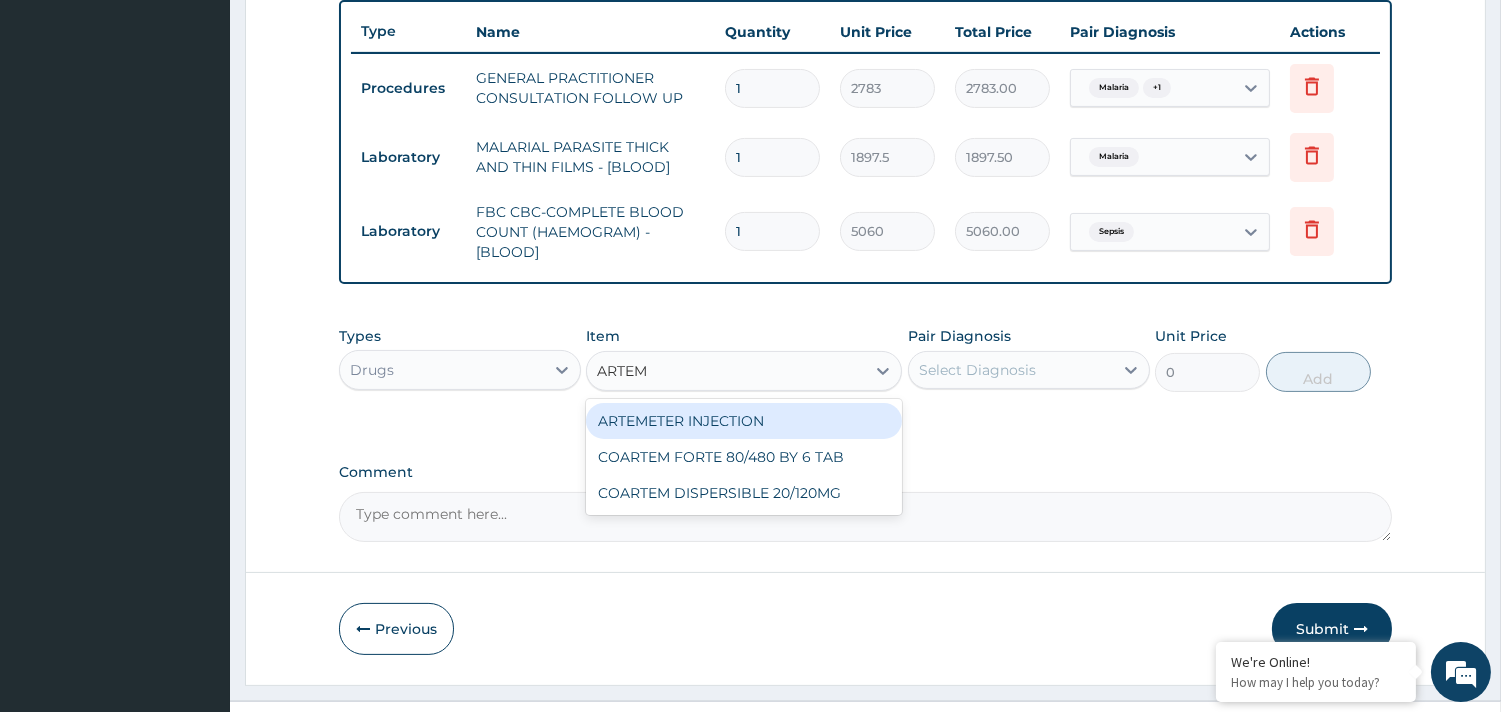 type 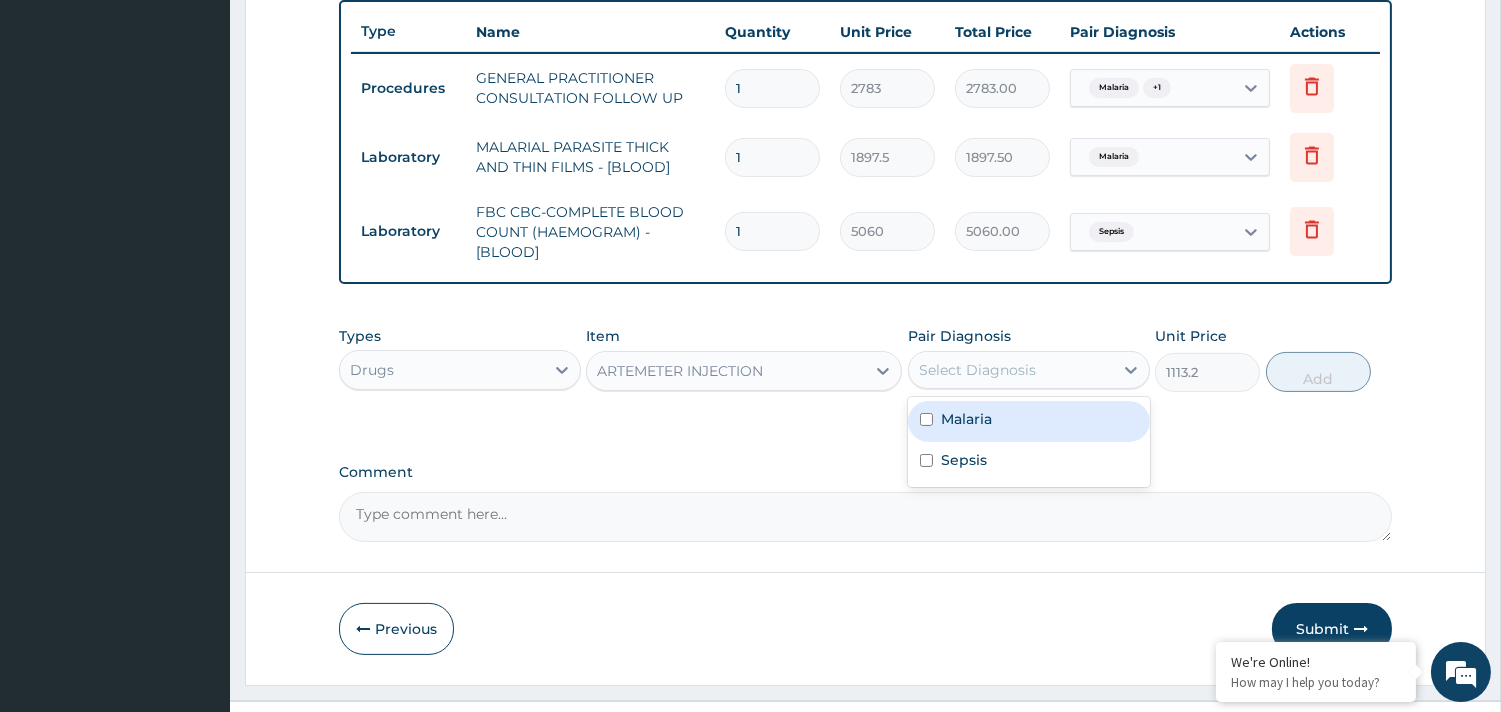 click on "Select Diagnosis" at bounding box center (977, 370) 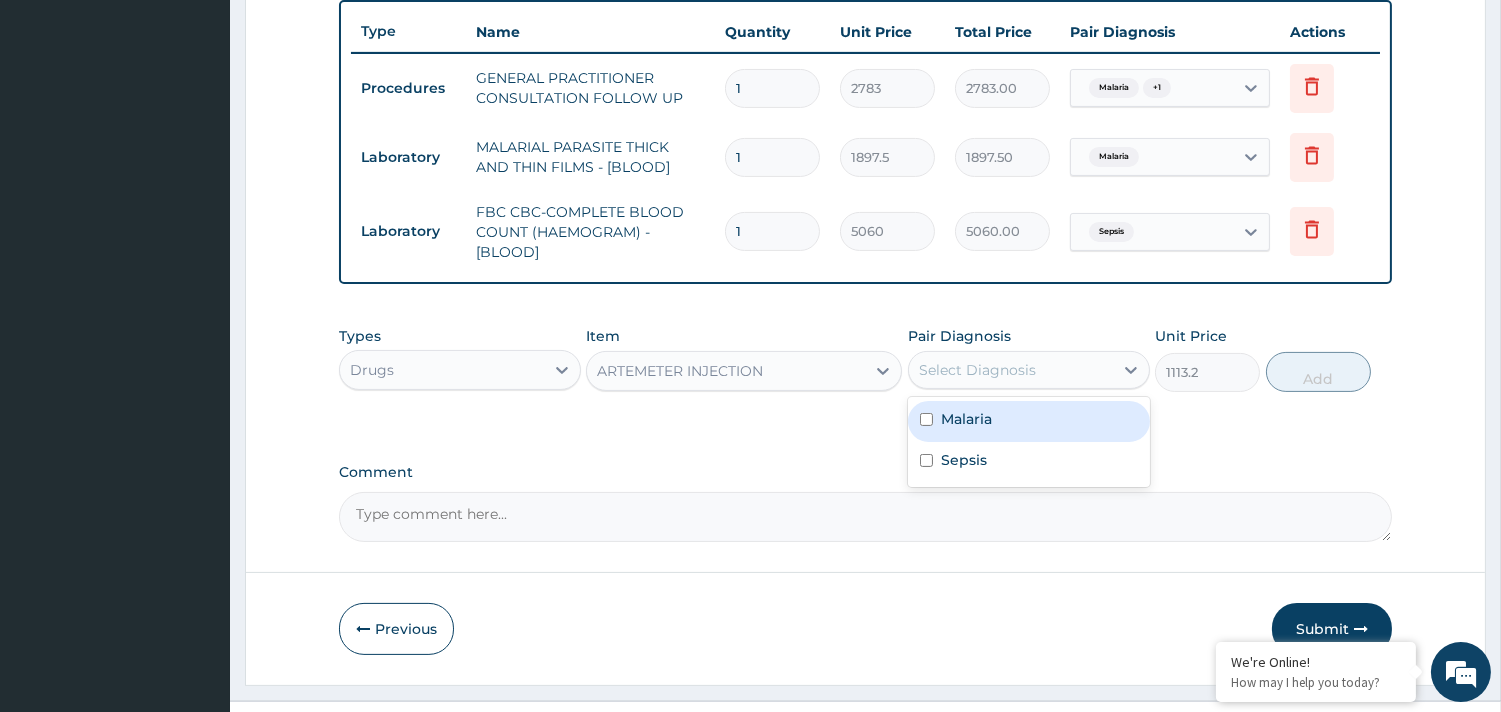 click on "Malaria" at bounding box center (1029, 421) 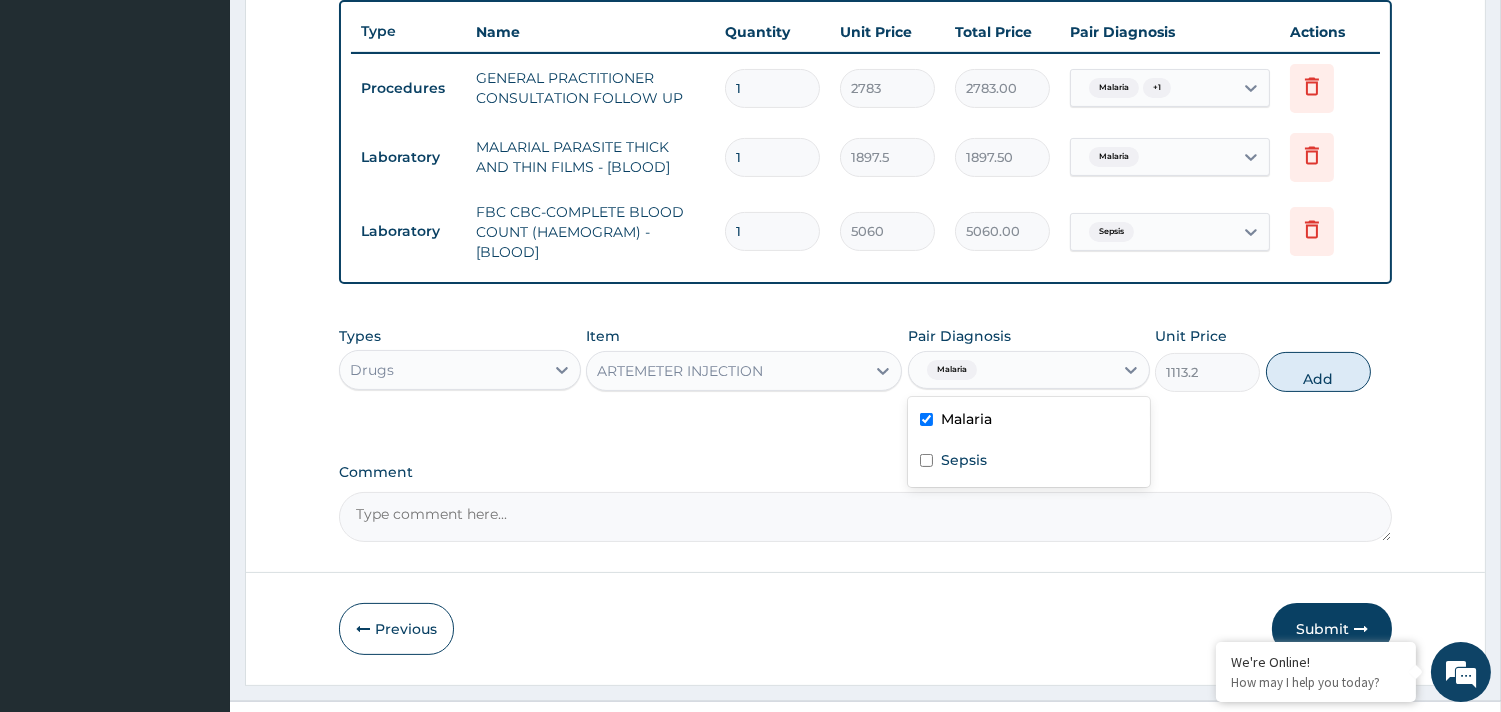 checkbox on "true" 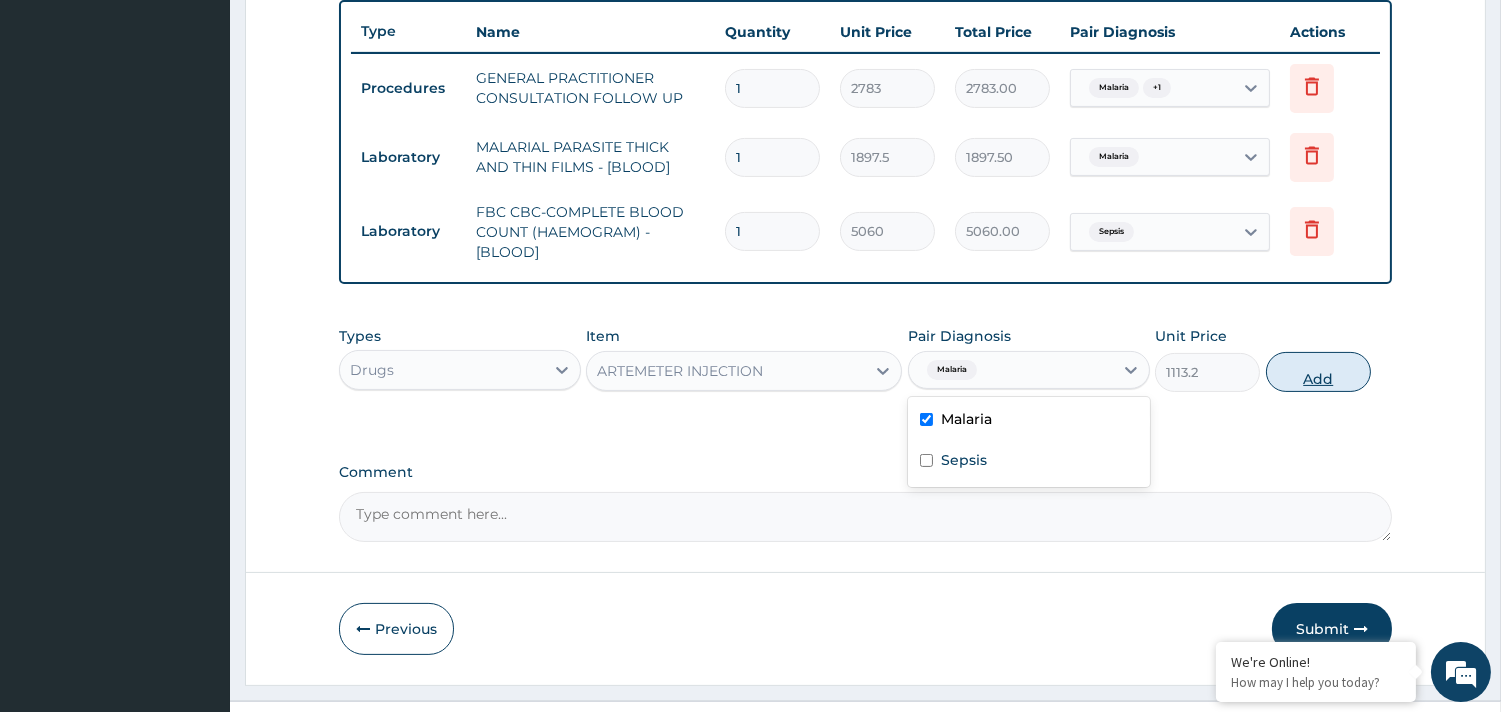 click on "Add" at bounding box center [1318, 372] 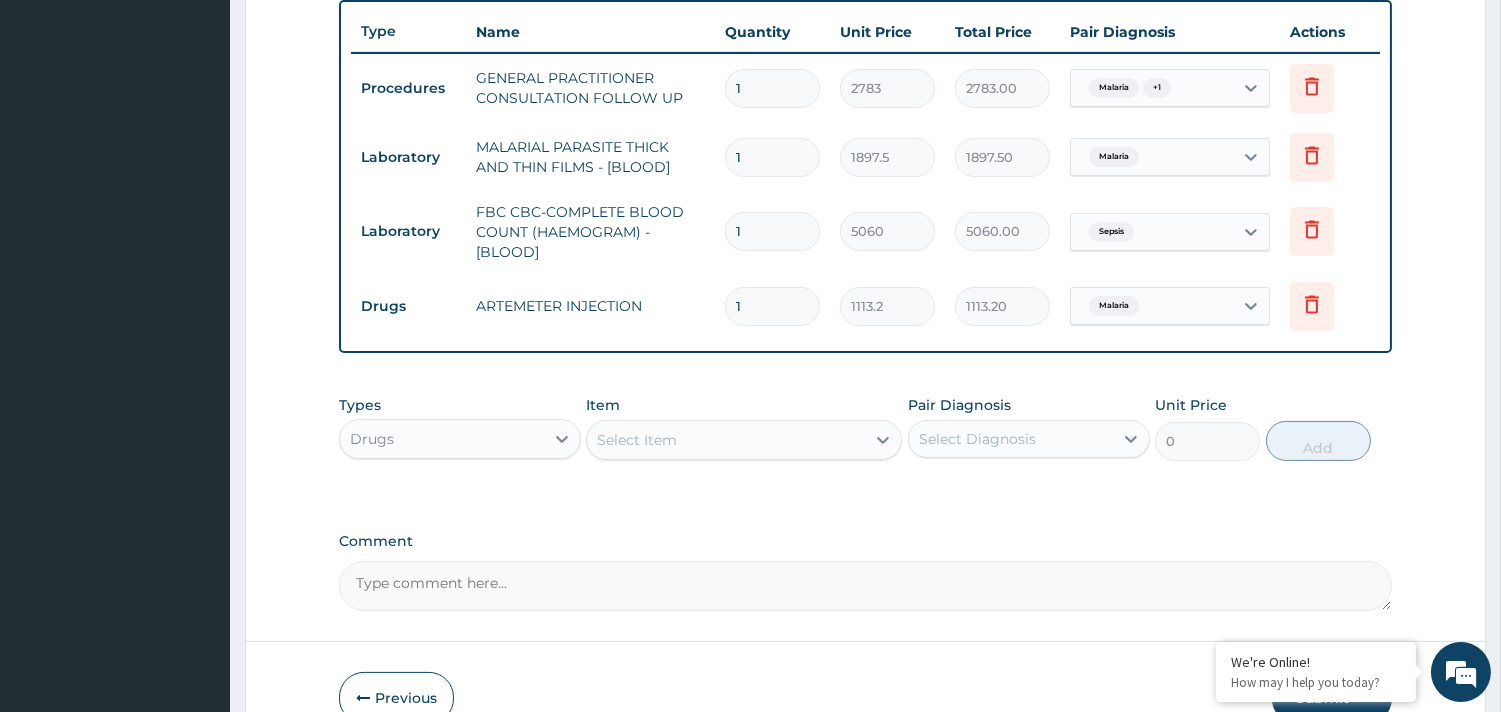 type 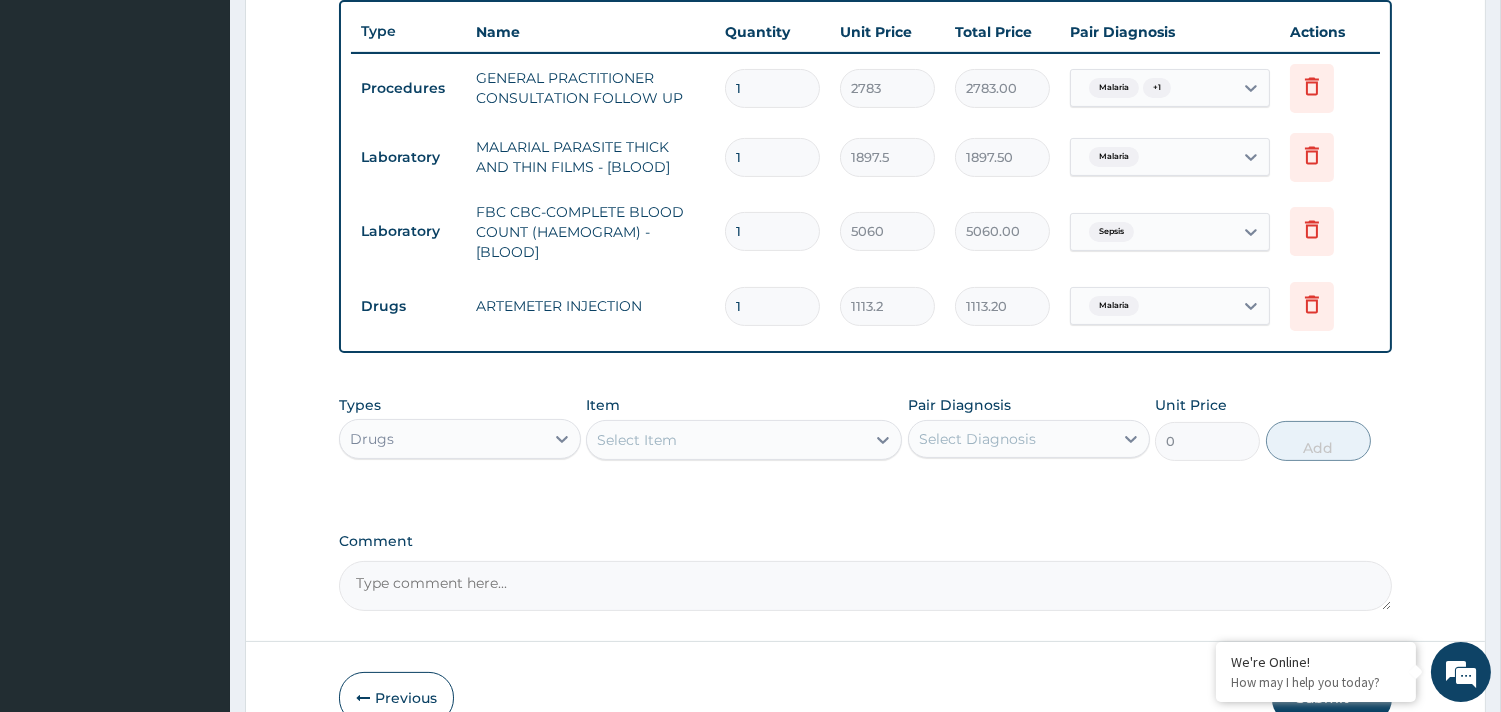 type on "0.00" 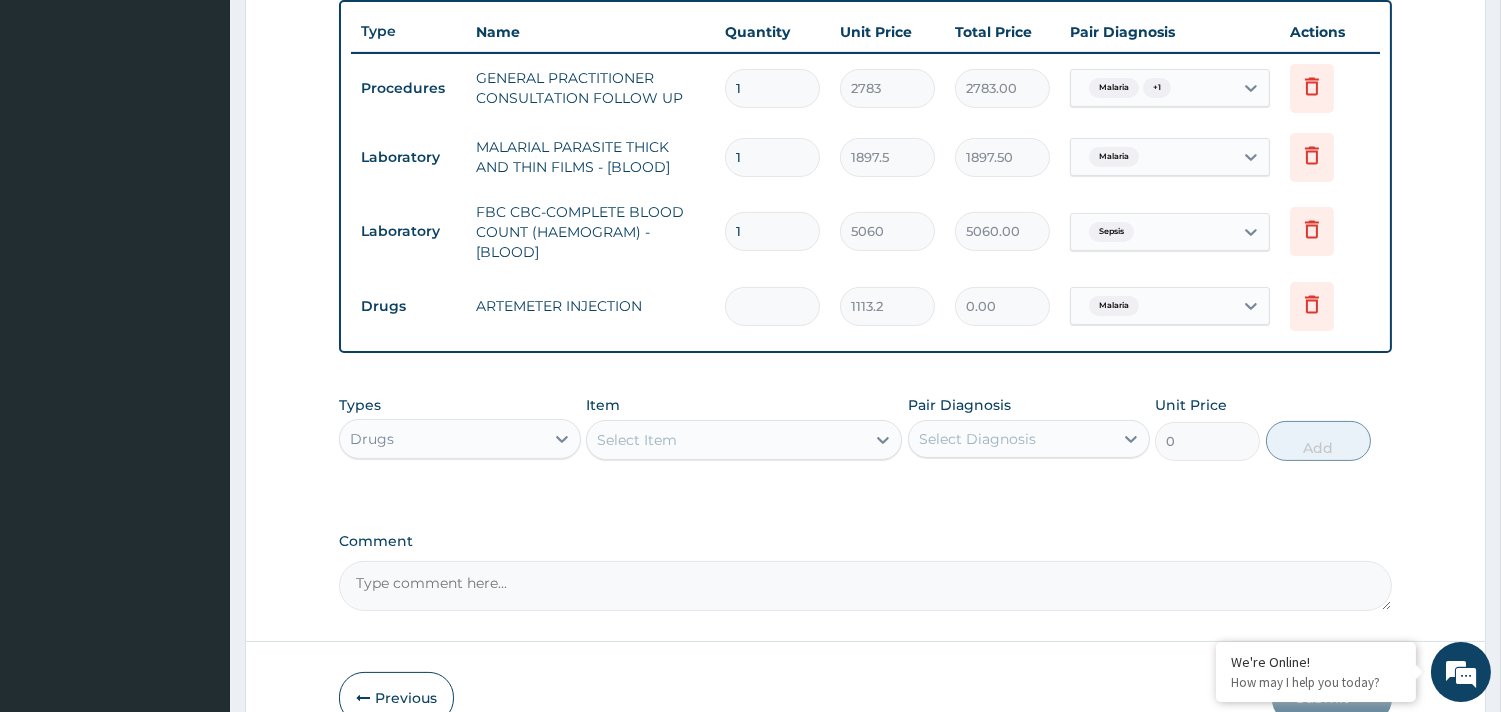 type on "4" 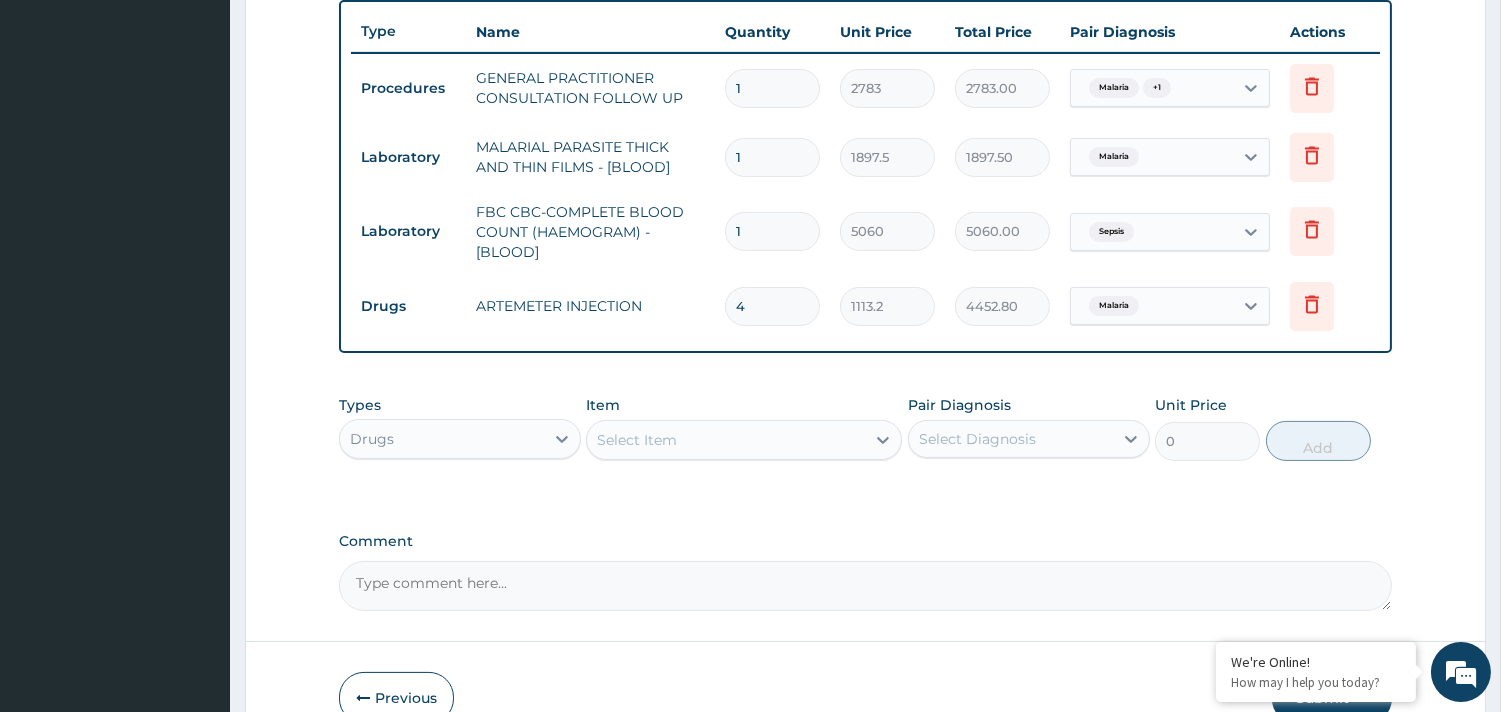 type on "4" 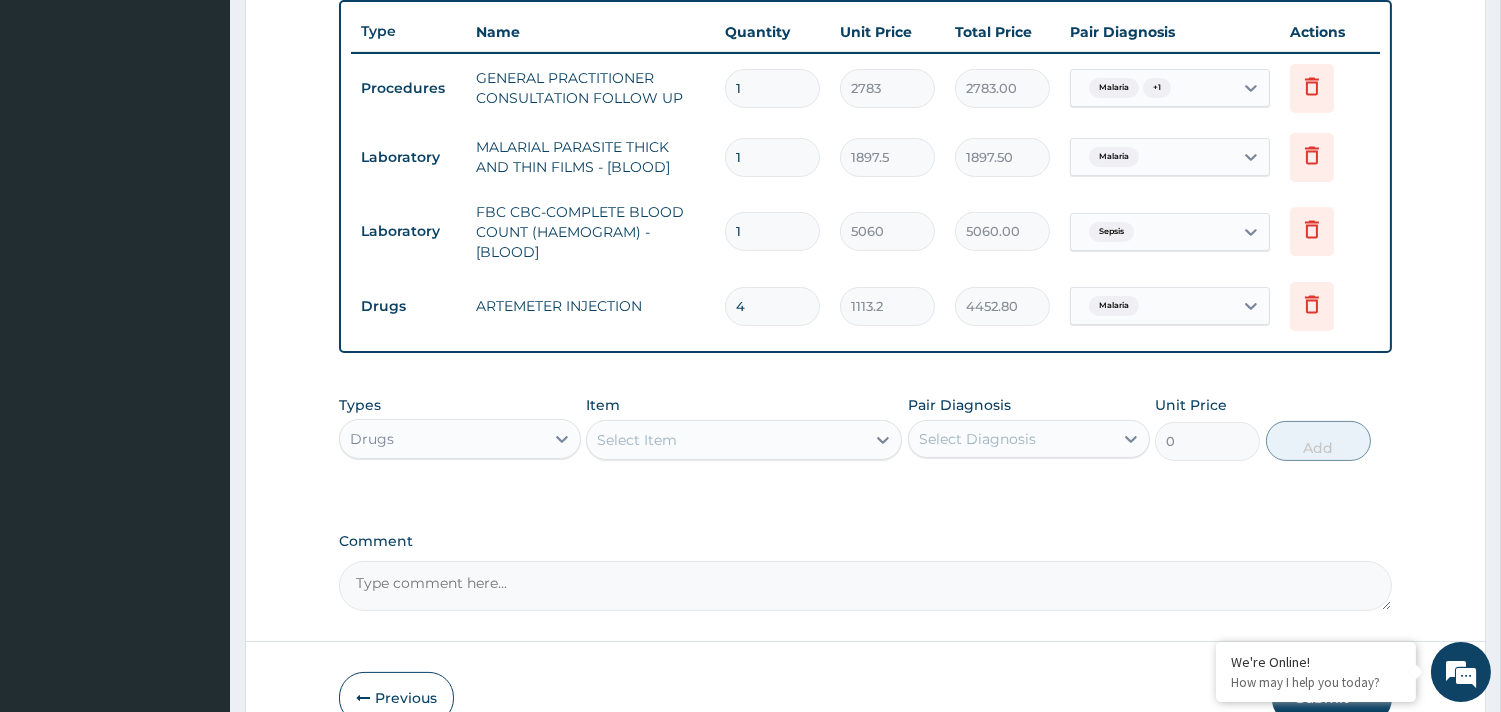 click on "Select Item" at bounding box center [637, 440] 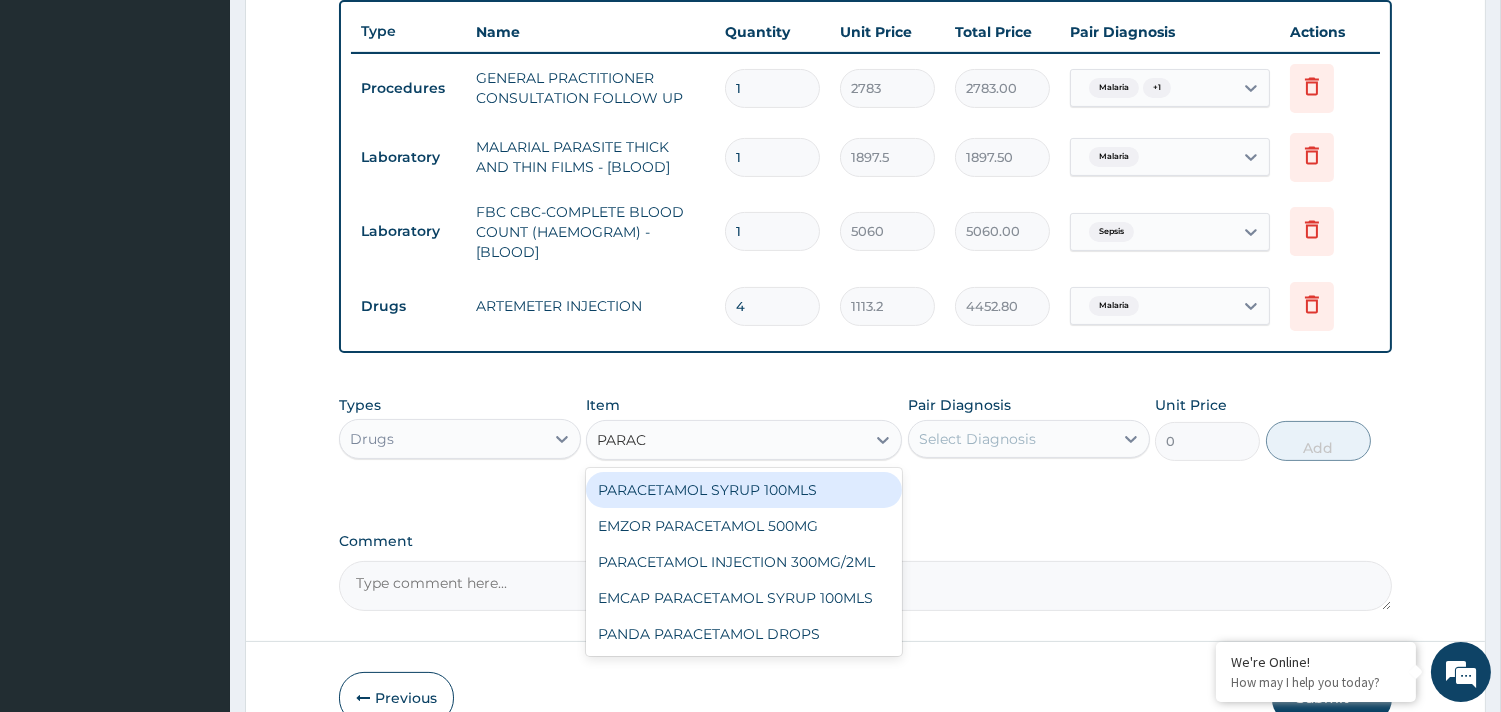 type on "PARACE" 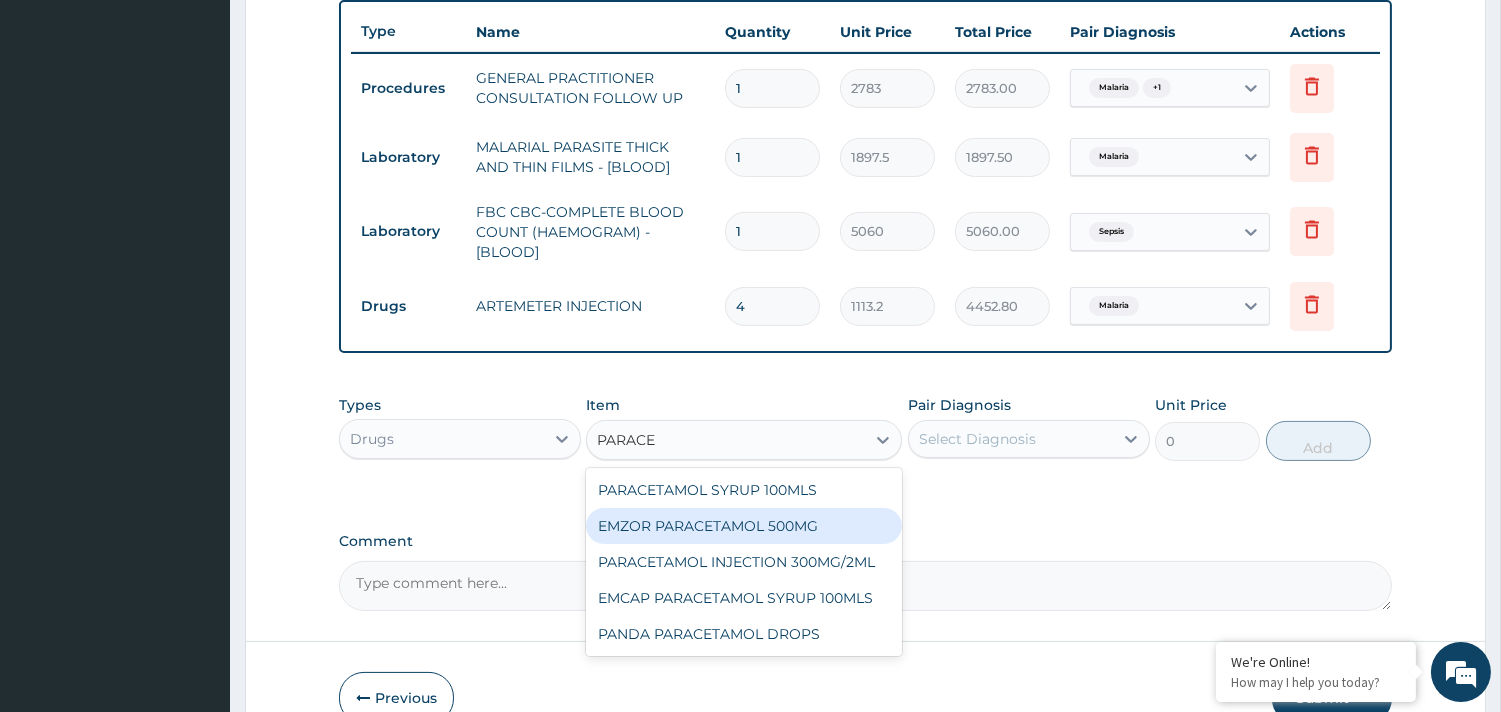 click on "EMZOR PARACETAMOL 500MG" at bounding box center [744, 526] 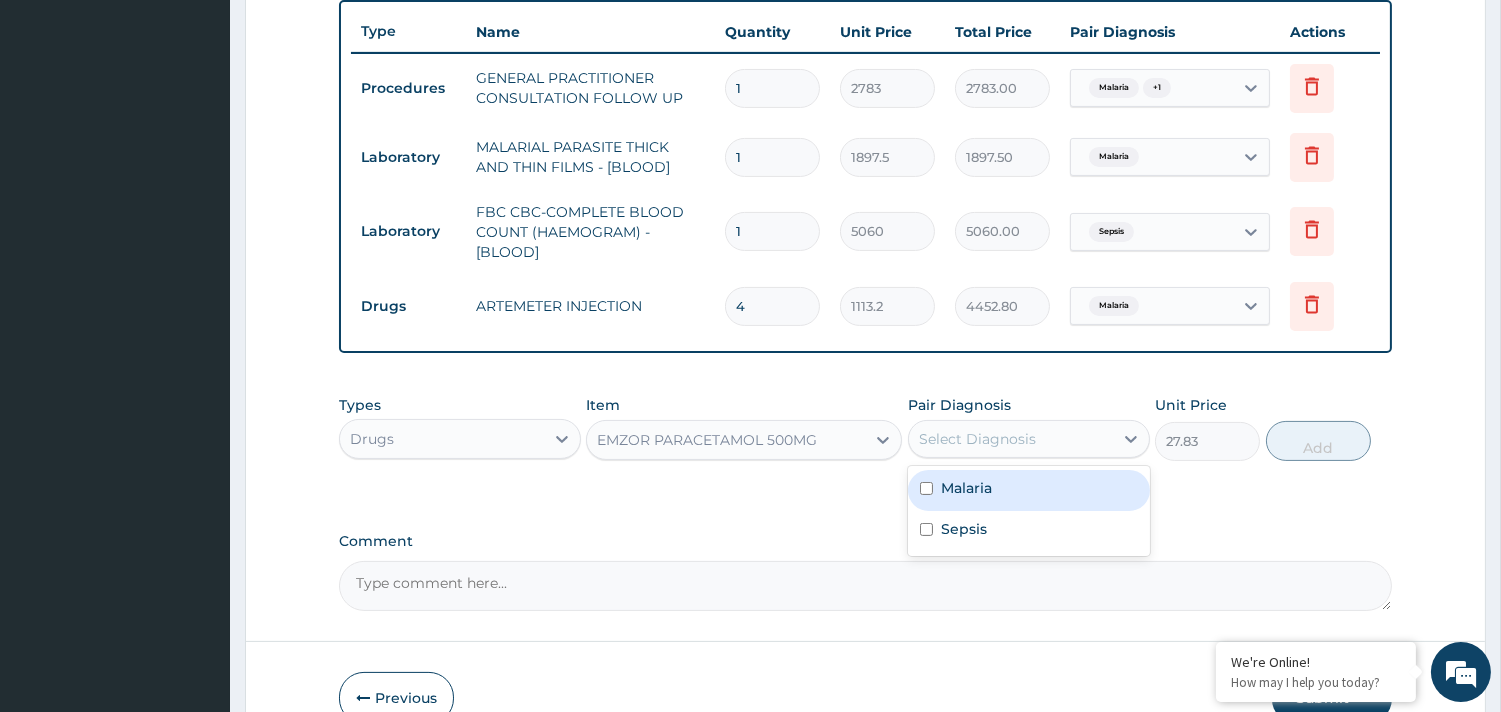 click on "Select Diagnosis" at bounding box center [1029, 439] 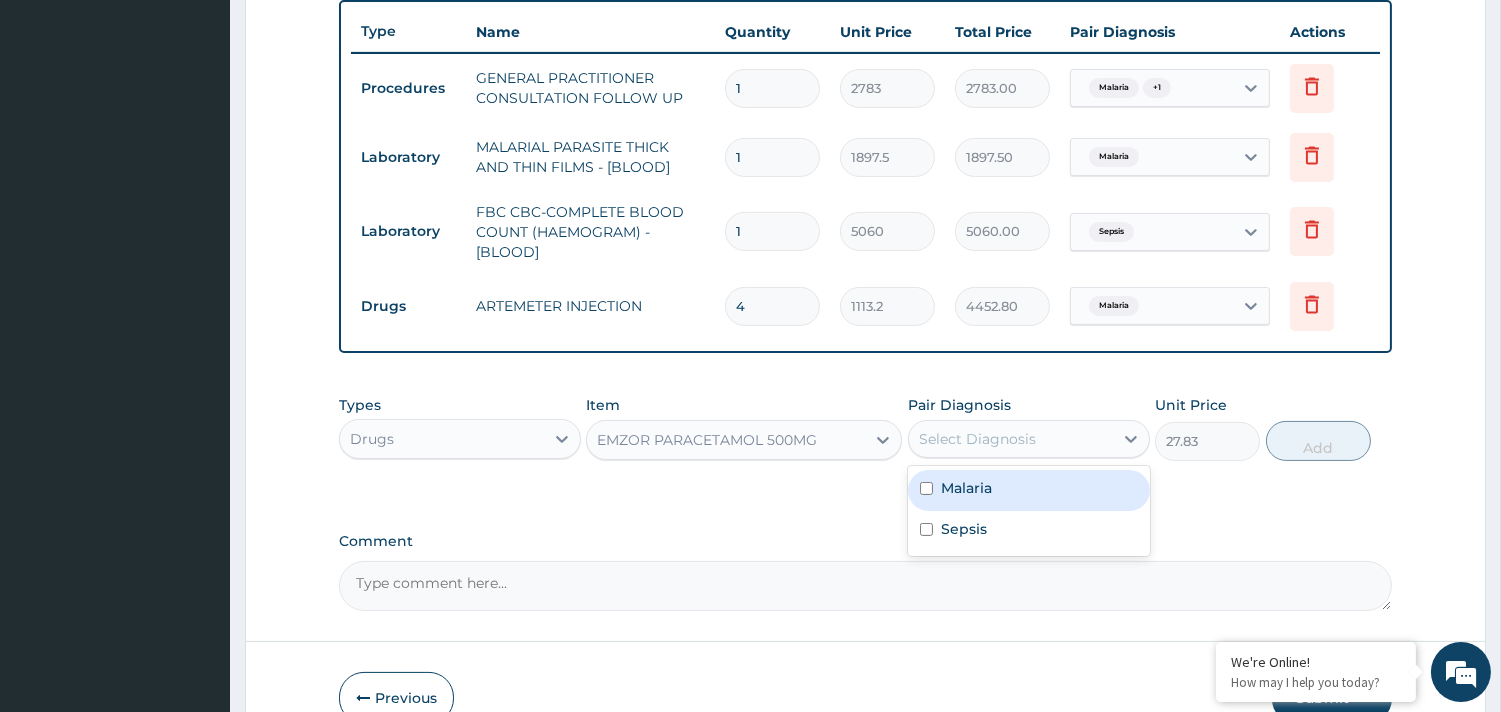 click on "Malaria" at bounding box center [966, 488] 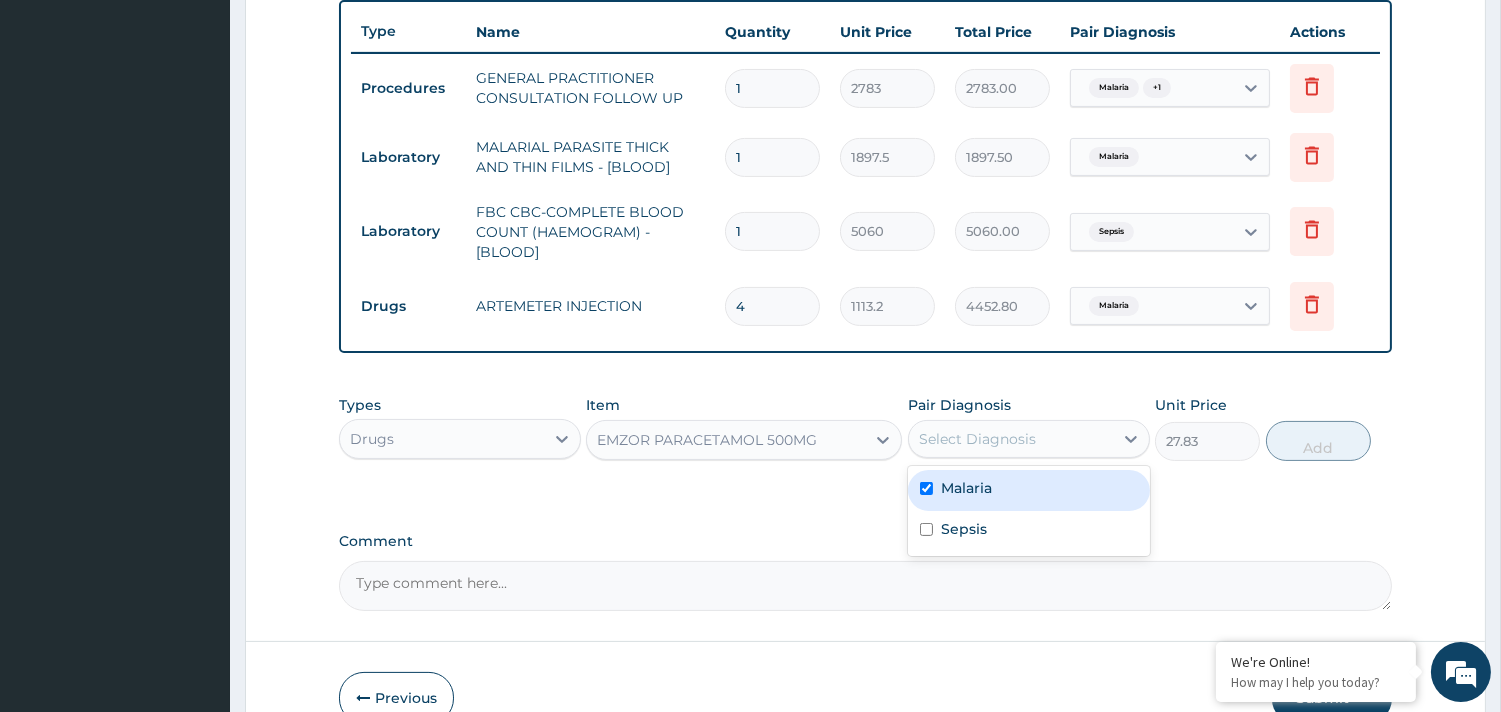 checkbox on "true" 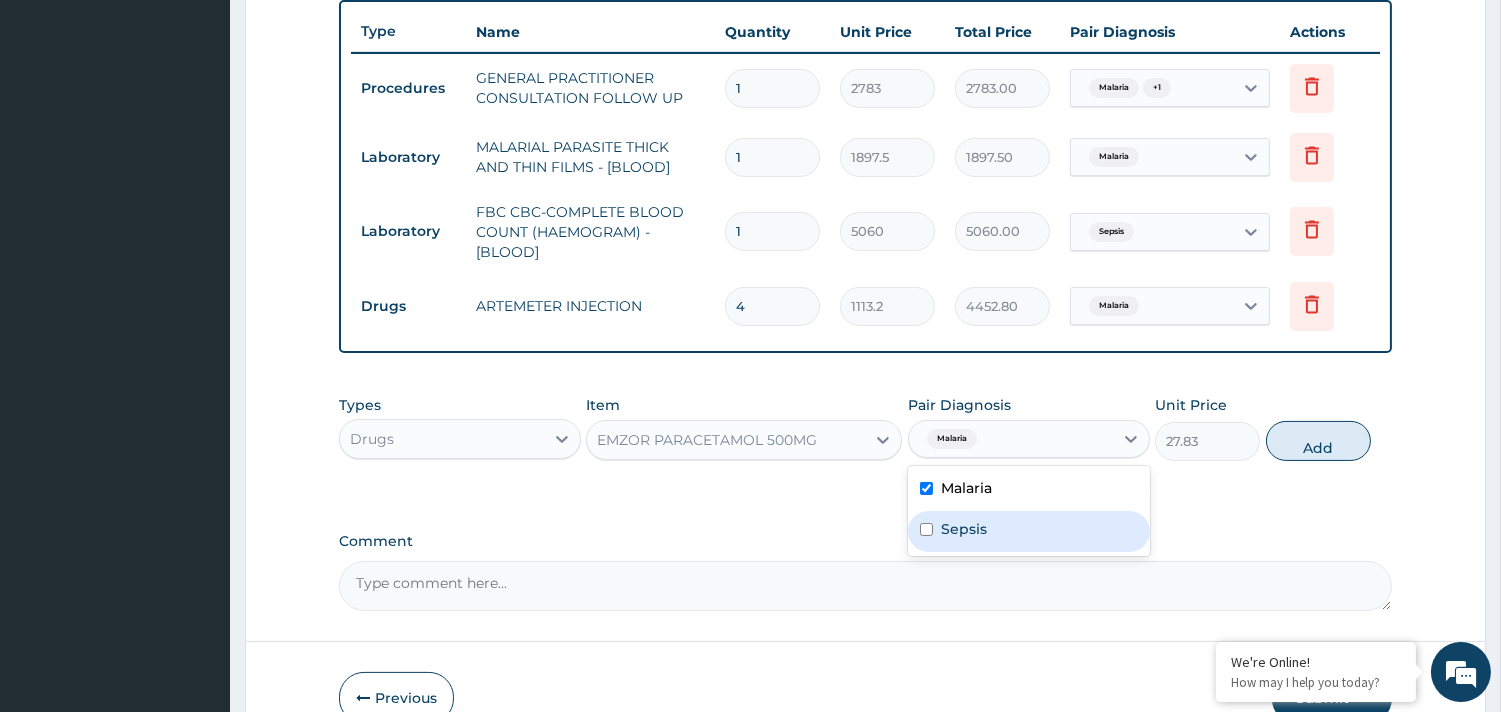 click on "Sepsis" at bounding box center [1029, 531] 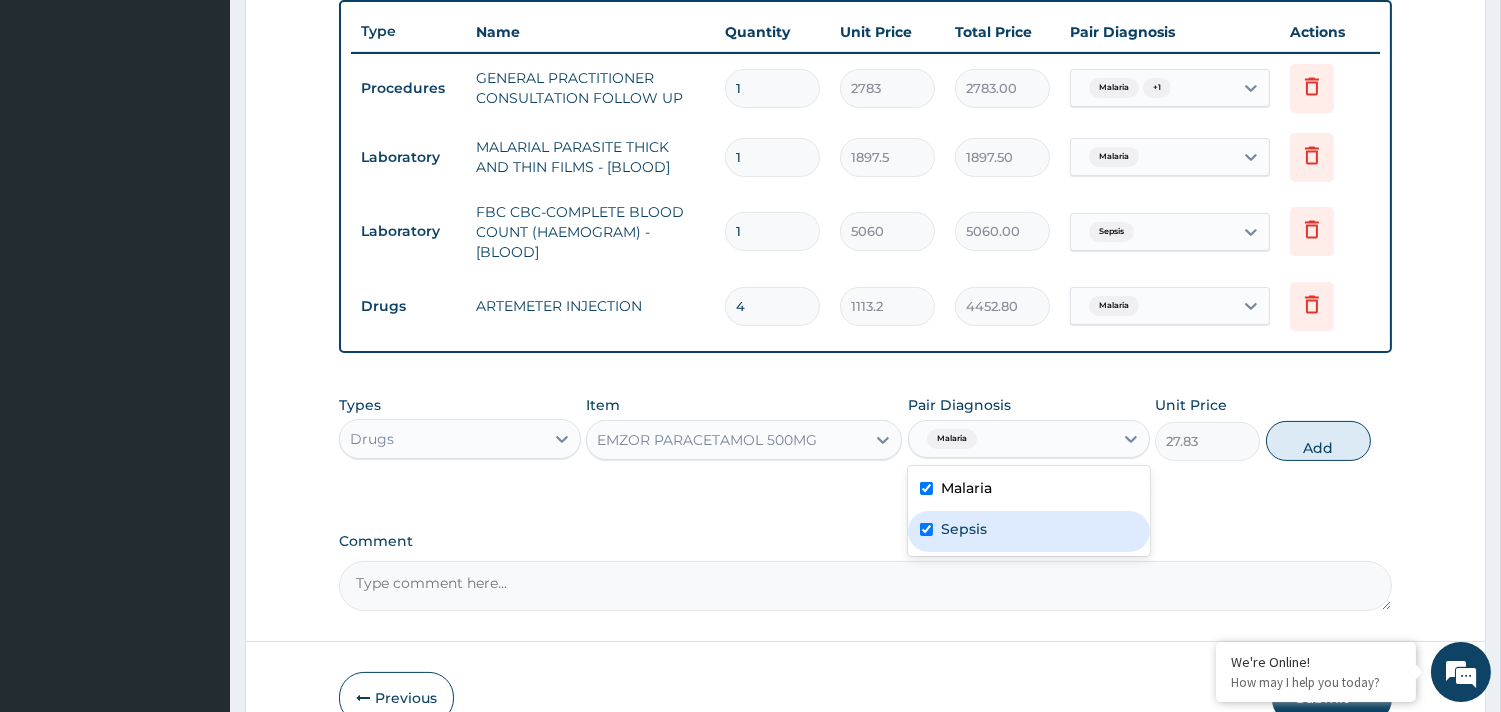 checkbox on "true" 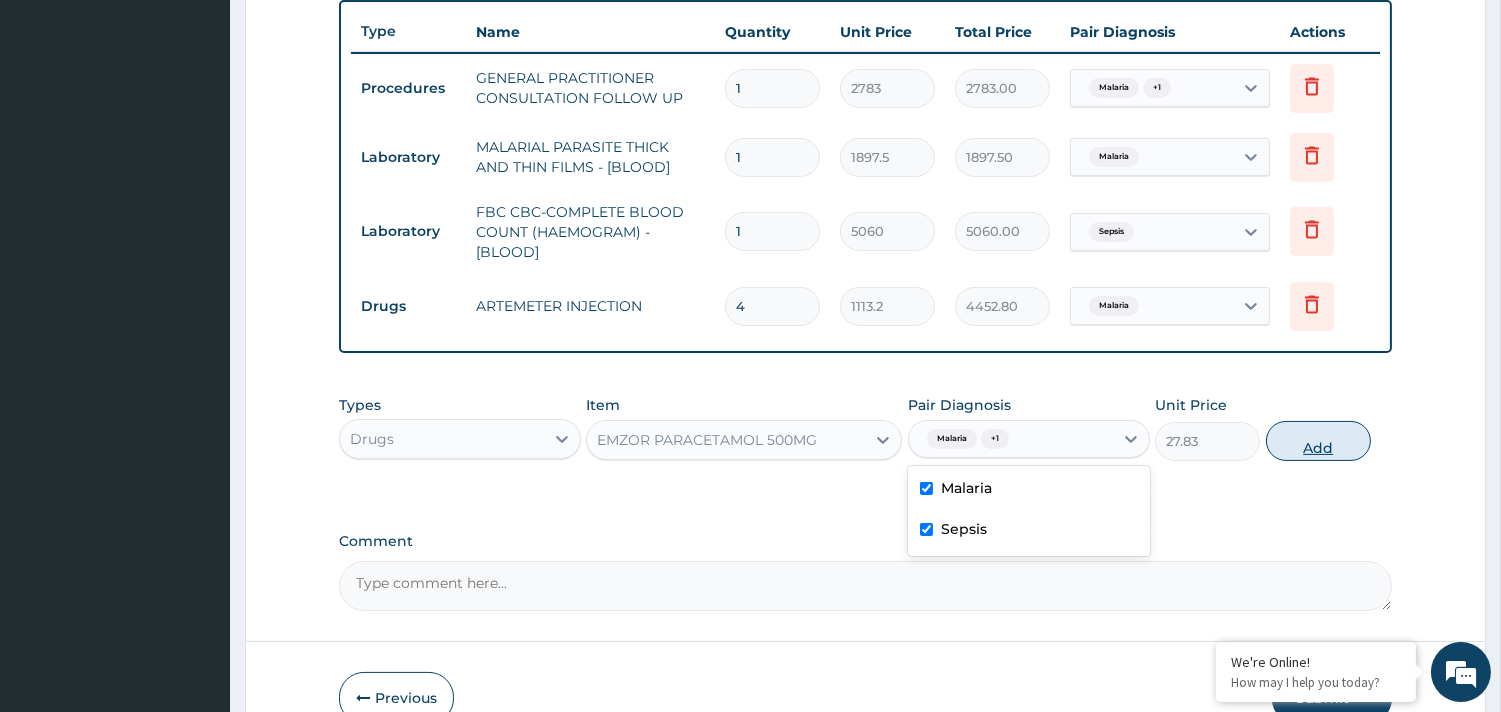 click on "Add" at bounding box center [1318, 441] 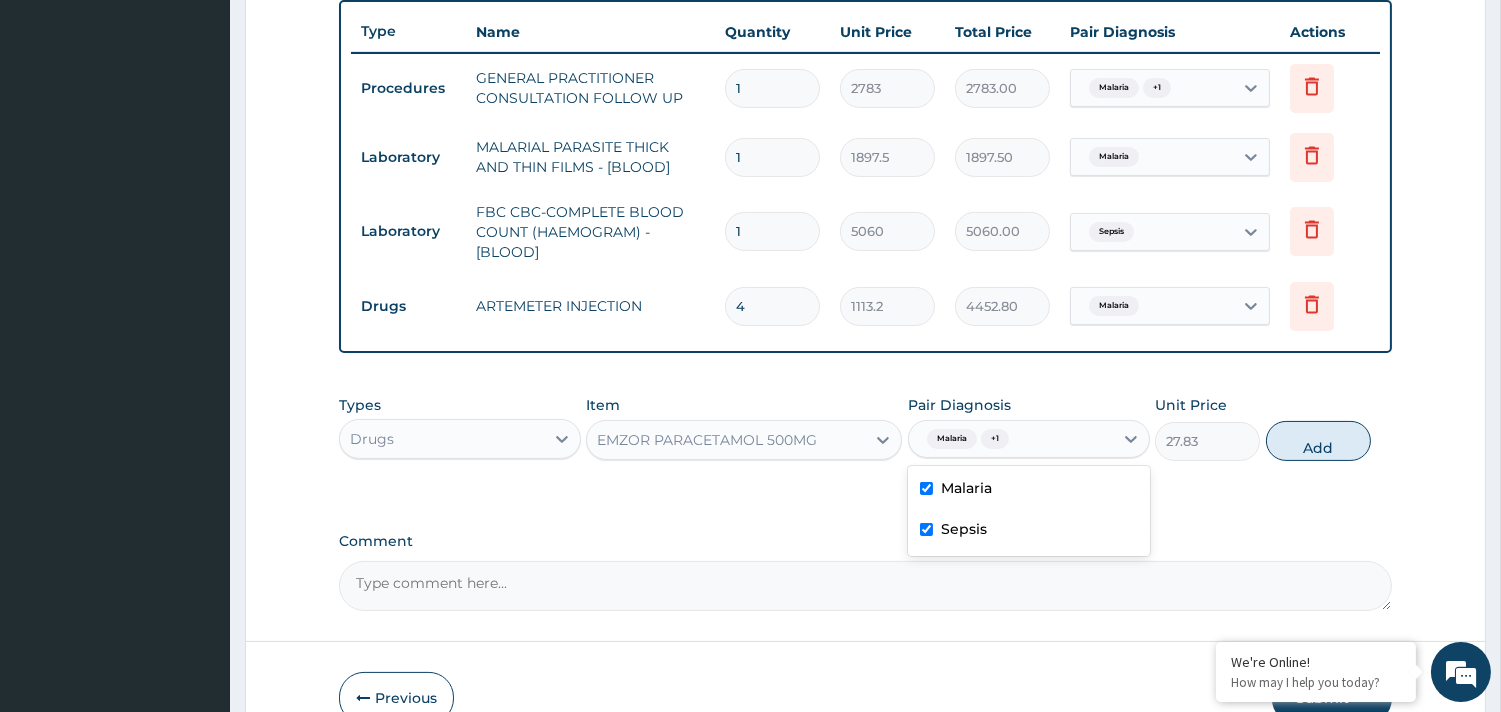 type on "0" 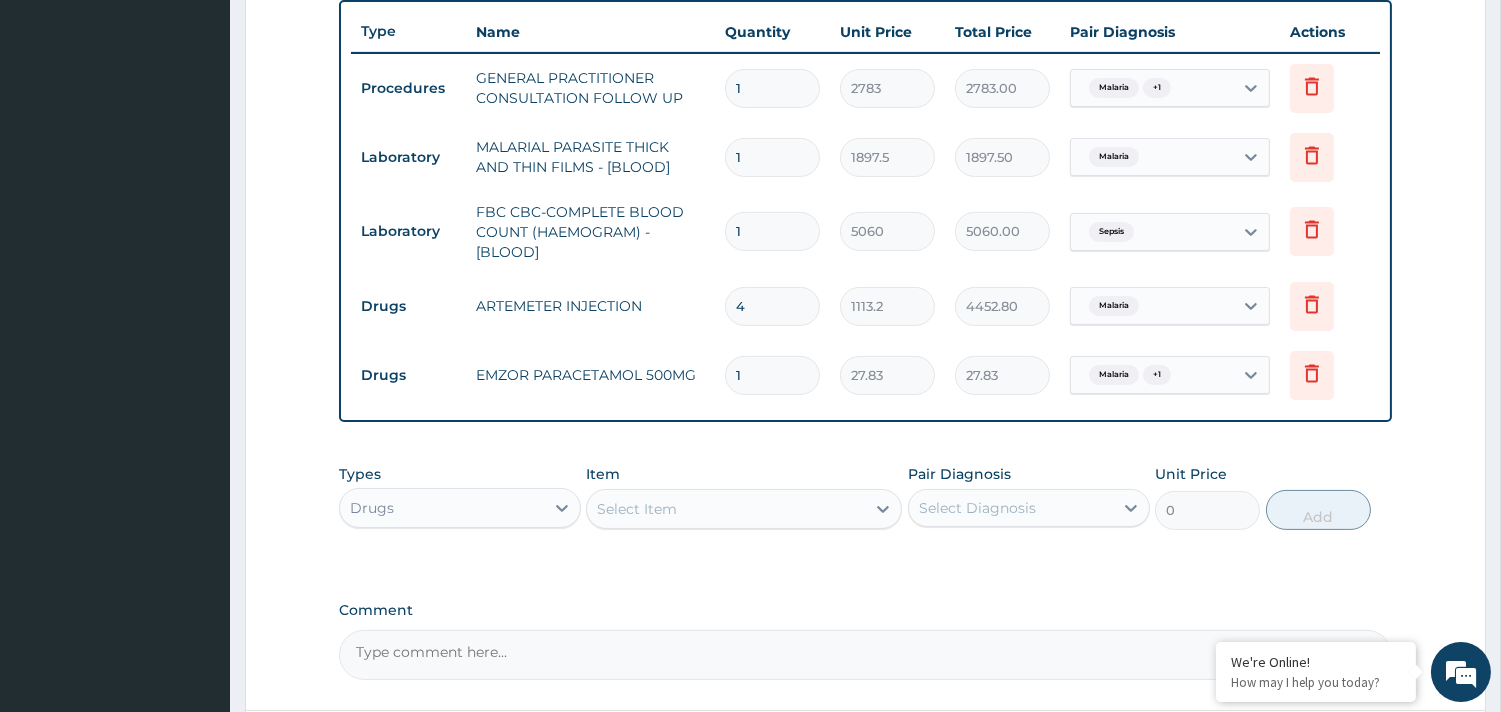 type on "10" 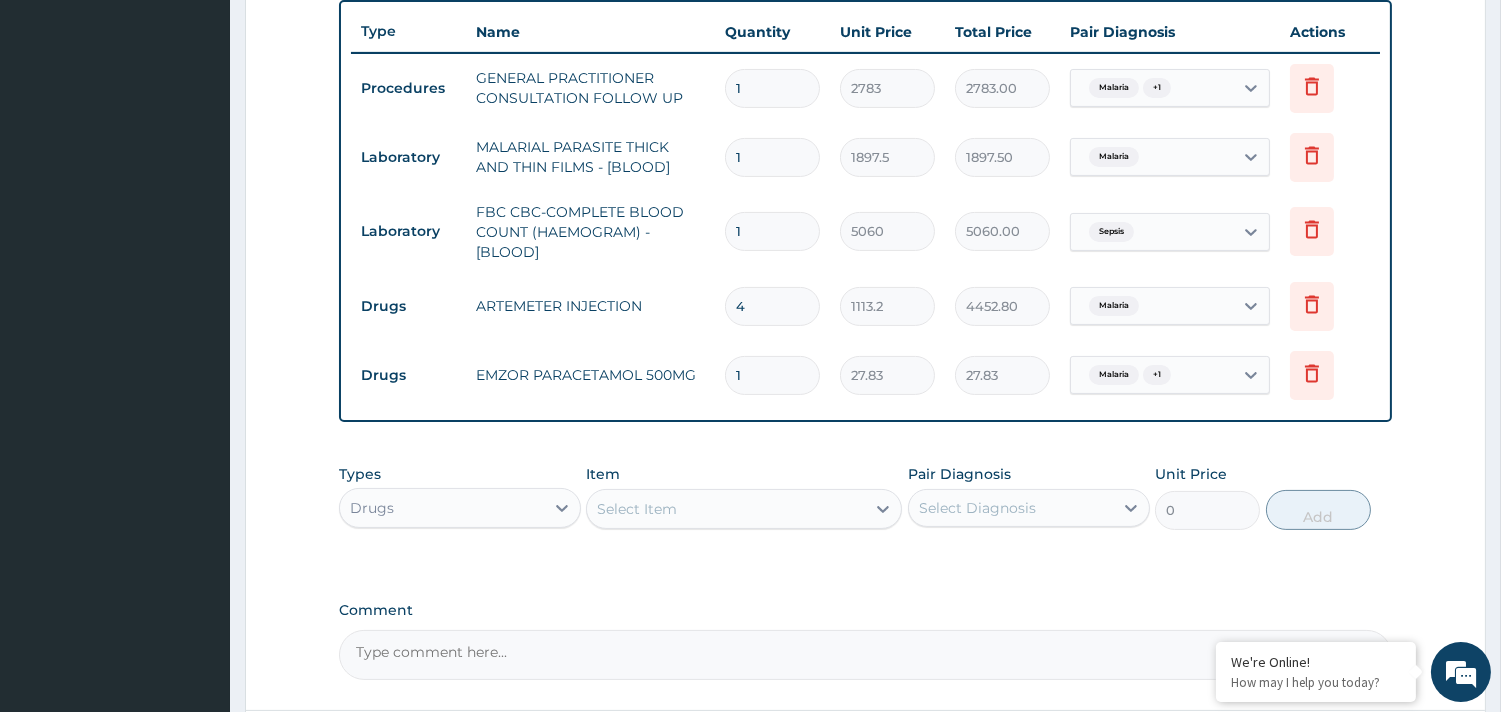 type on "278.30" 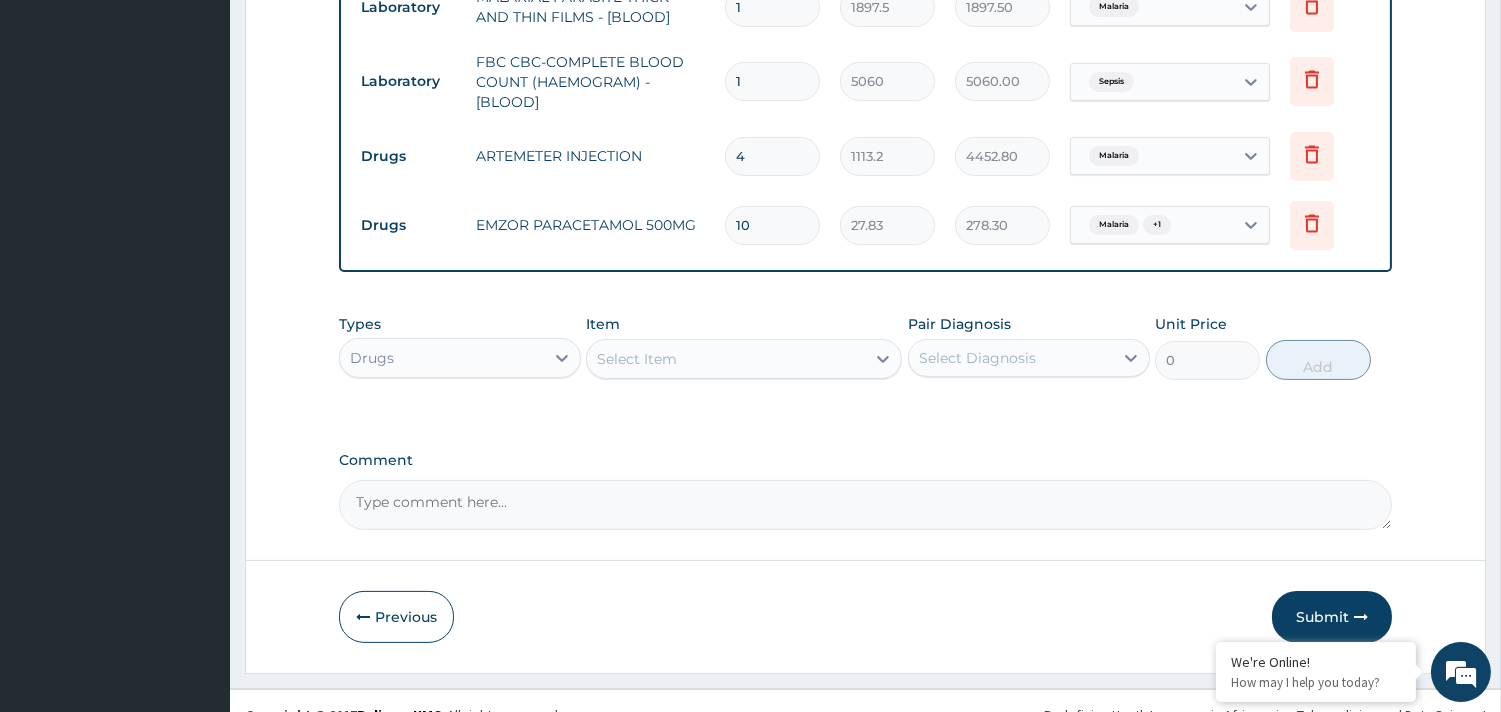 scroll, scrollTop: 922, scrollLeft: 0, axis: vertical 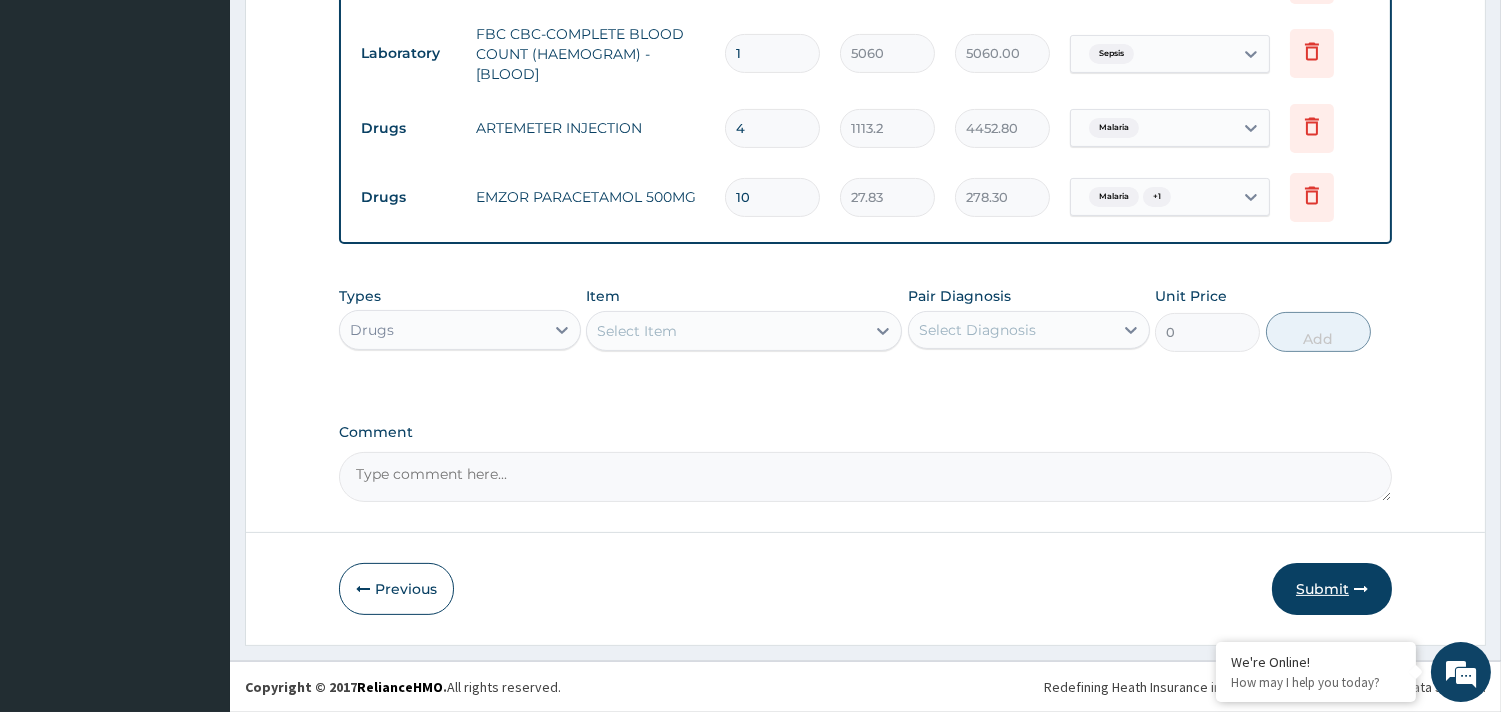 type on "10" 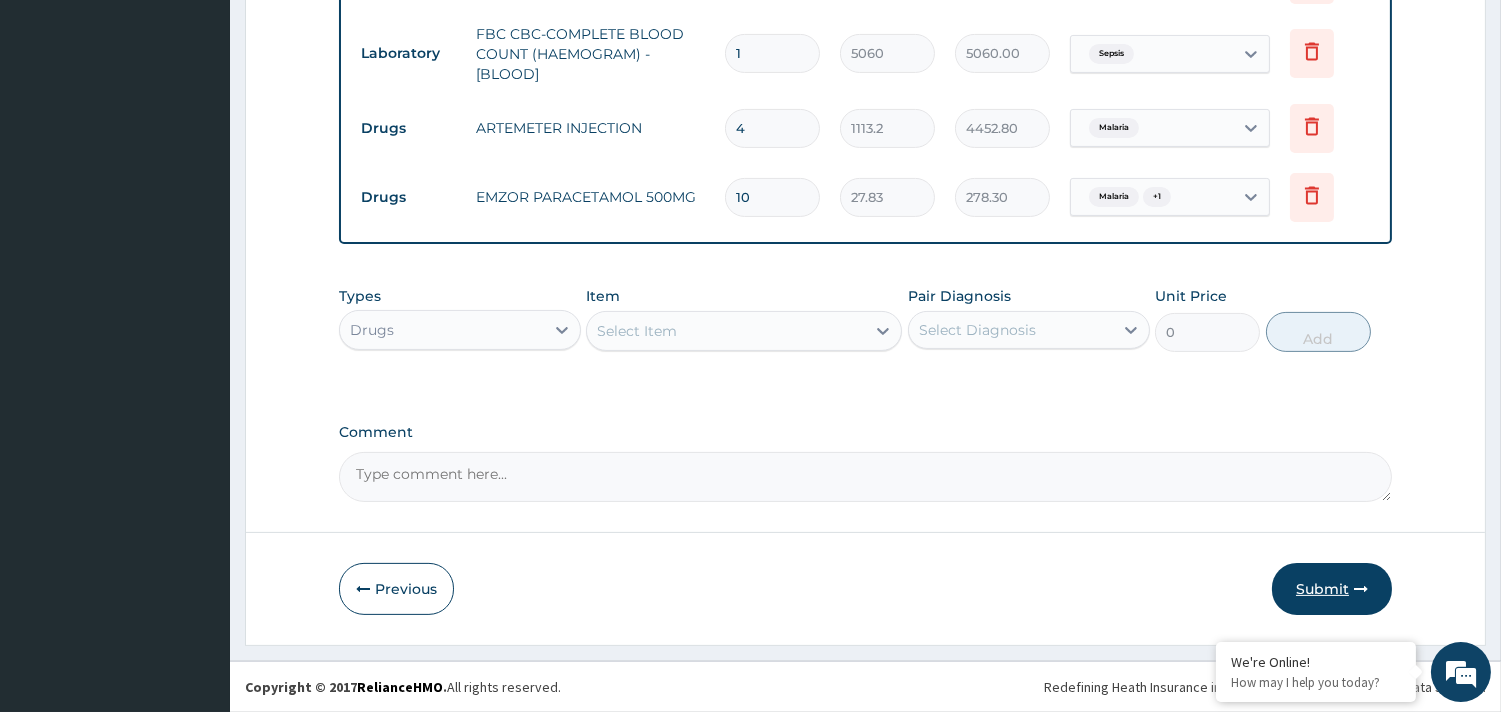 click on "Submit" at bounding box center (1332, 589) 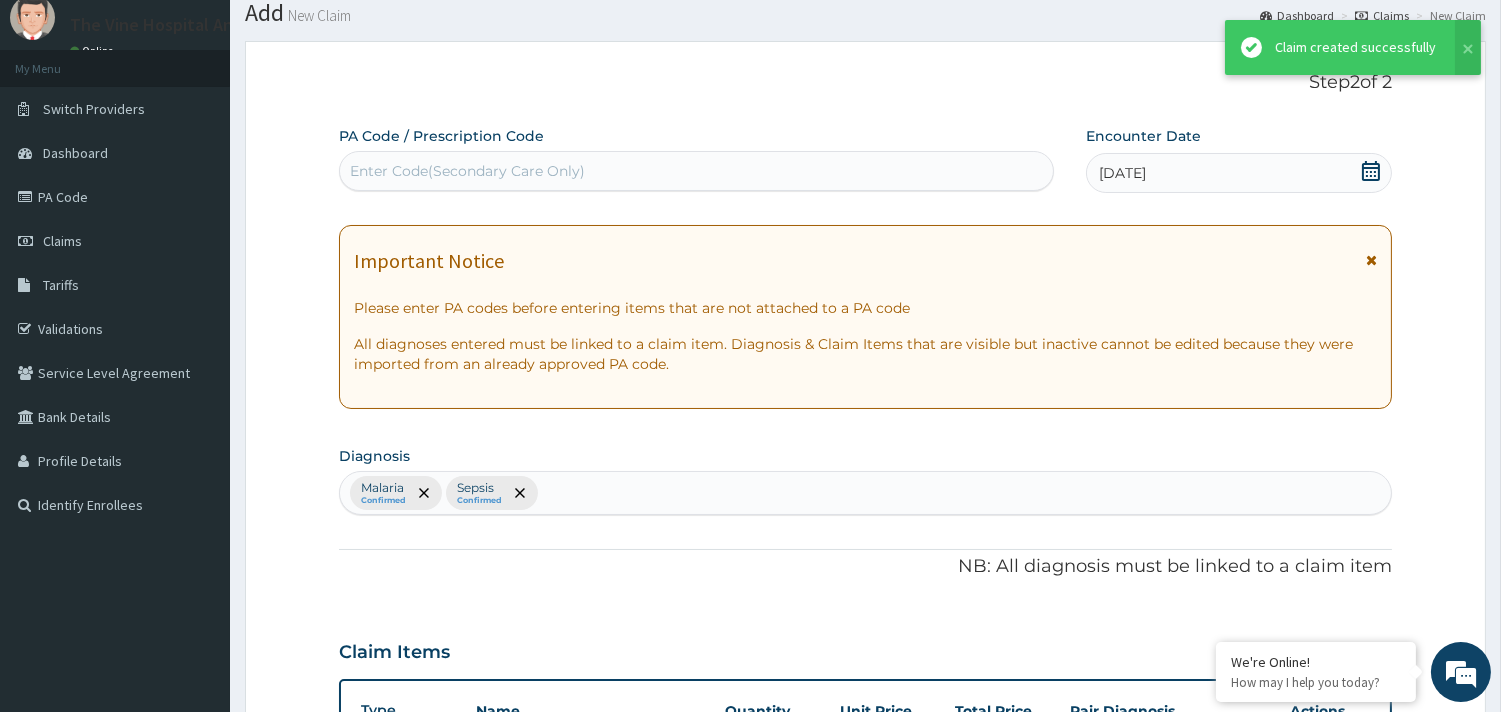 scroll, scrollTop: 922, scrollLeft: 0, axis: vertical 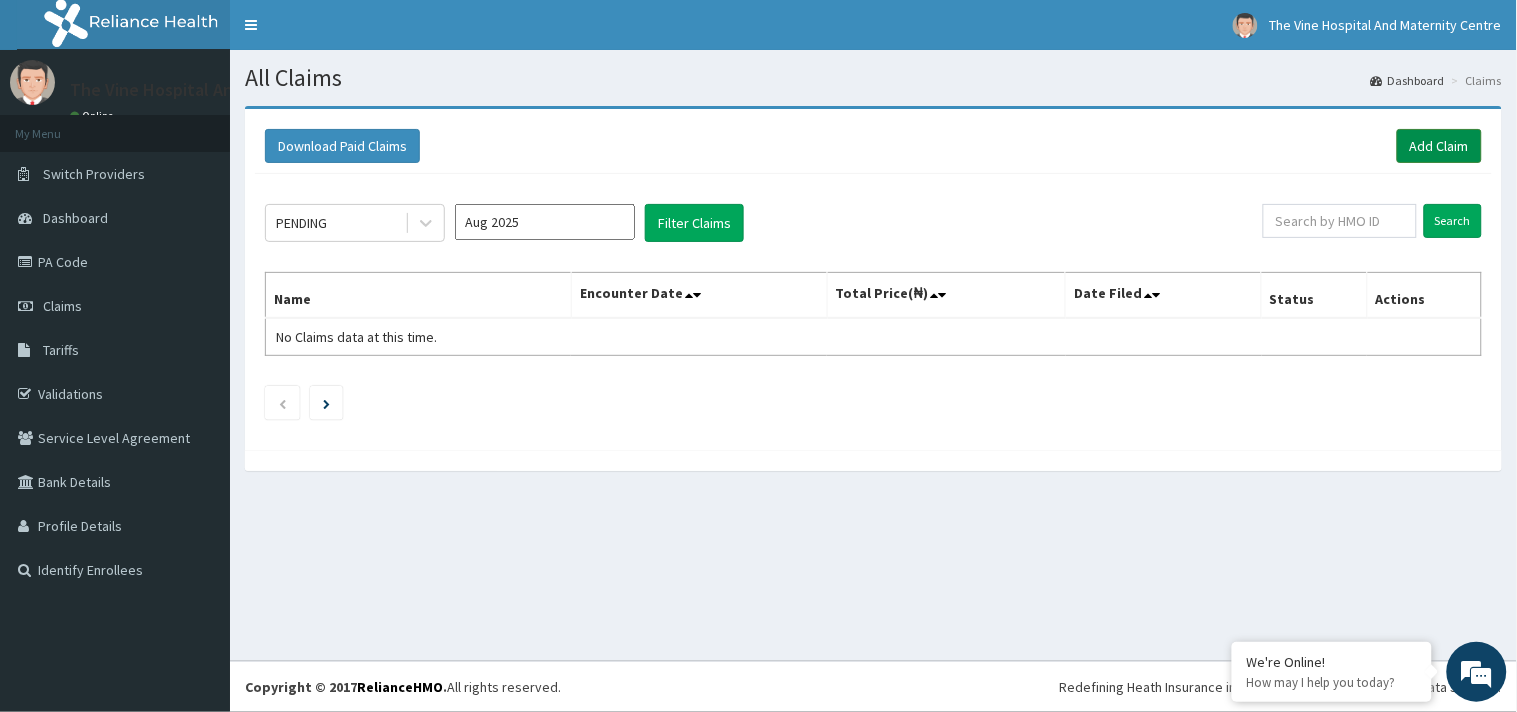 click on "Add Claim" at bounding box center [1439, 146] 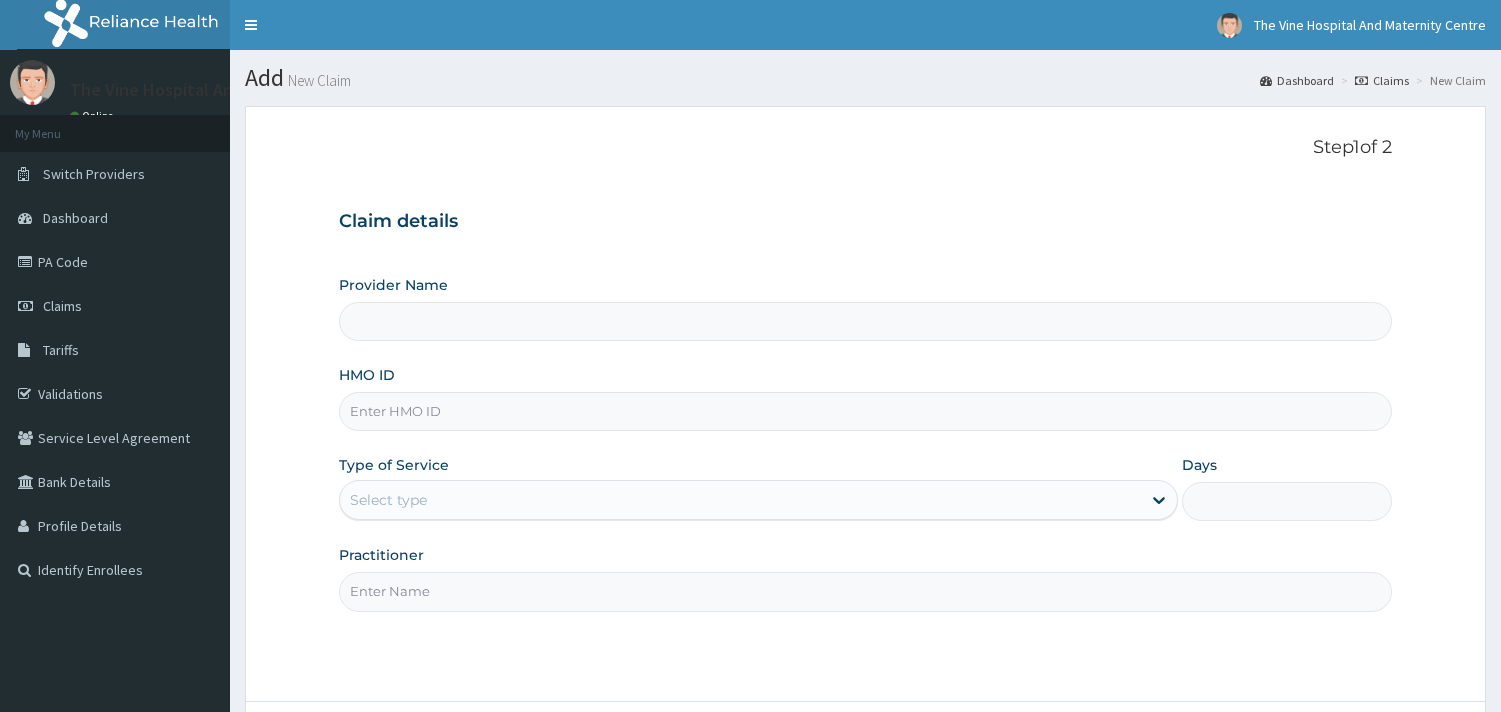 scroll, scrollTop: 0, scrollLeft: 0, axis: both 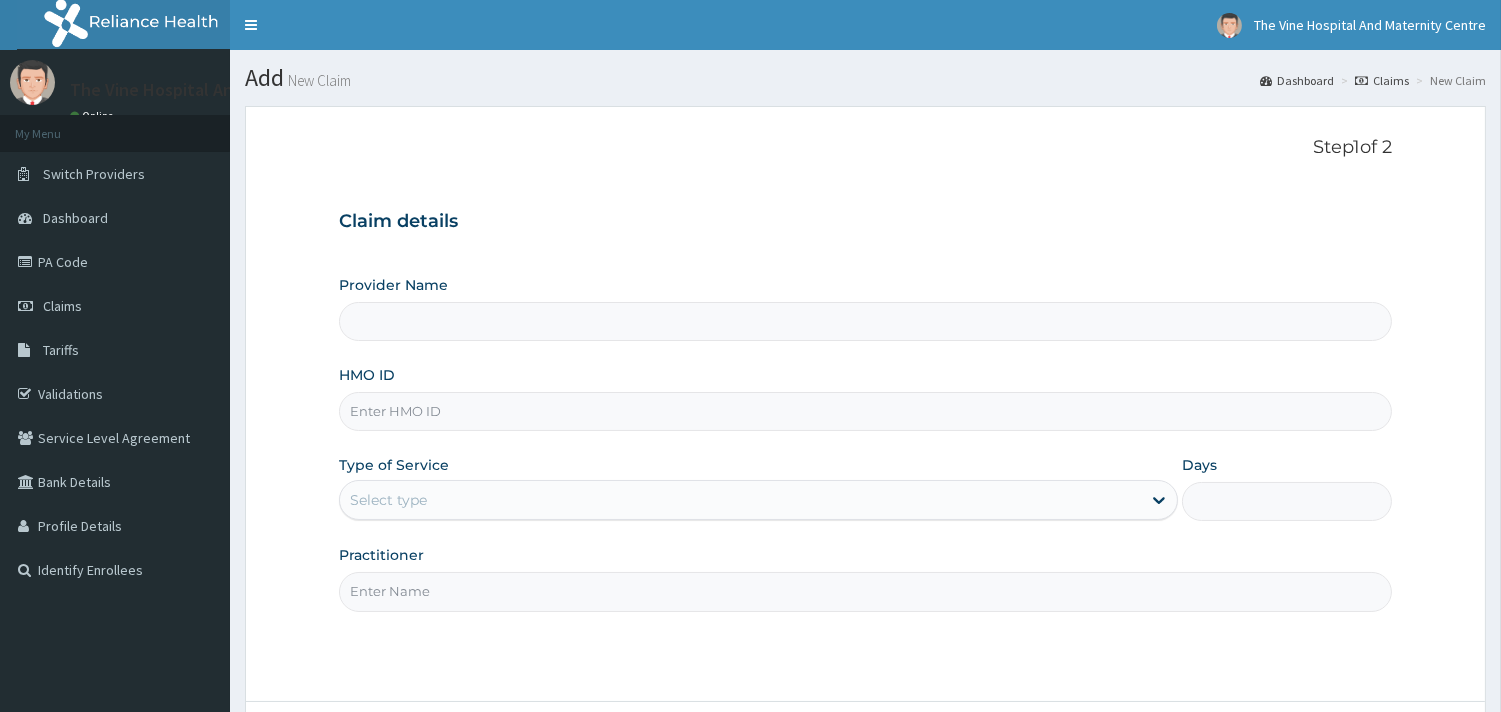 type on "The Vine Hospital And Maternity Centre" 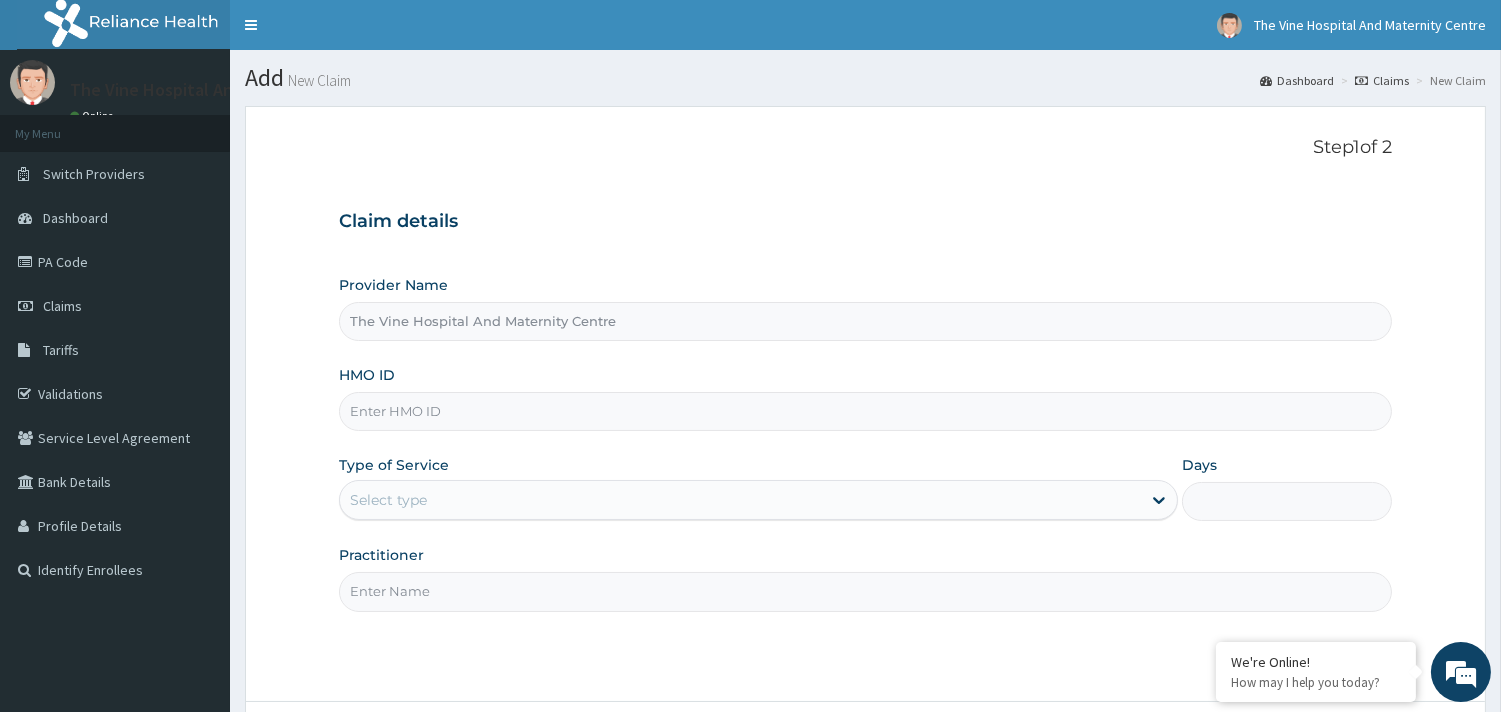 scroll, scrollTop: 0, scrollLeft: 0, axis: both 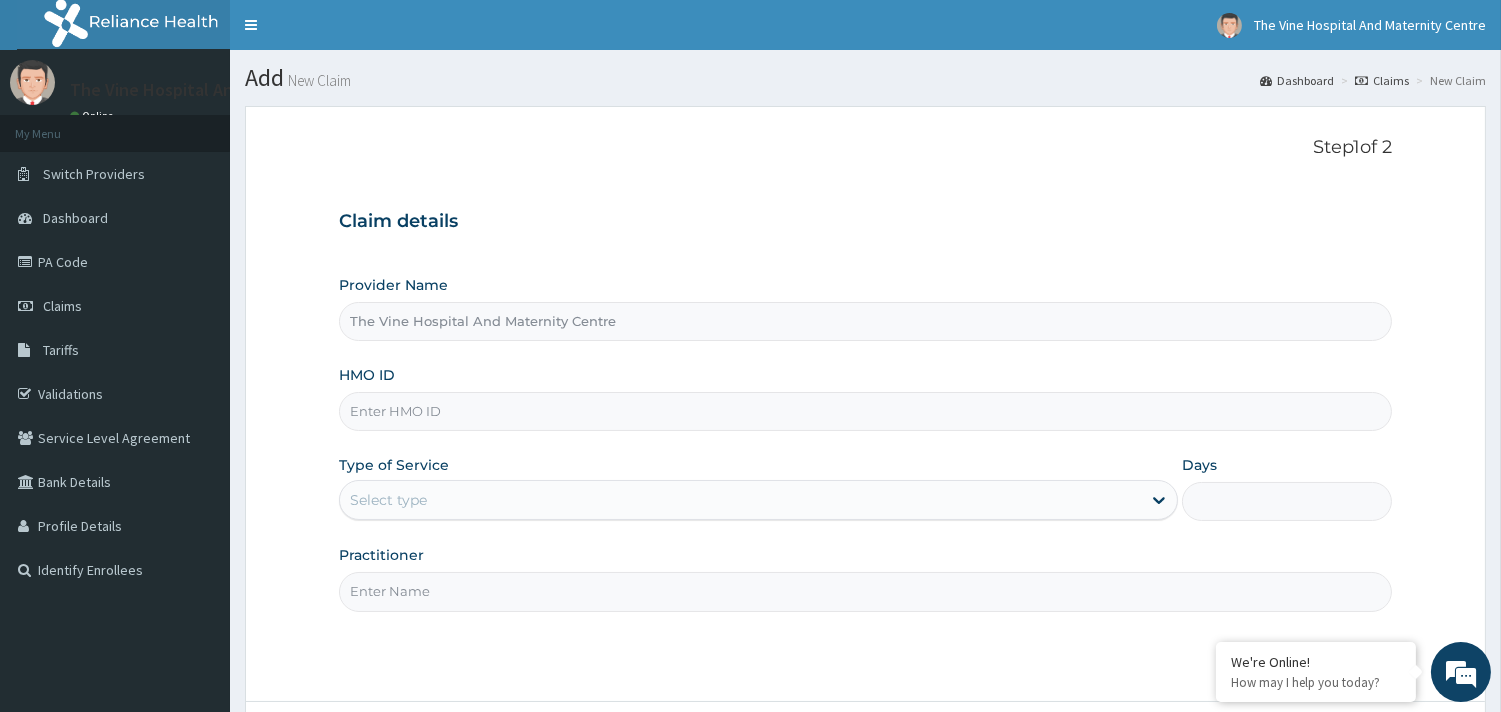 click on "HMO ID" at bounding box center [865, 411] 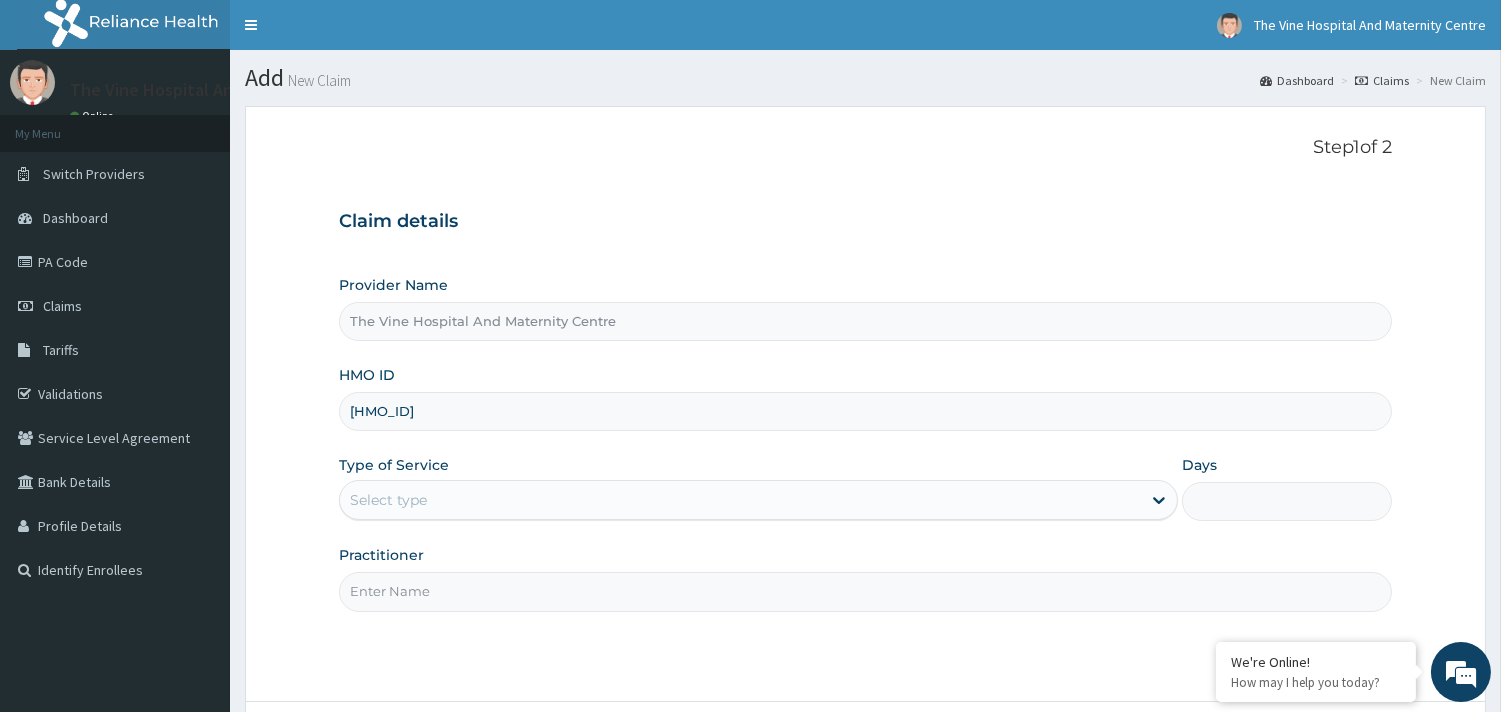 type on "[HMO_ID]" 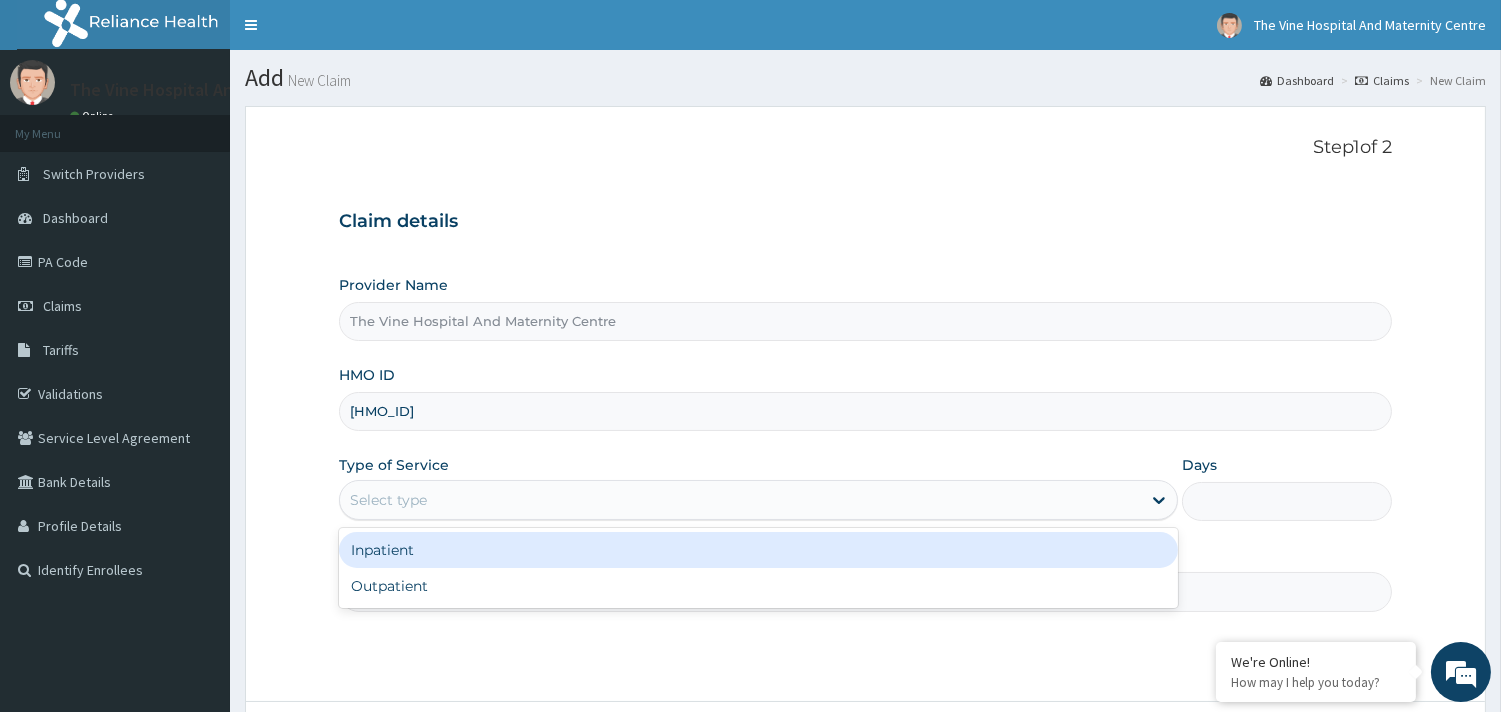 click on "Select type" at bounding box center (740, 500) 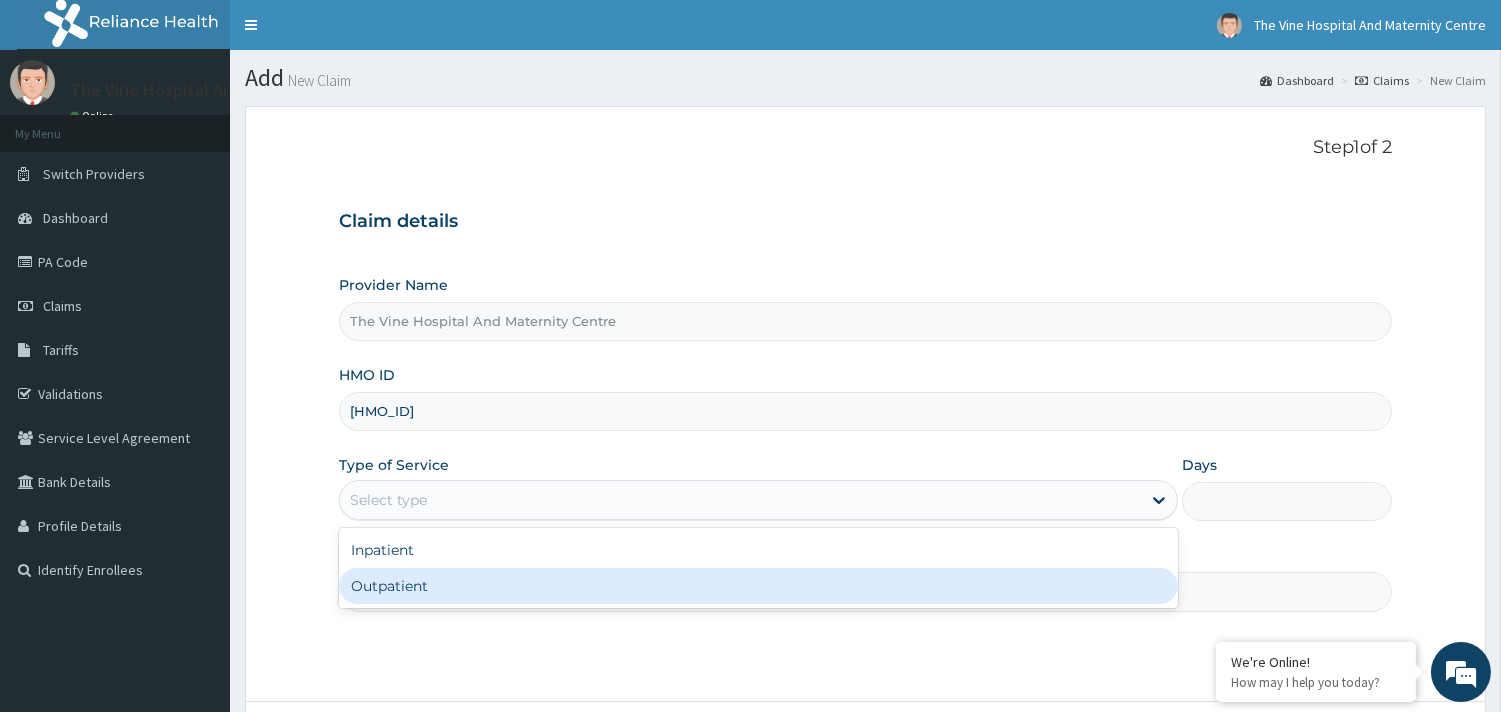 click on "Outpatient" at bounding box center [758, 586] 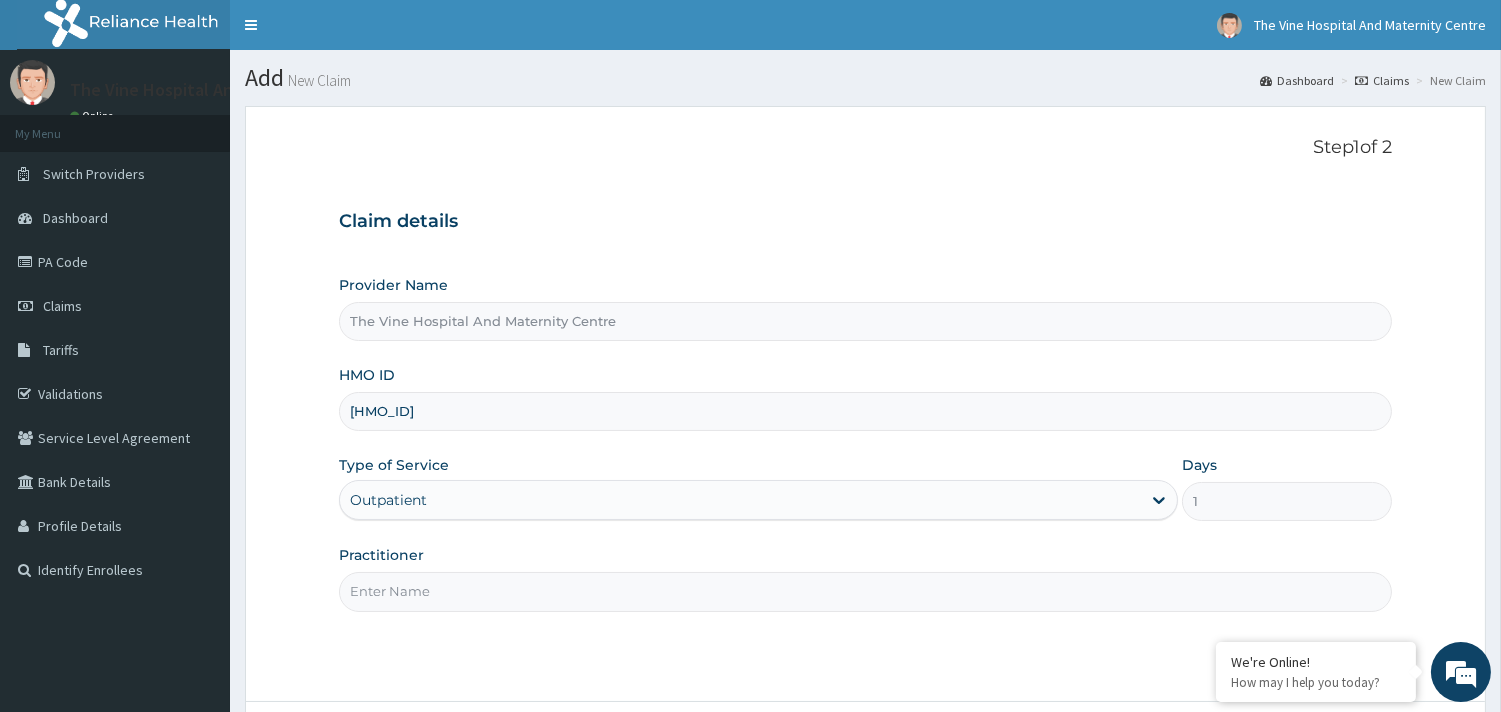 click on "Step  1  of 2 Claim details Provider Name The Vine Hospital And Maternity Centre HMO ID [HMO_ID] Type of Service option Outpatient, selected.   Select is focused ,type to refine list, press Down to open the menu,  Outpatient Days 1 Practitioner" at bounding box center (865, 404) 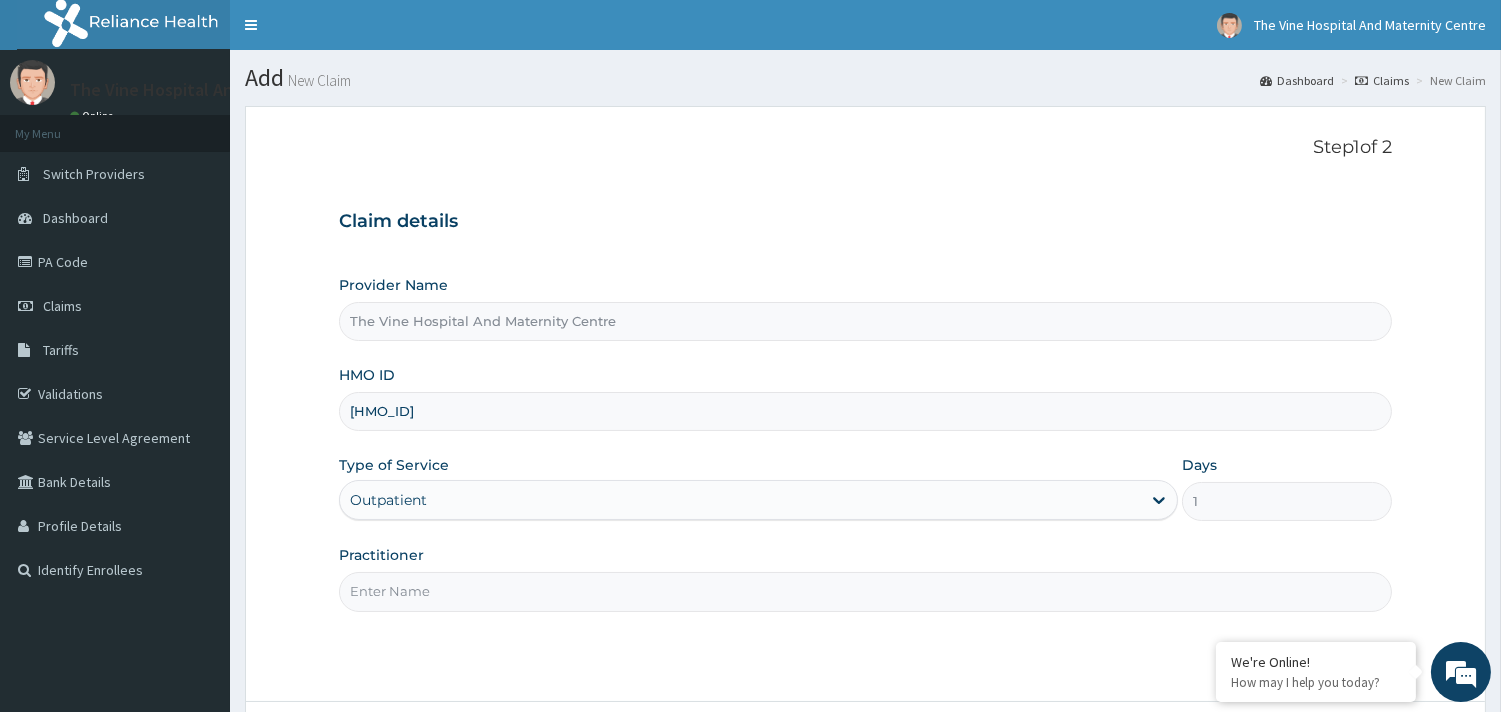 type on "[LAST]" 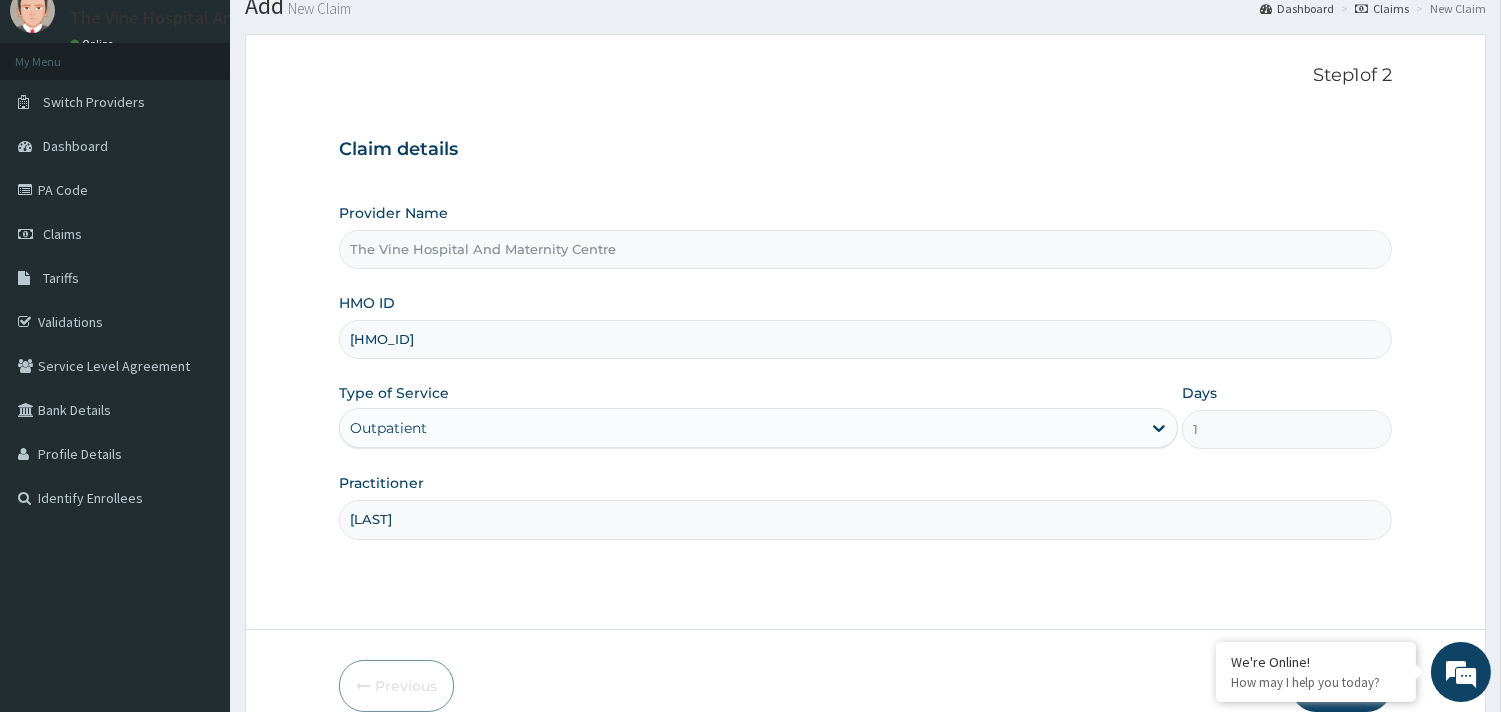 scroll, scrollTop: 170, scrollLeft: 0, axis: vertical 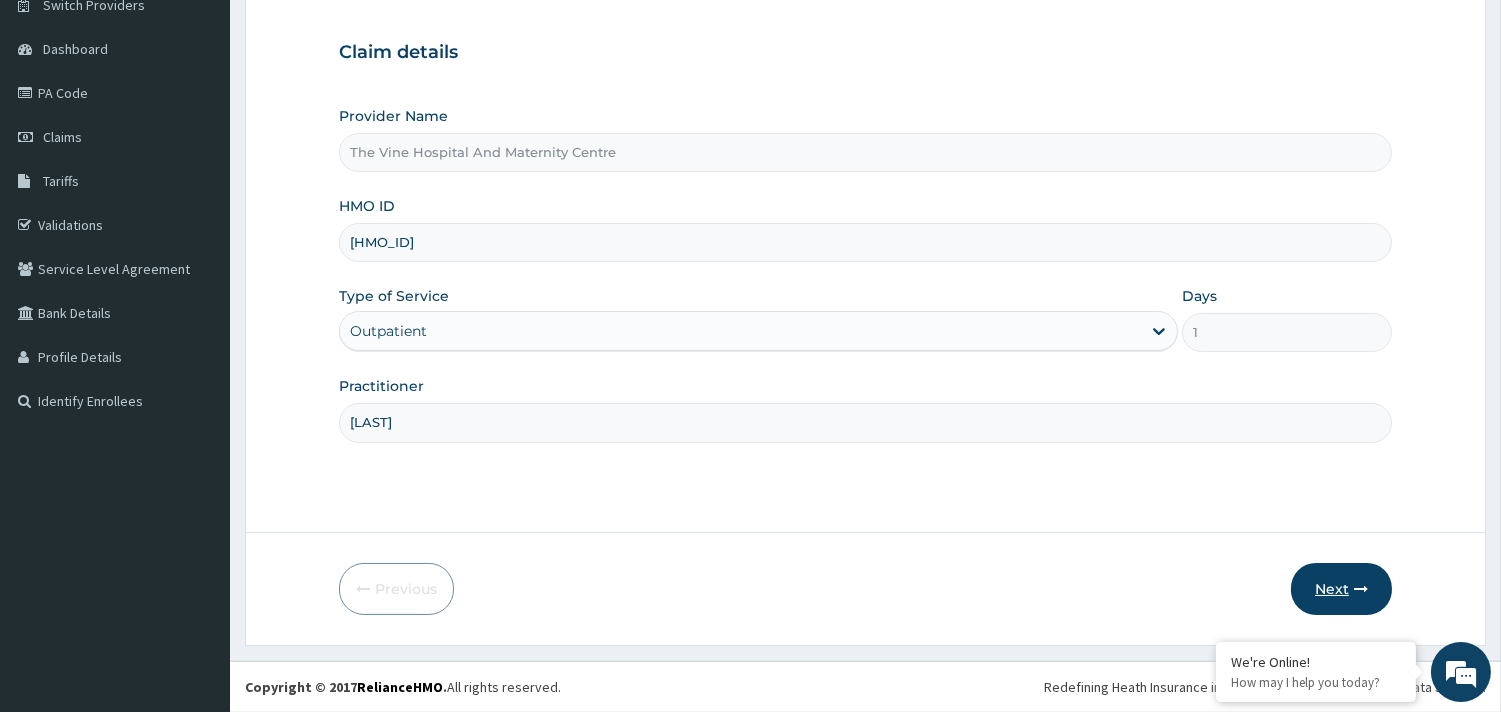 click on "Next" at bounding box center (1341, 589) 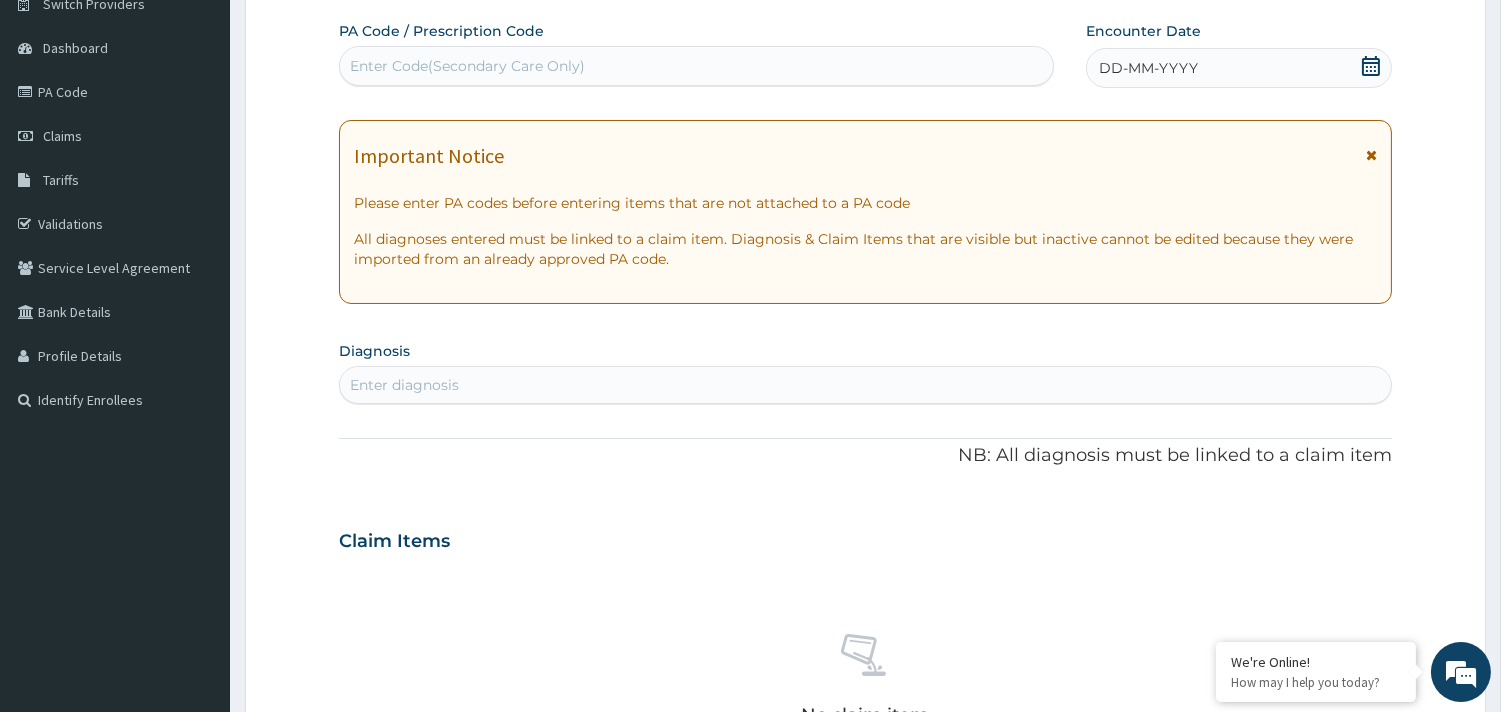 click 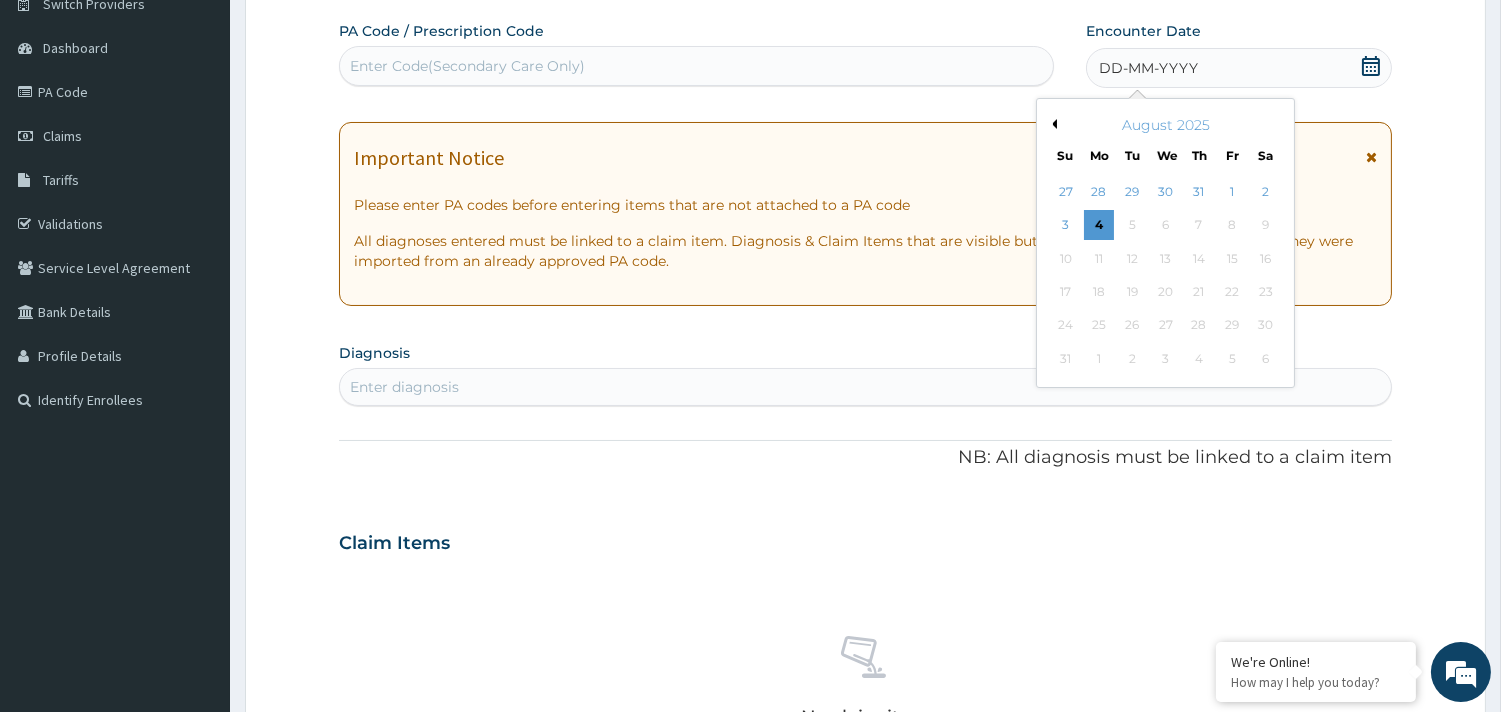 click on "Previous Month" at bounding box center [1052, 124] 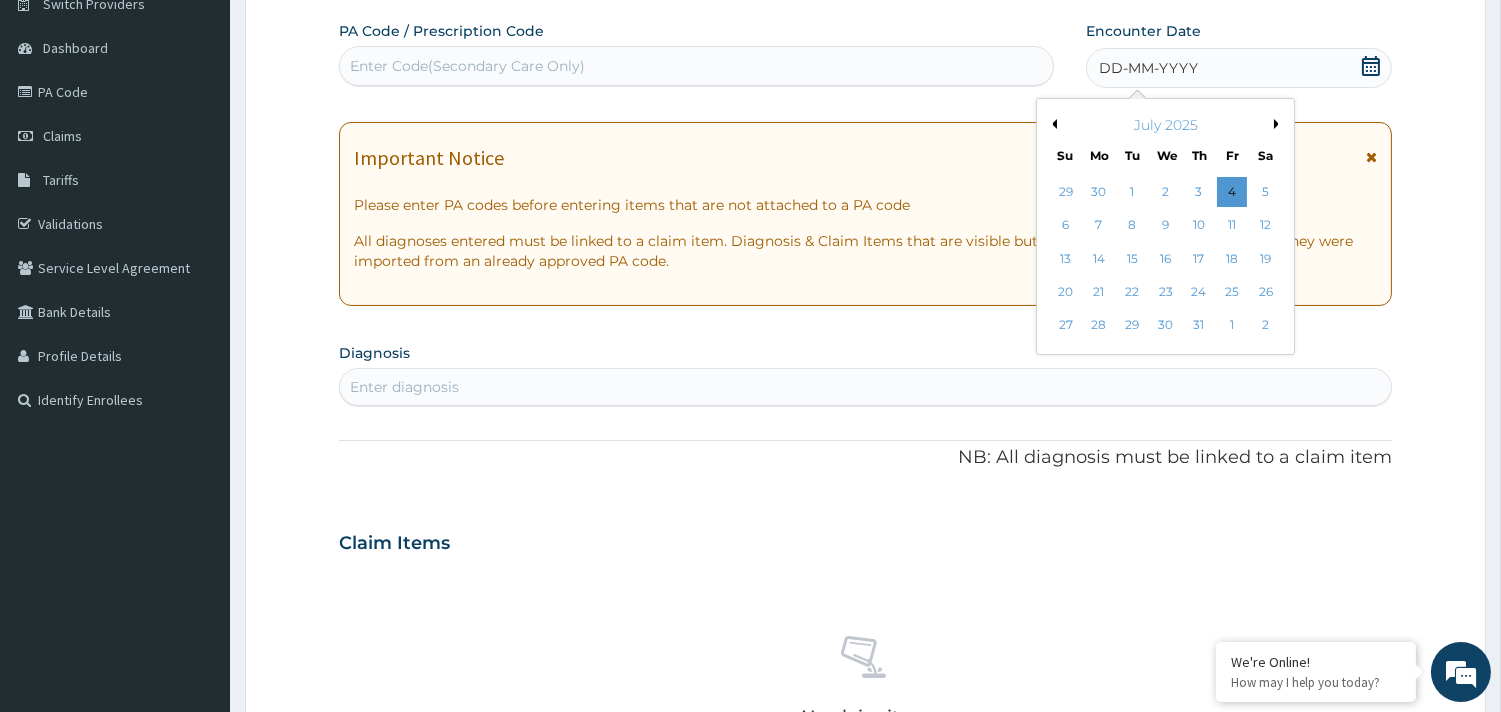 click on "Previous Month" at bounding box center (1052, 124) 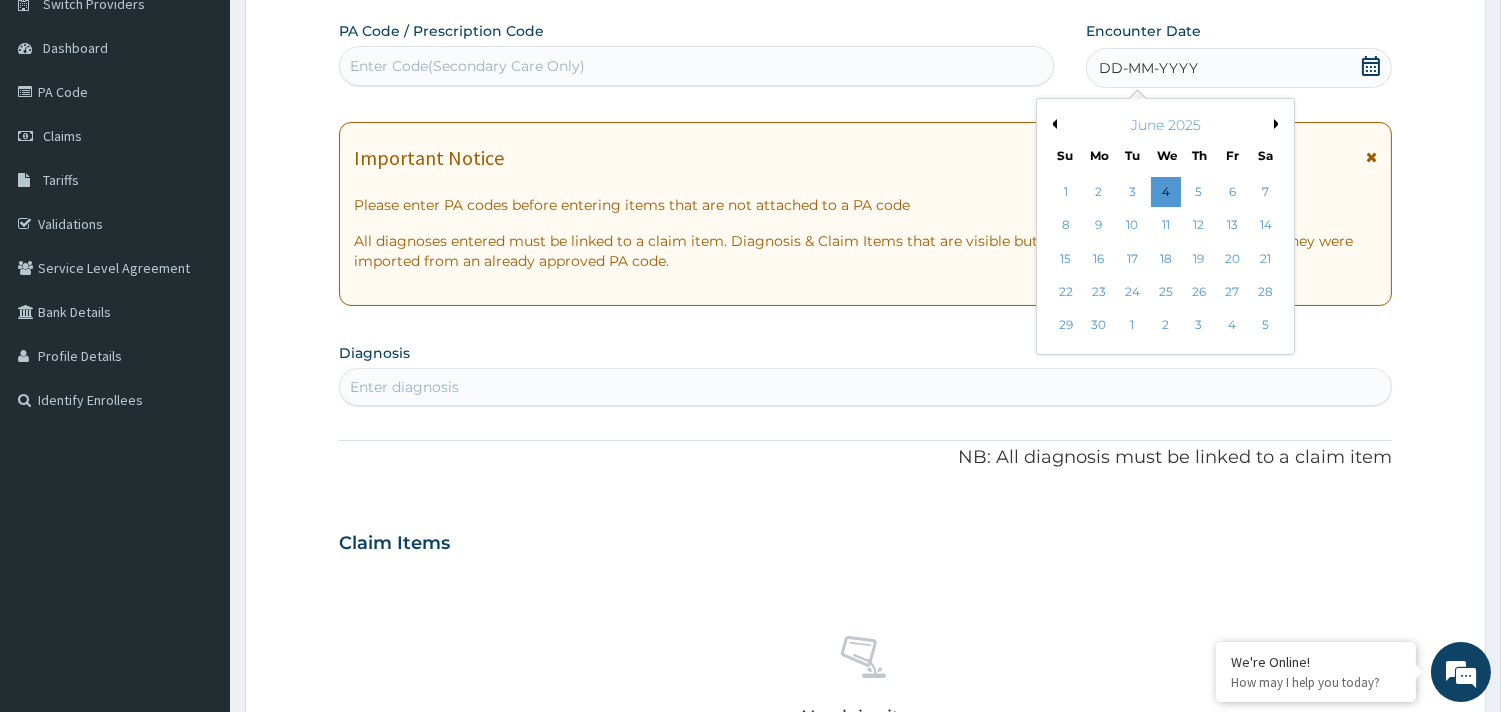click on "Previous Month" at bounding box center (1052, 124) 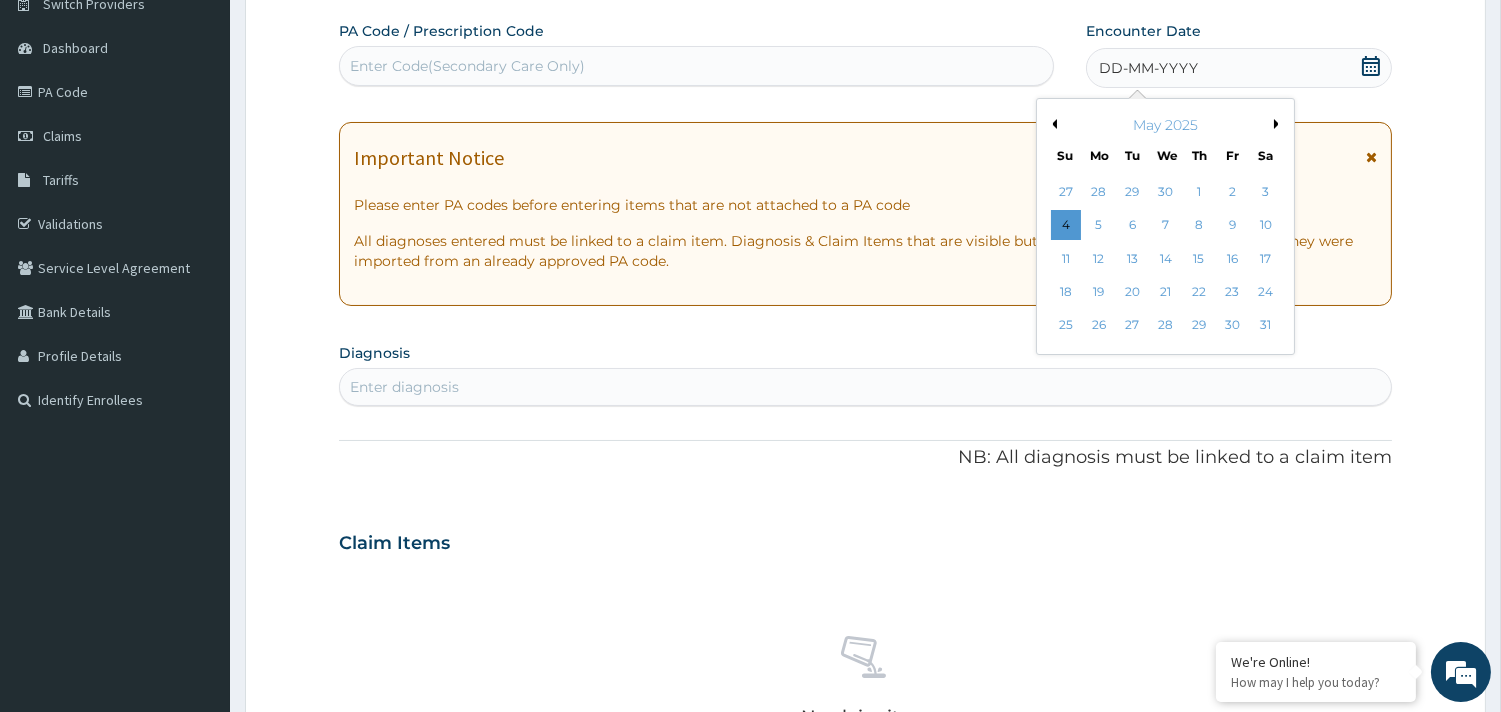 click on "Previous Month" at bounding box center [1052, 124] 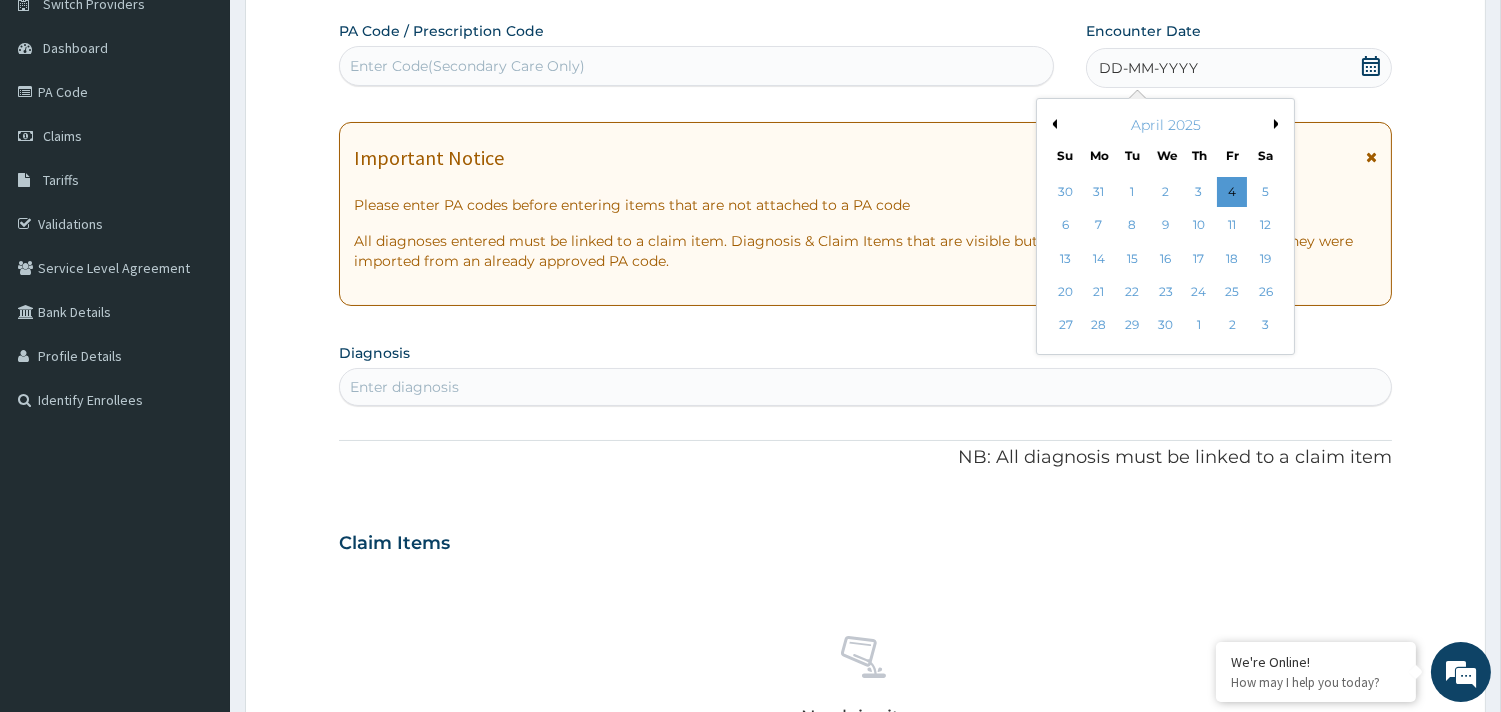 click on "Previous Month" at bounding box center [1052, 124] 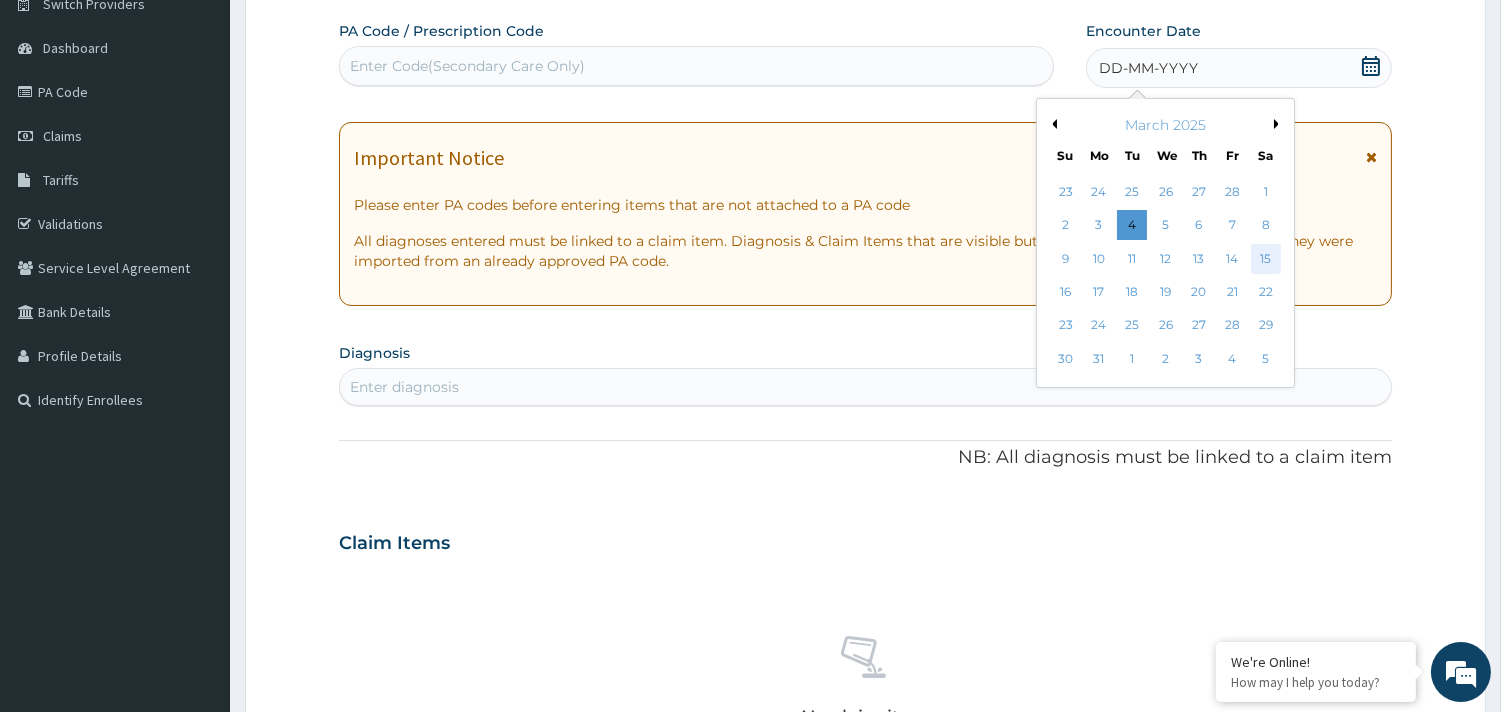 click on "15" at bounding box center [1265, 259] 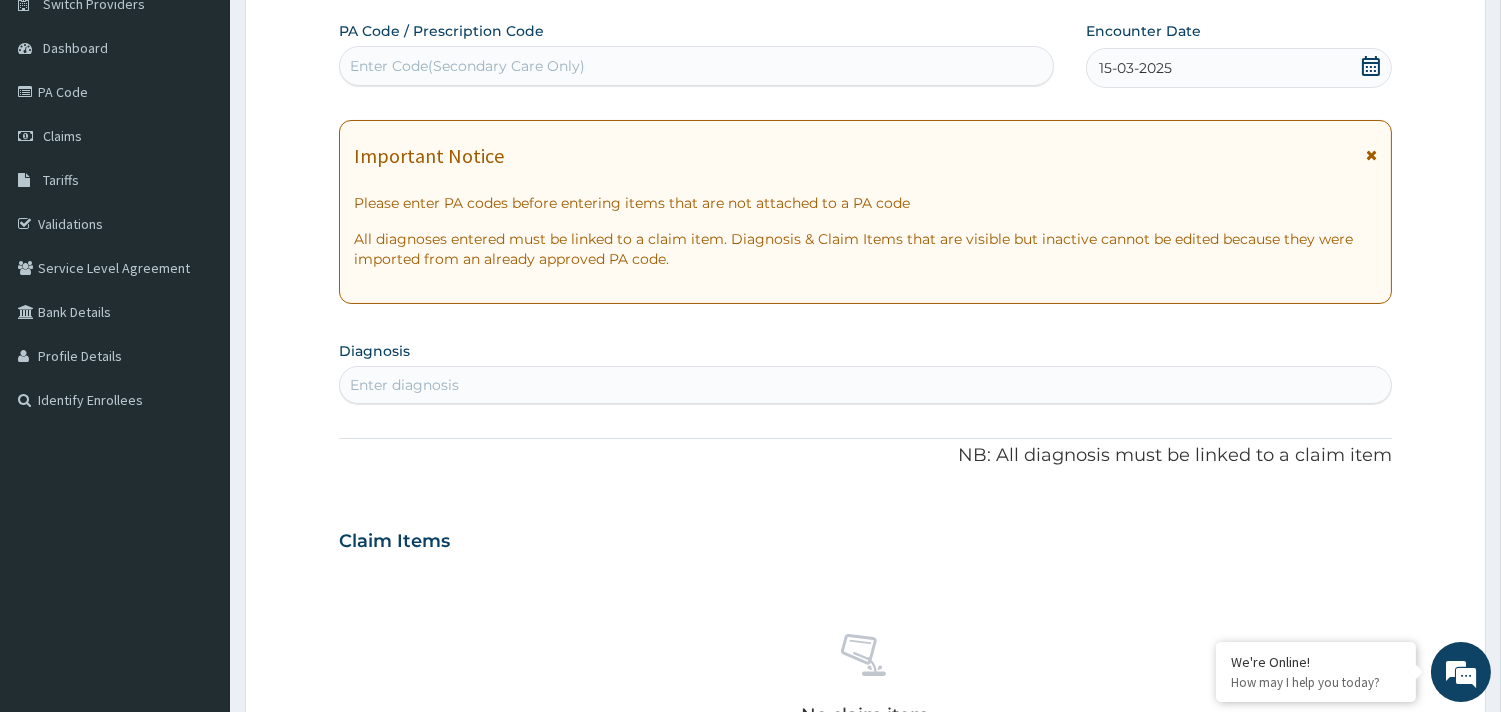 click on "Enter diagnosis" at bounding box center (404, 385) 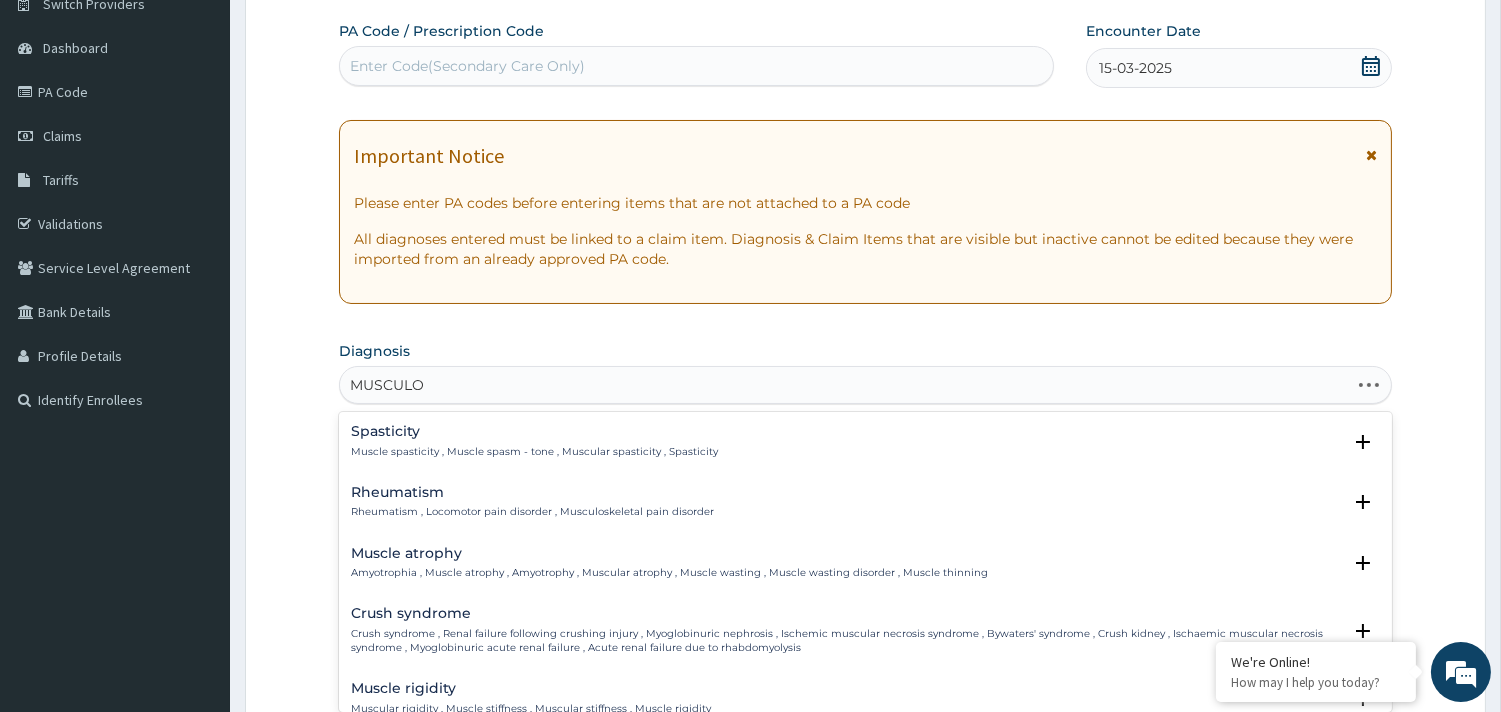 type on "MUSCULOS" 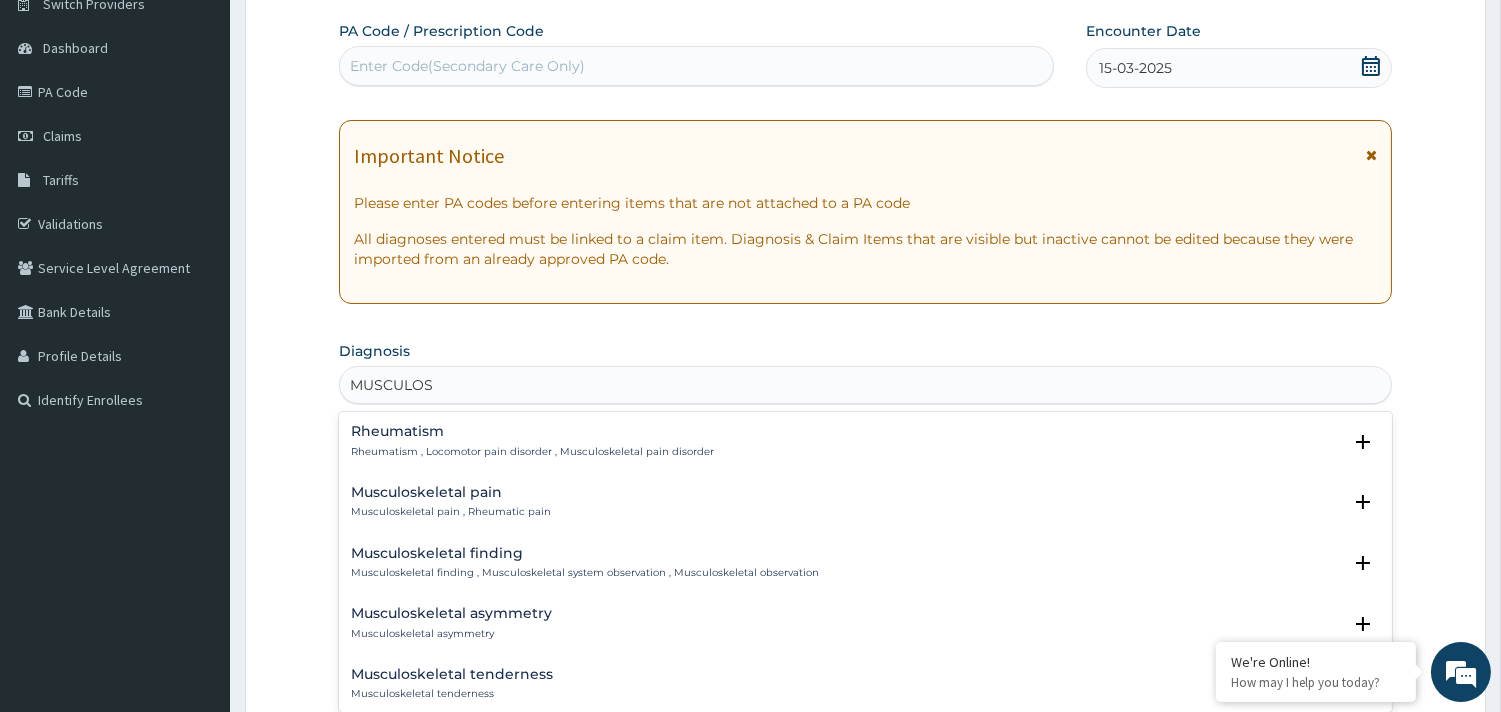 click on "Musculoskeletal pain Musculoskeletal pain , Rheumatic pain Select Status Query Query covers suspected (?), Keep in view (kiv), Ruled out (r/o) Confirmed" at bounding box center [865, 507] 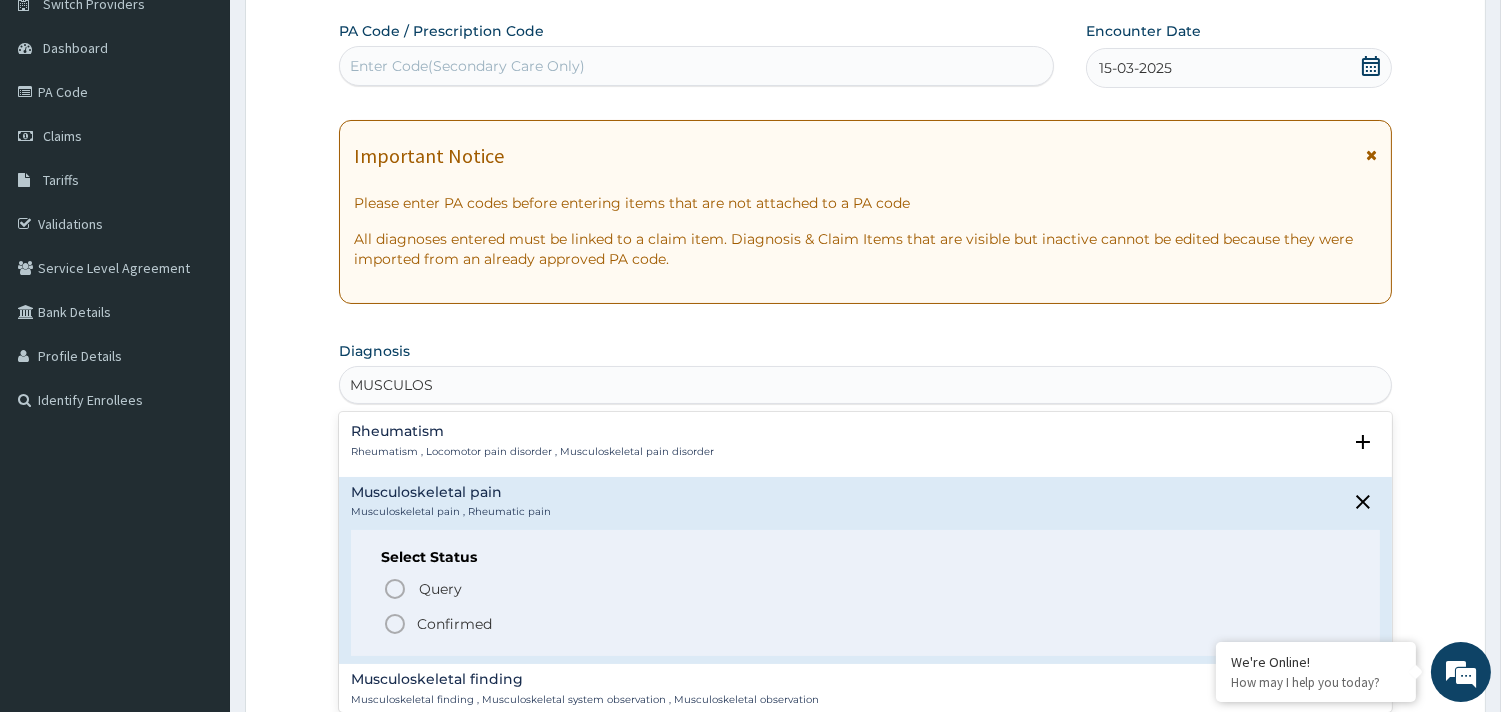 click 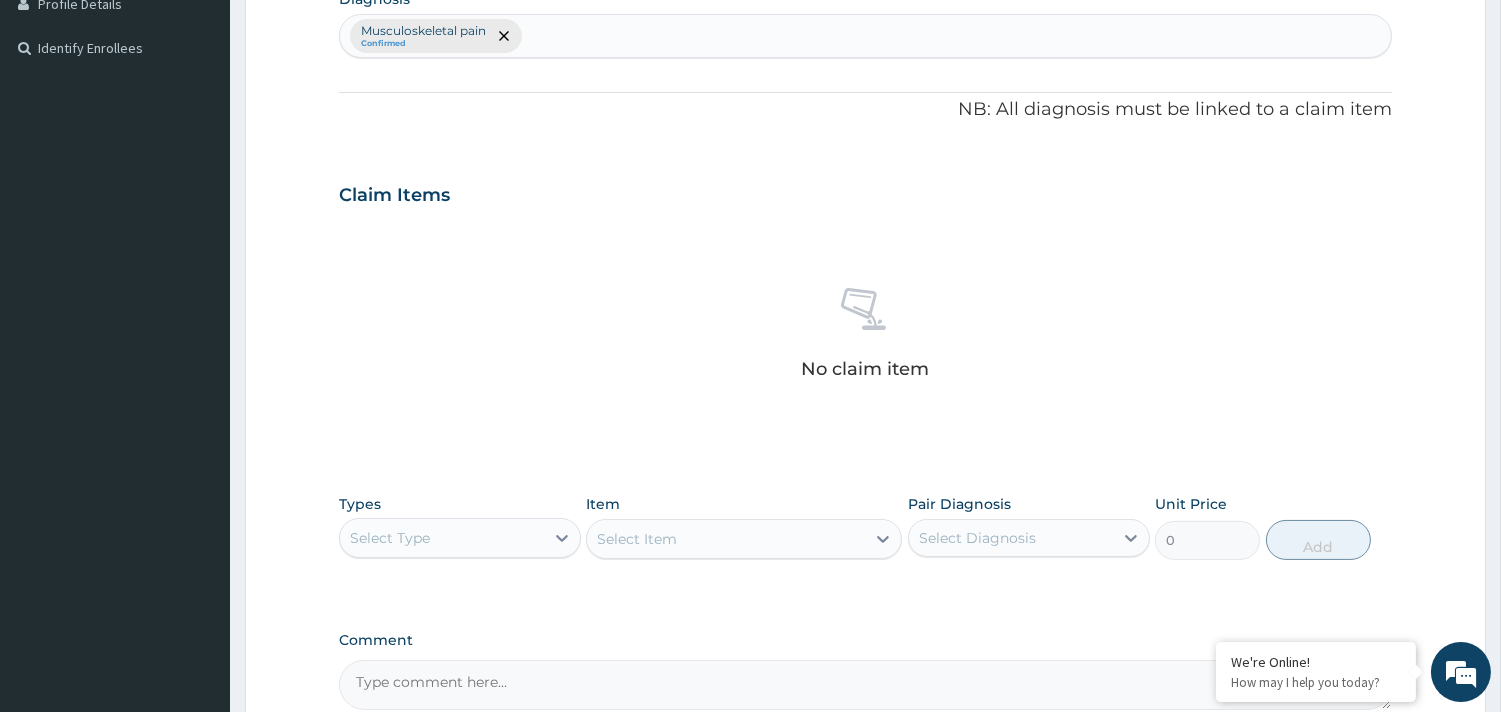 scroll, scrollTop: 614, scrollLeft: 0, axis: vertical 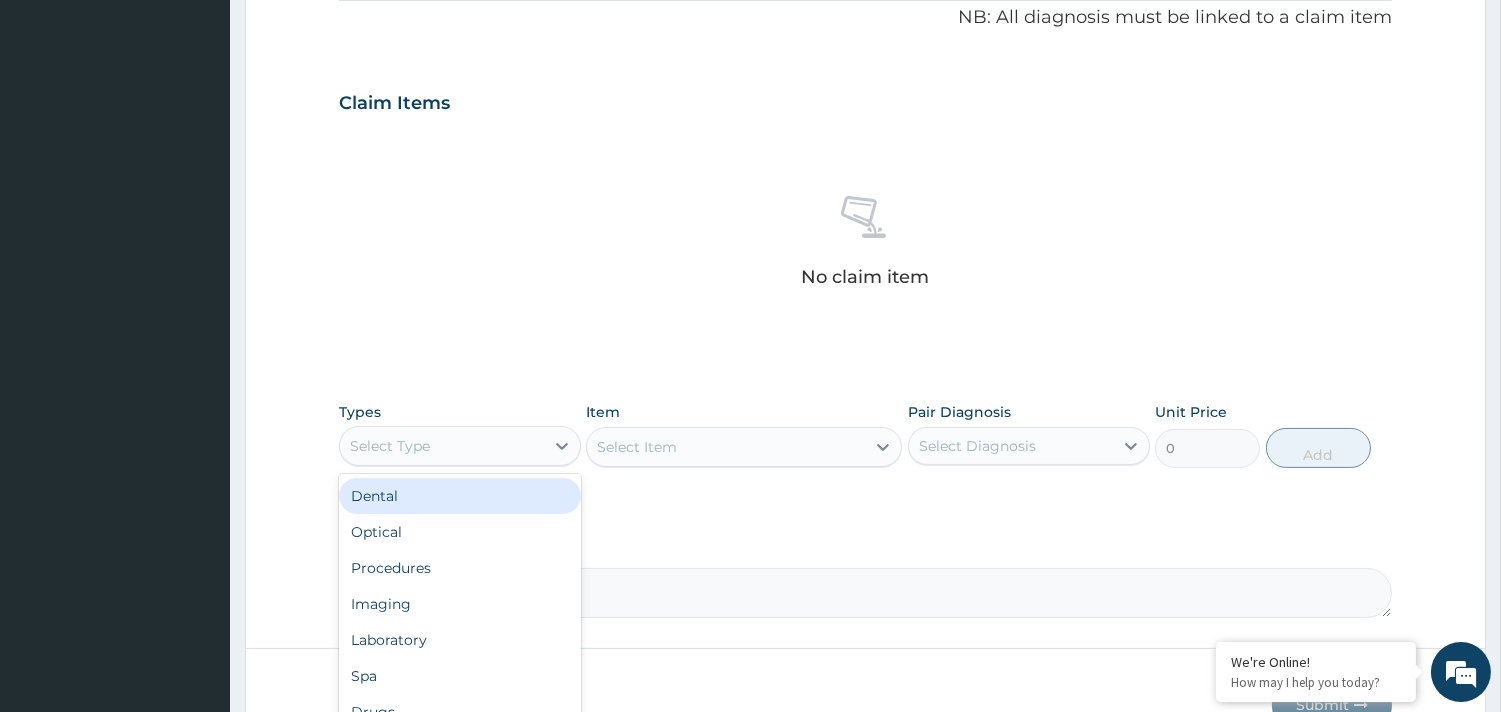 click on "Select Type" at bounding box center (442, 446) 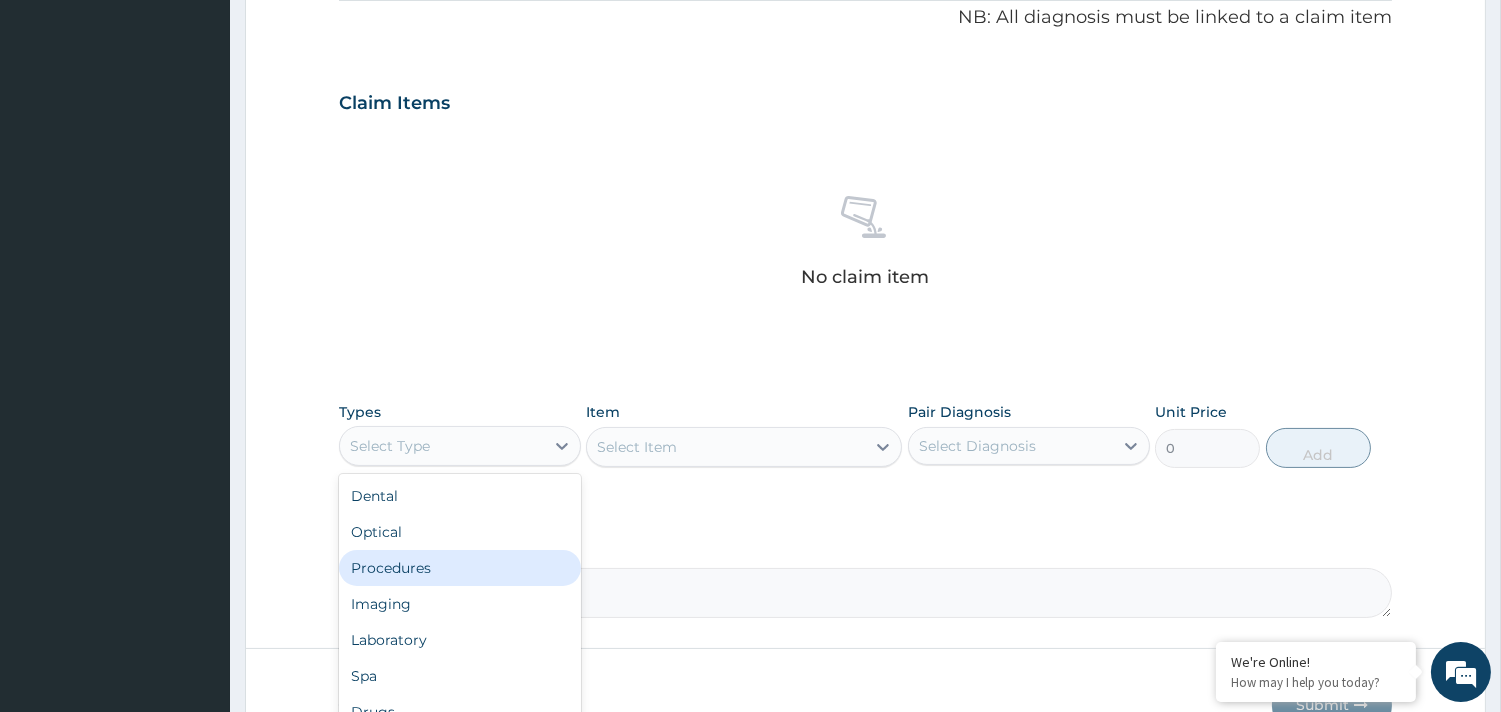 click on "Procedures" at bounding box center [460, 568] 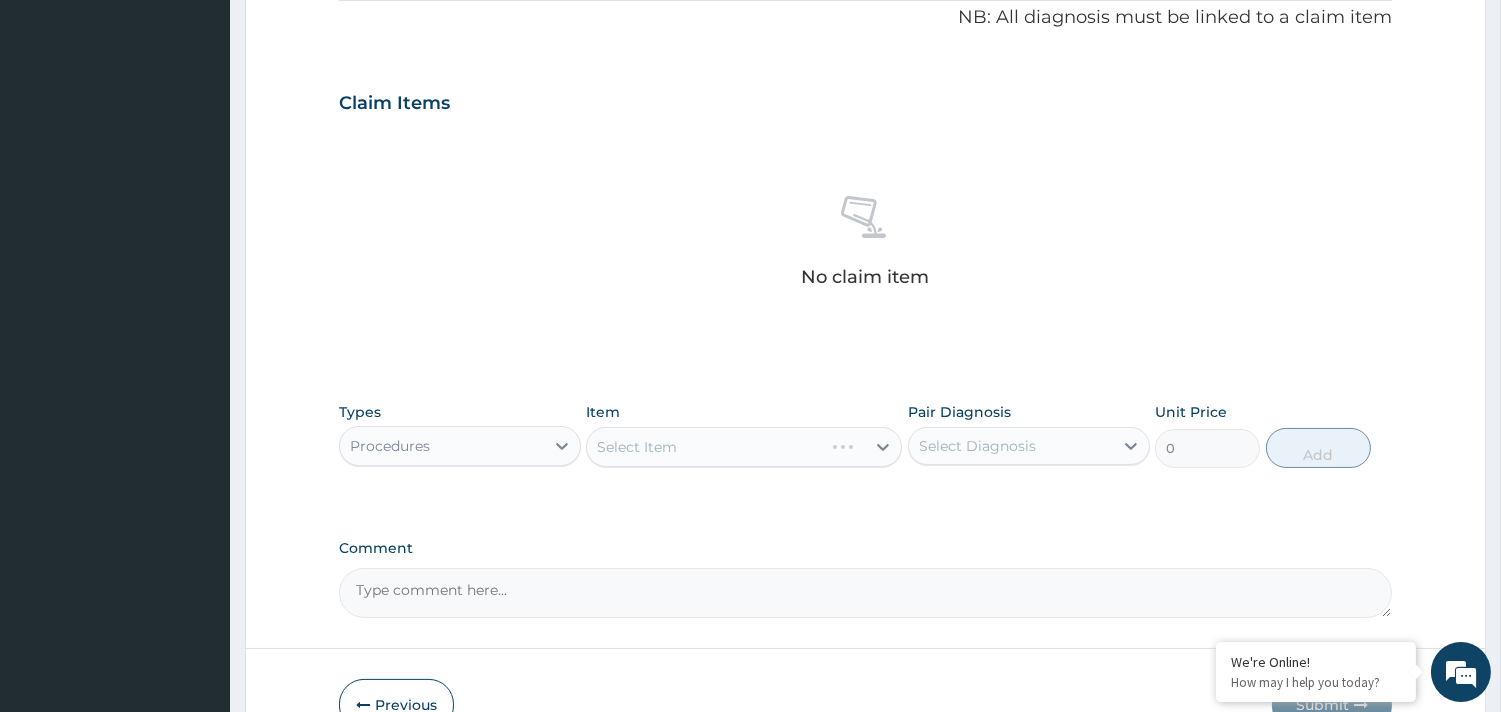 click on "Select Item" at bounding box center [744, 447] 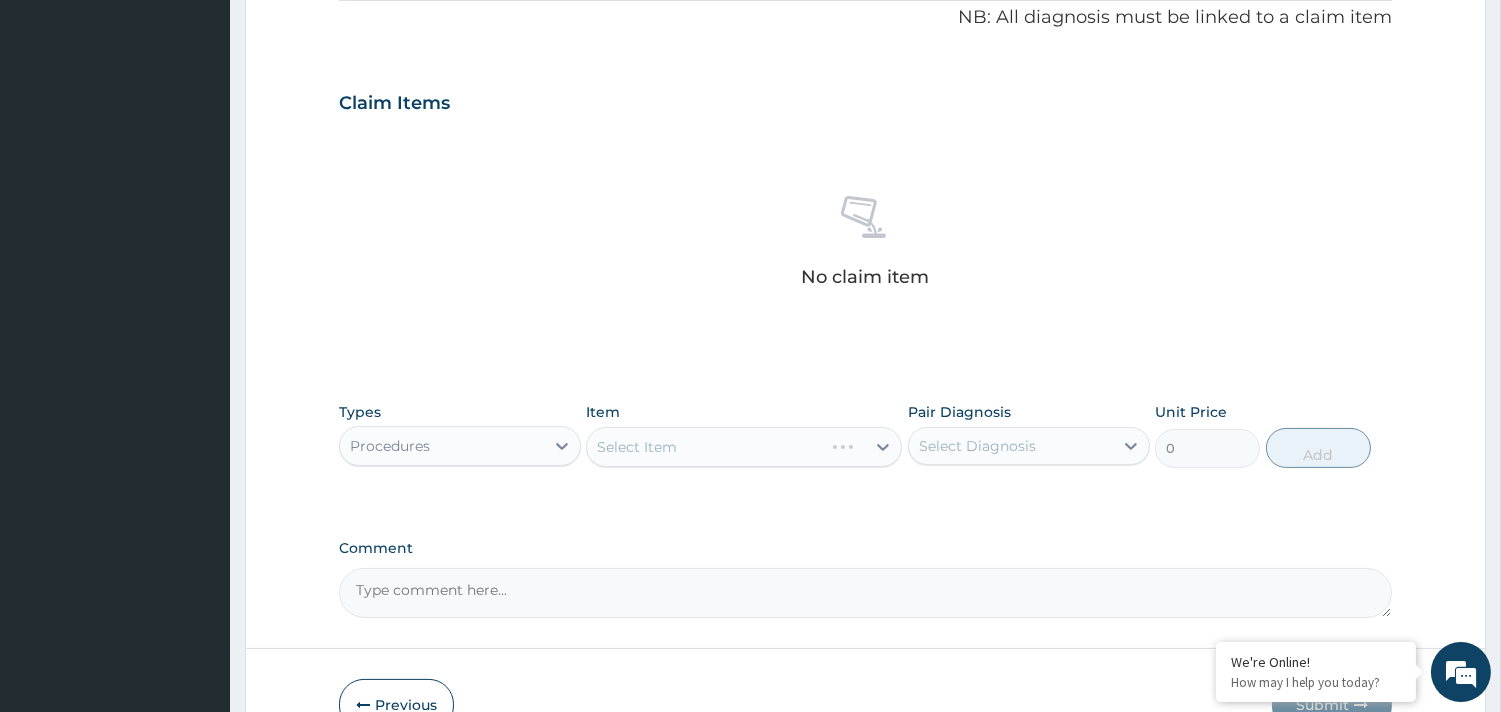 click on "Select Item" at bounding box center (744, 447) 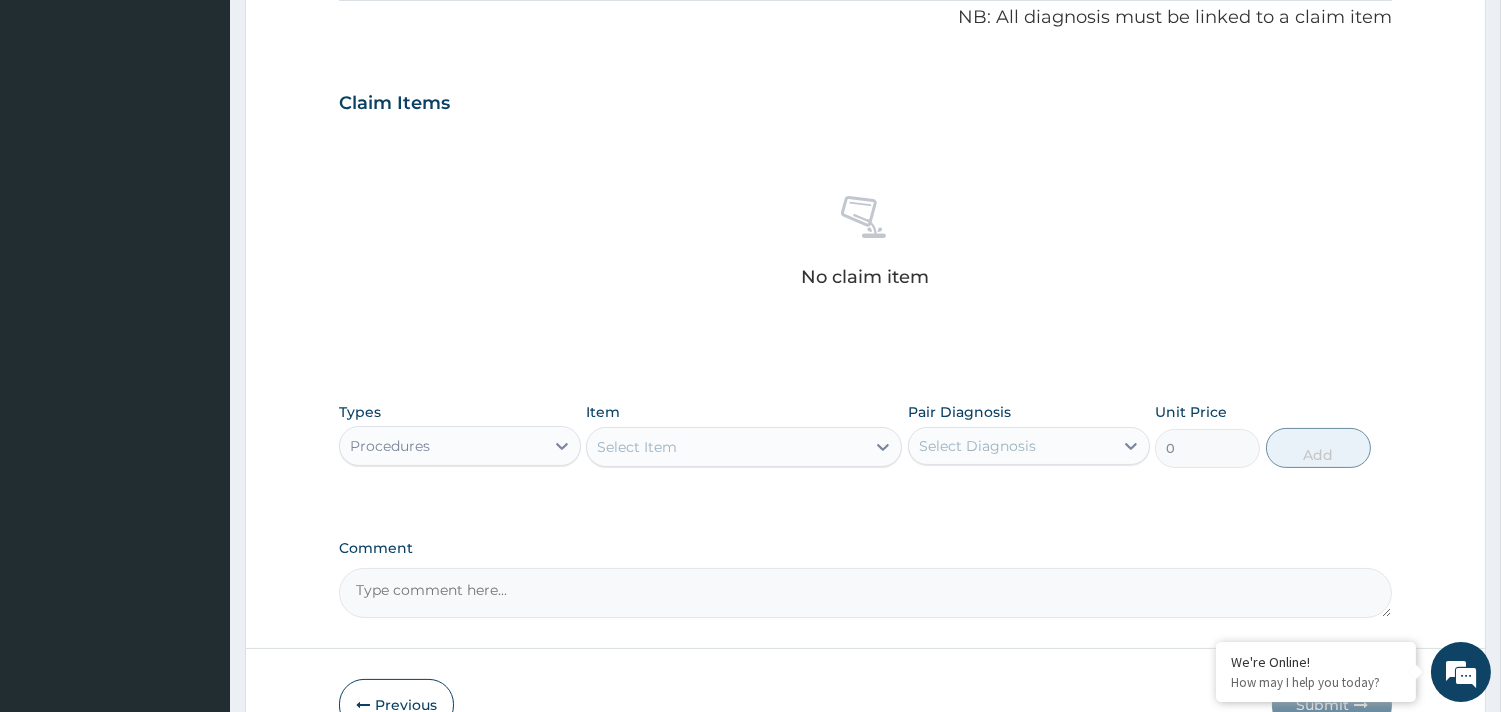 click on "Select Item" at bounding box center [726, 447] 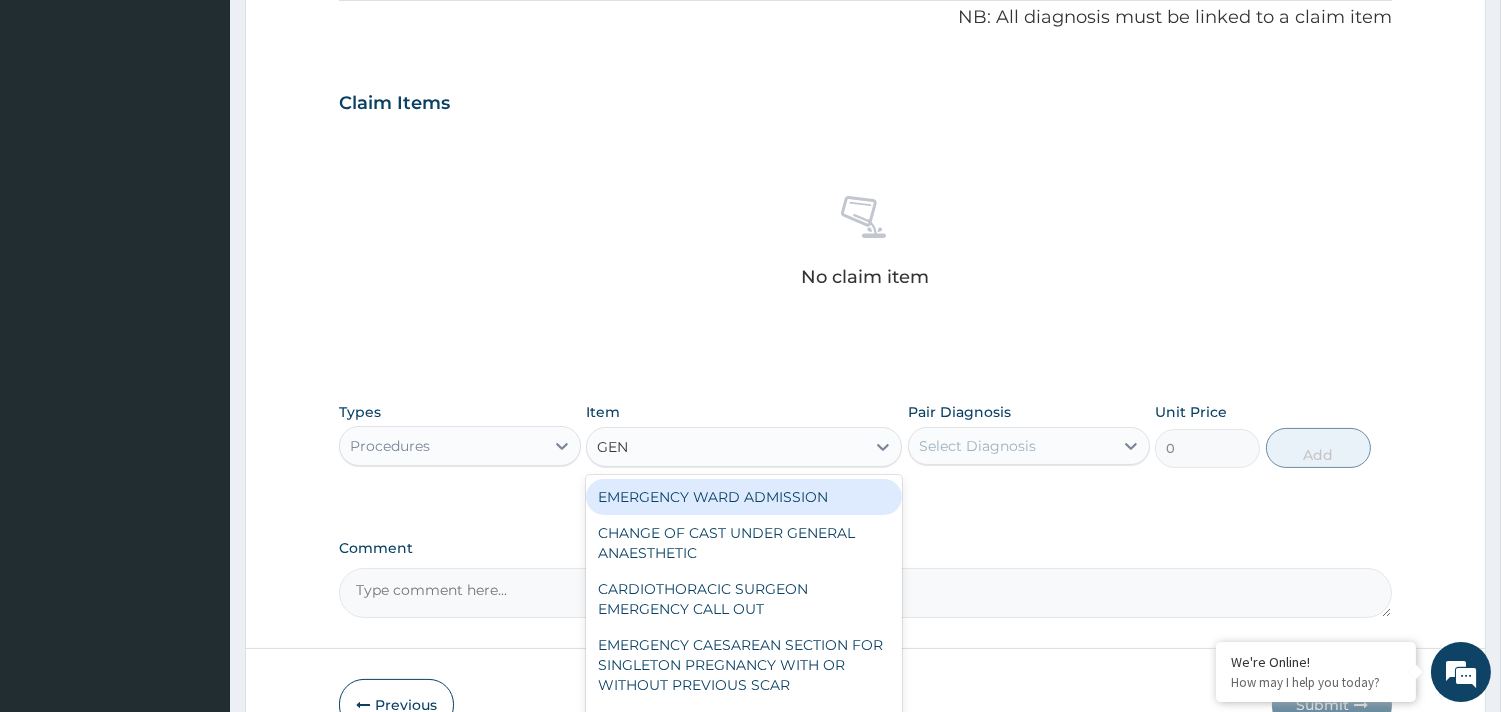 type on "GENE" 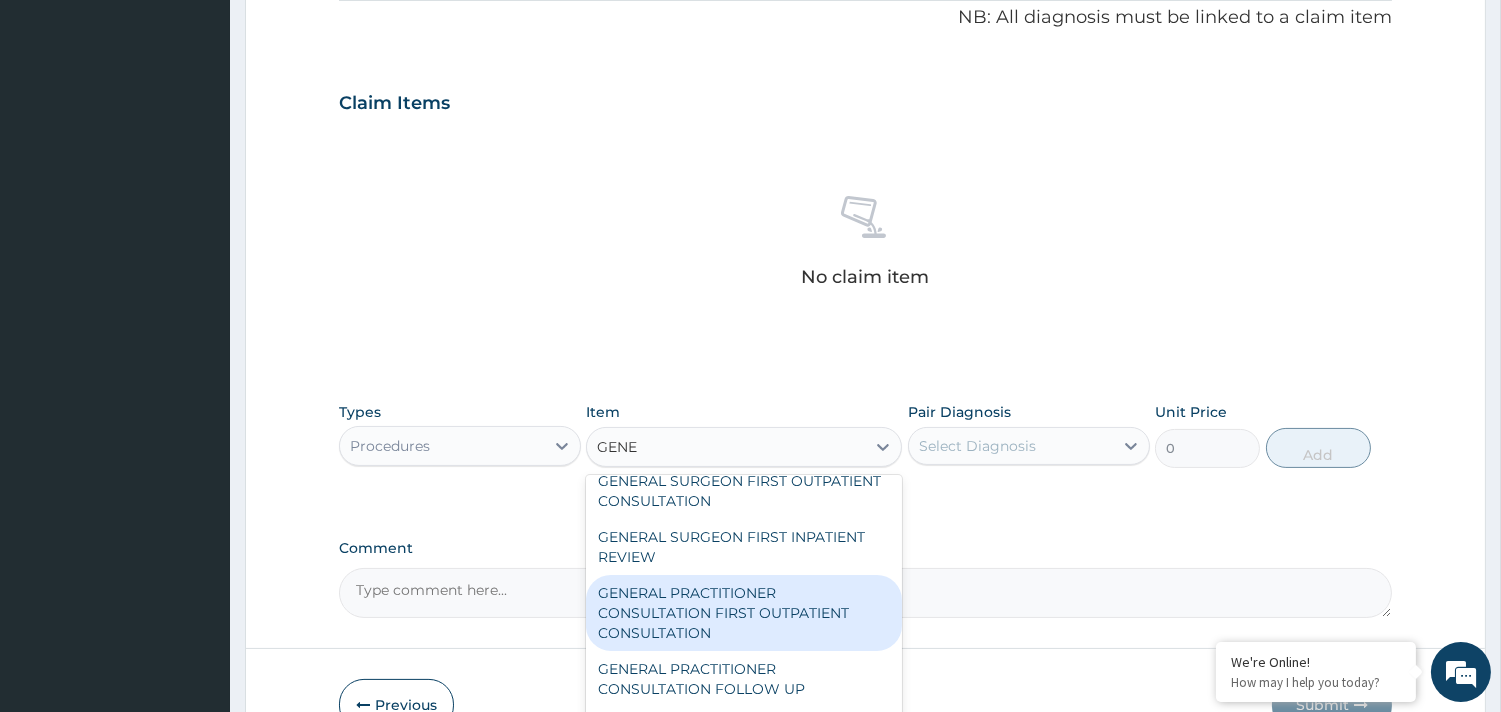 scroll, scrollTop: 222, scrollLeft: 0, axis: vertical 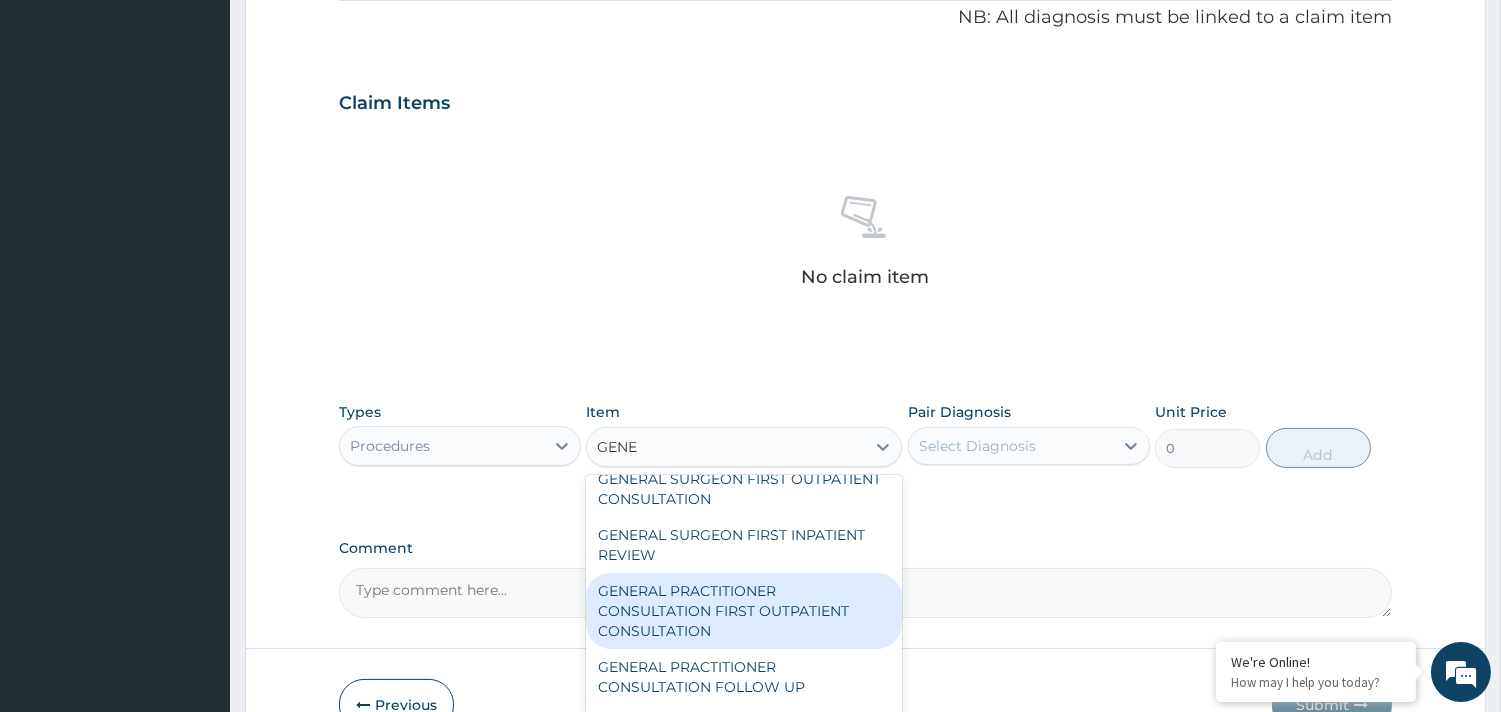 click on "GENERAL PRACTITIONER CONSULTATION FIRST OUTPATIENT CONSULTATION" at bounding box center [744, 611] 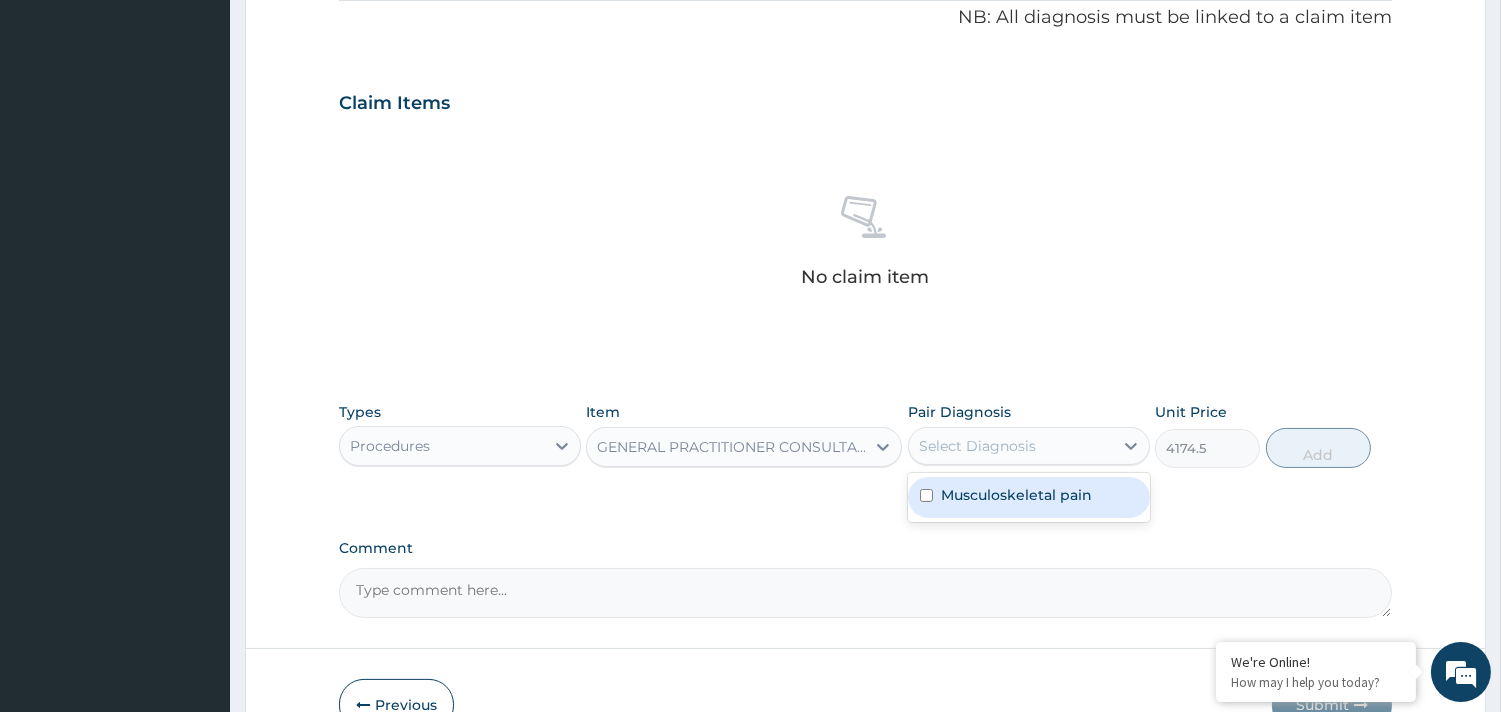 click on "Select Diagnosis" at bounding box center [977, 446] 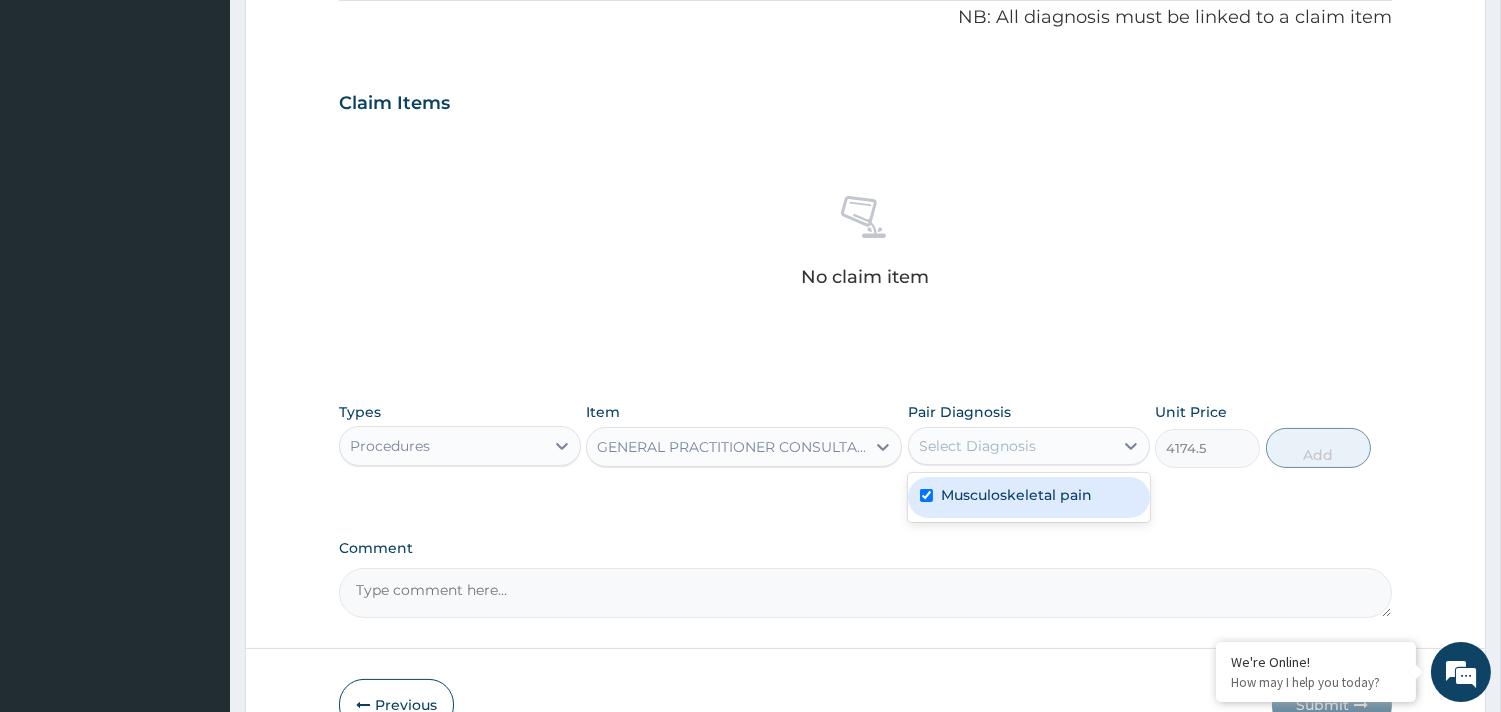 checkbox on "true" 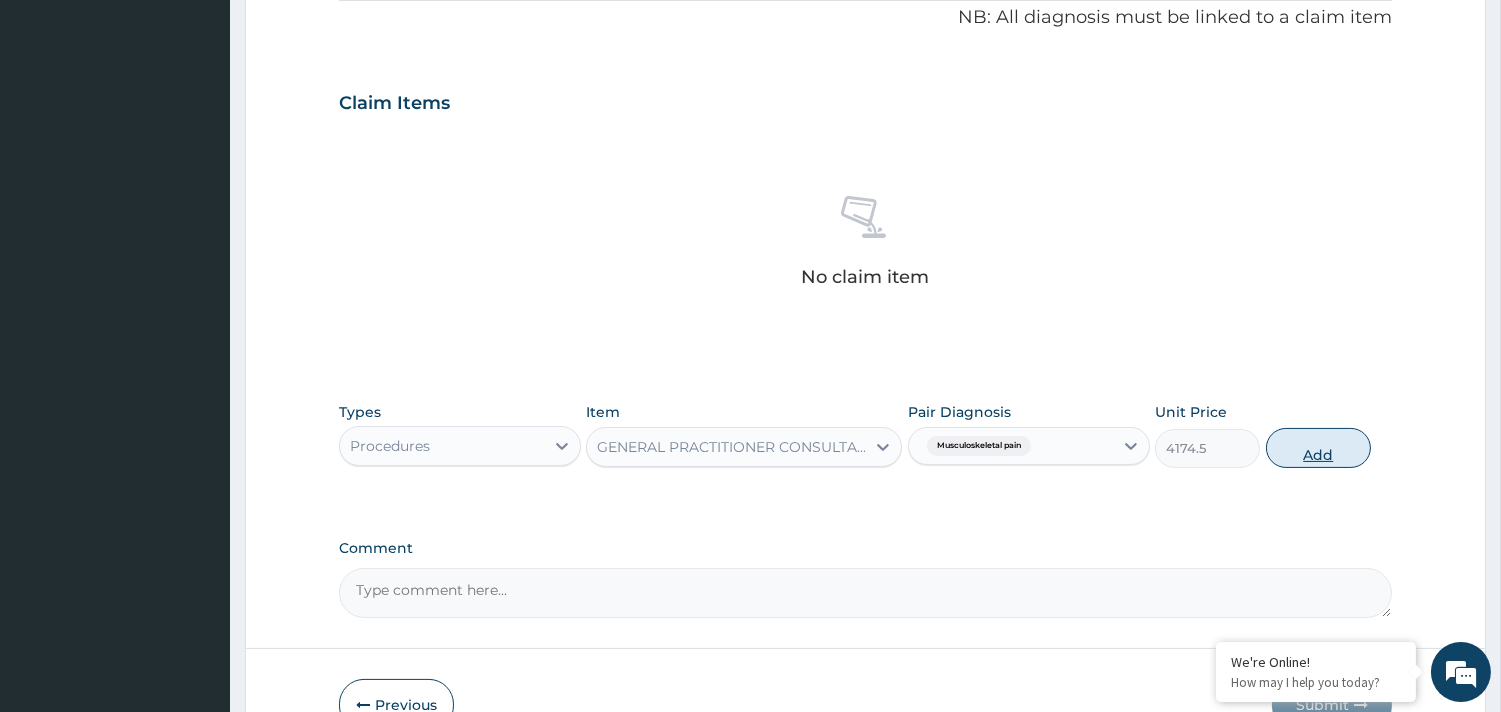 click on "Add" at bounding box center [1318, 448] 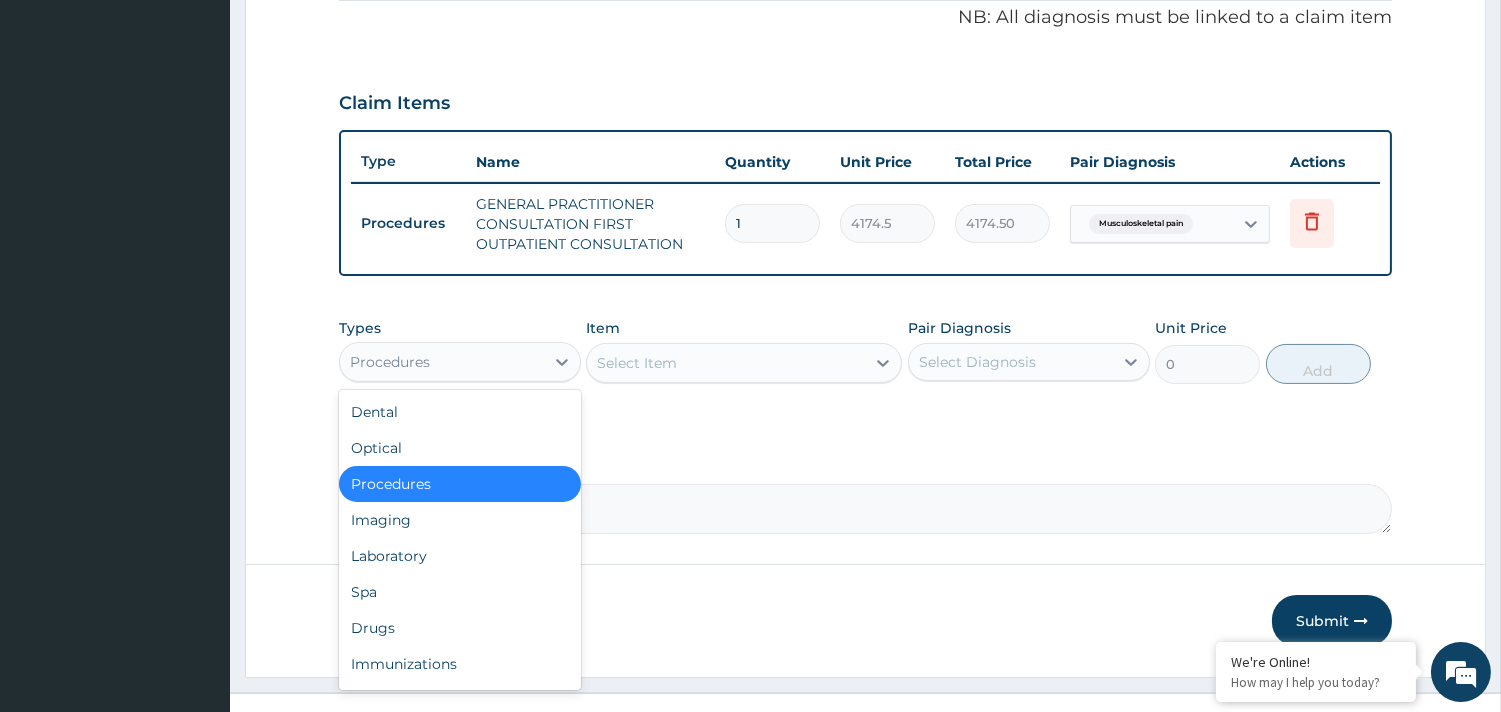 click on "Procedures" at bounding box center (442, 362) 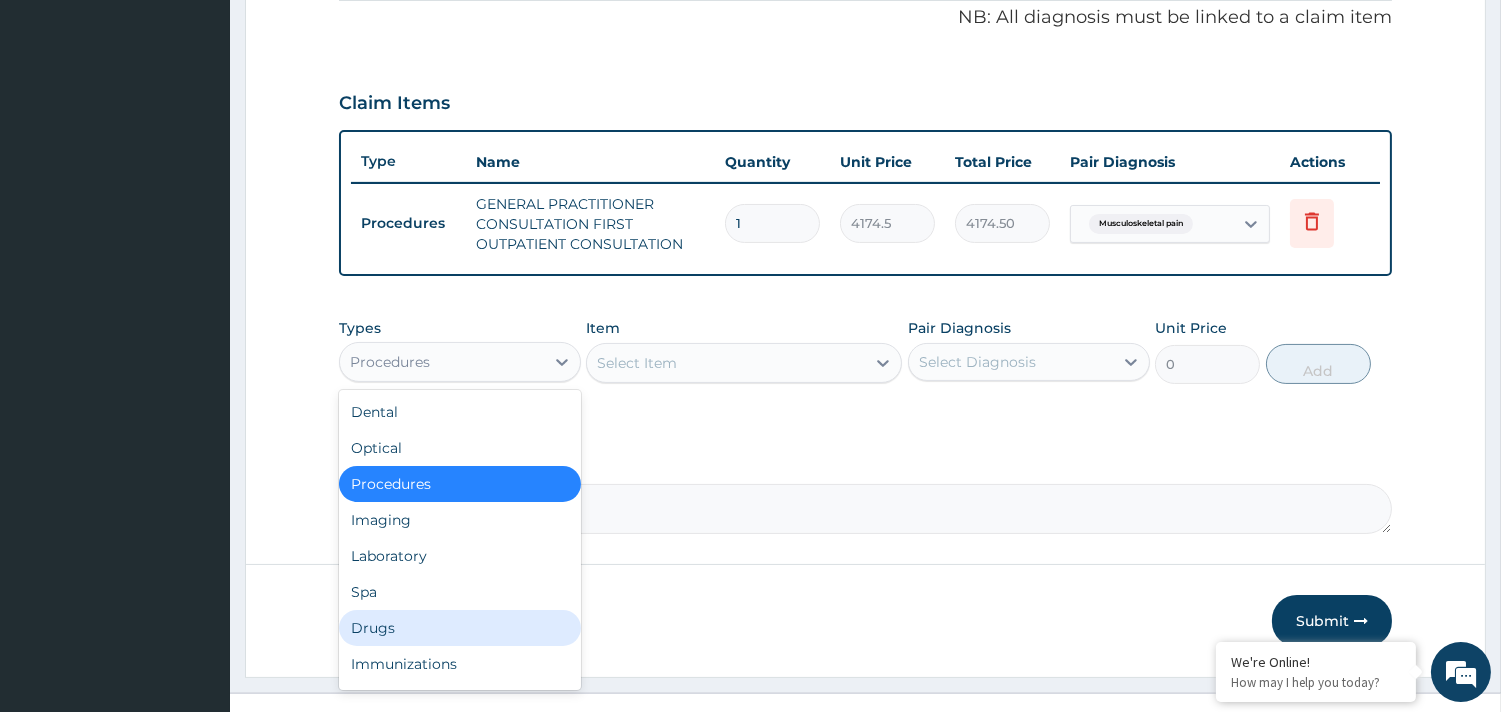 click on "Drugs" at bounding box center [460, 628] 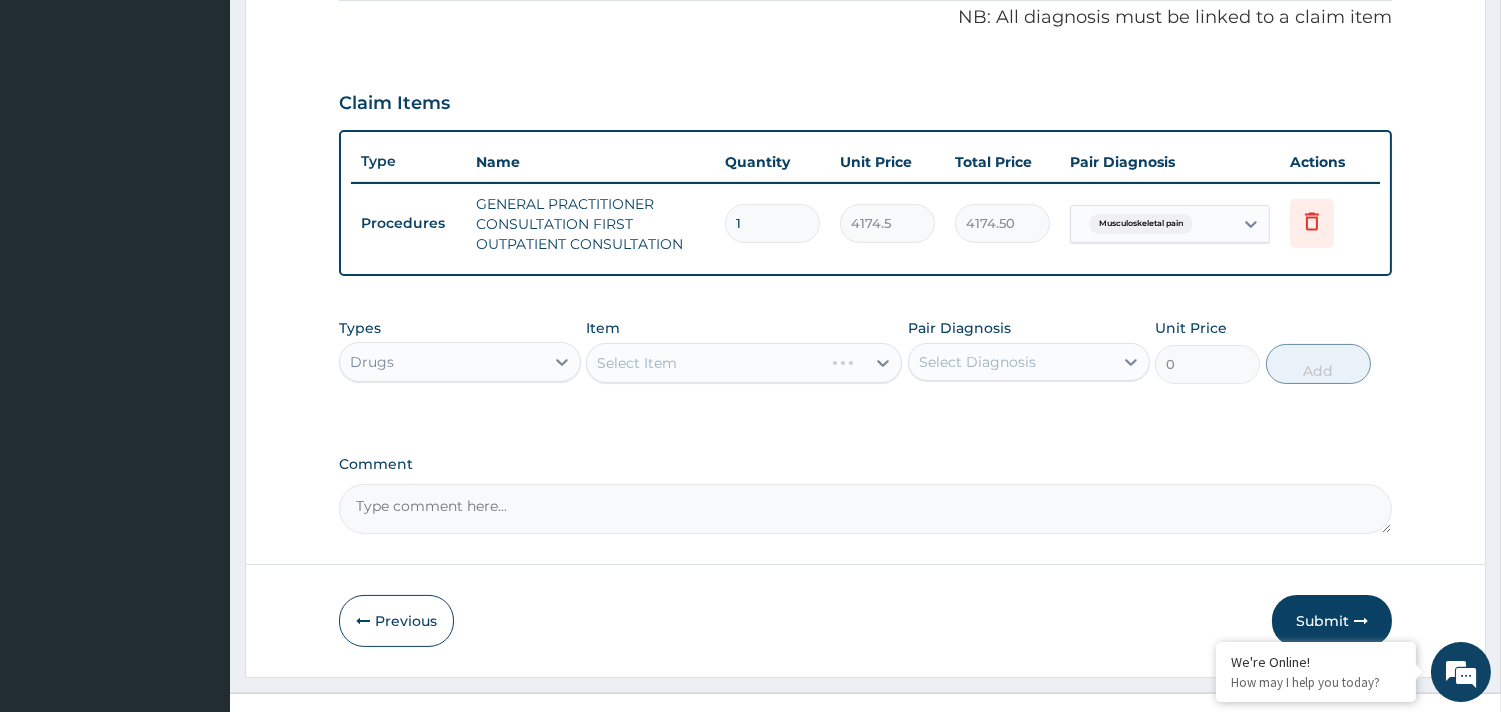 click on "Select Item" at bounding box center (744, 363) 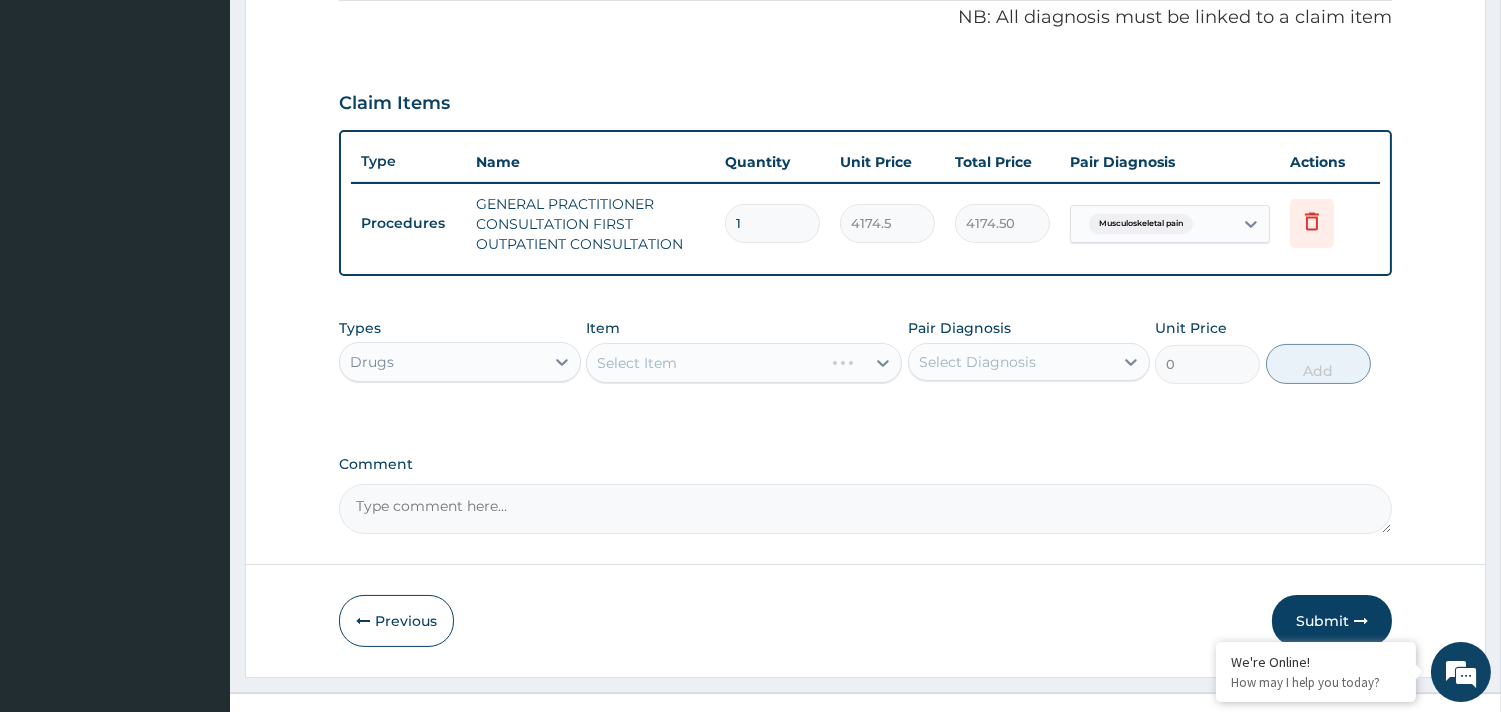 click on "Select Item" at bounding box center [744, 363] 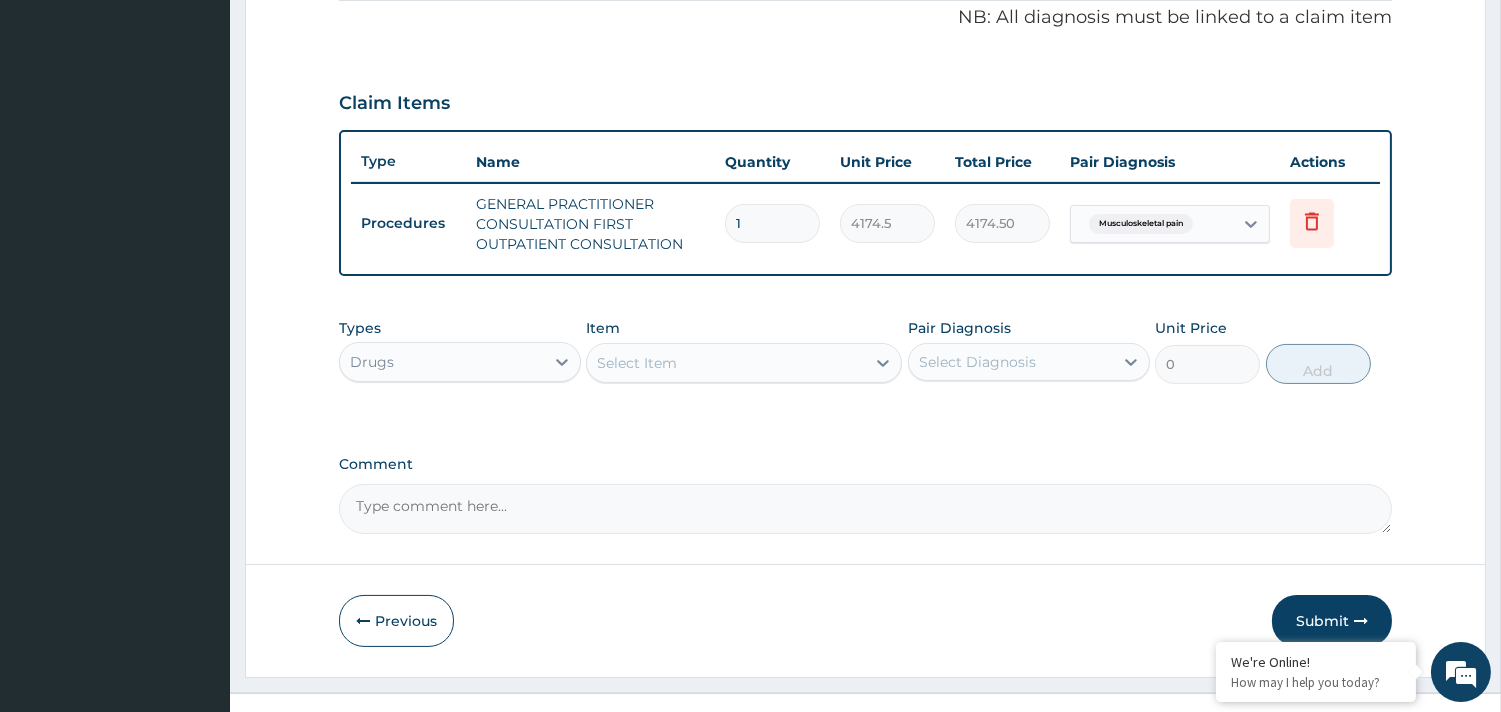 click on "Select Item" at bounding box center (744, 363) 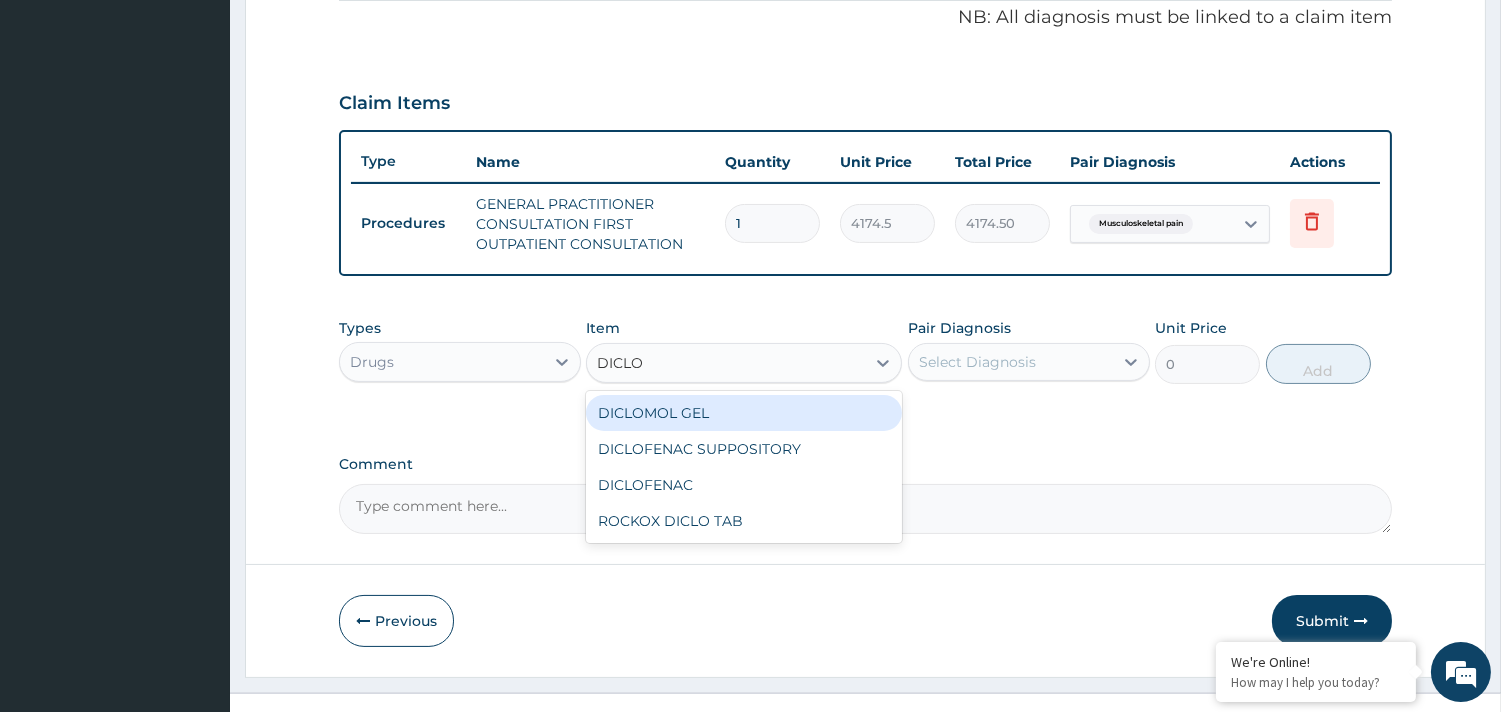 type on "DICLOF" 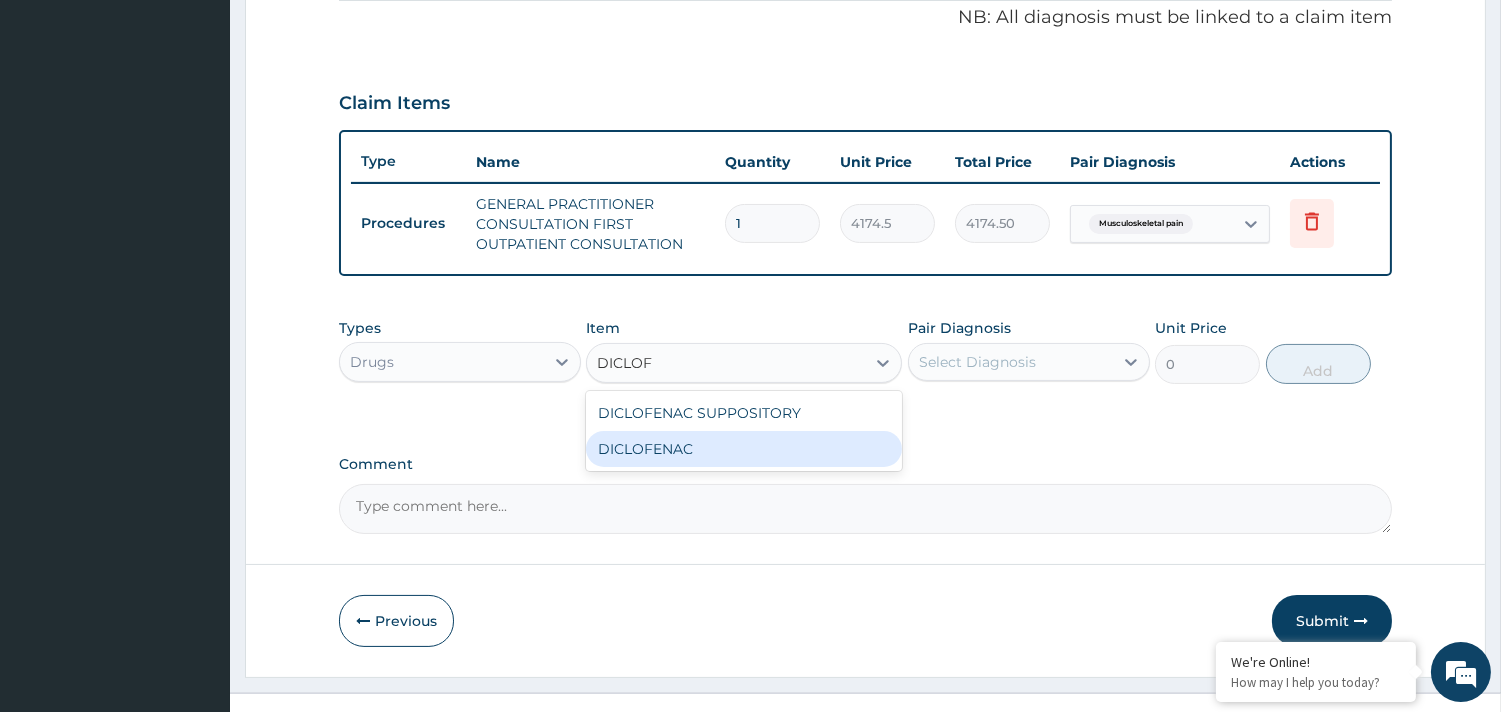 click on "DICLOFENAC" at bounding box center [744, 449] 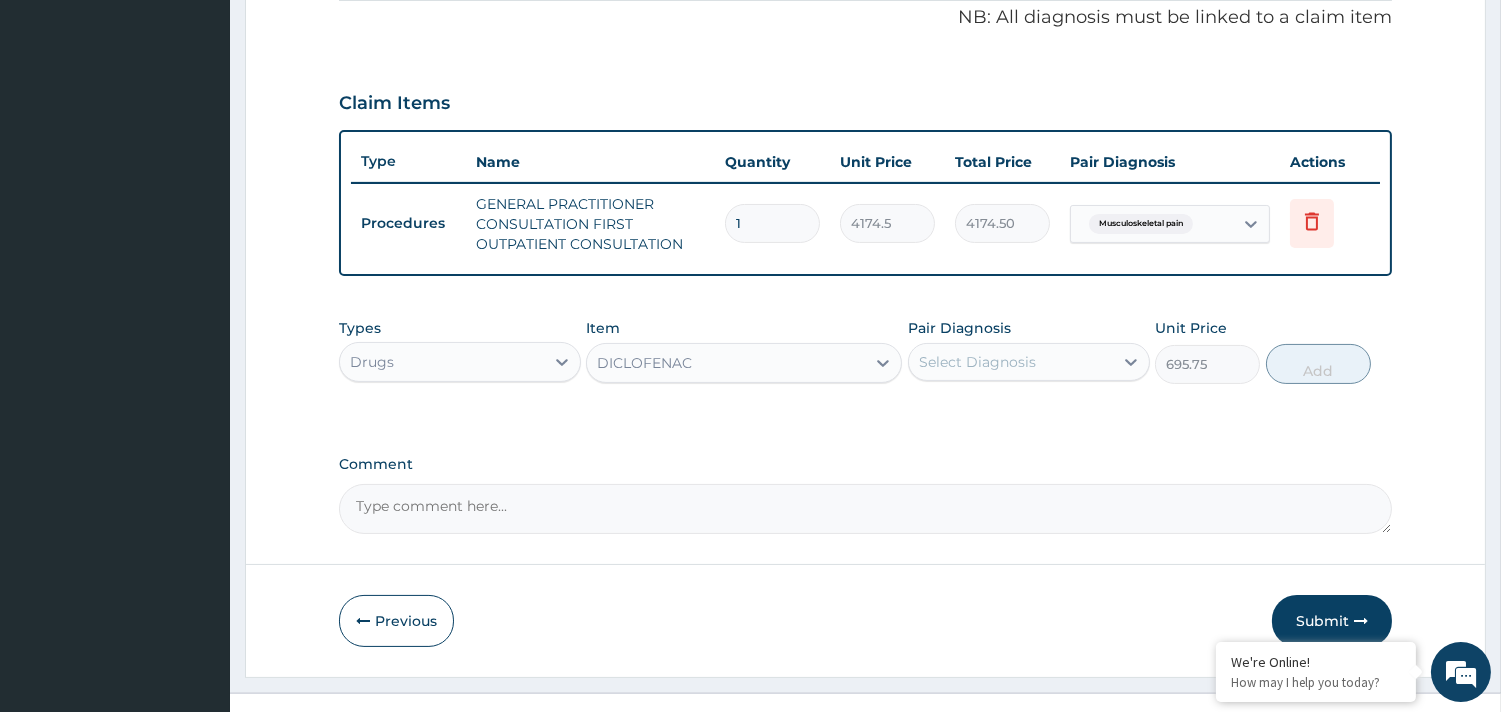 click on "Select Diagnosis" at bounding box center (977, 362) 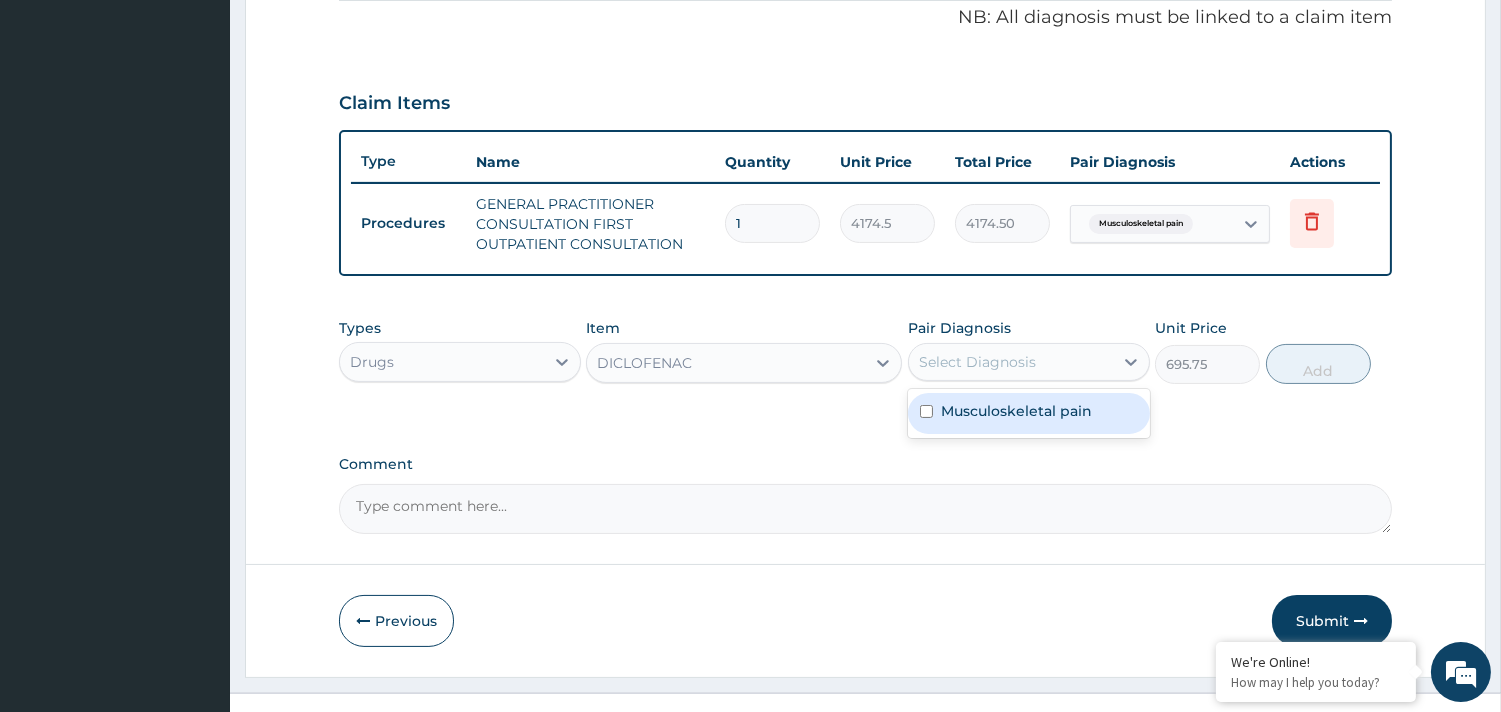 click on "Musculoskeletal pain" at bounding box center (1016, 411) 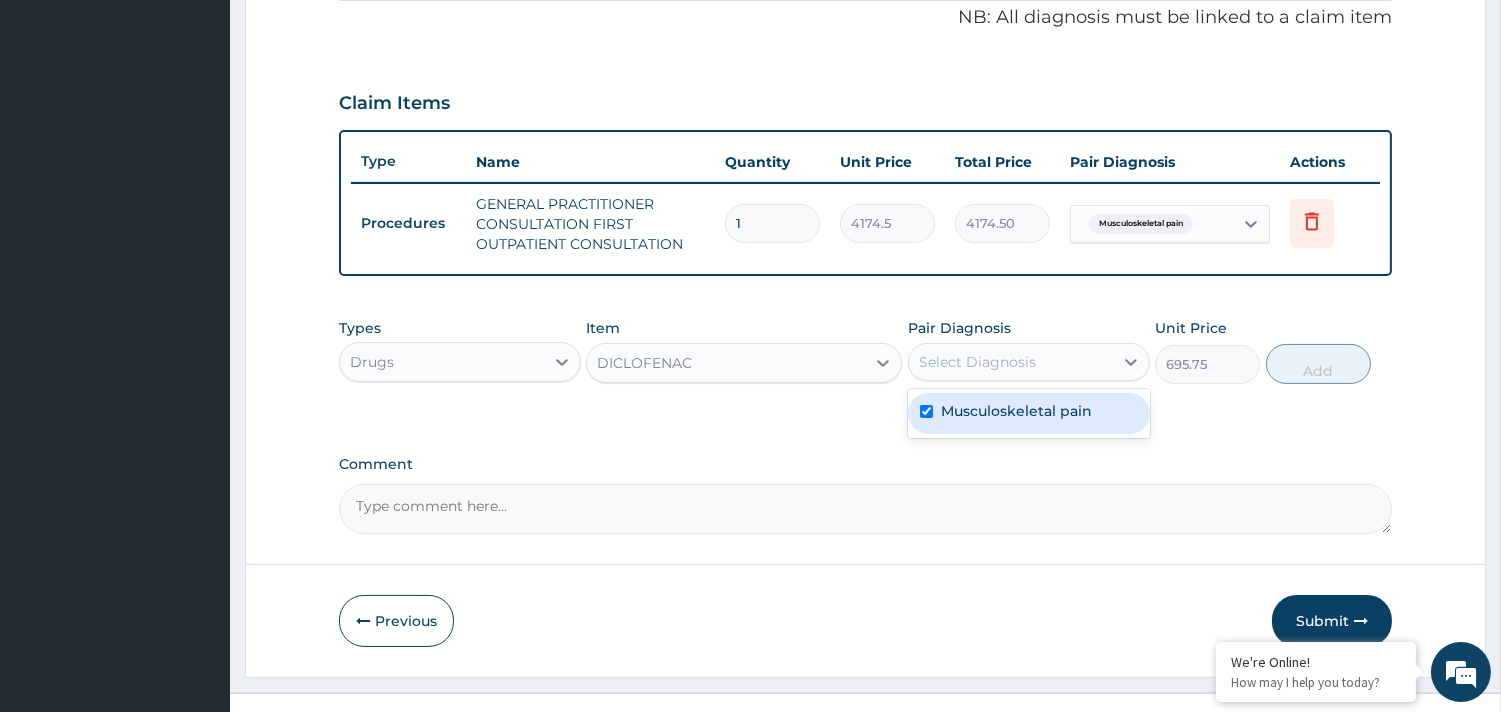 checkbox on "true" 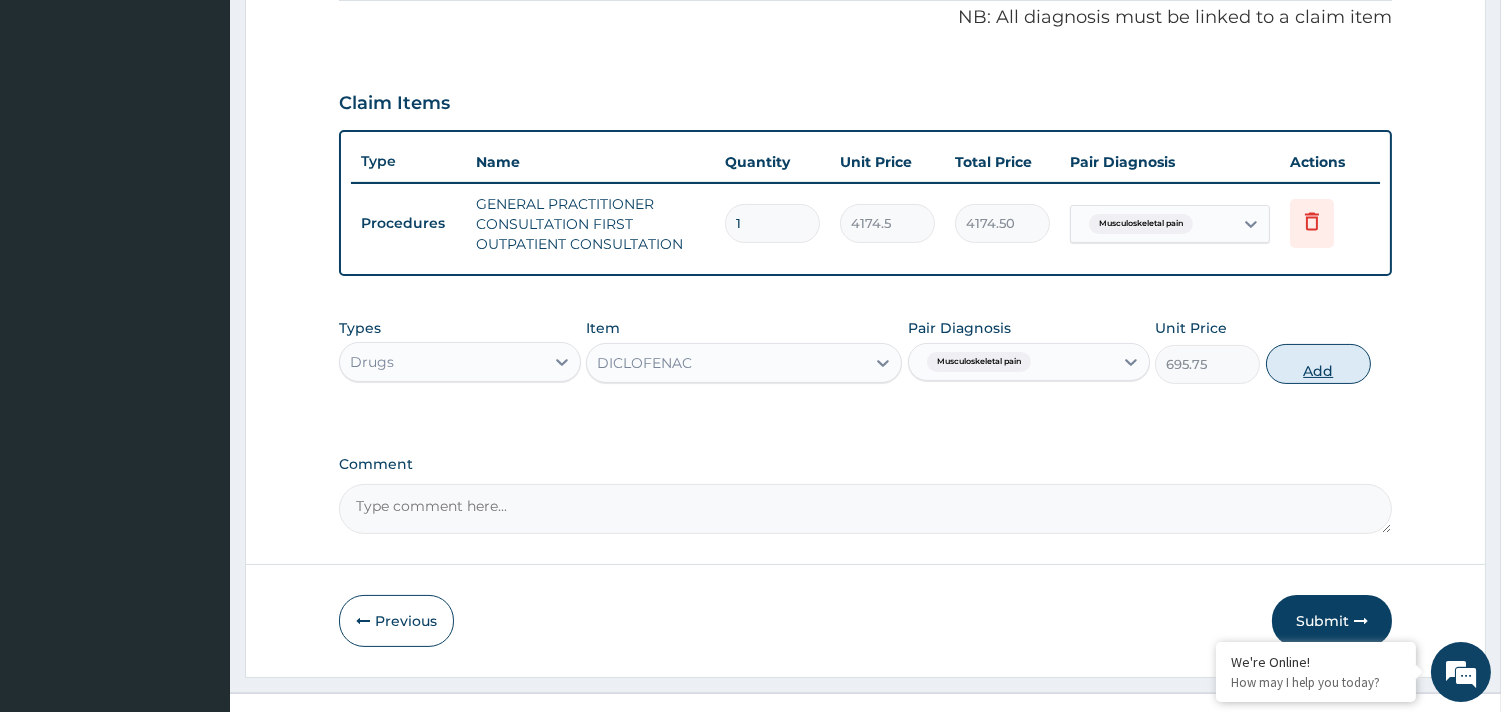 click on "Add" at bounding box center (1318, 364) 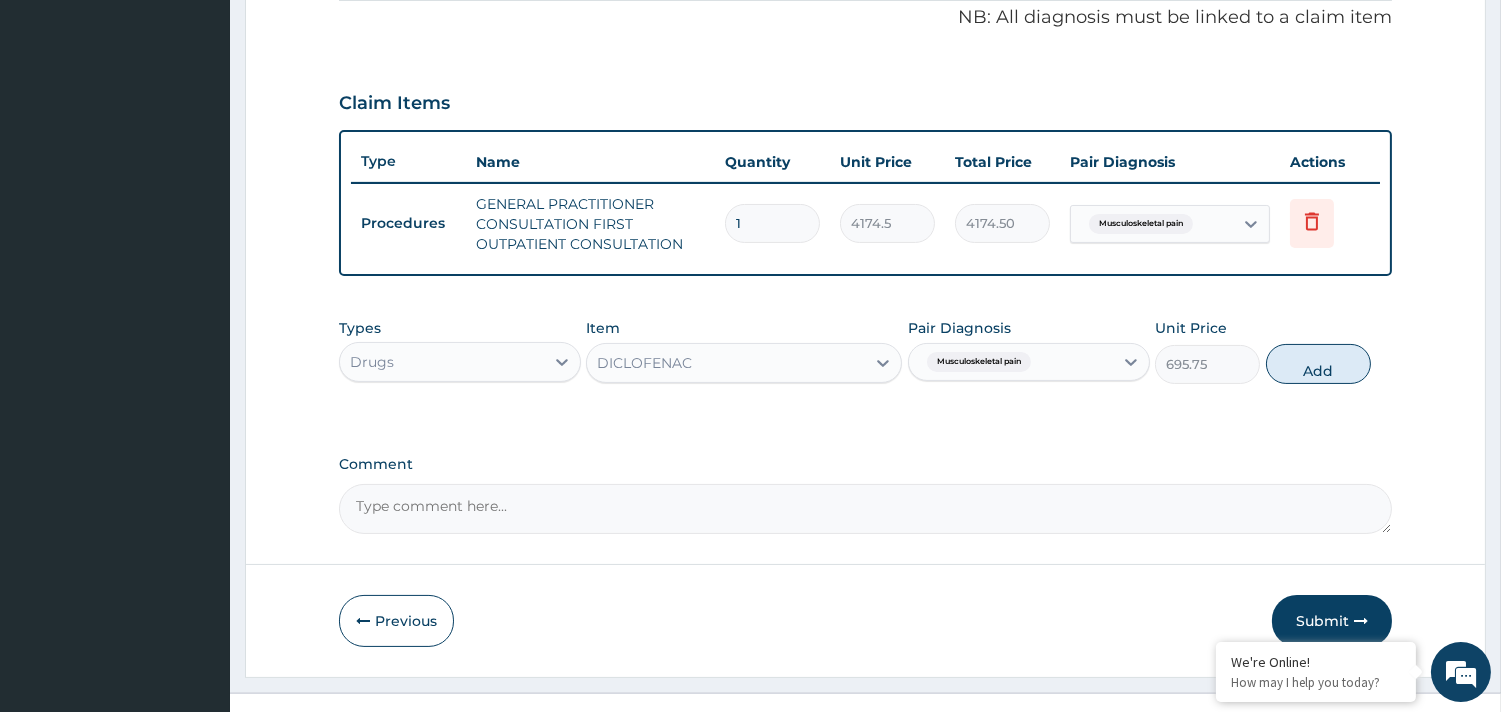 type on "0" 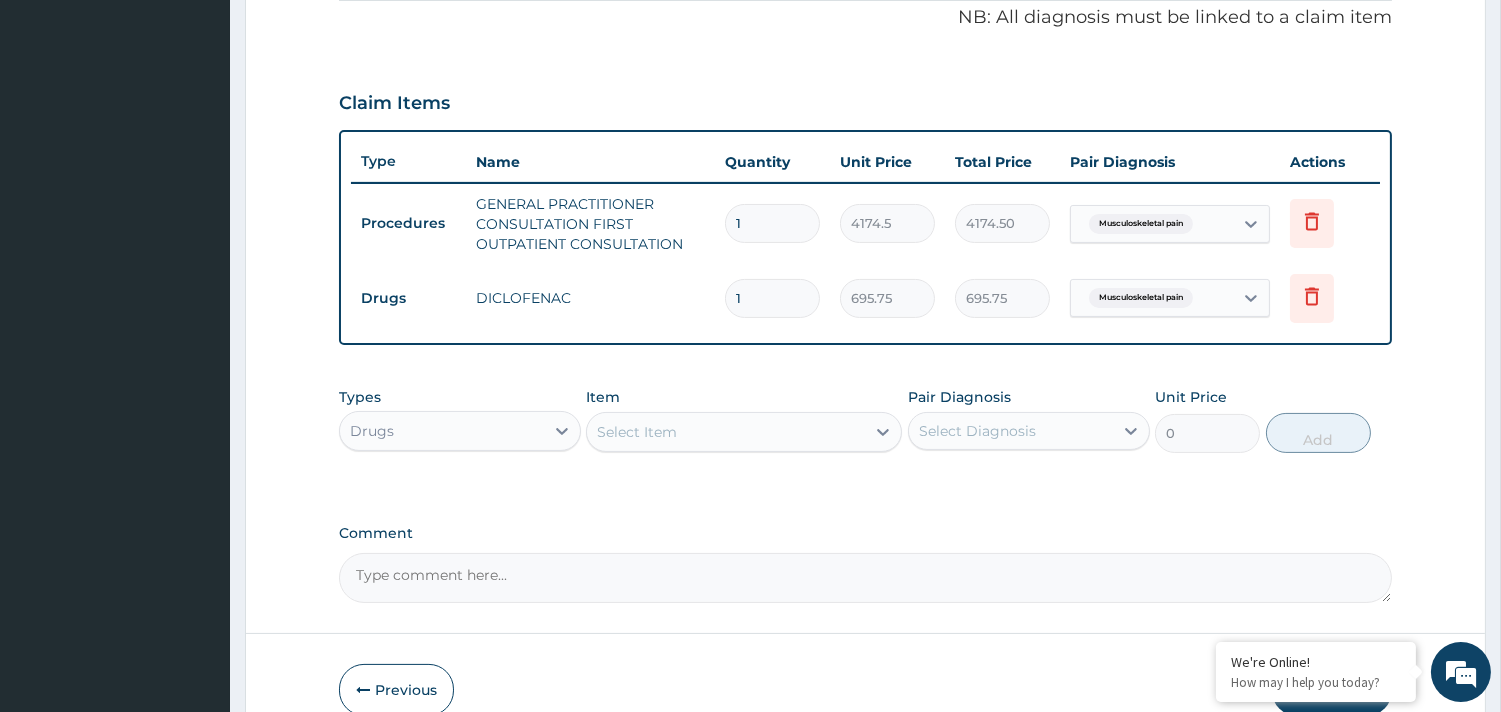click on "Select Item" at bounding box center [637, 432] 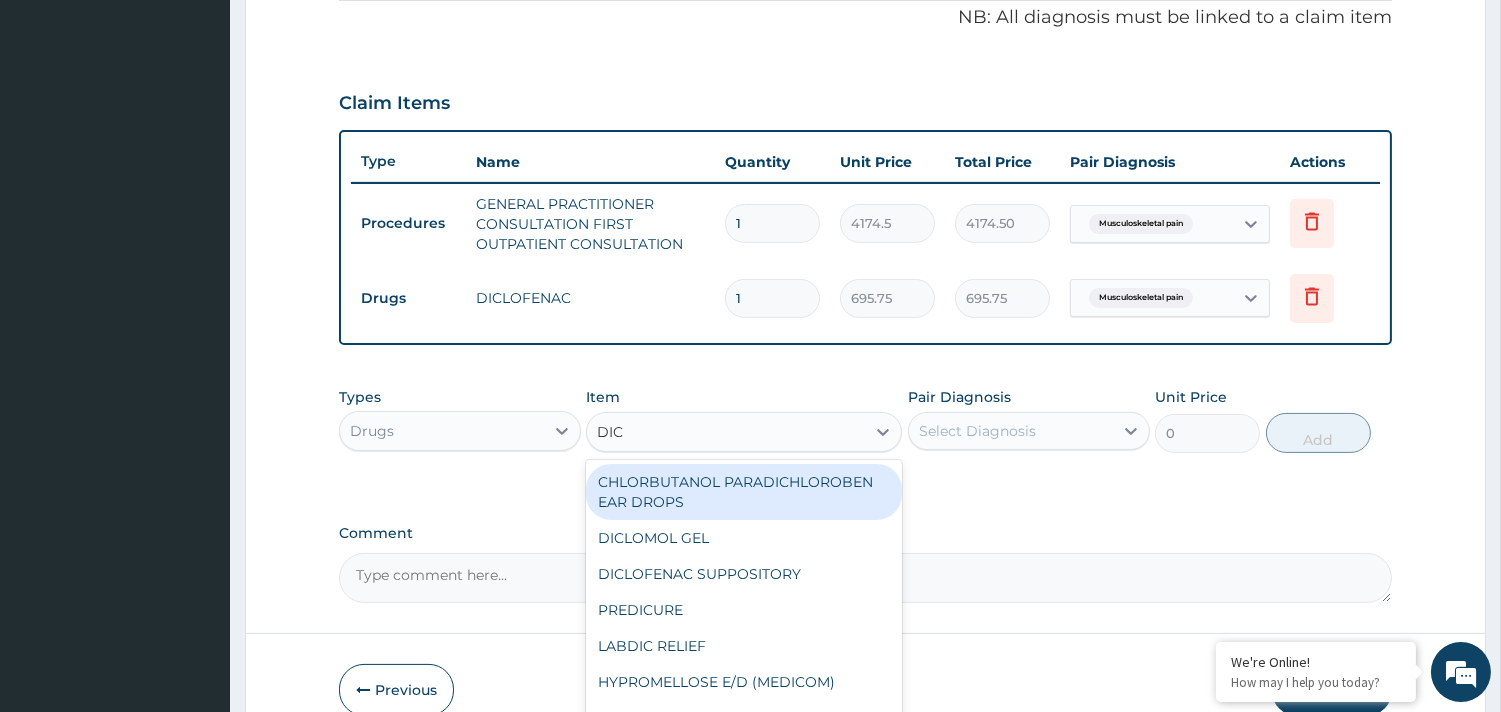type on "DICL" 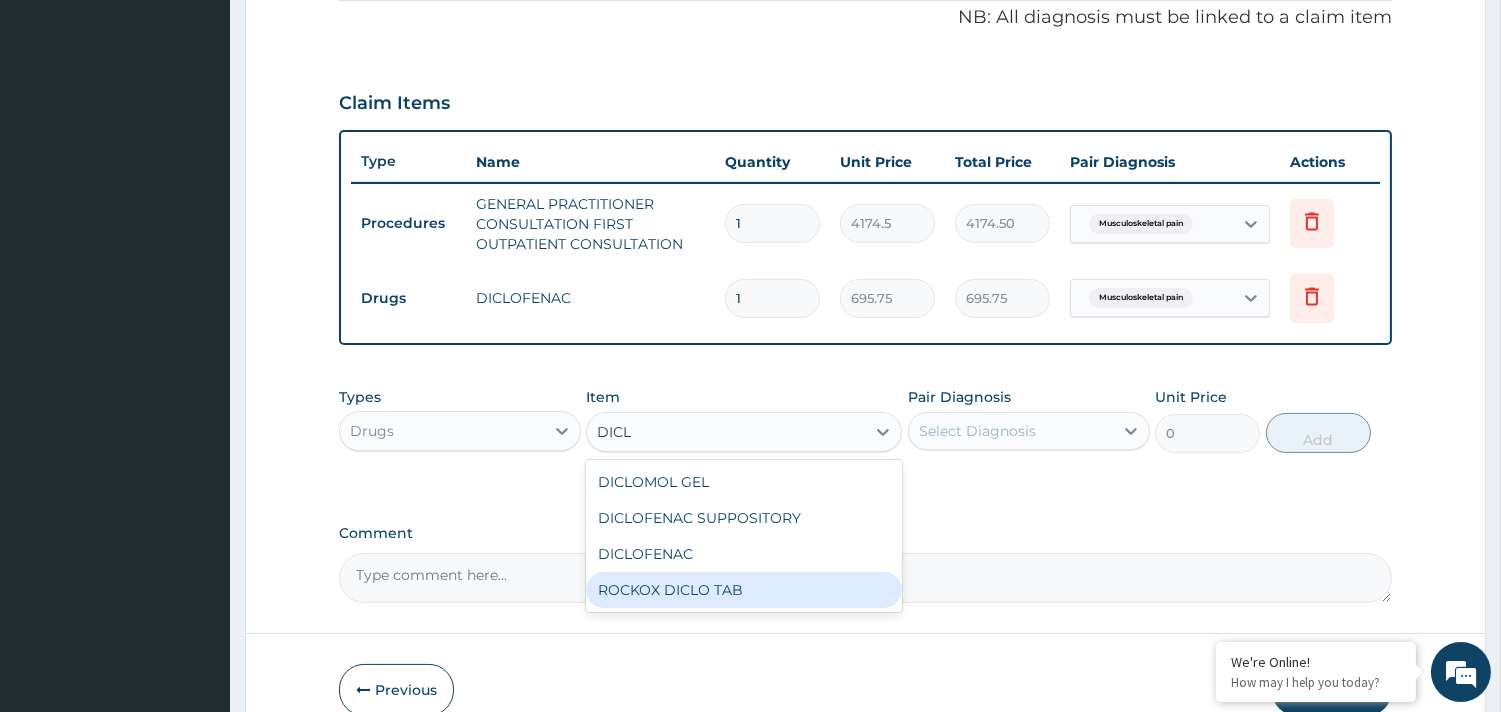 click on "ROCKOX DICLO TAB" at bounding box center (744, 590) 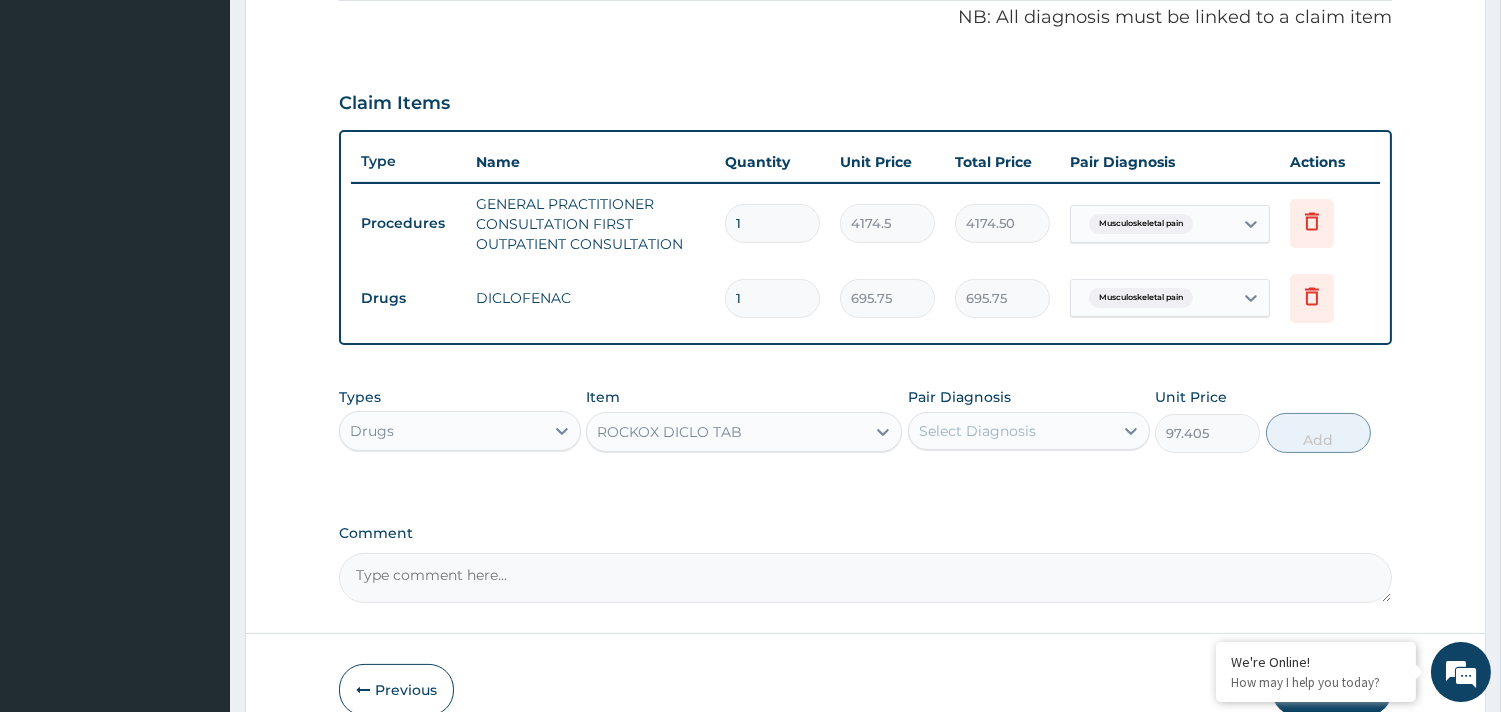click on "Select Diagnosis" at bounding box center [977, 431] 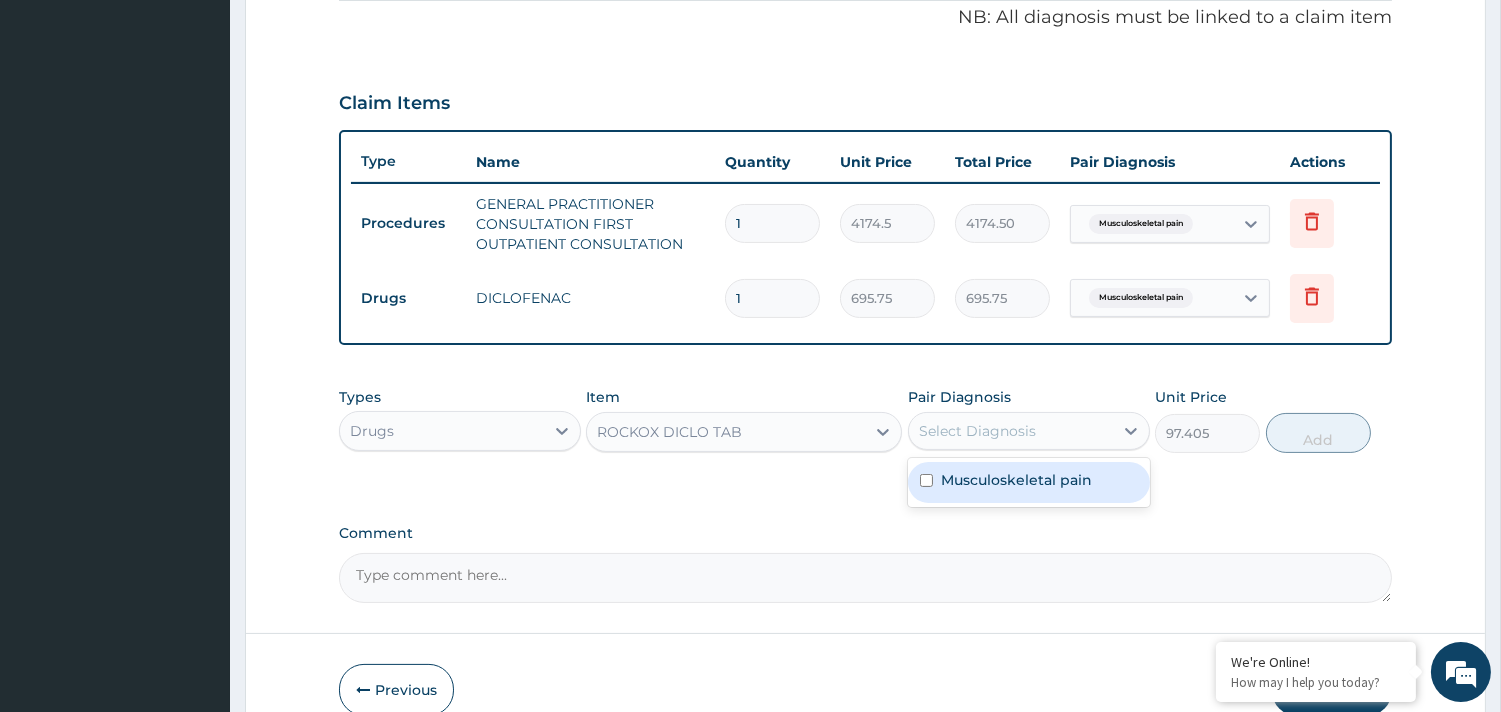 click on "Musculoskeletal pain" at bounding box center (1016, 480) 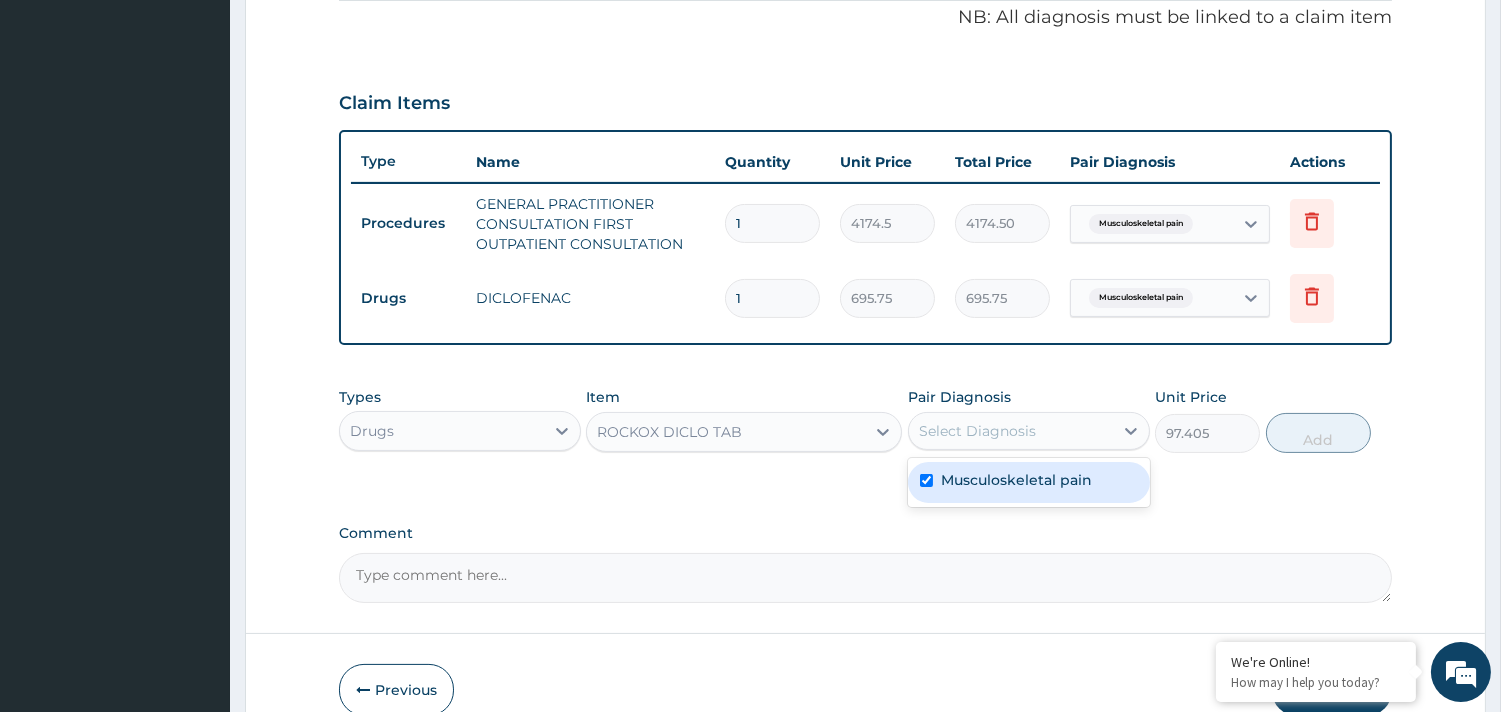 checkbox on "true" 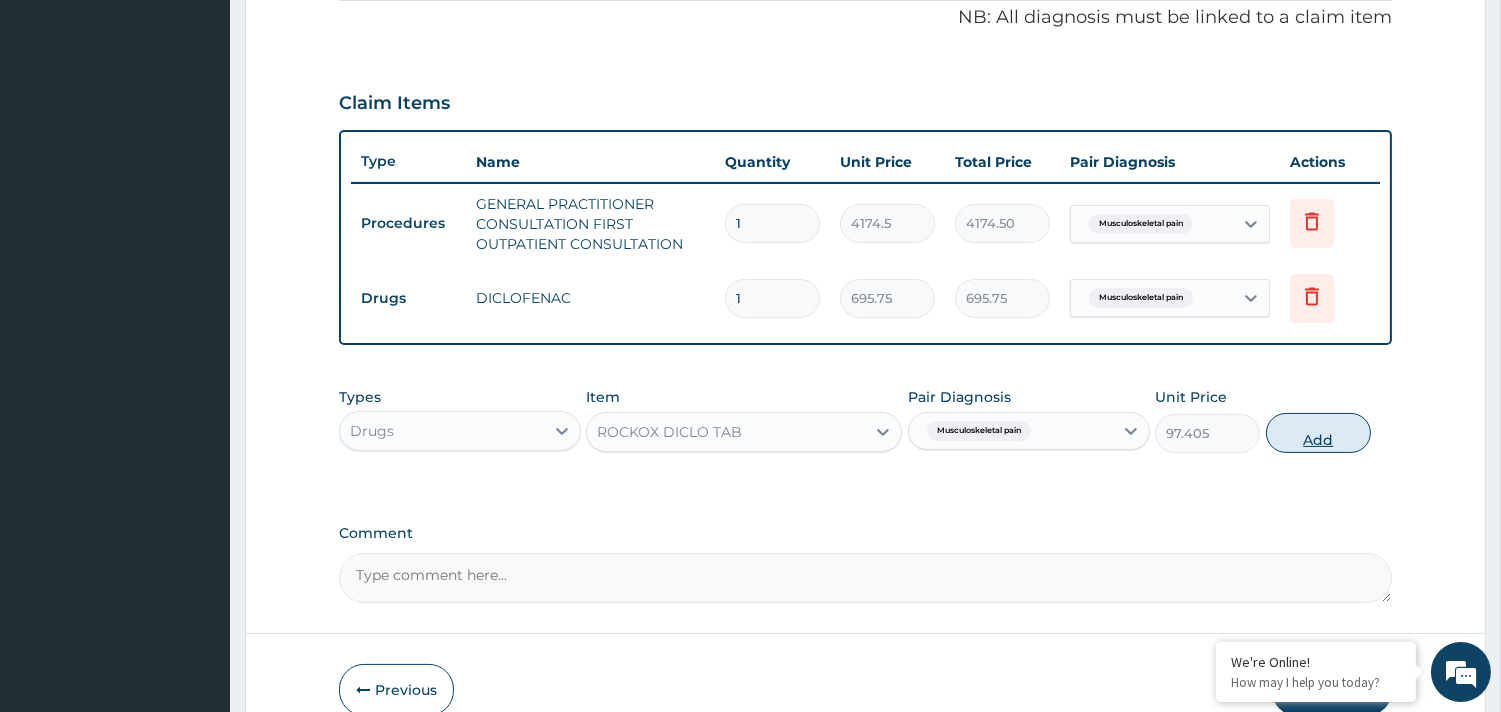click on "Add" at bounding box center (1318, 433) 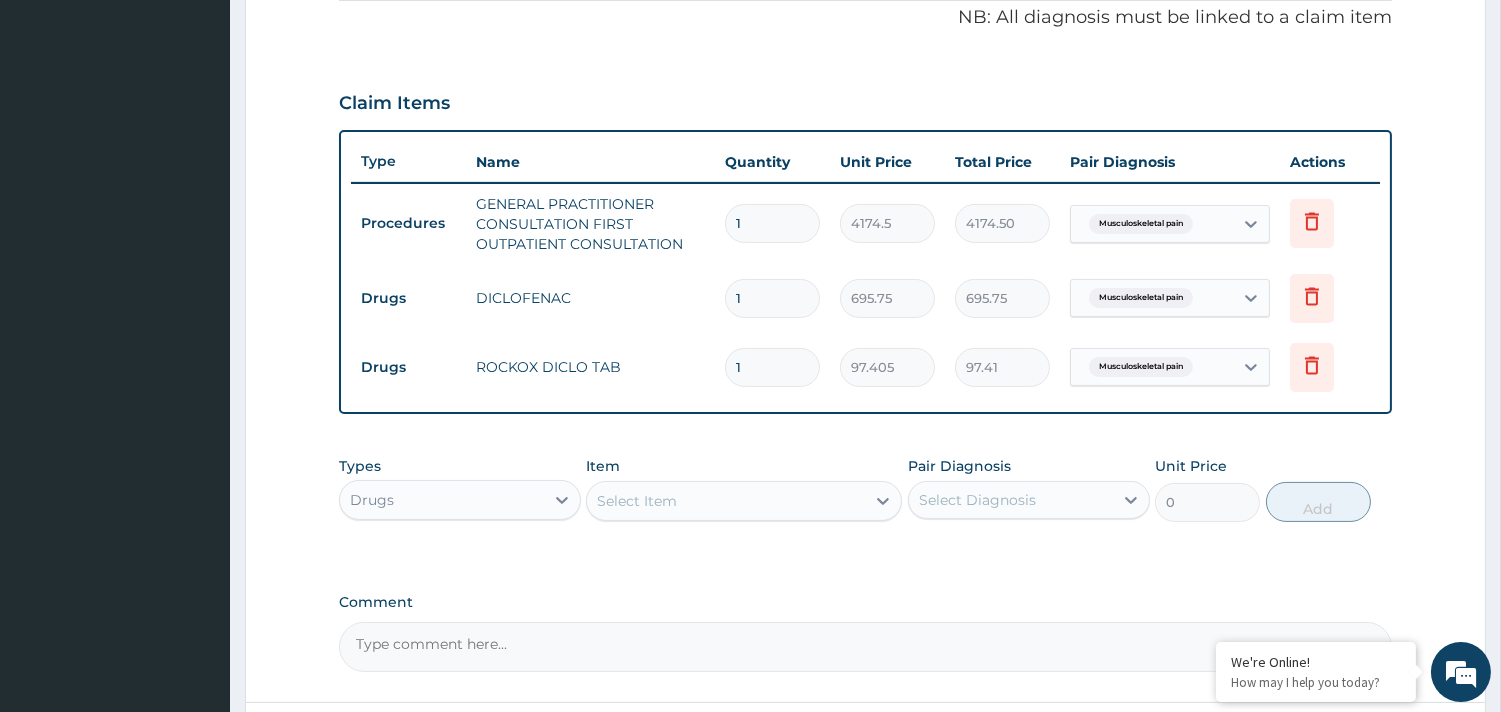 type on "10" 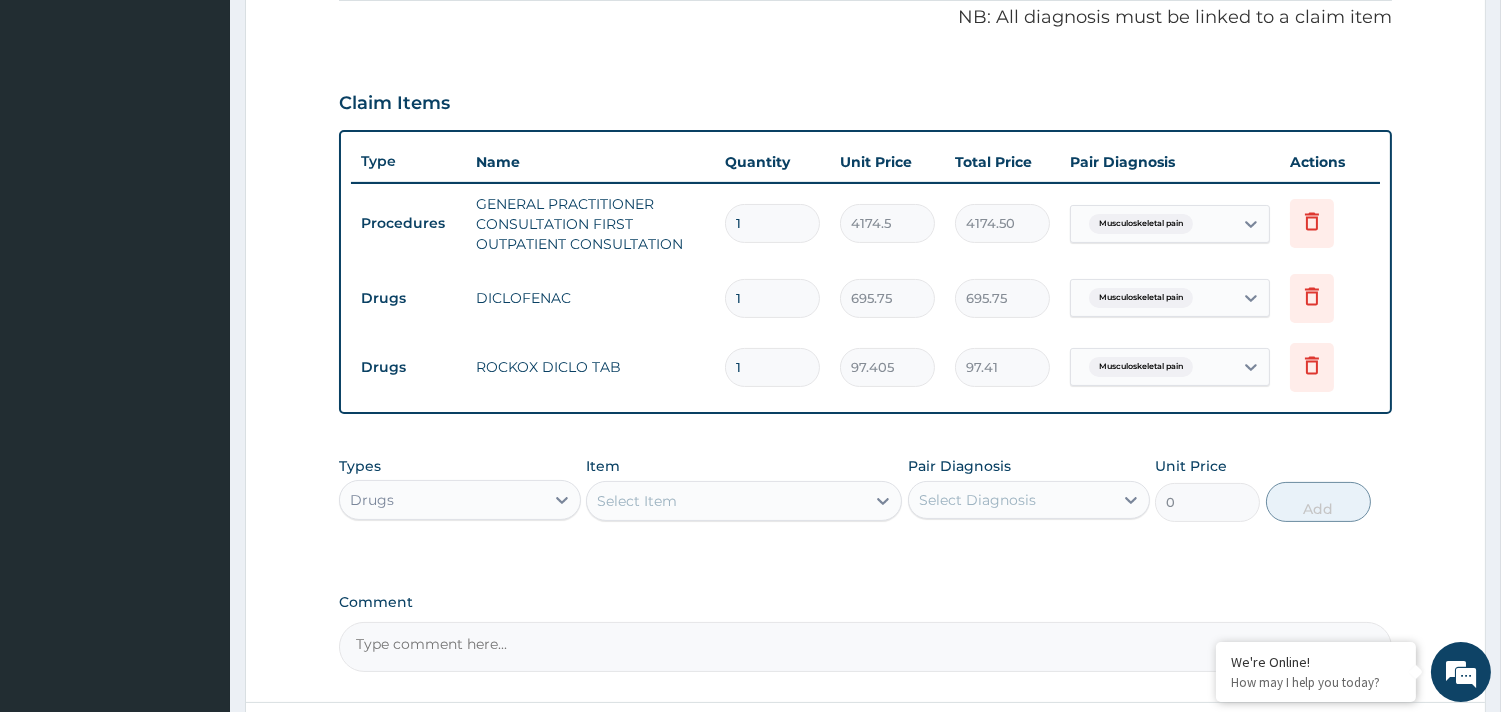 type on "974.05" 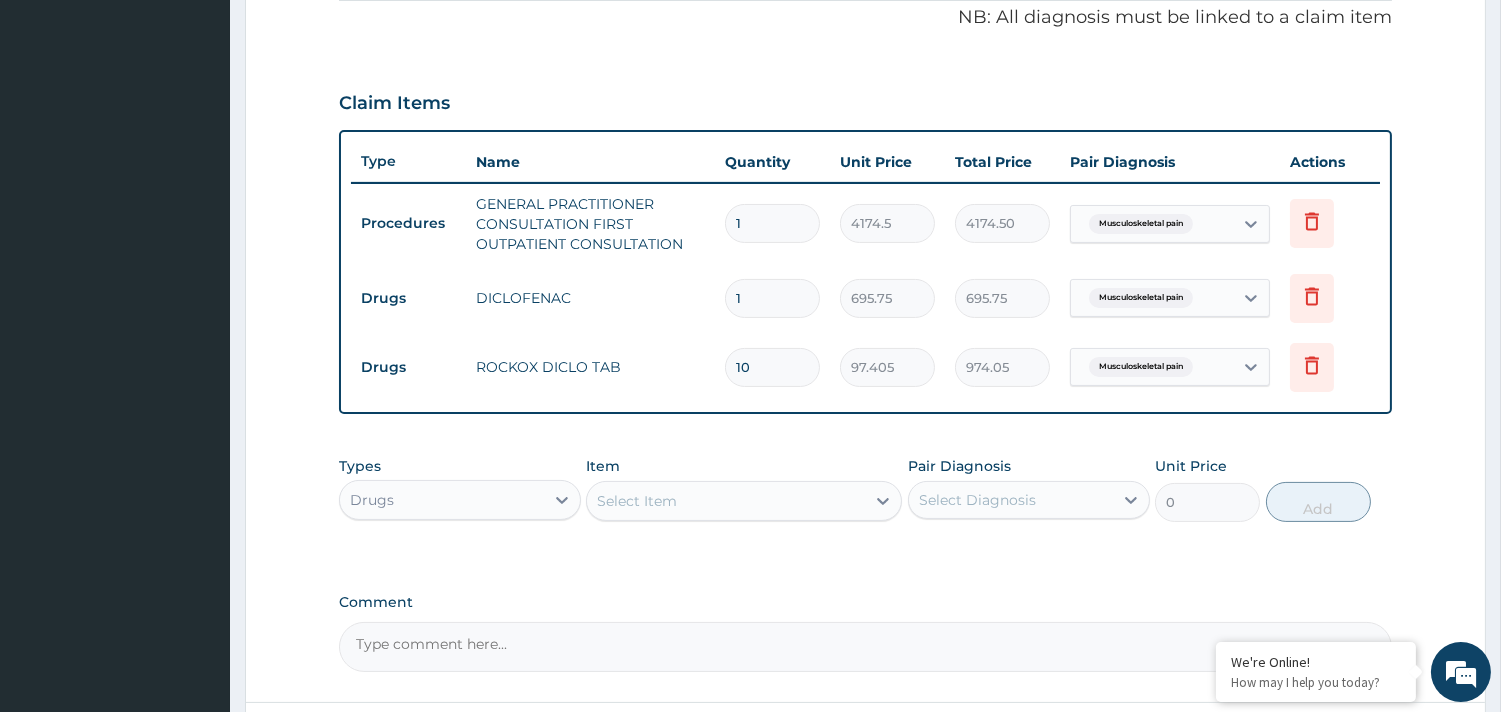 type on "10" 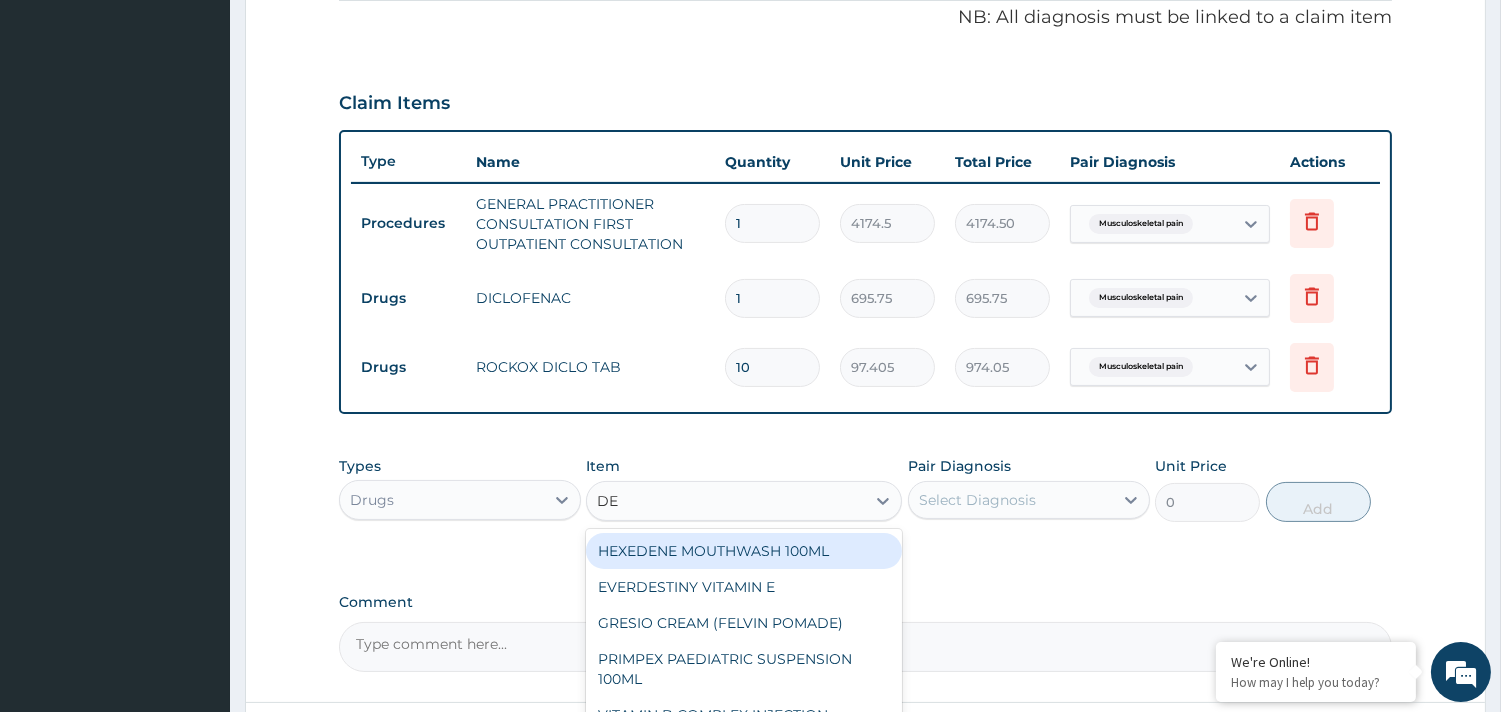 type on "DEE" 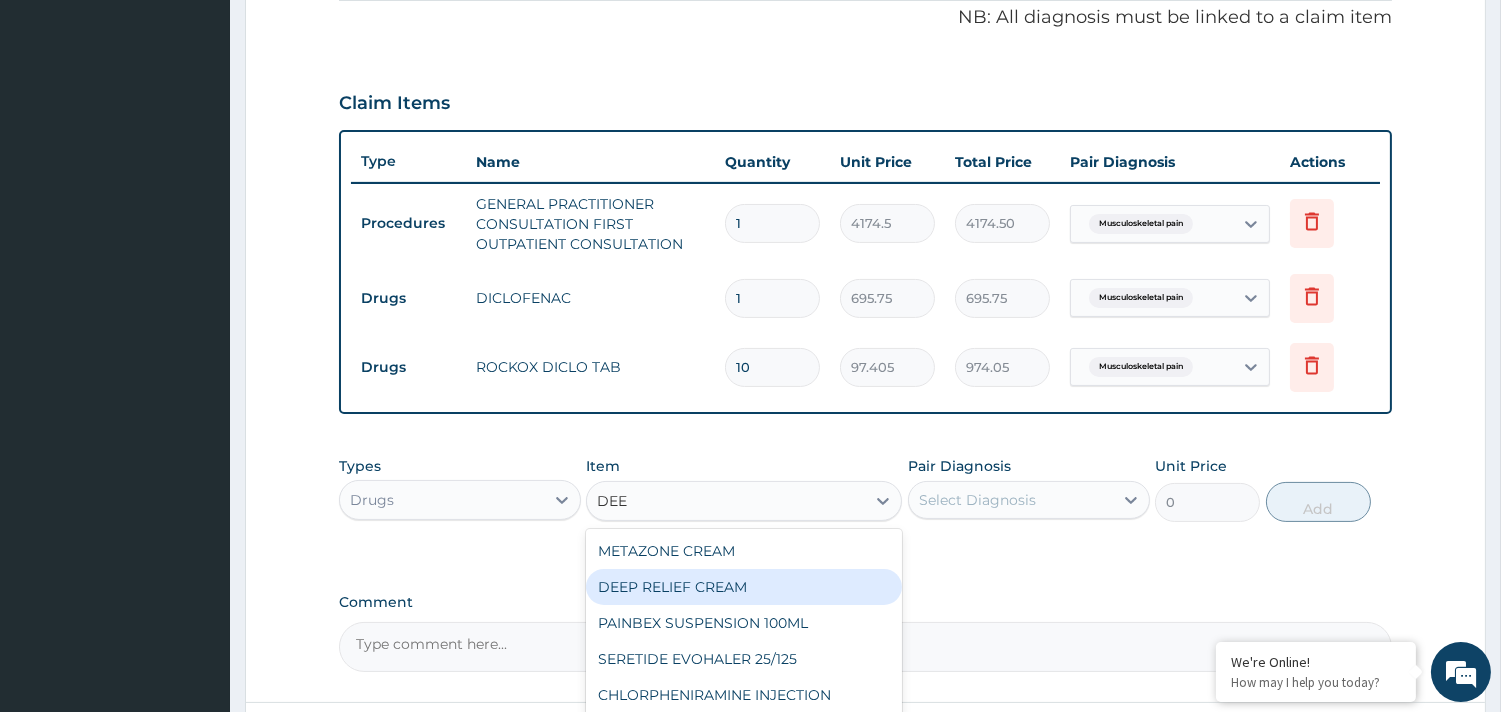 click on "DEEP RELIEF CREAM" at bounding box center [744, 587] 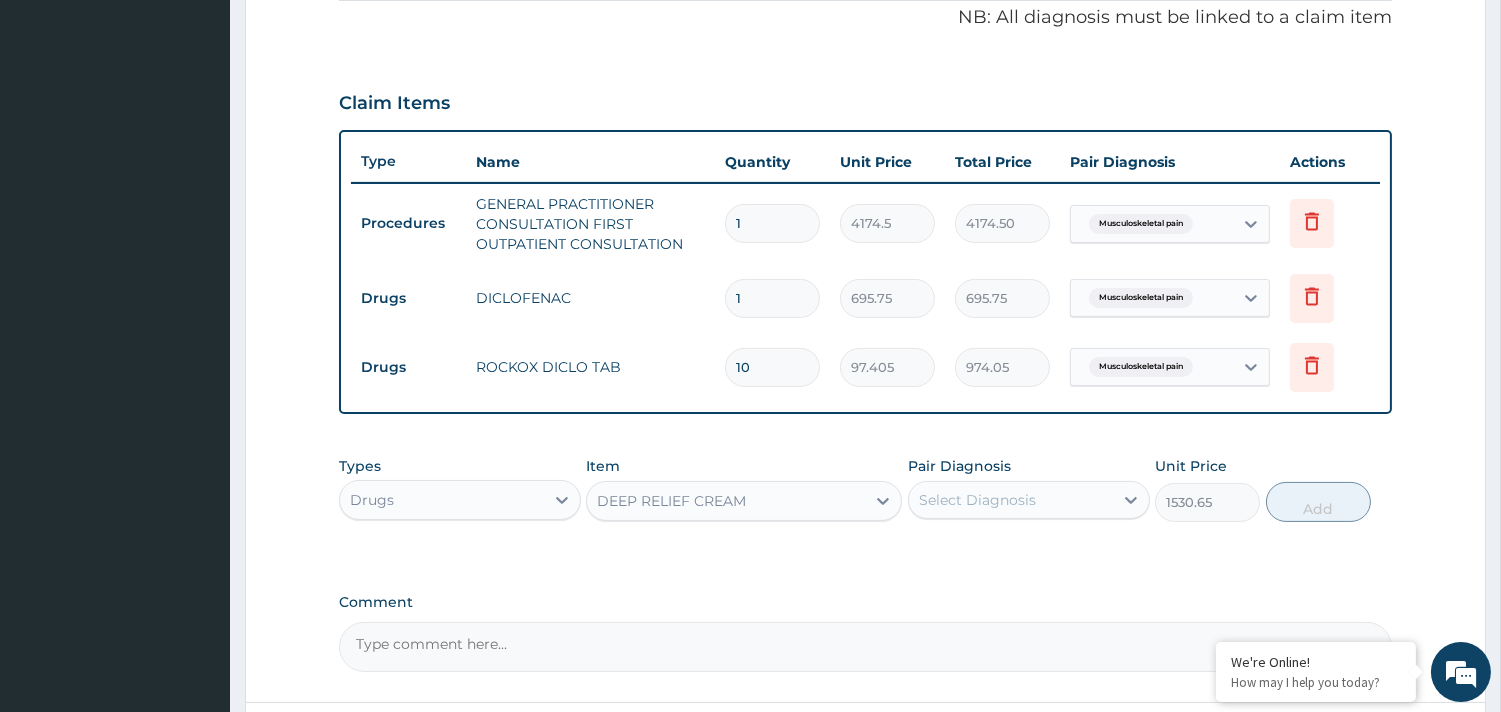 click on "Select Diagnosis" at bounding box center (977, 500) 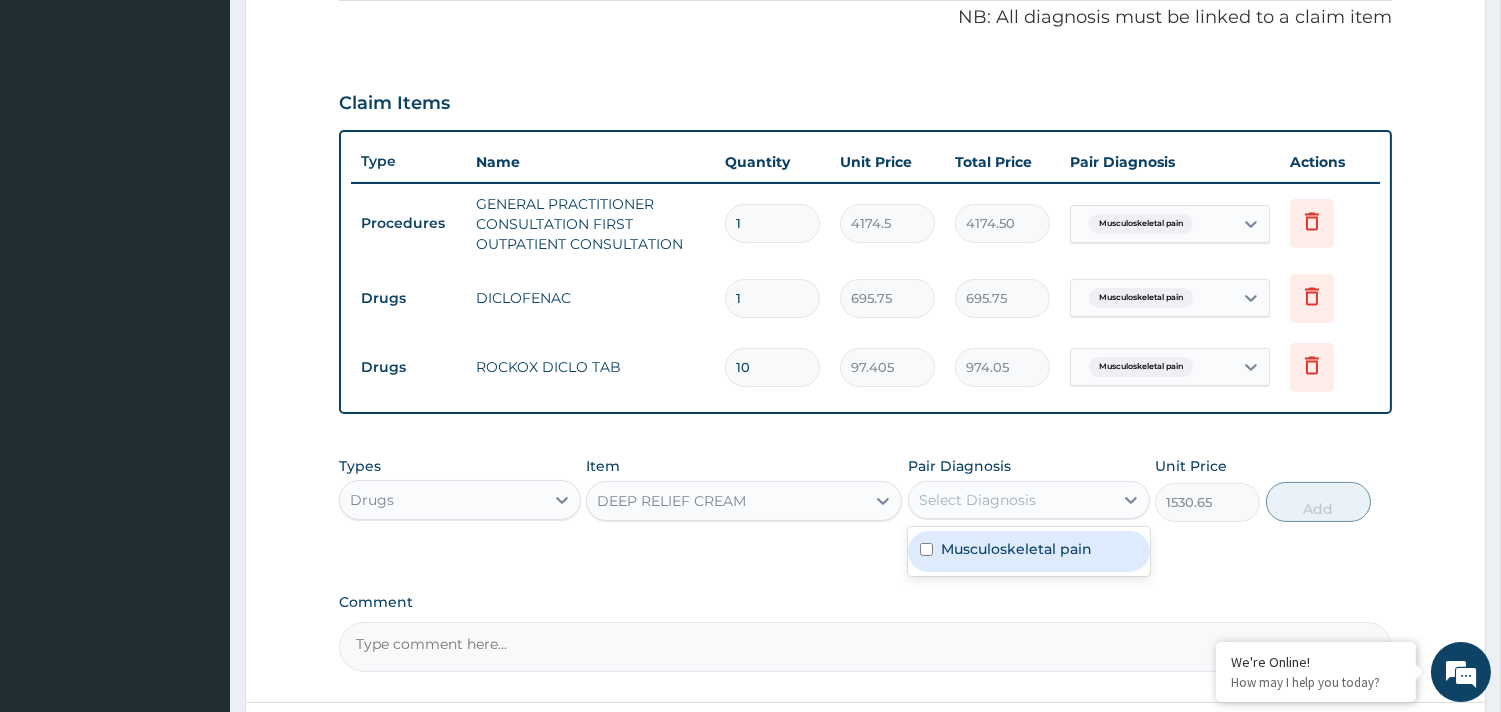 click on "Comment" at bounding box center [865, 647] 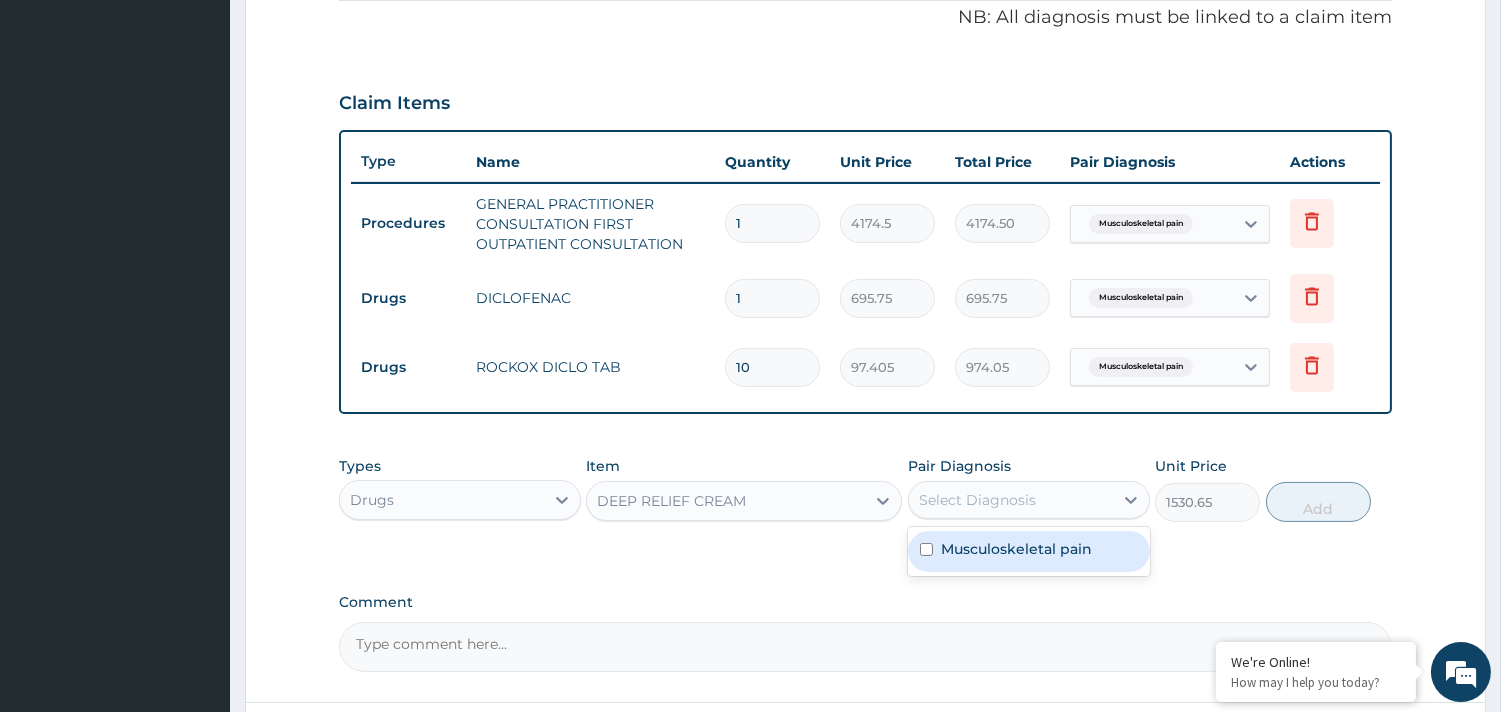click on "Select Diagnosis" at bounding box center [1011, 500] 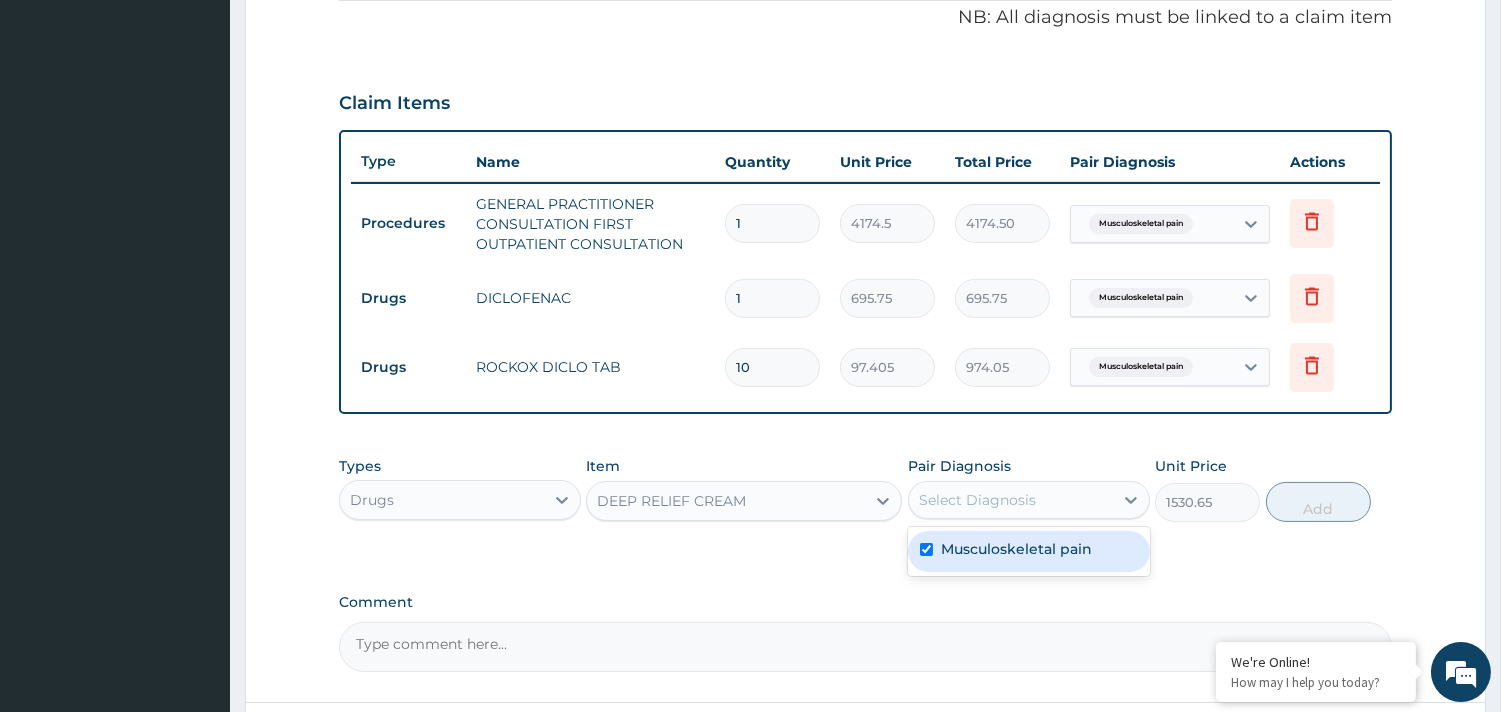 checkbox on "true" 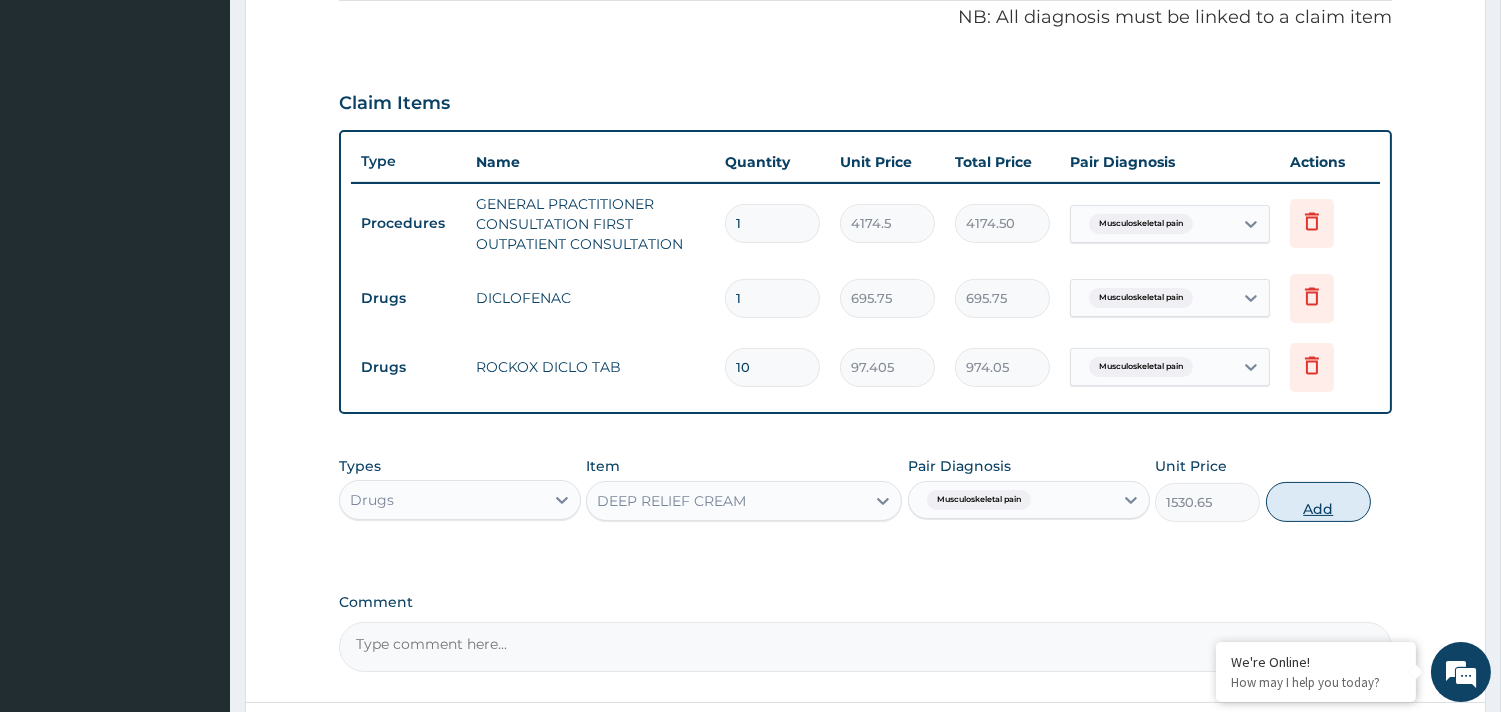 click on "Add" at bounding box center [1318, 502] 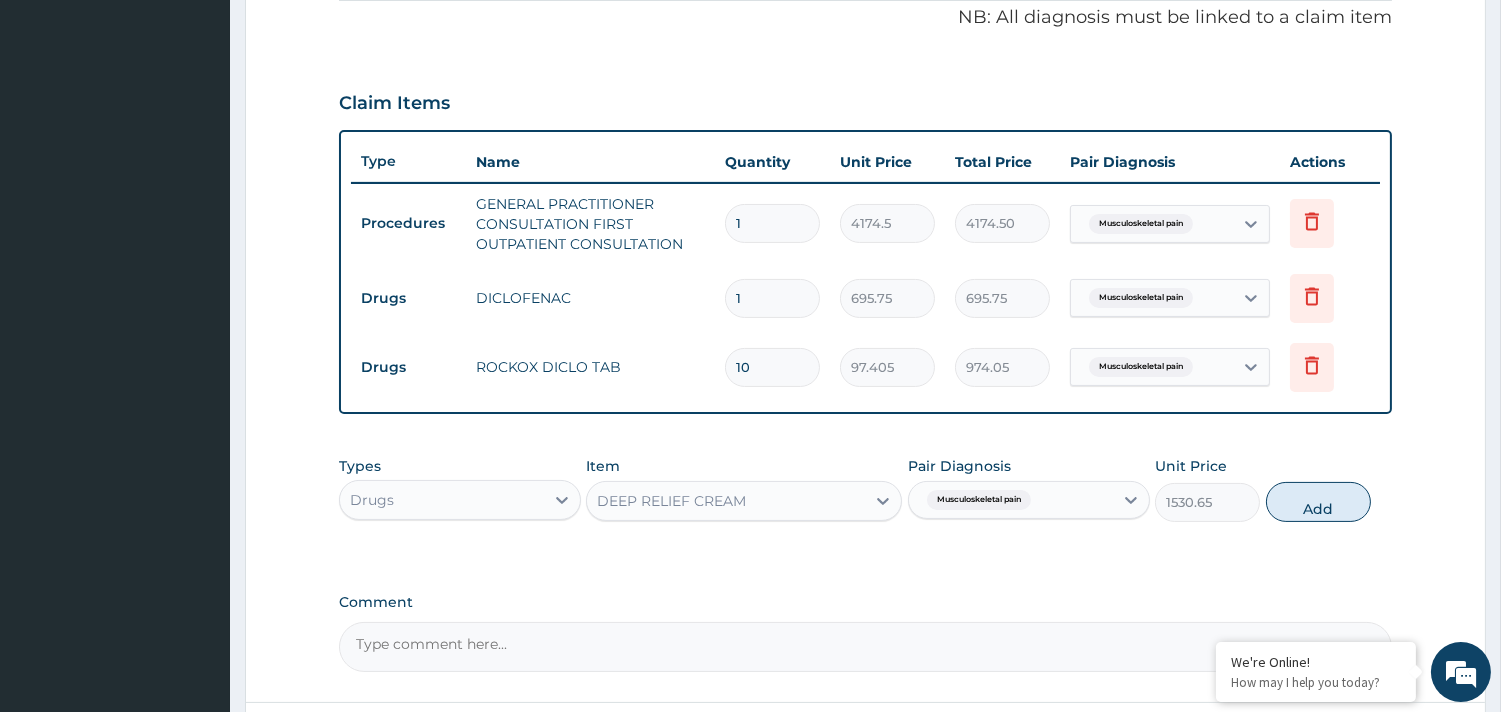 type on "0" 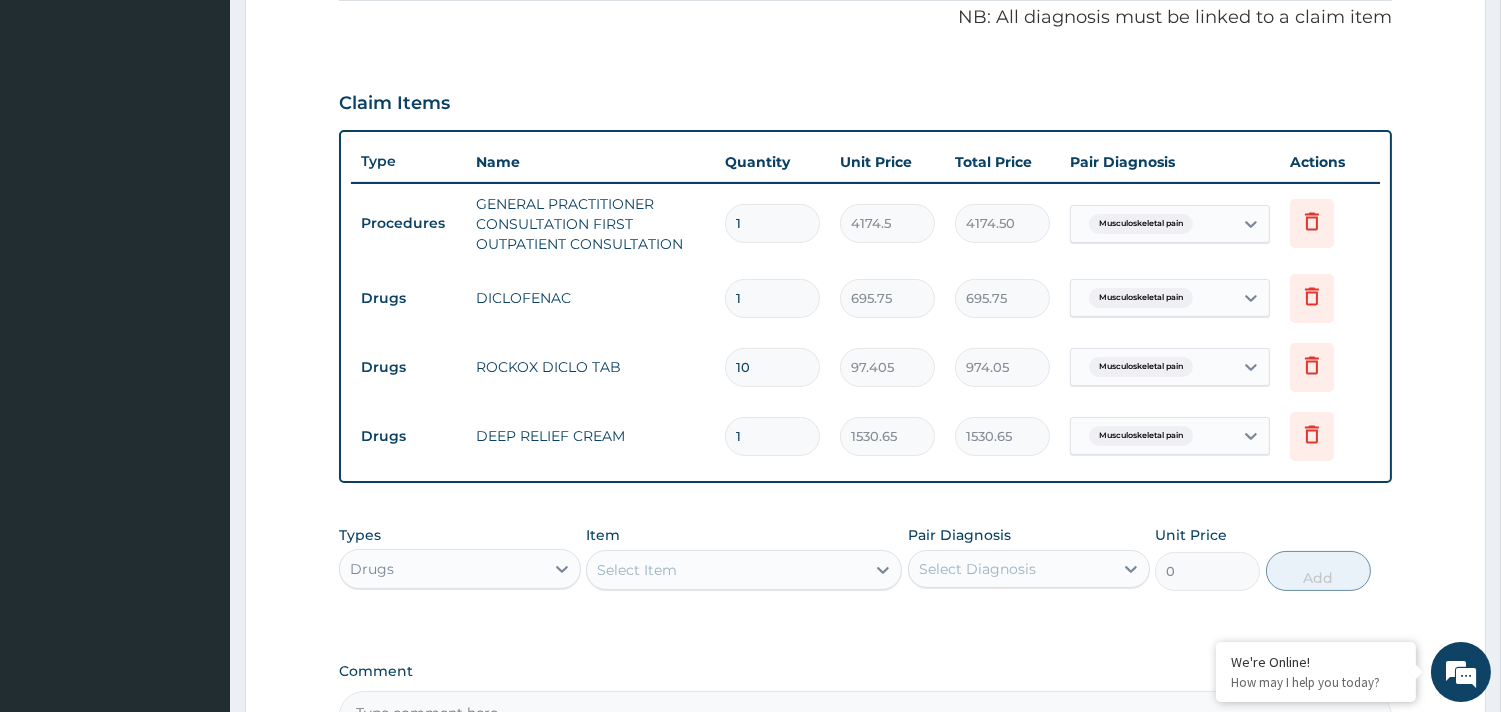 click on "Select Item" at bounding box center [637, 570] 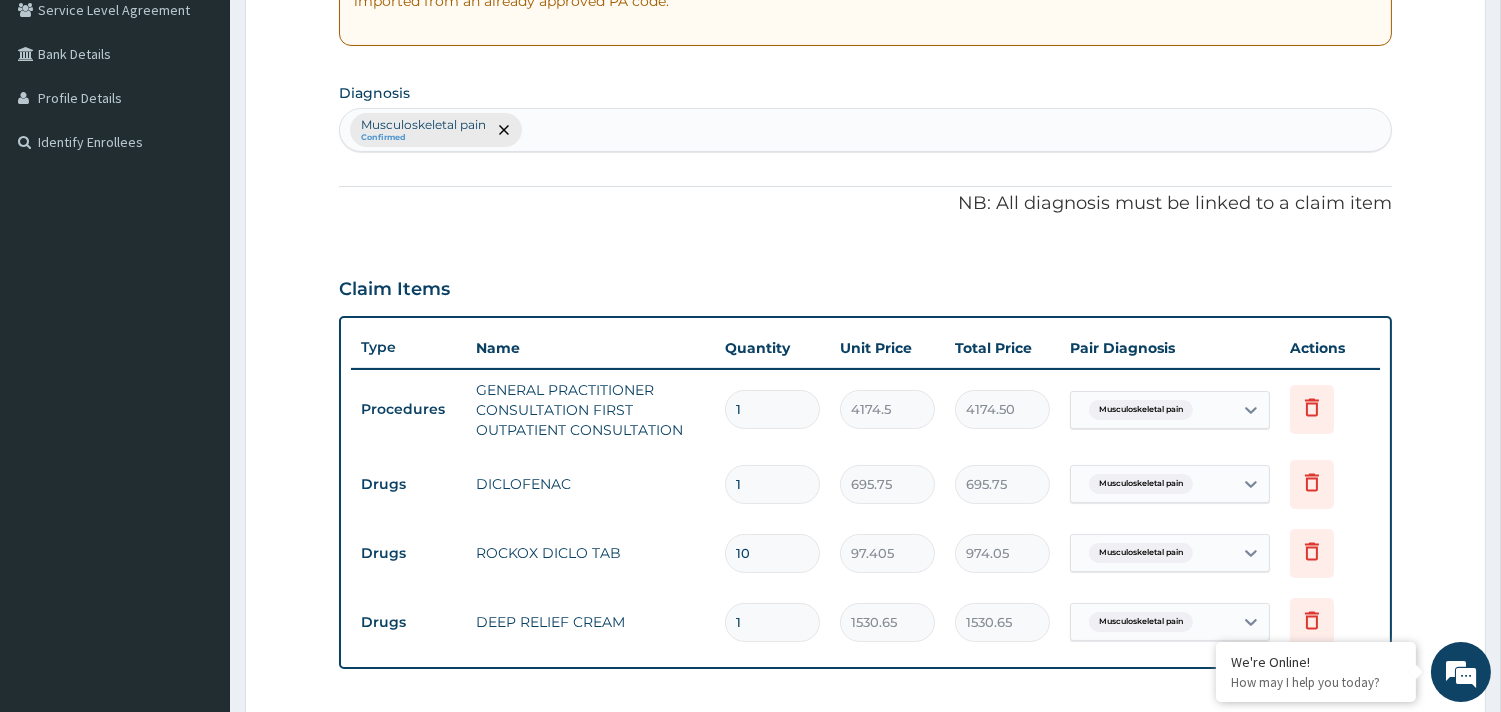 scroll, scrollTop: 392, scrollLeft: 0, axis: vertical 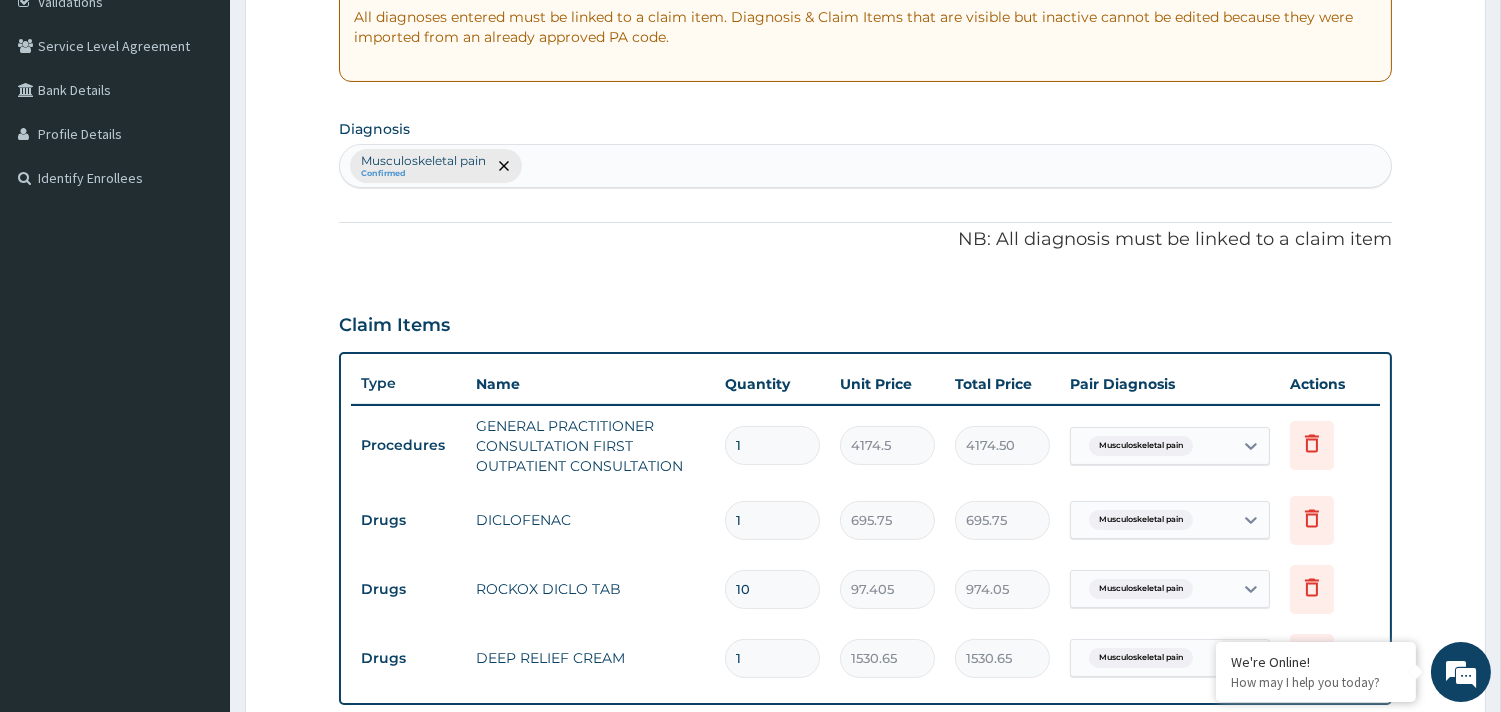 type on "CO" 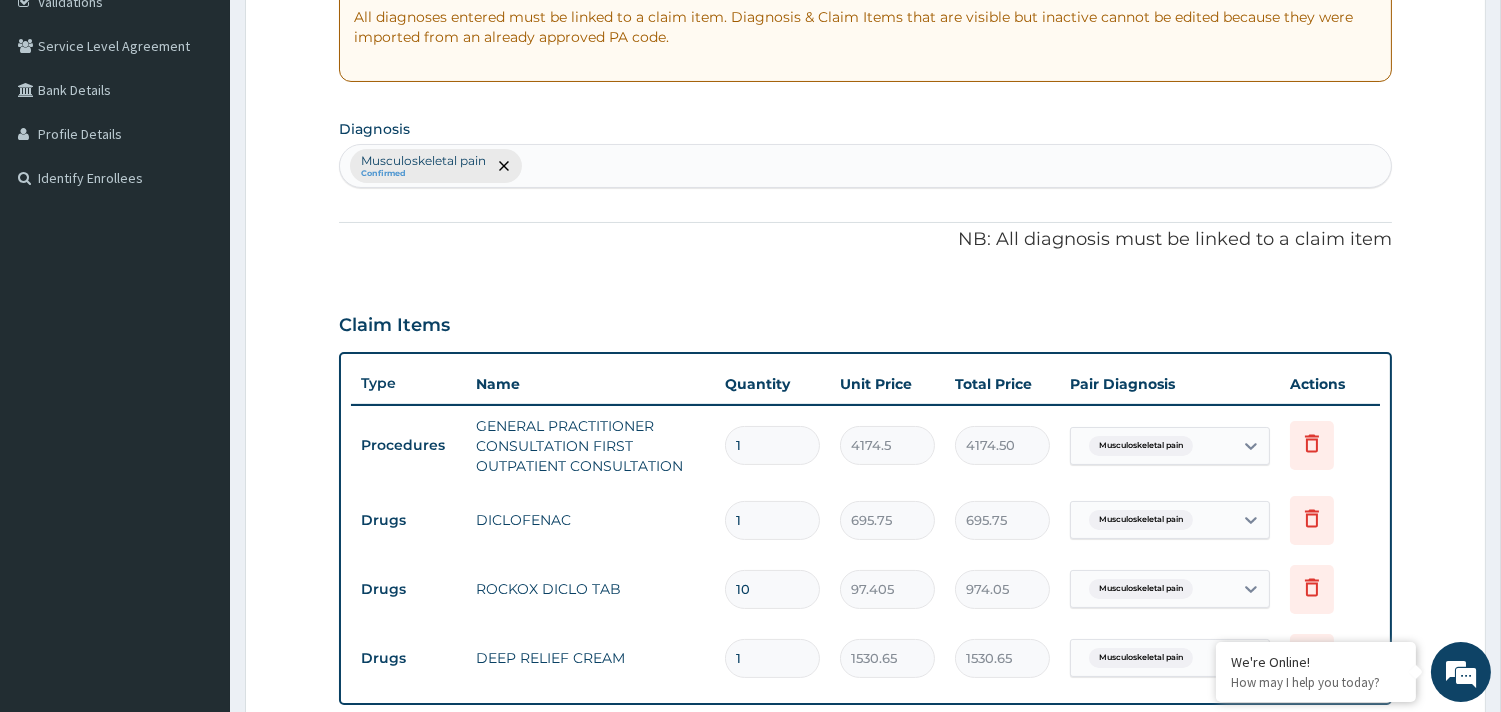 drag, startPoint x: 532, startPoint y: 173, endPoint x: 543, endPoint y: 174, distance: 11.045361 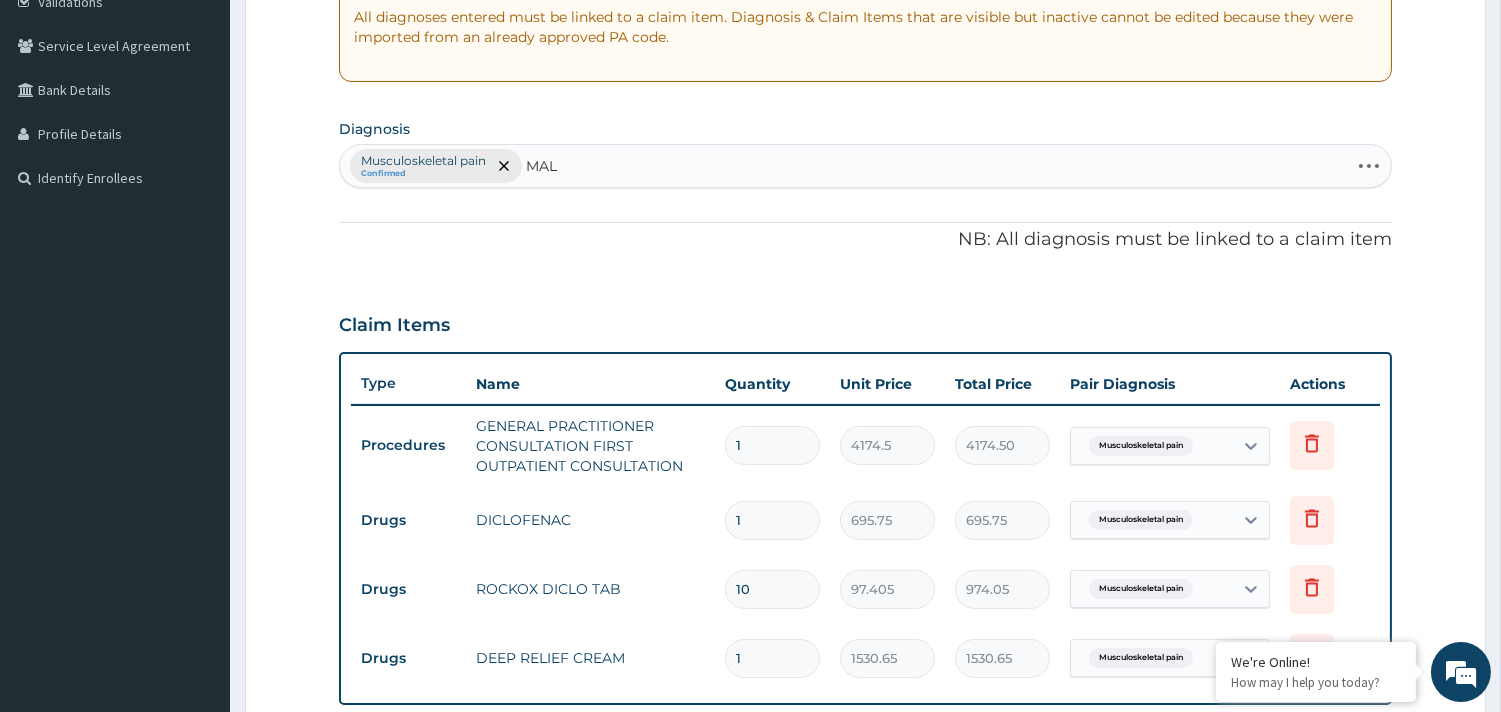 type on "MALA" 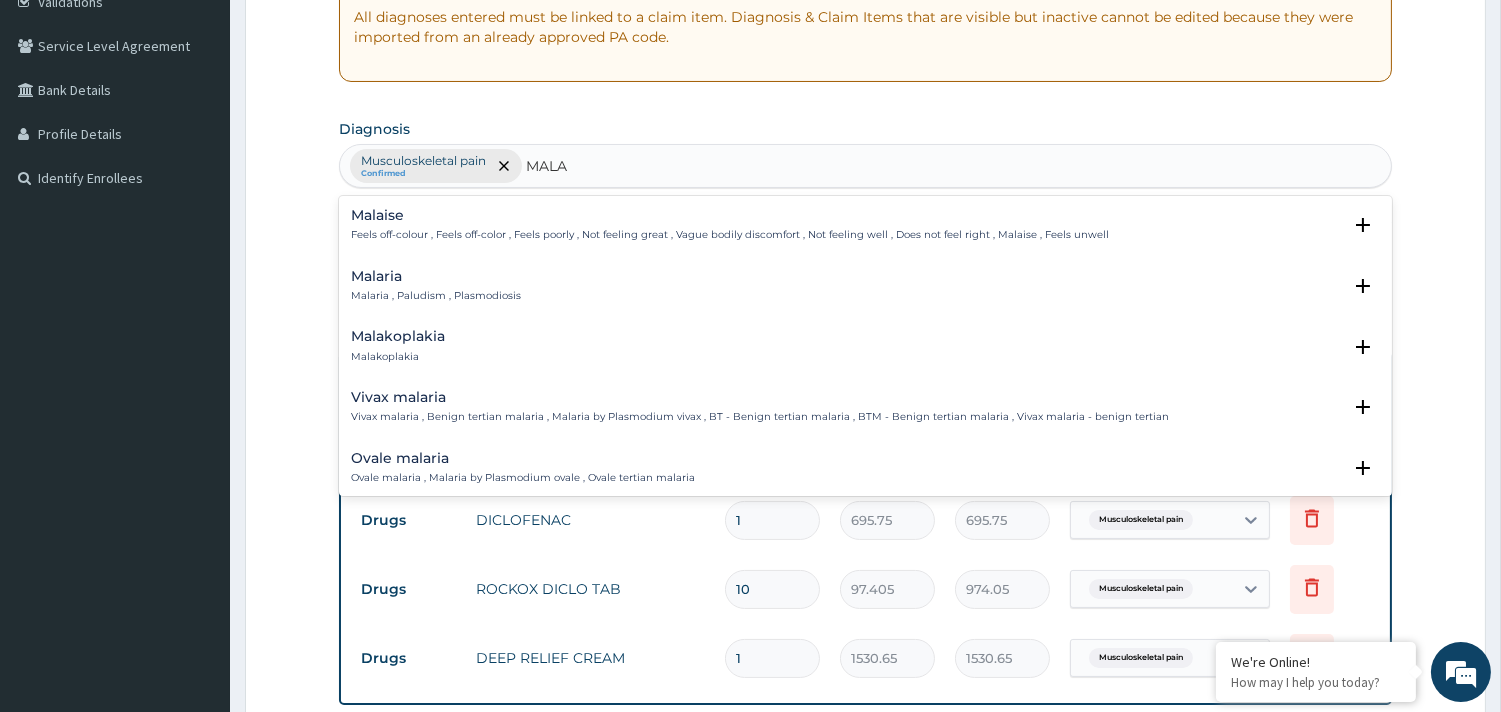 click on "Malaria" at bounding box center (436, 276) 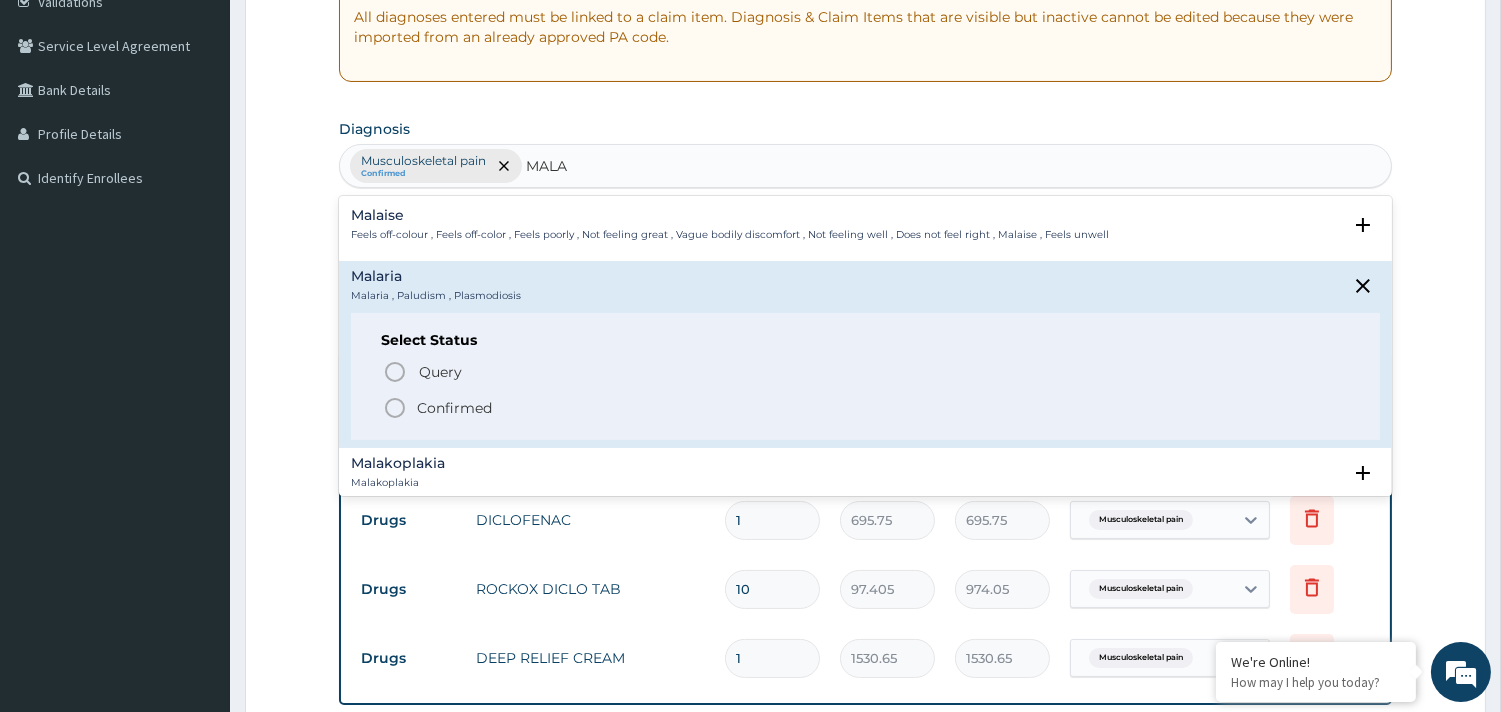 click on "Confirmed" at bounding box center [866, 408] 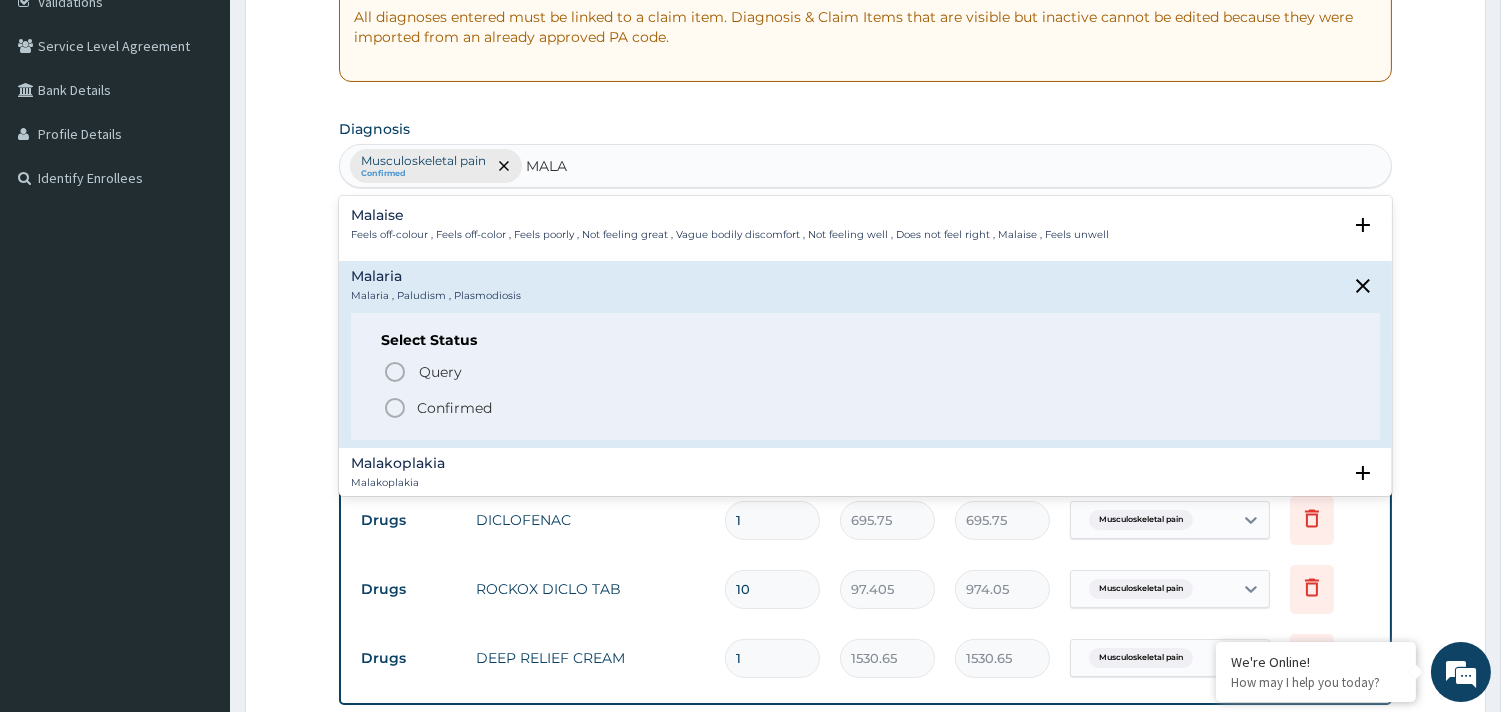 type 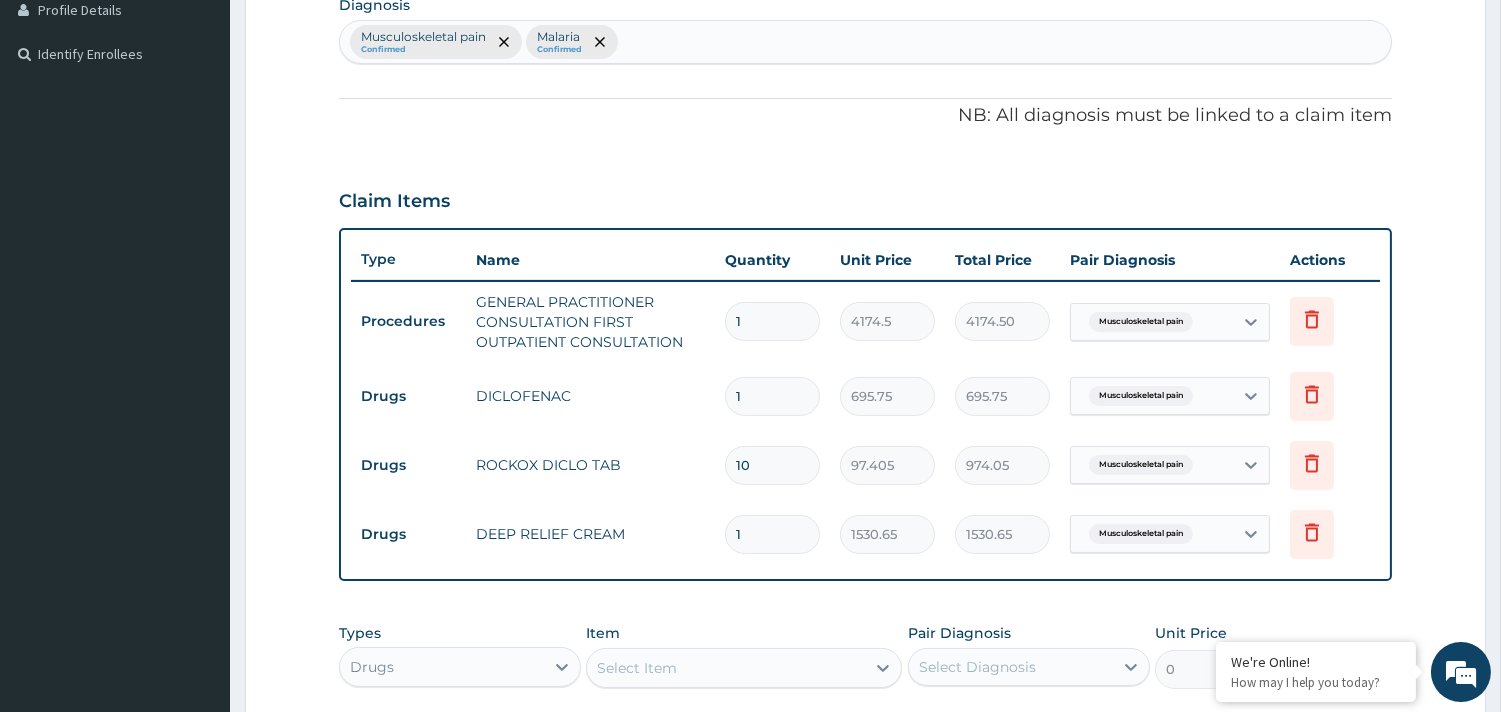 scroll, scrollTop: 614, scrollLeft: 0, axis: vertical 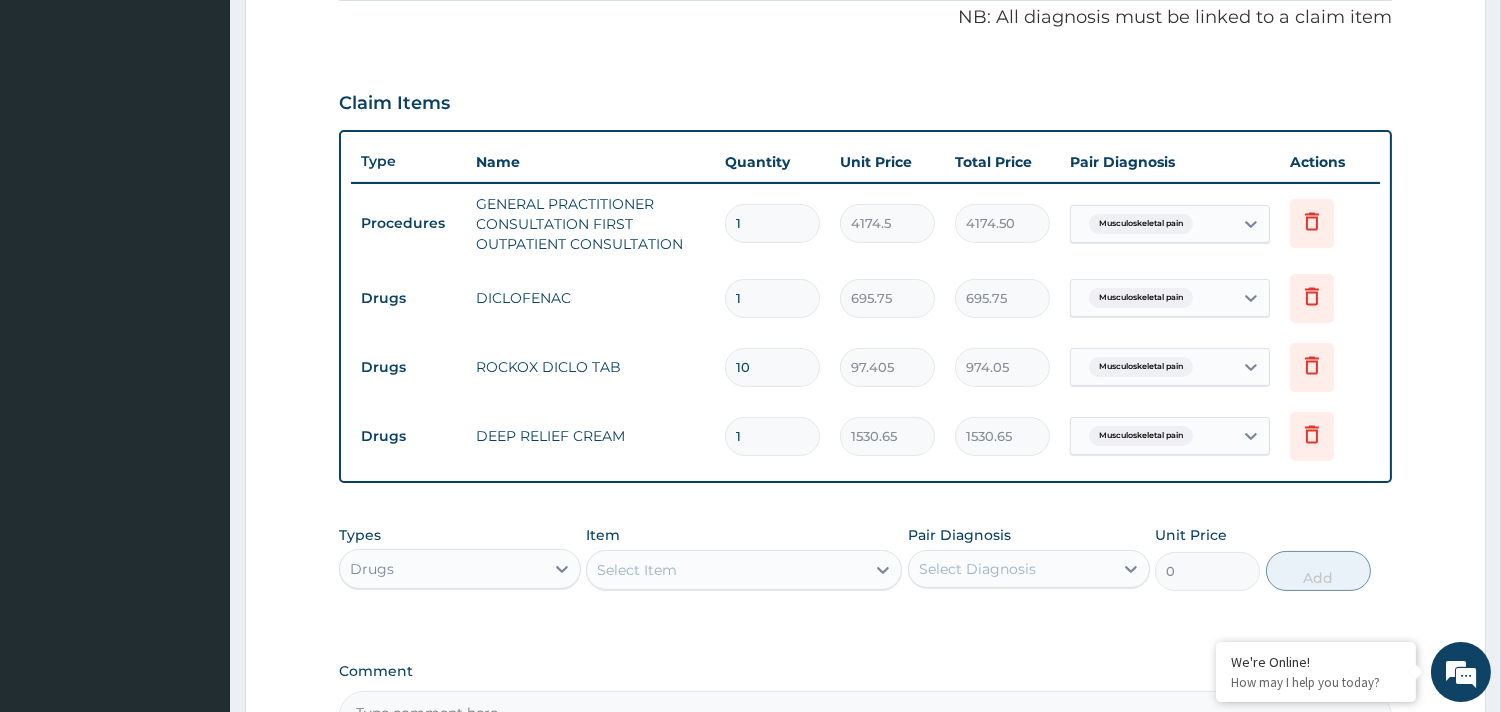 click on "Select Item" at bounding box center [637, 570] 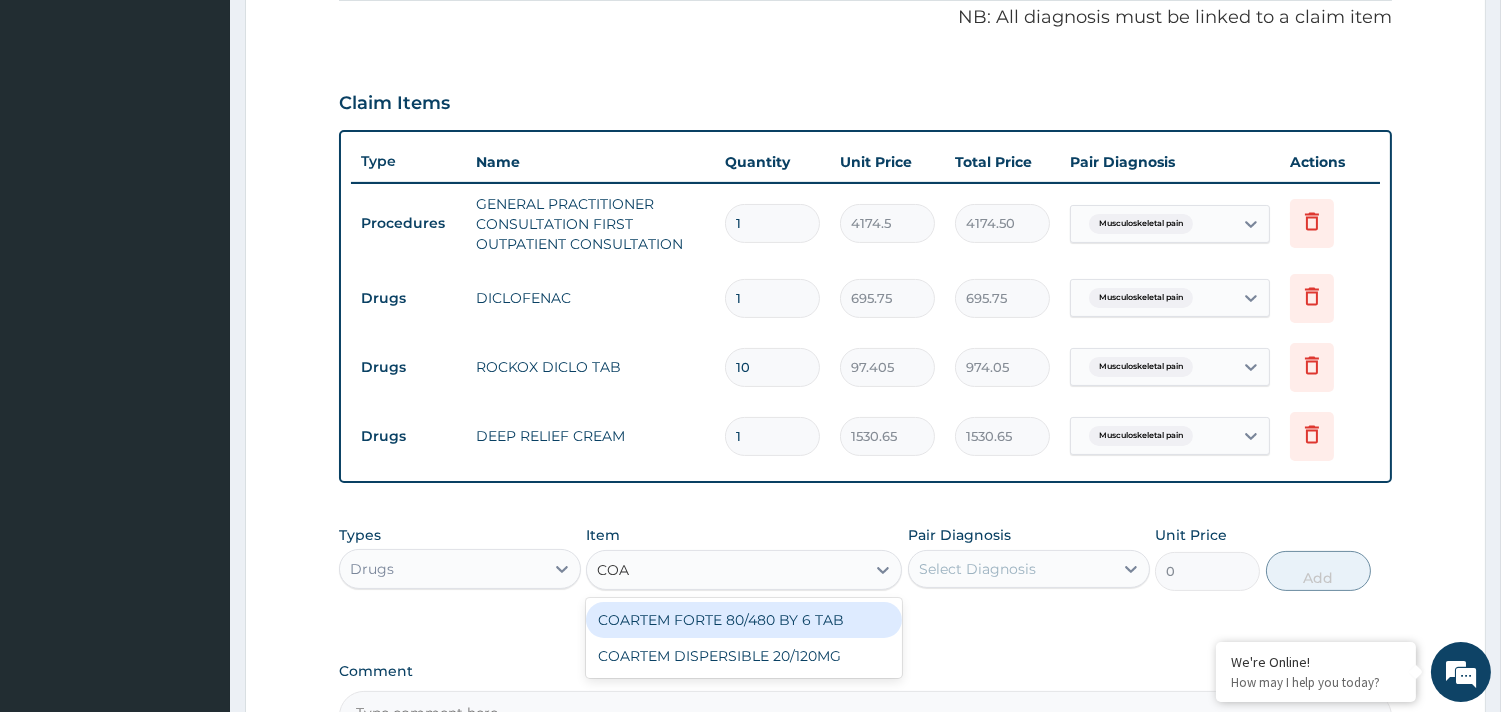 type on "COAR" 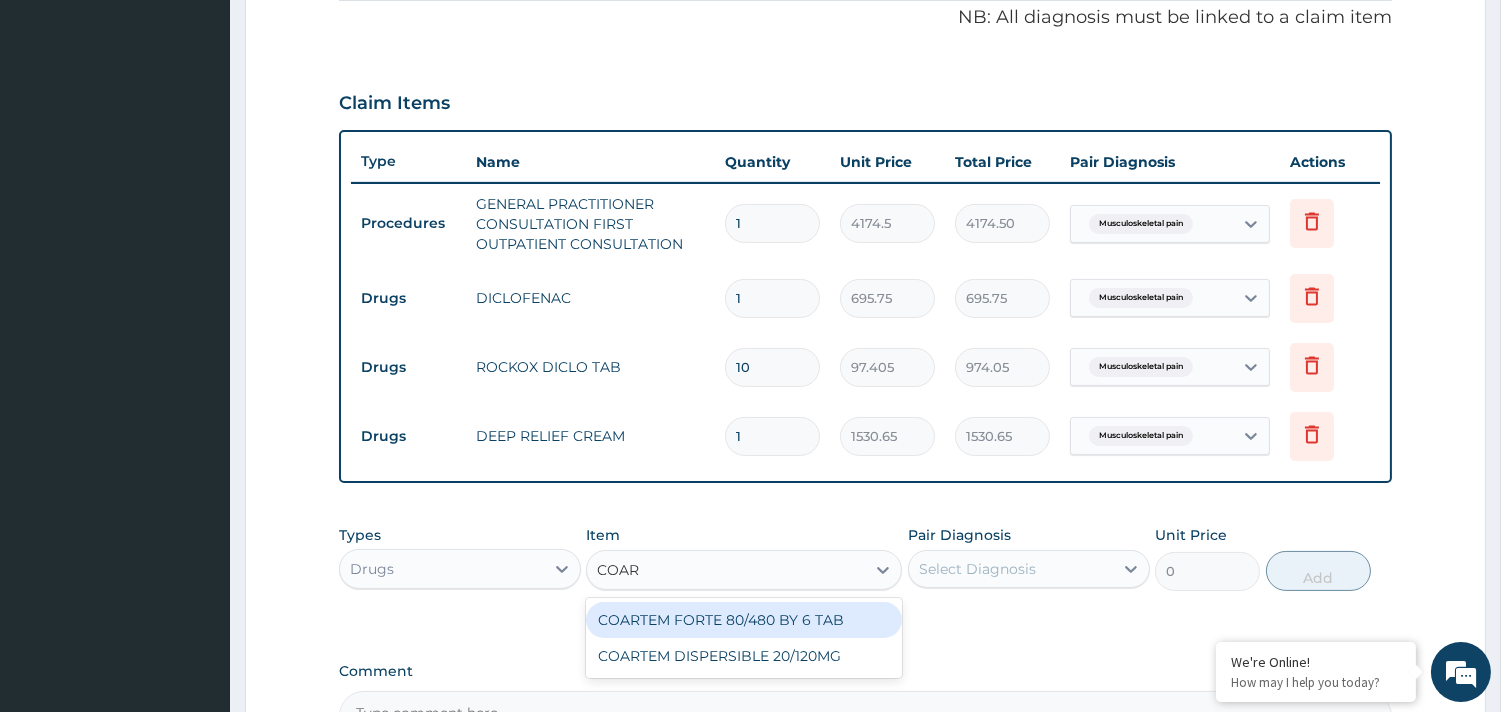 click on "COARTEM FORTE 80/480 BY 6 TAB" at bounding box center [744, 620] 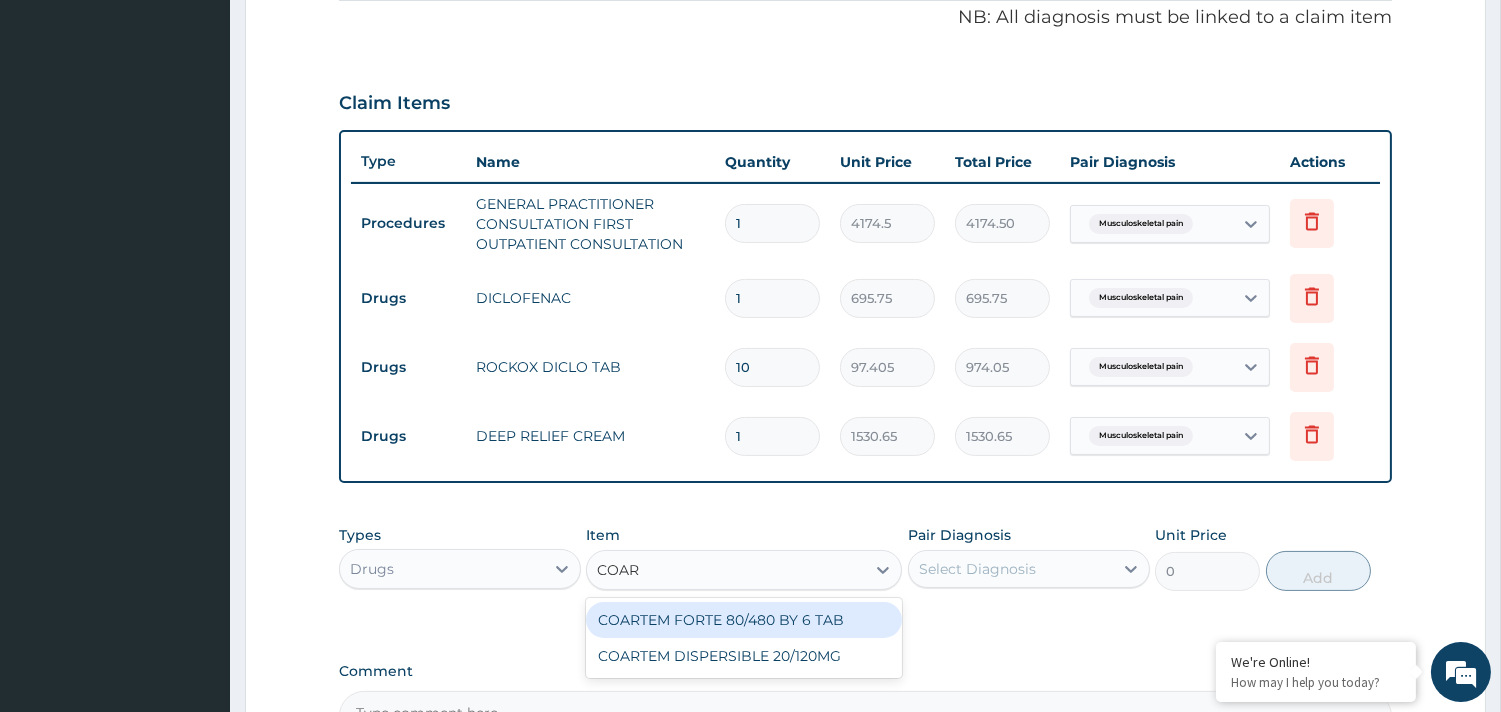 type 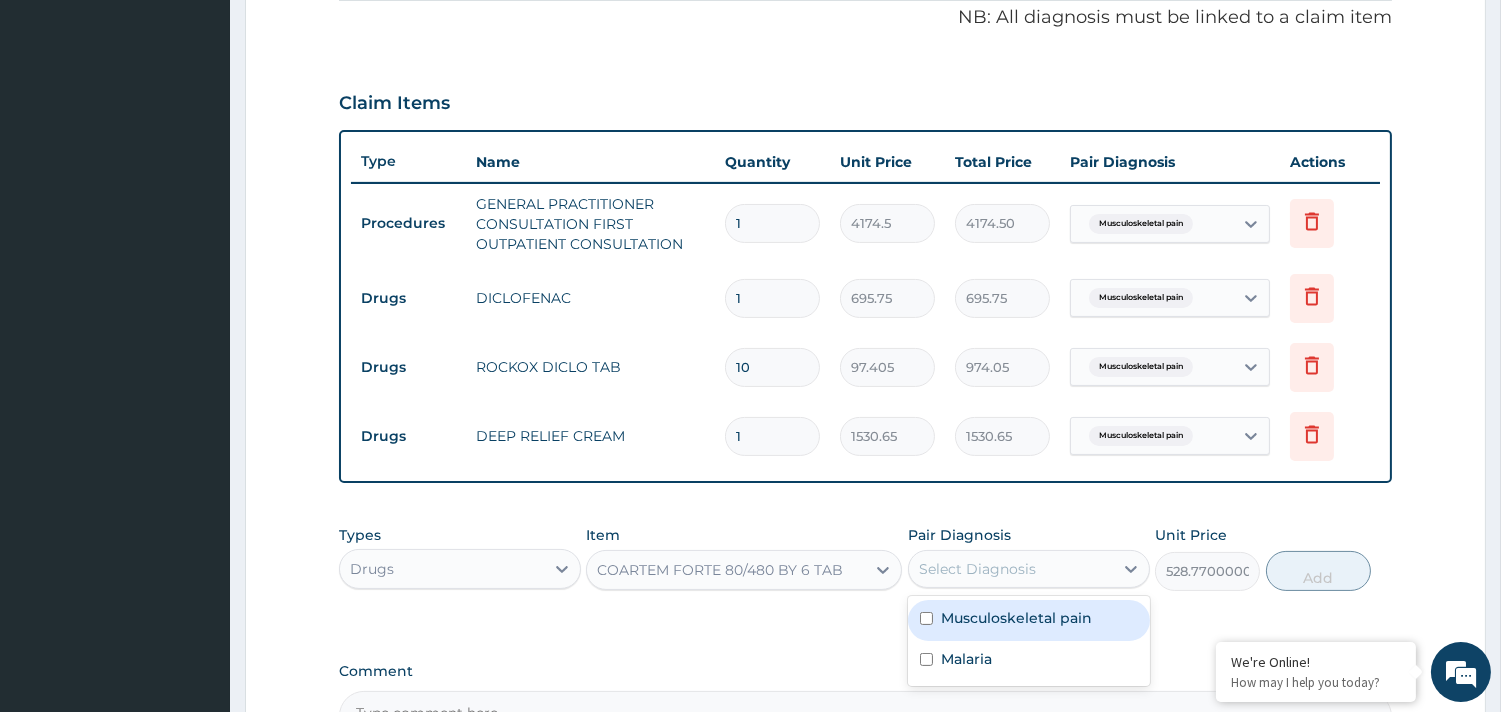click on "Select Diagnosis" at bounding box center [1029, 569] 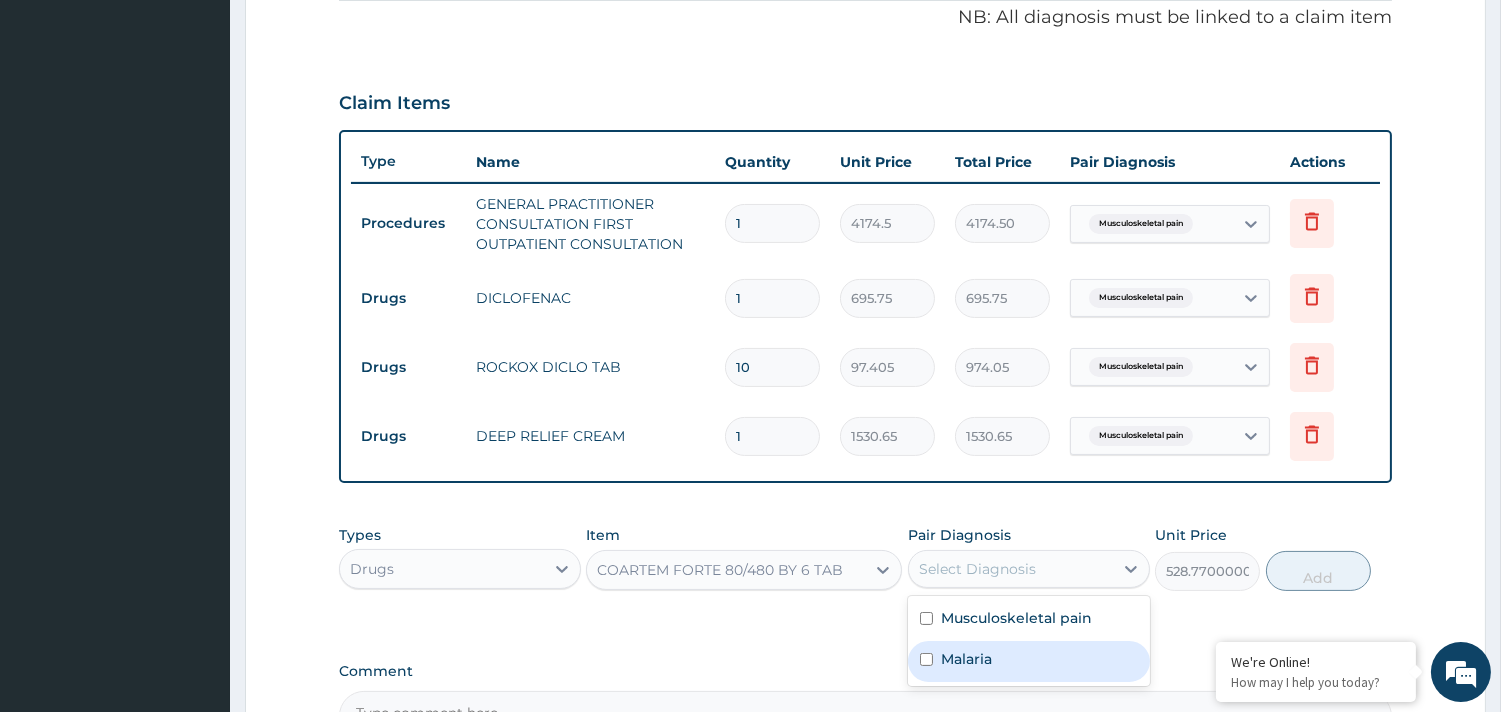 click on "Malaria" at bounding box center (966, 659) 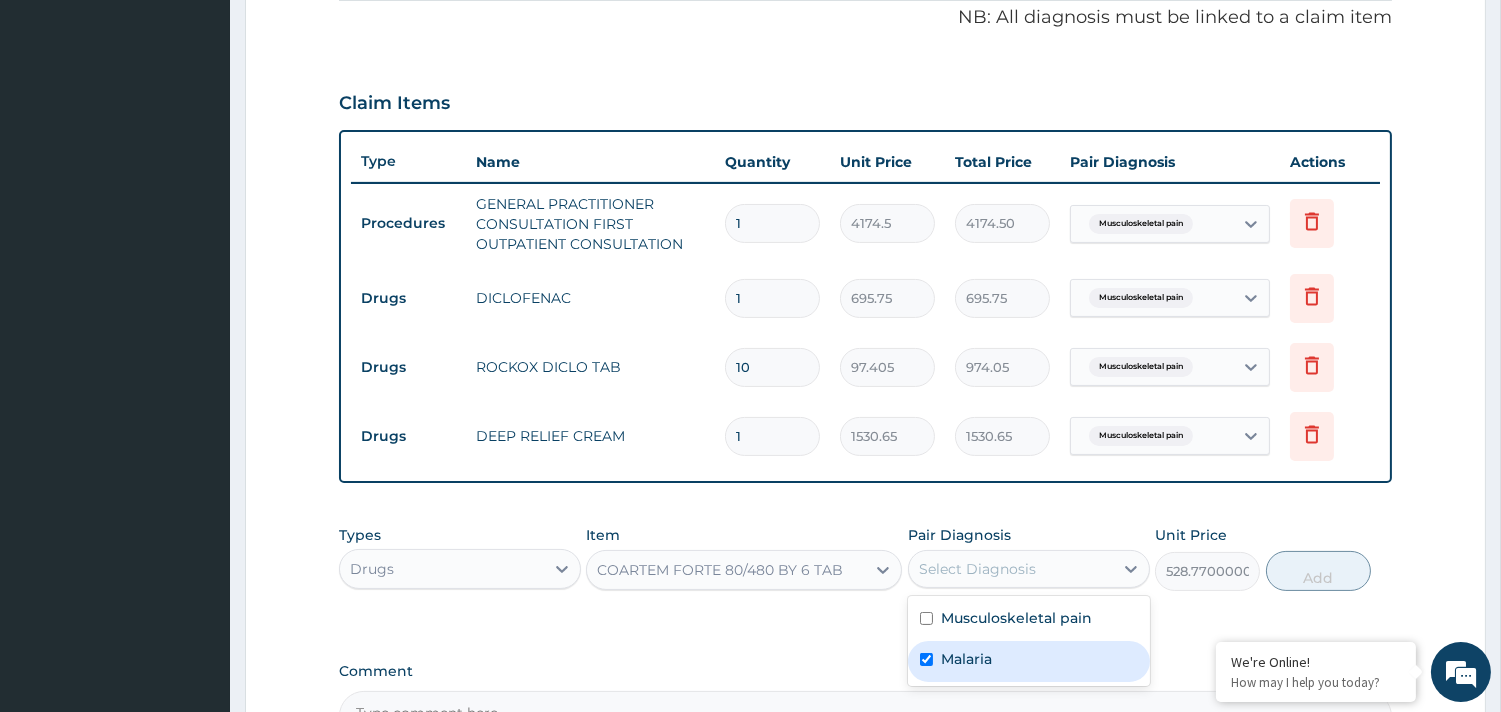 checkbox on "true" 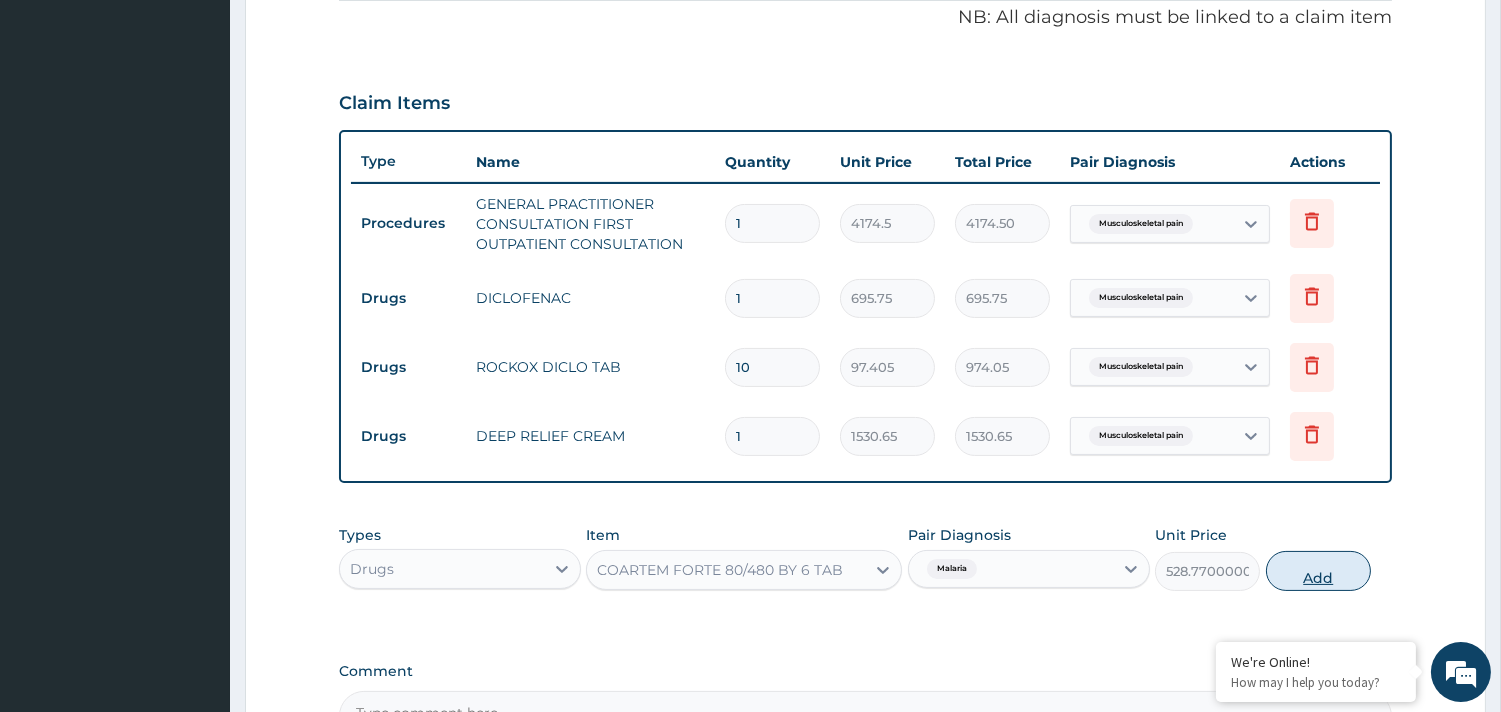 click on "Add" at bounding box center [1318, 571] 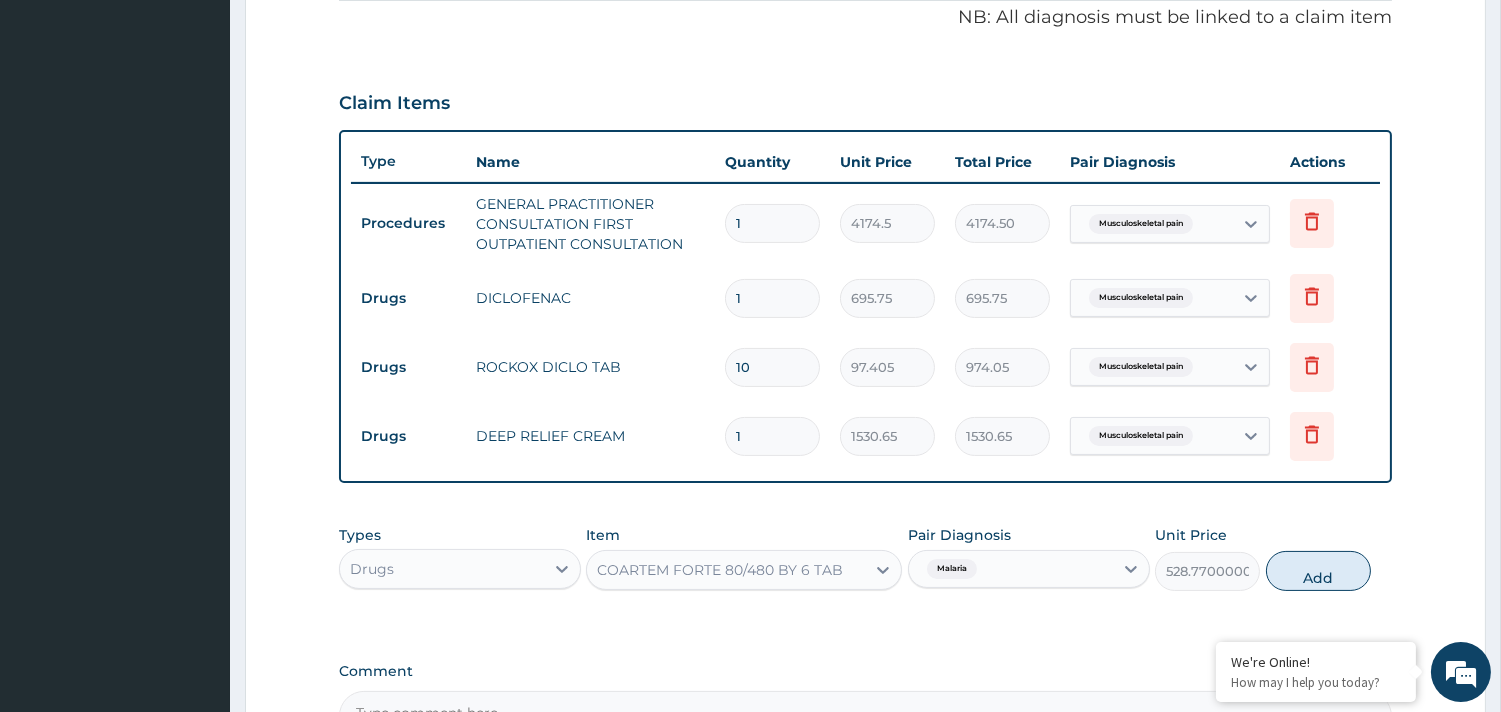 type on "0" 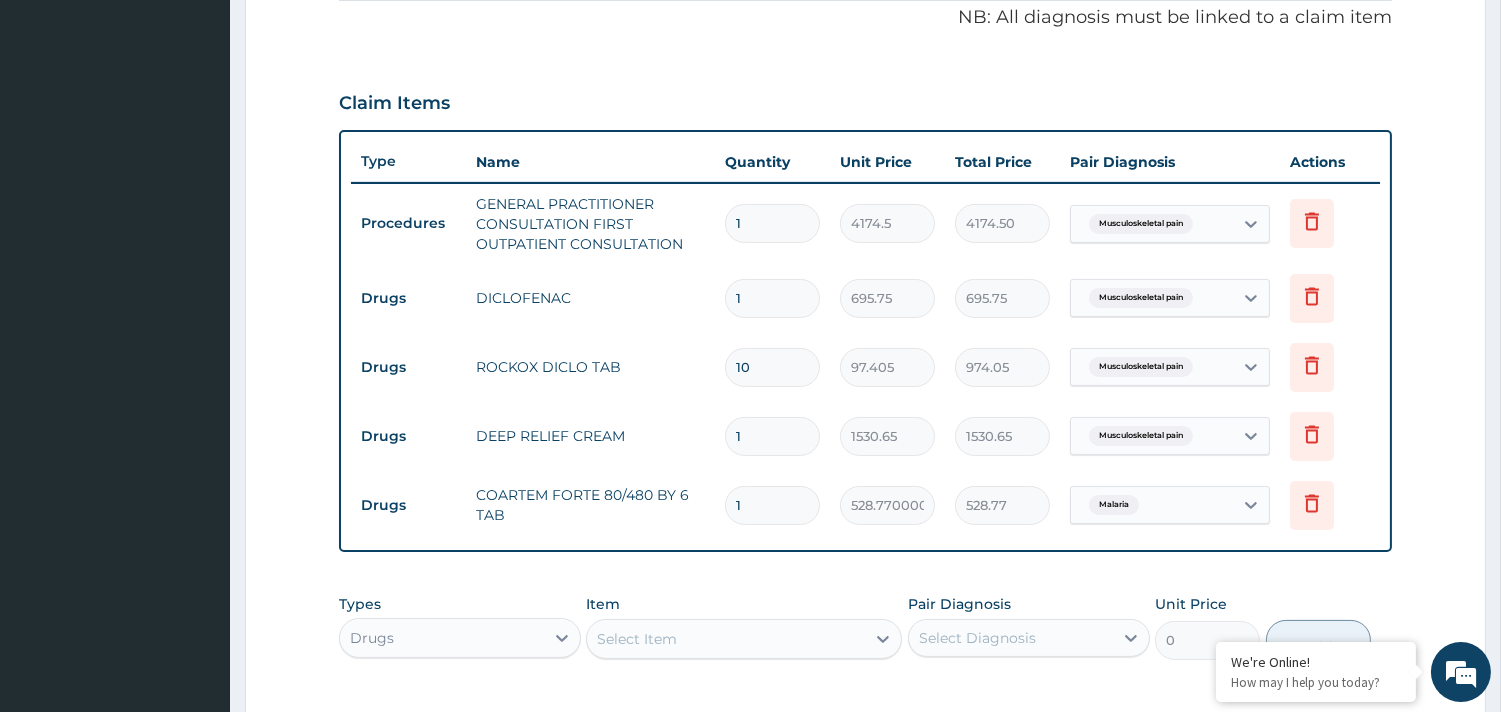 click on "1" at bounding box center (772, 505) 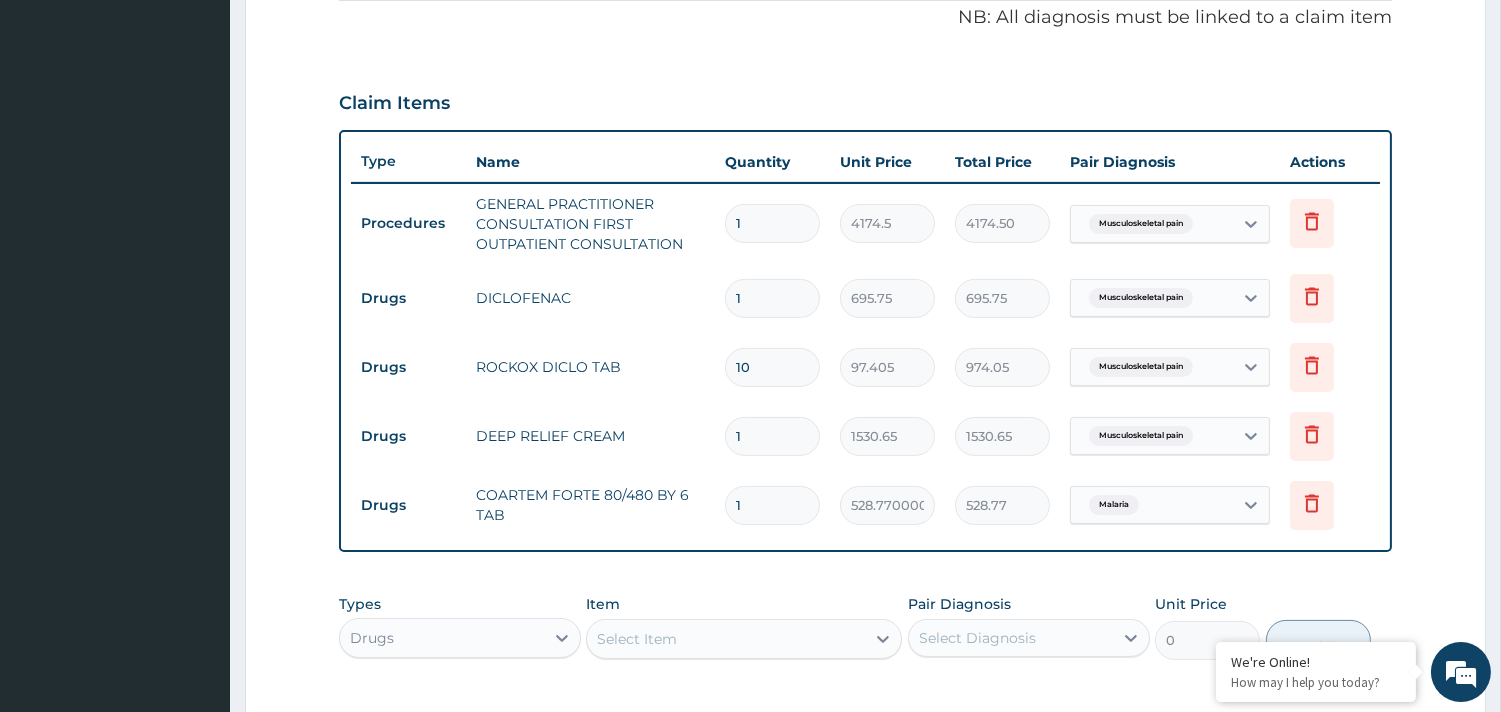 type on "0.00" 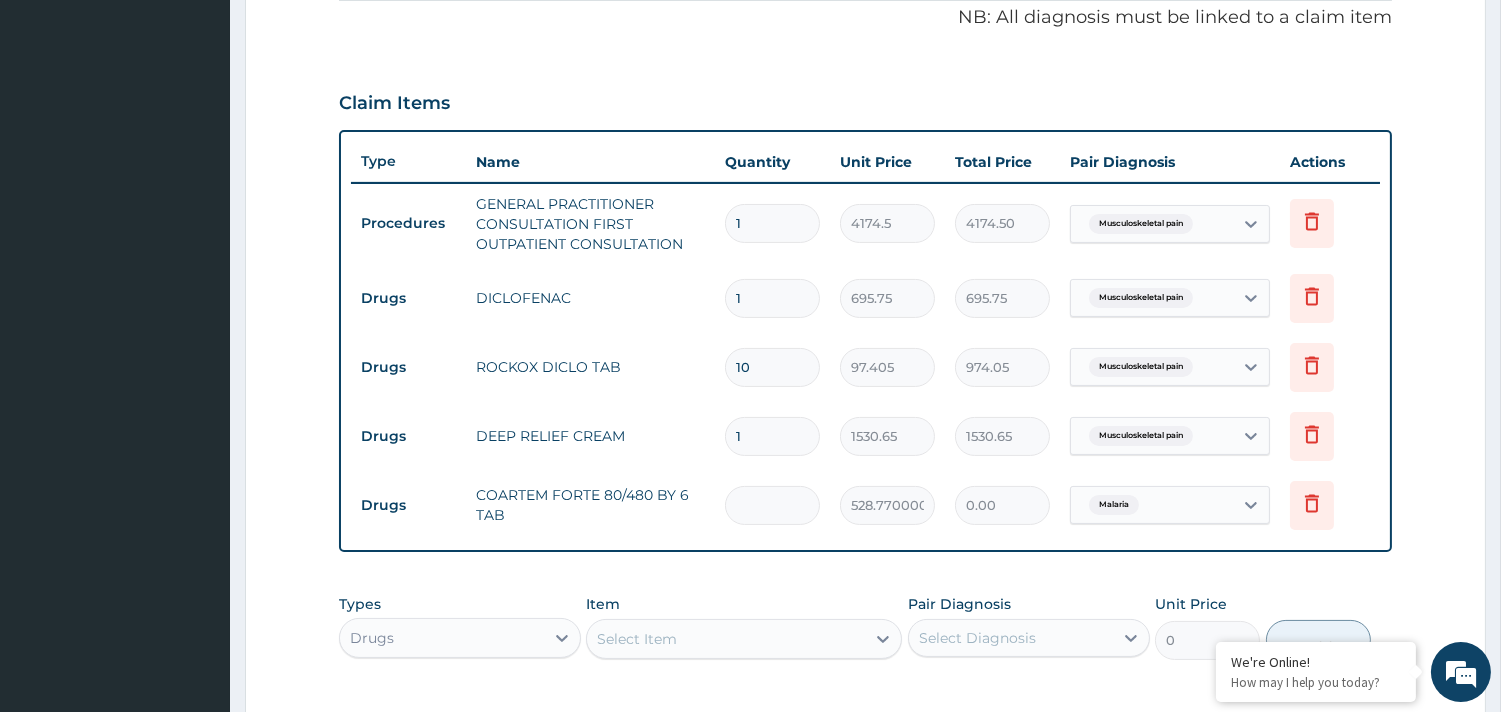 type on "6" 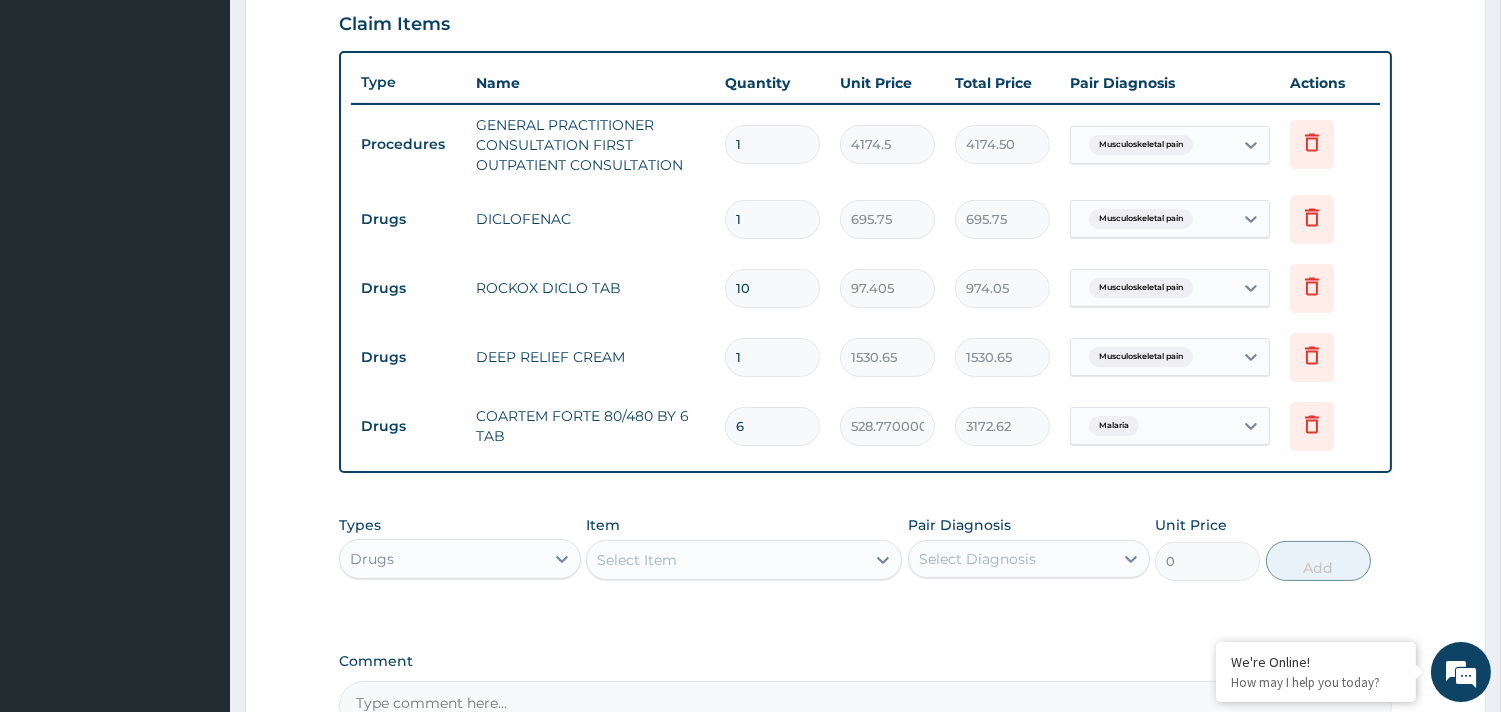 scroll, scrollTop: 725, scrollLeft: 0, axis: vertical 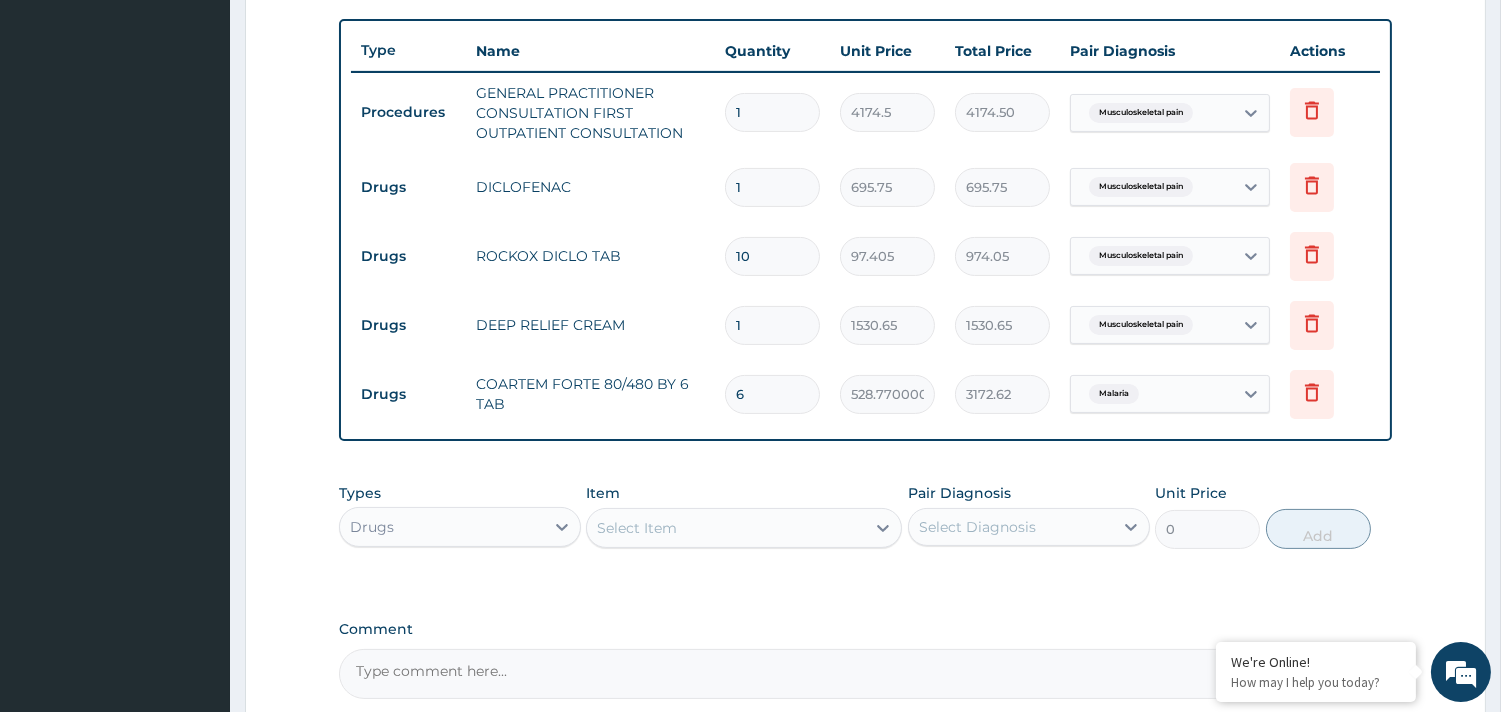 type on "6" 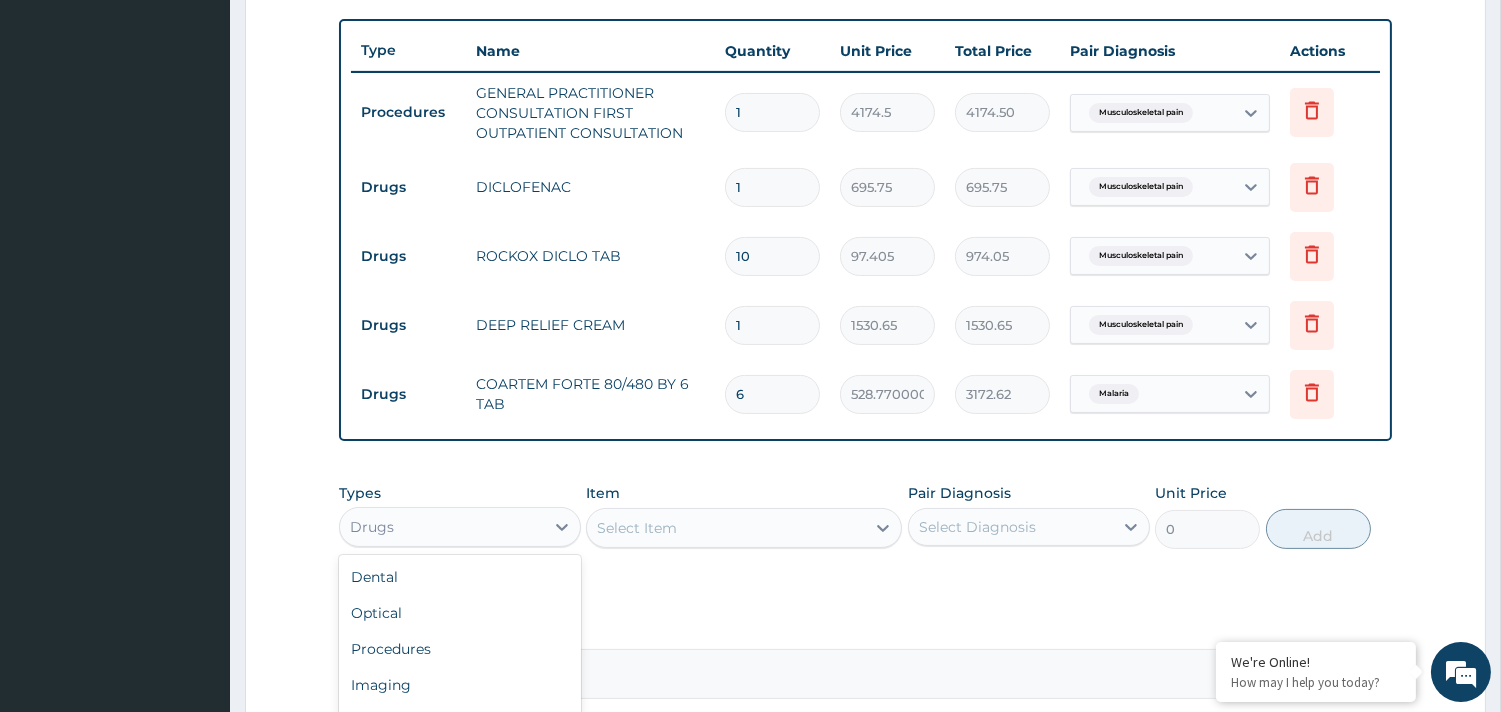 click on "Drugs" at bounding box center [442, 527] 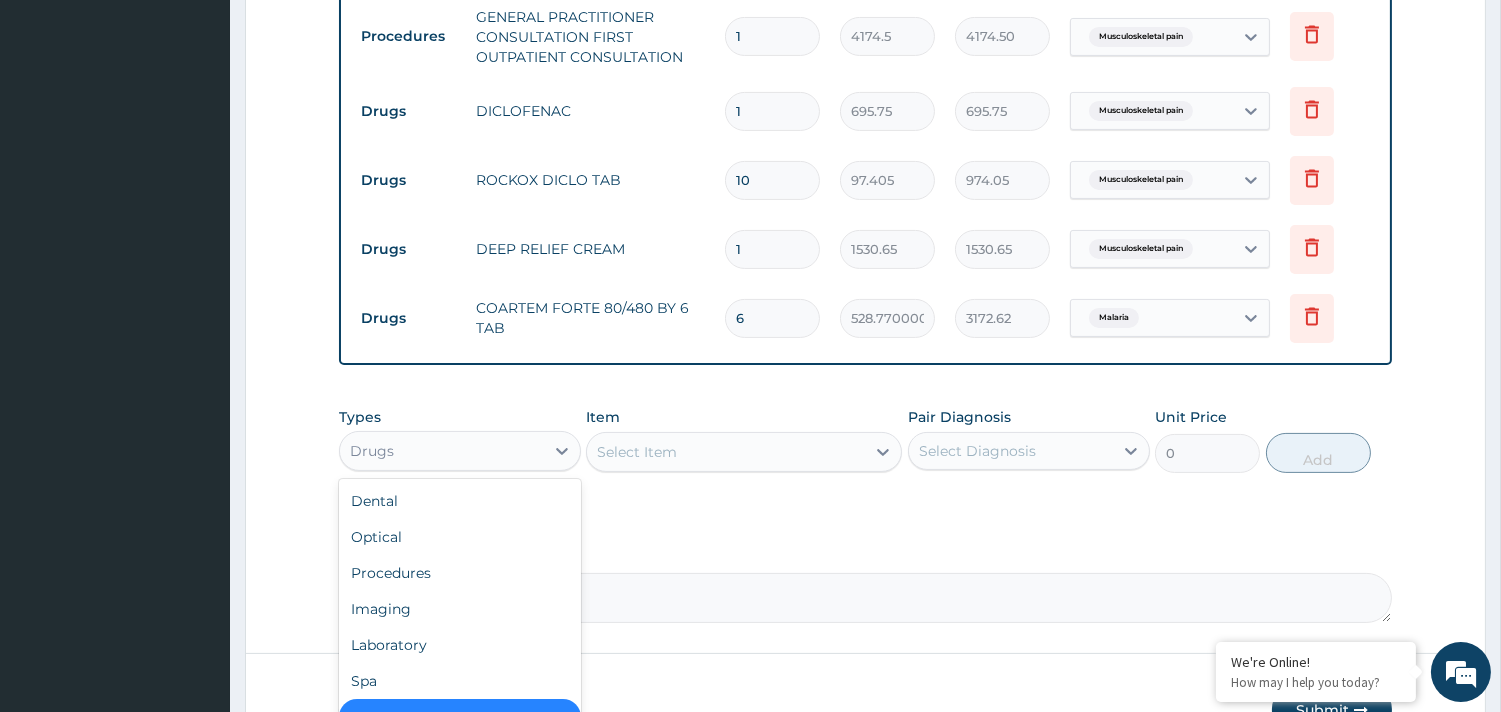 scroll, scrollTop: 915, scrollLeft: 0, axis: vertical 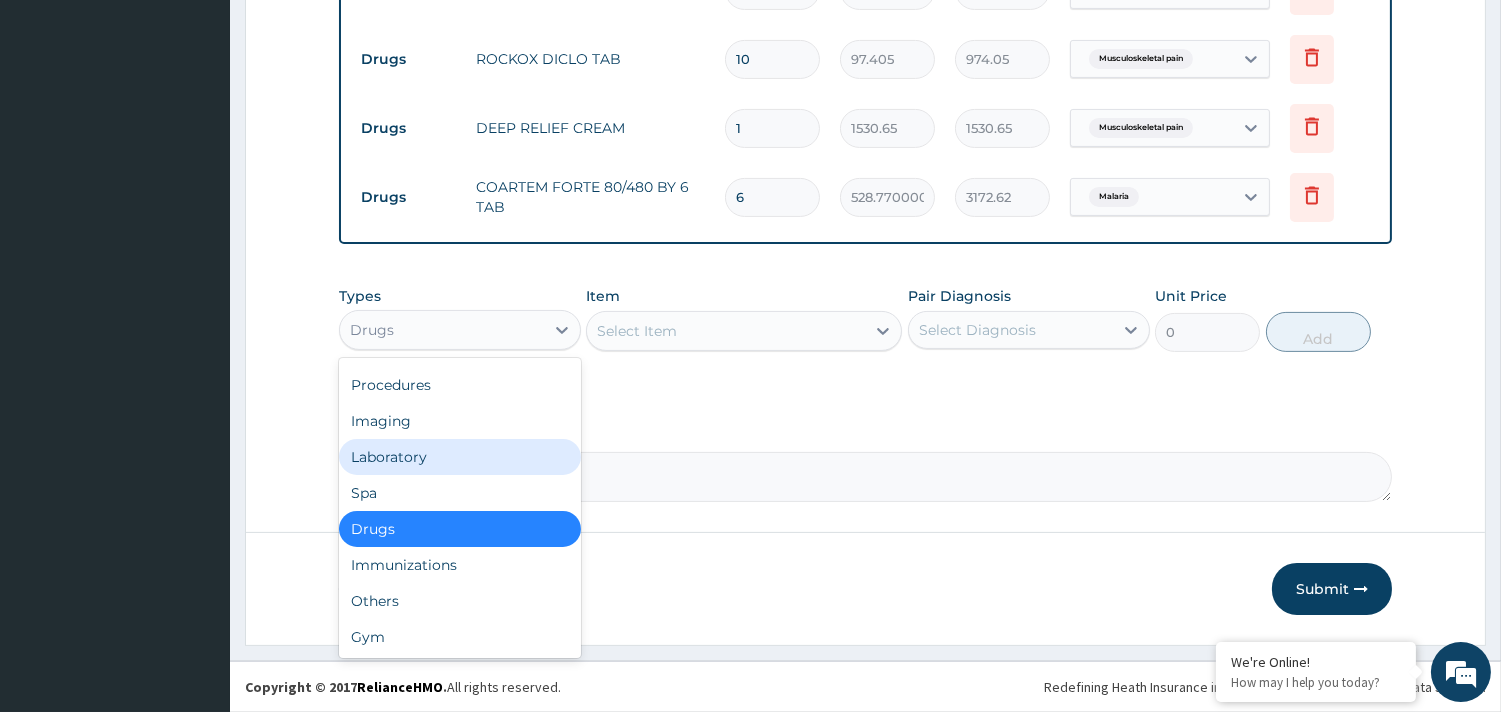 click on "Laboratory" at bounding box center [460, 457] 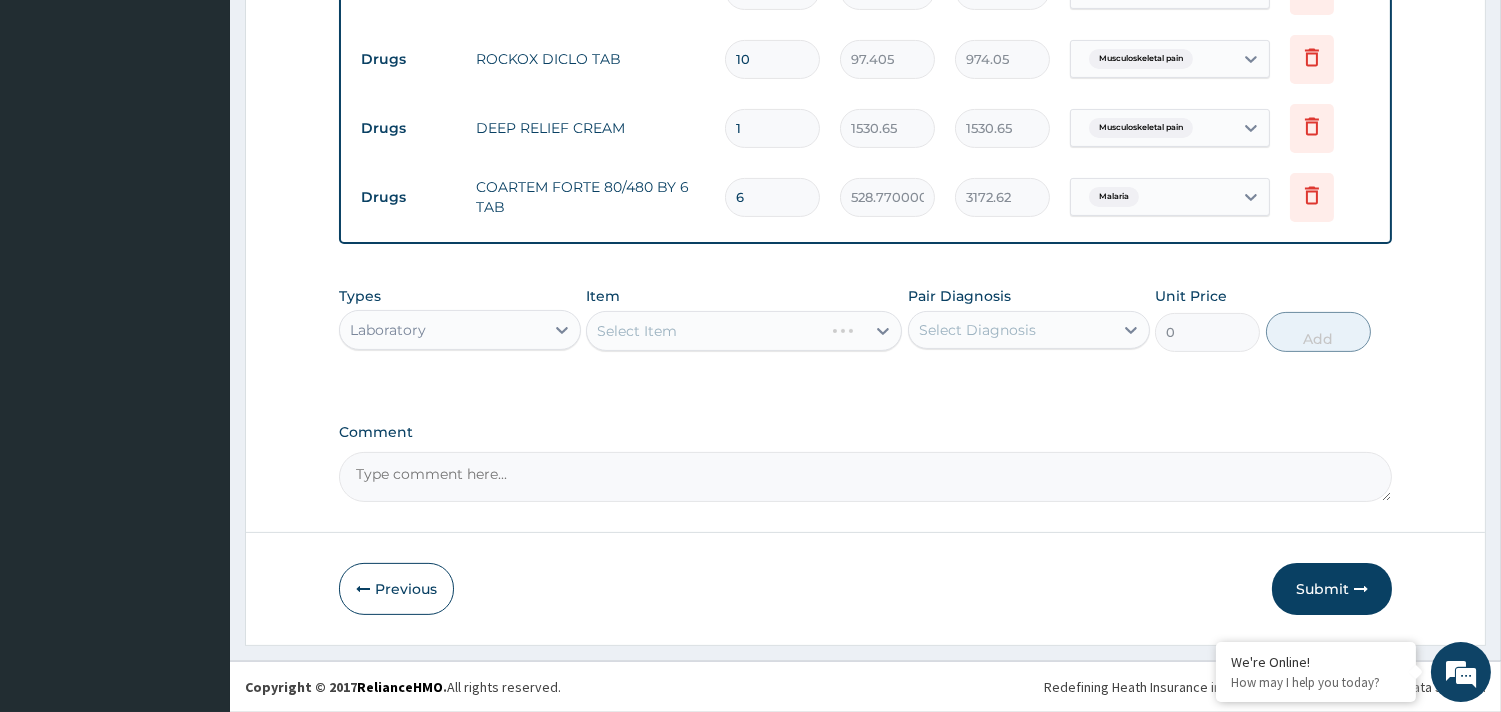 click on "Select Item" at bounding box center (744, 331) 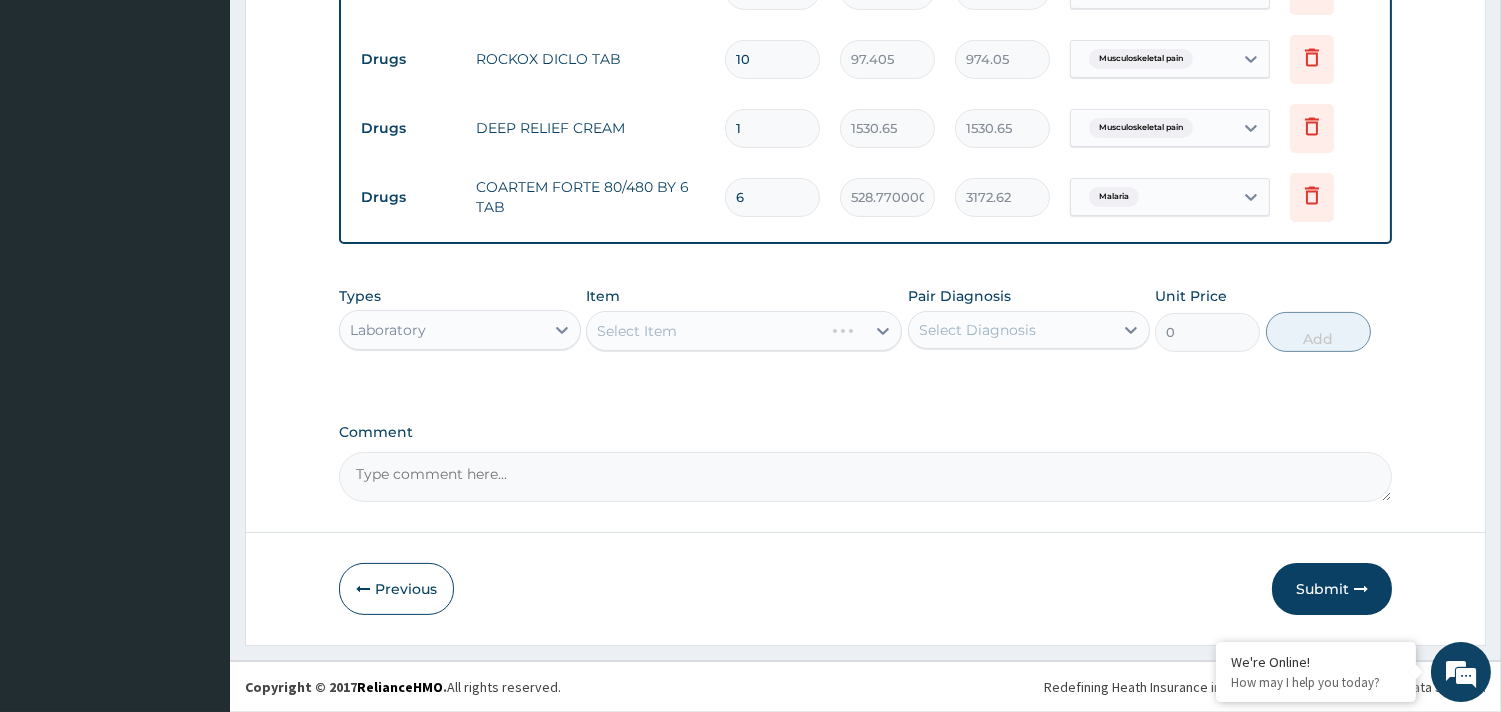click on "Select Item" at bounding box center (744, 331) 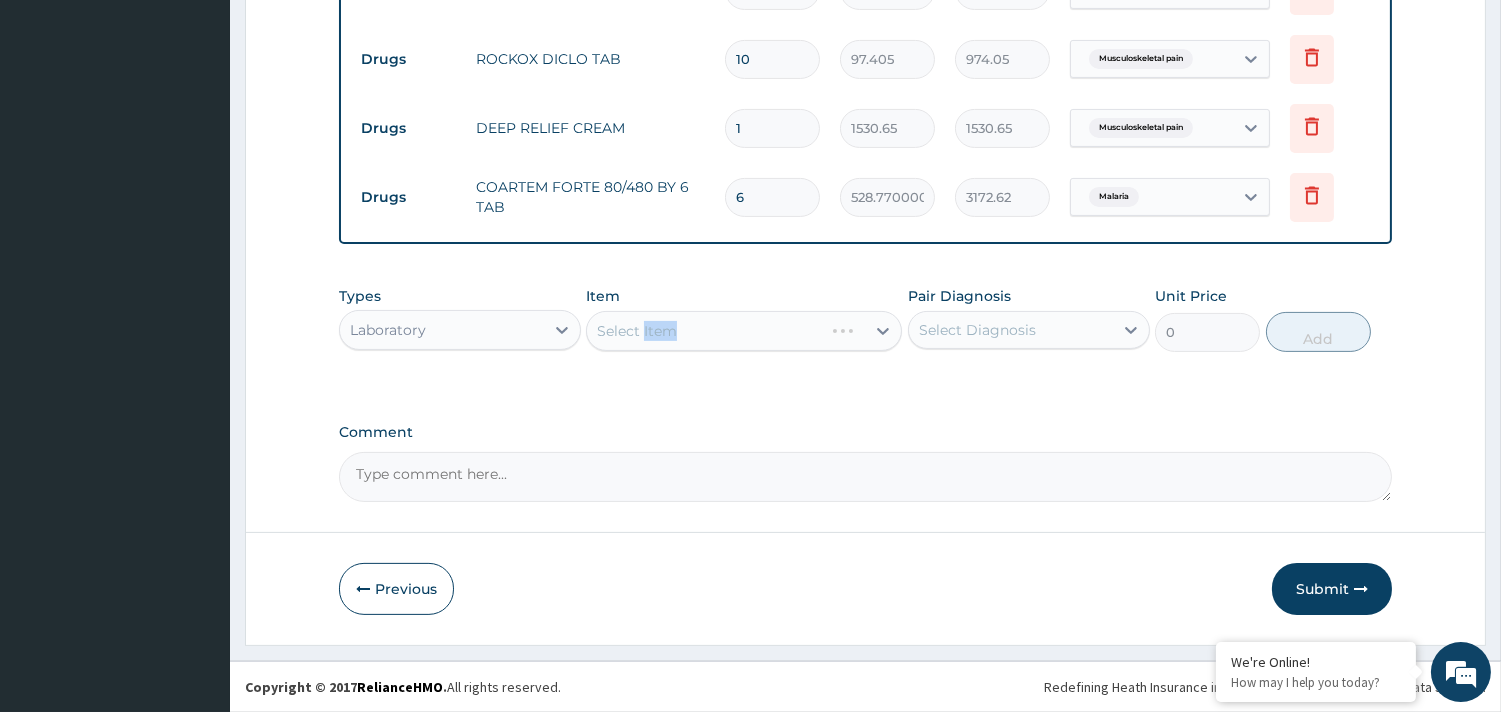 click on "Select Item" at bounding box center [744, 331] 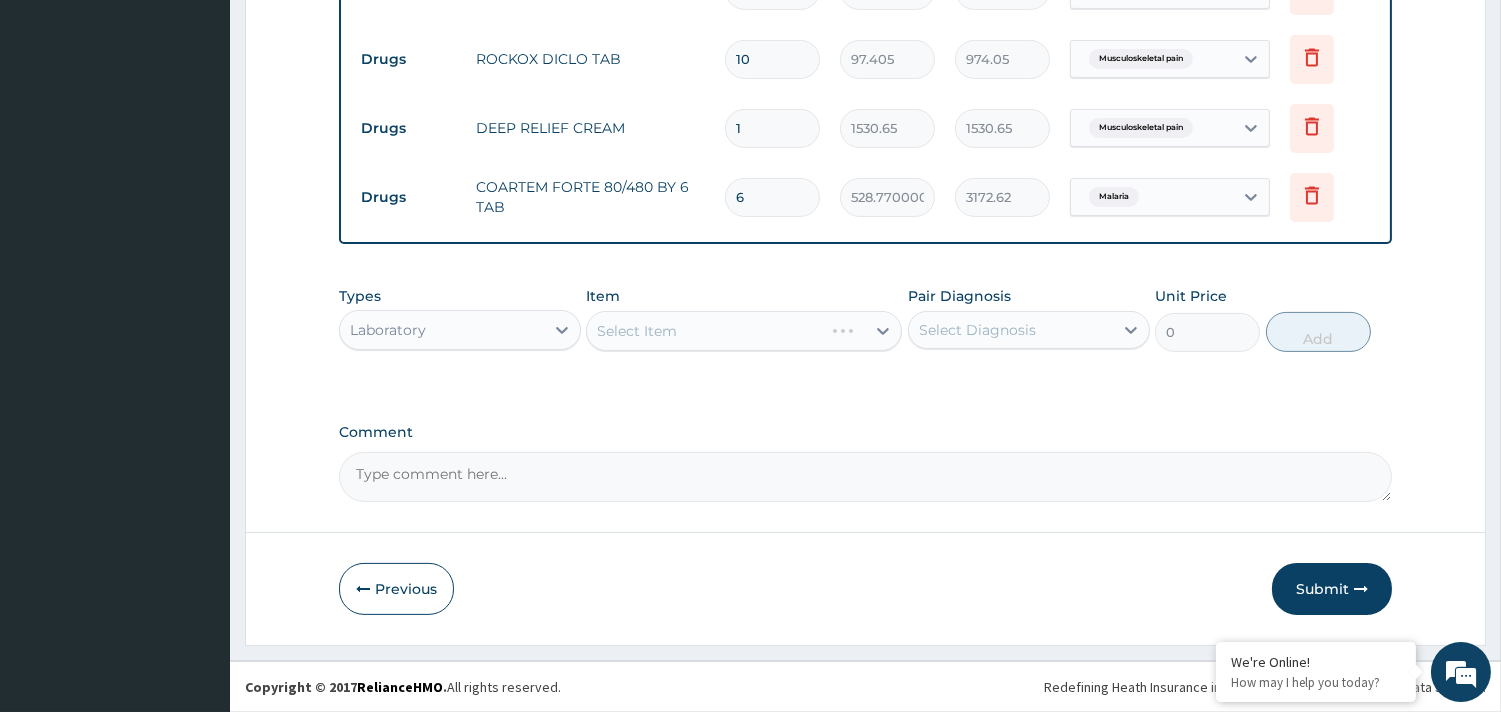 click on "Select Item" at bounding box center [744, 331] 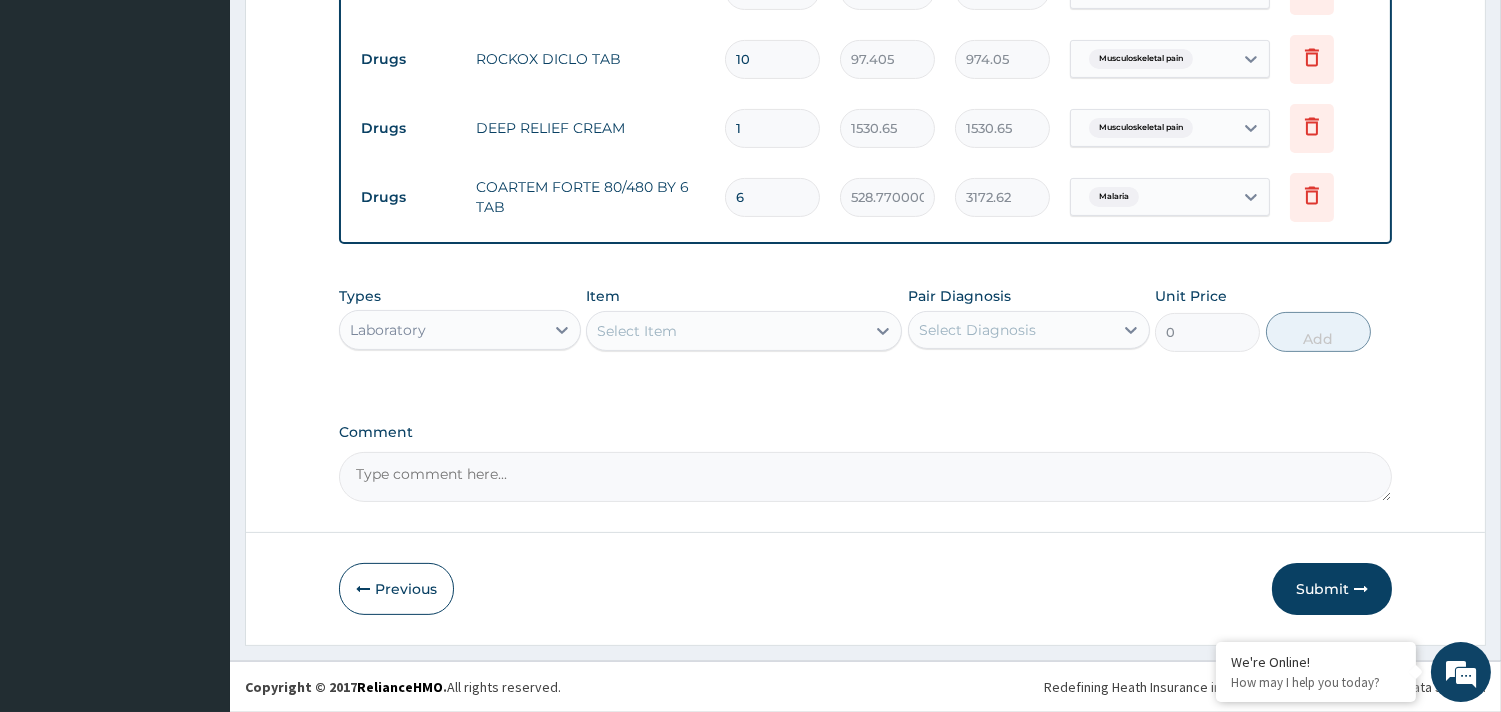 click on "Select Item" at bounding box center (637, 331) 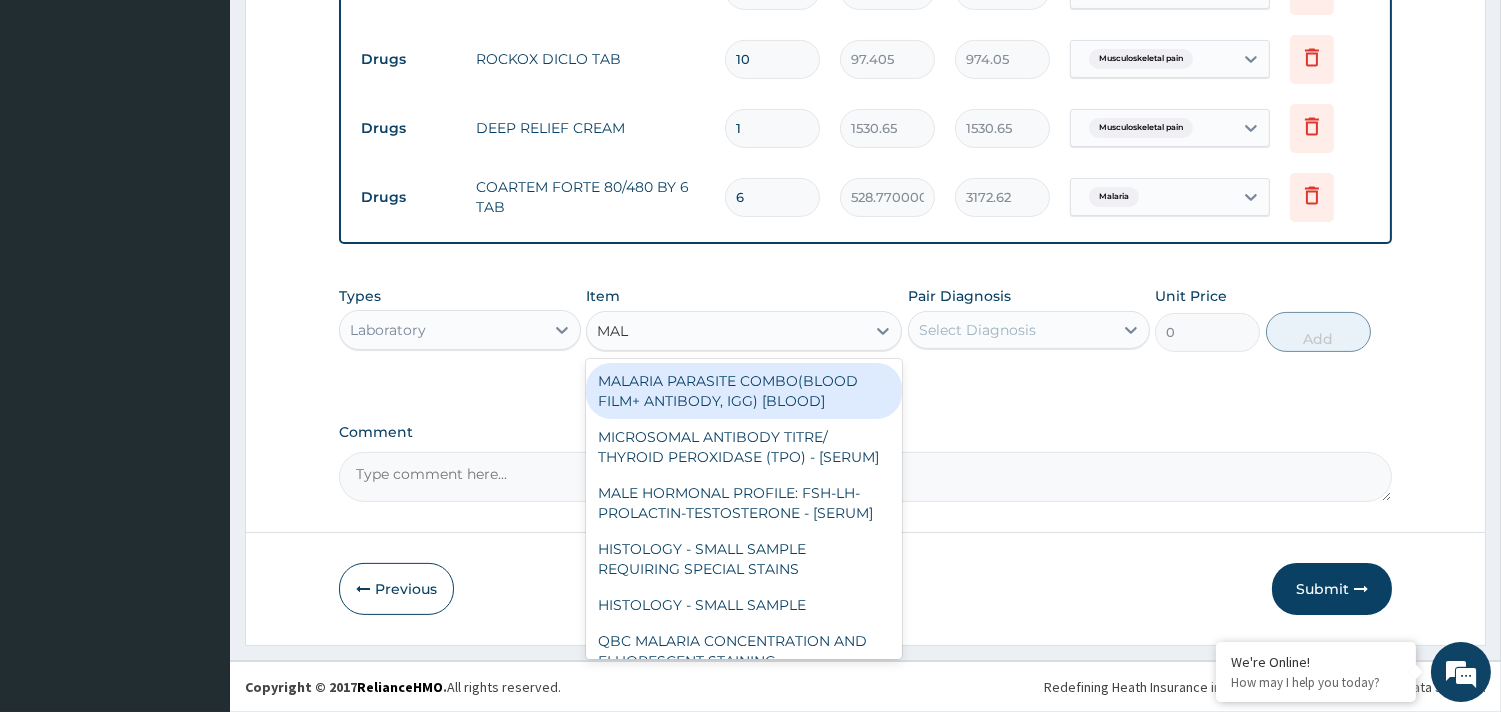 type on "MALA" 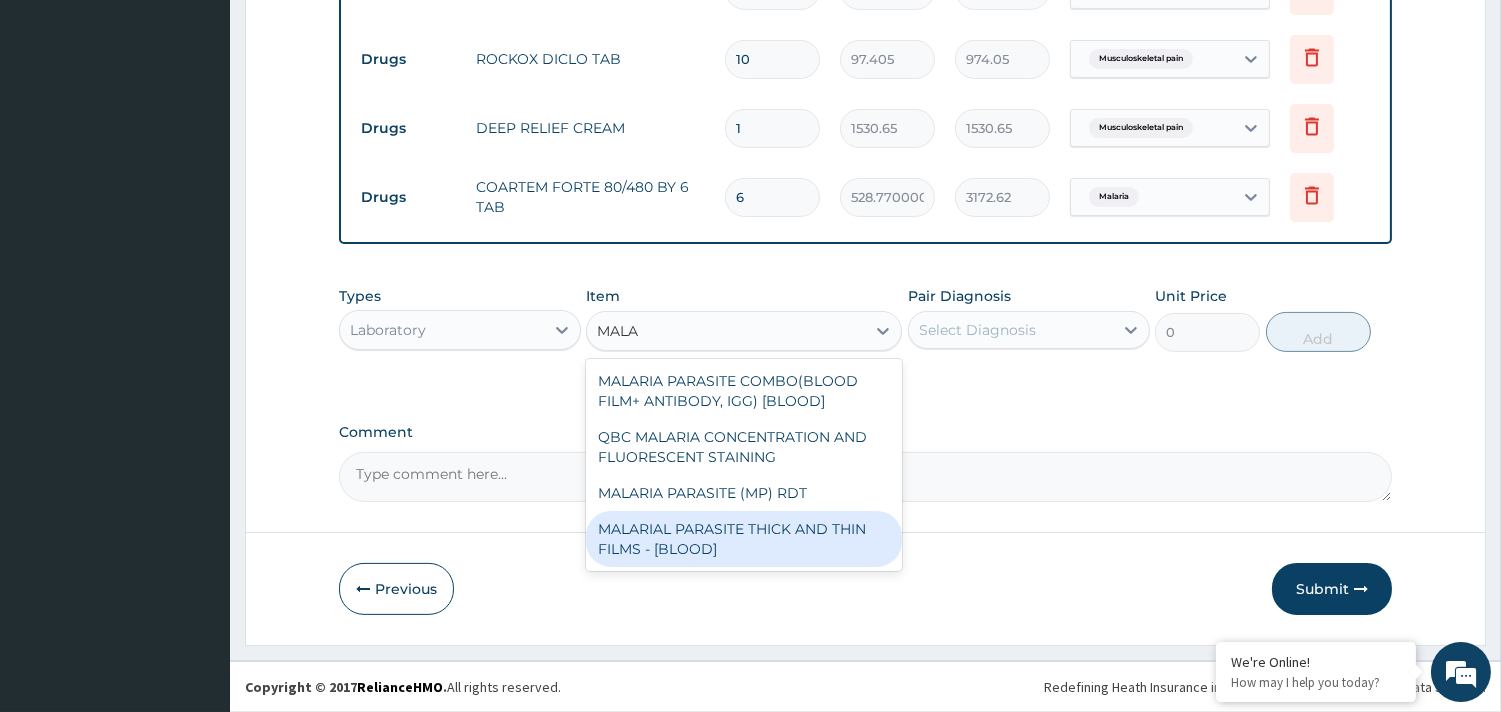 click on "MALARIAL PARASITE THICK AND THIN FILMS - [BLOOD]" at bounding box center [744, 539] 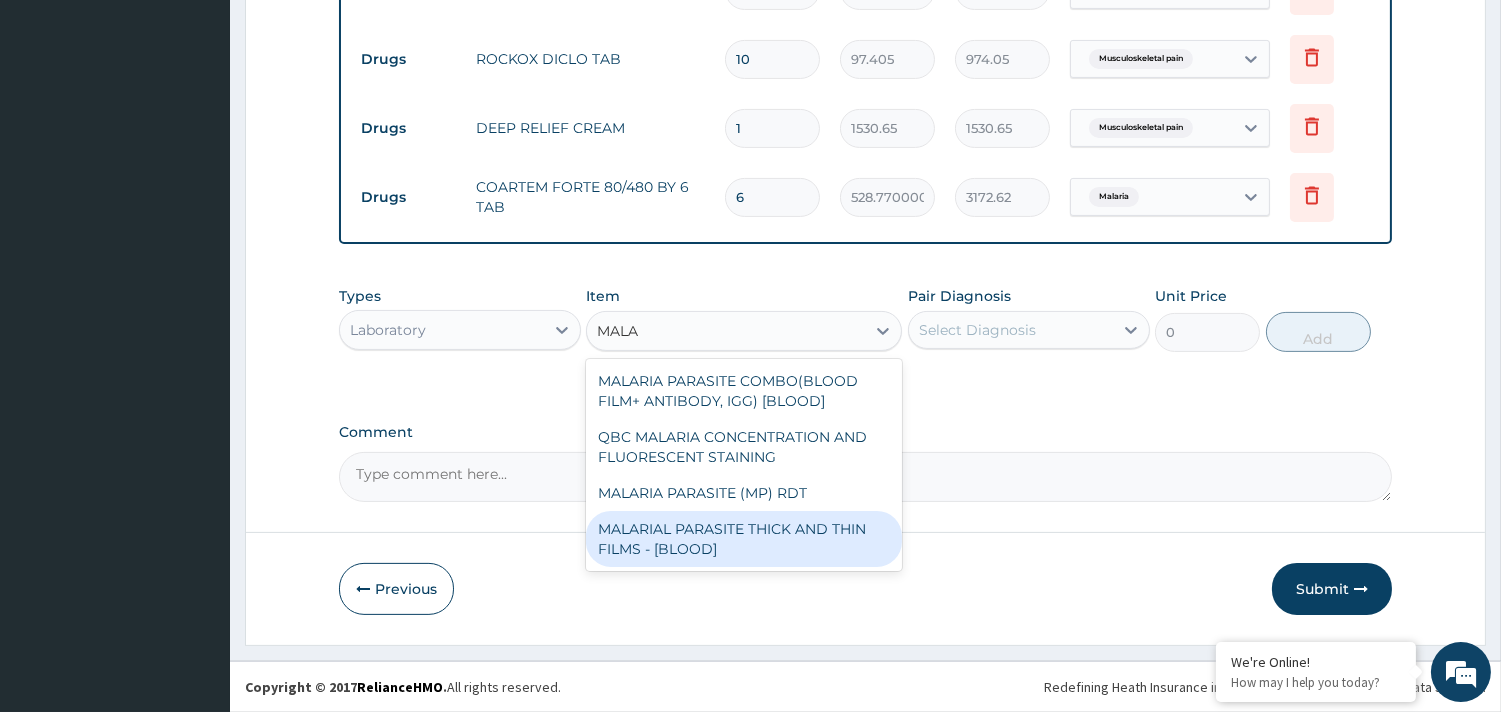 type 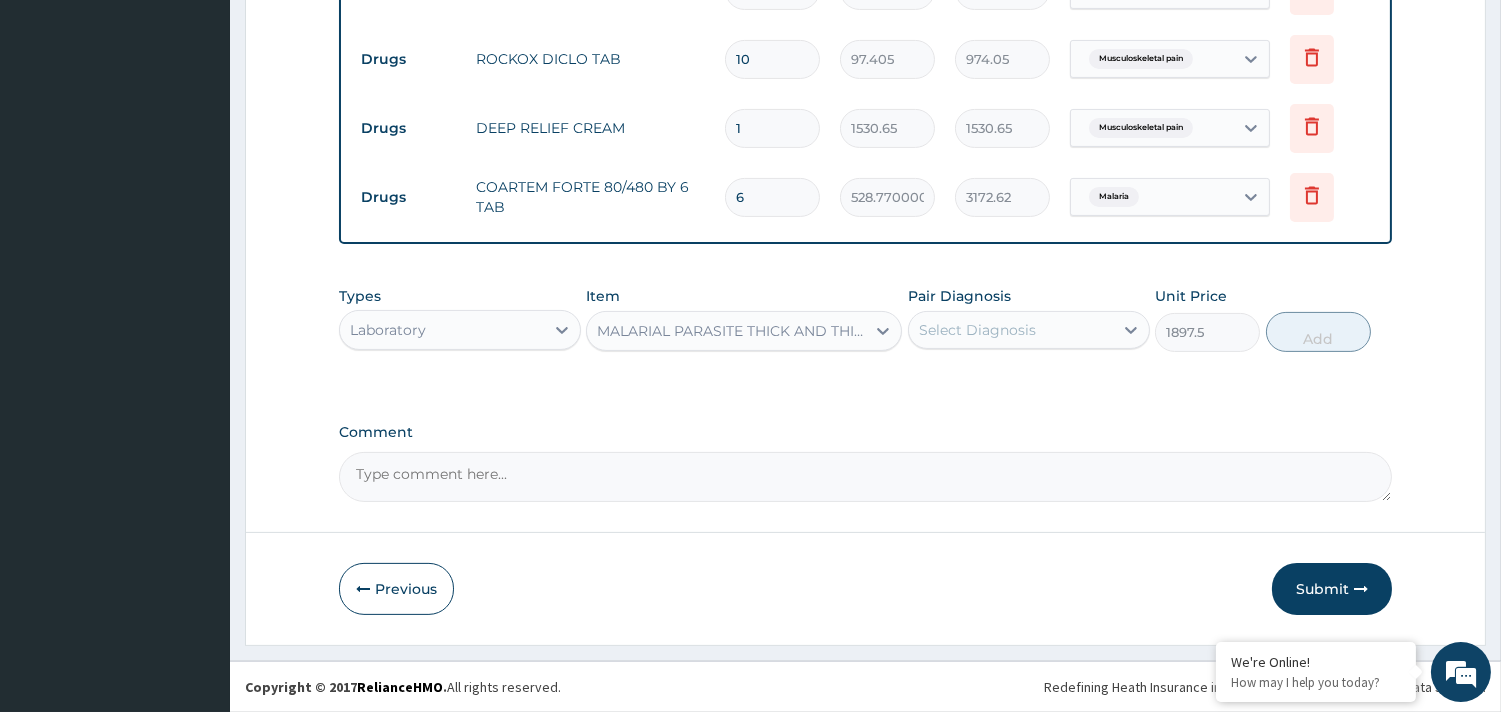 click on "Select Diagnosis" at bounding box center (977, 330) 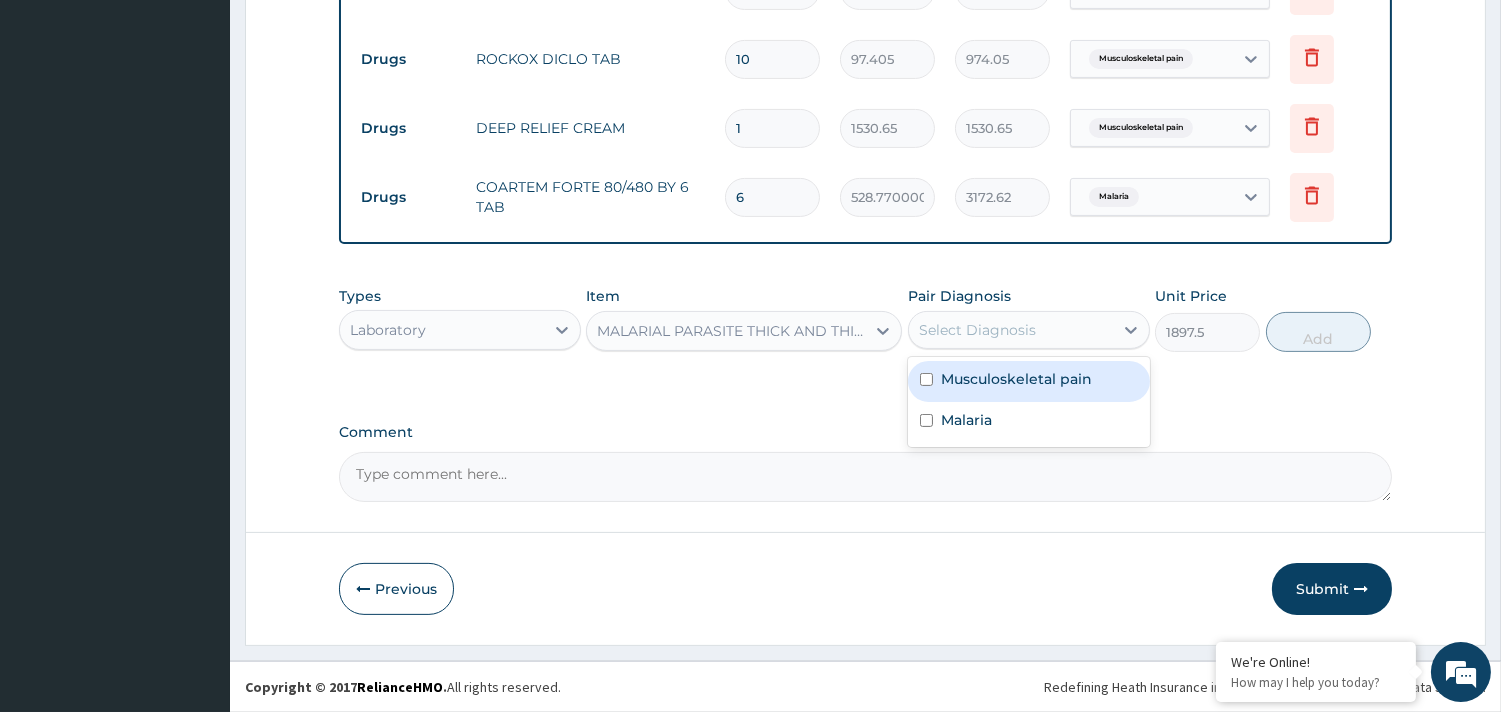 click on "Musculoskeletal pain" at bounding box center [1016, 379] 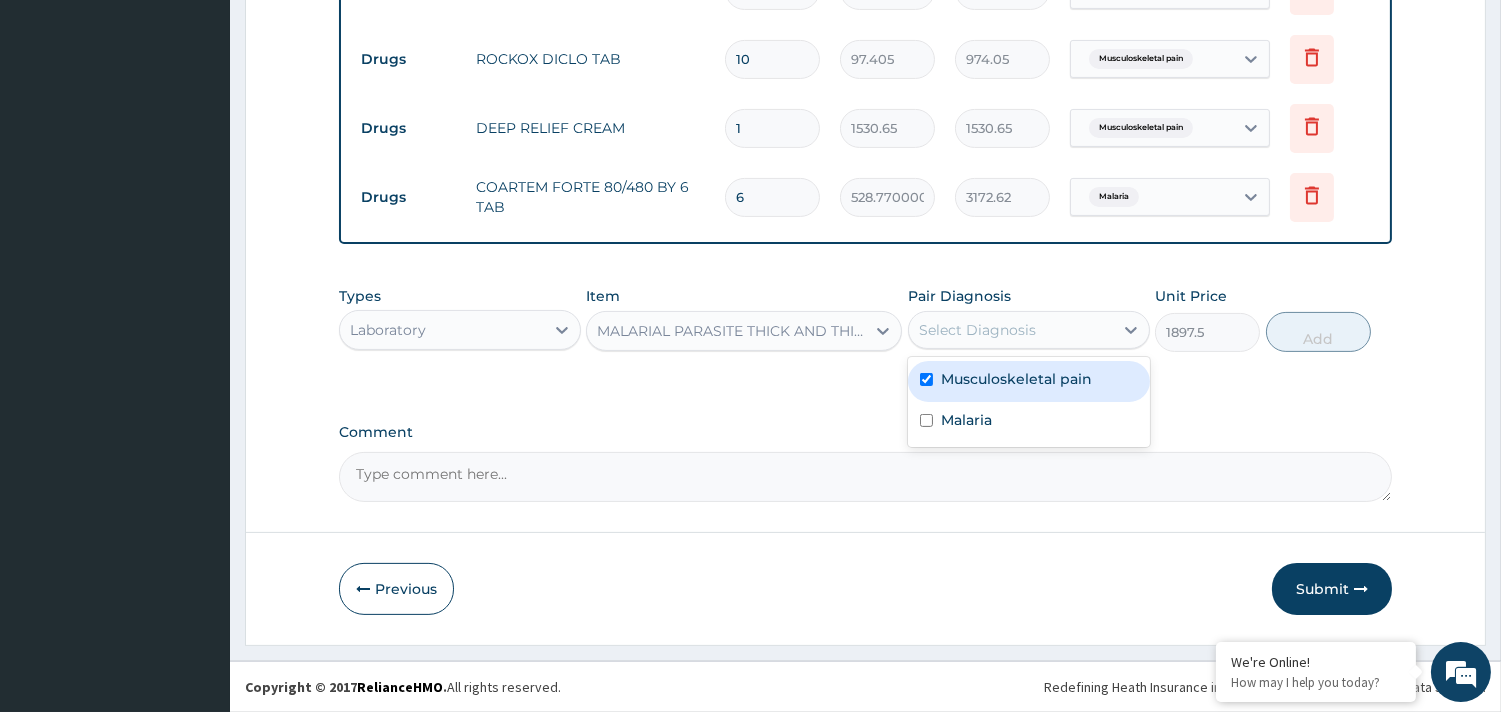 checkbox on "true" 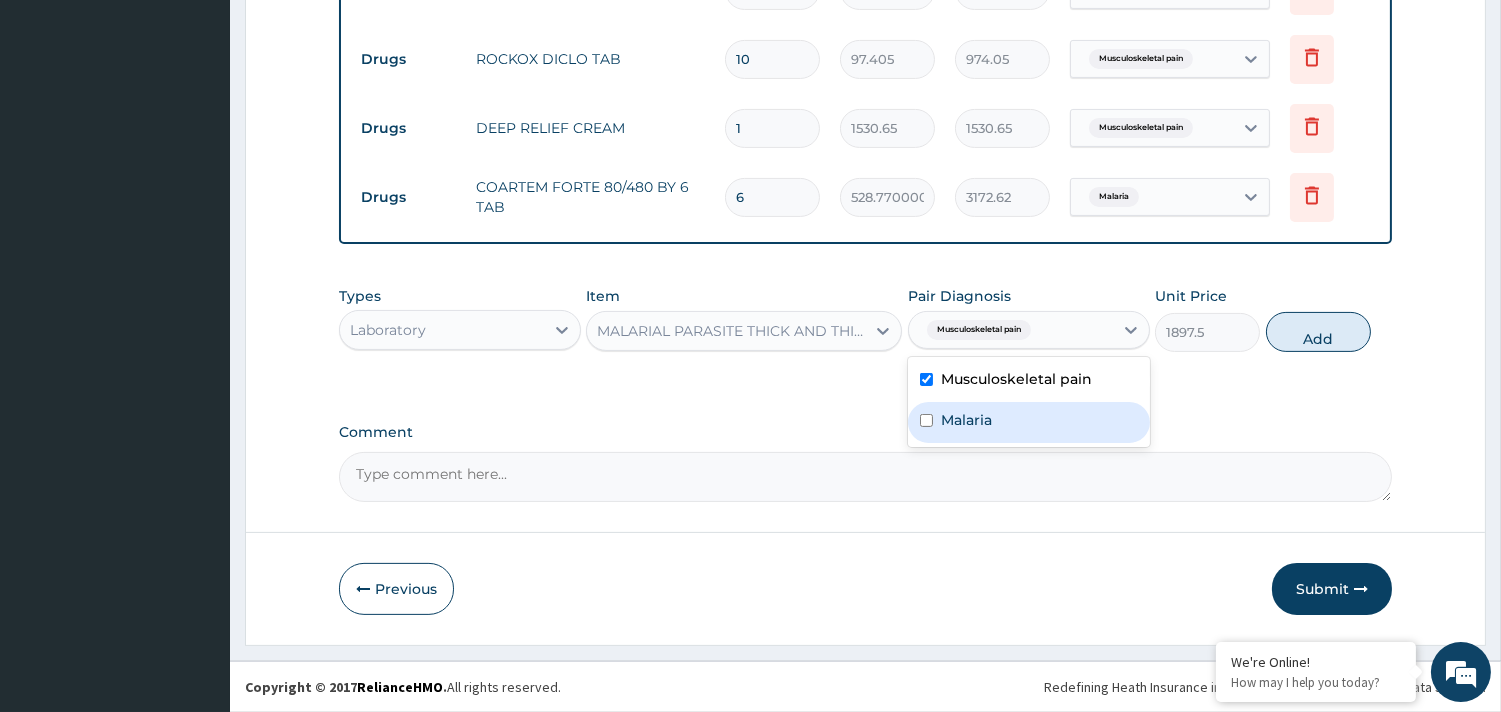 click on "Malaria" at bounding box center [1029, 422] 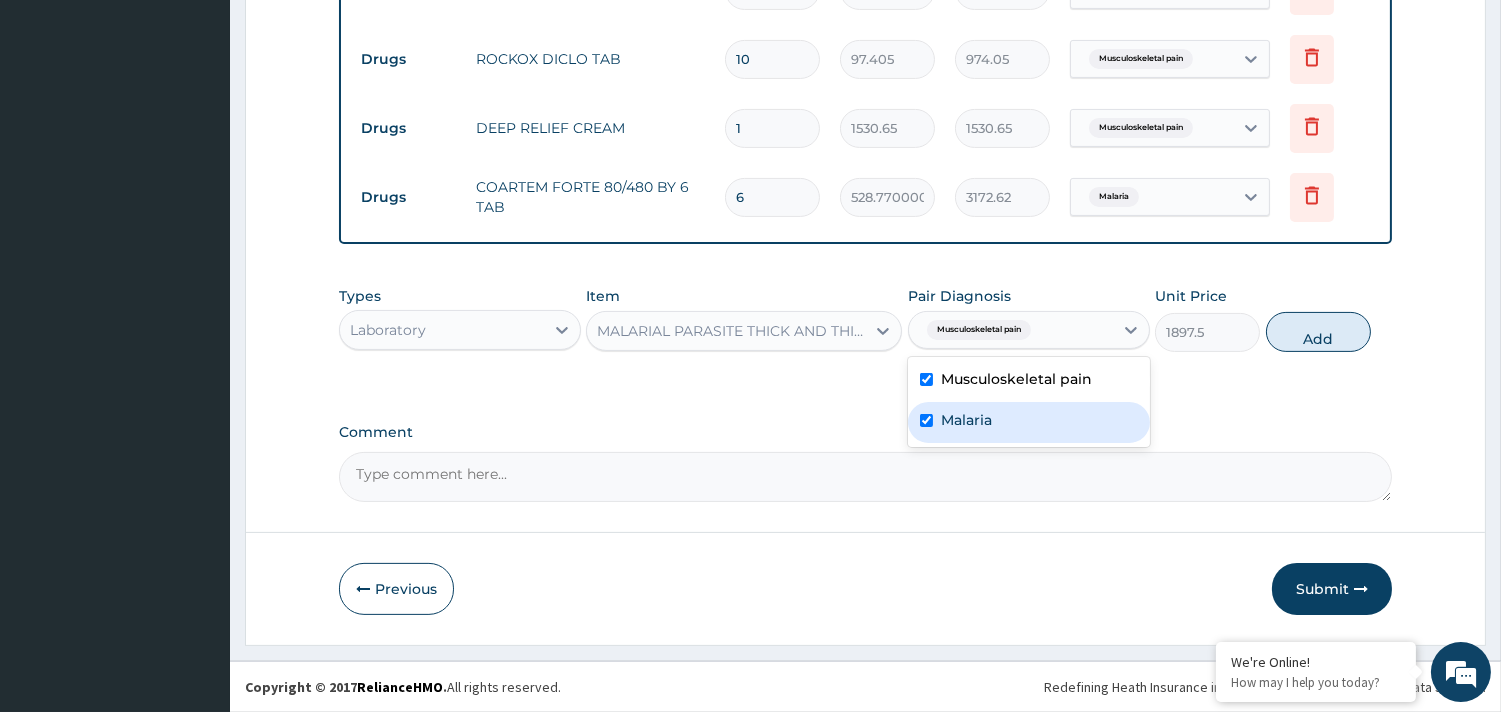 checkbox on "true" 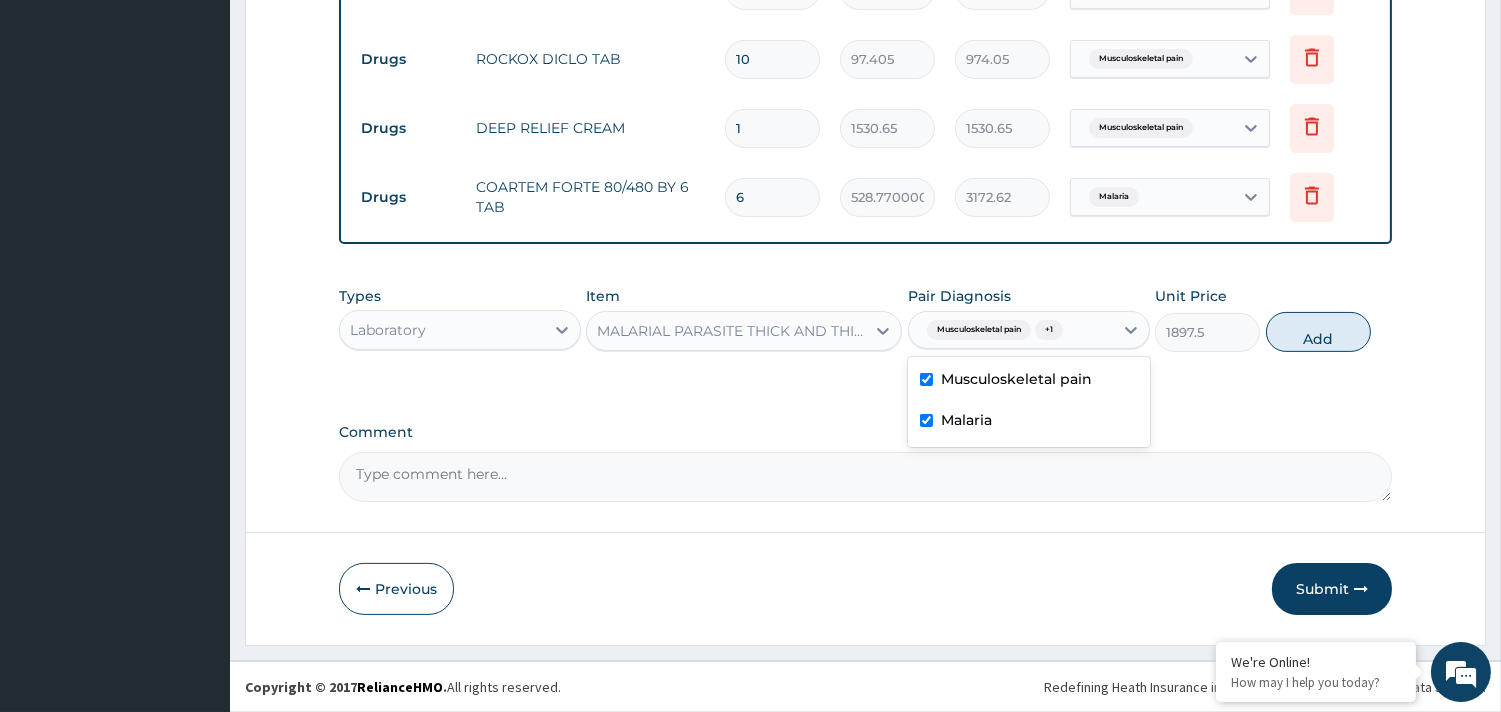 click on "Musculoskeletal pain" at bounding box center [1016, 379] 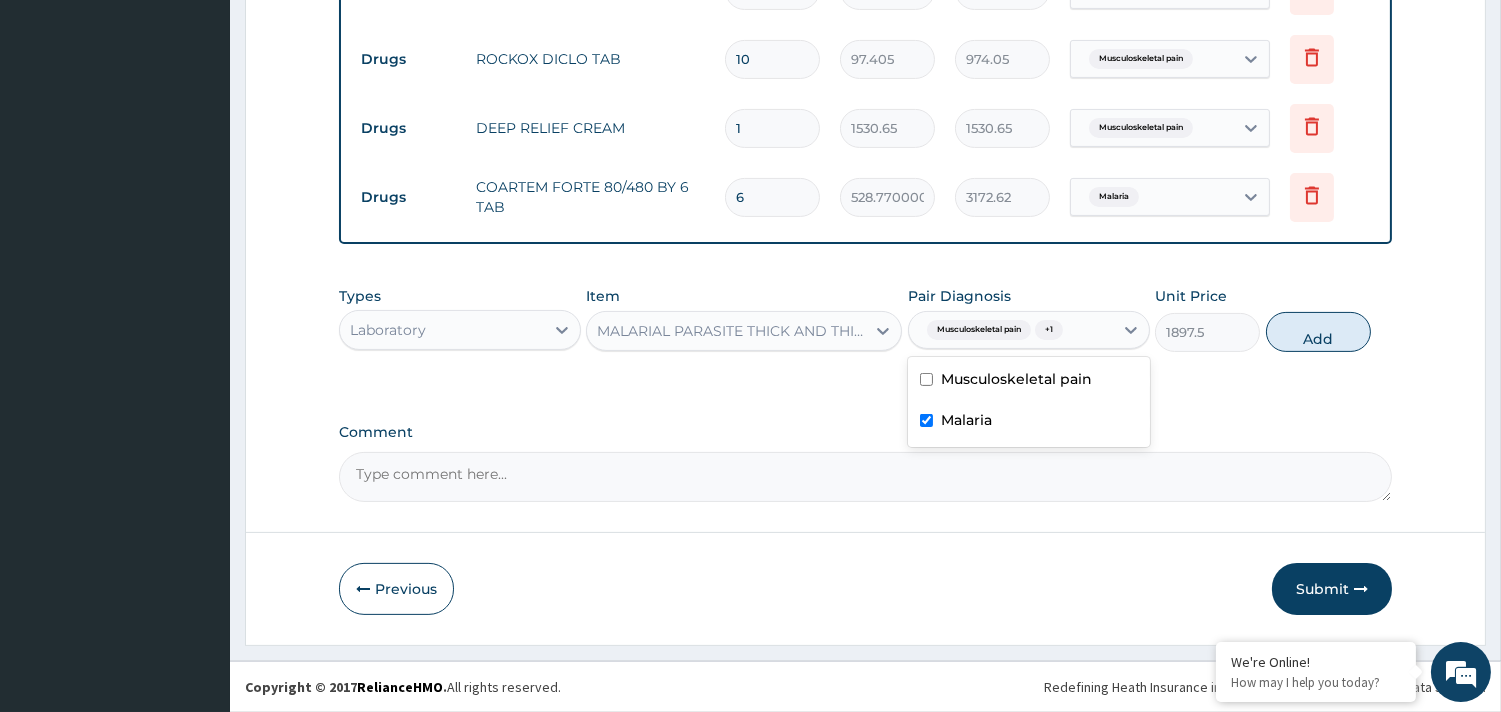 checkbox on "false" 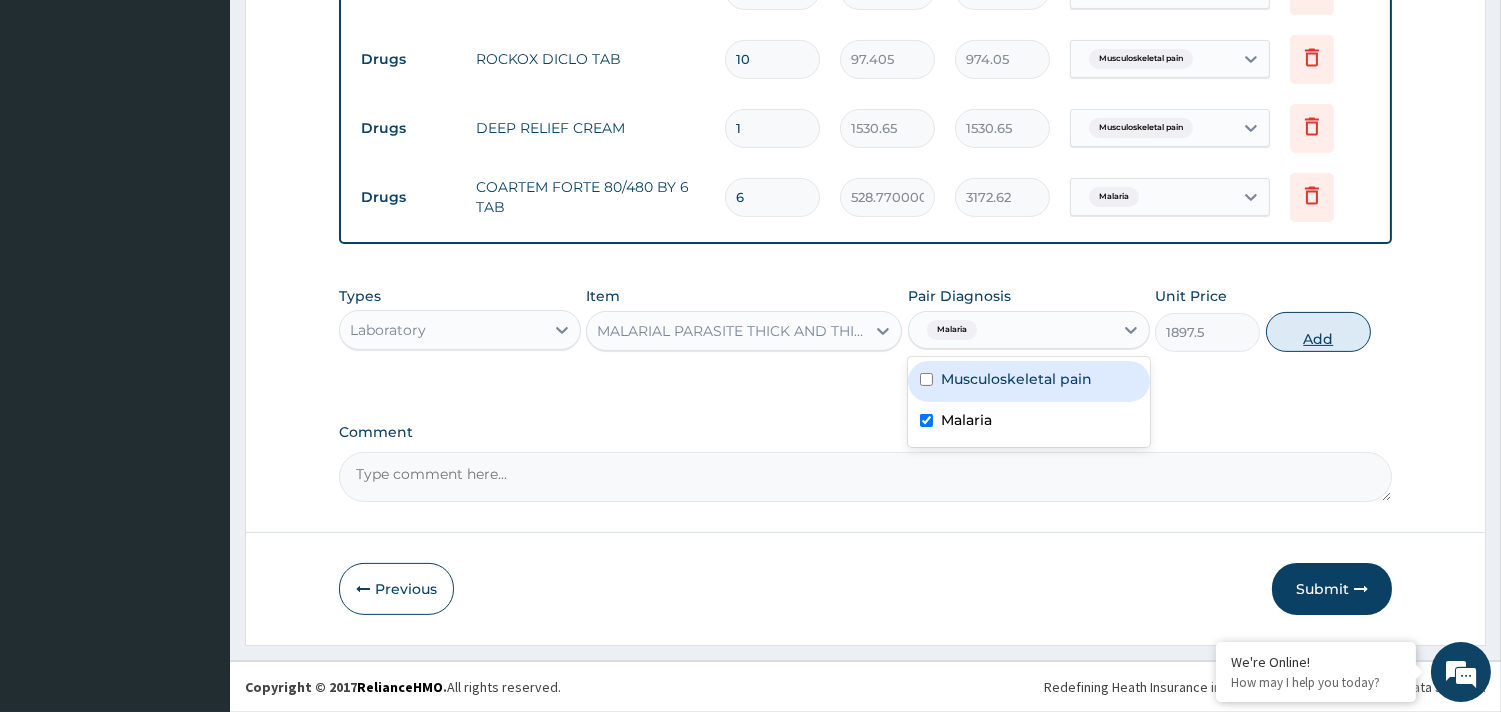 click on "Add" at bounding box center (1318, 332) 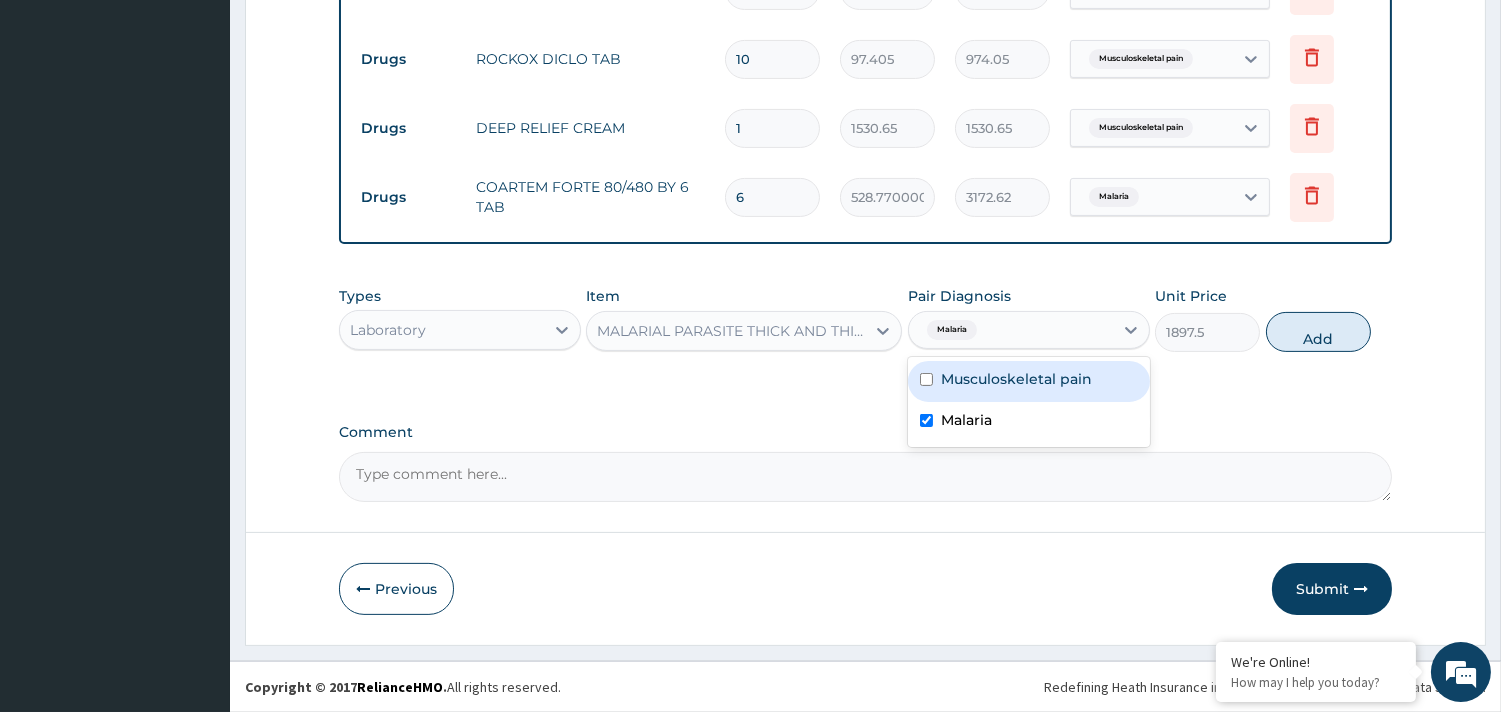 type on "0" 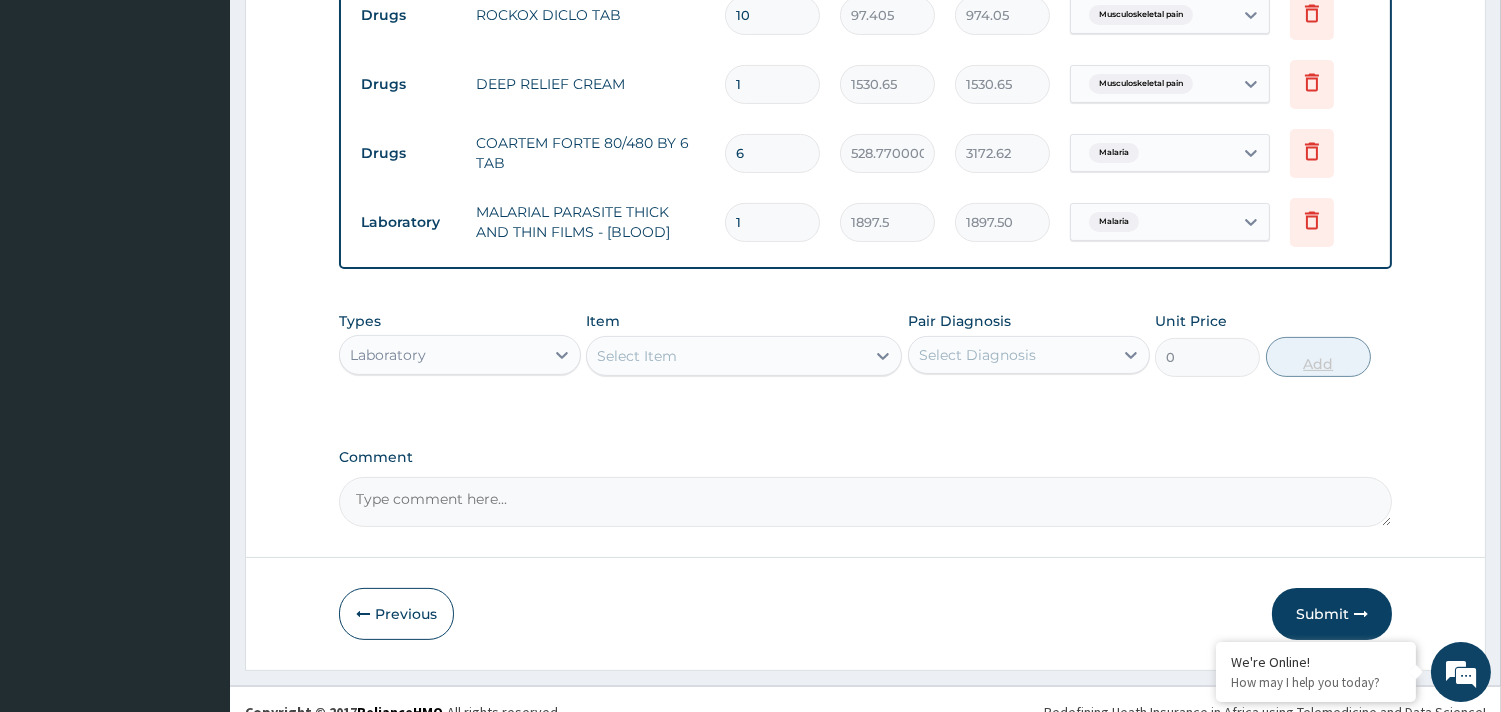 scroll, scrollTop: 991, scrollLeft: 0, axis: vertical 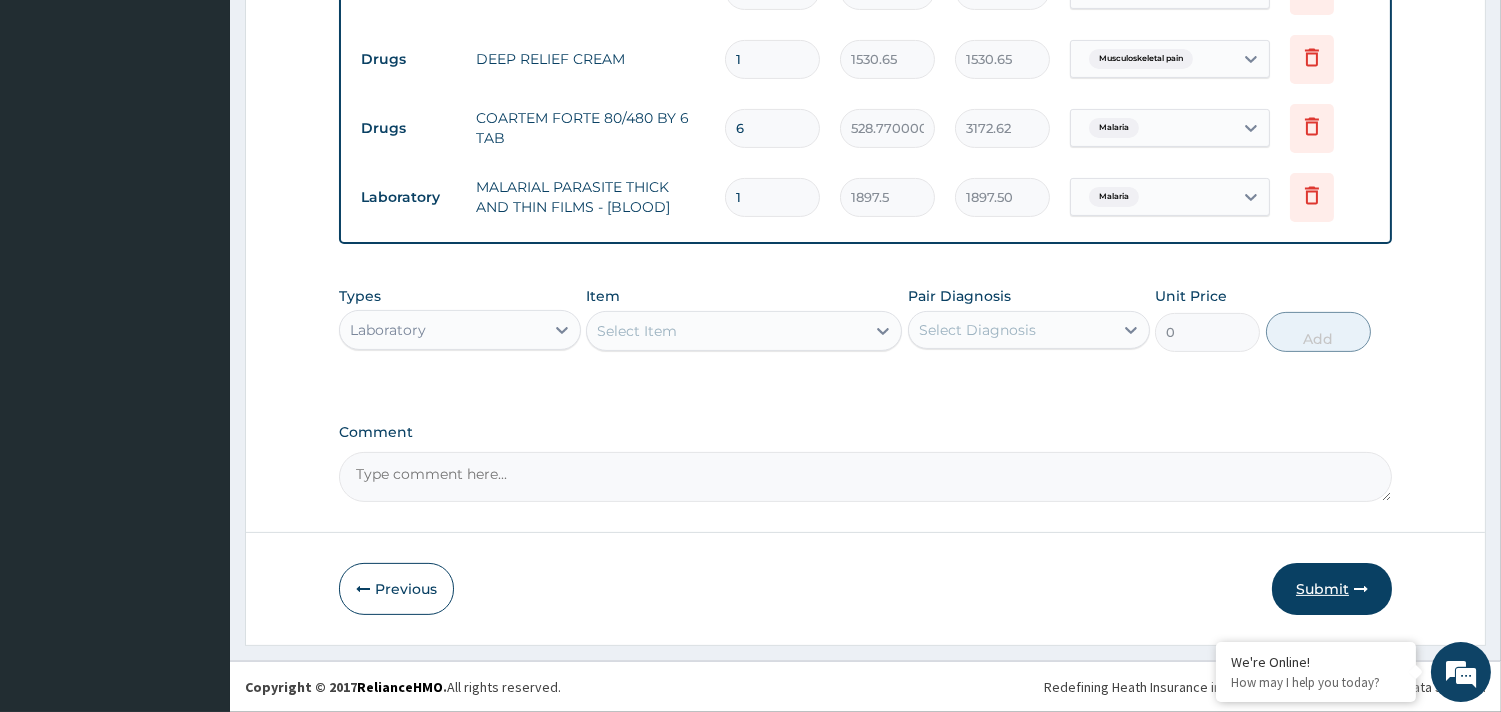 click on "Submit" at bounding box center [1332, 589] 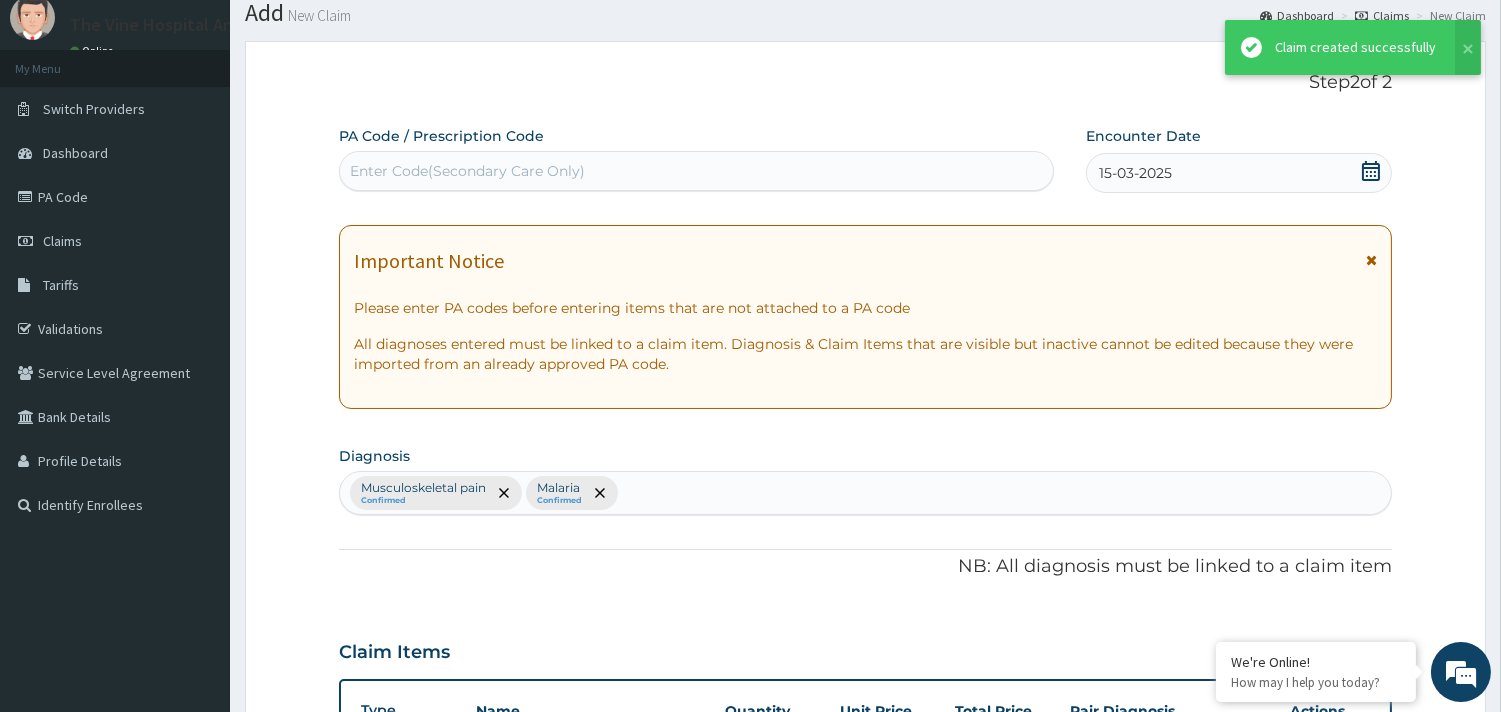 scroll, scrollTop: 991, scrollLeft: 0, axis: vertical 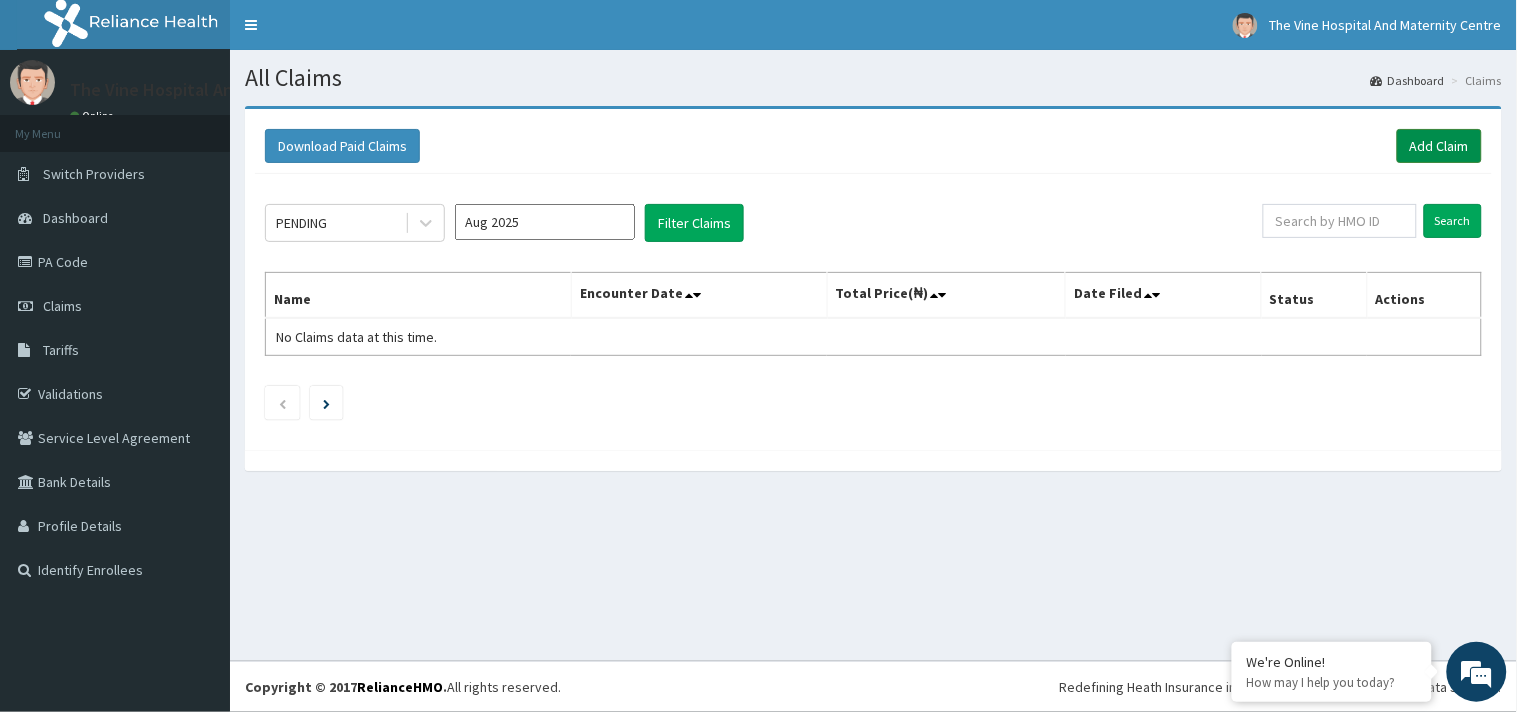 click on "Add Claim" at bounding box center [1439, 146] 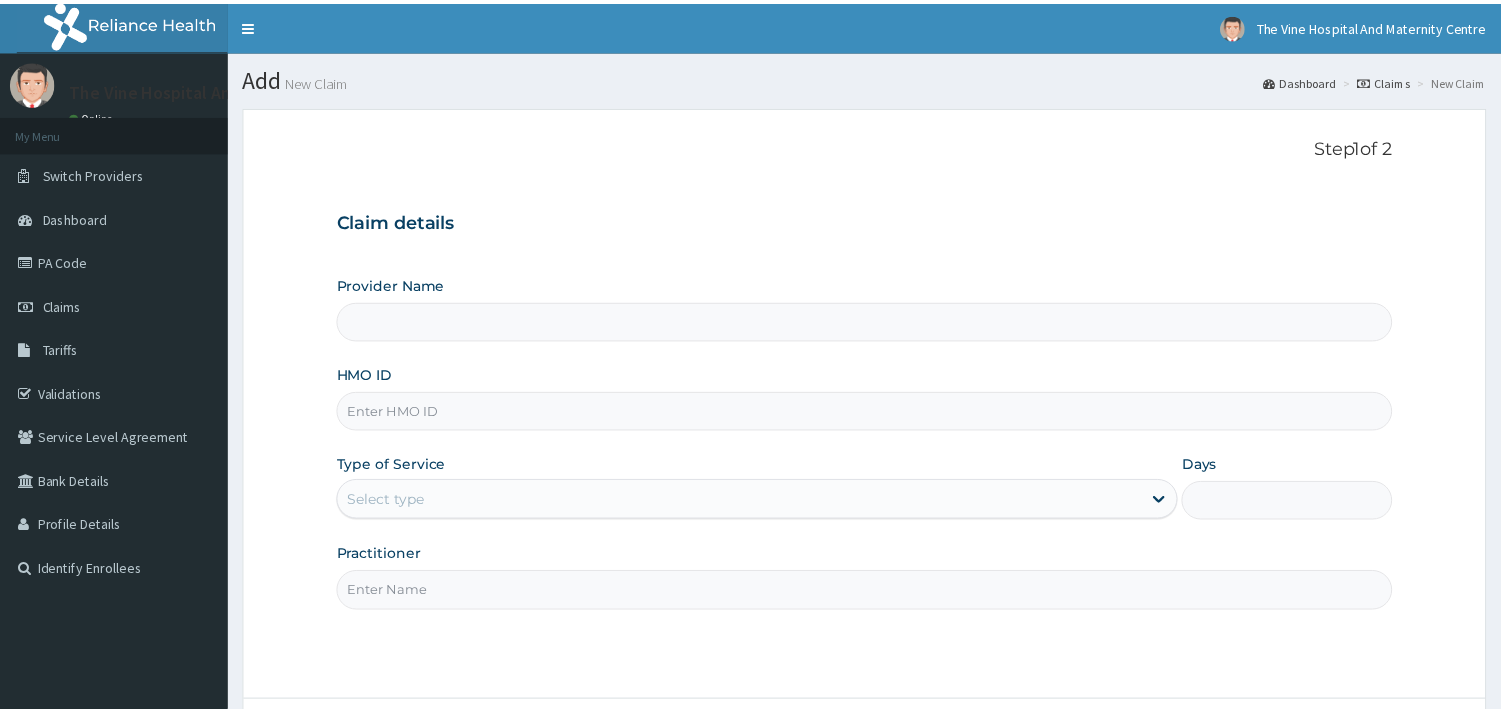 scroll, scrollTop: 0, scrollLeft: 0, axis: both 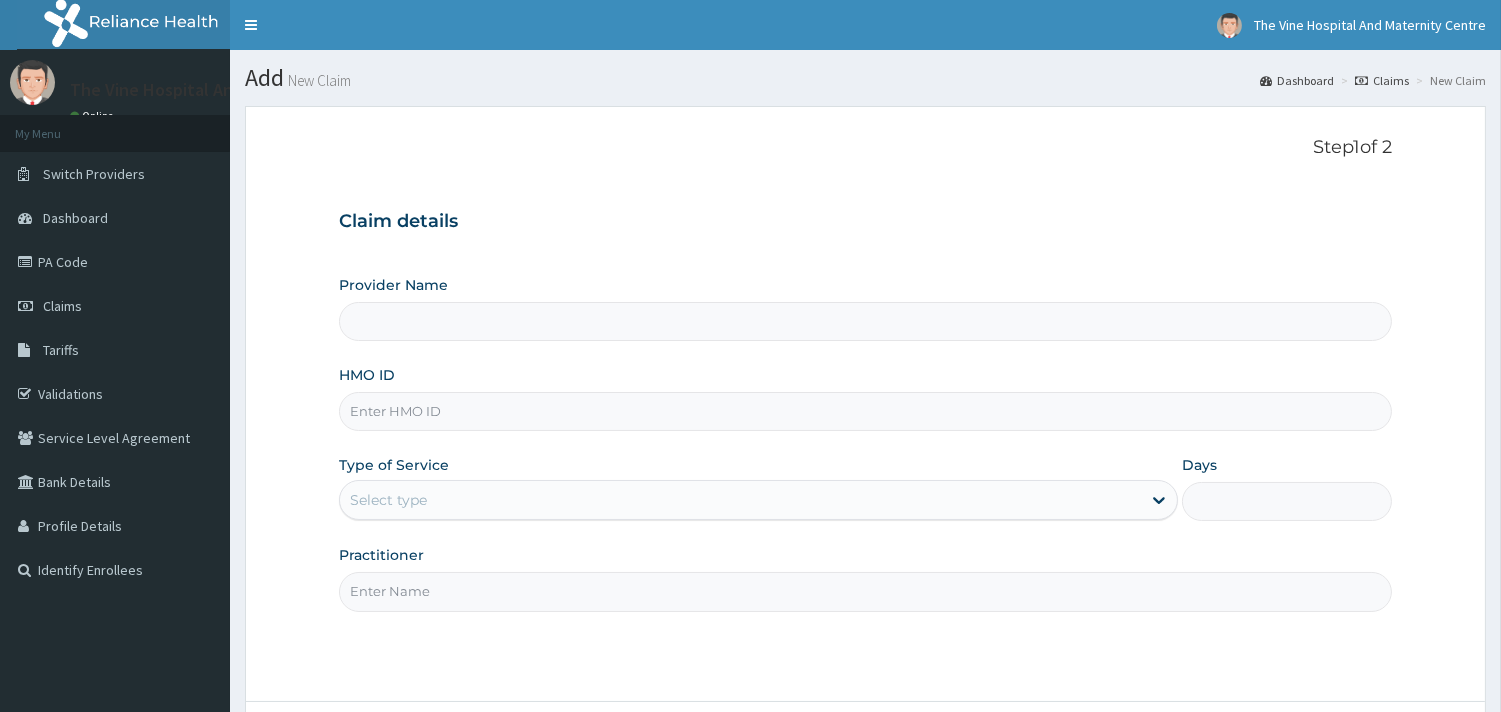 type on "The Vine Hospital And Maternity Centre" 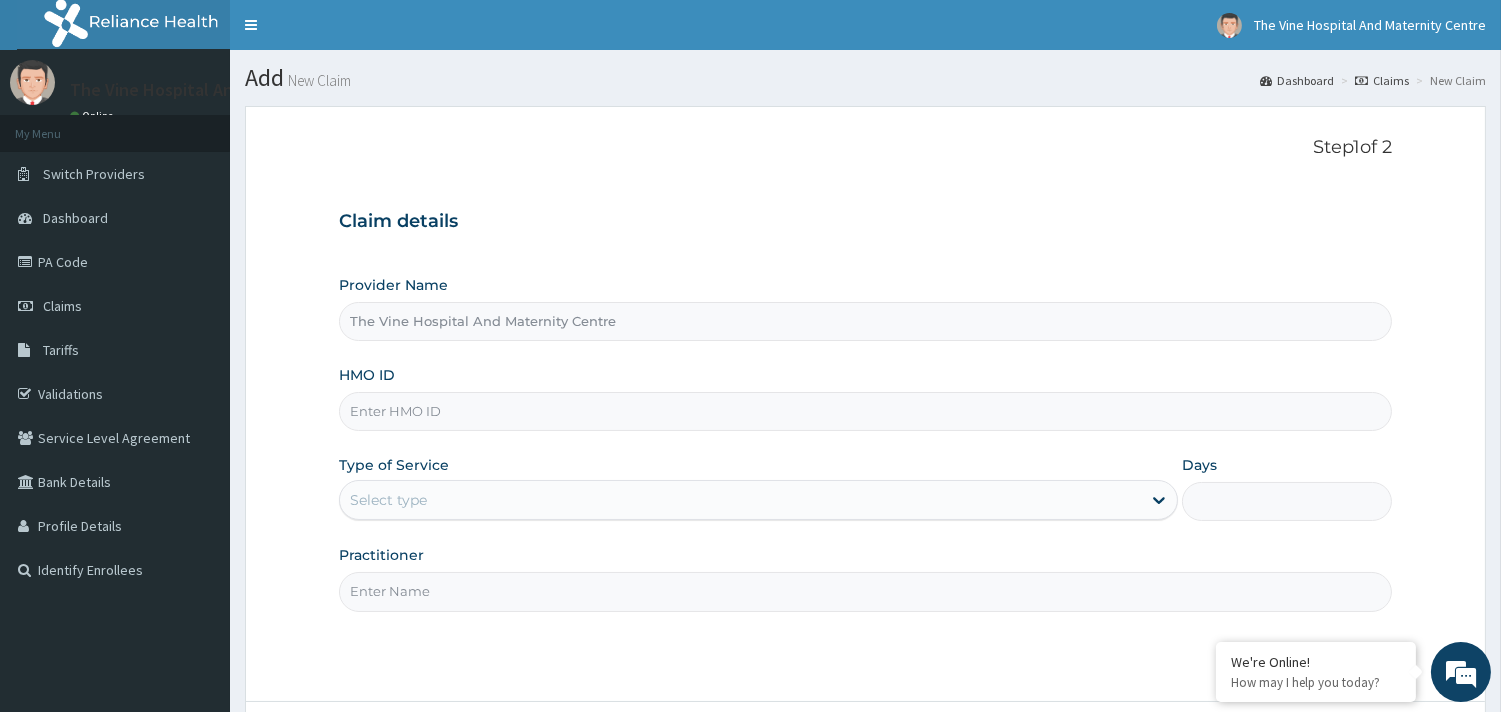 scroll, scrollTop: 0, scrollLeft: 0, axis: both 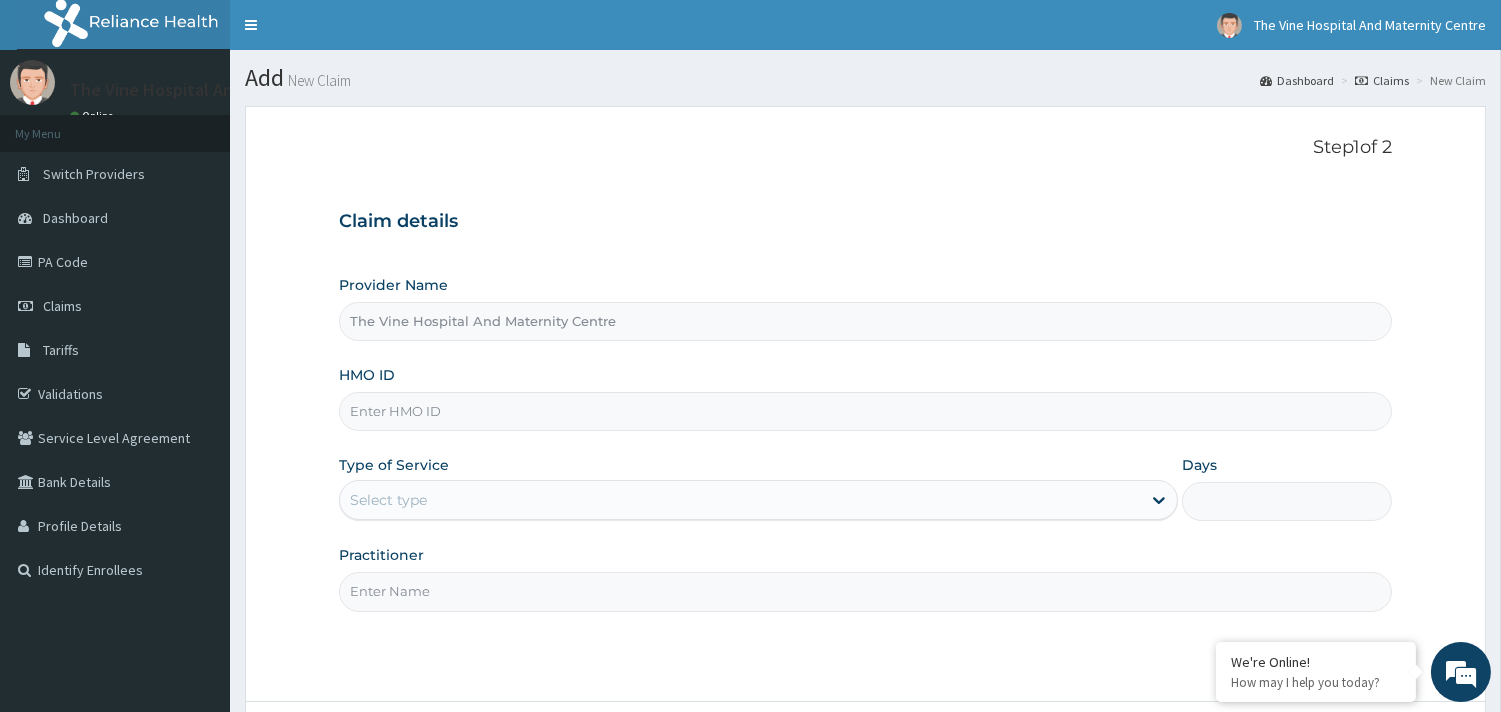 click on "HMO ID" at bounding box center [865, 411] 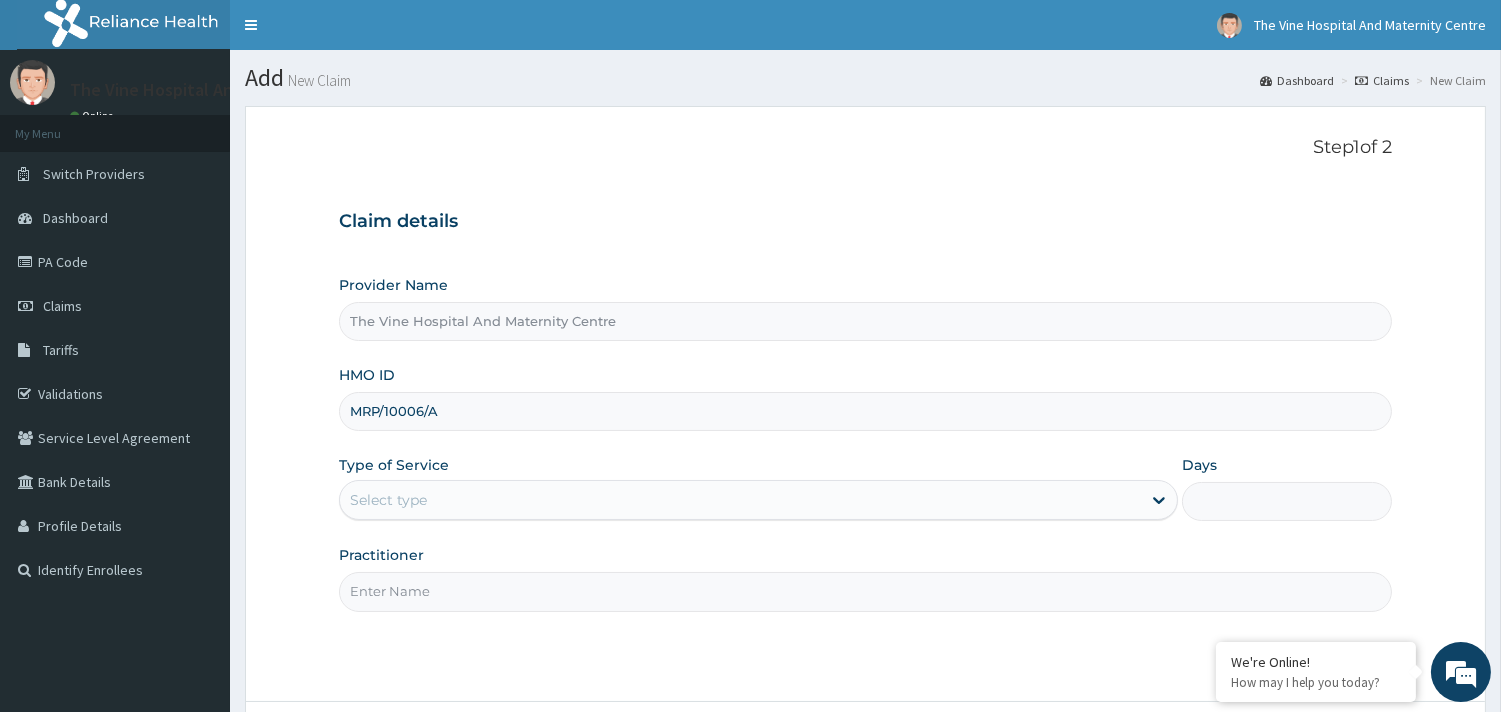 type on "MRP/10006/A" 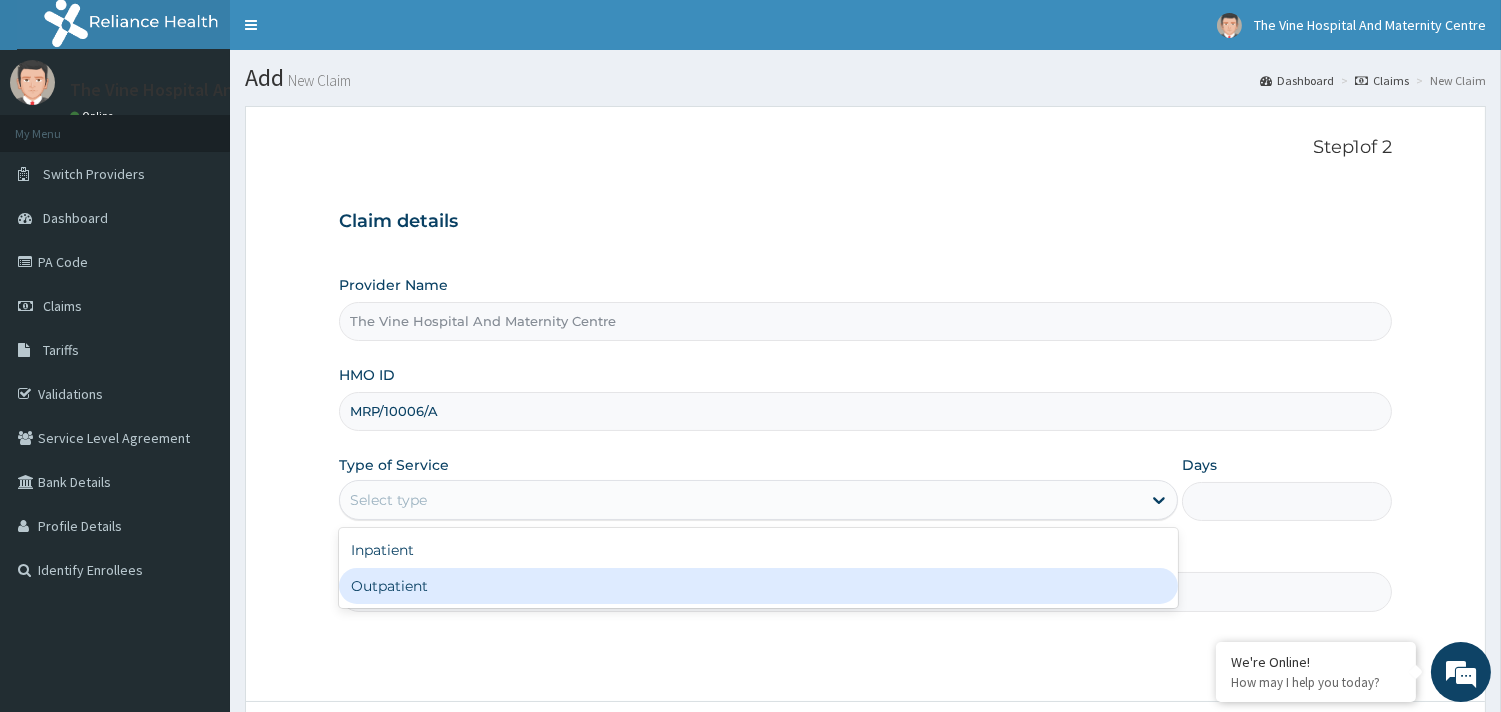 click on "Outpatient" at bounding box center [758, 586] 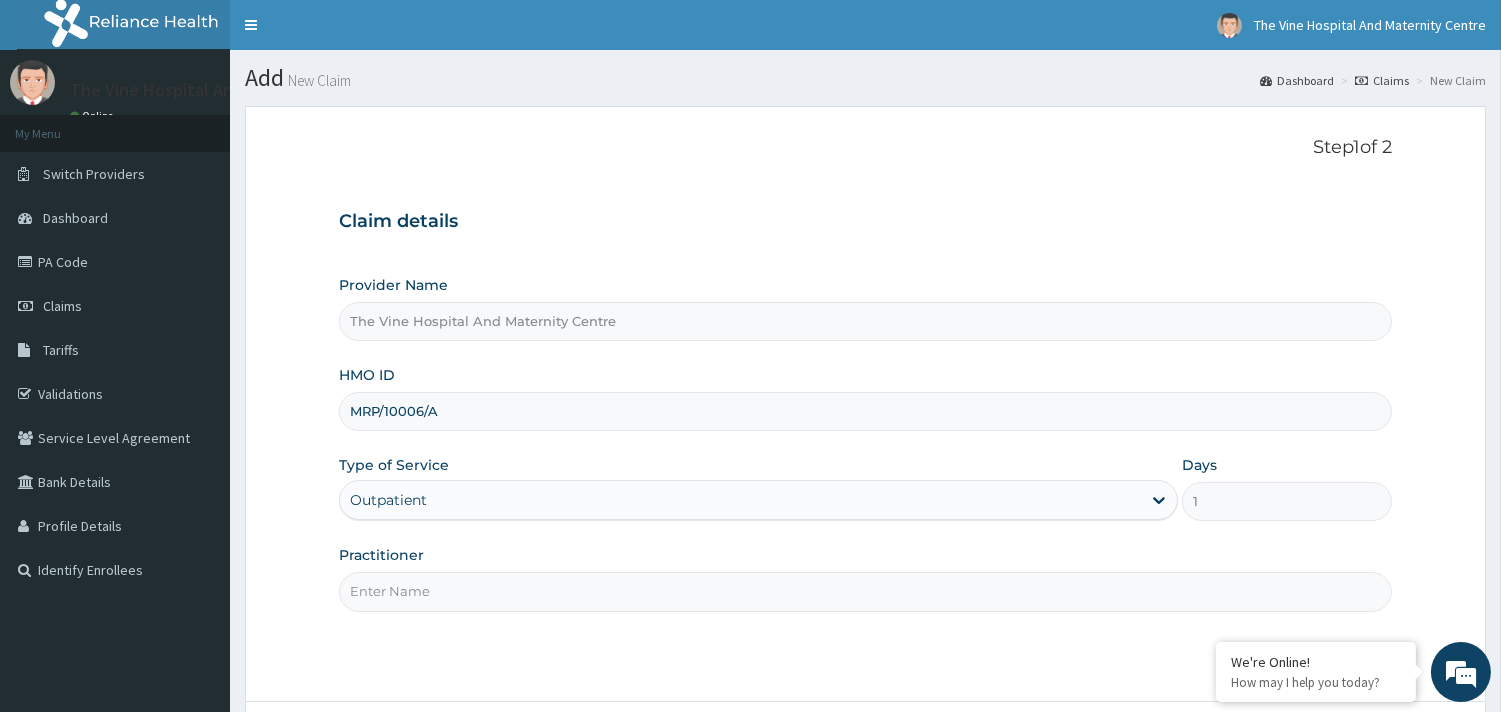 click on "Practitioner" at bounding box center (865, 591) 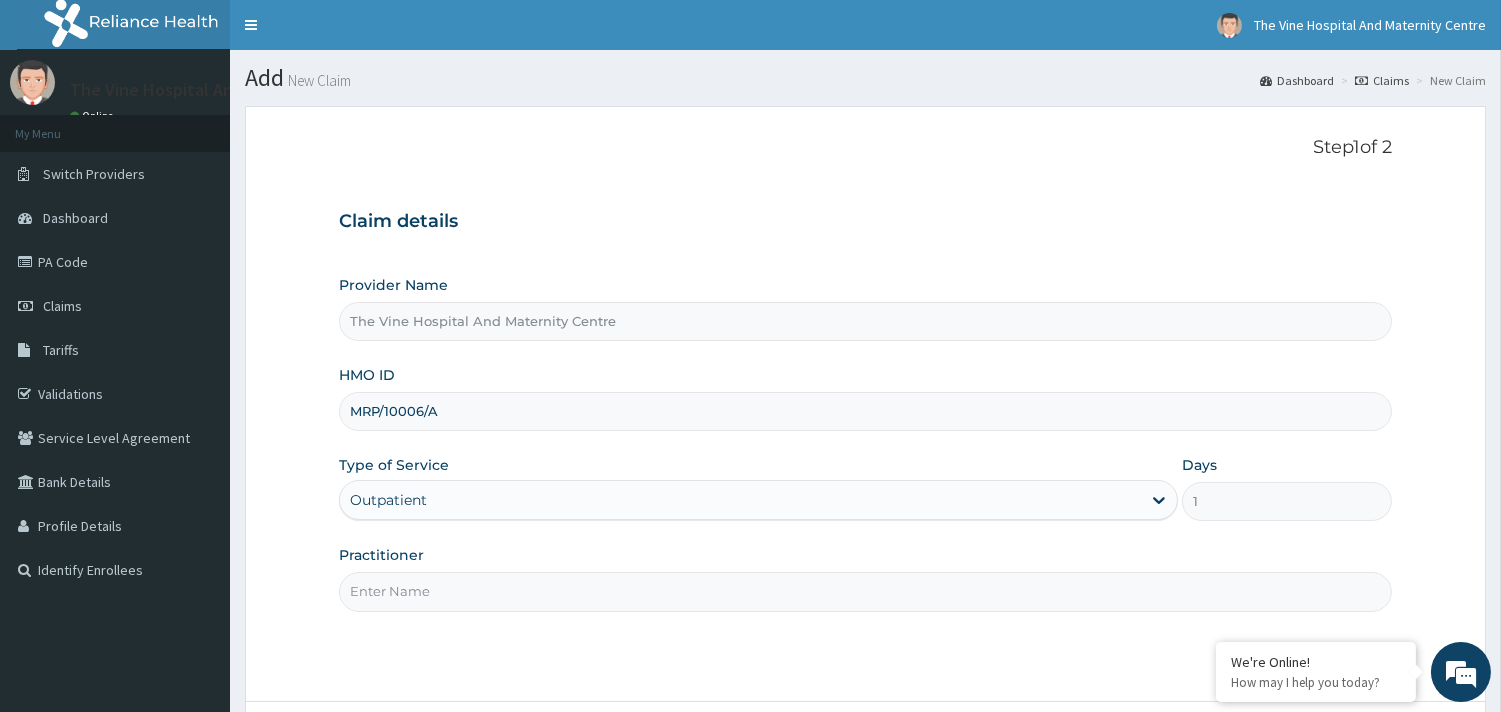 type on "DR PHILLIPS" 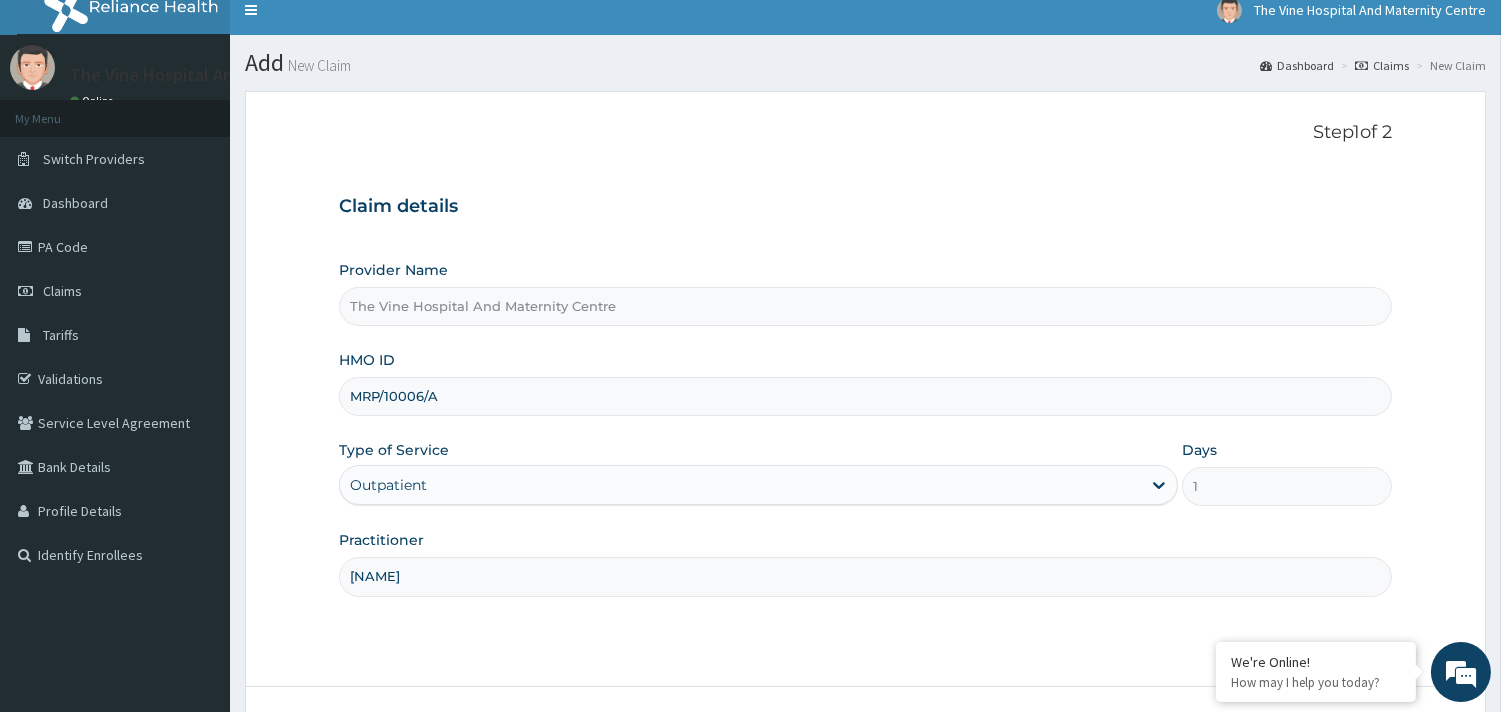 scroll, scrollTop: 170, scrollLeft: 0, axis: vertical 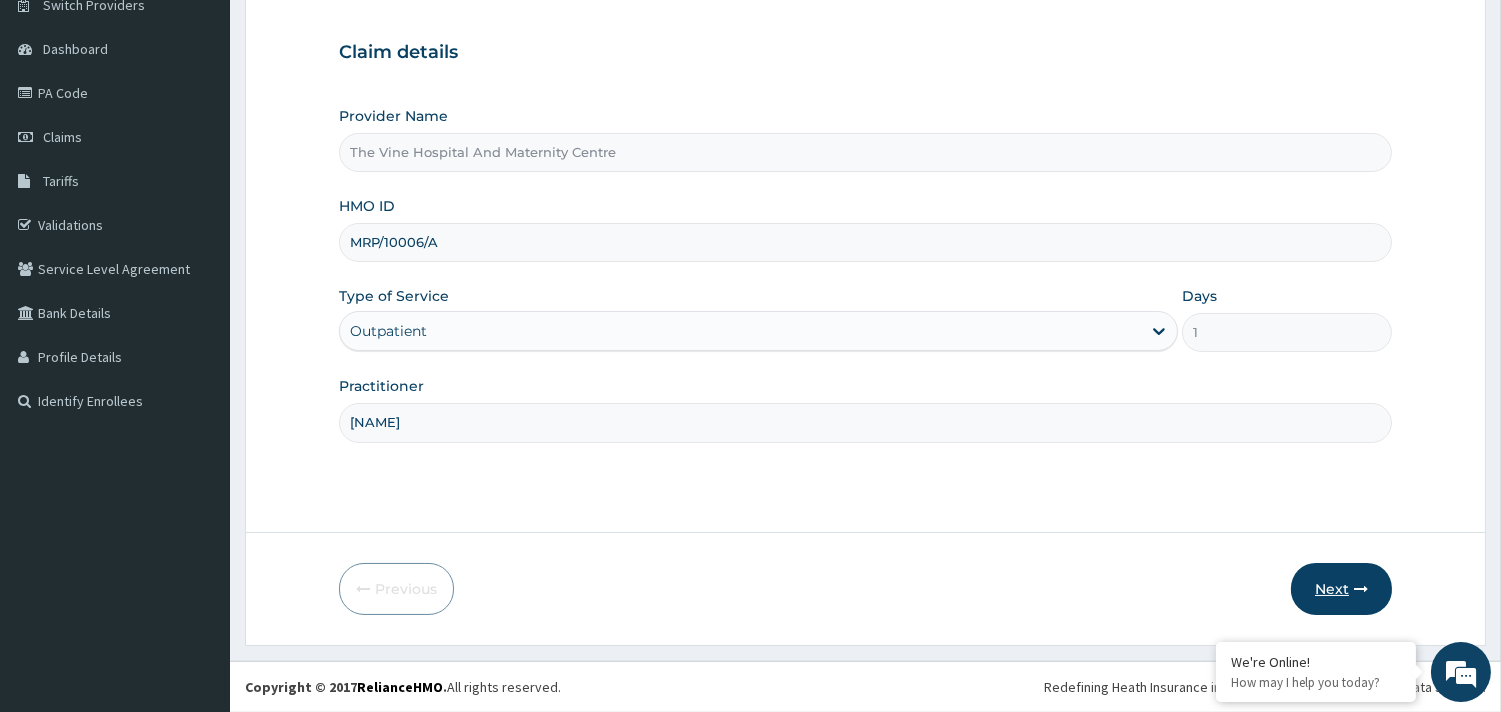 click on "Next" at bounding box center (1341, 589) 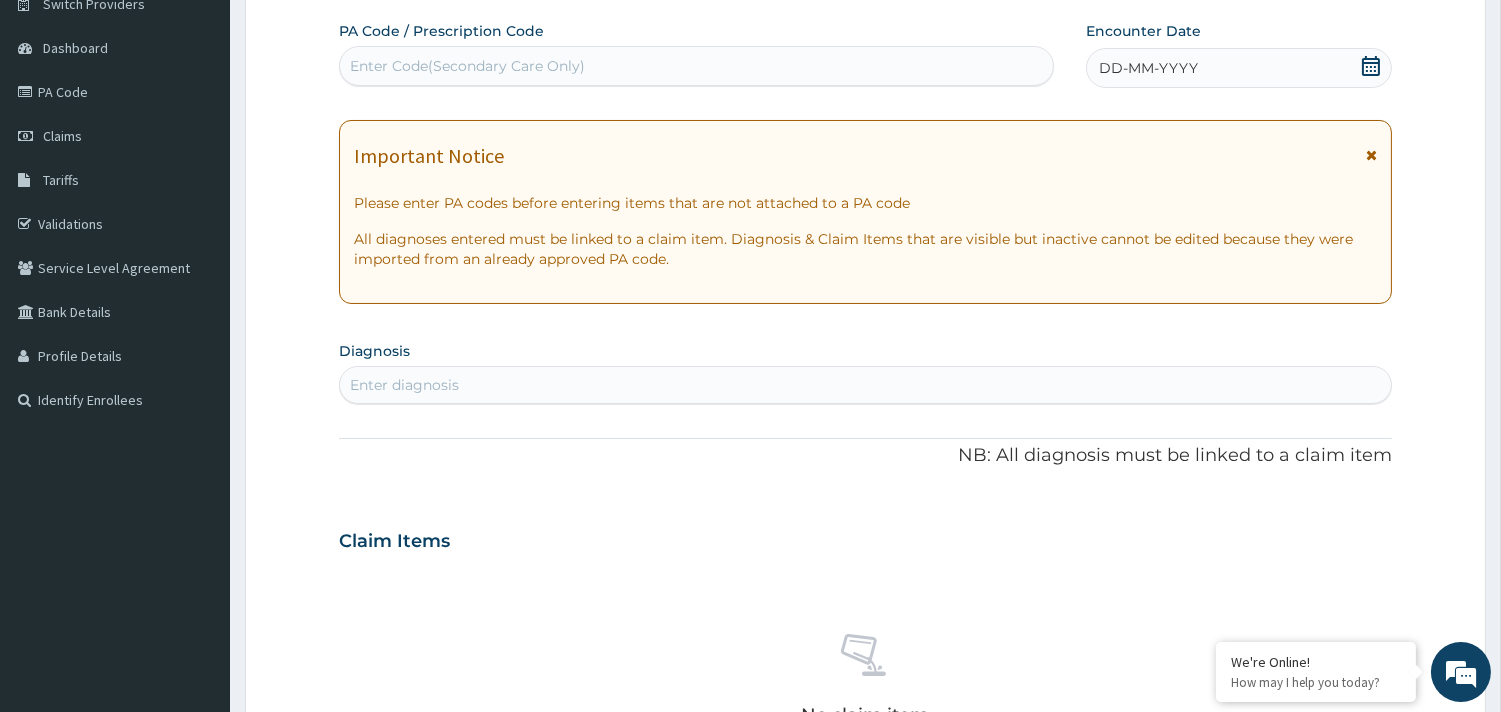 click 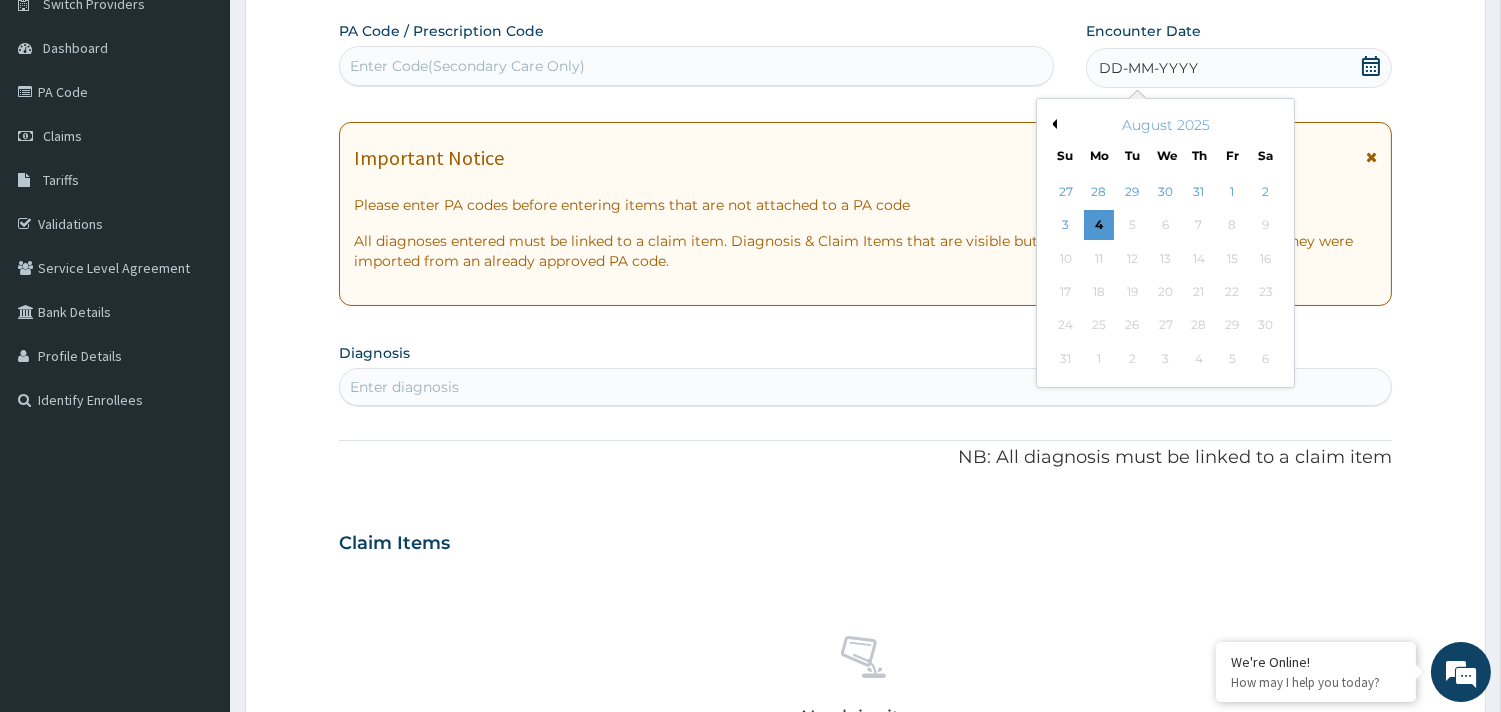 click on "Previous Month" at bounding box center (1052, 124) 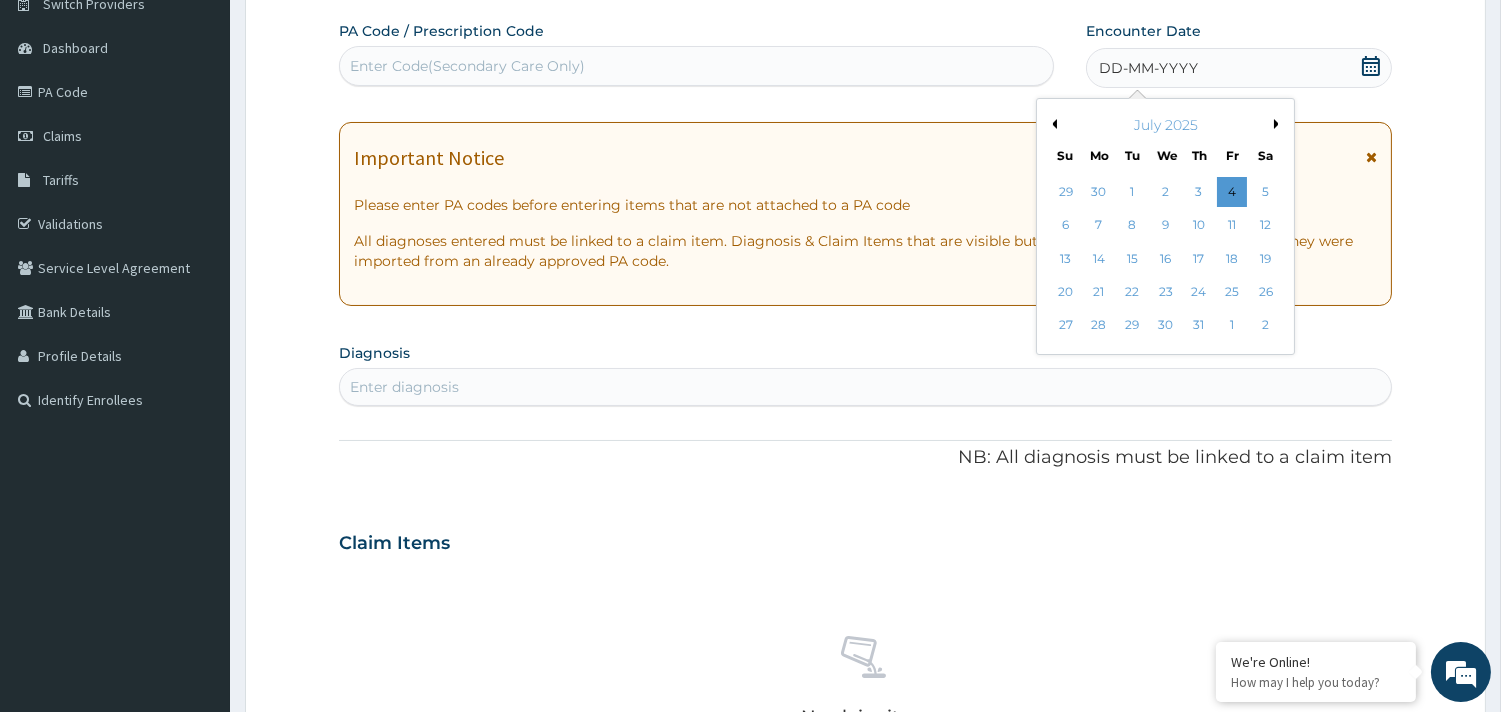 click on "Previous Month" at bounding box center (1052, 124) 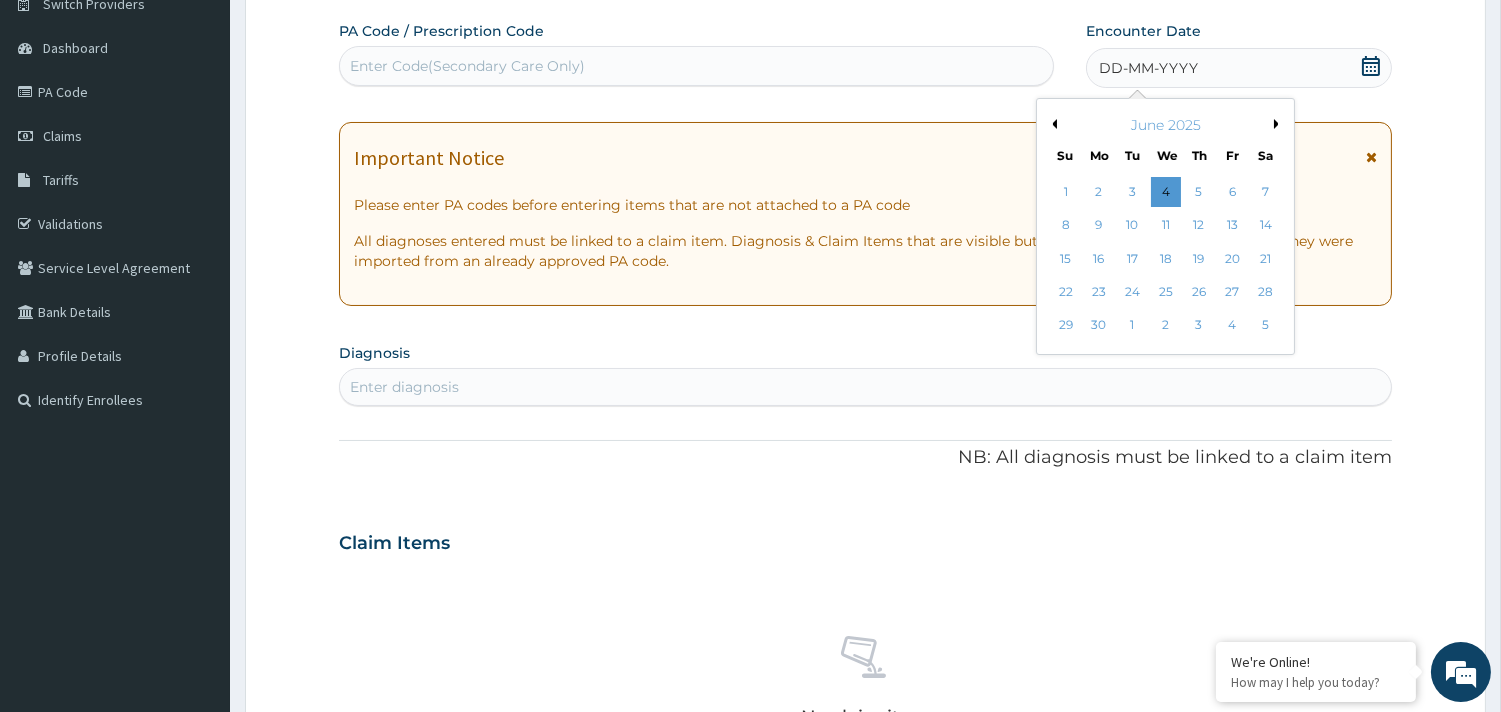 click on "Previous Month" at bounding box center [1052, 124] 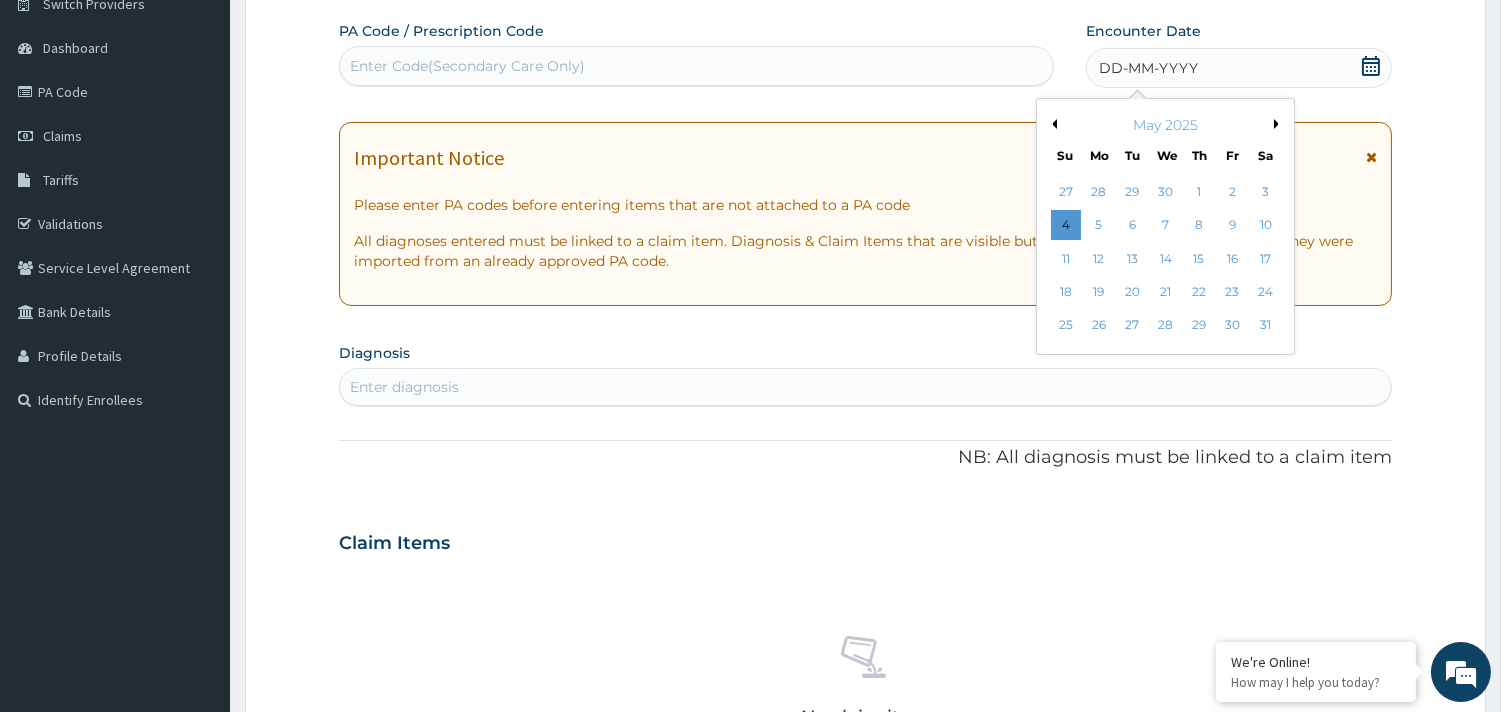 click on "Previous Month" at bounding box center (1052, 124) 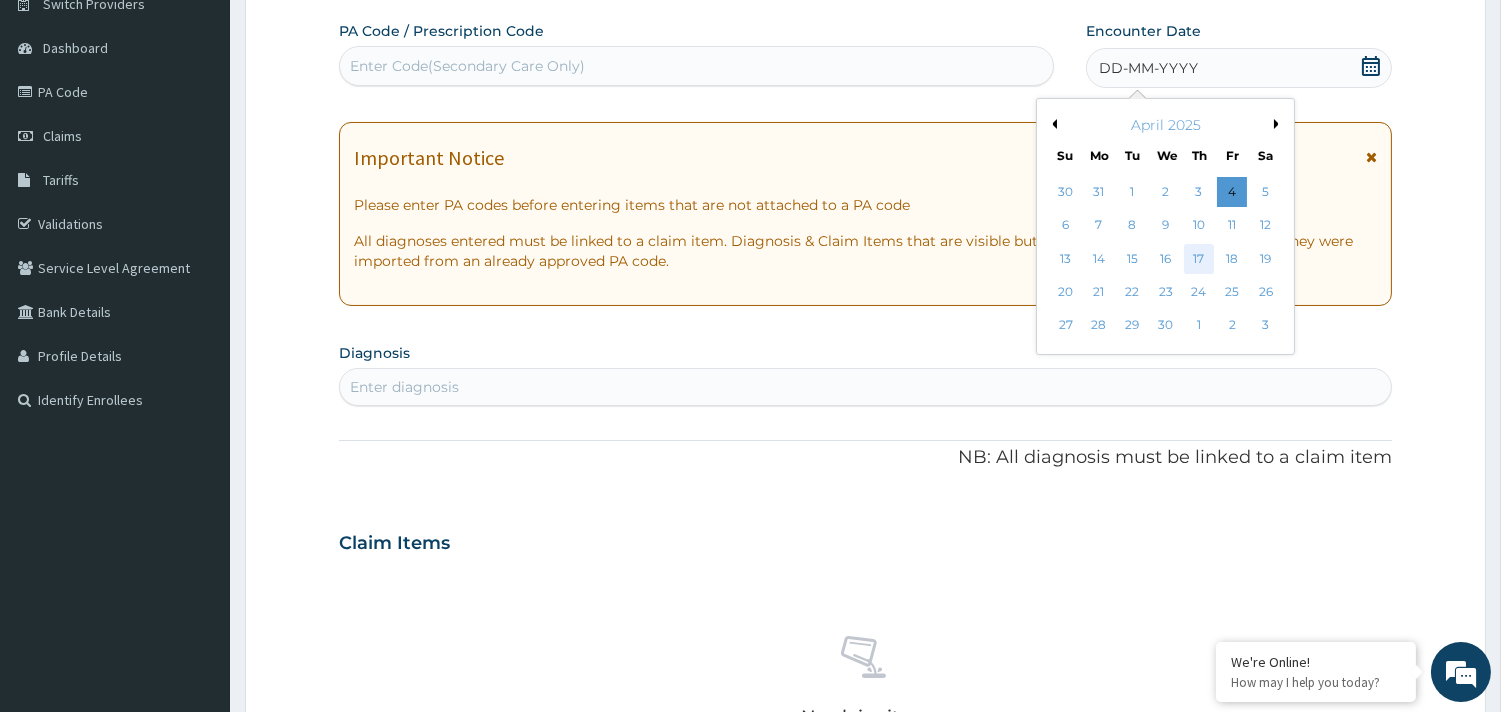 click on "17" at bounding box center (1199, 259) 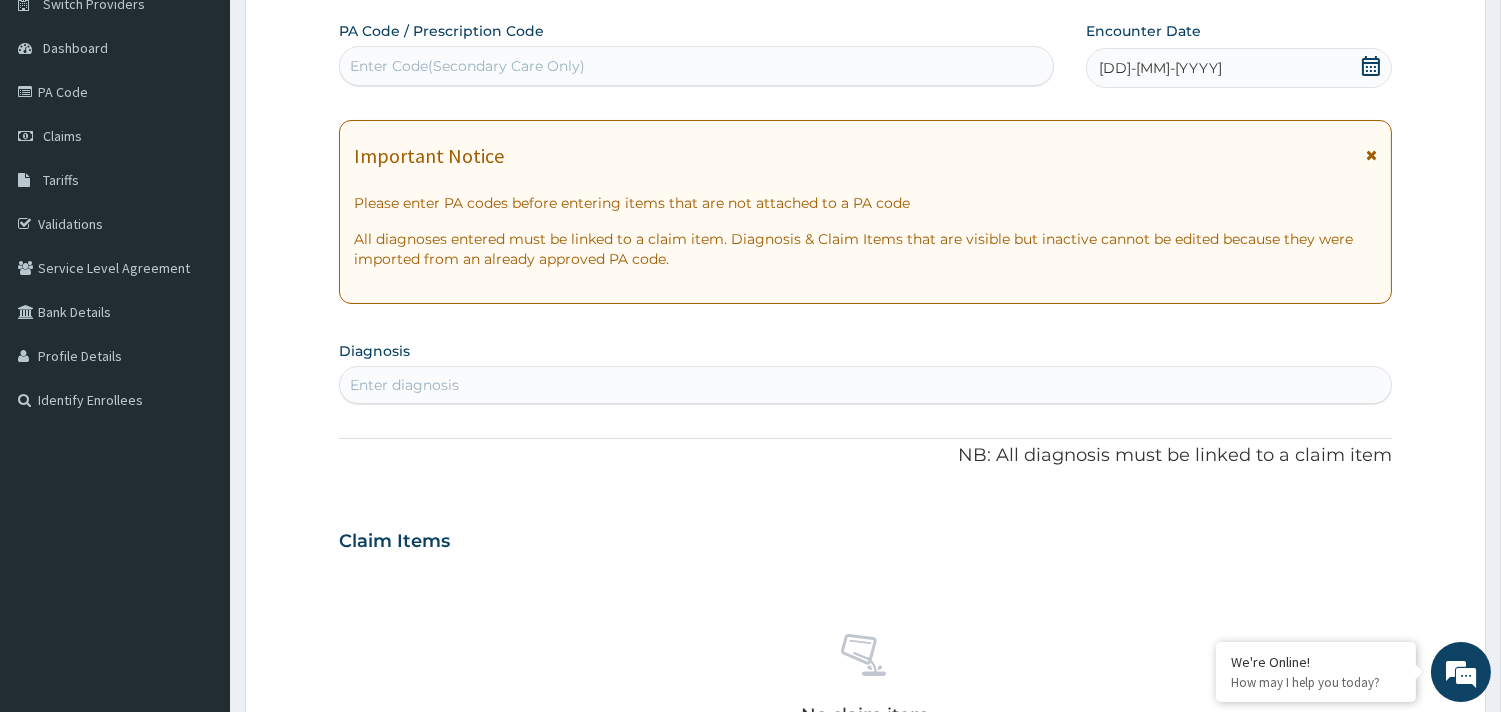 click on "Enter diagnosis" at bounding box center (404, 385) 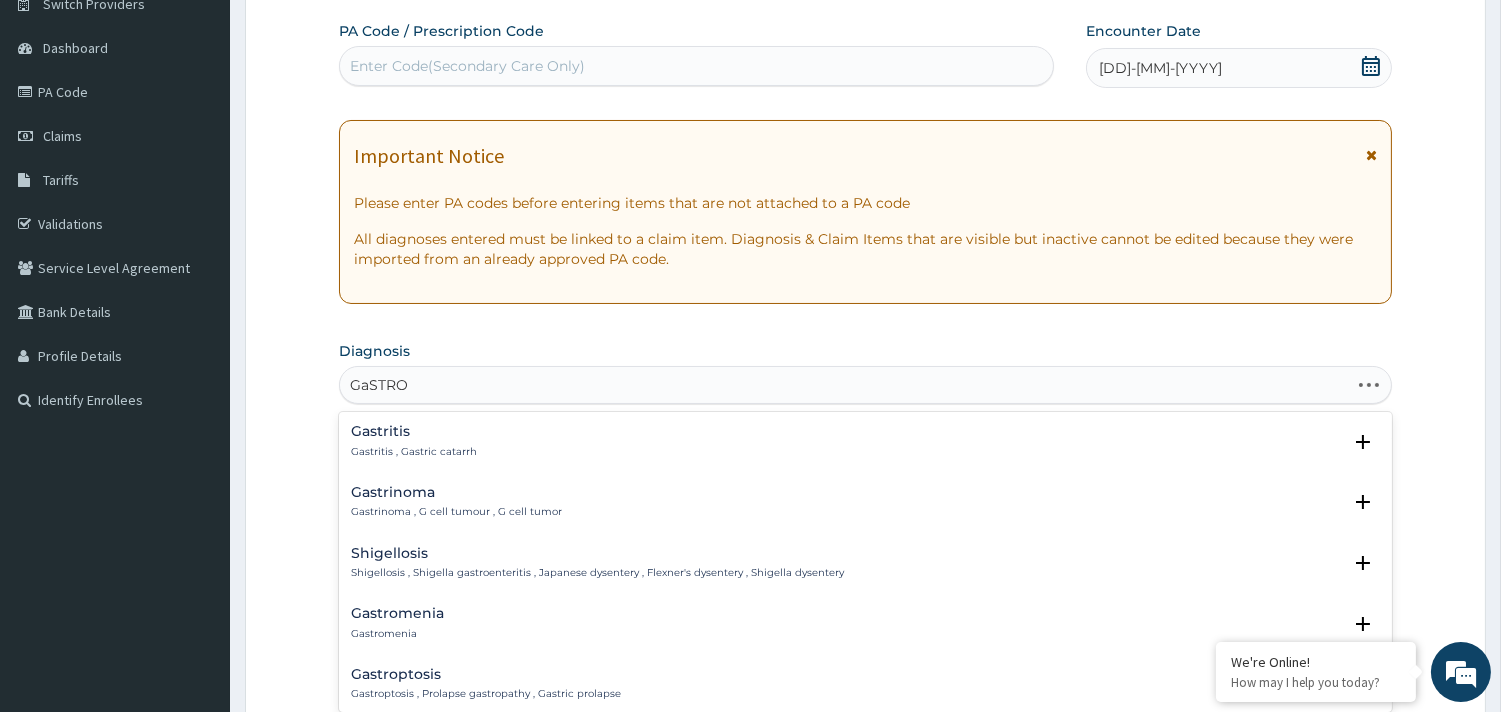 type on "GaSTROE" 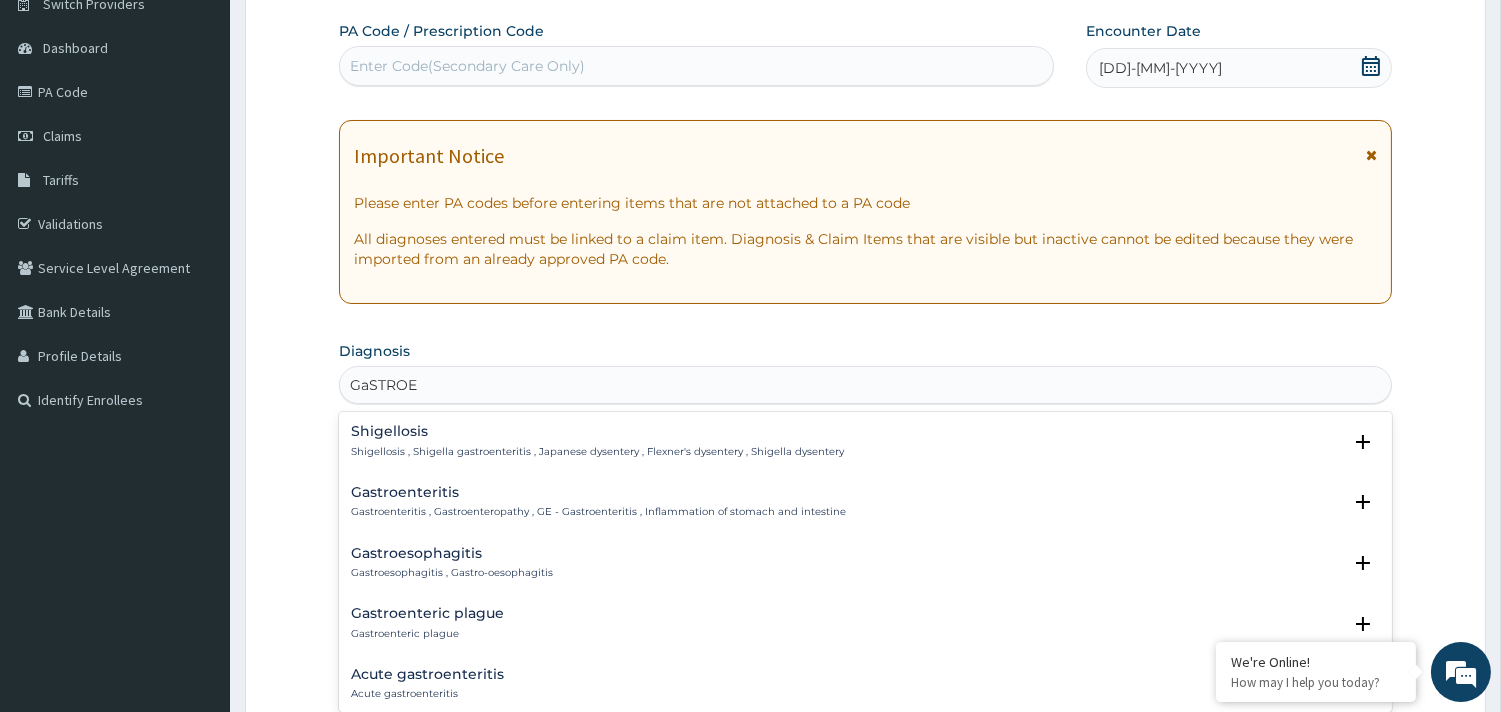 click on "Gastroenteritis" at bounding box center (598, 492) 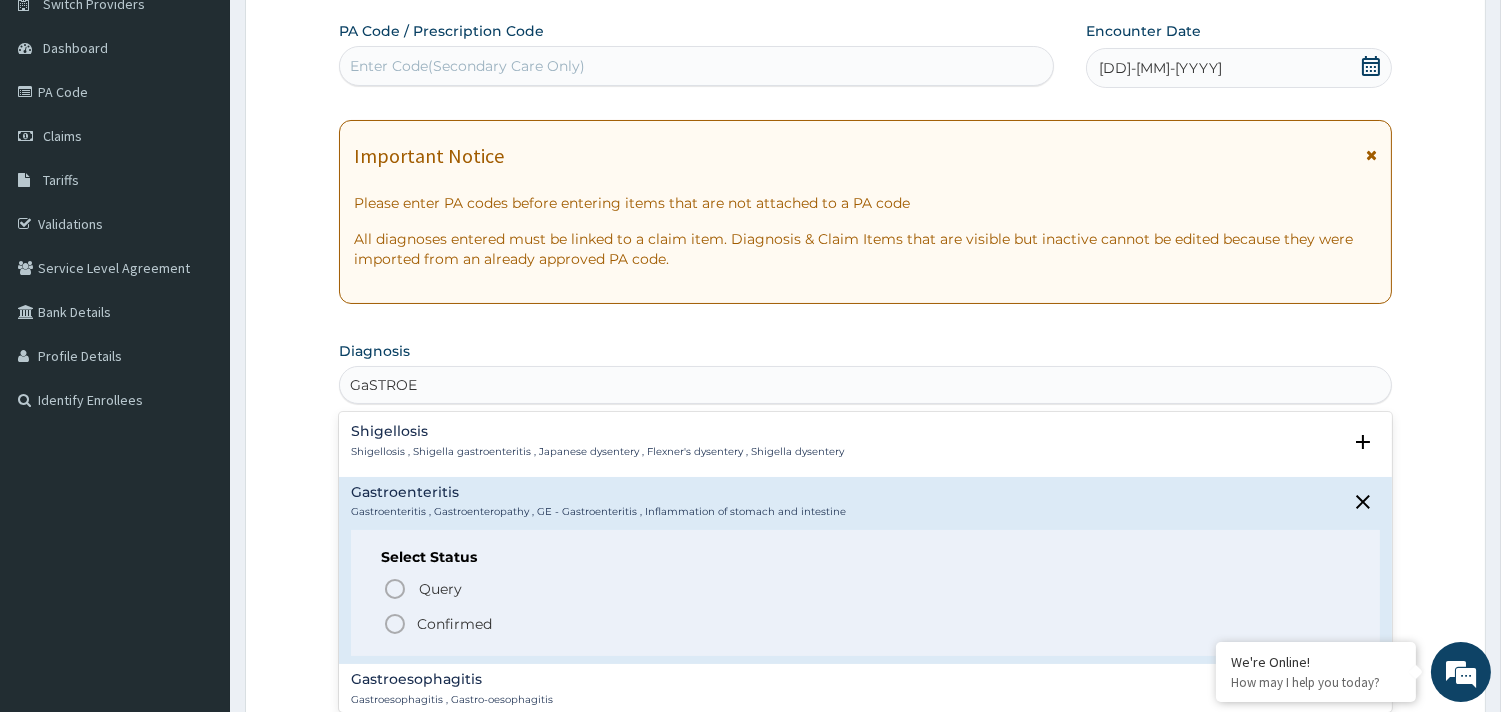 click 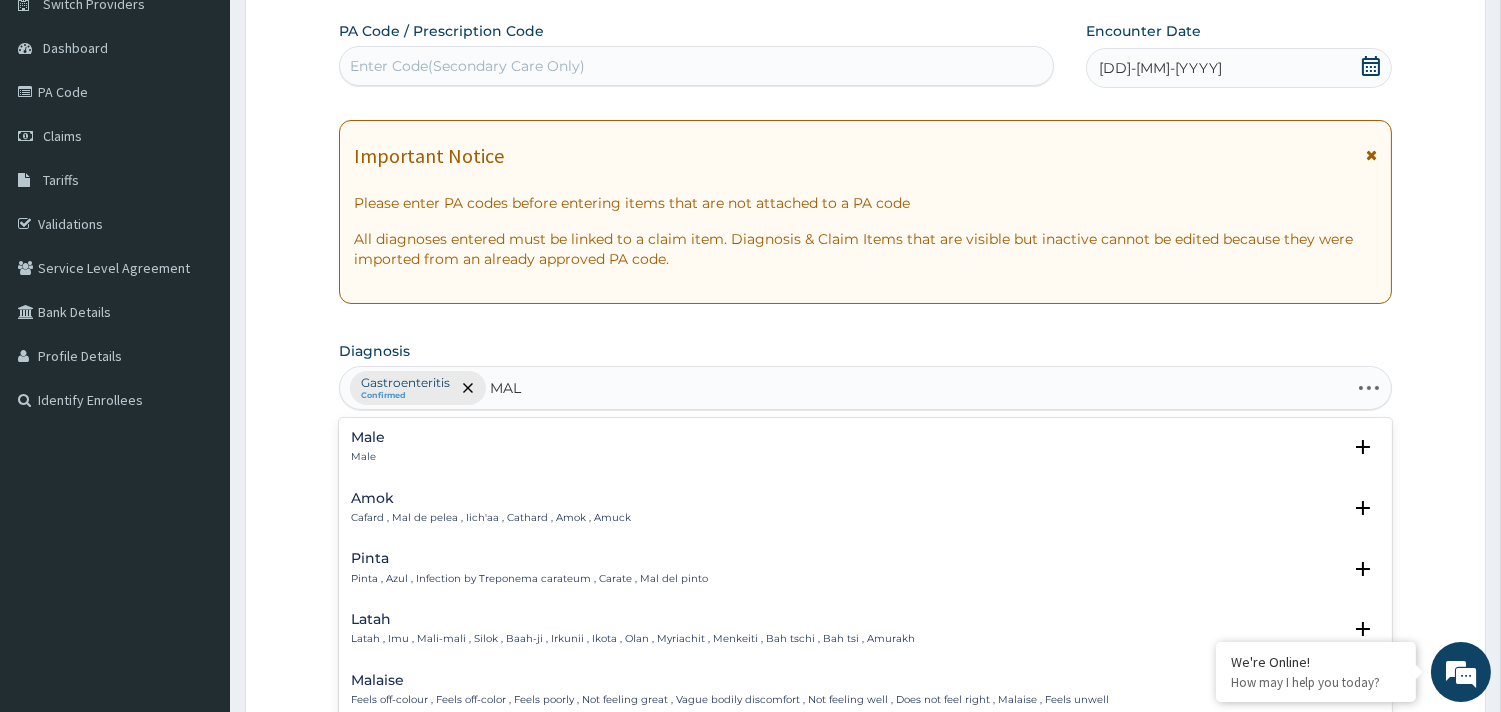 type on "MALA" 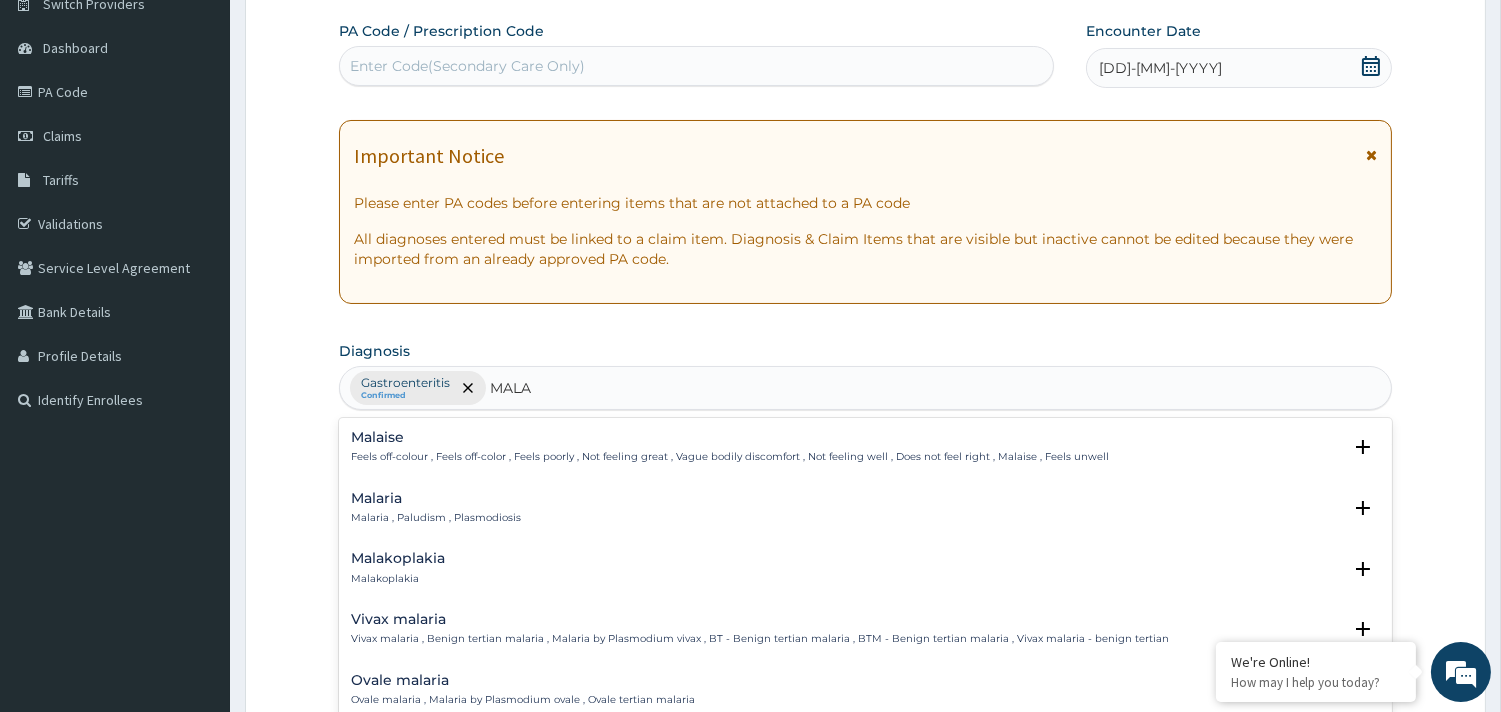 click on "Malaria , Paludism , Plasmodiosis" at bounding box center (436, 518) 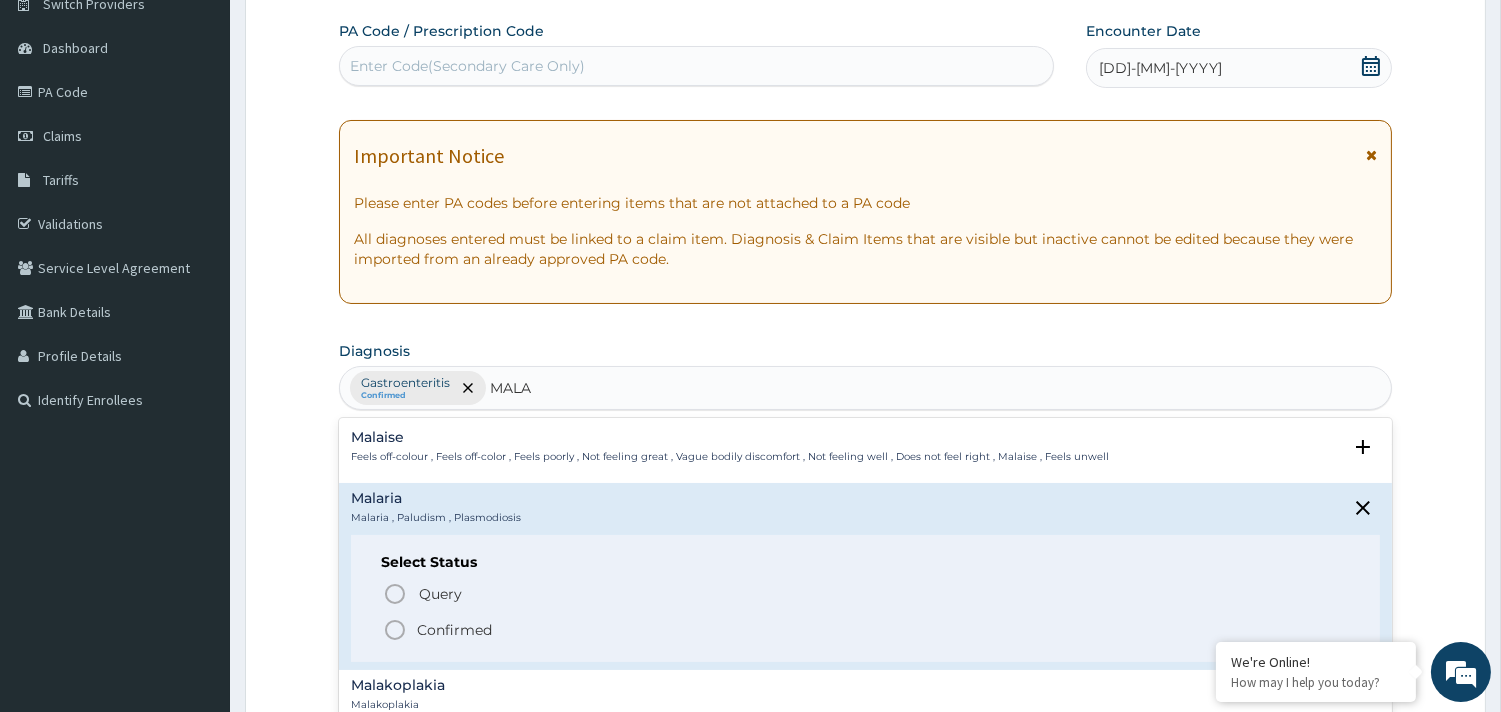 click 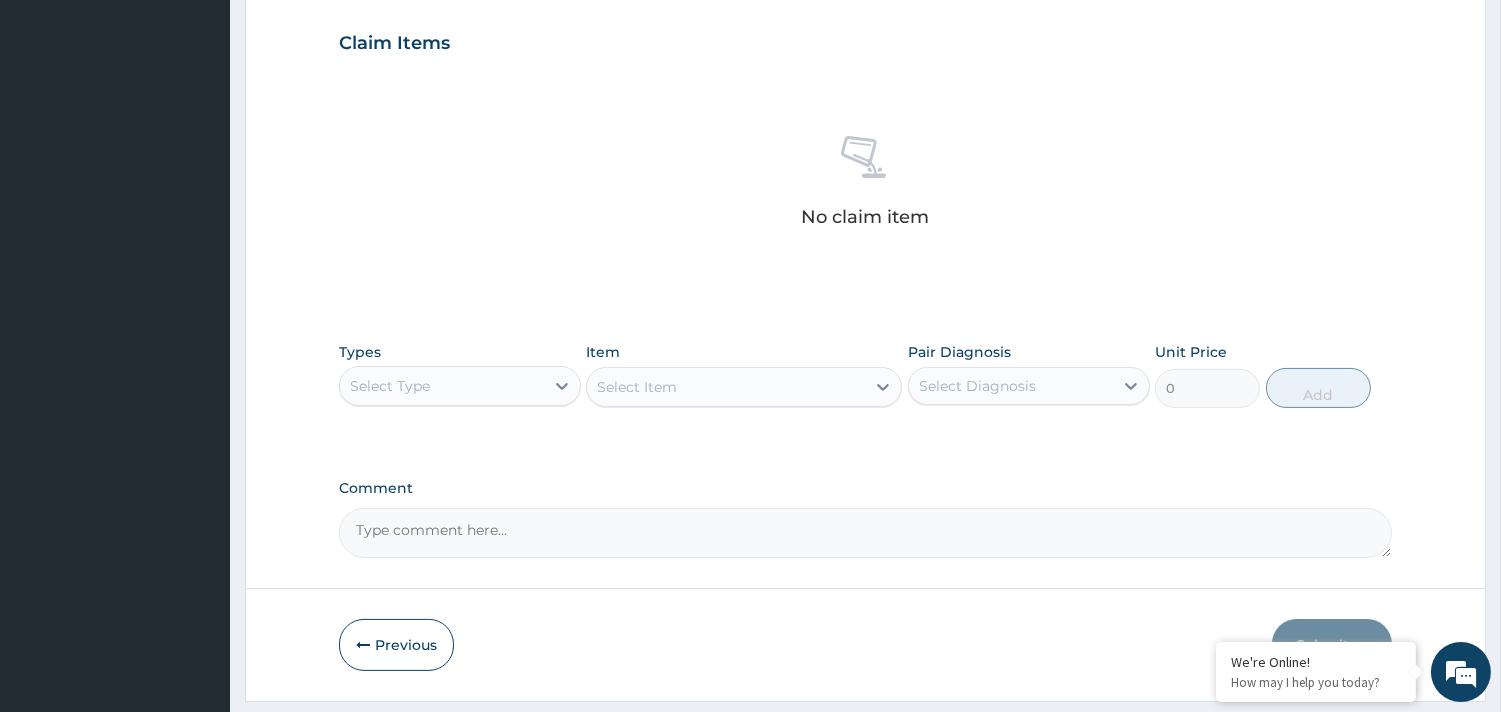scroll, scrollTop: 730, scrollLeft: 0, axis: vertical 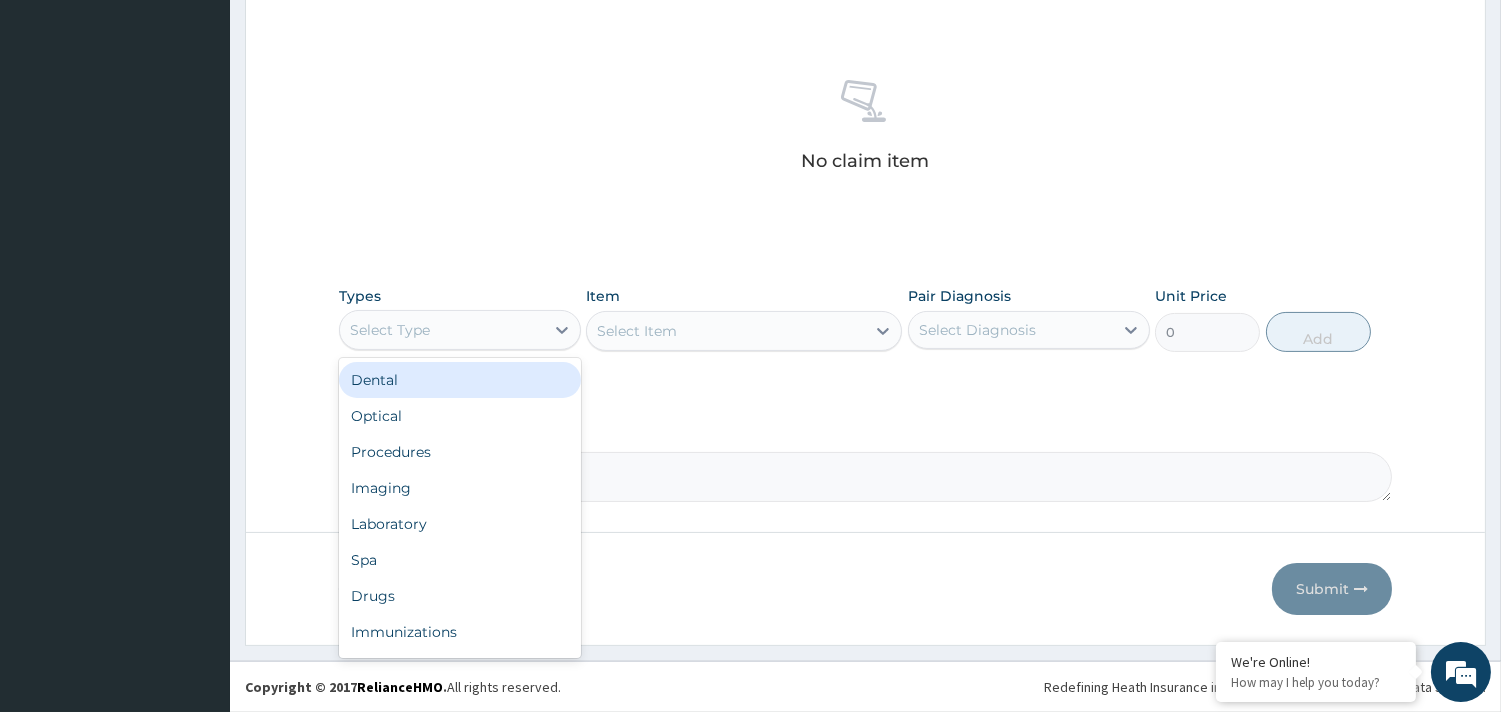 click on "Select Type" at bounding box center [442, 330] 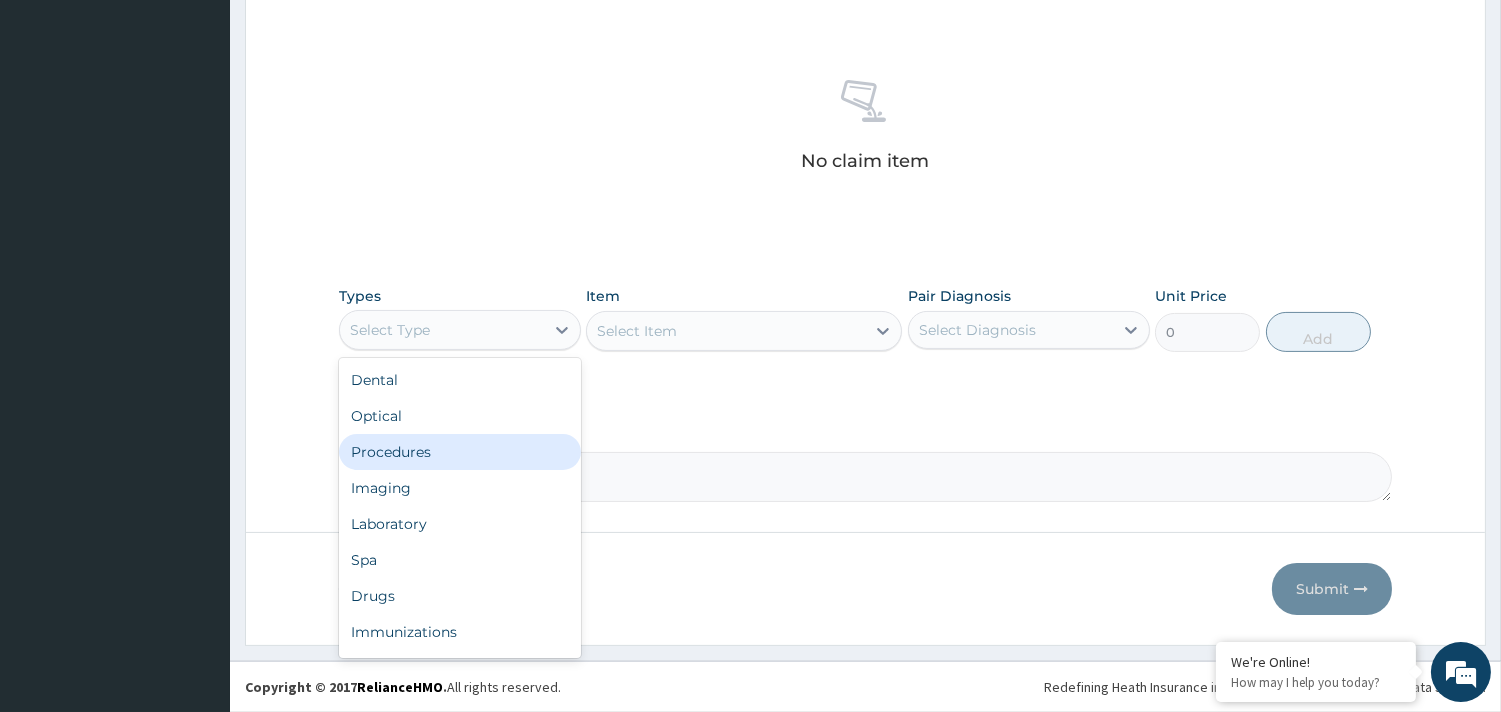 click on "Procedures" at bounding box center (460, 452) 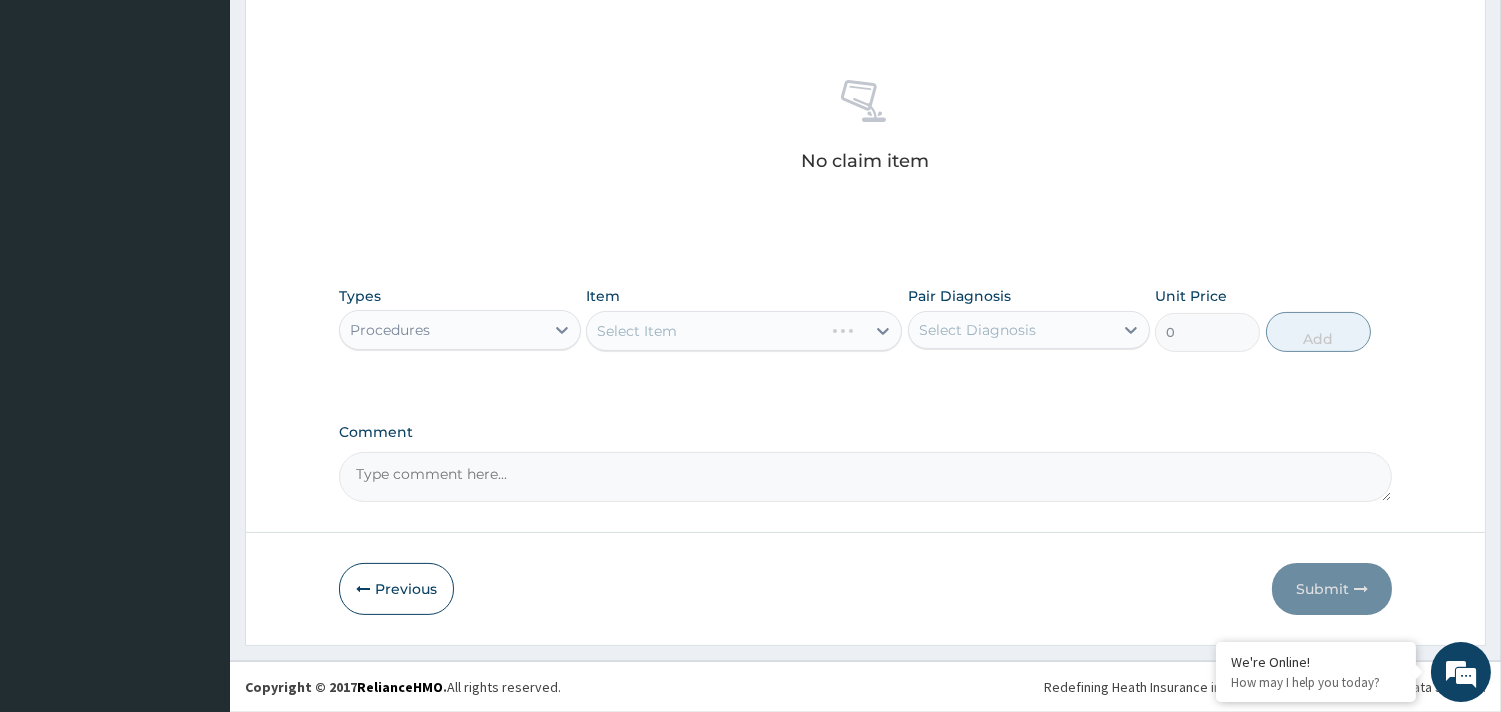 click on "Select Item" at bounding box center [744, 331] 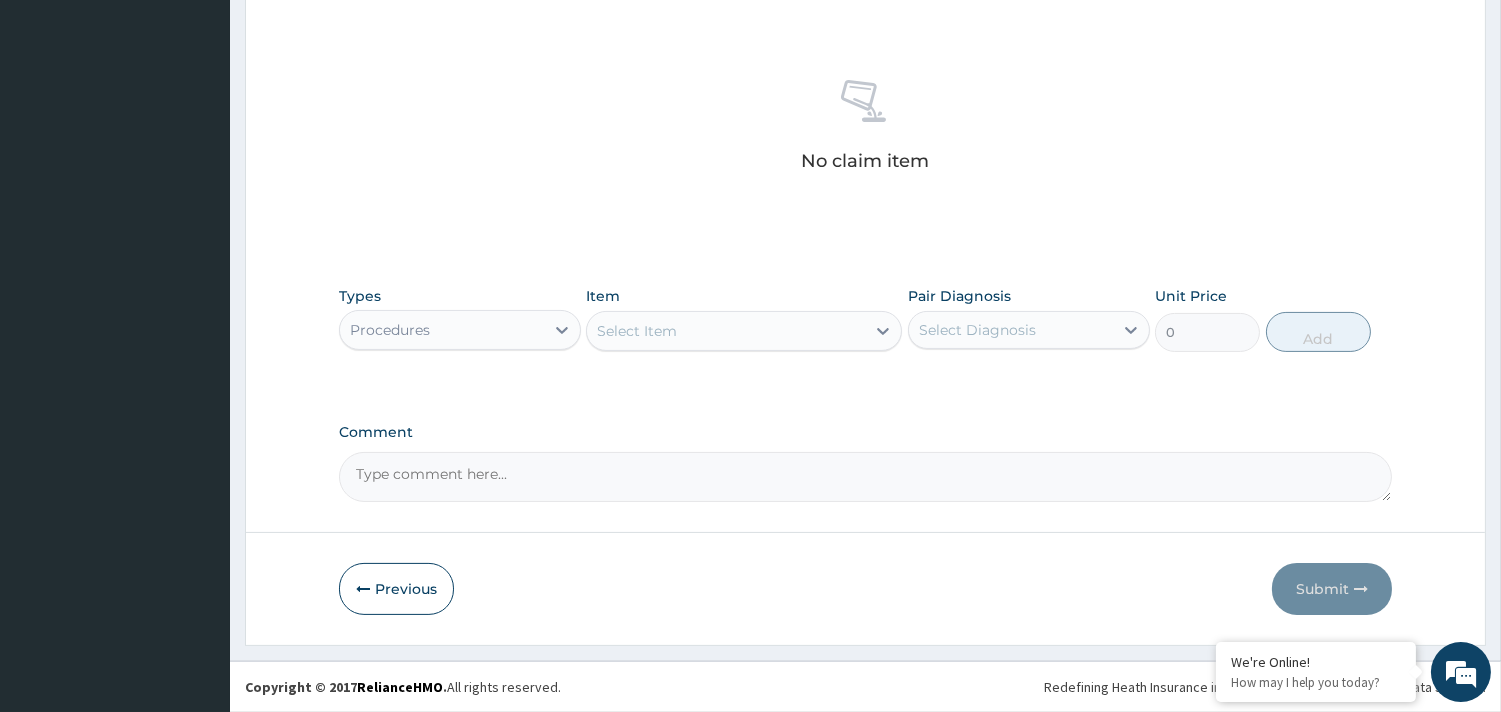 click on "Select Item" at bounding box center [726, 331] 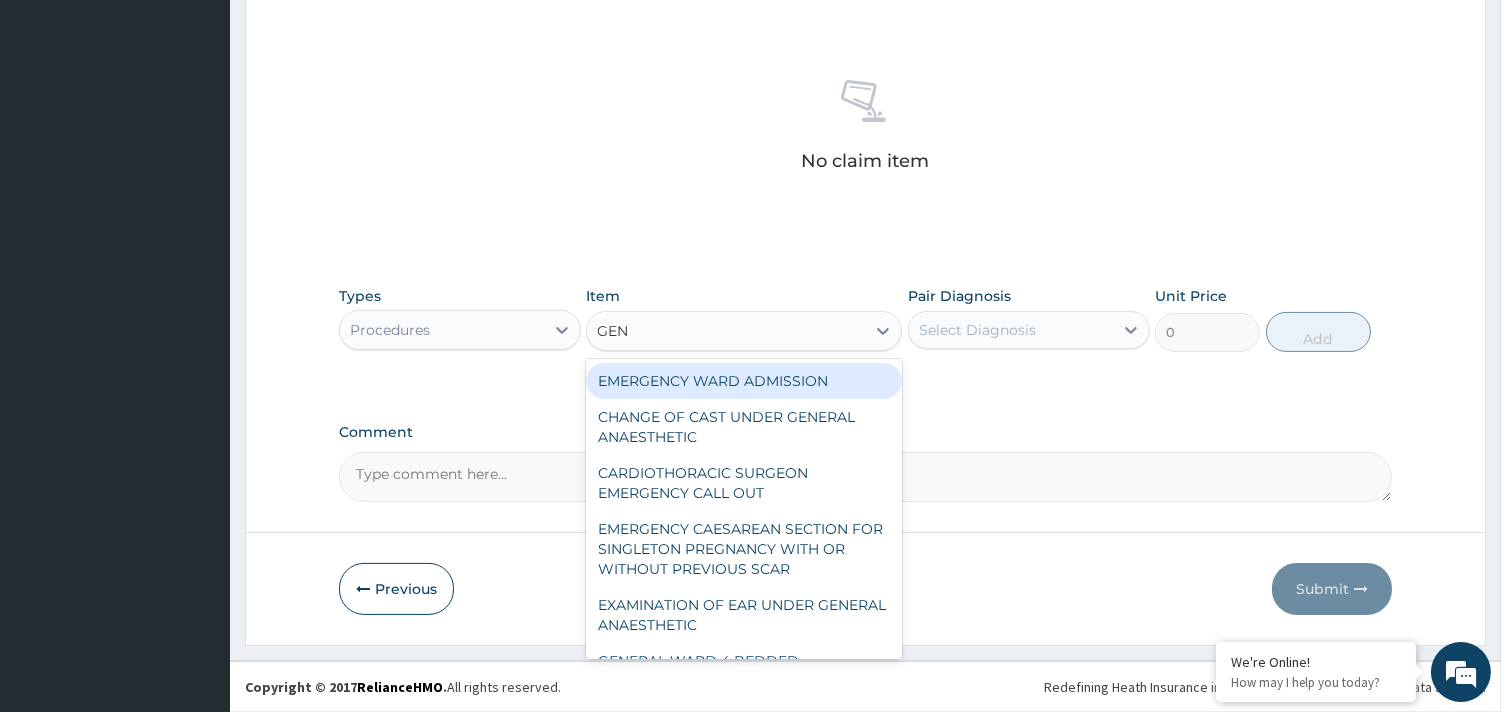 type on "GENE" 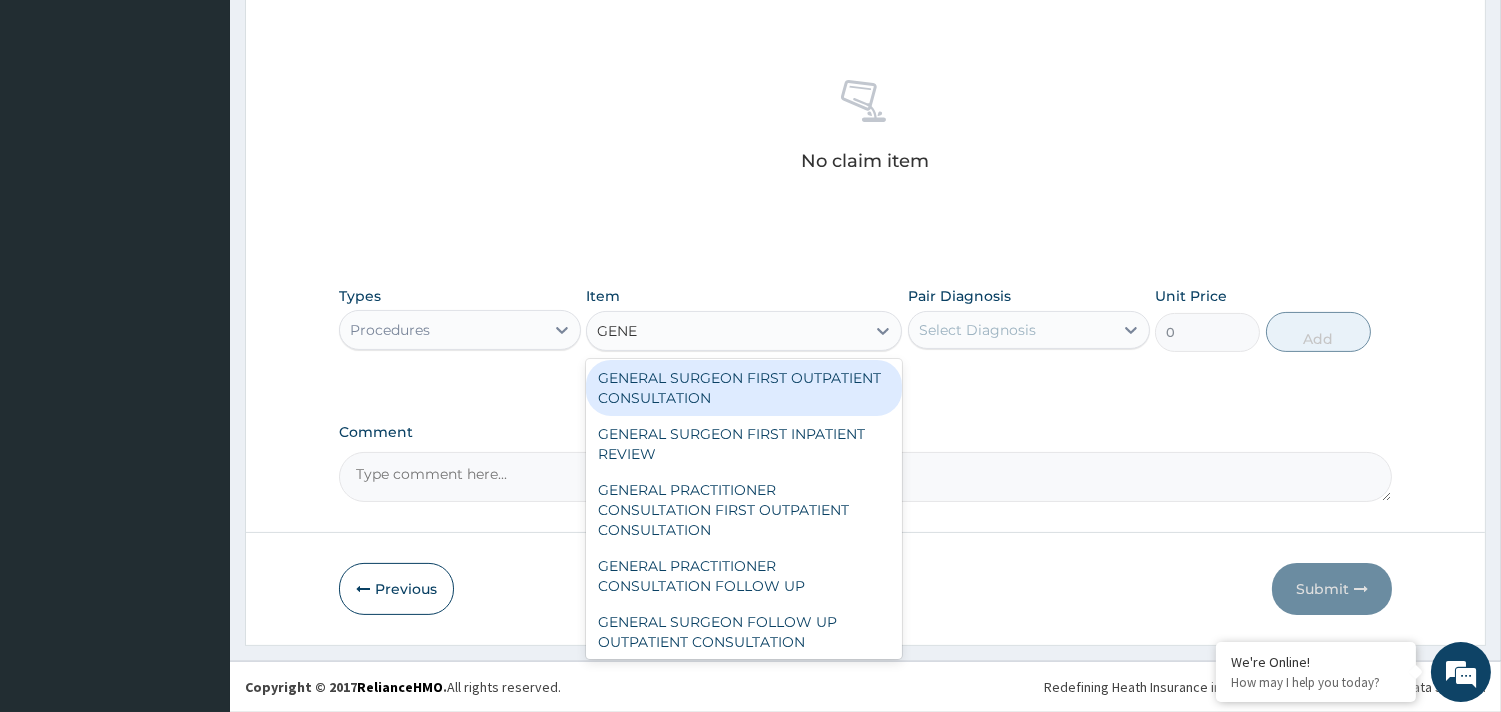 scroll, scrollTop: 222, scrollLeft: 0, axis: vertical 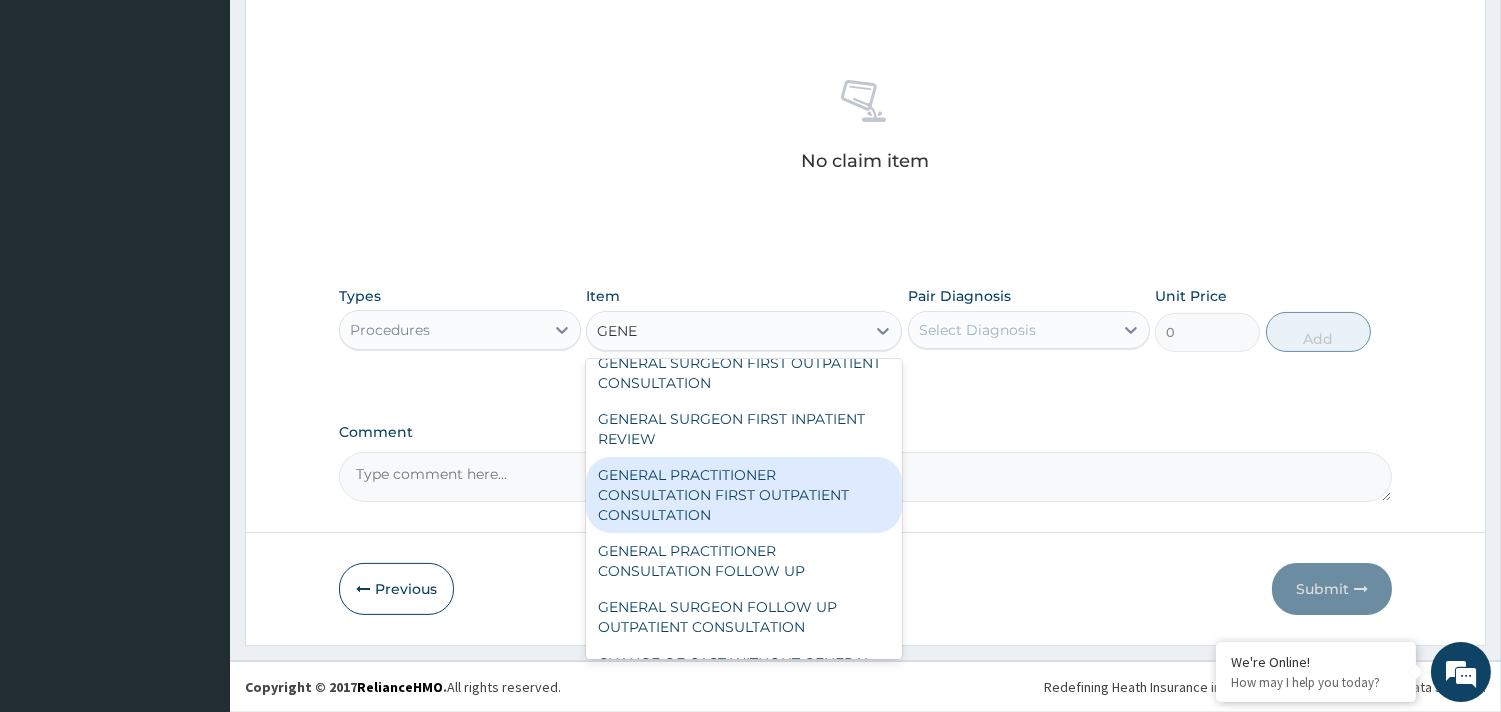 click on "GENERAL PRACTITIONER CONSULTATION FIRST OUTPATIENT CONSULTATION" at bounding box center [744, 495] 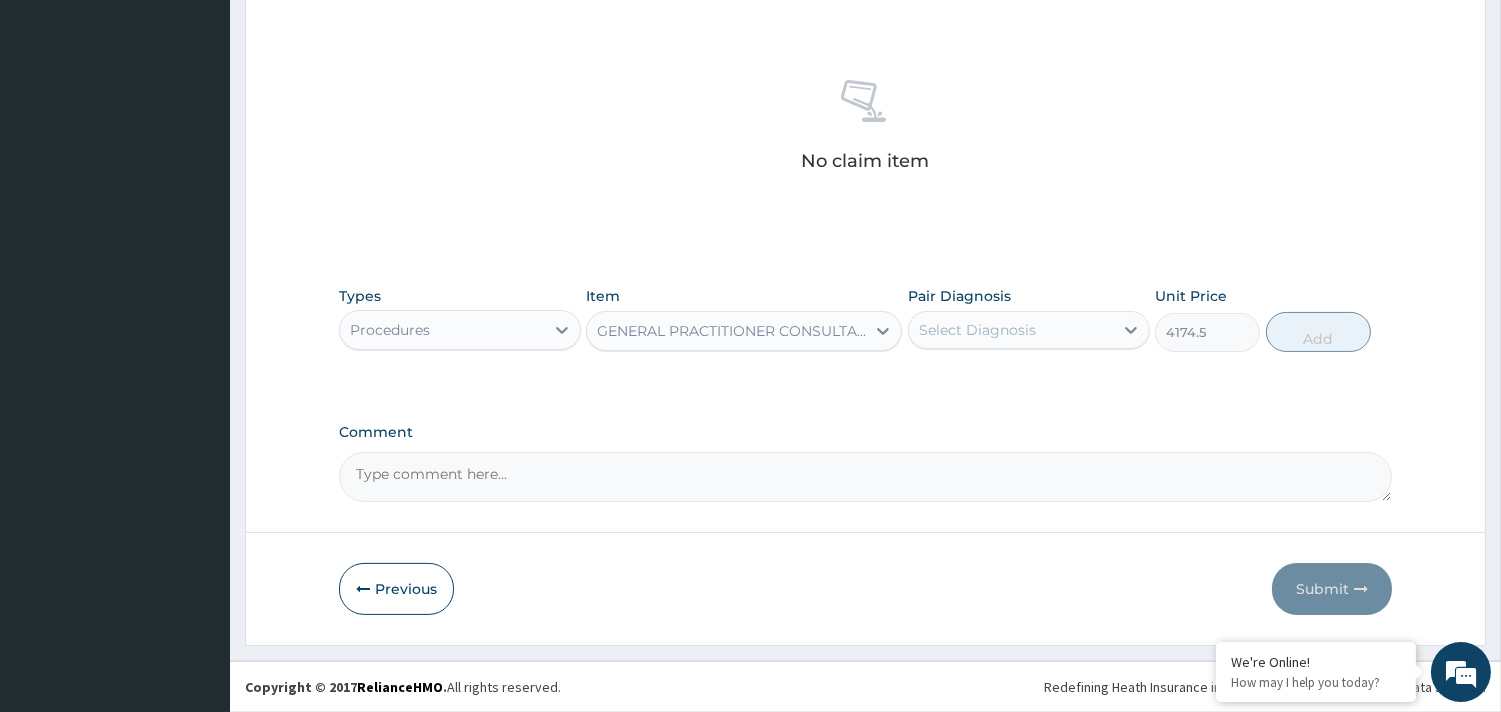 scroll, scrollTop: 94, scrollLeft: 0, axis: vertical 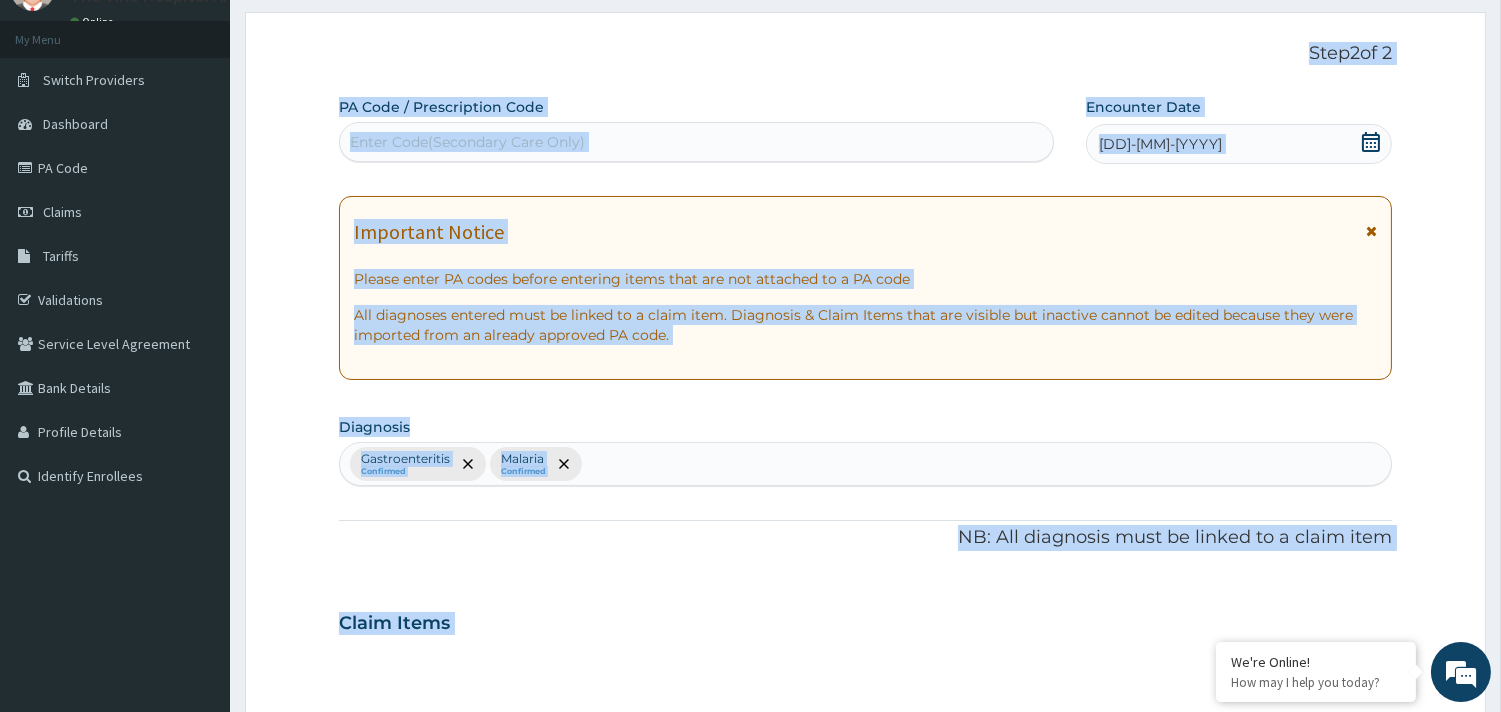 drag, startPoint x: 1052, startPoint y: 0, endPoint x: 1040, endPoint y: -97, distance: 97.73945 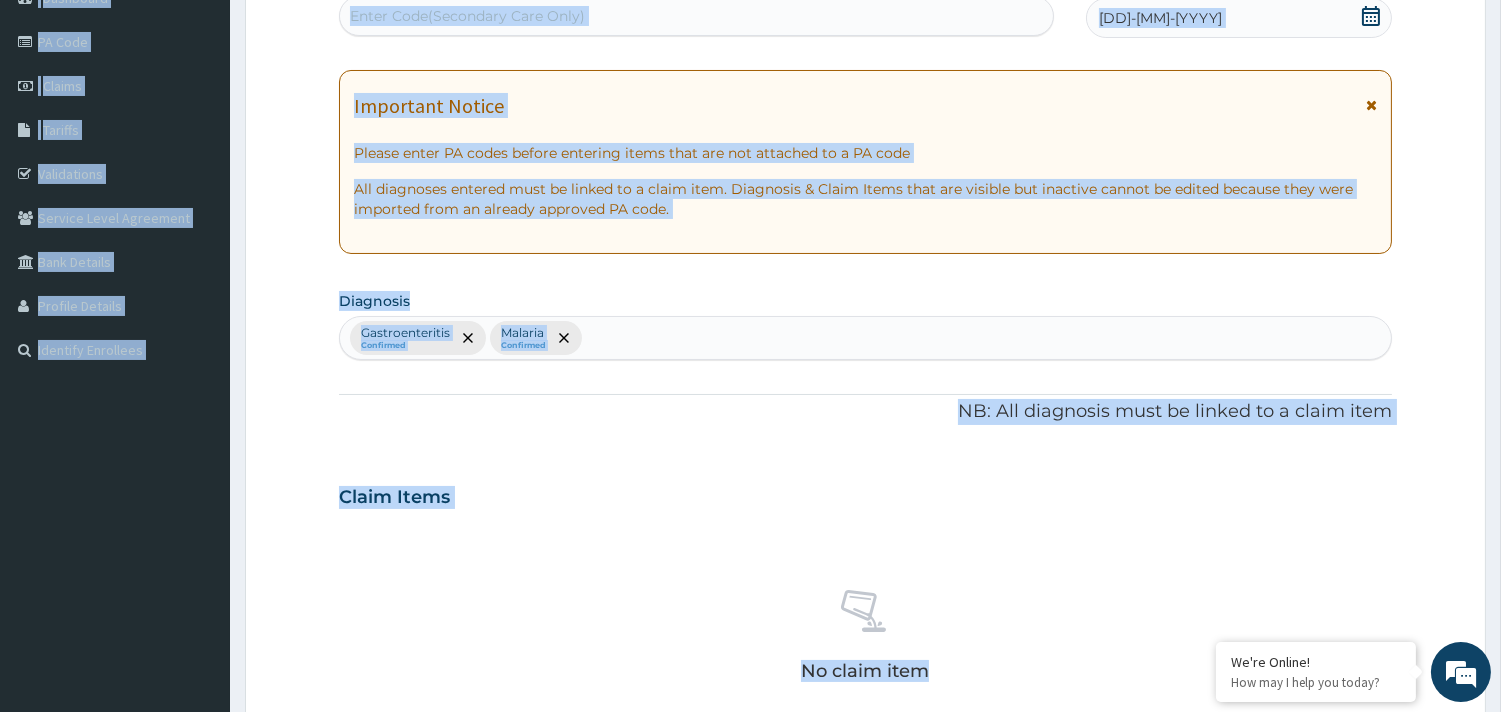 scroll, scrollTop: 222, scrollLeft: 0, axis: vertical 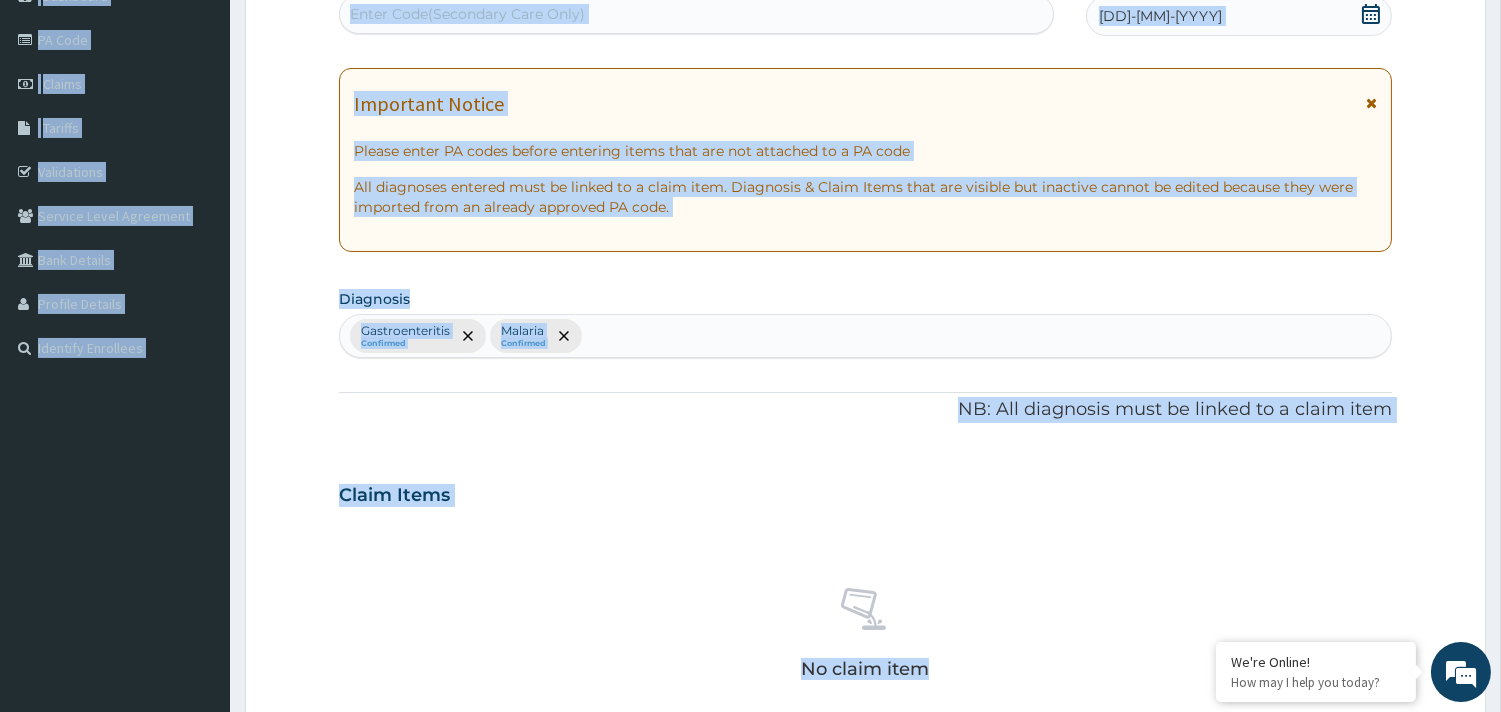 click on "PA Code / Prescription Code Enter Code(Secondary Care Only) Encounter Date 17-04-2025 Important Notice Please enter PA codes before entering items that are not attached to a PA code   All diagnoses entered must be linked to a claim item. Diagnosis & Claim Items that are visible but inactive cannot be edited because they were imported from an already approved PA code. Diagnosis Gastroenteritis Confirmed Malaria Confirmed NB: All diagnosis must be linked to a claim item Claim Items No claim item Types Procedures Item GENERAL PRACTITIONER CONSULTATION FIRST OUTPATIENT CONSULTATION Pair Diagnosis Select Diagnosis Unit Price 4174.5 Add Comment" at bounding box center (865, 489) 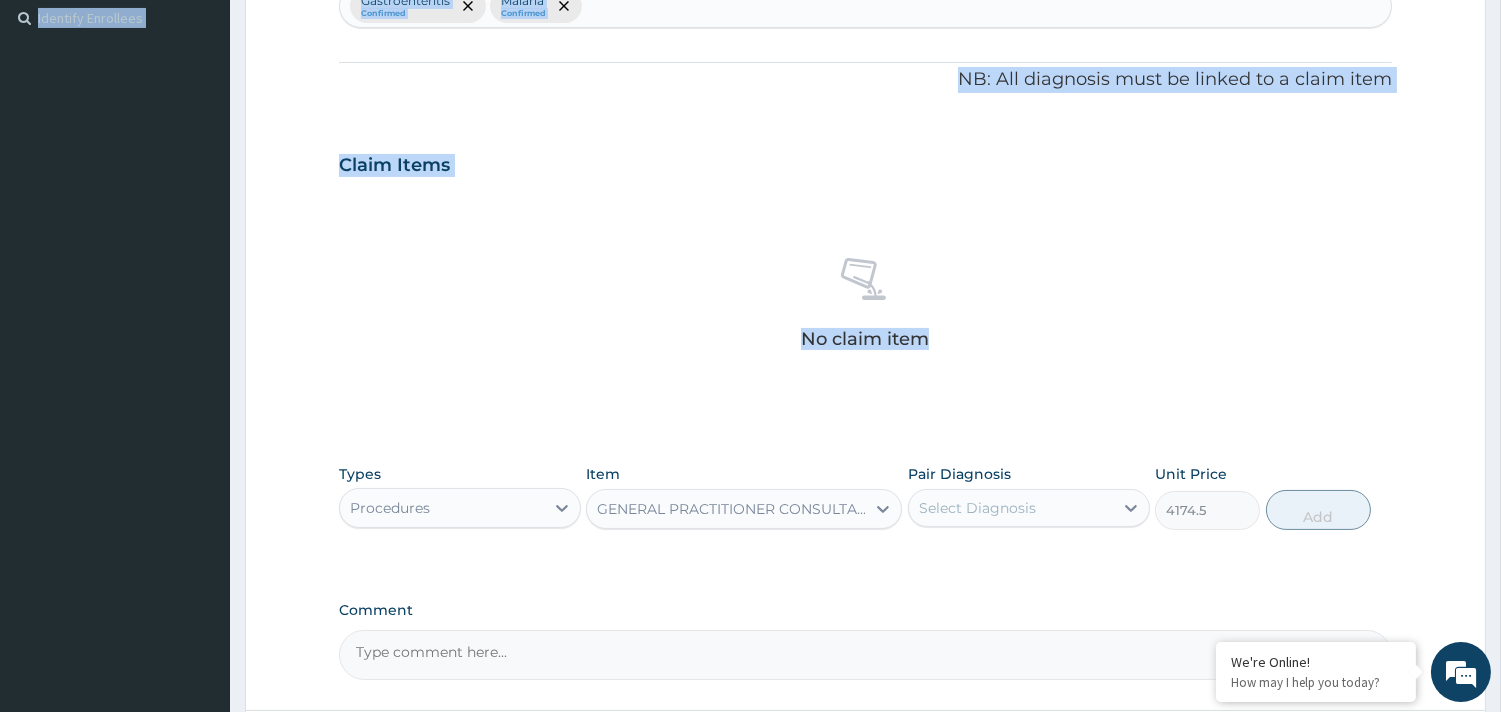 scroll, scrollTop: 666, scrollLeft: 0, axis: vertical 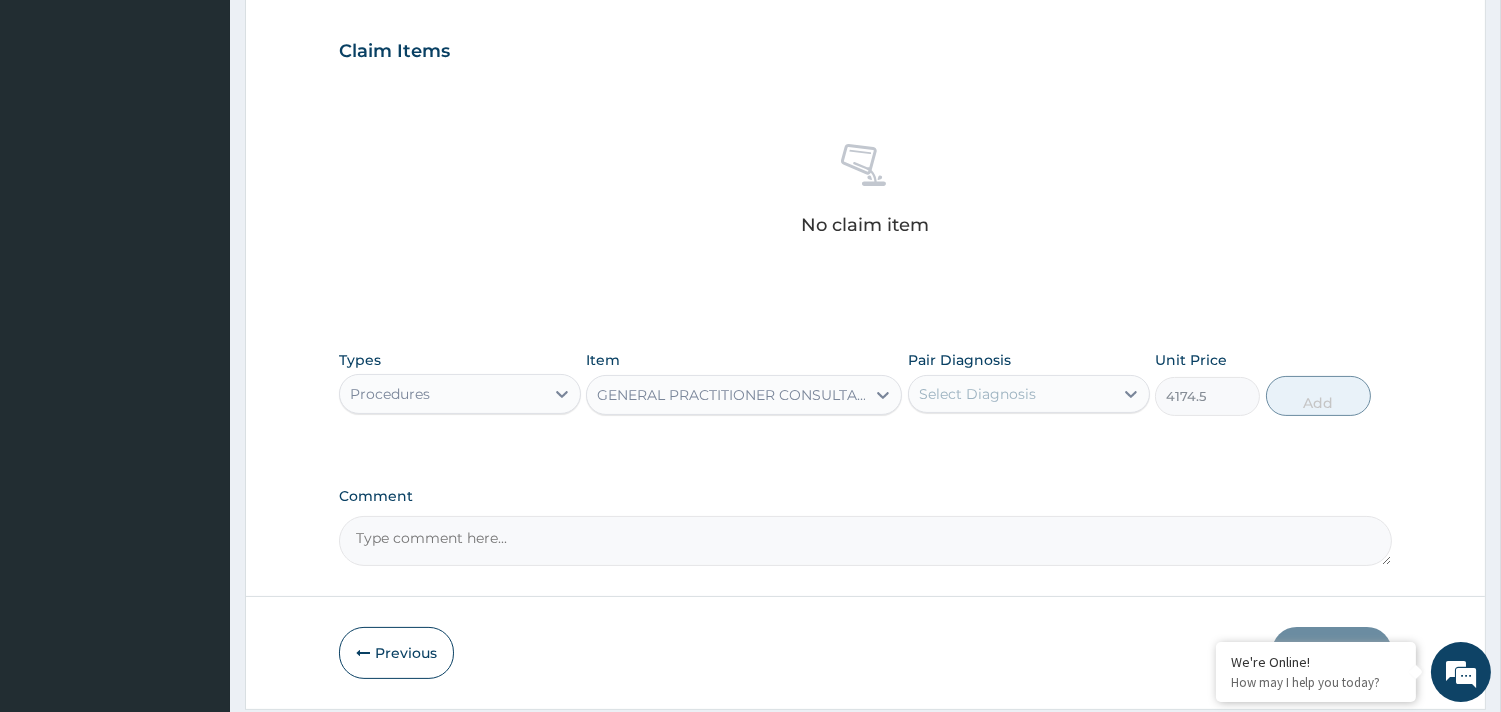 click on "Select Diagnosis" at bounding box center (1011, 394) 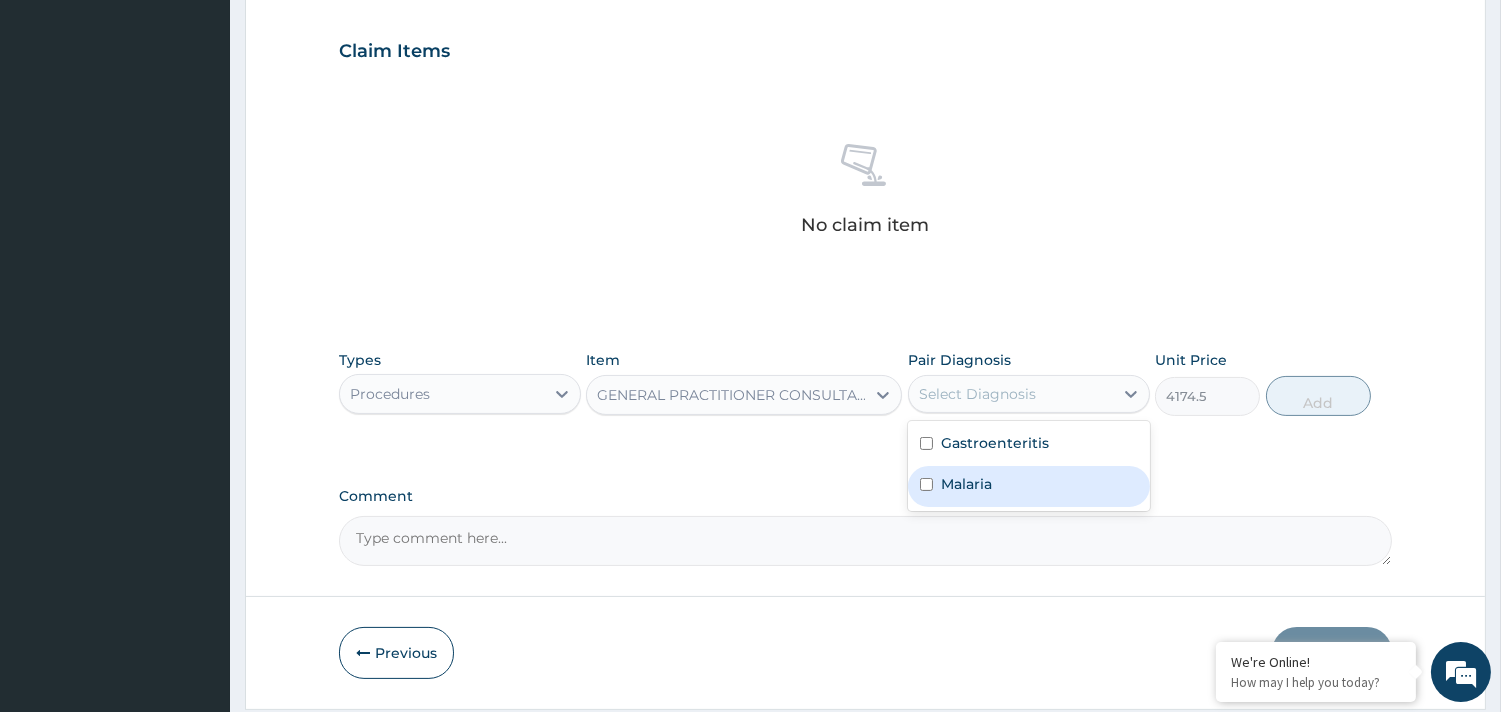 click on "Malaria" at bounding box center (1029, 486) 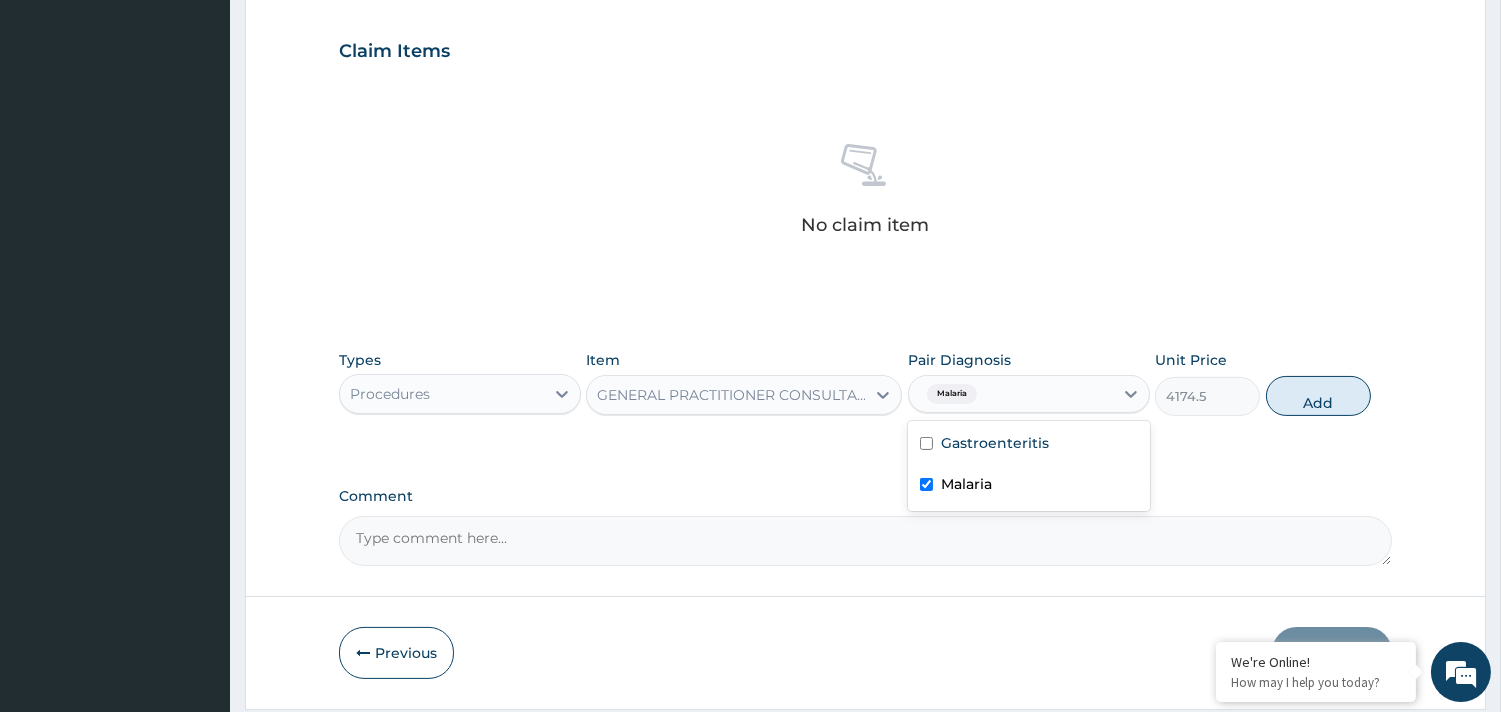 checkbox on "true" 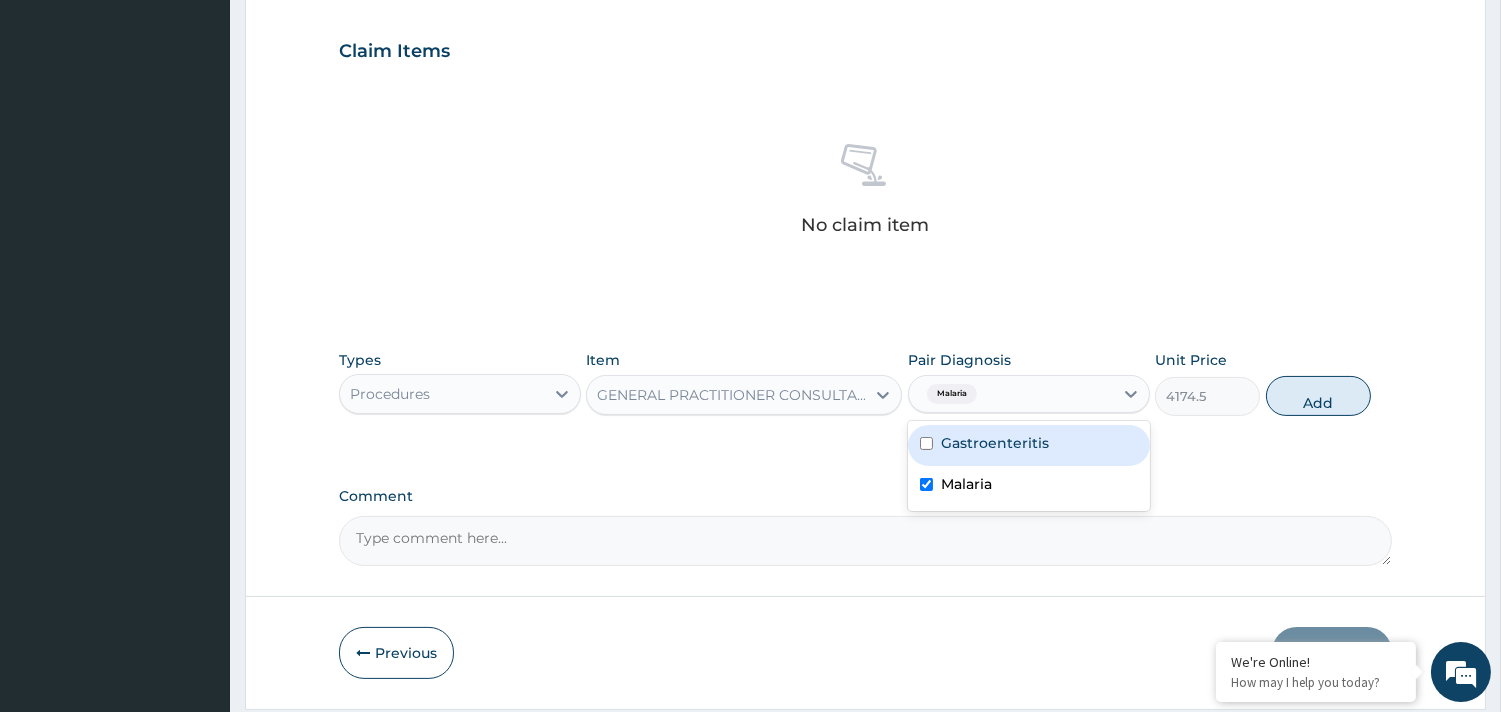 click on "Gastroenteritis" at bounding box center (995, 443) 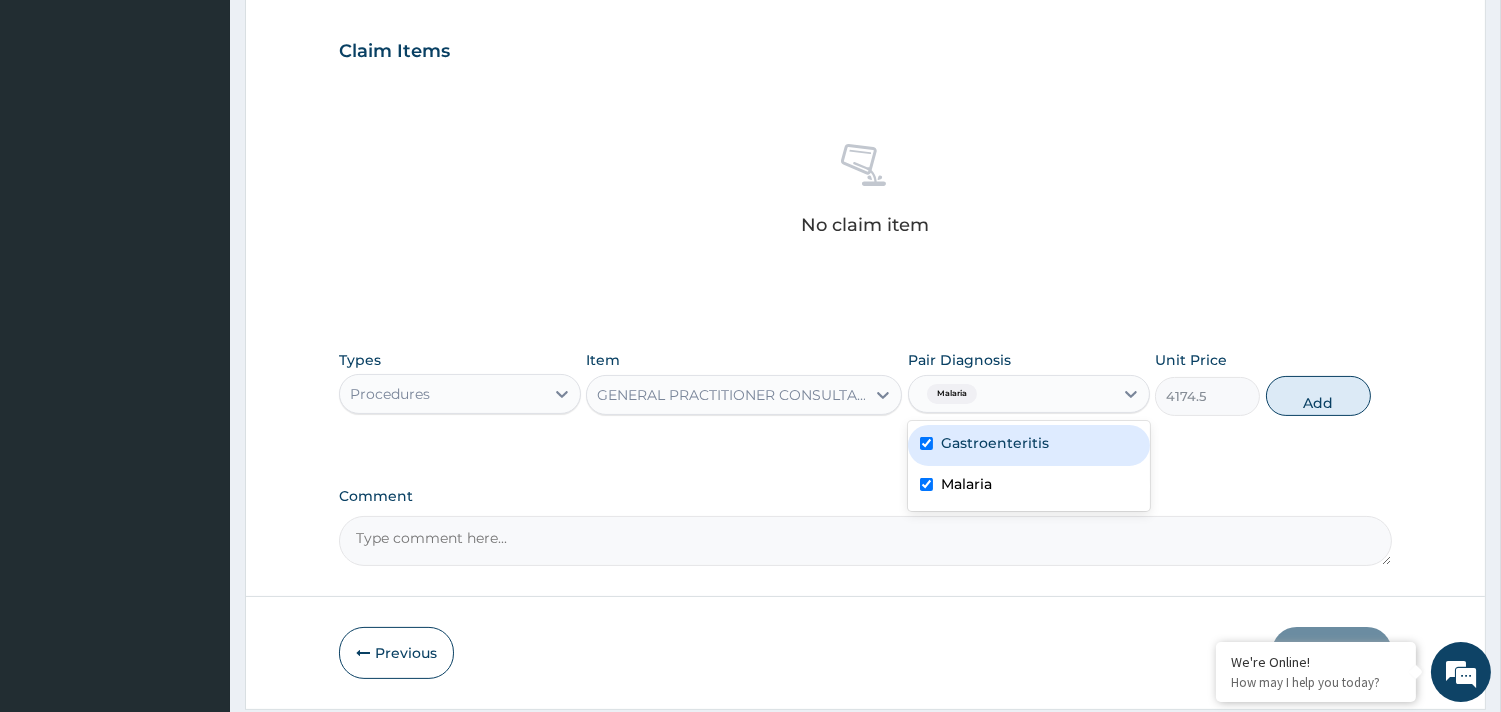 checkbox on "true" 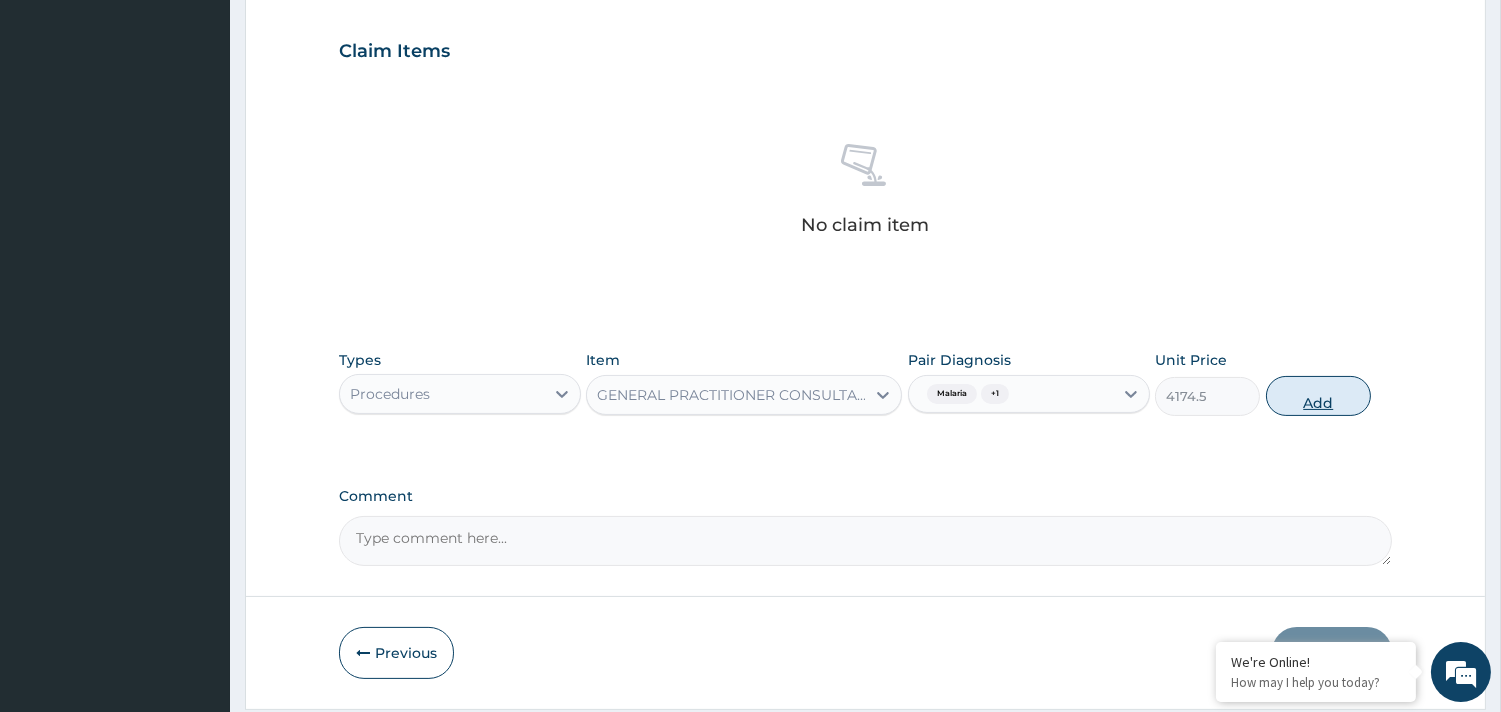 click on "Add" at bounding box center [1318, 396] 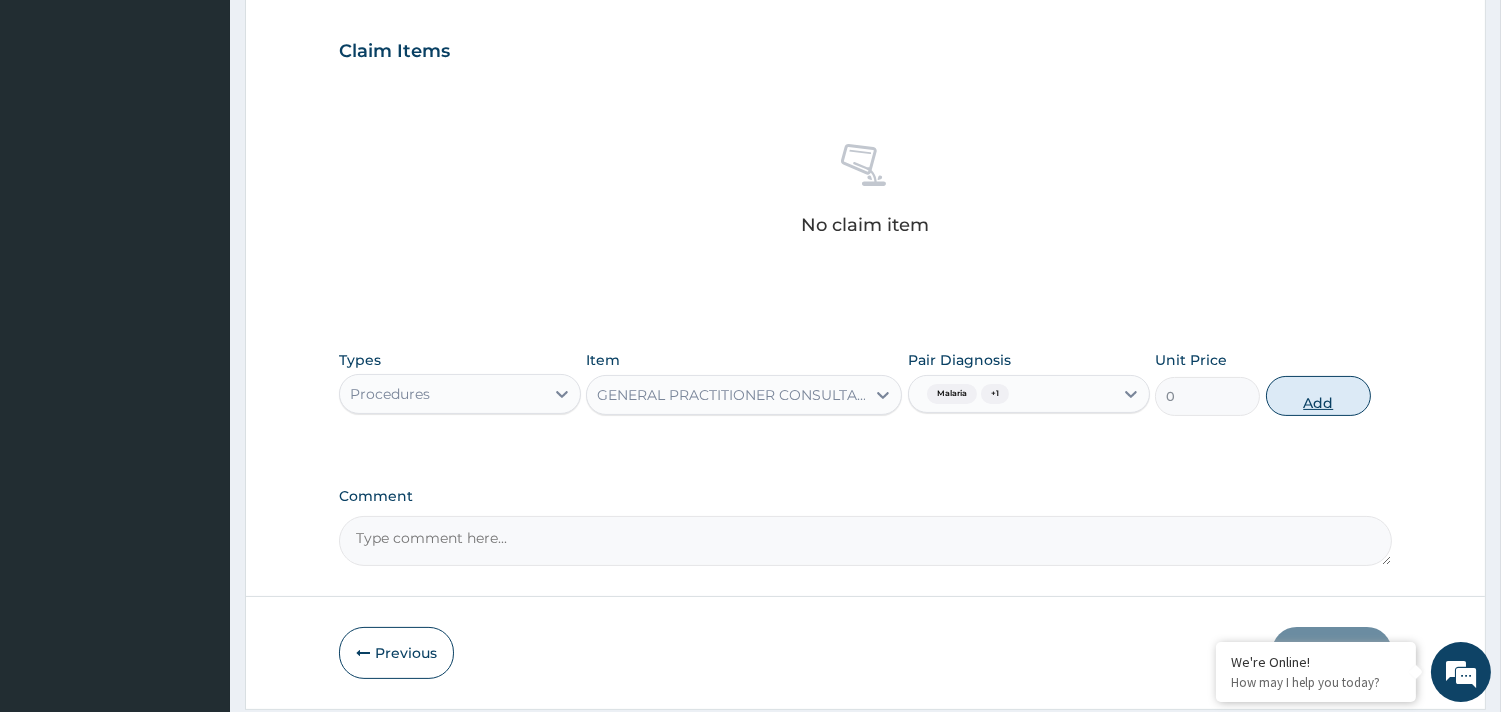 scroll, scrollTop: 643, scrollLeft: 0, axis: vertical 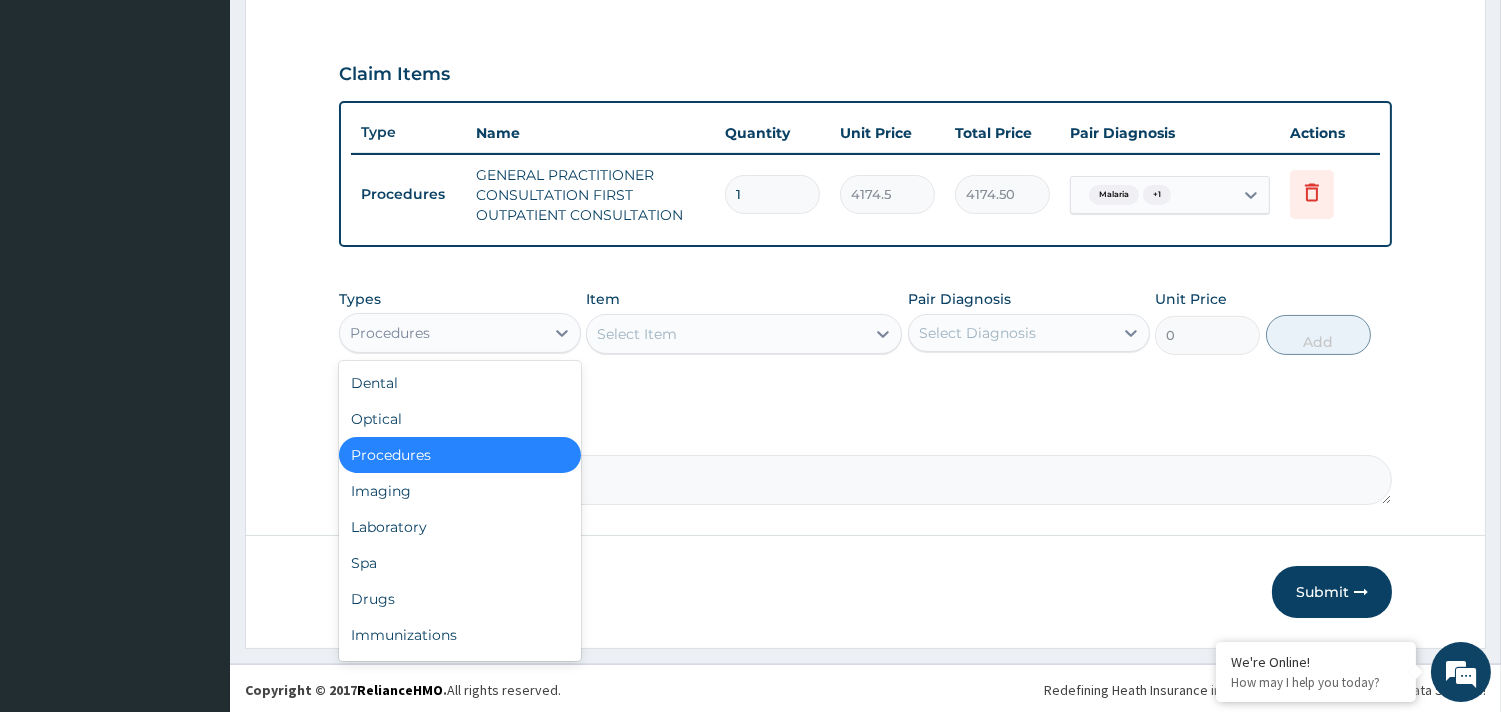 click on "Procedures" at bounding box center [442, 333] 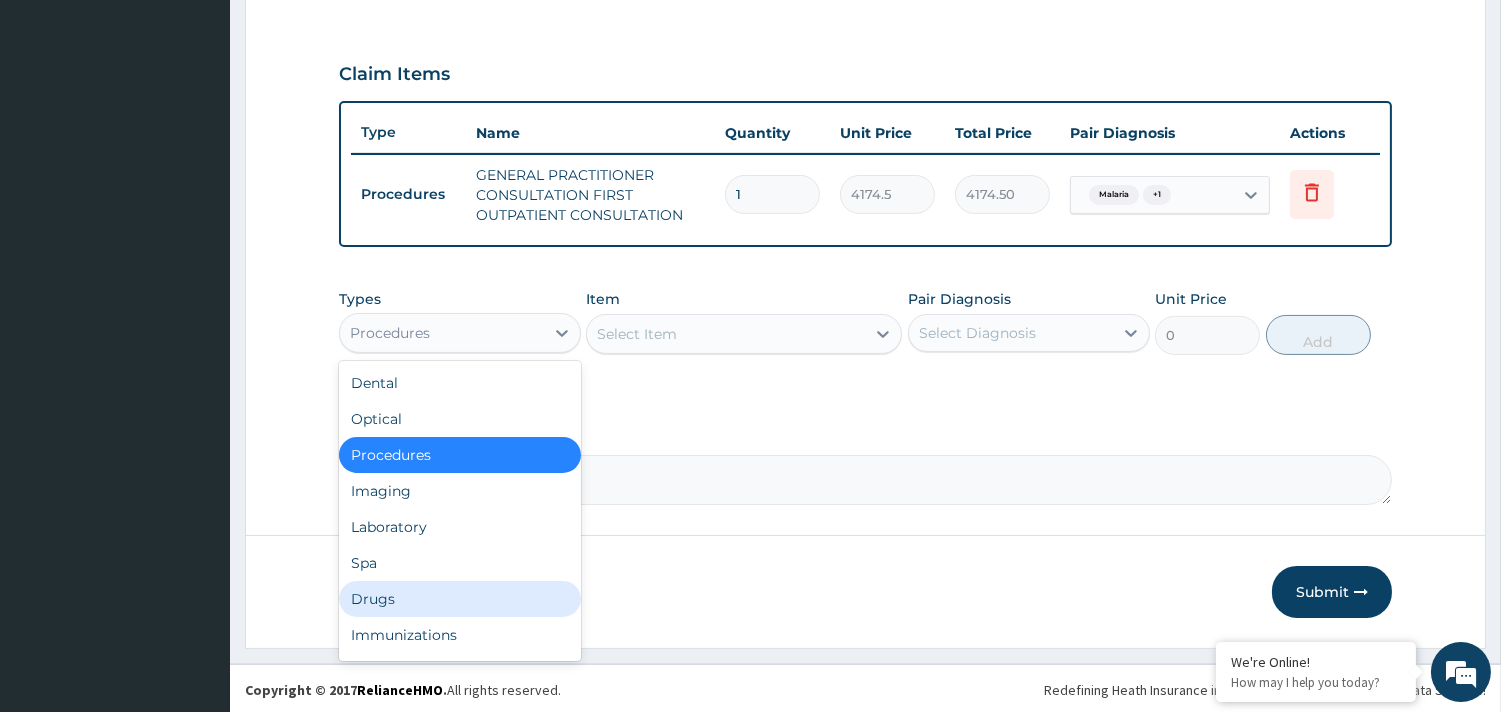 click on "Drugs" at bounding box center [460, 599] 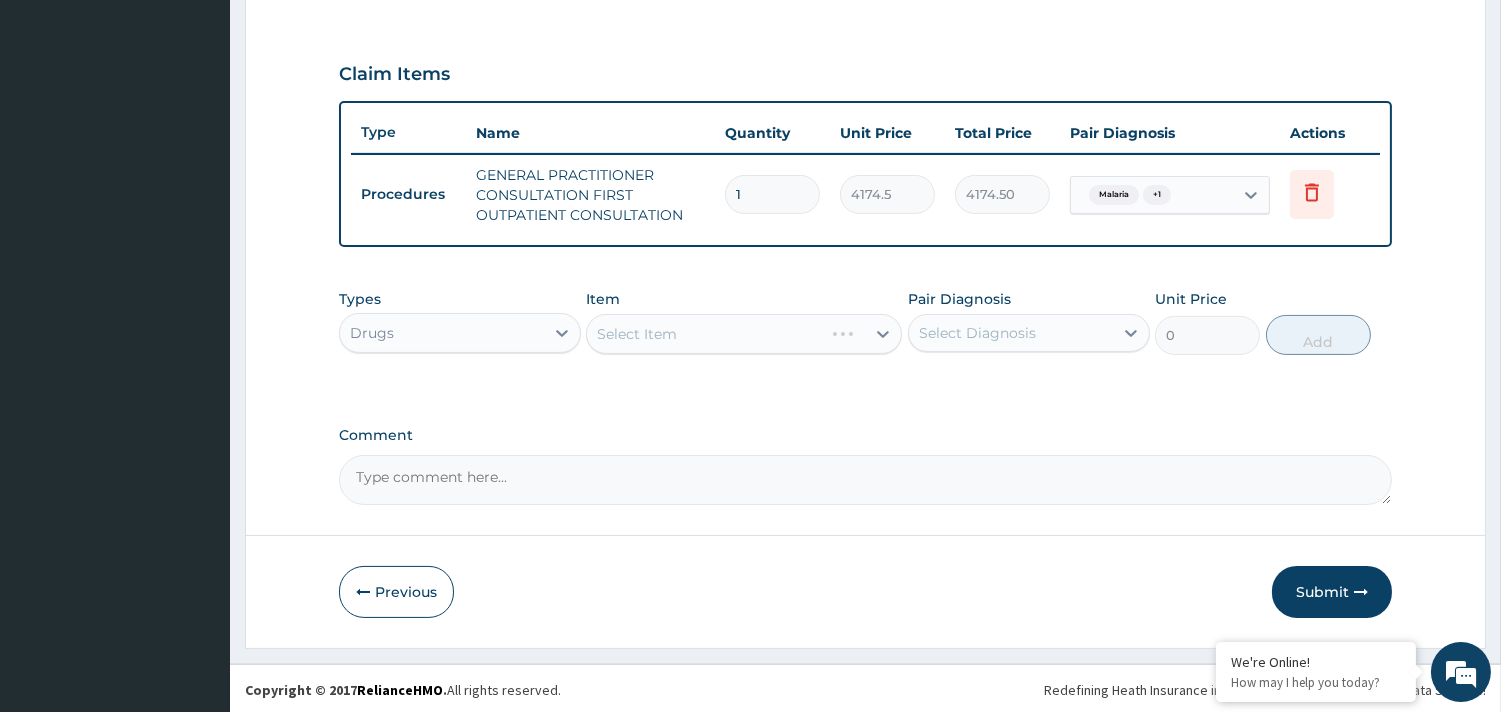click on "Select Item" at bounding box center (744, 334) 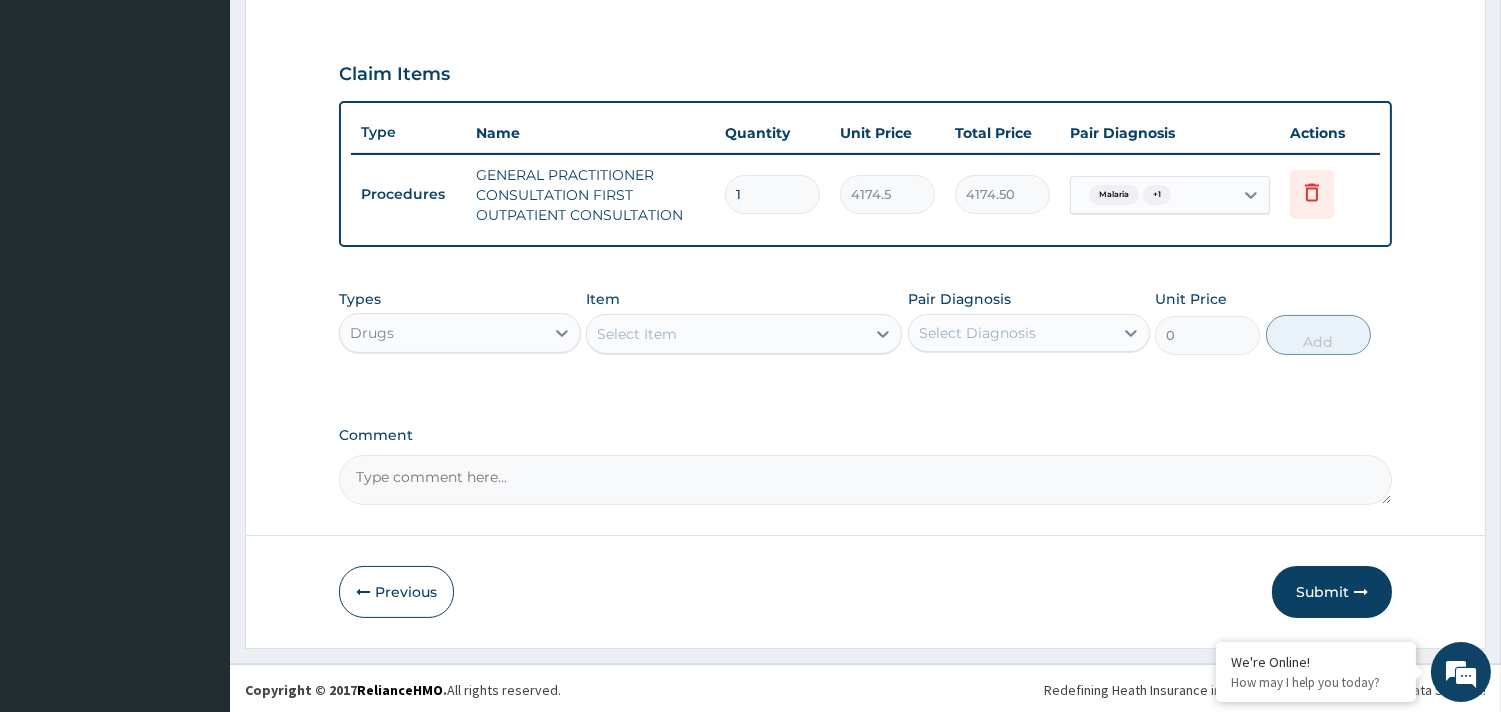 click on "Select Item" at bounding box center (637, 334) 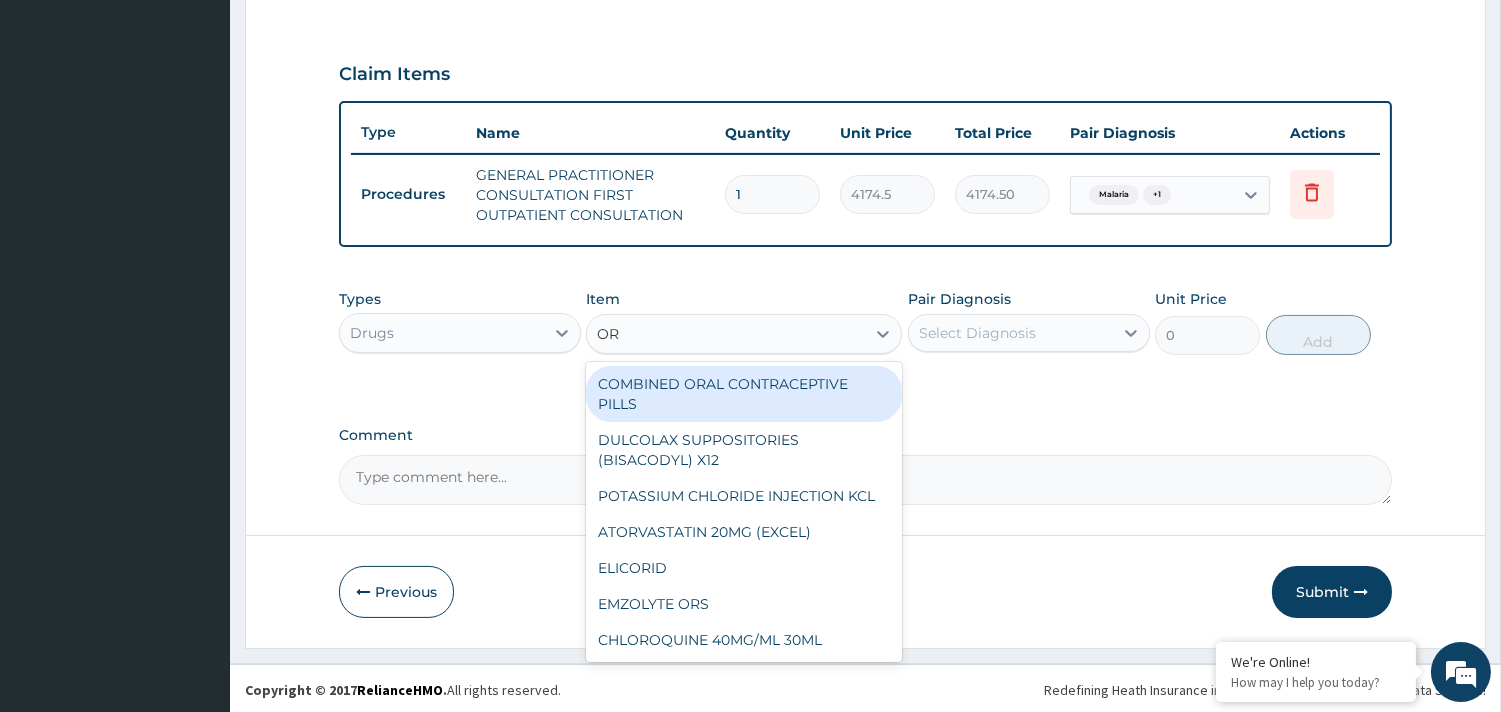 type on "ORS" 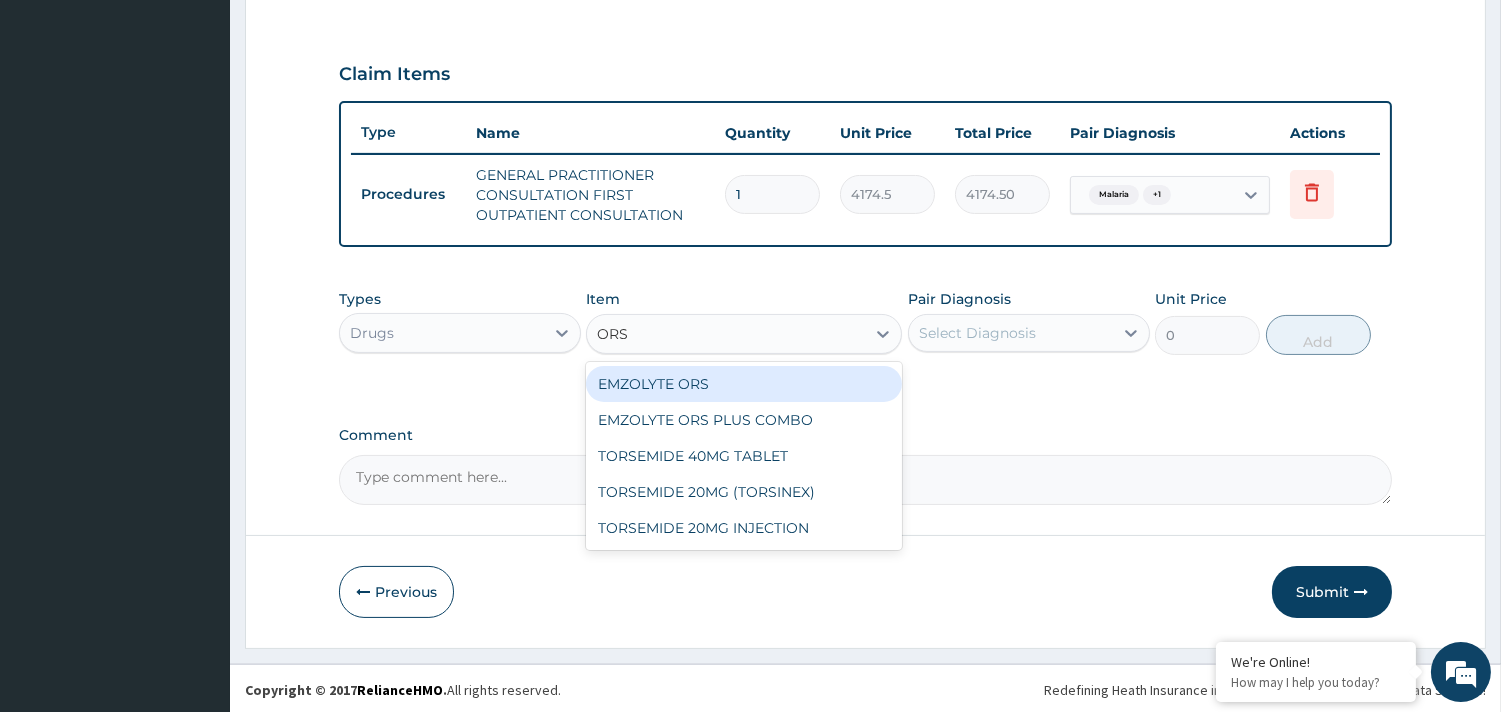 click on "EMZOLYTE ORS" at bounding box center [744, 384] 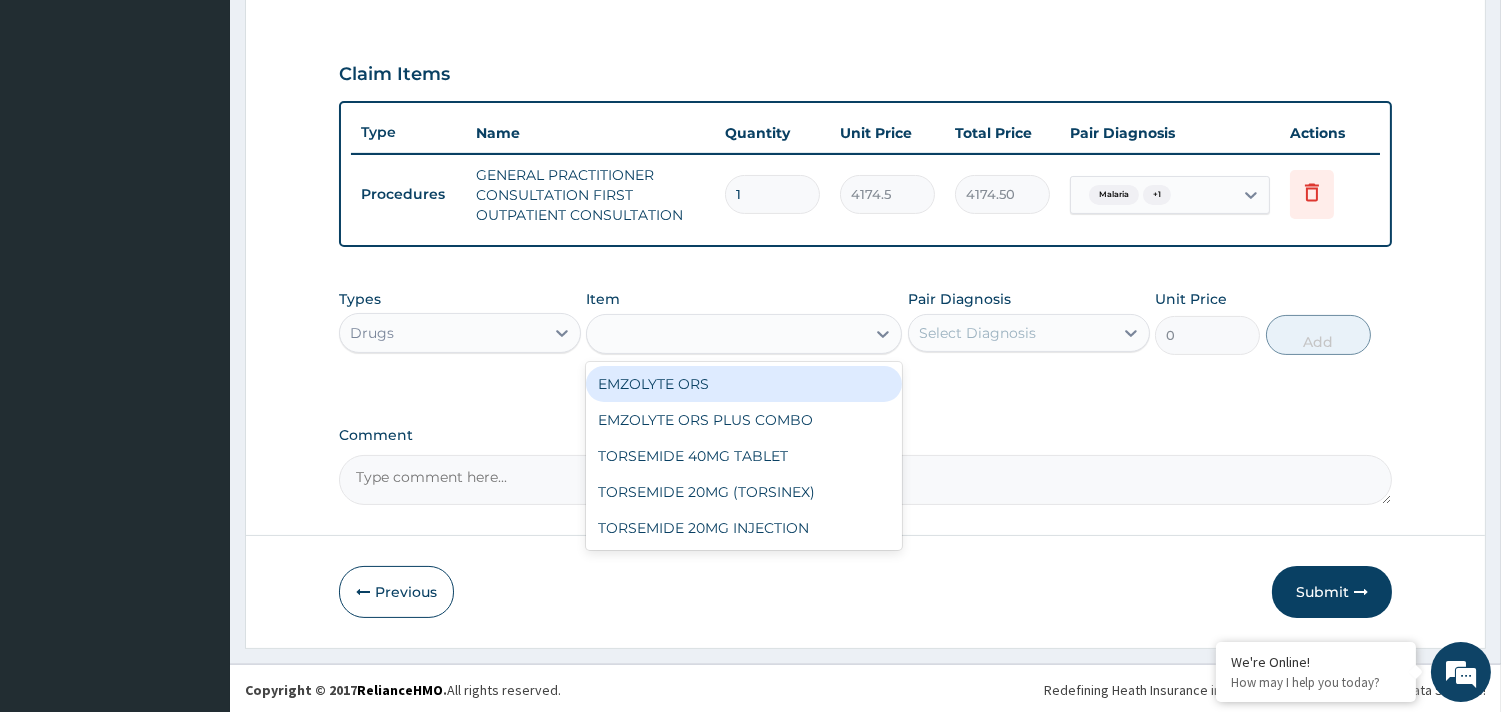 type on "556.6" 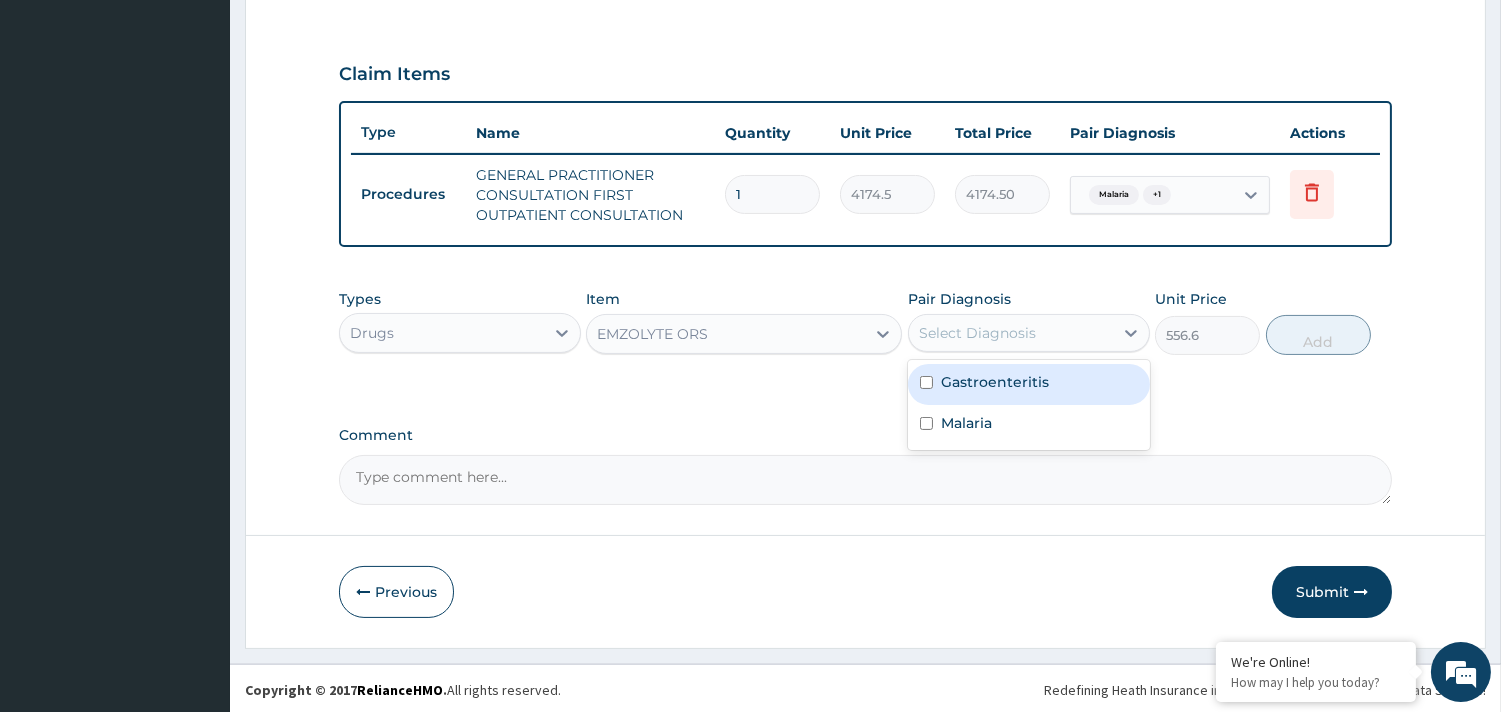 click on "Select Diagnosis" at bounding box center [977, 333] 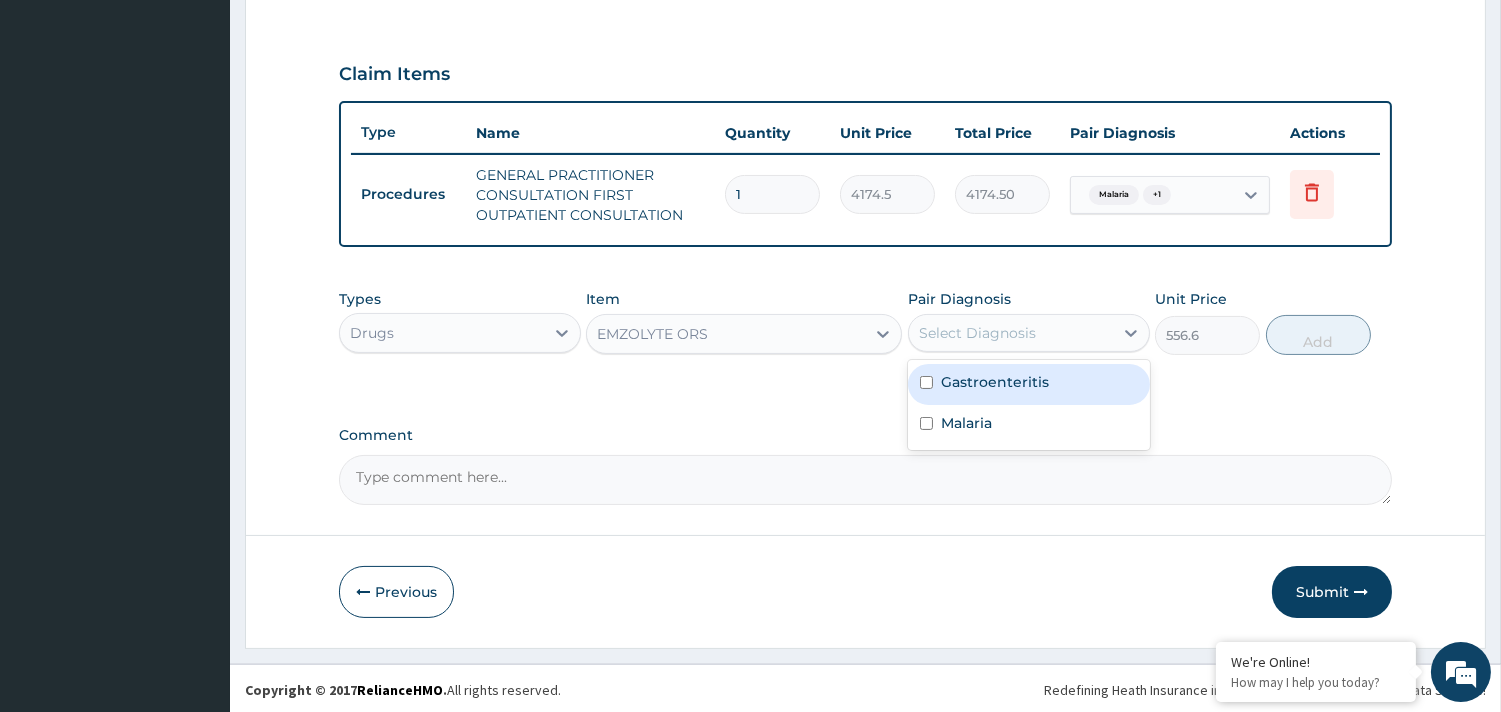 click on "Gastroenteritis" at bounding box center [995, 382] 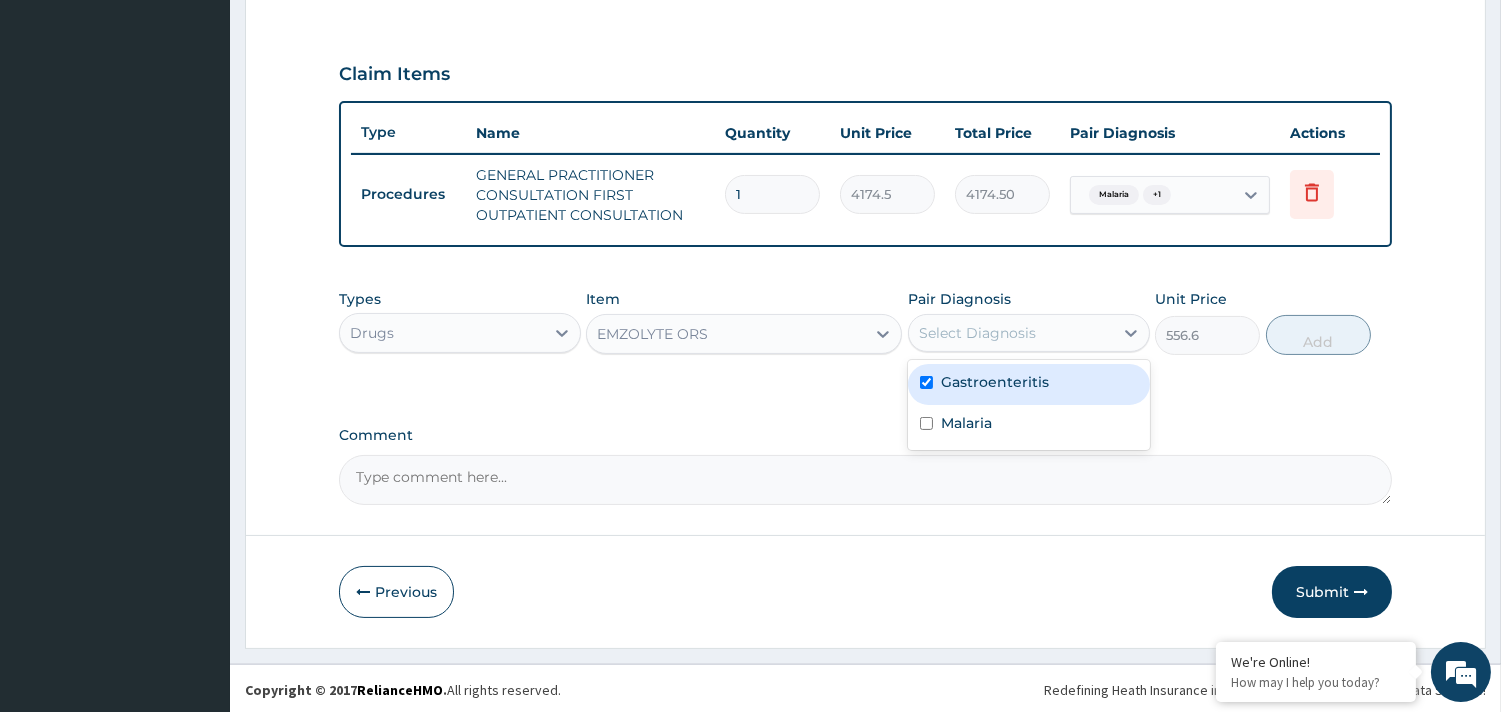 checkbox on "true" 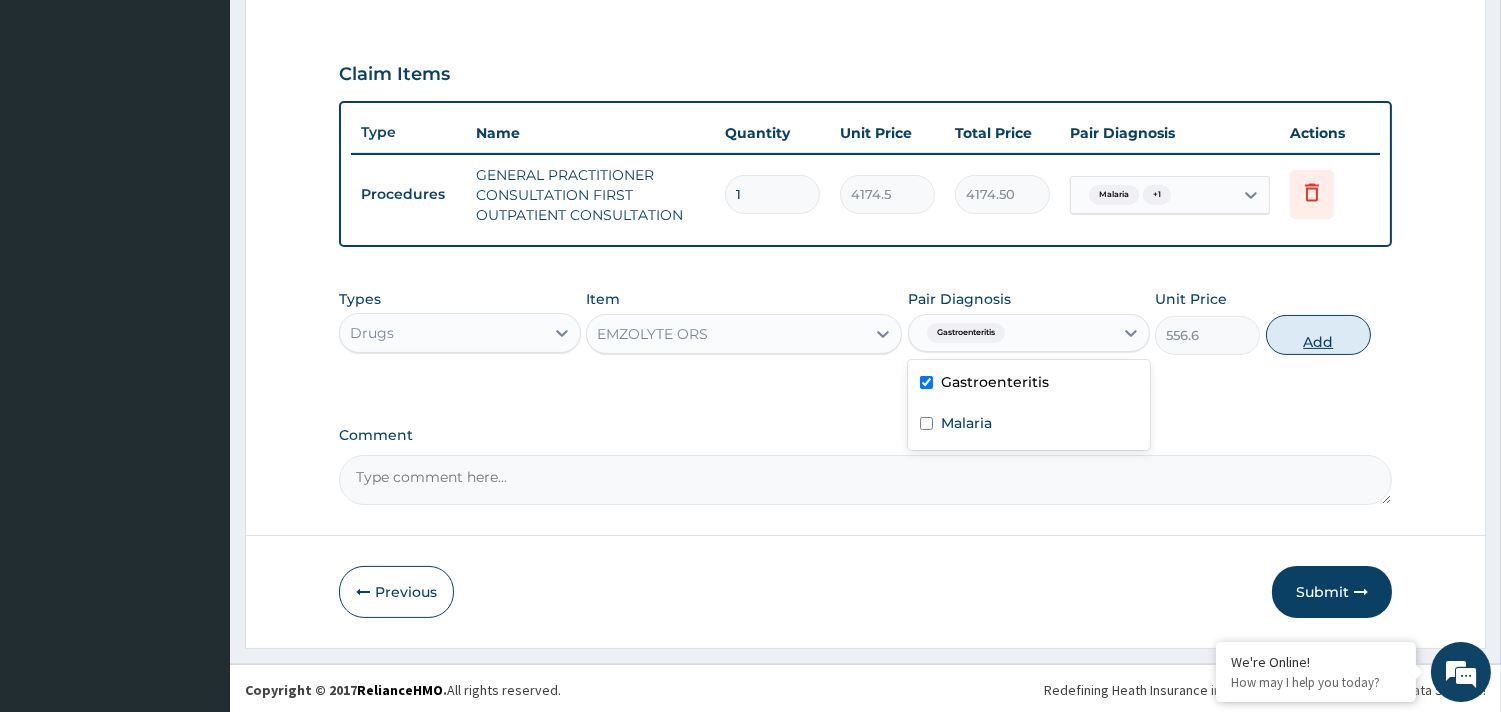click on "Add" at bounding box center [1318, 335] 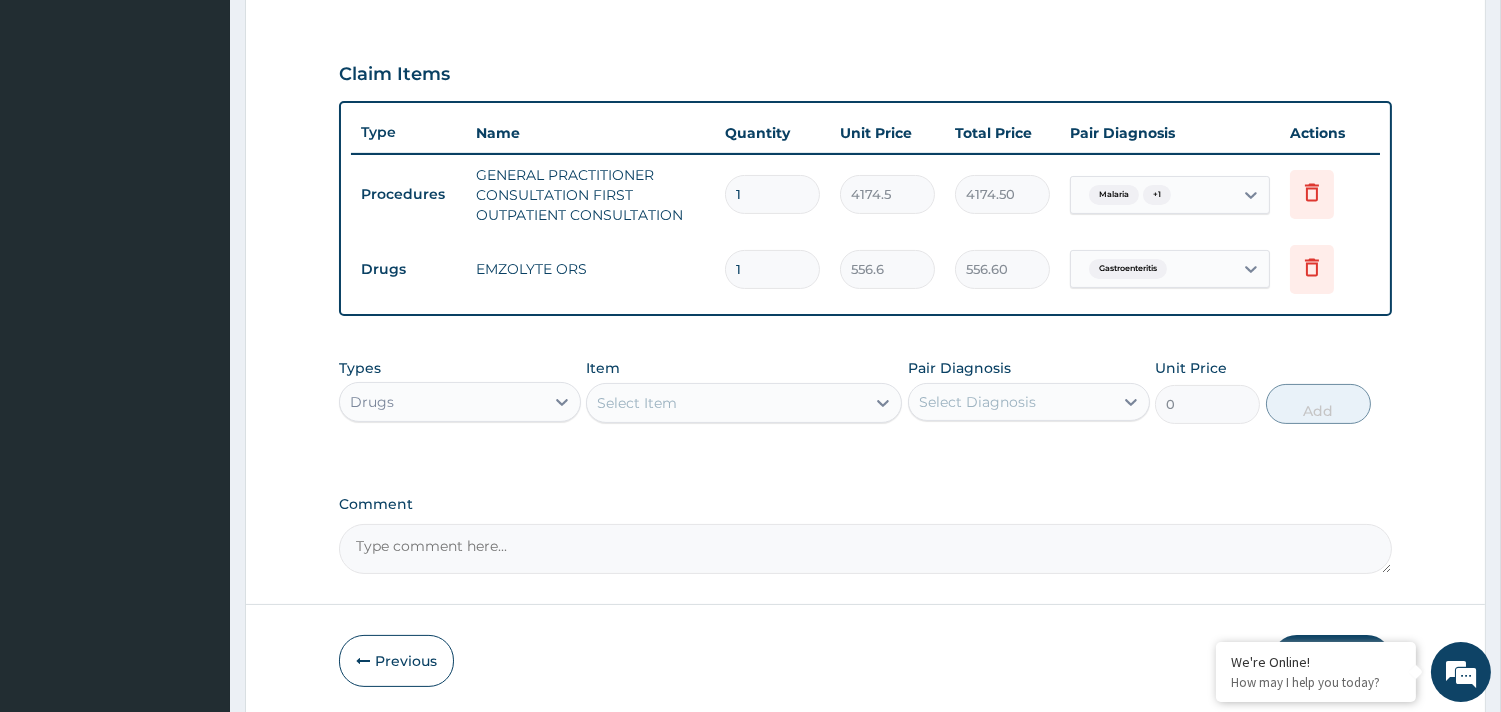 type 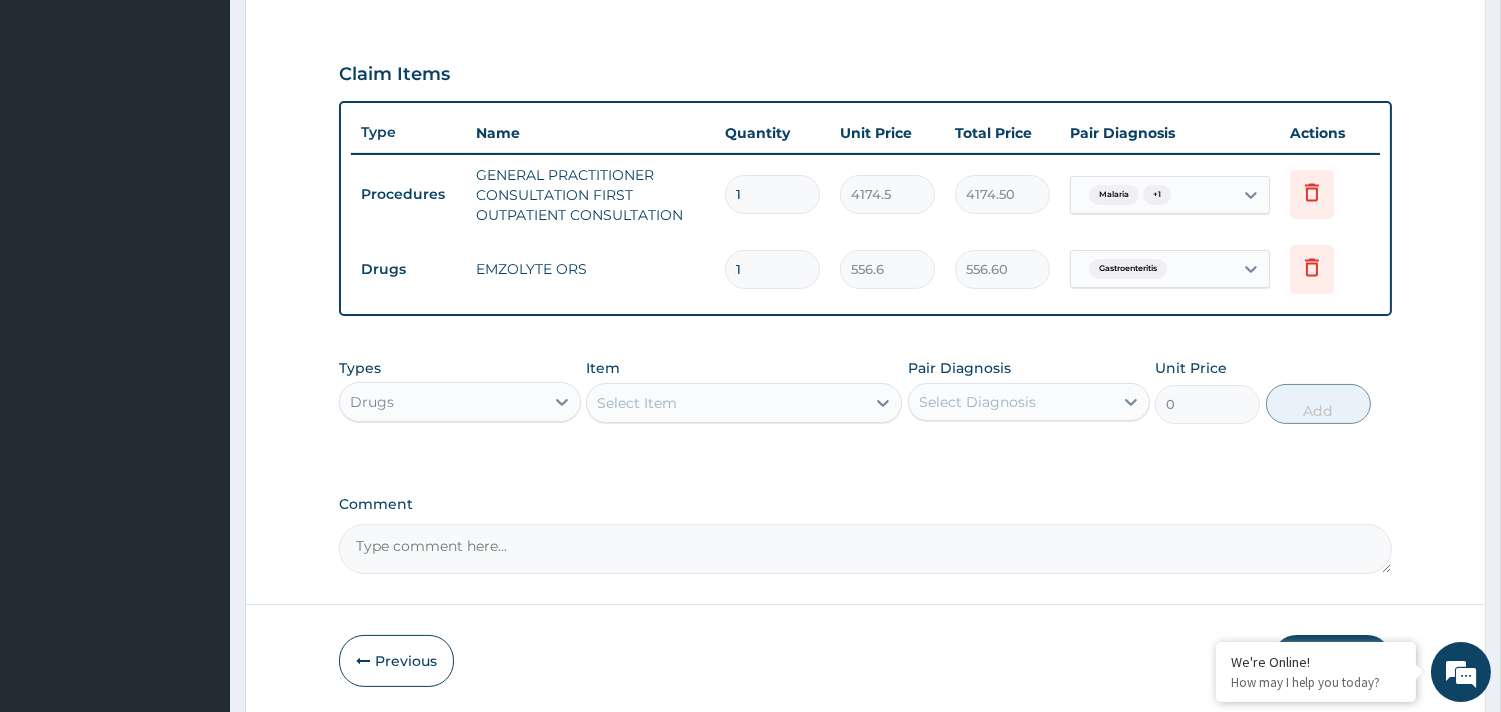 type on "0.00" 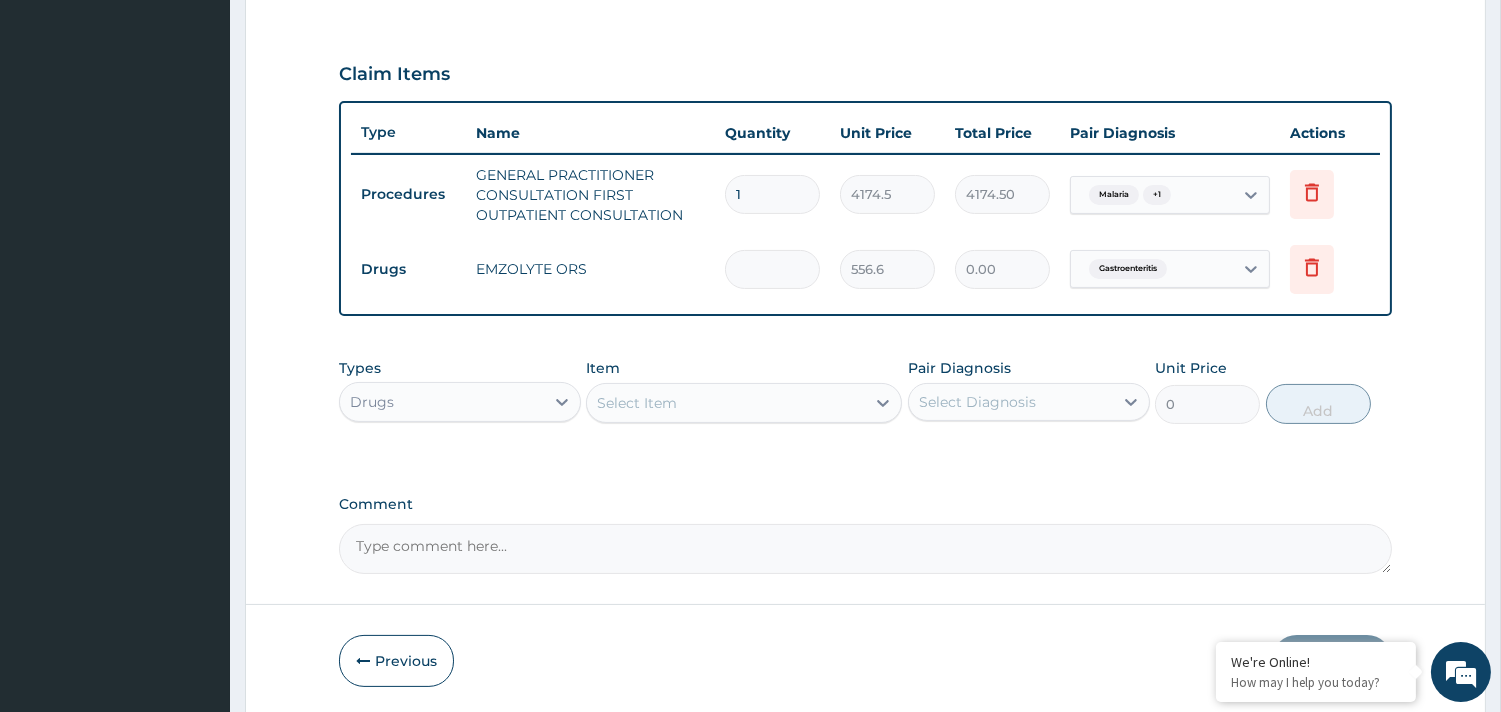 type on "2" 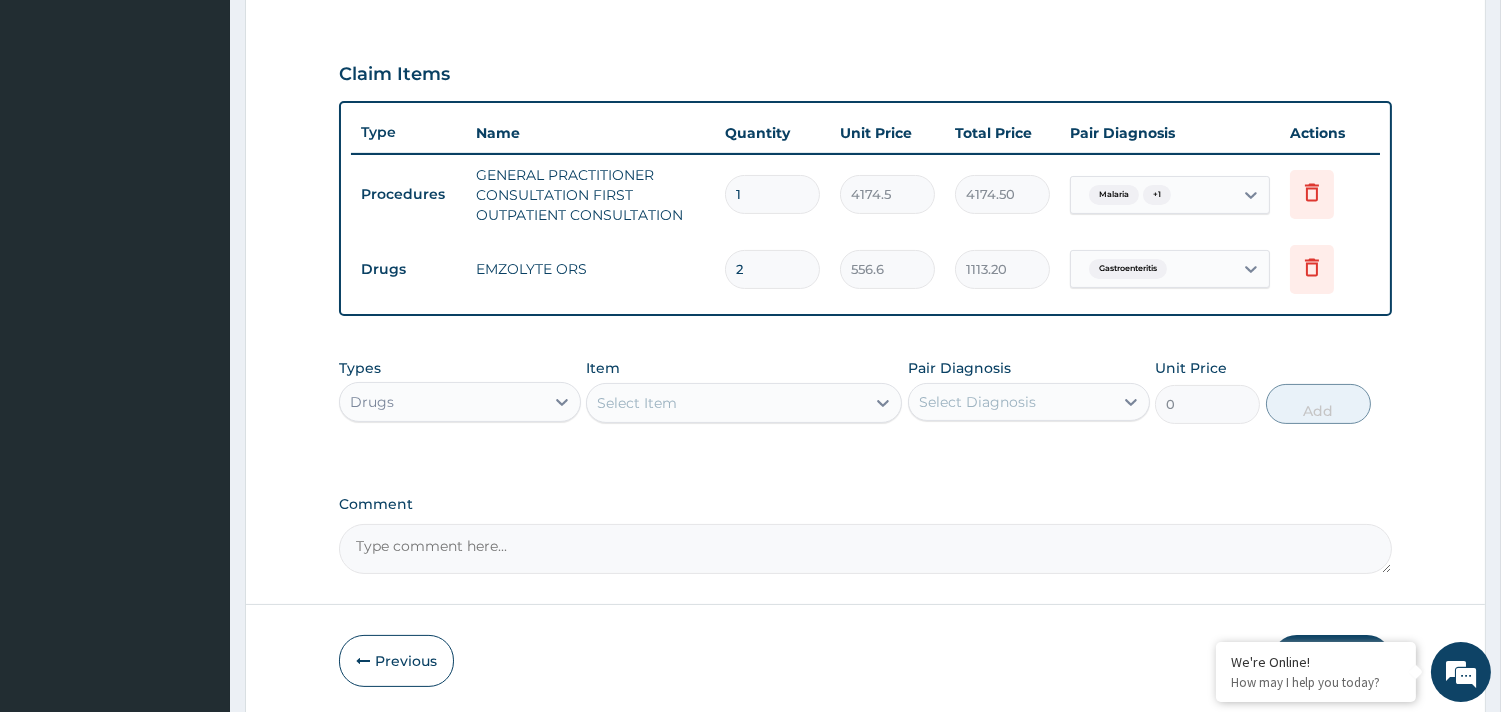 type on "2" 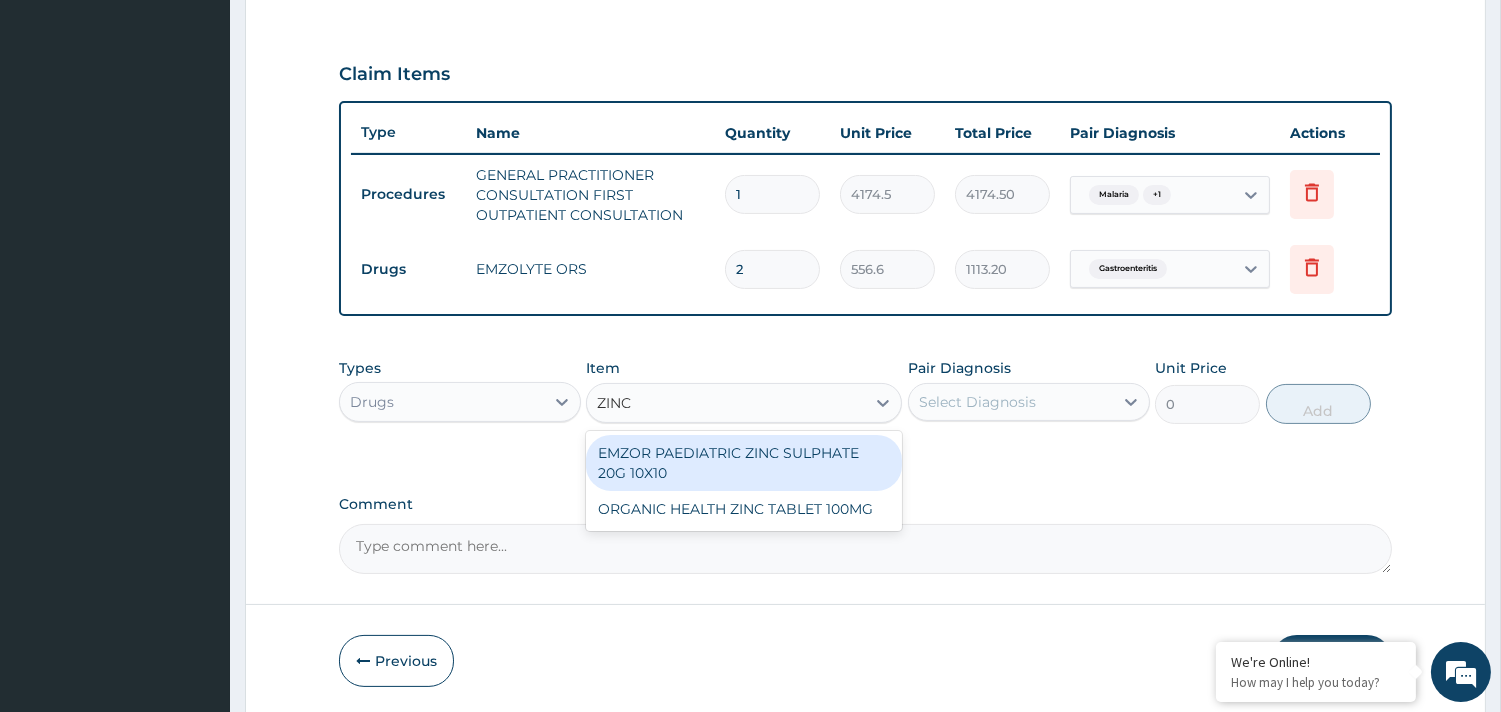 type on "ZINC" 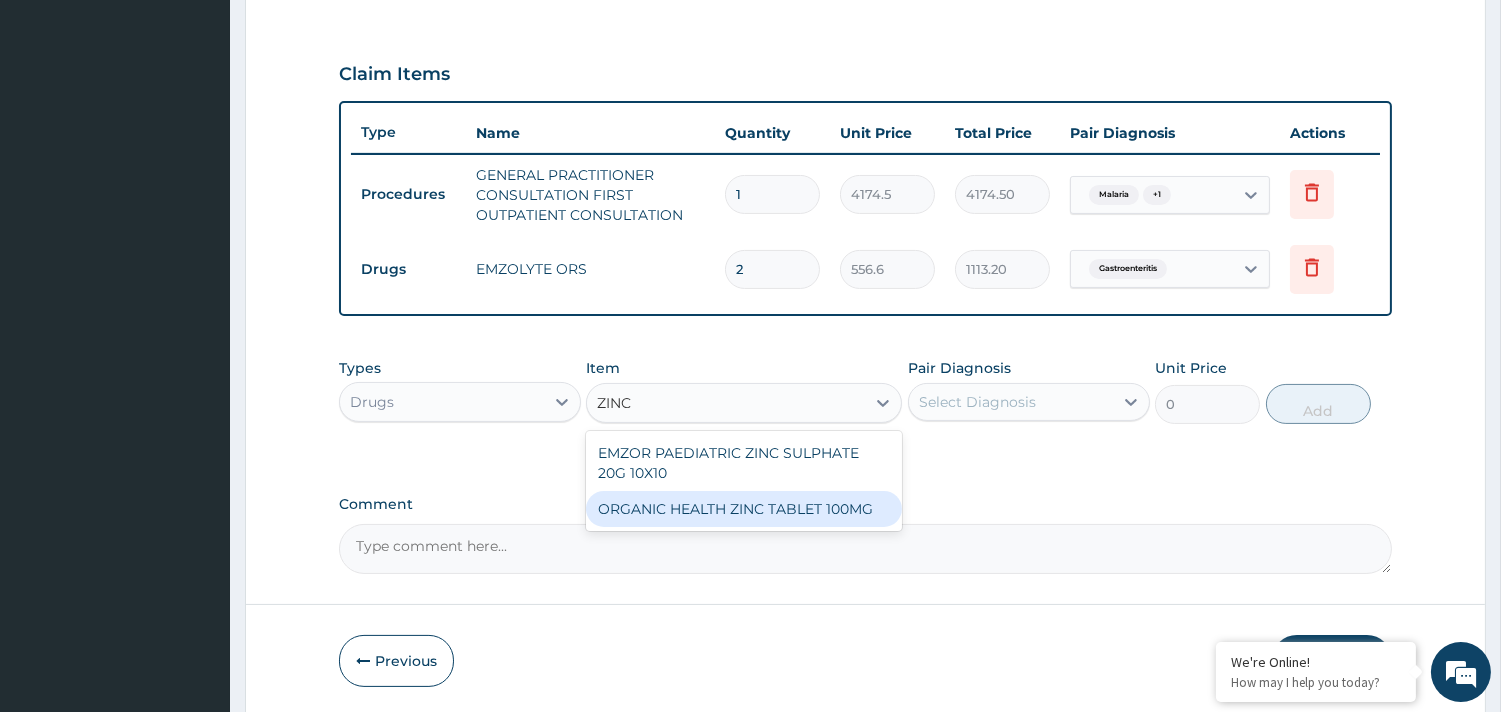 click on "ORGANIC HEALTH ZINC TABLET 100MG" at bounding box center (744, 509) 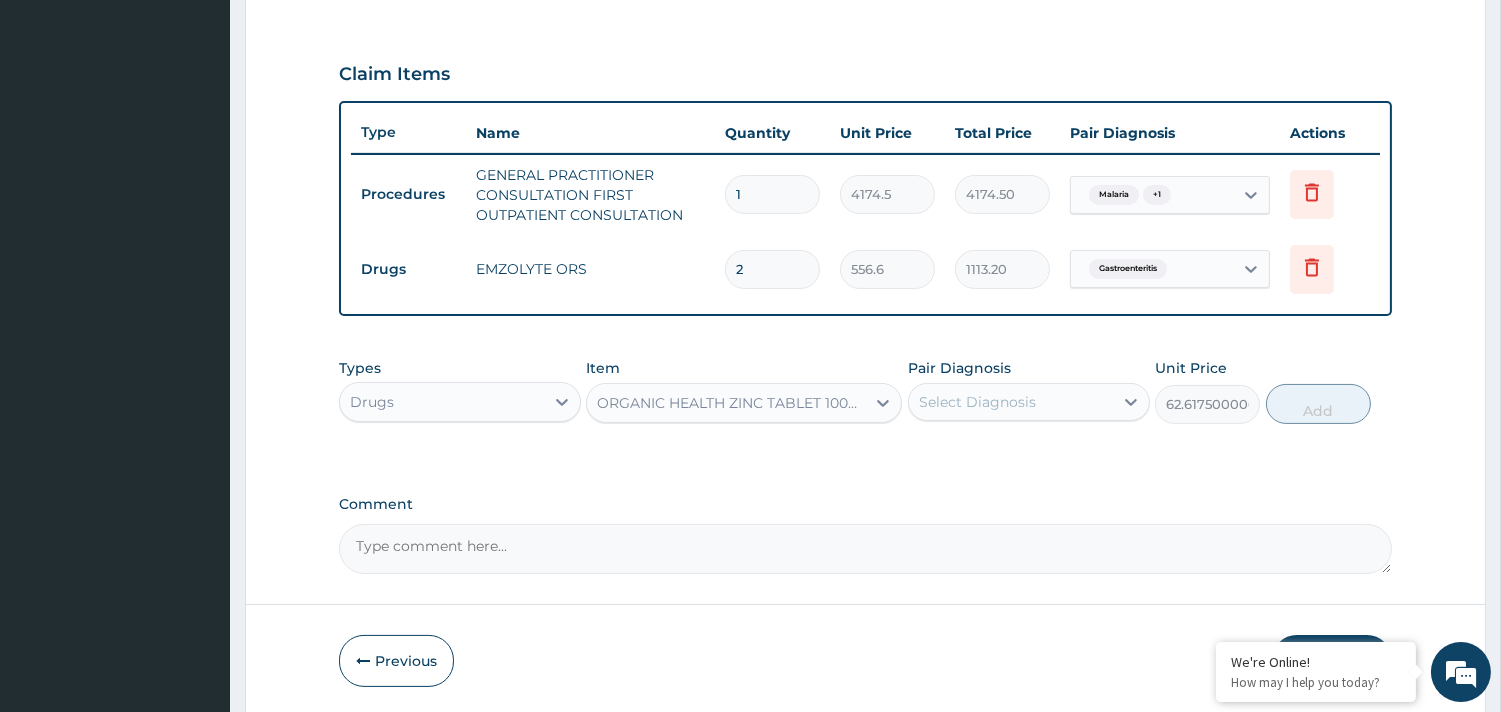 click on "Select Diagnosis" at bounding box center (977, 402) 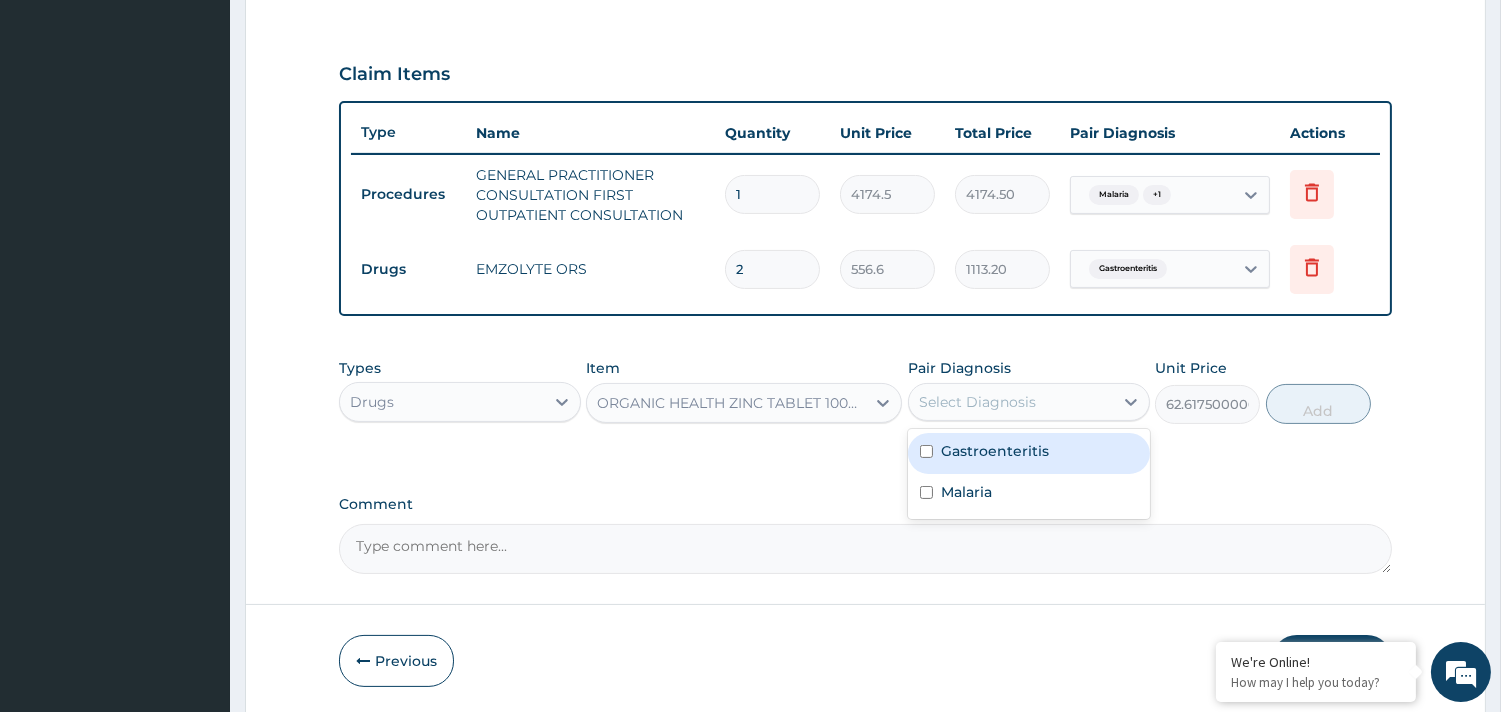click on "Gastroenteritis" at bounding box center [995, 451] 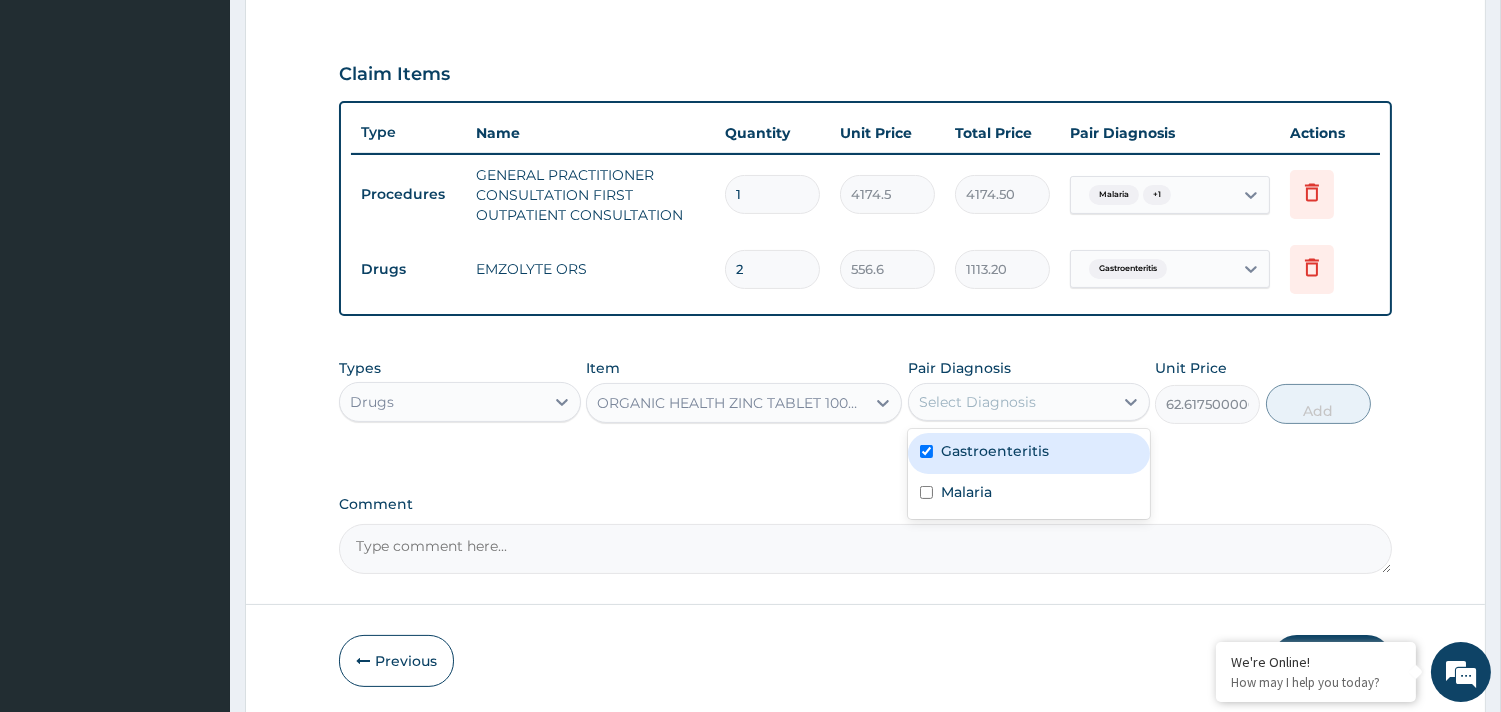 checkbox on "true" 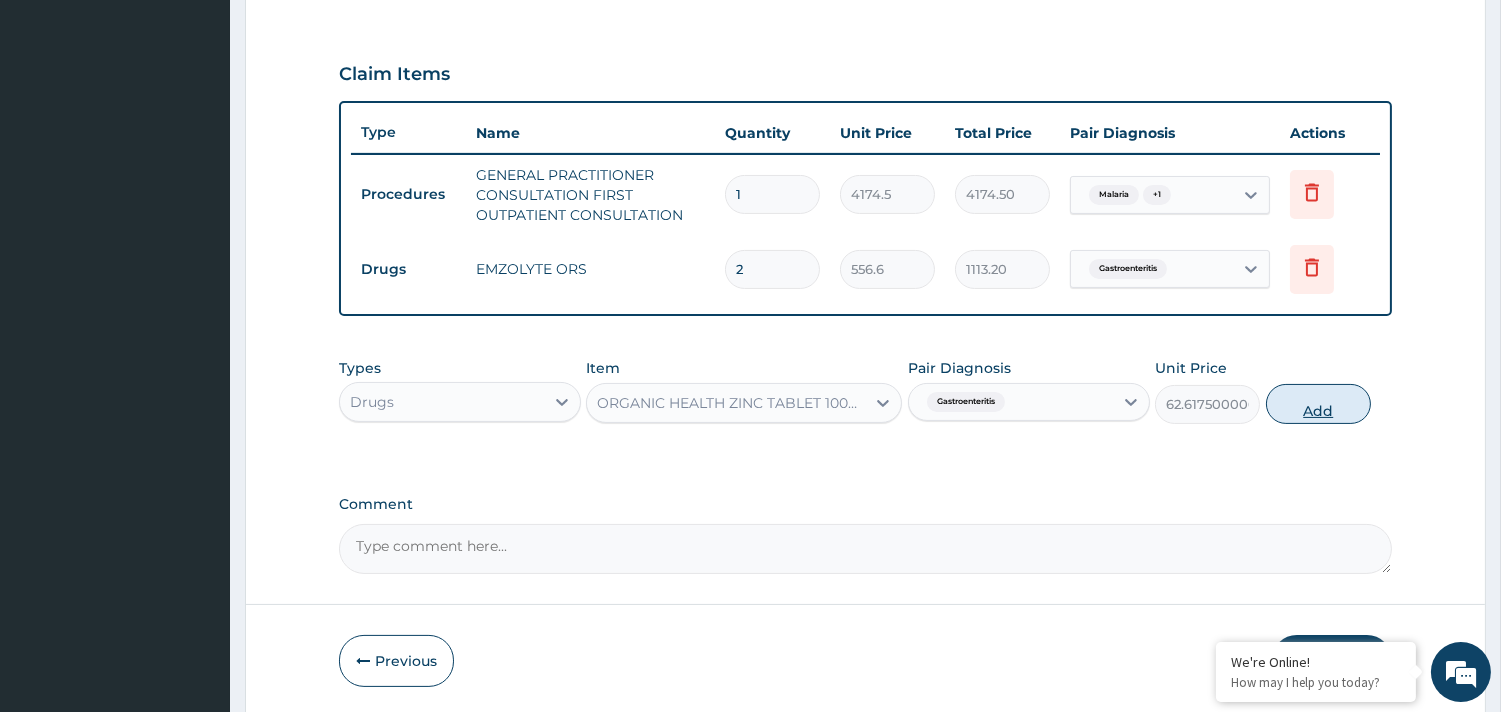 click on "Add" at bounding box center (1318, 404) 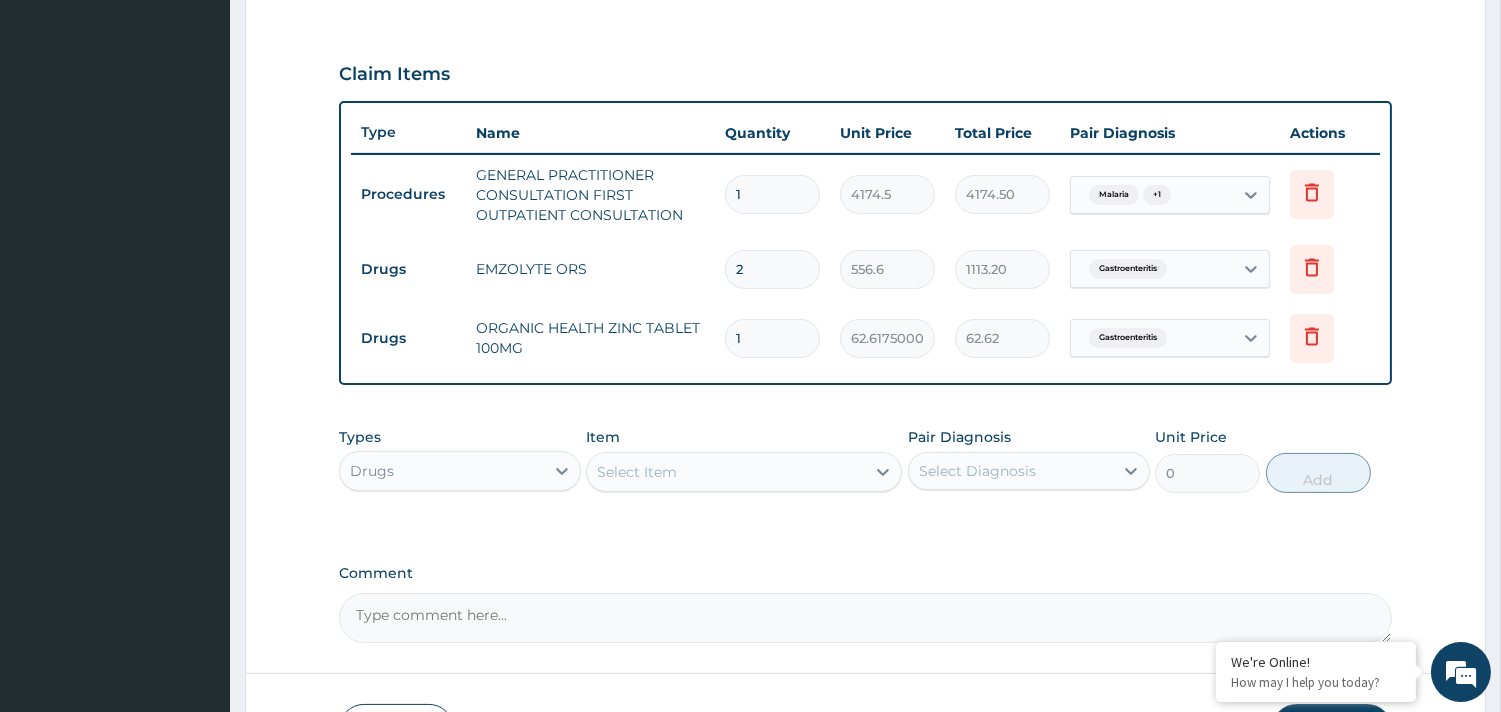 type on "10" 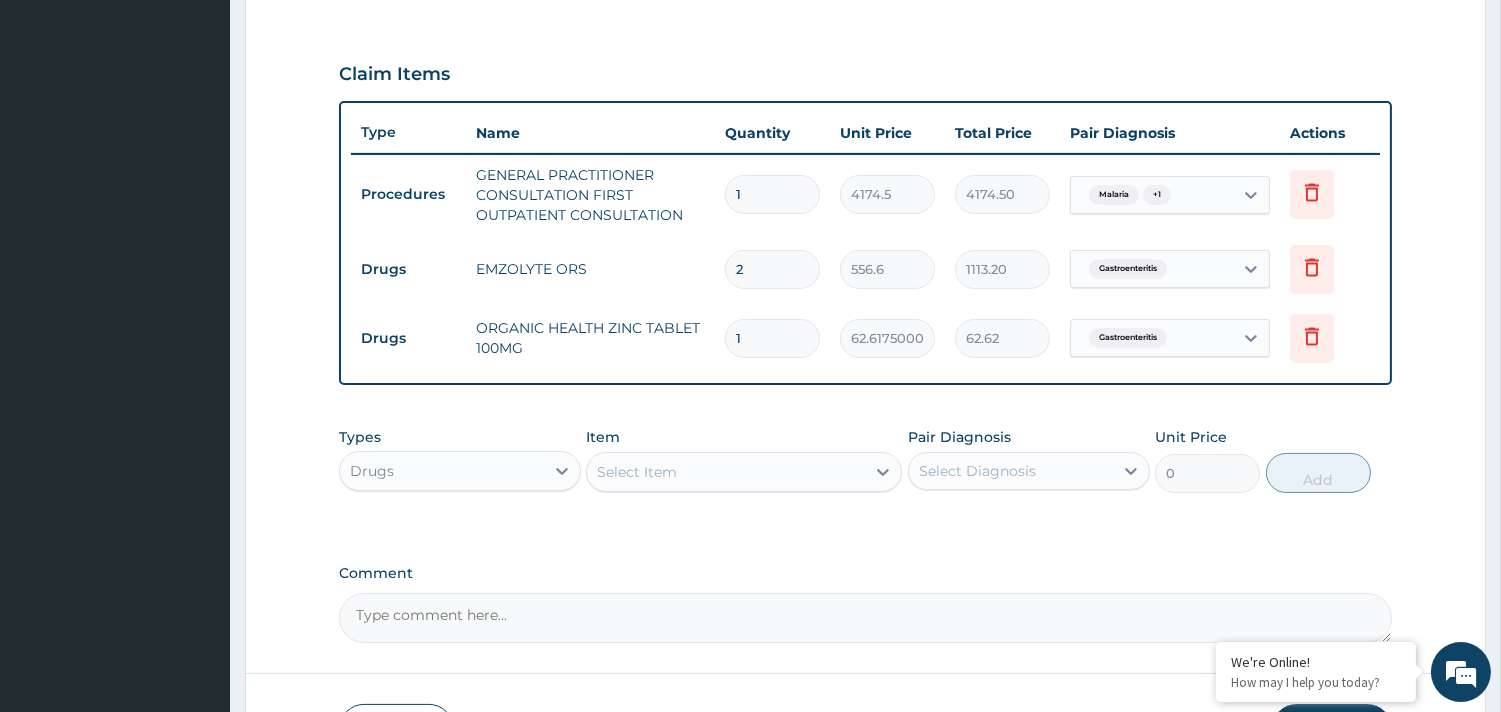 type on "626.18" 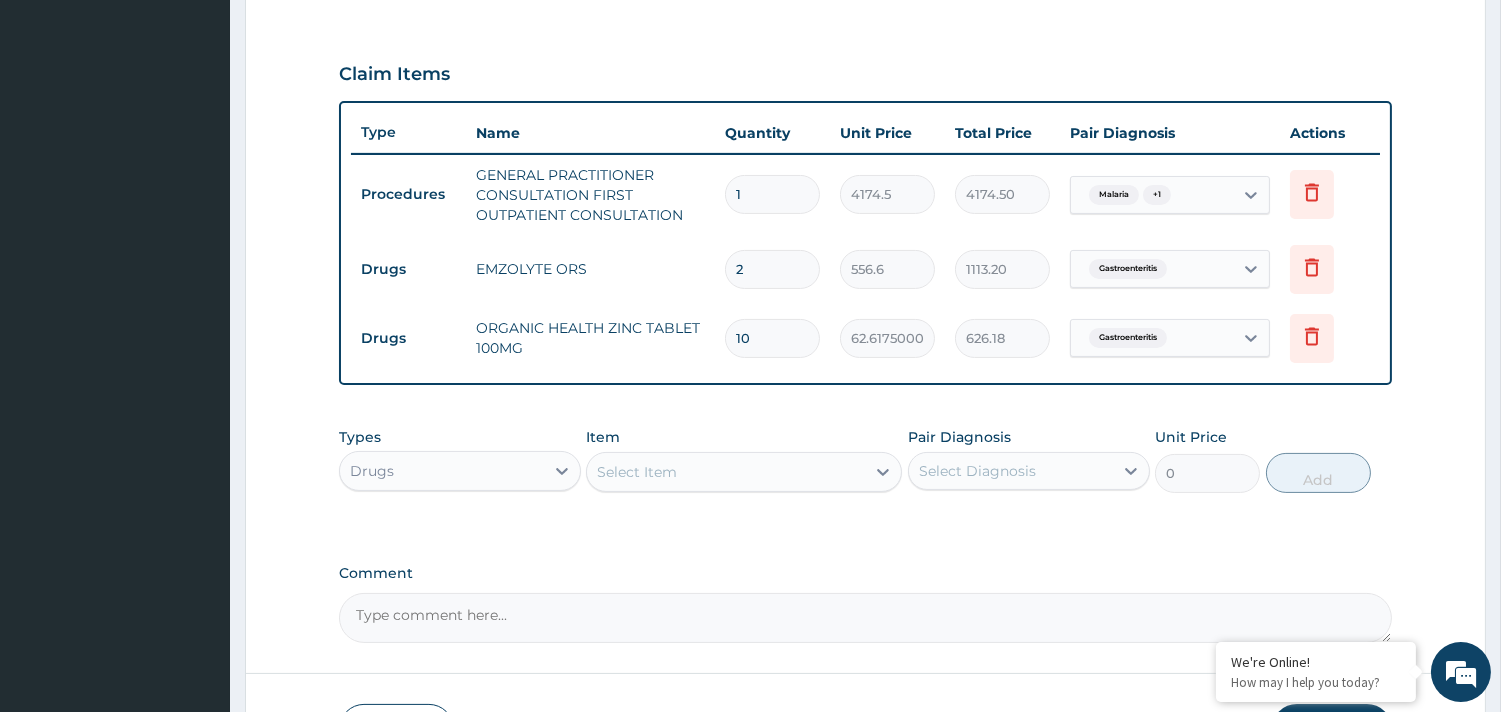 type on "10" 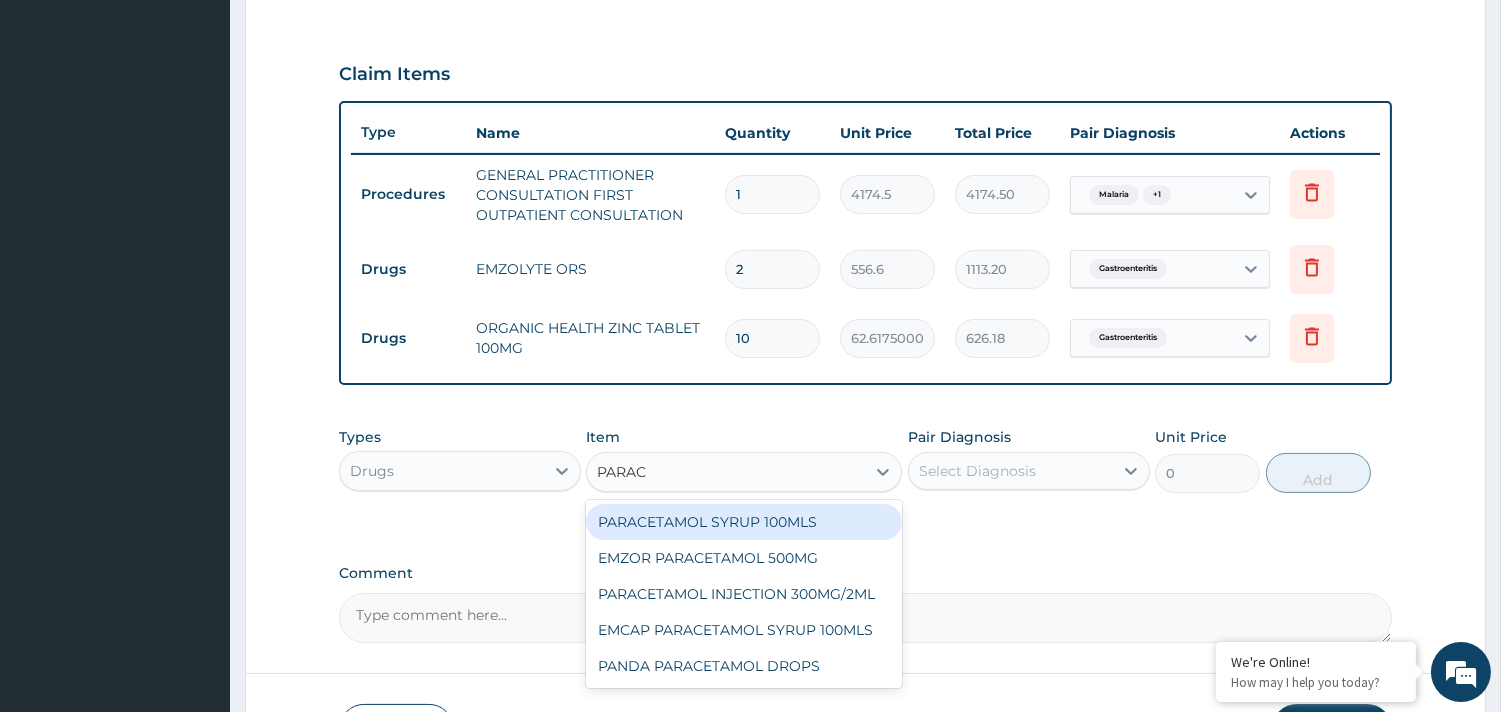 type on "PARACE" 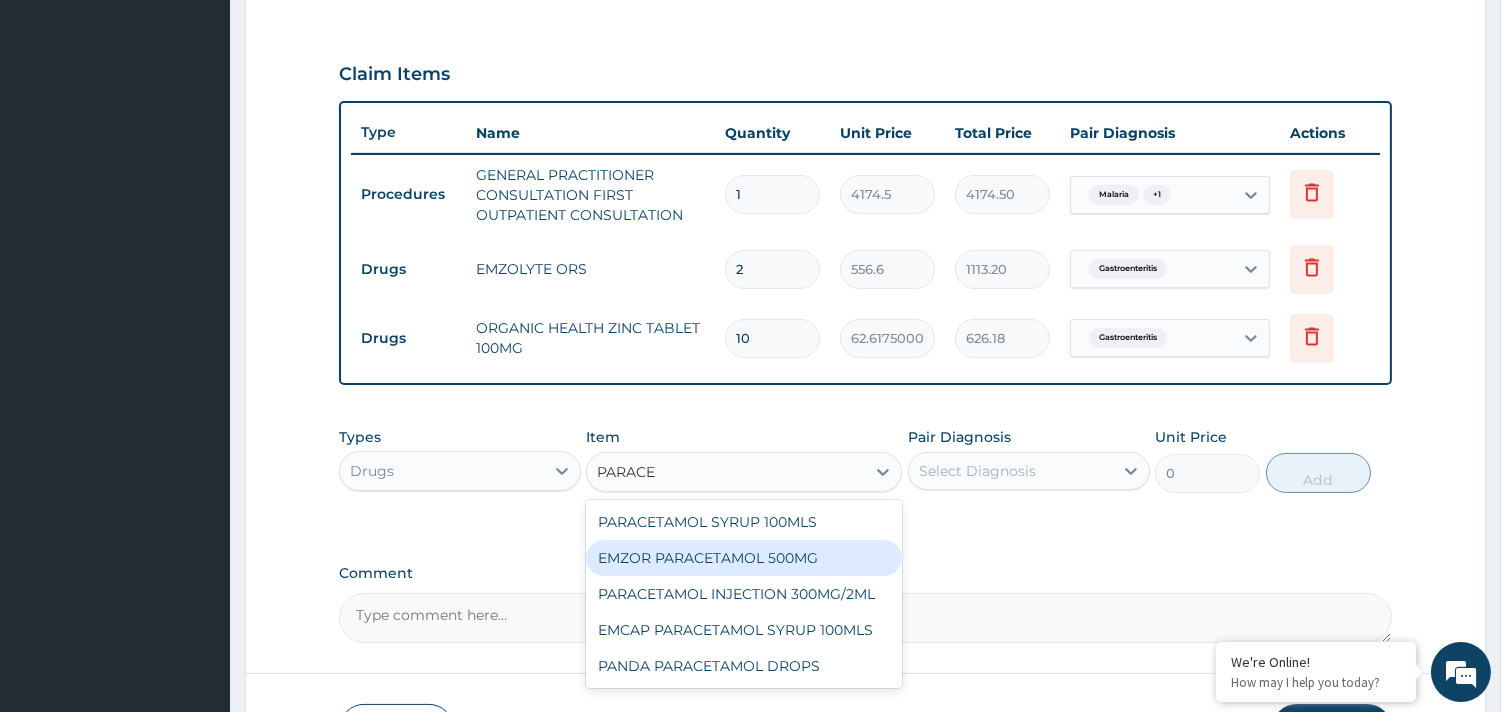 click on "EMZOR PARACETAMOL 500MG" at bounding box center (744, 558) 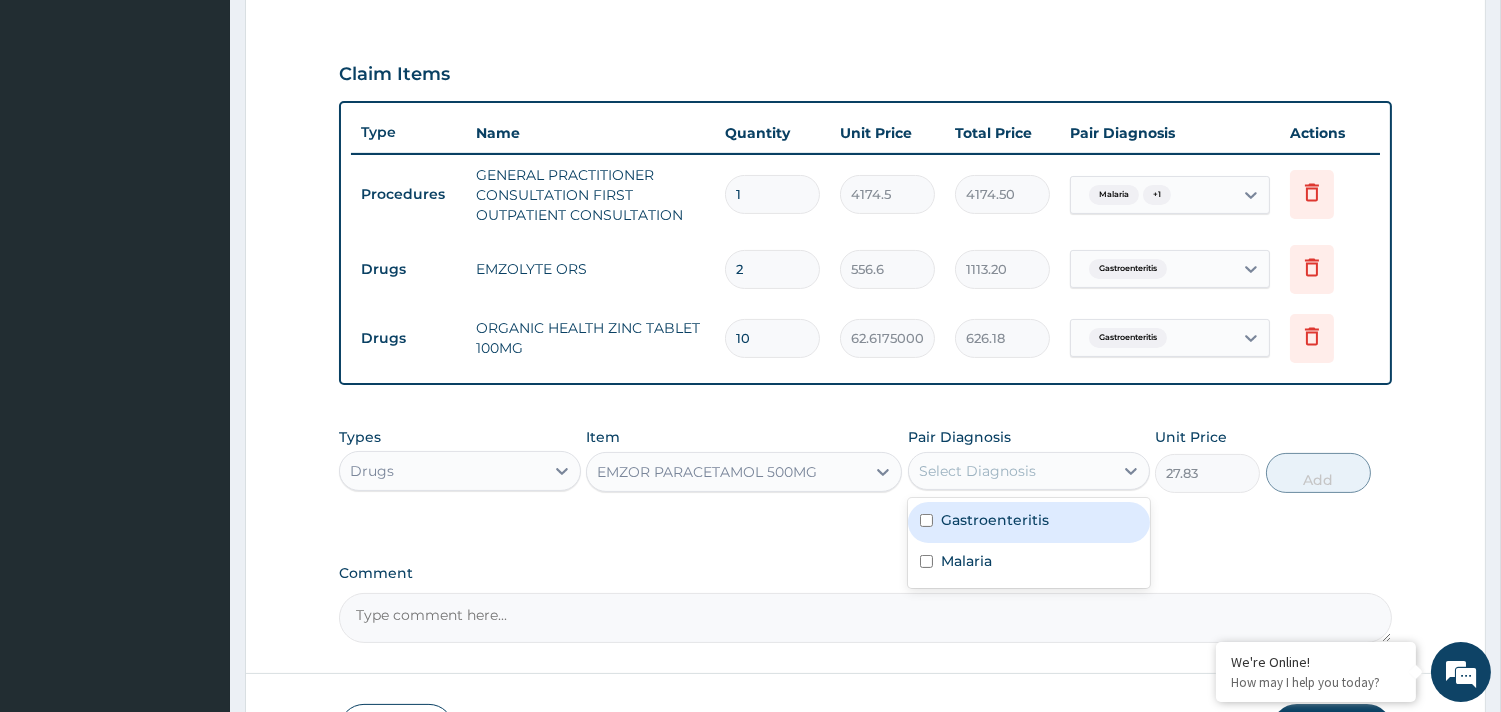 click on "Select Diagnosis" at bounding box center [977, 471] 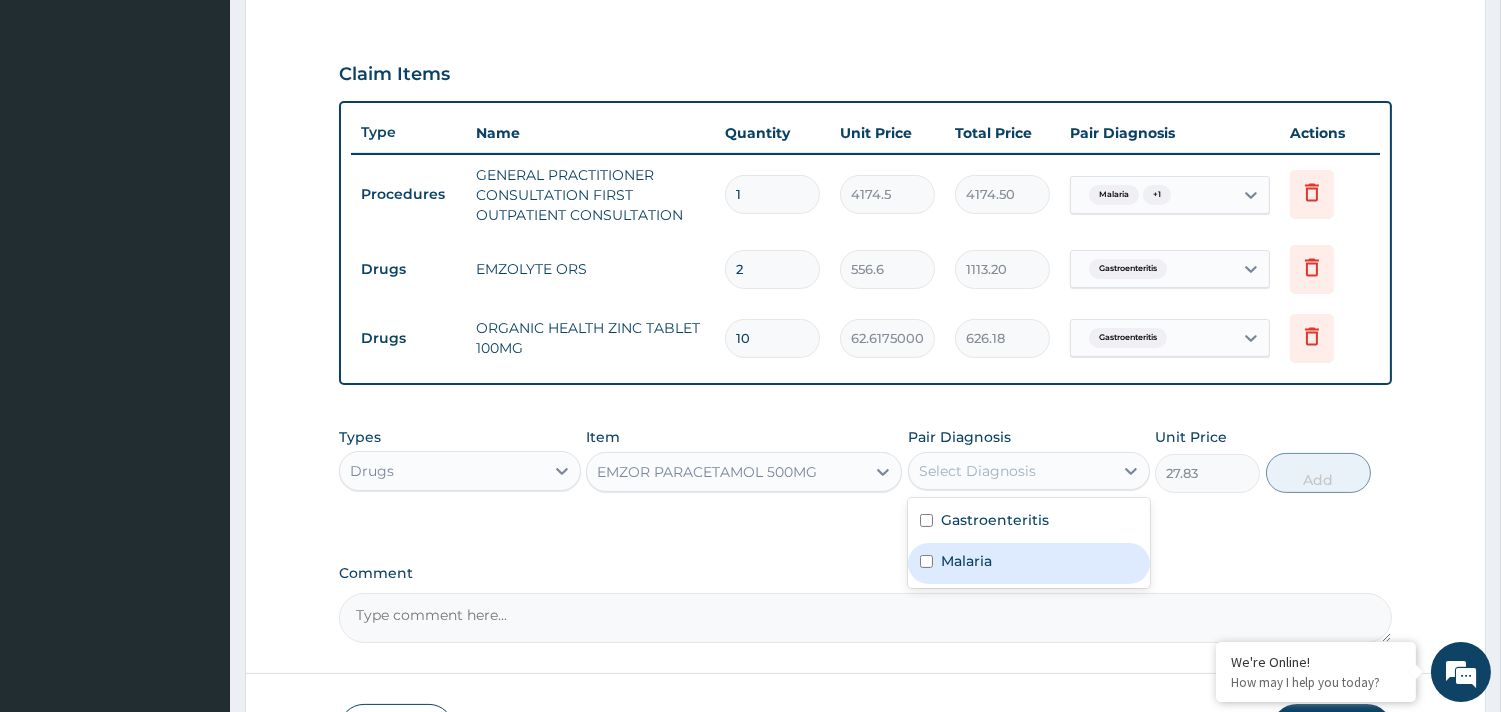 click on "Malaria" at bounding box center [966, 561] 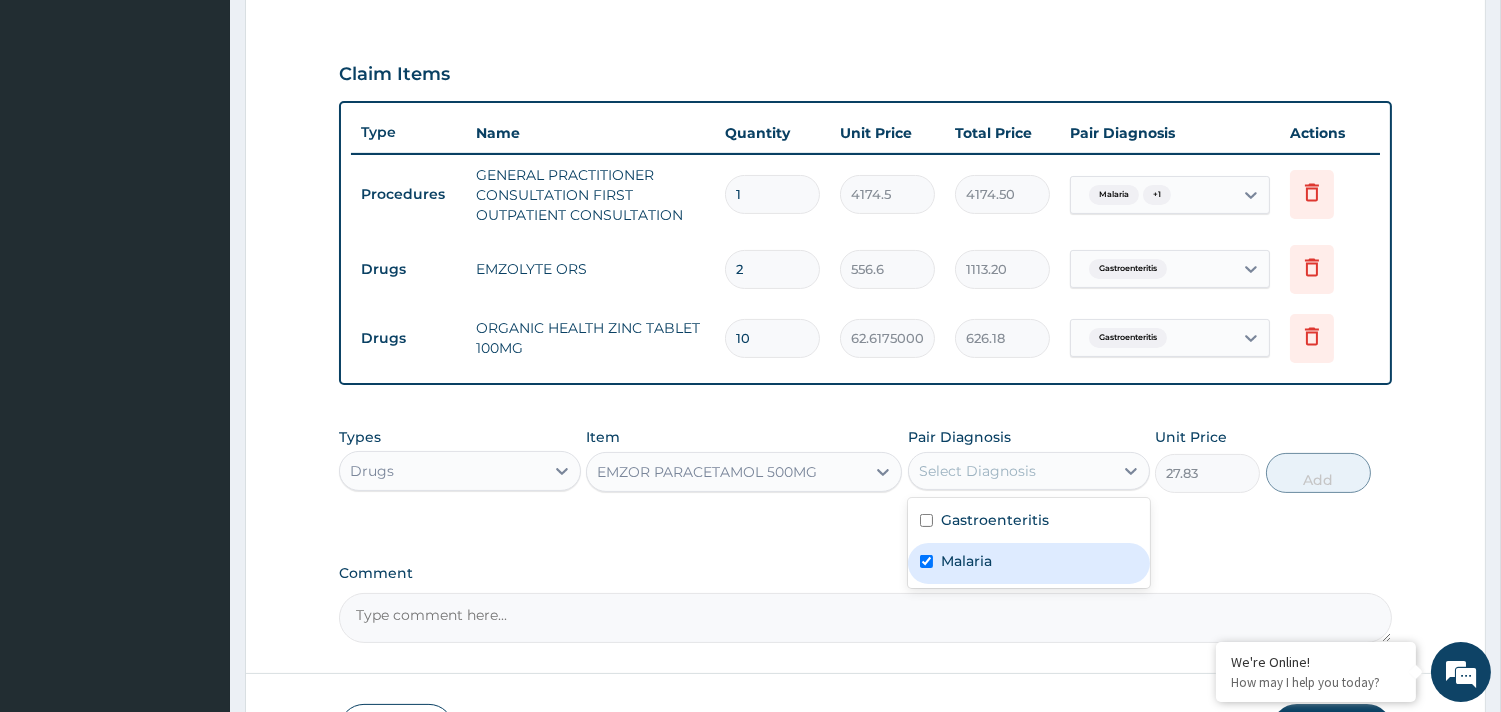 checkbox on "true" 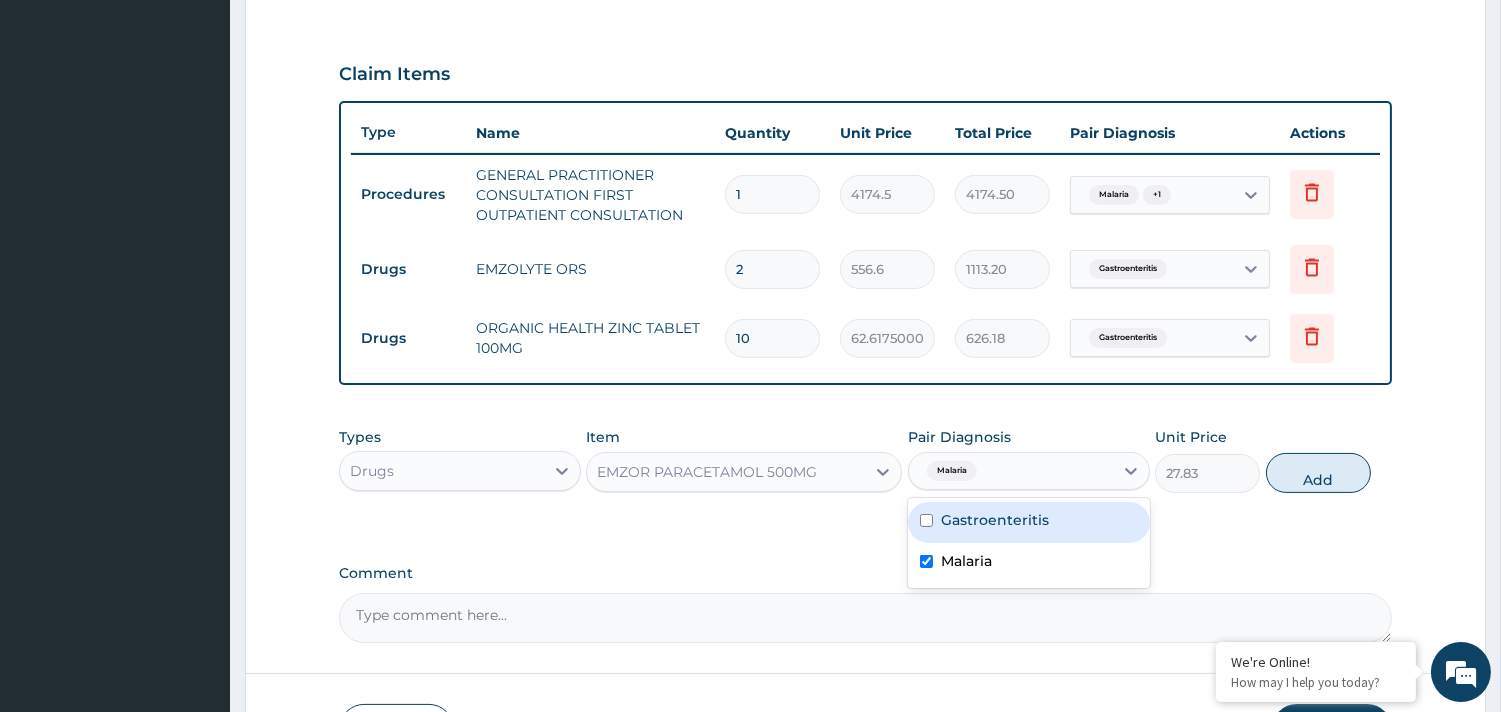 click on "Gastroenteritis" at bounding box center (1029, 522) 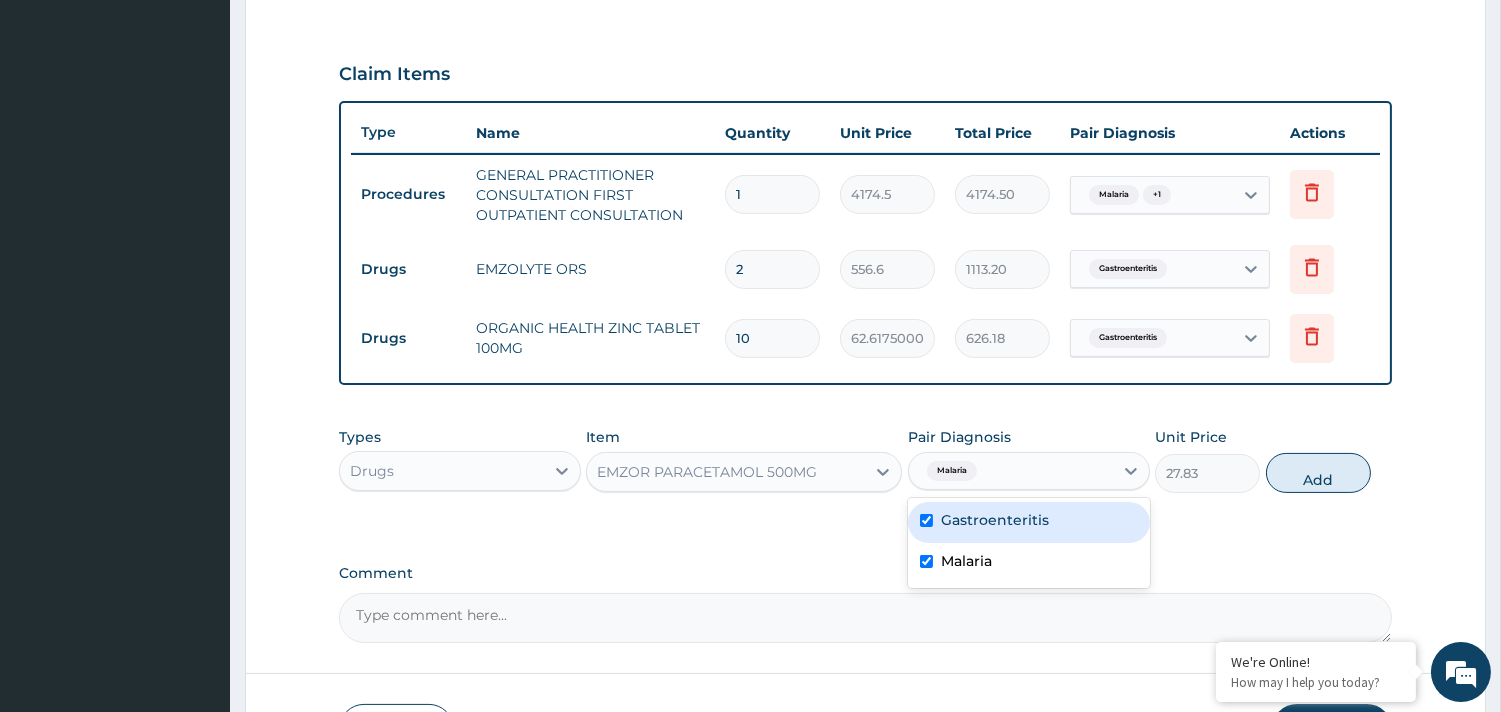 checkbox on "true" 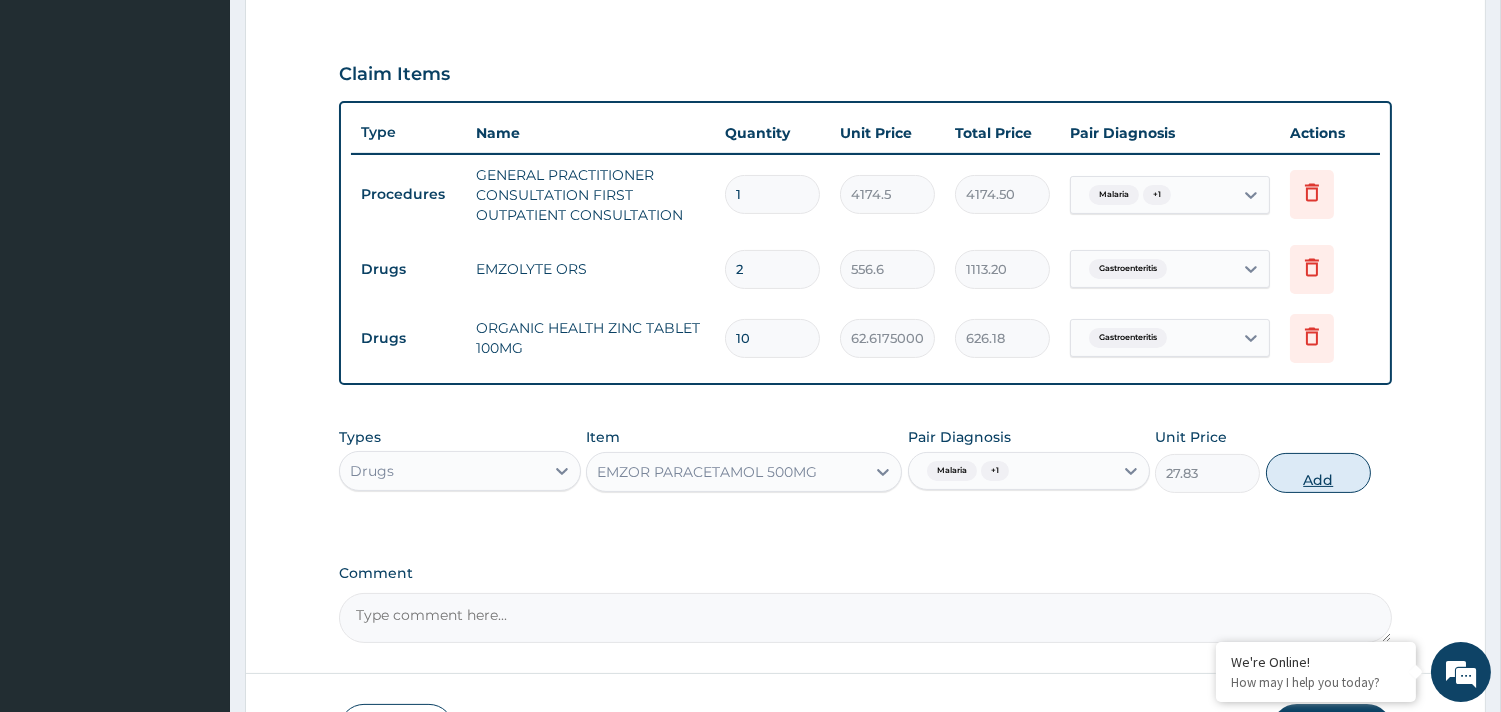 click on "Add" at bounding box center [1318, 473] 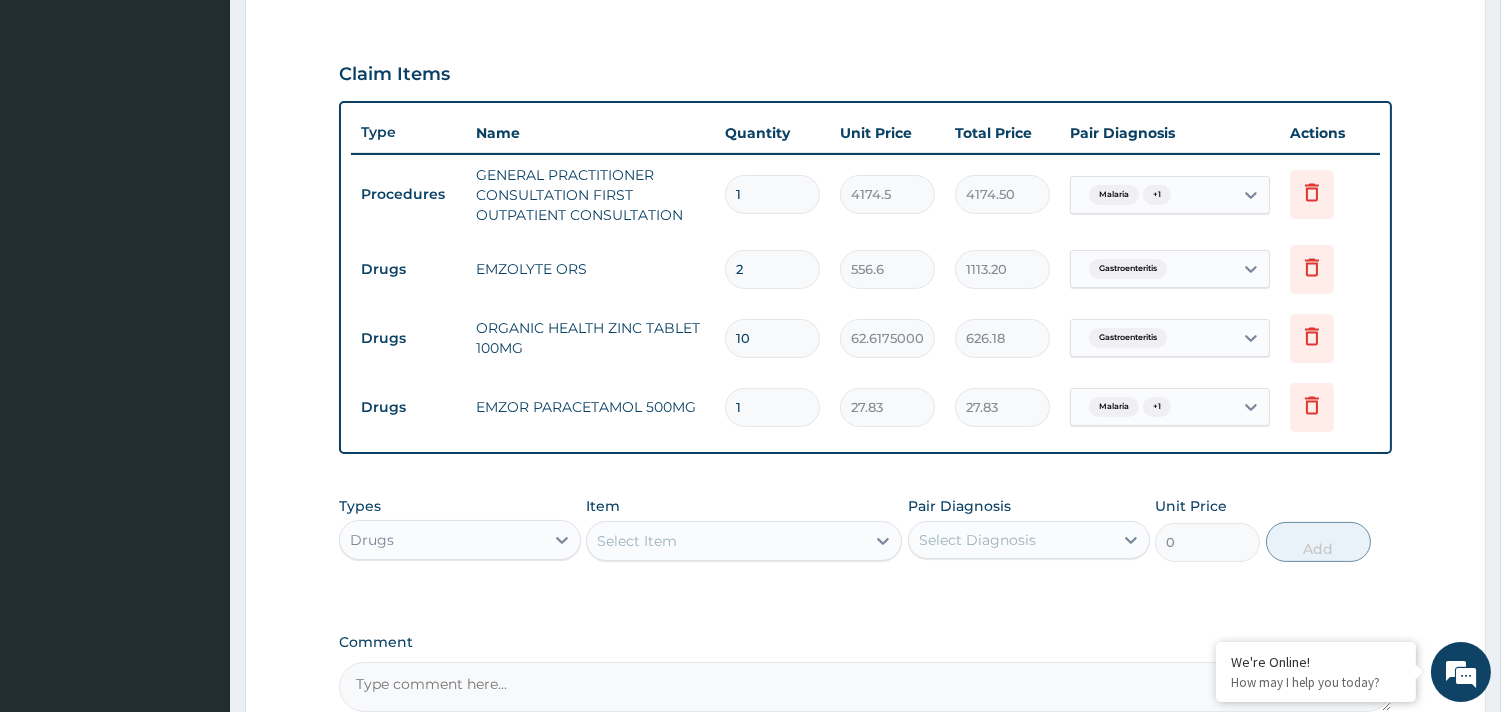 type 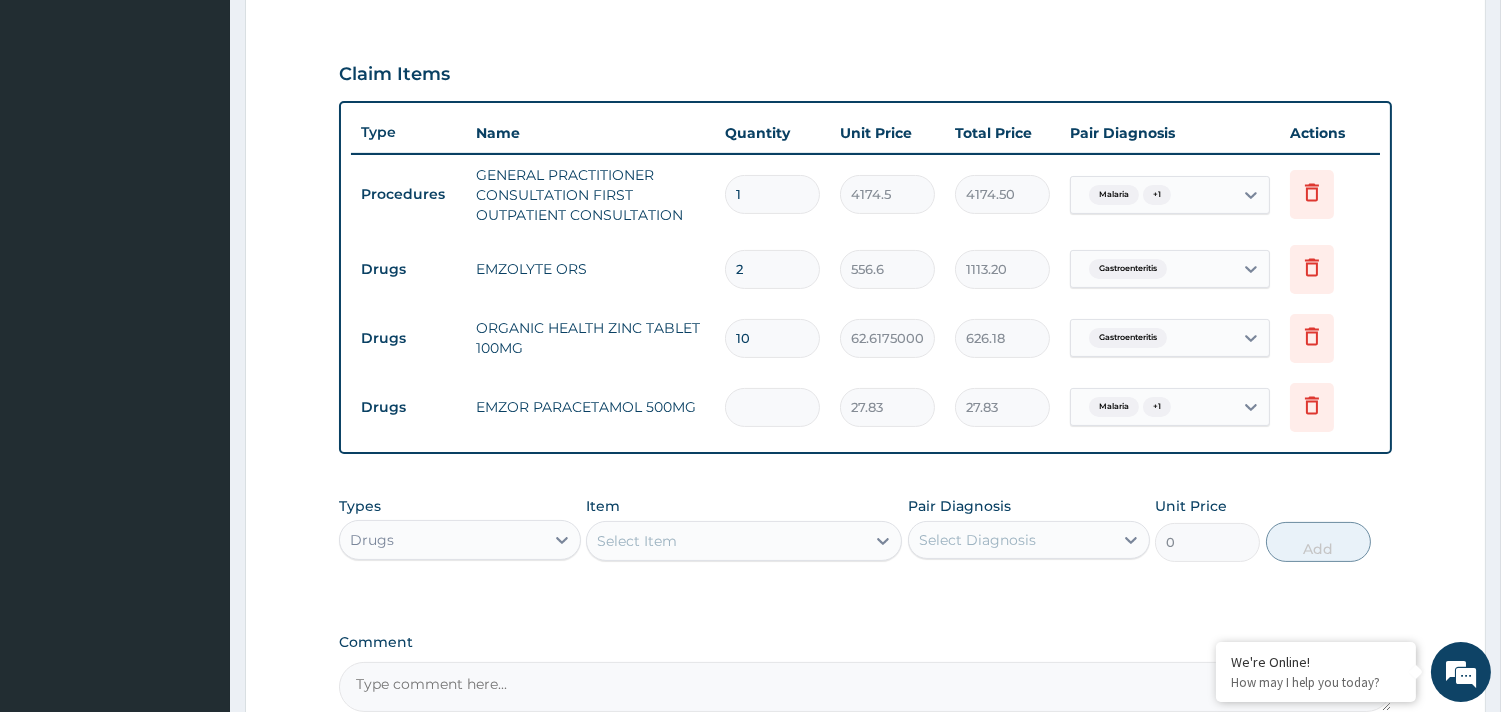 type on "0.00" 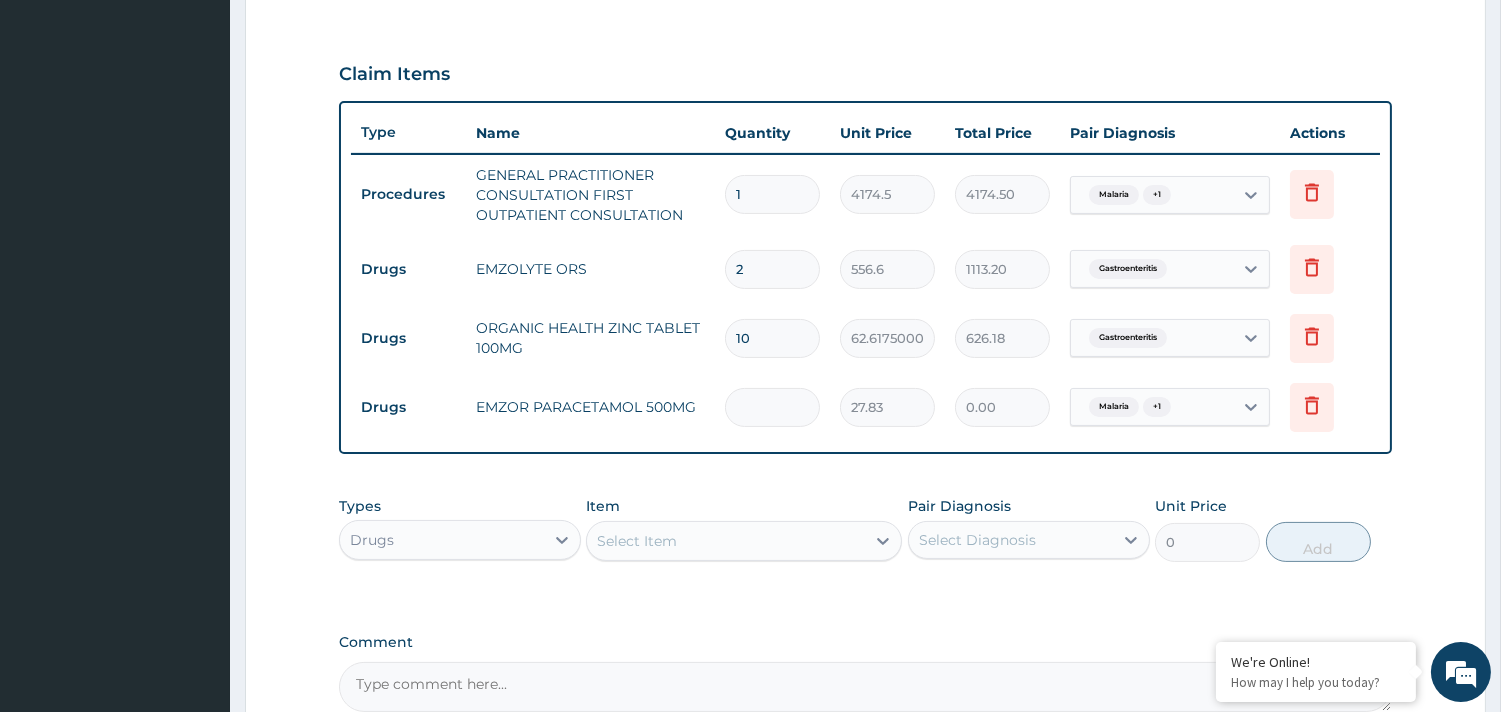 type on "2" 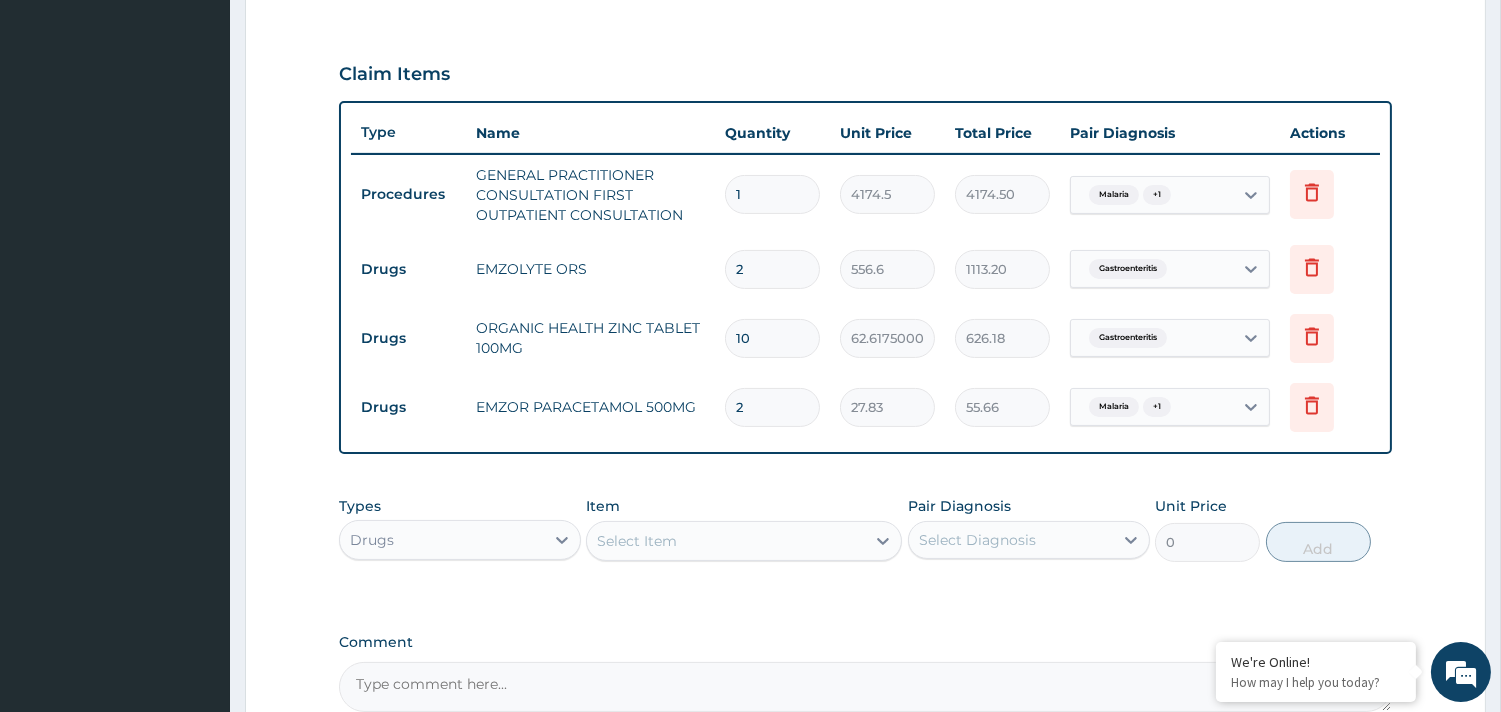 type on "20" 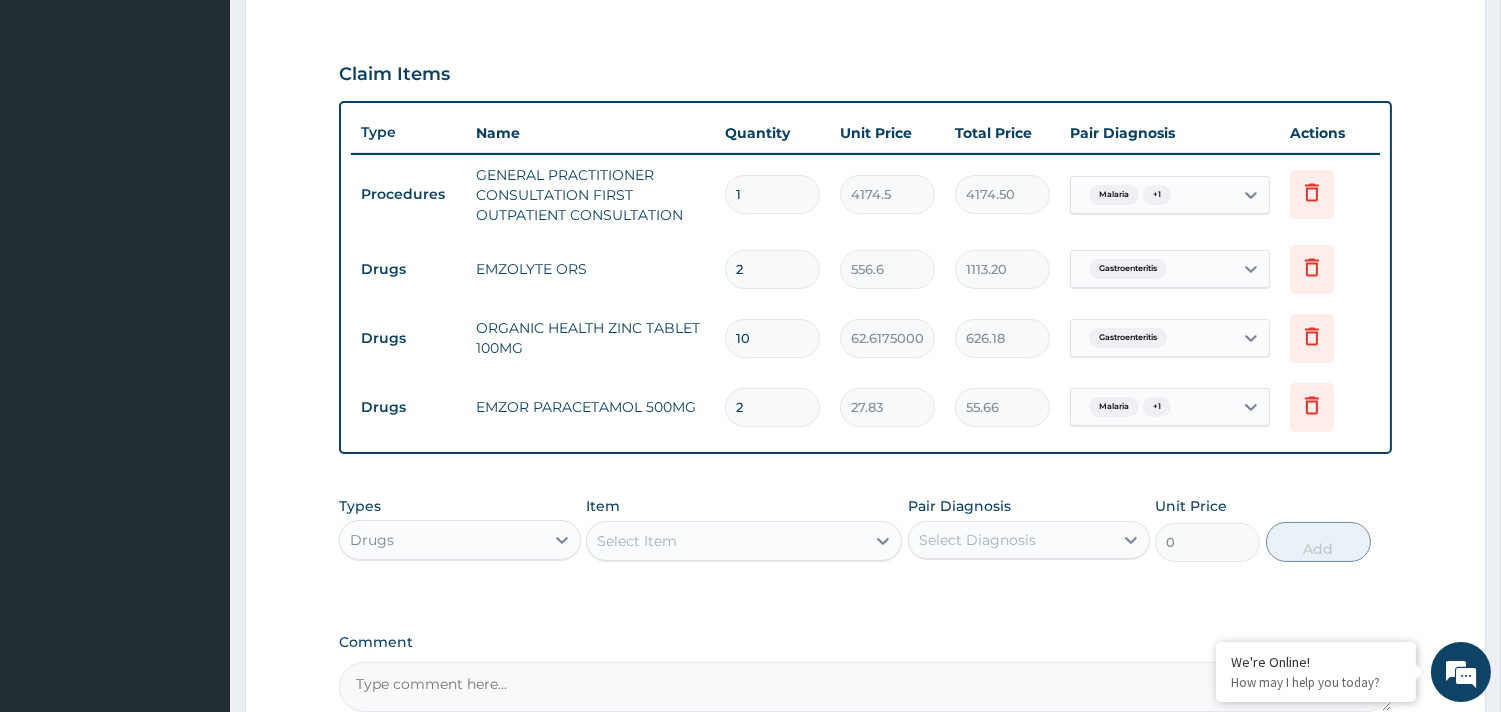 type on "556.60" 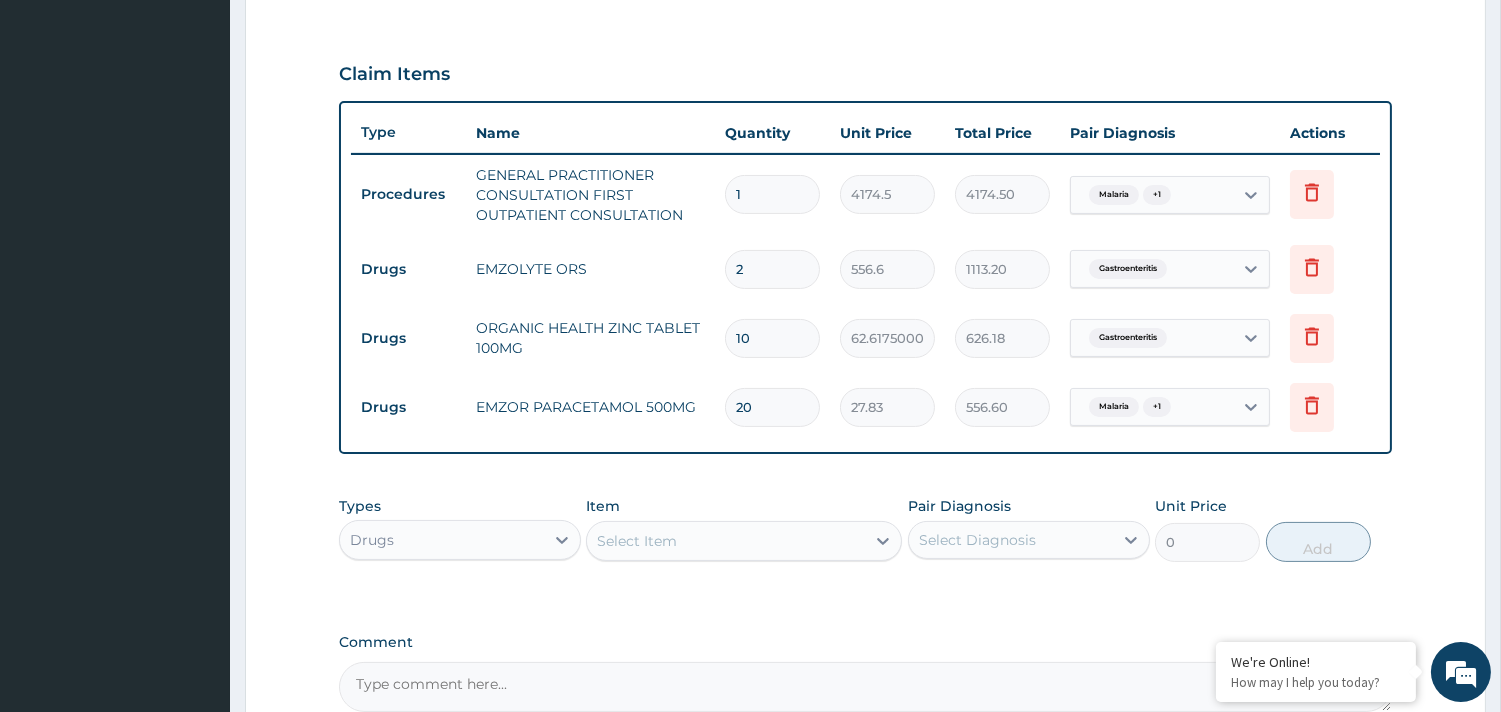 type on "20" 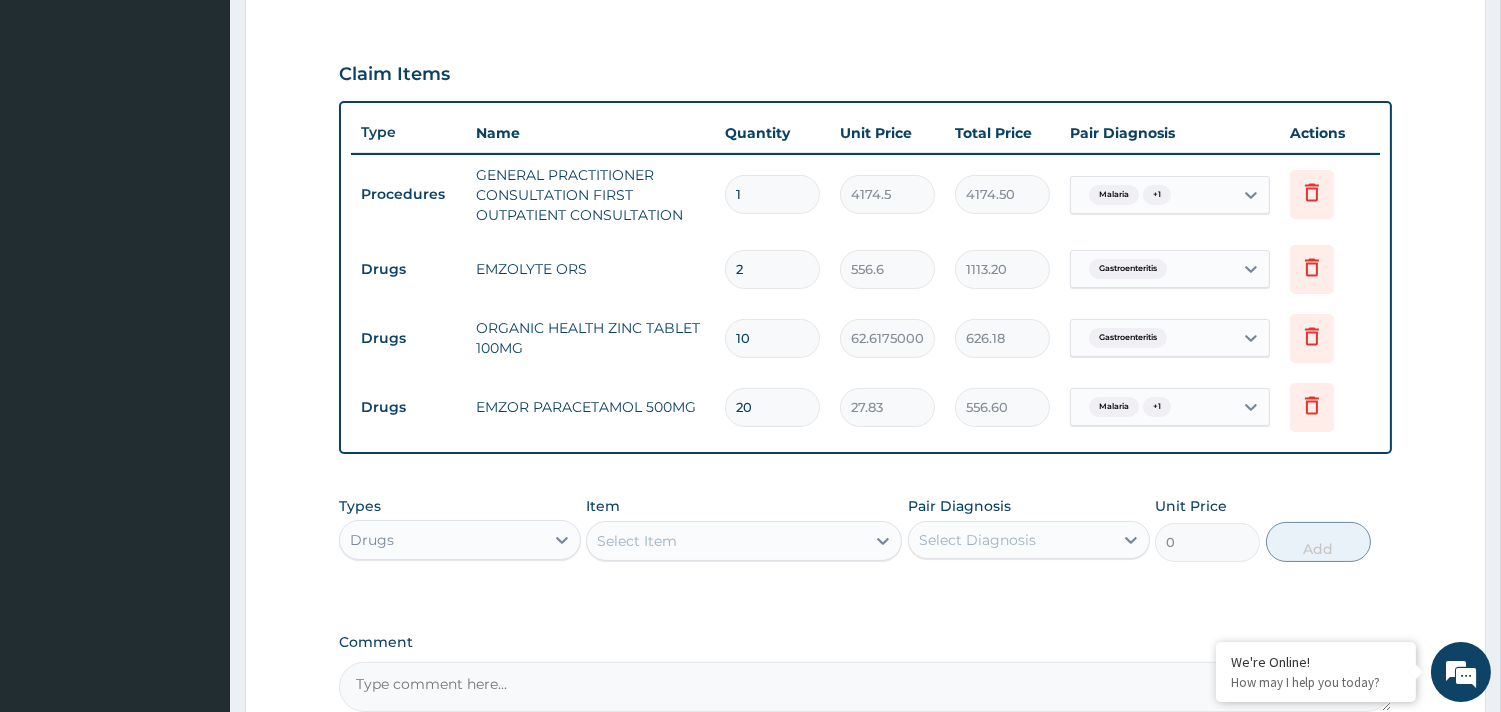 click on "Select Item" at bounding box center (637, 541) 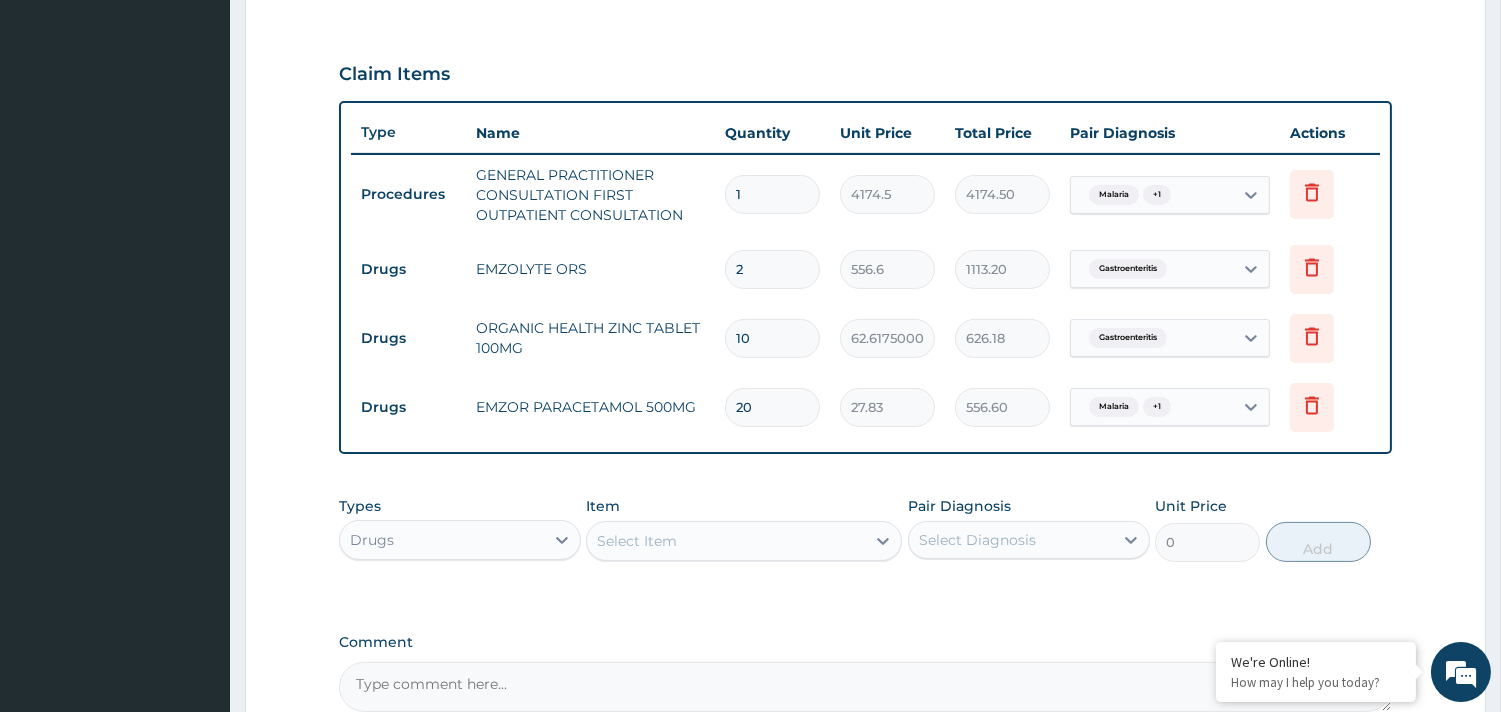click on "Select Item" at bounding box center (637, 541) 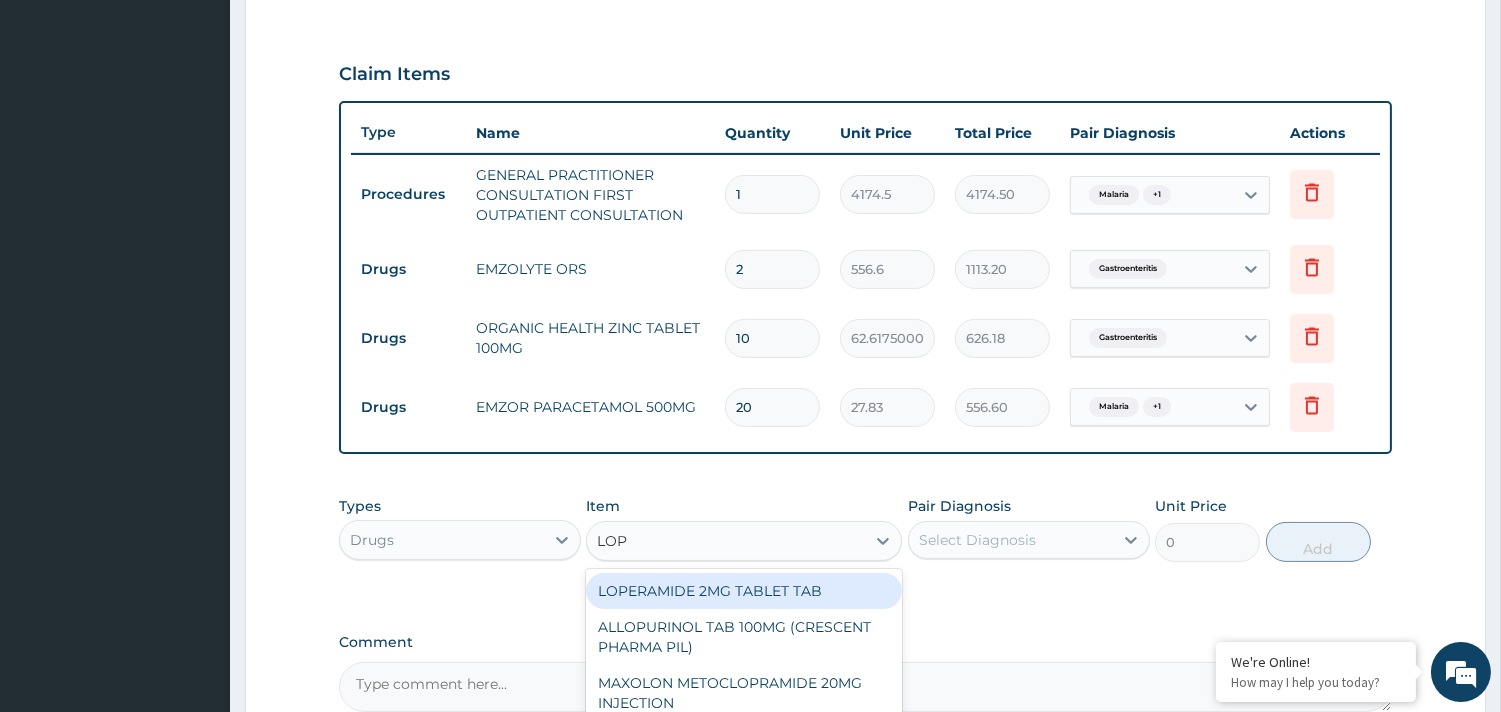 type on "LOPE" 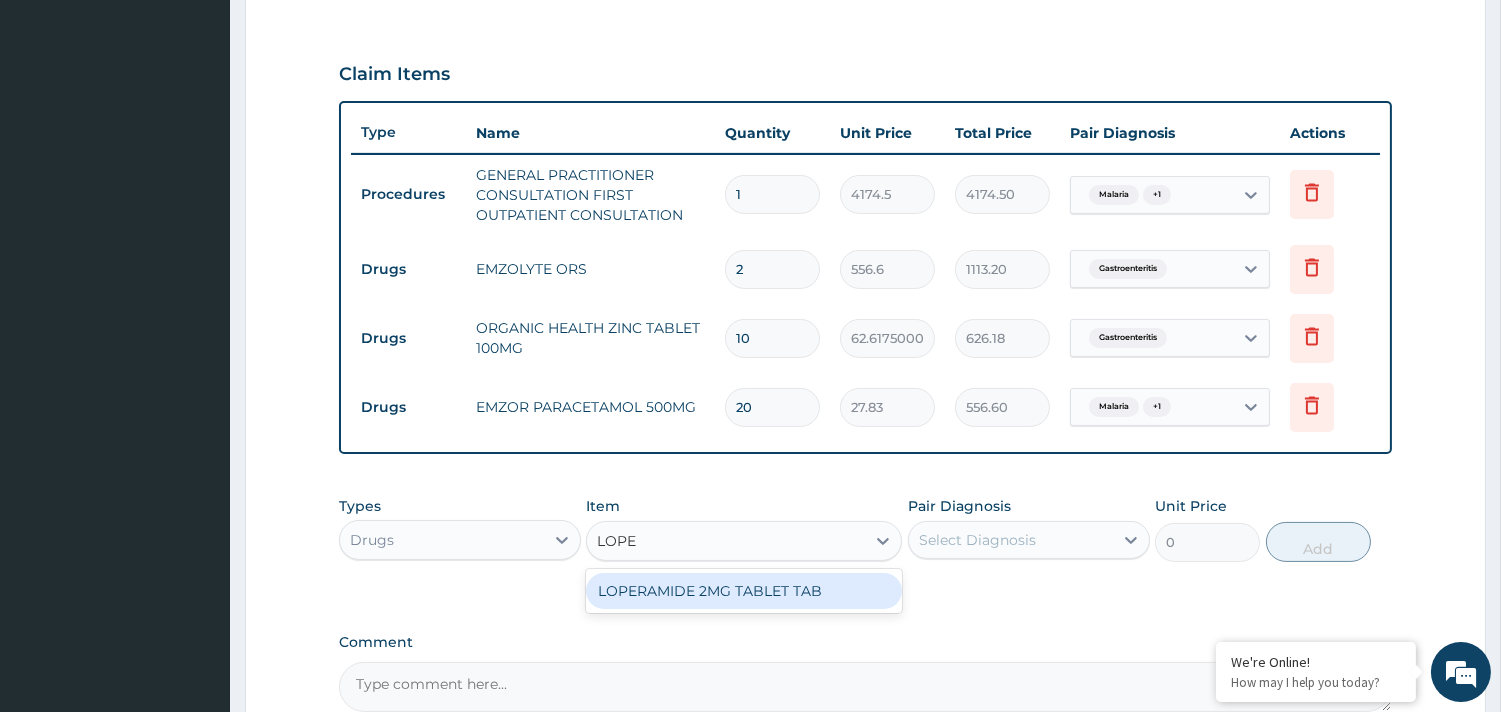 click on "LOPERAMIDE 2MG TABLET TAB" at bounding box center (744, 591) 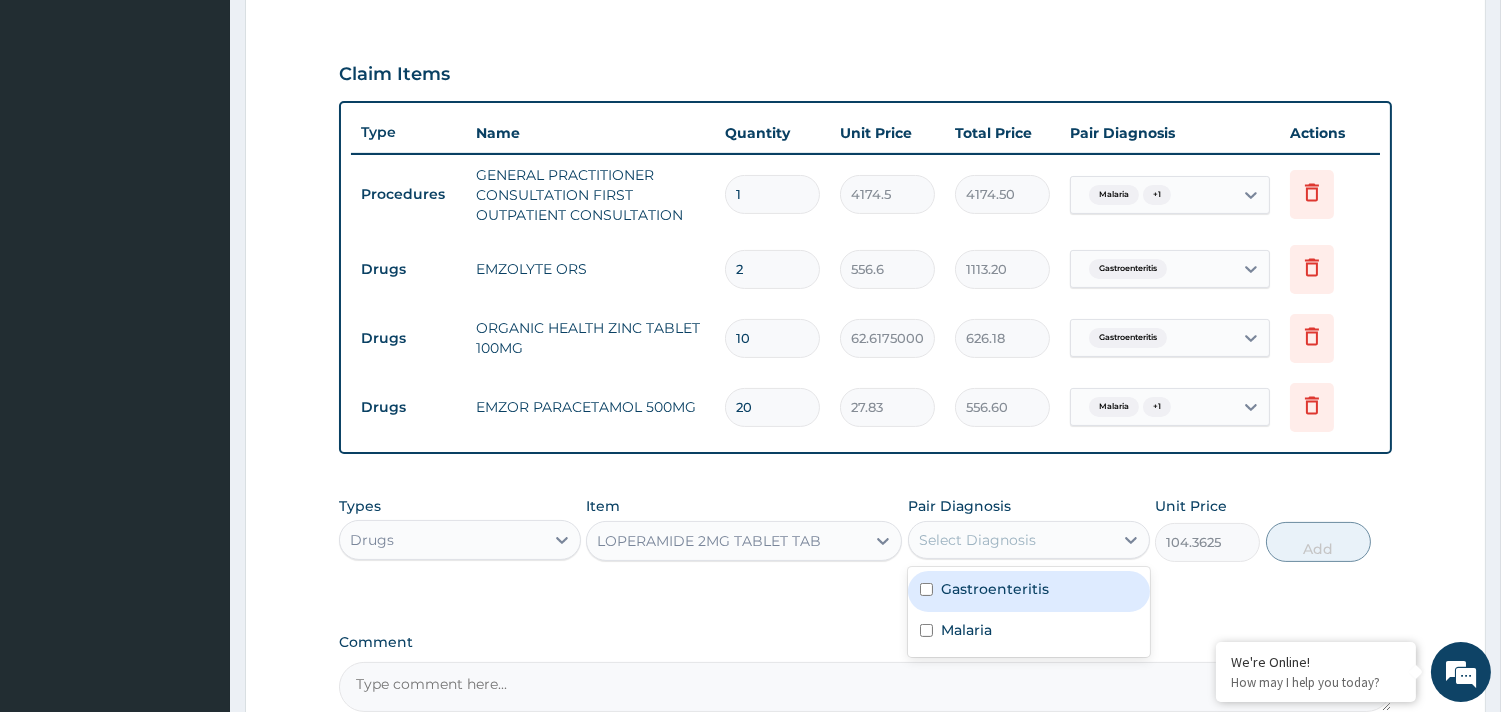 click on "Select Diagnosis" at bounding box center [977, 540] 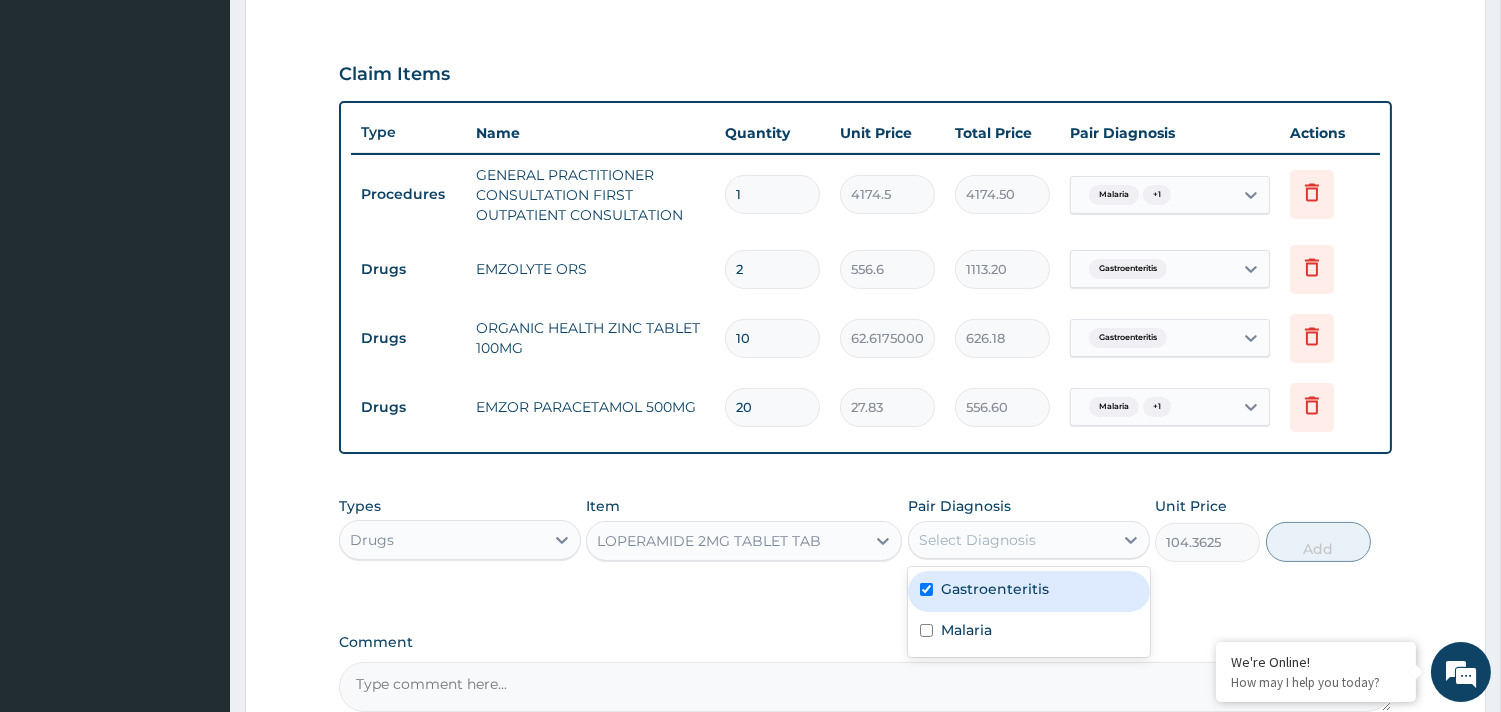 checkbox on "true" 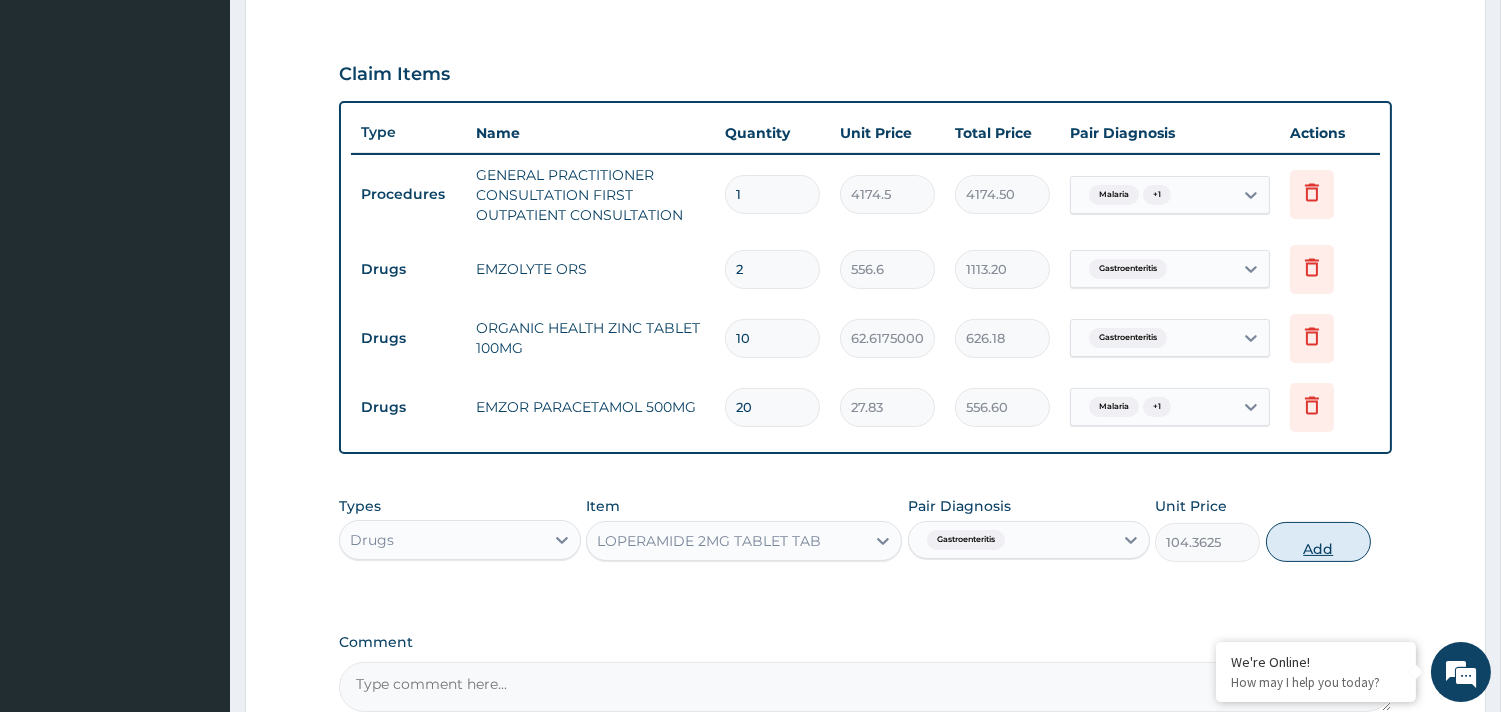 click on "Add" at bounding box center [1318, 542] 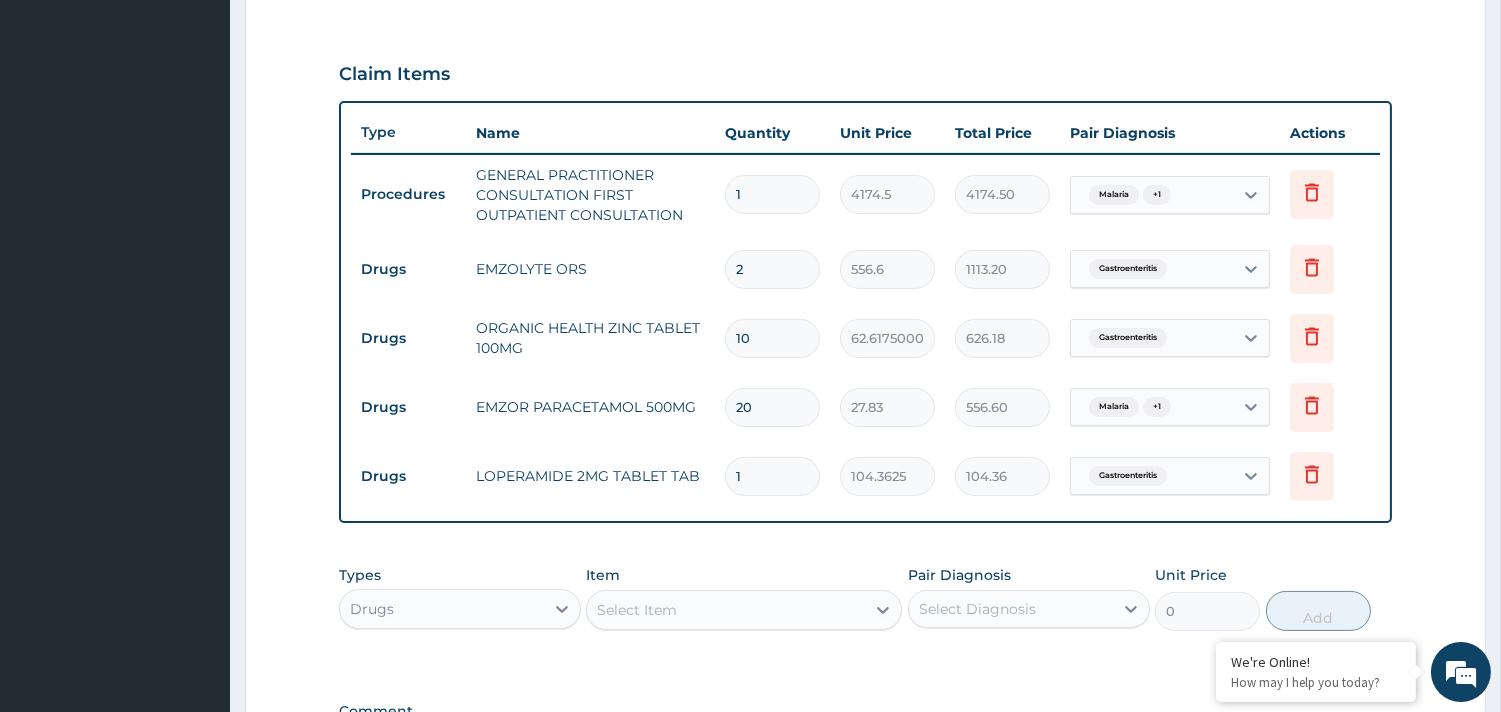 type on "10" 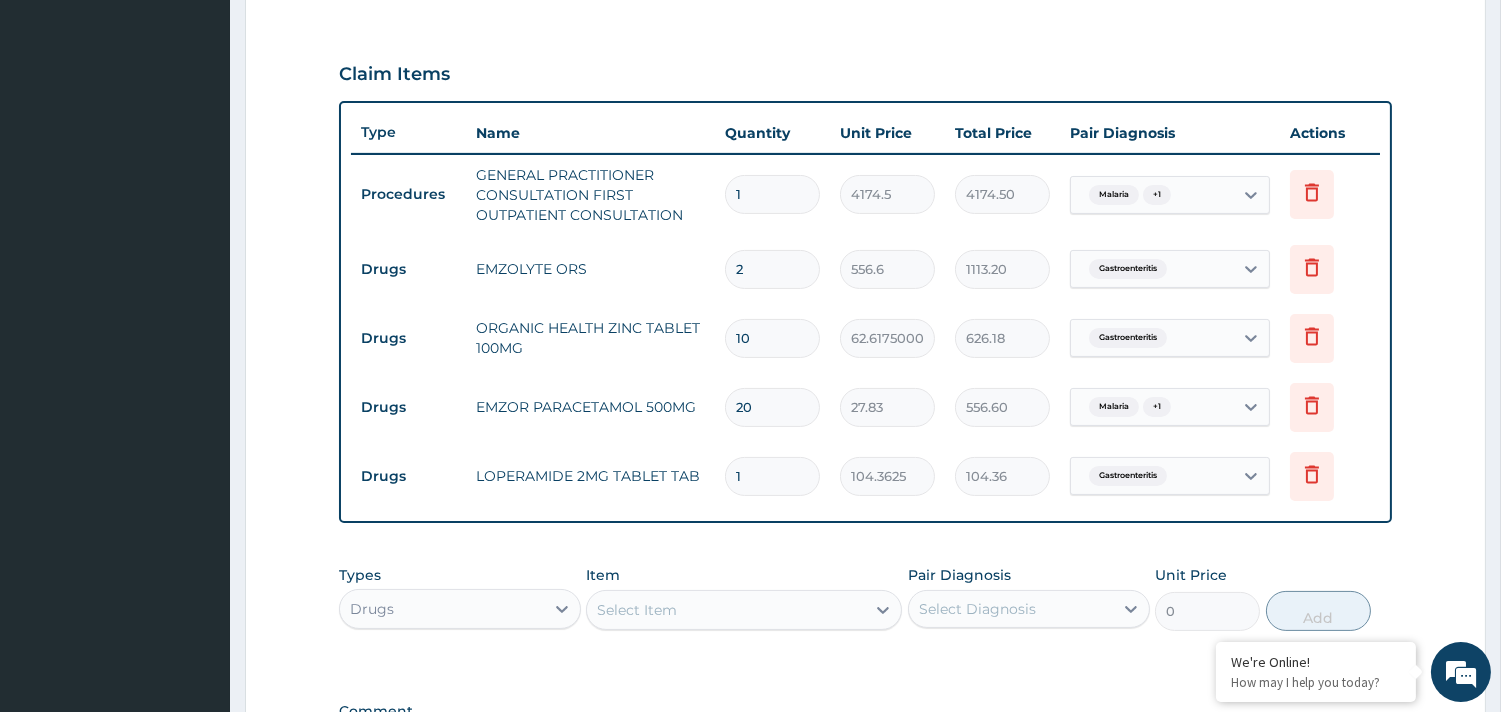 type on "1043.63" 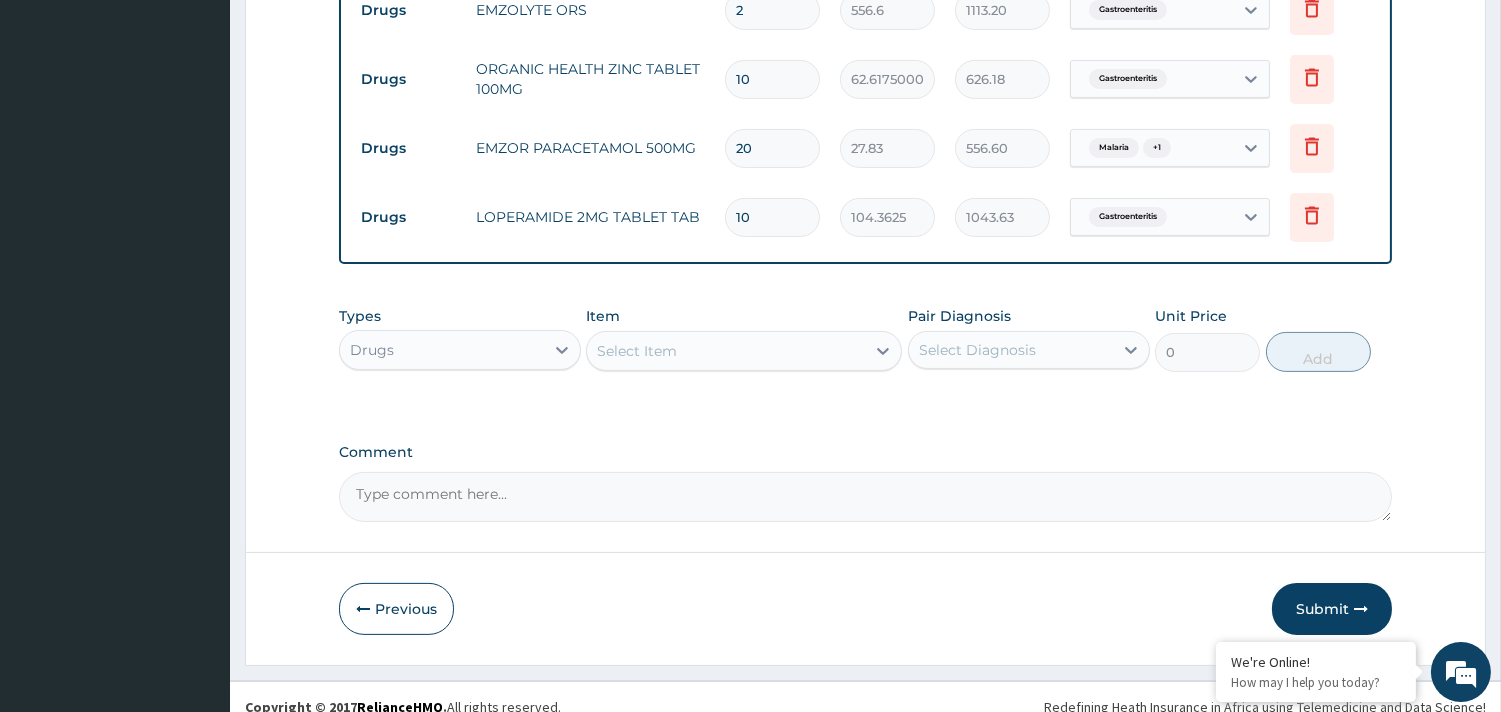 scroll, scrollTop: 922, scrollLeft: 0, axis: vertical 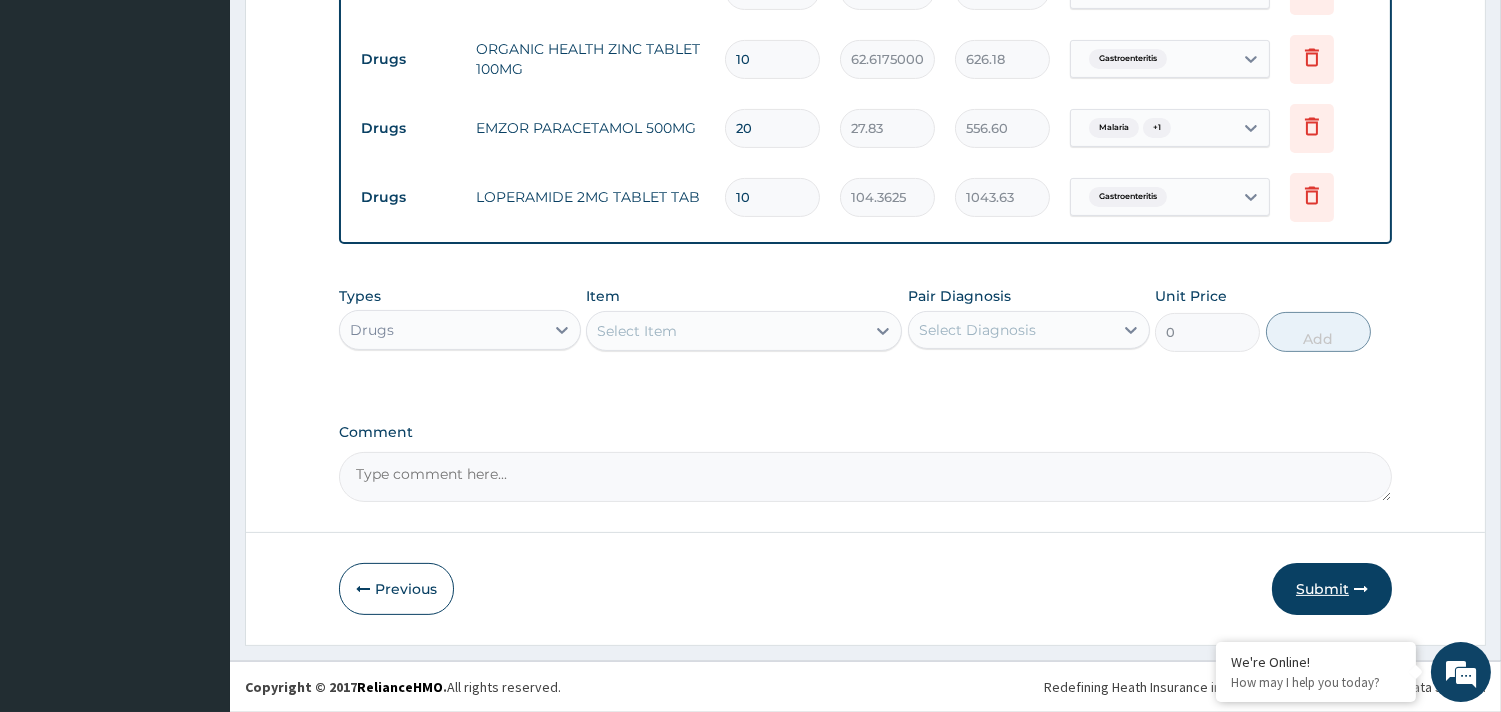 type on "10" 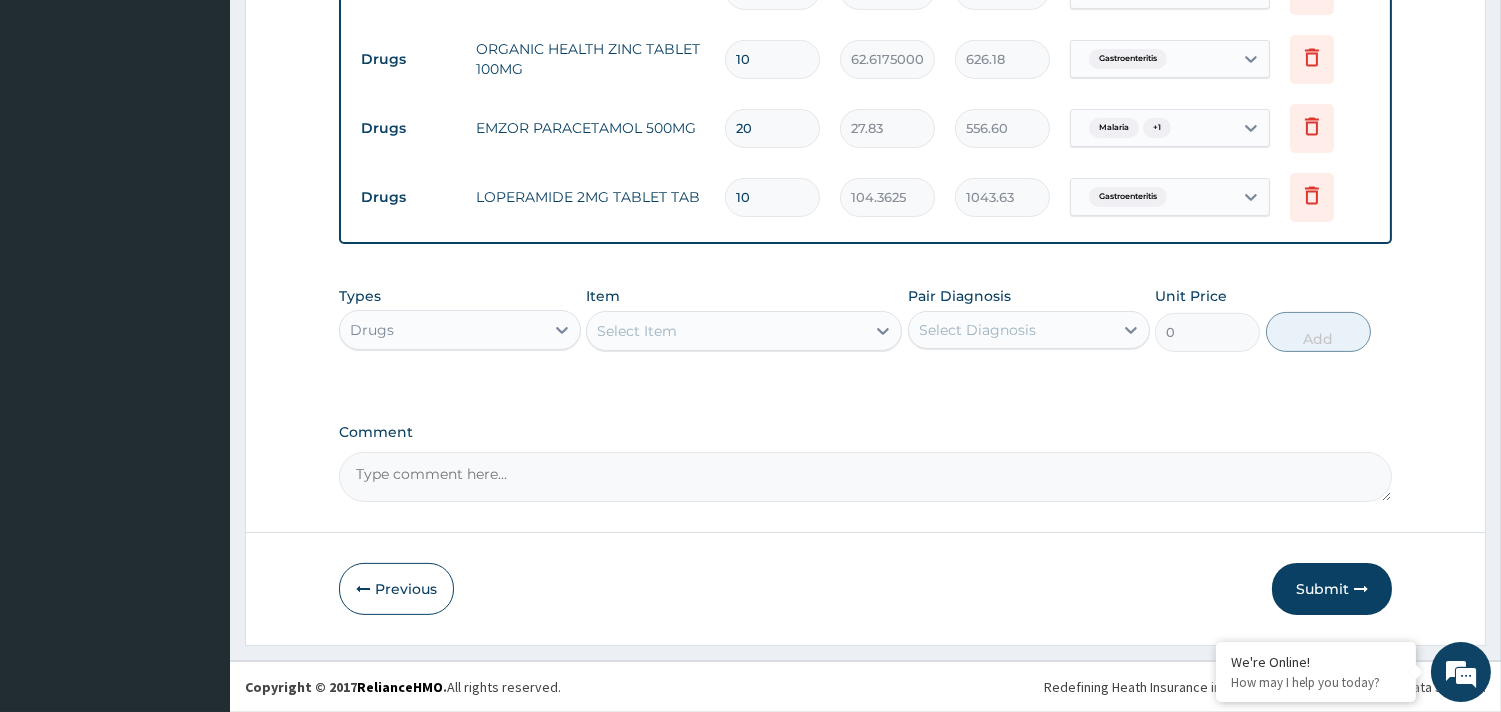 click on "Submit" at bounding box center [1332, 589] 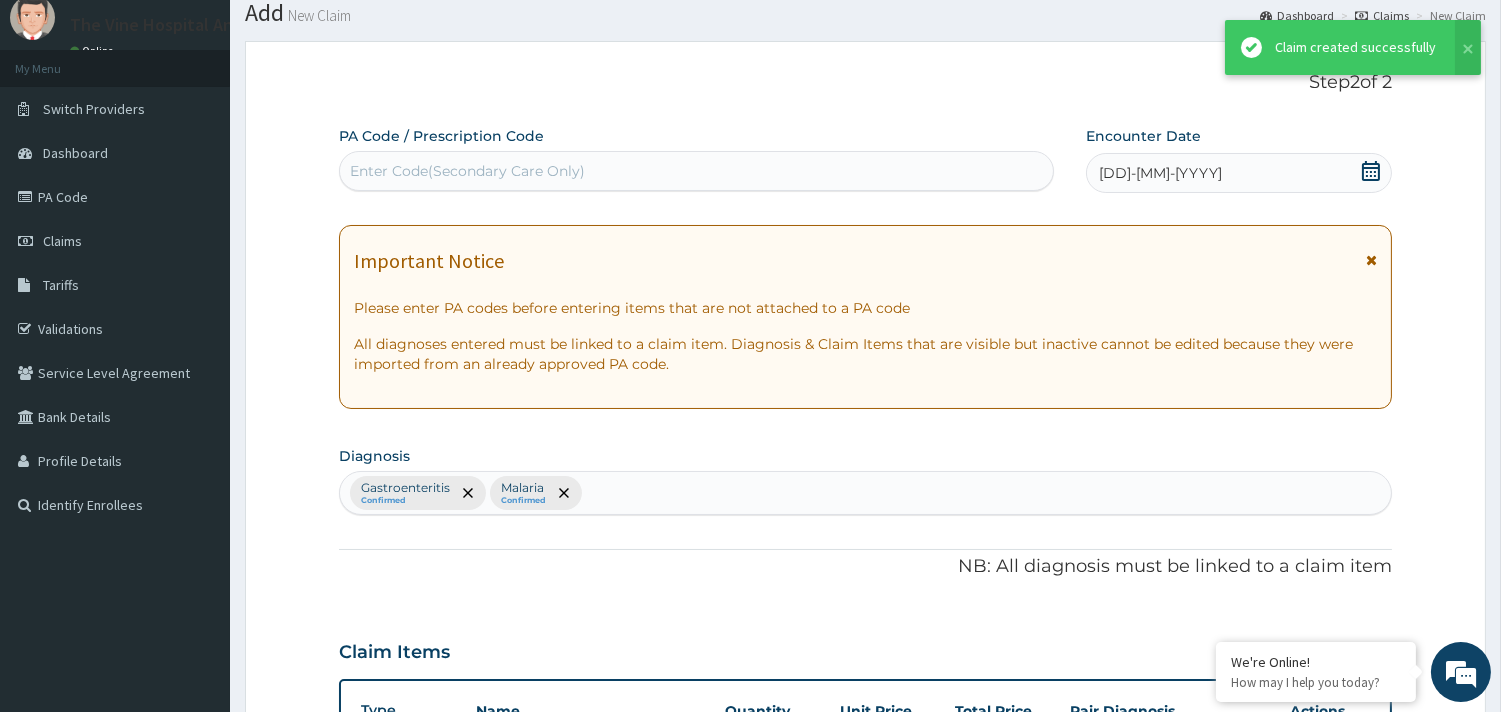 scroll, scrollTop: 922, scrollLeft: 0, axis: vertical 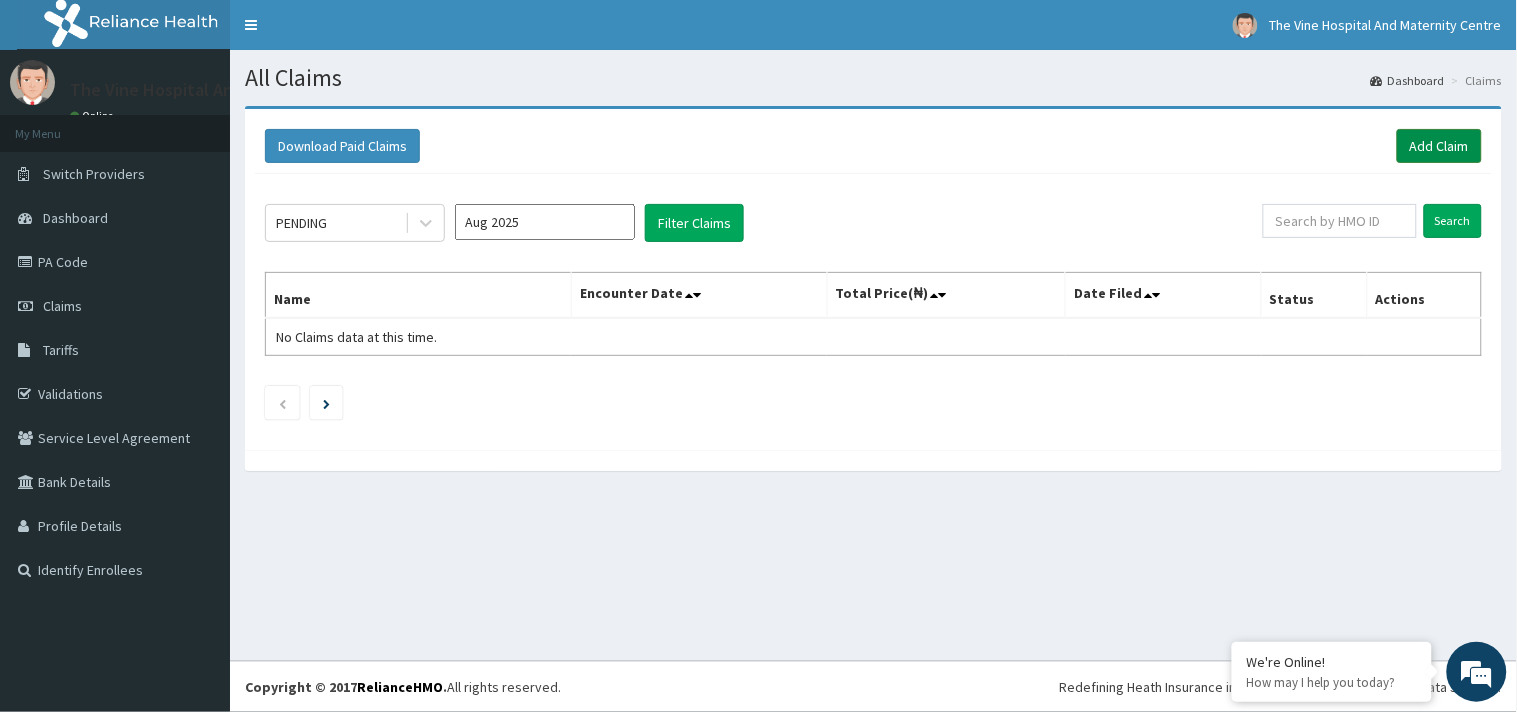 click on "Add Claim" at bounding box center [1439, 146] 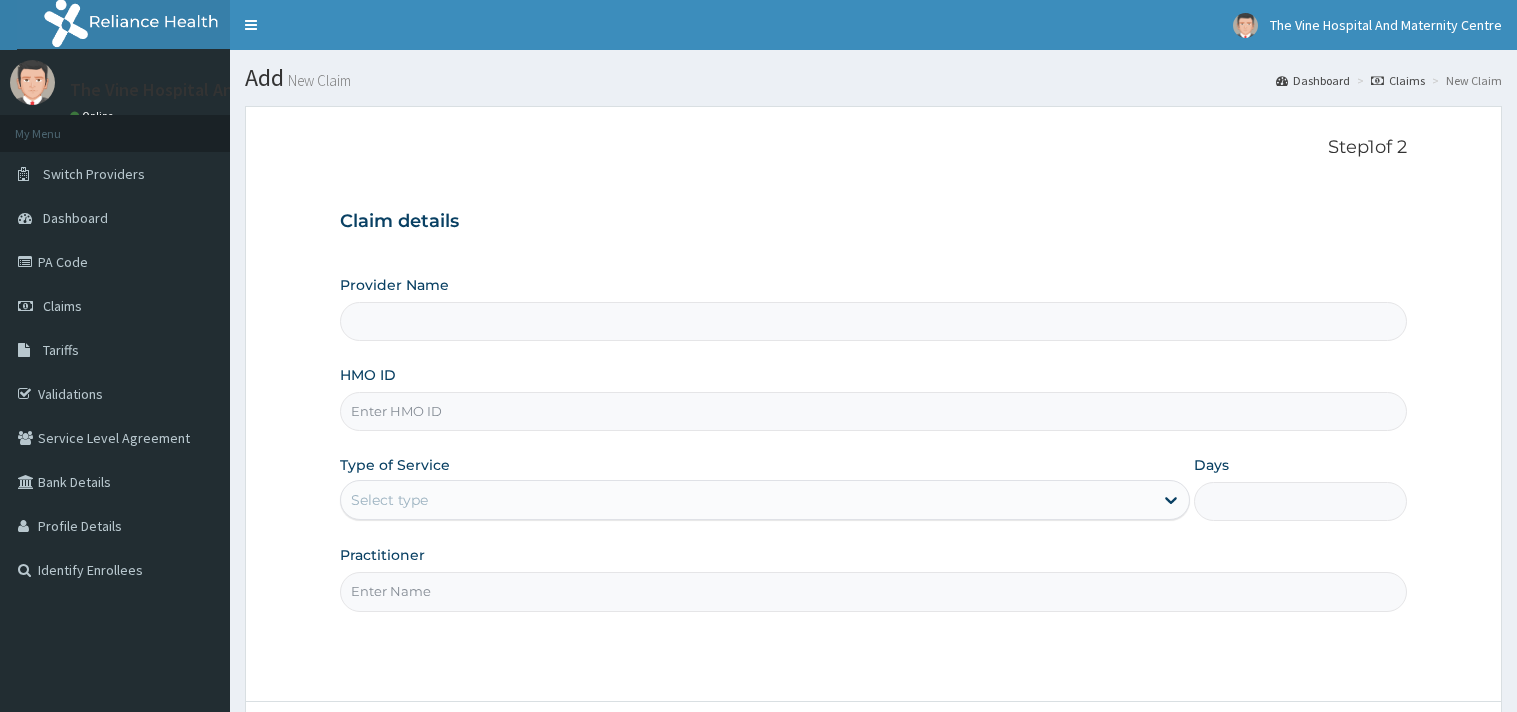 type on "The Vine Hospital And Maternity Centre" 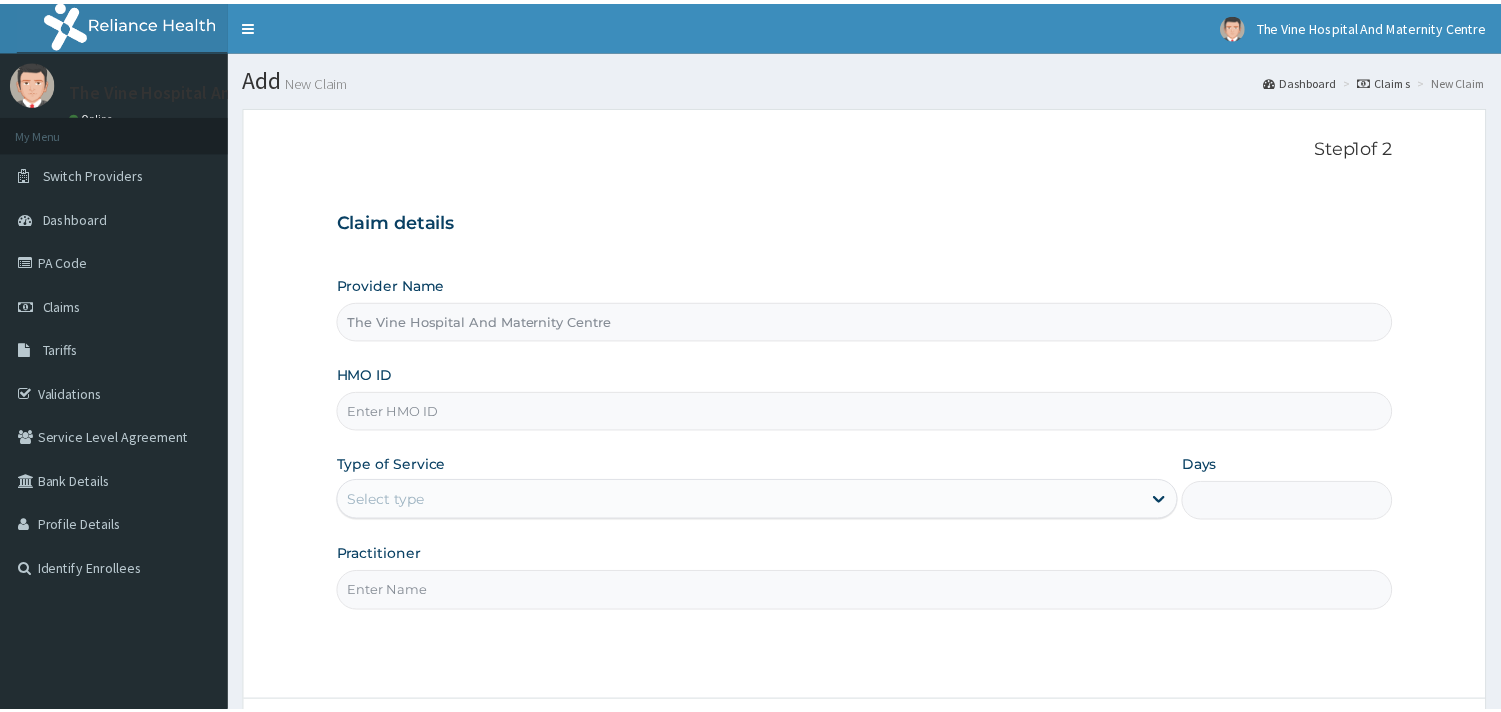 scroll, scrollTop: 0, scrollLeft: 0, axis: both 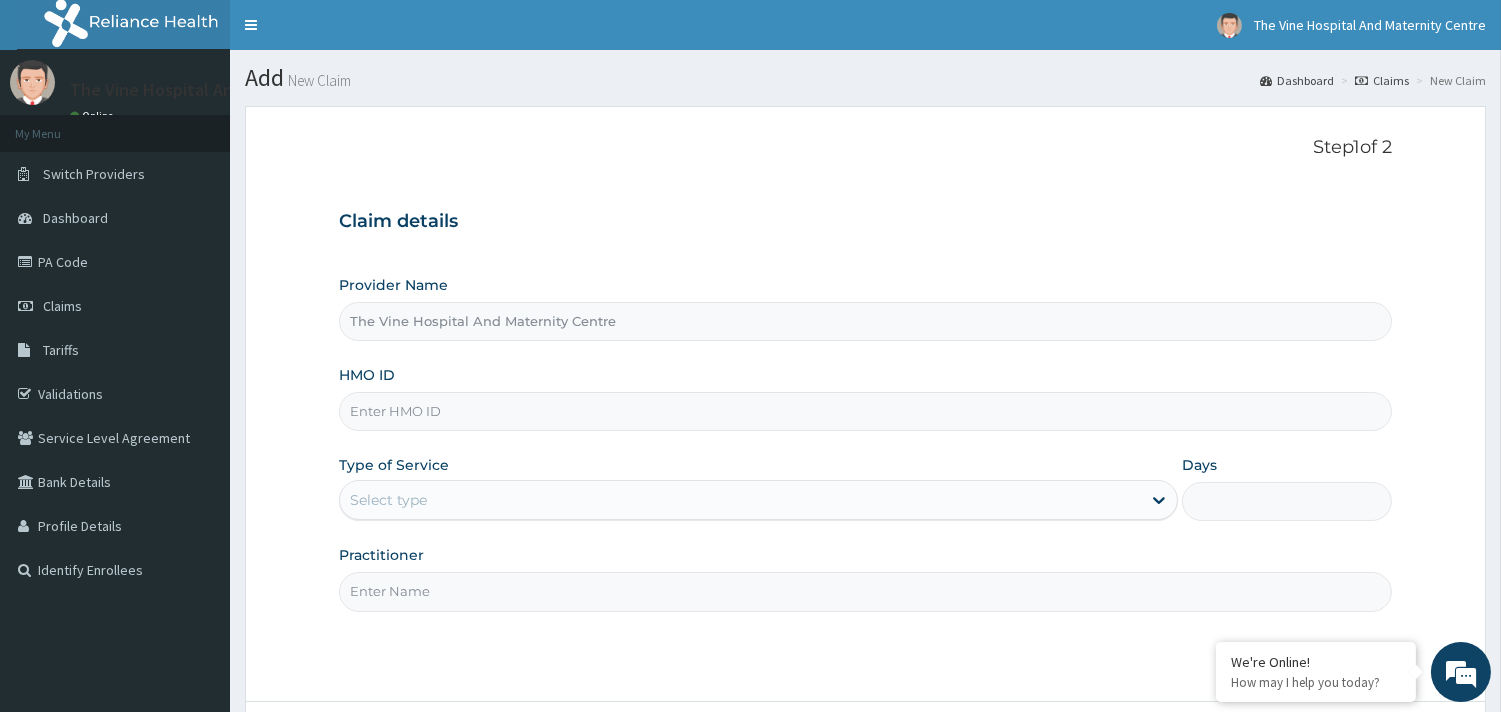 click on "HMO ID" at bounding box center (865, 411) 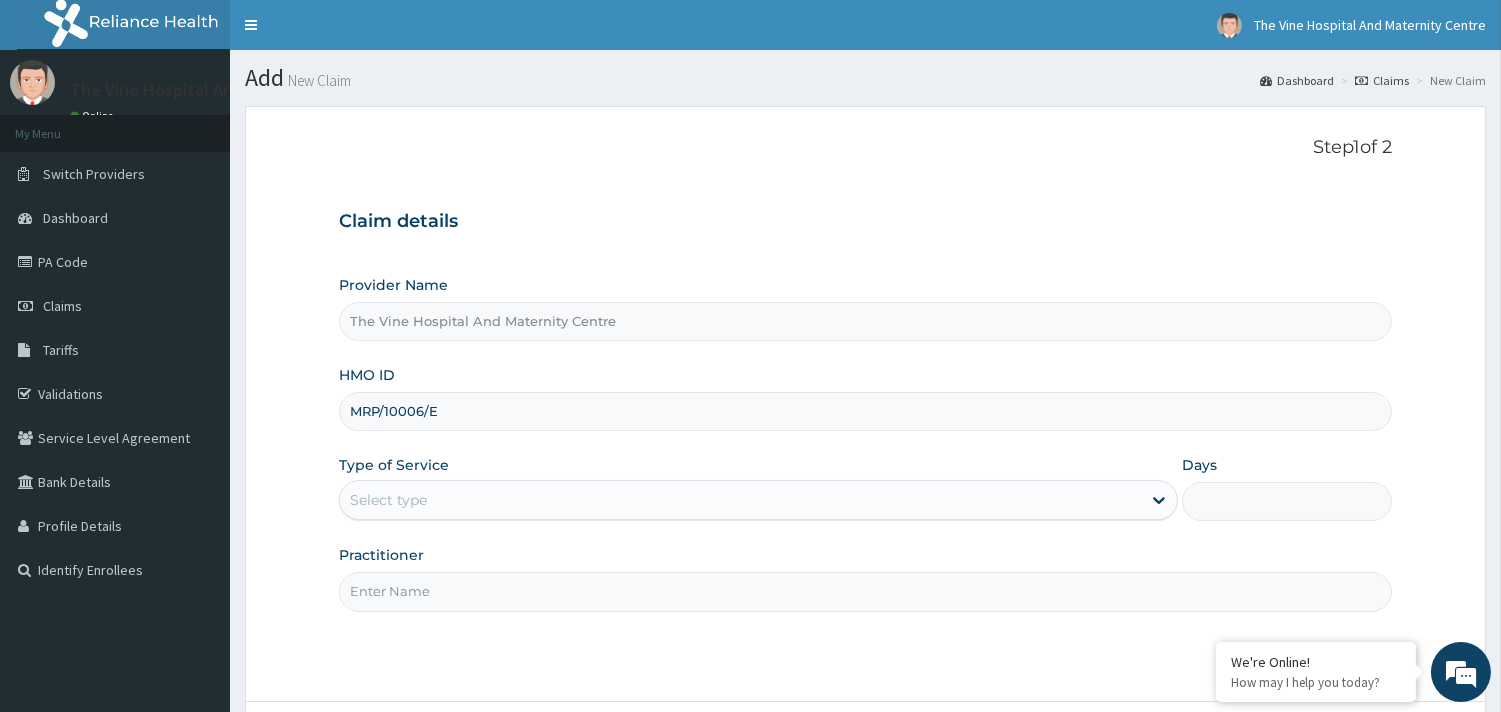 type on "MRP/10006/E" 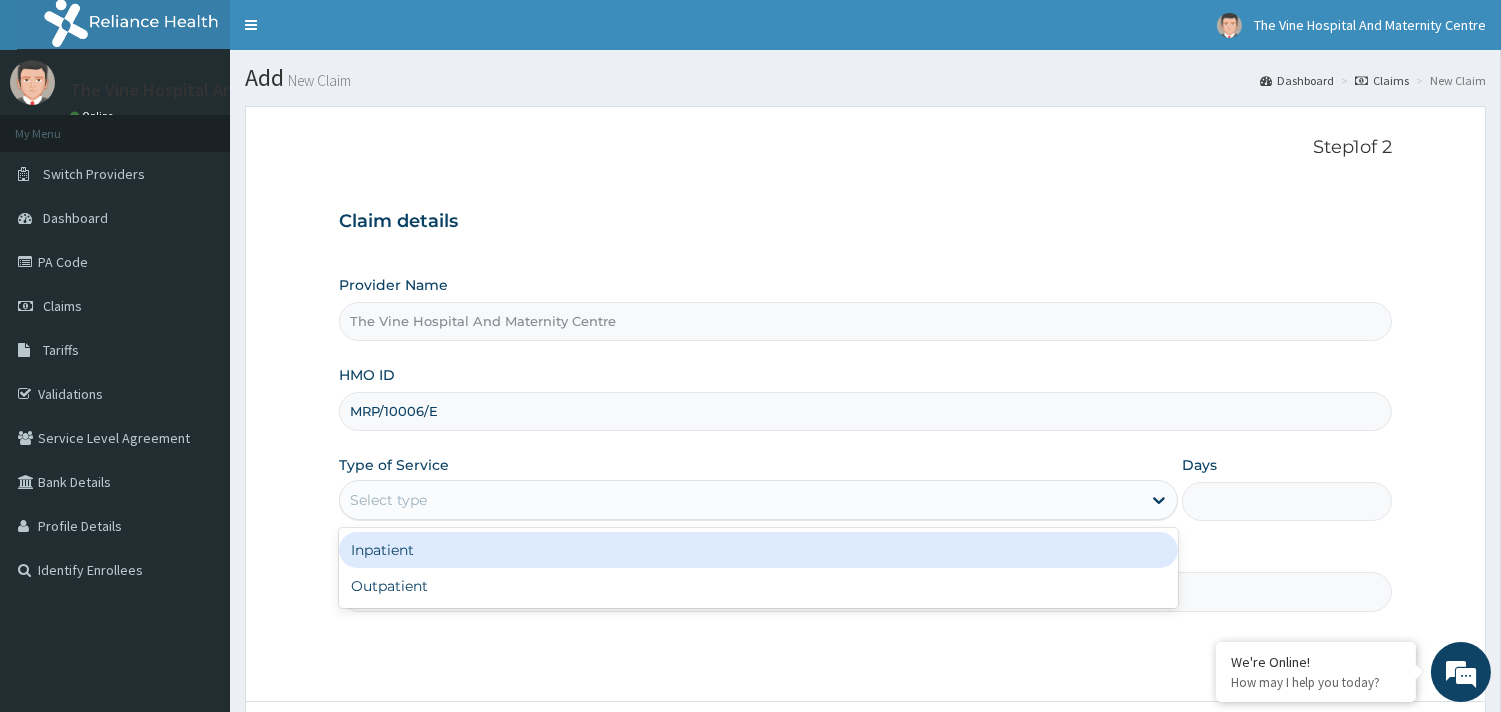 click on "Select type" at bounding box center [740, 500] 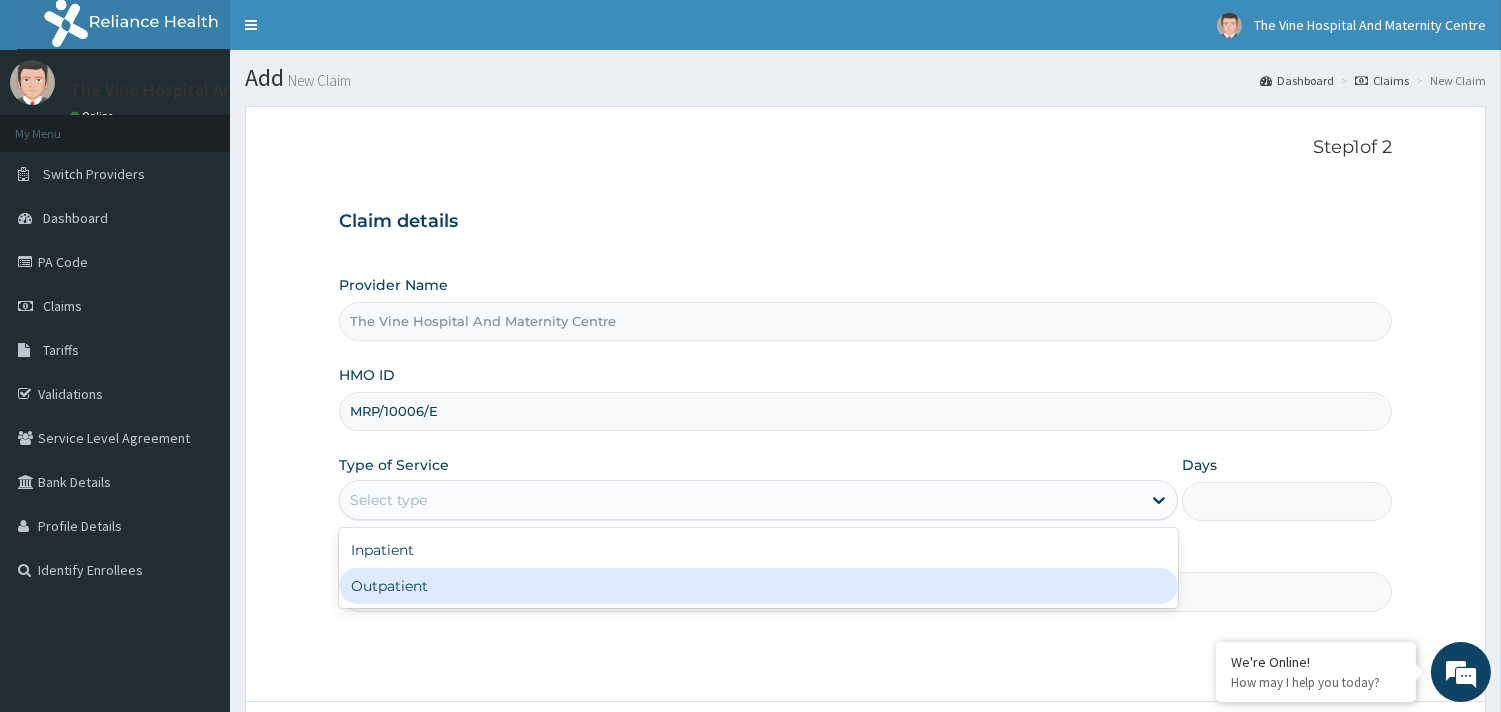 click on "Outpatient" at bounding box center [758, 586] 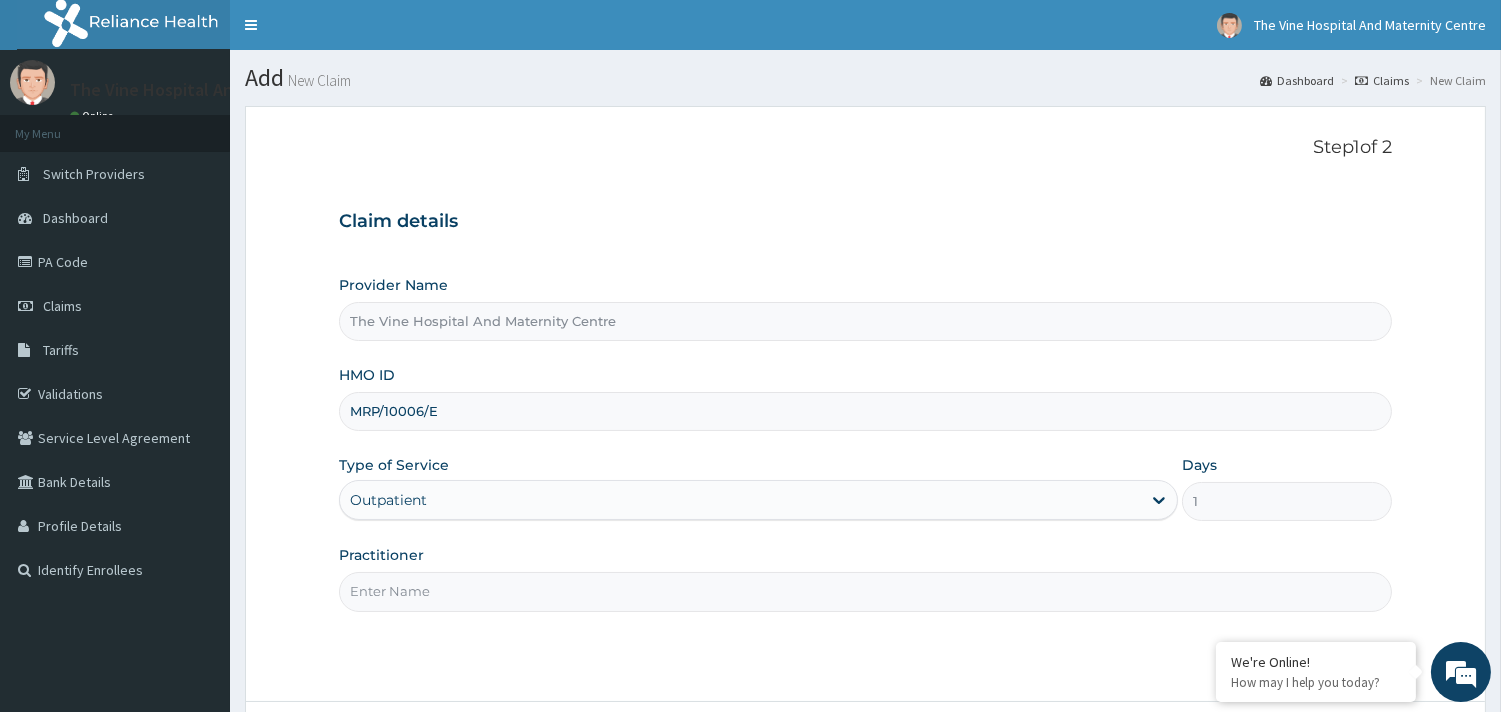 click on "Practitioner" at bounding box center [865, 591] 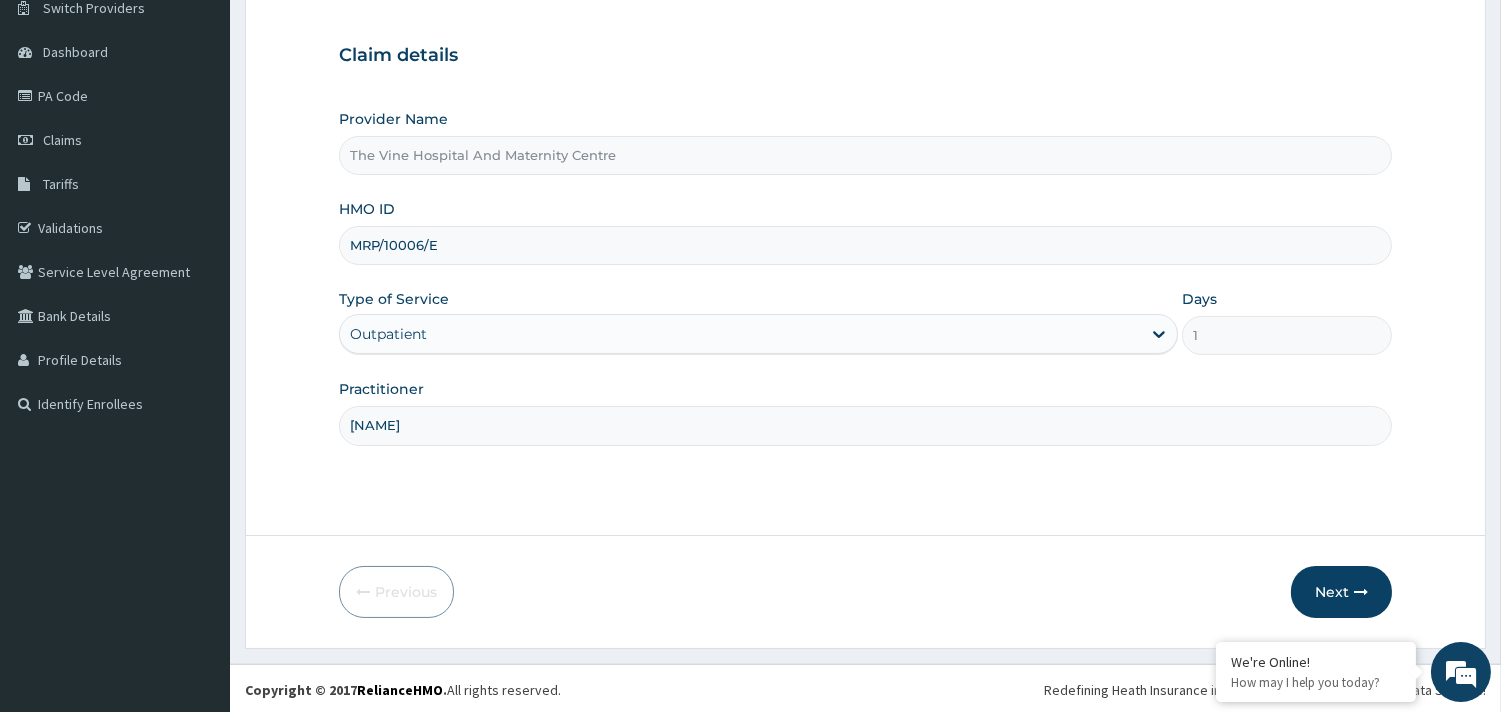scroll, scrollTop: 170, scrollLeft: 0, axis: vertical 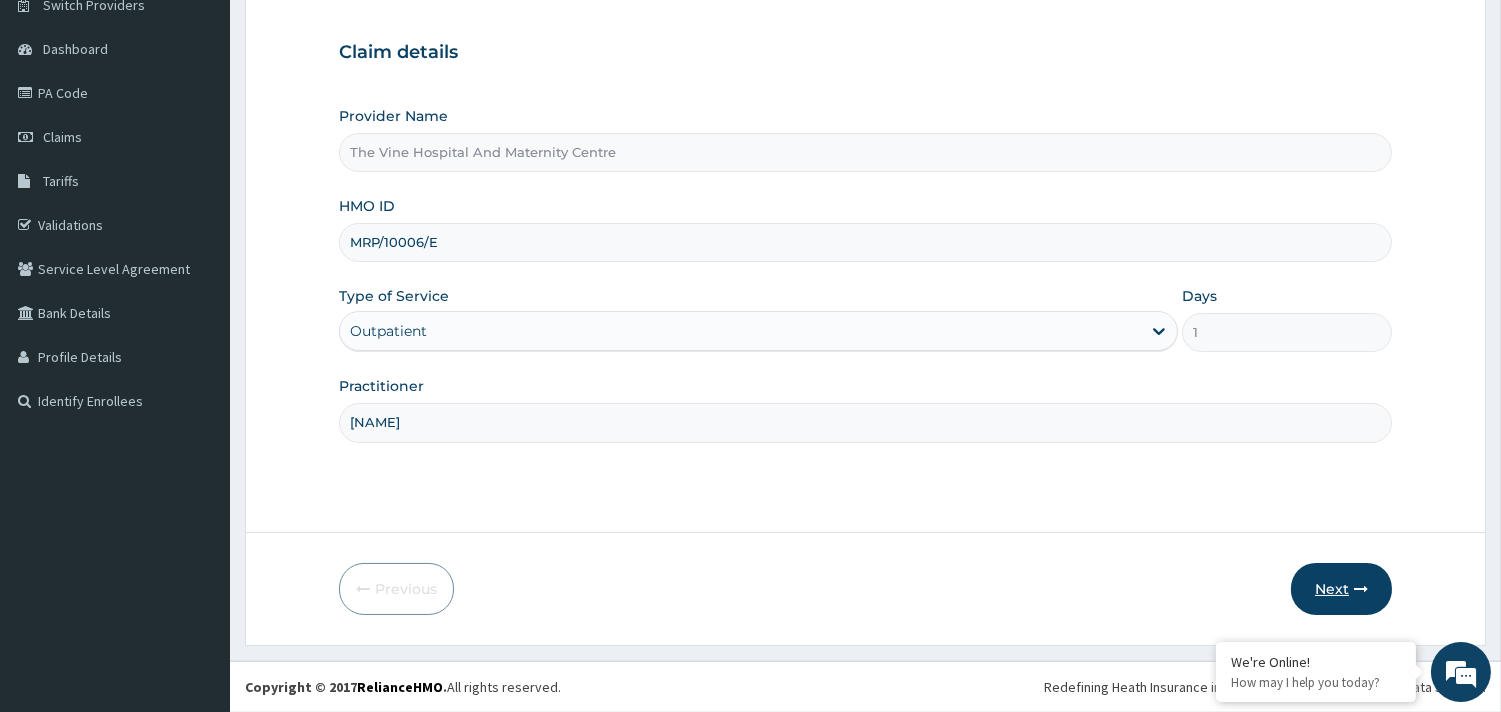 click on "Next" at bounding box center [1341, 589] 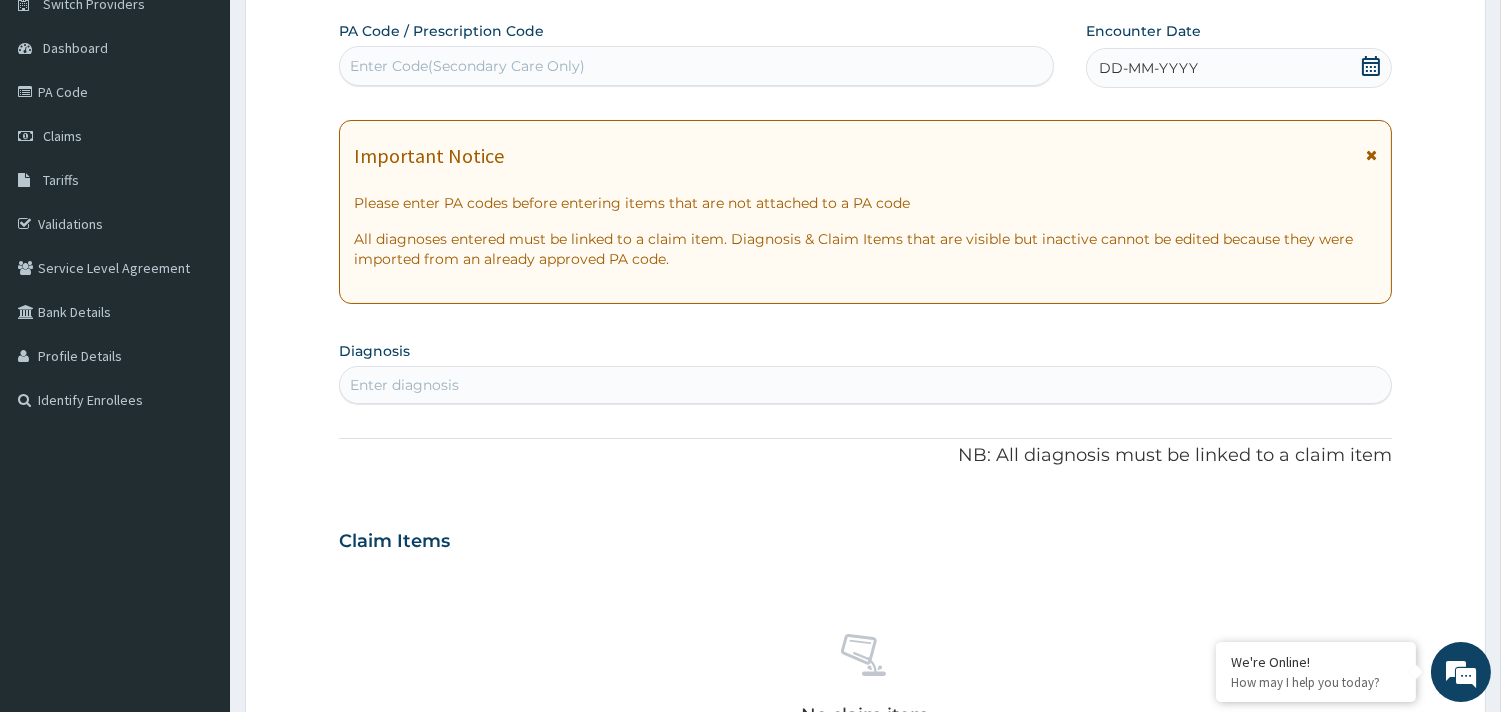 click 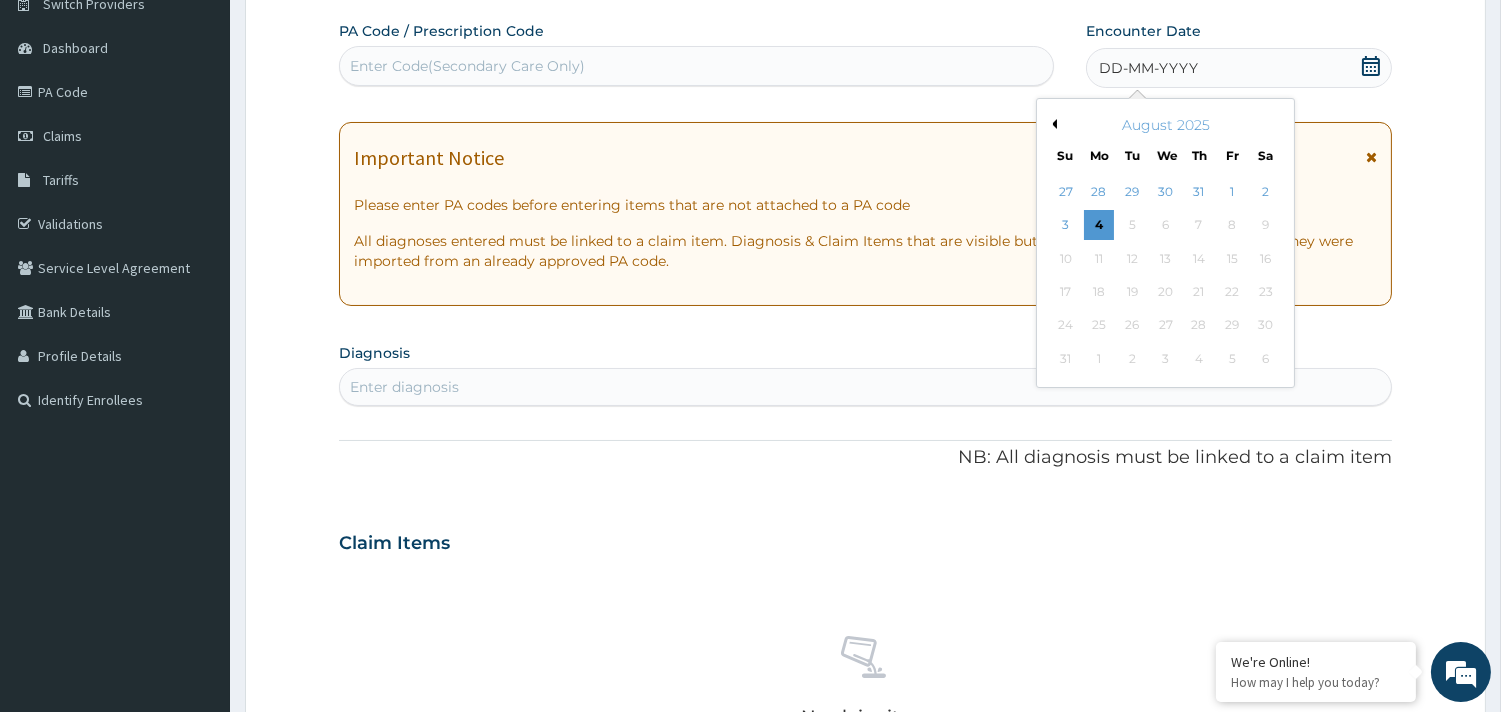 click on "Previous Month" at bounding box center [1052, 124] 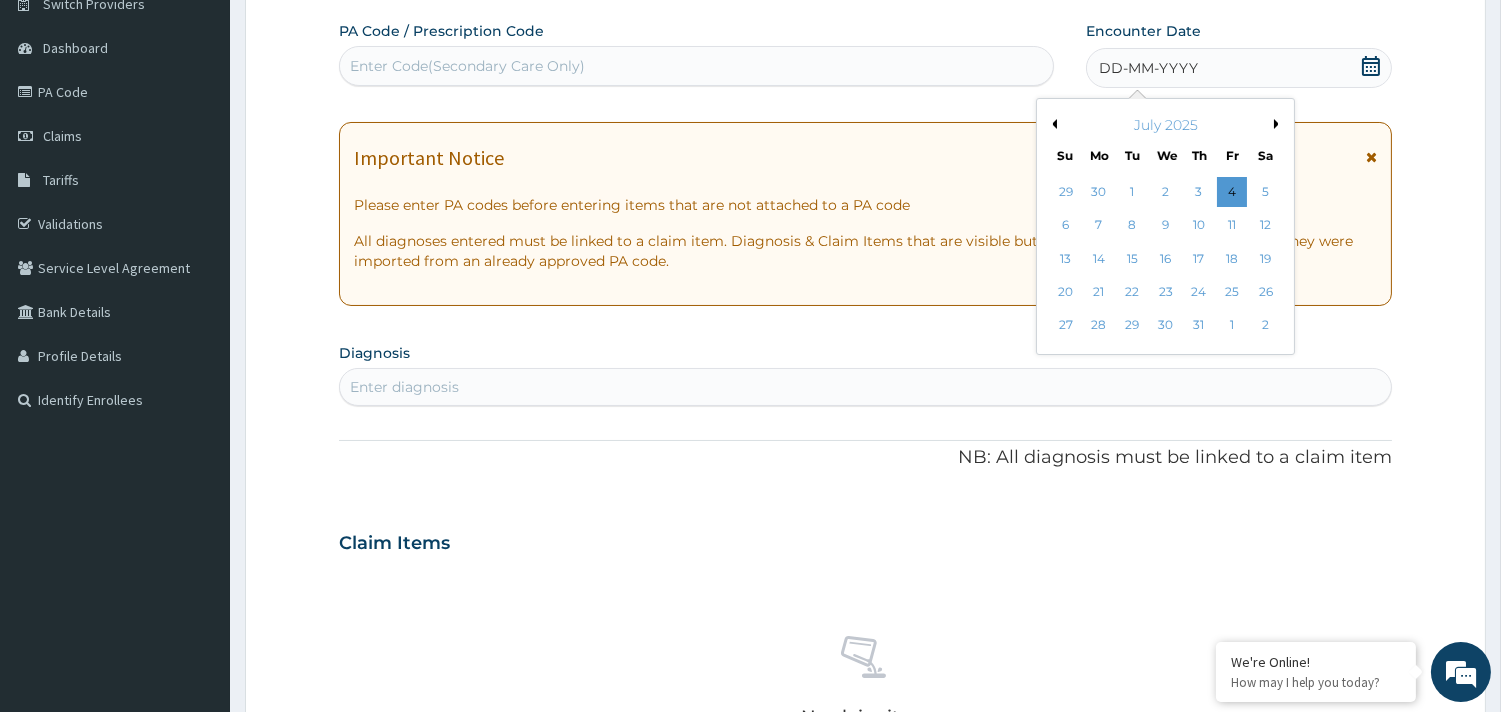 click on "Previous Month" at bounding box center [1052, 124] 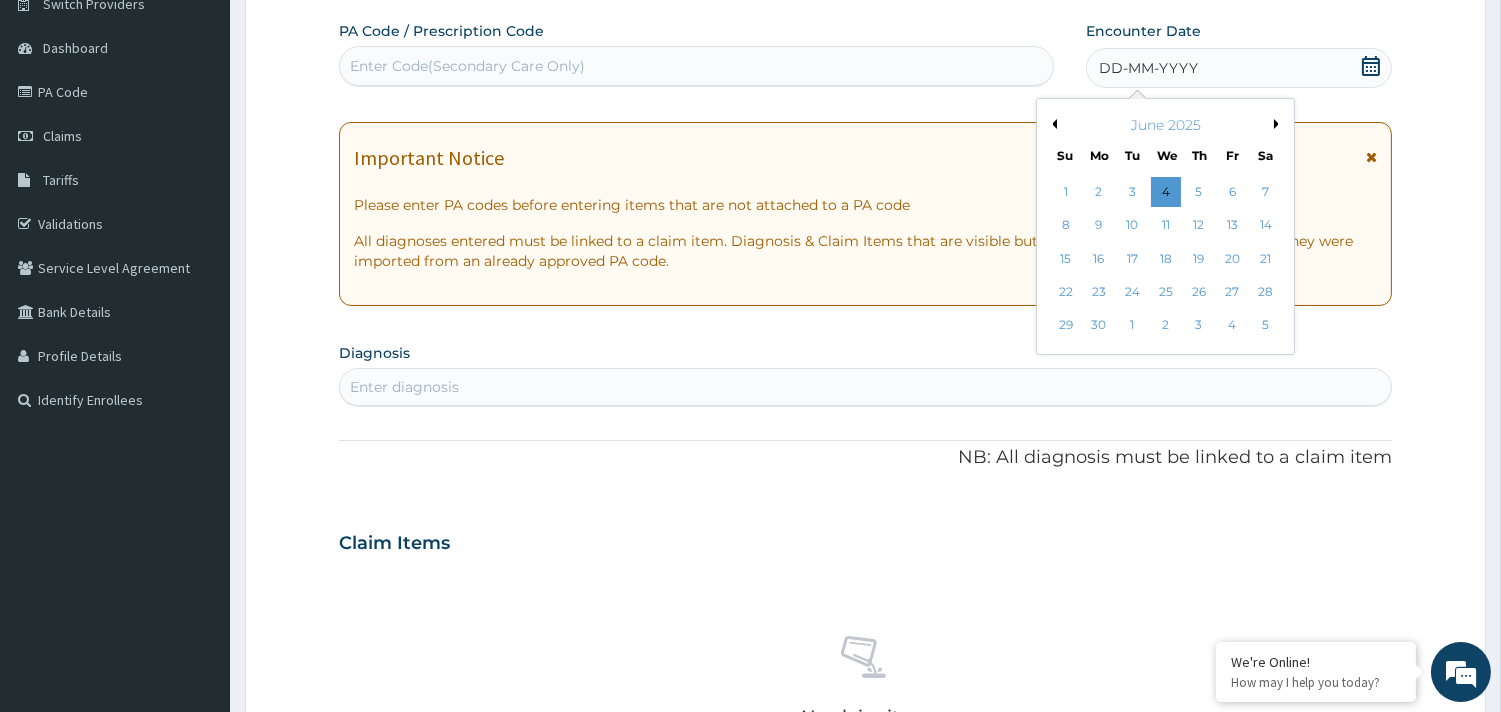 click on "Previous Month" at bounding box center (1052, 124) 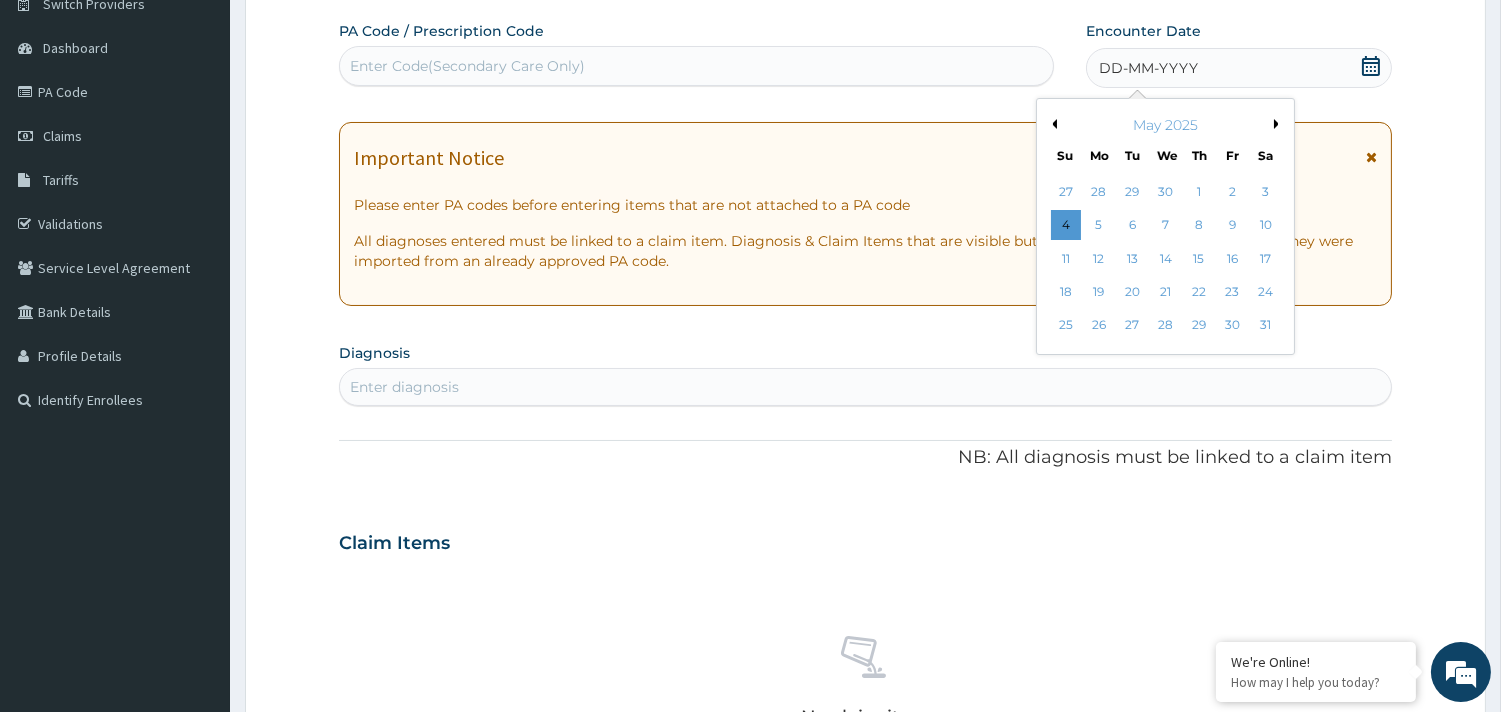click on "Previous Month" at bounding box center [1052, 124] 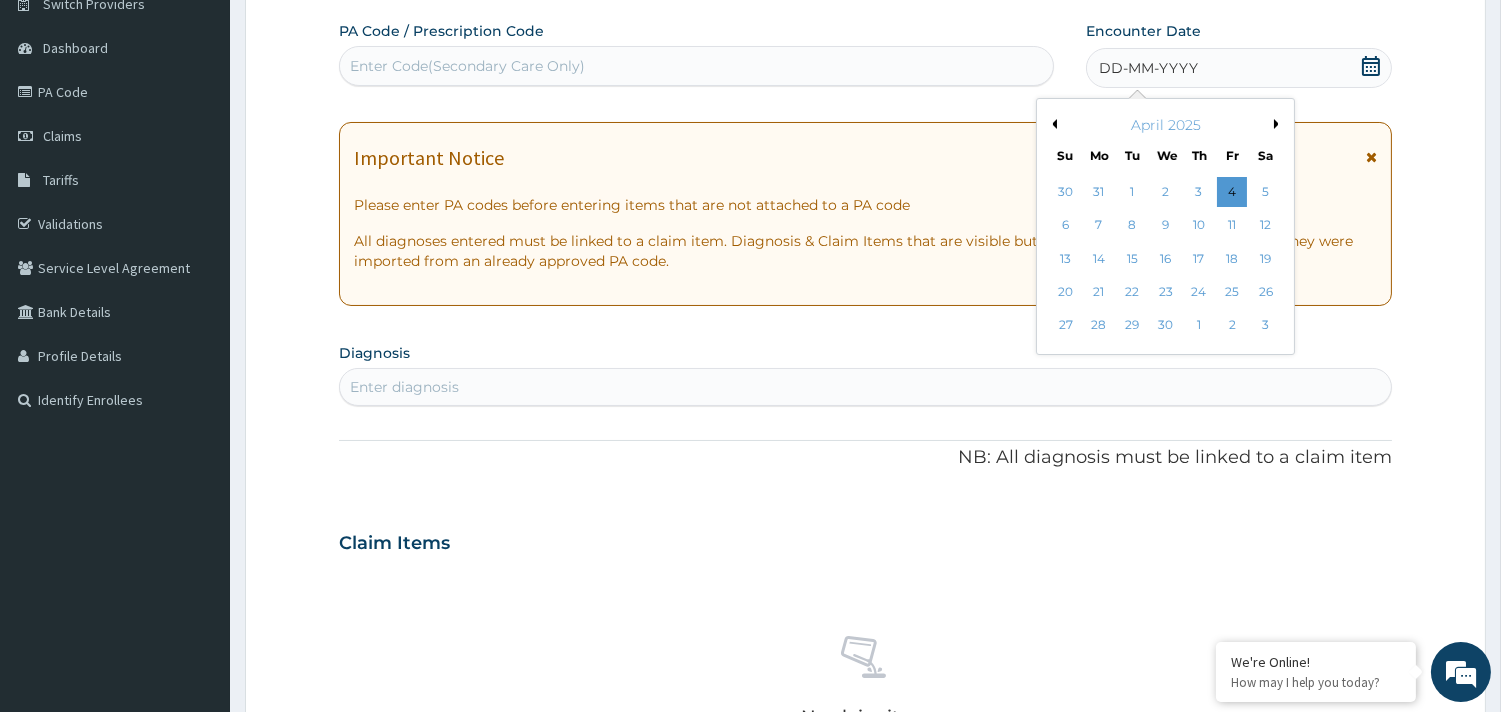 click on "Previous Month" at bounding box center (1052, 124) 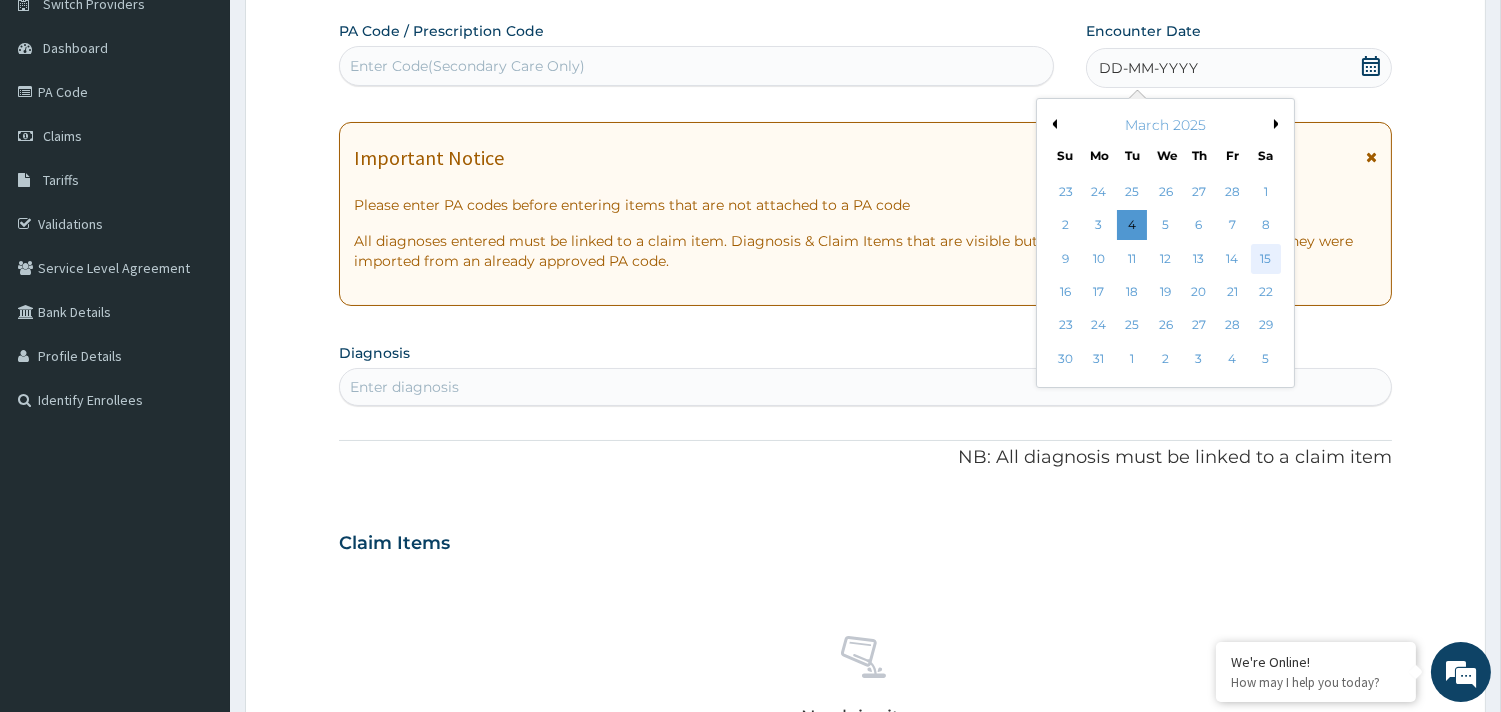 click on "15" at bounding box center (1265, 259) 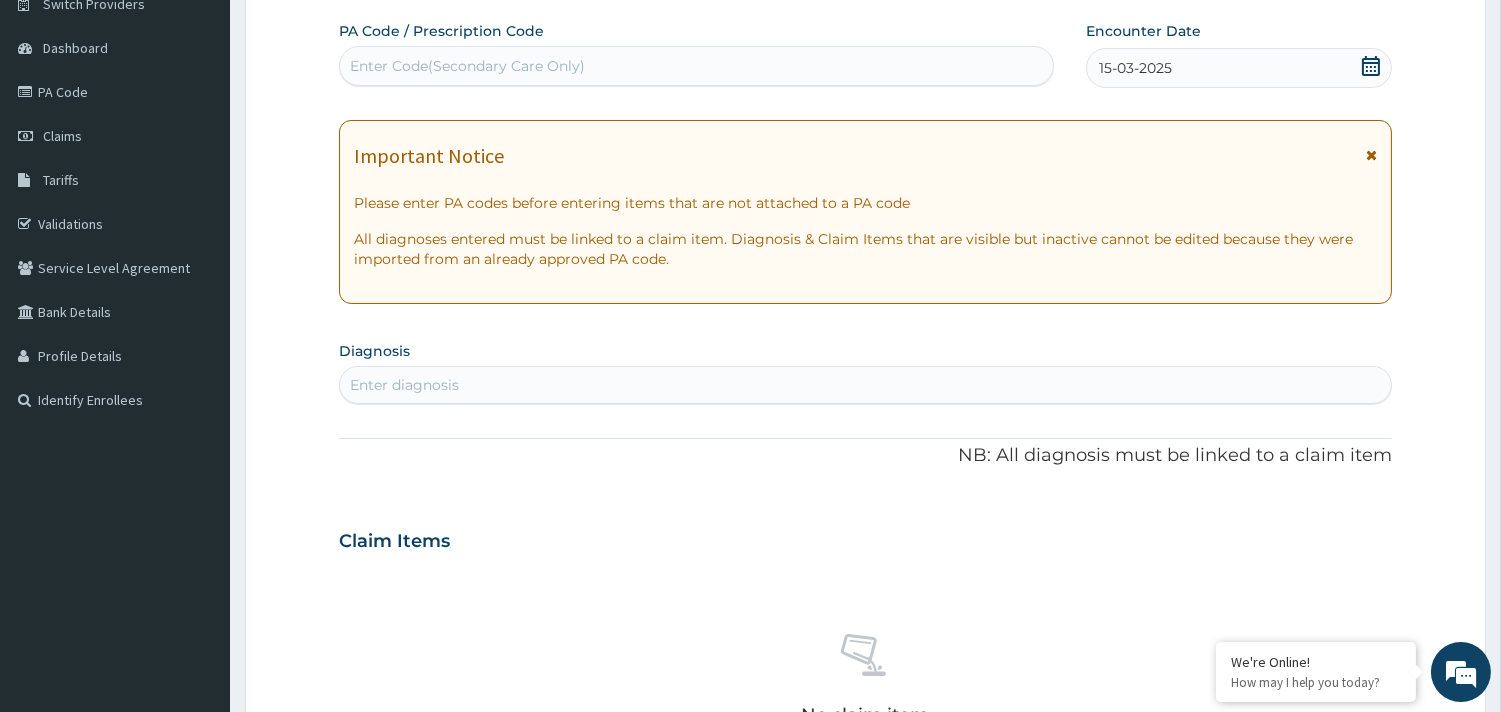 click on "Enter diagnosis" at bounding box center [404, 385] 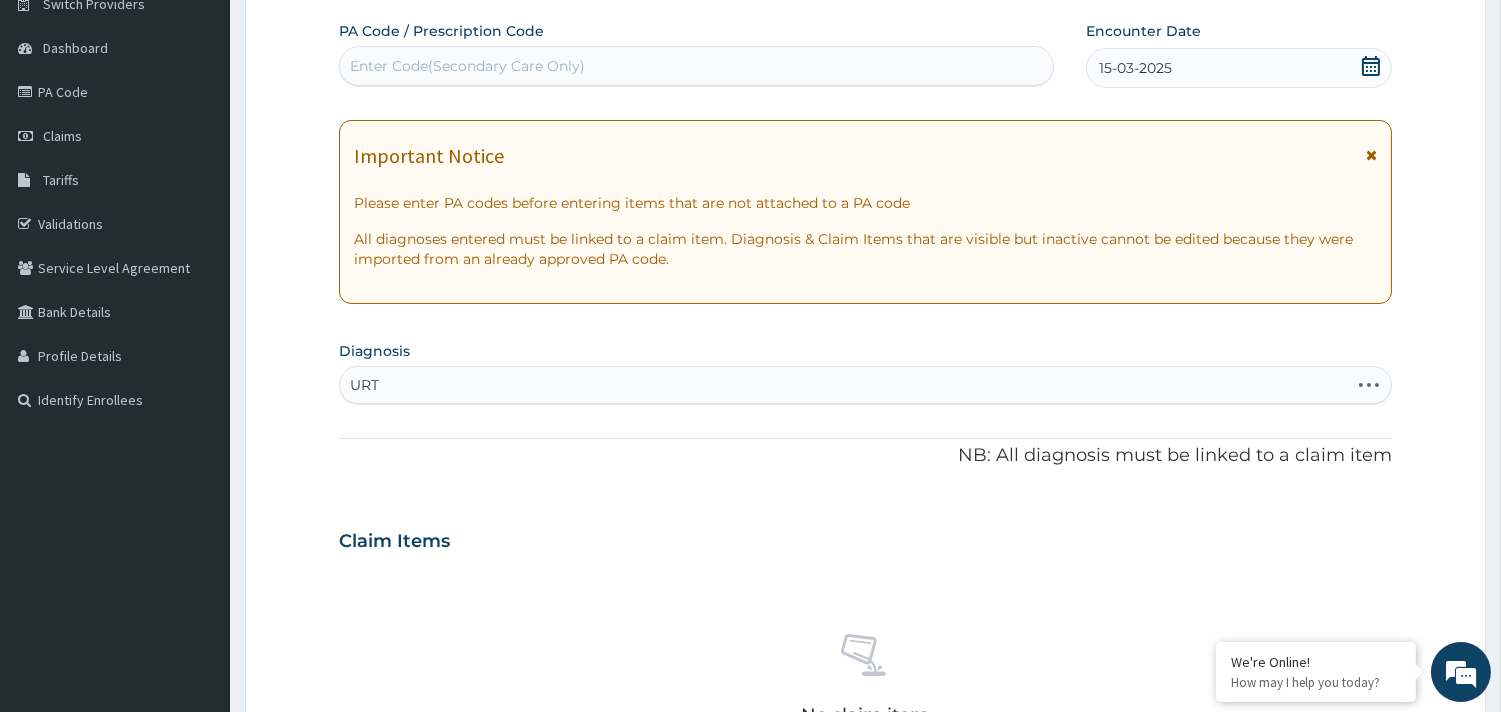 type on "URTI" 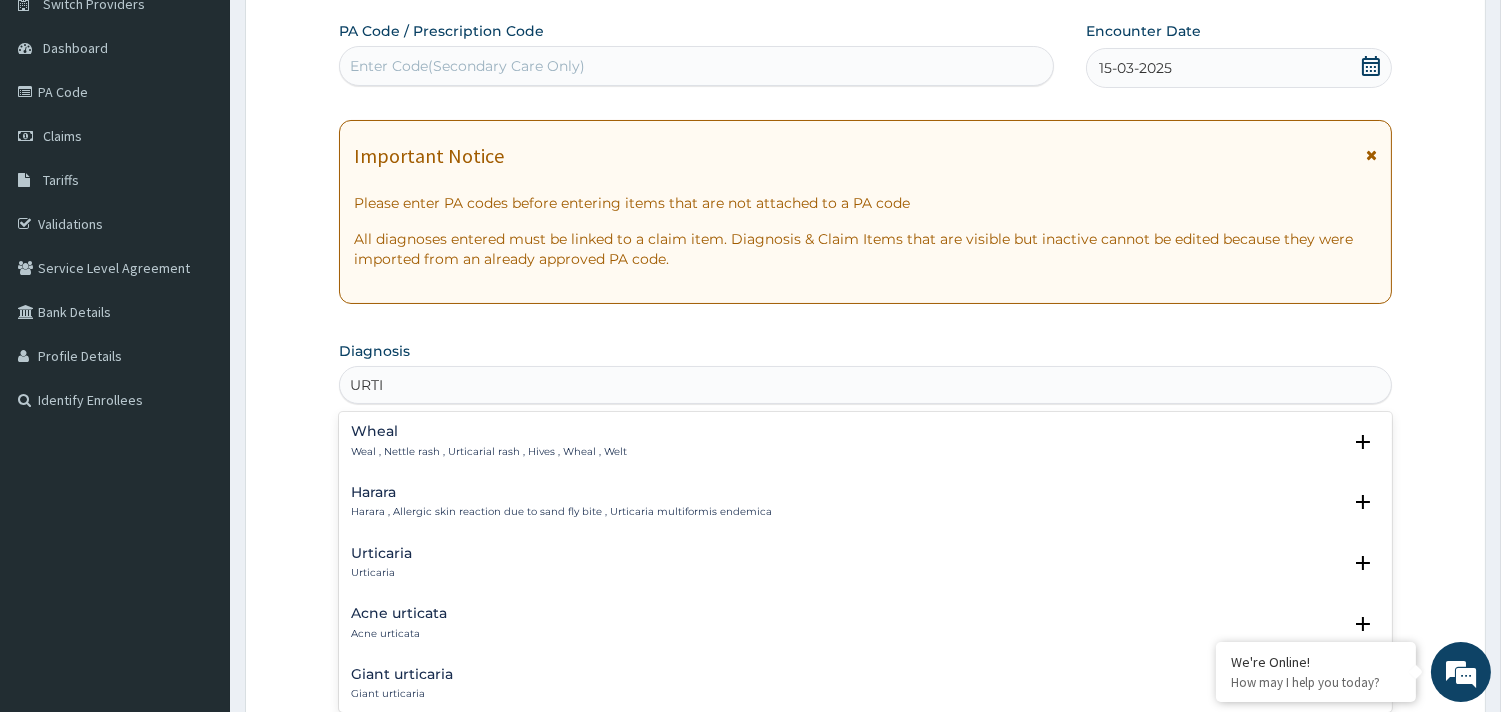 click on "Urticaria" at bounding box center [381, 553] 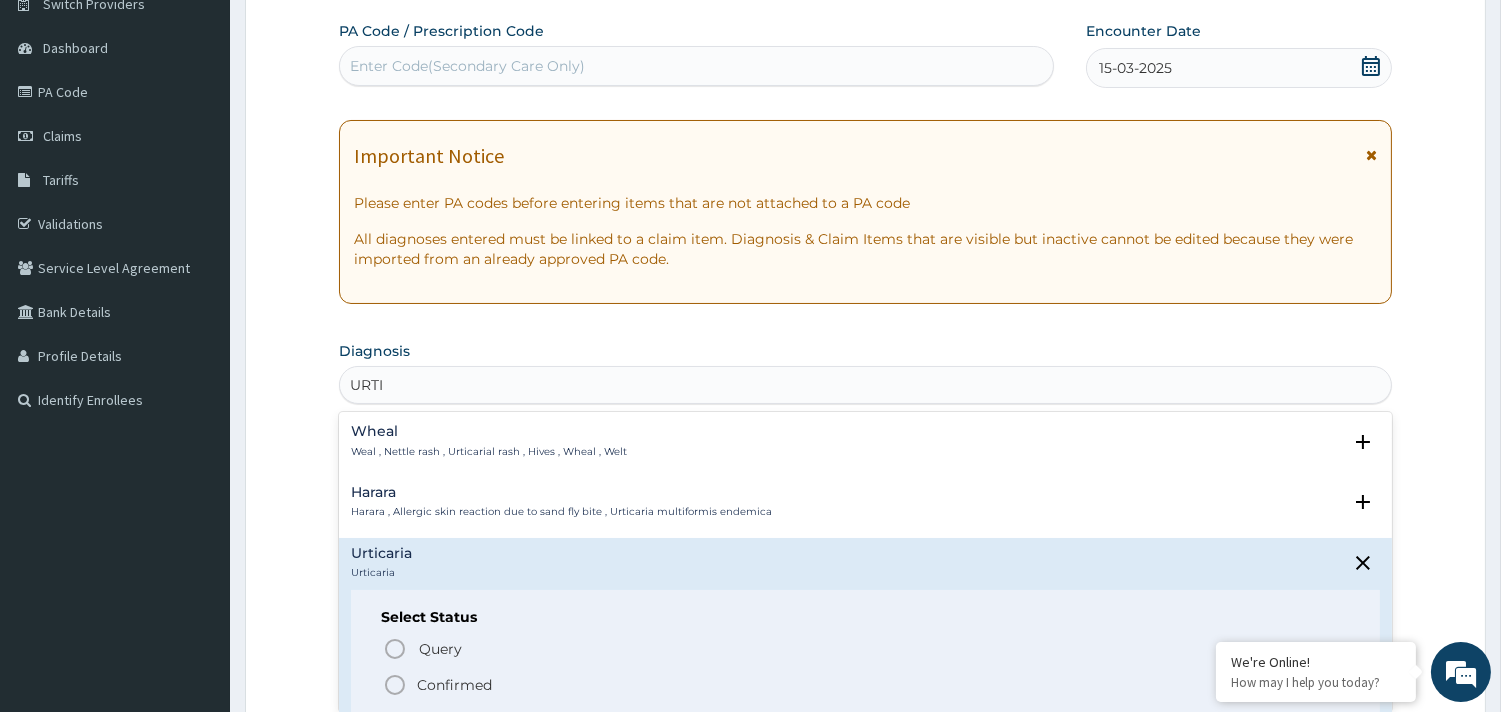 click 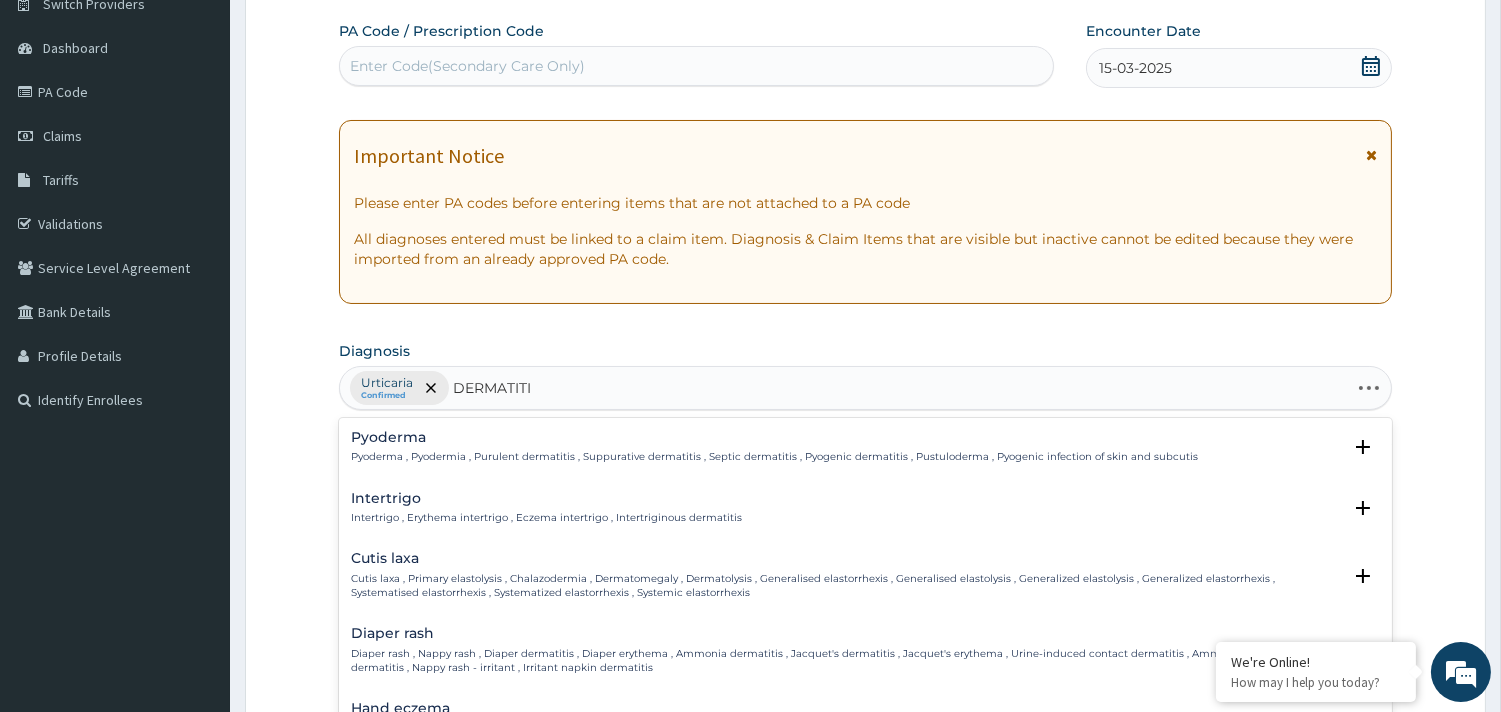type on "DERMATITIS" 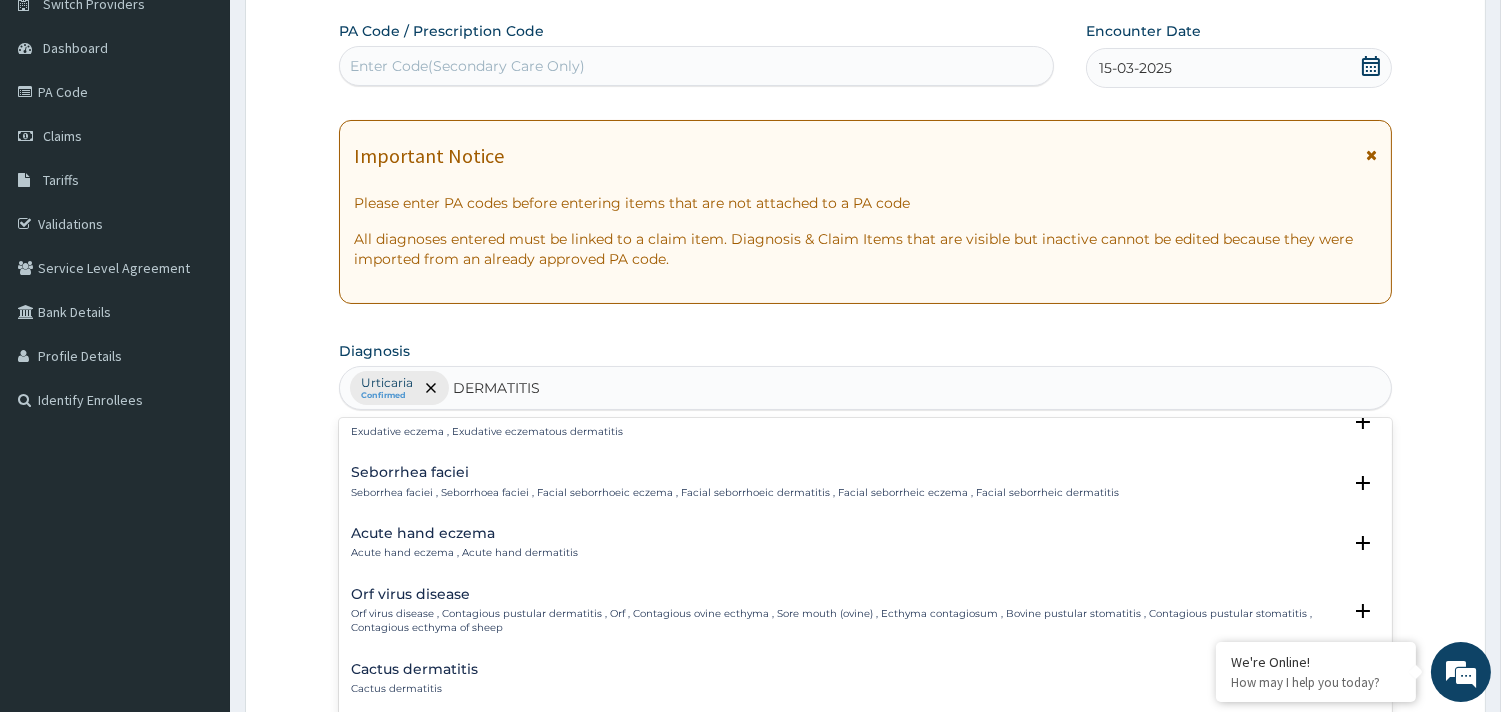 scroll, scrollTop: 1333, scrollLeft: 0, axis: vertical 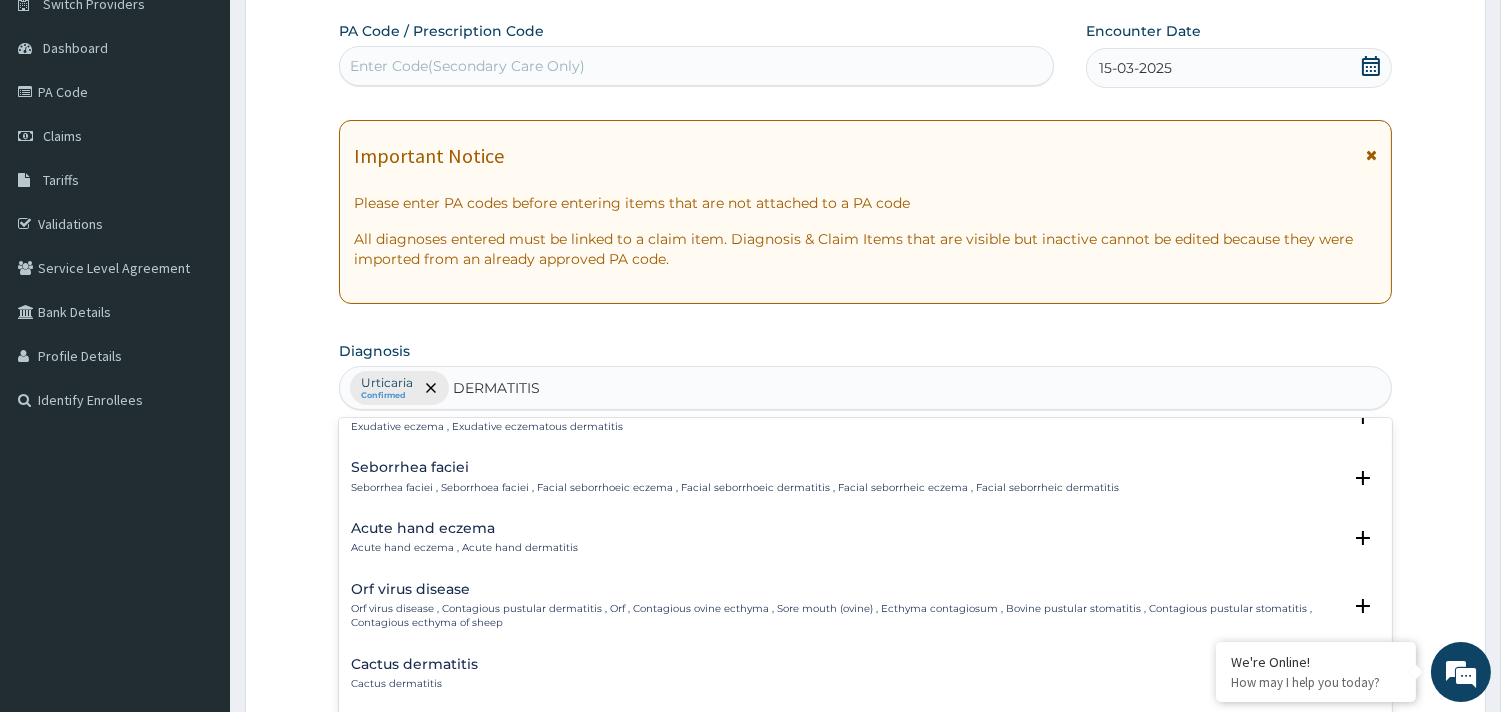 click on "Acute hand eczema" at bounding box center (464, 528) 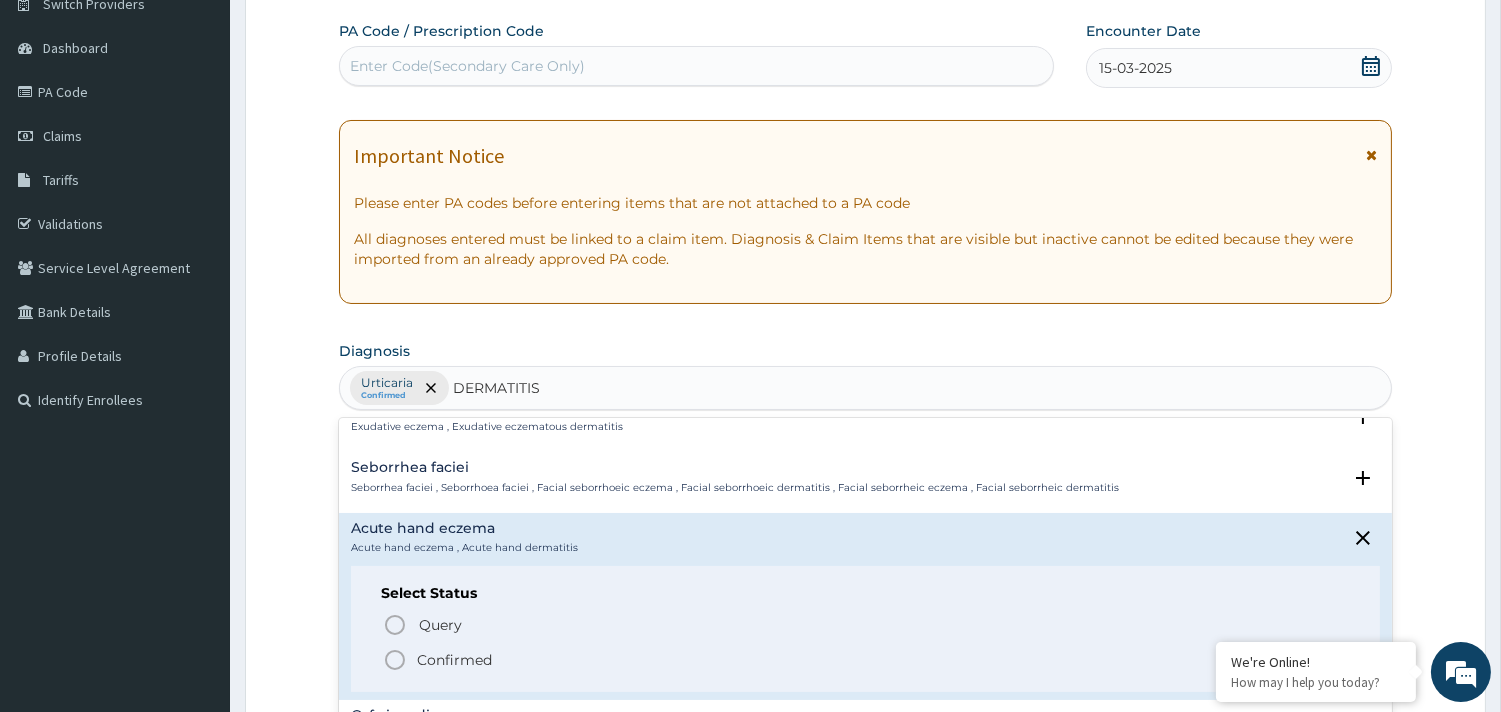 click 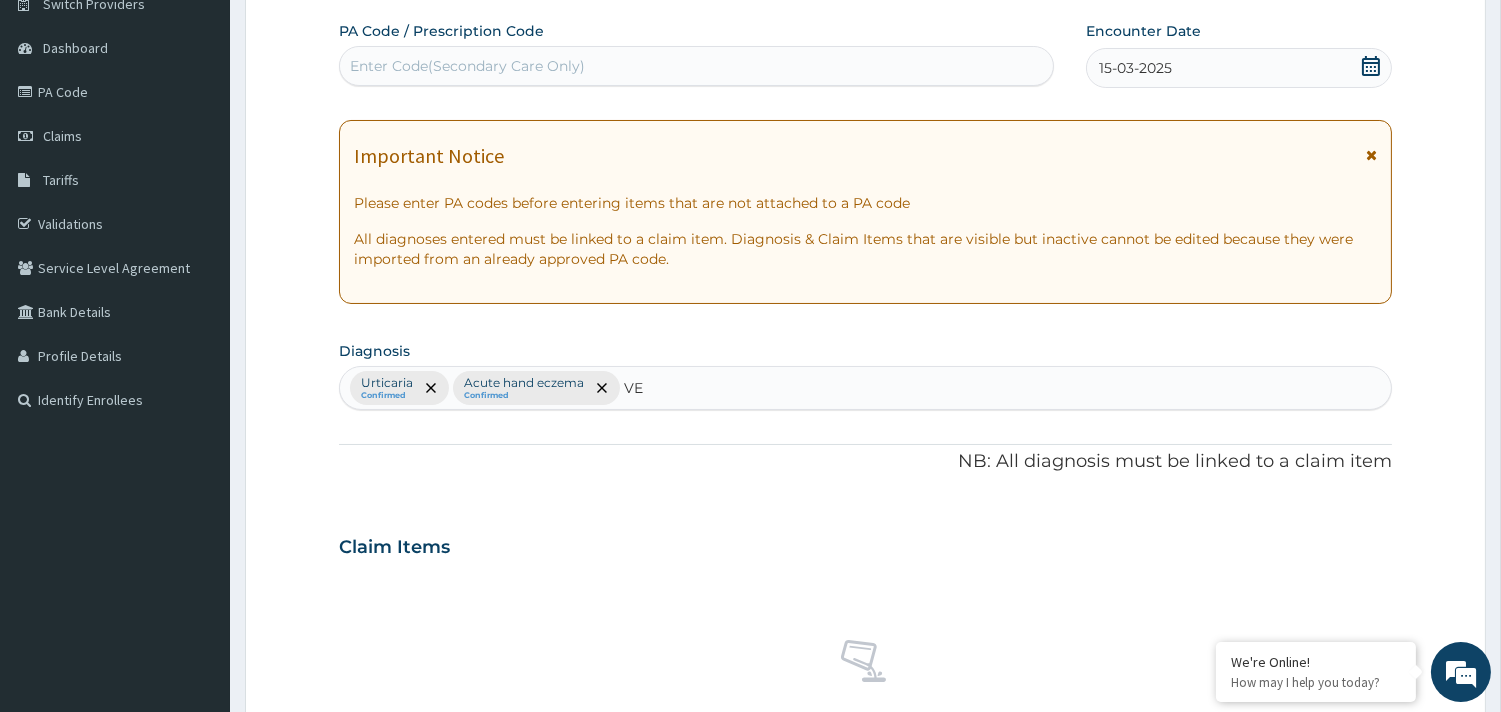 type on "V" 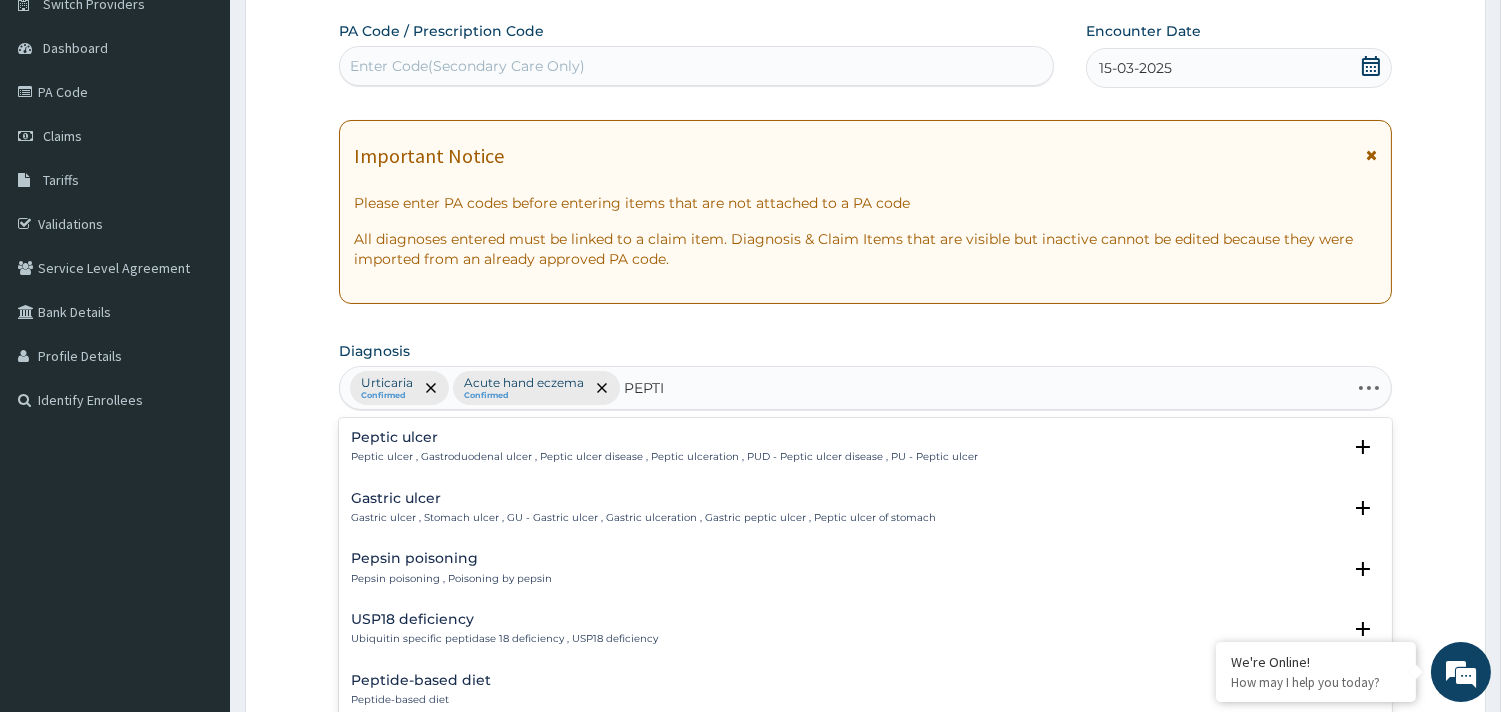type on "PEPTIC" 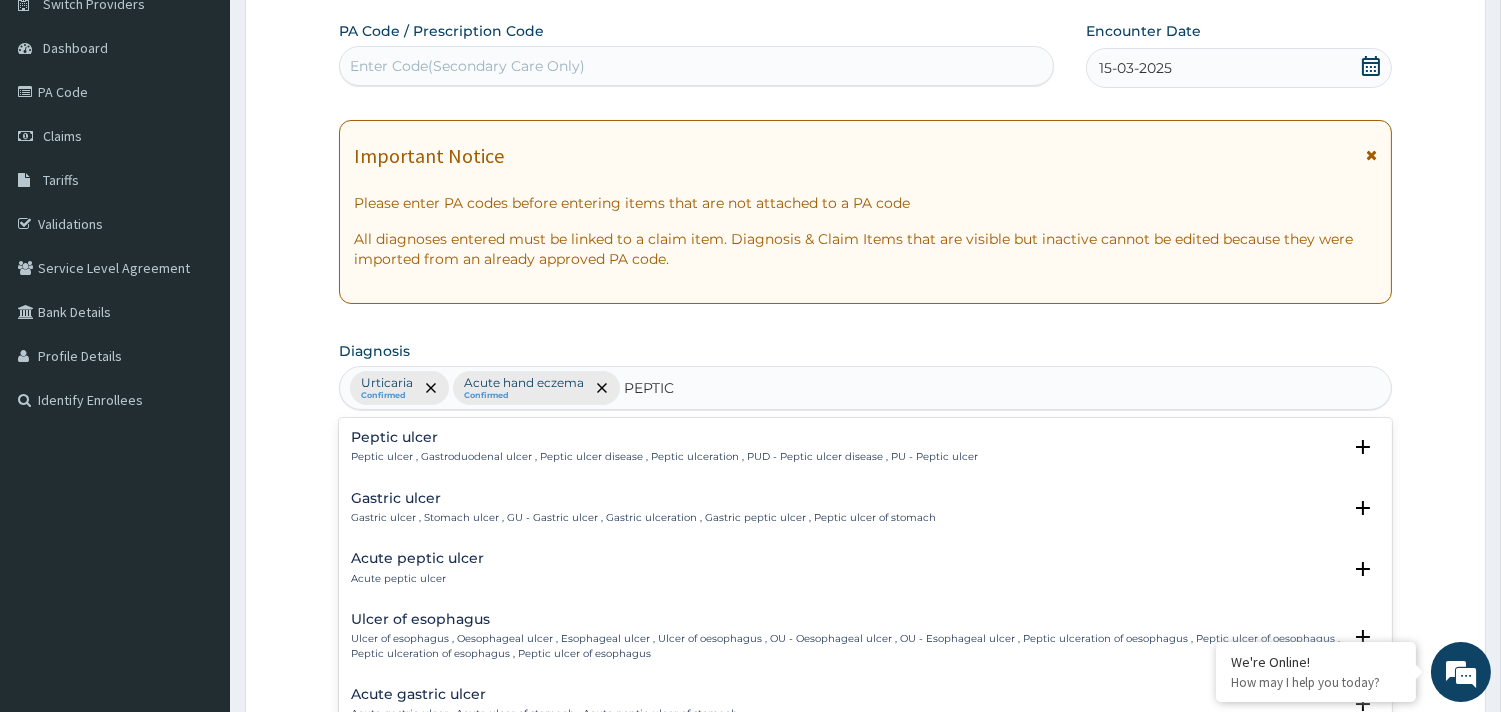 click on "Peptic ulcer" at bounding box center (664, 437) 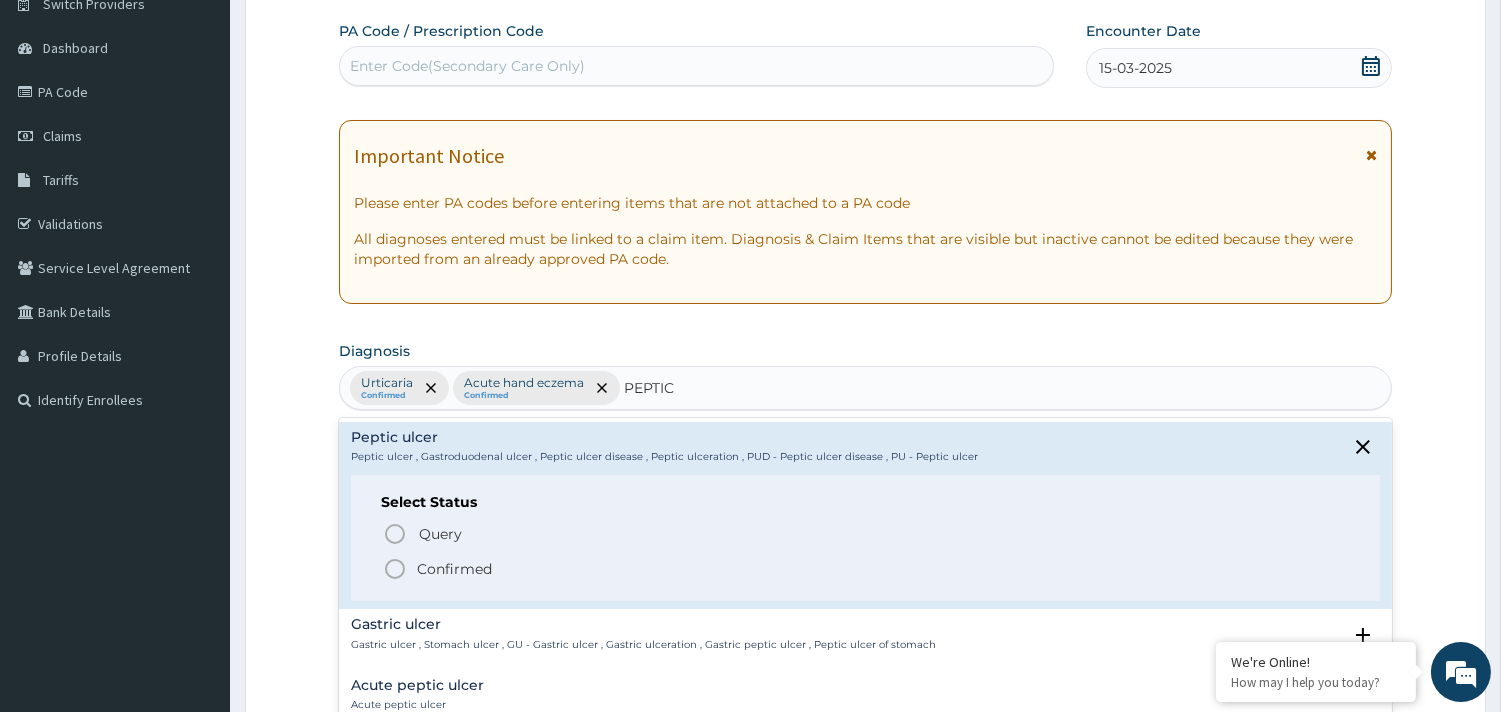 click 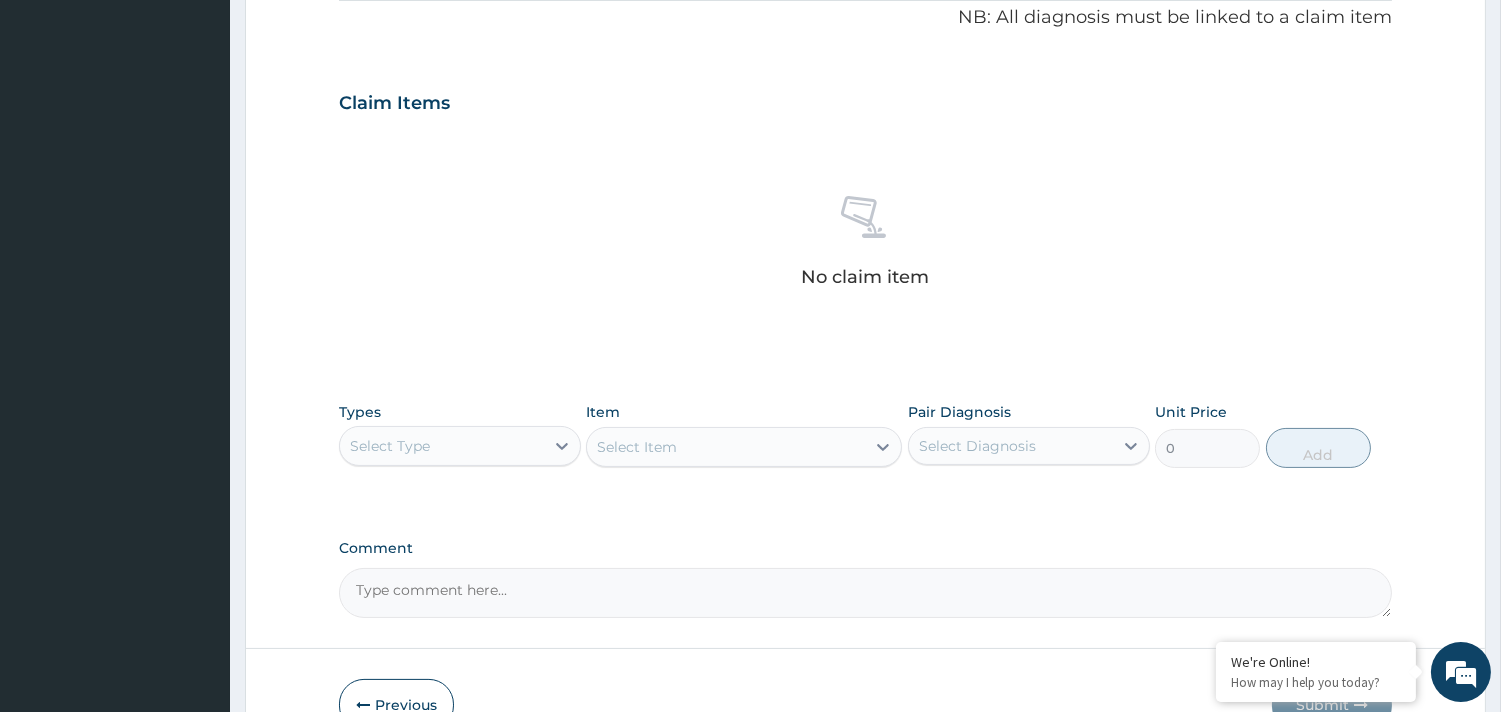 scroll, scrollTop: 730, scrollLeft: 0, axis: vertical 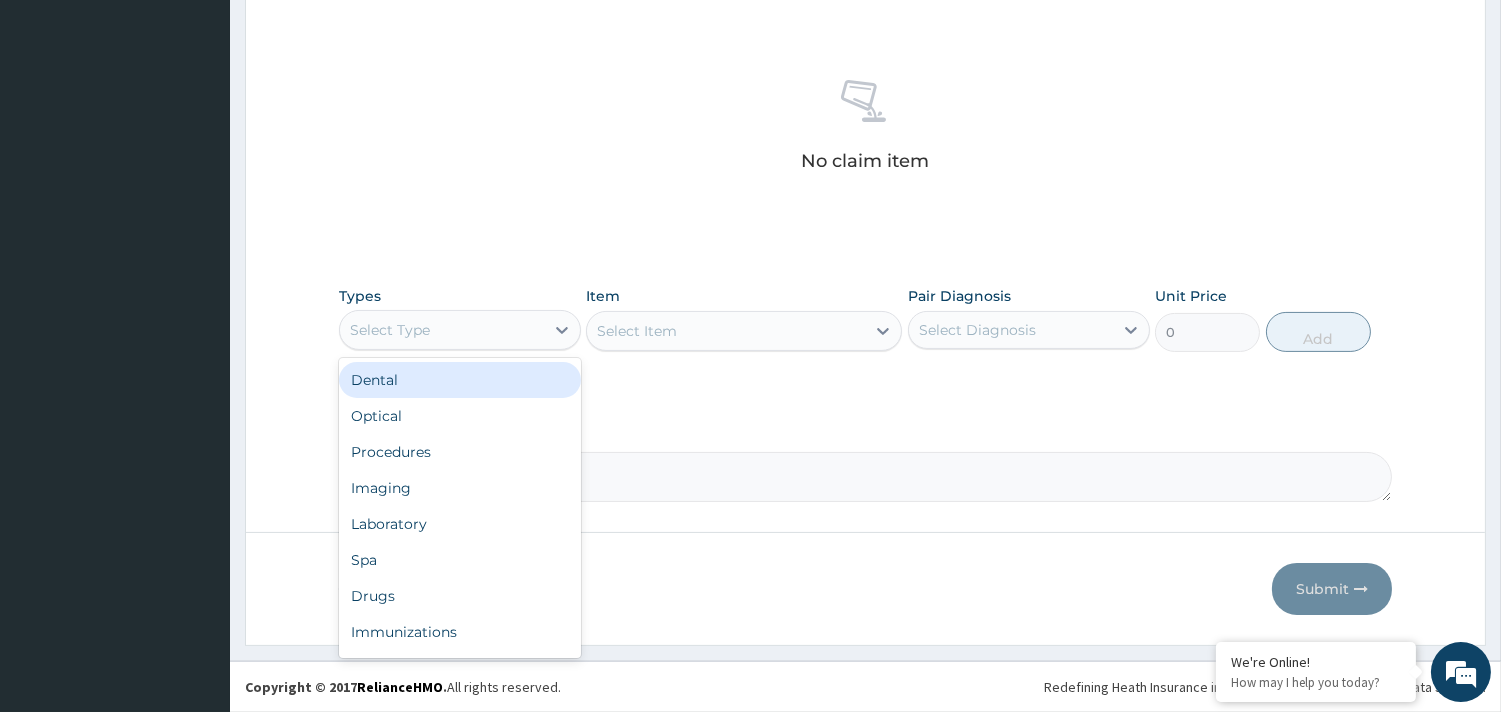 click on "Select Type" at bounding box center [442, 330] 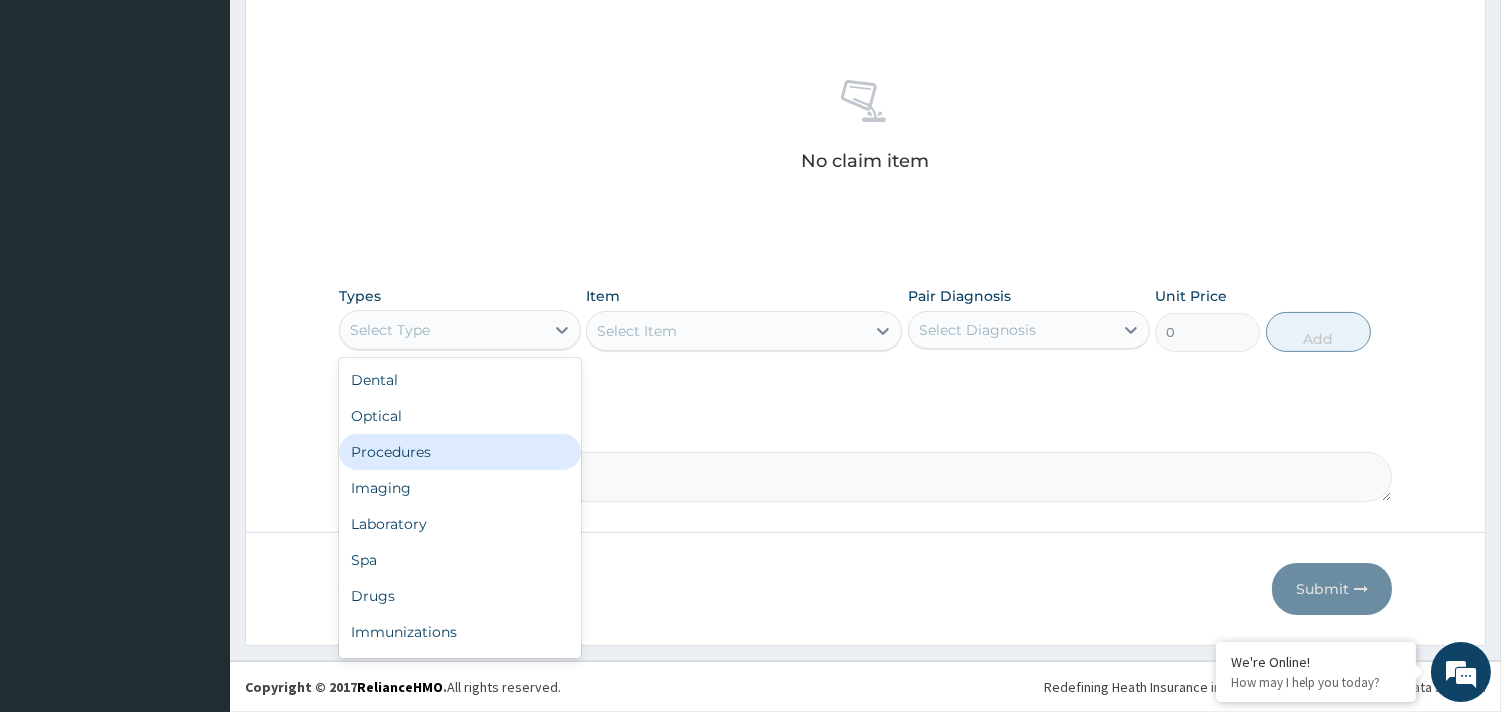 click on "Procedures" at bounding box center (460, 452) 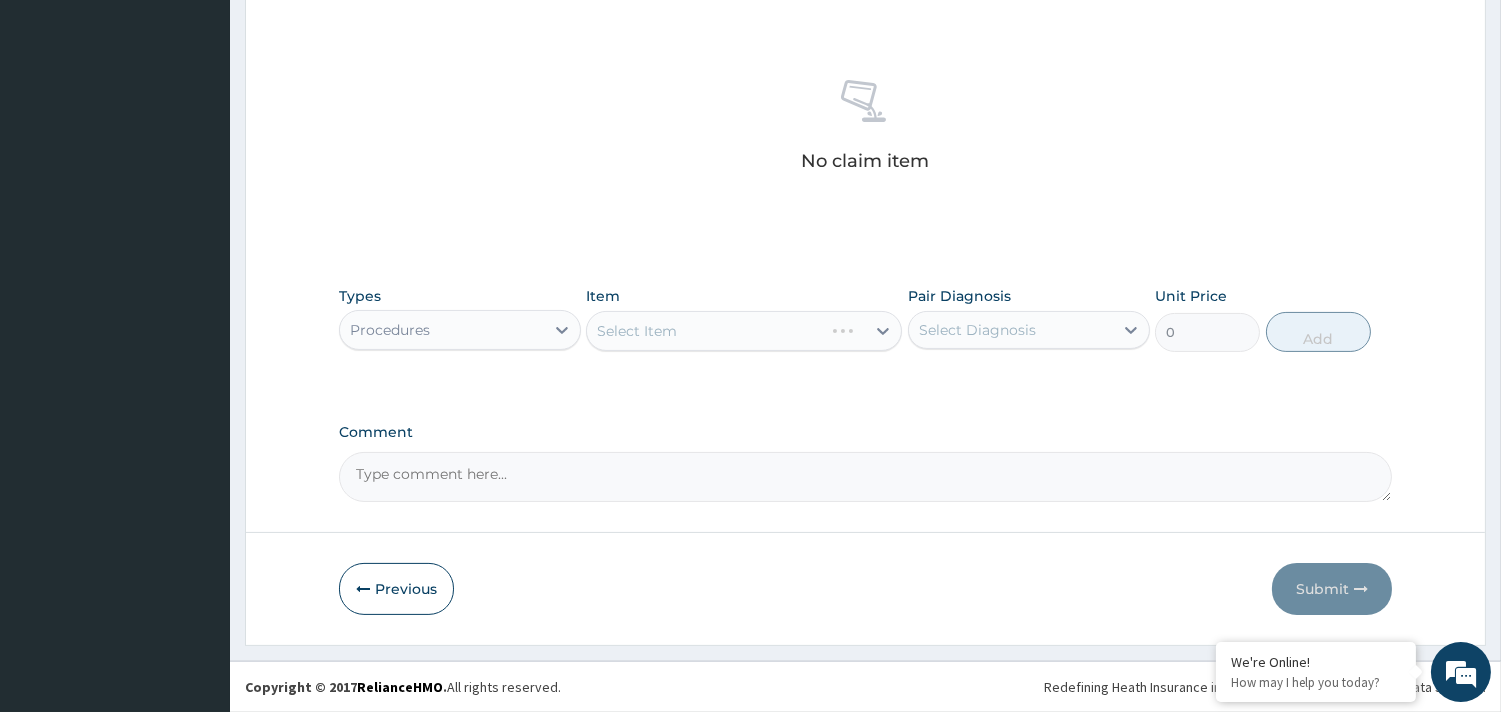 click on "Select Item" at bounding box center (744, 331) 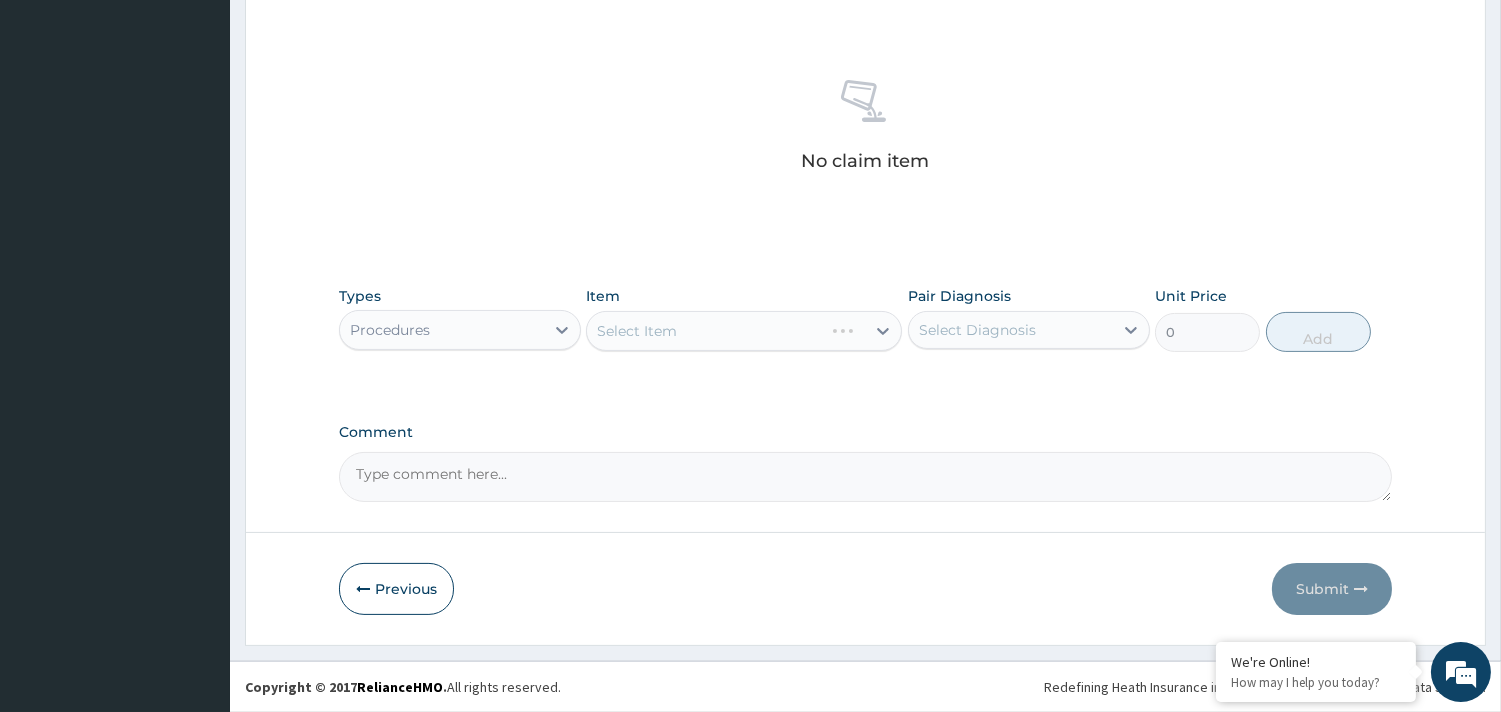 click on "Select Item" at bounding box center [744, 331] 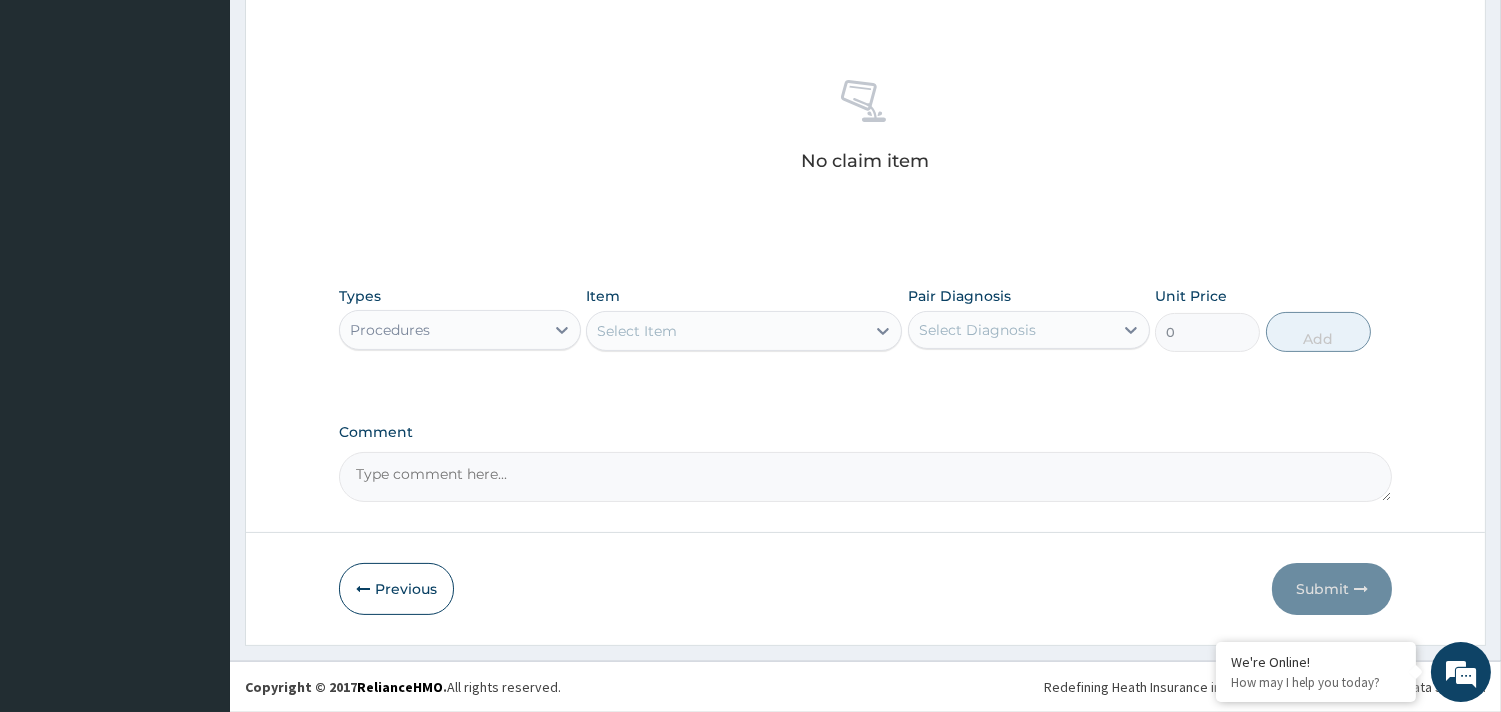 click on "Select Item" at bounding box center [726, 331] 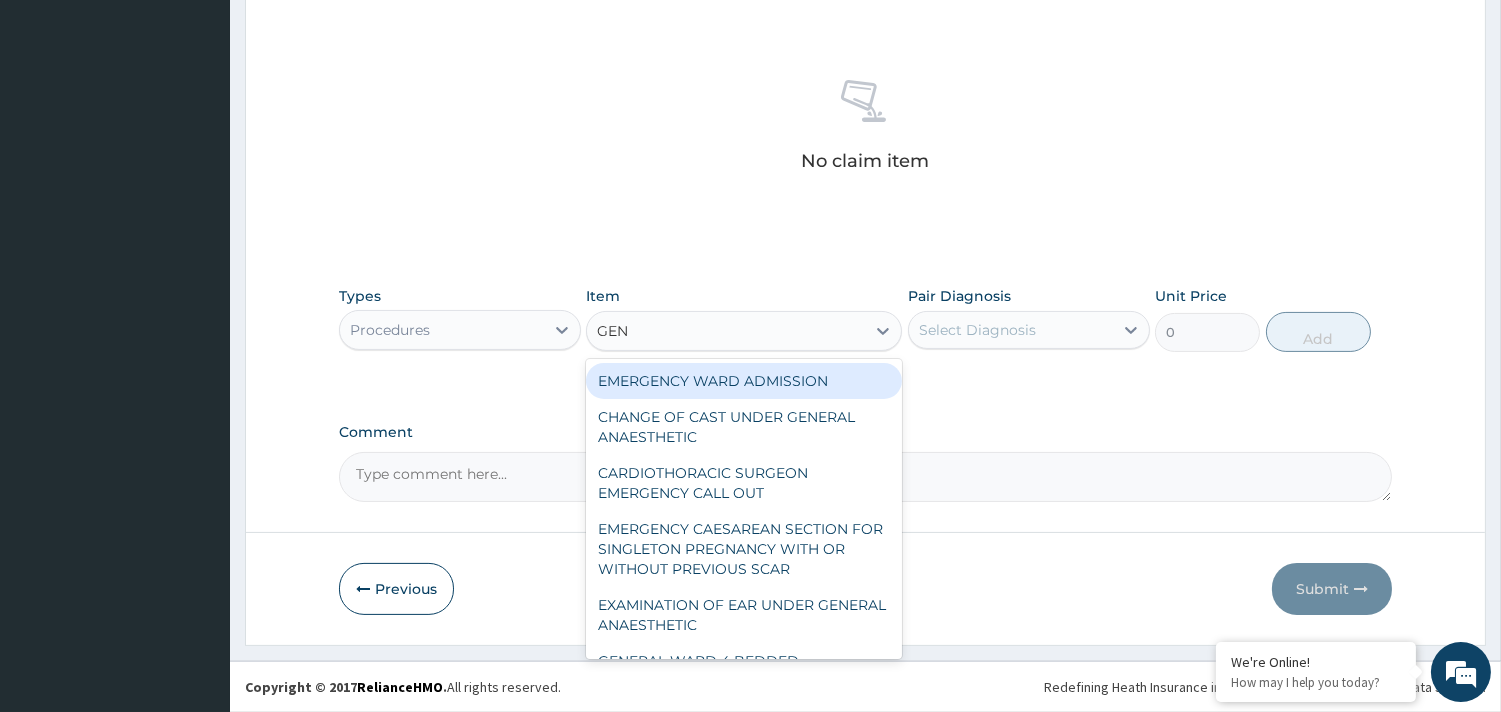 type on "GENE" 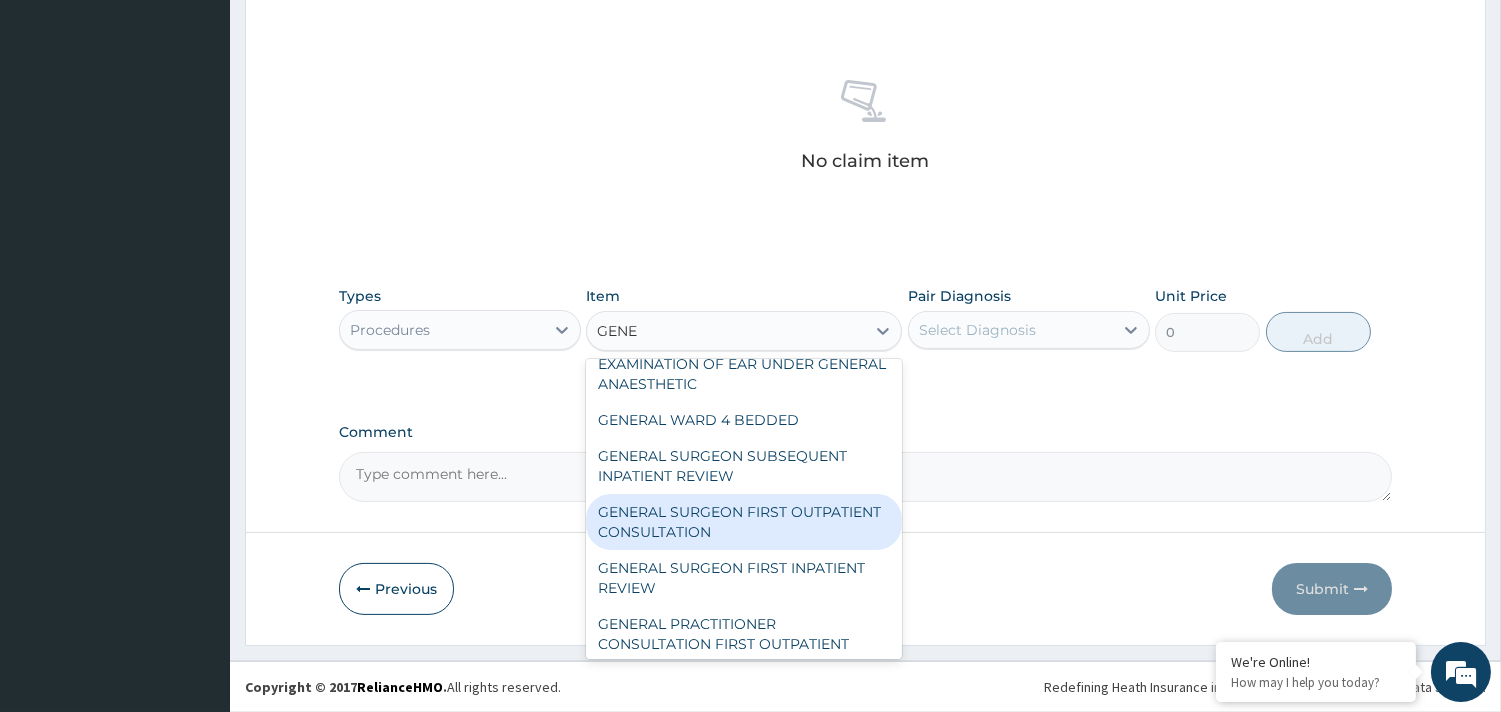 scroll, scrollTop: 111, scrollLeft: 0, axis: vertical 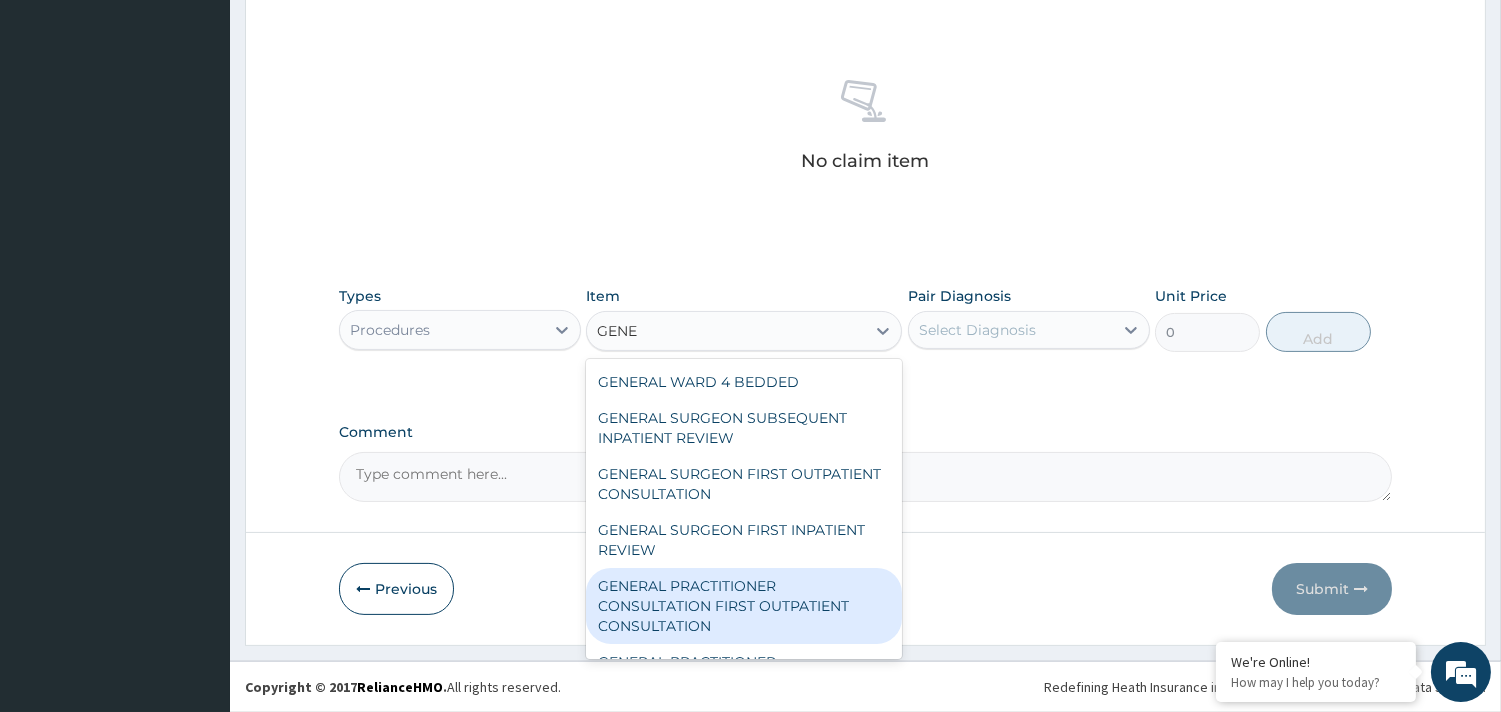 click on "GENERAL PRACTITIONER CONSULTATION FIRST OUTPATIENT CONSULTATION" at bounding box center (744, 606) 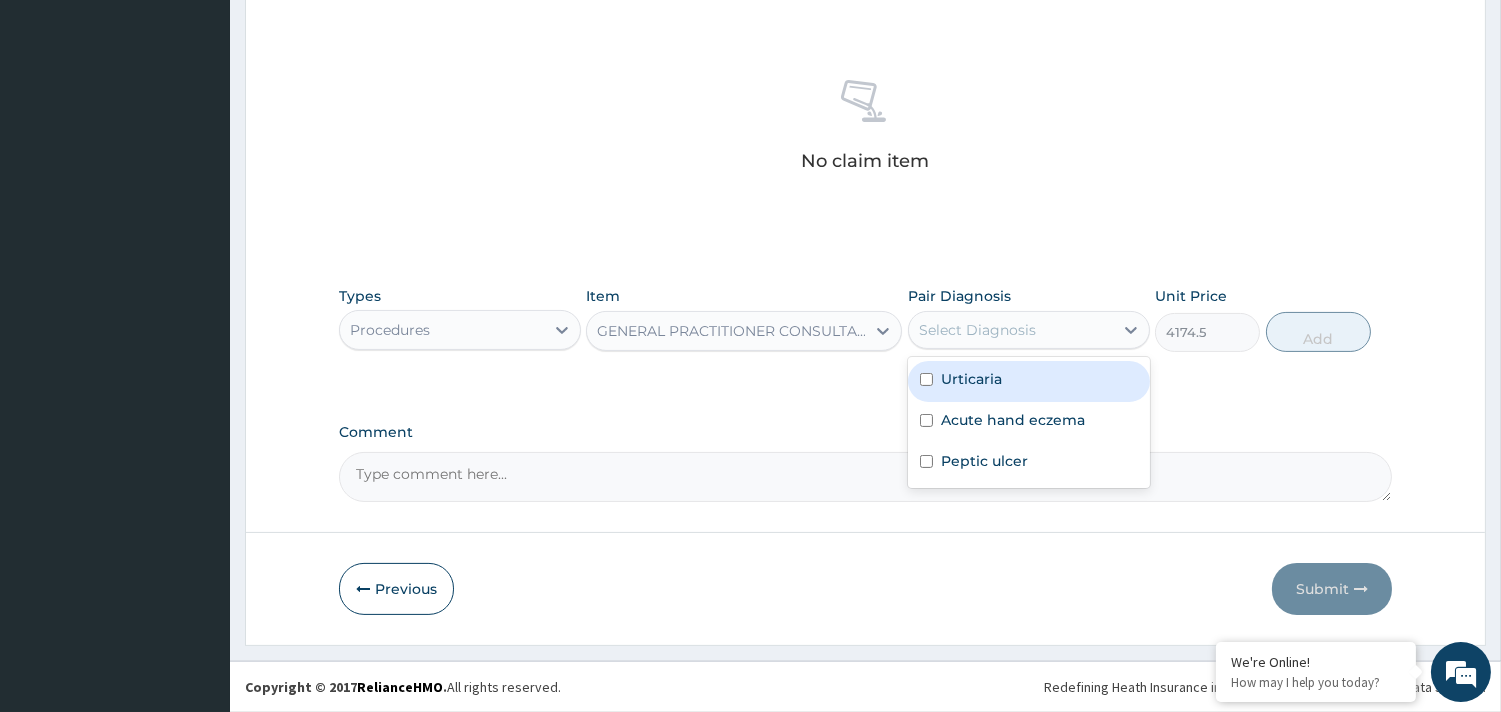 click on "Select Diagnosis" at bounding box center (977, 330) 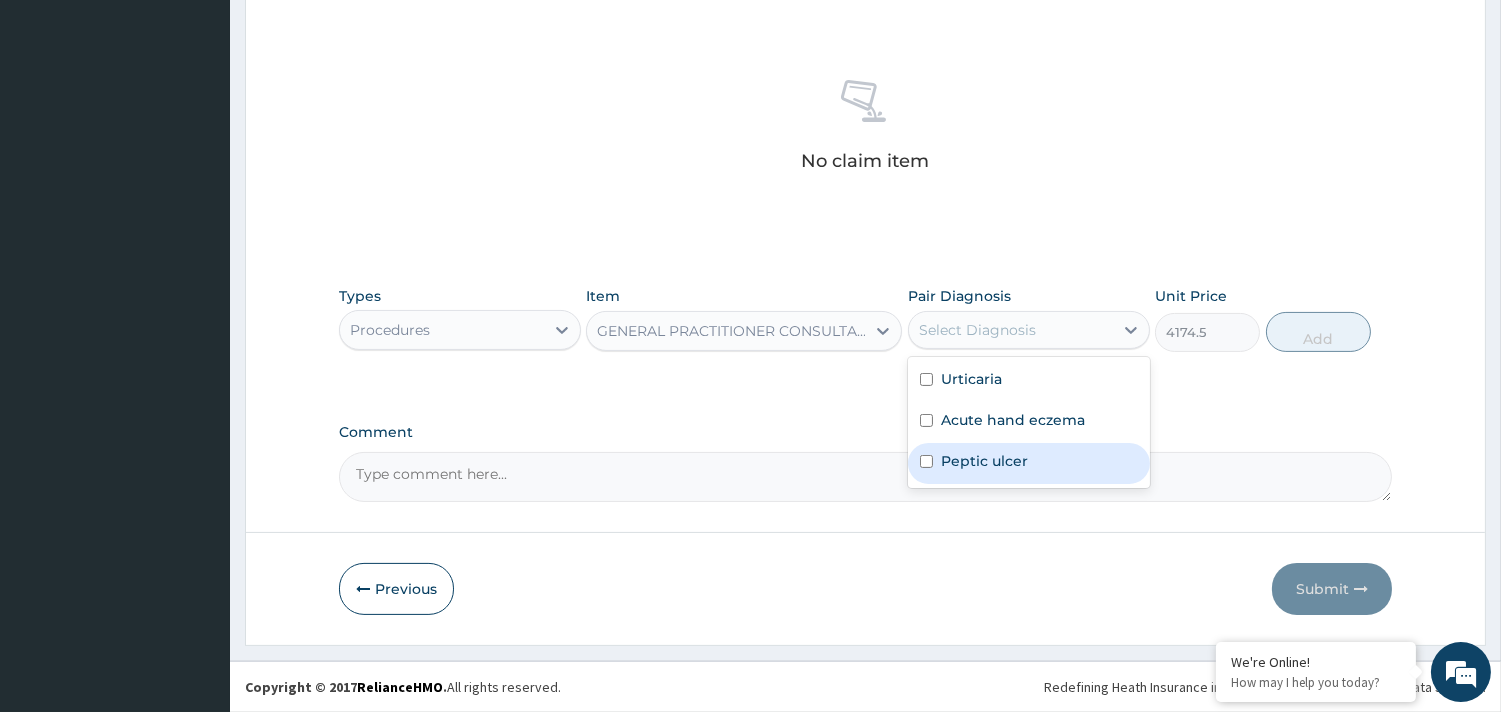 click on "Peptic ulcer" at bounding box center (984, 461) 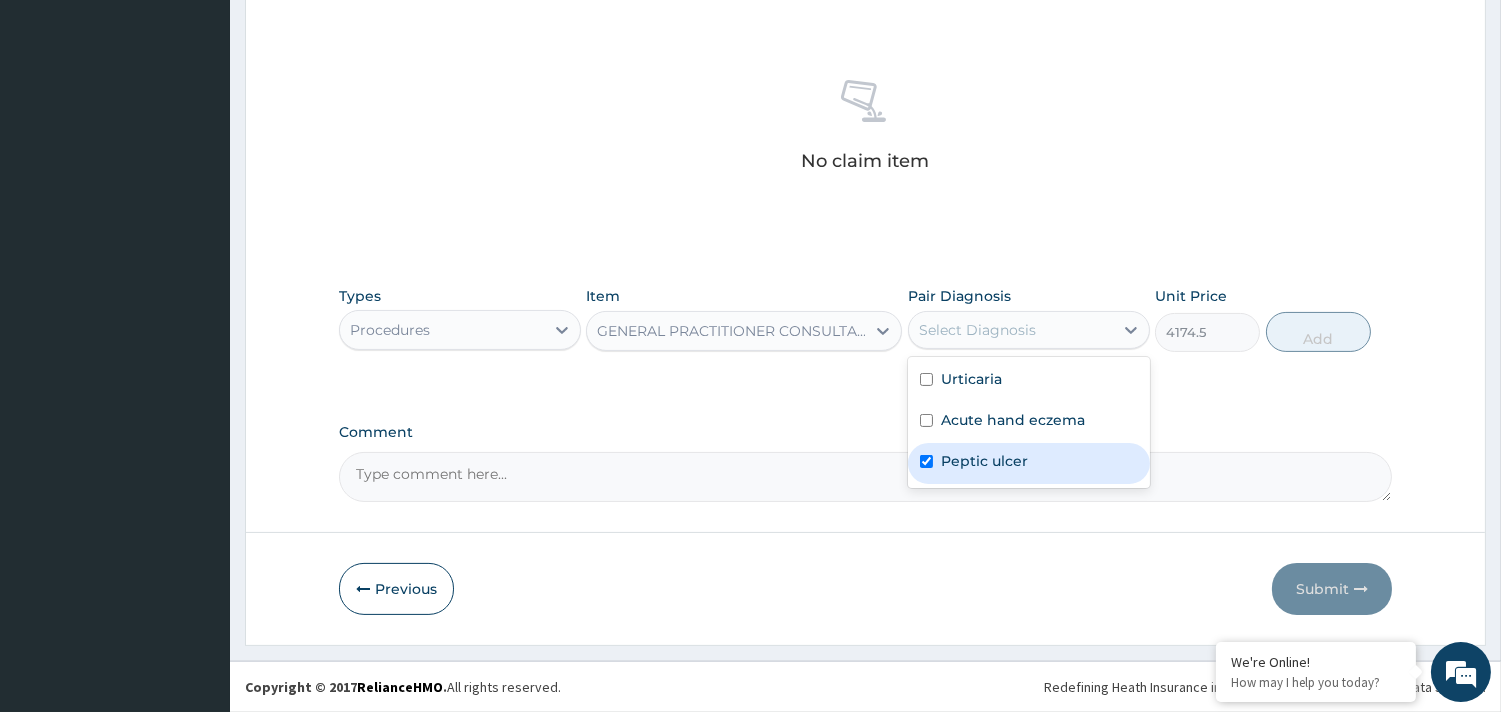 checkbox on "true" 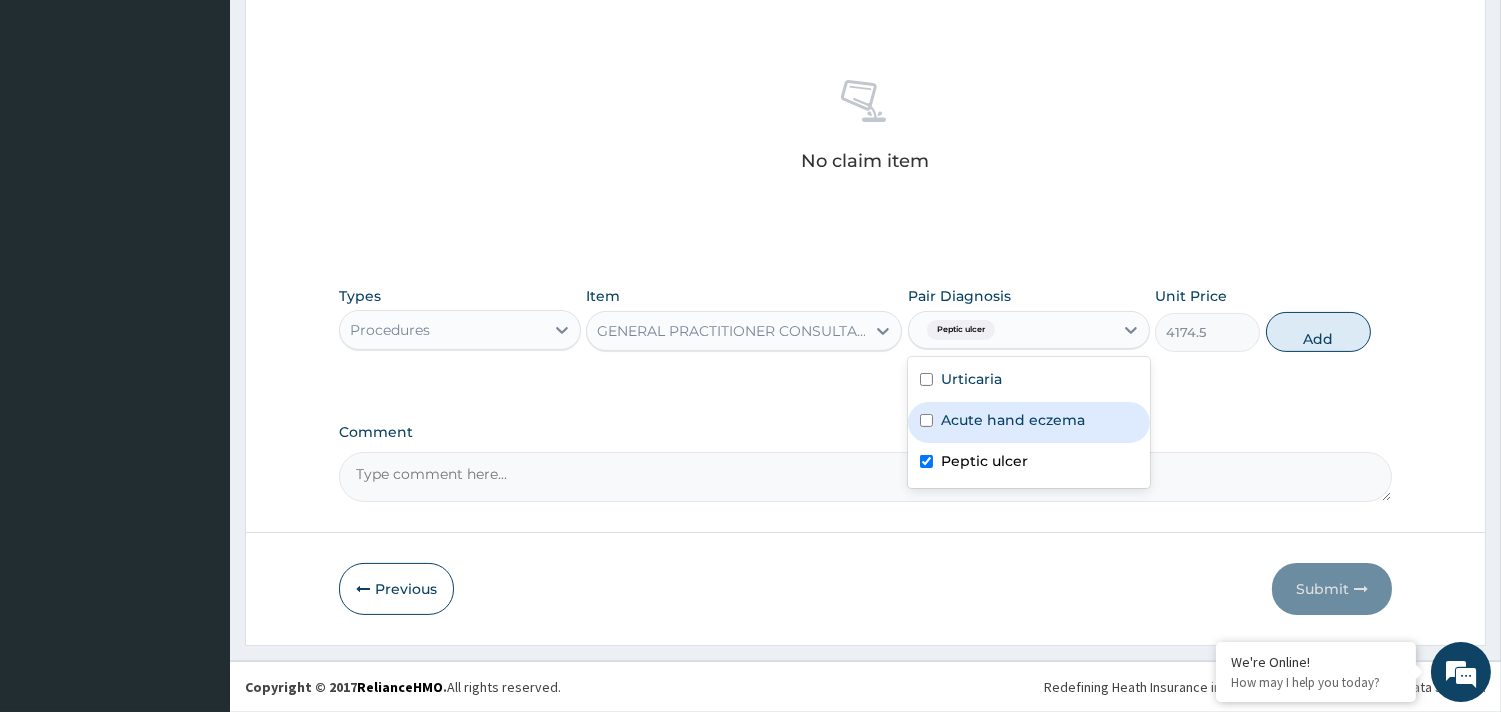 click on "Acute hand eczema" at bounding box center (1013, 420) 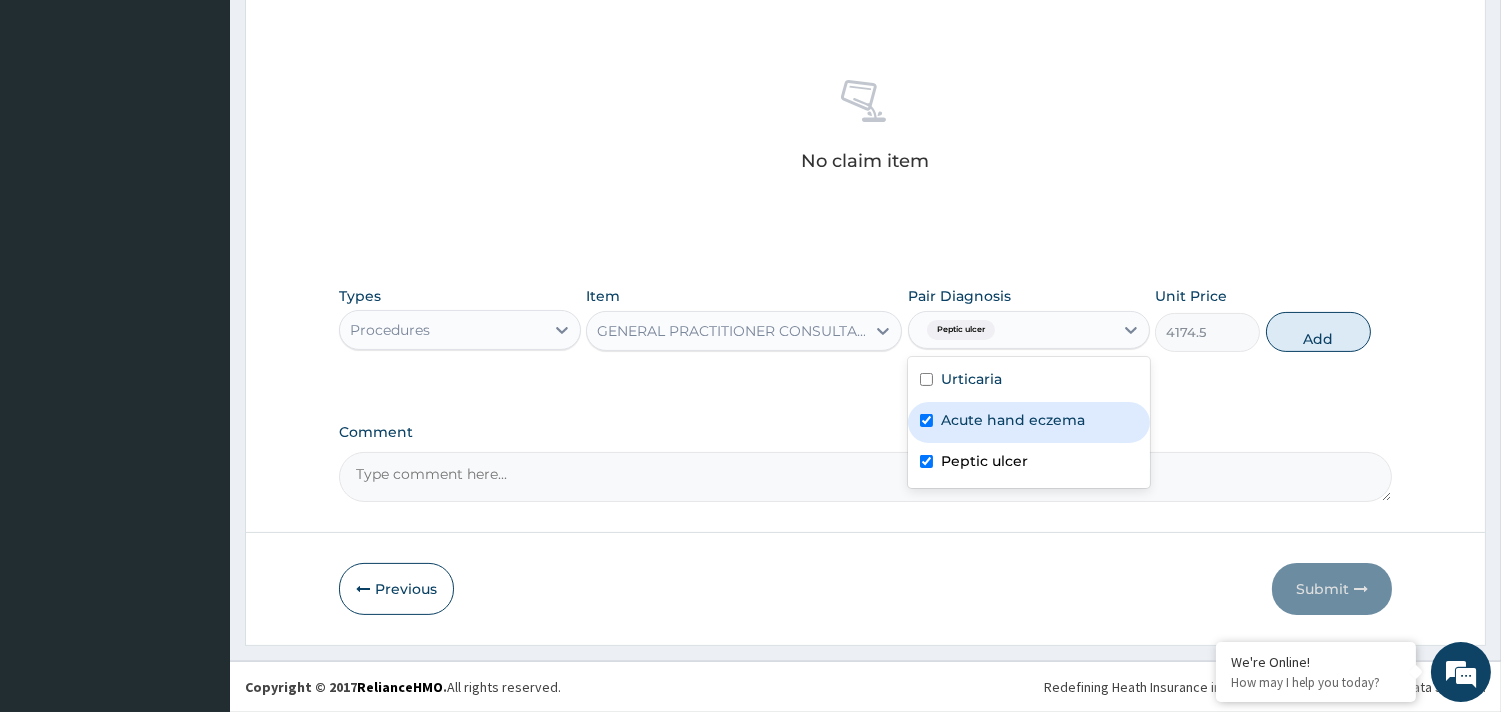 checkbox on "true" 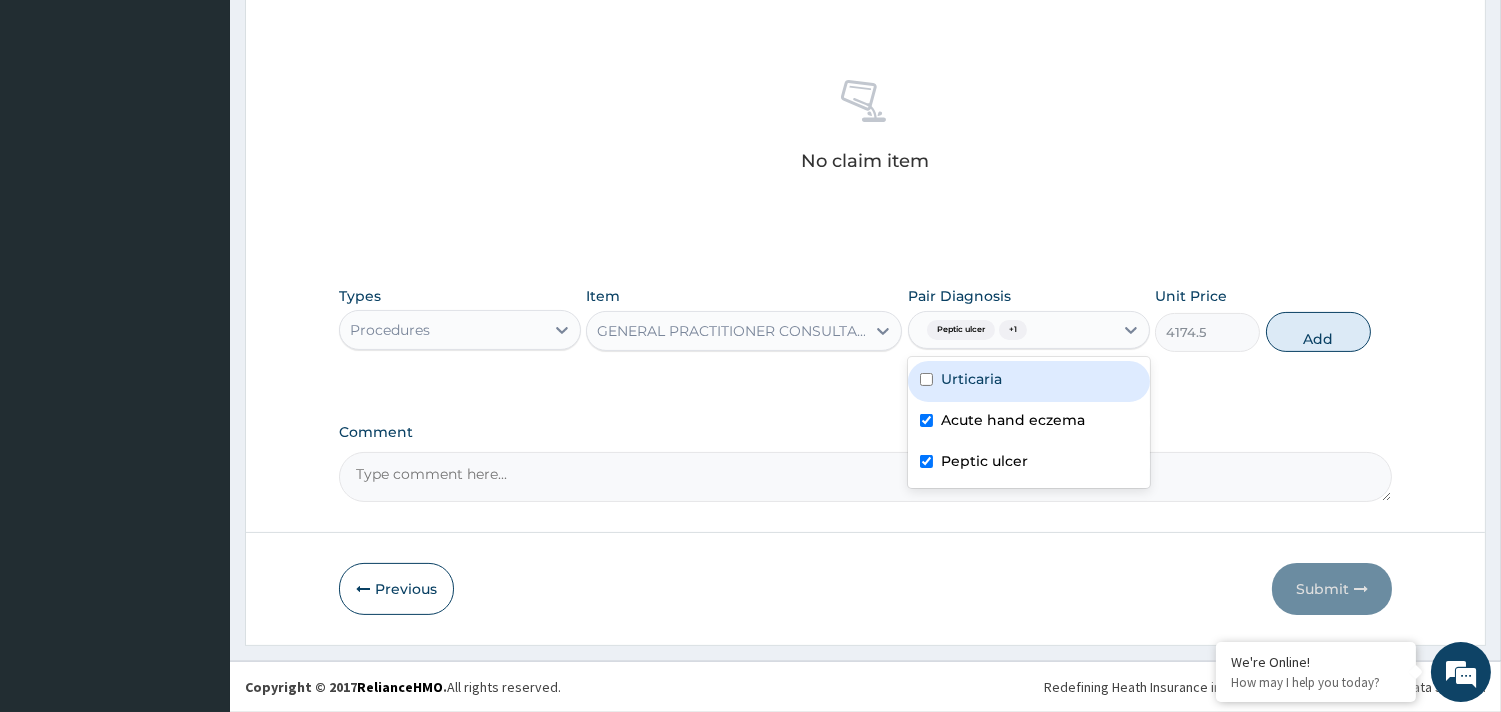 drag, startPoint x: 988, startPoint y: 368, endPoint x: 986, endPoint y: 381, distance: 13.152946 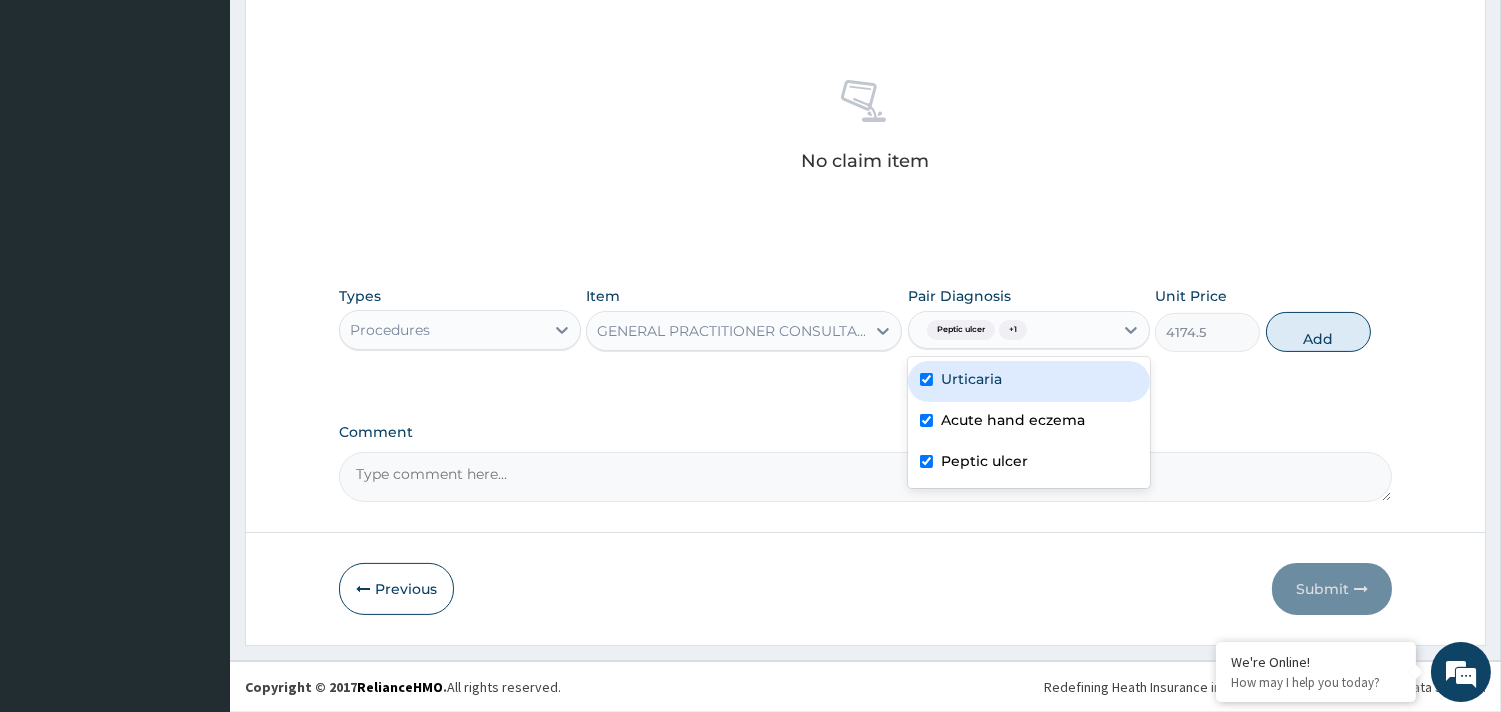 checkbox on "true" 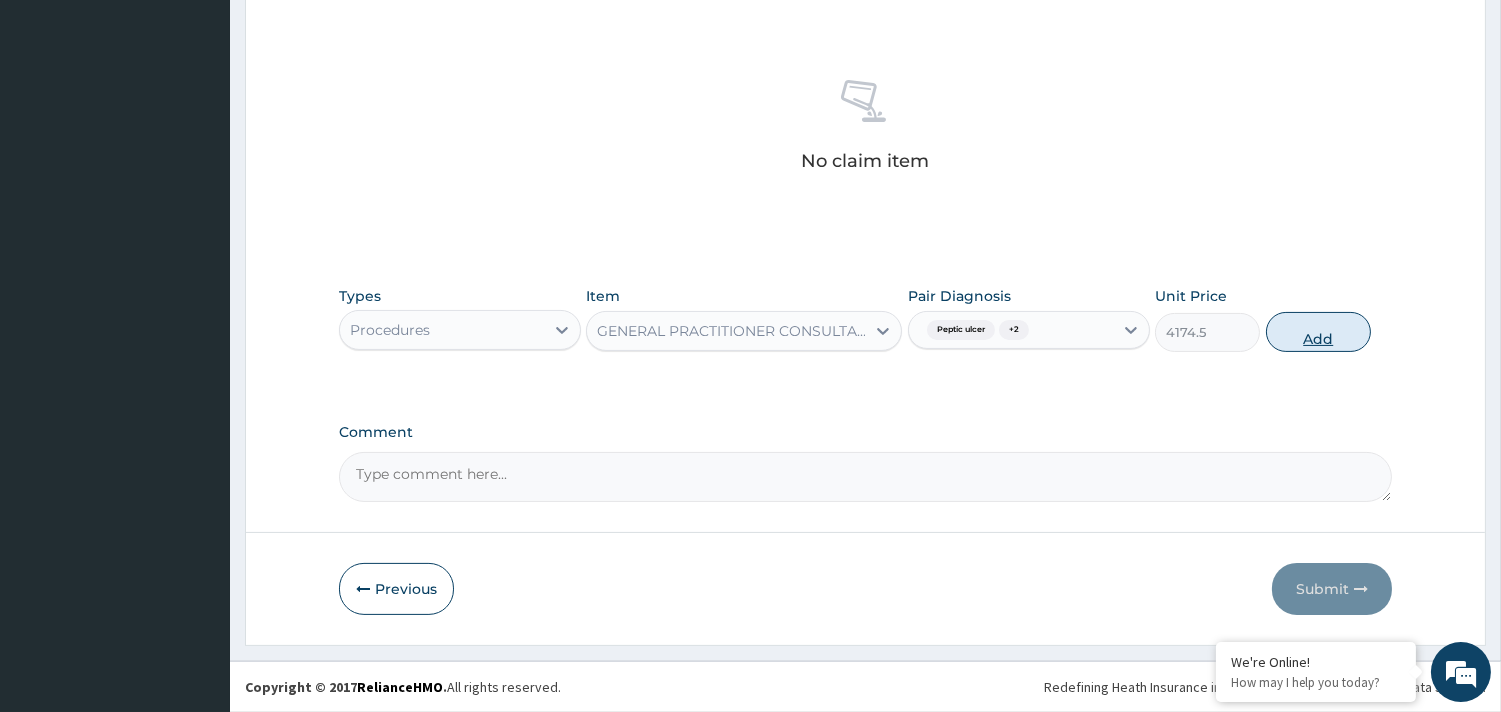 click on "Add" at bounding box center [1318, 332] 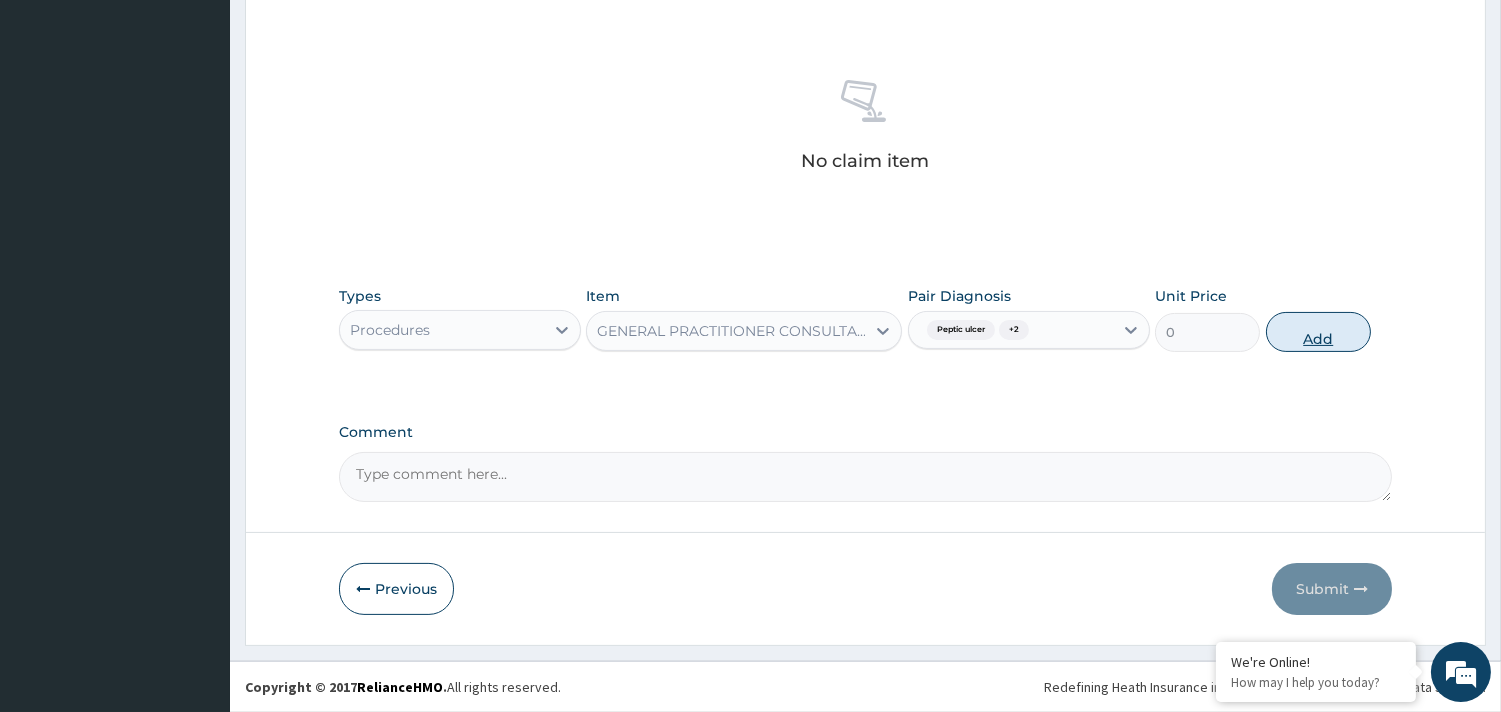 scroll, scrollTop: 643, scrollLeft: 0, axis: vertical 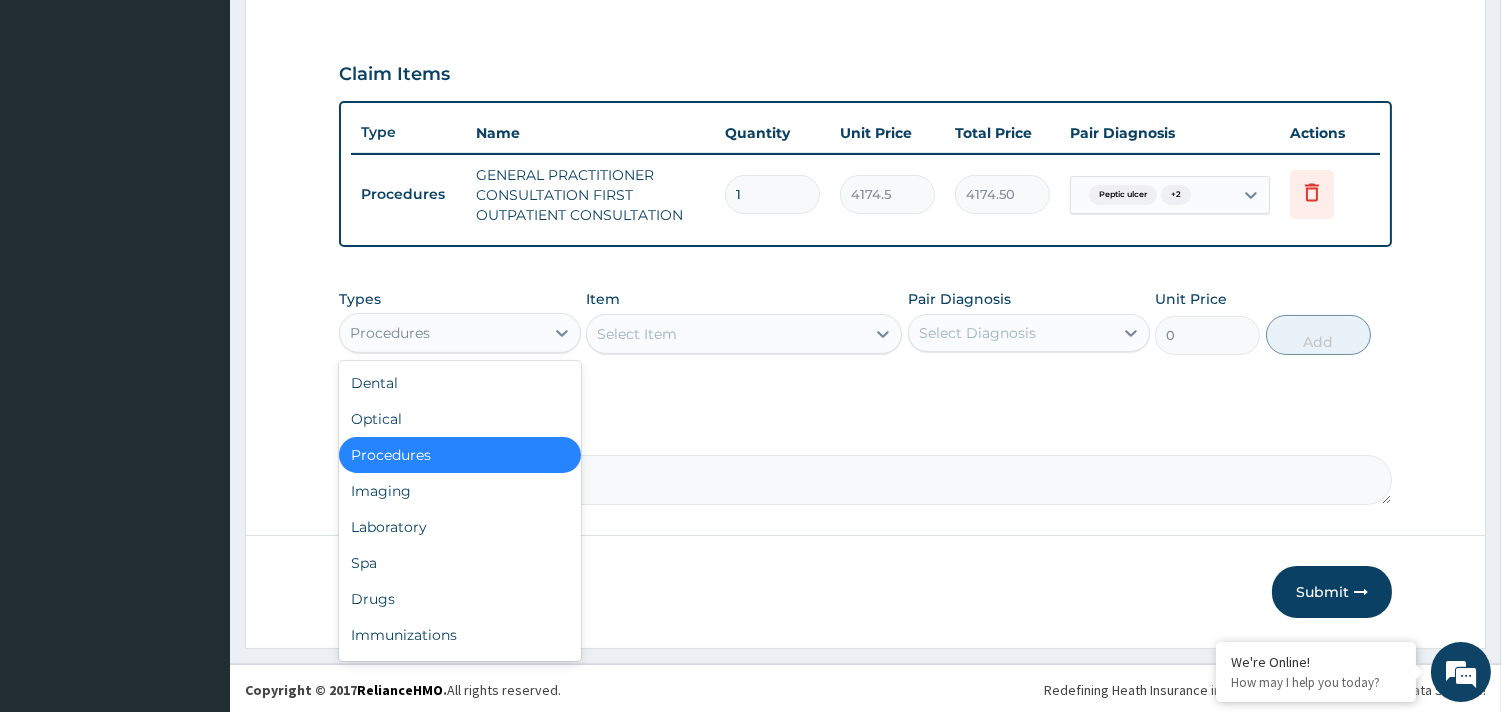 click on "Procedures" at bounding box center [442, 333] 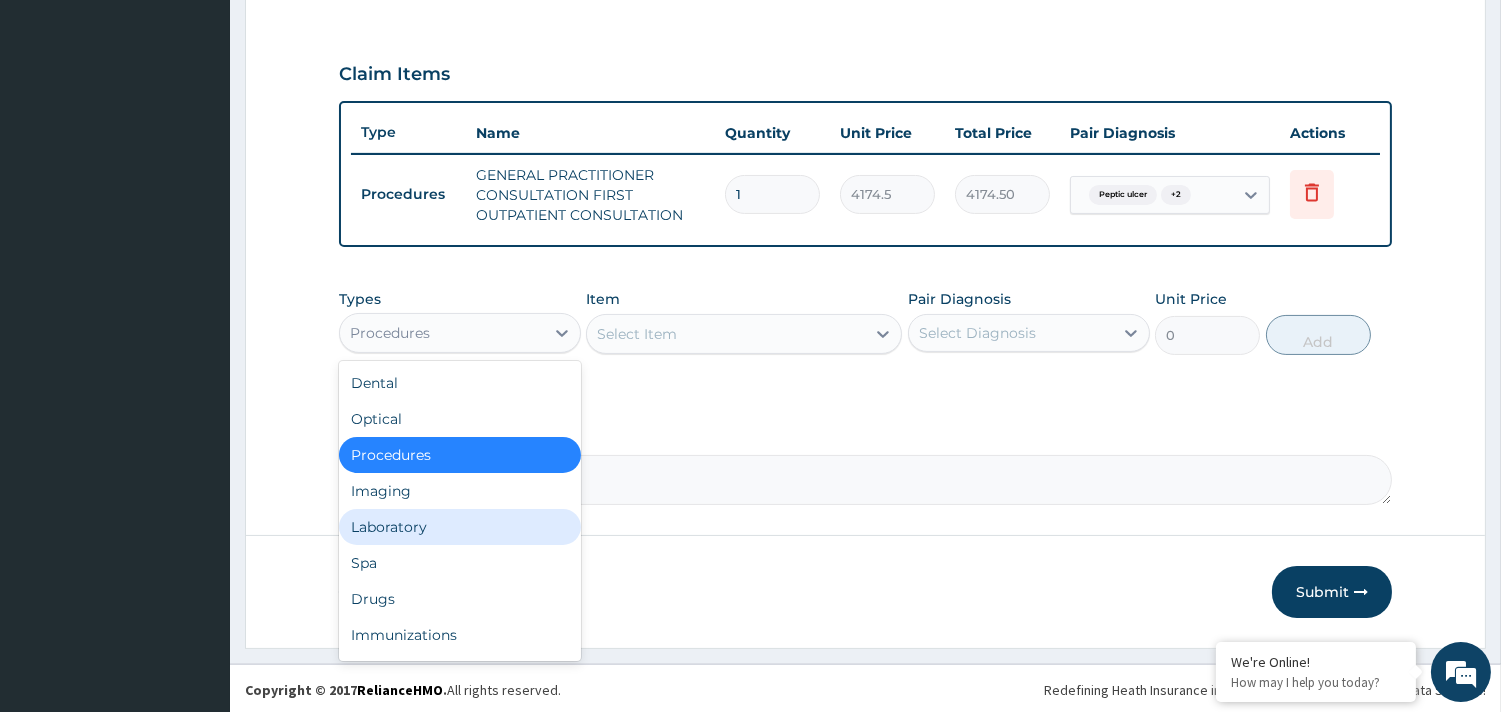 click on "Laboratory" at bounding box center (460, 527) 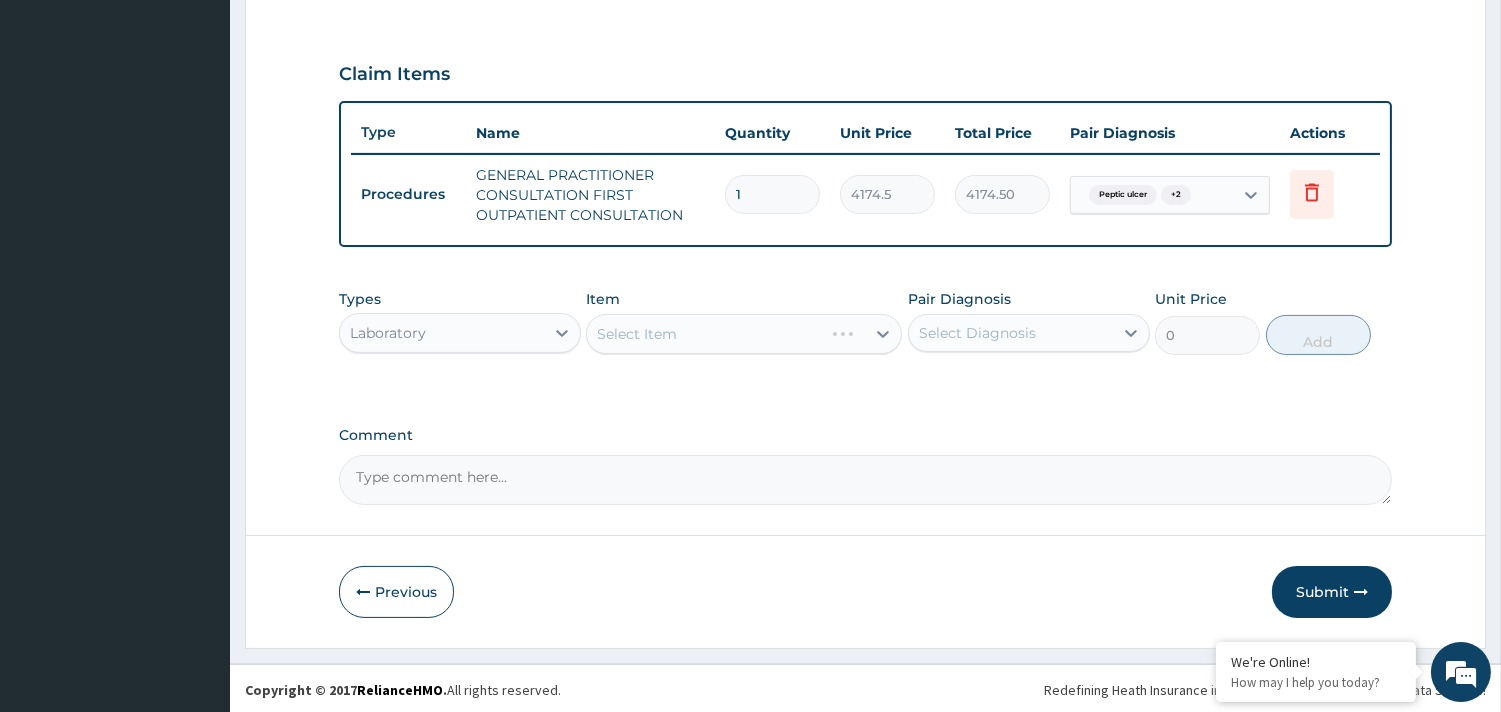 click on "Select Item" at bounding box center [744, 334] 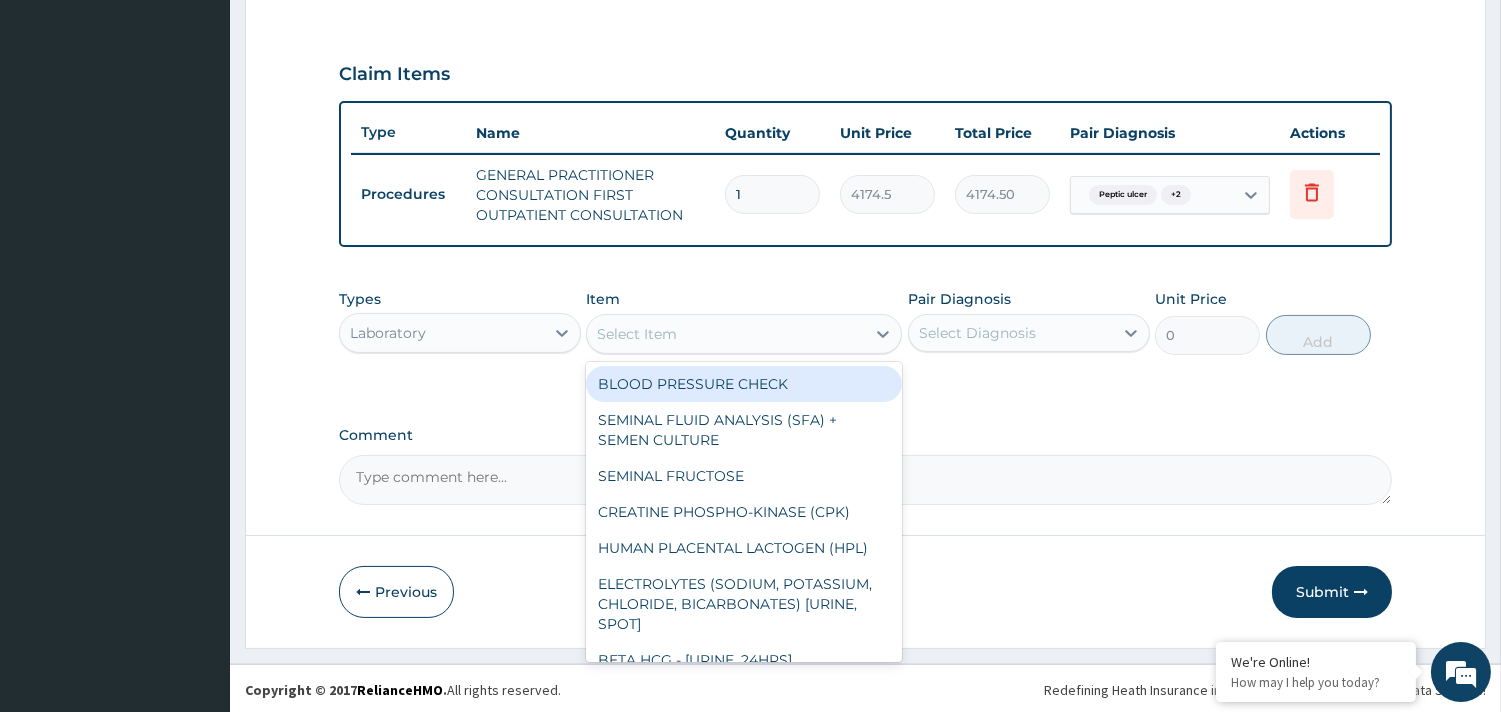 click on "Select Item" at bounding box center (726, 334) 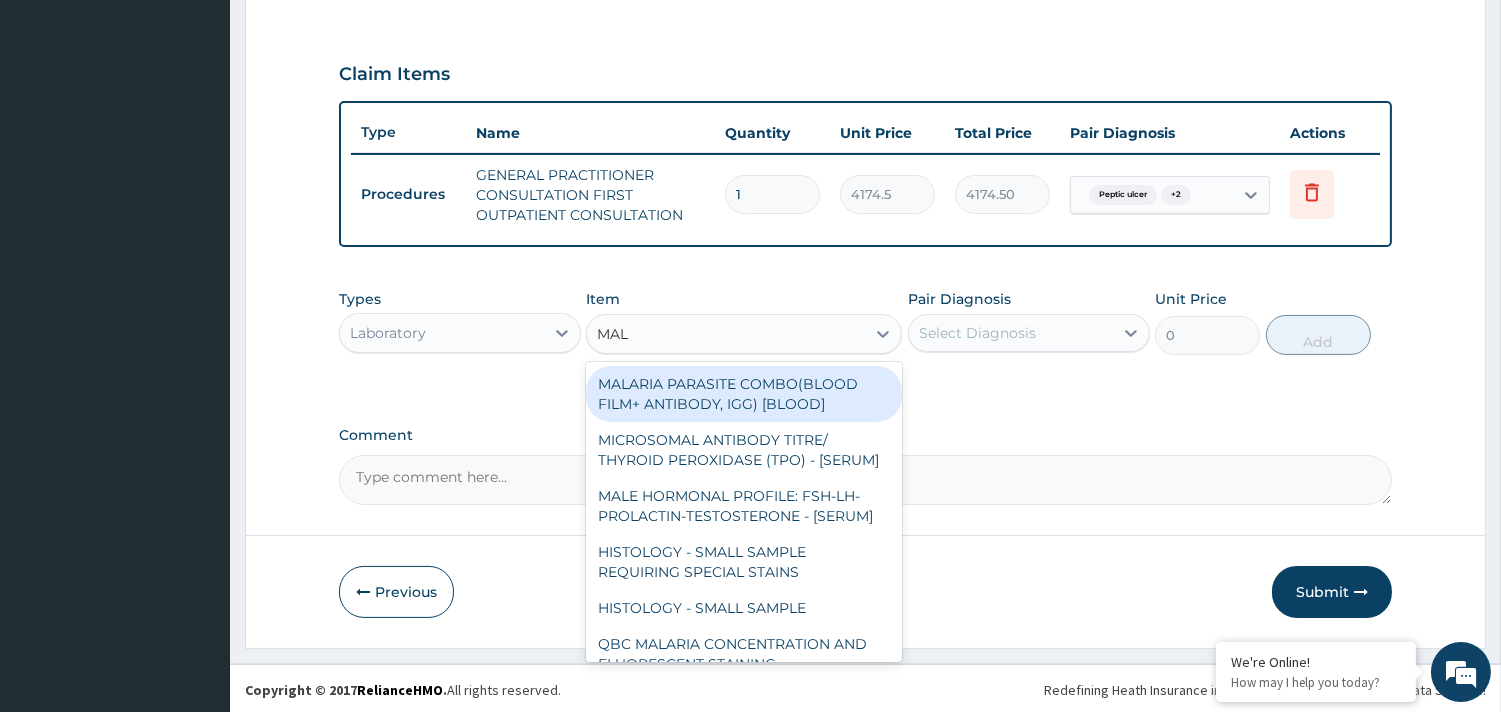 type on "MALA" 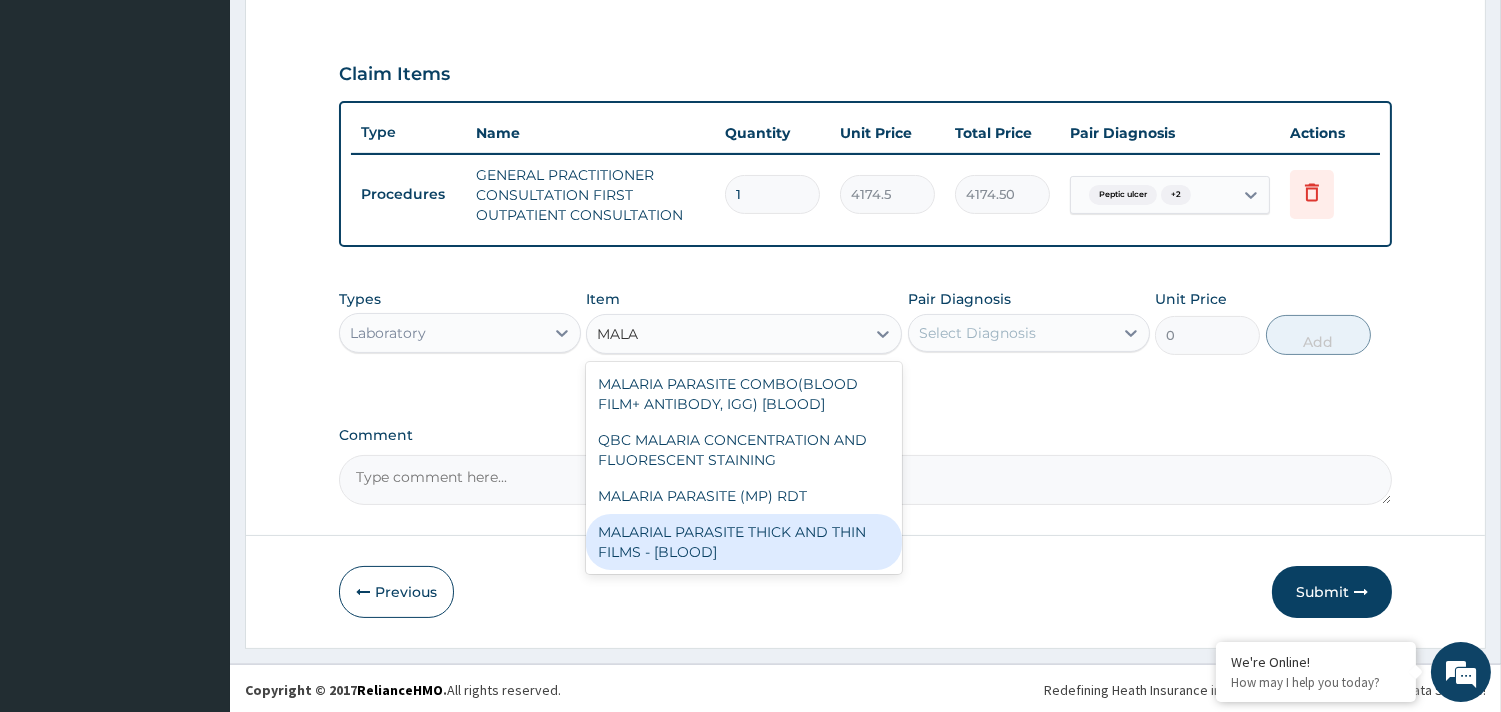 click on "MALARIAL PARASITE THICK AND THIN FILMS - [BLOOD]" at bounding box center [744, 542] 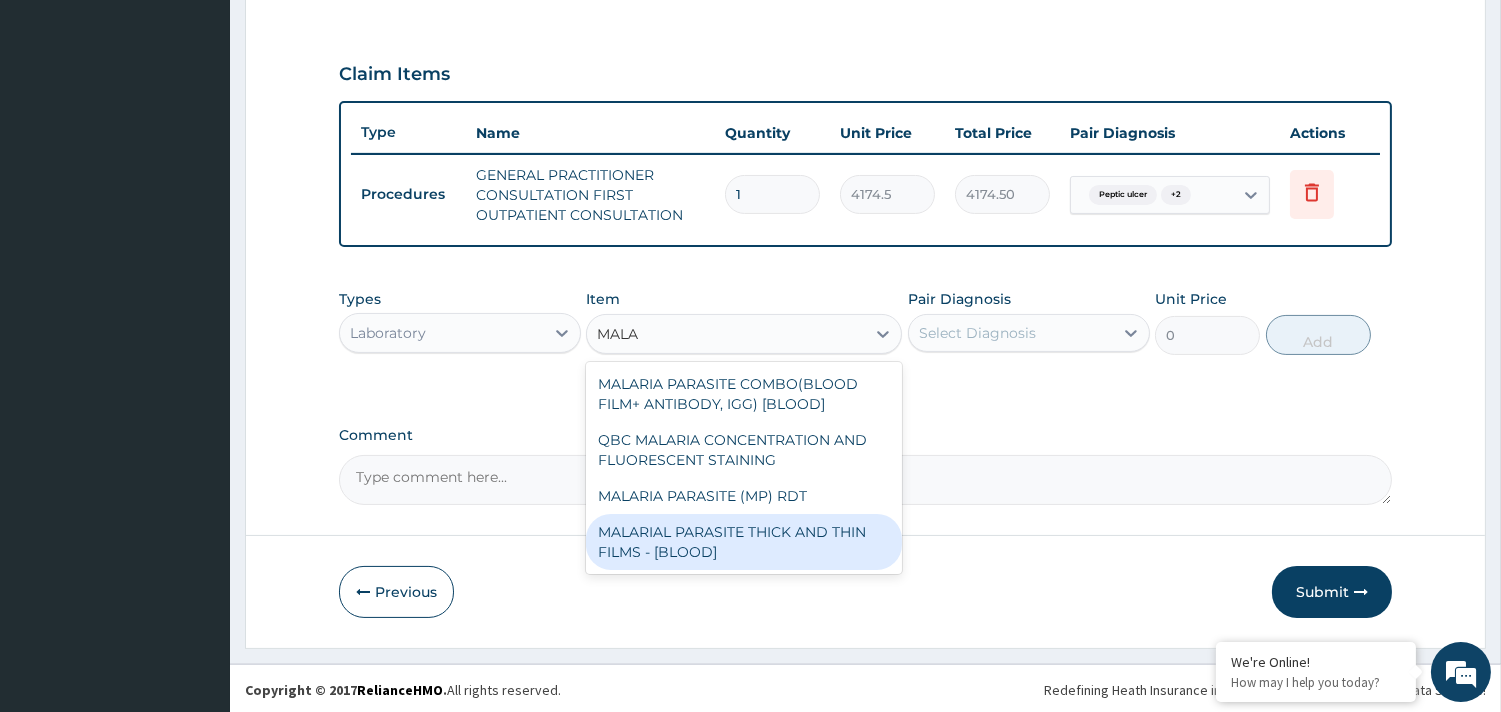 type 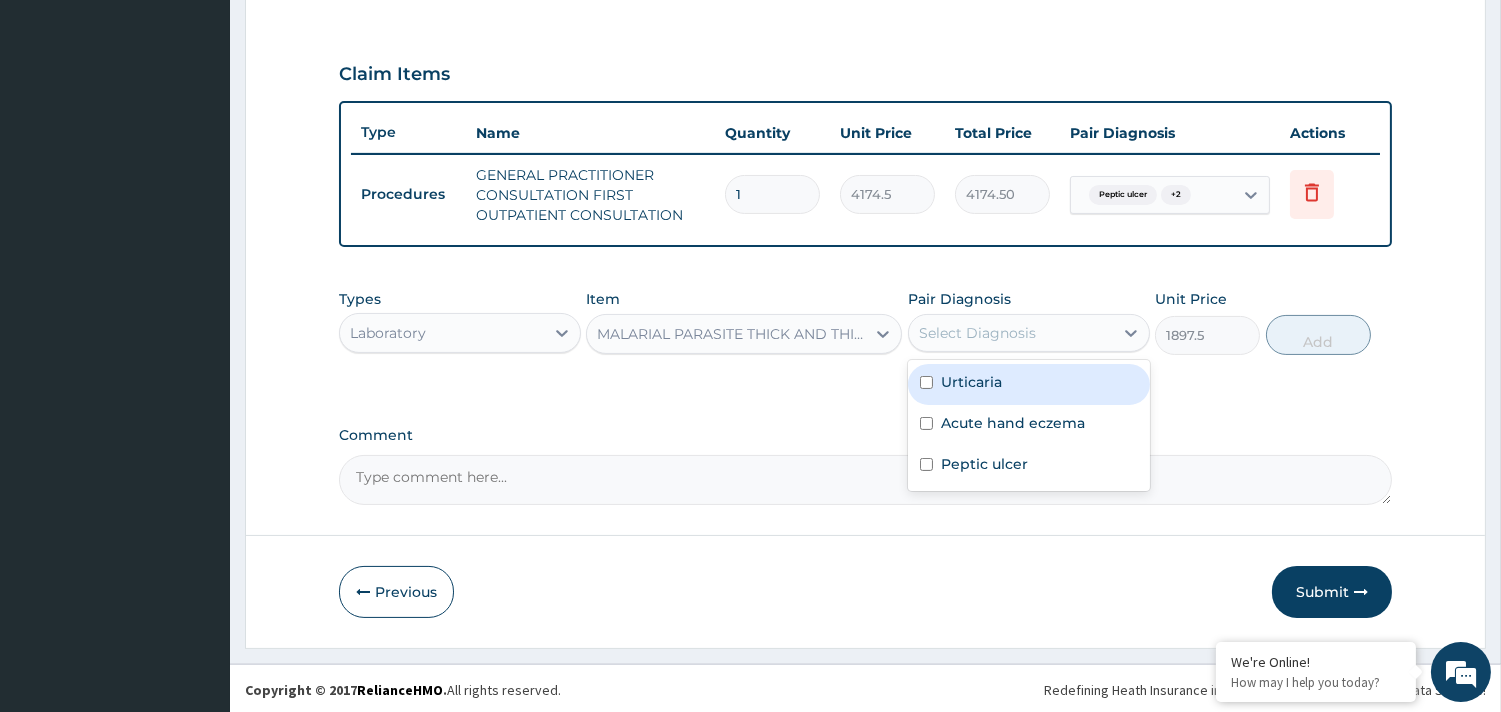 click on "Select Diagnosis" at bounding box center (977, 333) 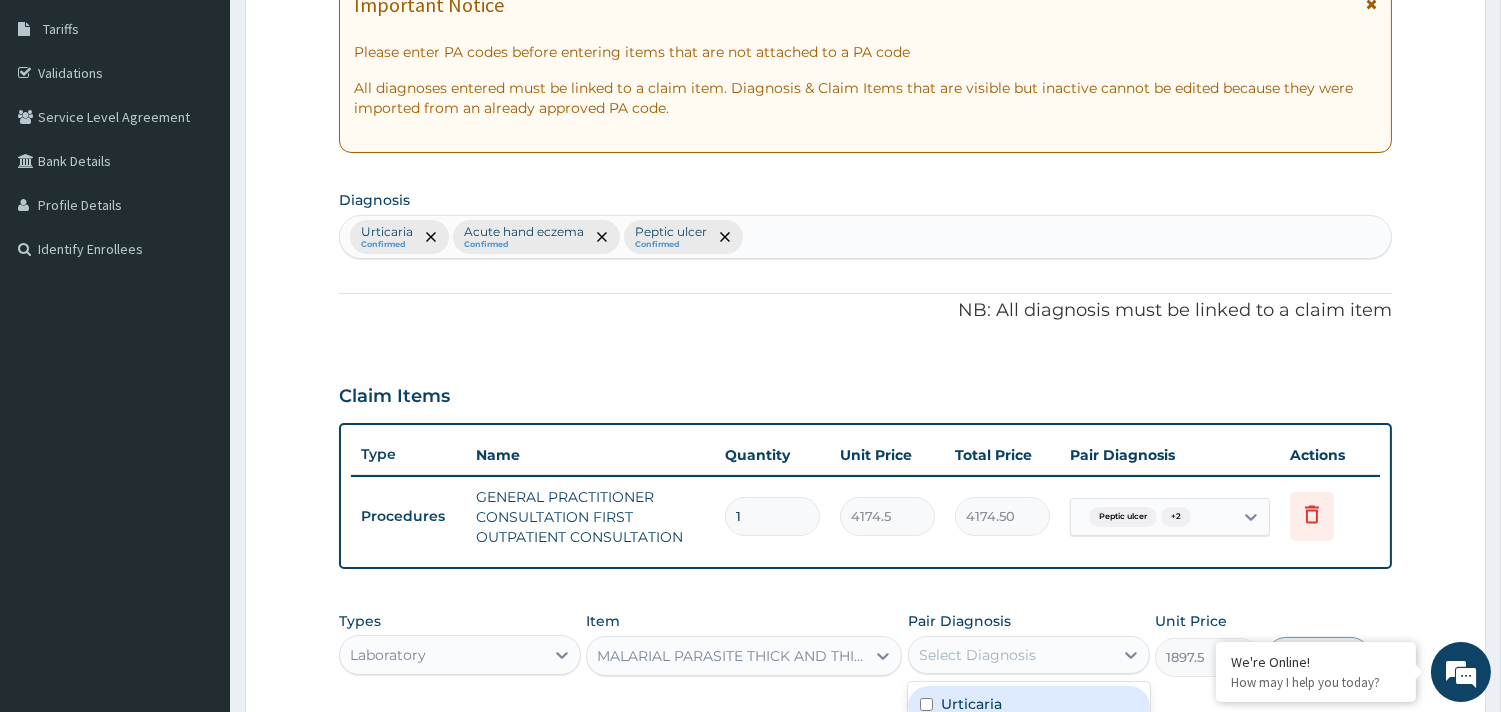 scroll, scrollTop: 310, scrollLeft: 0, axis: vertical 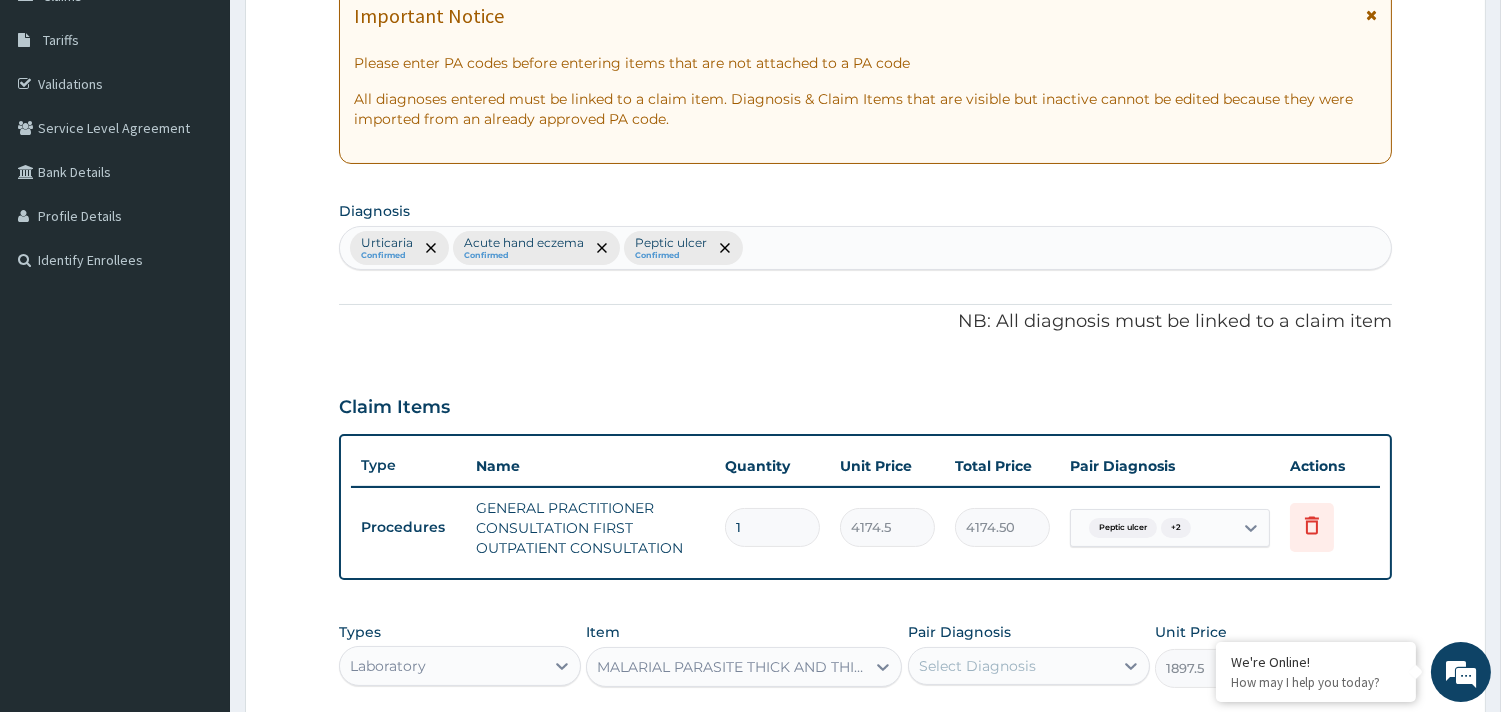 click on "Urticaria Confirmed Acute hand eczema Confirmed Peptic ulcer Confirmed" at bounding box center [865, 248] 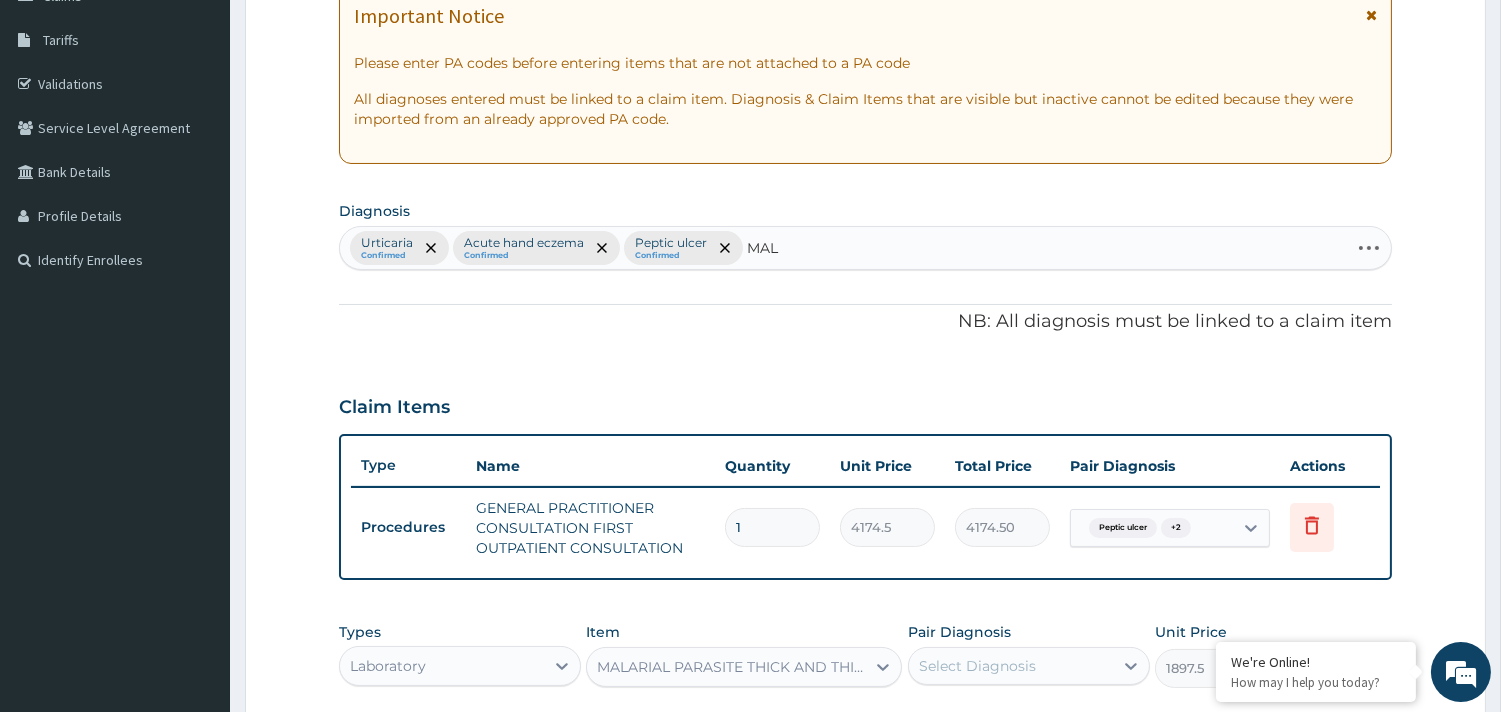 type on "MALA" 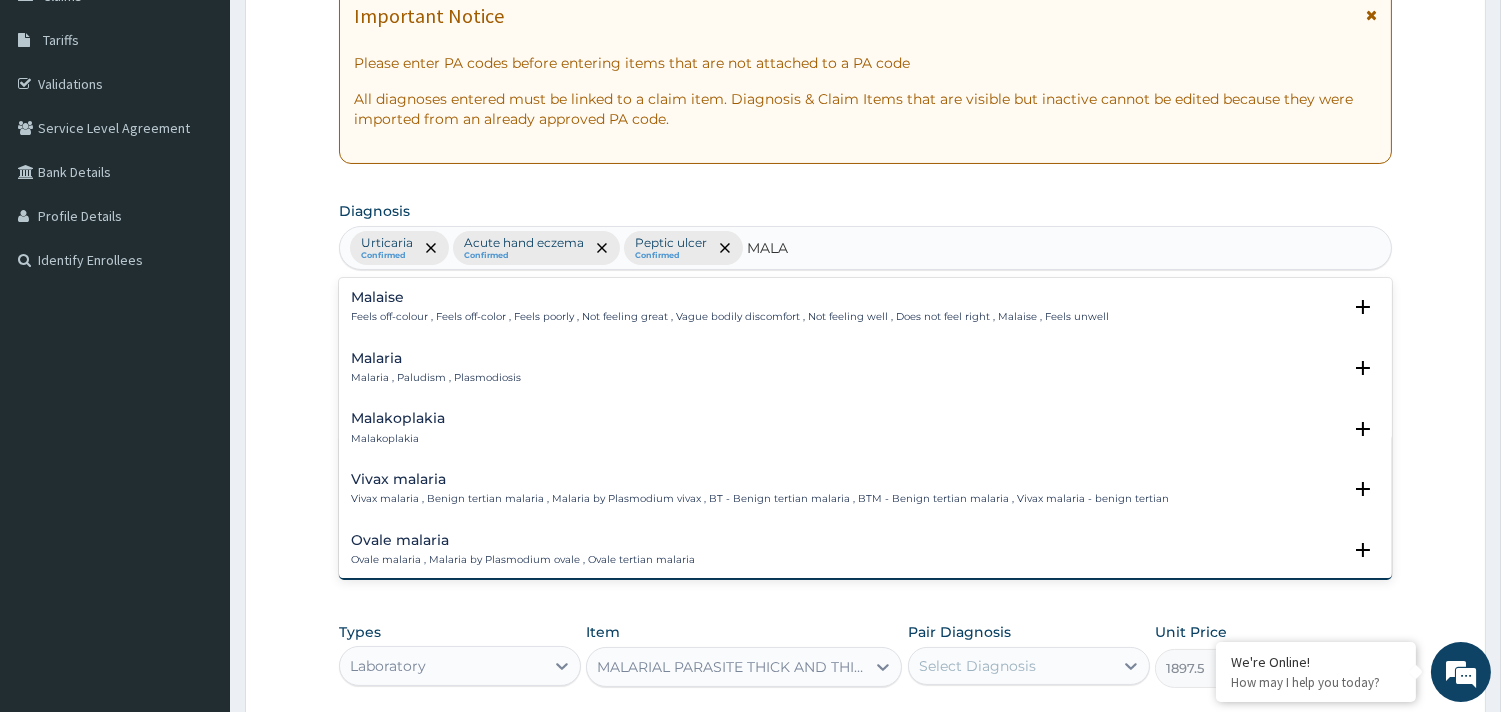 click on "Malaria Malaria , Paludism , Plasmodiosis" at bounding box center [436, 368] 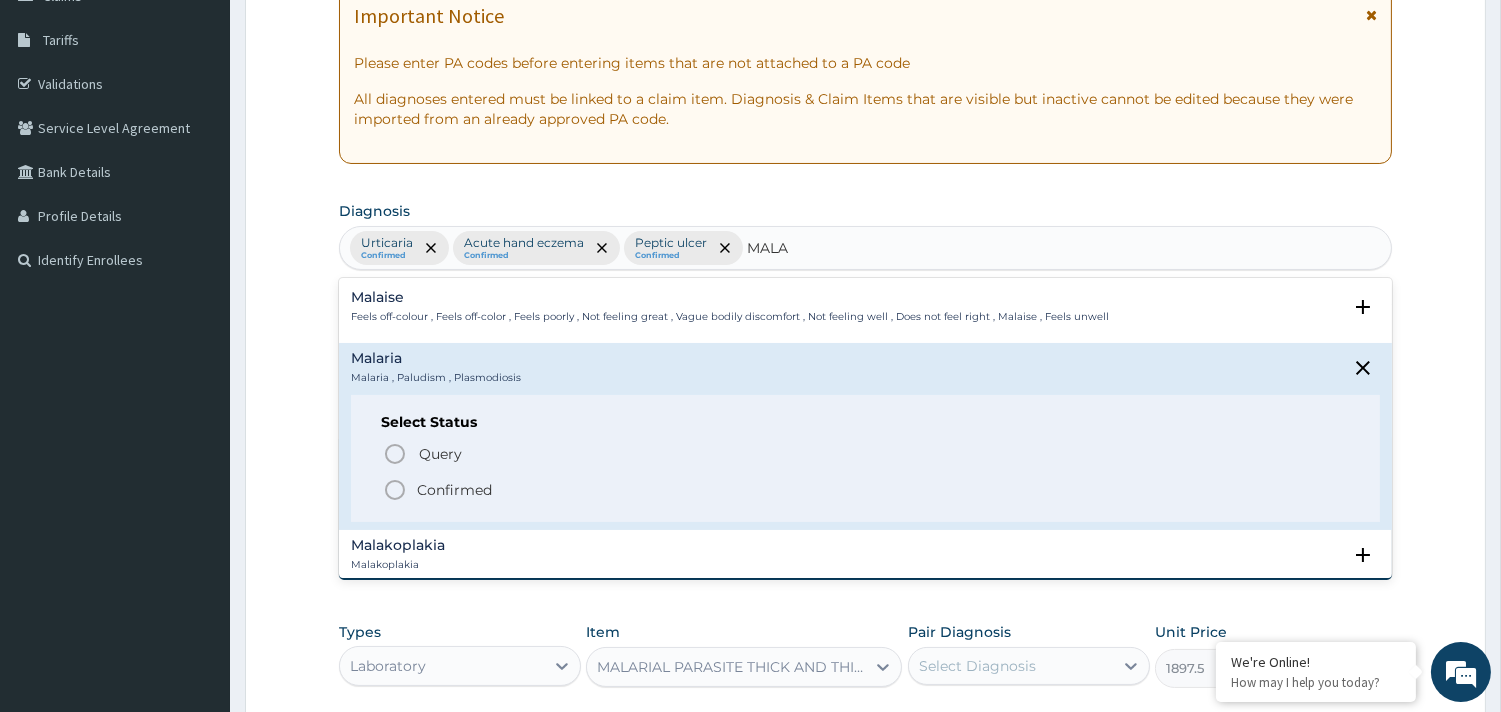 click 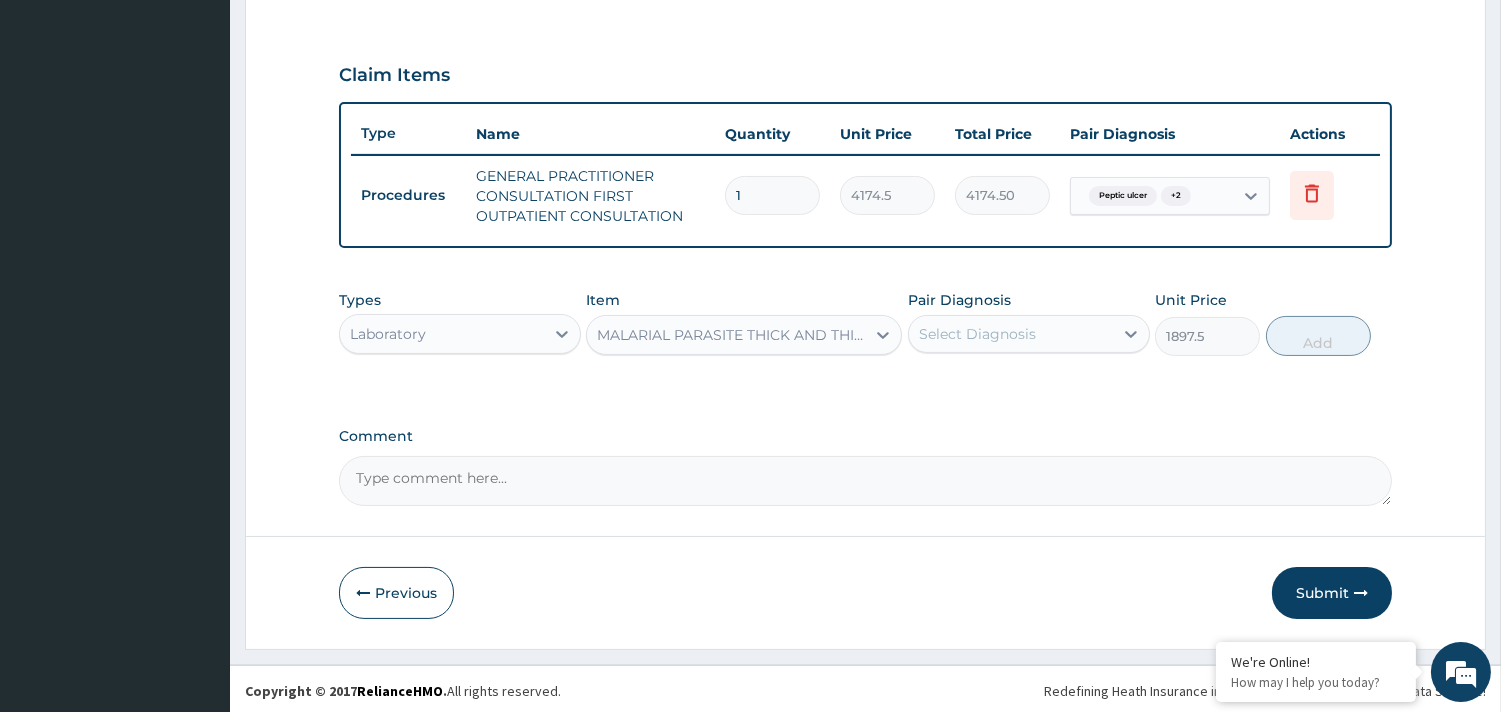 scroll, scrollTop: 643, scrollLeft: 0, axis: vertical 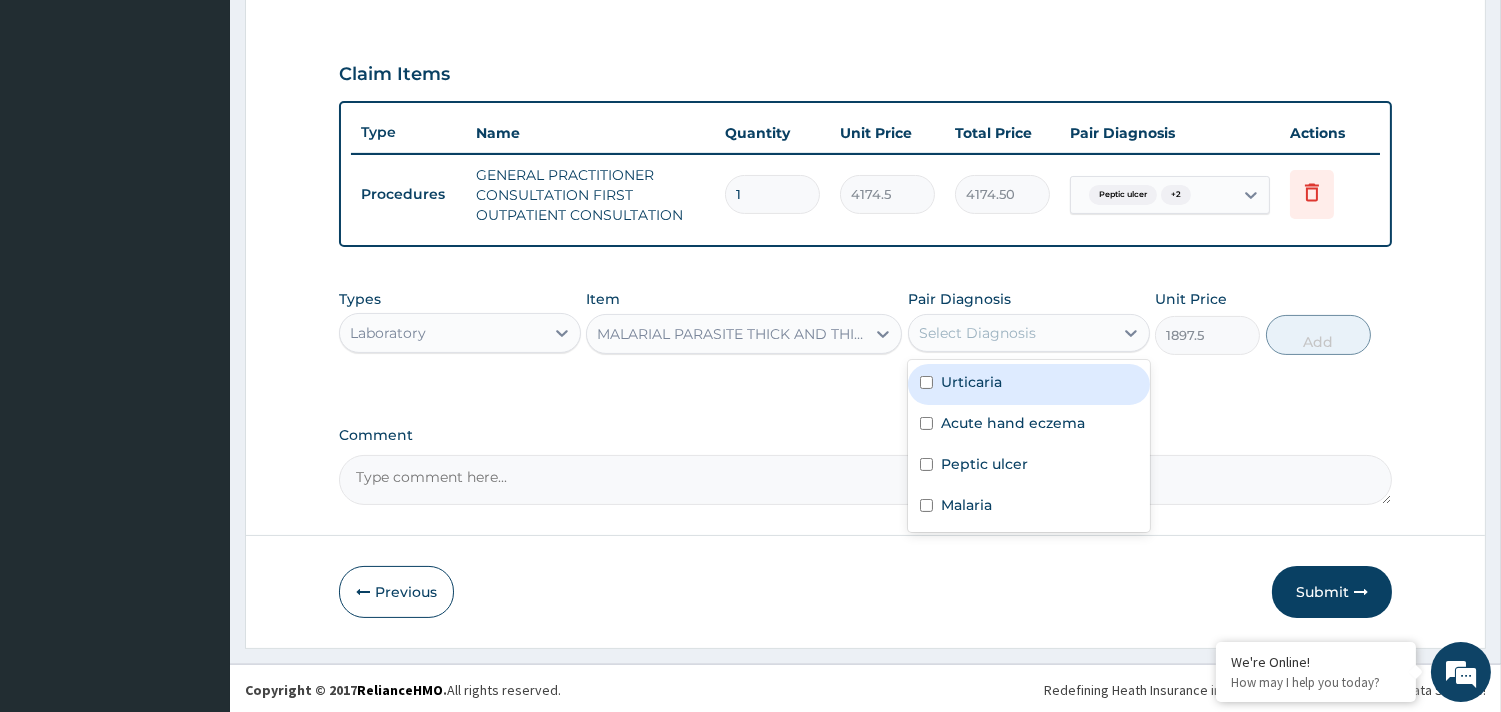 drag, startPoint x: 998, startPoint y: 315, endPoint x: 987, endPoint y: 326, distance: 15.556349 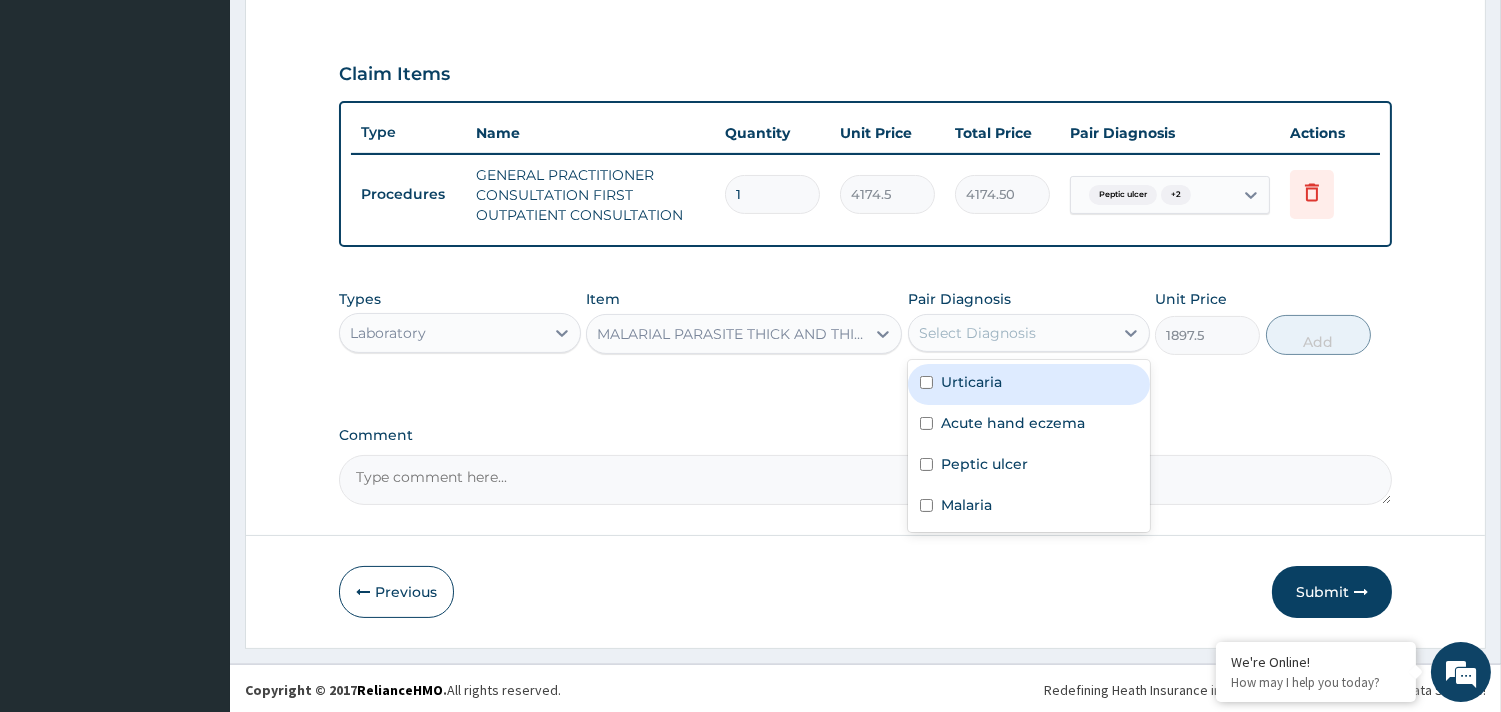 click on "Select Diagnosis" at bounding box center [1011, 333] 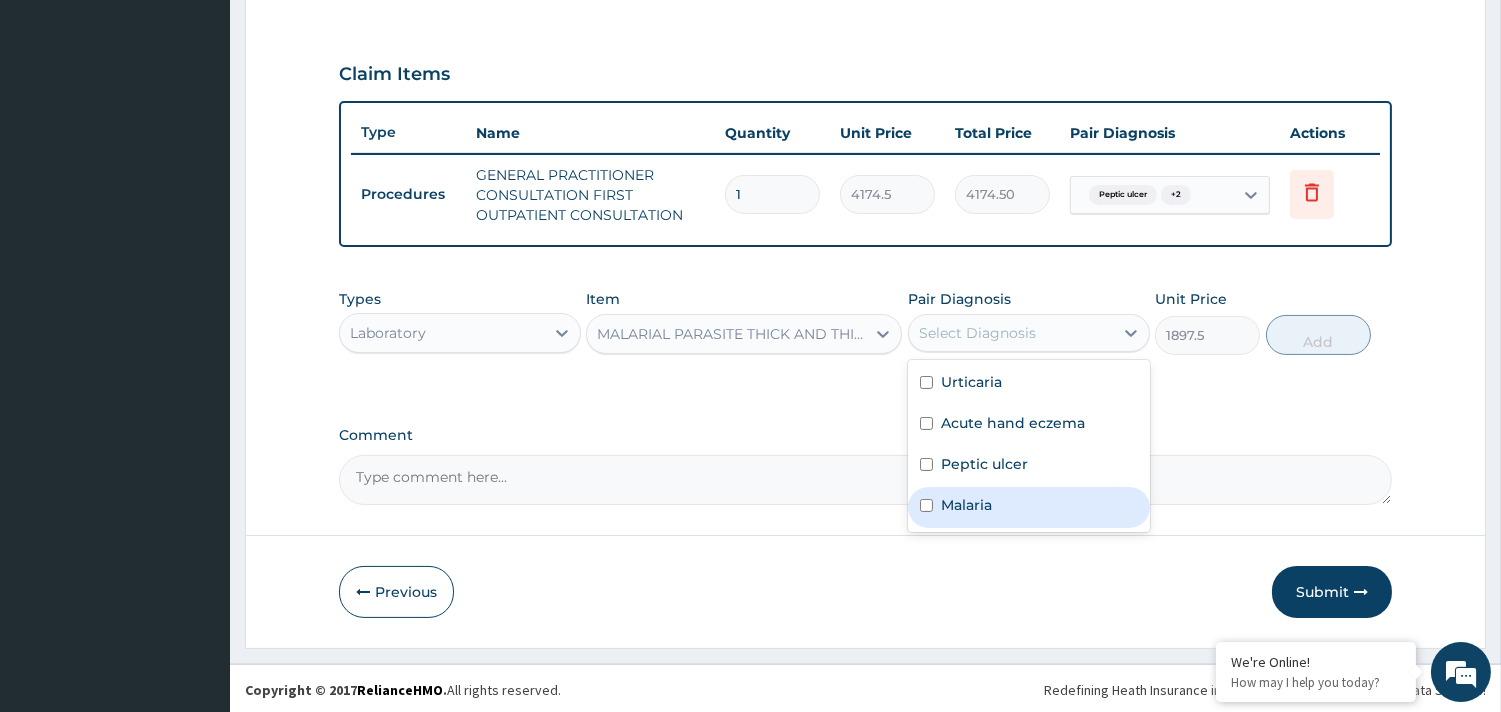 click on "Malaria" at bounding box center (966, 505) 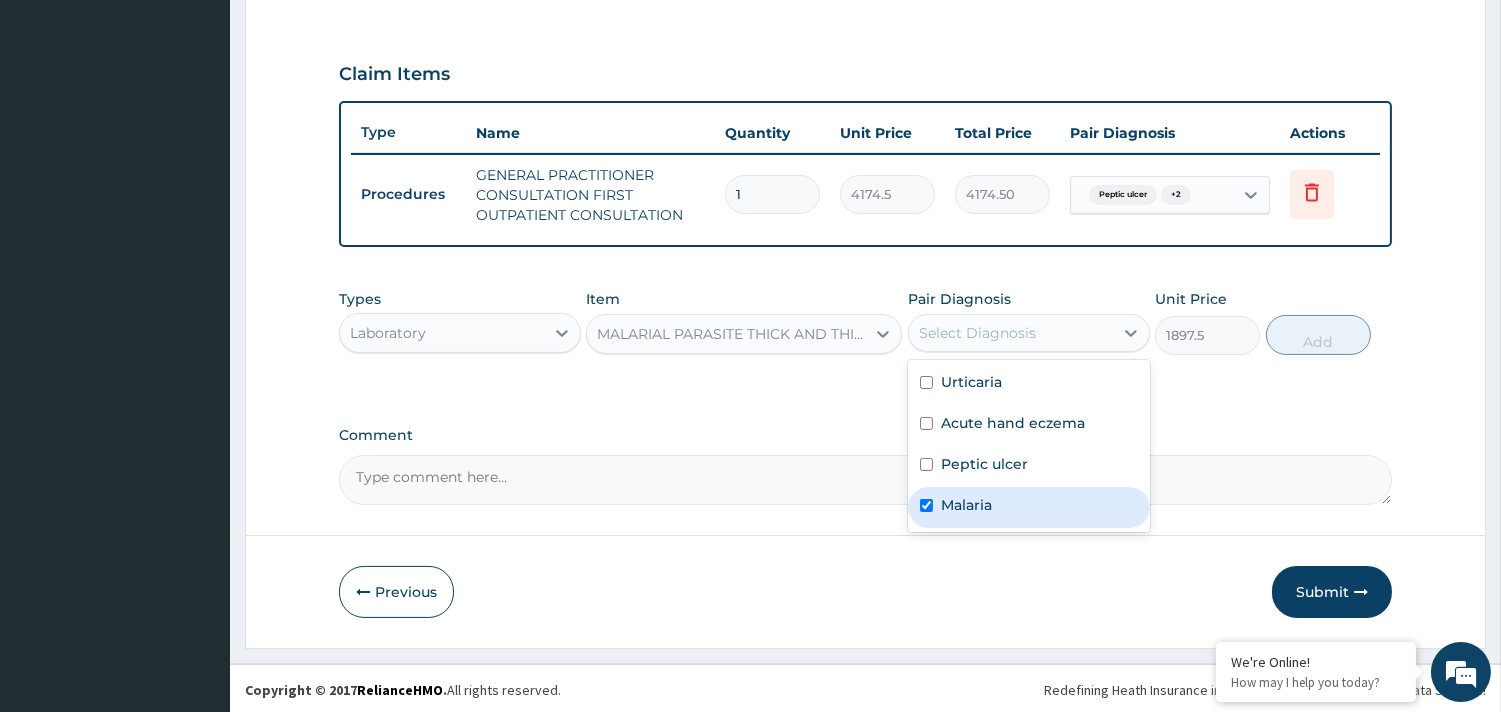 checkbox on "true" 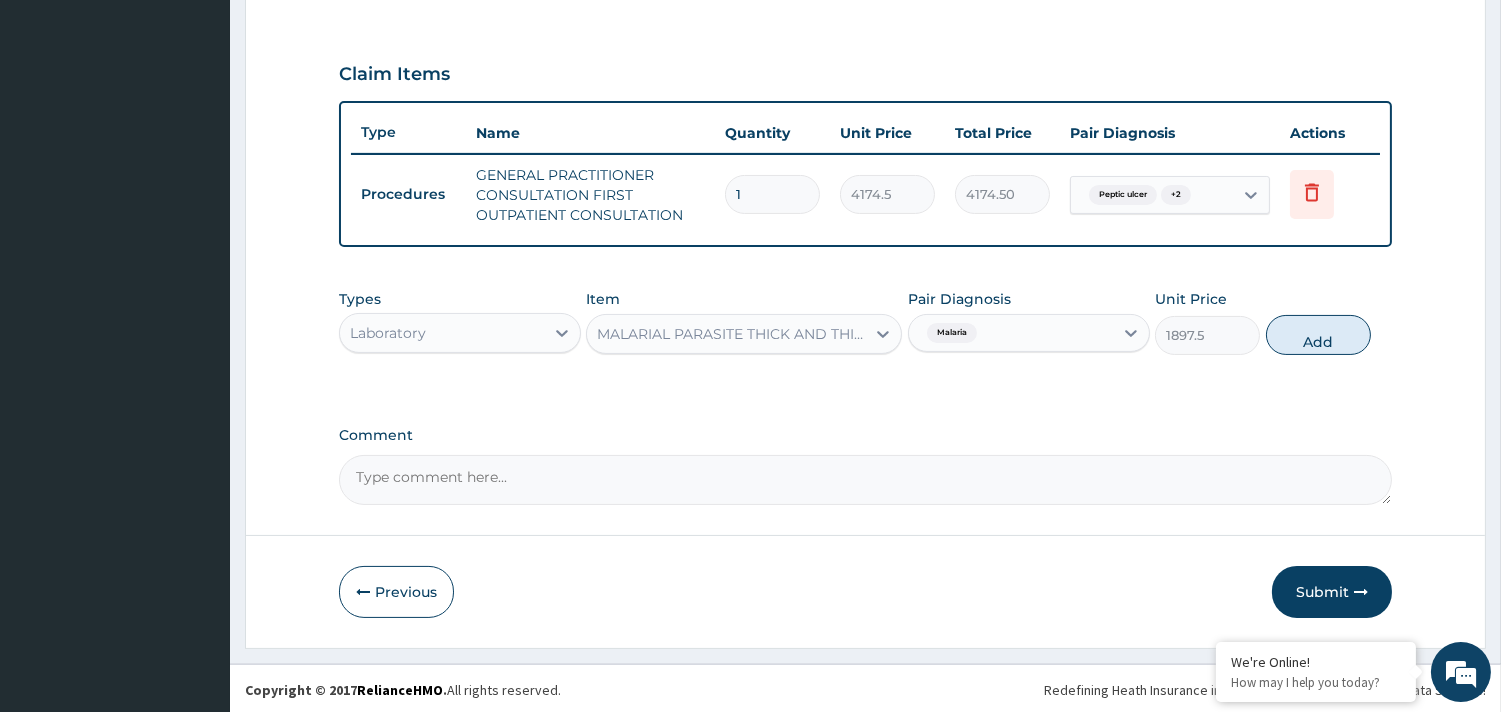 click on "Types Laboratory Item MALARIAL PARASITE THICK AND THIN FILMS - [BLOOD] Pair Diagnosis Malaria Unit Price 1897.5 Add" at bounding box center [865, 337] 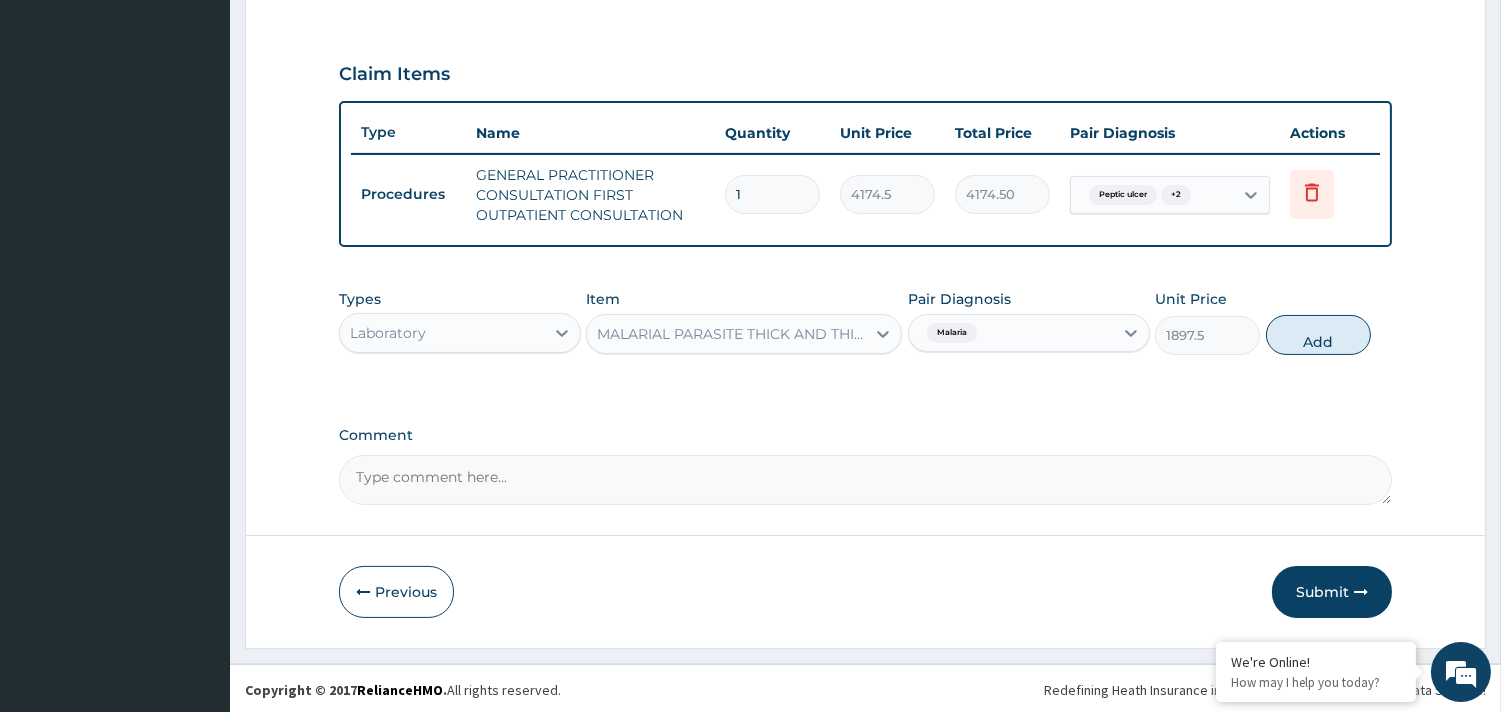 click on "Types Laboratory Item MALARIAL PARASITE THICK AND THIN FILMS - [BLOOD] Pair Diagnosis Malaria Unit Price 1897.5 Add" at bounding box center [865, 322] 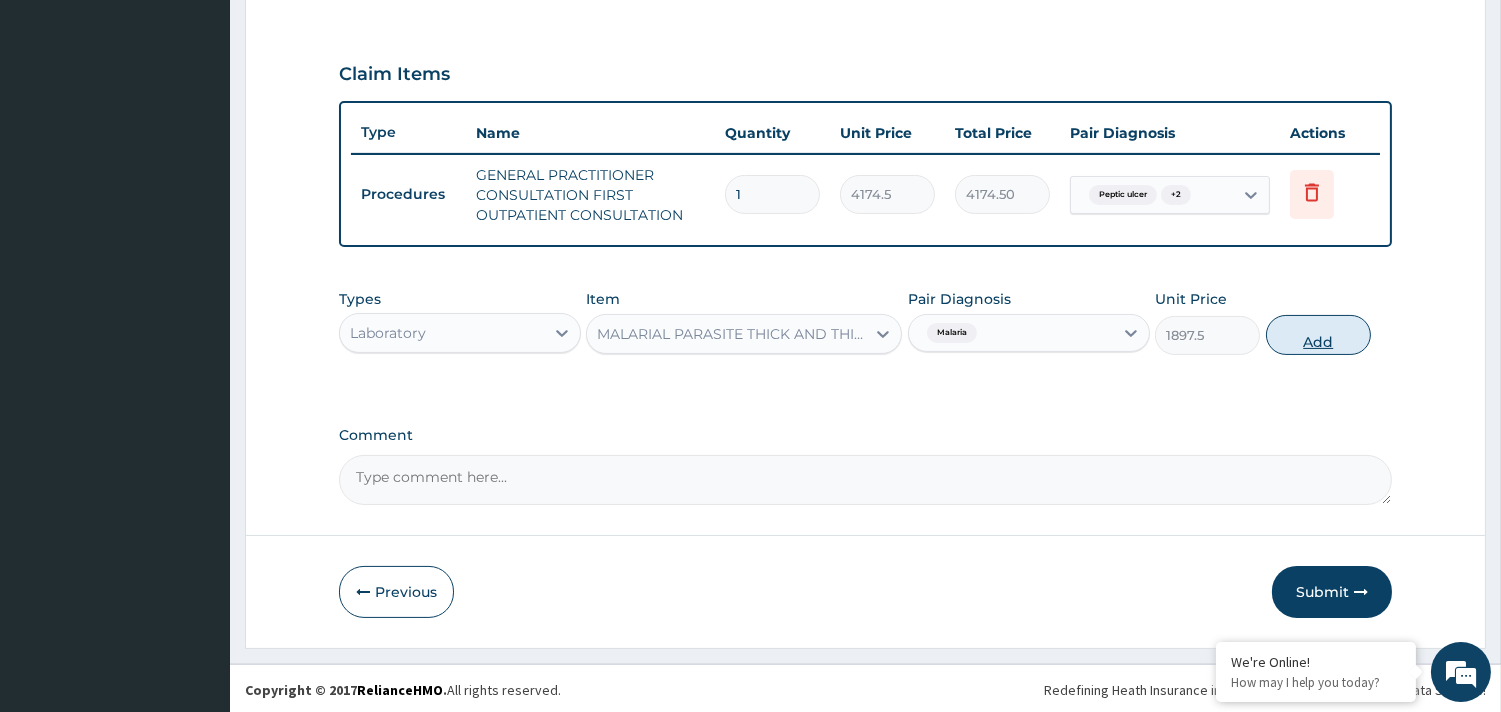 click on "Add" at bounding box center (1318, 335) 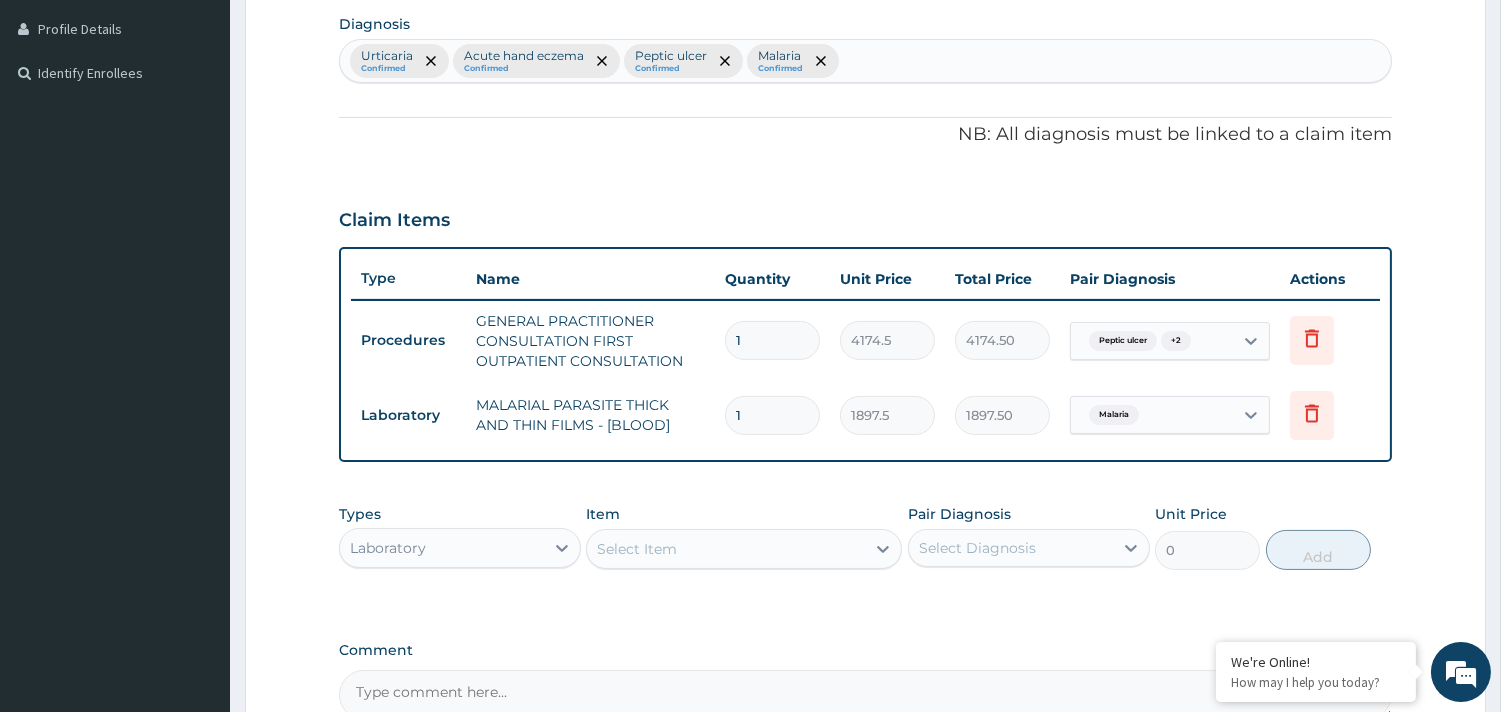 scroll, scrollTop: 532, scrollLeft: 0, axis: vertical 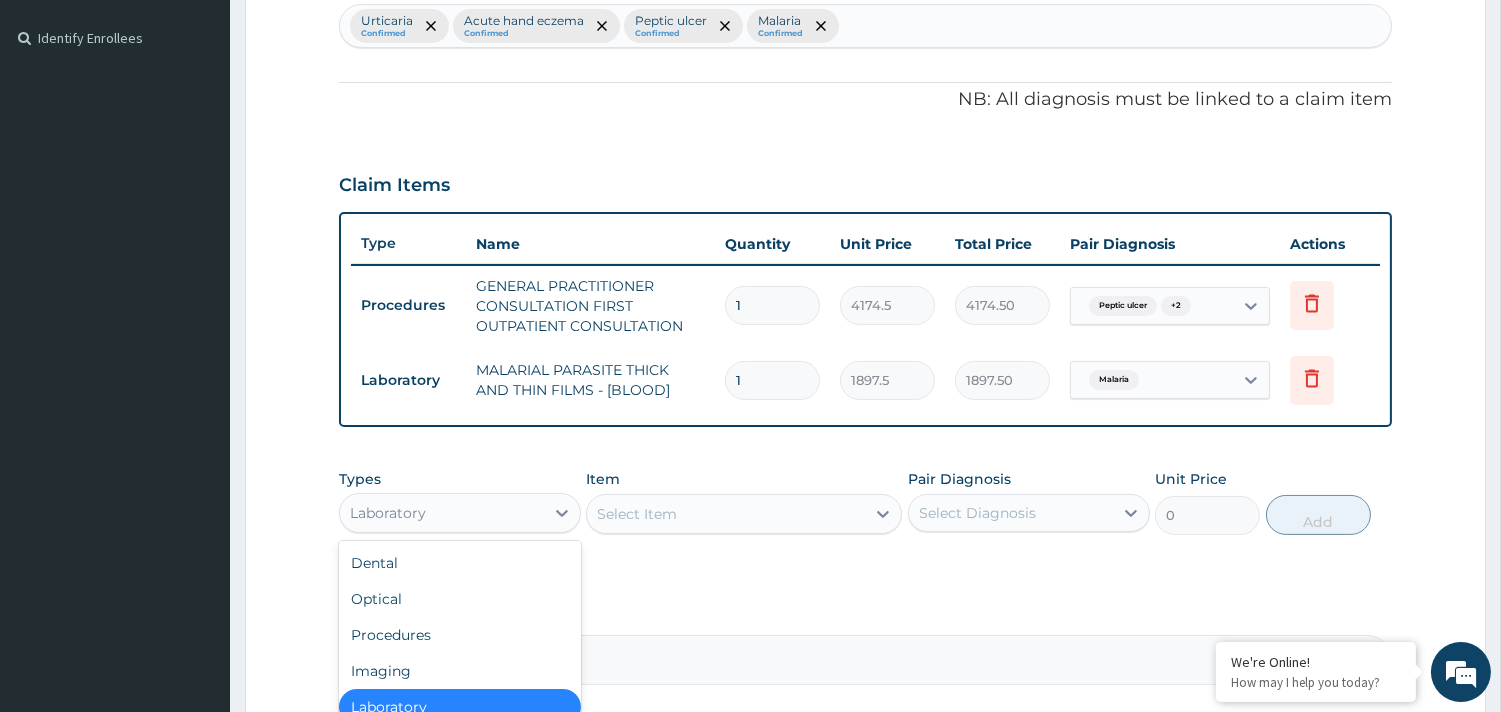 drag, startPoint x: 442, startPoint y: 507, endPoint x: 440, endPoint y: 526, distance: 19.104973 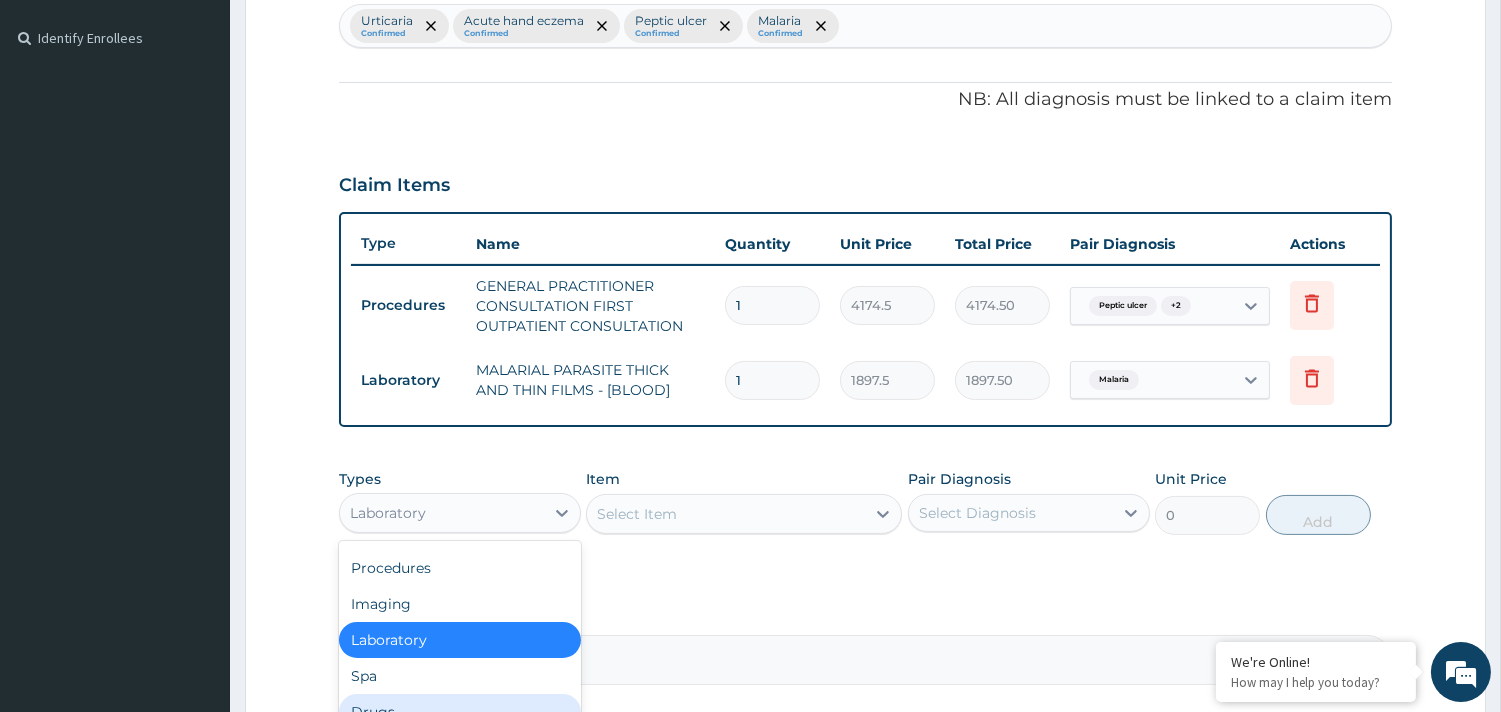 click on "Drugs" at bounding box center [460, 712] 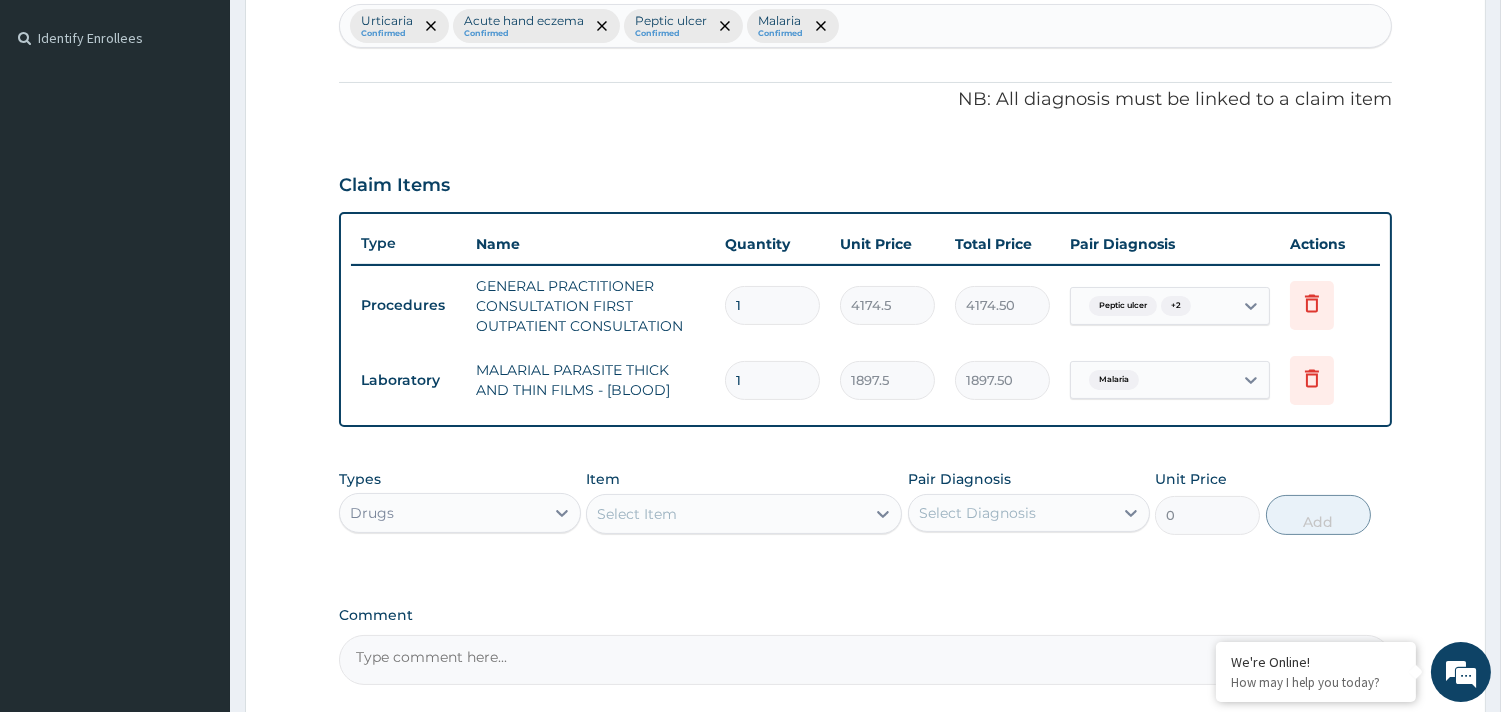 click on "Select Item" at bounding box center [637, 514] 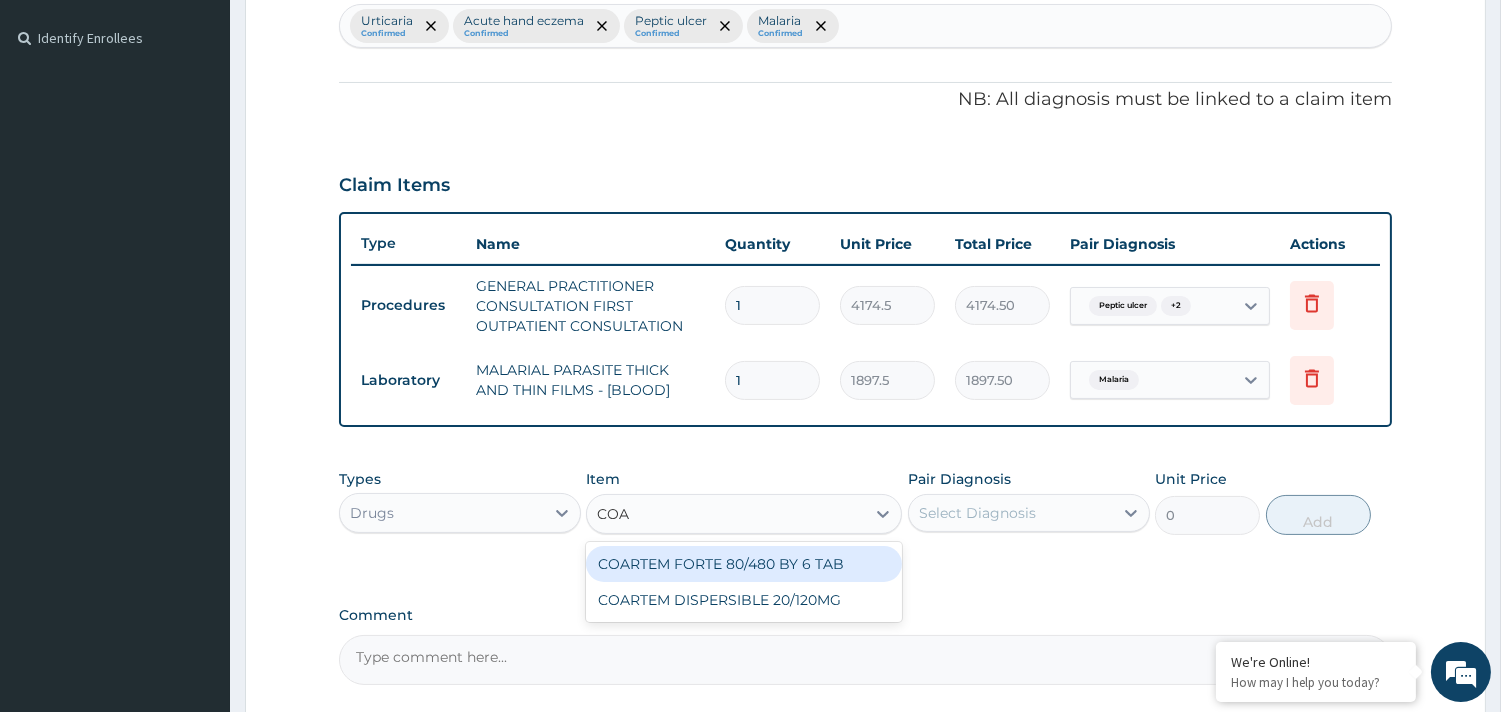 type on "COAR" 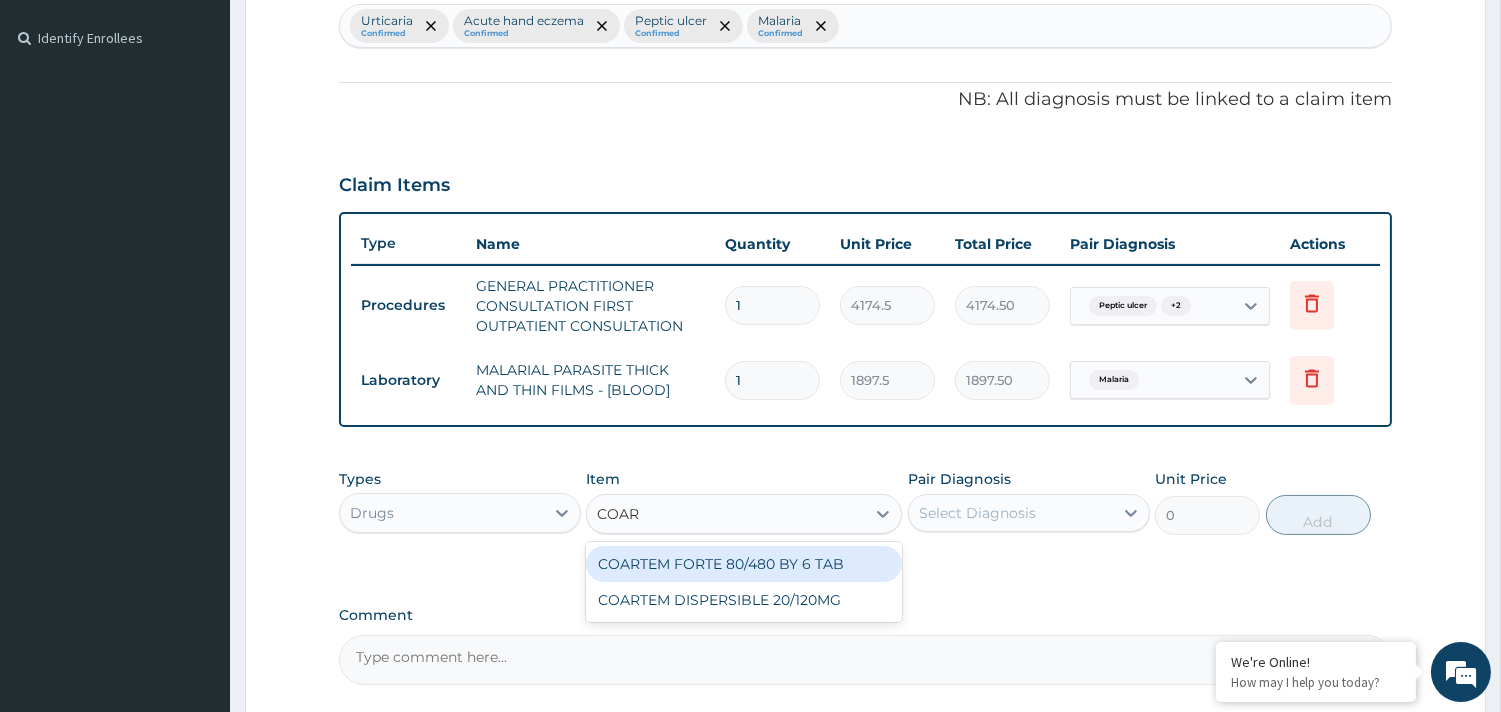 click on "COARTEM FORTE 80/480 BY 6 TAB" at bounding box center (744, 564) 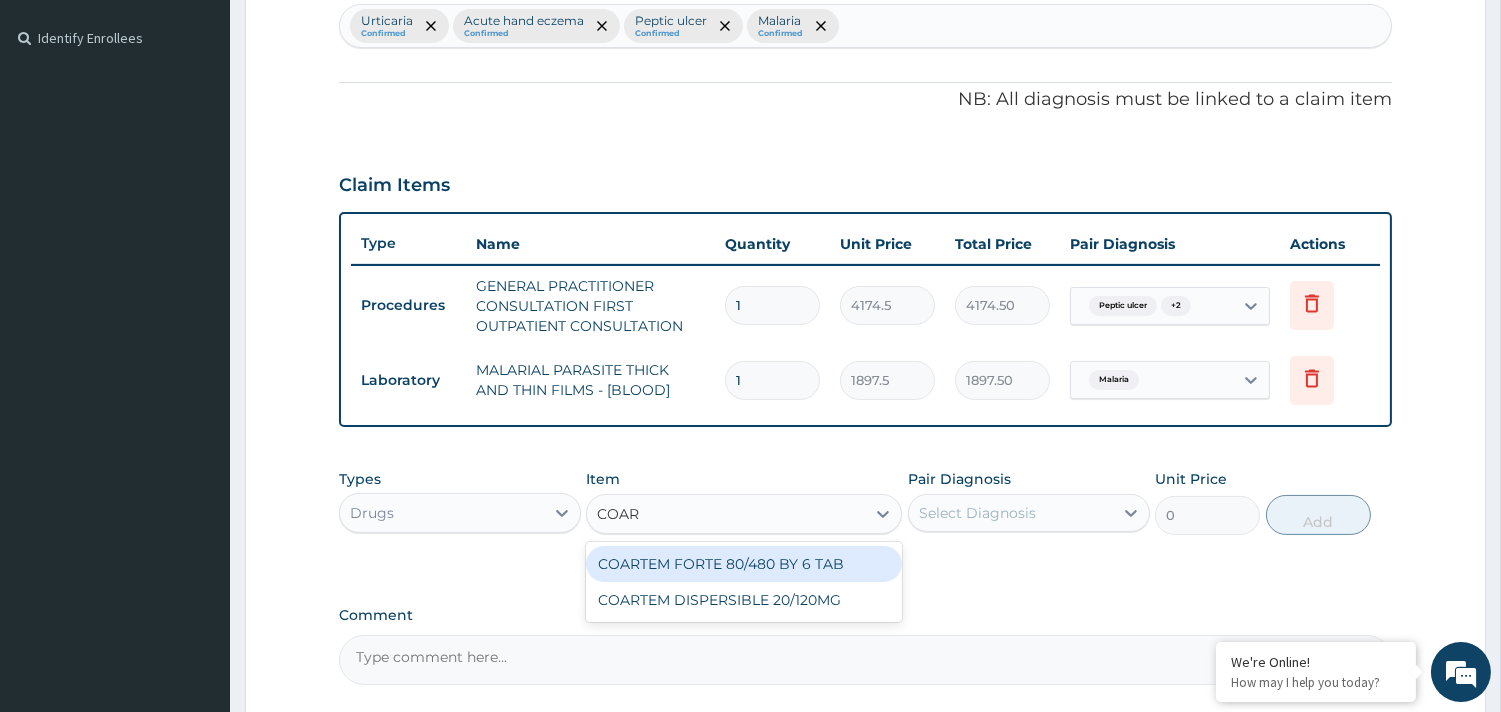 type 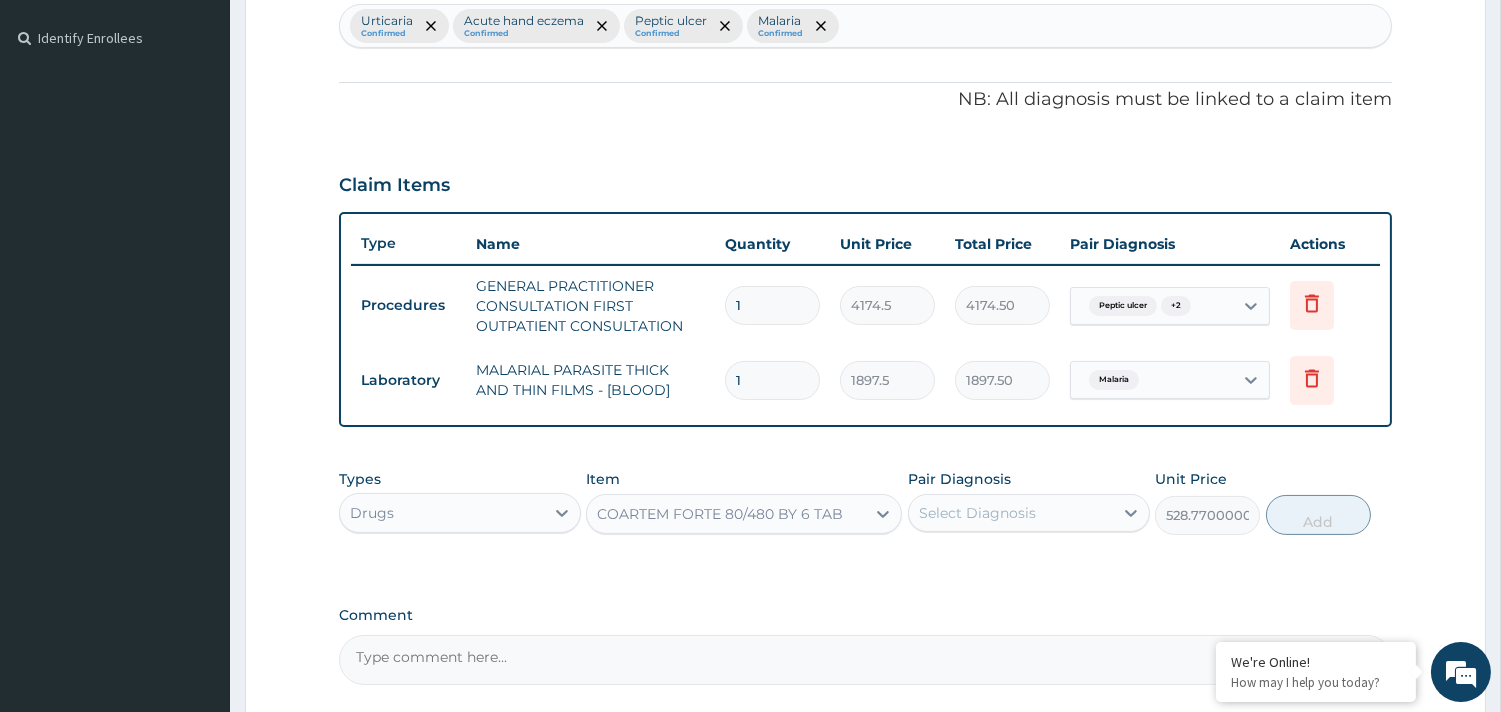 click on "Select Diagnosis" at bounding box center [977, 513] 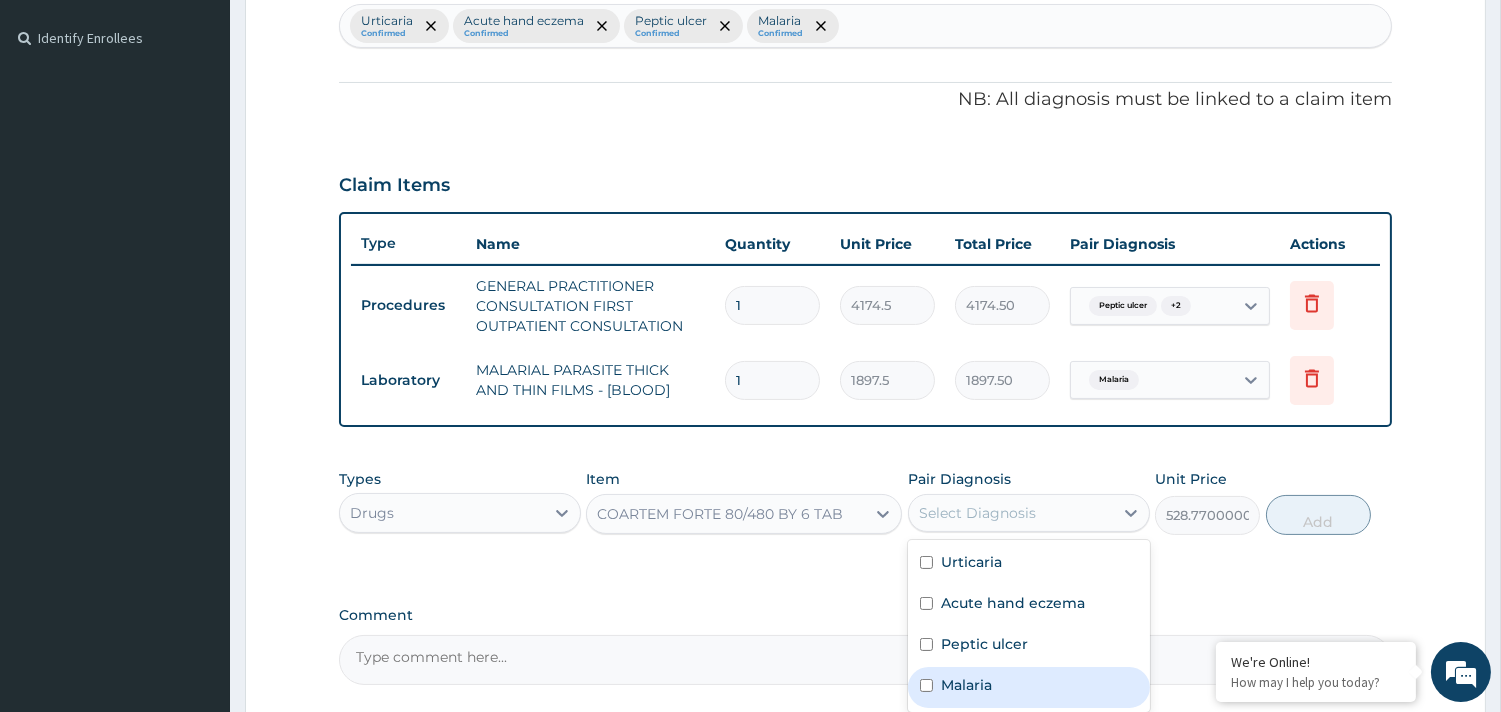 click on "Malaria" at bounding box center [1029, 687] 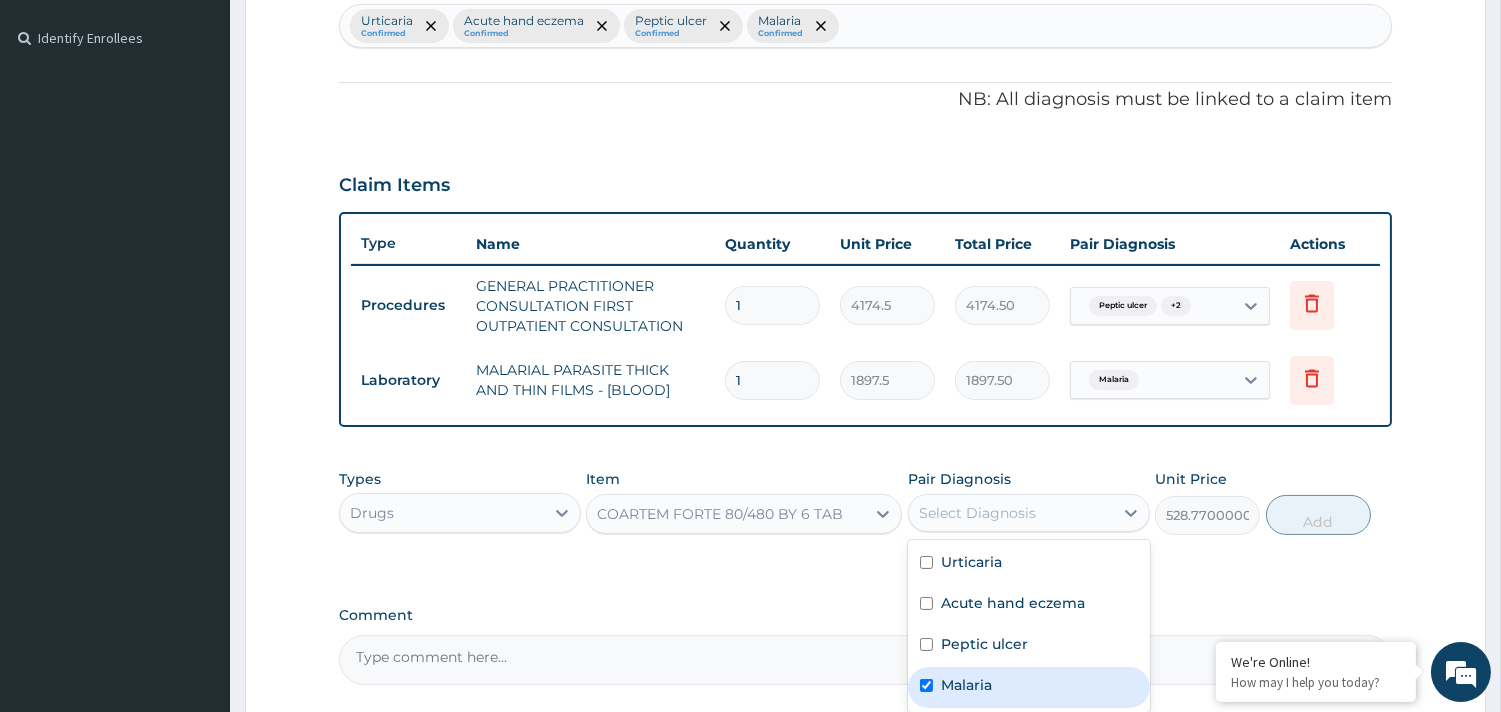 checkbox on "true" 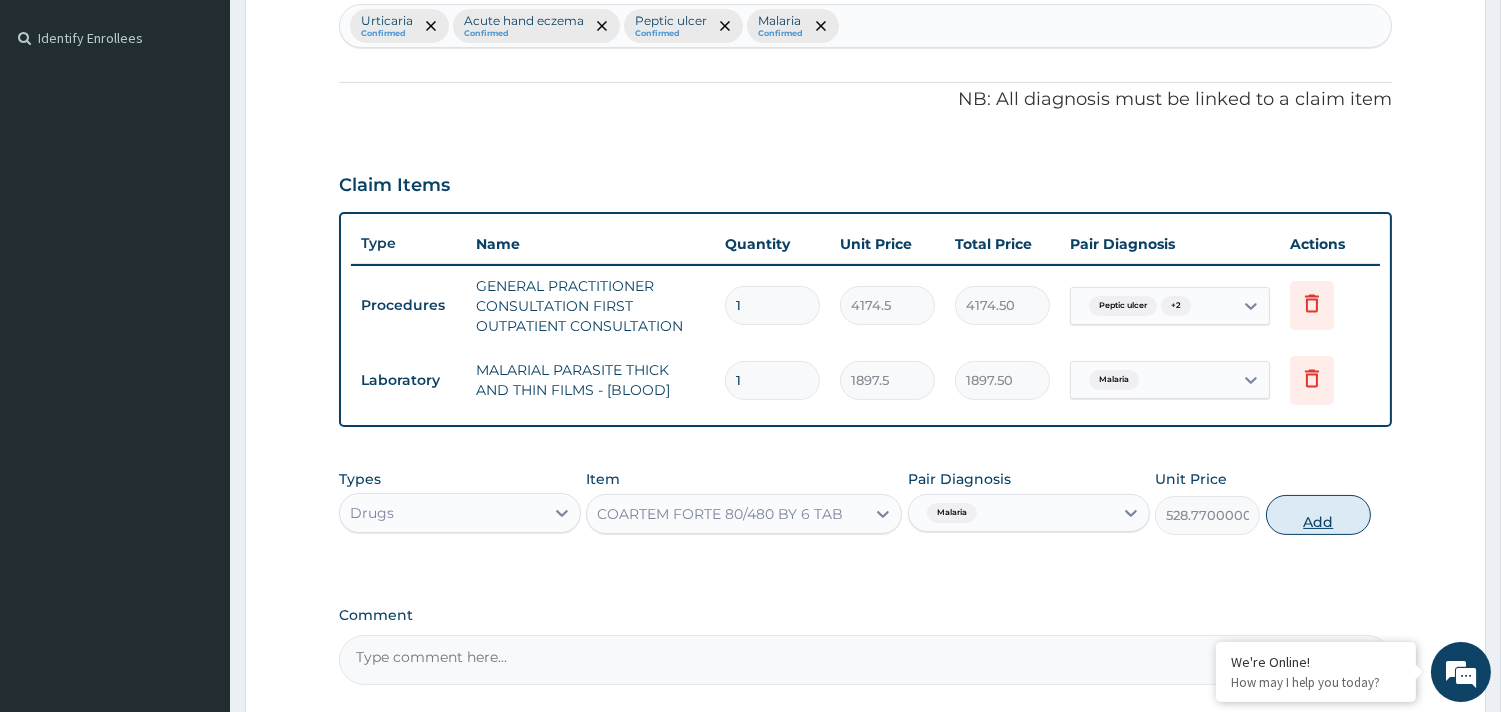 click on "Add" at bounding box center (1318, 515) 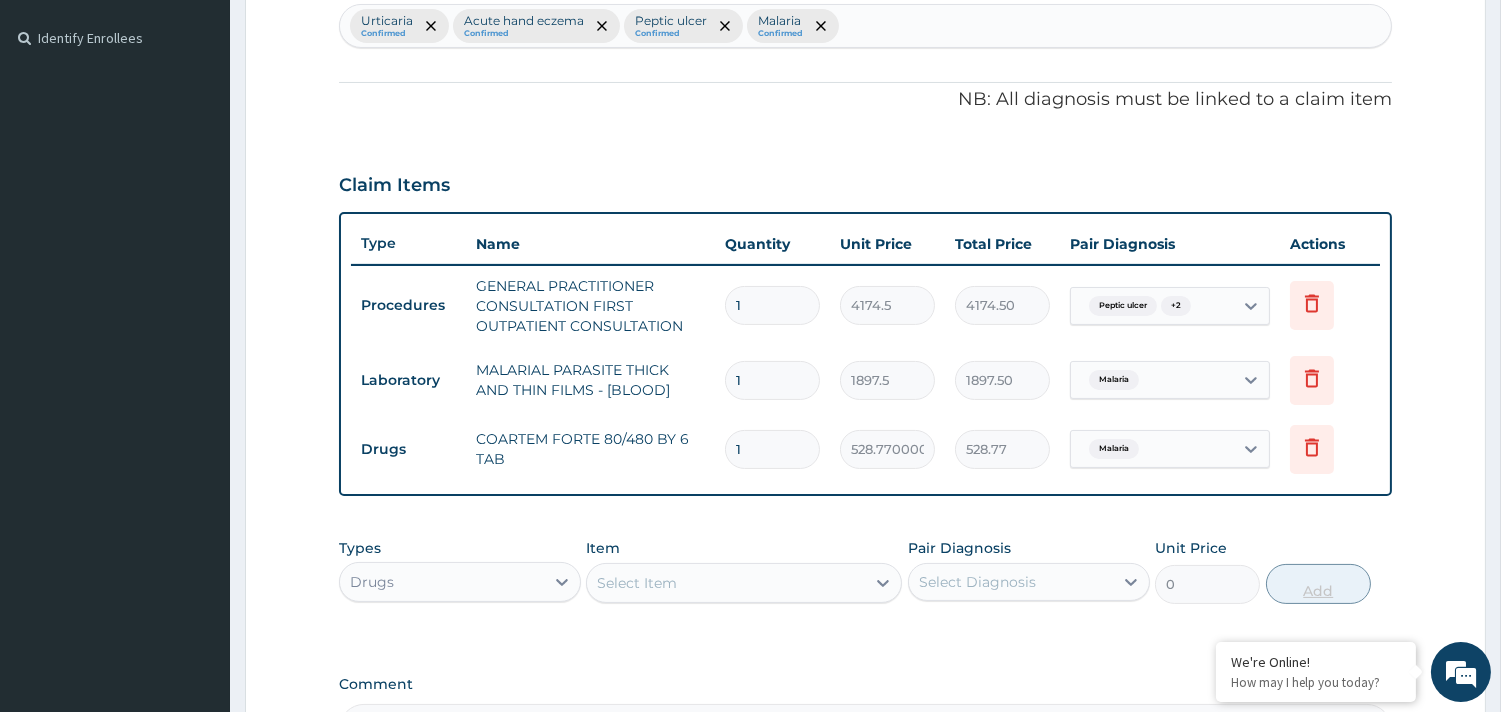 type 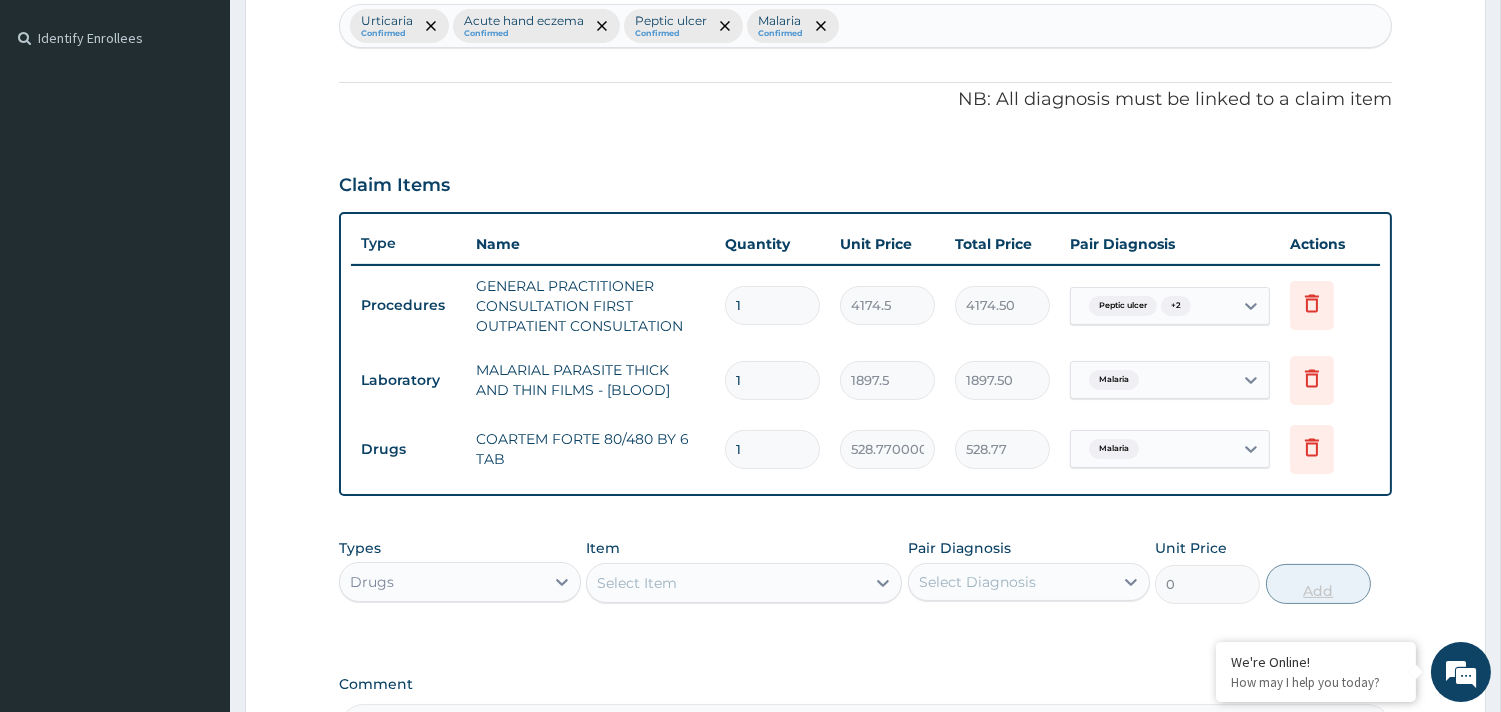 type on "0.00" 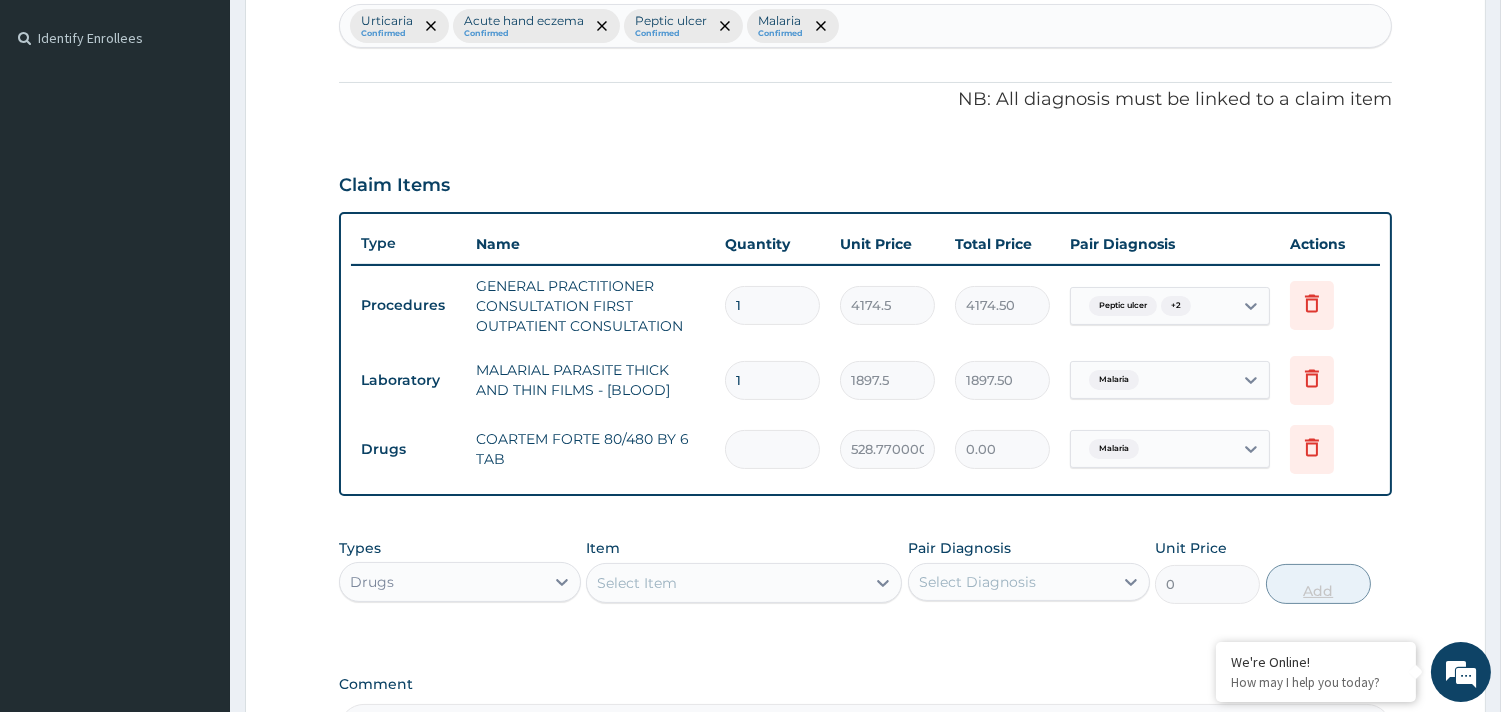 type on "4" 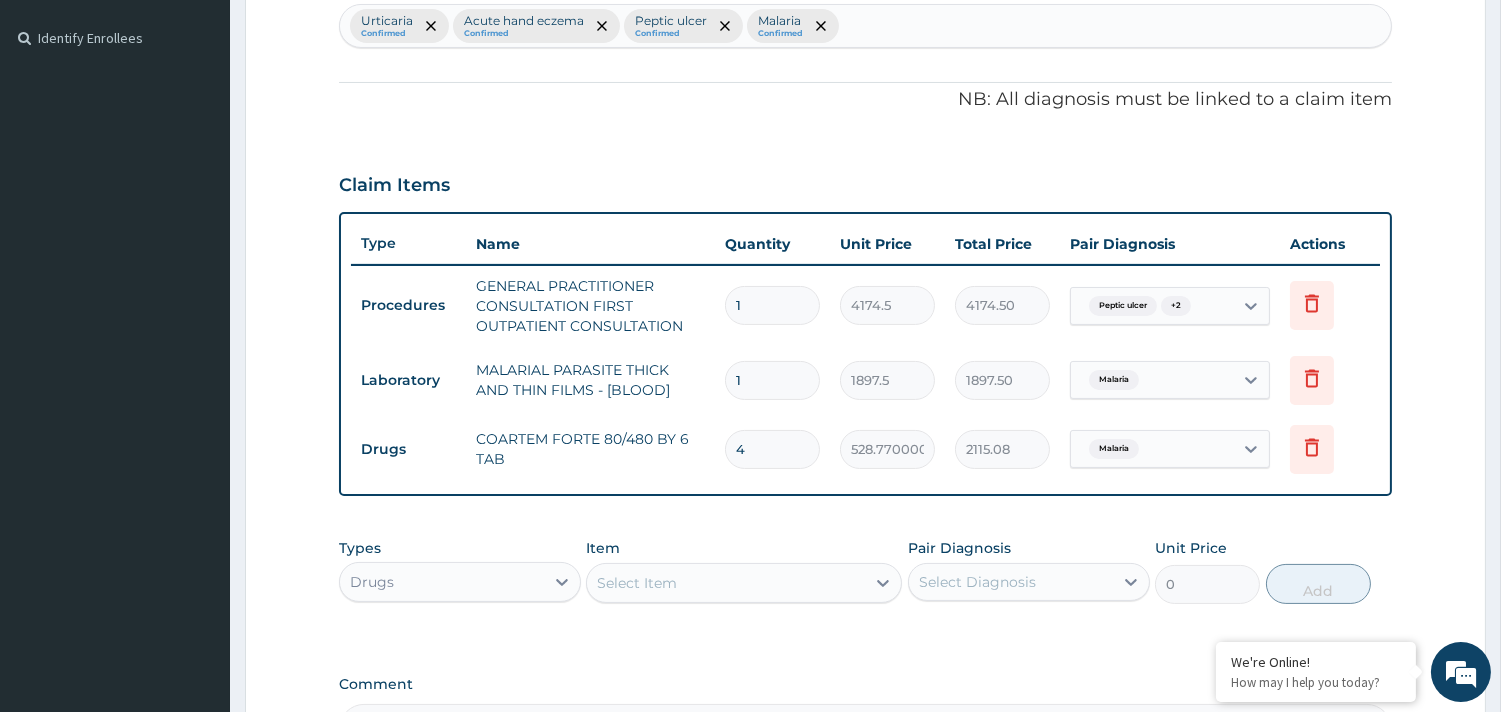 type on "4" 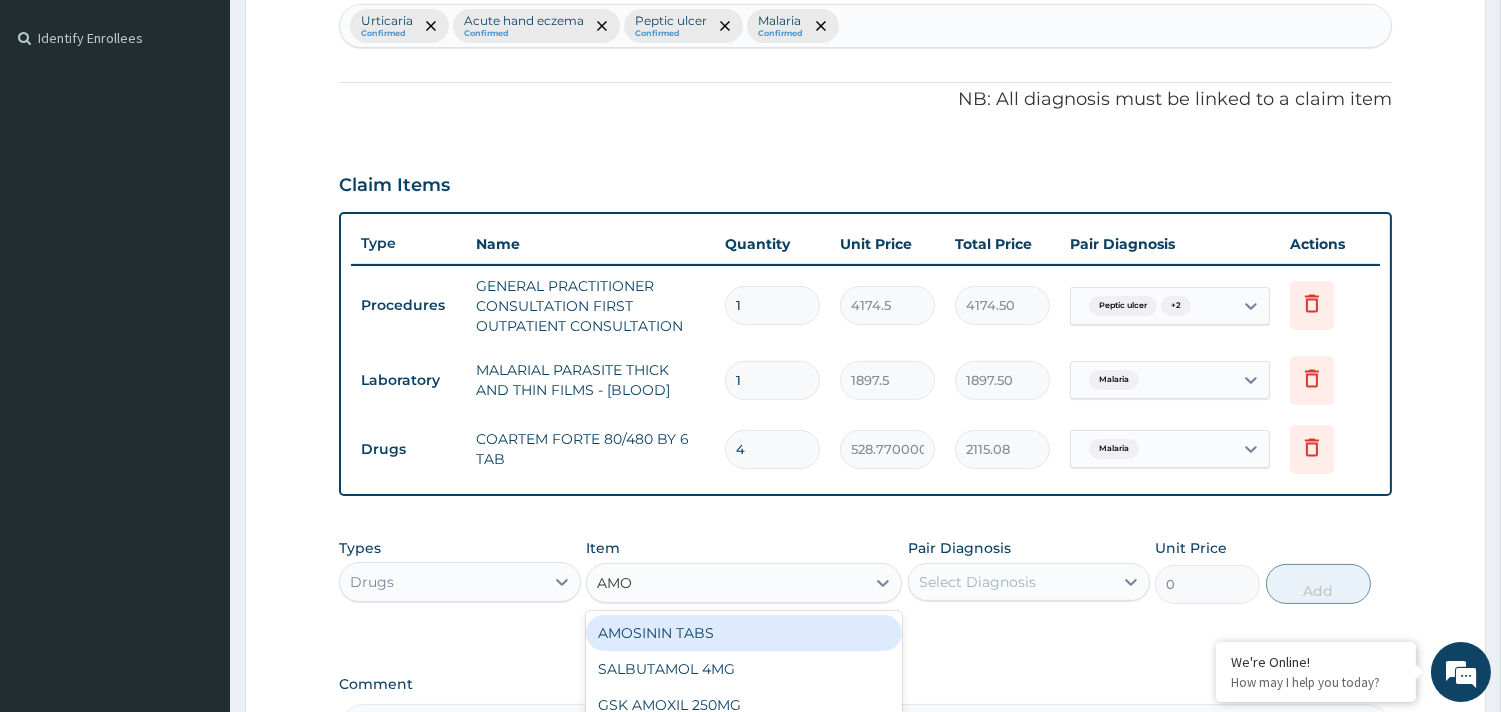 type on "AMOX" 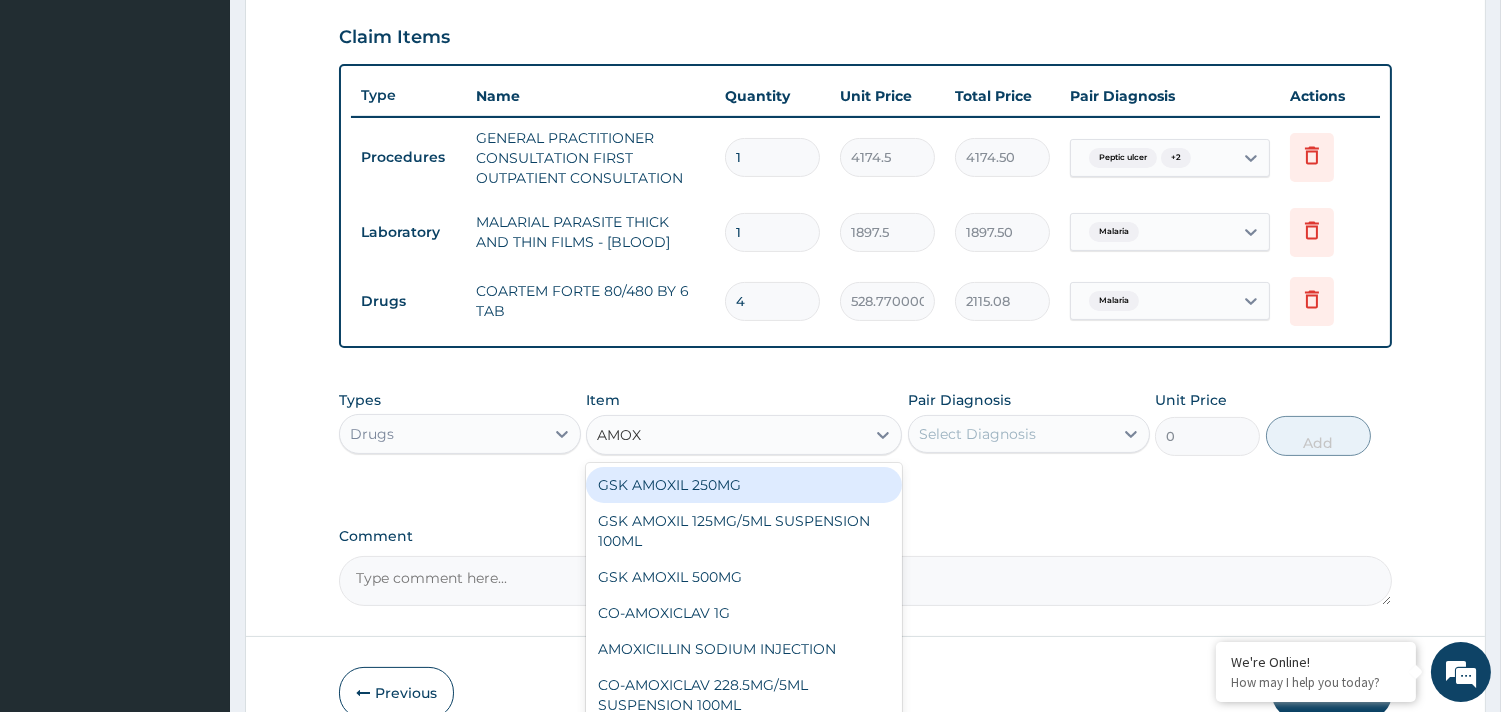 scroll, scrollTop: 782, scrollLeft: 0, axis: vertical 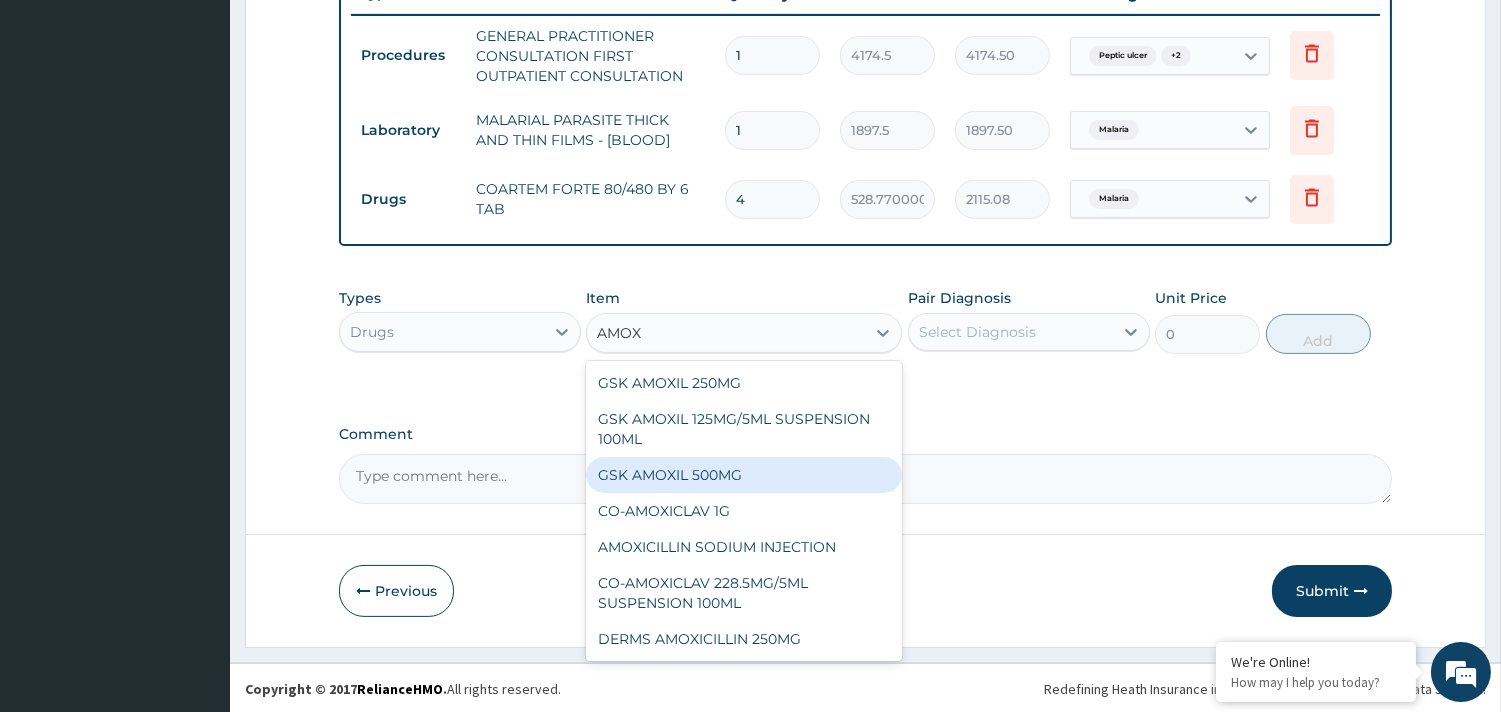 click on "GSK AMOXIL 500MG" at bounding box center (744, 475) 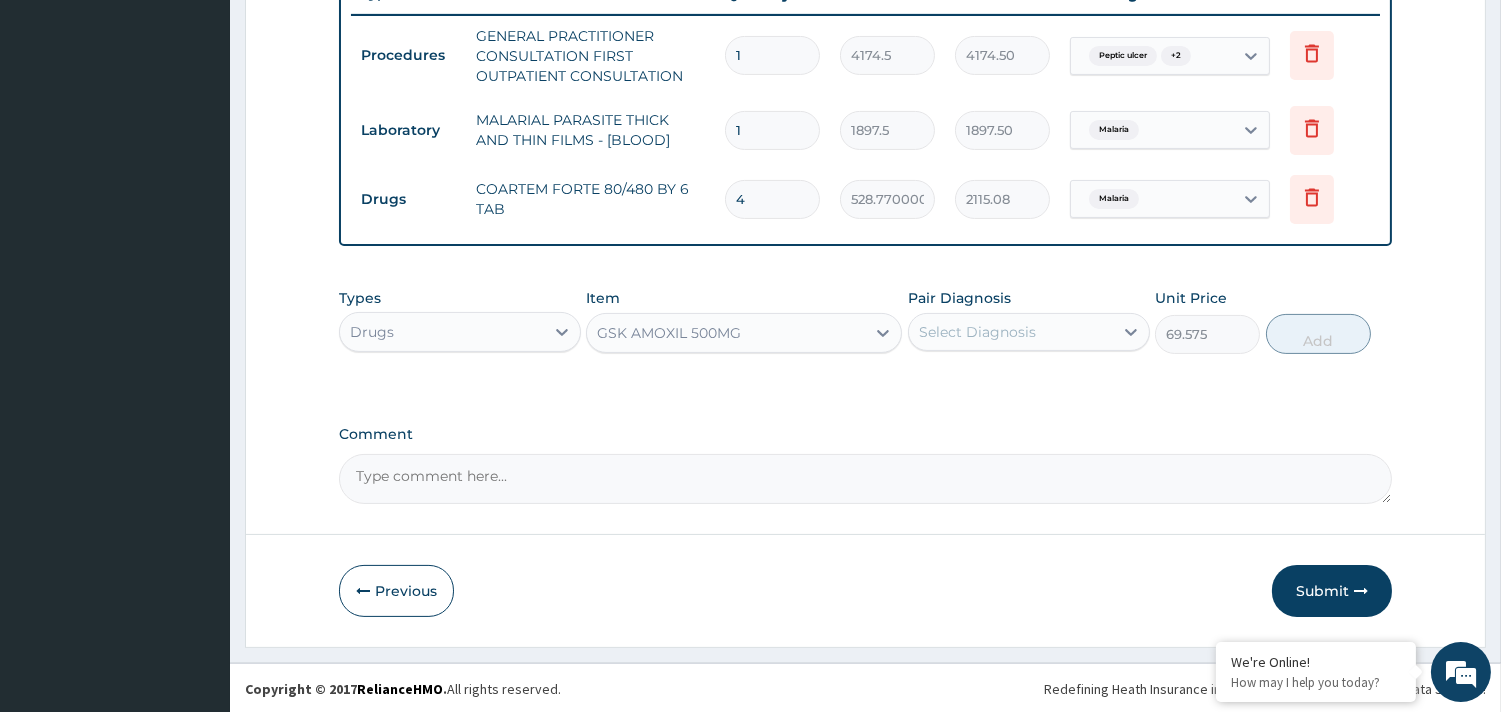 click on "GSK AMOXIL 500MG" at bounding box center (726, 333) 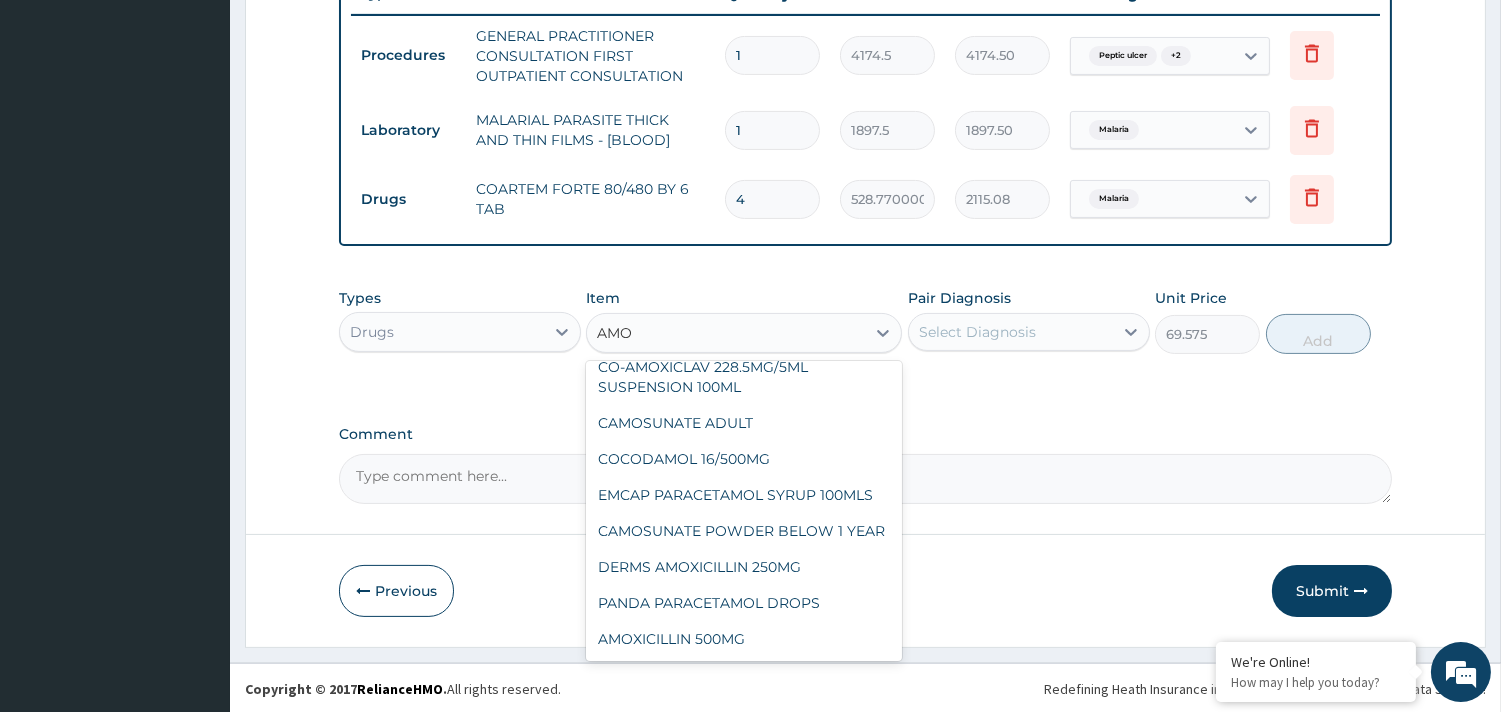scroll, scrollTop: 260, scrollLeft: 0, axis: vertical 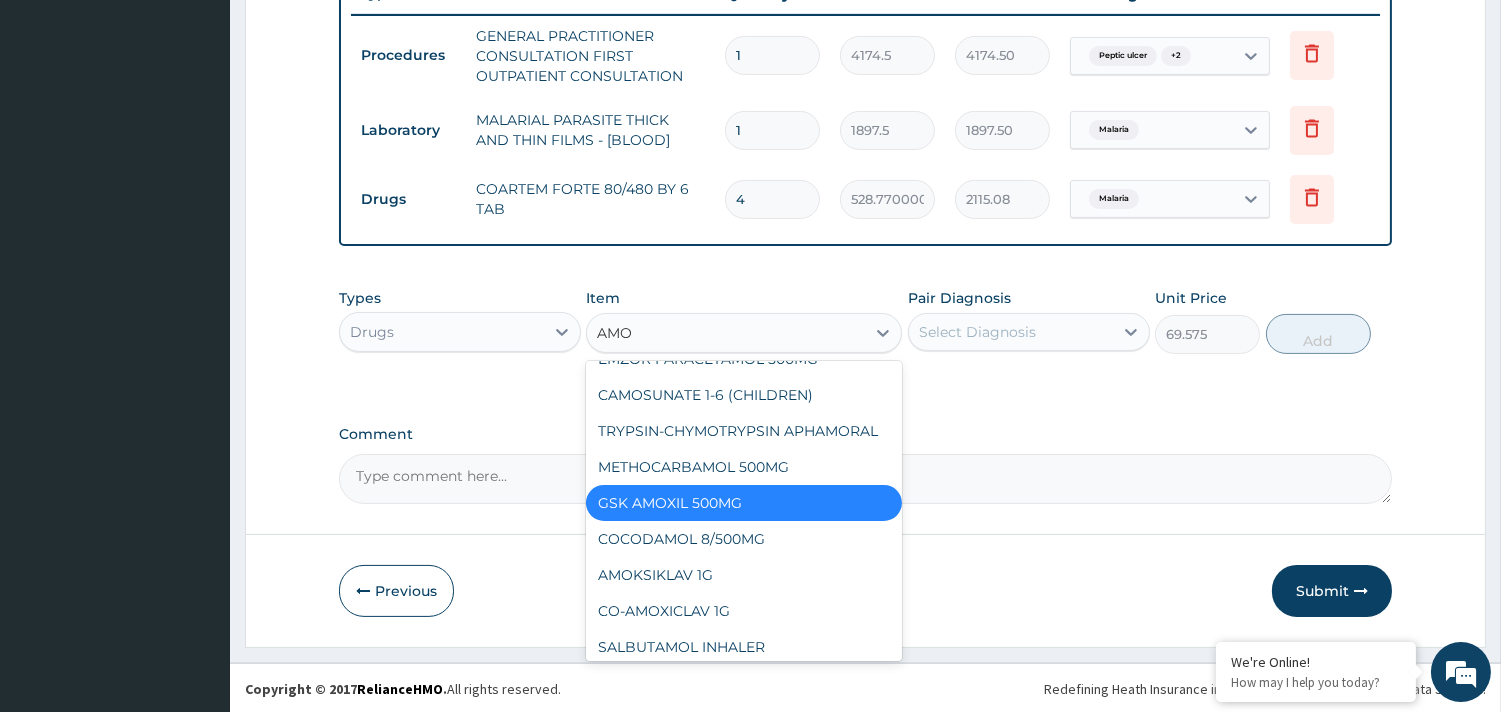 type on "AMOX" 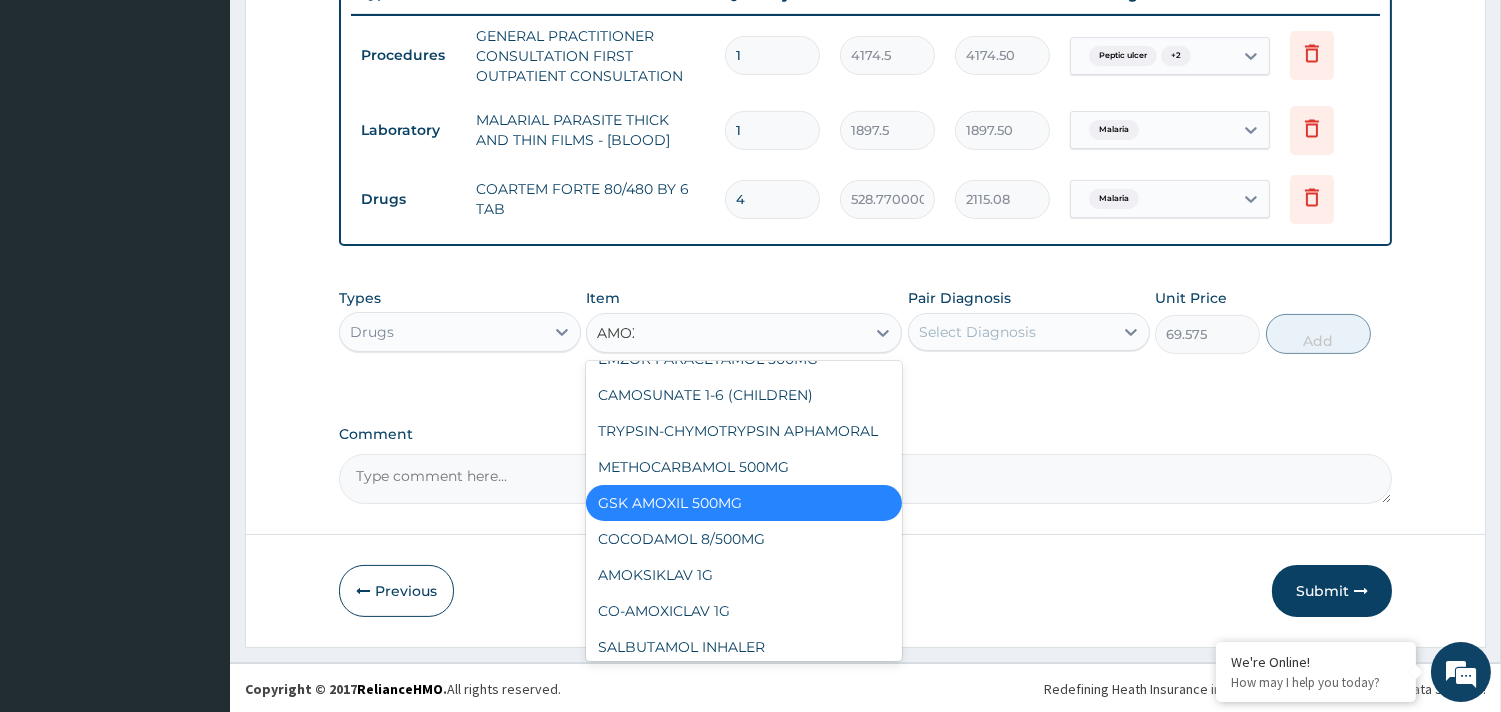scroll, scrollTop: 0, scrollLeft: 0, axis: both 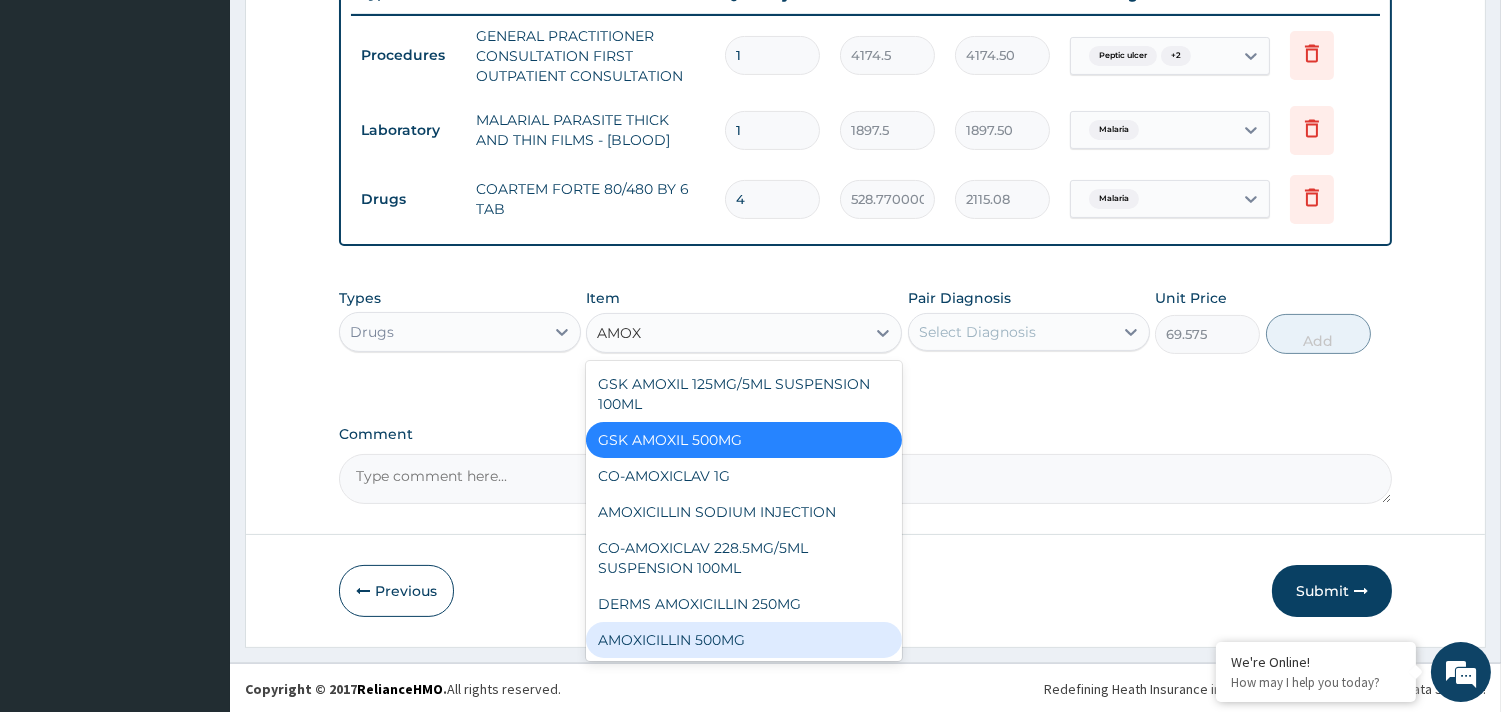 click on "AMOXICILLIN 500MG" at bounding box center (744, 640) 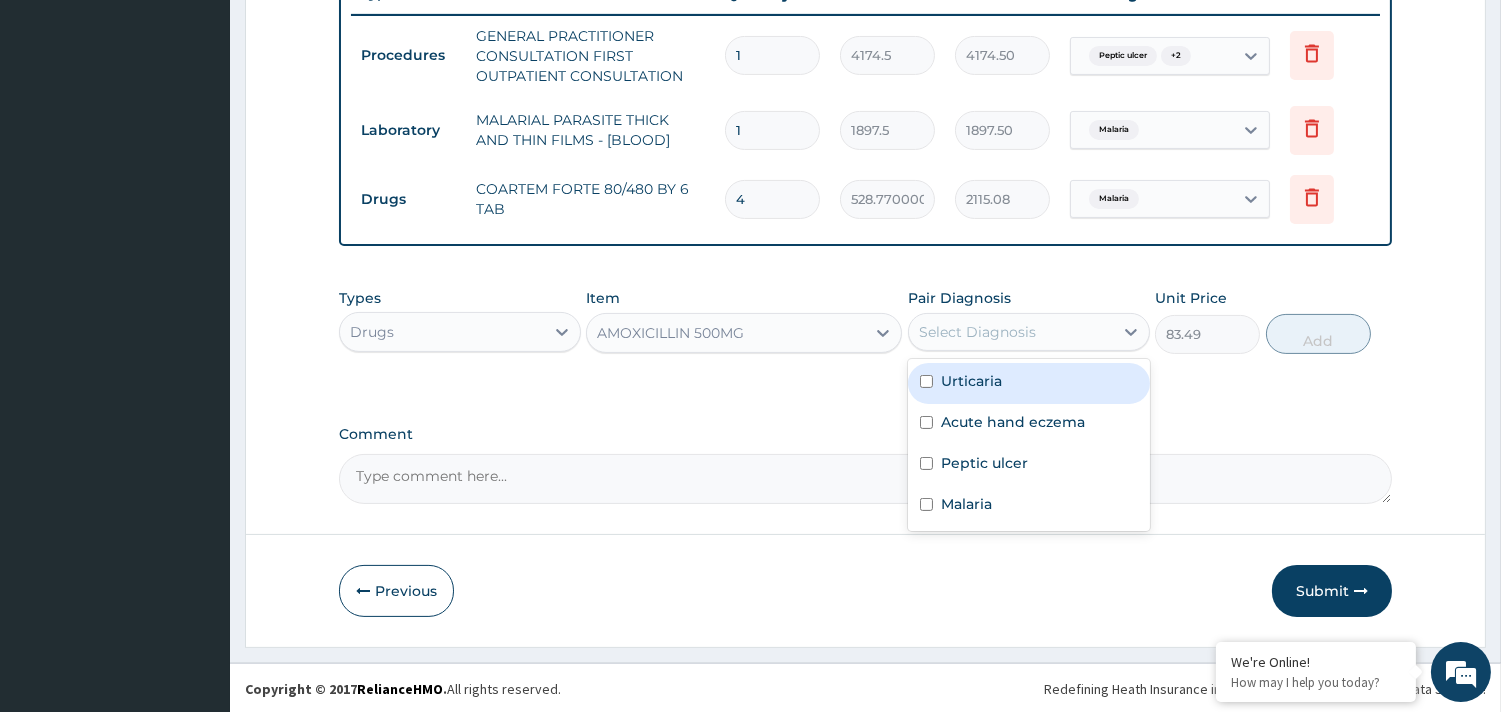 click on "Select Diagnosis" at bounding box center [977, 332] 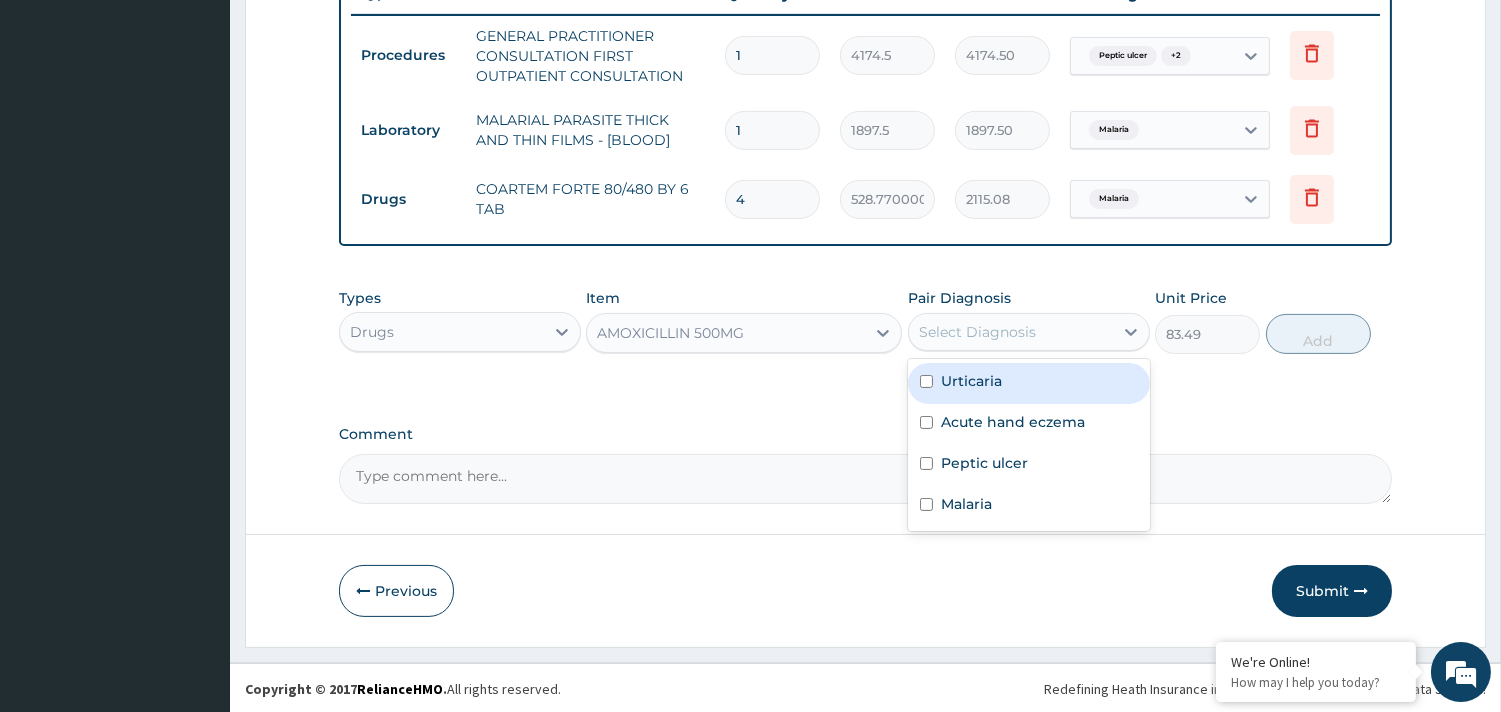 click on "Urticaria" at bounding box center (971, 381) 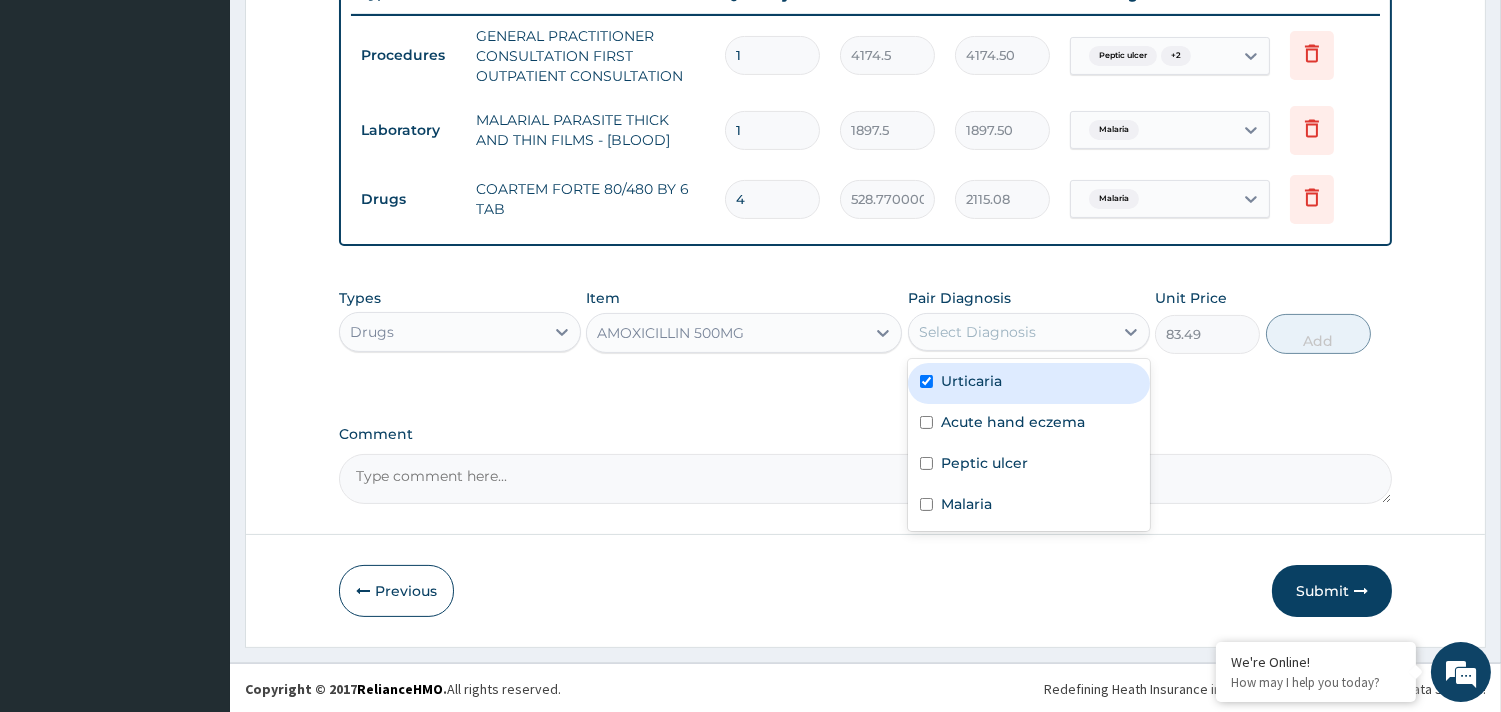 checkbox on "true" 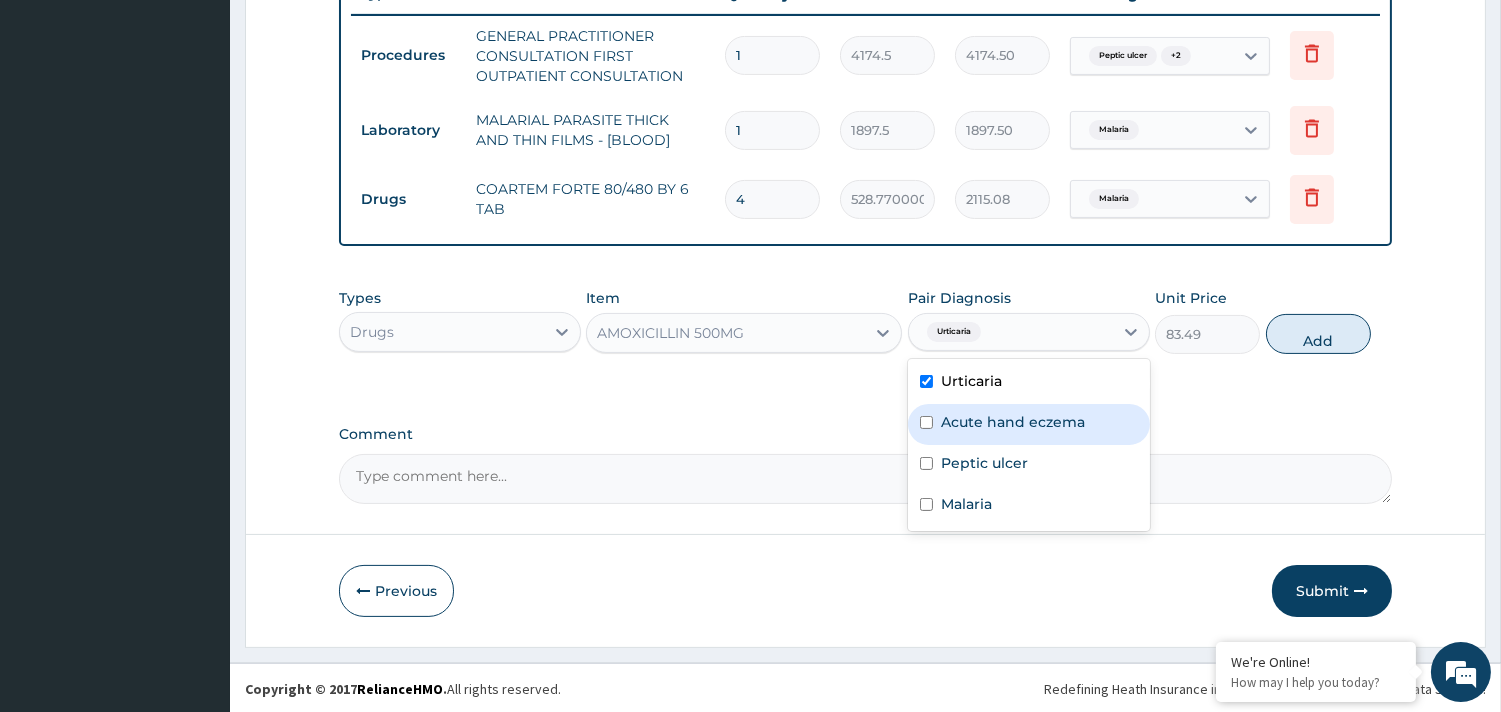 click on "Acute hand eczema" at bounding box center [1013, 422] 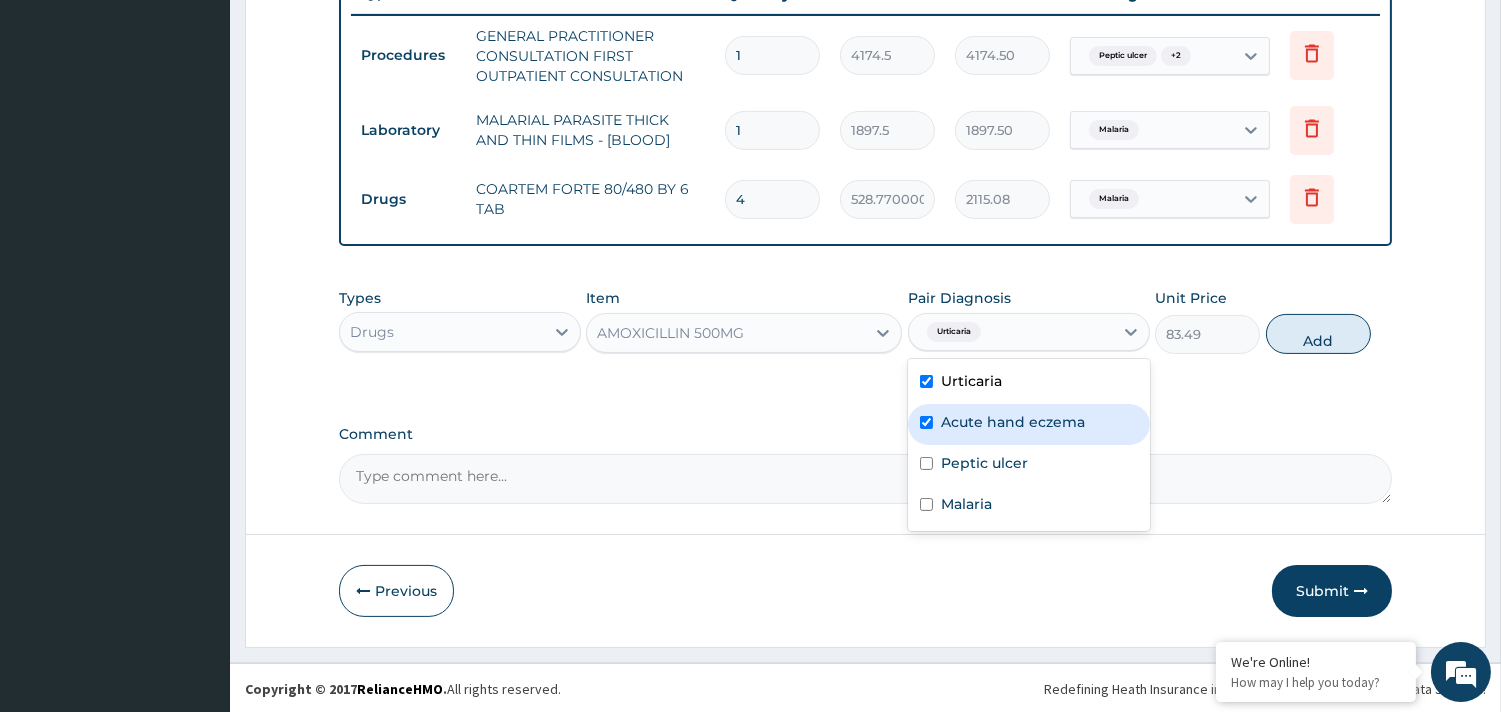 checkbox on "true" 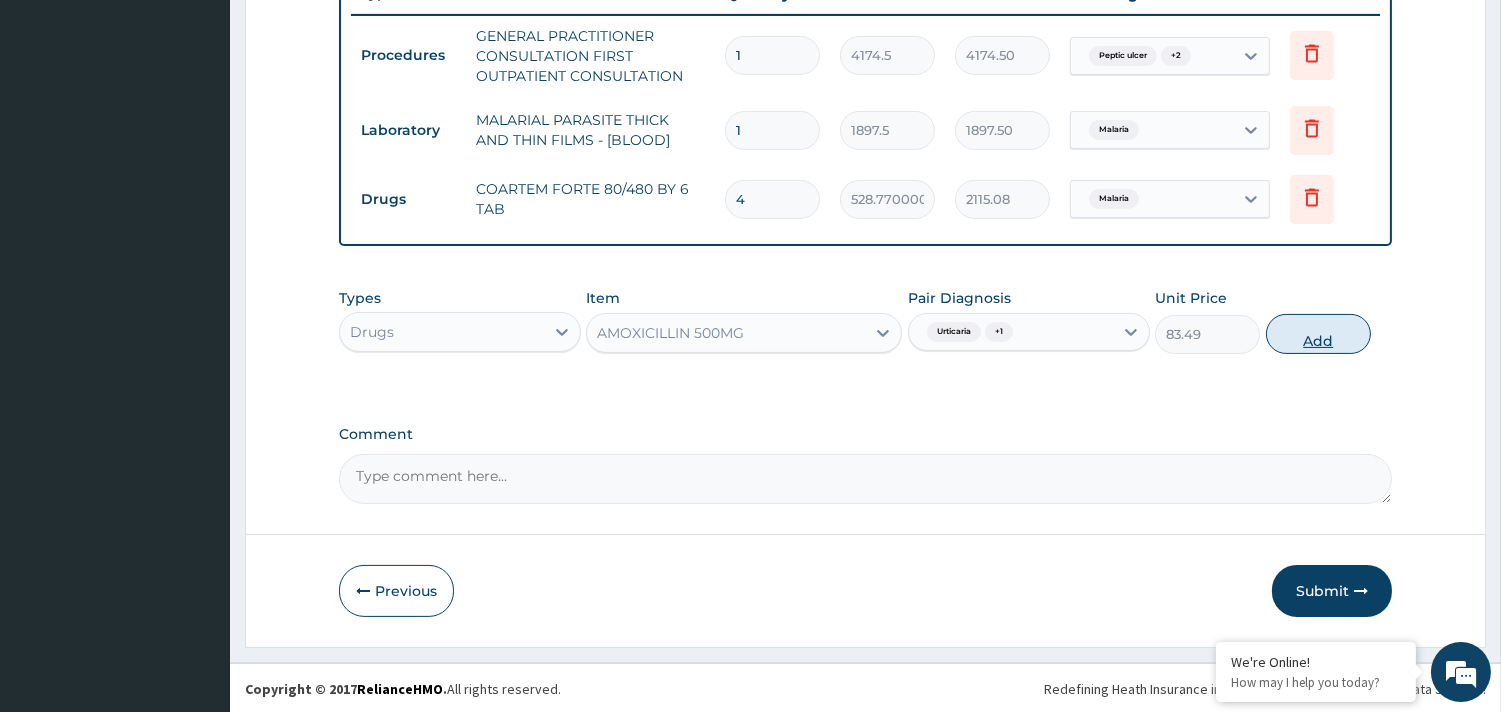 click on "Add" at bounding box center (1318, 334) 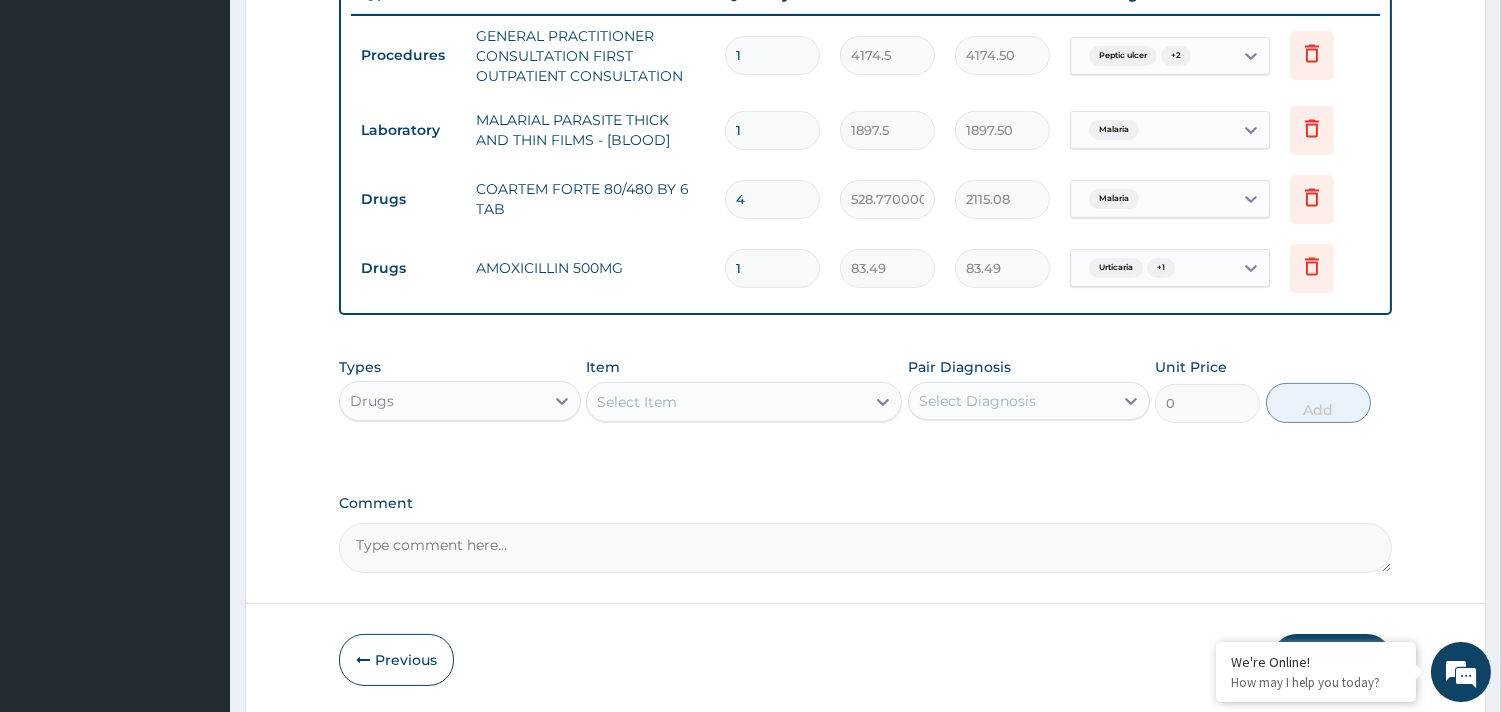 click on "1" at bounding box center [772, 268] 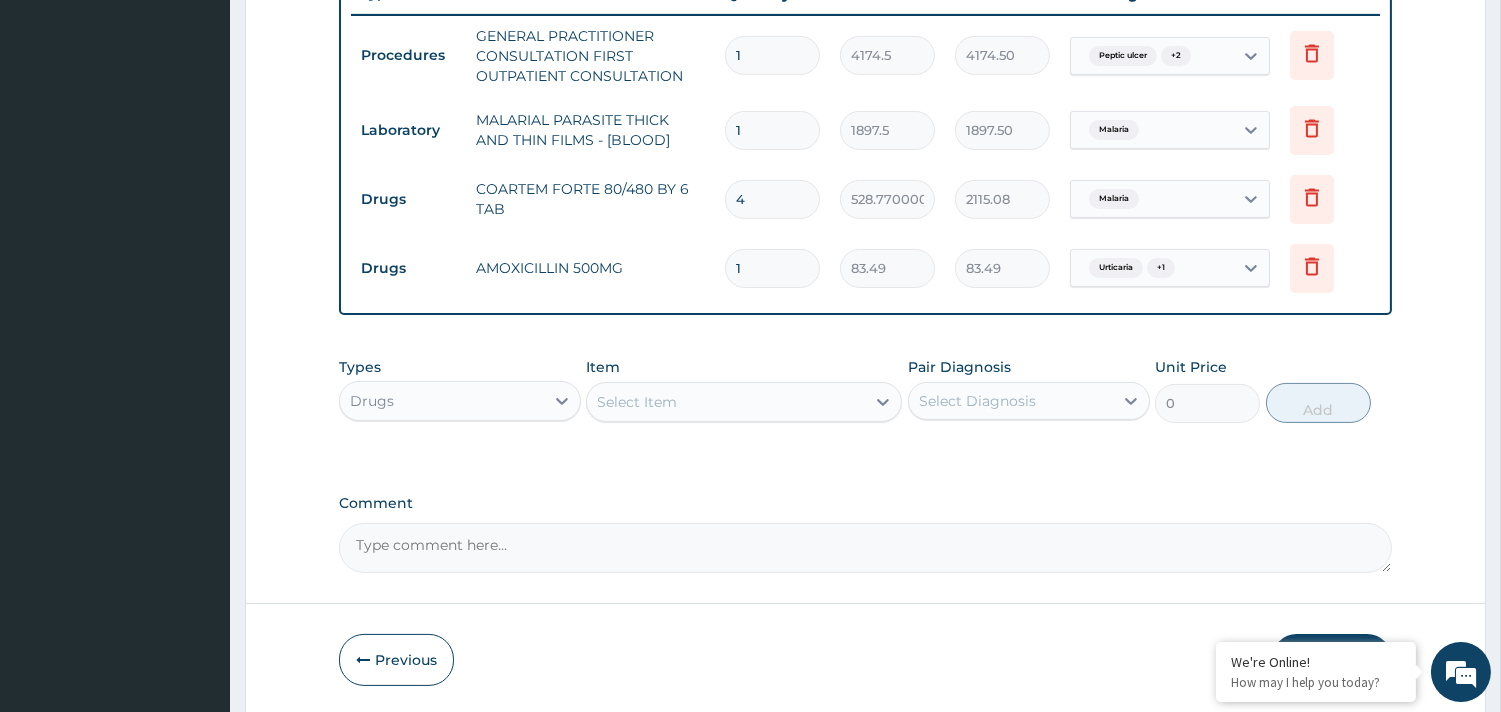 type on "10" 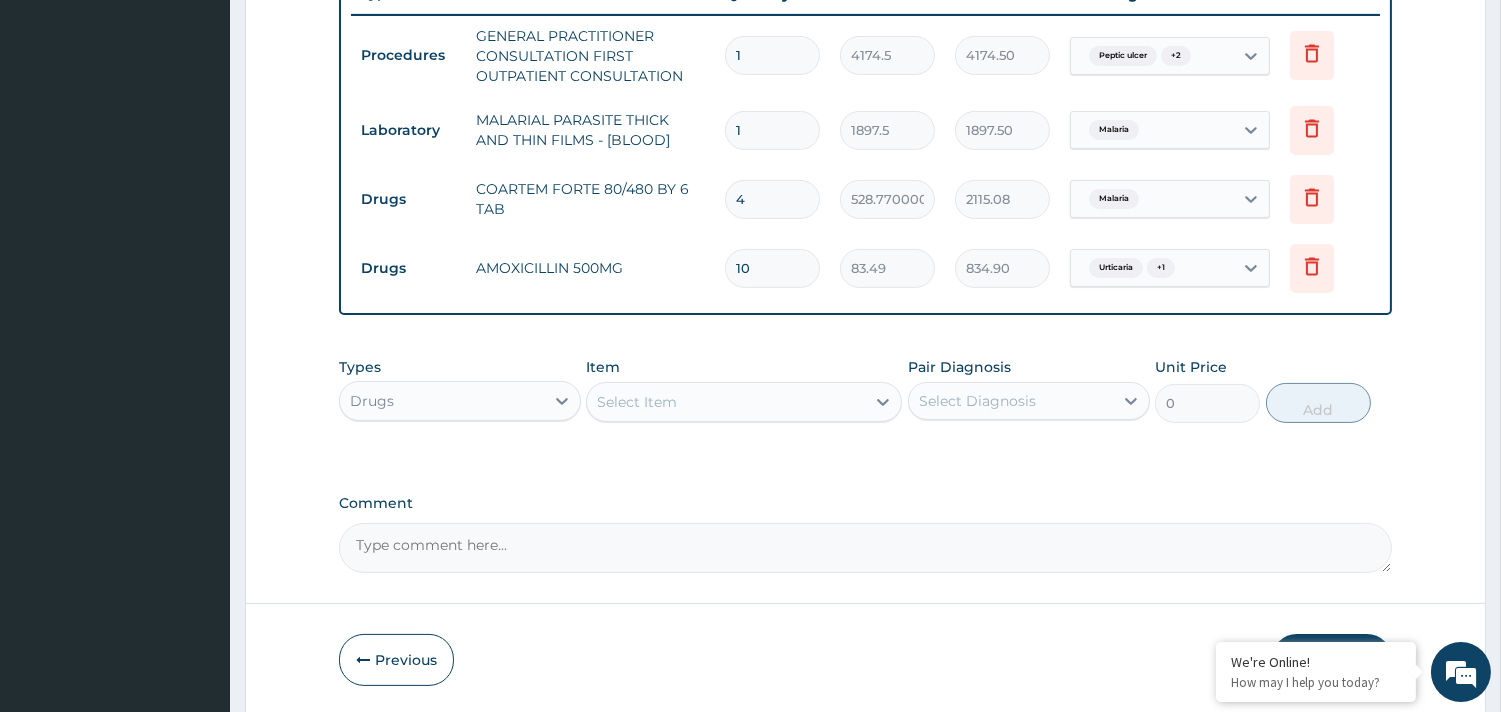 type on "10" 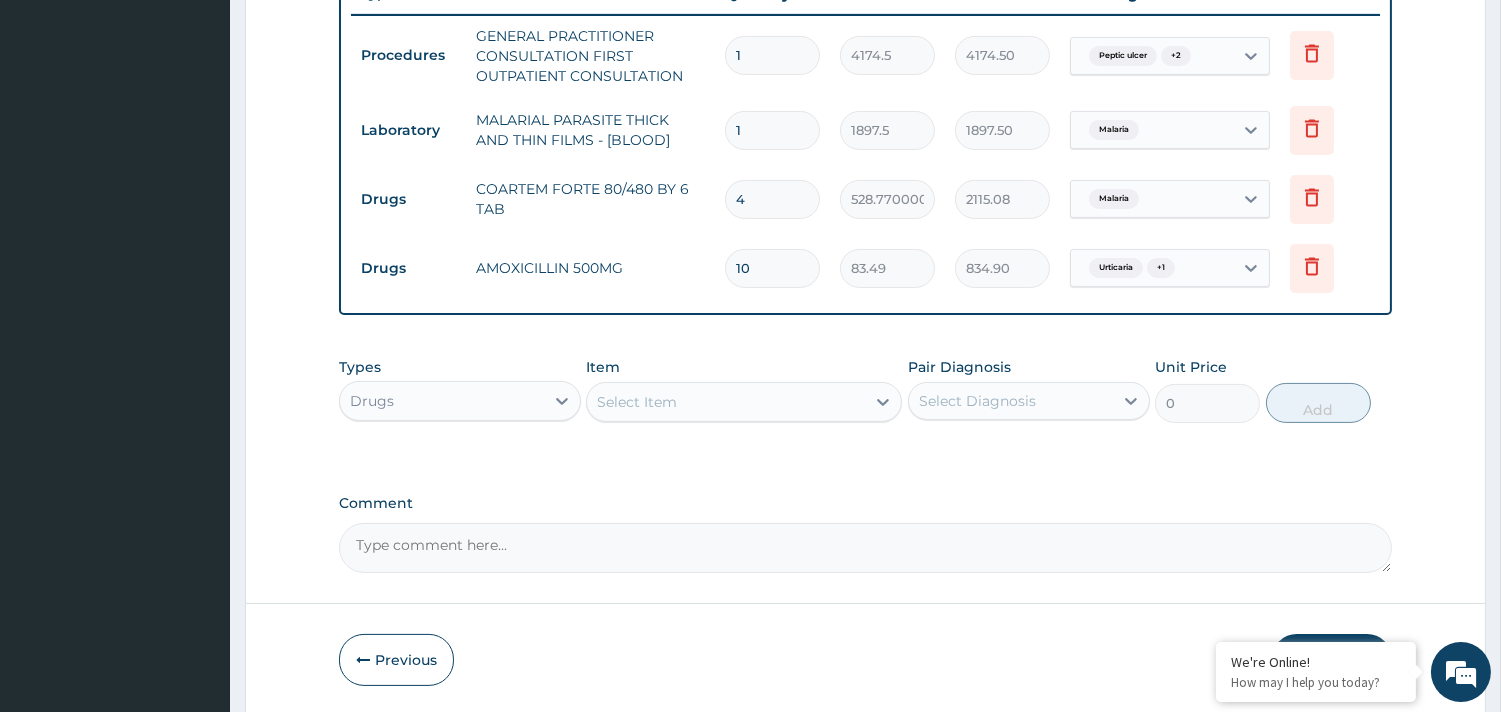 click on "Select Item" at bounding box center [637, 402] 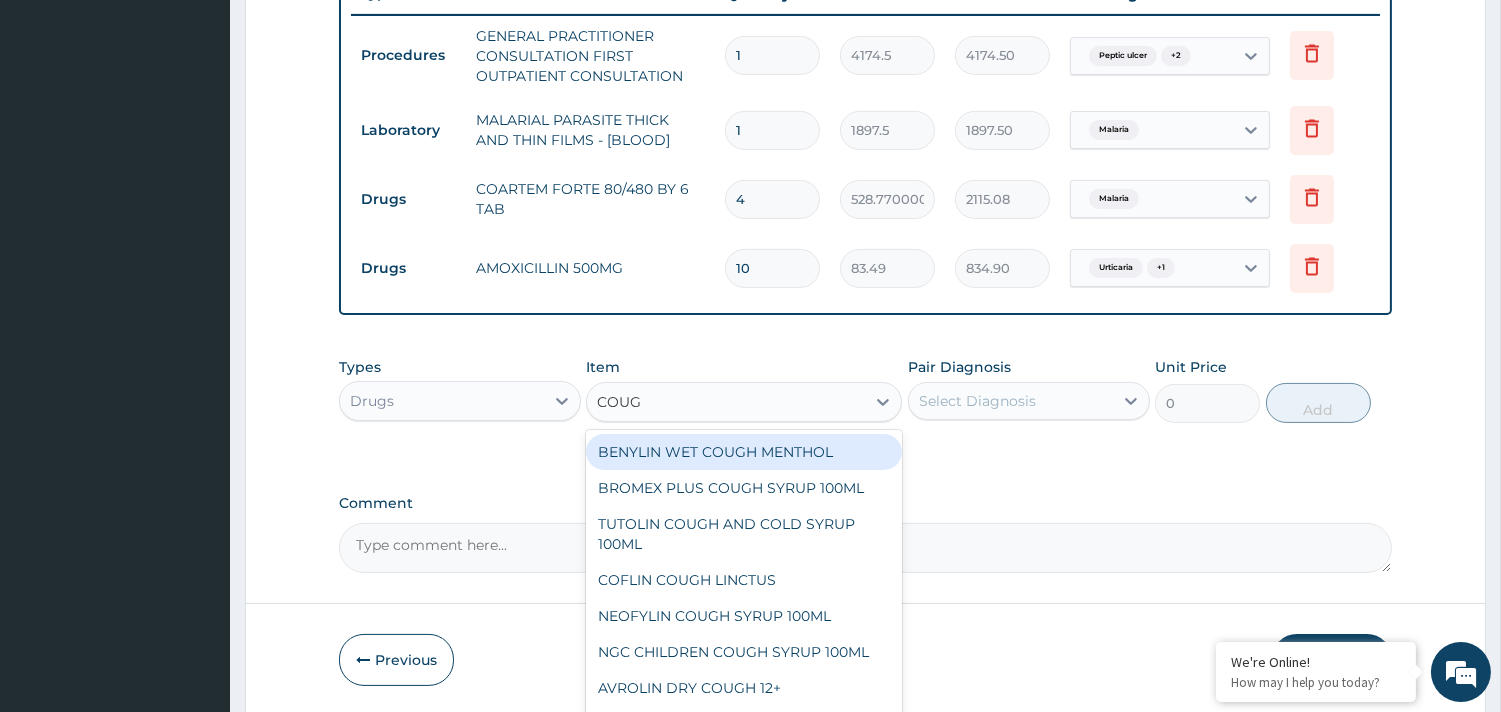 type on "COUGH" 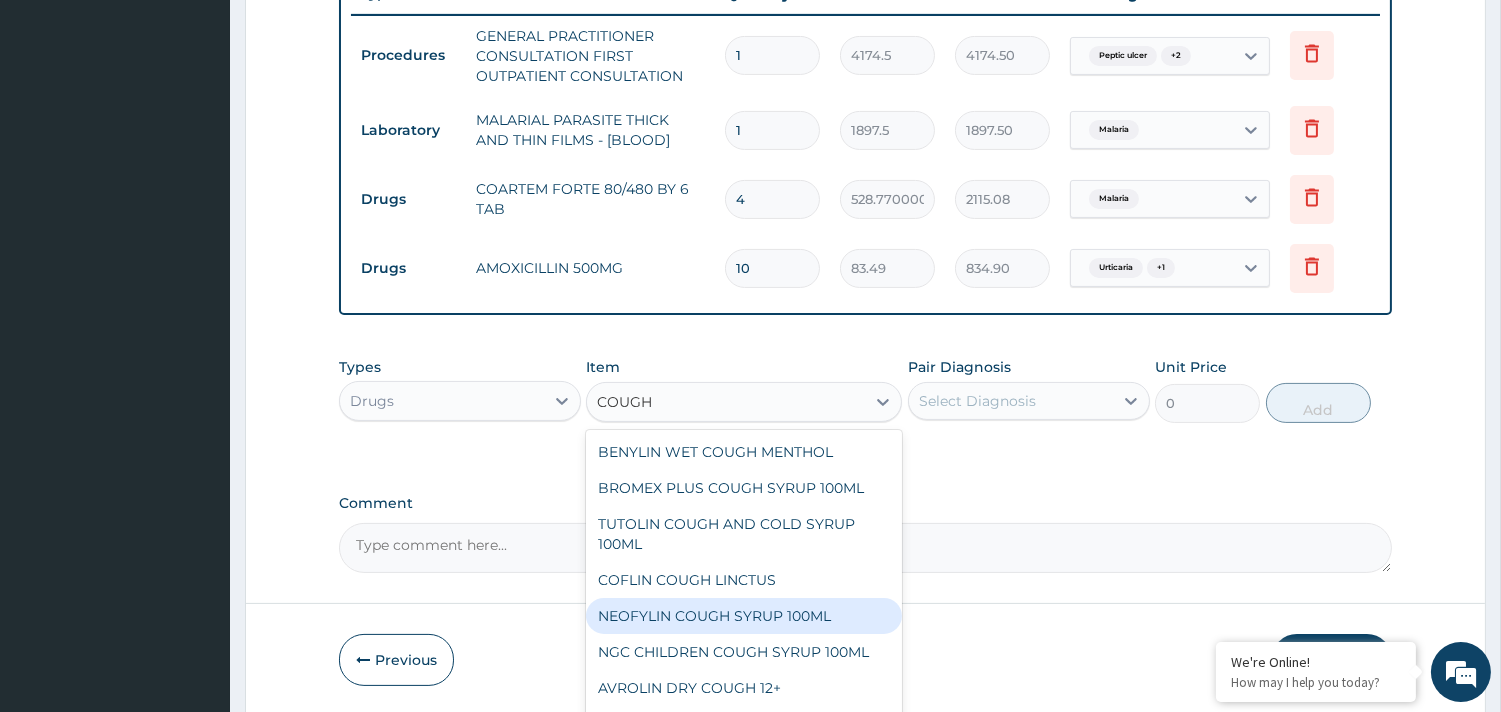 click on "NEOFYLIN COUGH SYRUP 100ML" at bounding box center [744, 616] 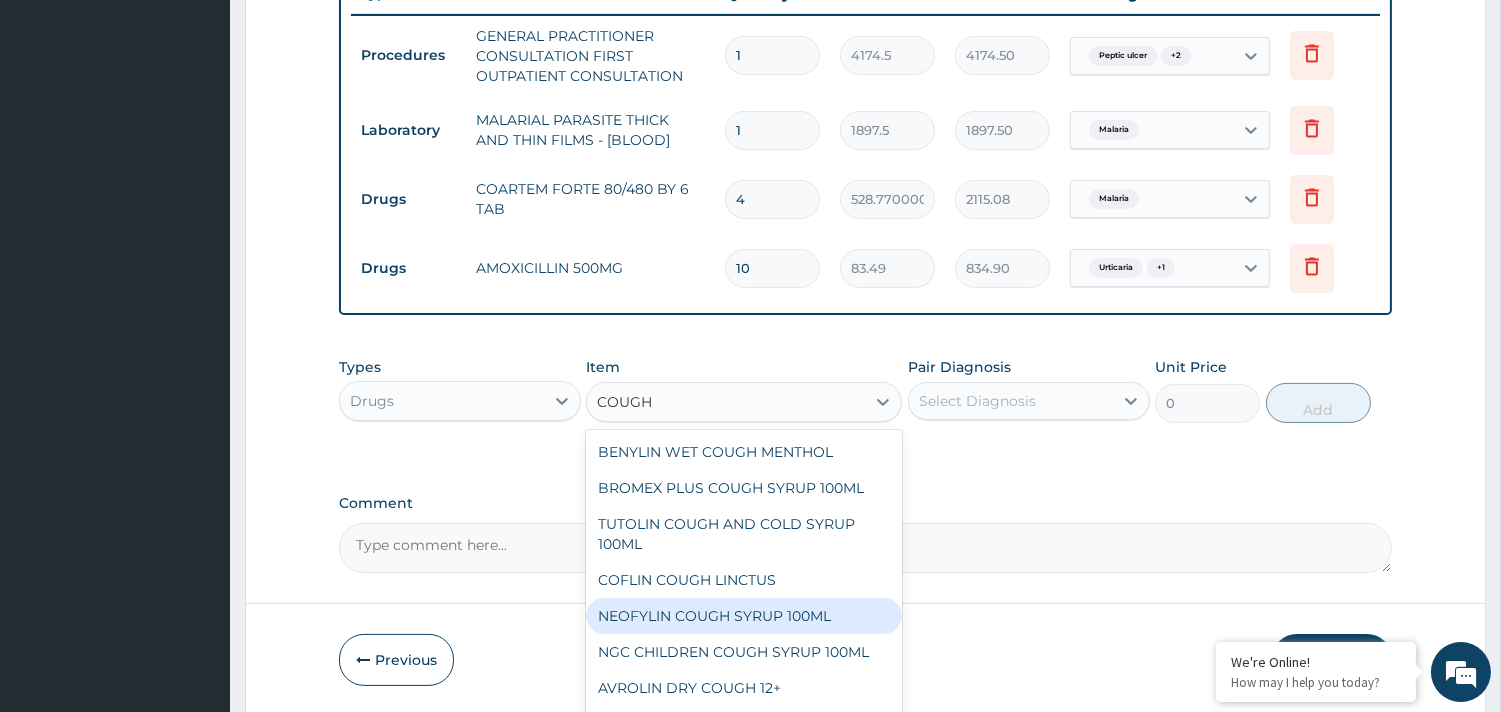 type 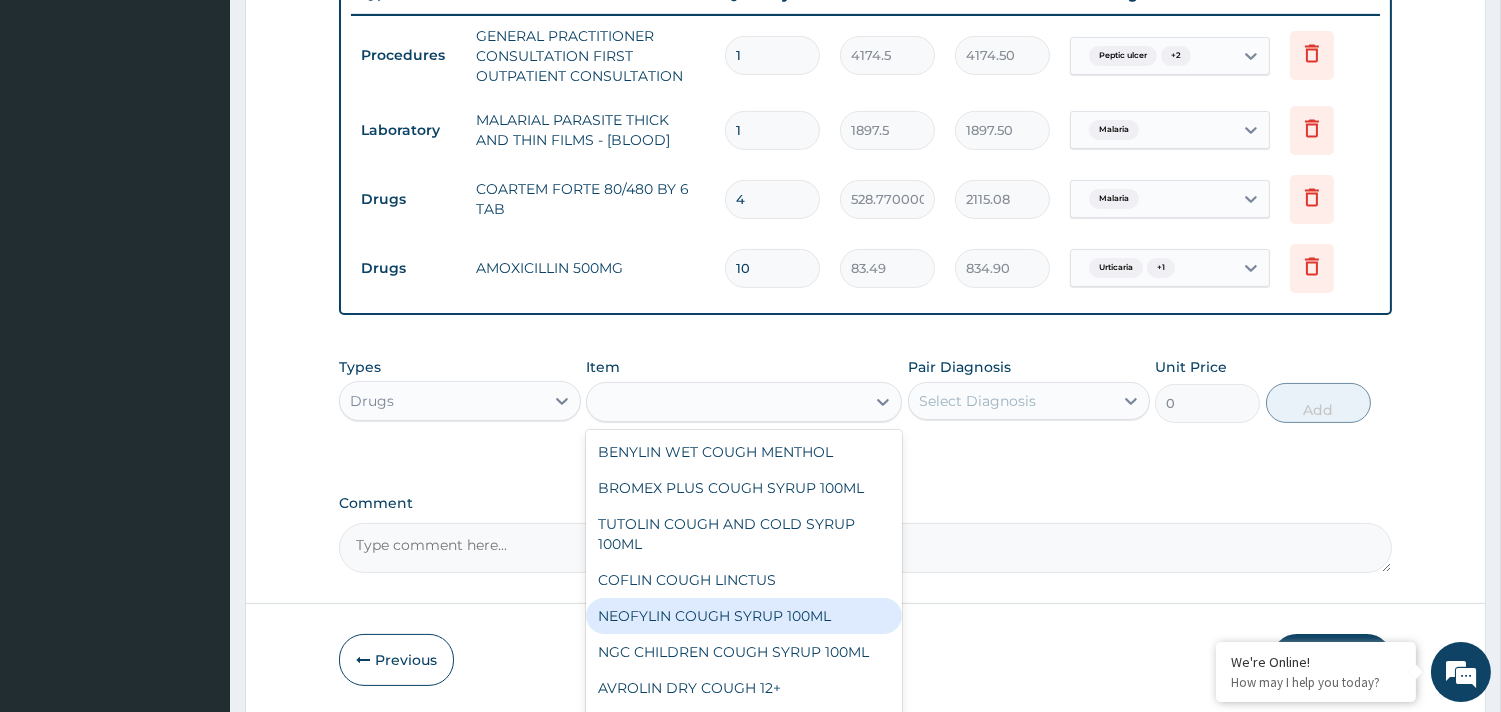 type on "1669.8" 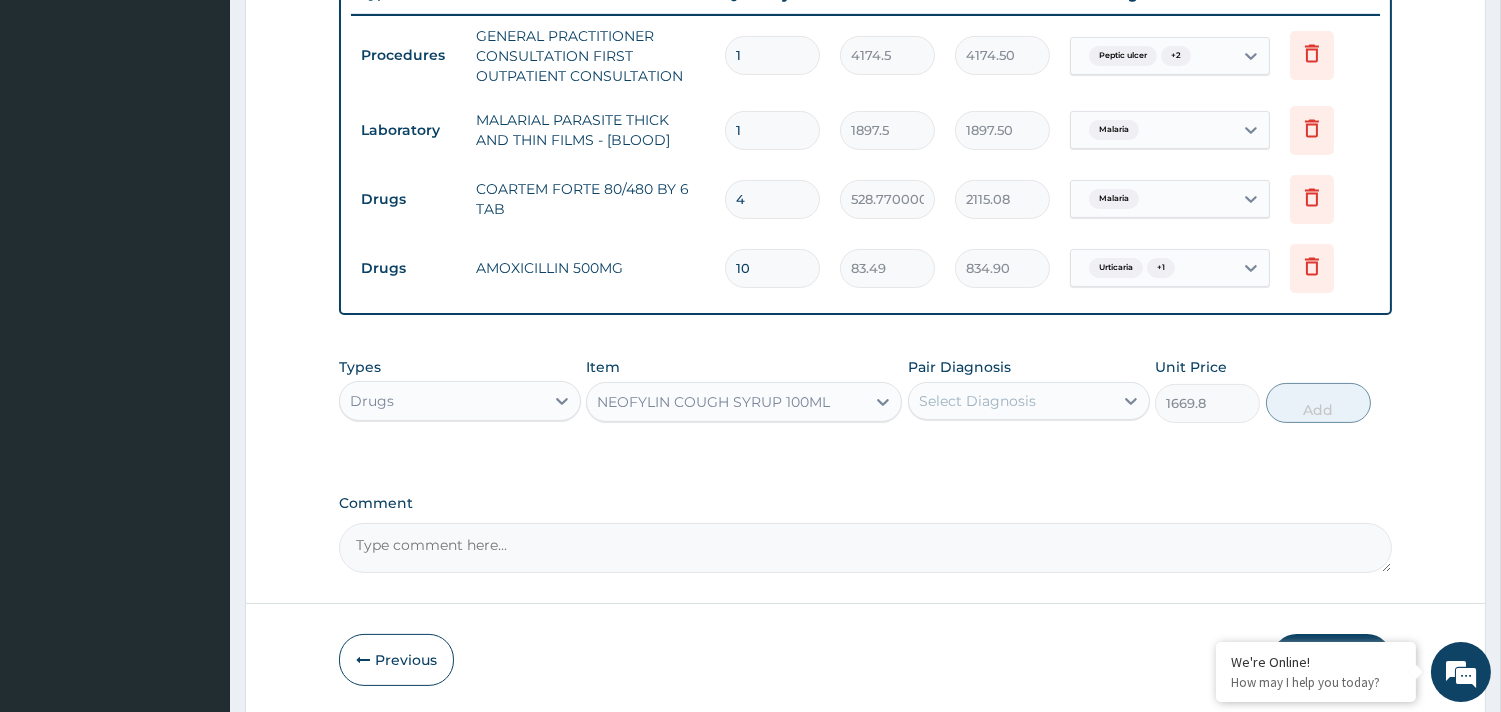 drag, startPoint x: 1008, startPoint y: 391, endPoint x: 1021, endPoint y: 381, distance: 16.40122 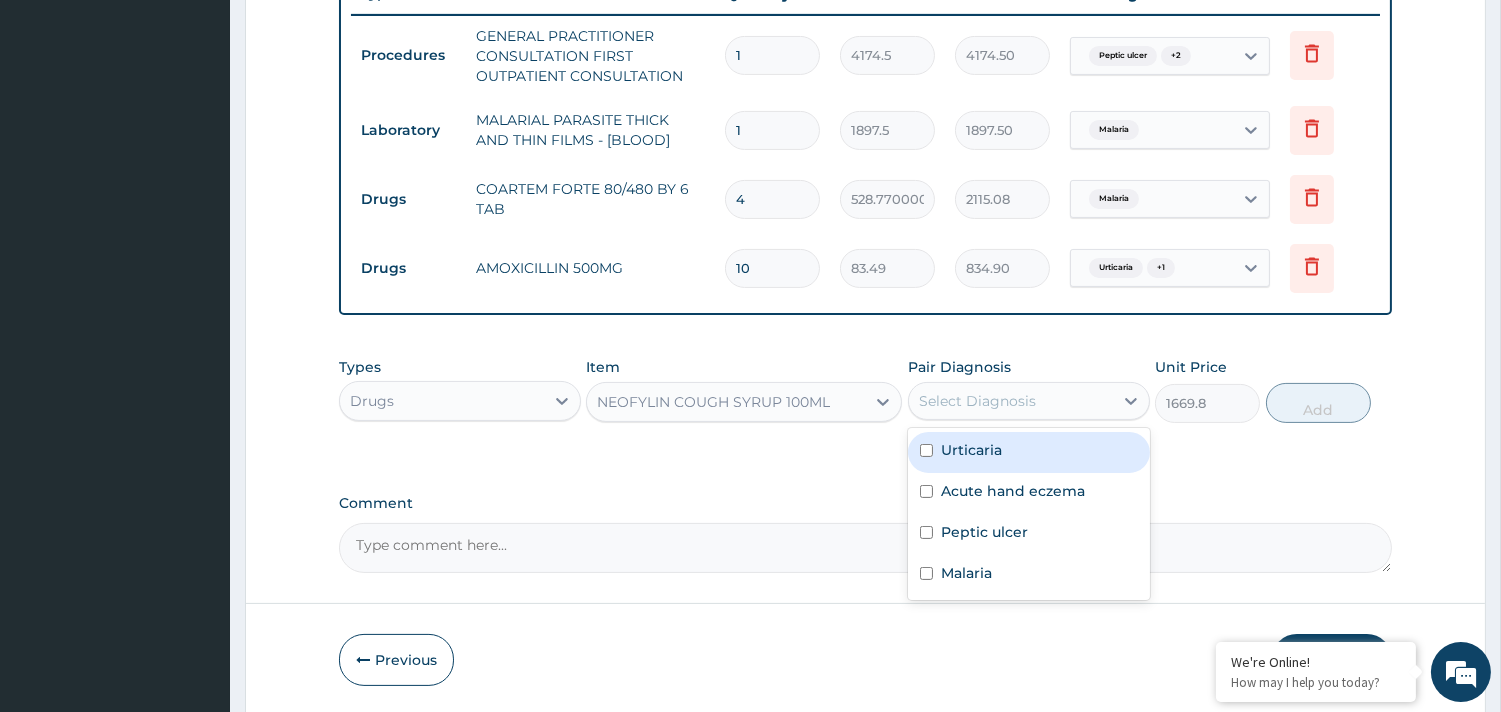 click on "Urticaria" at bounding box center [971, 450] 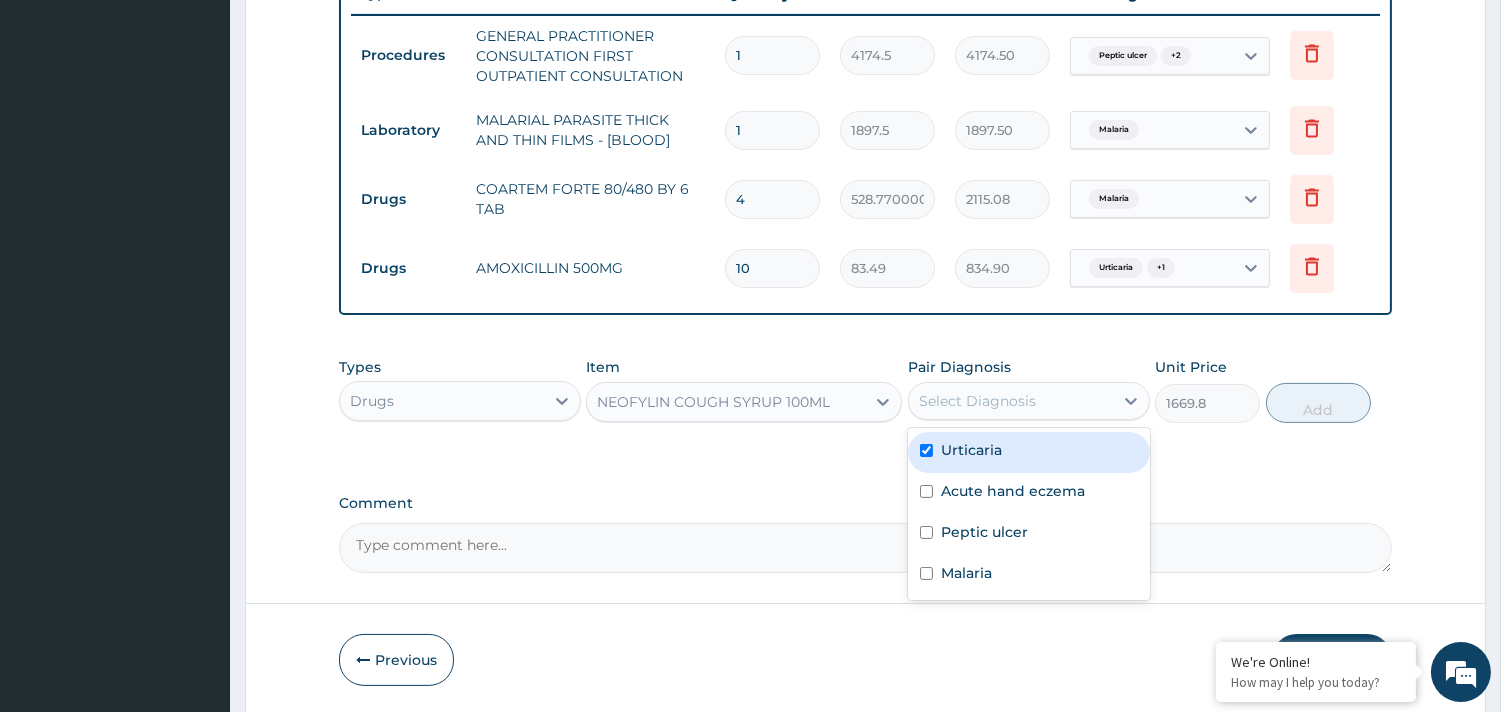 checkbox on "true" 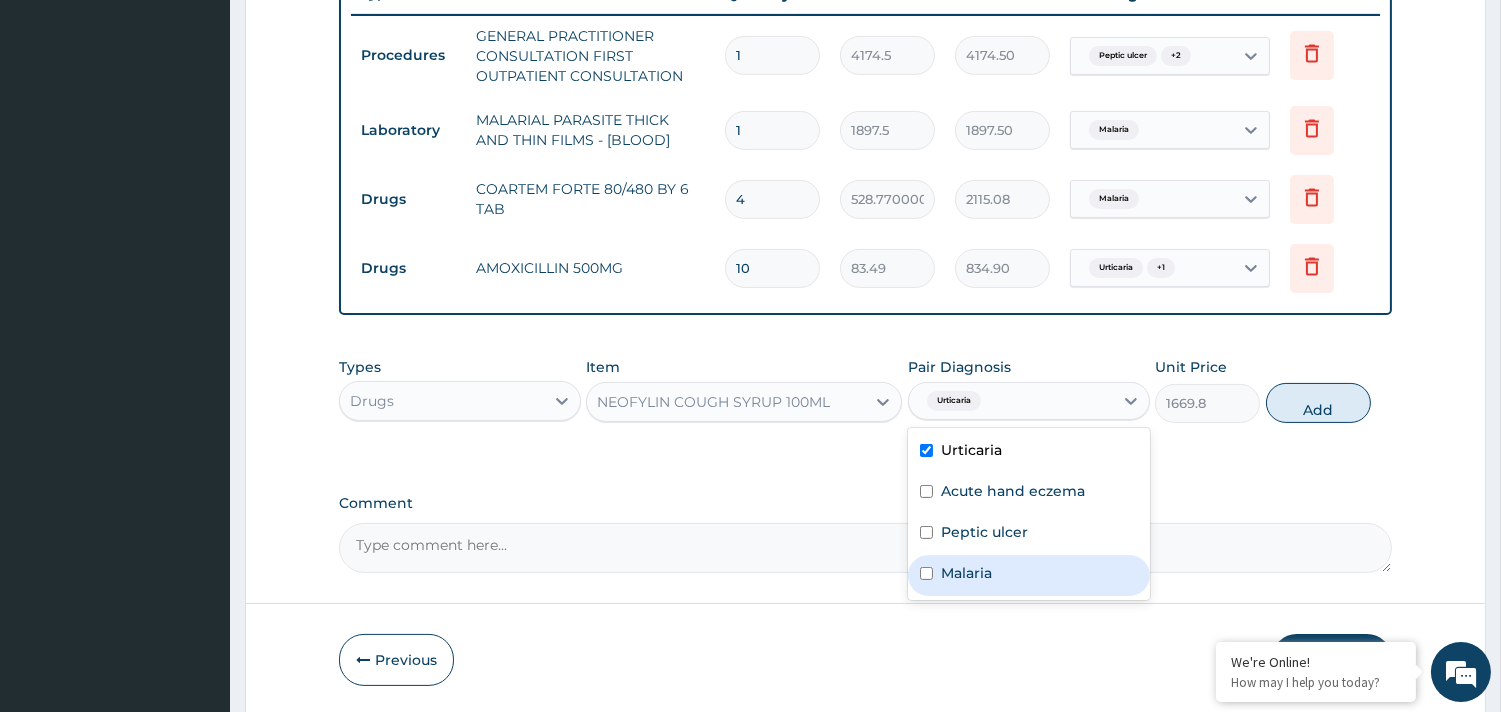 click on "Malaria" at bounding box center (1029, 575) 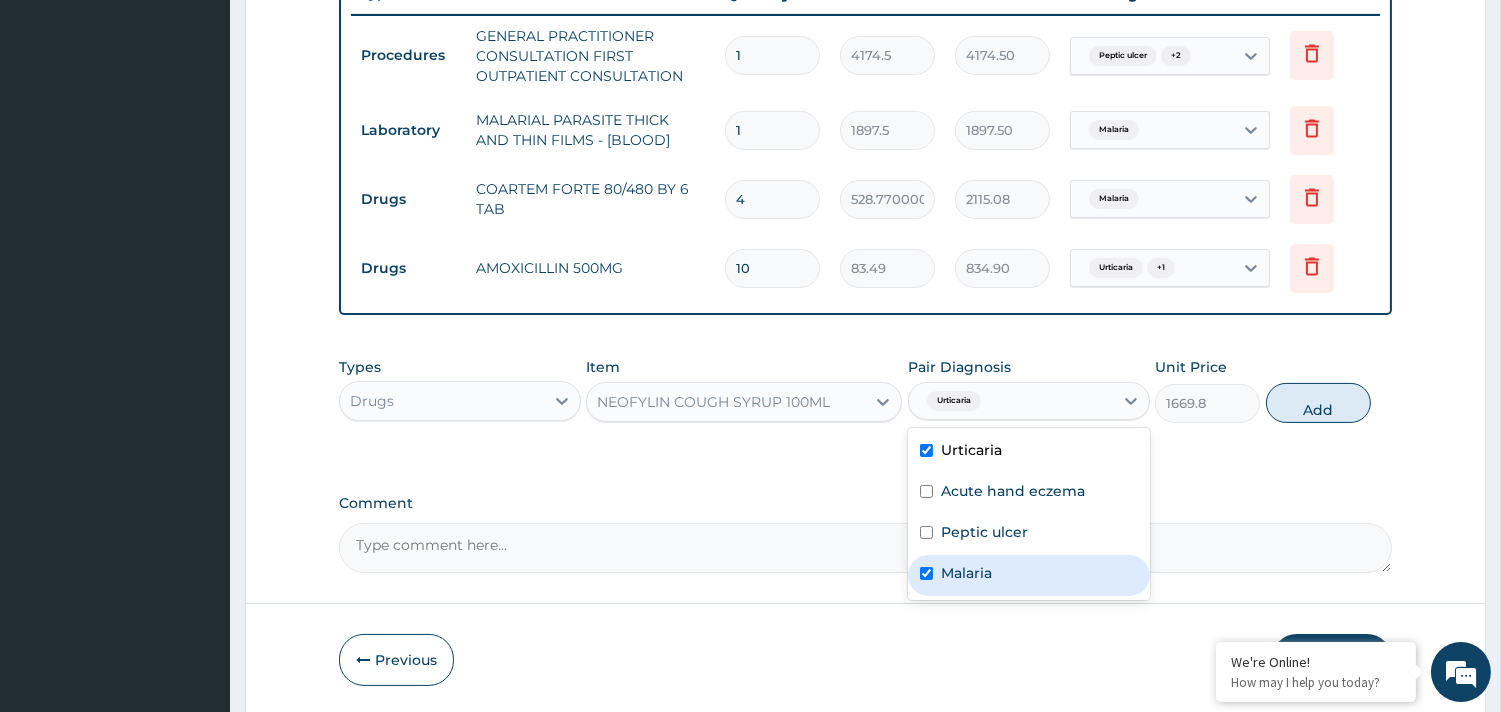 checkbox on "true" 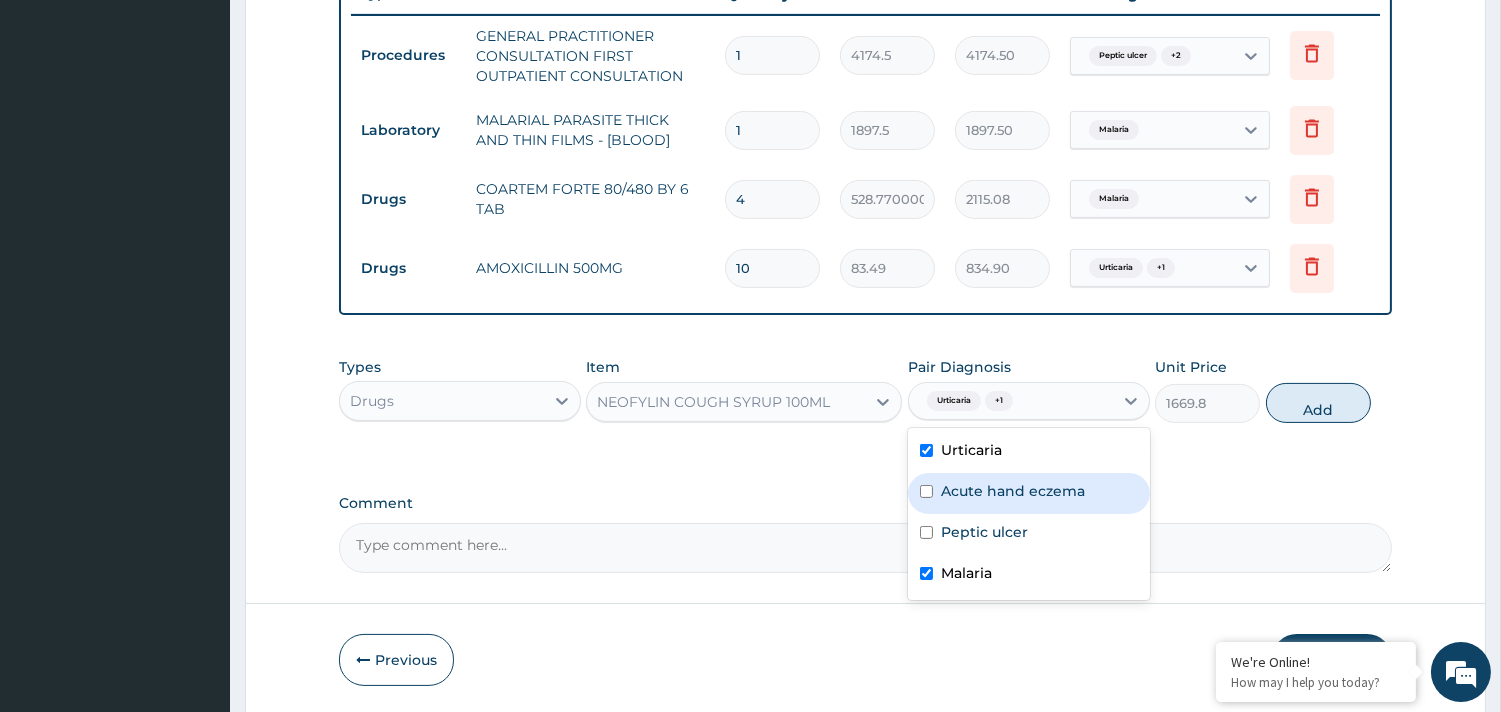 click on "Acute hand eczema" at bounding box center (1013, 491) 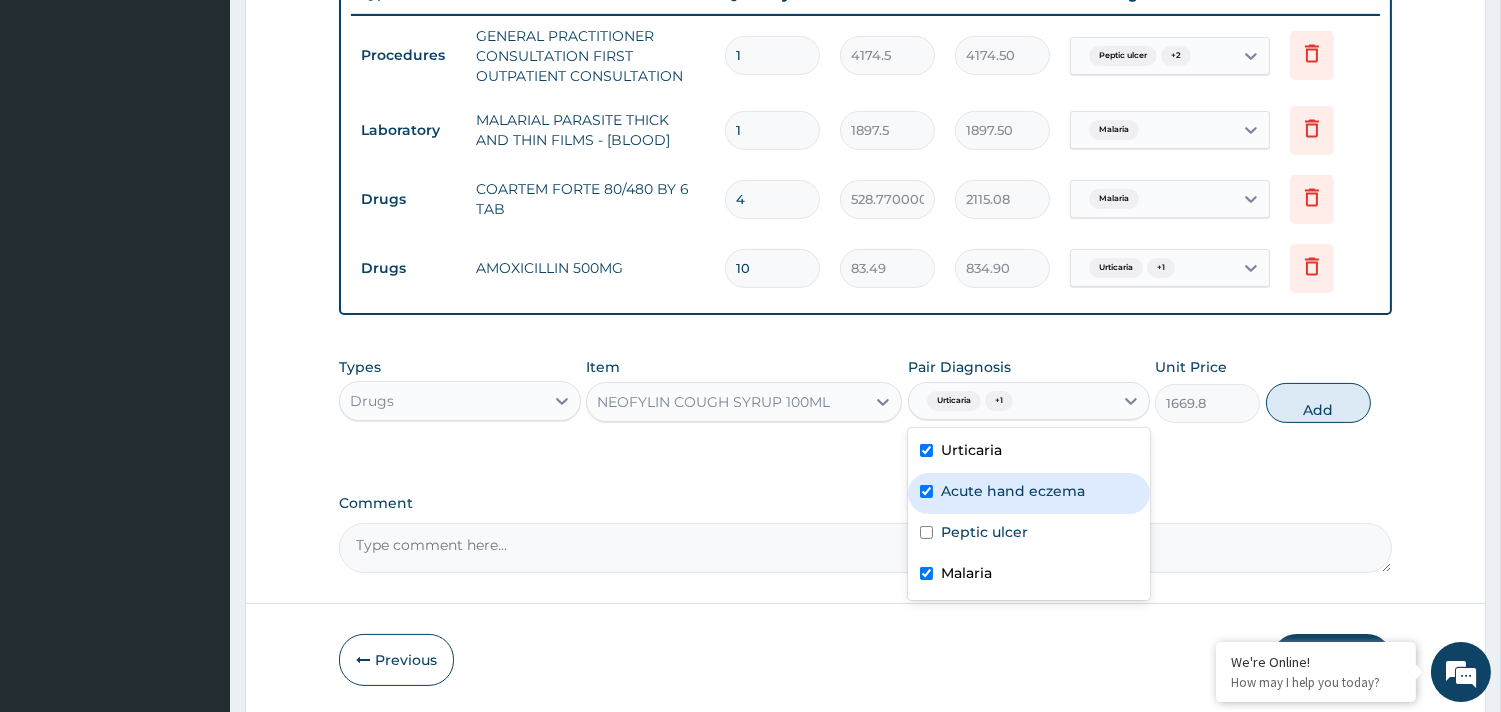 checkbox on "true" 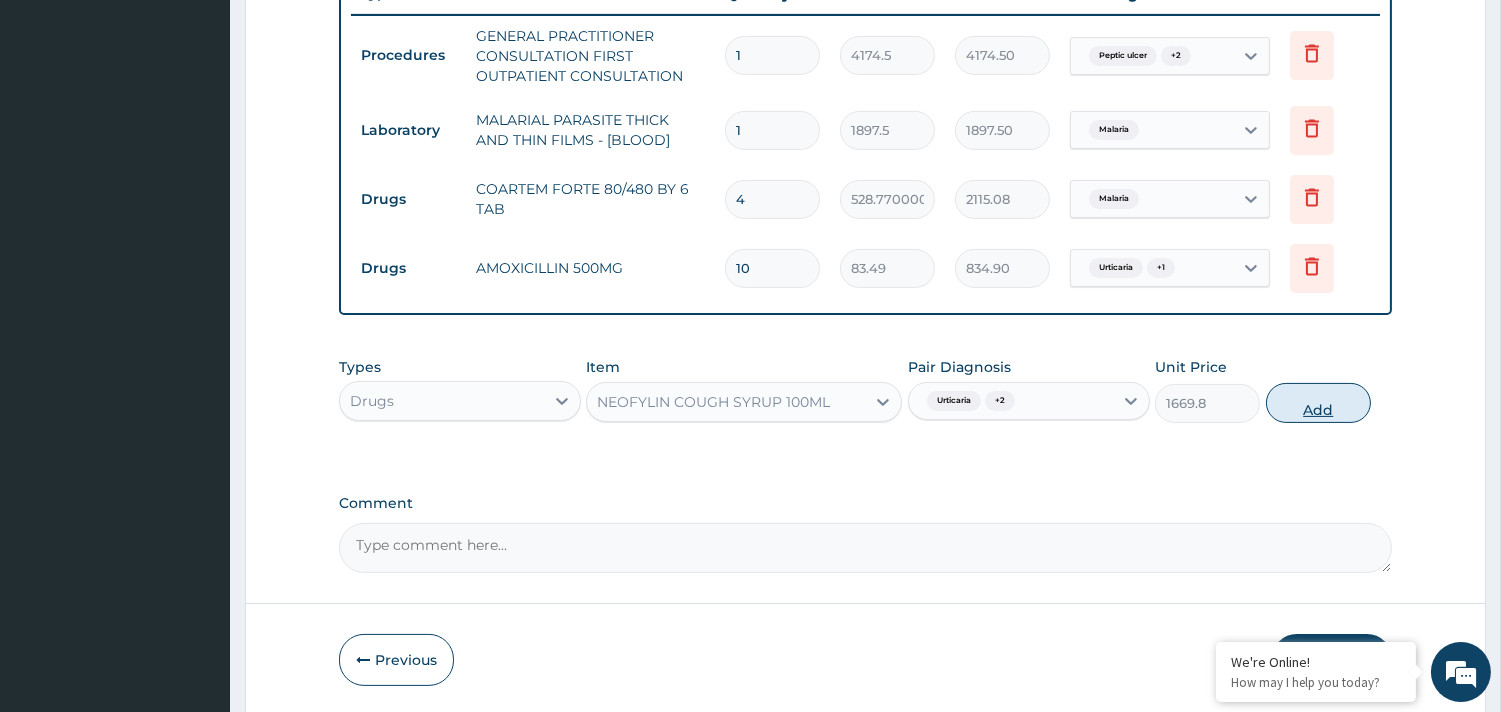 click on "Add" at bounding box center (1318, 403) 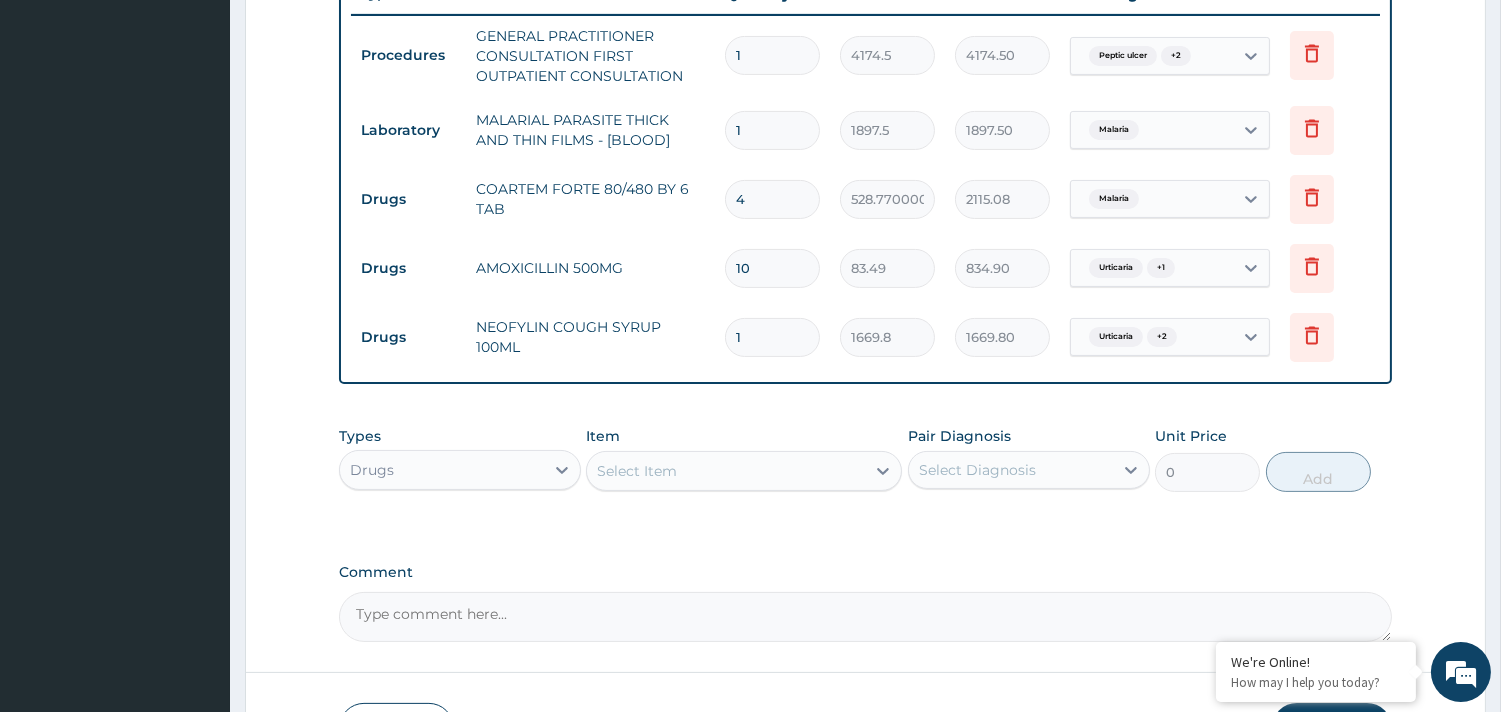 click on "Select Item" at bounding box center (637, 471) 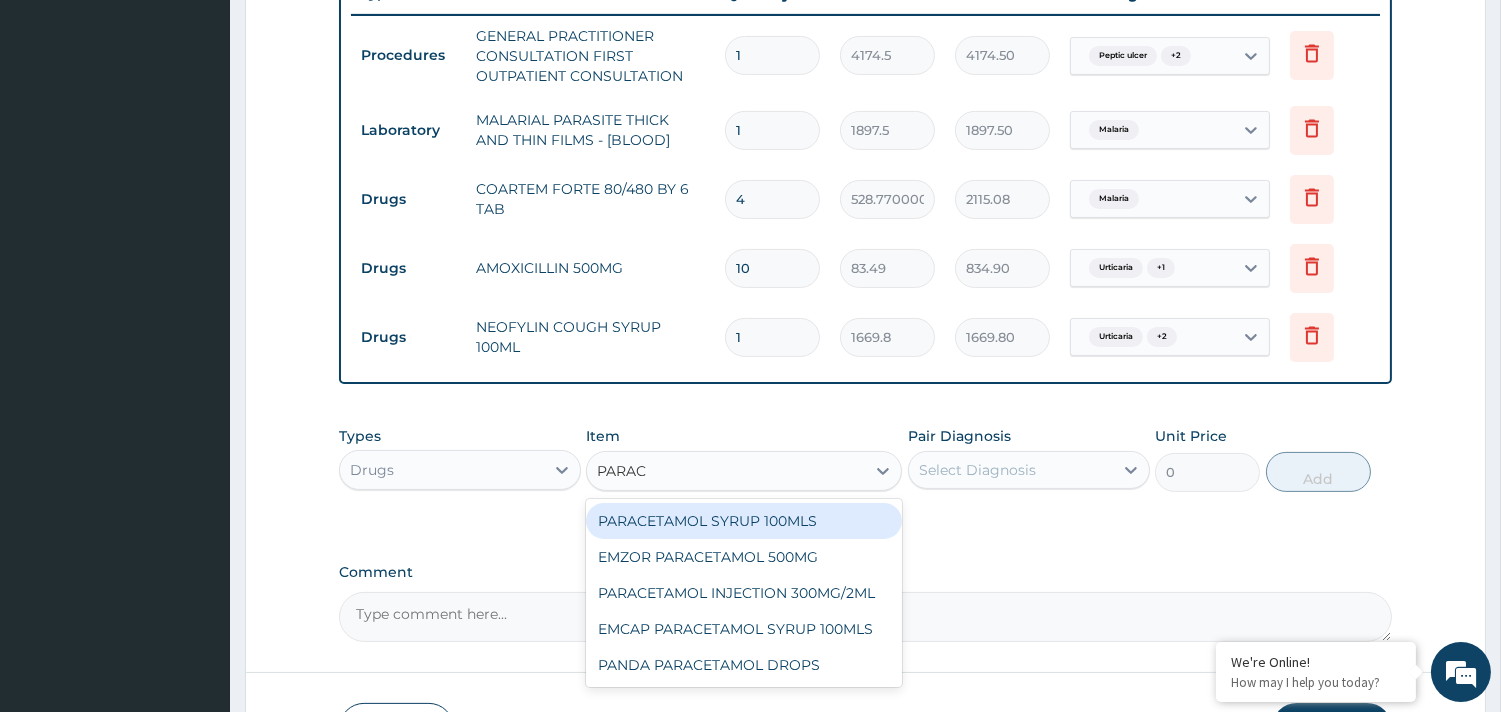 type on "PARACE" 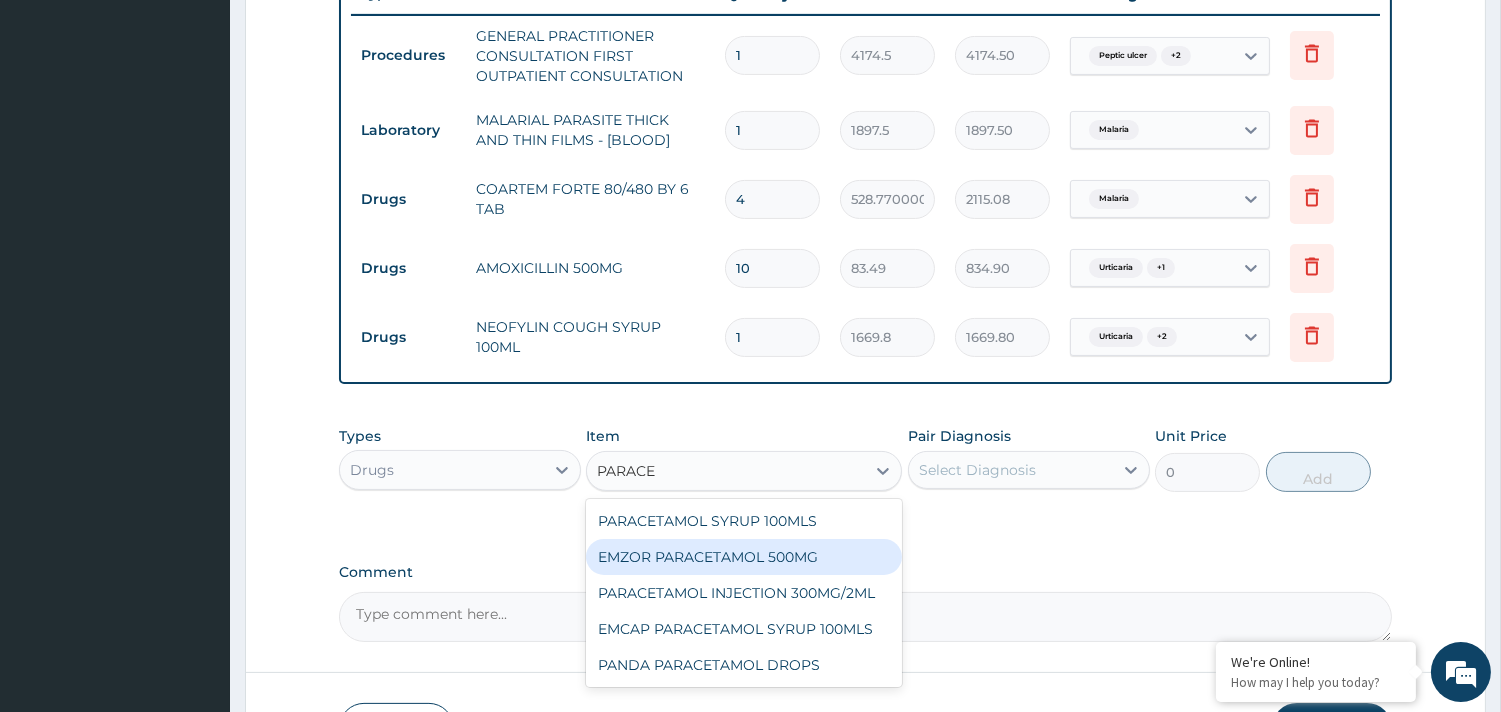 click on "EMZOR PARACETAMOL 500MG" at bounding box center (744, 557) 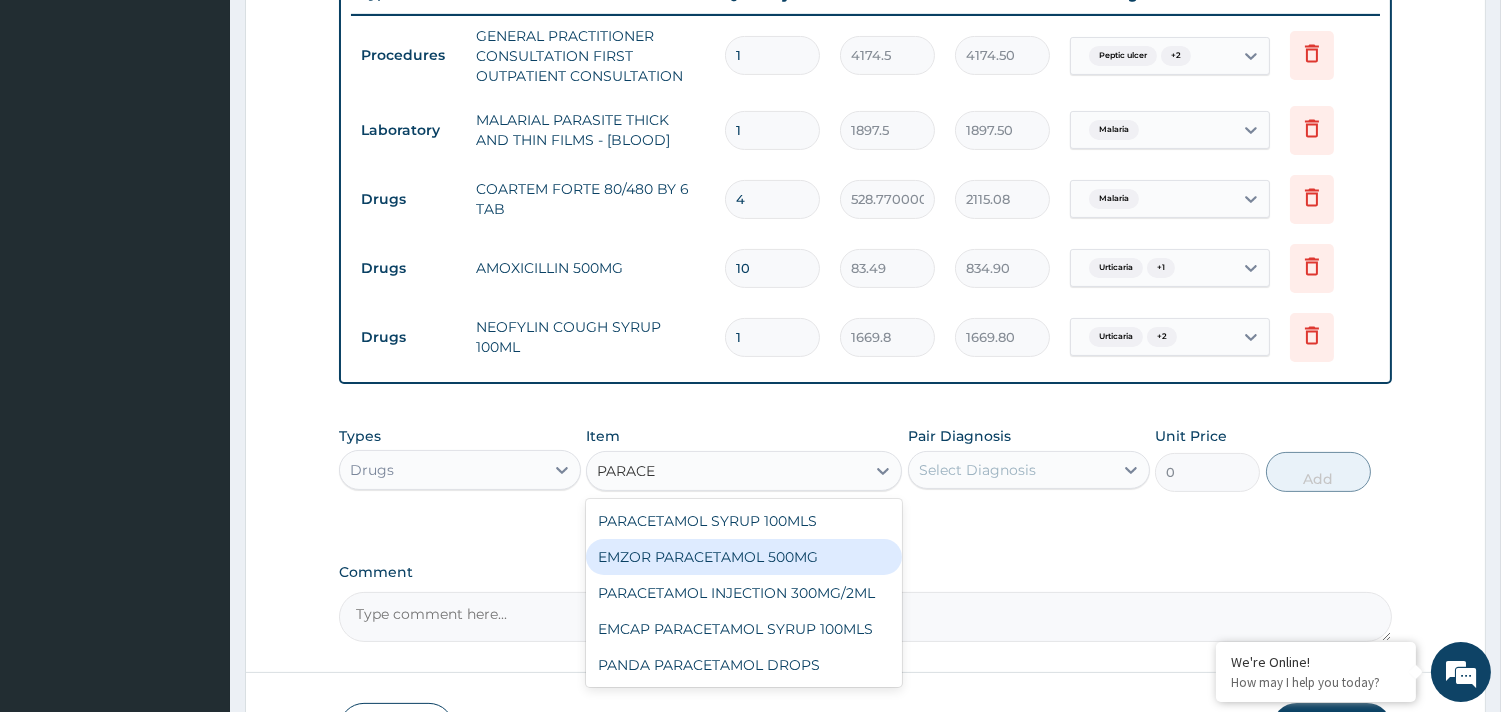 type 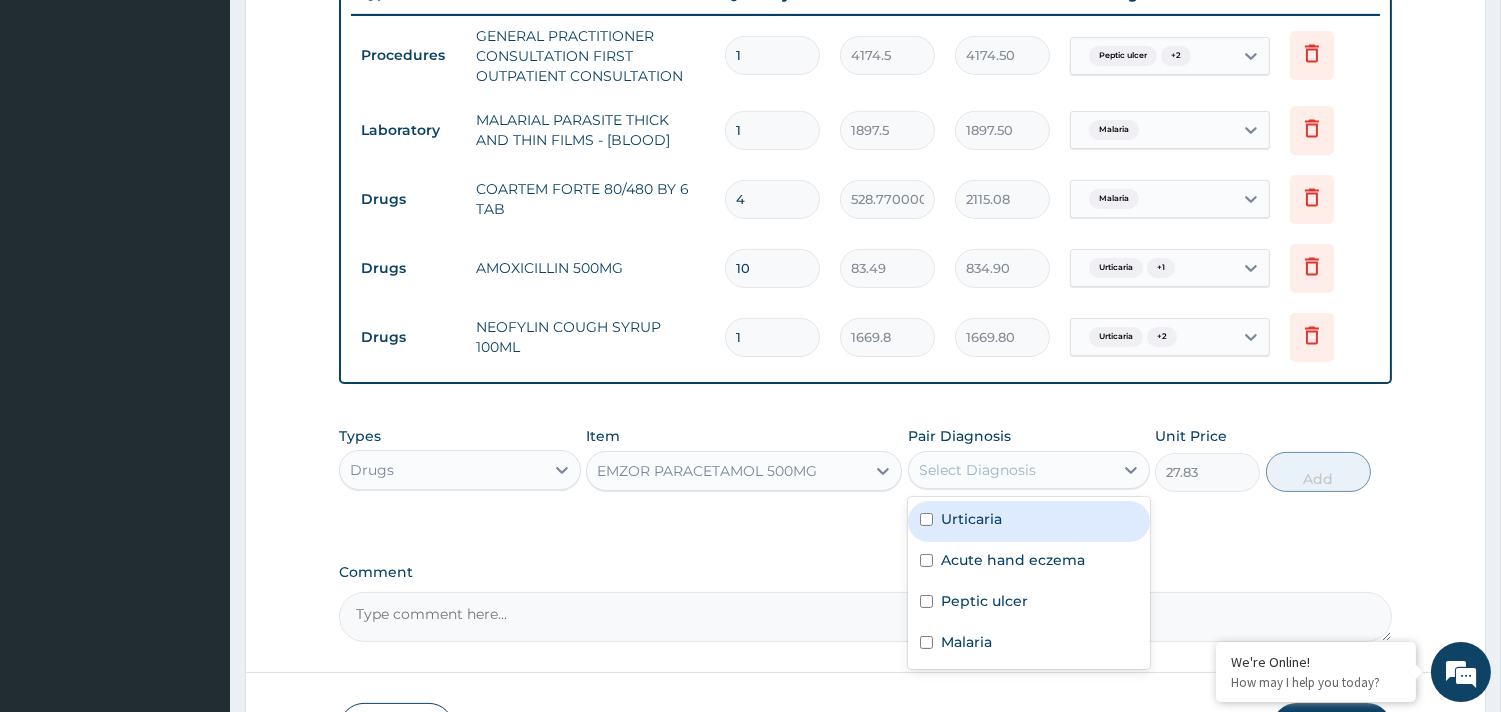 click on "Select Diagnosis" at bounding box center [977, 470] 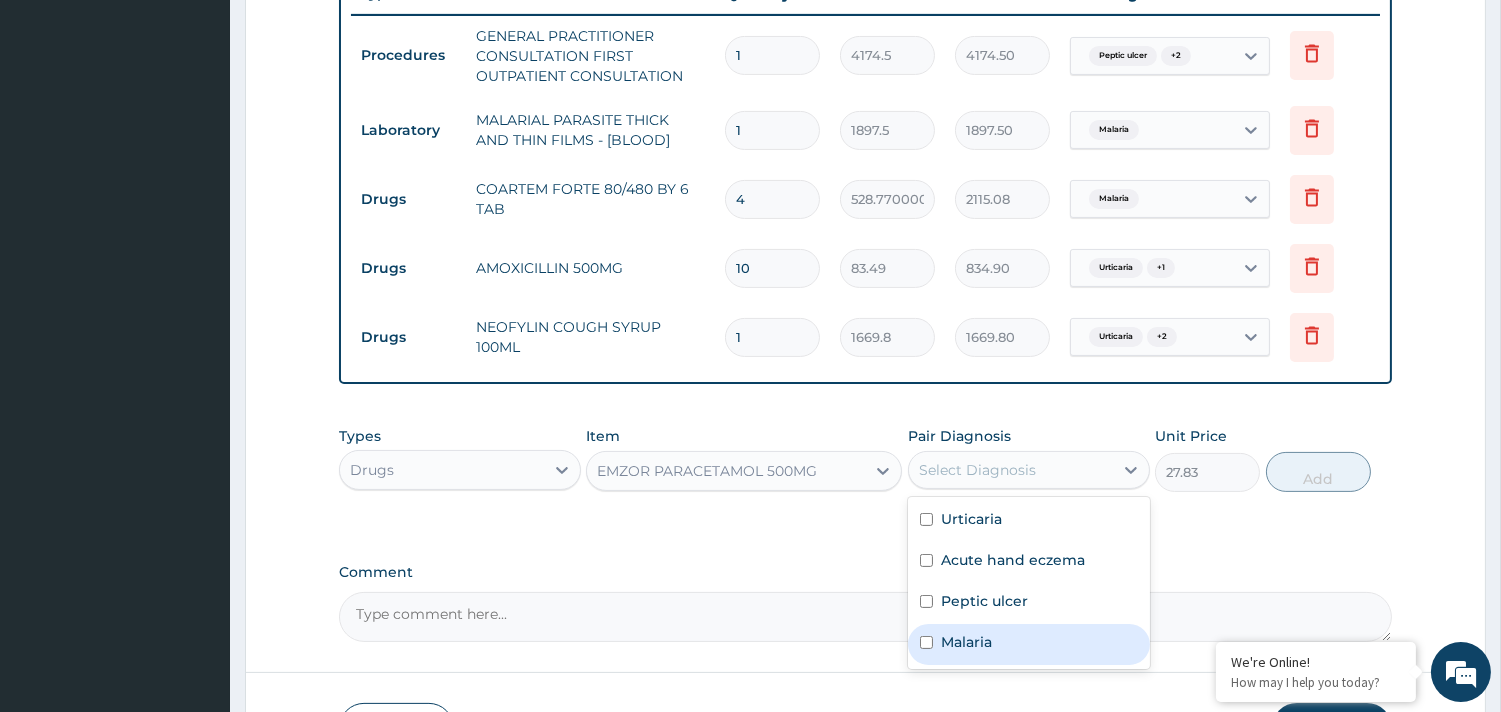 click on "Malaria" at bounding box center [1029, 644] 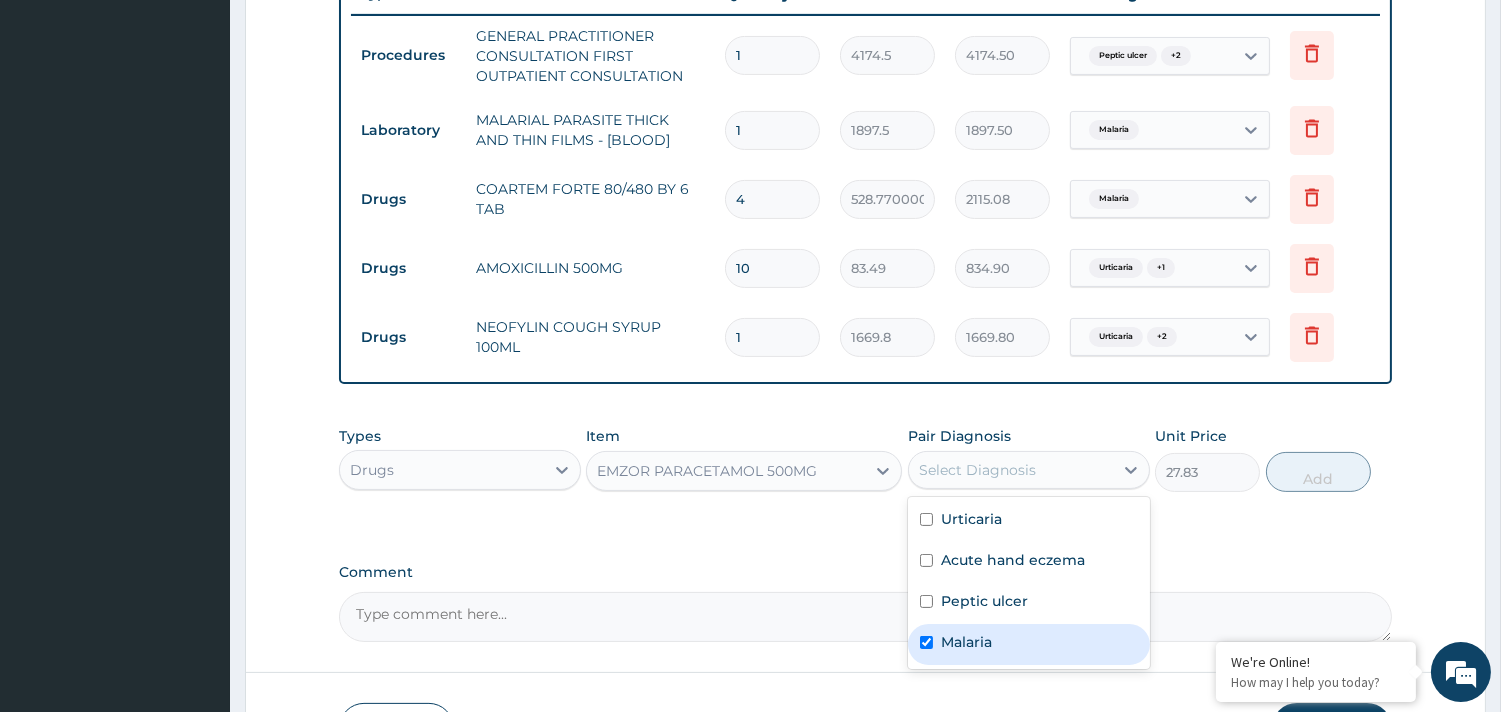 checkbox on "true" 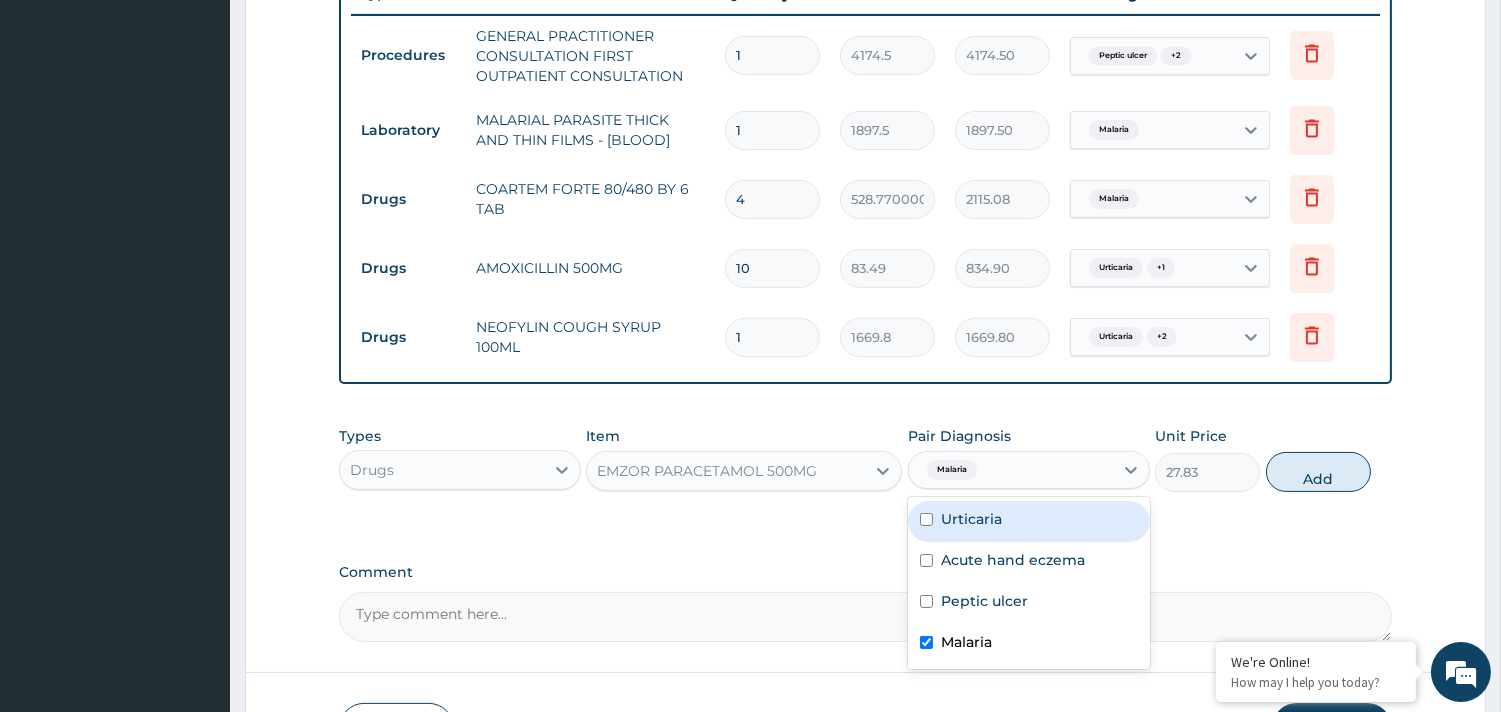 drag, startPoint x: 1005, startPoint y: 524, endPoint x: 1006, endPoint y: 568, distance: 44.011364 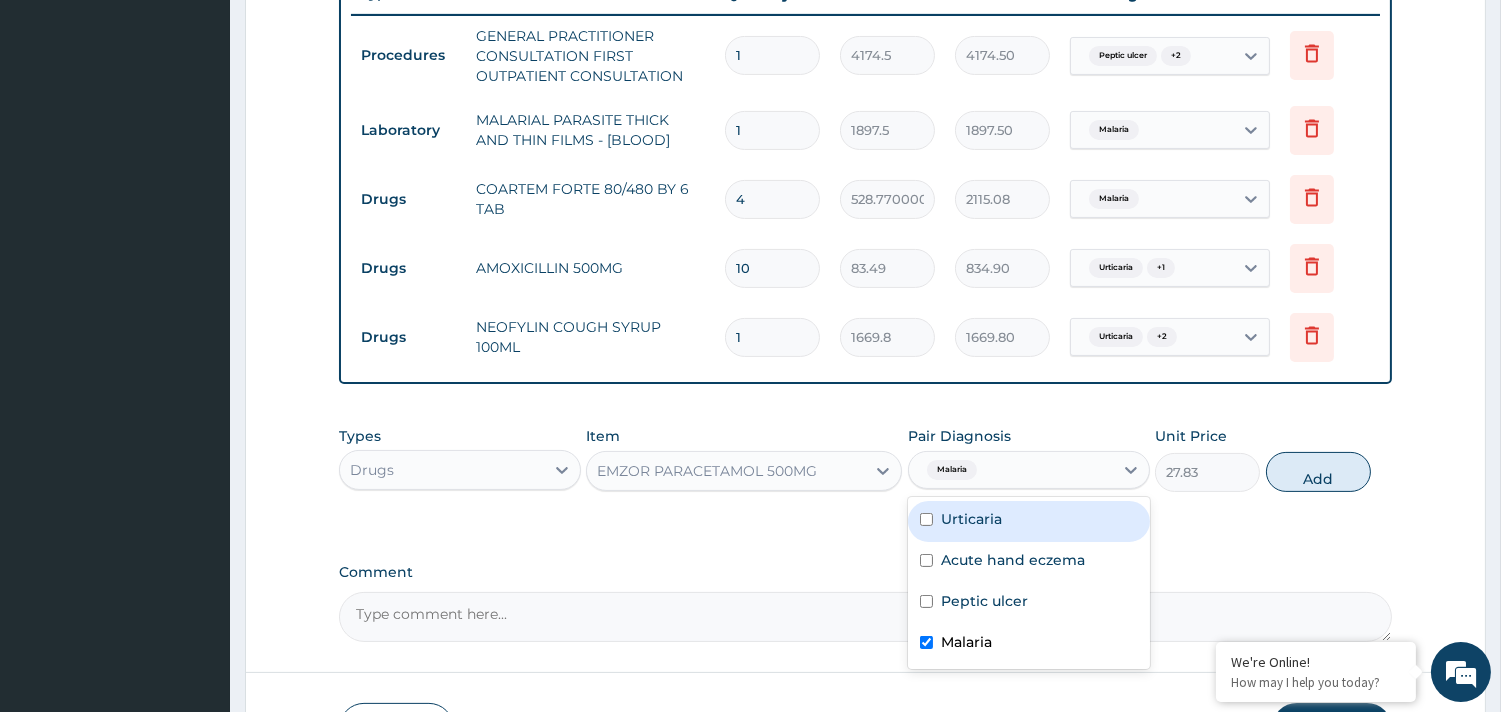 click on "Urticaria" at bounding box center (1029, 521) 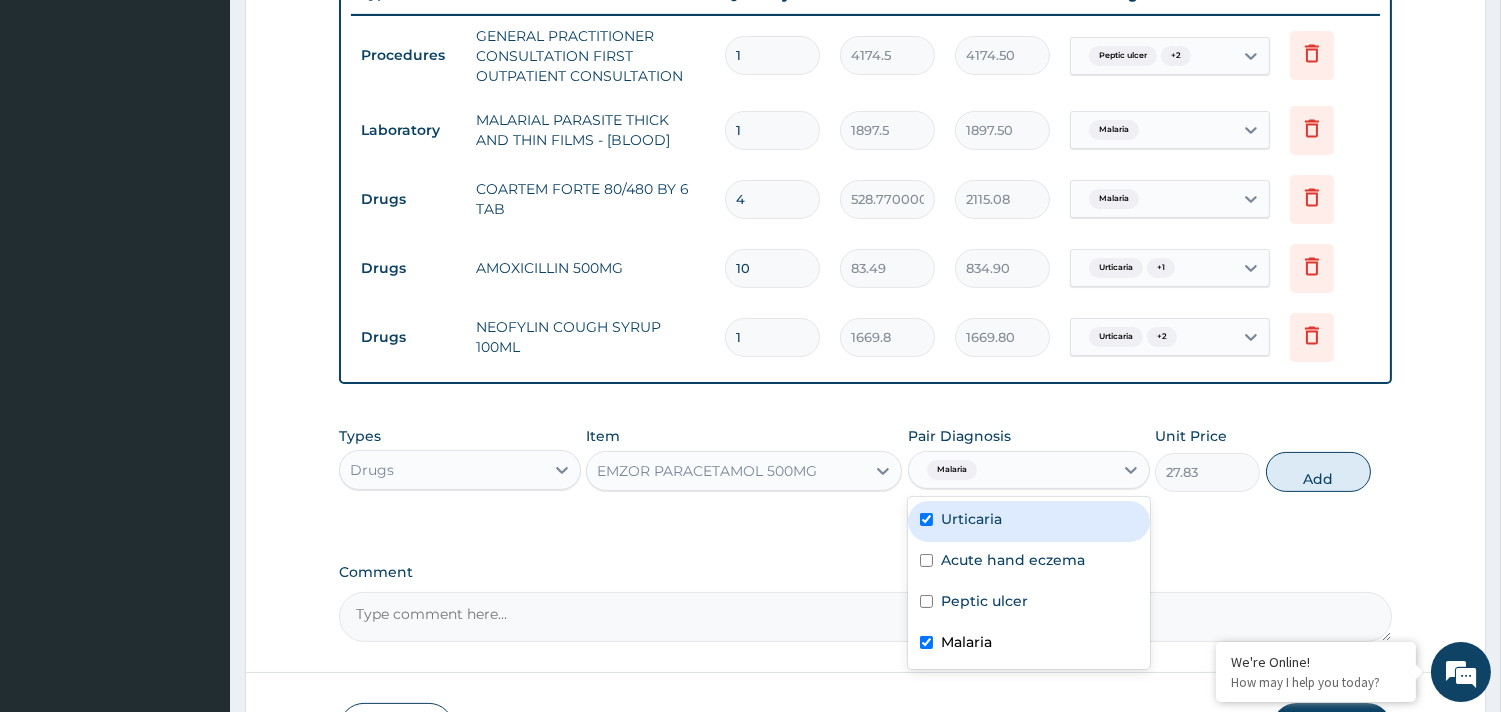 checkbox on "true" 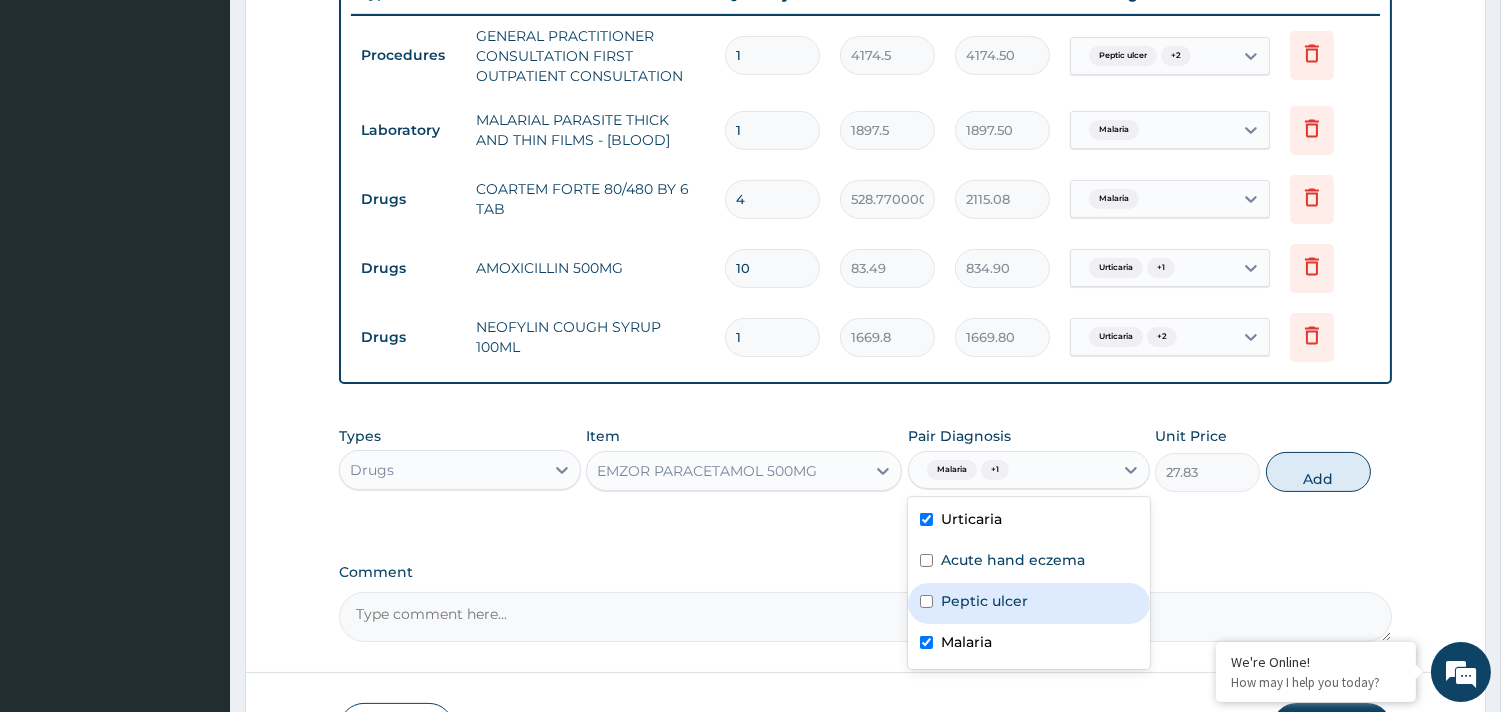 click on "Peptic ulcer" at bounding box center [984, 601] 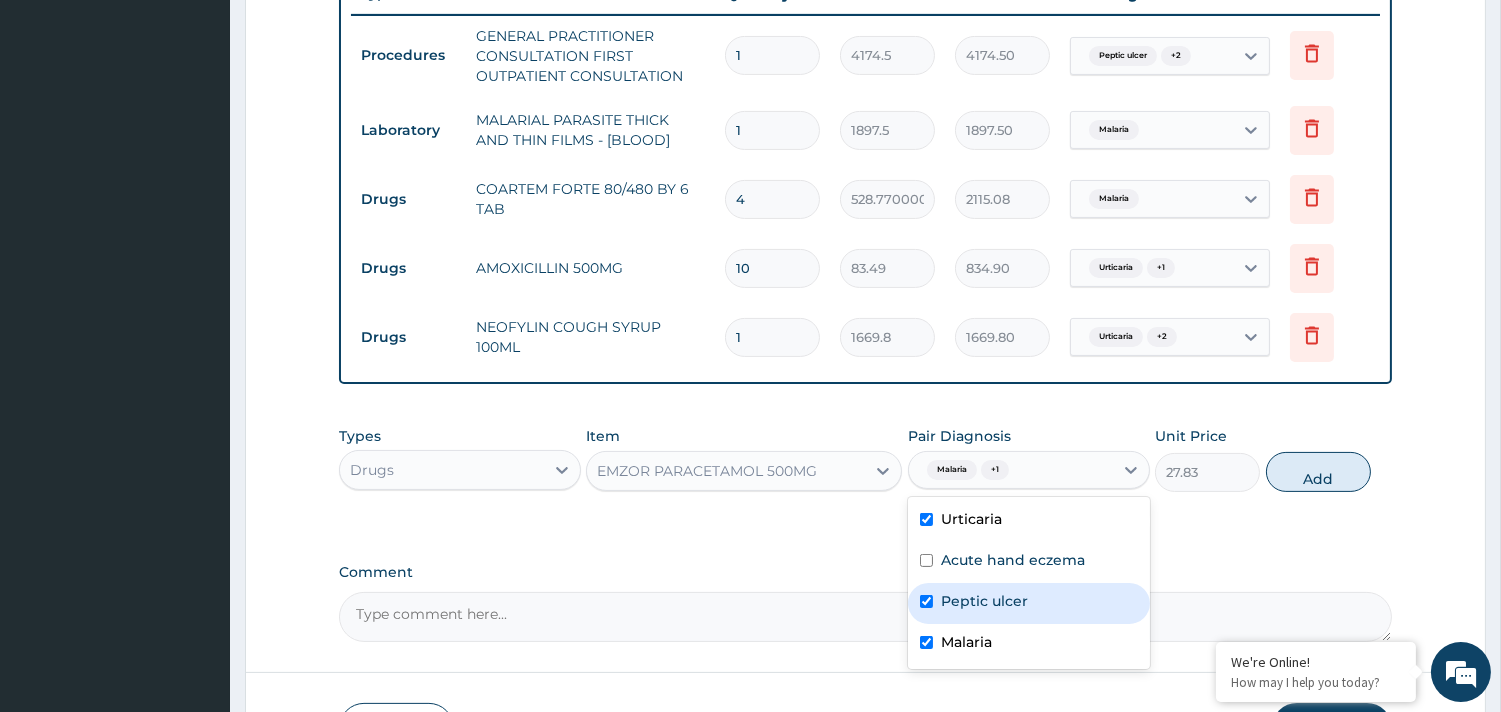 checkbox on "true" 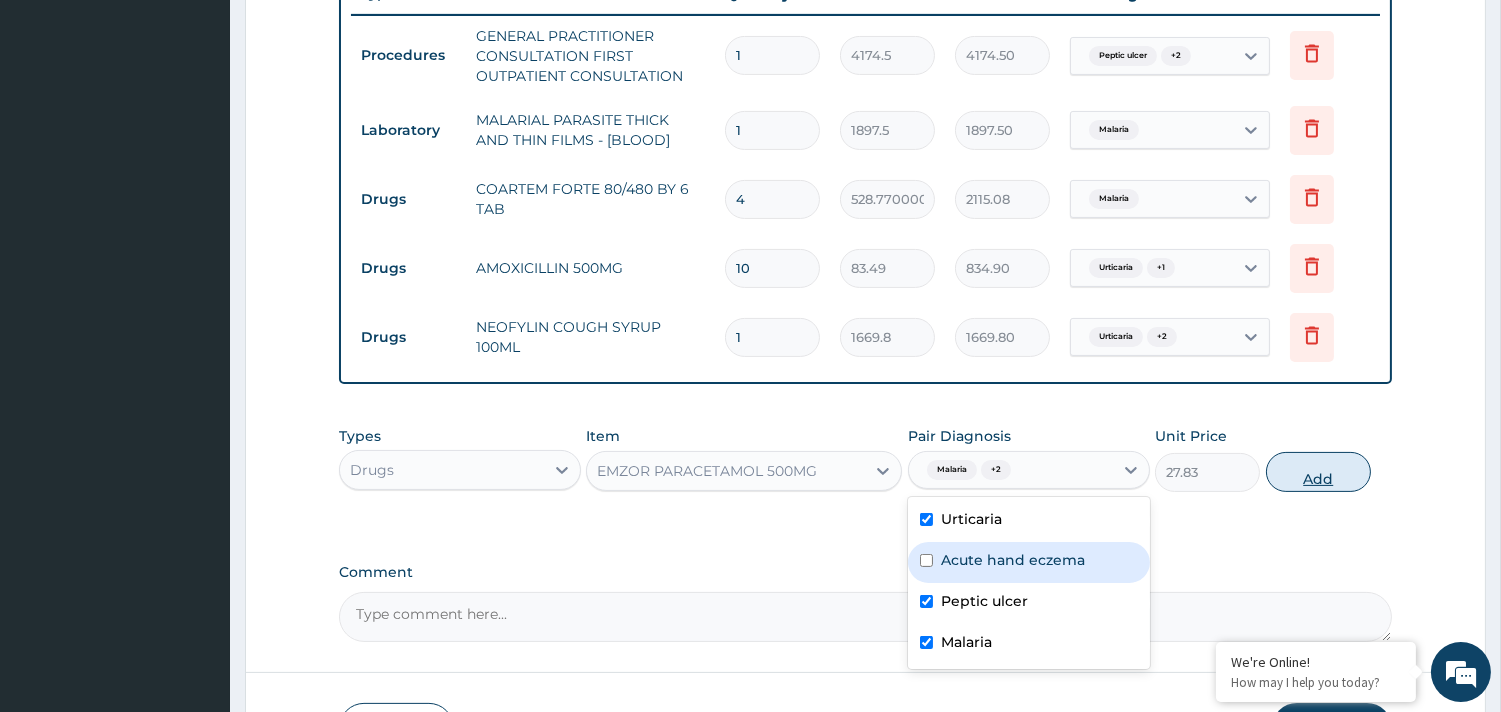 click on "Add" at bounding box center (1318, 472) 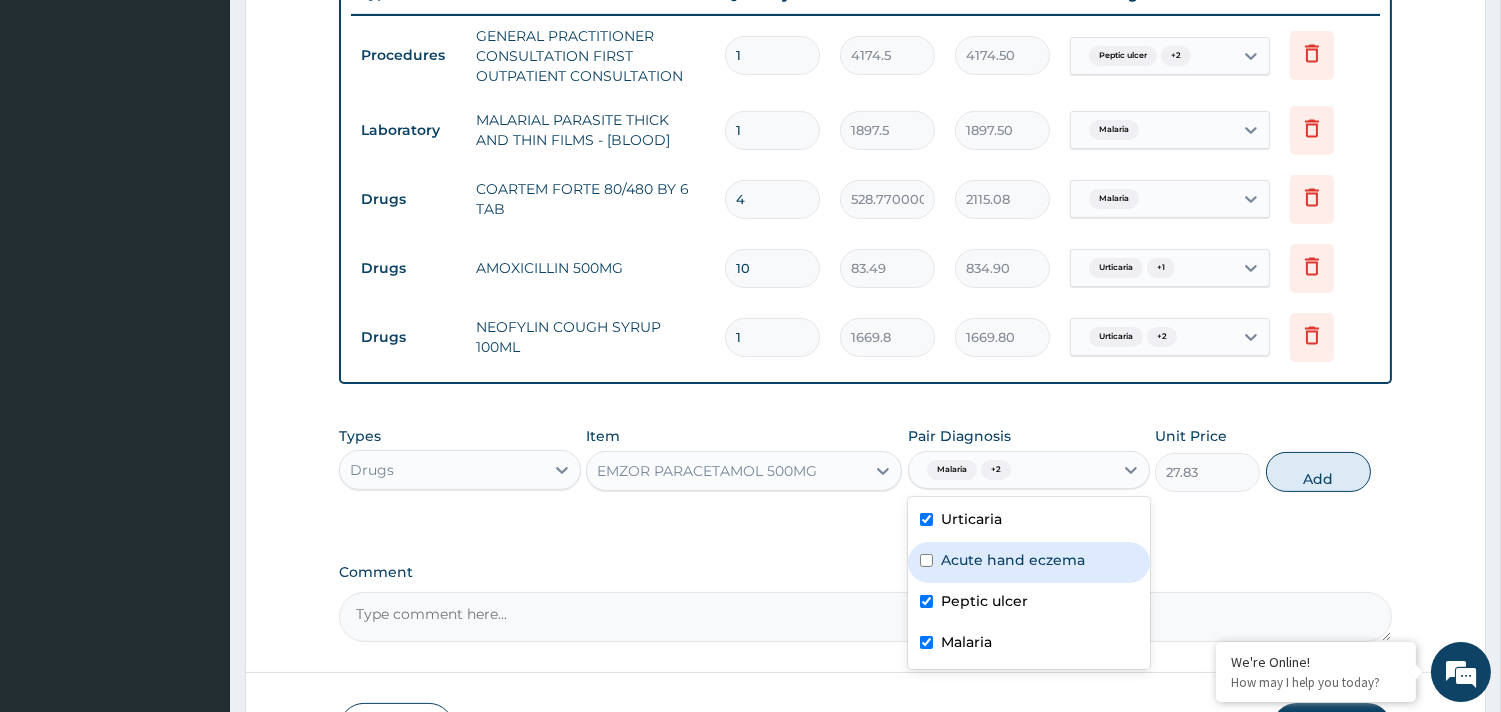 type on "0" 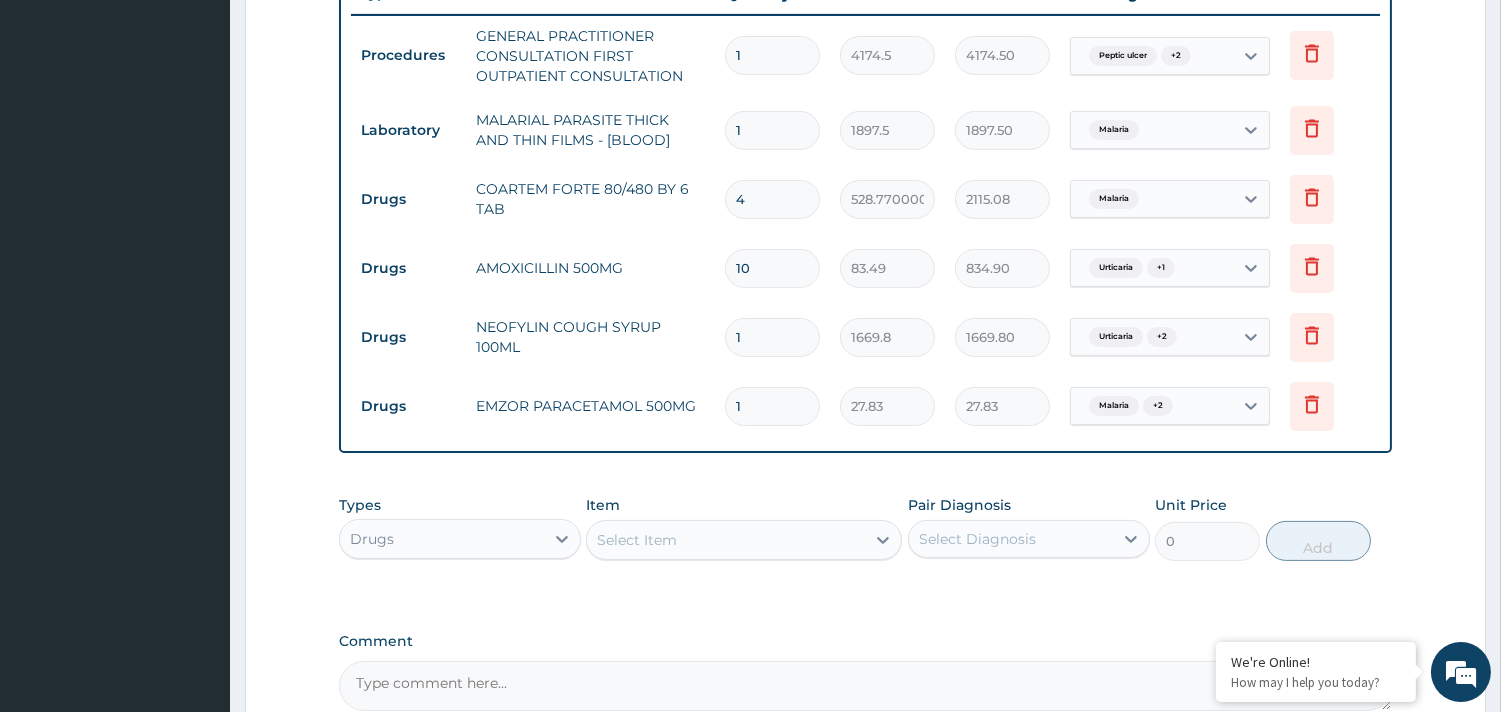 type 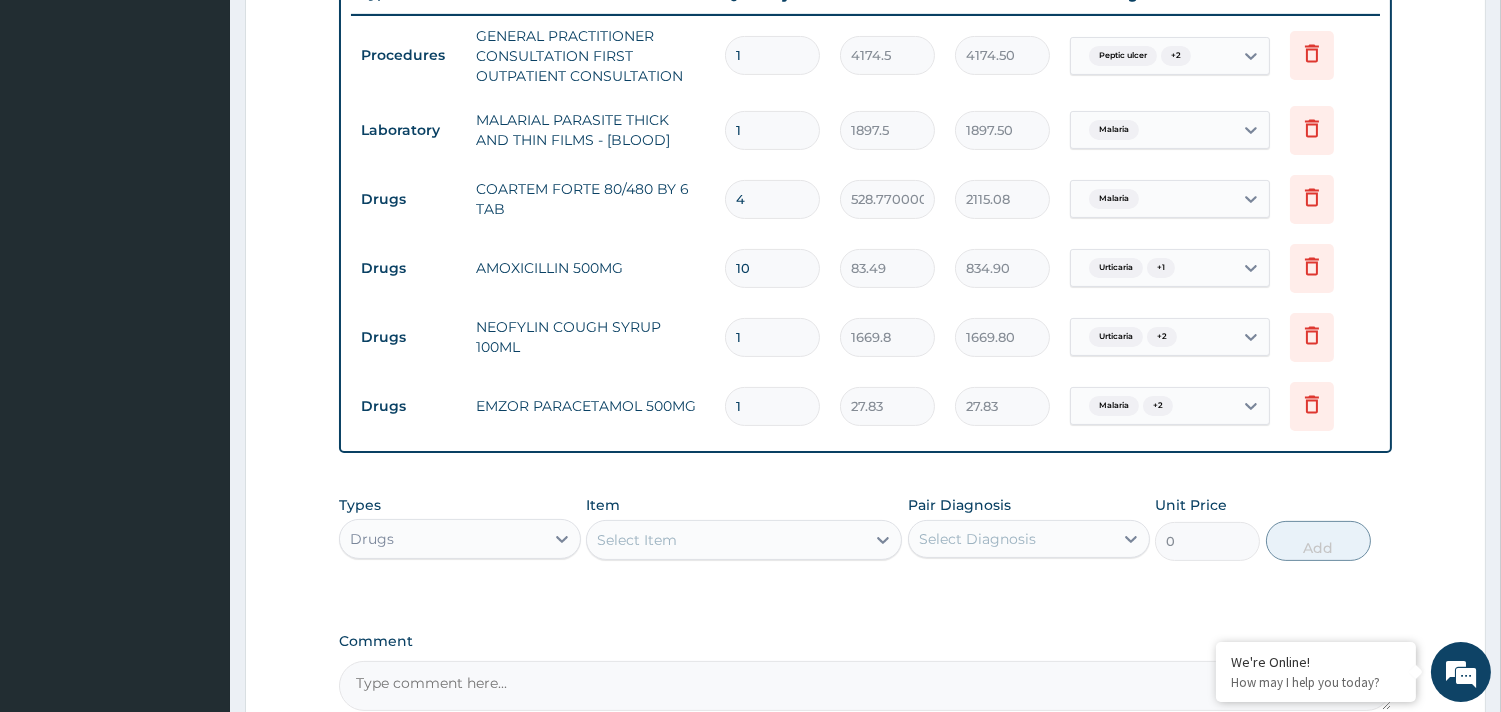 type on "0.00" 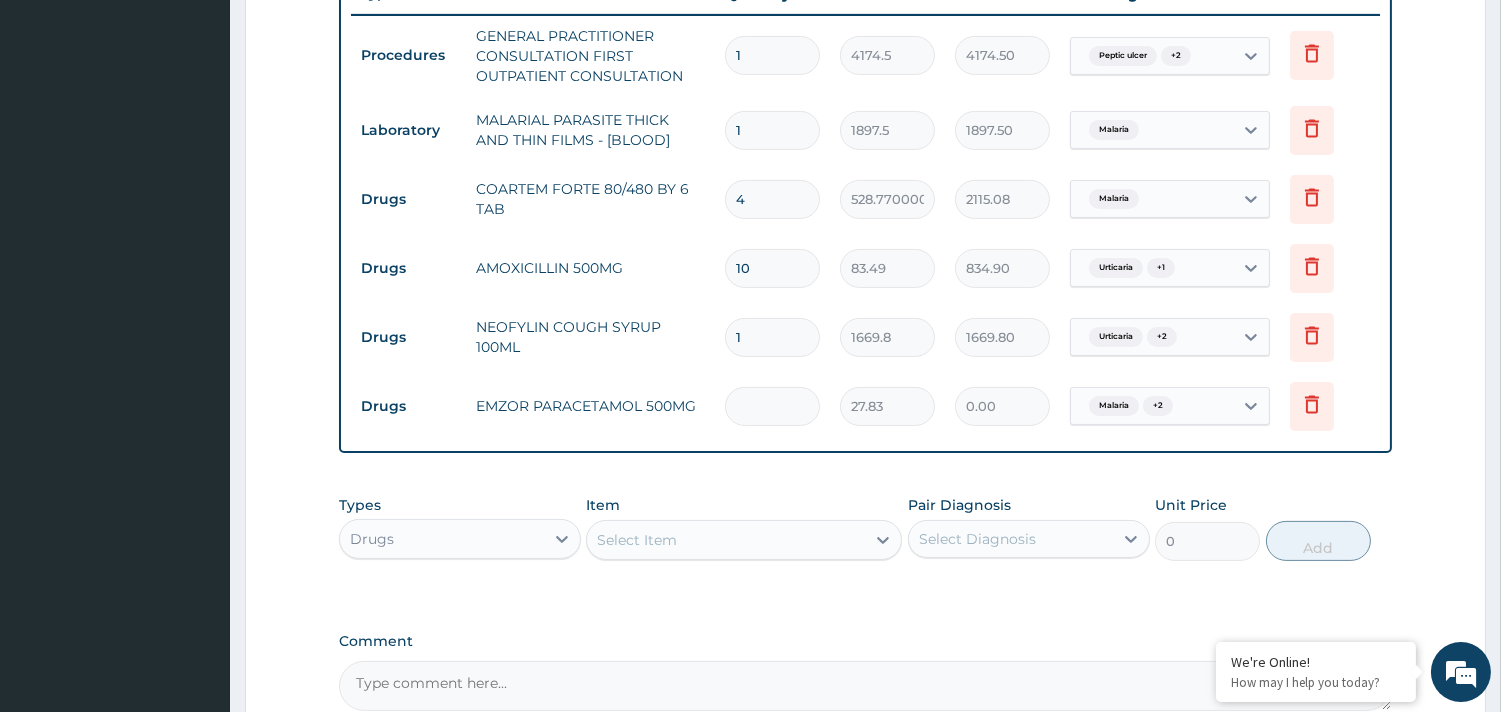 type on "2" 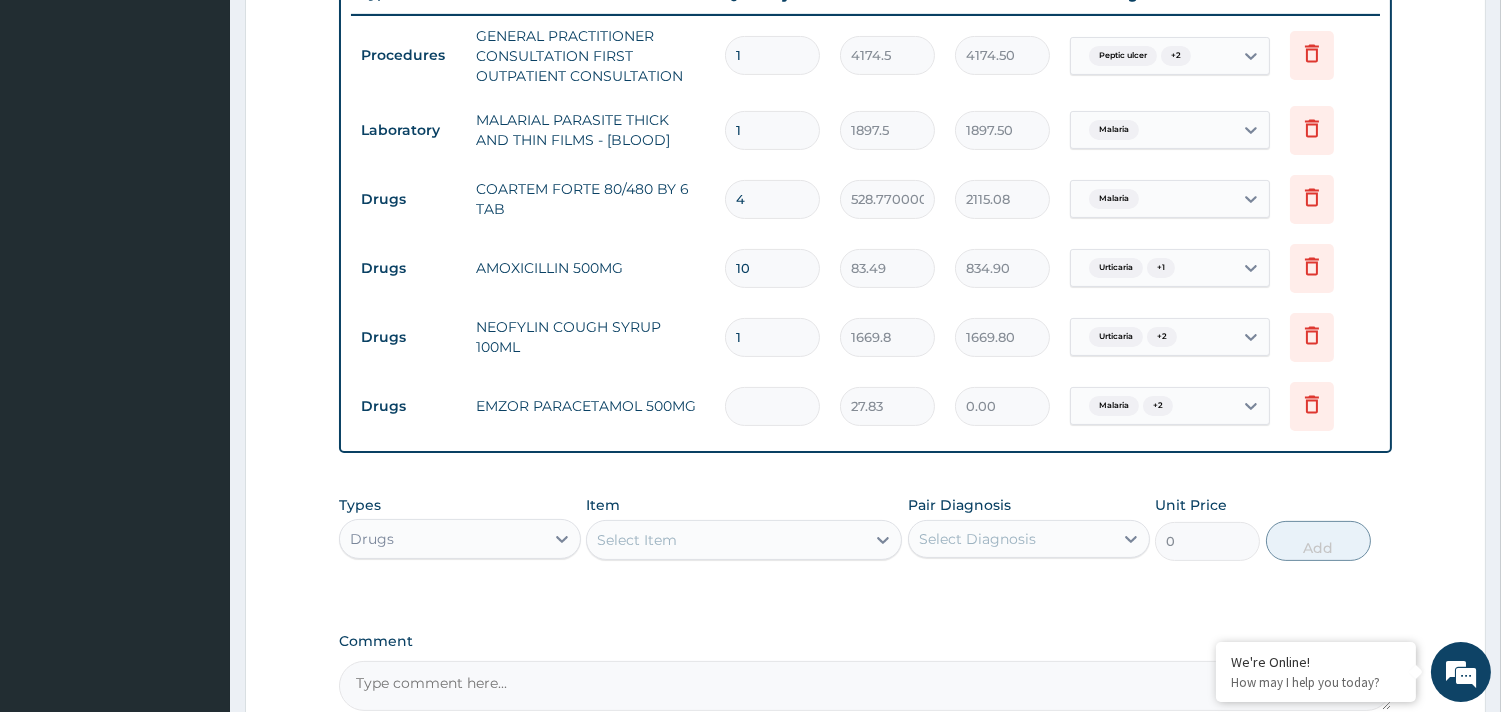 type on "55.66" 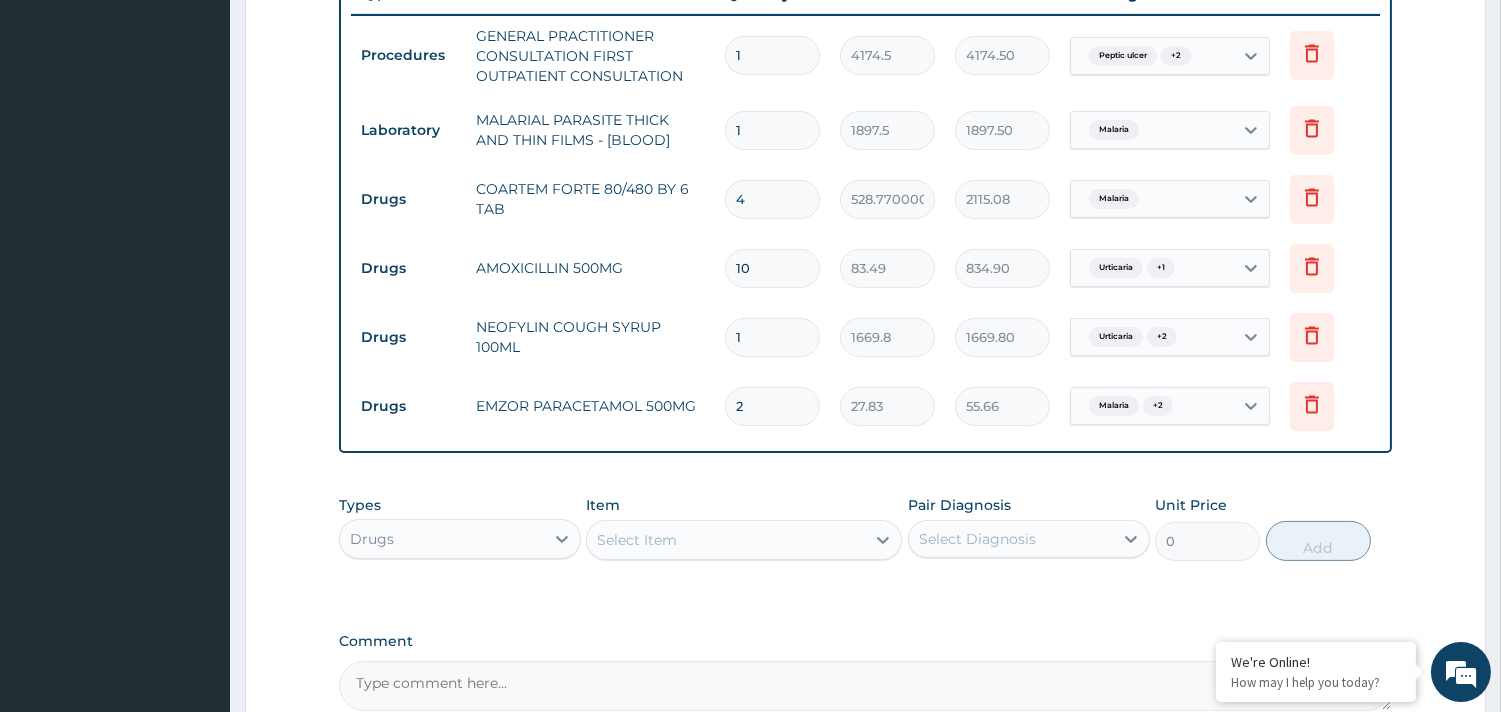 type on "20" 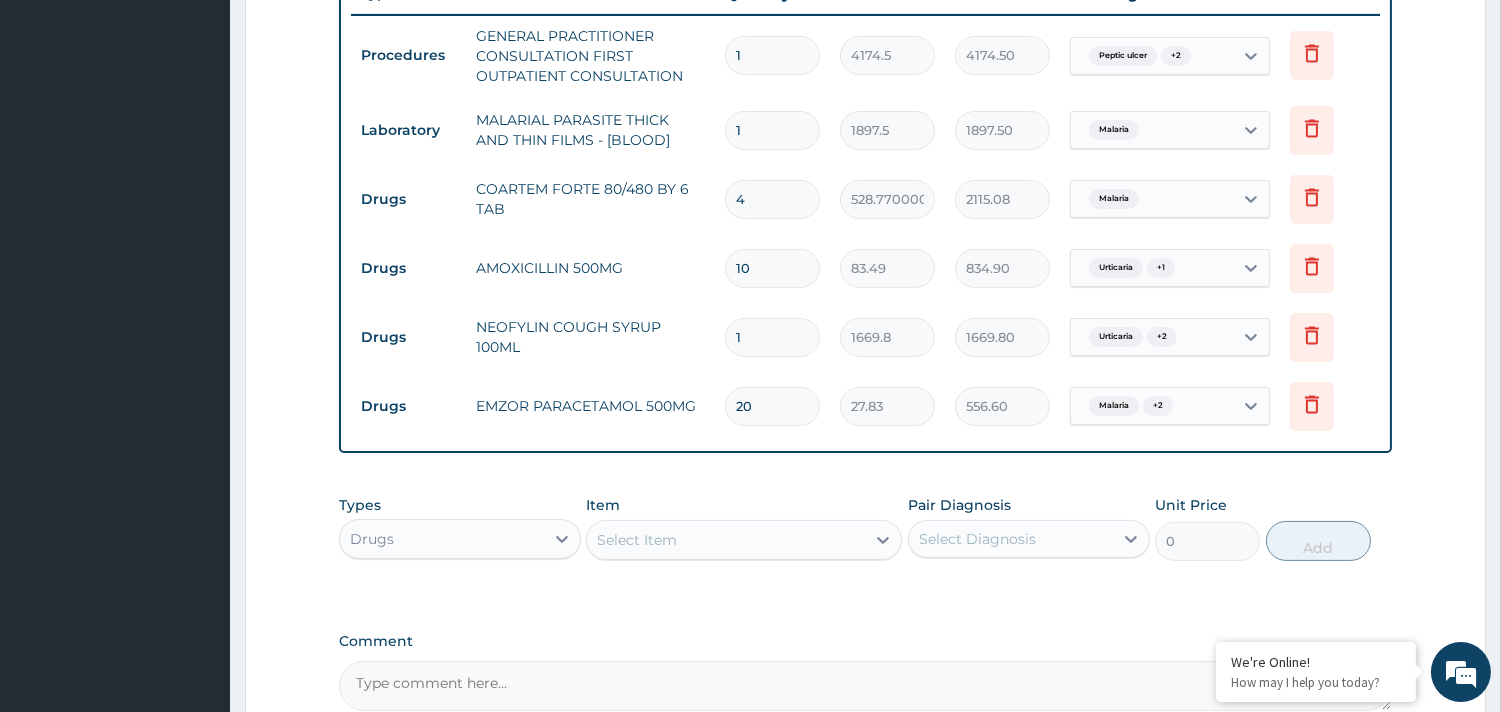 type on "20" 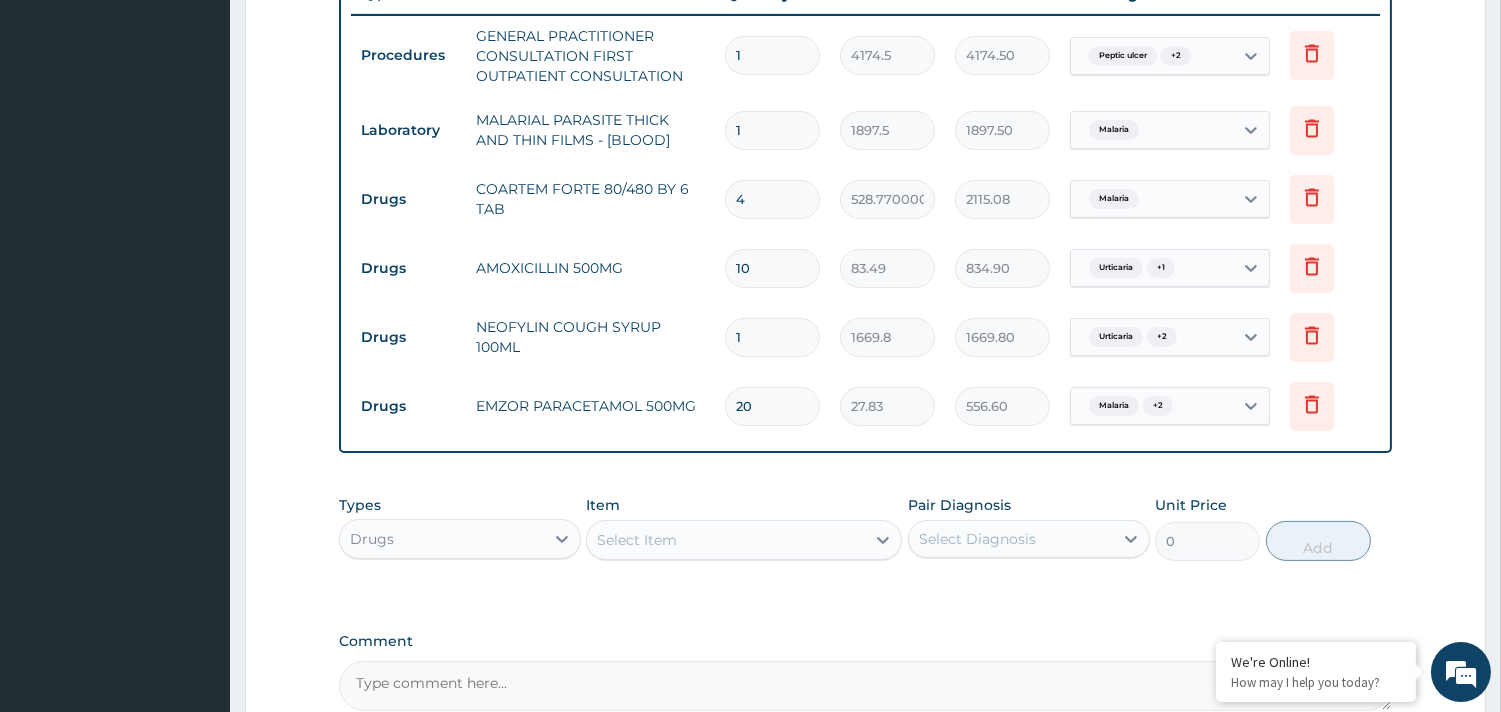 click on "Select Item" at bounding box center (637, 540) 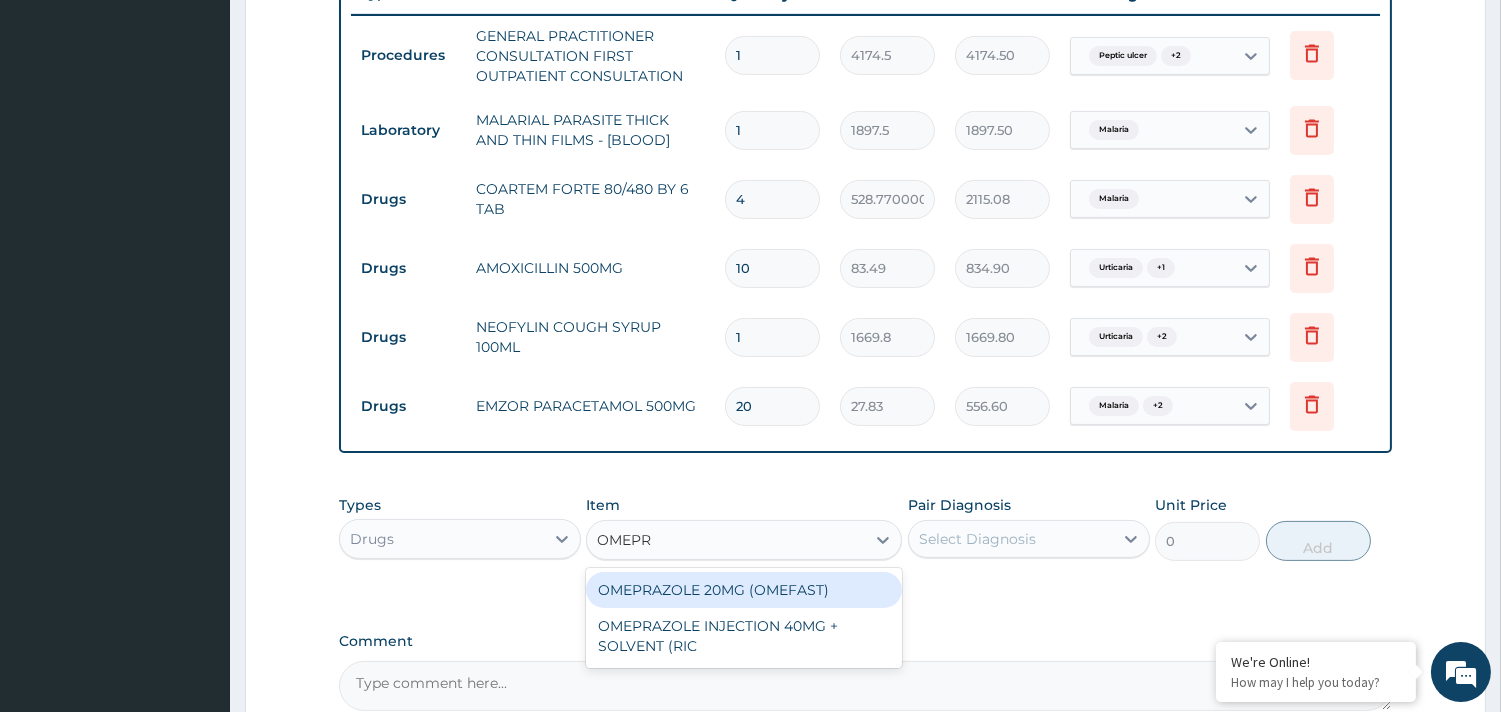 type on "OMEPRA" 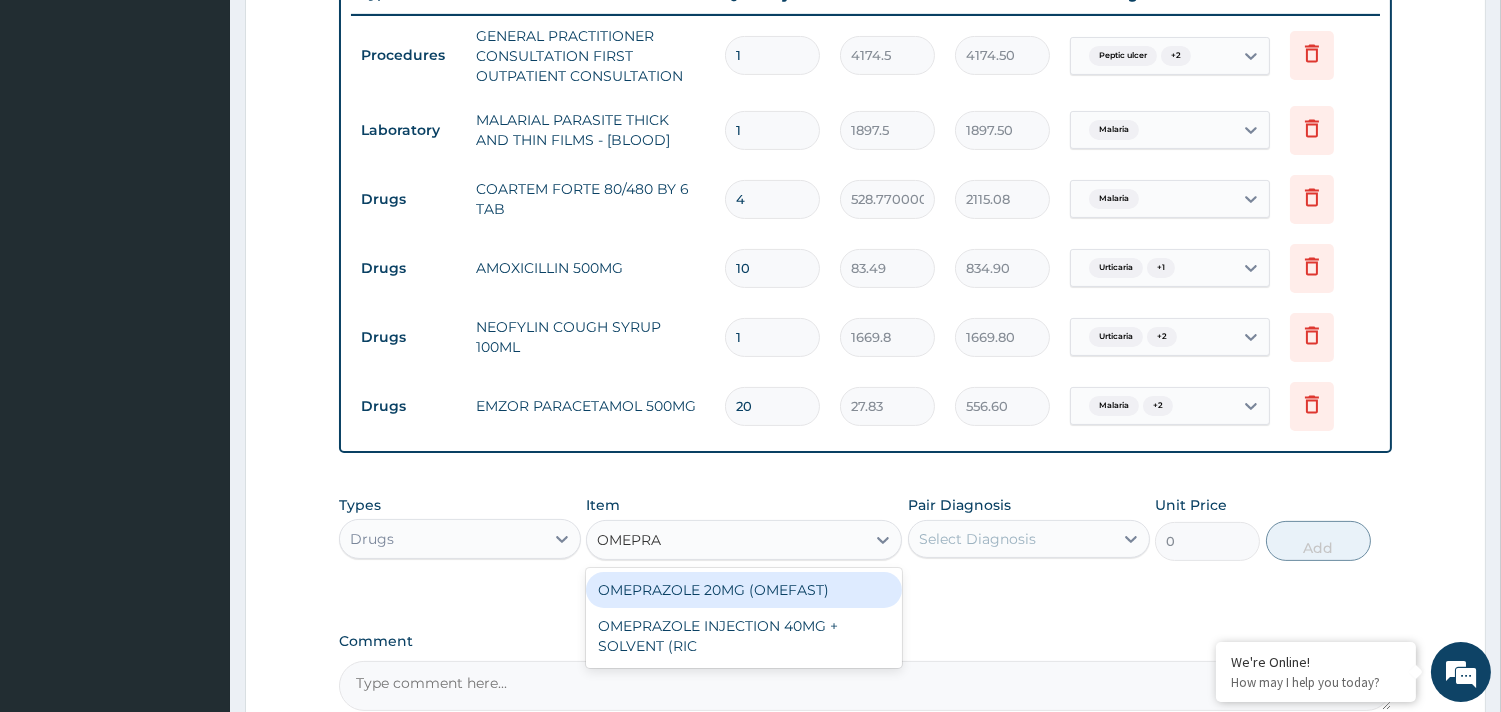click on "OMEPRAZOLE 20MG (OMEFAST)" at bounding box center (744, 590) 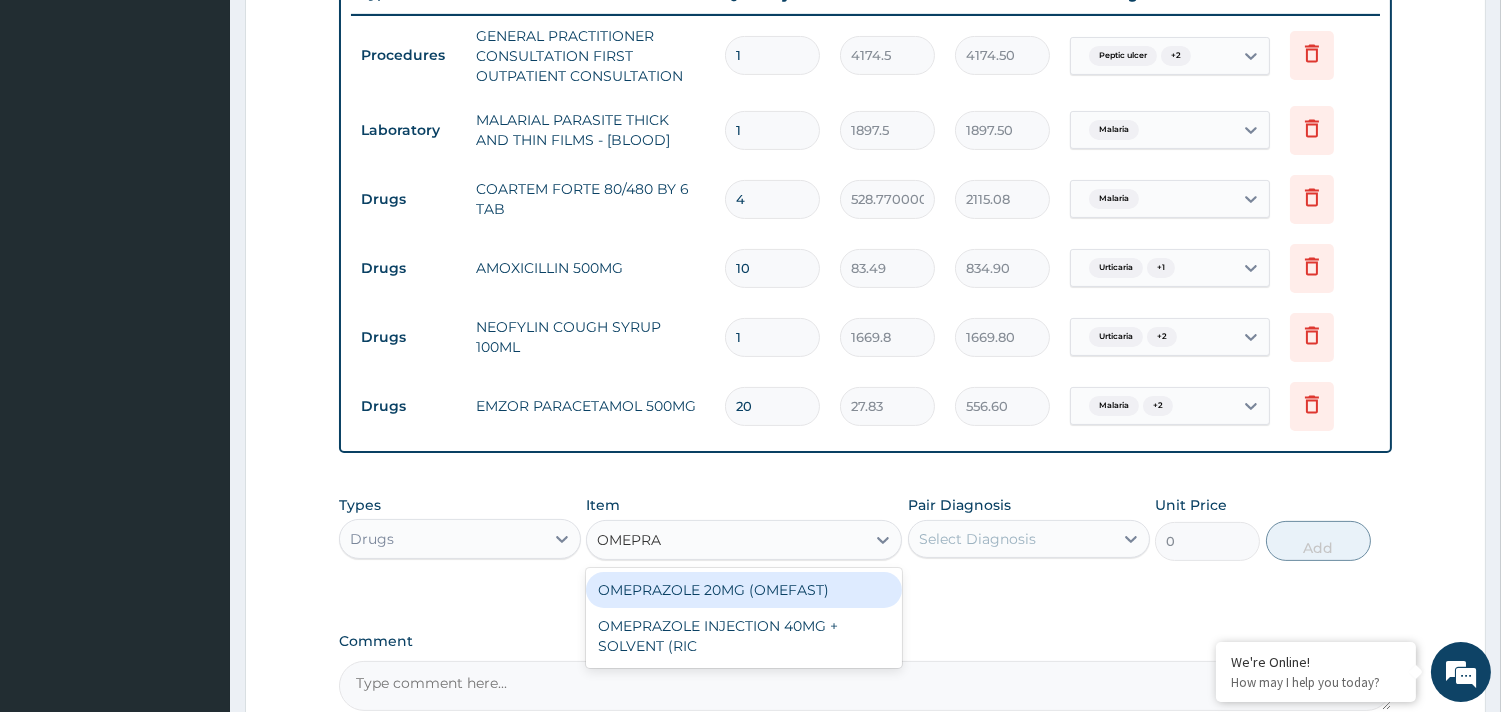 type 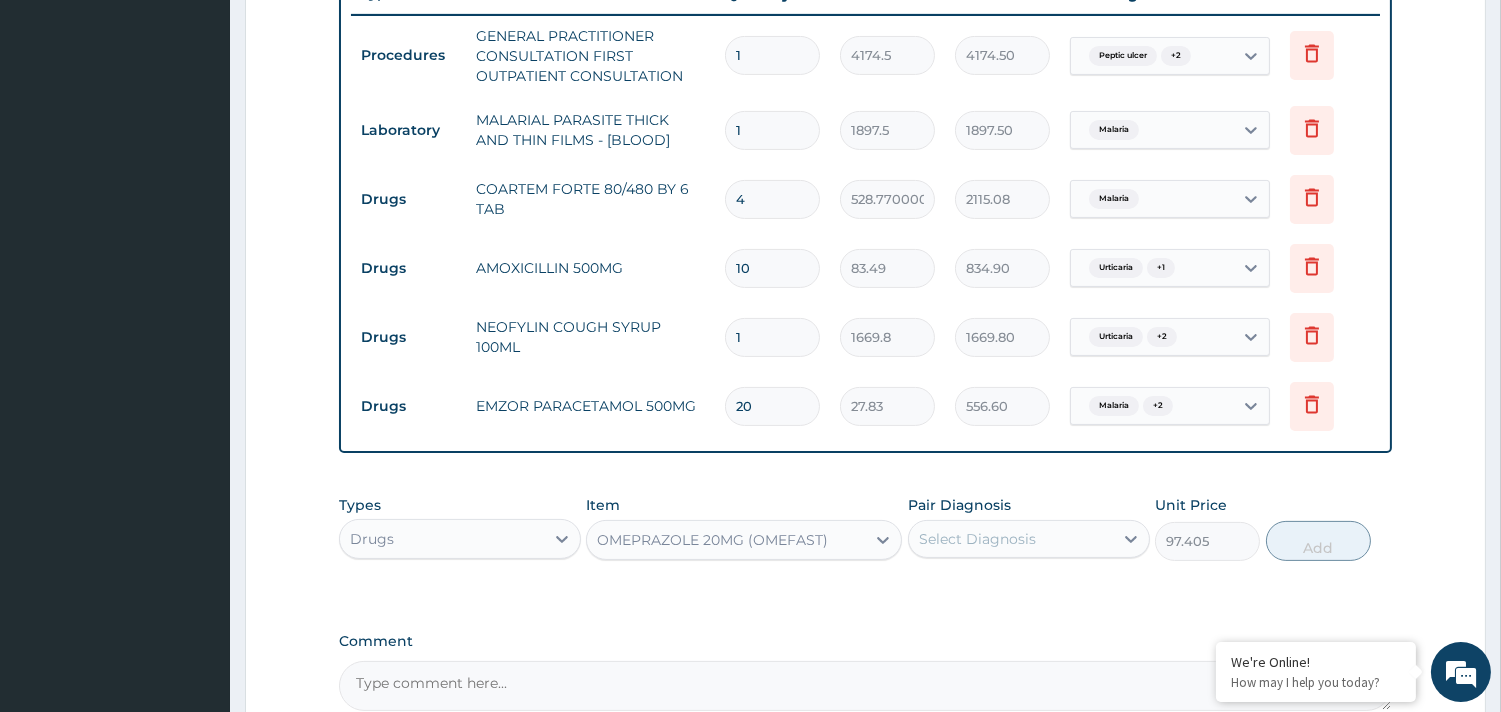 click on "Pair Diagnosis" at bounding box center (959, 505) 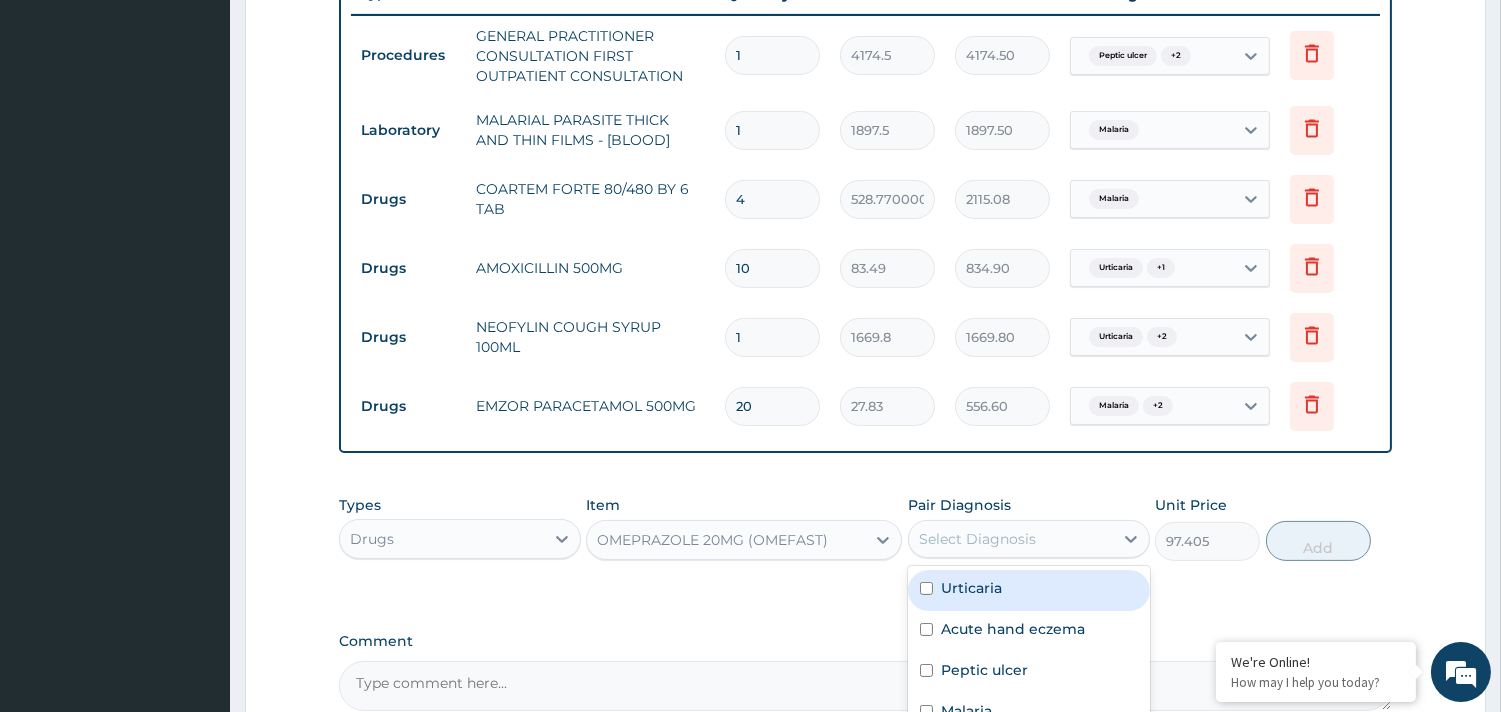 click on "Select Diagnosis" at bounding box center [1011, 539] 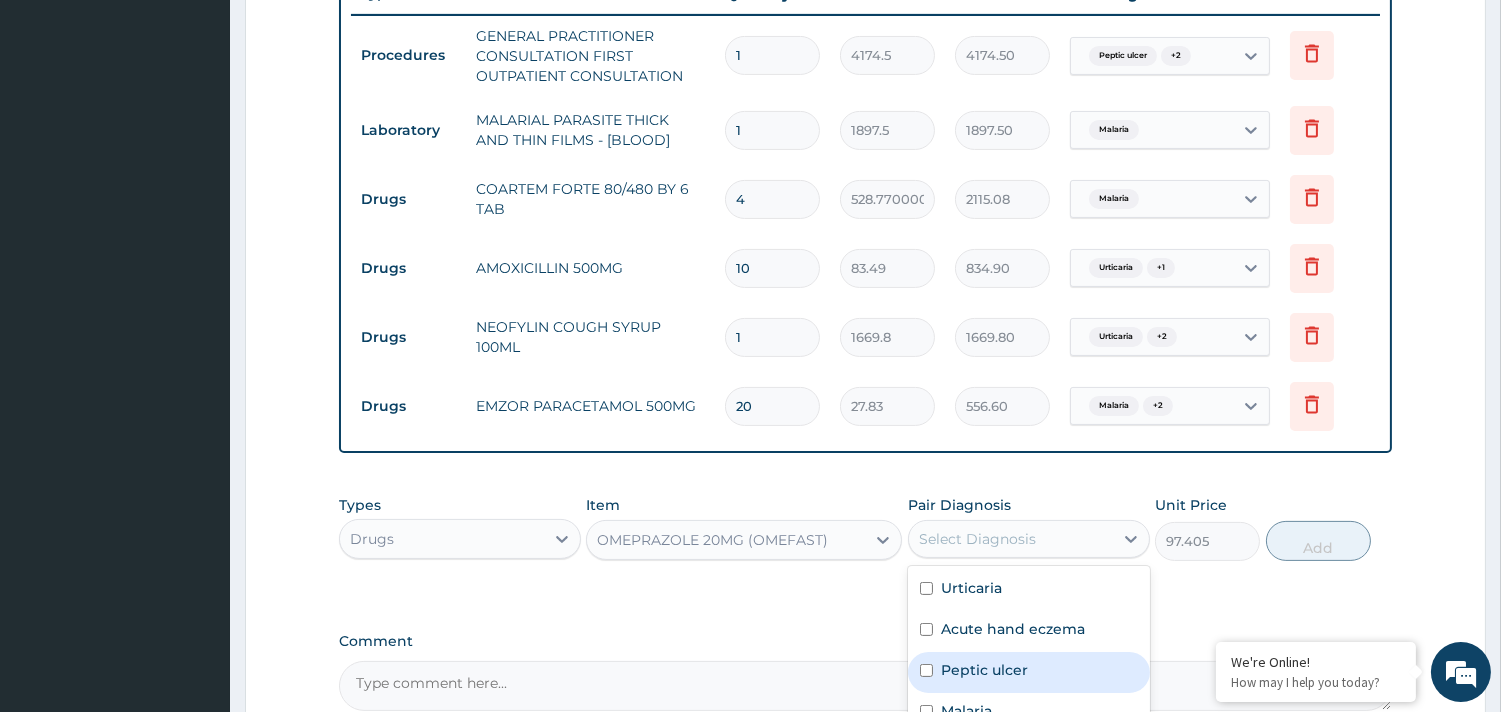 click on "Peptic ulcer" at bounding box center [1029, 672] 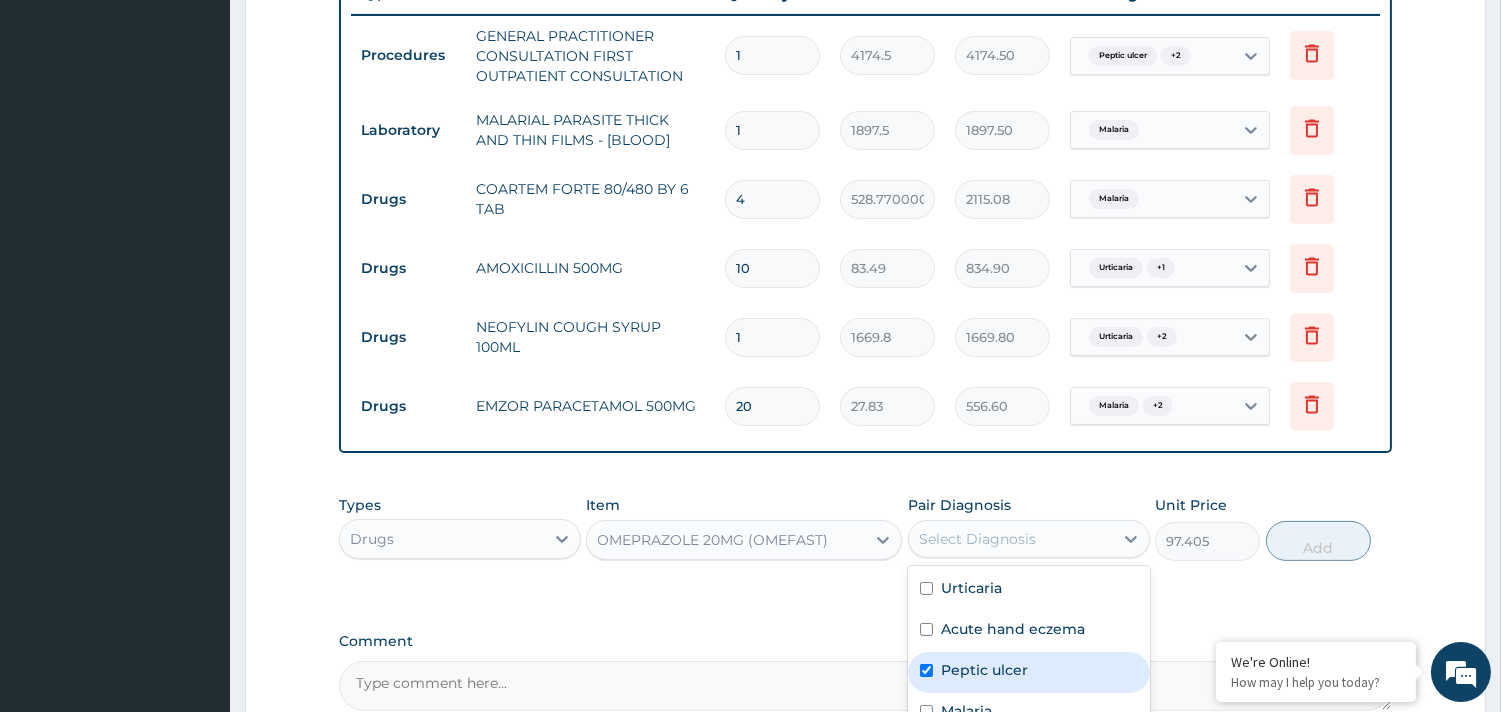 checkbox on "true" 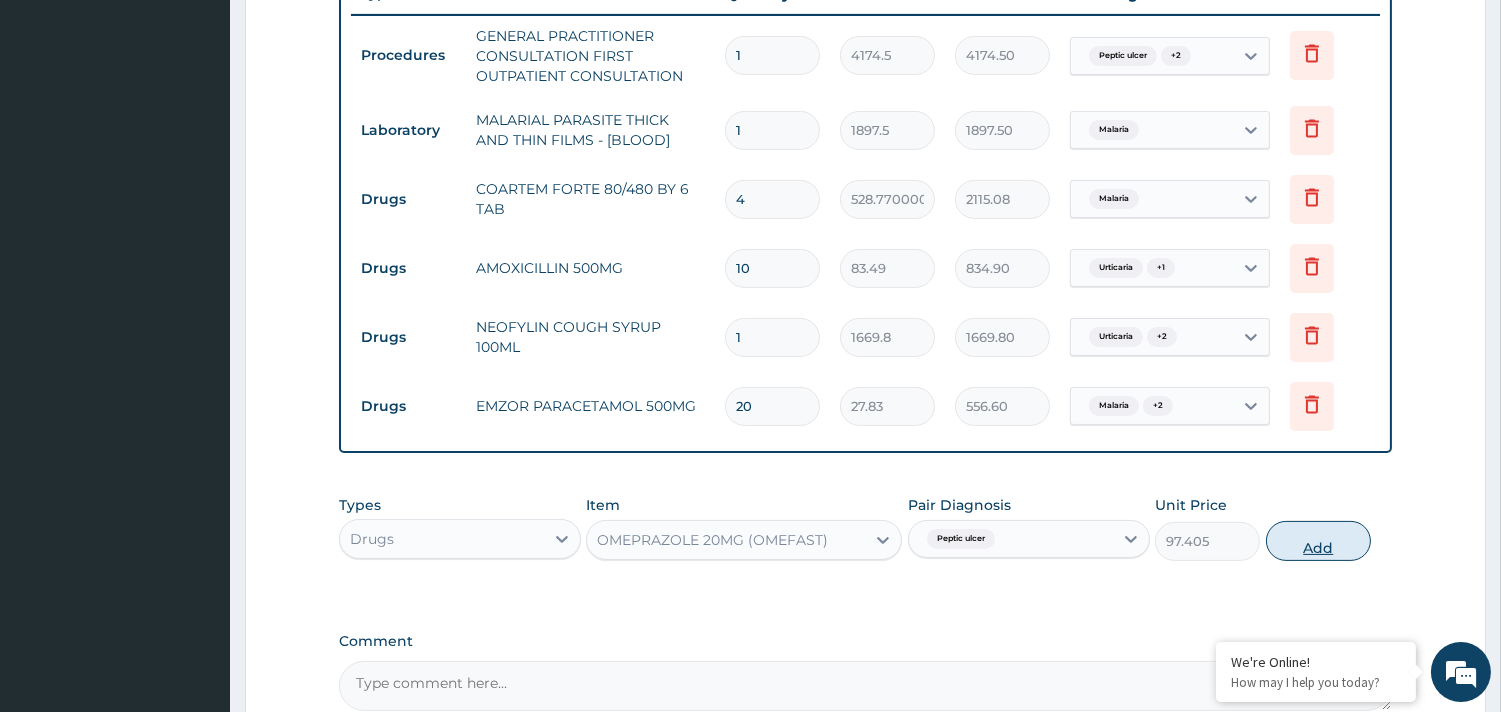click on "Add" at bounding box center (1318, 541) 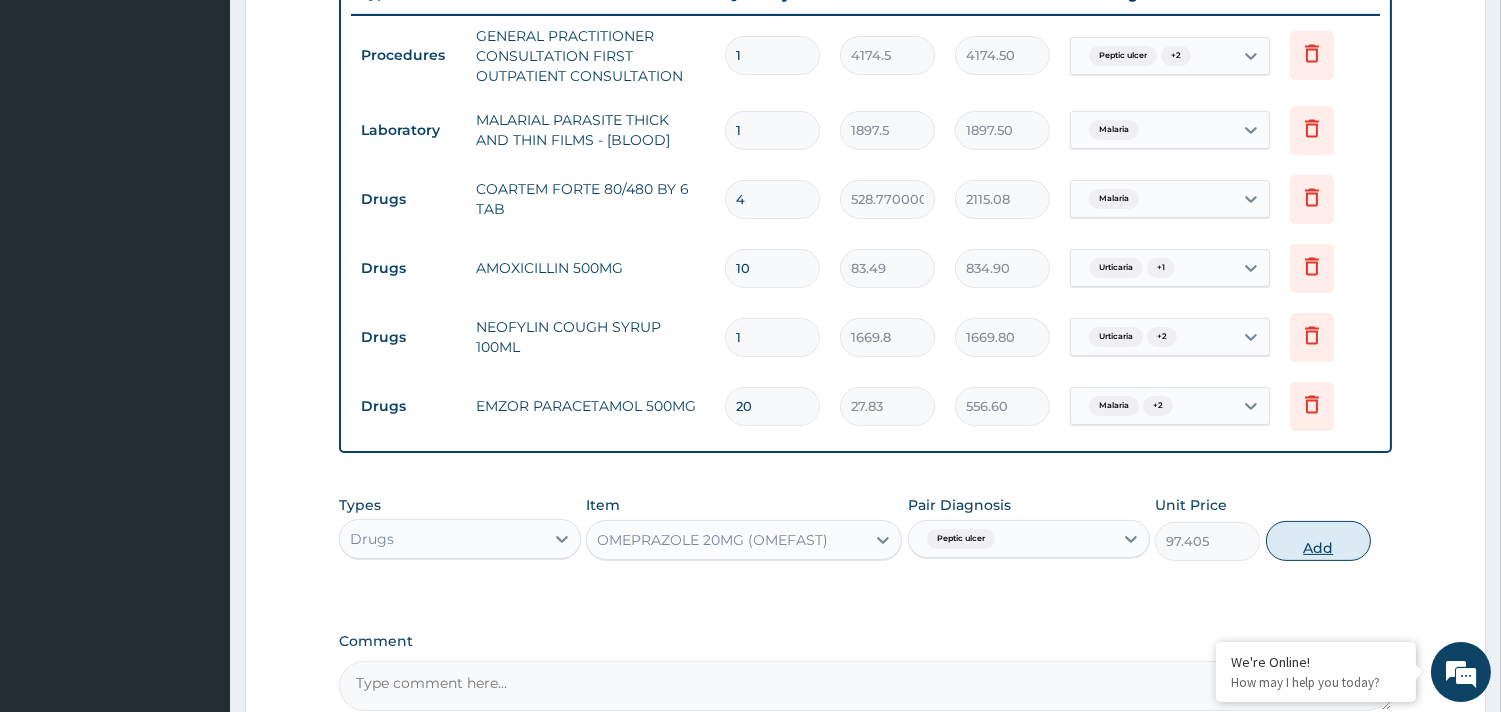 type on "0" 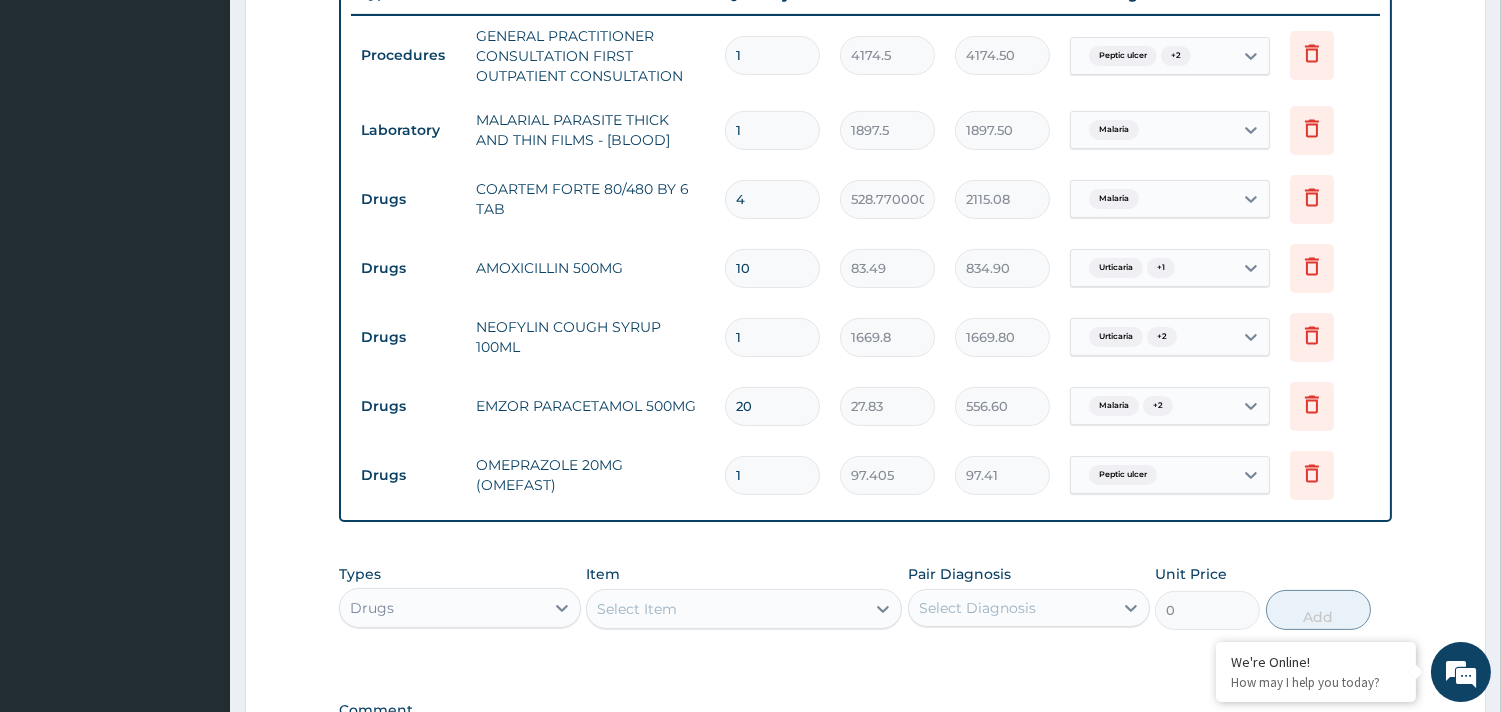click on "1" at bounding box center [772, 475] 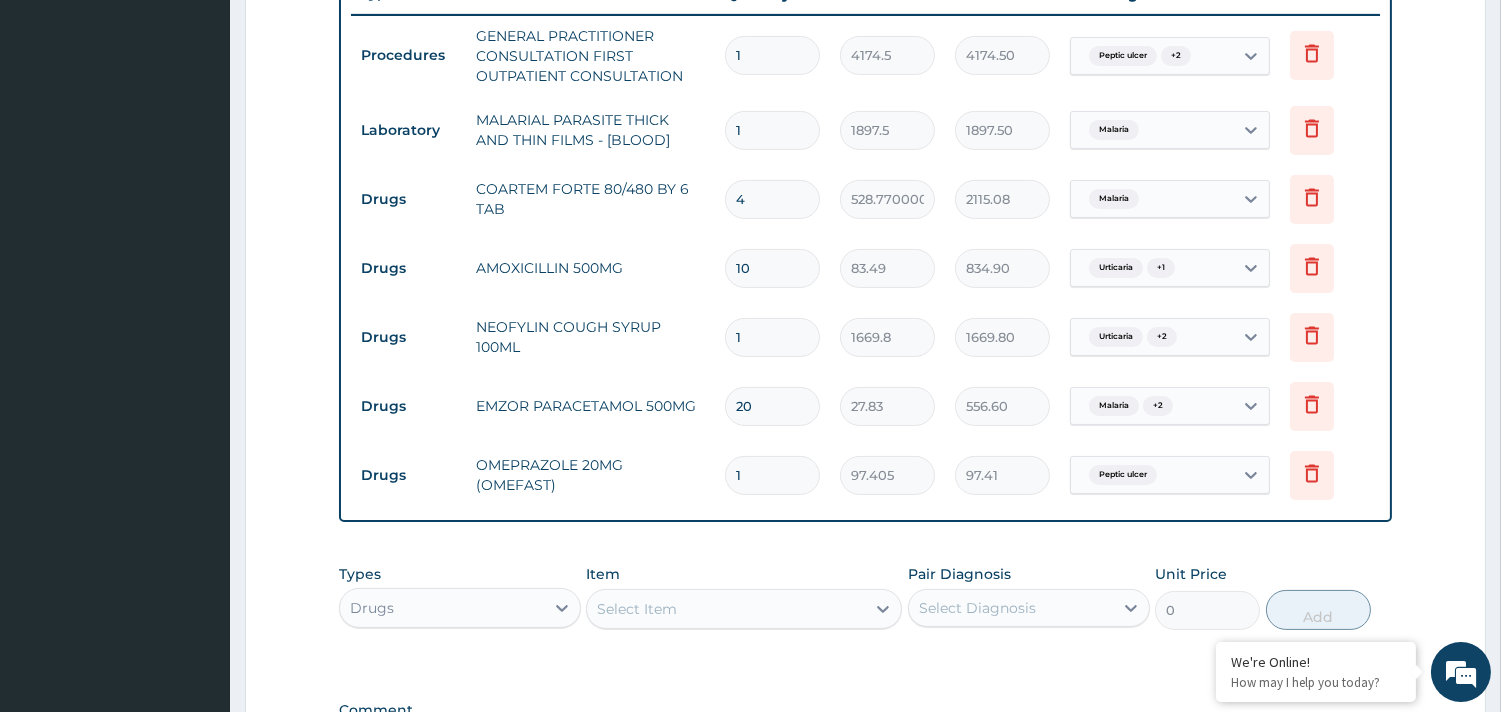 type on "0.00" 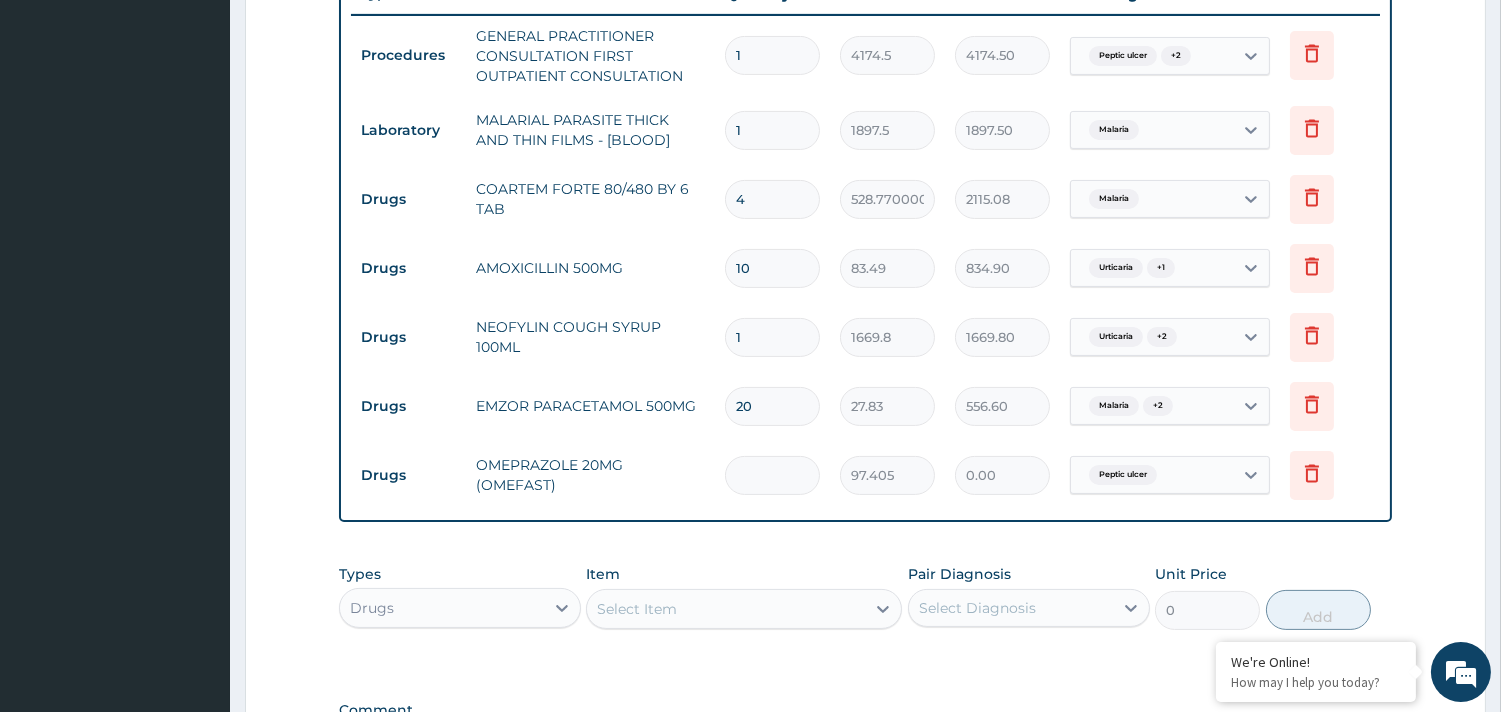 type on "7" 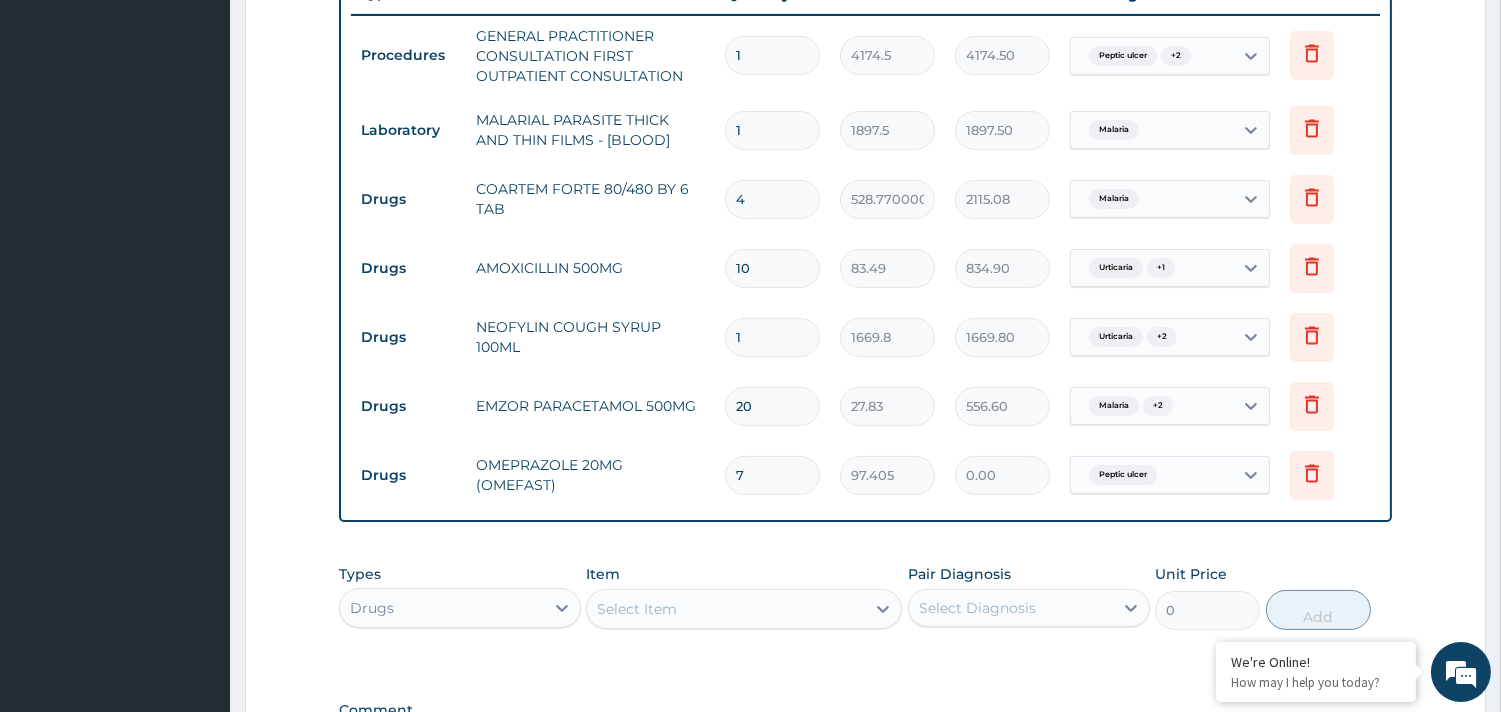 type on "681.84" 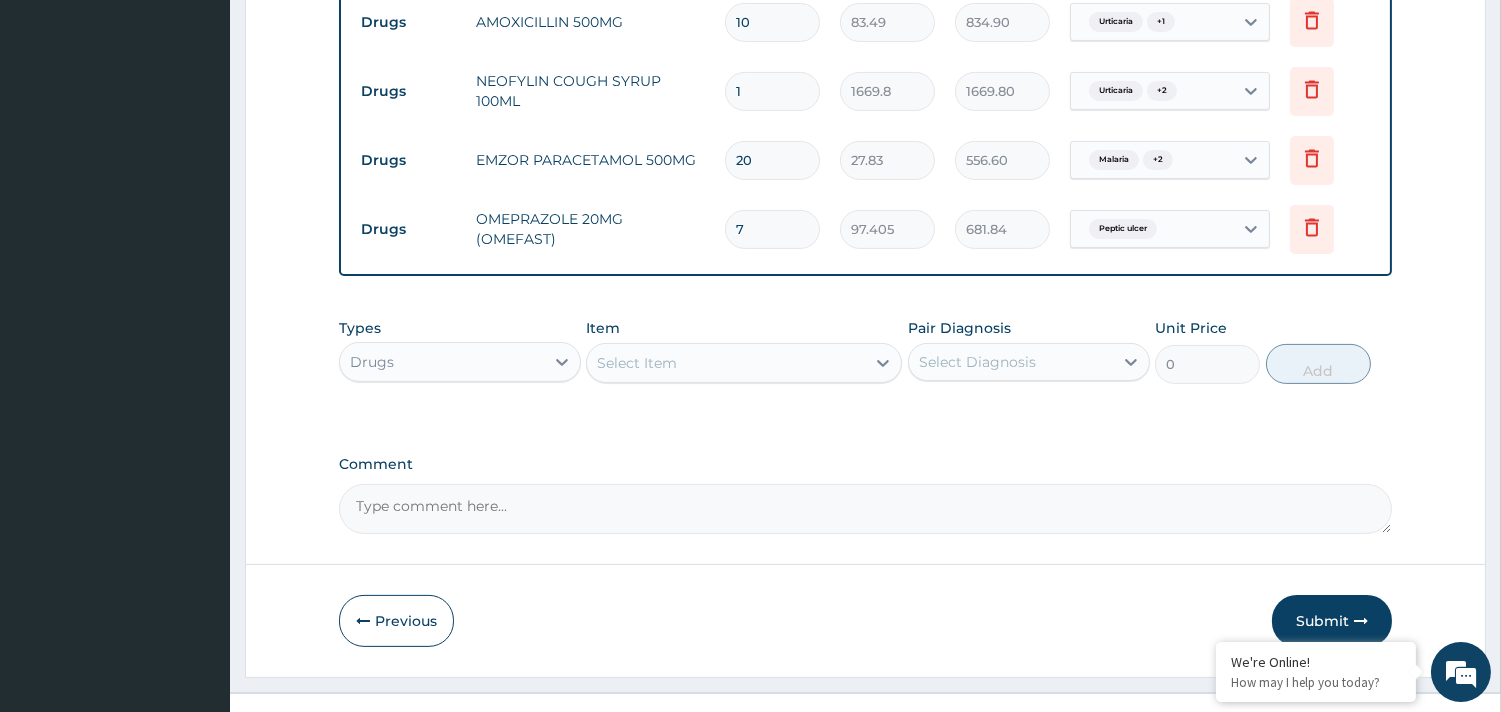 scroll, scrollTop: 1061, scrollLeft: 0, axis: vertical 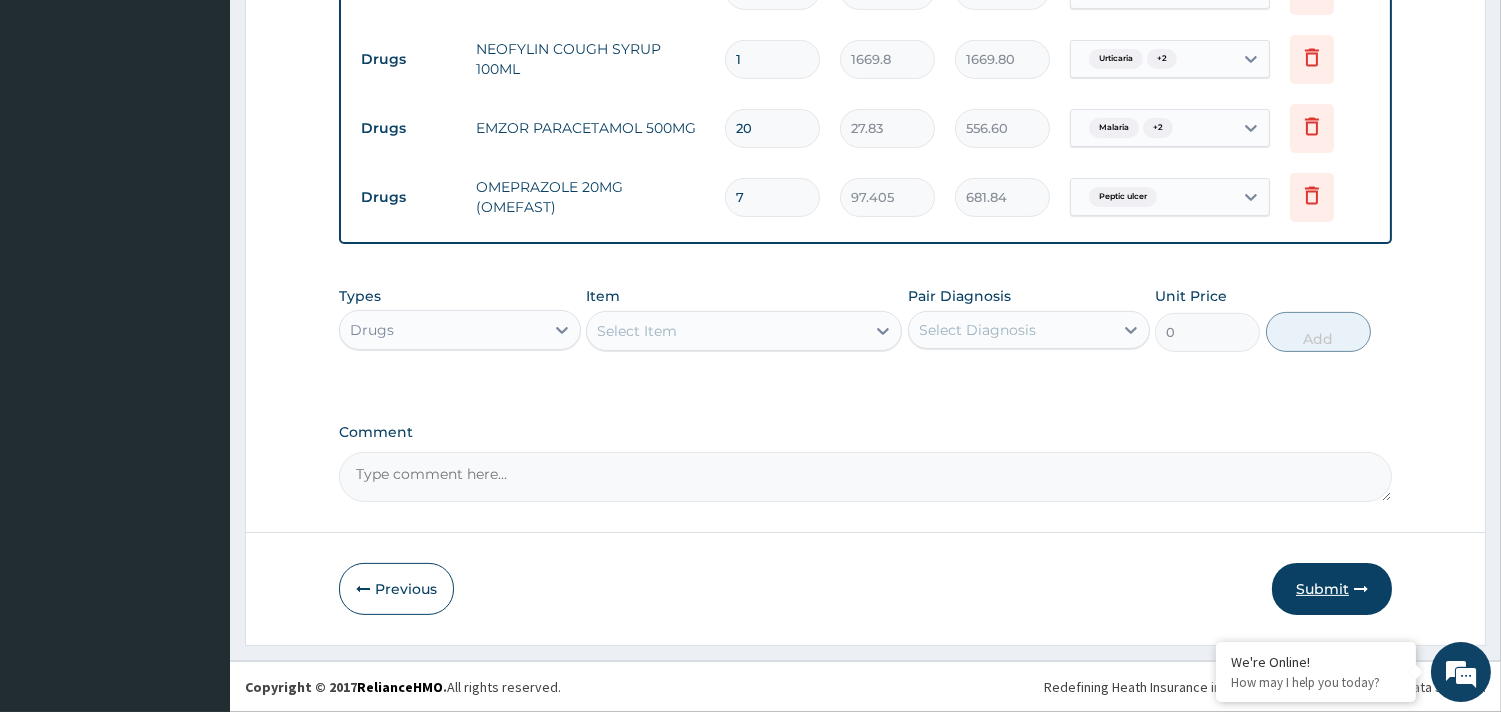 type on "7" 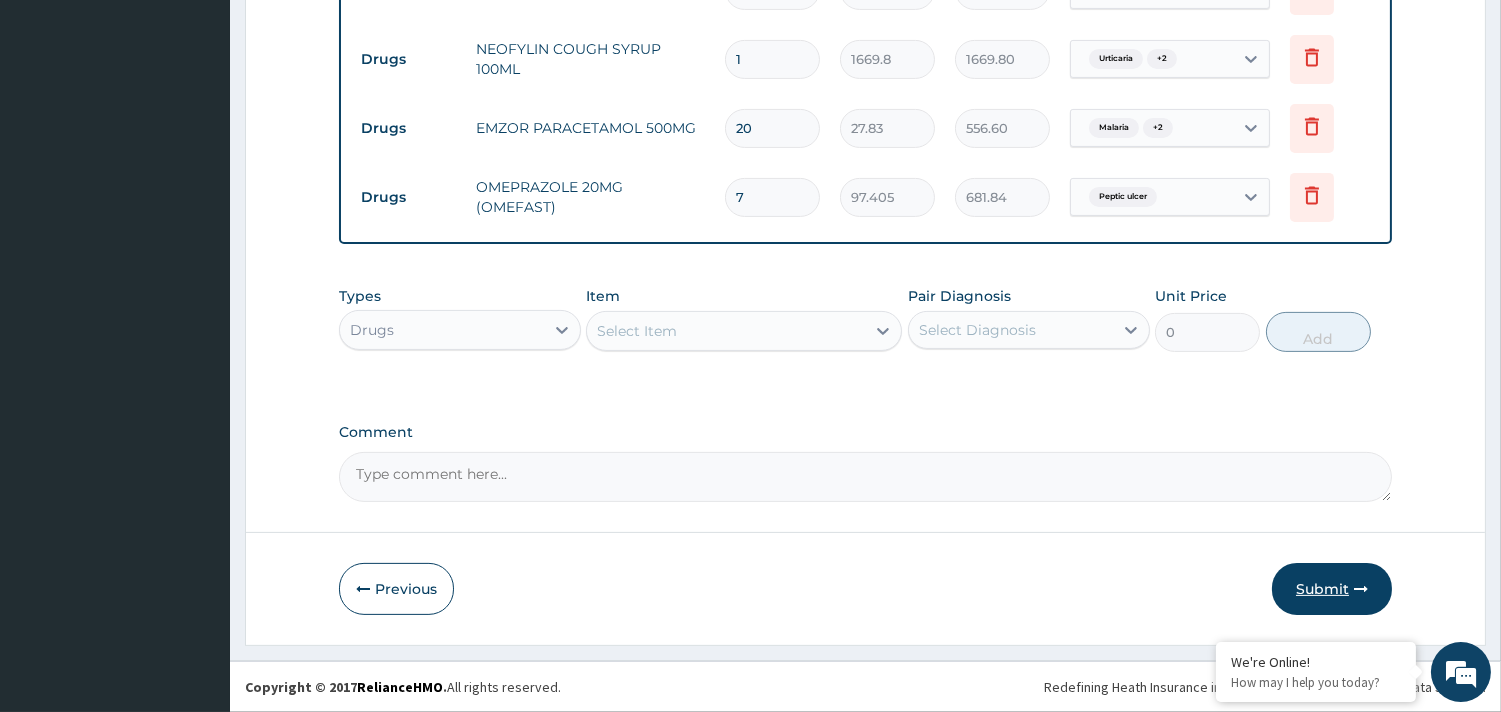 click on "Submit" at bounding box center [1332, 589] 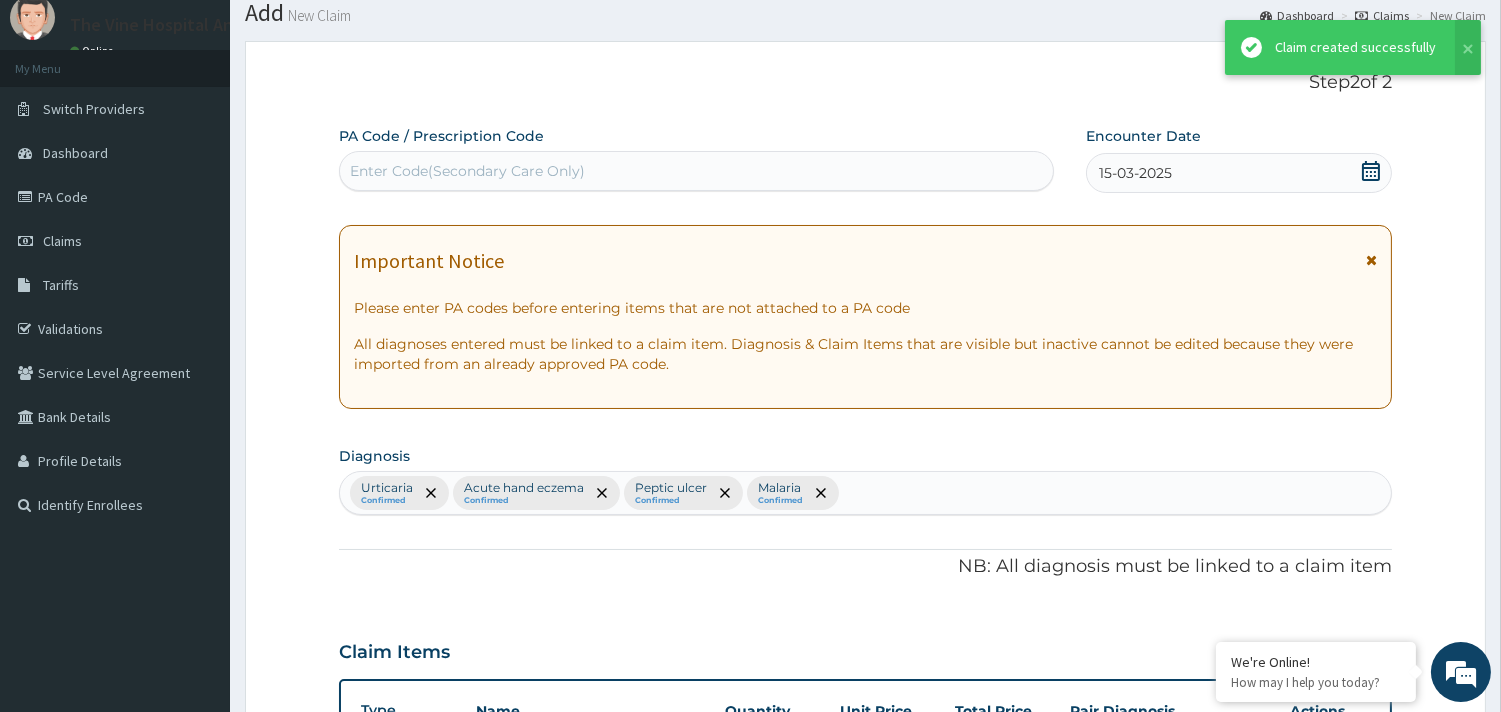 scroll, scrollTop: 1061, scrollLeft: 0, axis: vertical 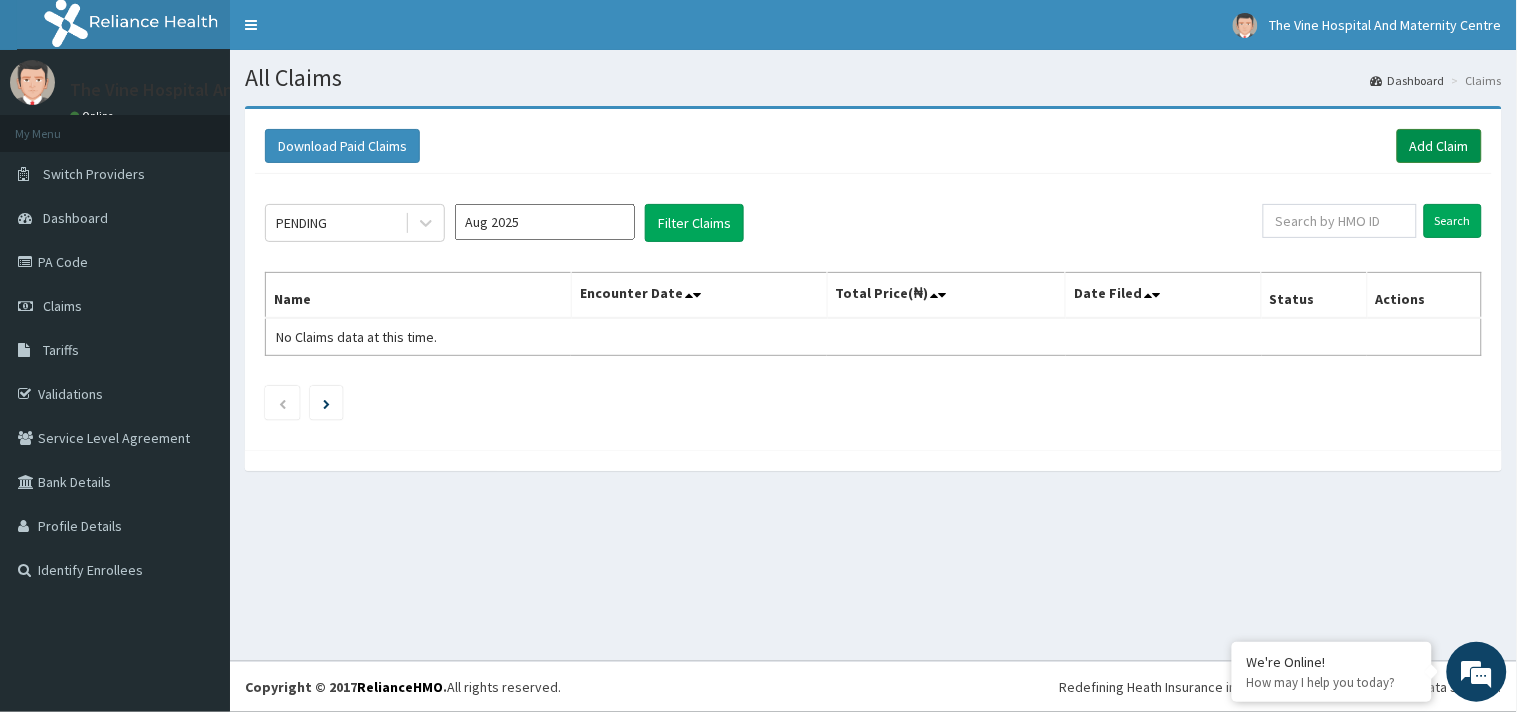 click on "Add Claim" at bounding box center [1439, 146] 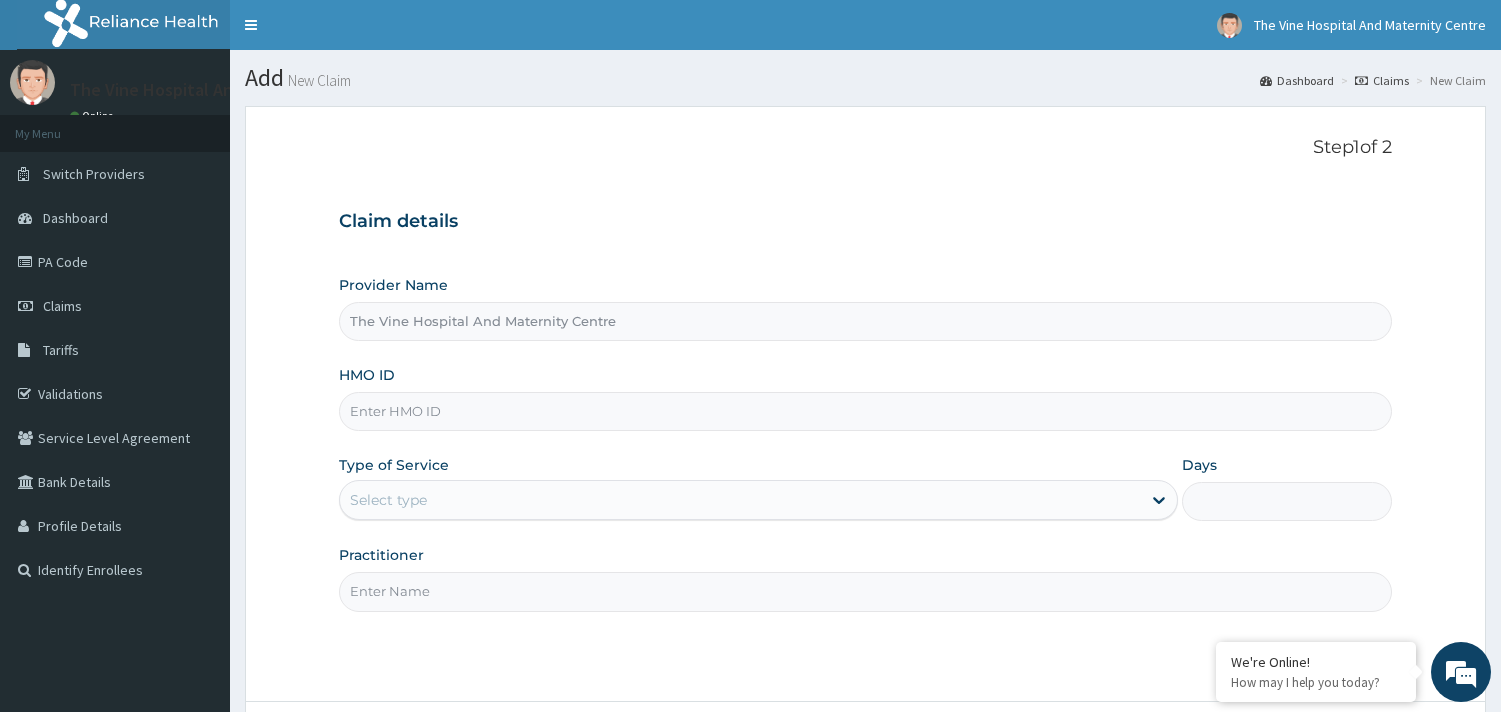 scroll, scrollTop: 0, scrollLeft: 0, axis: both 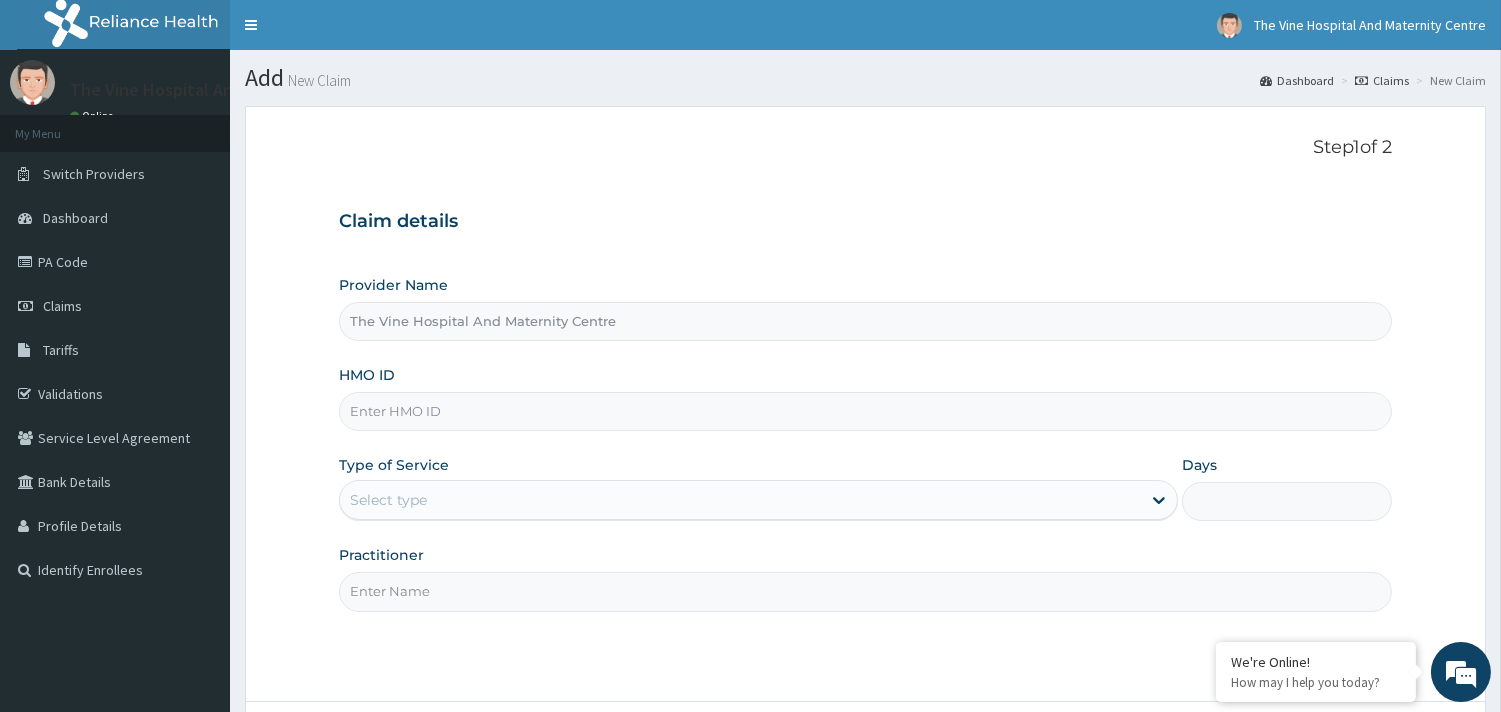 click on "HMO ID" at bounding box center [865, 411] 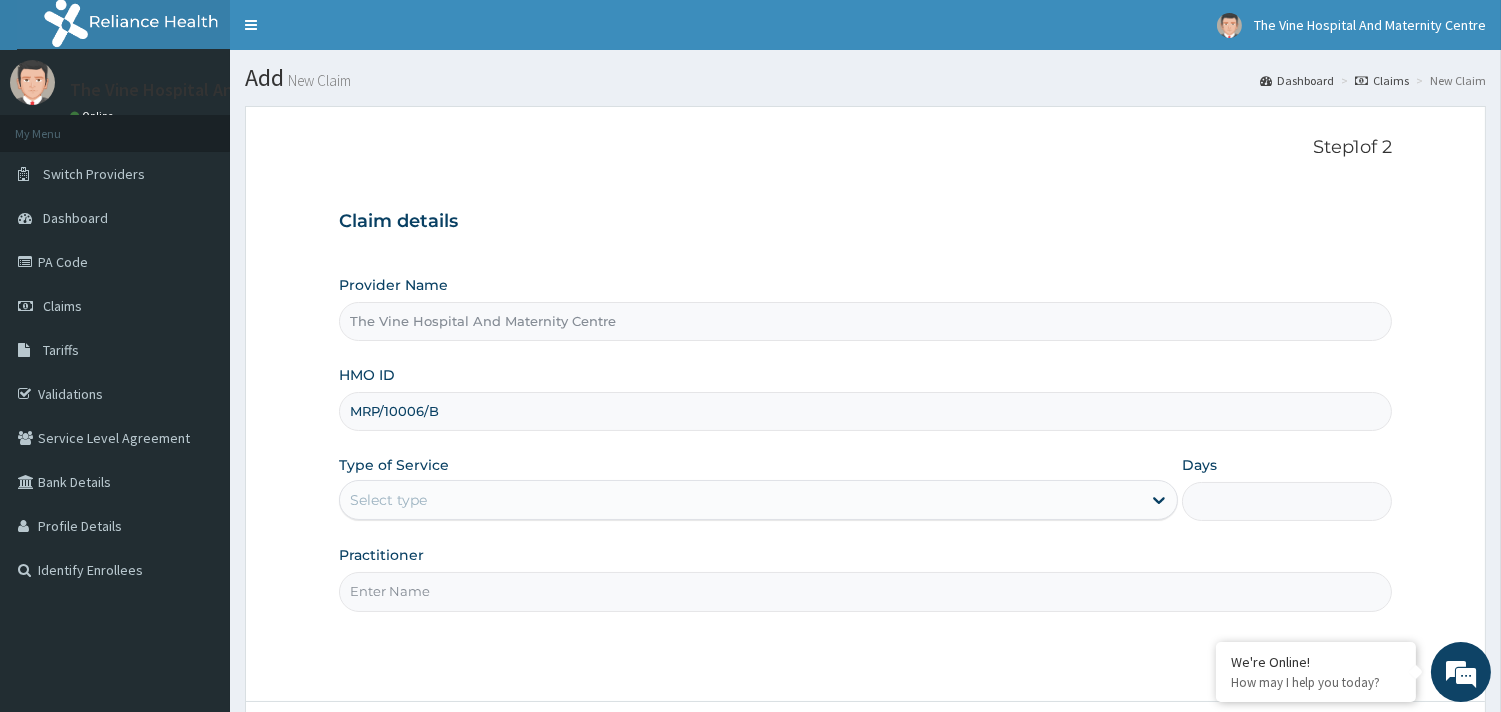 type on "MRP/10006/B" 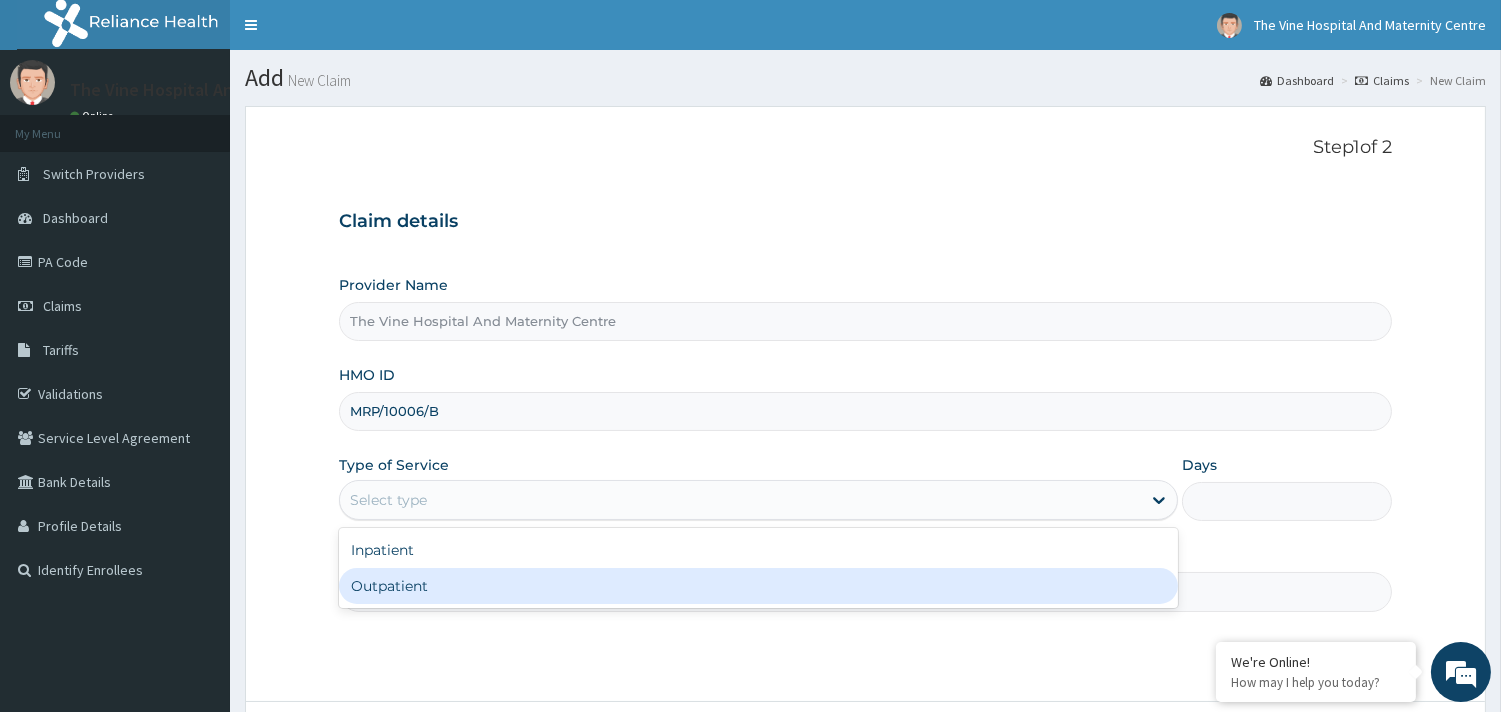 click on "Outpatient" at bounding box center (758, 586) 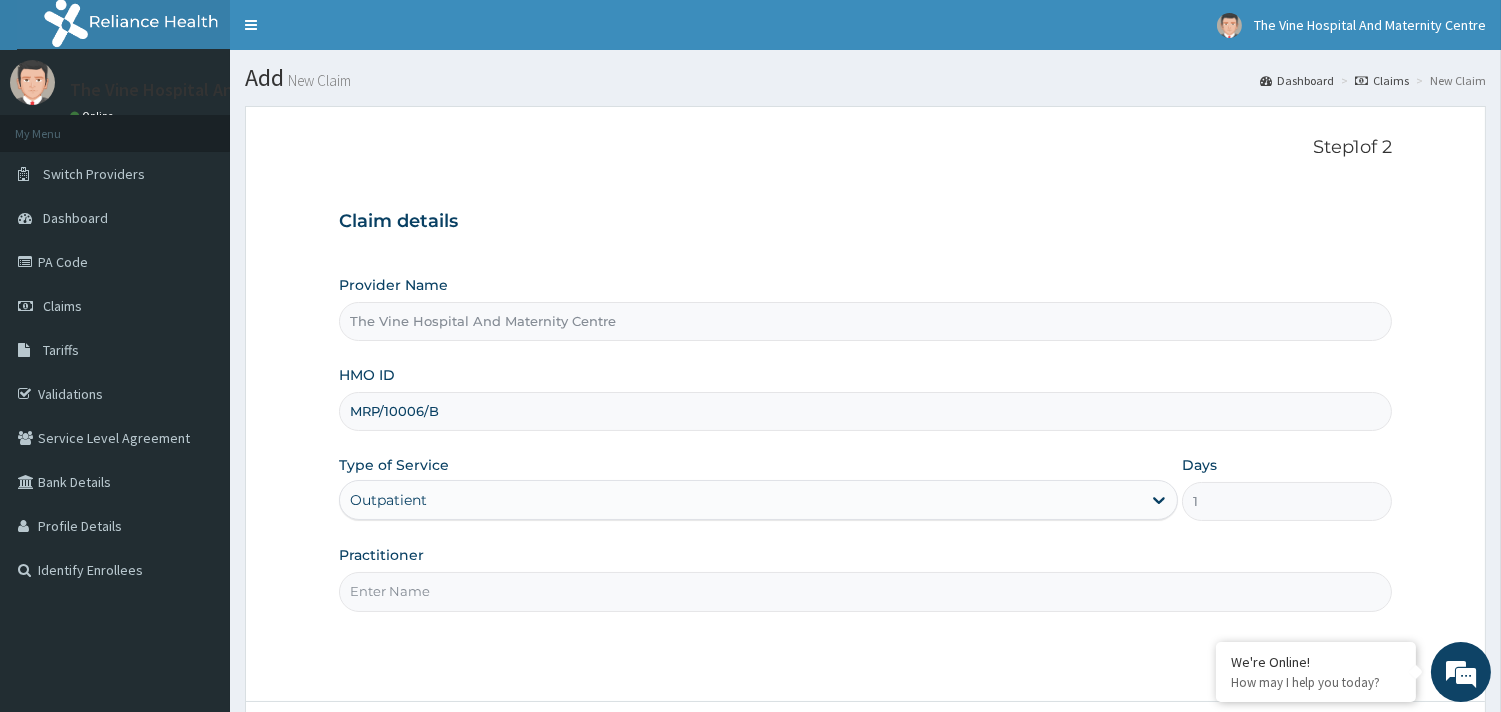 click on "Practitioner" at bounding box center [865, 591] 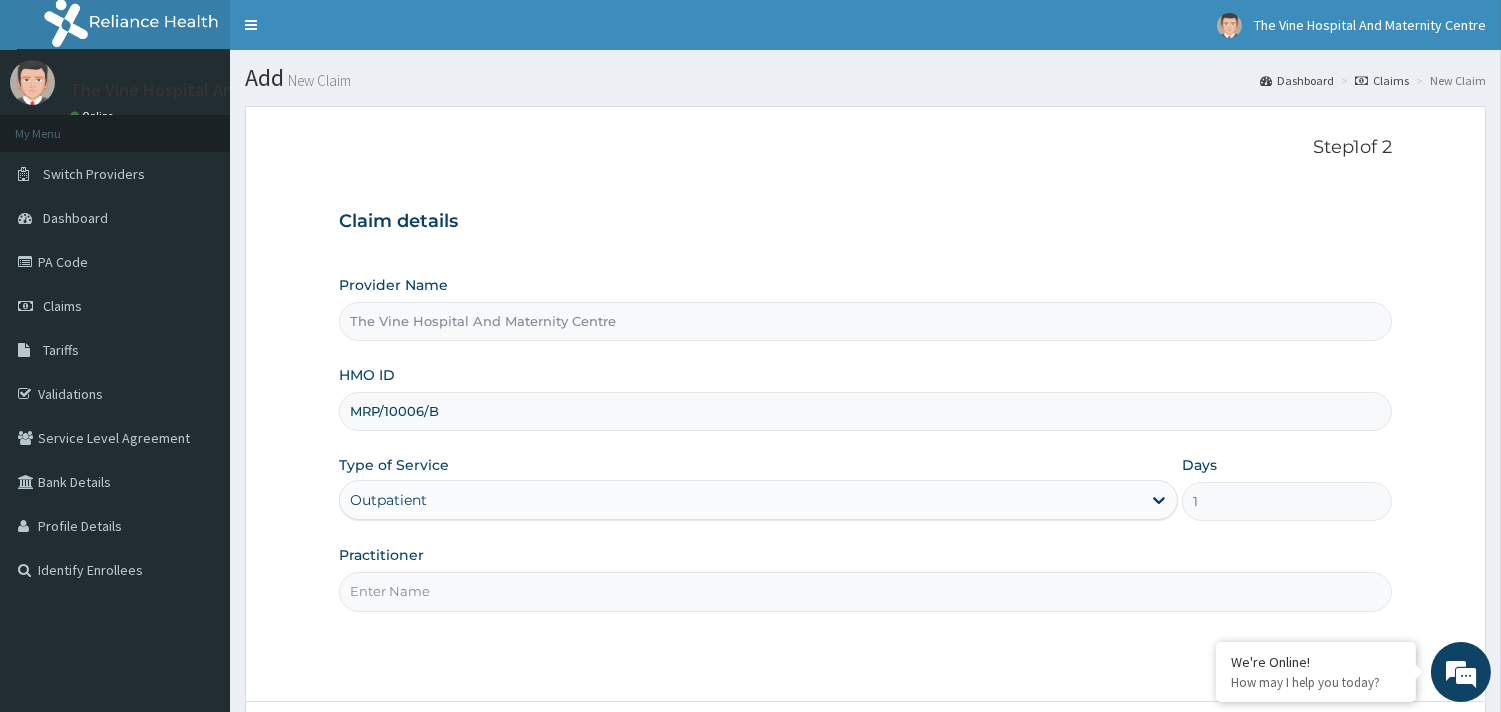type on "DR PHILLIPS" 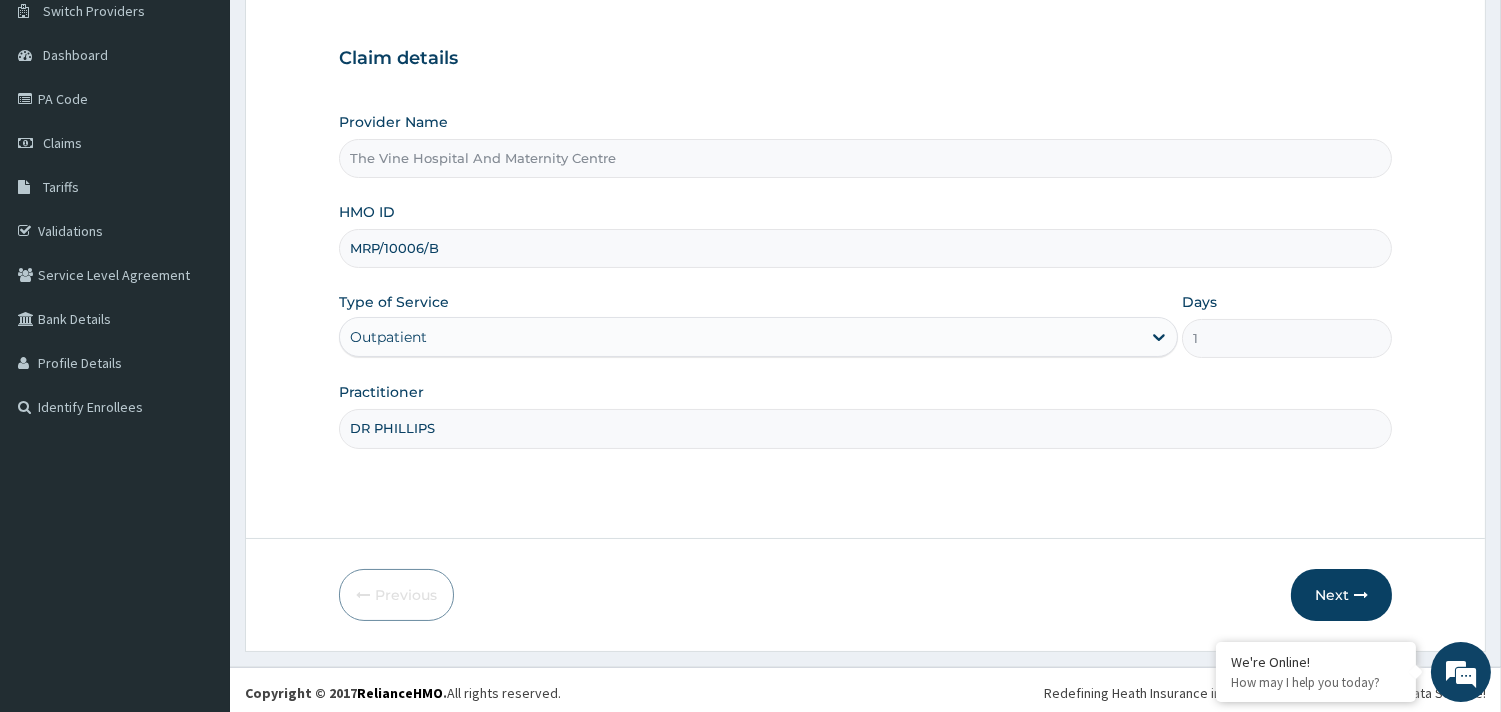 scroll, scrollTop: 170, scrollLeft: 0, axis: vertical 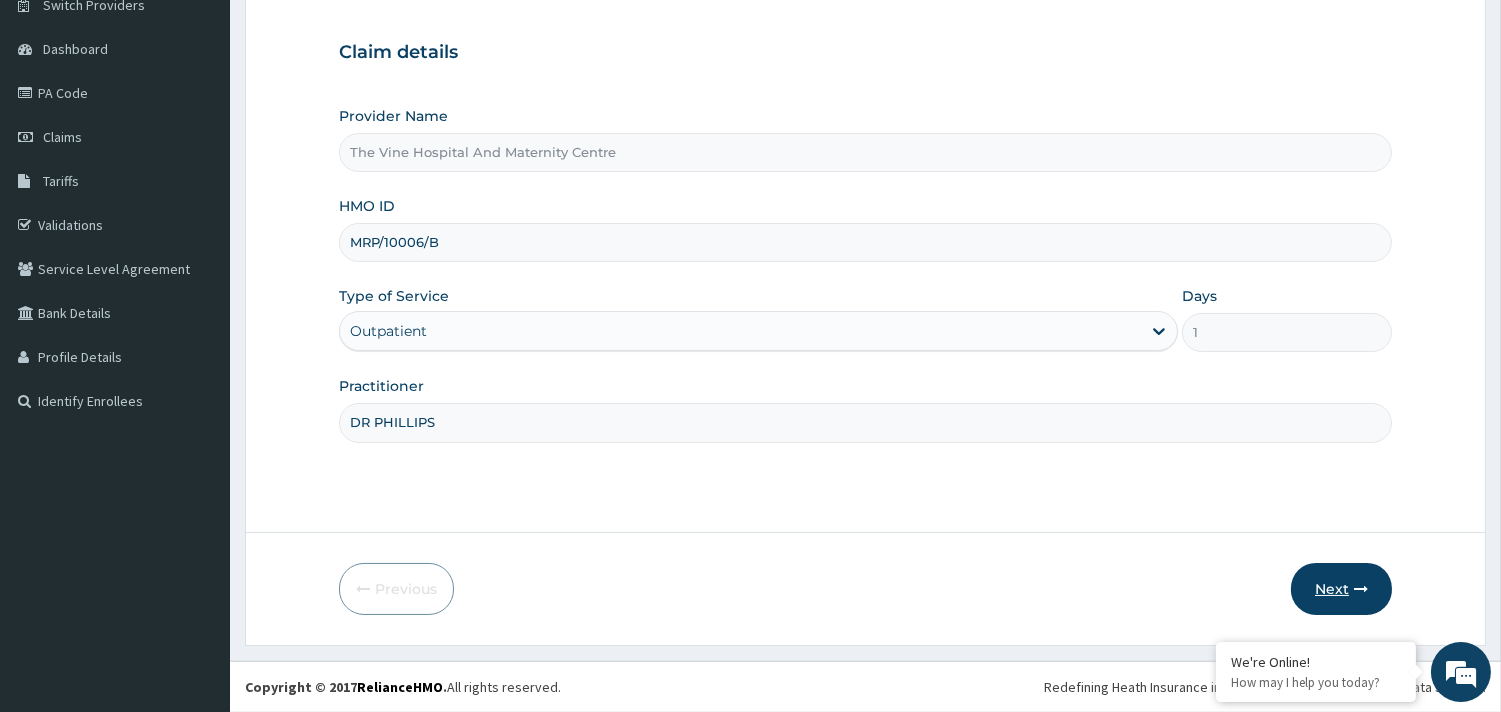 click on "Next" at bounding box center (1341, 589) 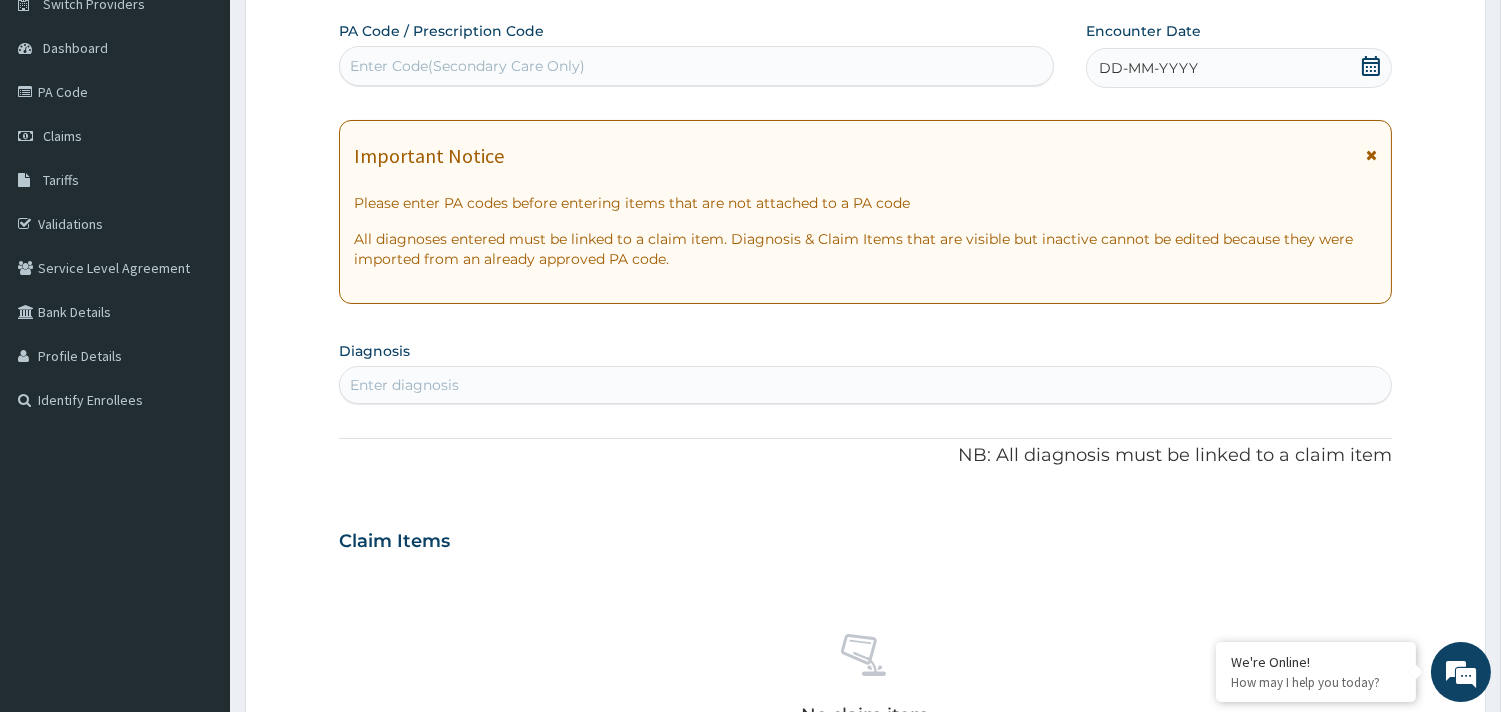 click 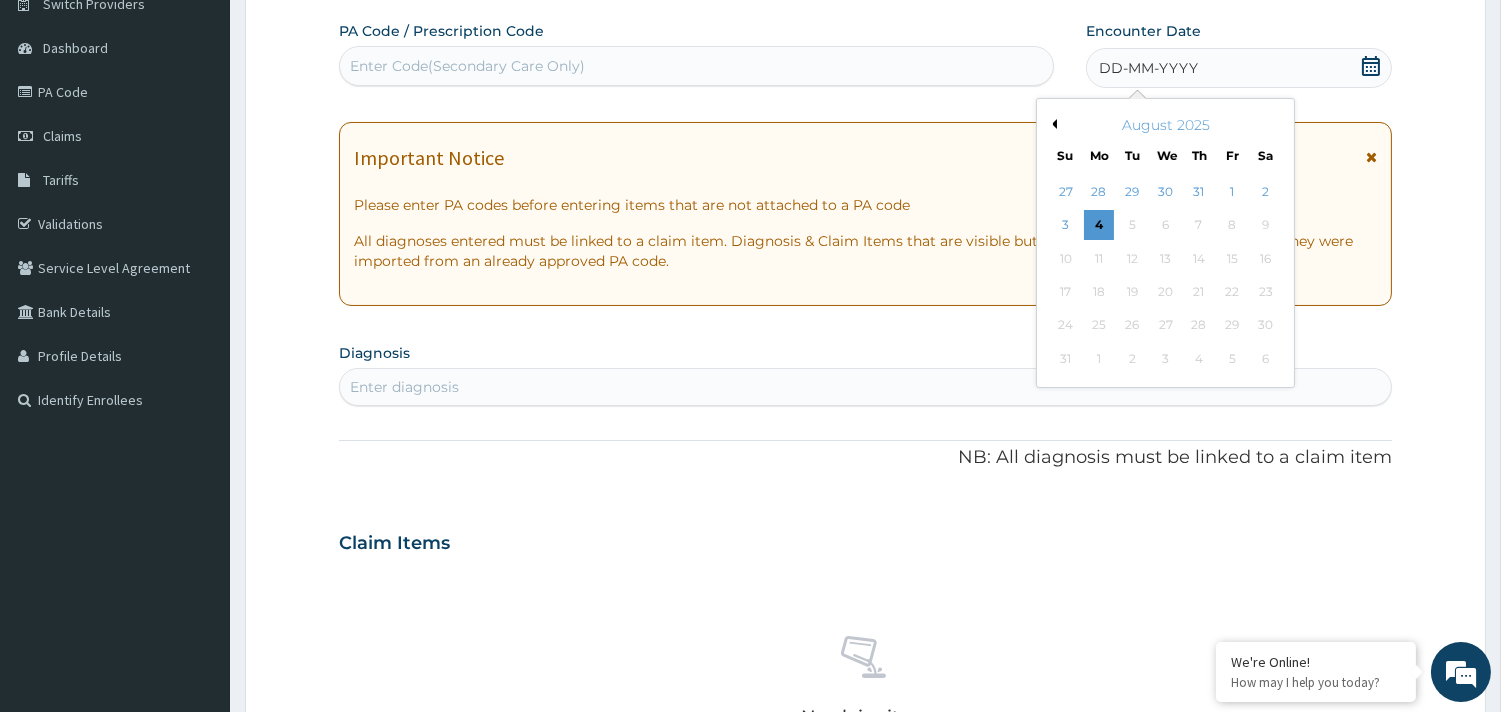 click on "Previous Month" at bounding box center (1052, 124) 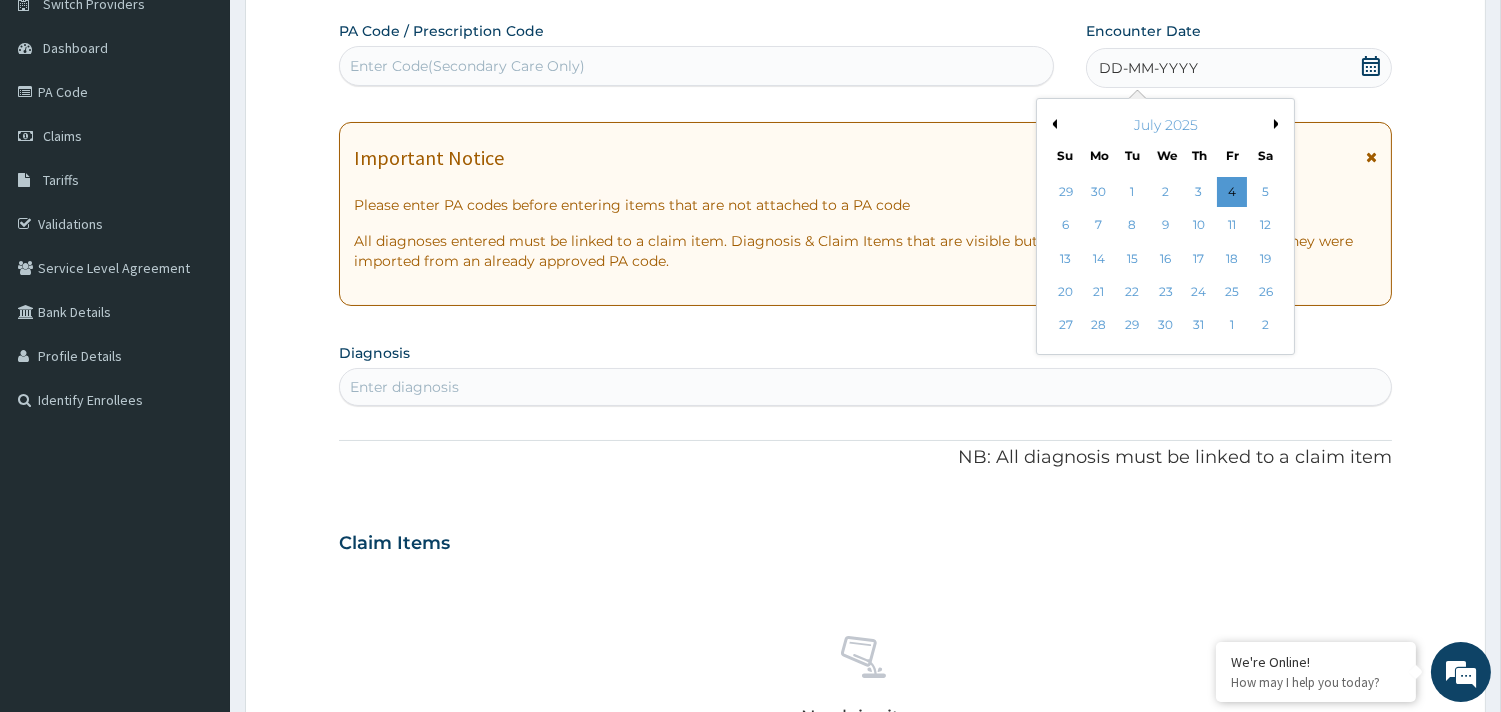 click on "Previous Month" at bounding box center [1052, 124] 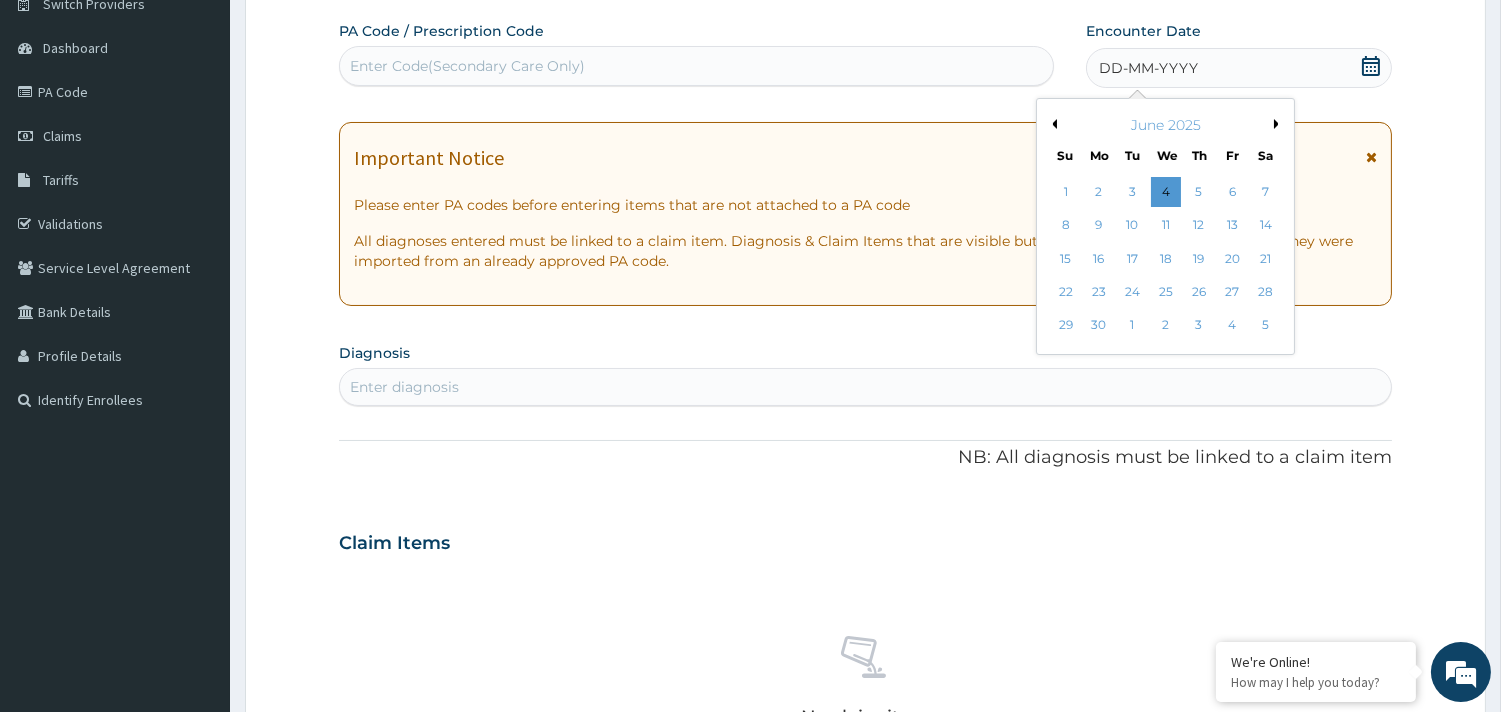 click on "Previous Month" at bounding box center (1052, 124) 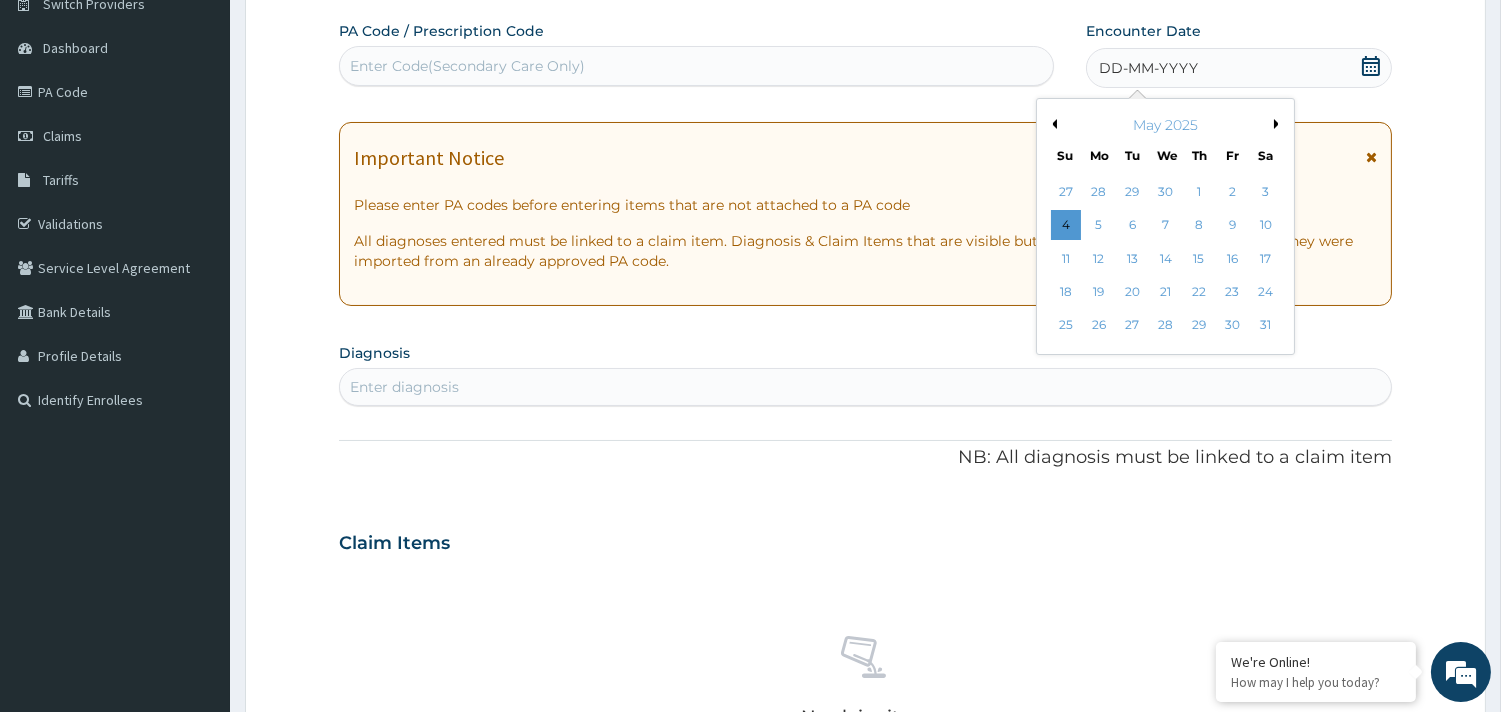 click on "Previous Month" at bounding box center (1052, 124) 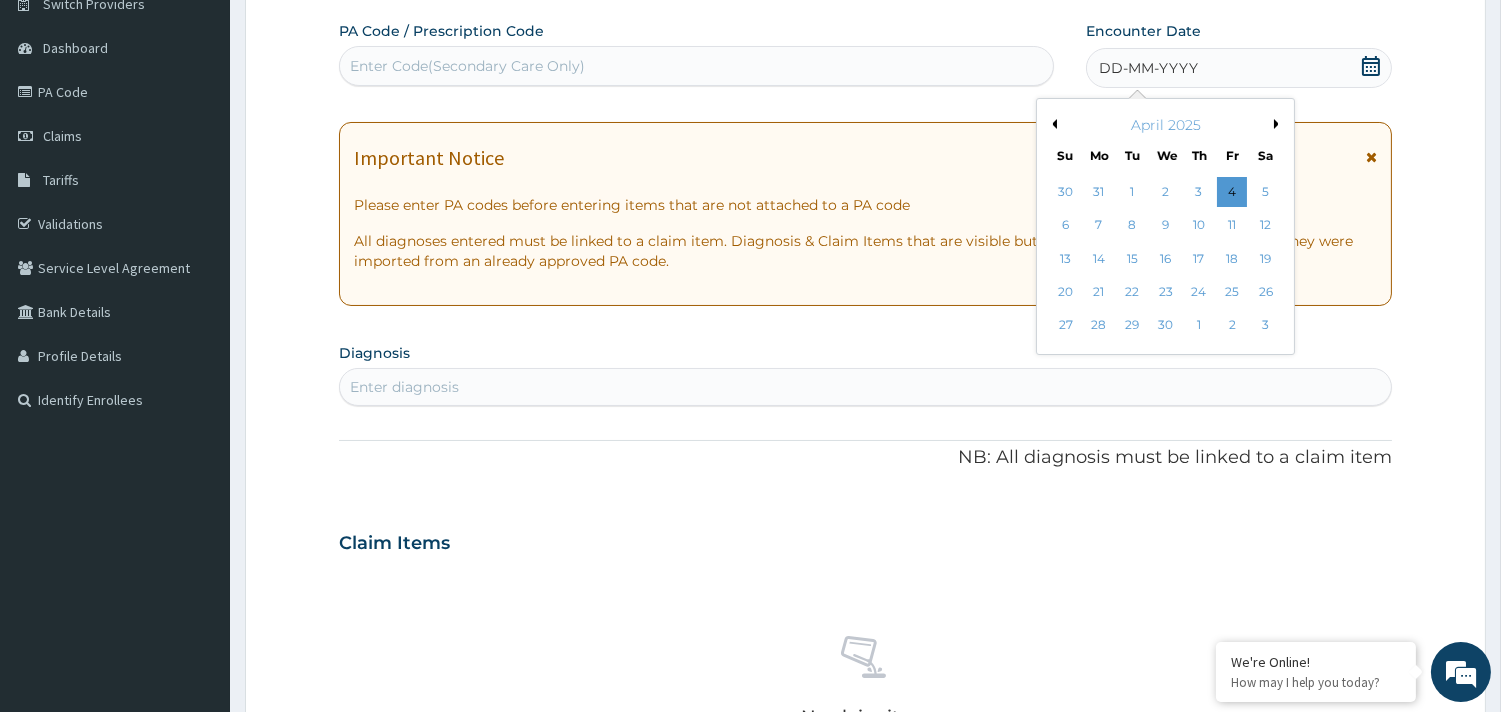 click on "Previous Month" at bounding box center [1052, 124] 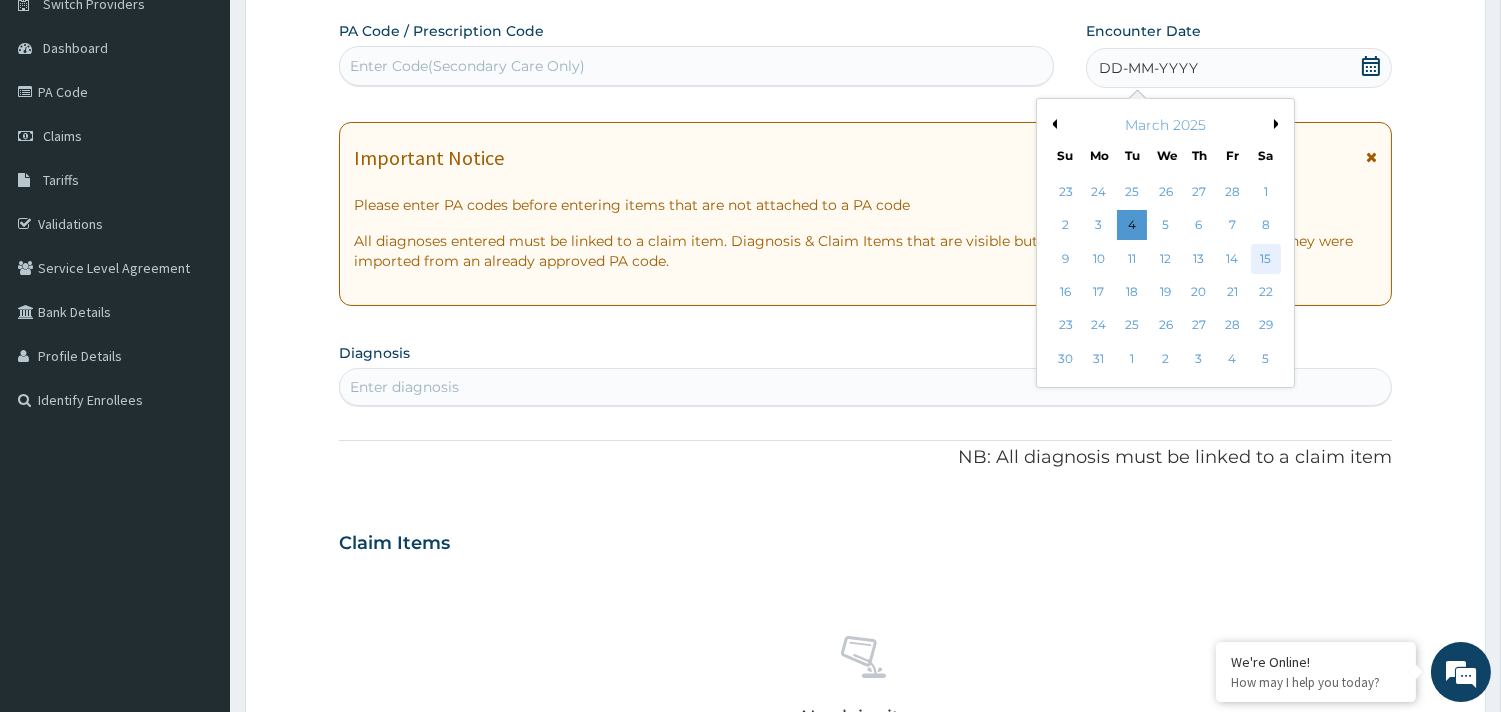 click on "15" at bounding box center (1265, 259) 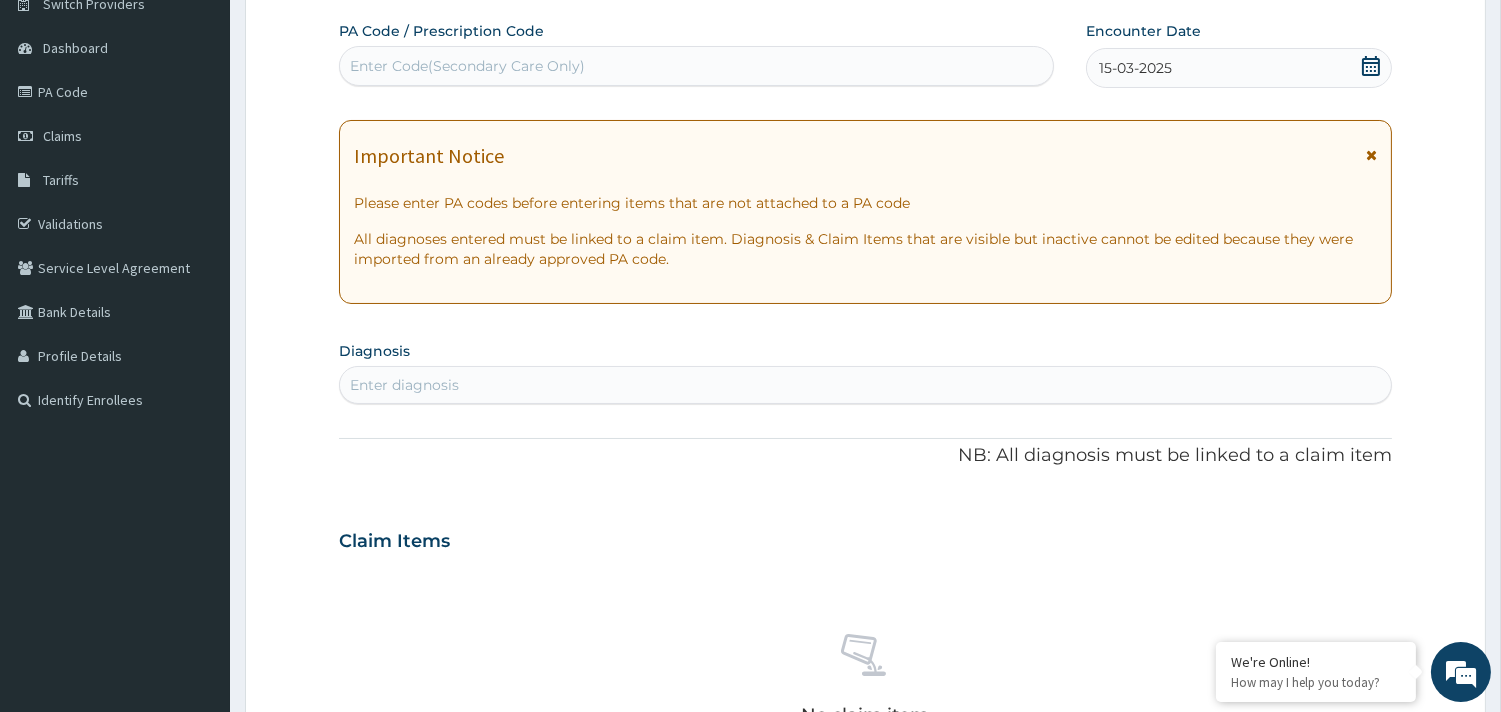 click on "Enter diagnosis" at bounding box center (404, 385) 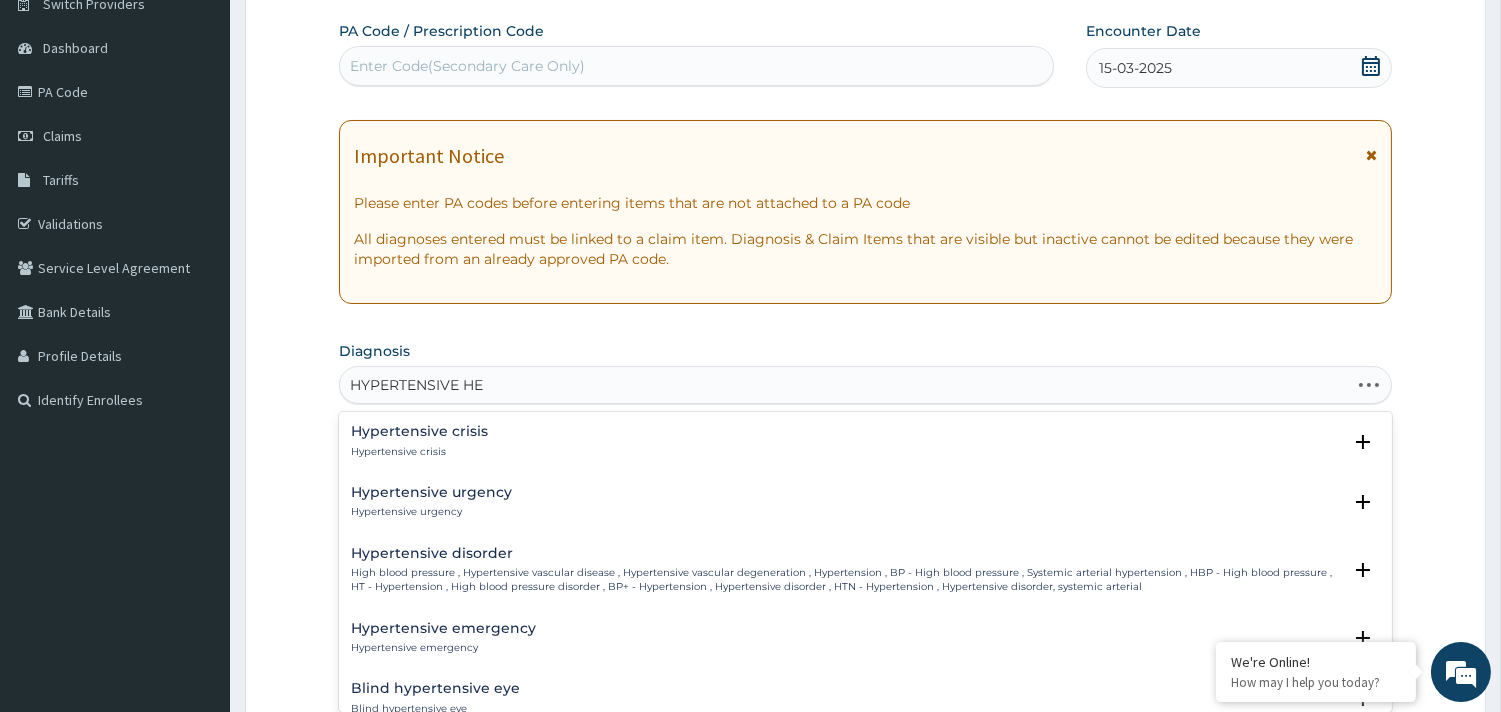 type on "HYPERTENSIVE HEA" 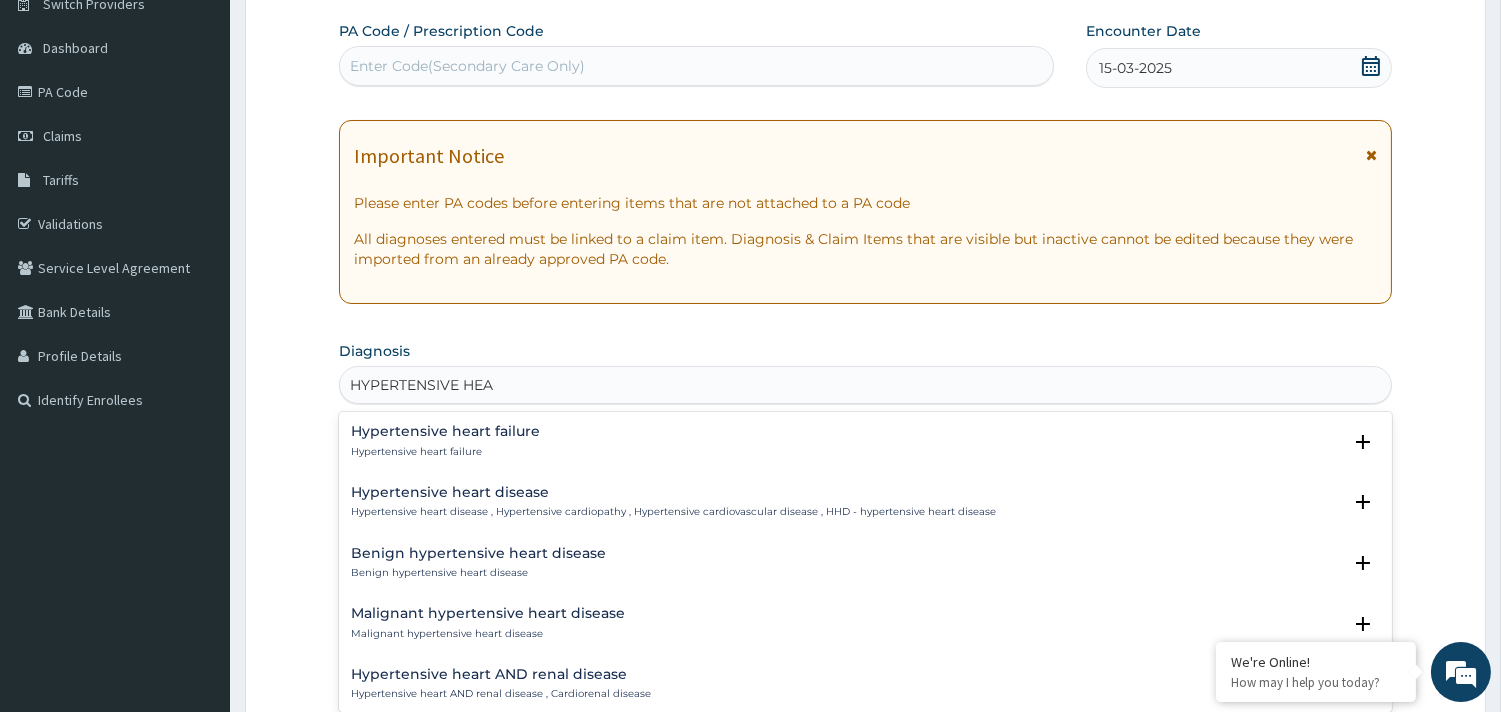 click on "Hypertensive heart disease , Hypertensive cardiopathy , Hypertensive cardiovascular disease , HHD - hypertensive heart disease" at bounding box center (673, 512) 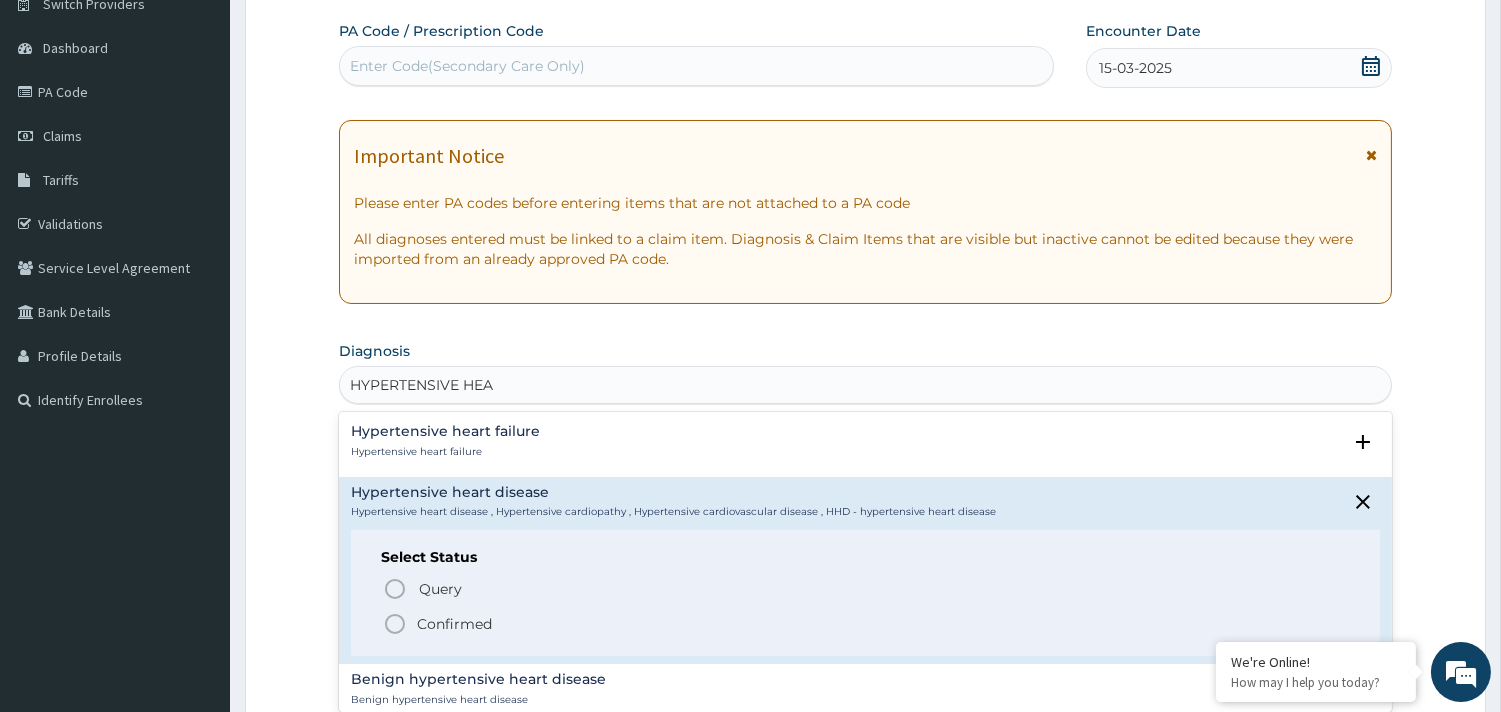 click 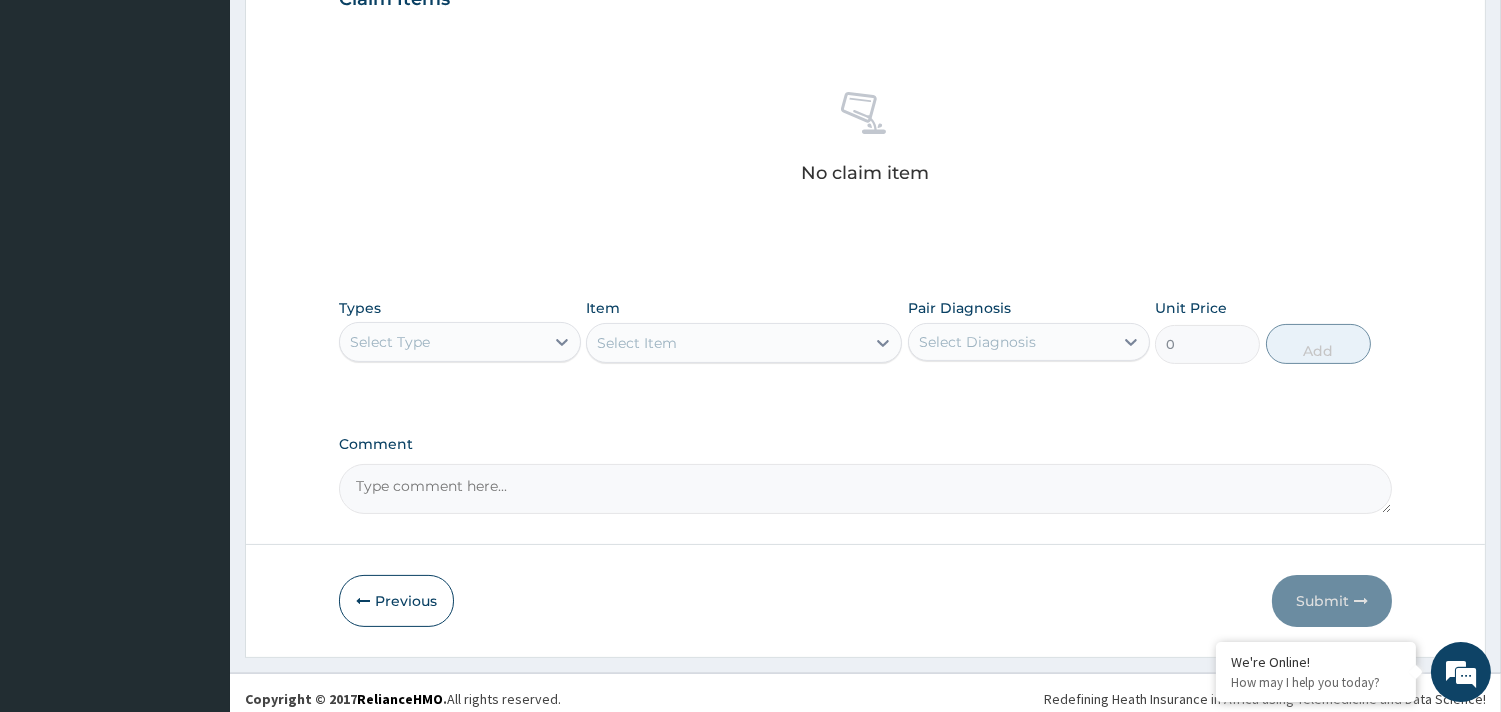 scroll, scrollTop: 730, scrollLeft: 0, axis: vertical 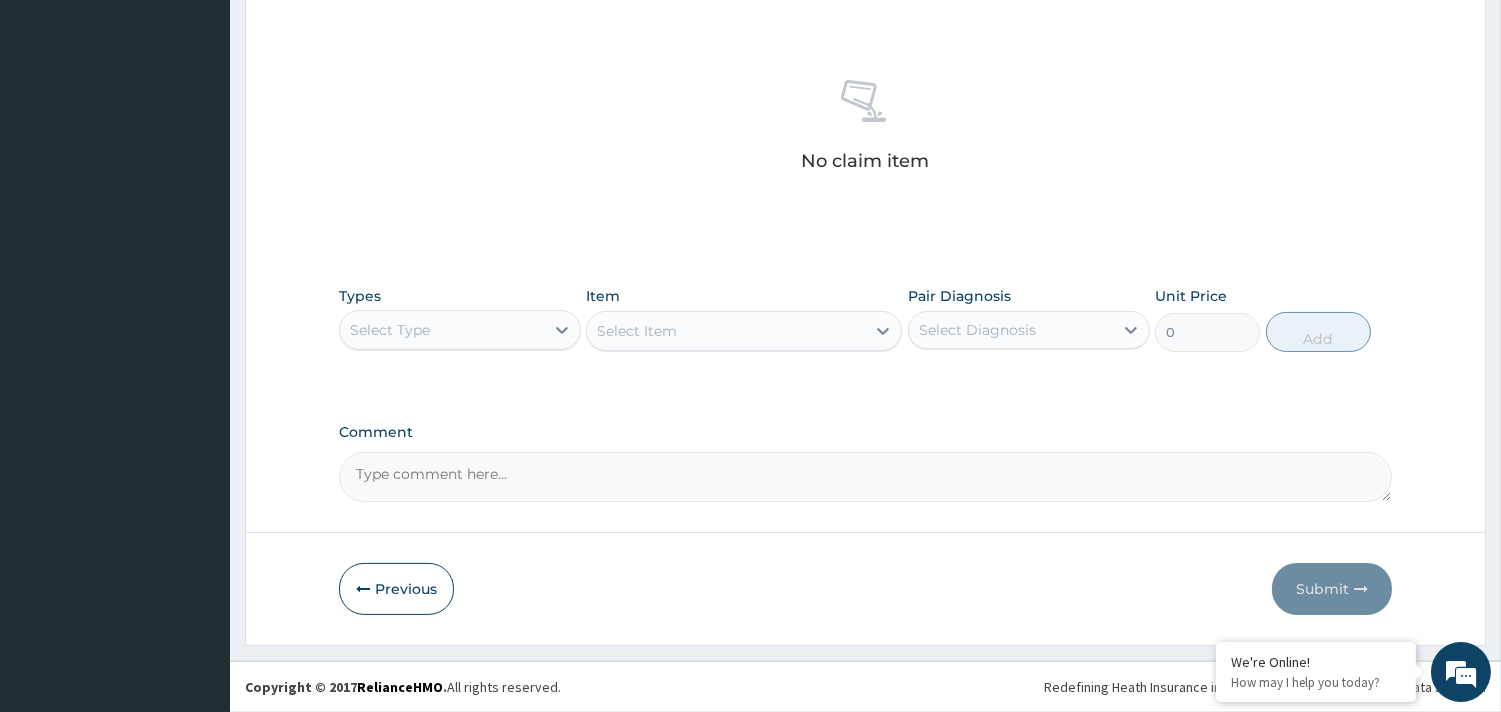 click on "Select Type" at bounding box center [442, 330] 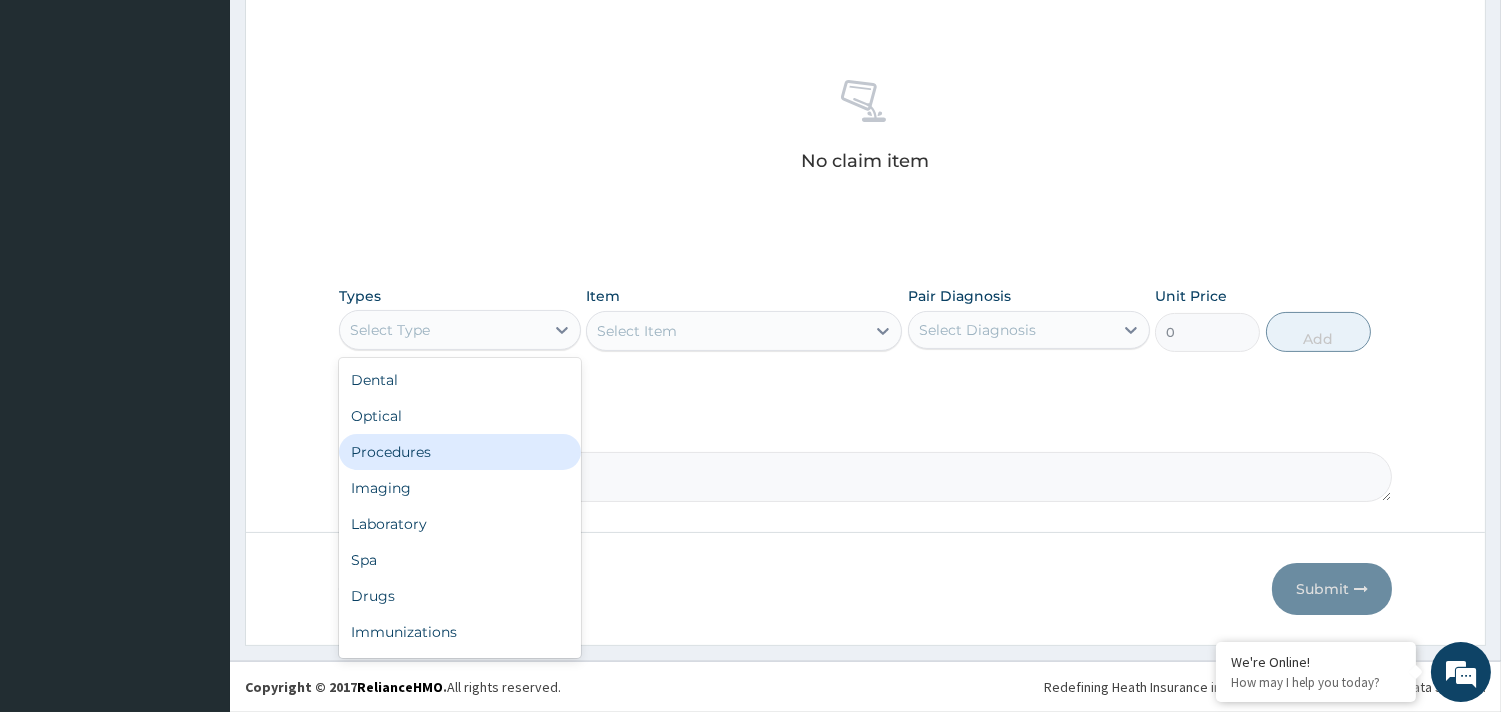 click on "Procedures" at bounding box center [460, 452] 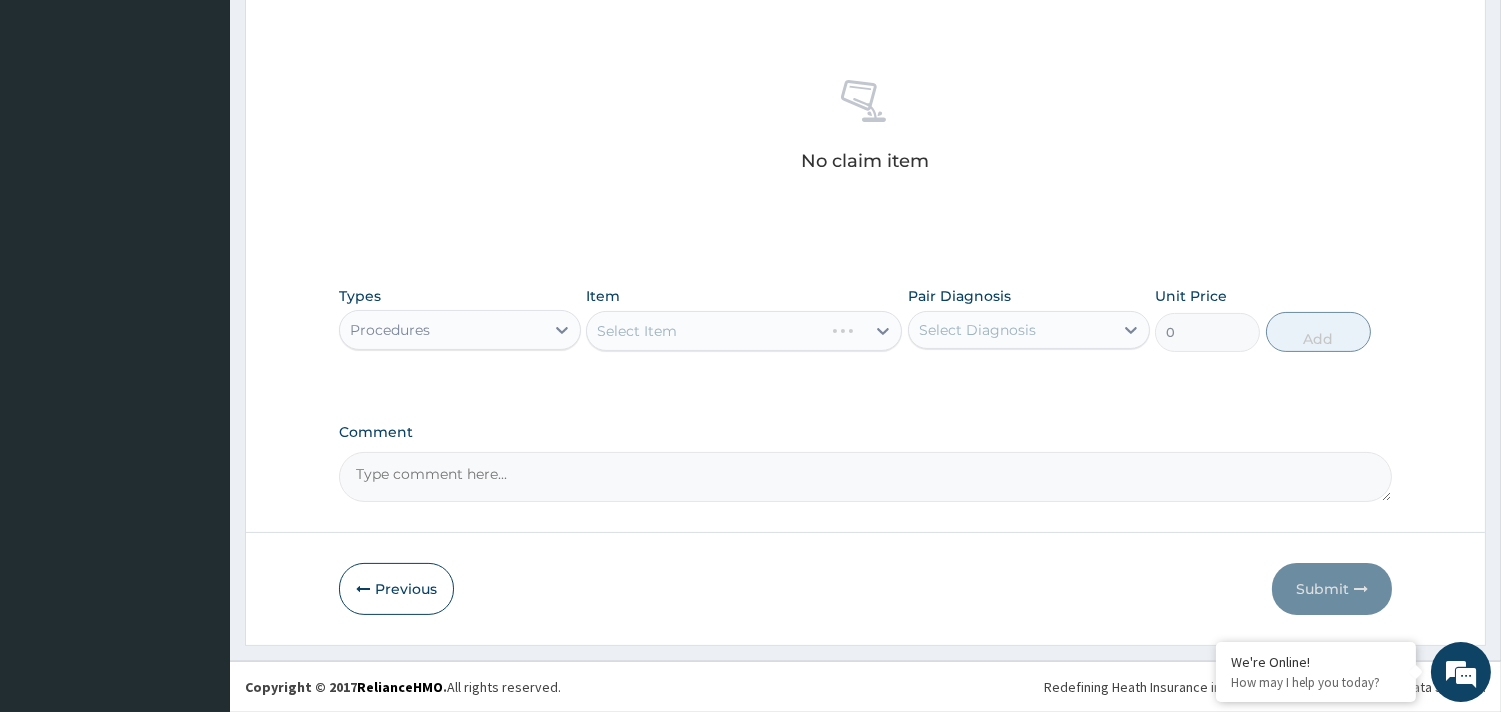 click on "Select Item" at bounding box center (744, 331) 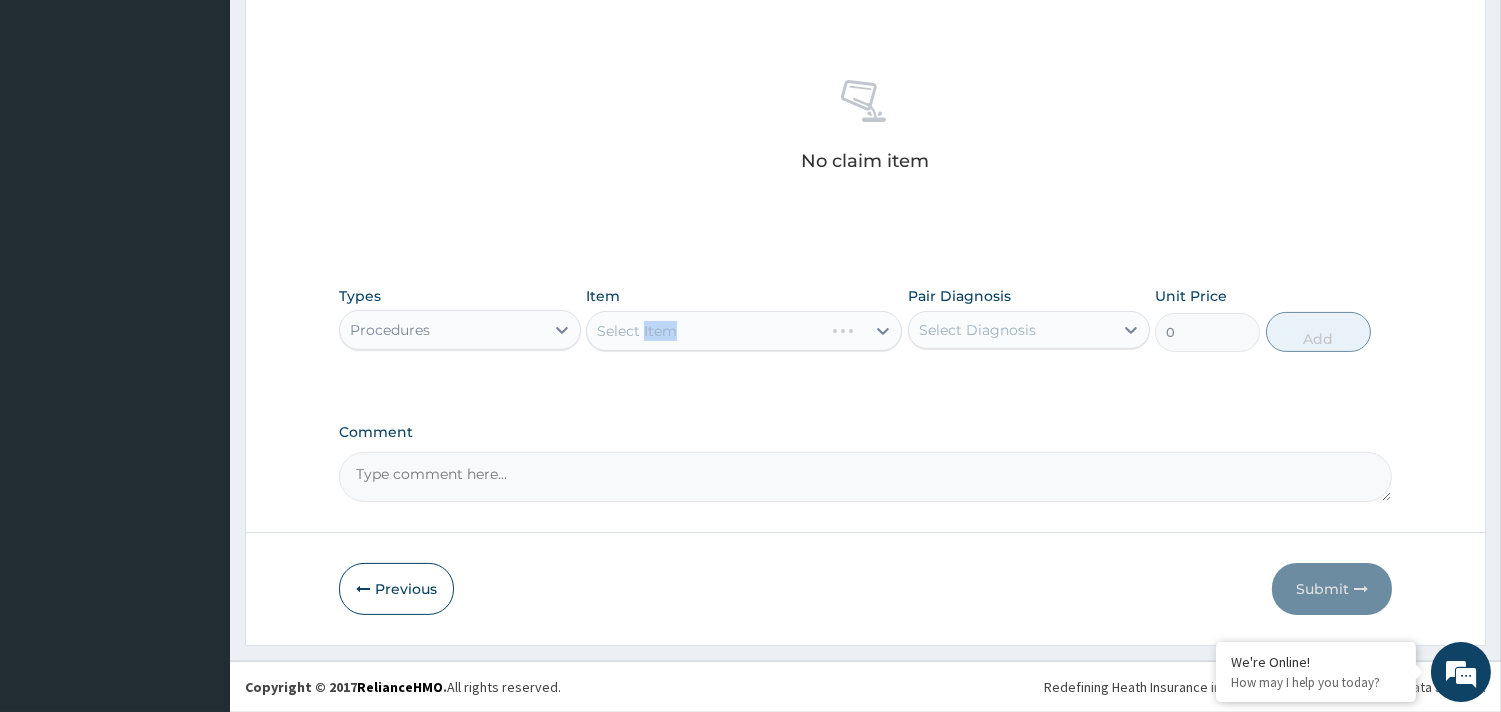 click on "Select Item" at bounding box center (744, 331) 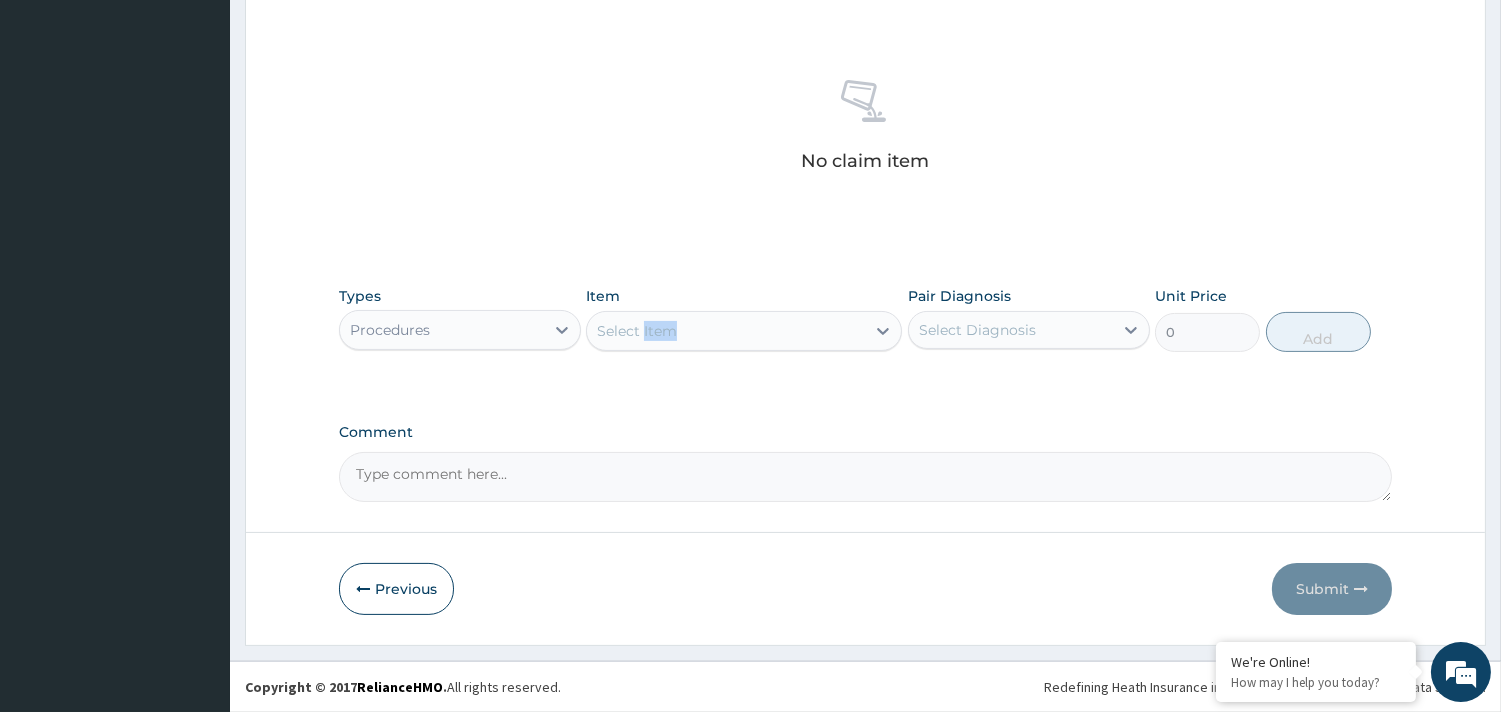 click on "Select Item" at bounding box center (637, 331) 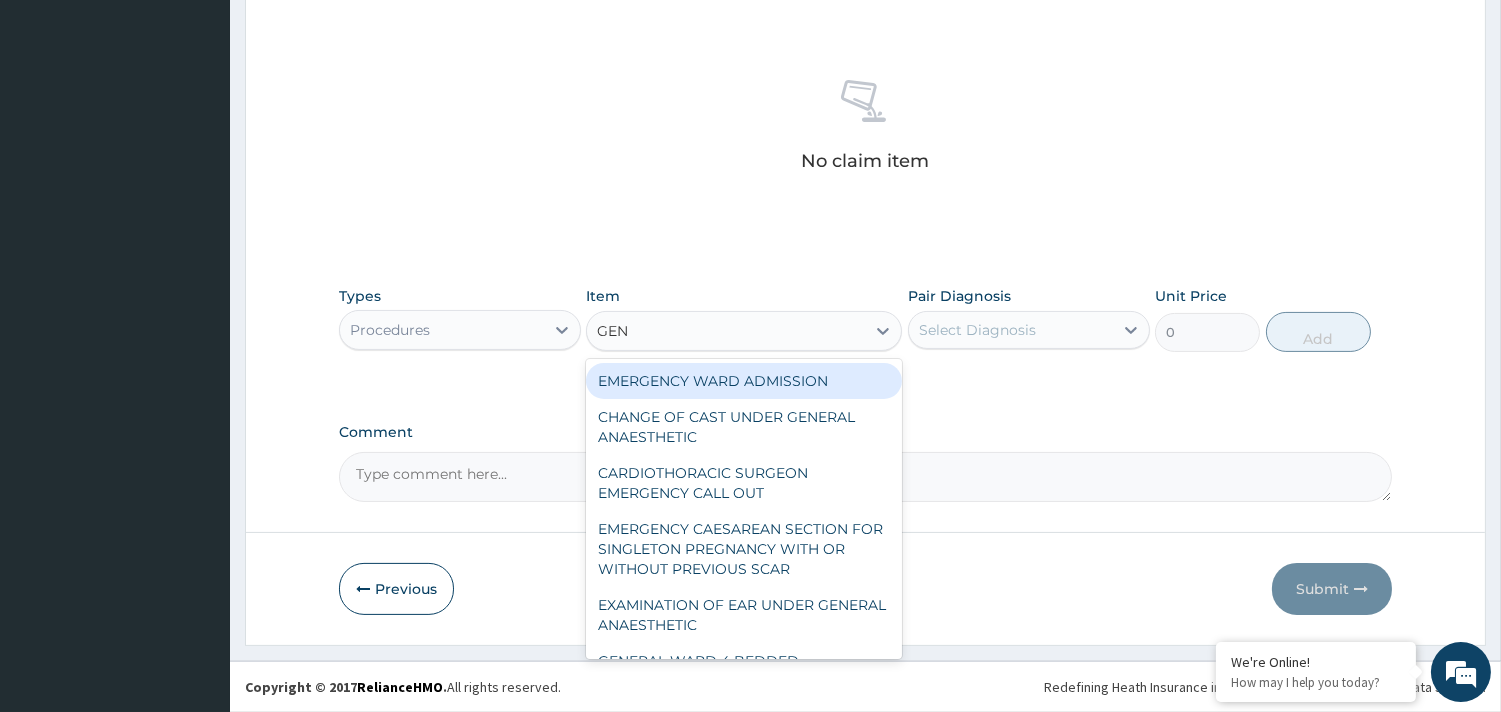 type on "GENE" 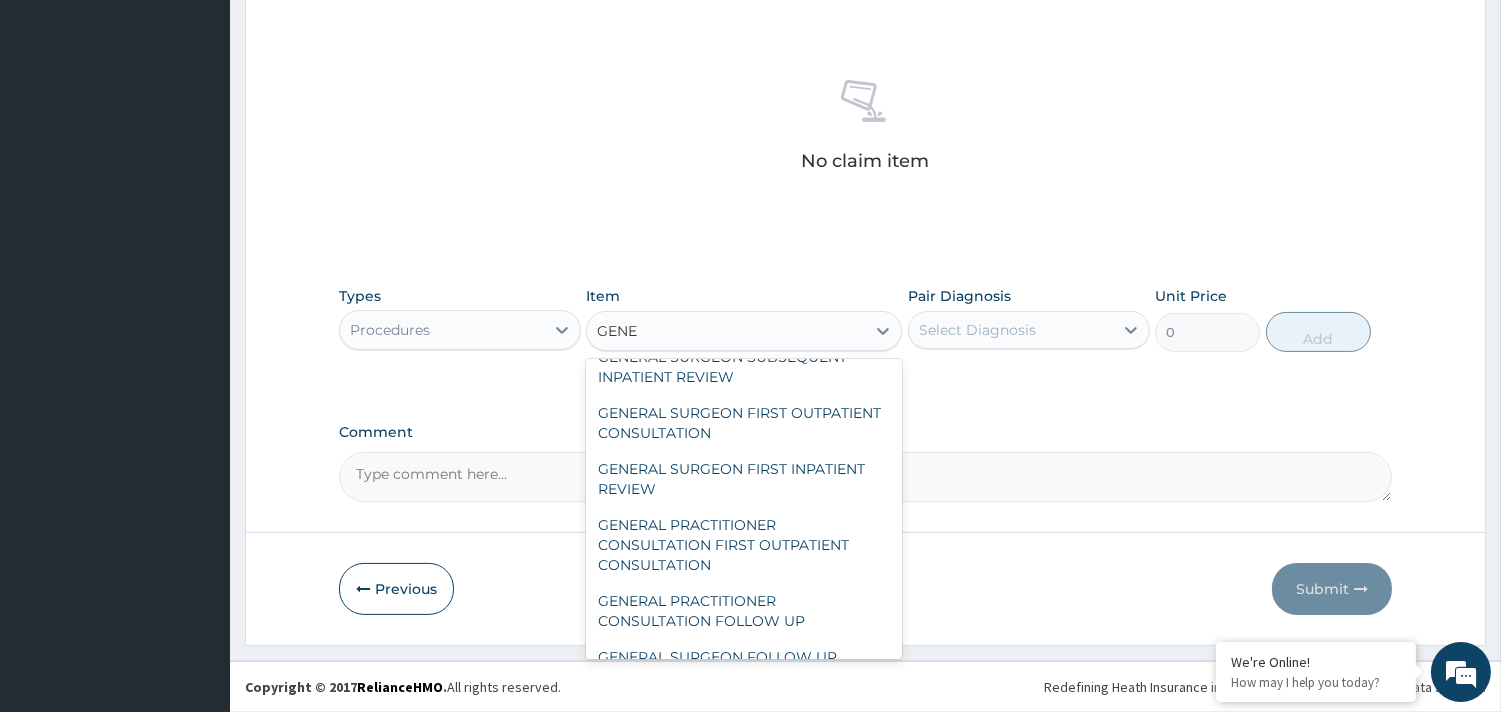 scroll, scrollTop: 222, scrollLeft: 0, axis: vertical 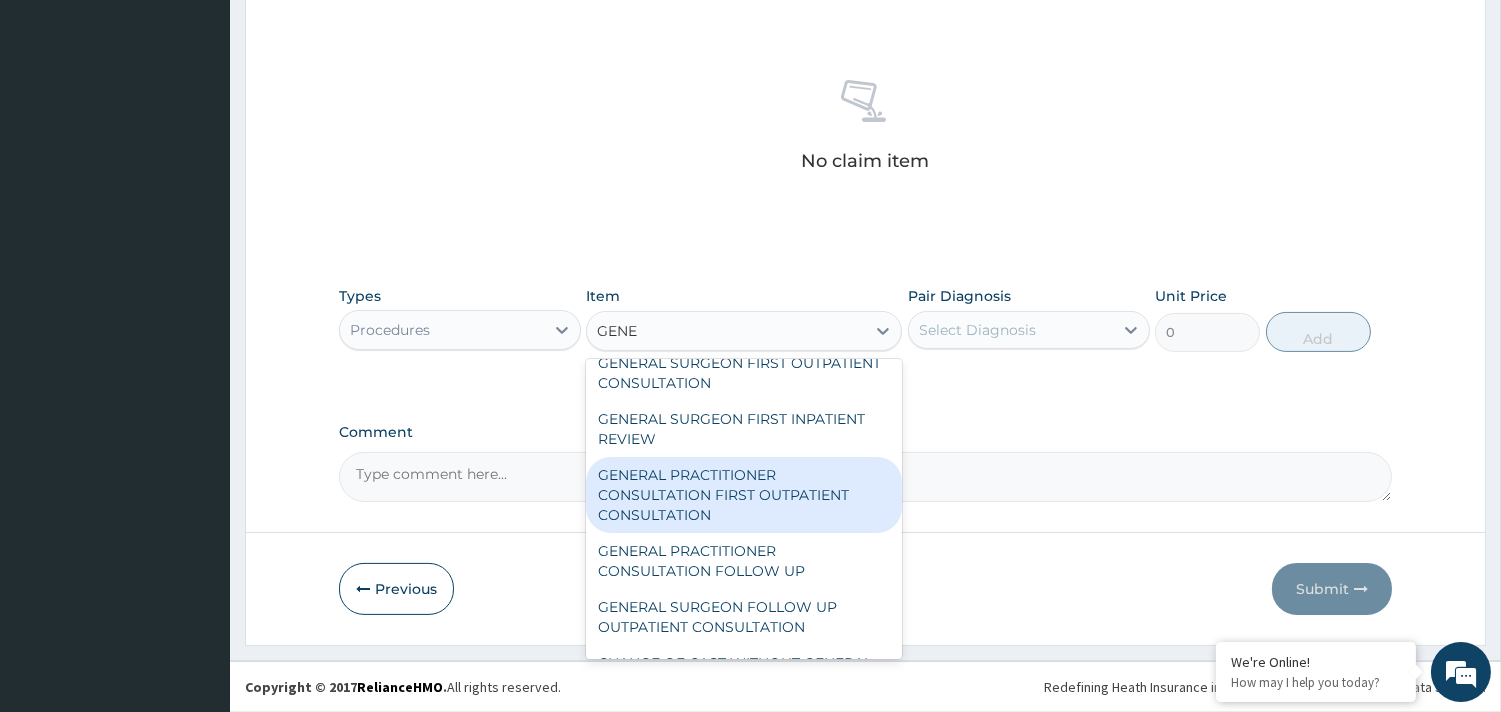 click on "GENERAL PRACTITIONER CONSULTATION FIRST OUTPATIENT CONSULTATION" at bounding box center (744, 495) 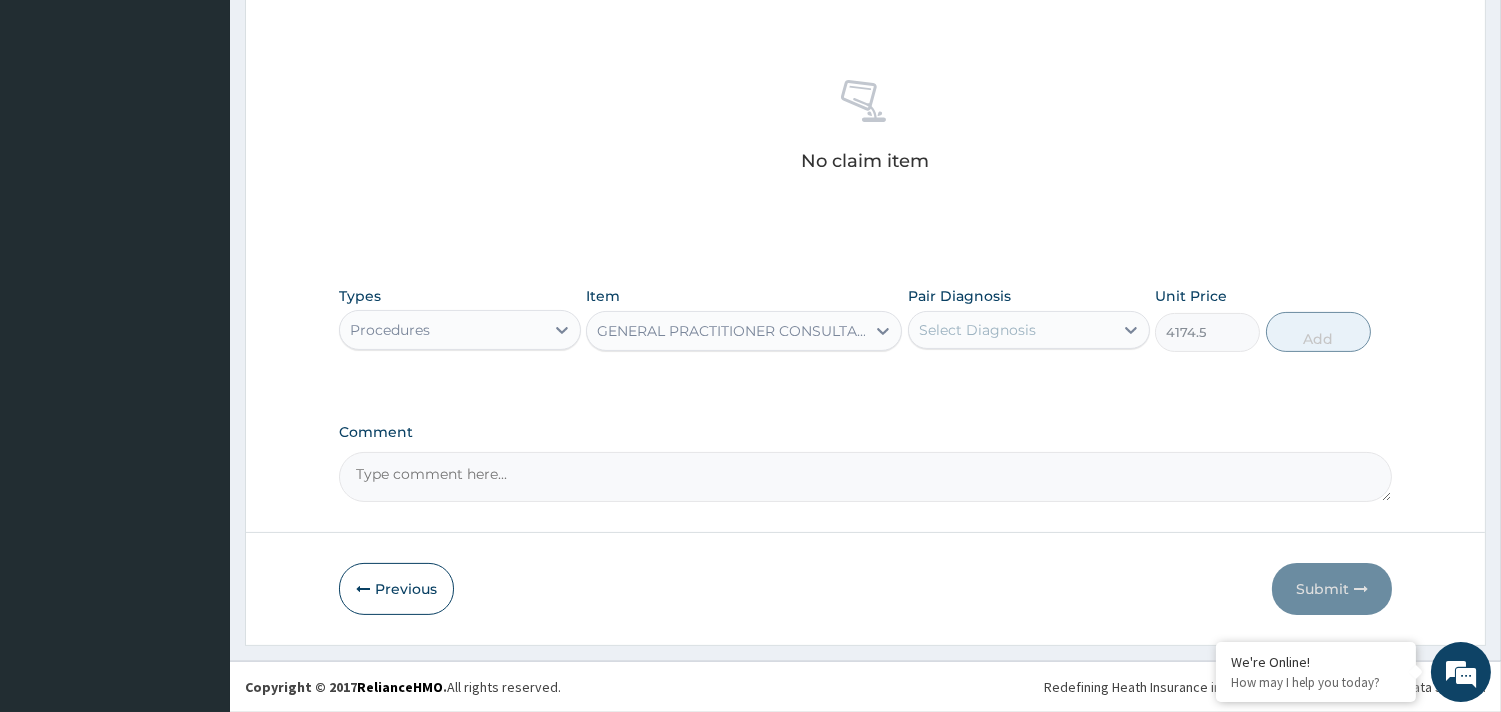 click on "Select Diagnosis" at bounding box center [977, 330] 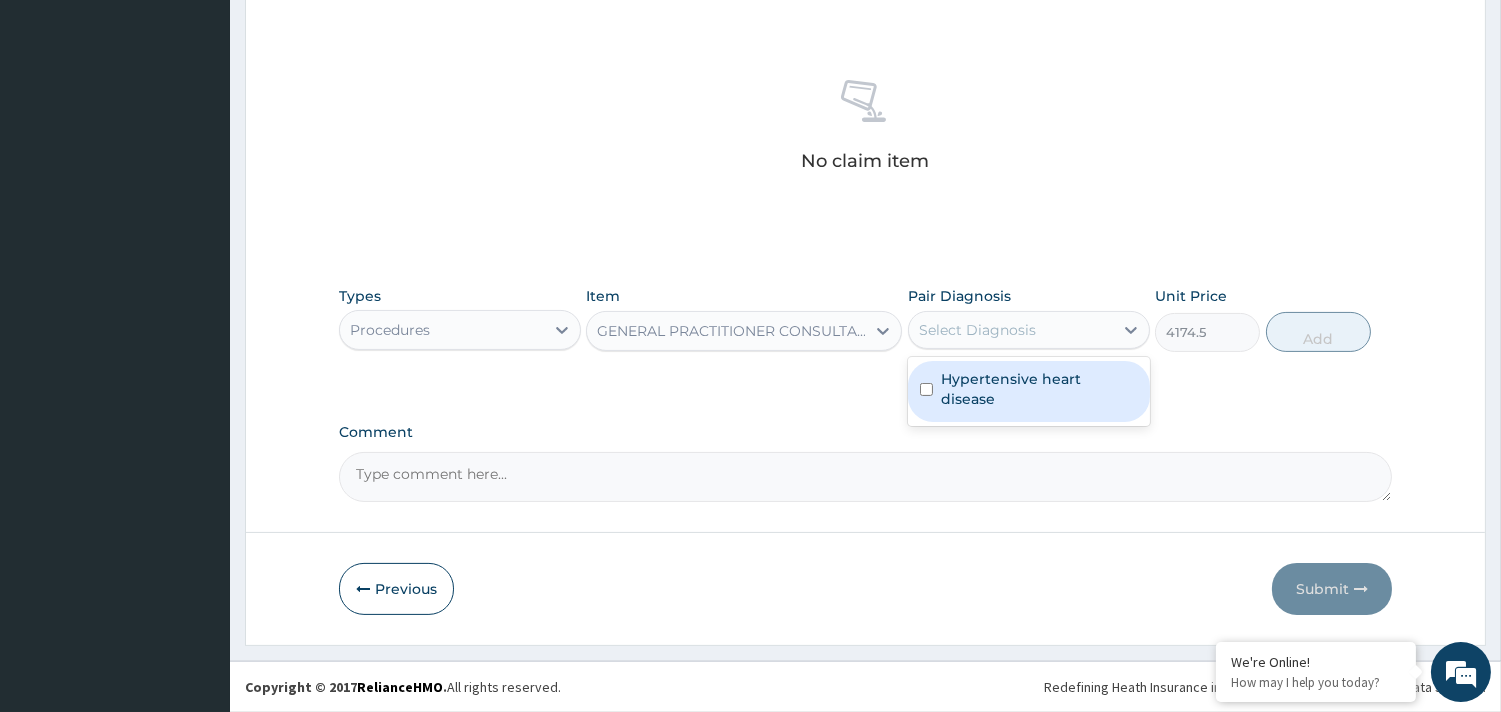 click on "Hypertensive heart disease" at bounding box center [1039, 389] 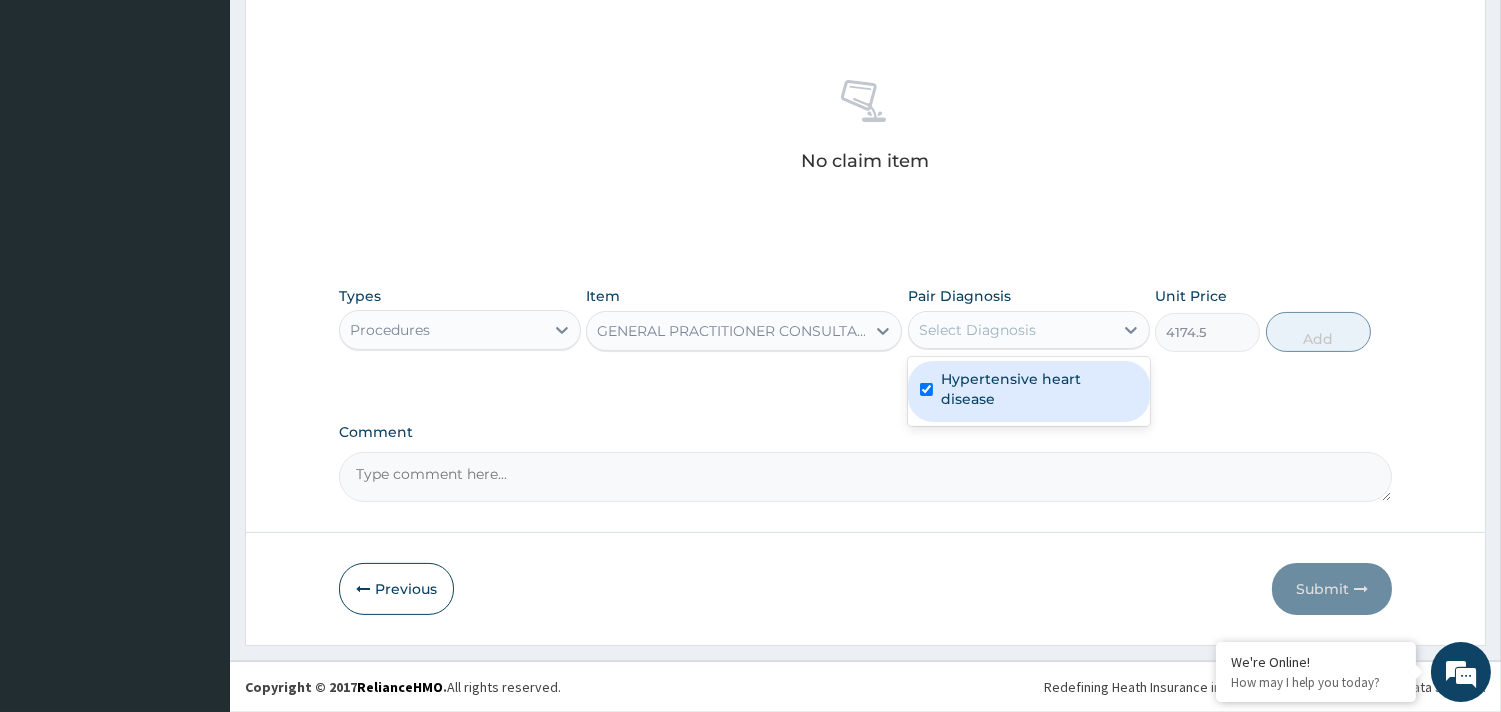 checkbox on "true" 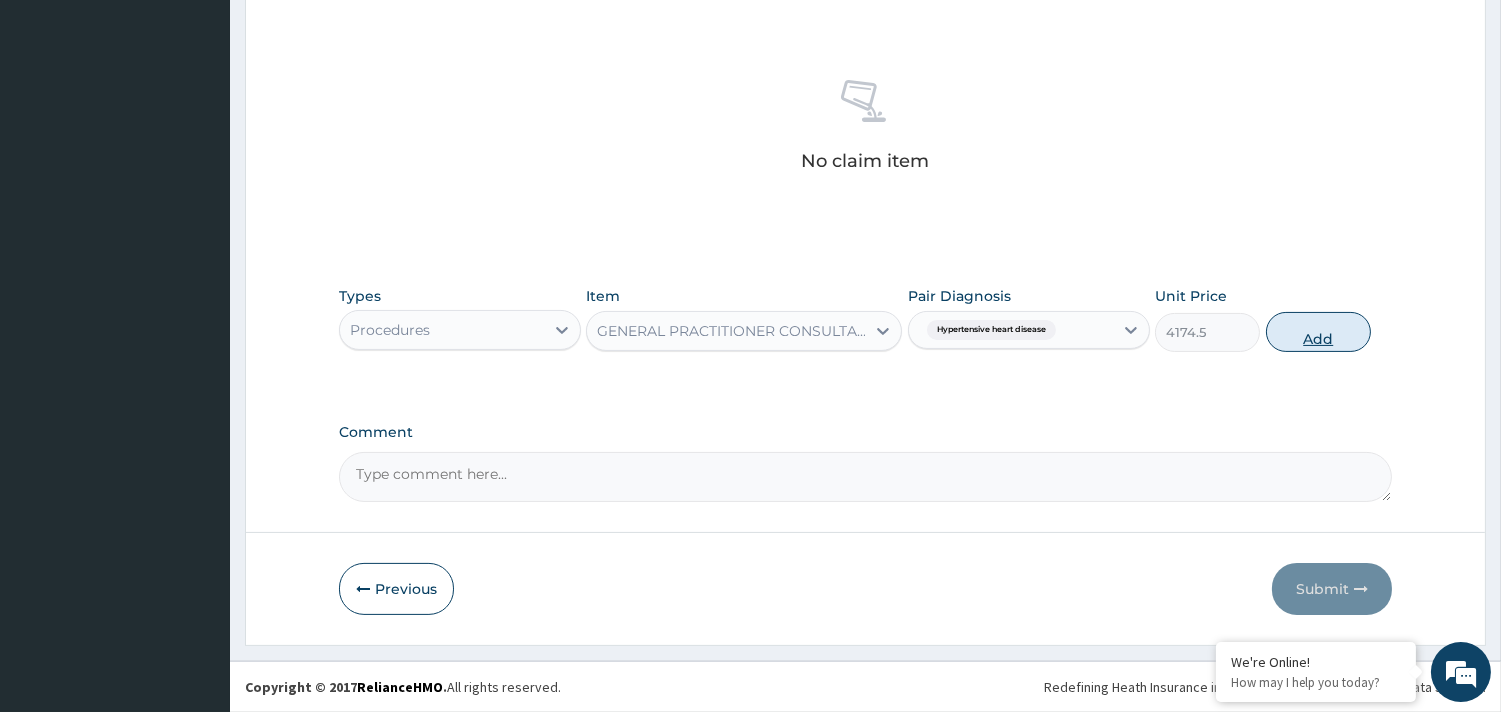 click on "Add" at bounding box center (1318, 332) 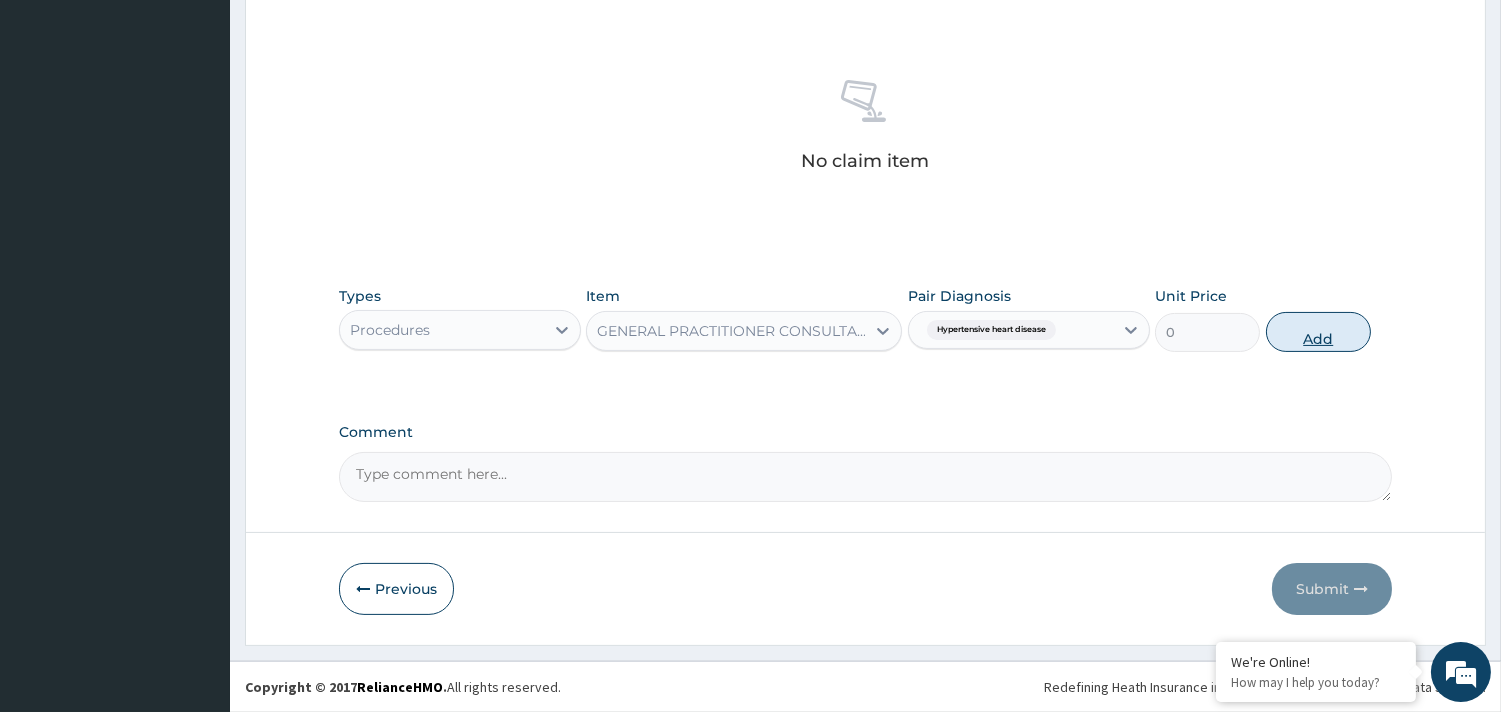 scroll, scrollTop: 643, scrollLeft: 0, axis: vertical 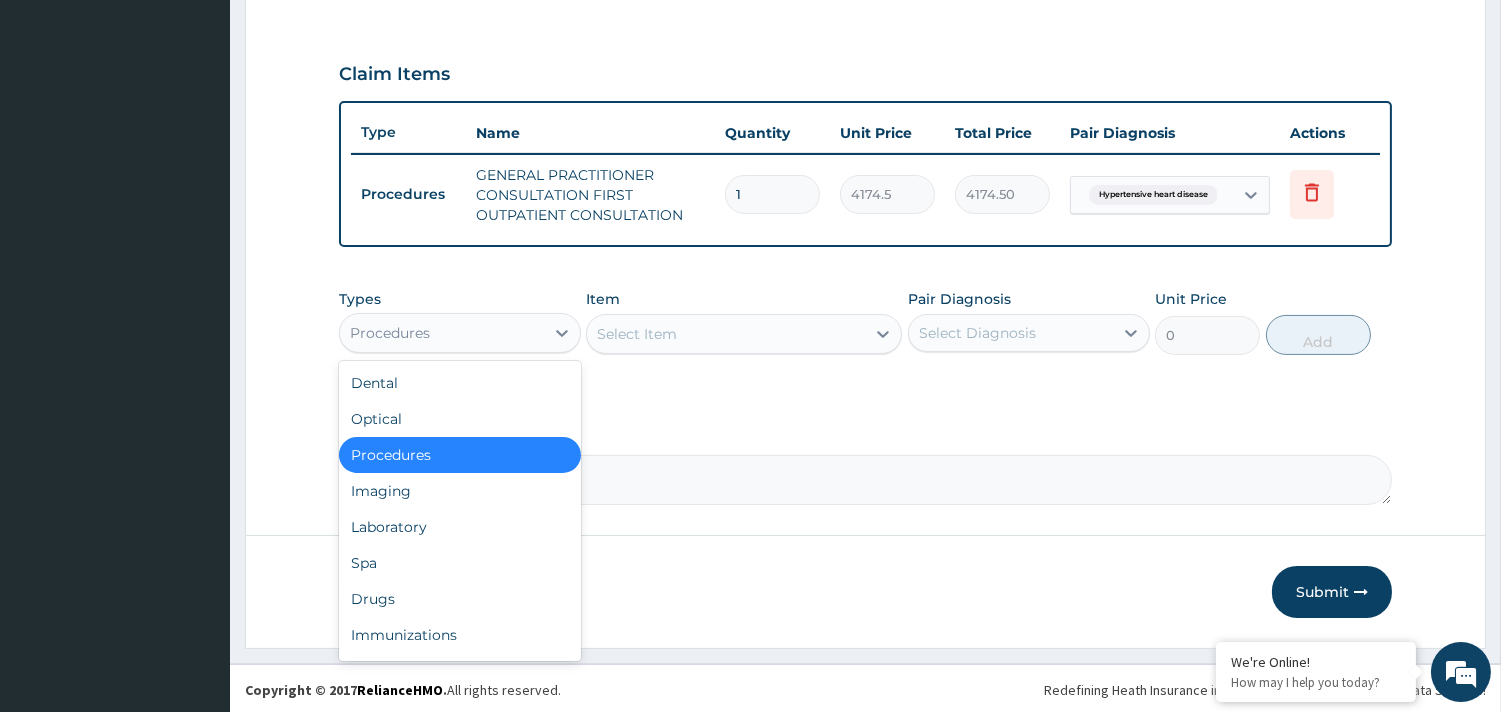 click on "Procedures" at bounding box center [442, 333] 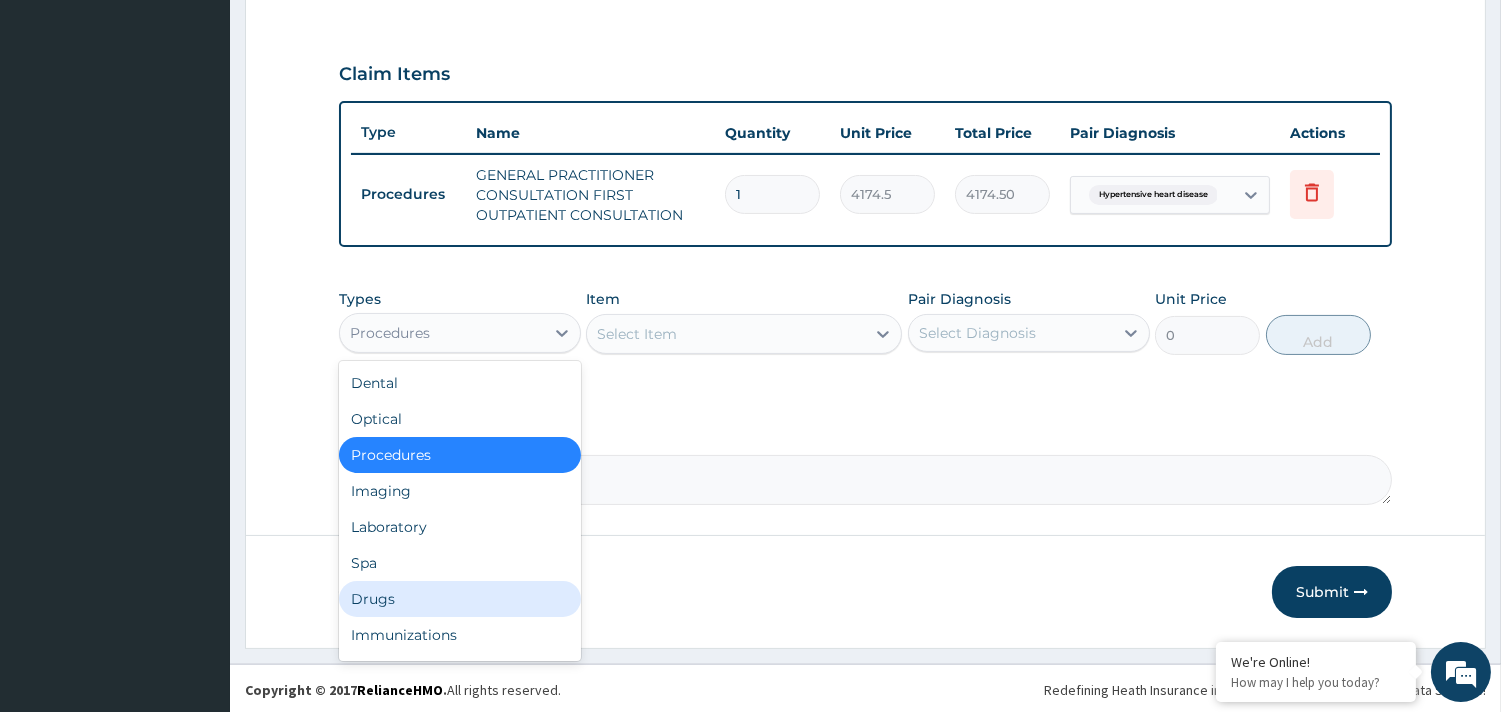 click on "Drugs" at bounding box center (460, 599) 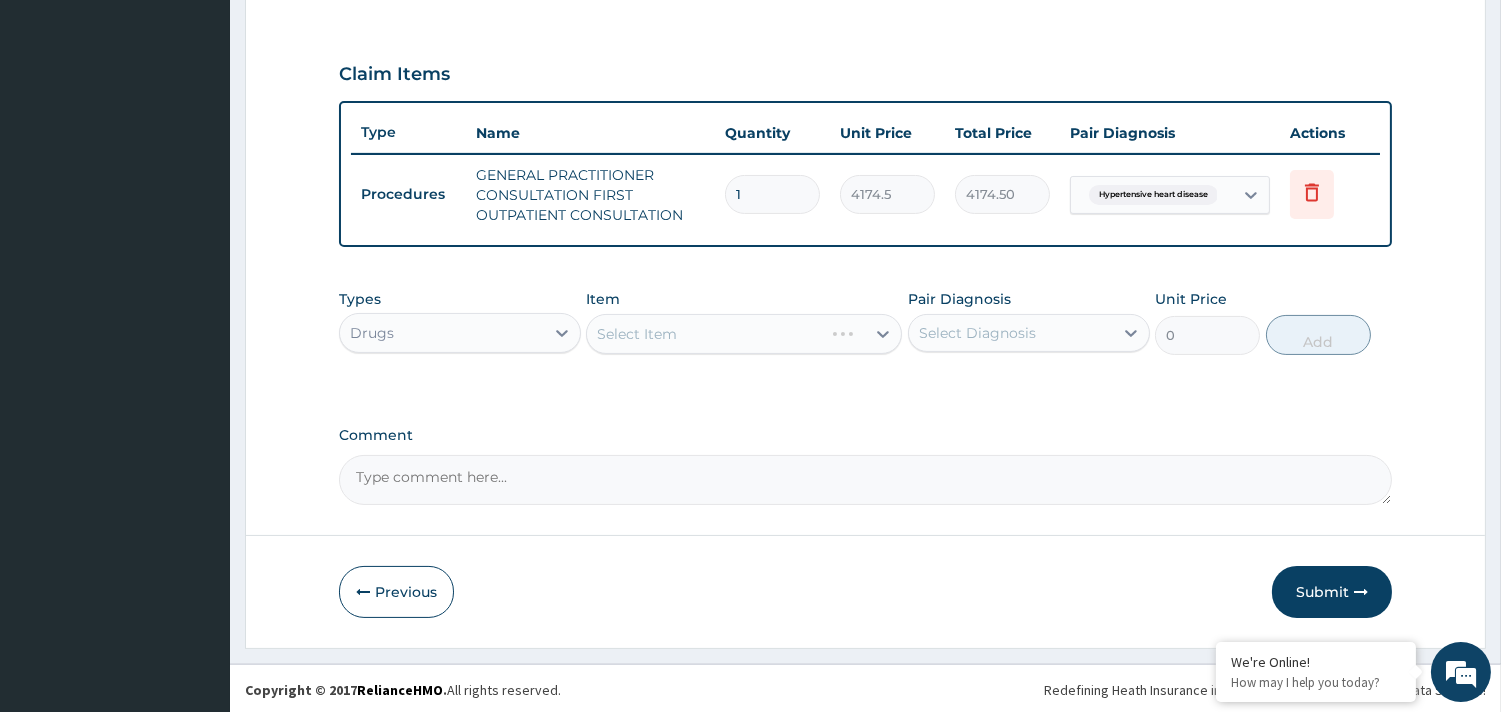 click on "Select Item" at bounding box center [744, 334] 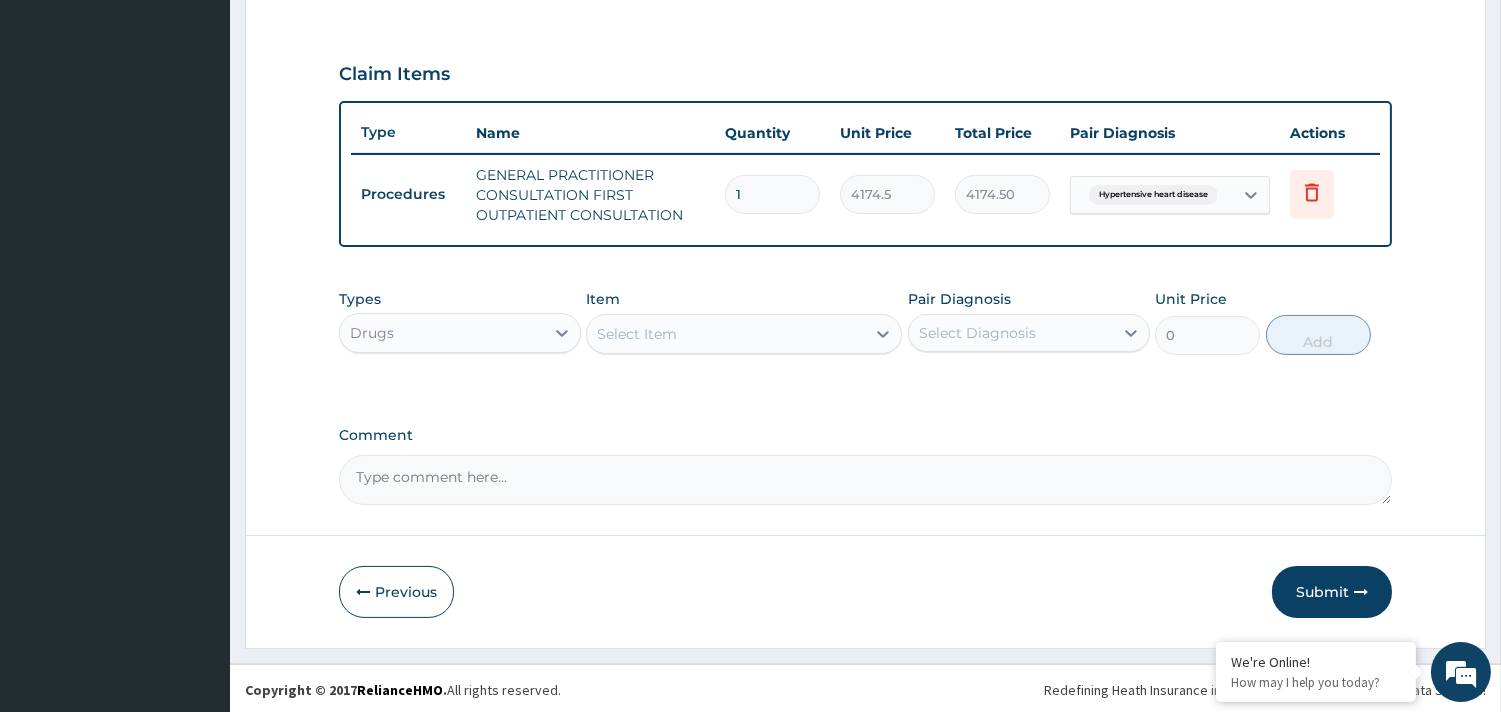click on "Select Item" at bounding box center (637, 334) 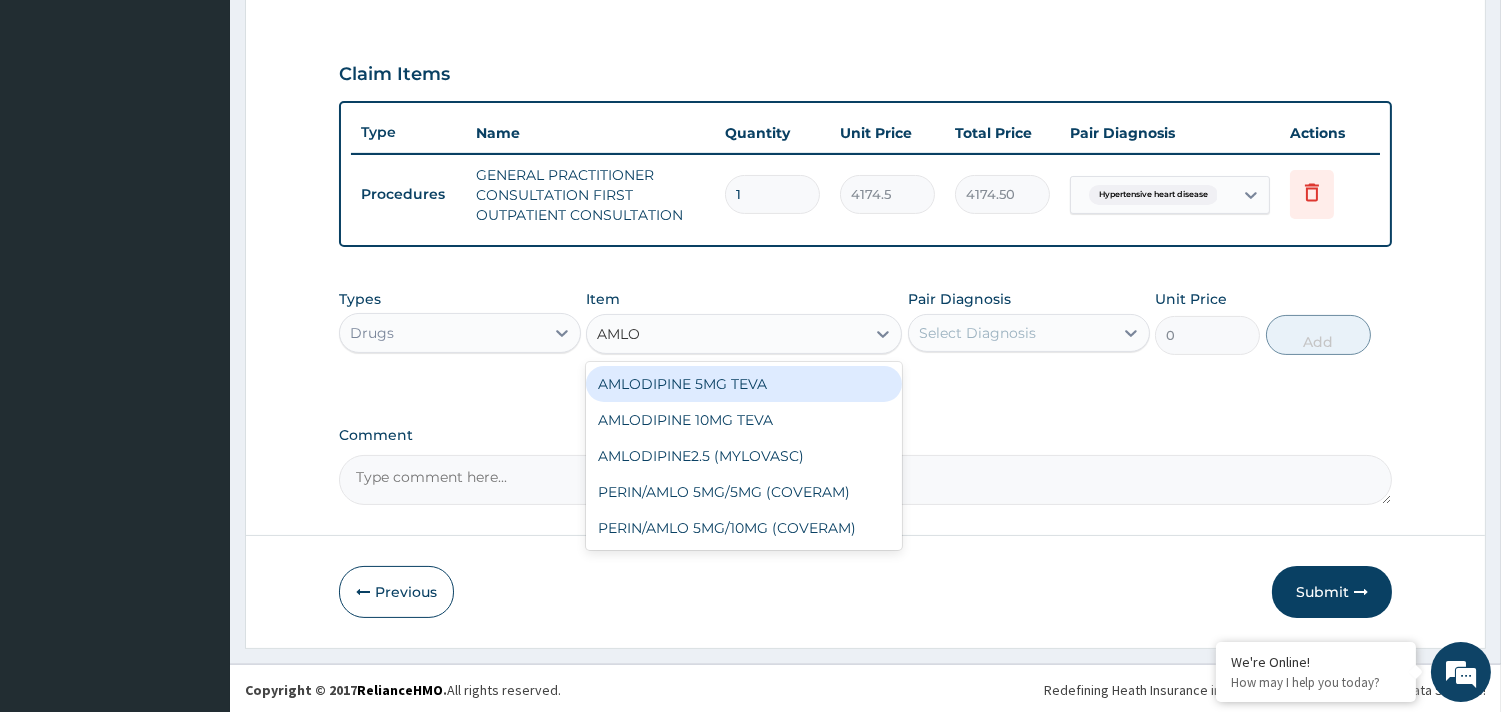 type on "AMLOD" 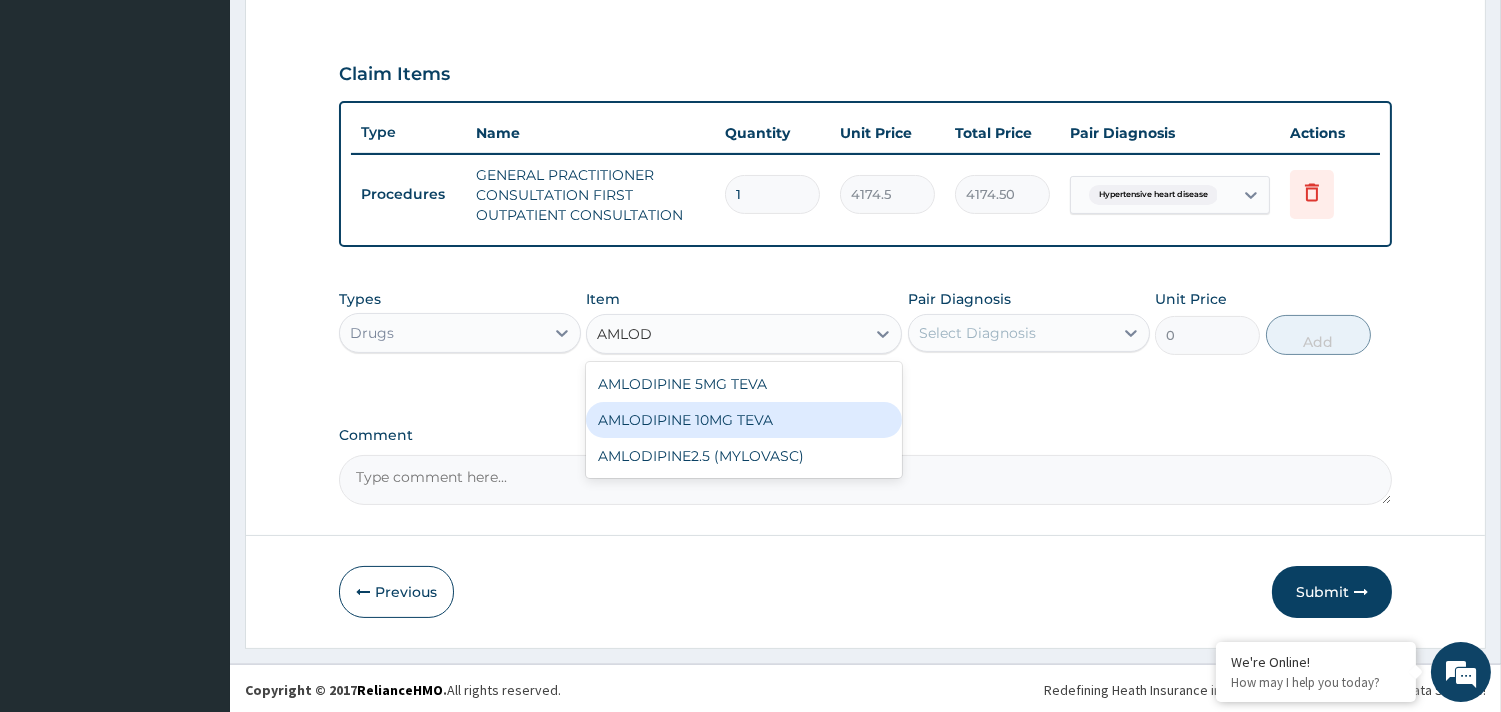 click on "AMLODIPINE 10MG TEVA" at bounding box center (744, 420) 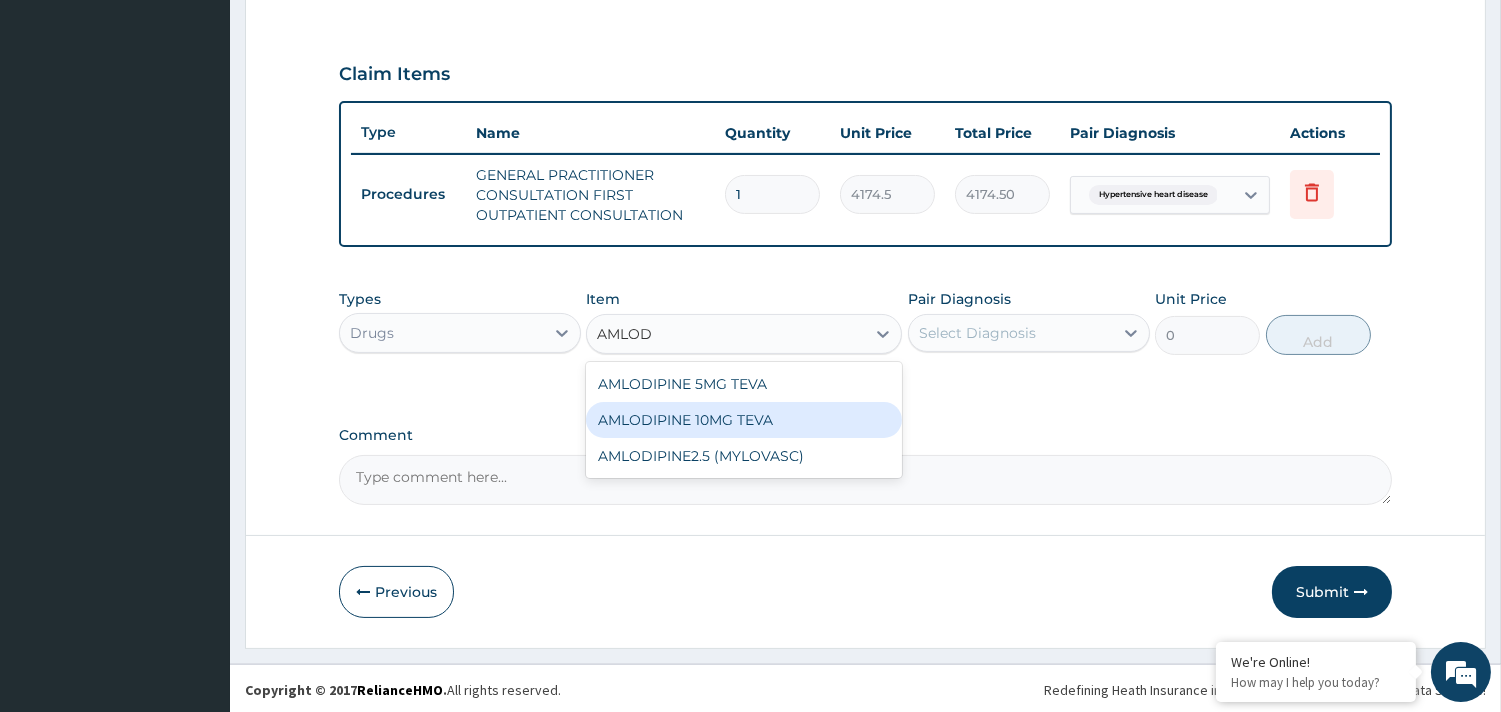 type 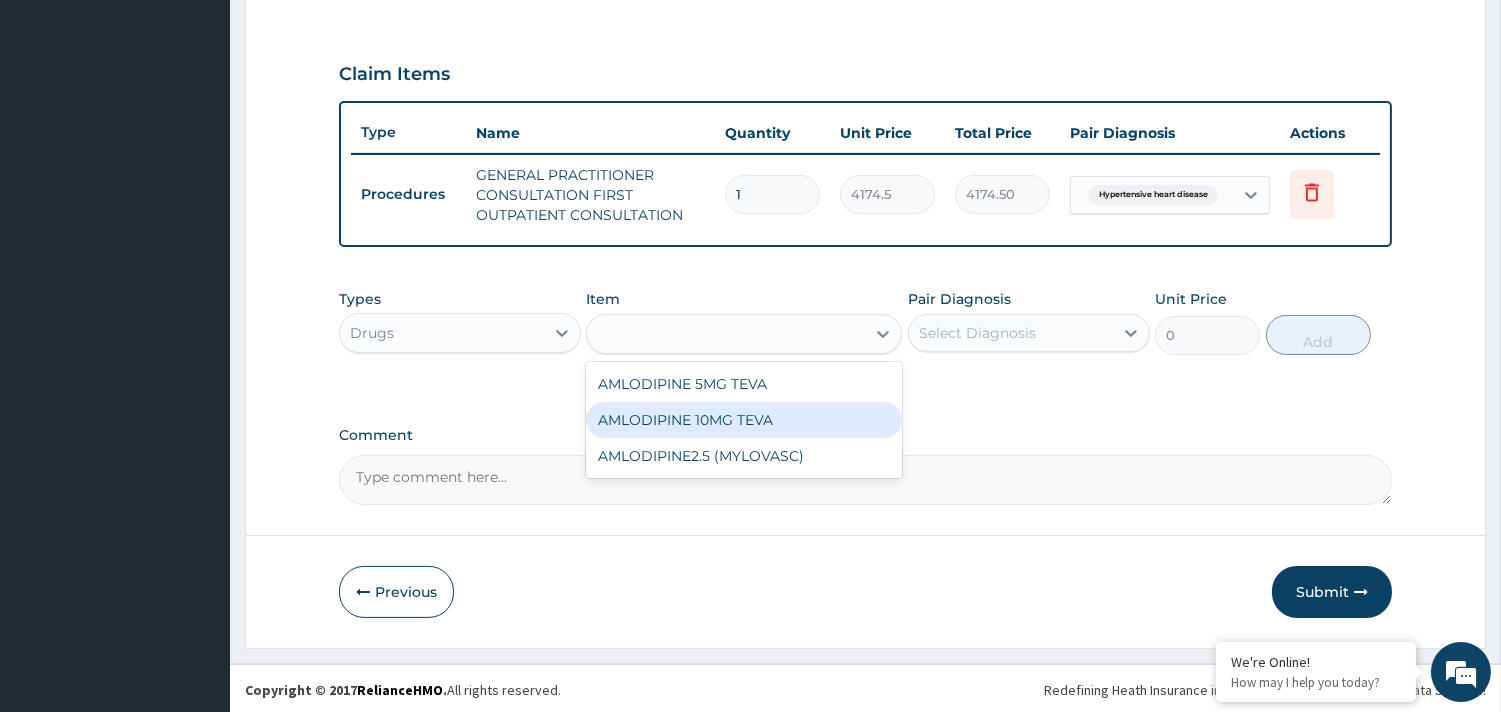 type on "118.27750000000002" 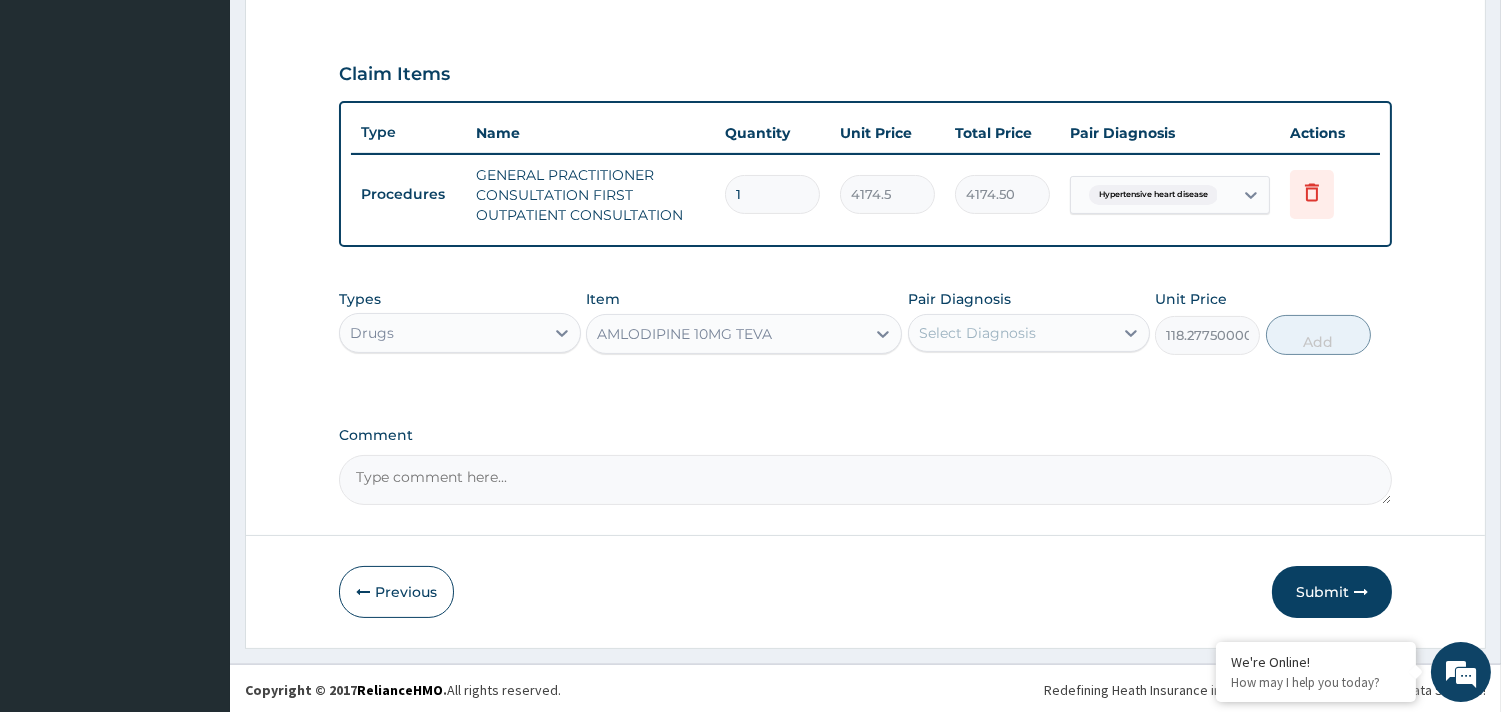 click on "Select Diagnosis" at bounding box center [977, 333] 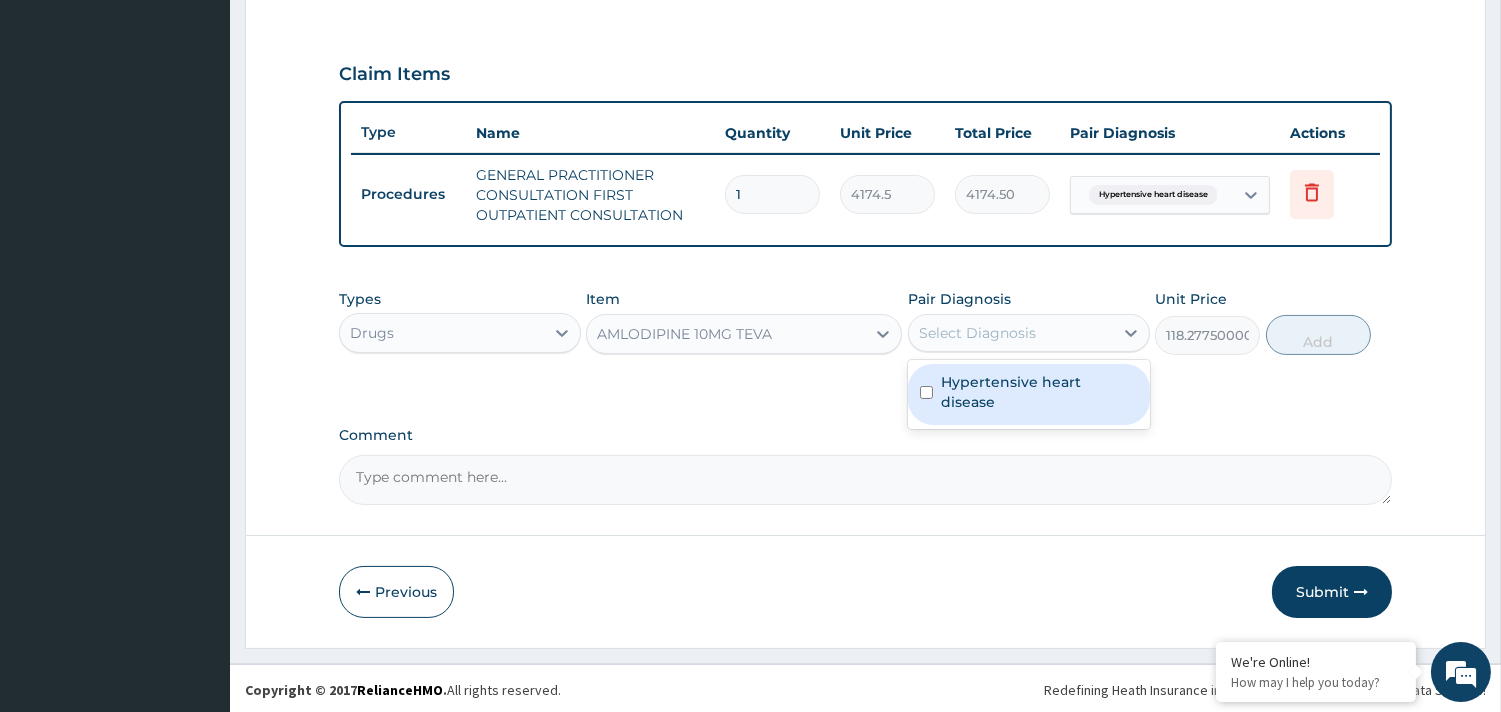 click on "Hypertensive heart disease" at bounding box center [1039, 392] 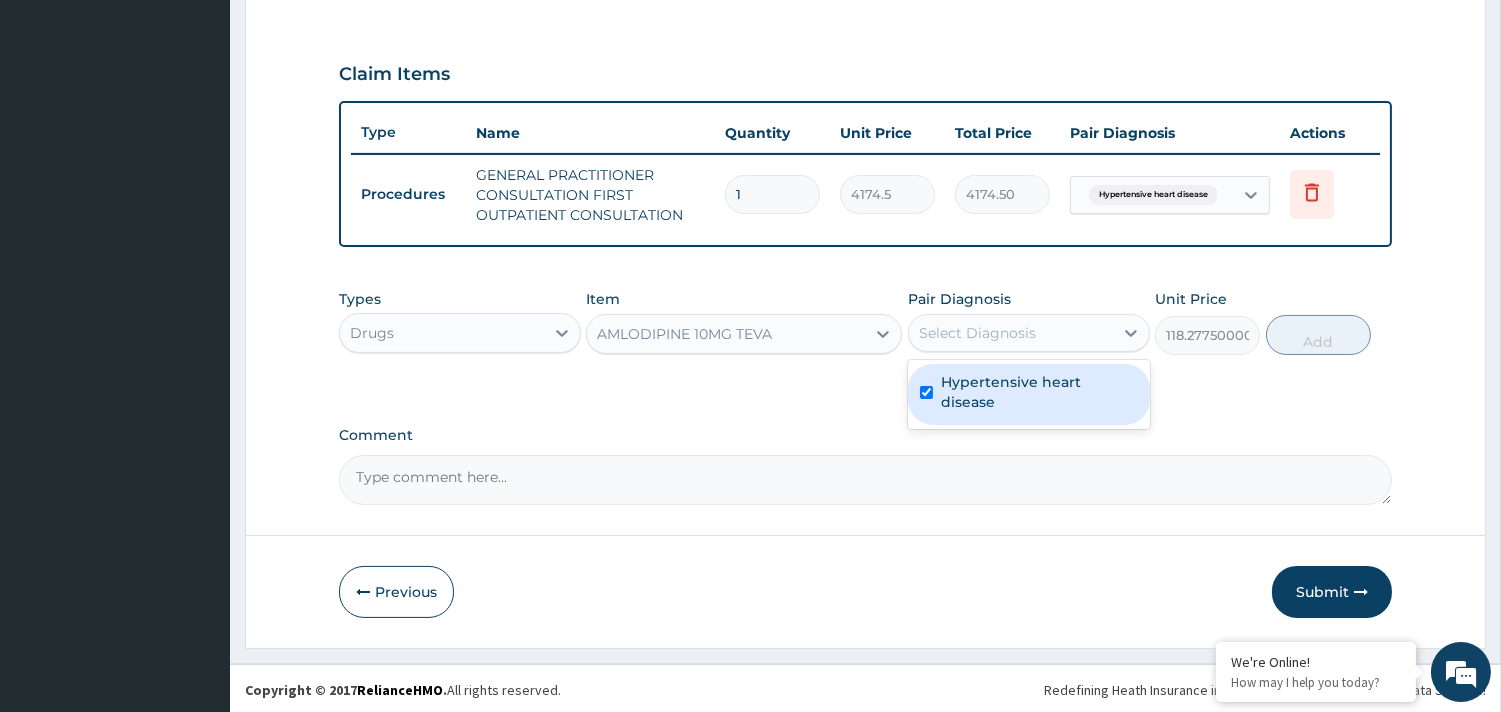 checkbox on "true" 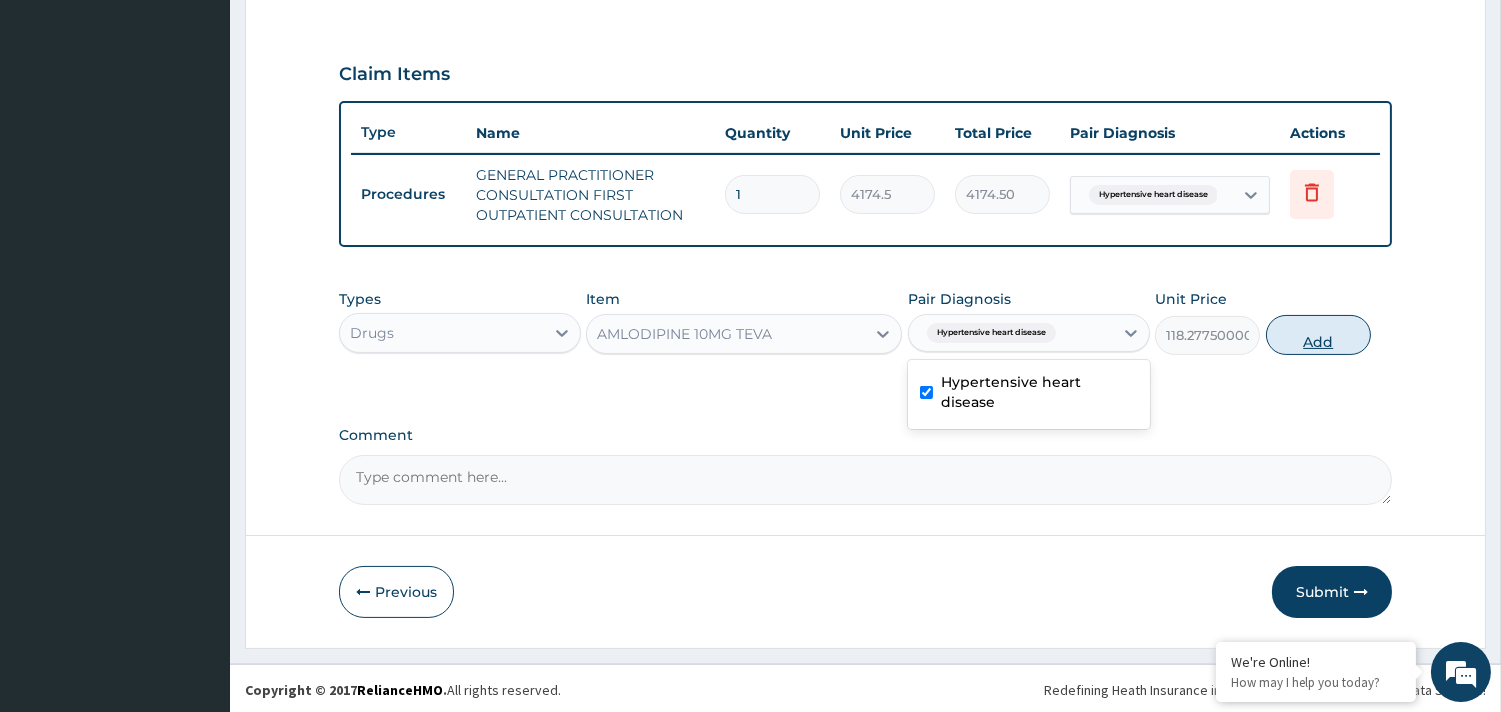 click on "Add" at bounding box center (1318, 335) 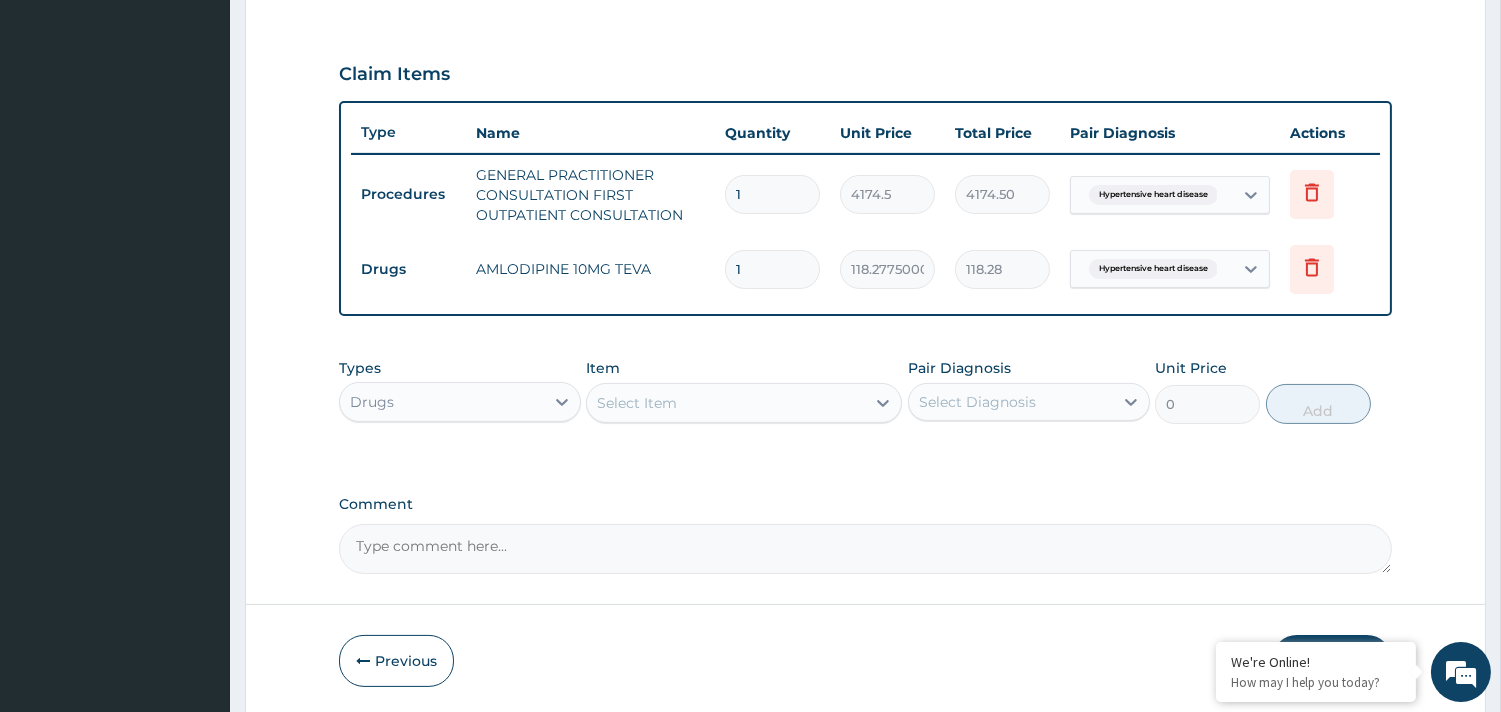type on "14" 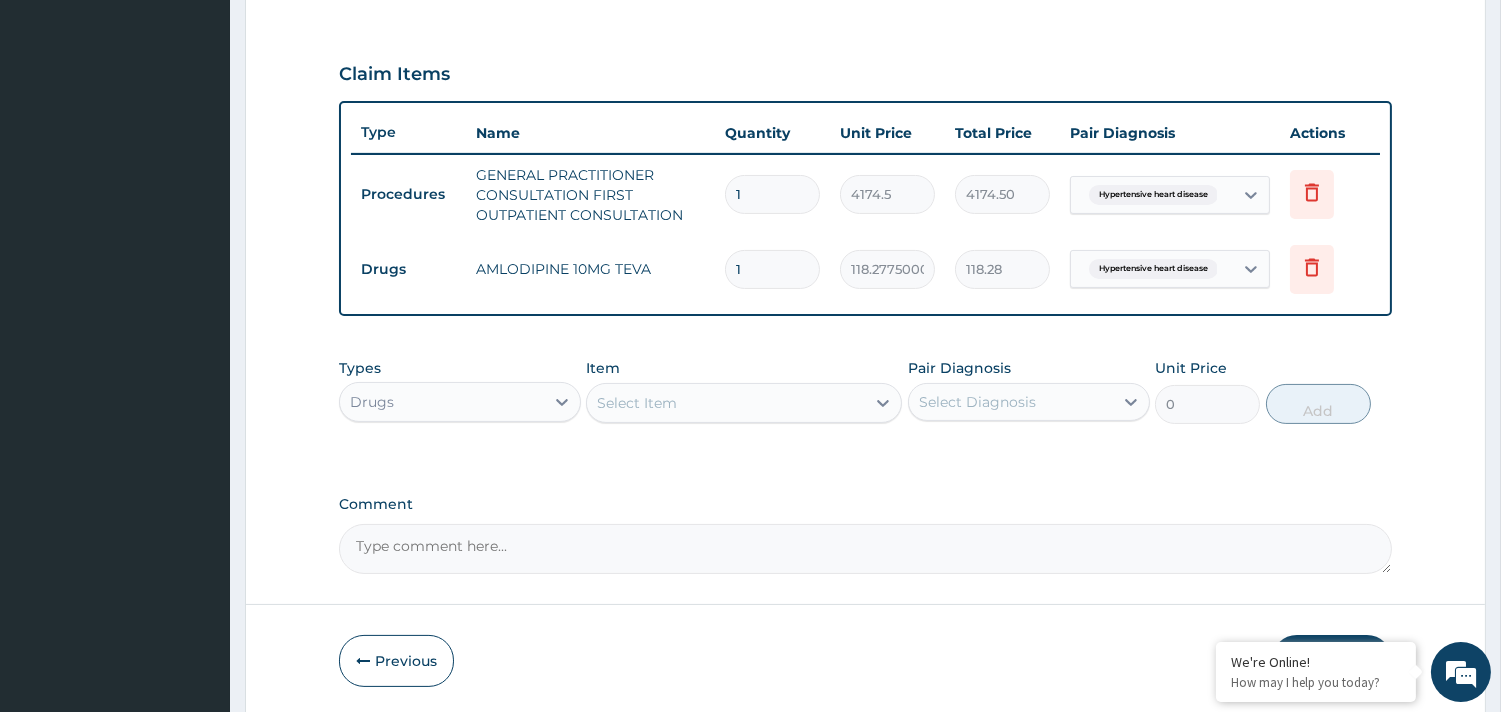 type on "1655.89" 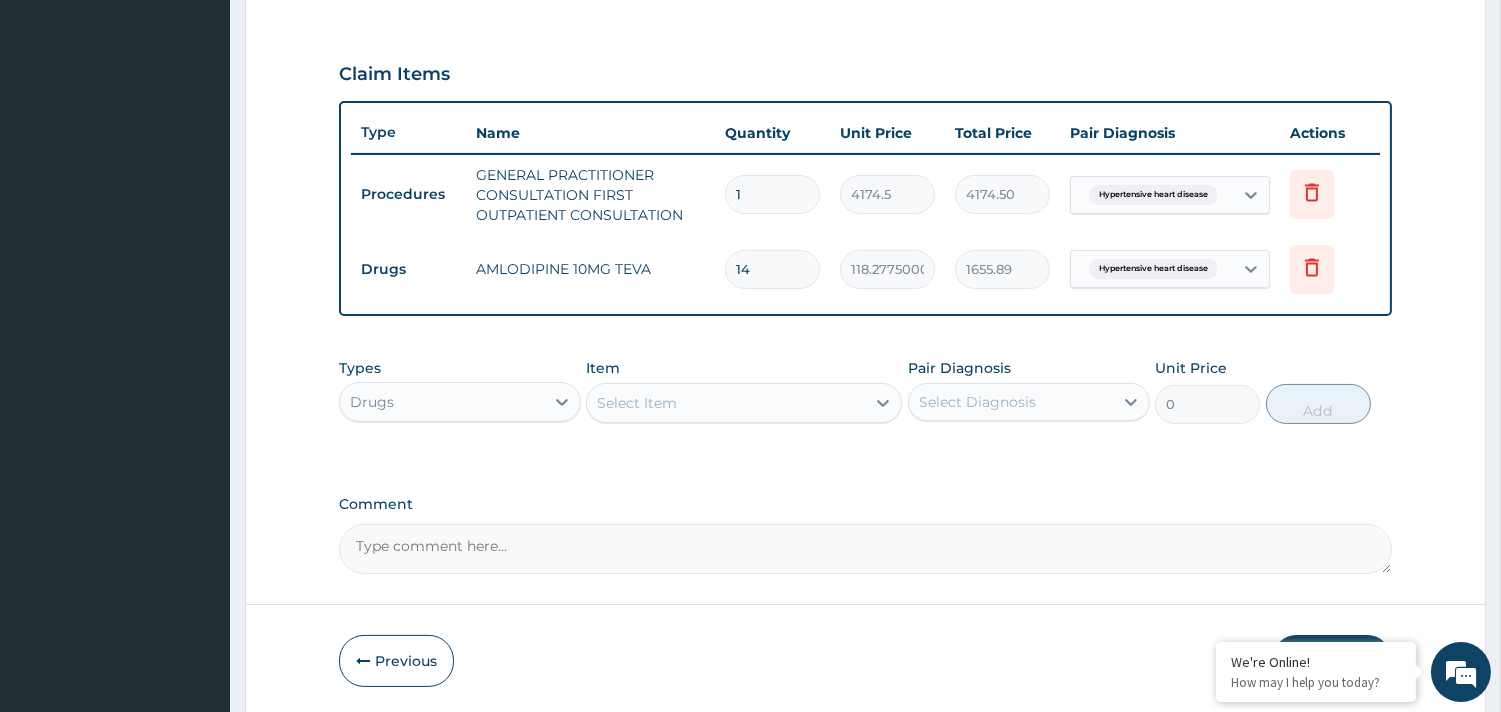 type on "14" 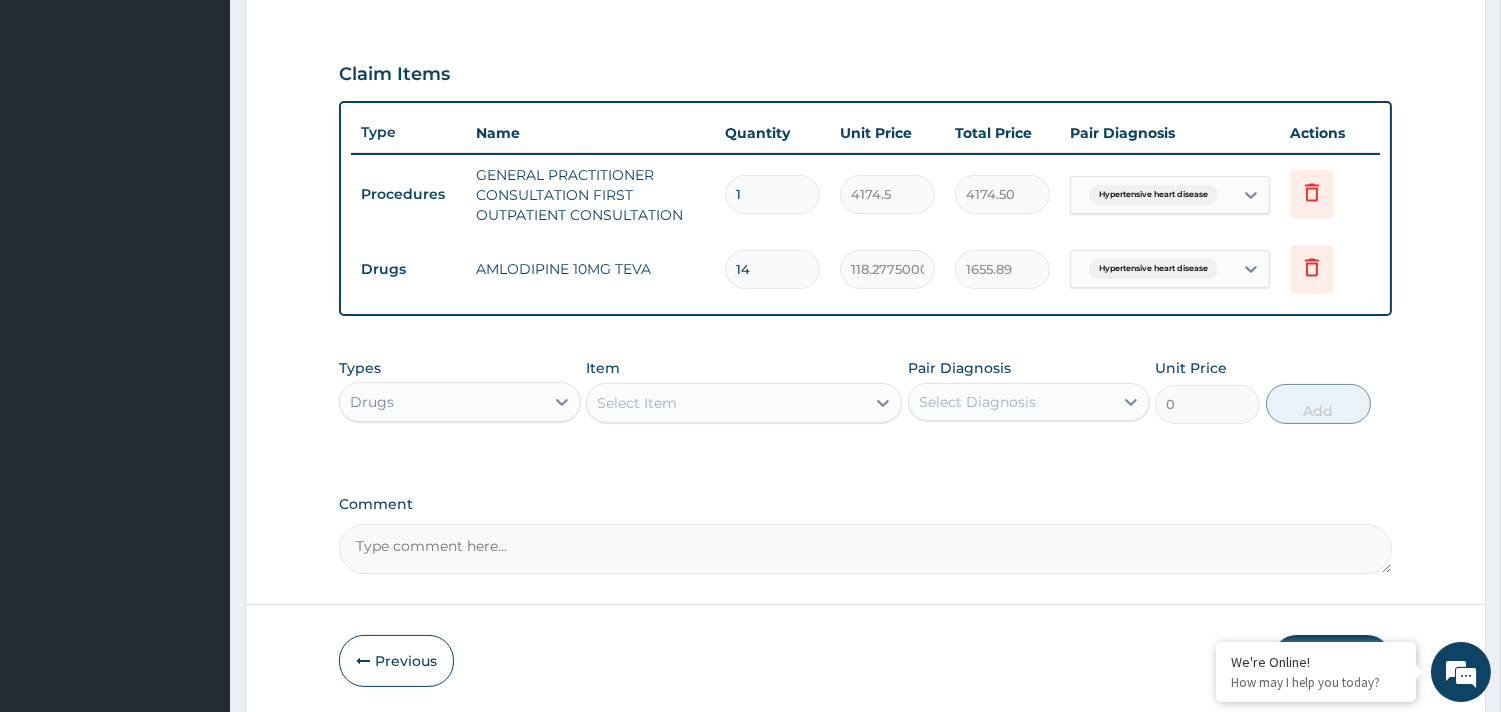 click on "Select Item" at bounding box center (637, 403) 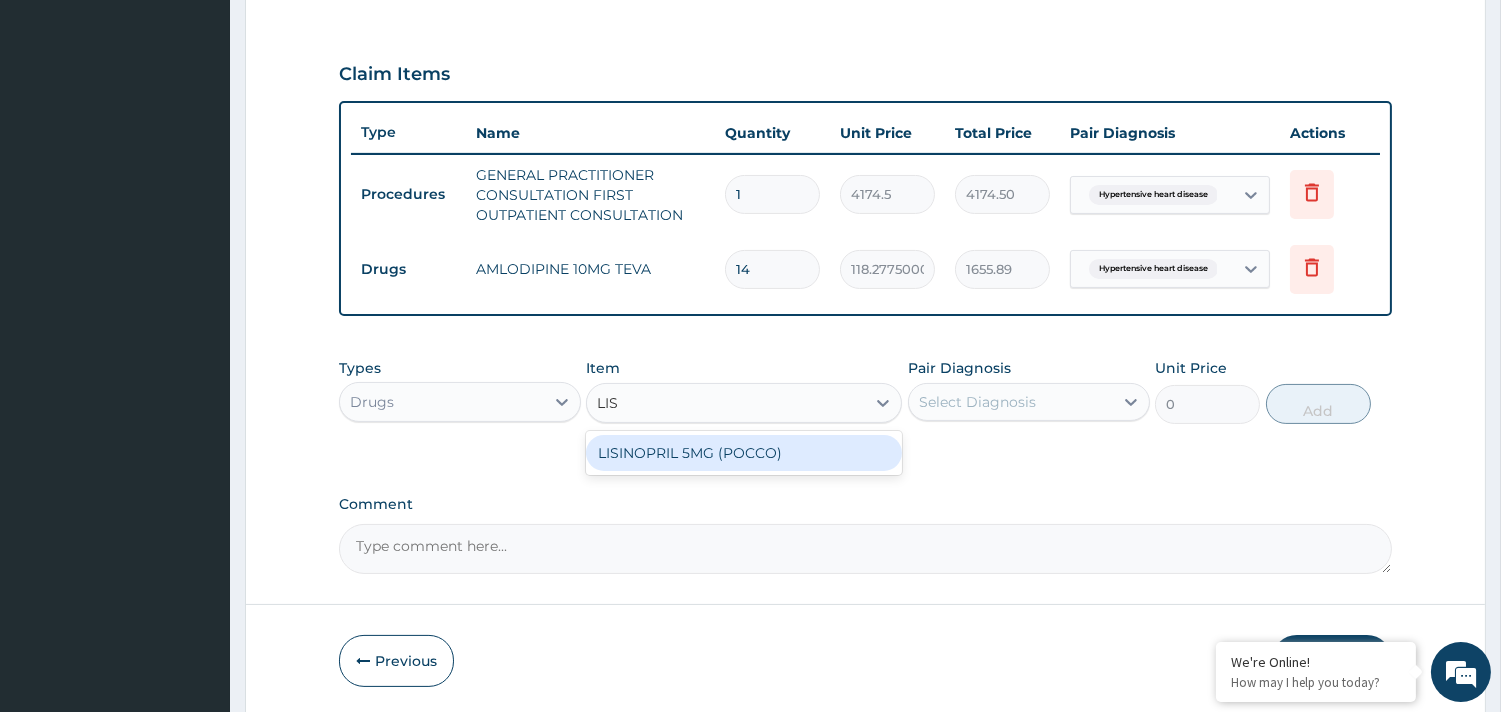 type on "LISI" 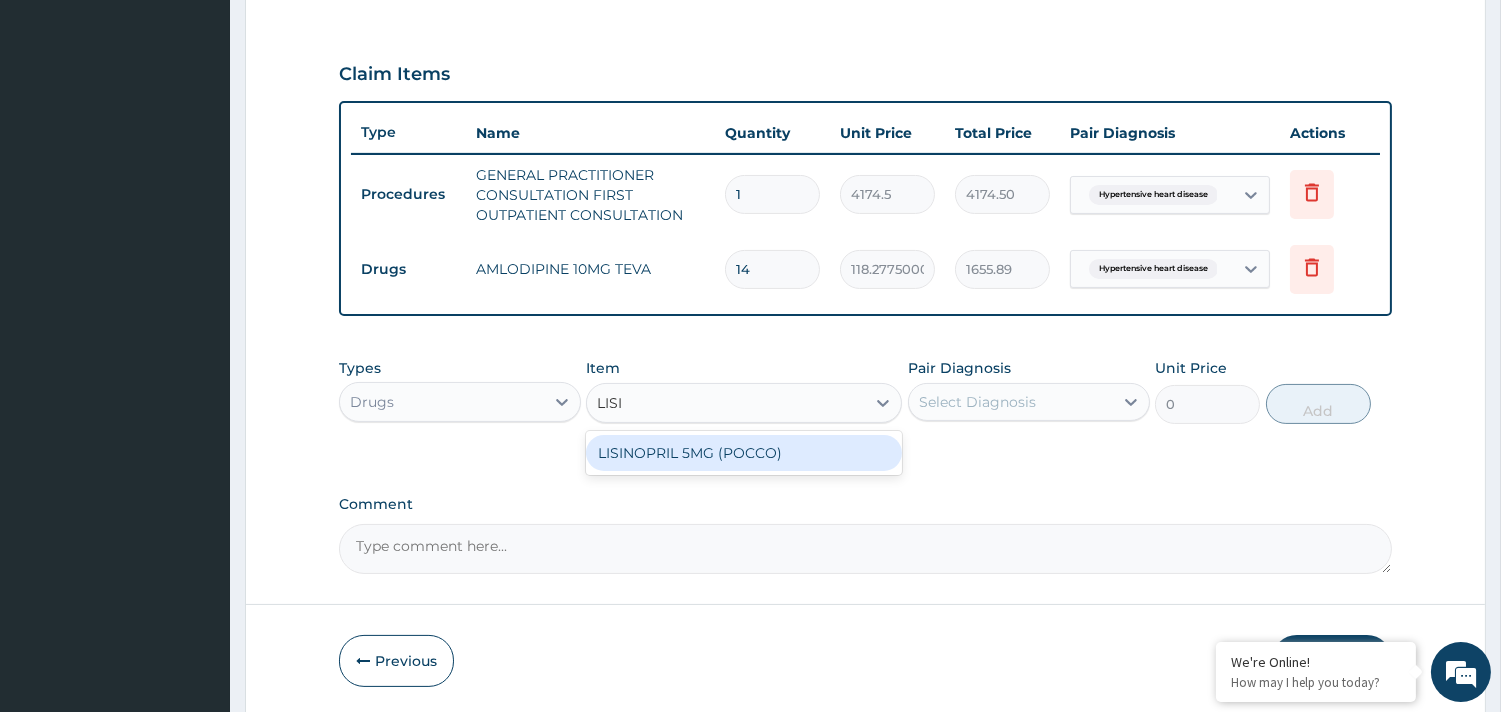 click on "LISINOPRIL 5MG (POCCO)" at bounding box center [744, 453] 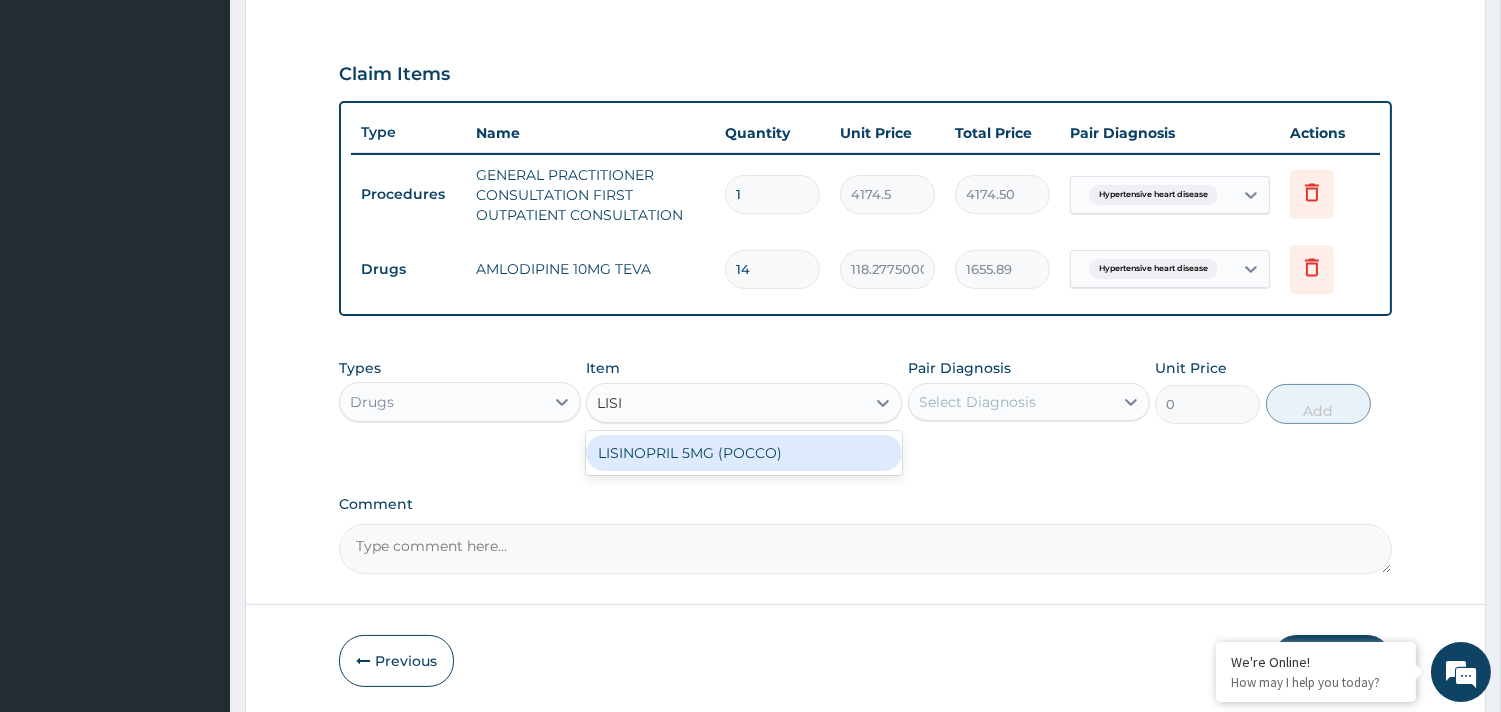 type 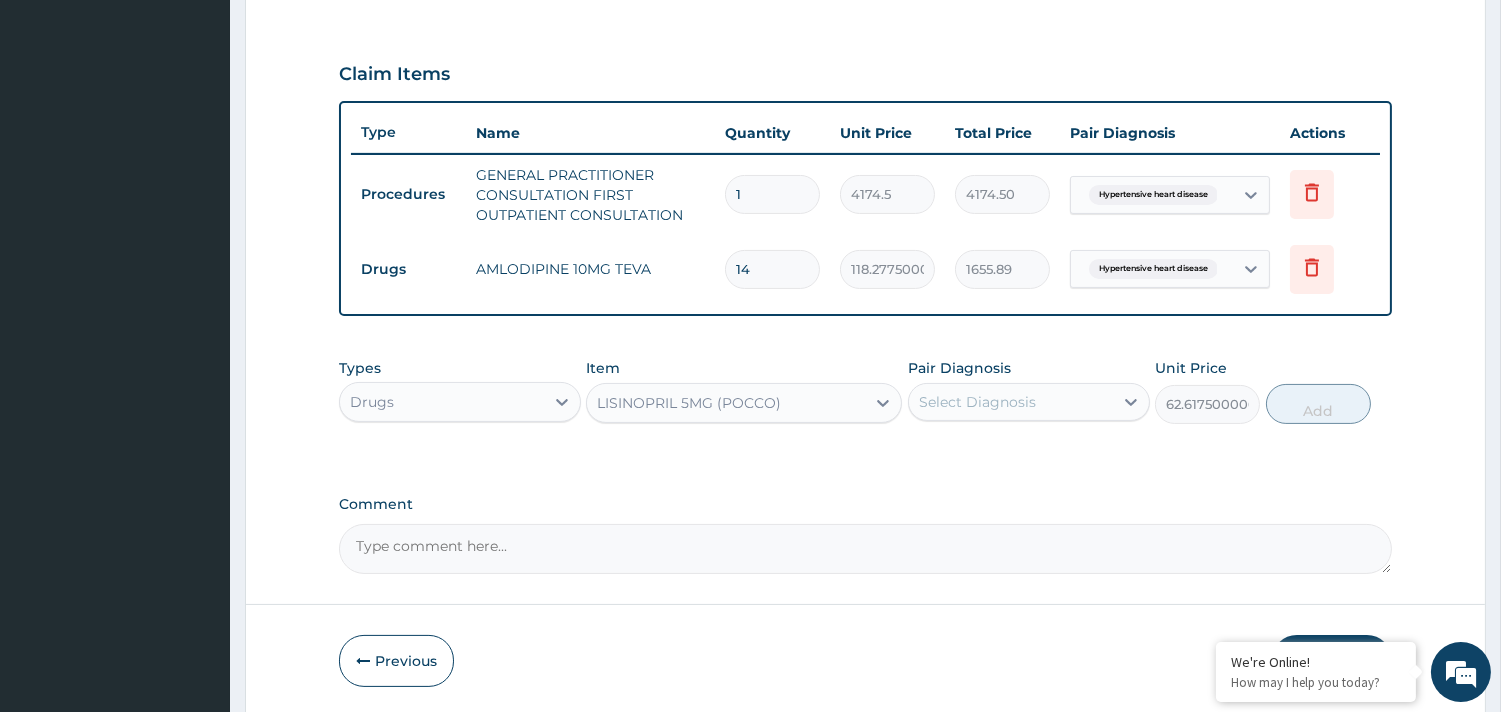 click on "Select Diagnosis" at bounding box center [977, 402] 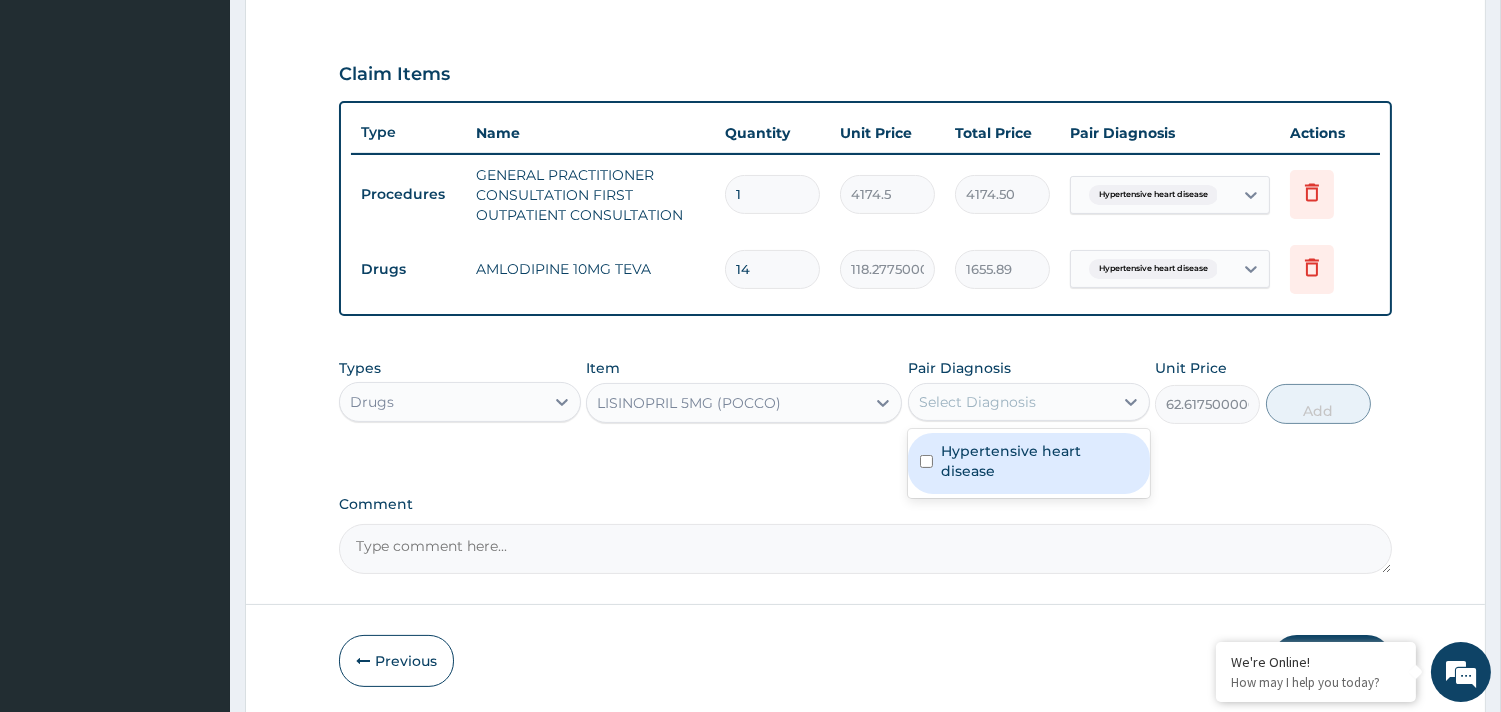 click on "Hypertensive heart disease" at bounding box center [1039, 461] 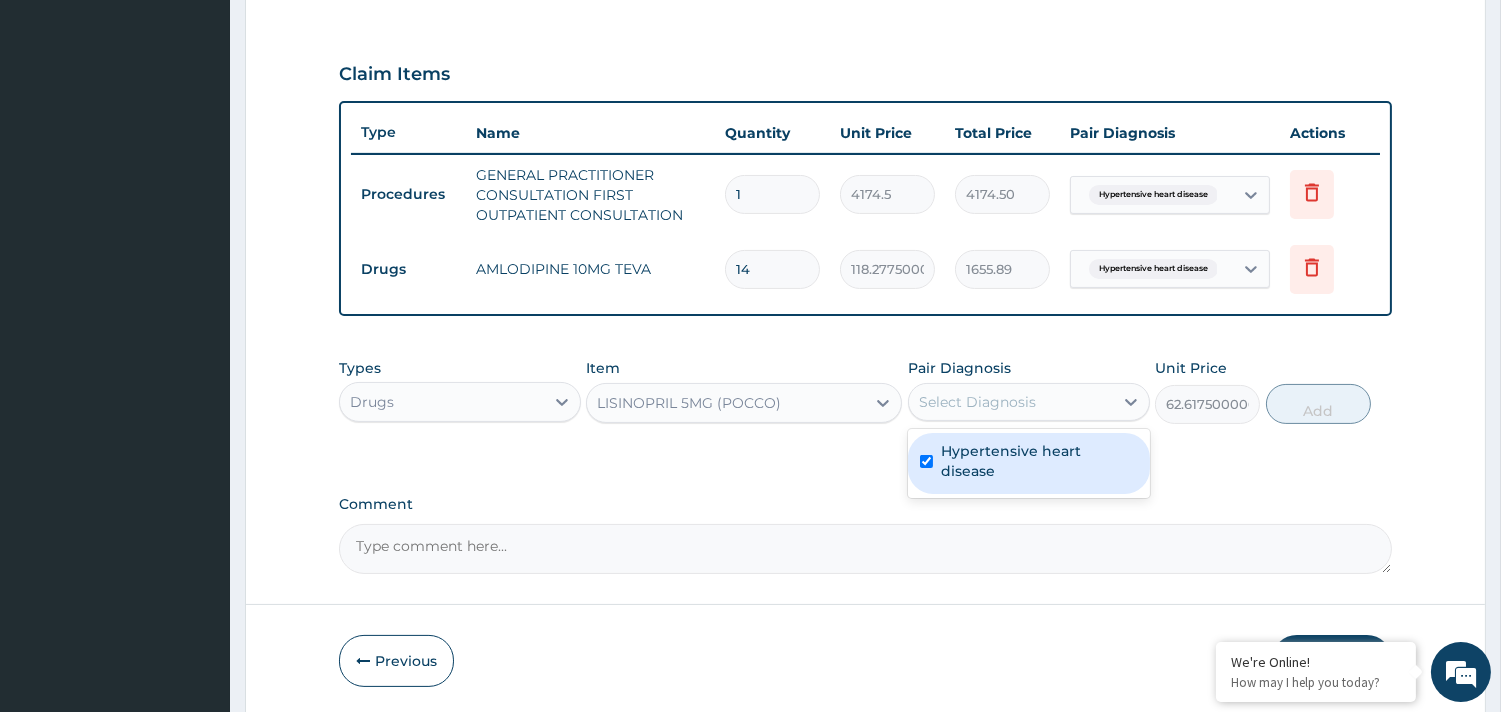 checkbox on "true" 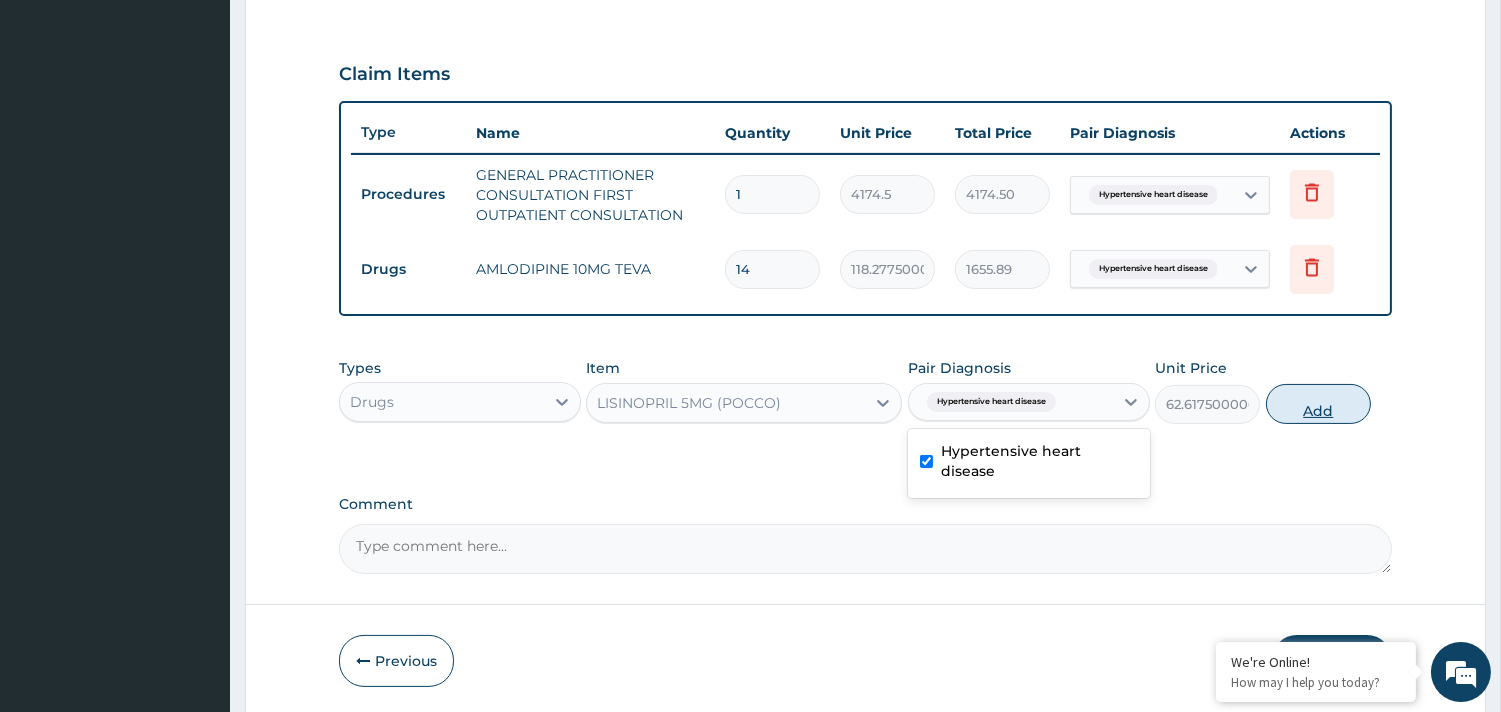 click on "Add" at bounding box center [1318, 404] 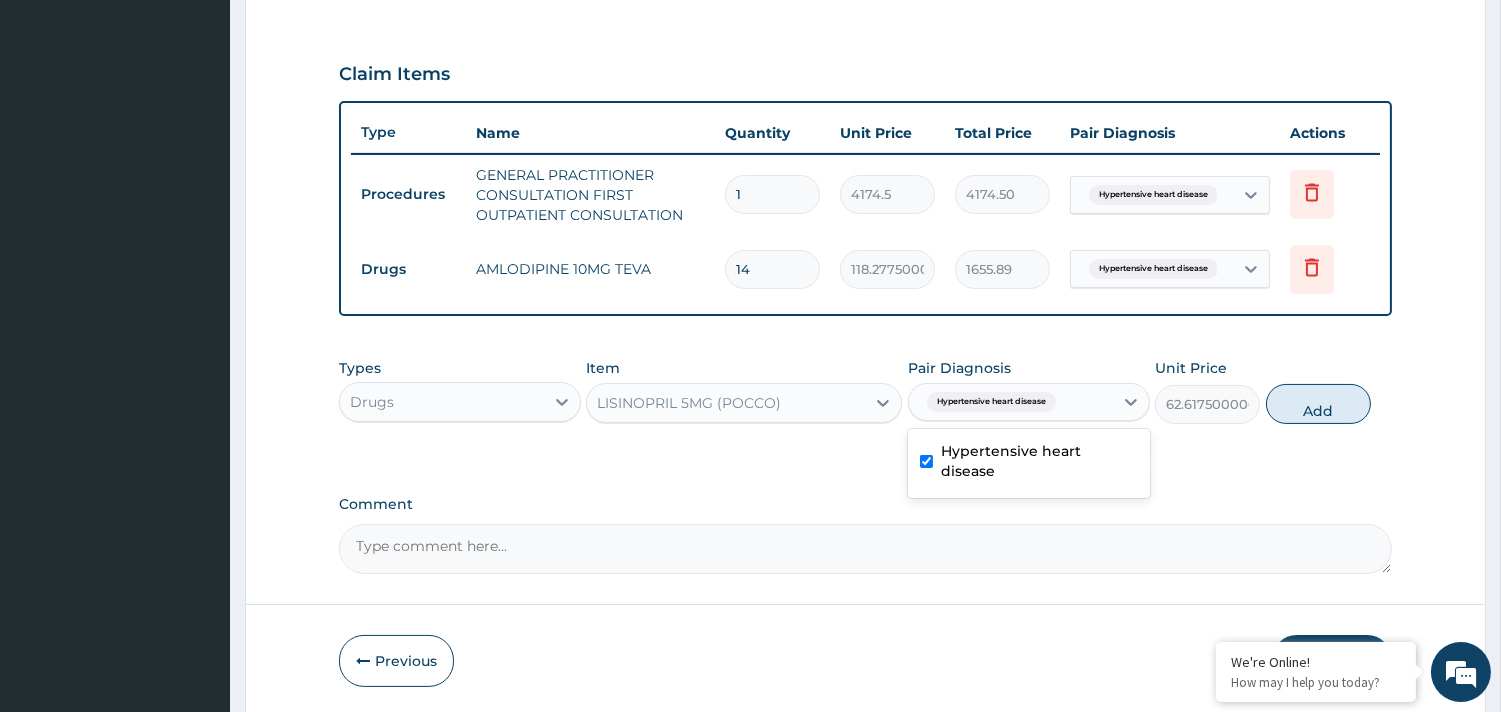 type on "0" 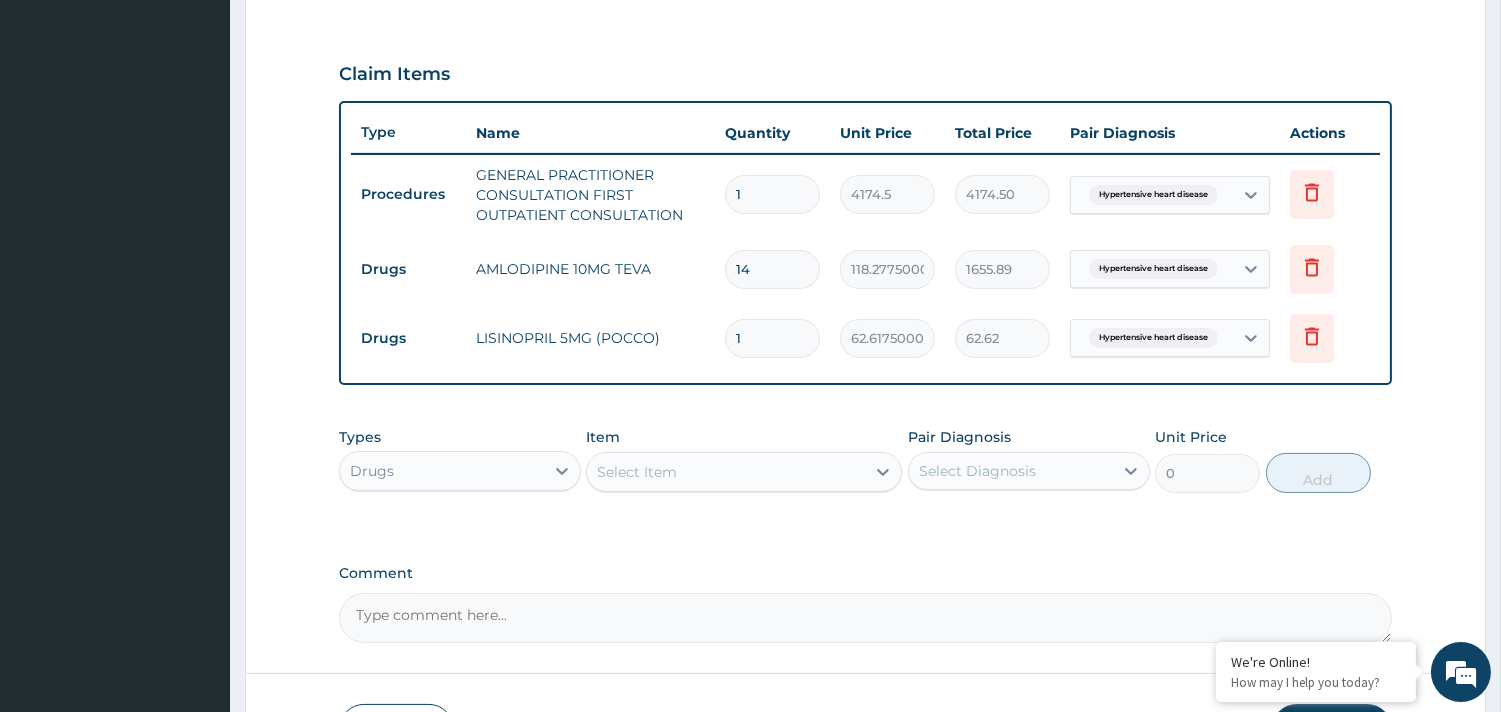 type on "14" 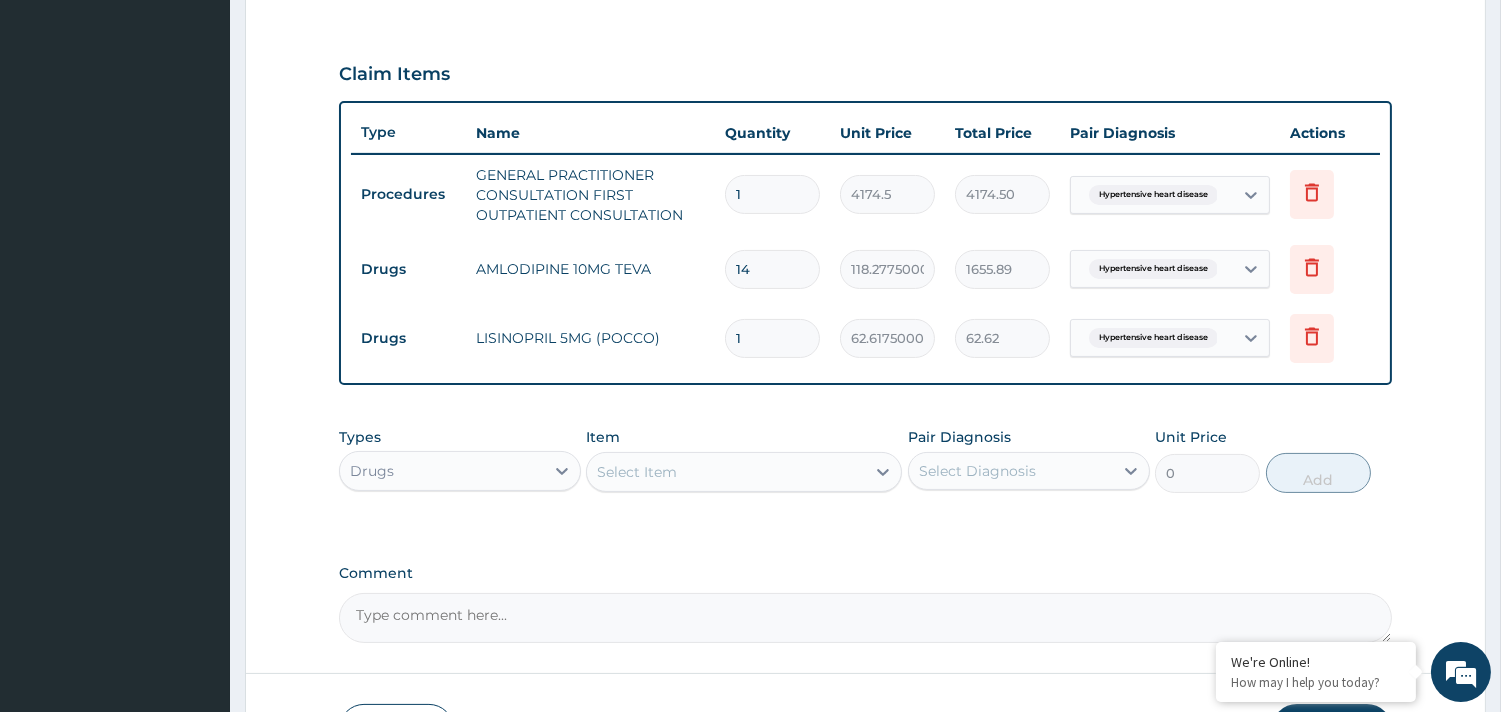 type on "876.65" 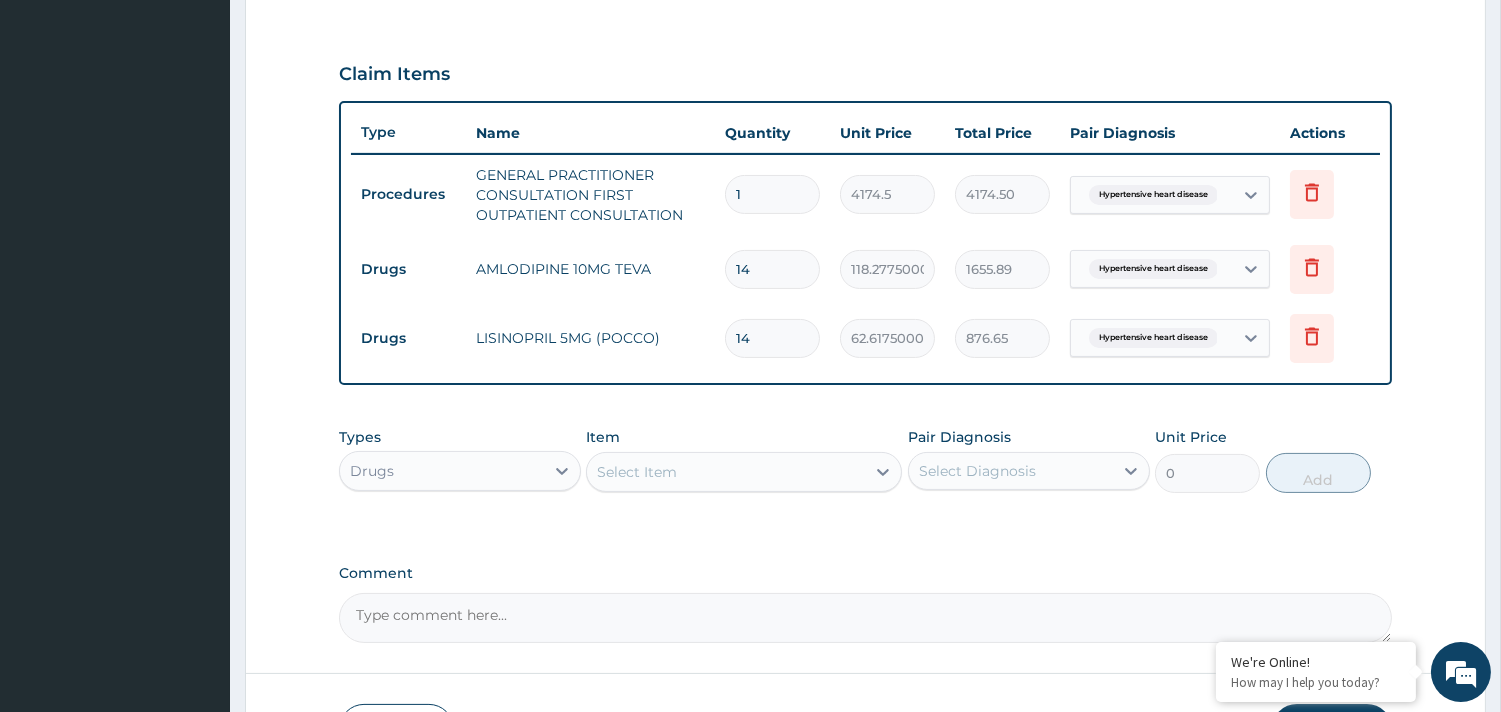 type on "14" 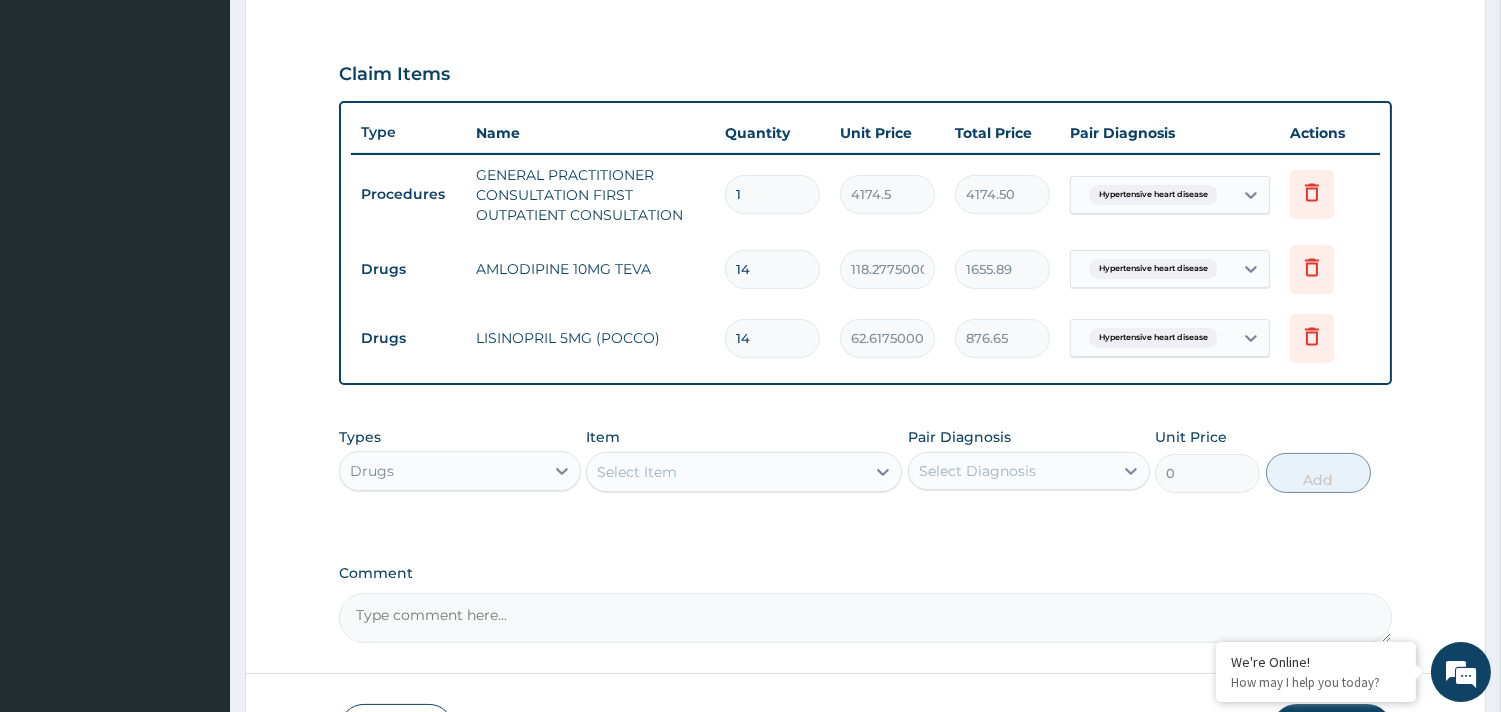 click on "Select Item" at bounding box center (726, 472) 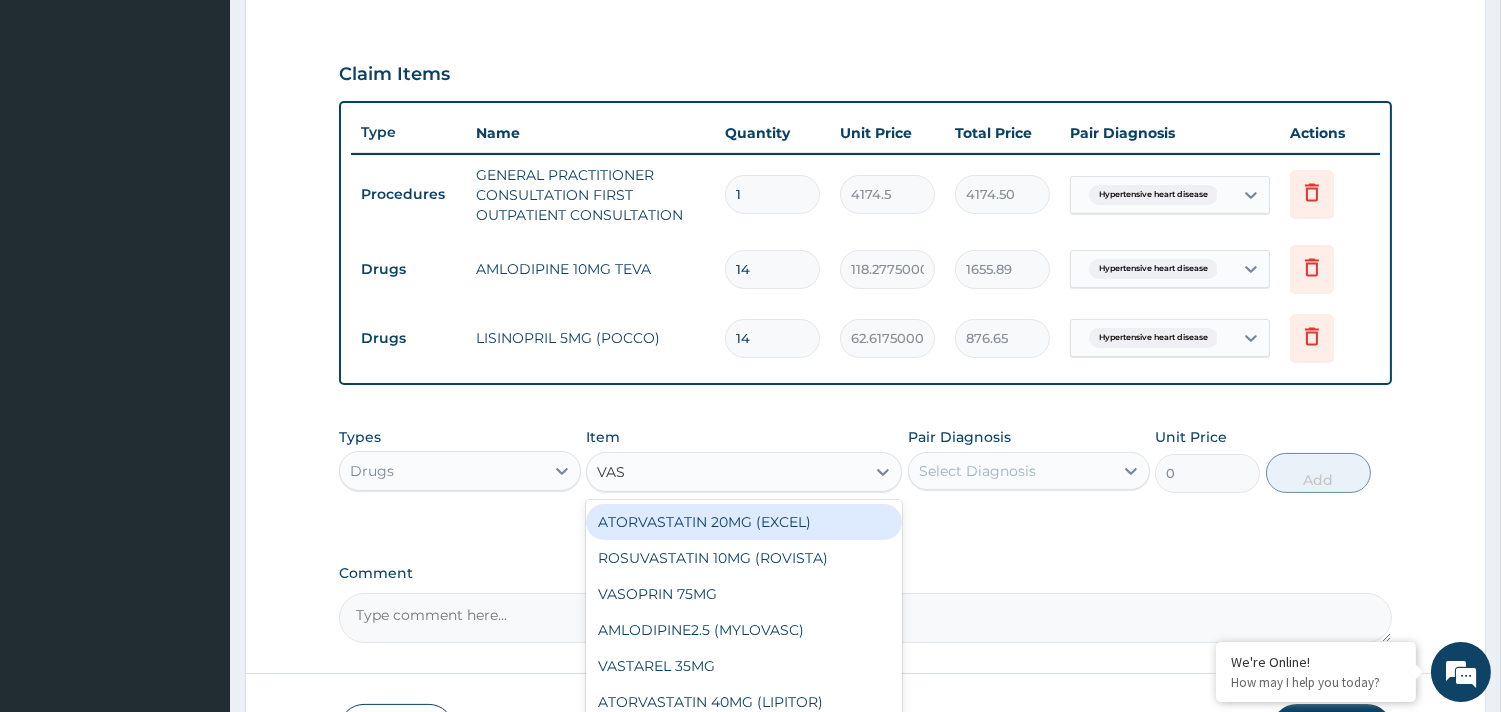 type on "VASO" 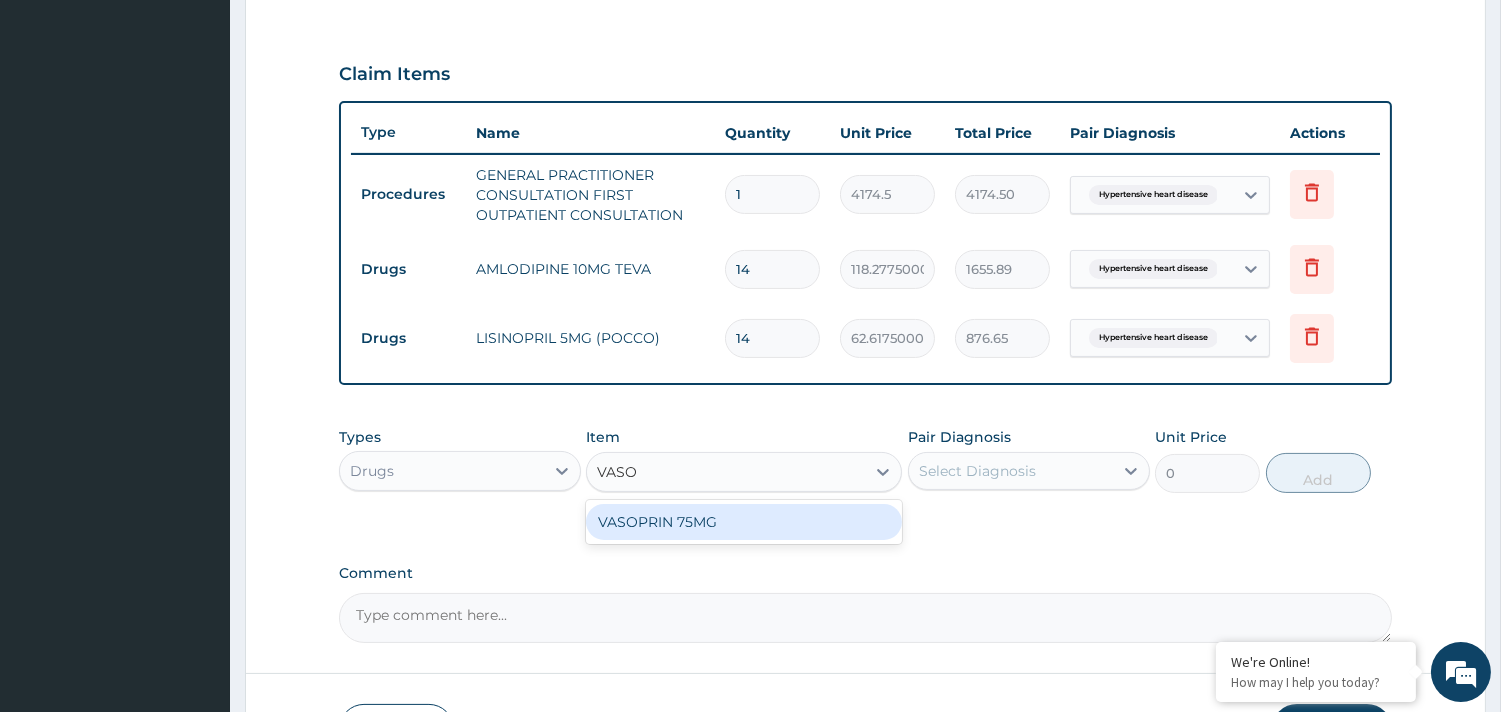 click on "VASOPRIN 75MG" at bounding box center [744, 522] 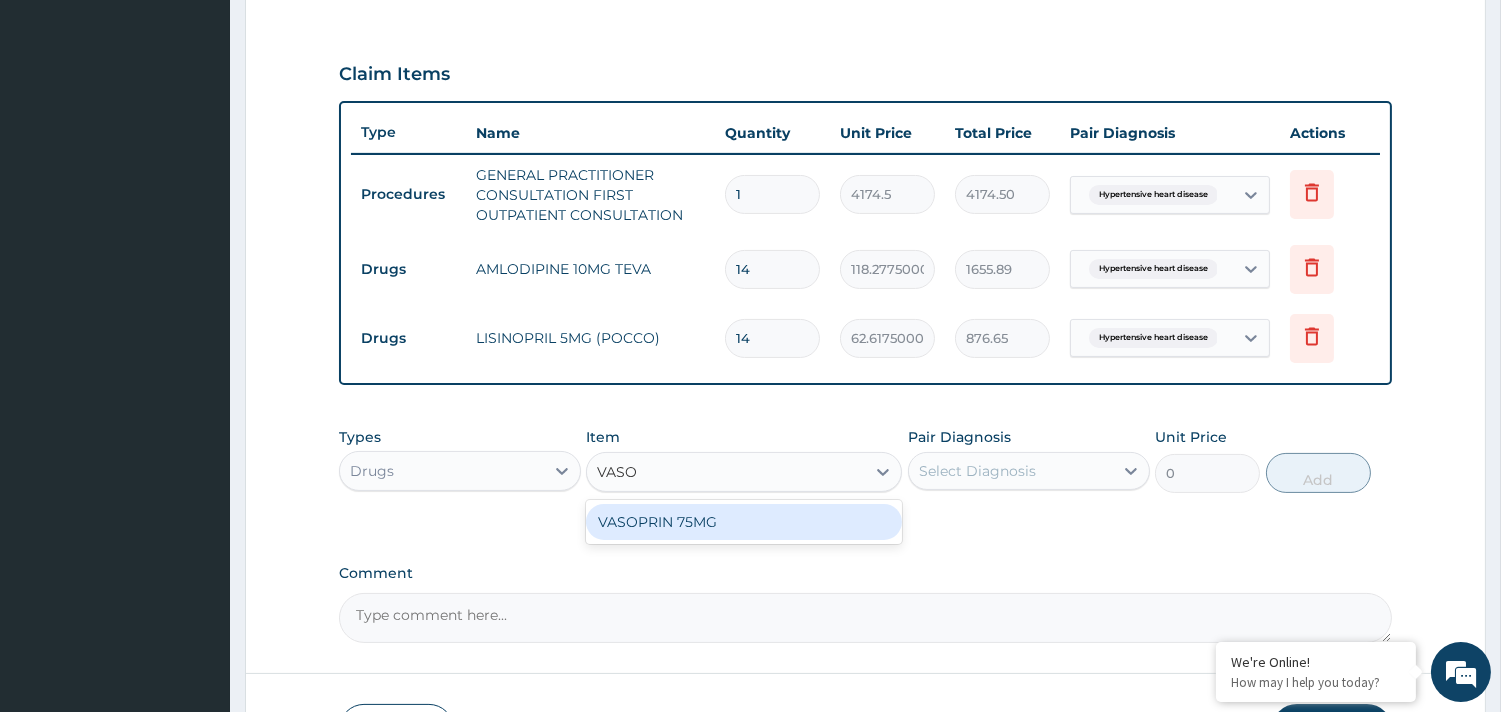 type 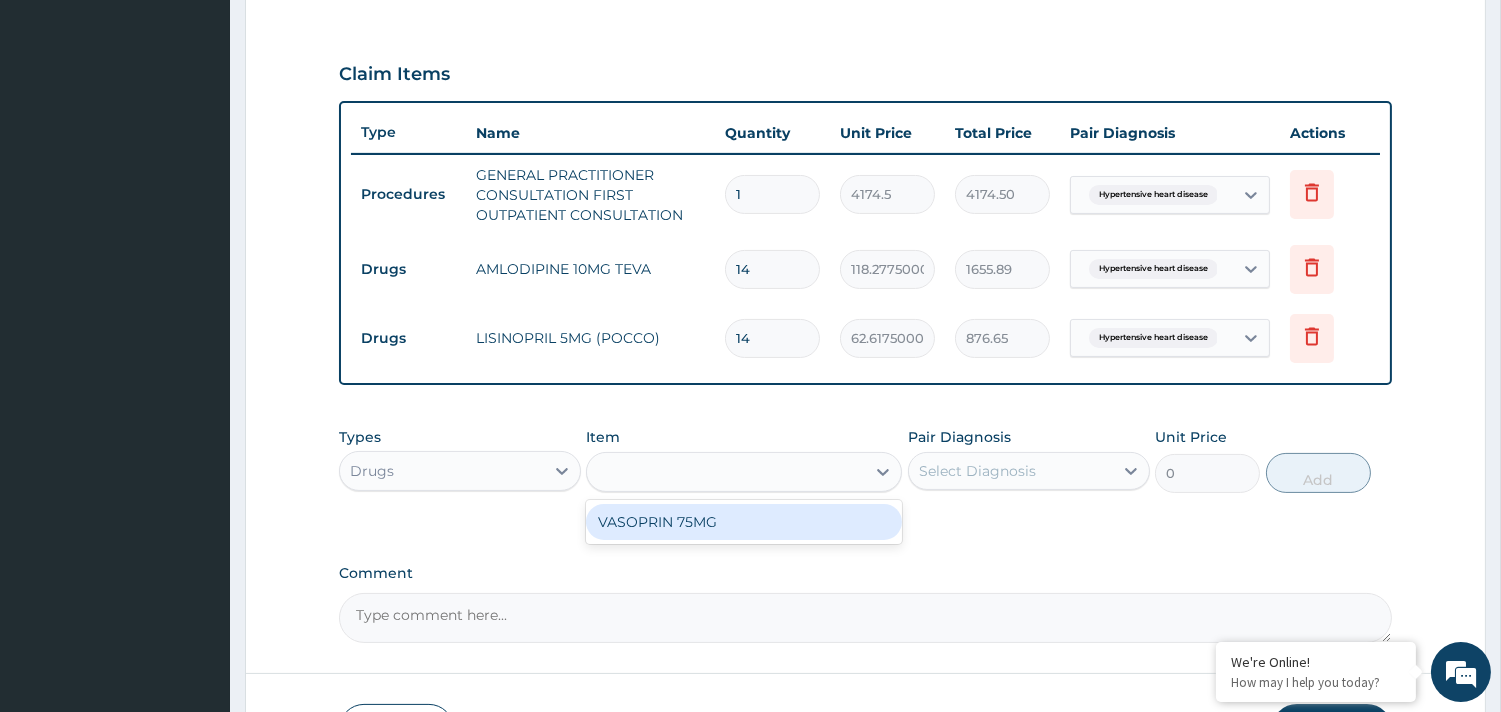 type on "41.745" 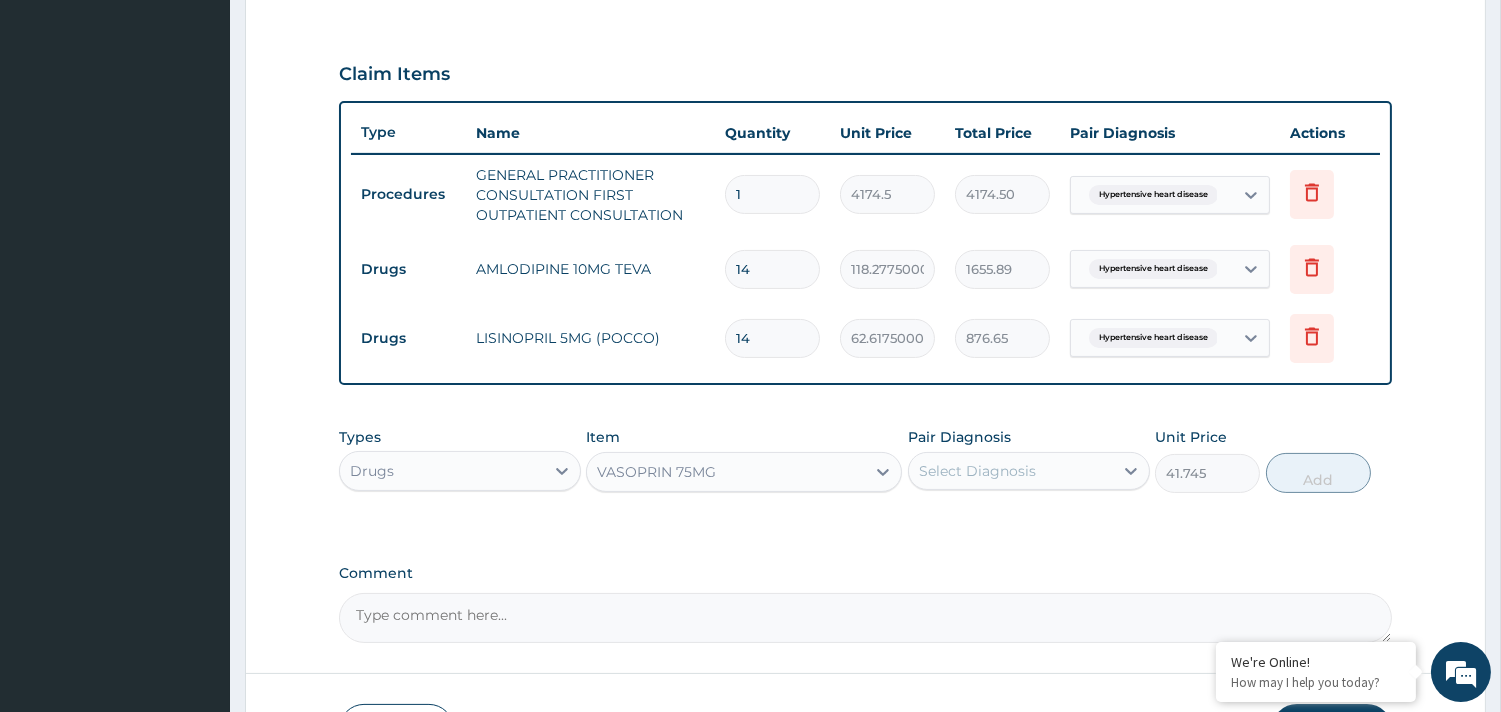 click on "Select Diagnosis" at bounding box center [1029, 471] 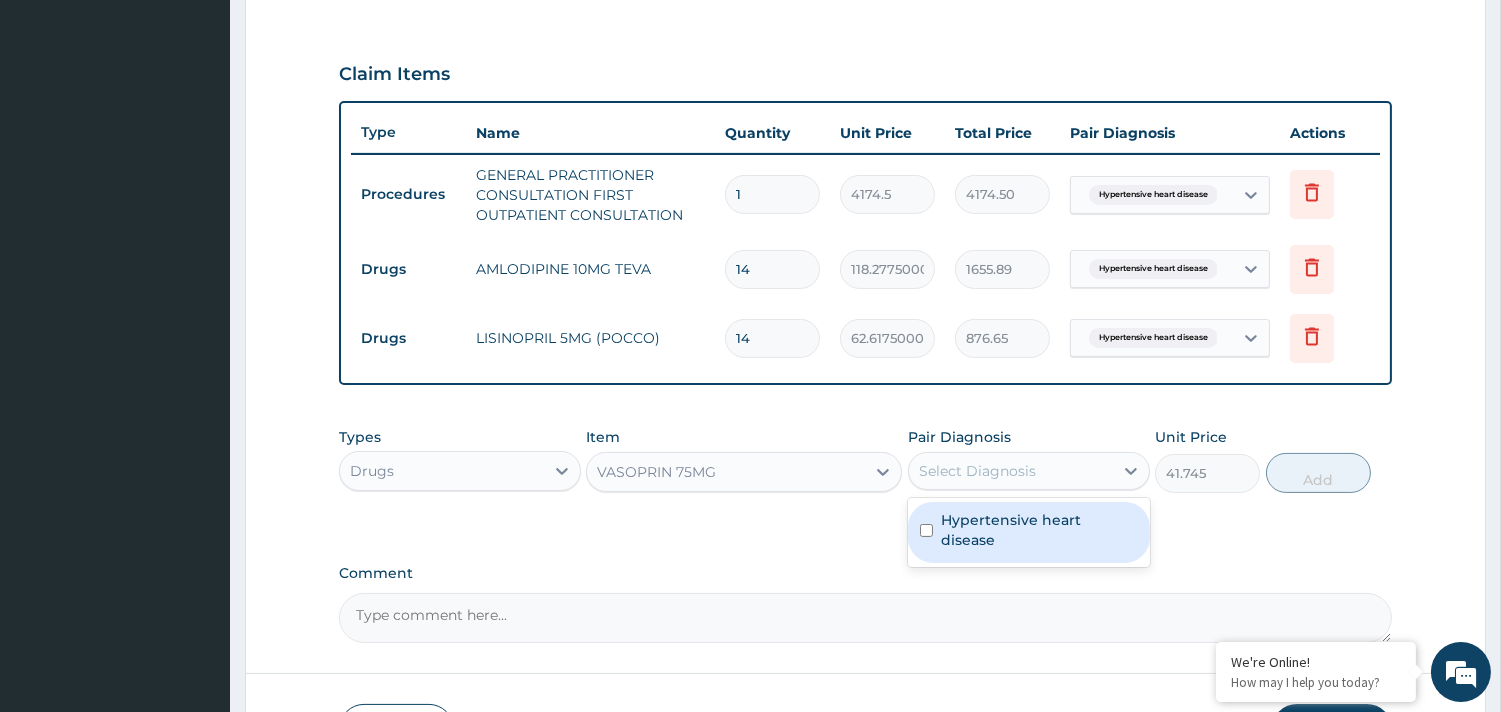 click on "Hypertensive heart disease" at bounding box center [1039, 530] 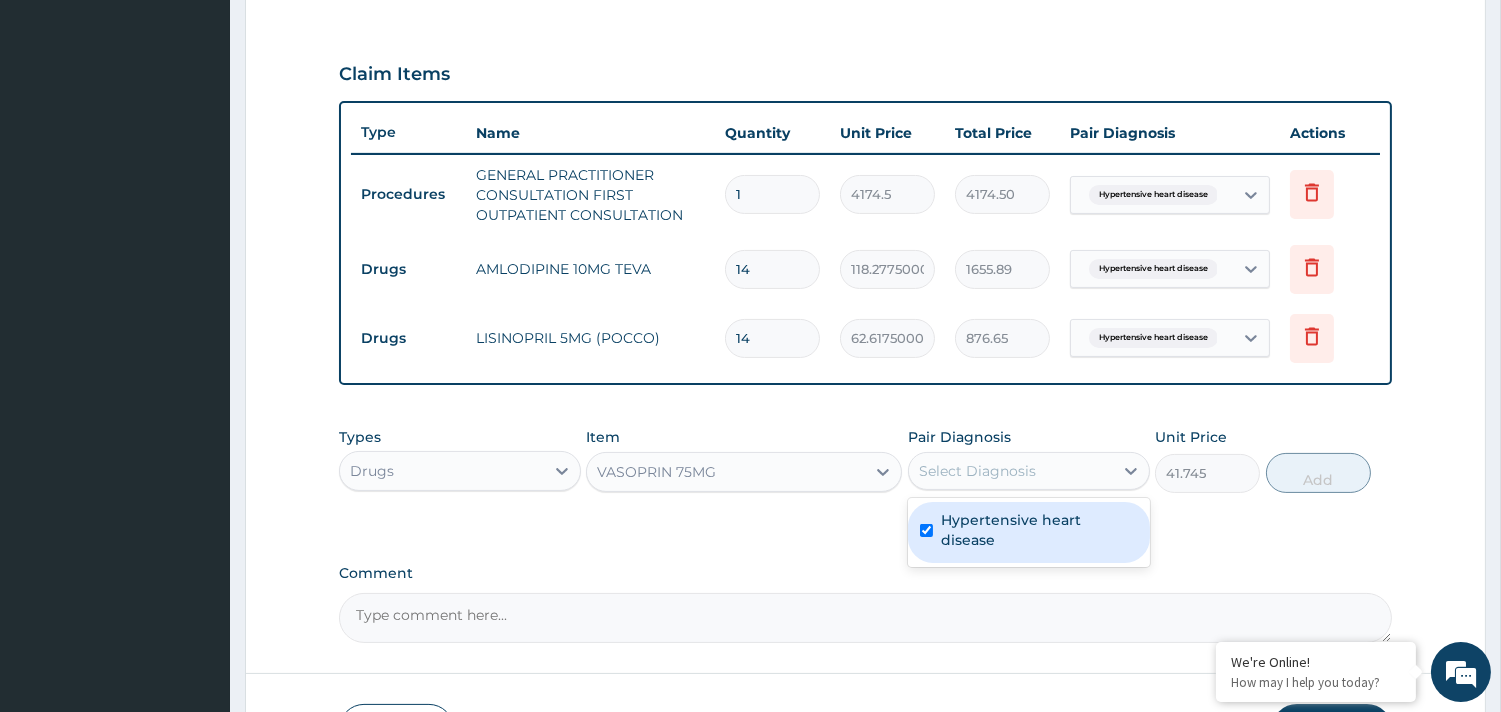 checkbox on "true" 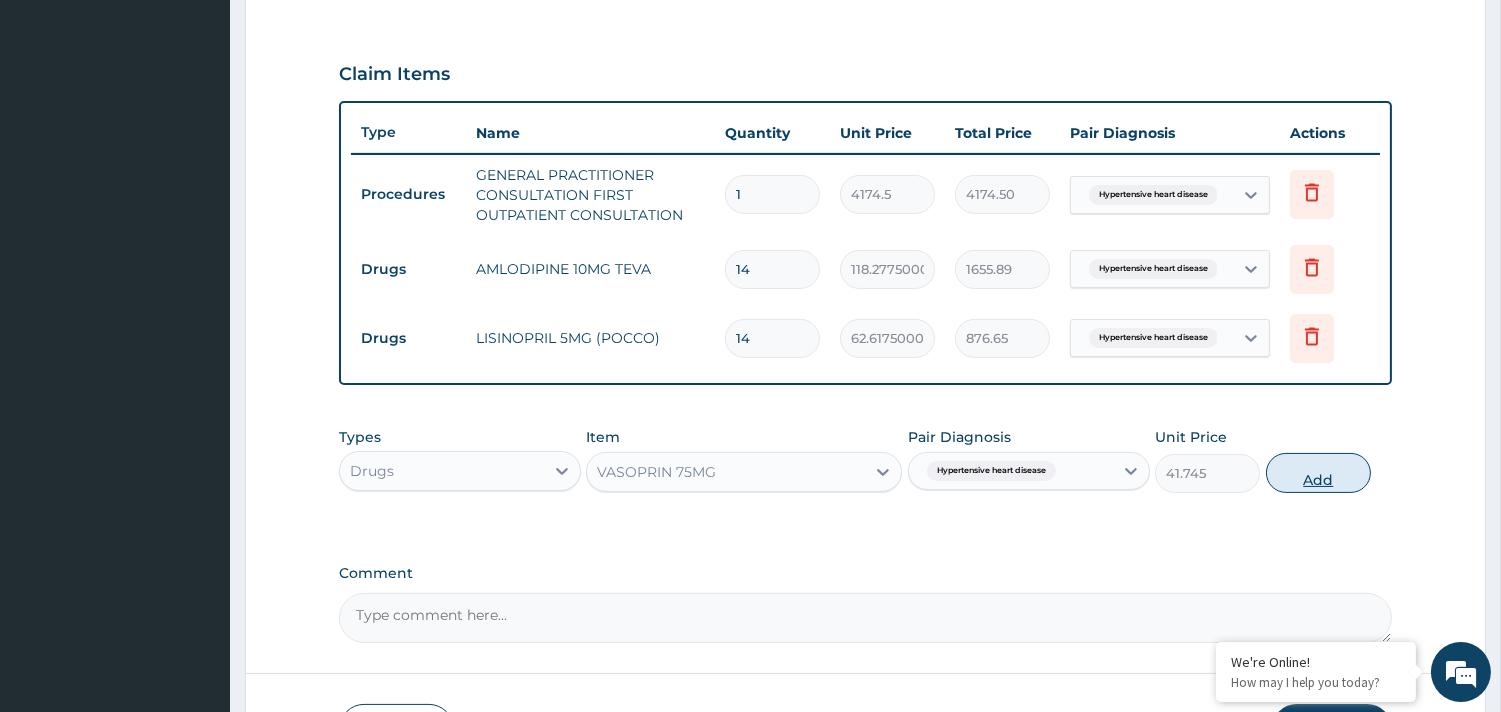 click on "Add" at bounding box center [1318, 473] 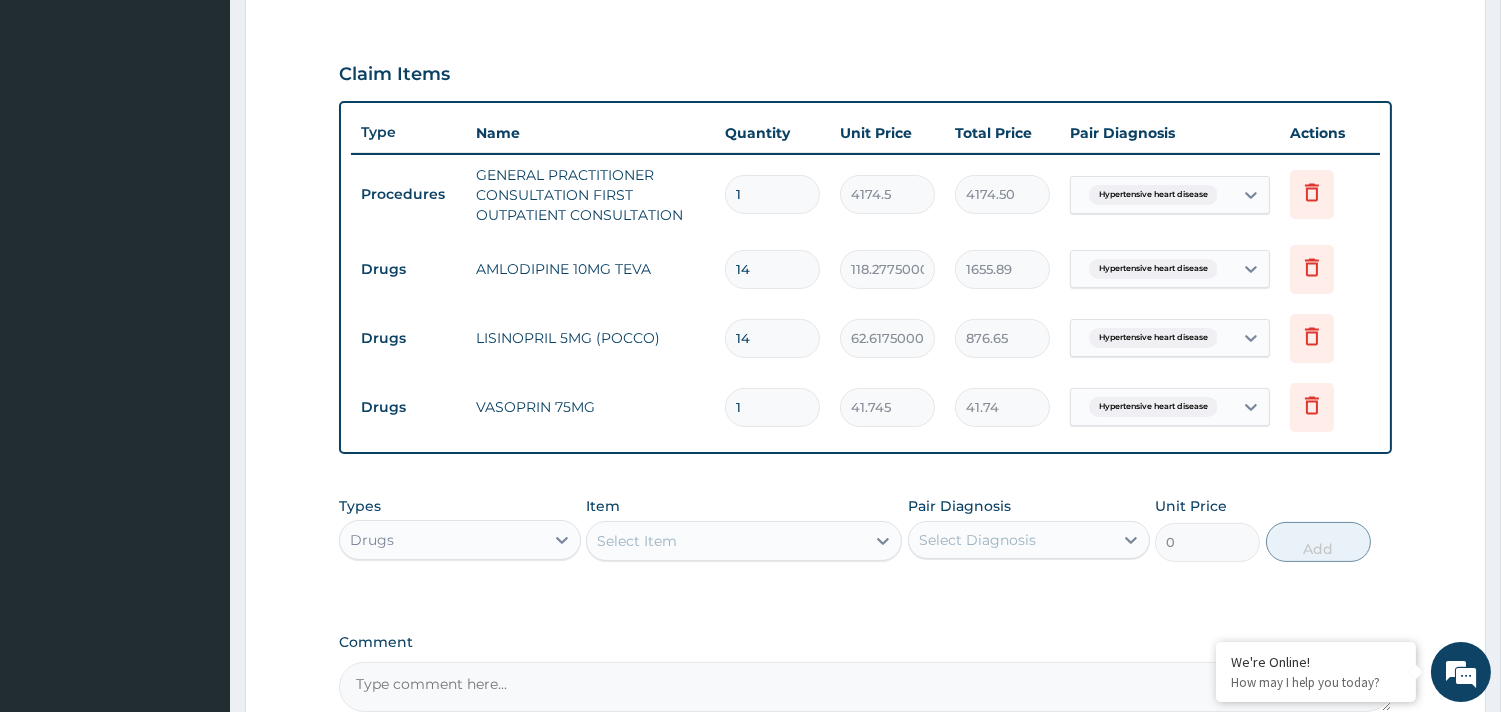 type on "14" 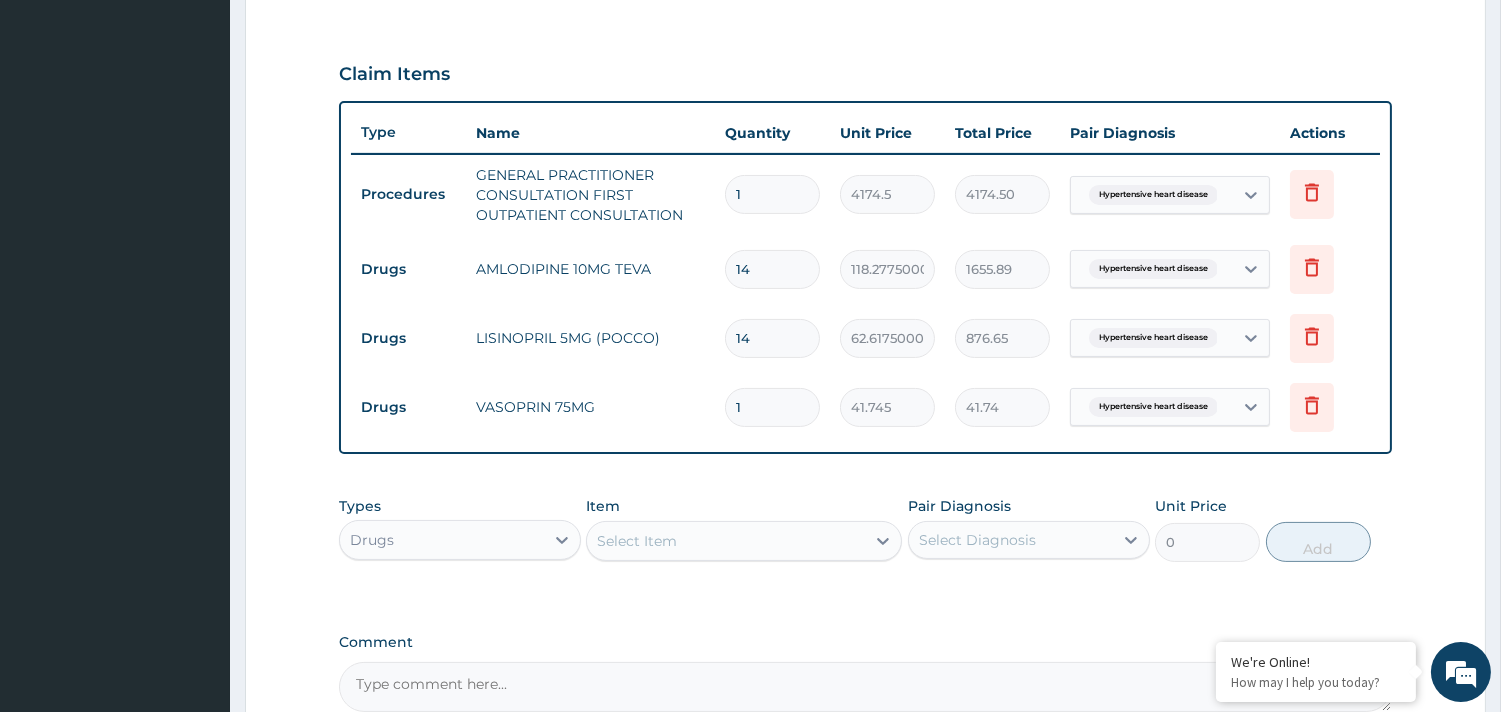 type on "584.43" 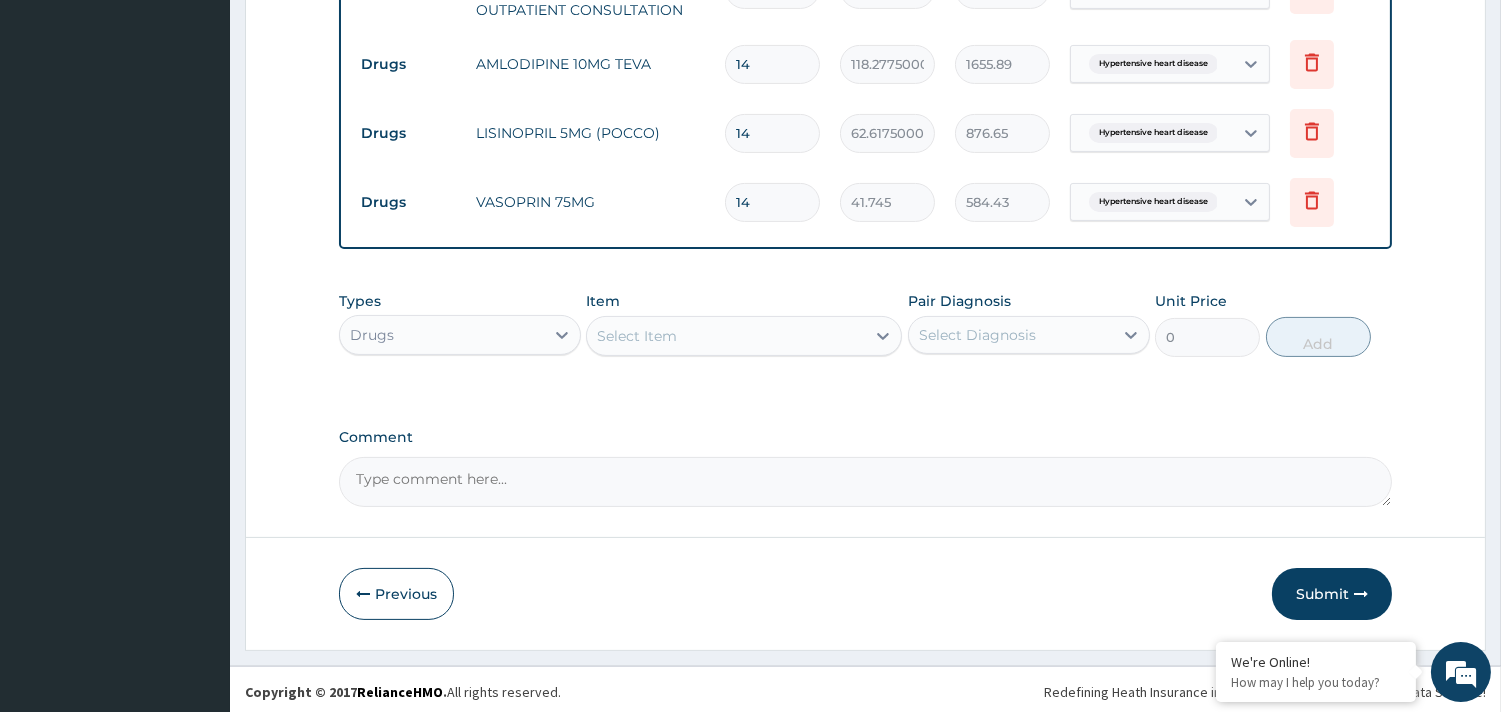 scroll, scrollTop: 852, scrollLeft: 0, axis: vertical 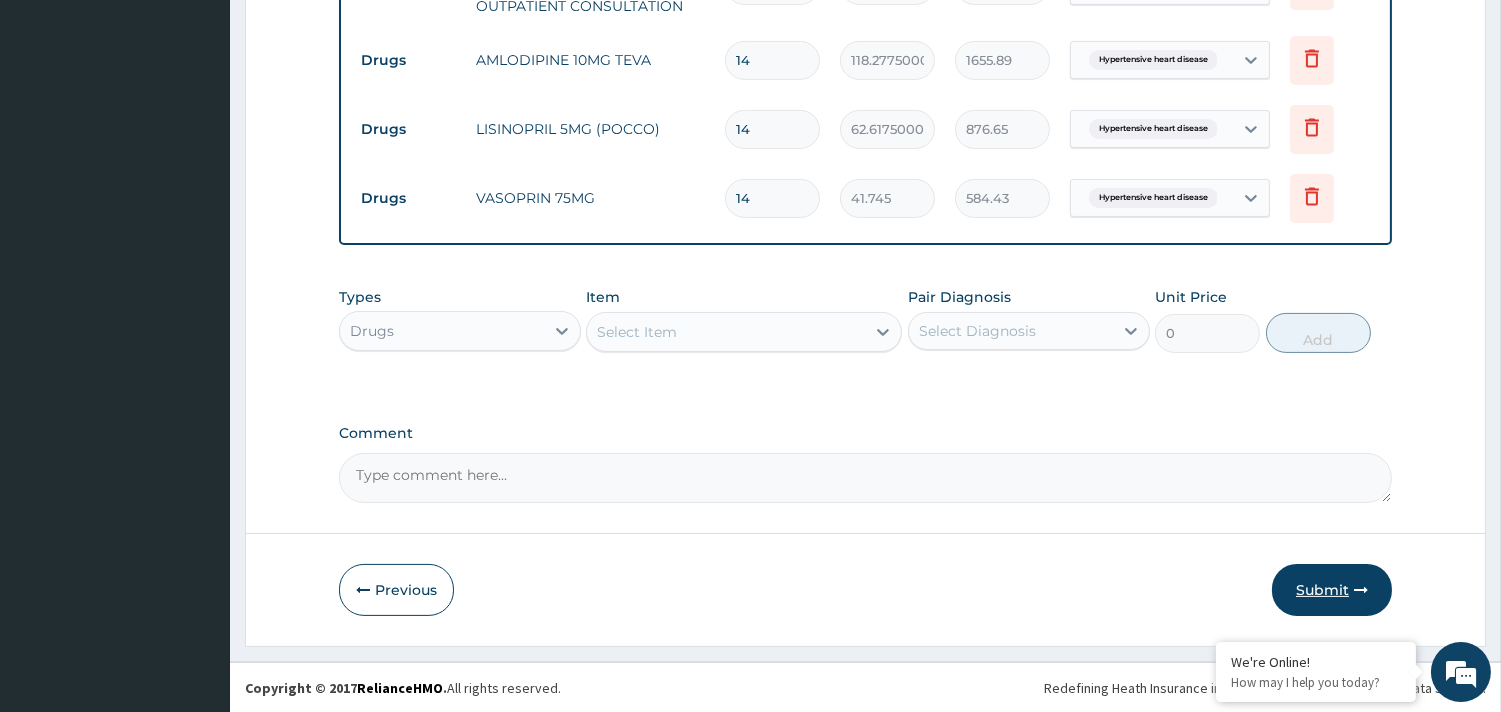 type on "14" 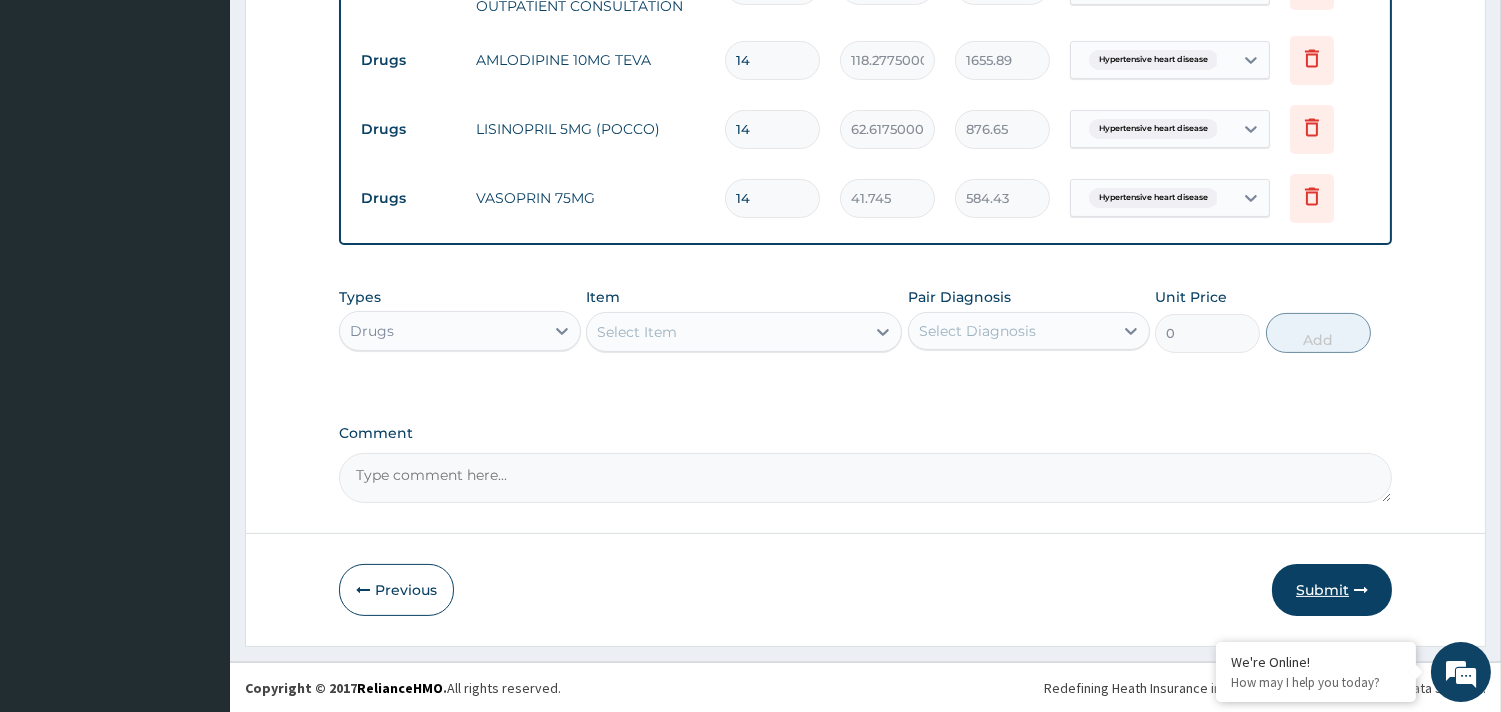click on "Submit" at bounding box center [1332, 590] 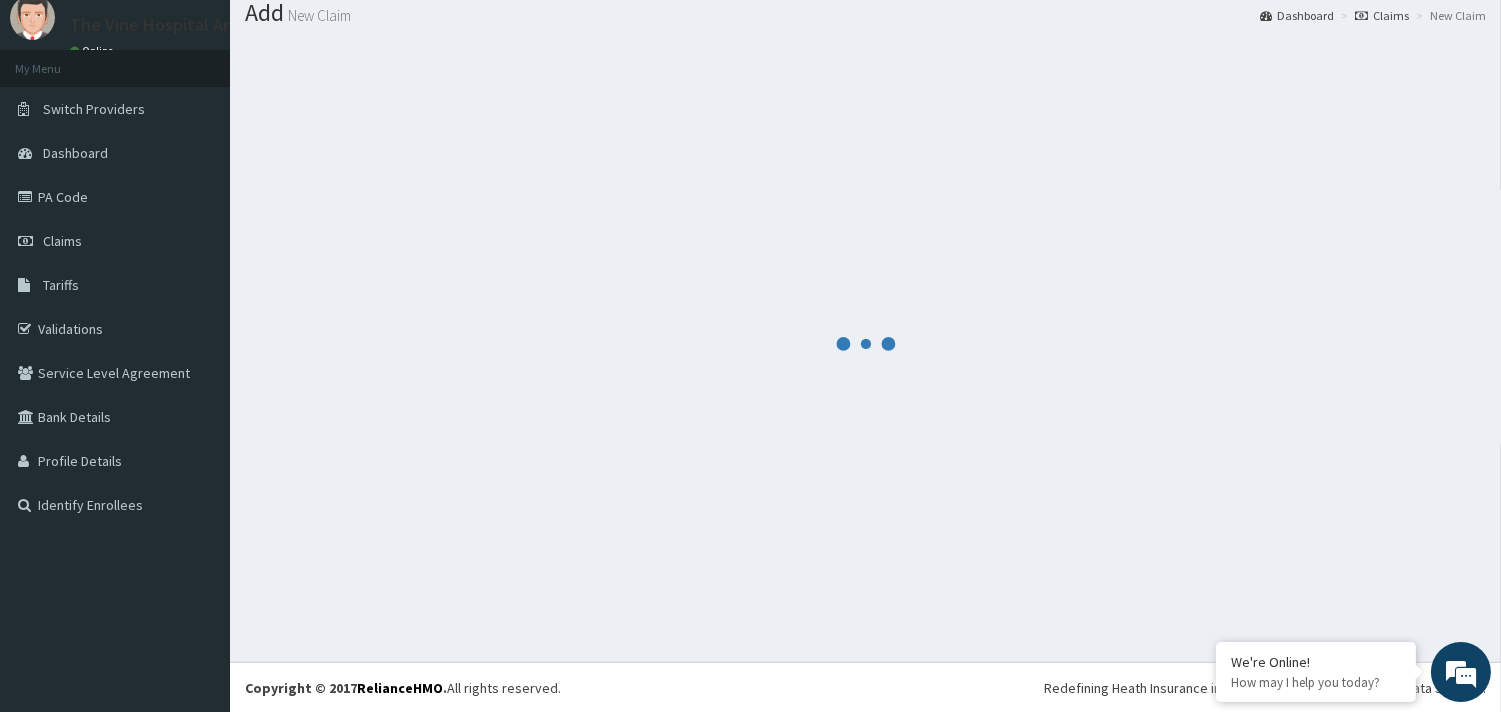 scroll, scrollTop: 852, scrollLeft: 0, axis: vertical 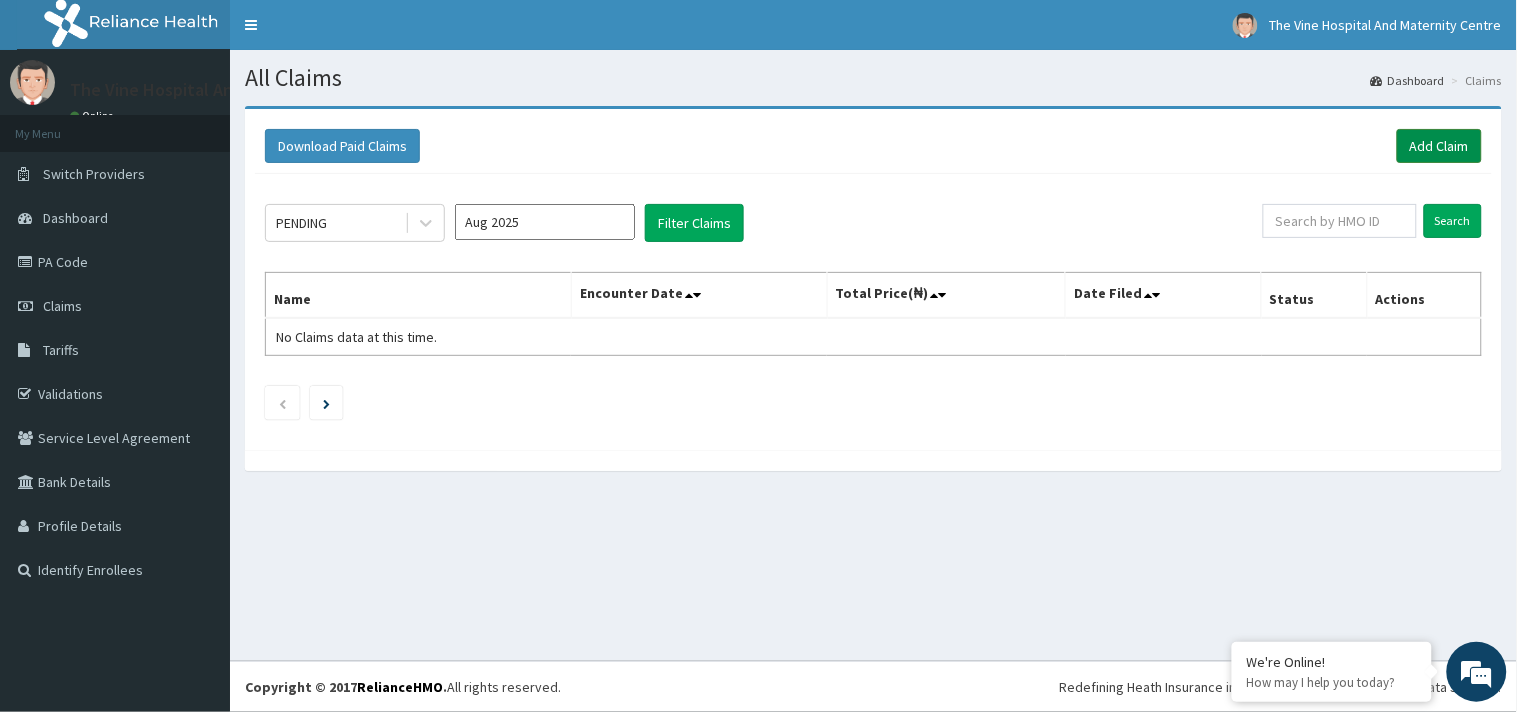 click on "Add Claim" at bounding box center (1439, 146) 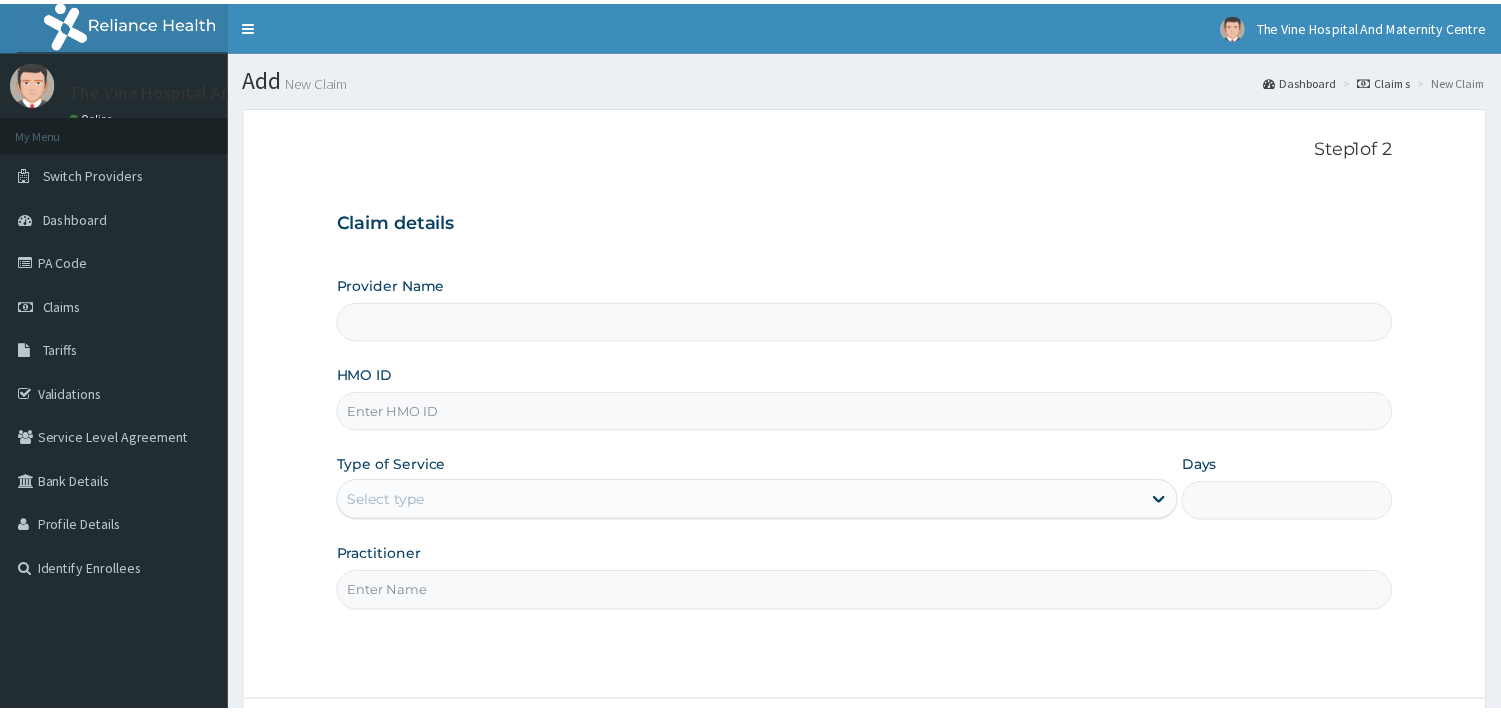 scroll, scrollTop: 0, scrollLeft: 0, axis: both 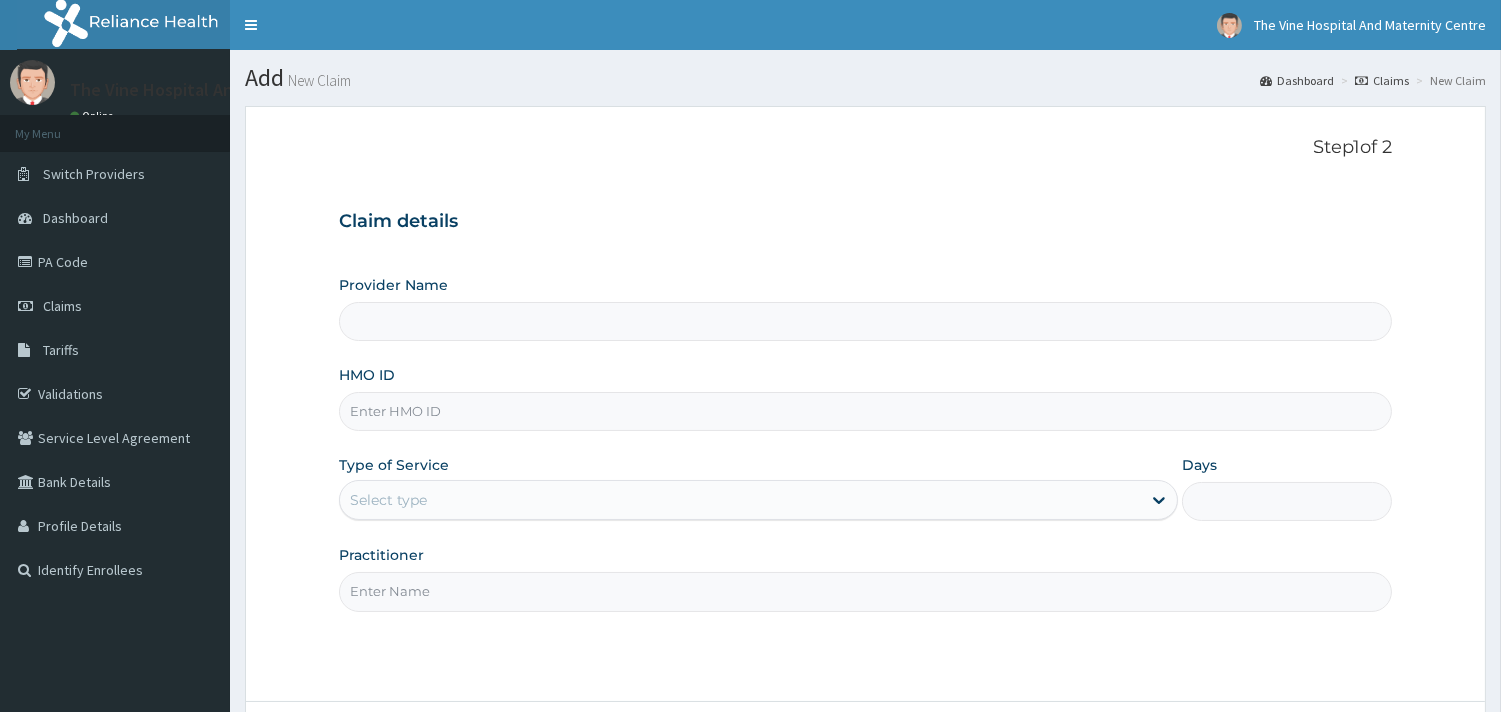 type on "The Vine Hospital And Maternity Centre" 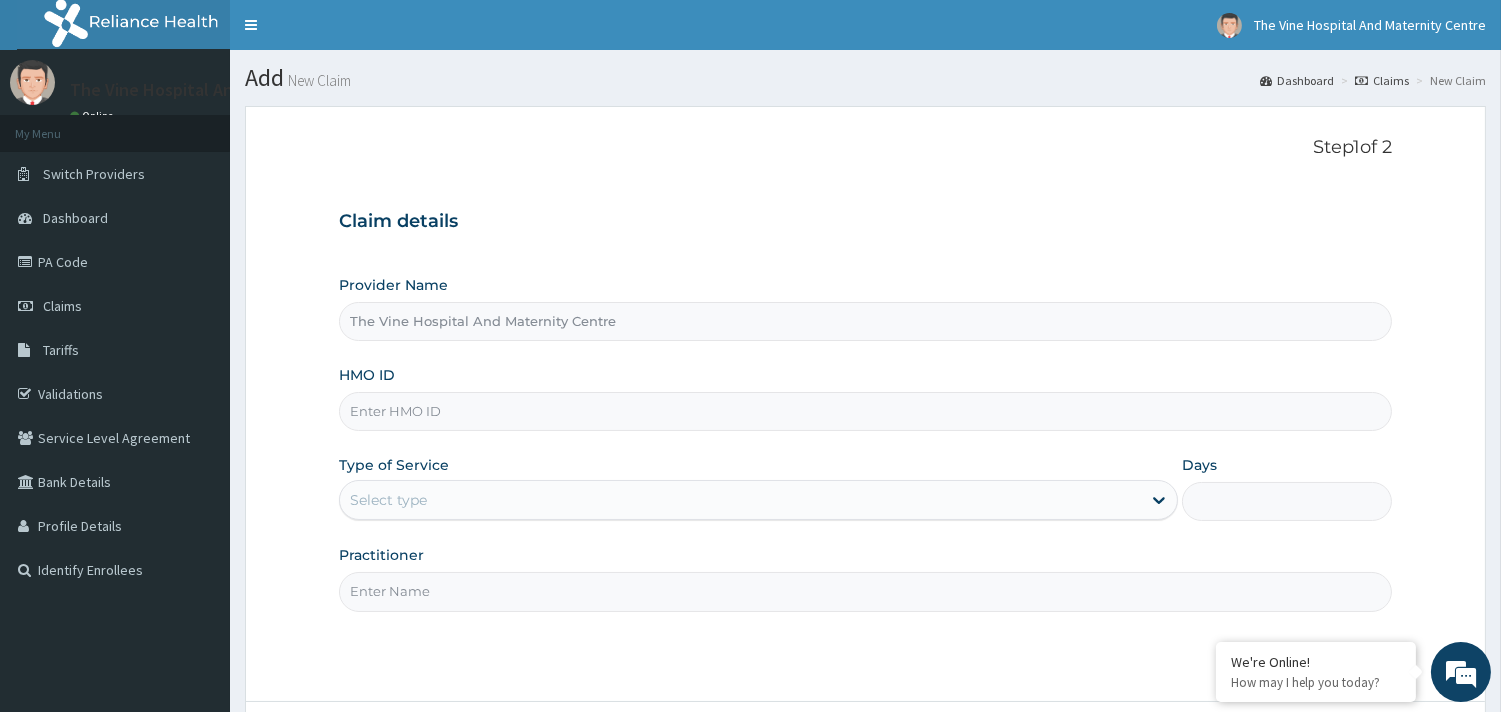 click on "HMO ID" at bounding box center (865, 411) 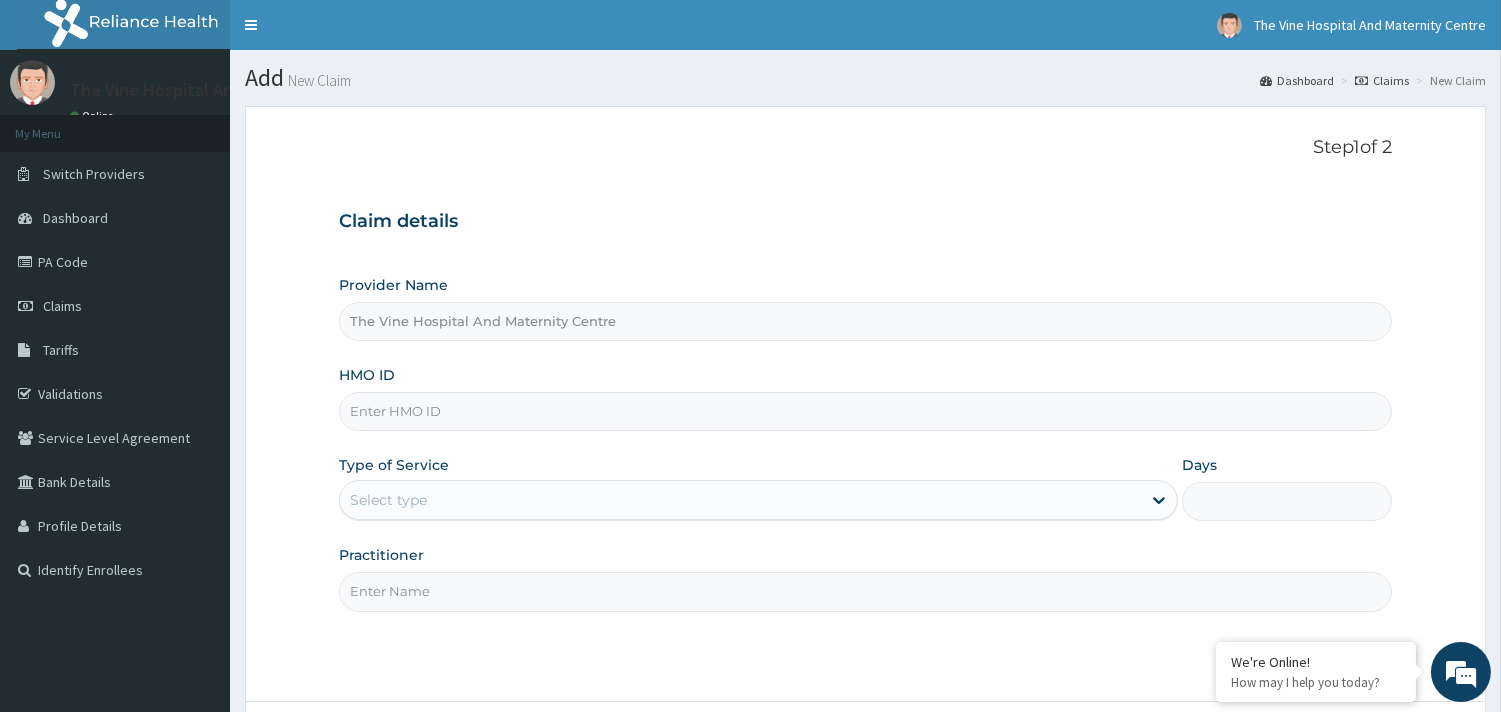 scroll, scrollTop: 0, scrollLeft: 0, axis: both 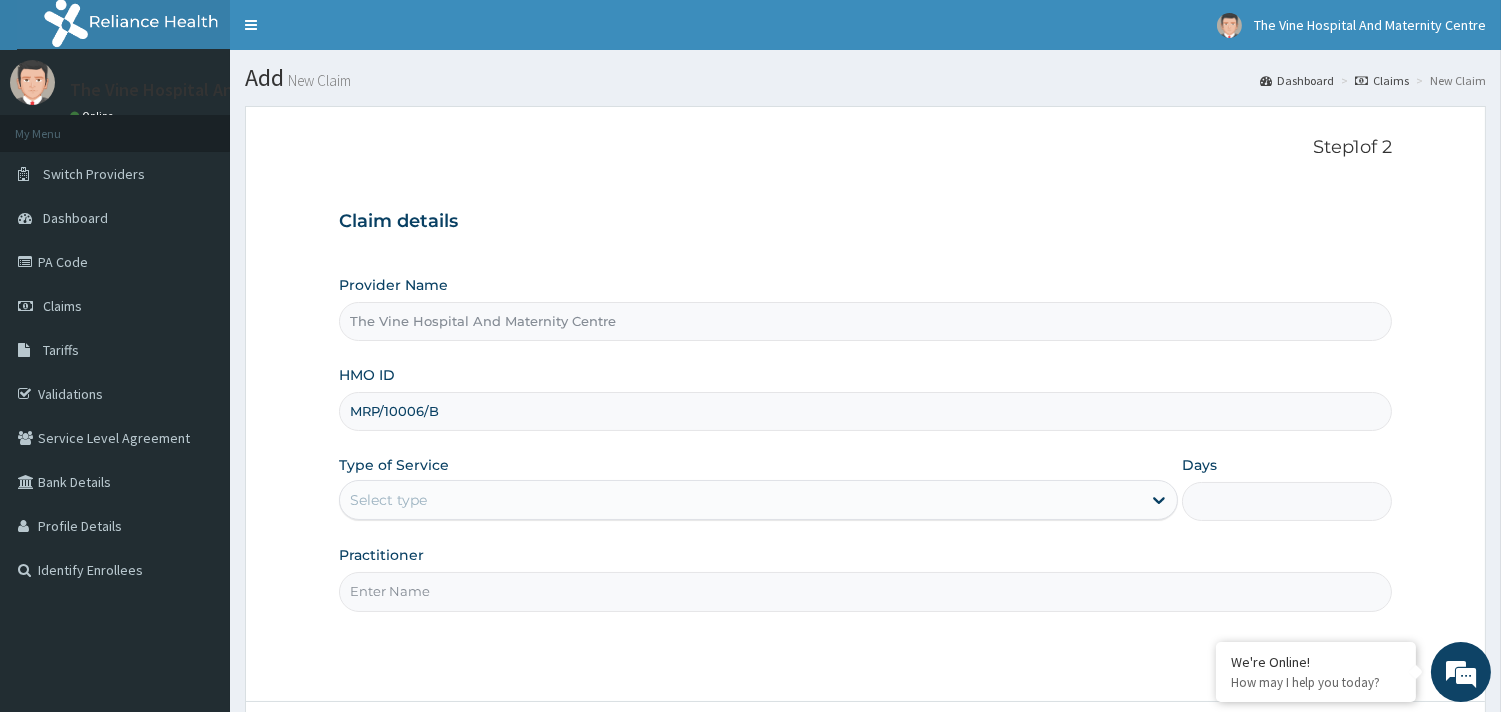 type on "MRP/10006/B" 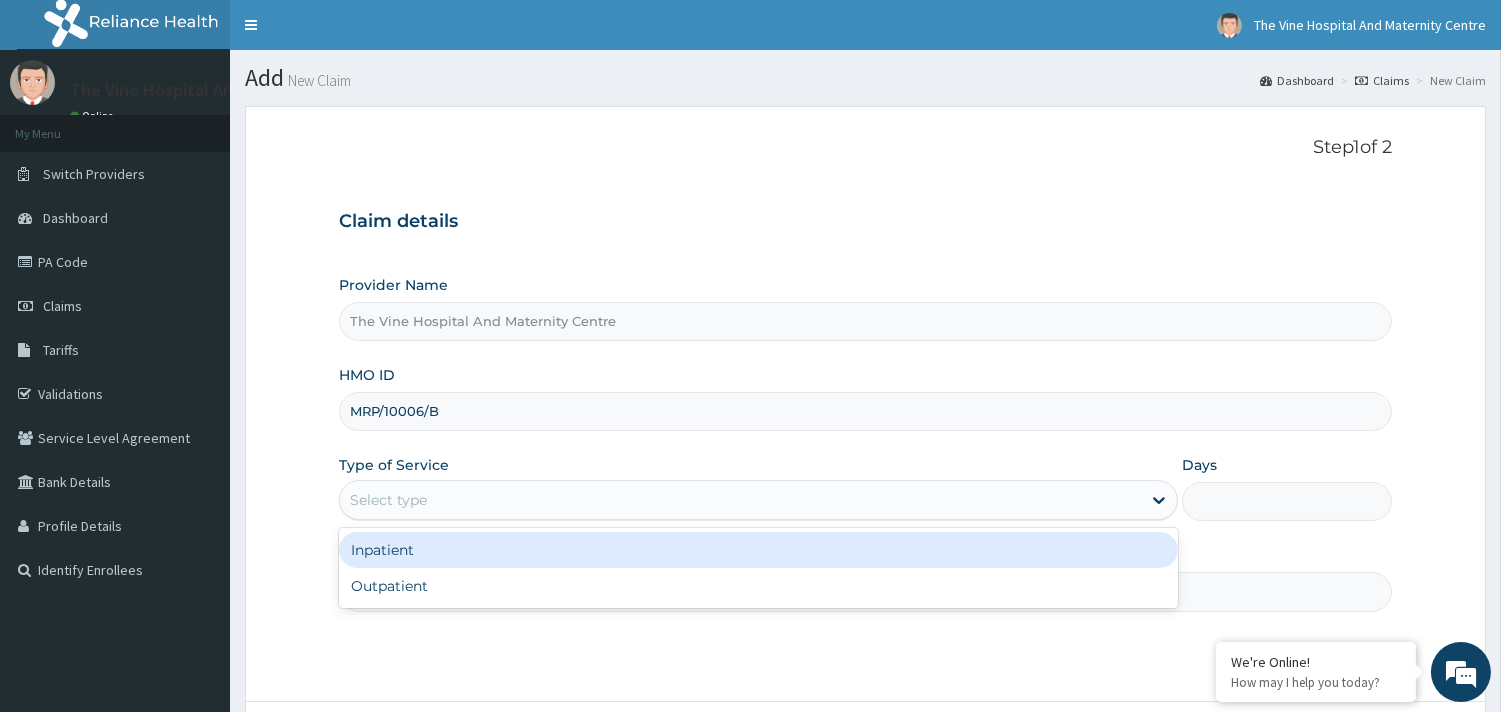 click on "Select type" at bounding box center [388, 500] 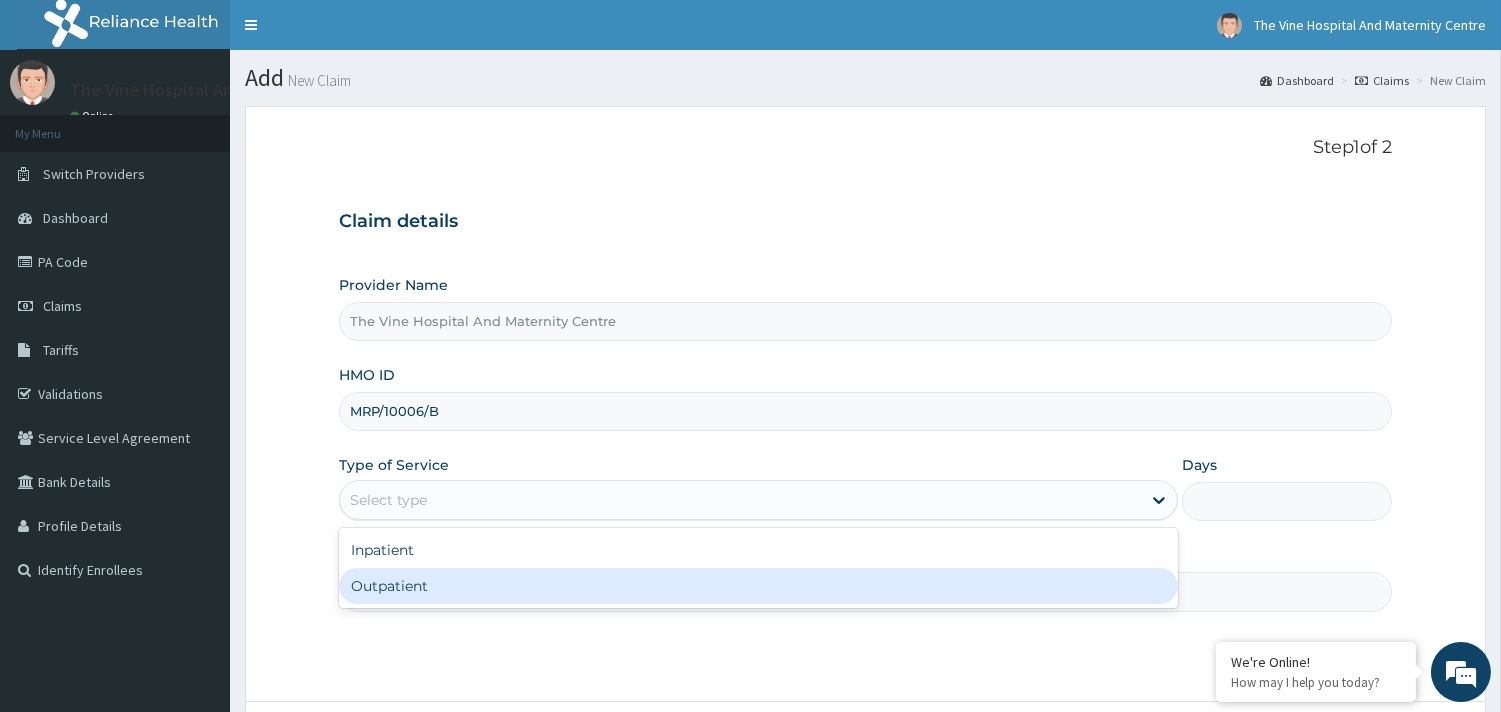 click on "Outpatient" at bounding box center (758, 586) 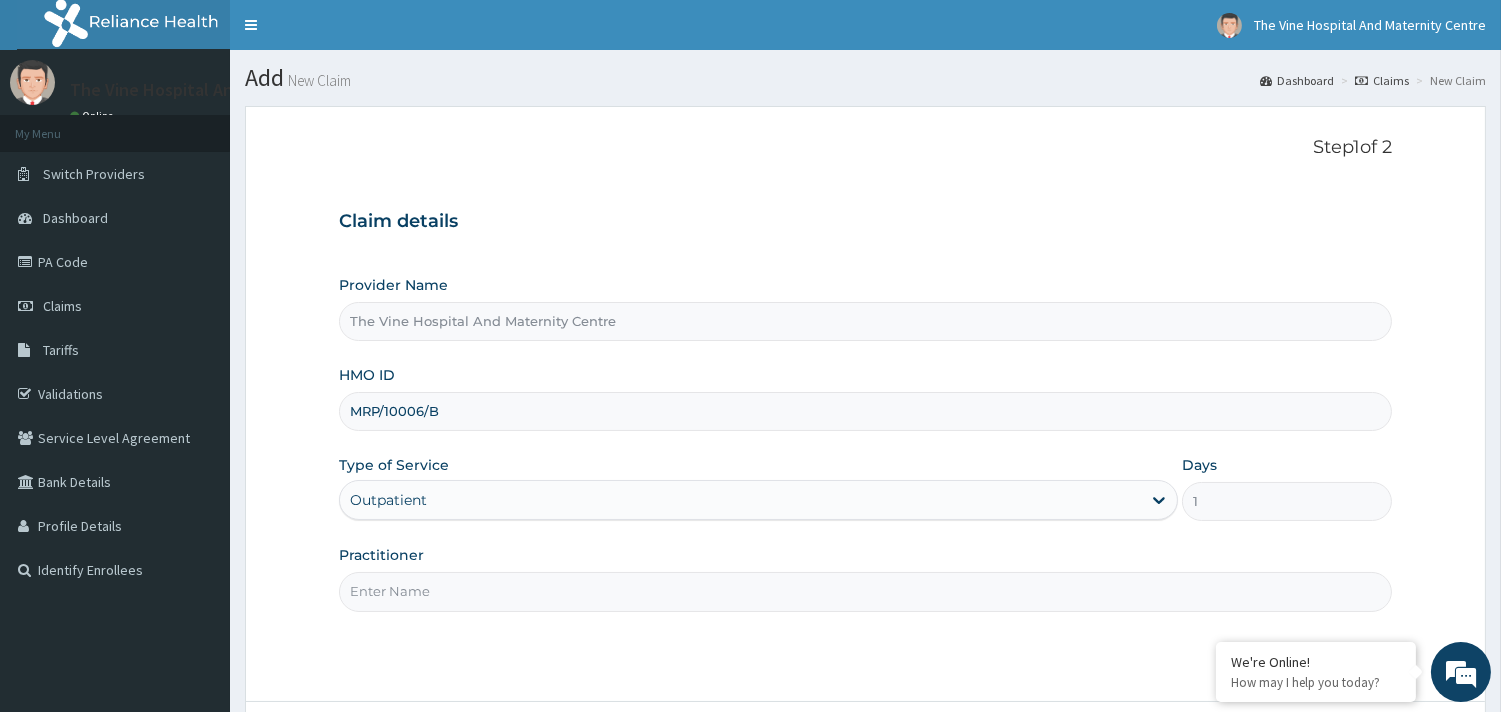 drag, startPoint x: 385, startPoint y: 583, endPoint x: 385, endPoint y: 195, distance: 388 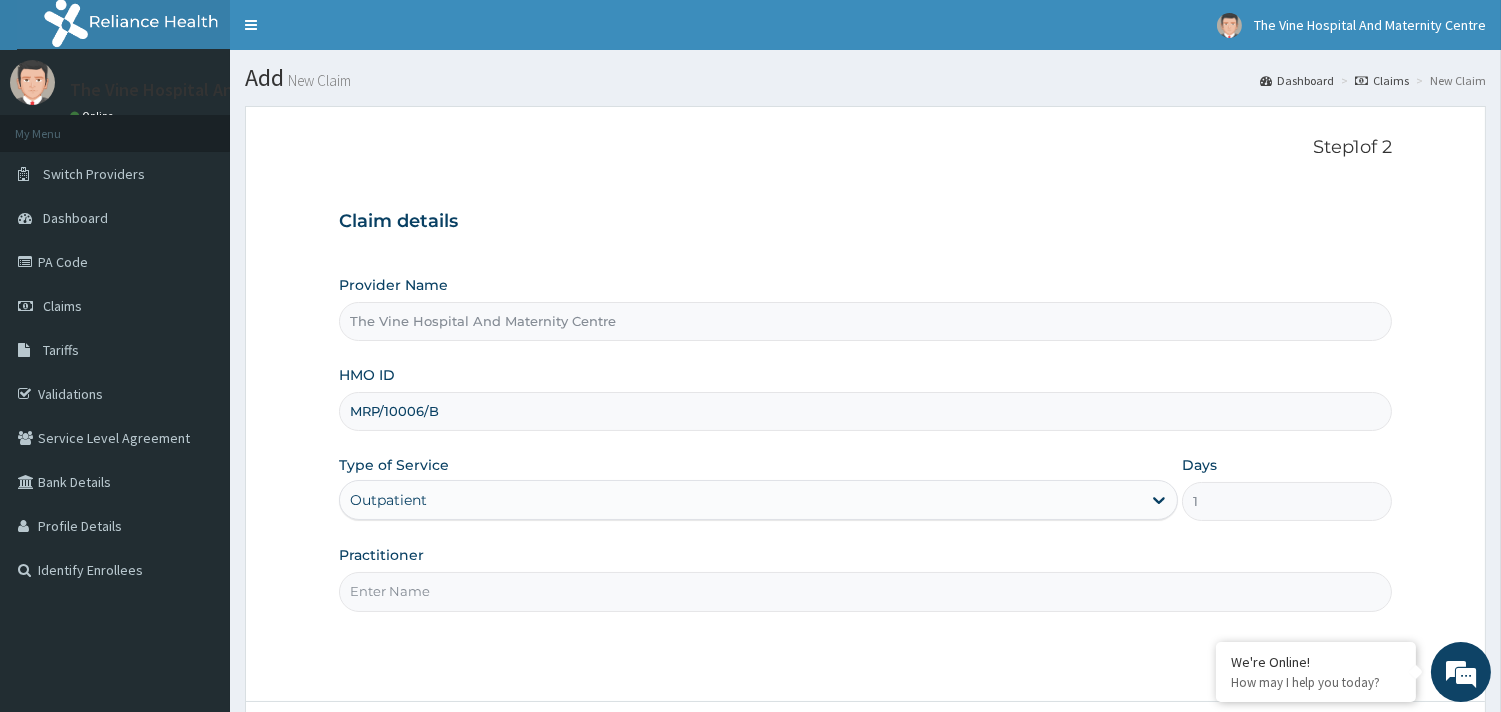 type on "DR PHILLIPS" 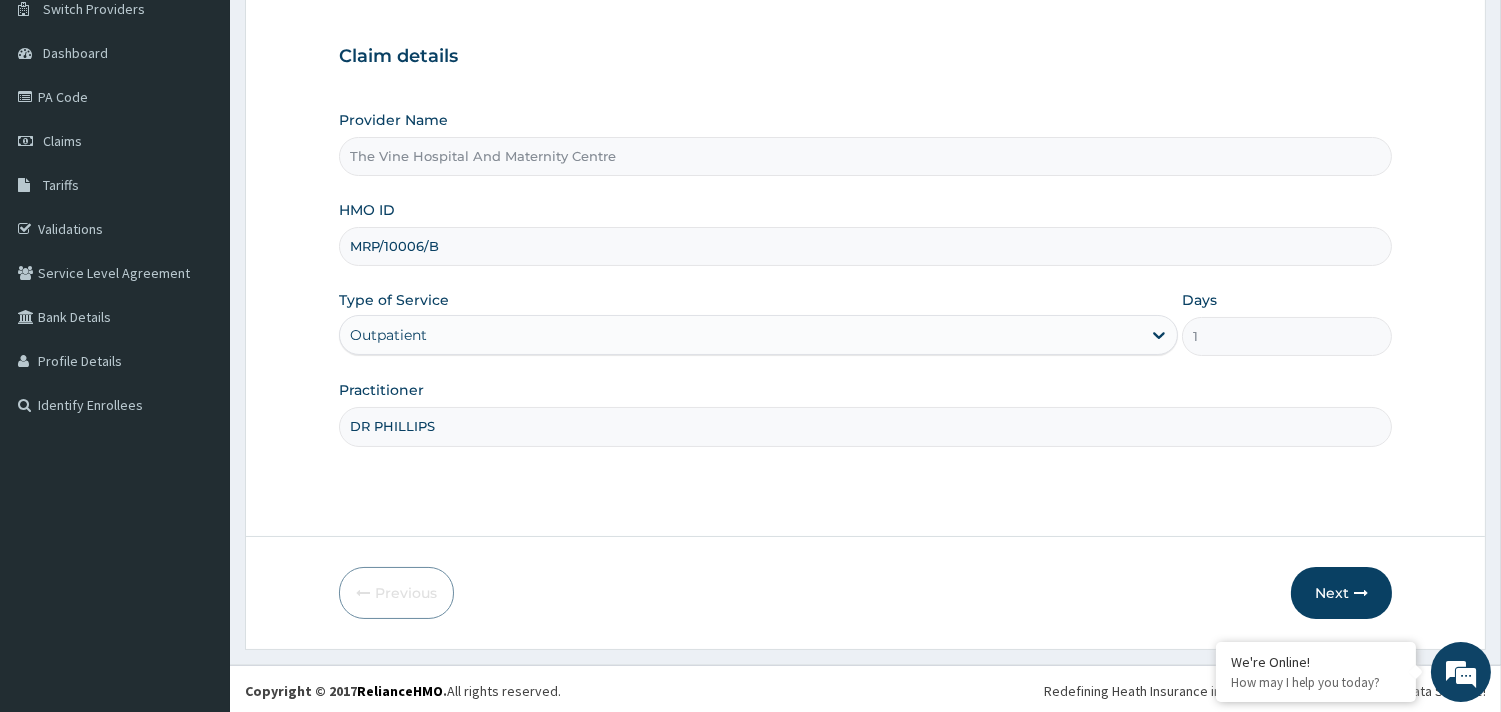 scroll, scrollTop: 170, scrollLeft: 0, axis: vertical 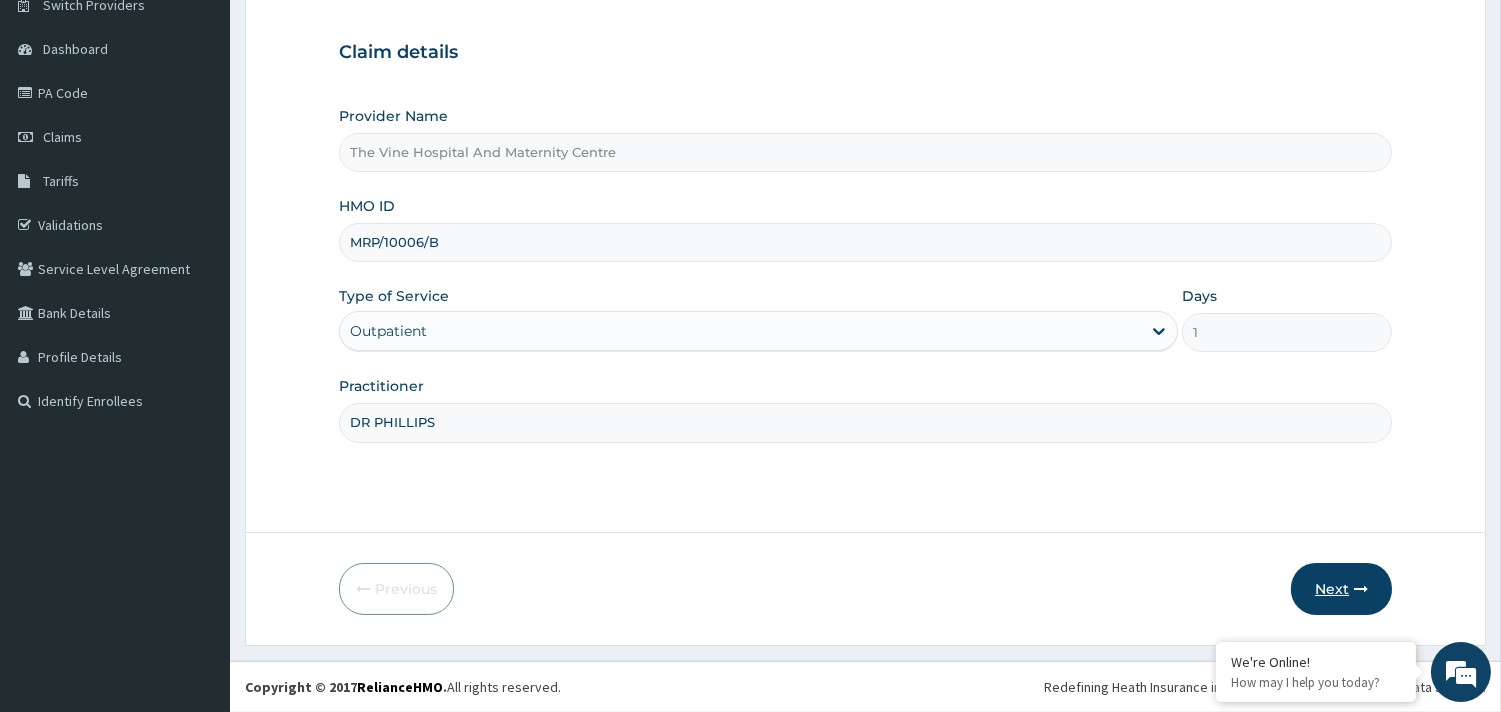 click on "Next" at bounding box center [1341, 589] 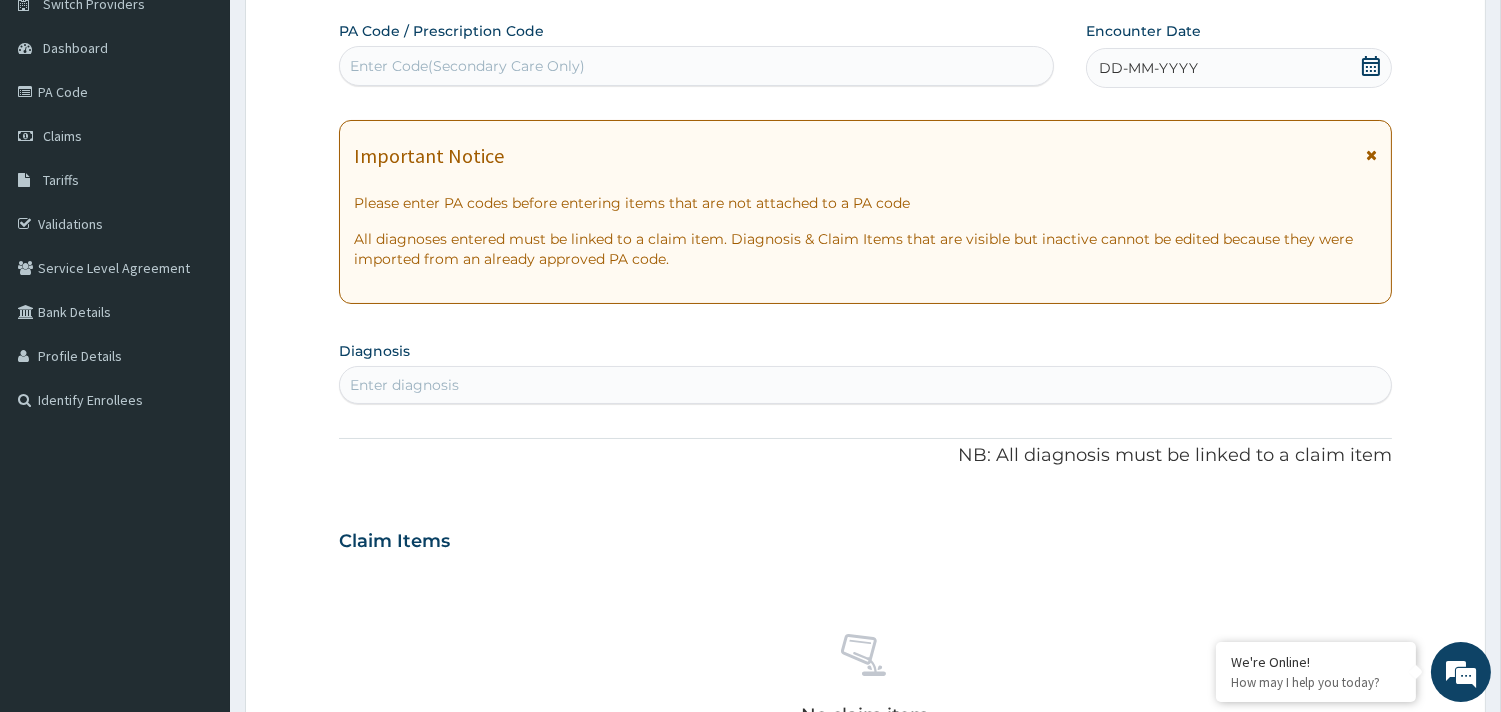 click 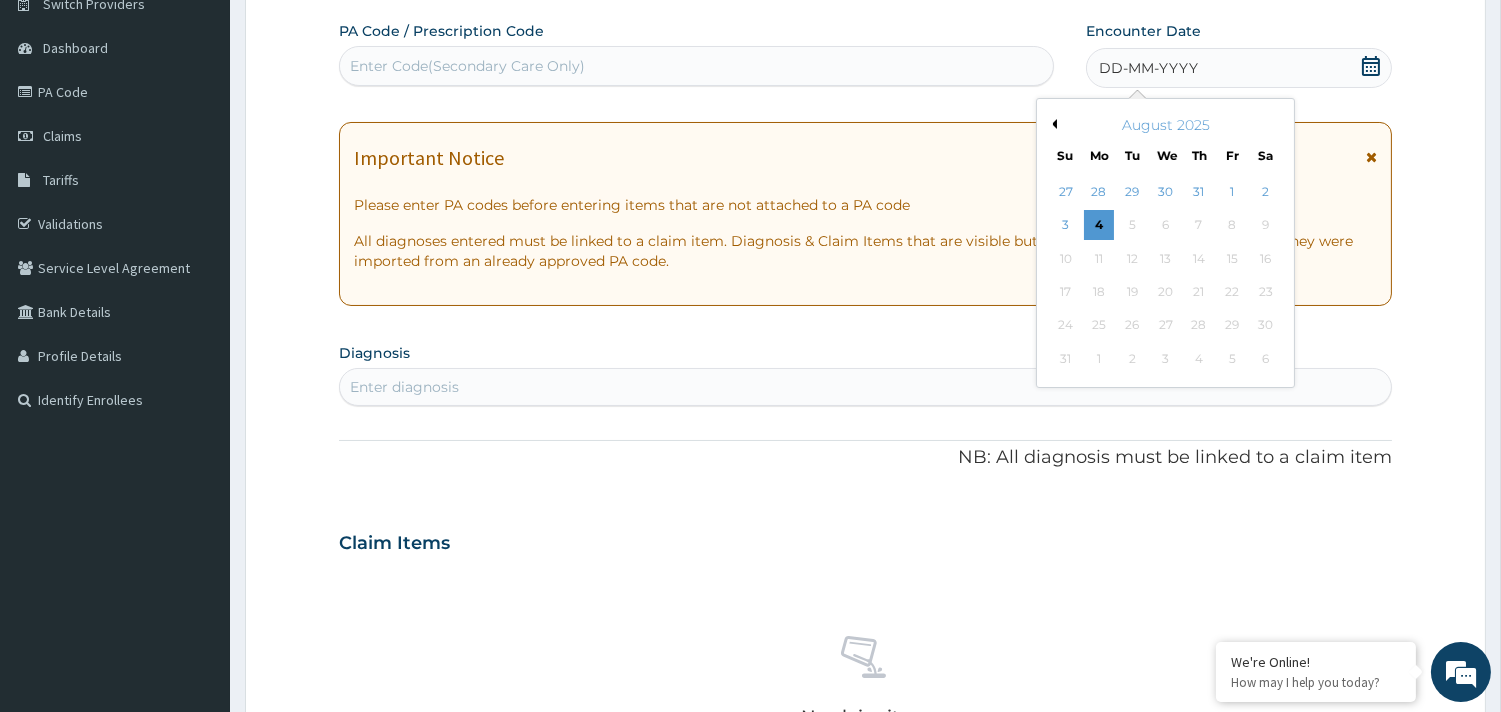 click on "Previous Month" at bounding box center [1052, 124] 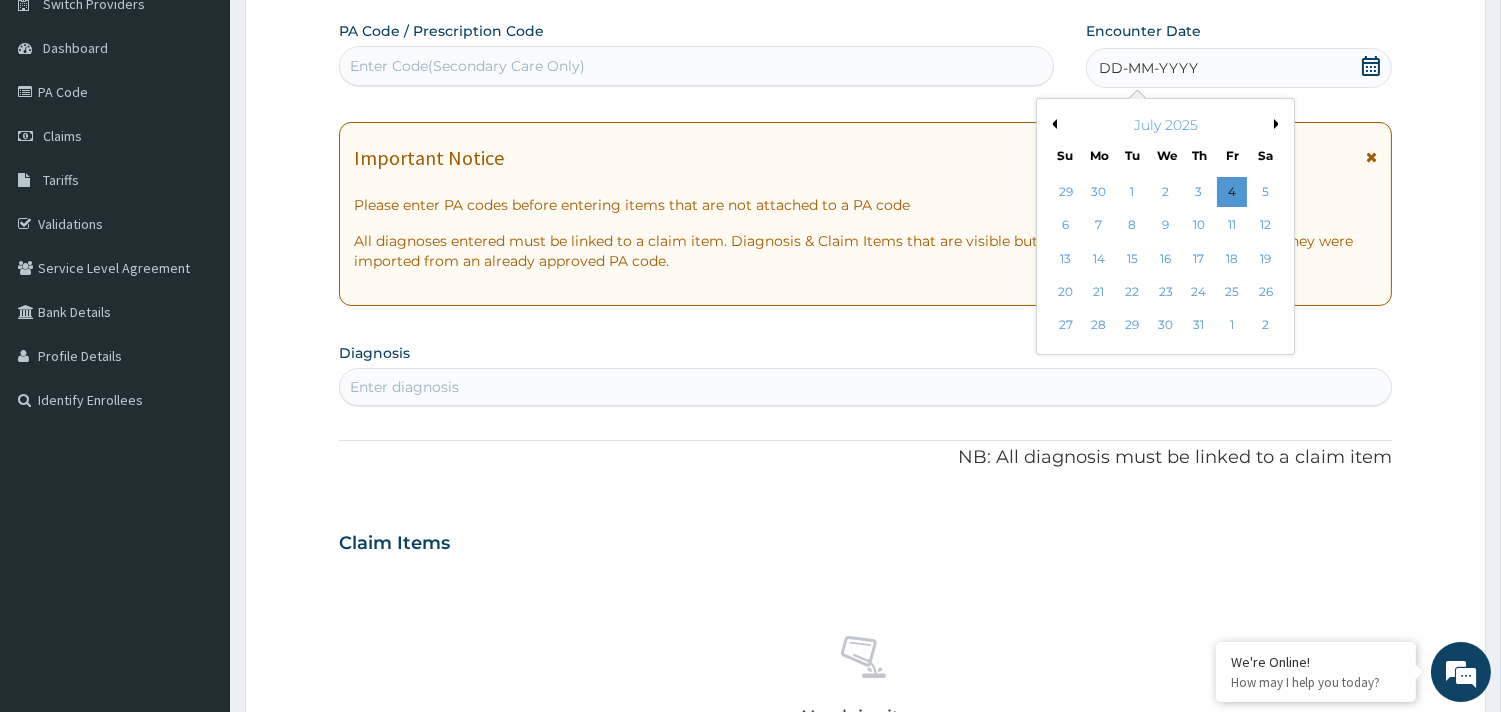 click on "Previous Month" at bounding box center (1052, 124) 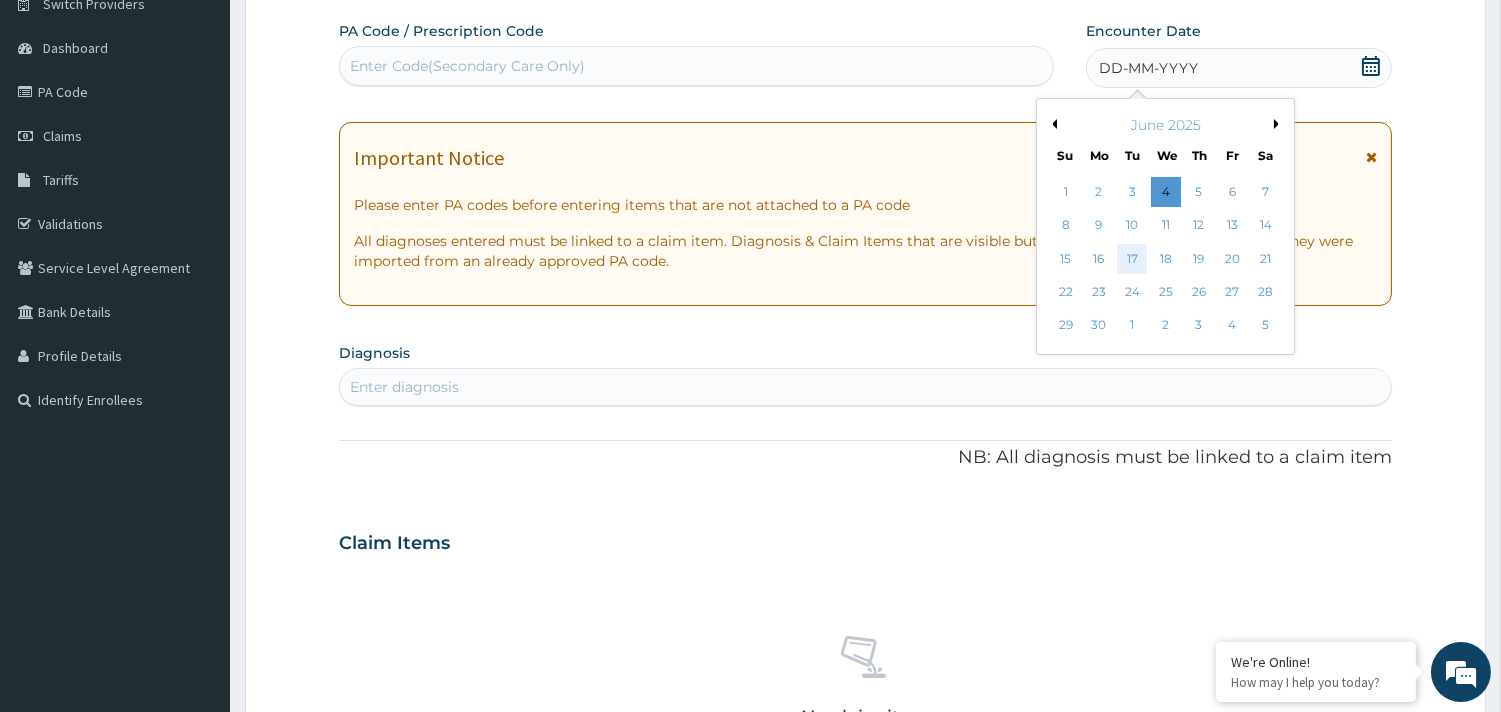 click on "17" at bounding box center [1132, 259] 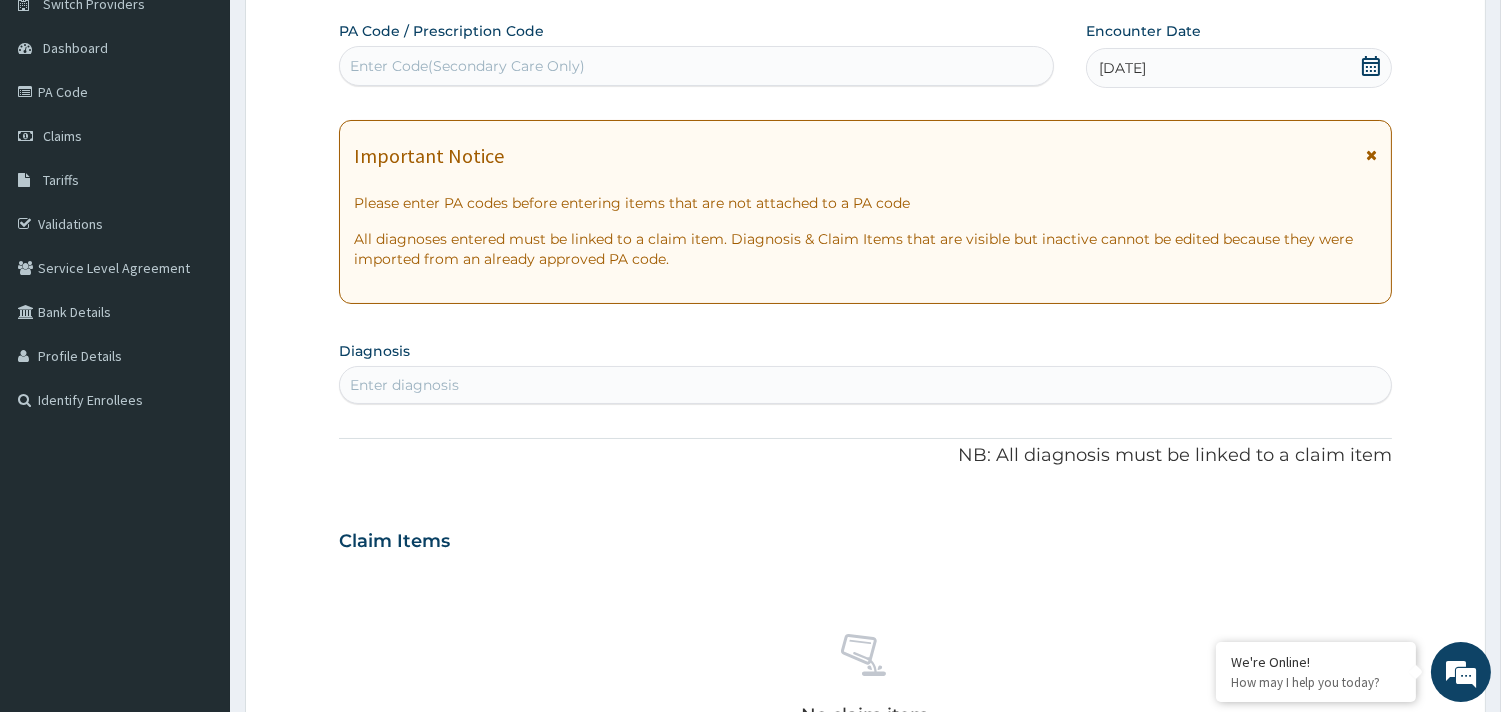 click on "Enter diagnosis" at bounding box center [404, 385] 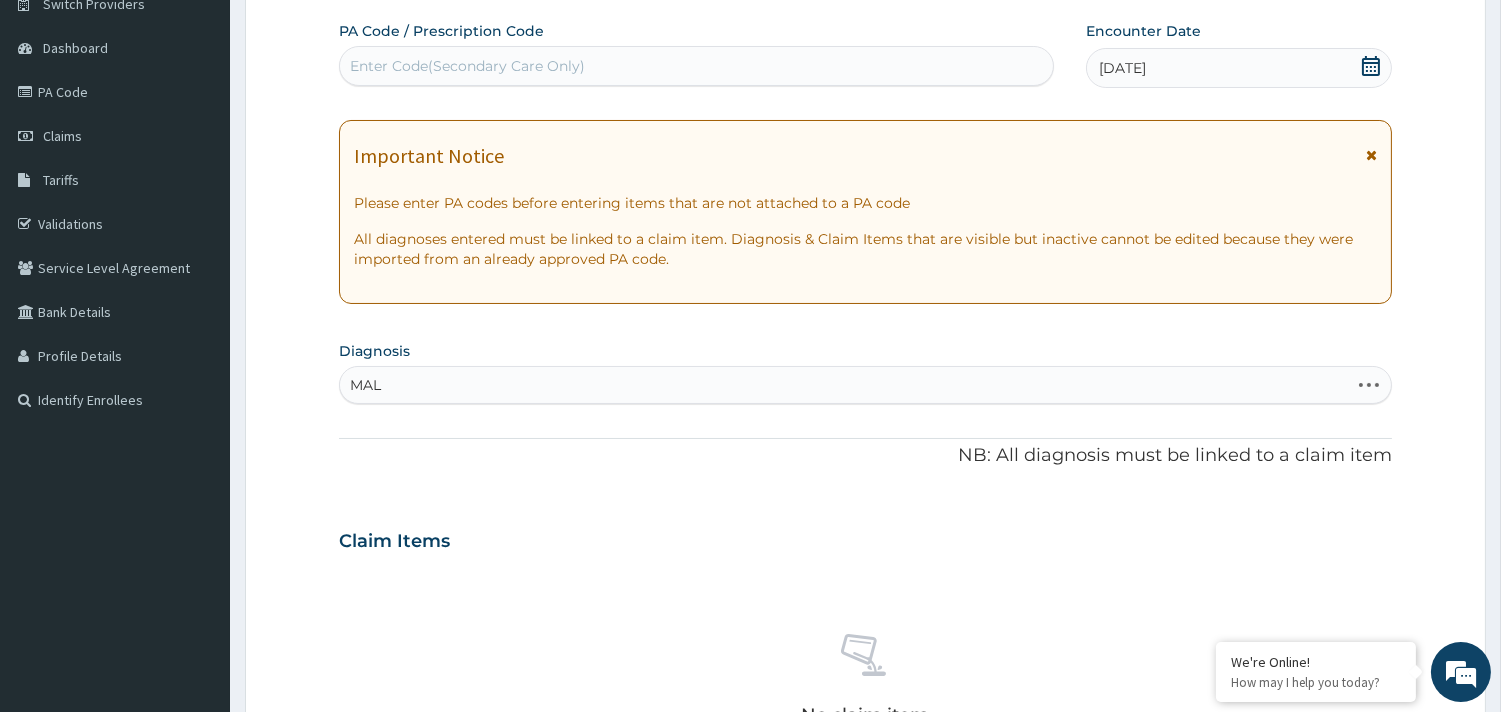 type on "MALA" 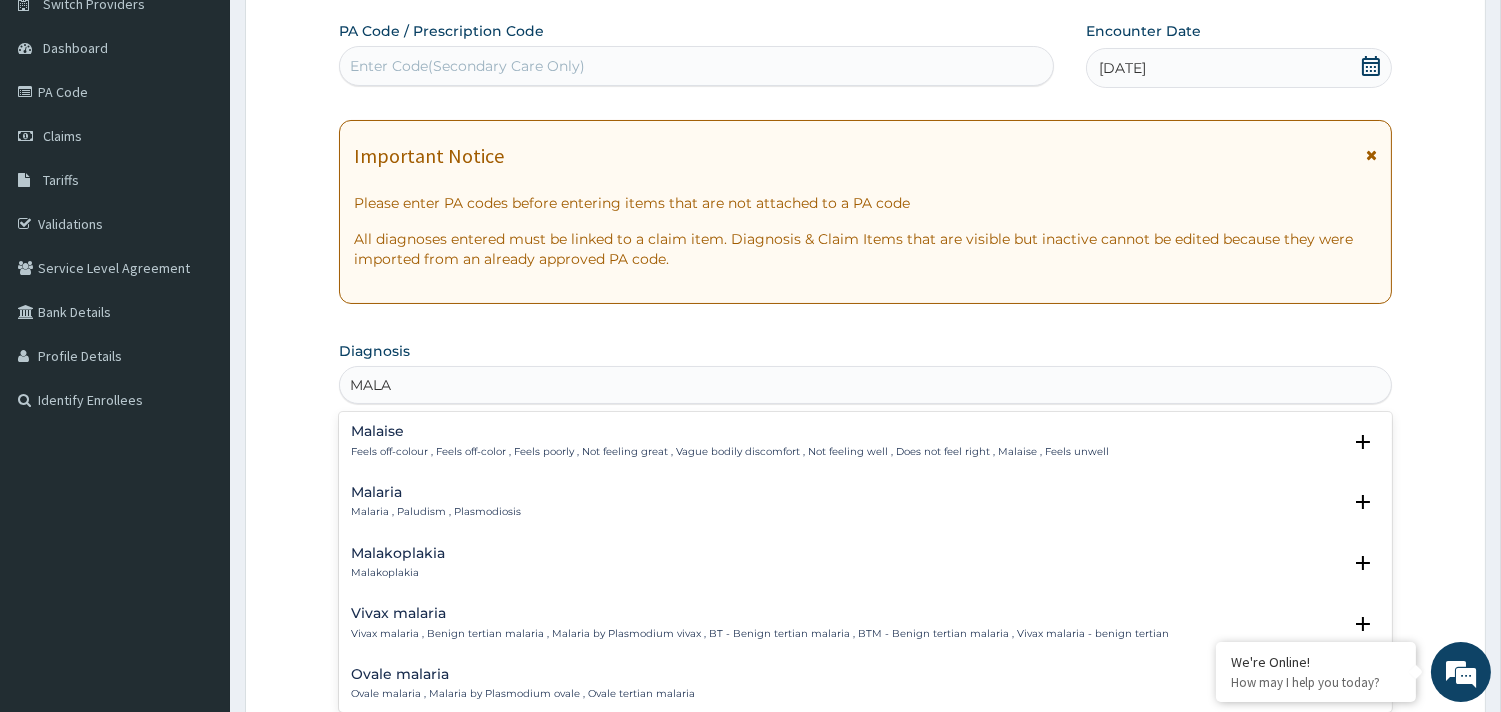 click on "Malaria" at bounding box center (436, 492) 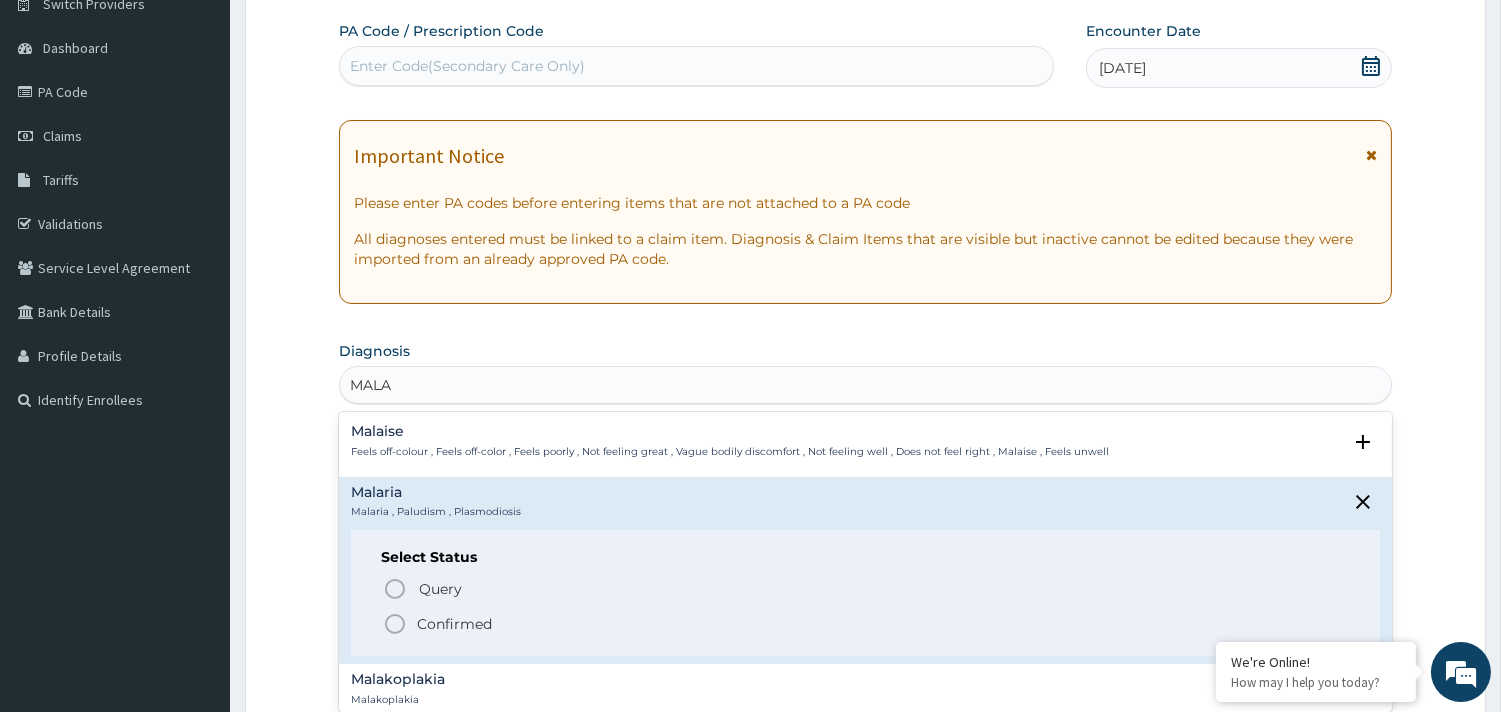 click 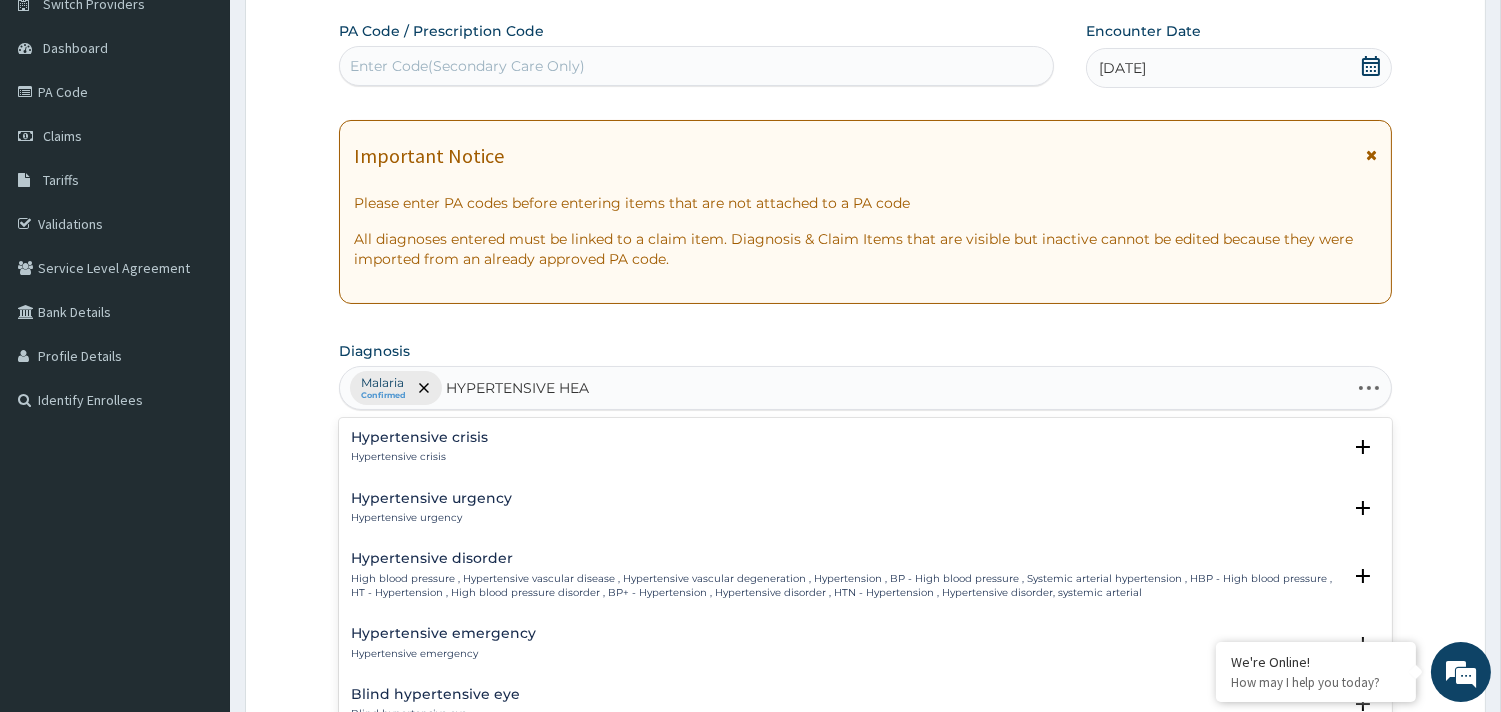 type on "HYPERTENSIVE HEAR" 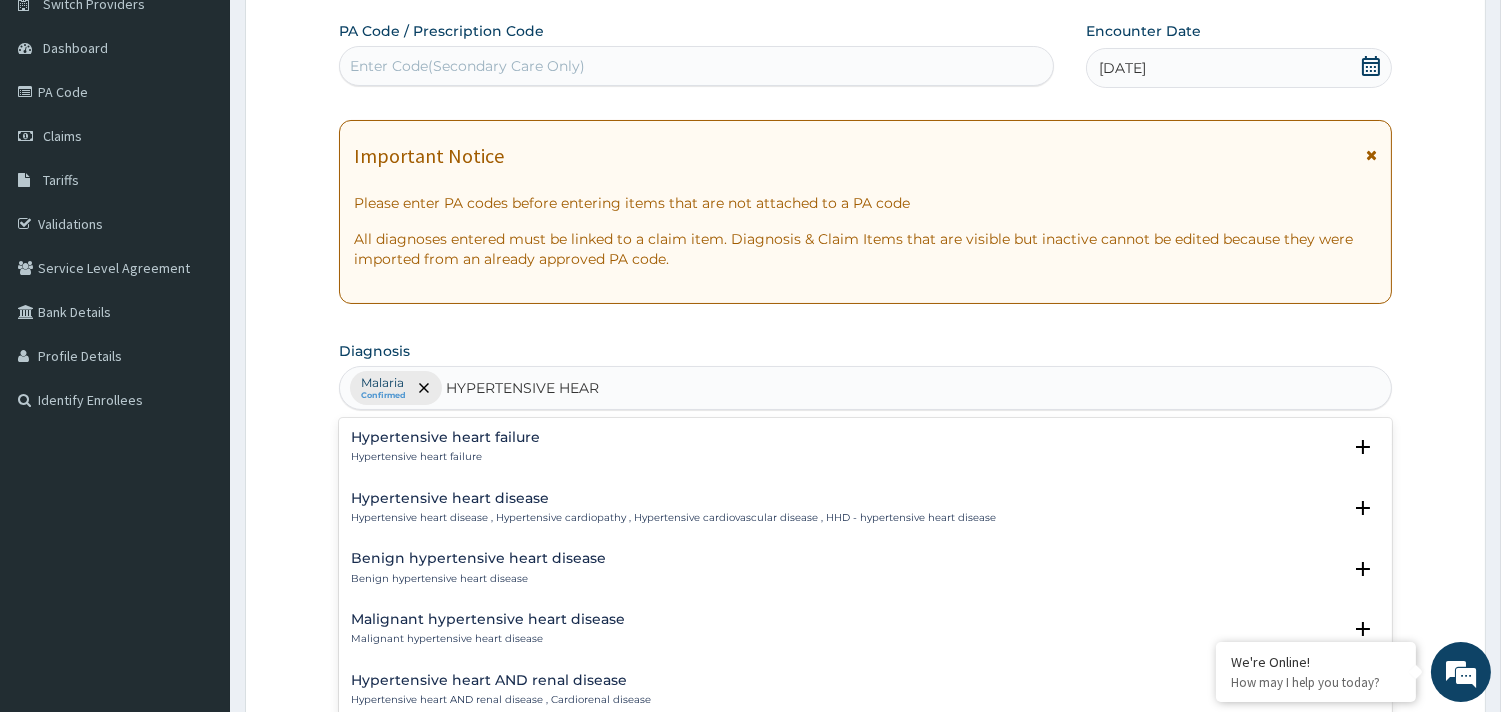 click on "Hypertensive heart disease Hypertensive heart disease , Hypertensive cardiopathy , Hypertensive cardiovascular disease , HHD - hypertensive heart disease" at bounding box center (673, 508) 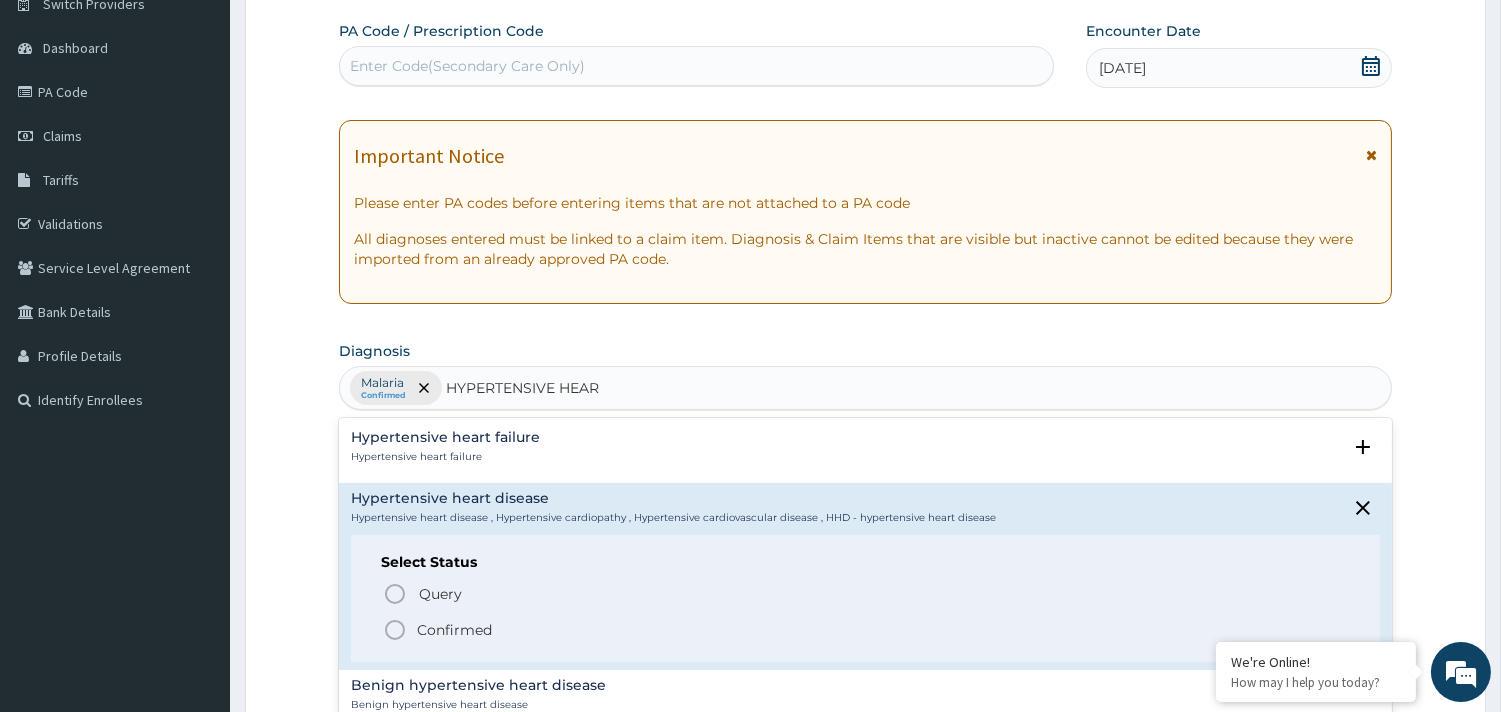 click 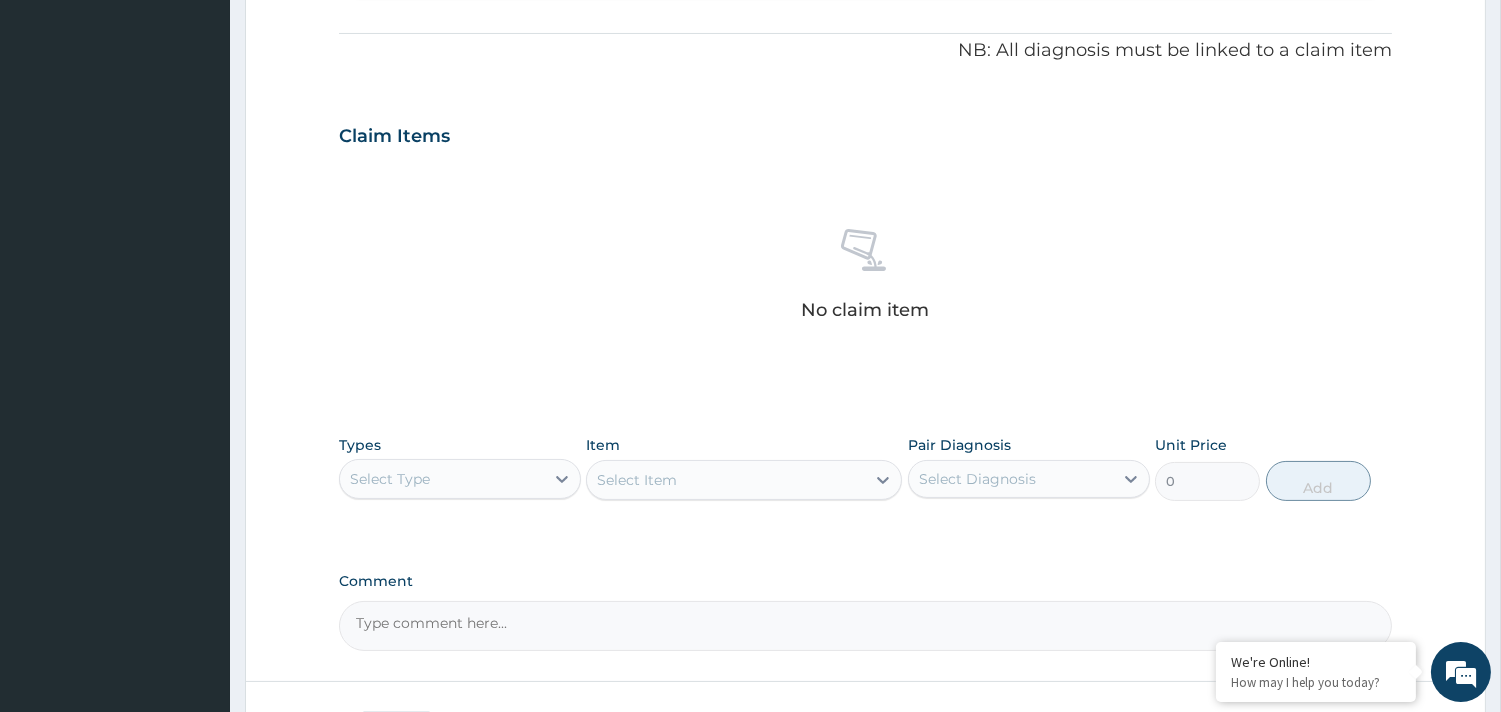 scroll, scrollTop: 614, scrollLeft: 0, axis: vertical 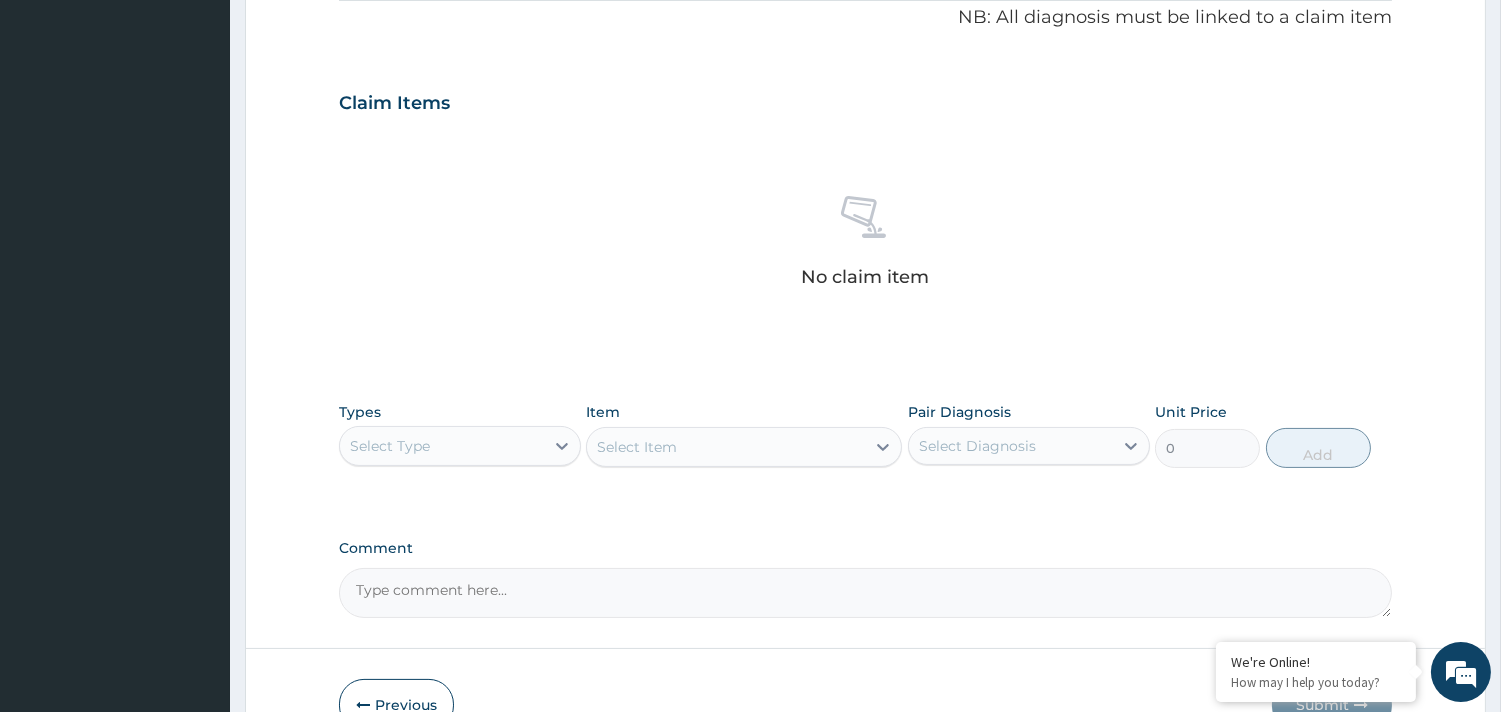 click on "Select Type" at bounding box center [442, 446] 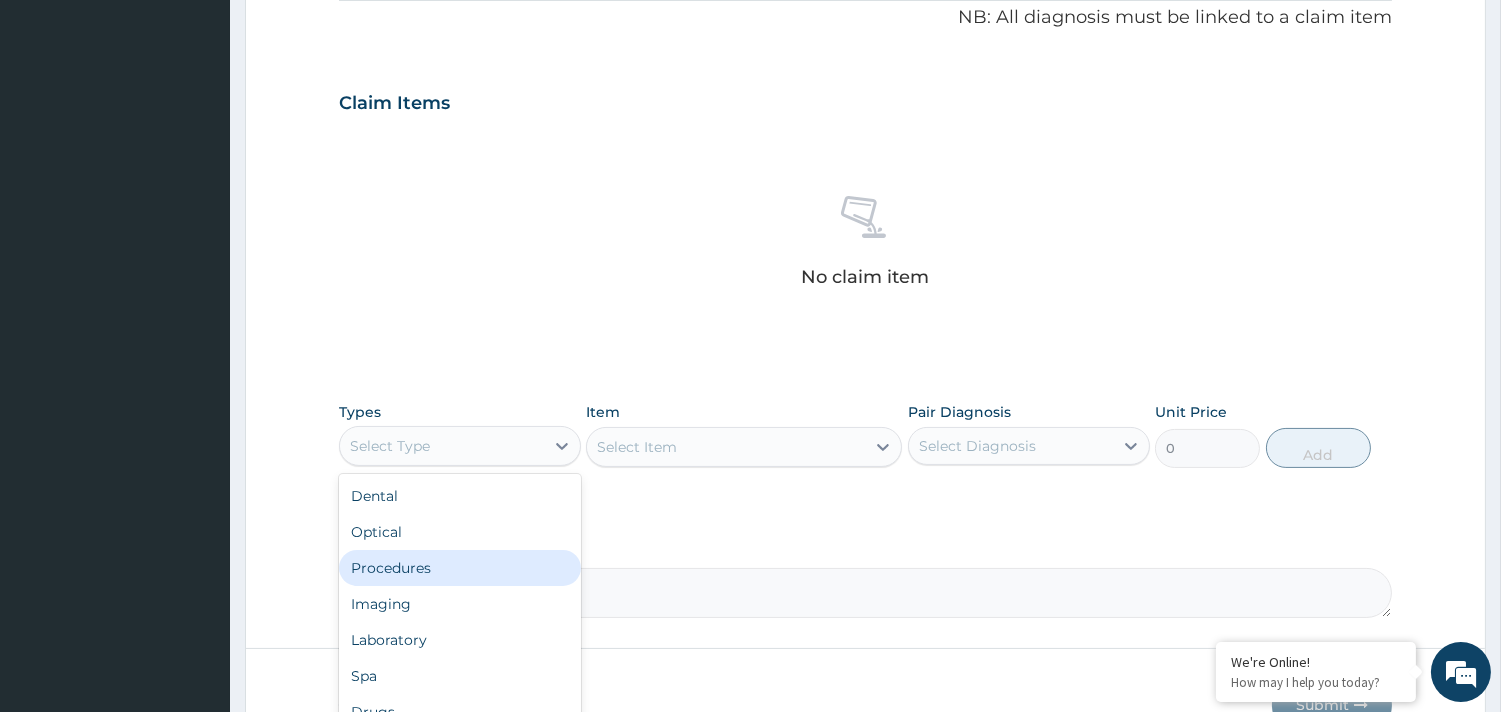 click on "Procedures" at bounding box center (460, 568) 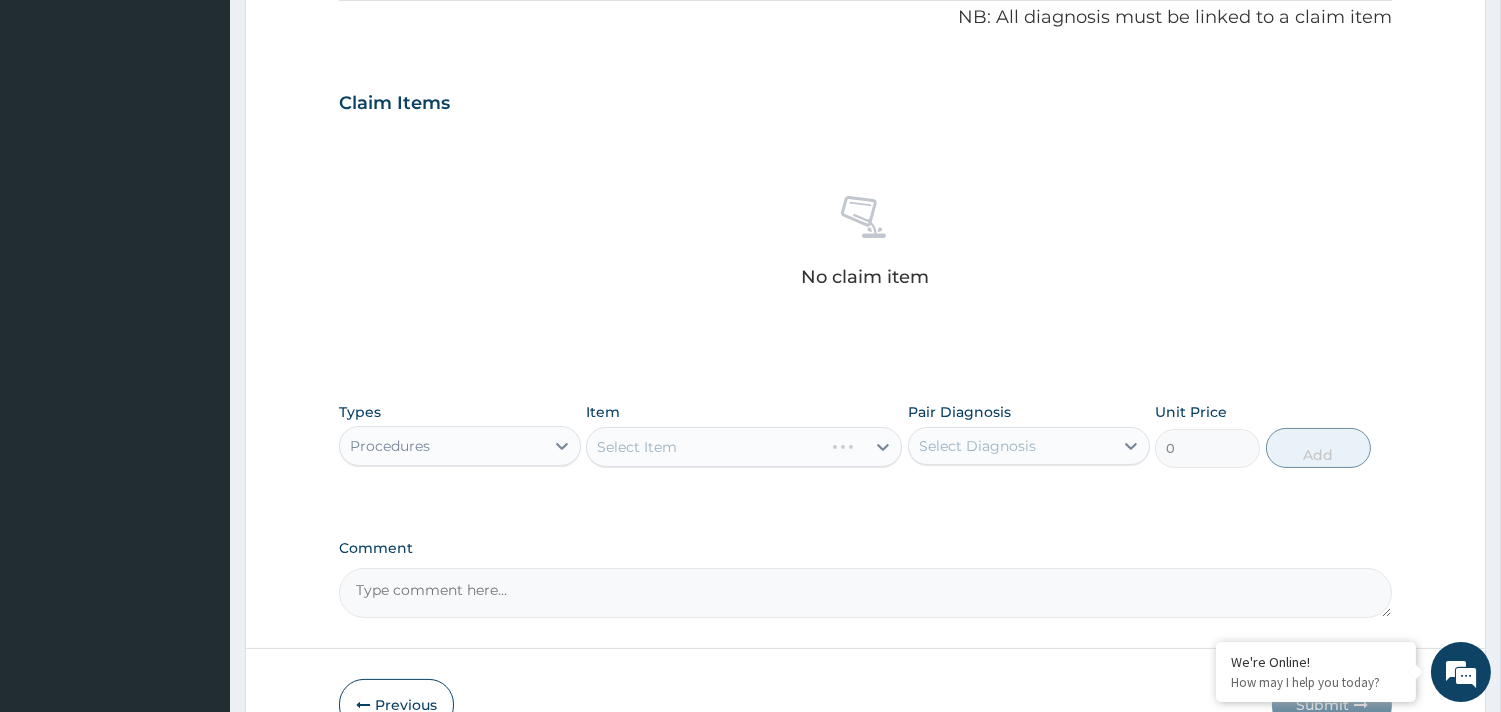 click on "Select Item" at bounding box center (744, 447) 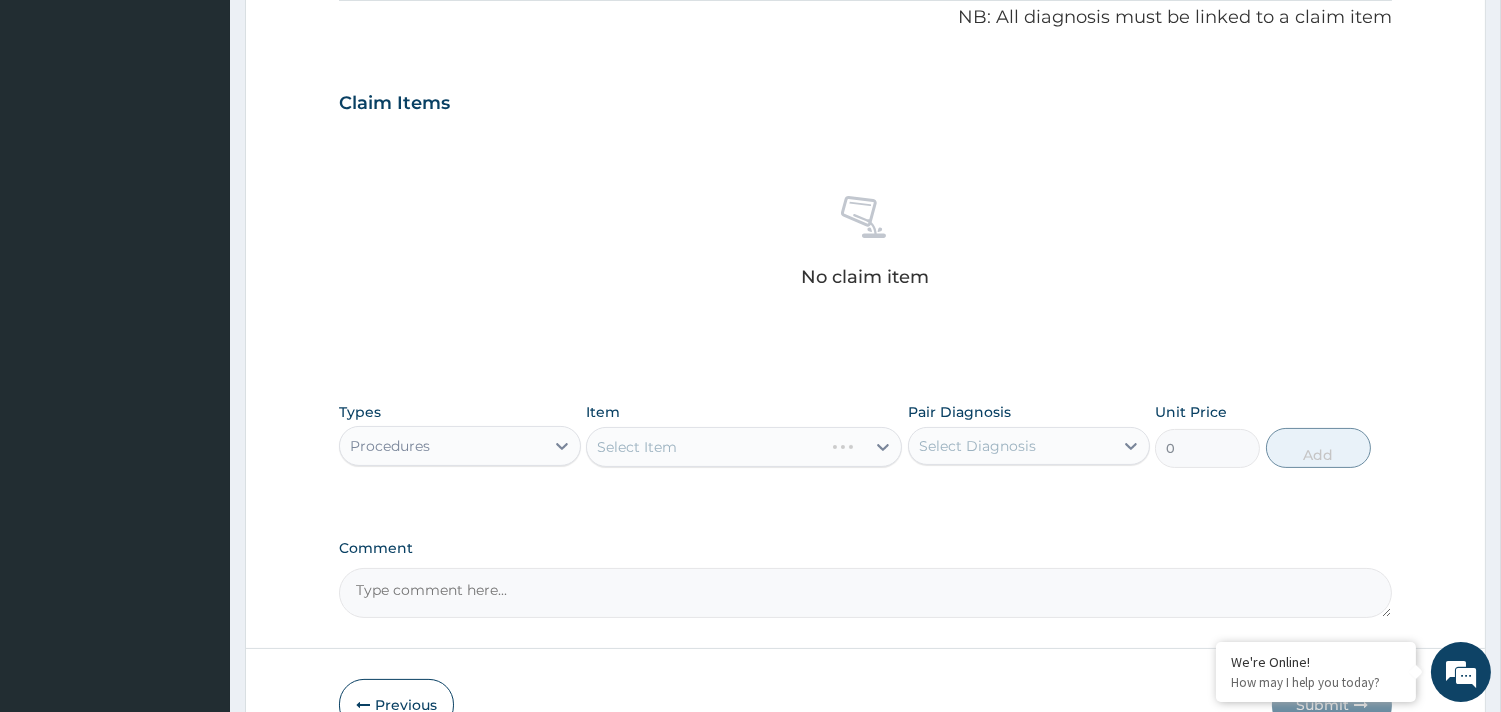 click on "Select Item" at bounding box center [744, 447] 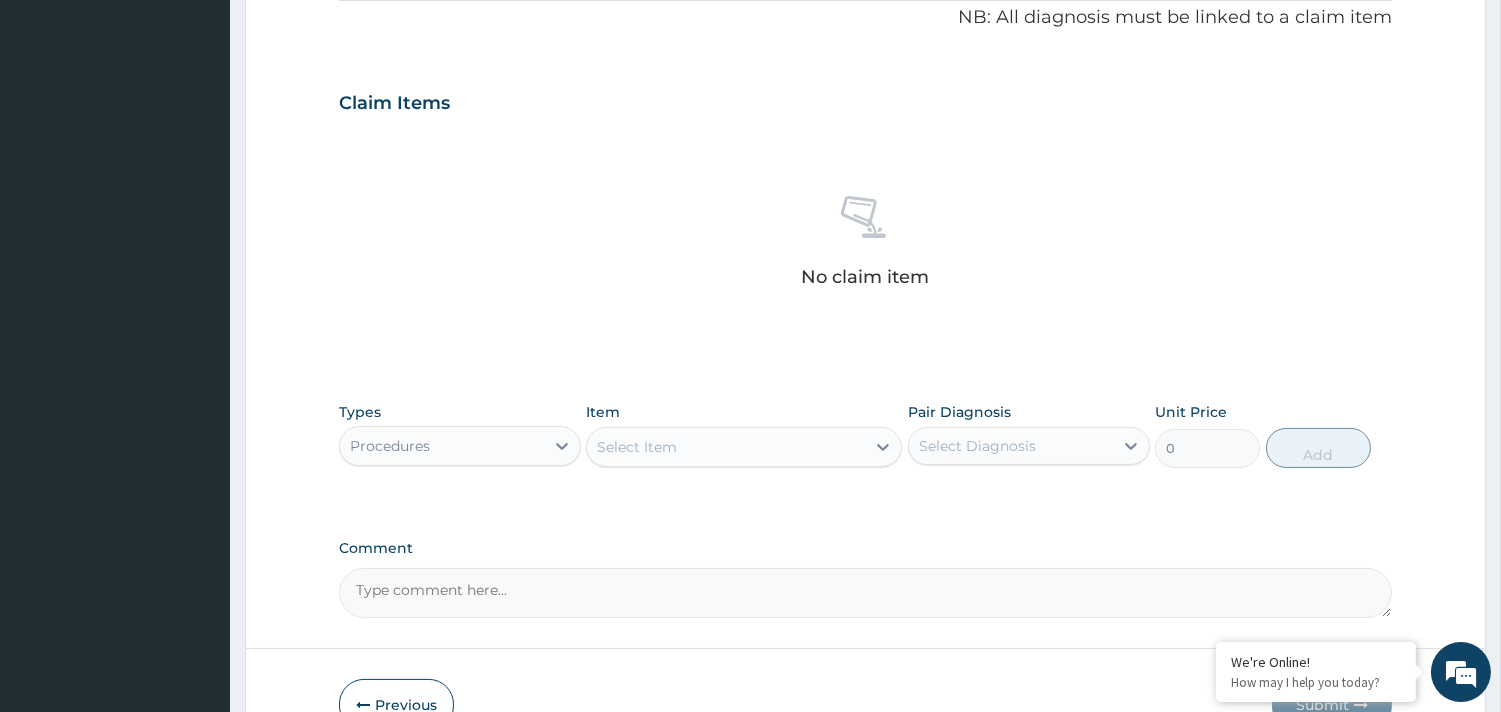click on "Select Item" at bounding box center (726, 447) 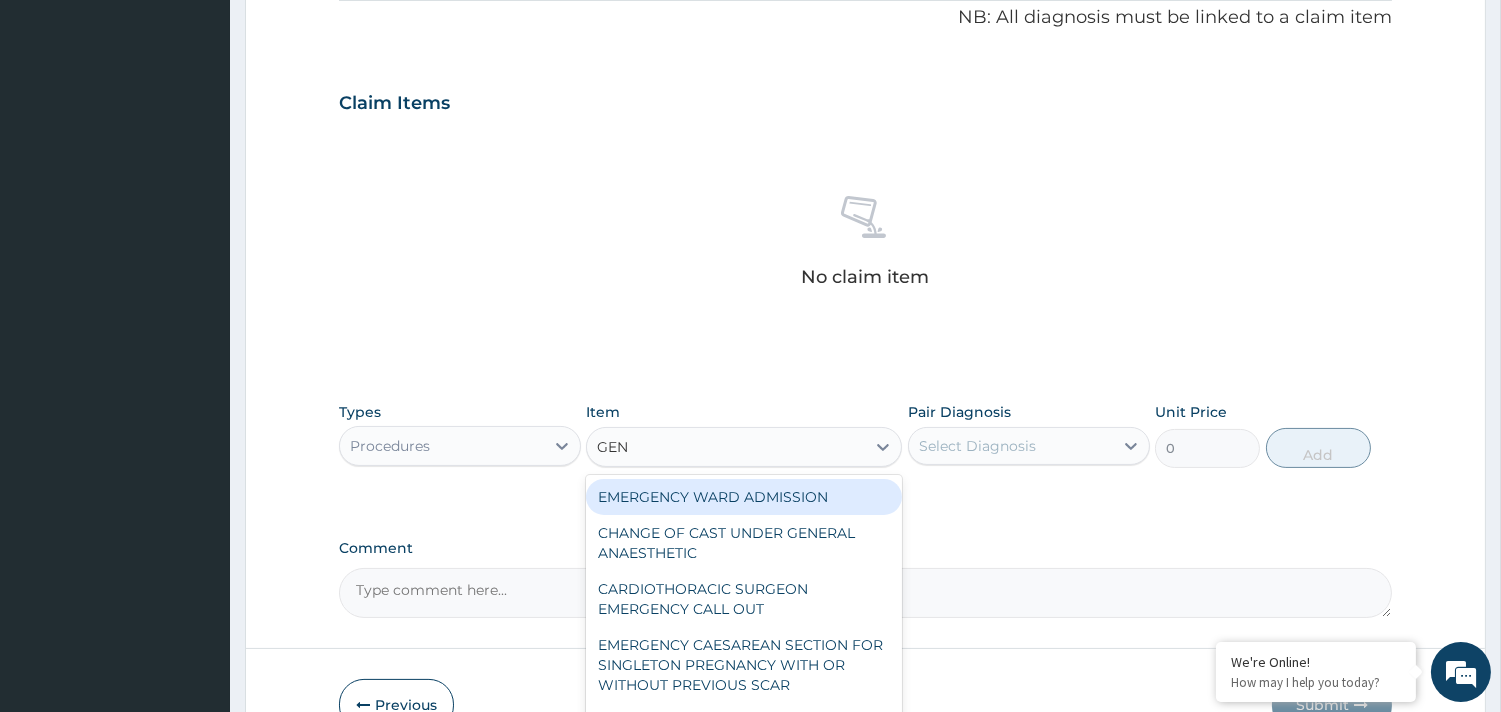 type on "GENE" 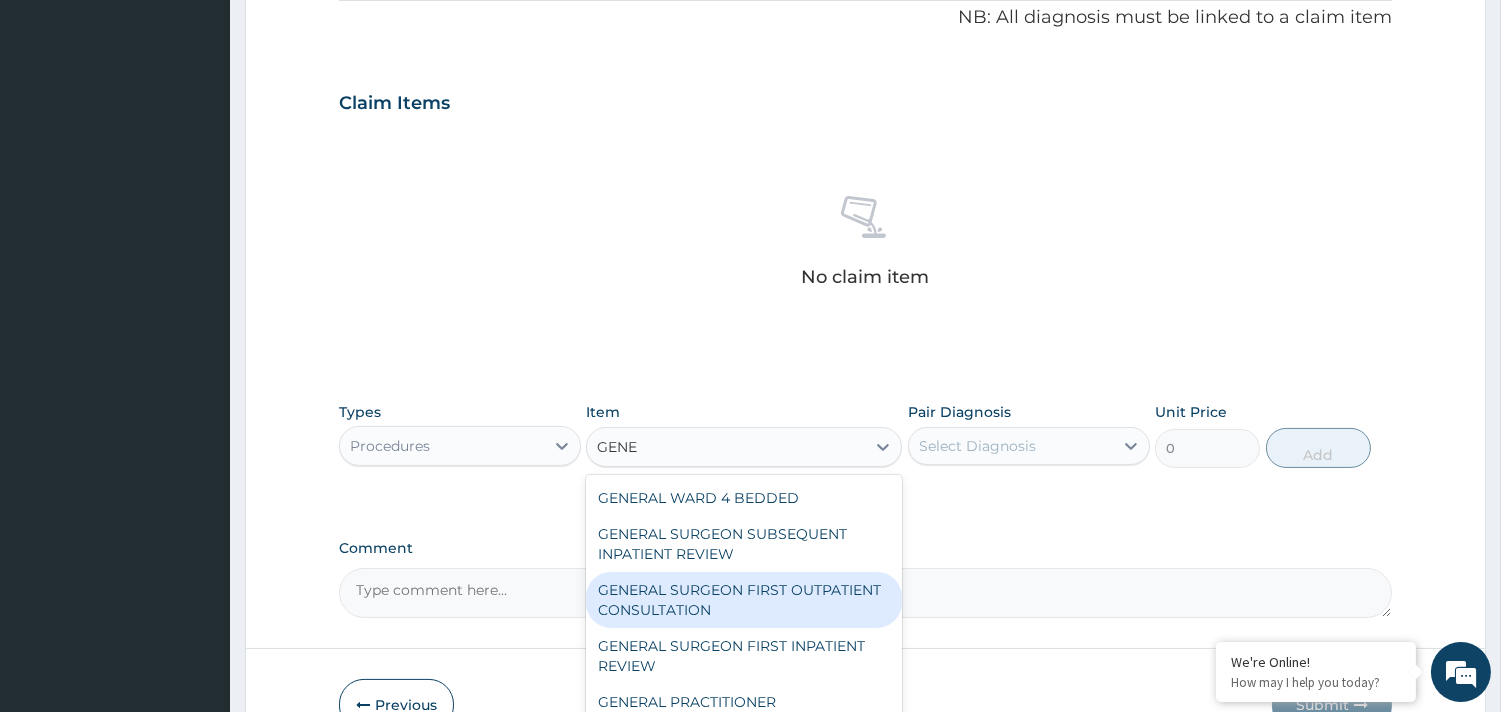 scroll, scrollTop: 267, scrollLeft: 0, axis: vertical 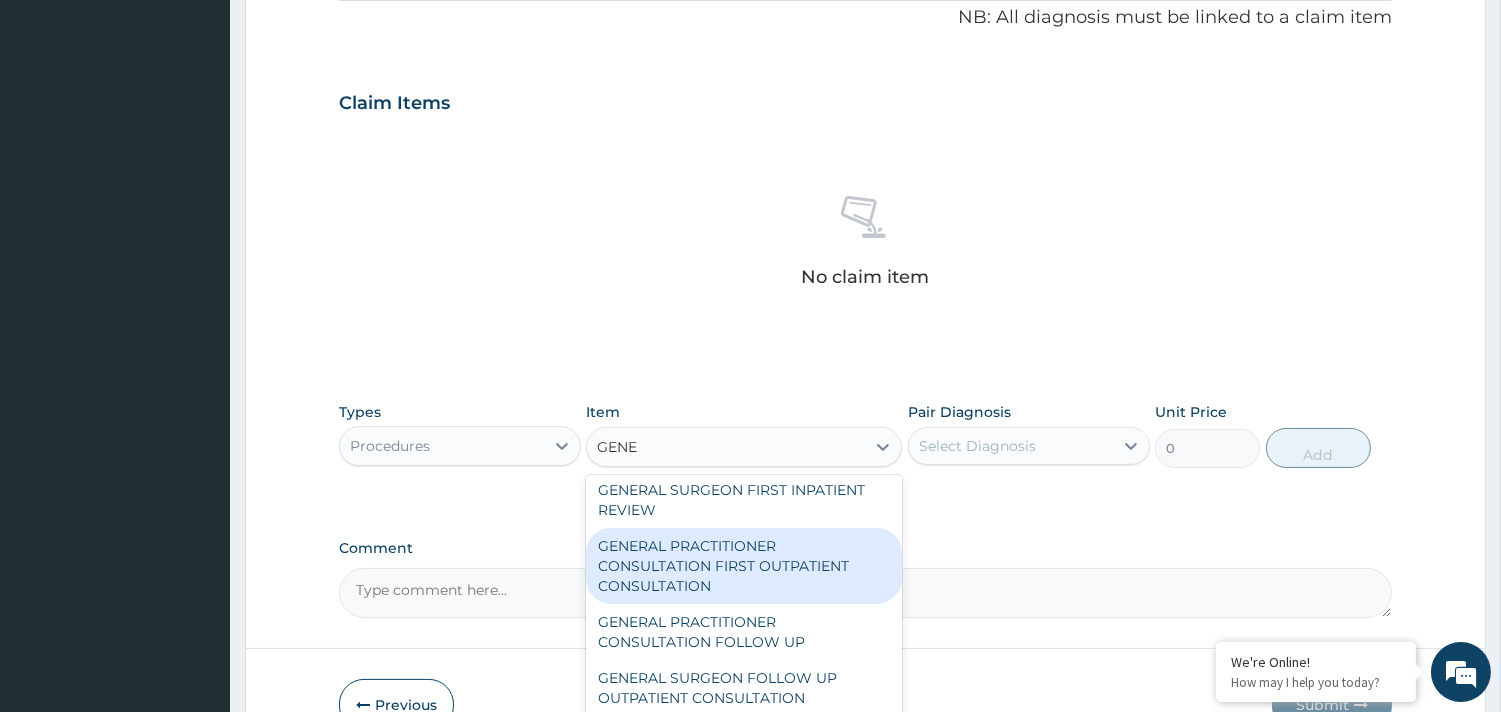 click on "GENERAL PRACTITIONER CONSULTATION FIRST OUTPATIENT CONSULTATION" at bounding box center [744, 566] 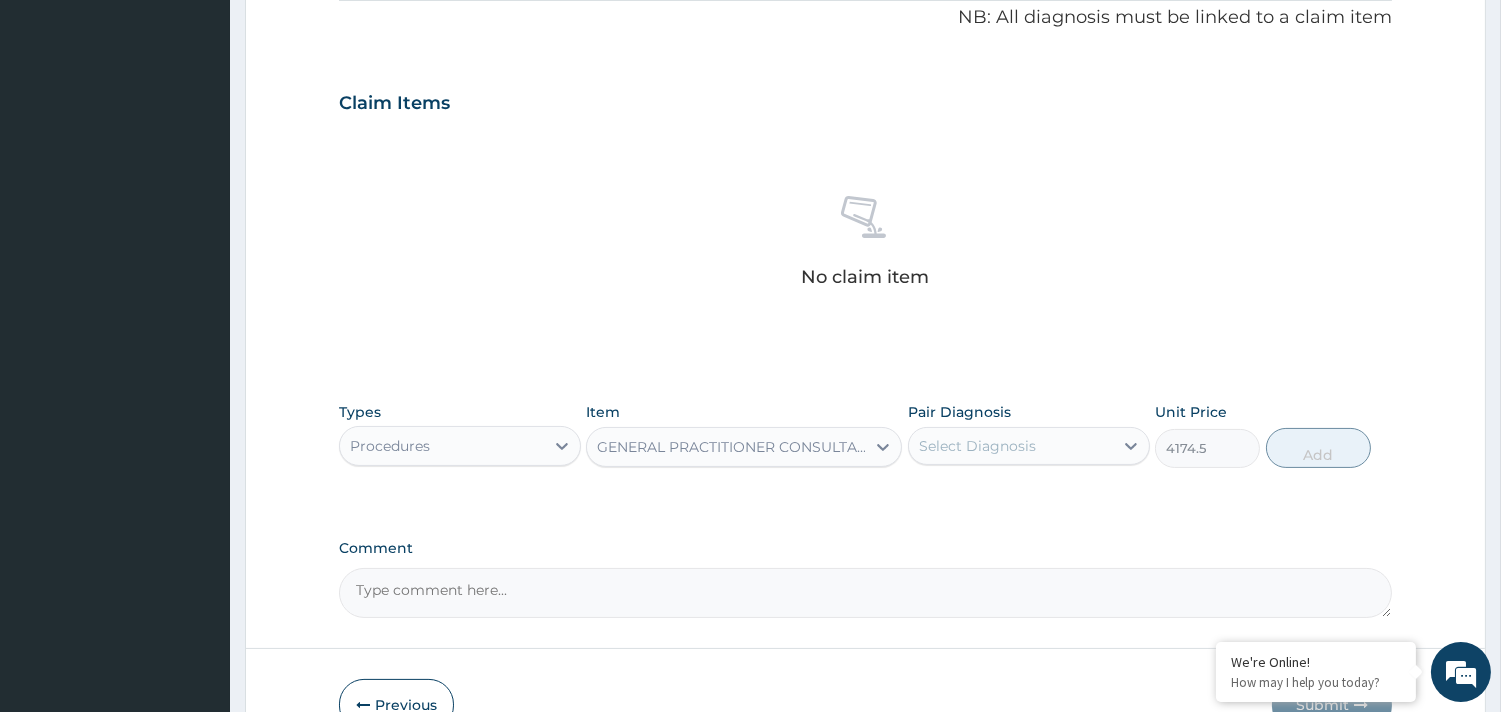 click on "Select Diagnosis" at bounding box center [977, 446] 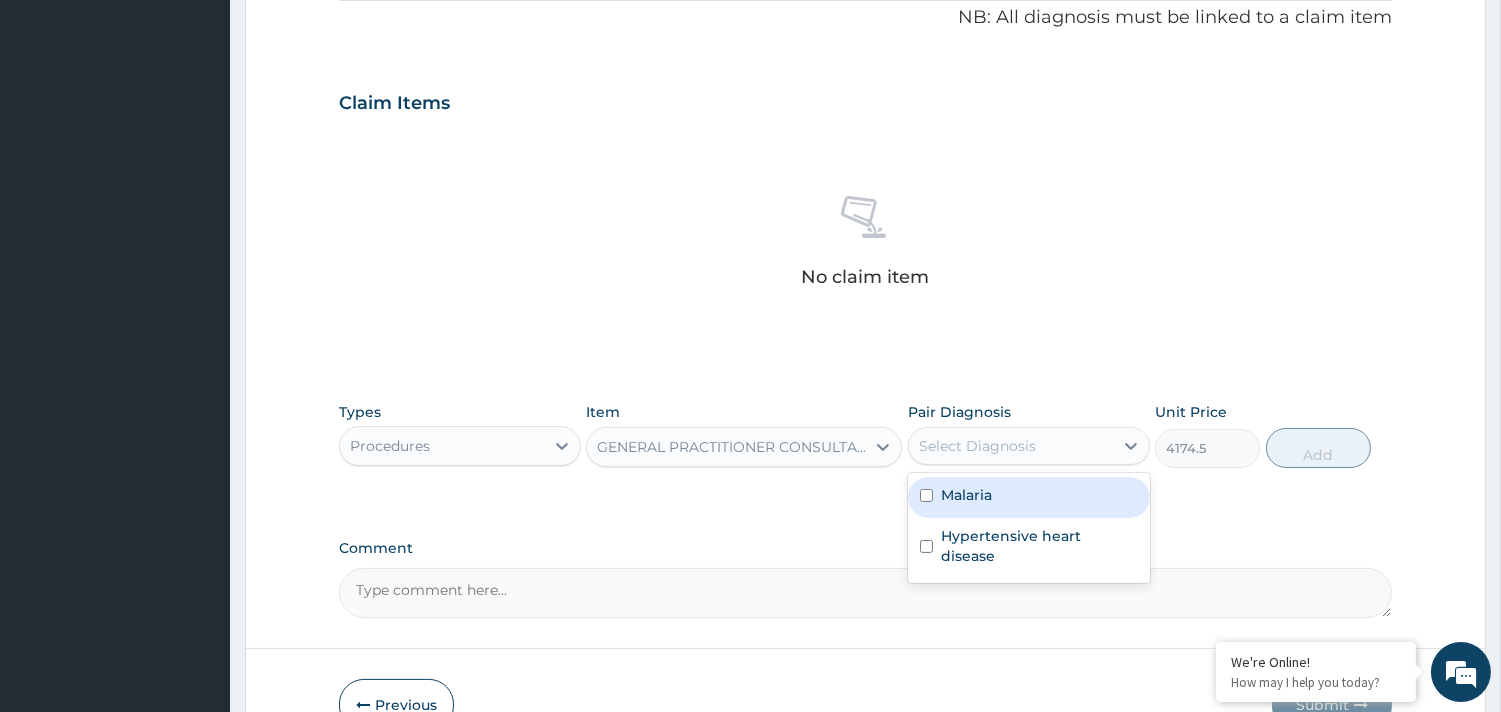 click on "Malaria" at bounding box center (966, 495) 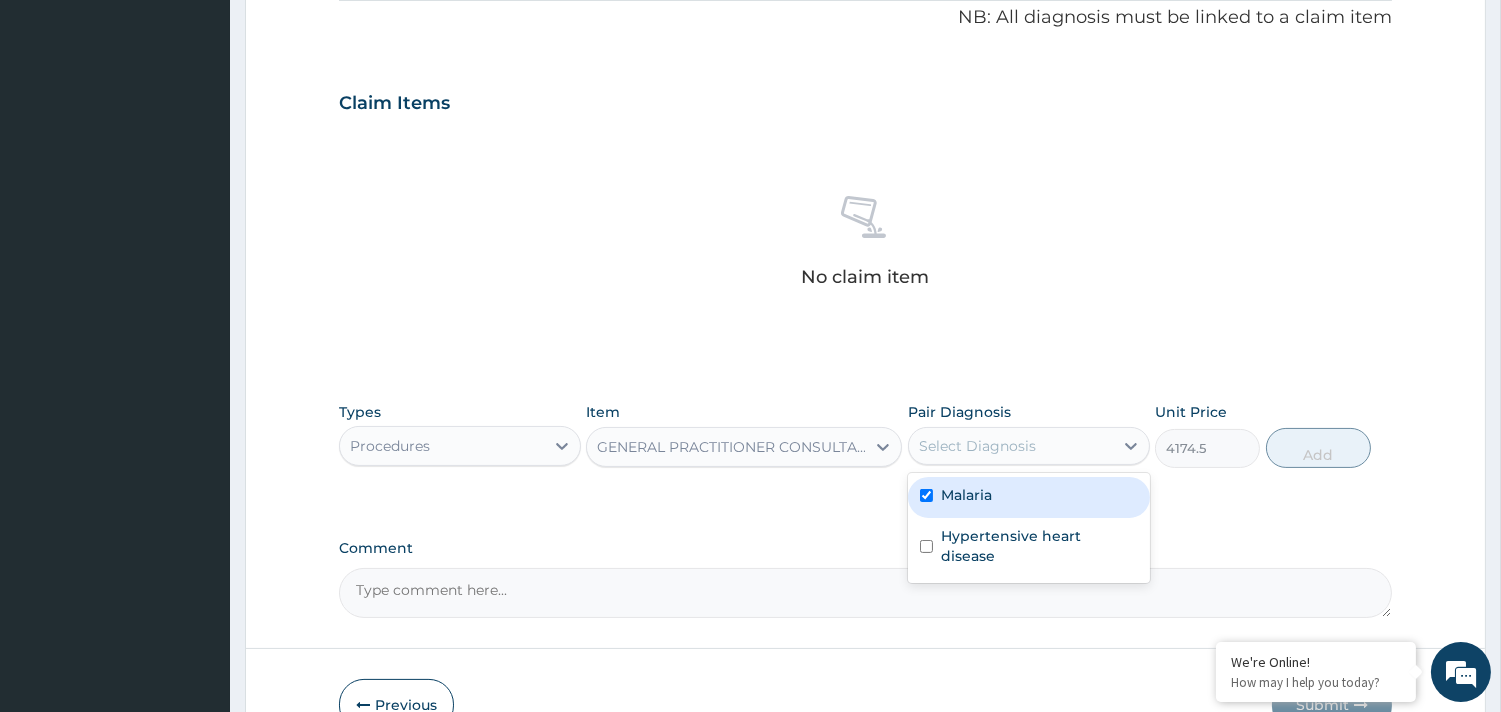checkbox on "true" 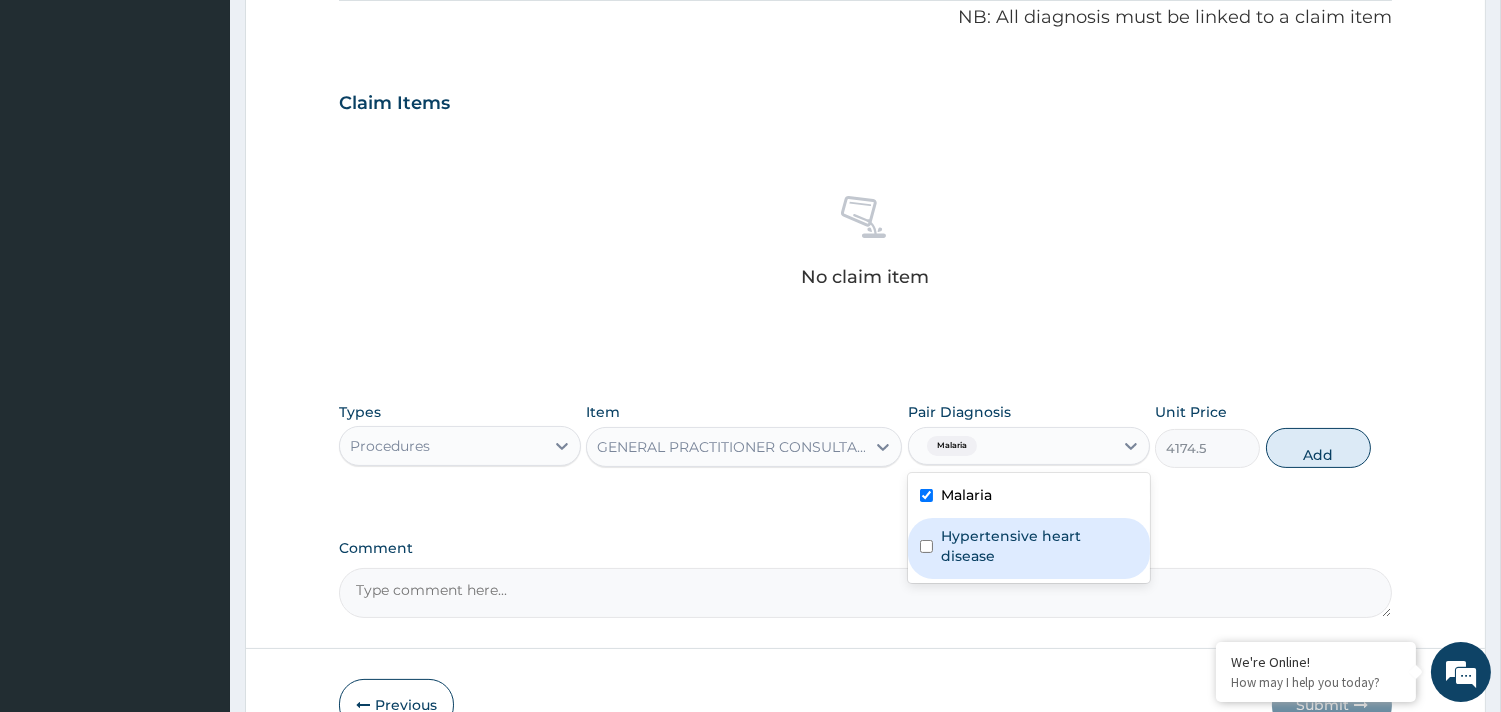 click on "Hypertensive heart disease" at bounding box center [1039, 546] 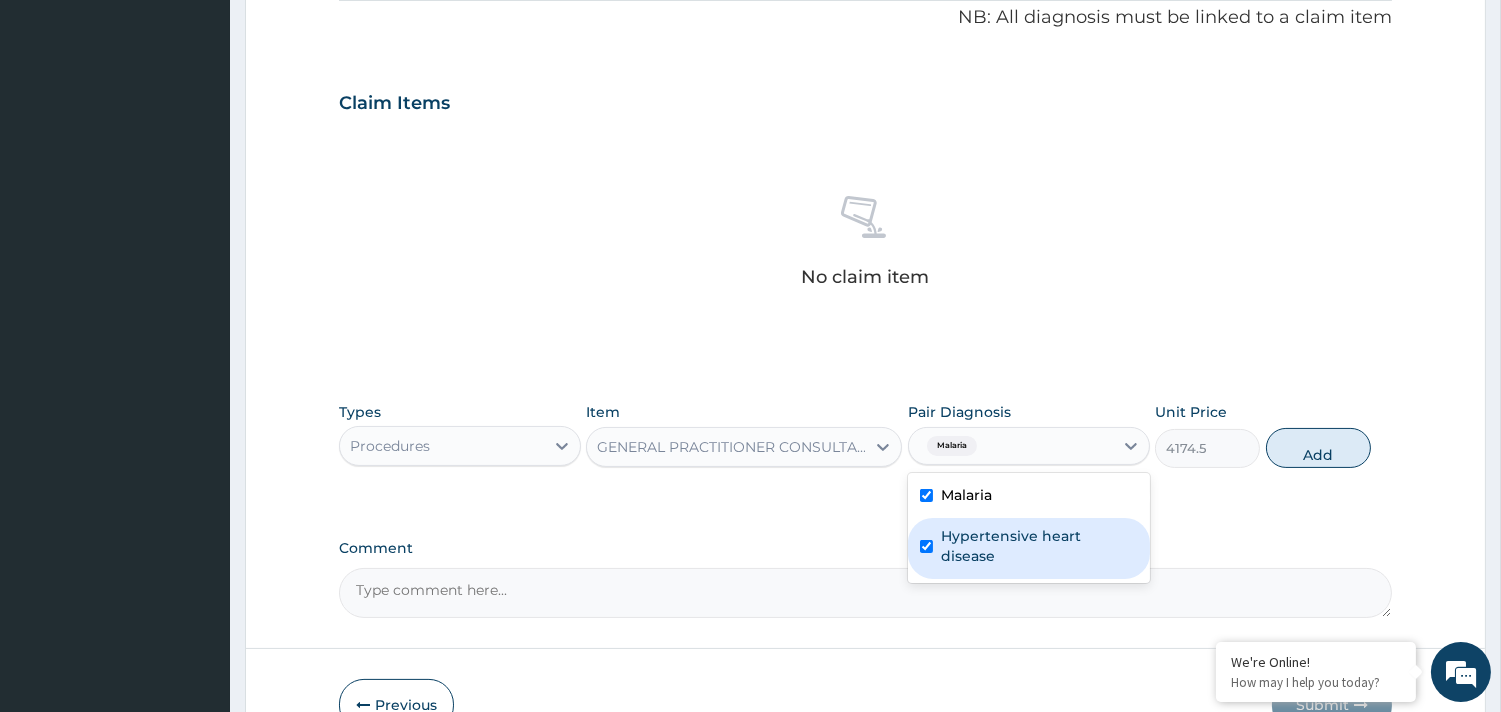 checkbox on "true" 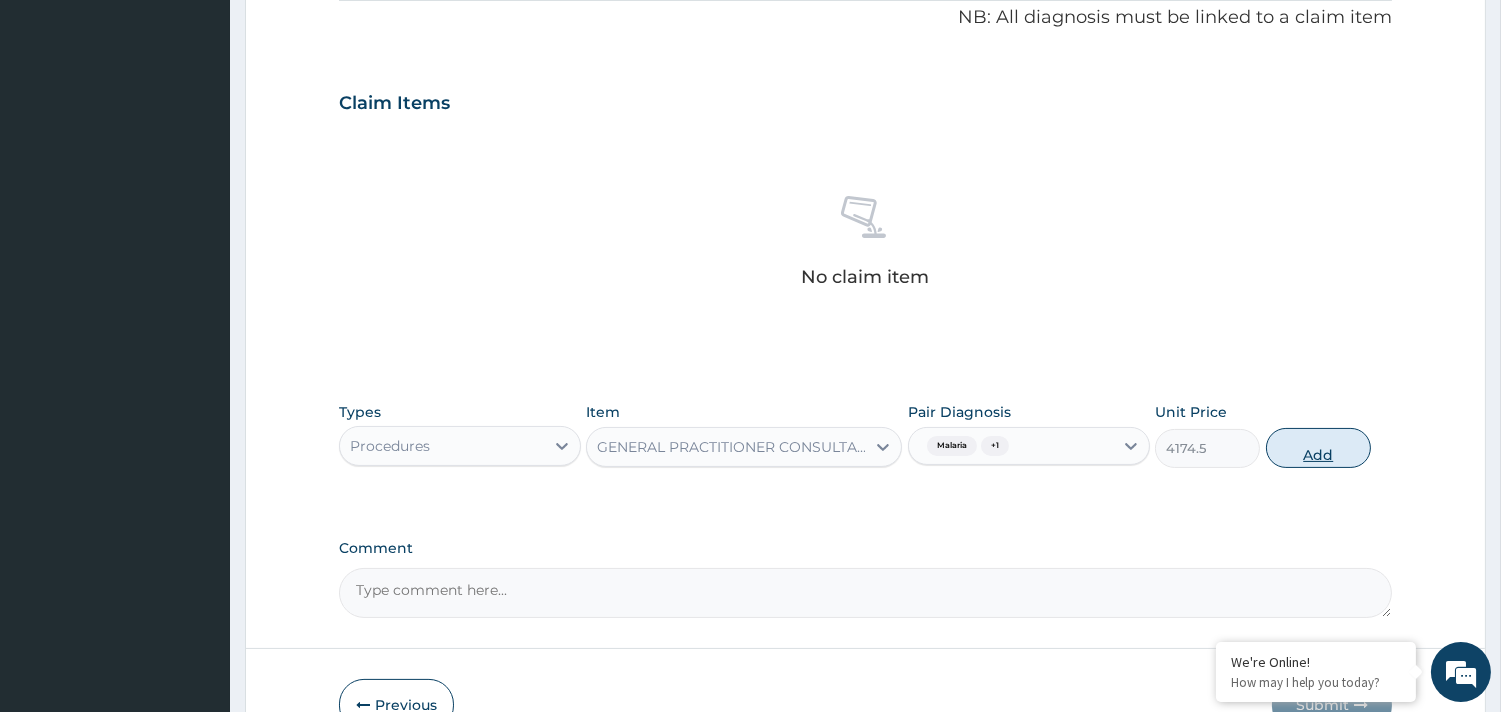 click on "Add" at bounding box center (1318, 448) 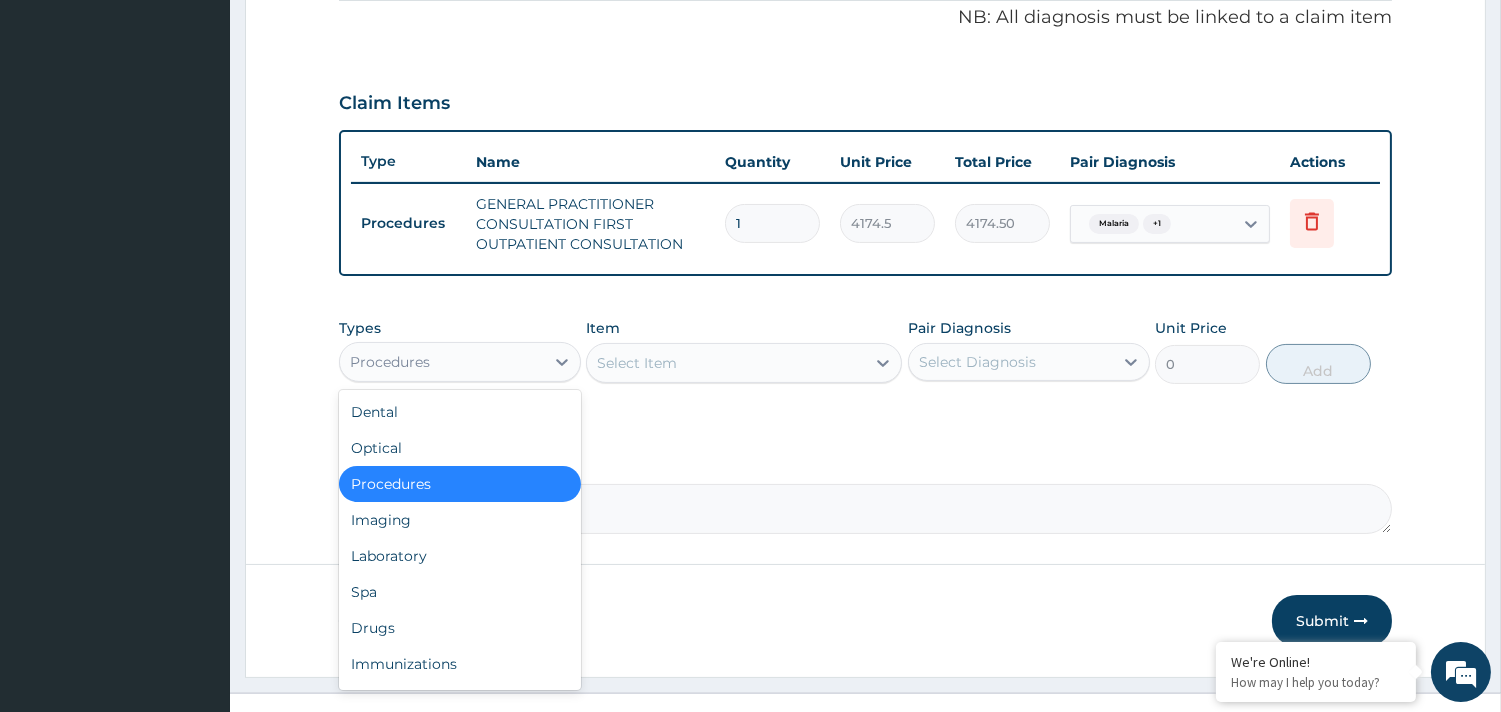 click on "Procedures" at bounding box center (442, 362) 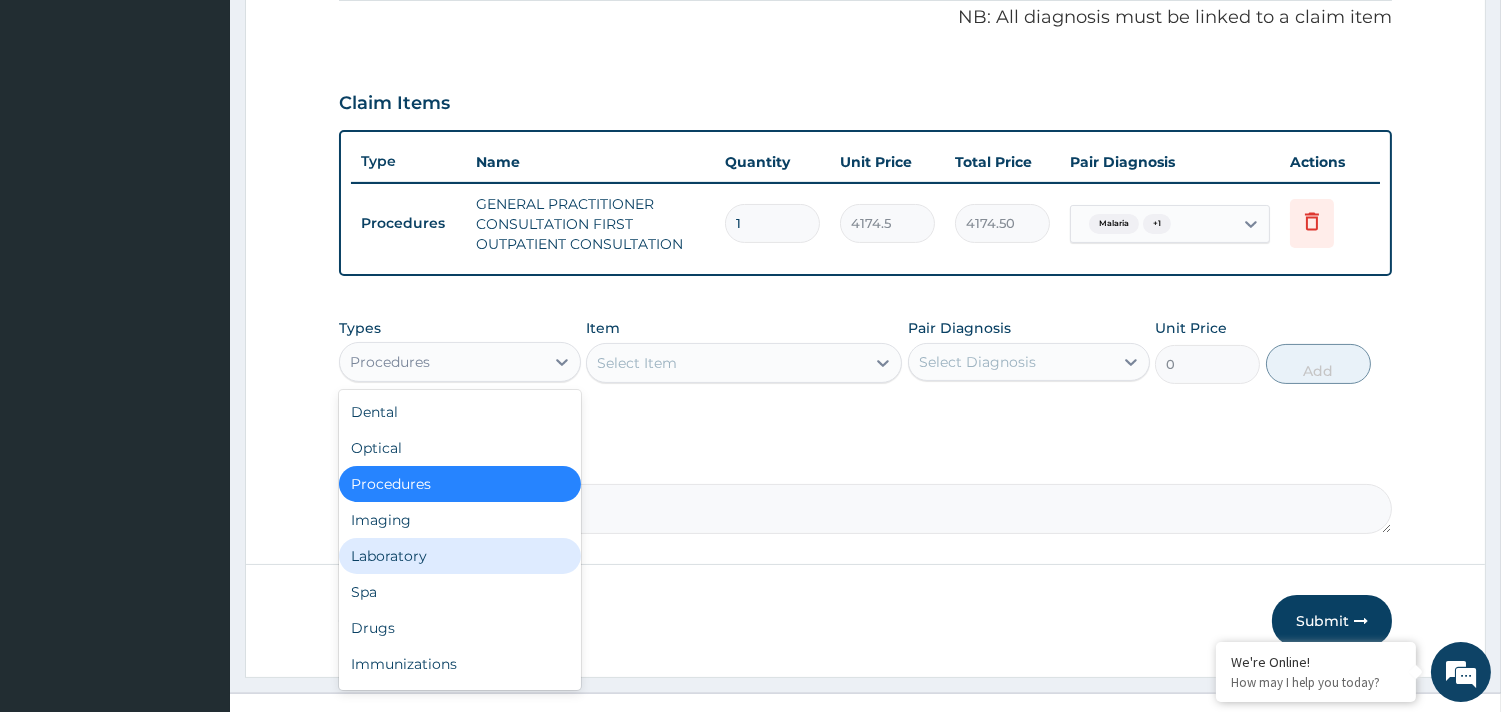 click on "Laboratory" at bounding box center (460, 556) 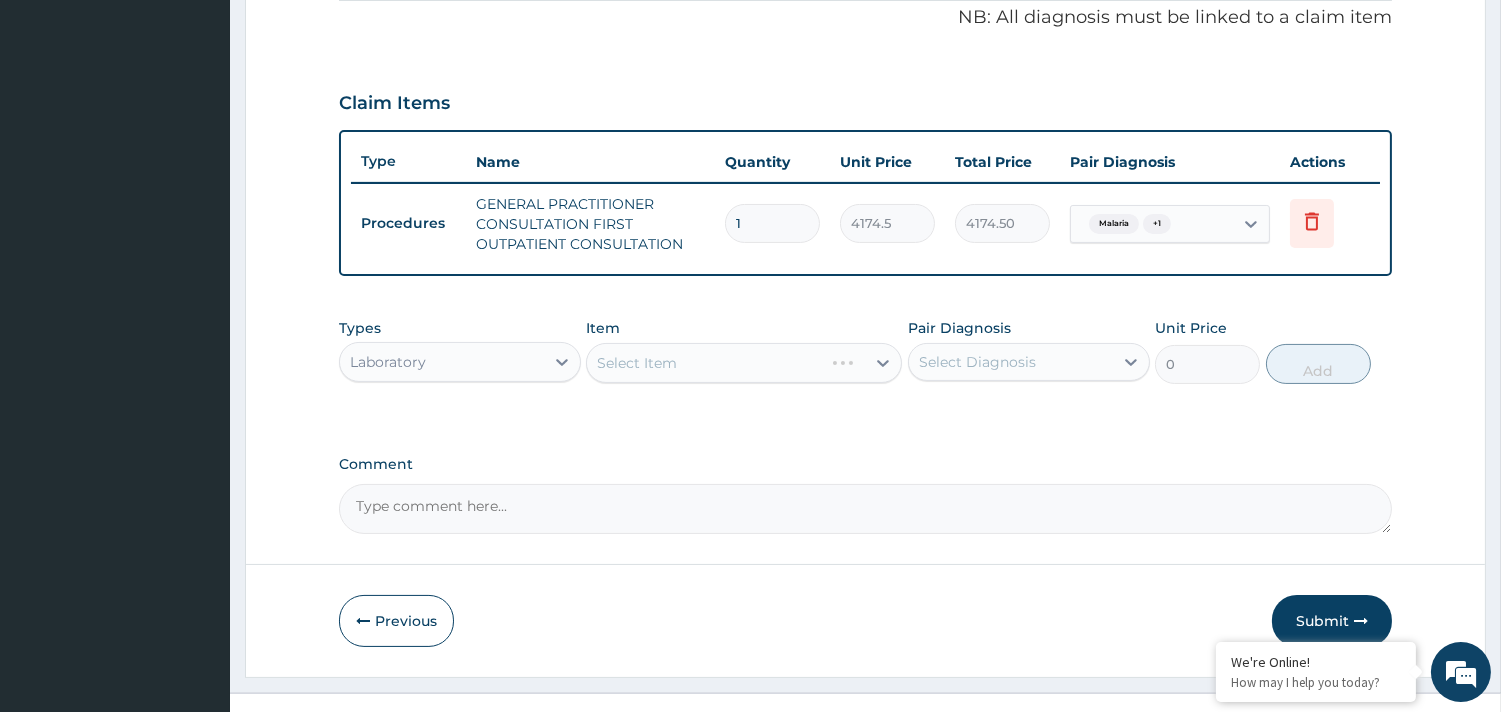 click on "Select Item" at bounding box center [744, 363] 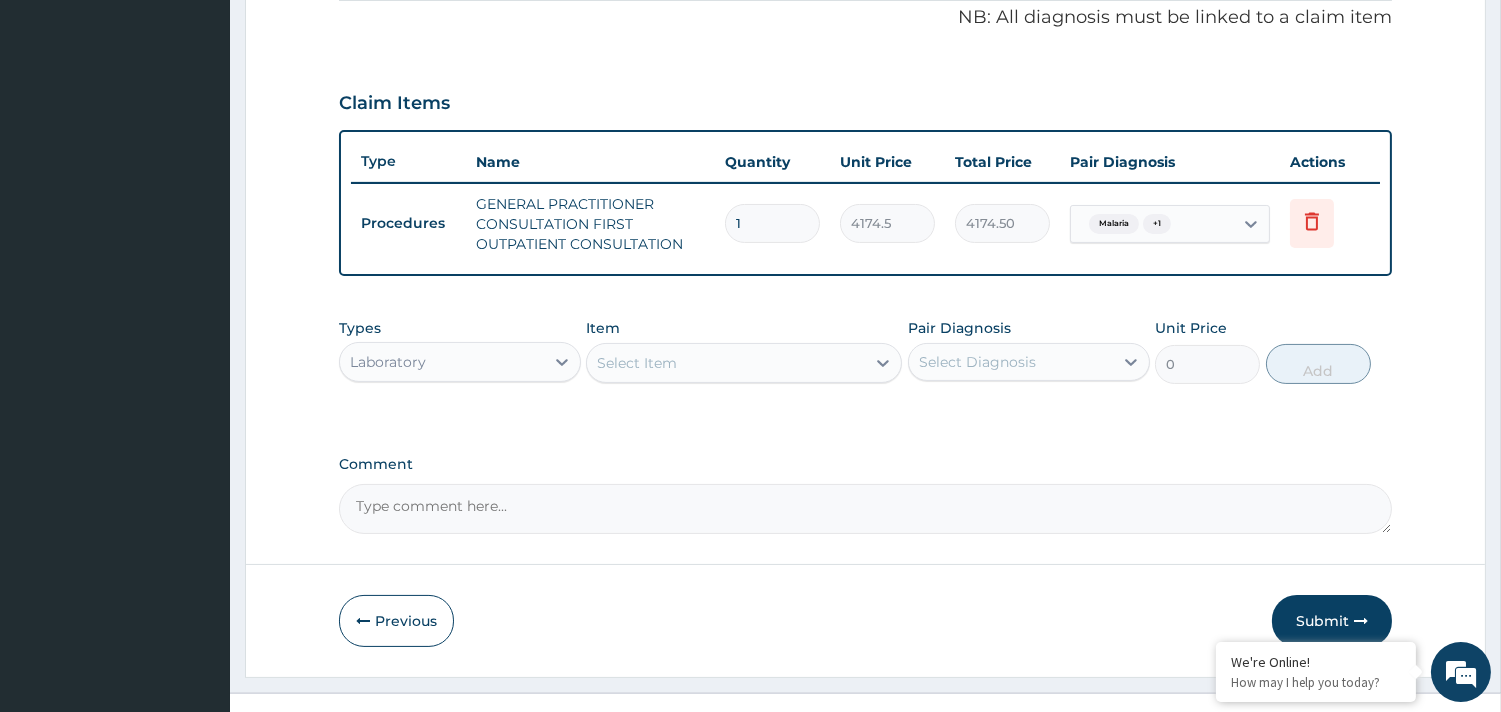 click on "Select Item" at bounding box center [637, 363] 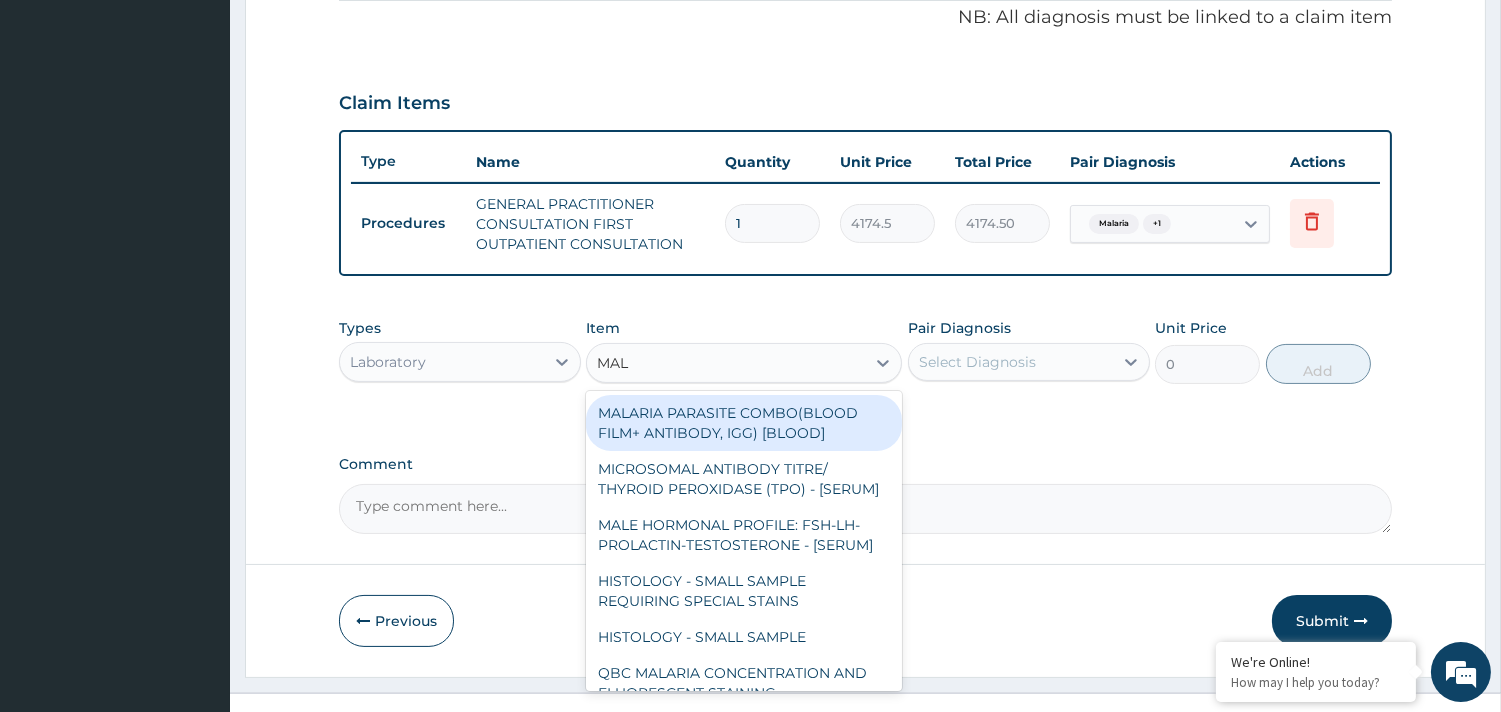 type on "MALA" 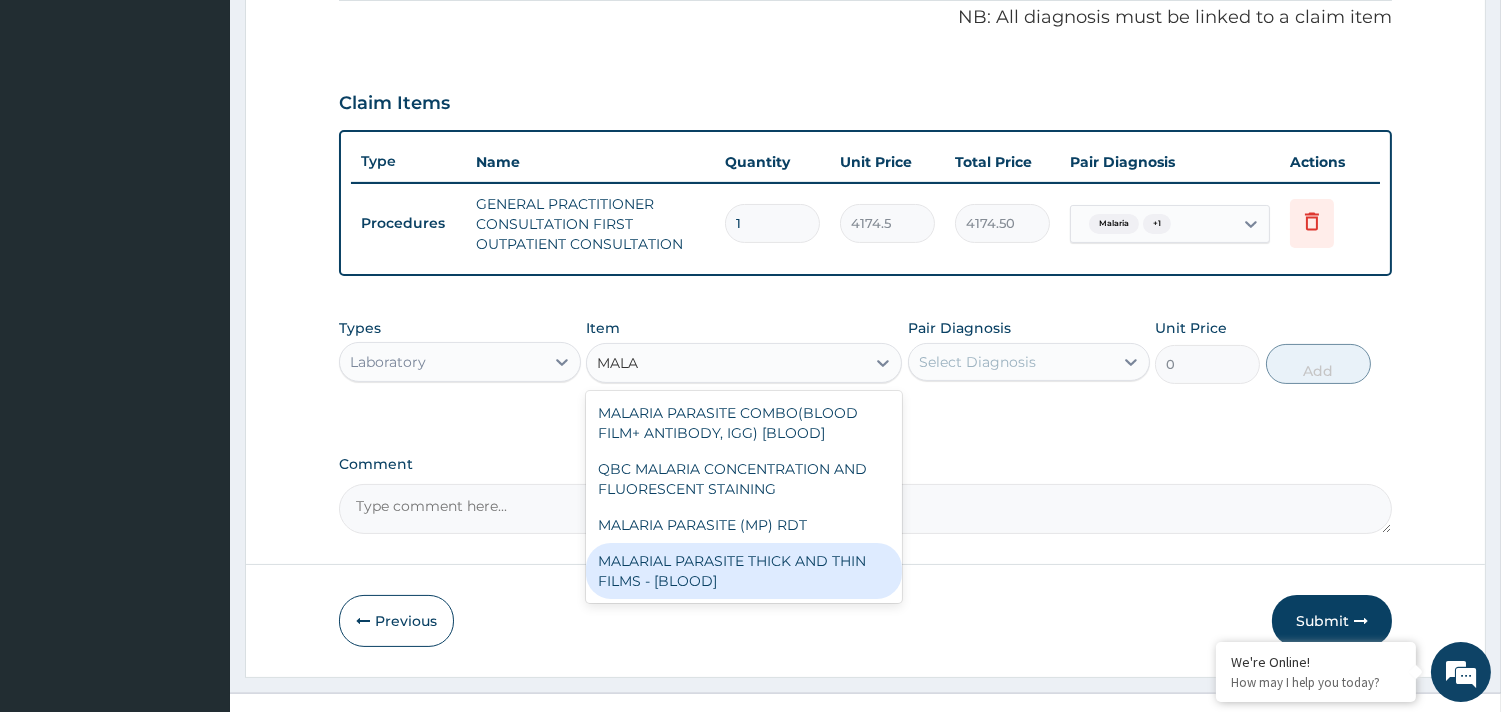 click on "MALARIAL PARASITE THICK AND THIN FILMS - [BLOOD]" at bounding box center [744, 571] 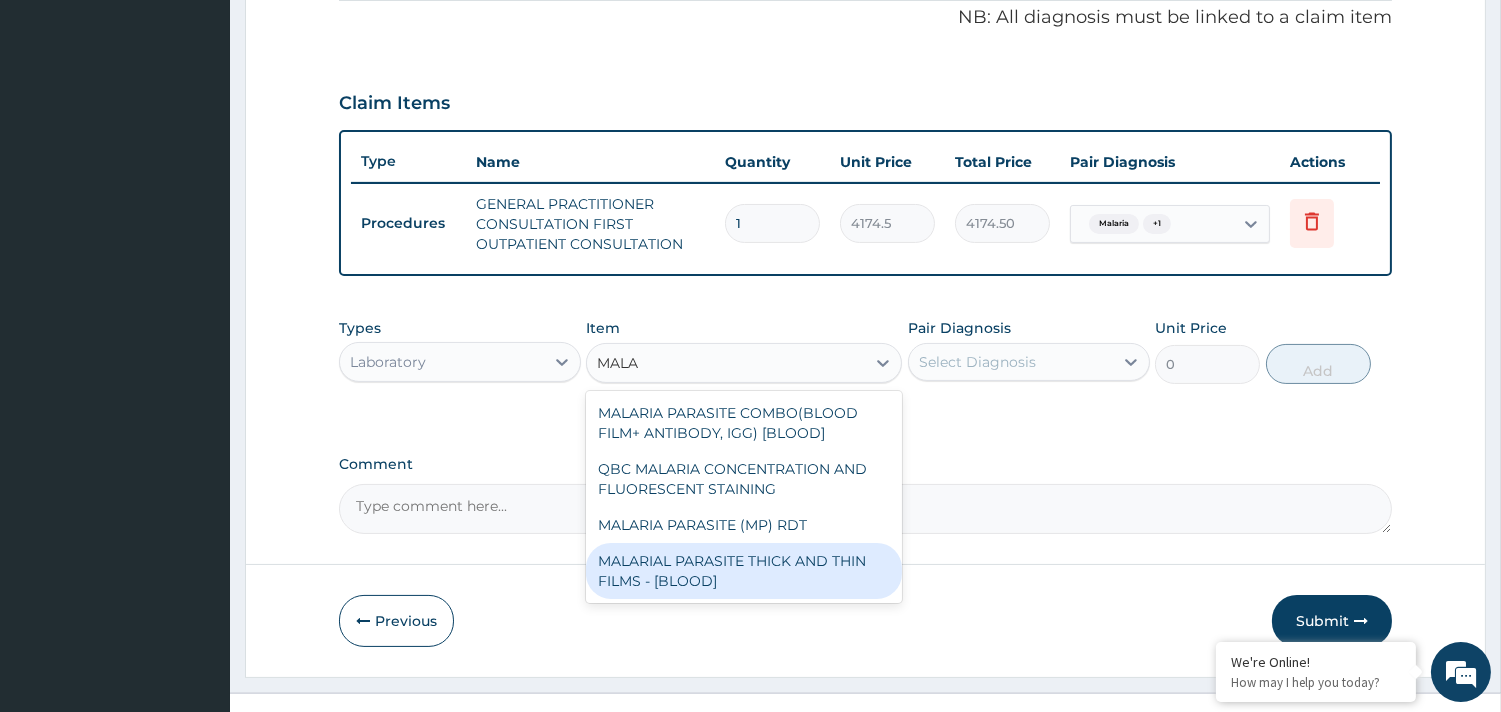 type 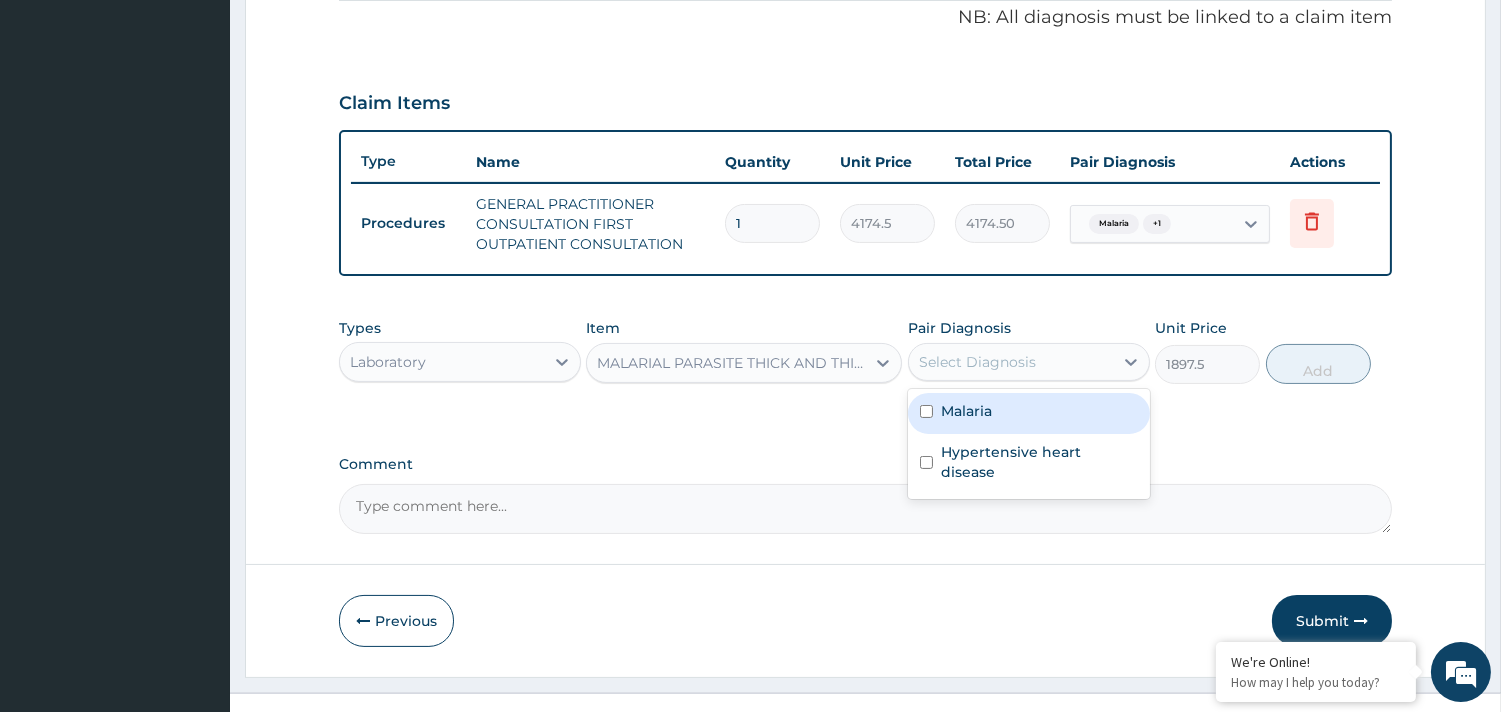 click on "Select Diagnosis" at bounding box center [1011, 362] 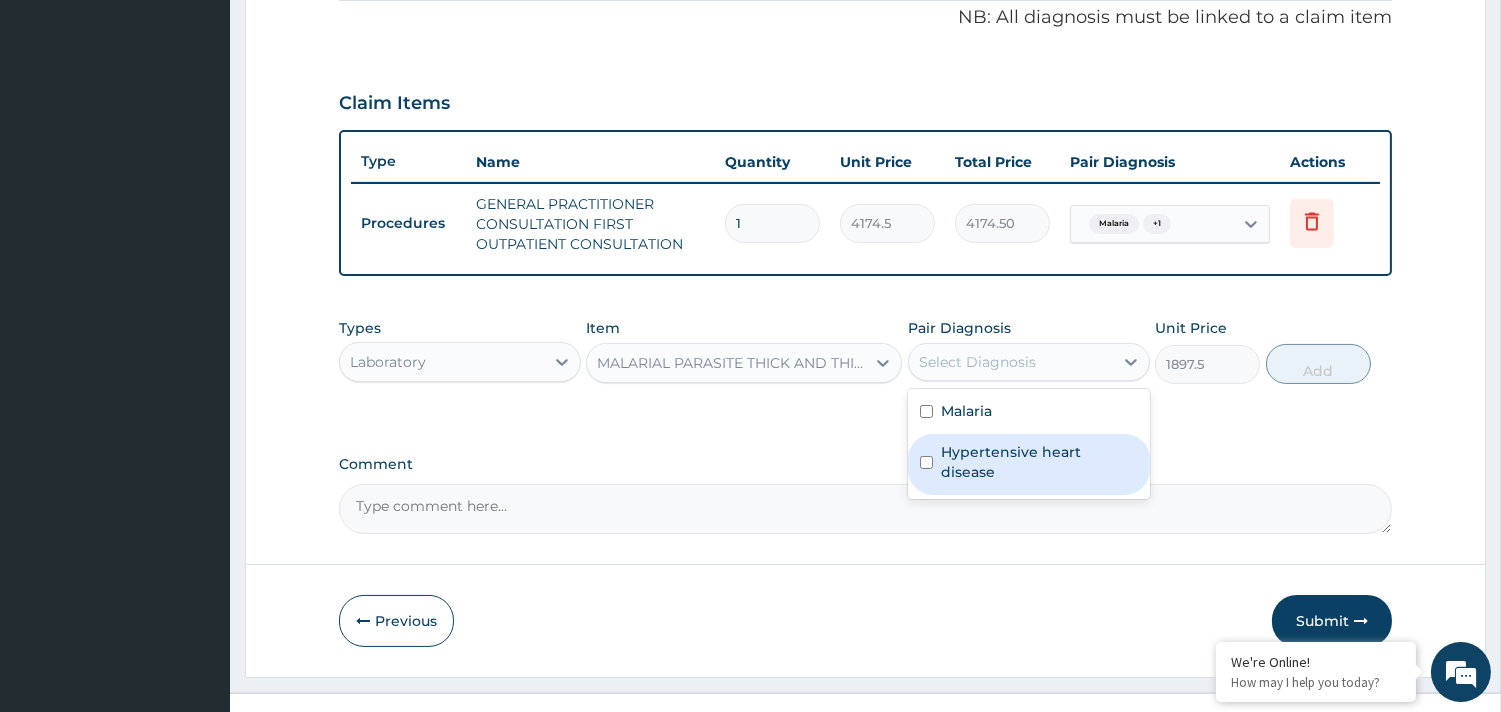 click on "Hypertensive heart disease" at bounding box center [1029, 464] 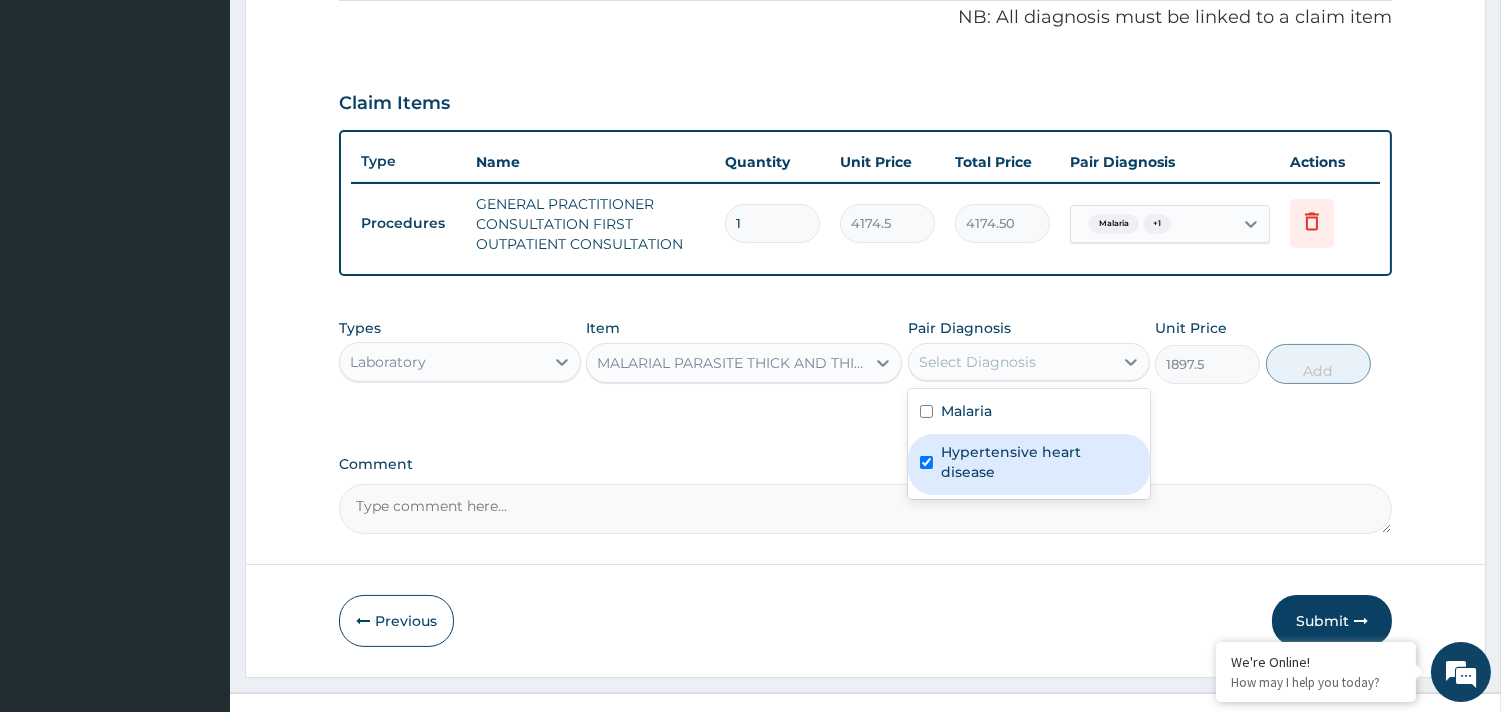 checkbox on "true" 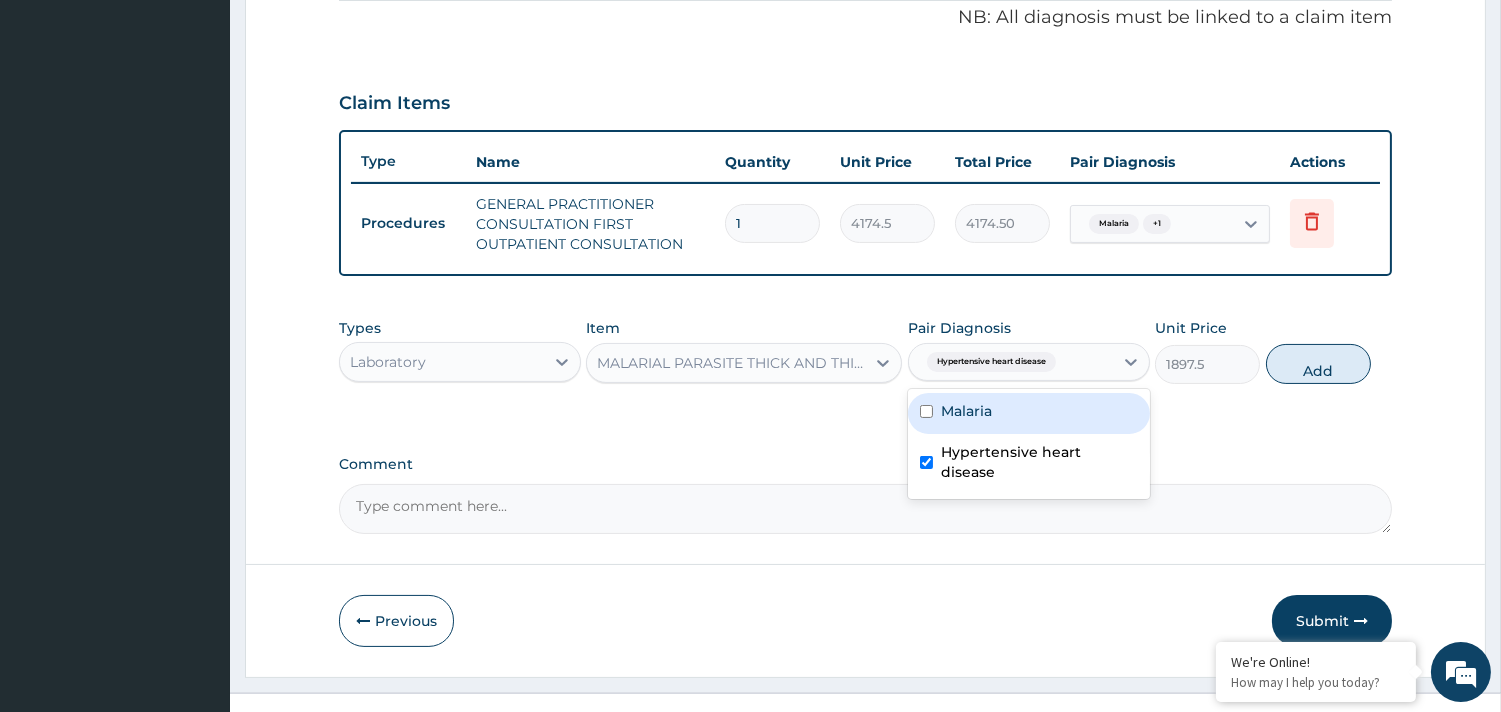 click on "Malaria" at bounding box center [1029, 413] 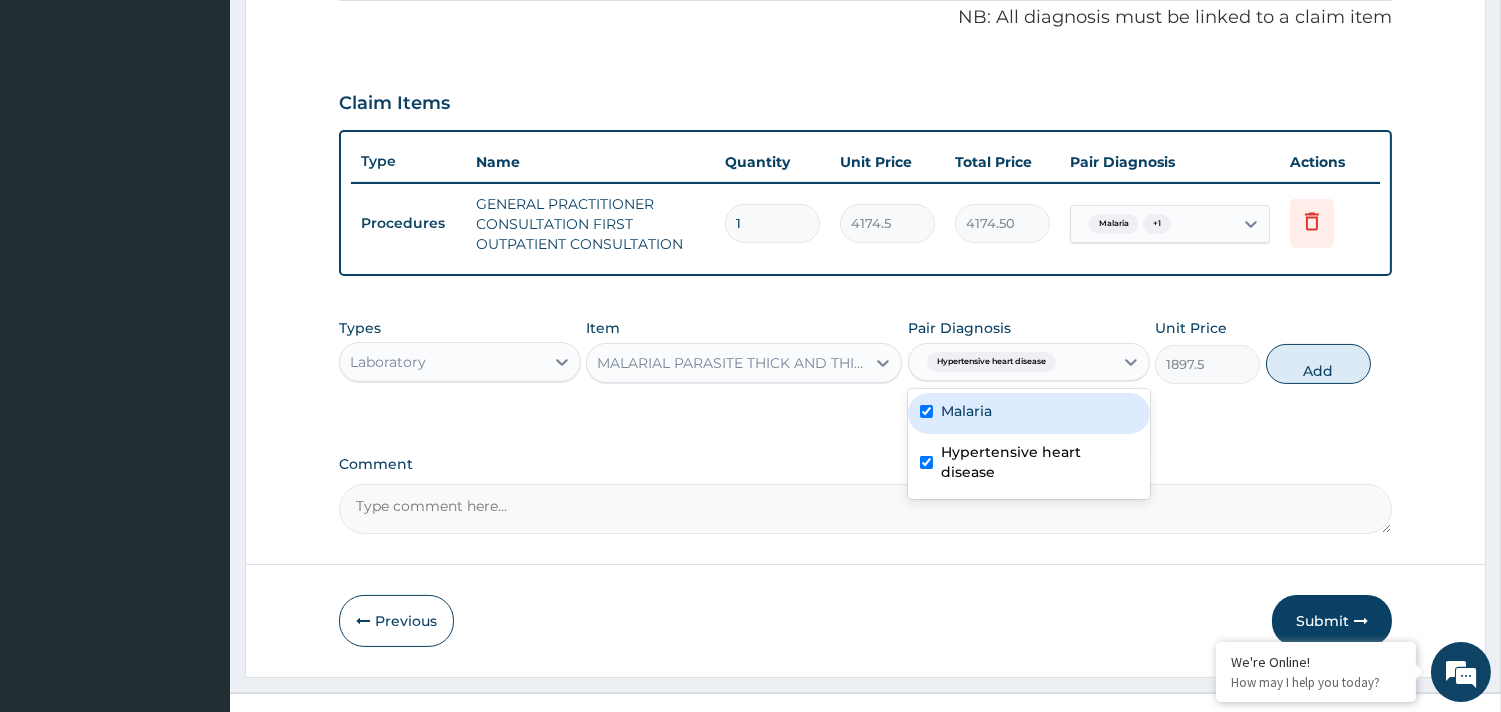 checkbox on "true" 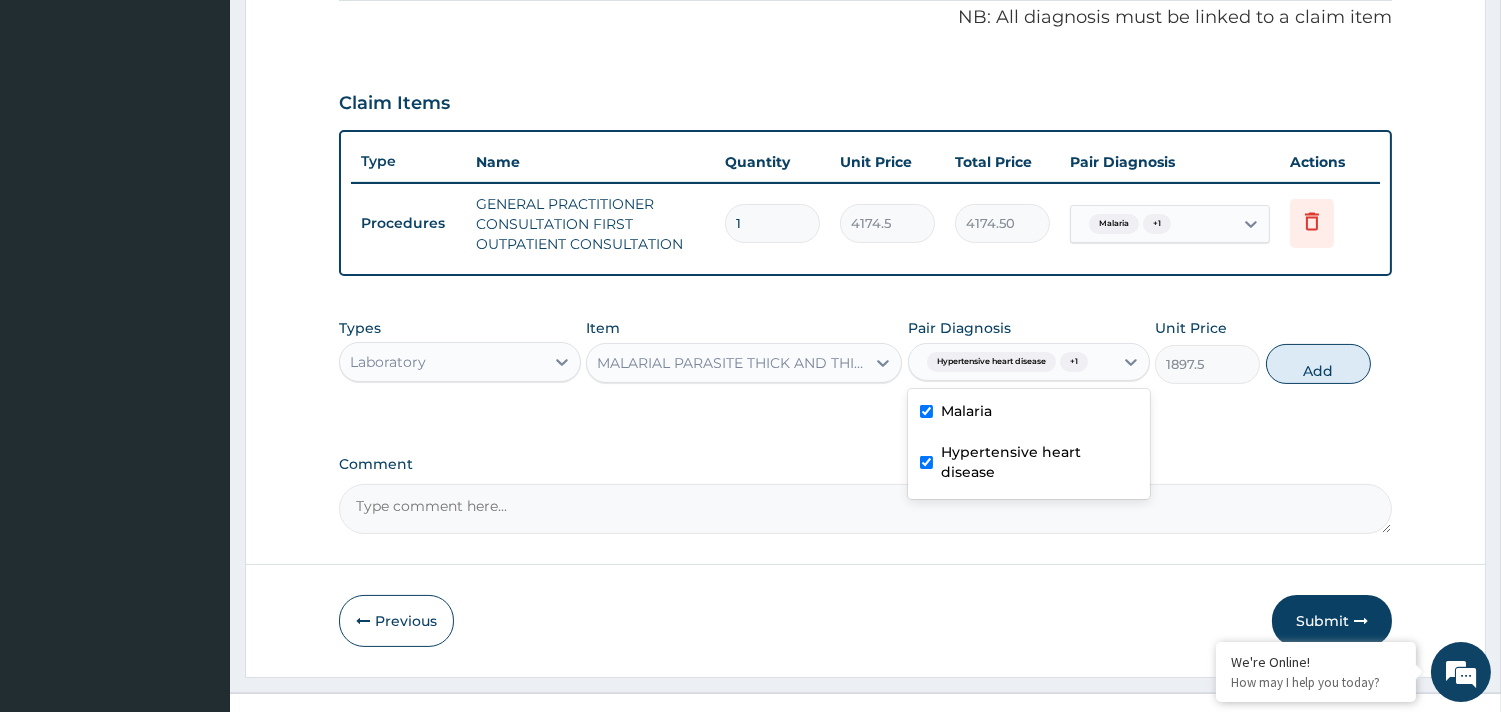 click on "Hypertensive heart disease" at bounding box center [1039, 462] 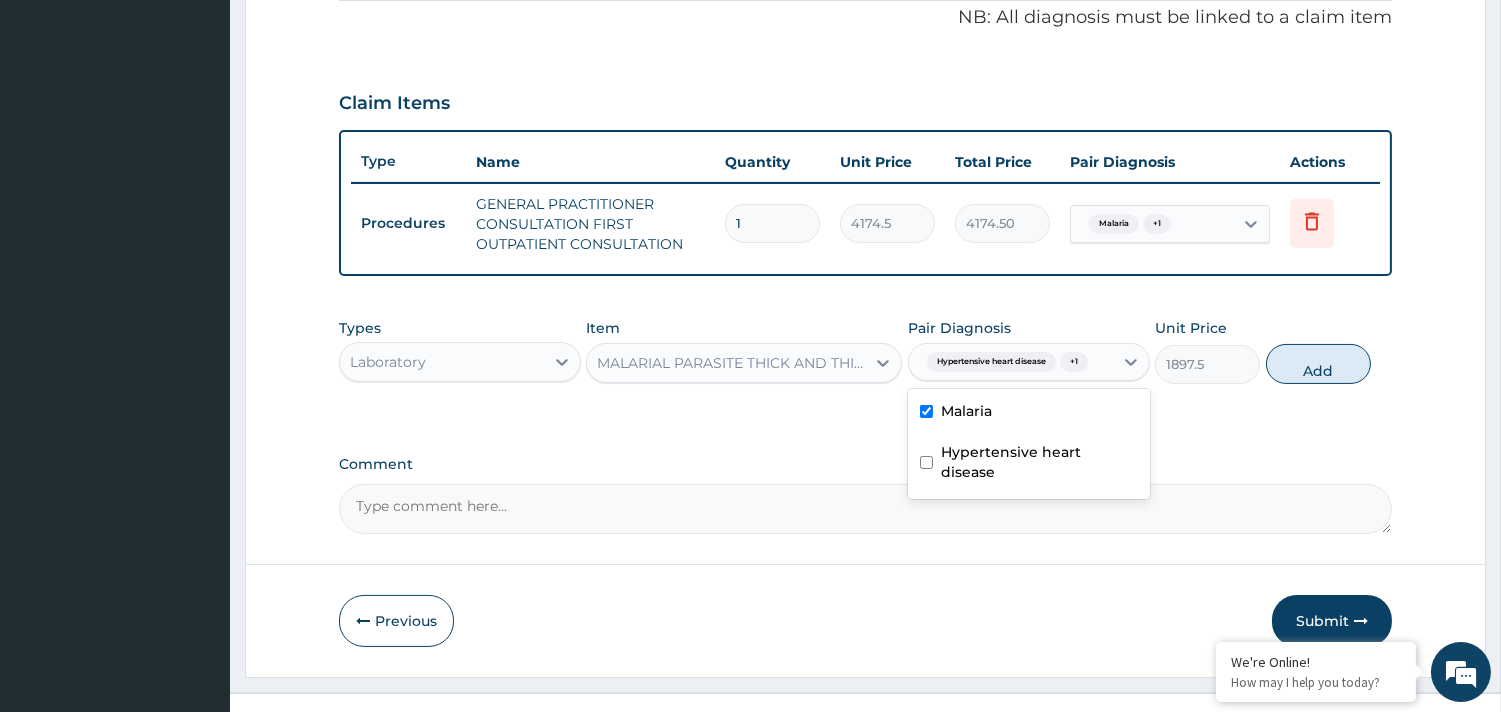 checkbox on "false" 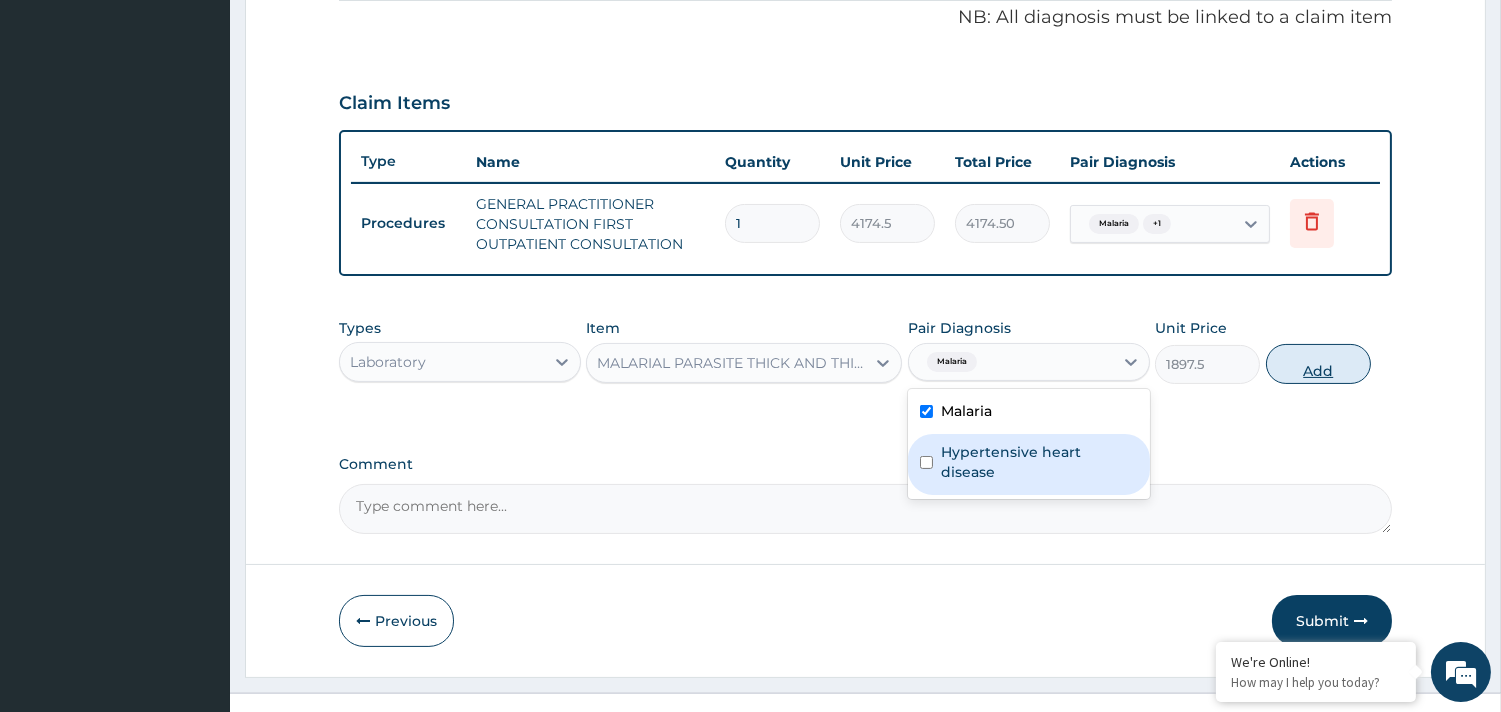 click on "Add" at bounding box center (1318, 364) 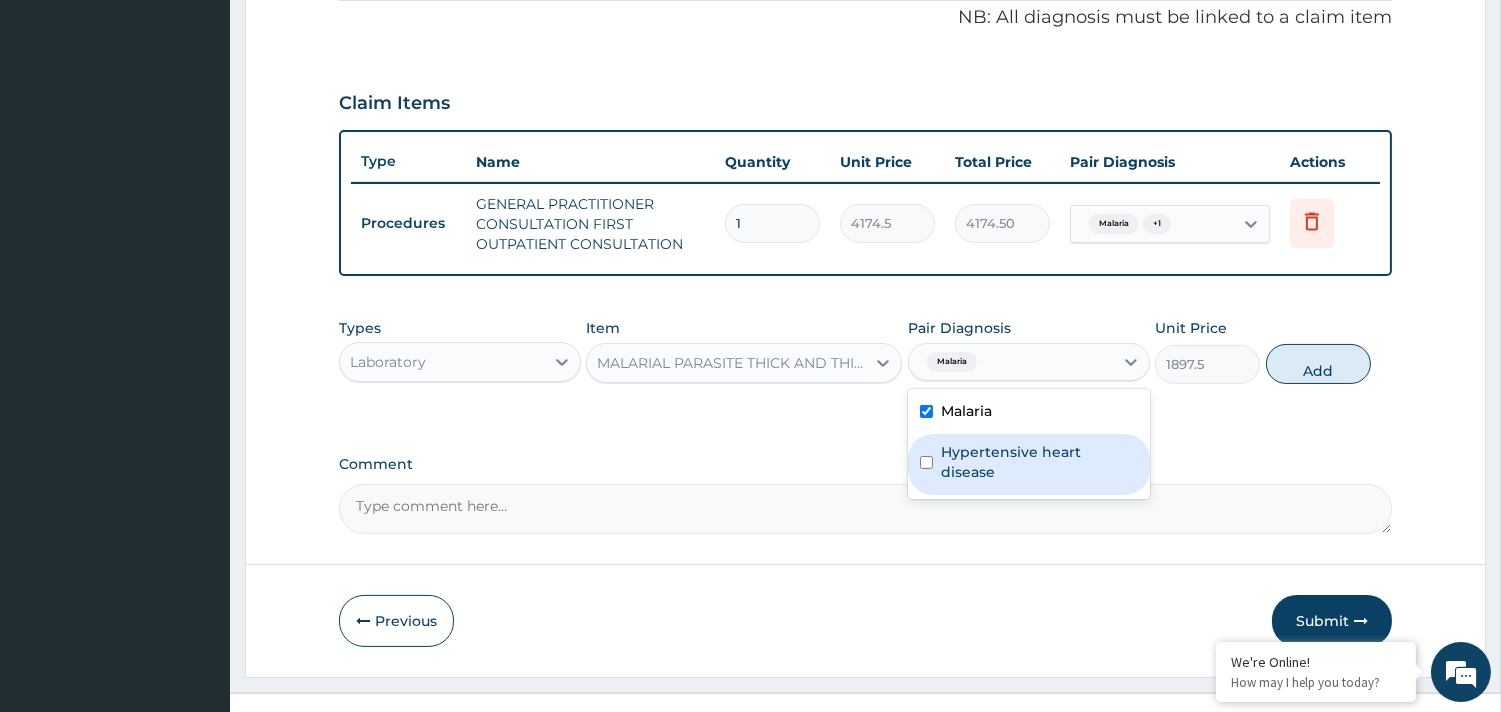 type on "0" 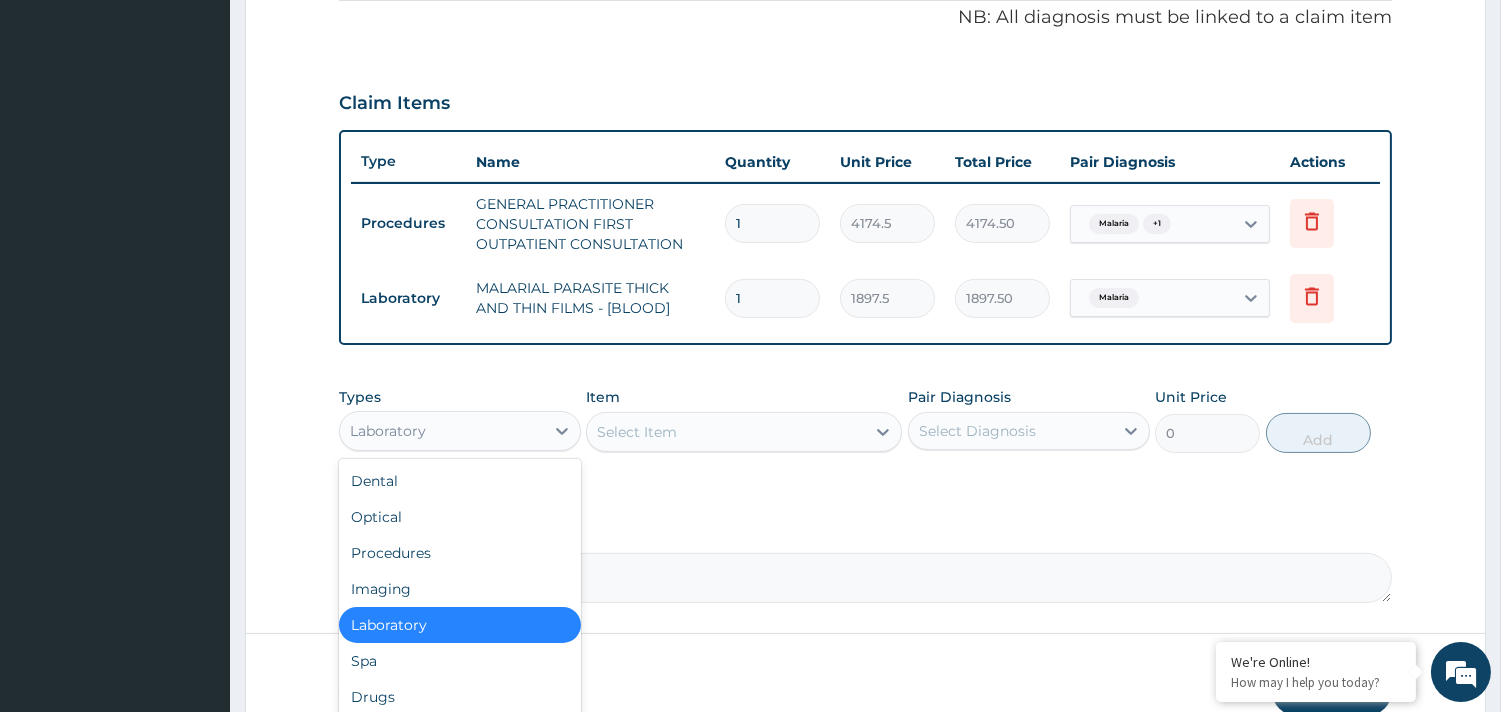 click on "Laboratory" at bounding box center [388, 431] 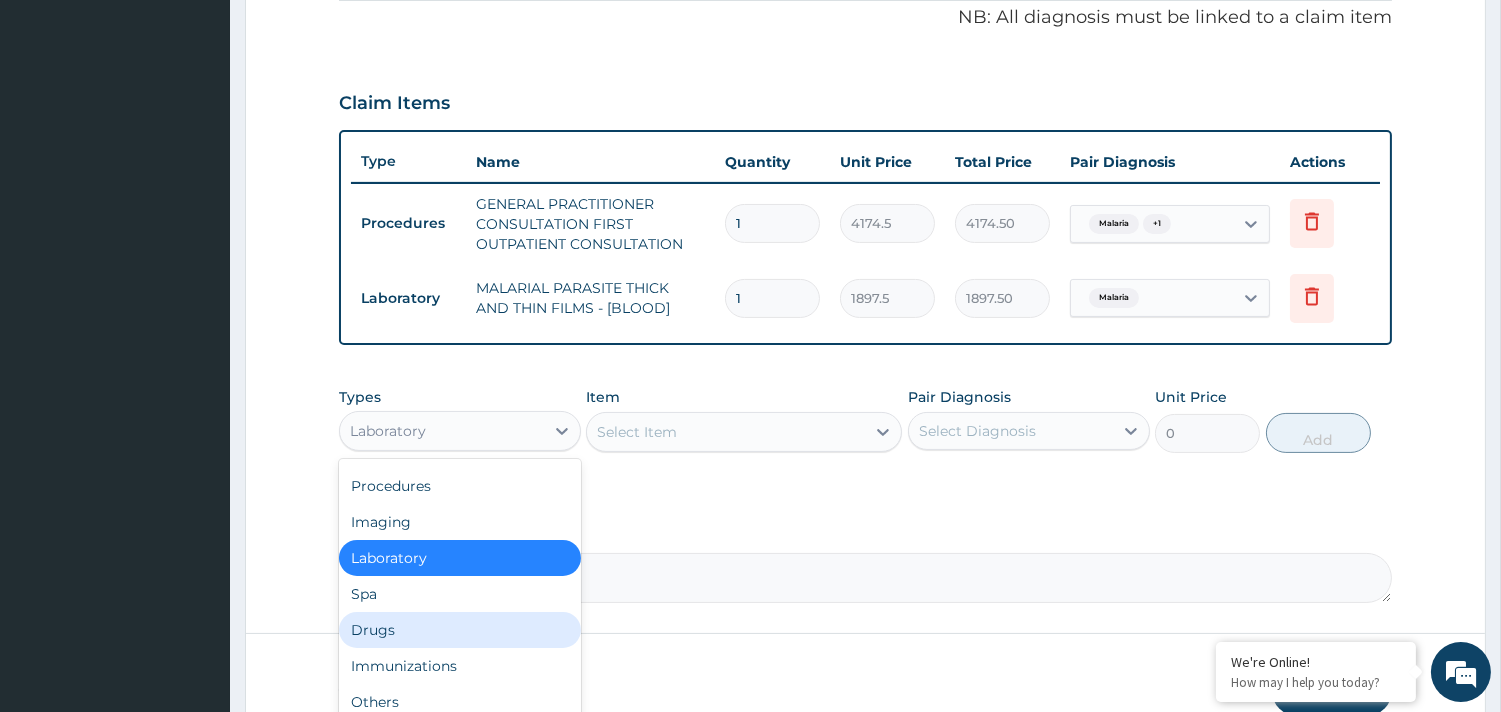 click on "Drugs" at bounding box center [460, 630] 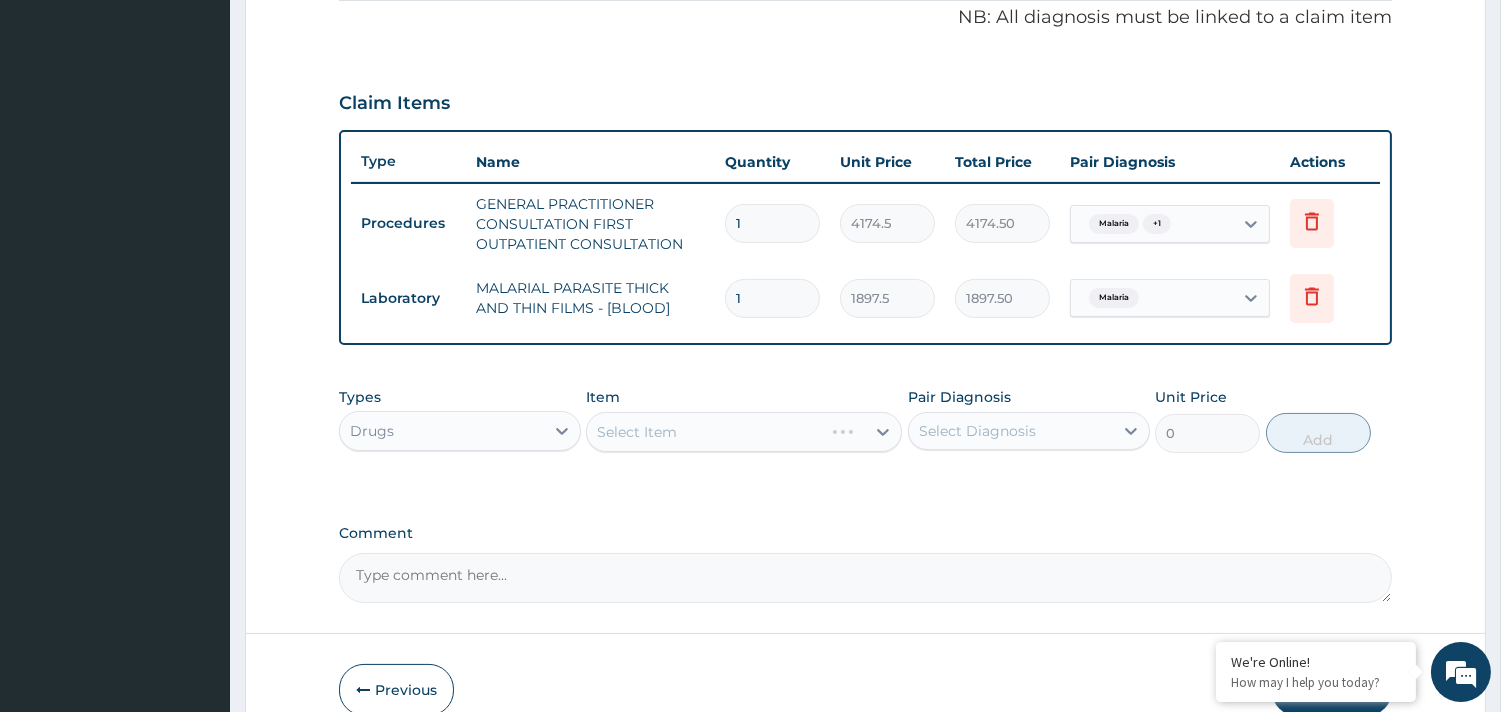 click on "Select Item" at bounding box center (744, 432) 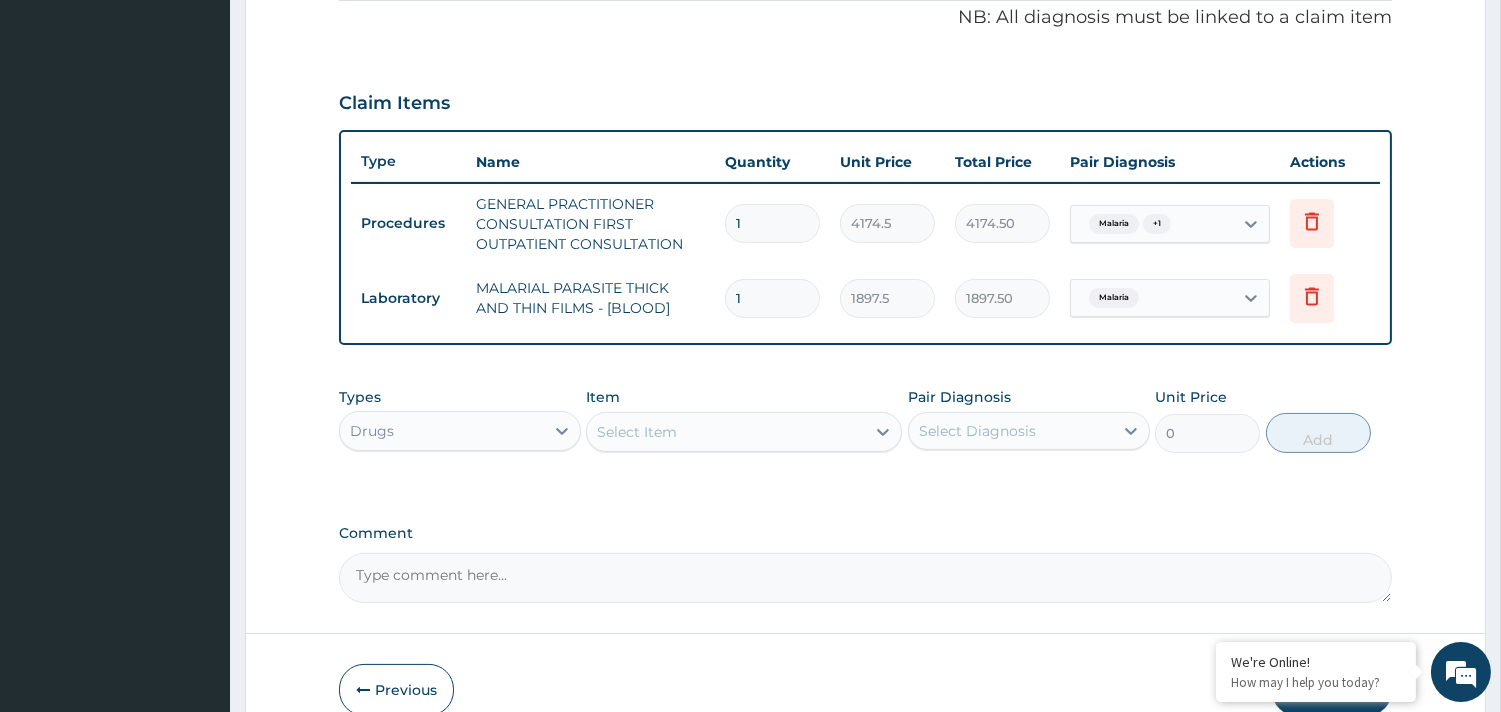 click on "Select Item" at bounding box center (637, 432) 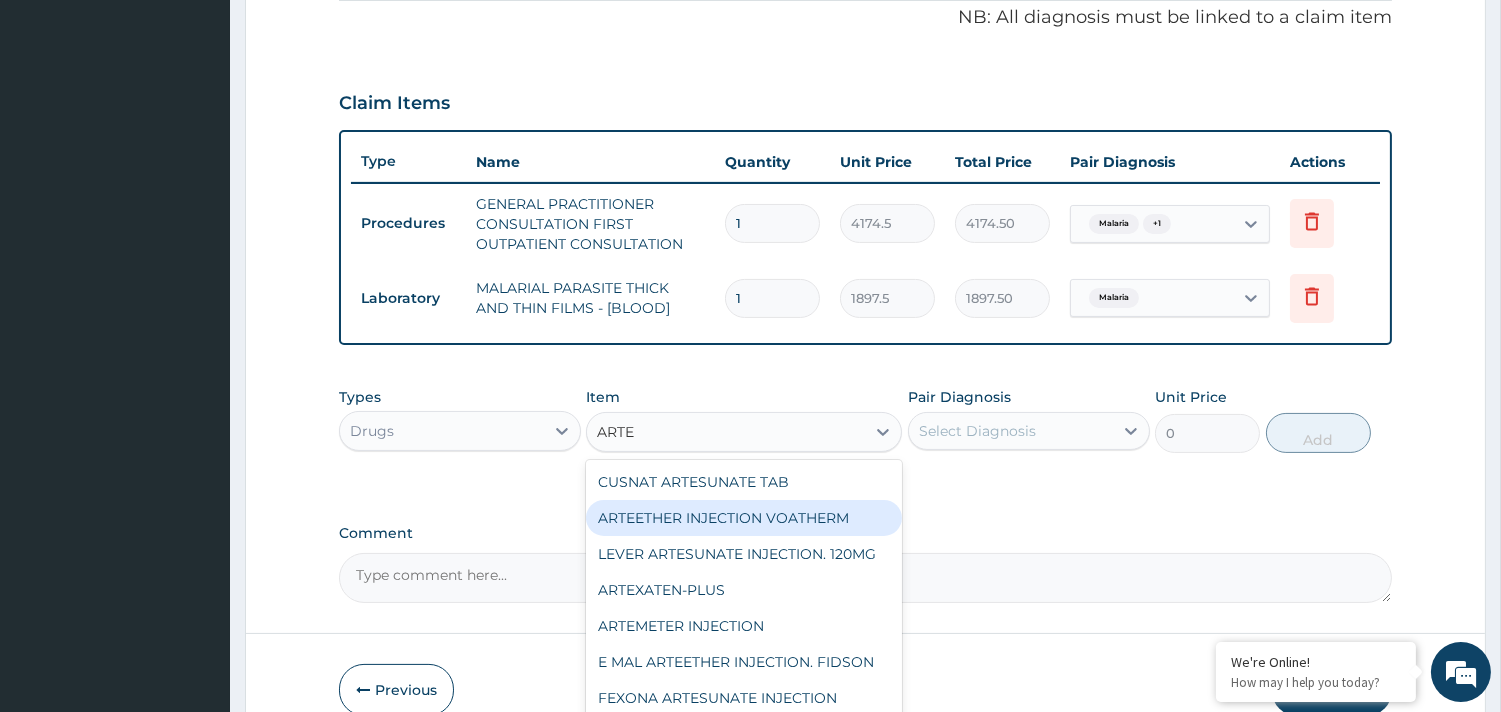 type on "ARTEM" 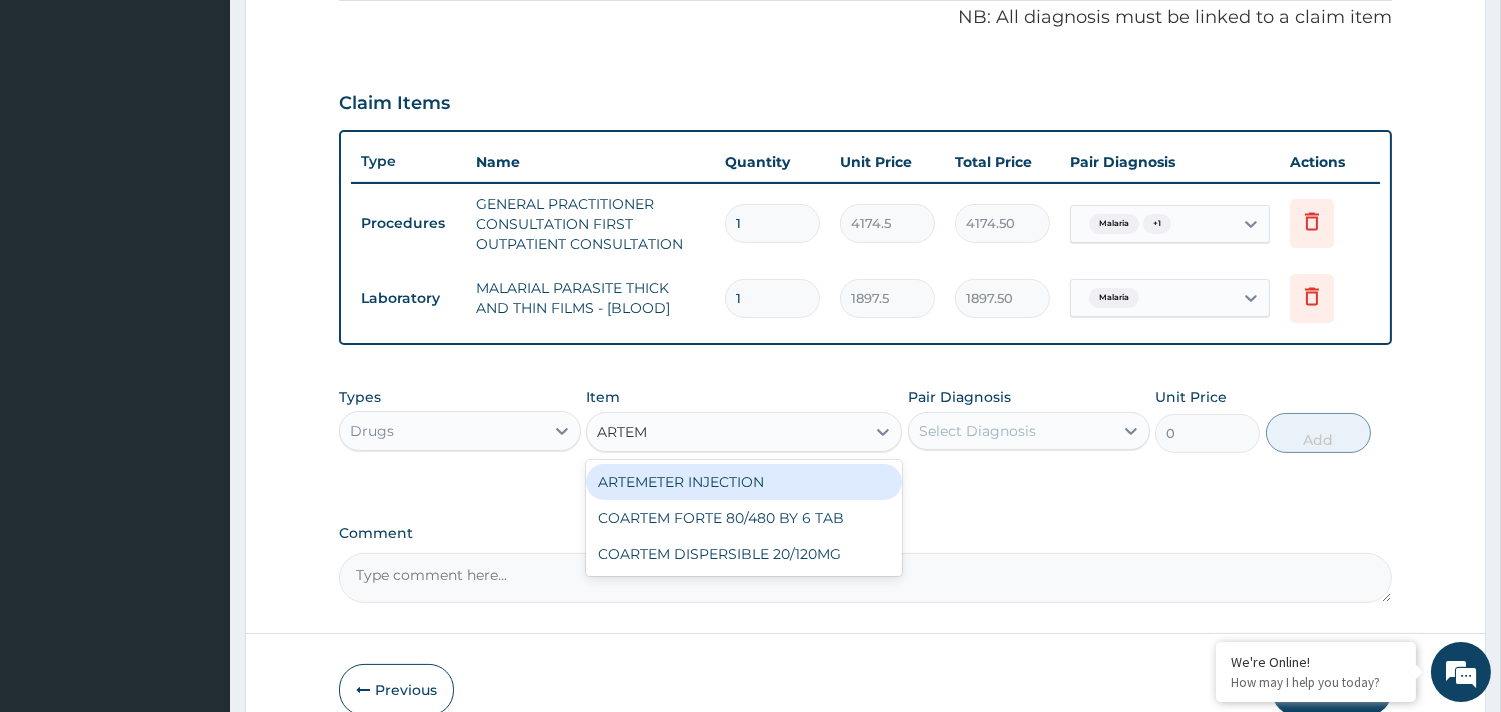 click on "ARTEMETER INJECTION" at bounding box center [744, 482] 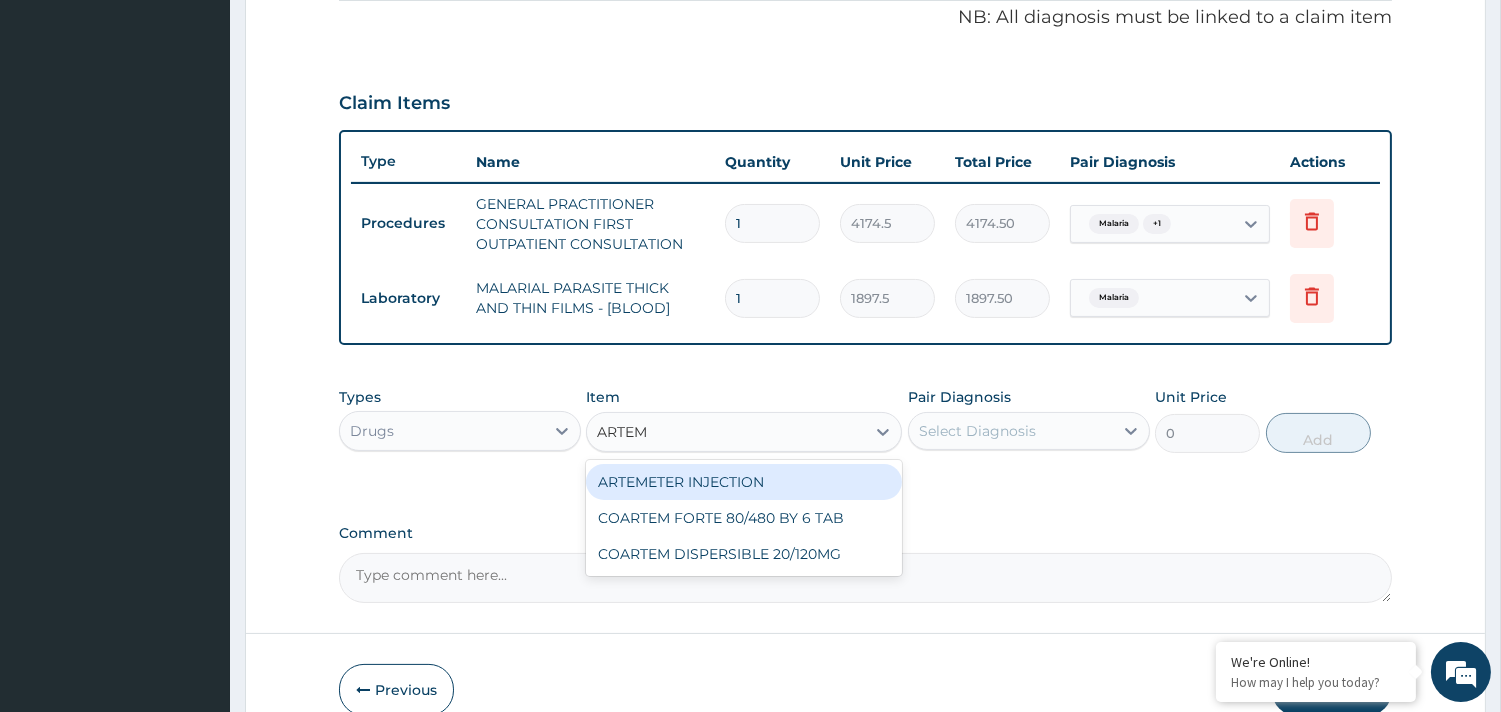 type 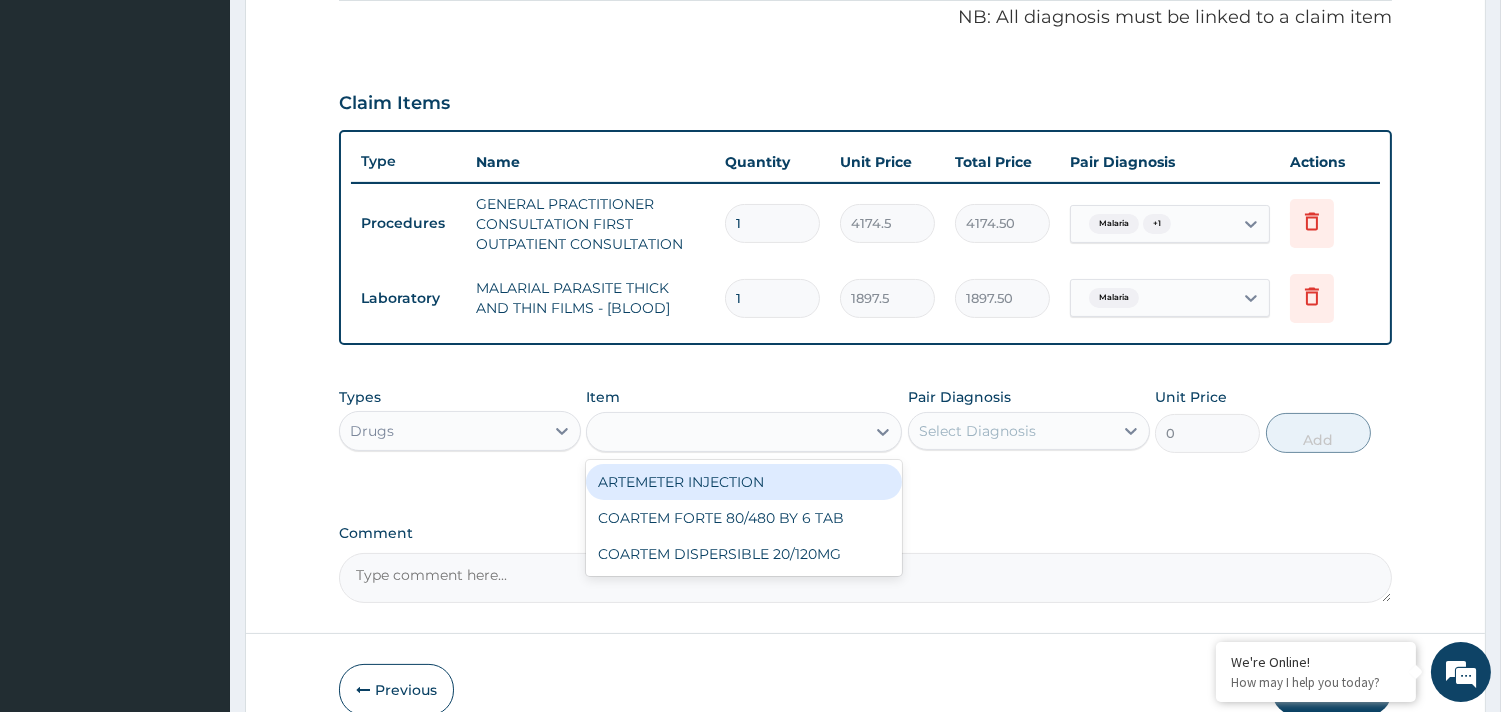 type on "1113.2" 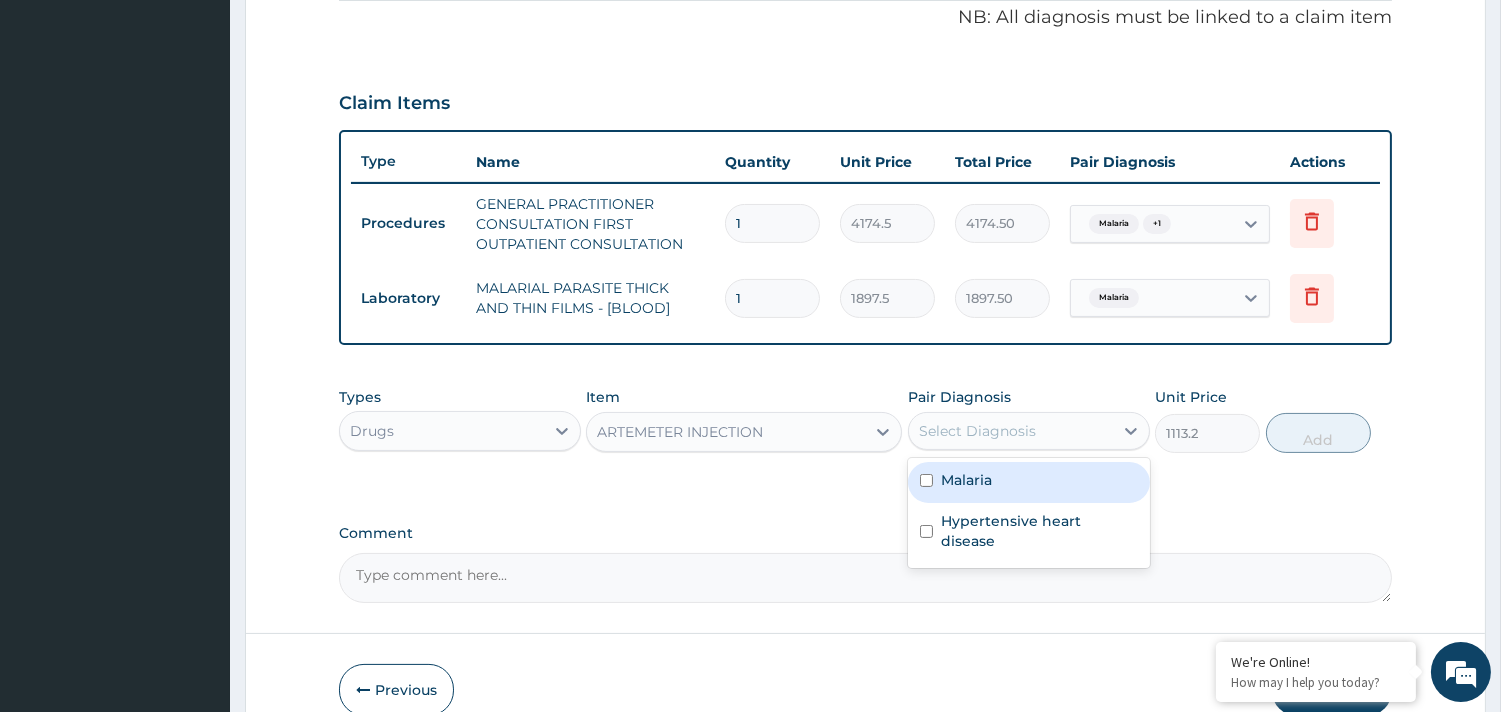 click on "Select Diagnosis" at bounding box center [977, 431] 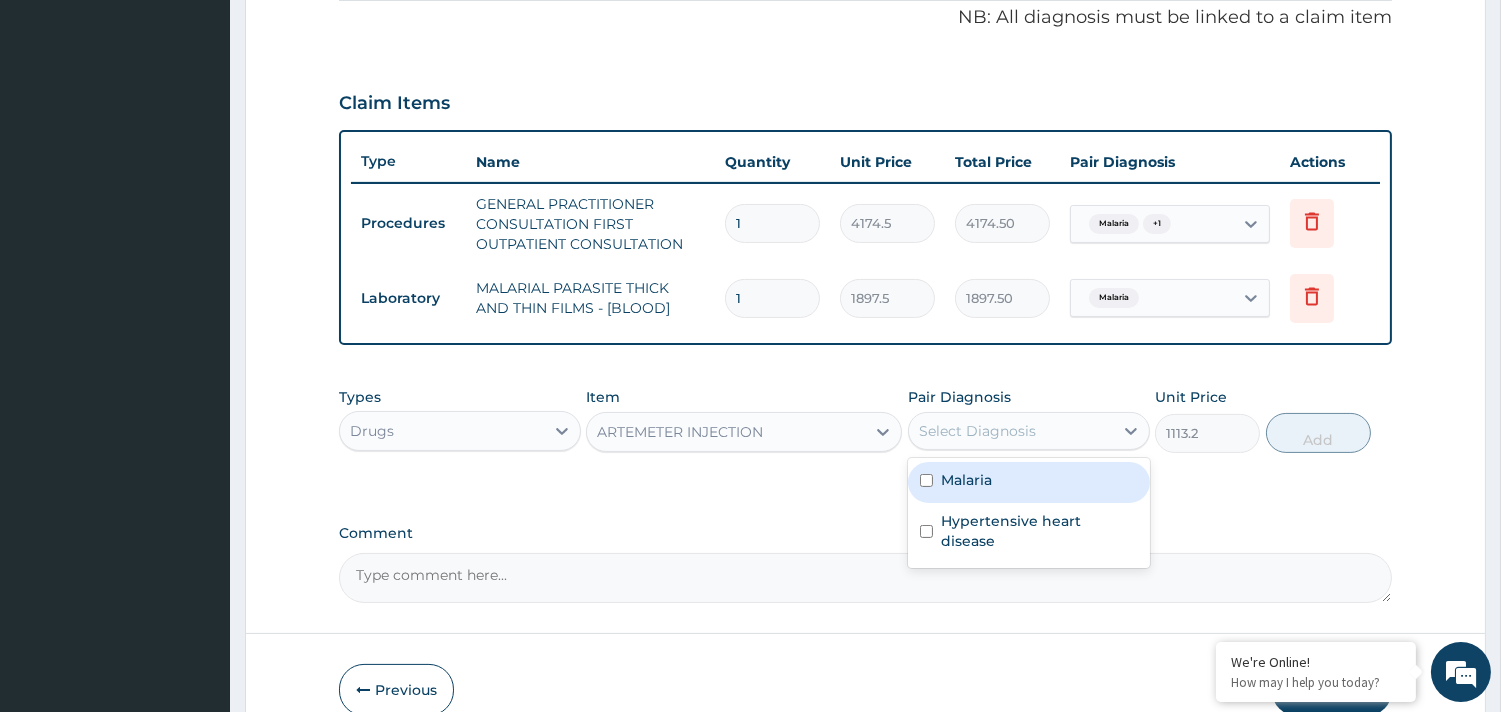 type on "6" 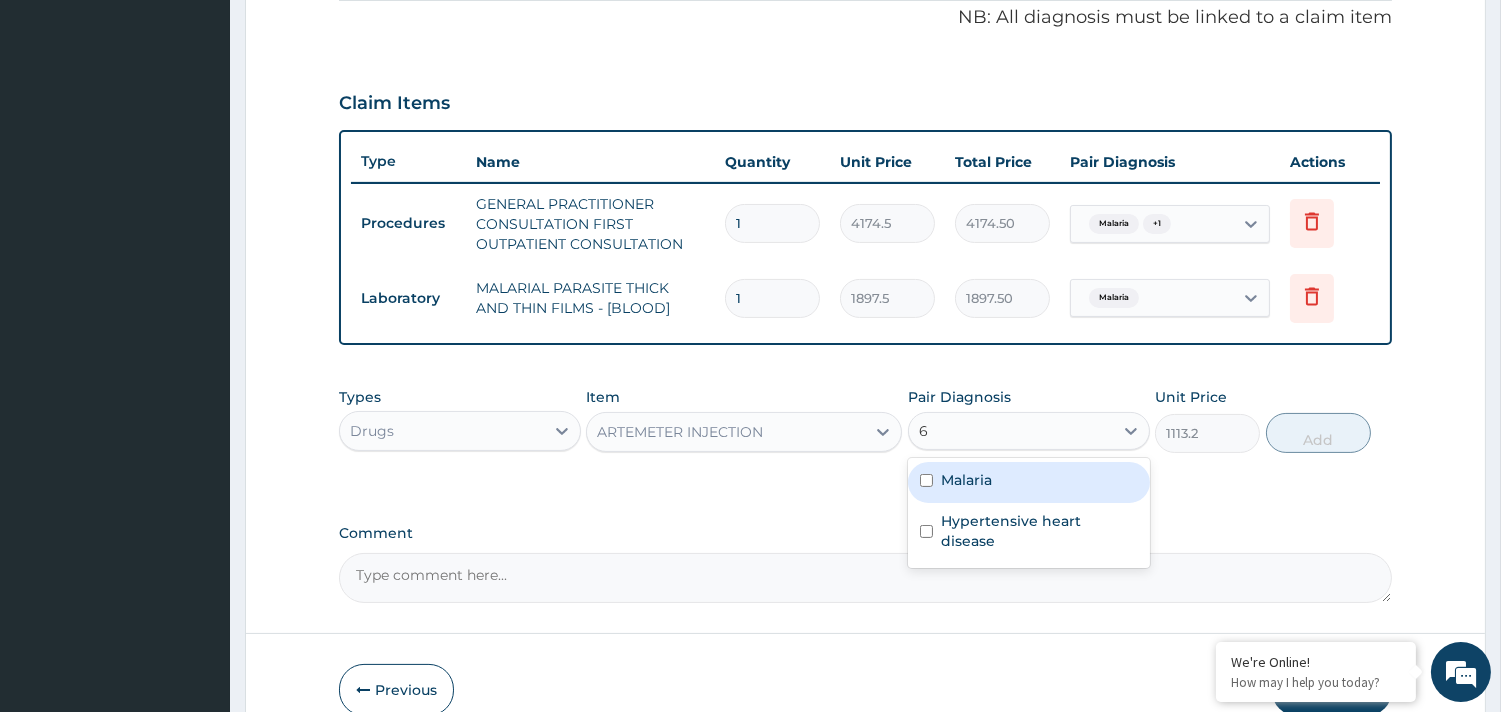 click on "Malaria" at bounding box center [966, 480] 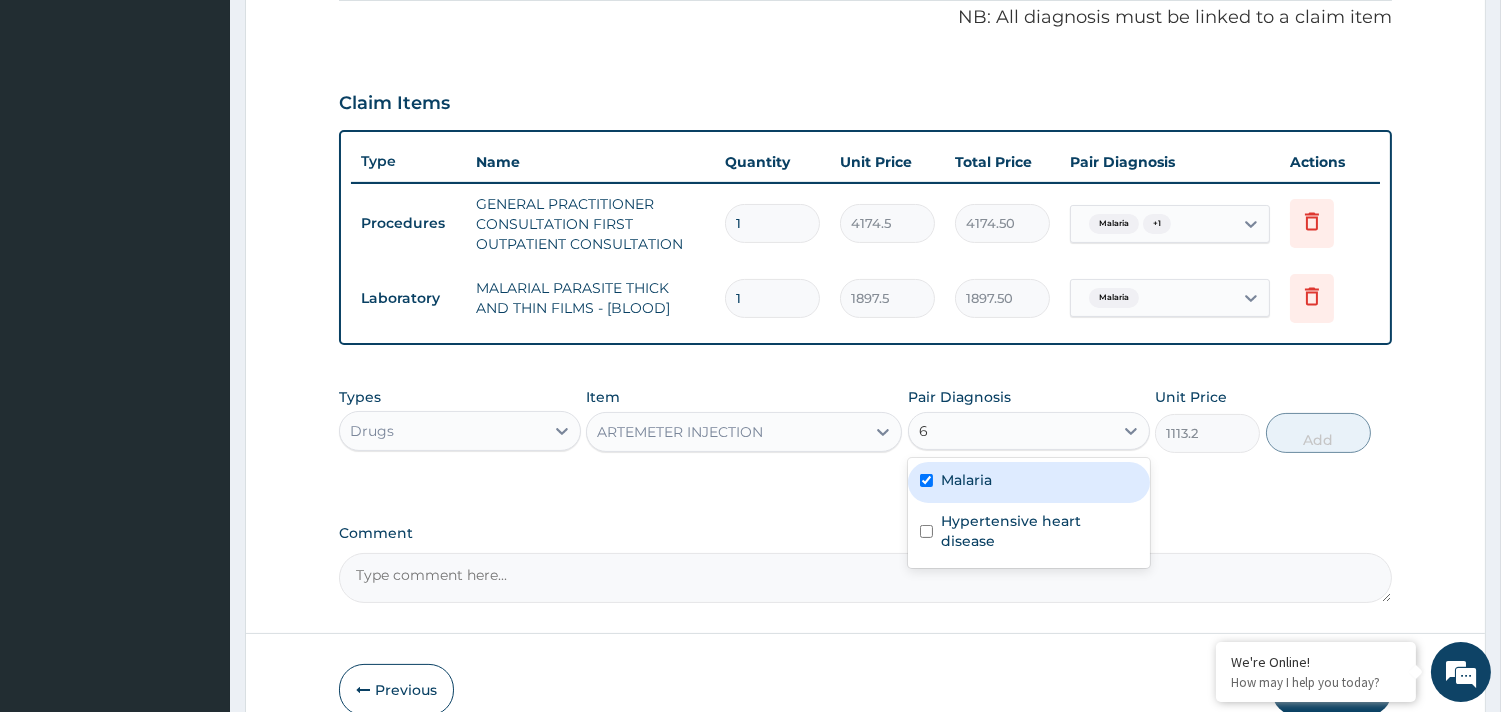 type 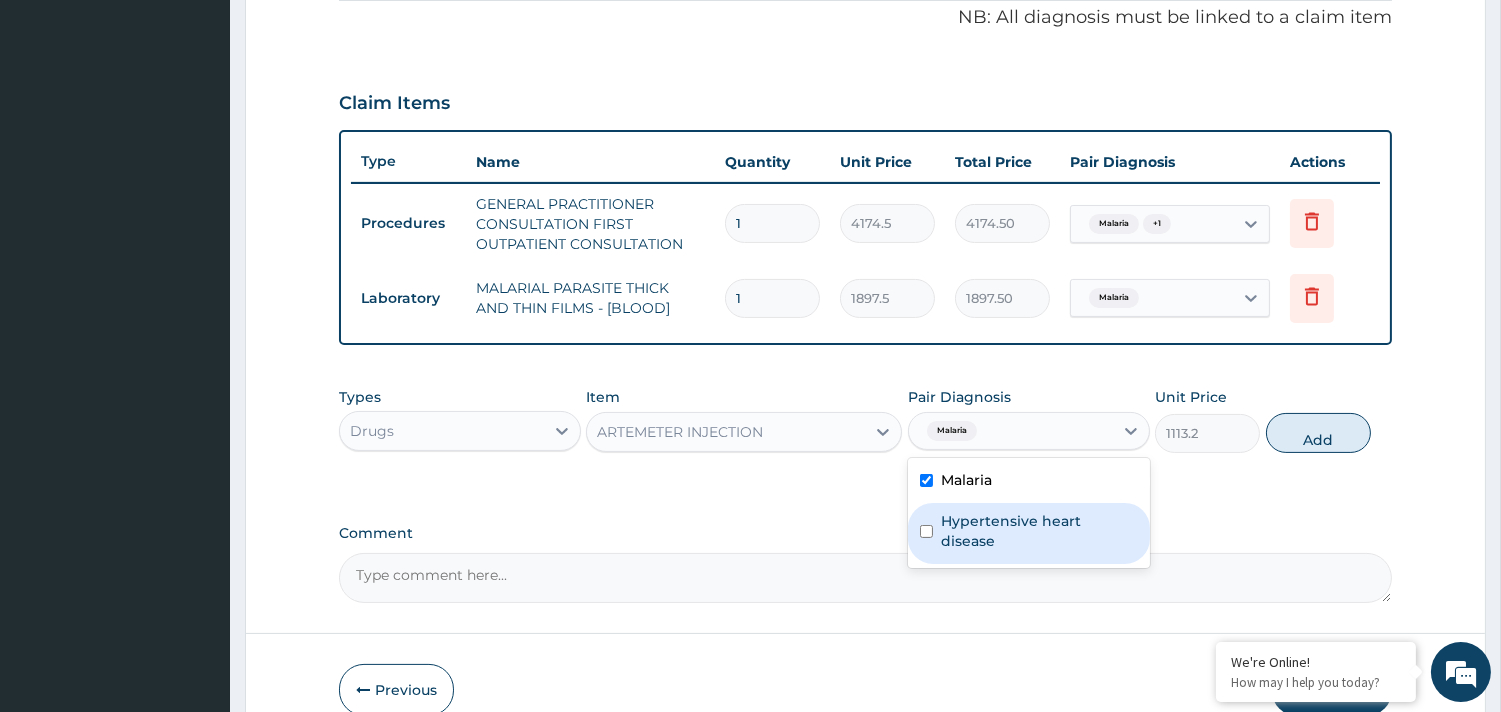 click on "Hypertensive heart disease" at bounding box center (1039, 531) 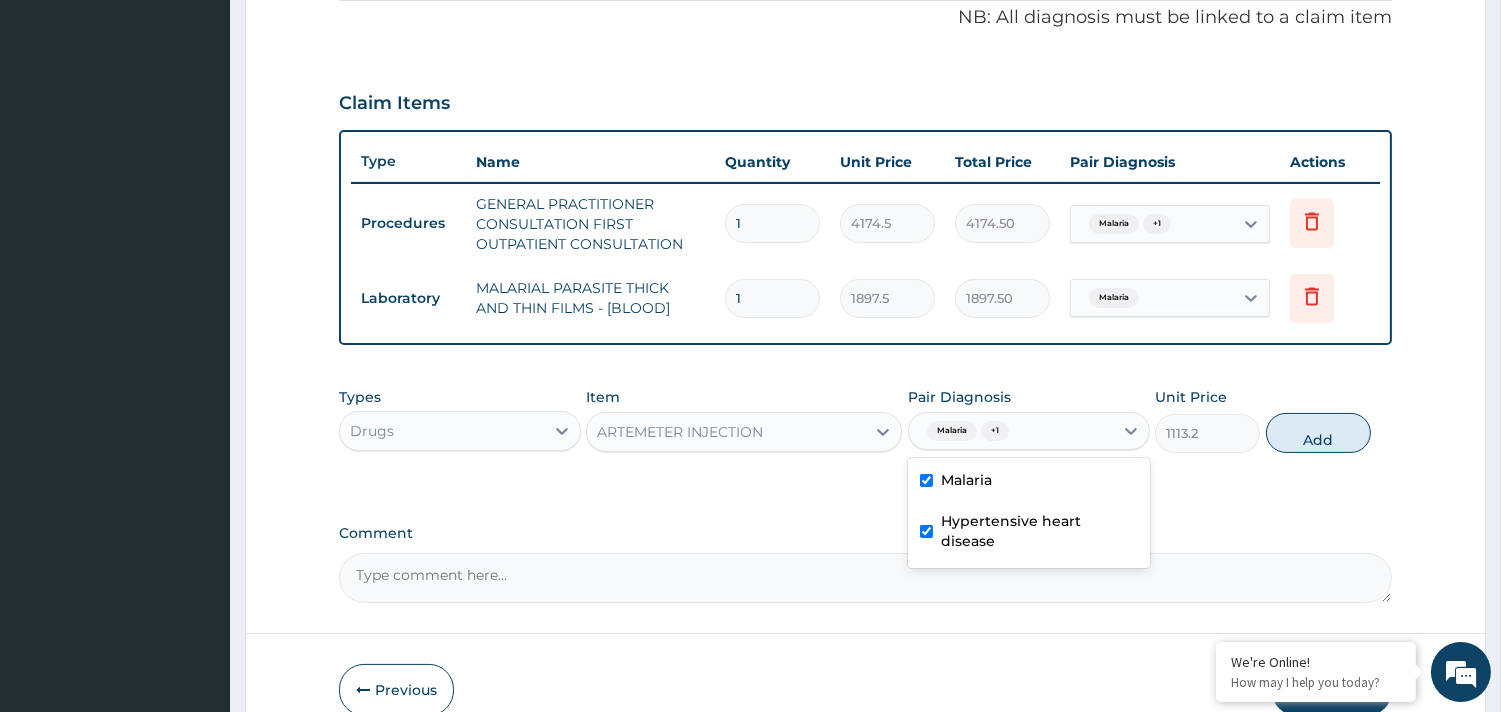 click on "Hypertensive heart disease" at bounding box center [1039, 531] 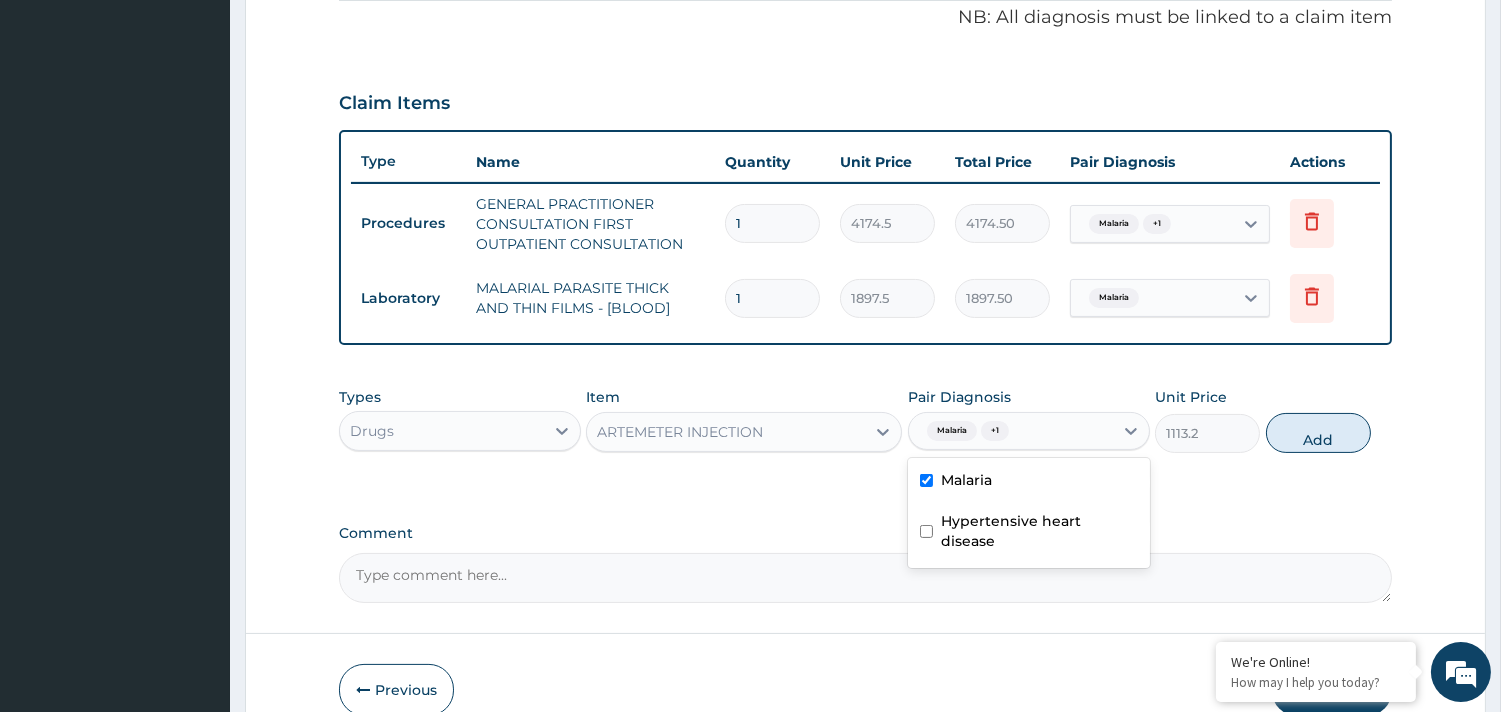 checkbox on "false" 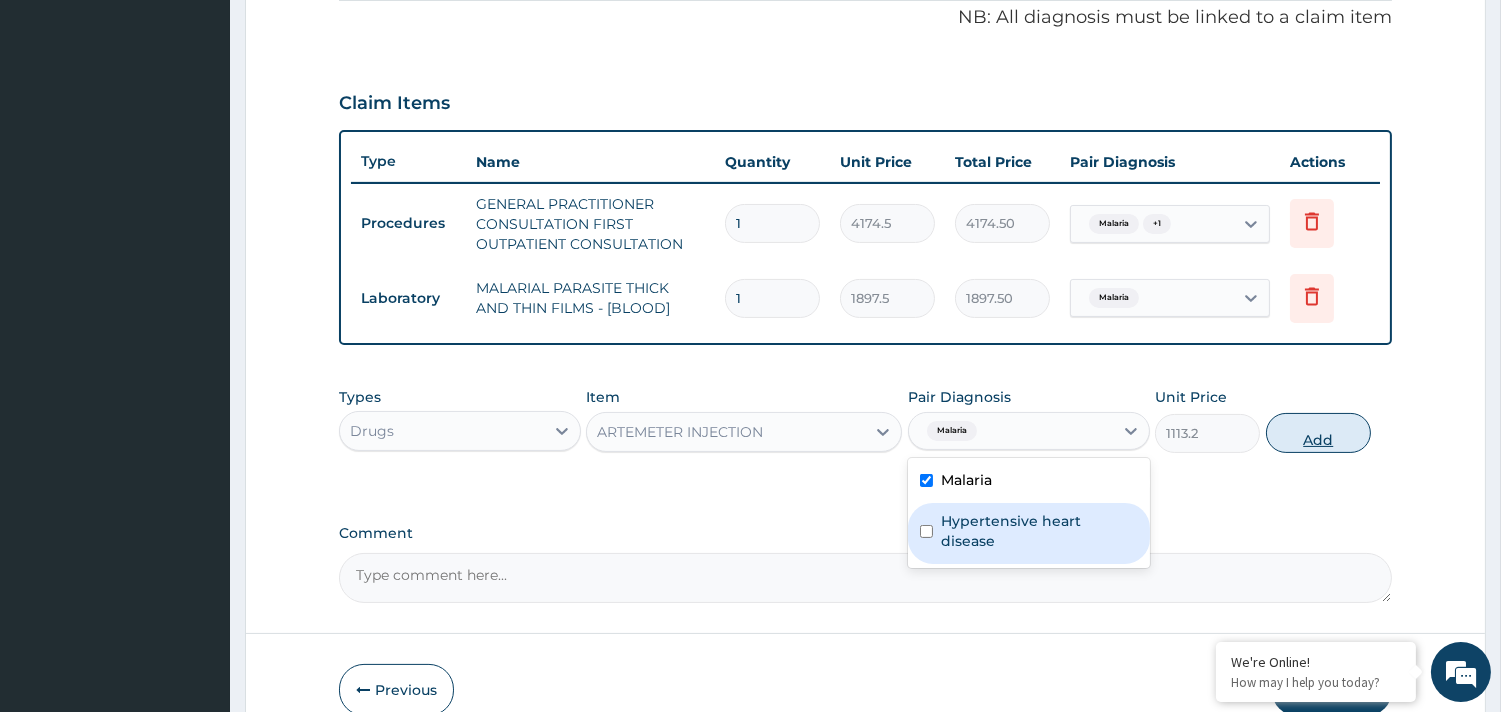 click on "Add" at bounding box center [1318, 433] 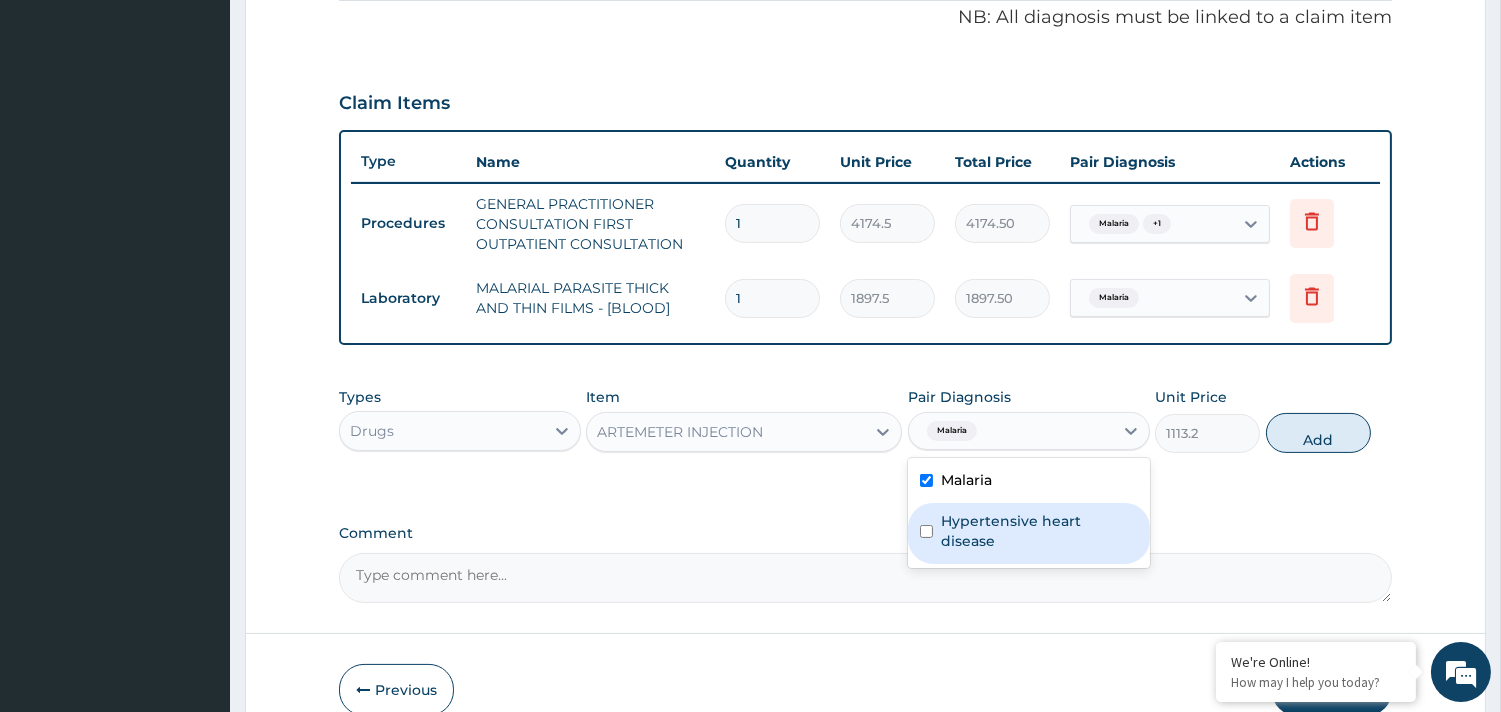 type on "0" 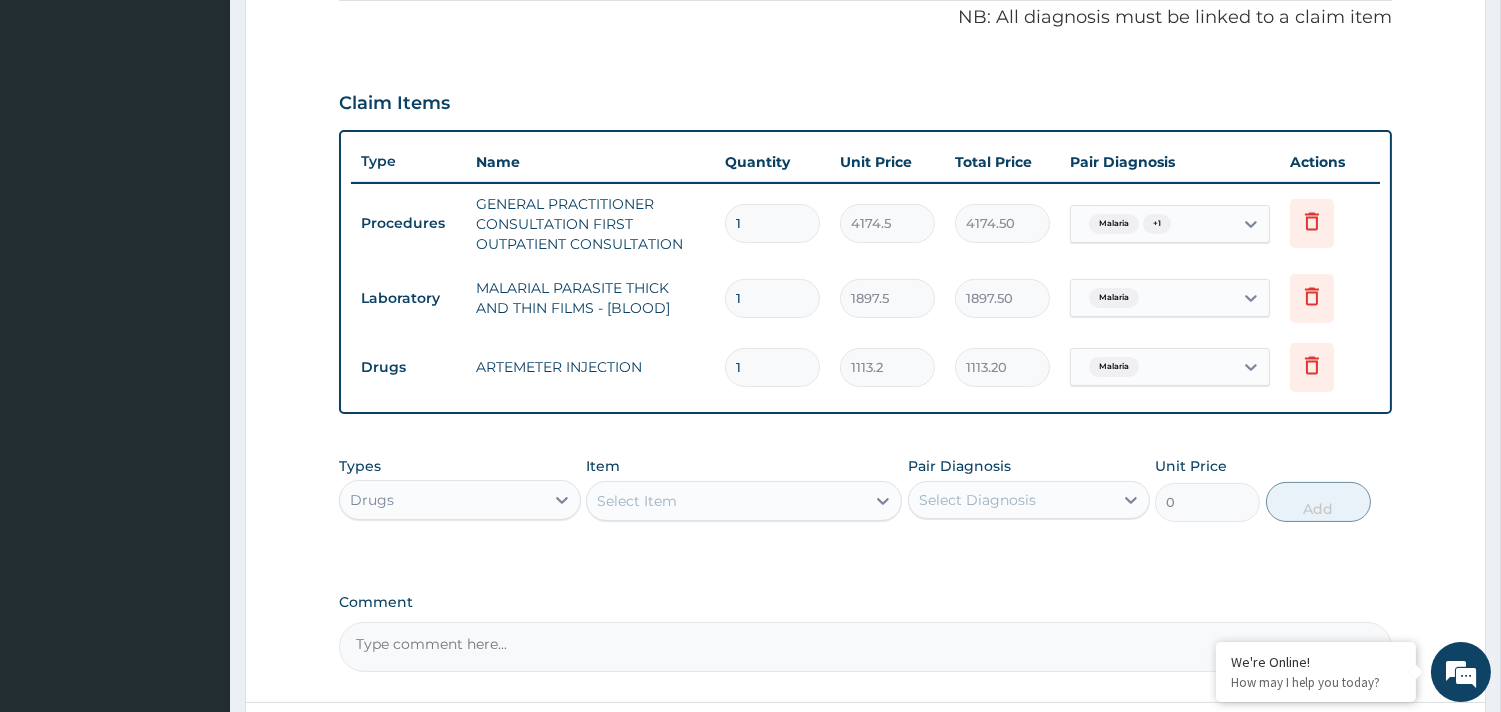 type 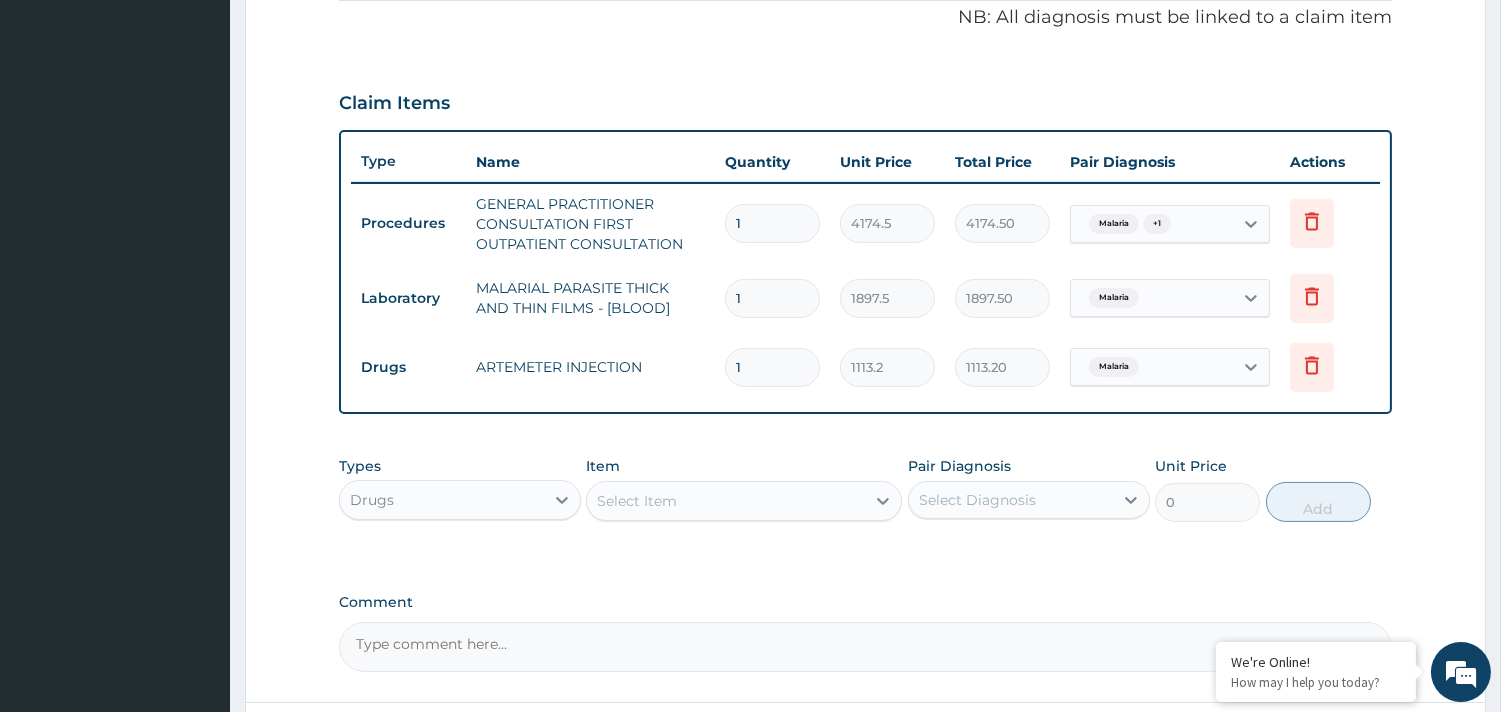 type on "0.00" 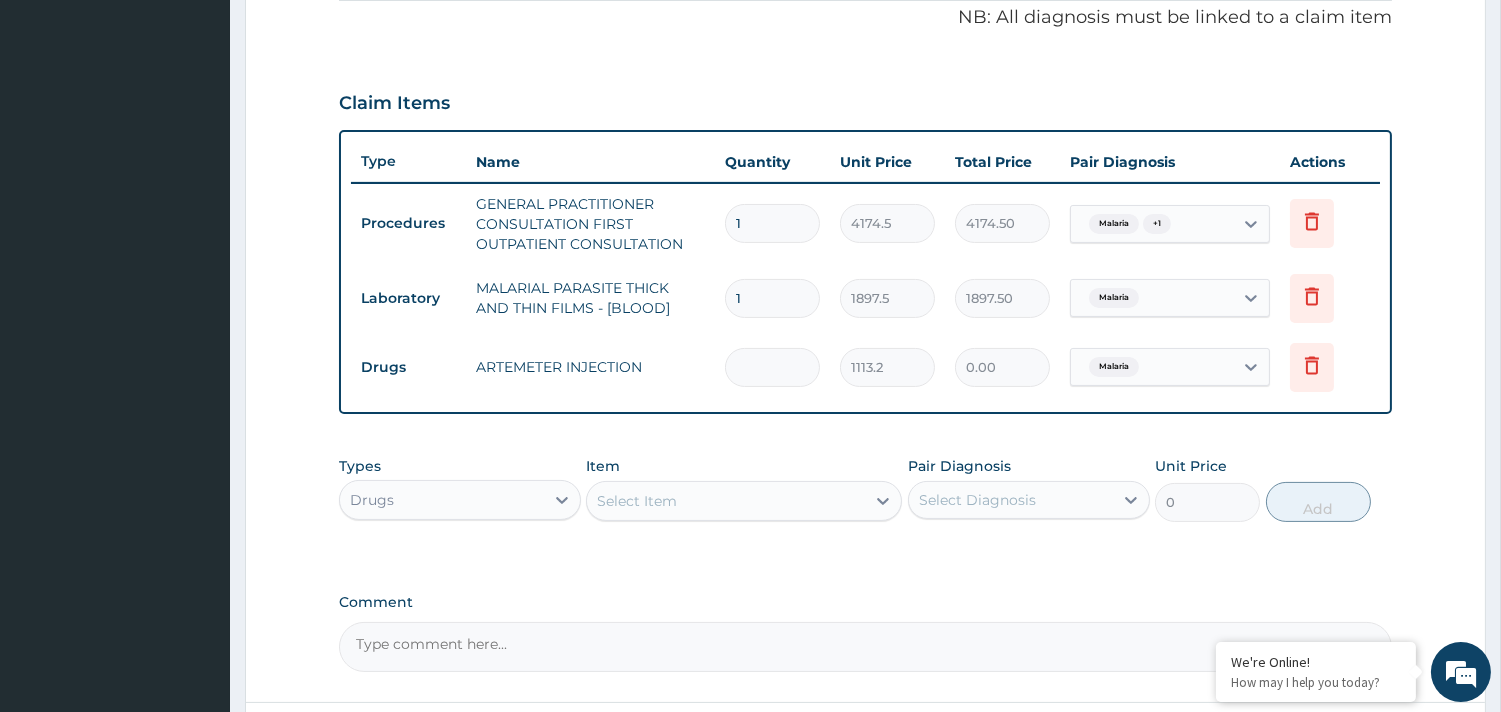 type on "6" 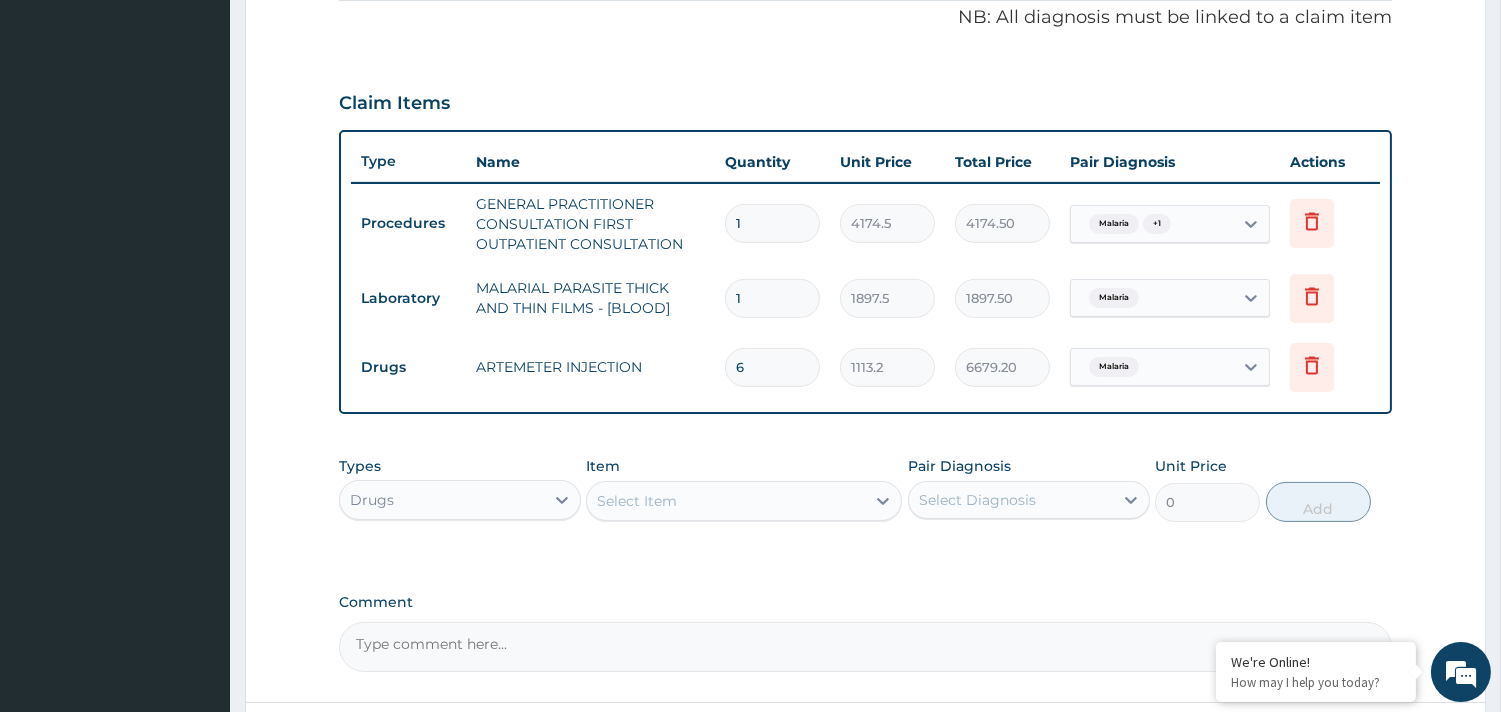 type on "6" 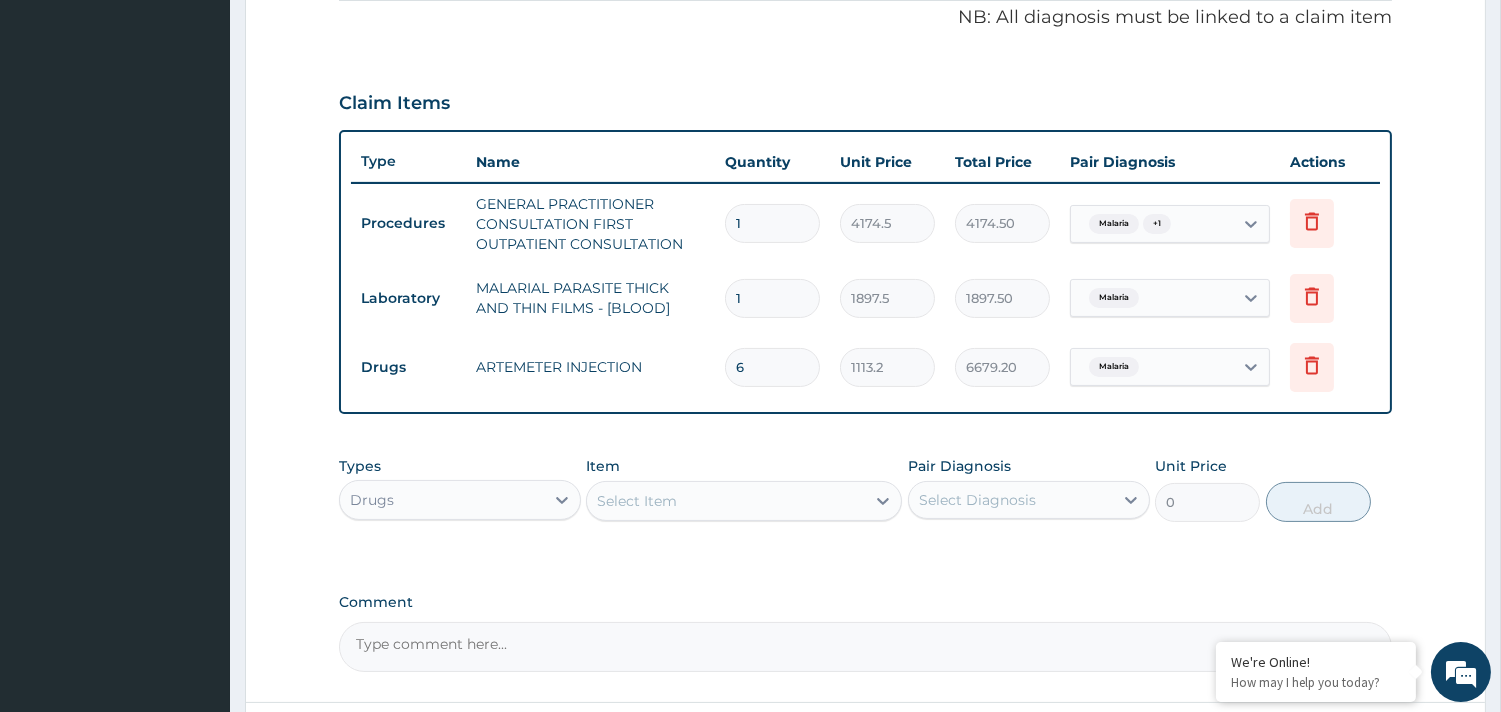 click on "Select Item" at bounding box center [637, 501] 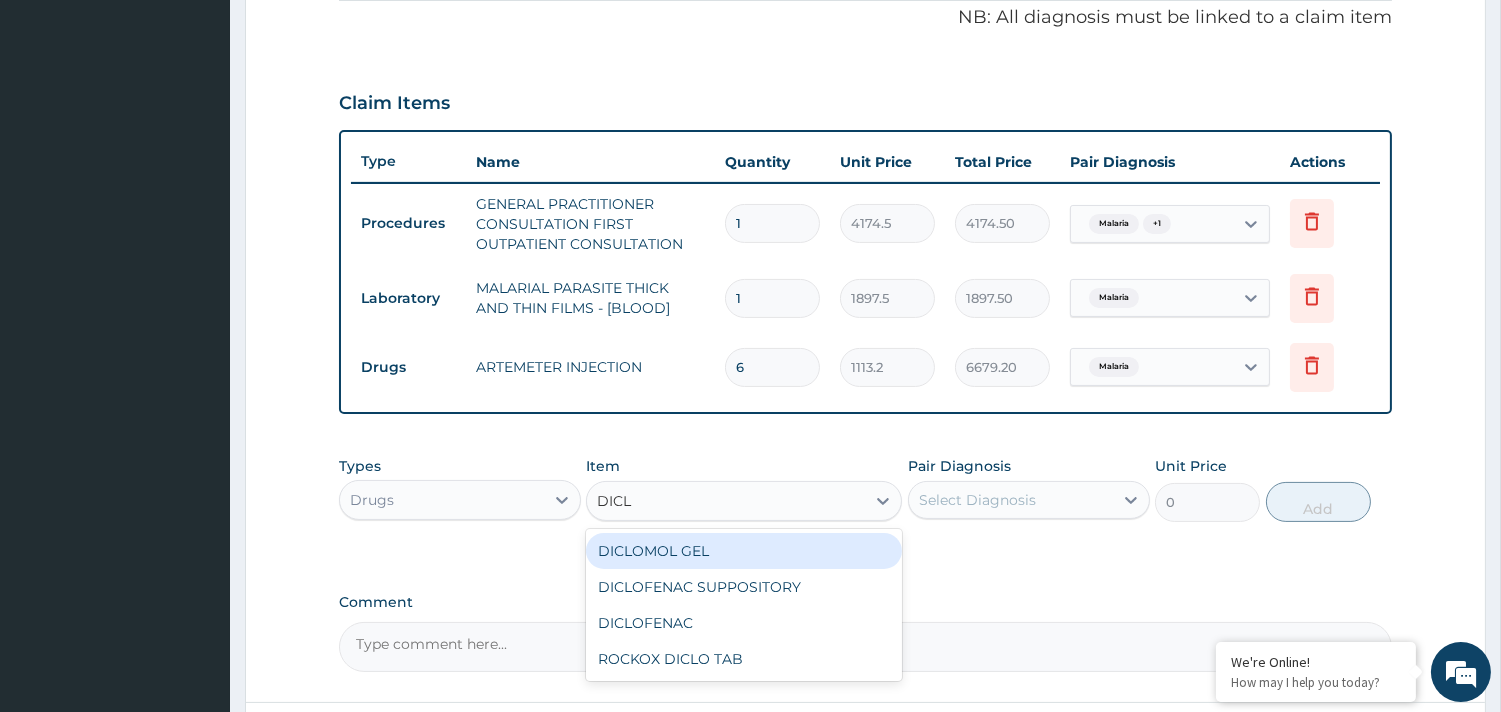 type on "DICLO" 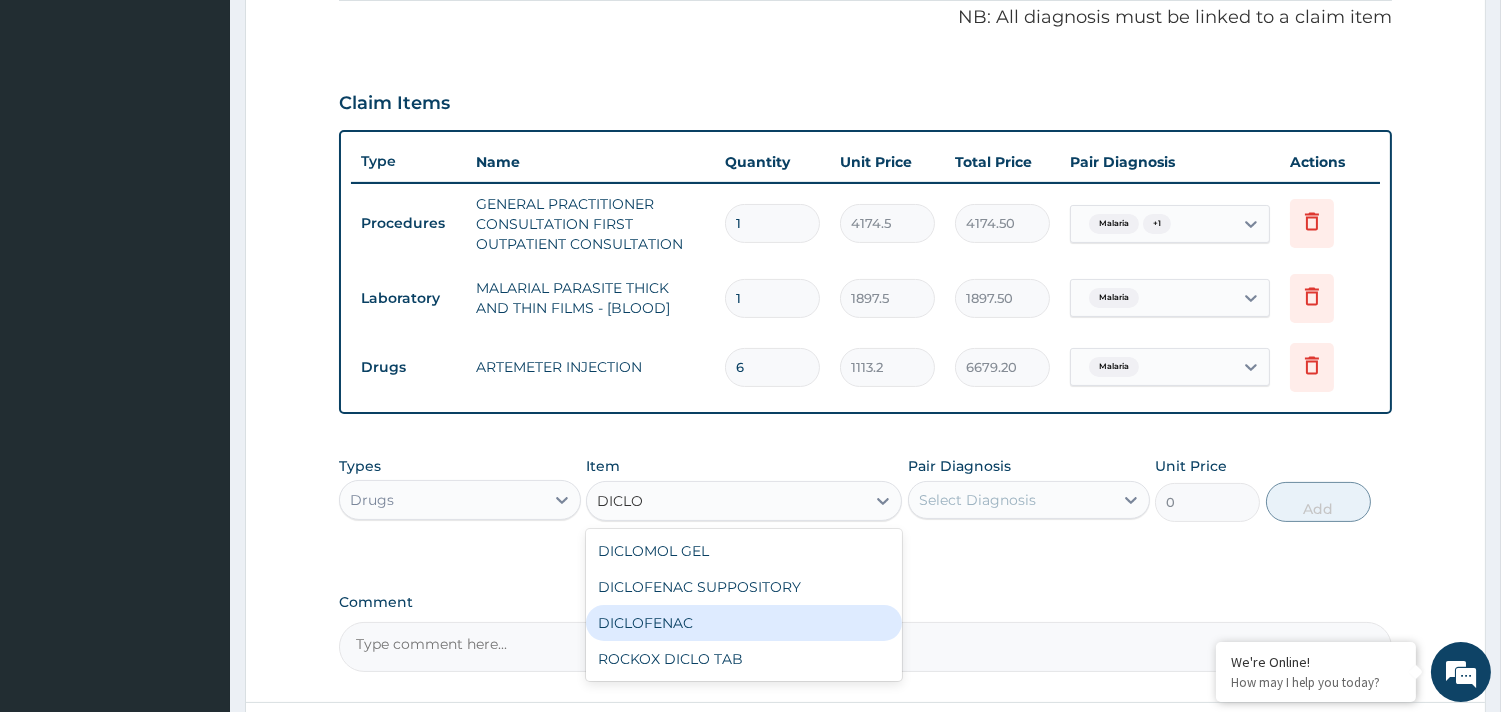 click on "DICLOFENAC" at bounding box center [744, 623] 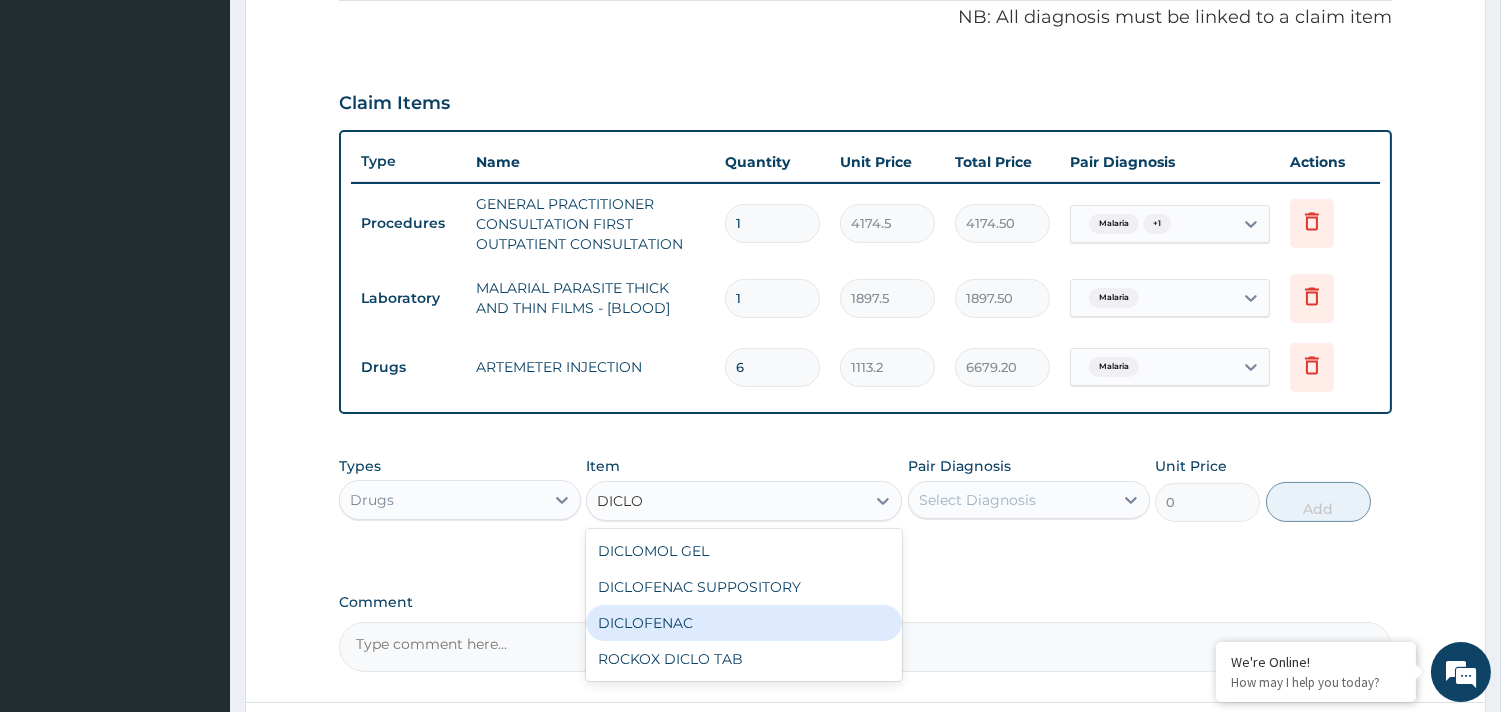 type 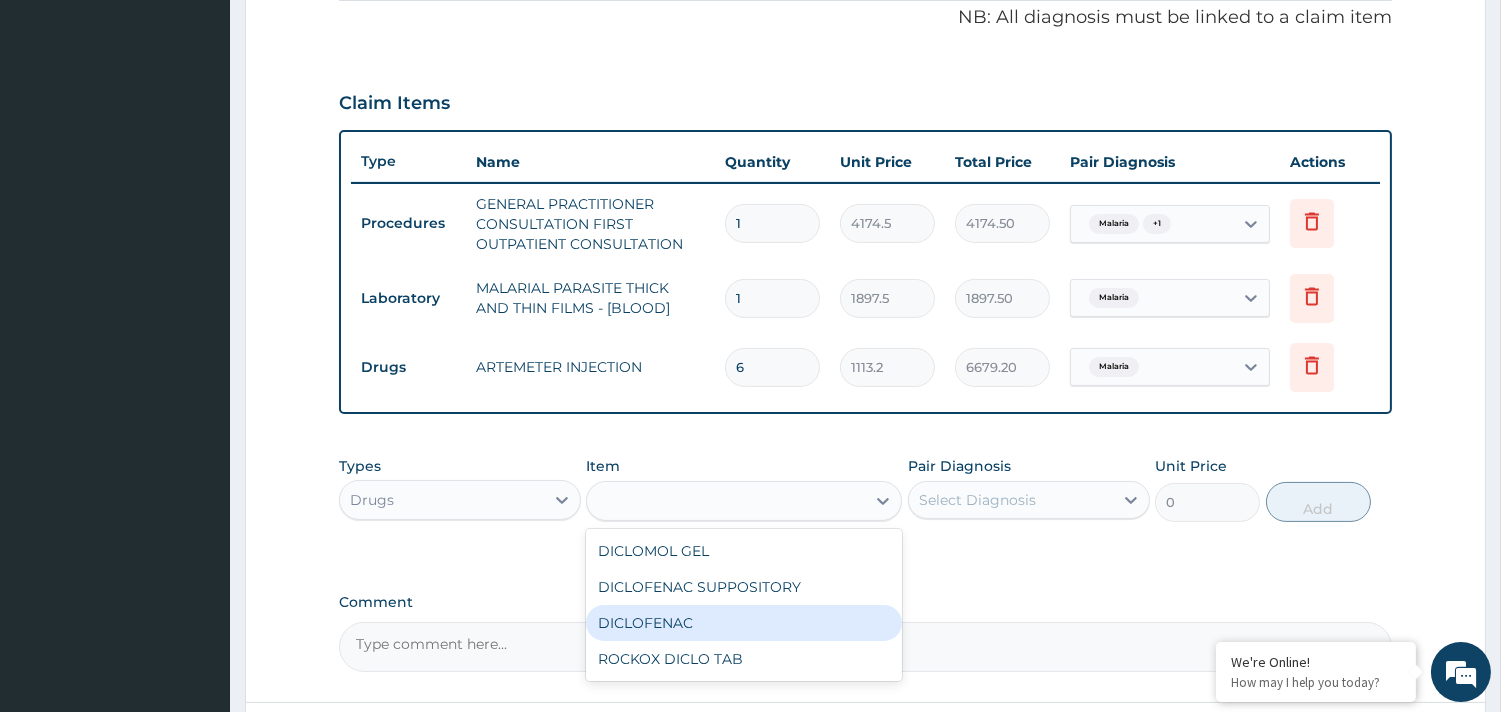 type on "695.75" 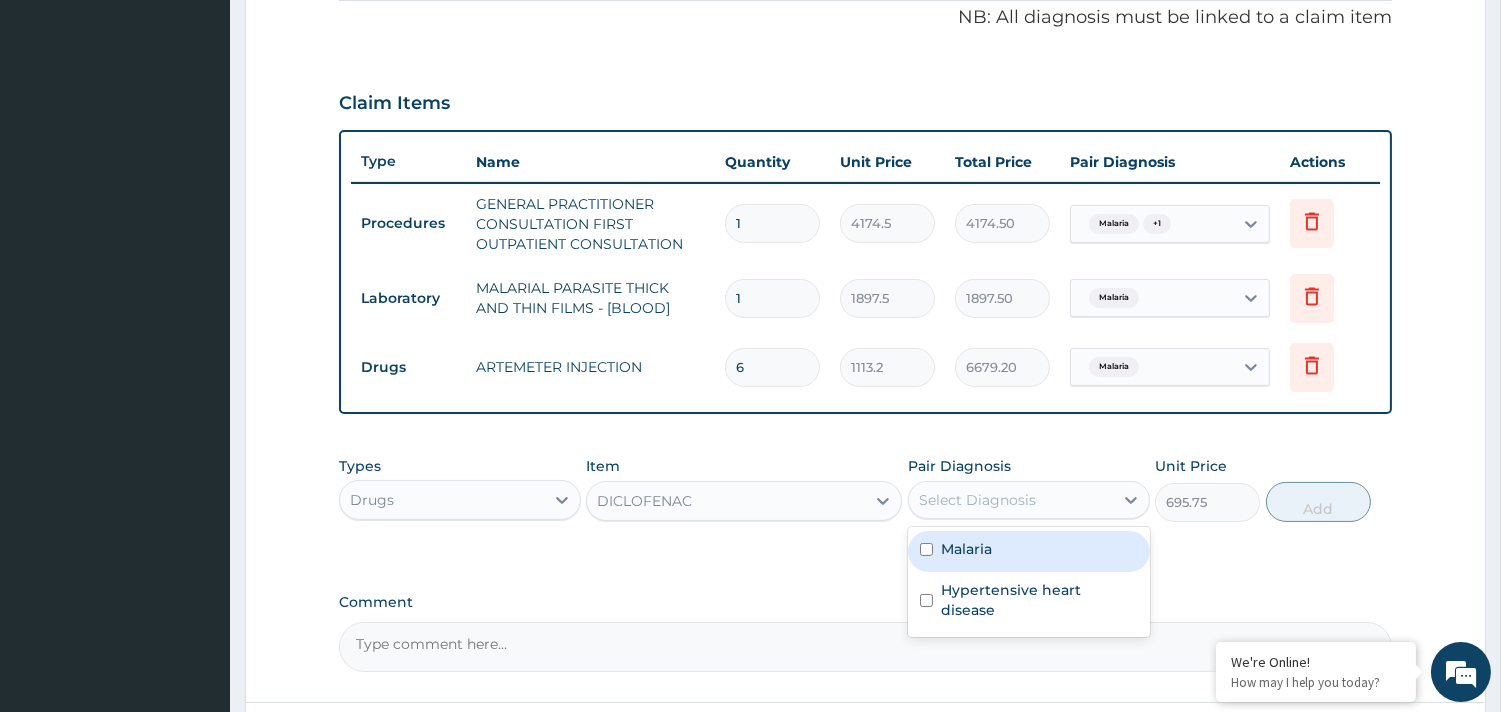 click on "Select Diagnosis" at bounding box center (977, 500) 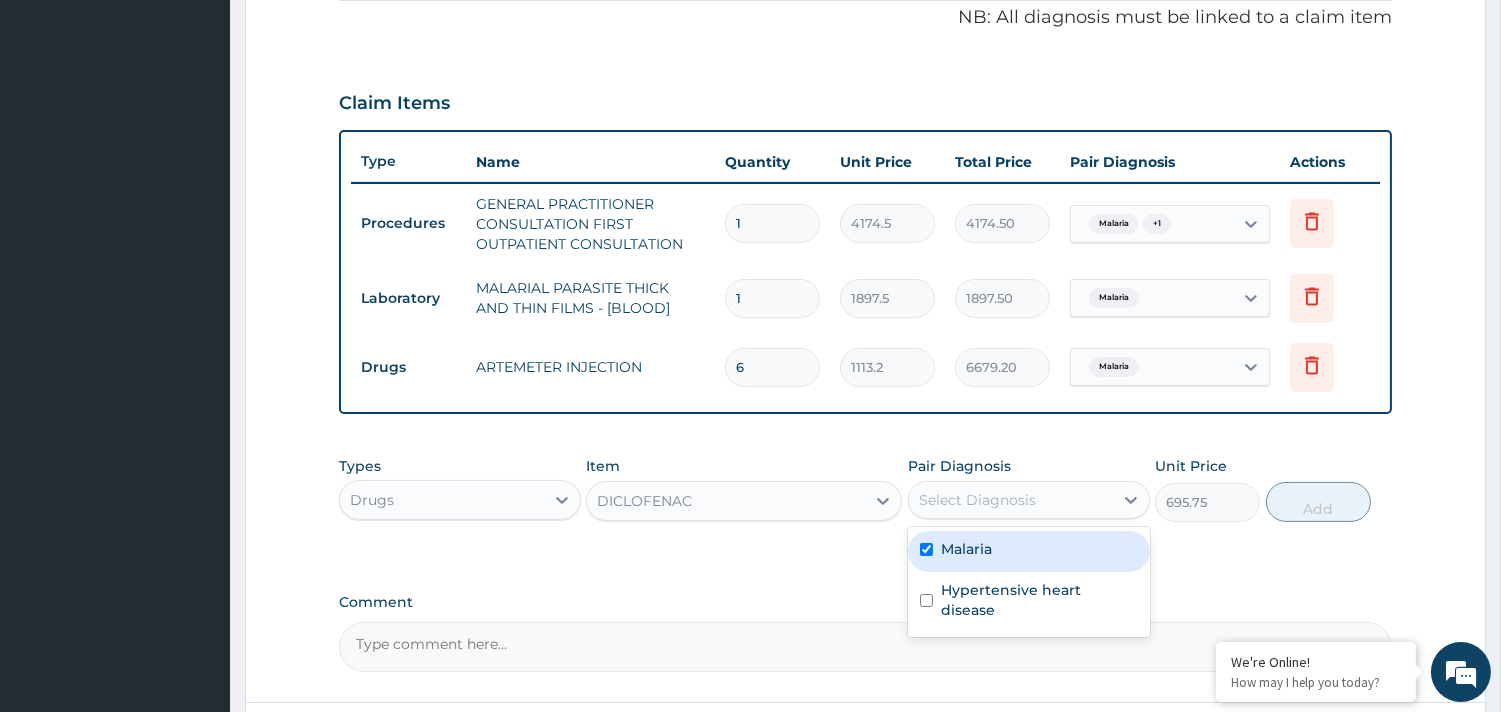checkbox on "true" 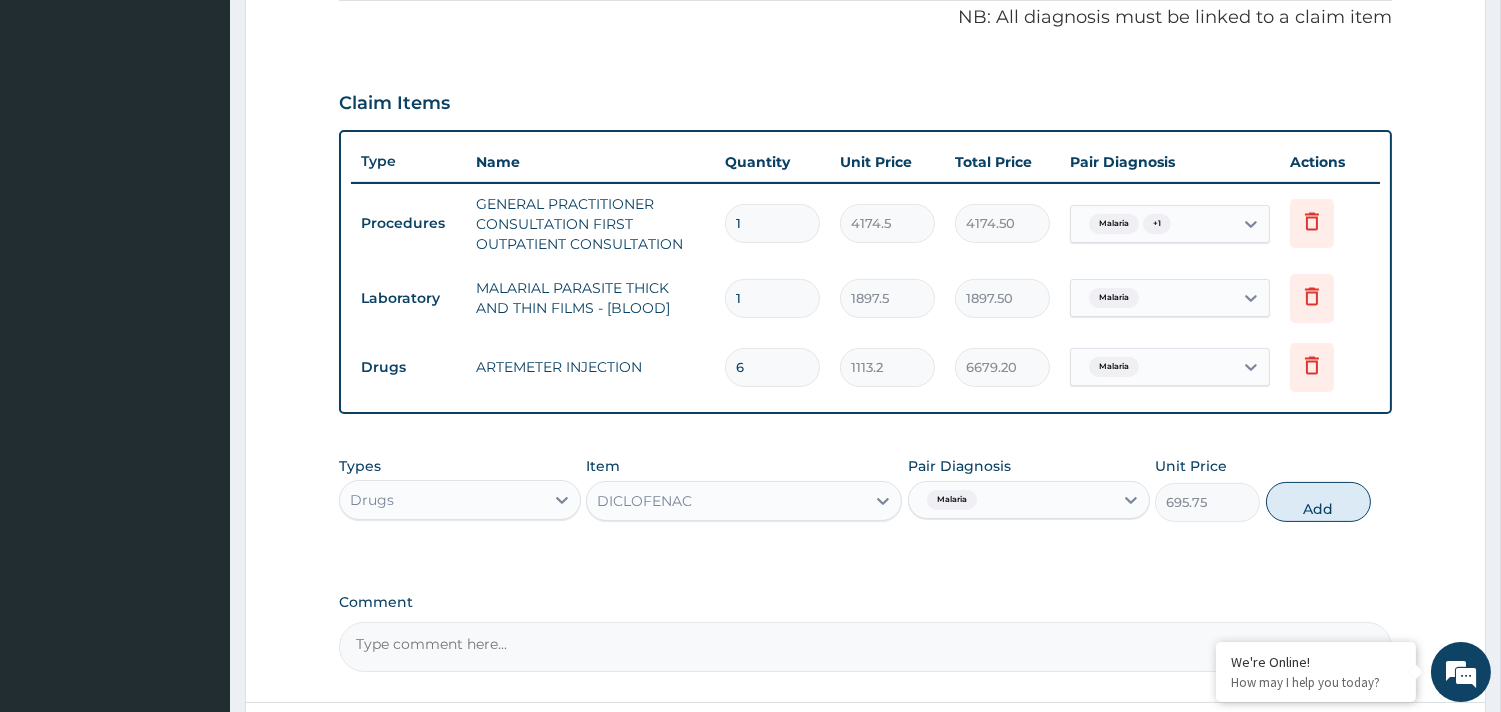 drag, startPoint x: 1285, startPoint y: 507, endPoint x: 1270, endPoint y: 511, distance: 15.524175 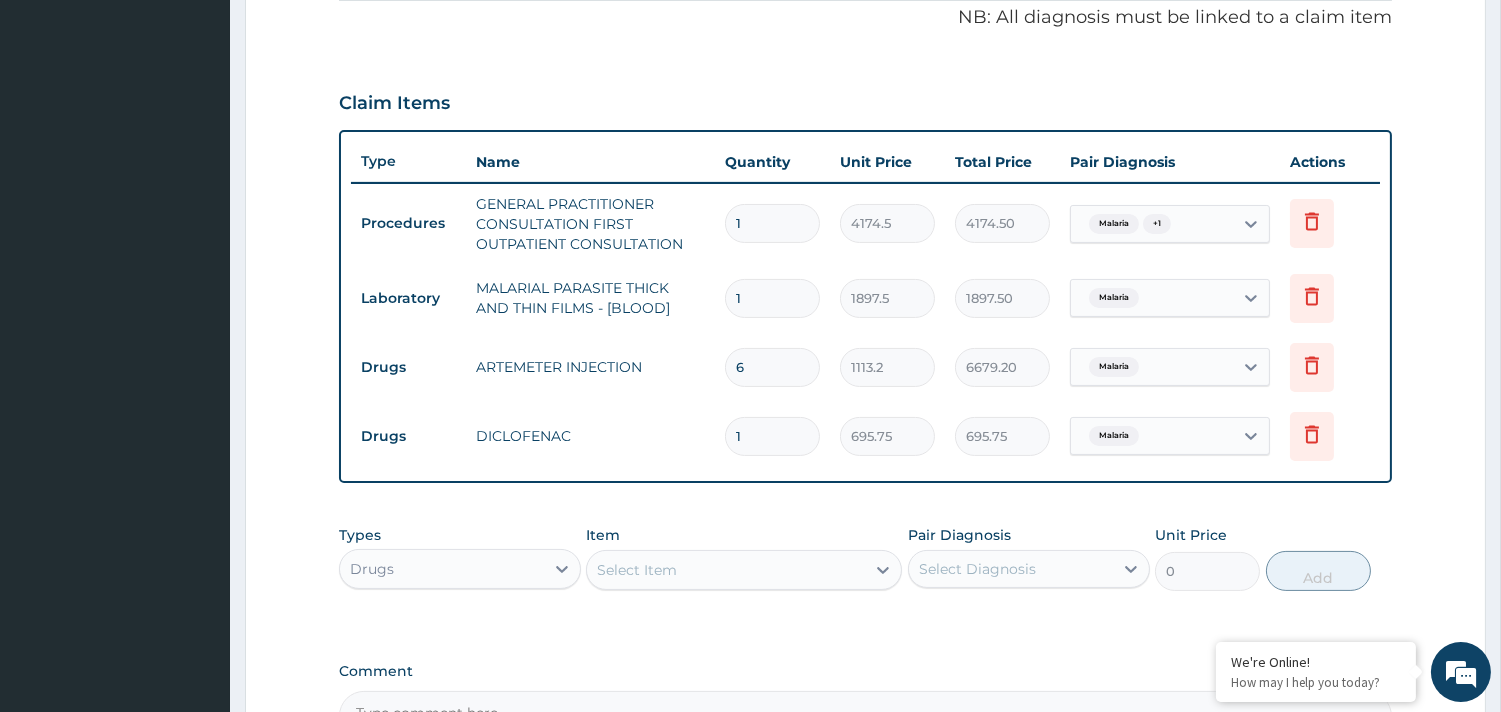 click on "Select Item" at bounding box center (637, 570) 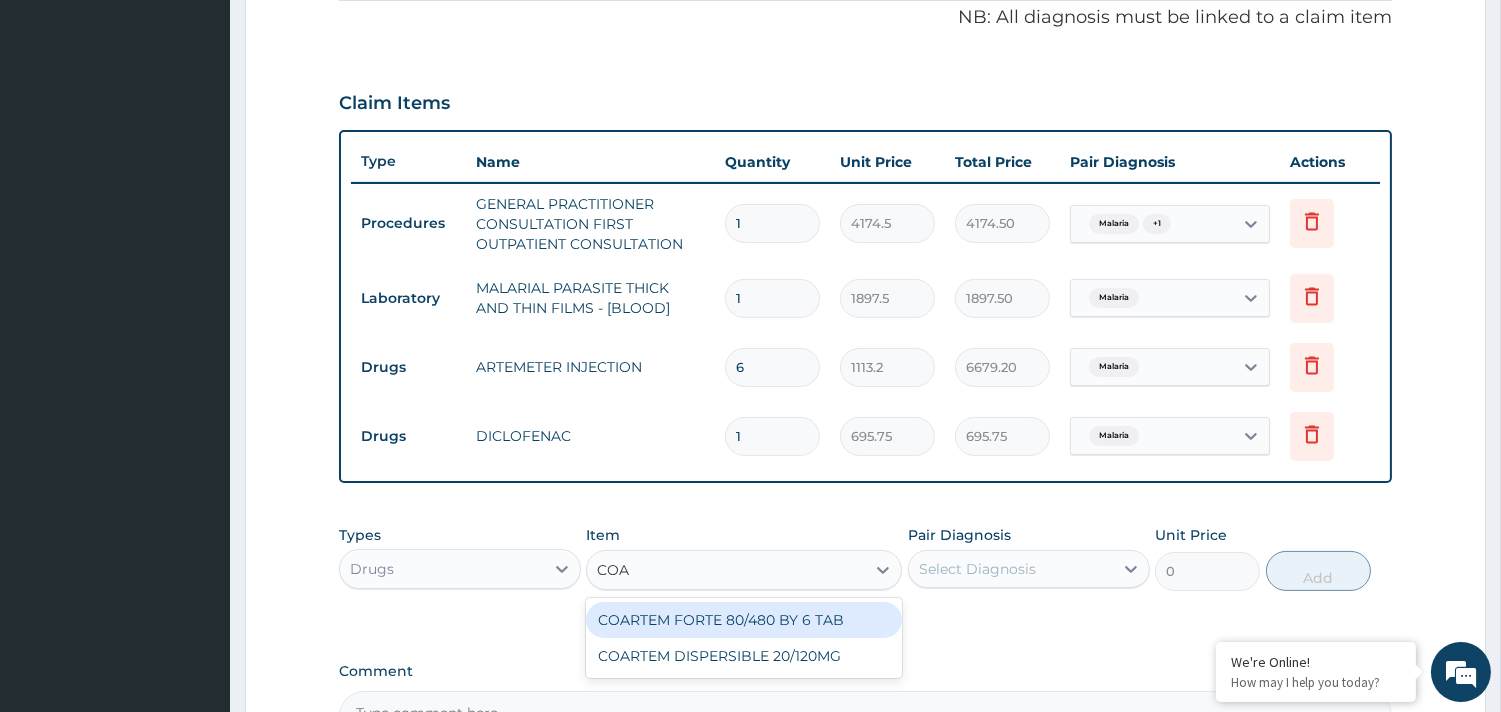 type on "COAR" 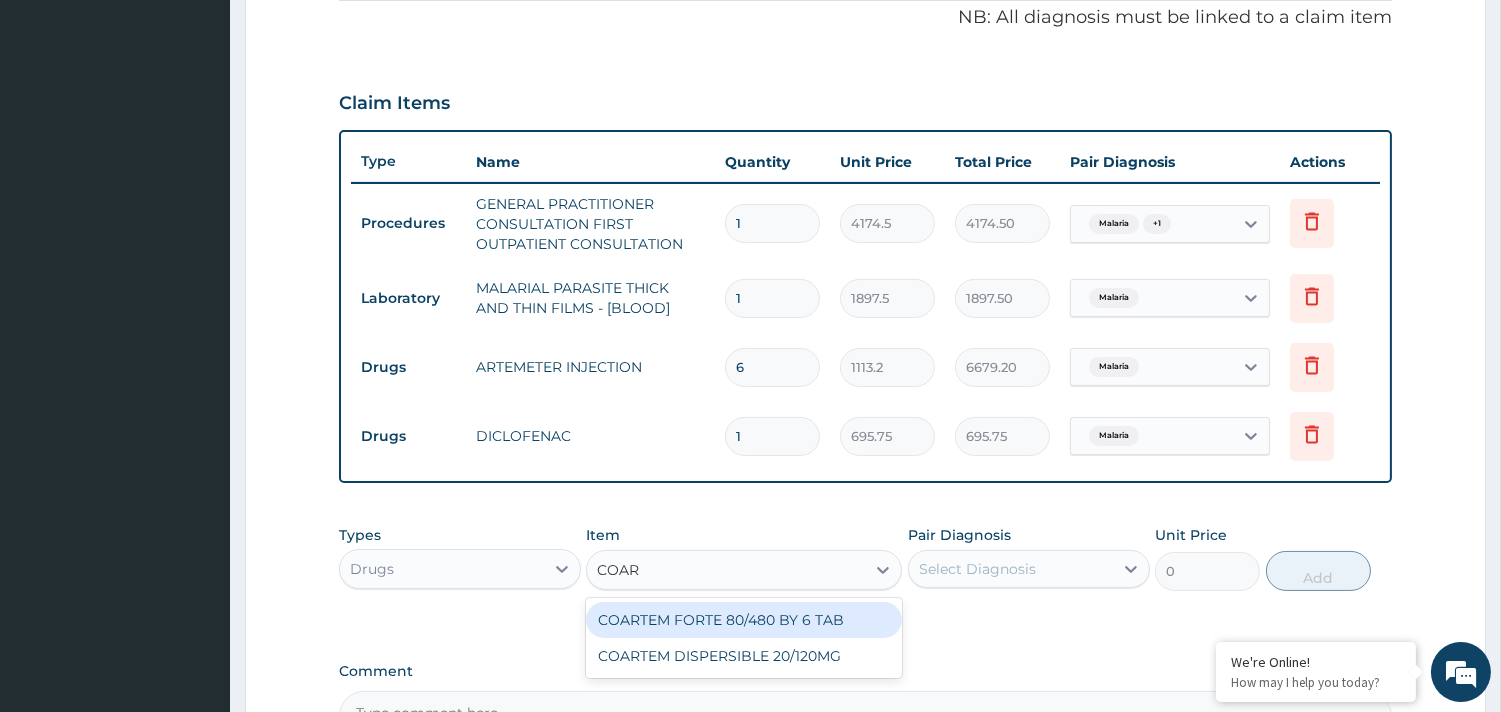 click on "COARTEM FORTE 80/480 BY 6 TAB" at bounding box center [744, 620] 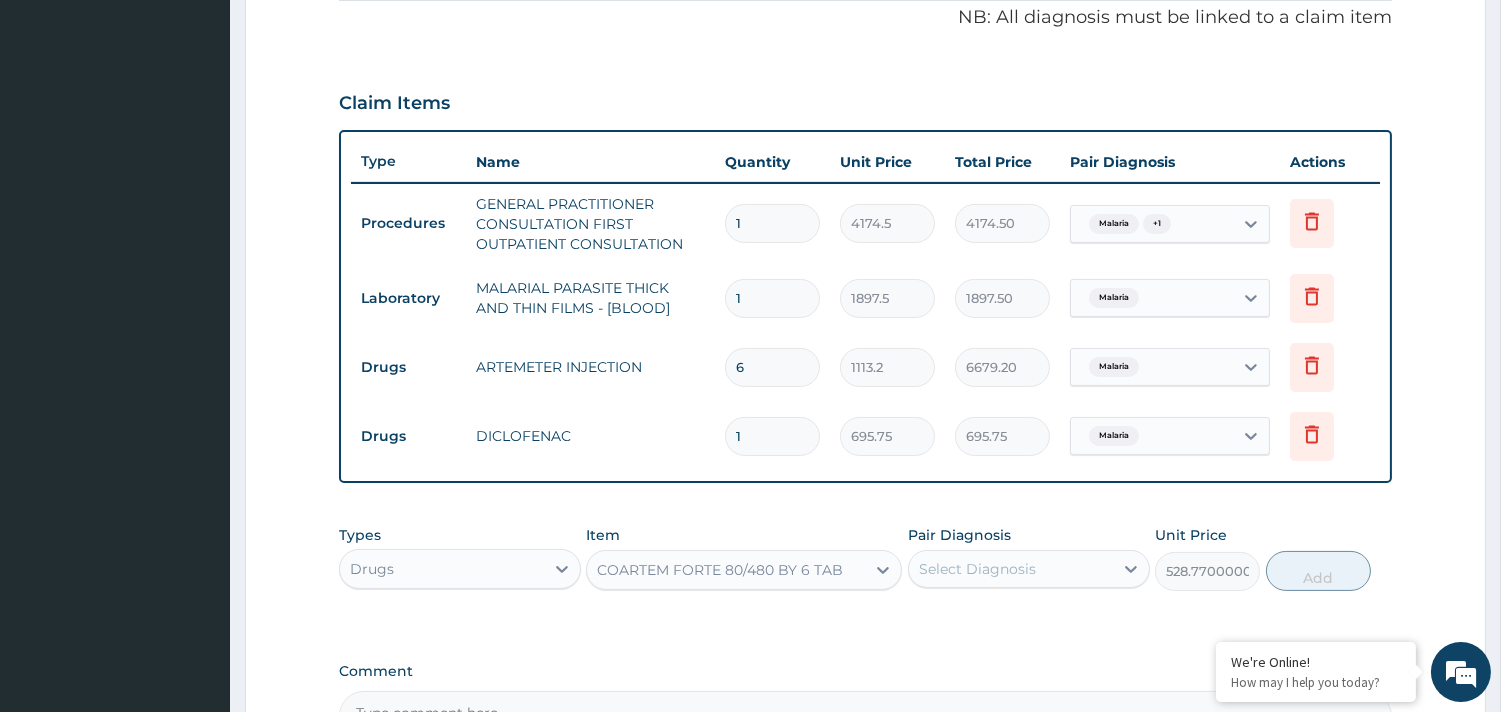 click on "Select Diagnosis" at bounding box center (977, 569) 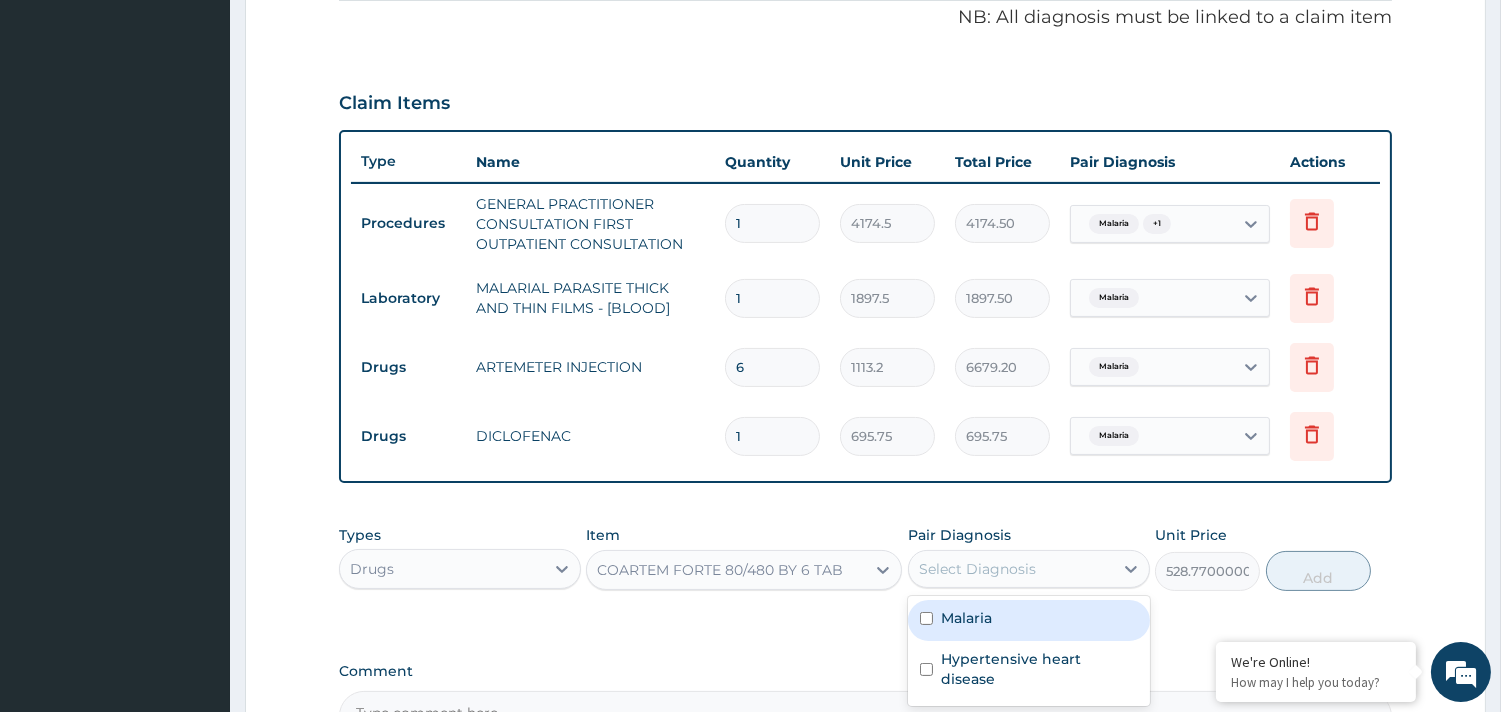 click on "Malaria" at bounding box center (1029, 620) 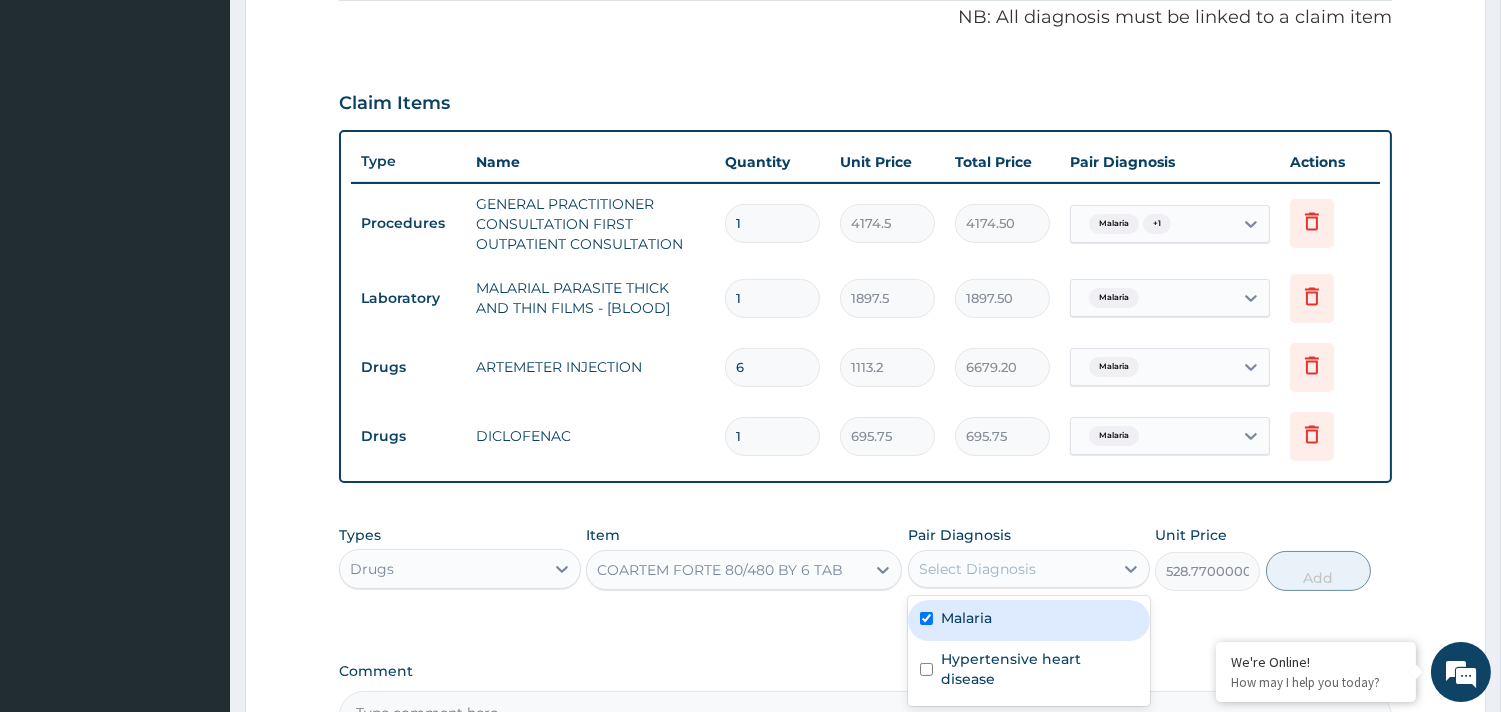 checkbox on "true" 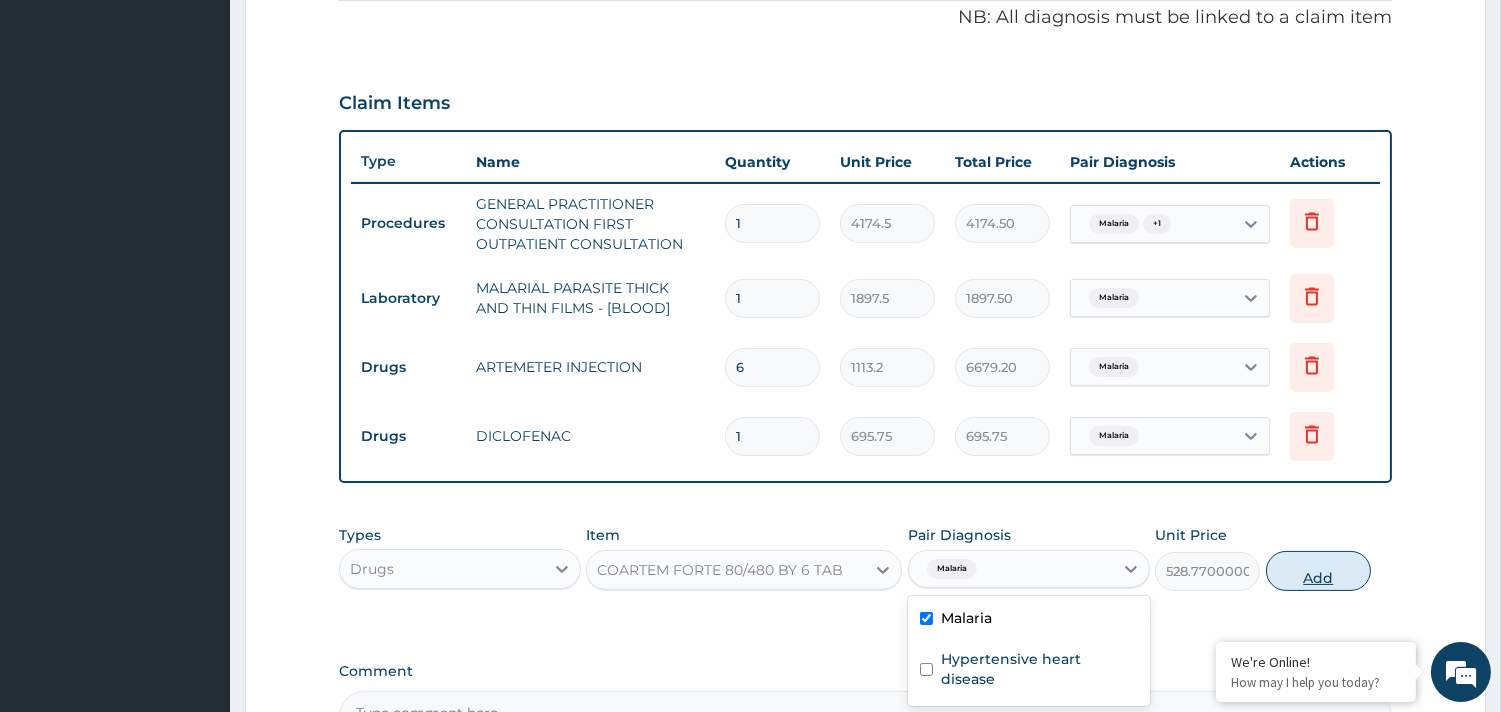 click on "Add" at bounding box center (1318, 571) 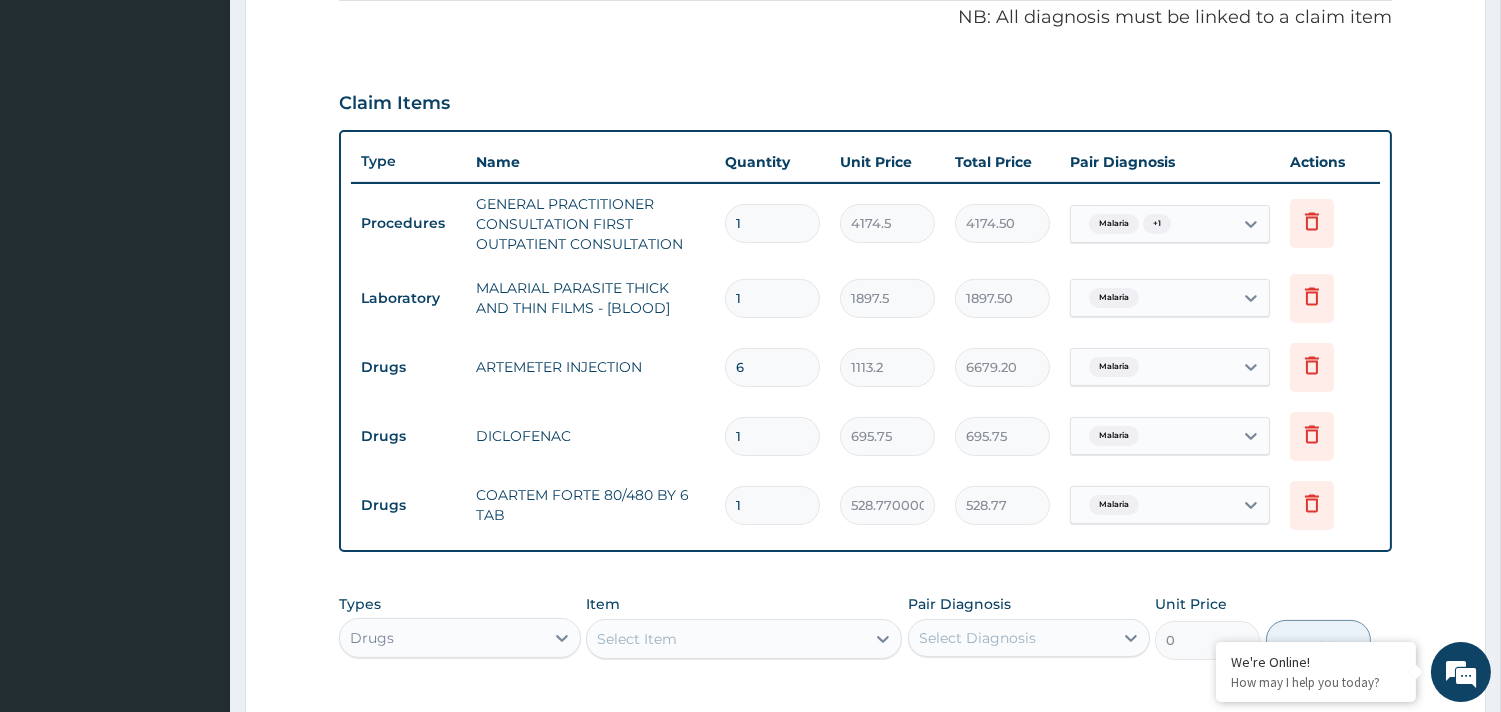 type 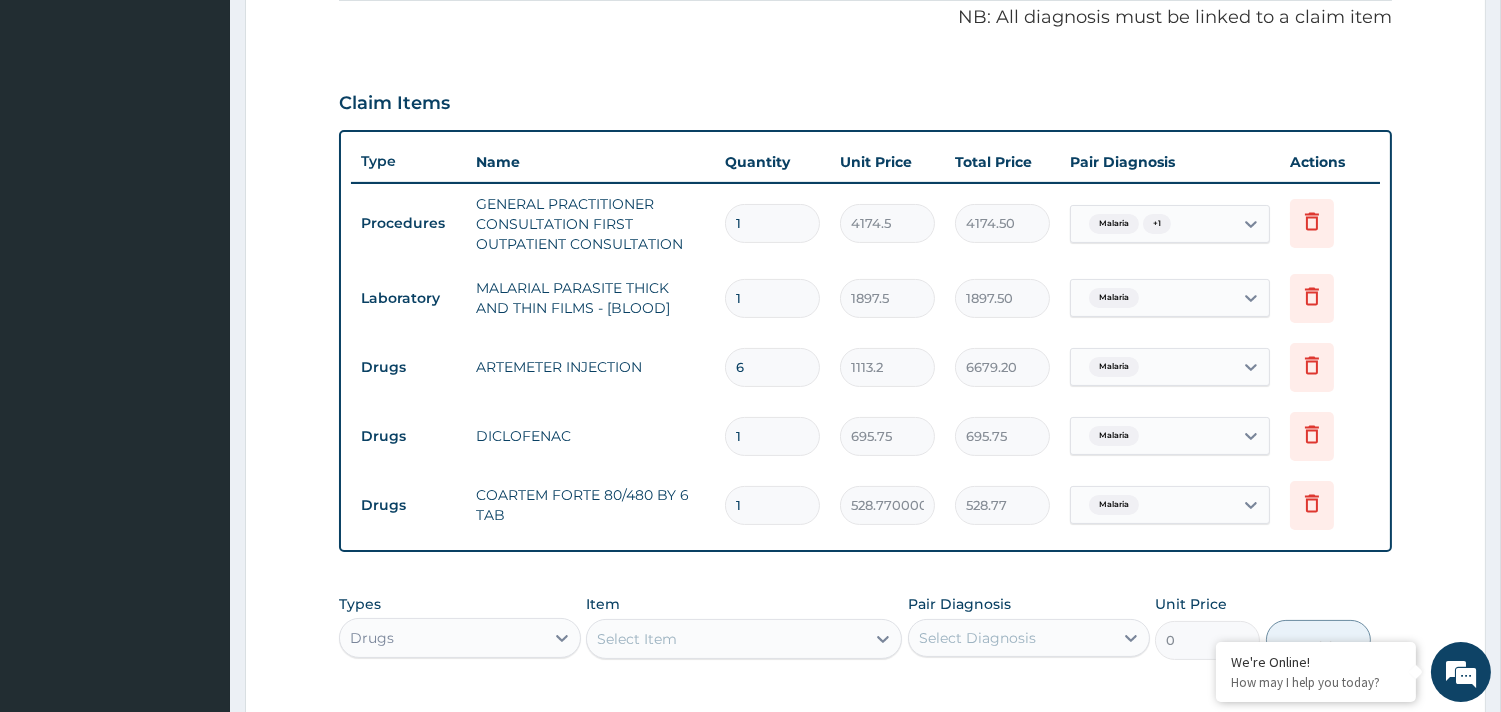type on "0.00" 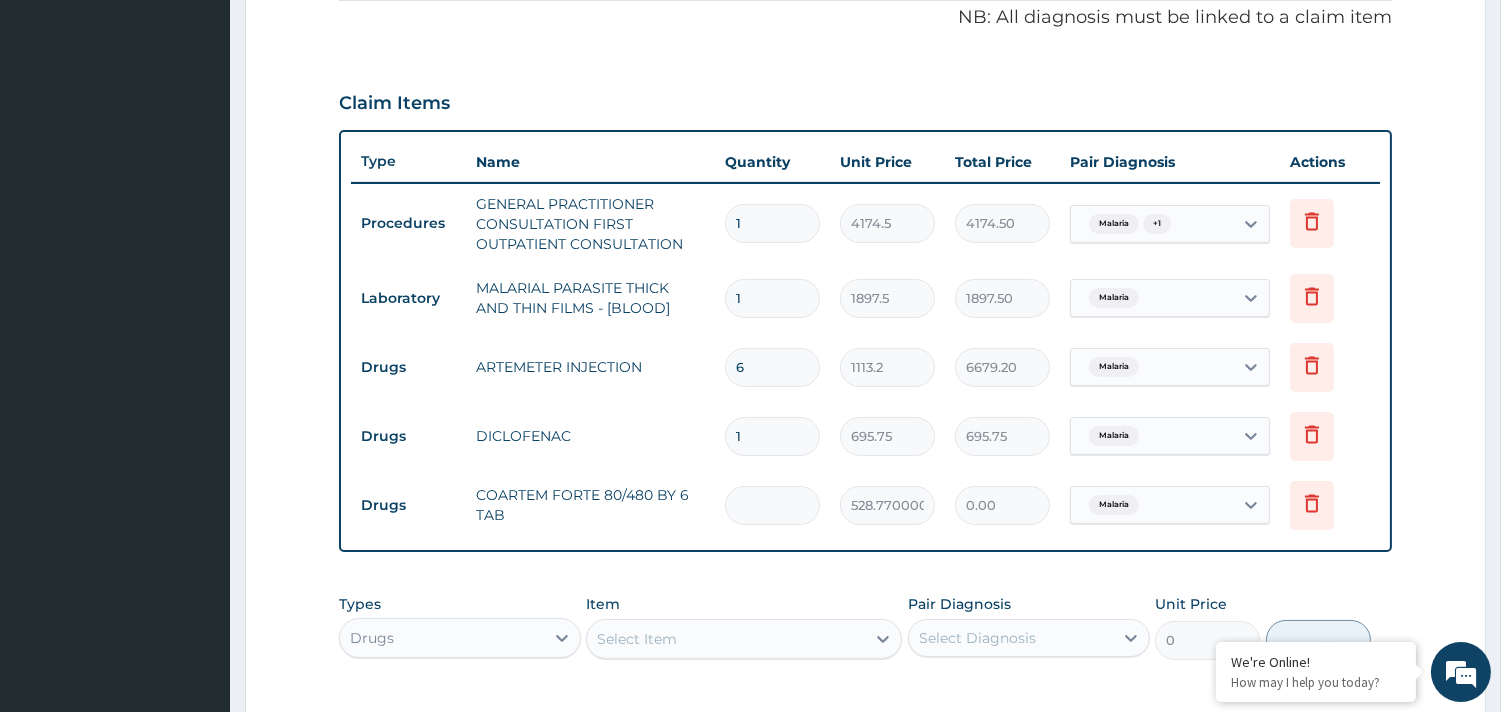 type on "6" 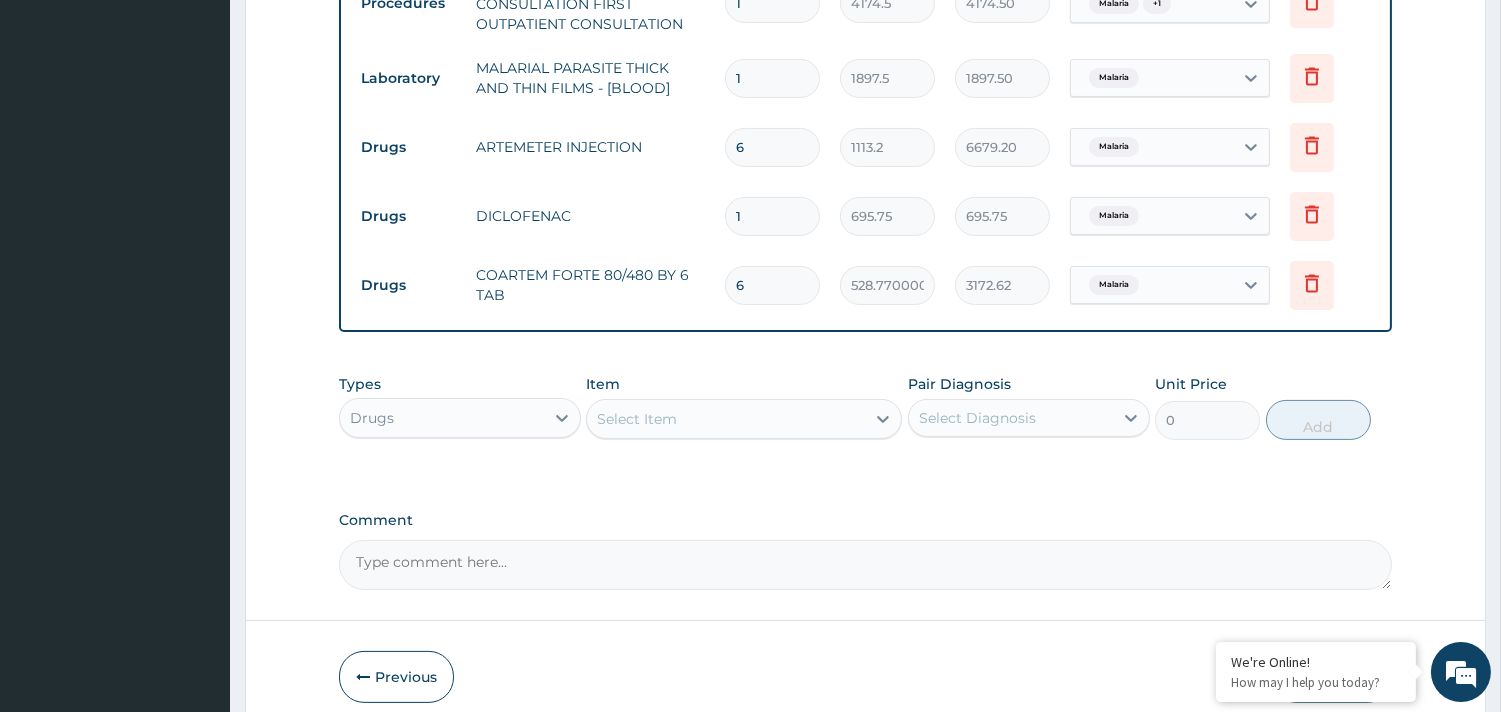 scroll, scrollTop: 836, scrollLeft: 0, axis: vertical 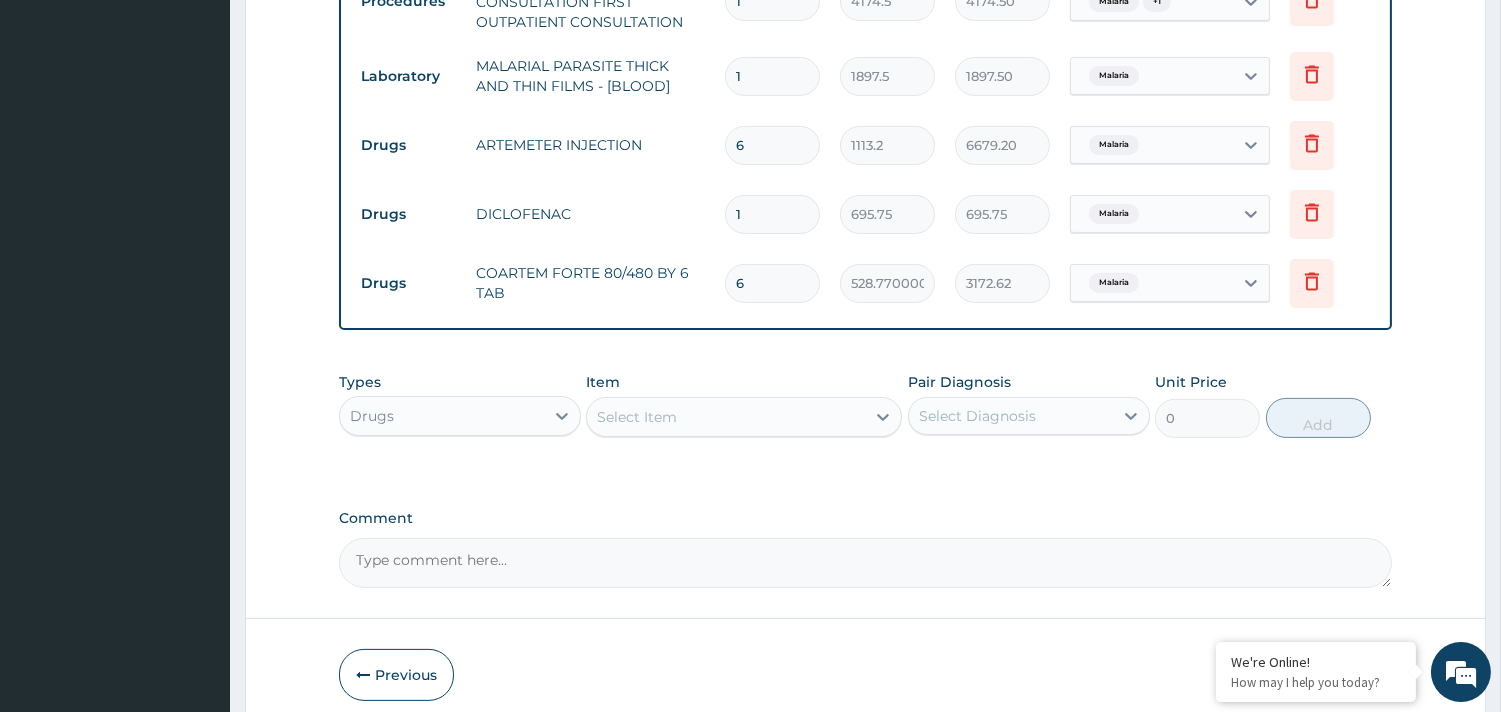 type on "6" 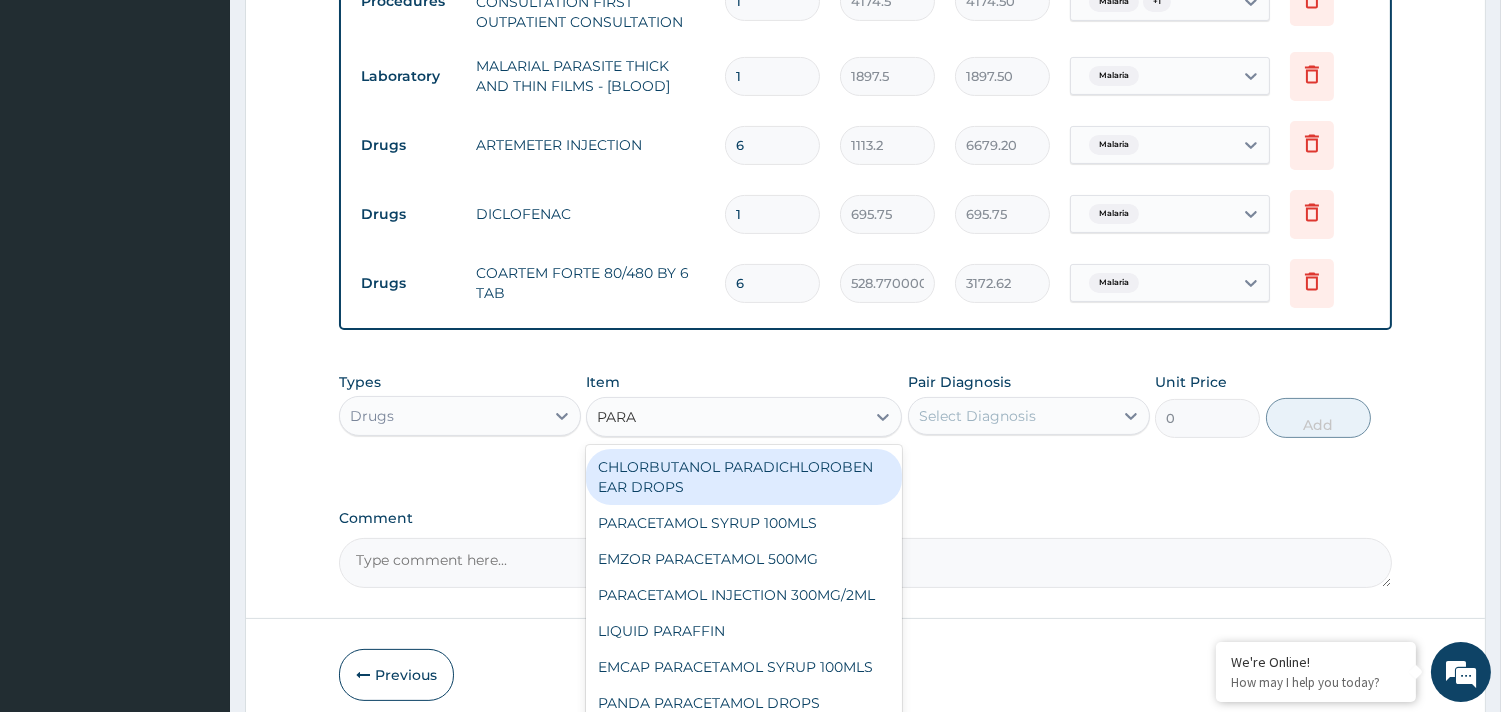 type on "PARAC" 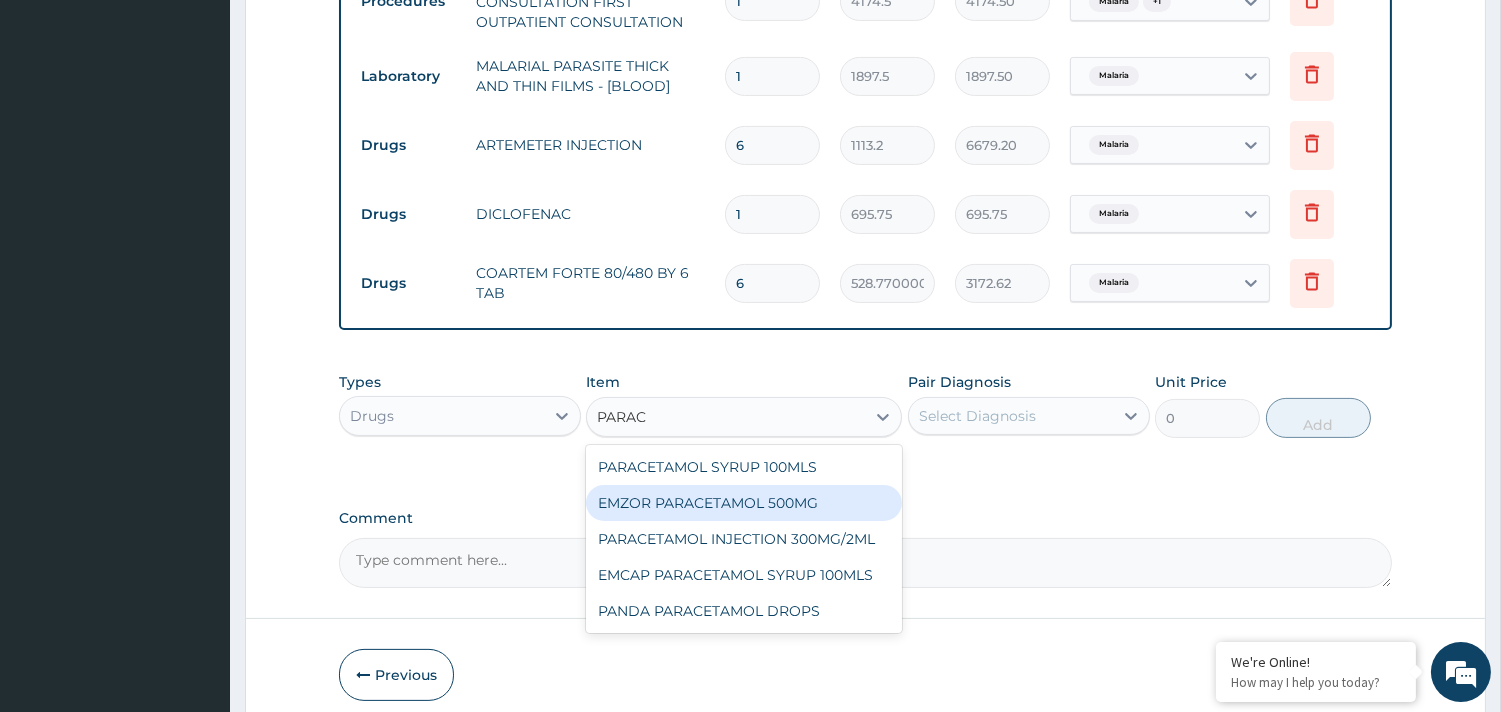 click on "EMZOR PARACETAMOL 500MG" at bounding box center [744, 503] 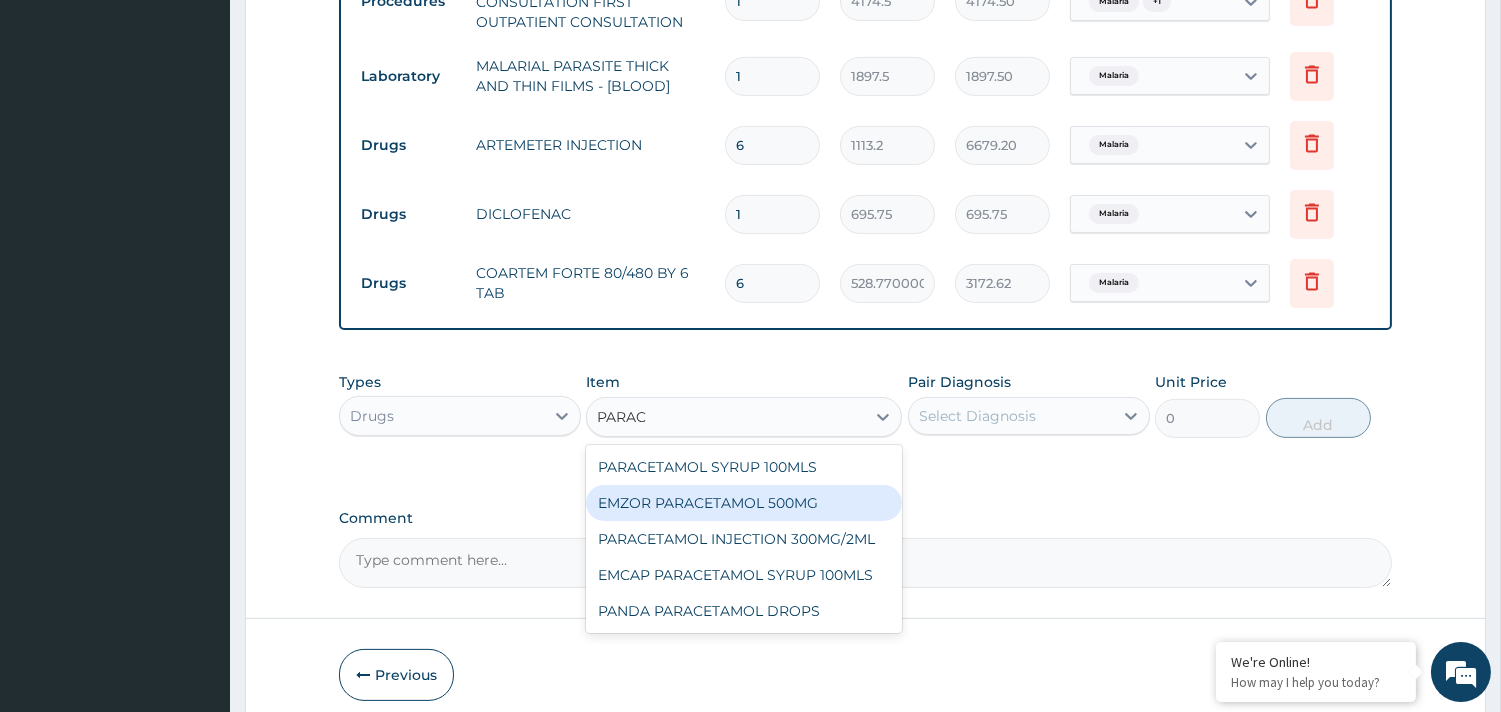 type 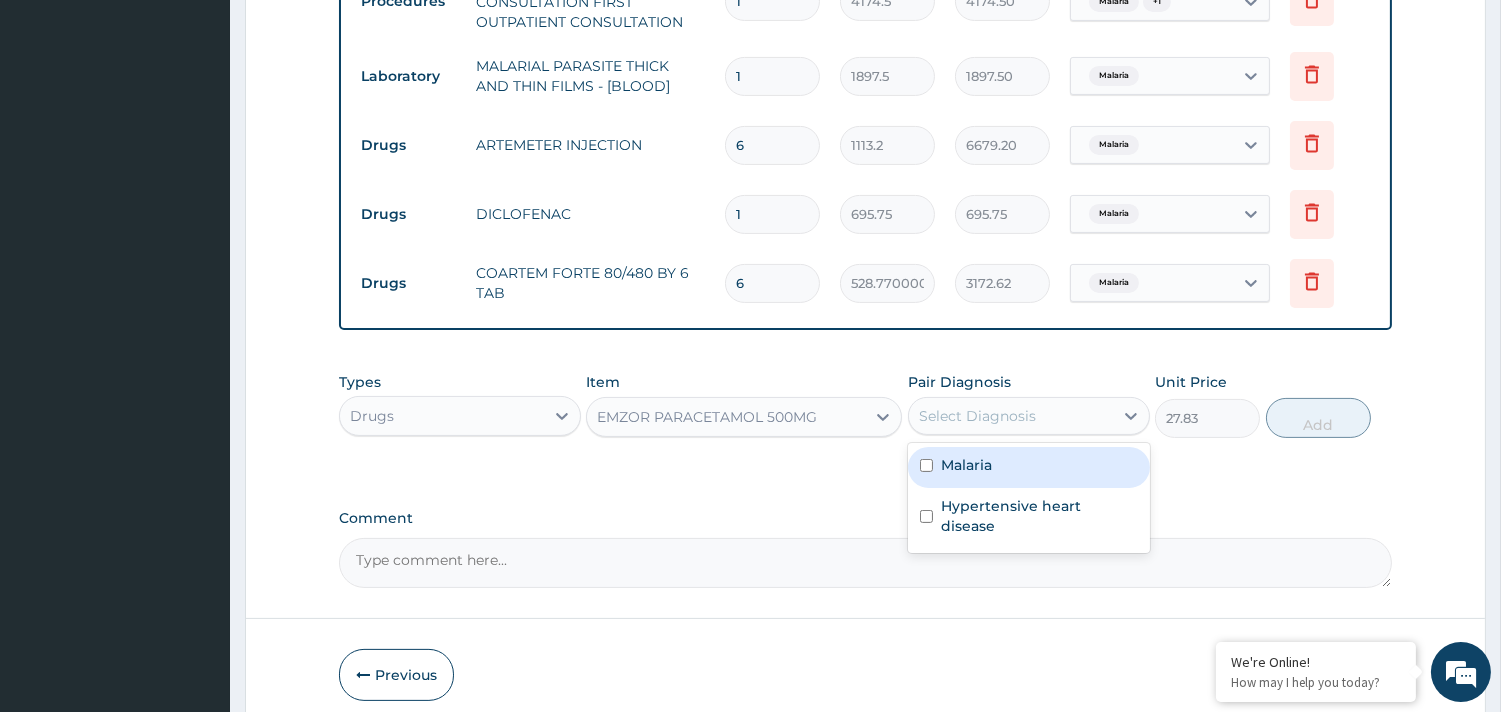 click on "Select Diagnosis" at bounding box center [1011, 416] 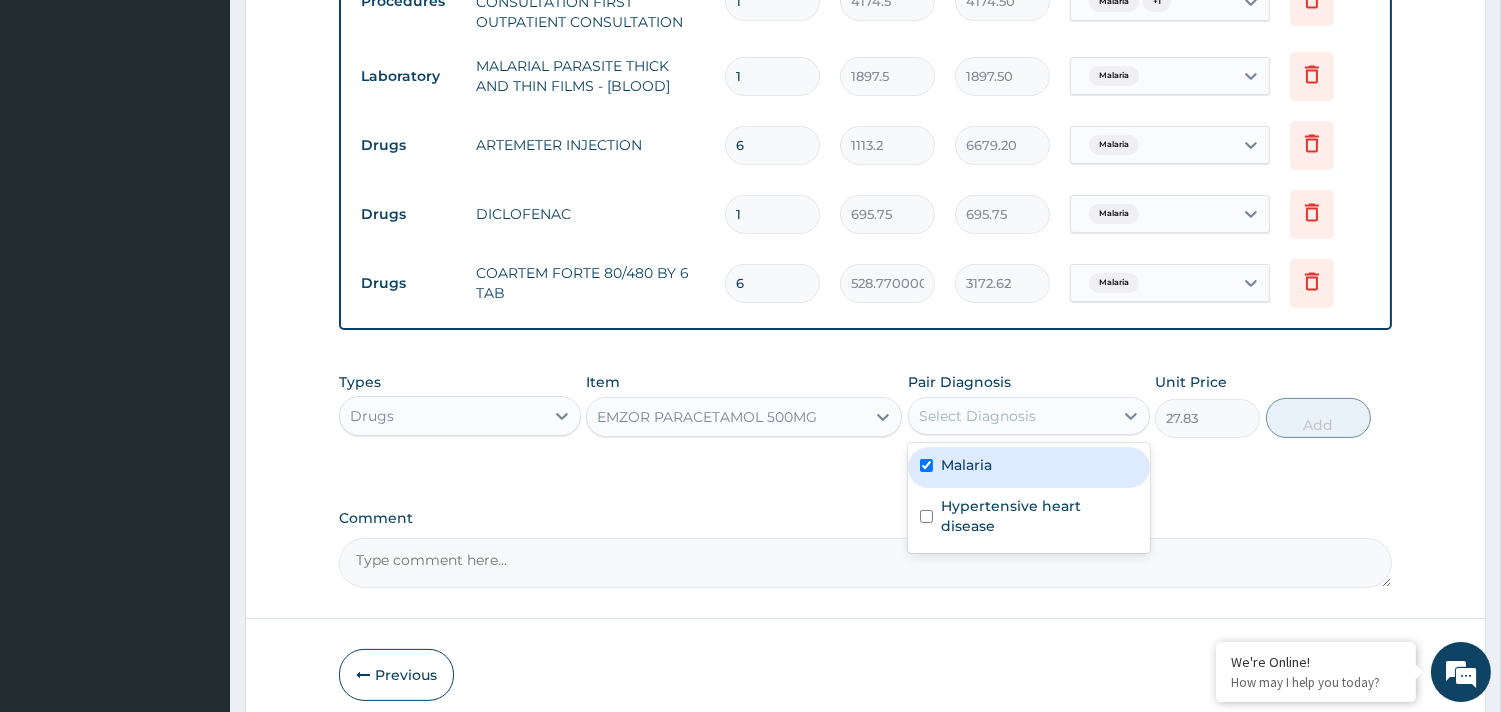 checkbox on "true" 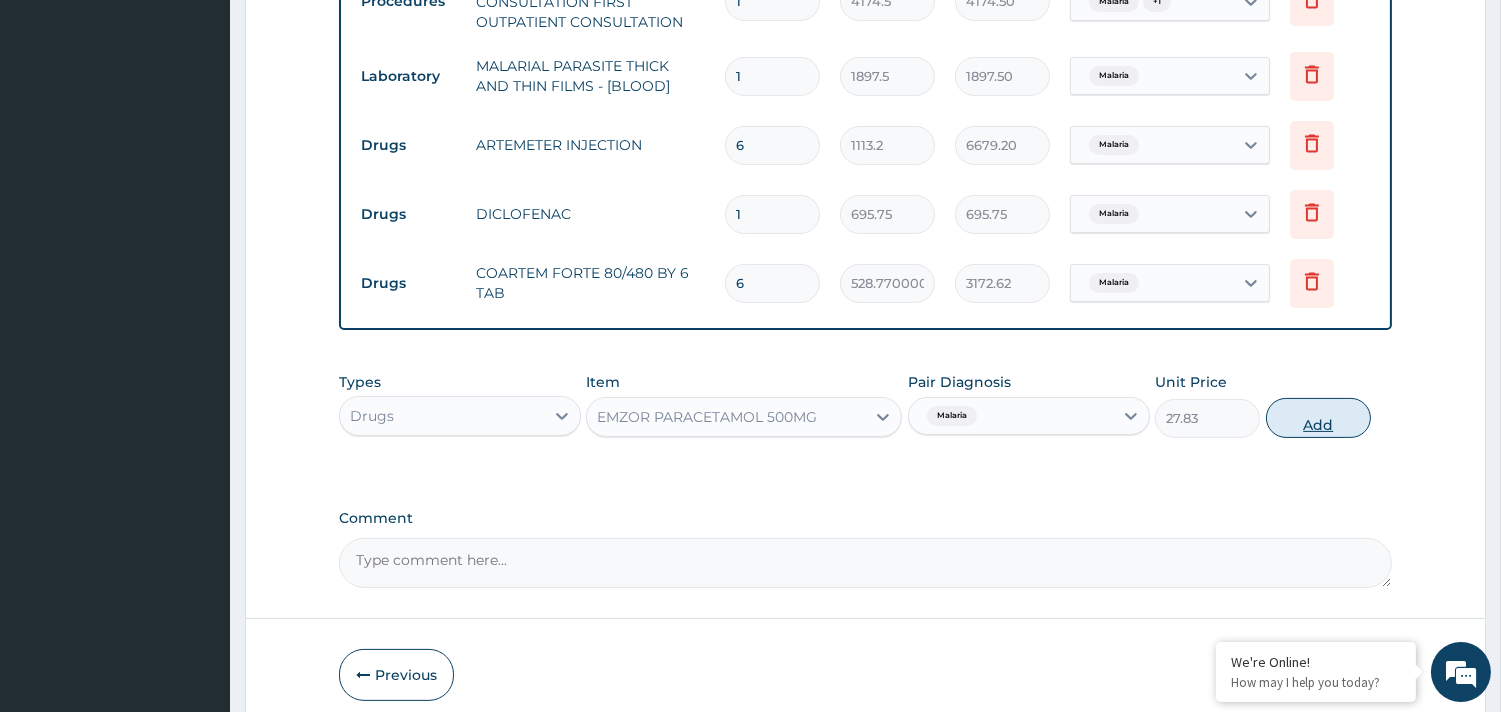 click on "Add" at bounding box center [1318, 418] 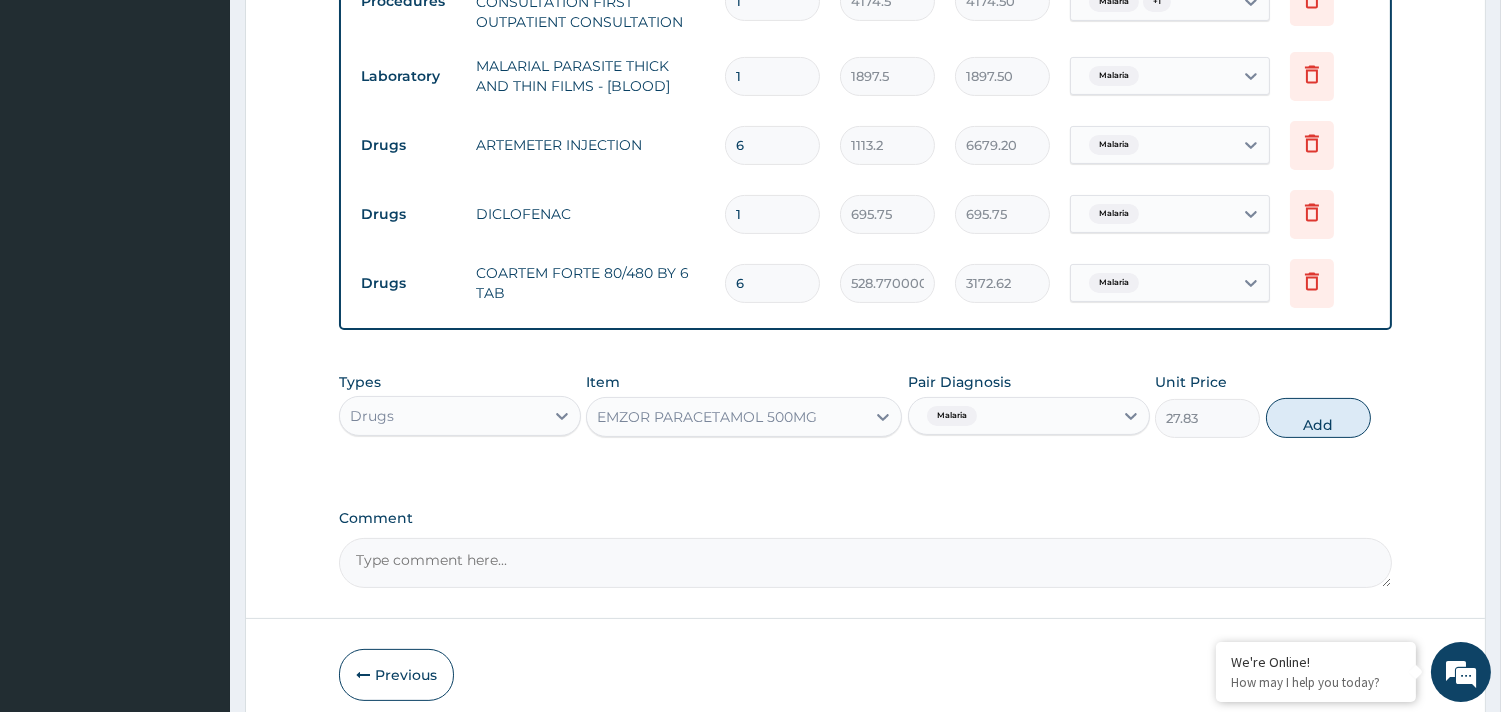 type on "0" 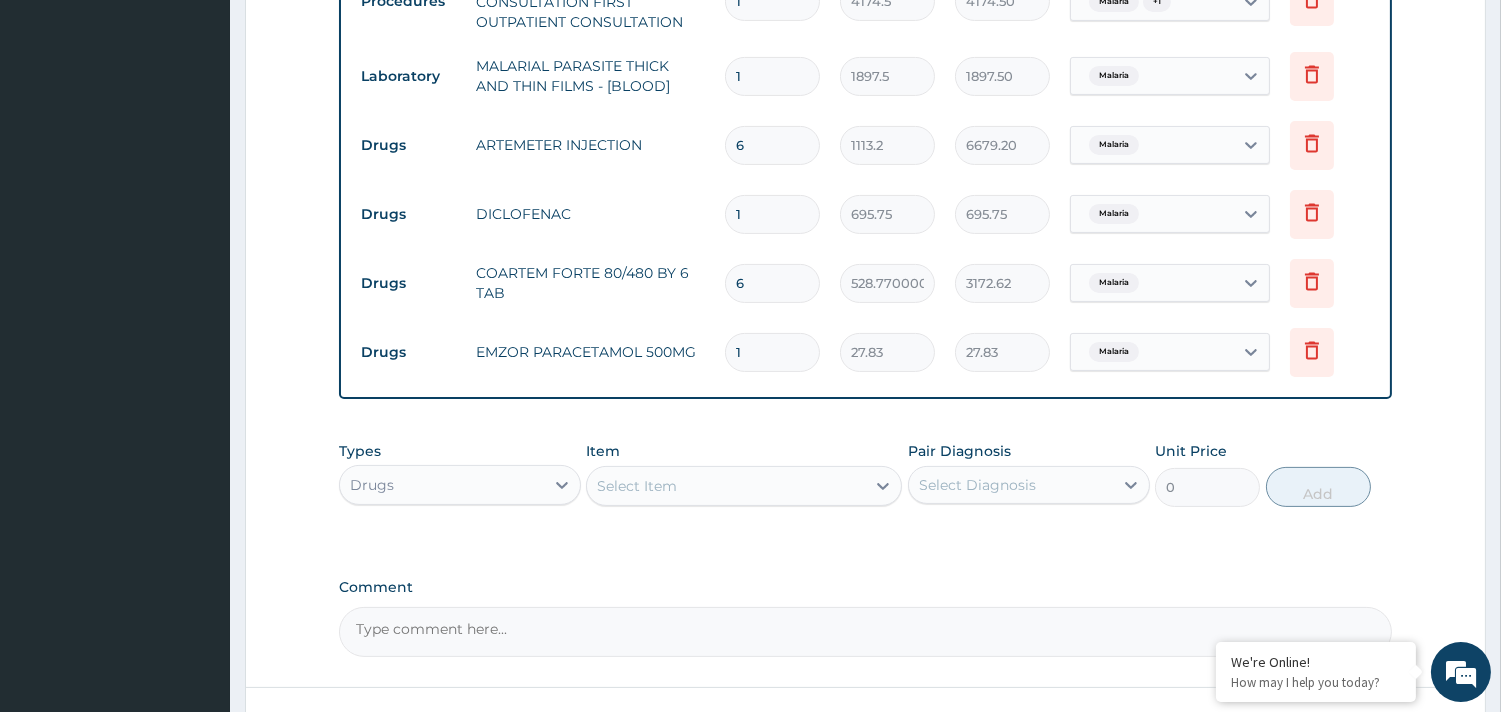 type 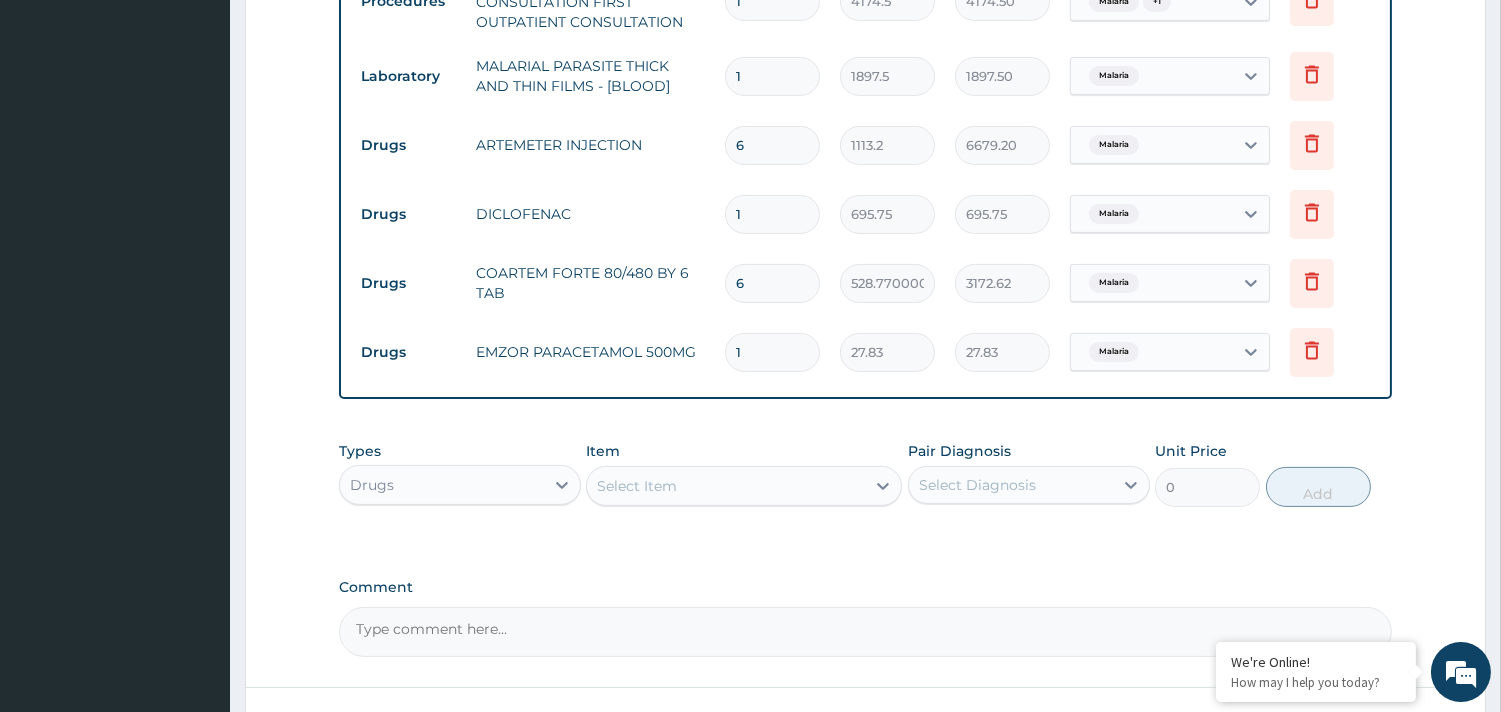 type on "0.00" 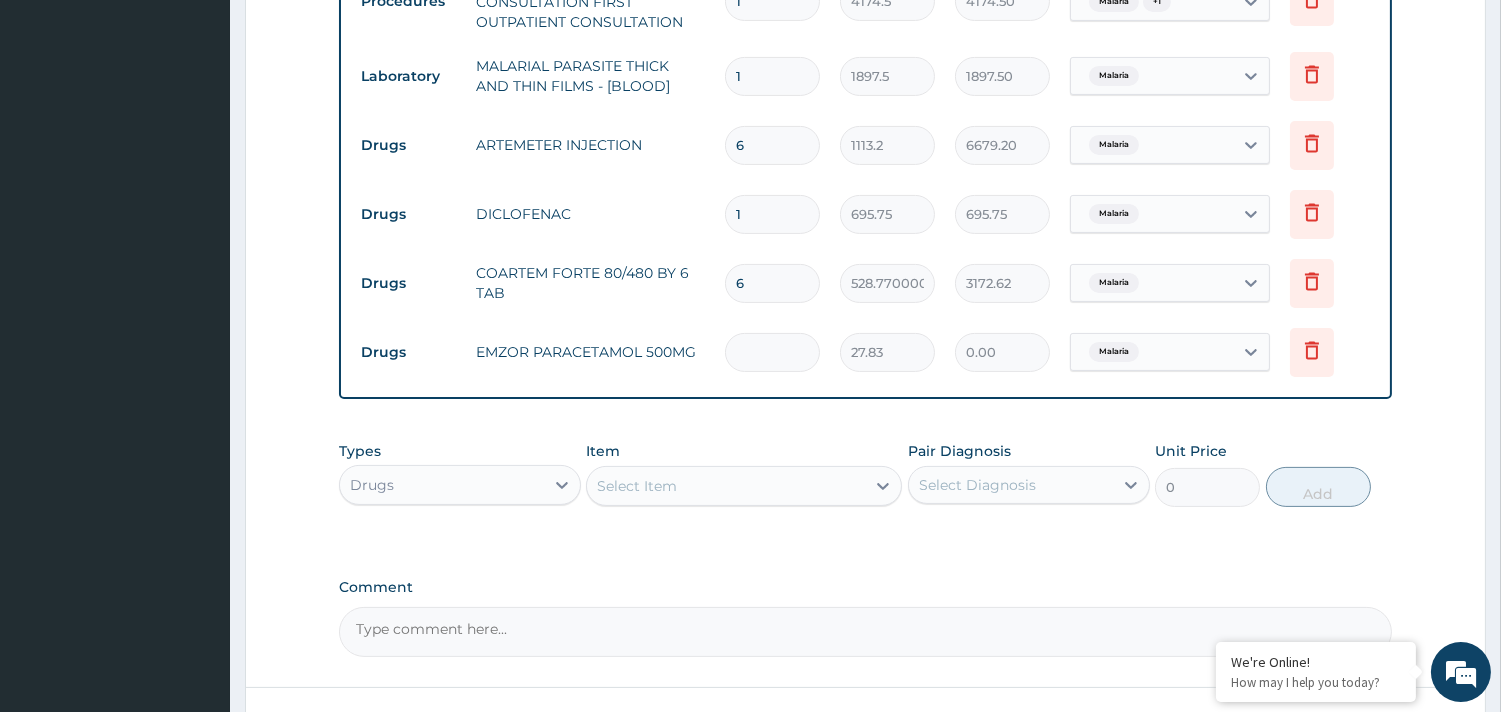 type on "2" 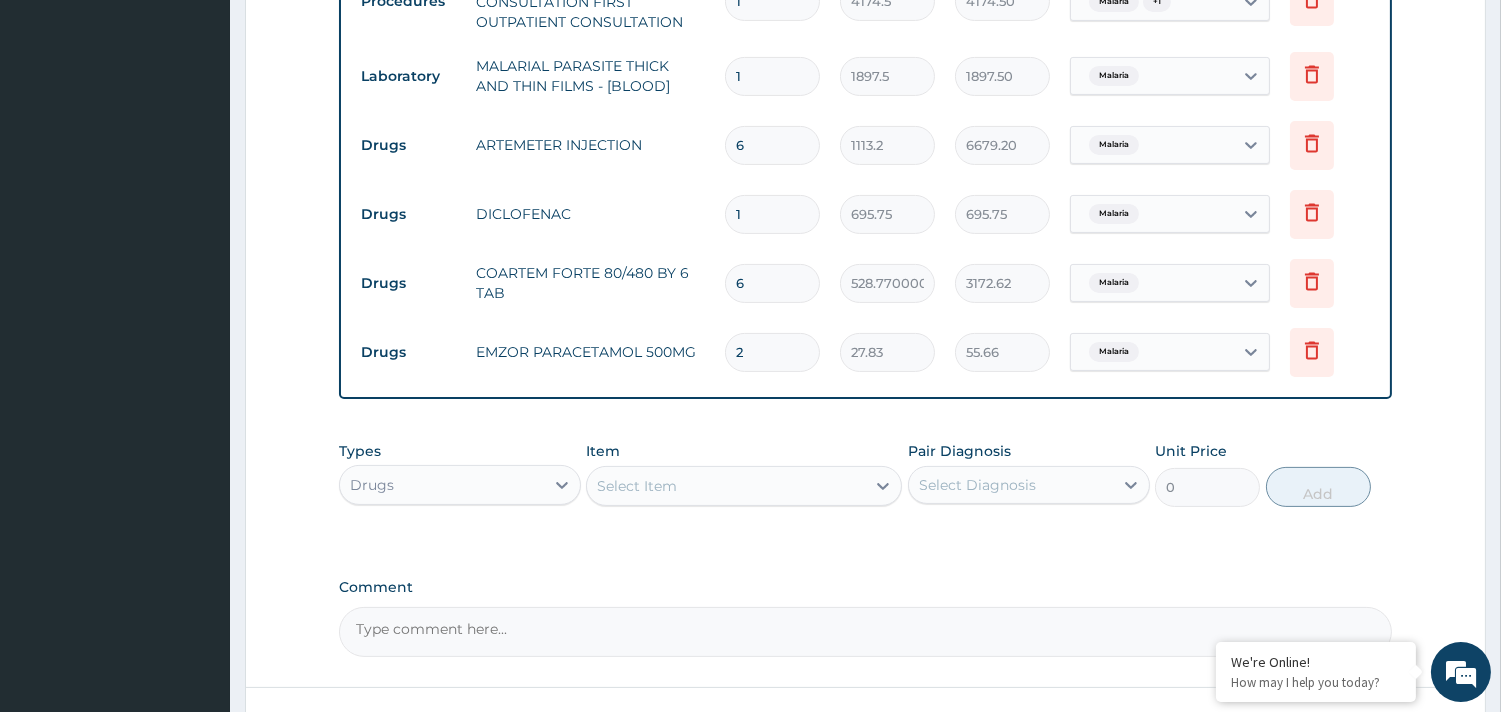 type on "20" 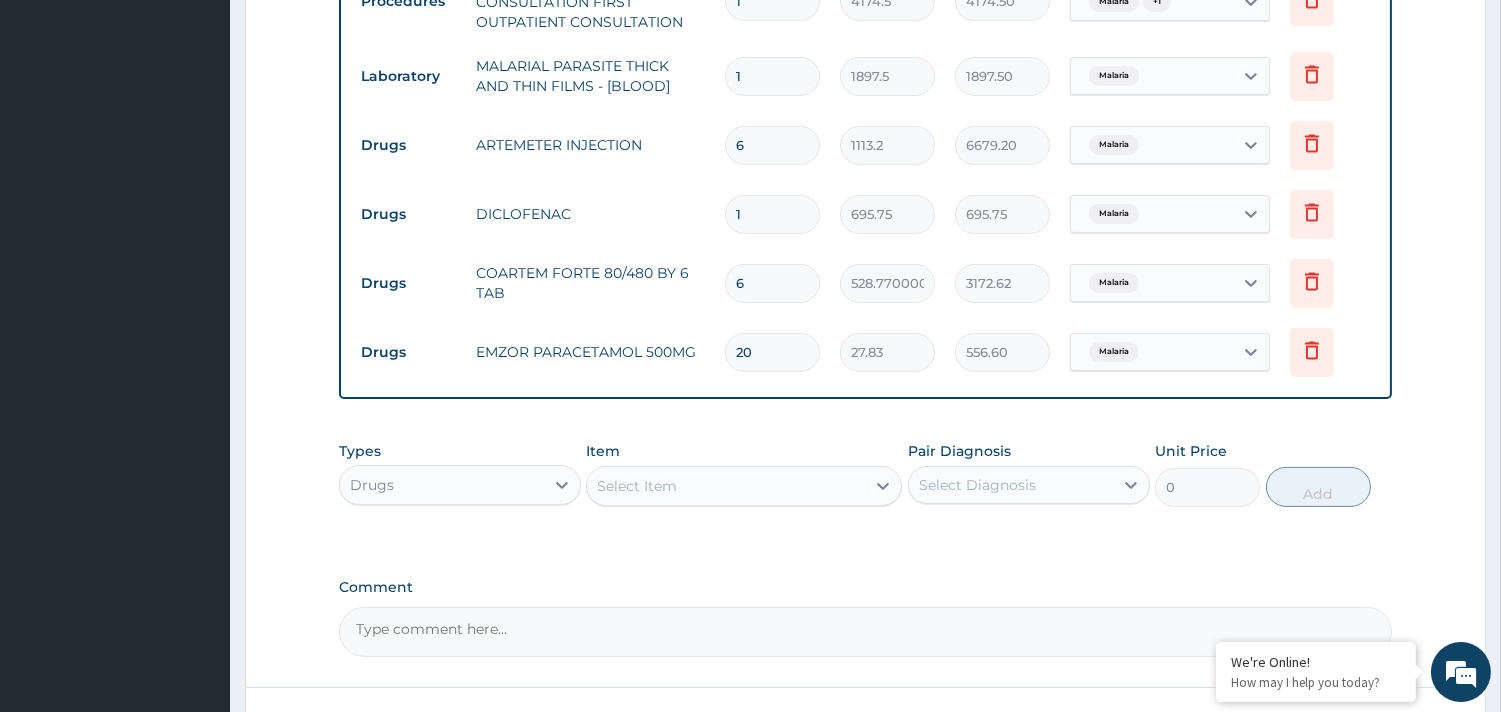 type on "20" 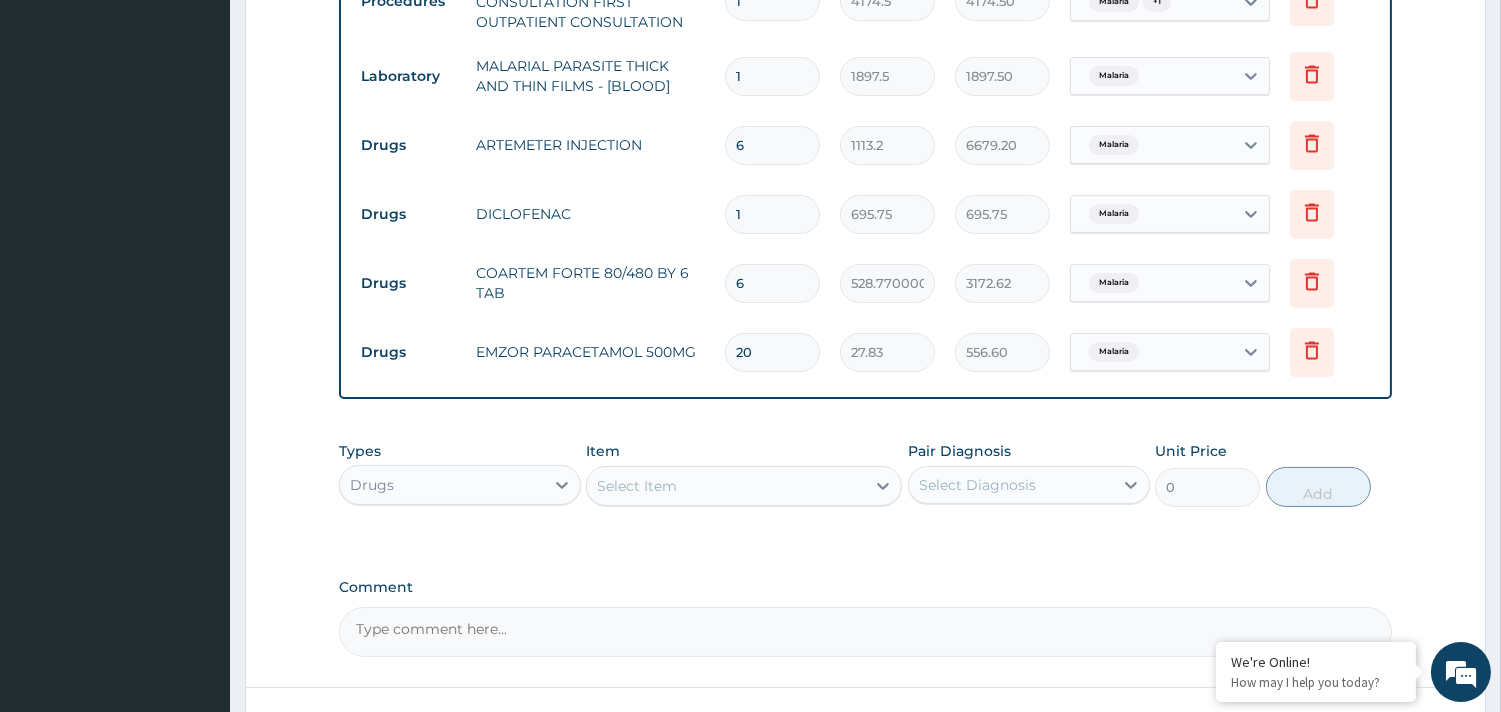click on "Select Item" at bounding box center [637, 486] 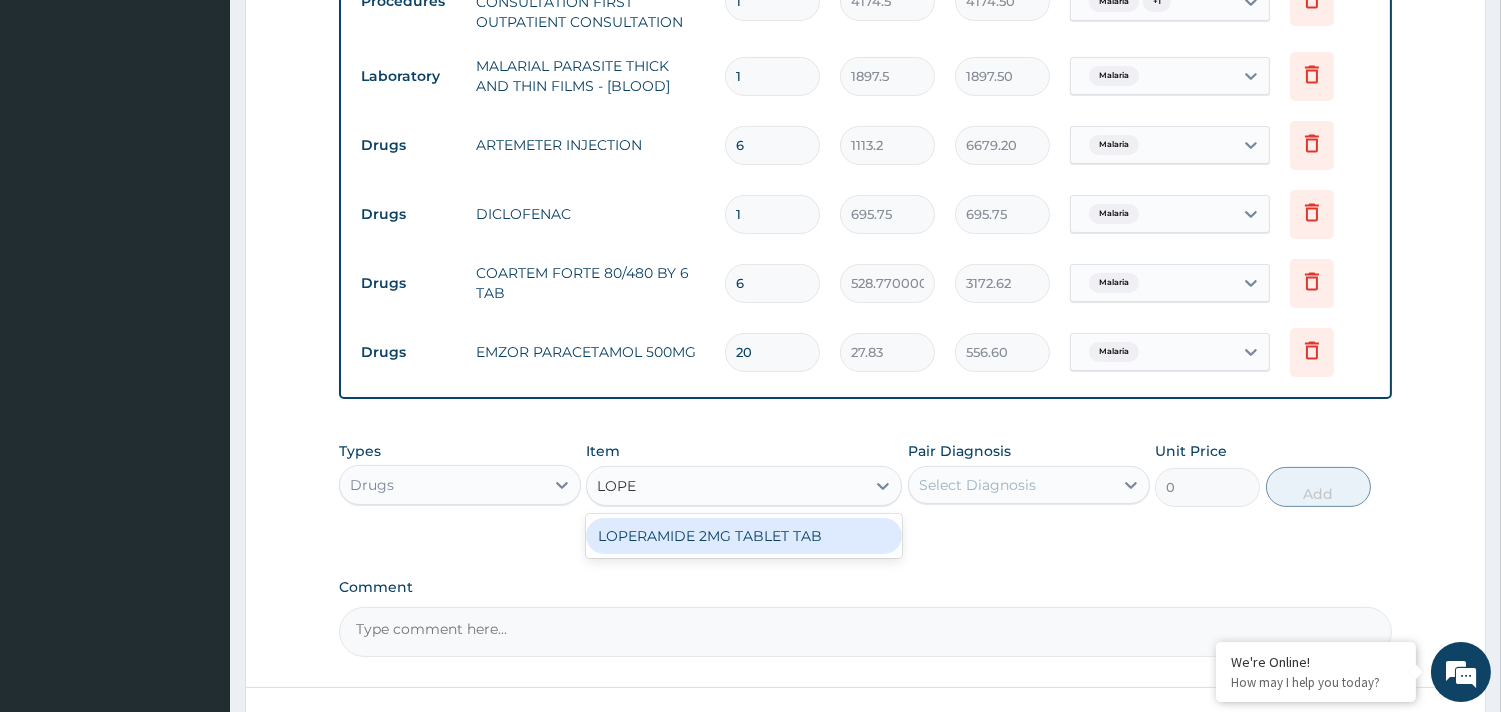 type on "LOPER" 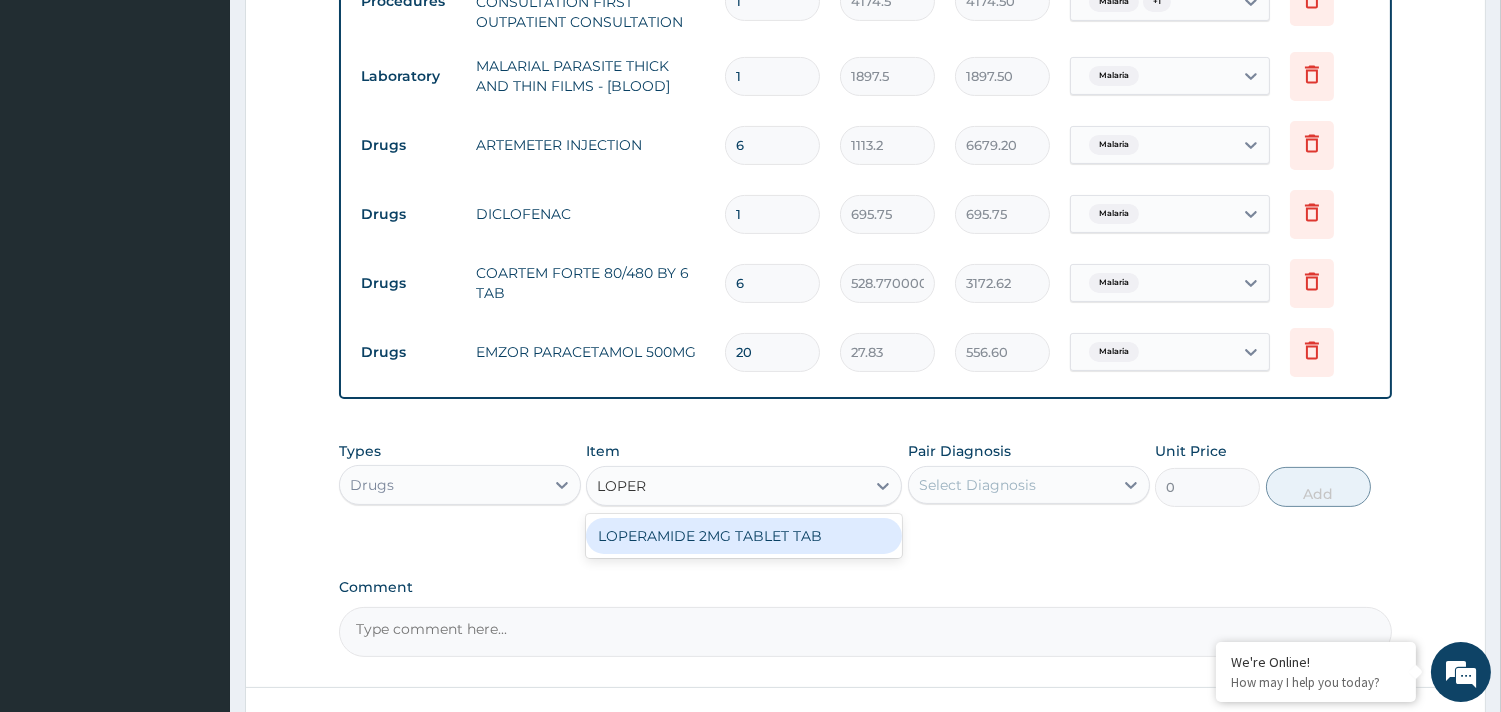 drag, startPoint x: 672, startPoint y: 528, endPoint x: 686, endPoint y: 531, distance: 14.3178215 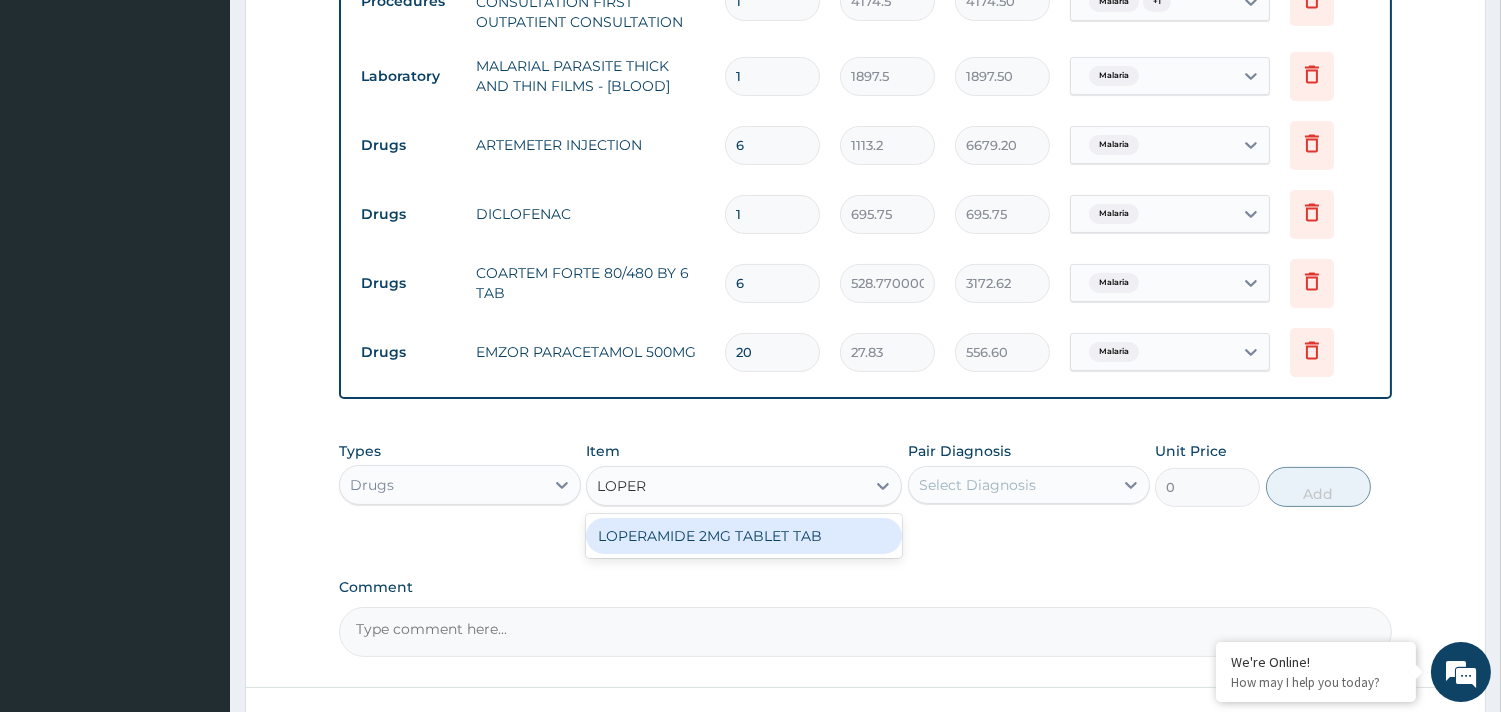 click on "LOPERAMIDE 2MG TABLET TAB" at bounding box center [744, 536] 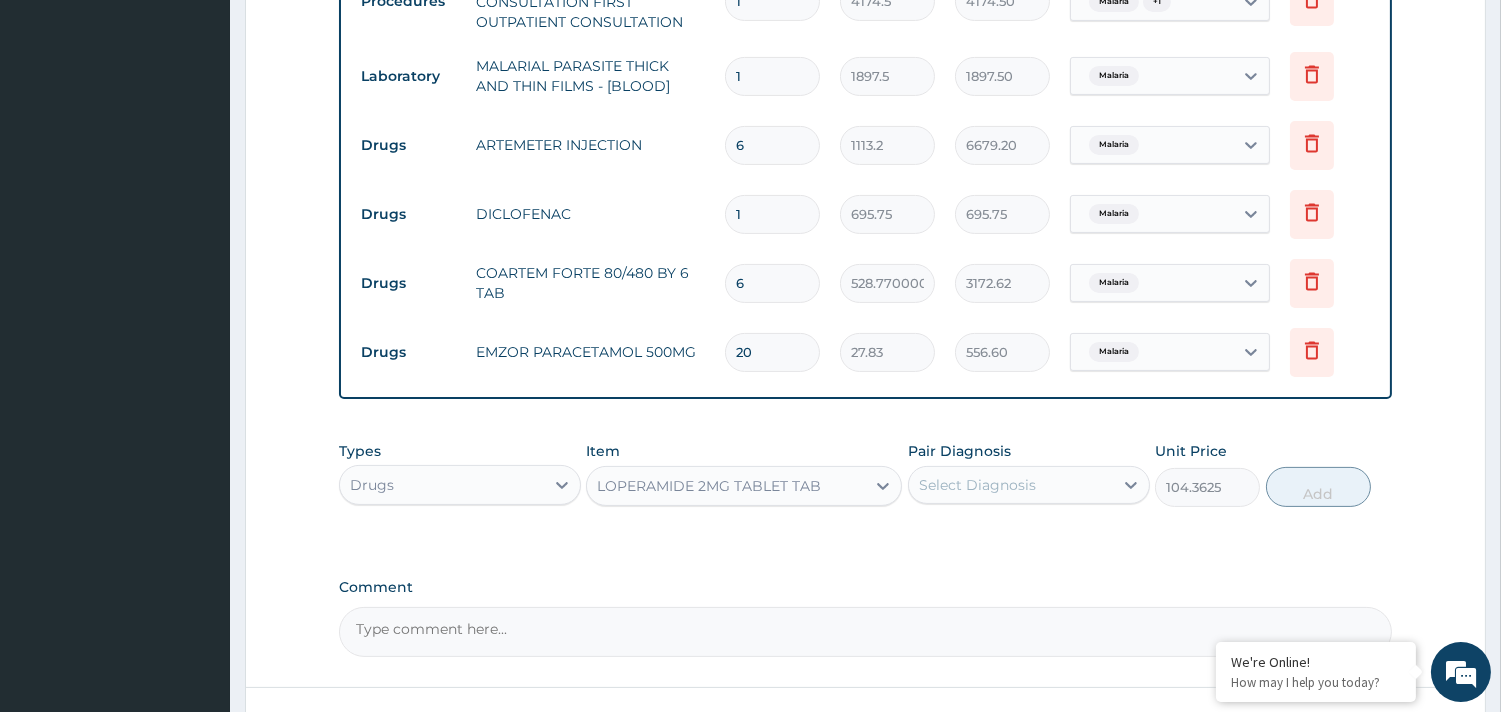 click on "Select Diagnosis" at bounding box center [977, 485] 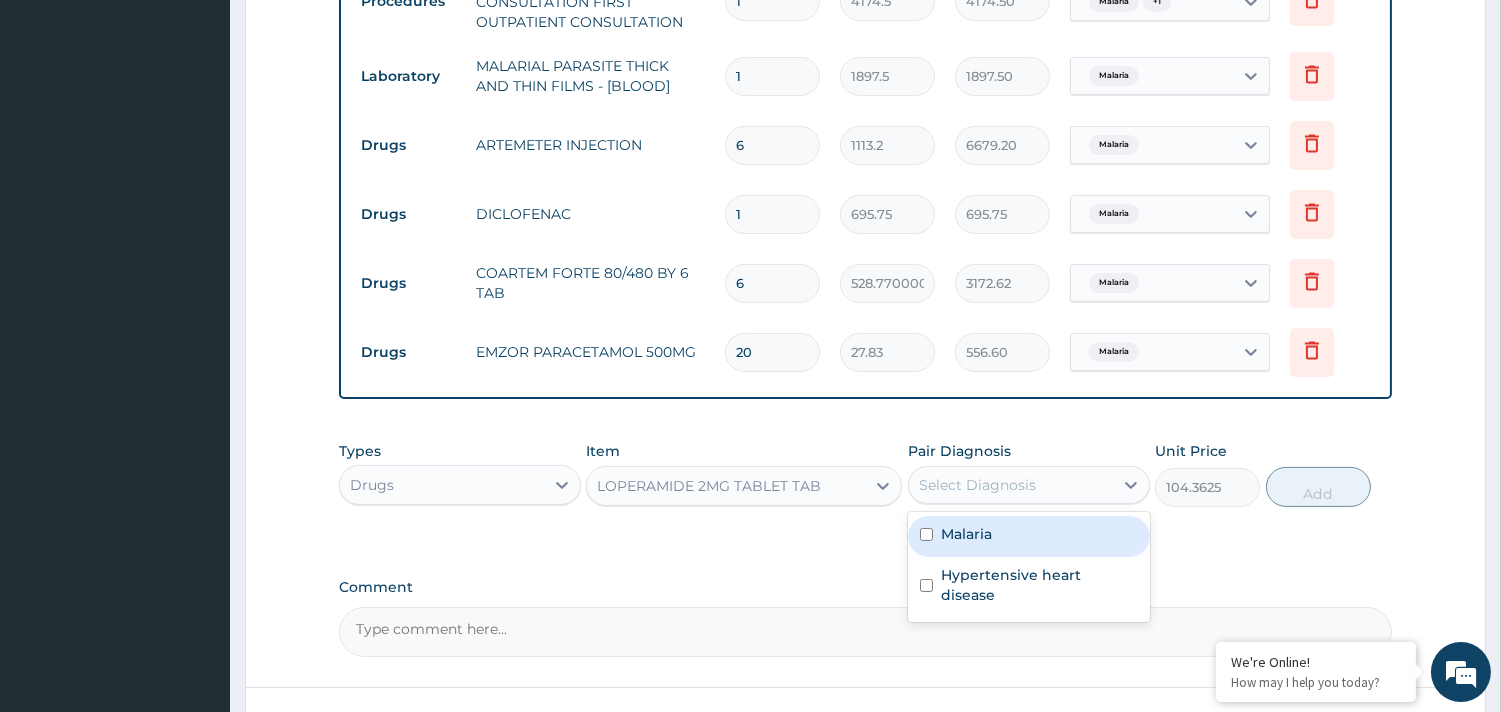 drag, startPoint x: 1022, startPoint y: 537, endPoint x: 1022, endPoint y: 551, distance: 14 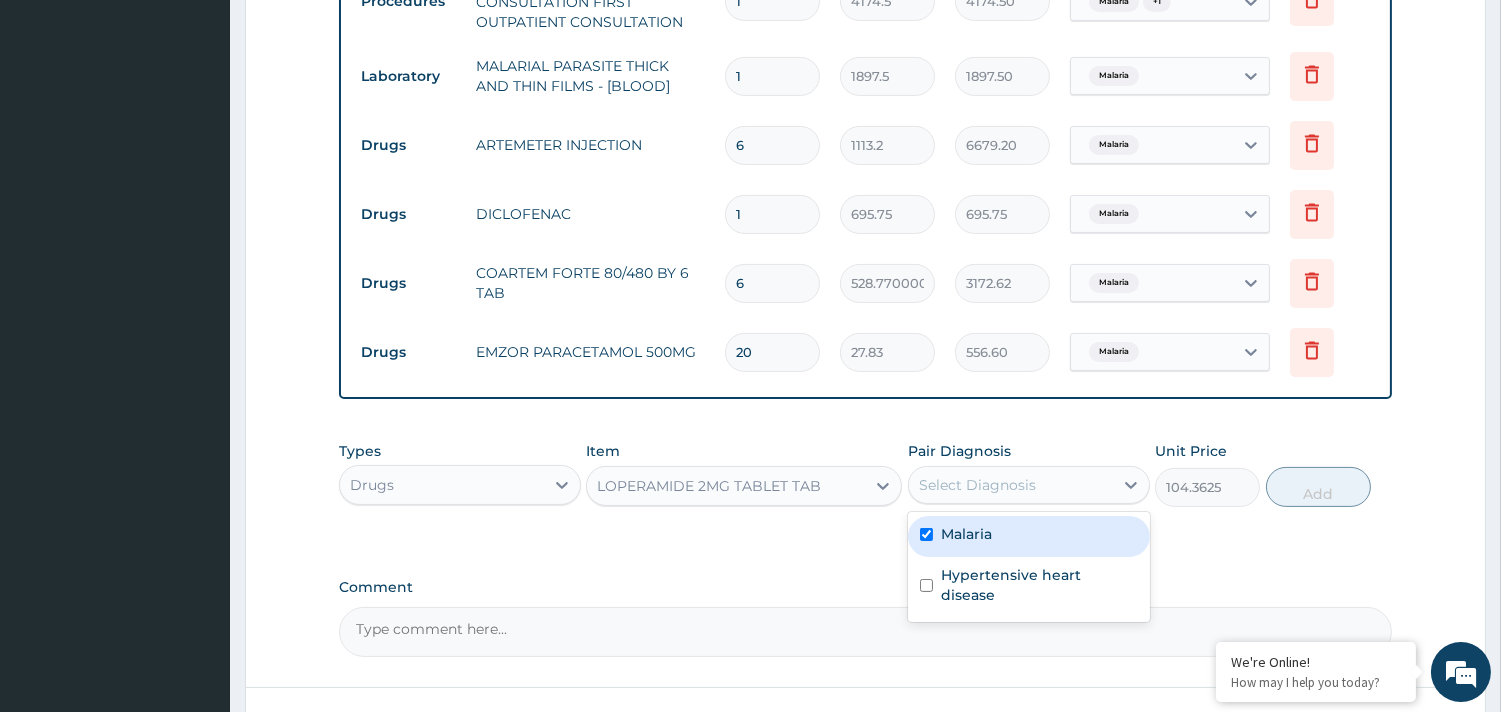 checkbox on "true" 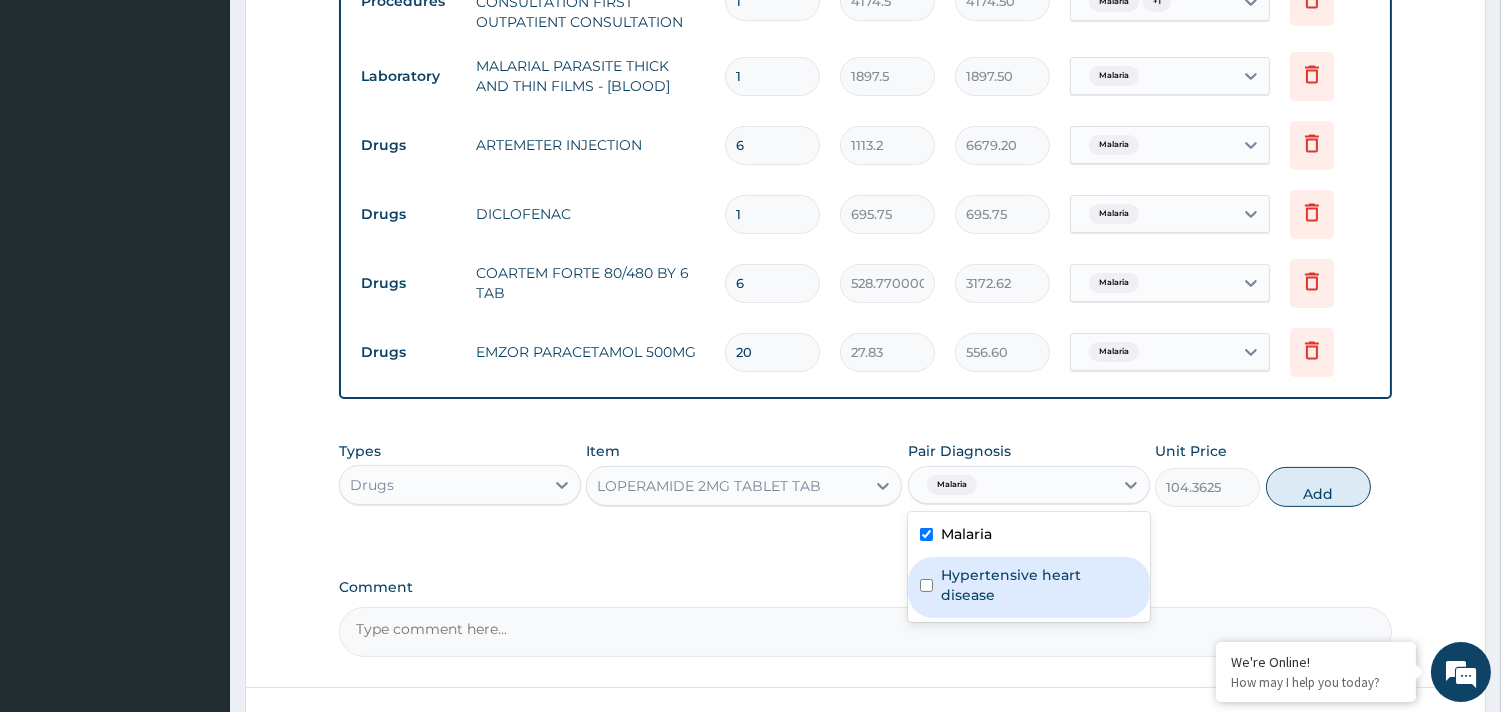 drag, startPoint x: 1034, startPoint y: 566, endPoint x: 1138, endPoint y: 562, distance: 104.0769 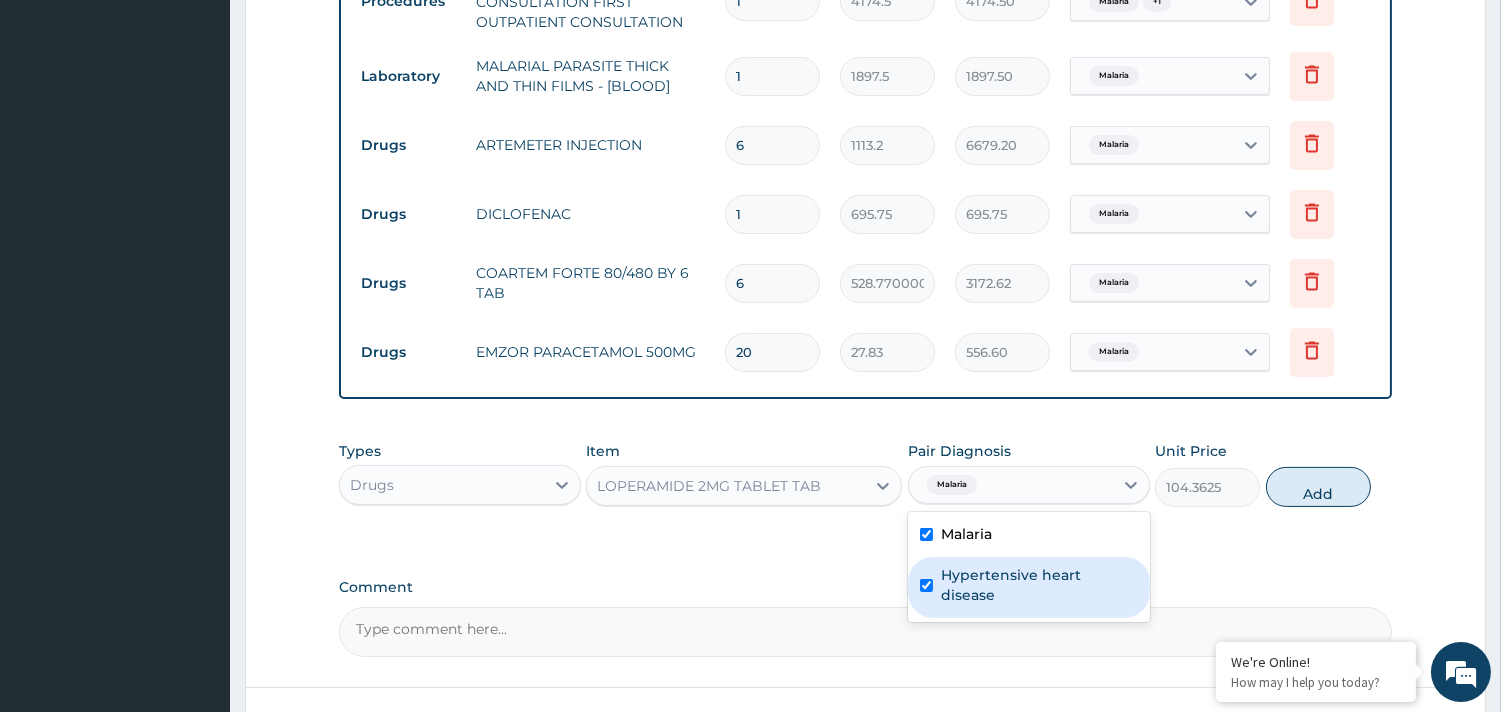 checkbox on "true" 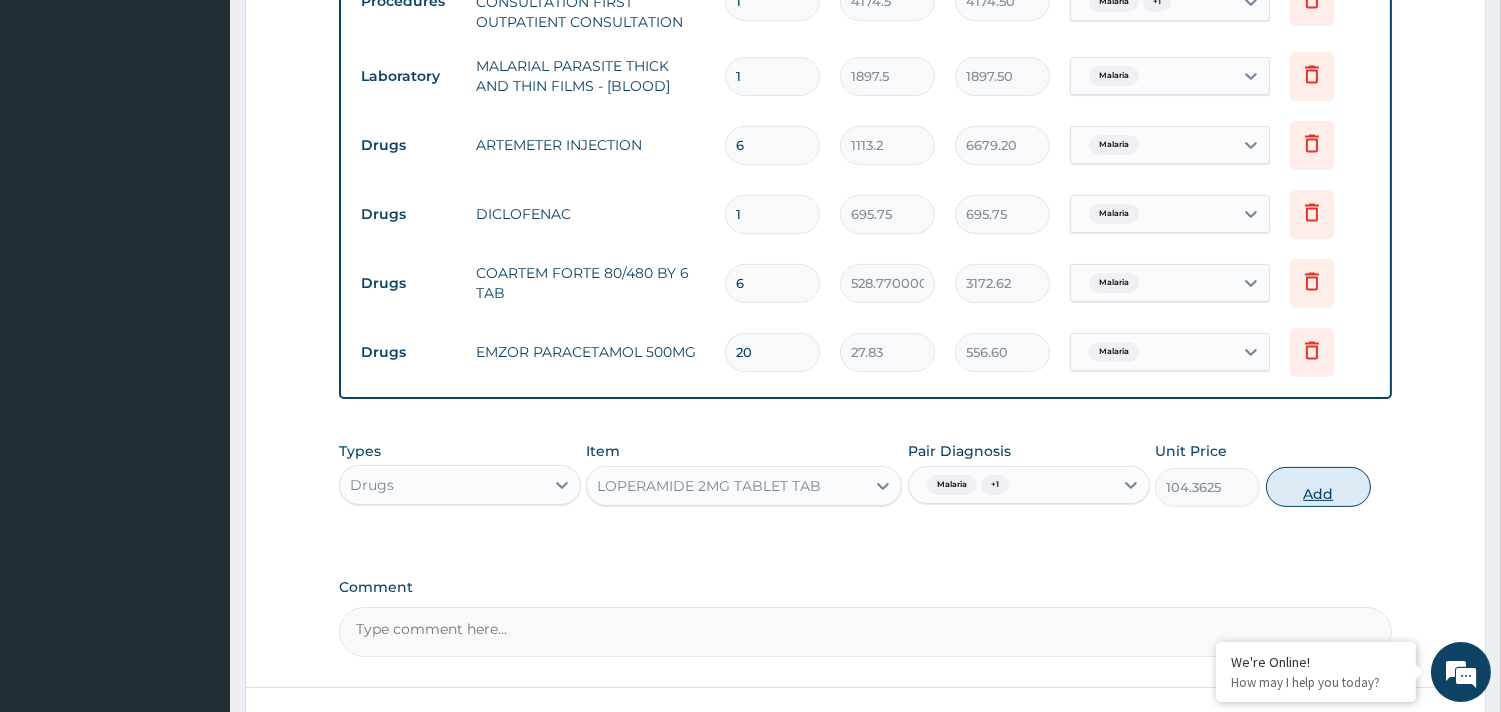 click on "Add" at bounding box center [1318, 487] 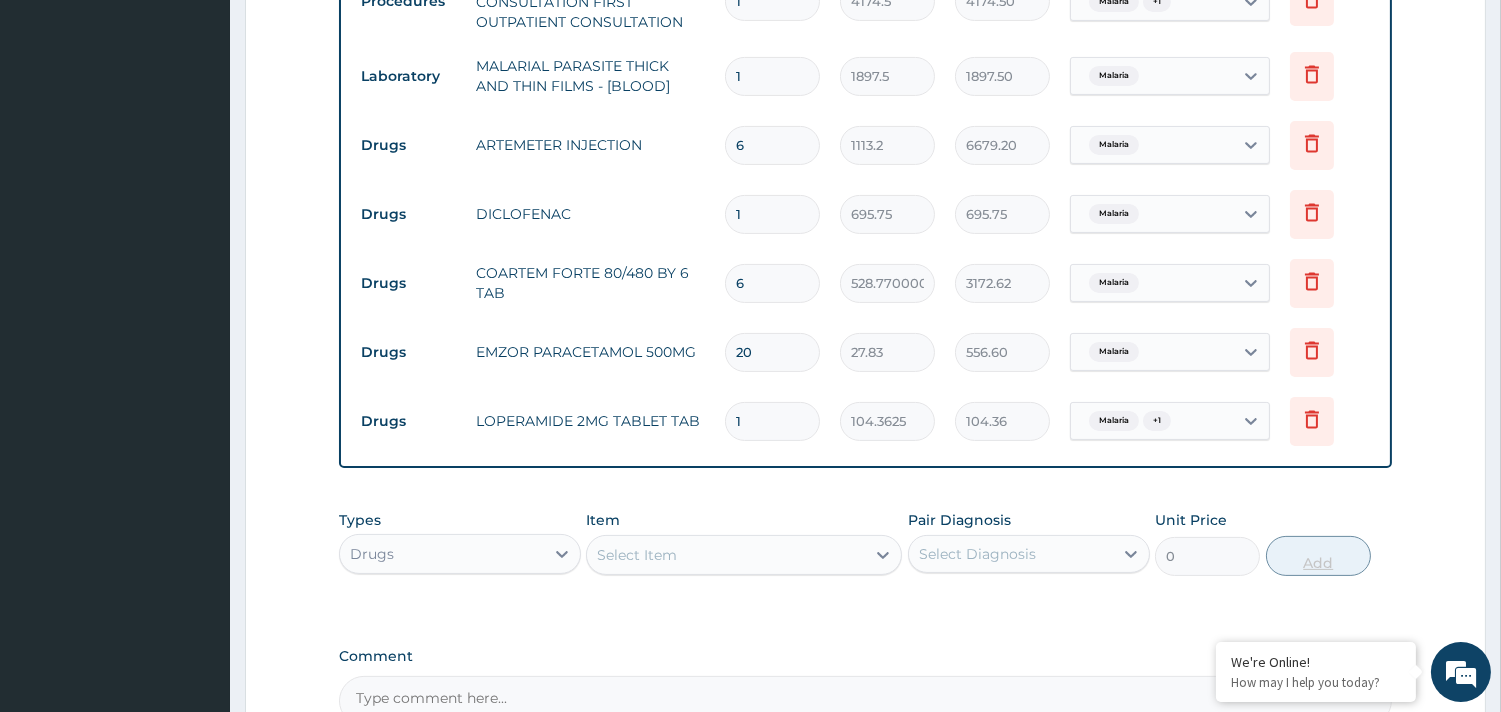type on "15" 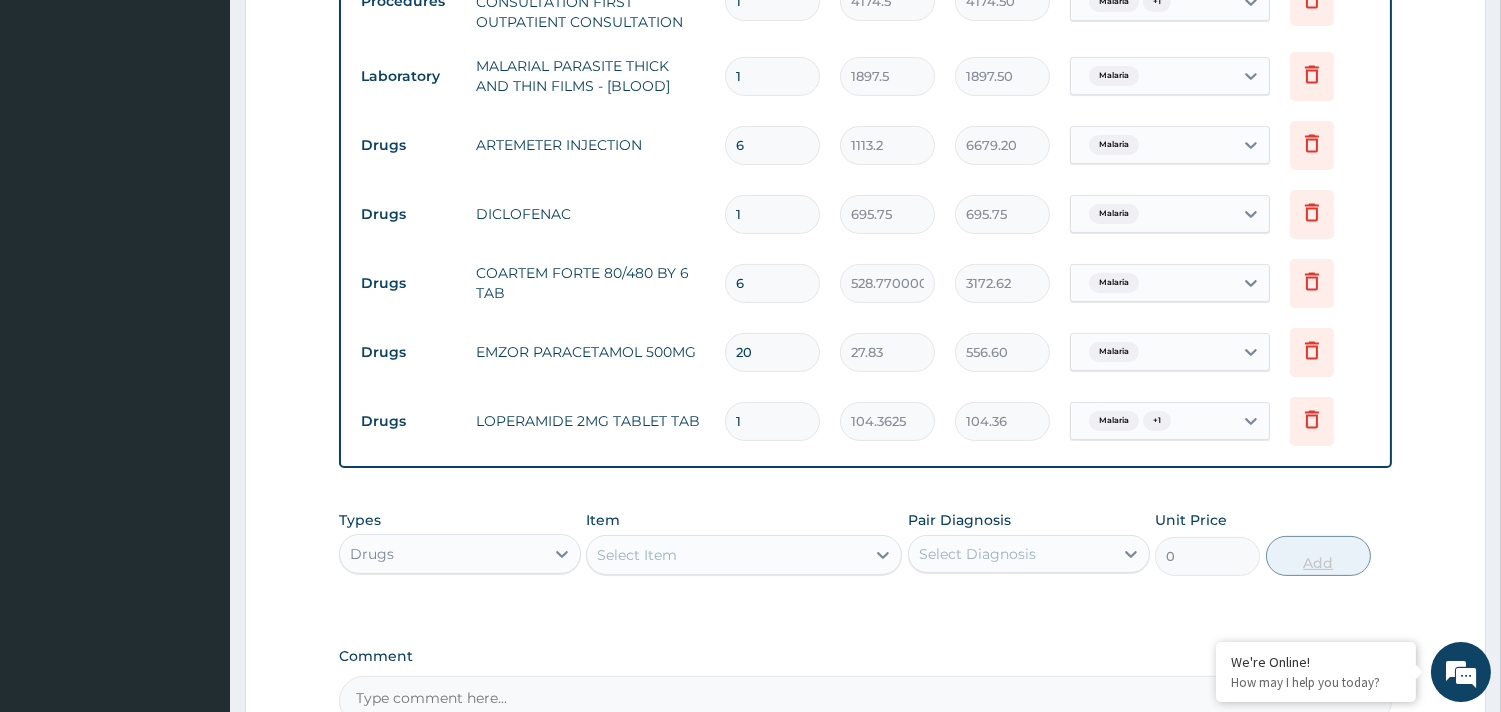 type on "1565.44" 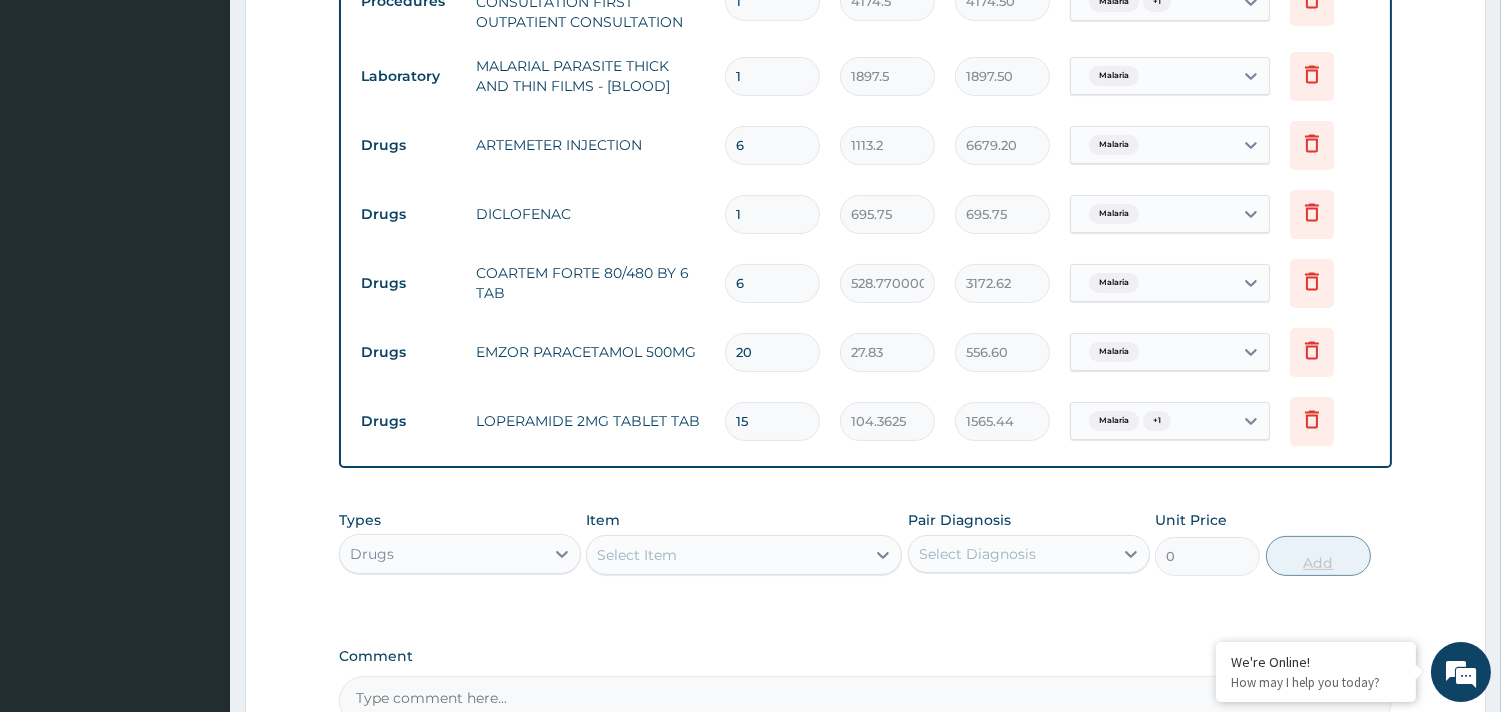 type on "1" 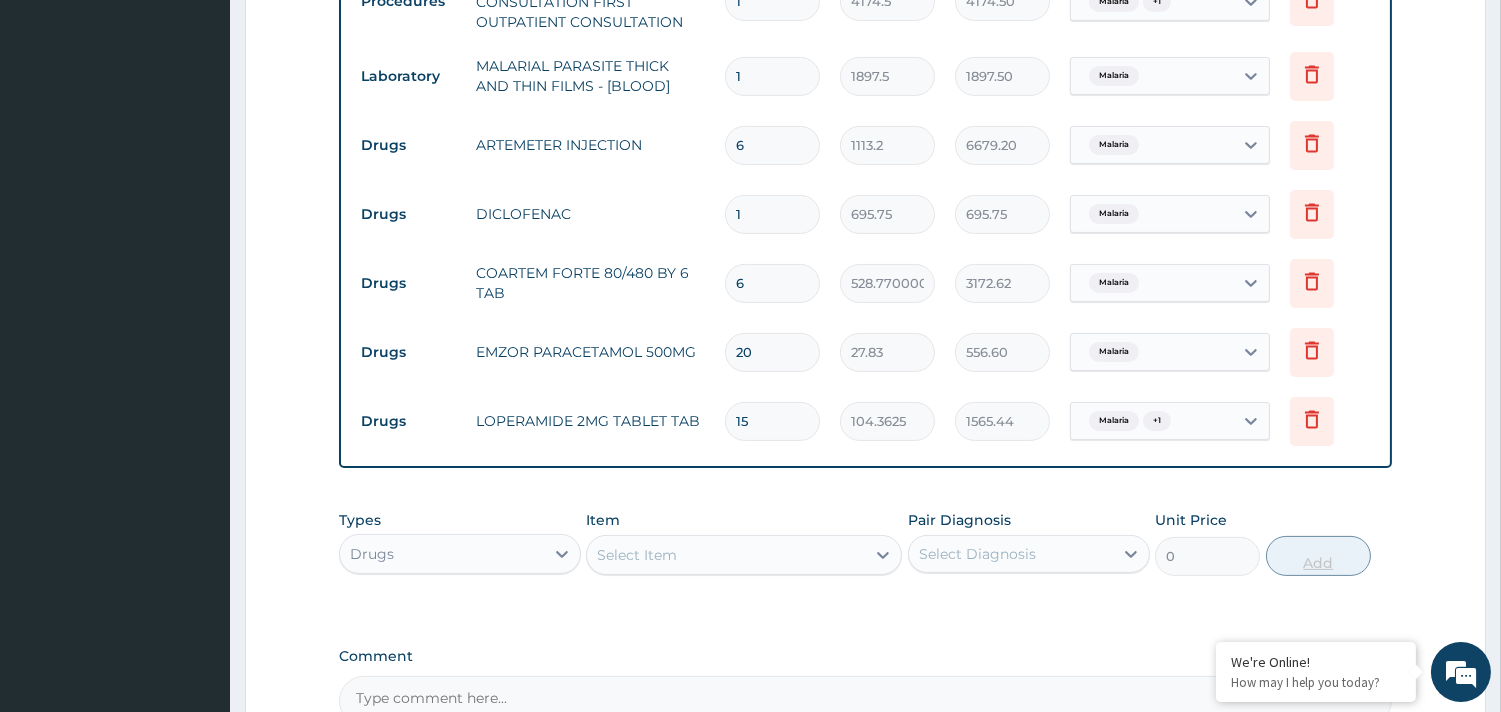 type on "104.36" 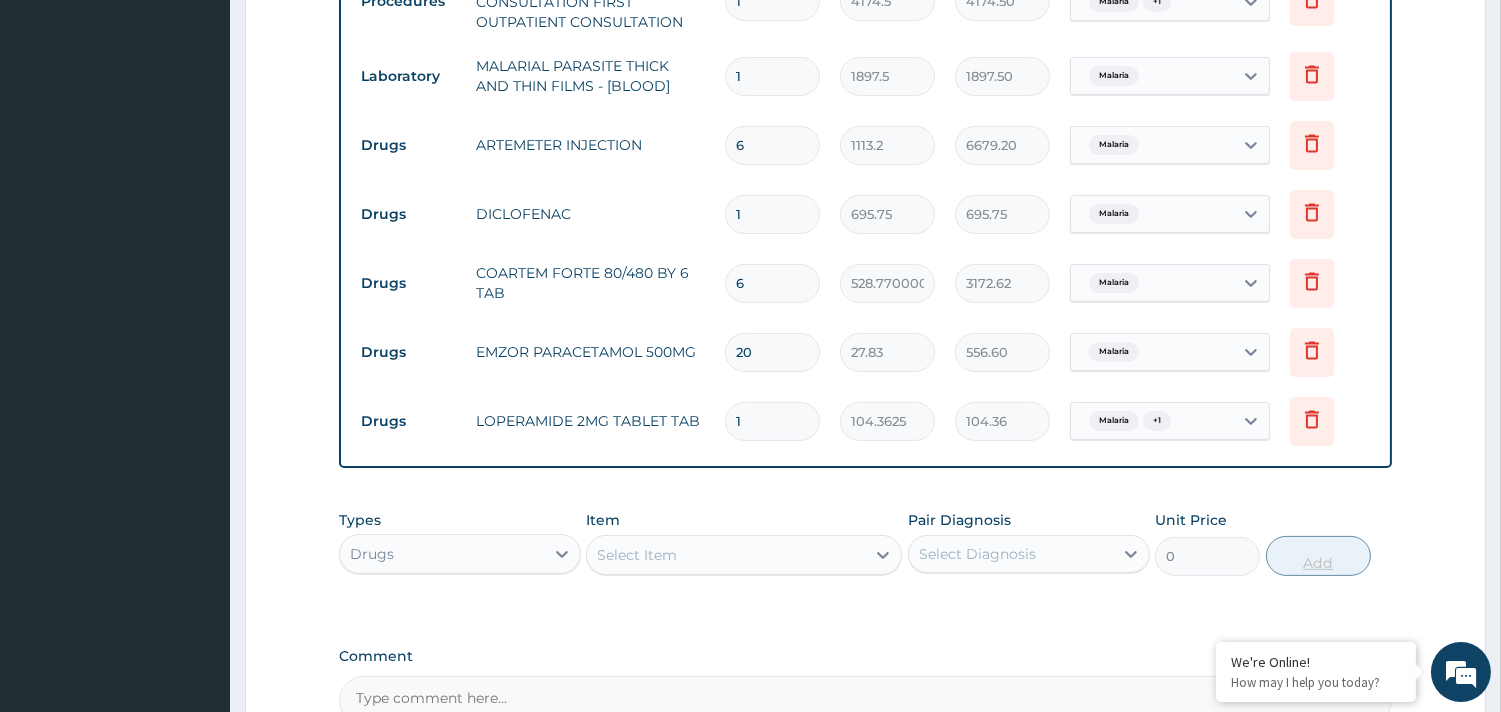 type 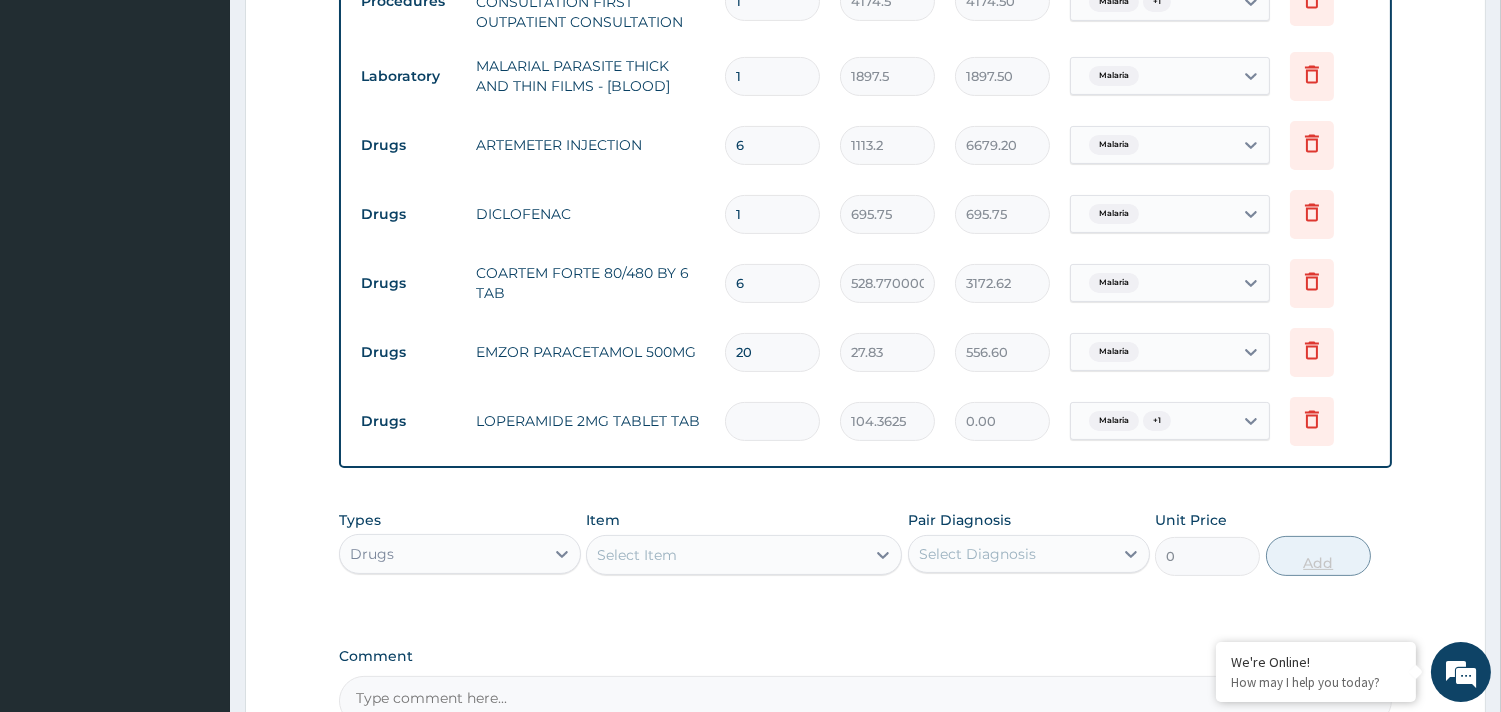 type on "5" 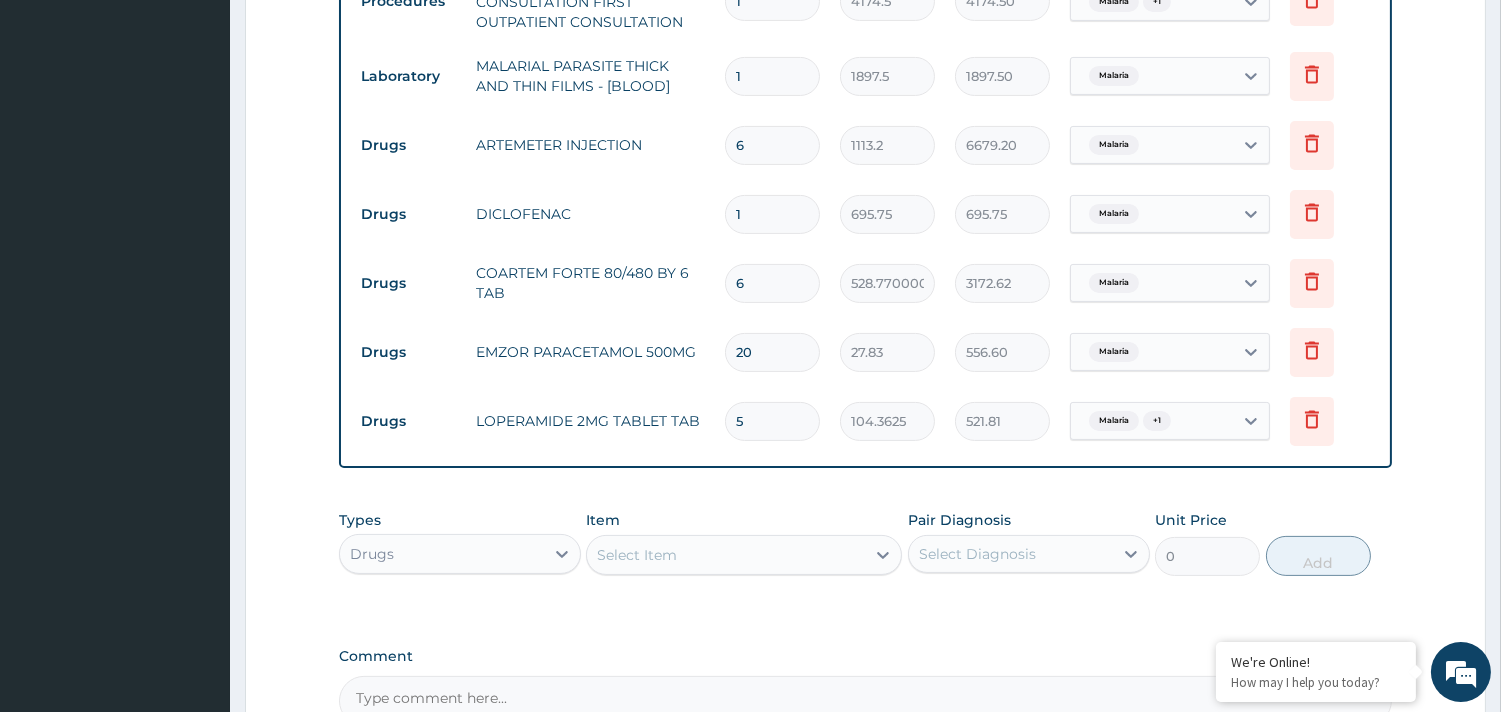 type on "5" 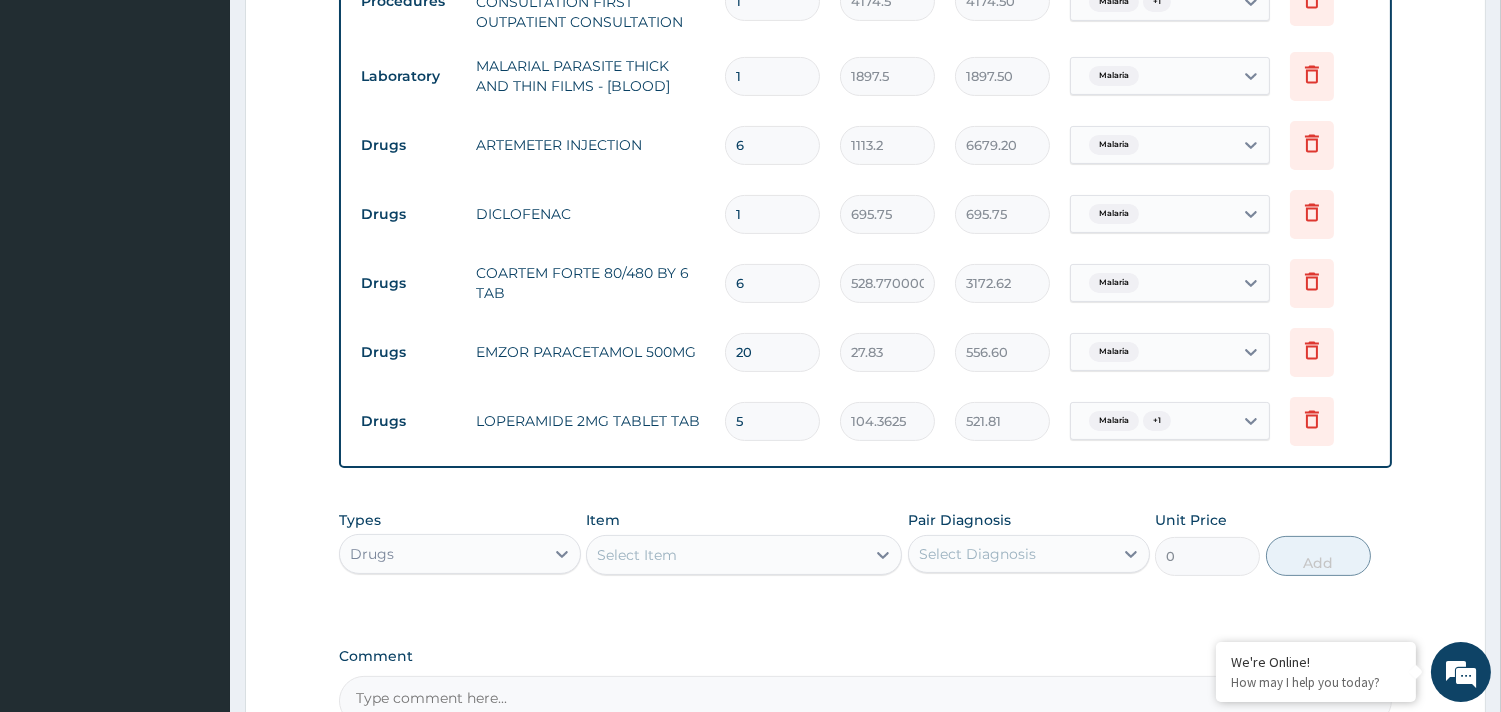 click on "Select Item" at bounding box center (637, 555) 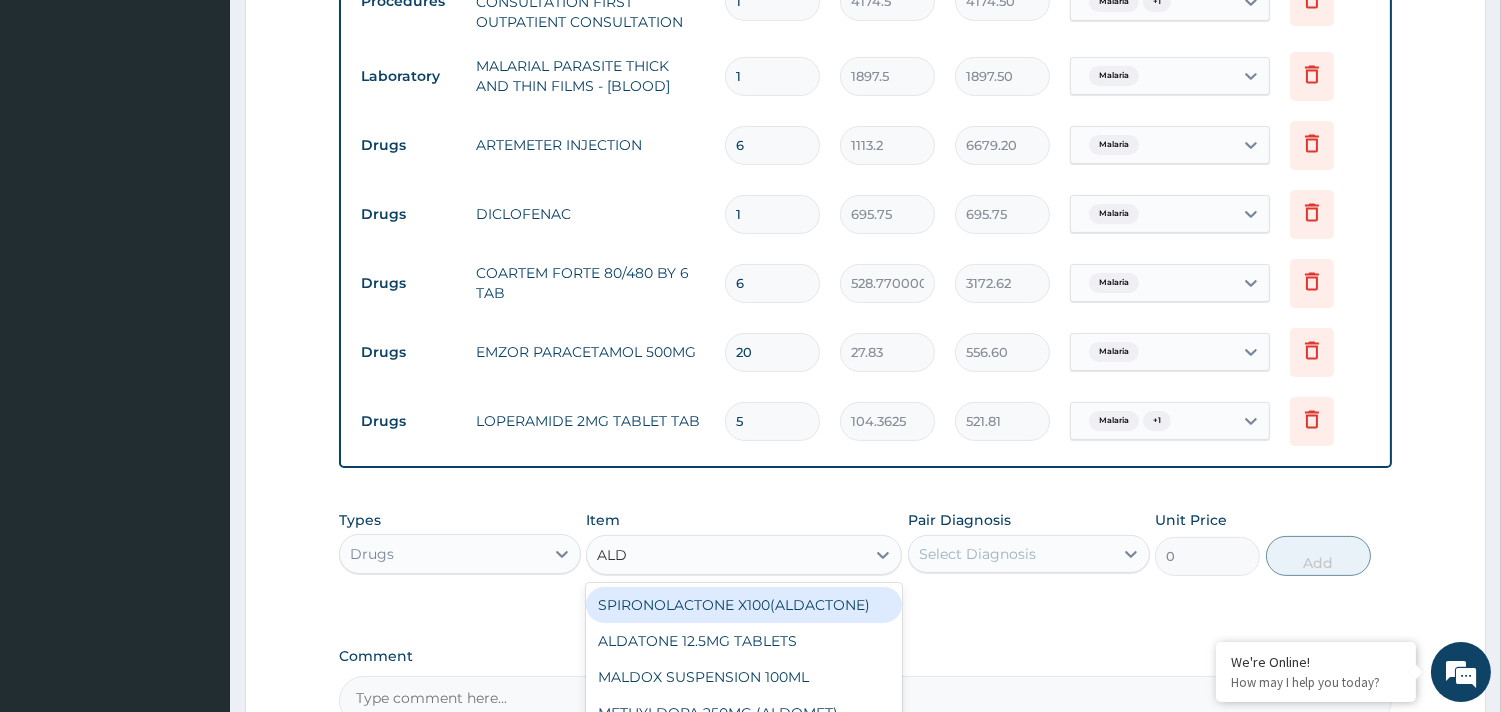 type on "ALDO" 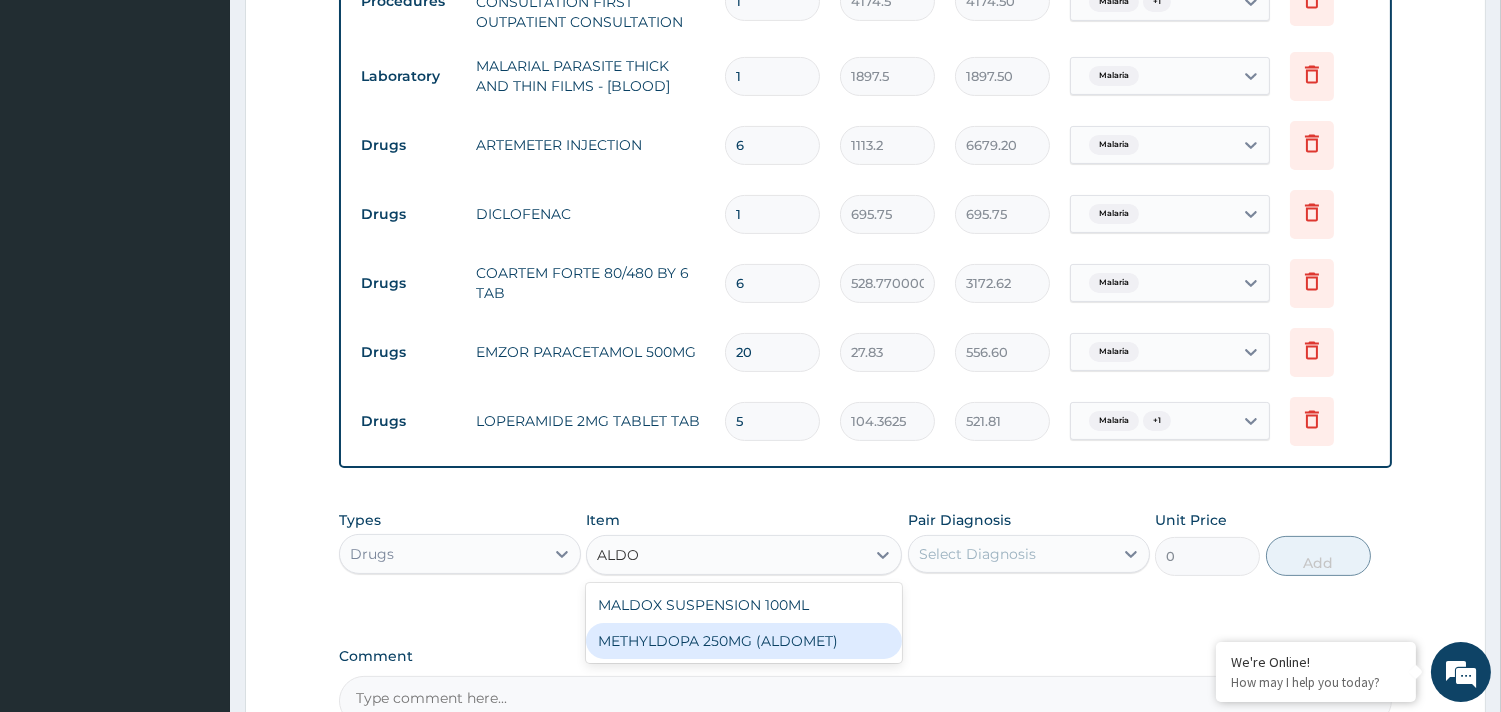 click on "METHYLDOPA 250MG (ALDOMET)" at bounding box center (744, 641) 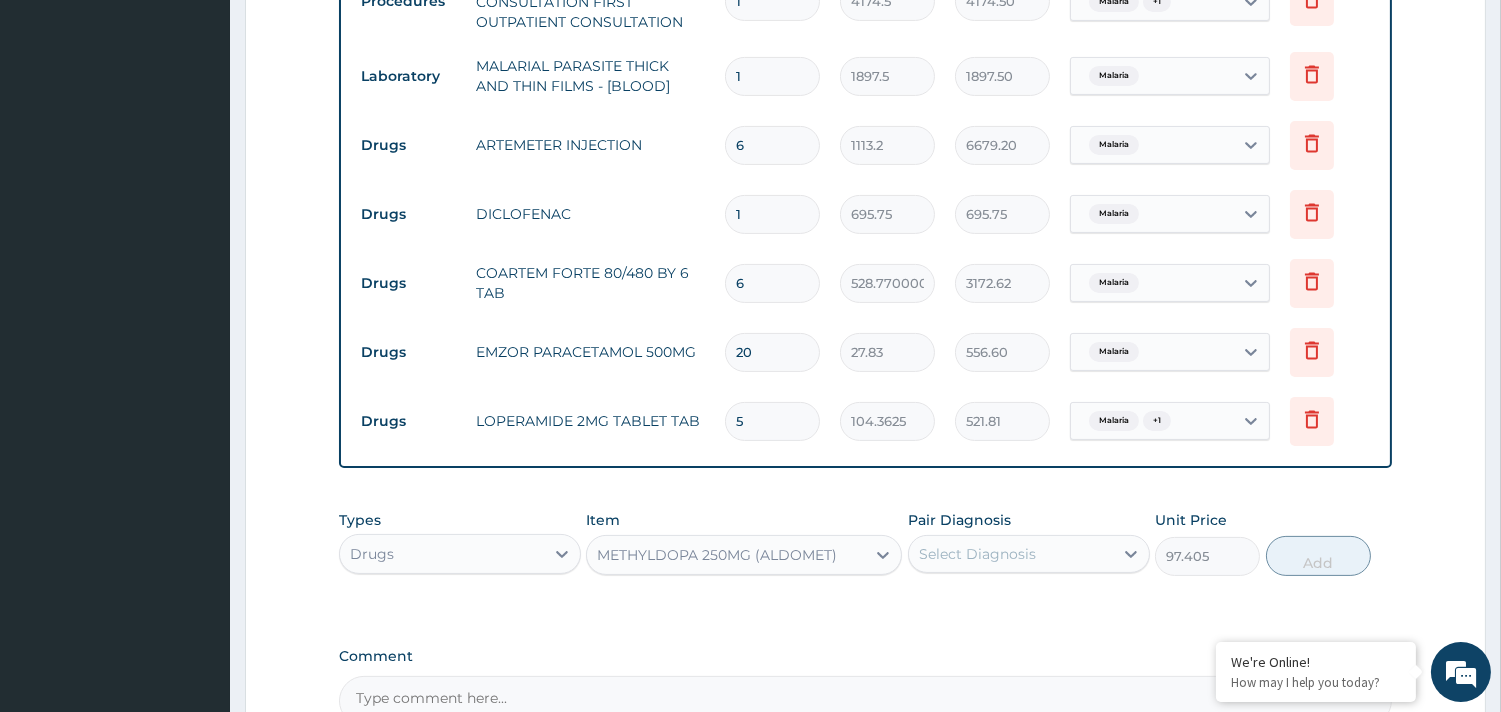 click on "Select Diagnosis" at bounding box center (977, 554) 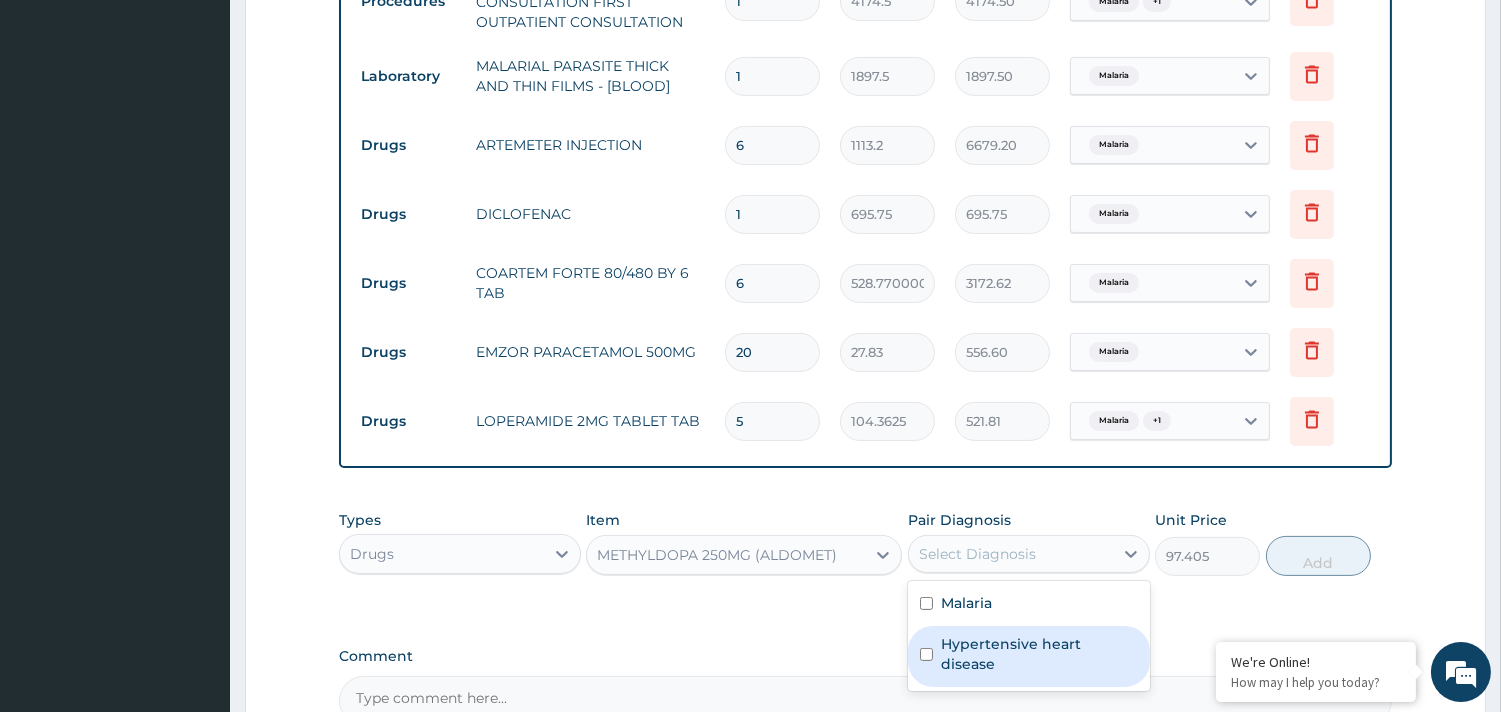 click on "Hypertensive heart disease" at bounding box center [1039, 654] 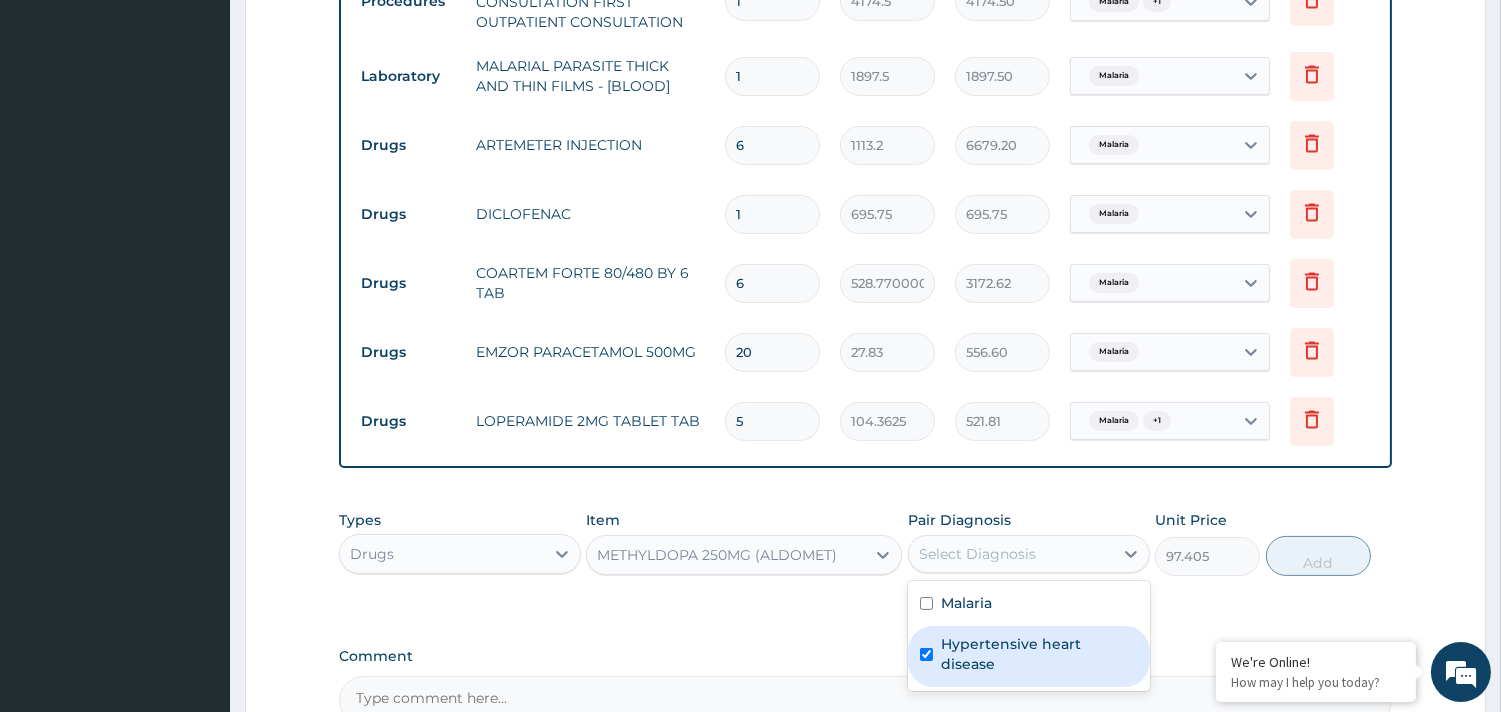 checkbox on "true" 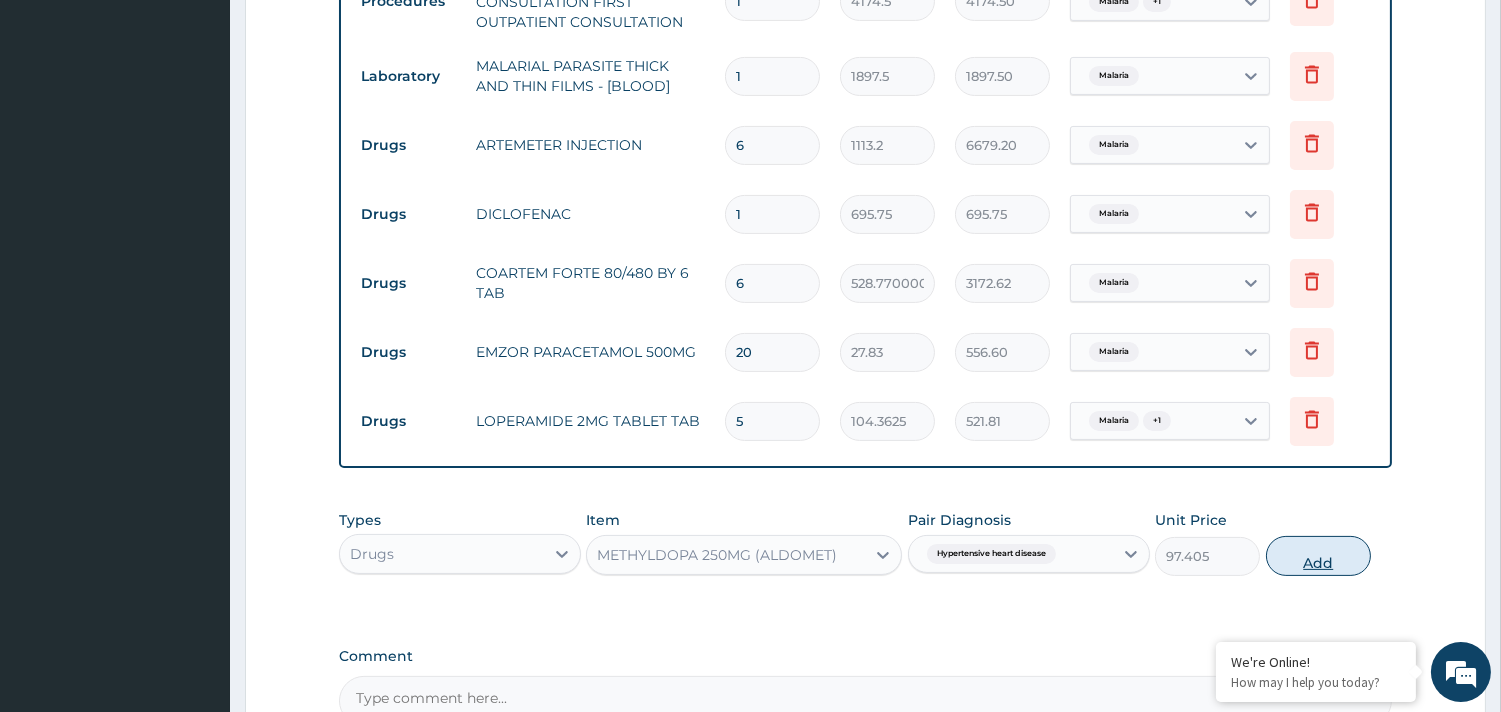 click on "Add" at bounding box center (1318, 556) 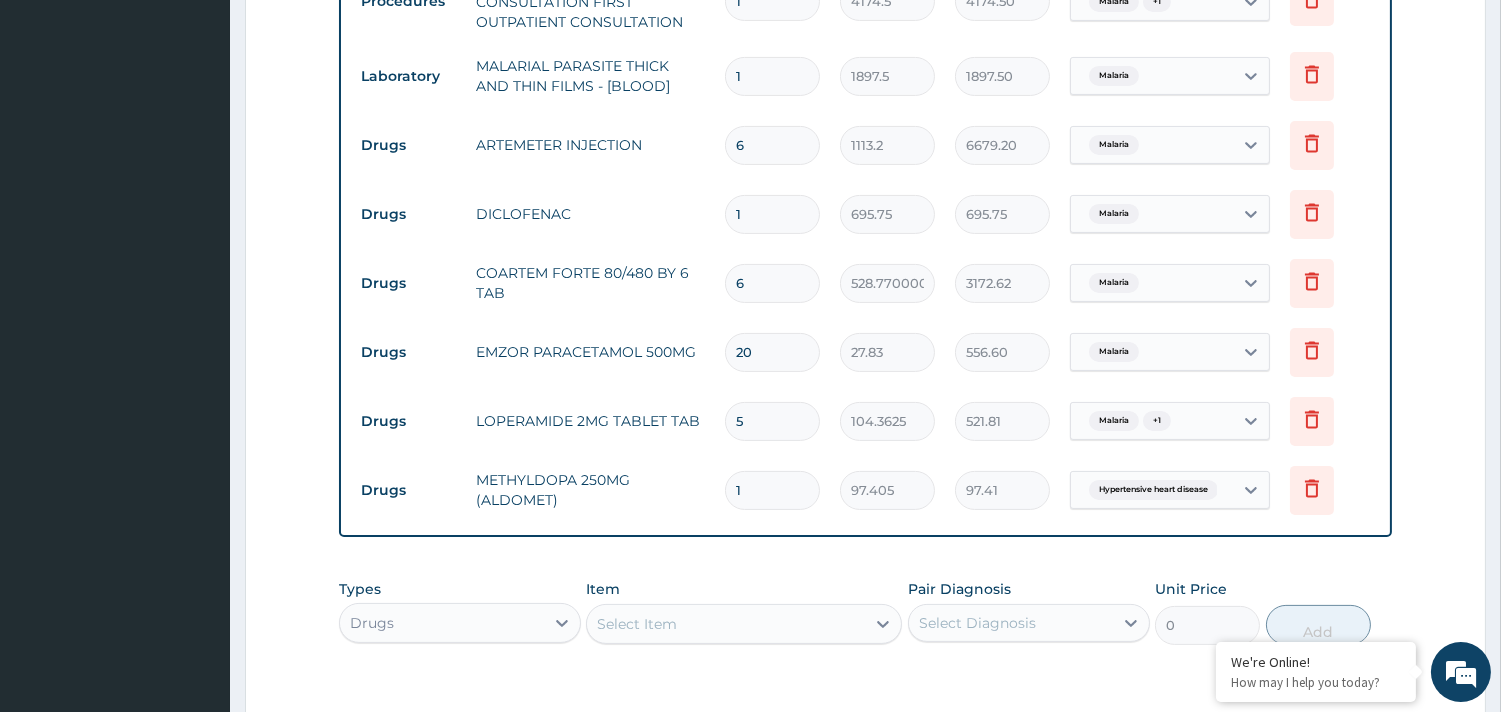 click on "1" at bounding box center [772, 490] 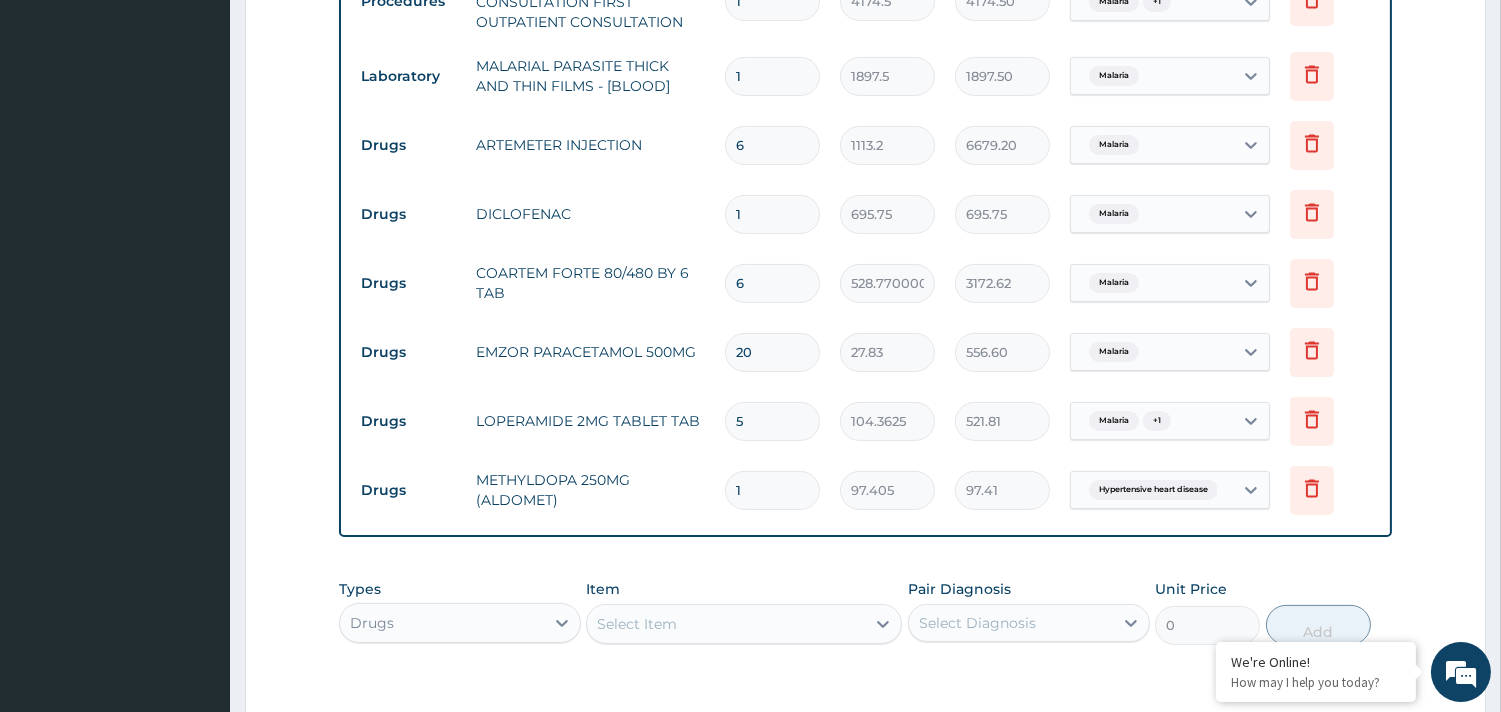 type on "0.00" 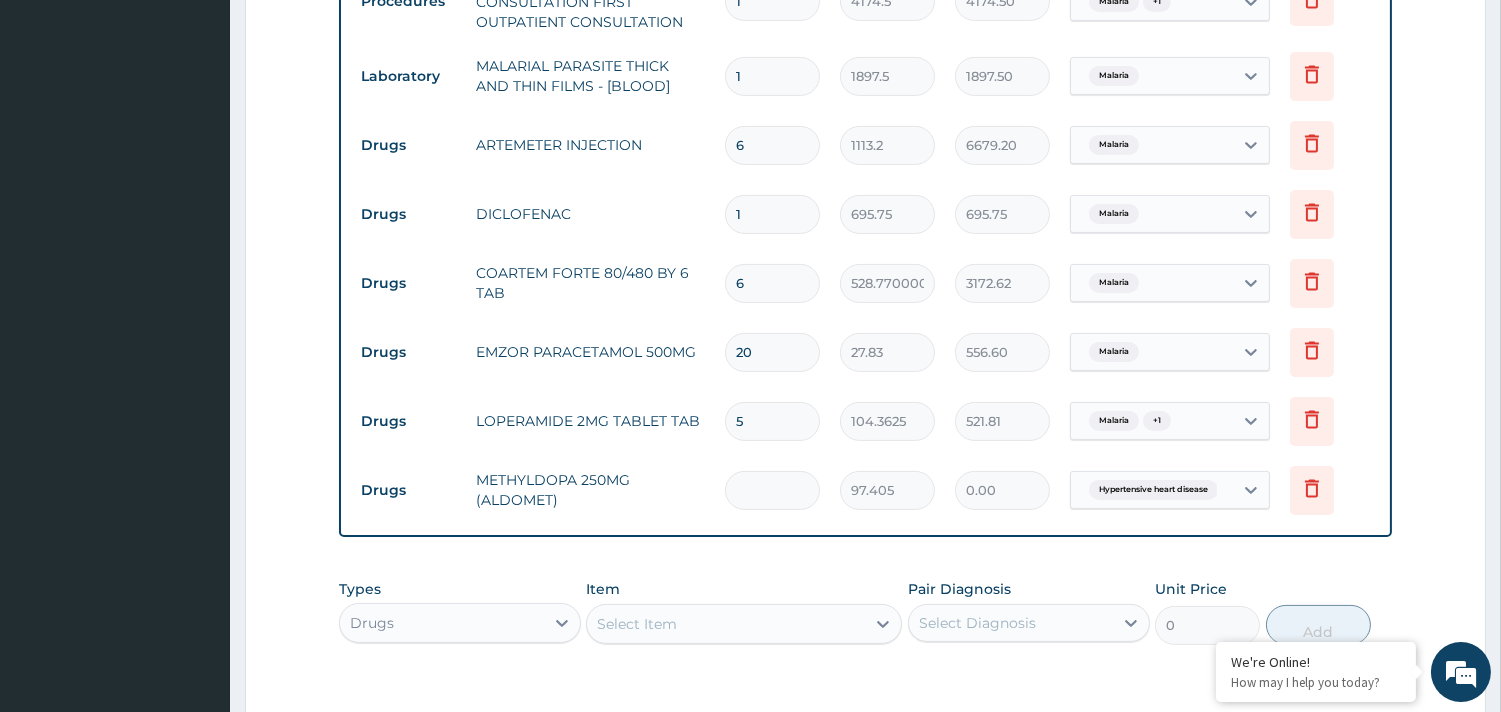 type on "3" 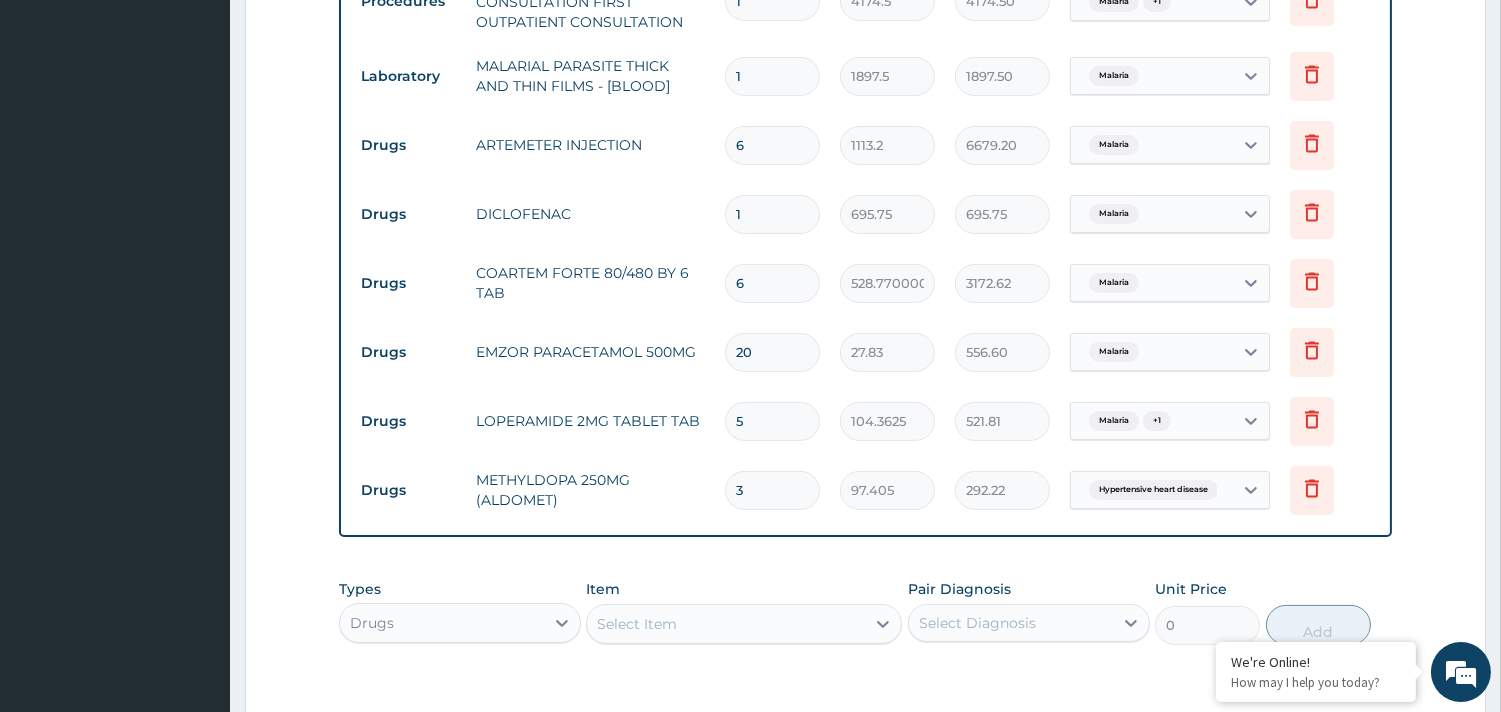 type on "30" 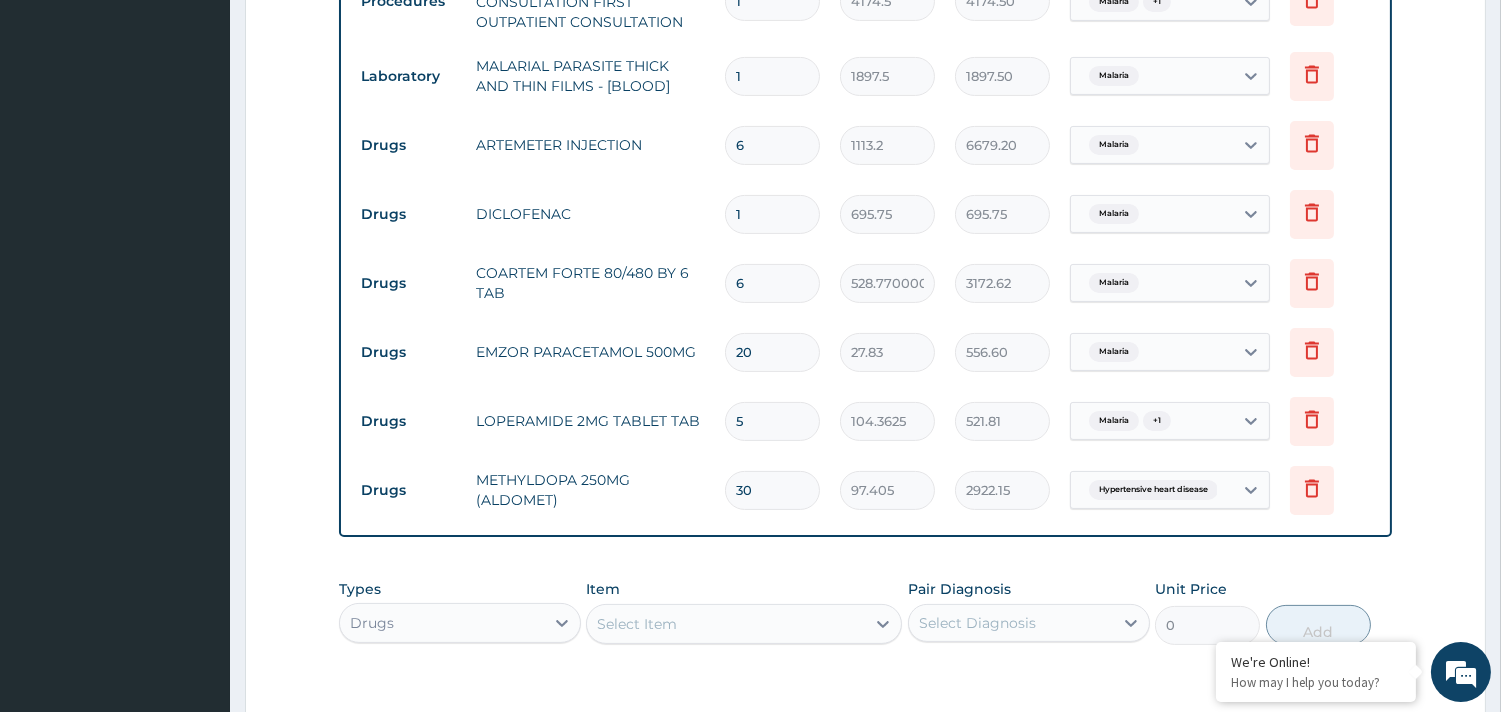 type on "30" 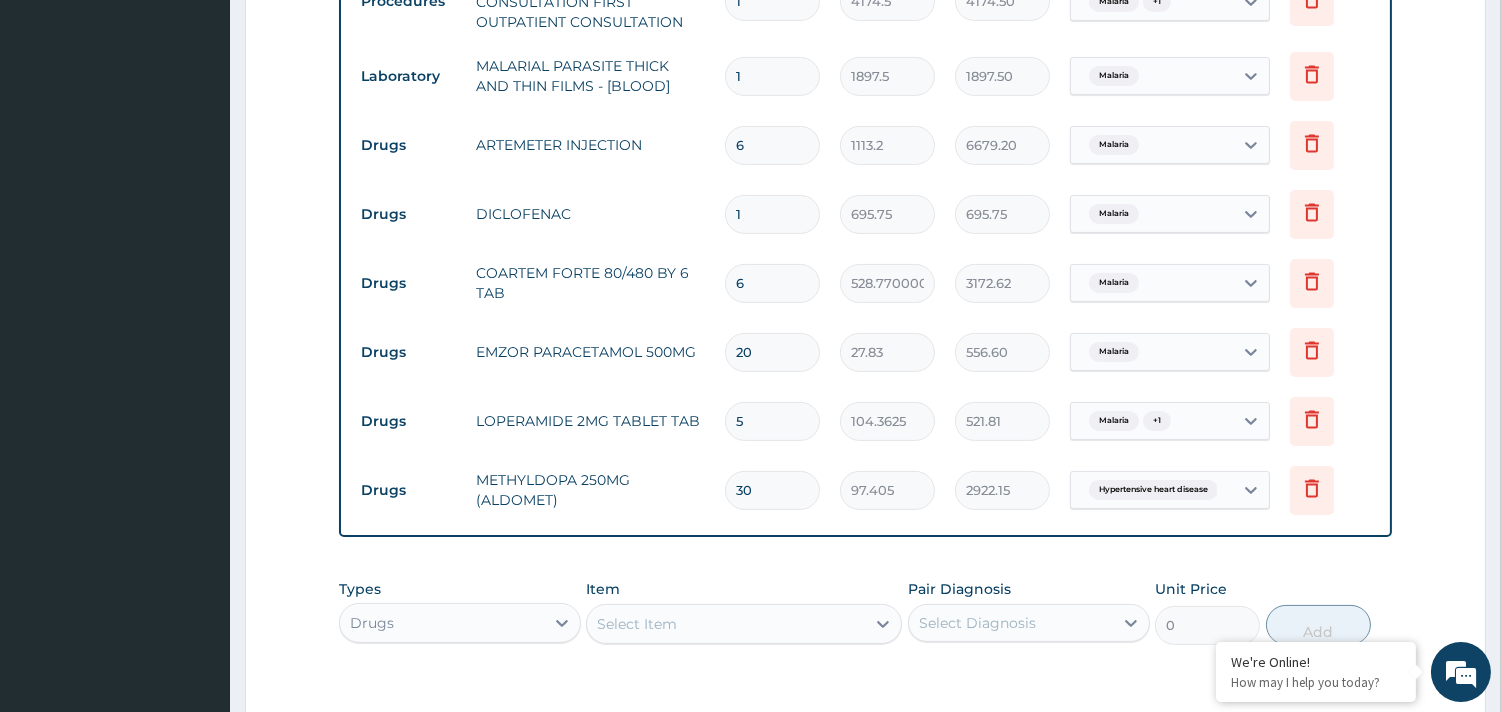 click on "Select Item" at bounding box center (726, 624) 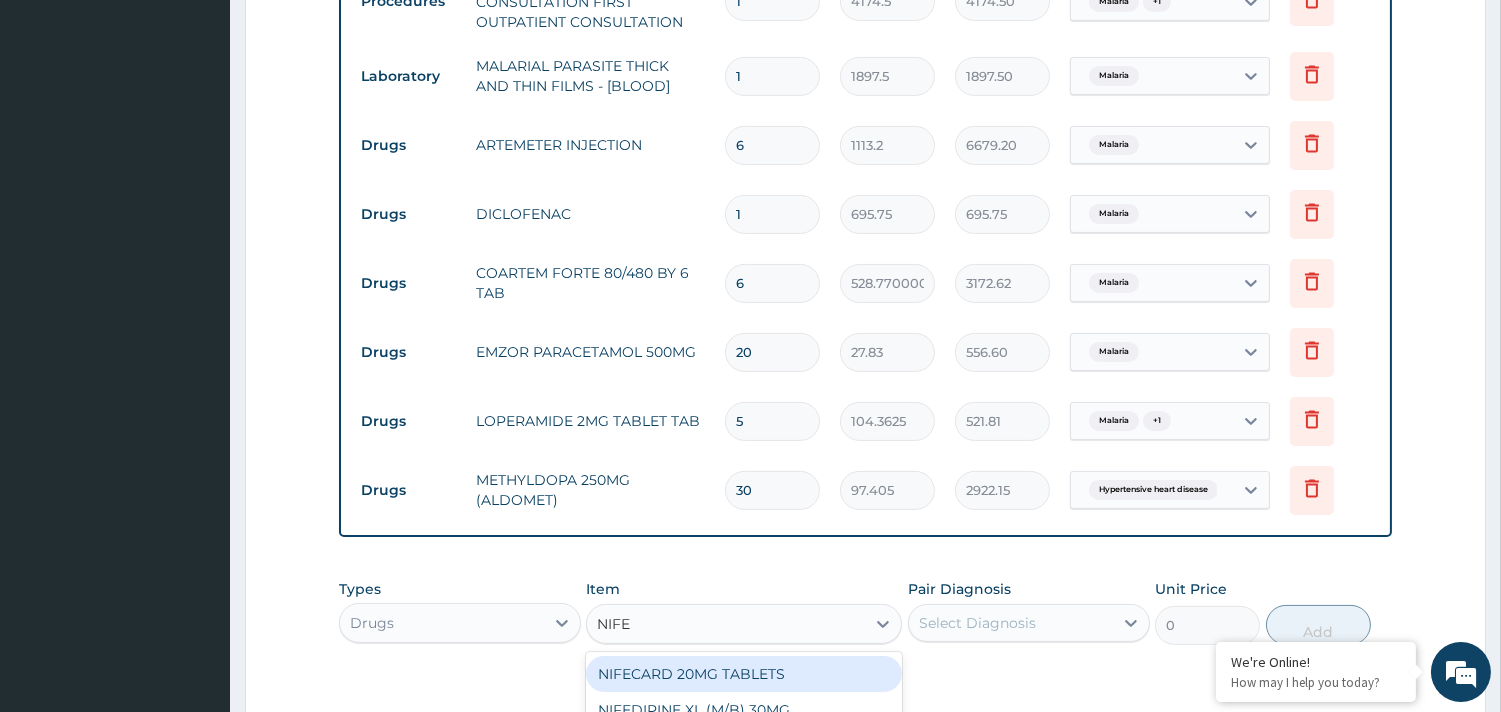 type on "NIFED" 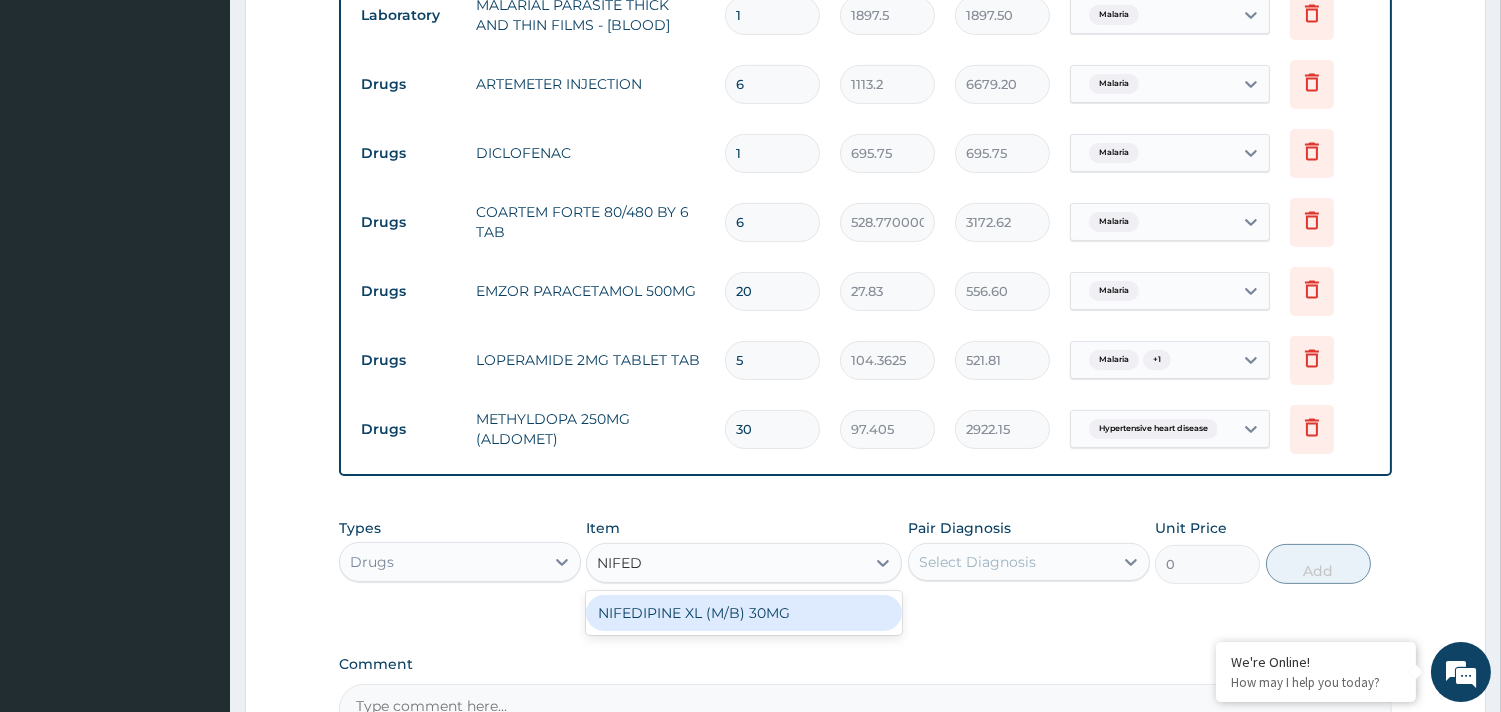 scroll, scrollTop: 947, scrollLeft: 0, axis: vertical 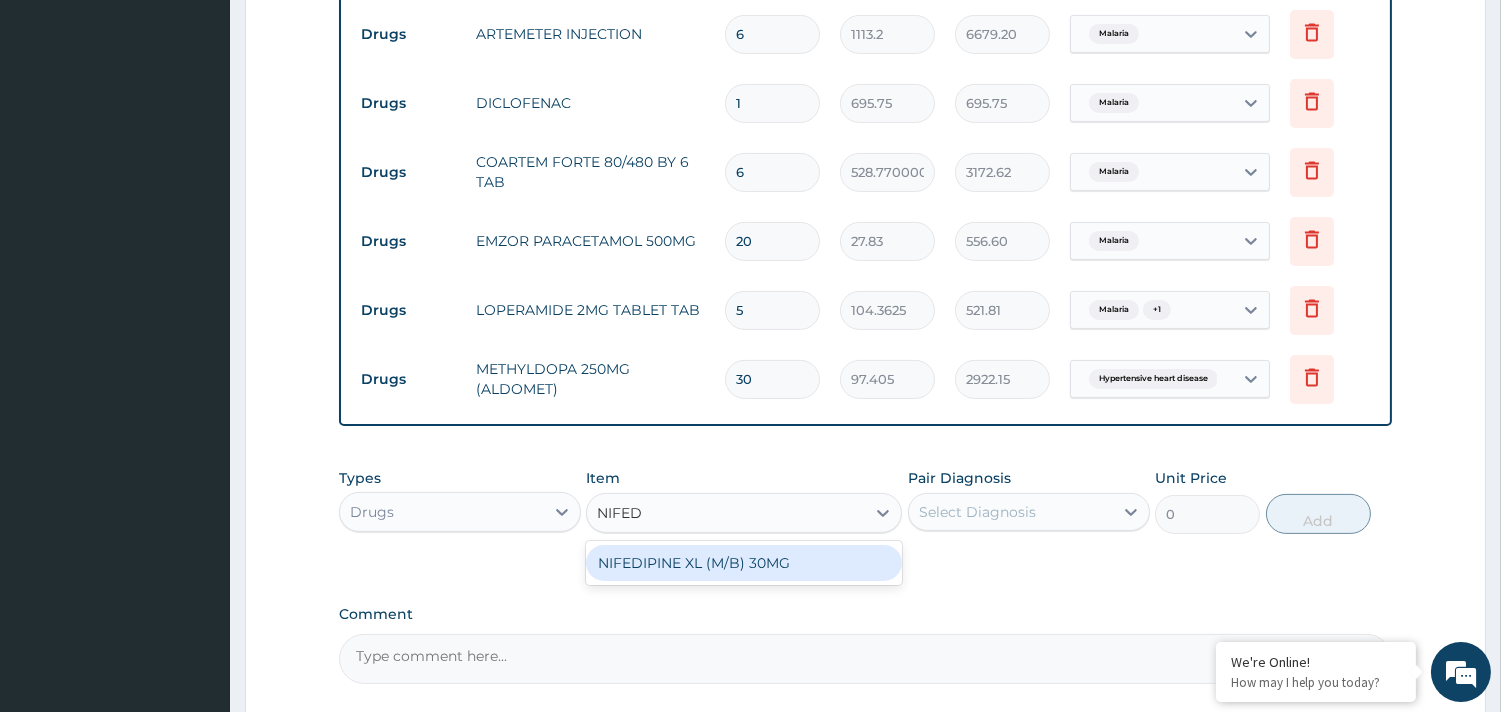 click on "NIFEDIPINE XL (M/B) 30MG" at bounding box center [744, 563] 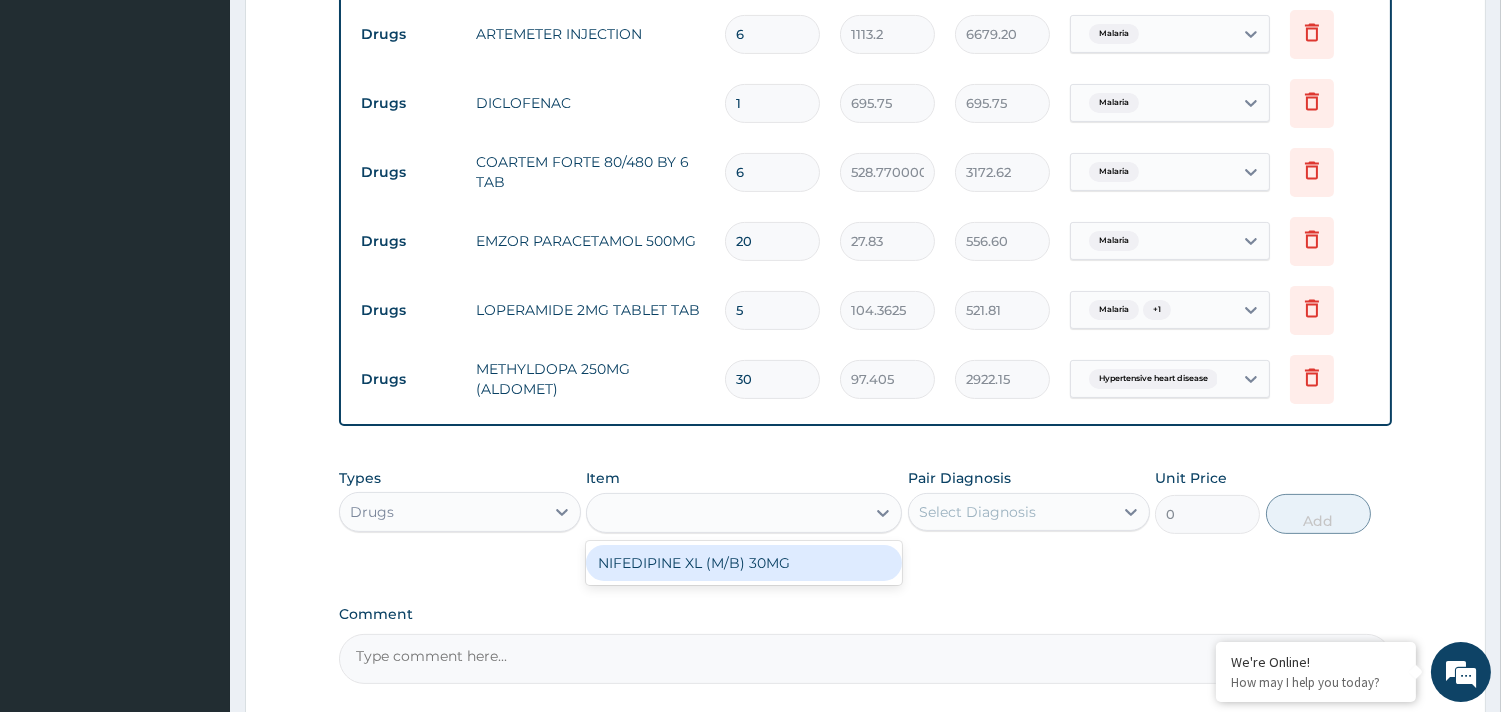 type on "153.06500000000003" 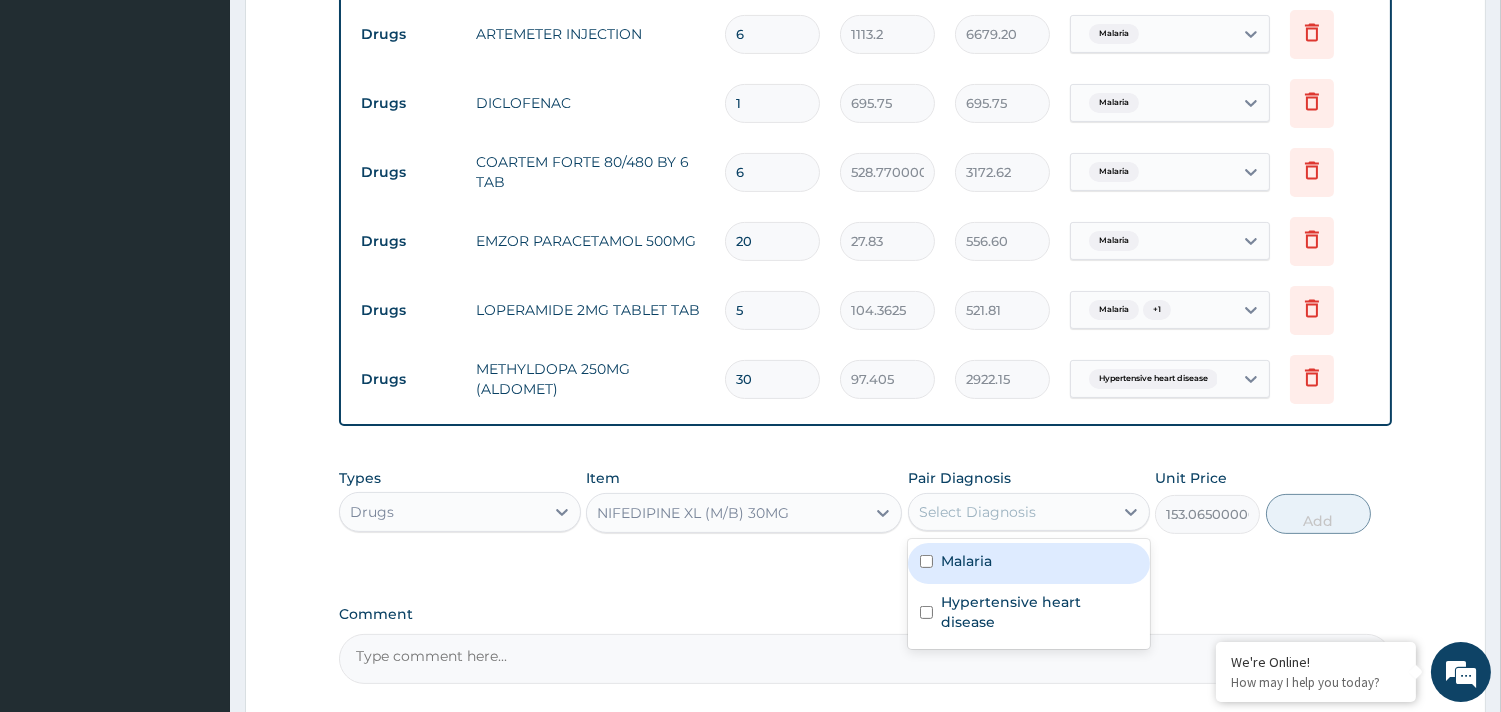 click on "Select Diagnosis" at bounding box center [977, 512] 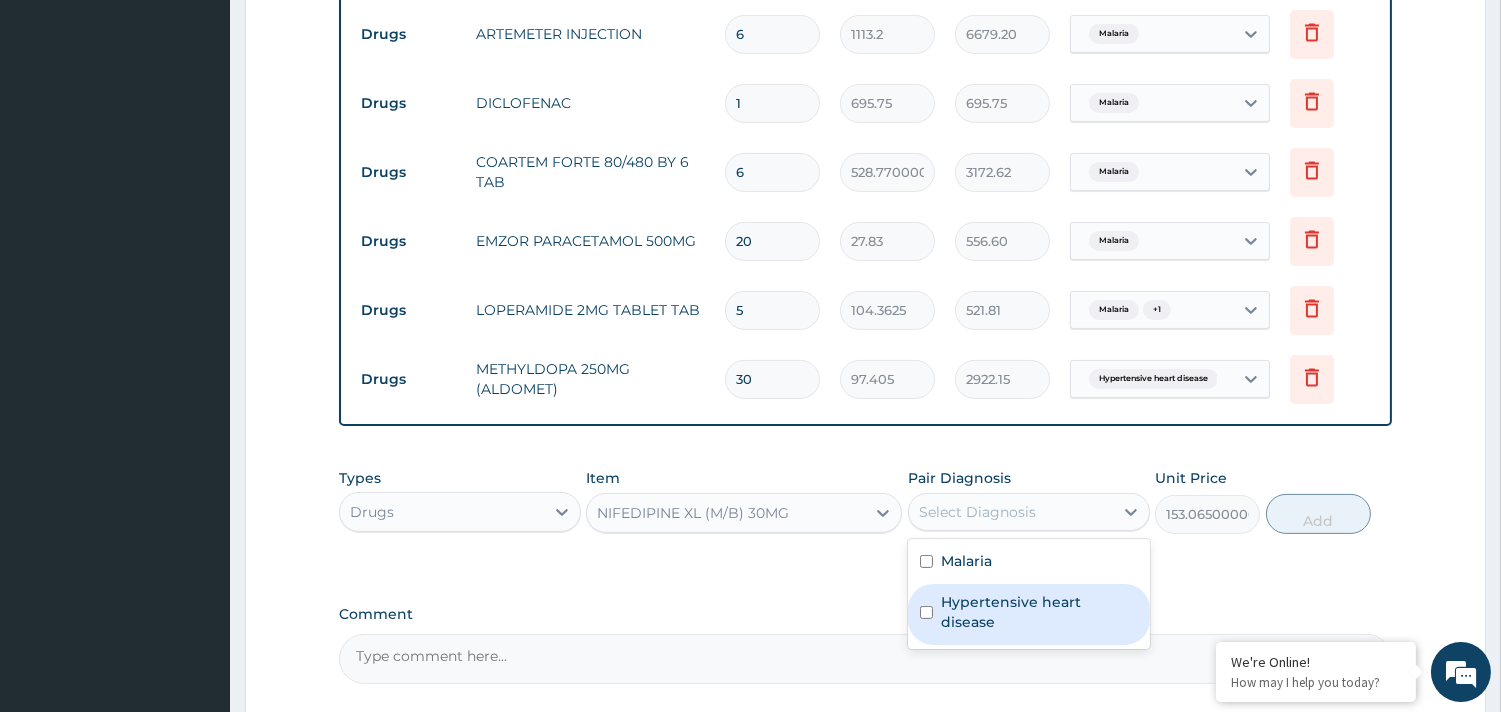 click on "Hypertensive heart disease" at bounding box center (1039, 612) 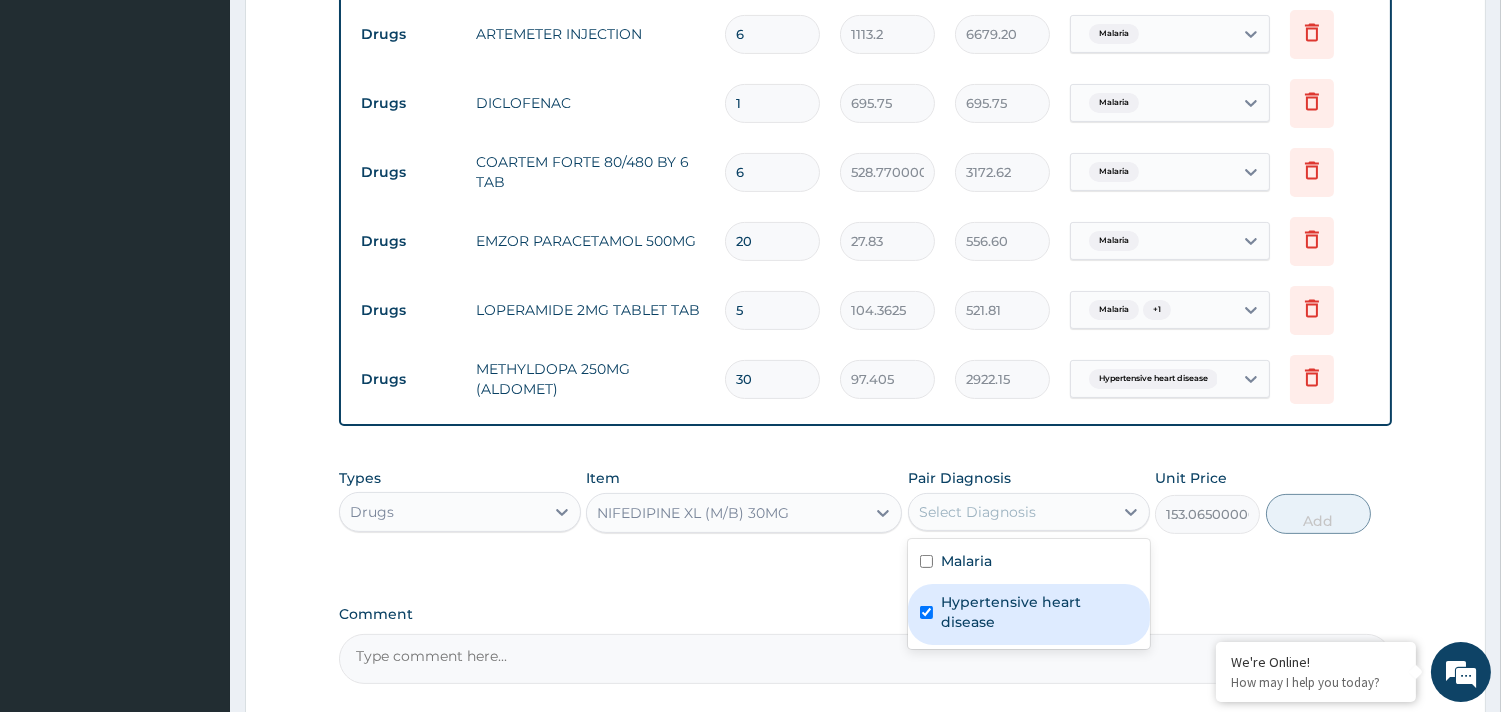 checkbox on "true" 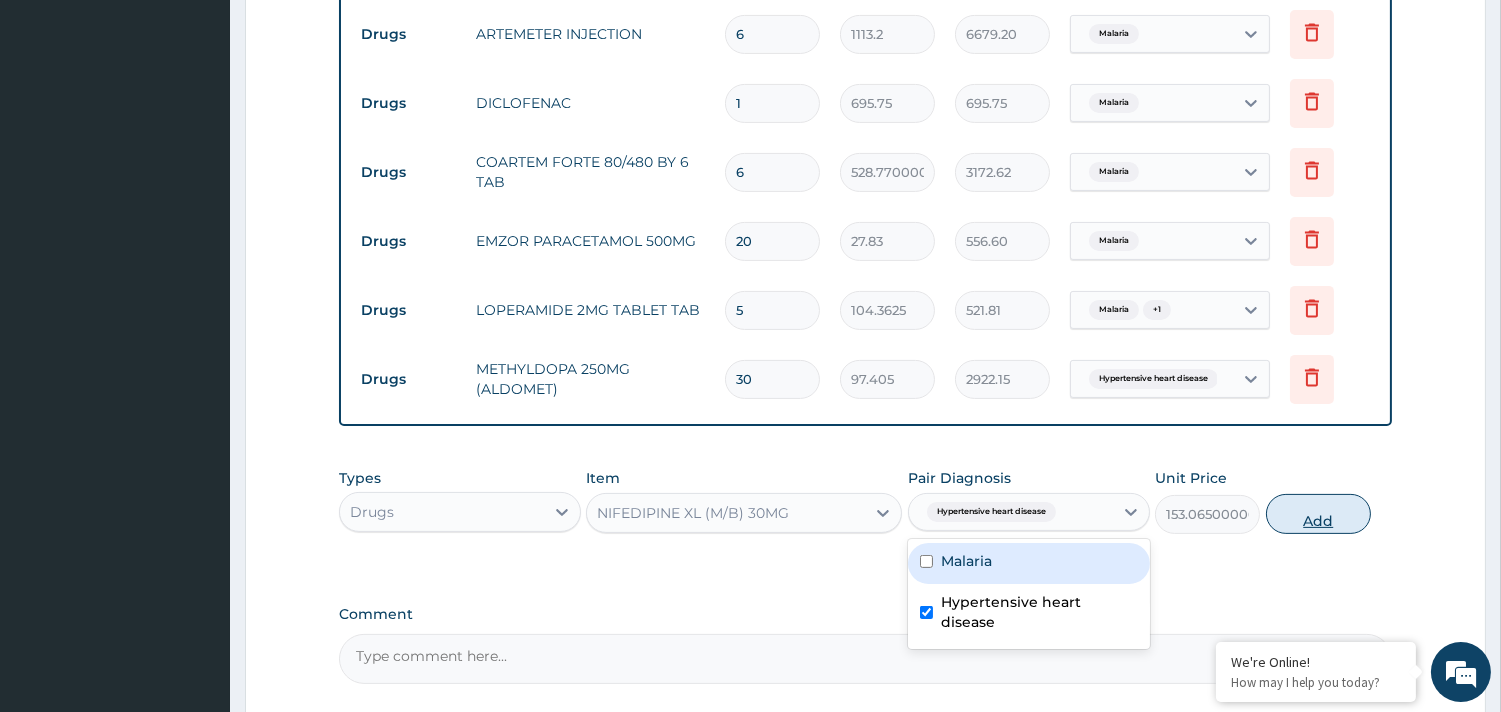 click on "Add" at bounding box center [1318, 514] 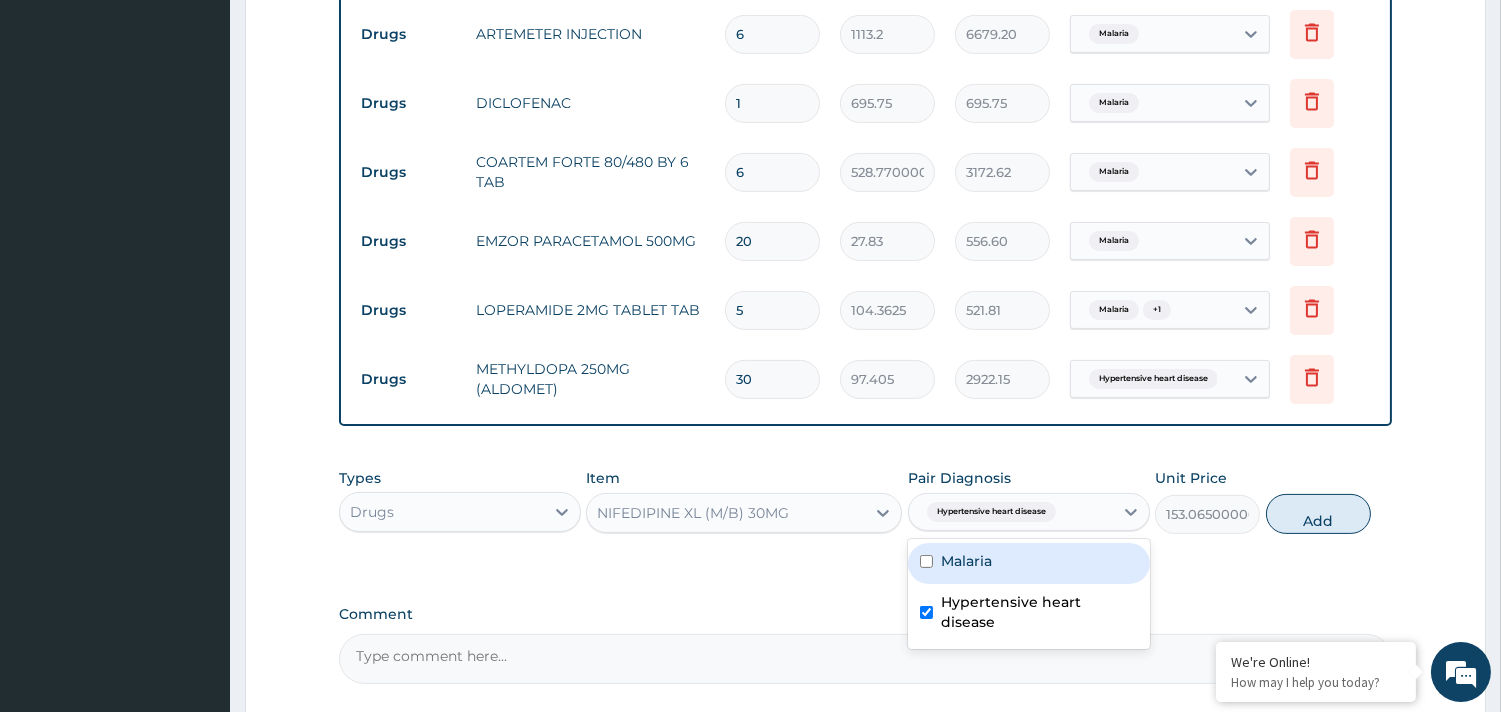 type on "0" 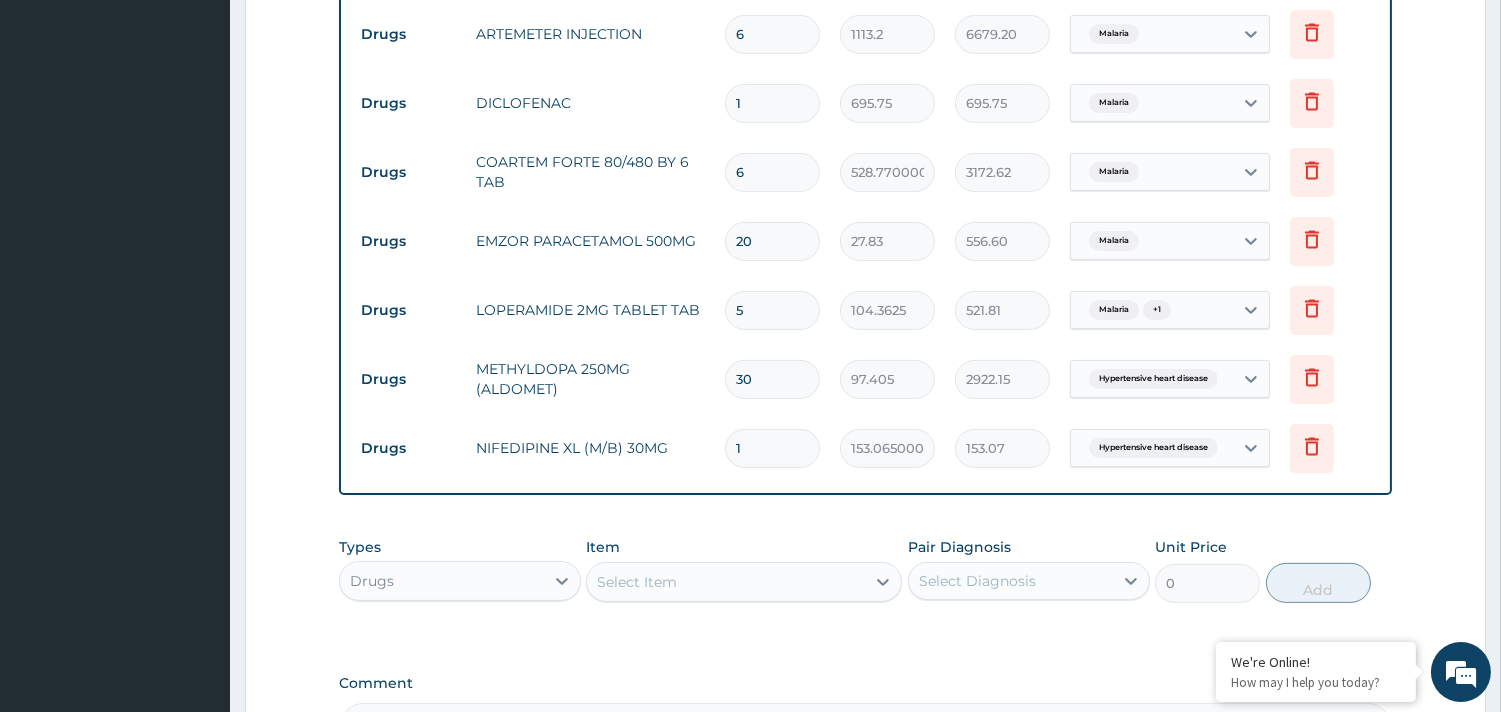 type 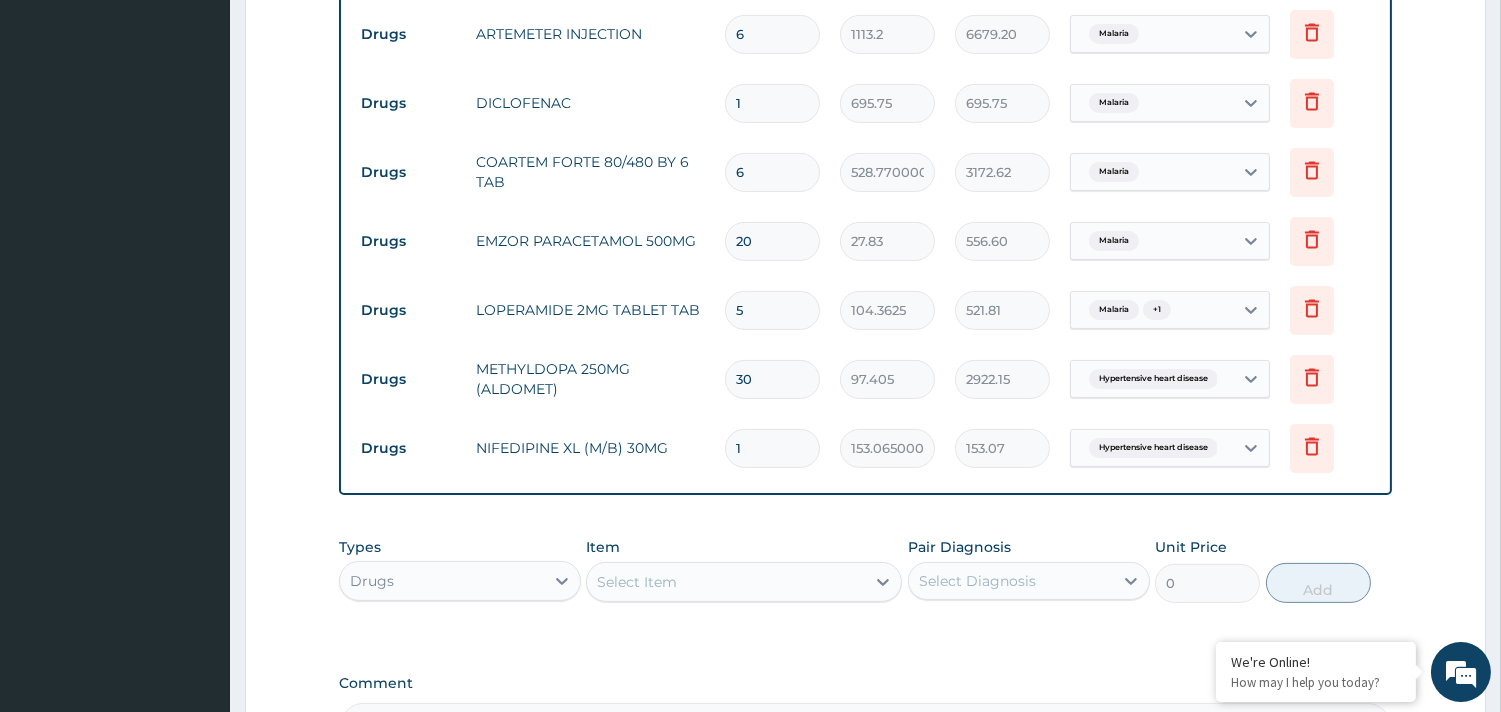 type on "0.00" 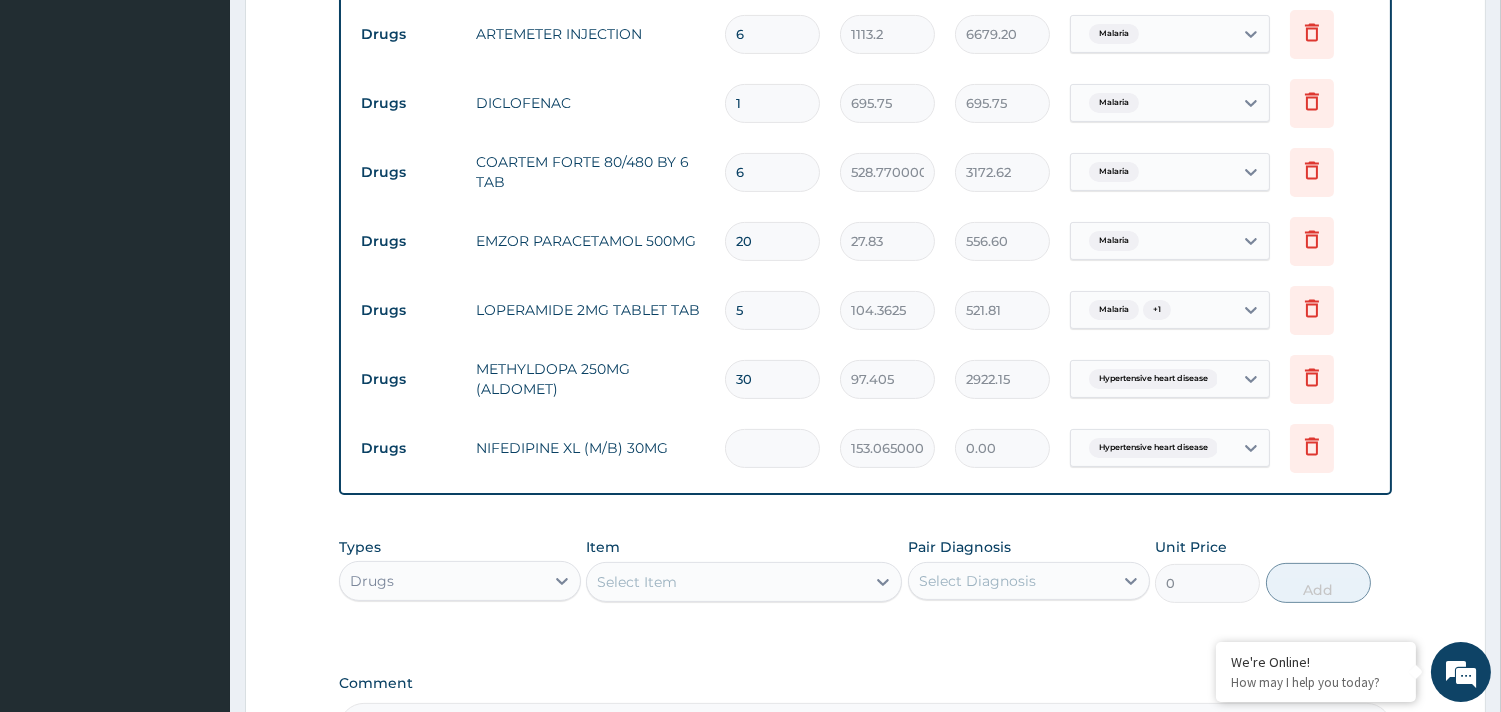 type on "3" 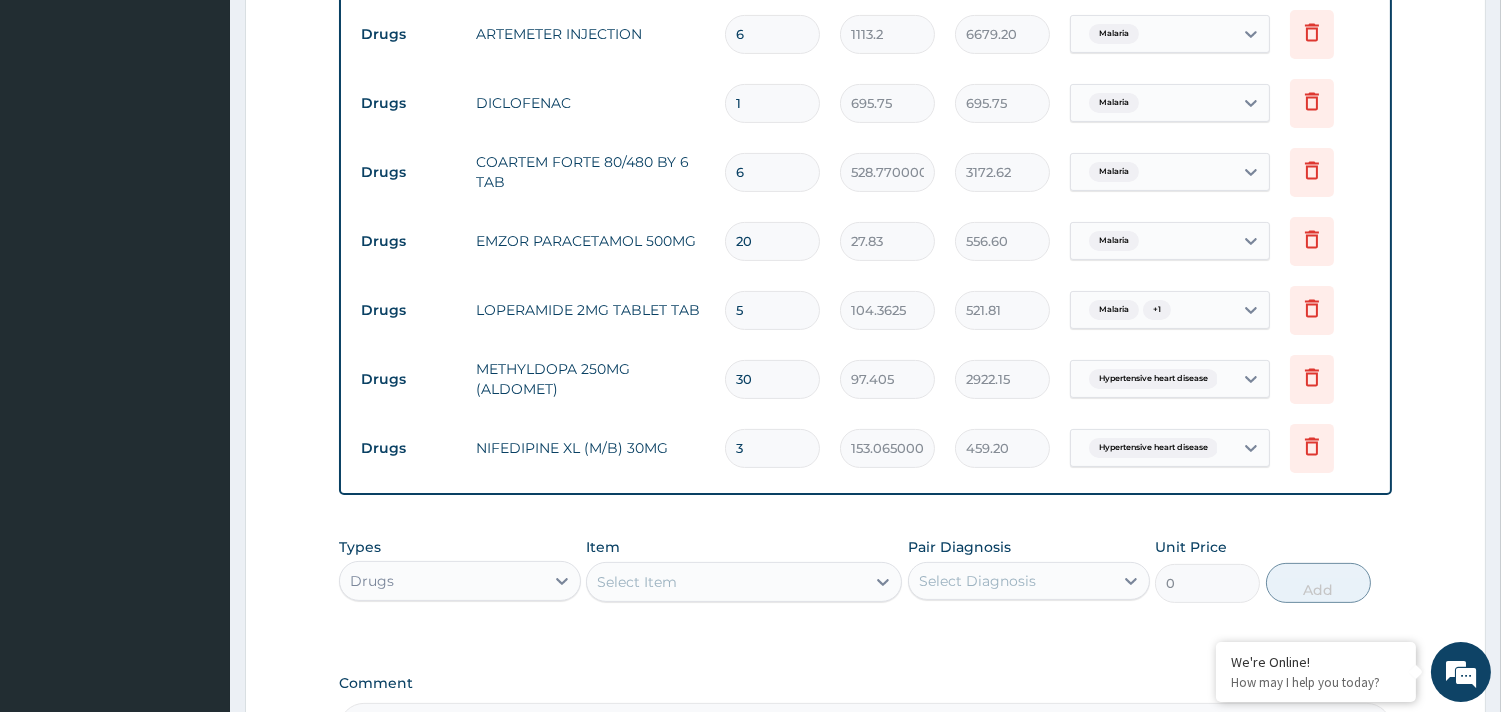 type on "30" 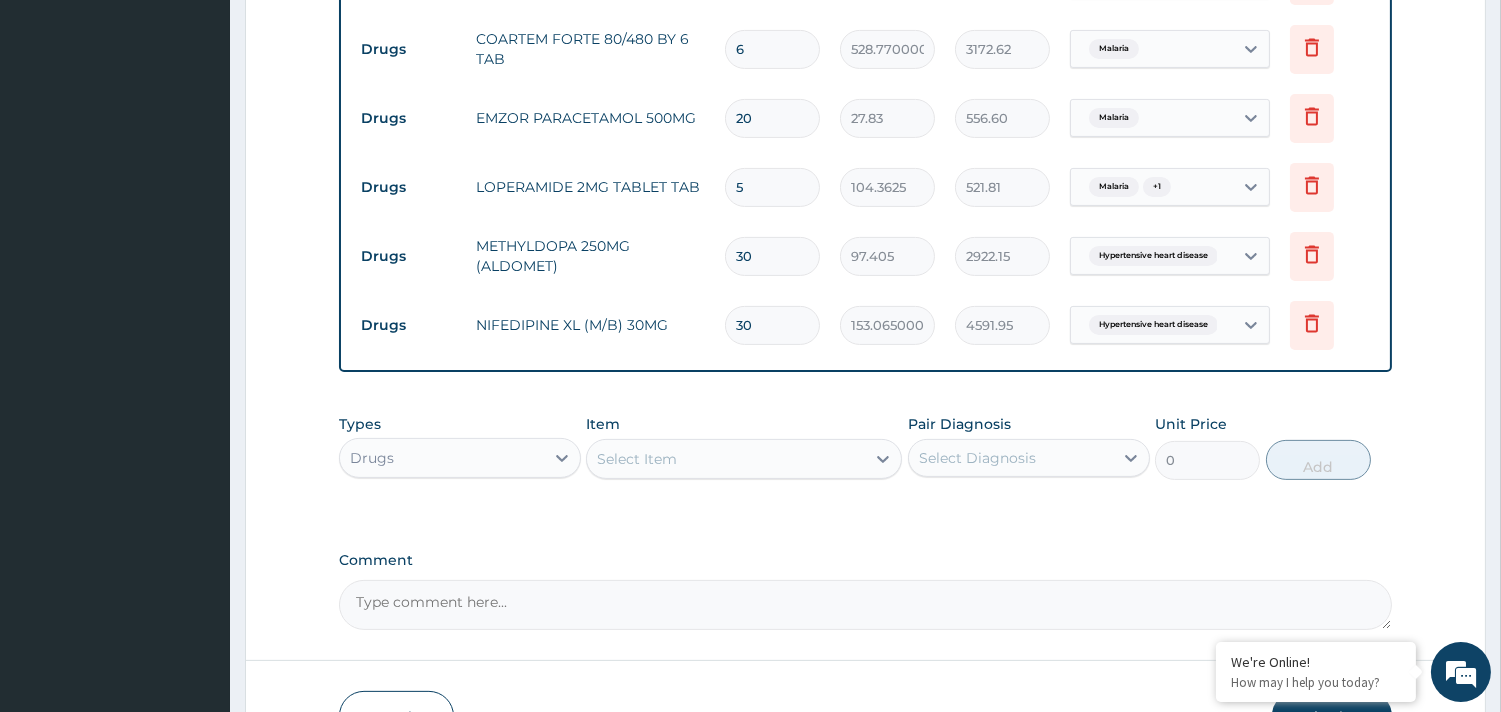 scroll, scrollTop: 1200, scrollLeft: 0, axis: vertical 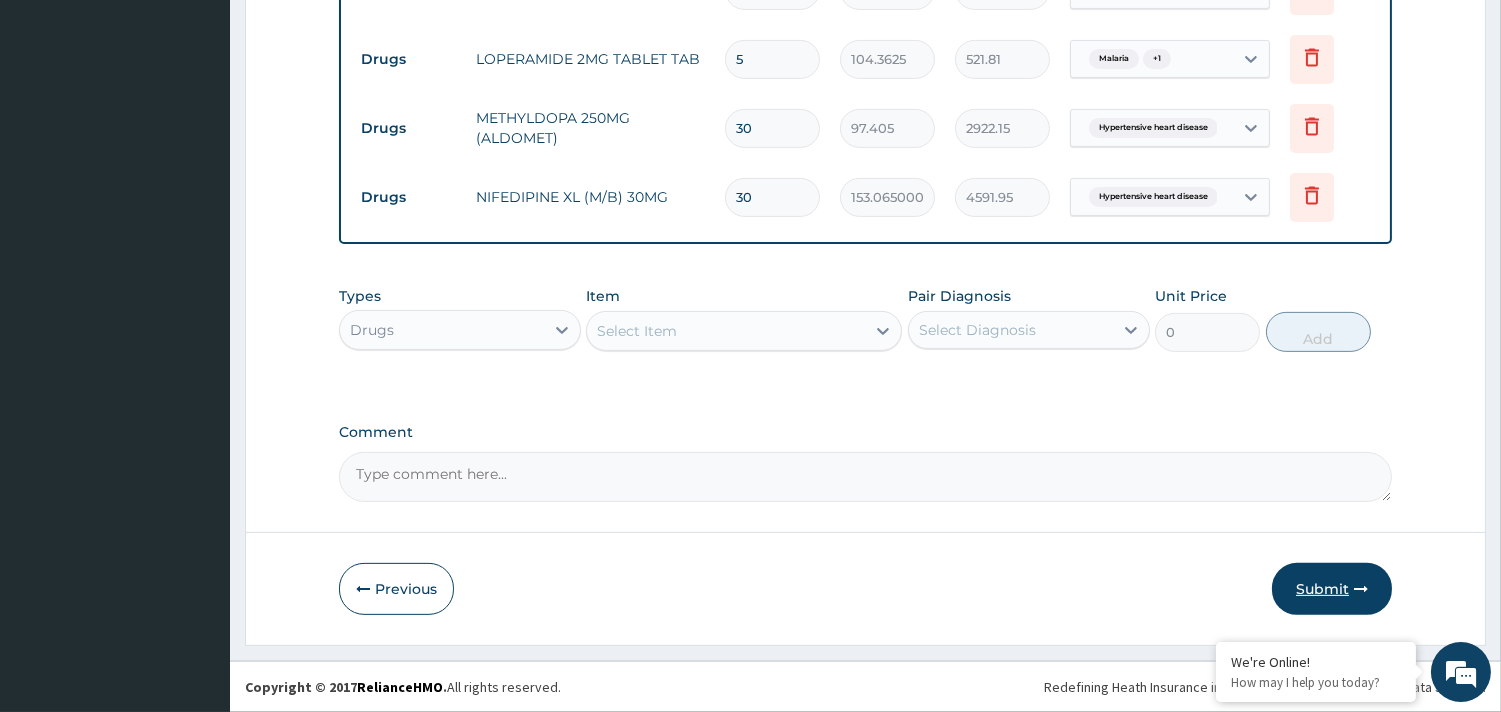type on "30" 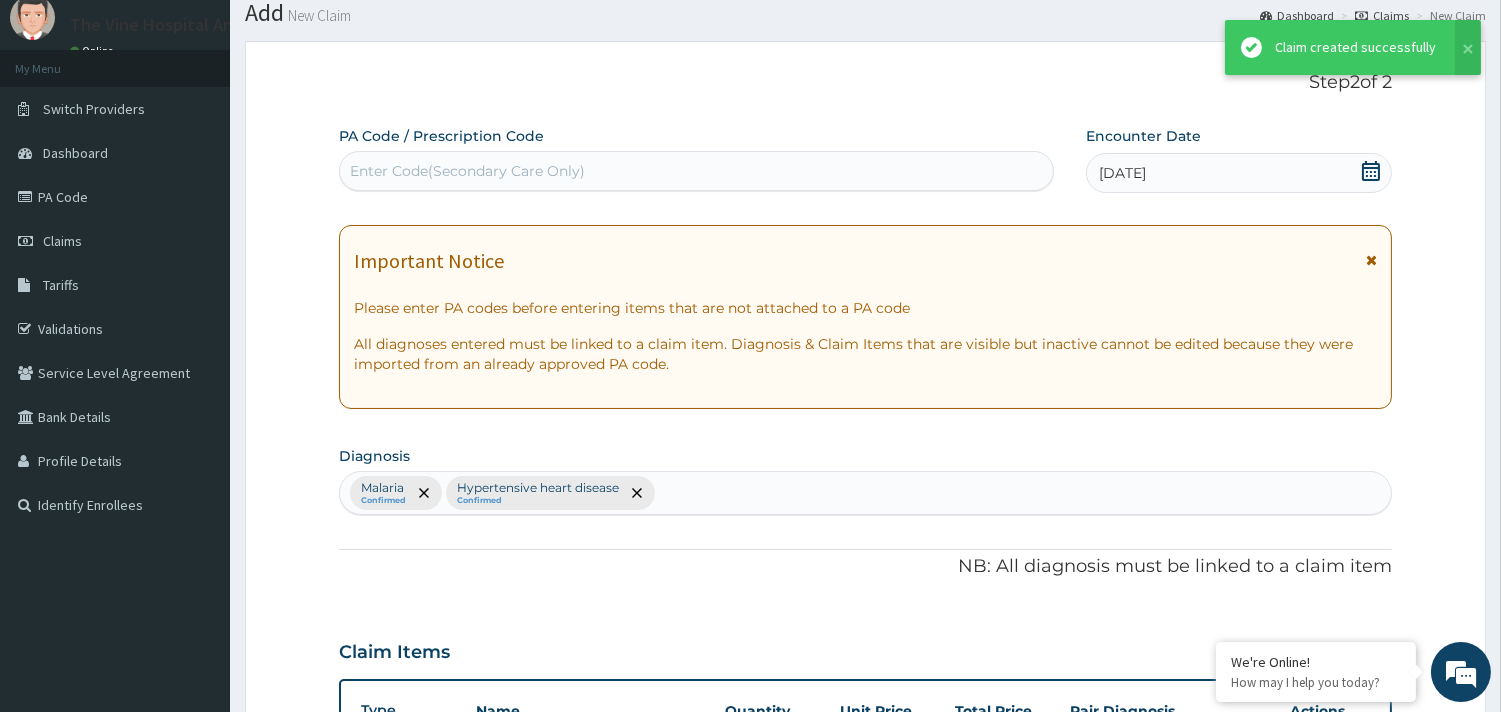 scroll, scrollTop: 1200, scrollLeft: 0, axis: vertical 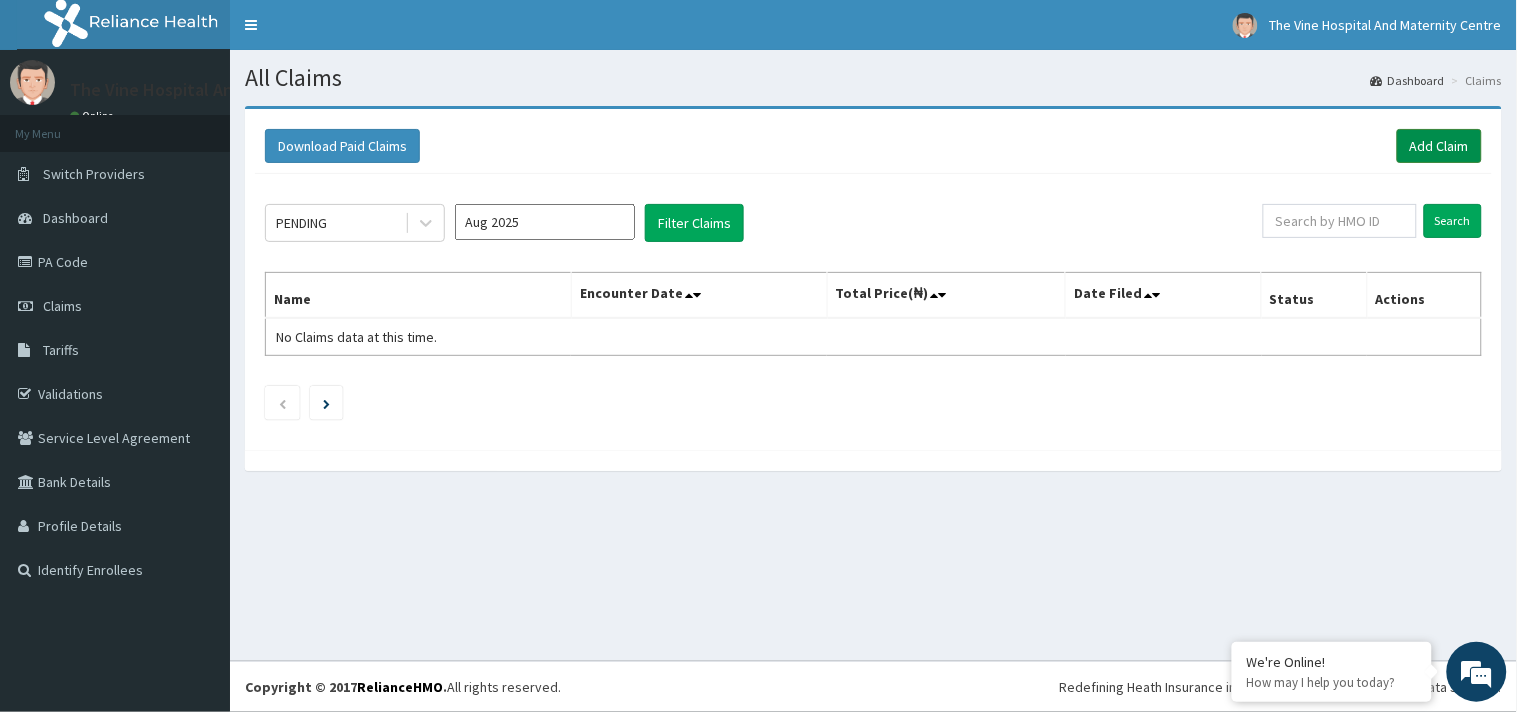 click on "Add Claim" at bounding box center [1439, 146] 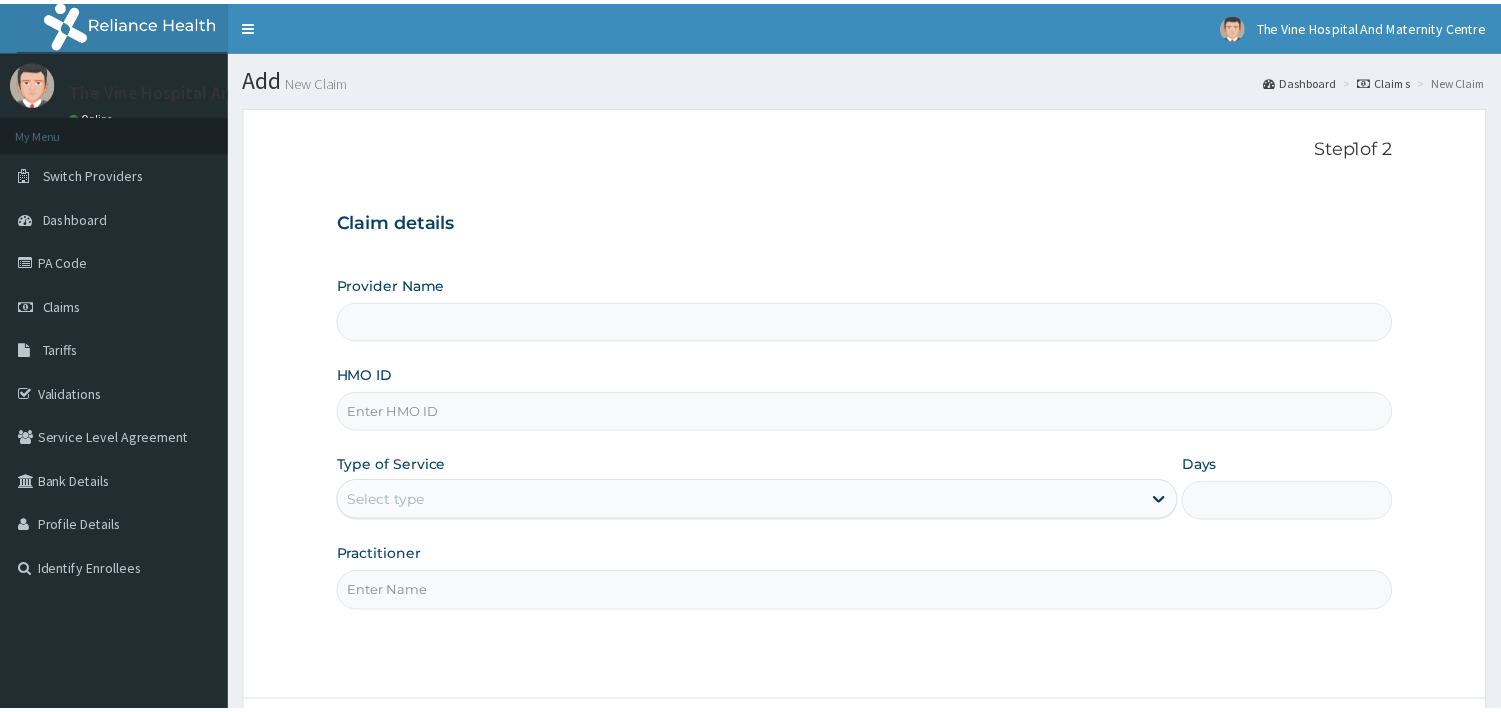 scroll, scrollTop: 0, scrollLeft: 0, axis: both 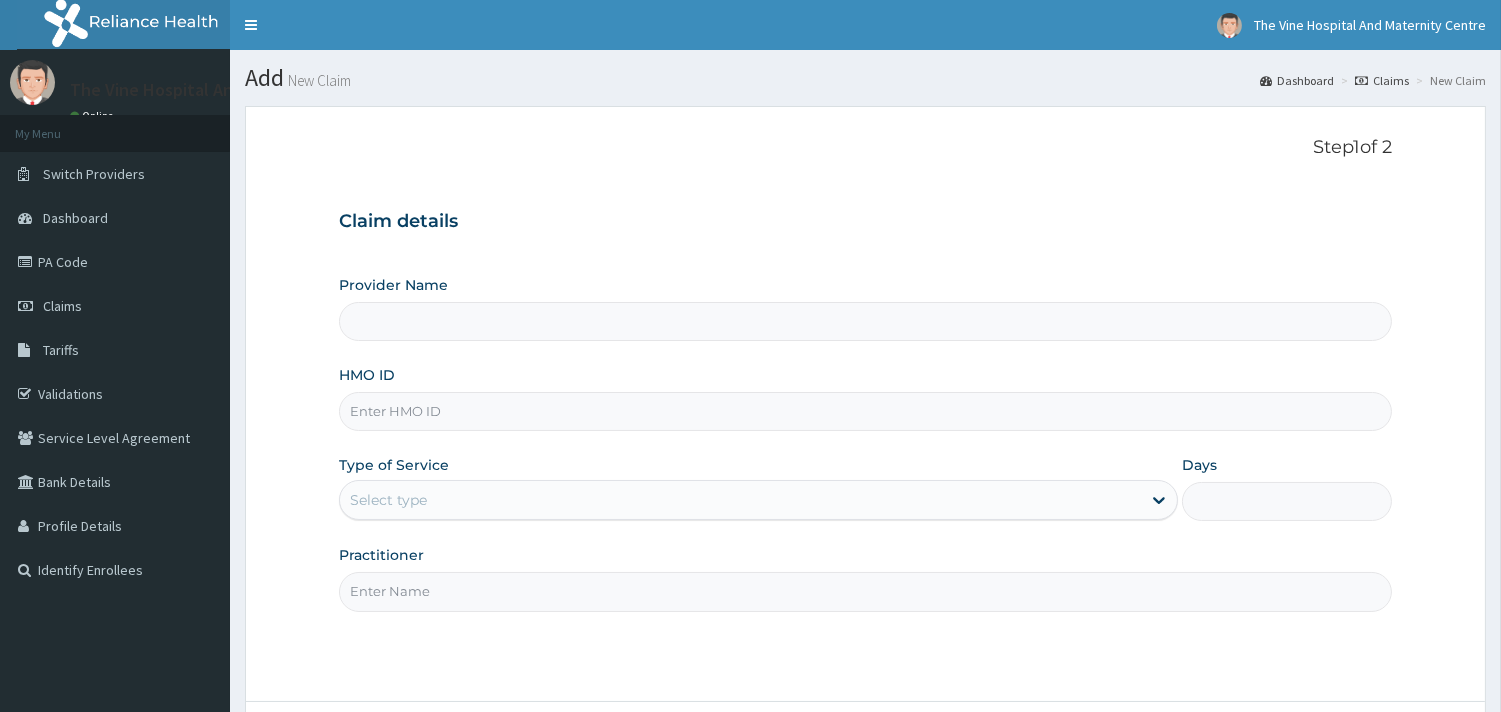 type on "The Vine Hospital And Maternity Centre" 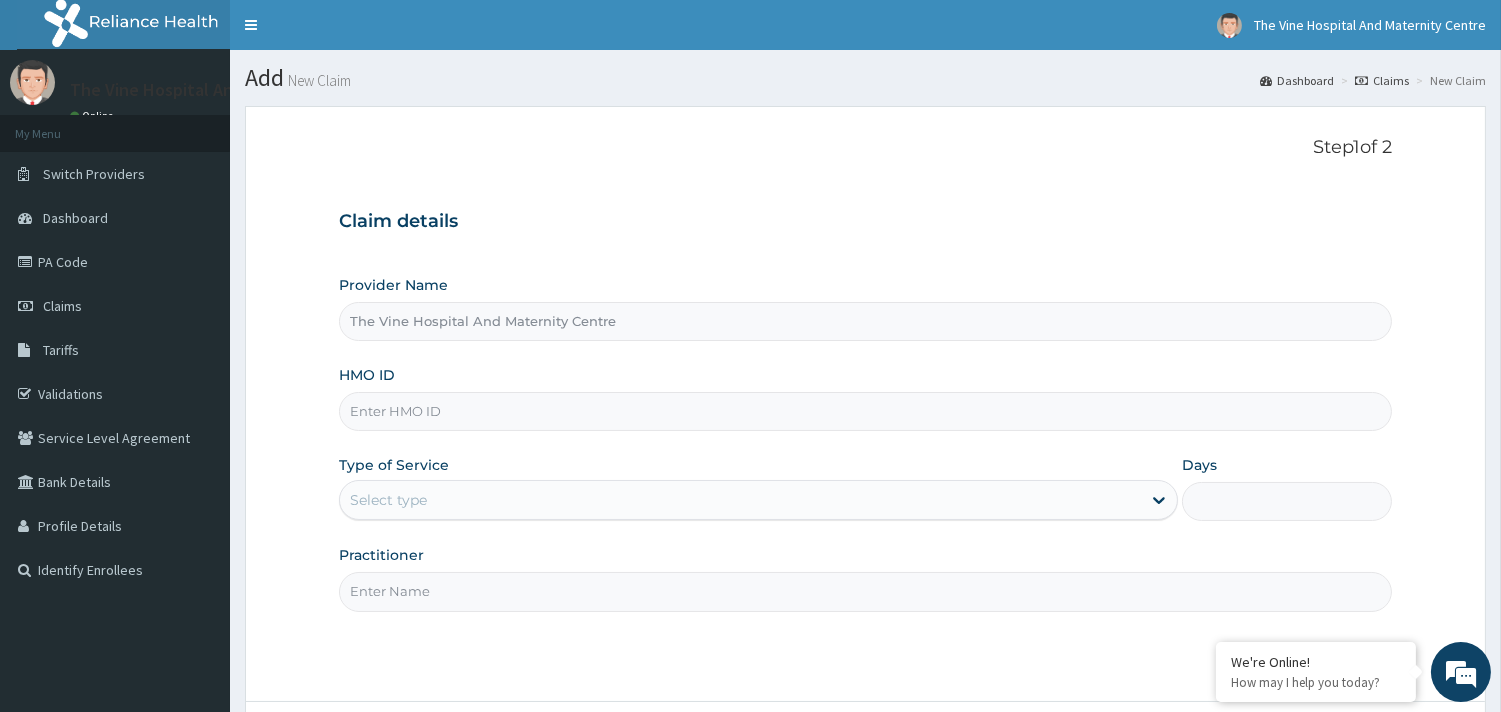click on "HMO ID" at bounding box center (865, 411) 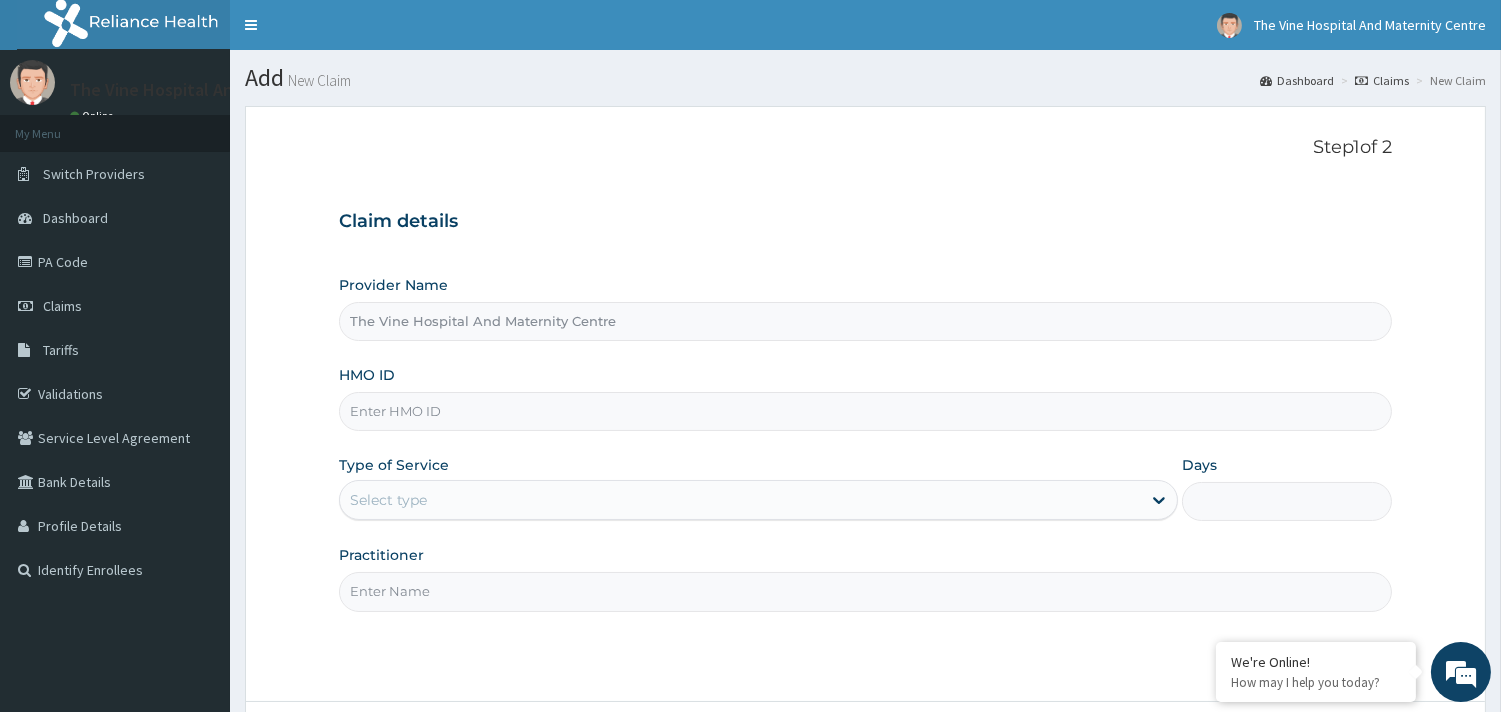 scroll, scrollTop: 0, scrollLeft: 0, axis: both 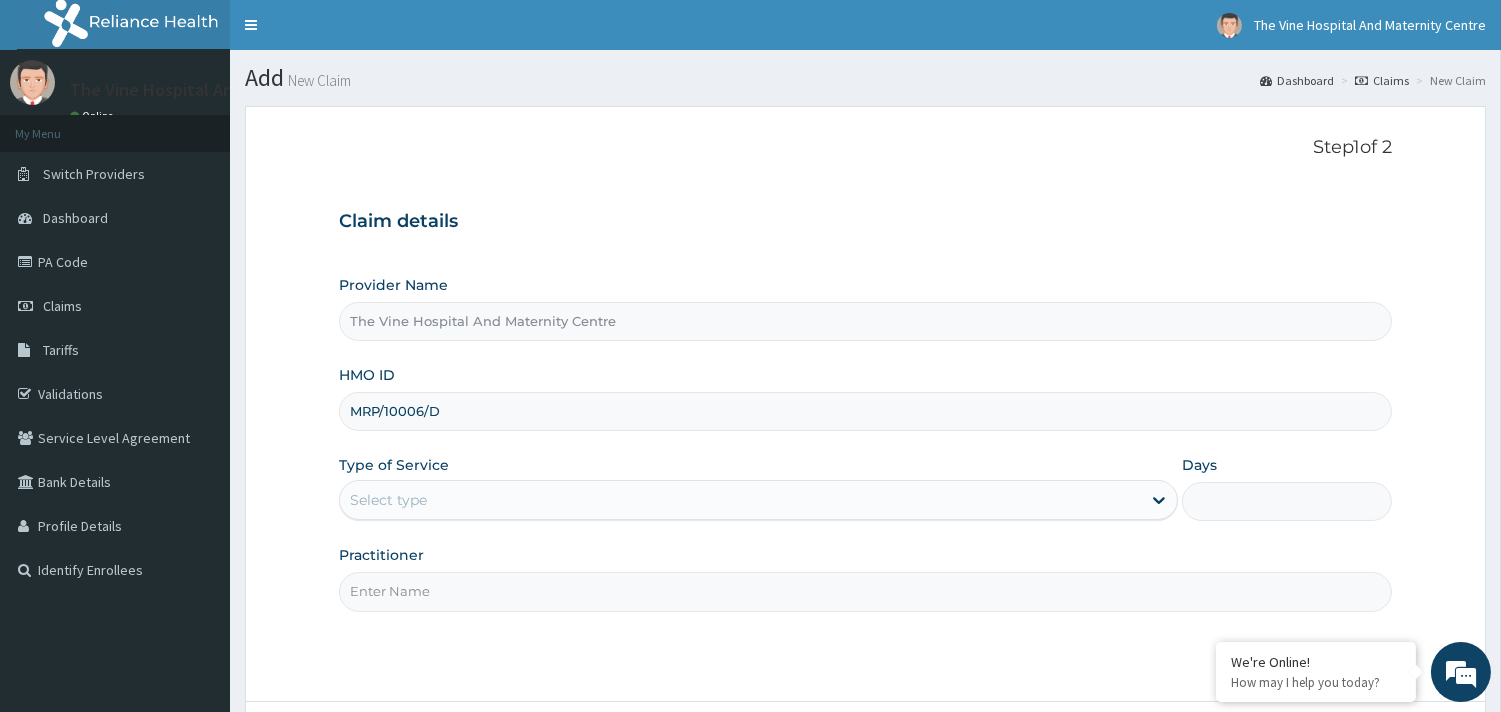 type on "MRP/10006/D" 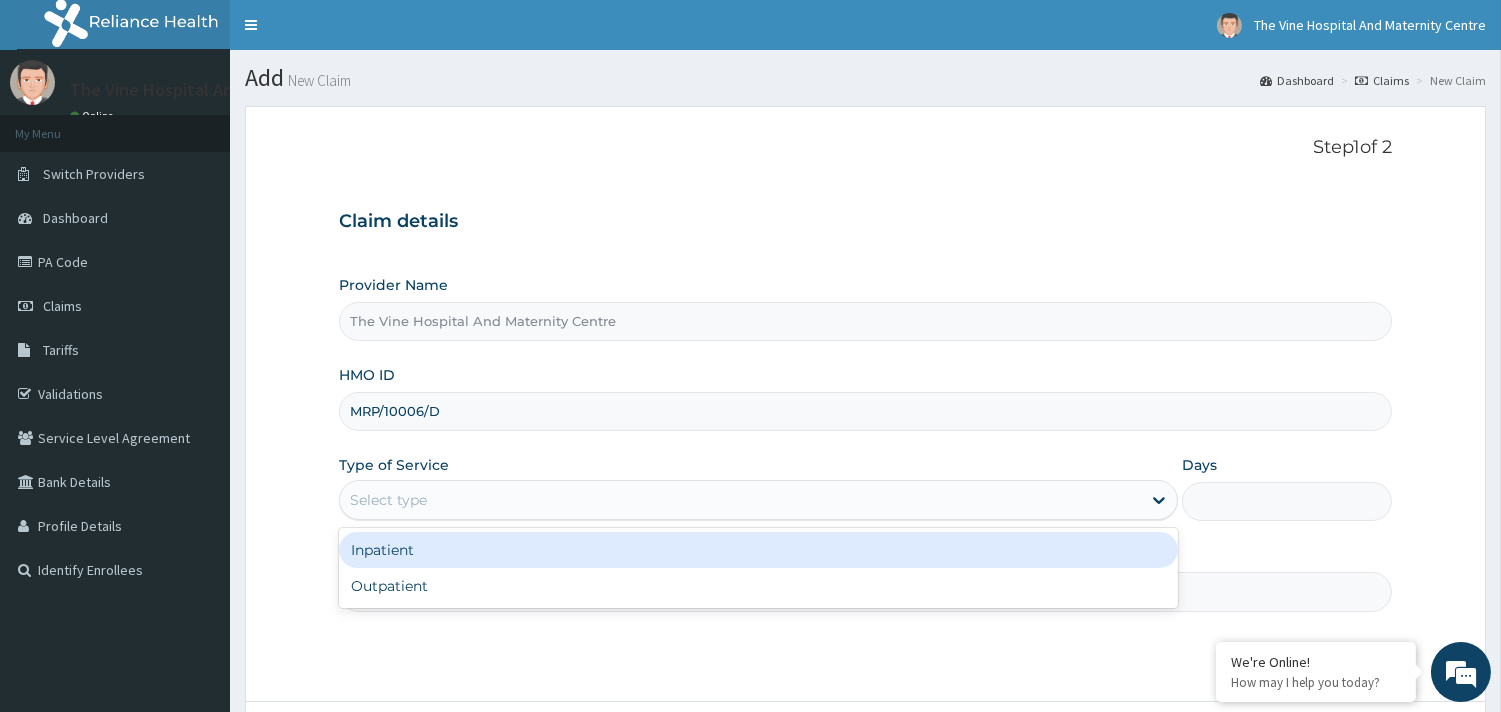 click on "Select type" at bounding box center (388, 500) 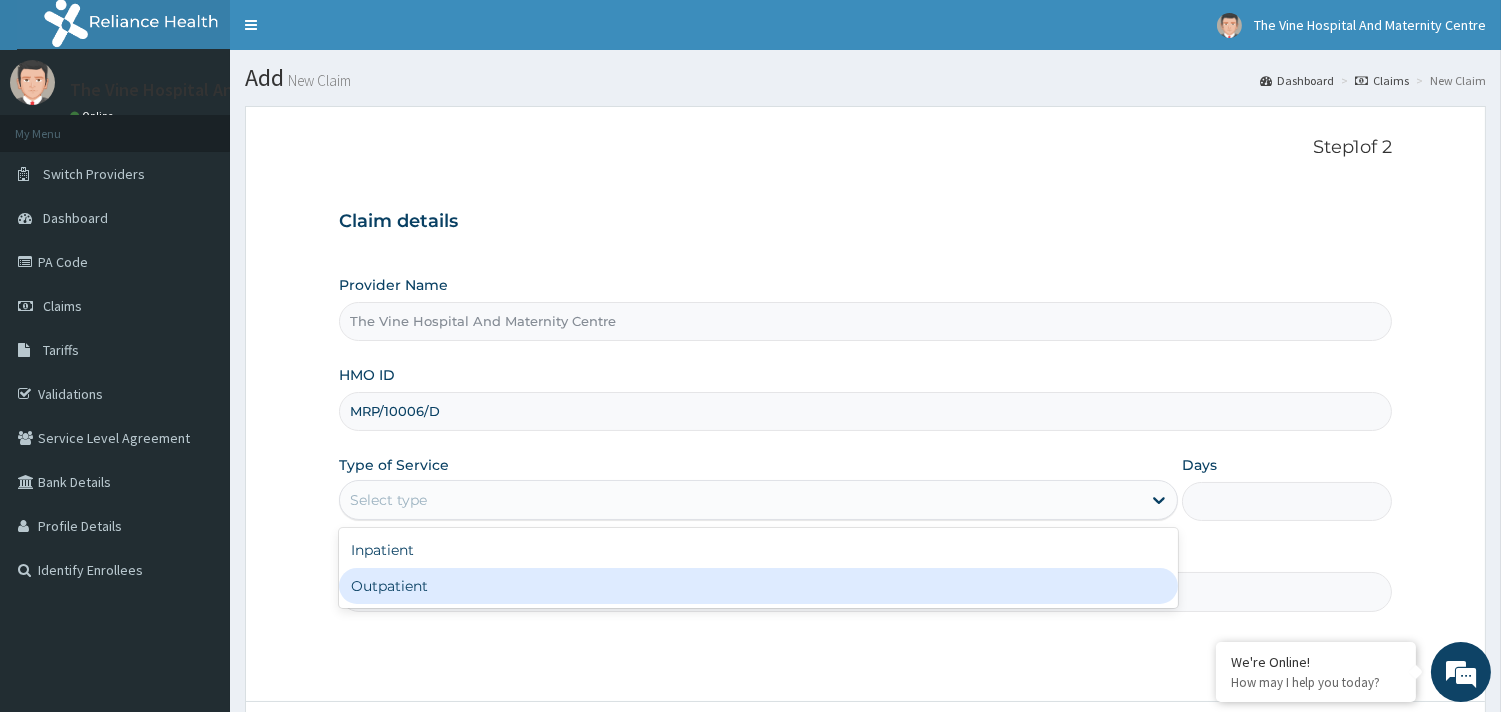 click on "Outpatient" at bounding box center [758, 586] 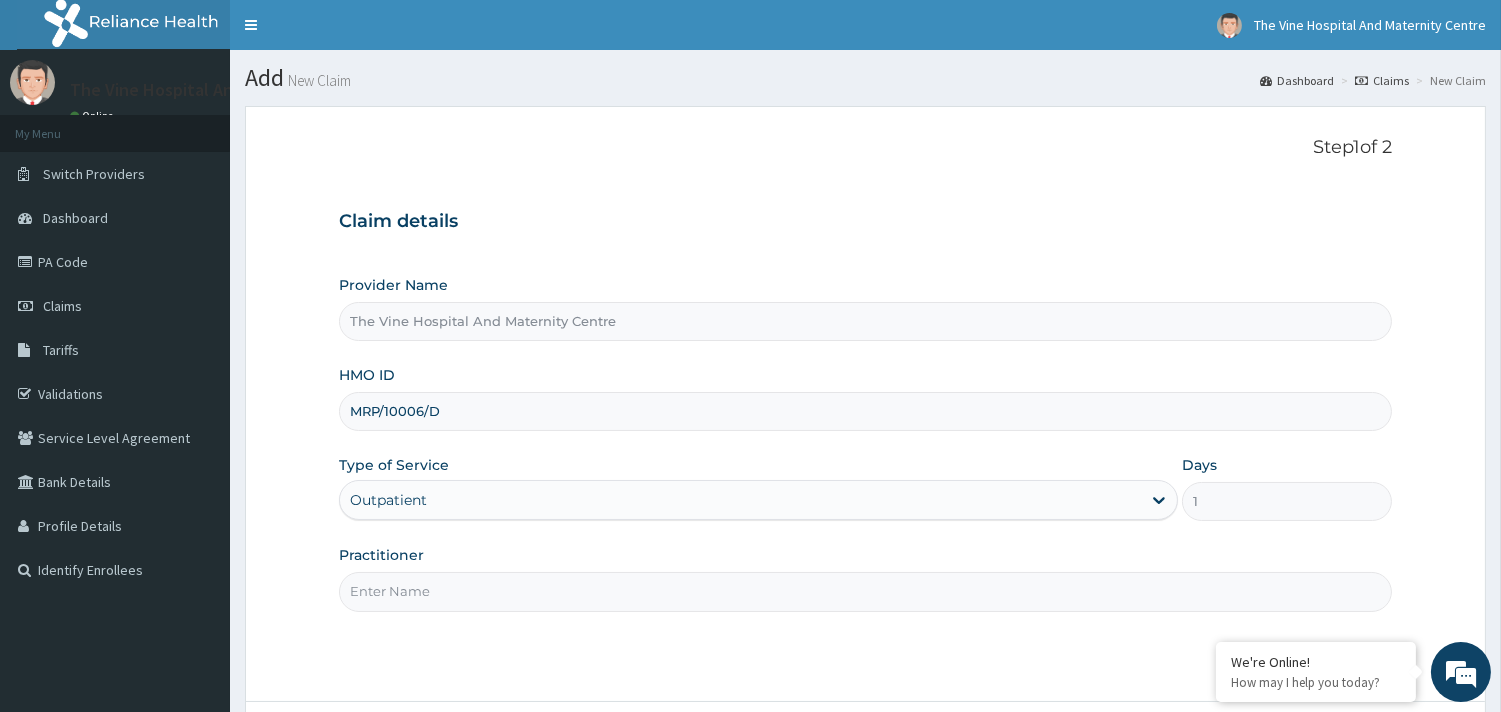 click on "Practitioner" at bounding box center (865, 591) 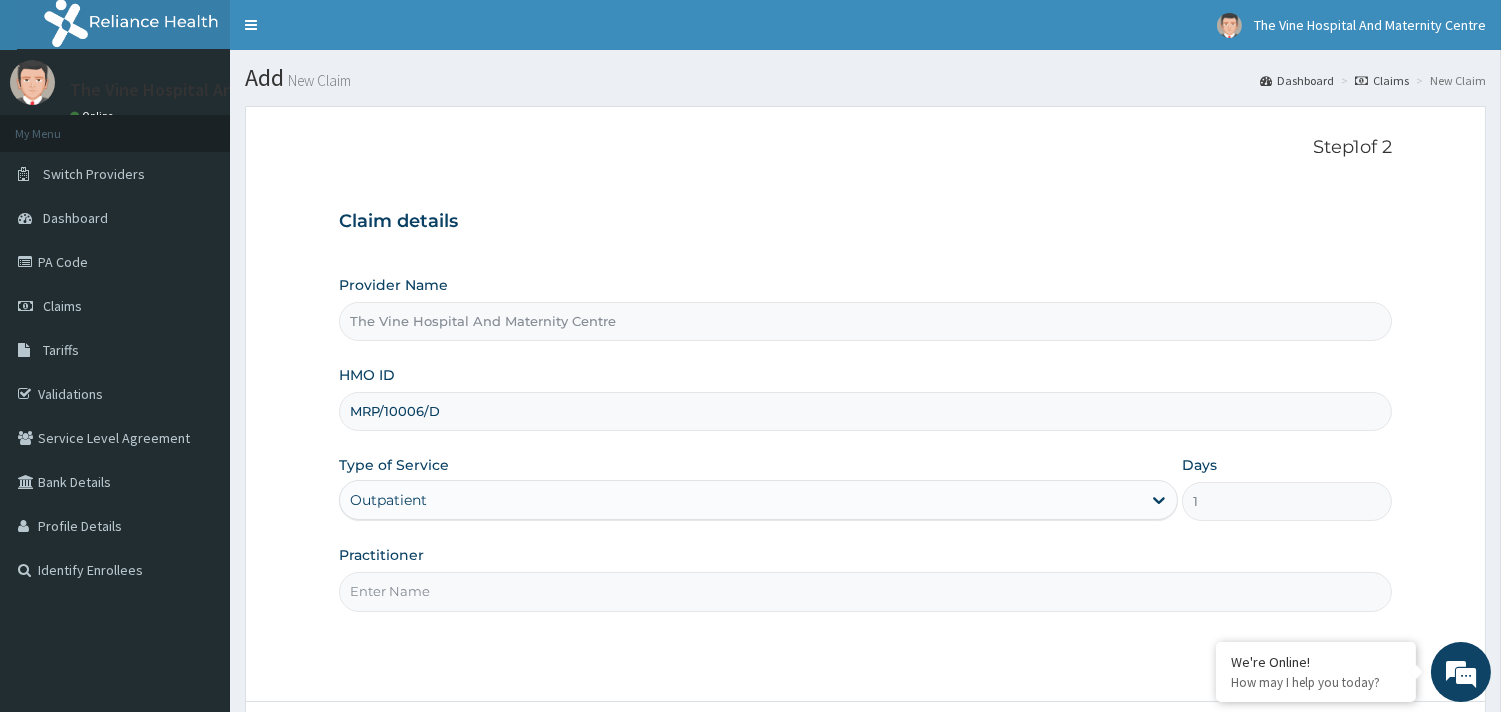 type on "DR PHILLIPS" 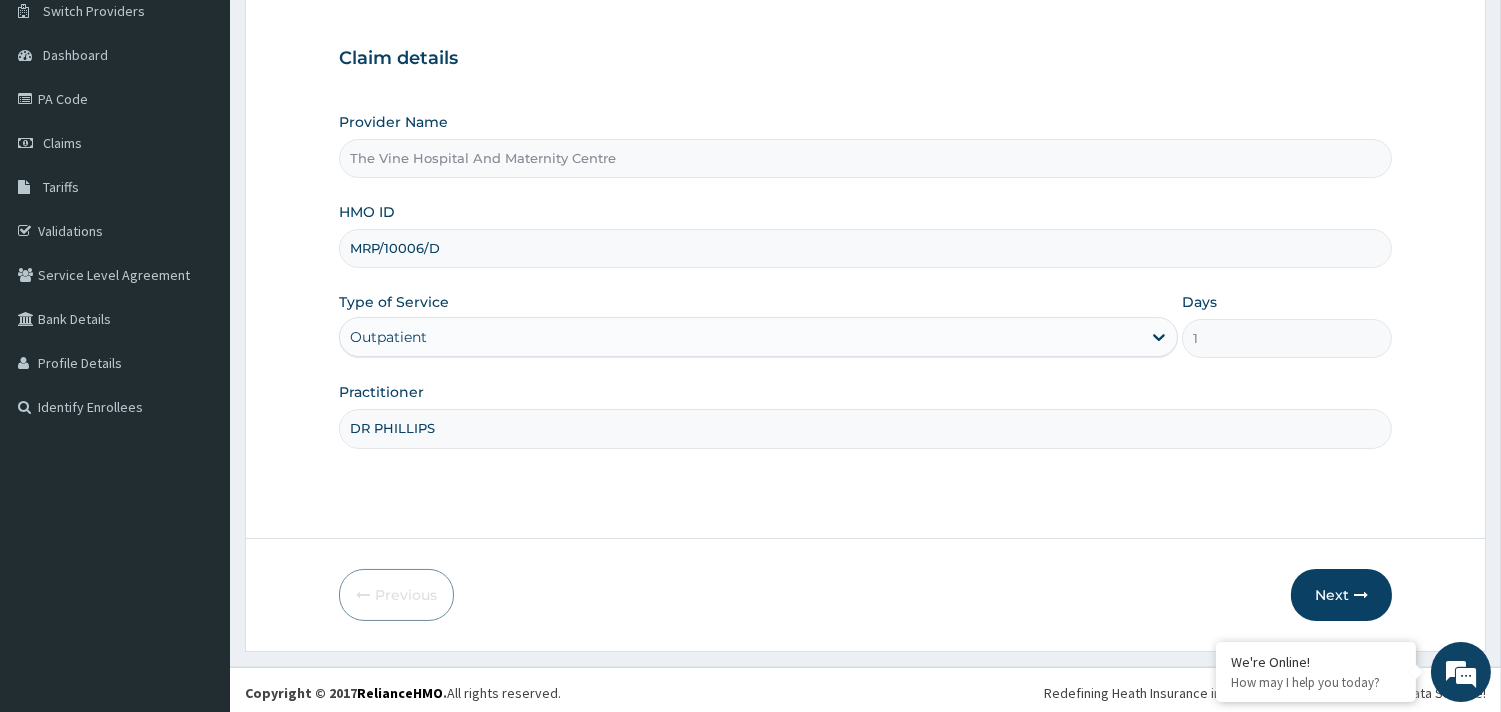 scroll, scrollTop: 170, scrollLeft: 0, axis: vertical 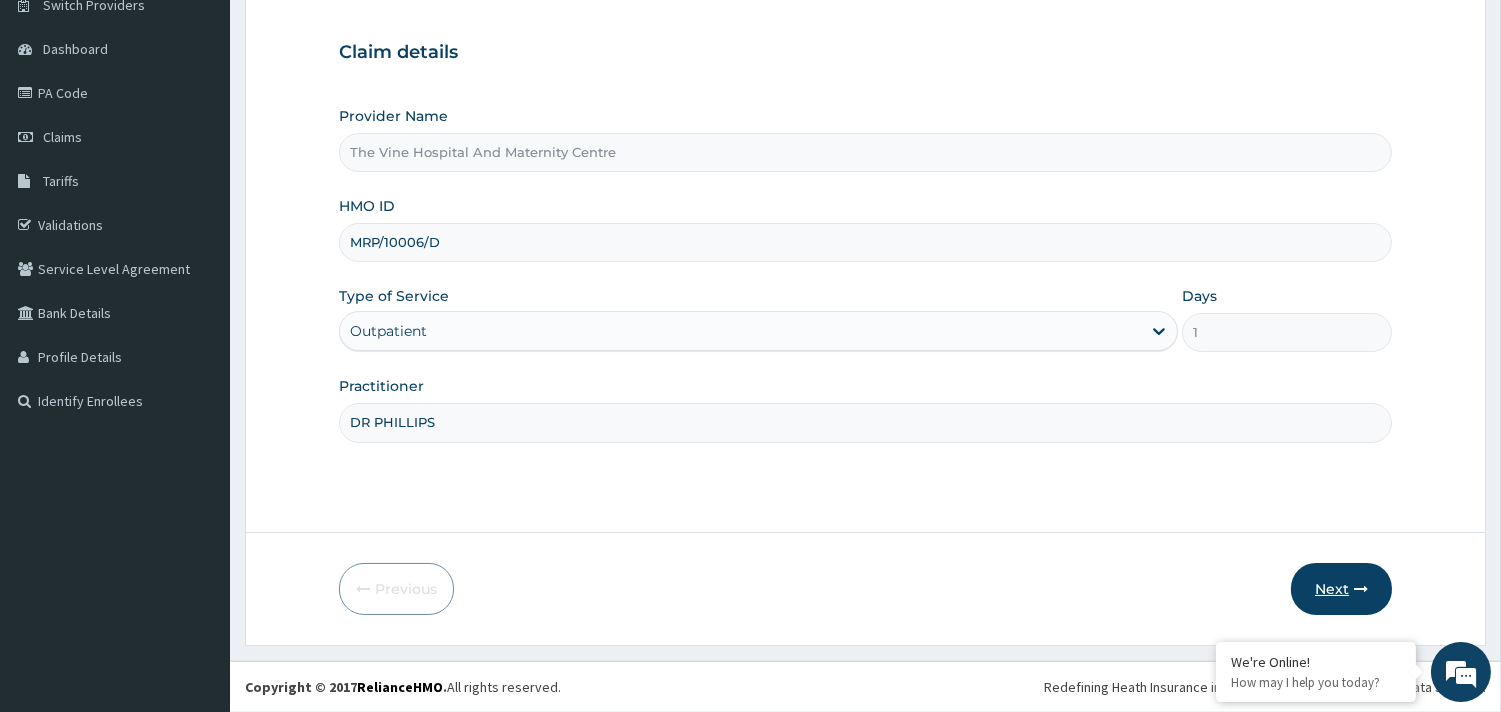 click on "Next" at bounding box center (1341, 589) 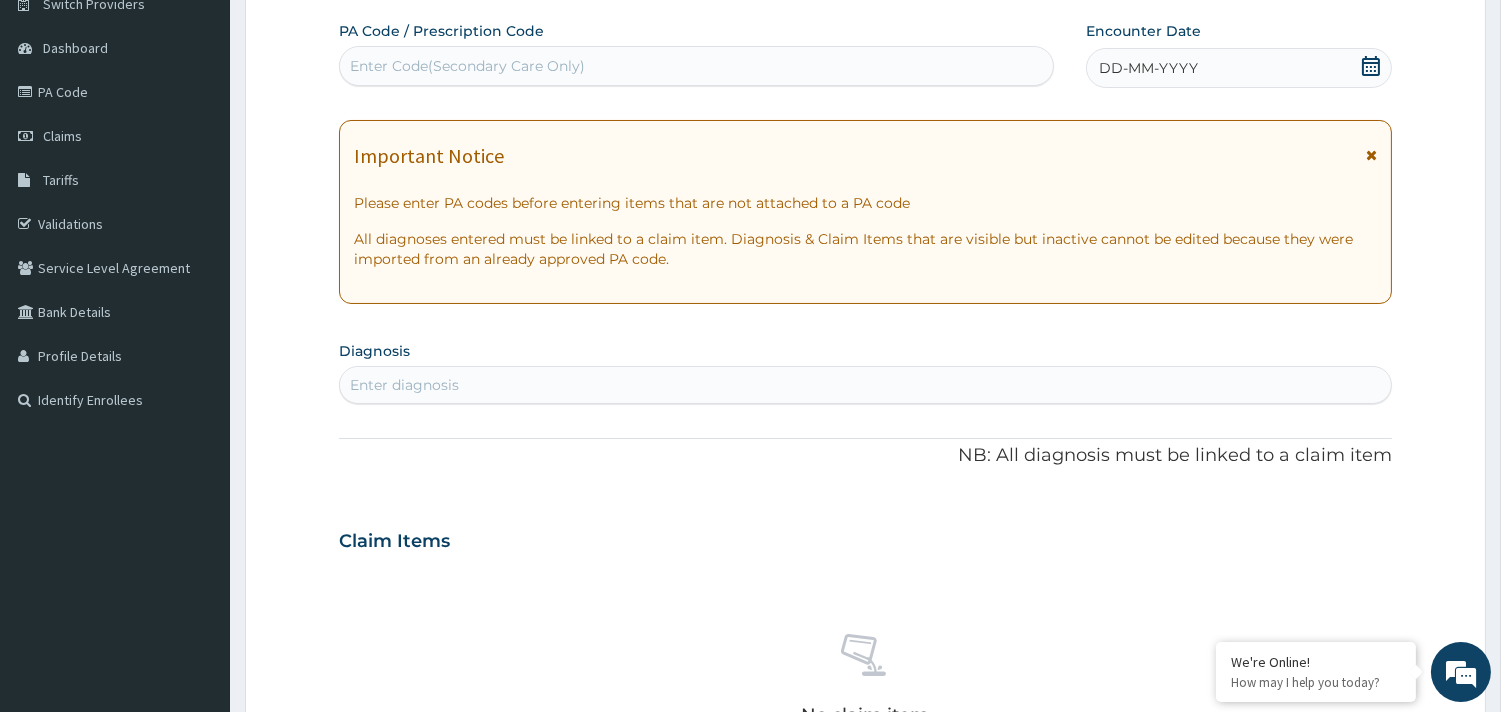 click 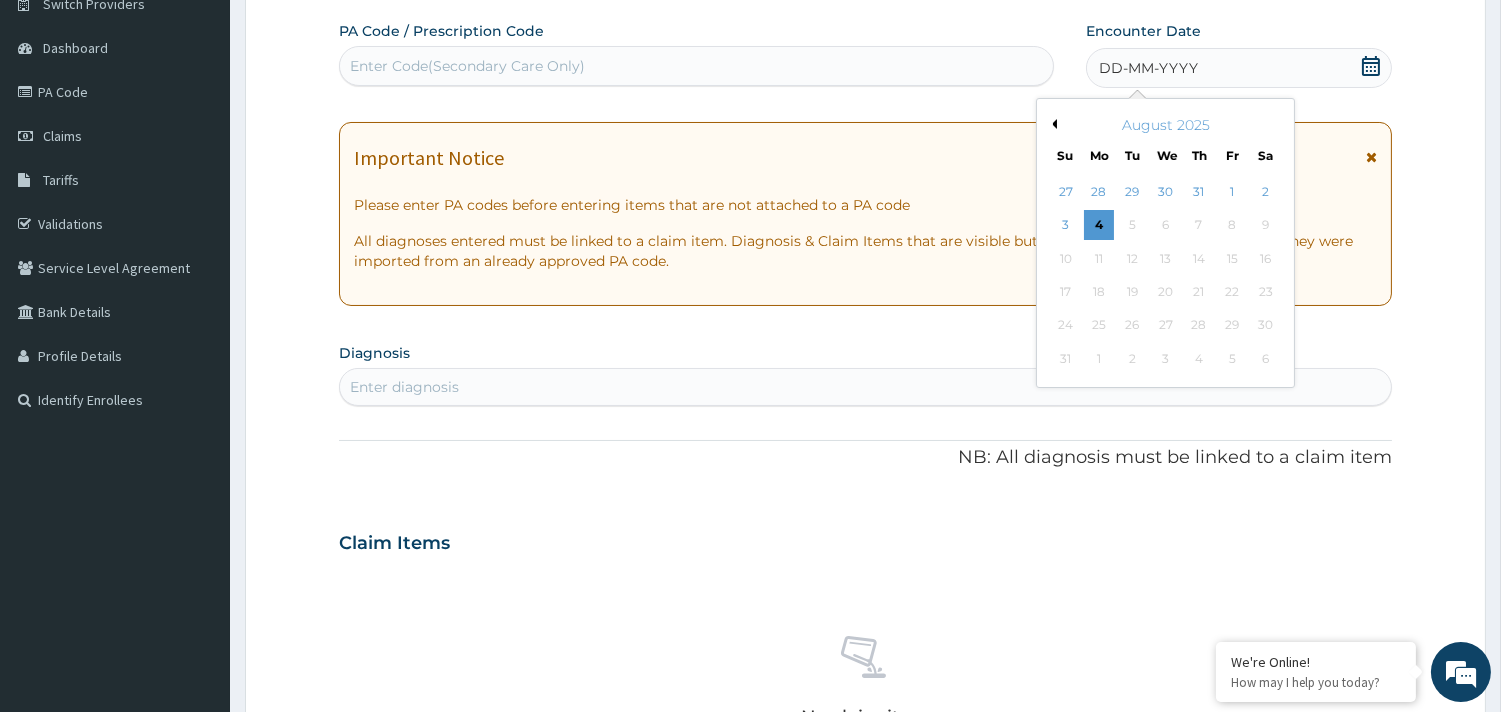 click on "August 2025" at bounding box center [1165, 125] 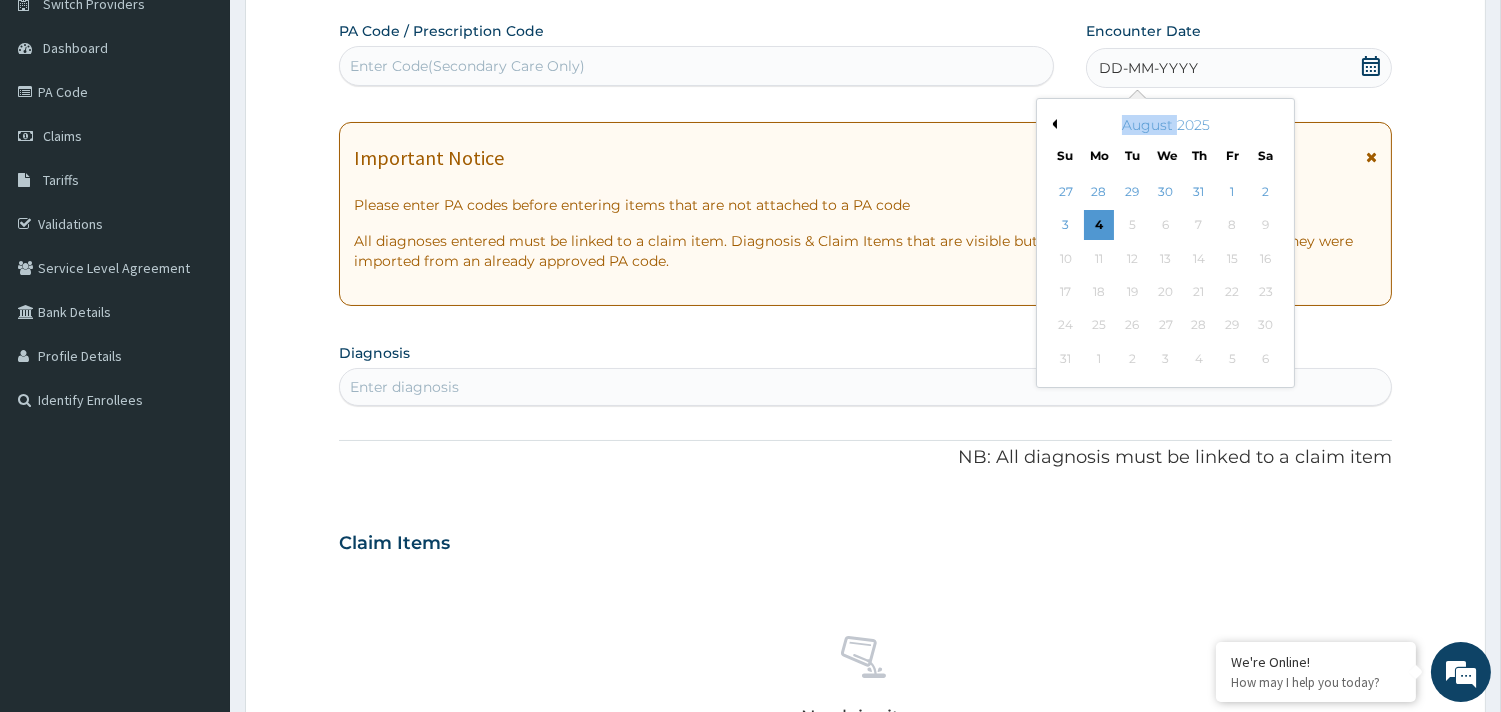 click on "August 2025" at bounding box center [1165, 125] 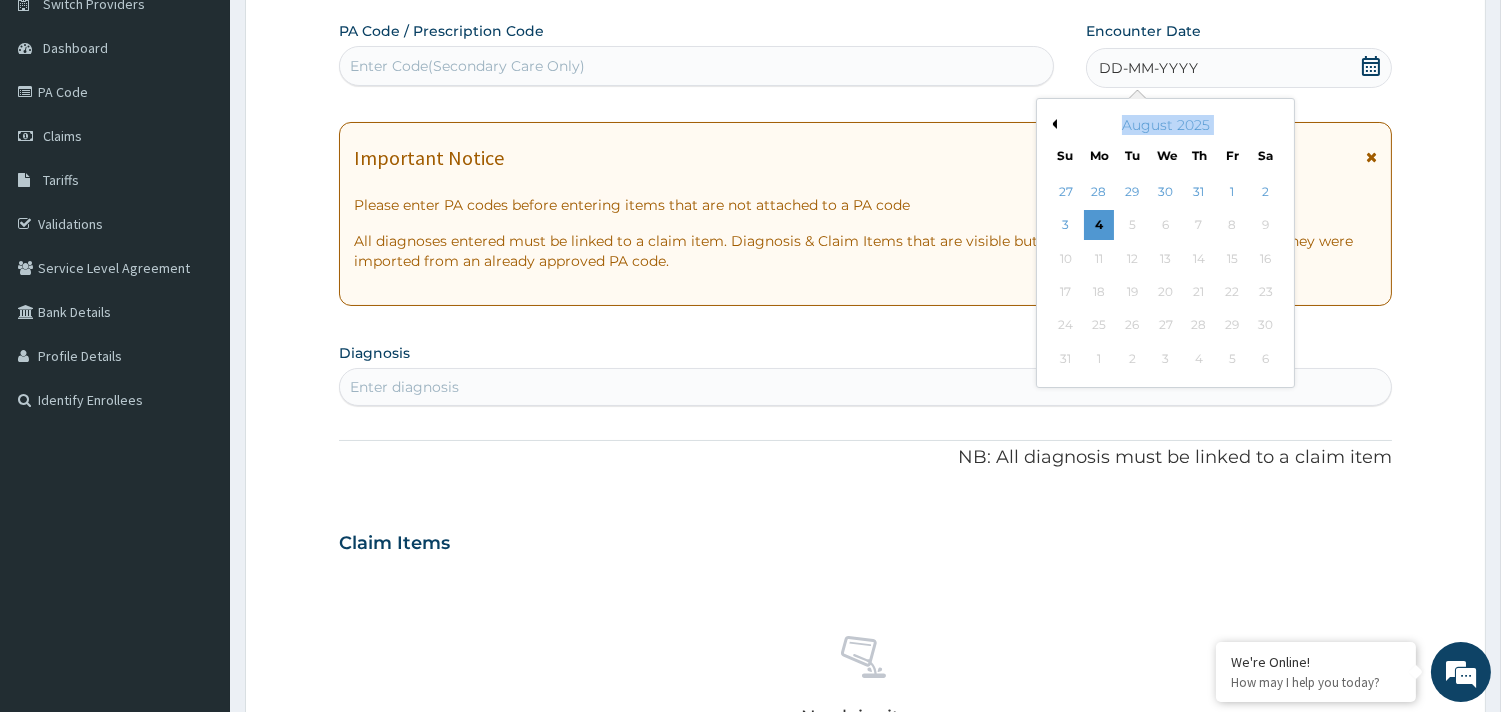 click on "August 2025" at bounding box center (1165, 125) 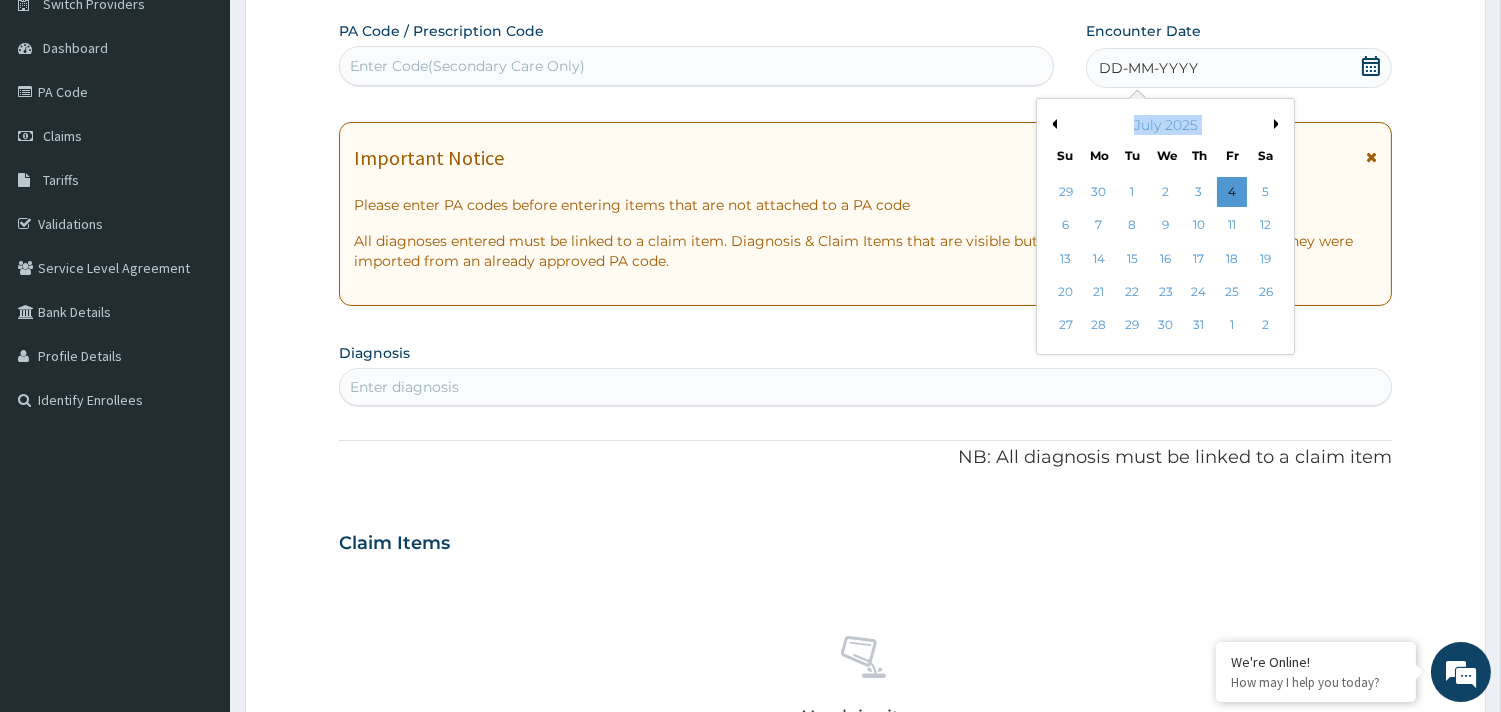 click on "Previous Month" at bounding box center (1052, 124) 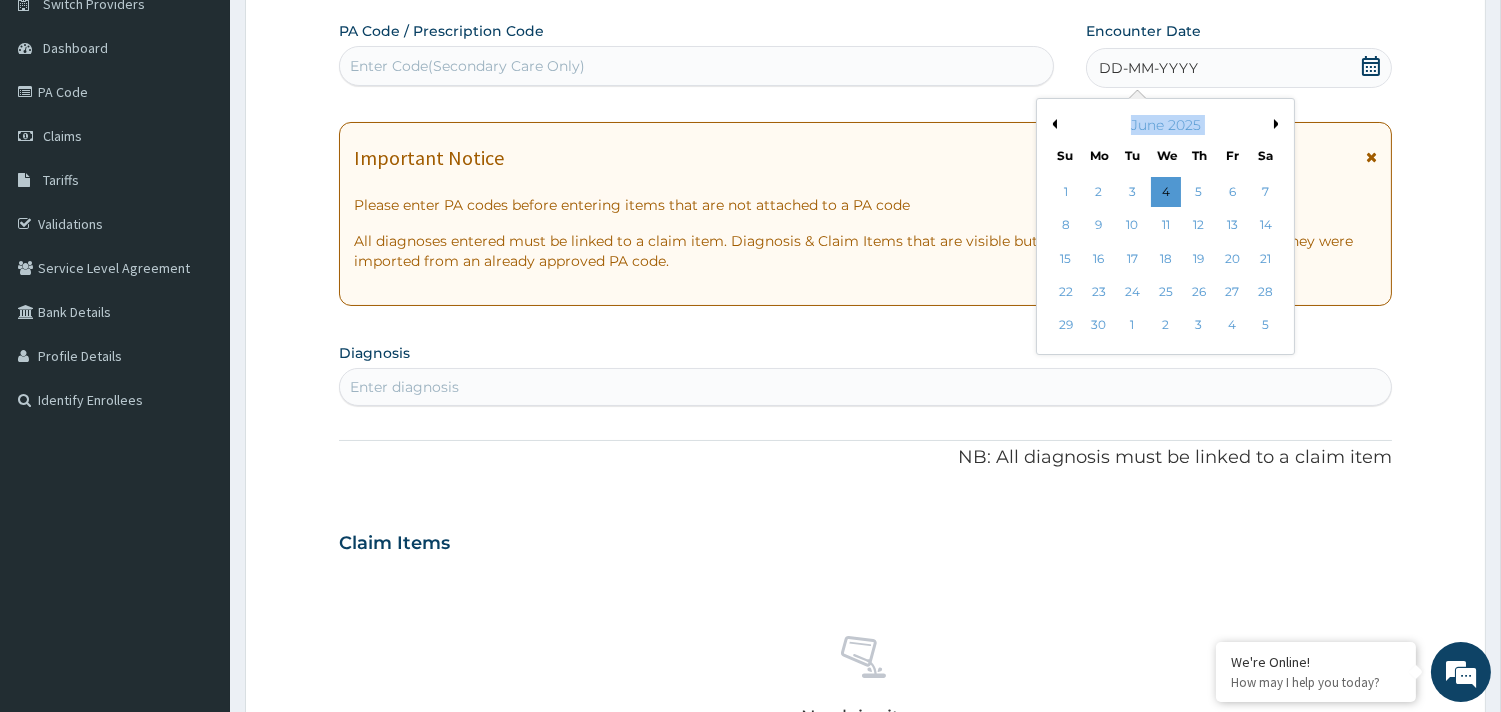 click on "Previous Month" at bounding box center [1052, 124] 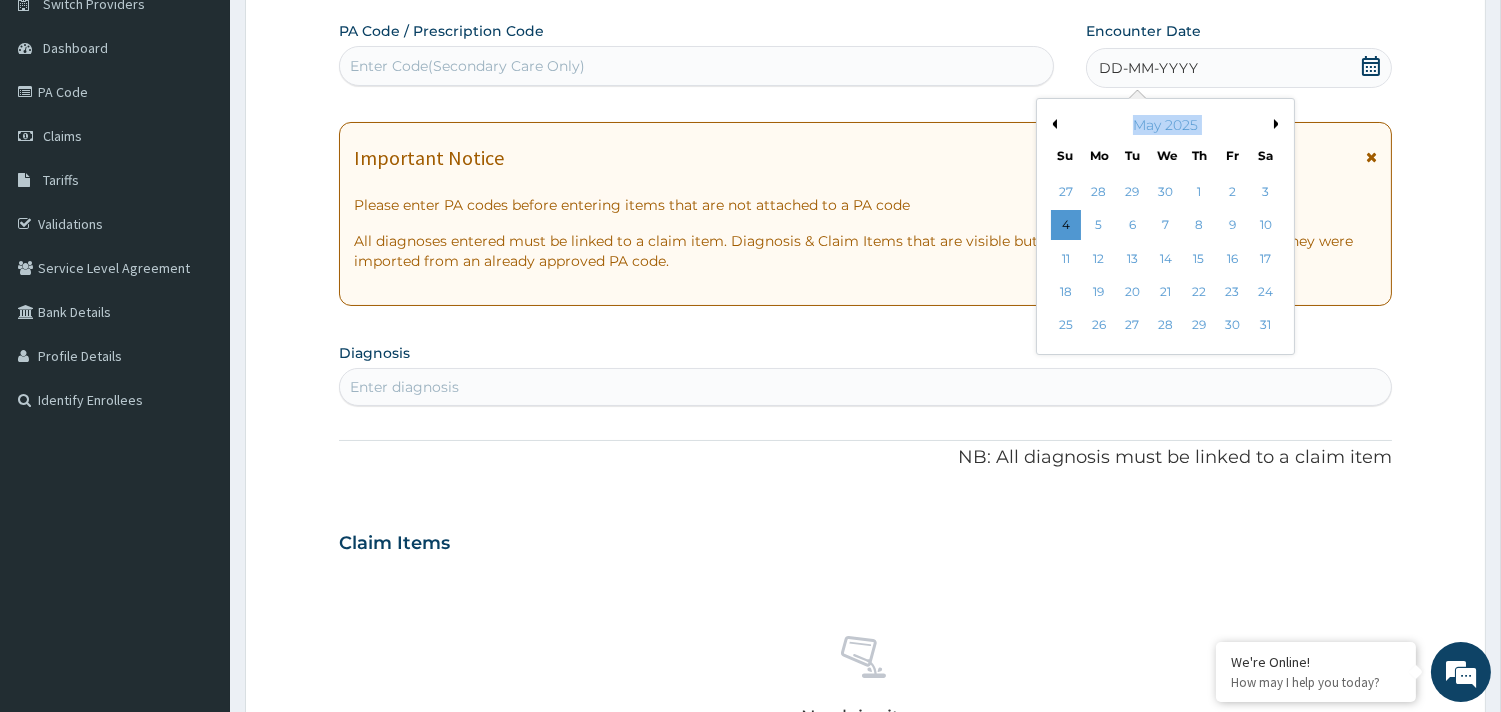 click on "Previous Month" at bounding box center (1052, 124) 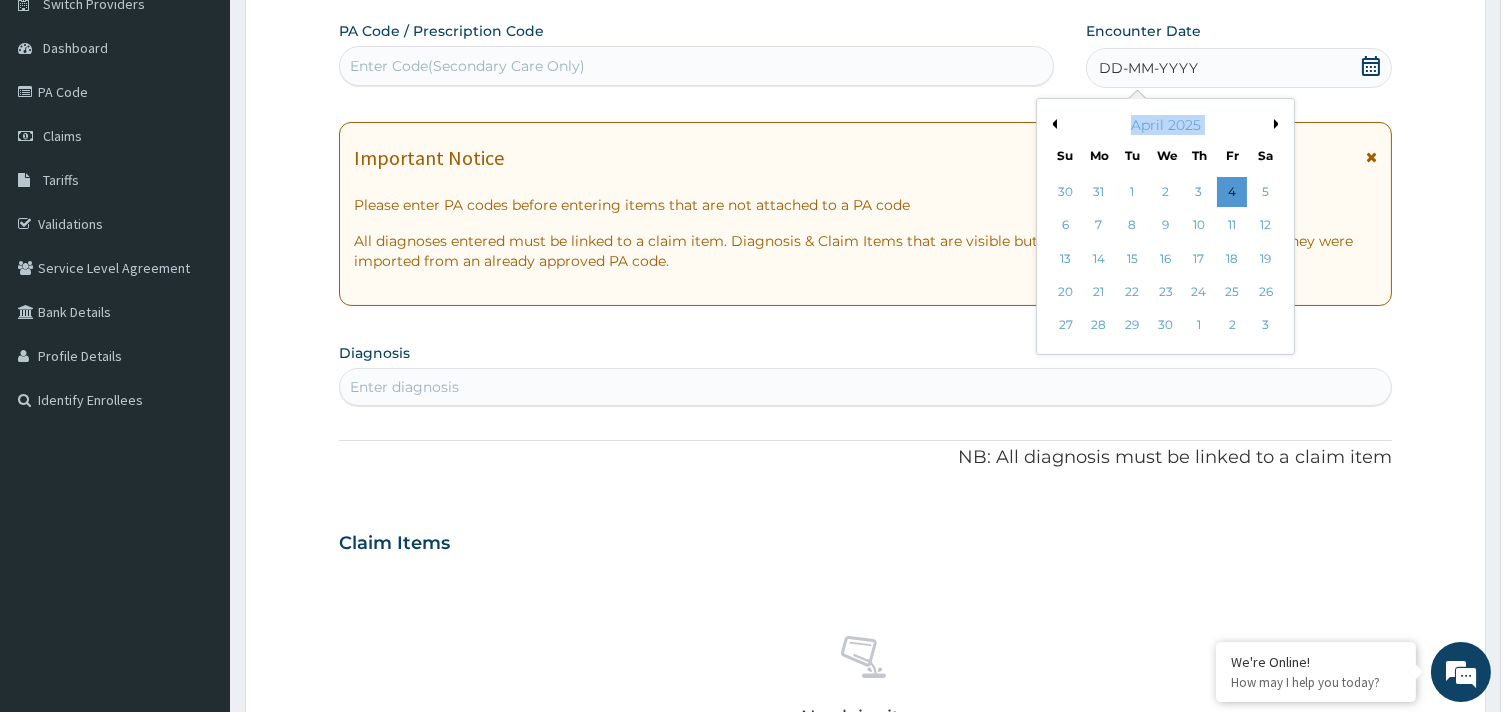 click on "Previous Month" at bounding box center (1052, 124) 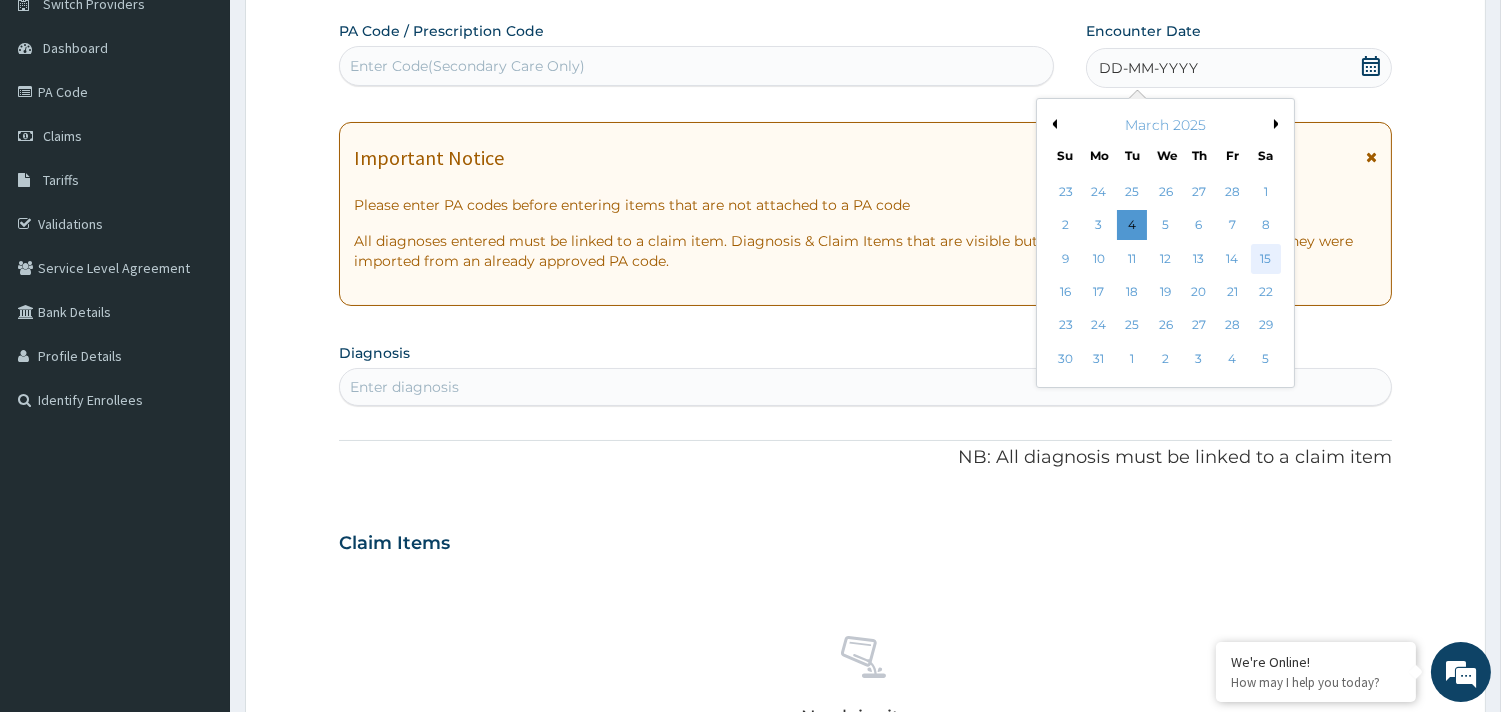 click on "15" at bounding box center [1265, 259] 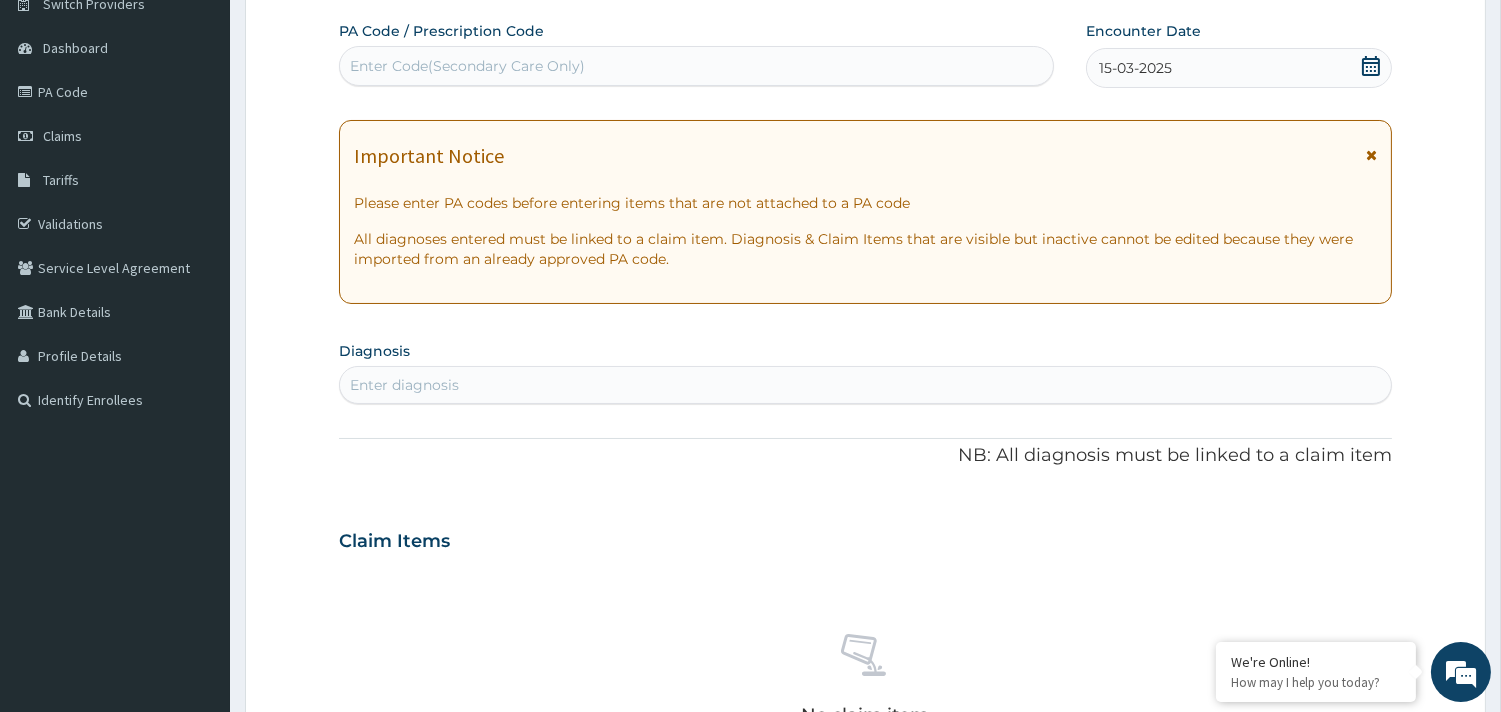click on "Enter diagnosis" at bounding box center [404, 385] 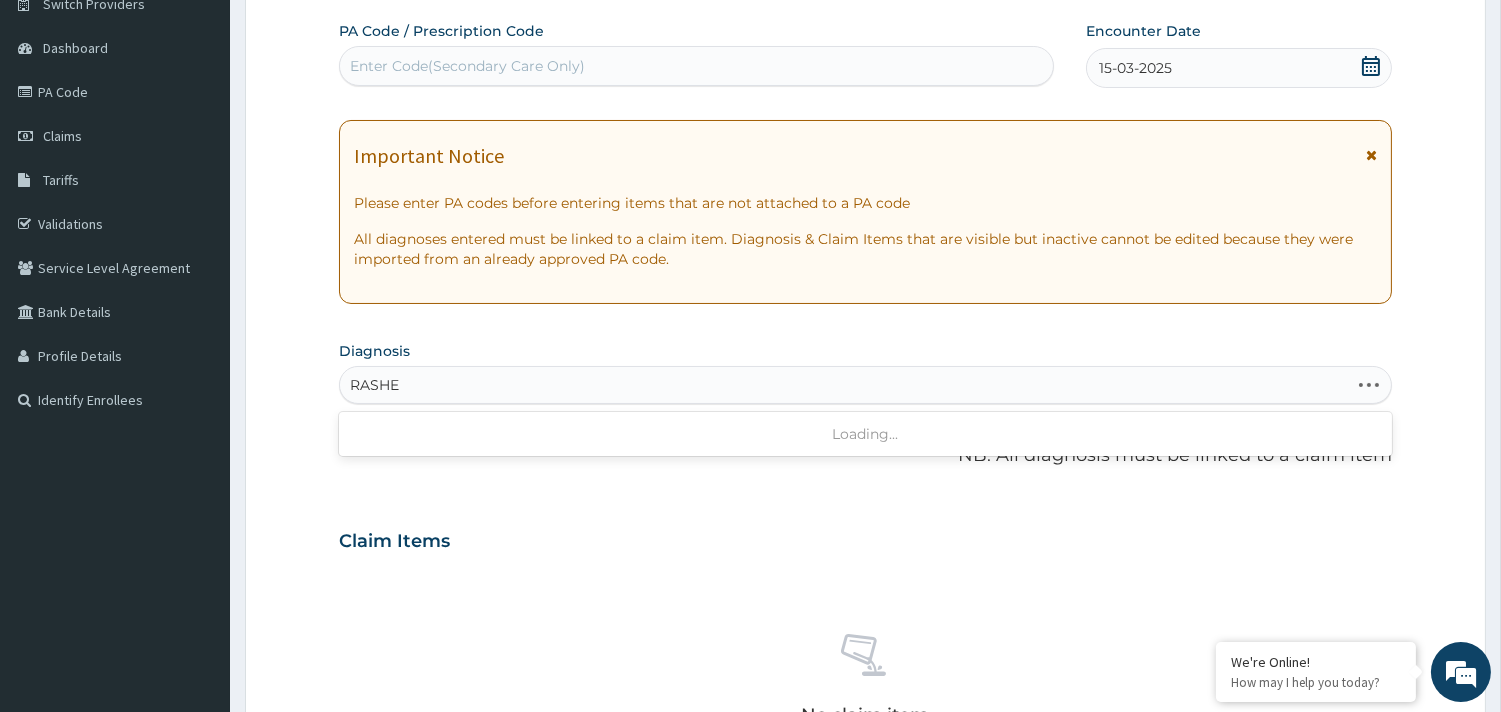 type on "RASHES" 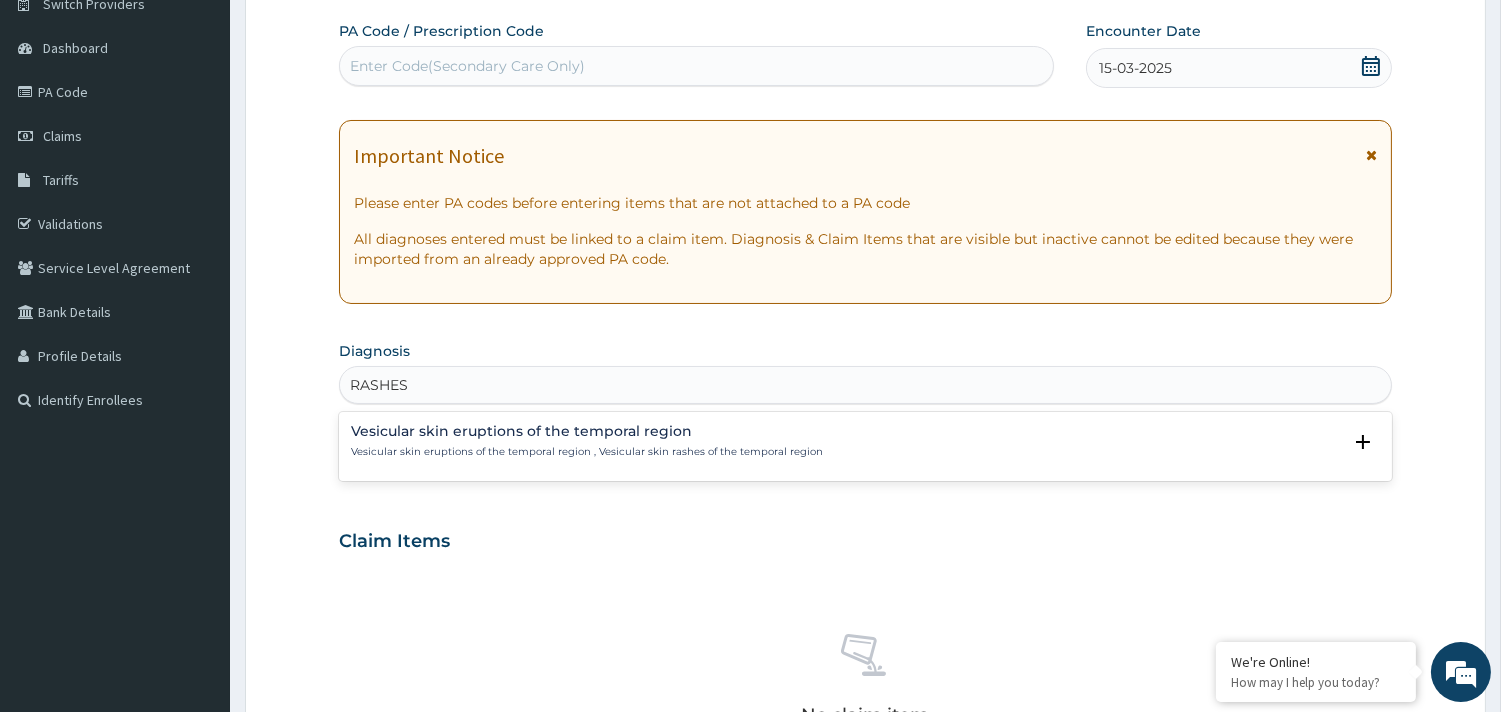 click on "Vesicular skin eruptions of the temporal region" at bounding box center [587, 431] 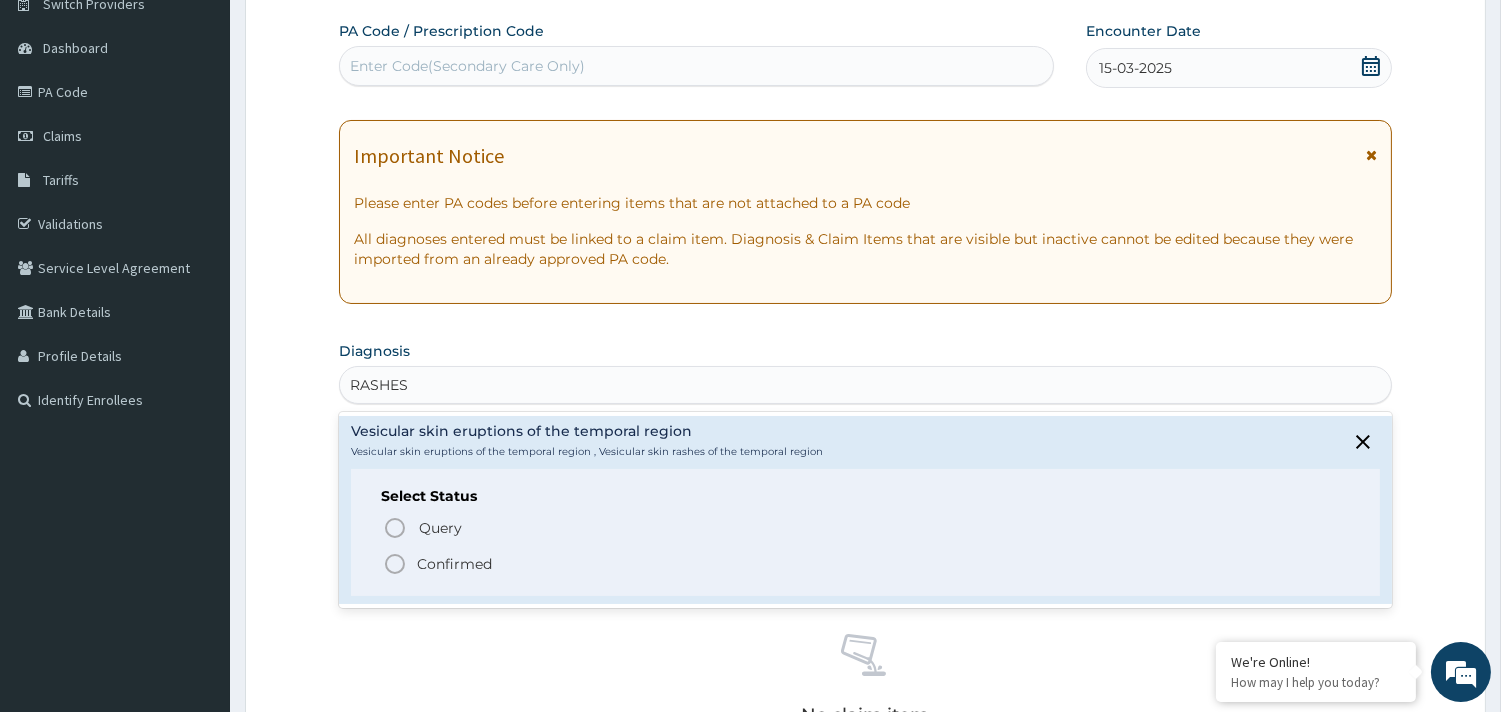 click 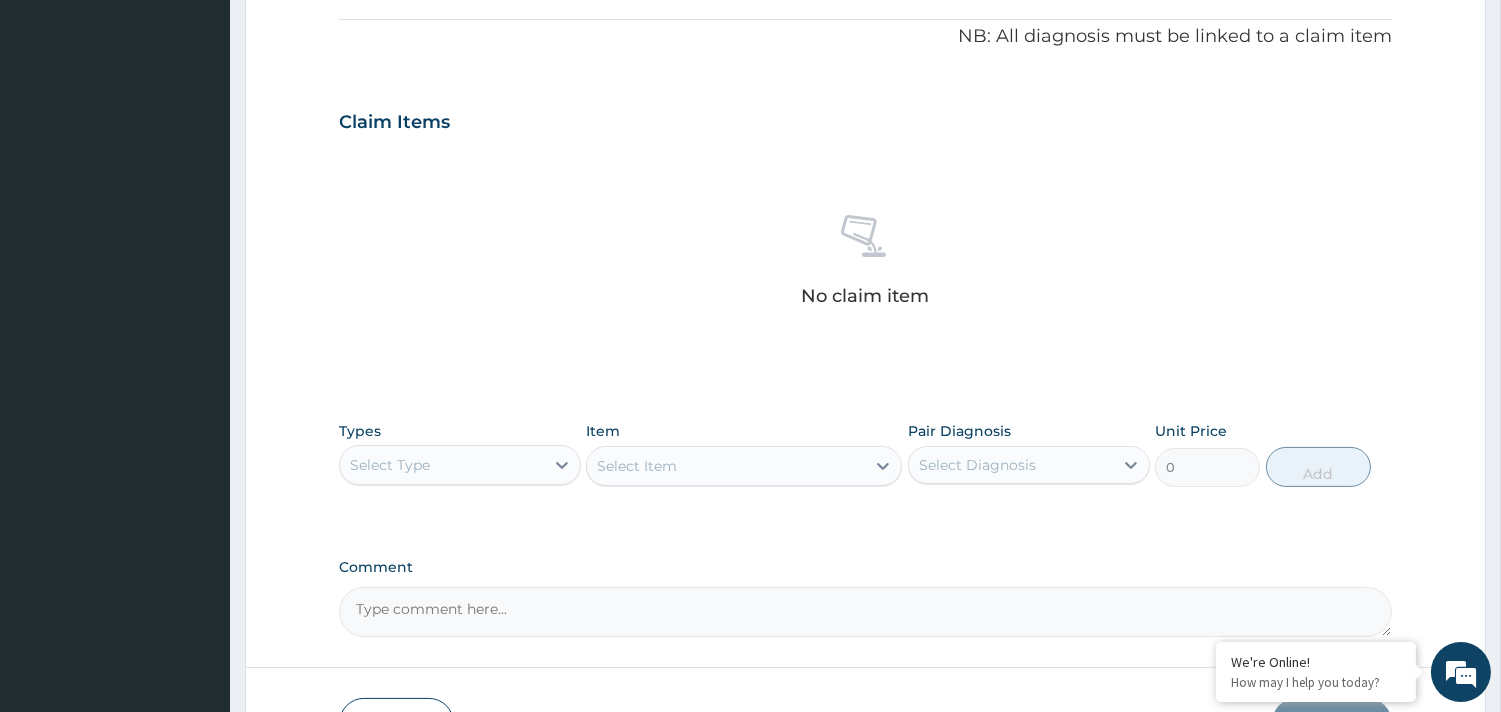 scroll, scrollTop: 614, scrollLeft: 0, axis: vertical 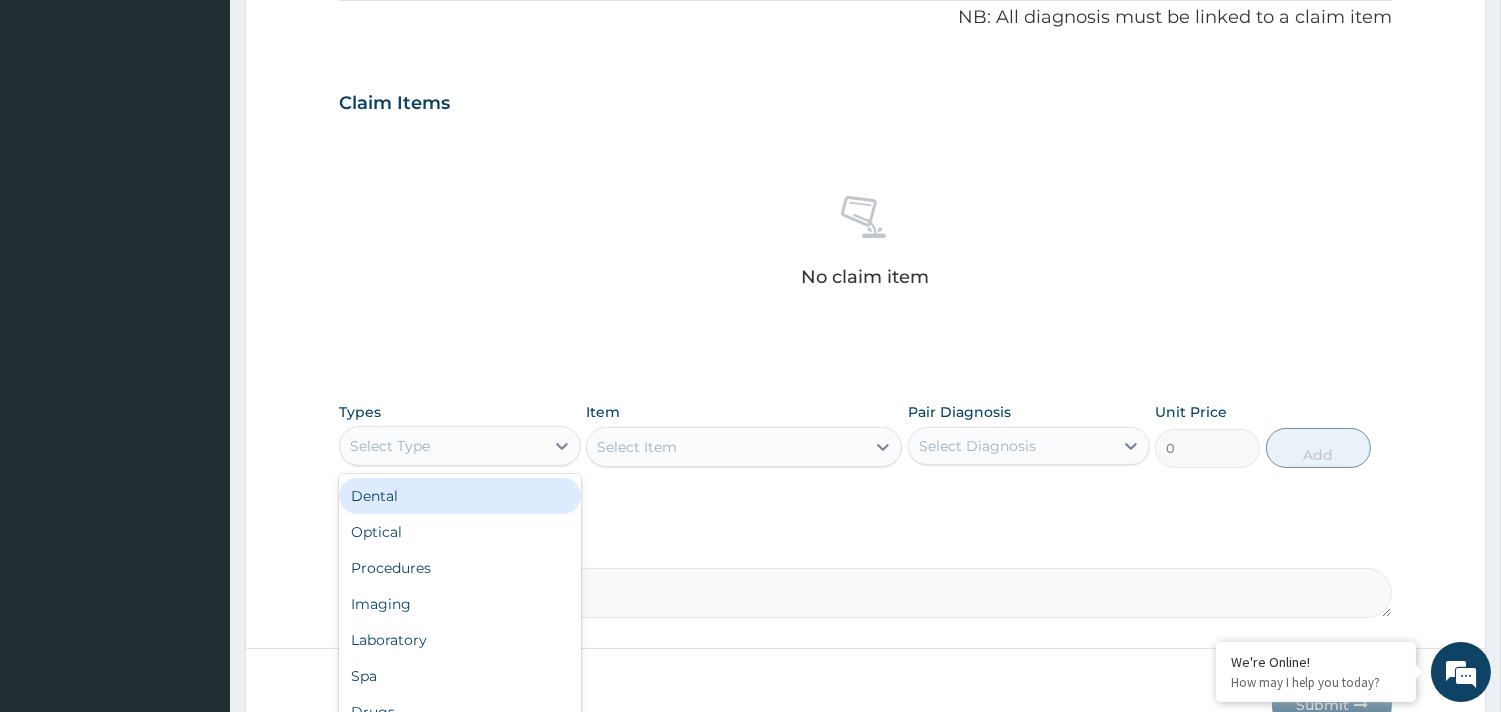 click on "Select Type" at bounding box center (442, 446) 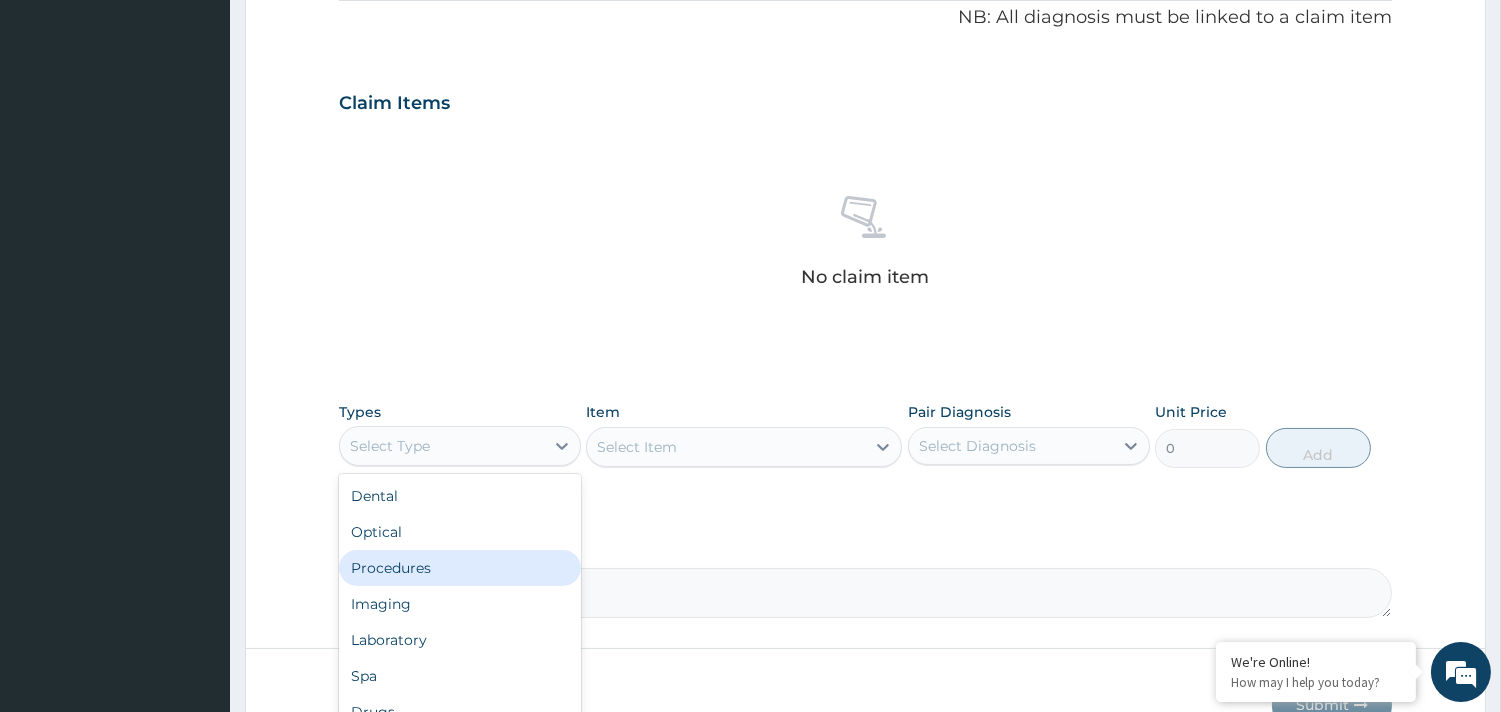 click on "Procedures" at bounding box center [460, 568] 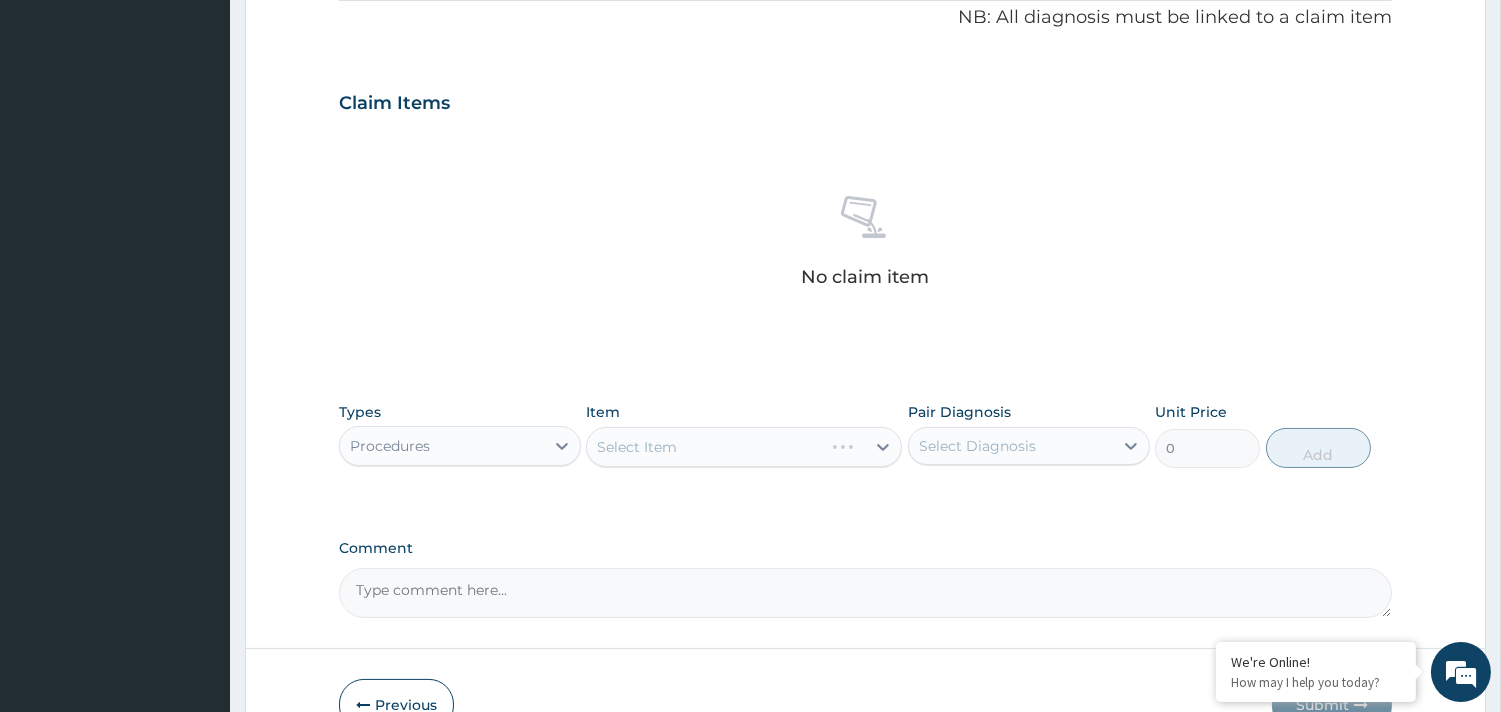 click on "Select Item" at bounding box center (744, 447) 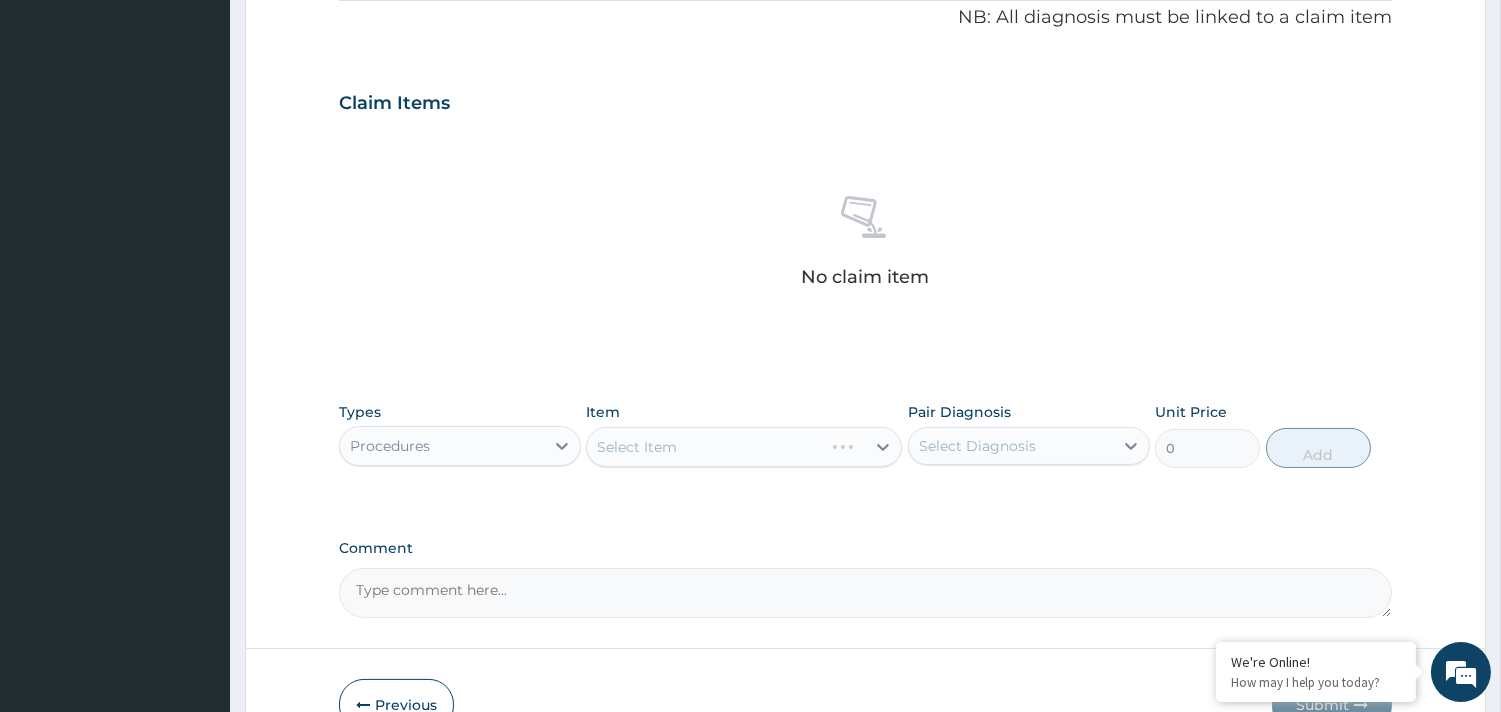 click on "Select Item" at bounding box center (744, 447) 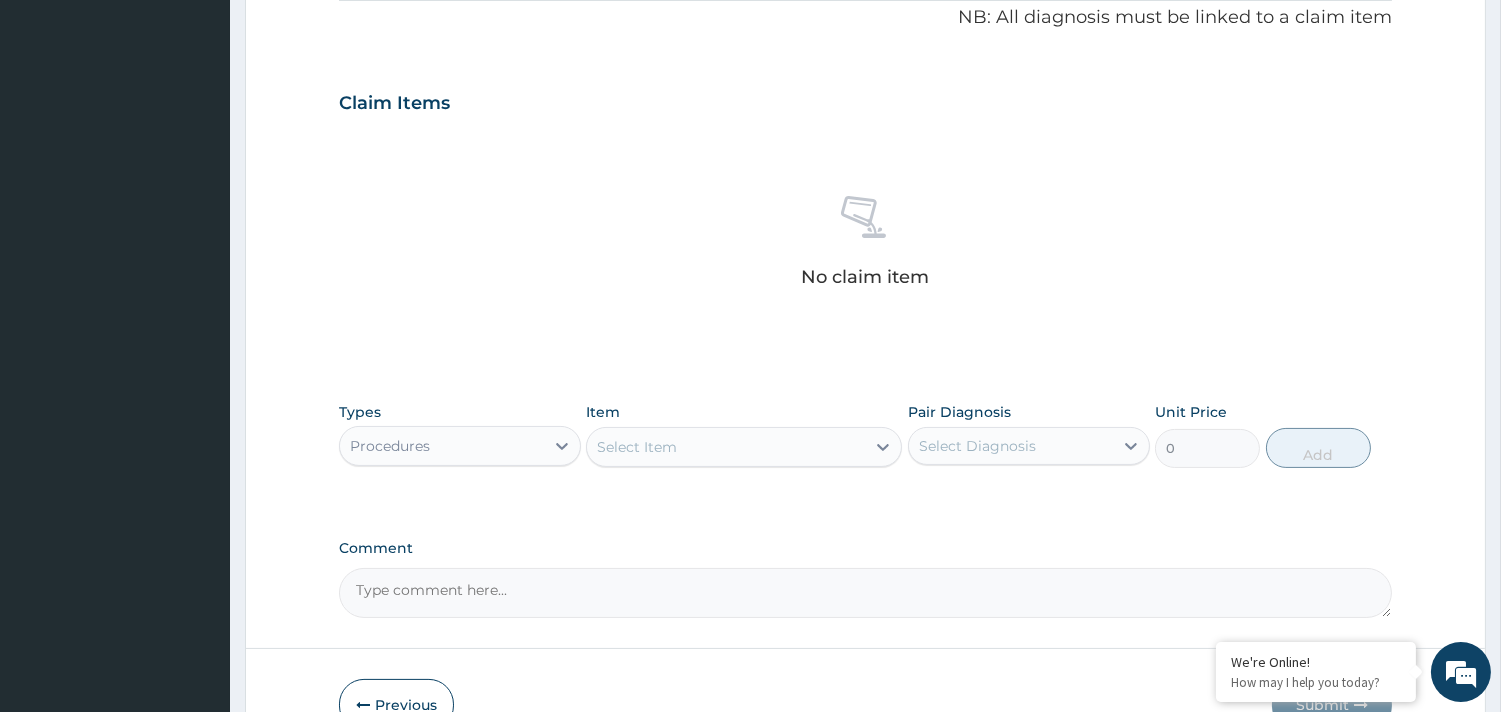 click on "Select Item" at bounding box center [637, 447] 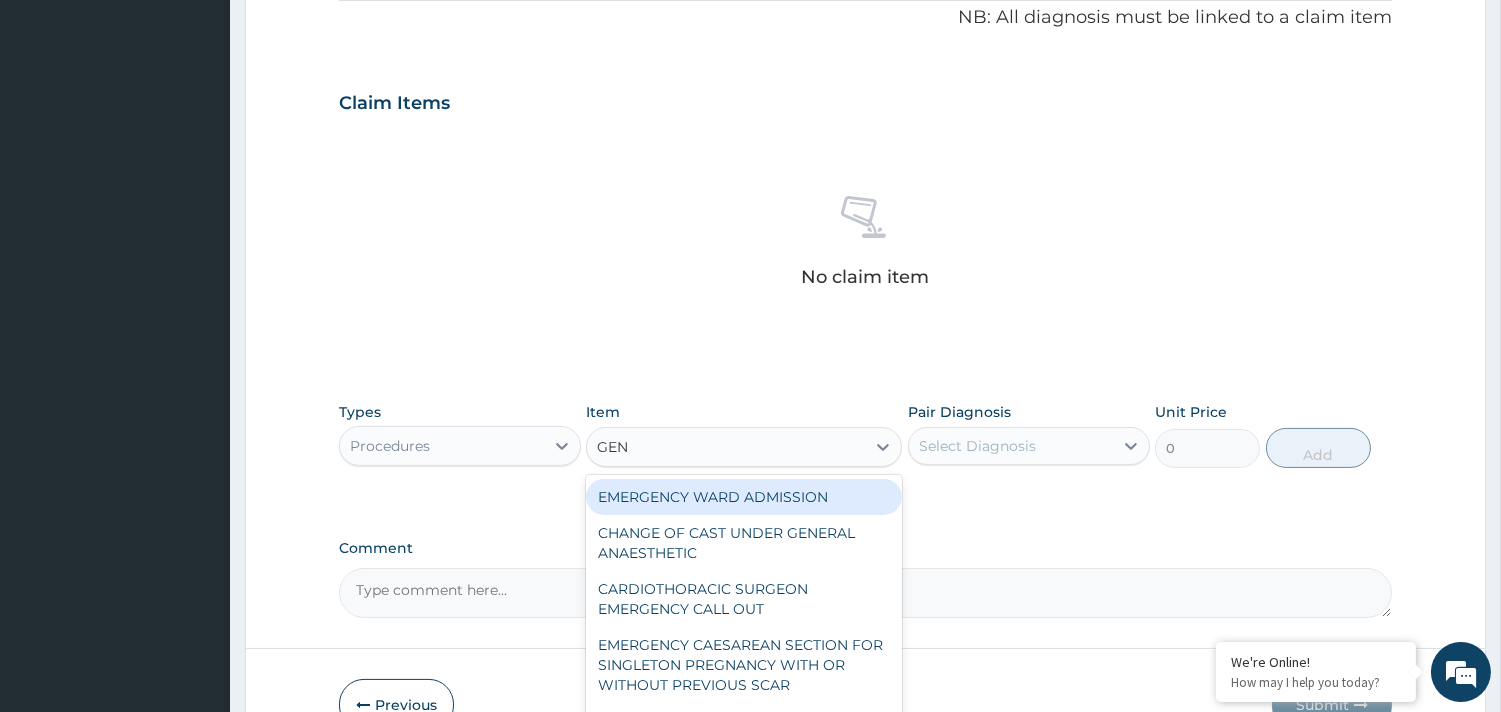 type on "GENE" 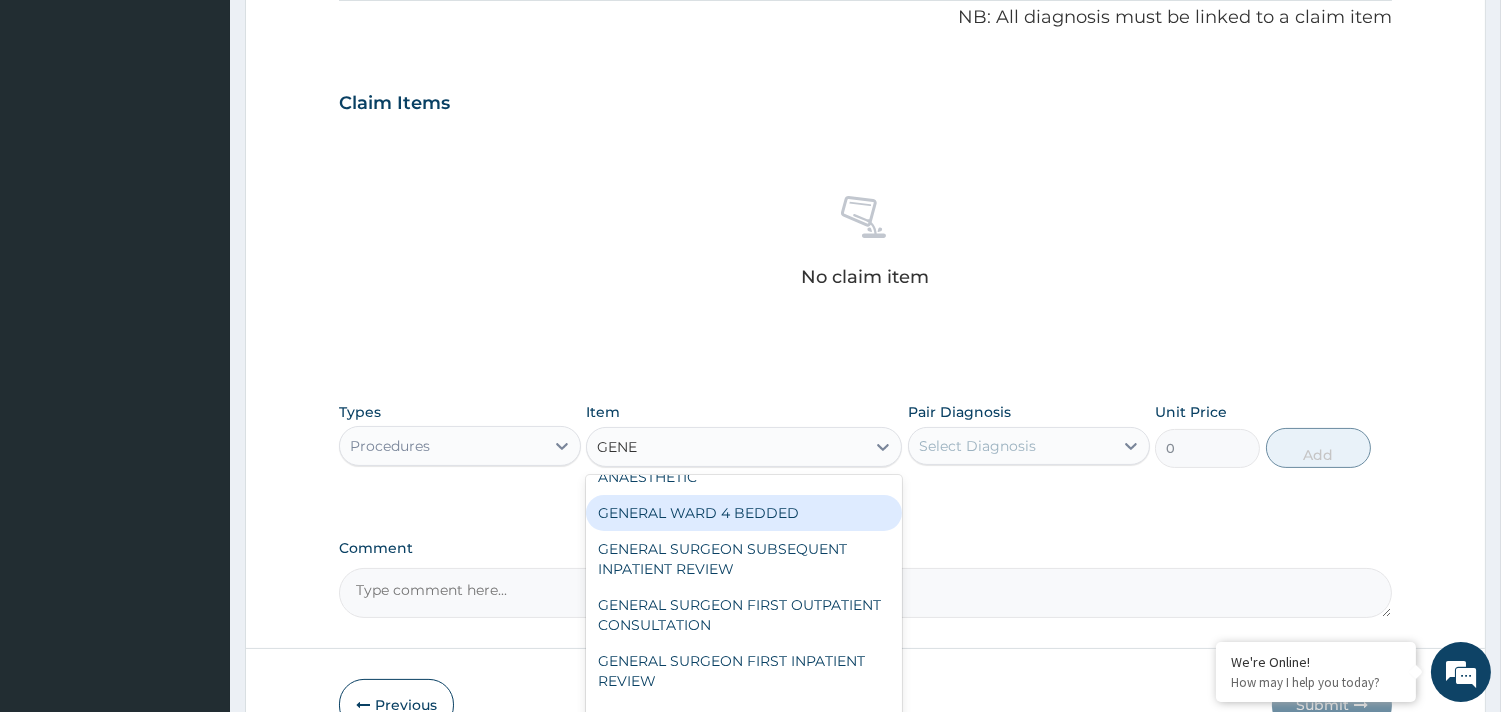 scroll, scrollTop: 222, scrollLeft: 0, axis: vertical 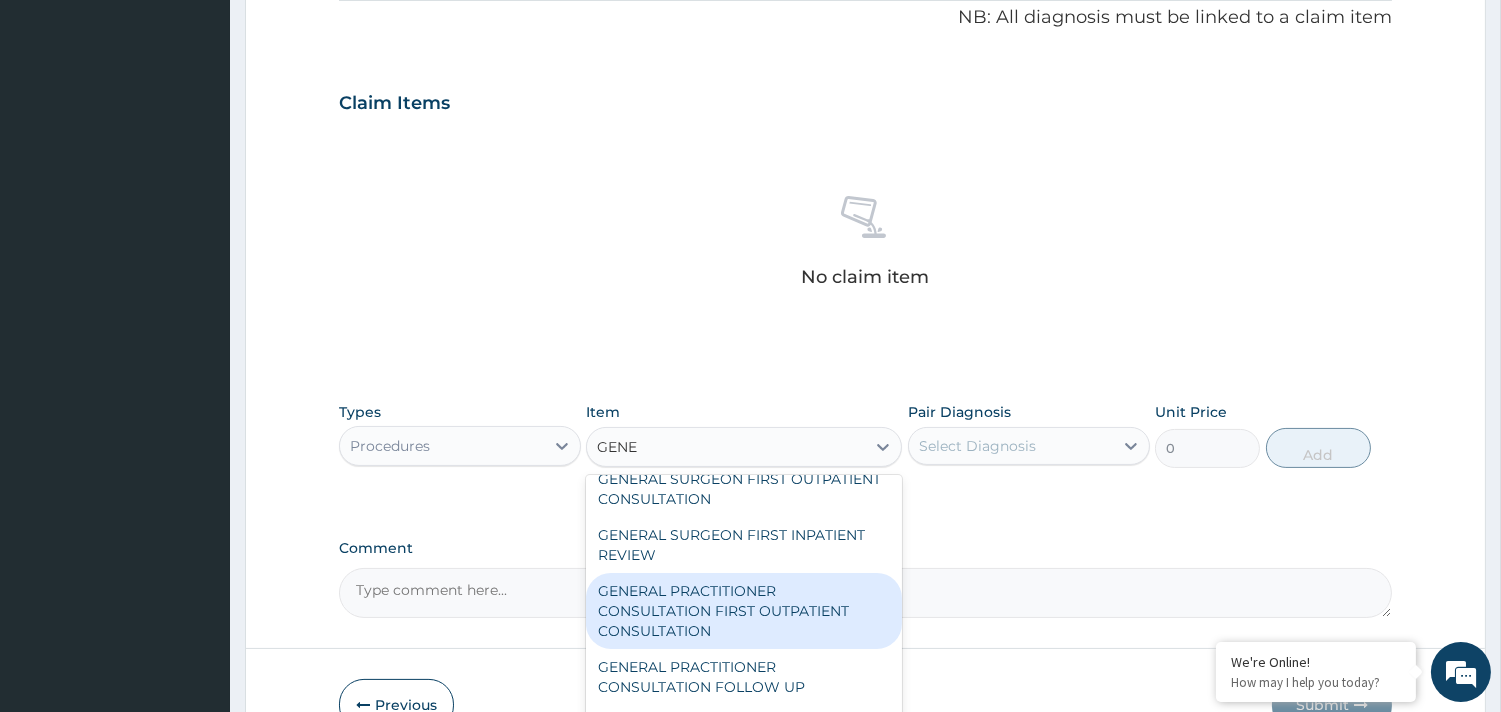 click on "GENERAL PRACTITIONER CONSULTATION FIRST OUTPATIENT CONSULTATION" at bounding box center [744, 611] 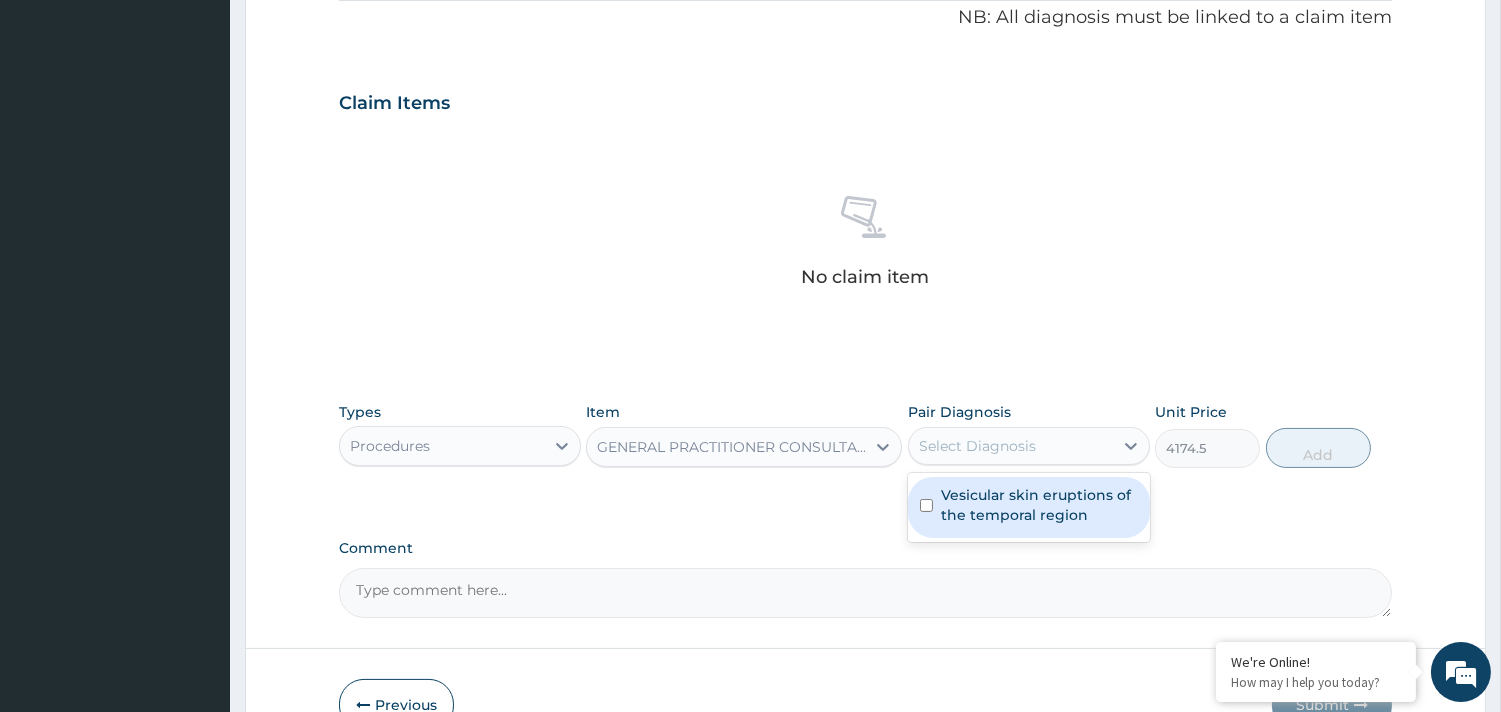 click on "Select Diagnosis" at bounding box center (977, 446) 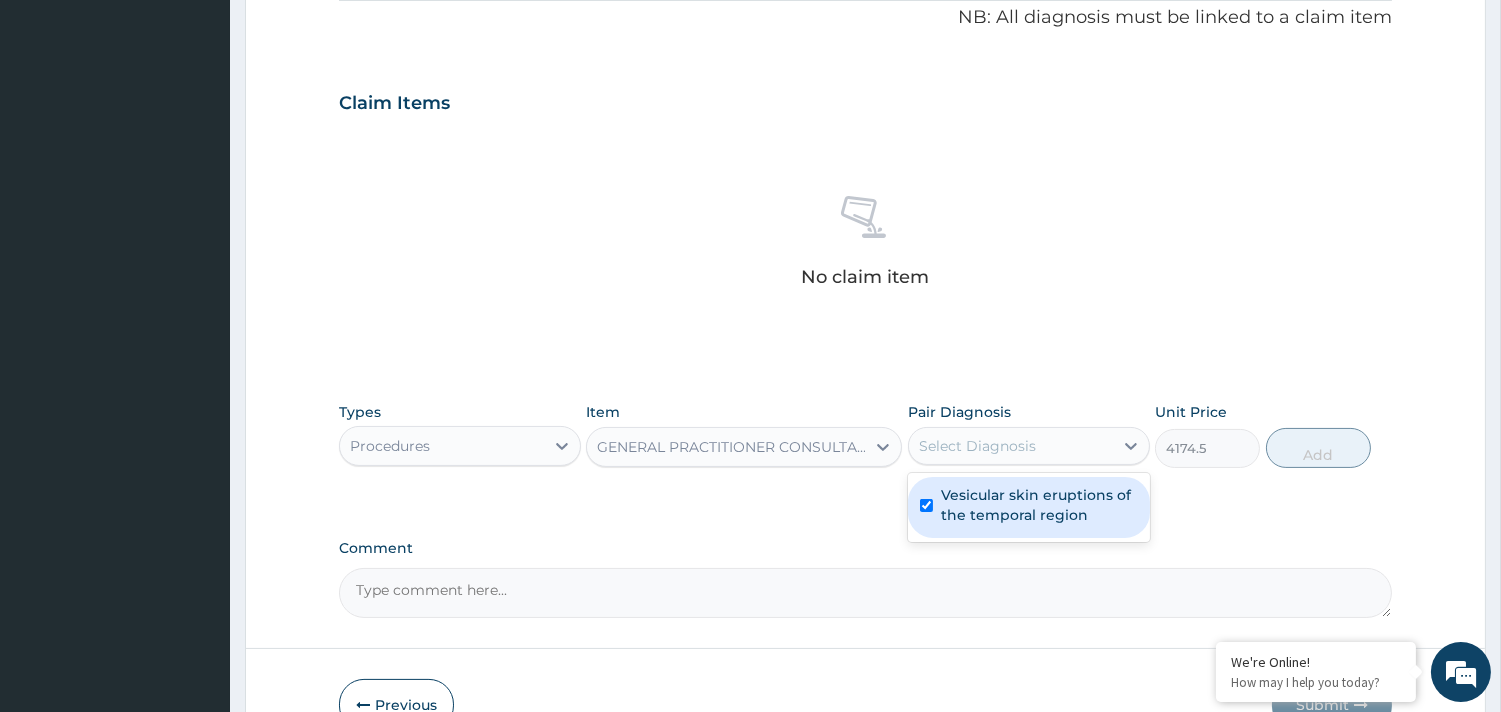 checkbox on "true" 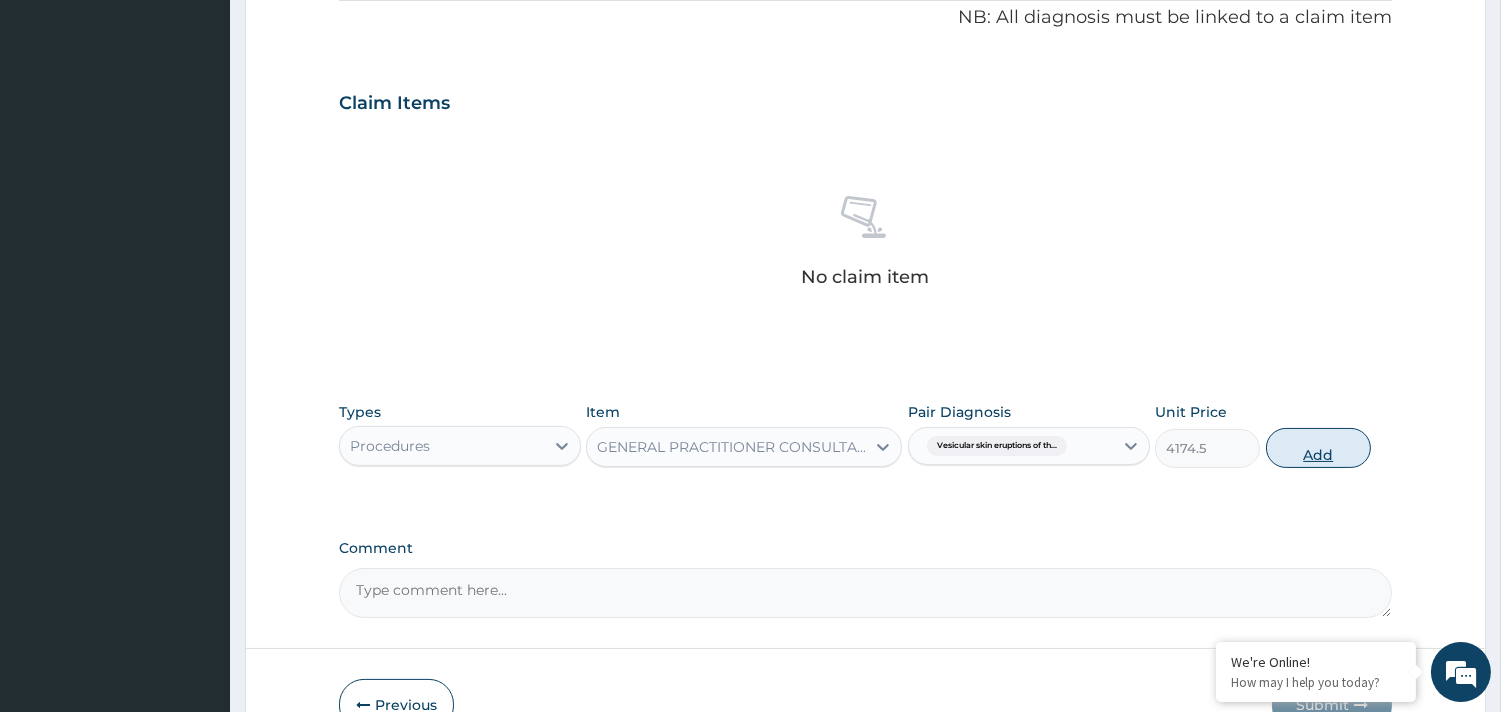 click on "Add" at bounding box center [1318, 448] 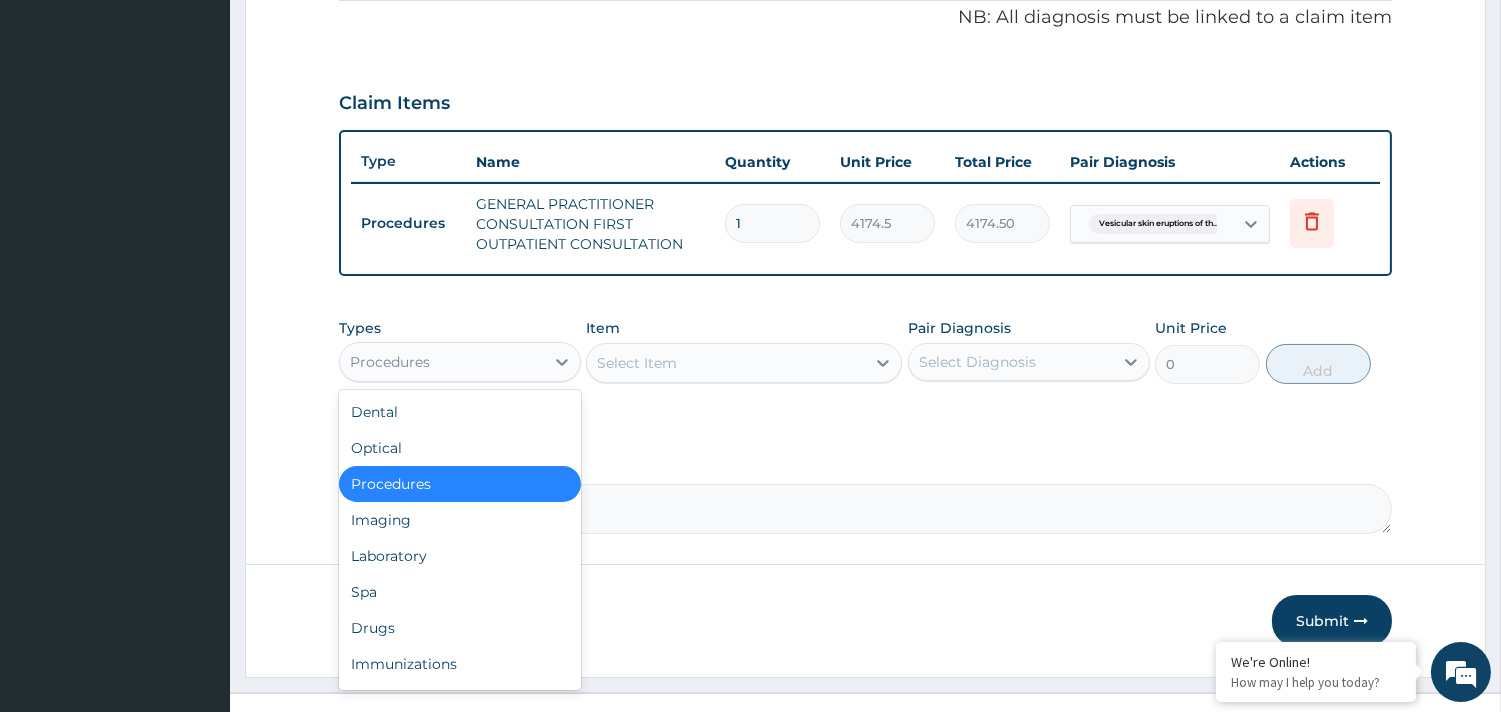 click on "Procedures" at bounding box center (442, 362) 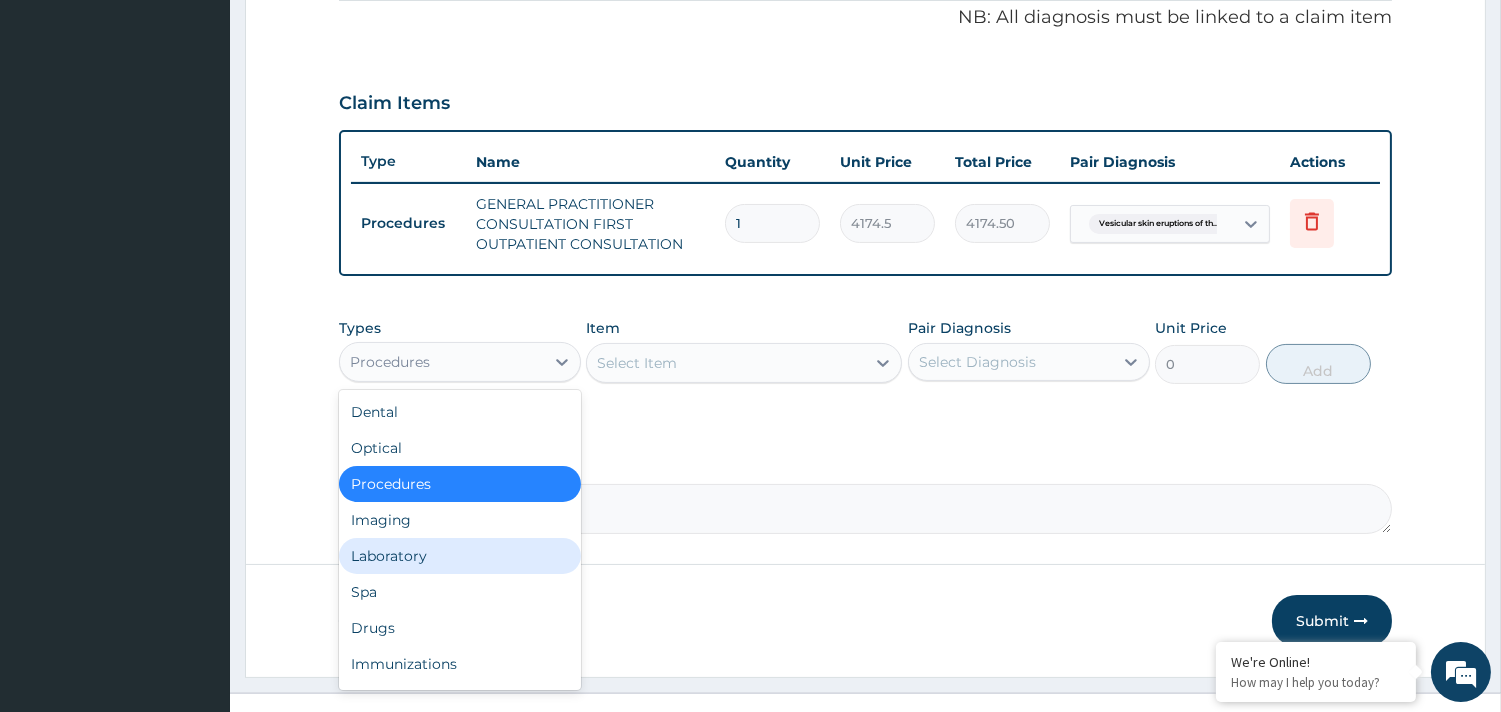 click on "Laboratory" at bounding box center [460, 556] 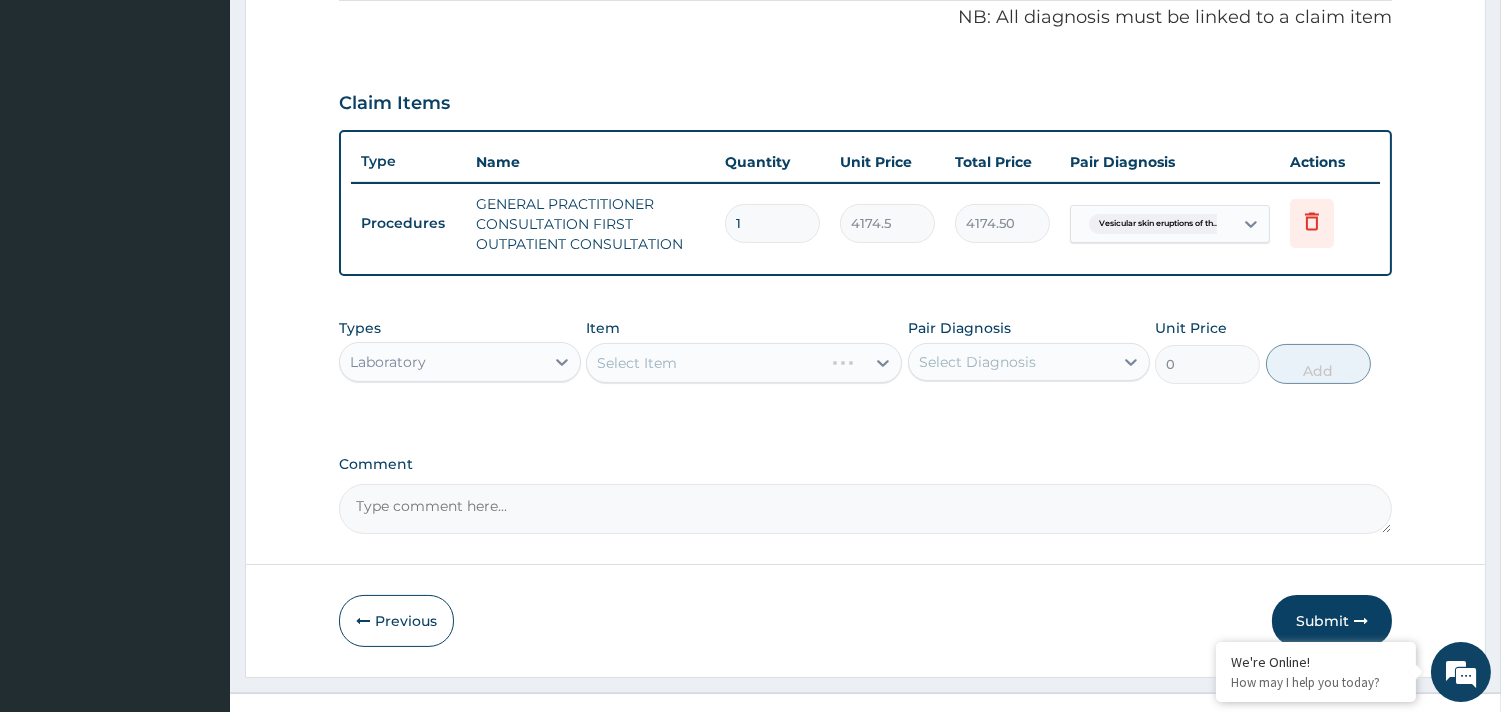 click on "Select Item" at bounding box center [744, 363] 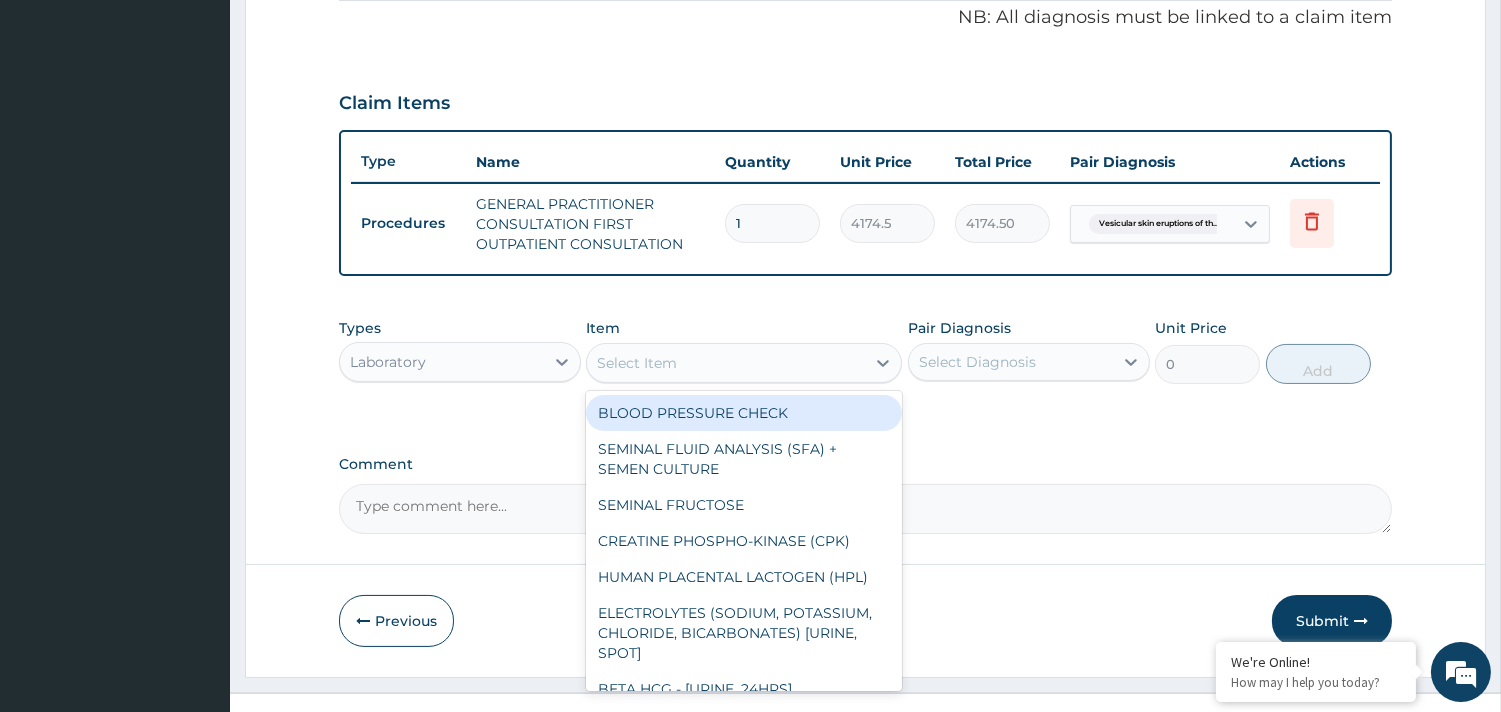 click on "Select Item" at bounding box center [726, 363] 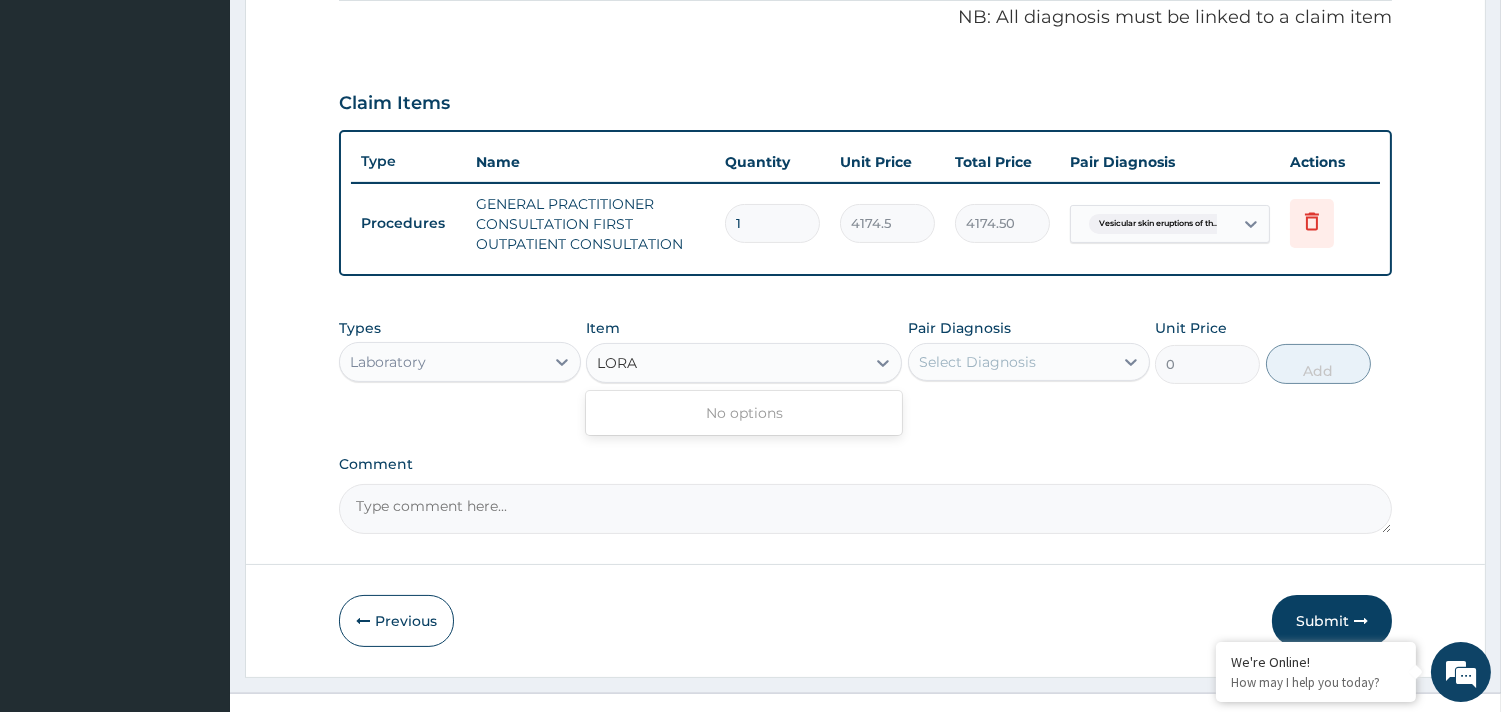 type on "LORA" 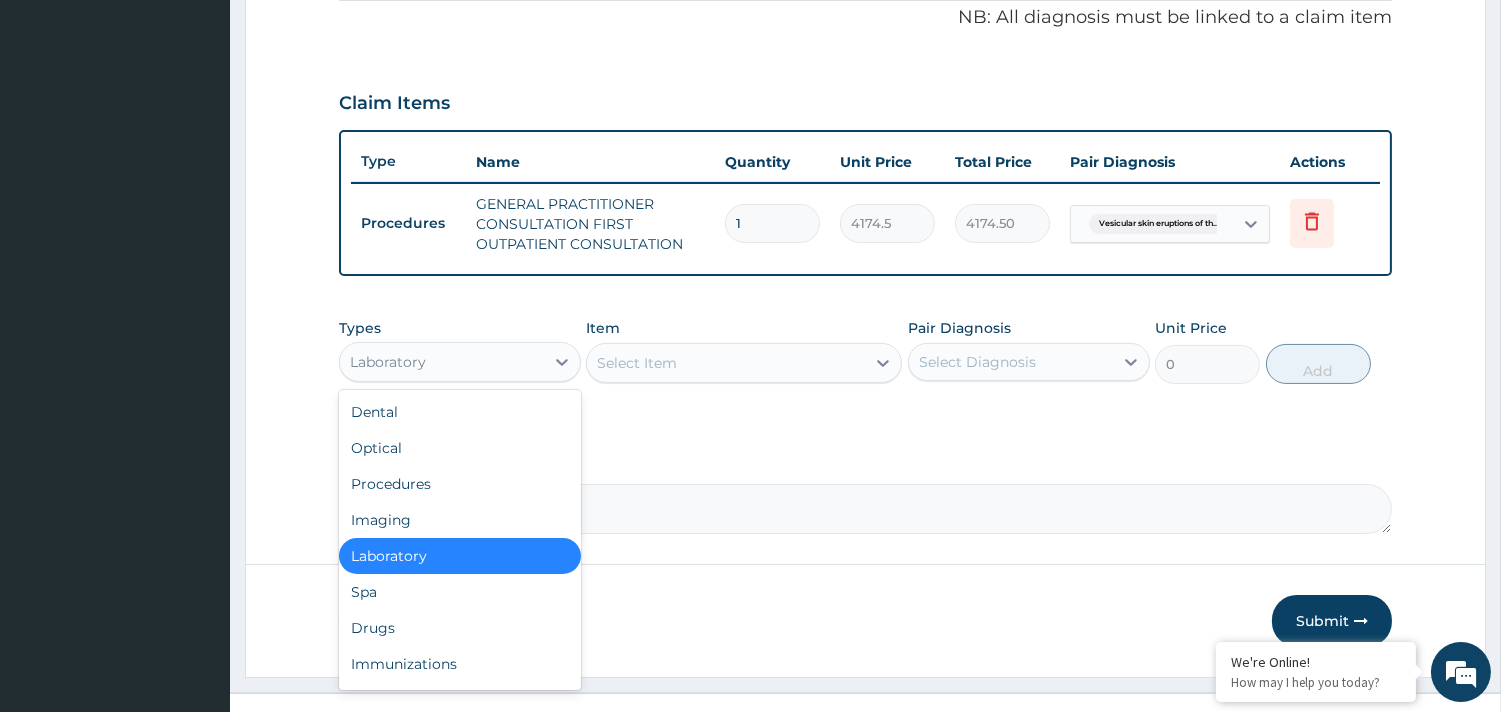 click on "Laboratory" at bounding box center [388, 362] 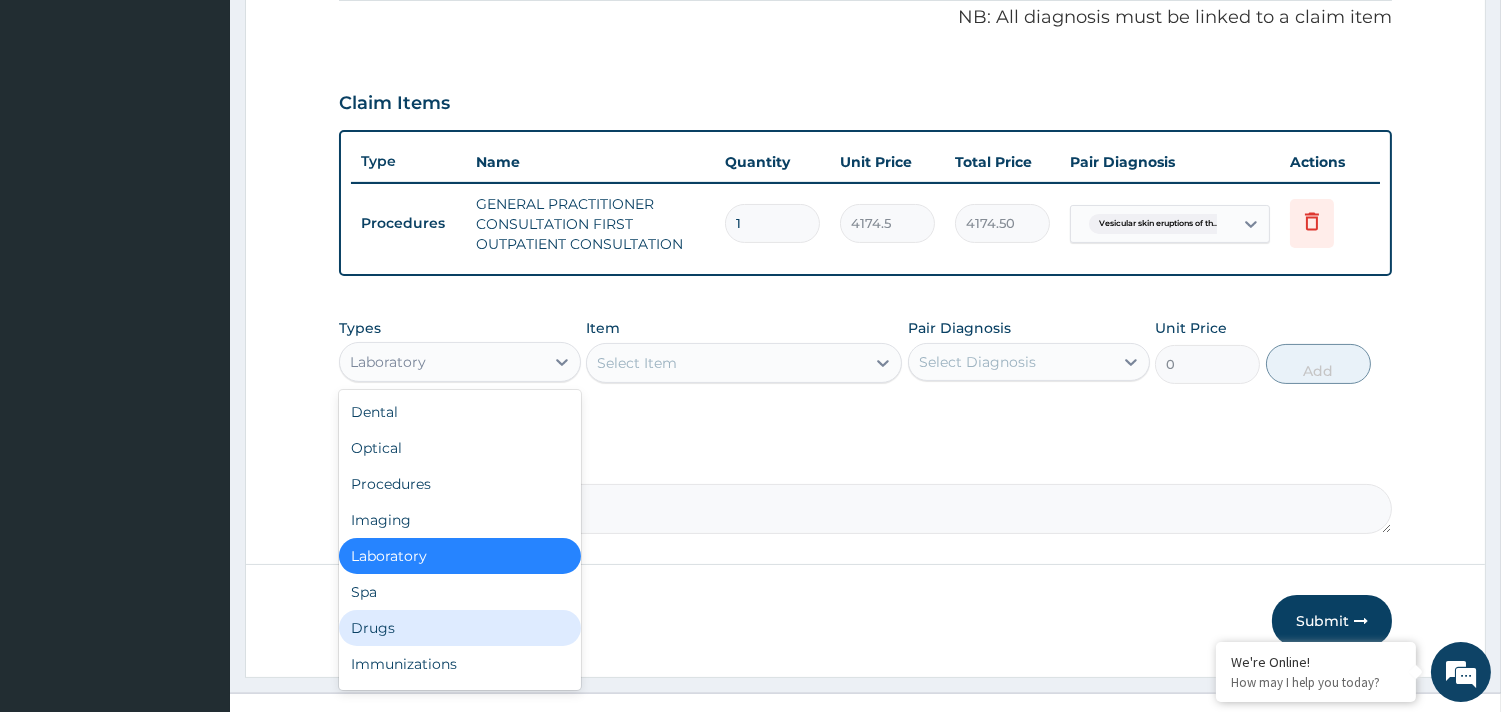 click on "Drugs" at bounding box center [460, 628] 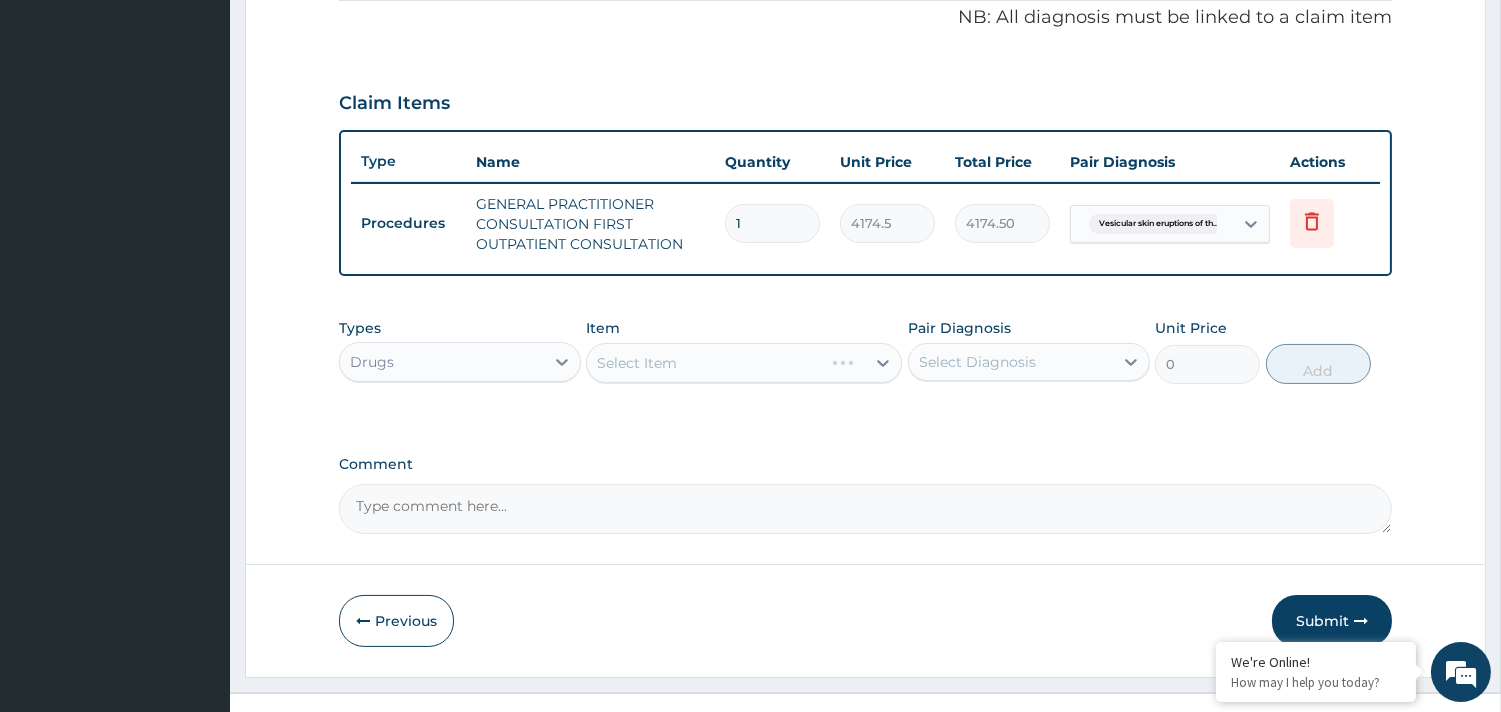 click on "Select Item" at bounding box center [744, 363] 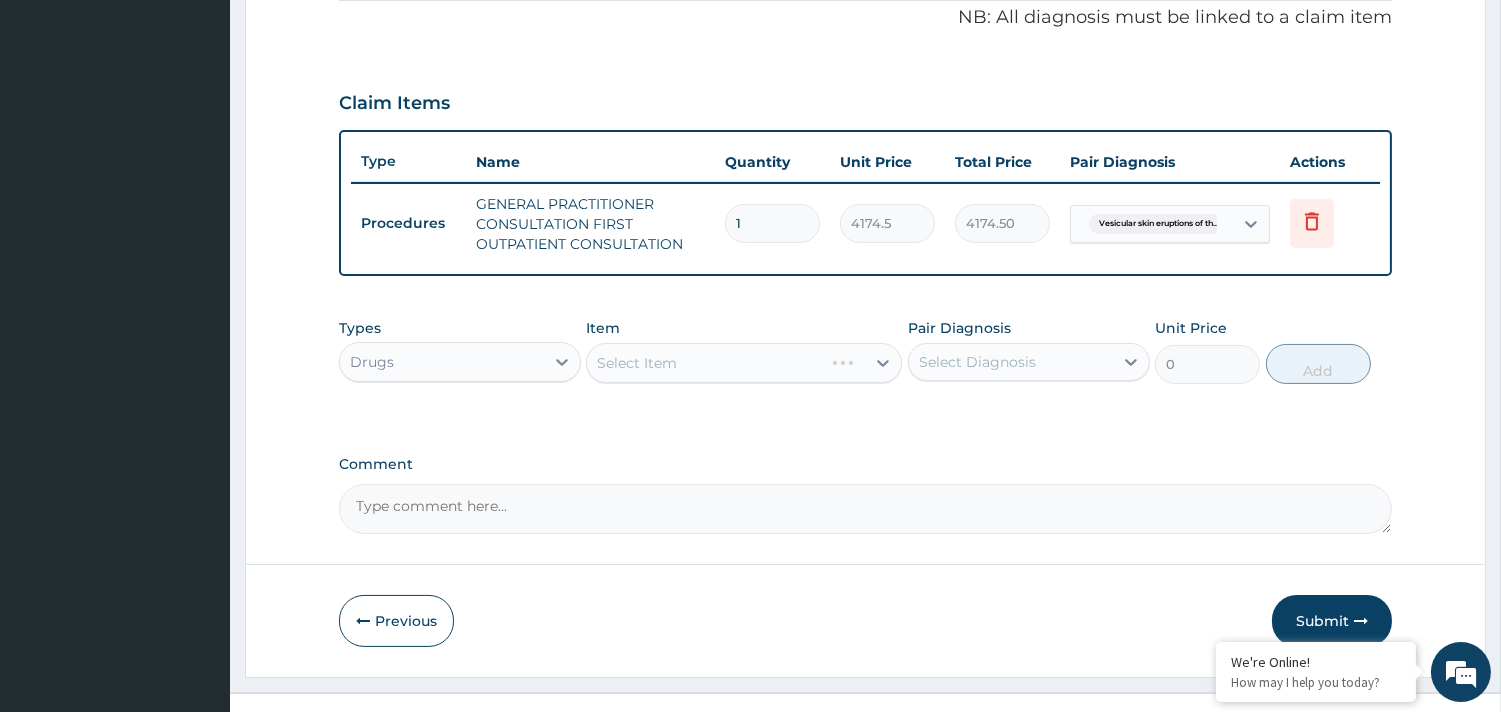 click on "Select Item" at bounding box center [744, 363] 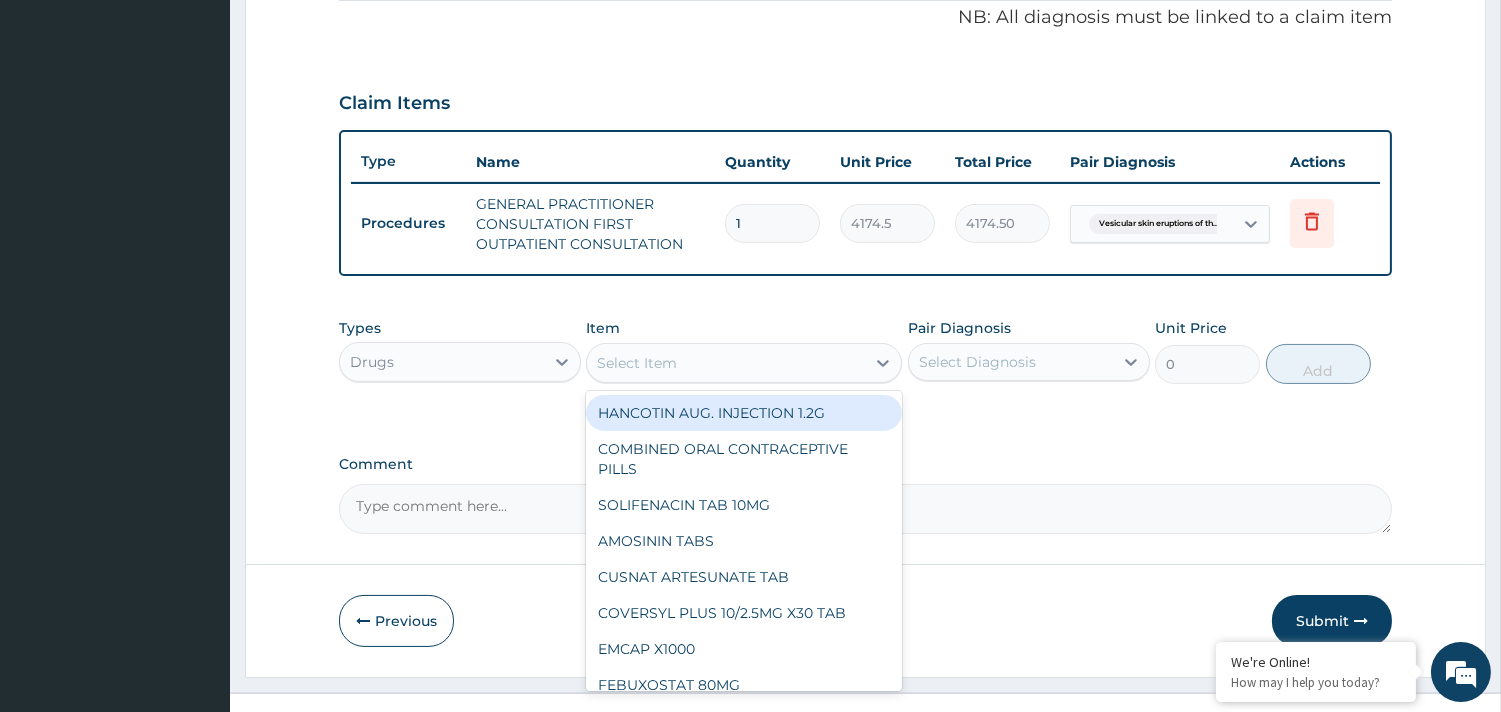 click on "Select Item" at bounding box center (637, 363) 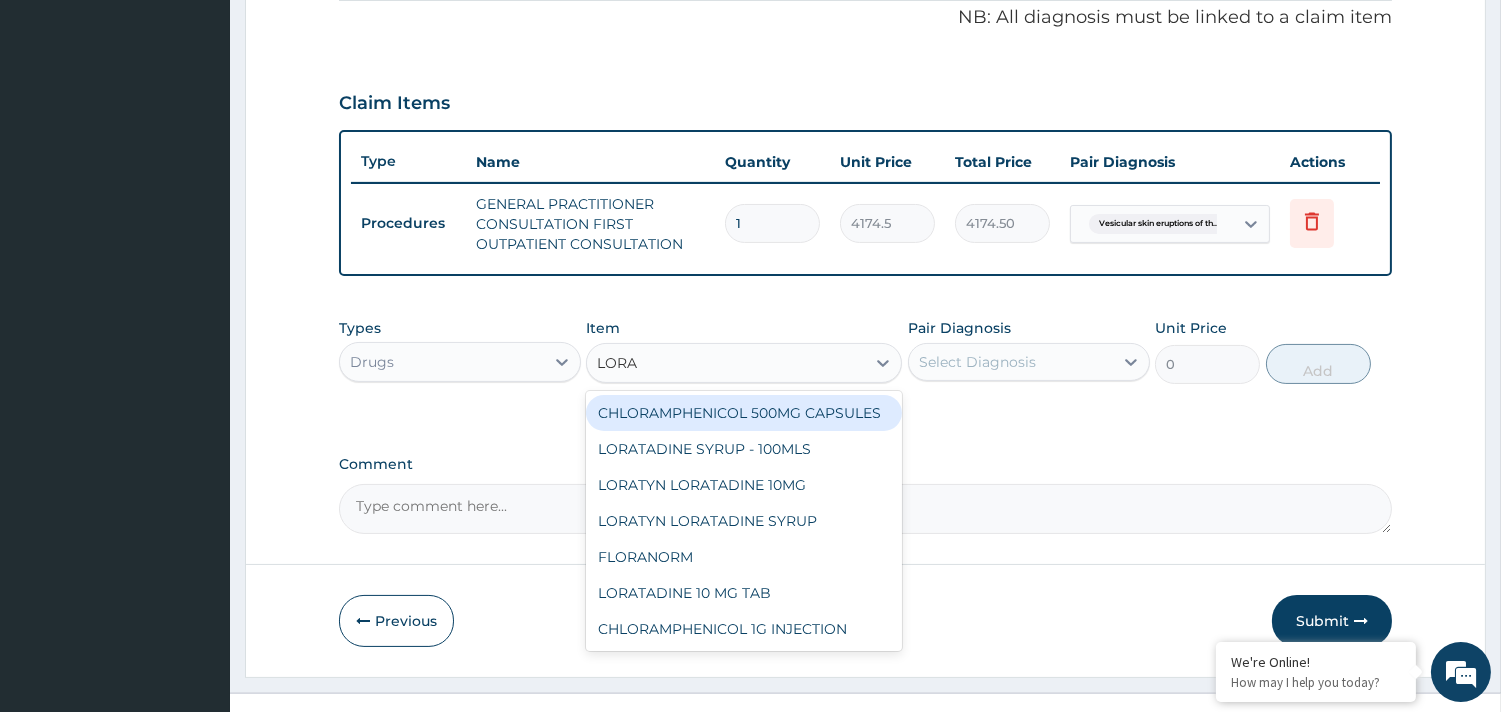 type on "LORAT" 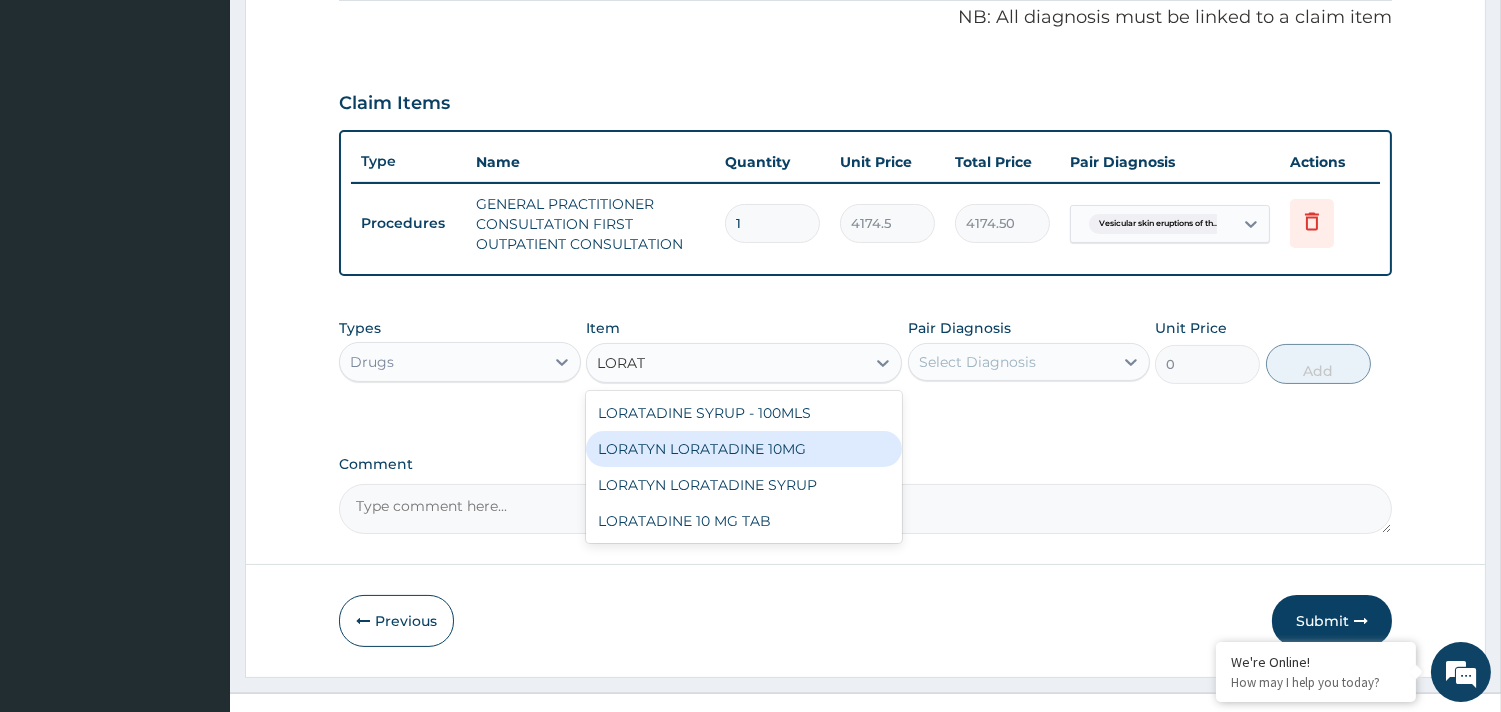 click on "LORATYN LORATADINE 10MG" at bounding box center (744, 449) 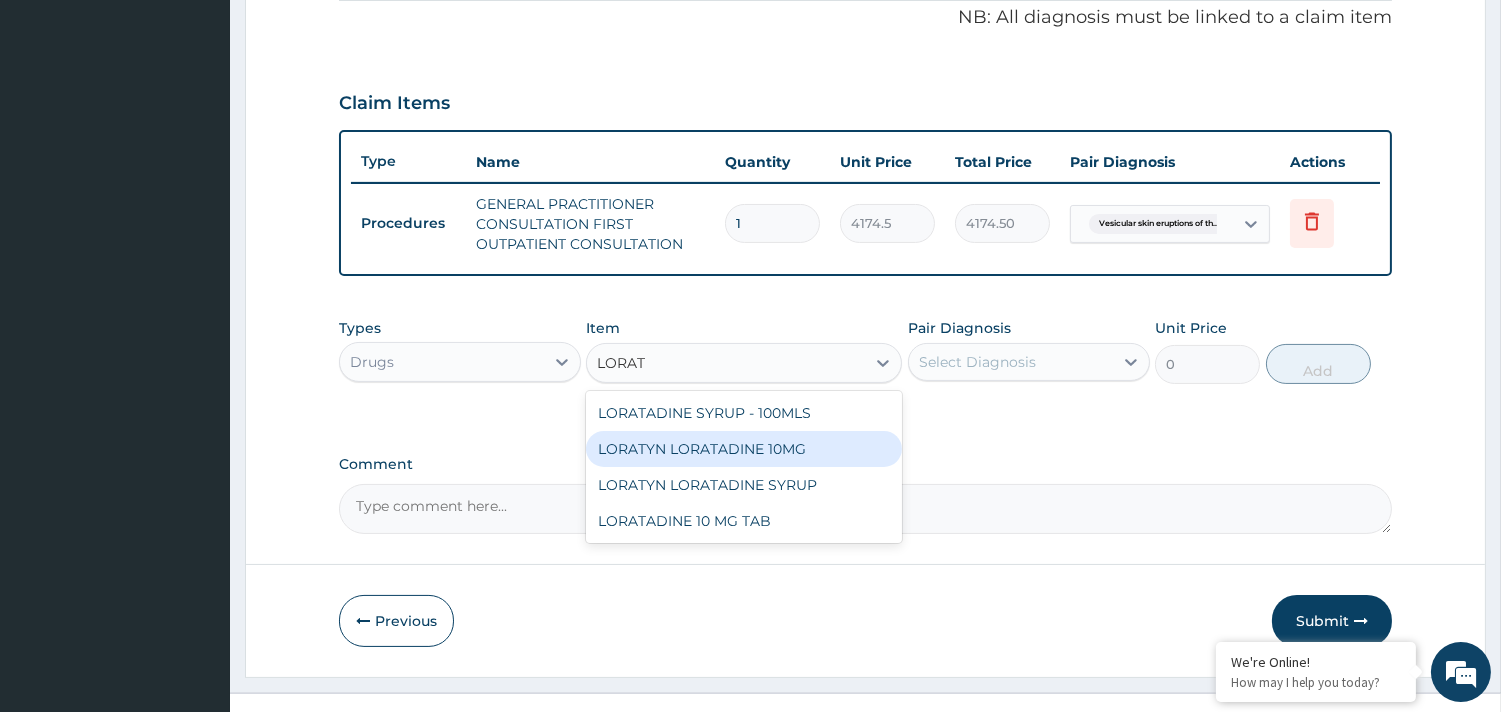 type 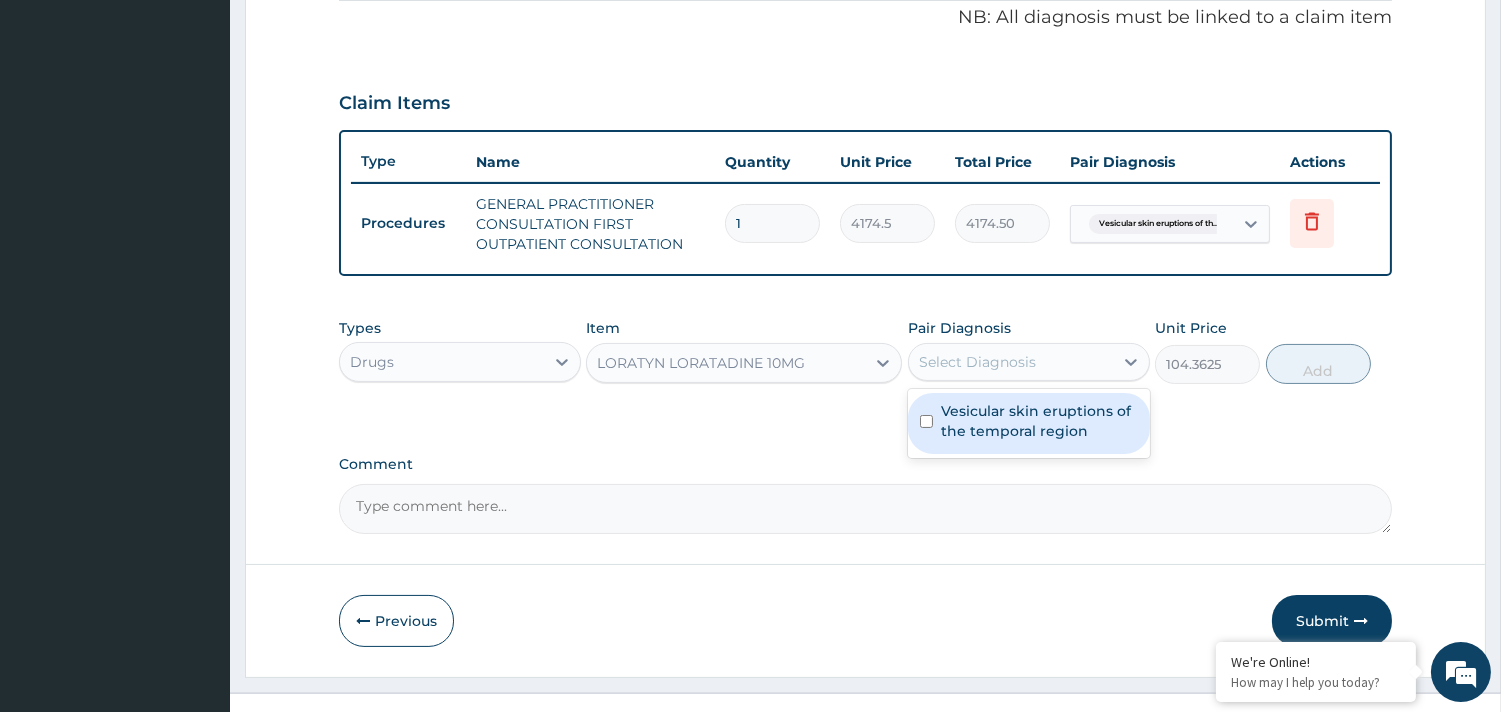 click on "Select Diagnosis" at bounding box center (977, 362) 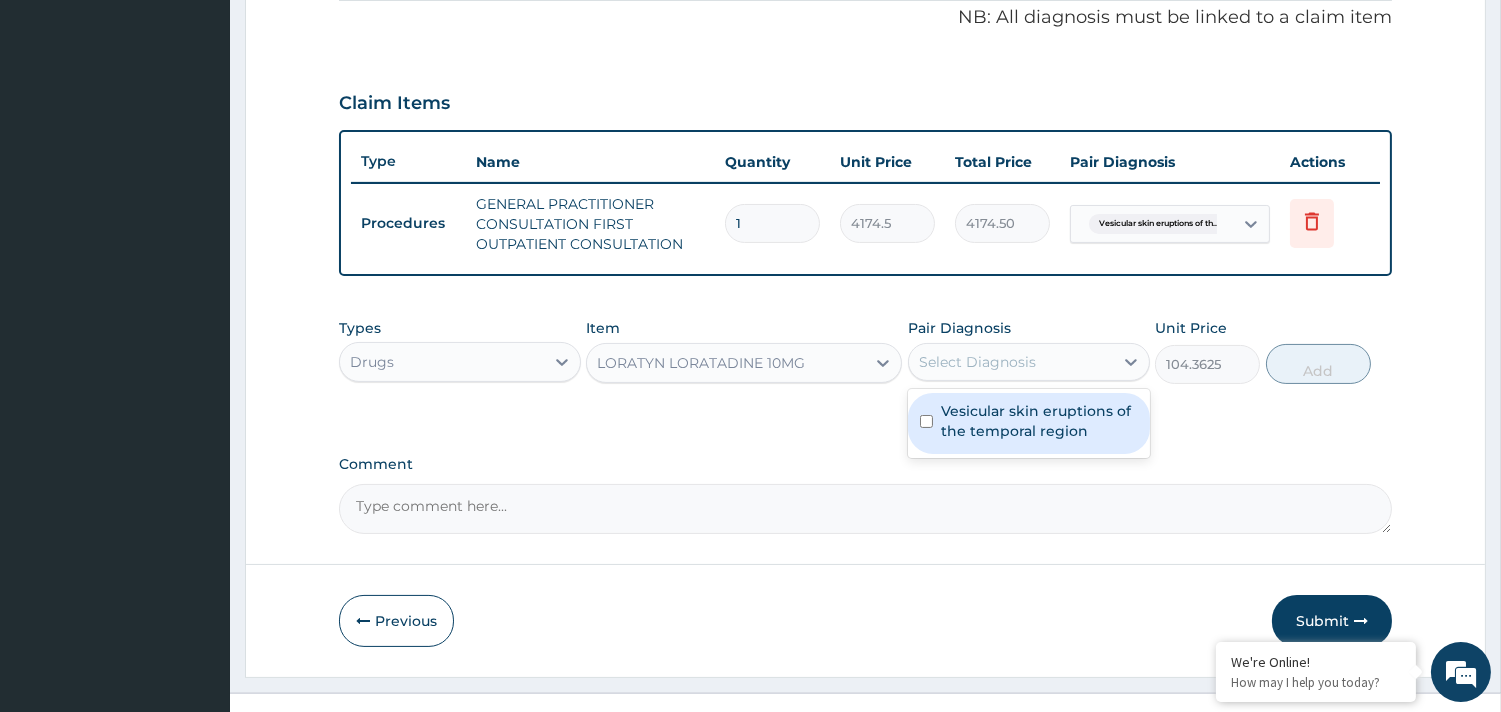 click on "Vesicular skin eruptions of the temporal region" at bounding box center [1039, 421] 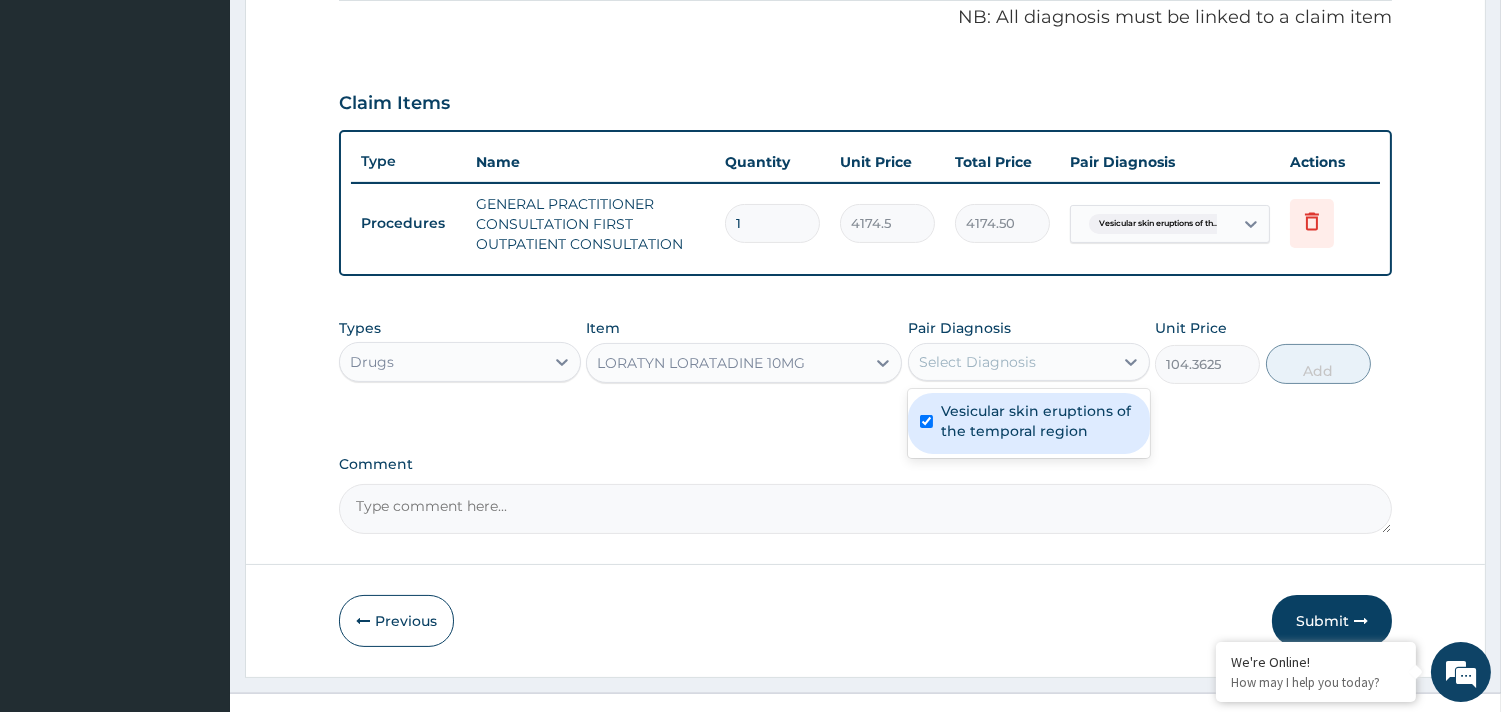 checkbox on "true" 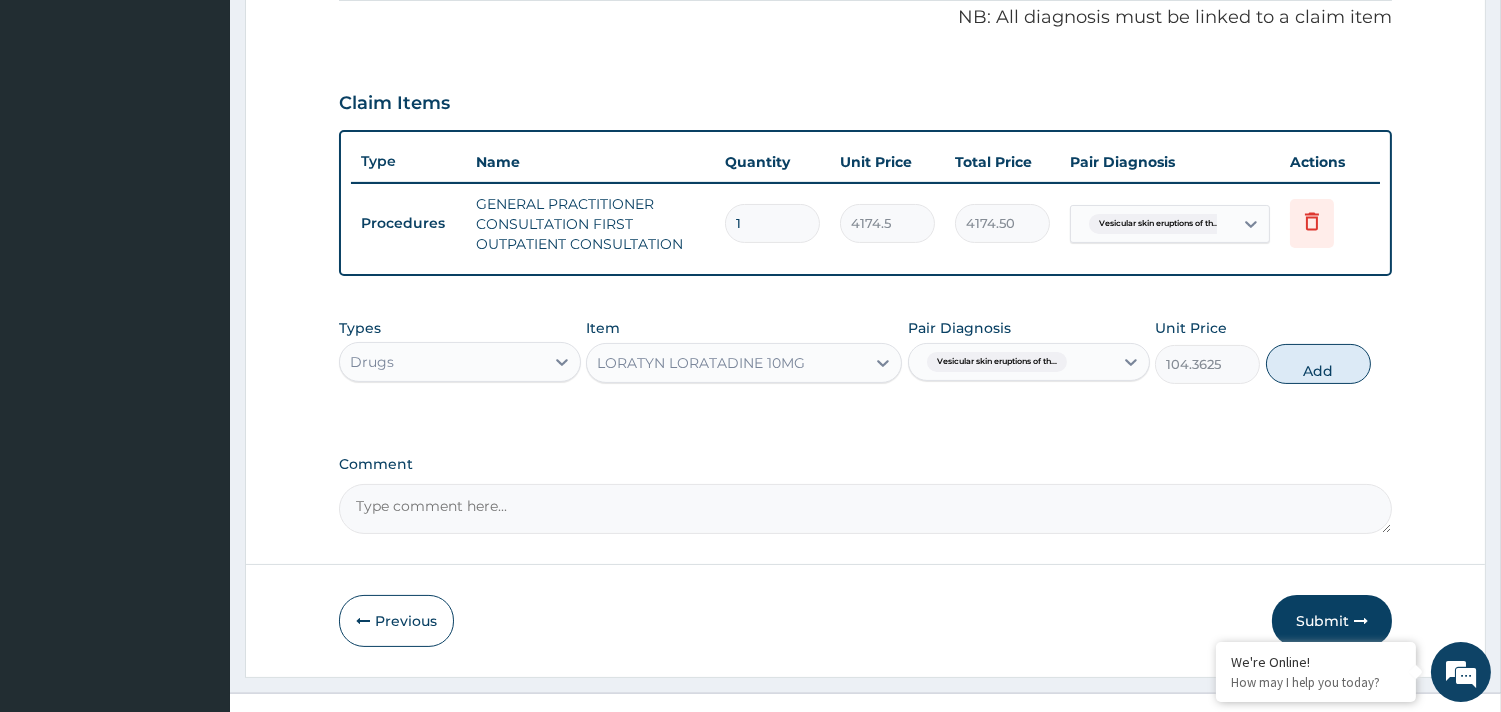 click on "Types Drugs Item LORATYN LORATADINE 10MG Pair Diagnosis Vesicular skin eruptions of th... Unit Price 104.3625 Add" at bounding box center [865, 366] 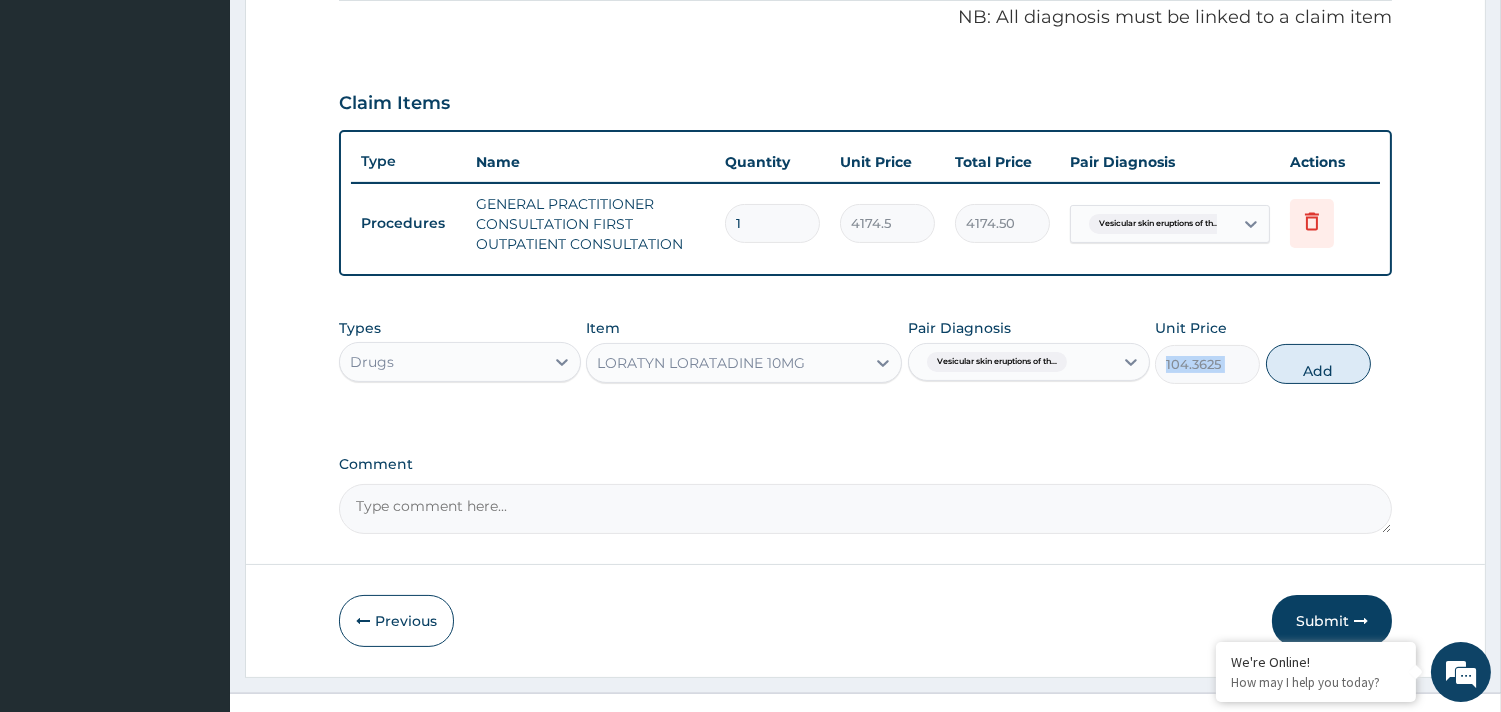 click on "Types Drugs Item LORATYN LORATADINE 10MG Pair Diagnosis Vesicular skin eruptions of th... Unit Price 104.3625 Add" at bounding box center (865, 366) 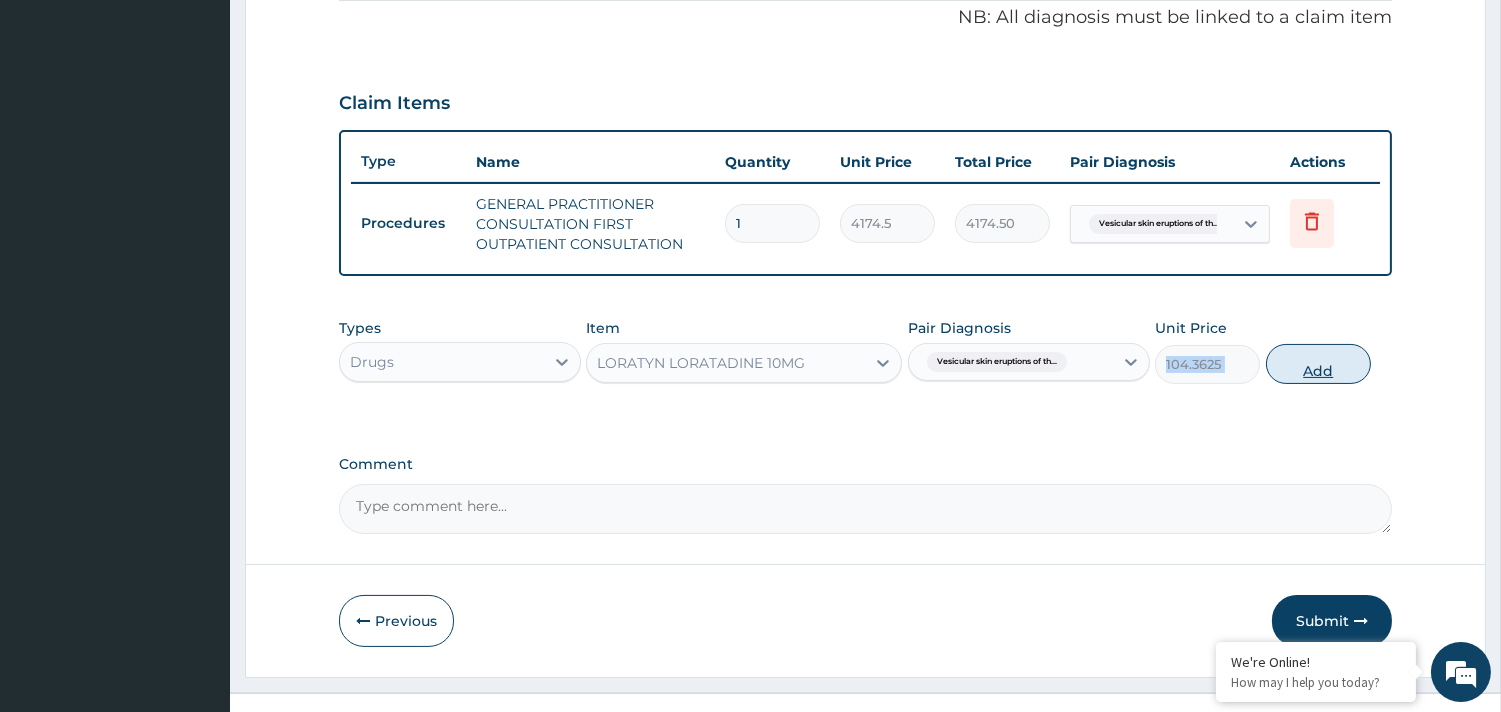 click on "Add" at bounding box center (1318, 364) 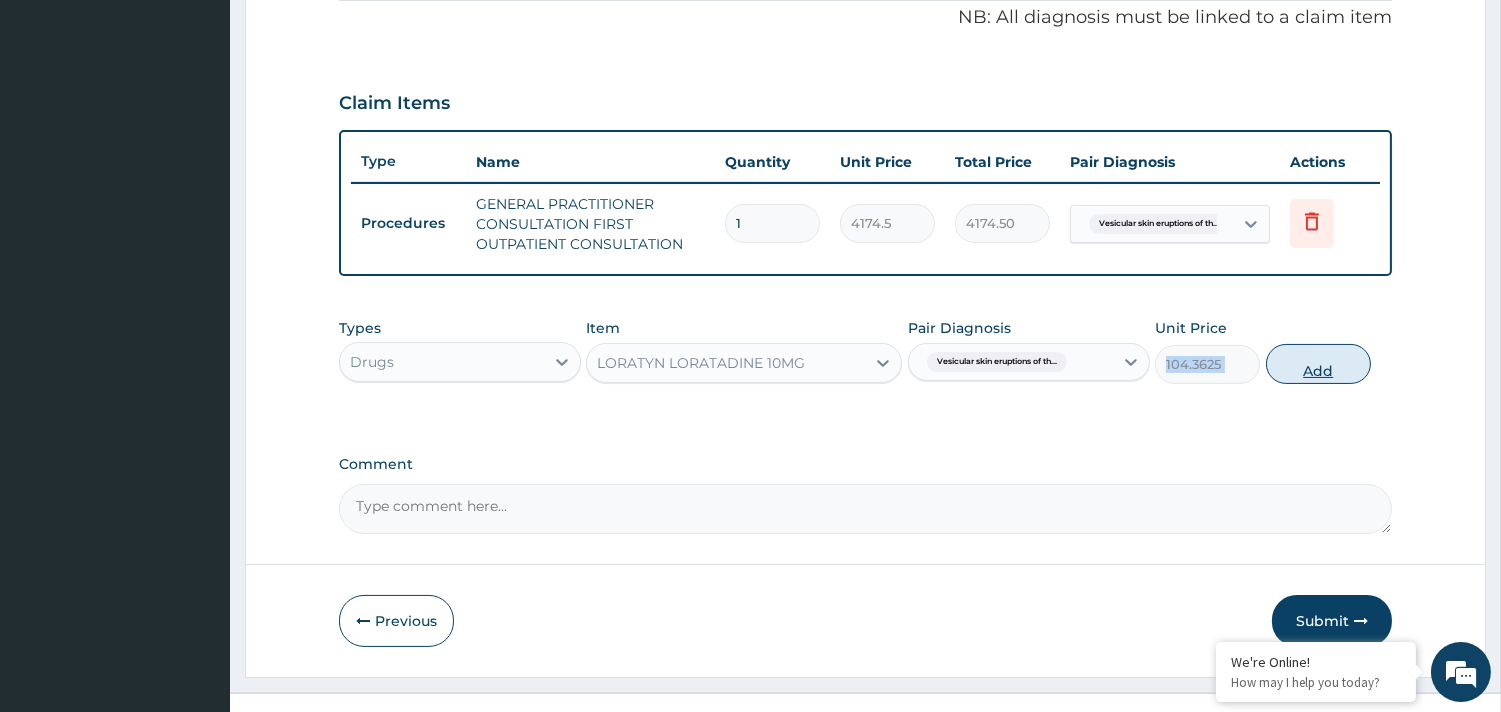 type on "0" 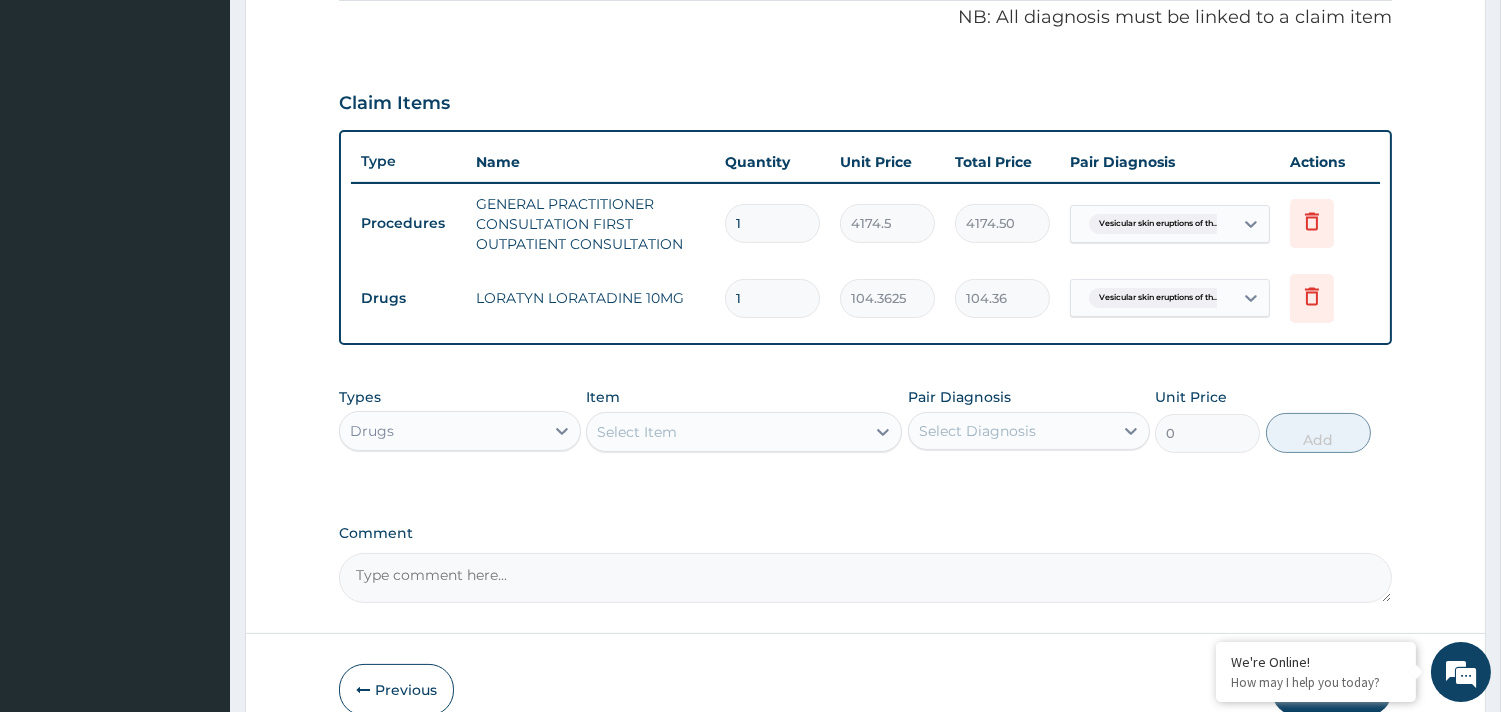 click on "1" at bounding box center [772, 298] 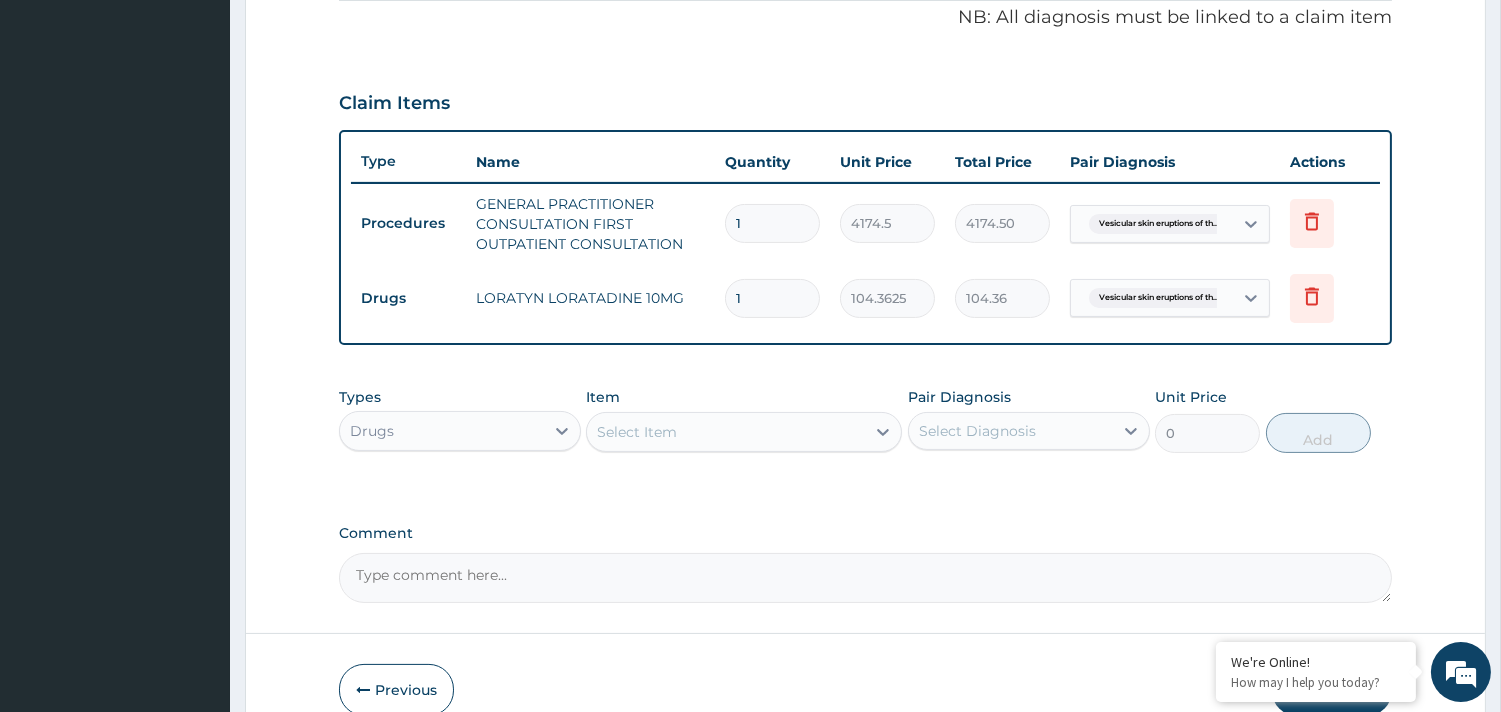 type on "0.00" 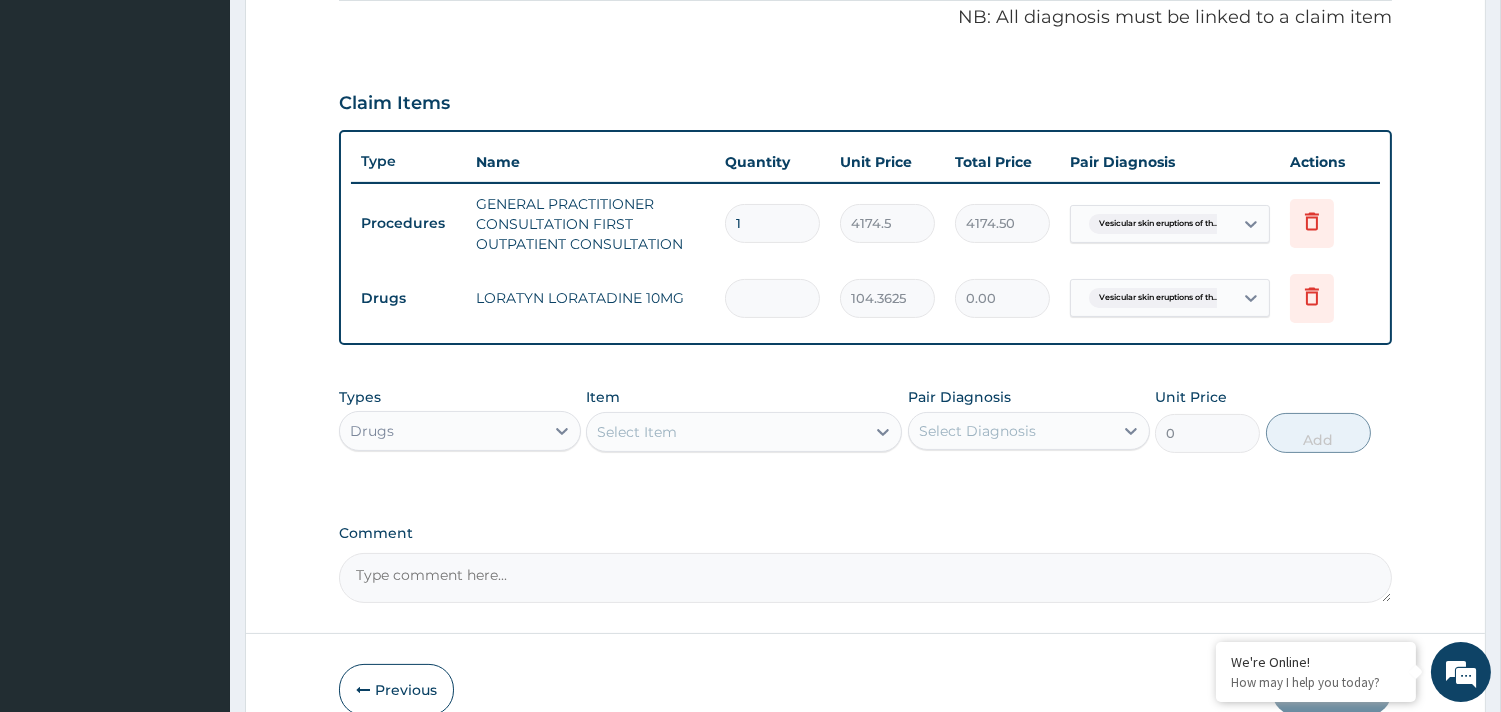 type on "5" 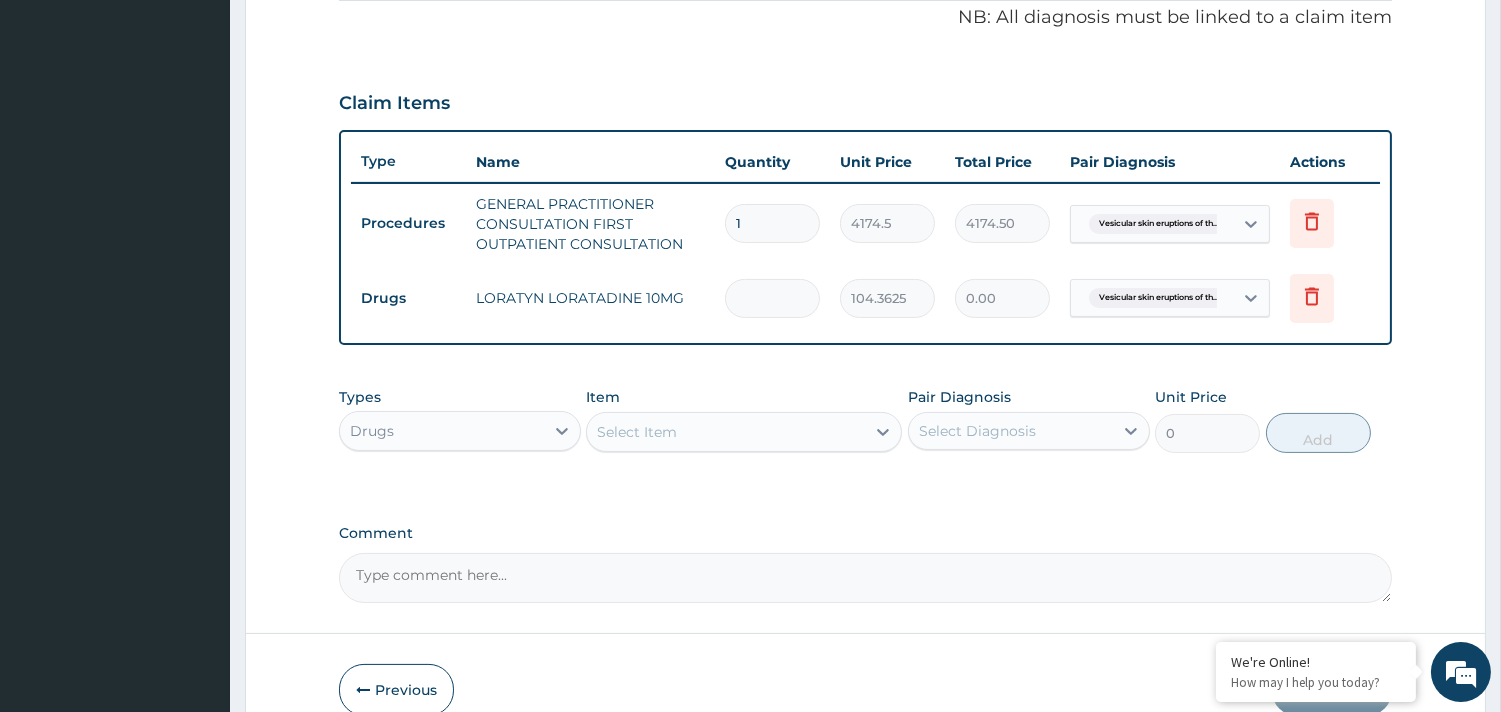type on "521.81" 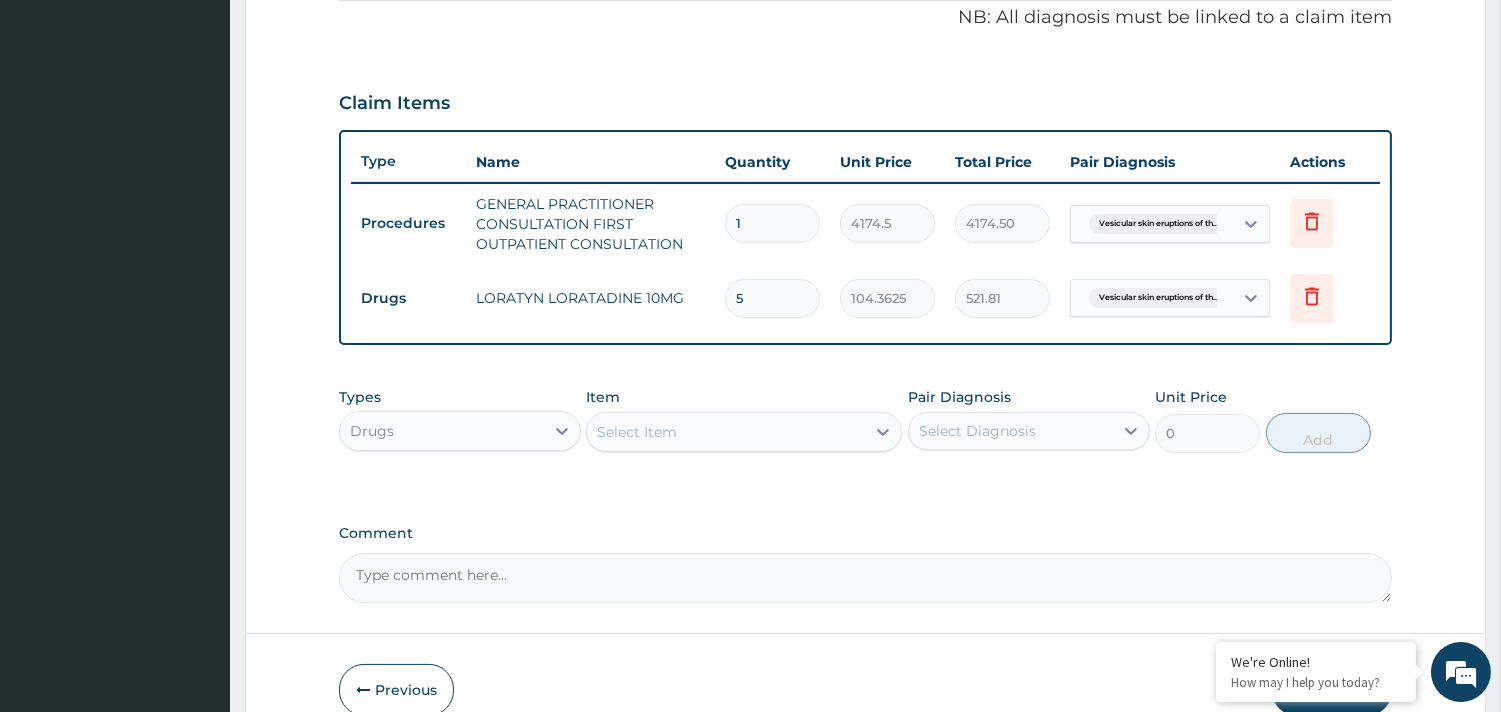 type on "5" 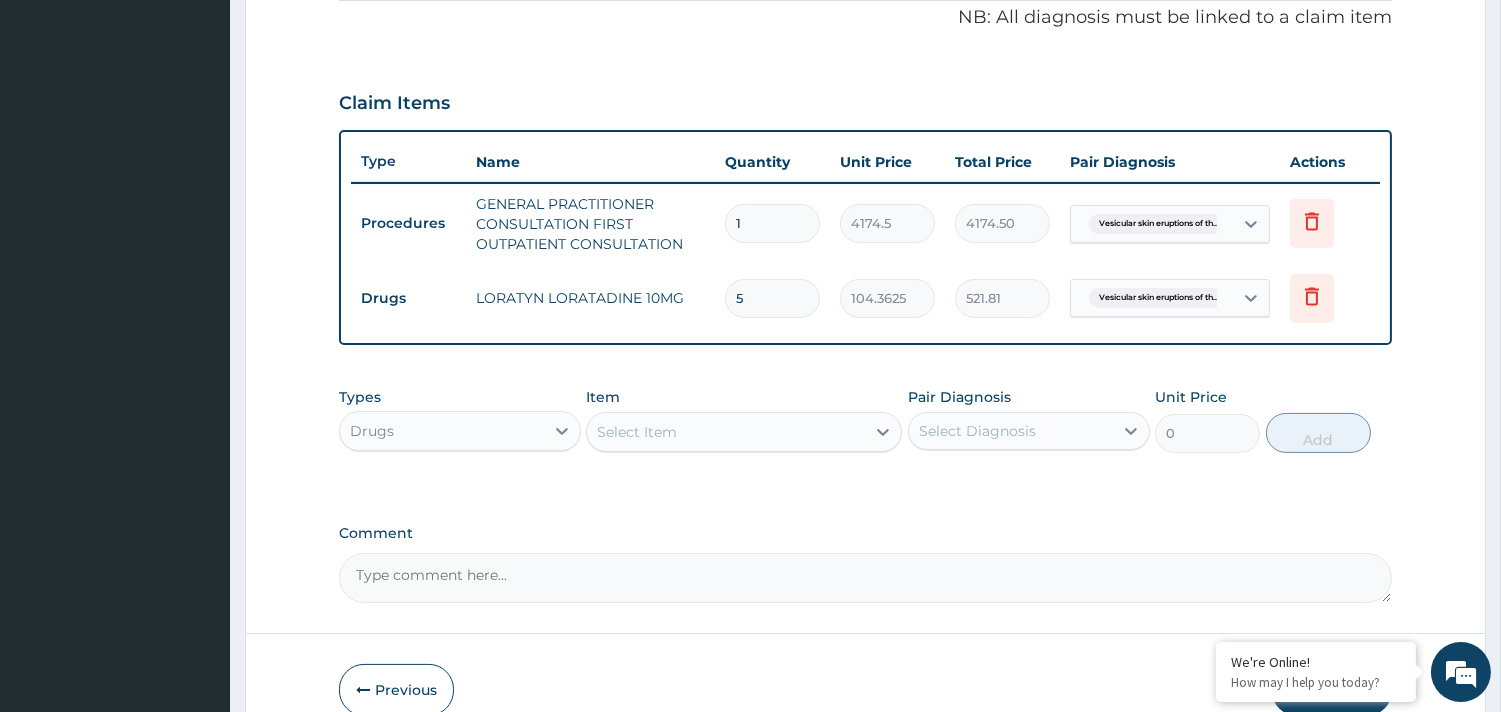 click on "Select Item" at bounding box center [637, 432] 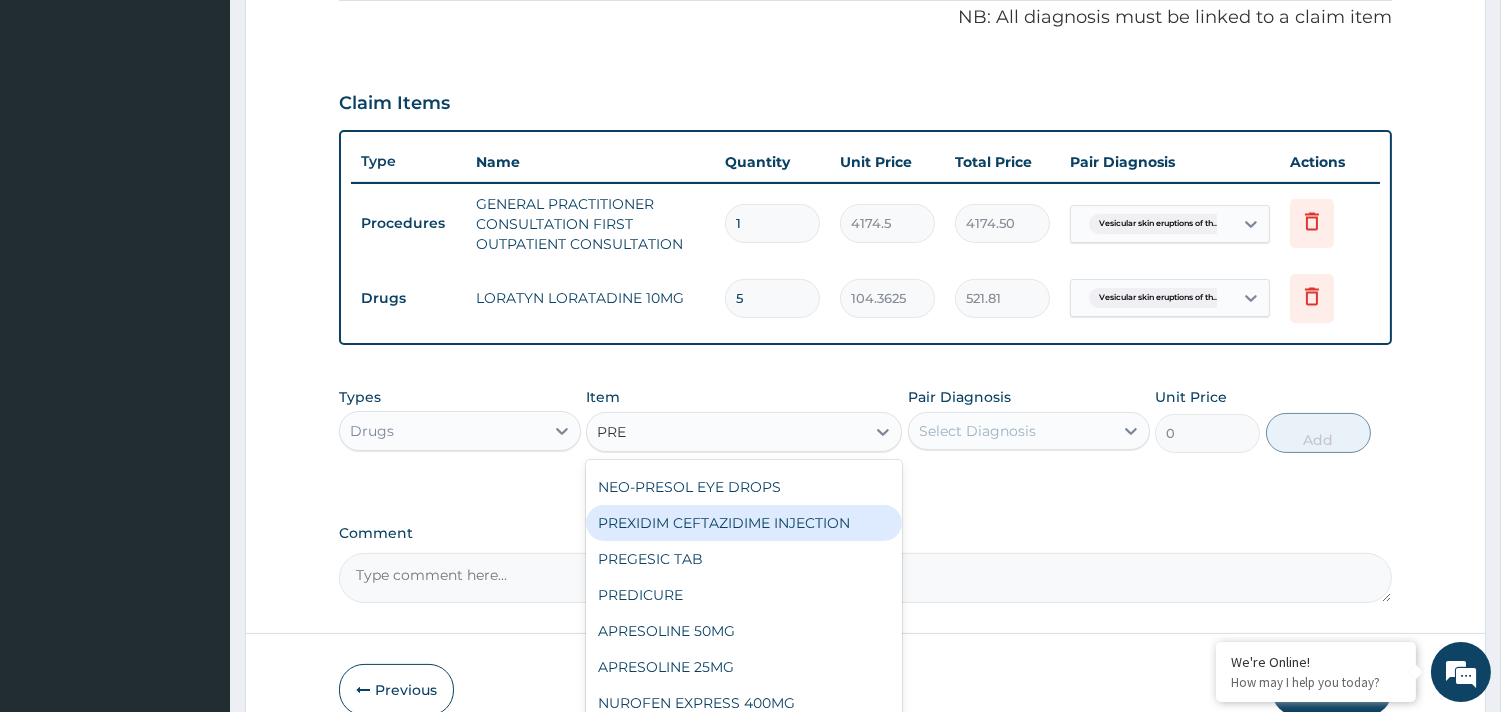 scroll, scrollTop: 0, scrollLeft: 0, axis: both 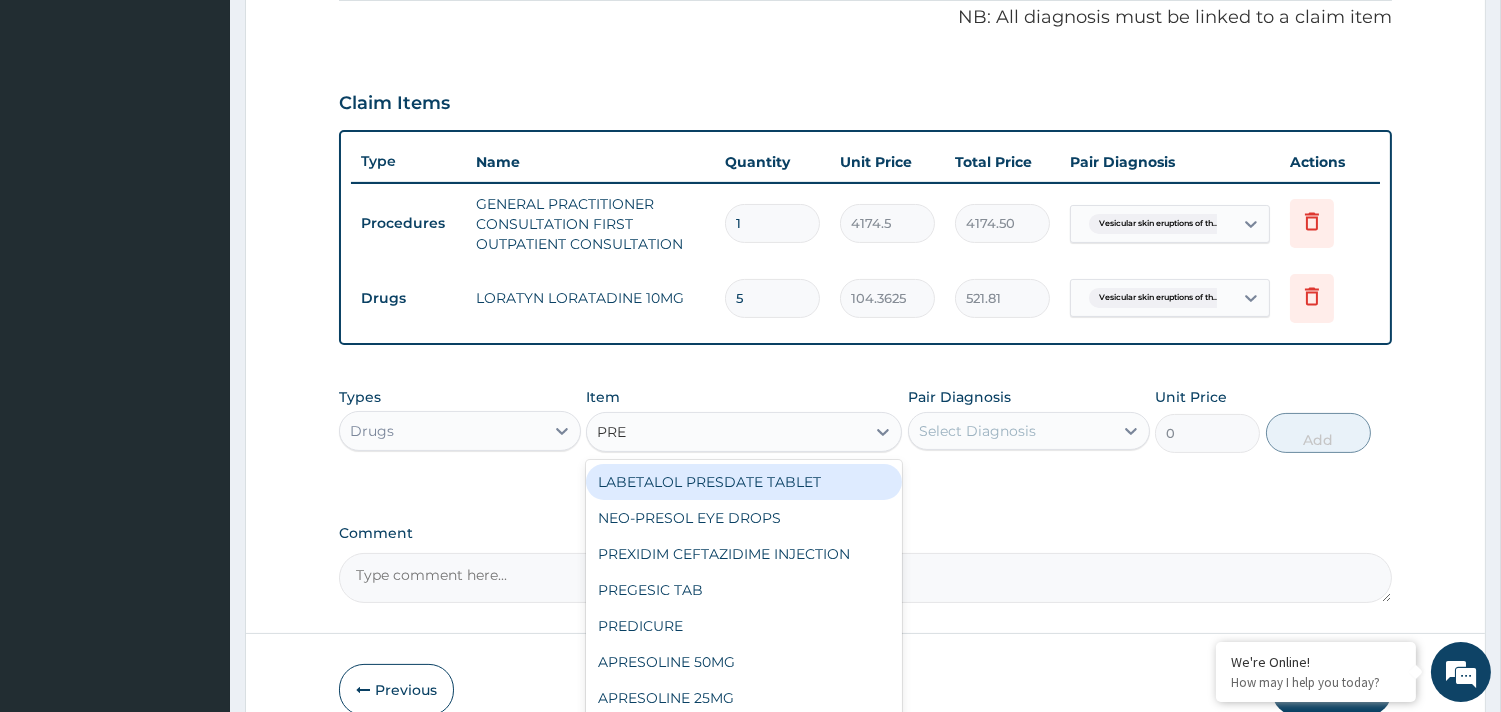 type on "PRED" 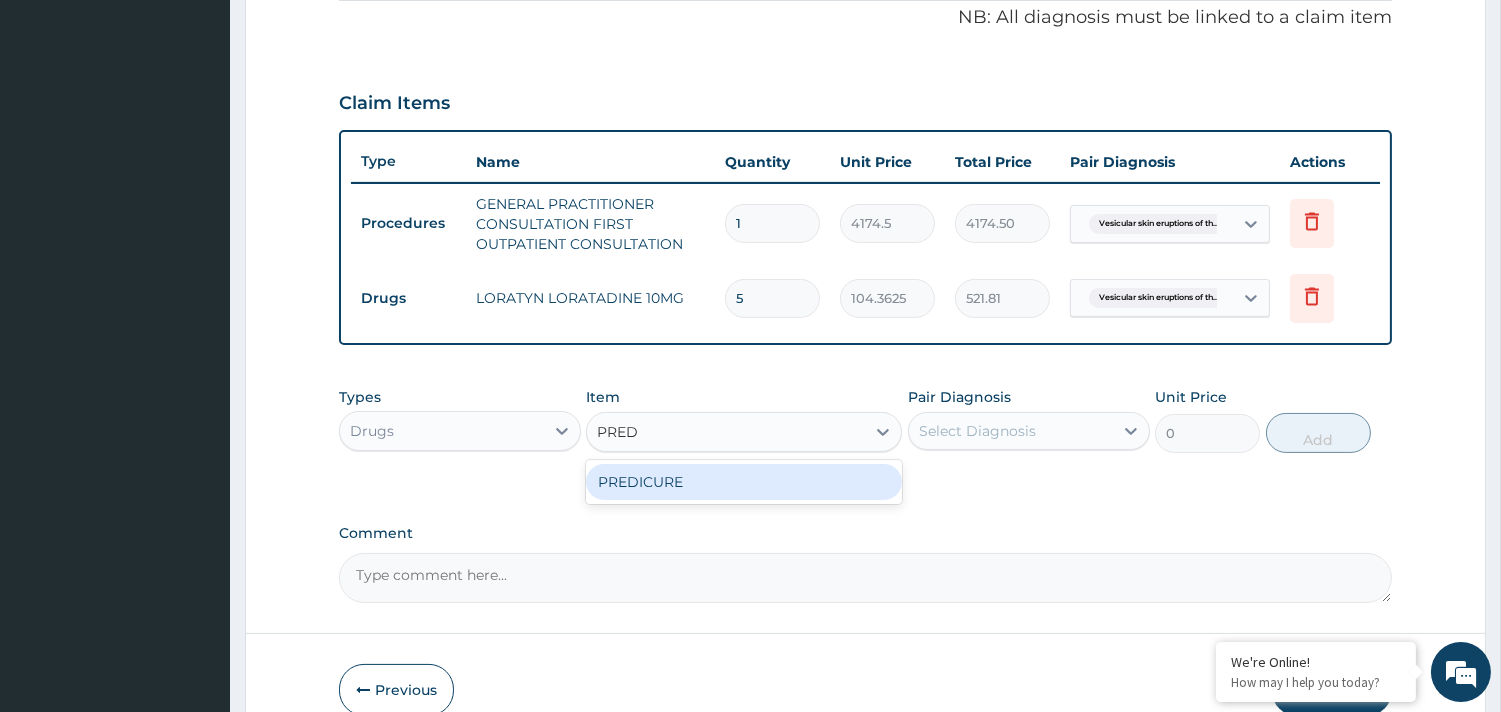 click on "PREDICURE" at bounding box center (744, 482) 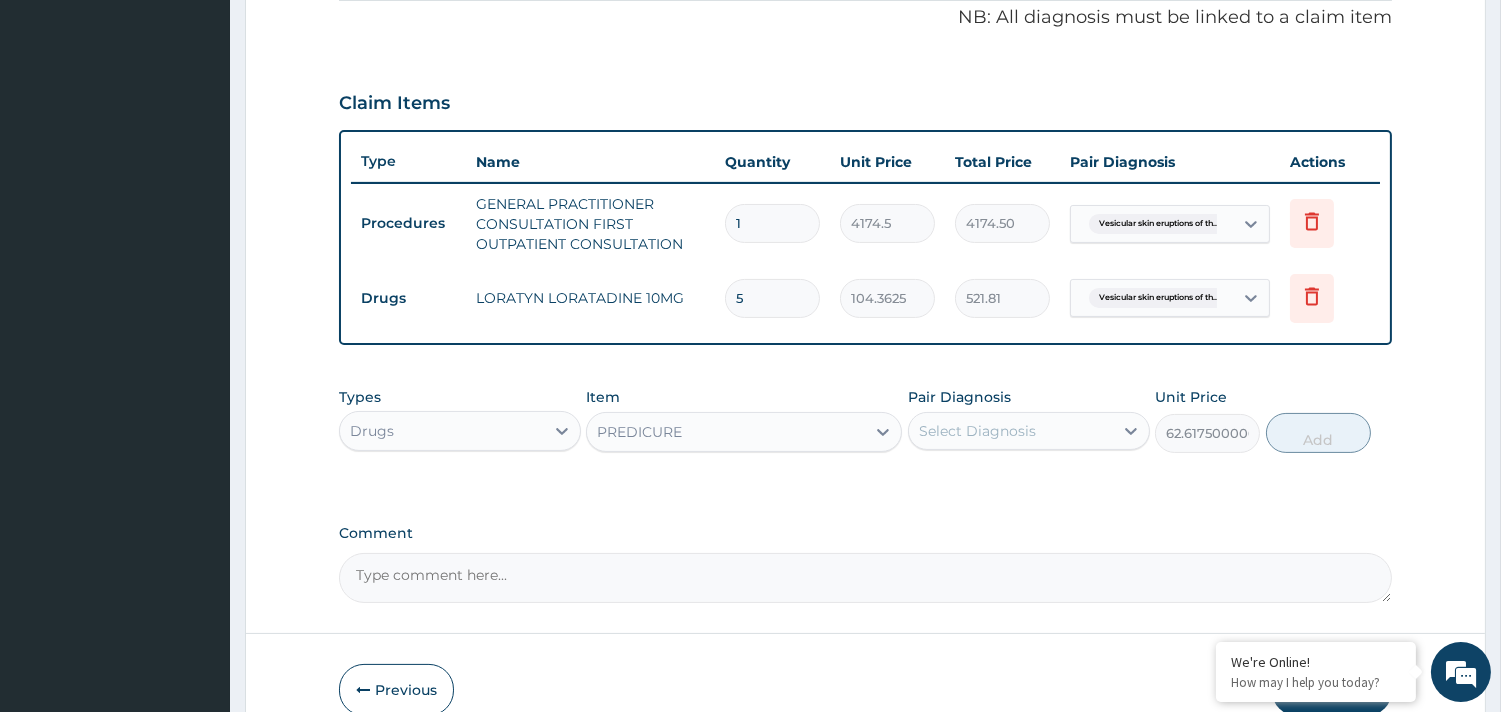 click on "Pair Diagnosis" at bounding box center (959, 397) 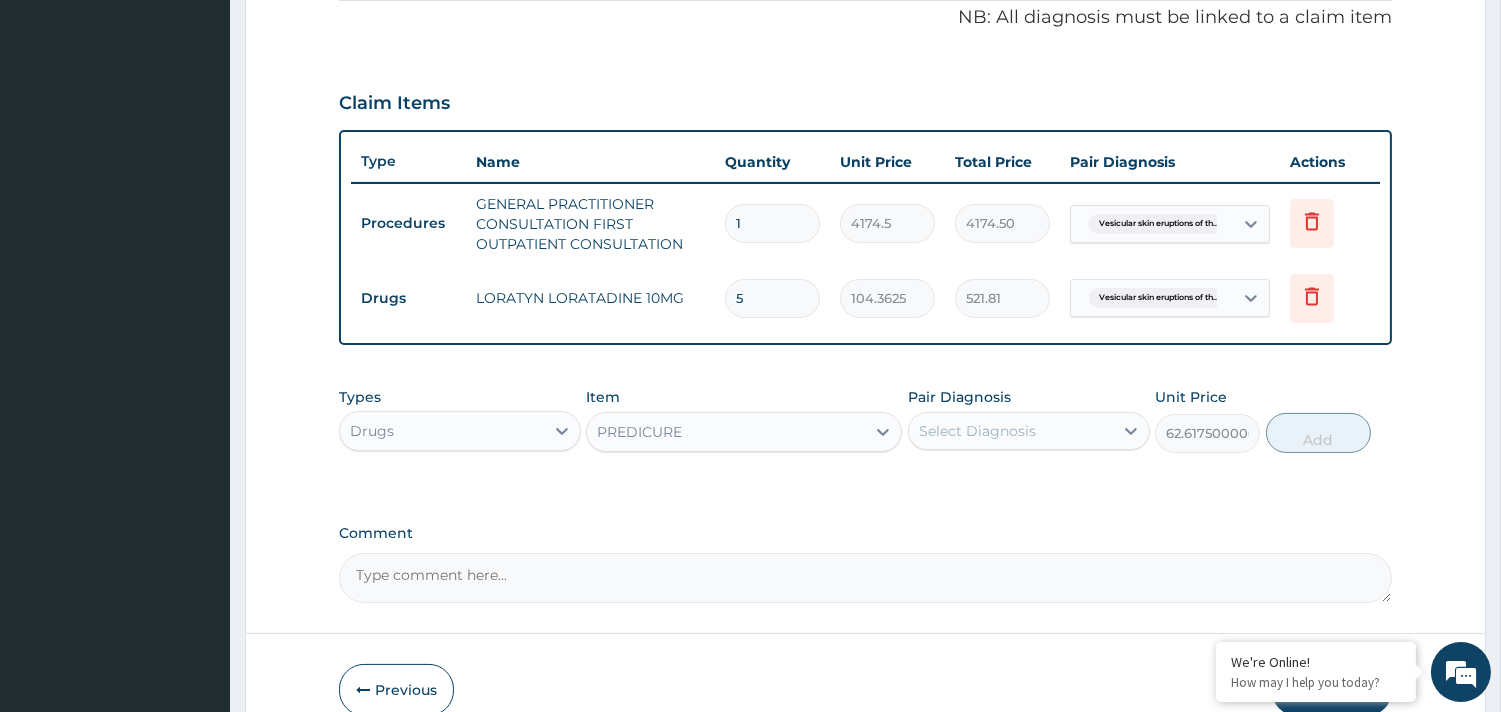 click on "Select Diagnosis" at bounding box center (977, 431) 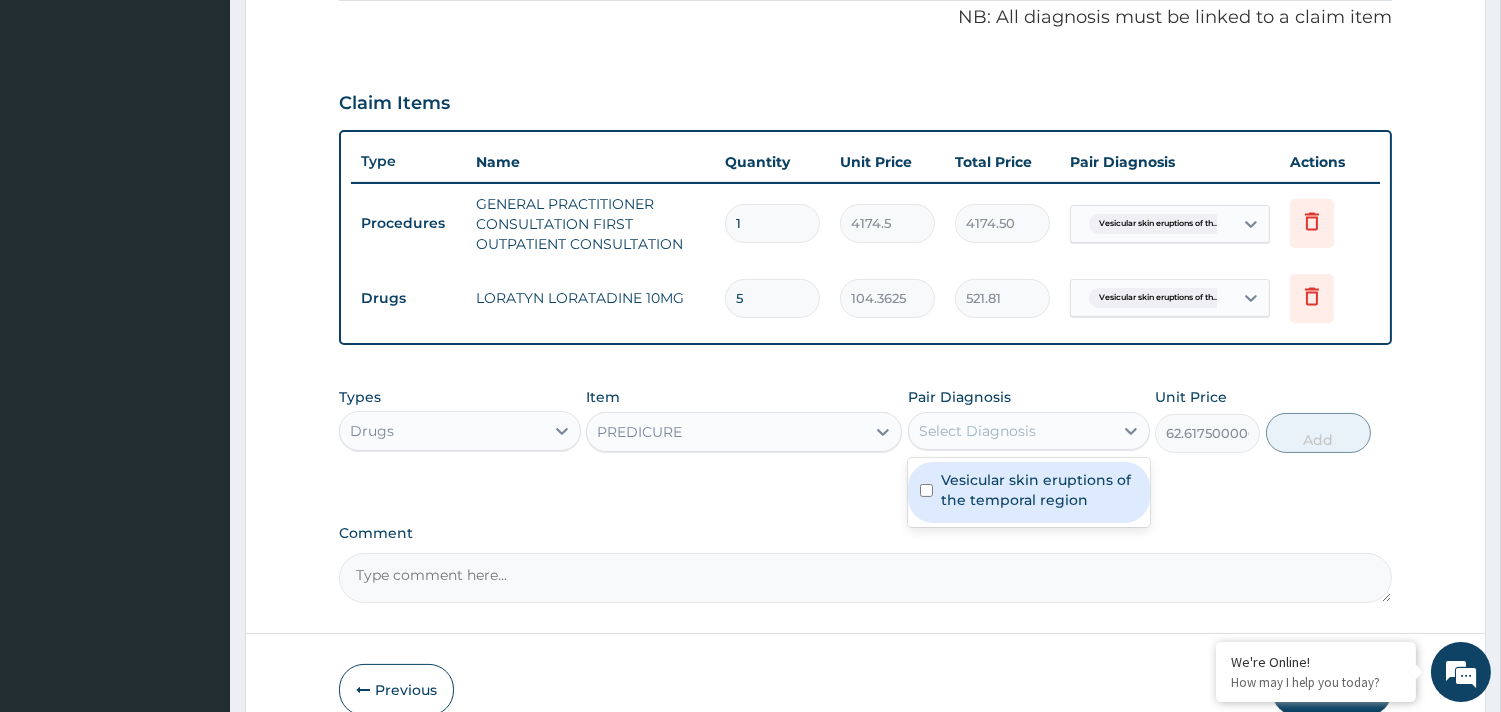 click on "Vesicular skin eruptions of the temporal region" at bounding box center [1039, 490] 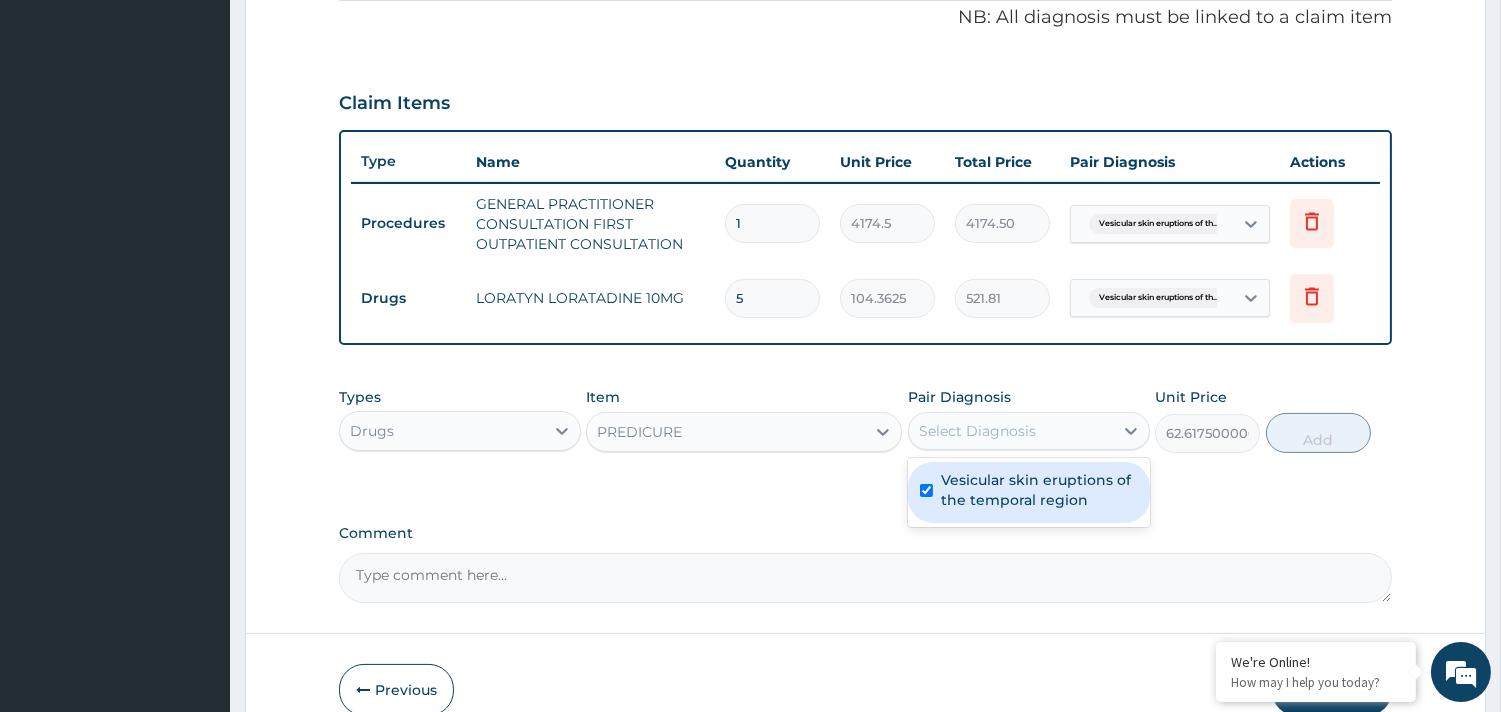 checkbox on "true" 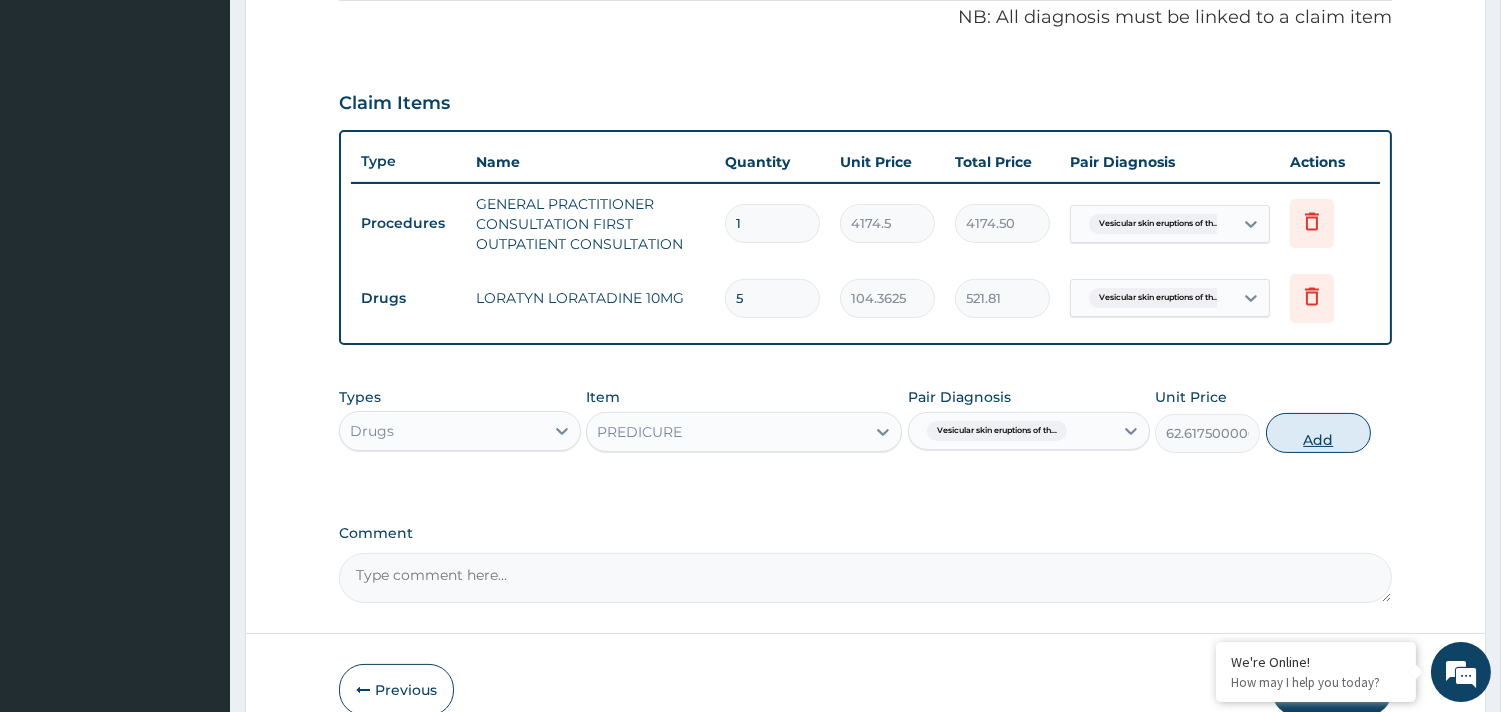 click on "Add" at bounding box center [1318, 433] 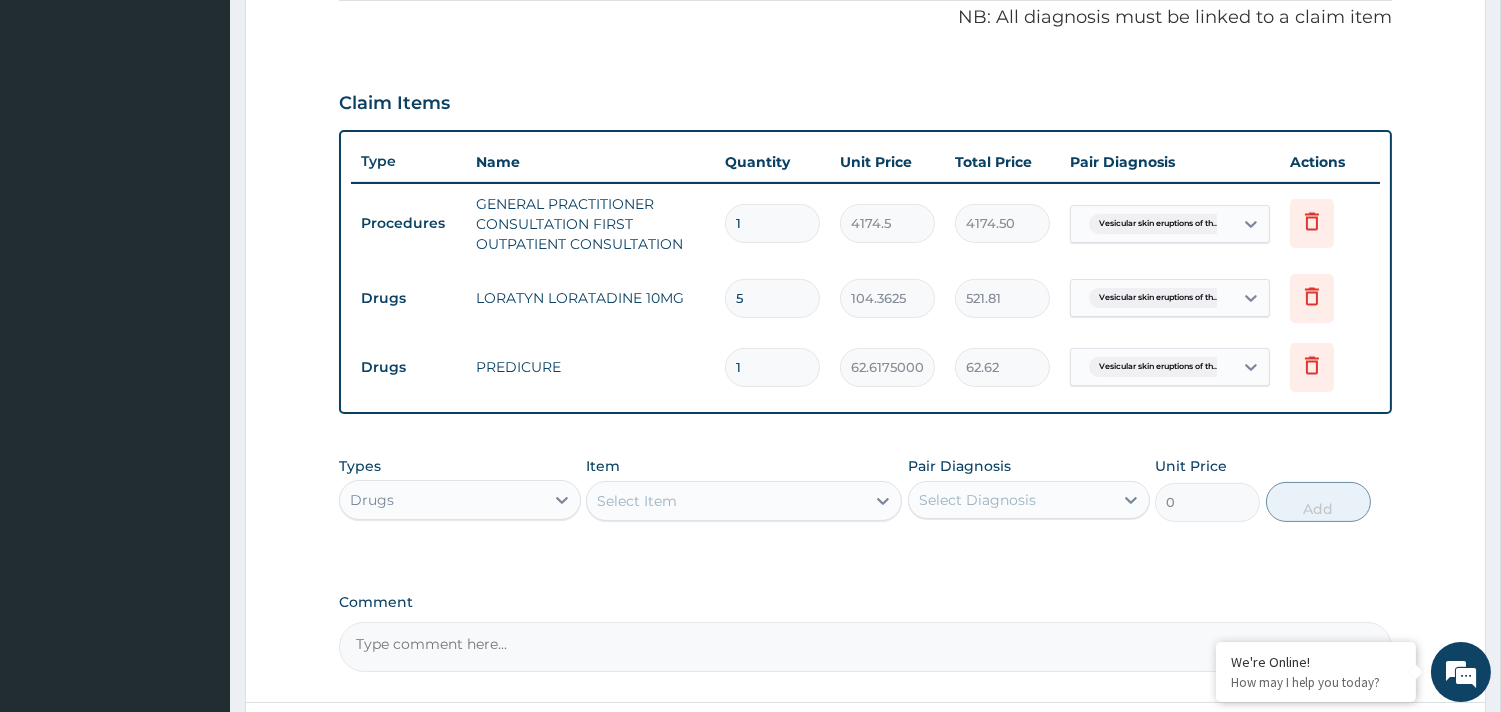 click on "1" at bounding box center (772, 367) 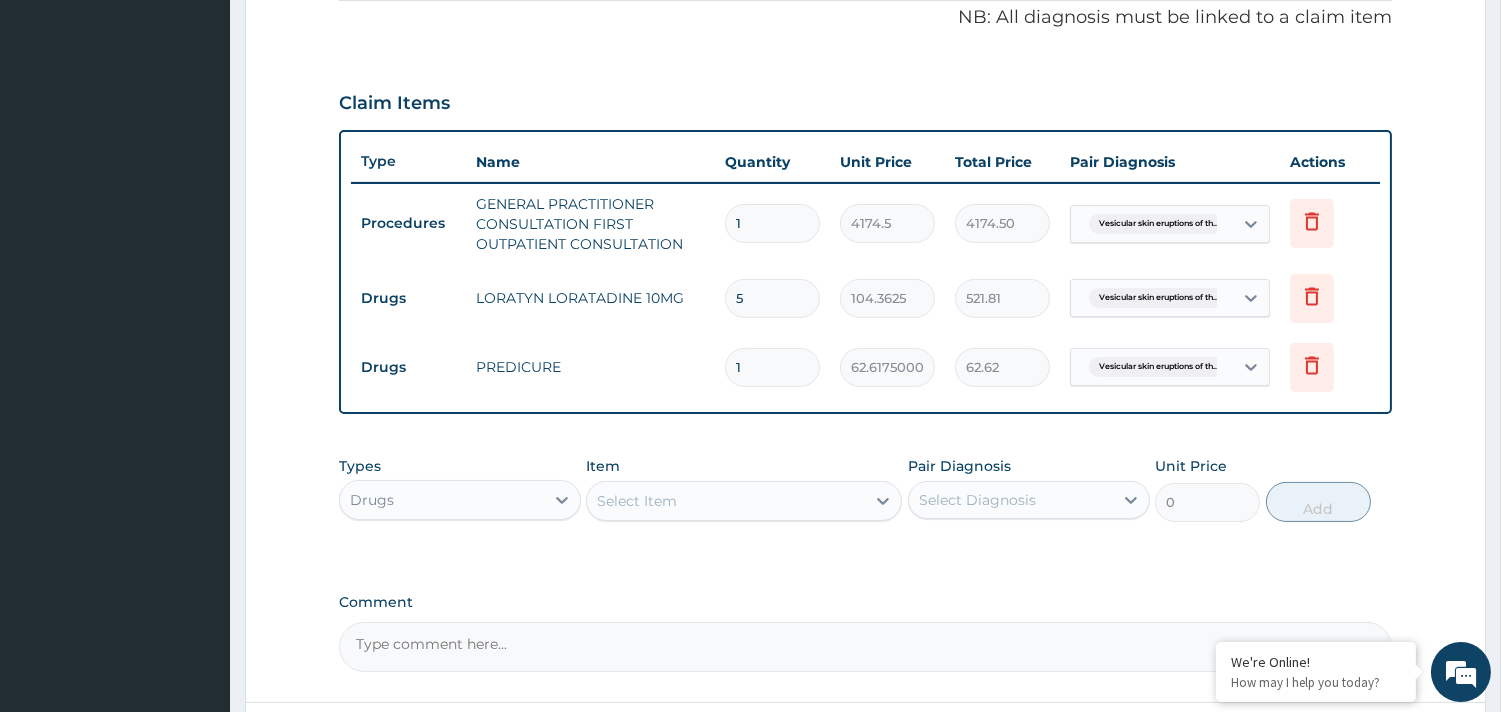 type on "0.00" 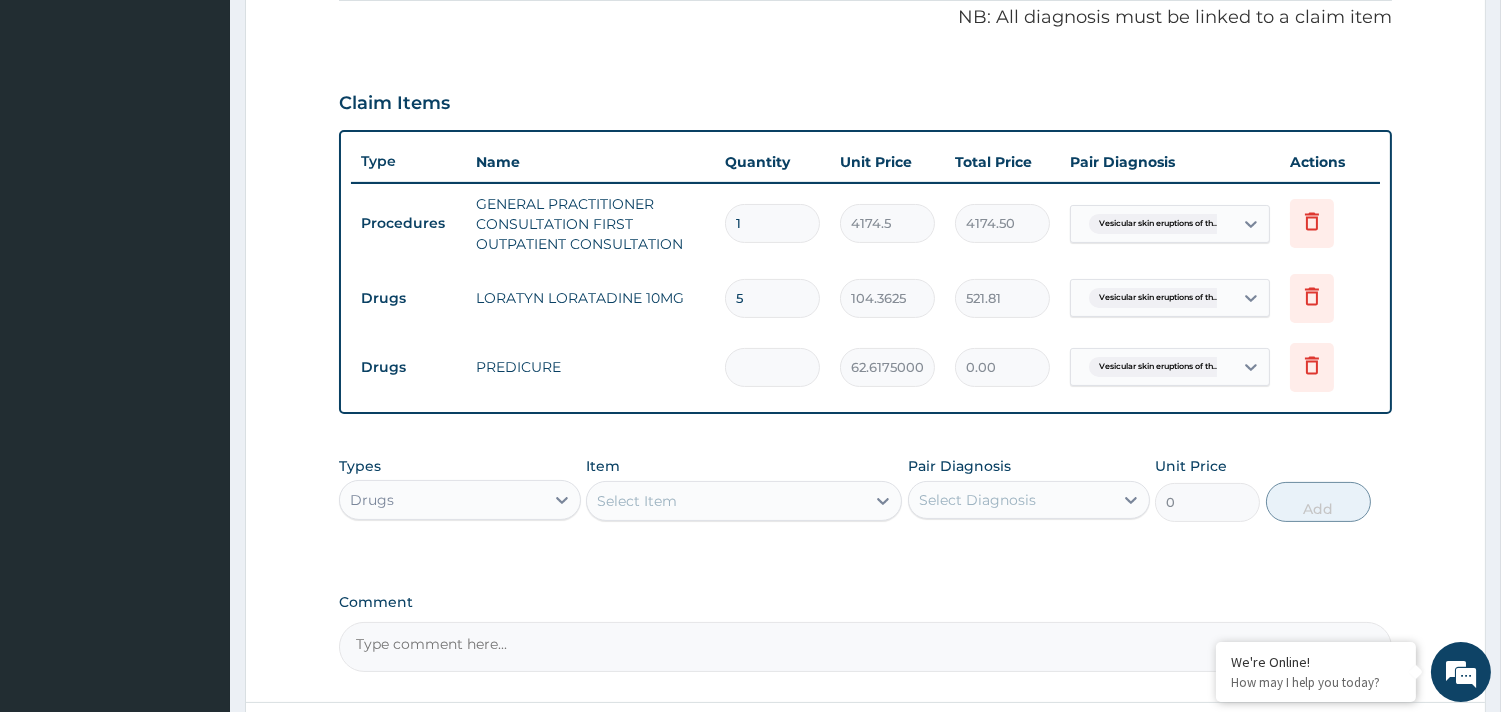 type on "5" 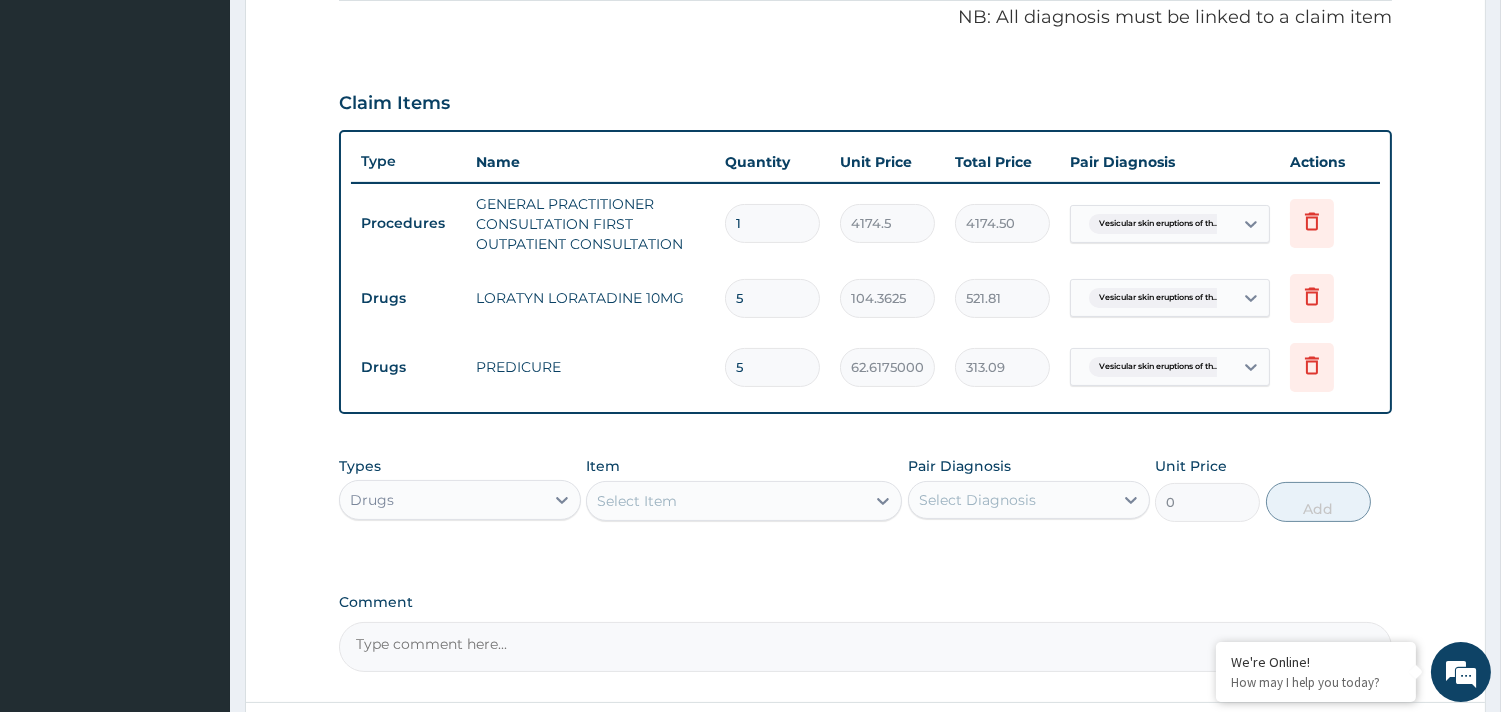 type on "5" 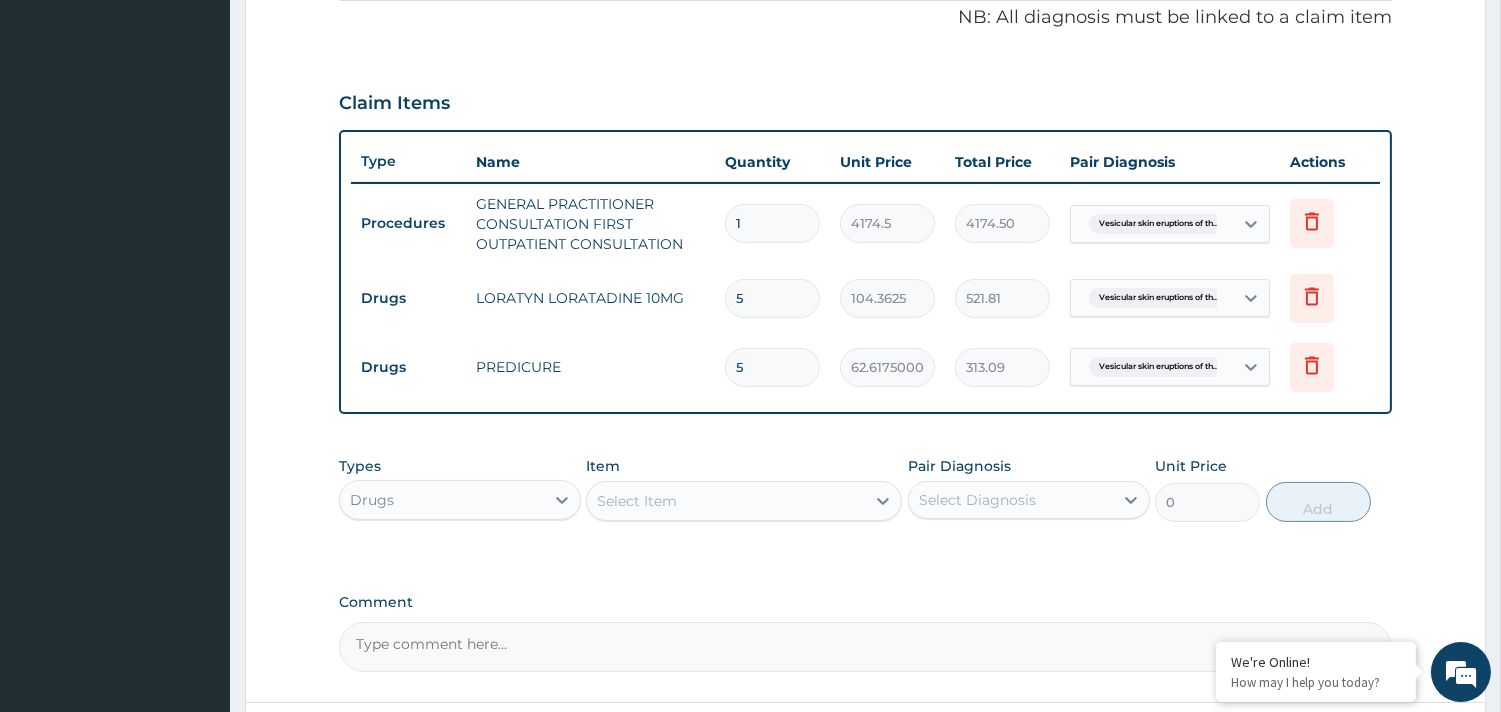 click on "Types Drugs Item Select Item Pair Diagnosis Select Diagnosis Unit Price 0 Add" at bounding box center (865, 489) 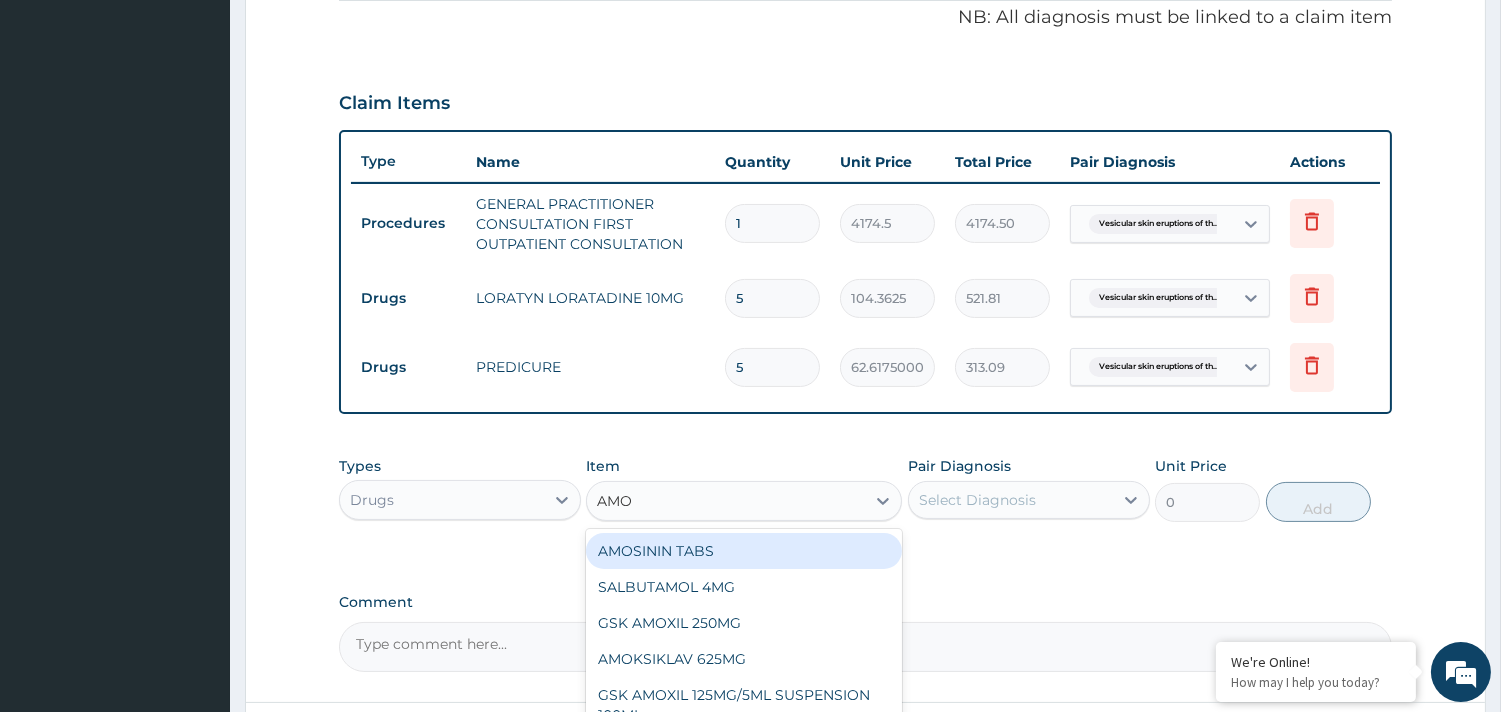 type on "AMOX" 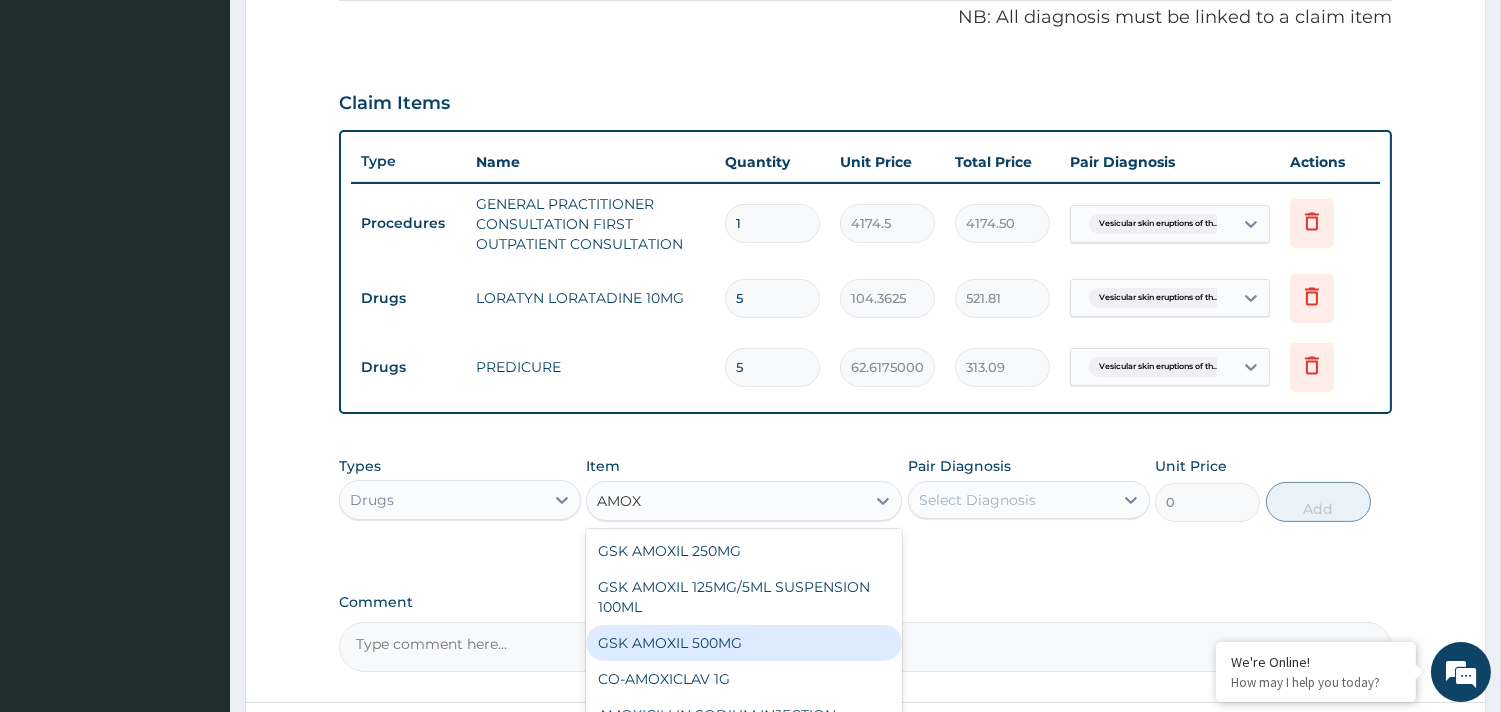 scroll, scrollTop: 35, scrollLeft: 0, axis: vertical 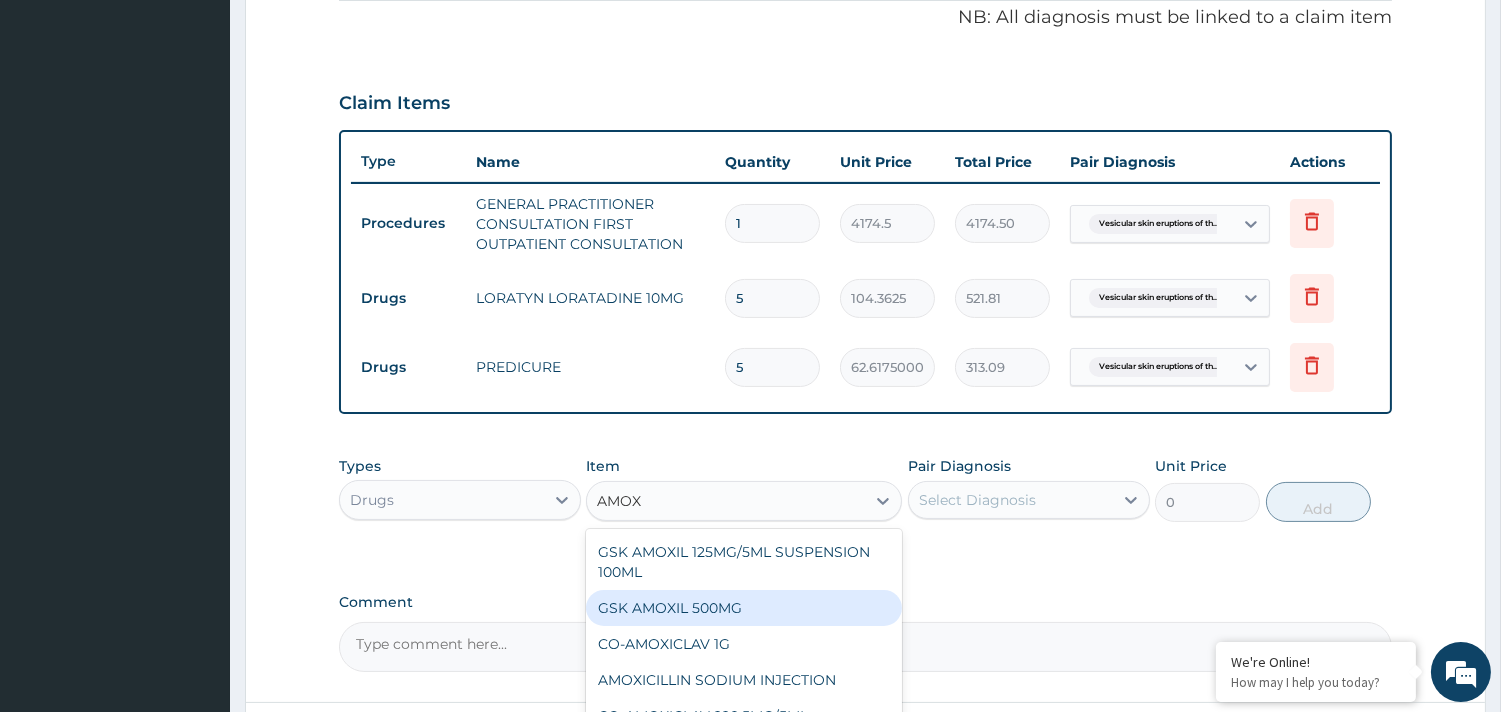 click on "GSK AMOXIL 500MG" at bounding box center [744, 608] 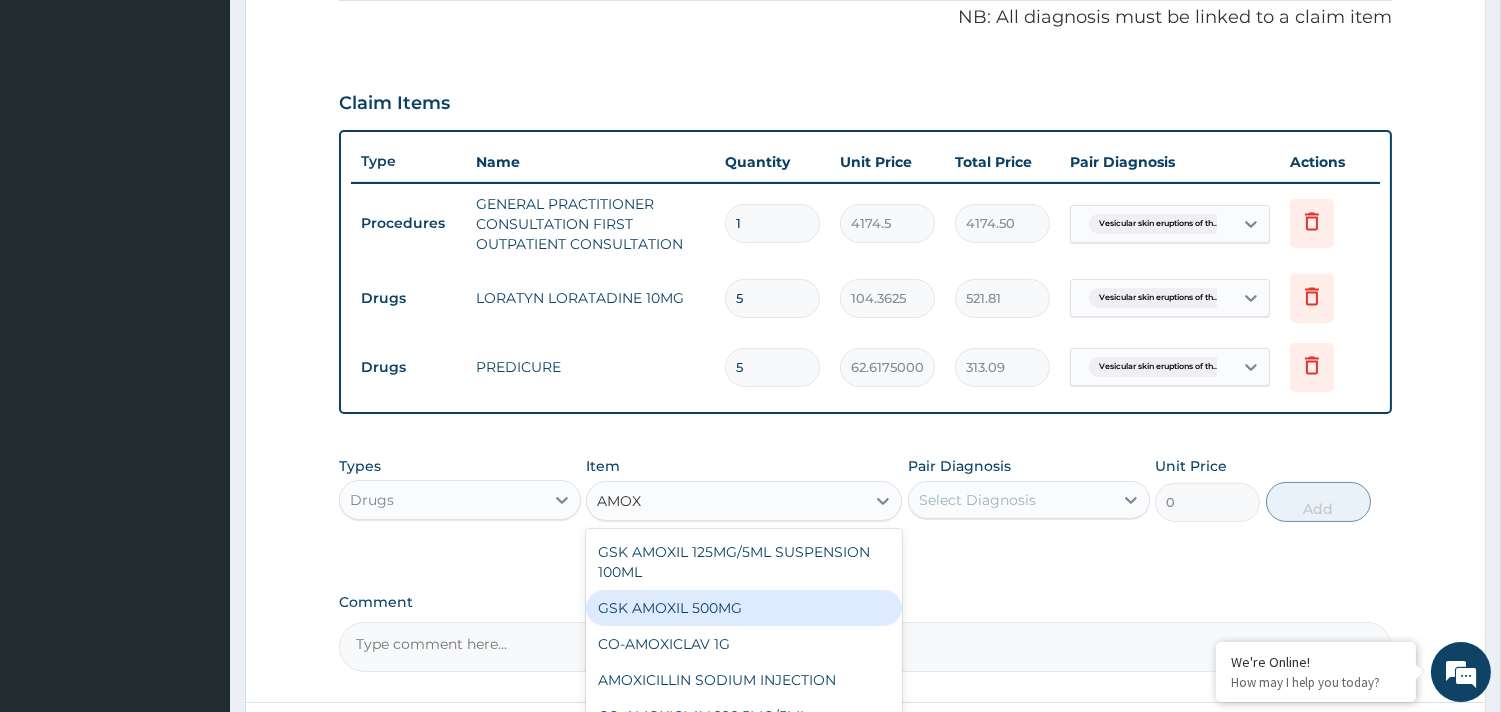 type 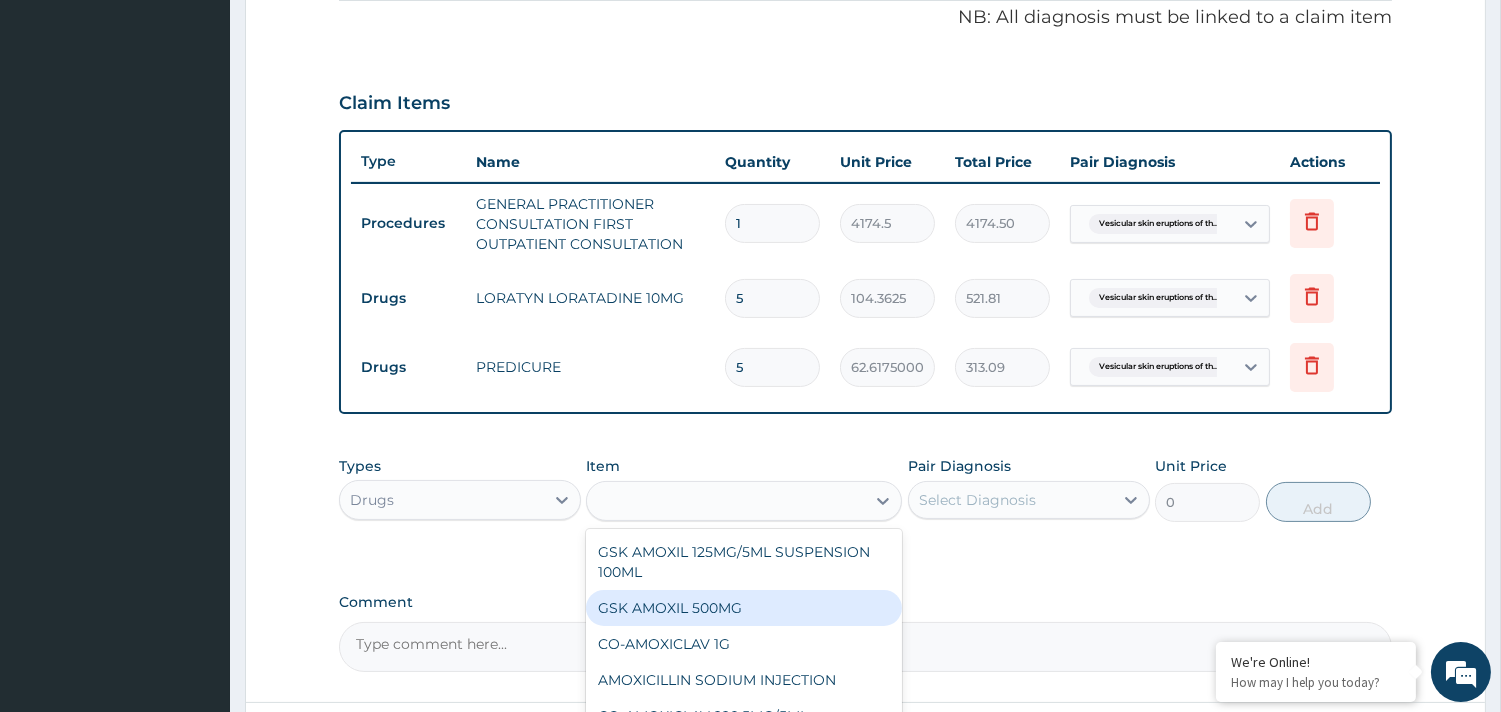 type on "69.575" 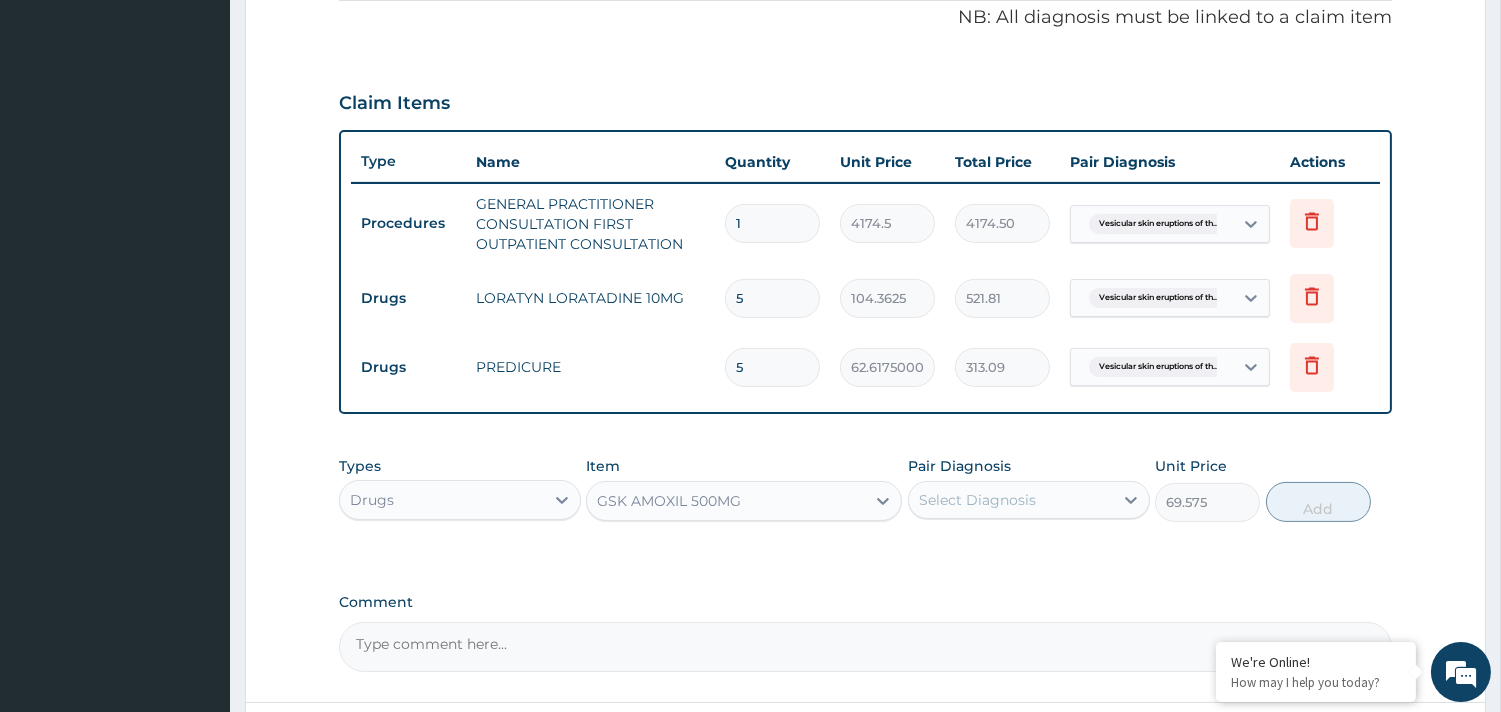 click on "GSK AMOXIL 500MG" at bounding box center [669, 501] 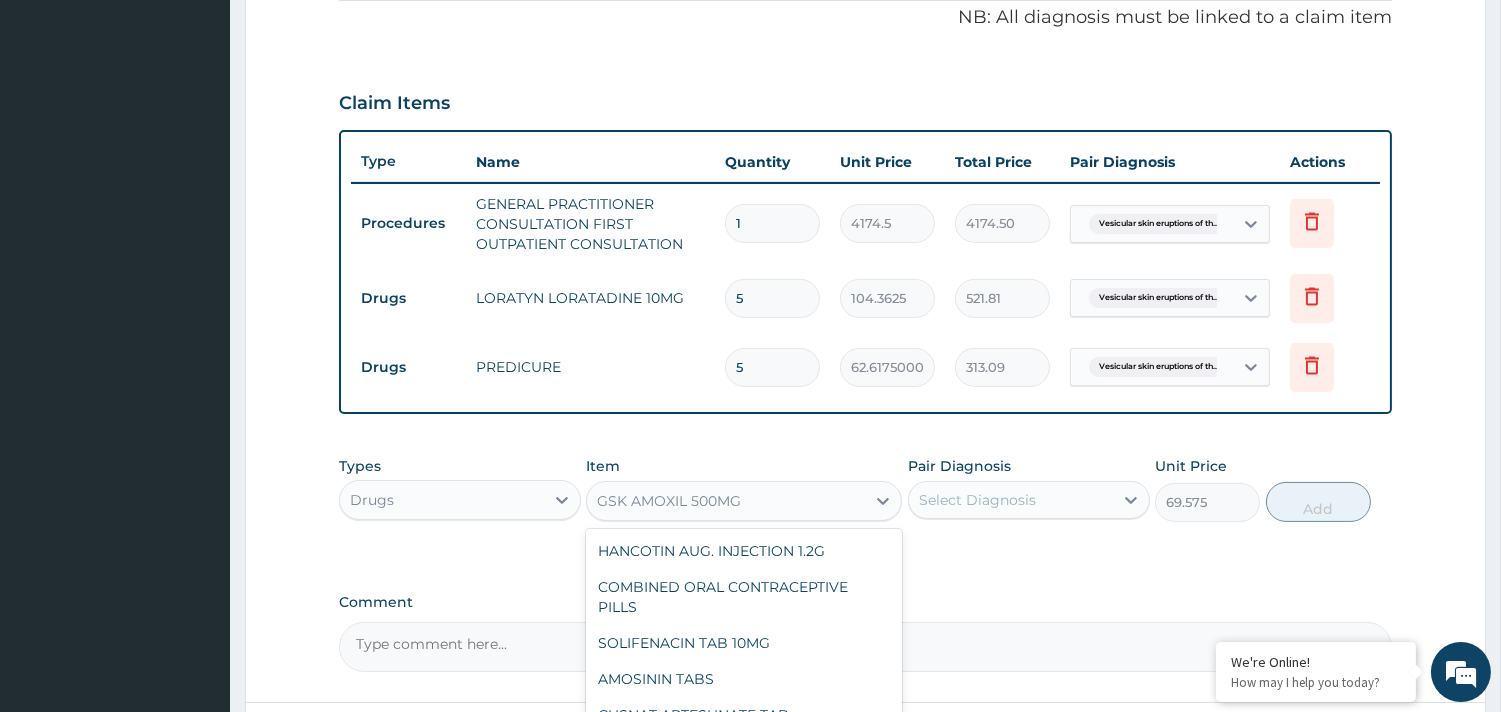 scroll, scrollTop: 14014, scrollLeft: 0, axis: vertical 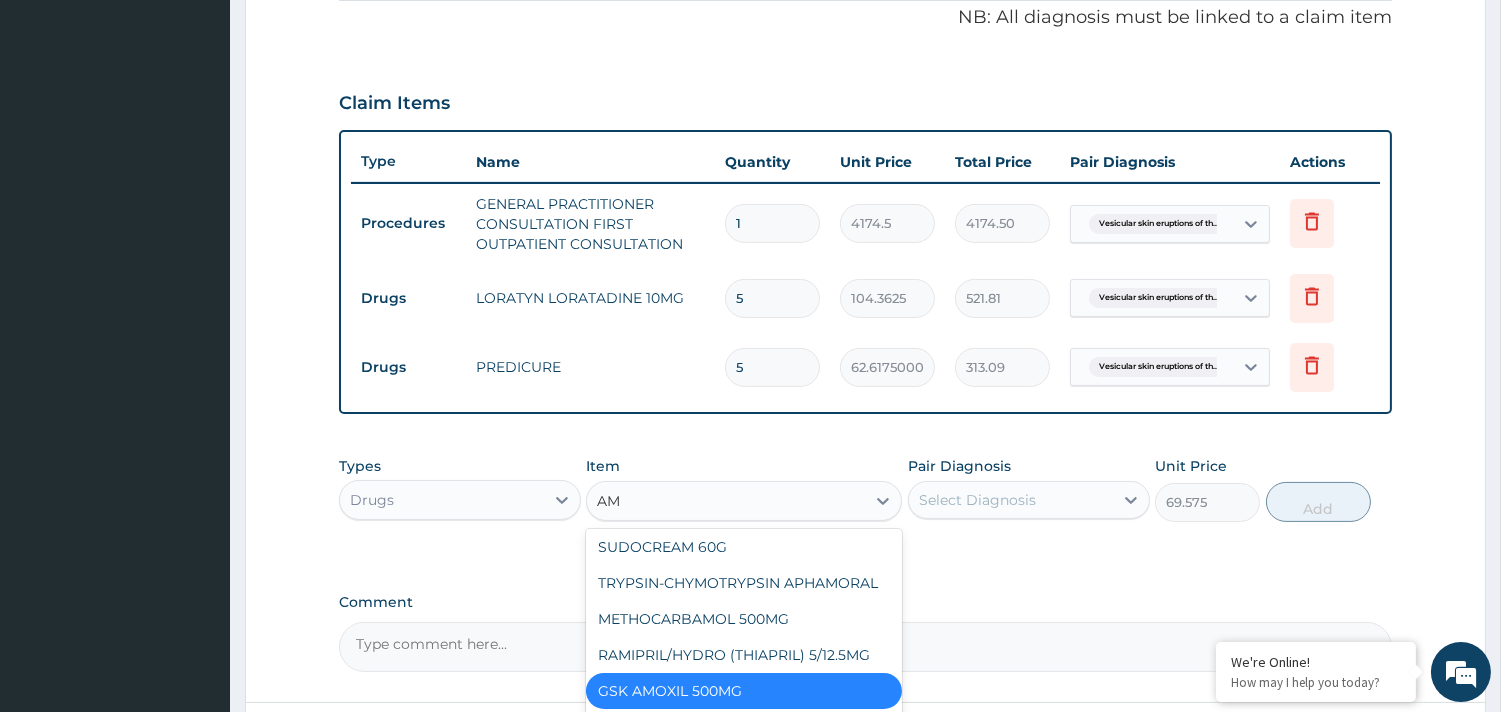 type on "AMO" 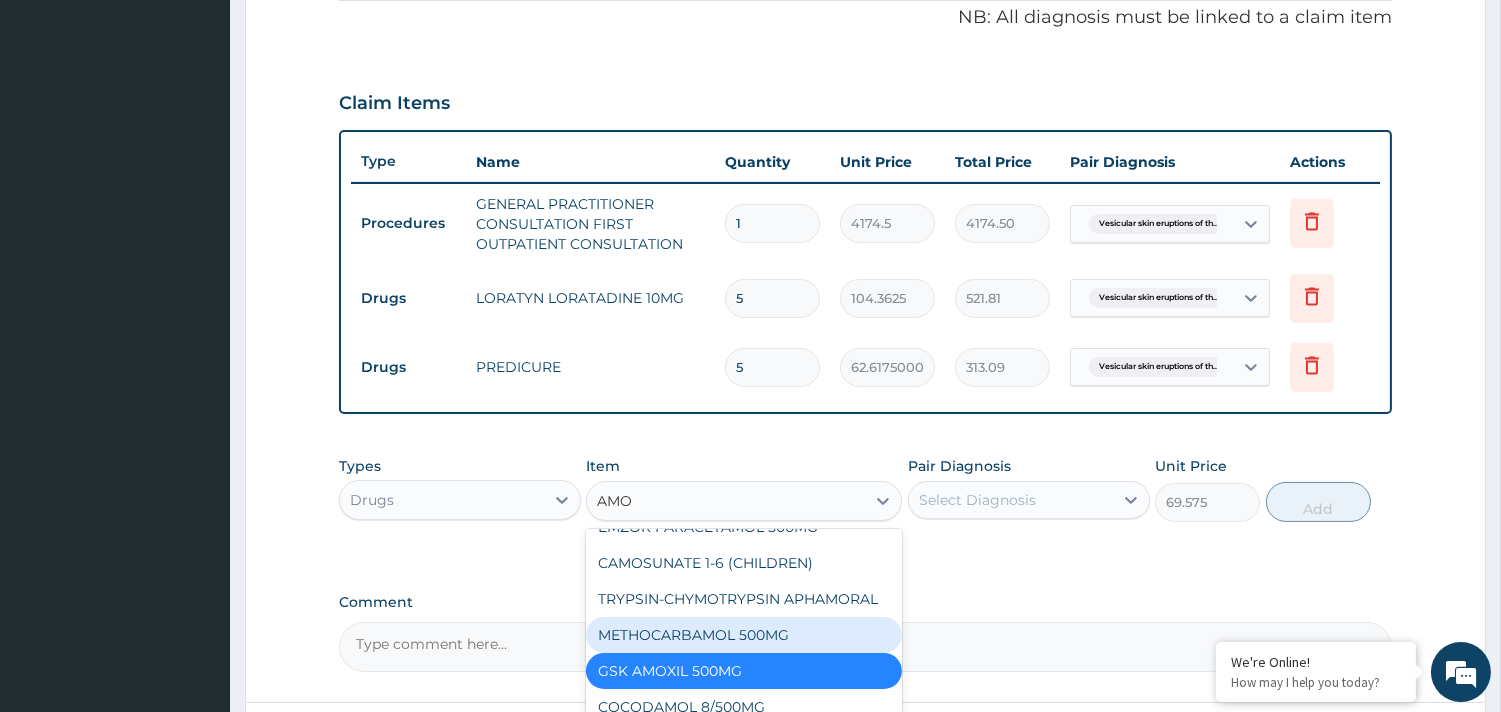 scroll, scrollTop: 522, scrollLeft: 0, axis: vertical 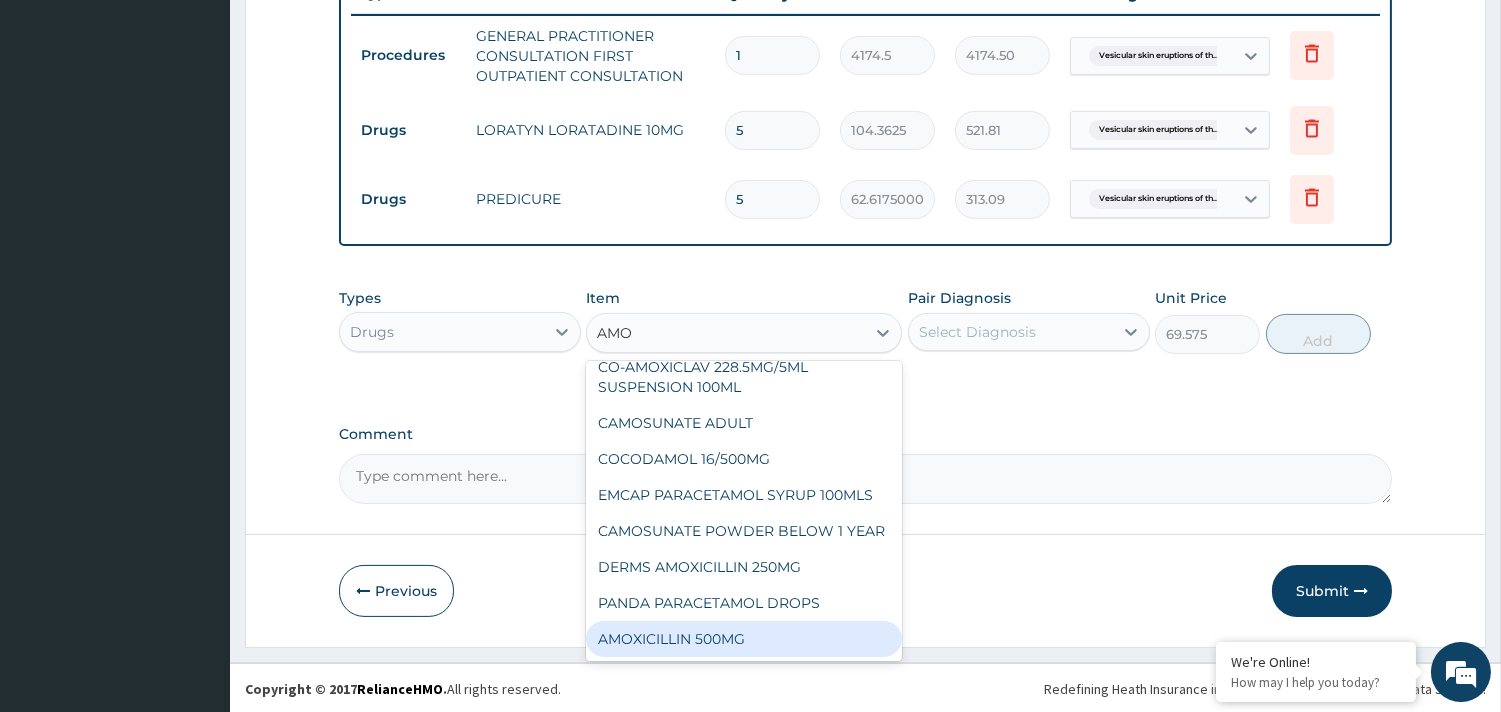 click on "AMOXICILLIN 500MG" at bounding box center (744, 639) 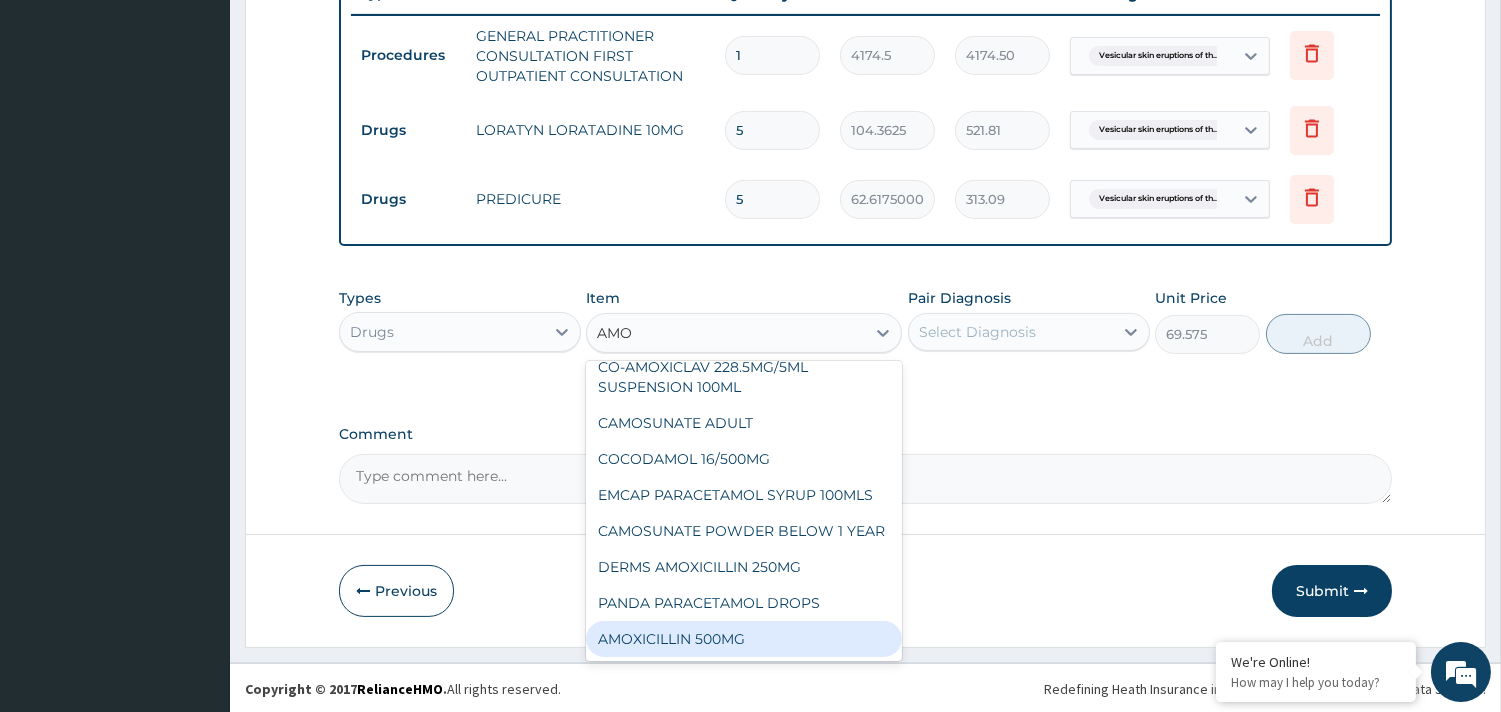 type 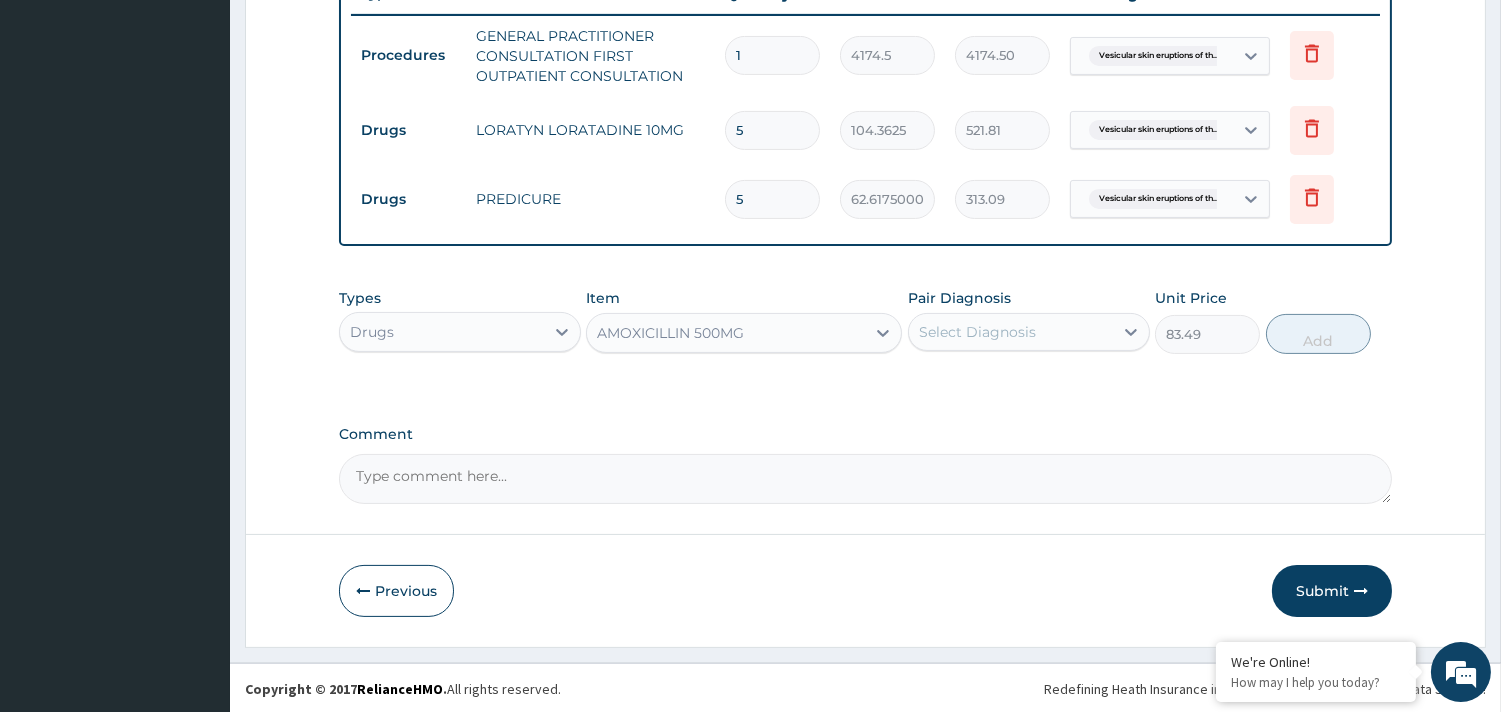 click on "Select Diagnosis" at bounding box center [977, 332] 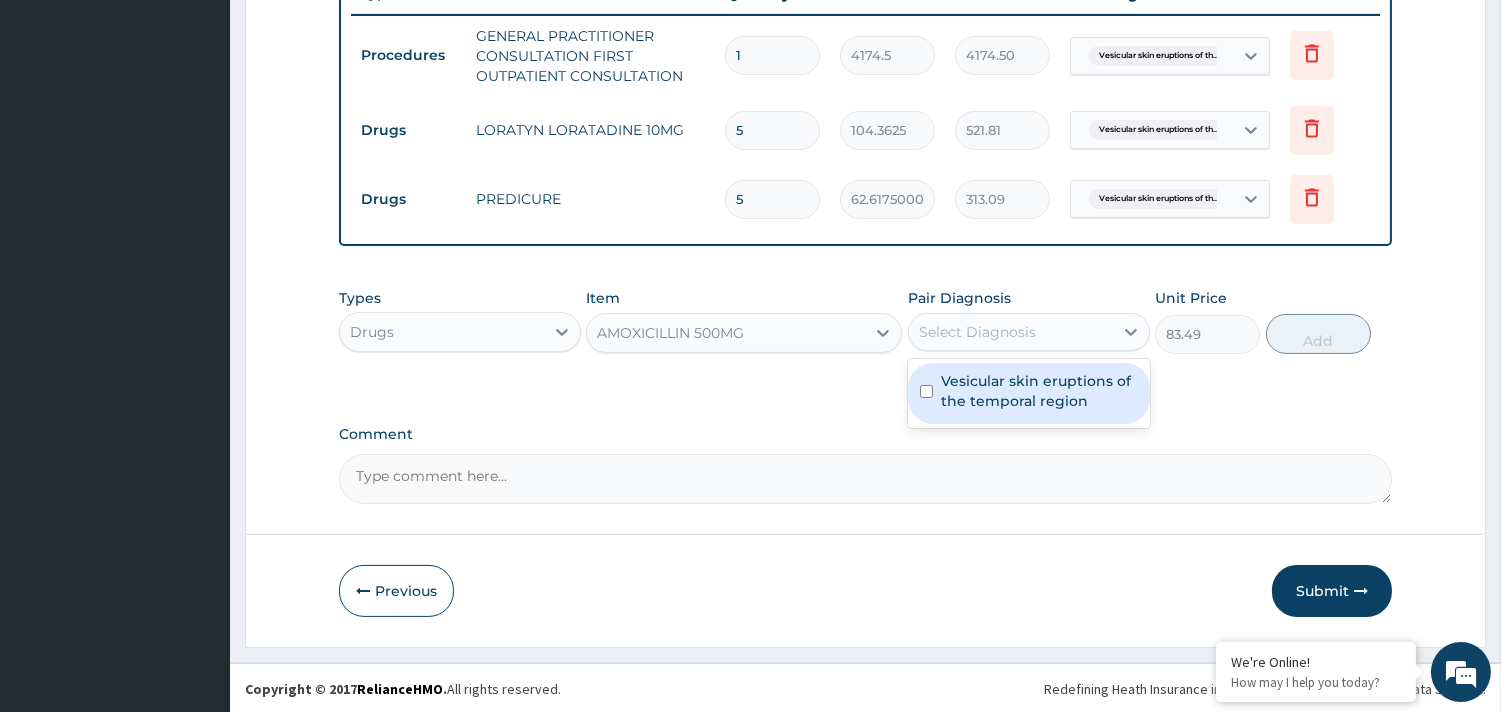 click on "Vesicular skin eruptions of the temporal region" at bounding box center (1039, 391) 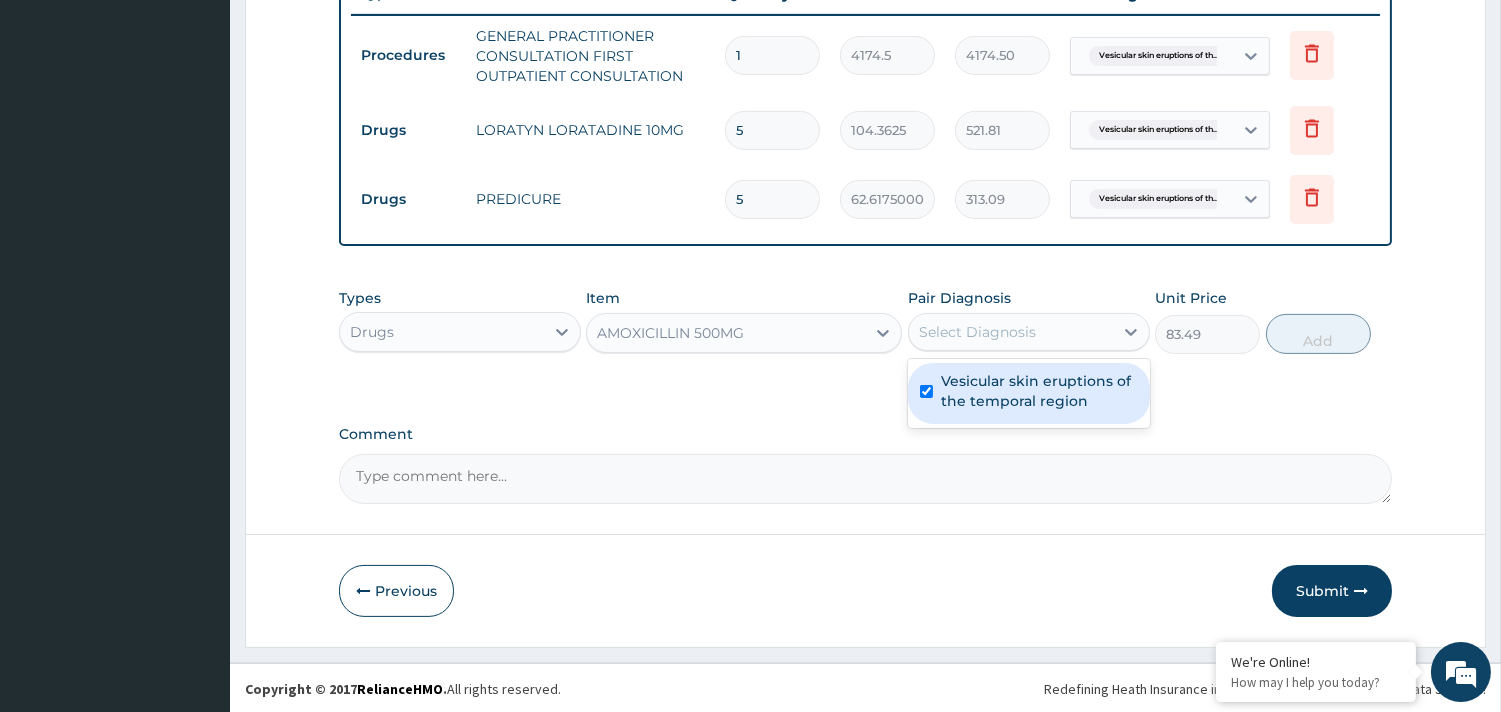 checkbox on "true" 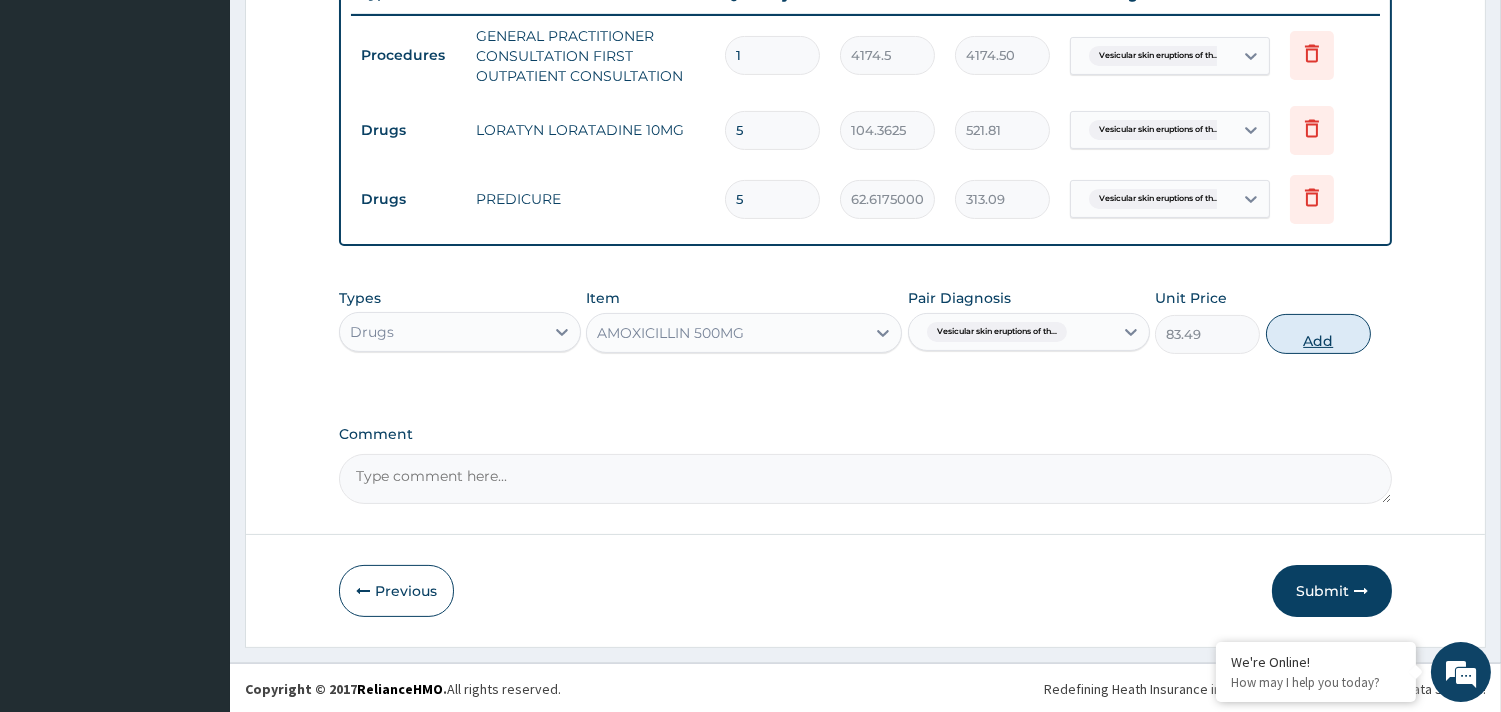click on "Add" at bounding box center [1318, 334] 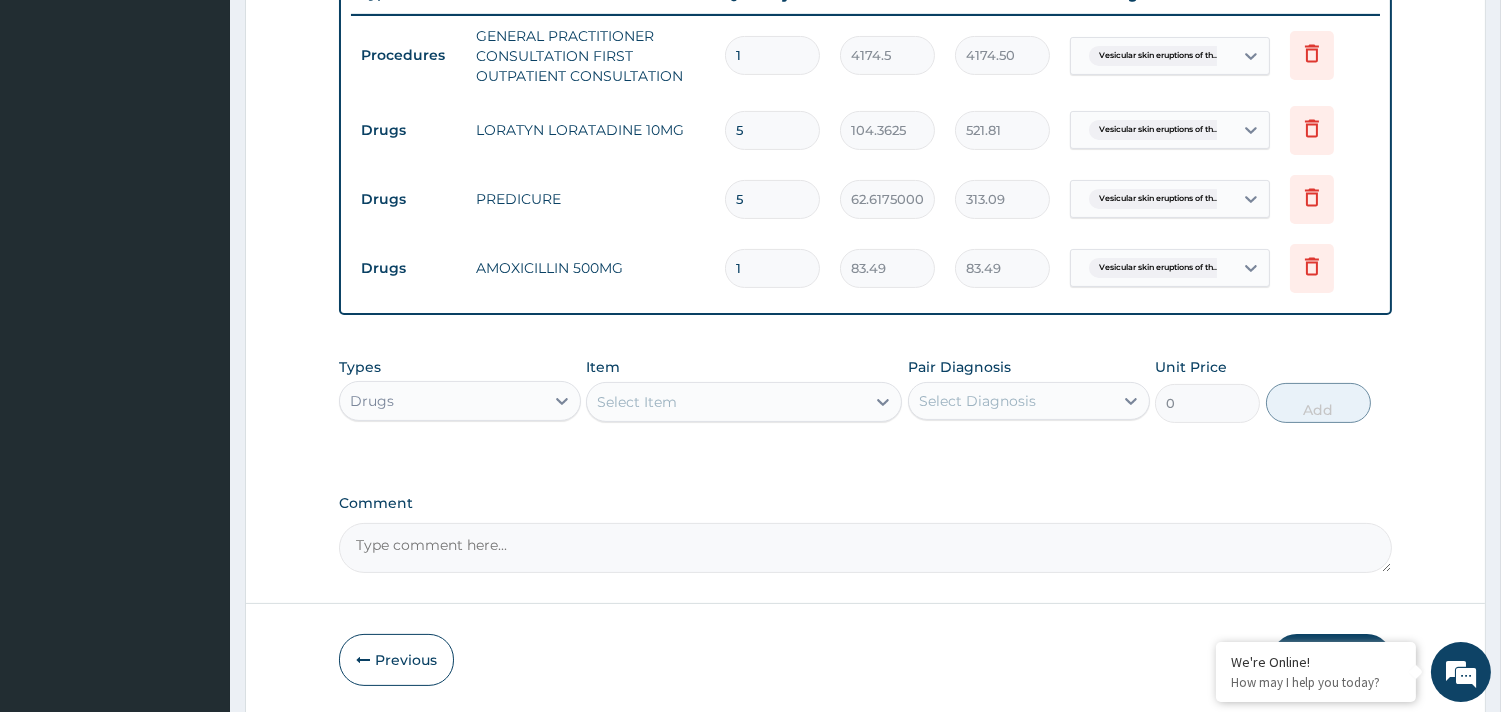 type on "15" 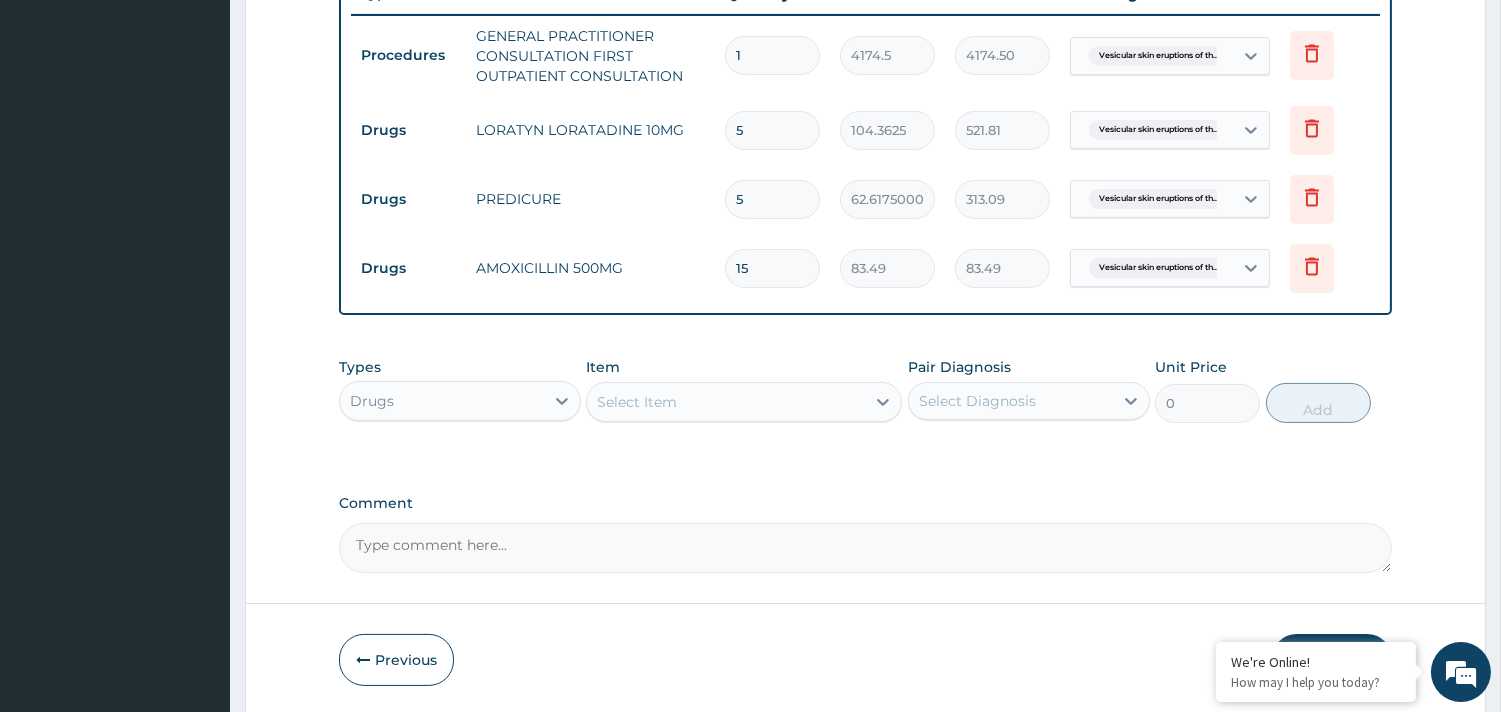 type on "1252.35" 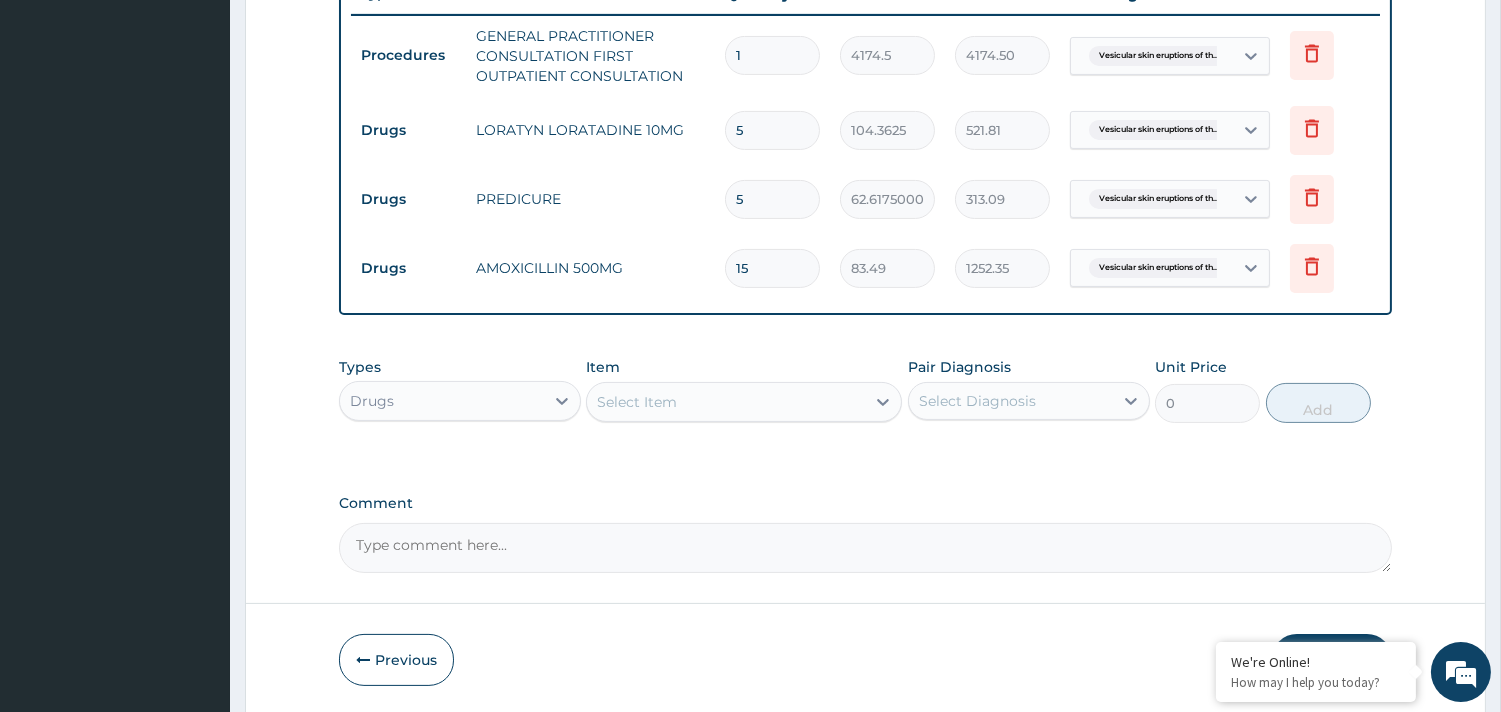 type on "15" 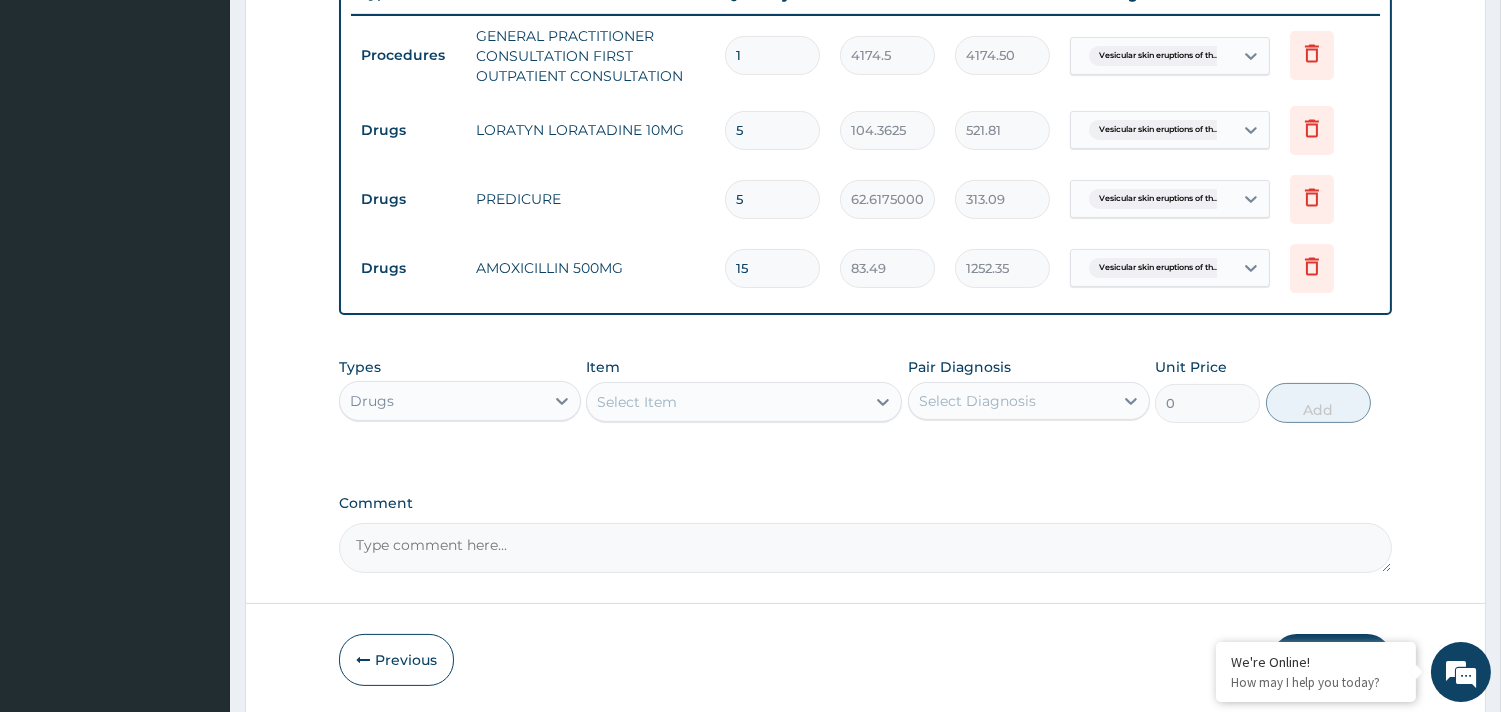click on "Select Item" at bounding box center (726, 402) 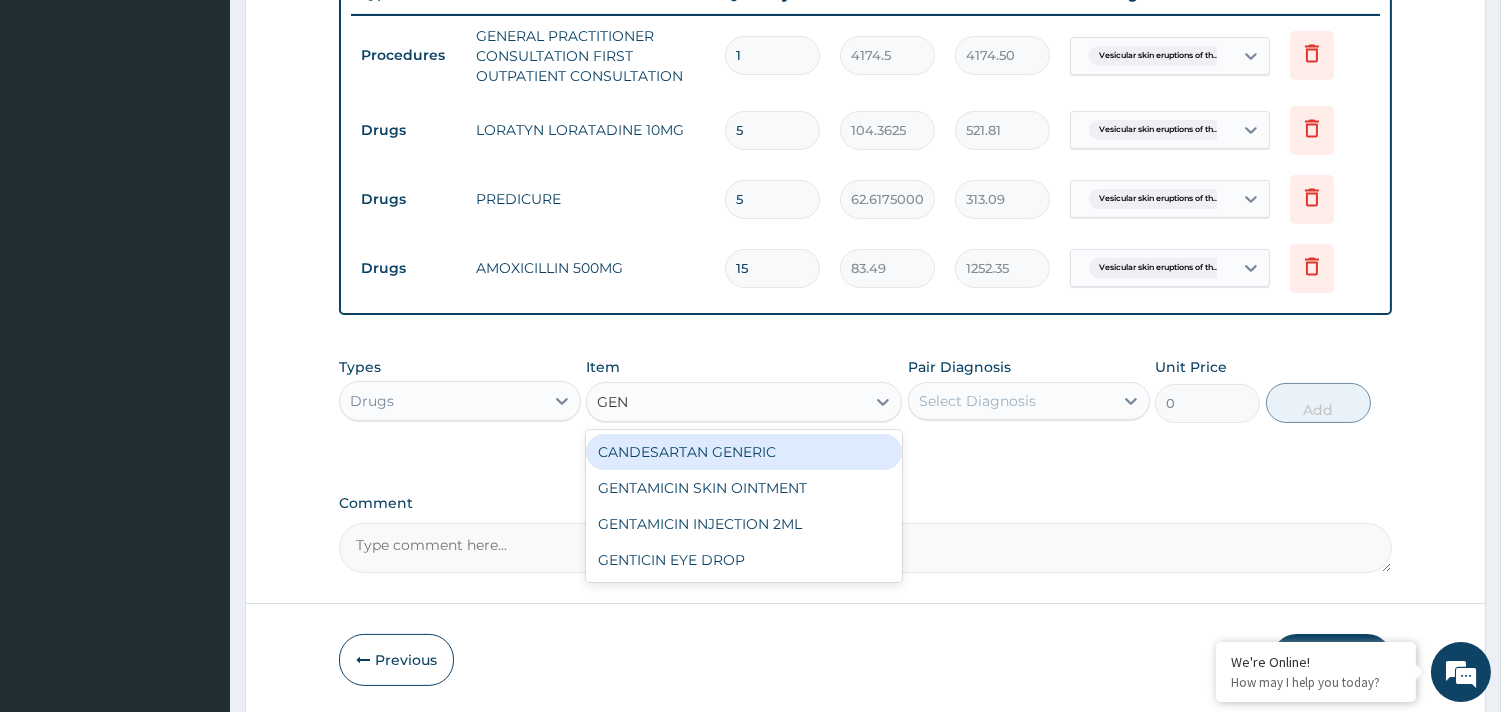 type on "GENT" 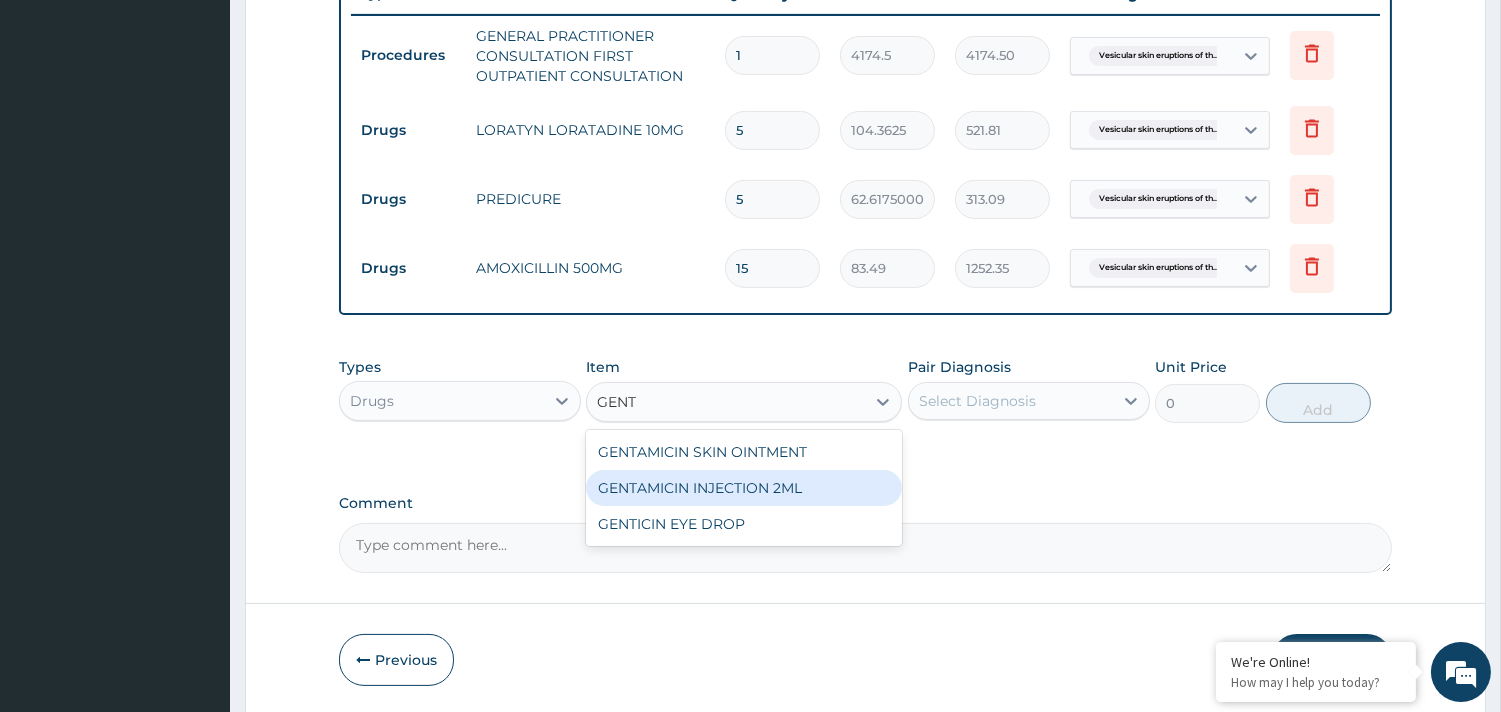 click on "GENTAMICIN INJECTION 2ML" at bounding box center (744, 488) 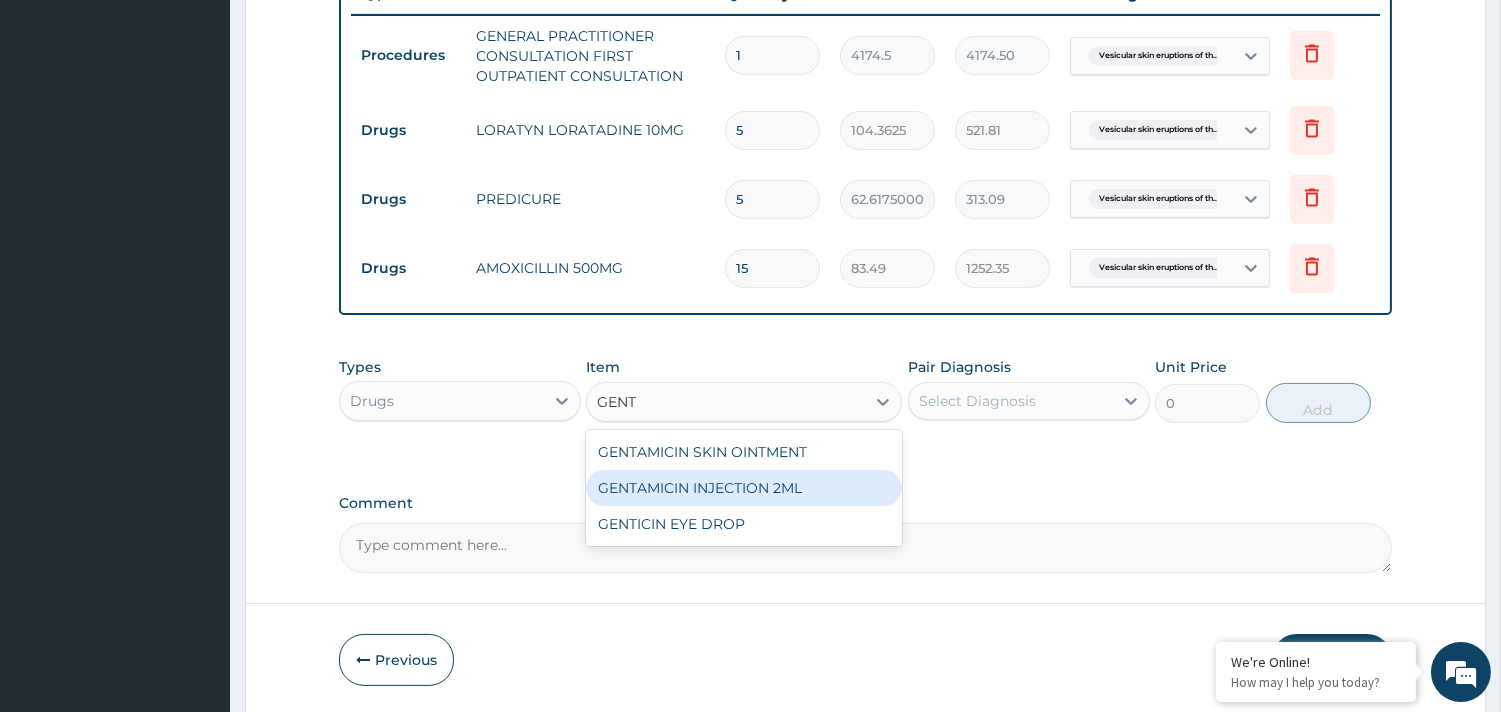 type 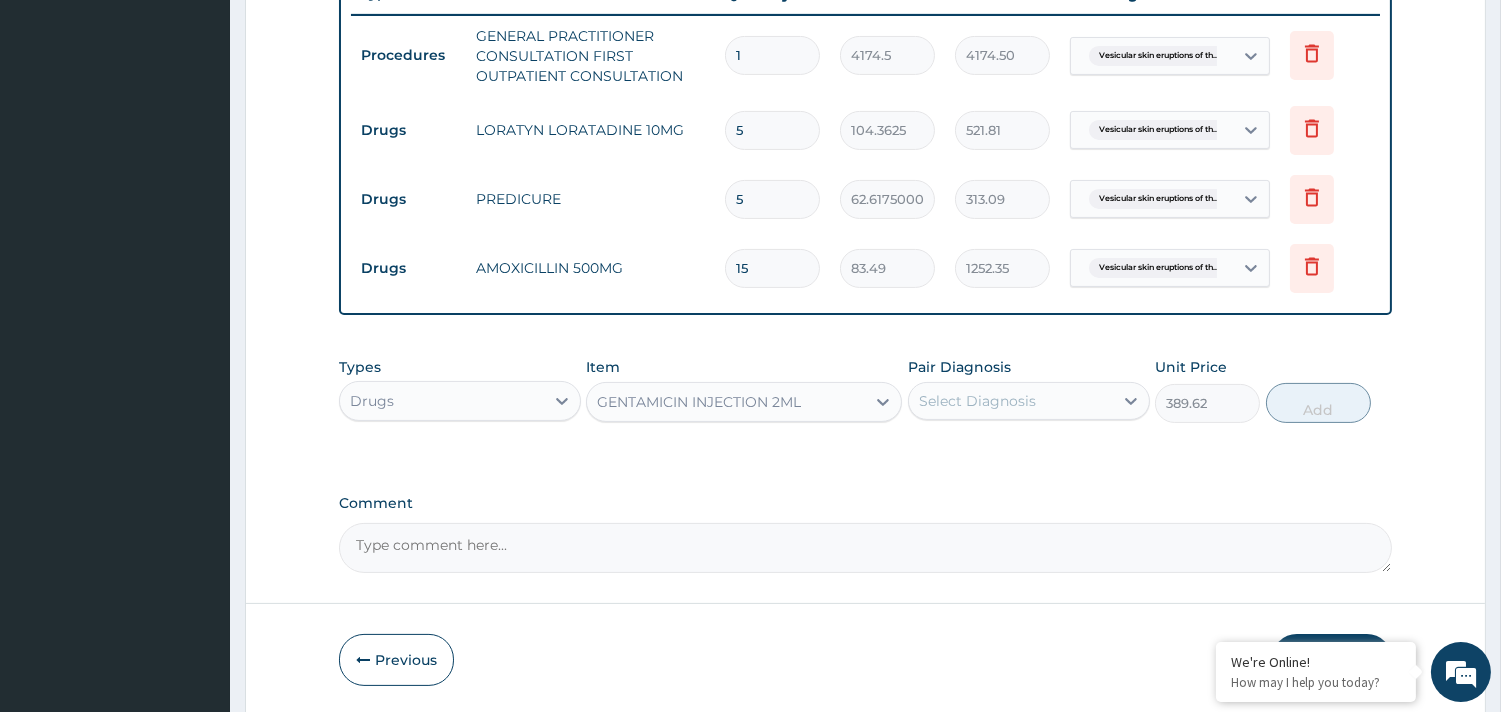click on "Select Diagnosis" at bounding box center (1011, 401) 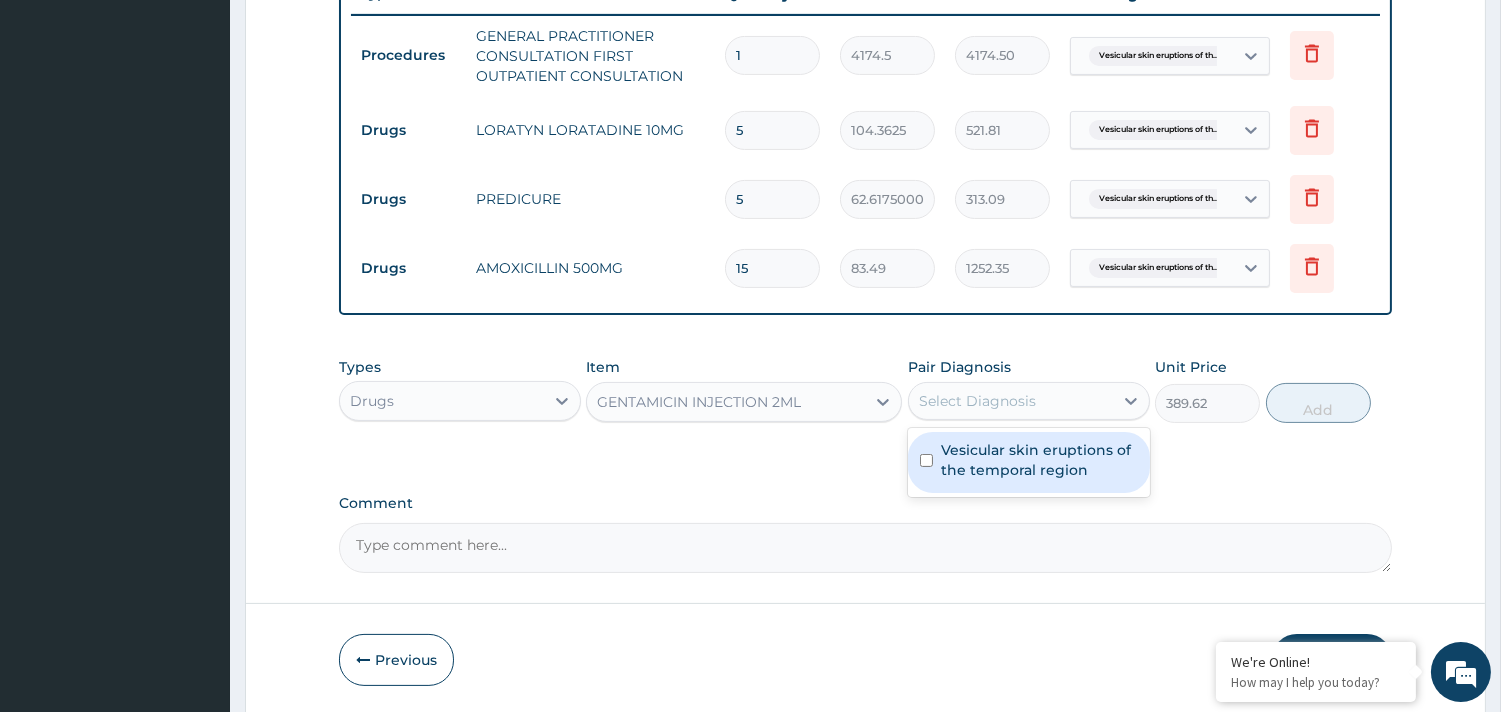 click on "Vesicular skin eruptions of the temporal region" at bounding box center (1039, 460) 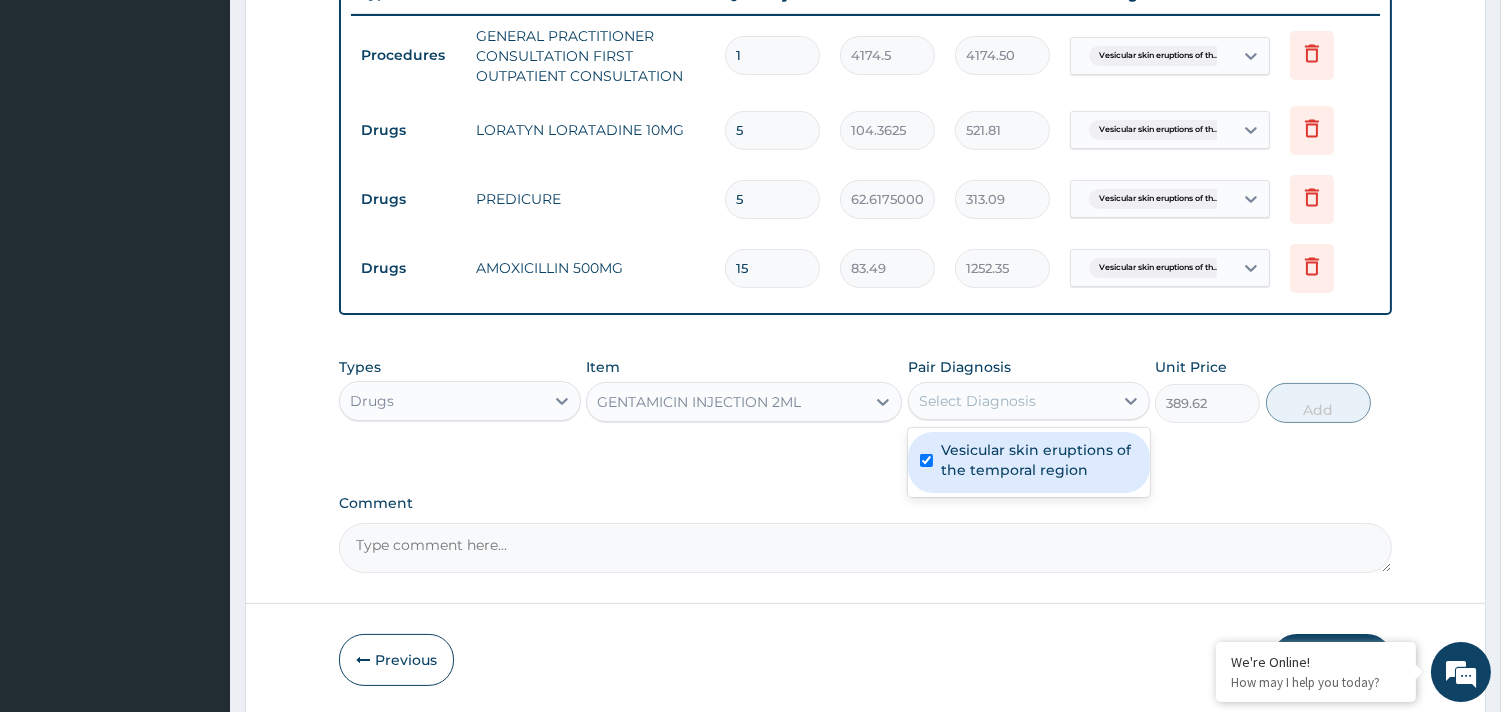 checkbox on "true" 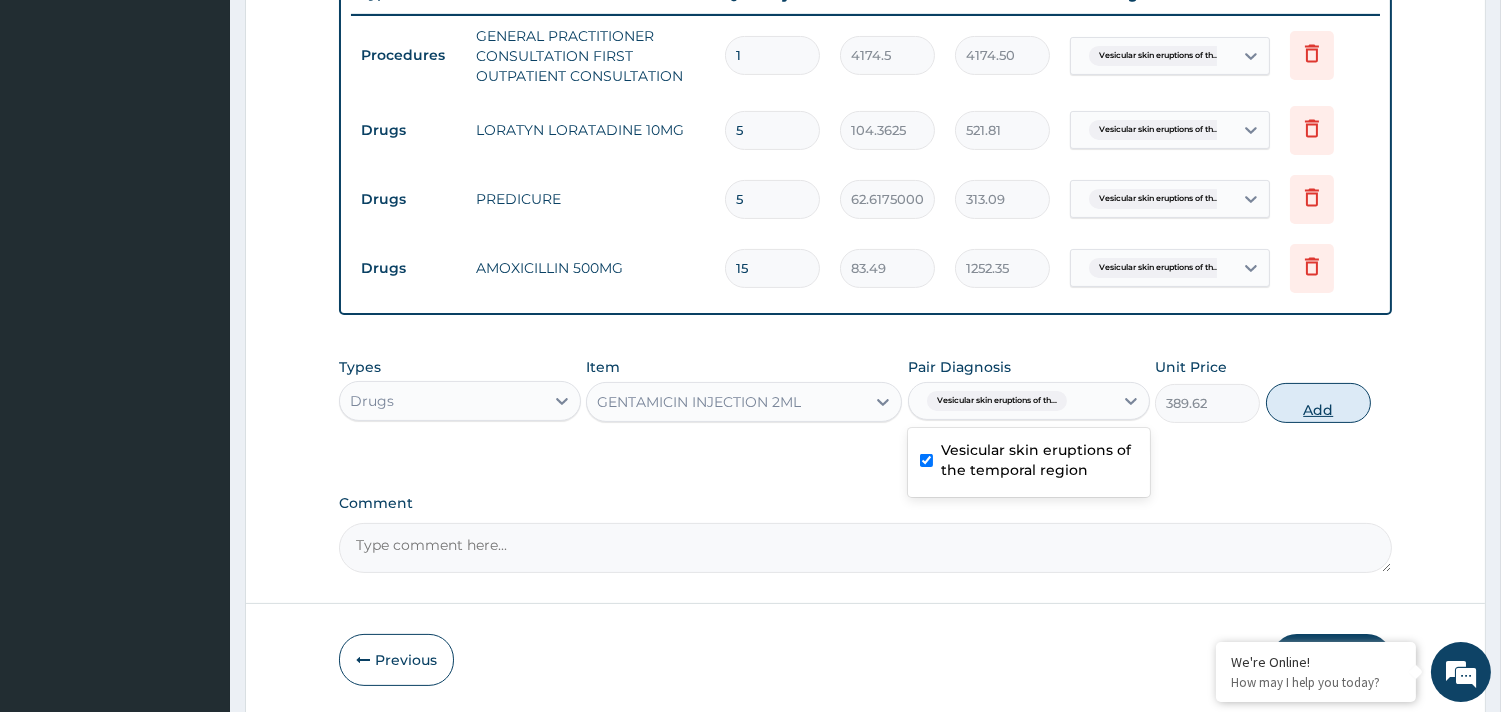 click on "Add" at bounding box center [1318, 403] 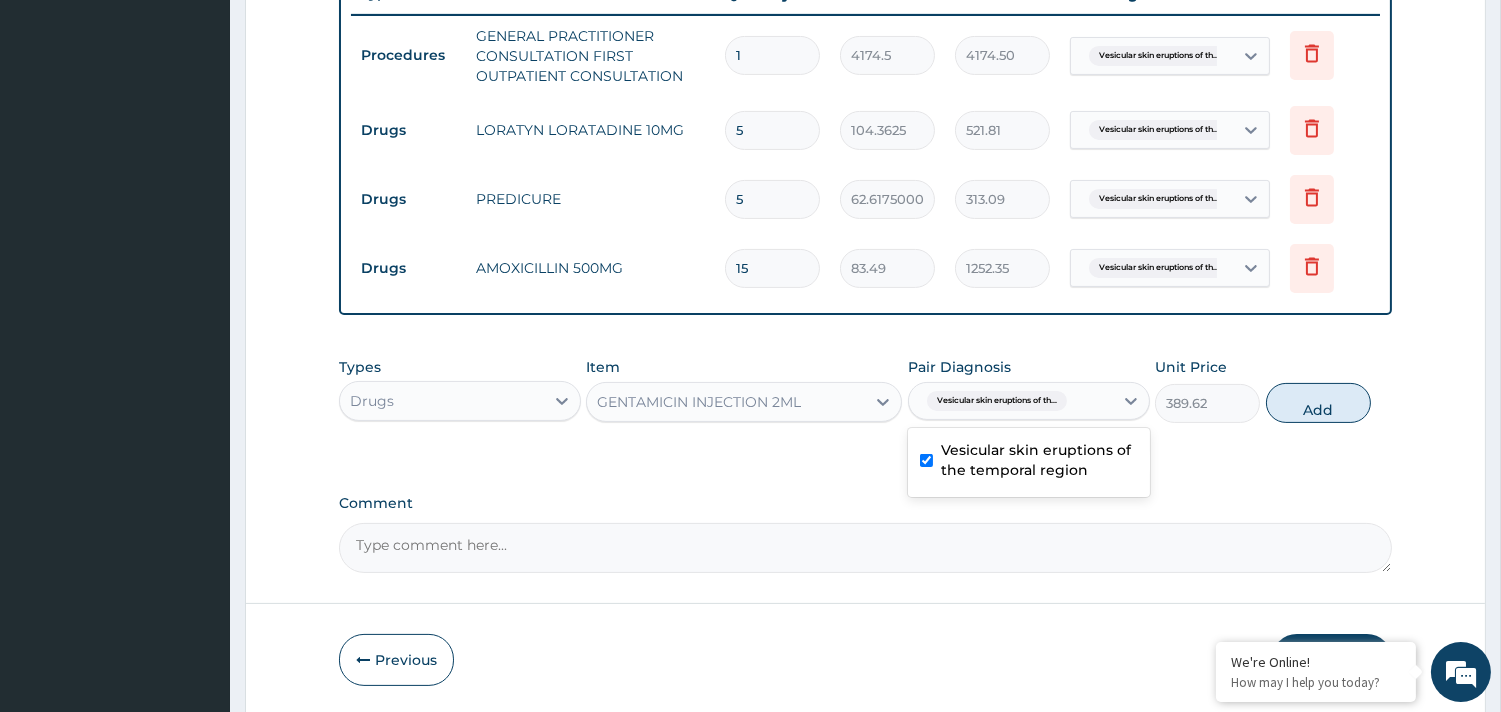 type on "0" 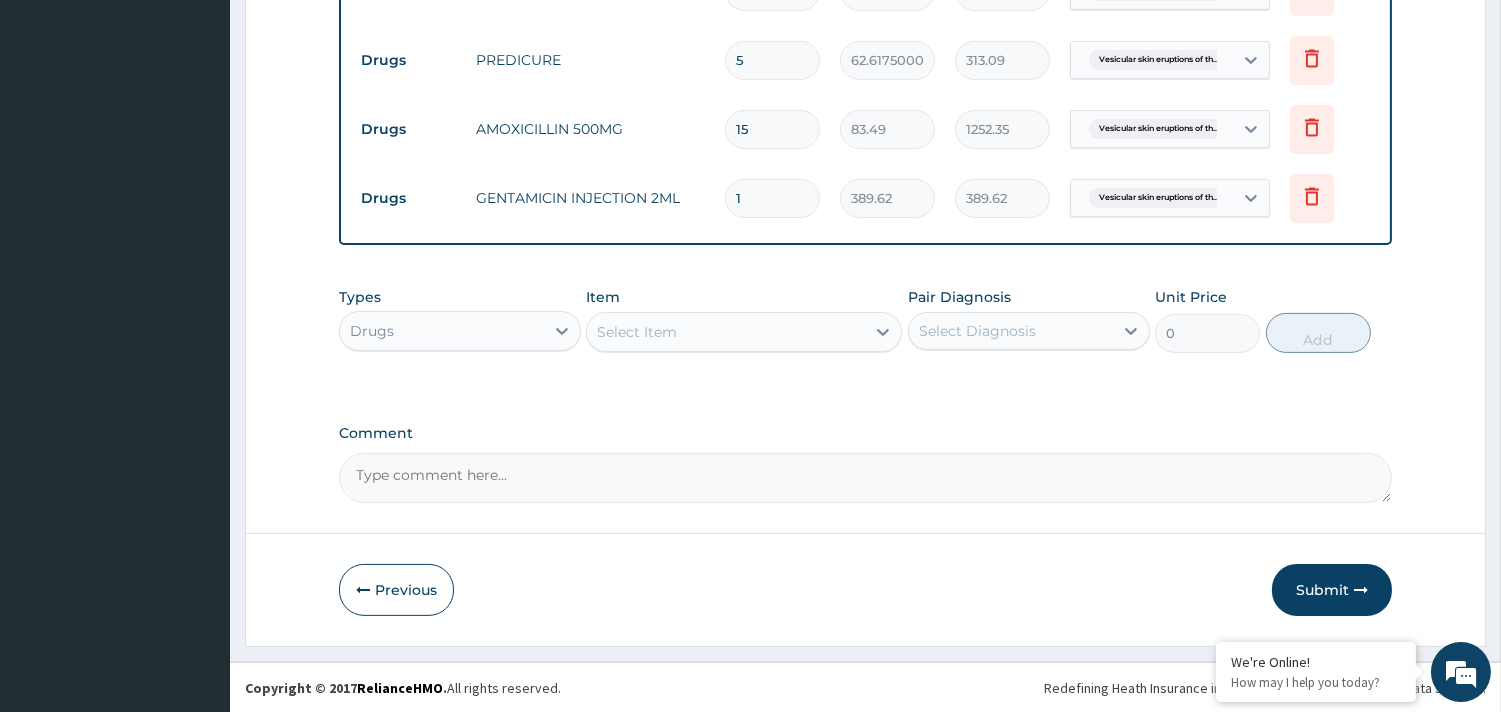 scroll, scrollTop: 922, scrollLeft: 0, axis: vertical 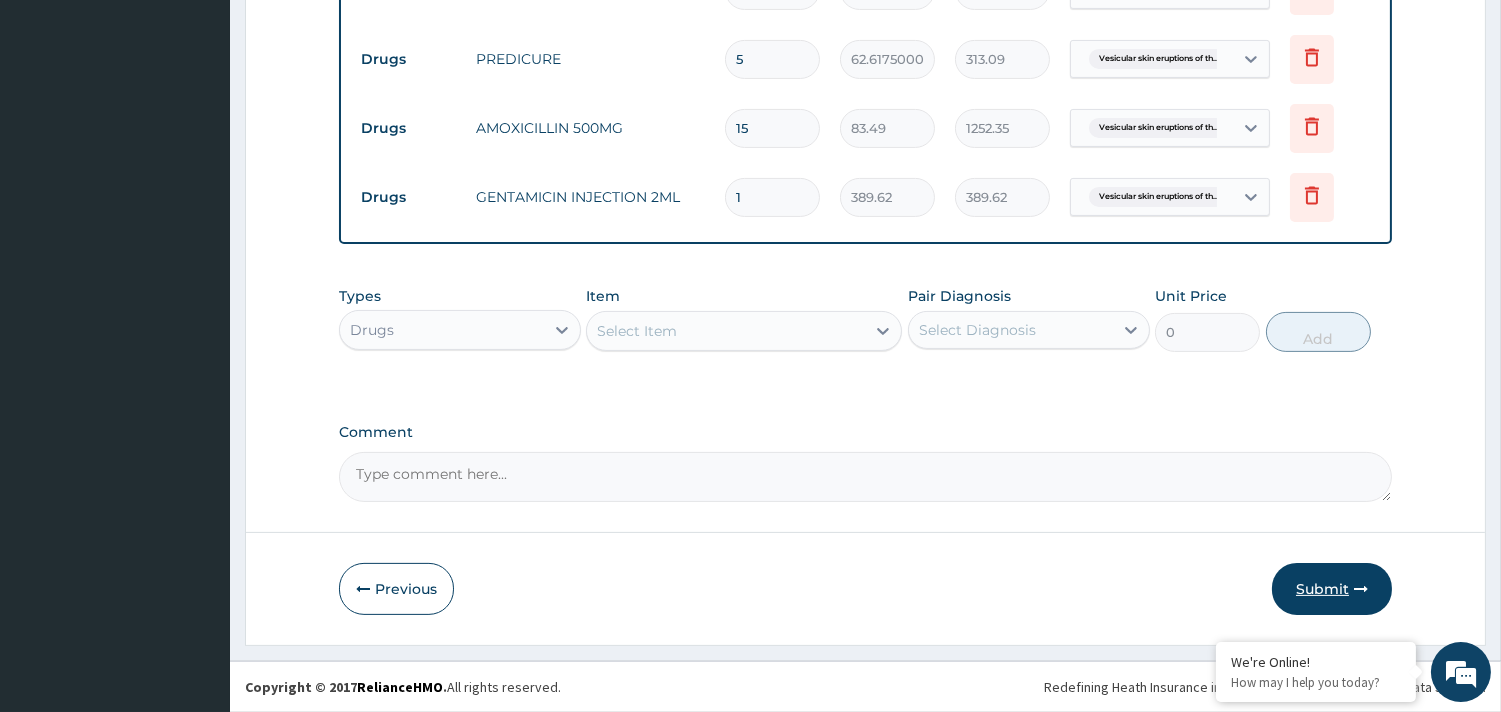 click on "Submit" at bounding box center (1332, 589) 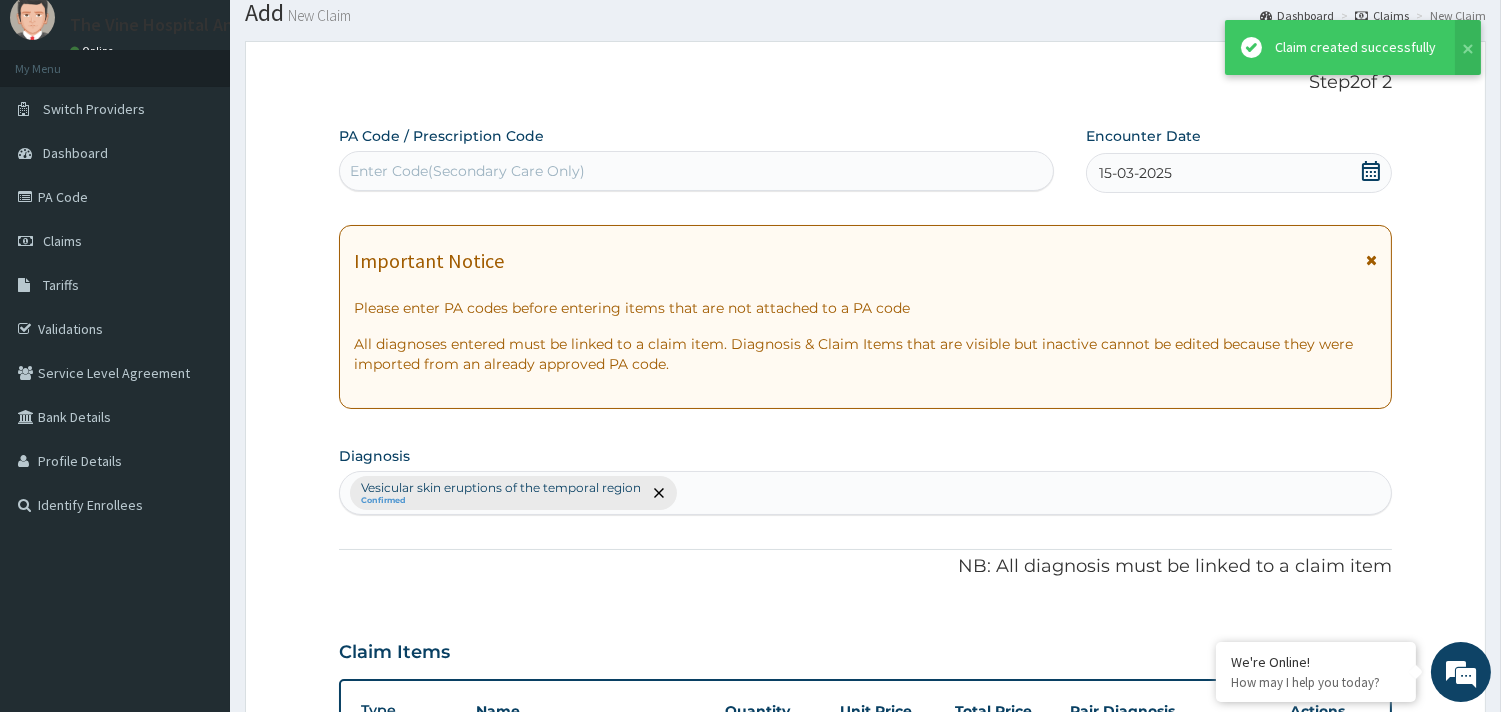 scroll, scrollTop: 922, scrollLeft: 0, axis: vertical 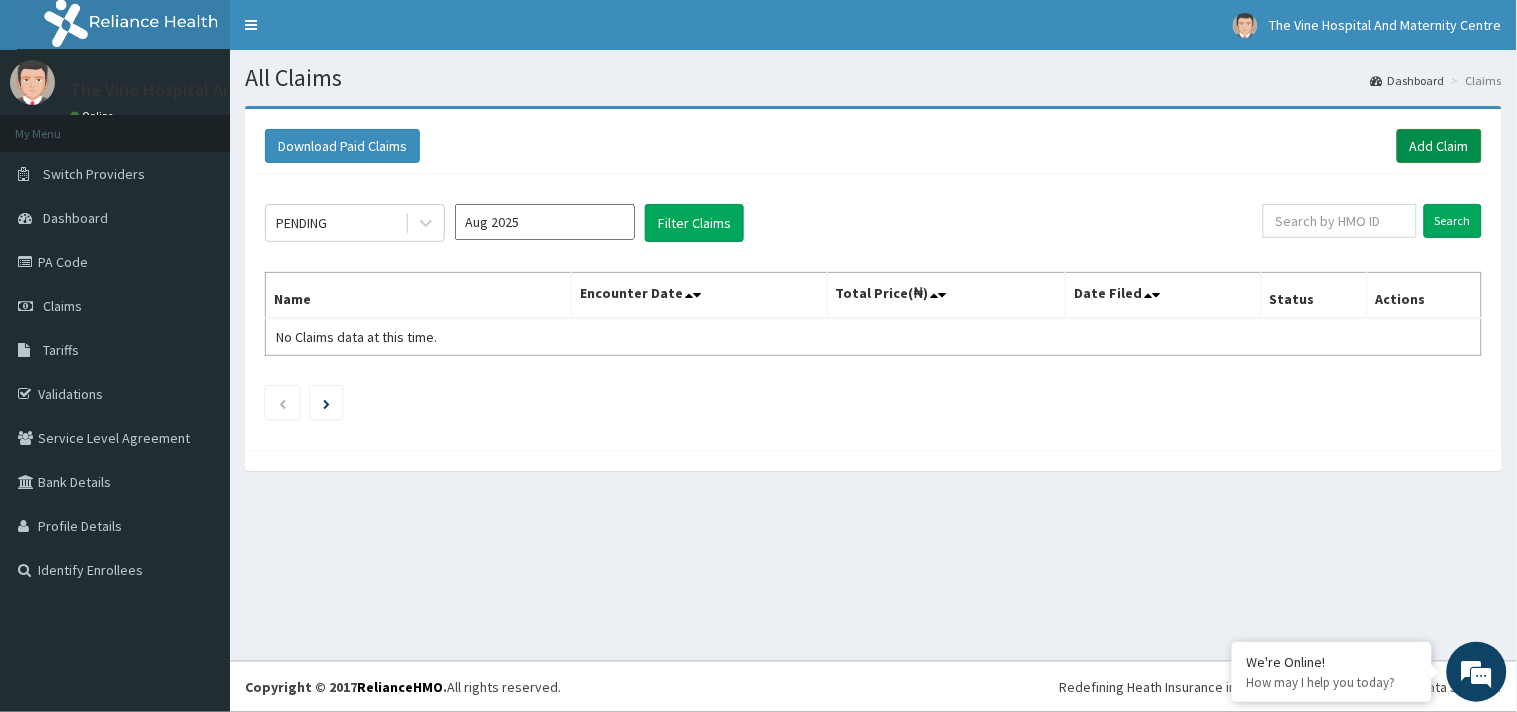 click on "Add Claim" at bounding box center (1439, 146) 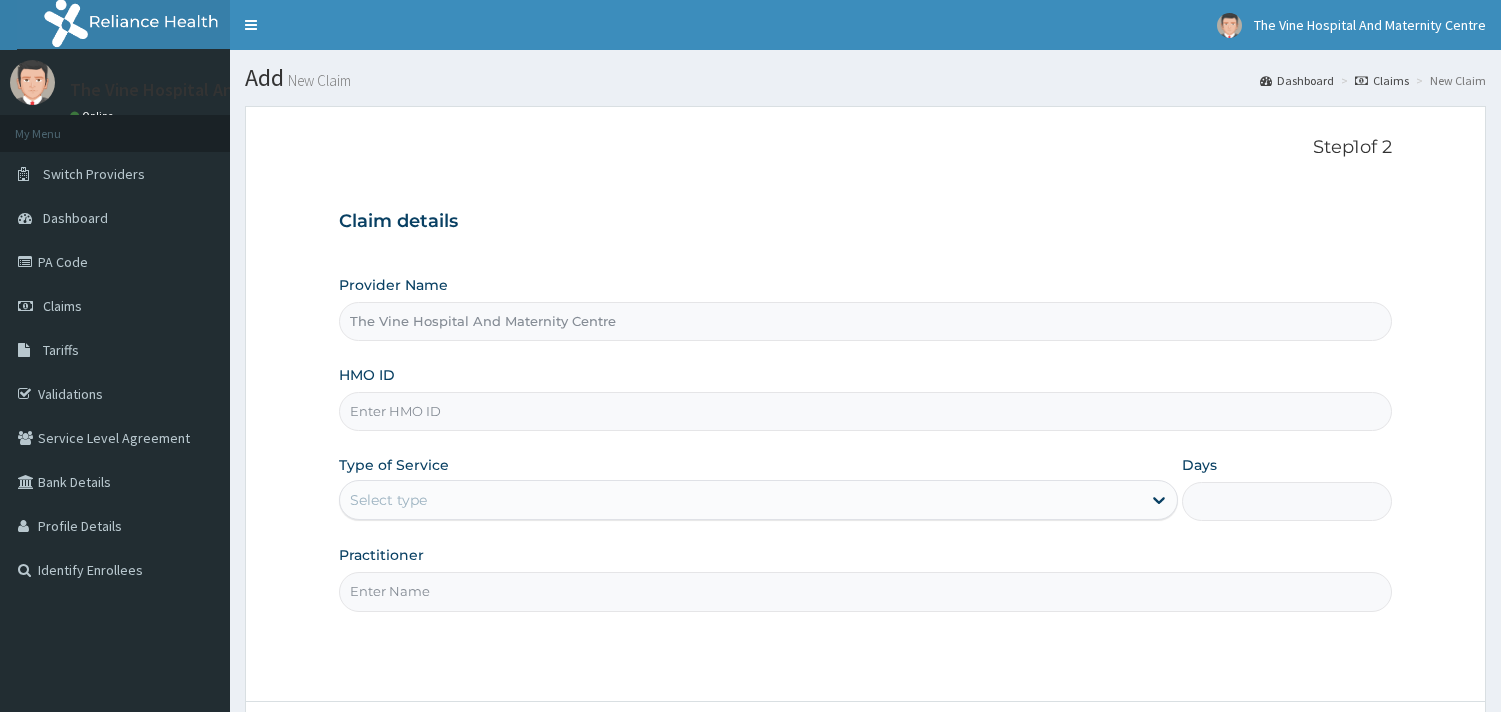 scroll, scrollTop: 0, scrollLeft: 0, axis: both 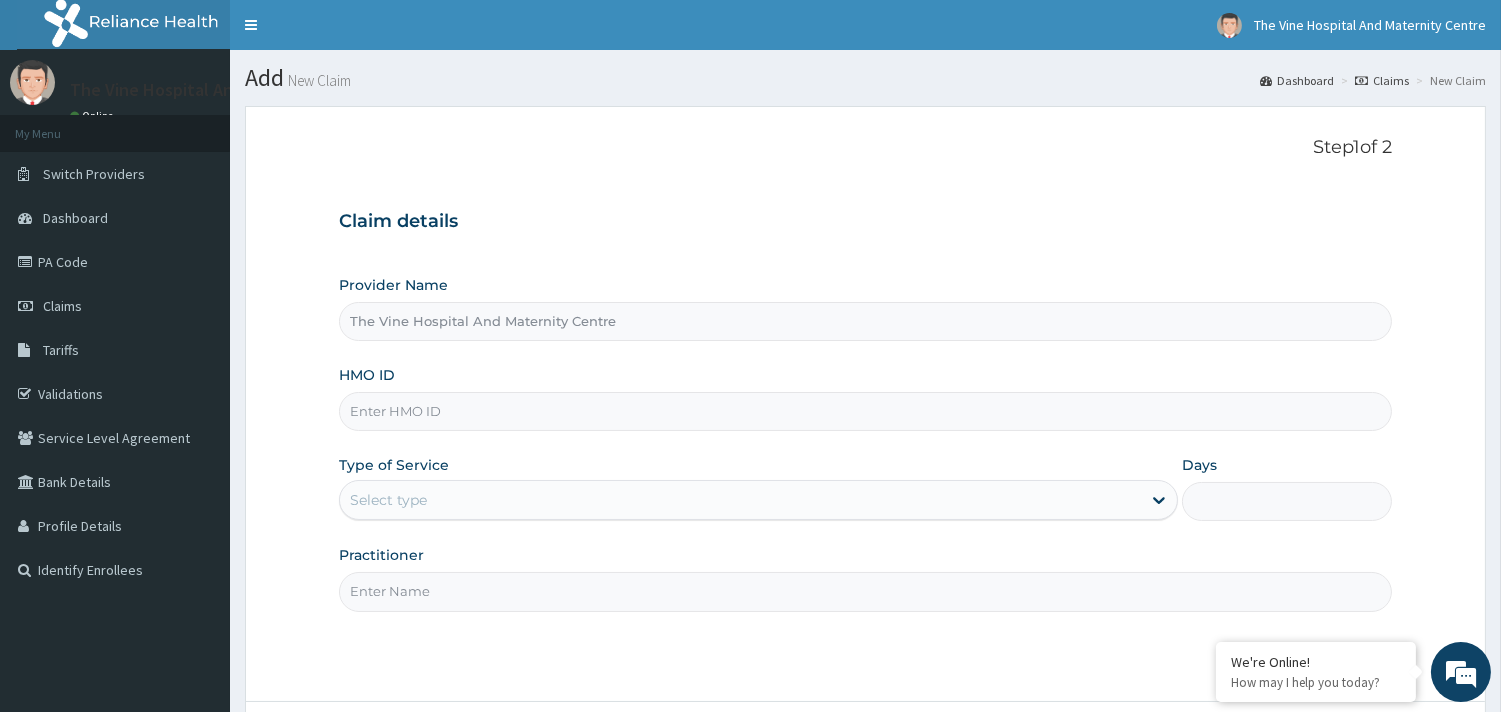 click on "HMO ID" at bounding box center [865, 411] 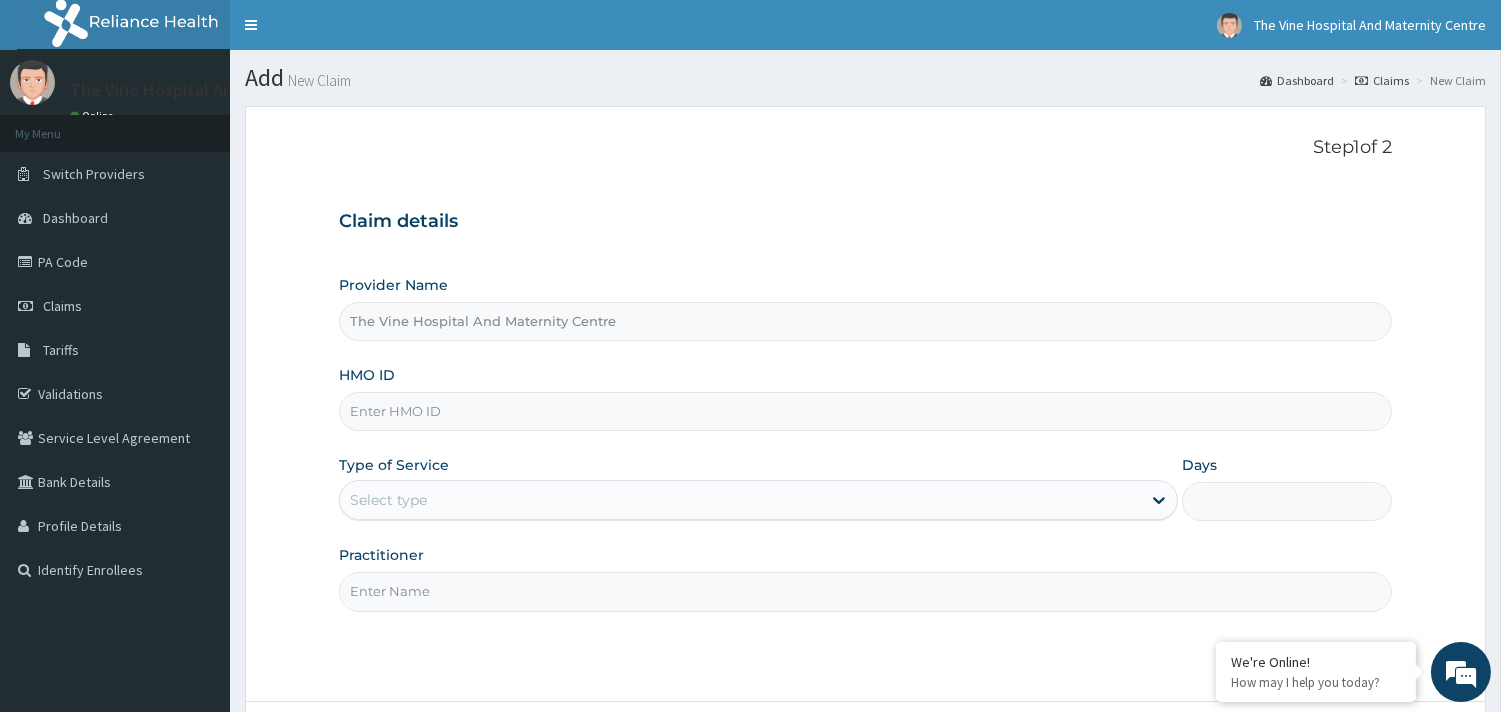 scroll, scrollTop: 0, scrollLeft: 0, axis: both 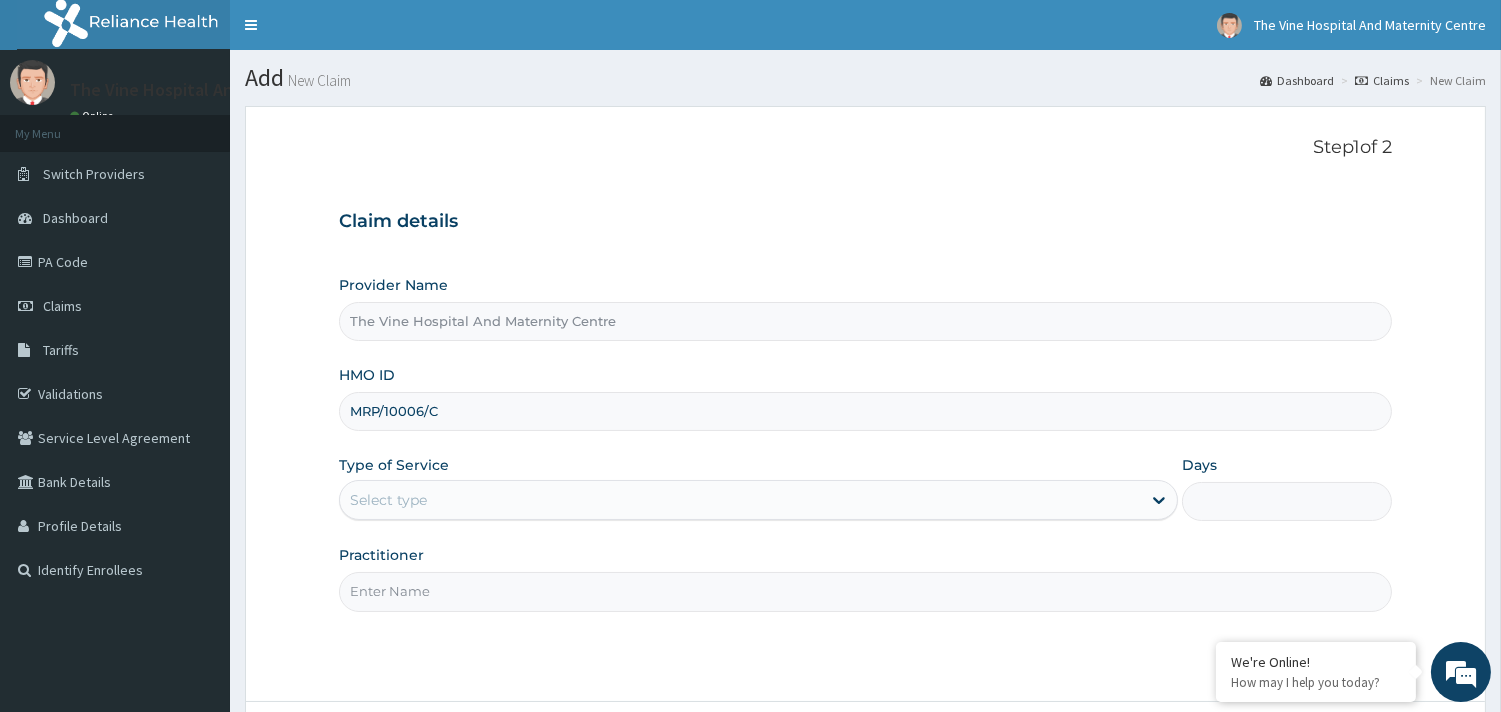 type on "MRP/10006/C" 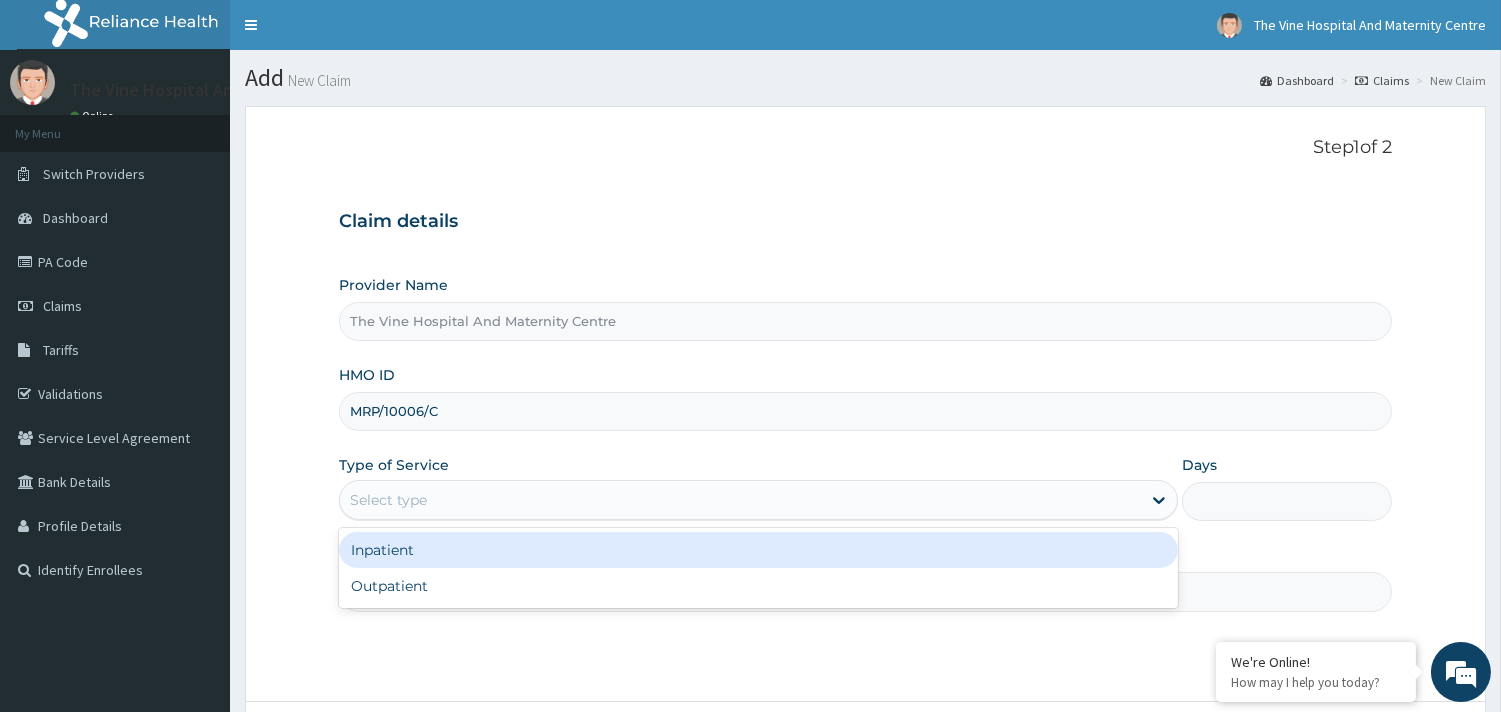 click on "Select type" at bounding box center (388, 500) 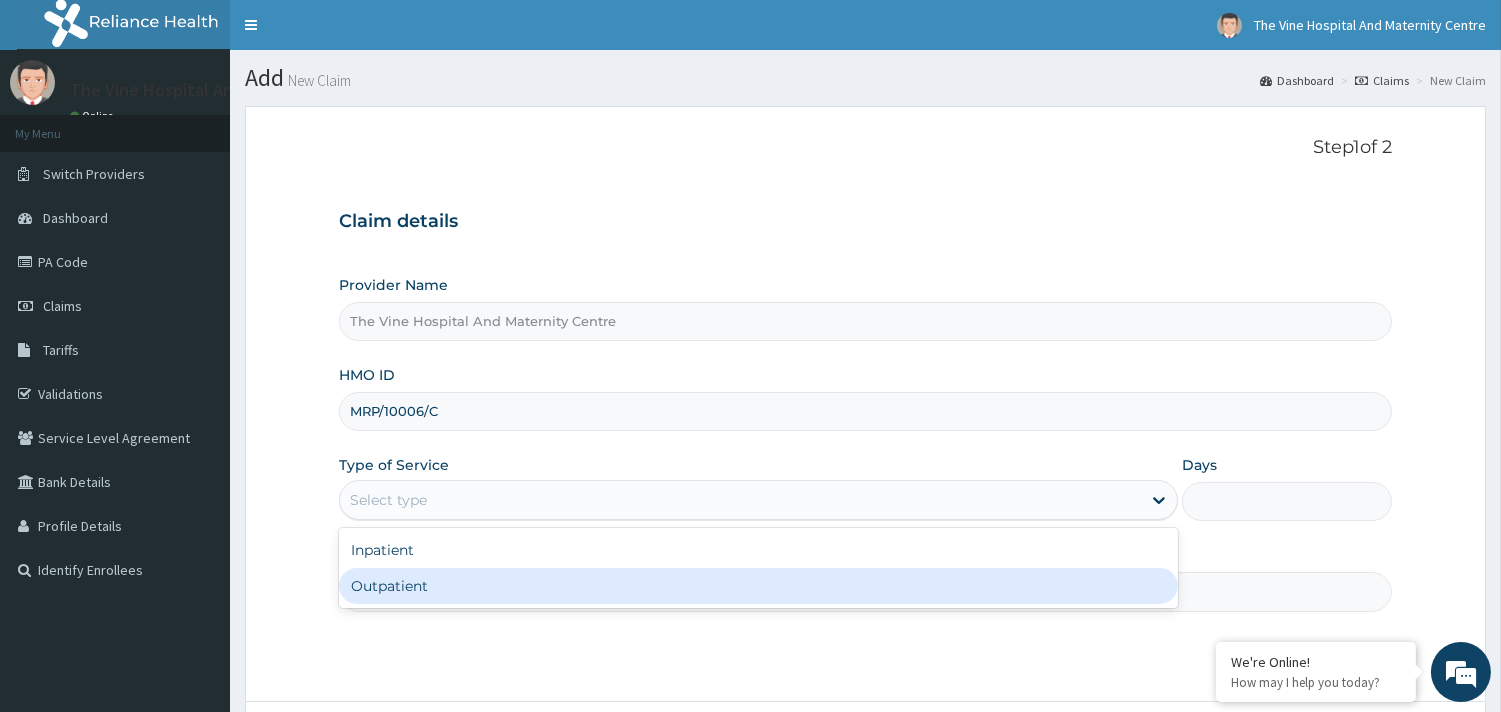 click on "Outpatient" at bounding box center [758, 586] 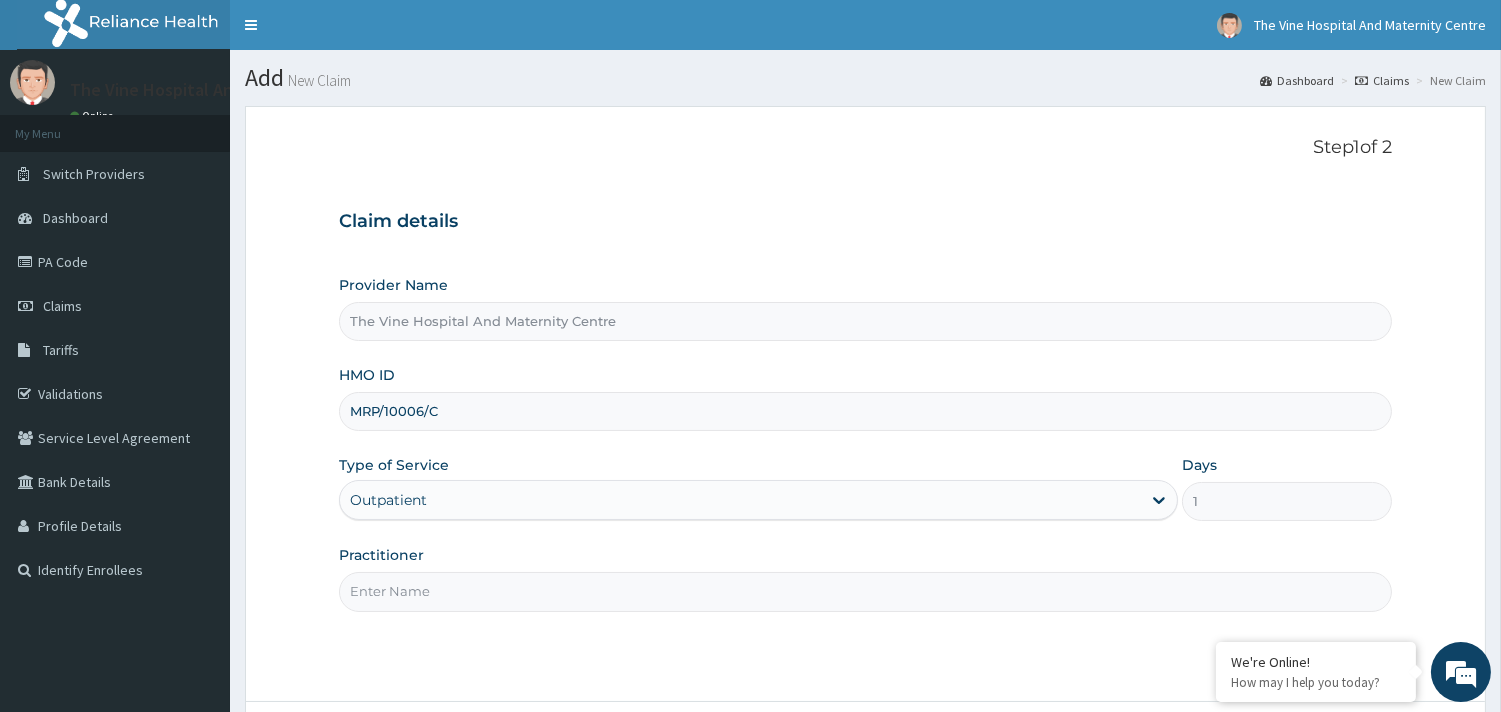 click on "Practitioner" at bounding box center [865, 591] 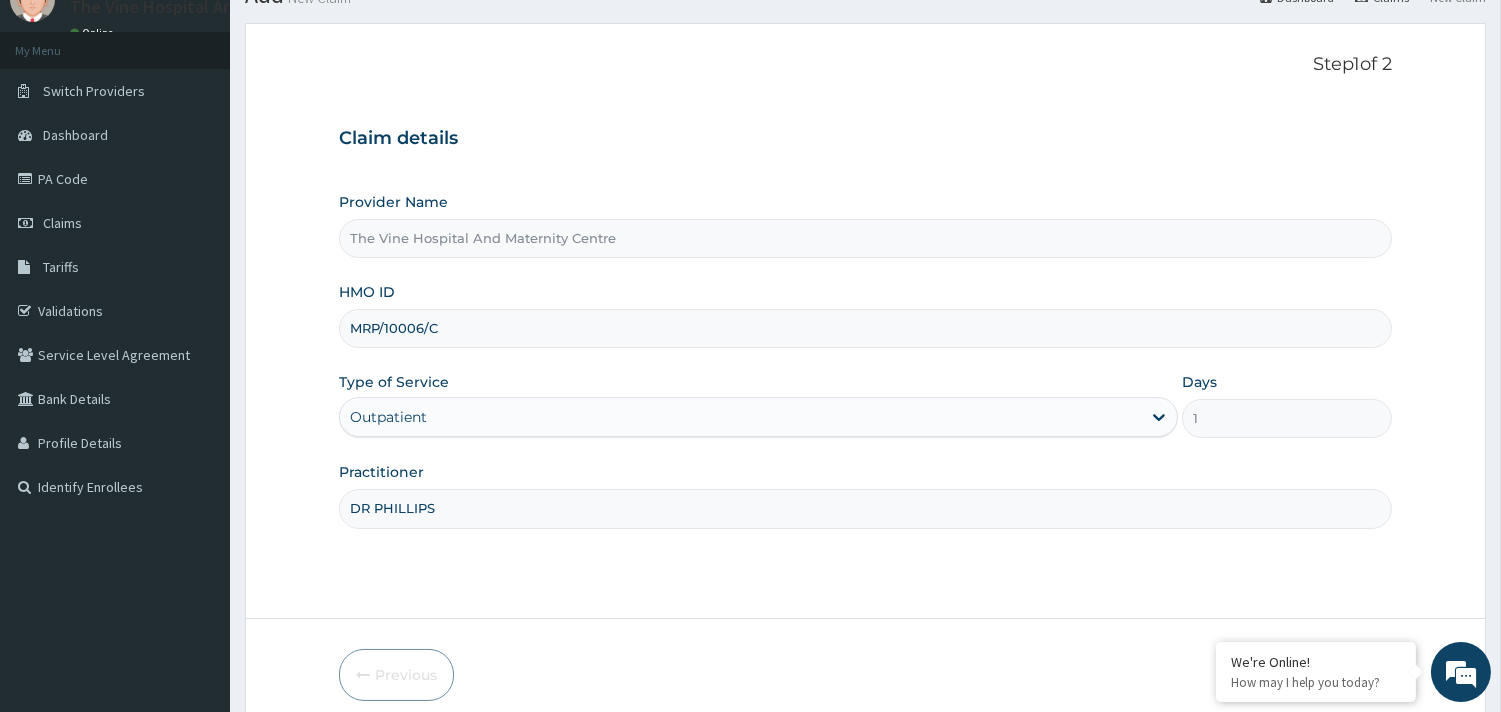 scroll, scrollTop: 170, scrollLeft: 0, axis: vertical 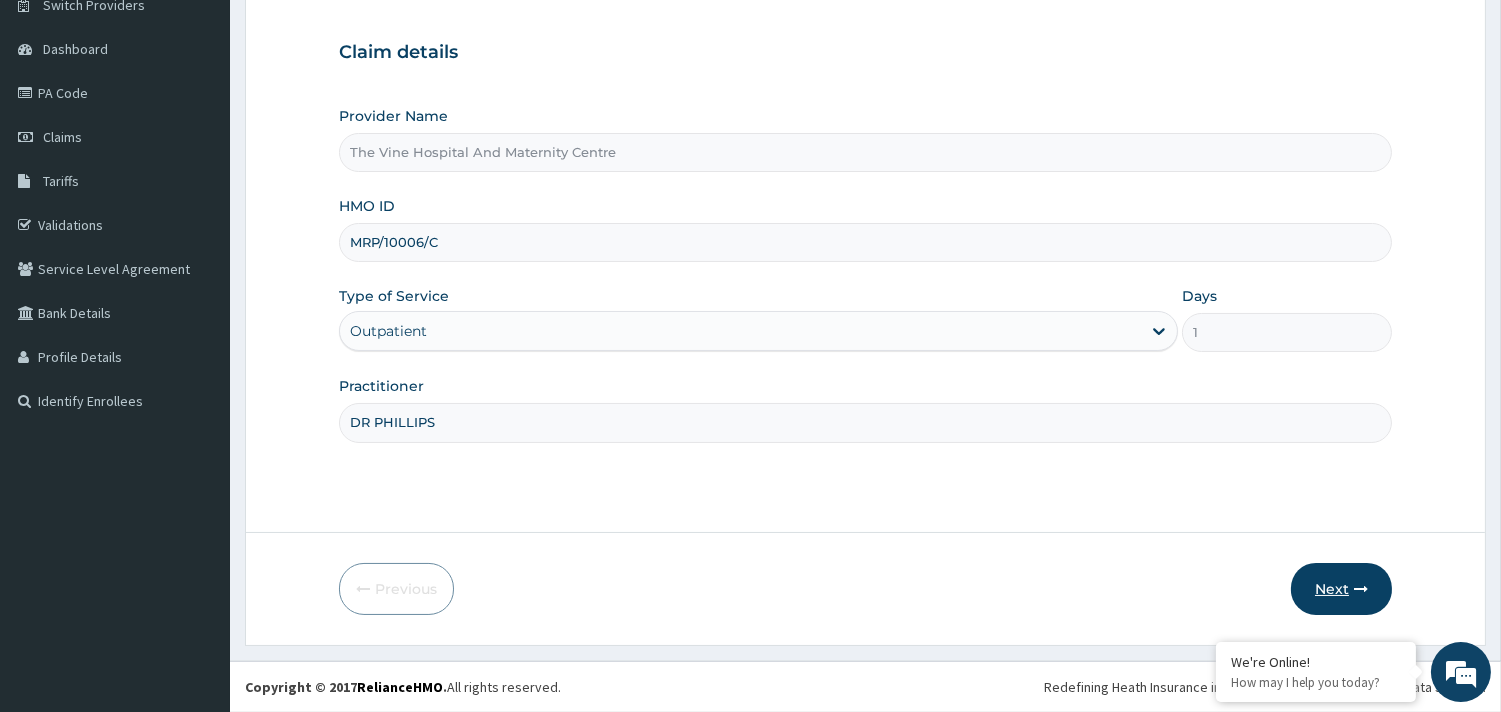 click on "Next" at bounding box center (1341, 589) 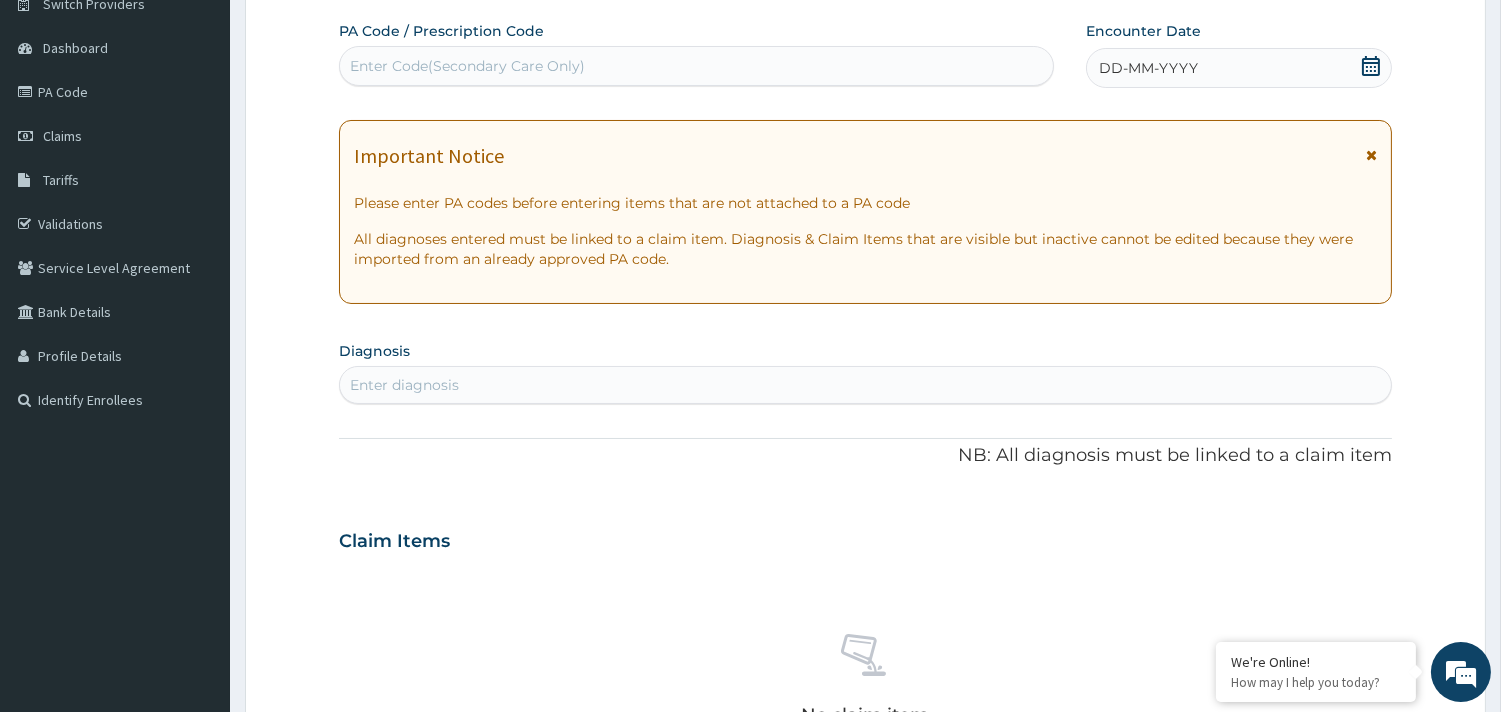 click 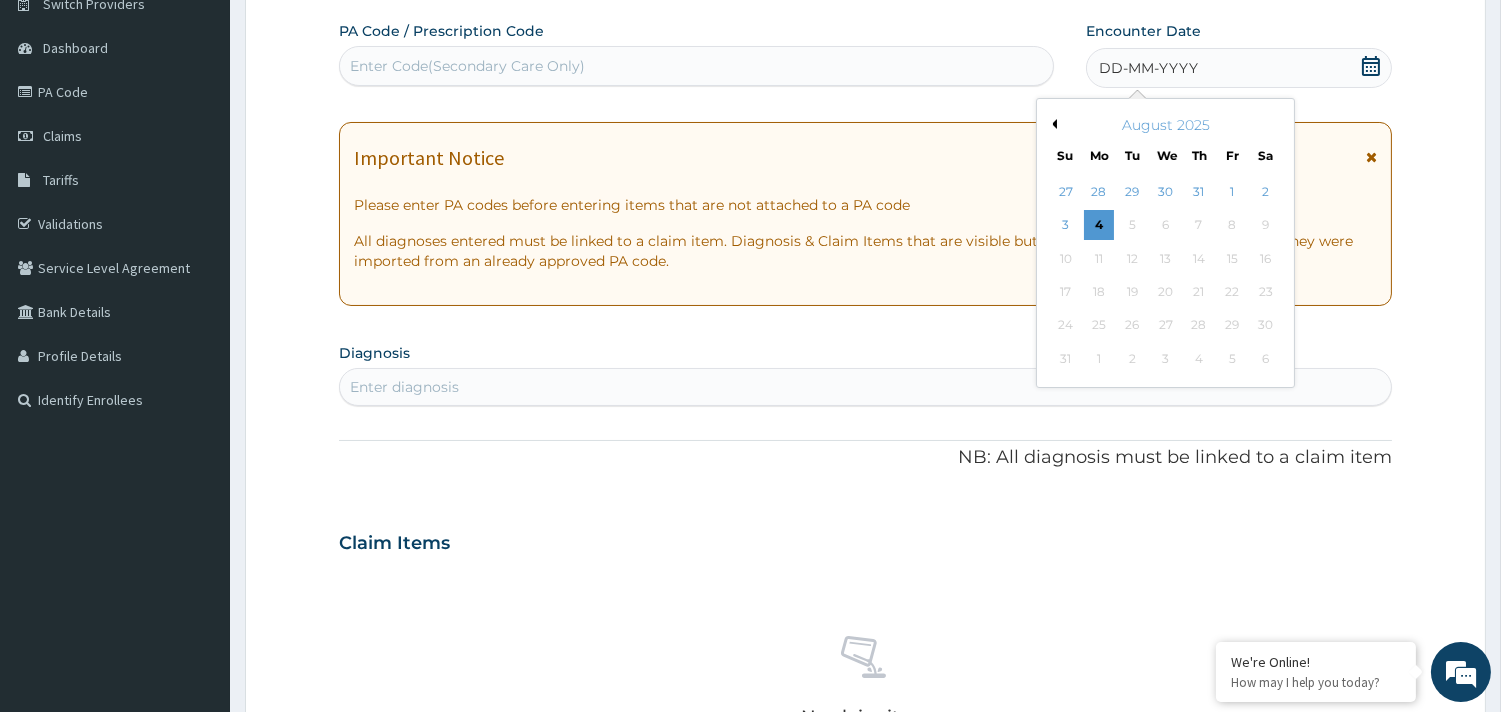 click on "Previous Month" at bounding box center [1052, 124] 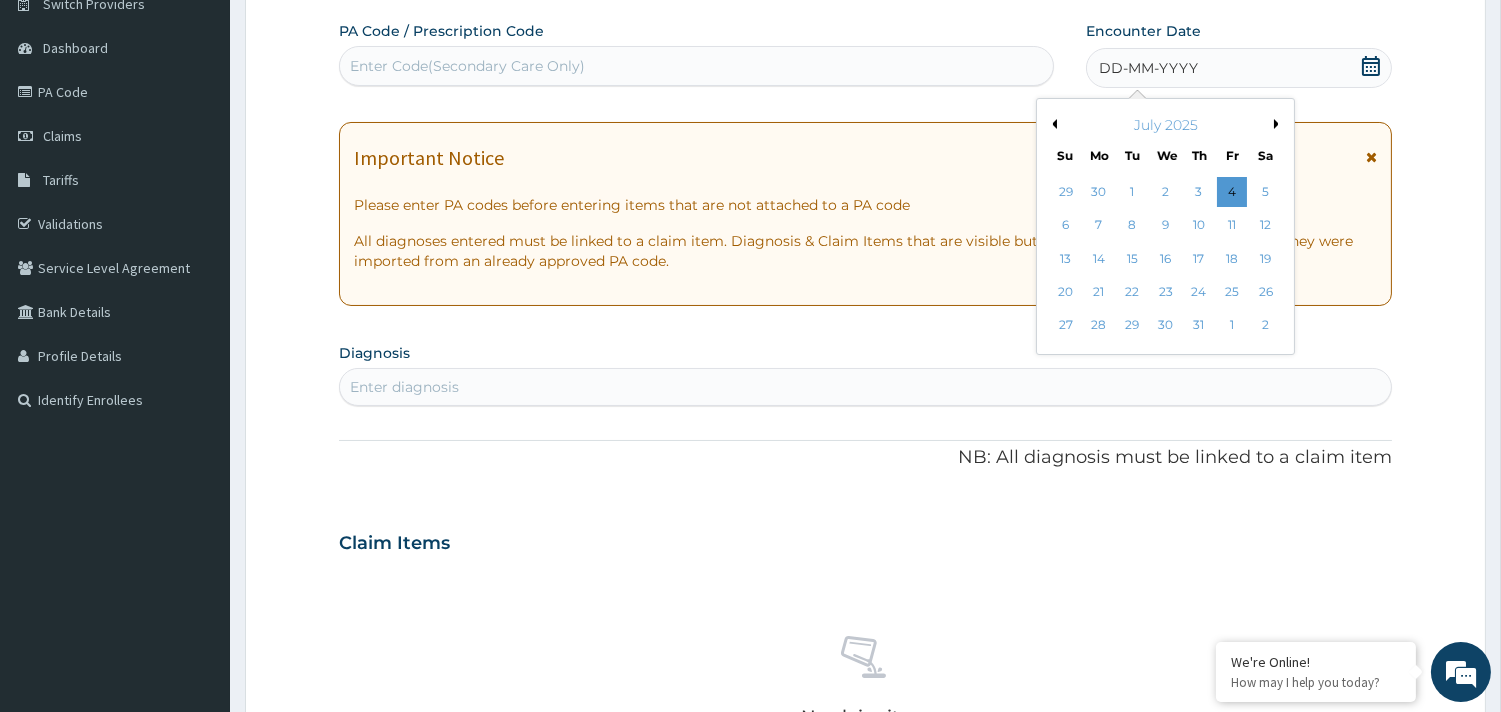 click on "Previous Month" at bounding box center (1052, 124) 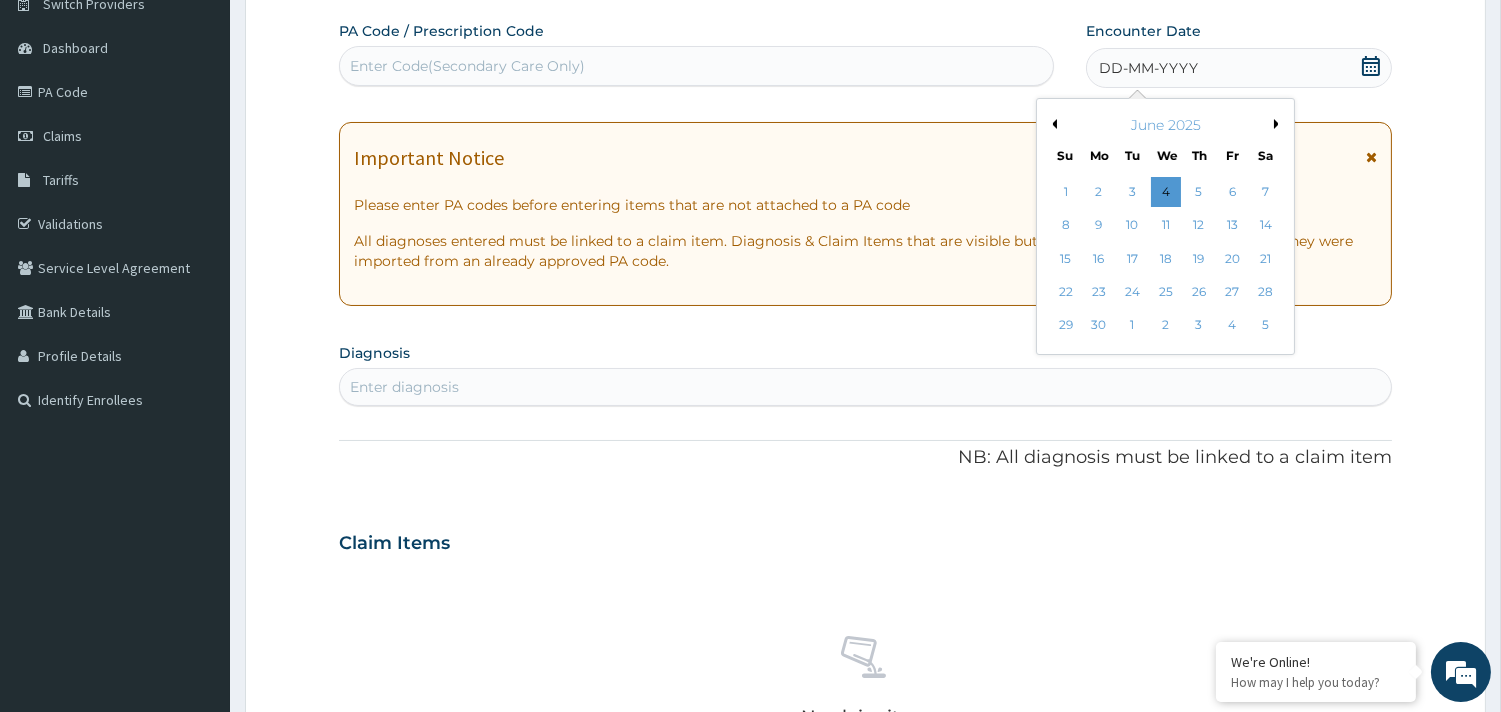click on "Previous Month" at bounding box center (1052, 124) 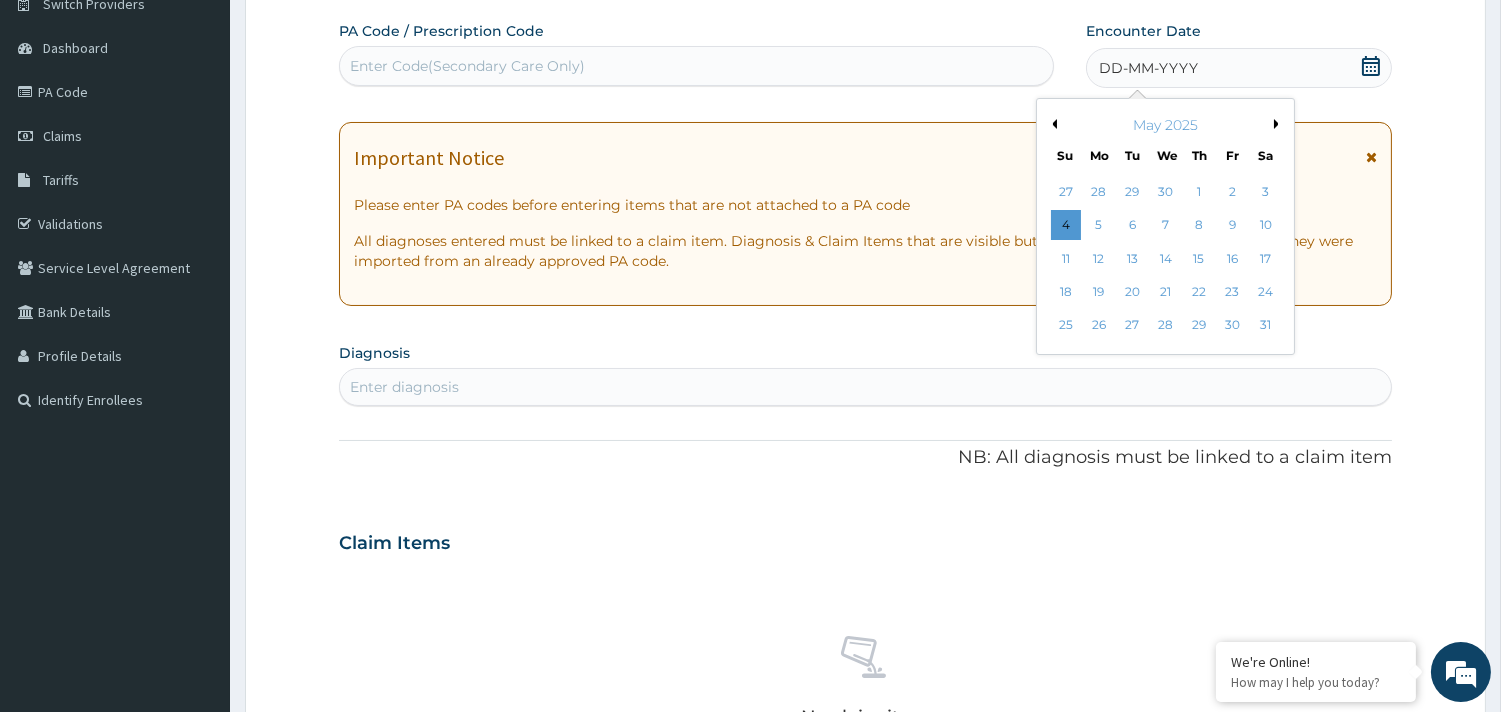 click on "Previous Month" at bounding box center [1052, 124] 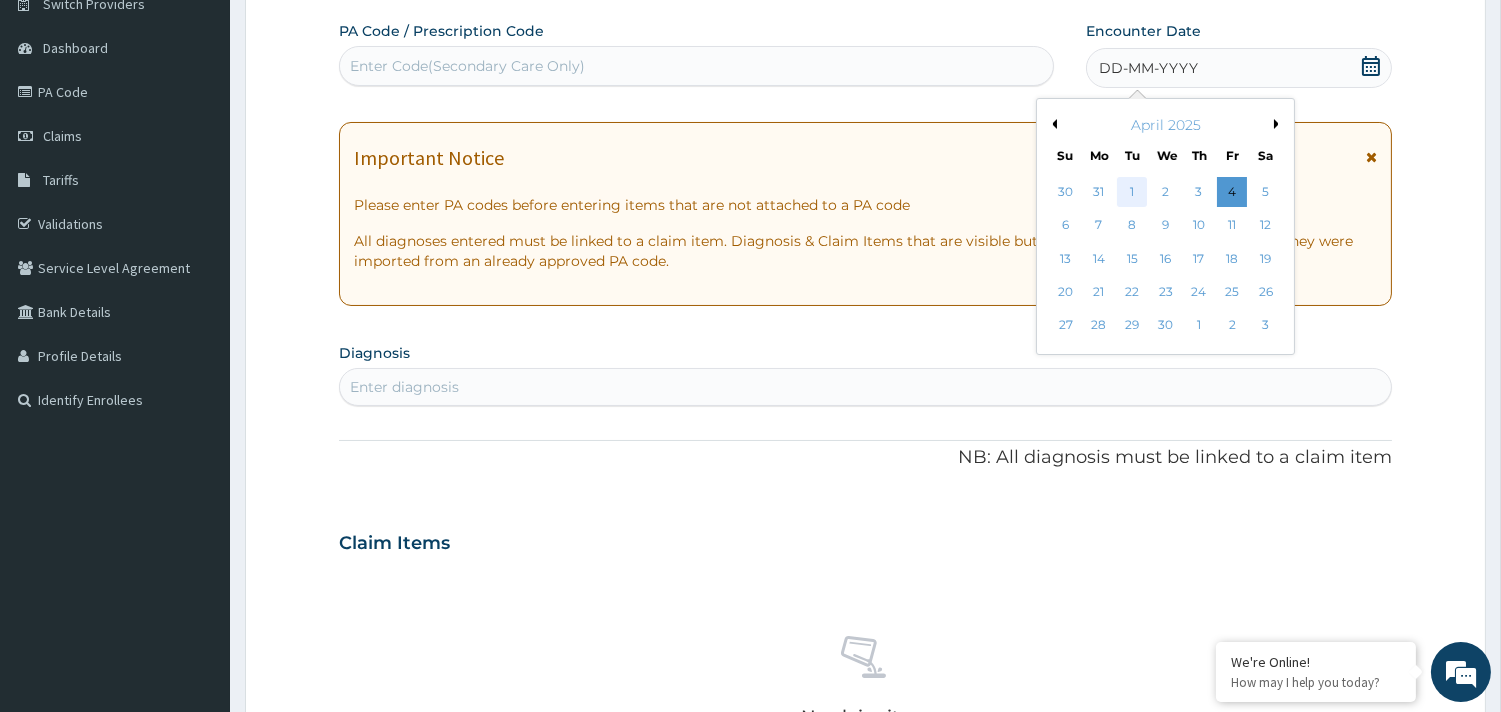 click on "1" at bounding box center (1132, 192) 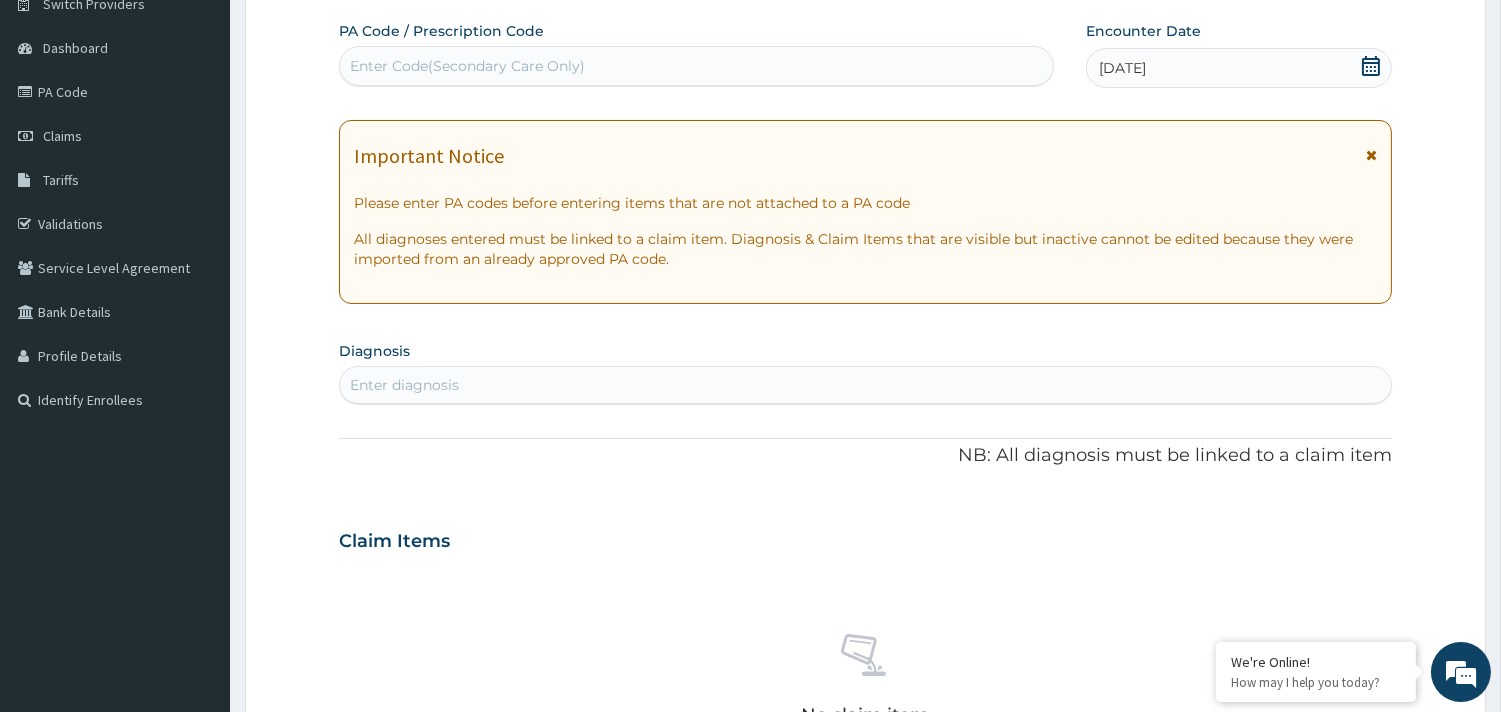 click on "Enter diagnosis" at bounding box center (404, 385) 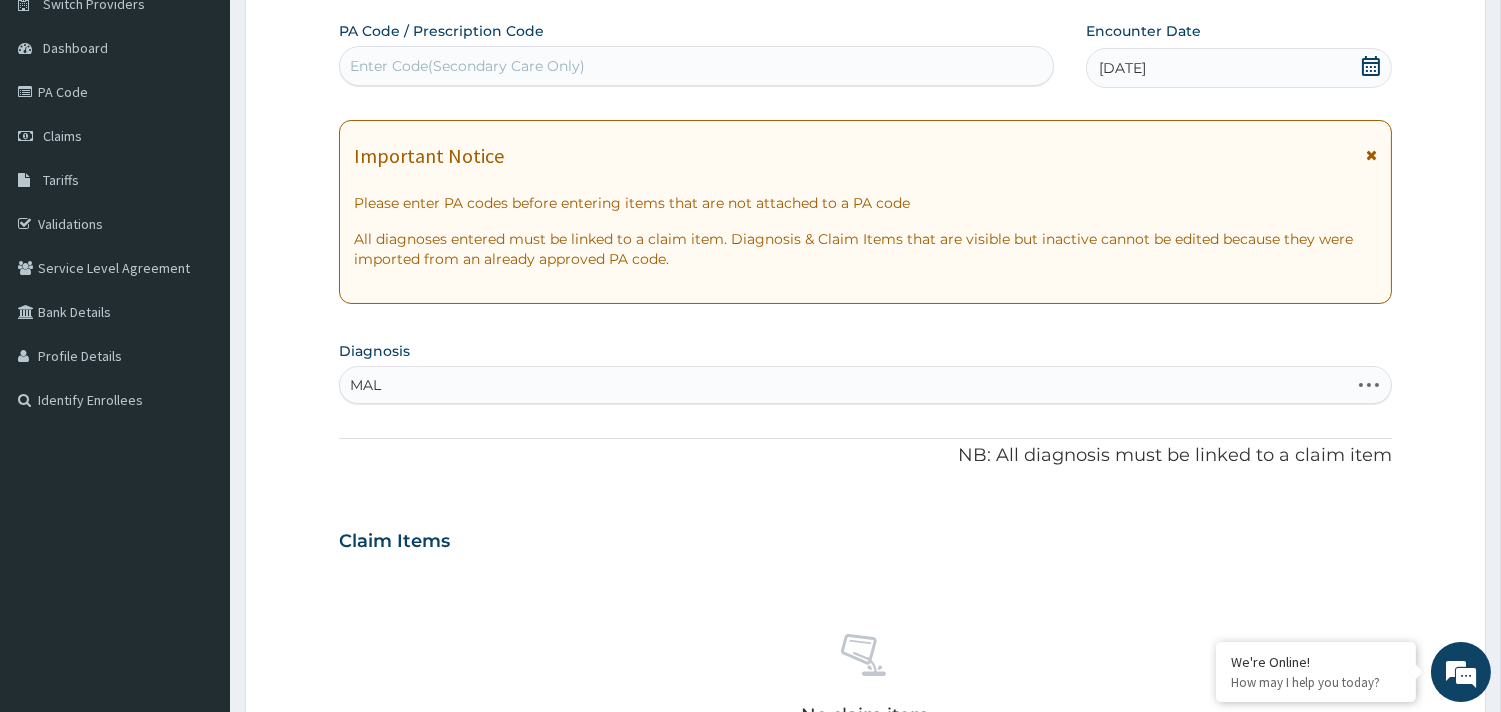 type on "MALA" 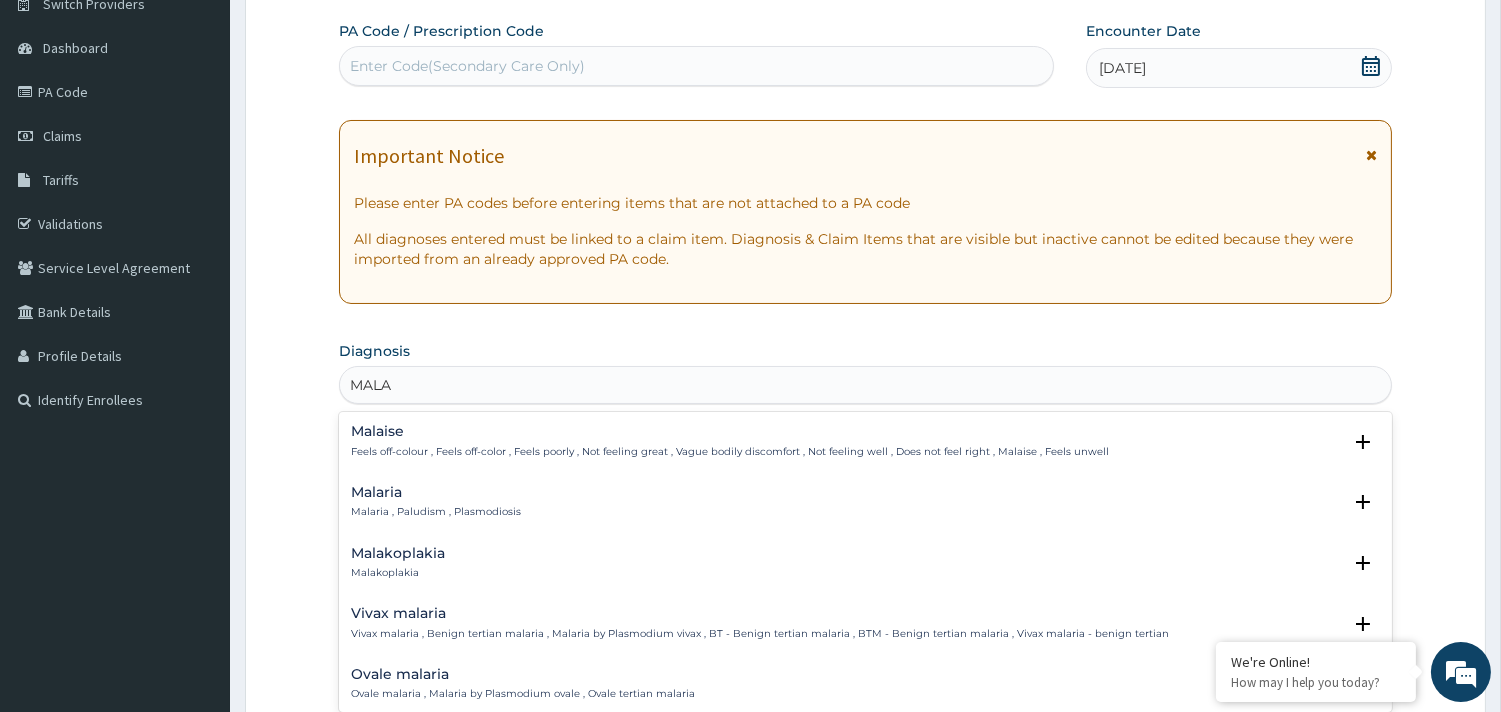 click on "Malaria" at bounding box center (436, 492) 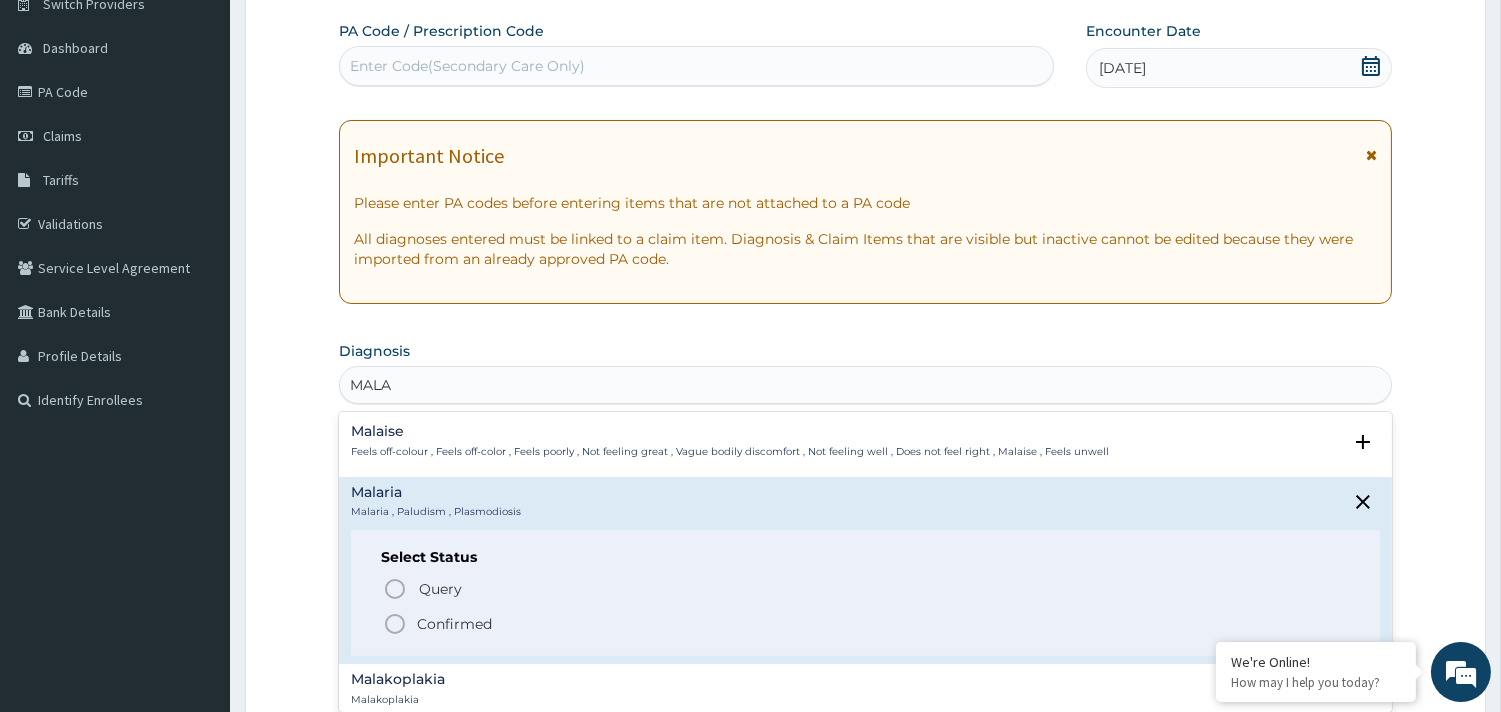click 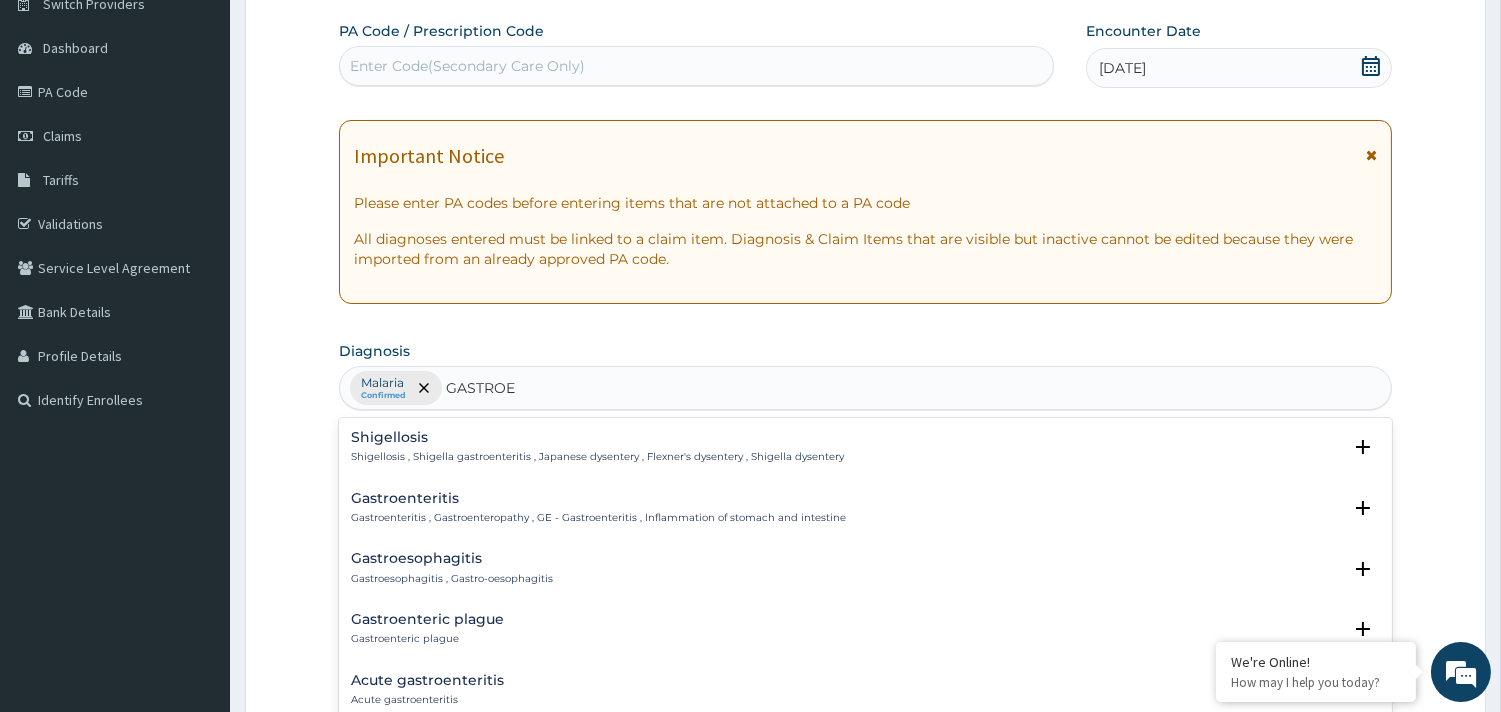 type on "GASTROEN" 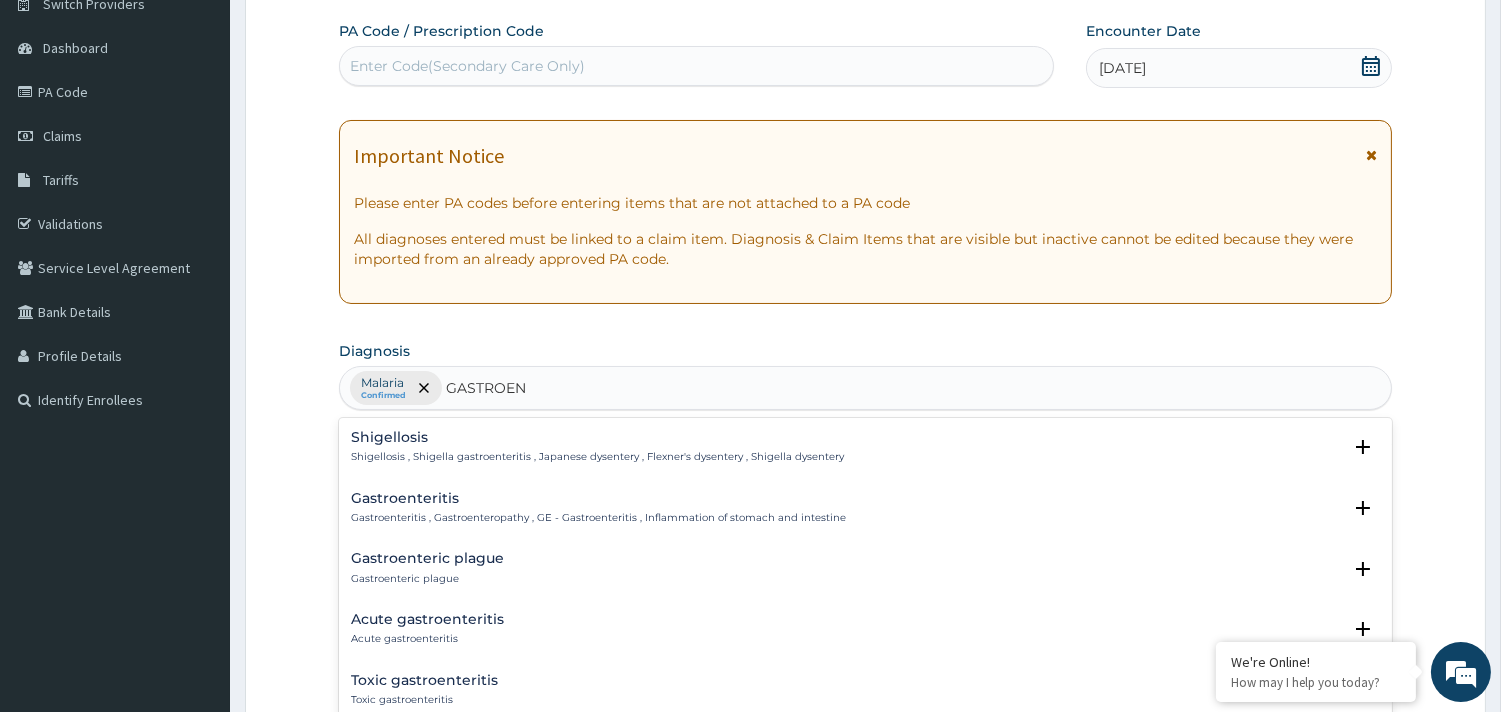 click on "Gastroenteritis" at bounding box center [598, 498] 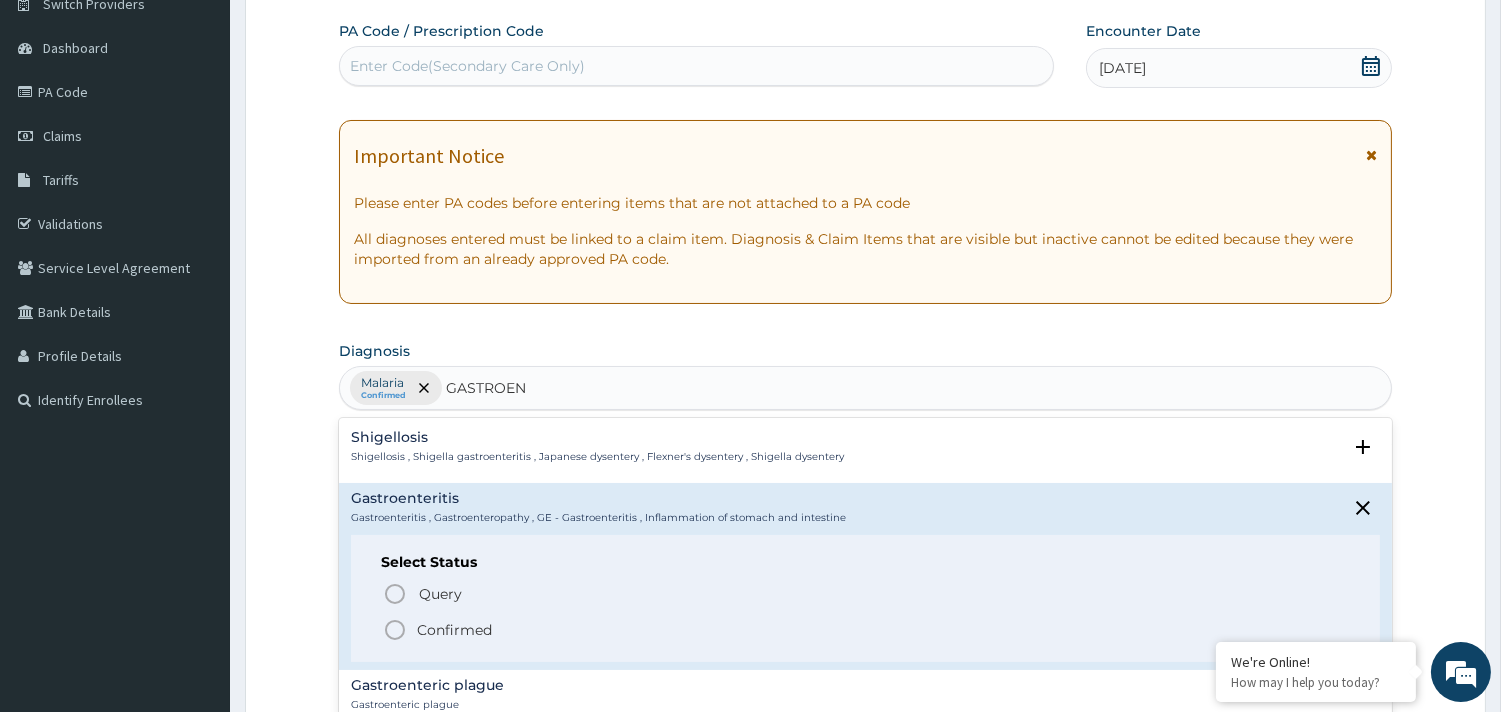 click 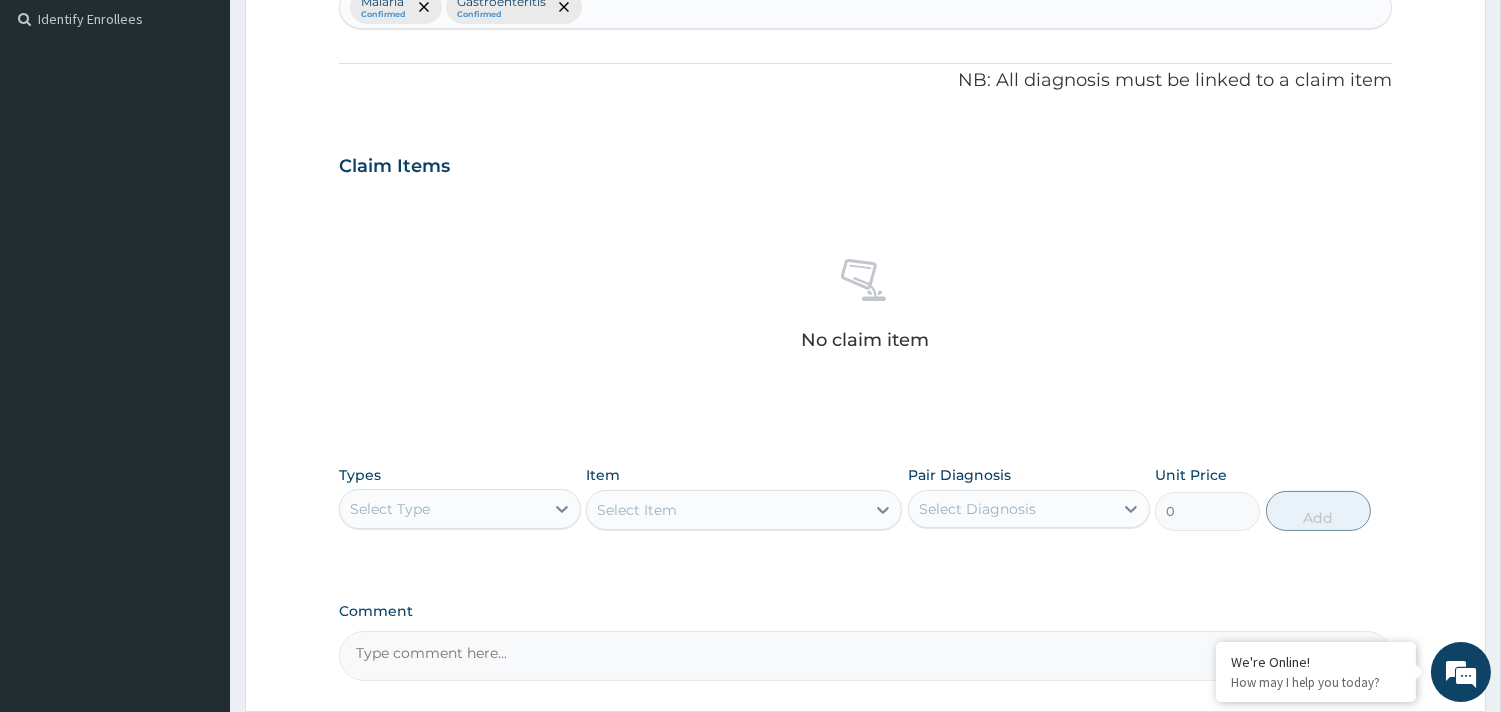 scroll, scrollTop: 614, scrollLeft: 0, axis: vertical 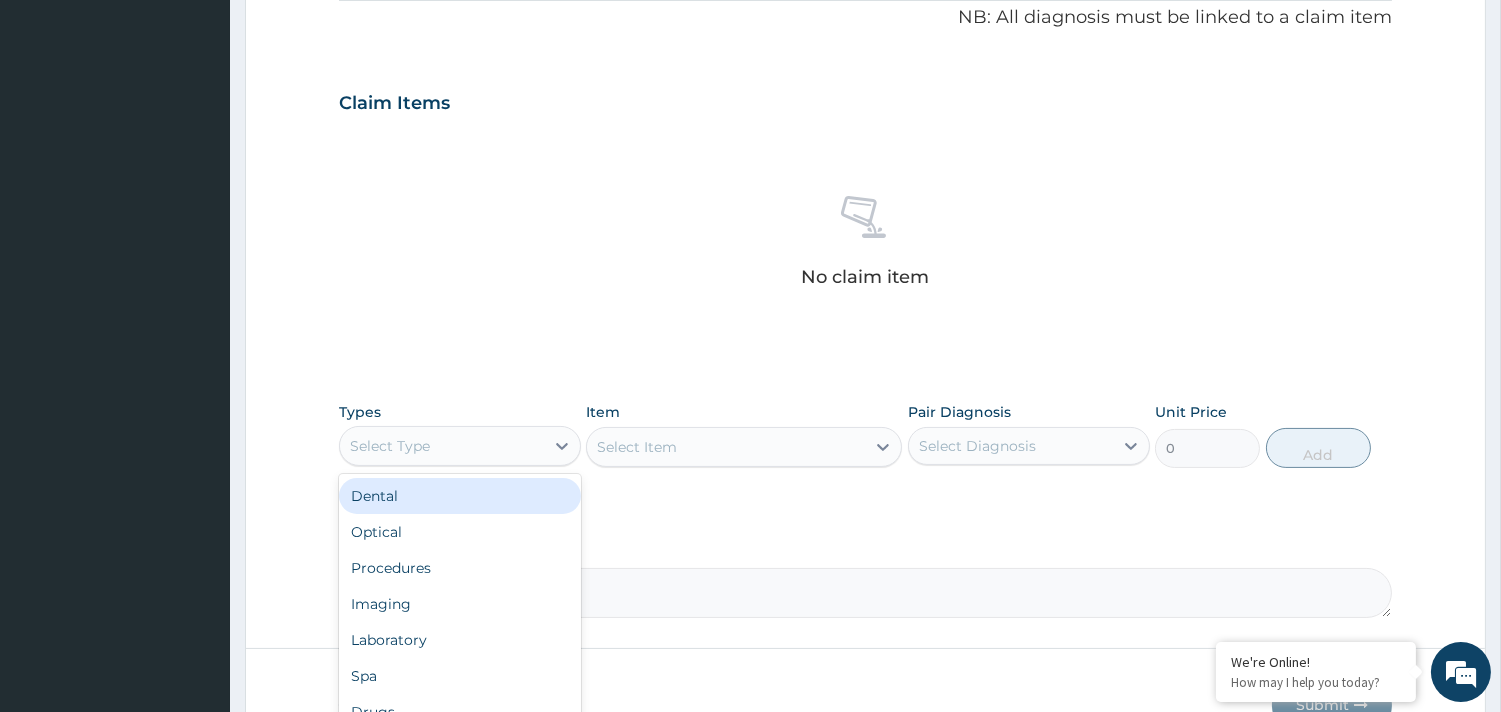 click on "Select Type" at bounding box center (442, 446) 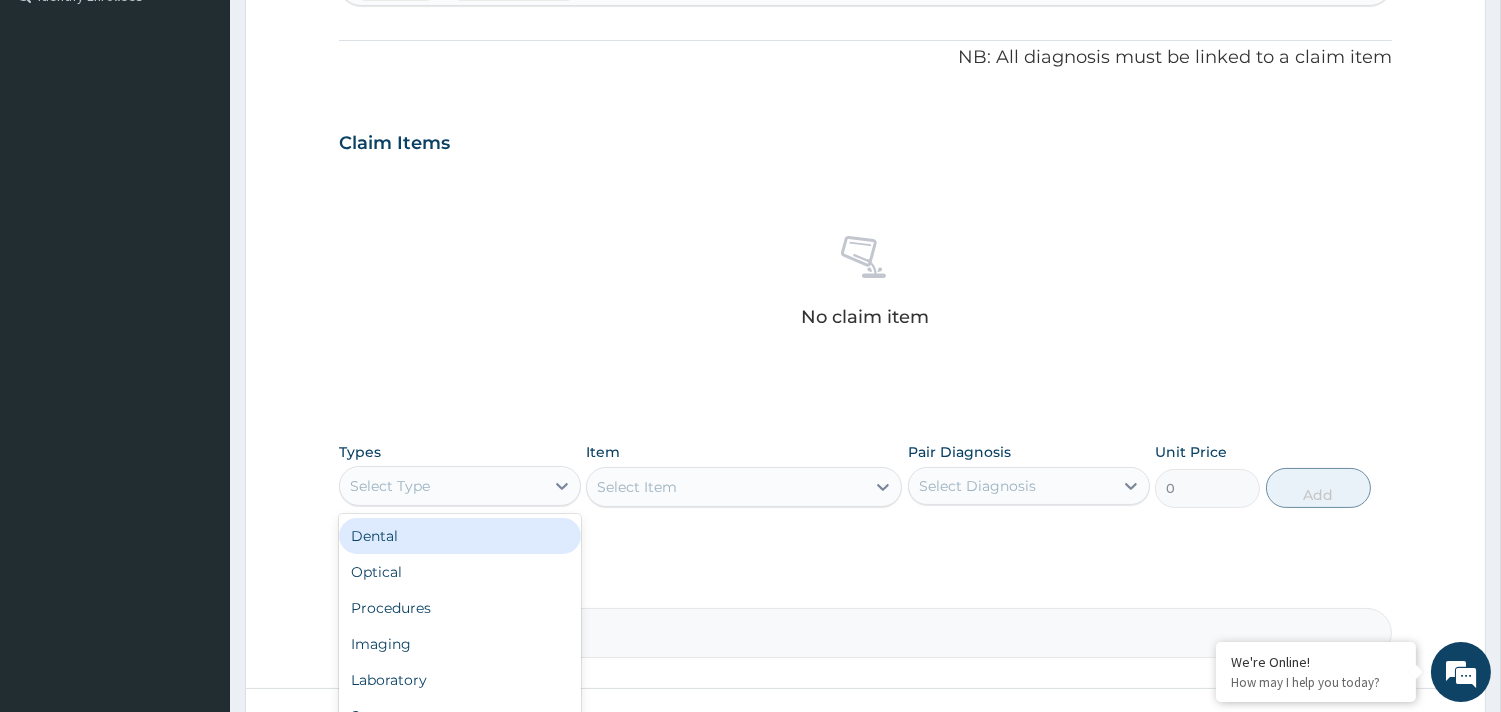scroll, scrollTop: 614, scrollLeft: 0, axis: vertical 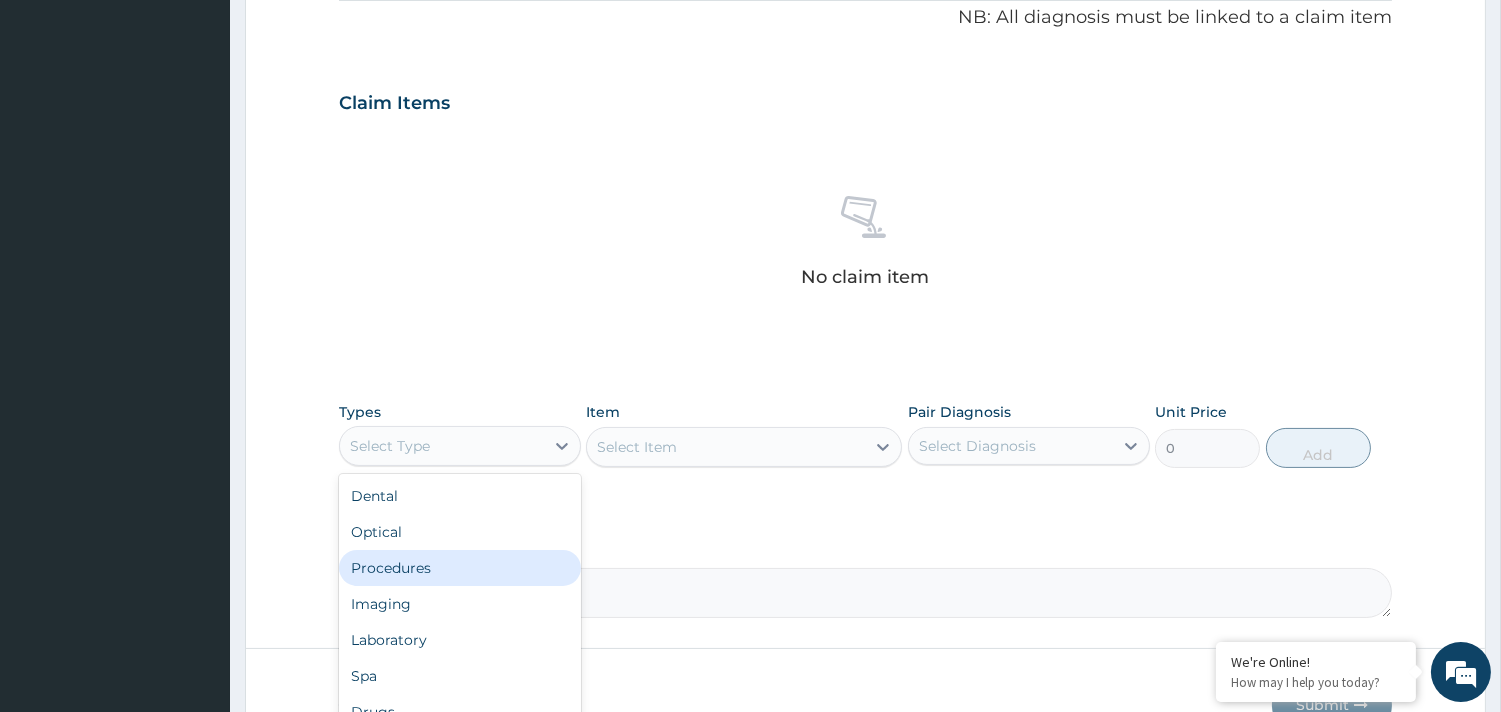 click on "Procedures" at bounding box center [460, 568] 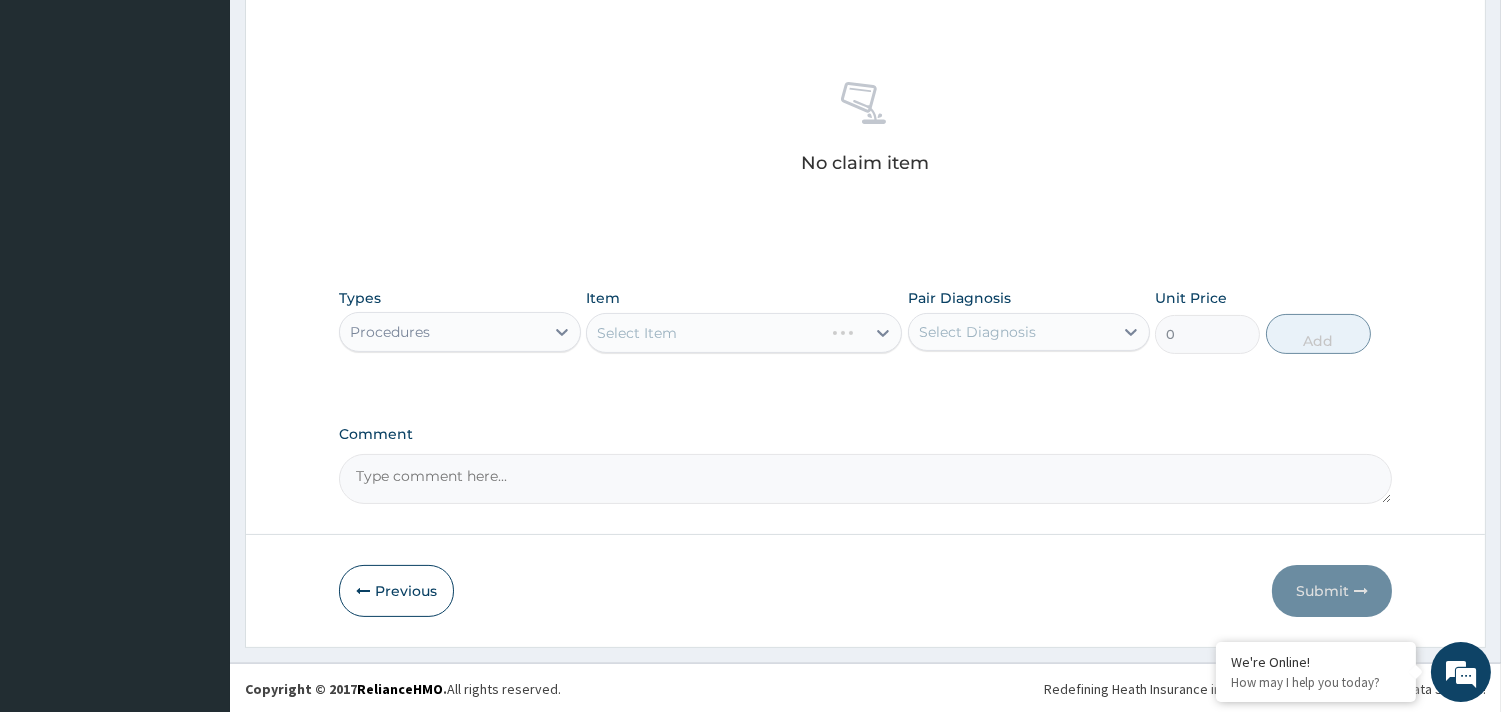 scroll, scrollTop: 730, scrollLeft: 0, axis: vertical 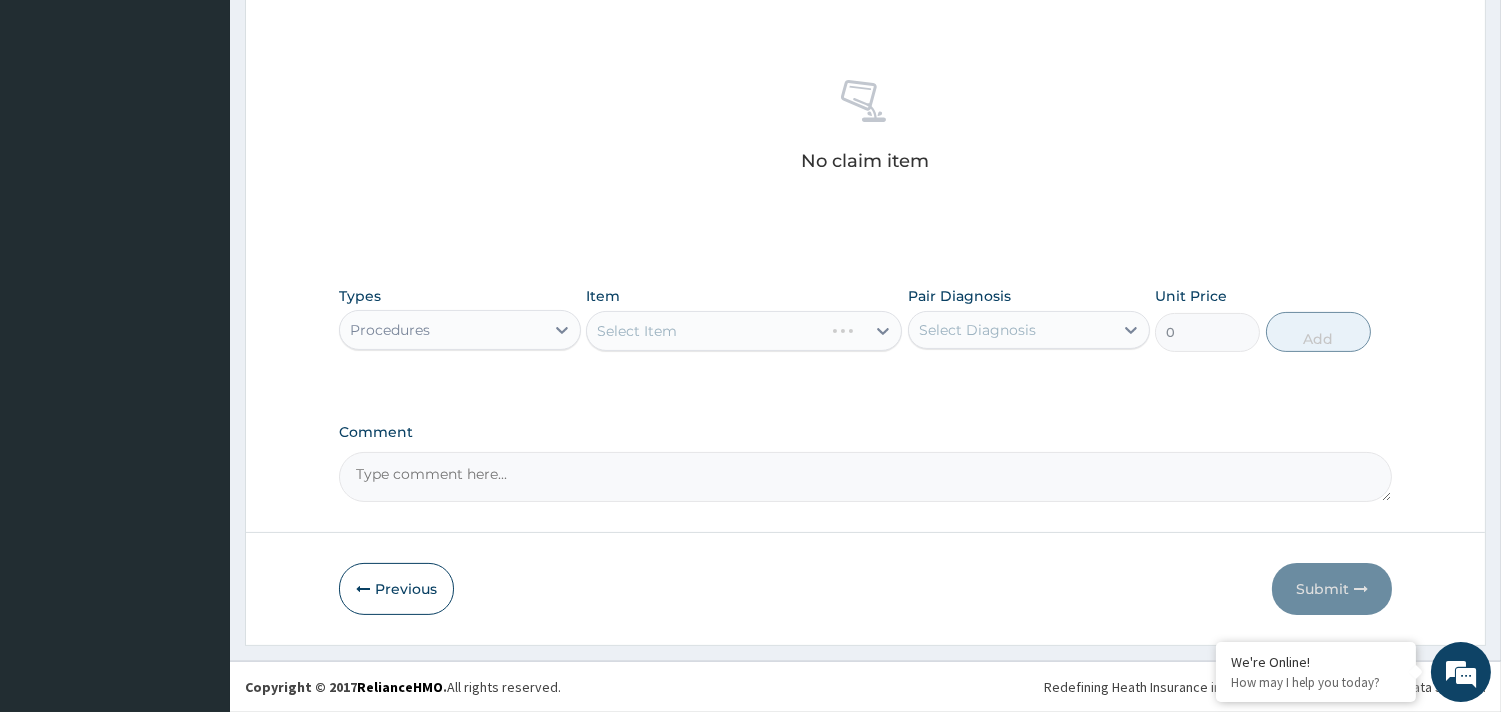 click on "Select Item" at bounding box center [744, 331] 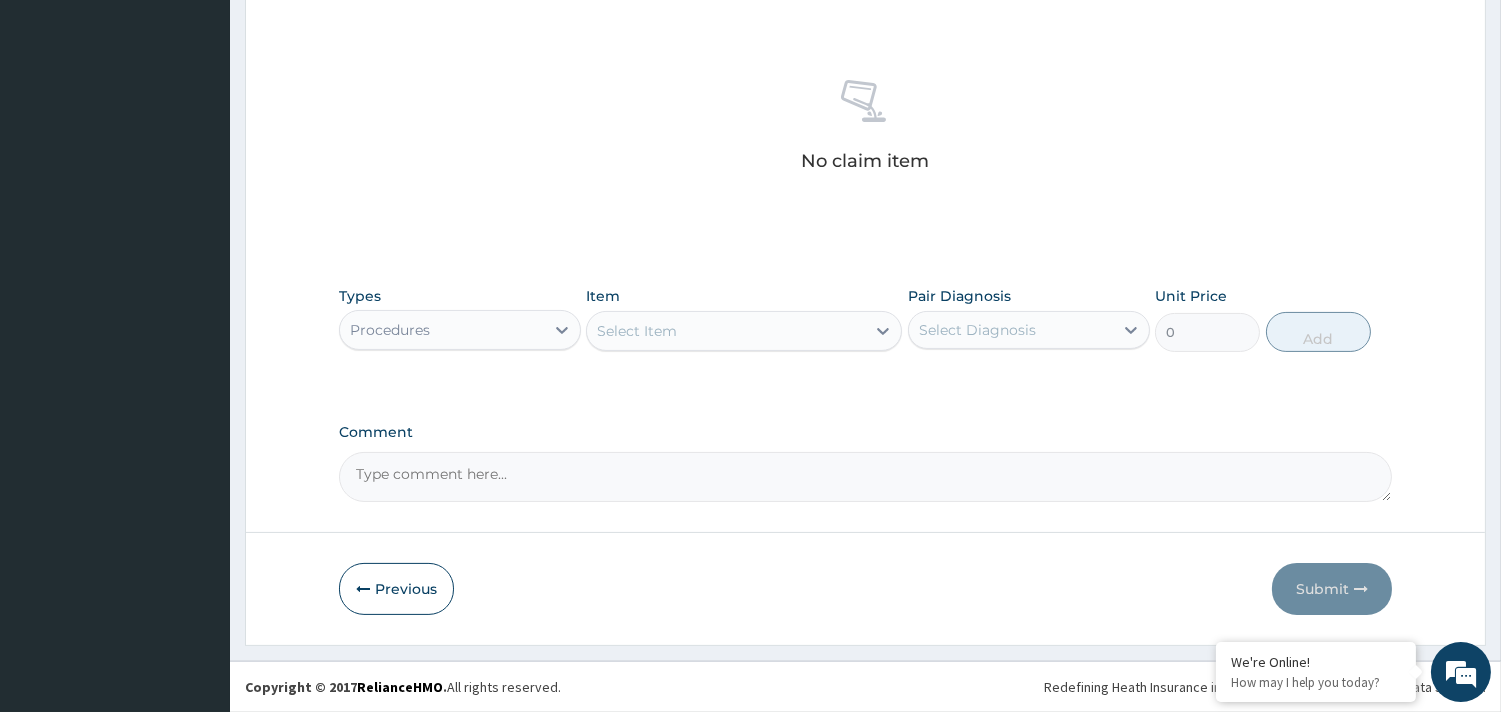 click on "Select Item" at bounding box center [726, 331] 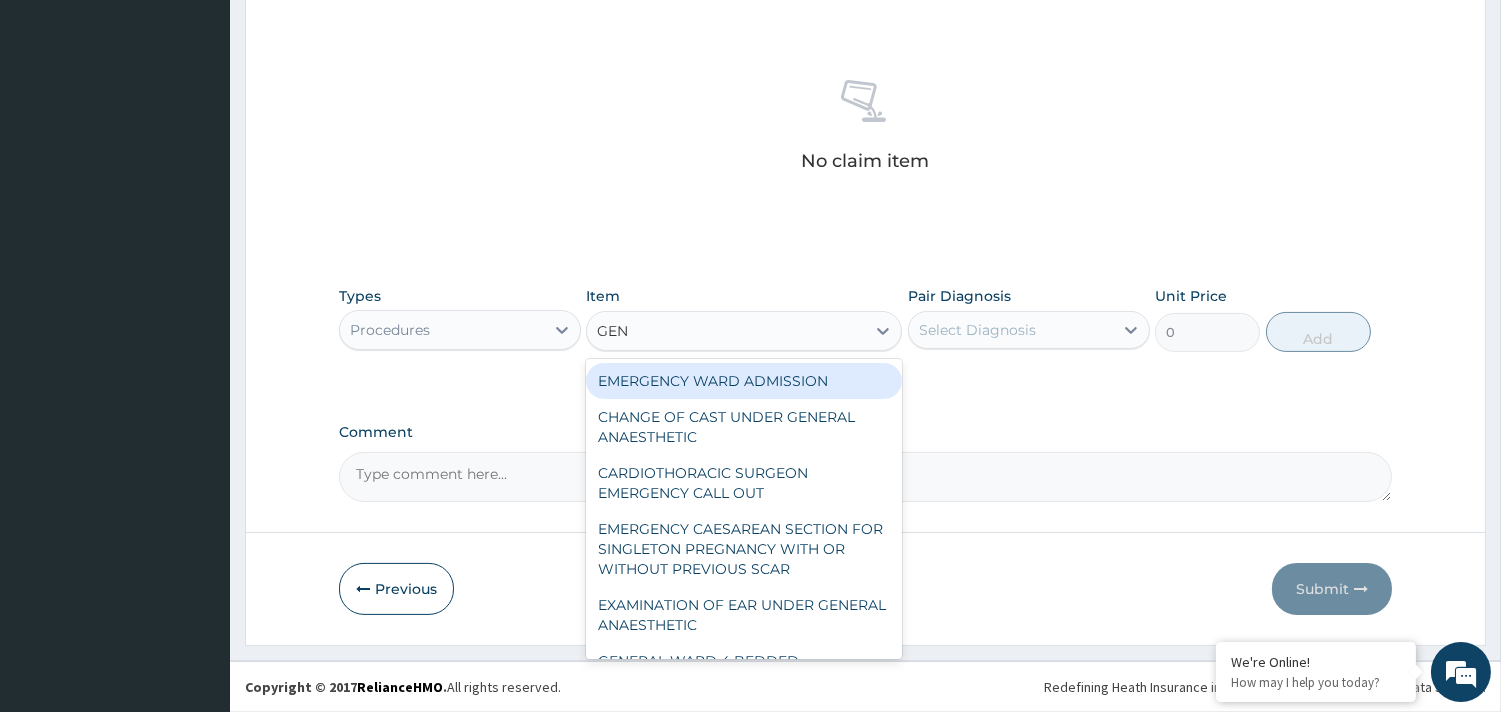 type on "GENE" 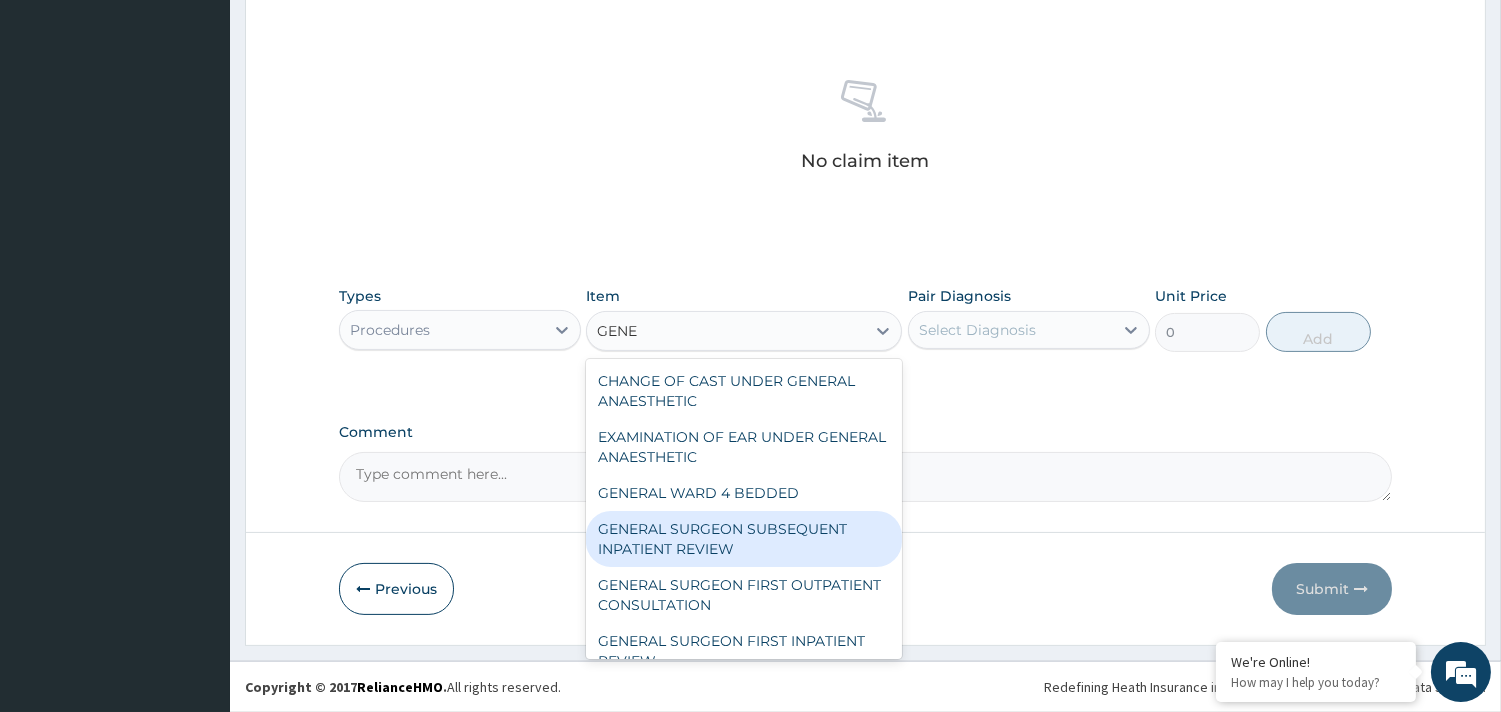 scroll, scrollTop: 111, scrollLeft: 0, axis: vertical 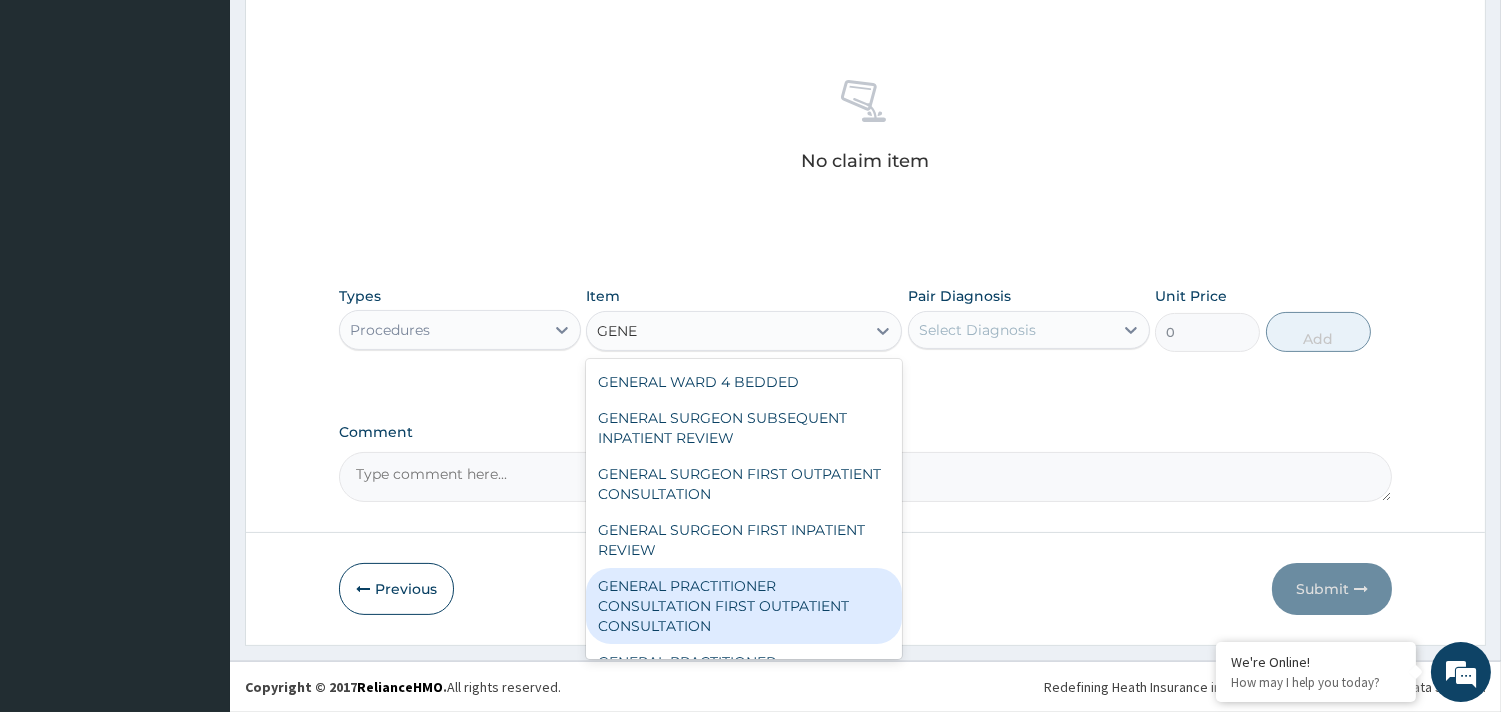 click on "GENERAL PRACTITIONER CONSULTATION FIRST OUTPATIENT CONSULTATION" at bounding box center (744, 606) 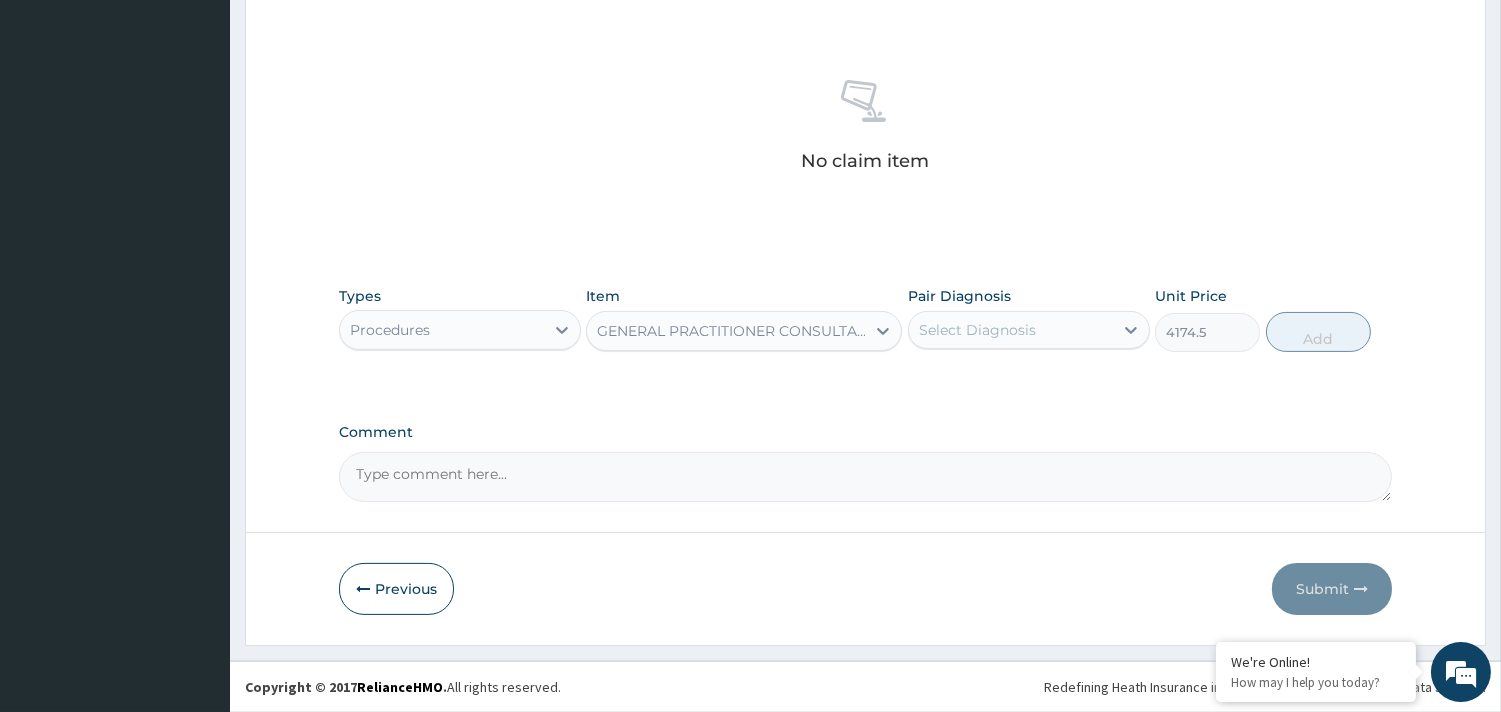 click on "Select Diagnosis" at bounding box center [977, 330] 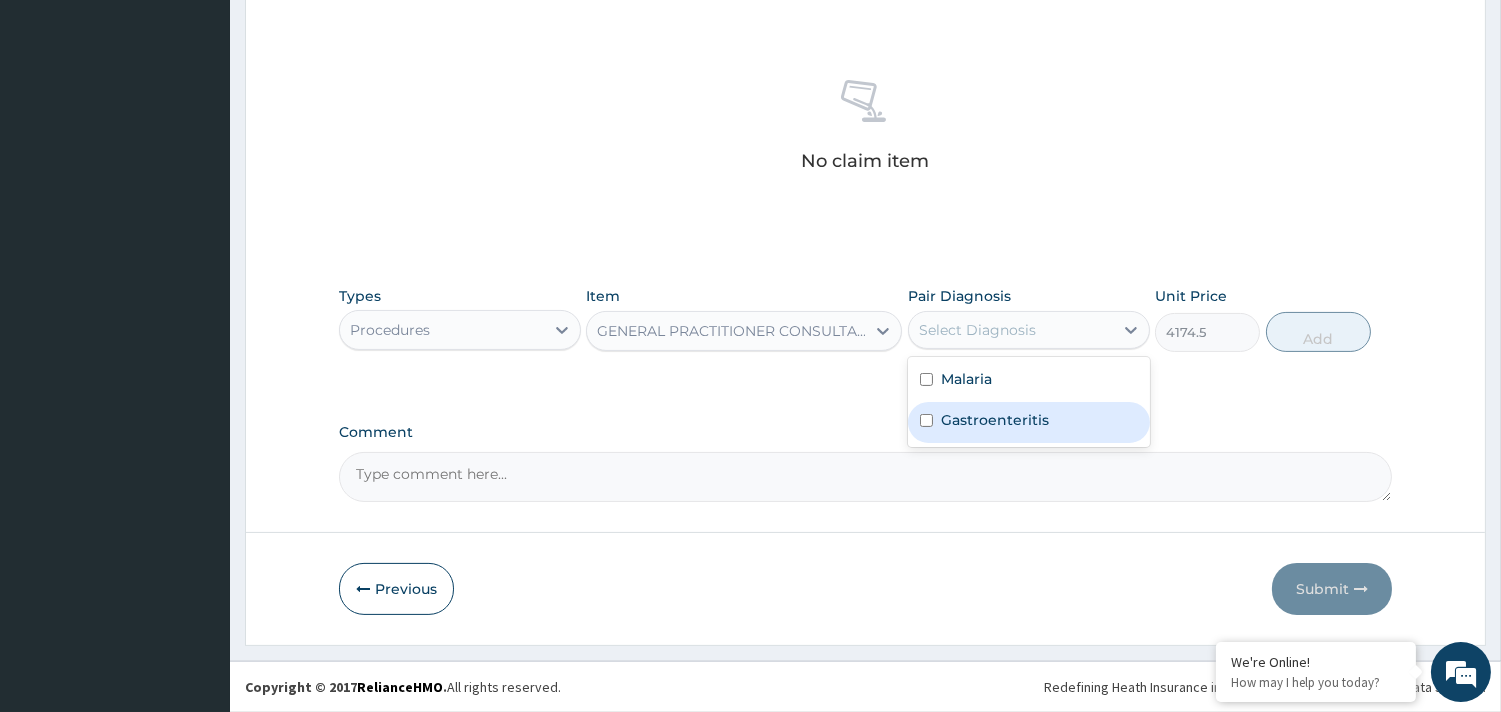click on "Gastroenteritis" at bounding box center (995, 420) 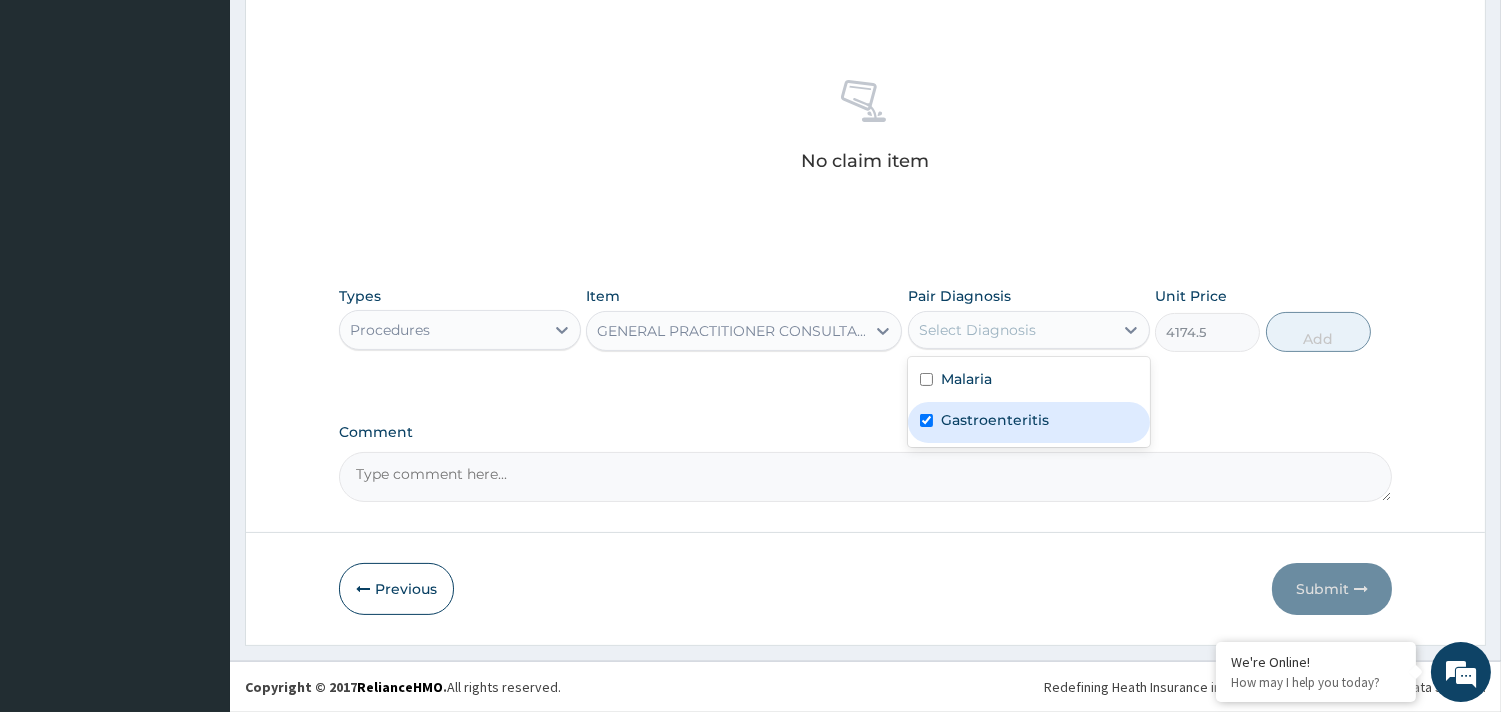 checkbox on "true" 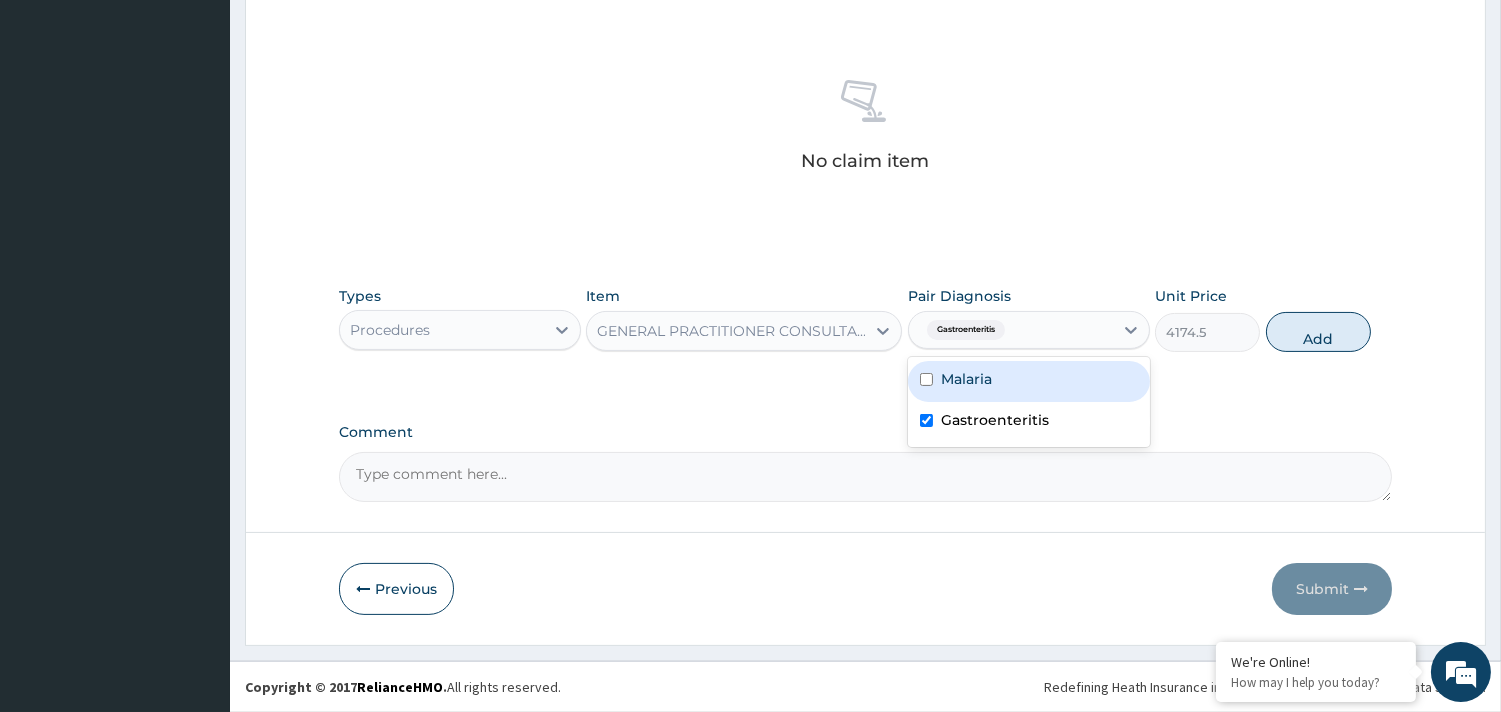 click on "Malaria" at bounding box center (1029, 381) 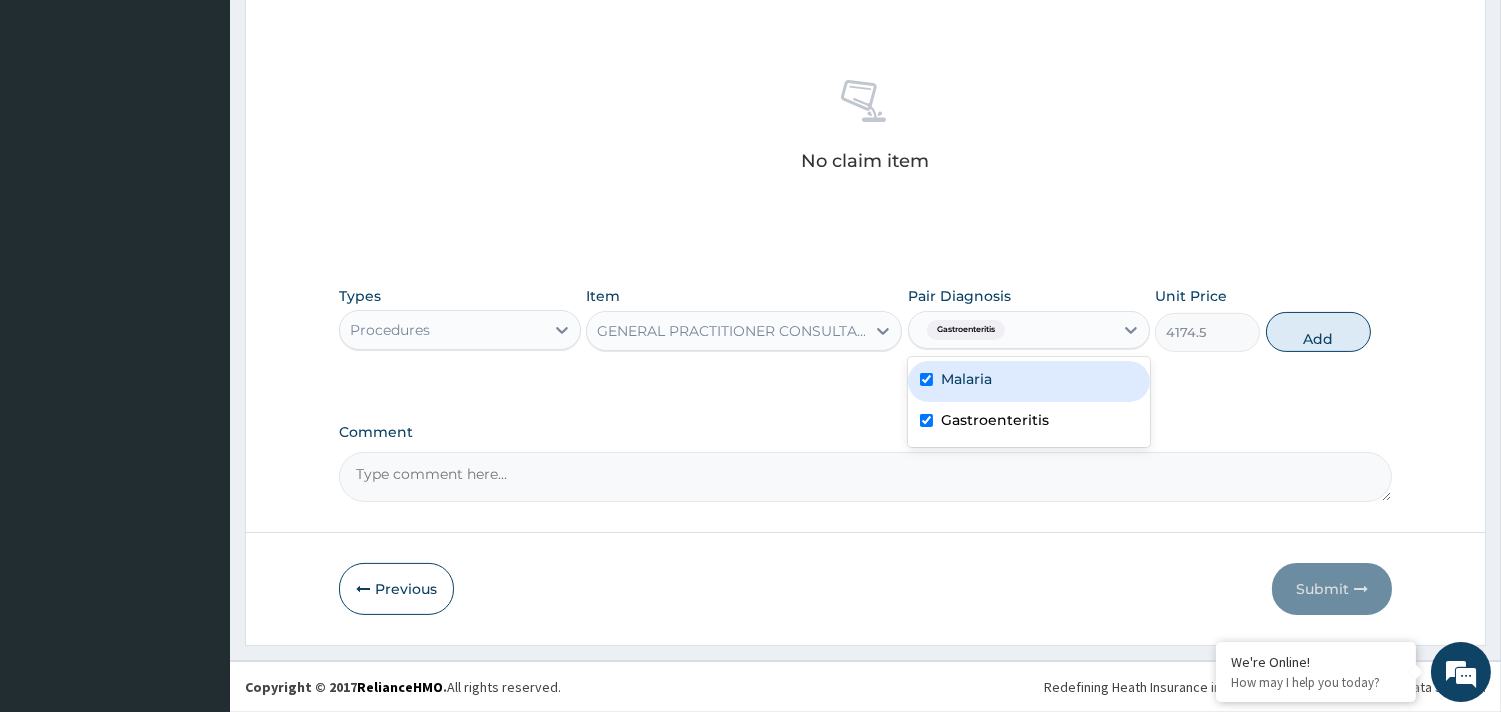 checkbox on "true" 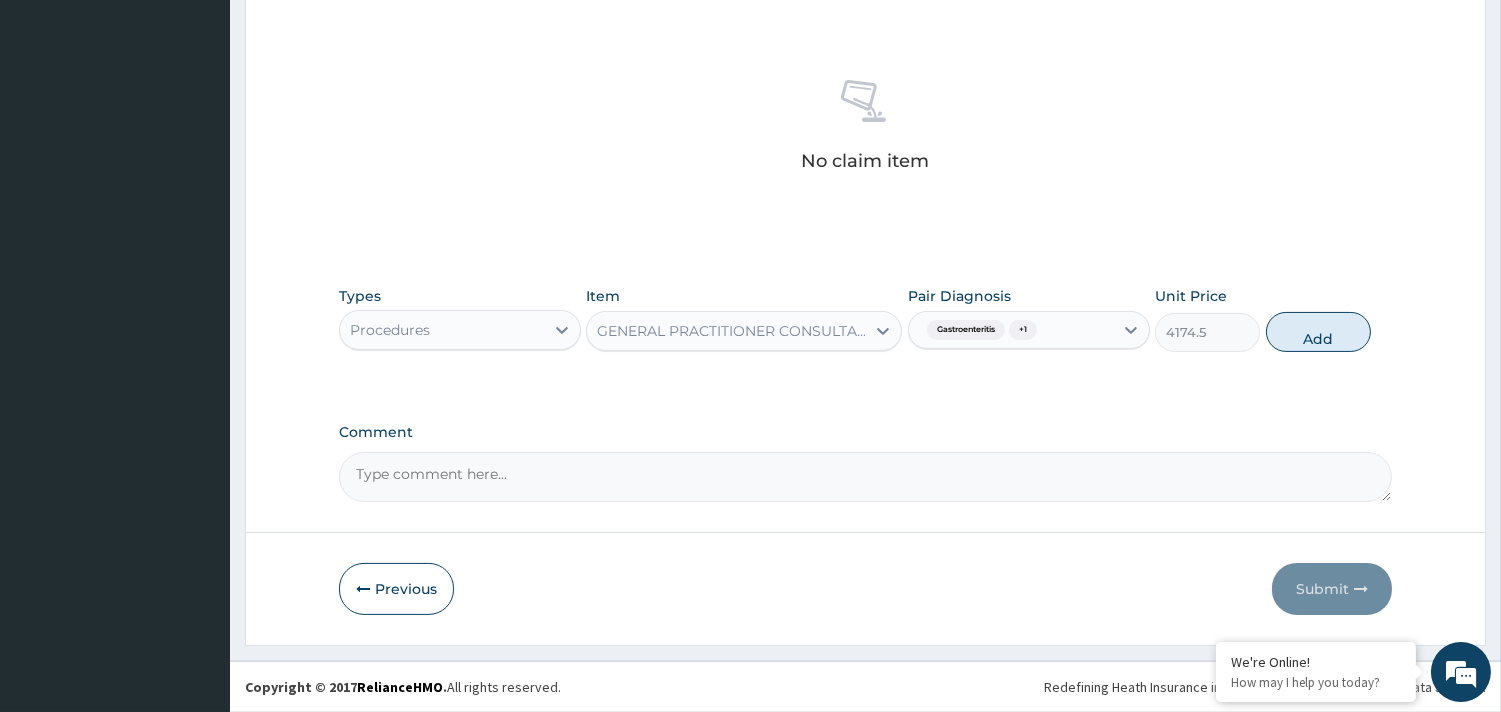 click on "Types Procedures Item GENERAL PRACTITIONER CONSULTATION FIRST OUTPATIENT CONSULTATION Pair Diagnosis Gastroenteritis  + 1 Unit Price 4174.5 Add" at bounding box center (865, 319) 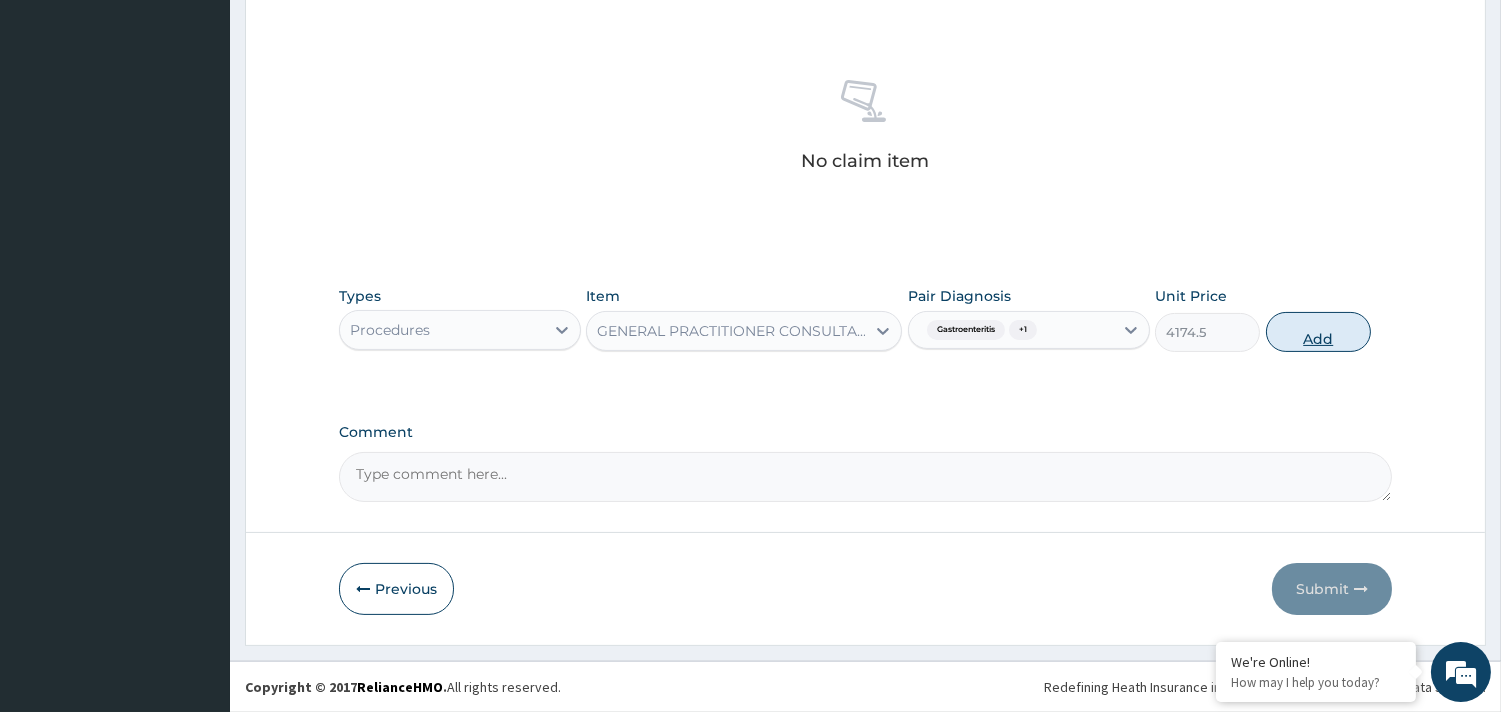 click on "Add" at bounding box center (1318, 332) 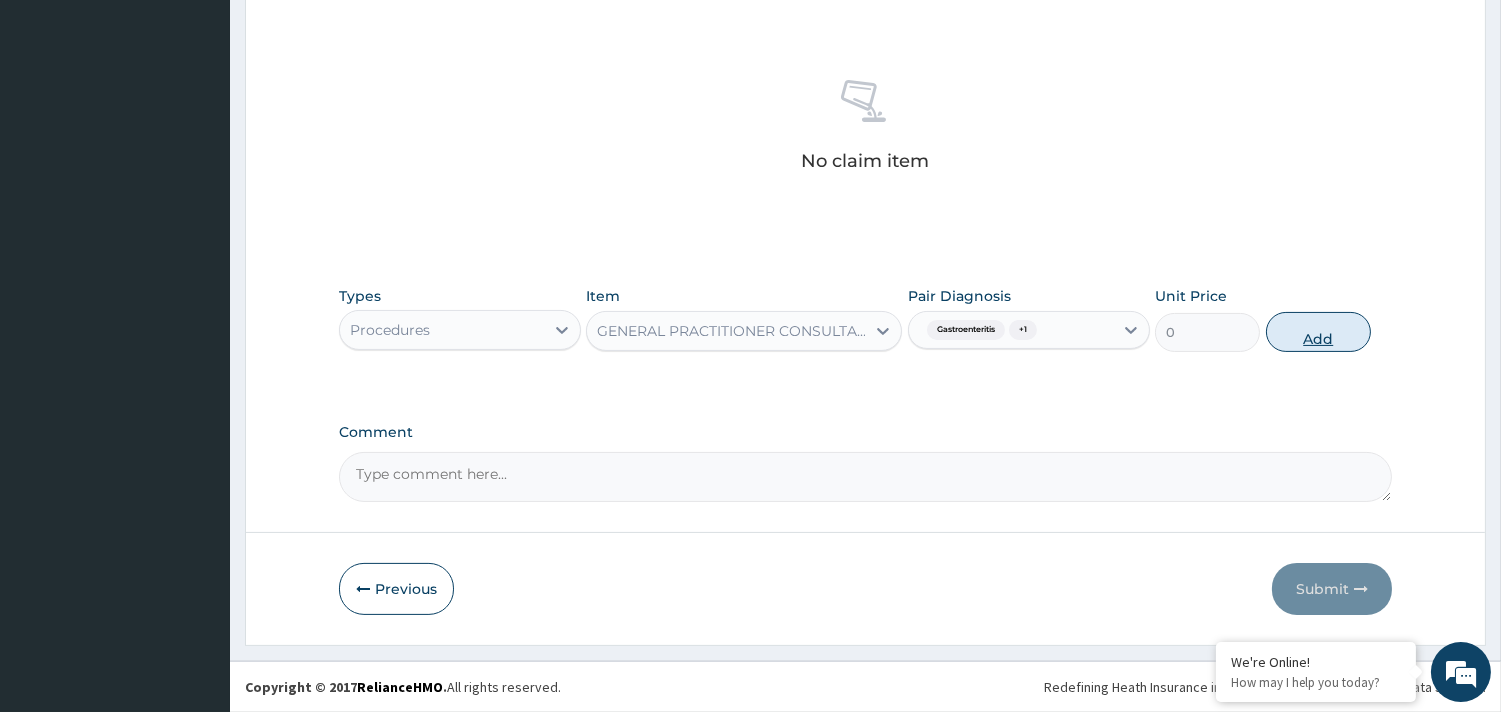 scroll, scrollTop: 643, scrollLeft: 0, axis: vertical 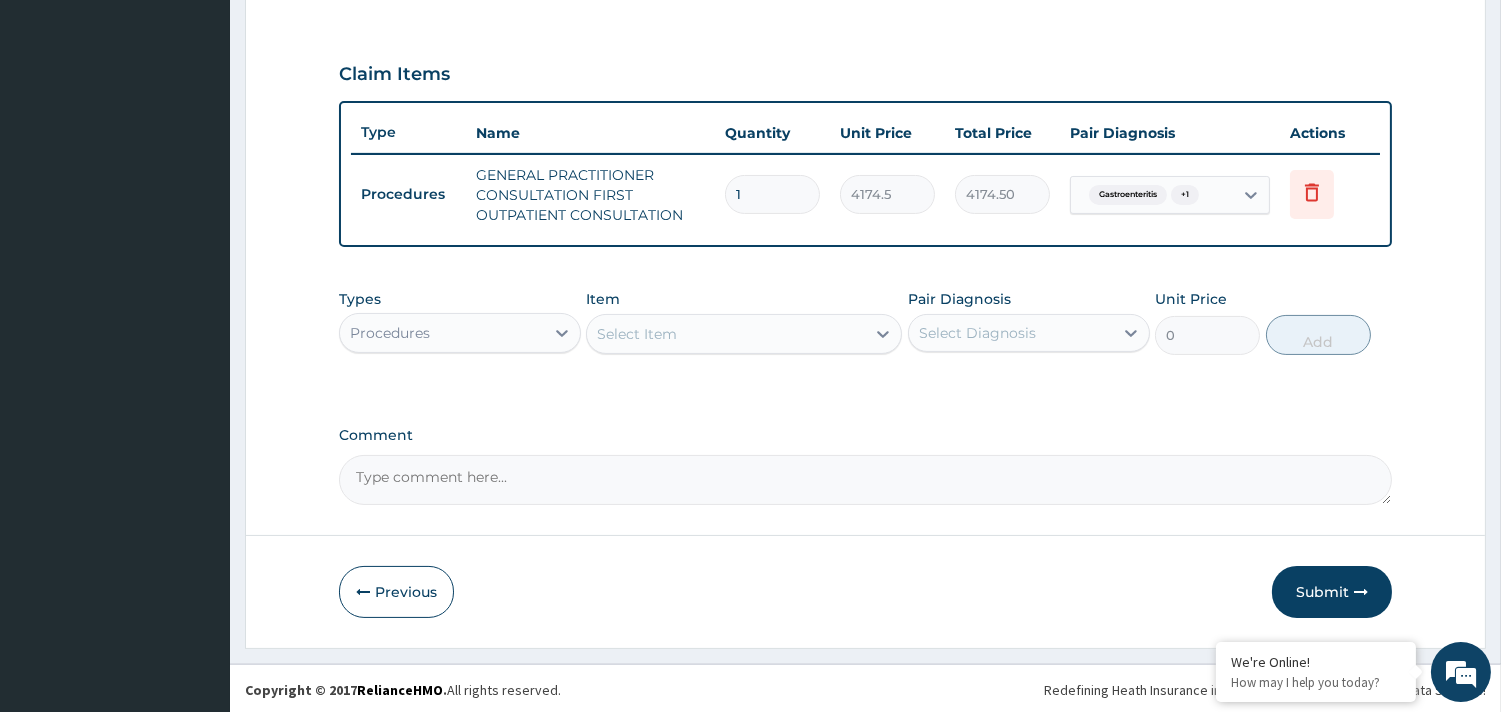 click on "Procedures" at bounding box center (442, 333) 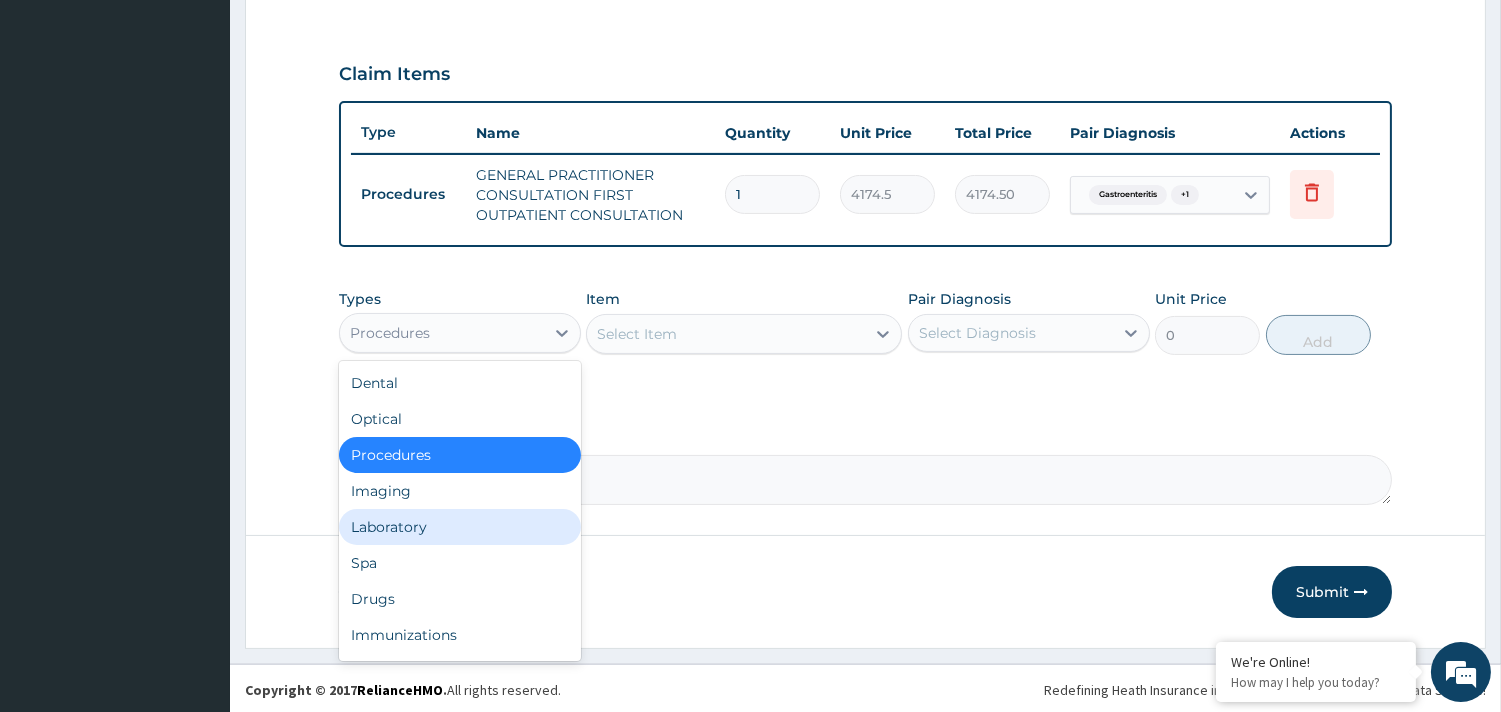 click on "Laboratory" at bounding box center (460, 527) 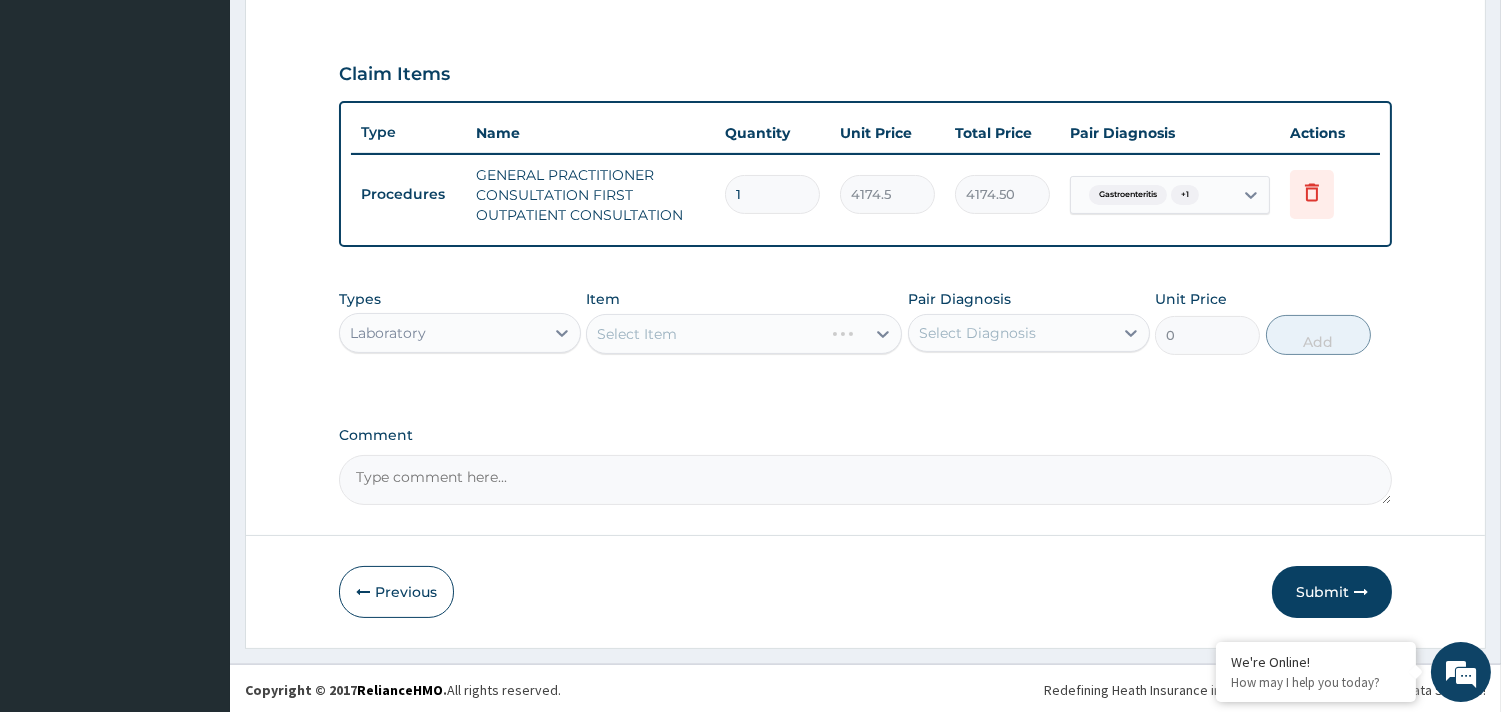 click on "Select Item" at bounding box center [744, 334] 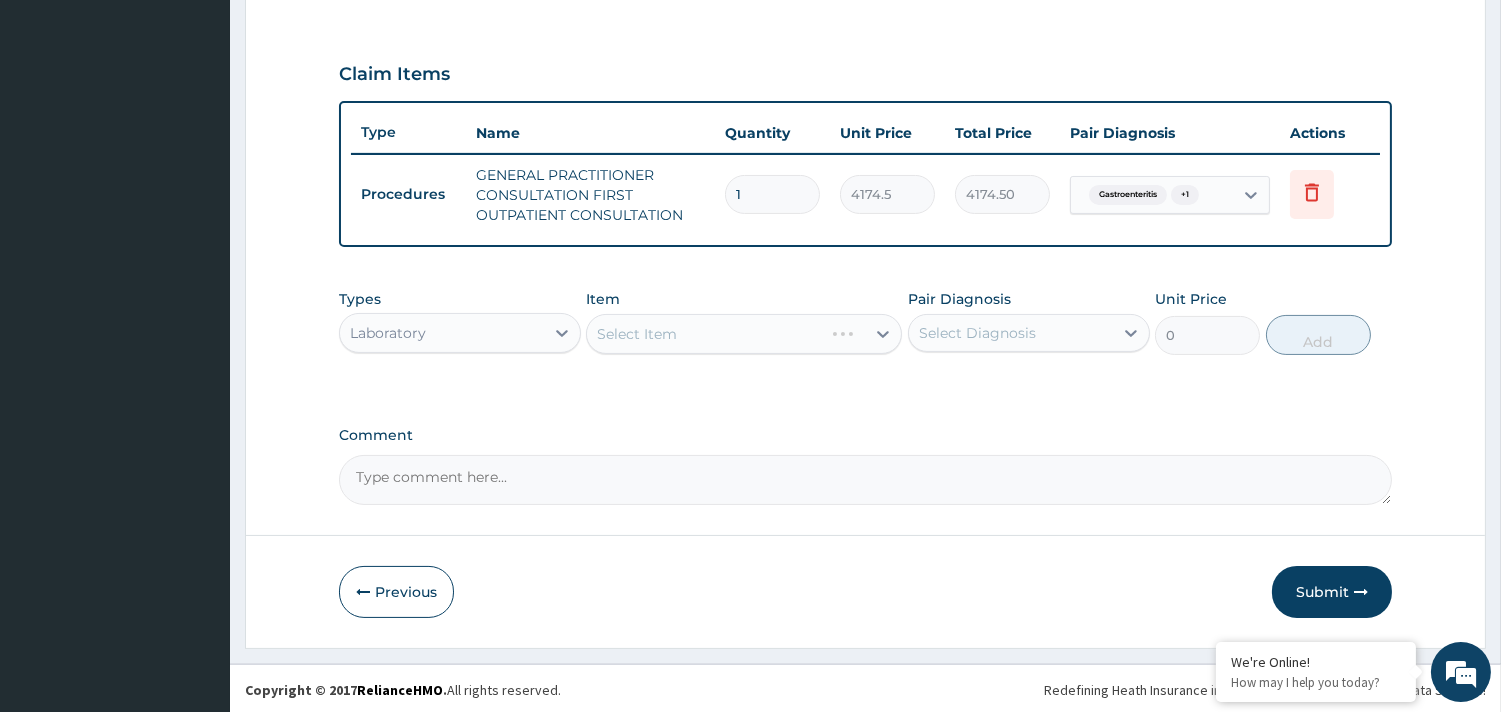click on "Select Item" at bounding box center (744, 334) 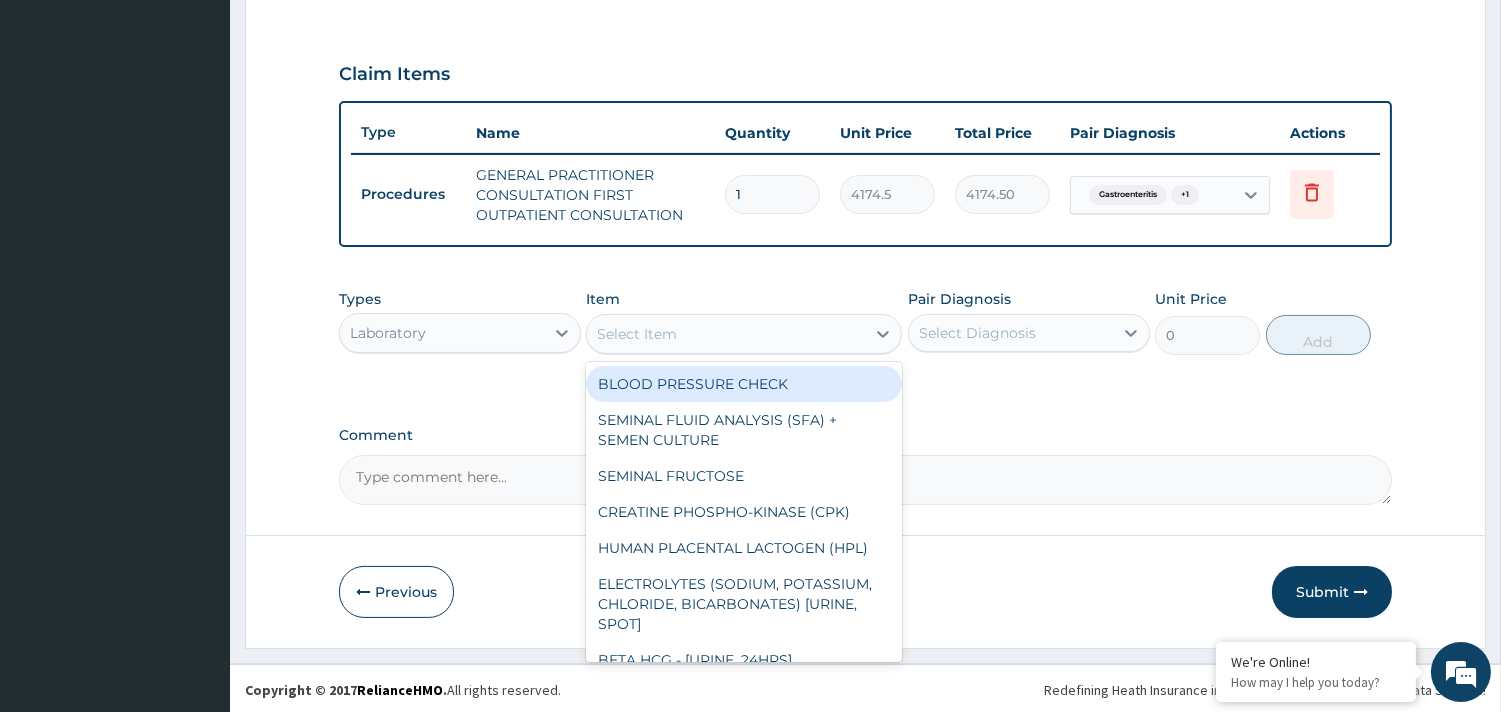 click on "Select Item" at bounding box center [637, 334] 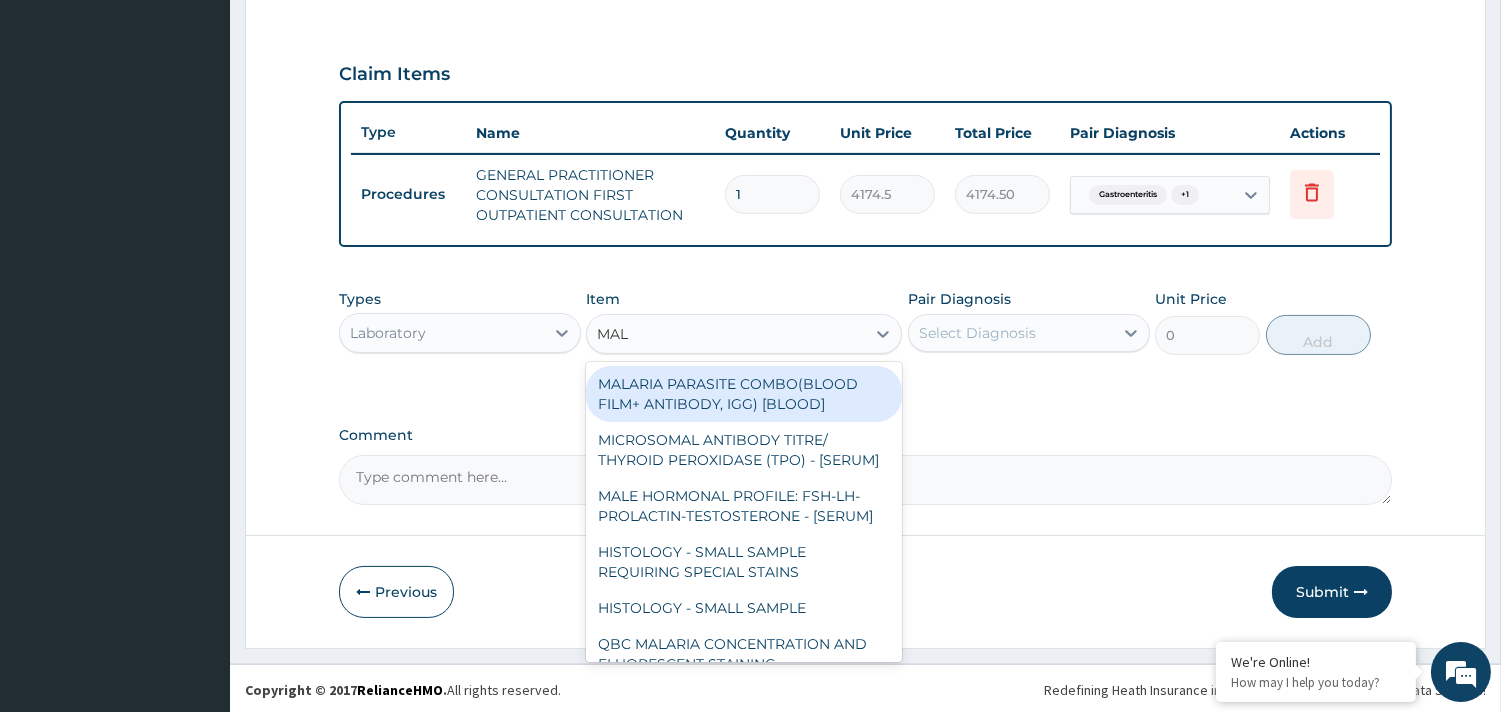 type on "MALA" 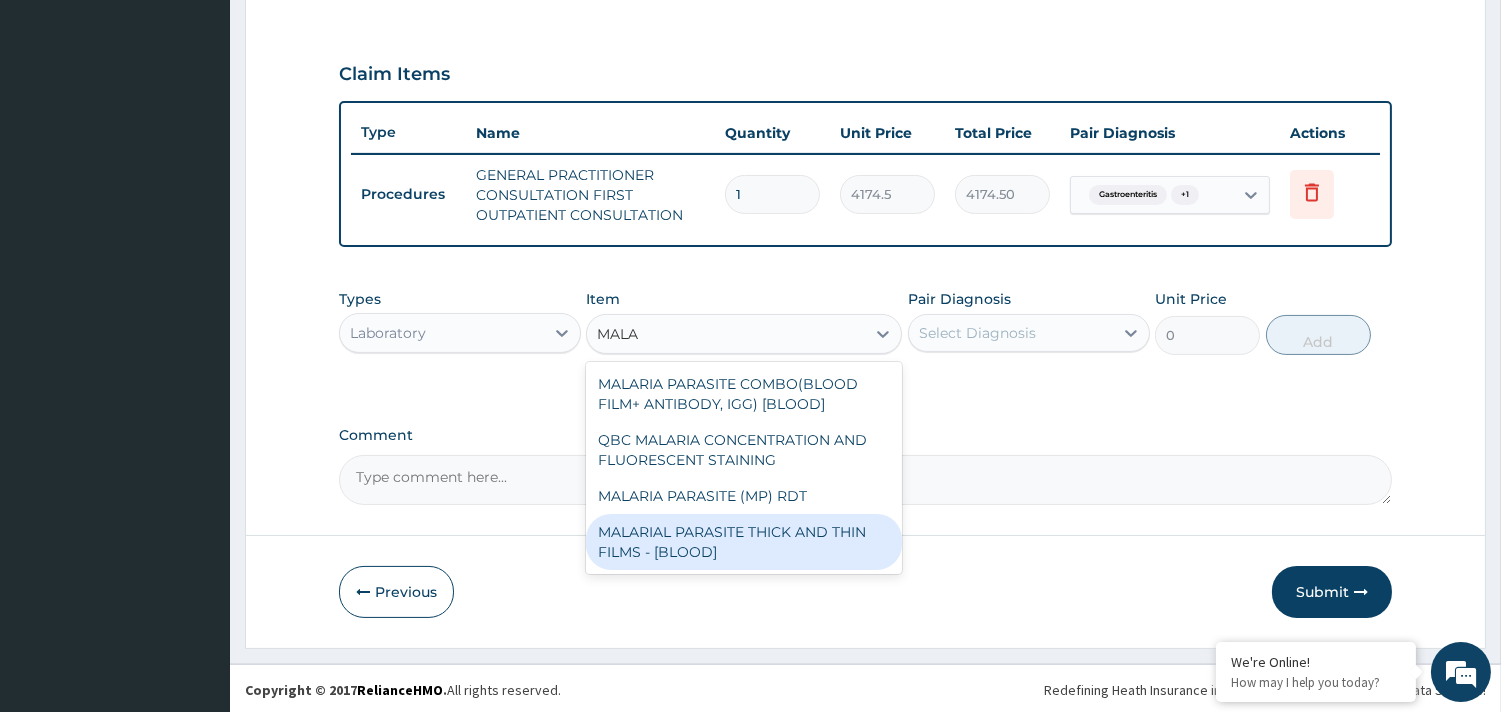 click on "MALARIAL PARASITE THICK AND THIN FILMS - [BLOOD]" at bounding box center (744, 542) 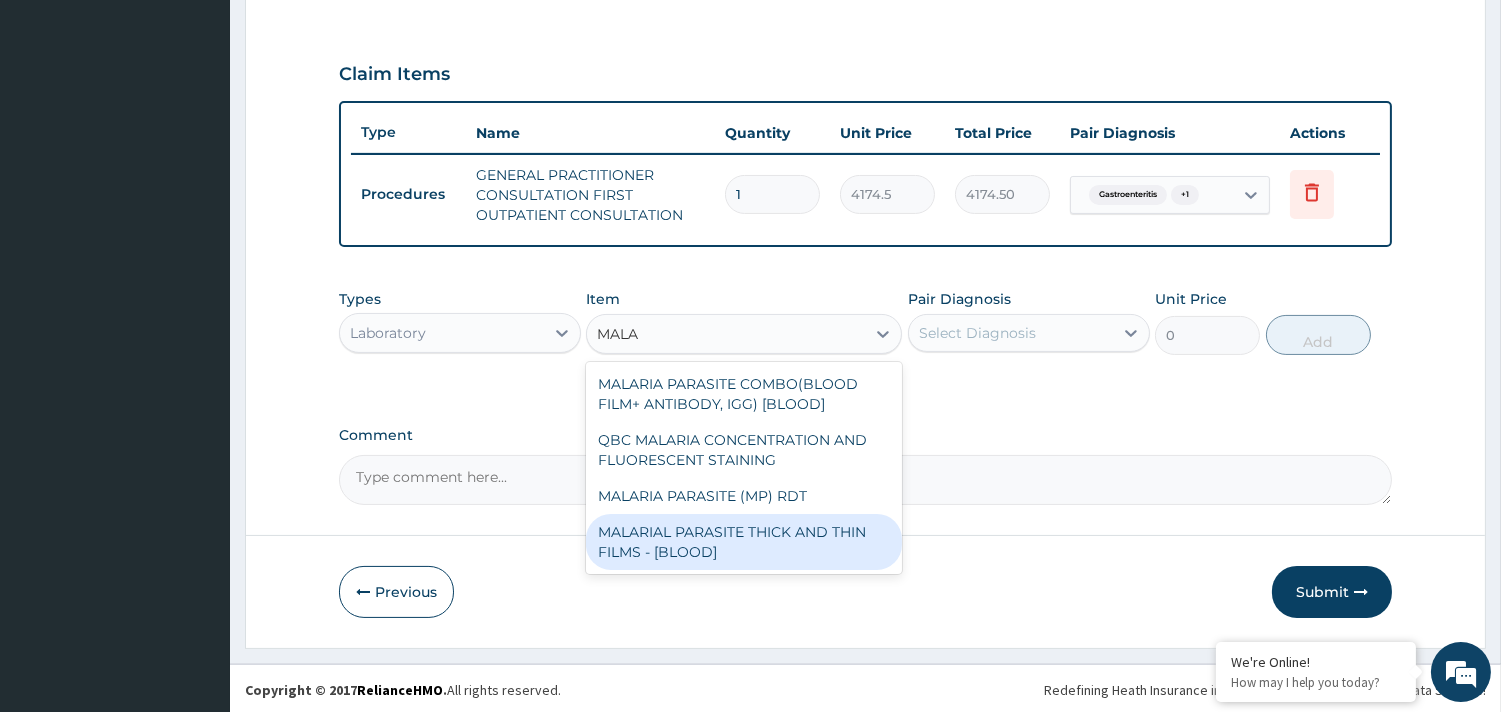 type 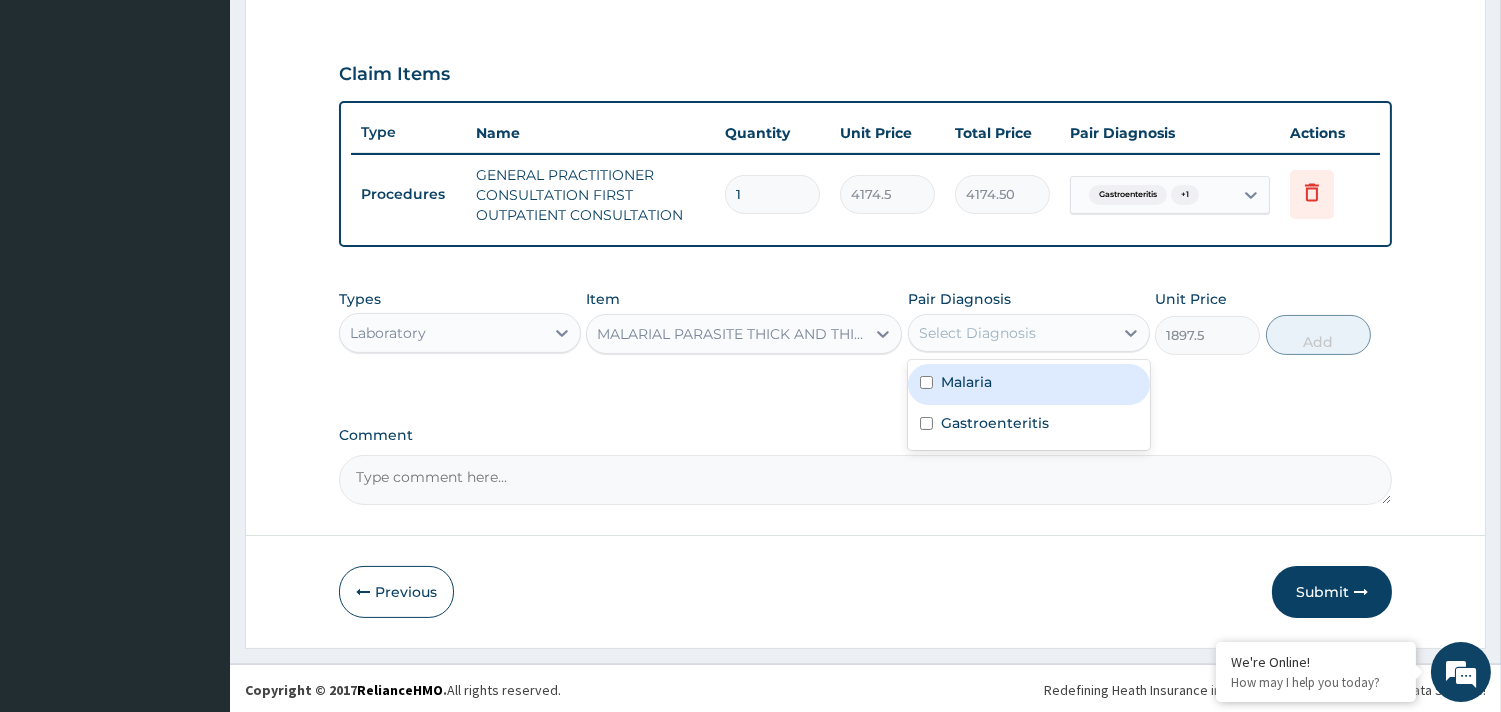 click on "Select Diagnosis" at bounding box center (977, 333) 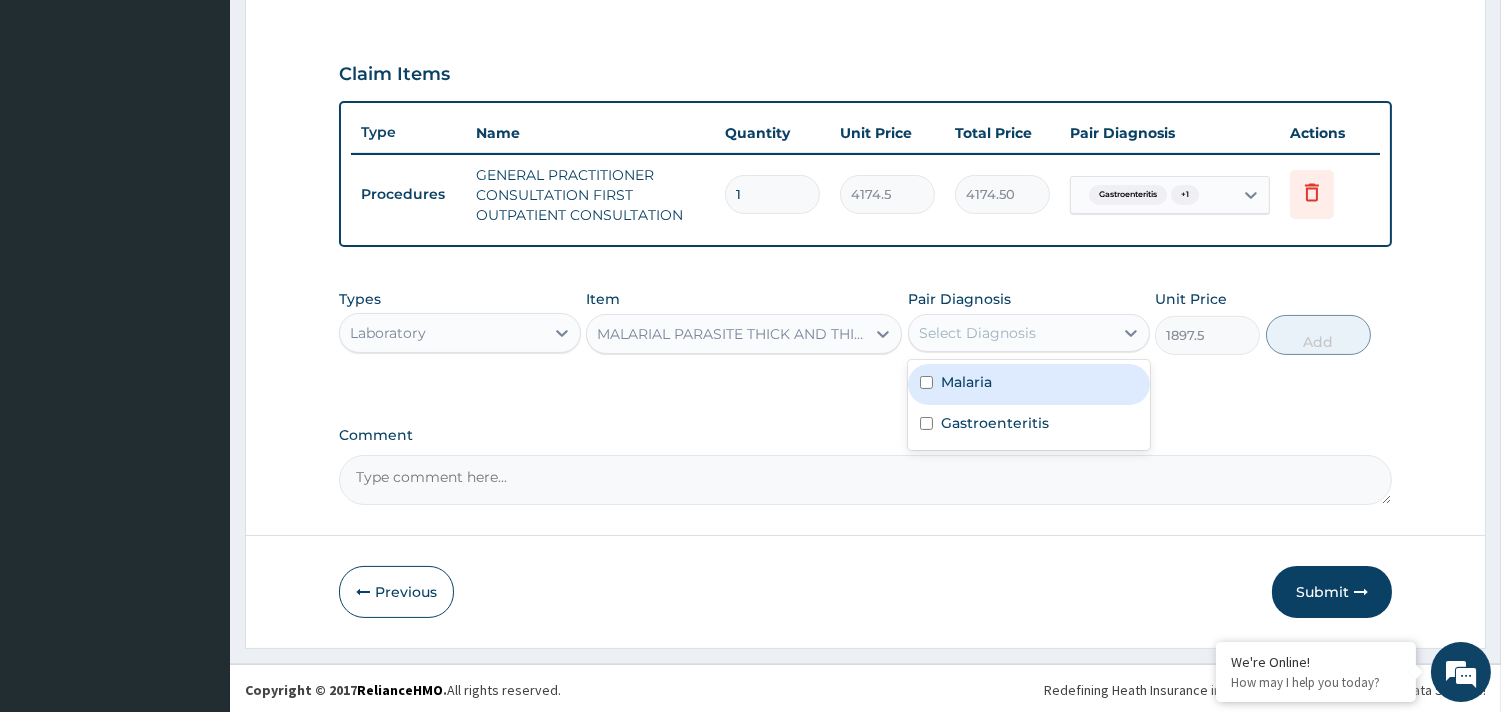 click on "Malaria" at bounding box center (1029, 384) 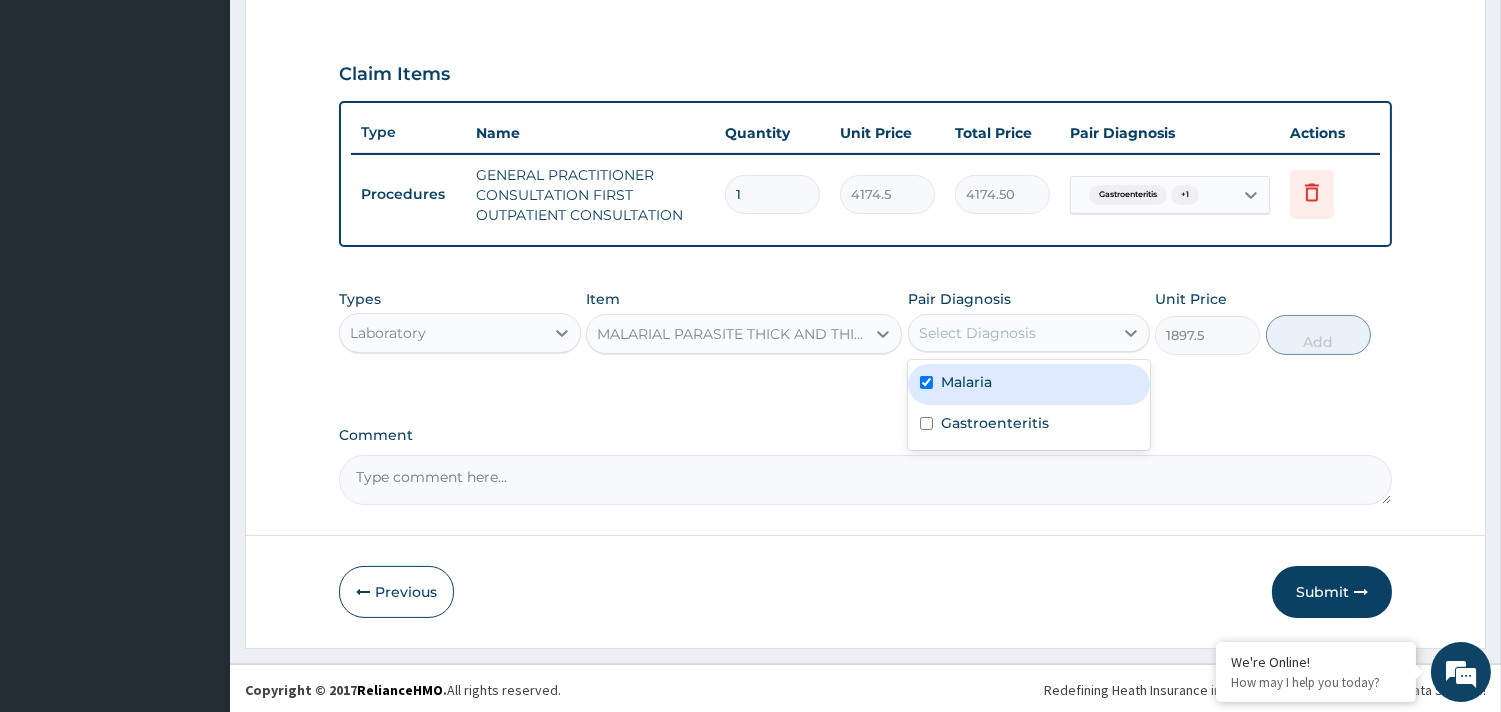 checkbox on "true" 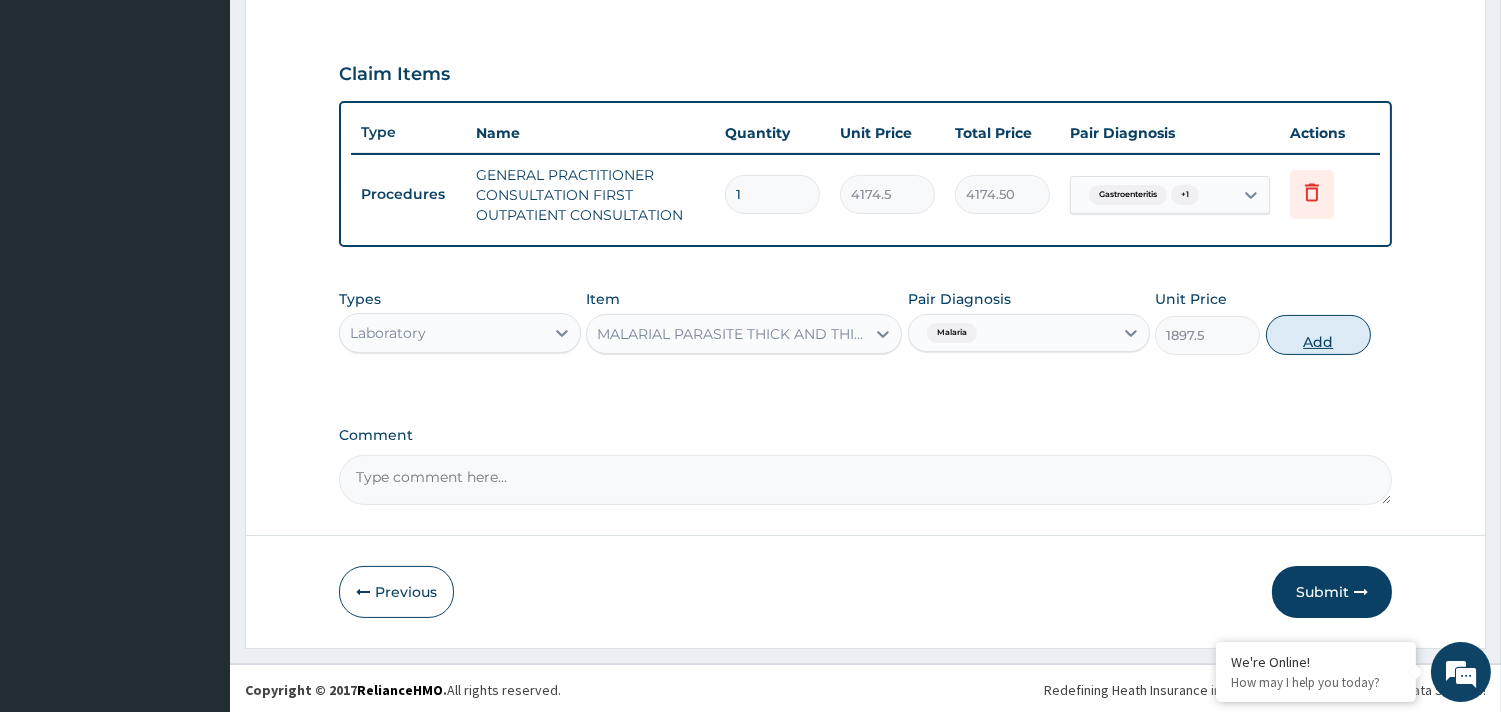 click on "Add" at bounding box center [1318, 335] 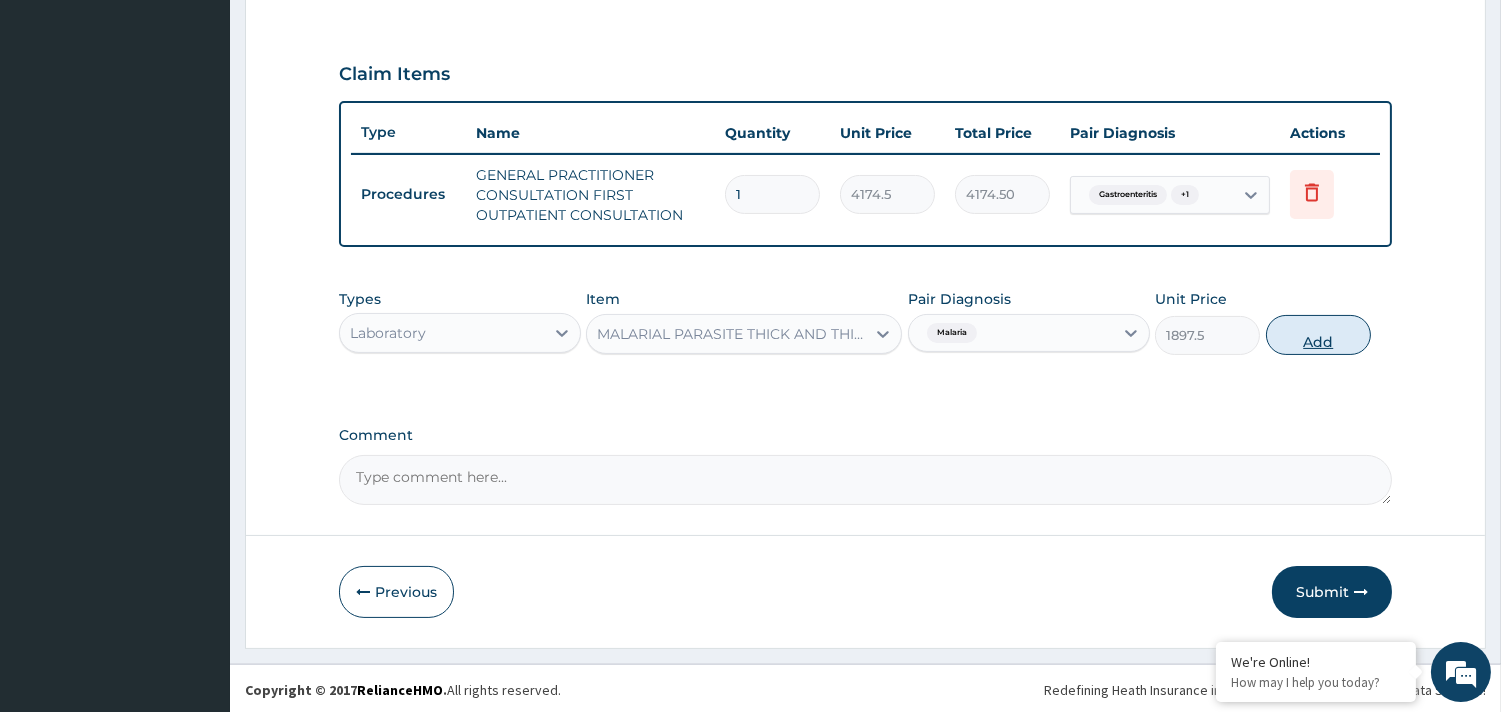 type on "0" 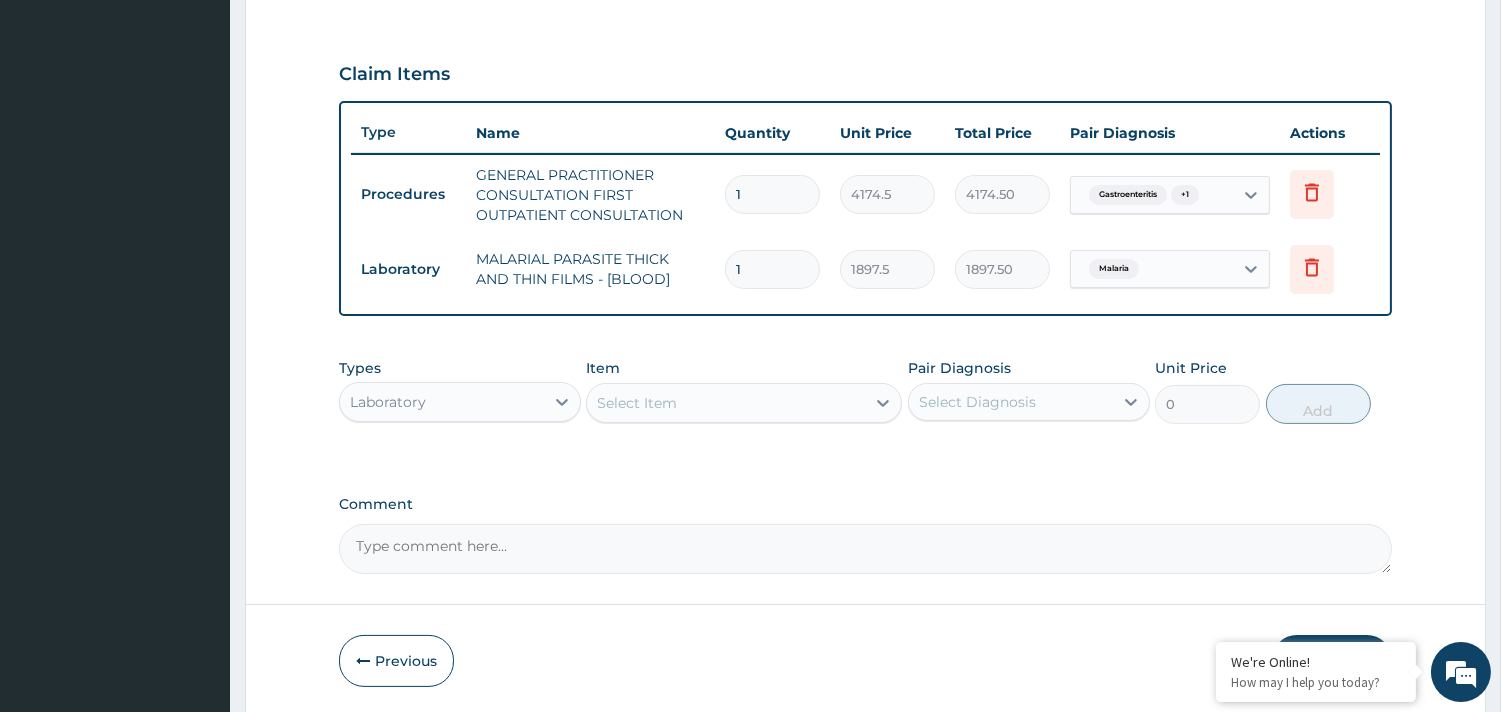 click on "Laboratory" at bounding box center (442, 402) 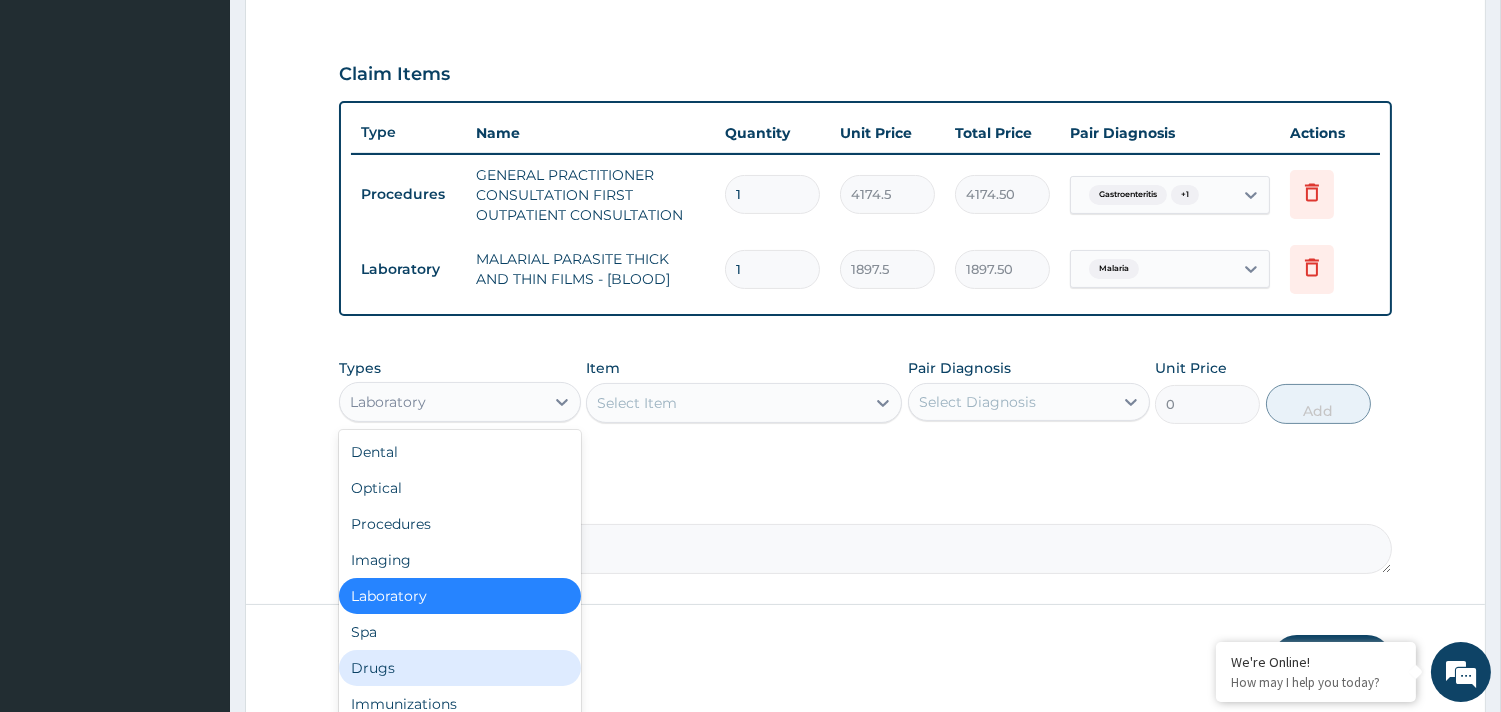 click on "Drugs" at bounding box center [460, 668] 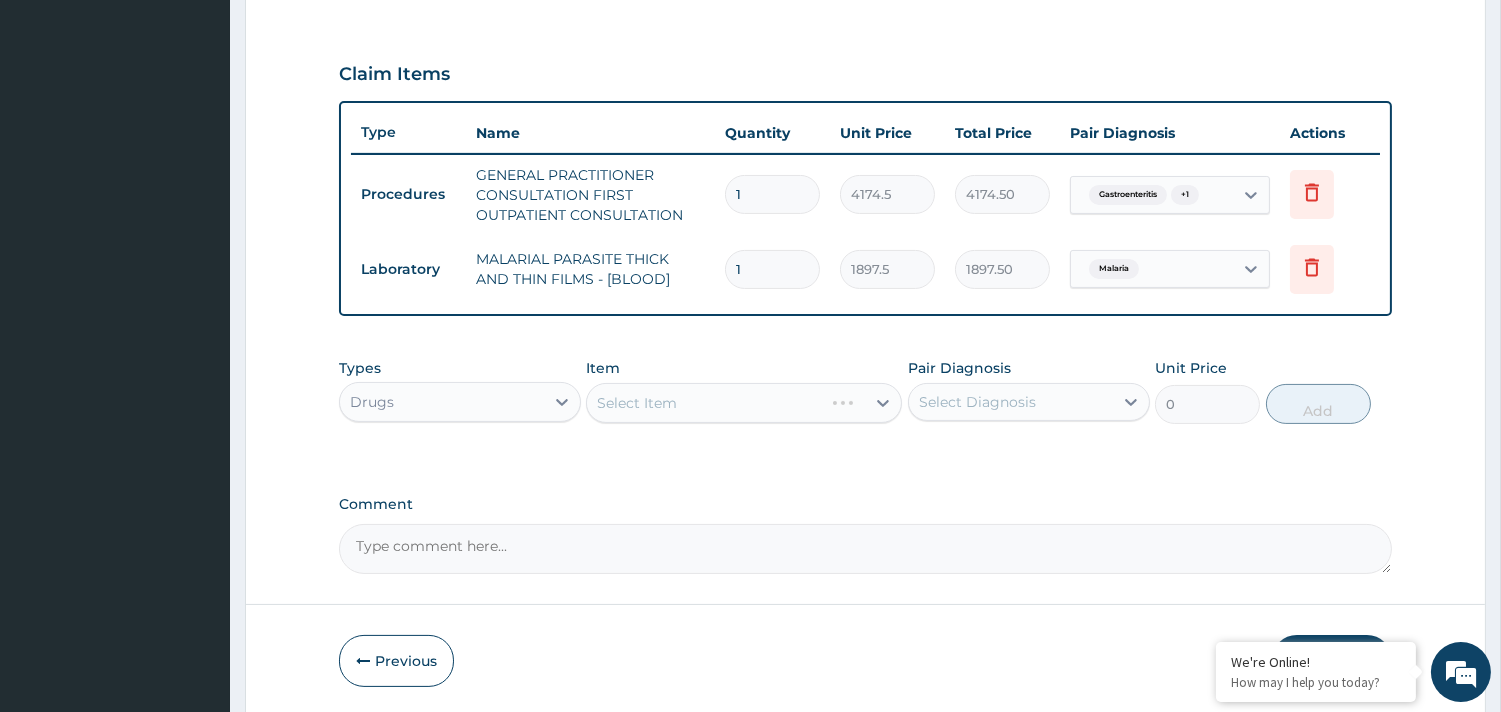 click on "Select Item" at bounding box center (744, 403) 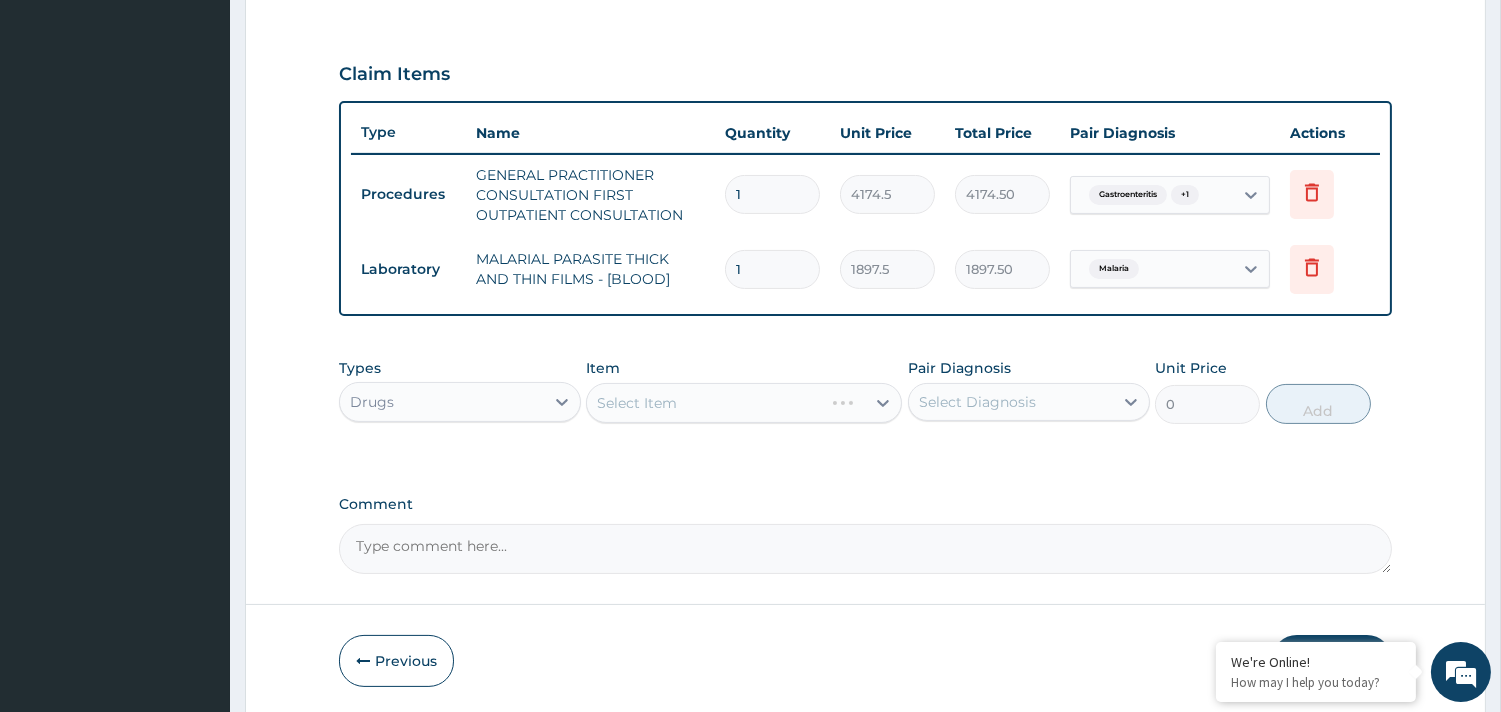 click on "Select Item" at bounding box center [744, 403] 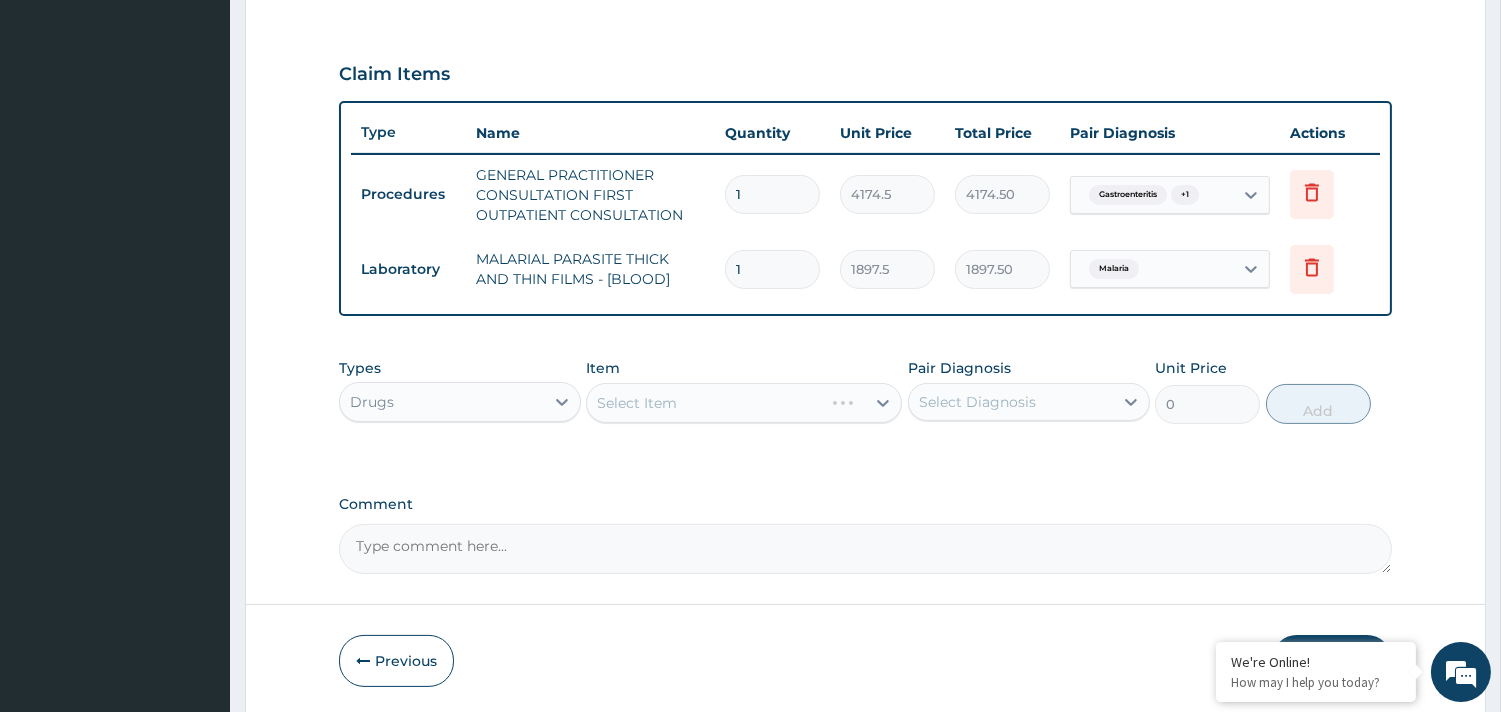 click on "Select Item" at bounding box center (744, 403) 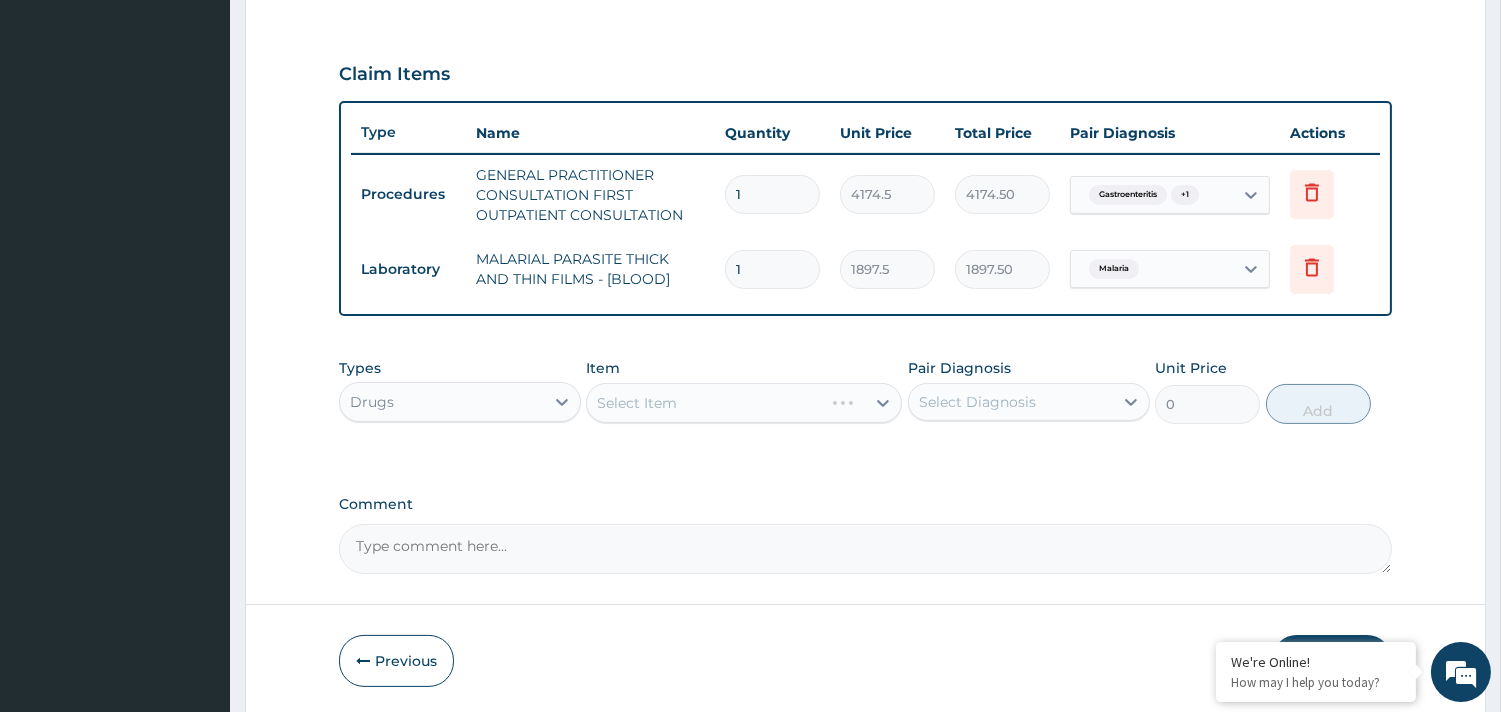 click on "Select Item" at bounding box center [744, 403] 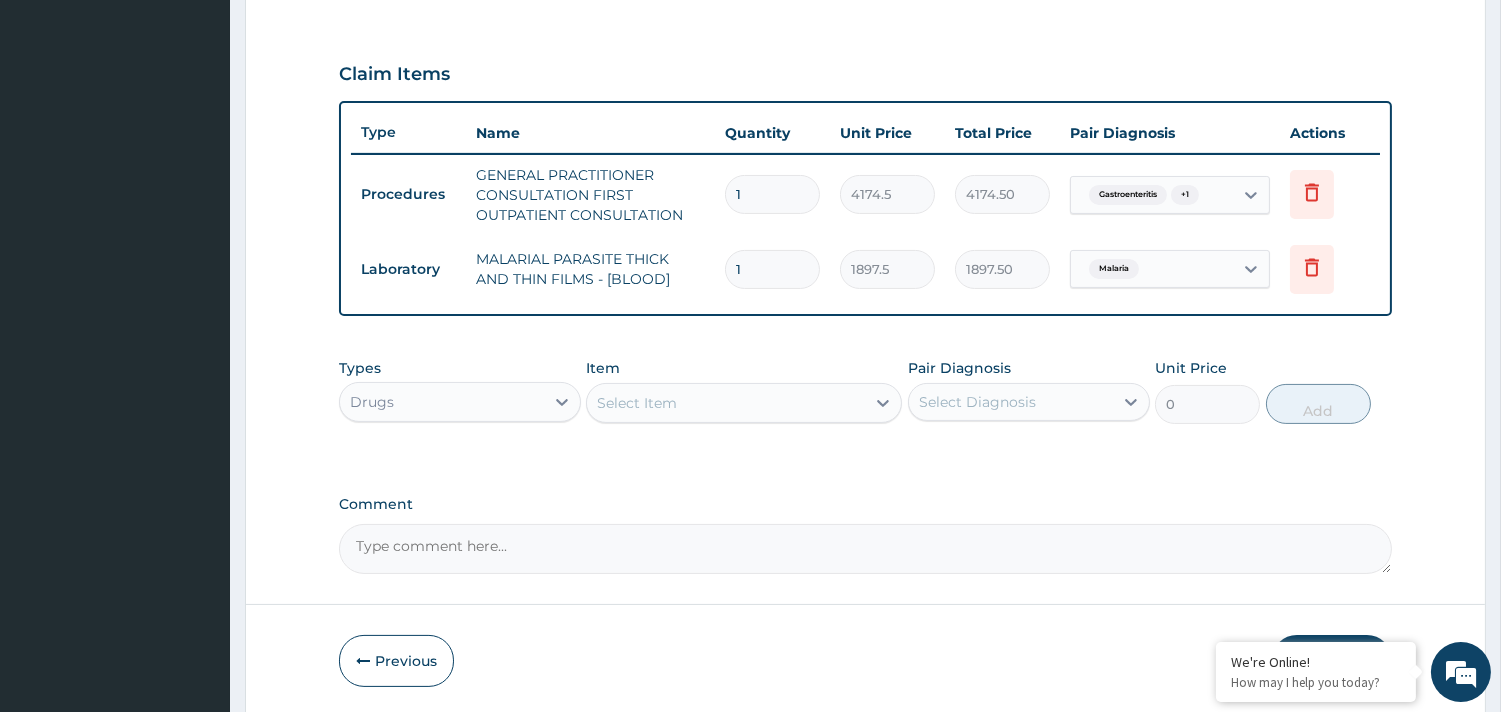 click on "Select Item" at bounding box center [637, 403] 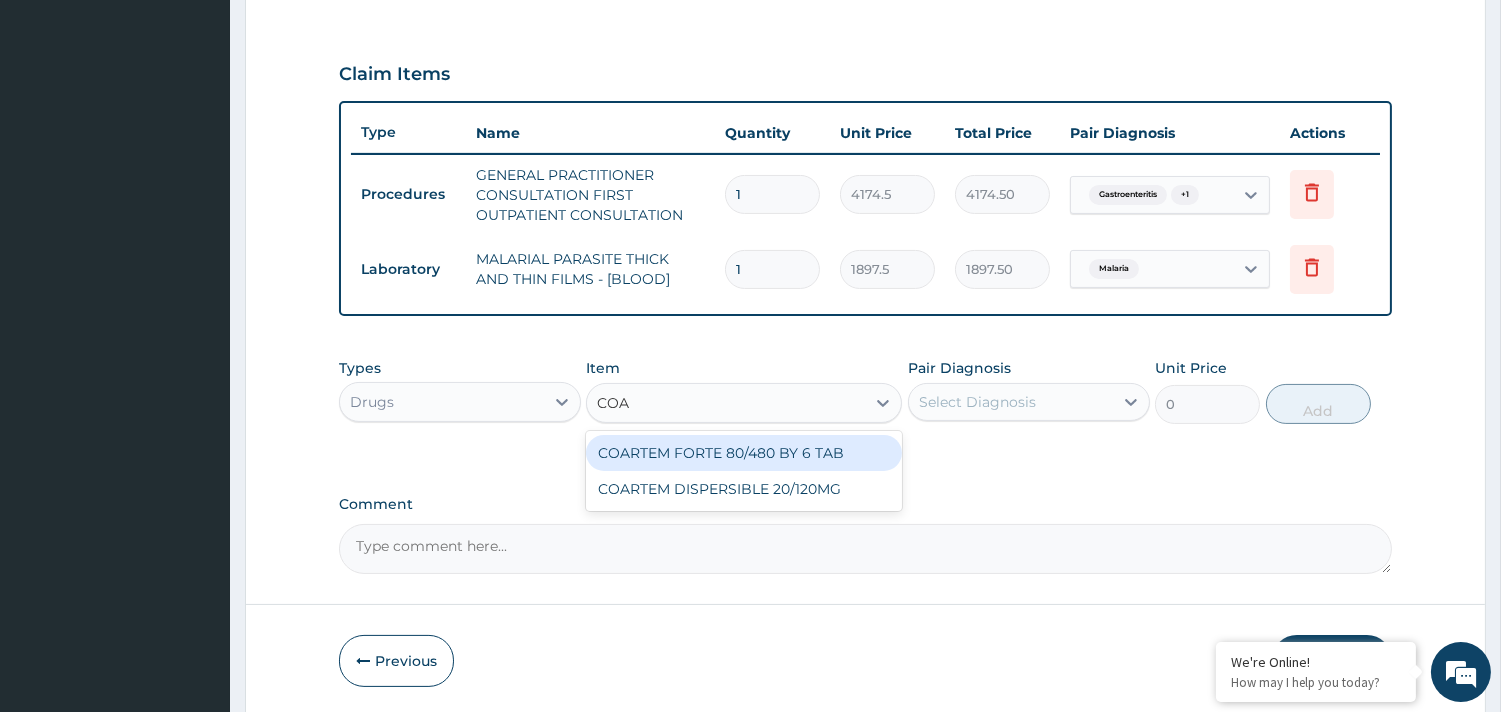 type on "COAR" 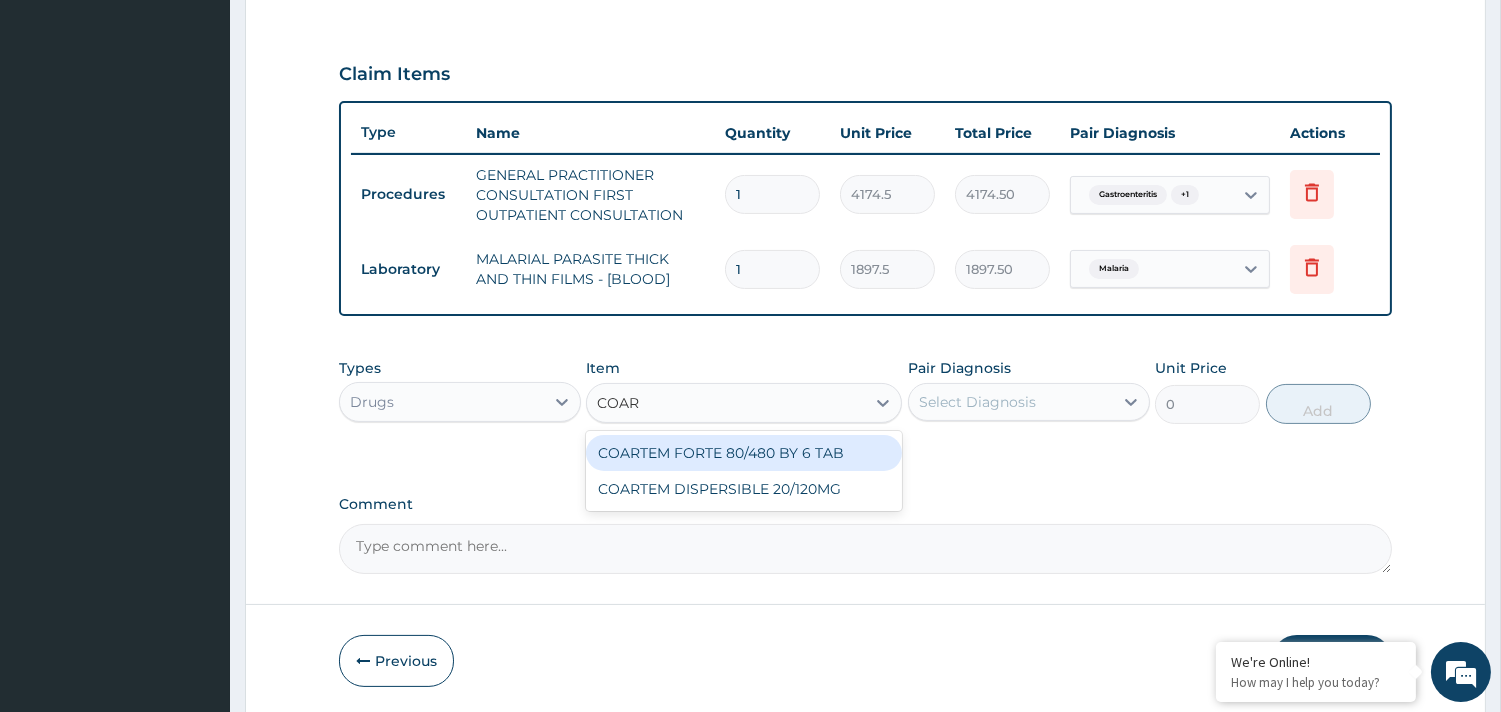 click on "COARTEM FORTE 80/480 BY 6 TAB" at bounding box center [744, 453] 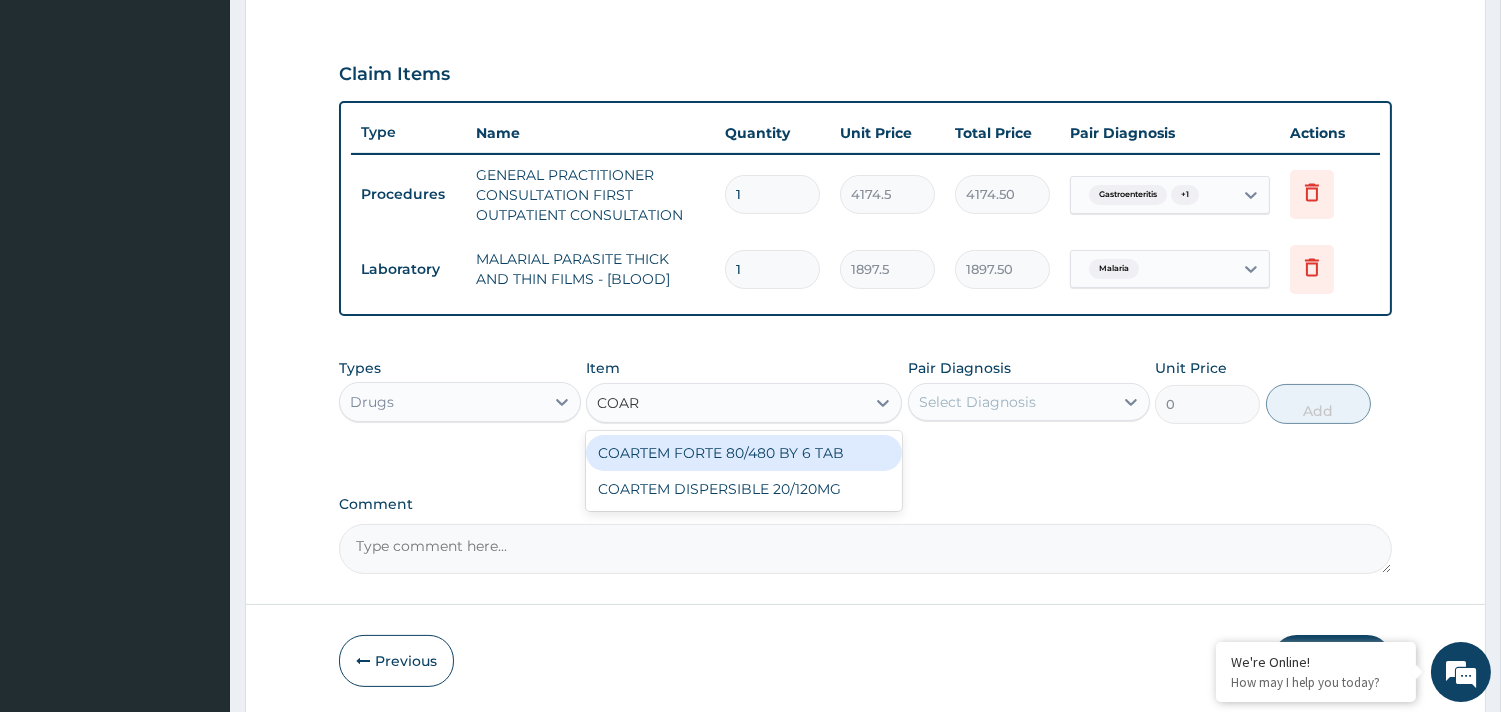 type 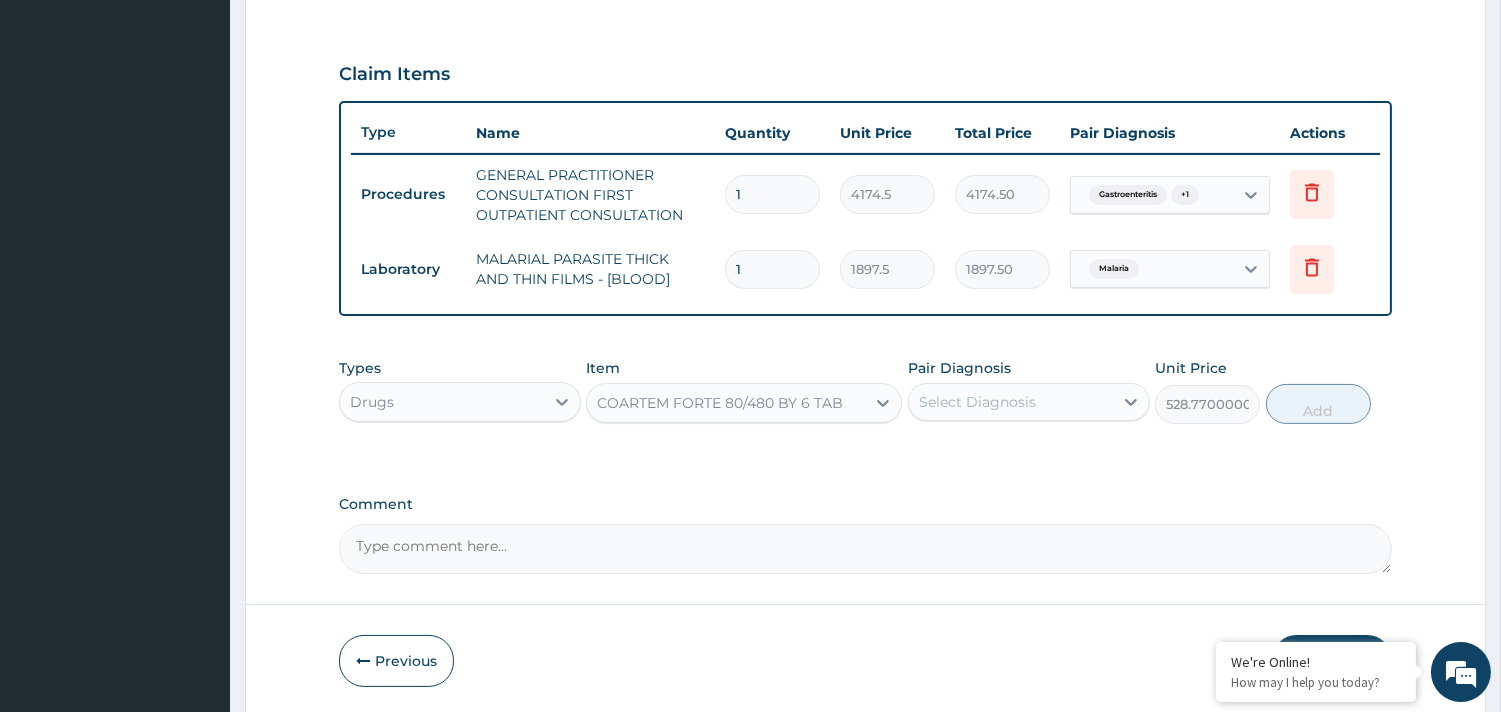 click on "Select Diagnosis" at bounding box center (977, 402) 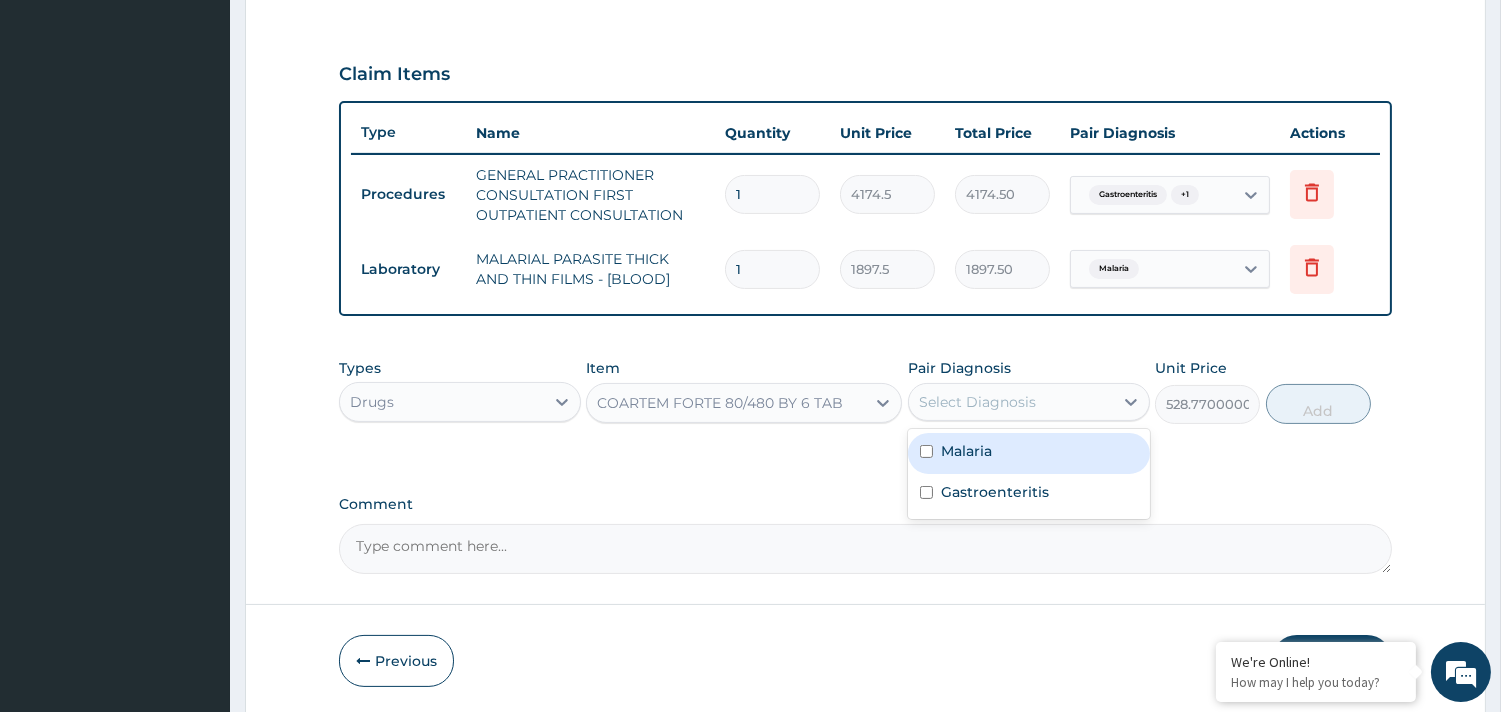 click on "Malaria" at bounding box center (966, 451) 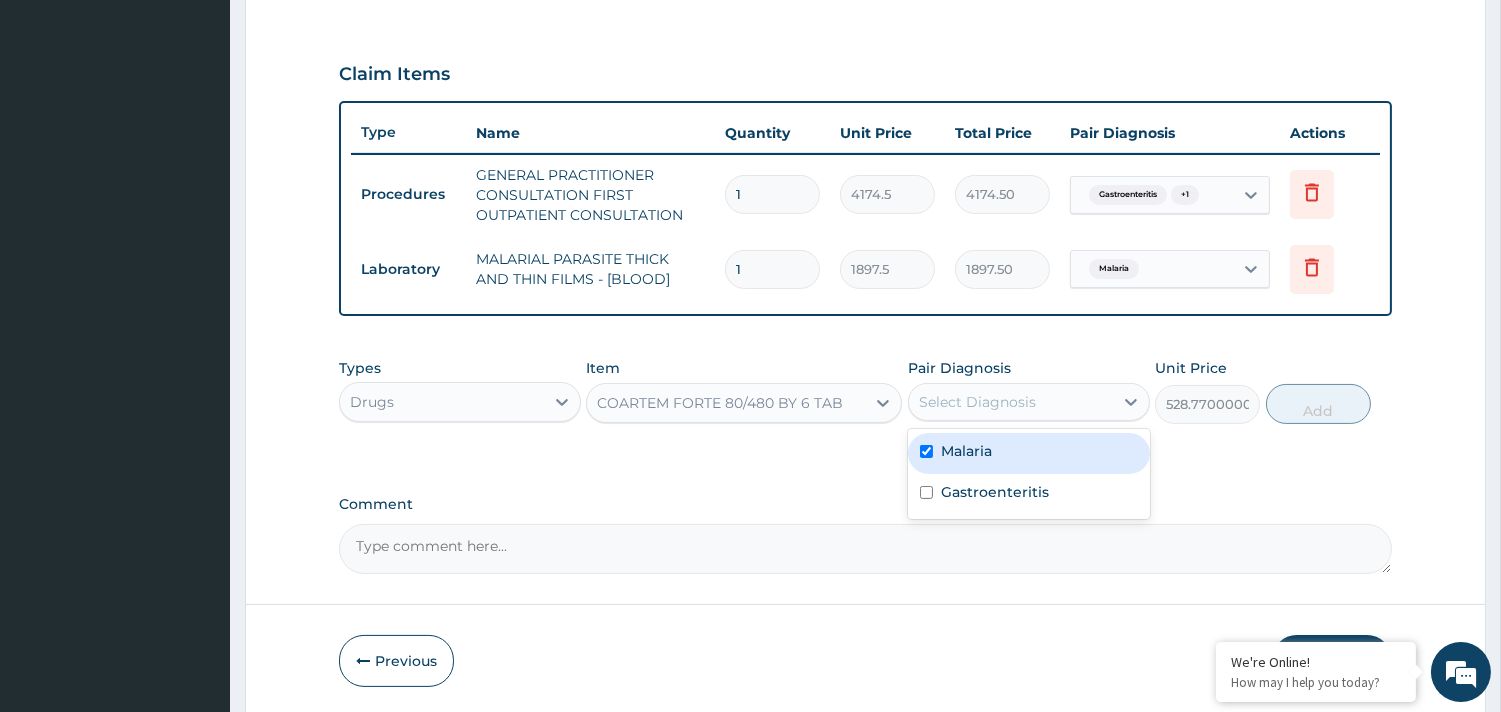 checkbox on "true" 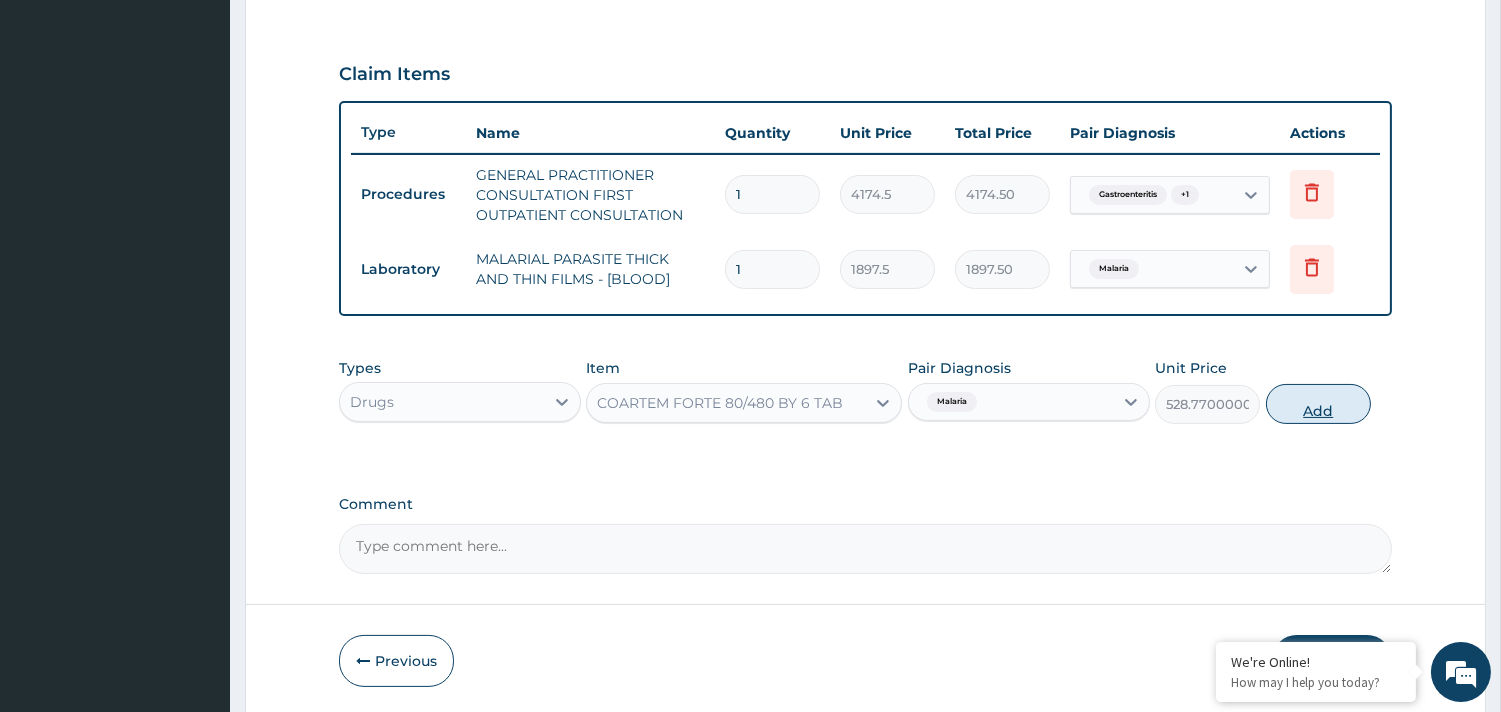 click on "Add" at bounding box center (1318, 404) 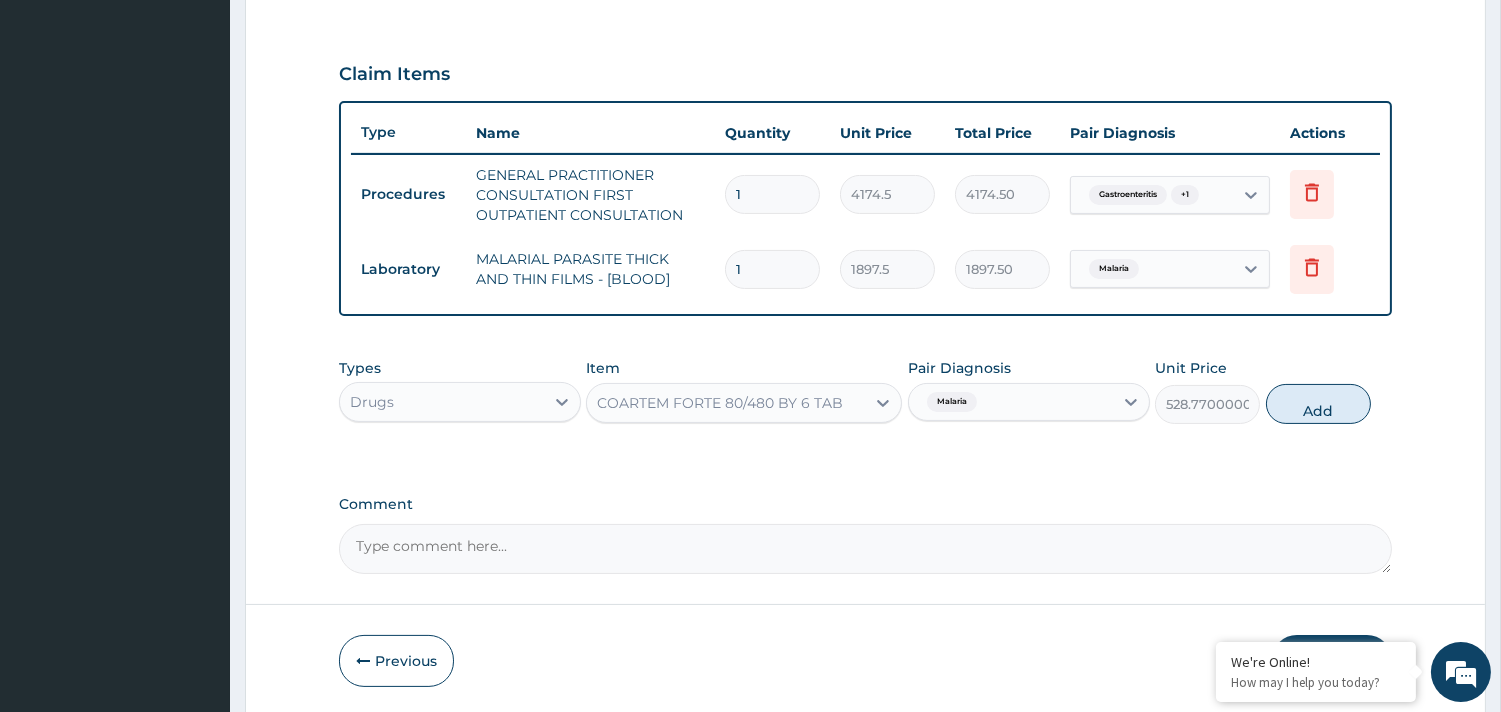 type on "0" 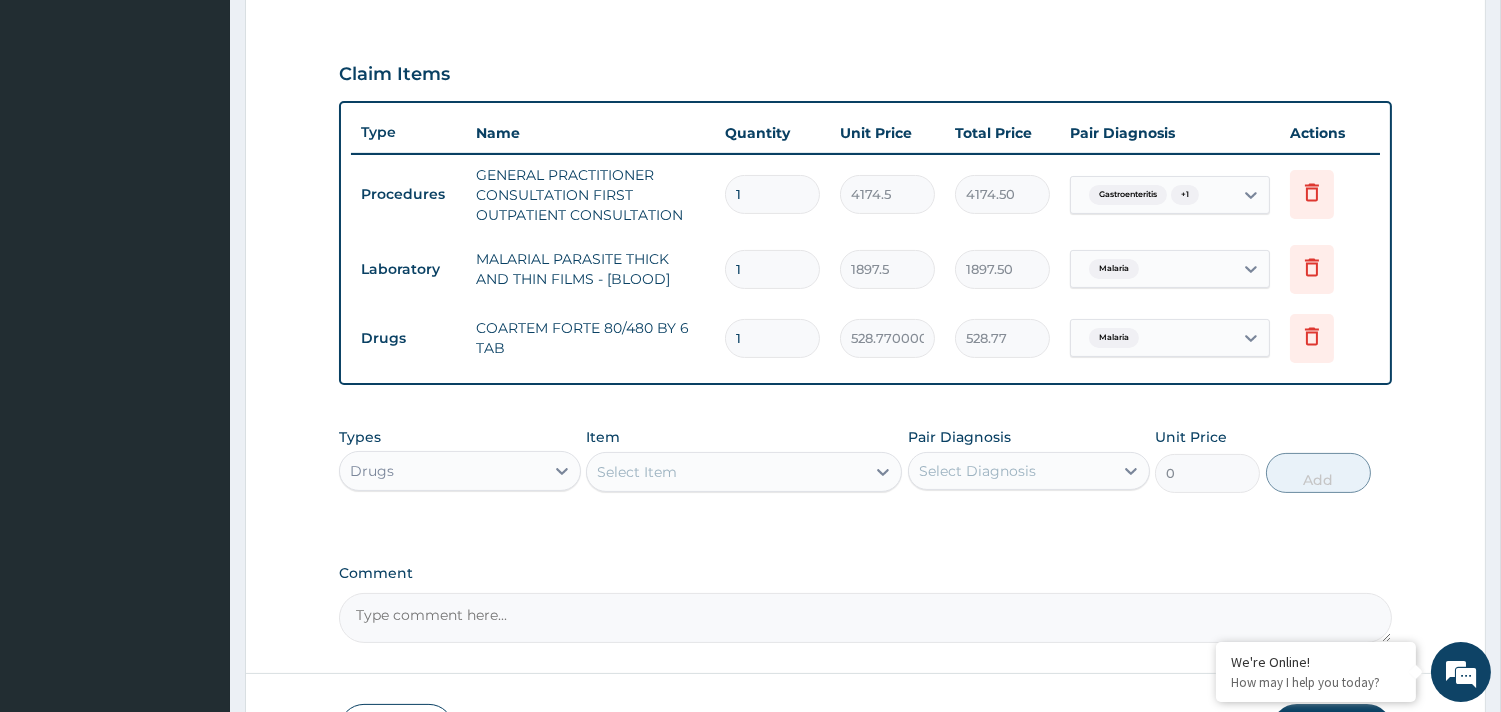 click on "1" at bounding box center (772, 338) 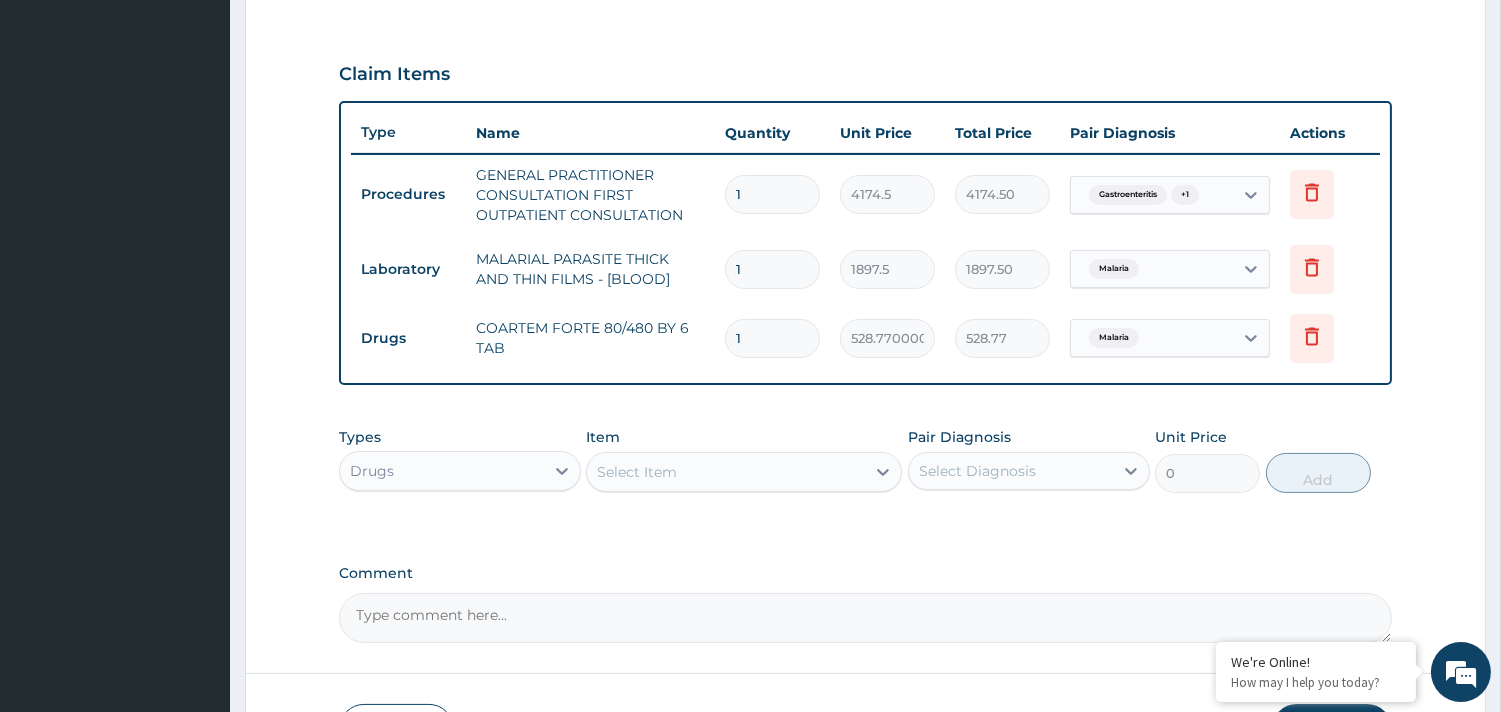 type 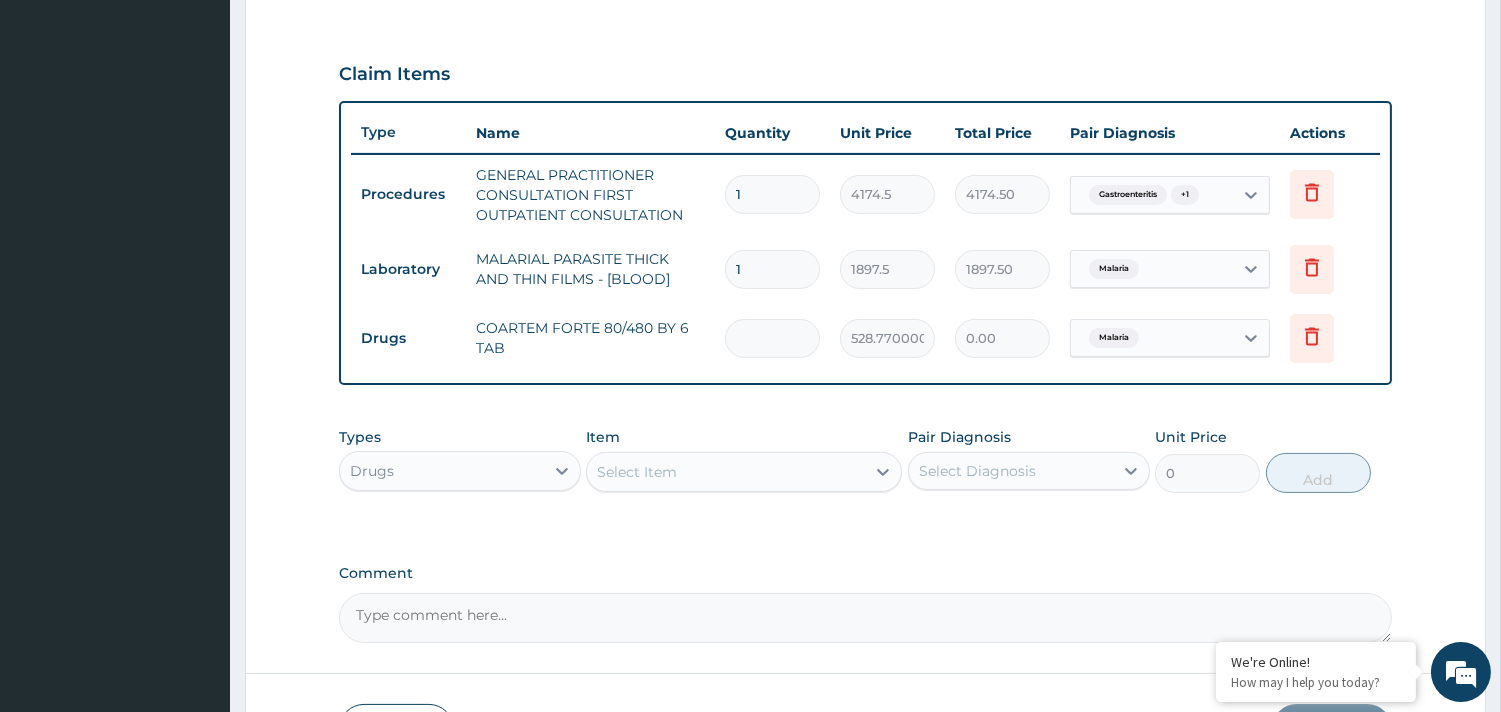 type on "6" 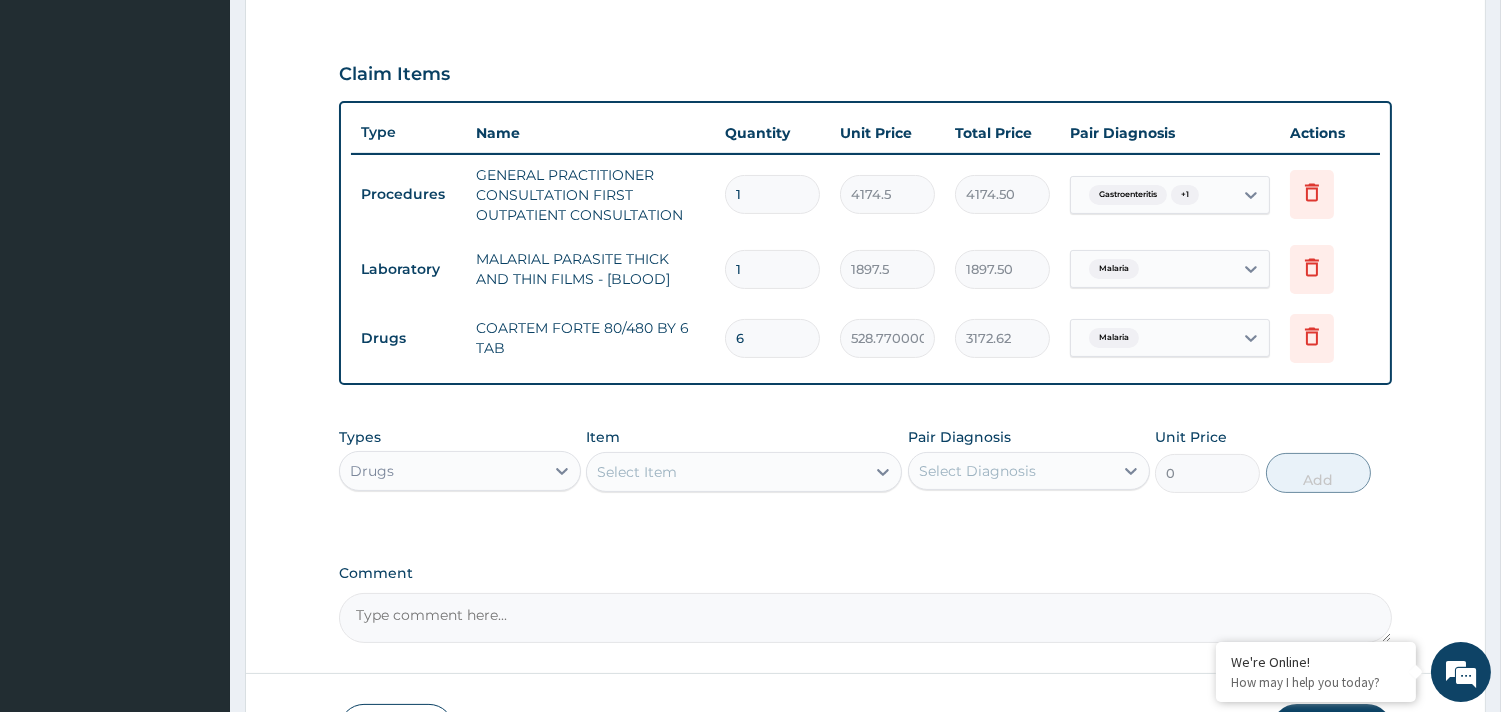type on "6" 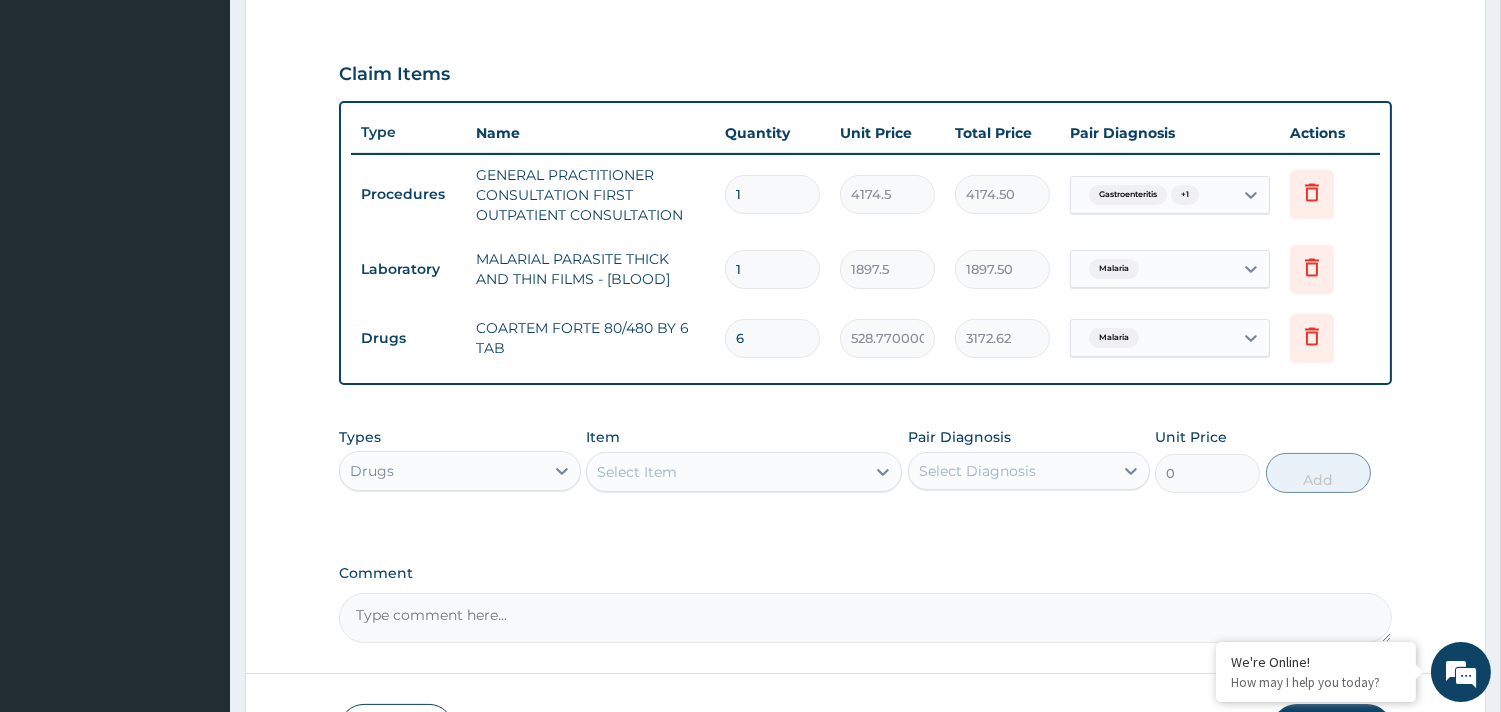 click on "Select Item" at bounding box center (637, 472) 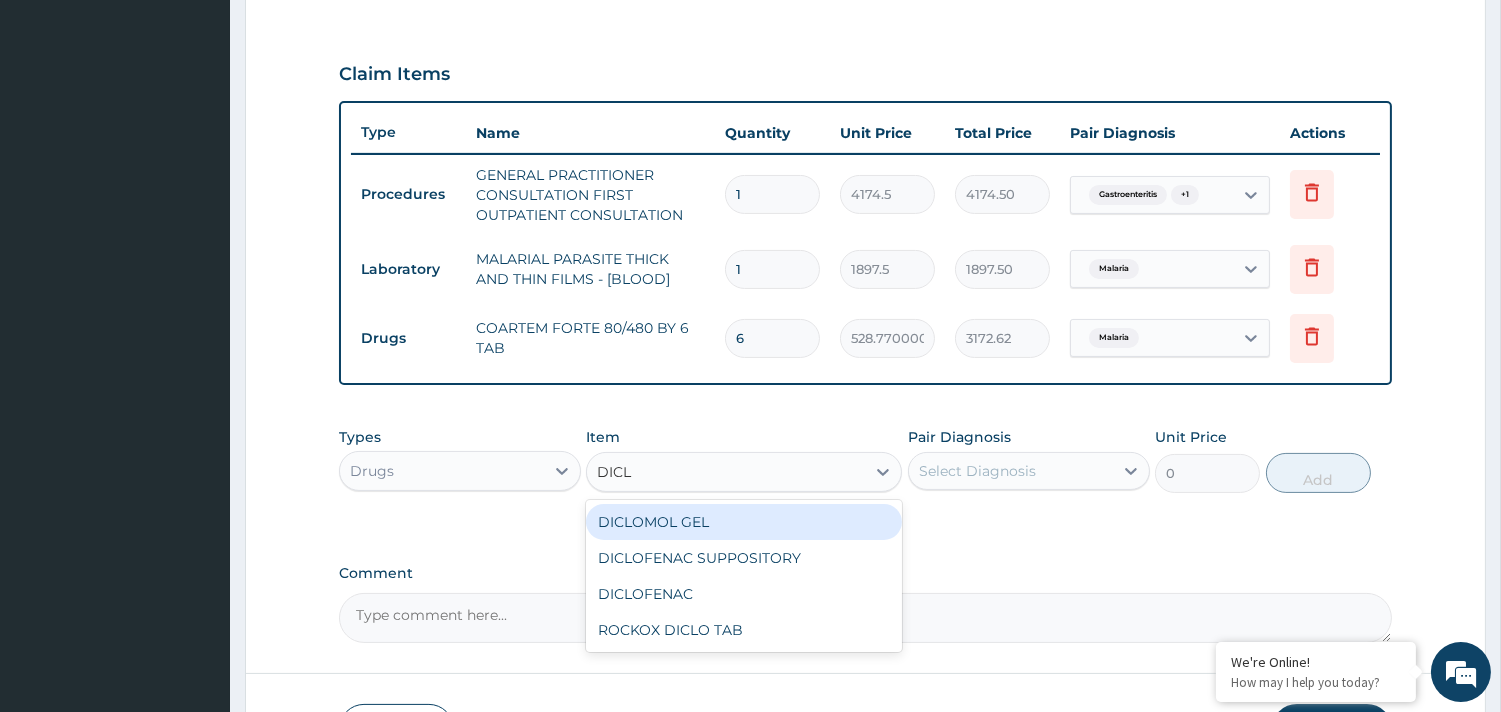 type on "DICLO" 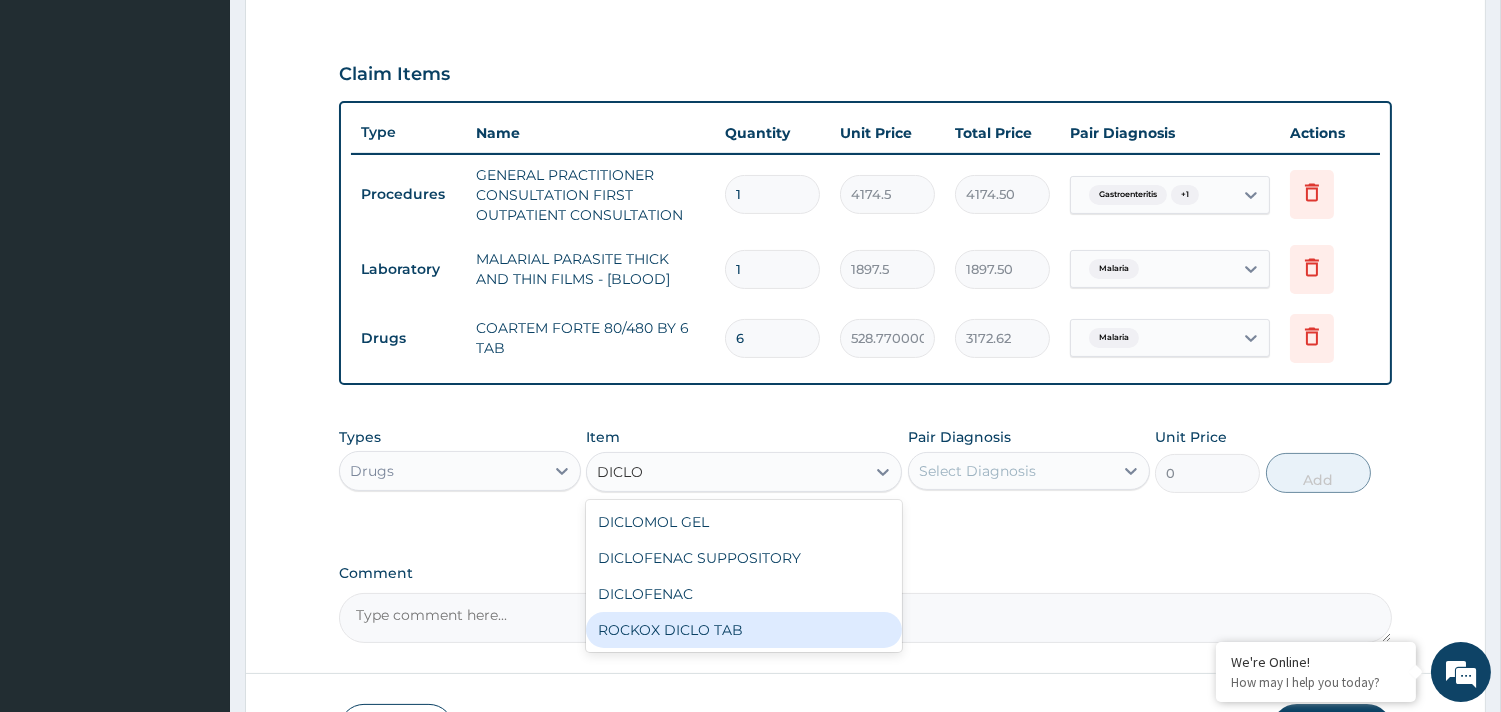 click on "ROCKOX DICLO TAB" at bounding box center (744, 630) 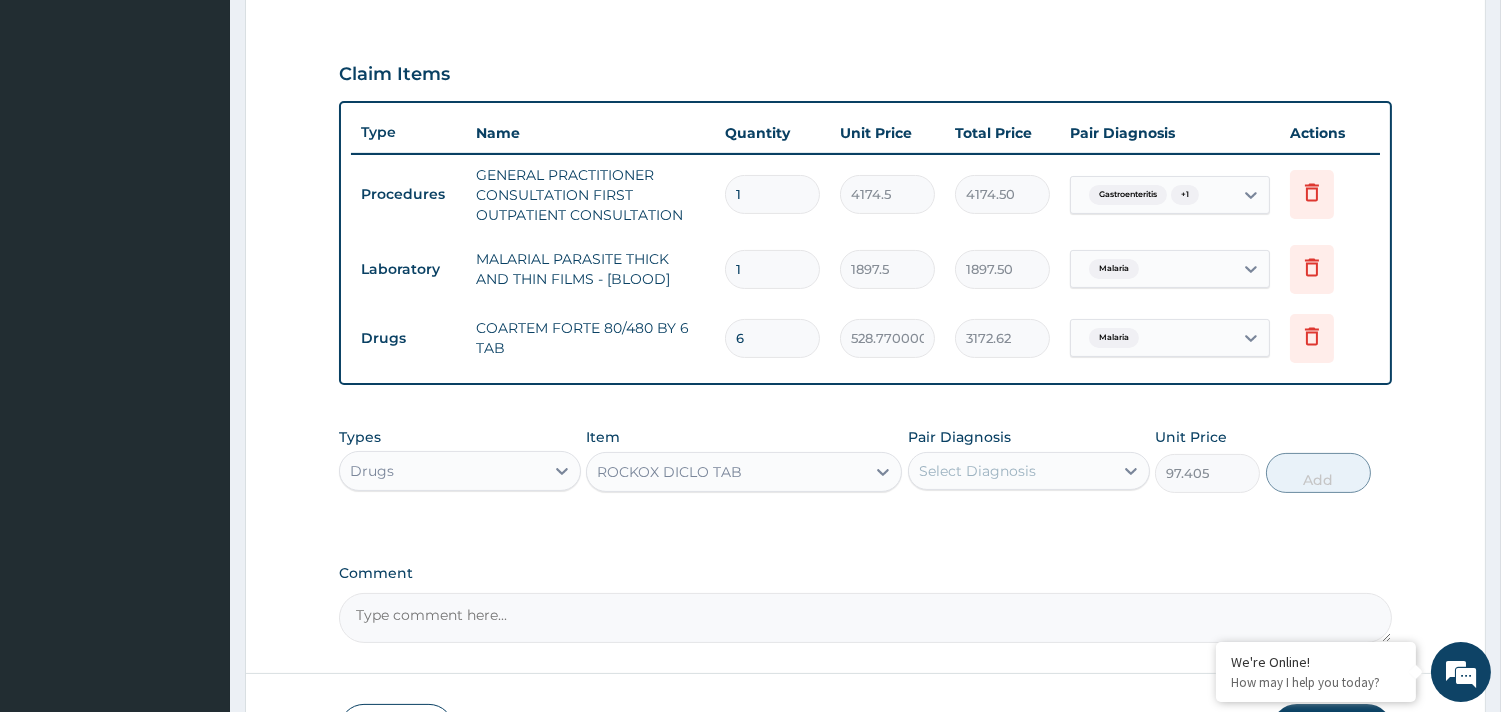 click on "Select Diagnosis" at bounding box center (977, 471) 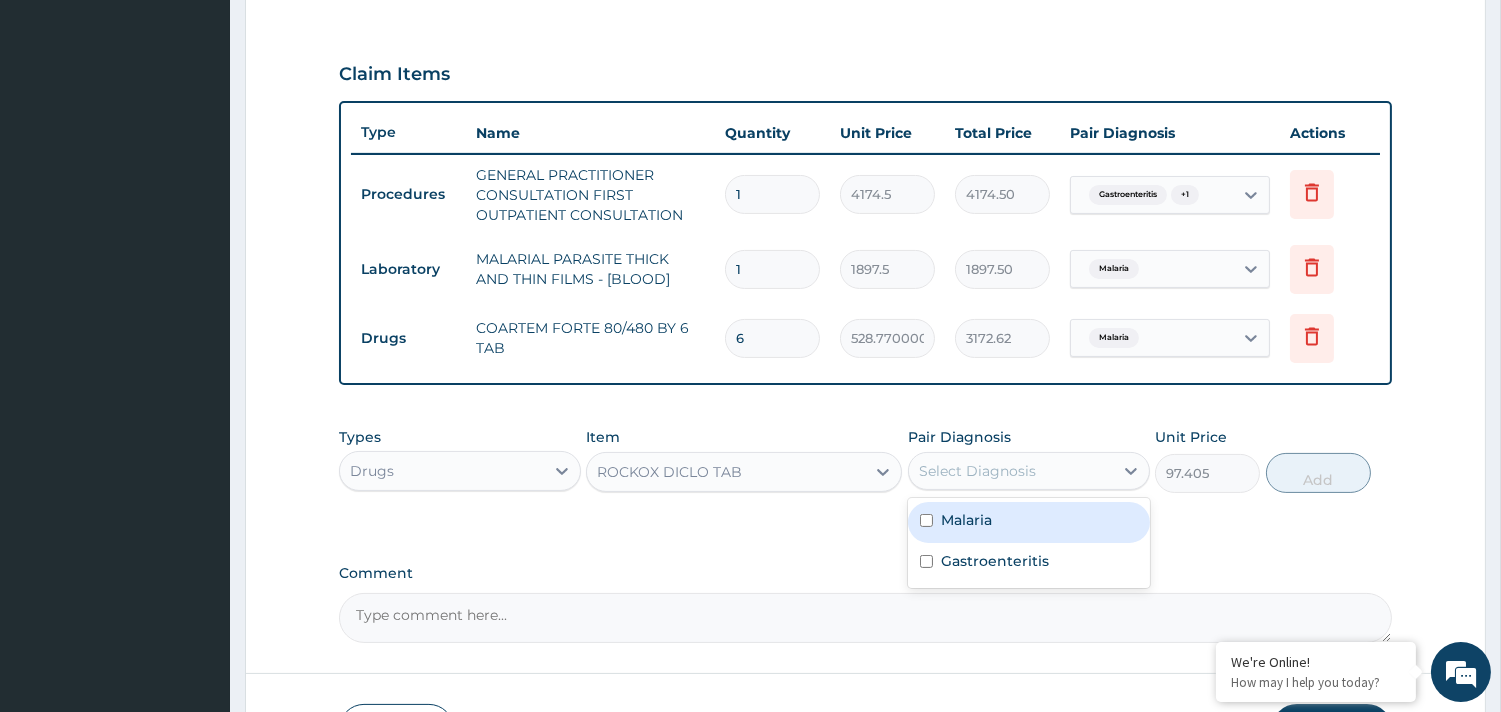 click on "Malaria" at bounding box center [1029, 522] 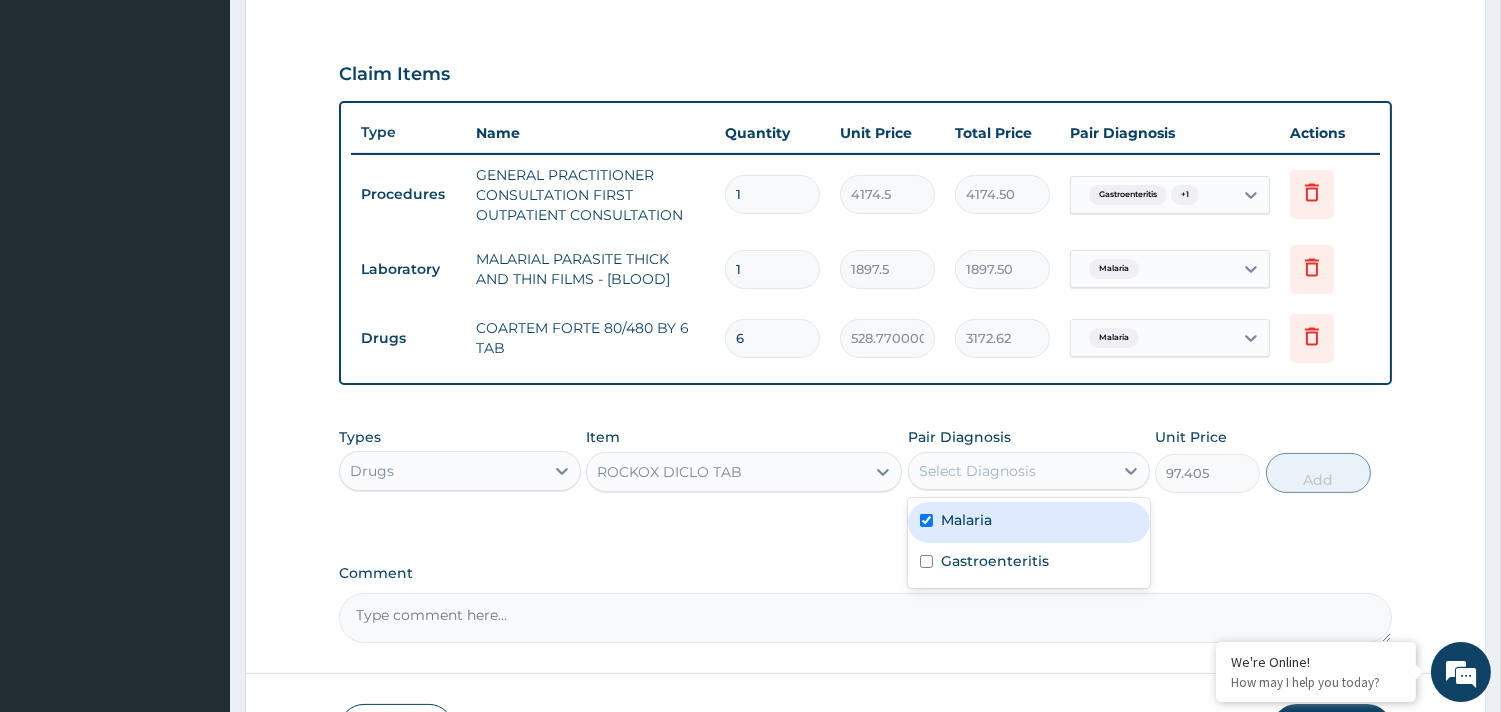 checkbox on "true" 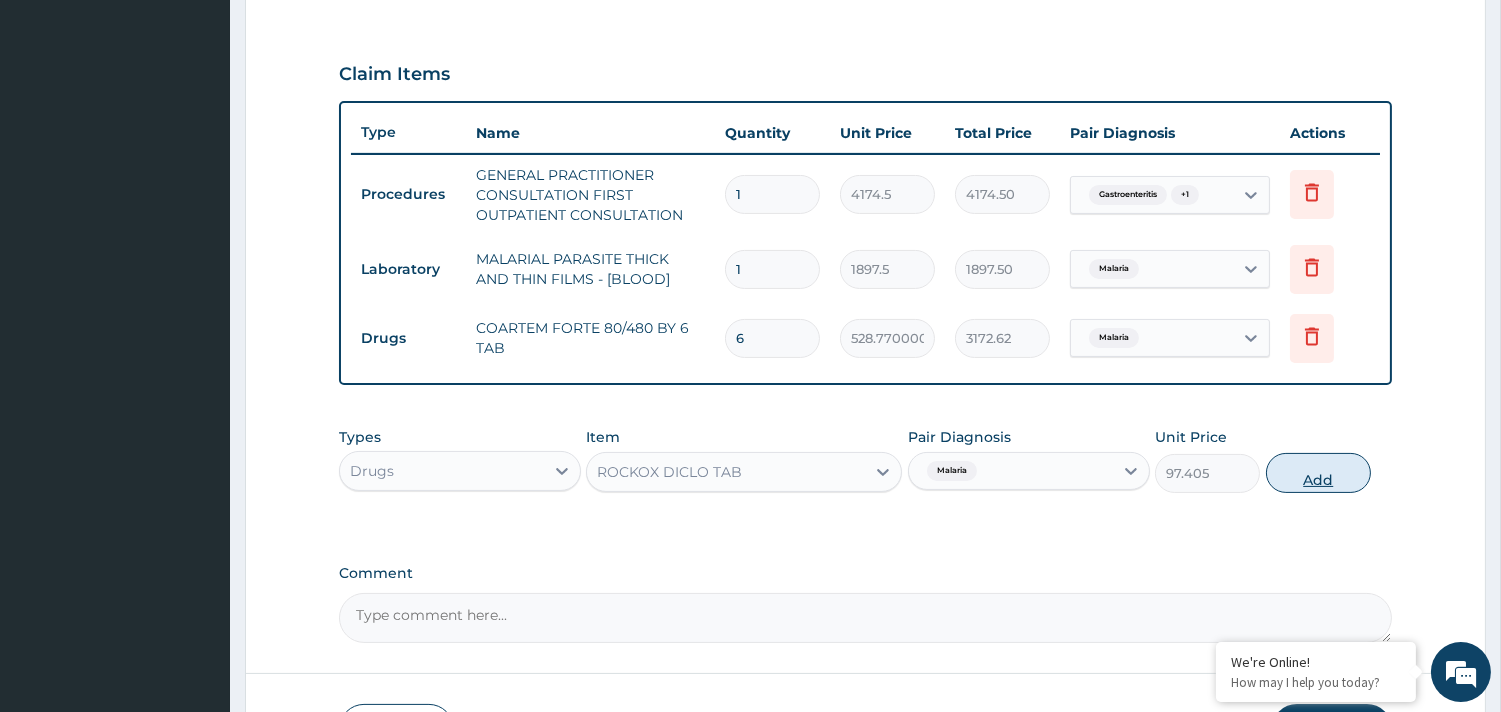 click on "Add" at bounding box center [1318, 473] 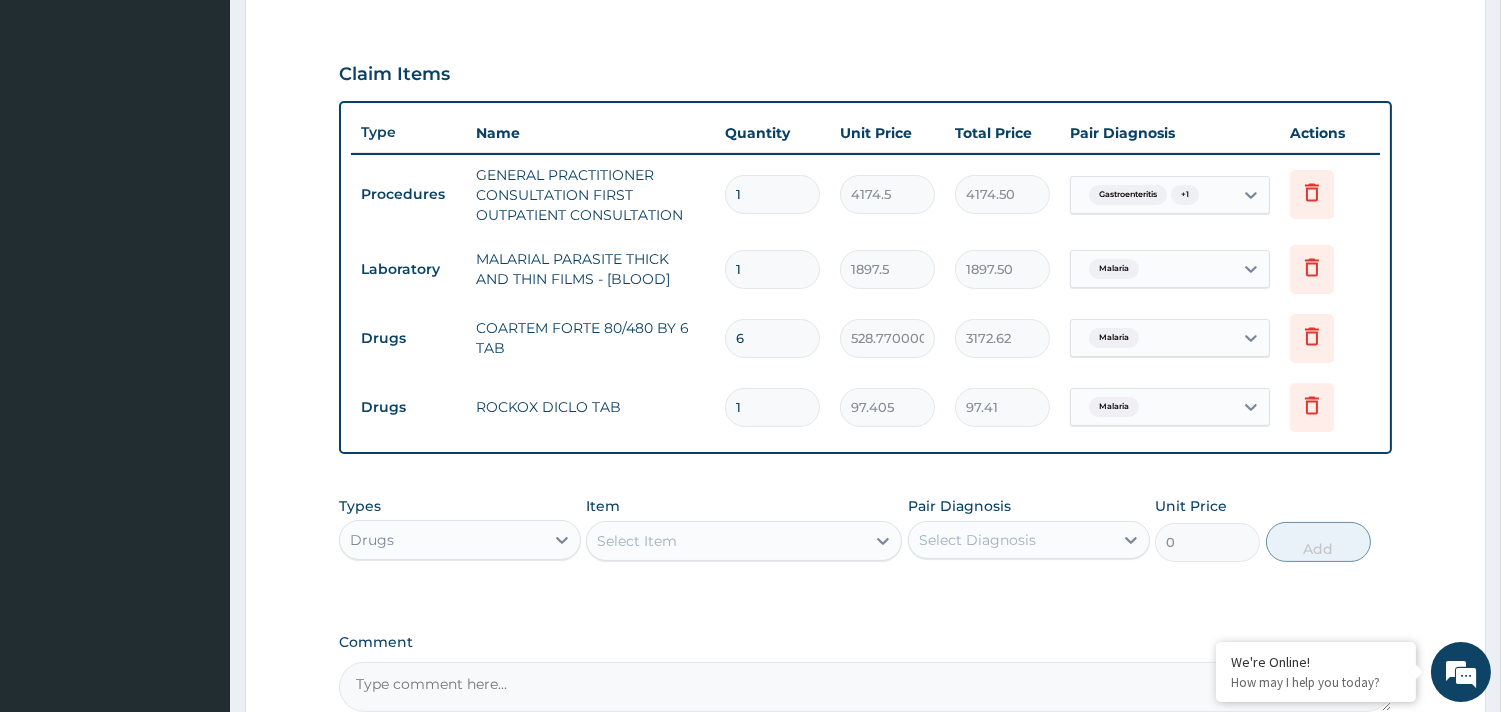 click on "1" at bounding box center [772, 407] 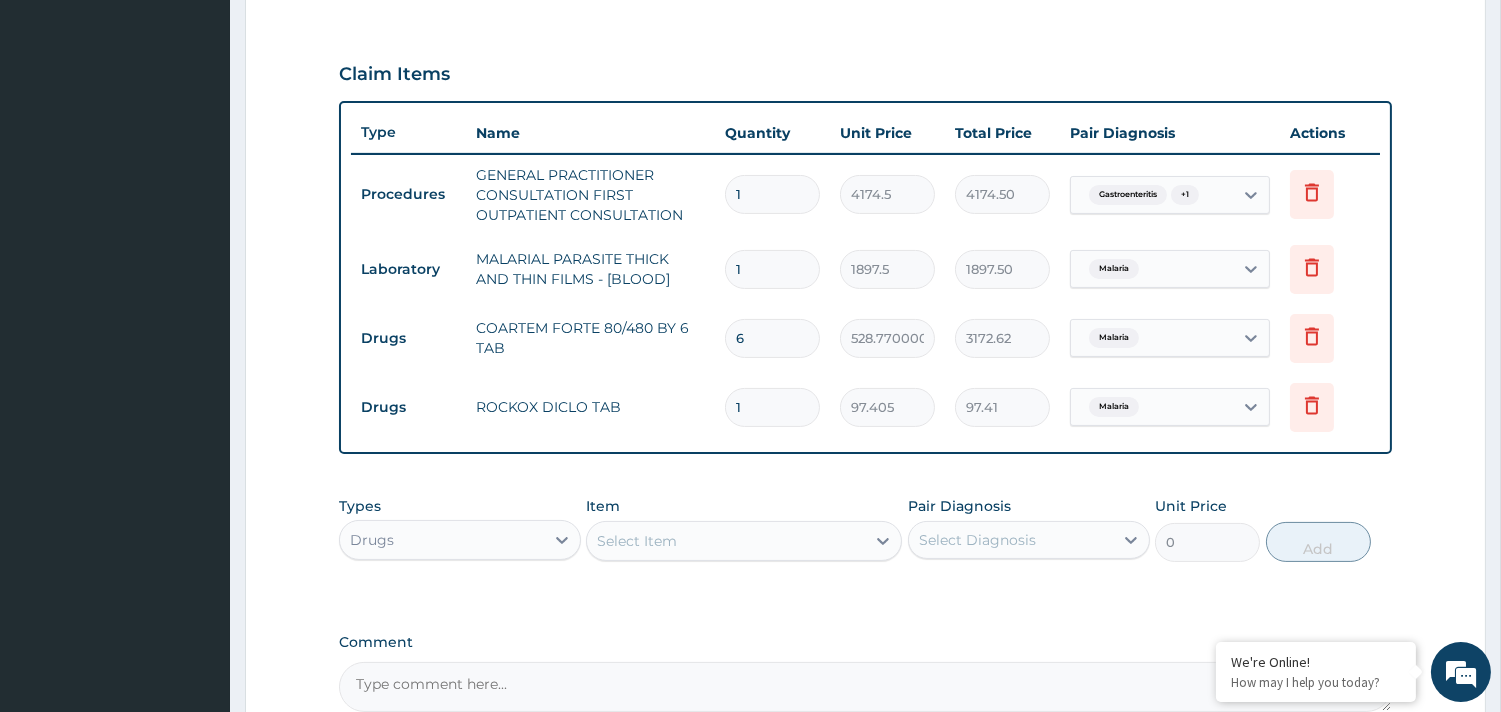 type on "10" 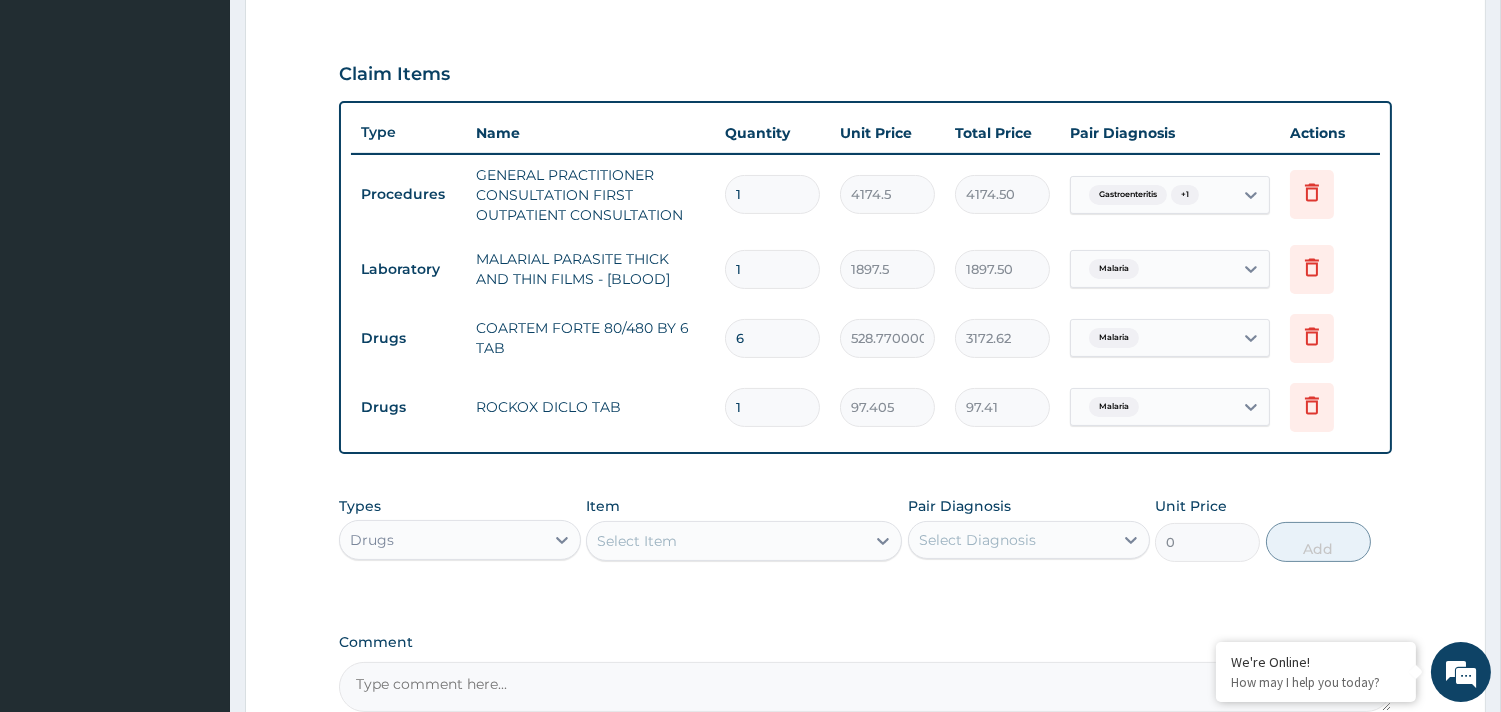 type on "974.05" 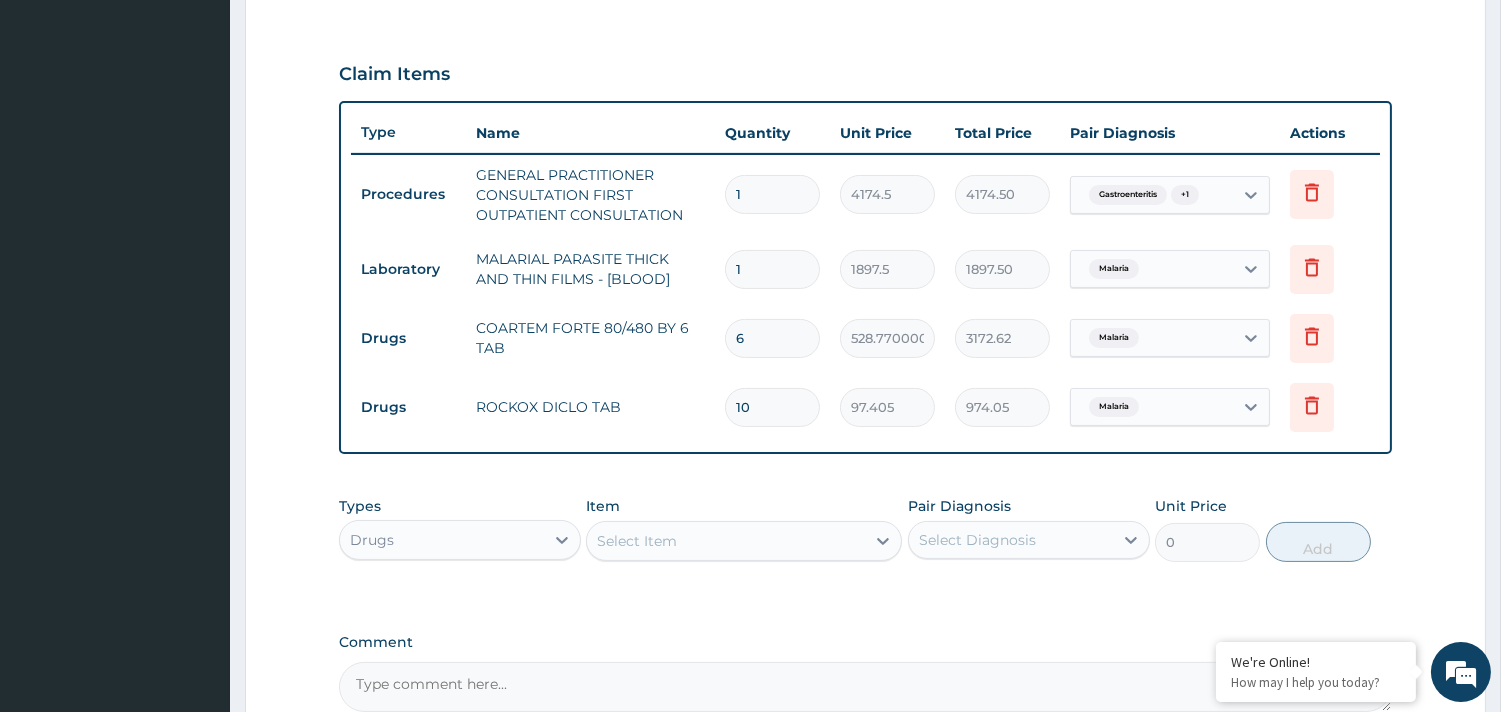 type on "10" 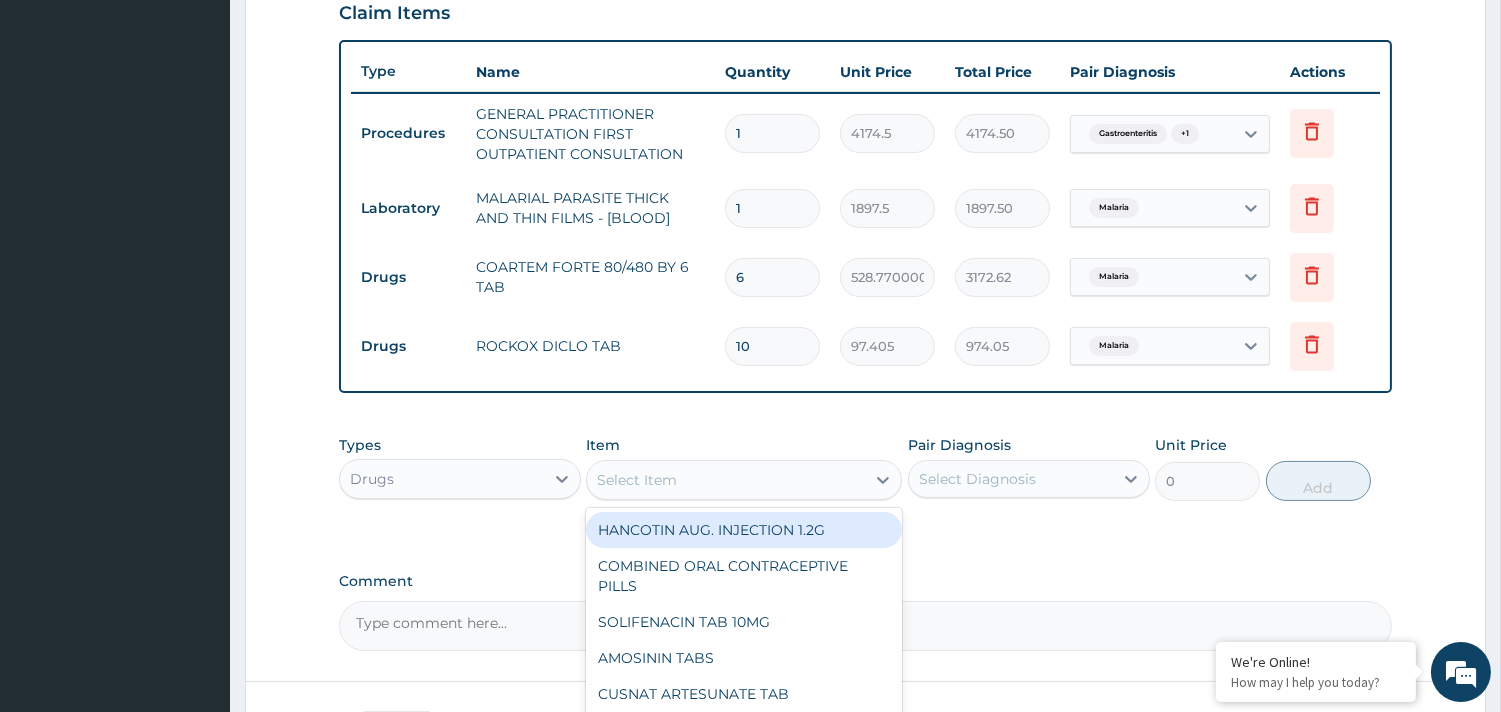 scroll, scrollTop: 754, scrollLeft: 0, axis: vertical 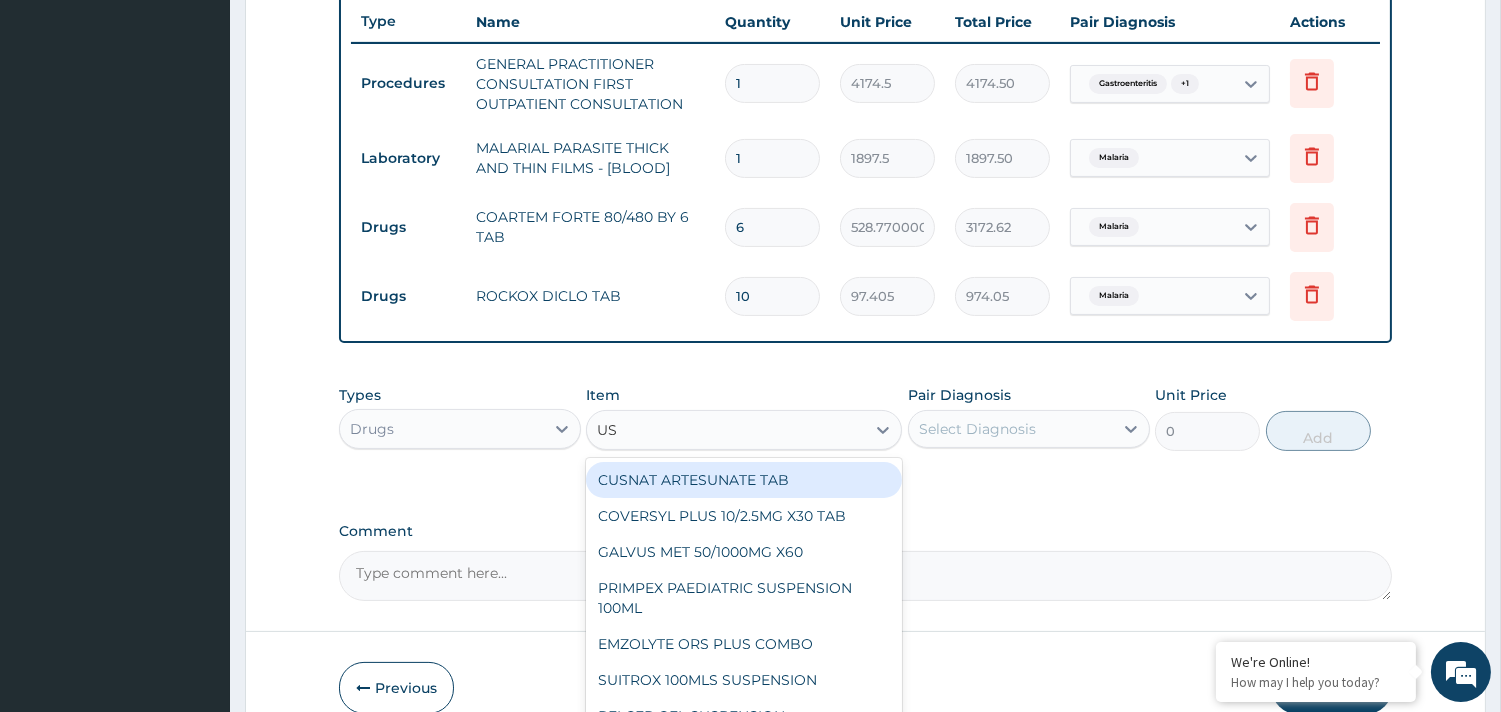 type on "USC" 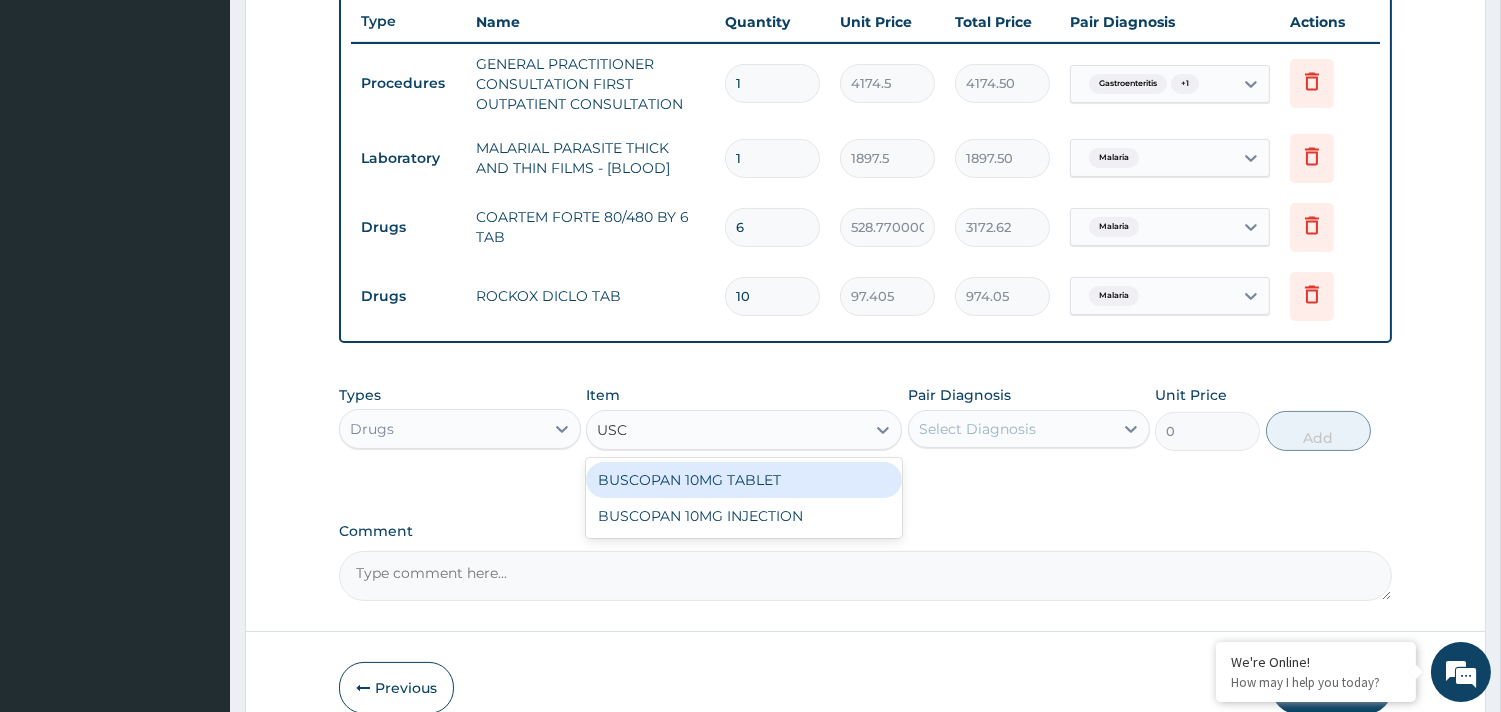 click on "BUSCOPAN 10MG TABLET" at bounding box center [744, 480] 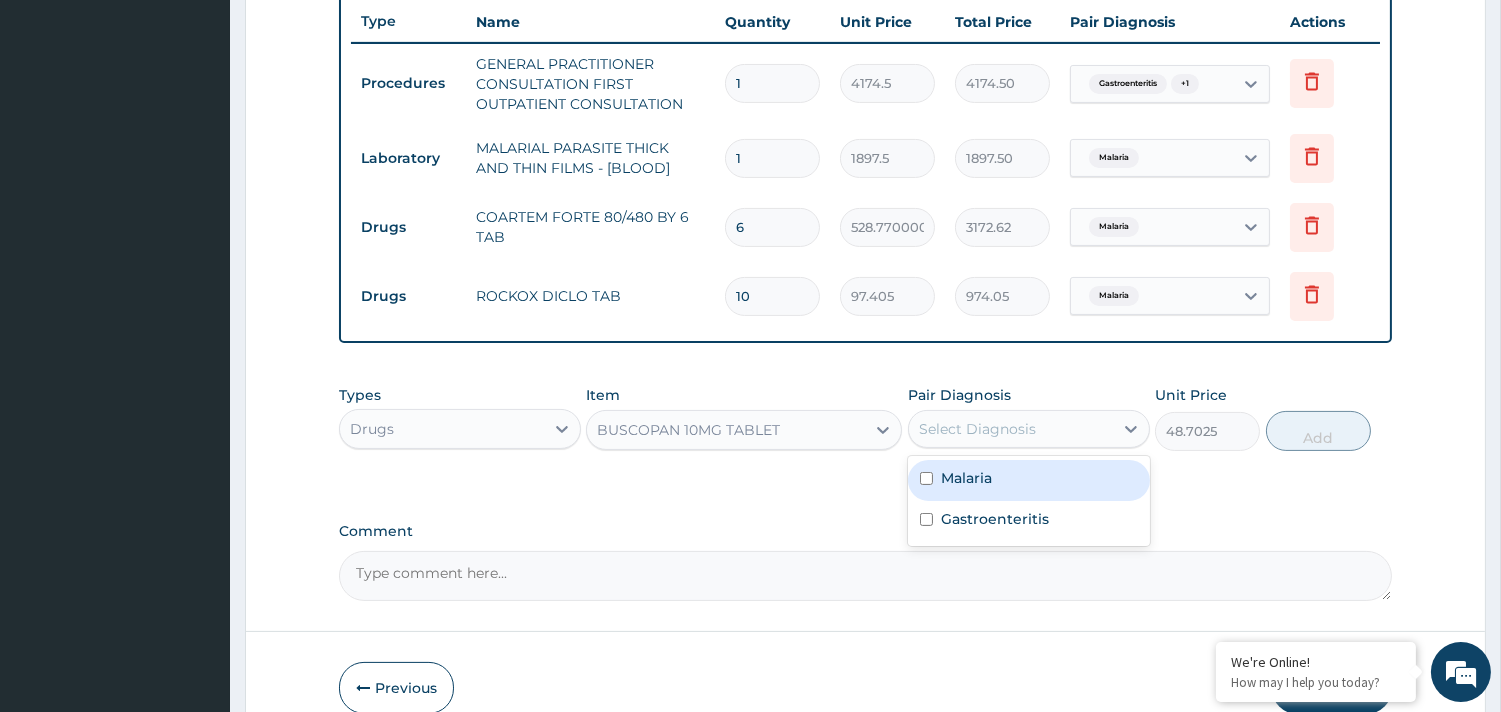 click on "Select Diagnosis" at bounding box center [977, 429] 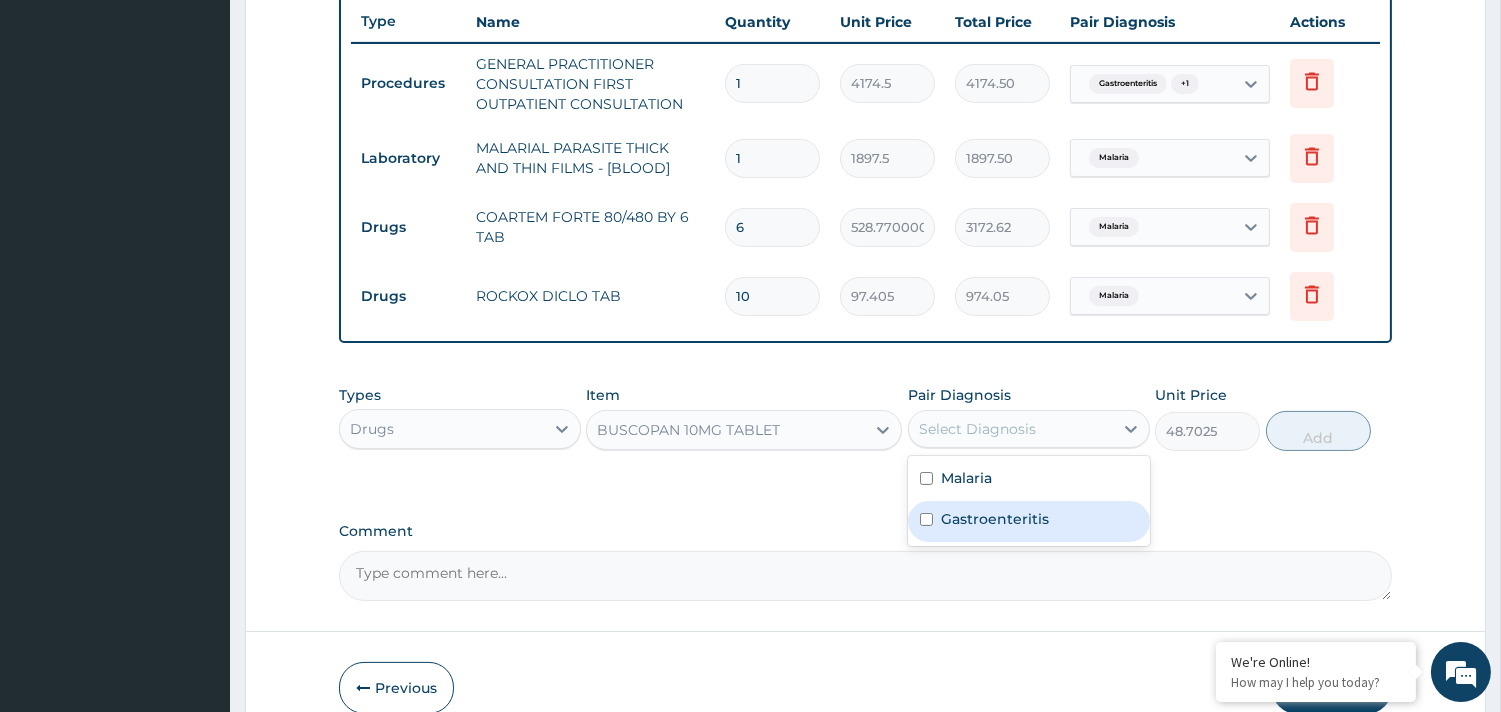 click on "Gastroenteritis" at bounding box center (995, 519) 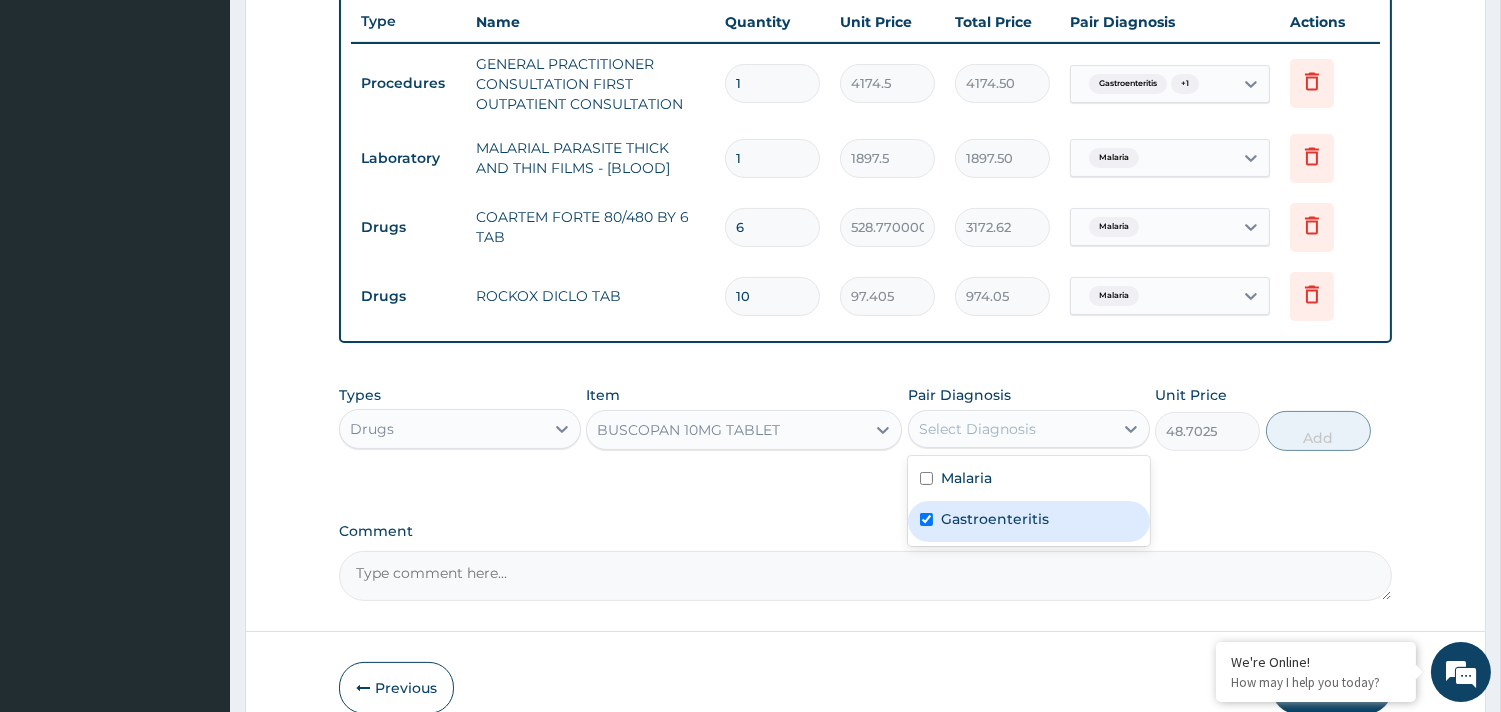 checkbox on "true" 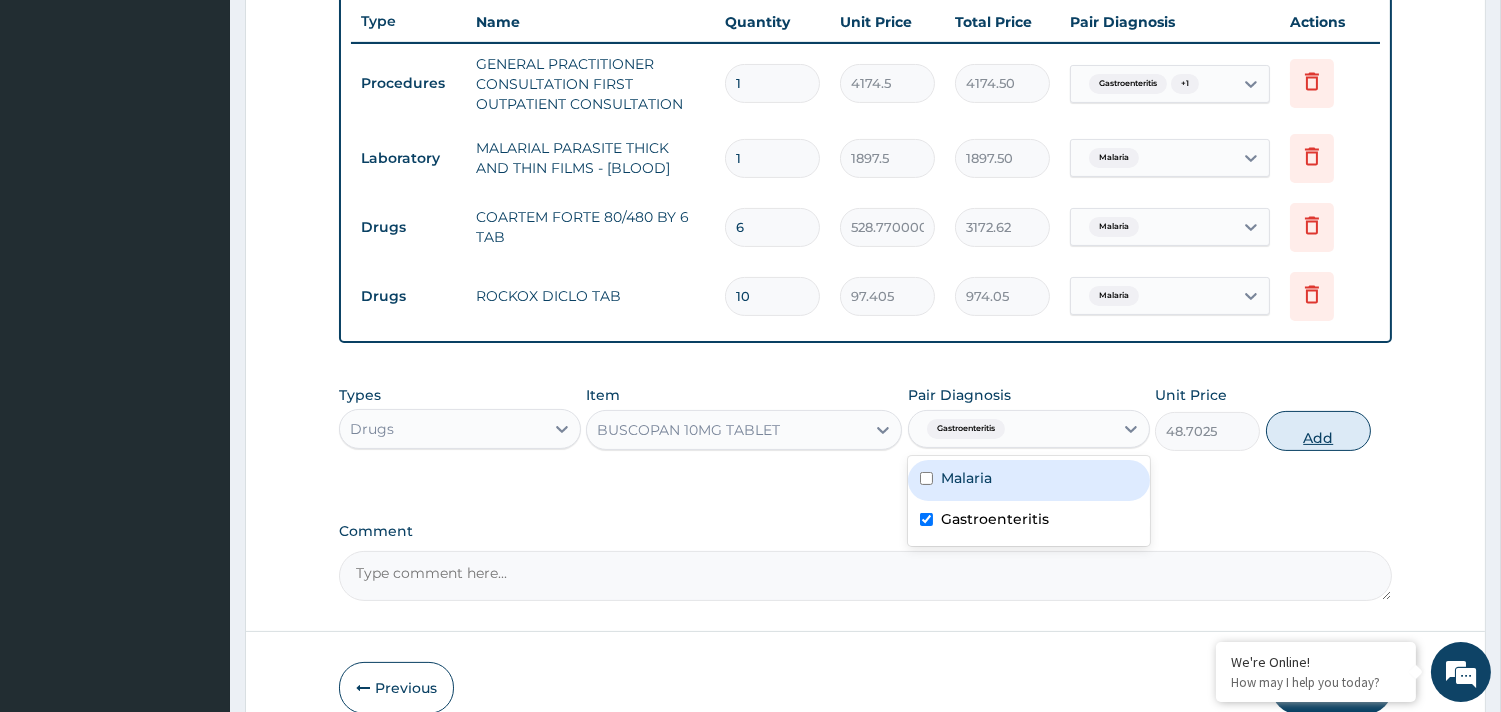 click on "Add" at bounding box center (1318, 431) 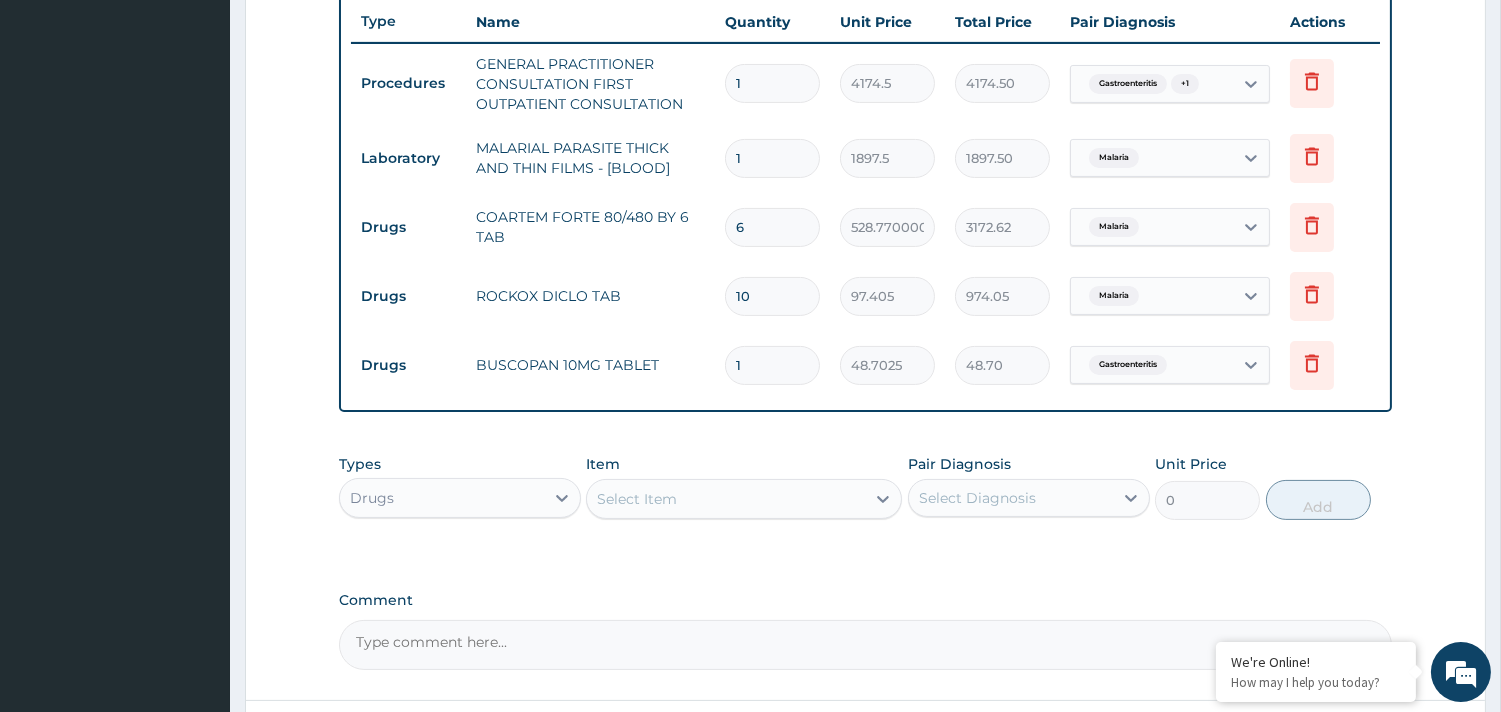 type on "10" 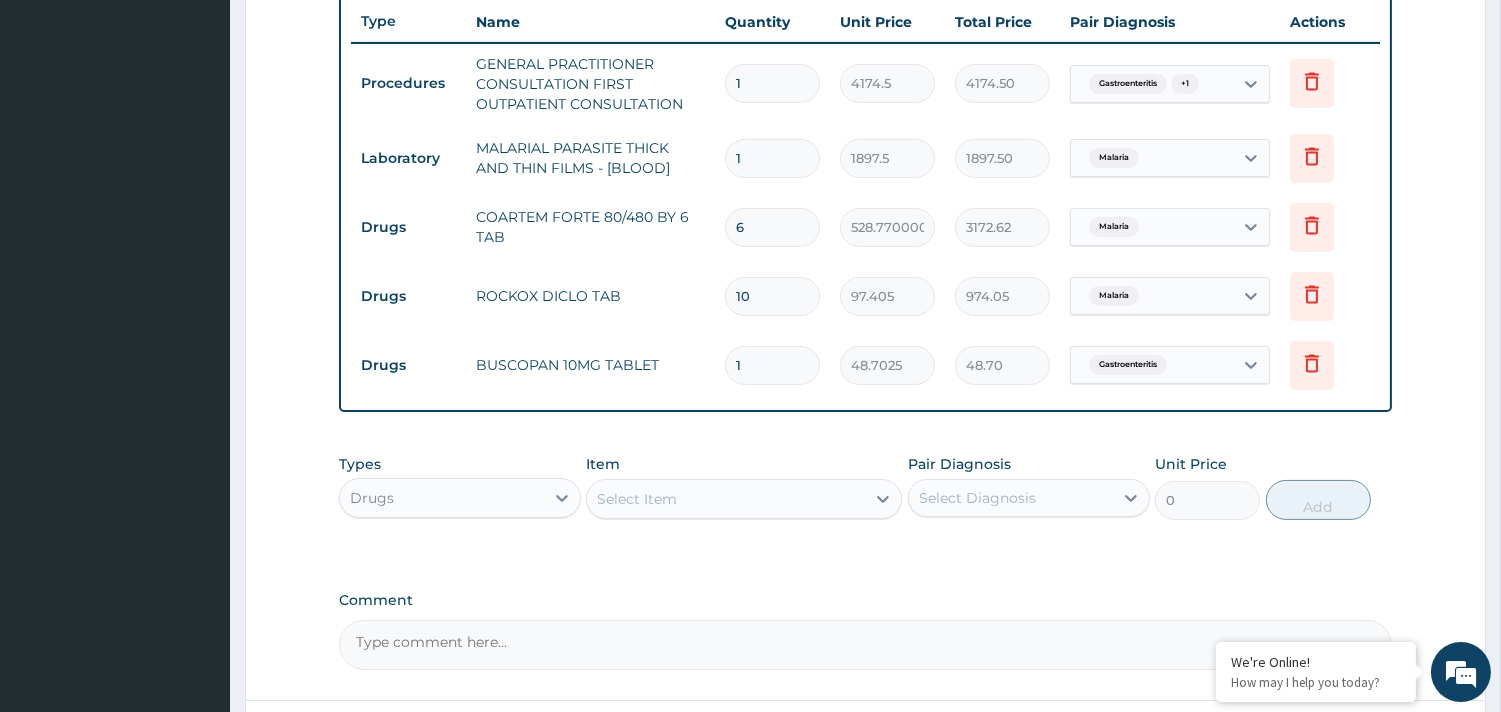 type on "487.02" 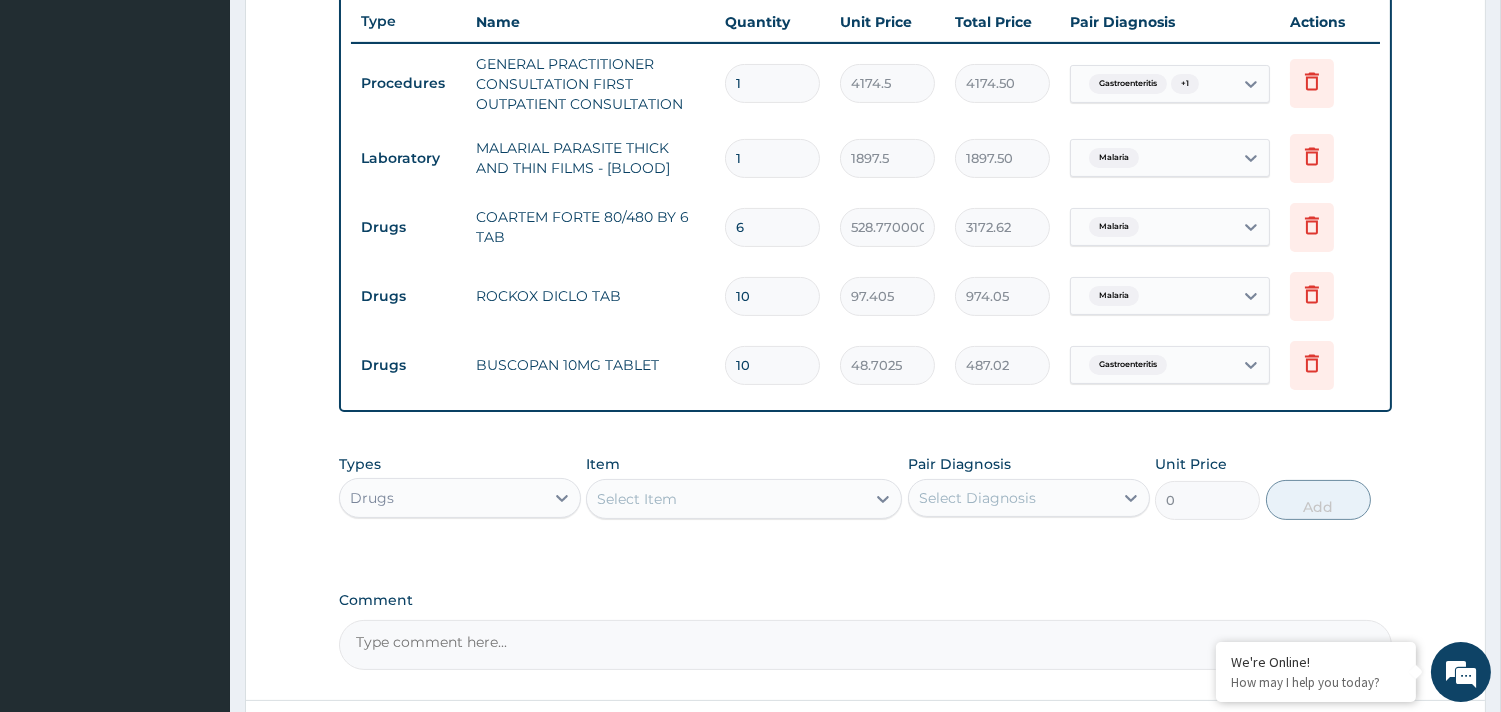 type on "10" 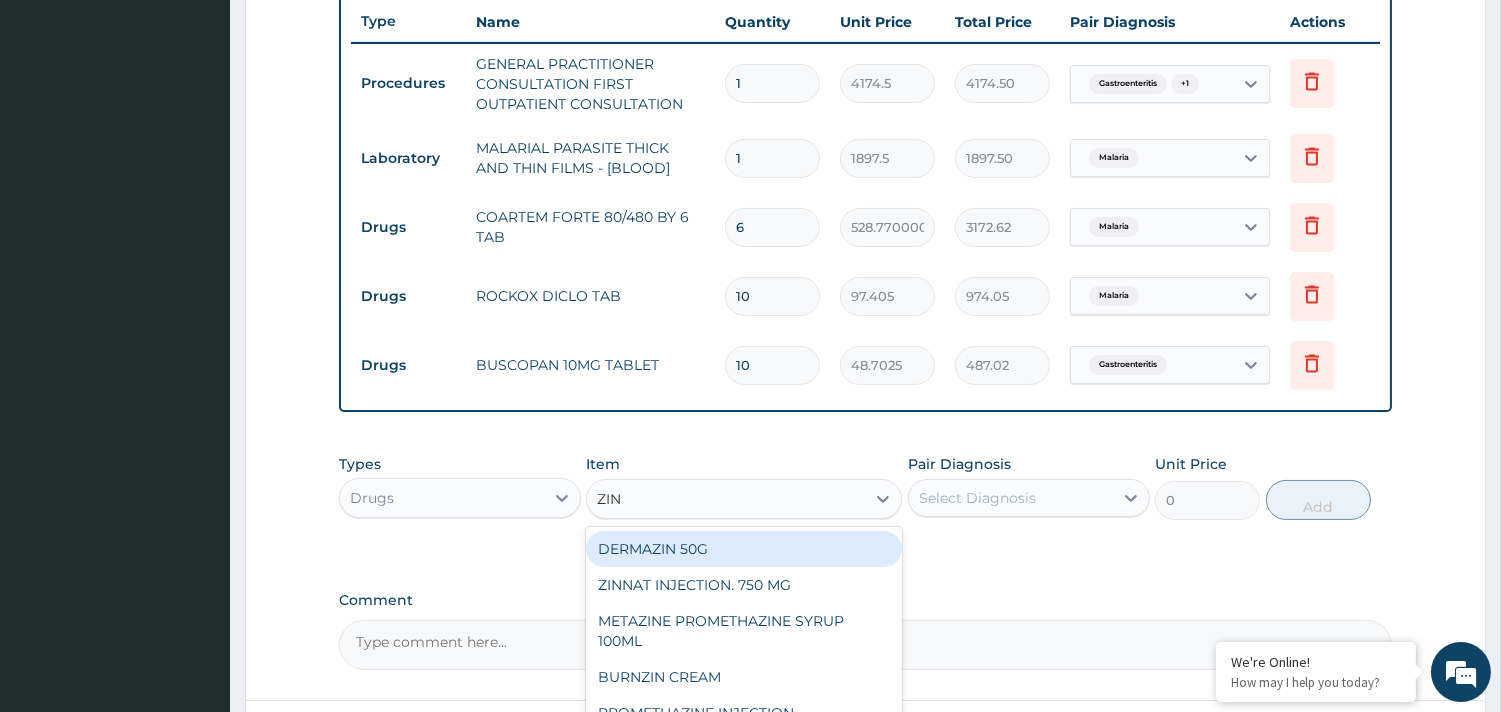 type on "ZINC" 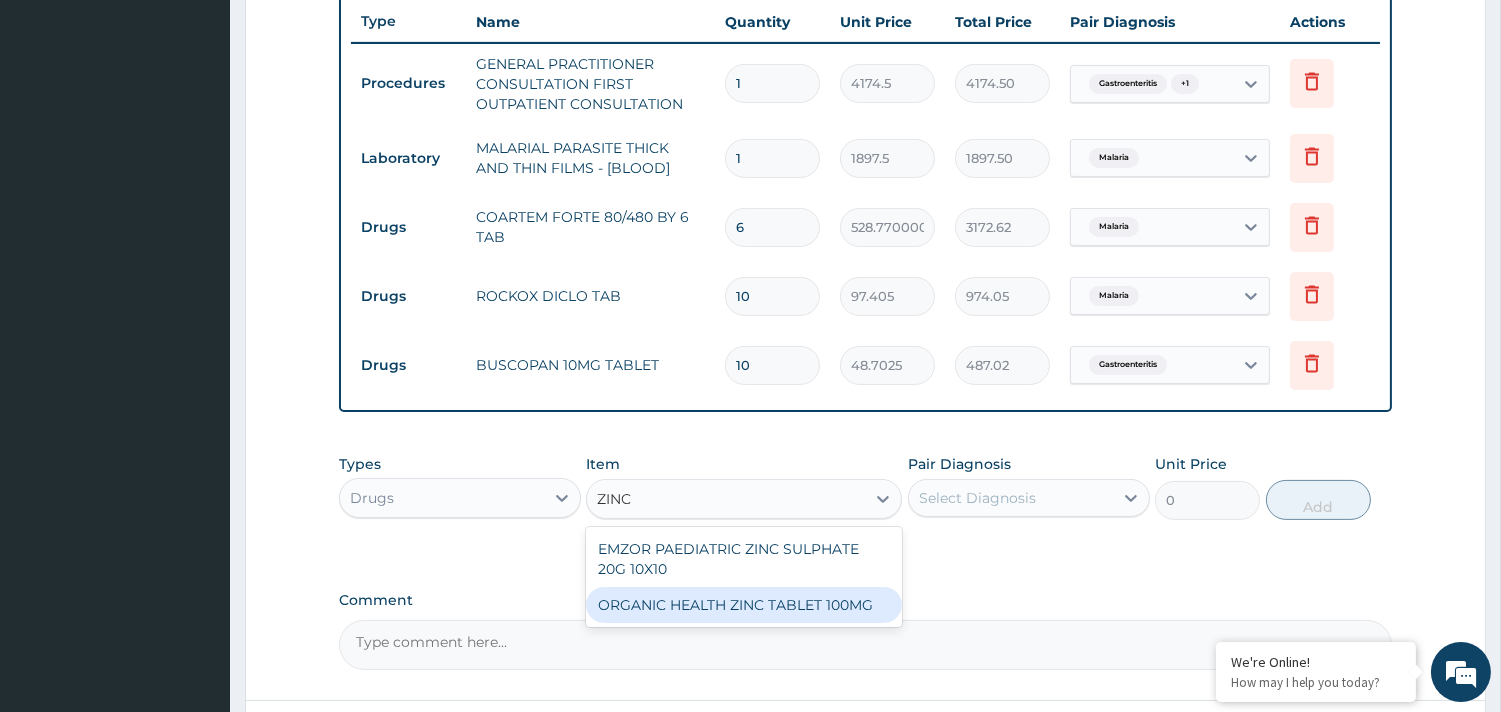 click on "ORGANIC HEALTH ZINC TABLET 100MG" at bounding box center [744, 605] 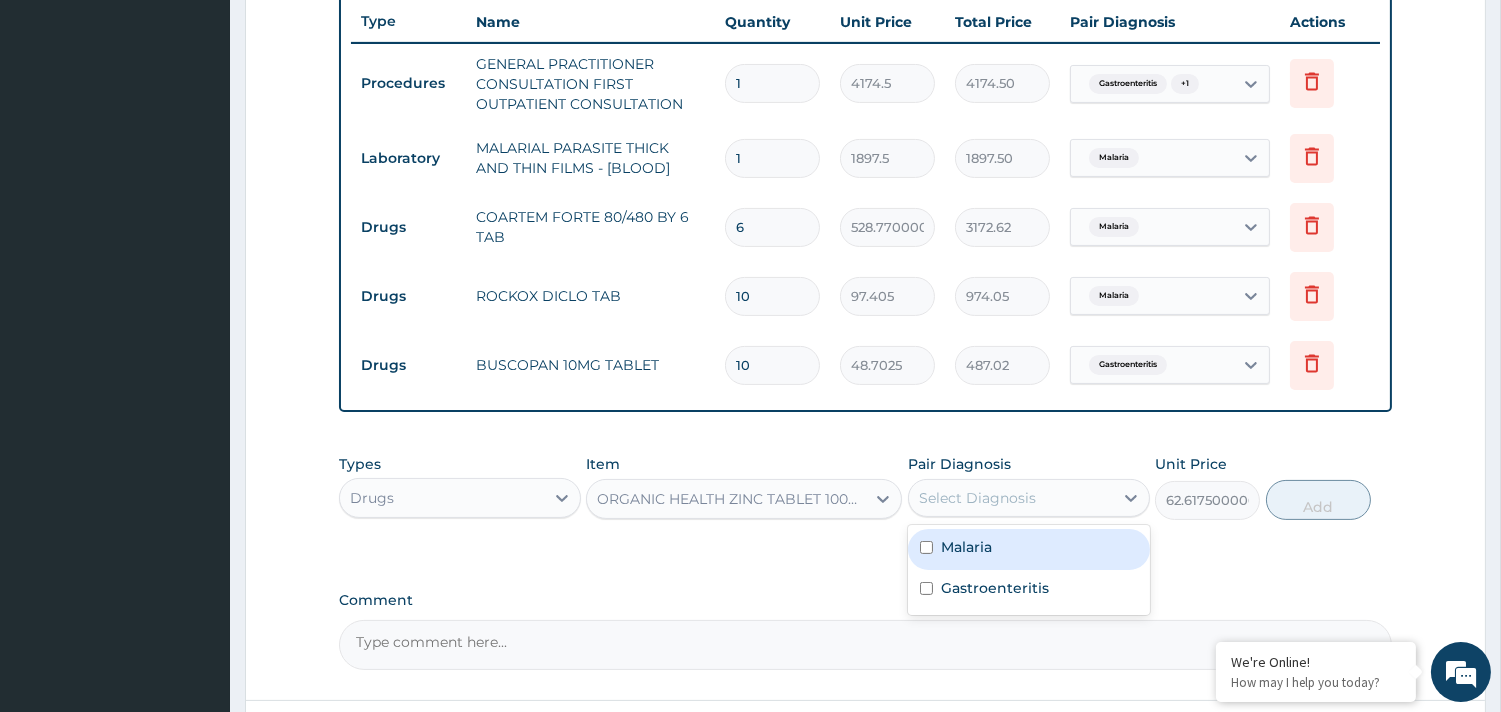 click on "Select Diagnosis" at bounding box center [1011, 498] 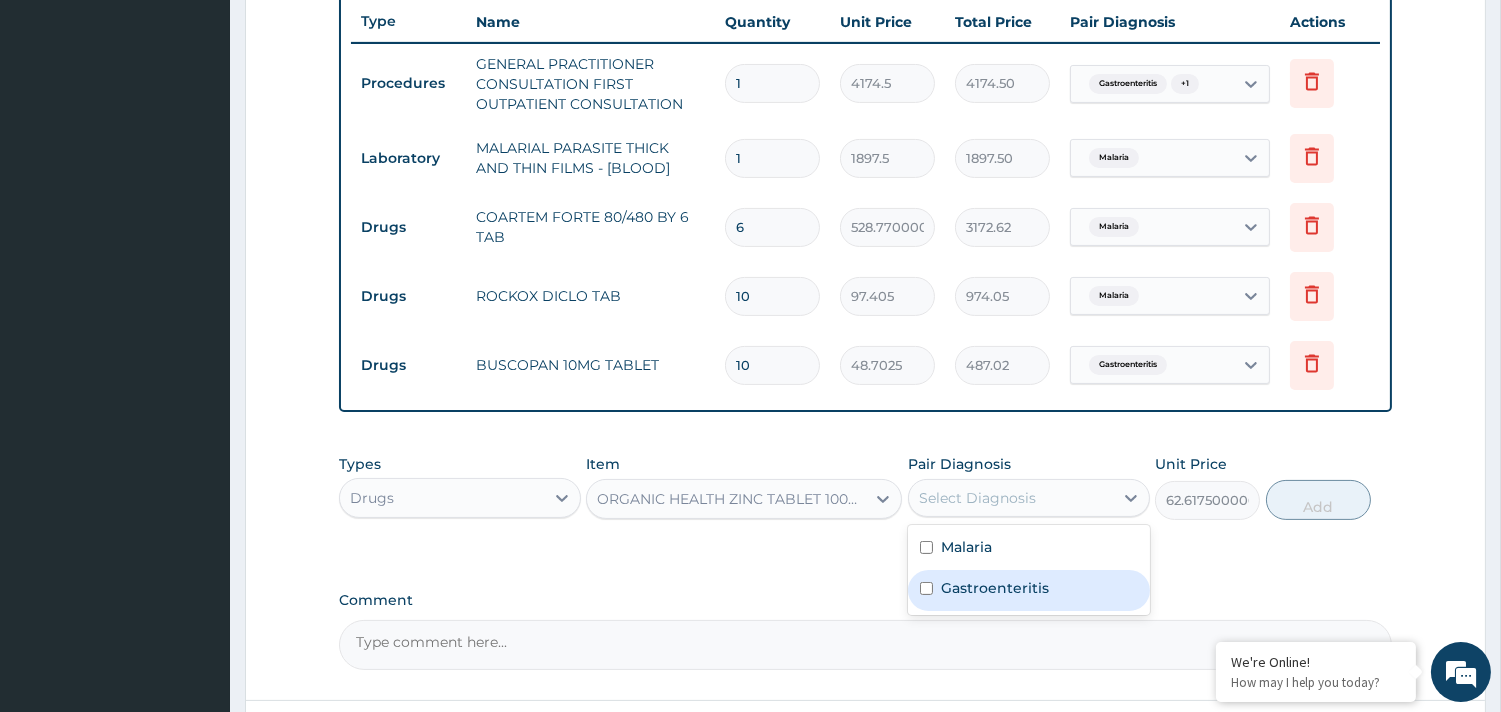 click on "Gastroenteritis" at bounding box center (995, 588) 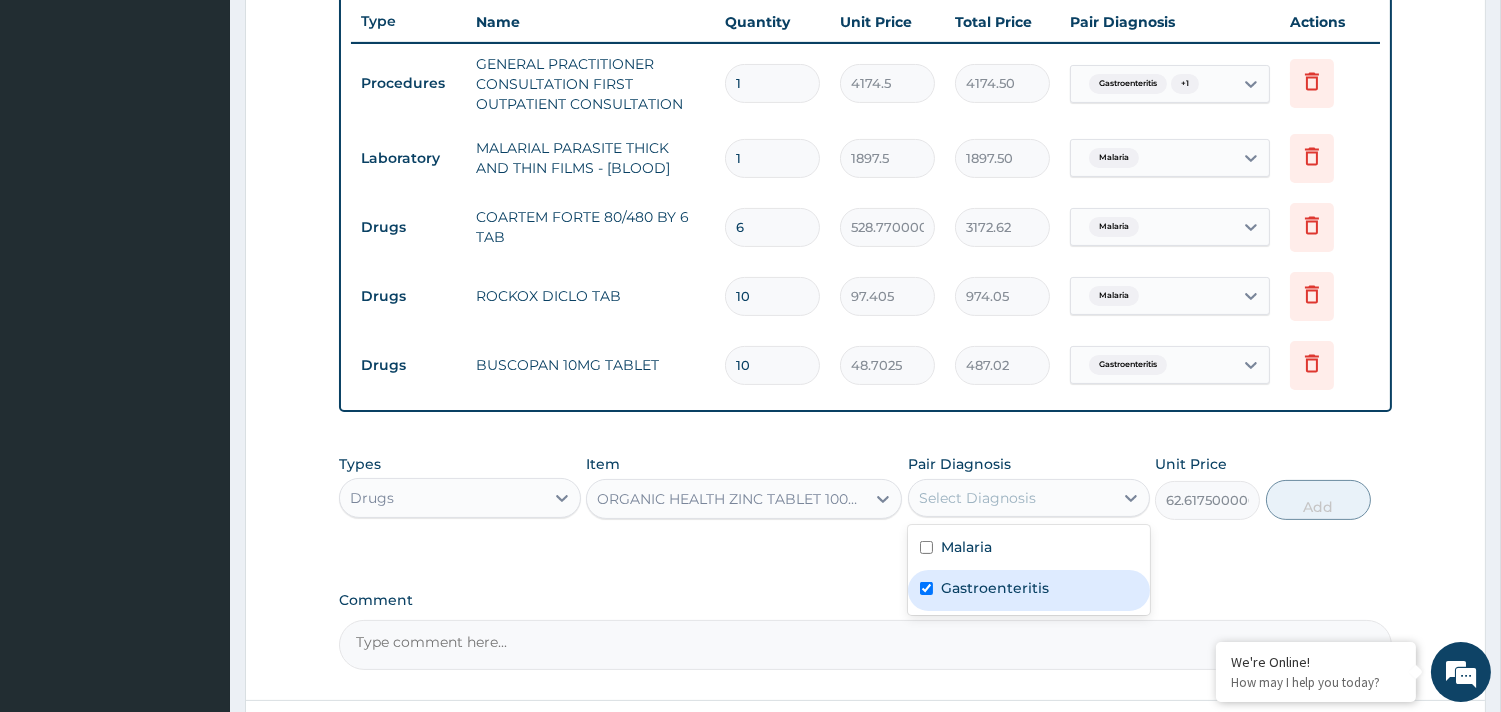 checkbox on "true" 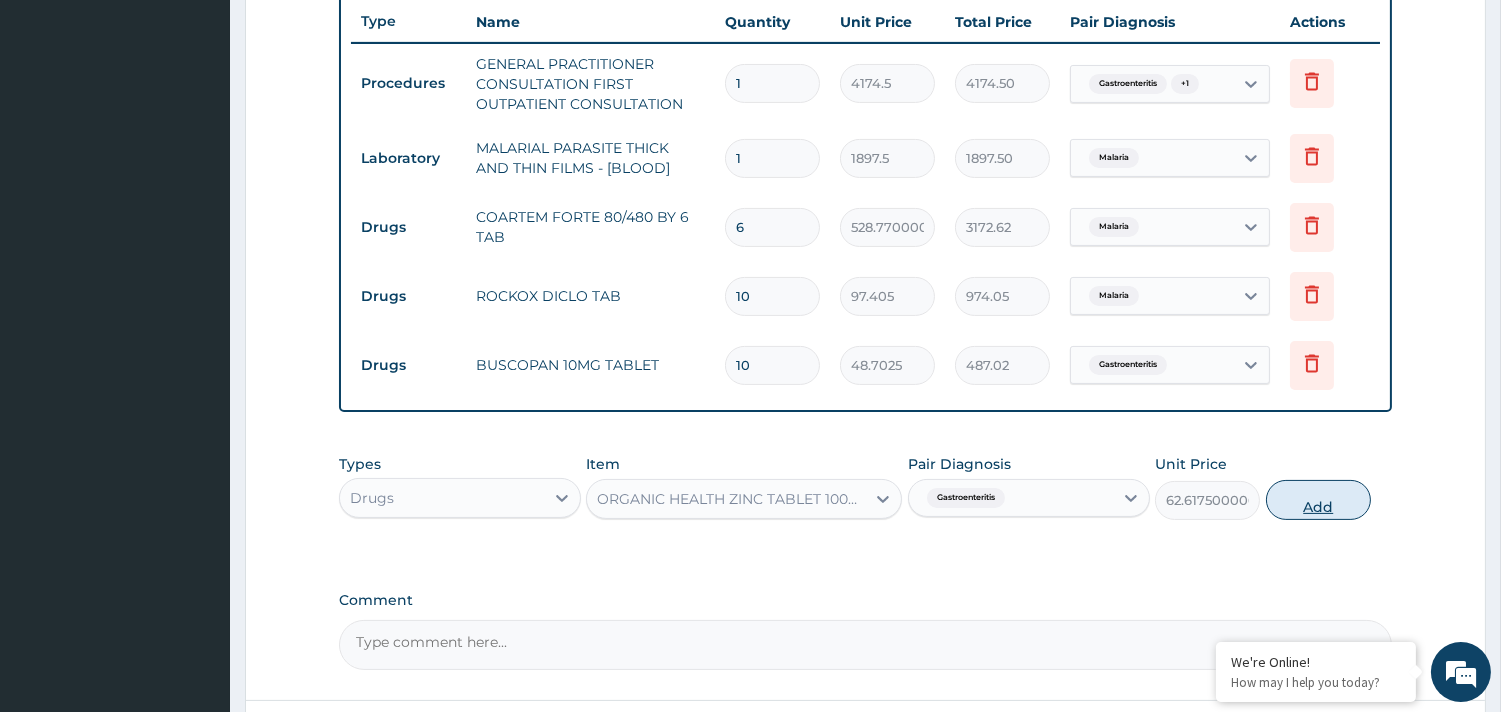 click on "Add" at bounding box center [1318, 500] 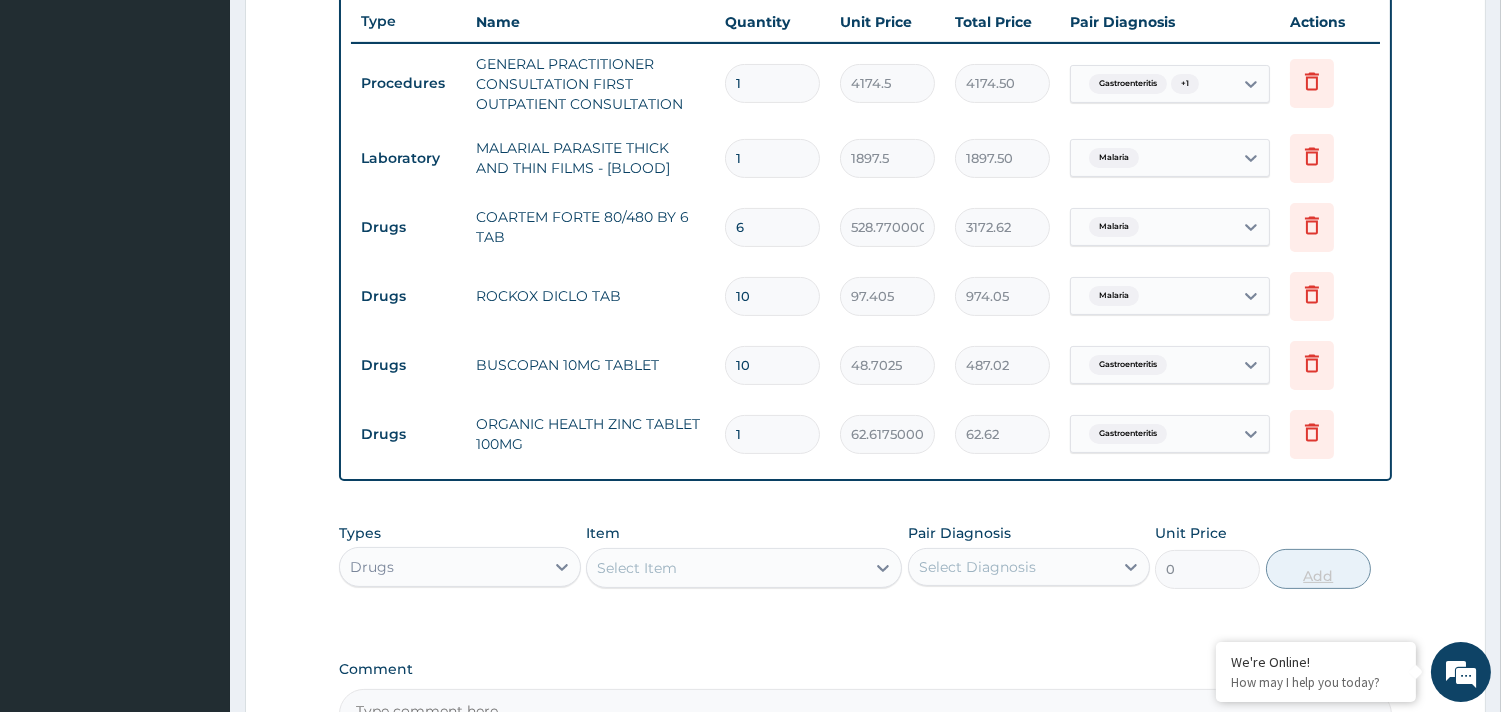 type 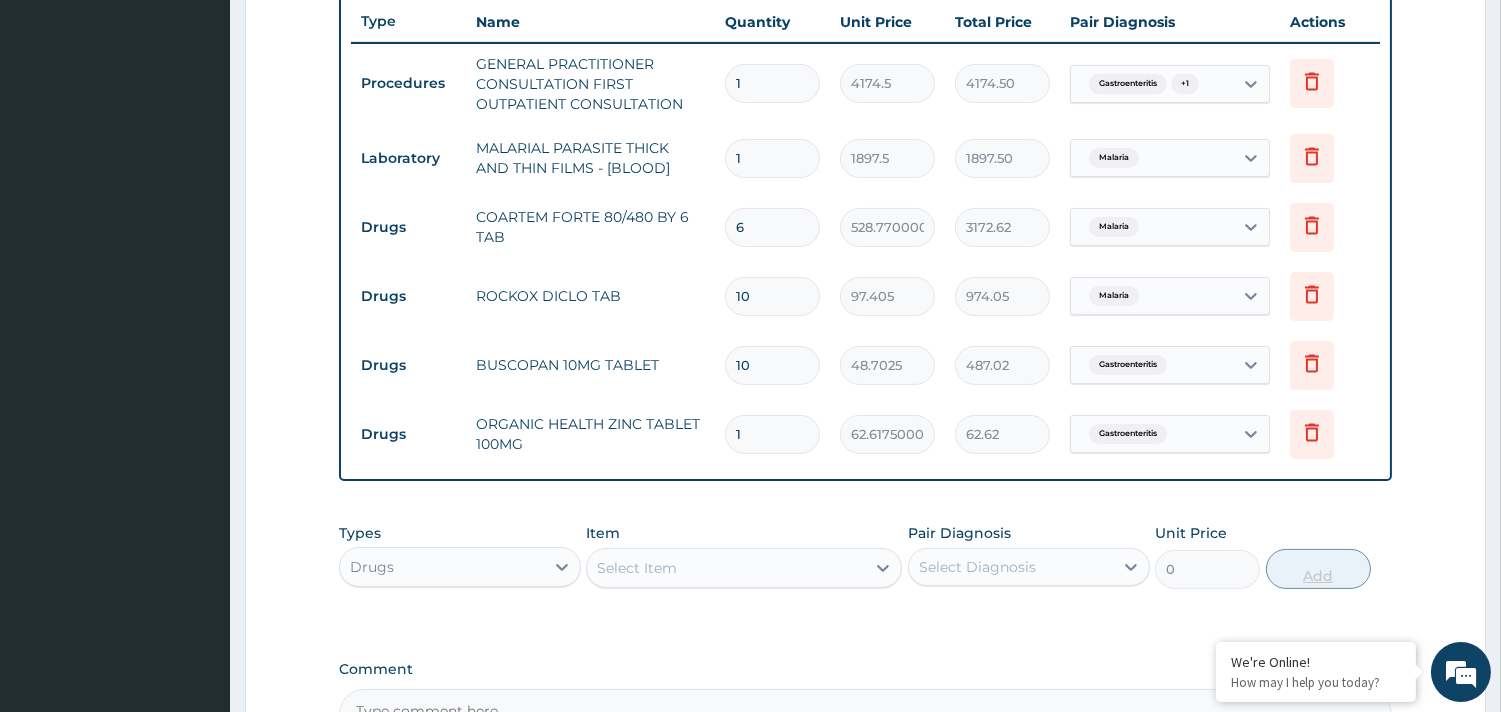 type on "0.00" 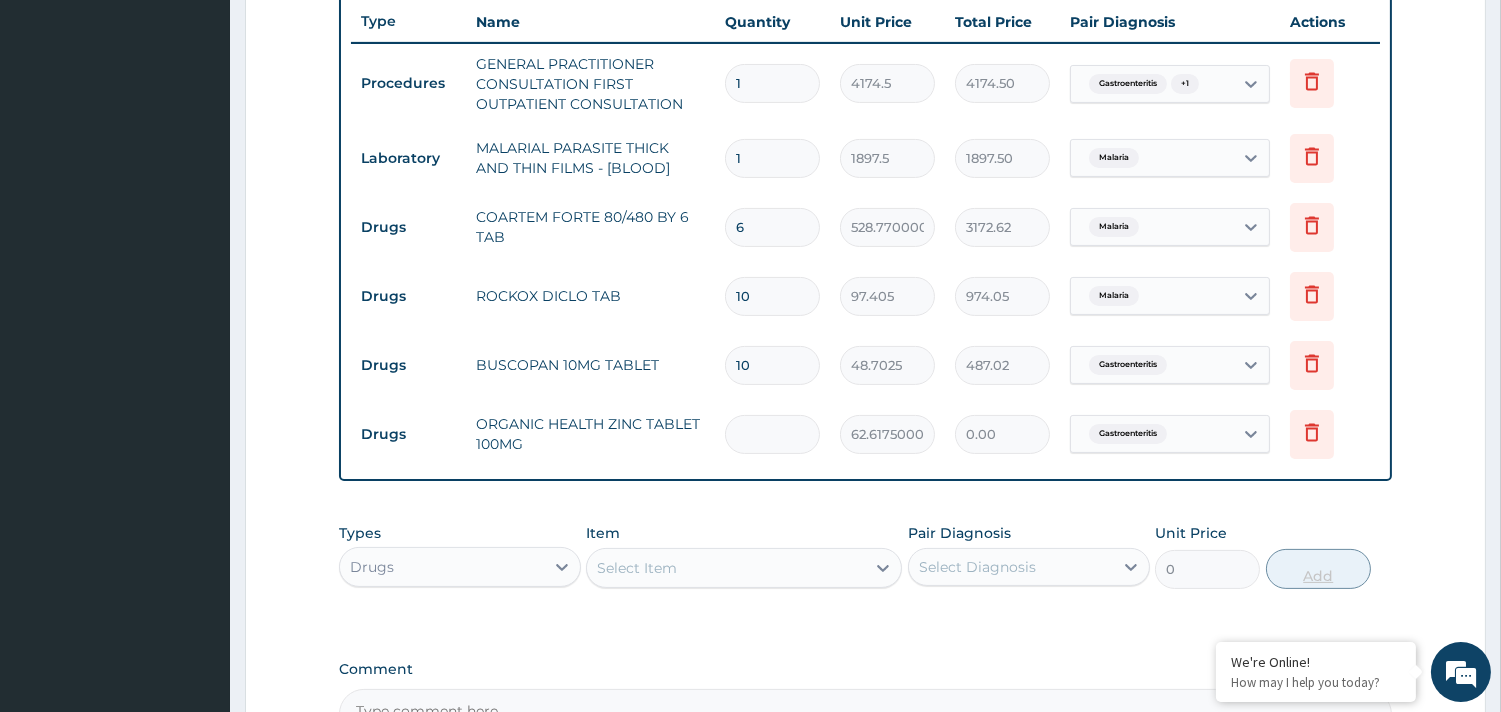 type on "5" 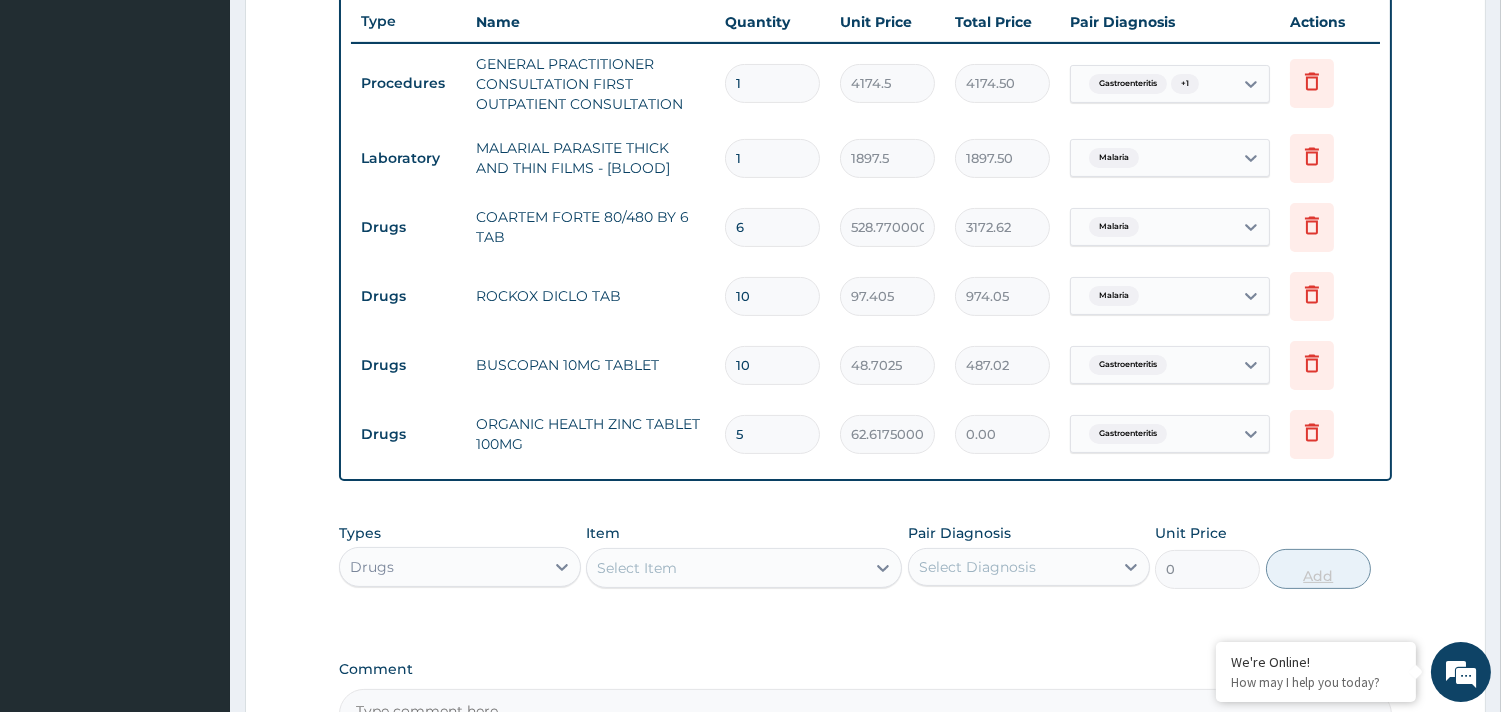type on "313.09" 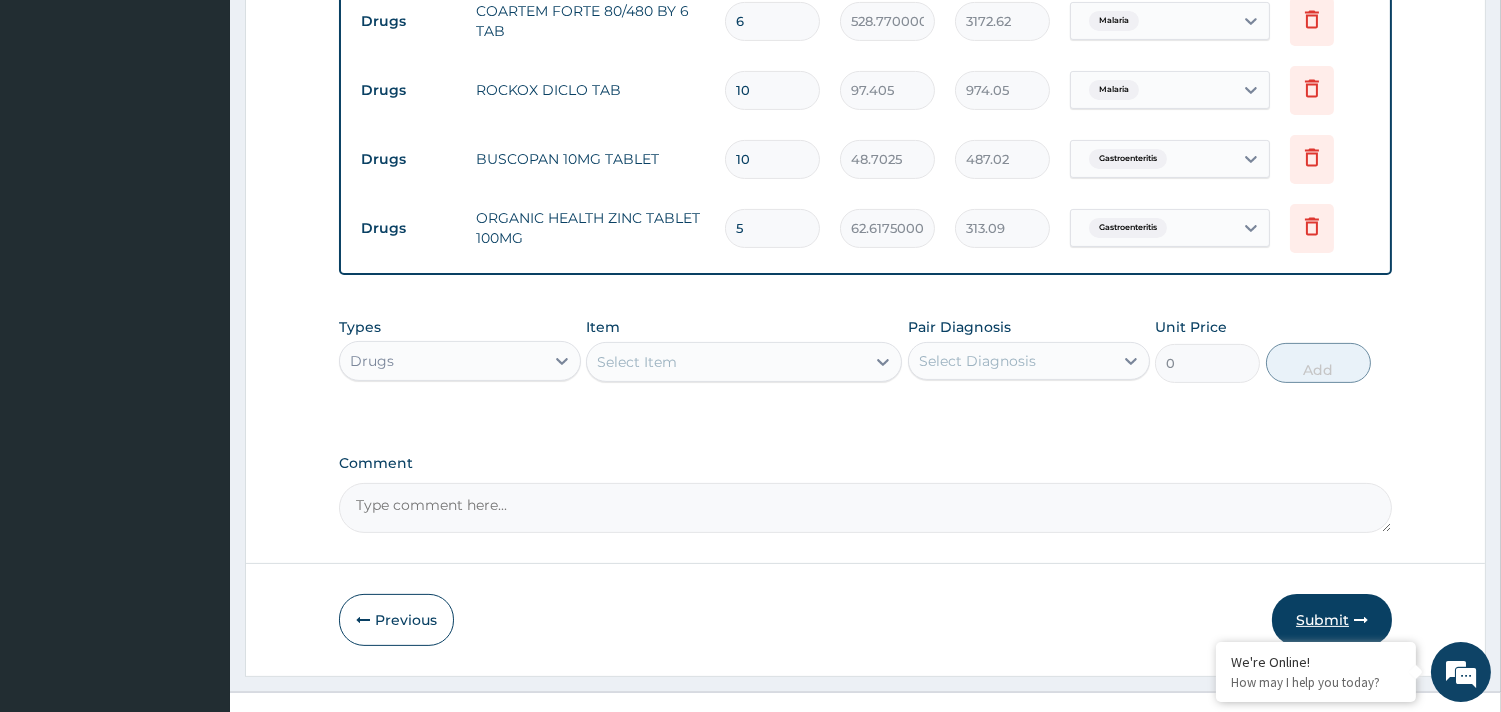 scroll, scrollTop: 991, scrollLeft: 0, axis: vertical 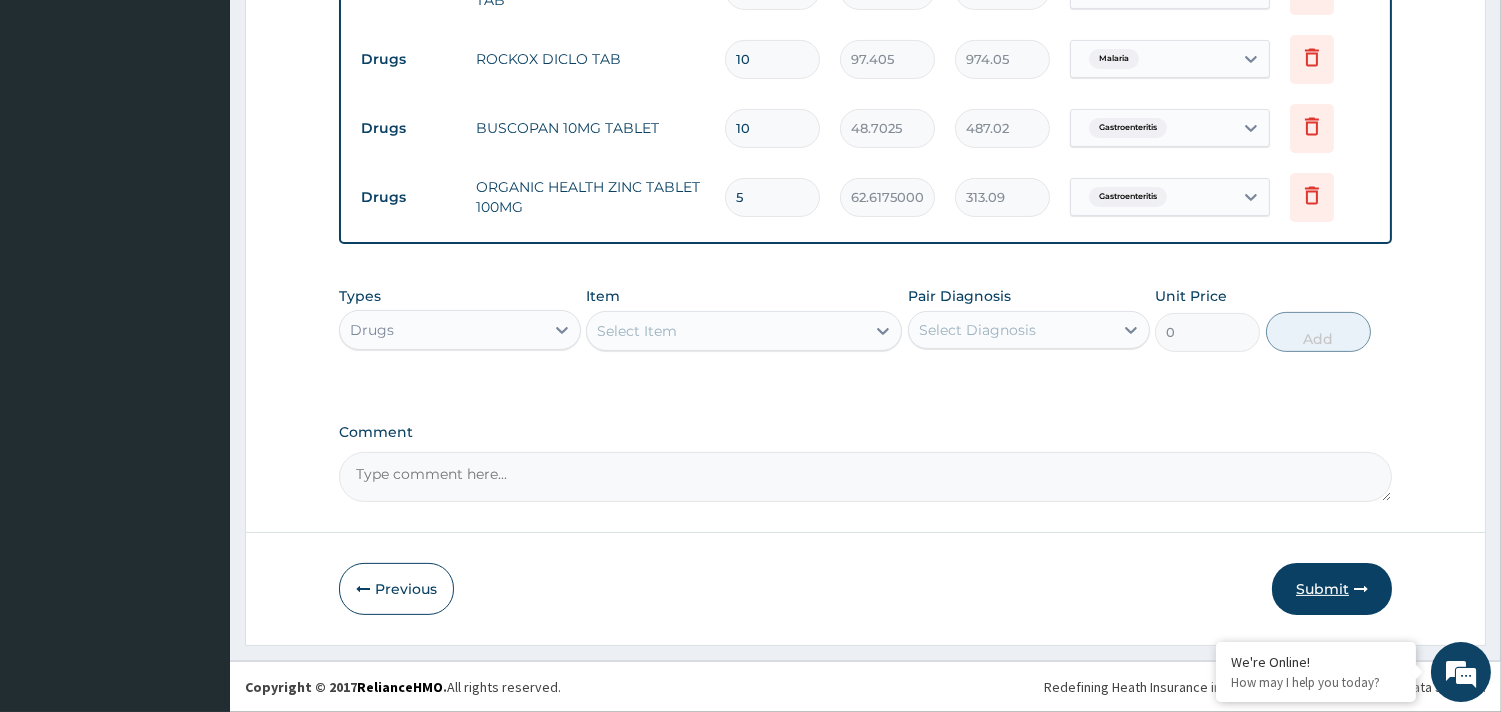 type on "5" 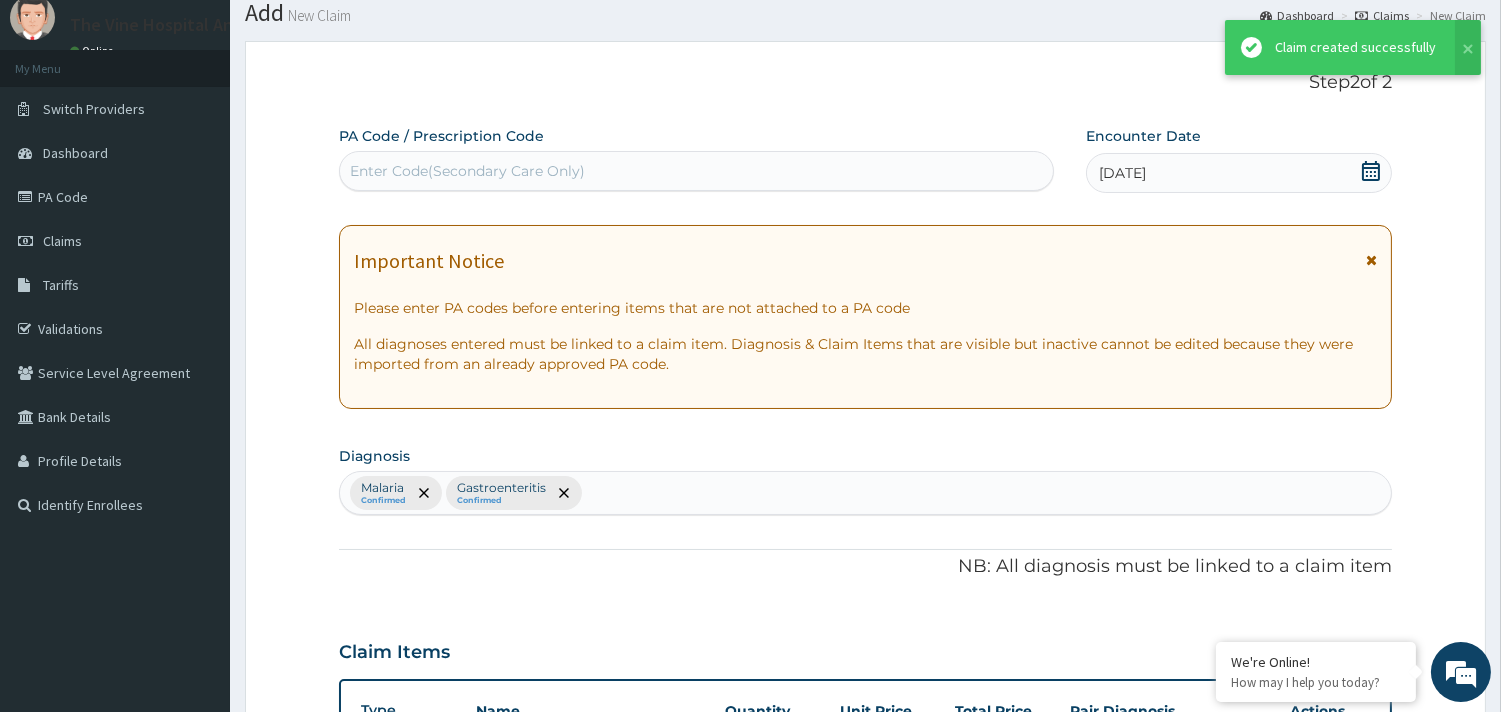 scroll, scrollTop: 991, scrollLeft: 0, axis: vertical 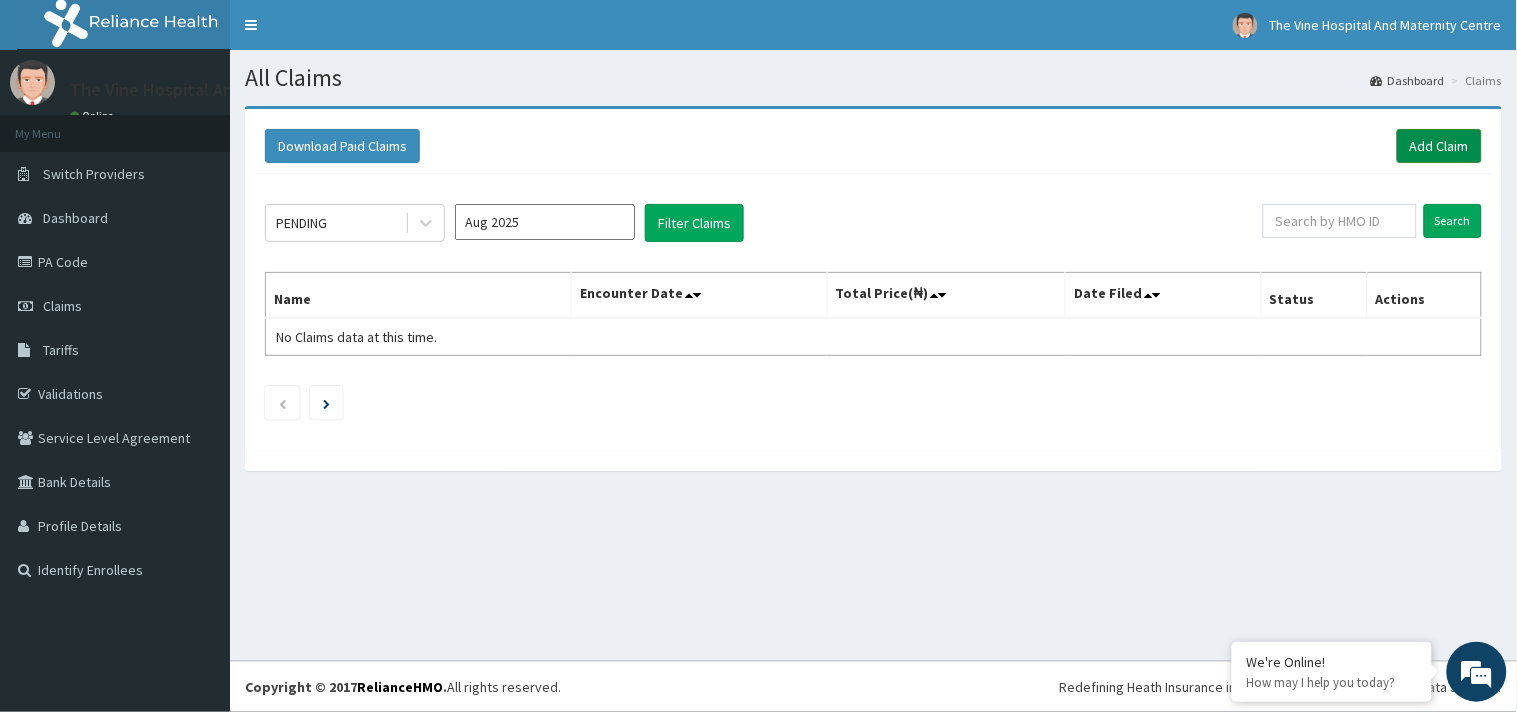 click on "Add Claim" at bounding box center (1439, 146) 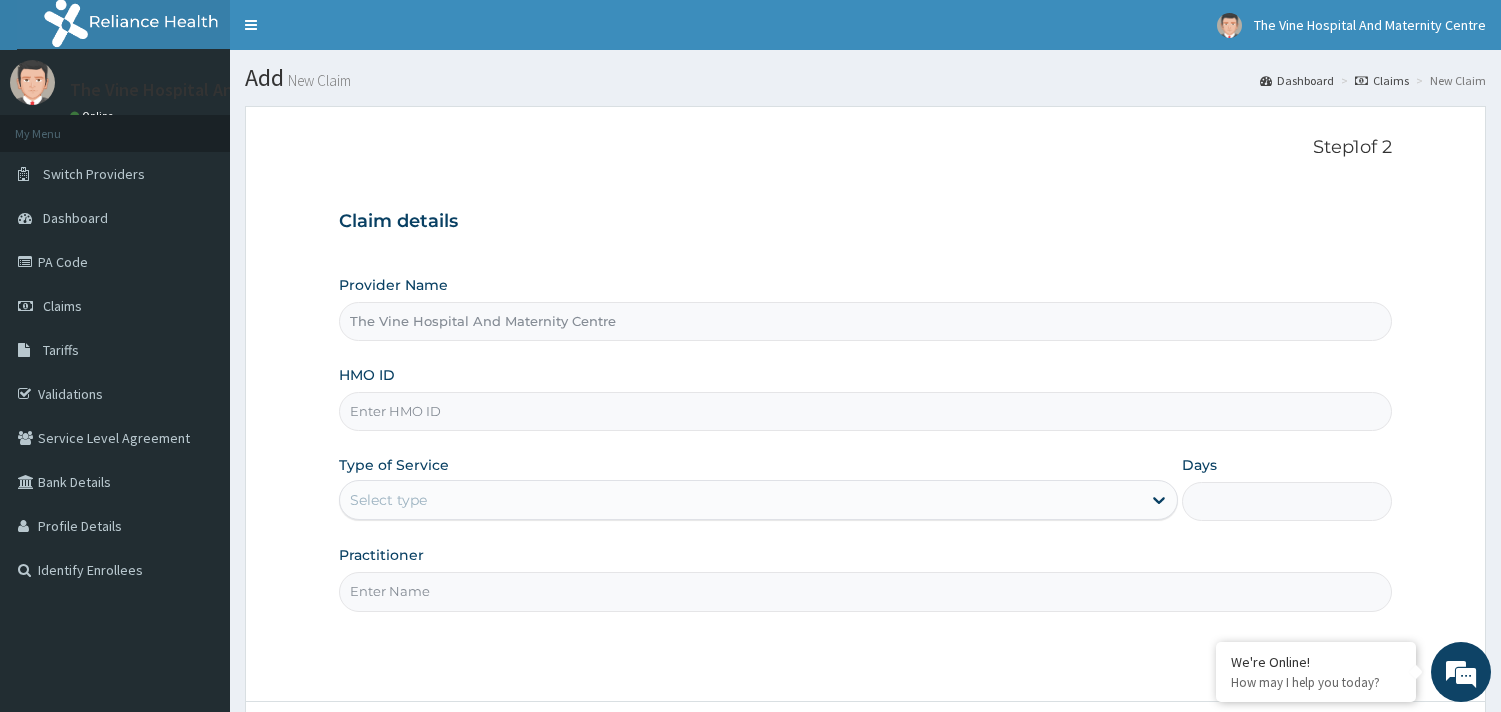 scroll, scrollTop: 0, scrollLeft: 0, axis: both 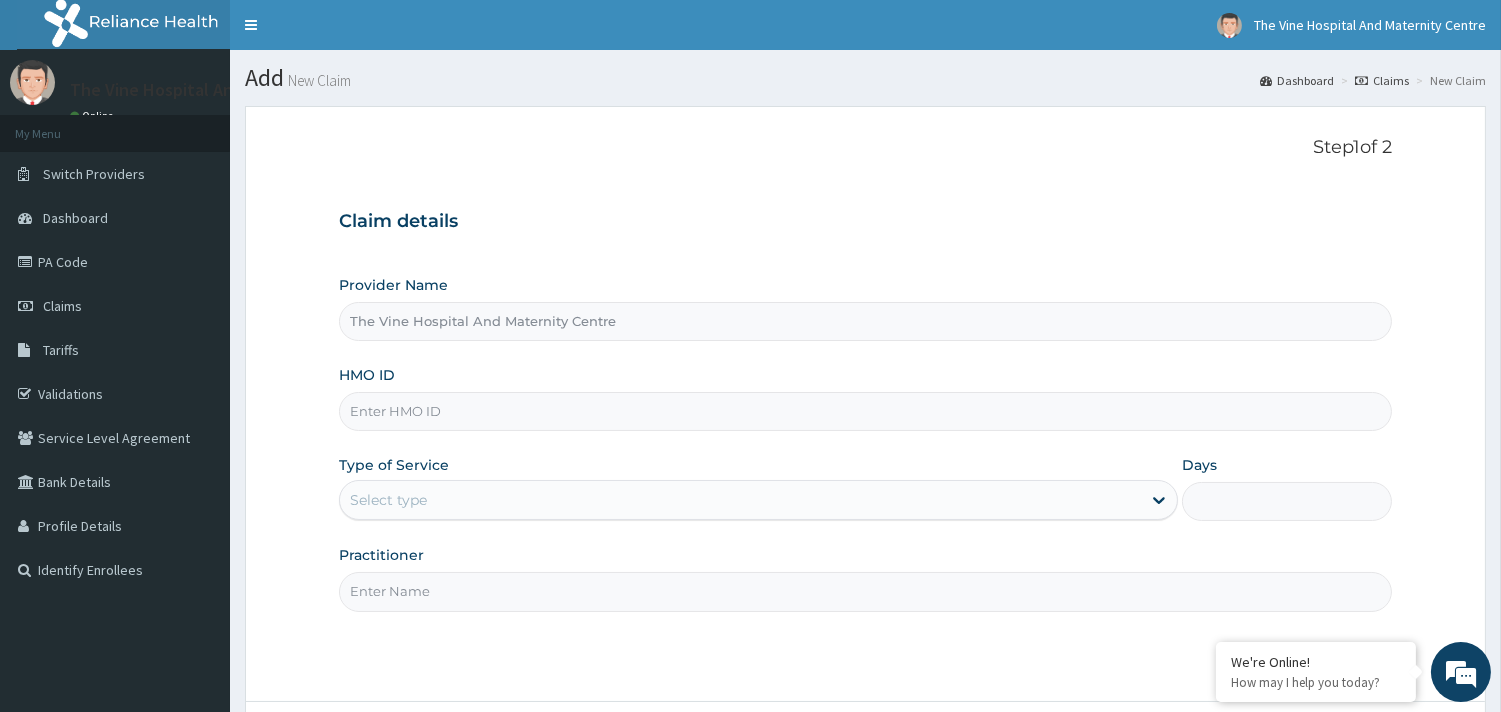 click on "HMO ID" at bounding box center [865, 411] 